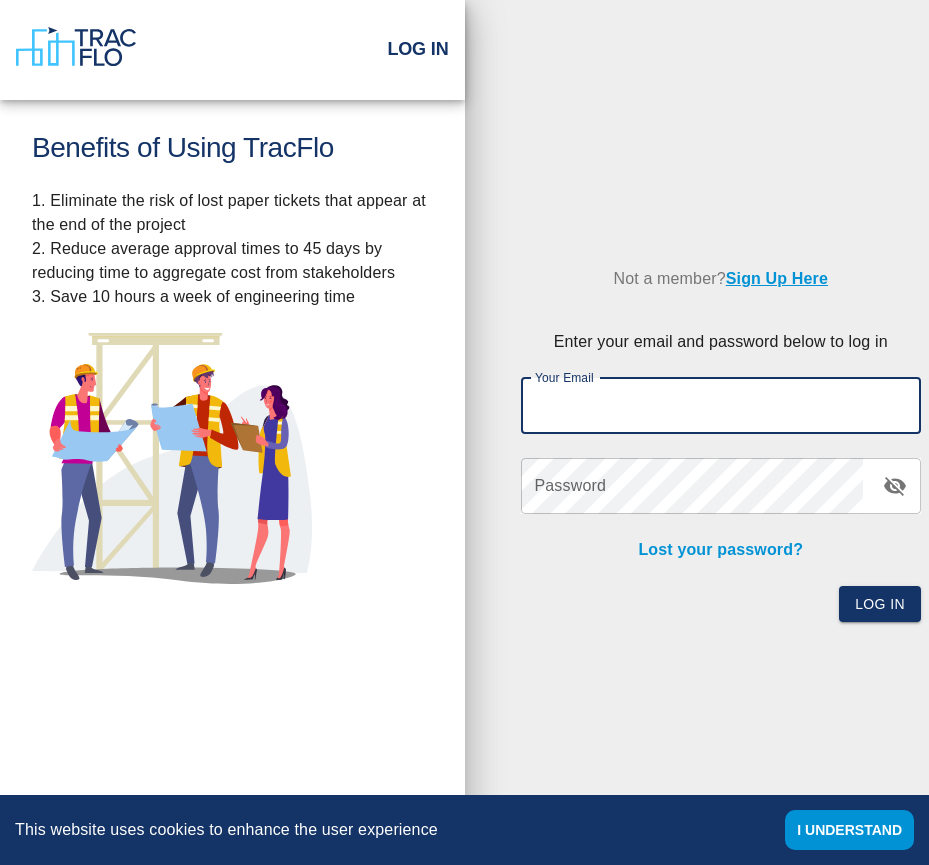 scroll, scrollTop: 0, scrollLeft: 0, axis: both 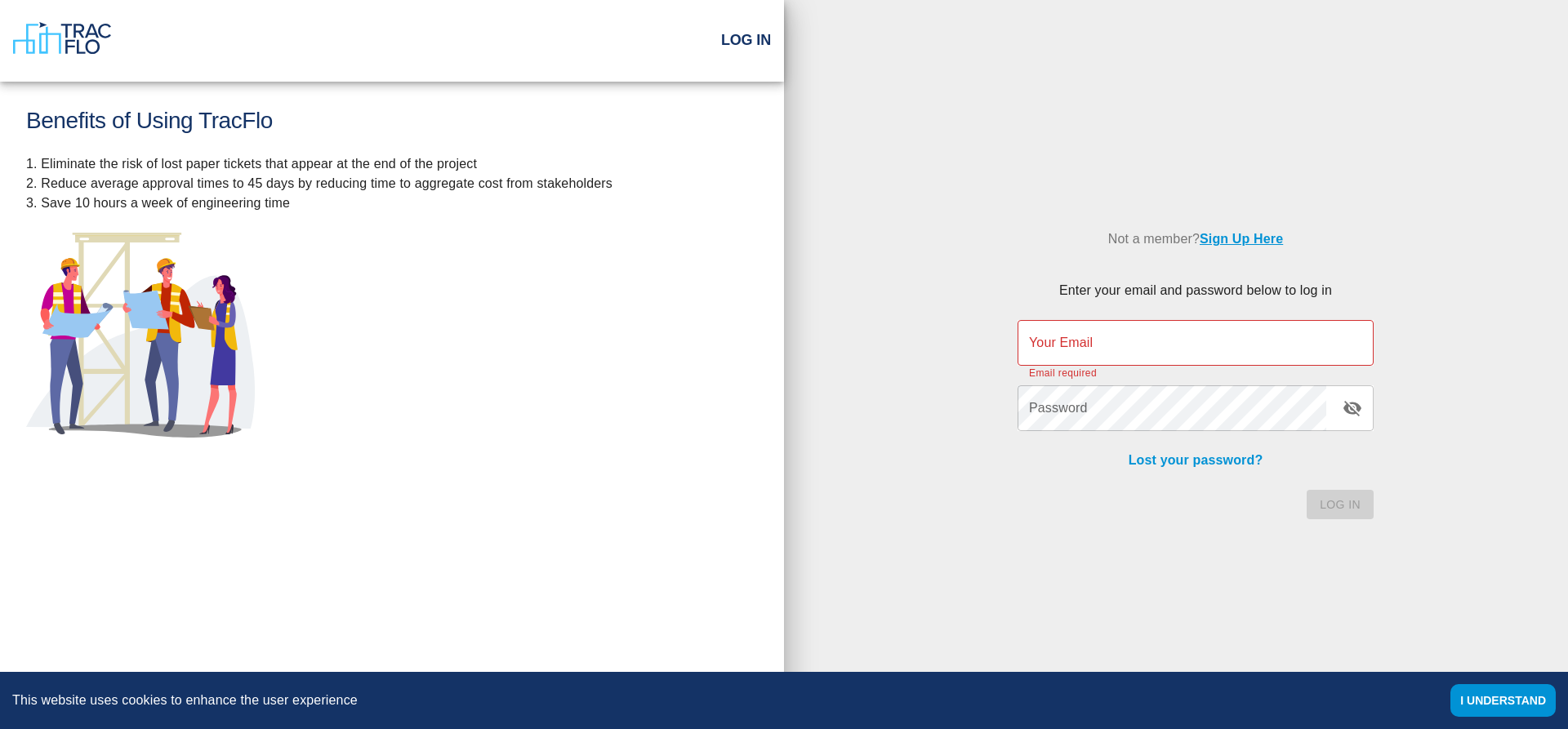 click on "Lost your password?" at bounding box center (1196, 460) 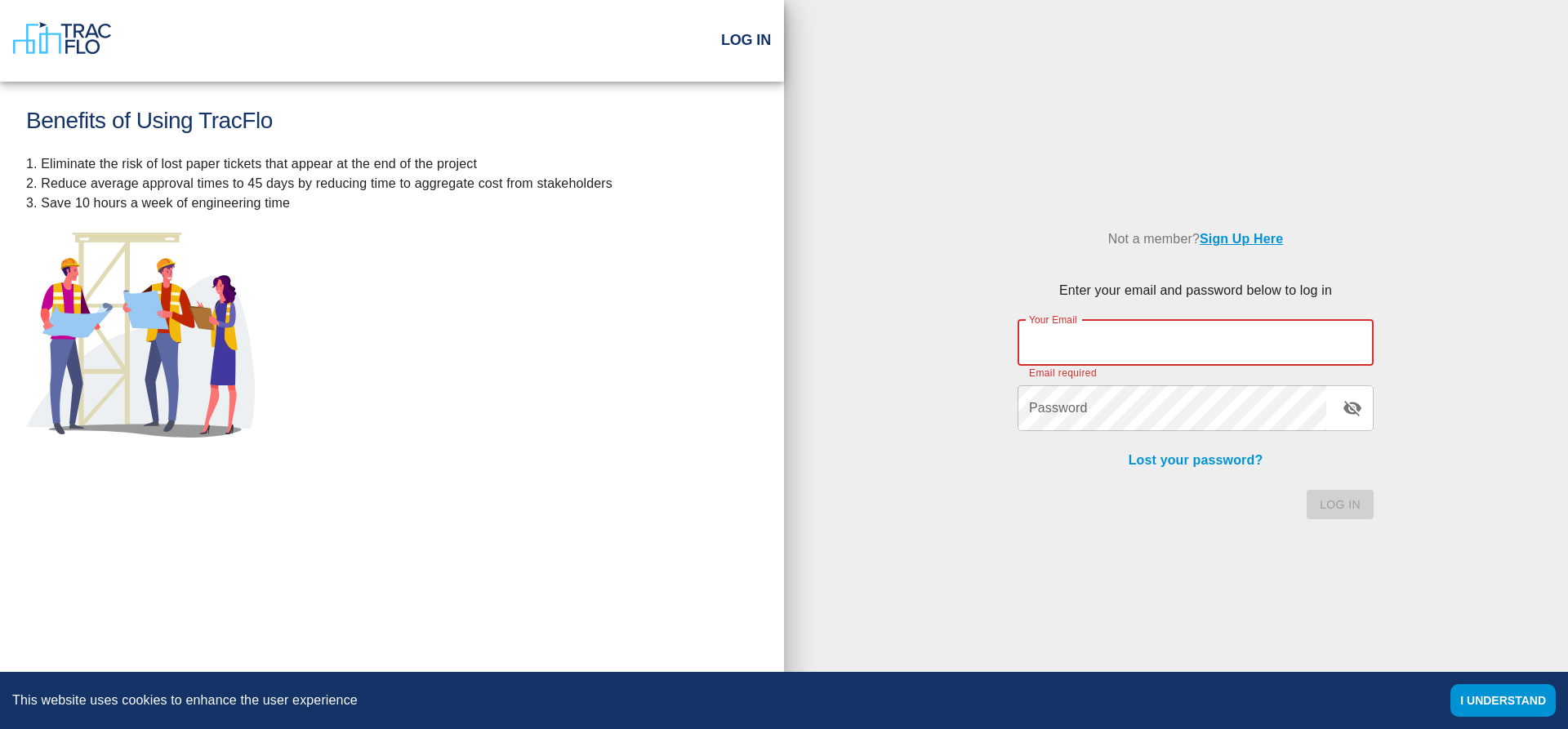 click on "Your Email" at bounding box center [1196, 343] 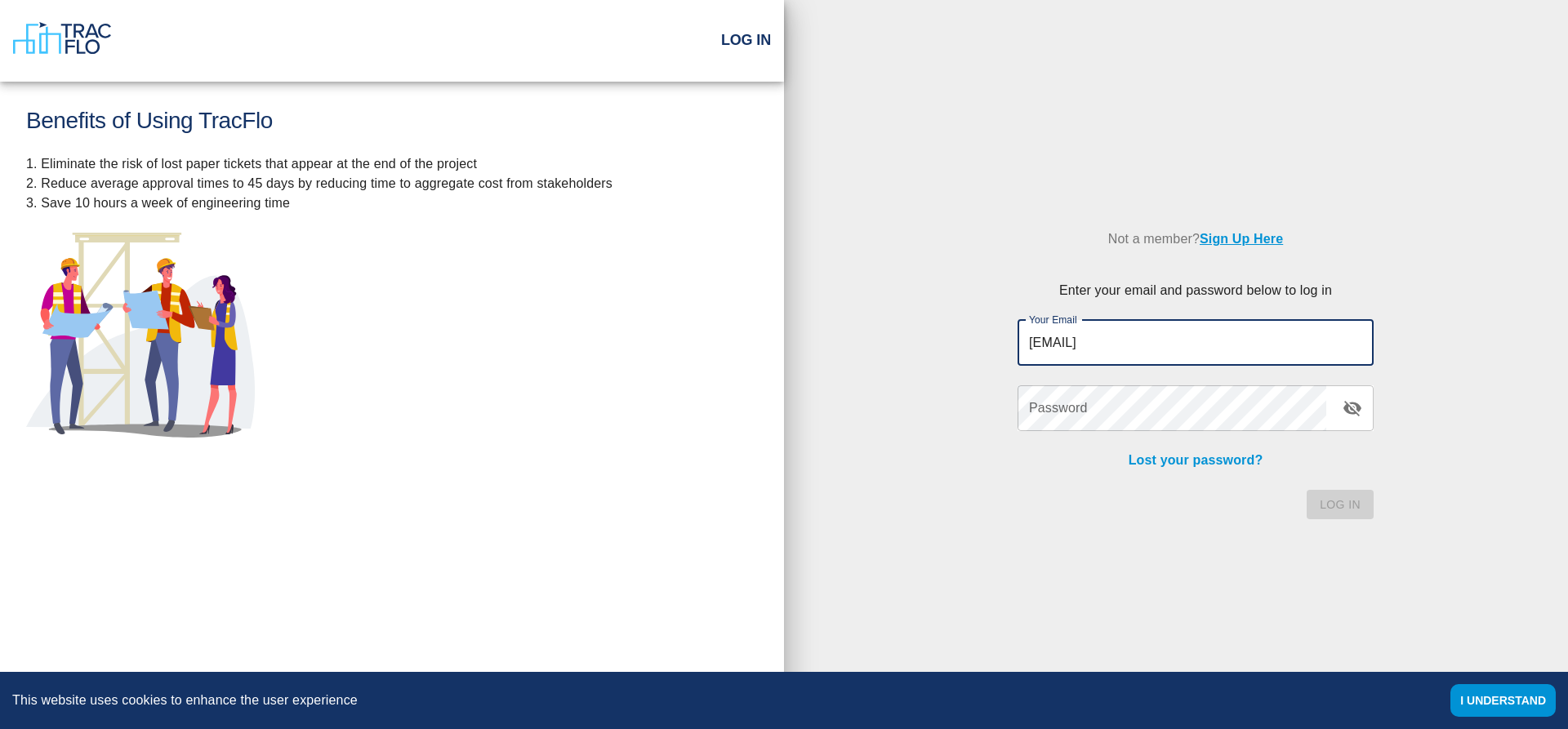 type on "[EMAIL]" 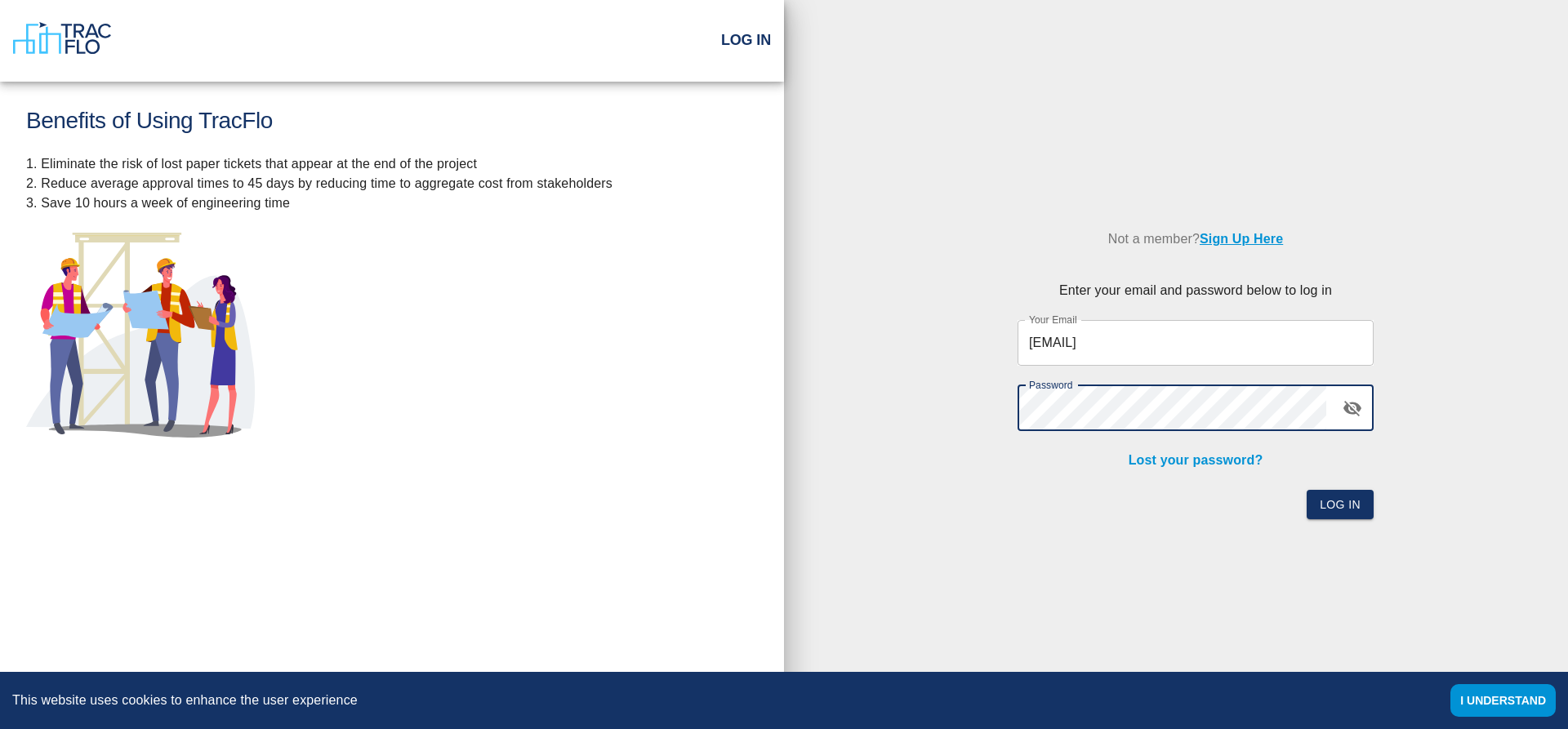 click on "Log In" at bounding box center (1340, 505) 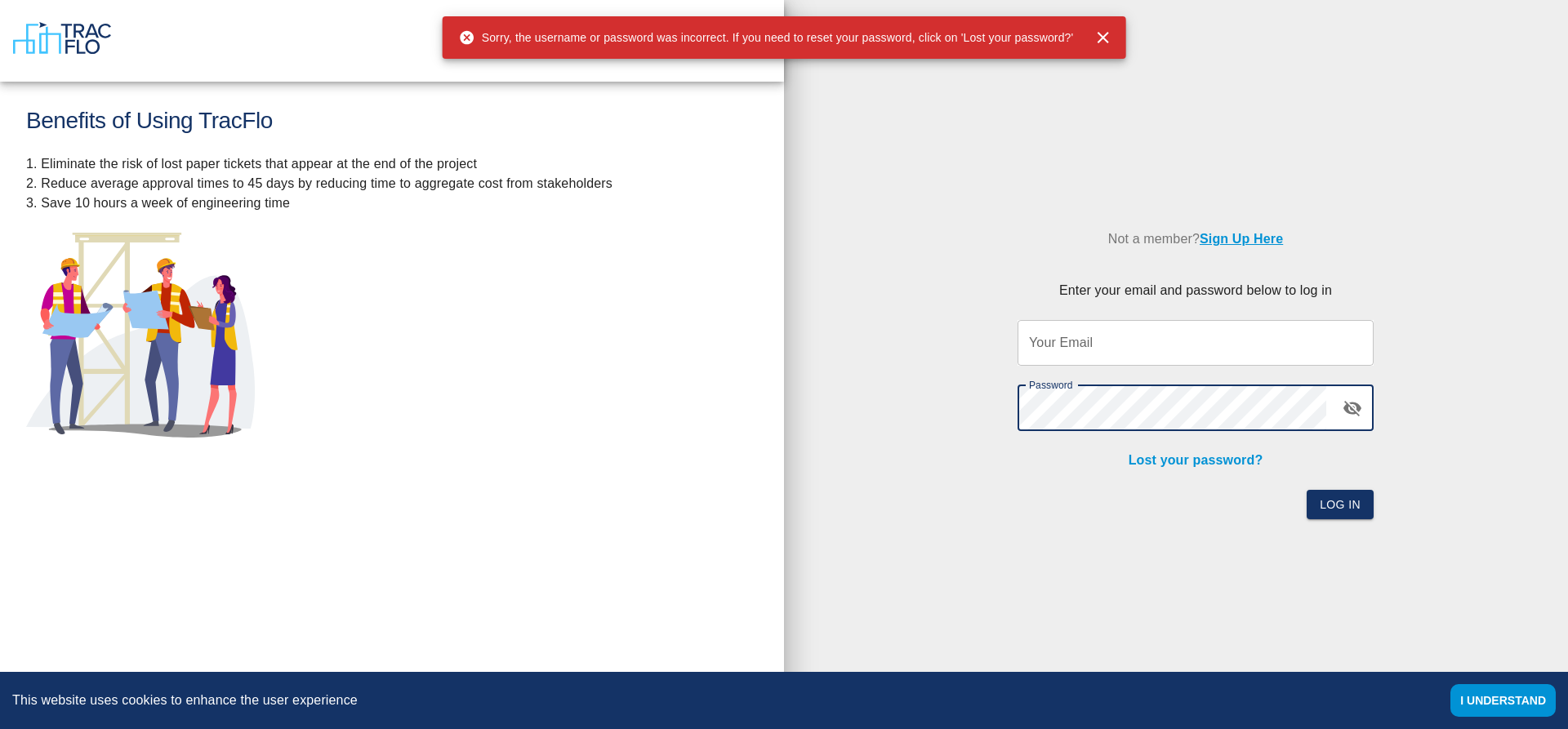 drag, startPoint x: 1202, startPoint y: 336, endPoint x: 1195, endPoint y: 326, distance: 12 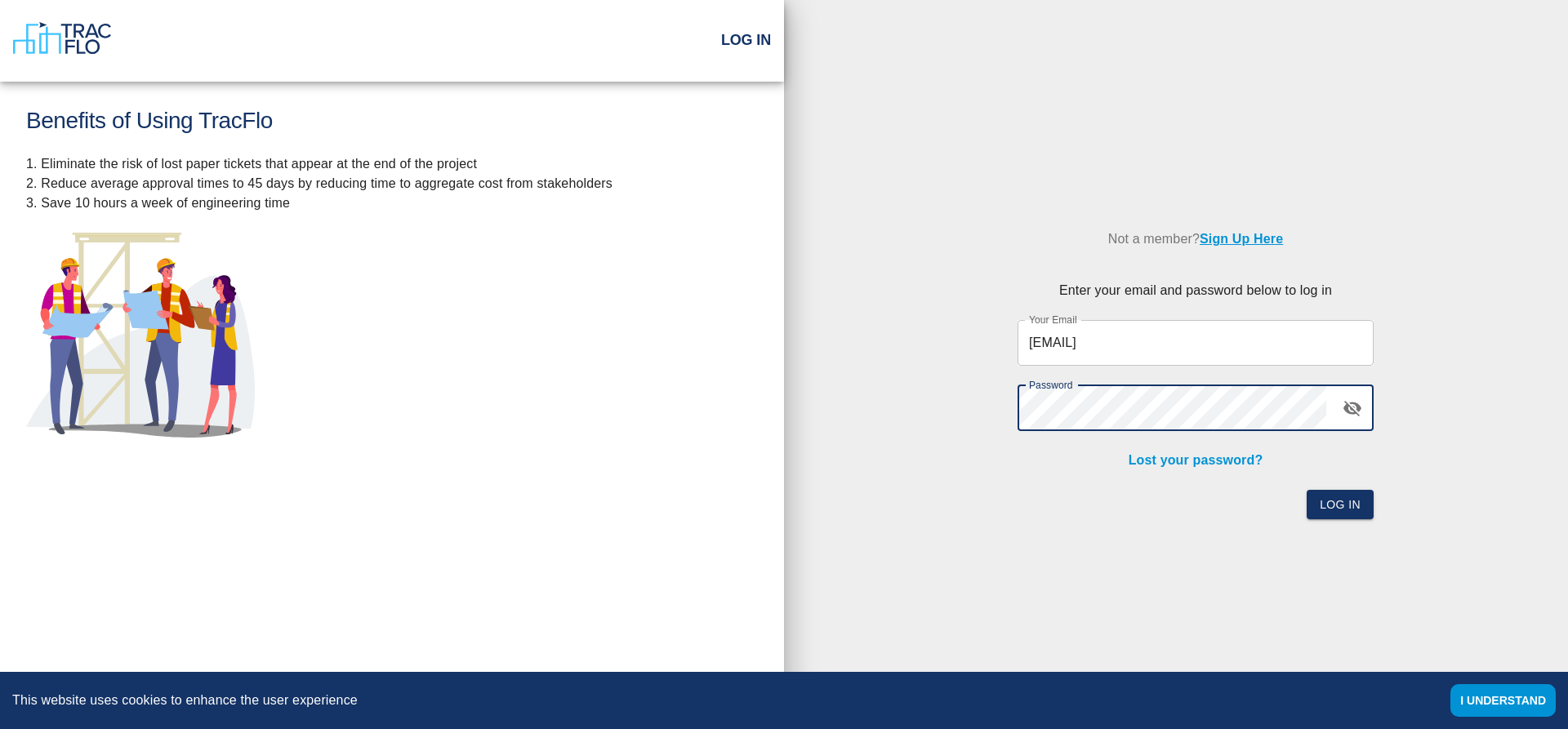 click 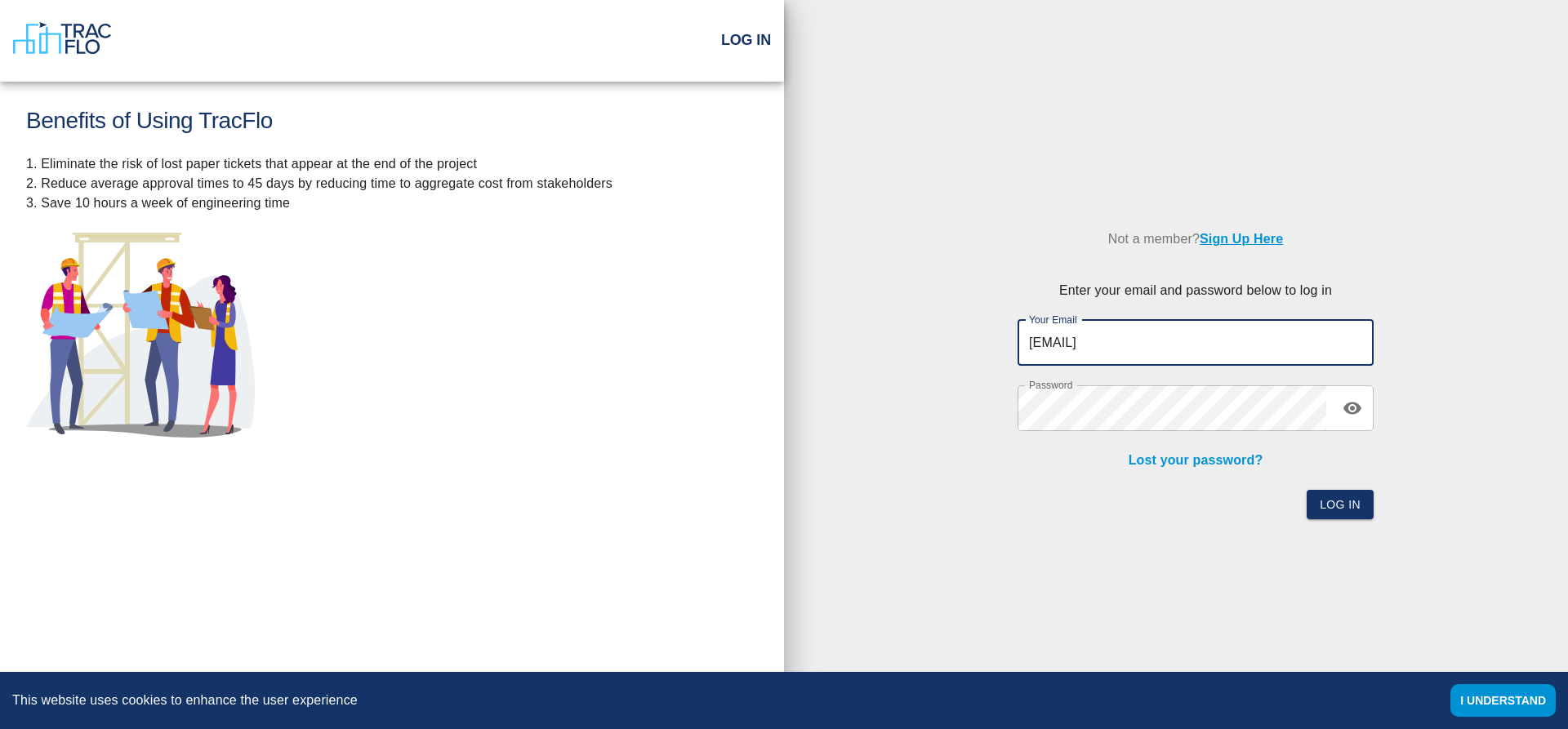 click on "[EMAIL]" at bounding box center (1196, 343) 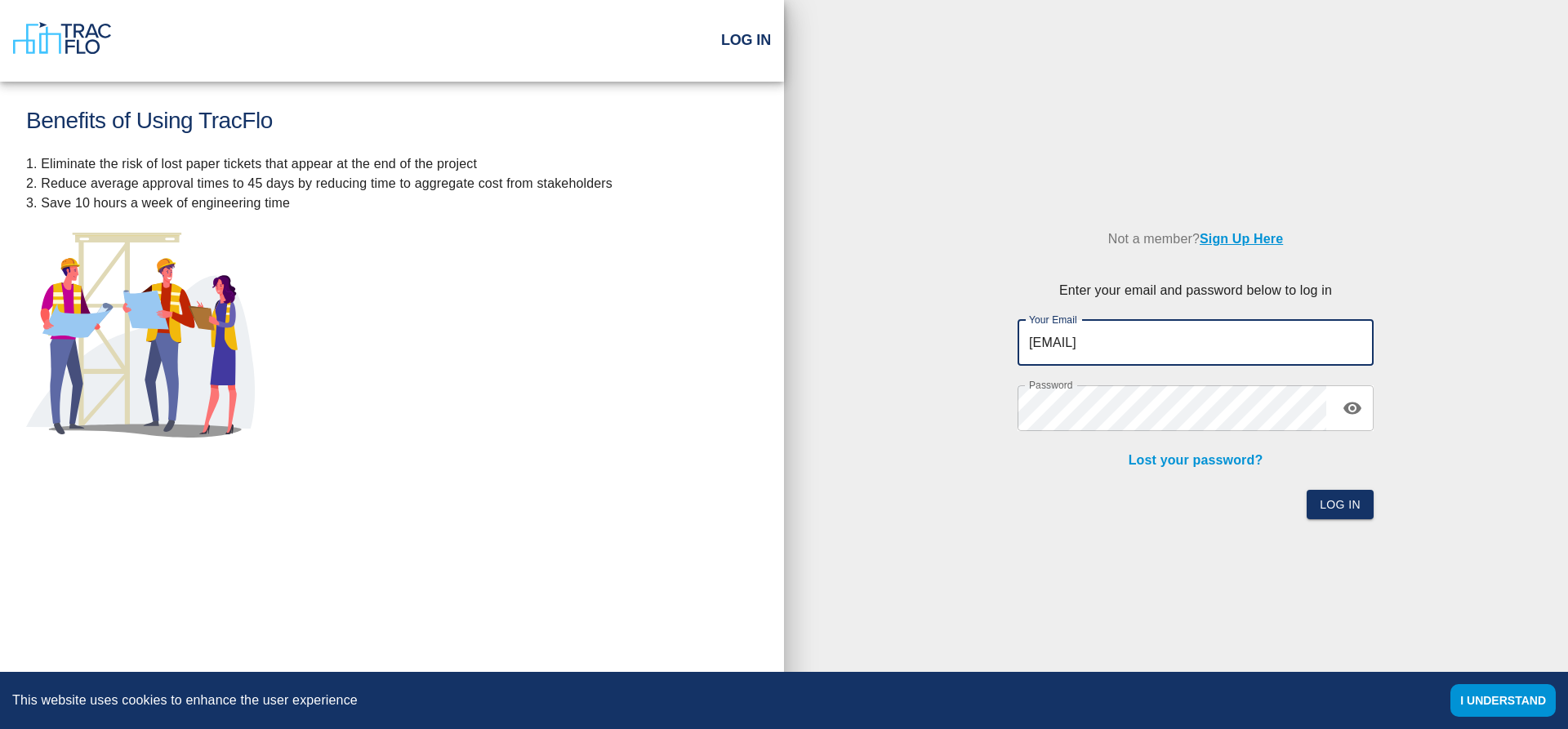 type on "[EMAIL]" 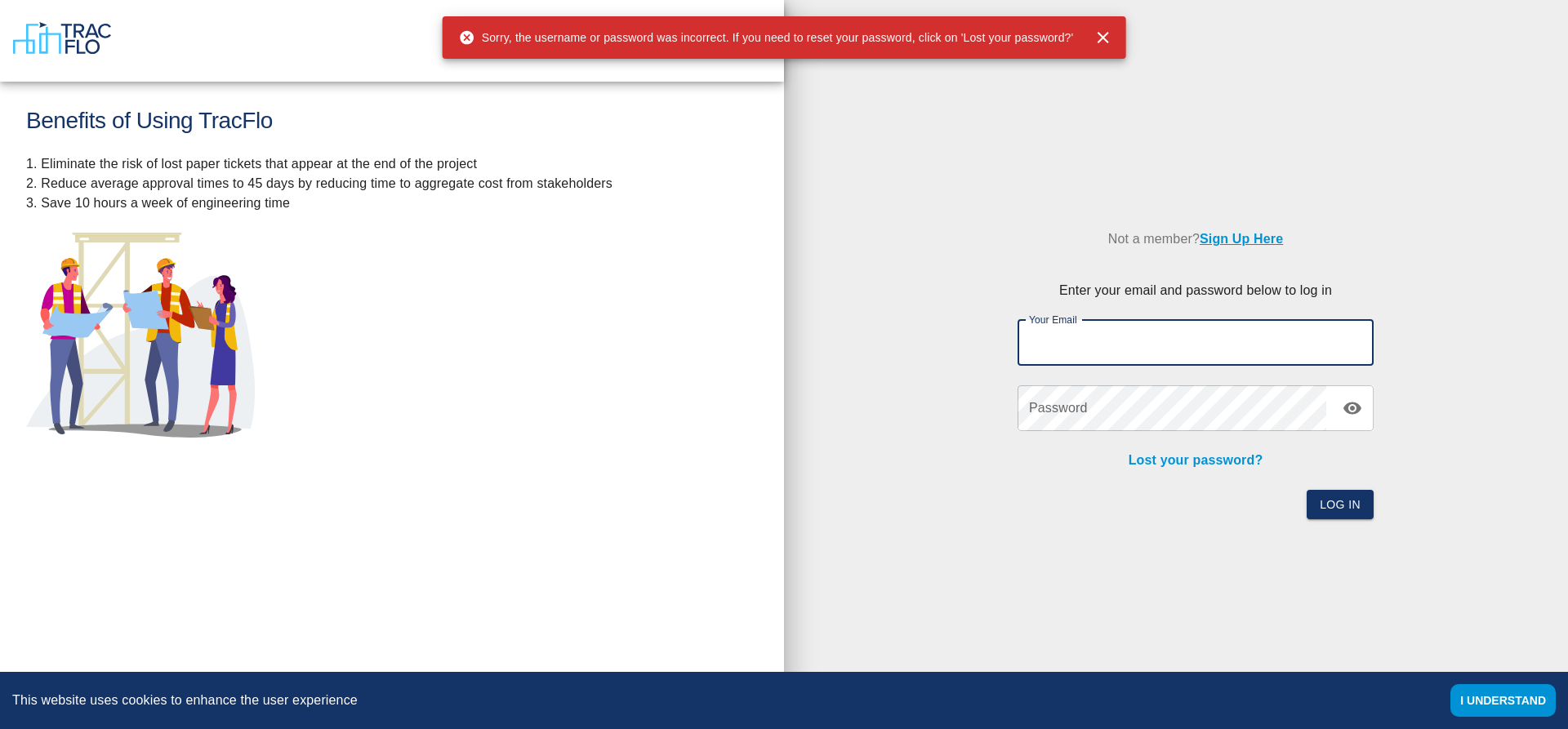 click on "Your Email" at bounding box center [1196, 343] 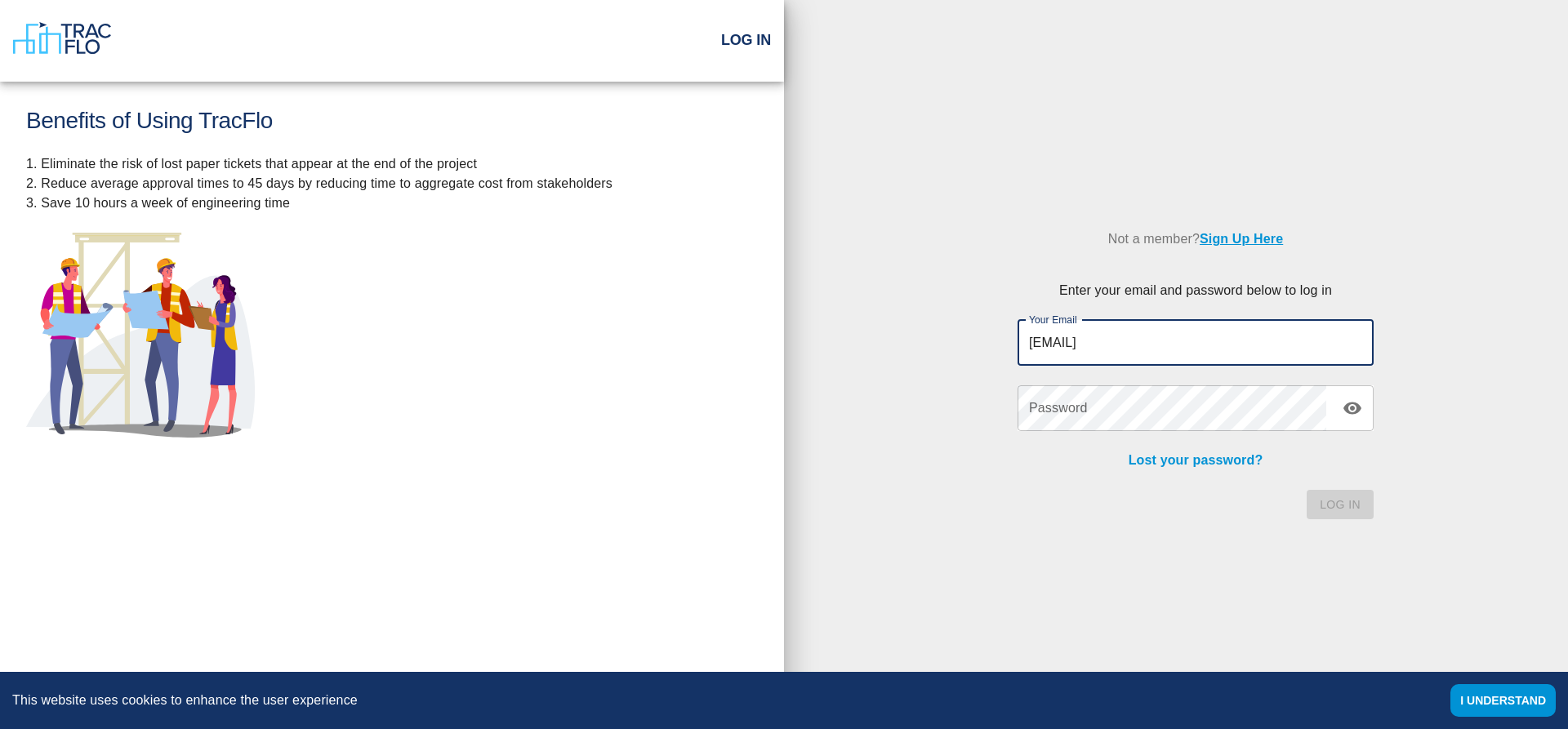 click on "[EMAIL]" at bounding box center [1196, 343] 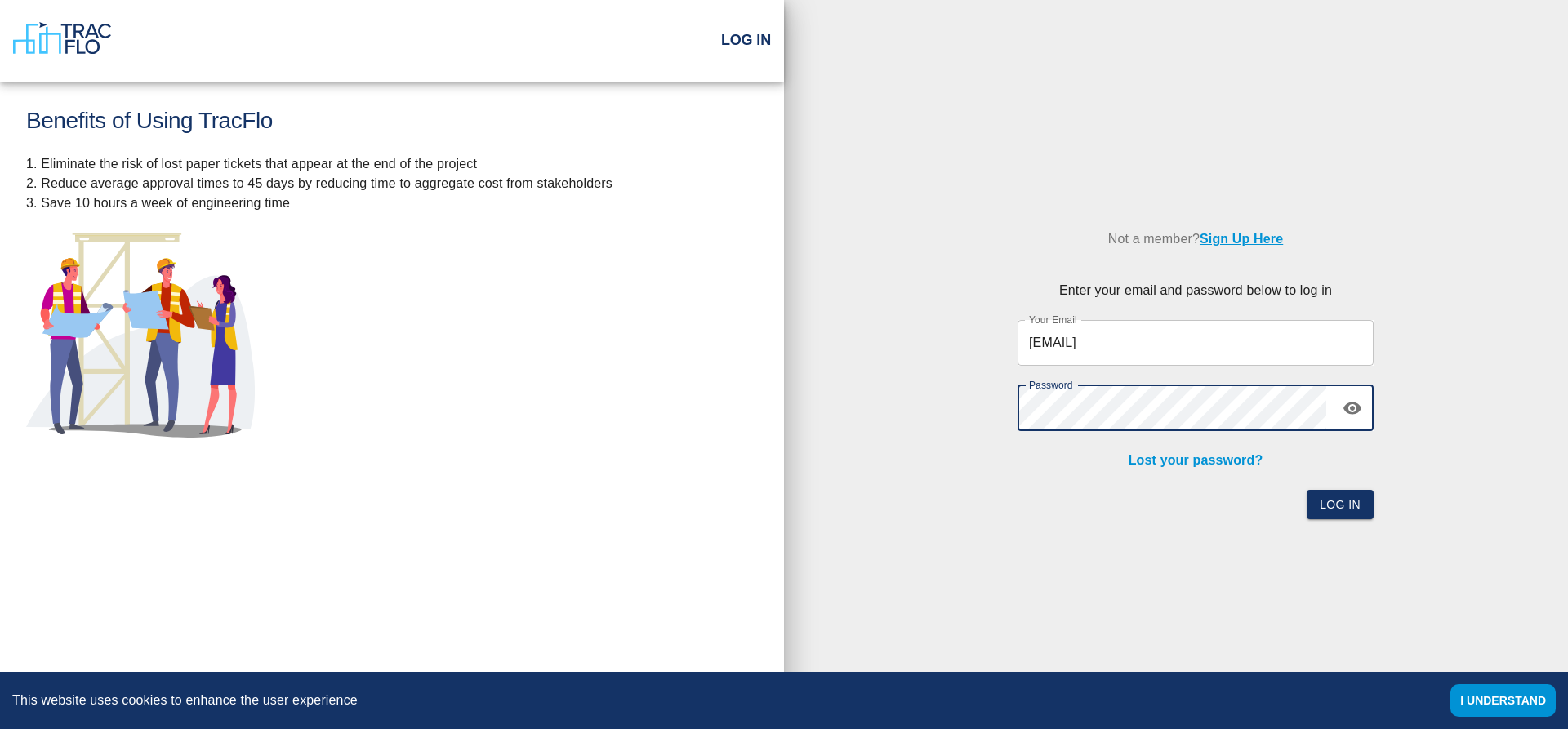 click on "[EMAIL]" at bounding box center [1196, 343] 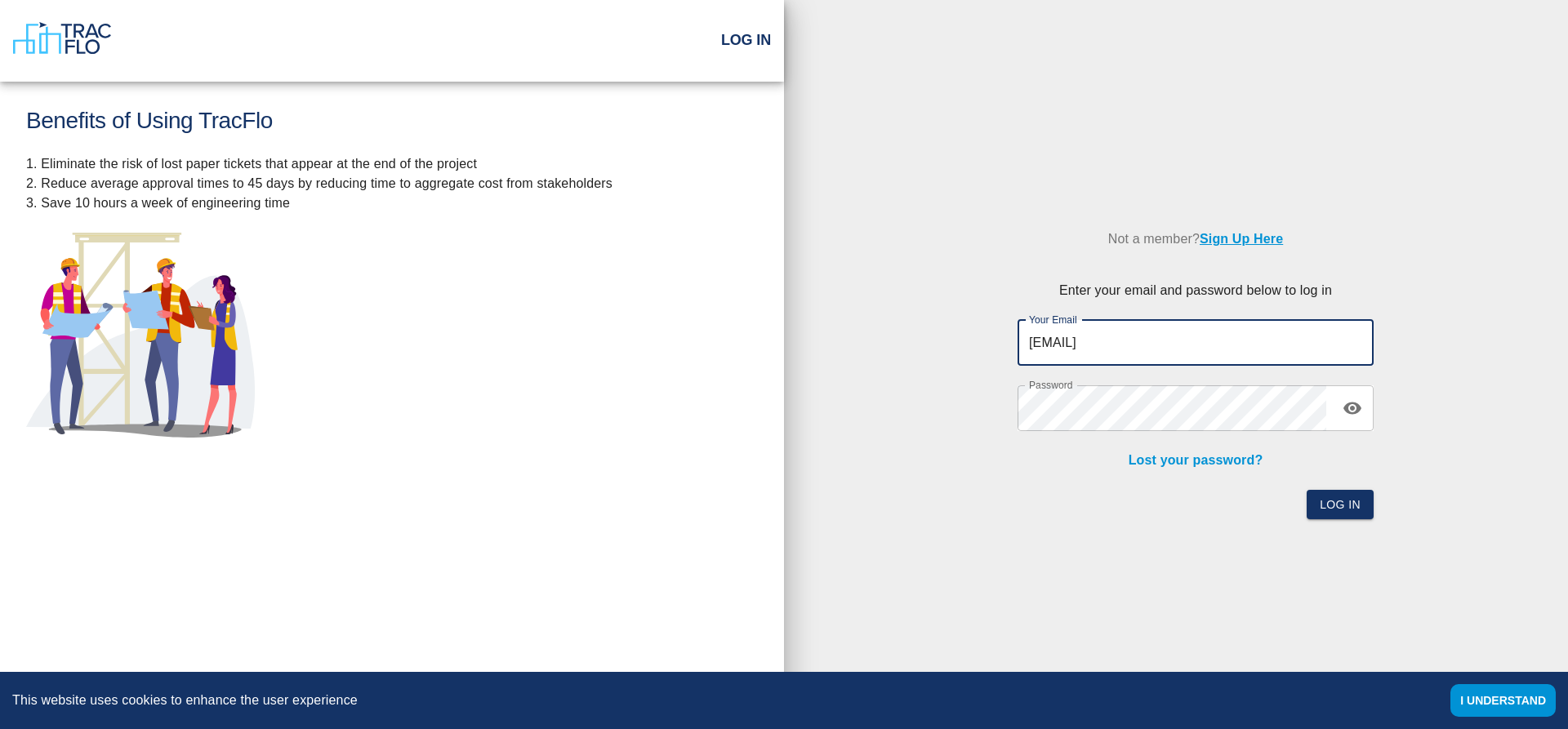 type on "[EMAIL]" 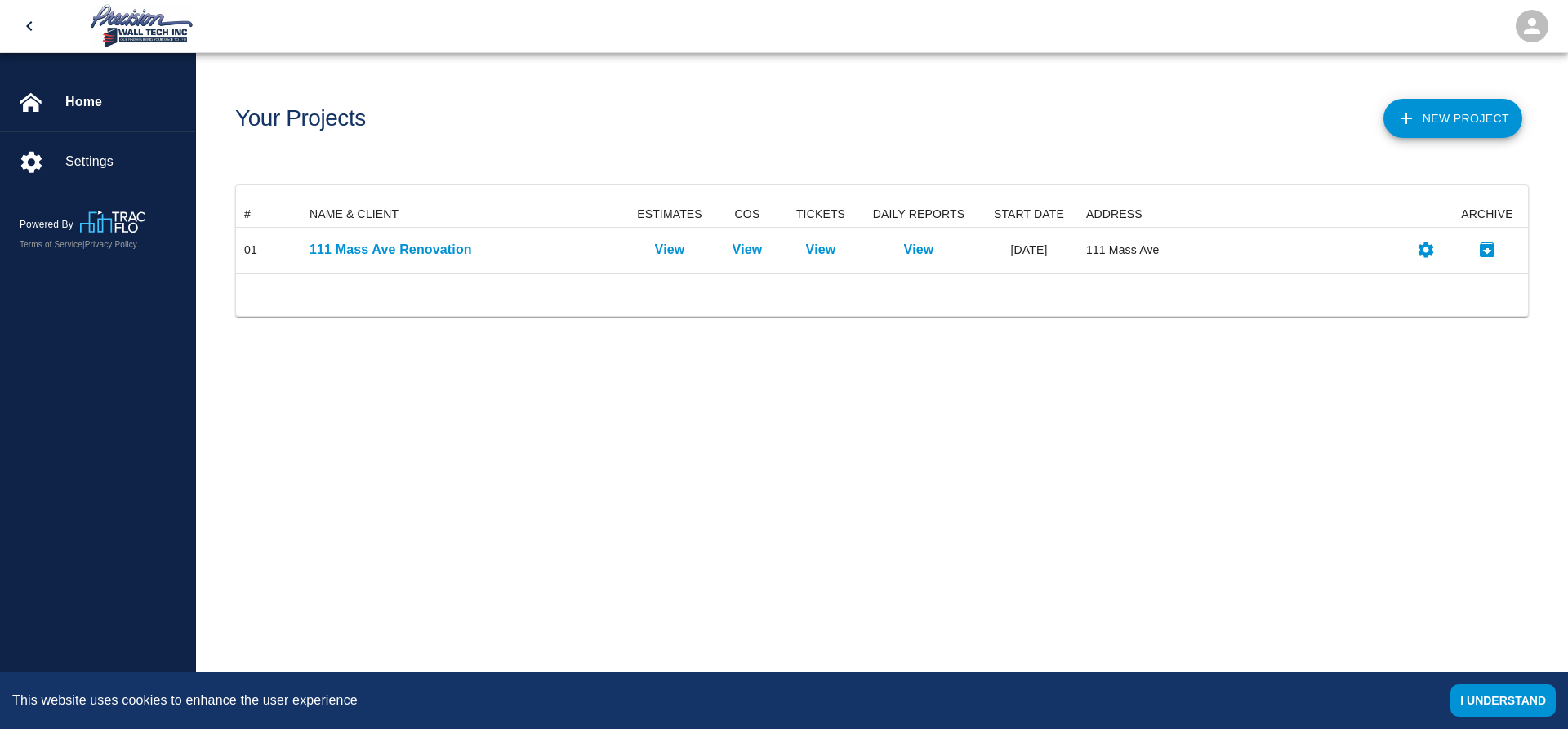 scroll, scrollTop: 13, scrollLeft: 13, axis: both 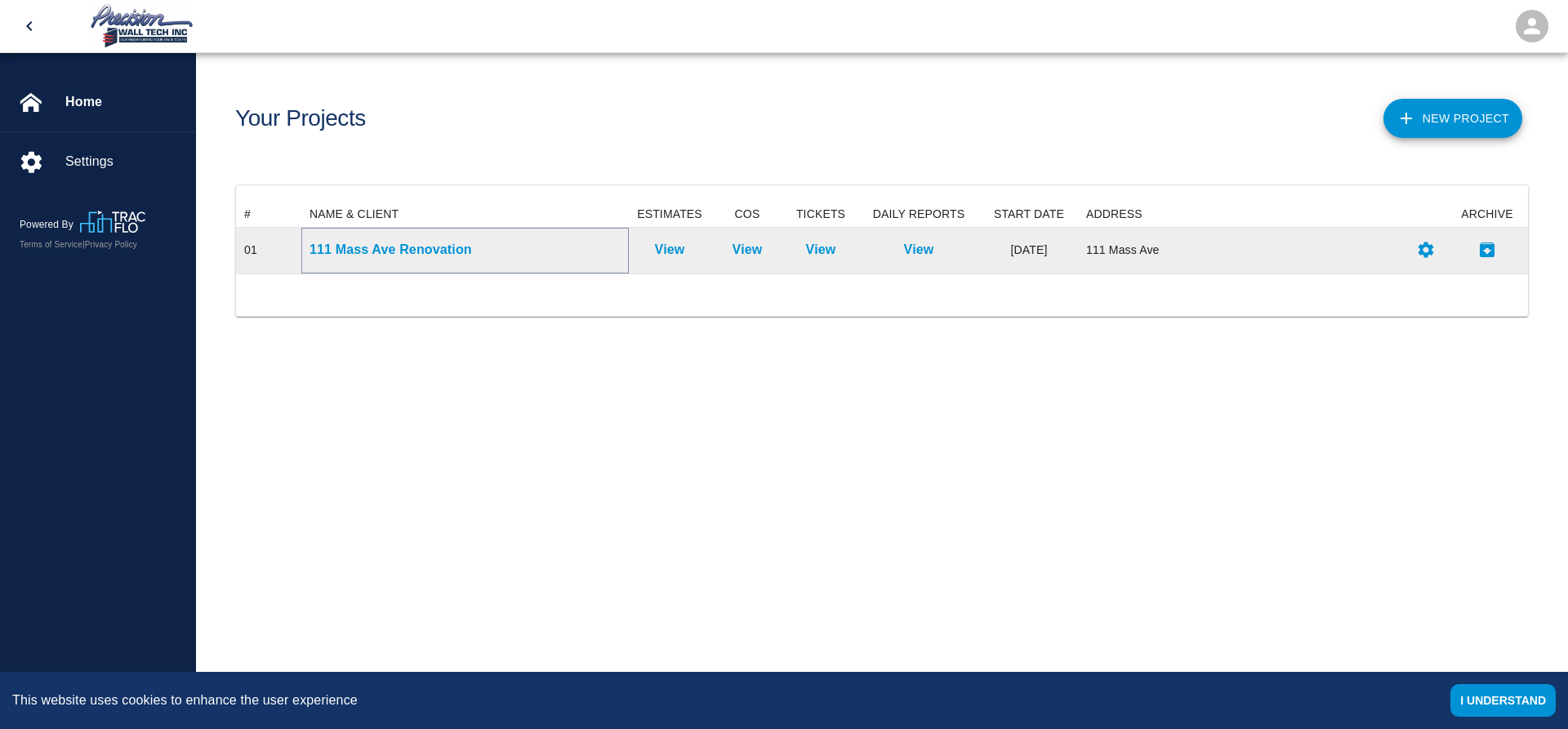 click on "111 Mass Ave Renovation" at bounding box center (465, 250) 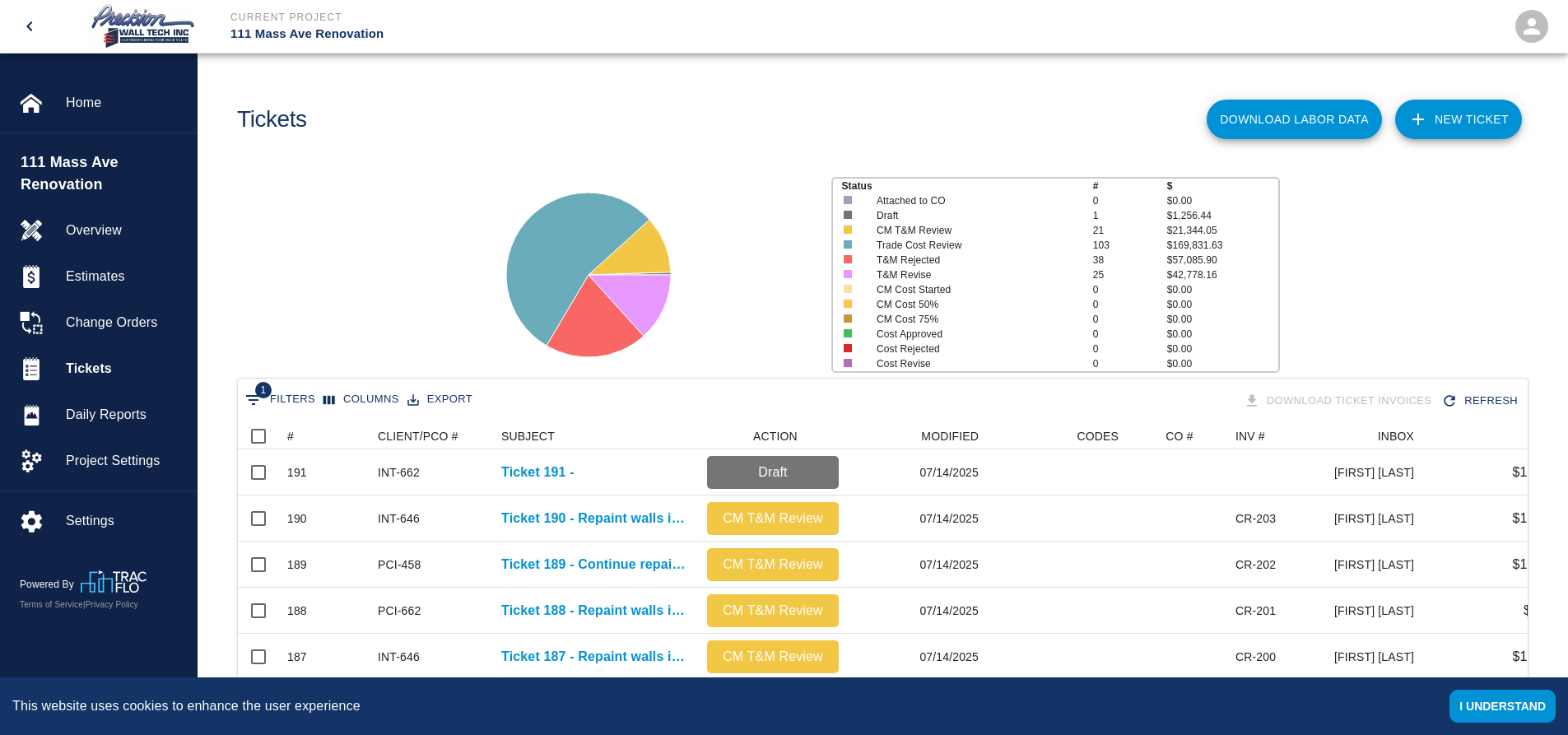 scroll, scrollTop: 13, scrollLeft: 13, axis: both 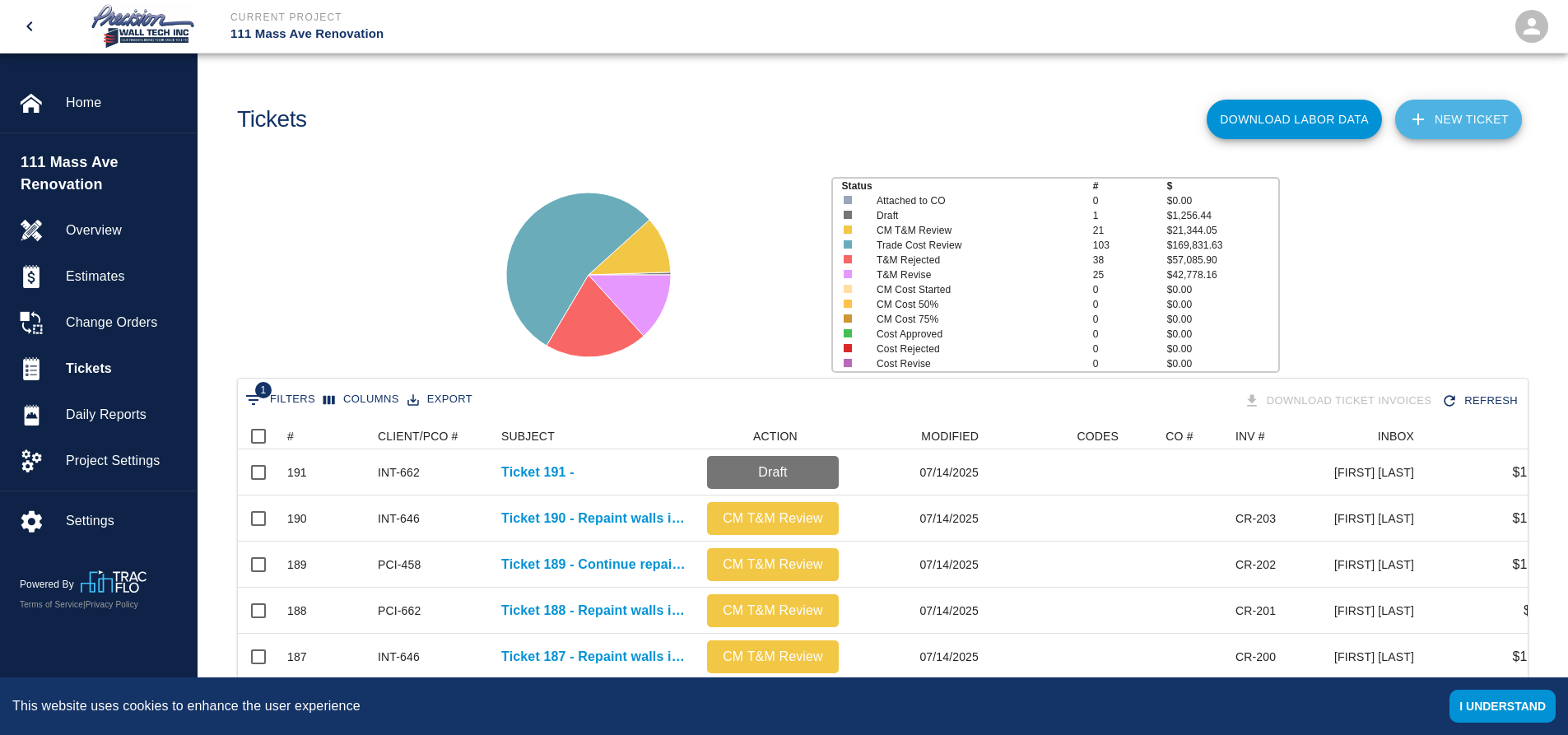 click on "NEW TICKET" at bounding box center [1459, 119] 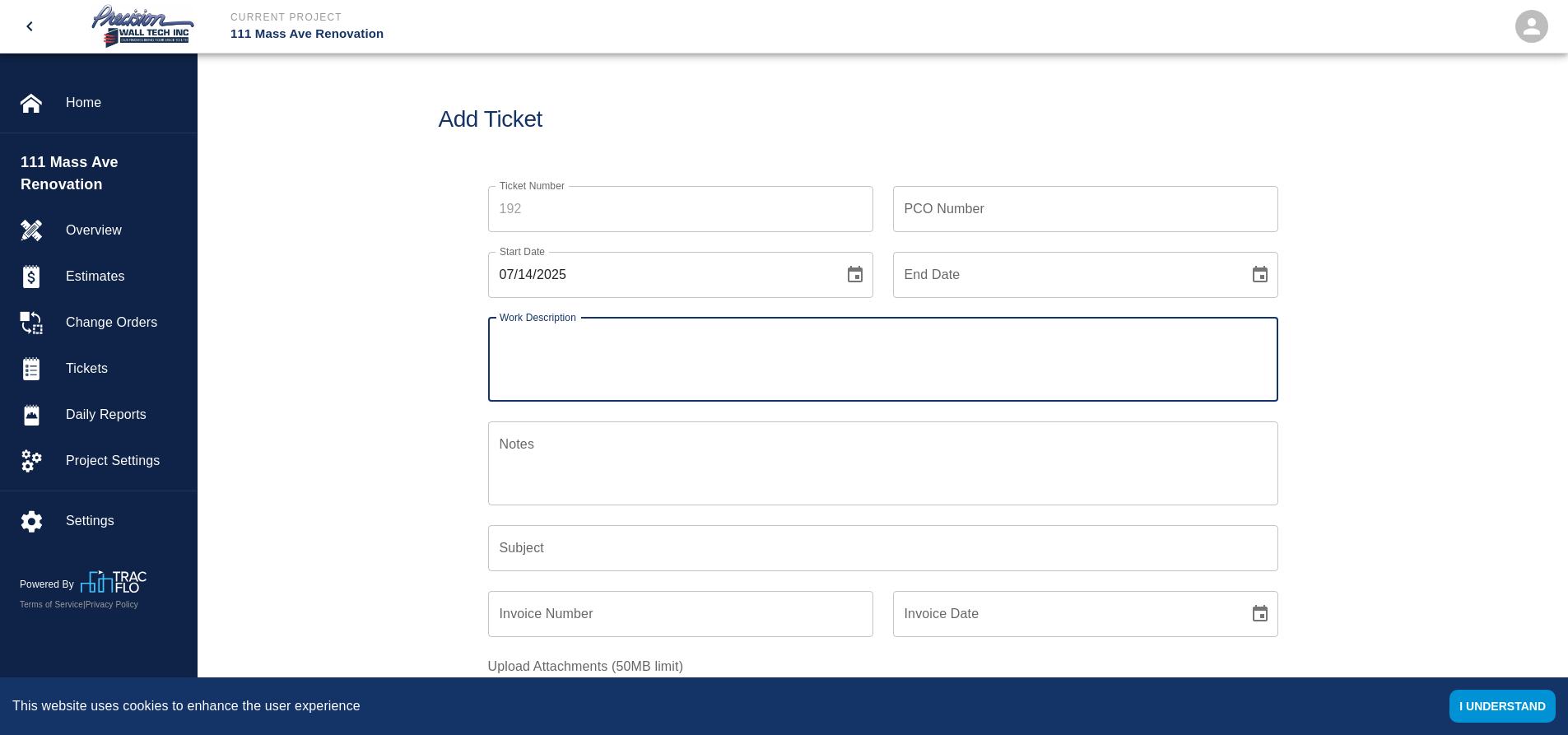 click on "Ticket Number" at bounding box center [681, 209] 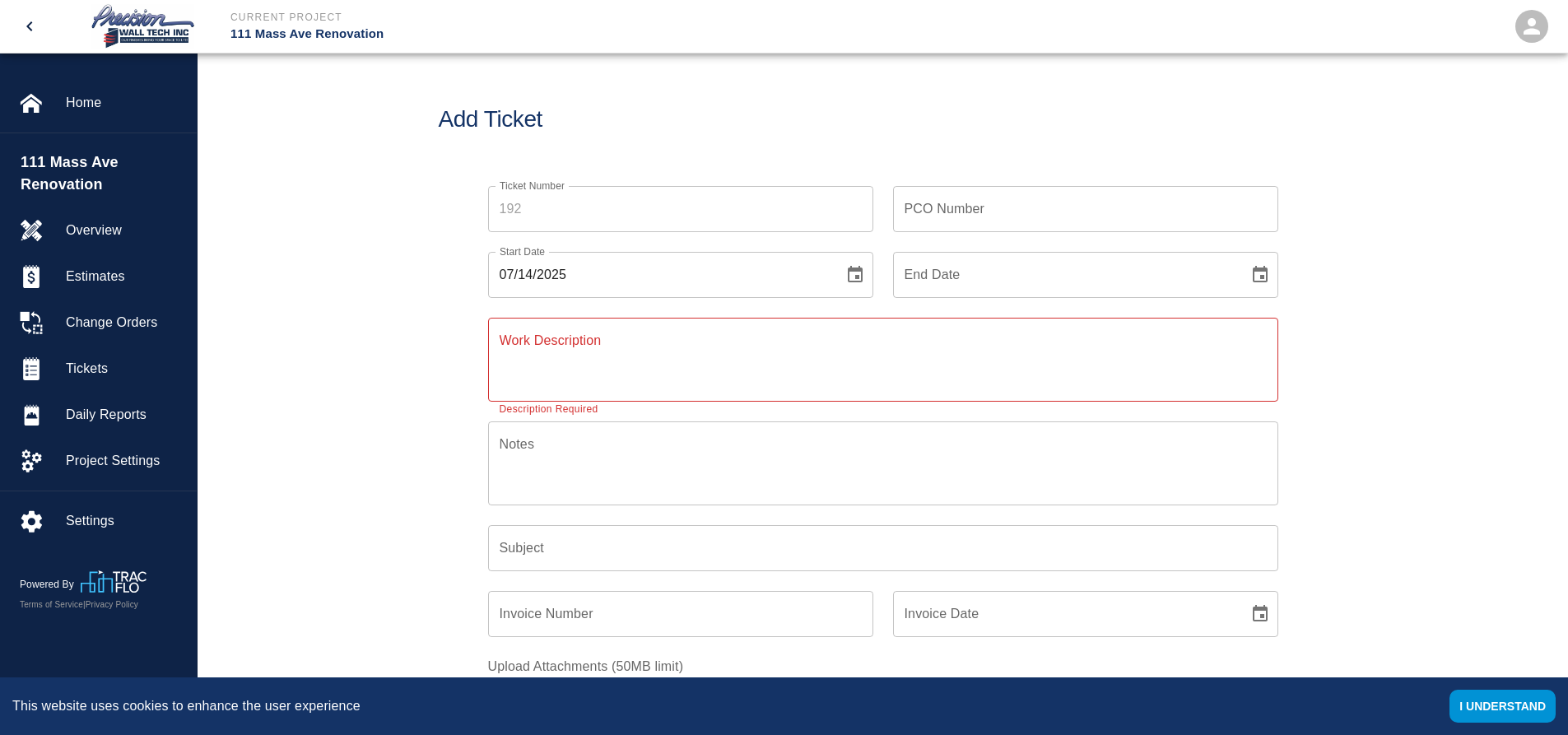 click on "Ticket Number" at bounding box center (681, 209) 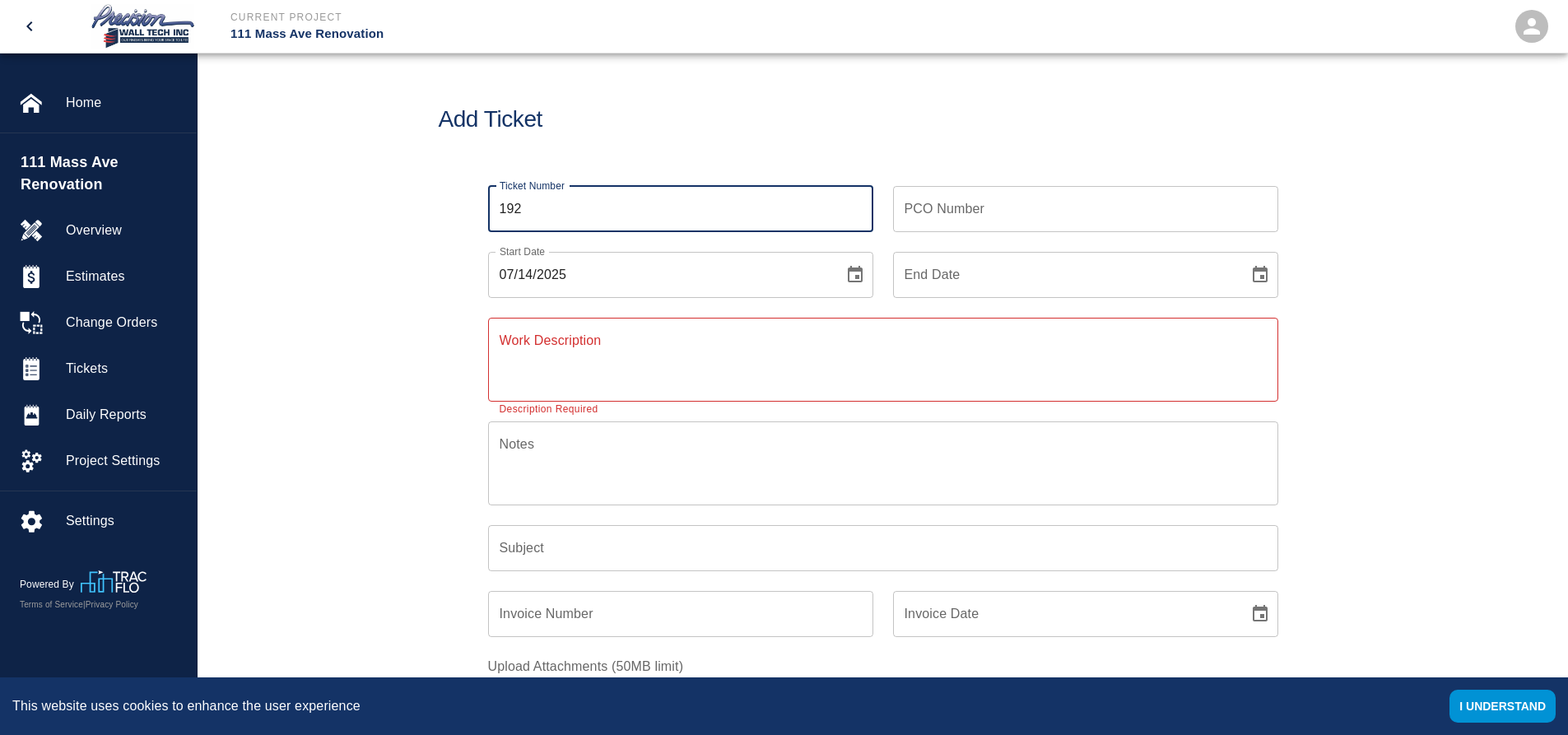 type on "192" 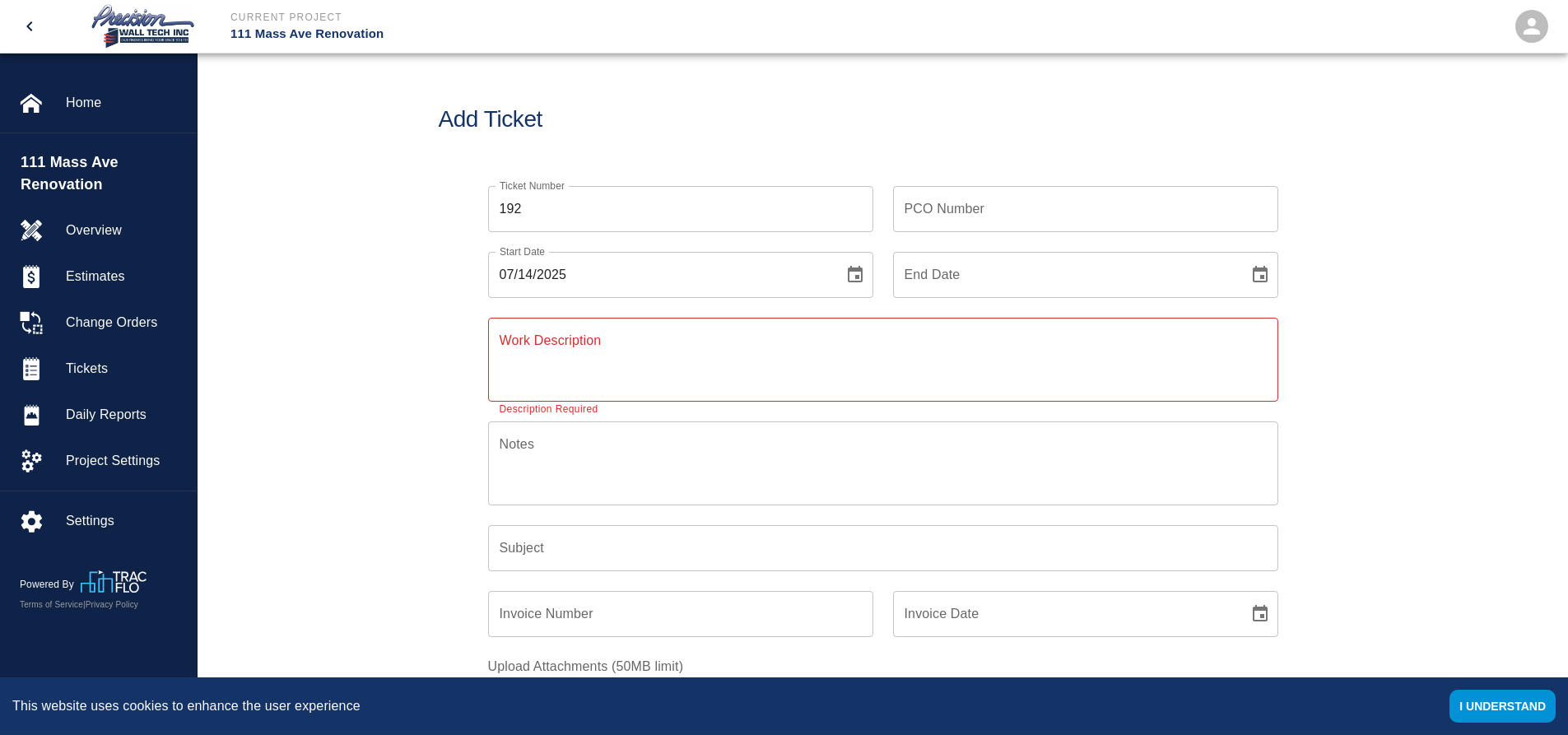 click on "111 Mass Ave Renovation" at bounding box center [105, 174] 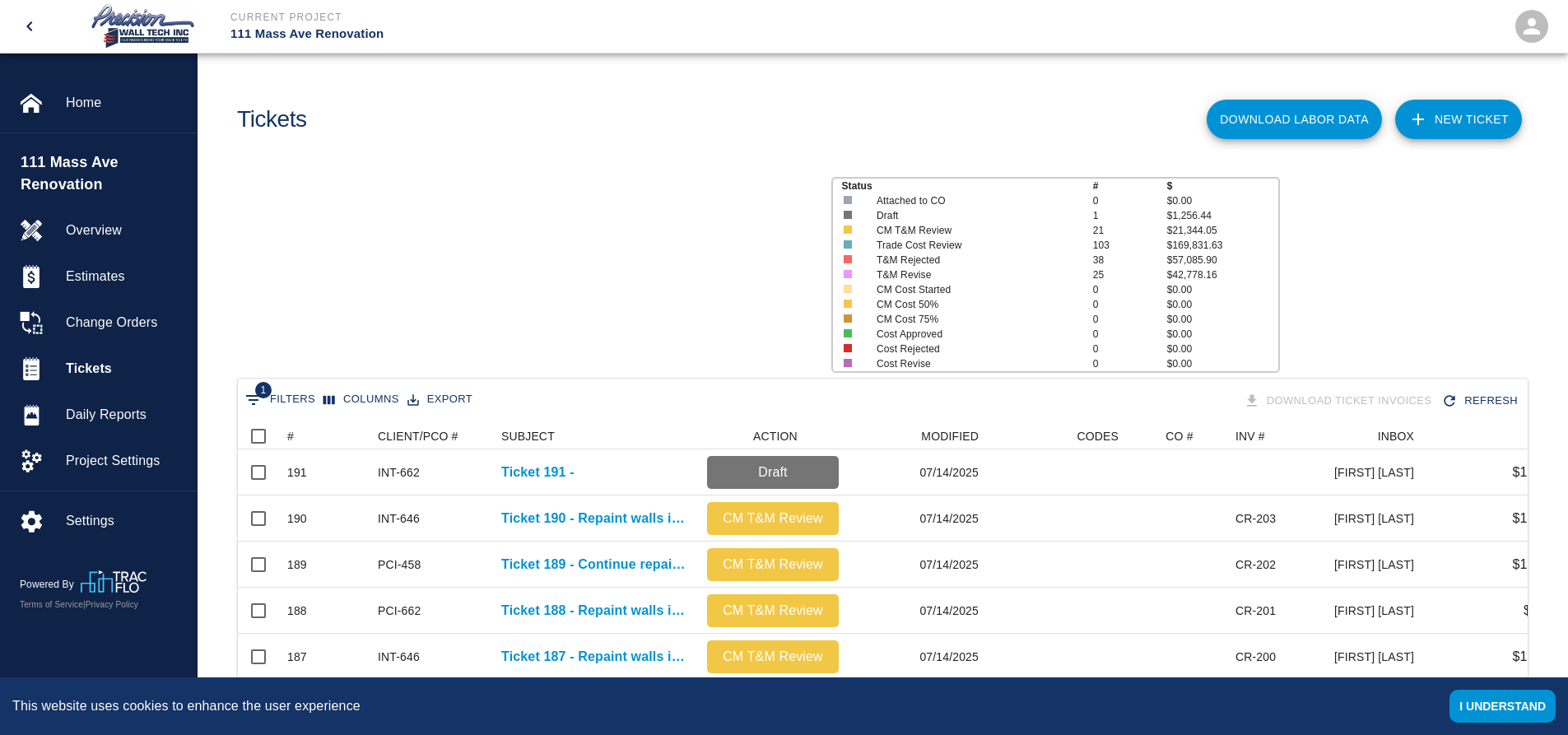 scroll, scrollTop: 13, scrollLeft: 13, axis: both 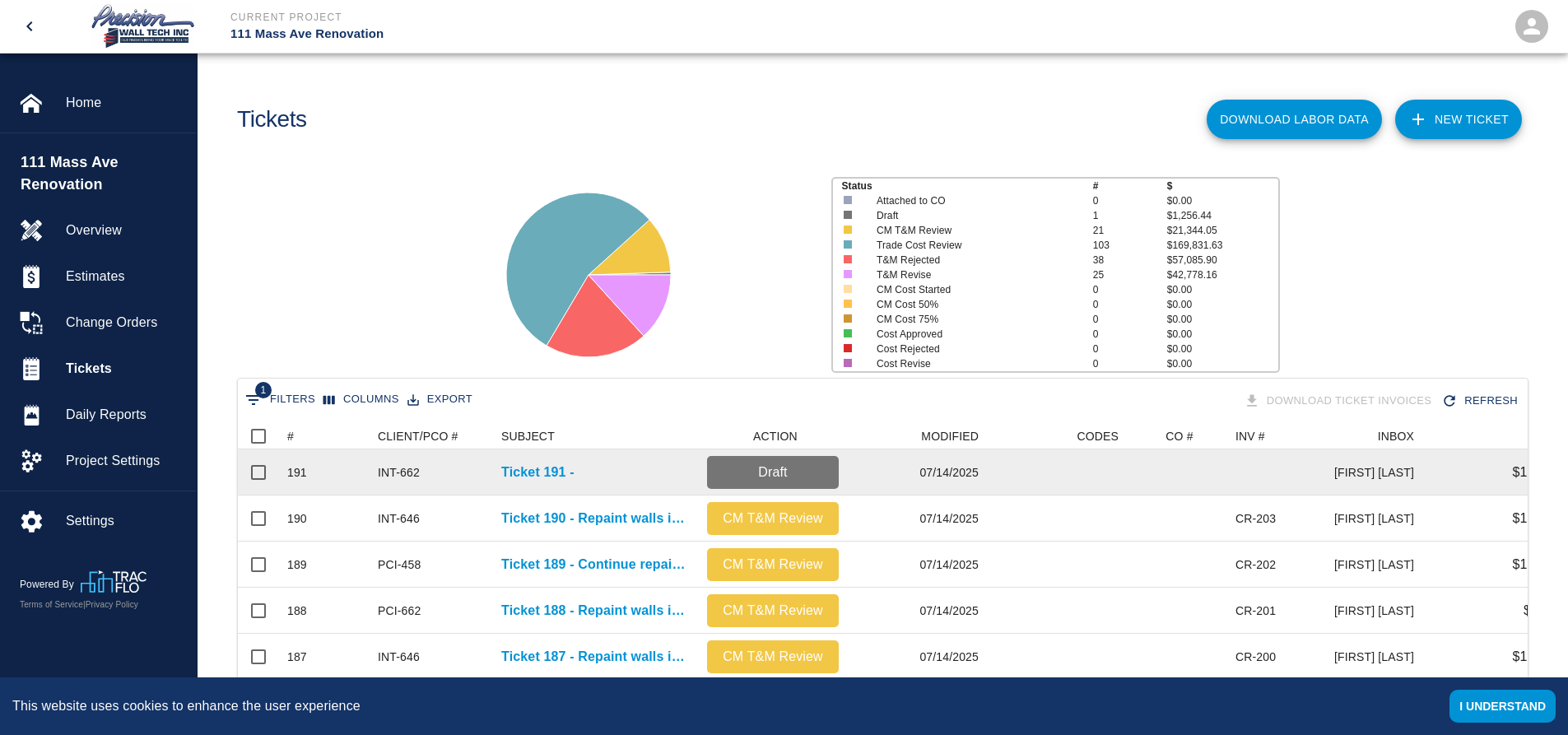 click on "07/14/2025" at bounding box center [917, 472] 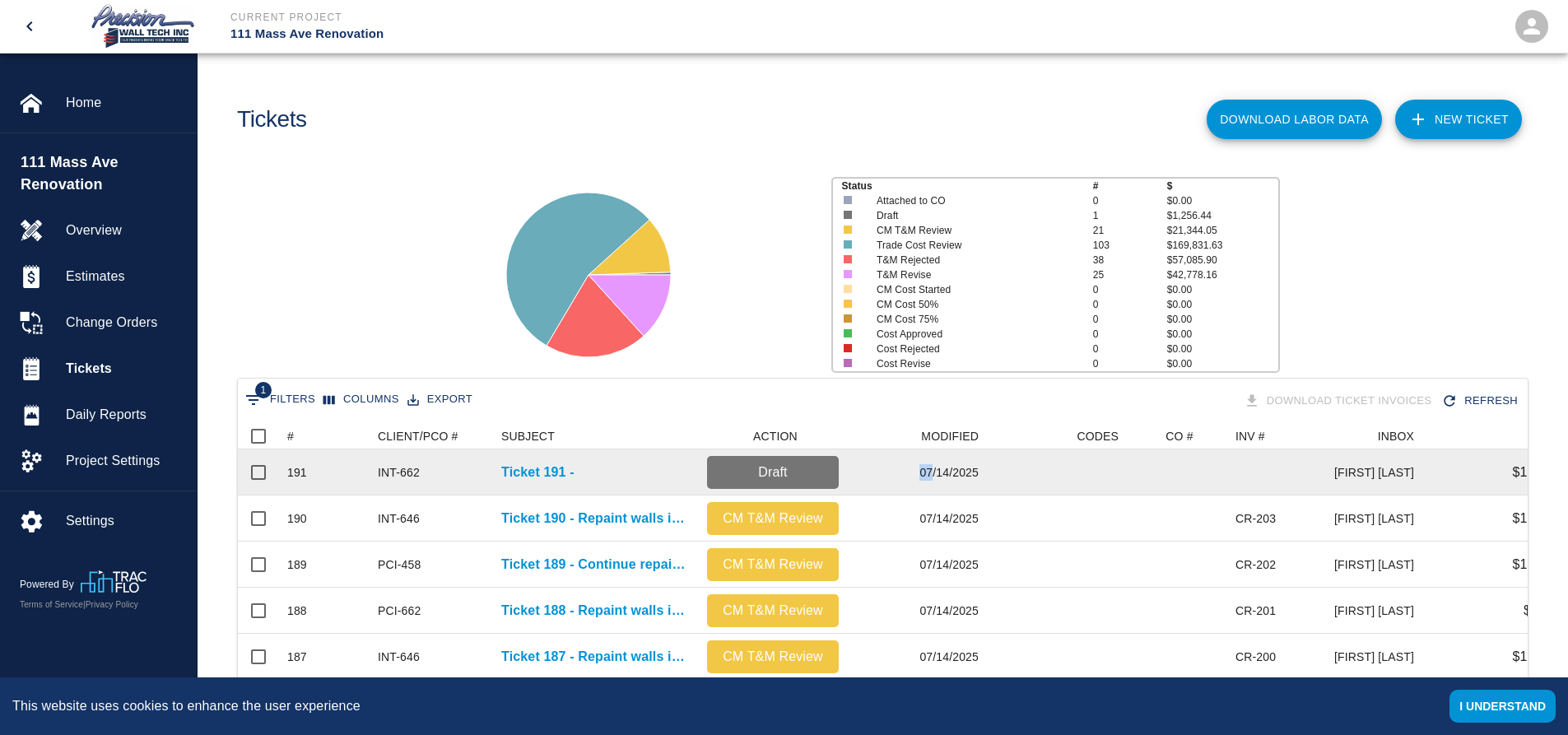 click on "07/14/2025" at bounding box center (917, 472) 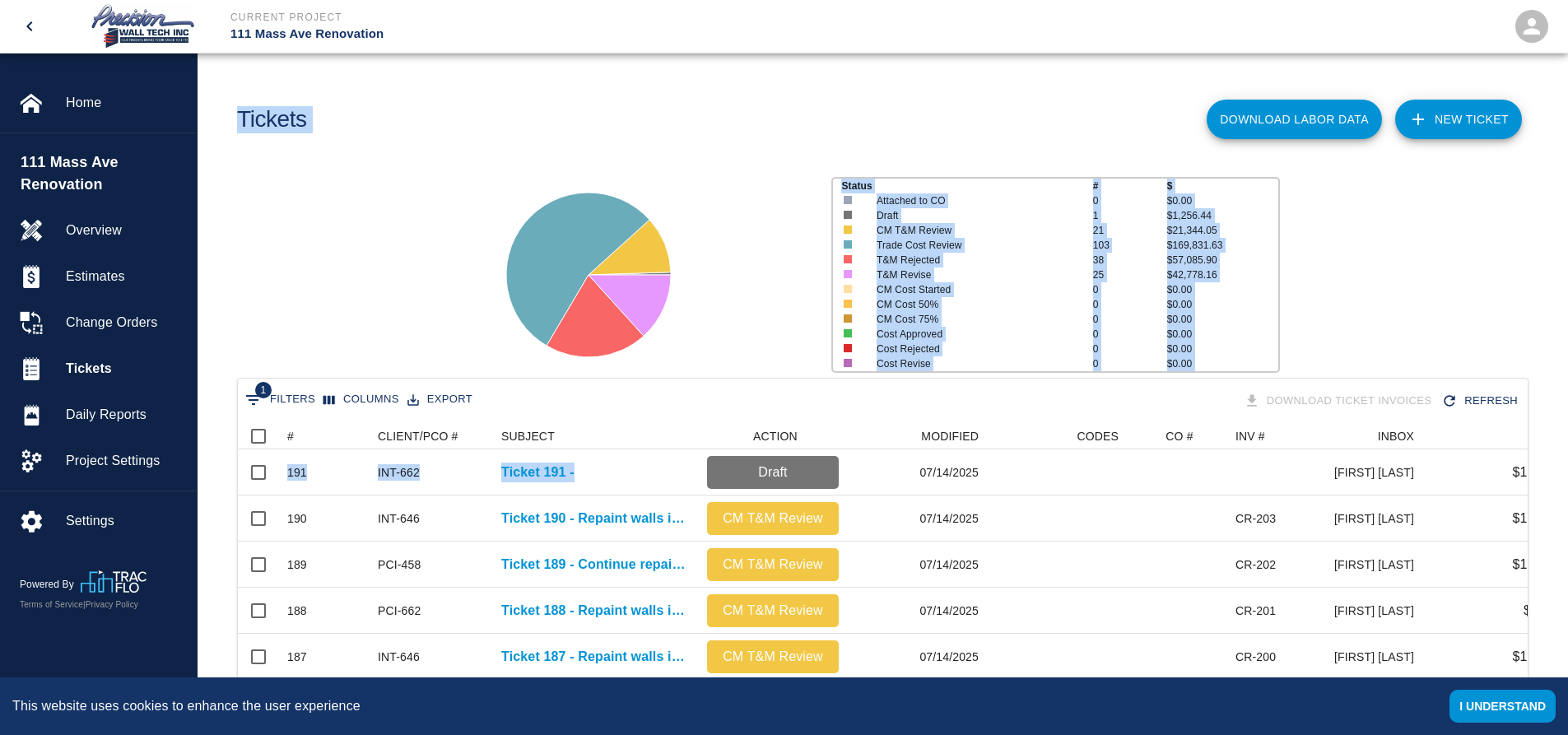 drag, startPoint x: 703, startPoint y: 468, endPoint x: 354, endPoint y: -114, distance: 678.61992 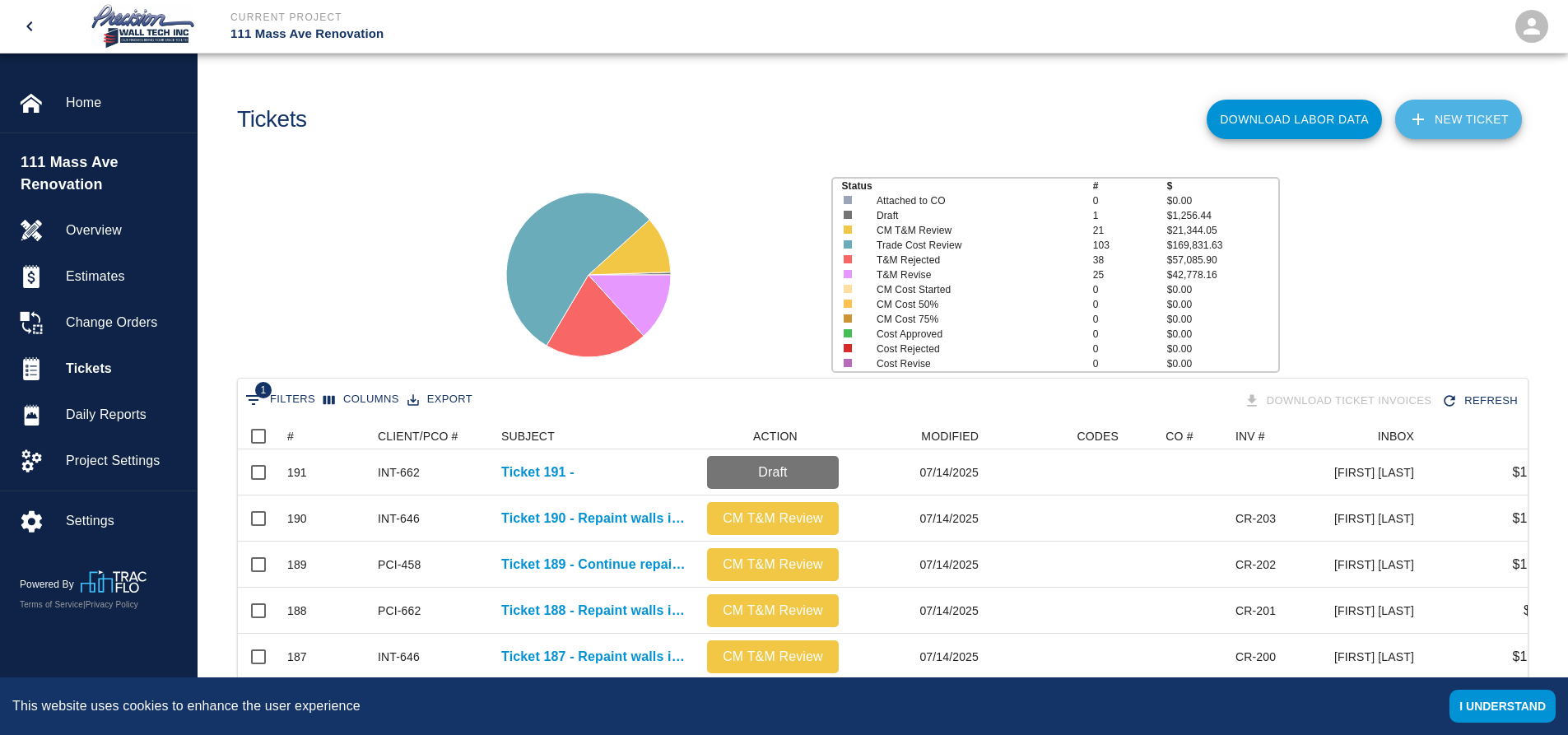 click on "NEW TICKET" at bounding box center [1459, 119] 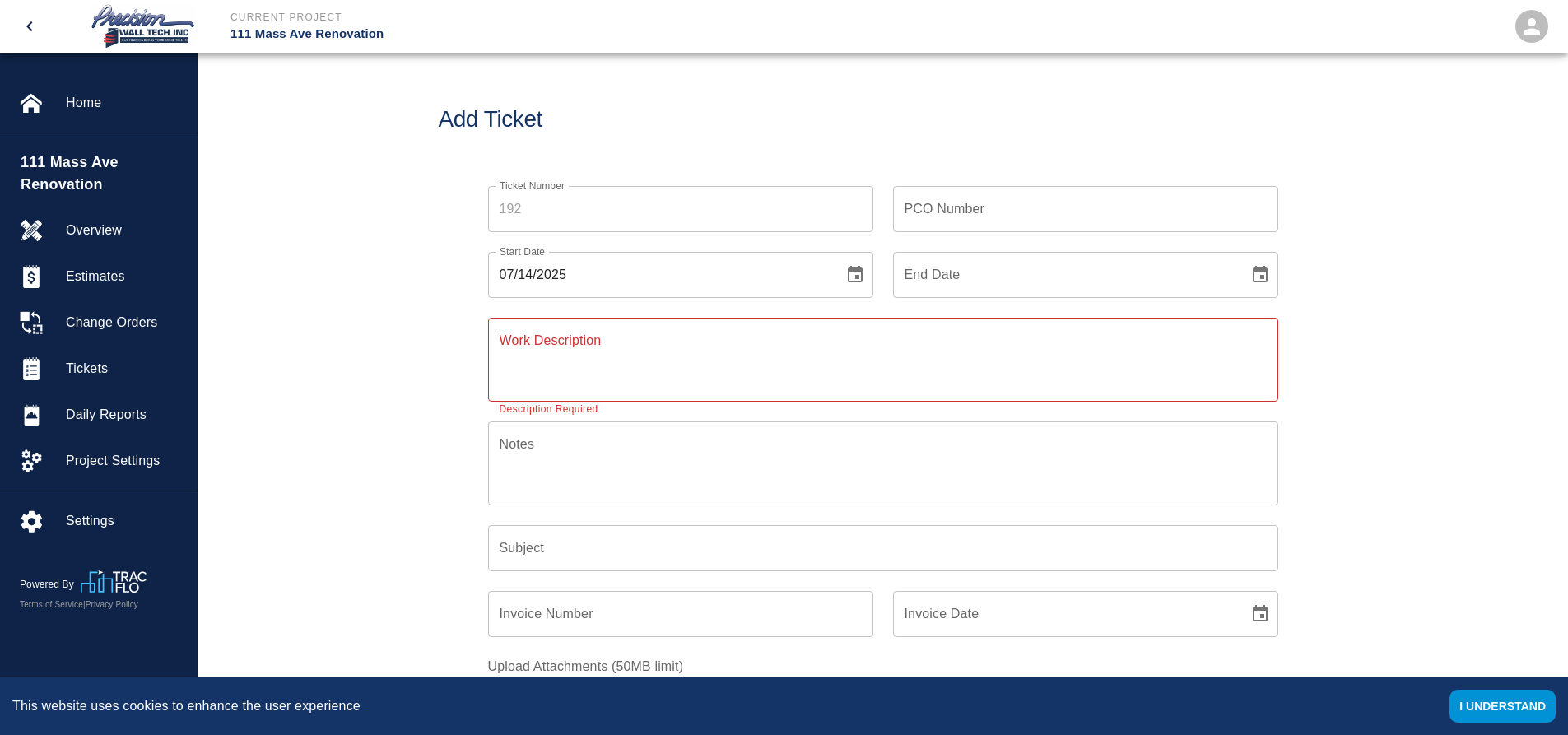 click on "Ticket Number" at bounding box center [681, 209] 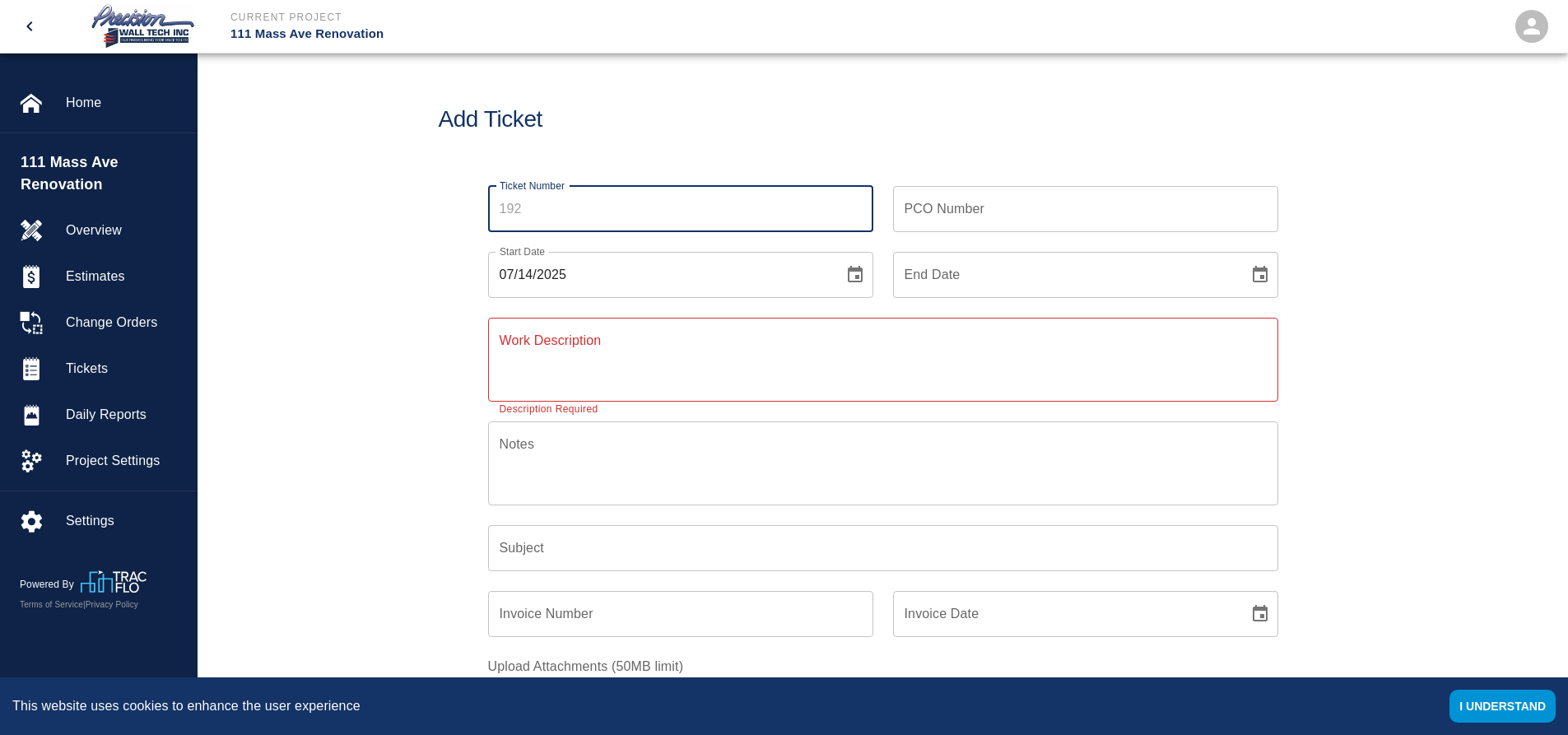 type on "192" 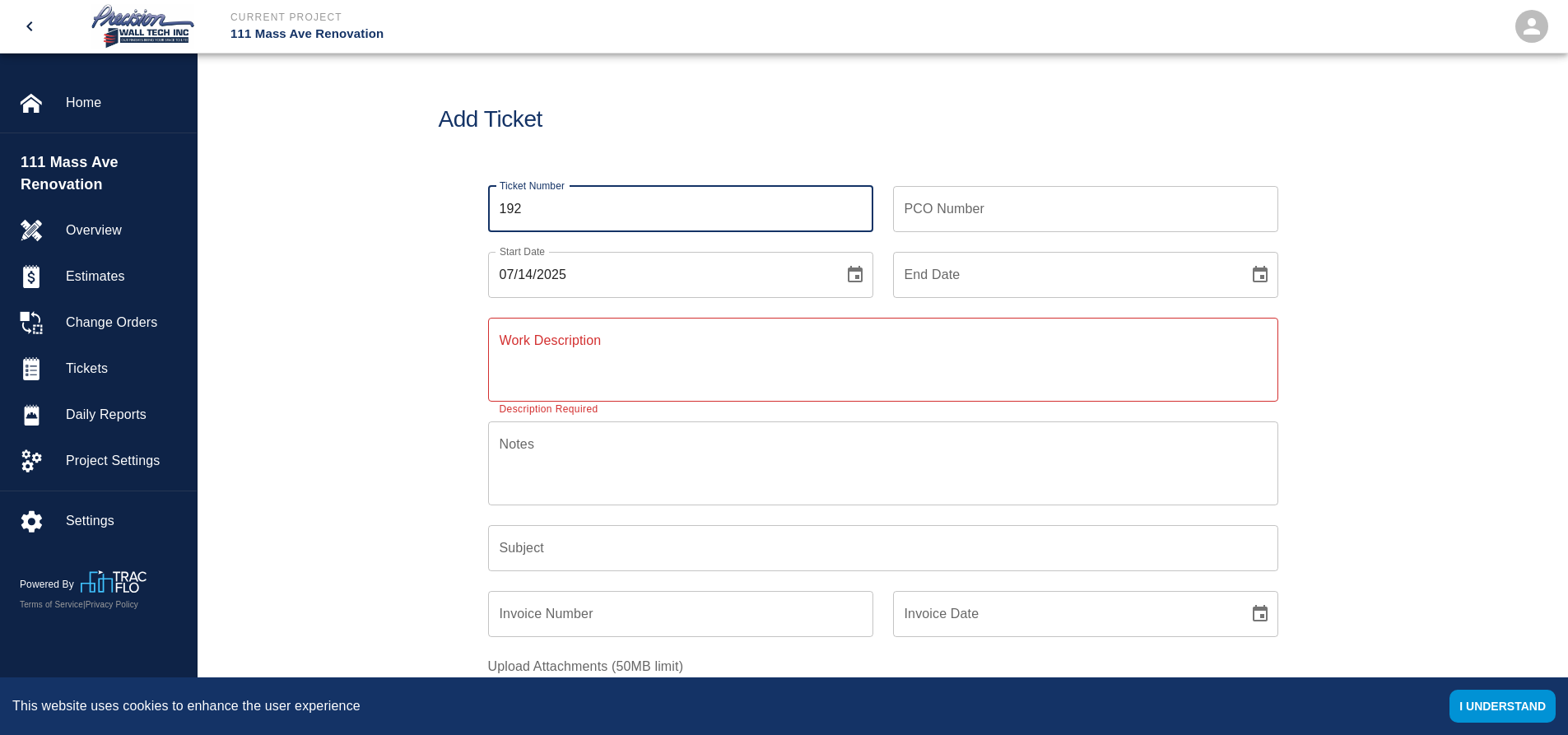 click on "PCO Number" at bounding box center (1086, 209) 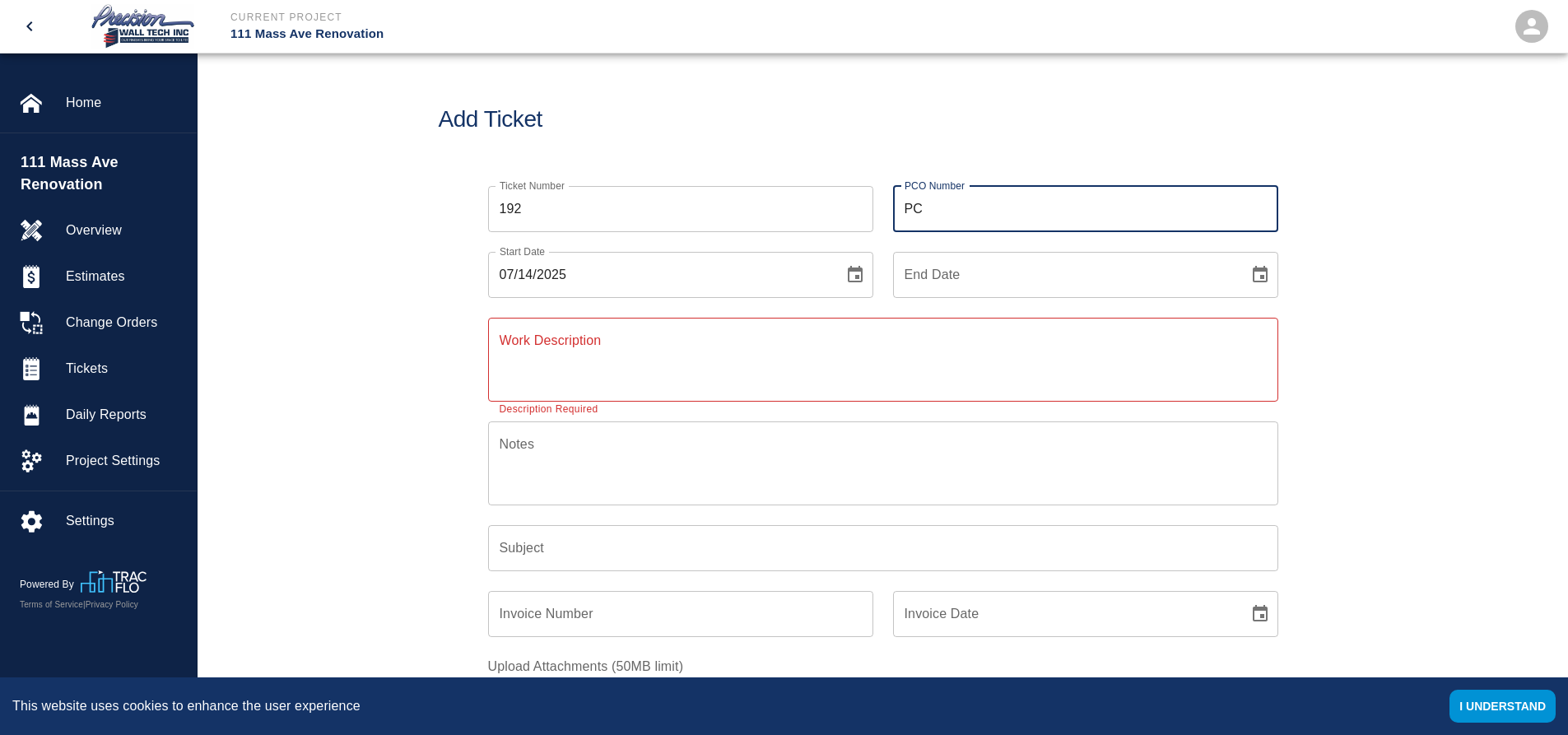 type on "P" 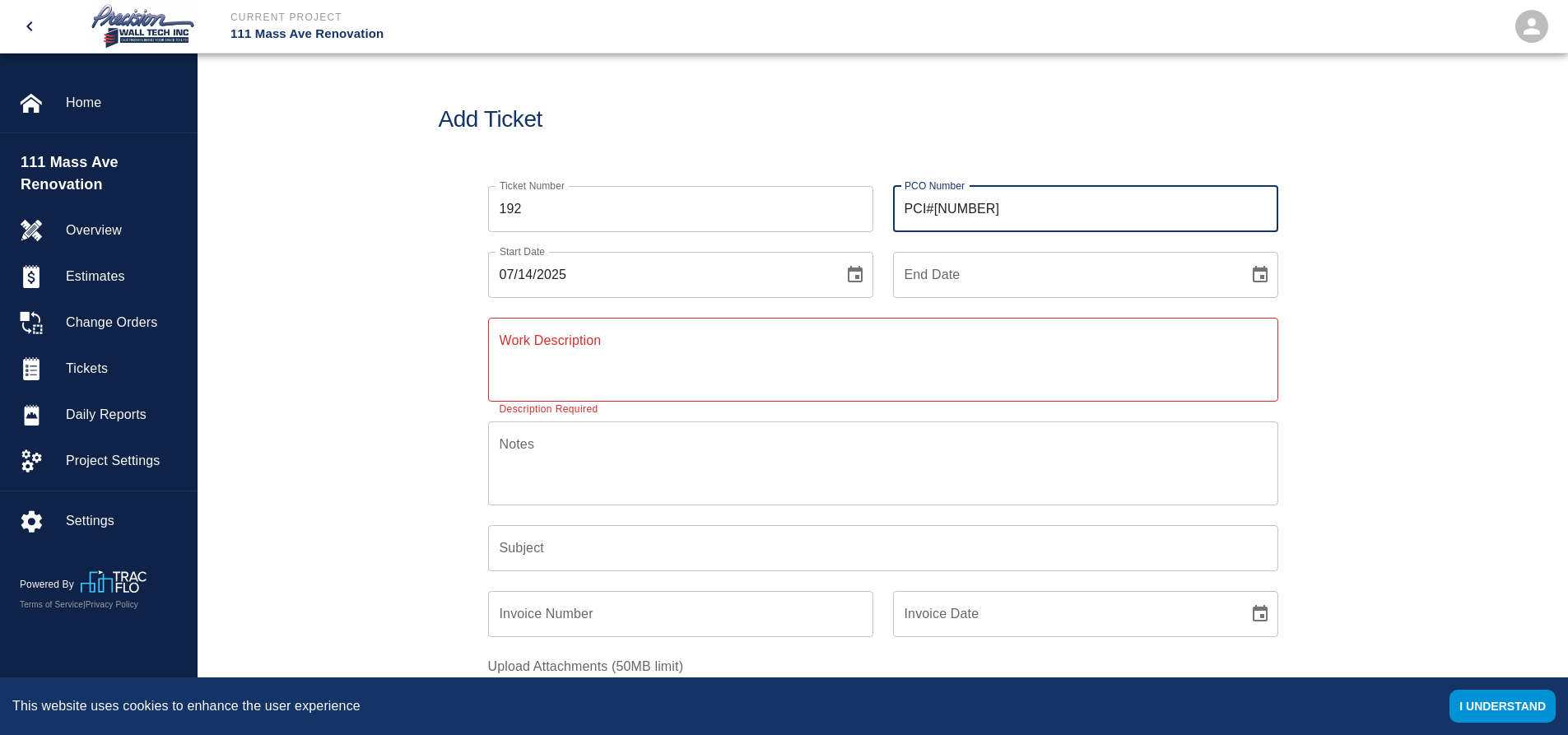type on "PCI#458" 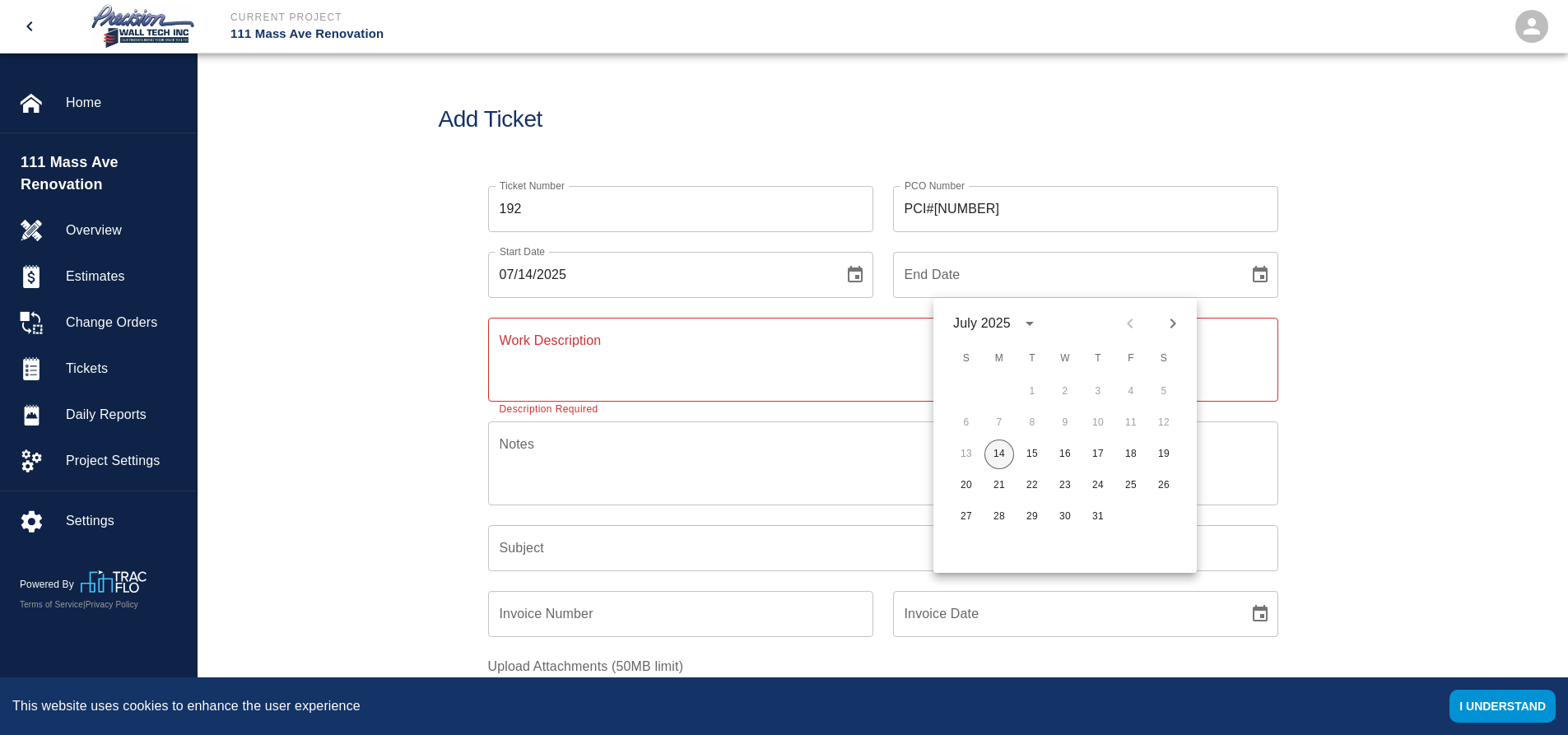 click on "14" at bounding box center (999, 454) 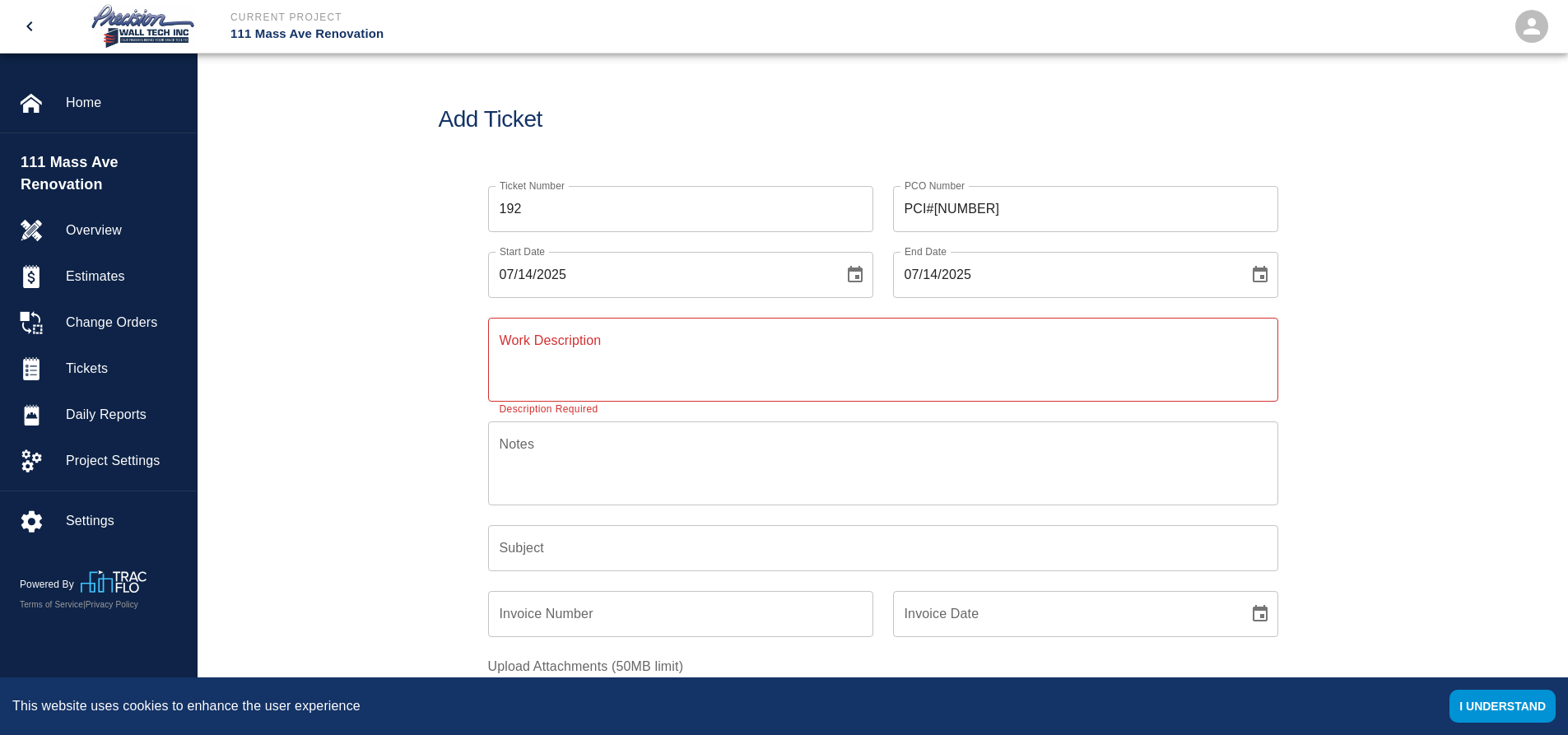 click on "Work Description" at bounding box center [883, 359] 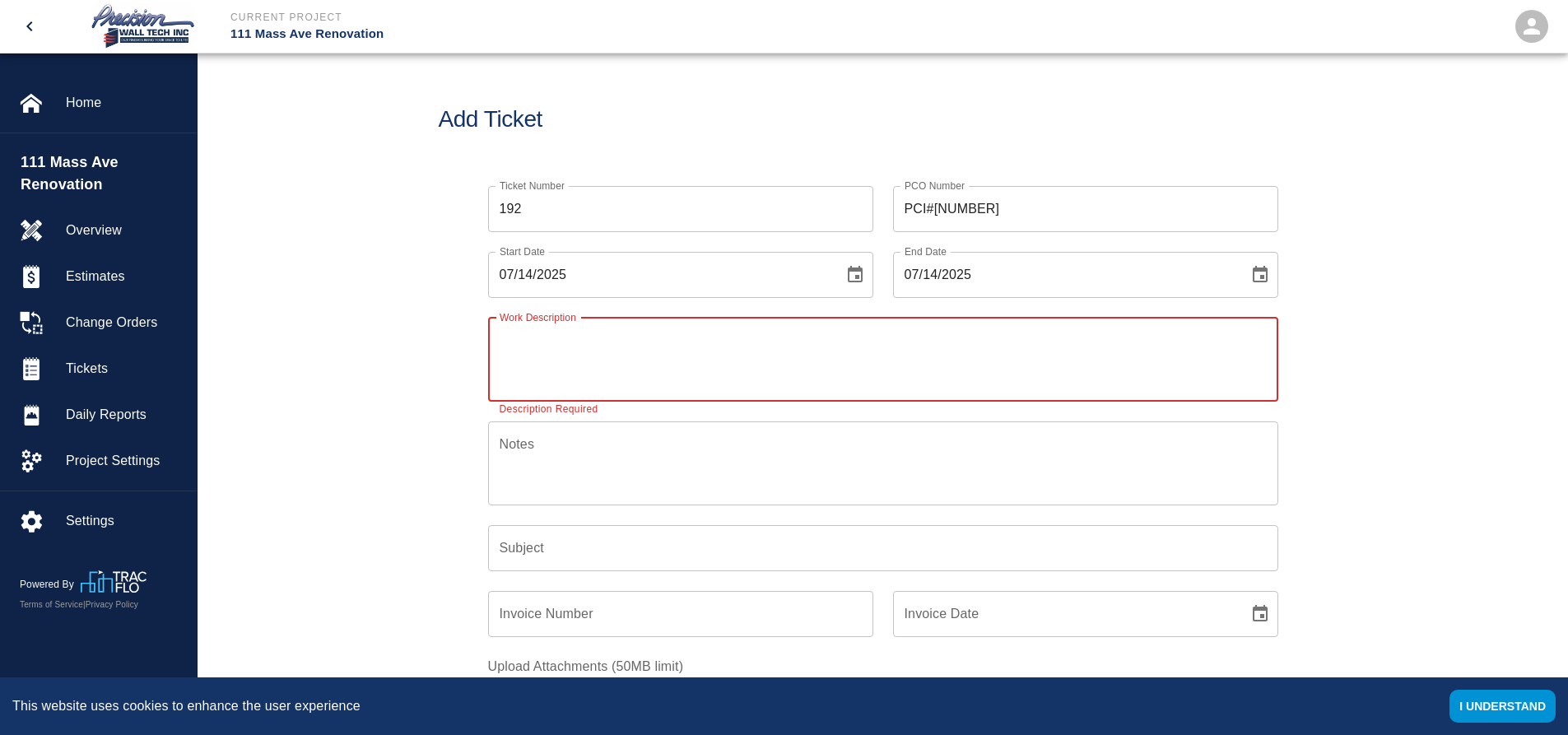 click on "Work Description" at bounding box center (883, 359) 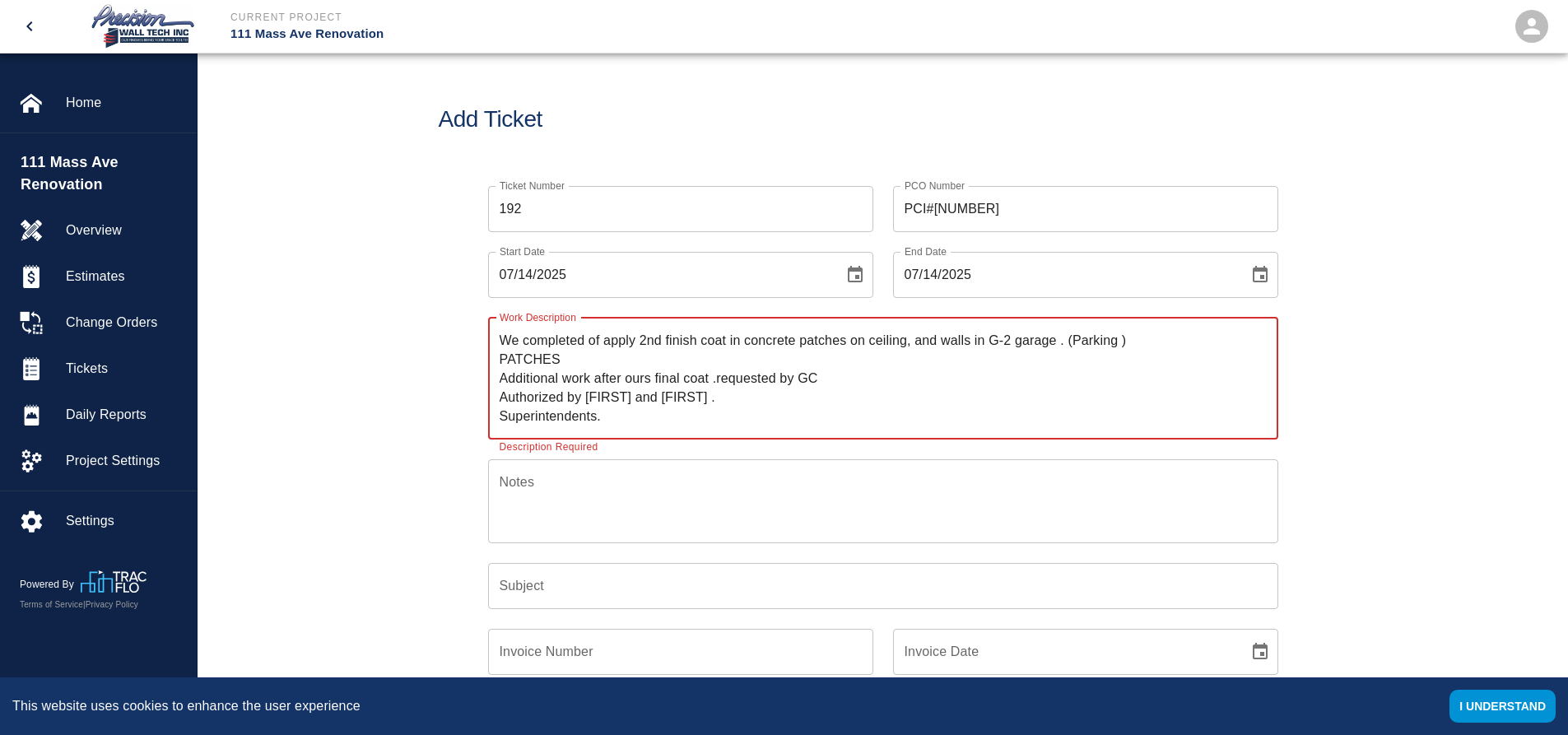 drag, startPoint x: 605, startPoint y: 421, endPoint x: 500, endPoint y: 336, distance: 135.09256 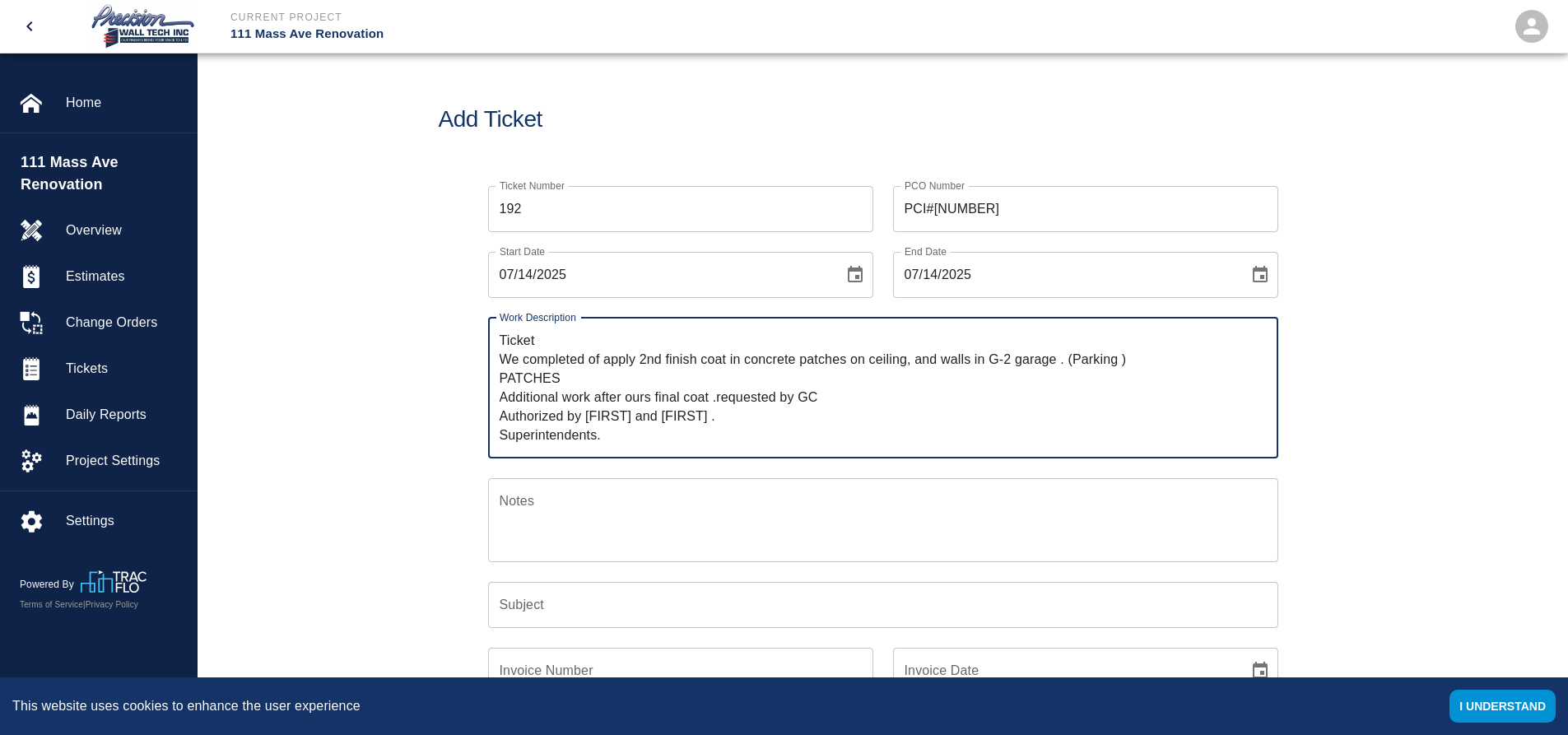 click on "Ticket
We completed of apply 2nd finish coat in concrete patches on ceiling, and walls in G-2 garage . (Parking )
PATCHES
Additional work after ours final coat .requested by GC
Authorized by Ernesto and Alante .
Superintendents." at bounding box center [883, 388] 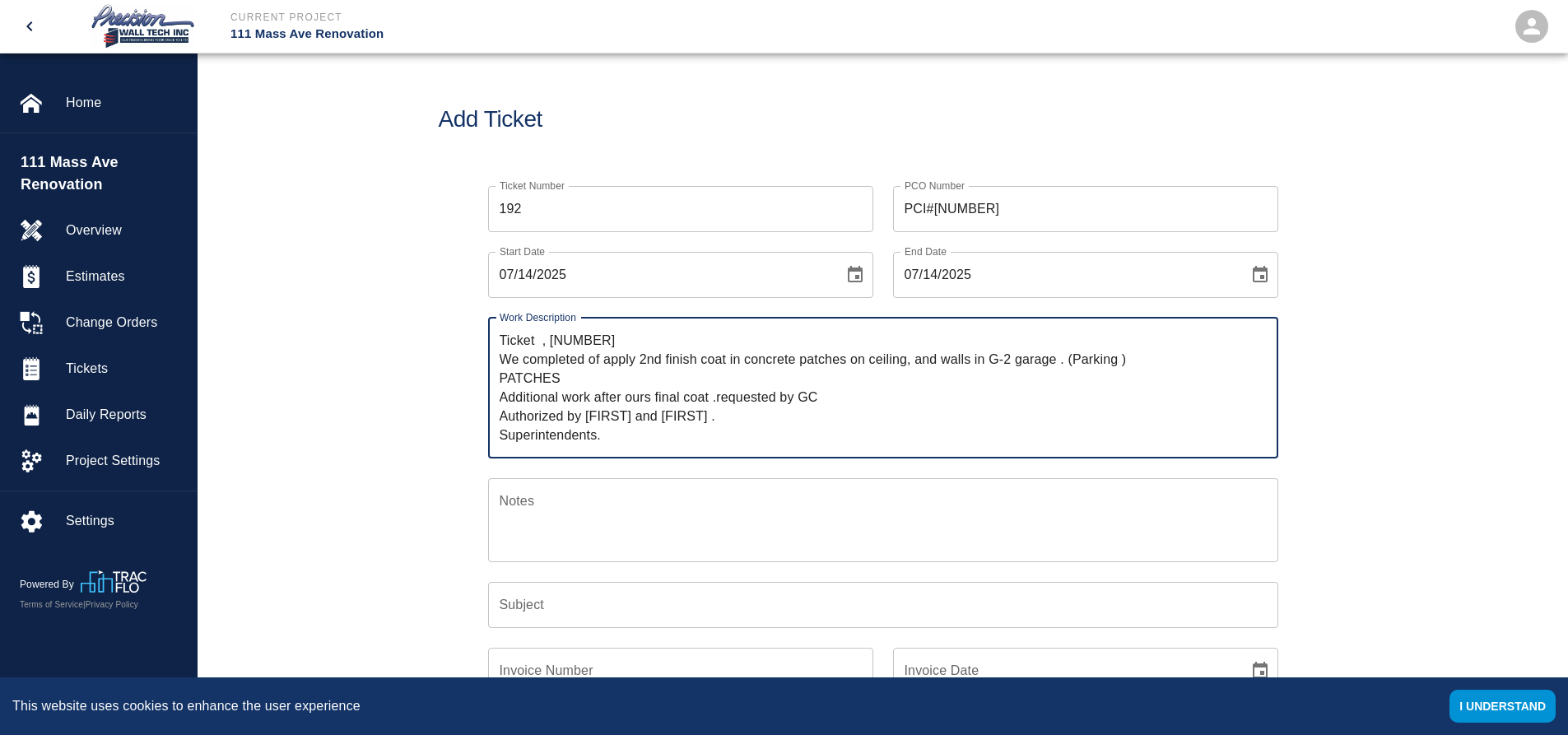 click on "Ticket  ,192
We completed of apply 2nd finish coat in concrete patches on ceiling, and walls in G-2 garage . (Parking )
PATCHES
Additional work after ours final coat .requested by GC
Authorized by Ernesto and Alante .
Superintendents." at bounding box center (883, 388) 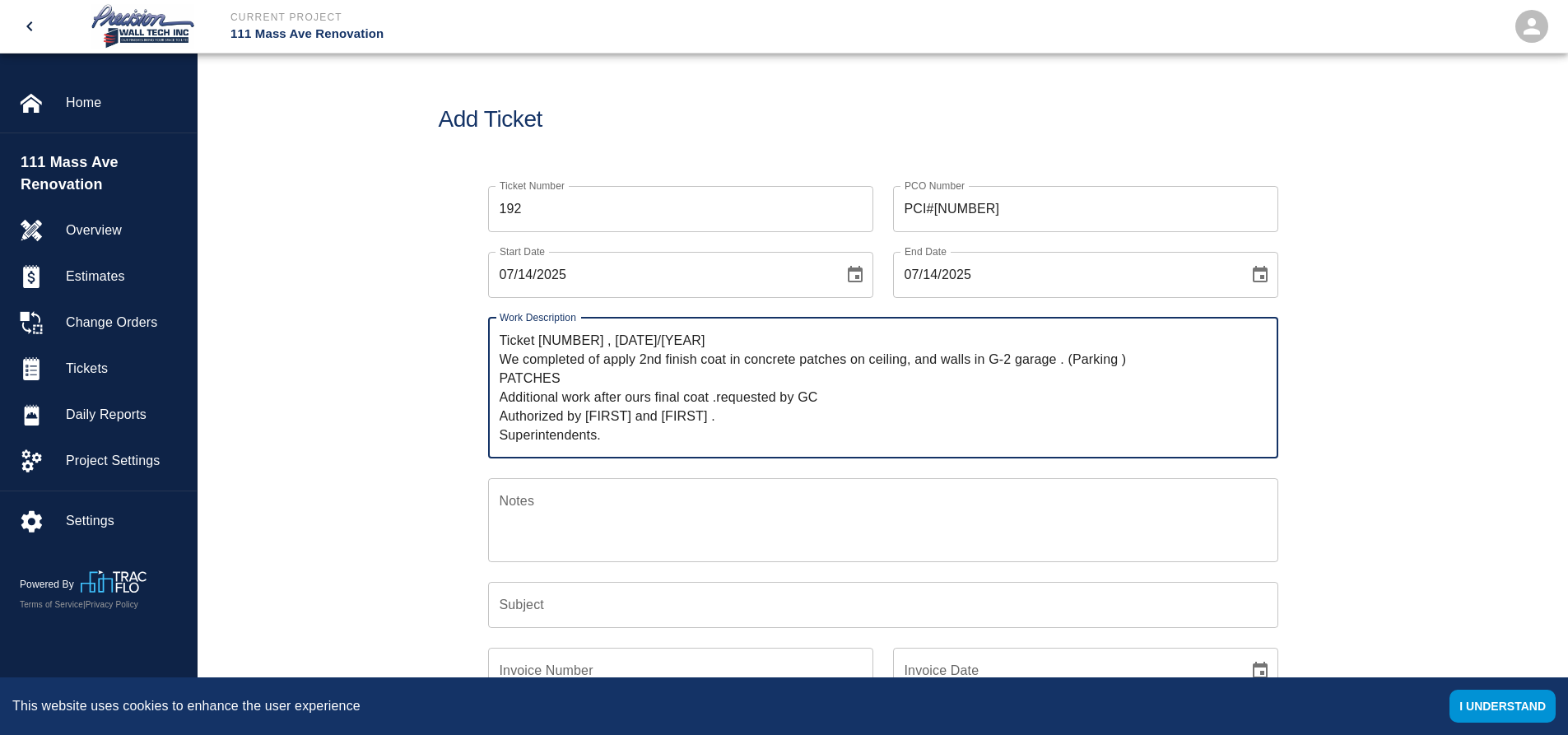 type on "Ticket 192 , 7/10/2025
We completed of apply 2nd finish coat in concrete patches on ceiling, and walls in G-2 garage . (Parking )
PATCHES
Additional work after ours final coat .requested by GC
Authorized by Ernesto and Alante .
Superintendents." 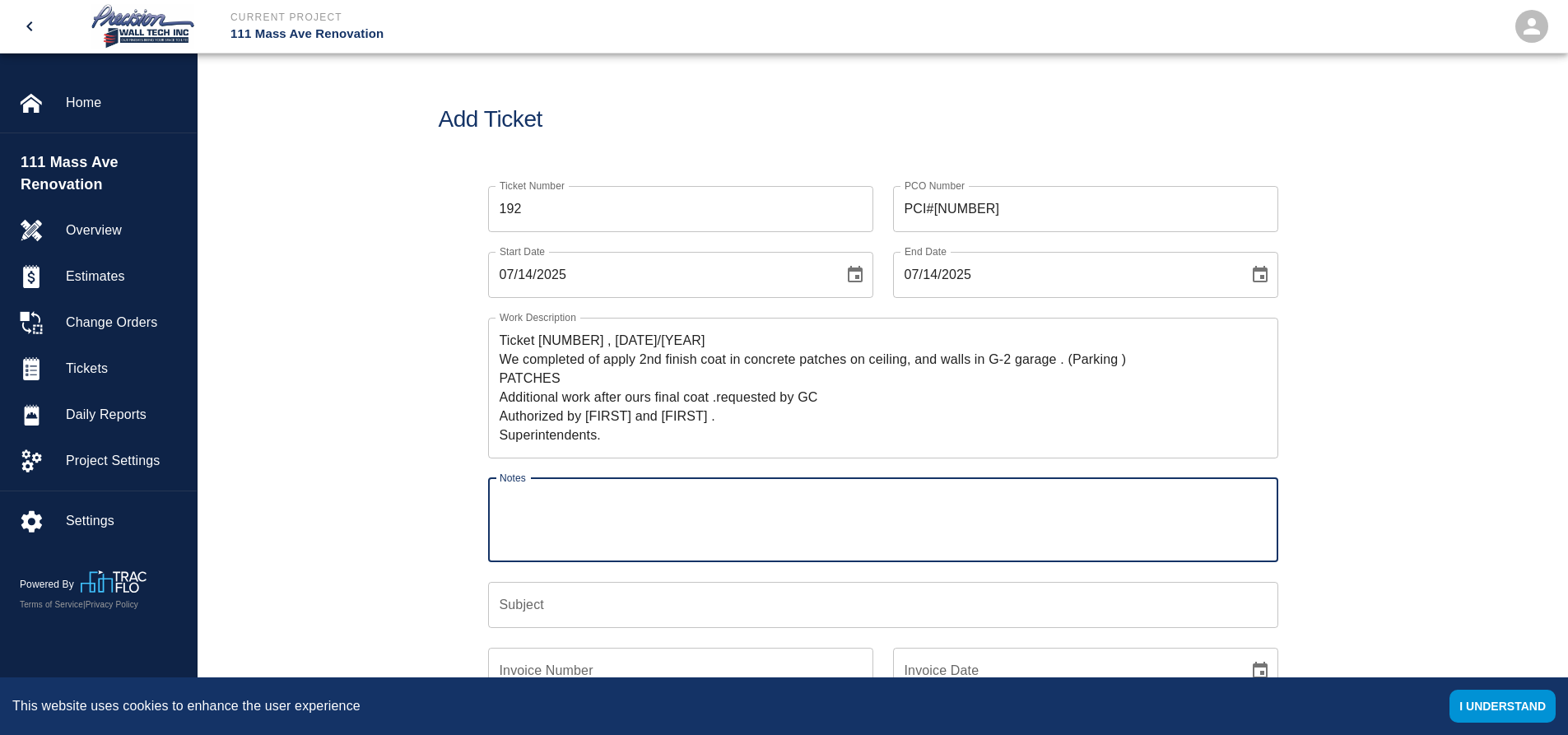 click on "Notes" at bounding box center (883, 519) 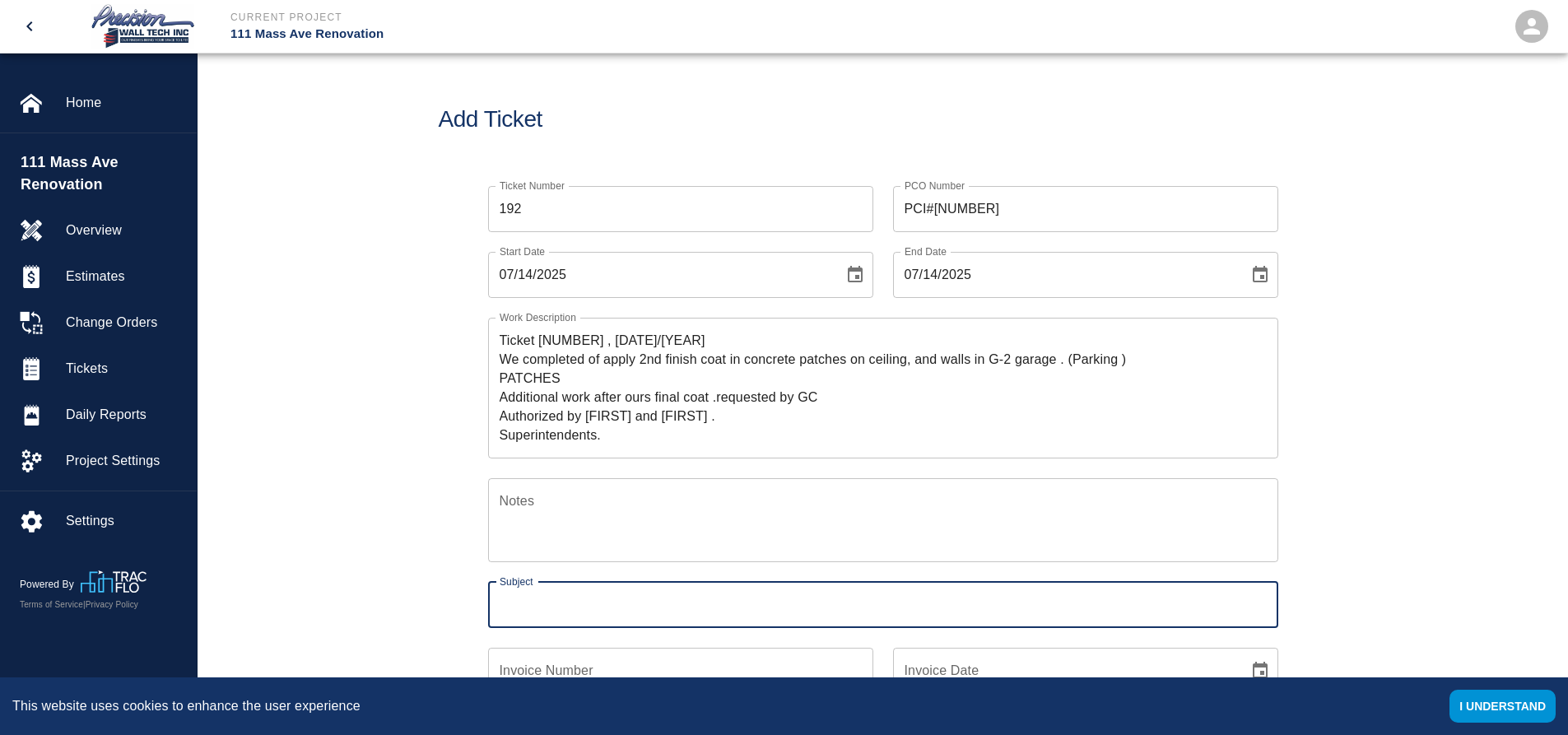 click on "Subject" at bounding box center (883, 605) 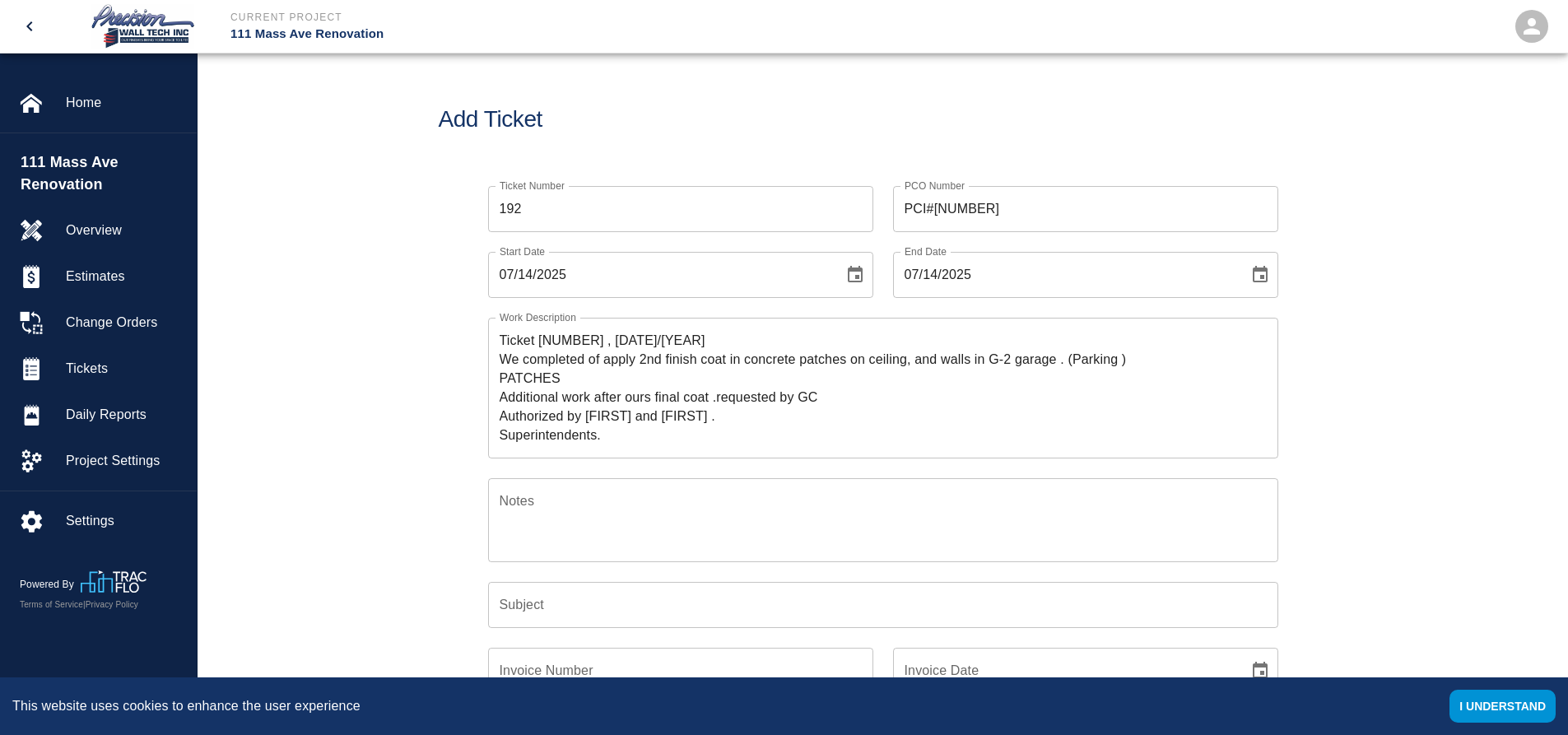 click on "Subject" at bounding box center [883, 605] 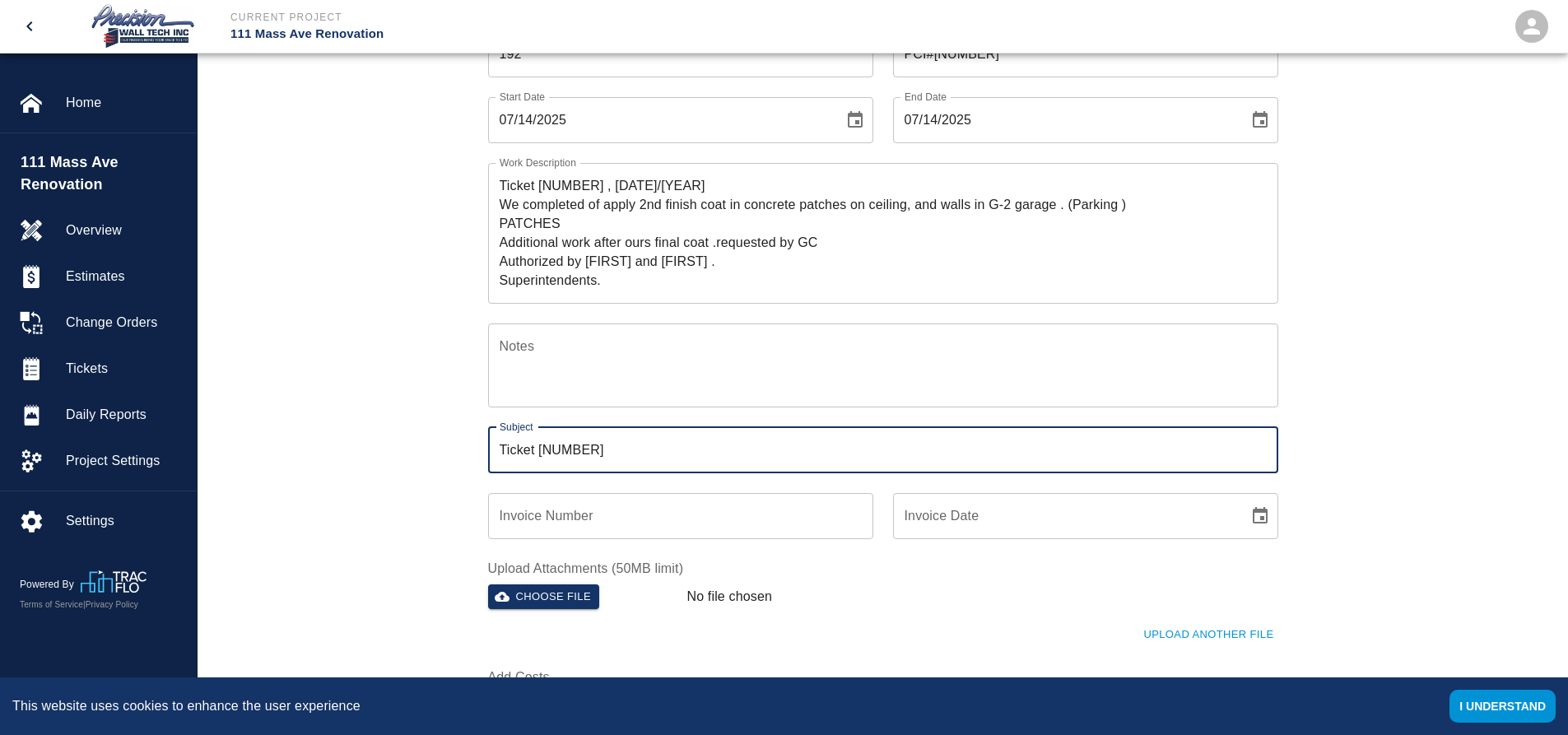 scroll, scrollTop: 165, scrollLeft: 0, axis: vertical 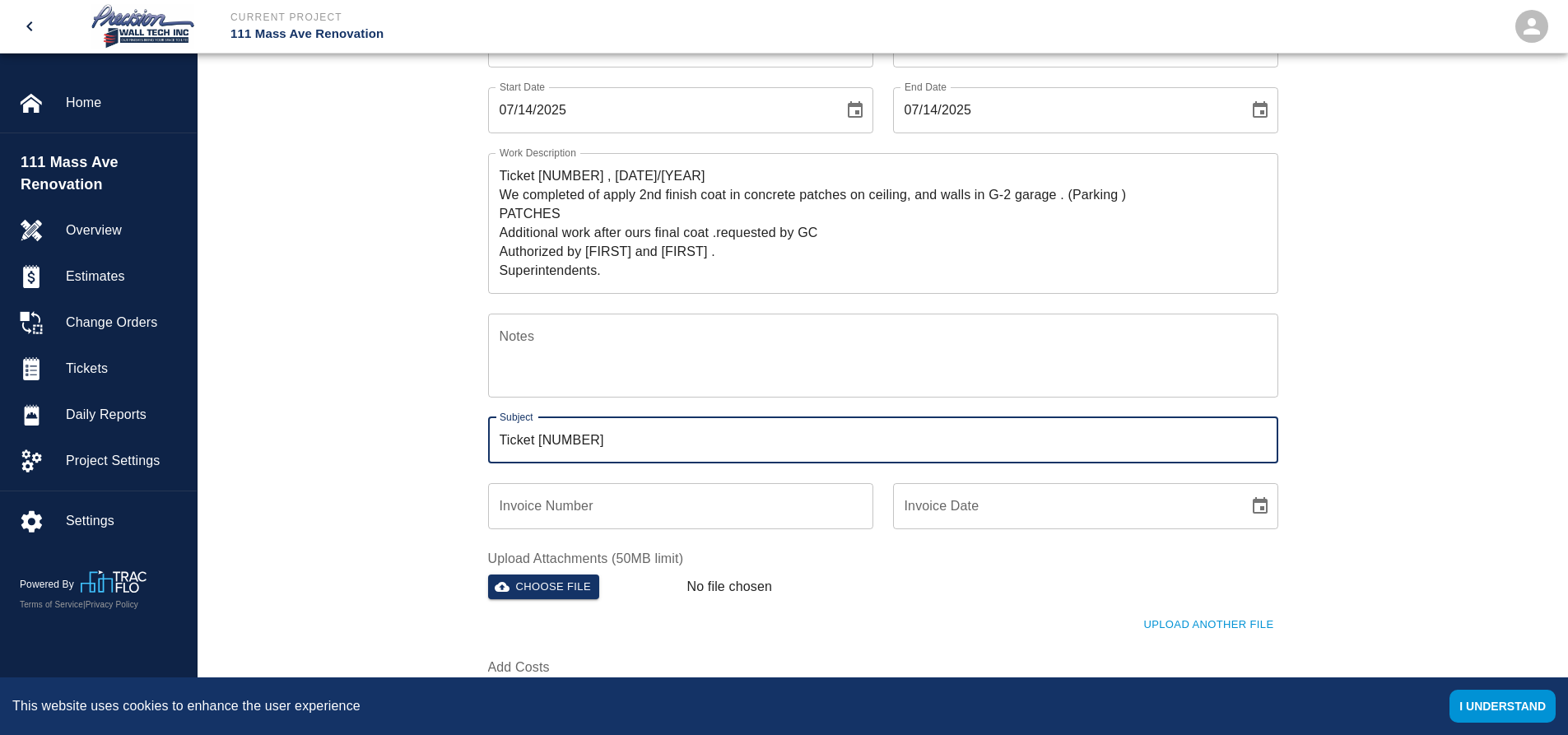 type on "Ticket 192" 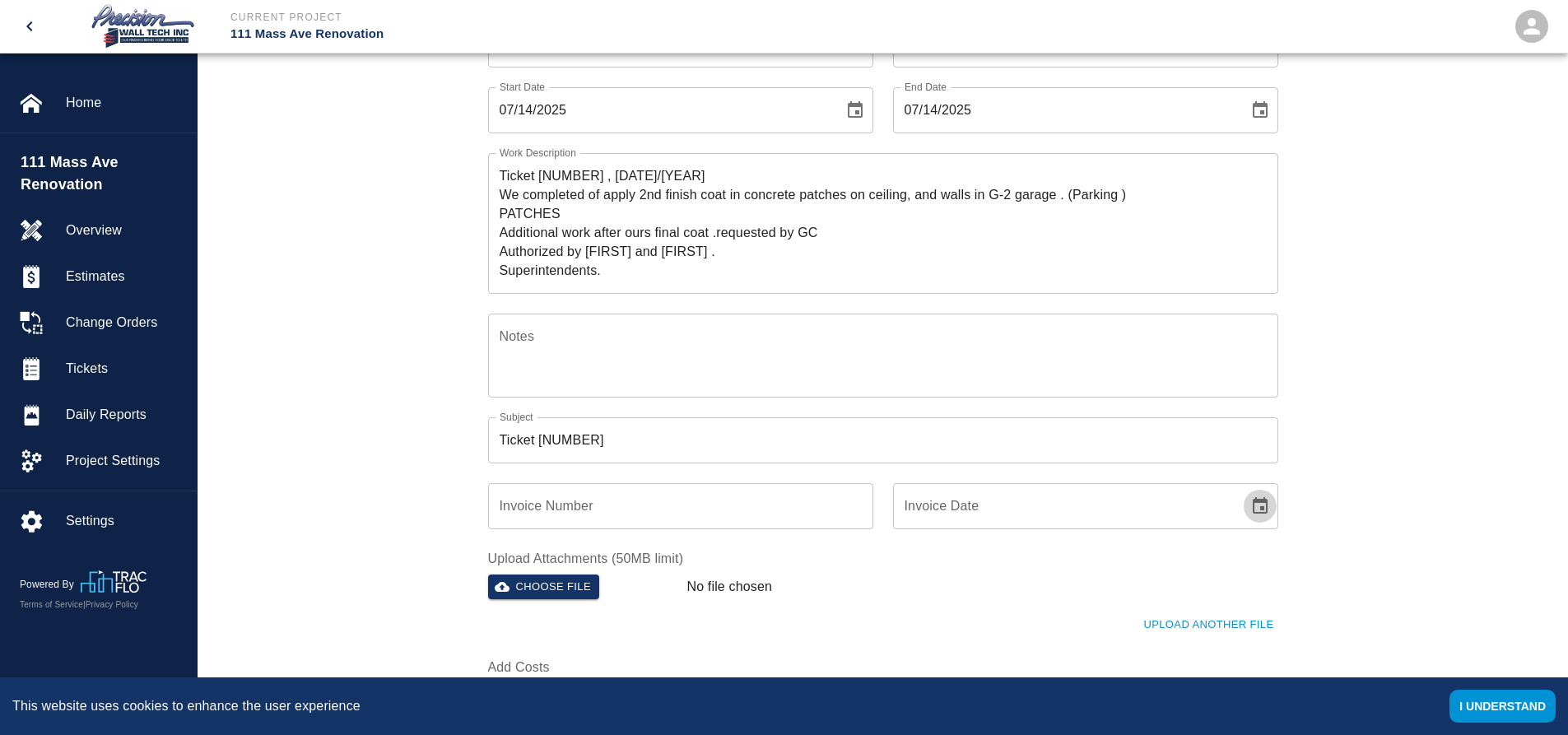 click at bounding box center (1260, 506) 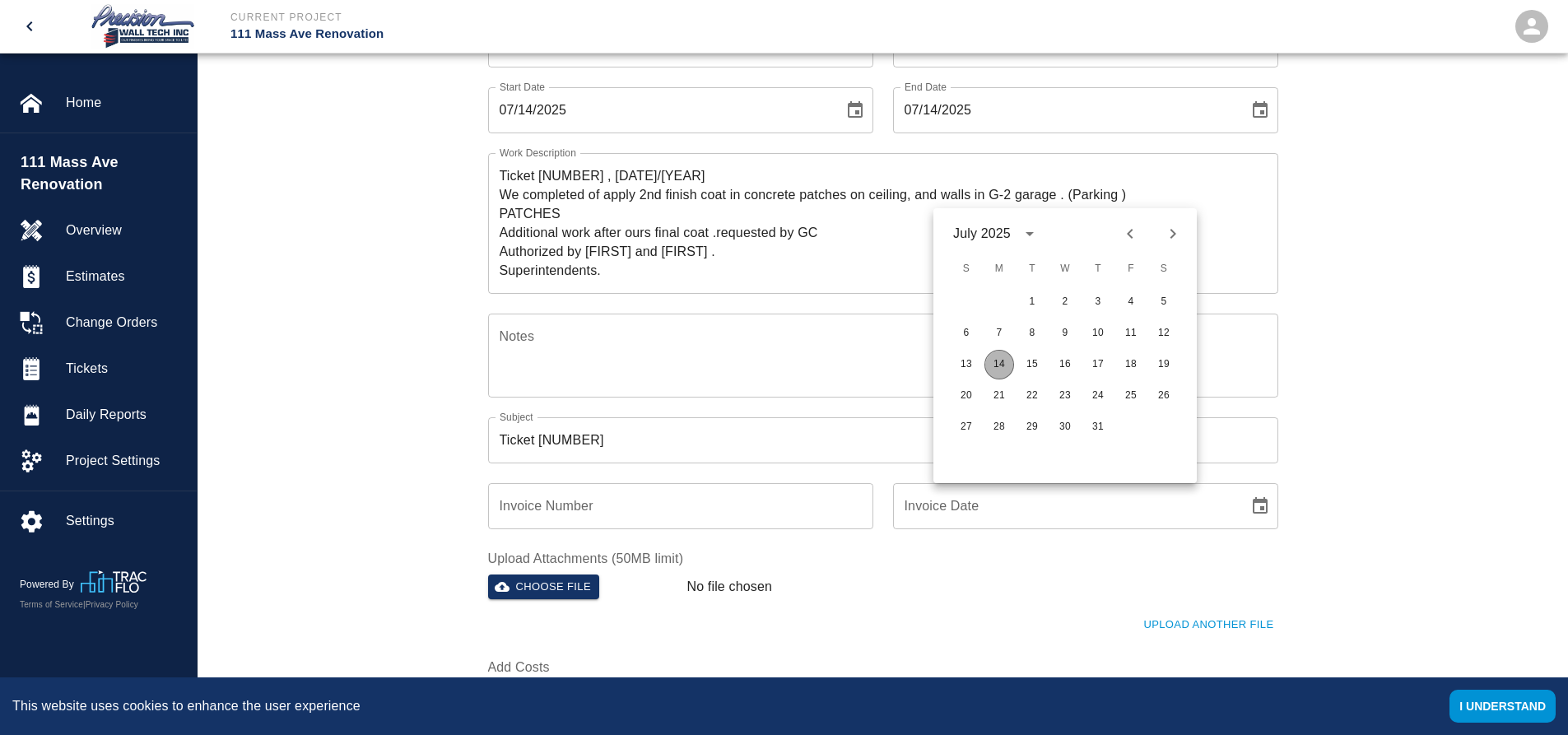 click on "14" at bounding box center [999, 365] 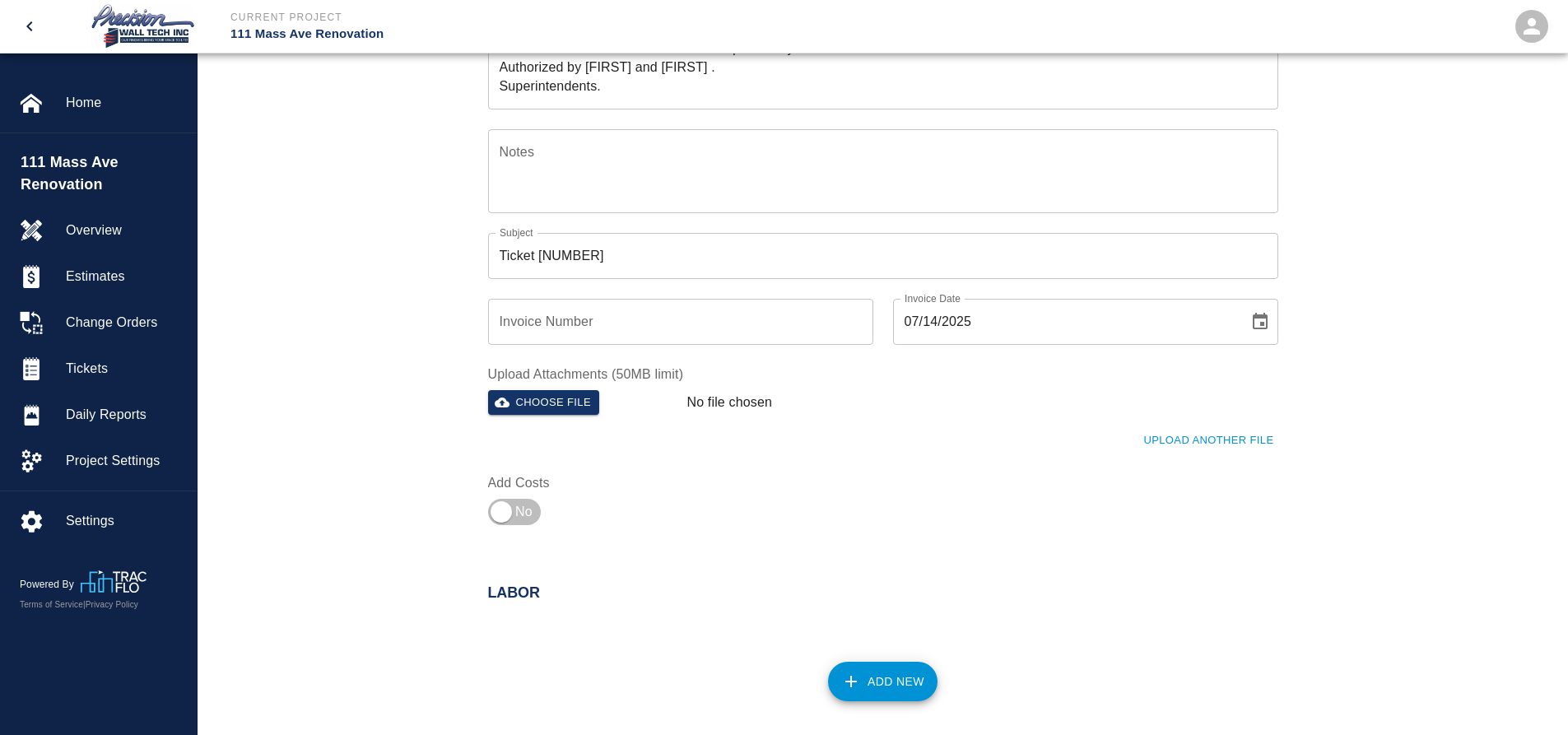 scroll, scrollTop: 412, scrollLeft: 0, axis: vertical 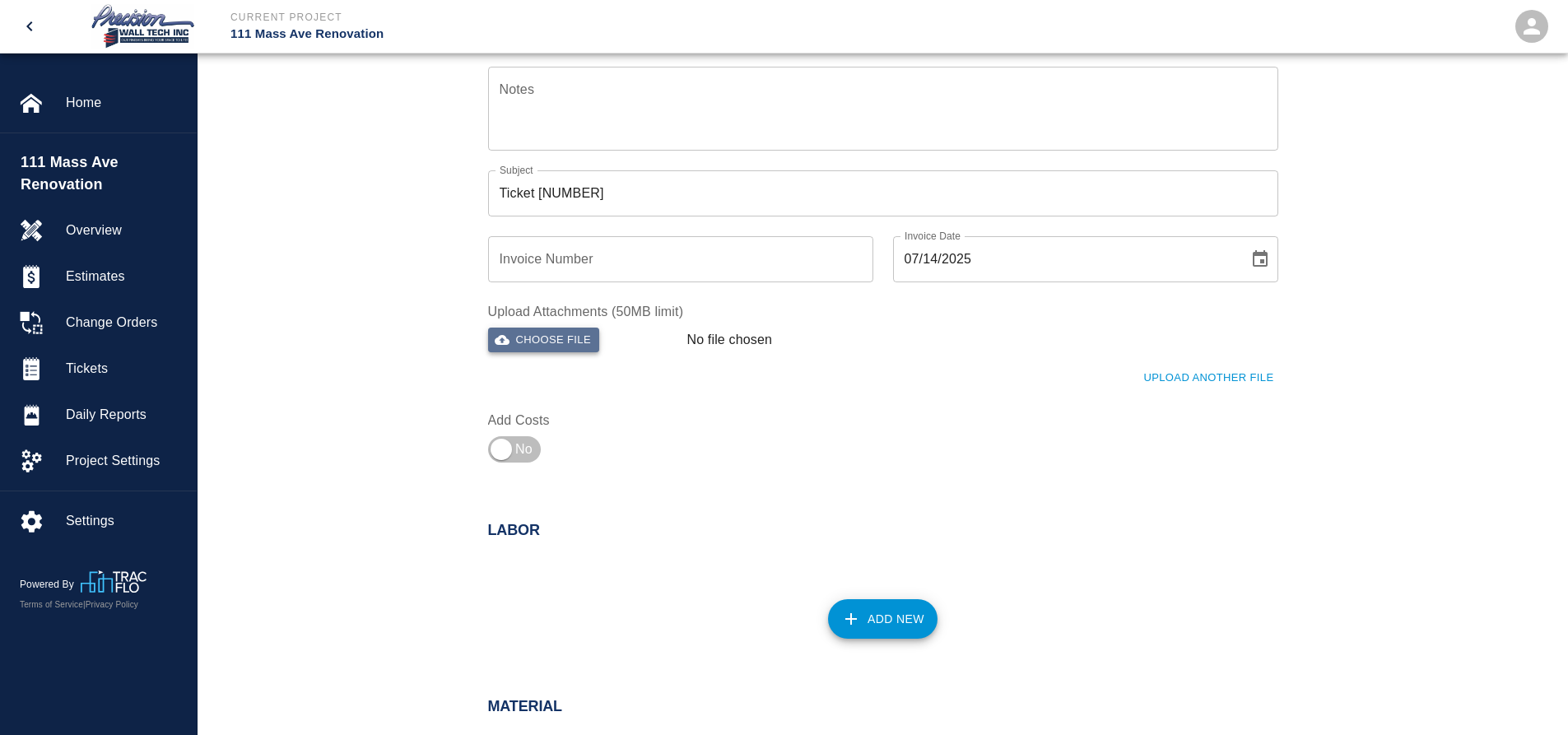 click on "Choose file" at bounding box center [544, 340] 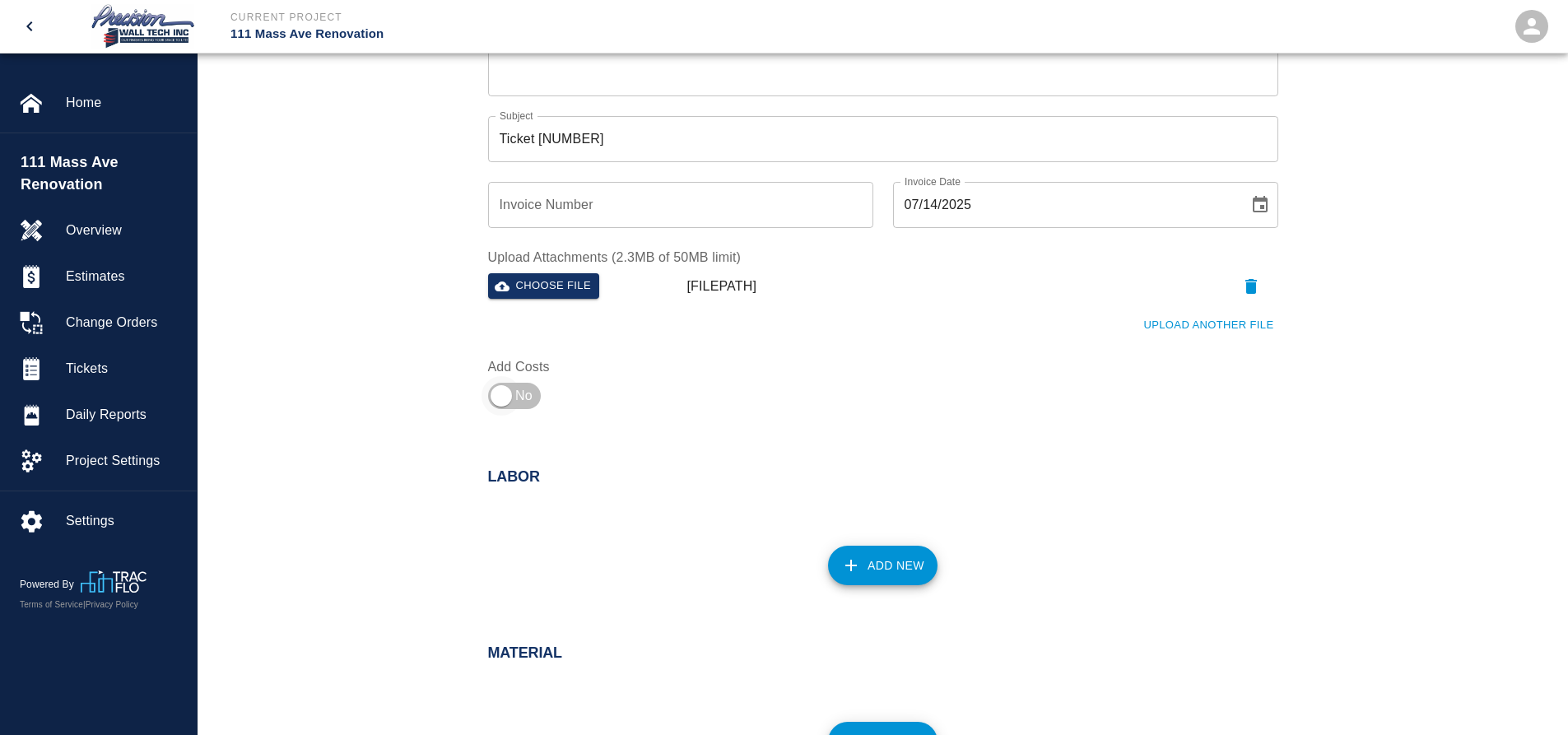 scroll, scrollTop: 494, scrollLeft: 0, axis: vertical 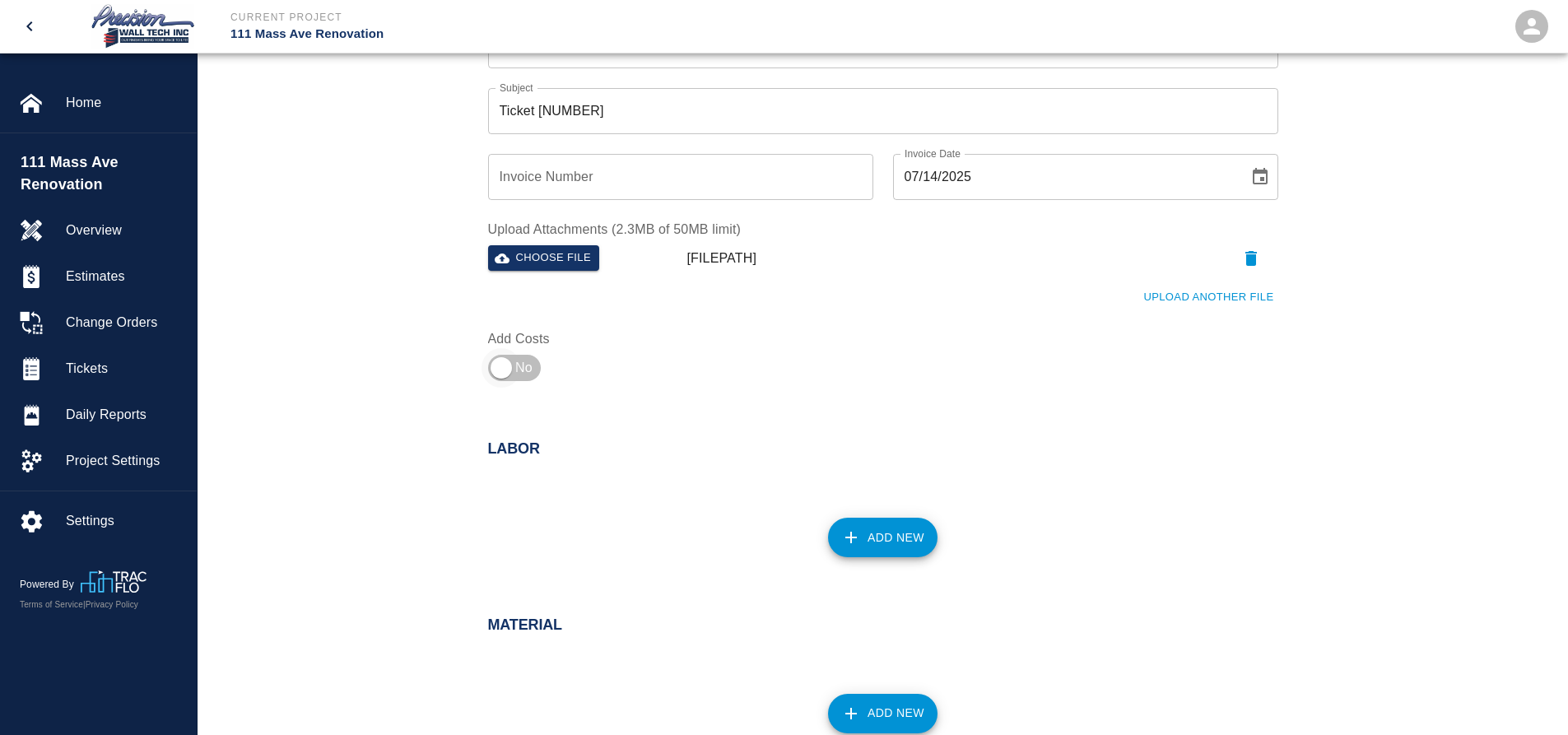 click at bounding box center [501, 368] 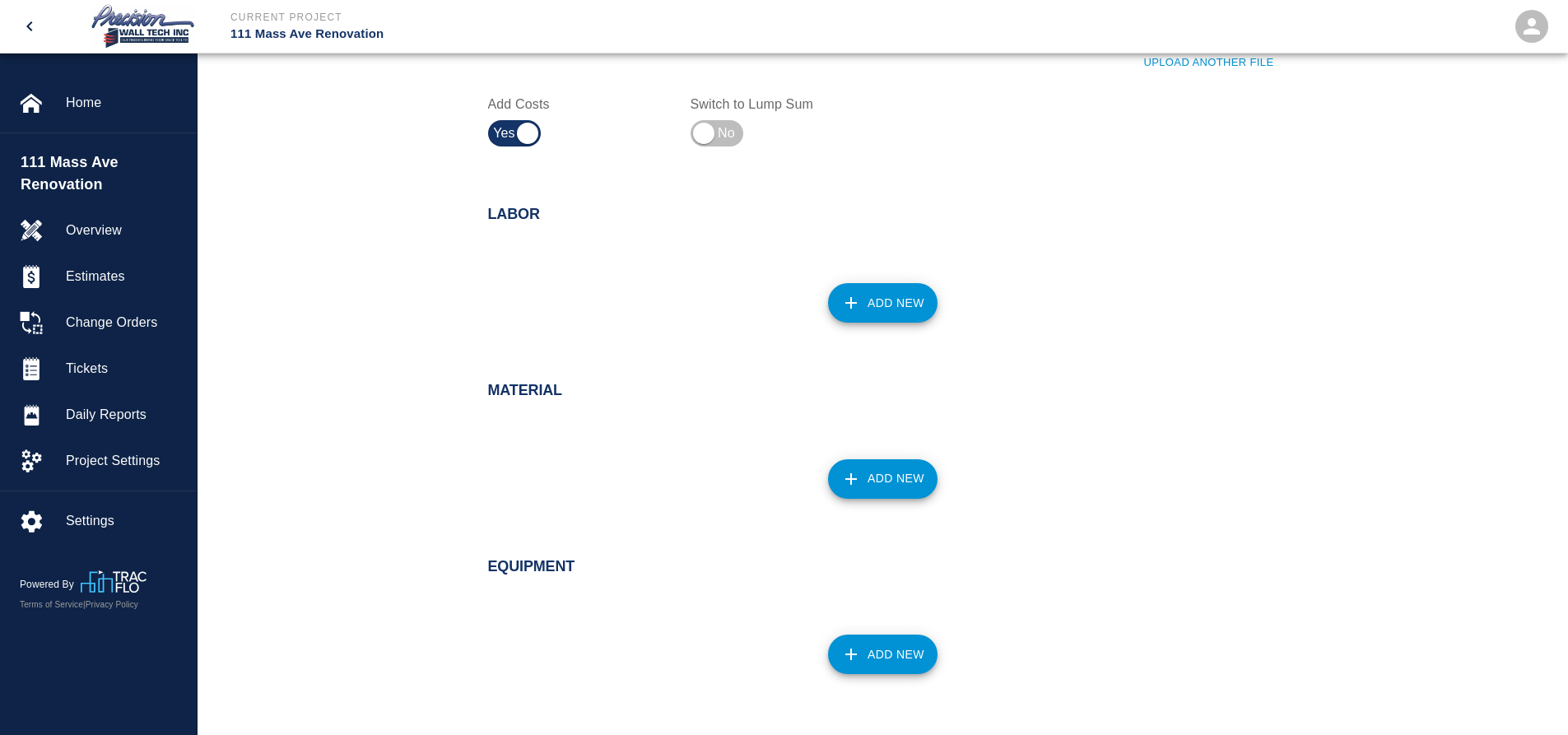 scroll, scrollTop: 741, scrollLeft: 0, axis: vertical 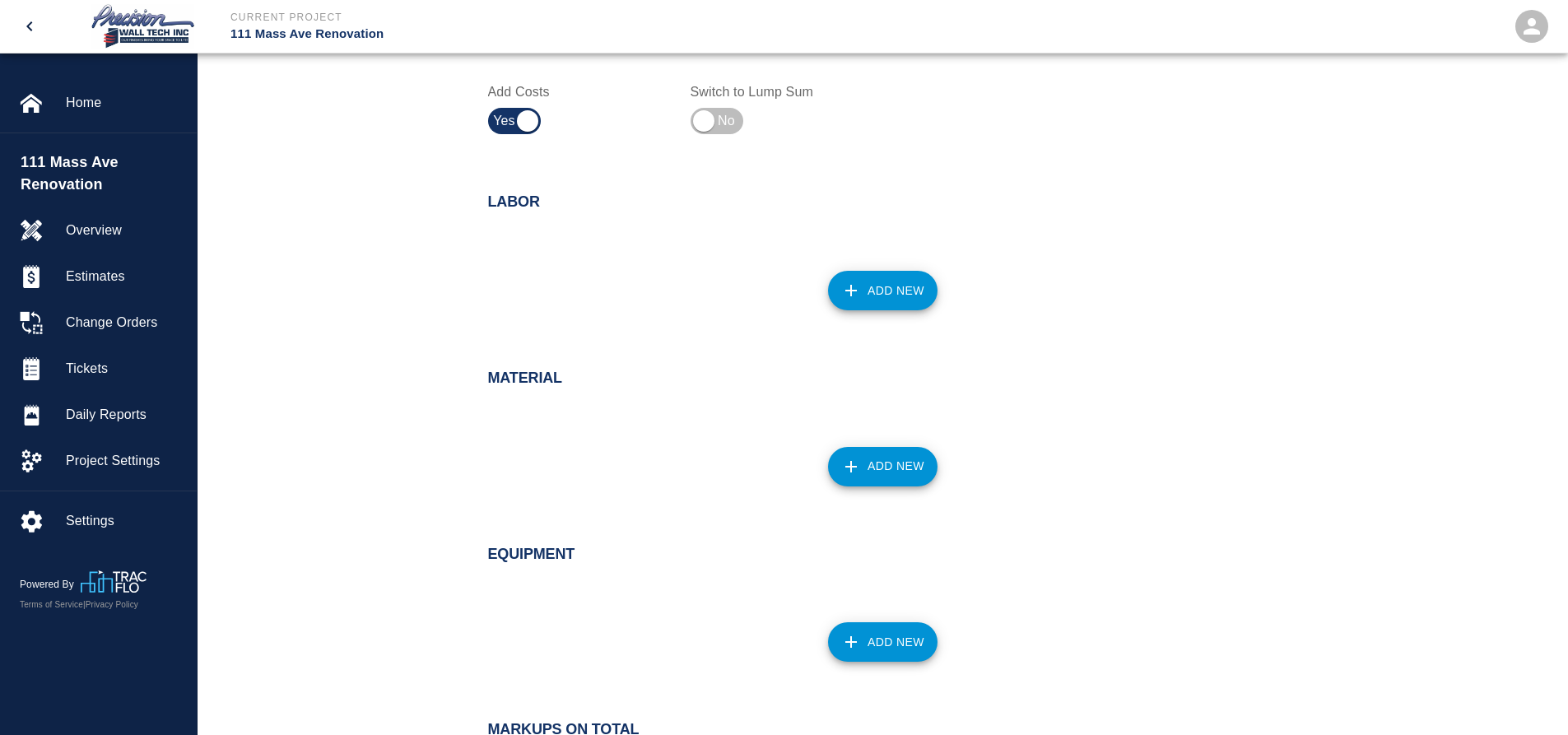 click on "Add New" at bounding box center (882, 291) 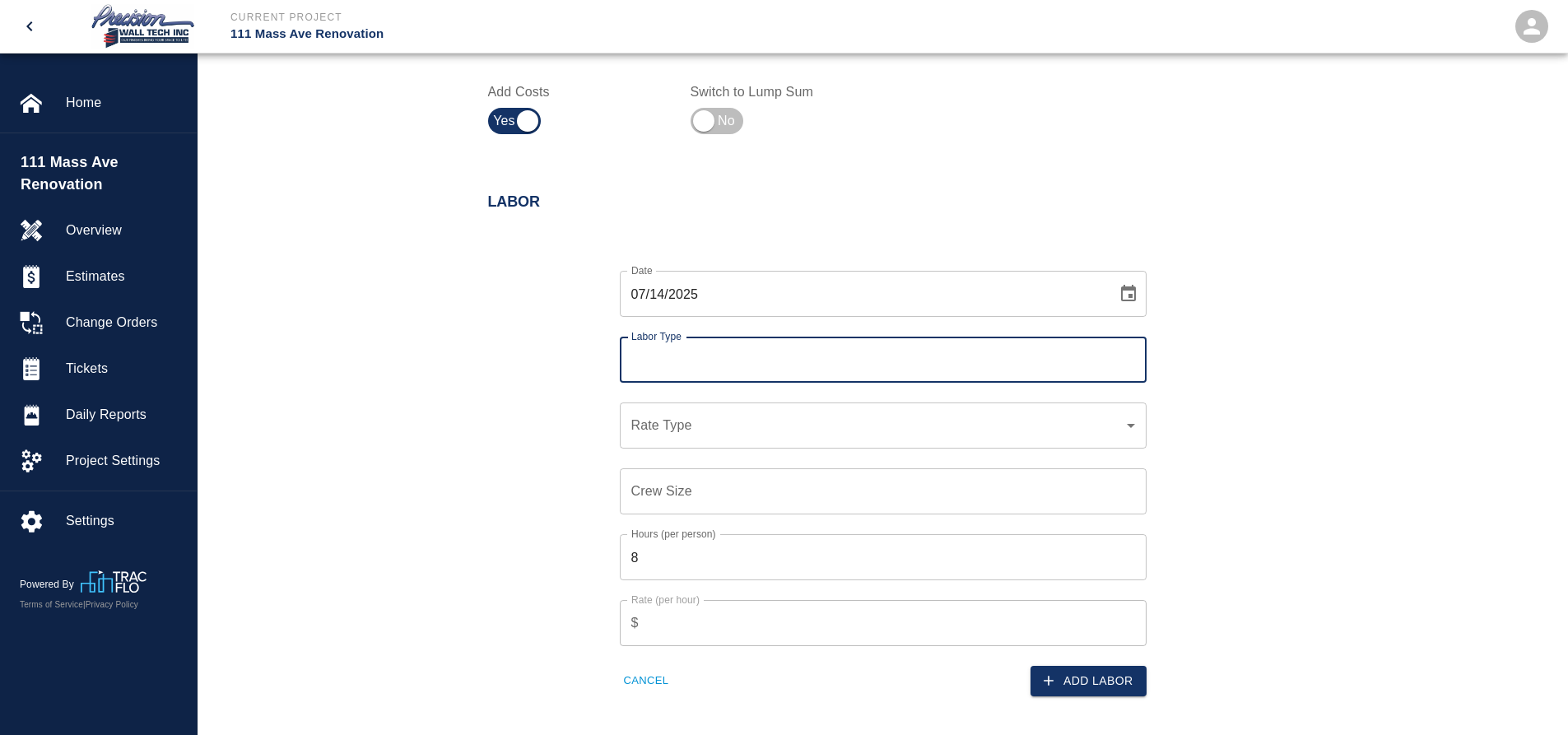 scroll, scrollTop: 823, scrollLeft: 0, axis: vertical 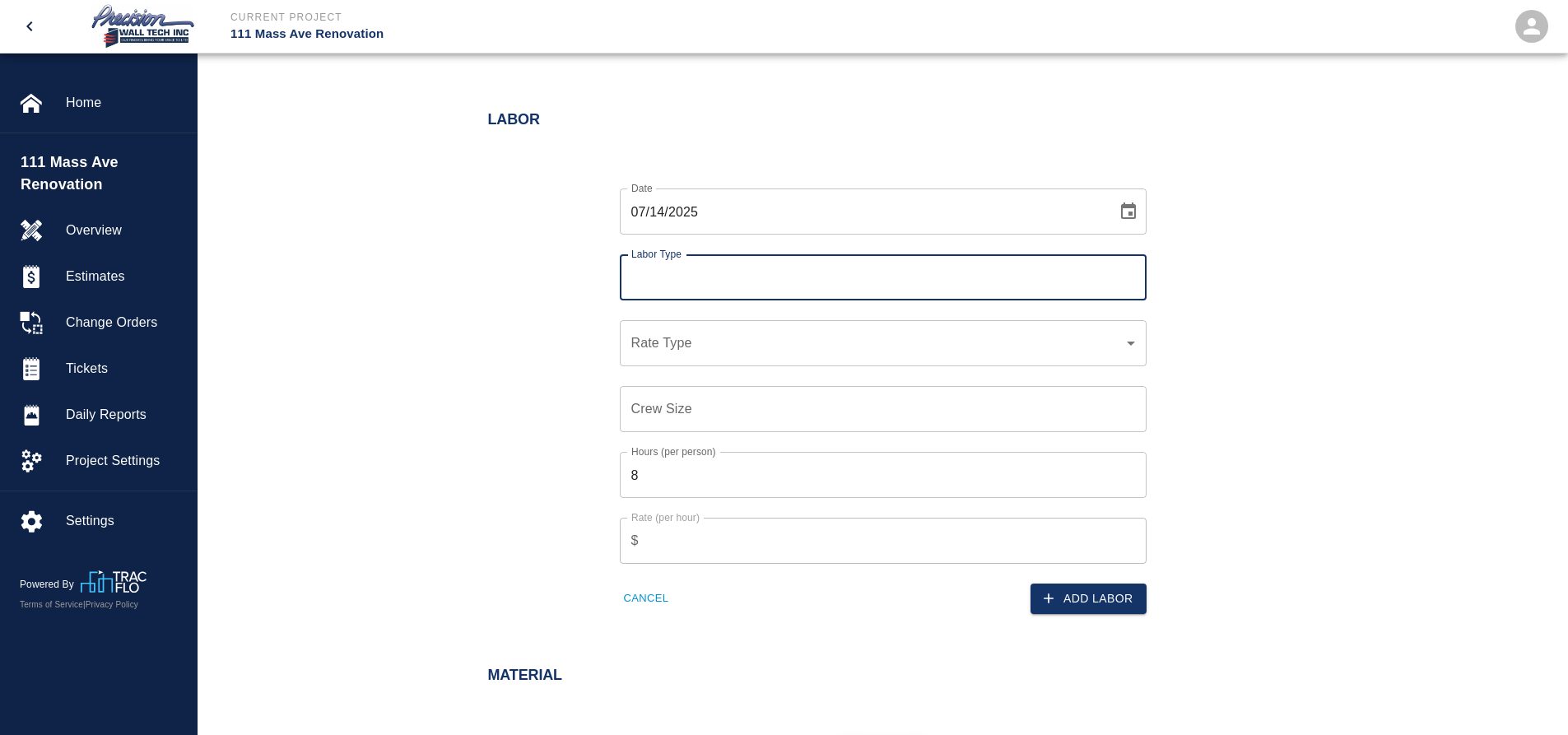 click on "Labor Type" at bounding box center [883, 277] 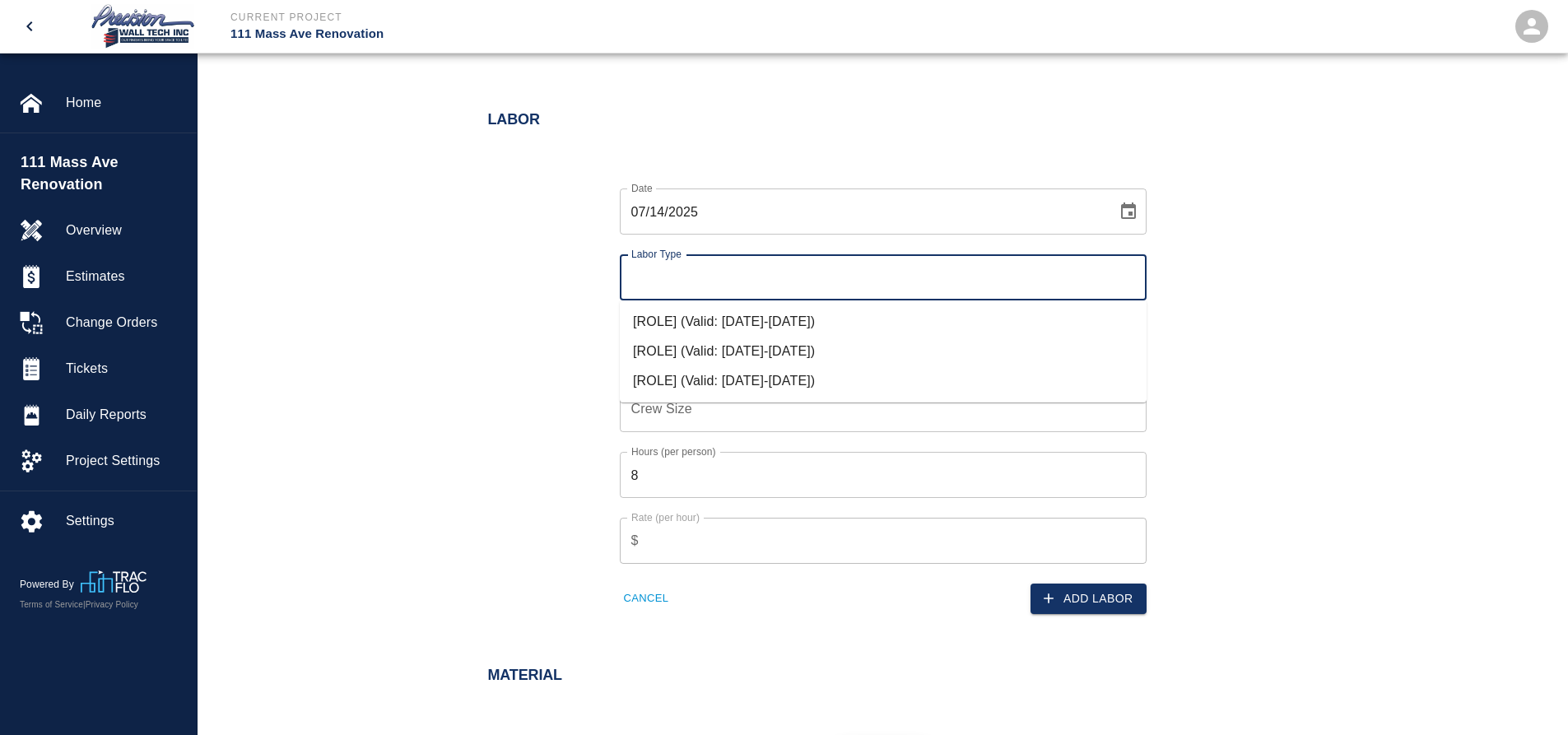 click on "Painter (Valid: 12/01/2024-12/01/2025)" at bounding box center (883, 381) 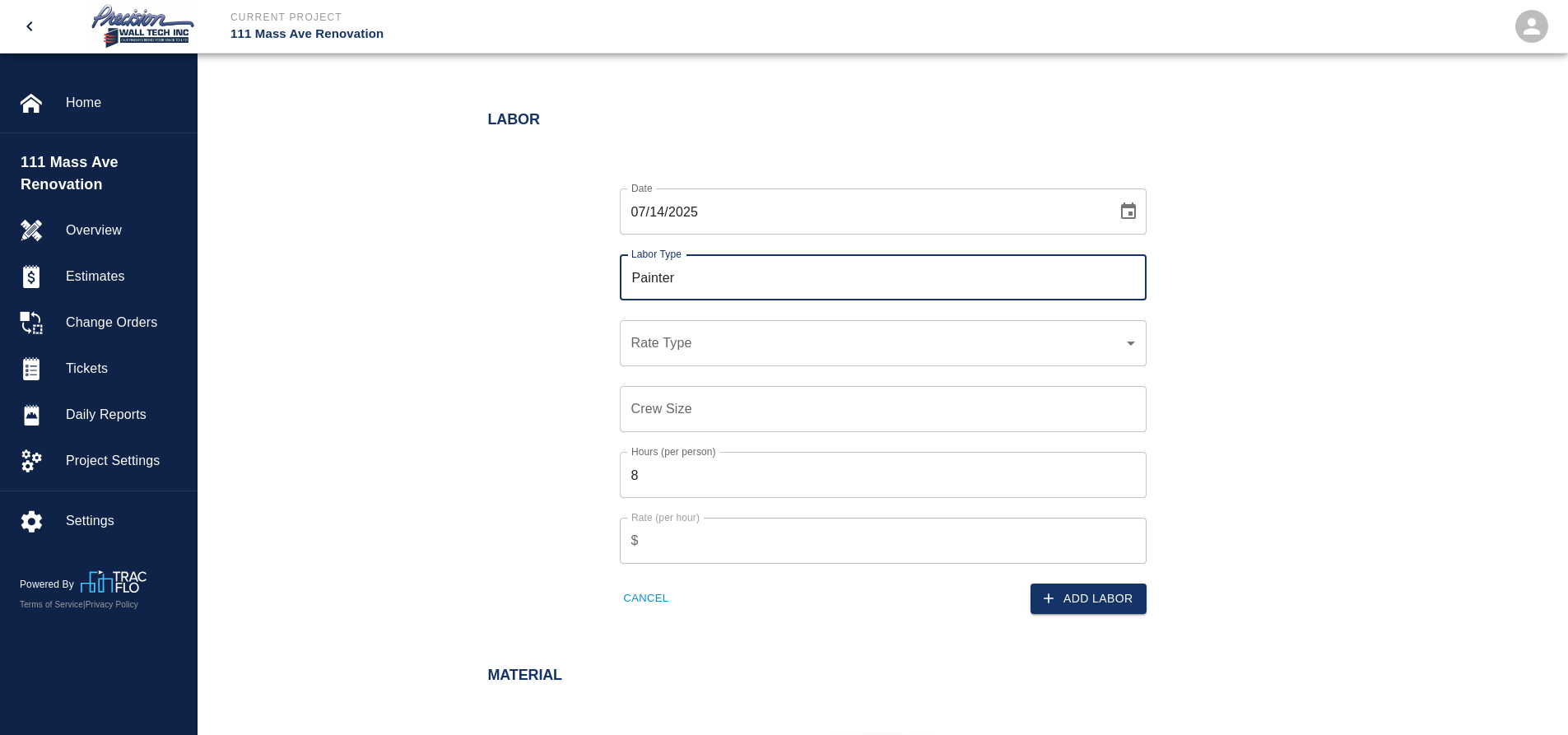 click on "​ Rate Type" at bounding box center (883, 343) 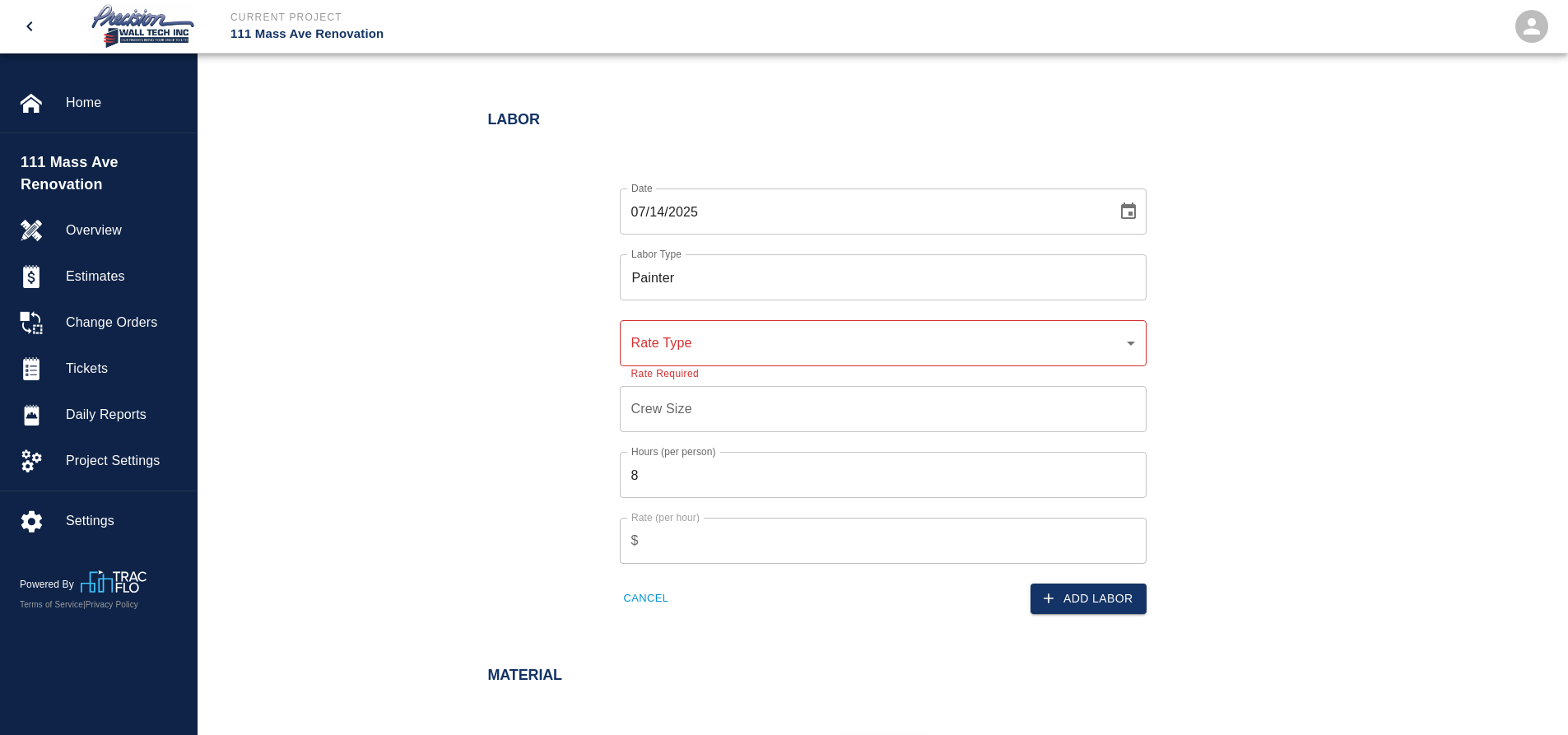 click on "​ Rate Type" at bounding box center [883, 343] 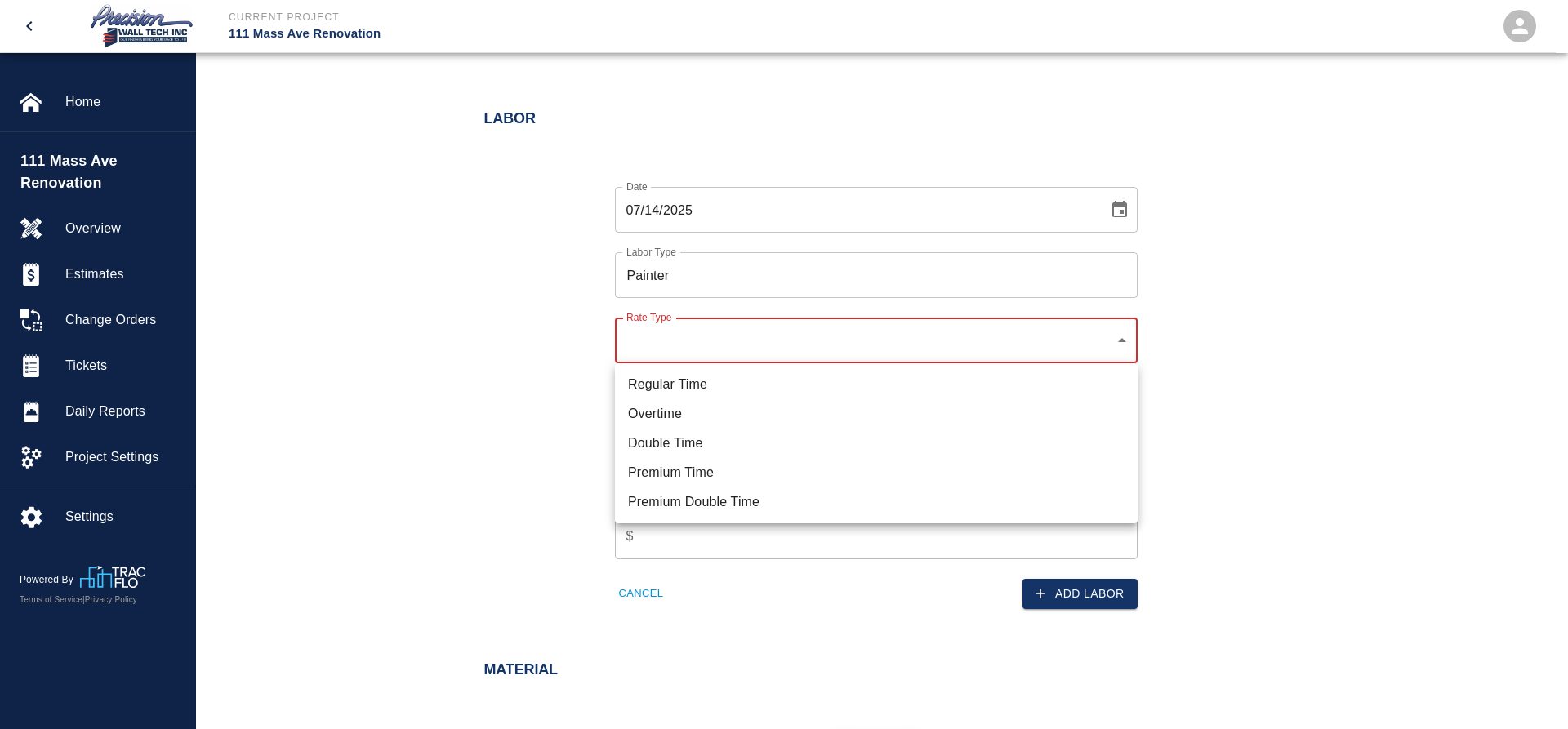 click on "Current Project 111 Mass Ave Renovation Home 111 Mass Ave Renovation Overview Estimates Change Orders Tickets Daily Reports Project Settings Settings Powered By Terms of Service  |  Privacy Policy Add Ticket Ticket Number 192 Ticket Number PCO Number PCI#458 PCO Number Start Date  07/14/2025 Start Date  End Date 07/14/2025 End Date Work Description Ticket 192 , 7/10/2025
We completed of apply 2nd finish coat in concrete patches on ceiling, and walls in G-2 garage . (Parking )
PATCHES
Additional work after ours final coat .requested by GC
Authorized by Ernesto and Alante .
Superintendents. x Work Description Notes x Notes Subject Ticket 192 Subject Invoice Number Invoice Number Invoice Date 07/14/2025 Invoice Date Upload Attachments (2.3MB of 50MB limit) Choose file 111 MASS AVE.GU-TICKET#192.pdf Upload Another File Add Costs Switch to Lump Sum Labor Date 07/14/2025 Date Labor Type Painter Labor Type Rate Type ​ Rate Type Rate Required Crew Size Crew Size Hours (per person) 8 Hours (per person) $ Cancel %" at bounding box center [784, -452] 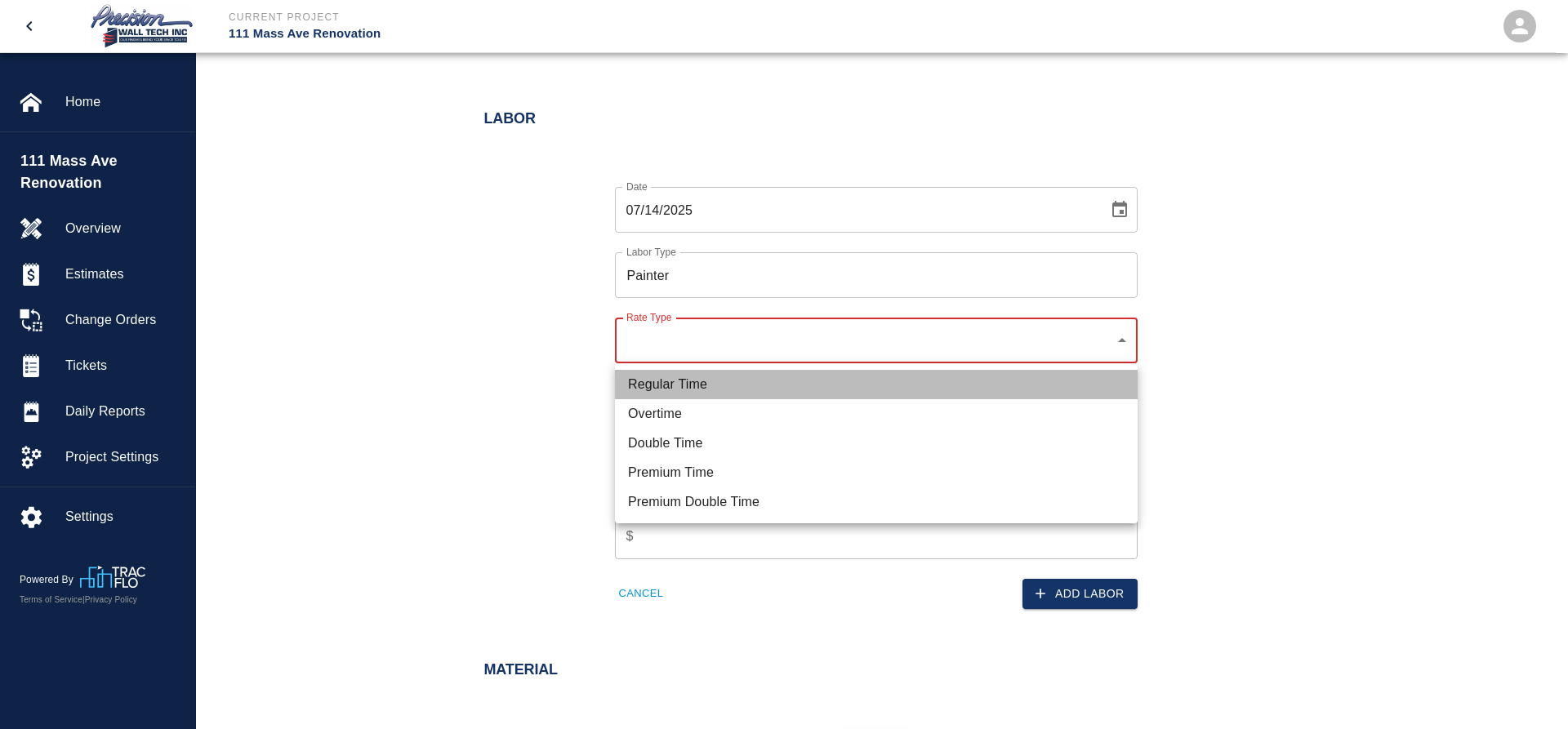 click on "Regular Time" at bounding box center [876, 385] 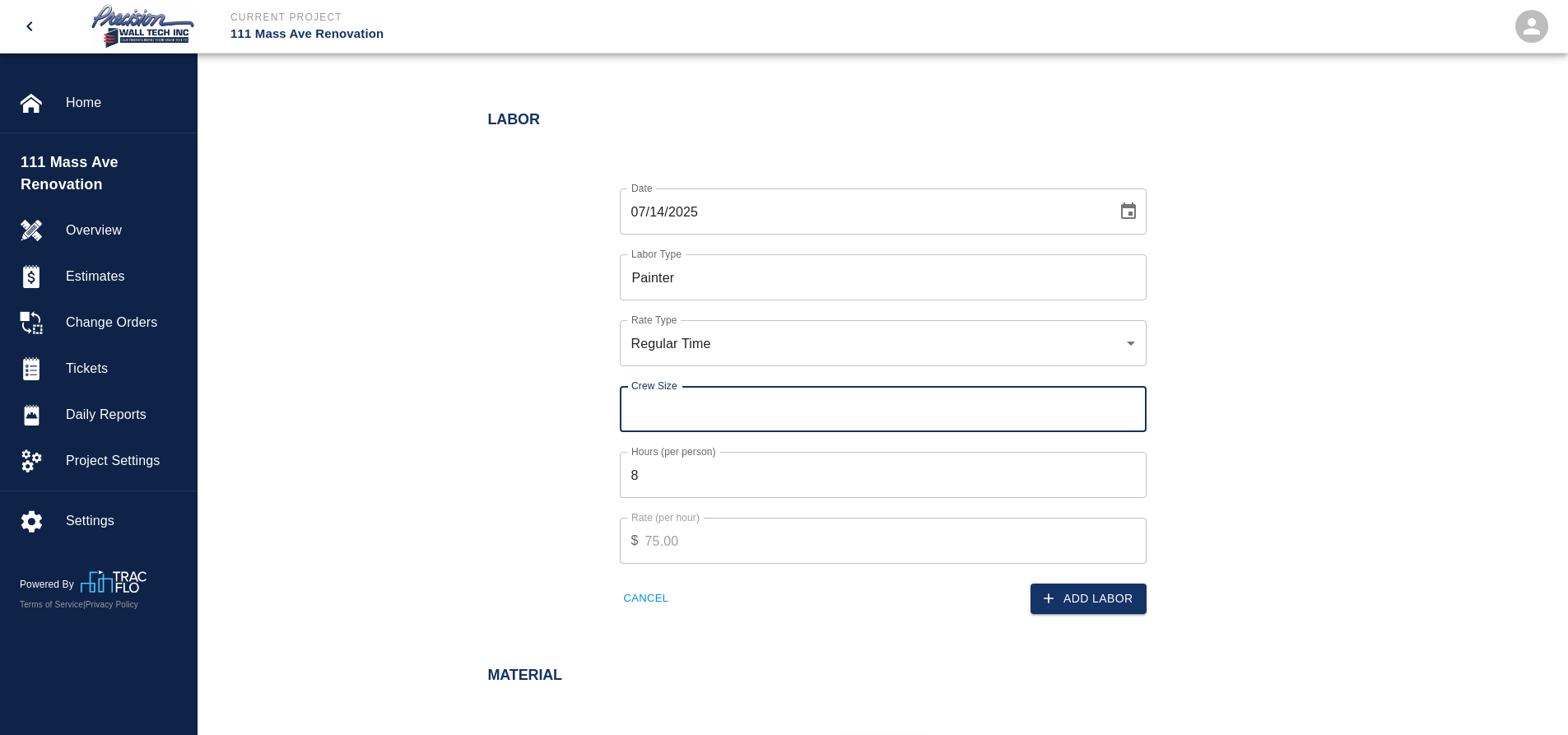 click on "Crew Size" at bounding box center [883, 409] 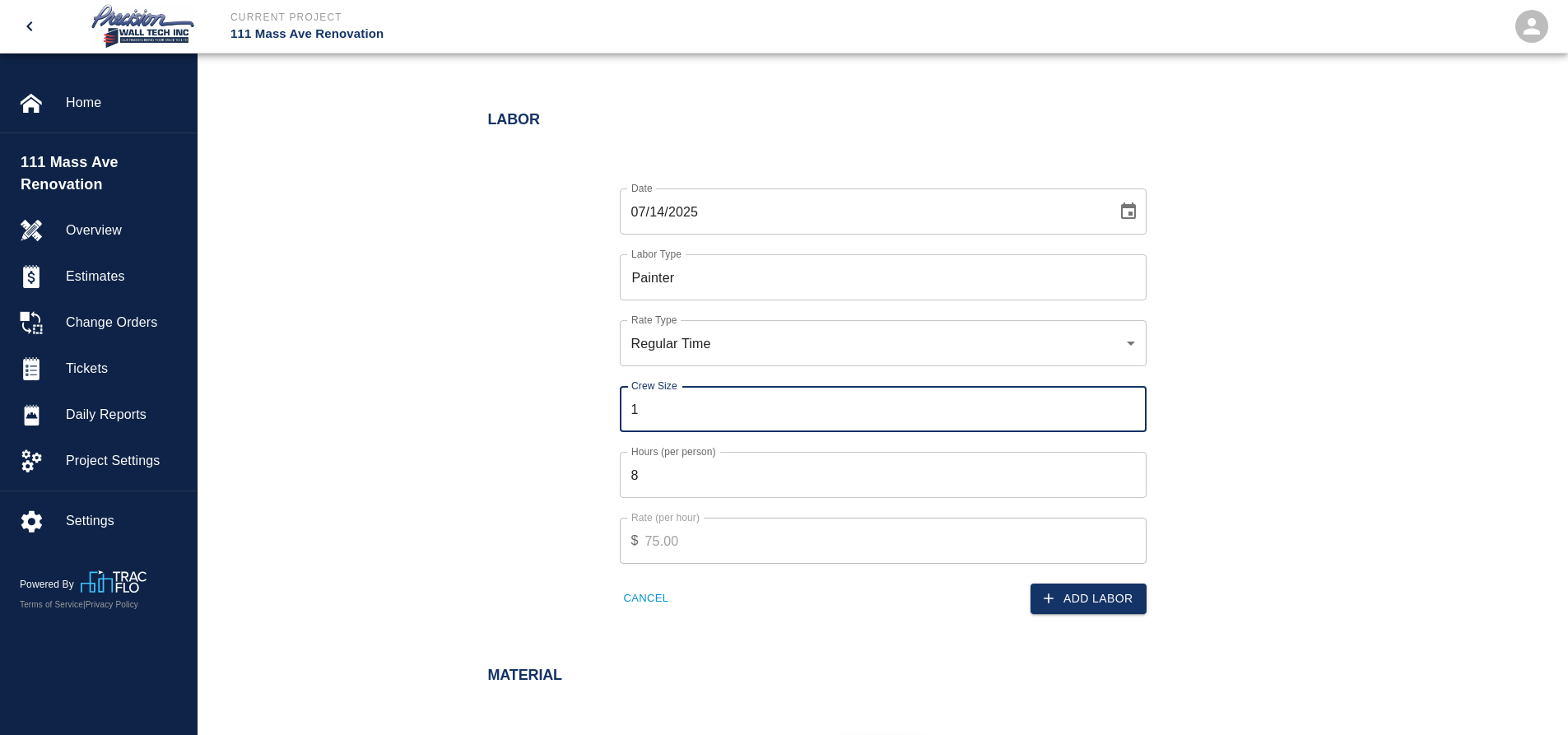 click on "1" at bounding box center (883, 409) 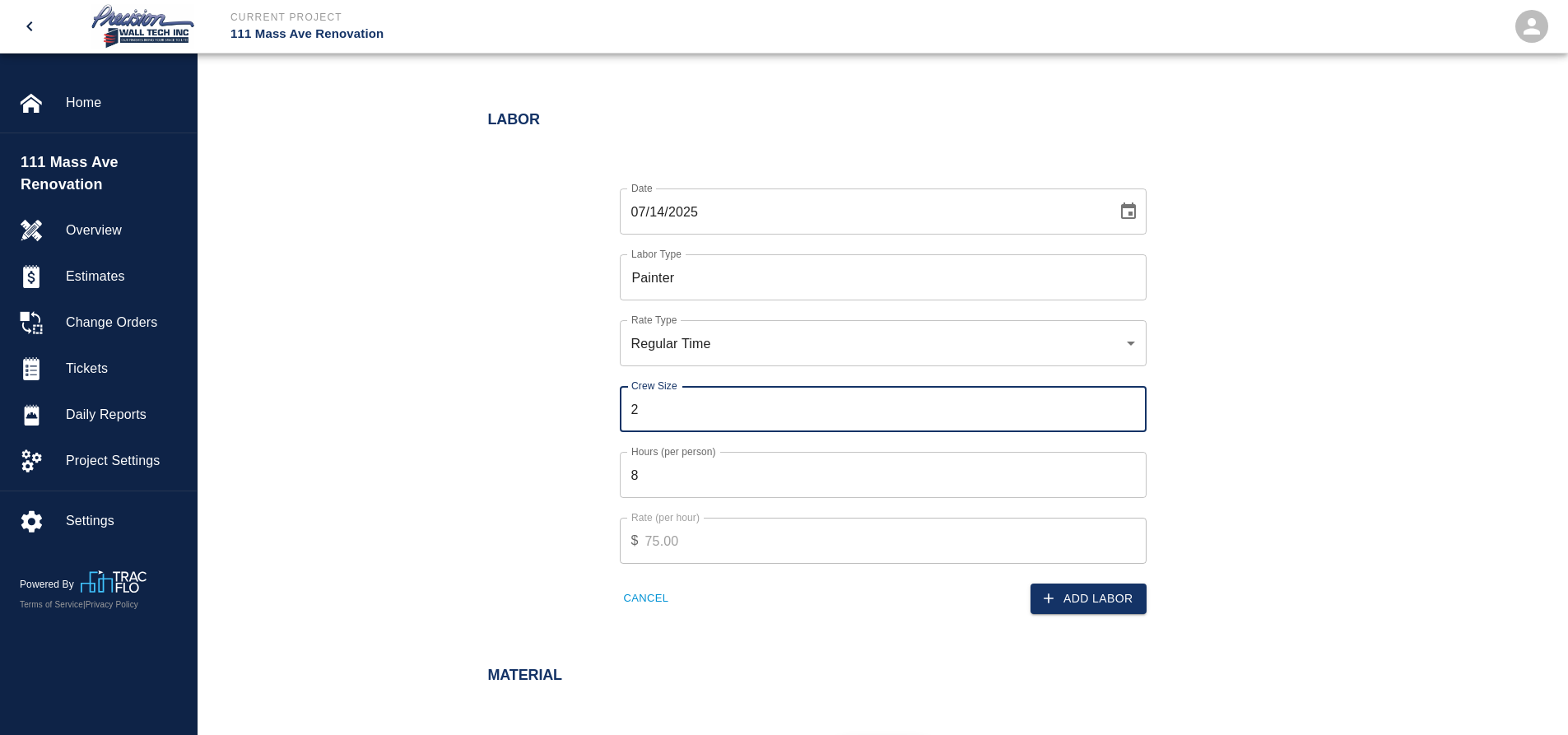 click on "2" at bounding box center (883, 409) 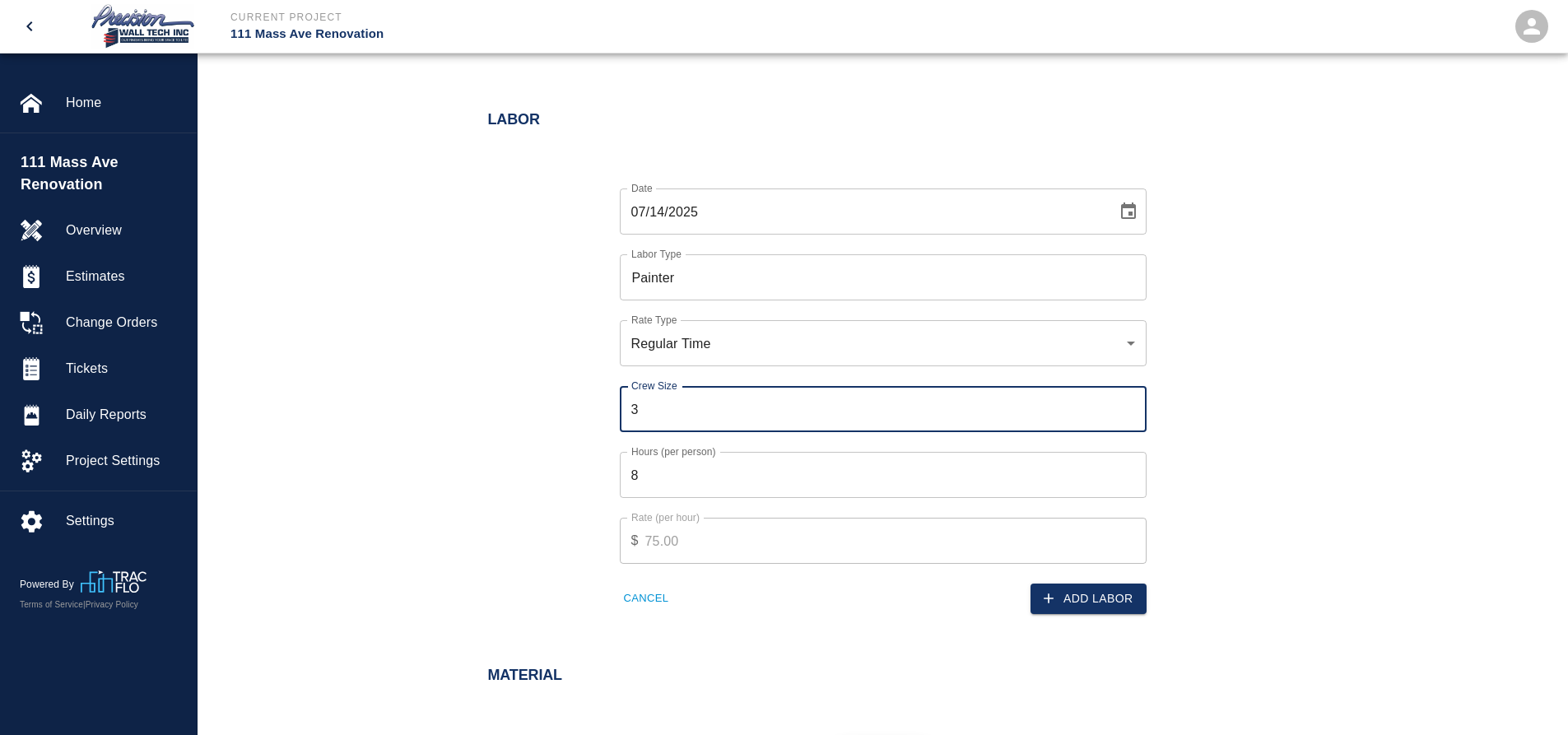 type on "3" 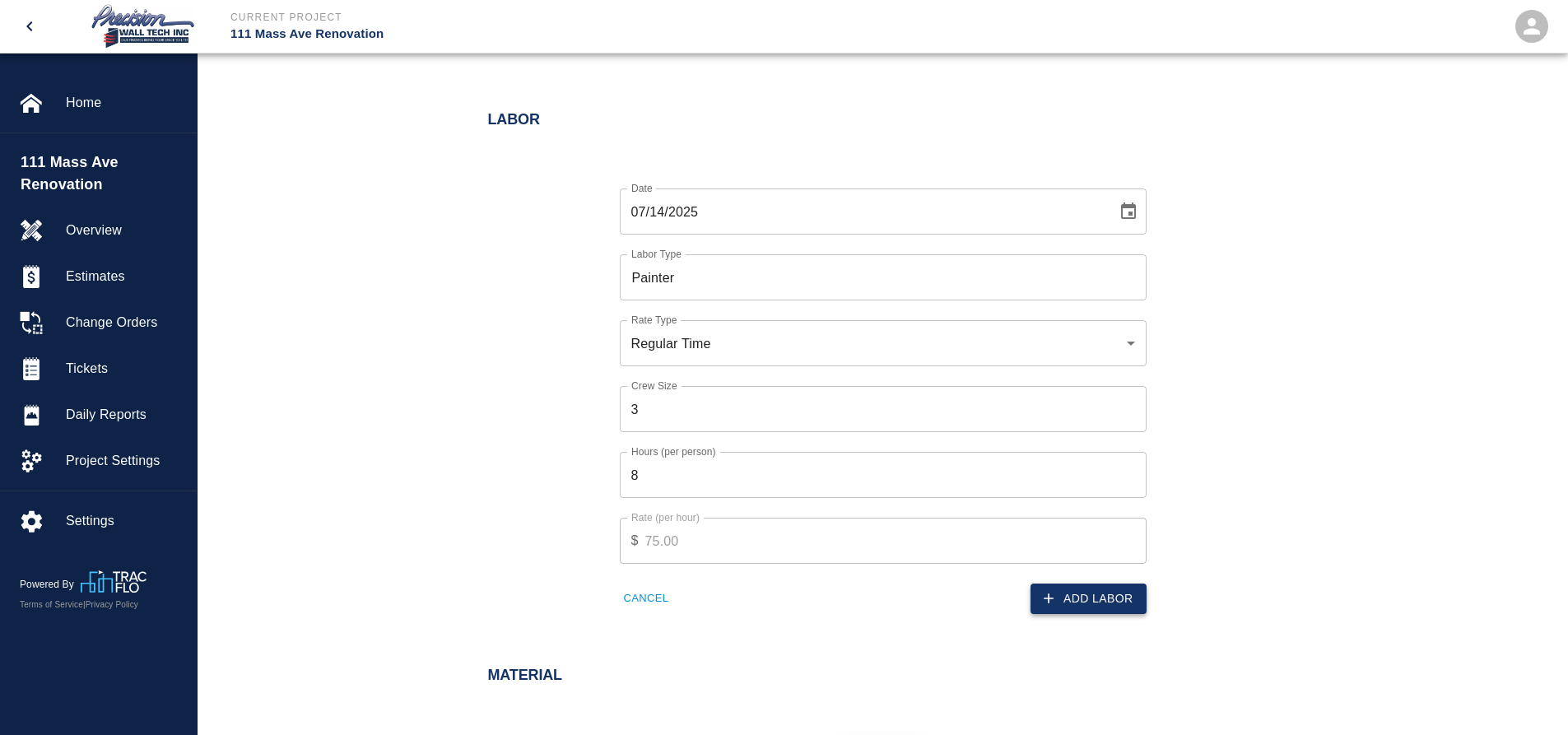 click on "Add Labor" at bounding box center (1088, 598) 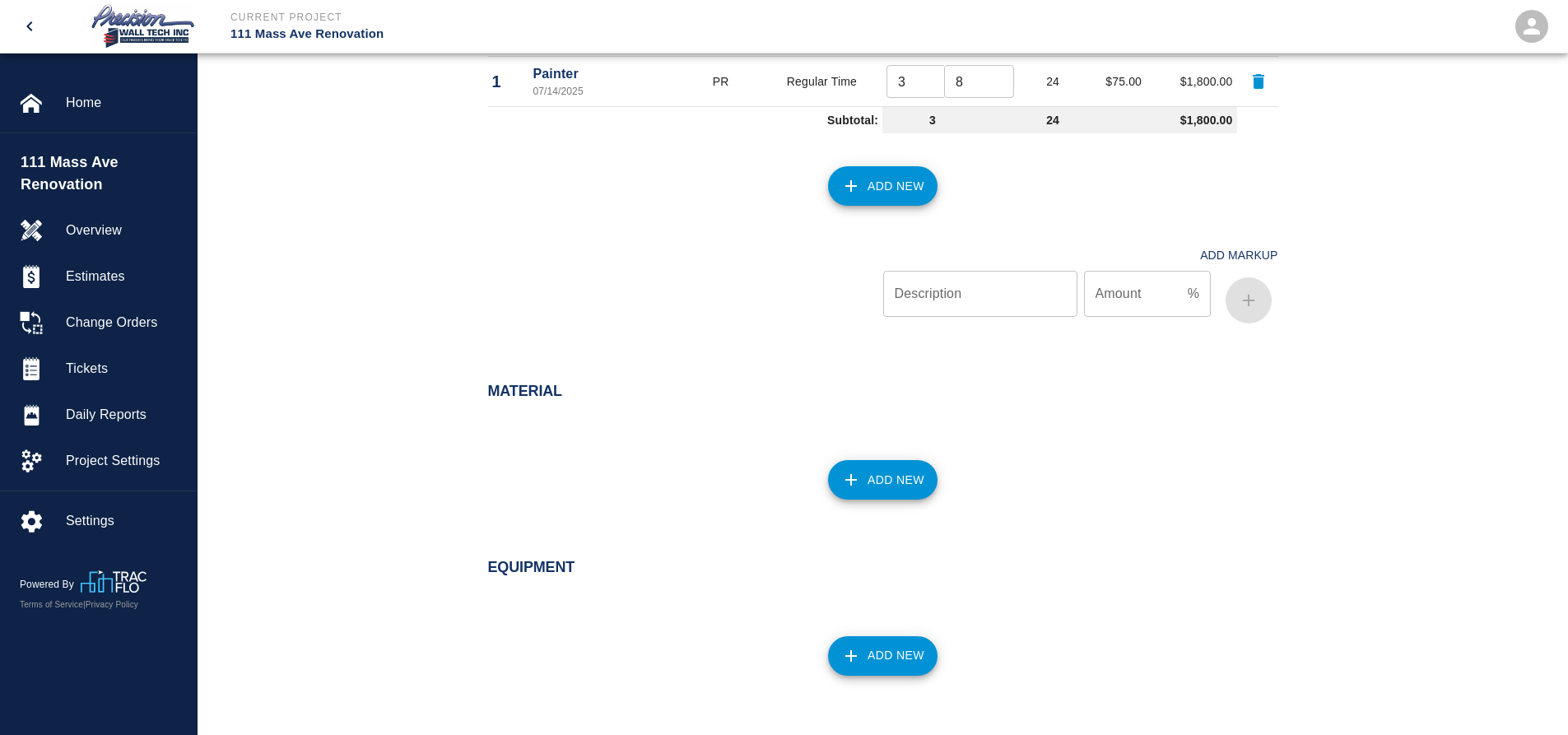 scroll, scrollTop: 988, scrollLeft: 0, axis: vertical 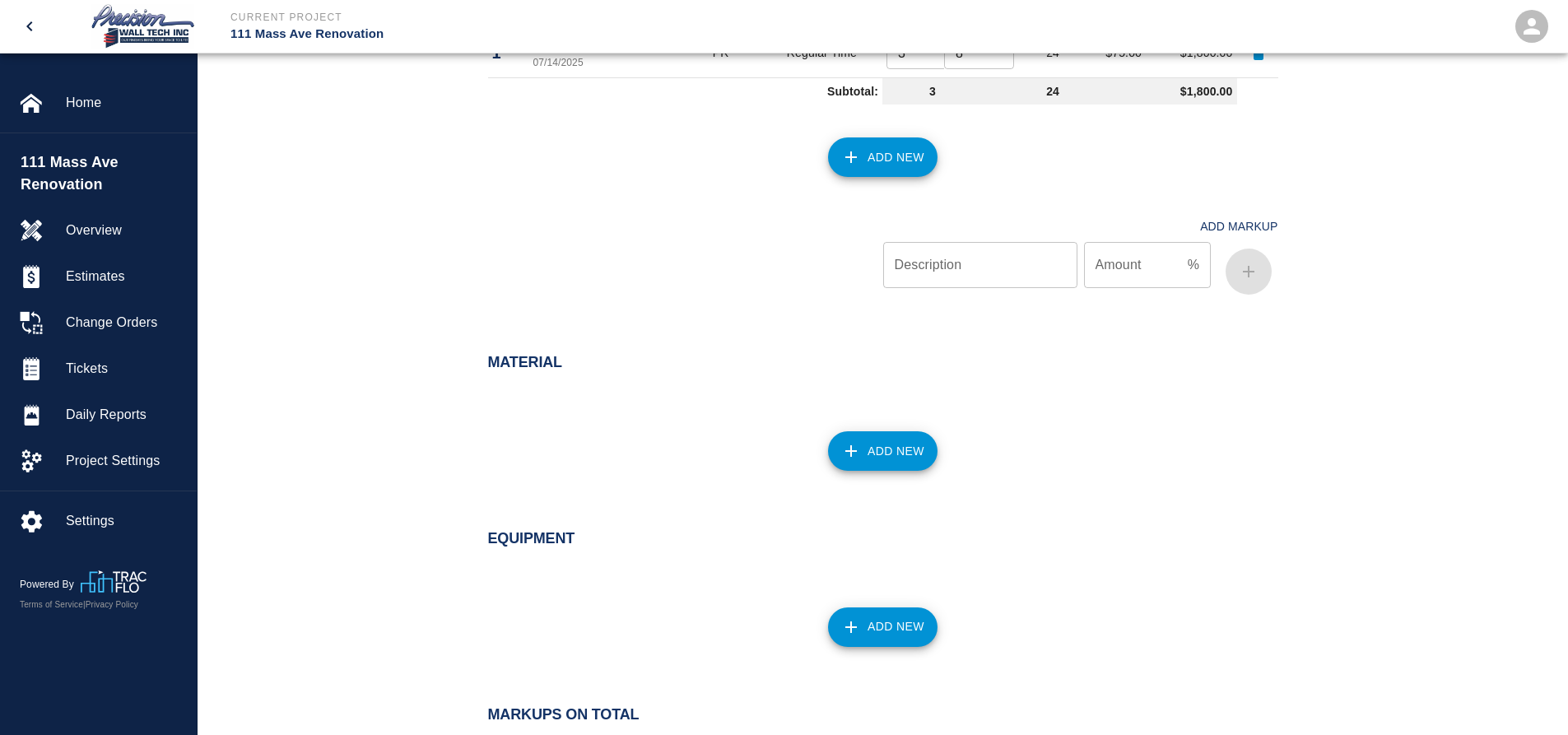 click on "Add New" at bounding box center [882, 451] 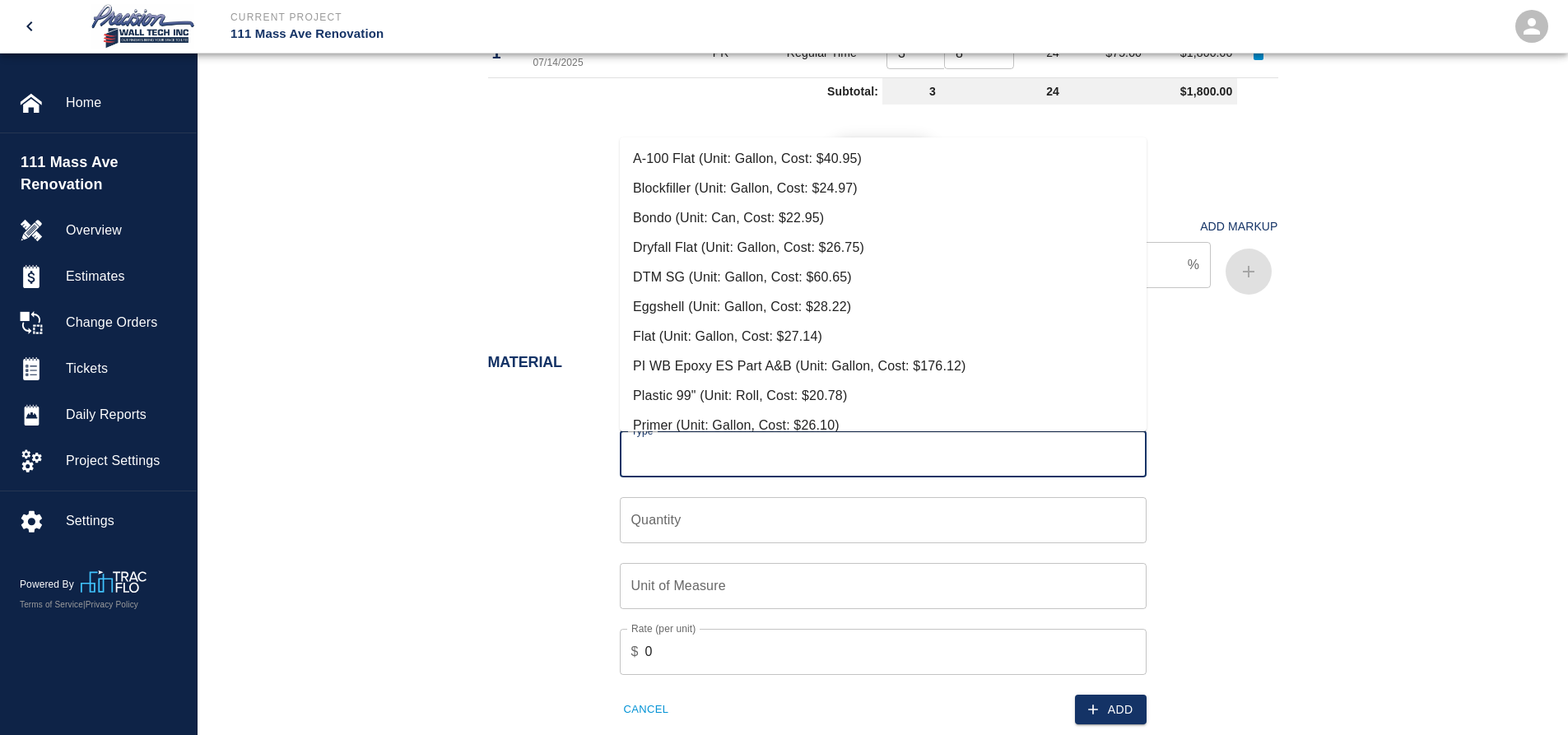 click on "Type" at bounding box center (883, 454) 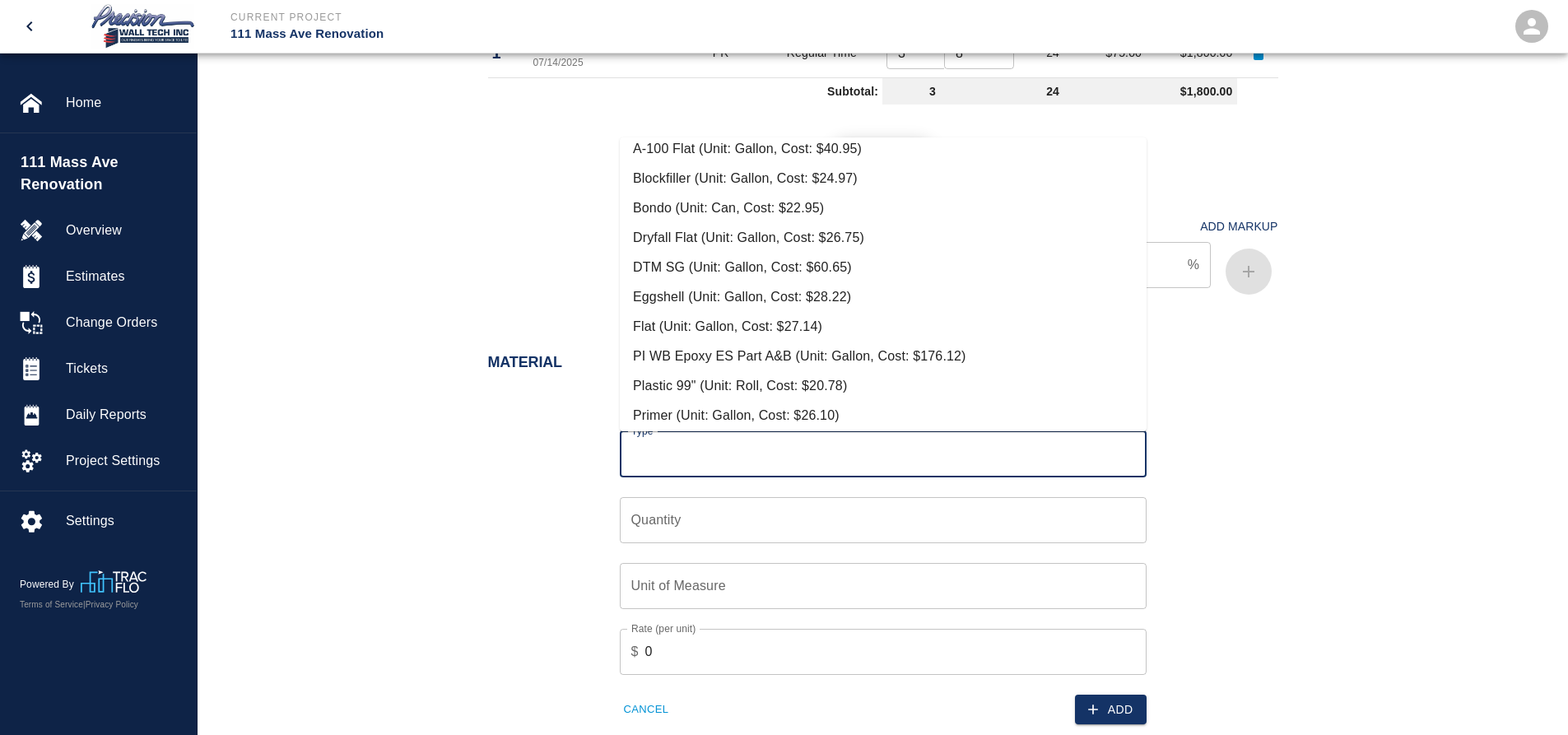 scroll, scrollTop: 0, scrollLeft: 0, axis: both 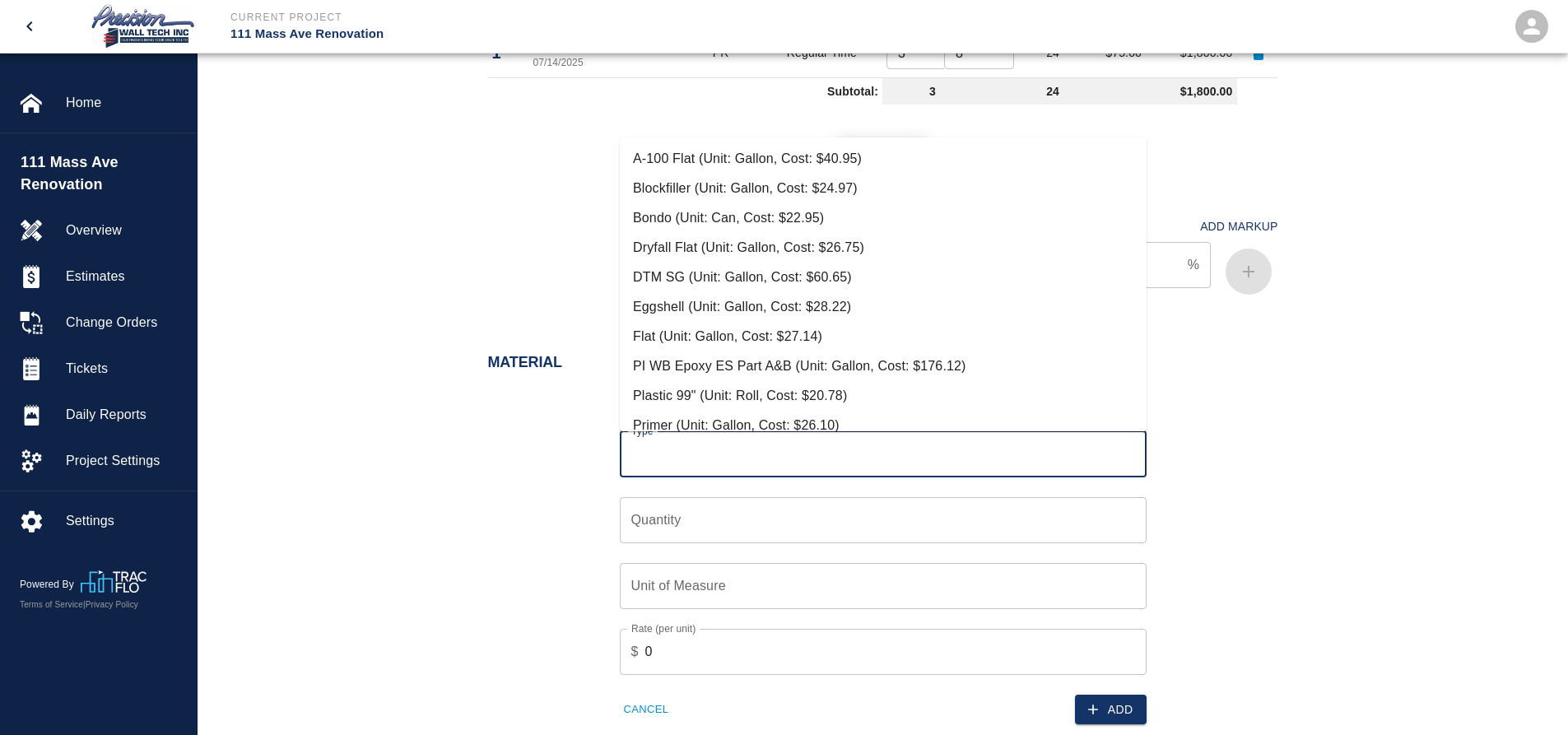 click on "Eggshell (Unit: Gallon, Cost: $28.22)" at bounding box center (883, 307) 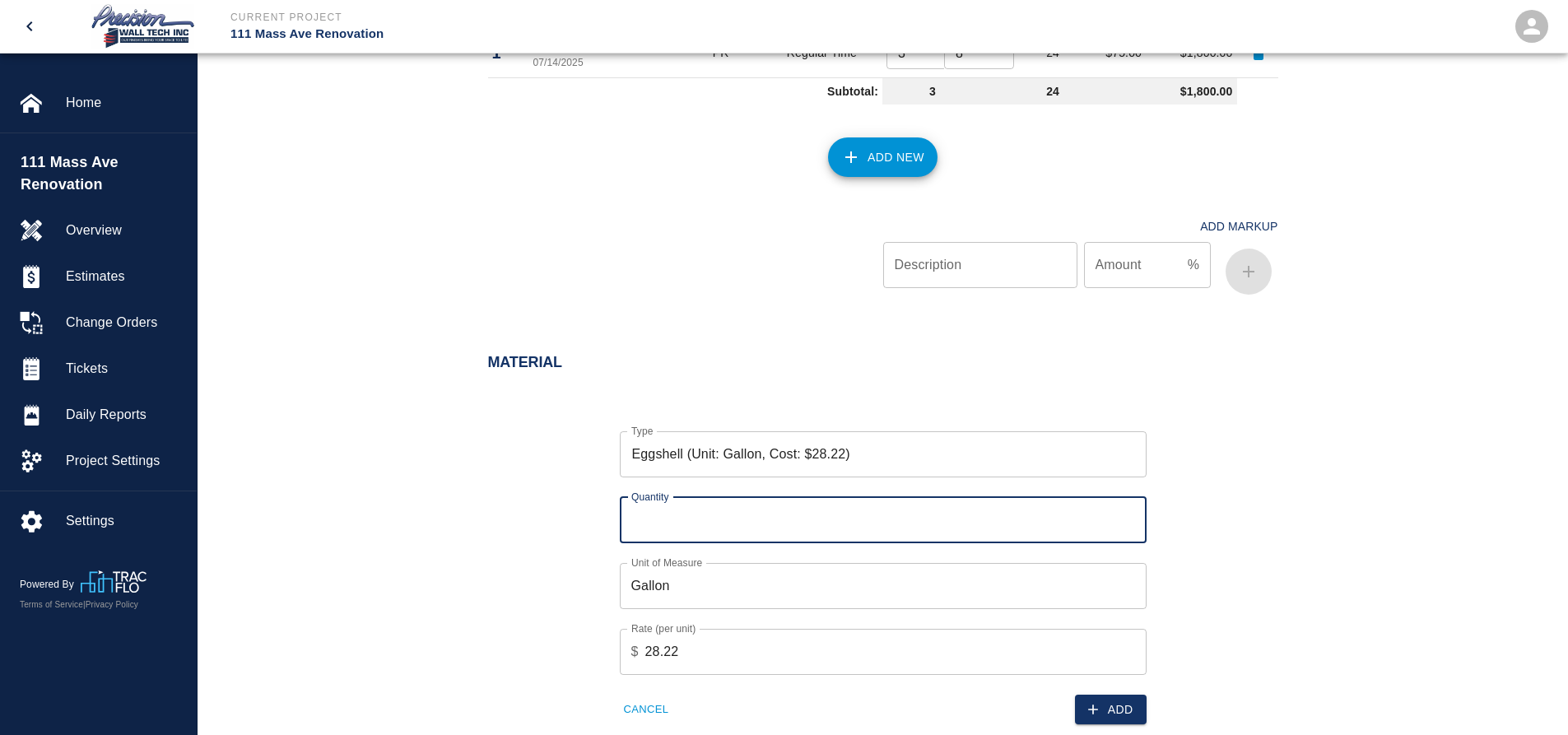 click on "Quantity" at bounding box center [883, 520] 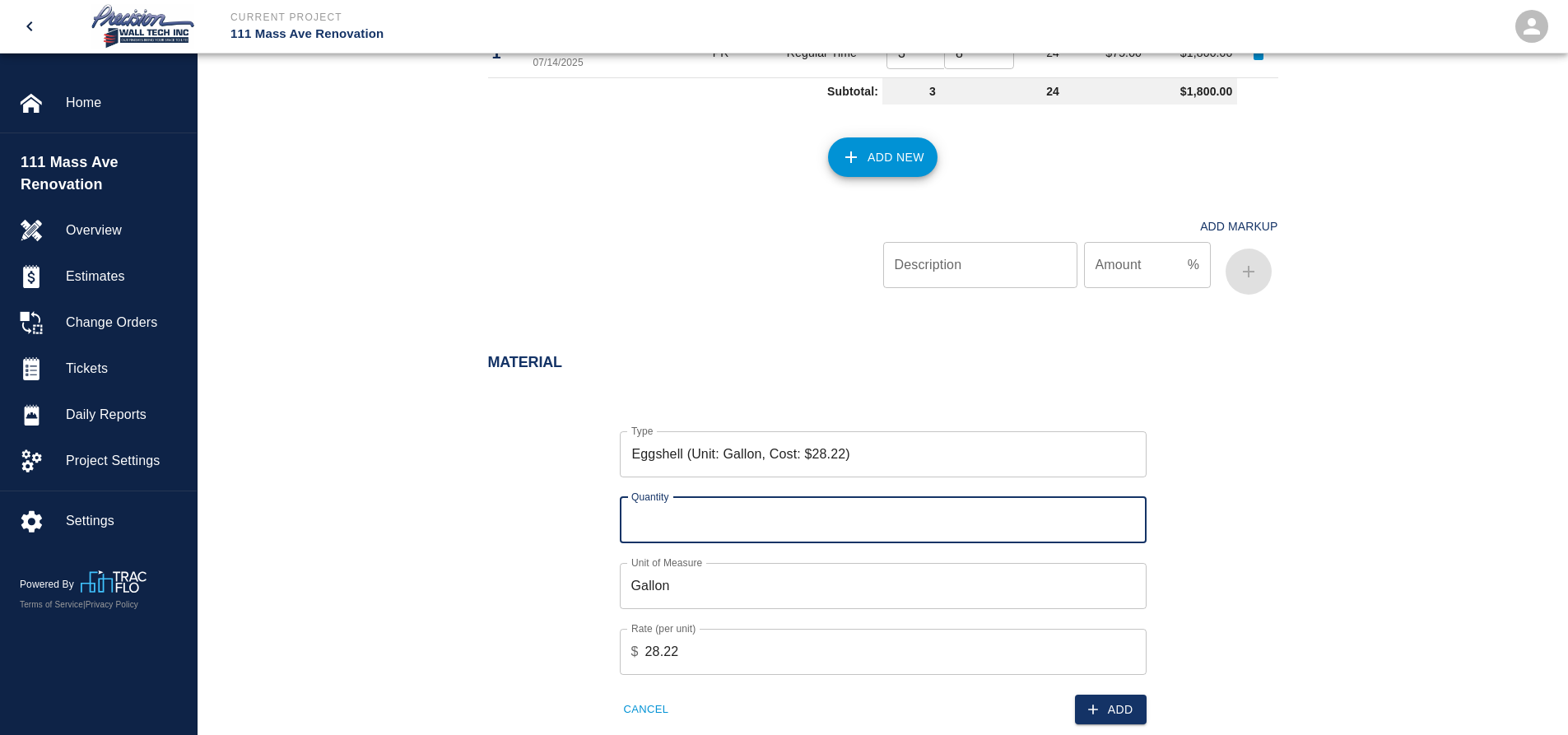 click on "Quantity" at bounding box center (883, 520) 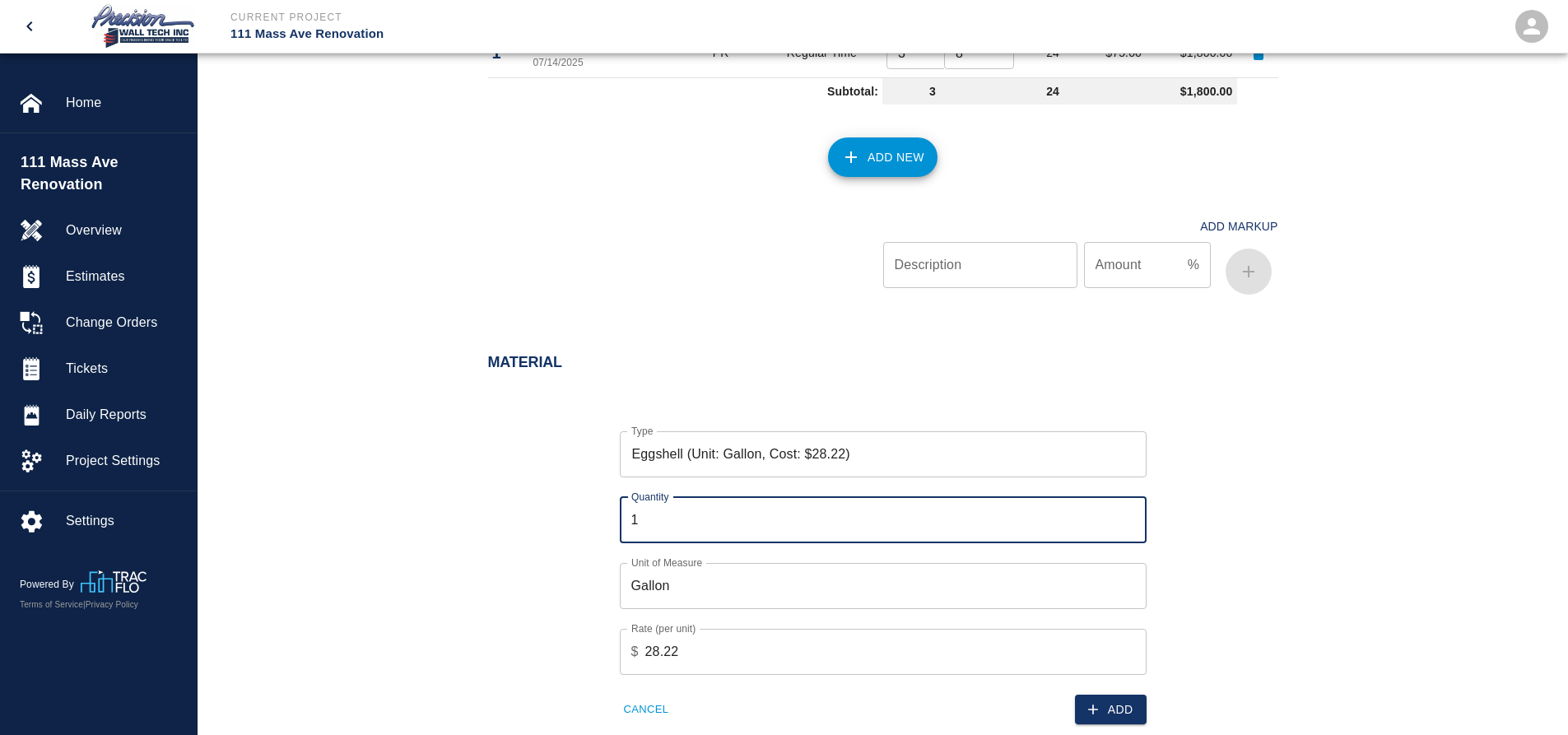 click on "1" at bounding box center (883, 520) 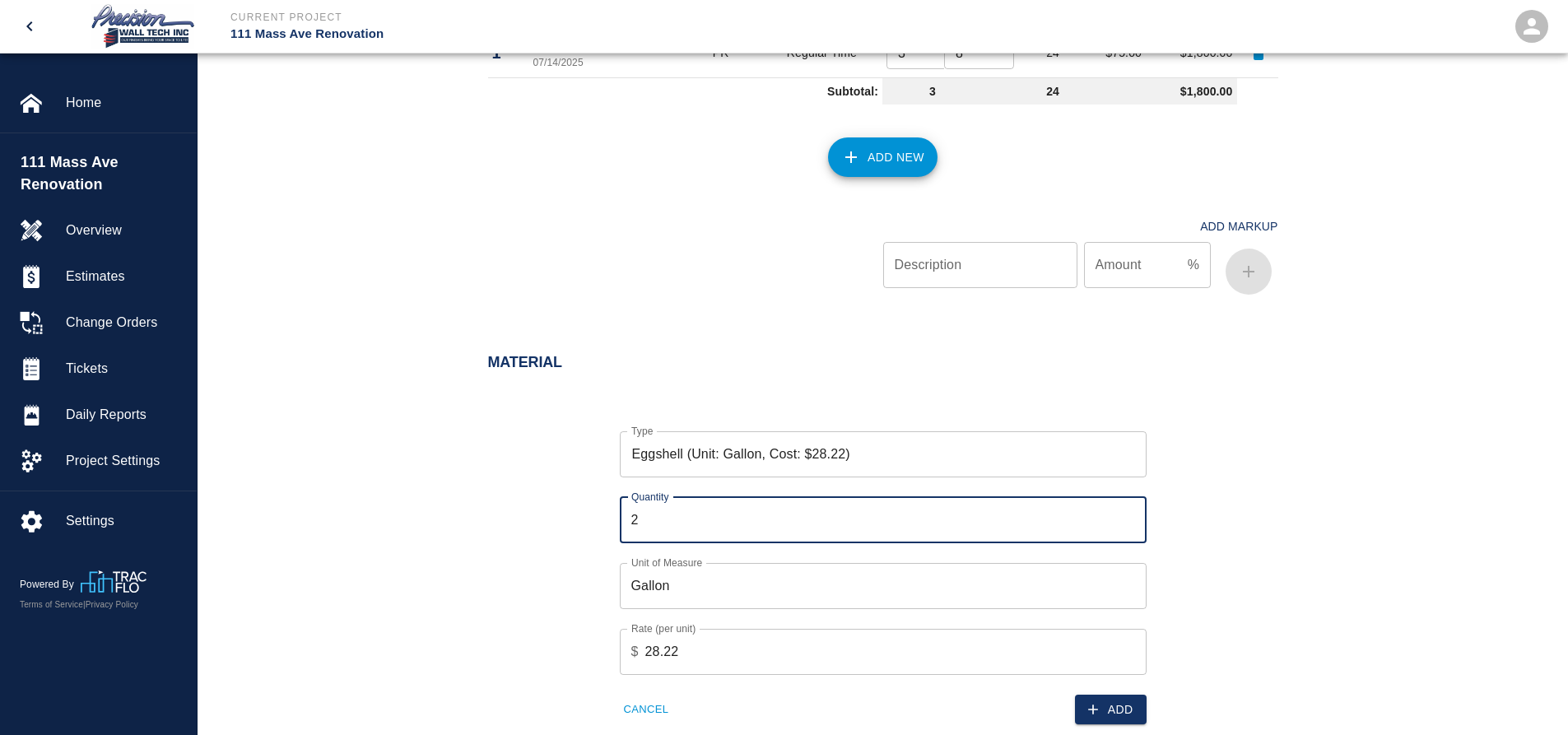 click on "2" at bounding box center [883, 520] 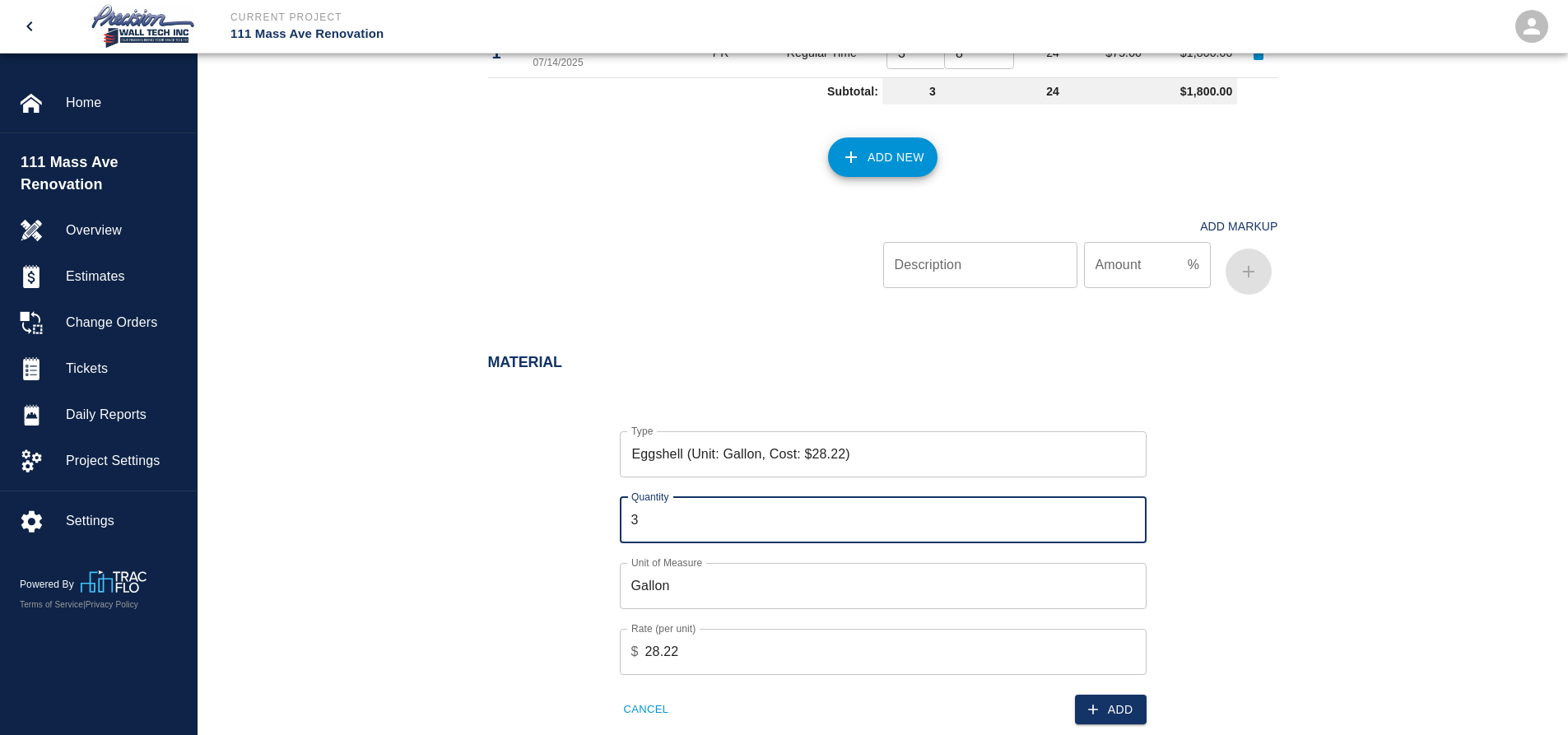 click on "3" at bounding box center (883, 520) 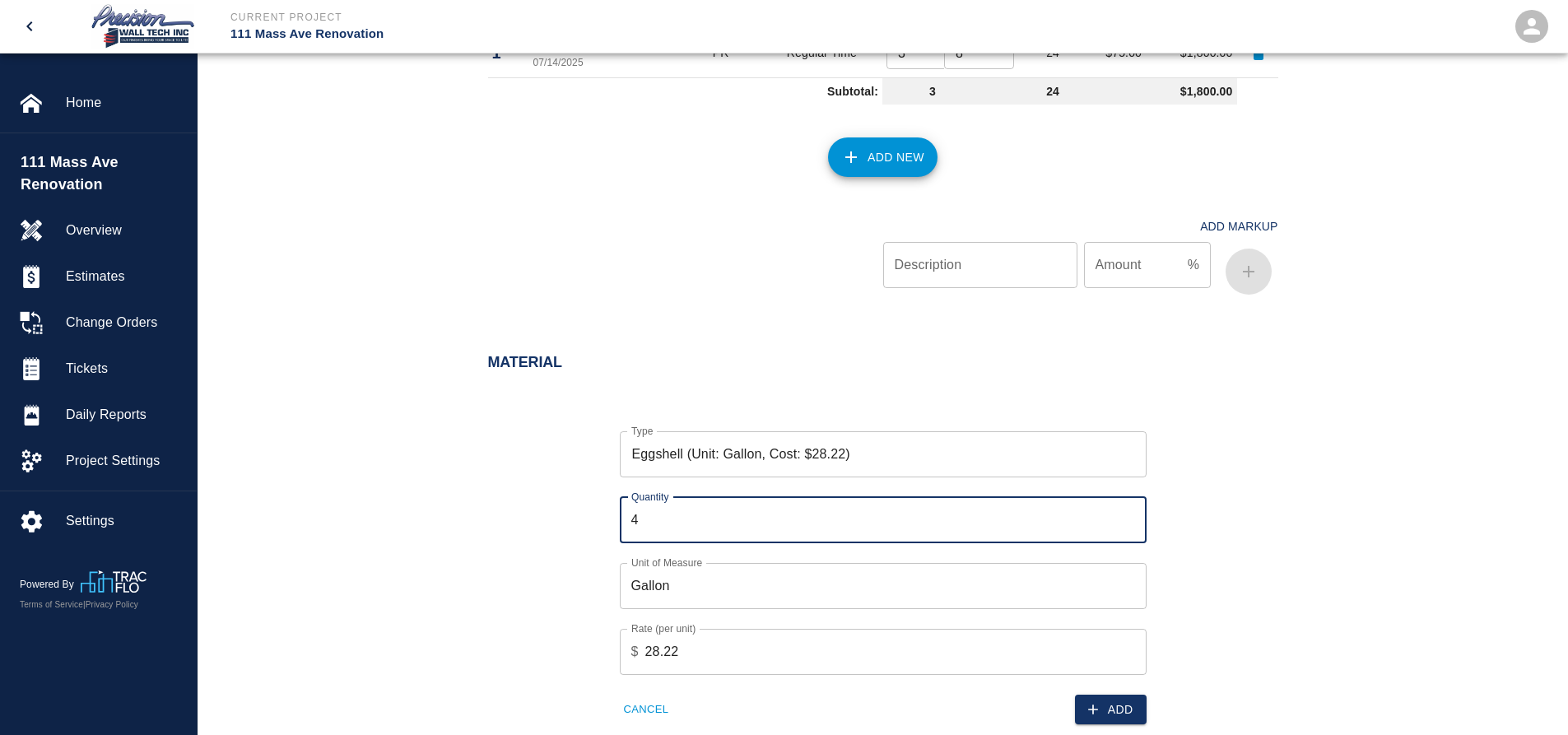 click on "4" at bounding box center (883, 520) 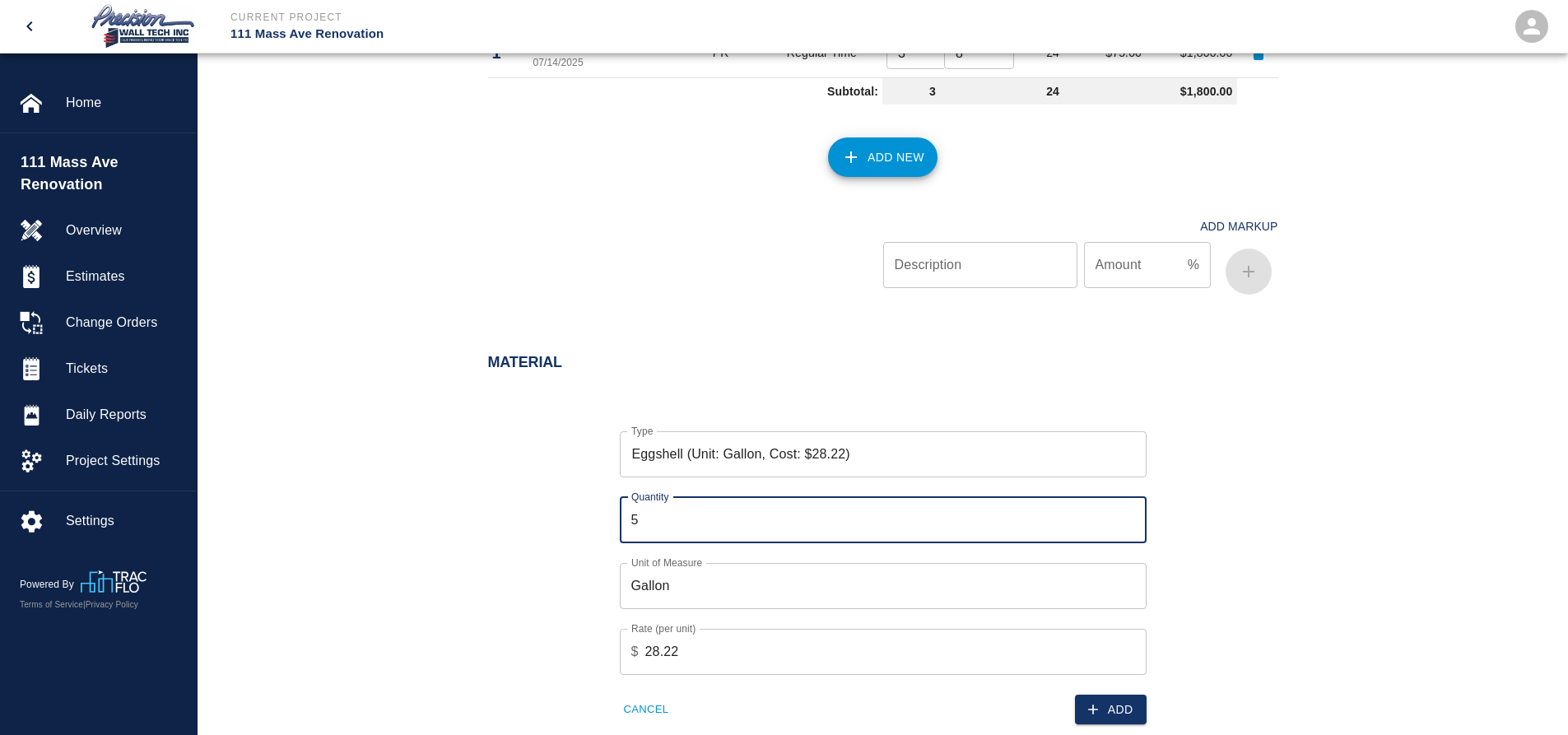 click on "5" at bounding box center (883, 520) 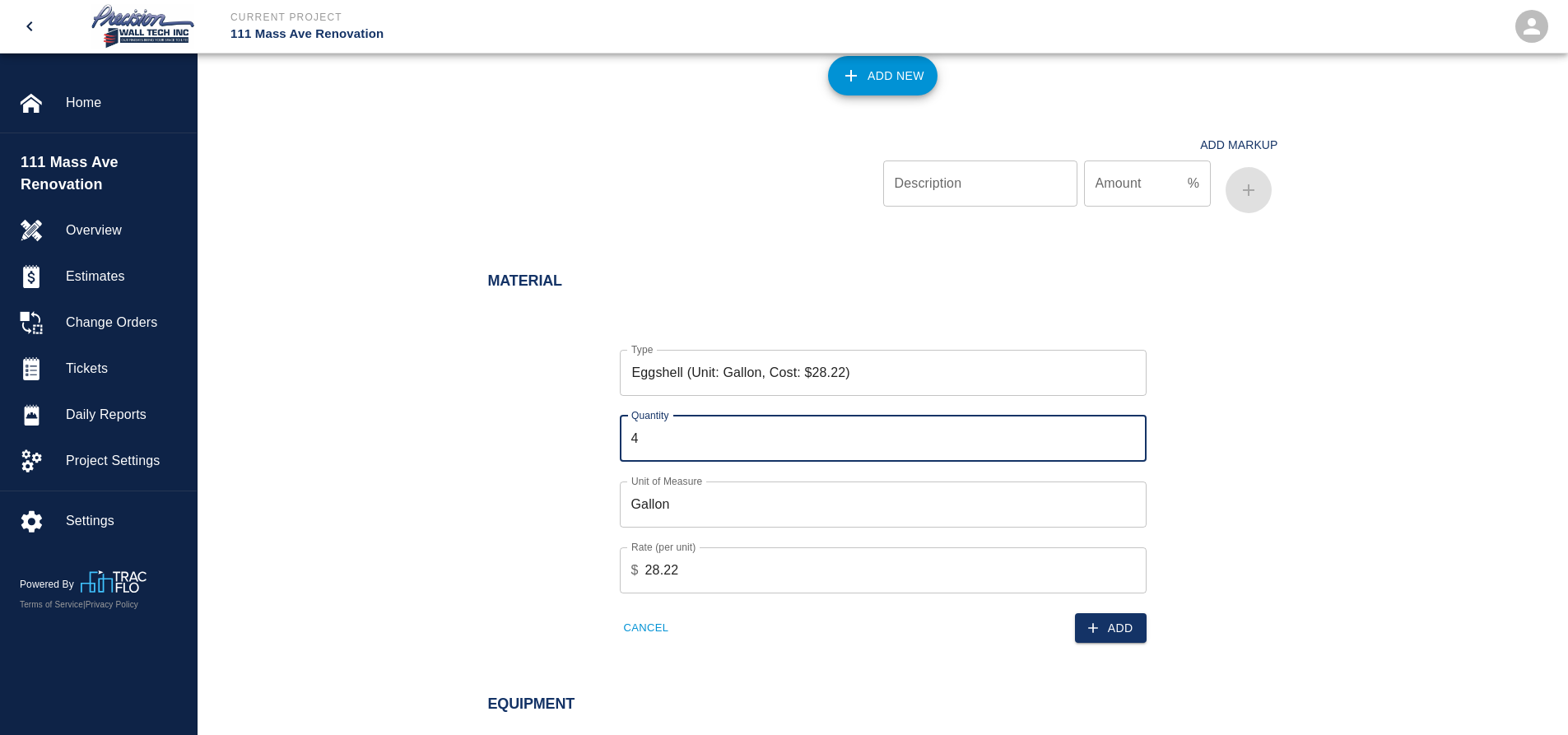scroll, scrollTop: 1070, scrollLeft: 0, axis: vertical 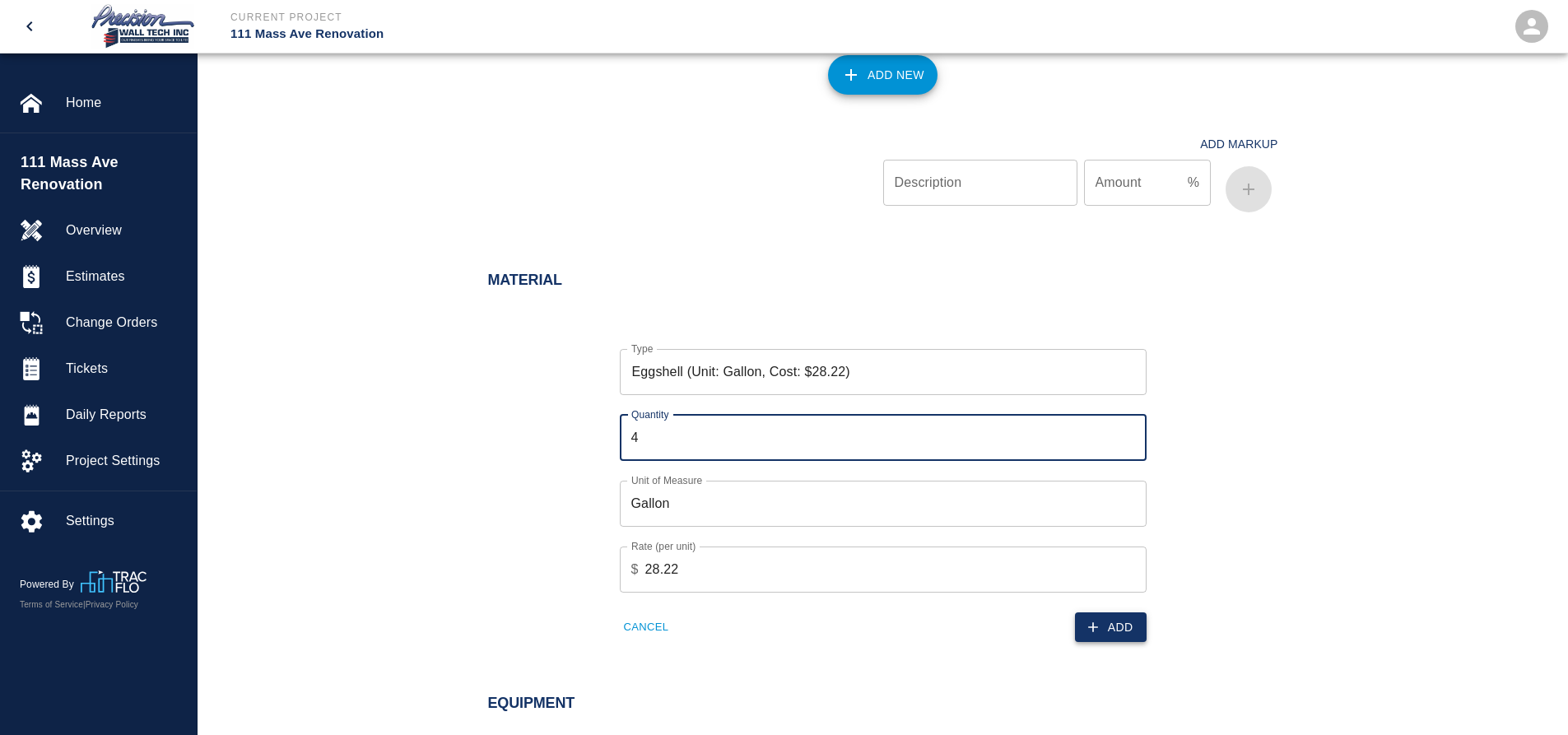 type on "4" 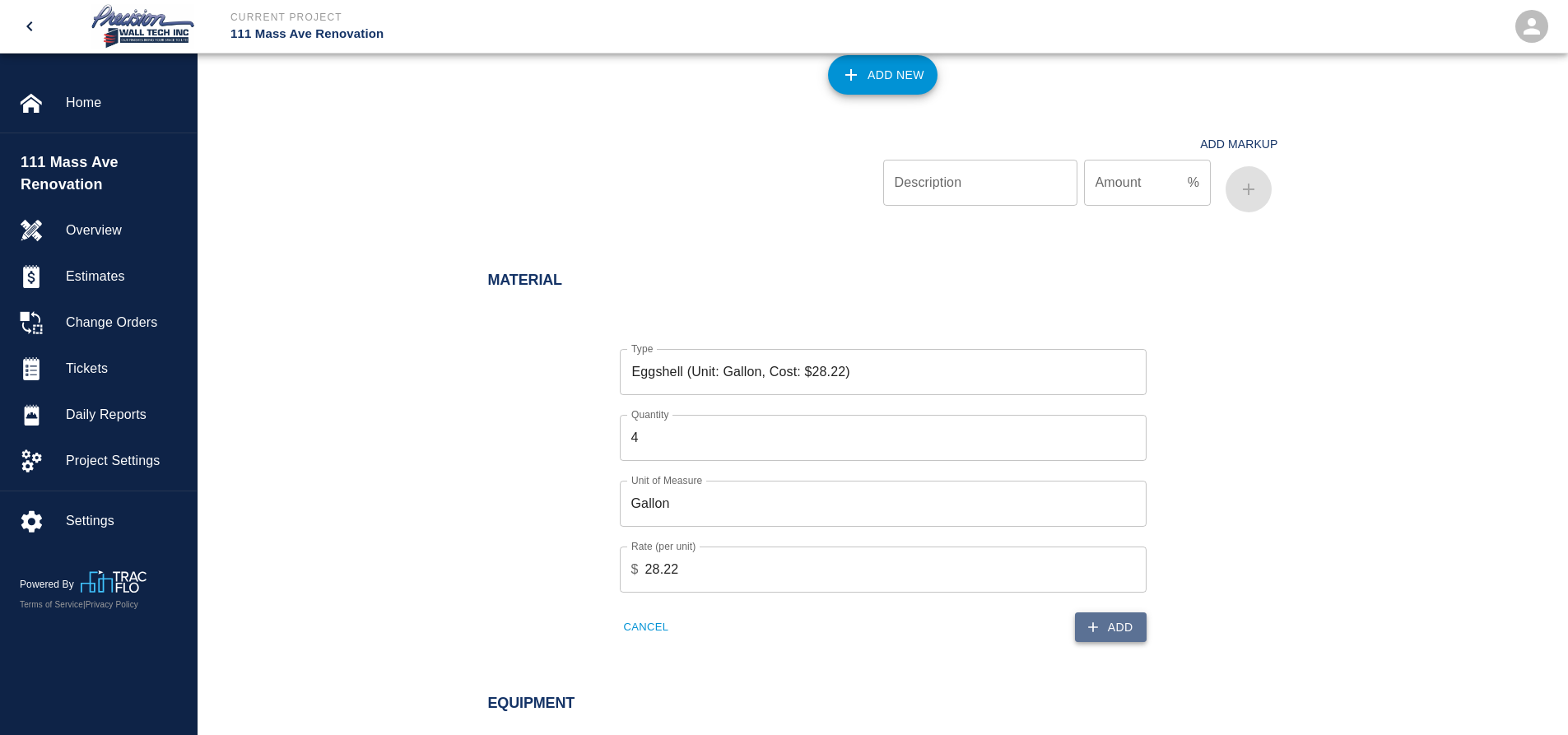 click on "Add" at bounding box center [1110, 627] 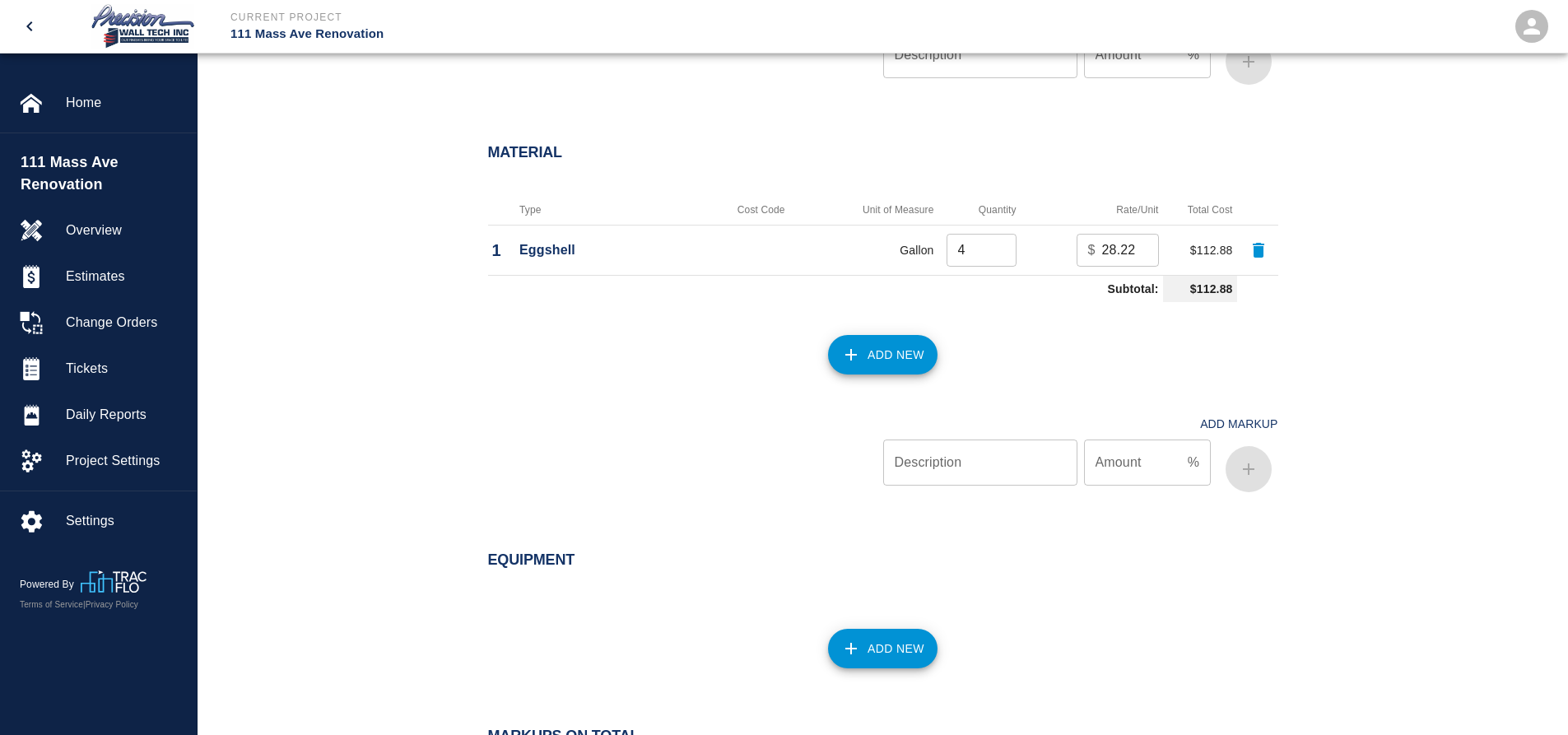 scroll, scrollTop: 1527, scrollLeft: 0, axis: vertical 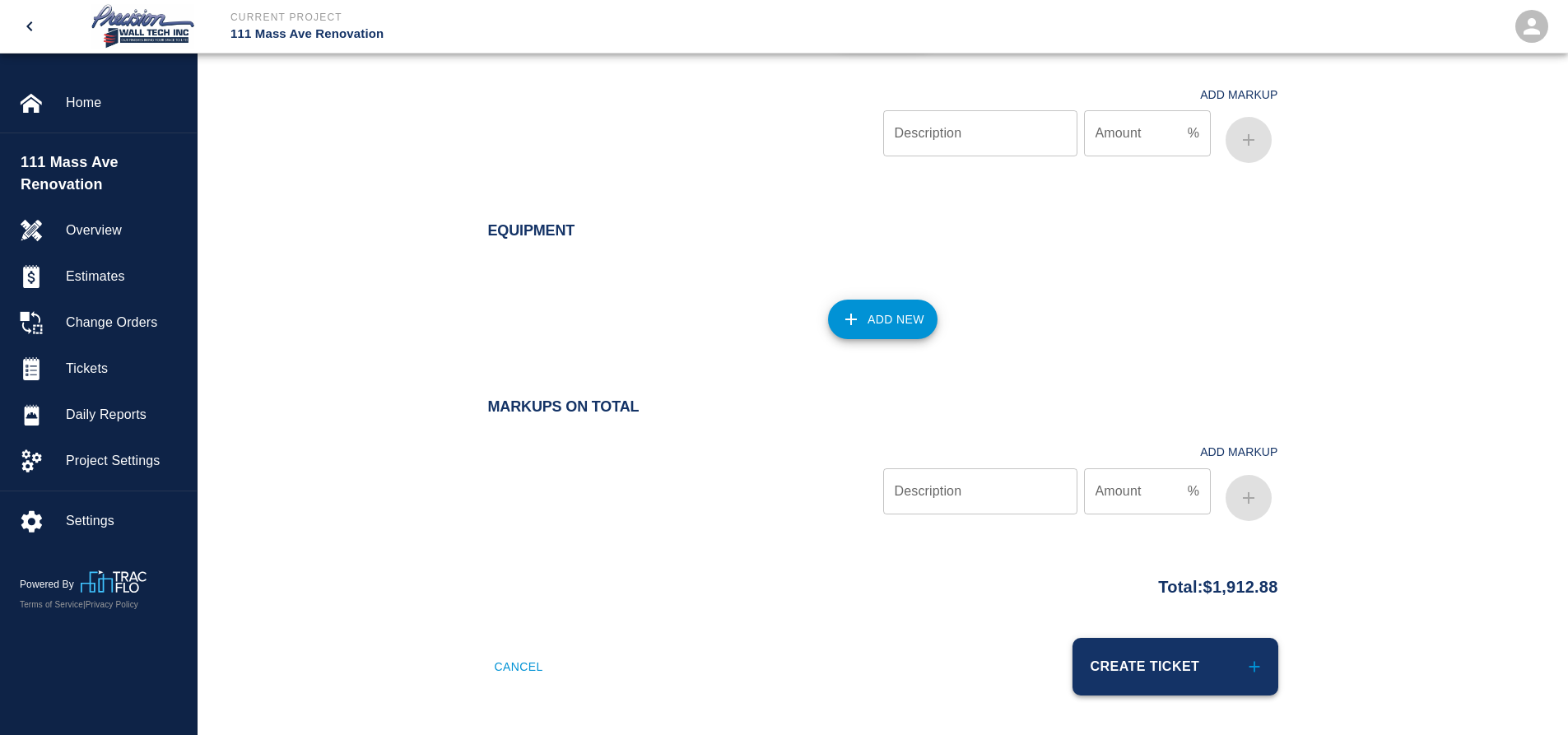 click on "Create Ticket" at bounding box center [1175, 667] 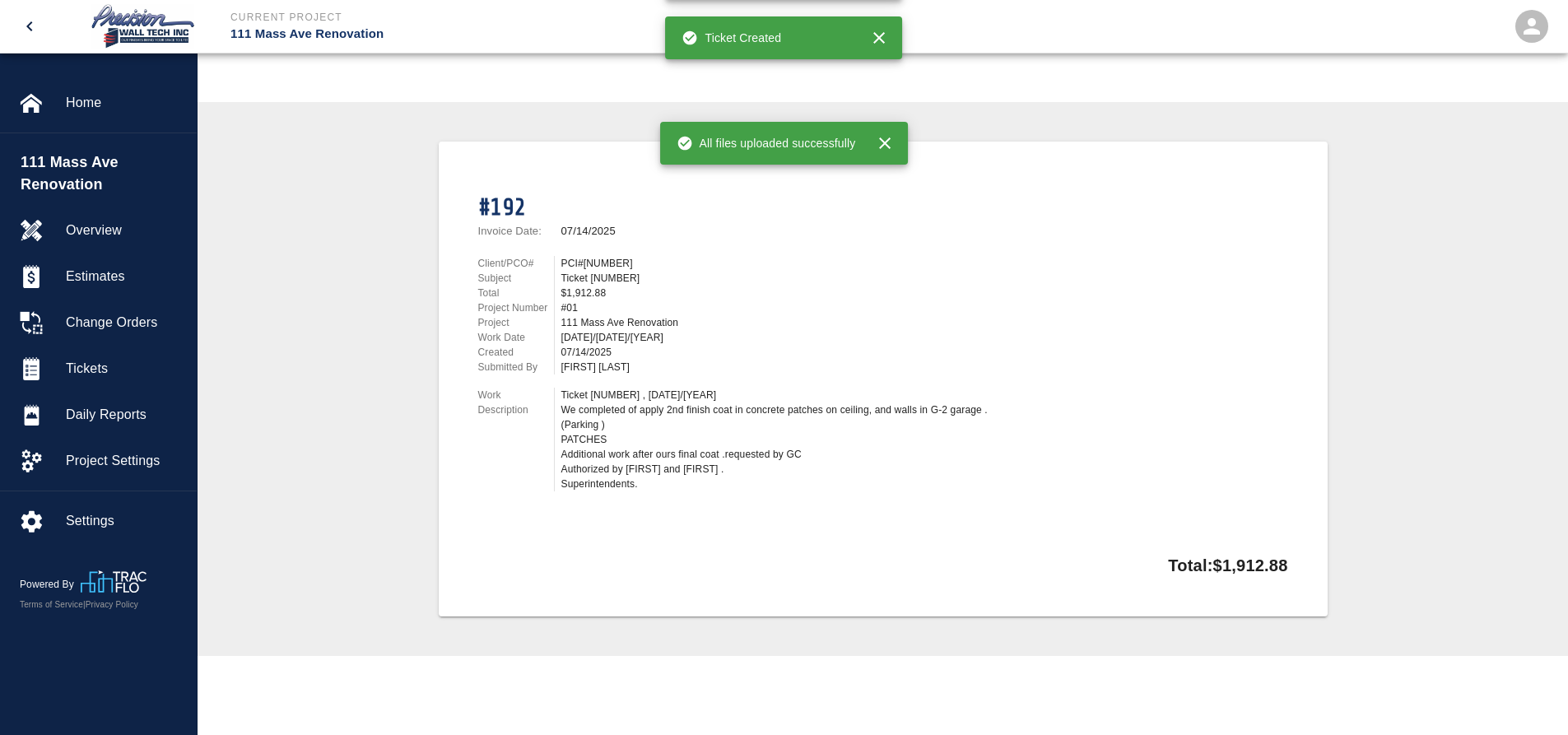 scroll, scrollTop: 0, scrollLeft: 0, axis: both 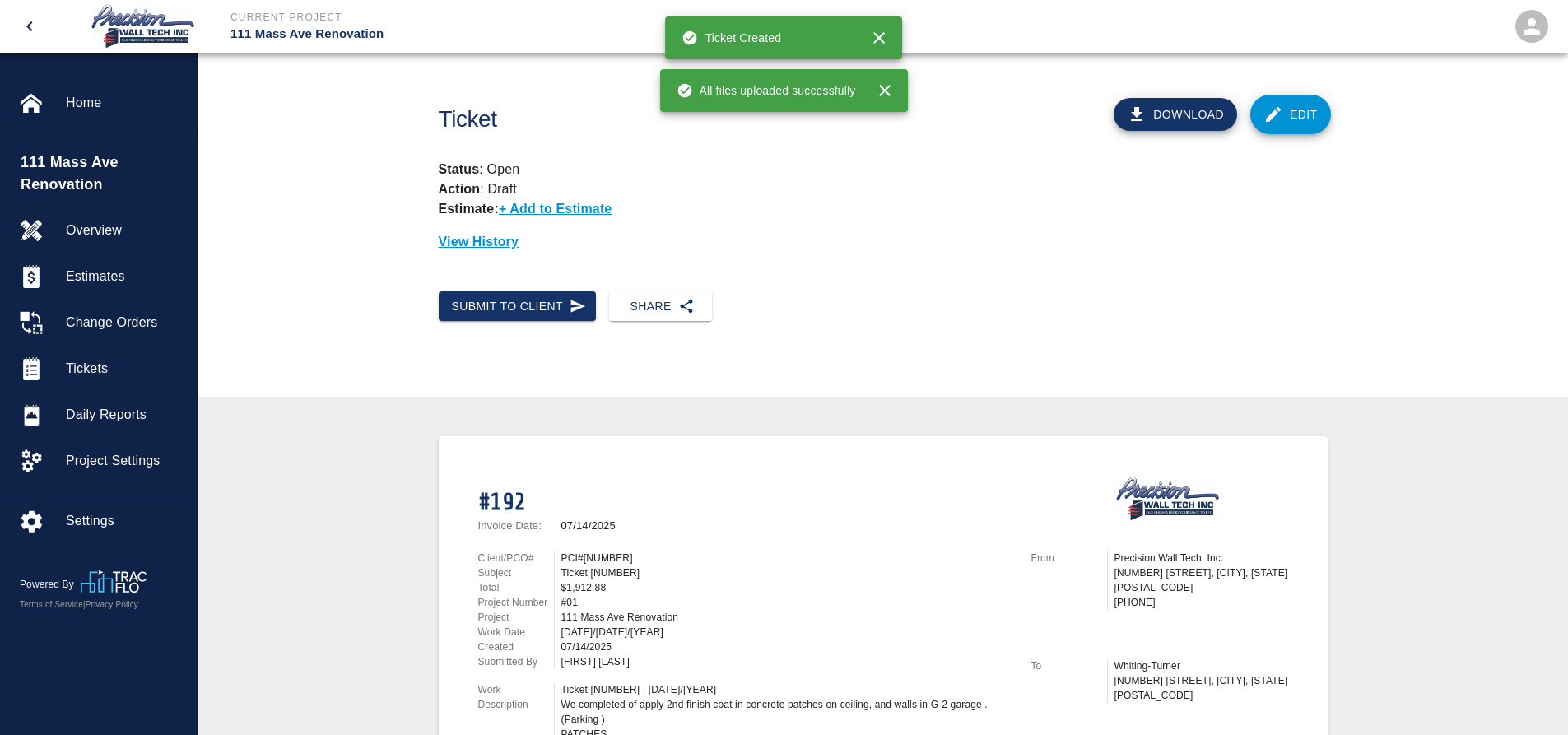 click on "111 Mass Ave Renovation" at bounding box center [105, 174] 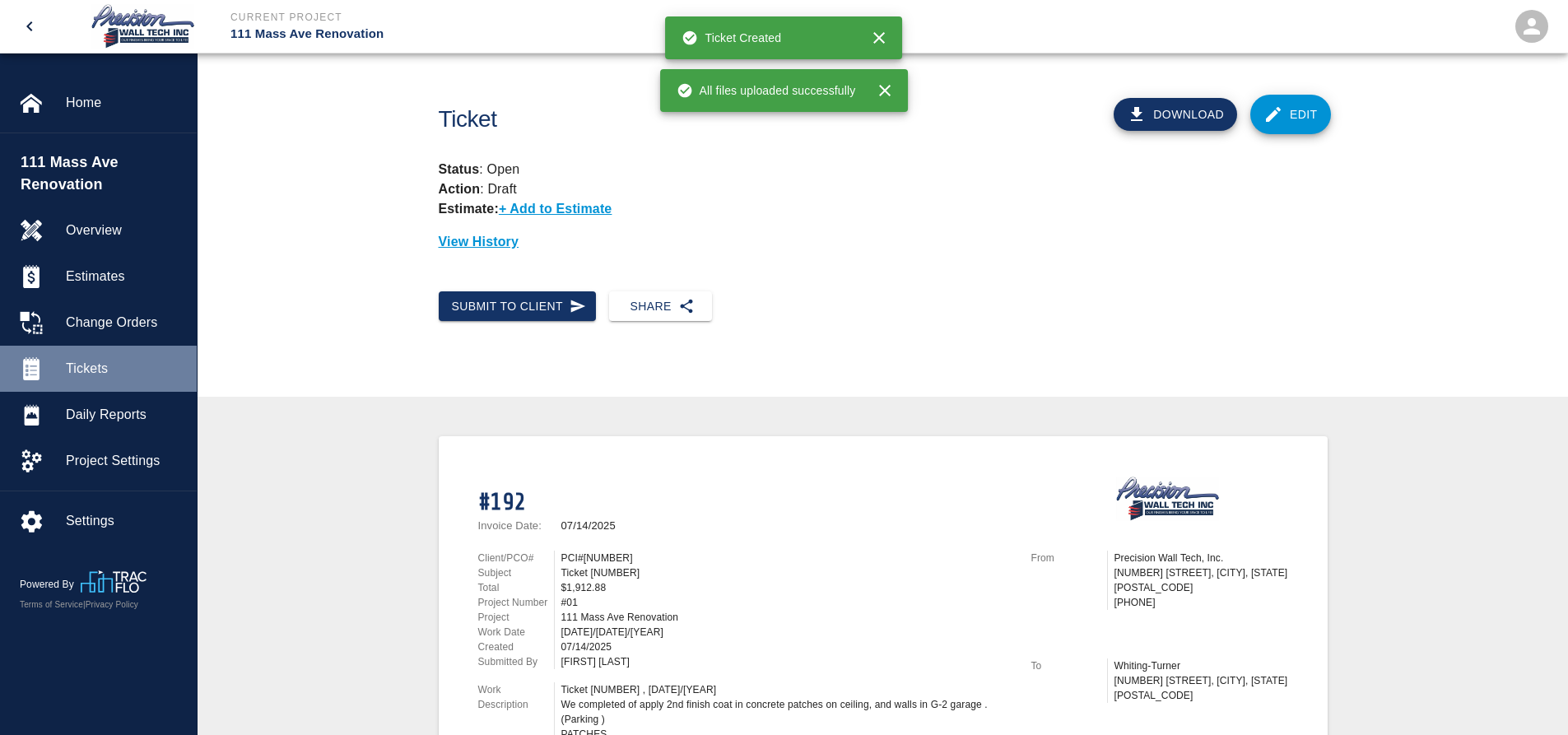 click on "Tickets" at bounding box center [124, 369] 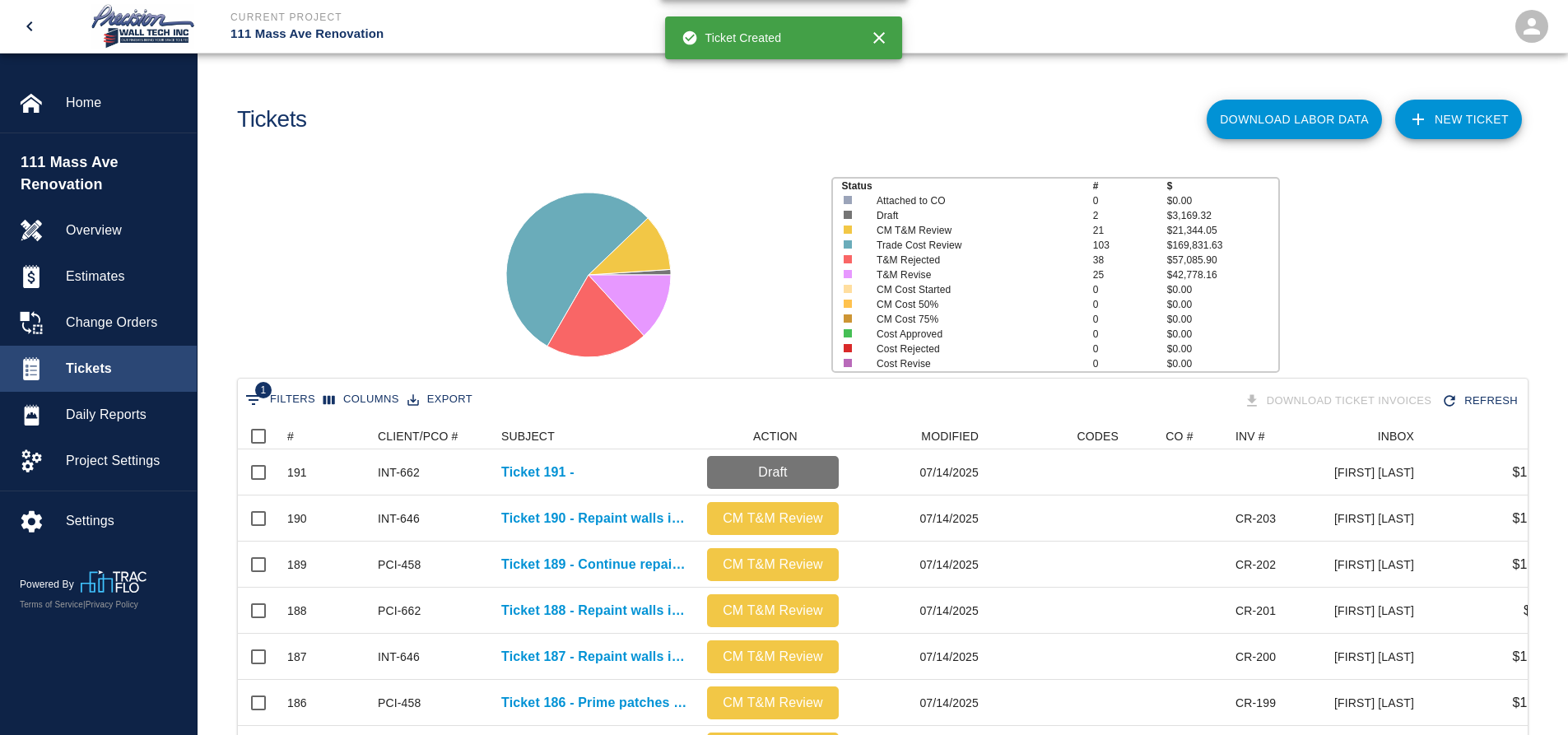 scroll, scrollTop: 13, scrollLeft: 13, axis: both 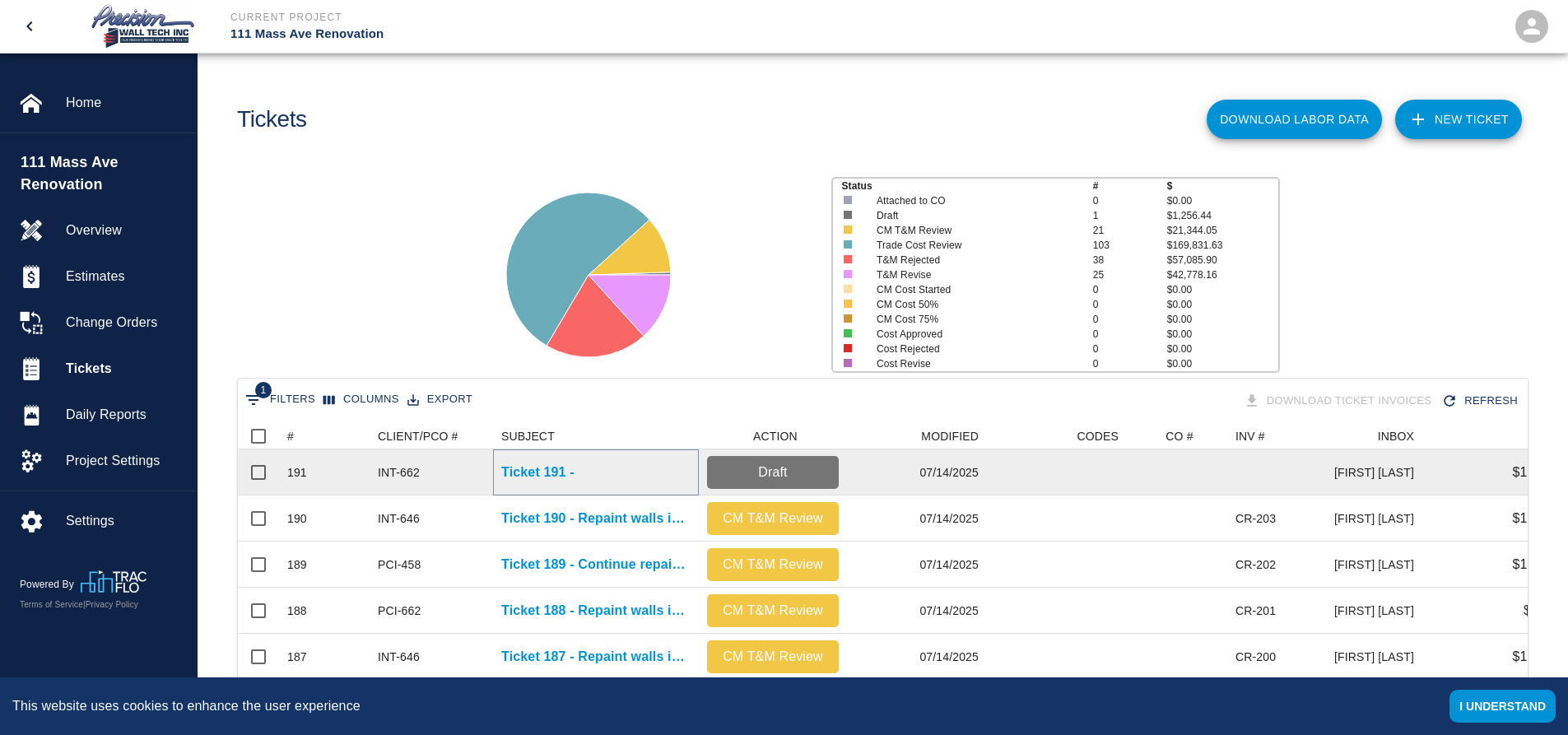 click on "Ticket 191 -" at bounding box center (537, 472) 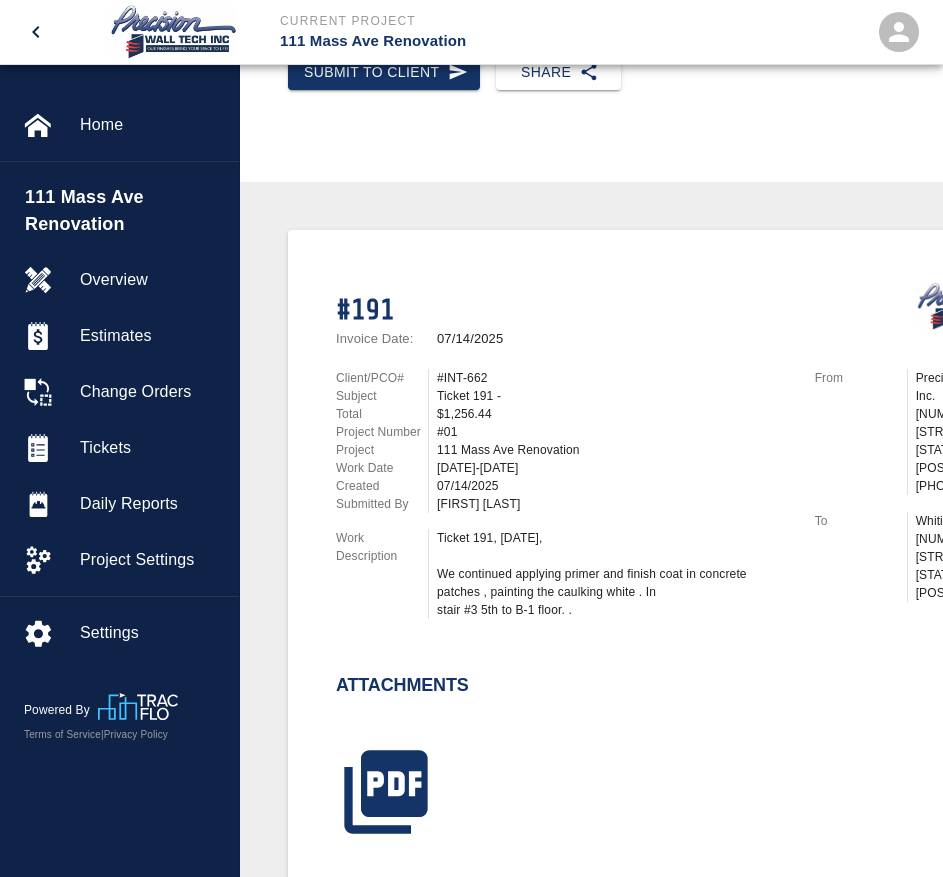scroll, scrollTop: 500, scrollLeft: 0, axis: vertical 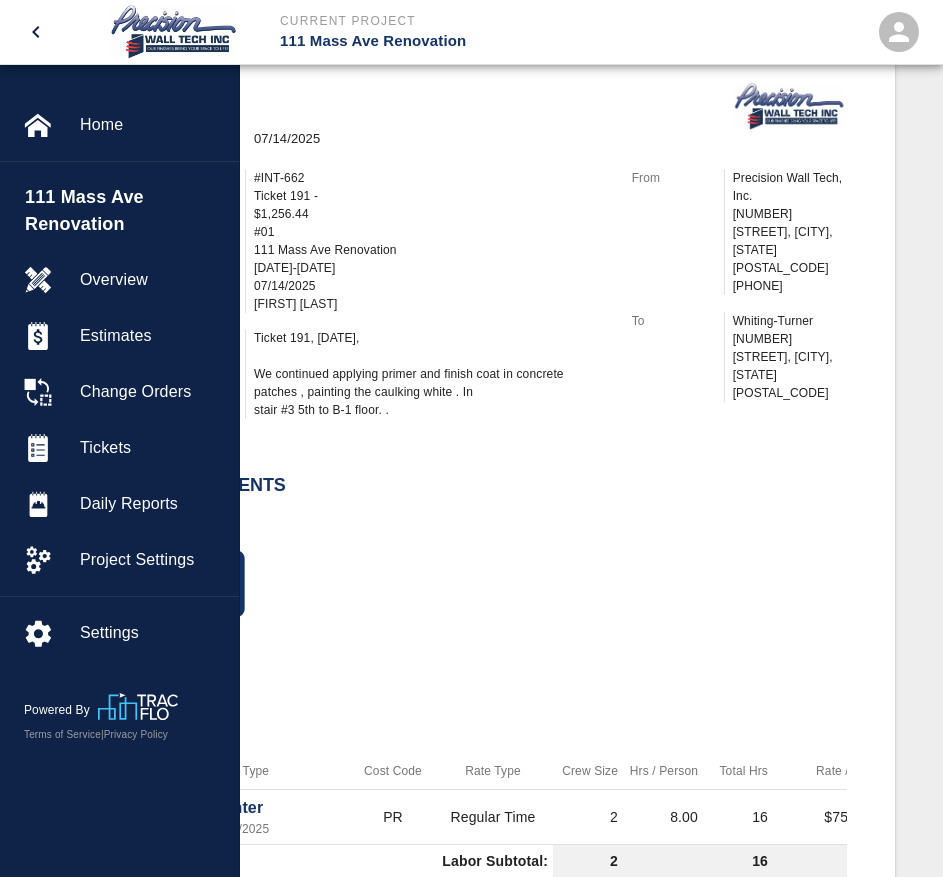 click 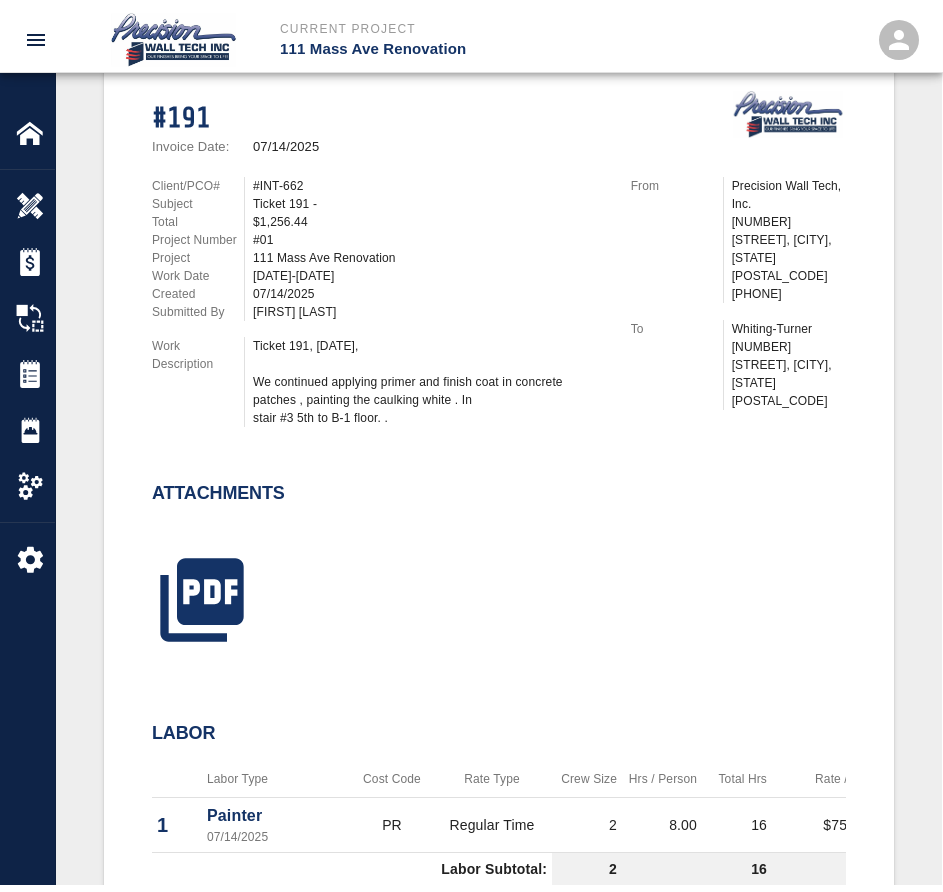 scroll, scrollTop: 500, scrollLeft: 0, axis: vertical 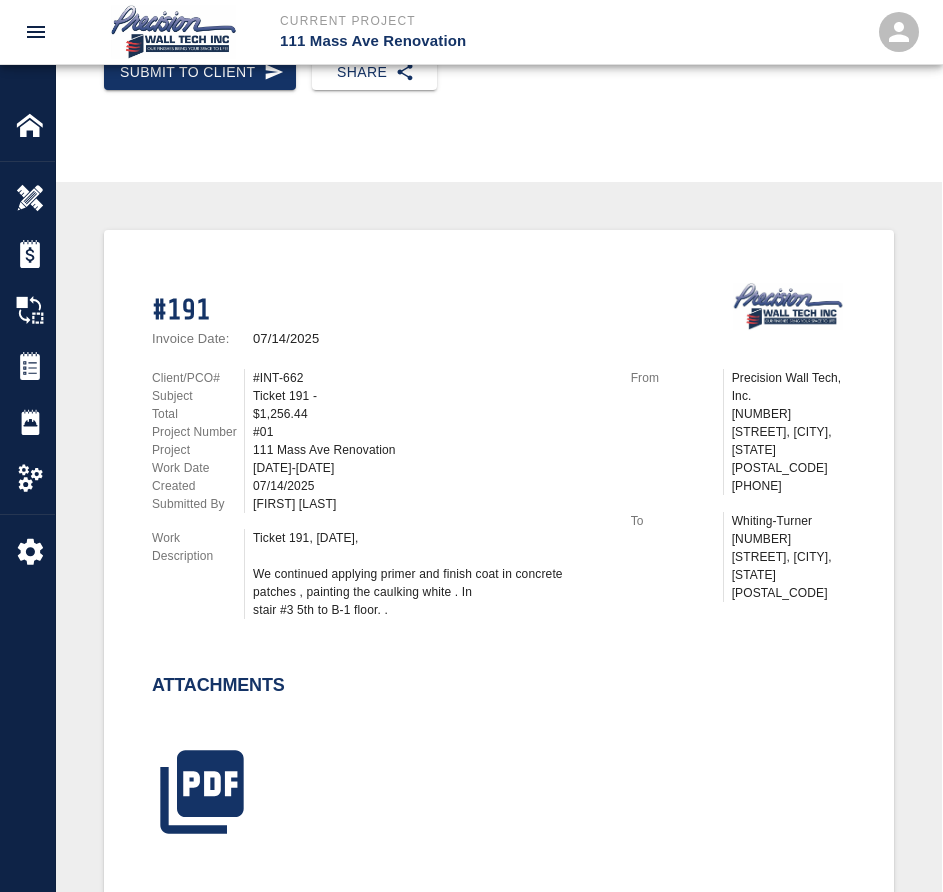 click on "Attachments" at bounding box center [487, 742] 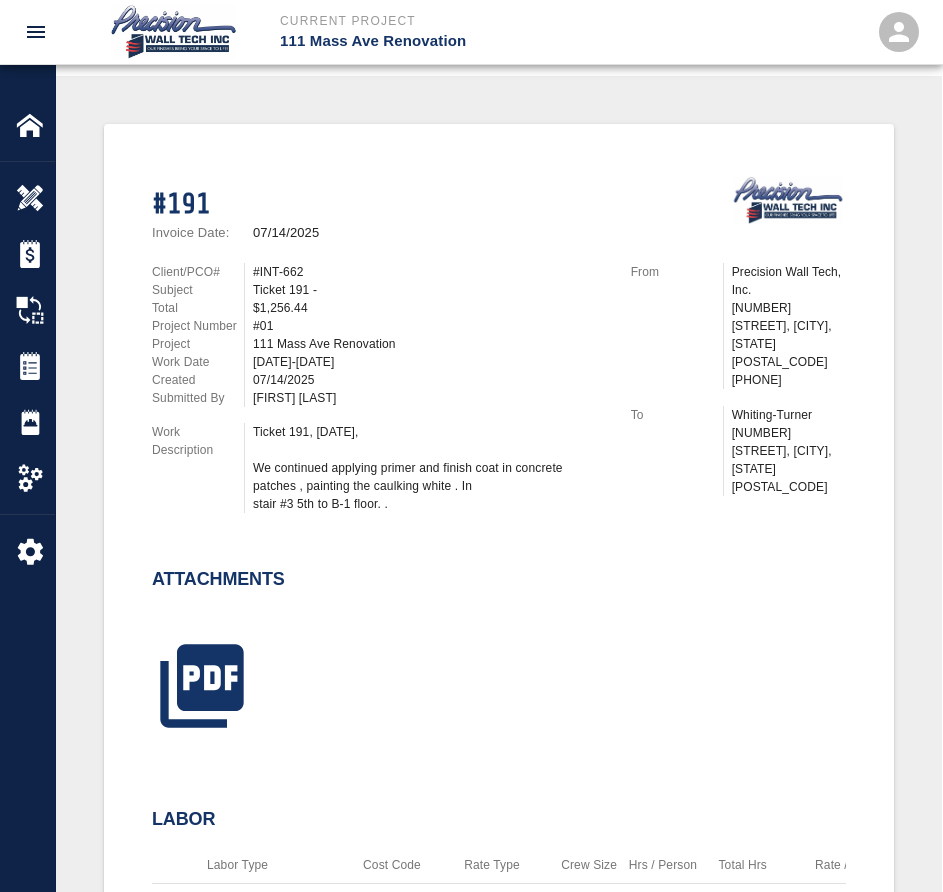 scroll, scrollTop: 1000, scrollLeft: 0, axis: vertical 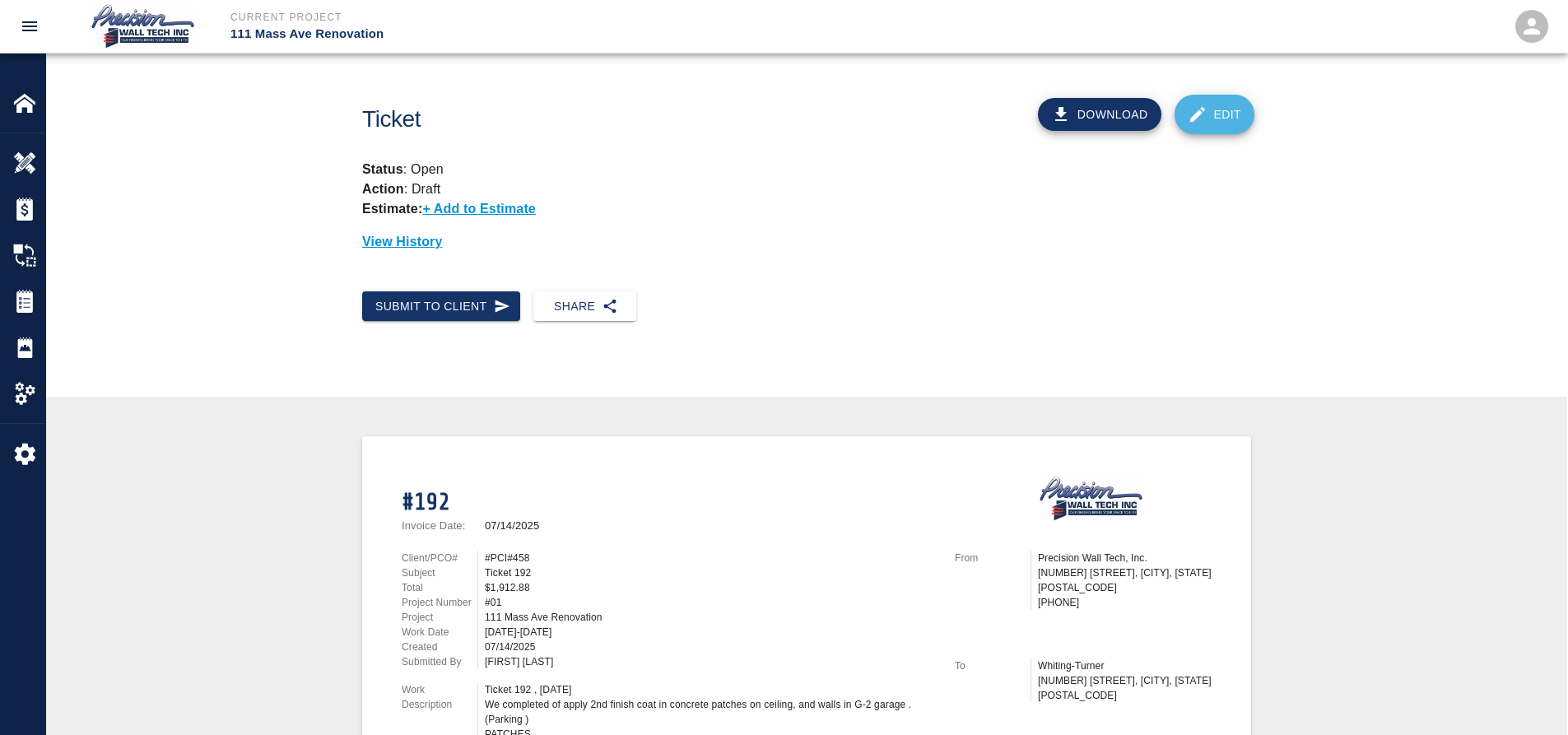 click on "Edit" at bounding box center (1215, 114) 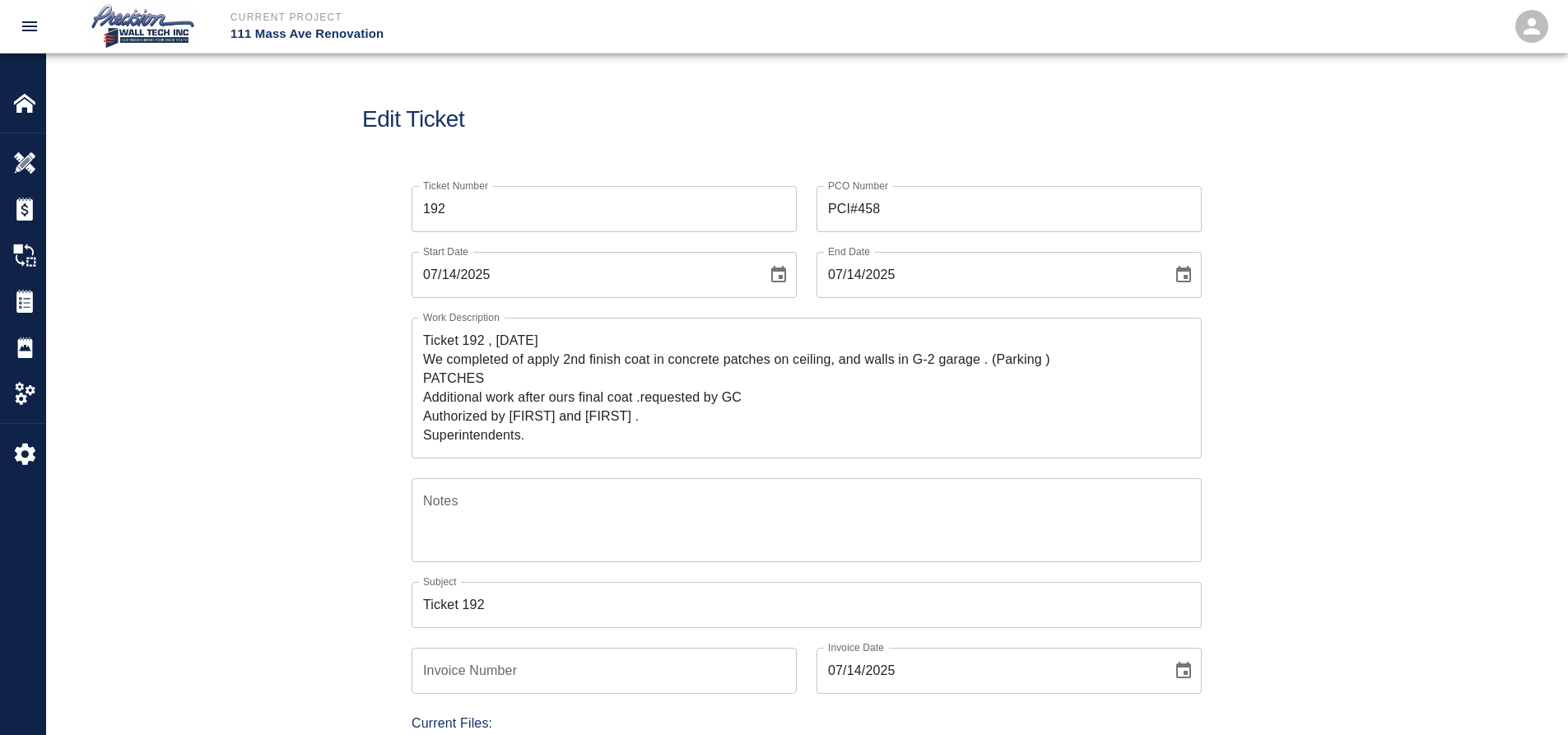 click on "Ticket 192 , 7/10/2025
We completed of apply 2nd finish coat in concrete patches on ceiling, and walls in G-2 garage . (Parking )
PATCHES
Additional work after ours final coat .requested by GC
Authorized by Ernesto and Alante .
Superintendents. x Work Description" at bounding box center (807, 388) 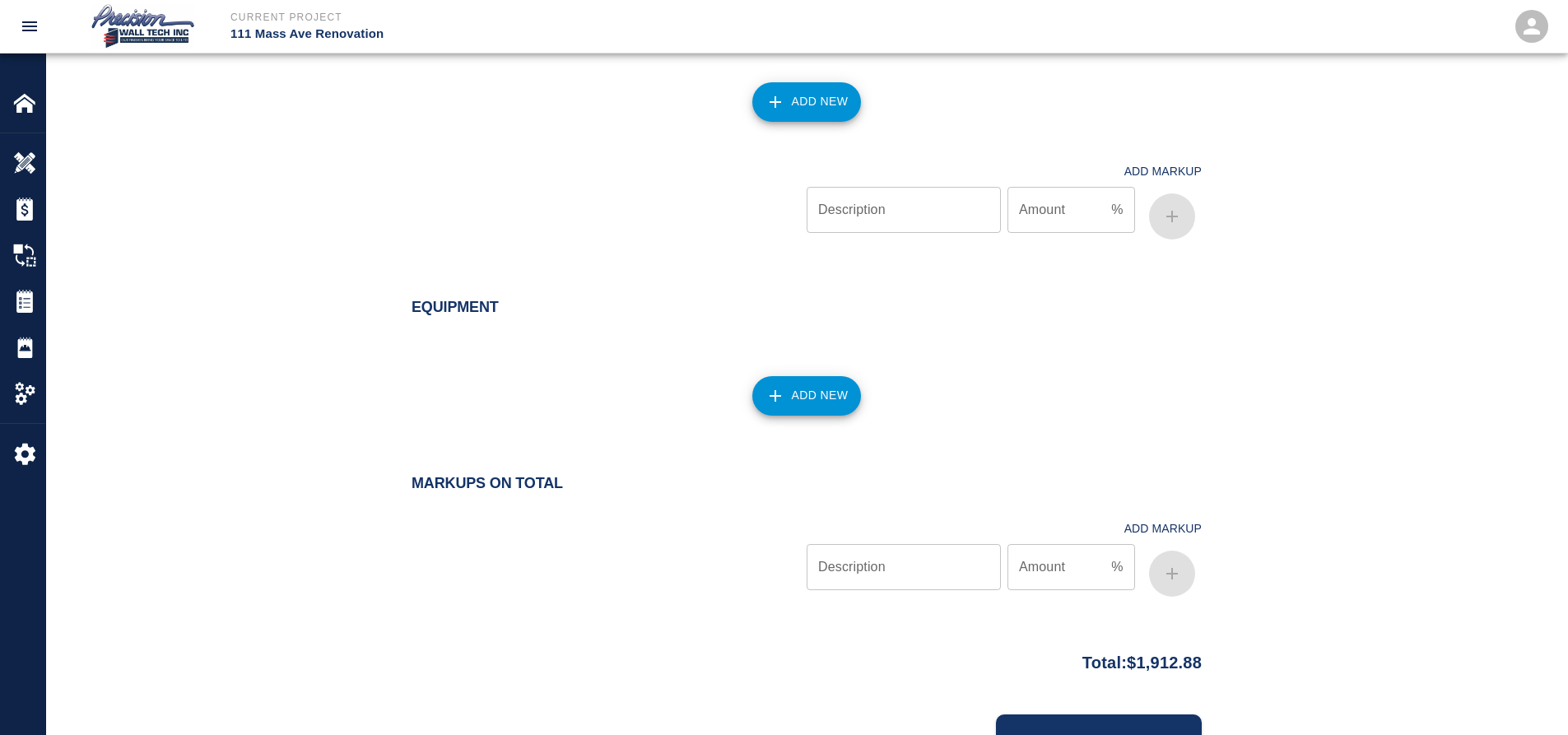 scroll, scrollTop: 1732, scrollLeft: 0, axis: vertical 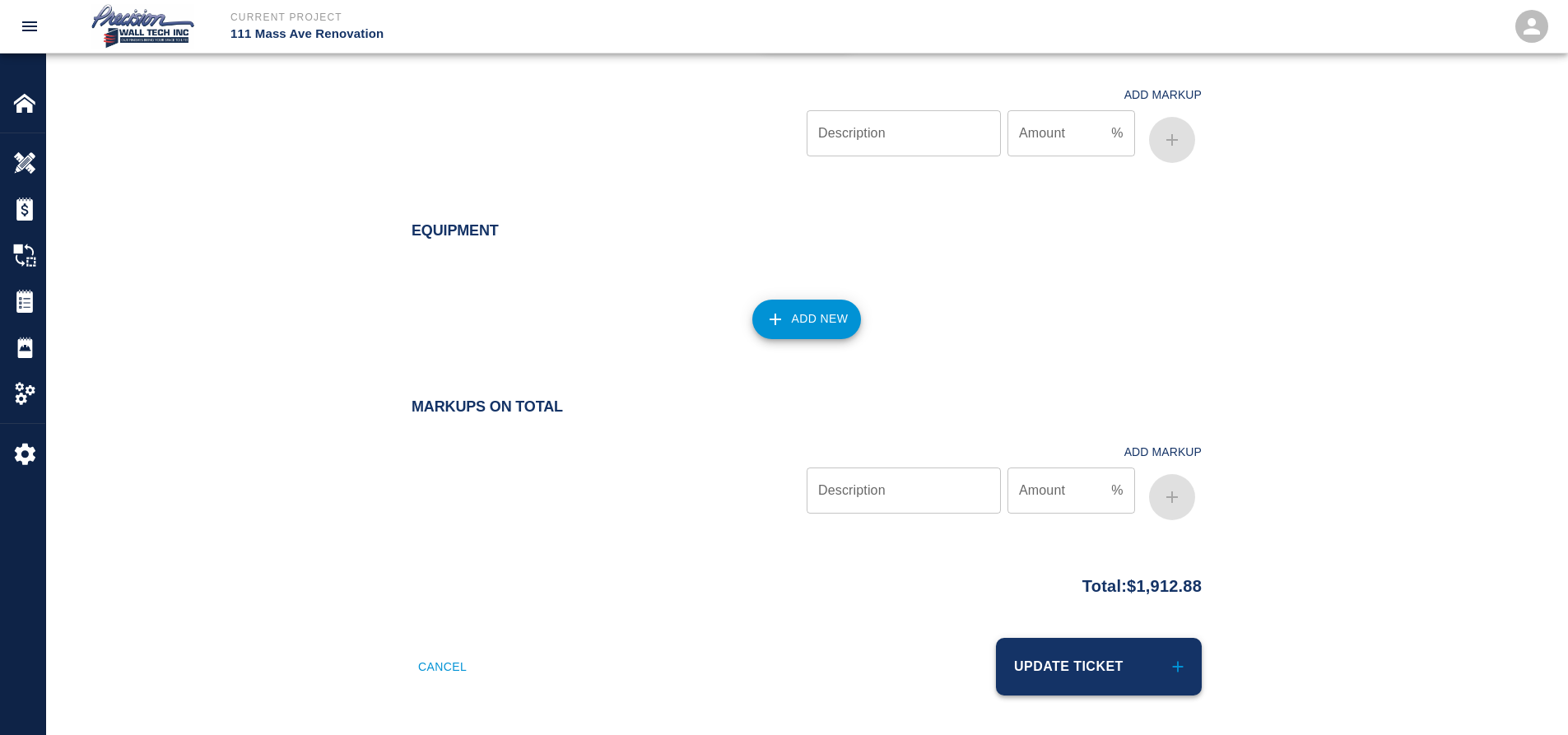 type on "Ticket 192, 7/10/2025,
We completed of apply 2nd finish coat in concrete patches on ceiling, and walls in G-2 garage . (Parking )
PATCHES
Additional work after ours final coat .requested by GC
Authorized by Ernesto and Alante .
Superintendents." 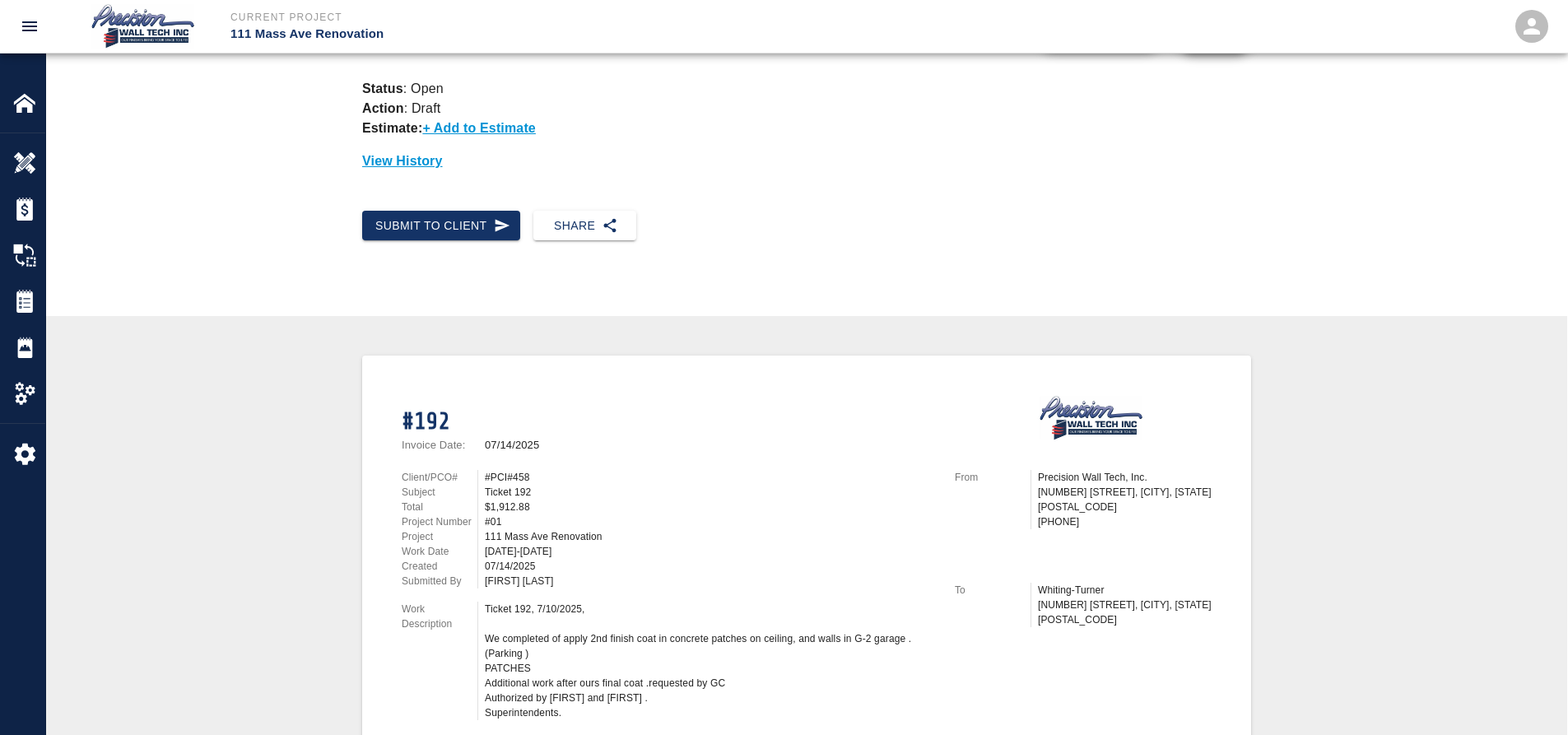 scroll, scrollTop: 0, scrollLeft: 0, axis: both 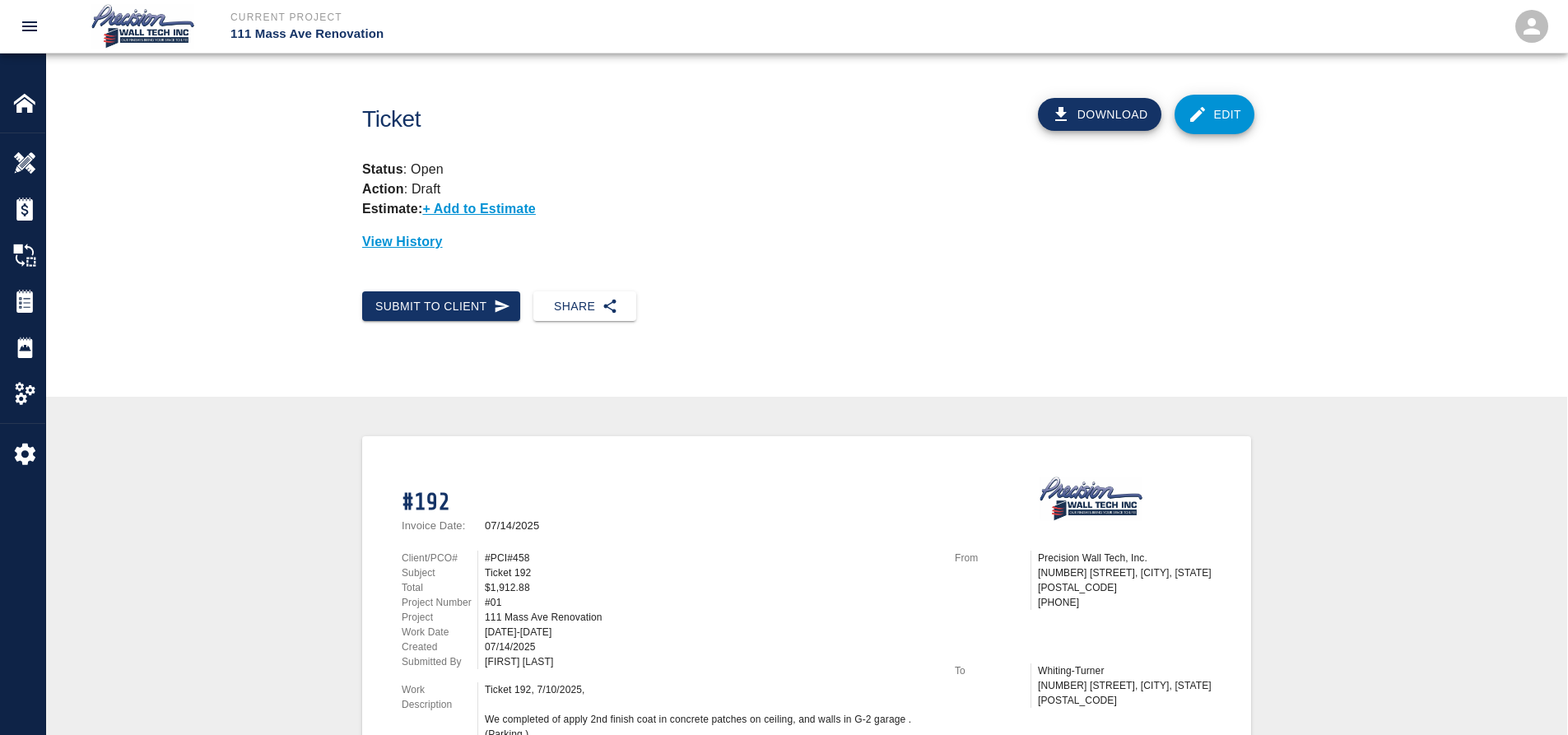 click on "Edit" at bounding box center [1215, 114] 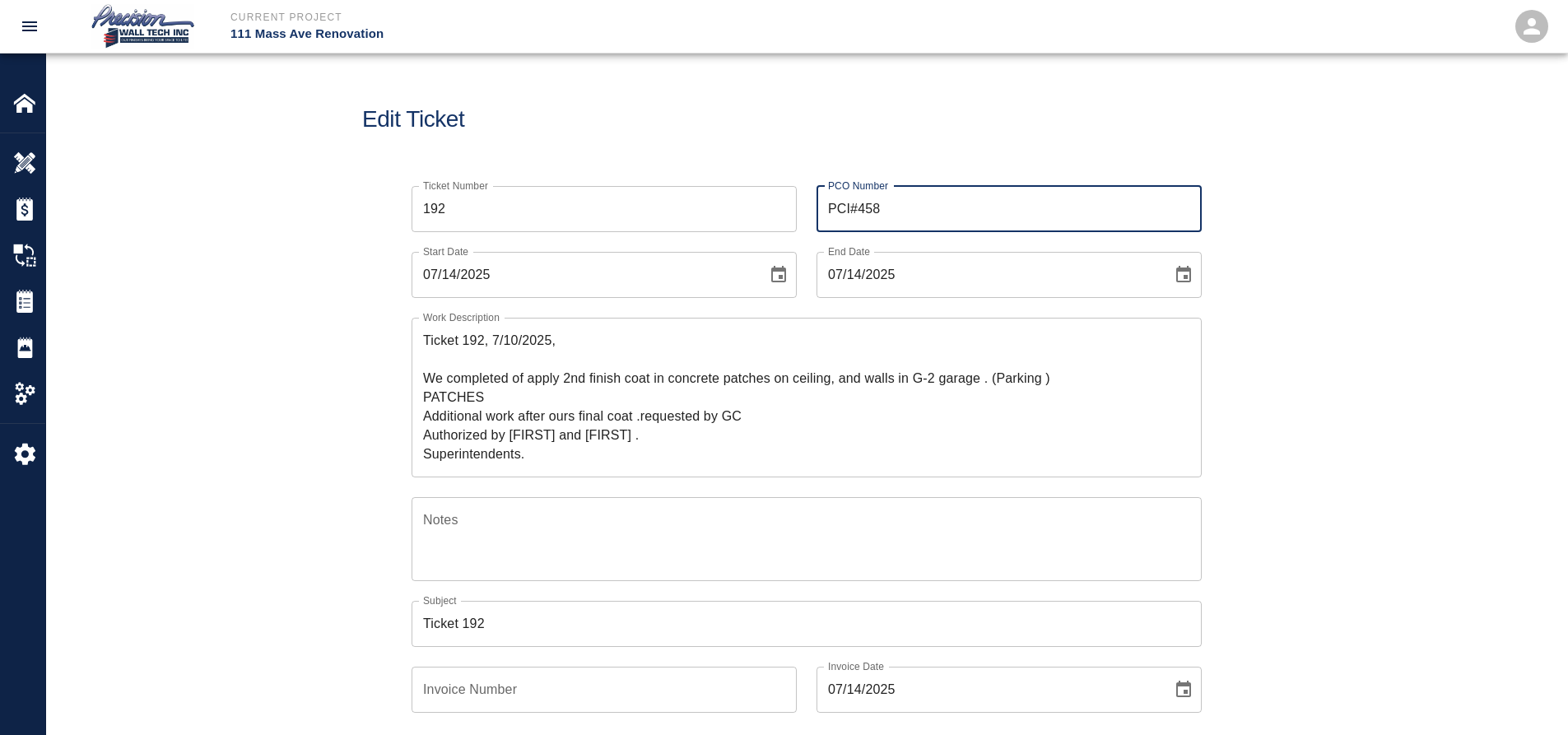 click on "PCI#[NUMBER]" at bounding box center (1009, 209) 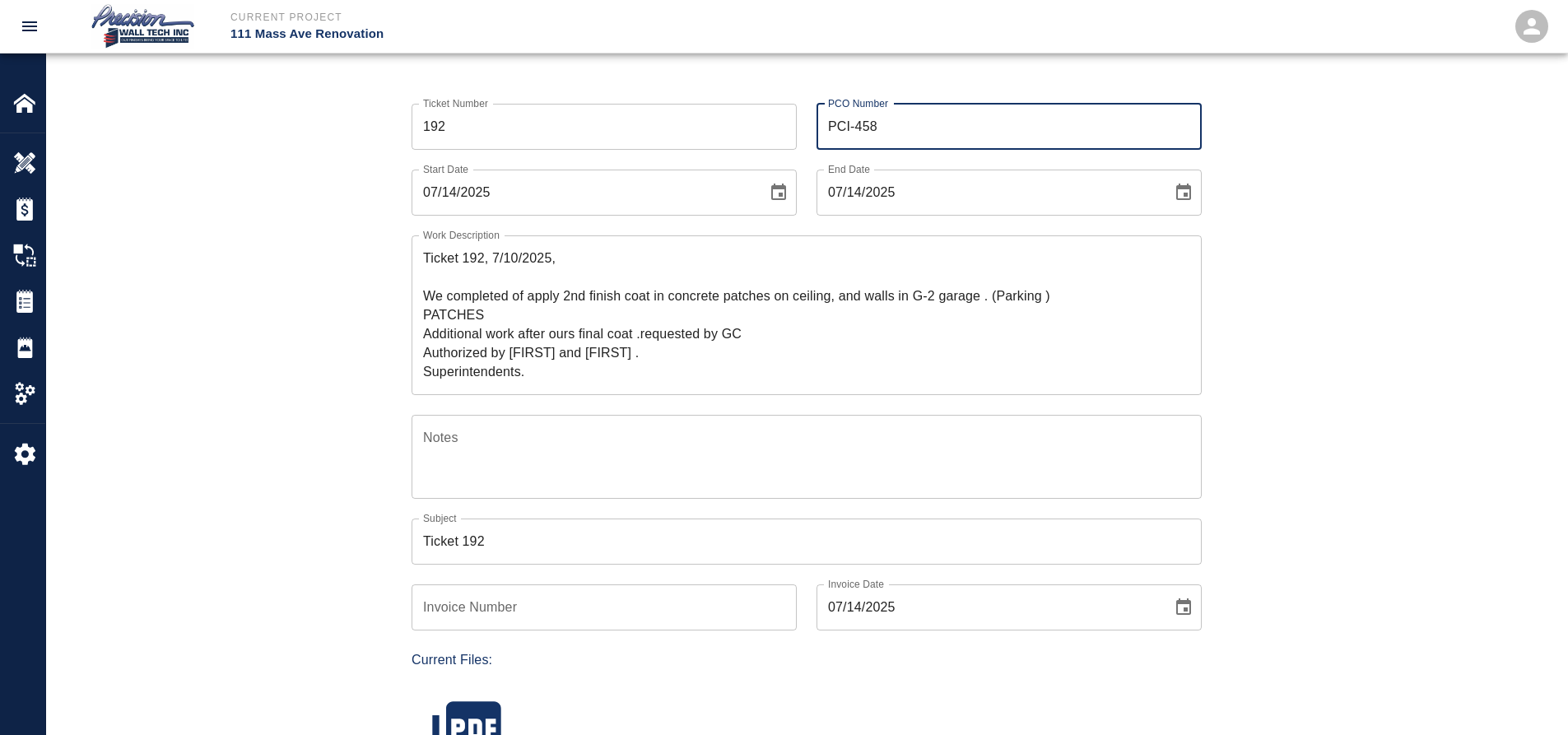 scroll, scrollTop: 165, scrollLeft: 0, axis: vertical 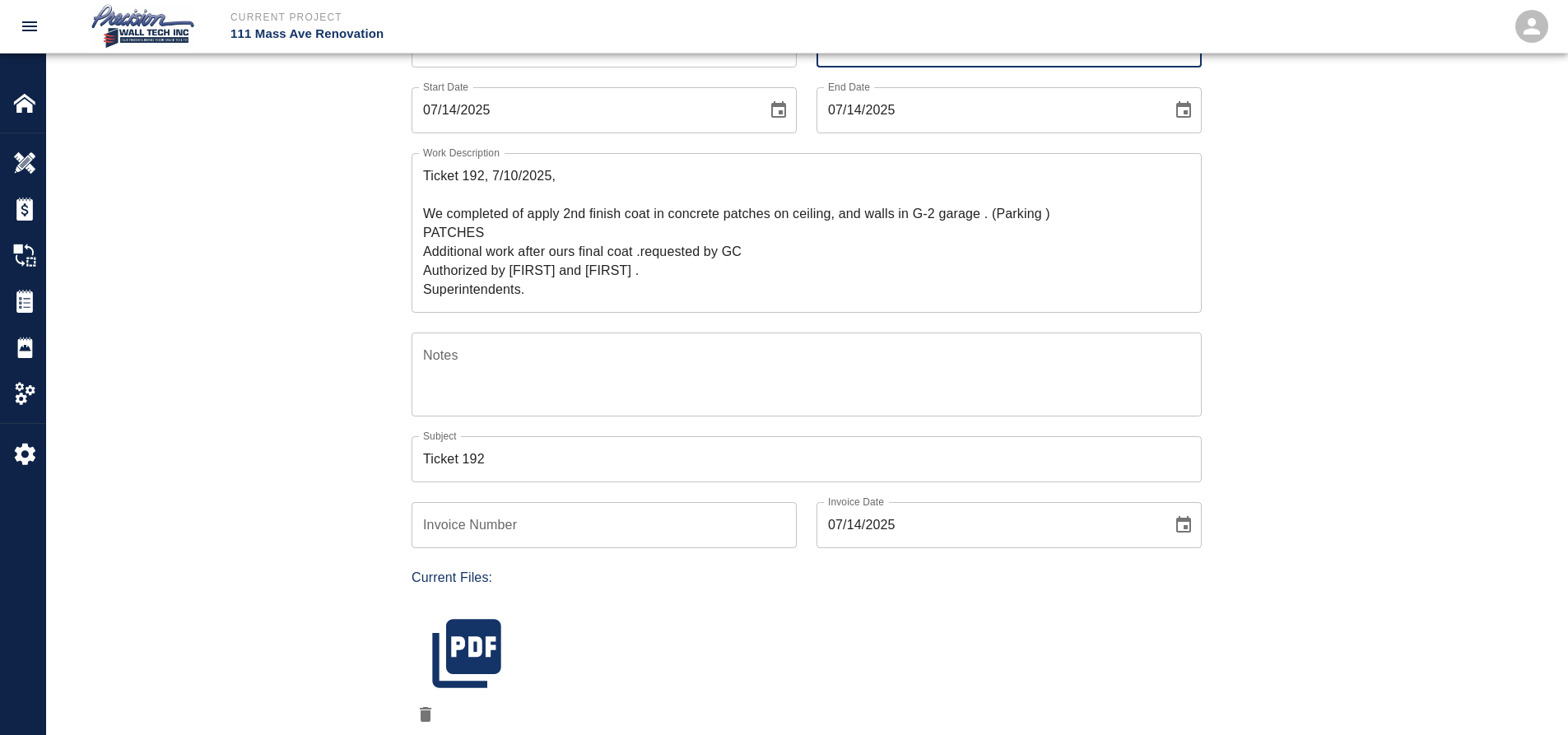 type on "PCI-458" 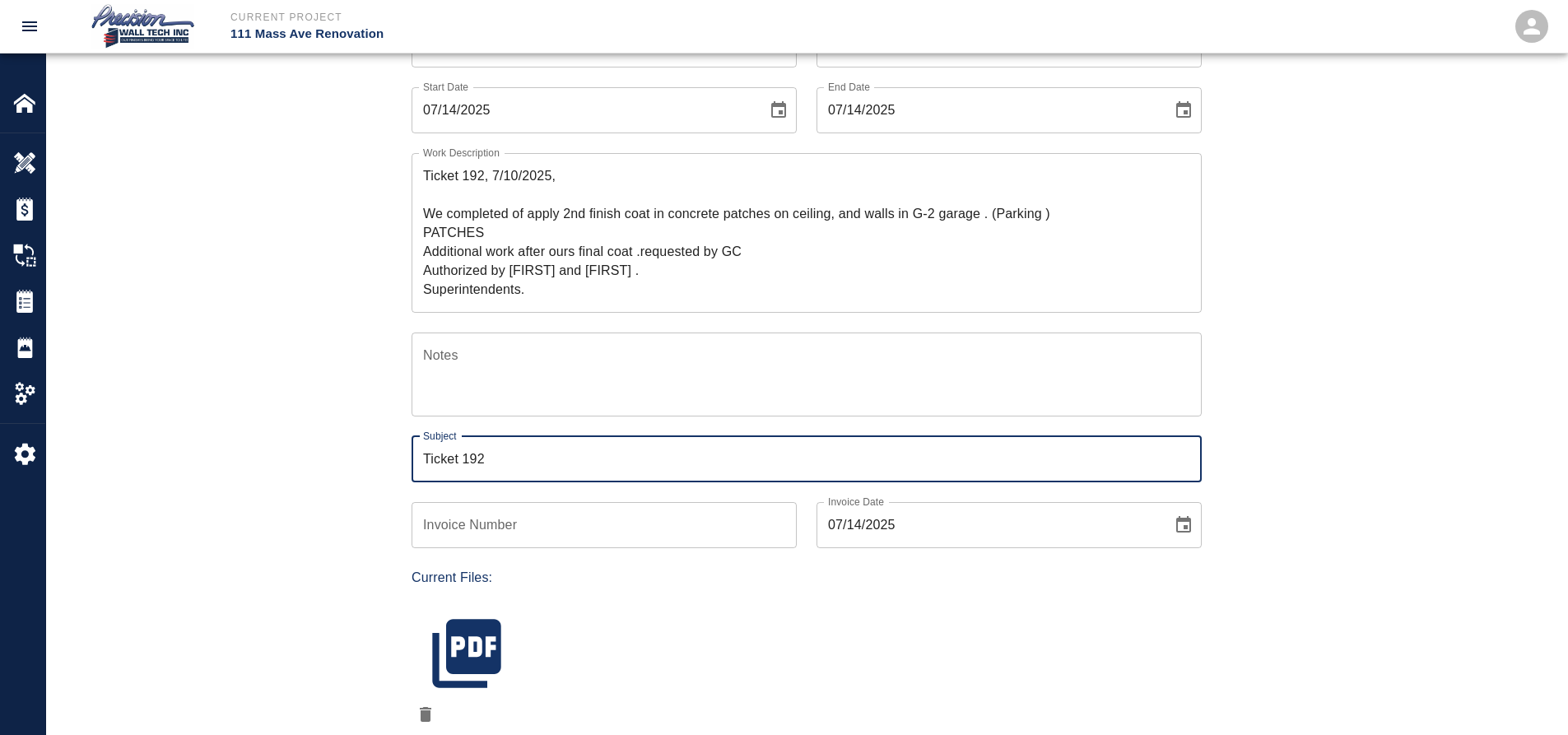 click on "Ticket 192" at bounding box center (807, 459) 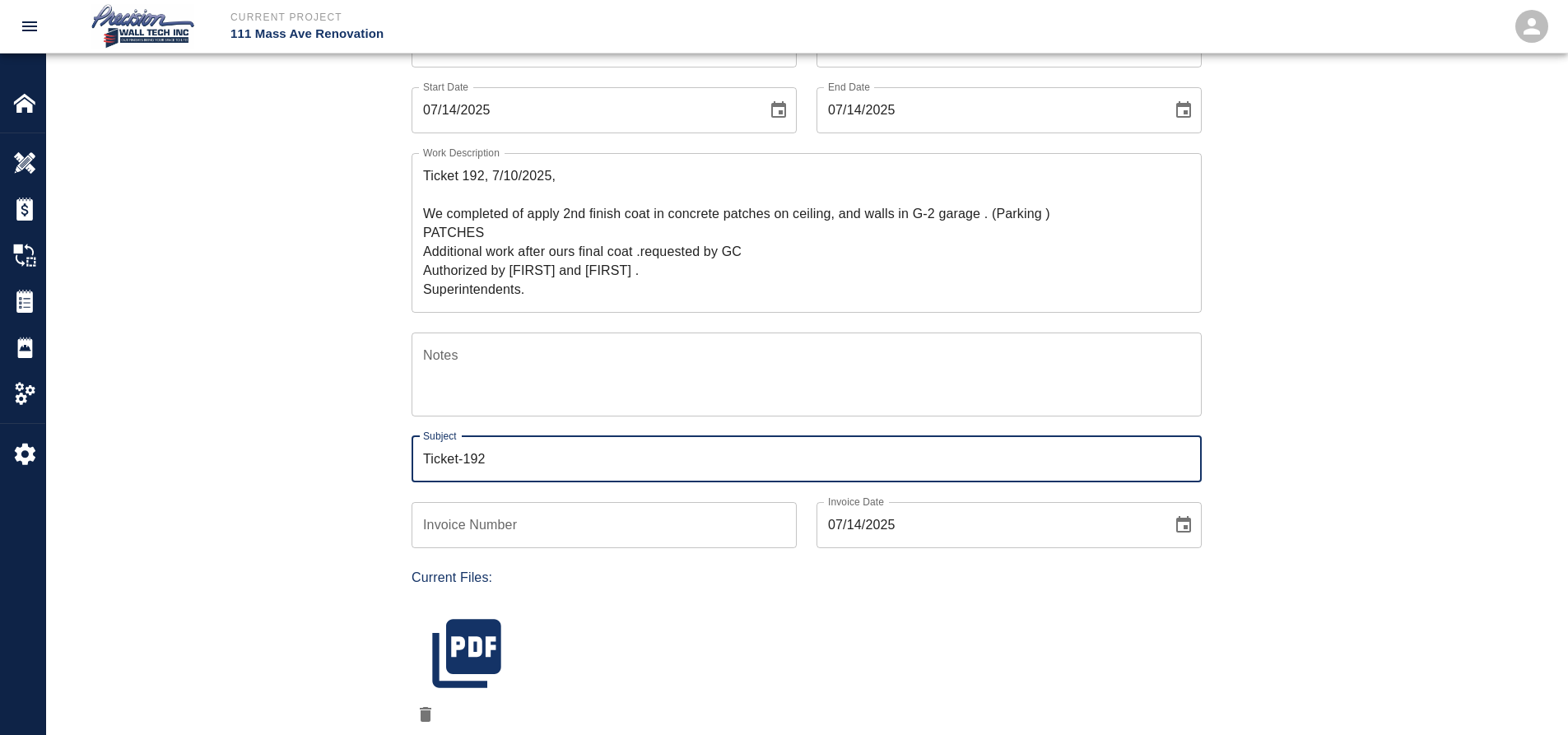 type on "Ticket-192" 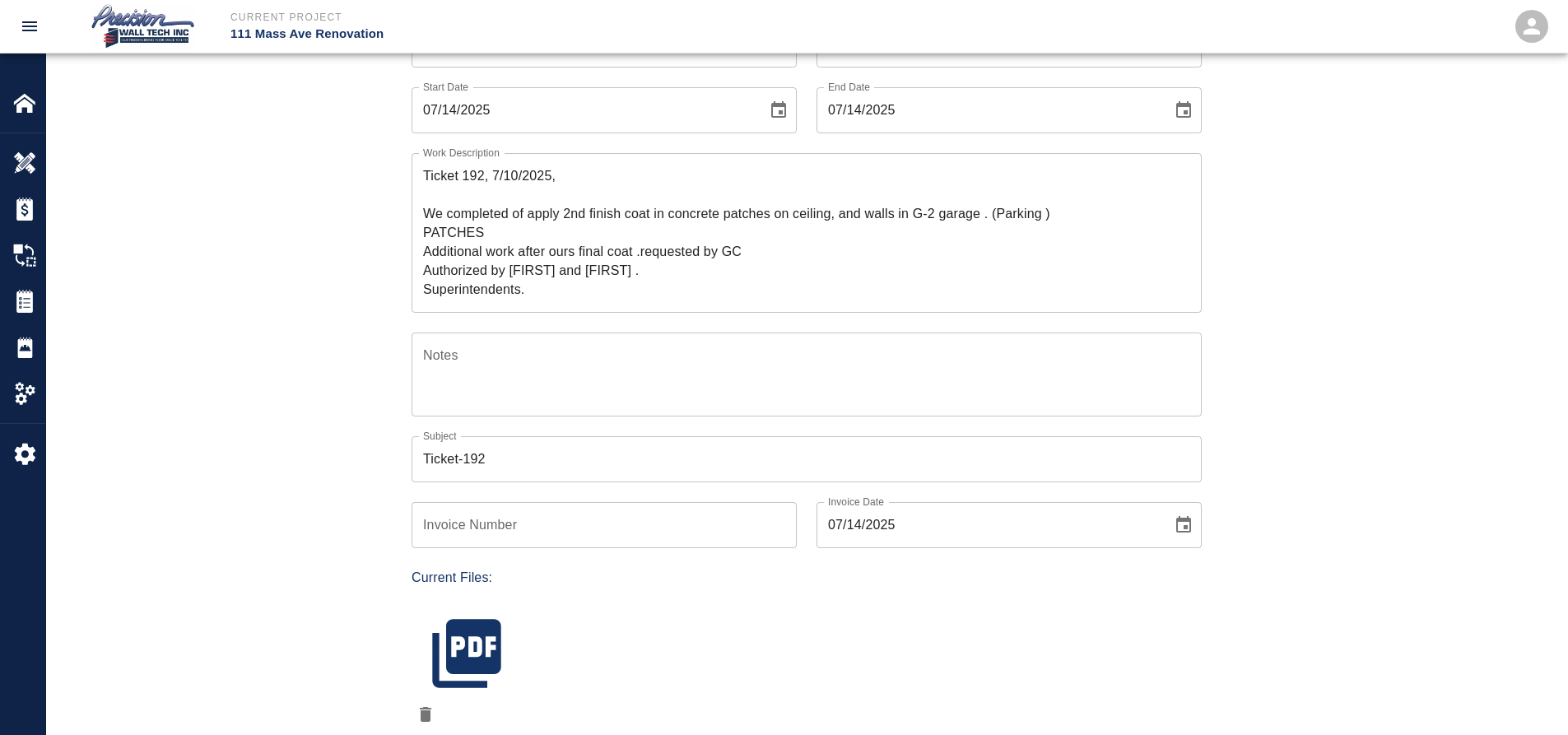 click on "Ticket Number 192 Ticket Number PCO Number PCI-458 PCO Number Start Date  07/14/2025 Start Date  End Date 07/14/2025 End Date Work Description Ticket 192, 7/10/2025,
We completed of apply 2nd finish coat in concrete patches on ceiling, and walls in G-2 garage . (Parking )
PATCHES
Additional work after ours final coat .requested by GC
Authorized by Ernesto and Alante .
Superintendents. x Work Description Notes x Notes Subject Ticket-192 Subject Invoice Number Invoice Number Invoice Date 07/14/2025 Invoice Date Current Files: Upload Attachments (2.3MB of 50MB limit) Choose file No file chosen Upload Another File Add Costs Switch to Lump Sum" at bounding box center [807, 481] 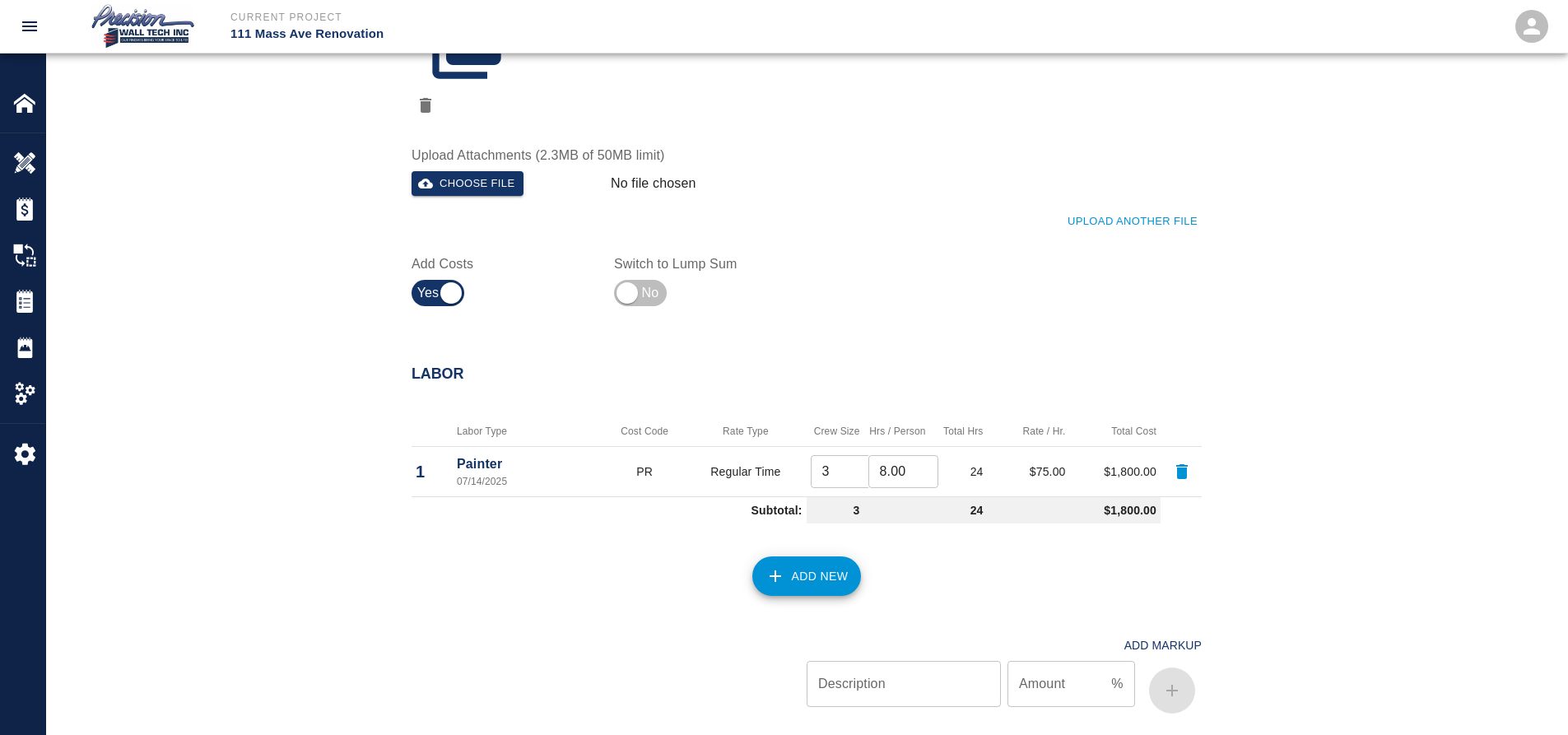 scroll, scrollTop: 744, scrollLeft: 0, axis: vertical 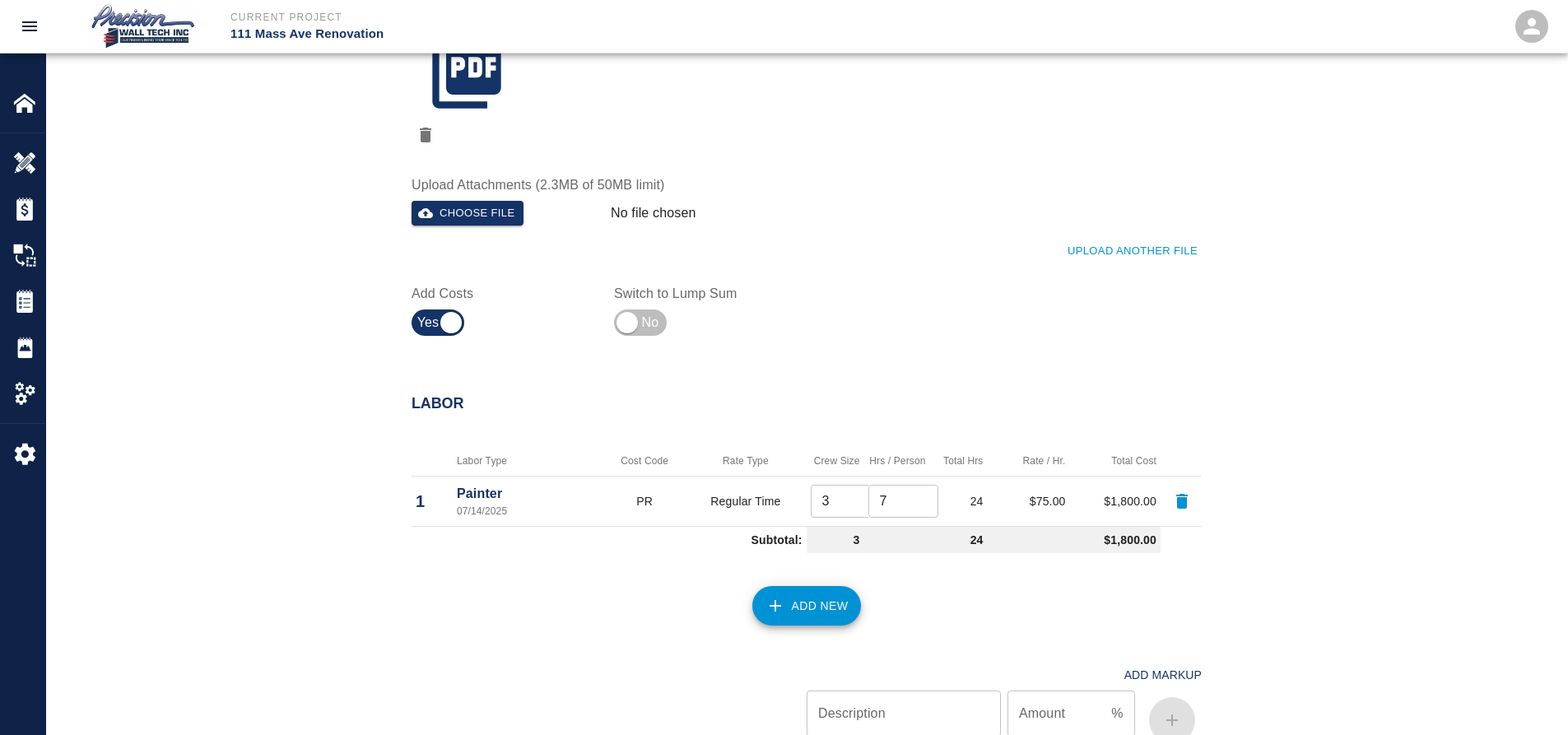 click on "7" at bounding box center (903, 501) 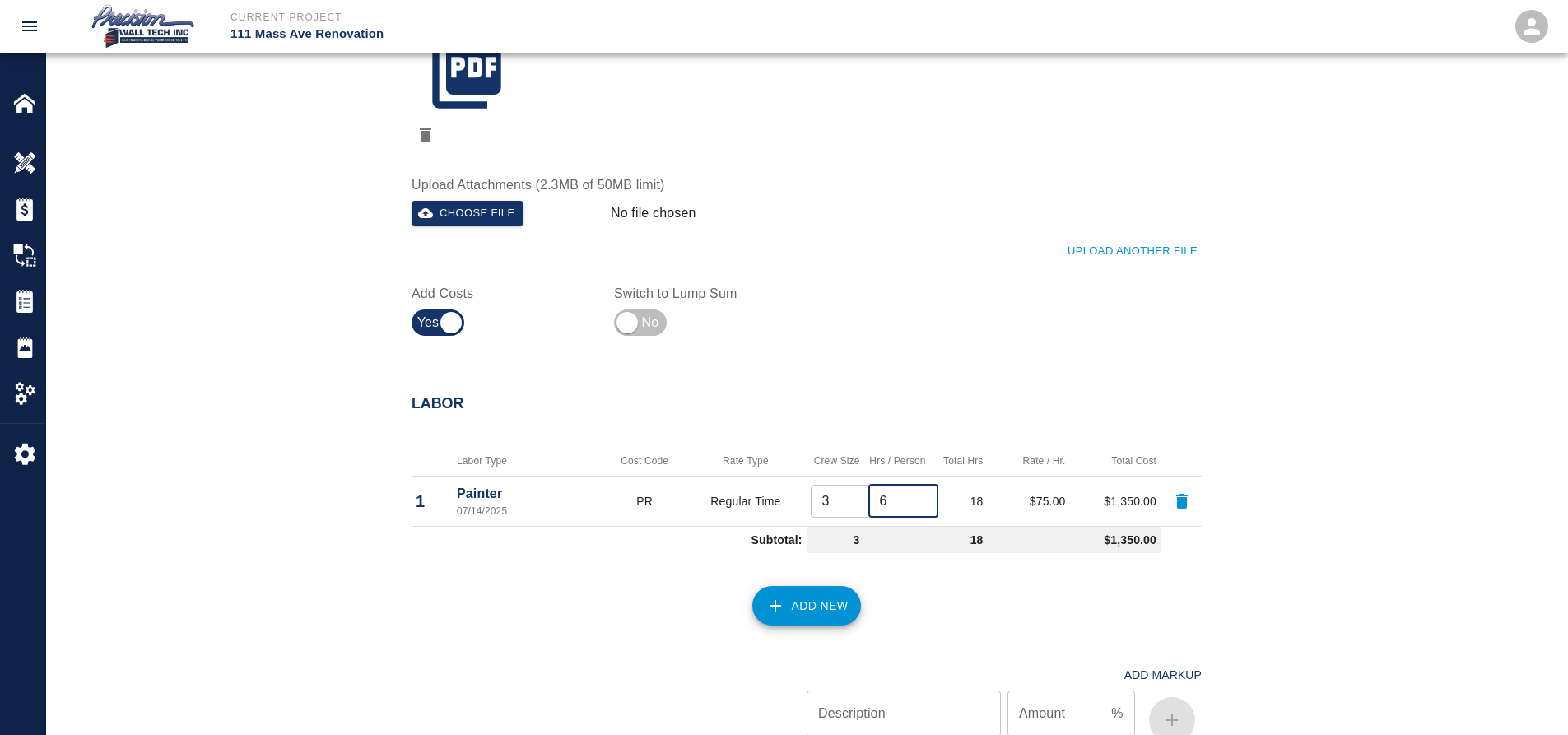 click on "6" at bounding box center (903, 501) 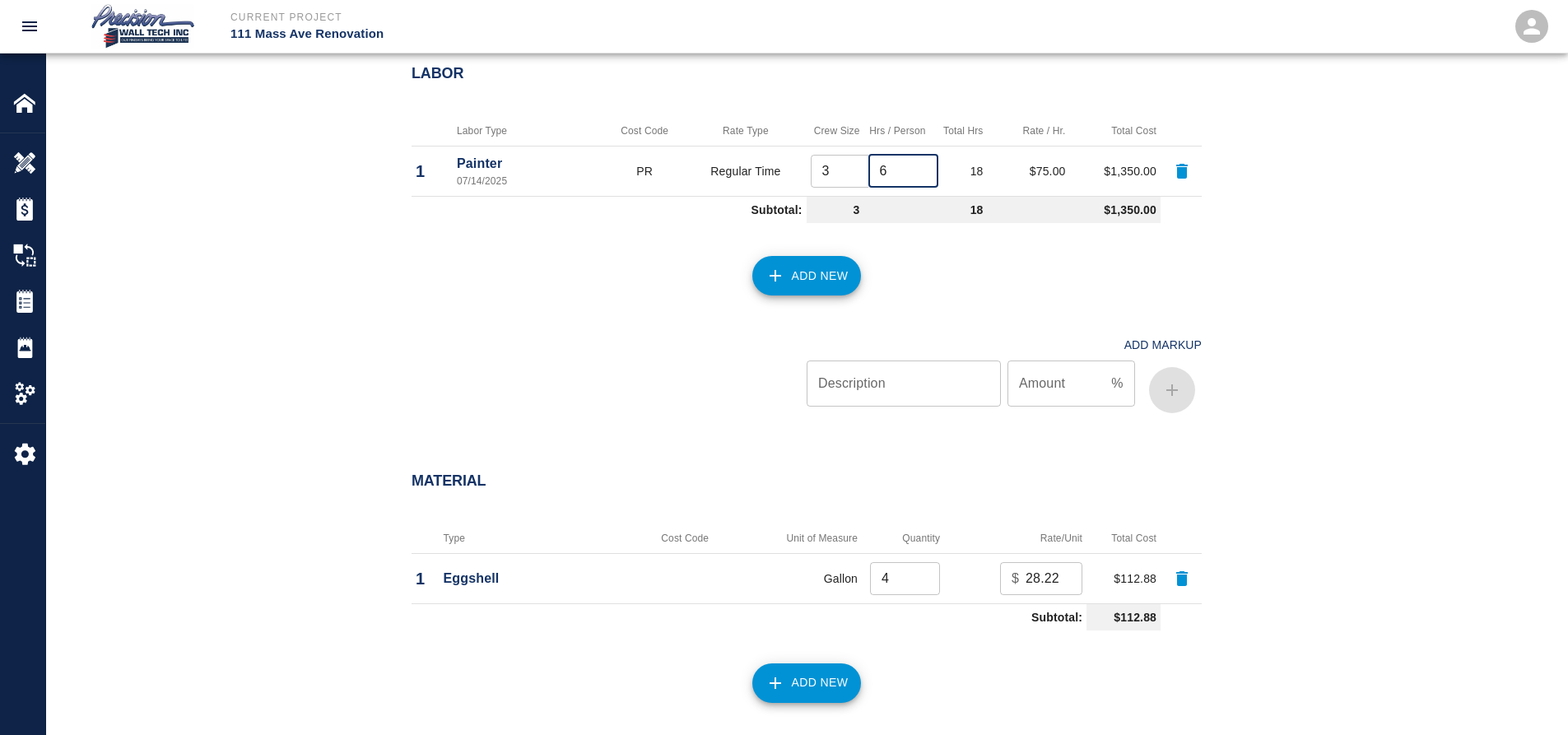 scroll, scrollTop: 1073, scrollLeft: 0, axis: vertical 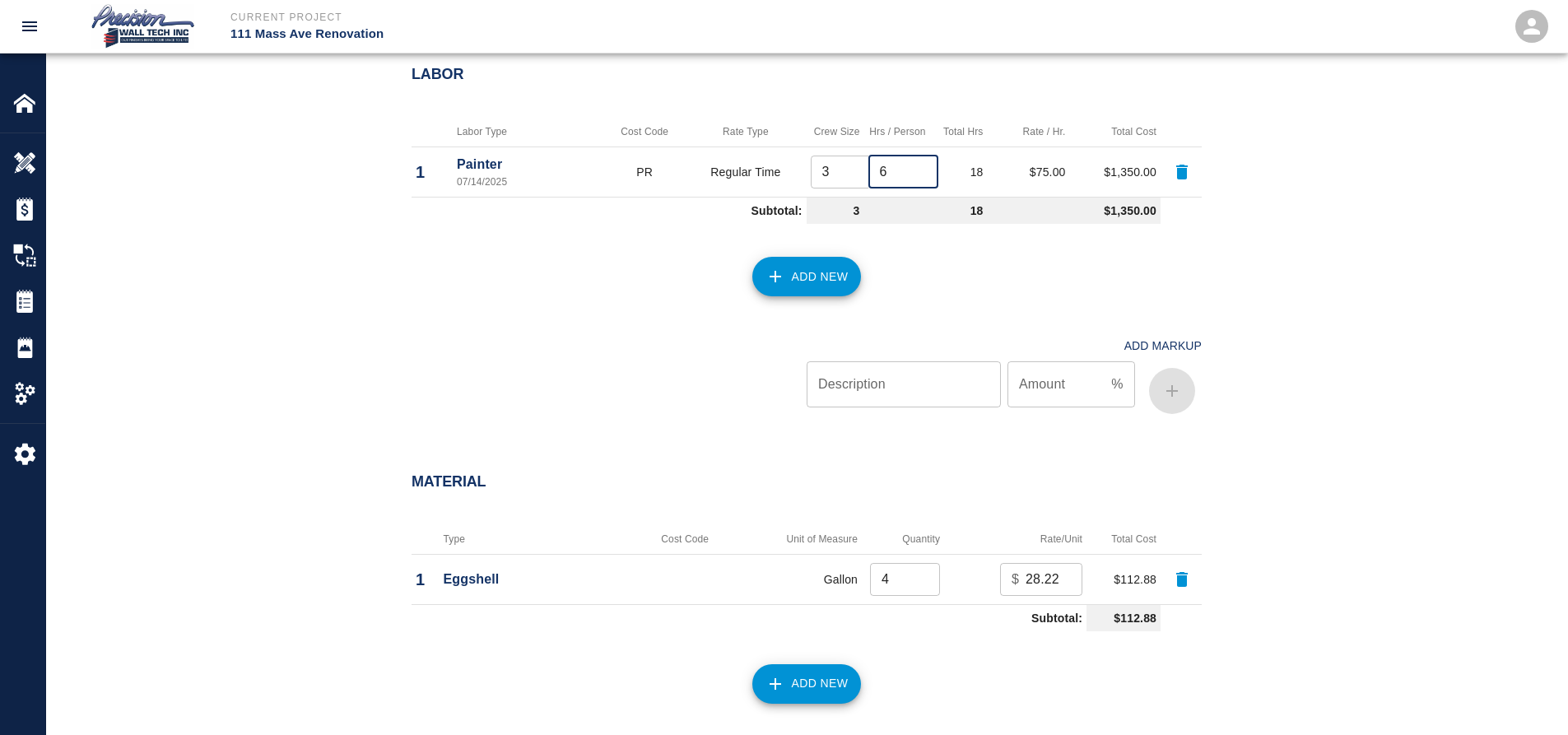 click at bounding box center (609, 371) 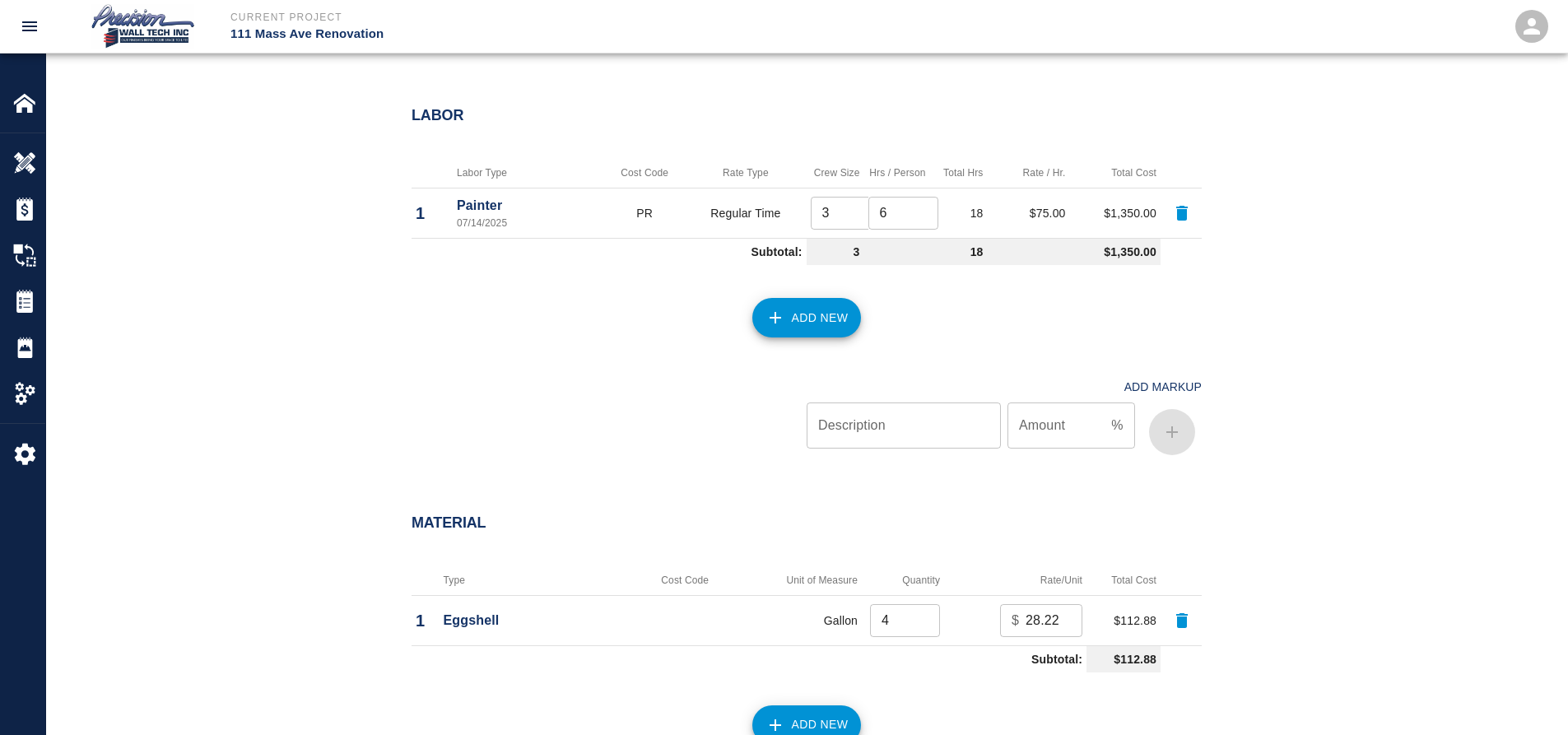 scroll, scrollTop: 991, scrollLeft: 0, axis: vertical 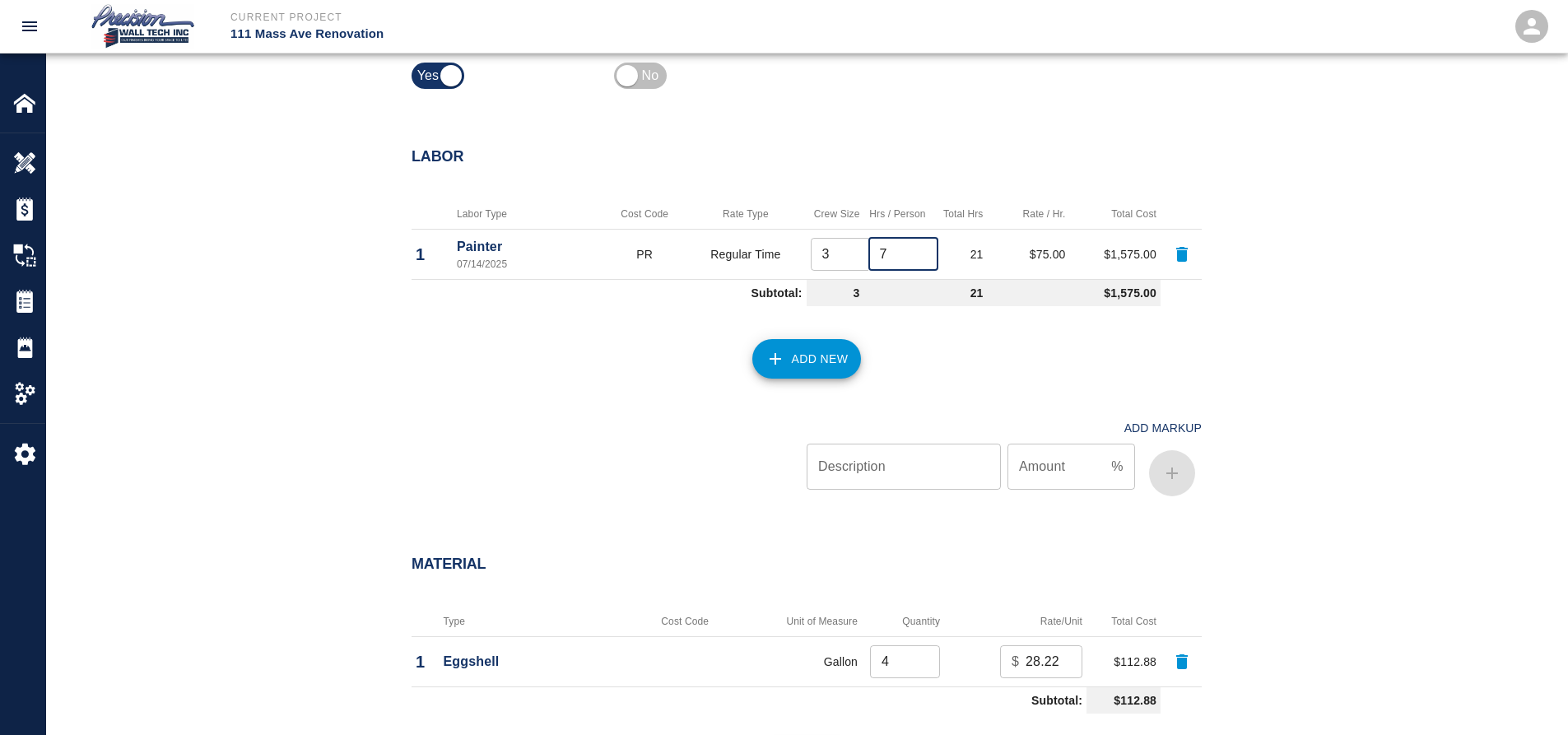 click on "7" at bounding box center [903, 254] 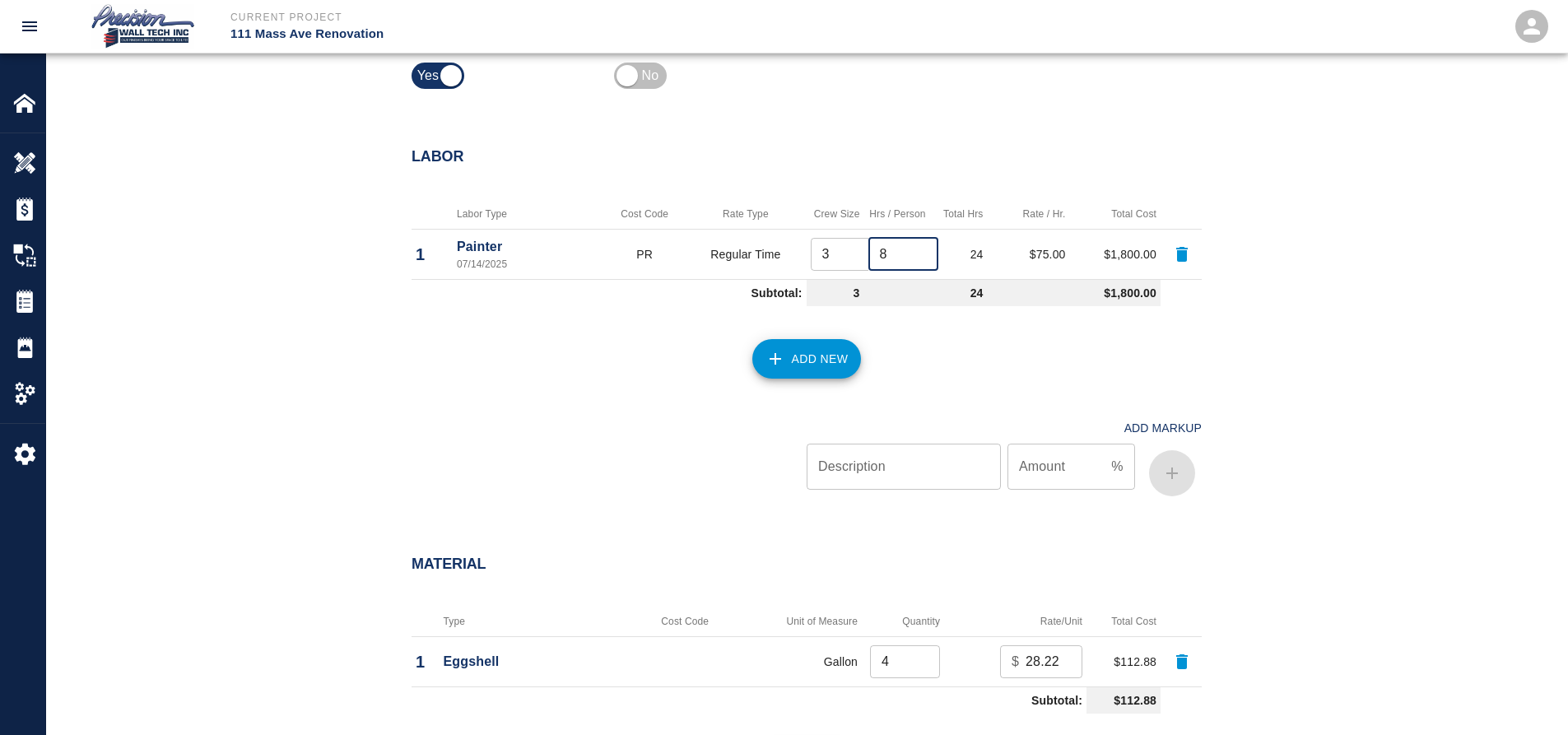 type on "8" 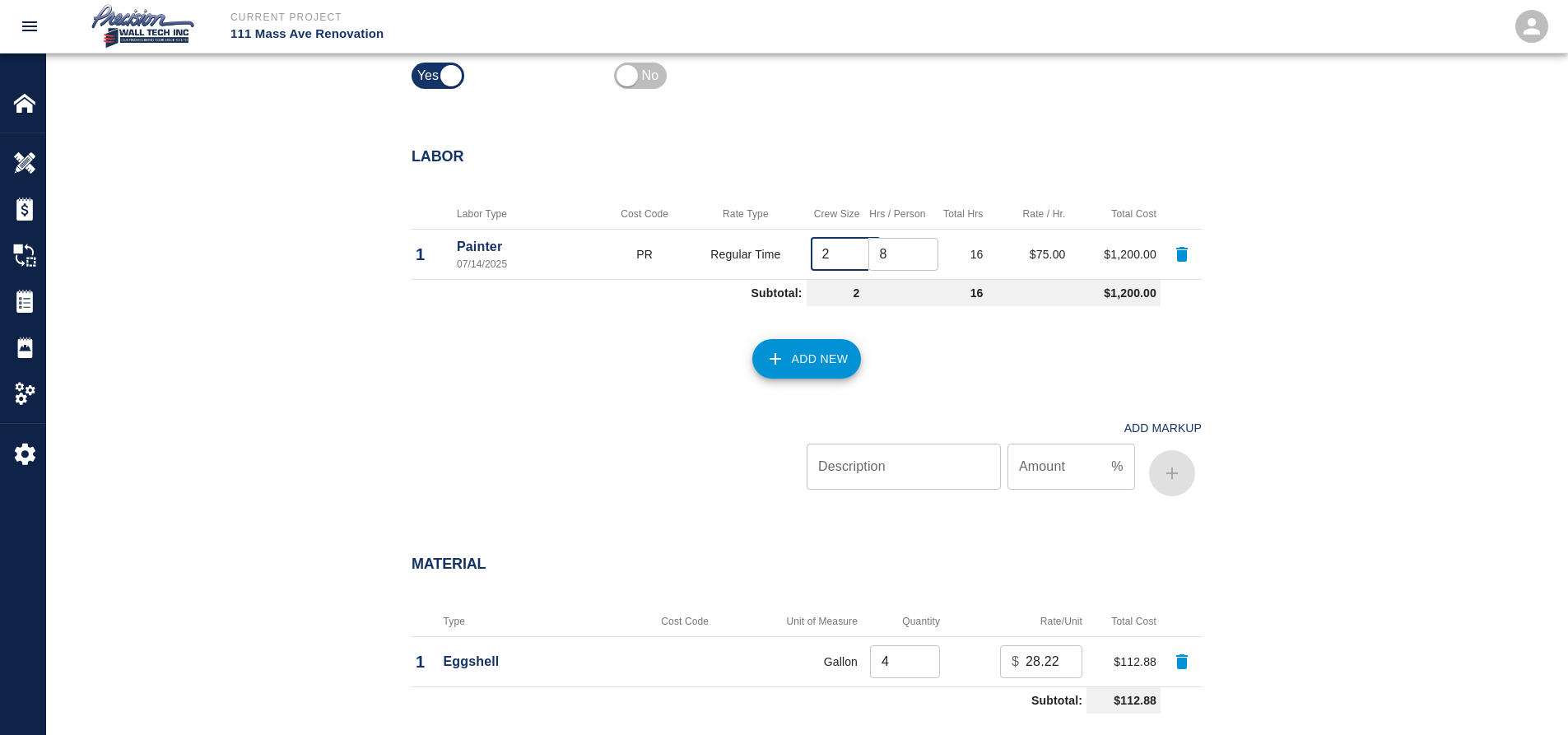 type on "2" 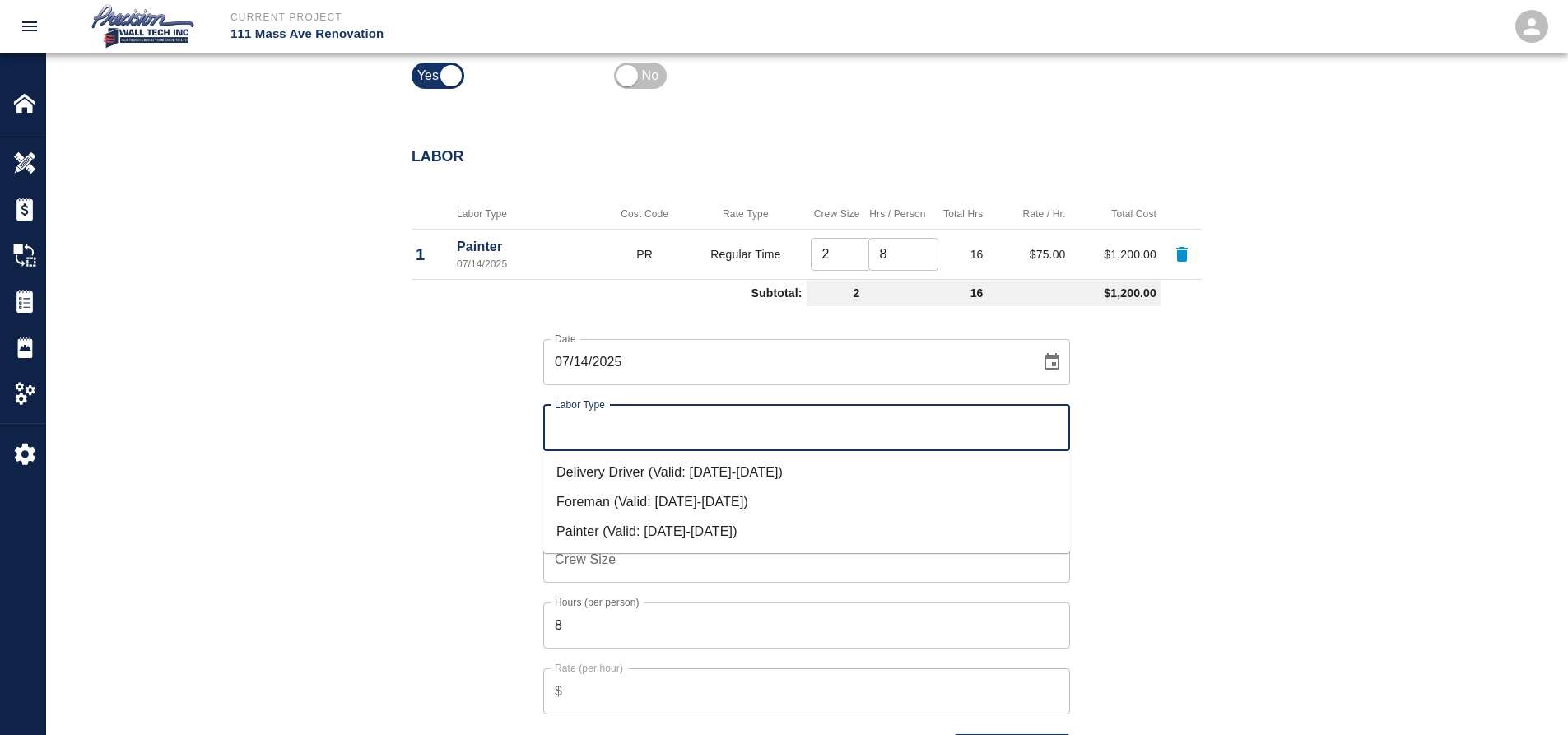 click on "Labor Type" at bounding box center [807, 428] 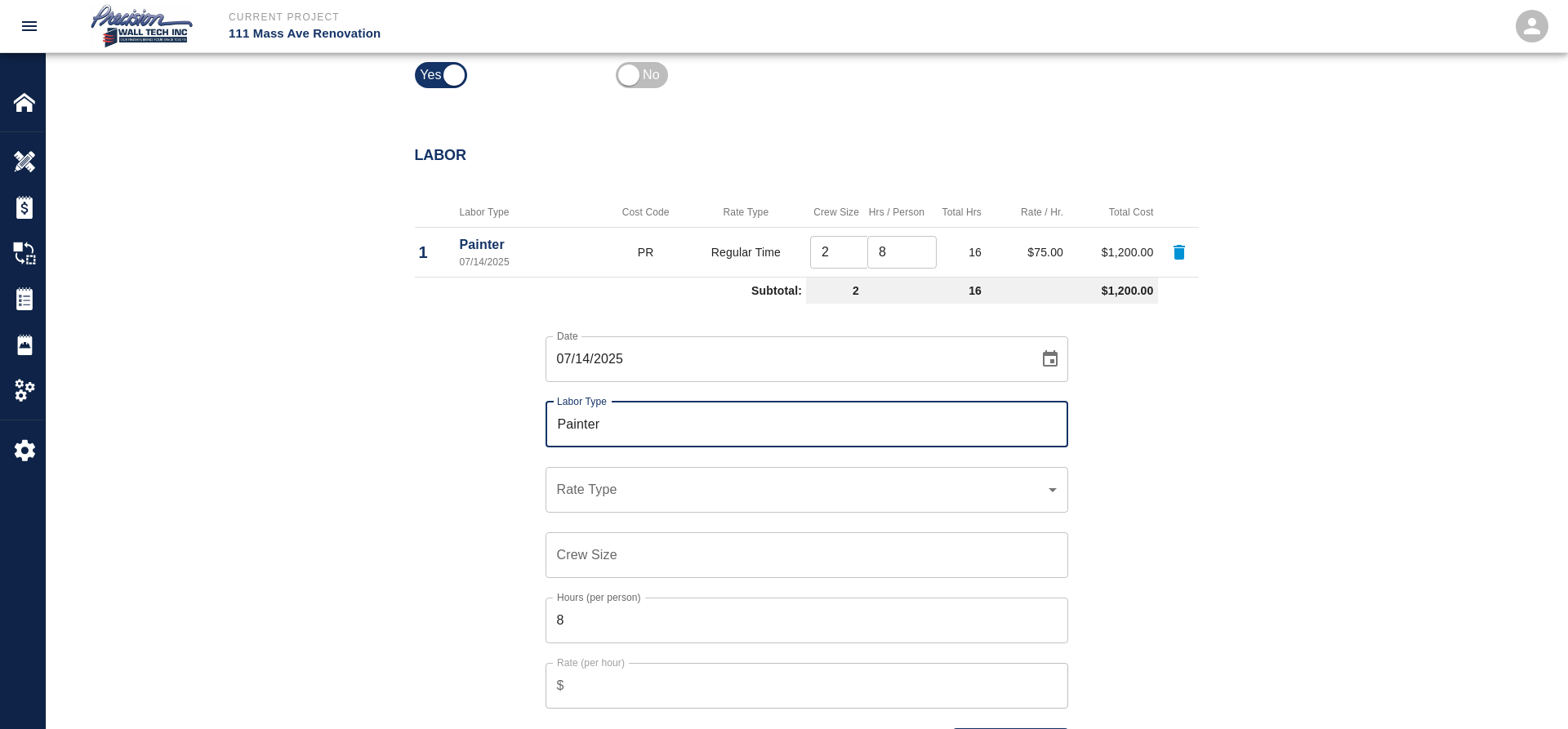 click on "Current Project 111 Mass Ave Renovation Home 111 Mass Ave Renovation Overview Estimates Change Orders Tickets Daily Reports Project Settings Settings Powered By Terms of Service  |  Privacy Policy Edit Ticket Ticket Number 192 Ticket Number PCO Number PCI-458 PCO Number Start Date  07/14/2025 Start Date  End Date 07/14/2025 End Date Work Description Ticket 192, 7/10/2025,
We completed of apply 2nd finish coat in concrete patches on ceiling, and walls in G-2 garage . (Parking )
PATCHES
Additional work after ours final coat .requested by GC
Authorized by Ernesto and Alante .
Superintendents. x Work Description Notes x Notes Subject Ticket-192 Subject Invoice Number Invoice Number Invoice Date 07/14/2025 Invoice Date Current Files: Upload Attachments (2.3MB of 50MB limit) Choose file No file chosen Upload Another File Add Costs Switch to Lump Sum Labor Labor Type Cost Code Rate Type Crew Size Hrs / Person Total Hrs Rate / Hr. Total Cost 1 Painter 07/14/2025 PR Regular Time 2 ​ 8 ​ 16 $75.00 $1,200.00 2 16 8" at bounding box center (784, -619) 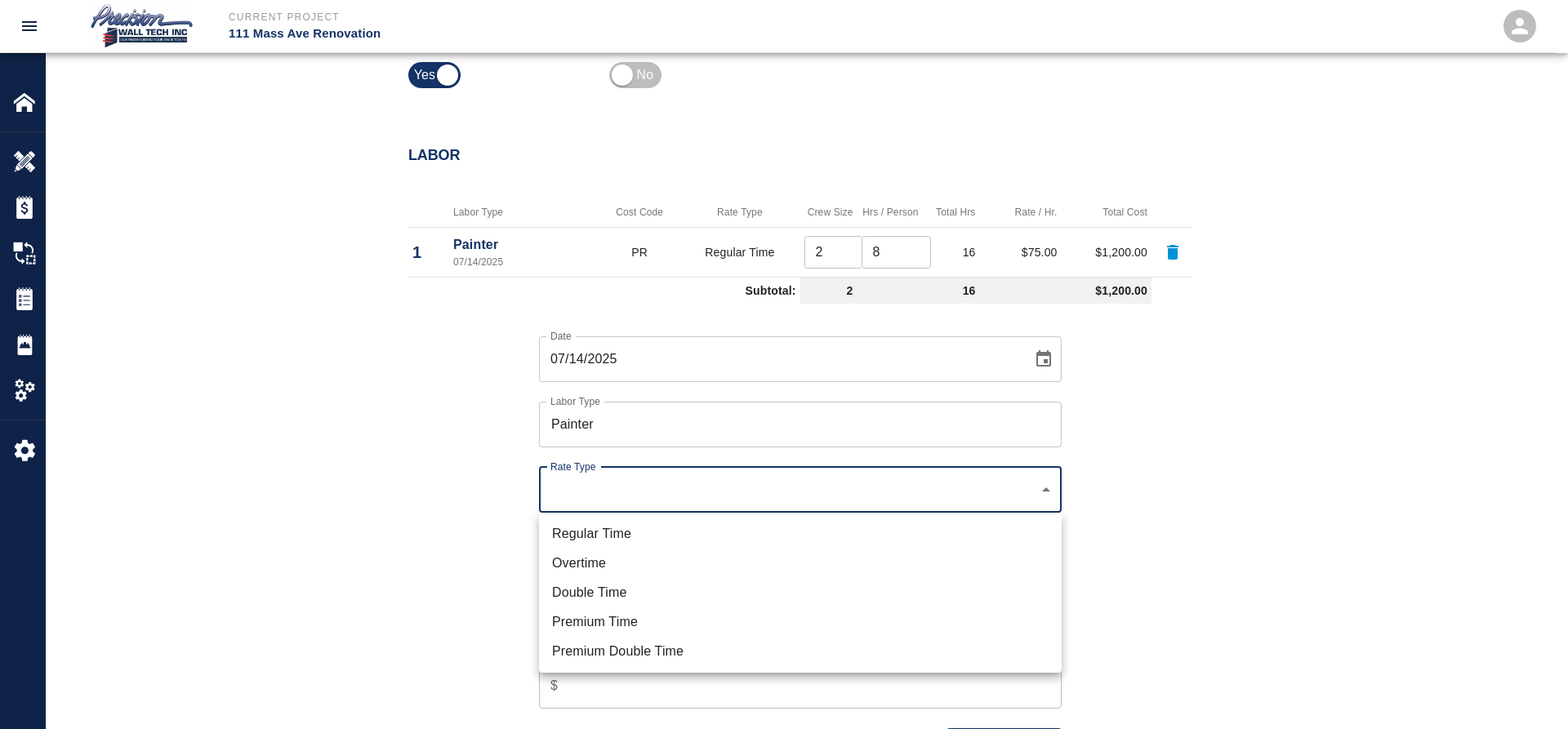 click on "Regular Time" at bounding box center [800, 534] 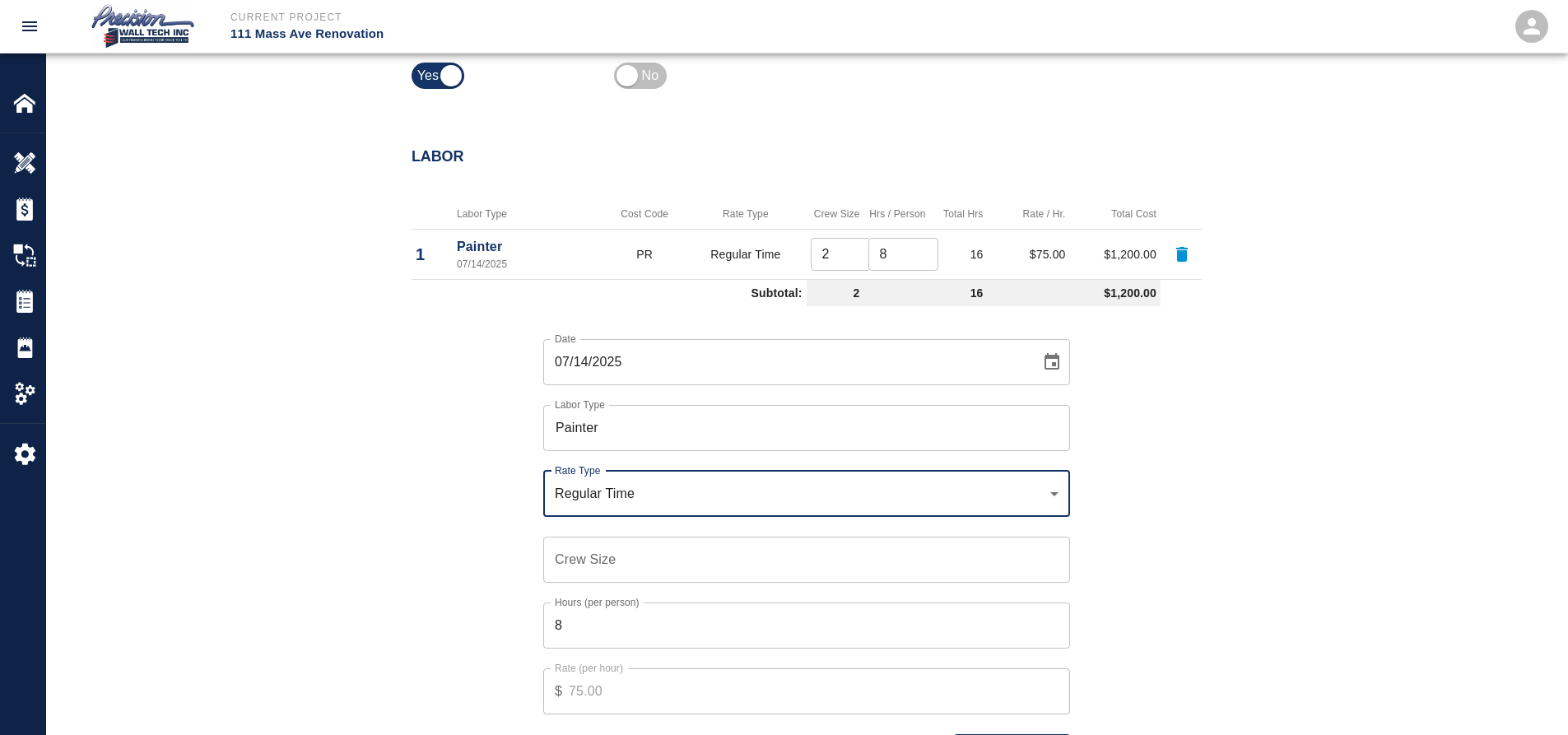 click on "Crew Size" at bounding box center [807, 560] 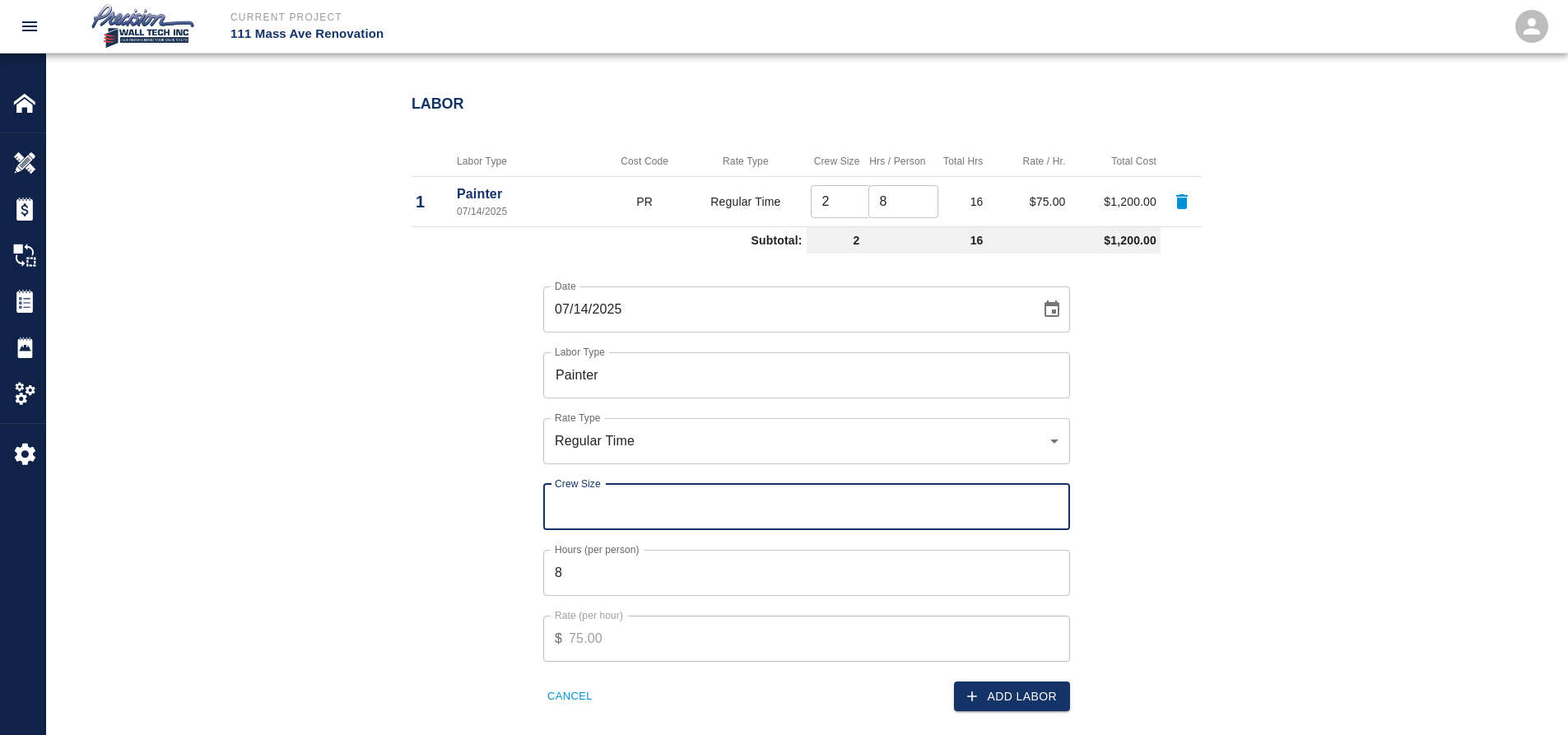 scroll, scrollTop: 1073, scrollLeft: 0, axis: vertical 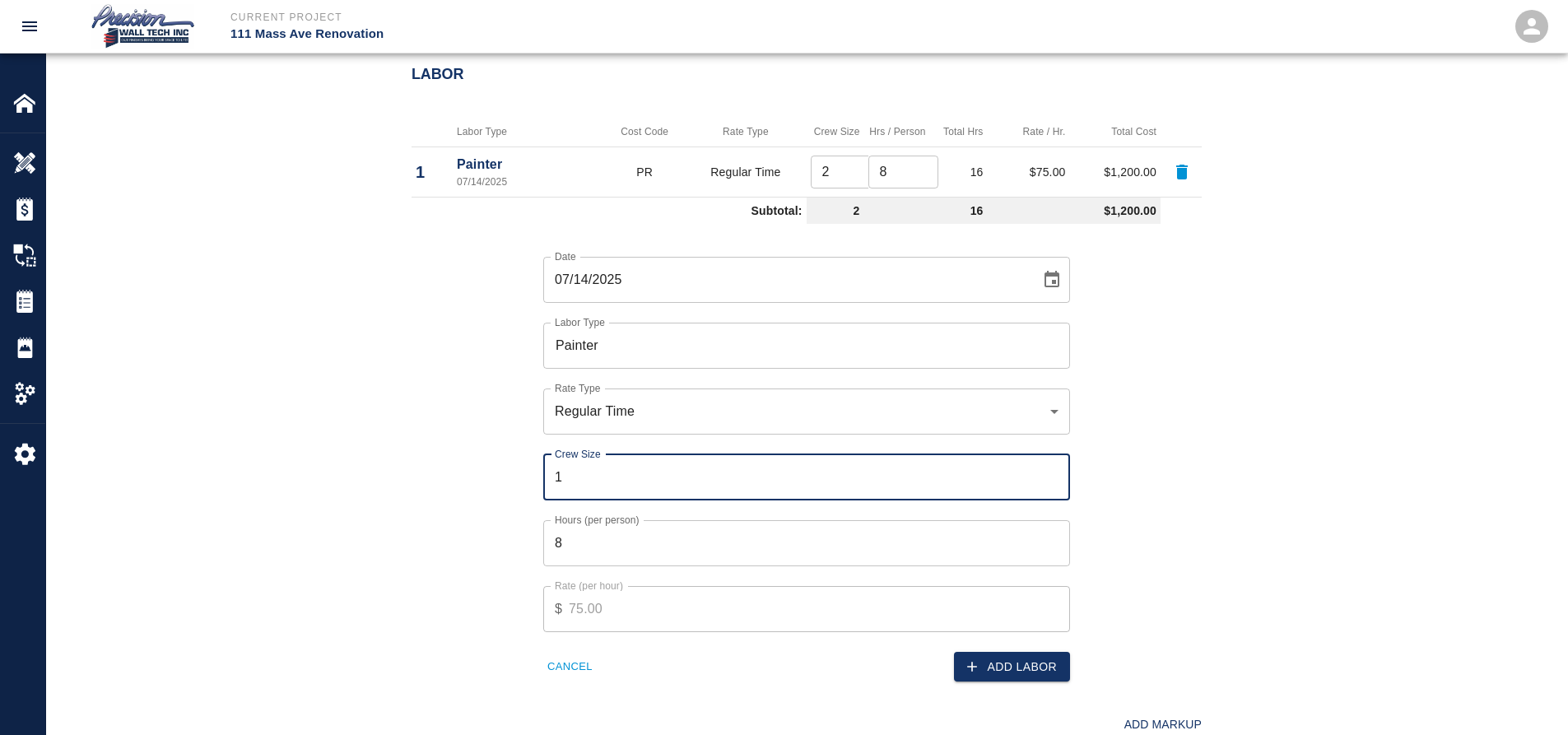 type on "1" 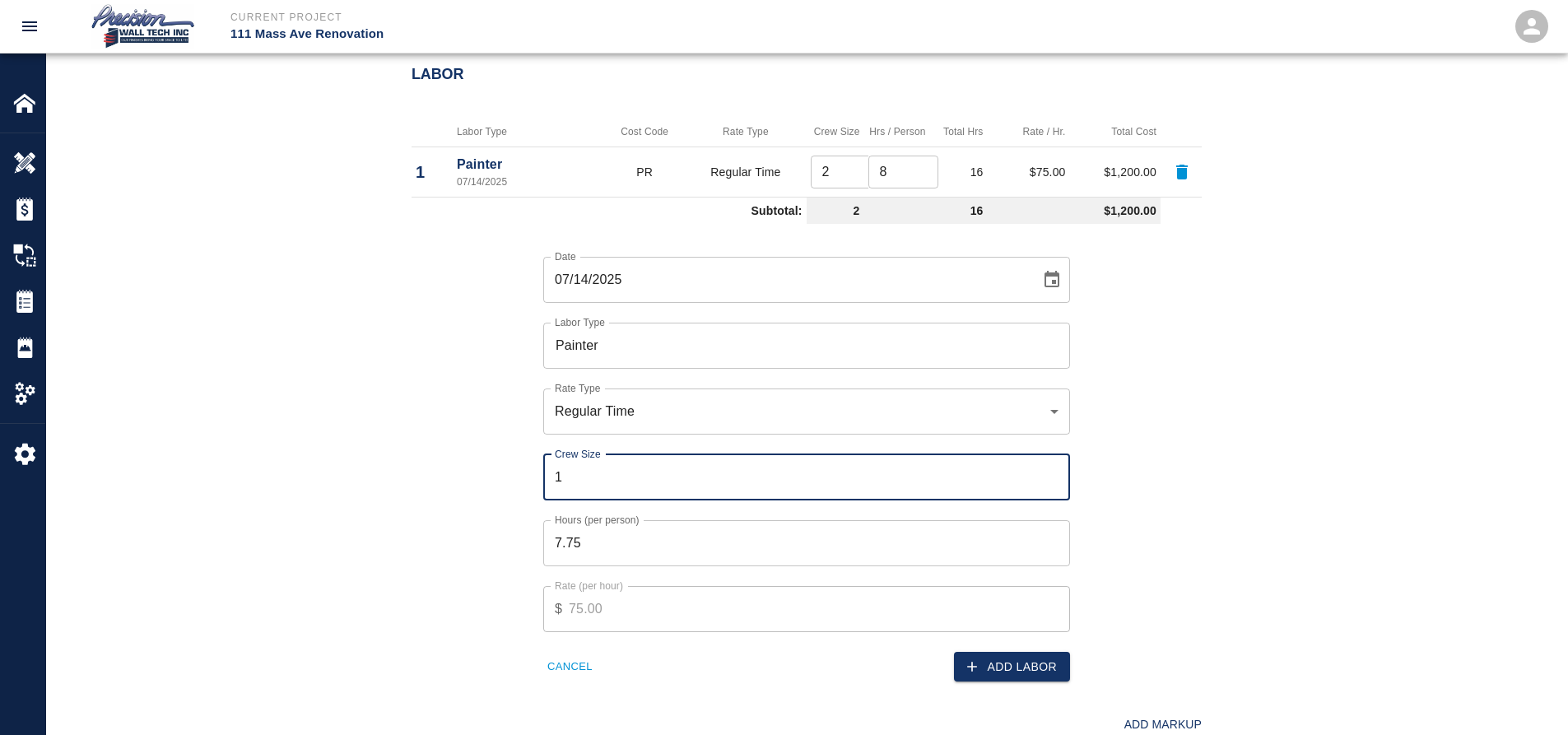 click on "7.75" at bounding box center [807, 543] 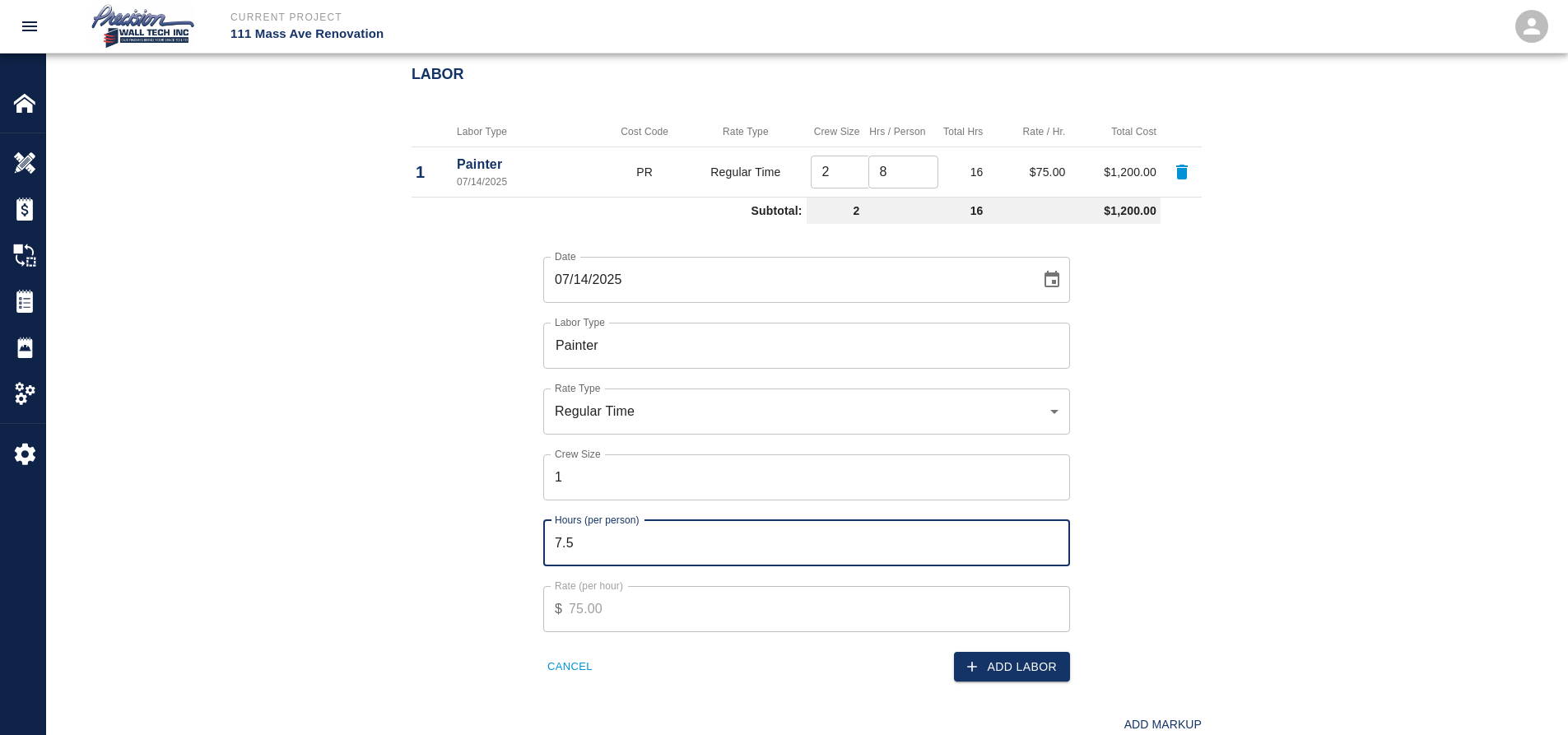 click on "7.5" at bounding box center [807, 543] 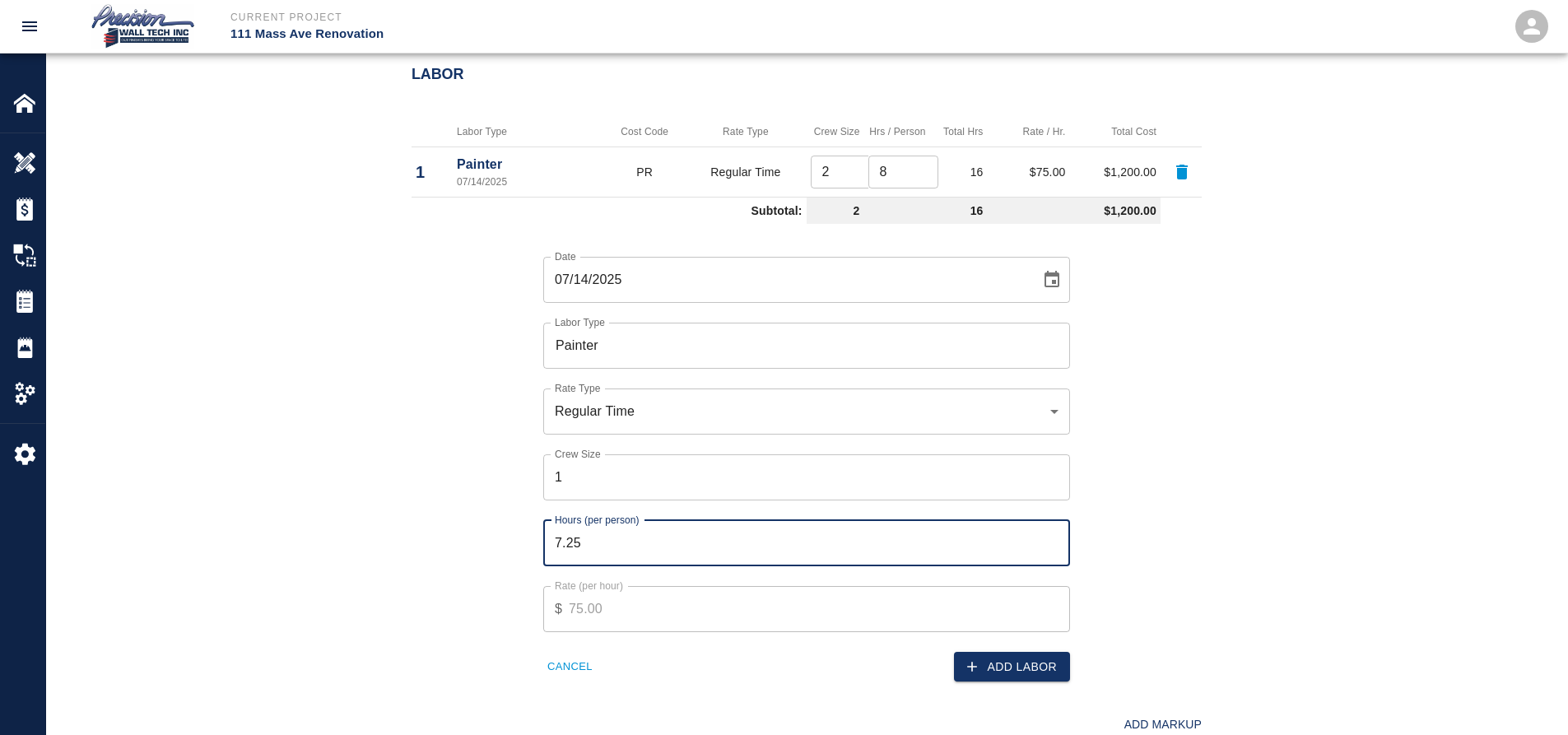 click on "7.25" at bounding box center [807, 543] 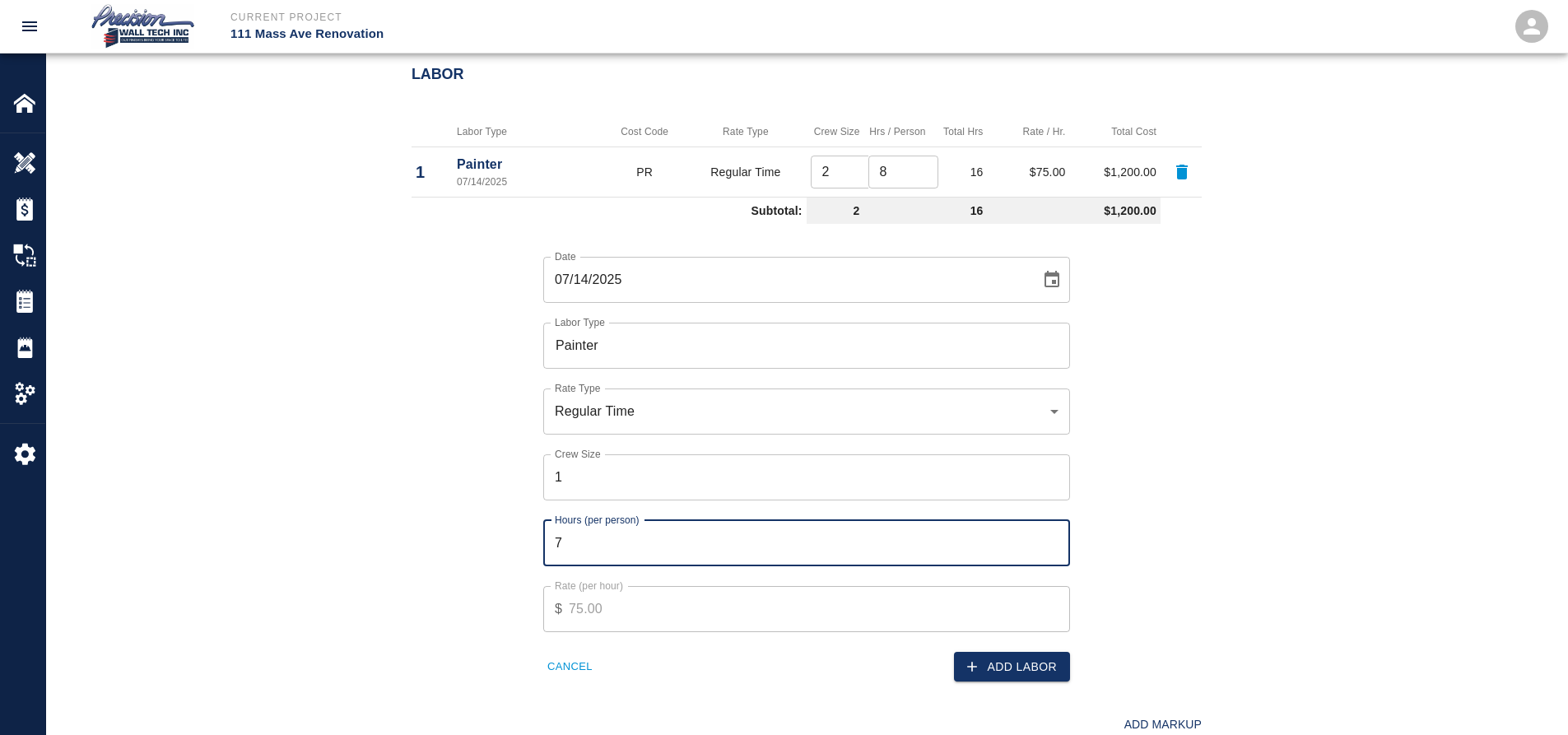 click on "7" at bounding box center (807, 543) 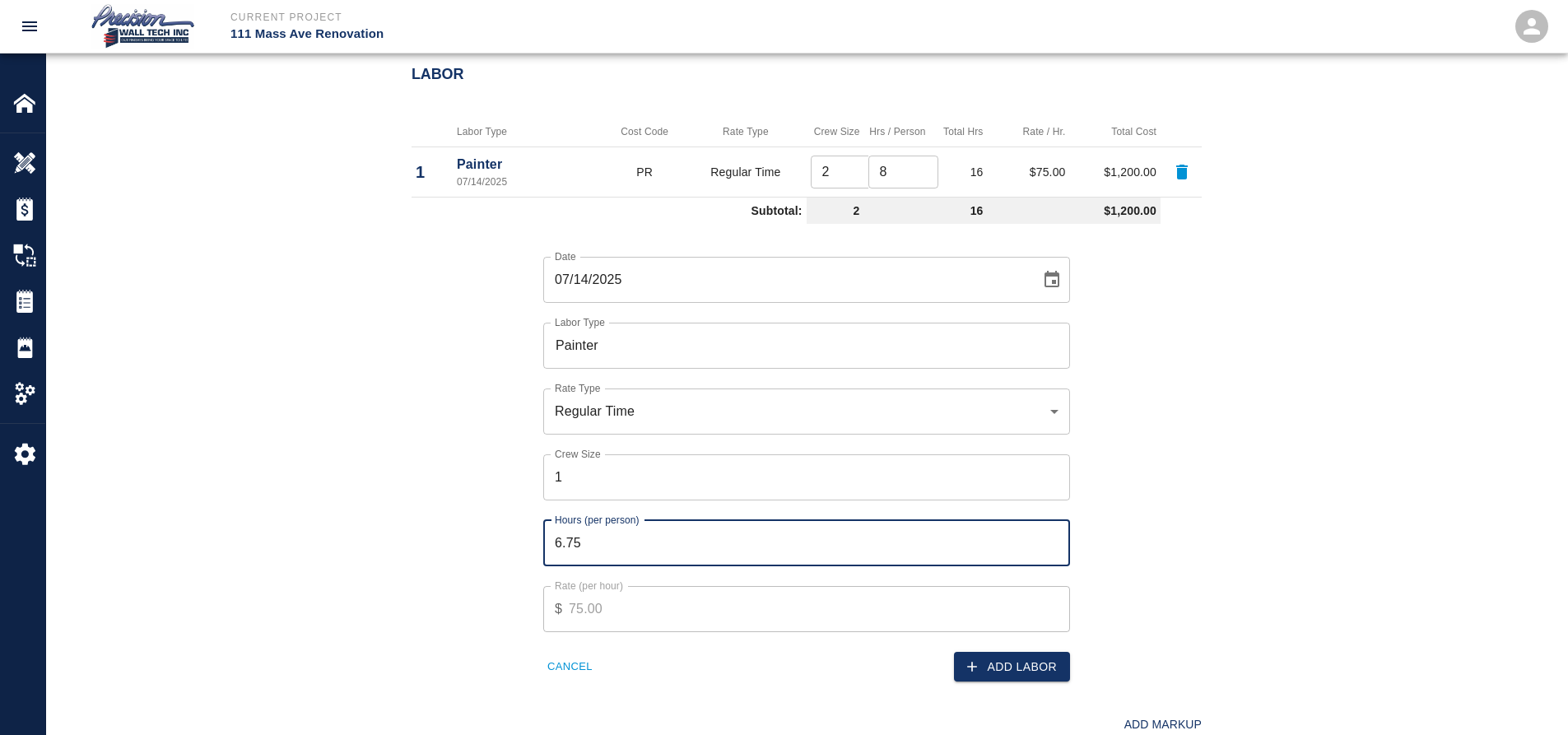 click on "6.75" at bounding box center (807, 543) 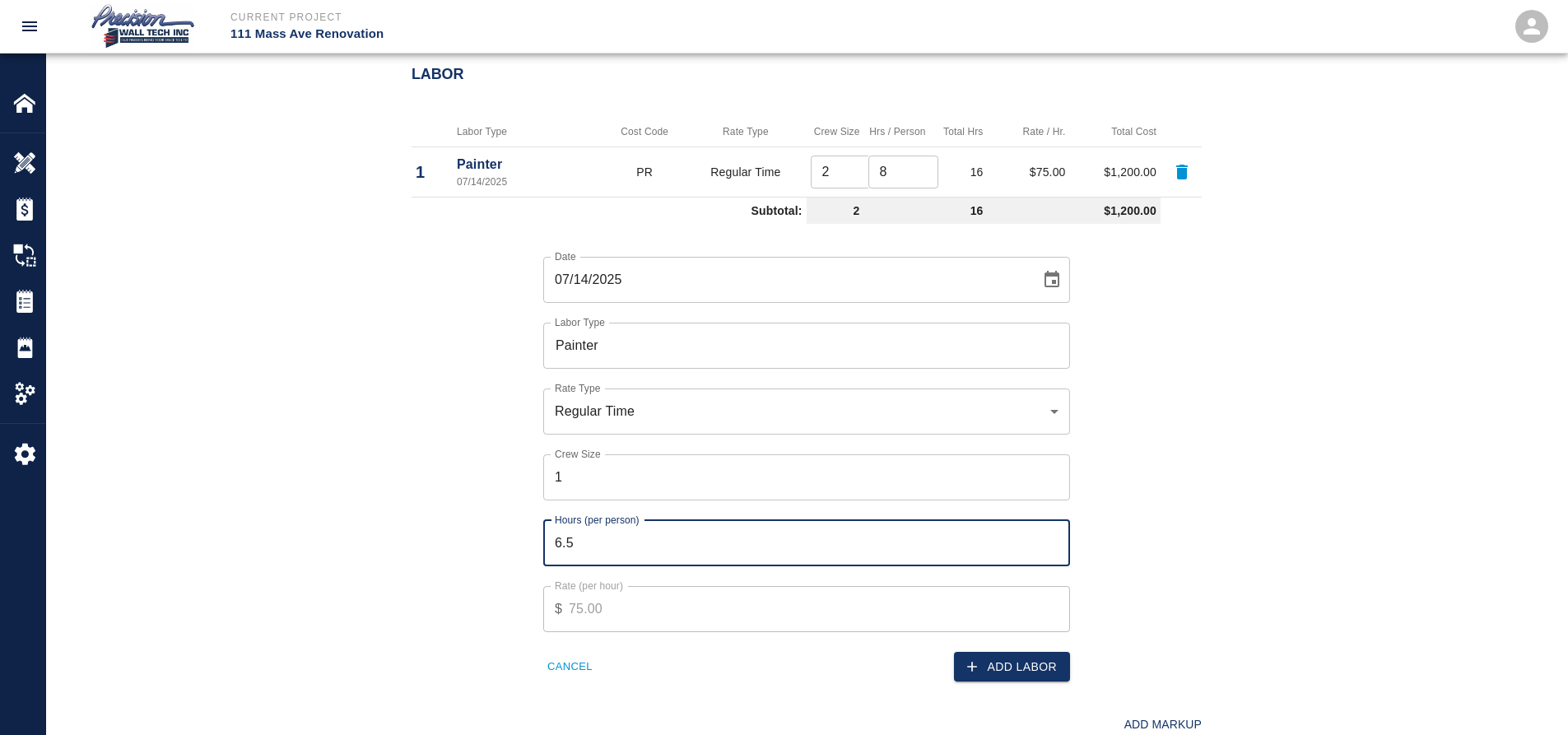 click on "6.5" at bounding box center (807, 543) 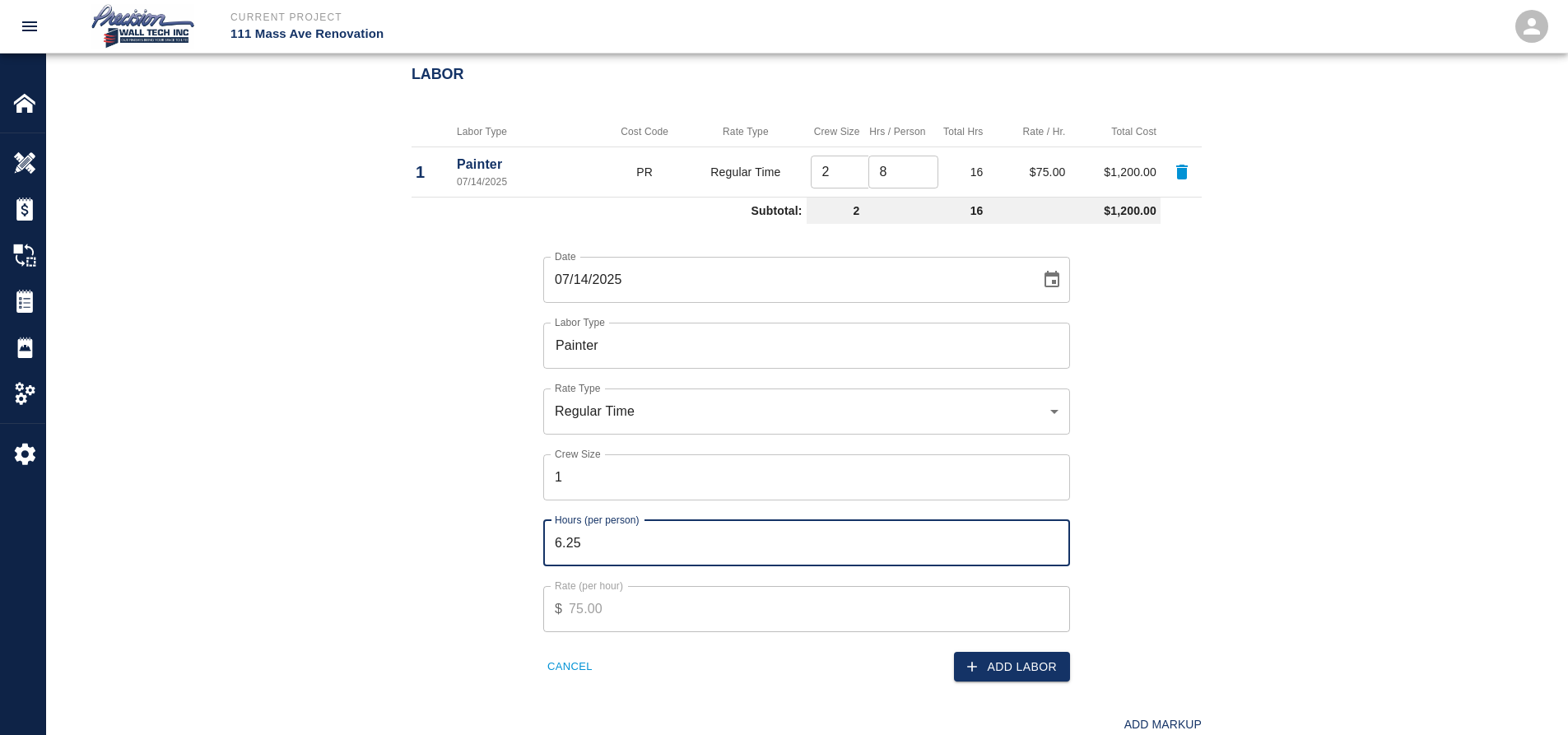 click on "6.25" at bounding box center [807, 543] 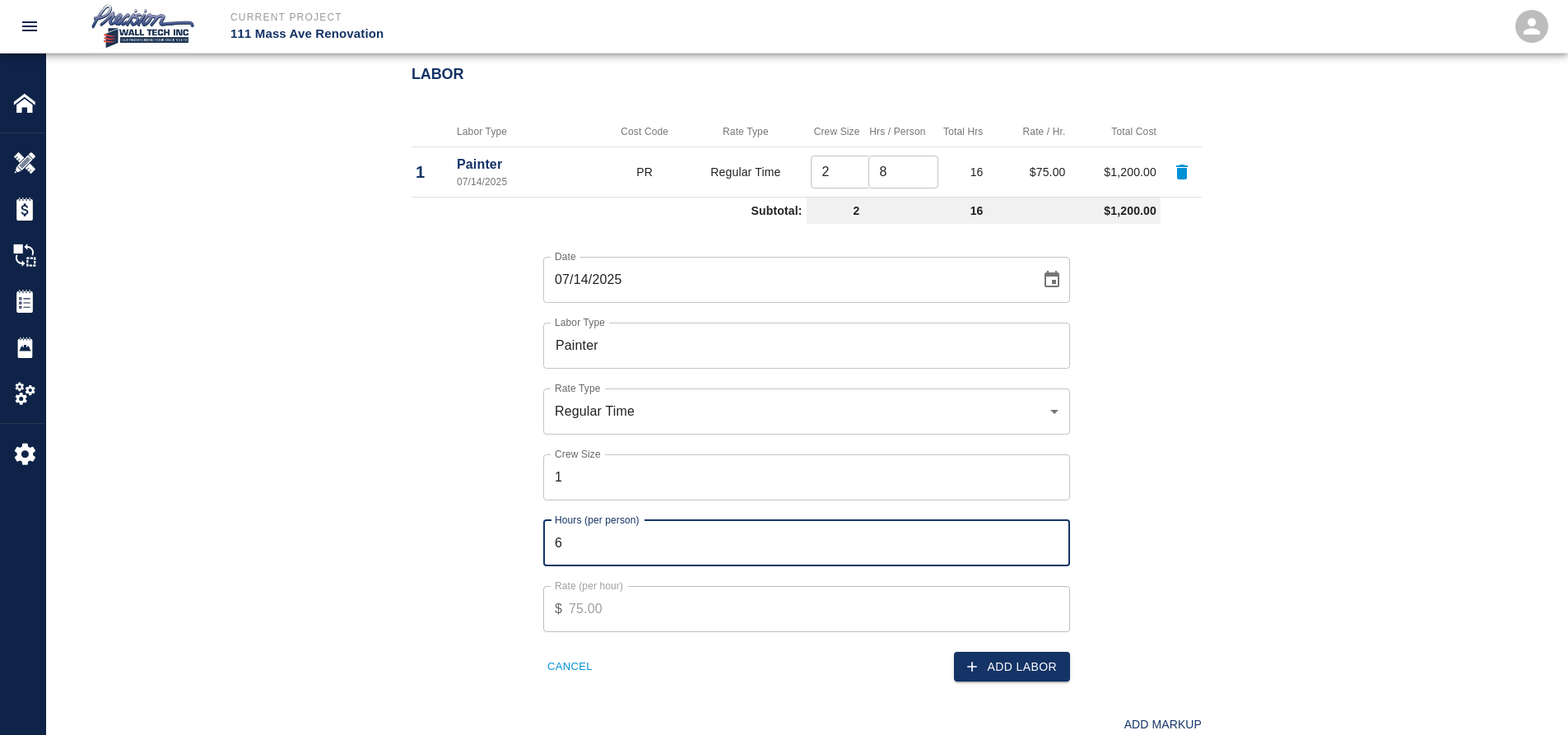 click on "6" at bounding box center [807, 543] 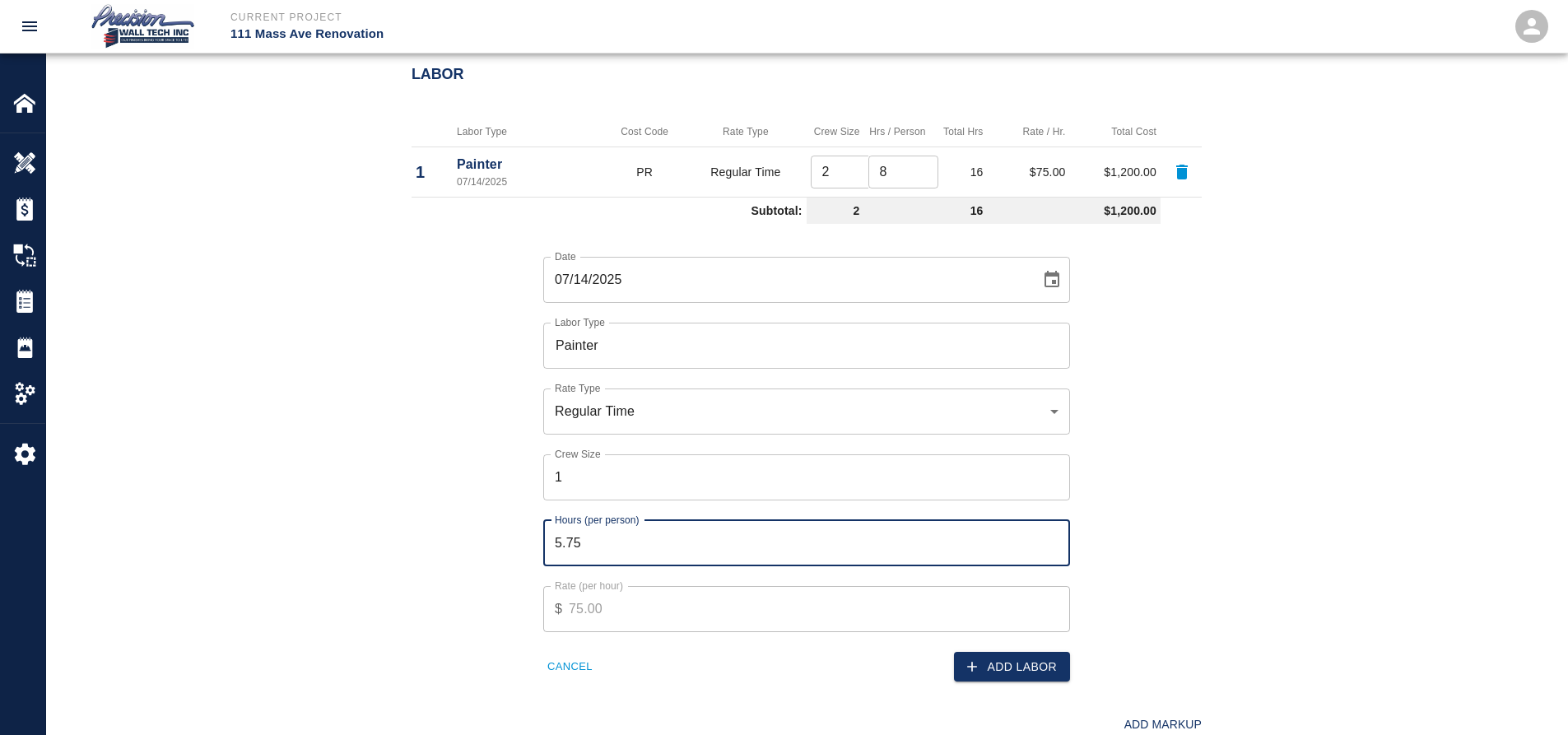 click on "5.75" at bounding box center [807, 543] 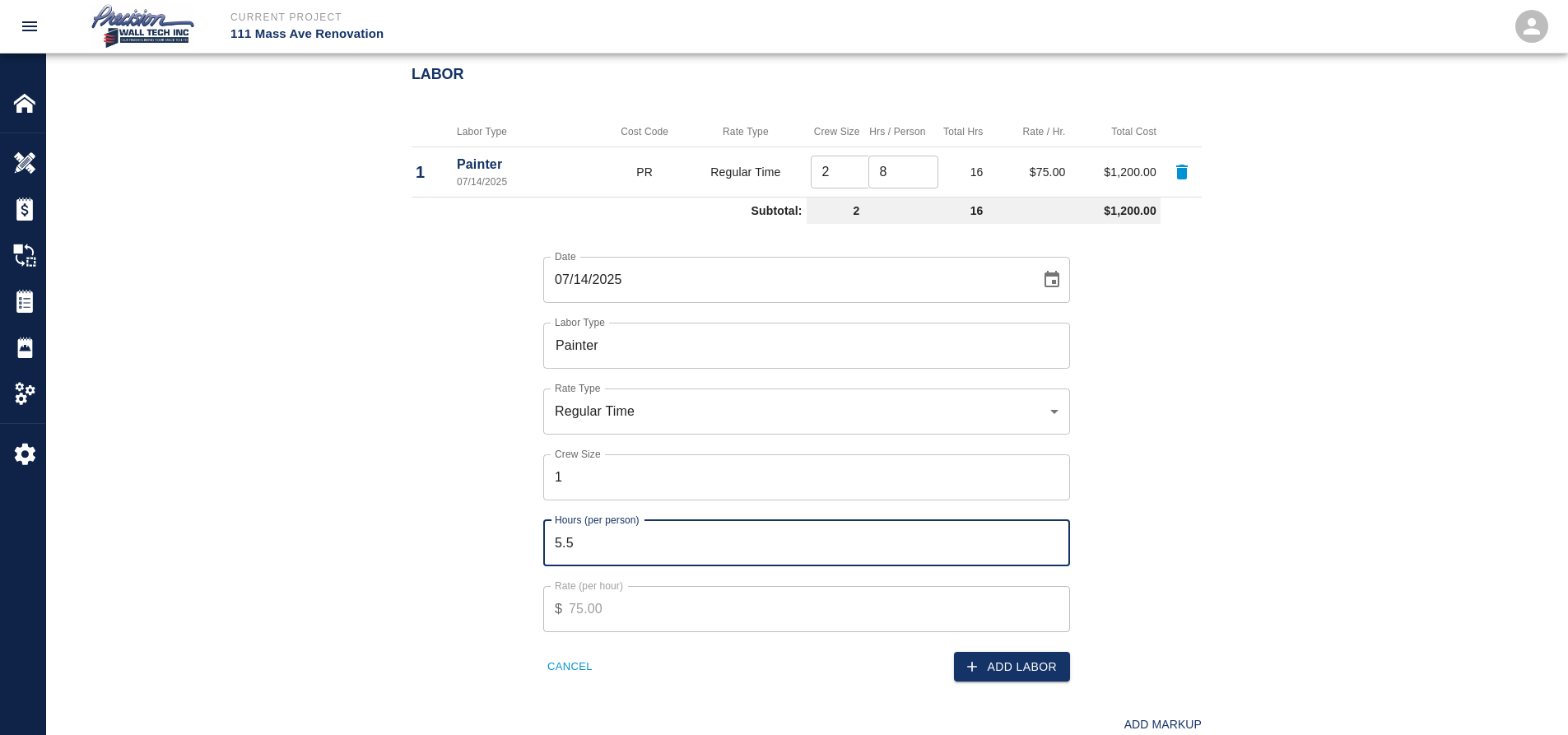 click on "5.5" at bounding box center [807, 543] 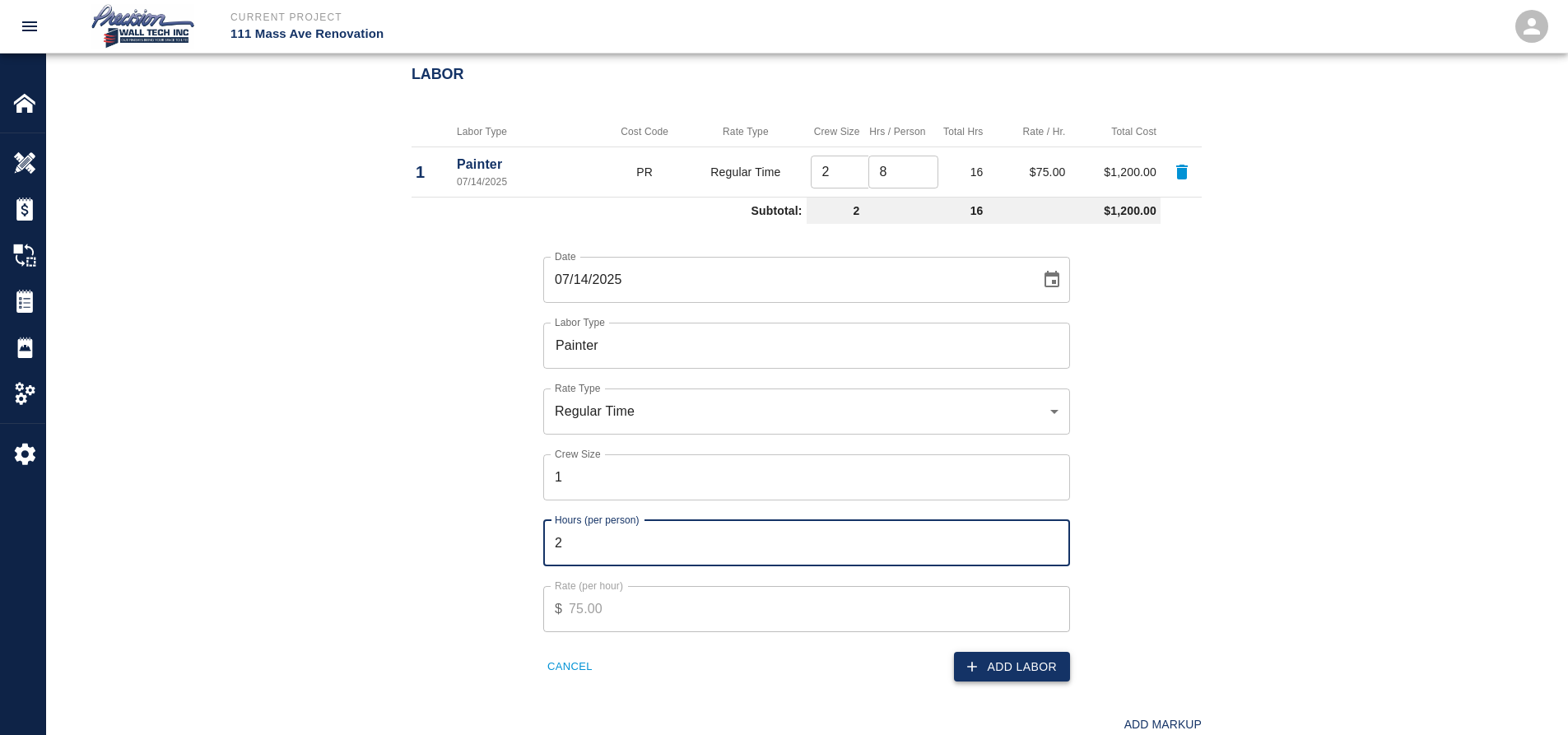 type on "2" 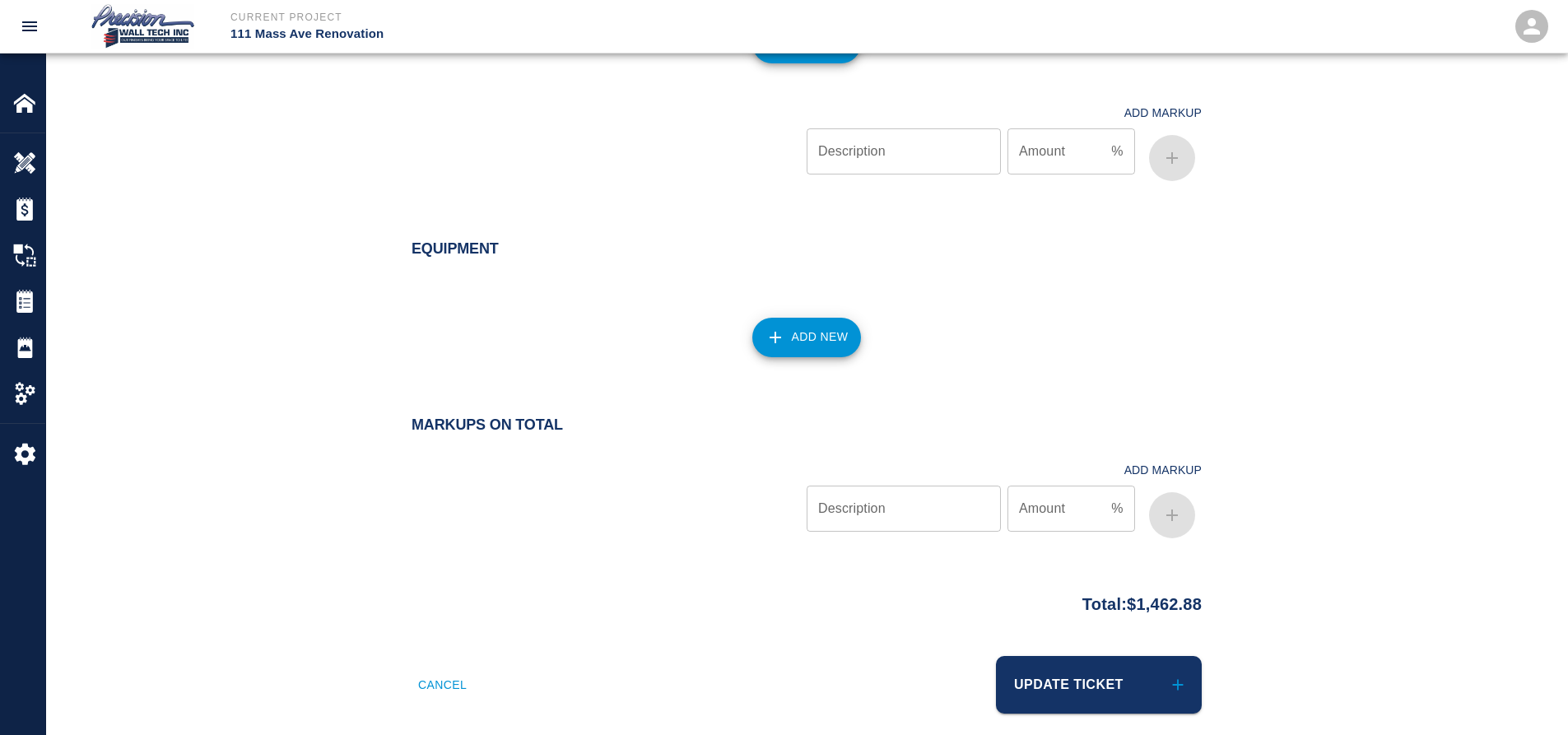 scroll, scrollTop: 1782, scrollLeft: 0, axis: vertical 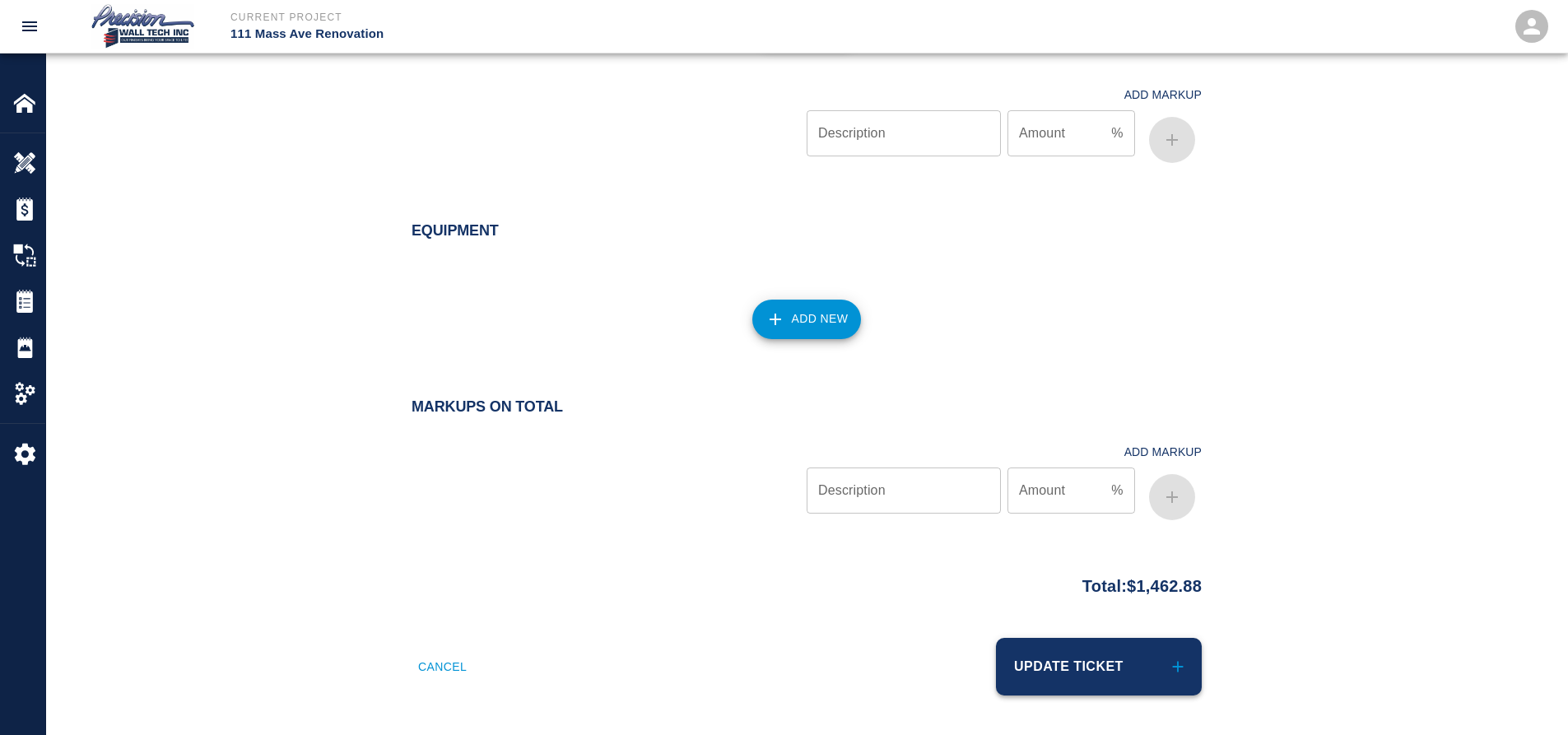 click on "Update Ticket" at bounding box center [1099, 667] 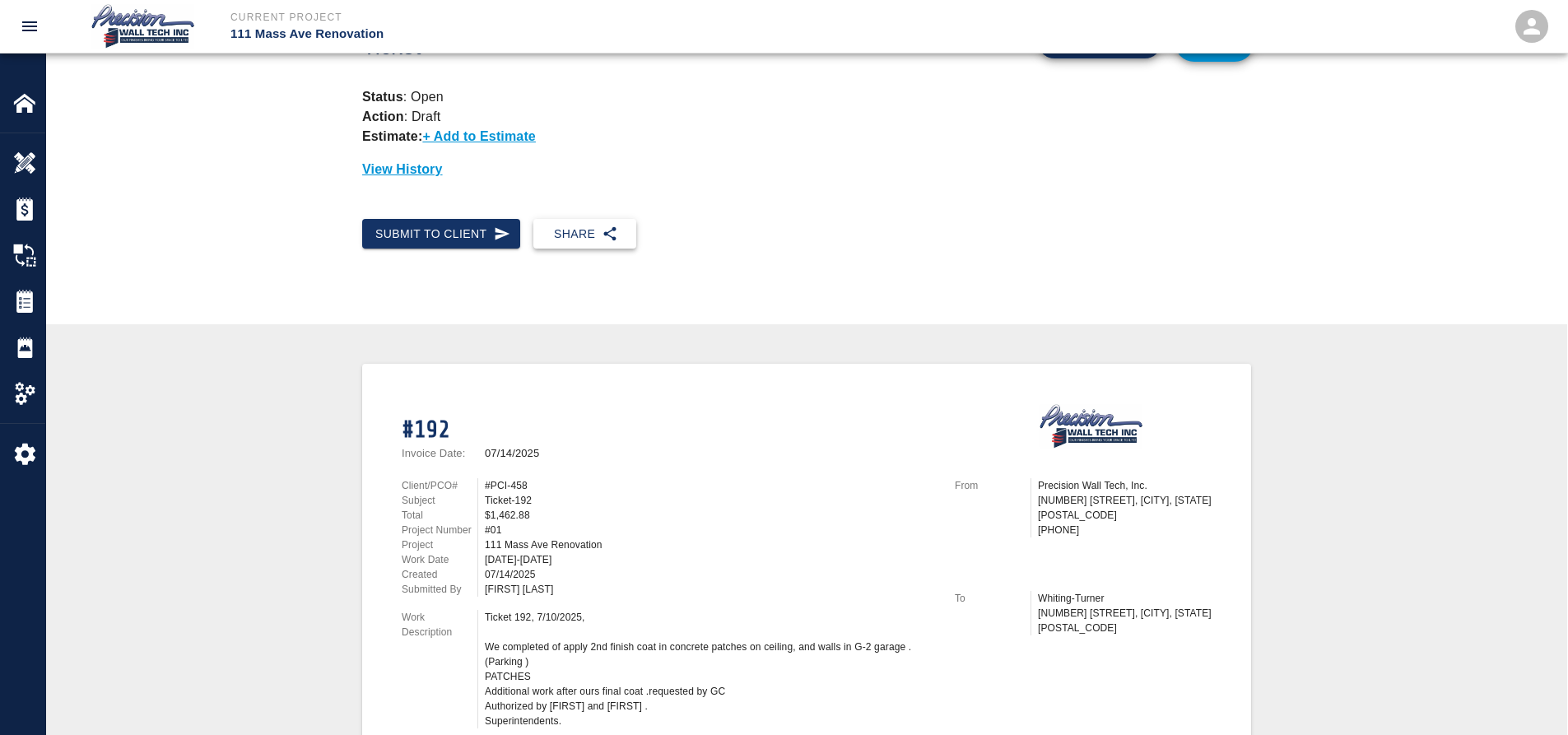 scroll, scrollTop: 0, scrollLeft: 0, axis: both 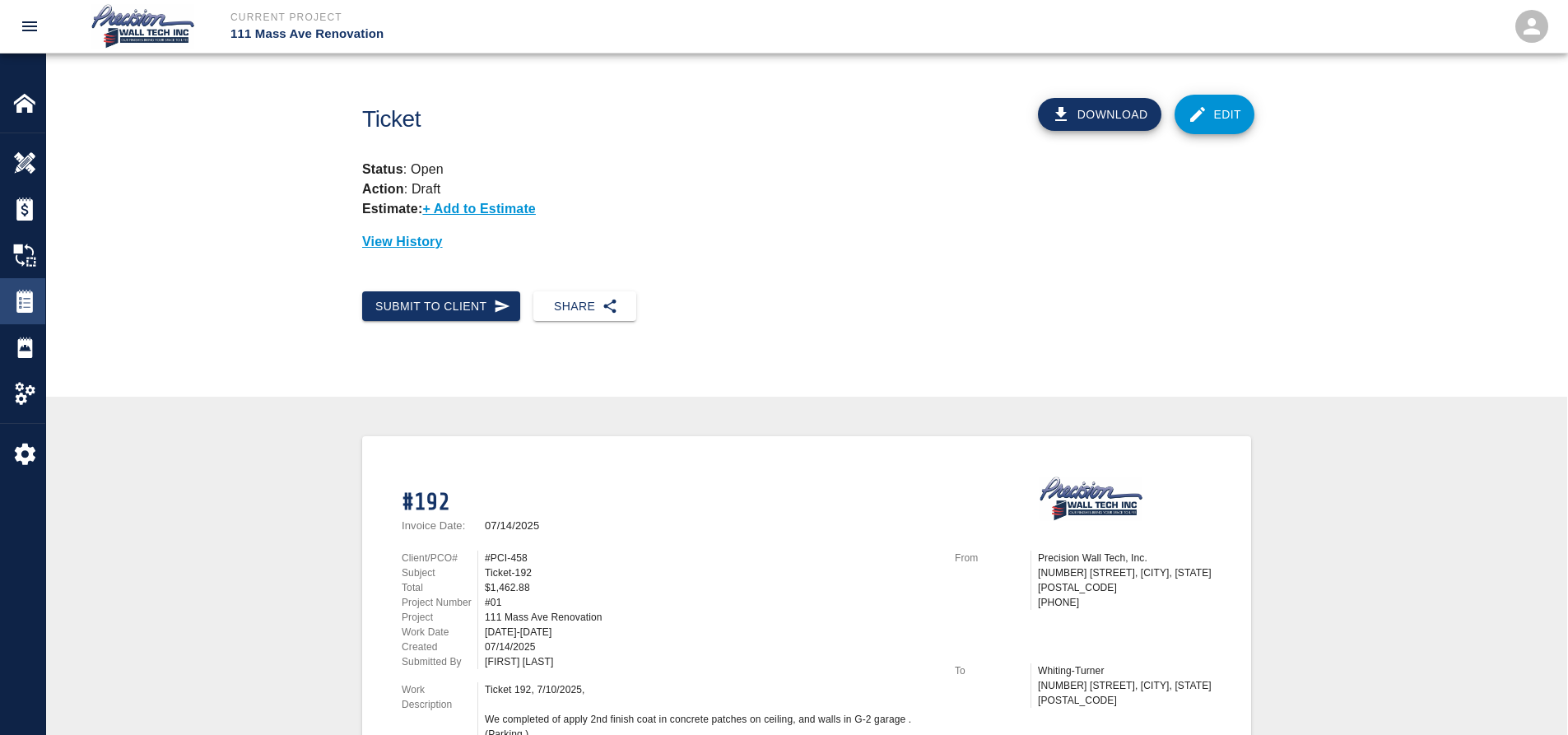 click at bounding box center [25, 301] 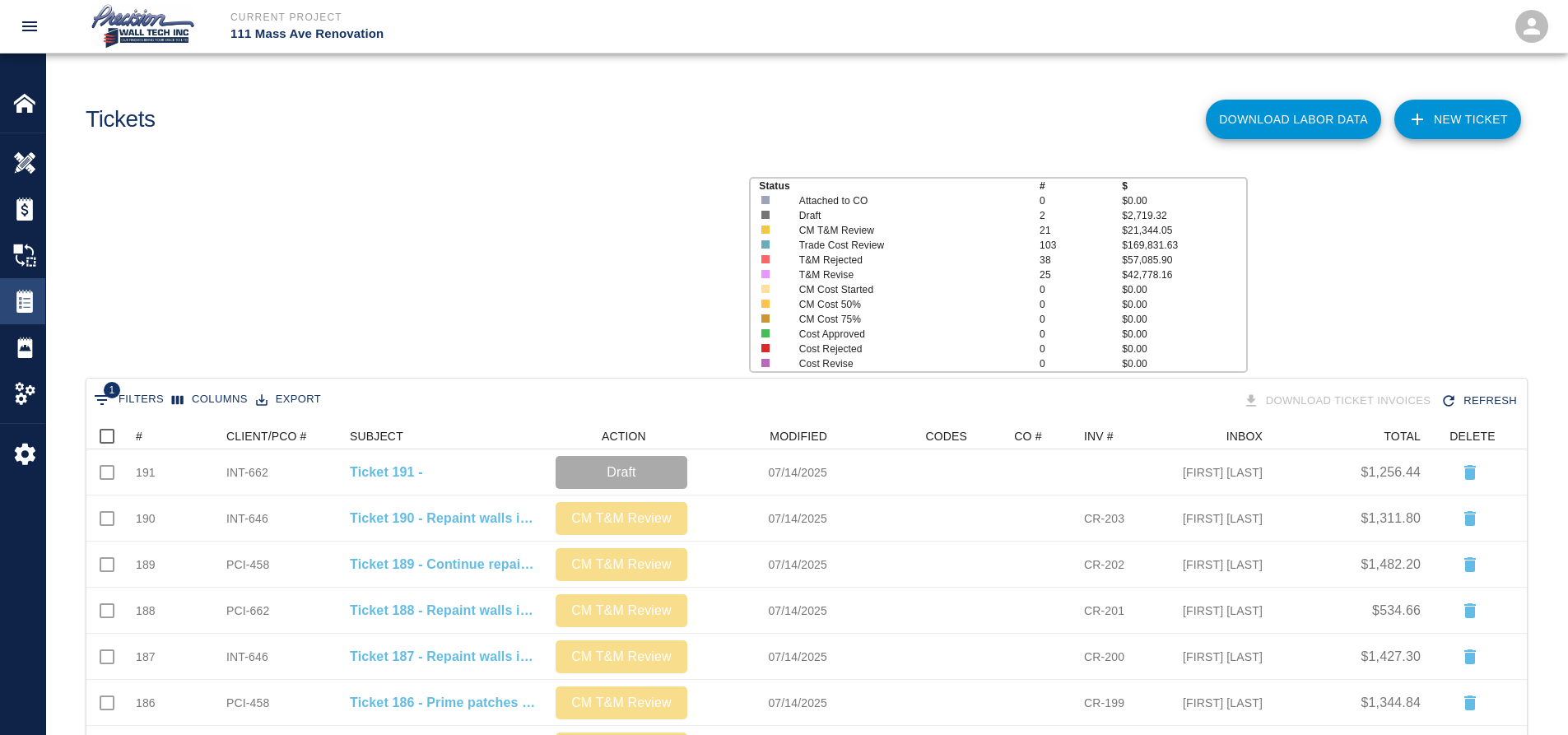 scroll, scrollTop: 13, scrollLeft: 13, axis: both 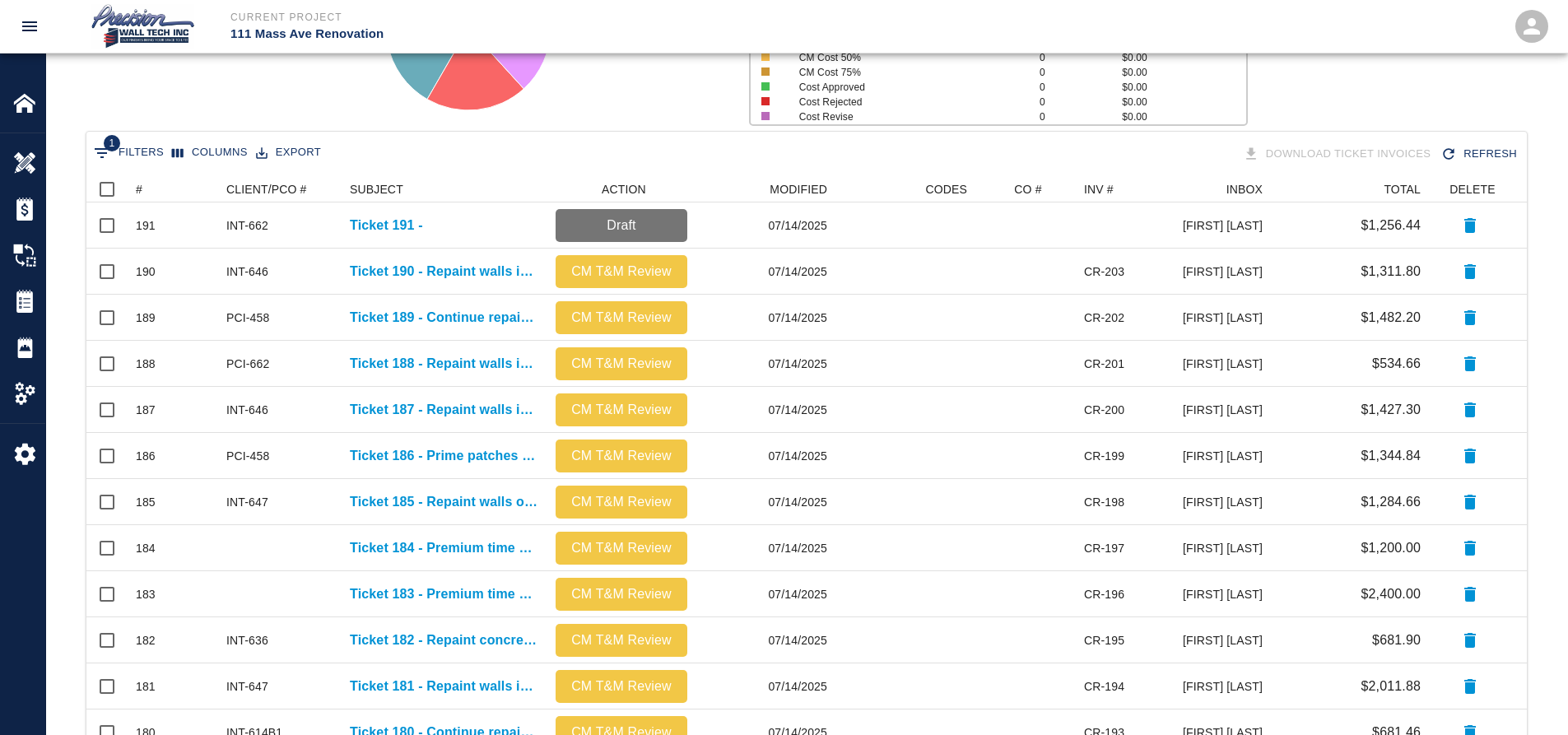 click on "1 Filters" at bounding box center (128, 153) 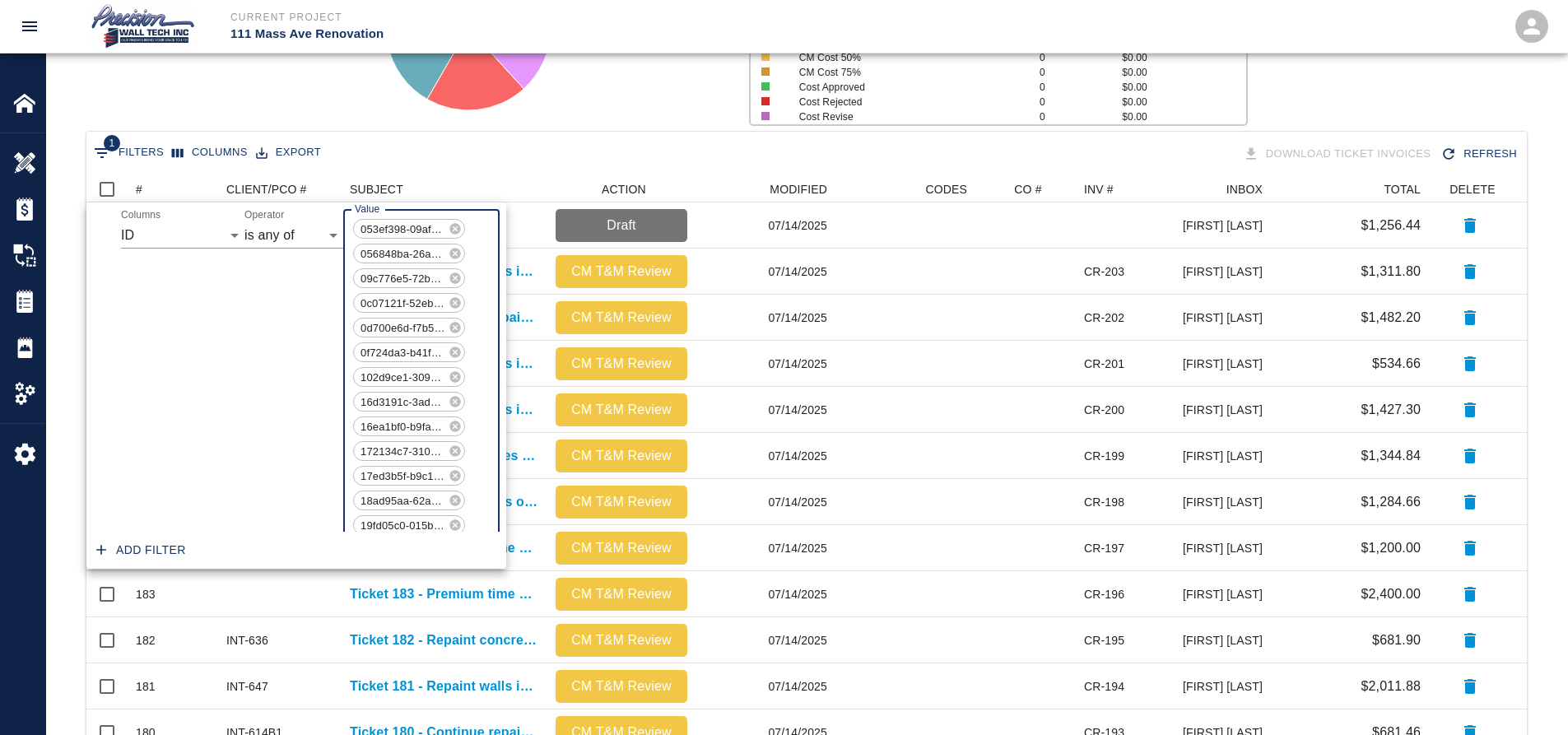 scroll, scrollTop: 2817, scrollLeft: 0, axis: vertical 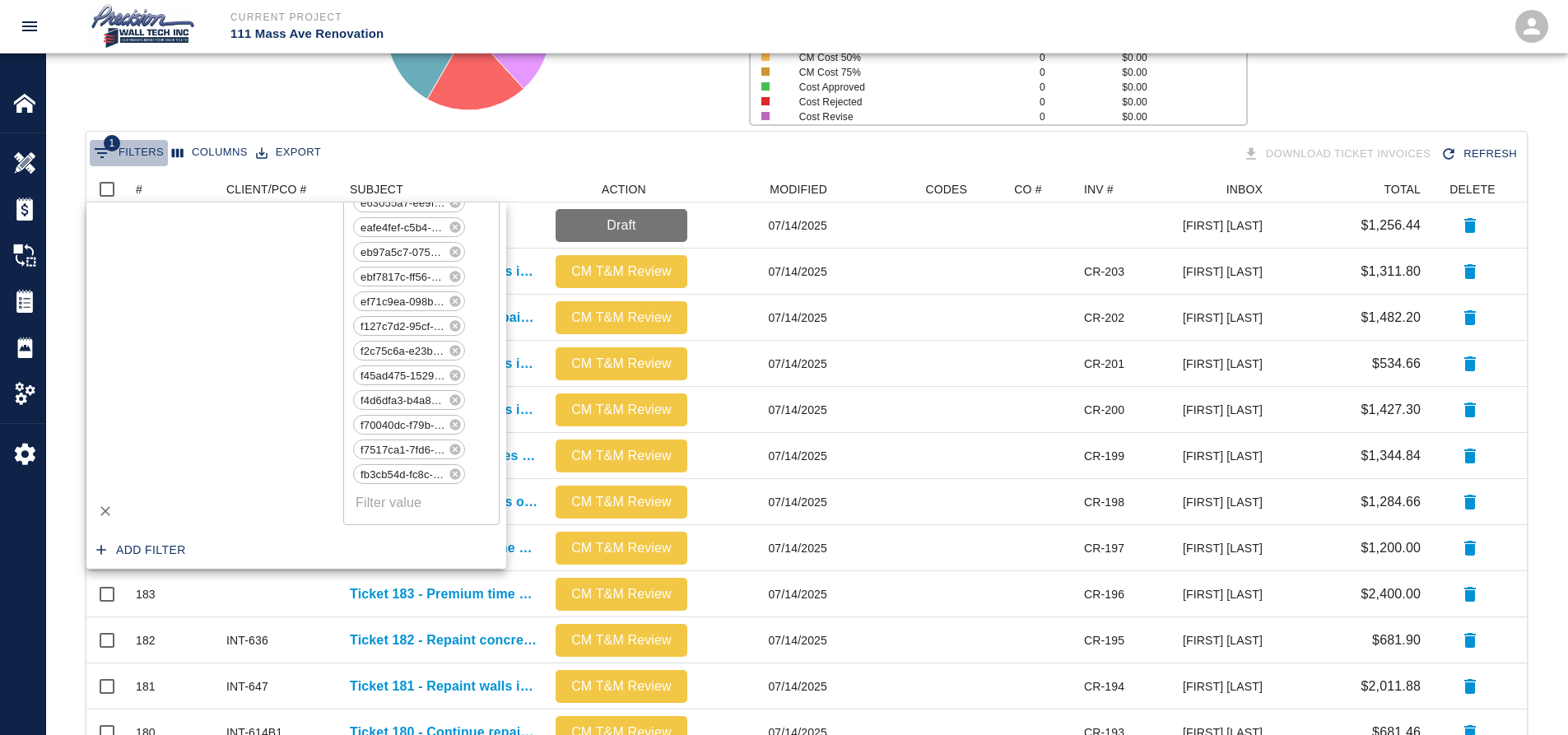 click on "1 Filters" at bounding box center [128, 153] 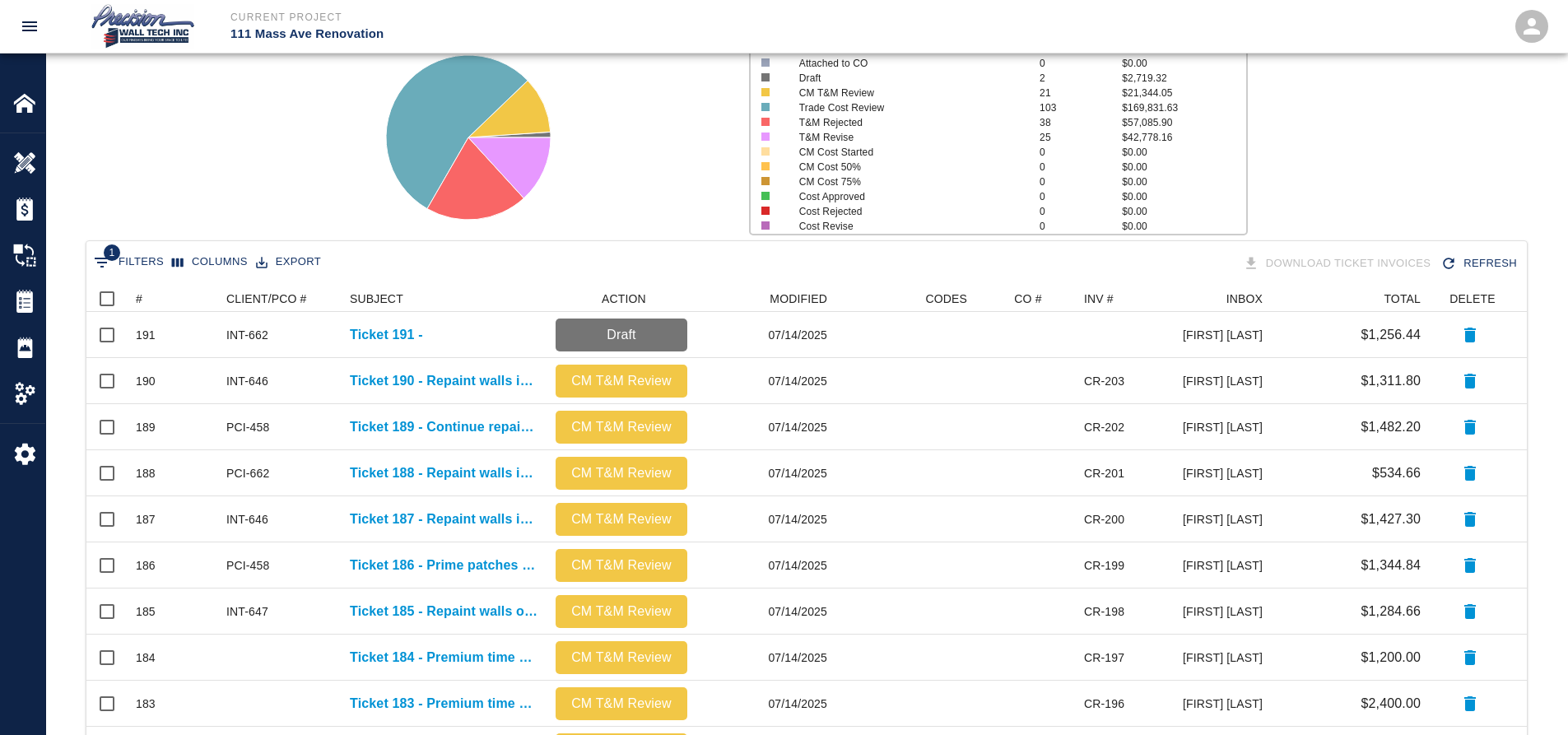 scroll, scrollTop: 0, scrollLeft: 0, axis: both 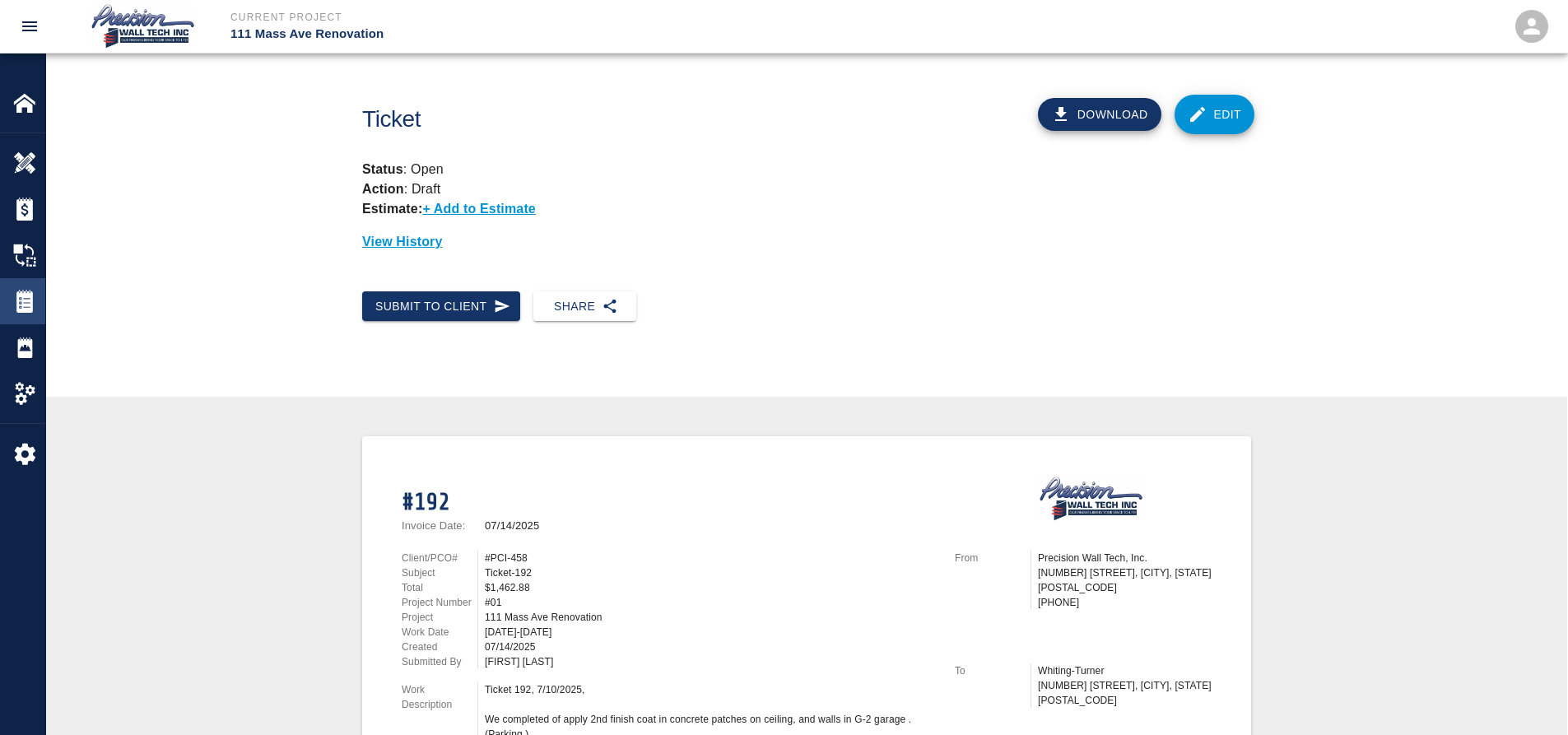 click at bounding box center (36, 301) 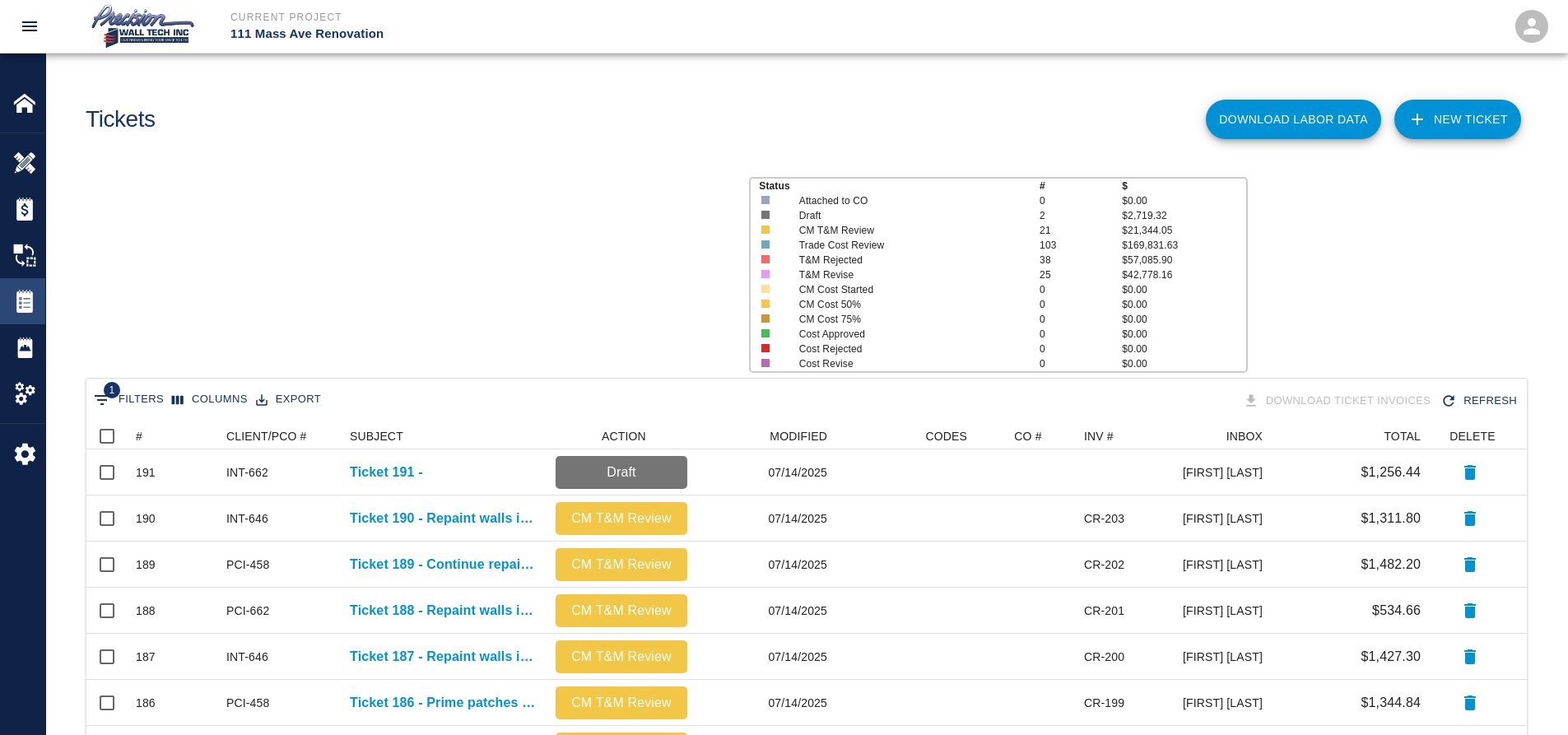 scroll, scrollTop: 13, scrollLeft: 13, axis: both 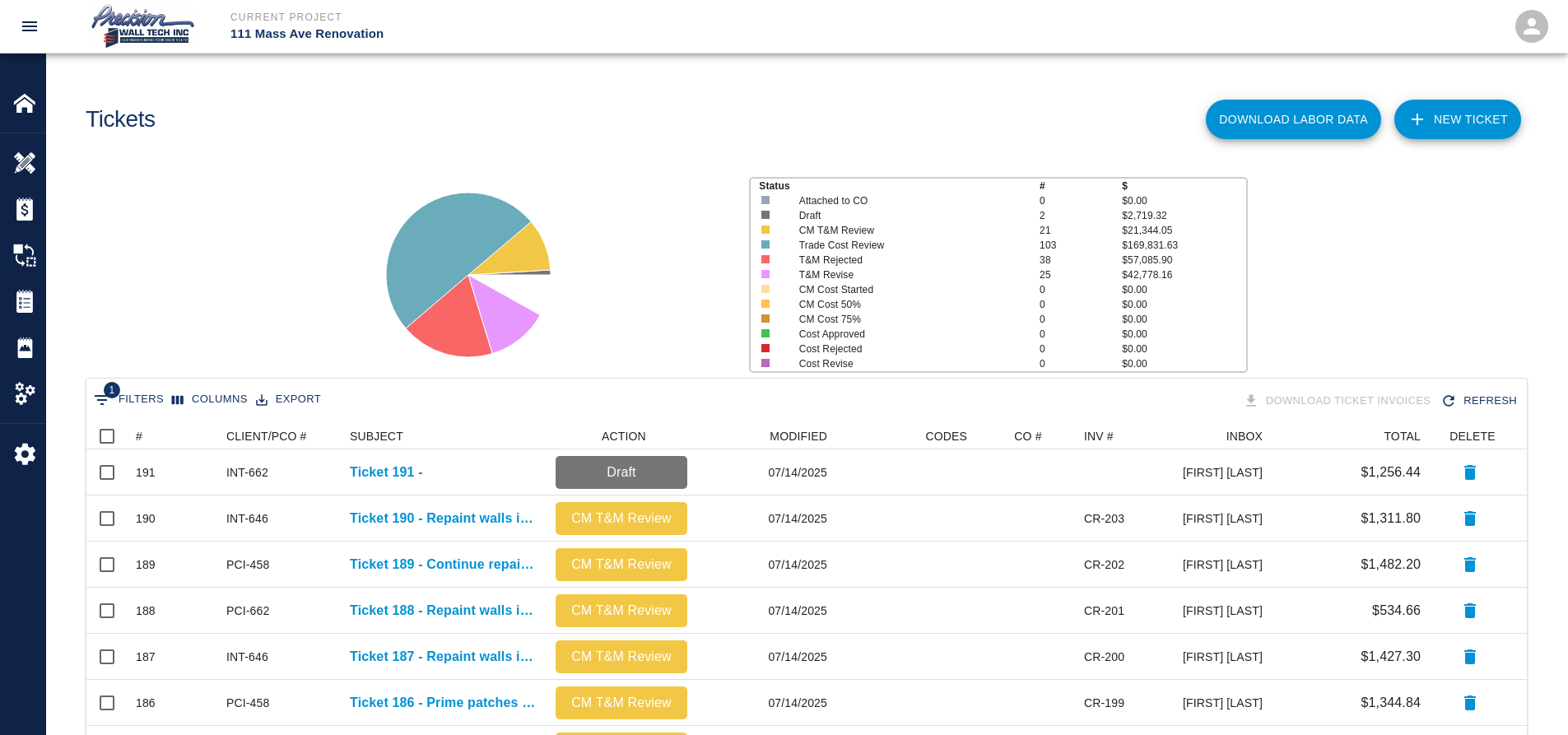 click on "NEW TICKET" at bounding box center (1458, 119) 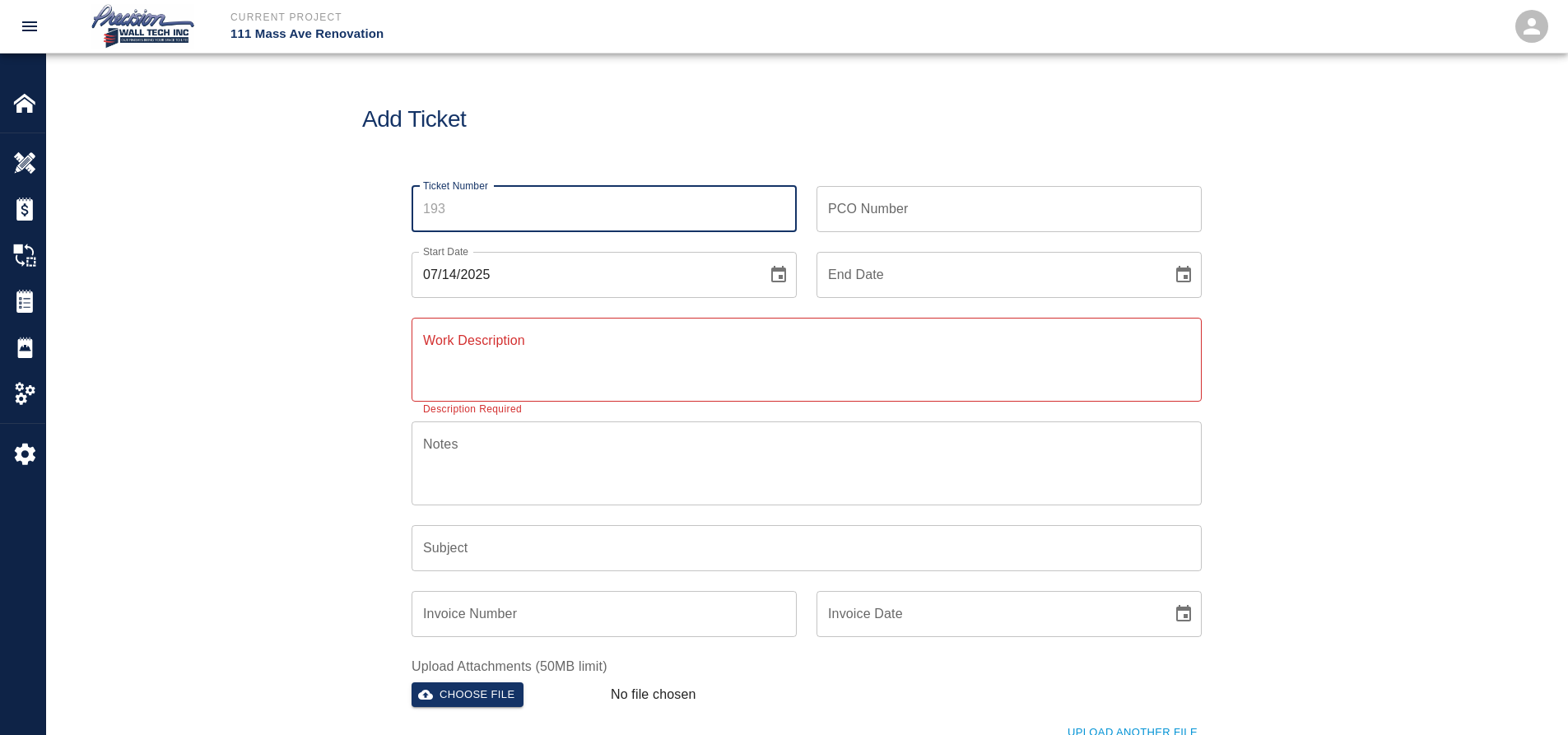 click on "Ticket Number" at bounding box center (604, 209) 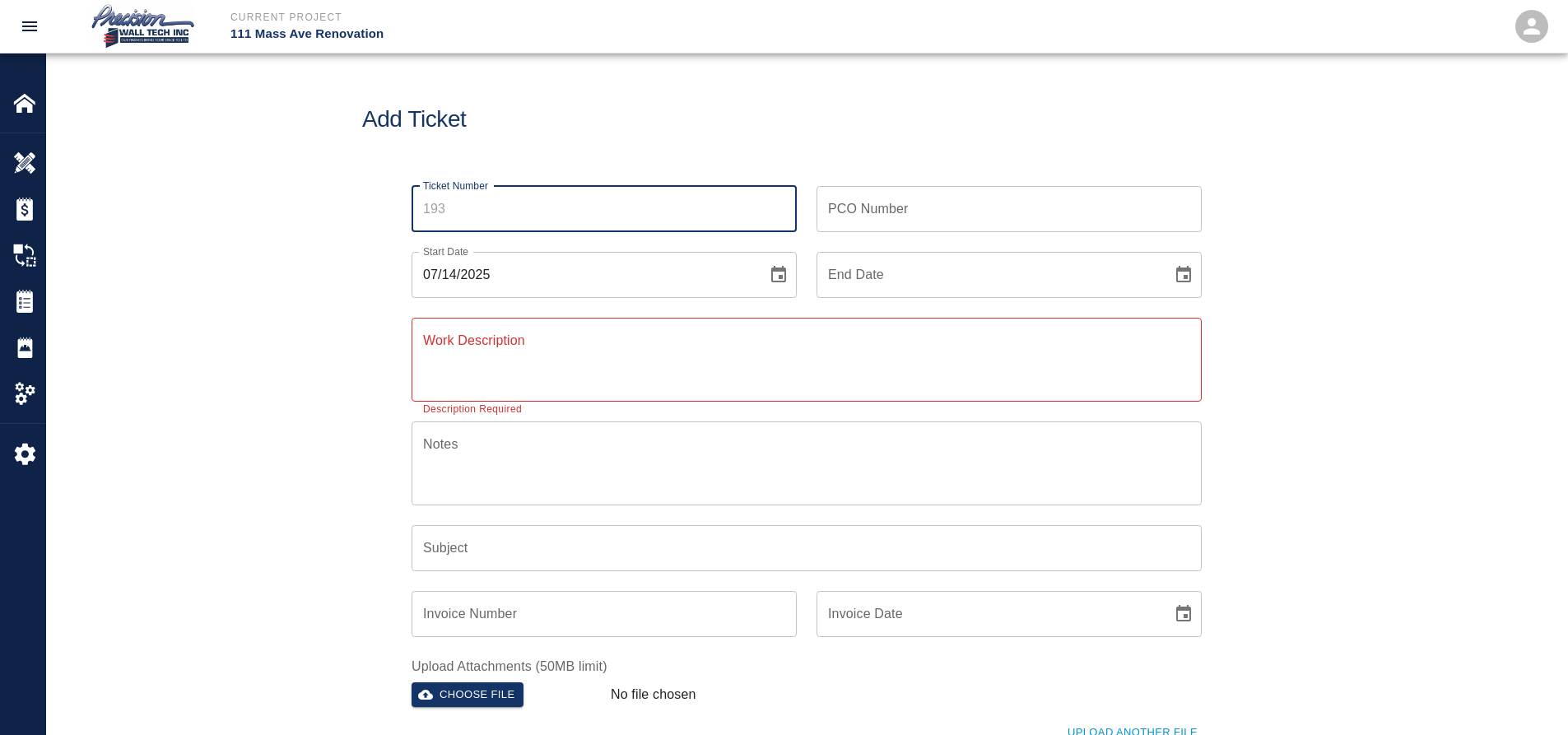 click on "Ticket Number" at bounding box center (604, 209) 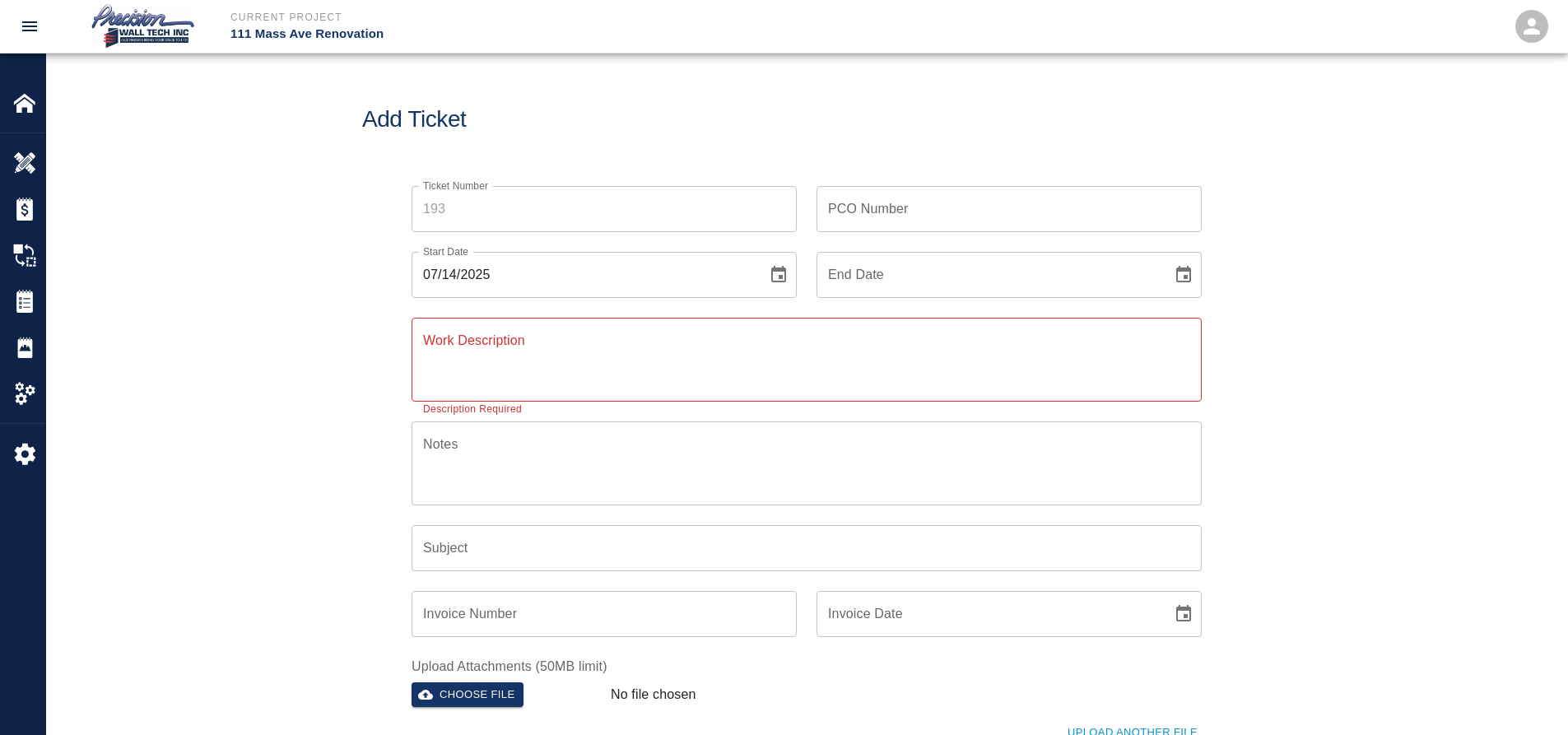 click on "Ticket Number" at bounding box center [604, 209] 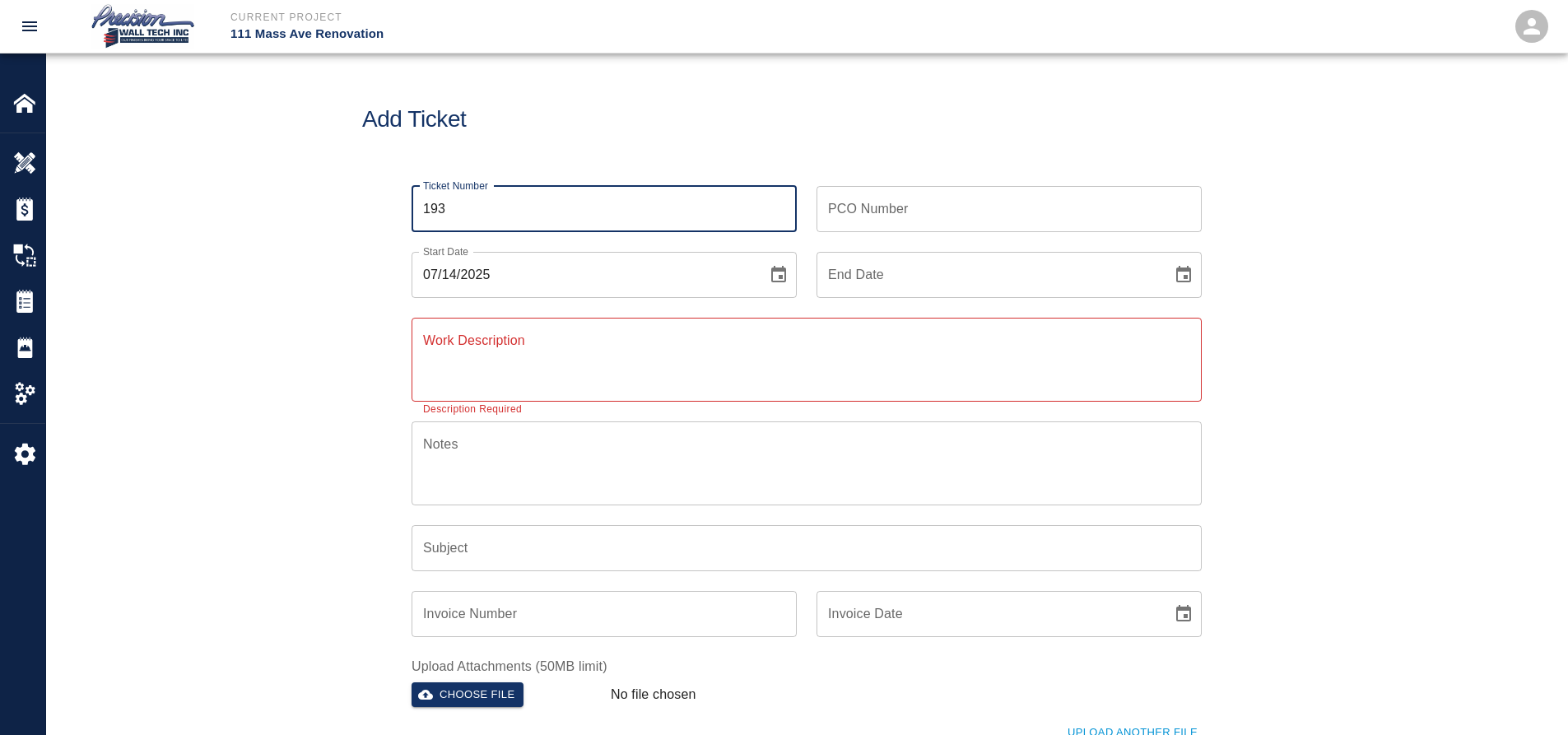 type on "193" 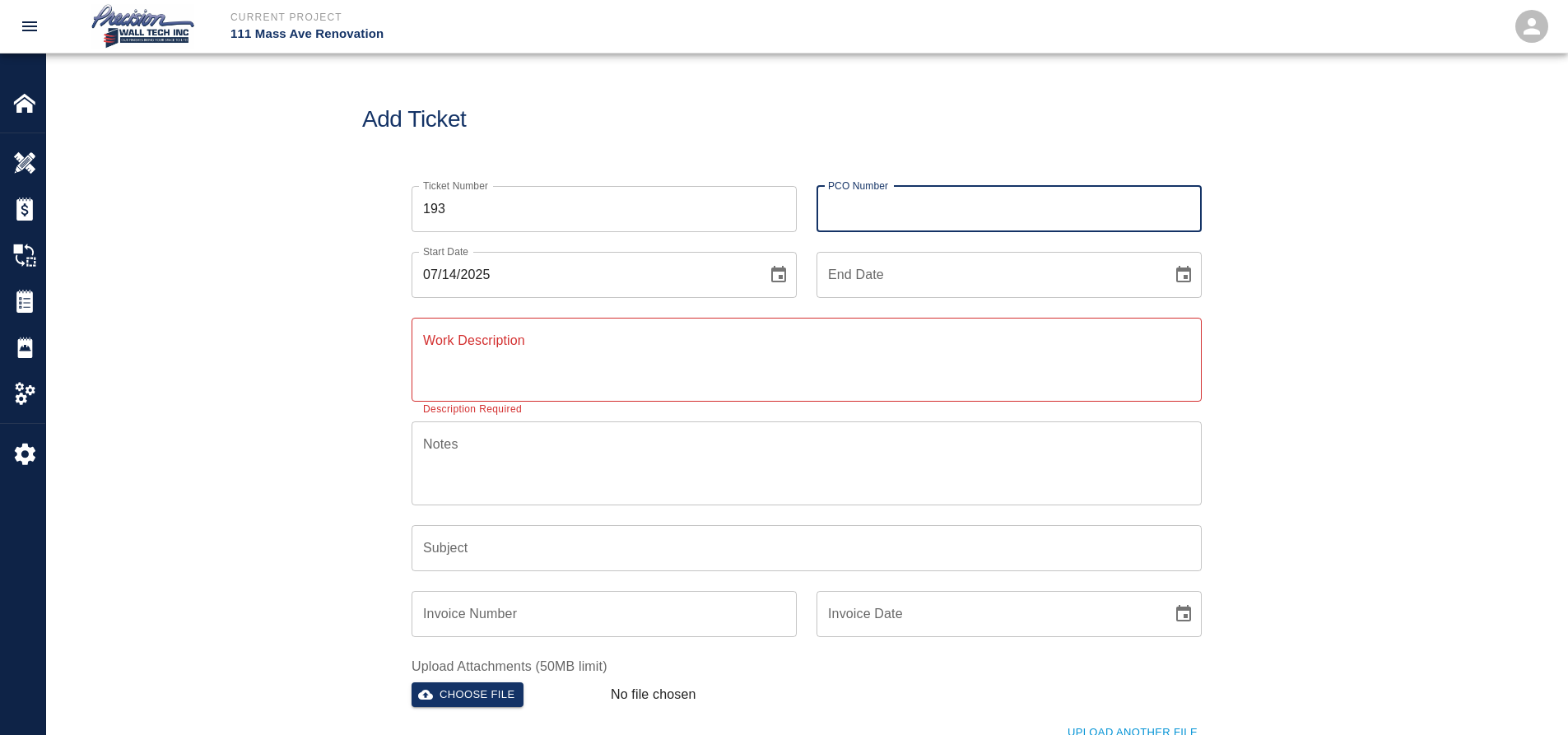click on "PCO Number" at bounding box center [1009, 209] 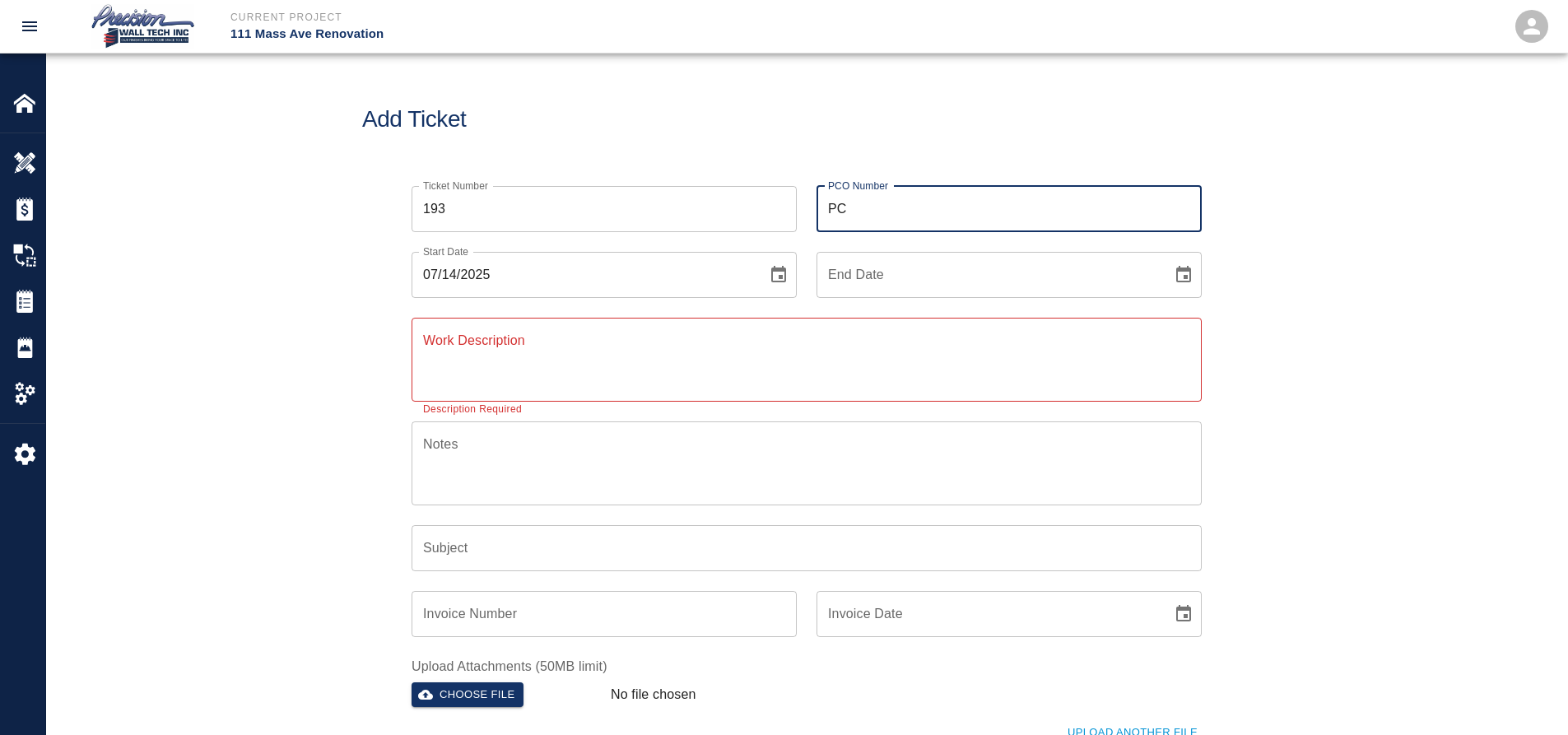 type on "P" 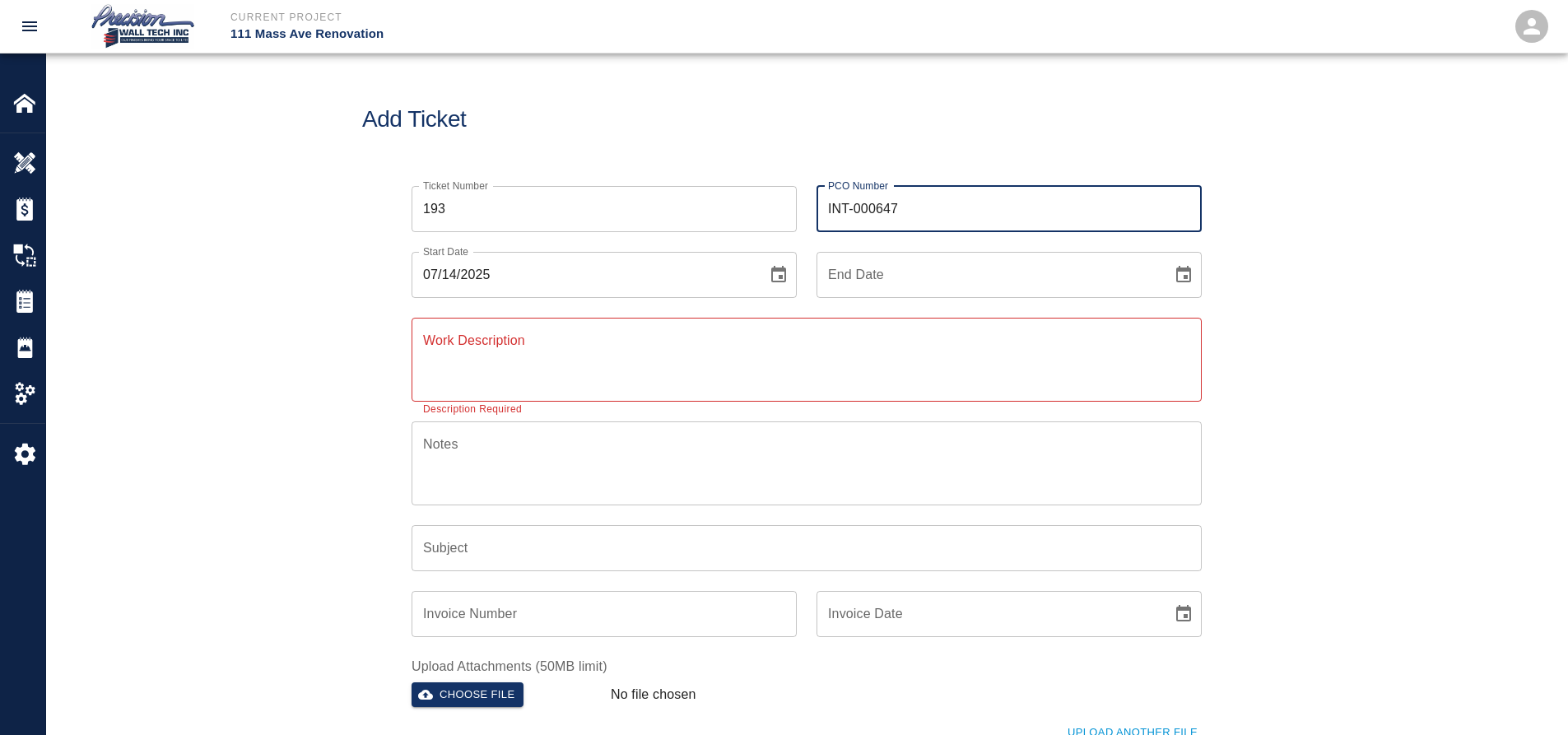 type on "INT-000647" 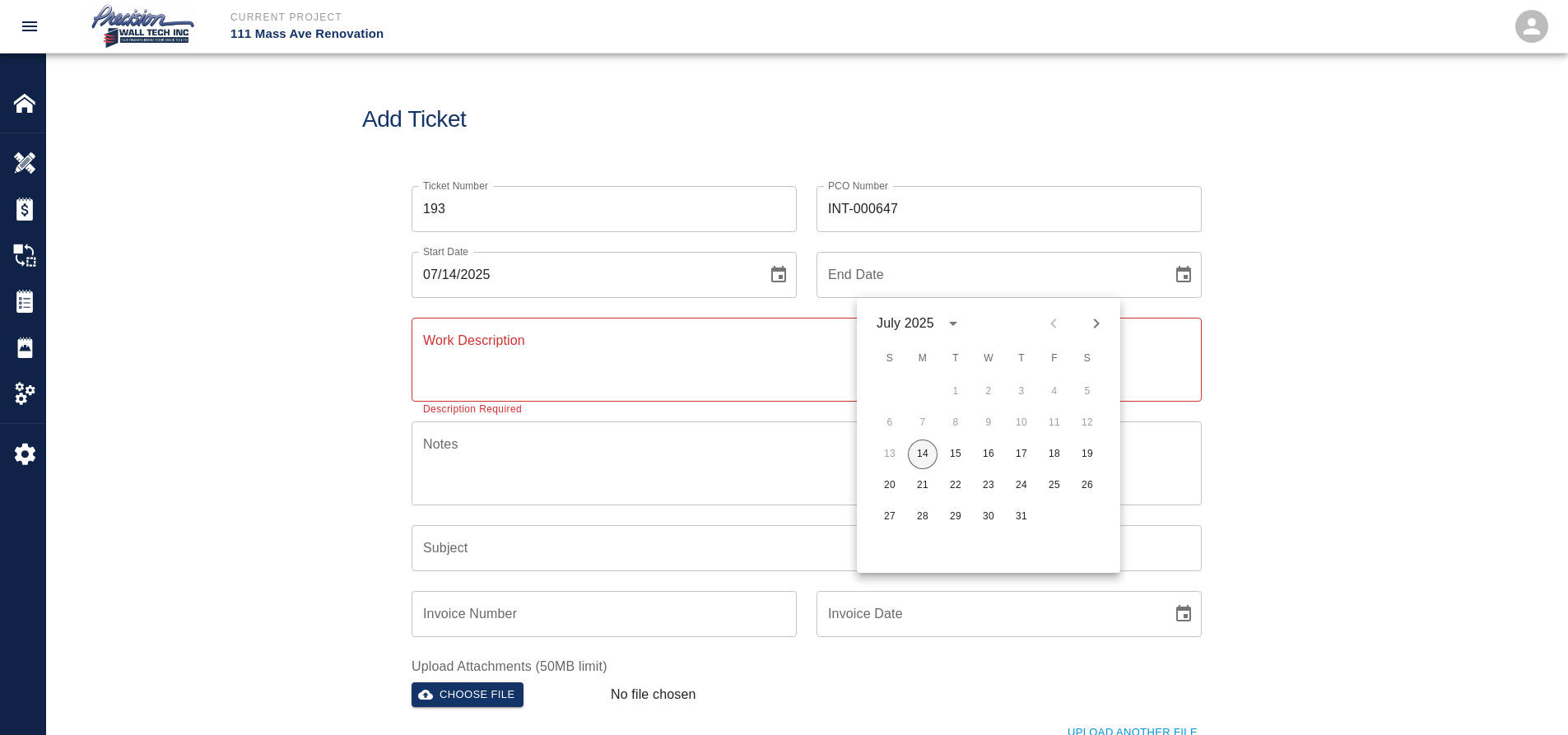 click on "14" at bounding box center (923, 454) 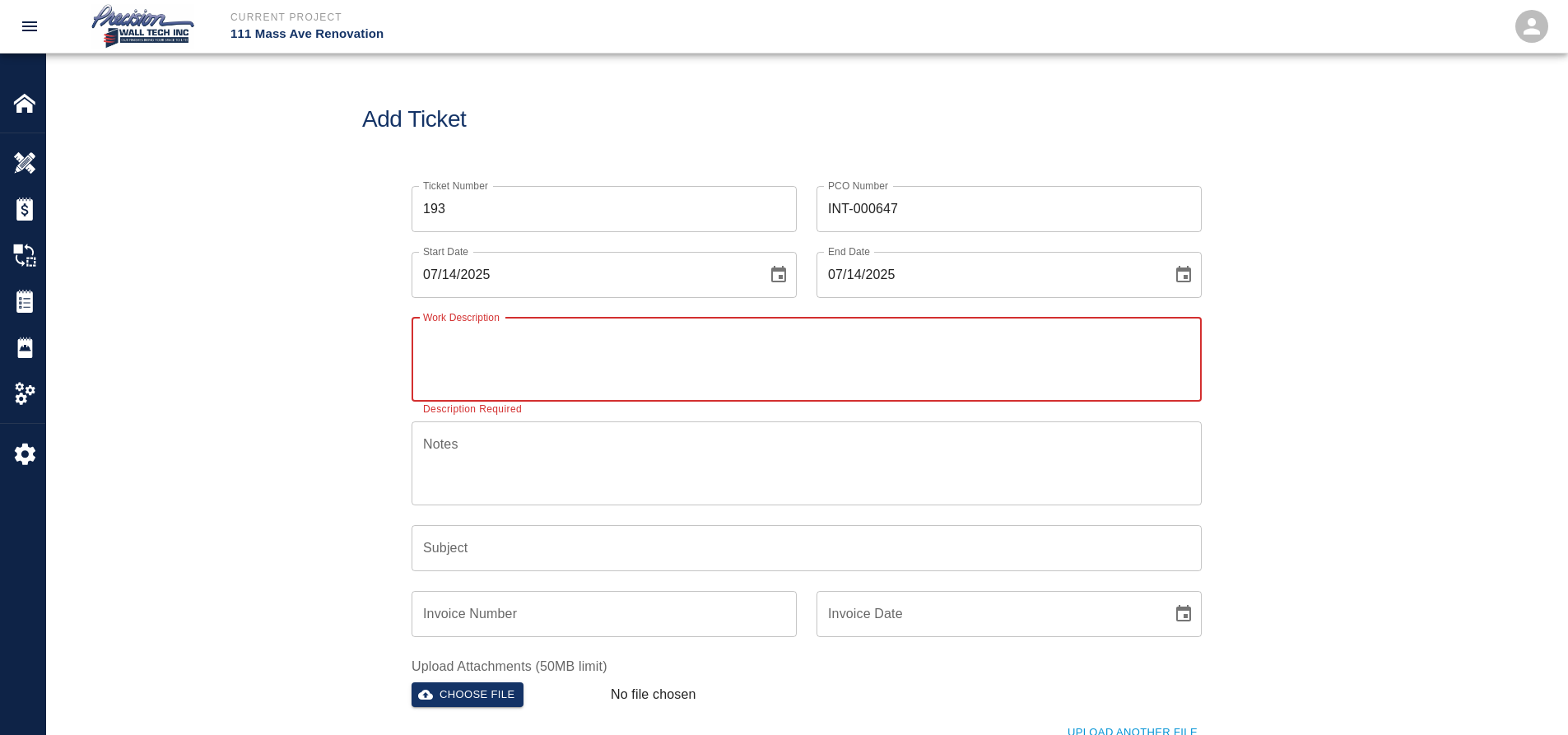 click on "Work Description" at bounding box center (807, 359) 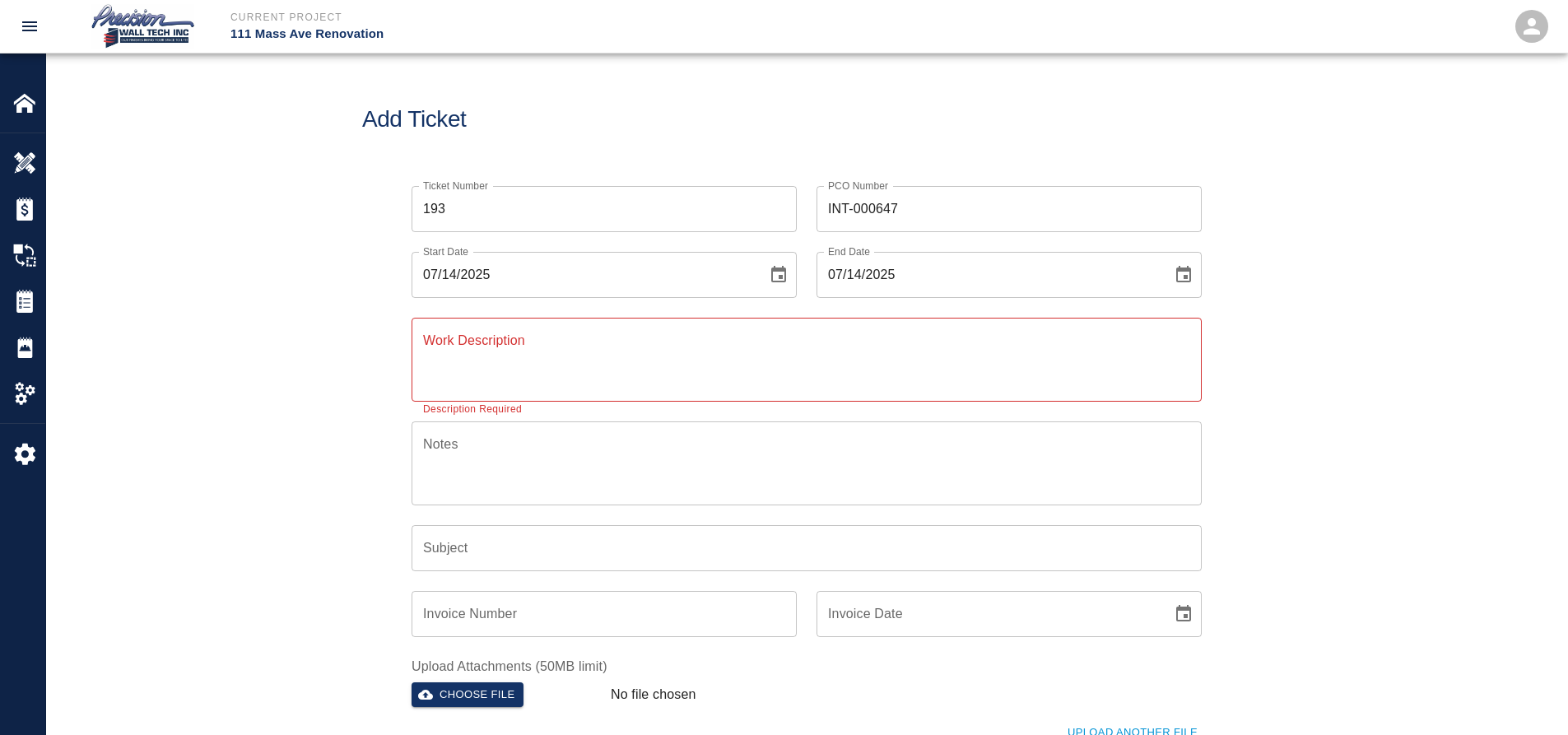 click on "Work Description" at bounding box center [807, 359] 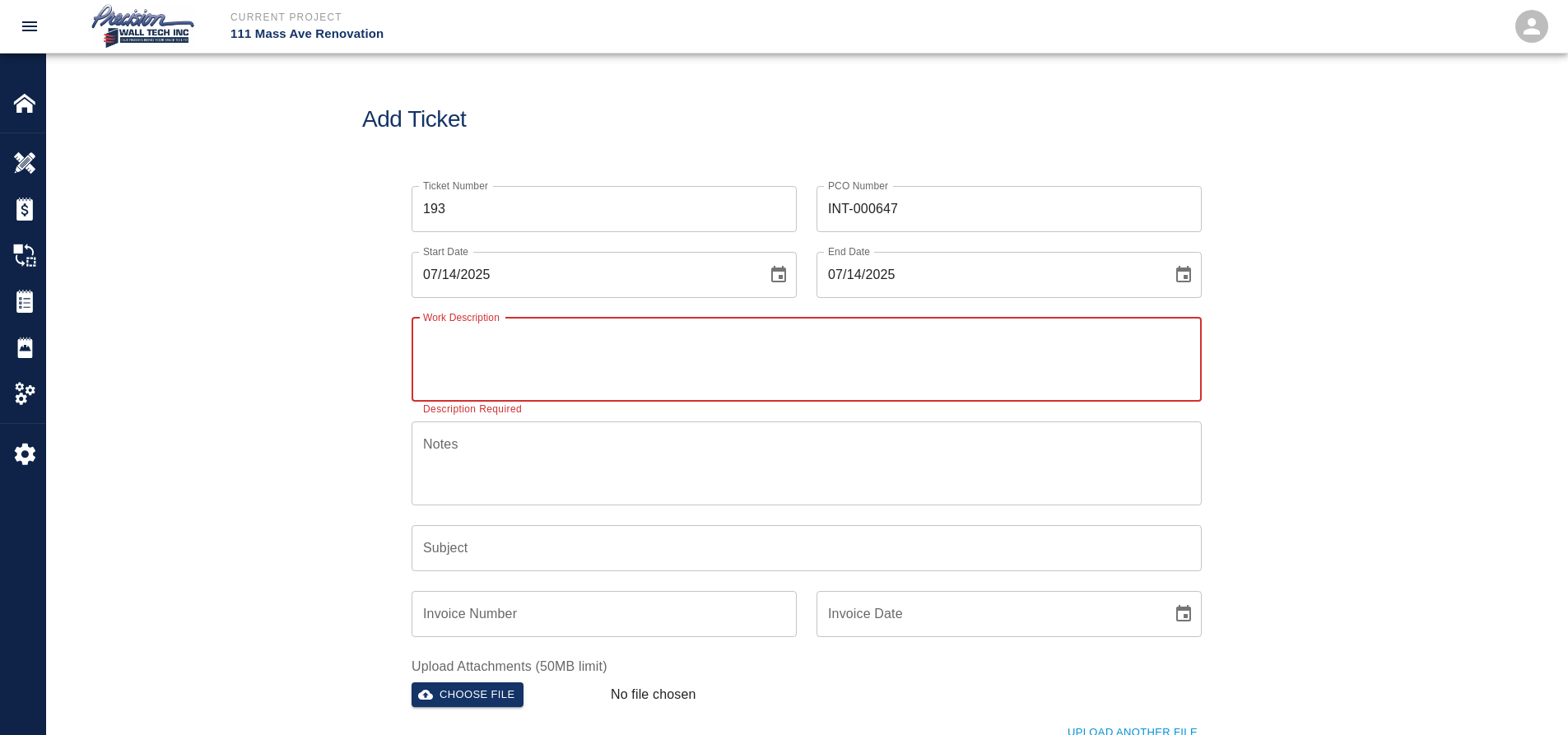 paste on "We continued applying spot primer , spot finish and finish coat completed some walls due excessive point up after ours final coat . In
classrooms, open areas offices corridors on 3rd floor. ( 2nd phase . )
We did north side . And now we are working on south side .
Accents walls (p-3 , P-4 ) . Wallcovering graphic. And P-1 .
Additional work request by GC Authorized
AUTHORIZED BY SAMUEL and Jayson
Superintendents ." 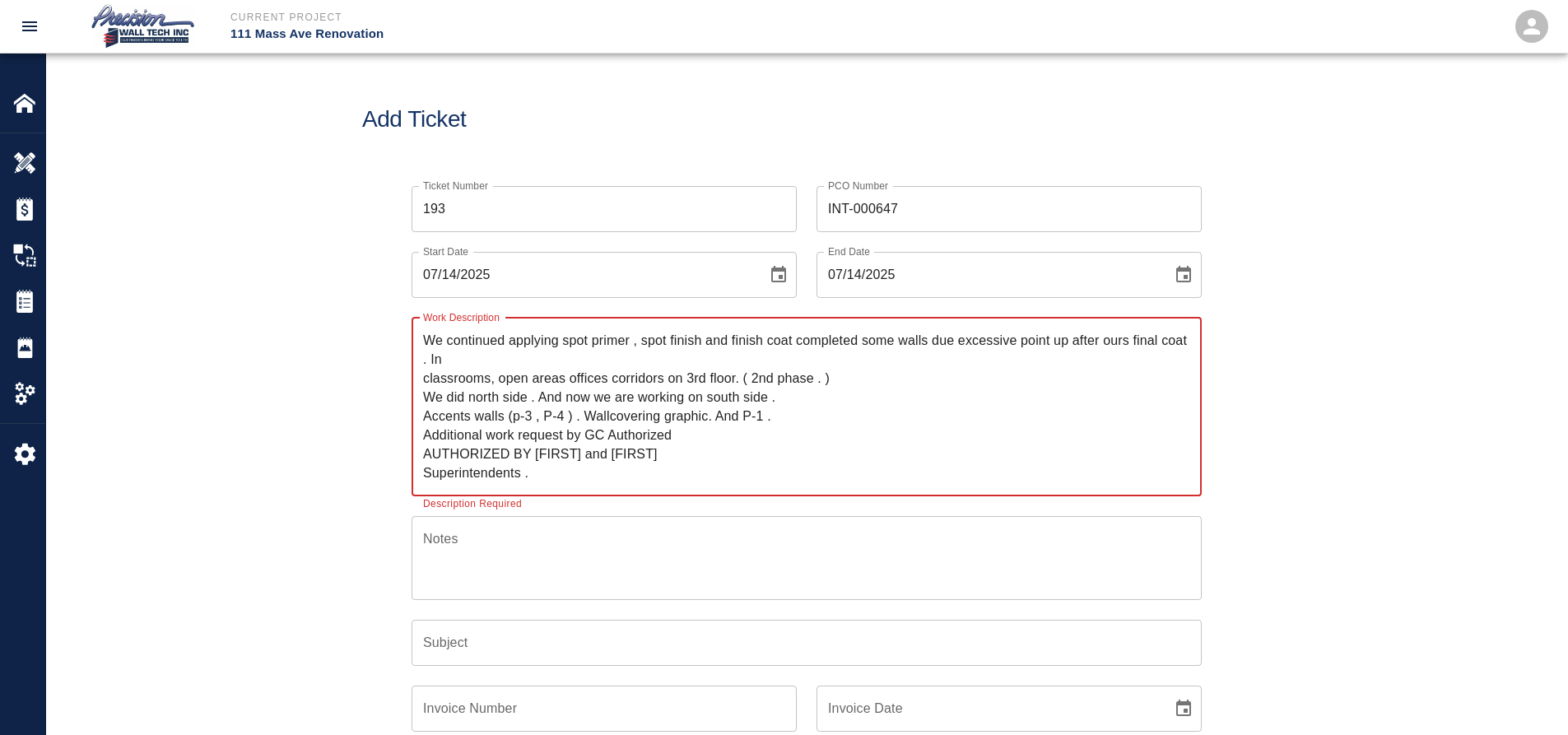 click on "We continued applying spot primer , spot finish and finish coat completed some walls due excessive point up after ours final coat . In
classrooms, open areas offices corridors on 3rd floor. ( 2nd phase . )
We did north side . And now we are working on south side .
Accents walls (p-3 , P-4 ) . Wallcovering graphic. And P-1 .
Additional work request by GC Authorized
AUTHORIZED BY SAMUEL and Jayson
Superintendents . x Work Description" at bounding box center [807, 407] 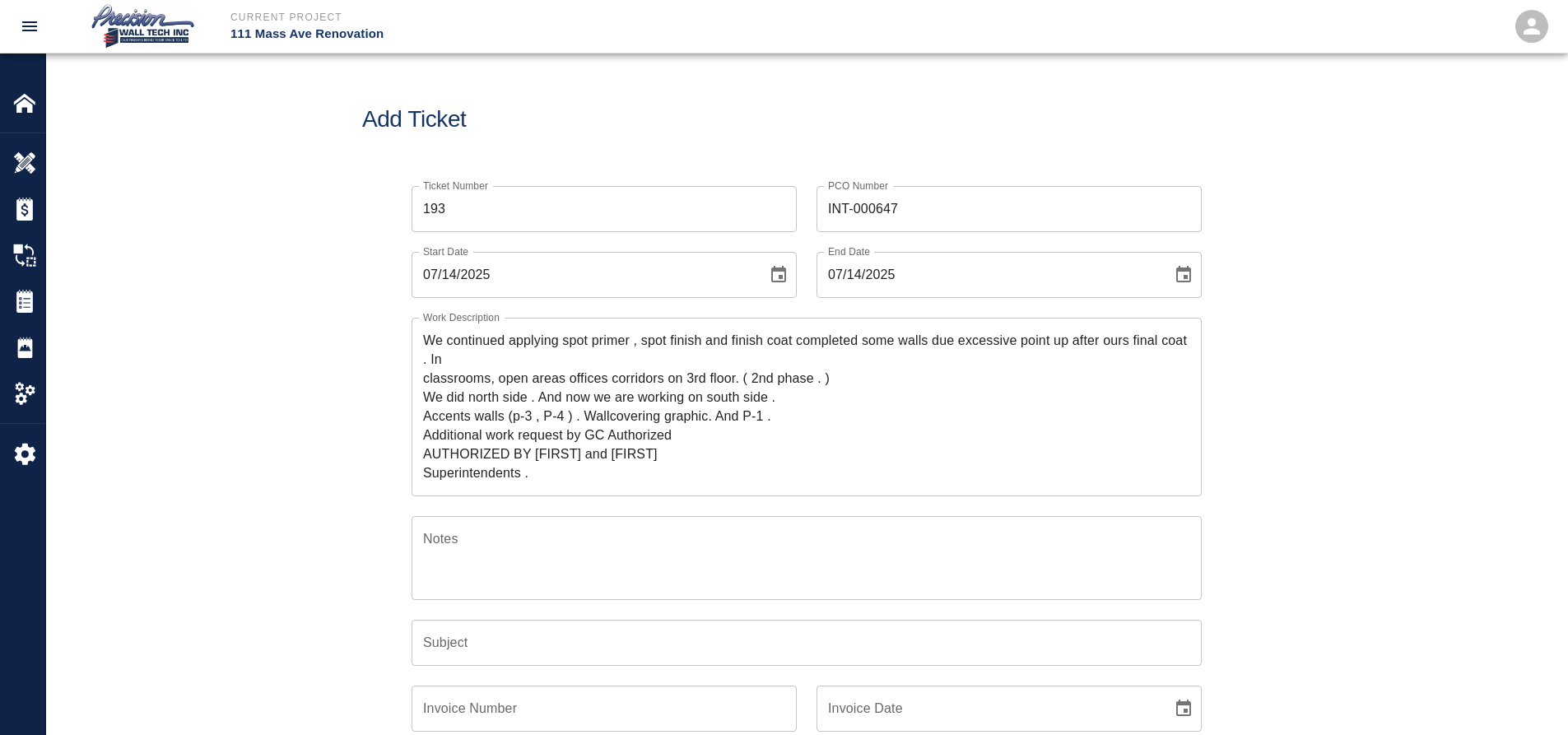 drag, startPoint x: 409, startPoint y: 357, endPoint x: 417, endPoint y: 356, distance: 8.062258 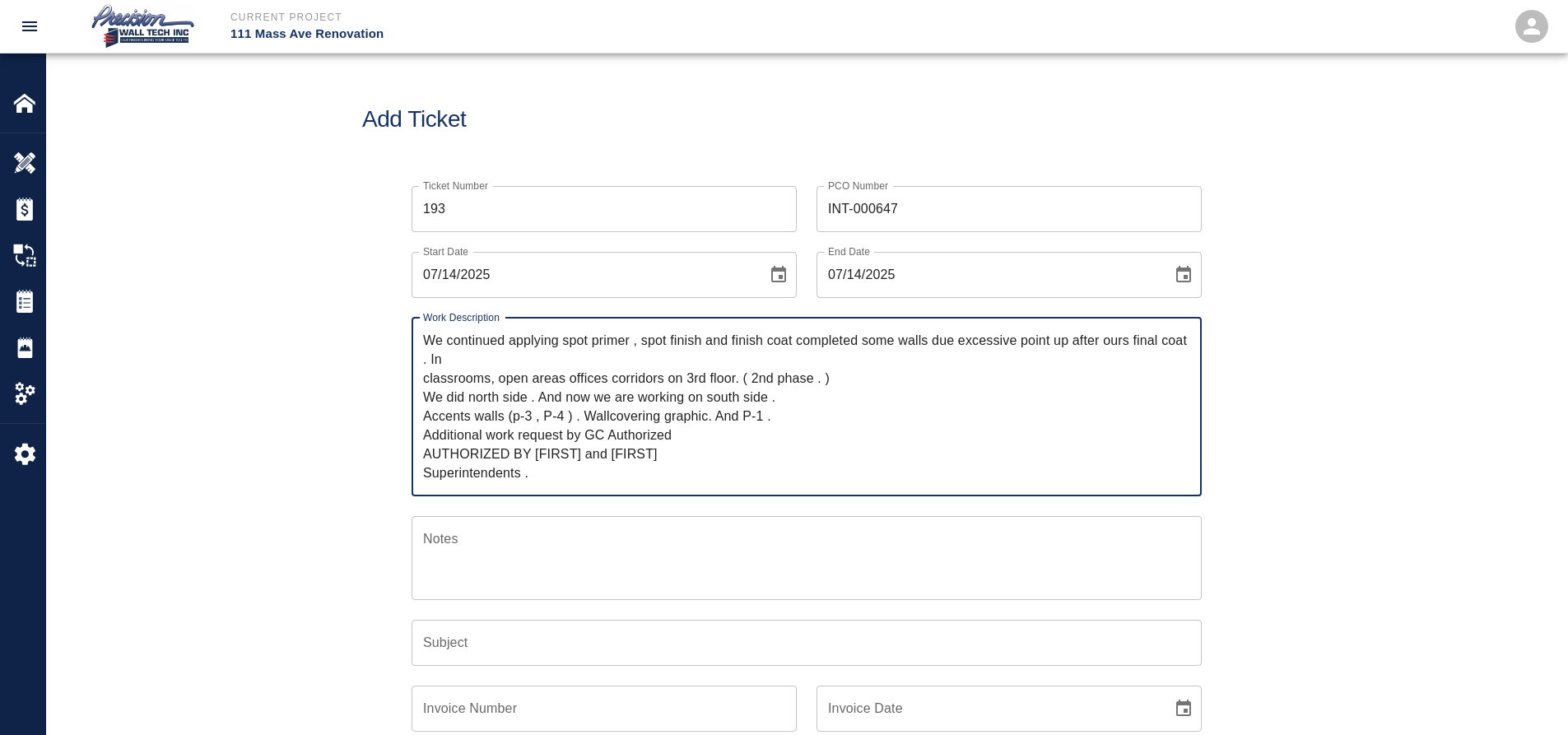 click on "We continued applying spot primer , spot finish and finish coat completed some walls due excessive point up after ours final coat . In
classrooms, open areas offices corridors on 3rd floor. ( 2nd phase . )
We did north side . And now we are working on south side .
Accents walls (p-3 , P-4 ) . Wallcovering graphic. And P-1 .
Additional work request by GC Authorized
AUTHORIZED BY SAMUEL and Jayson
Superintendents ." at bounding box center [807, 407] 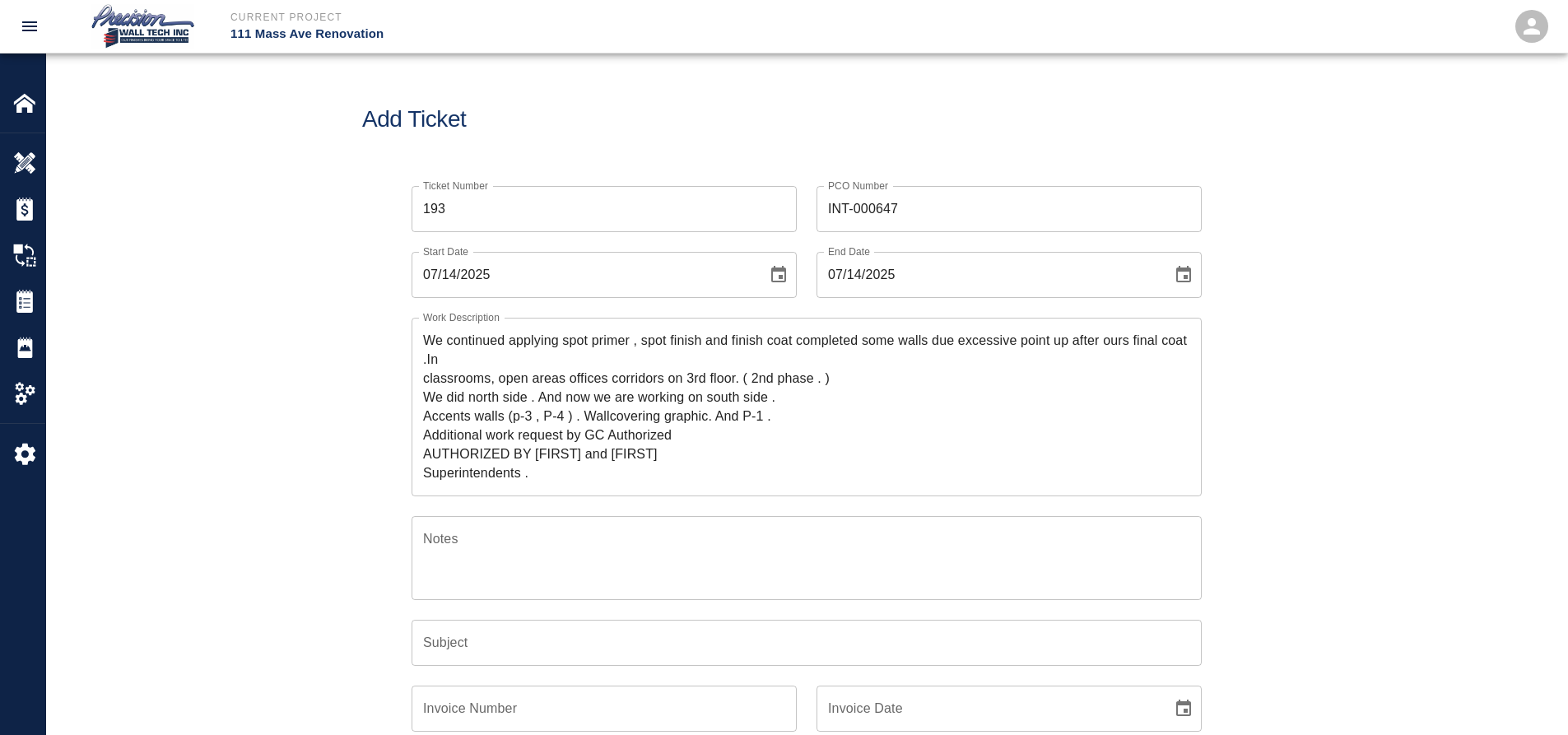 click on "We continued applying spot primer , spot finish and finish coat completed some walls due excessive point up after ours final coat .In
classrooms, open areas offices corridors on 3rd floor. ( 2nd phase . )
We did north side . And now we are working on south side .
Accents walls (p-3 , P-4 ) . Wallcovering graphic. And P-1 .
Additional work request by GC Authorized
AUTHORIZED BY SAMUEL and Jayson
Superintendents . x Work Description" at bounding box center (807, 407) 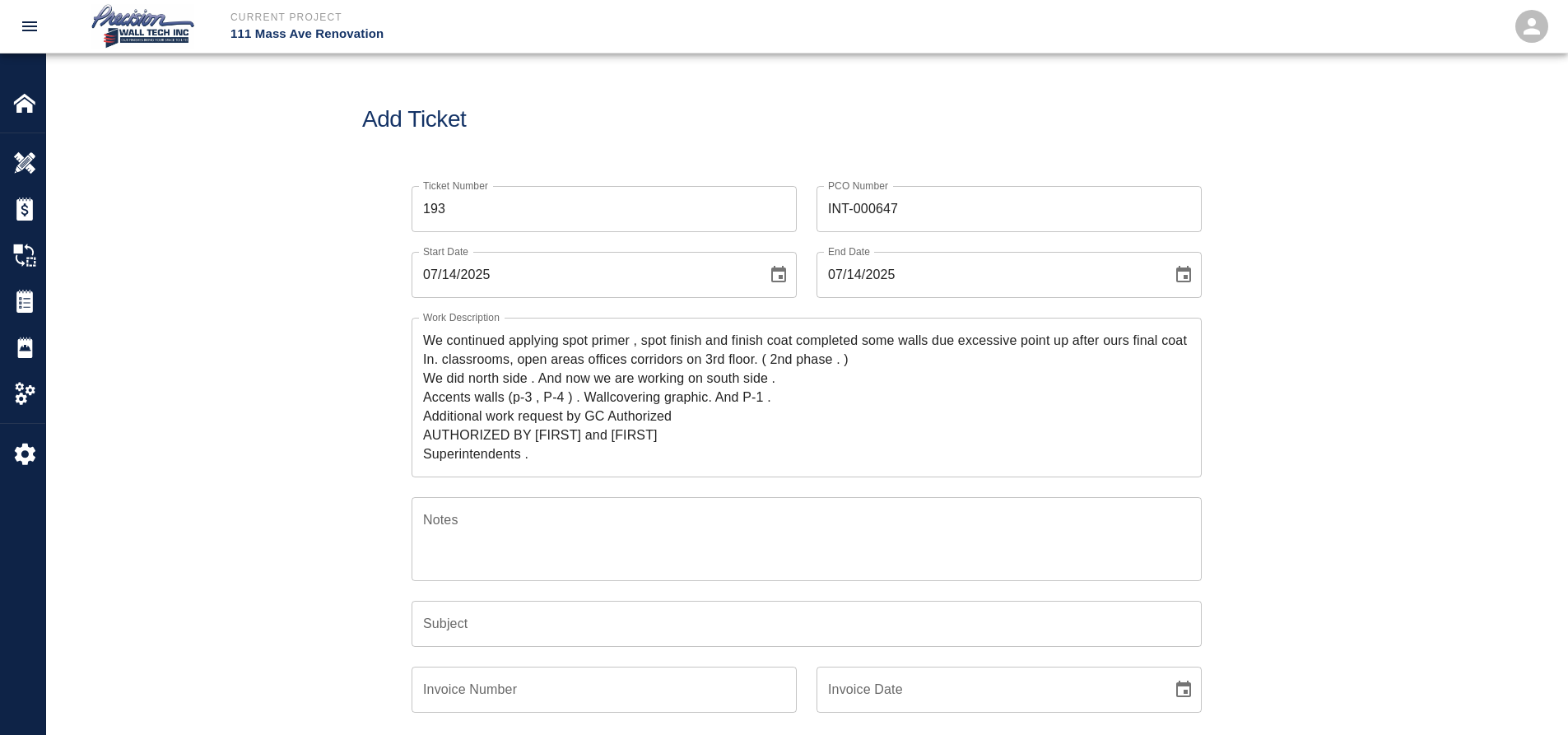 click on "We continued applying spot primer , spot finish and finish coat completed some walls due excessive point up after ours final coat In. classrooms, open areas offices corridors on 3rd floor. ( 2nd phase . )
We did north side . And now we are working on south side .
Accents walls (p-3 , P-4 ) . Wallcovering graphic. And P-1 .
Additional work request by GC Authorized
AUTHORIZED BY SAMUEL and Jayson
Superintendents . x Work Description" at bounding box center [807, 398] 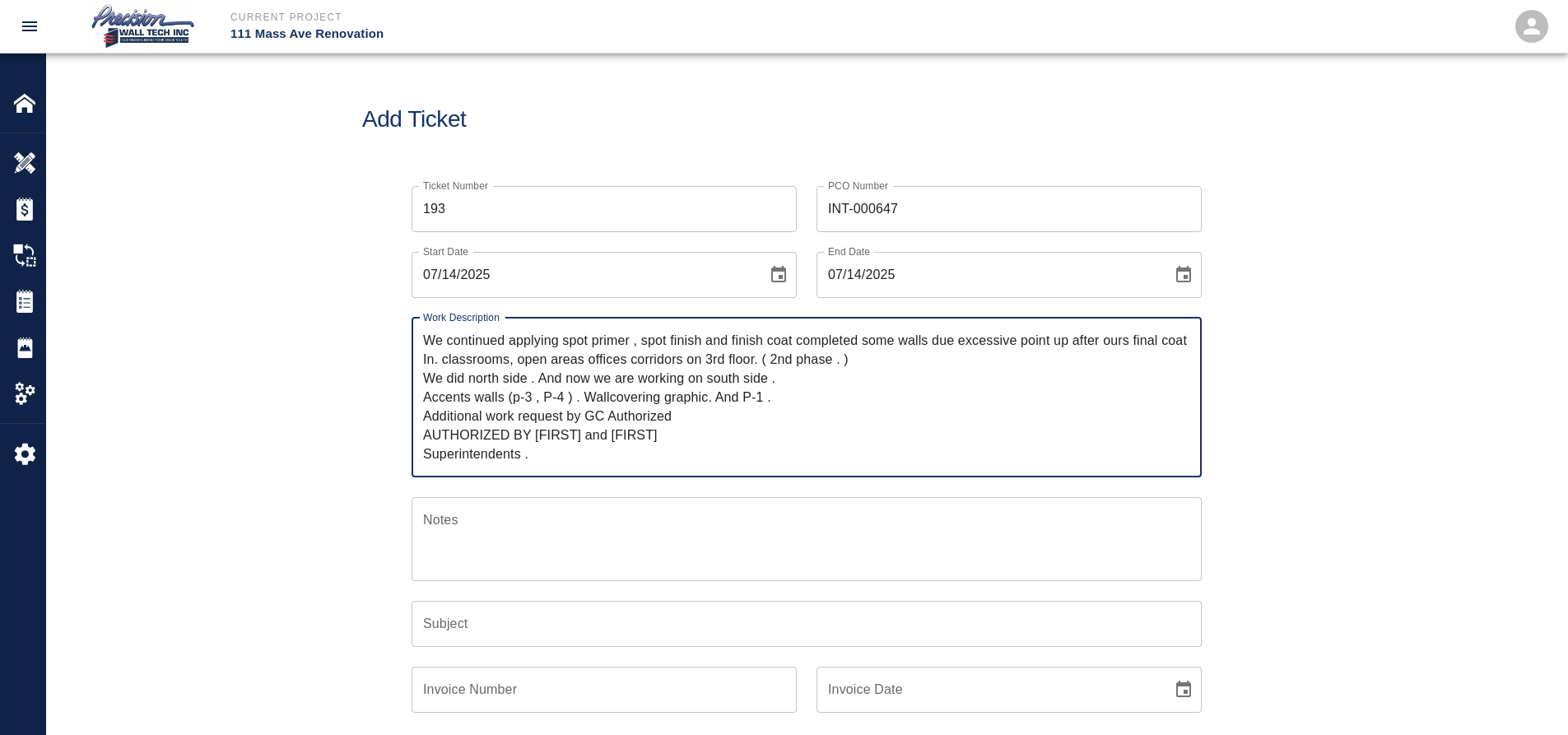 click on "We continued applying spot primer , spot finish and finish coat completed some walls due excessive point up after ours final coat In. classrooms, open areas offices corridors on 3rd floor. ( 2nd phase . )
We did north side . And now we are working on south side .
Accents walls (p-3 , P-4 ) . Wallcovering graphic. And P-1 .
Additional work request by GC Authorized
AUTHORIZED BY SAMUEL and Jayson
Superintendents ." at bounding box center [807, 397] 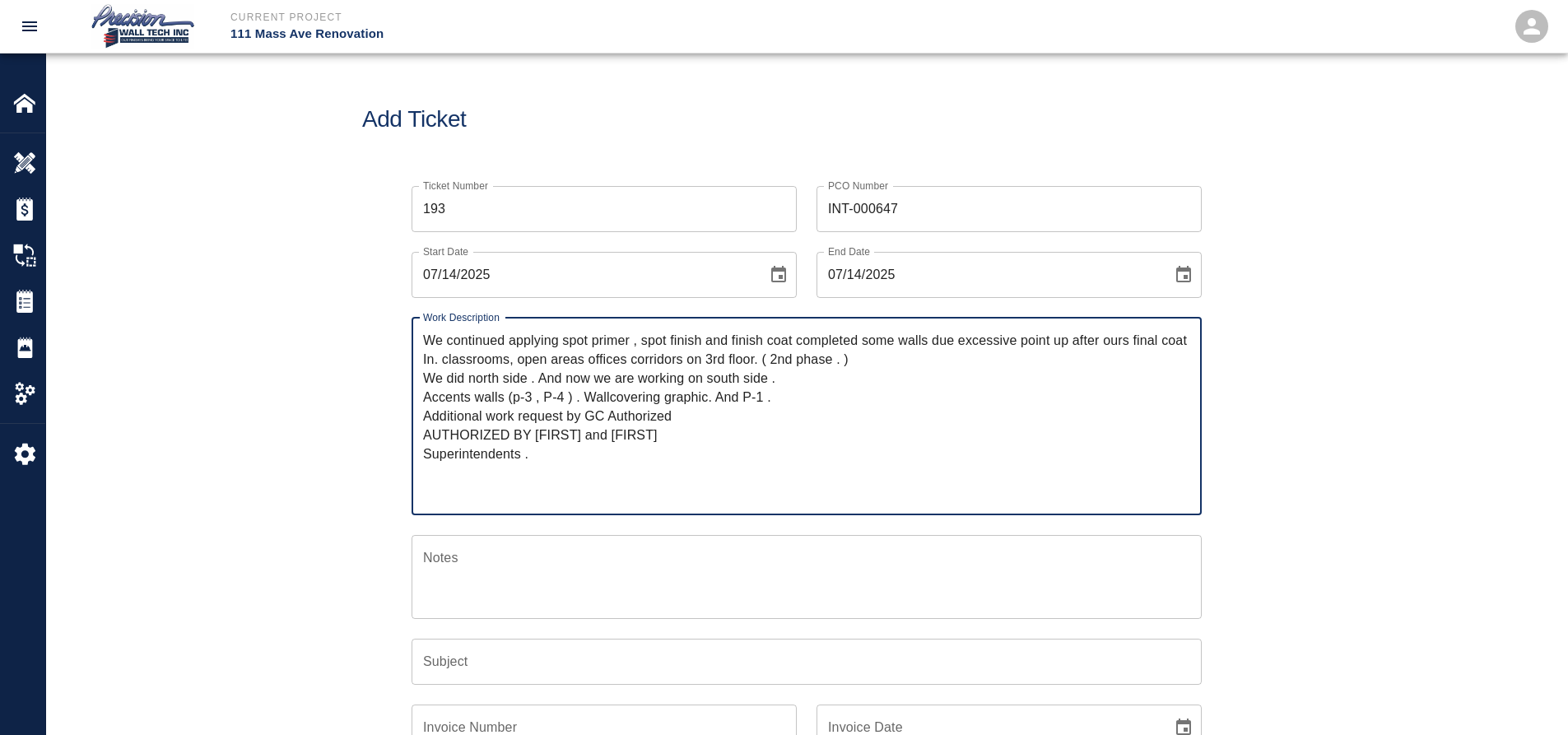 click on "We continued applying spot primer , spot finish and finish coat completed some walls due excessive point up after ours final coat In. classrooms, open areas offices corridors on 3rd floor. ( 2nd phase . )
We did north side . And now we are working on south side .
Accents walls (p-3 , P-4 ) . Wallcovering graphic. And P-1 .
Additional work request by GC Authorized
AUTHORIZED BY SAMUEL and Jayson
Superintendents ." at bounding box center [807, 416] 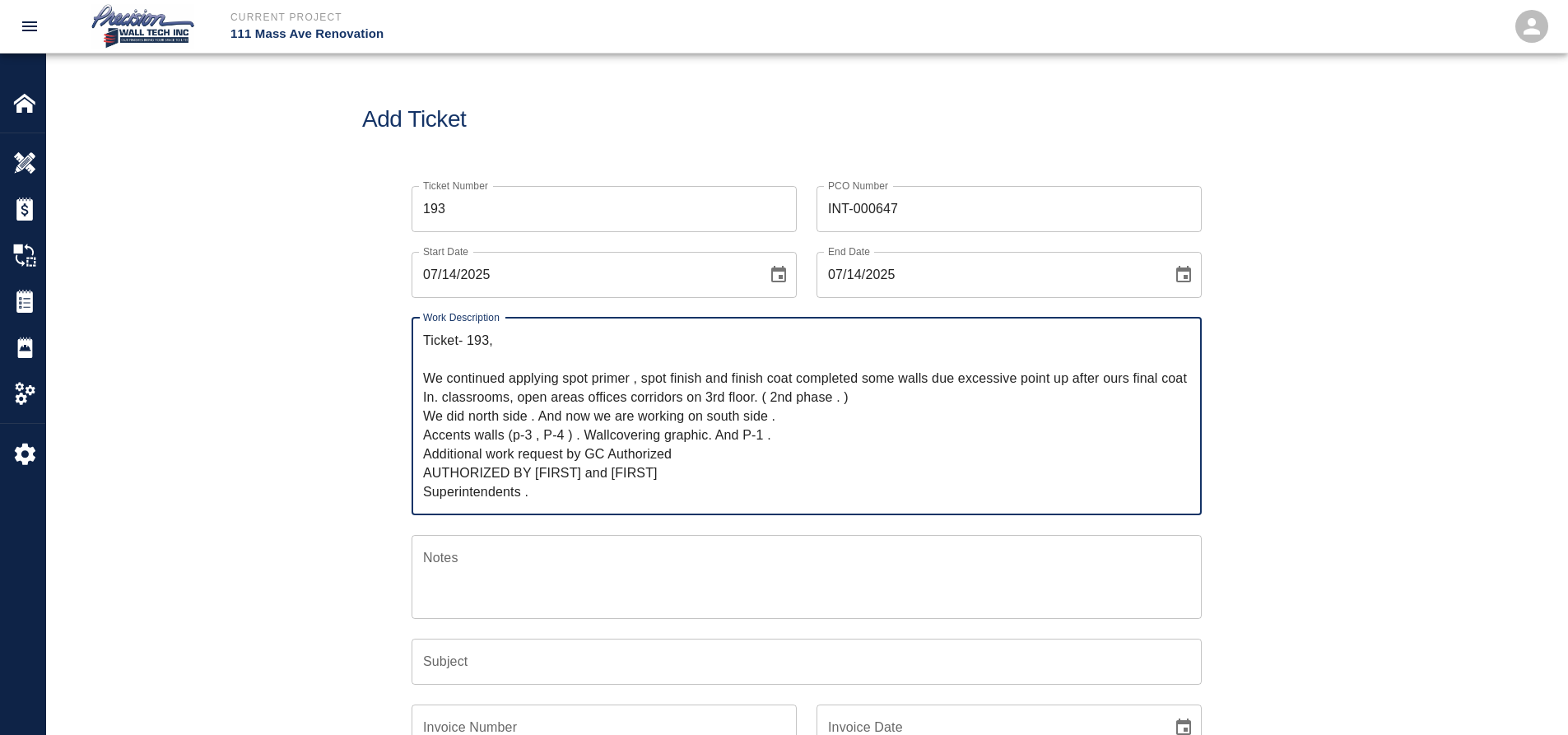 click on "Ticket- 193,
We continued applying spot primer , spot finish and finish coat completed some walls due excessive point up after ours final coat In. classrooms, open areas offices corridors on 3rd floor. ( 2nd phase . )
We did north side . And now we are working on south side .
Accents walls (p-3 , P-4 ) . Wallcovering graphic. And P-1 .
Additional work request by GC Authorized
AUTHORIZED BY SAMUEL and Jayson
Superintendents ." at bounding box center [807, 416] 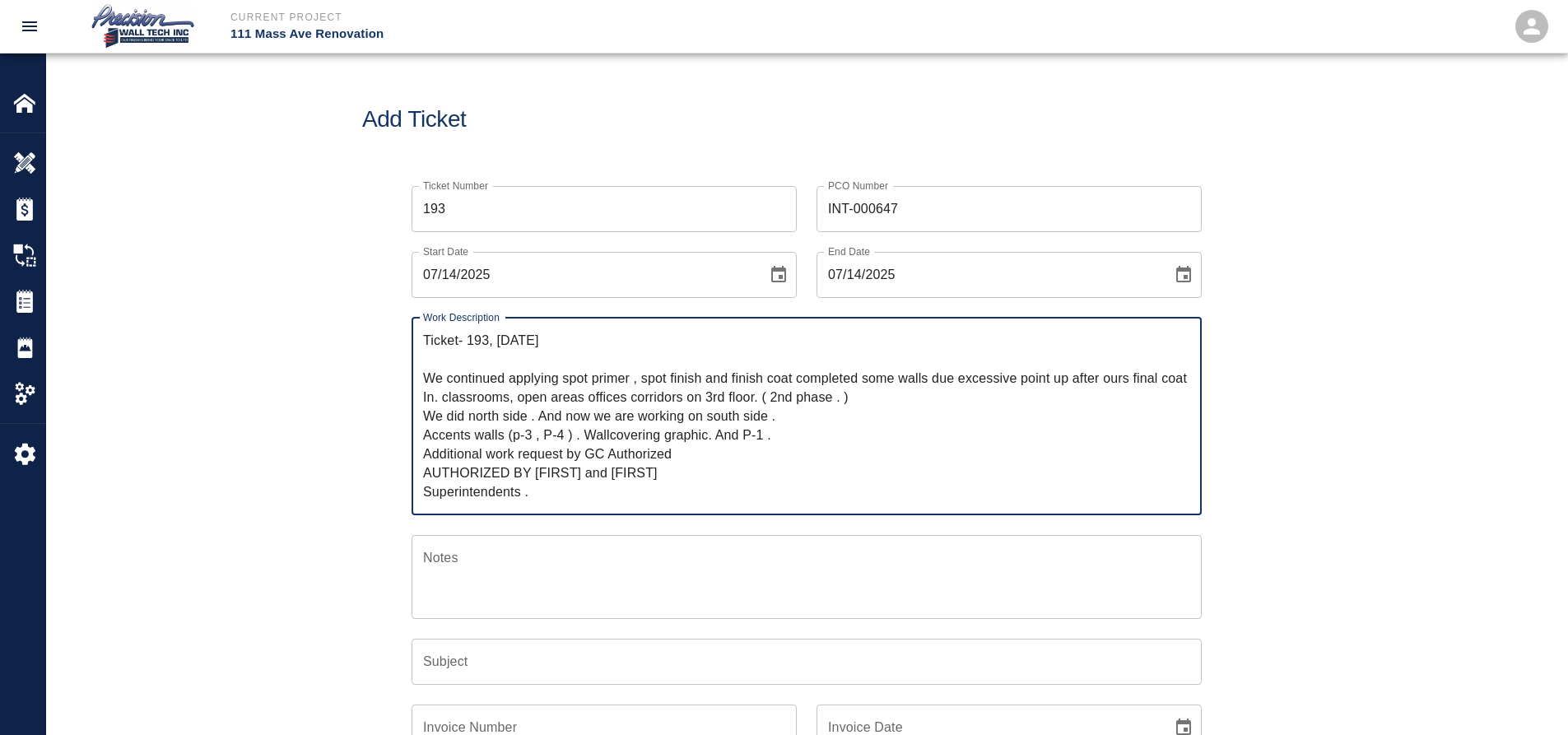 type on "Ticket- 193, 07/10/2025
We continued applying spot primer , spot finish and finish coat completed some walls due excessive point up after ours final coat In. classrooms, open areas offices corridors on 3rd floor. ( 2nd phase . )
We did north side . And now we are working on south side .
Accents walls (p-3 , P-4 ) . Wallcovering graphic. And P-1 .
Additional work request by GC Authorized
AUTHORIZED BY SAMUEL and Jayson
Superintendents ." 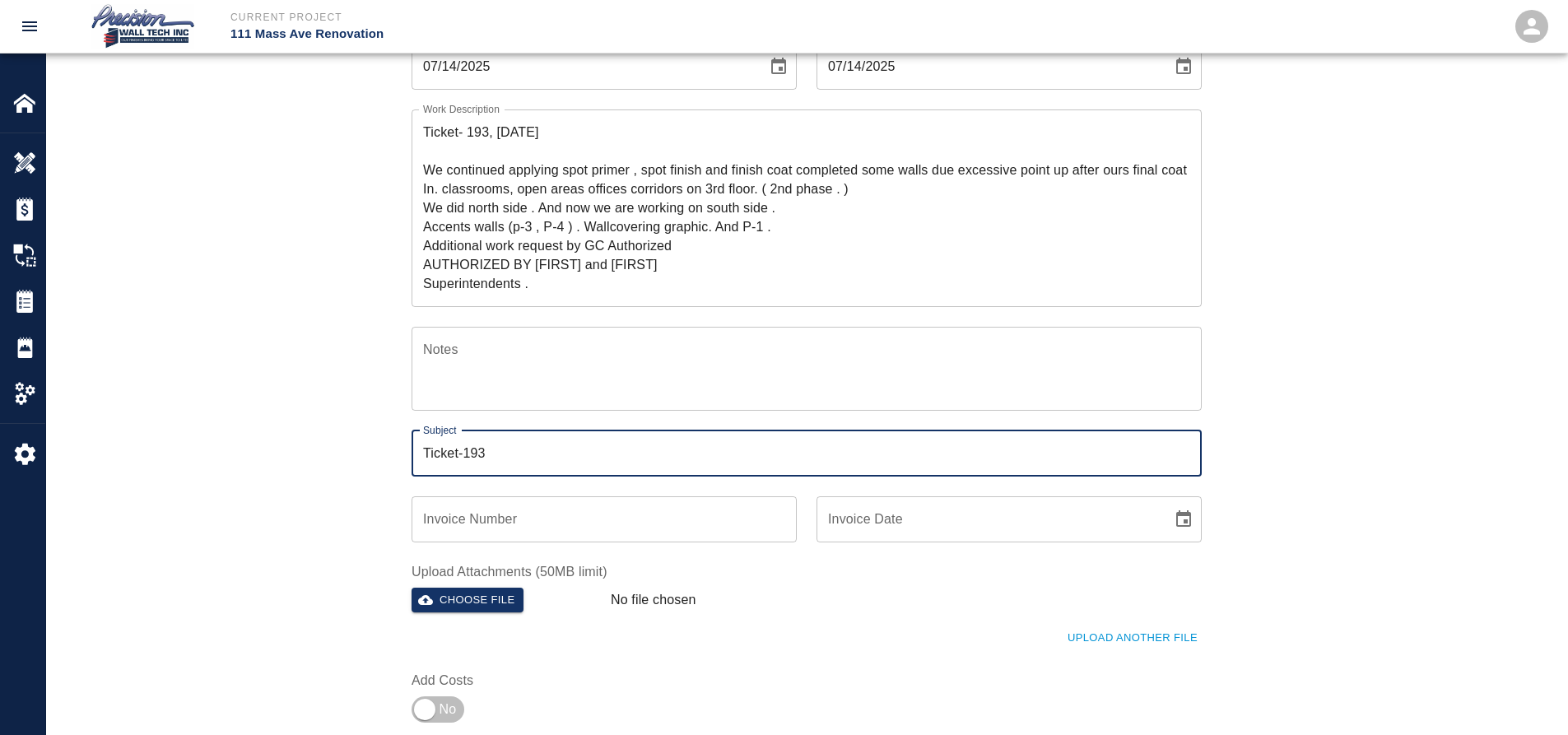 scroll, scrollTop: 329, scrollLeft: 0, axis: vertical 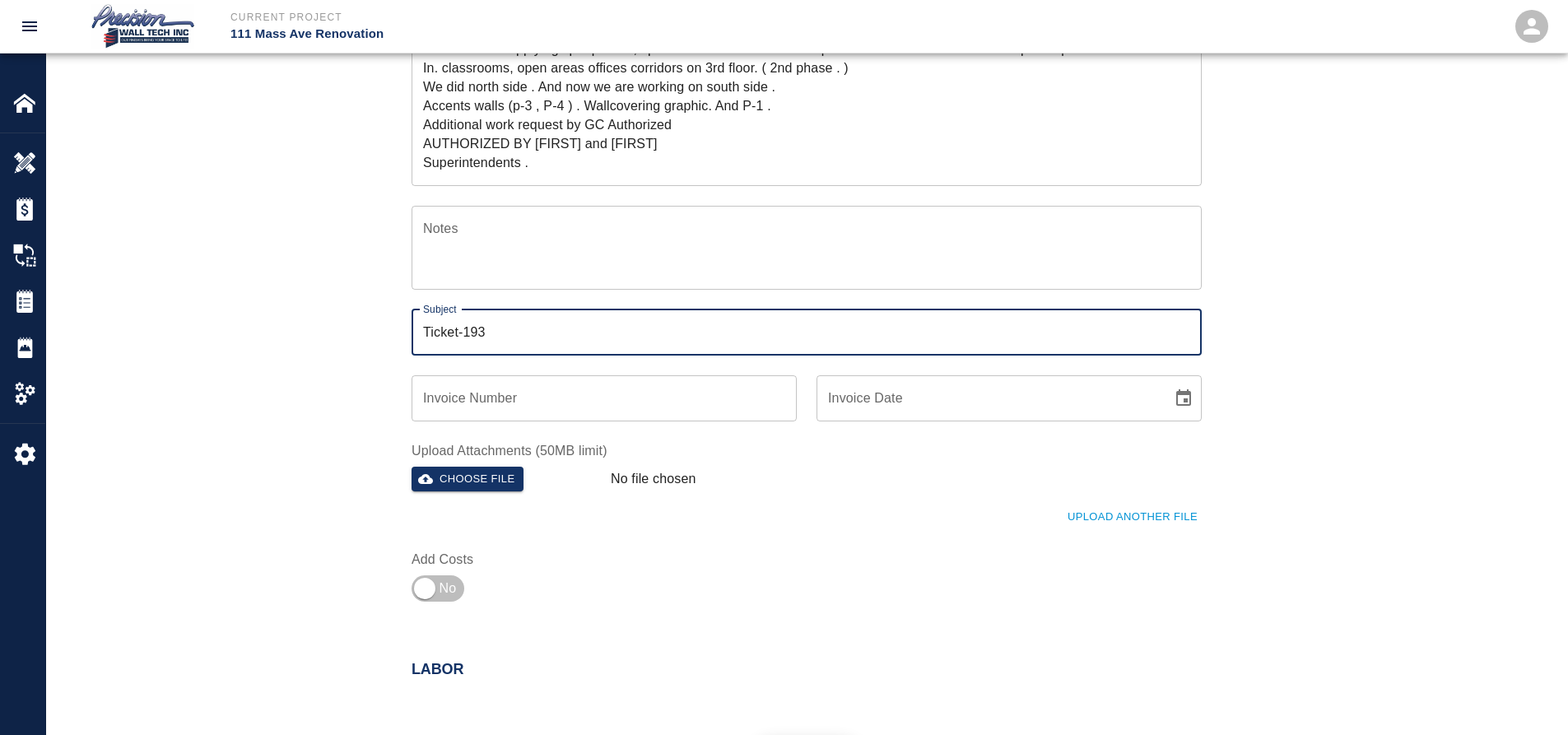 type on "Ticket-193" 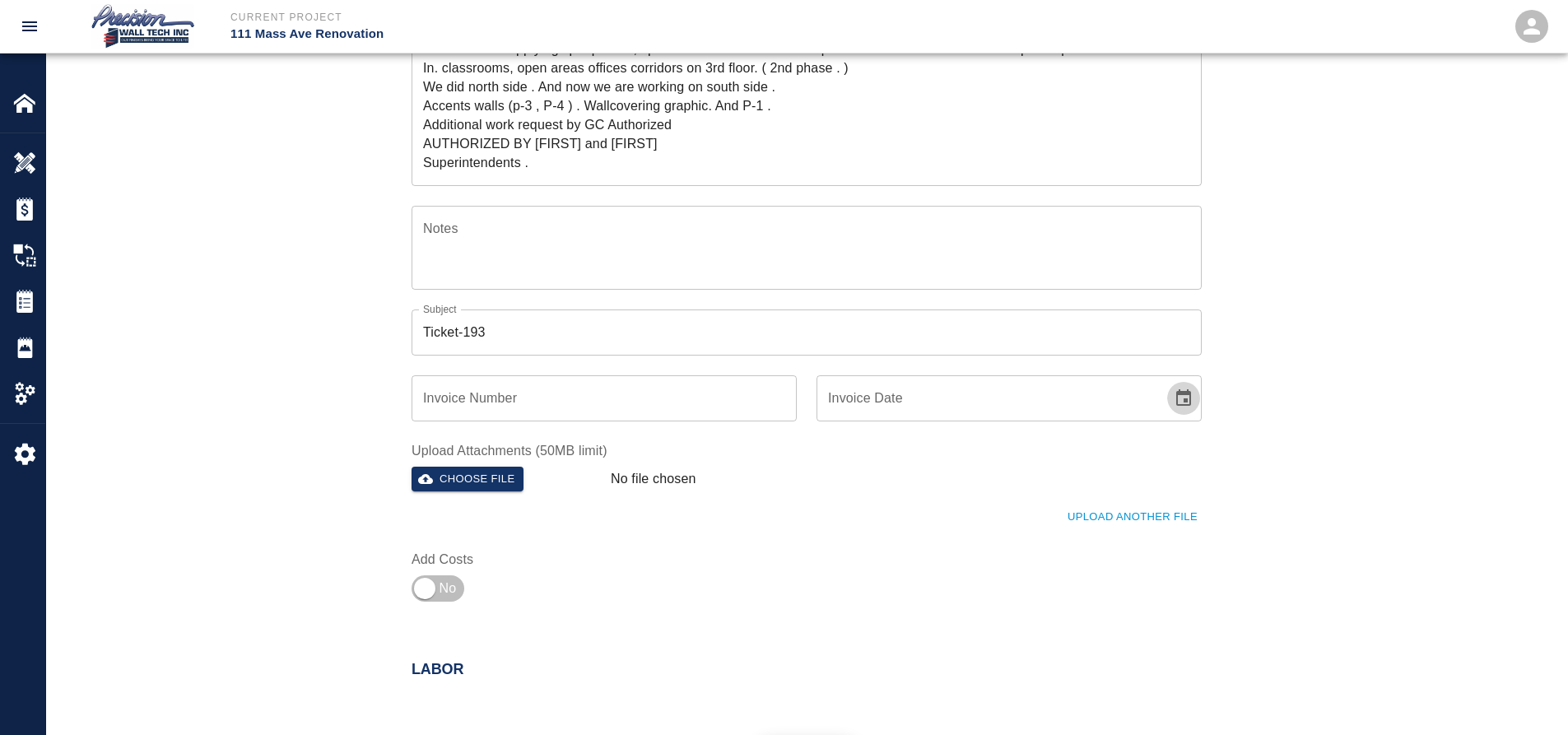 click 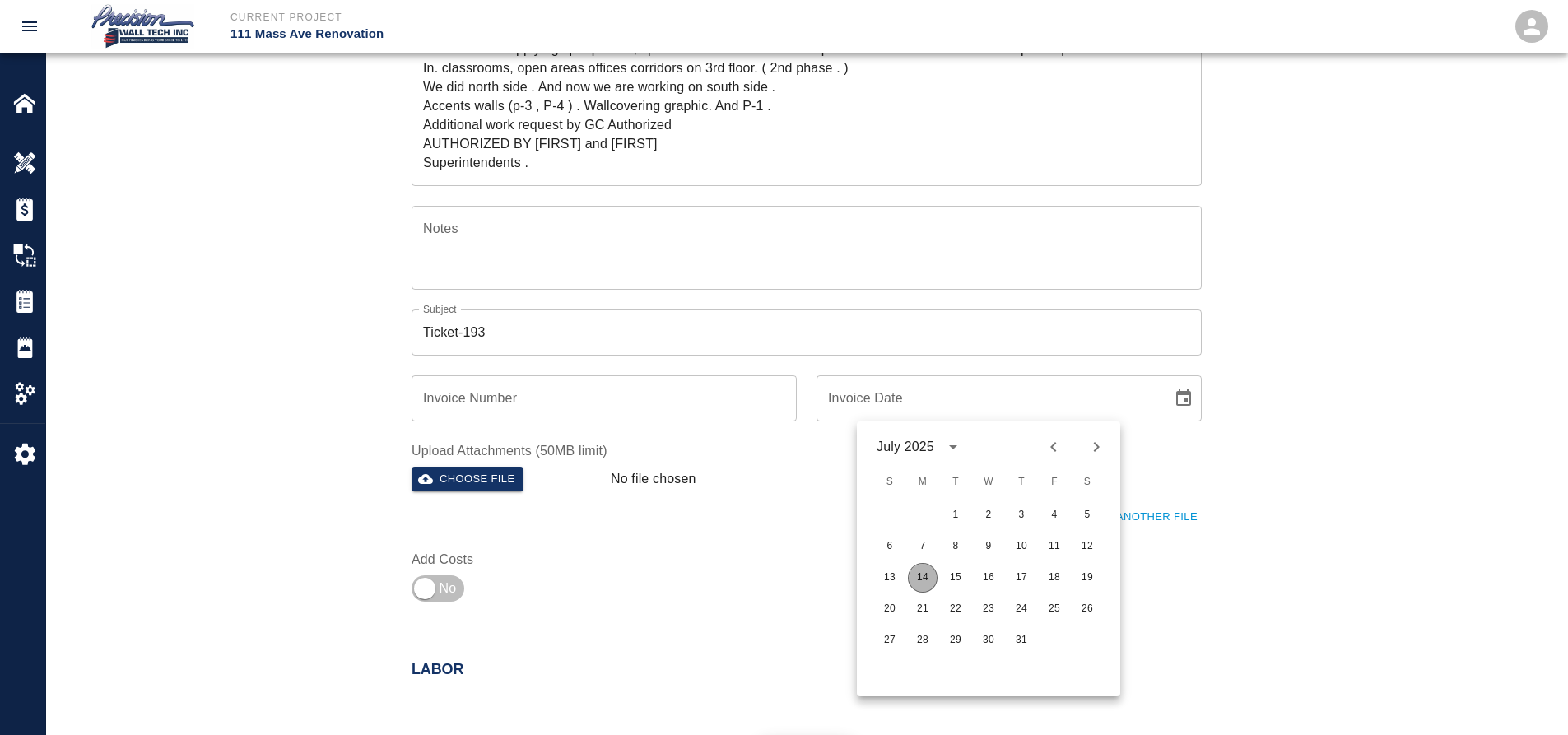 click on "14" at bounding box center [923, 578] 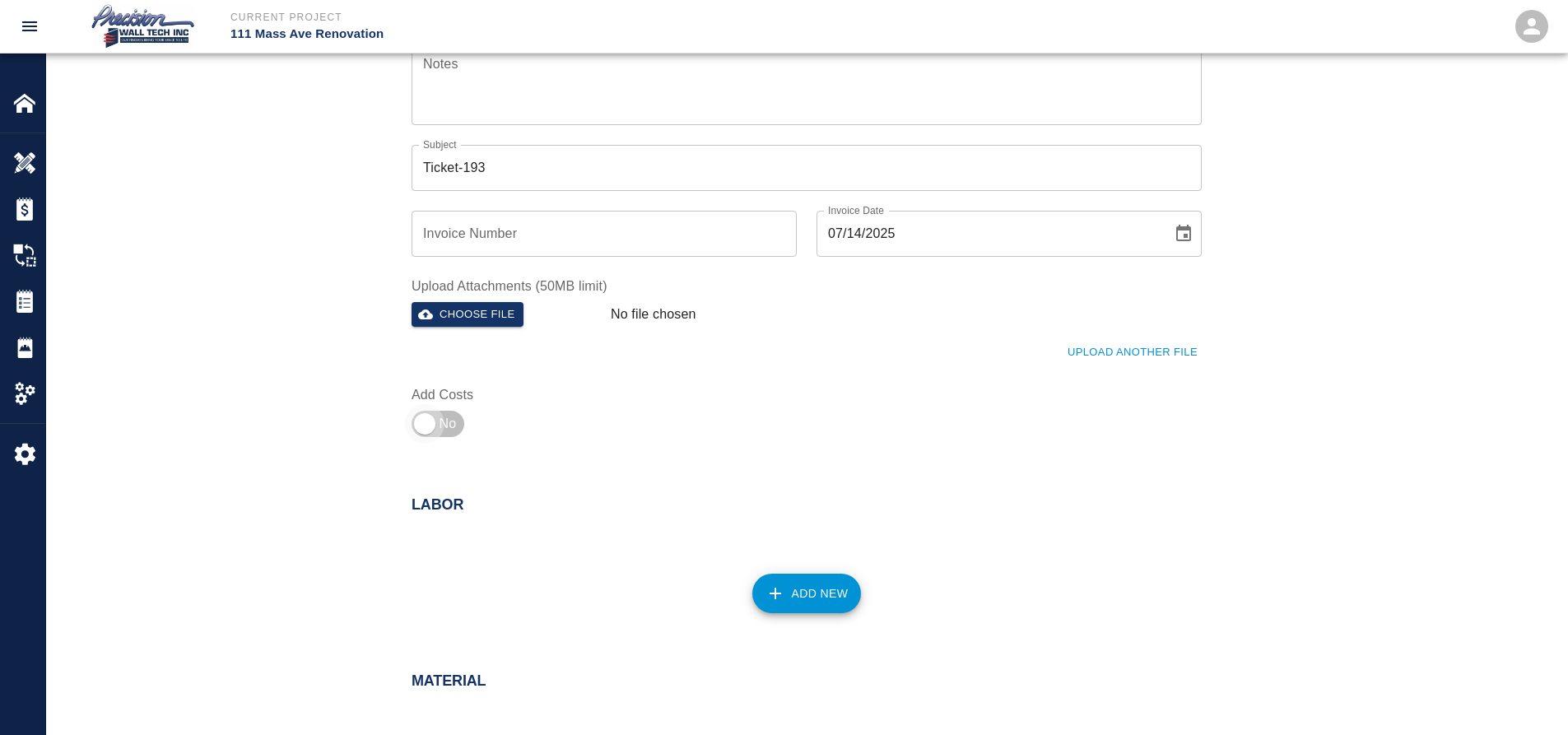 click at bounding box center (425, 424) 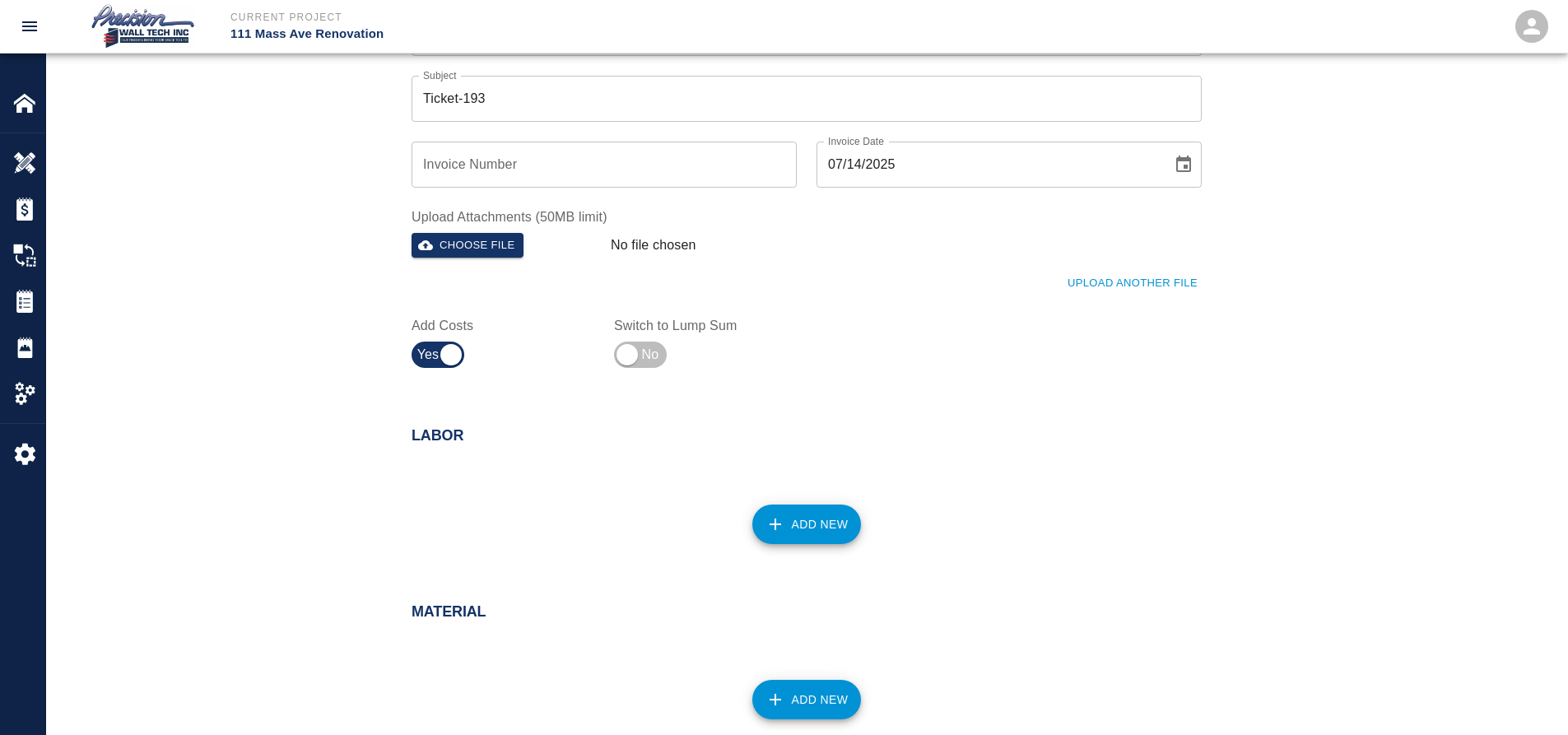 scroll, scrollTop: 658, scrollLeft: 0, axis: vertical 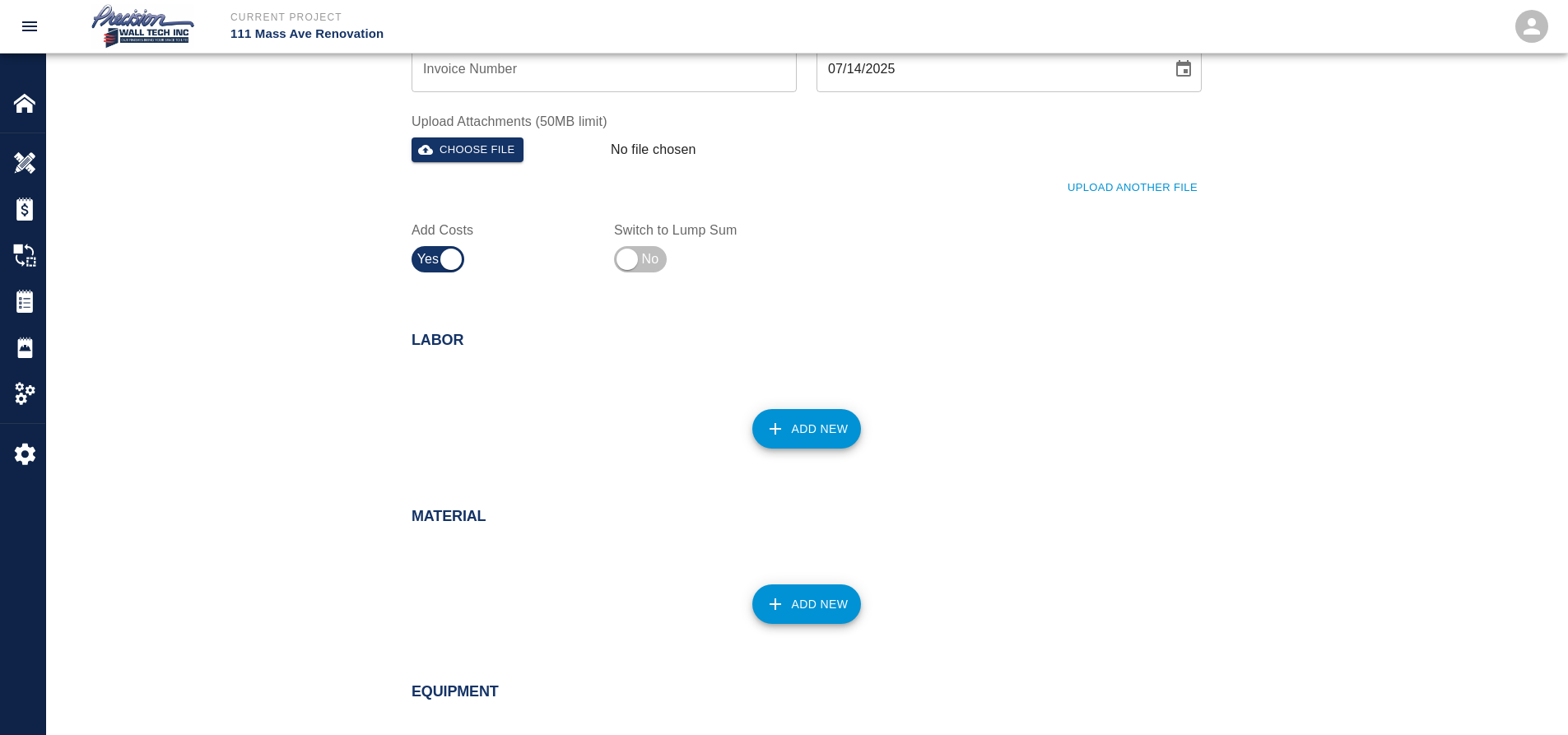 click on "Add New" at bounding box center (807, 429) 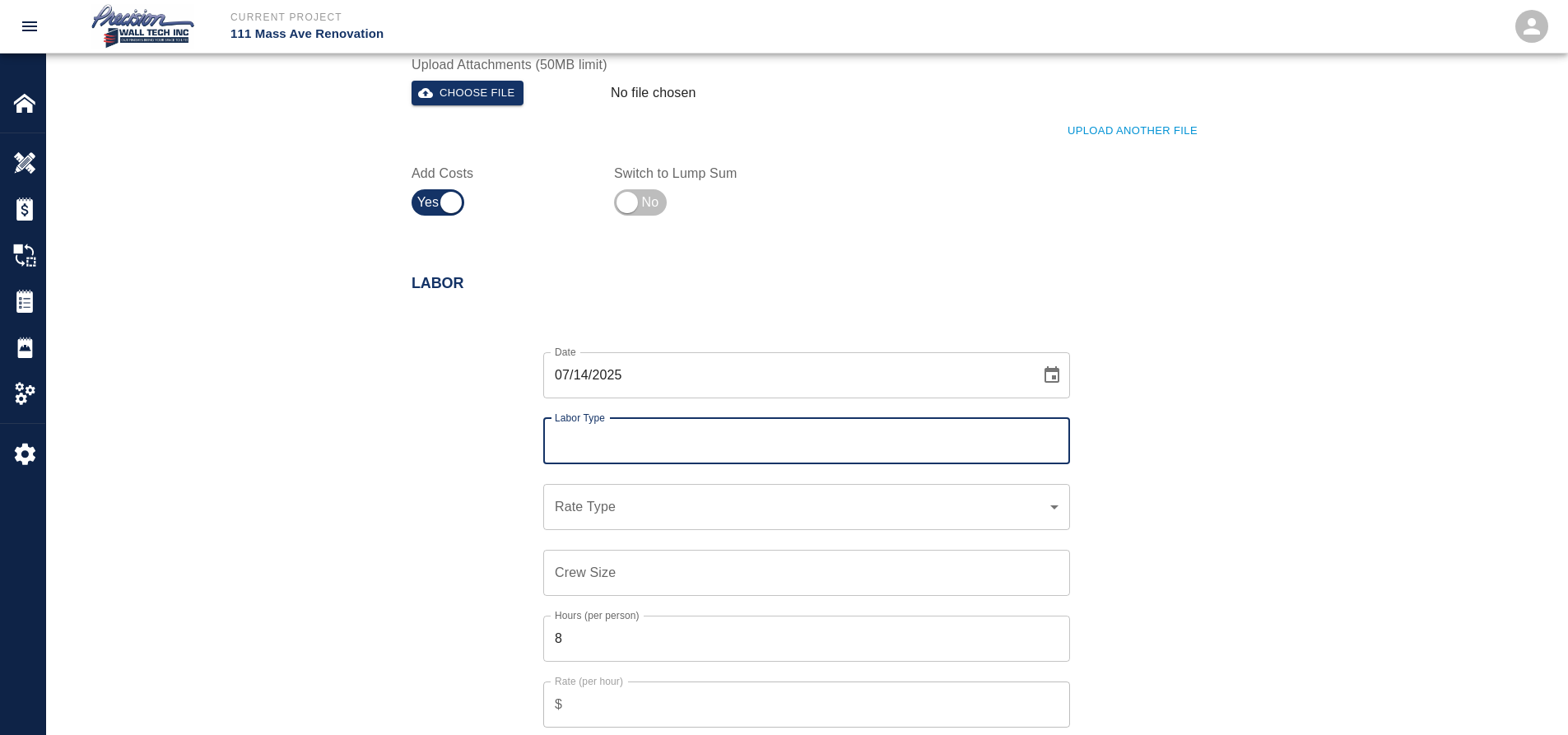 scroll, scrollTop: 741, scrollLeft: 0, axis: vertical 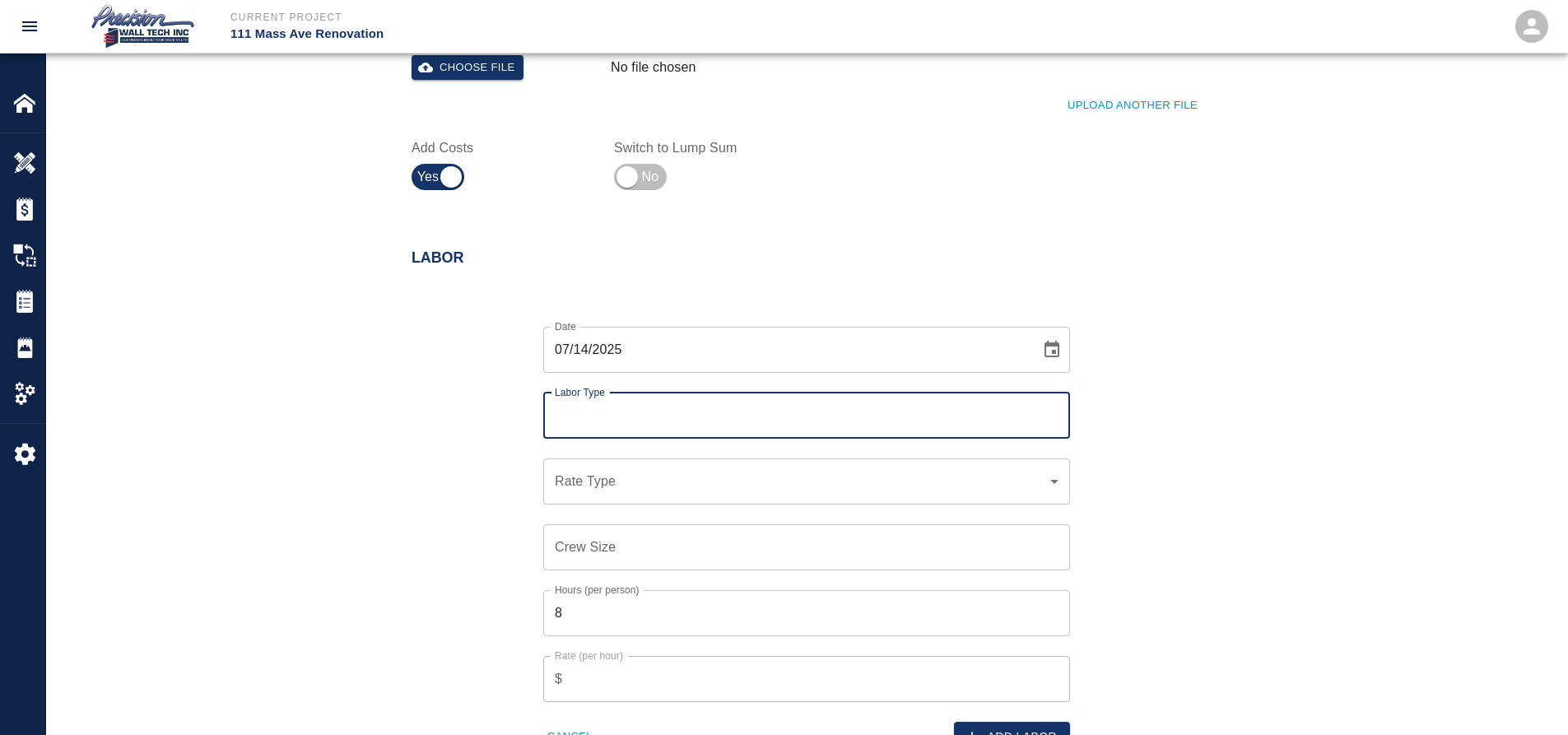 click on "Labor Type" at bounding box center [807, 416] 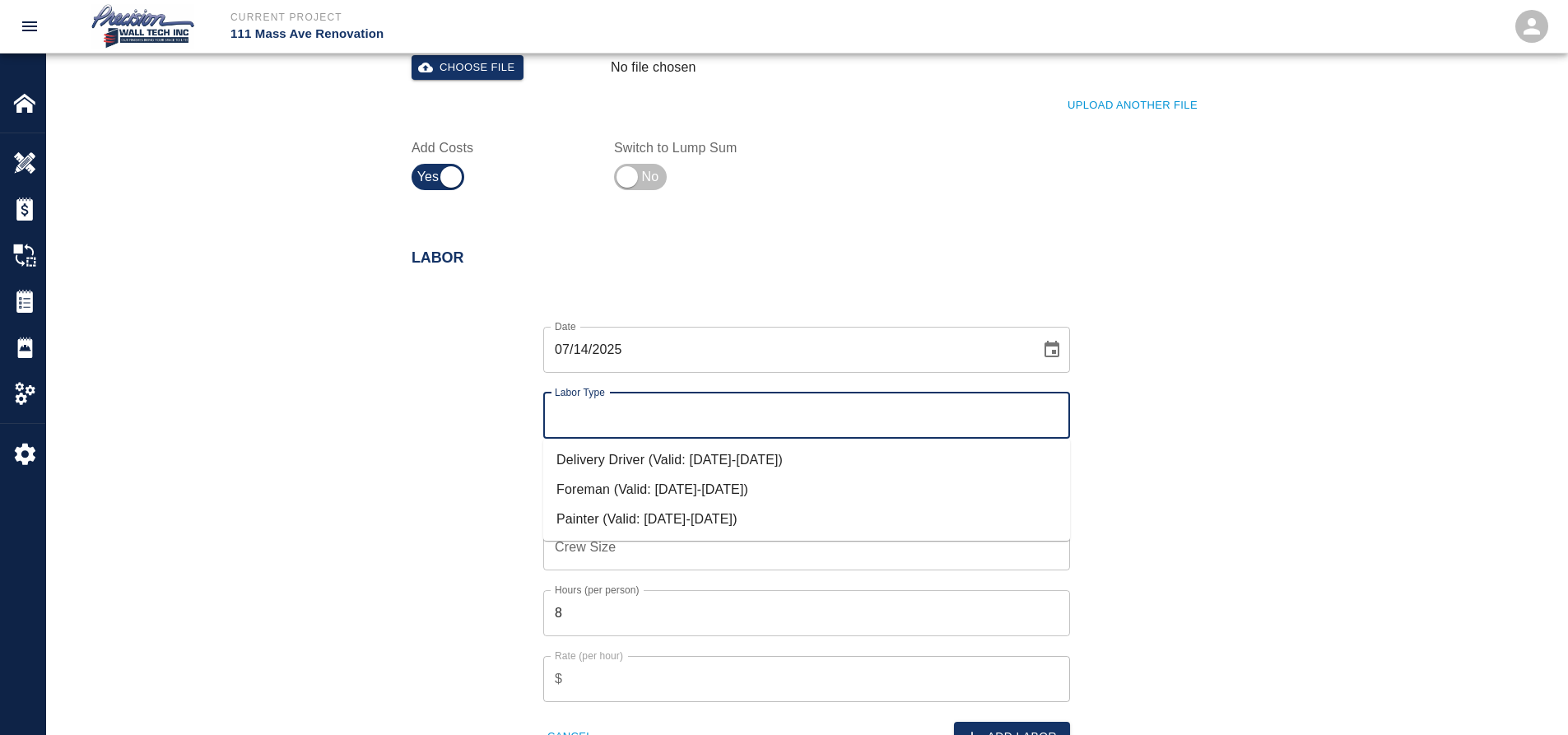click on "Painter (Valid: 12/01/2024-12/01/2025)" at bounding box center [807, 519] 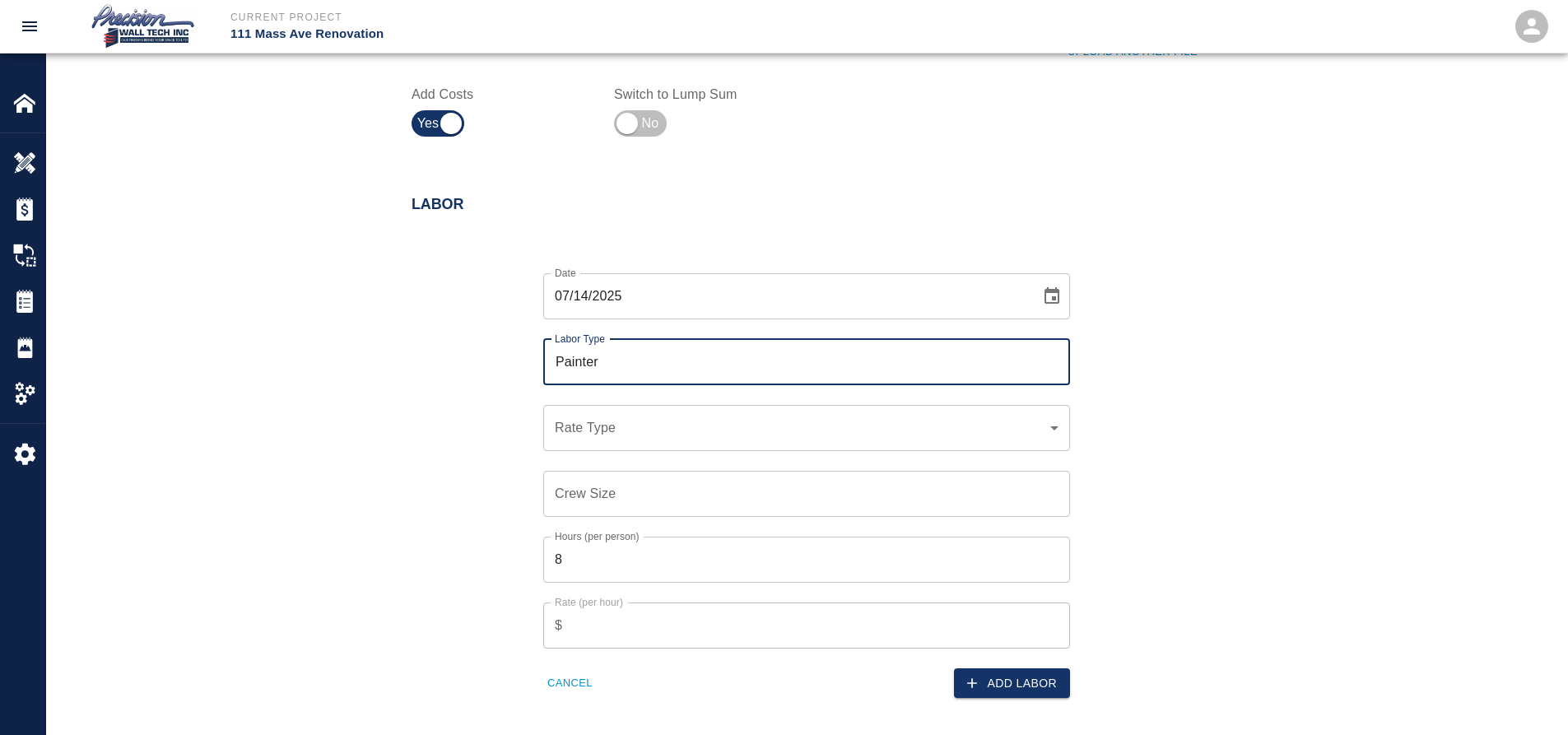 scroll, scrollTop: 905, scrollLeft: 0, axis: vertical 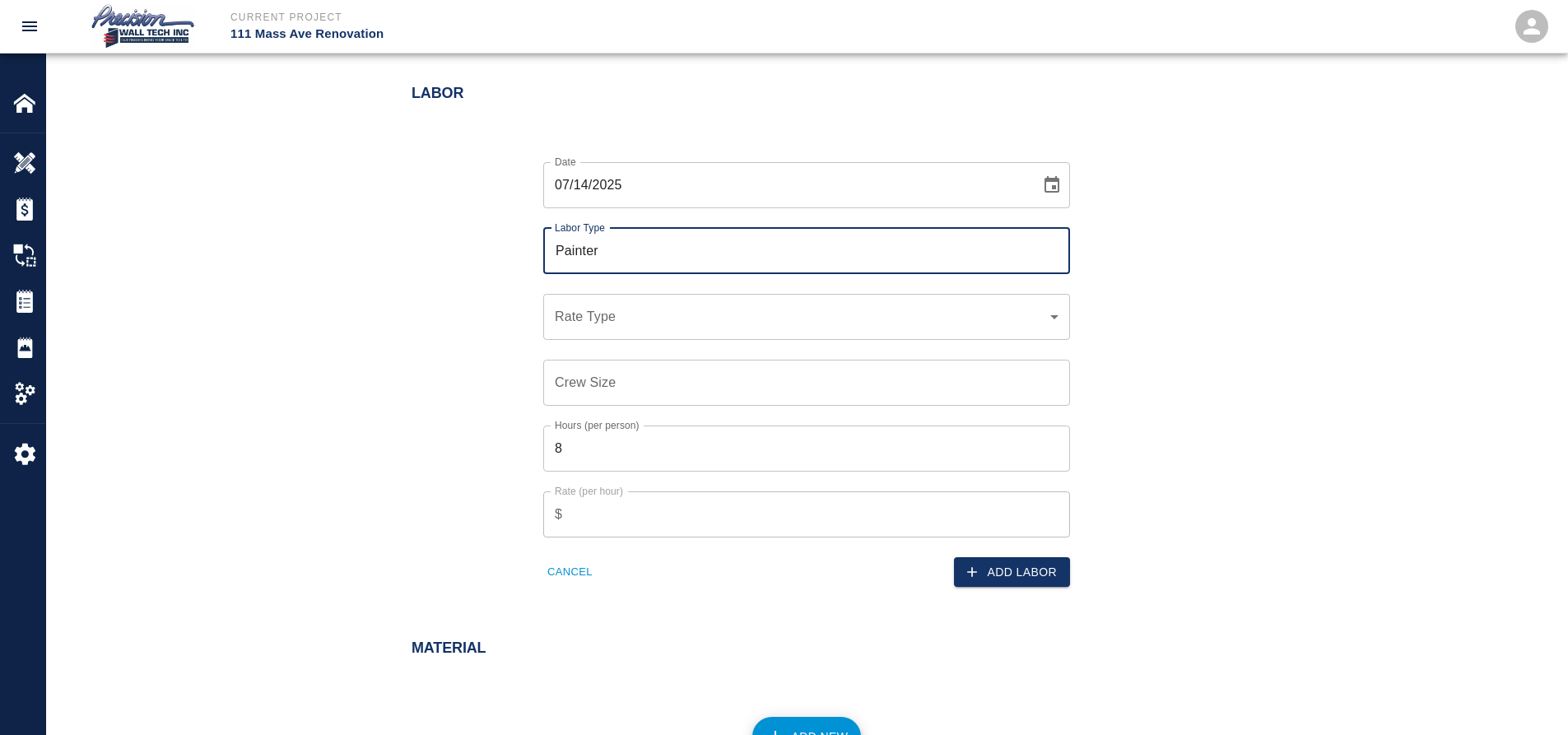 click on "Current Project 111 Mass Ave Renovation Home 111 Mass Ave Renovation Overview Estimates Change Orders Tickets Daily Reports Project Settings Settings Powered By Terms of Service  |  Privacy Policy Add Ticket Ticket Number 193 Ticket Number PCO Number INT-000647 PCO Number Start Date  07/14/2025 Start Date  End Date 07/14/2025 End Date Work Description Ticket- 193, 07/10/2025
We continued applying spot primer , spot finish and finish coat completed some walls due excessive point up after ours final coat In. classrooms, open areas offices corridors on 3rd floor. ( 2nd phase . )
We did north side . And now we are working on south side .
Accents walls (p-3 , P-4 ) . Wallcovering graphic. And P-1 .
Additional work request by GC Authorized
AUTHORIZED BY SAMUEL and Jayson
Superintendents . x Work Description Notes x Notes Subject Ticket-193 Subject Invoice Number Invoice Number Invoice Date 07/14/2025 Invoice Date Upload Attachments (50MB limit) Choose file No file chosen Upload Another File Add Costs Labor Date 8" at bounding box center [784, -538] 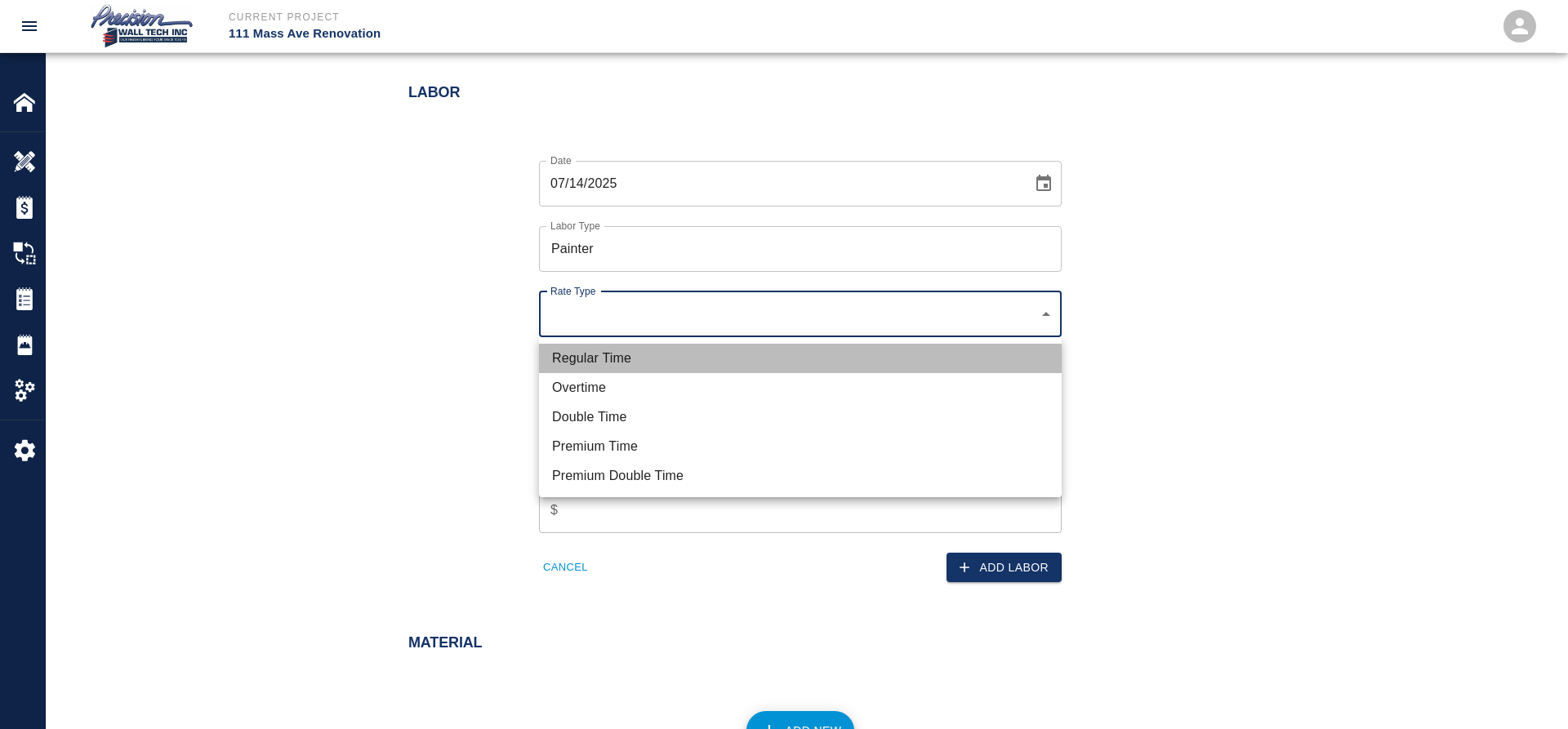 click on "Regular Time" at bounding box center (800, 358) 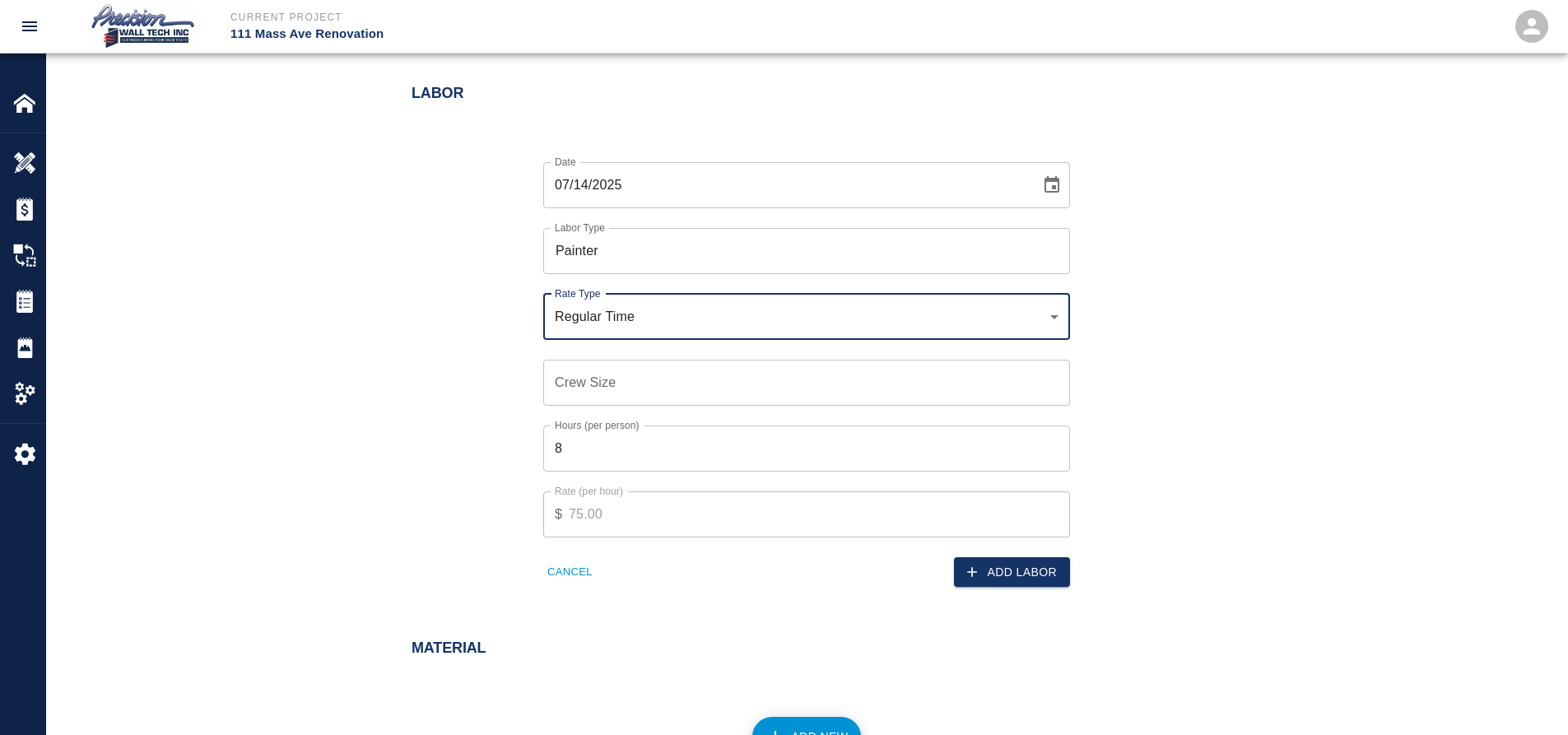 click on "Crew Size" at bounding box center (807, 383) 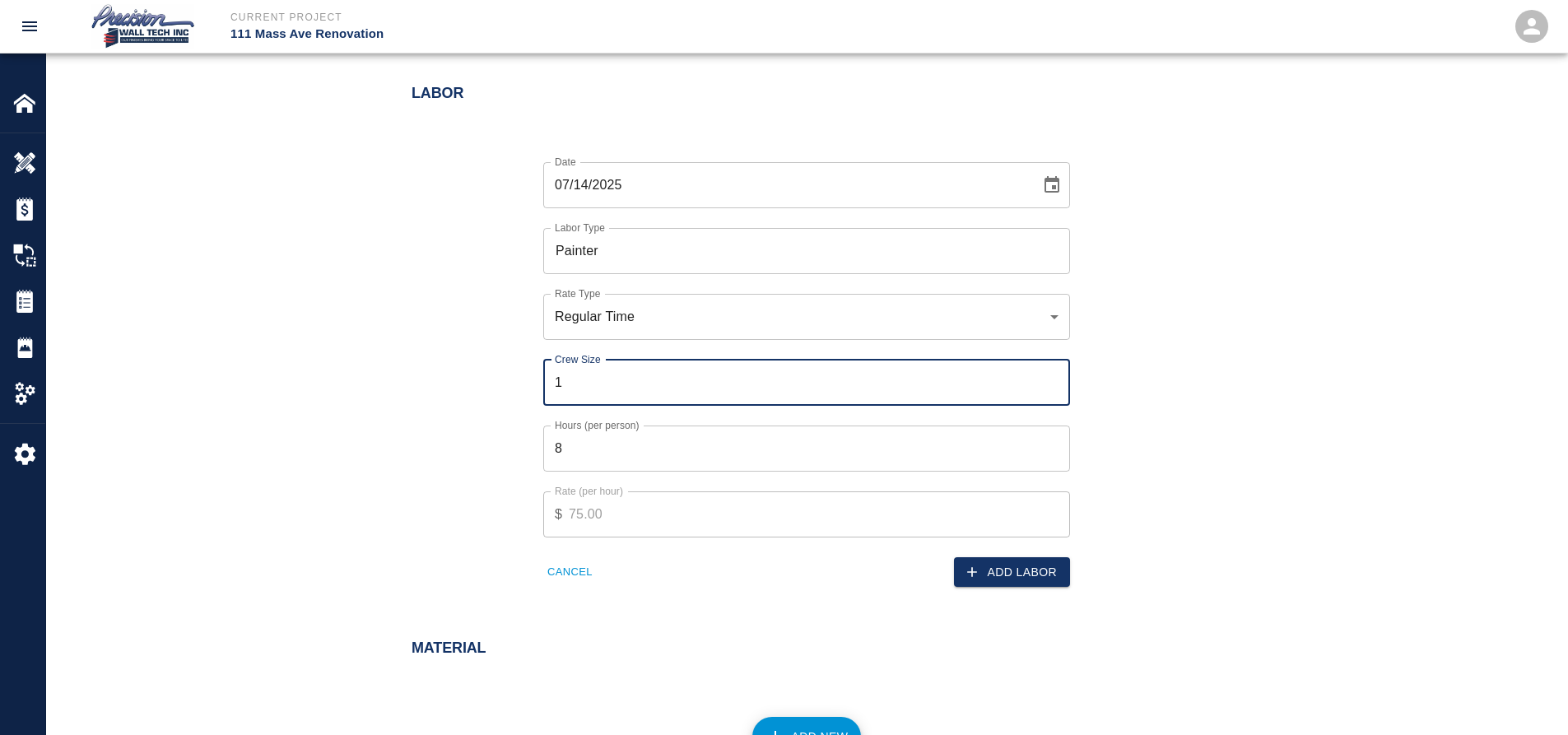 click on "1" at bounding box center [807, 383] 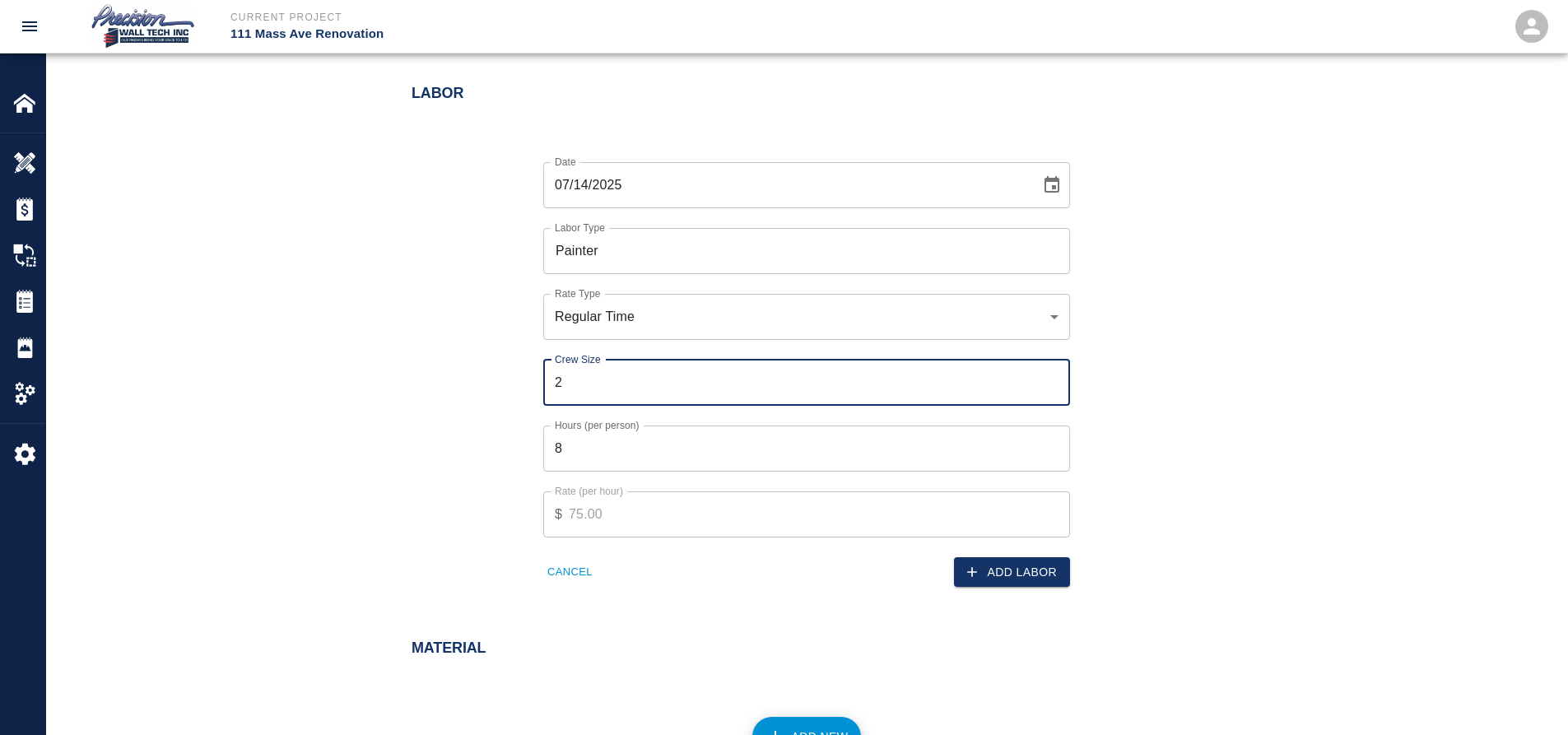 type on "2" 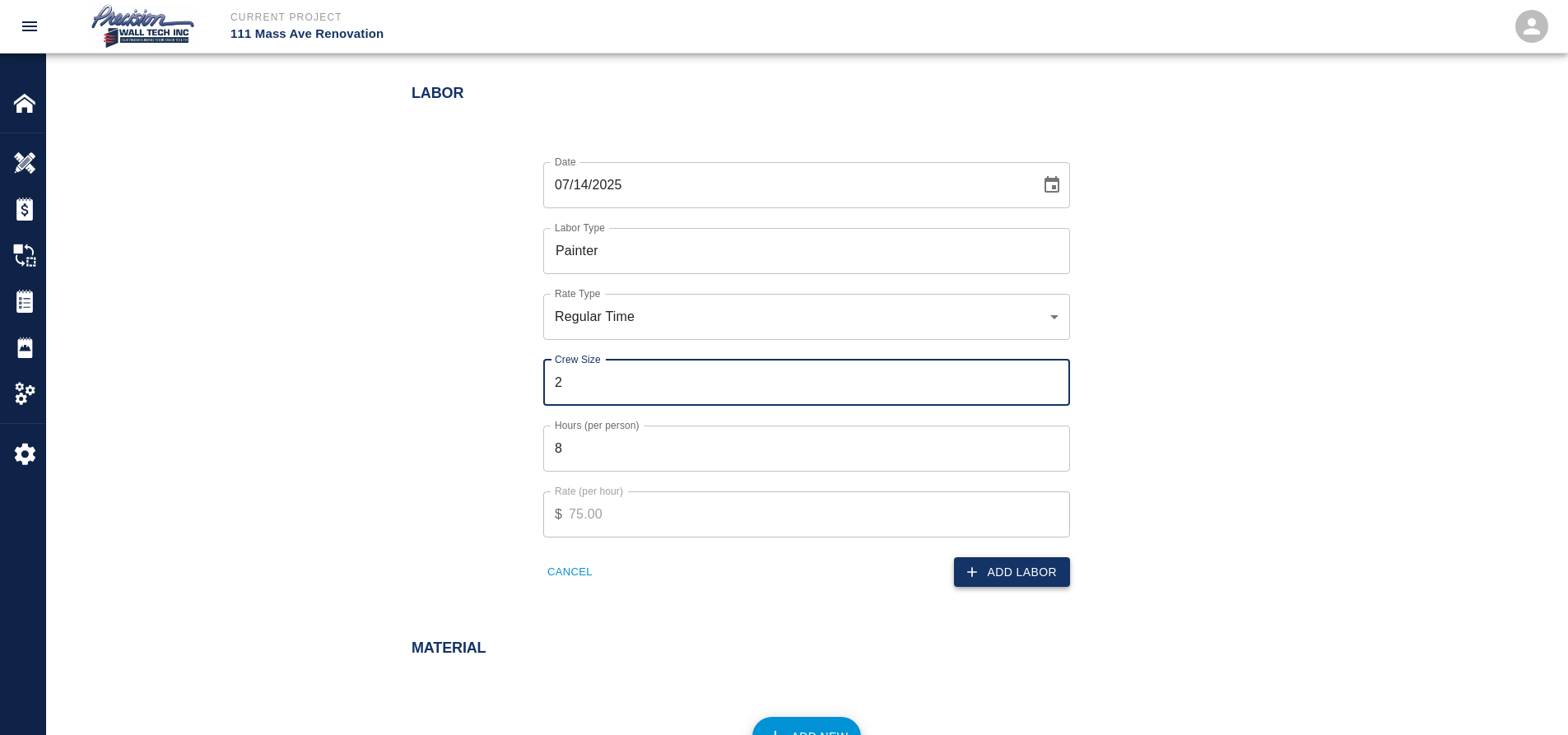click on "Add Labor" at bounding box center [1012, 572] 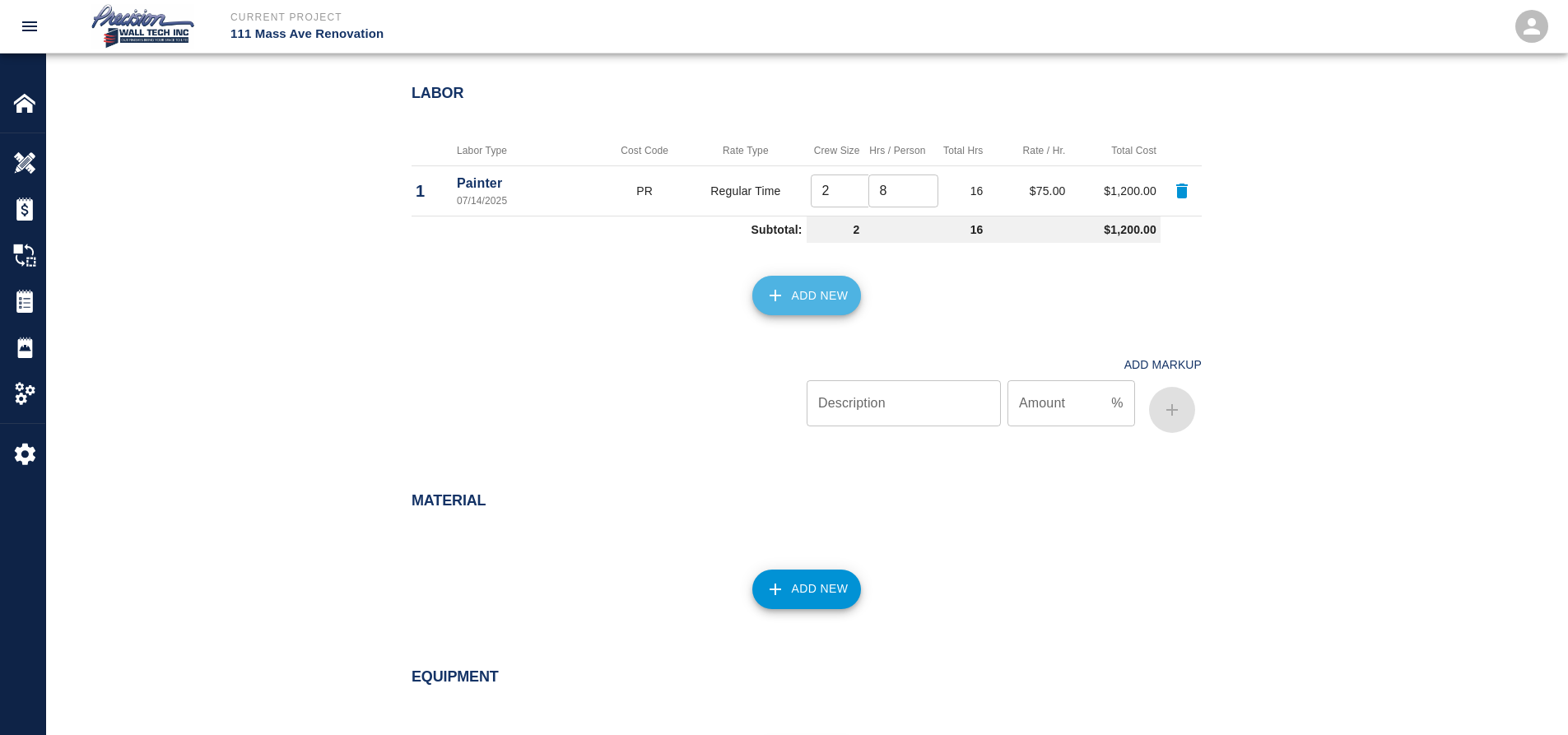 click on "Add New" at bounding box center [807, 295] 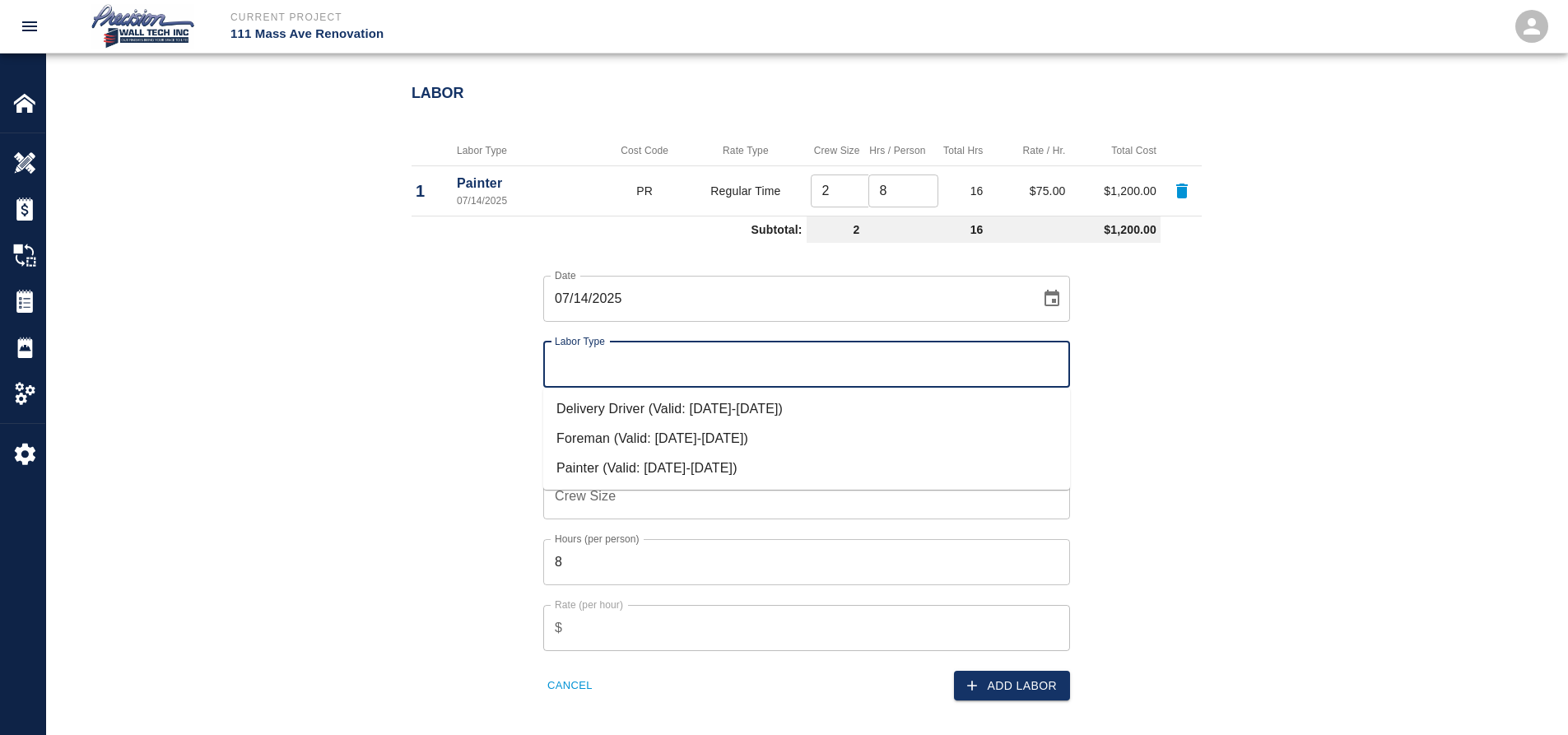 click on "Labor Type" at bounding box center (807, 365) 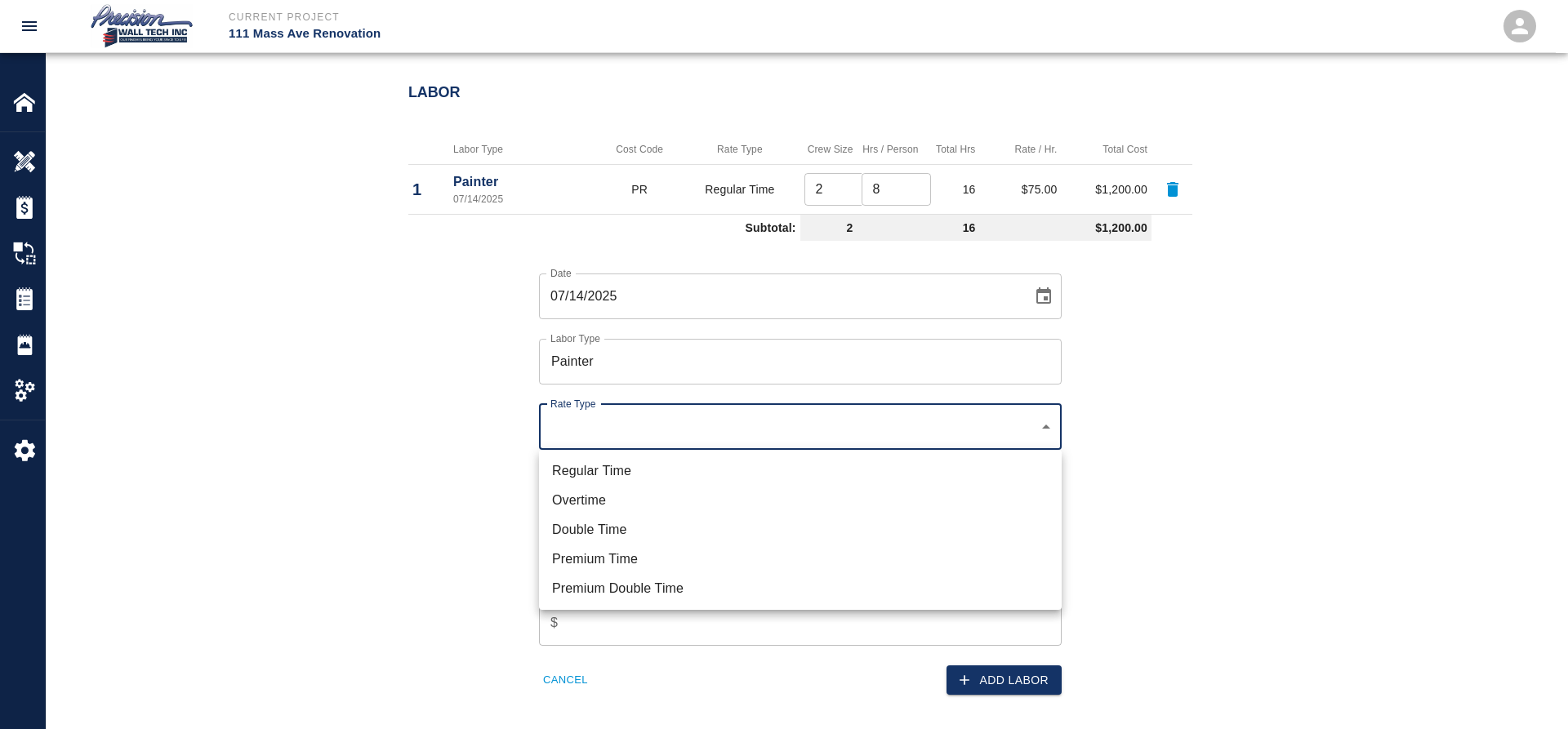 click on "Current Project 111 Mass Ave Renovation Home 111 Mass Ave Renovation Overview Estimates Change Orders Tickets Daily Reports Project Settings Settings Powered By Terms of Service  |  Privacy Policy Add Ticket Ticket Number 193 Ticket Number PCO Number INT-000647 PCO Number Start Date  07/14/2025 Start Date  End Date 07/14/2025 End Date Work Description Ticket- 193, 07/10/2025
We continued applying spot primer , spot finish and finish coat completed some walls due excessive point up after ours final coat In. classrooms, open areas offices corridors on 3rd floor. ( 2nd phase . )
We did north side . And now we are working on south side .
Accents walls (p-3 , P-4 ) . Wallcovering graphic. And P-1 .
Additional work request by GC Authorized
AUTHORIZED BY SAMUEL and Jayson
Superintendents . x Work Description Notes x Notes Subject Ticket-193 Subject Invoice Number Invoice Number Invoice Date 07/14/2025 Invoice Date Upload Attachments (50MB limit) Choose file No file chosen Upload Another File Add Costs Labor 1 PR 2" at bounding box center [784, -534] 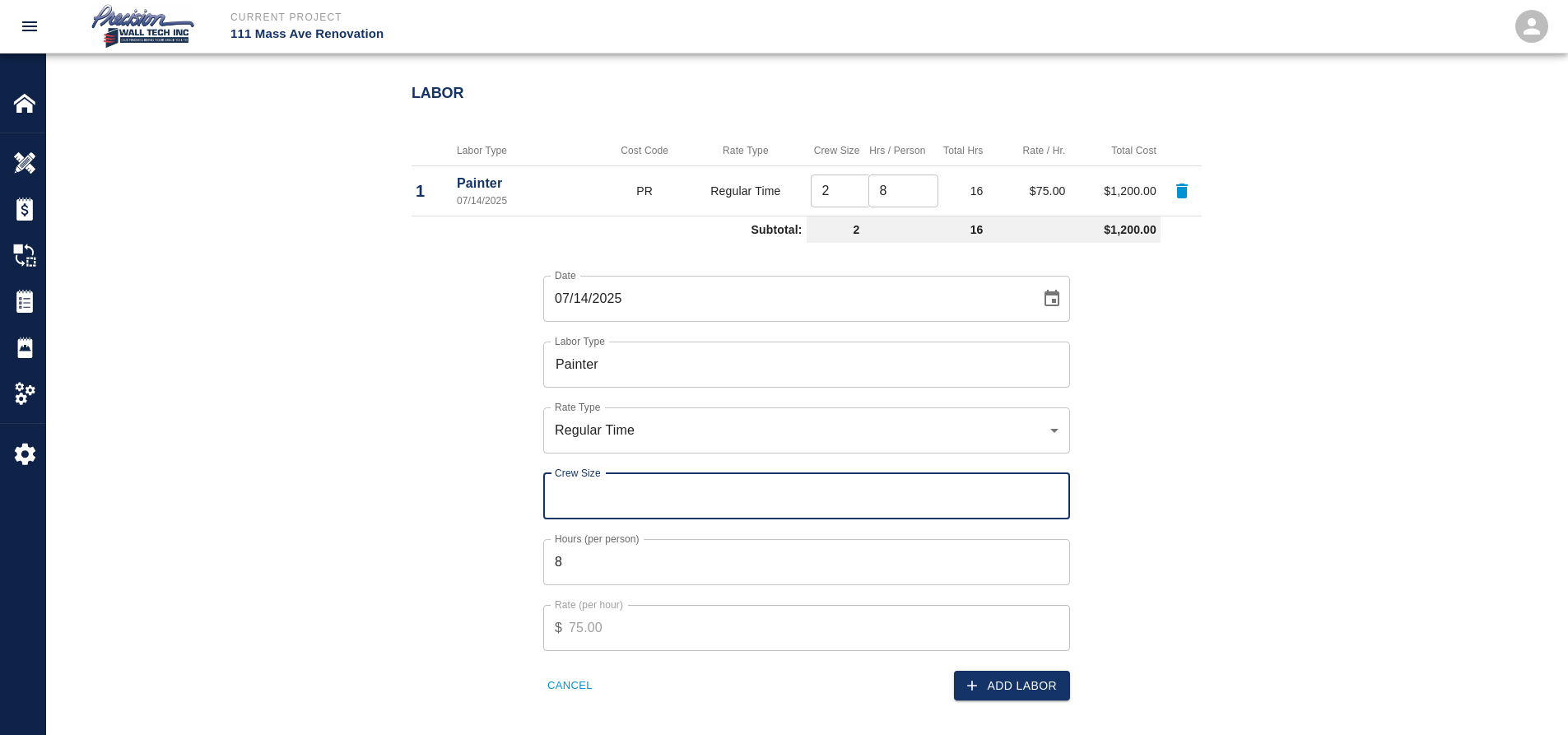 click on "Crew Size" at bounding box center [807, 496] 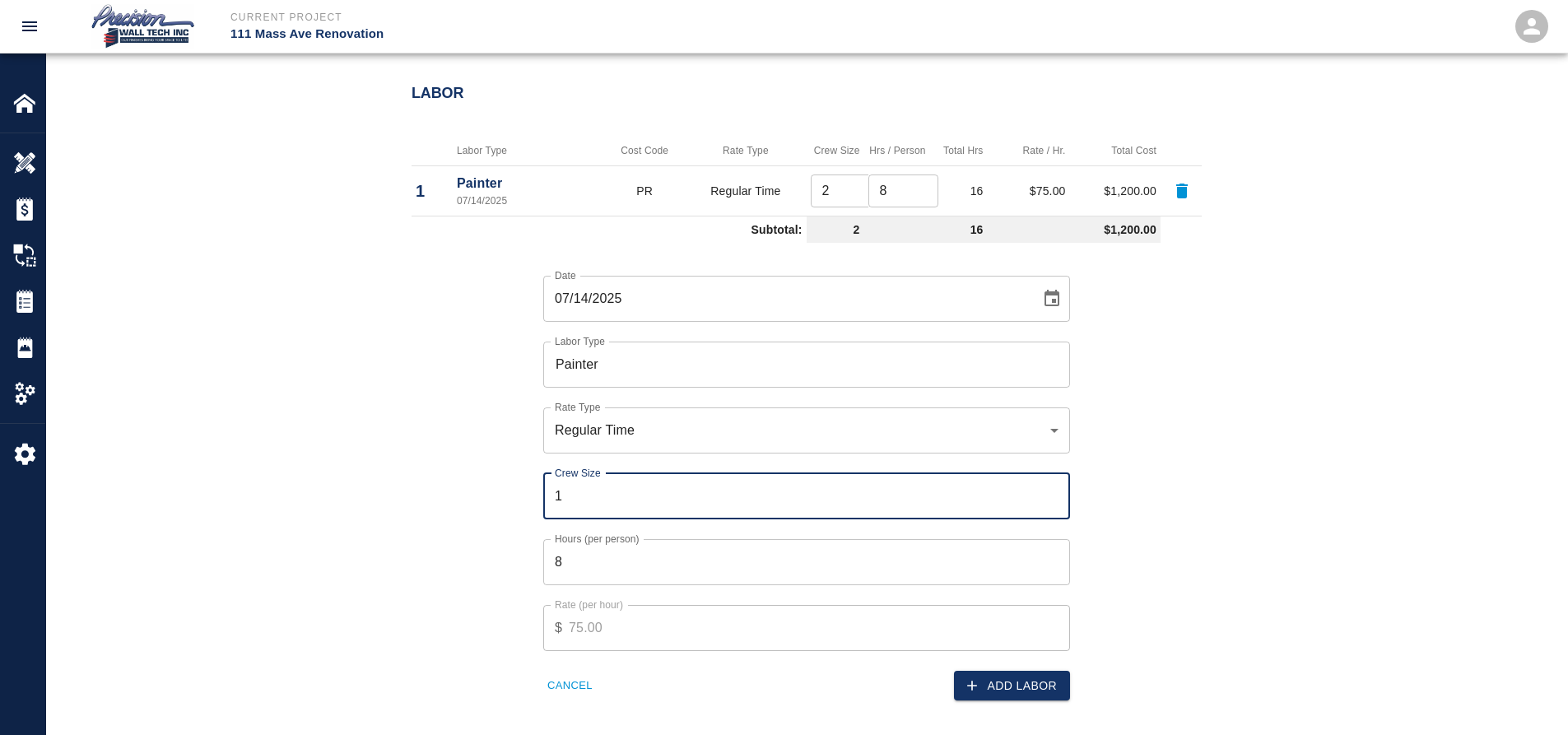 type on "1" 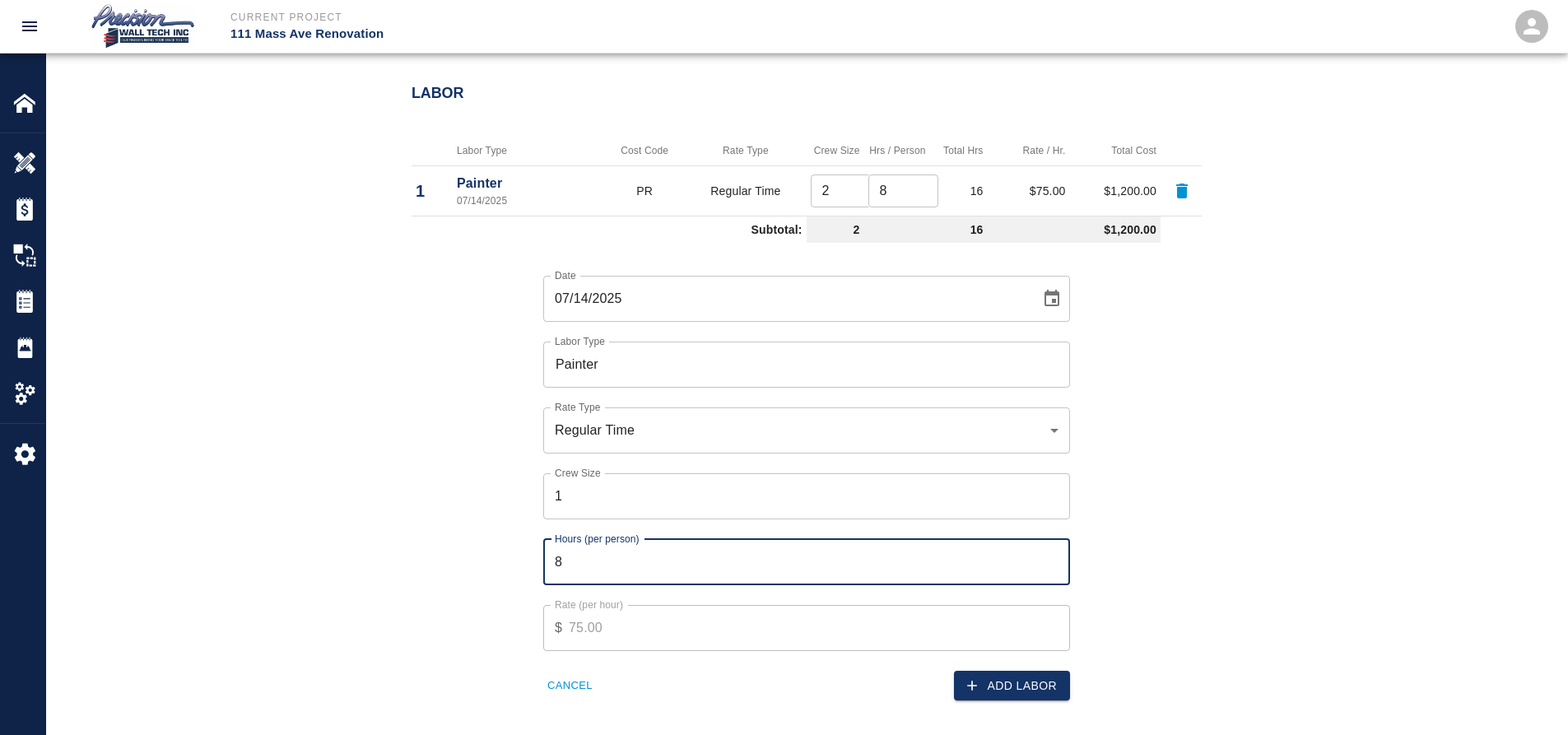 click on "8" at bounding box center [807, 562] 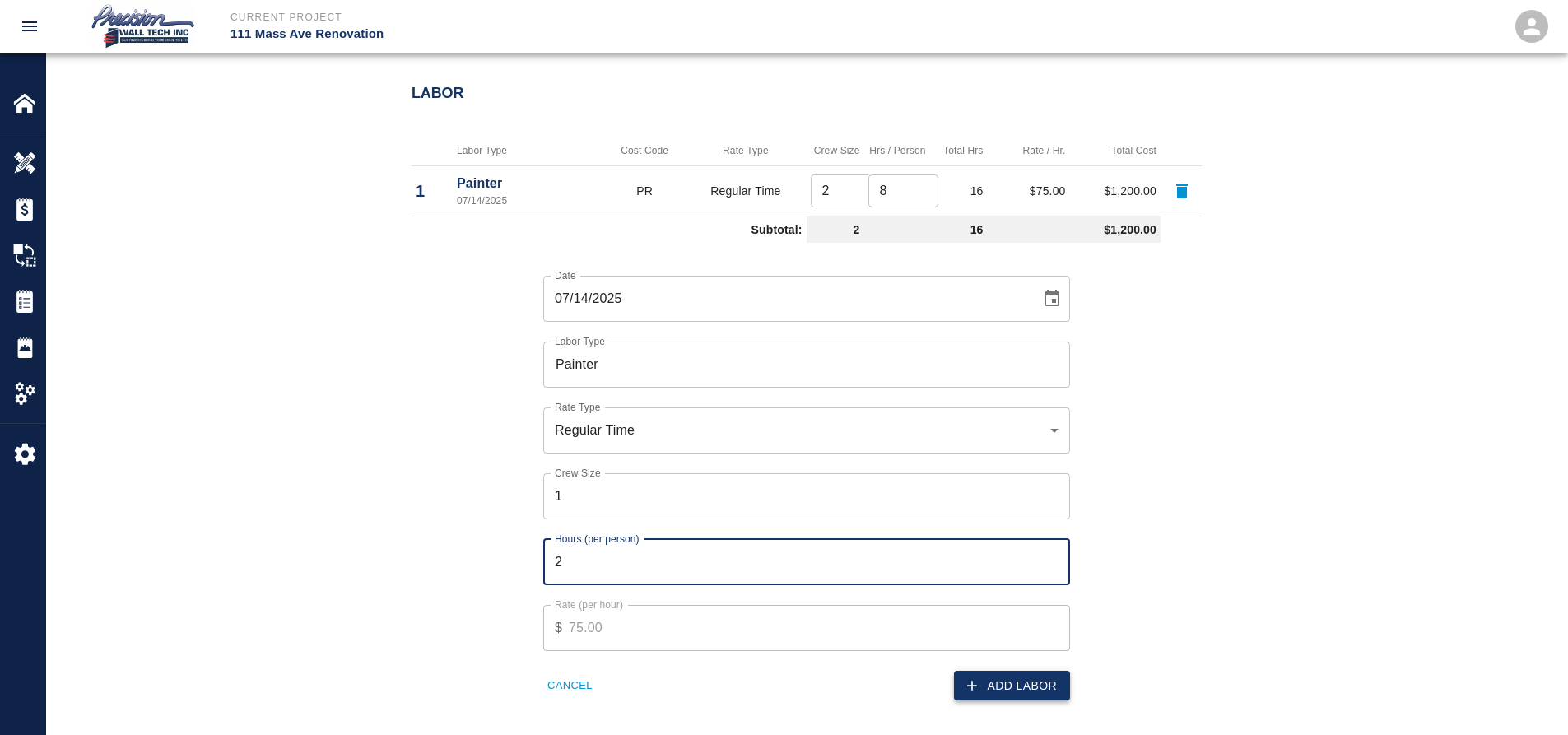 type on "2" 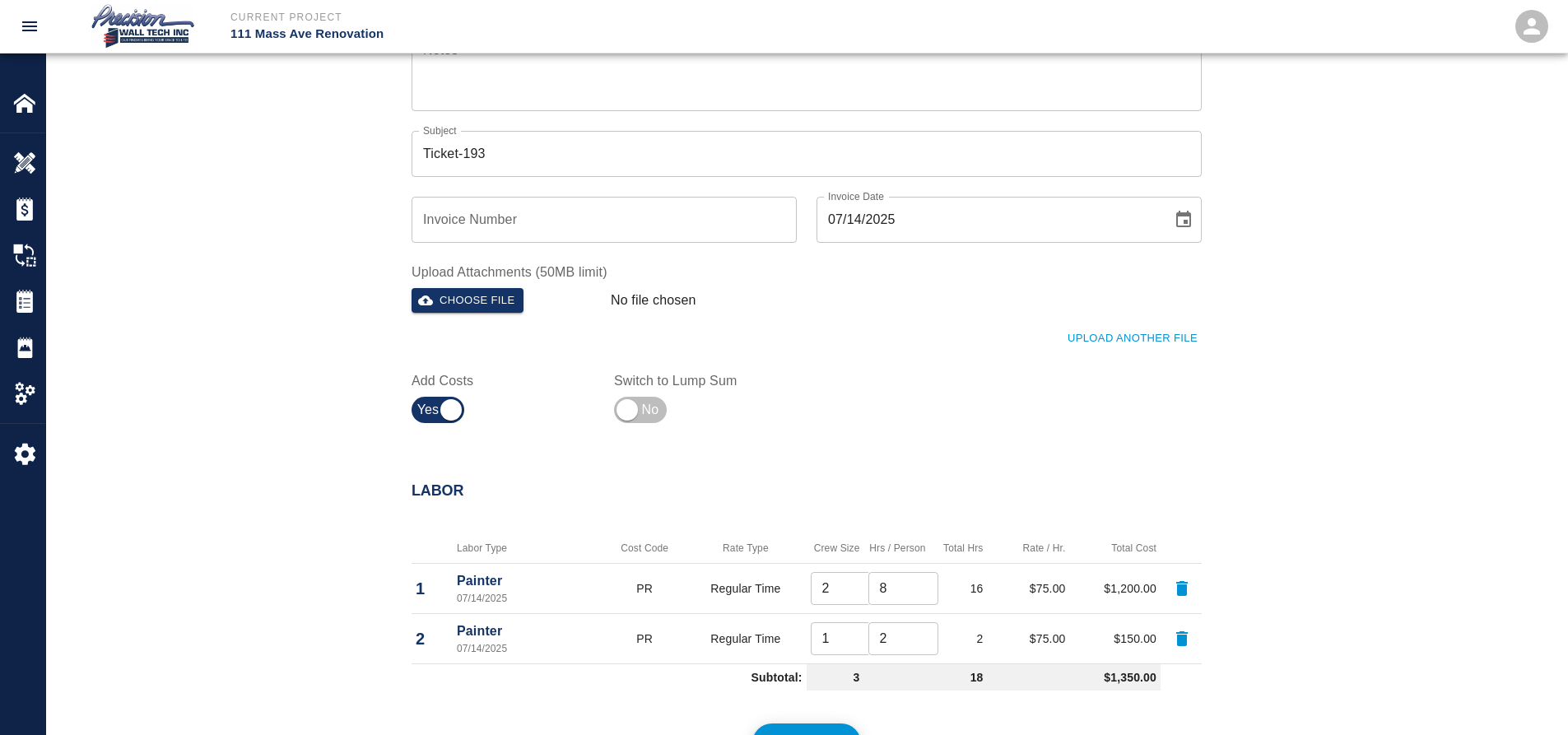 scroll, scrollTop: 494, scrollLeft: 0, axis: vertical 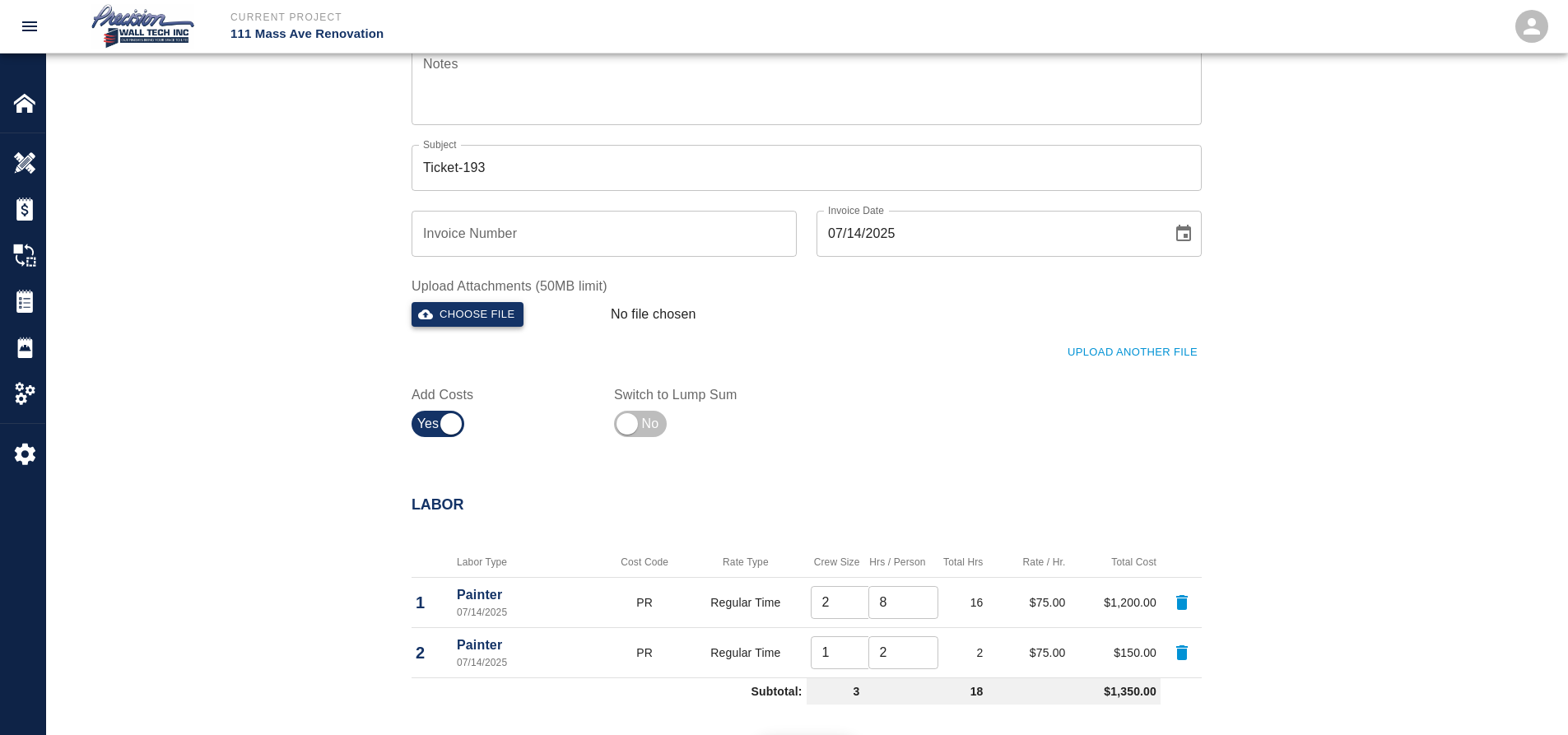 click on "Choose file" at bounding box center (505, 311) 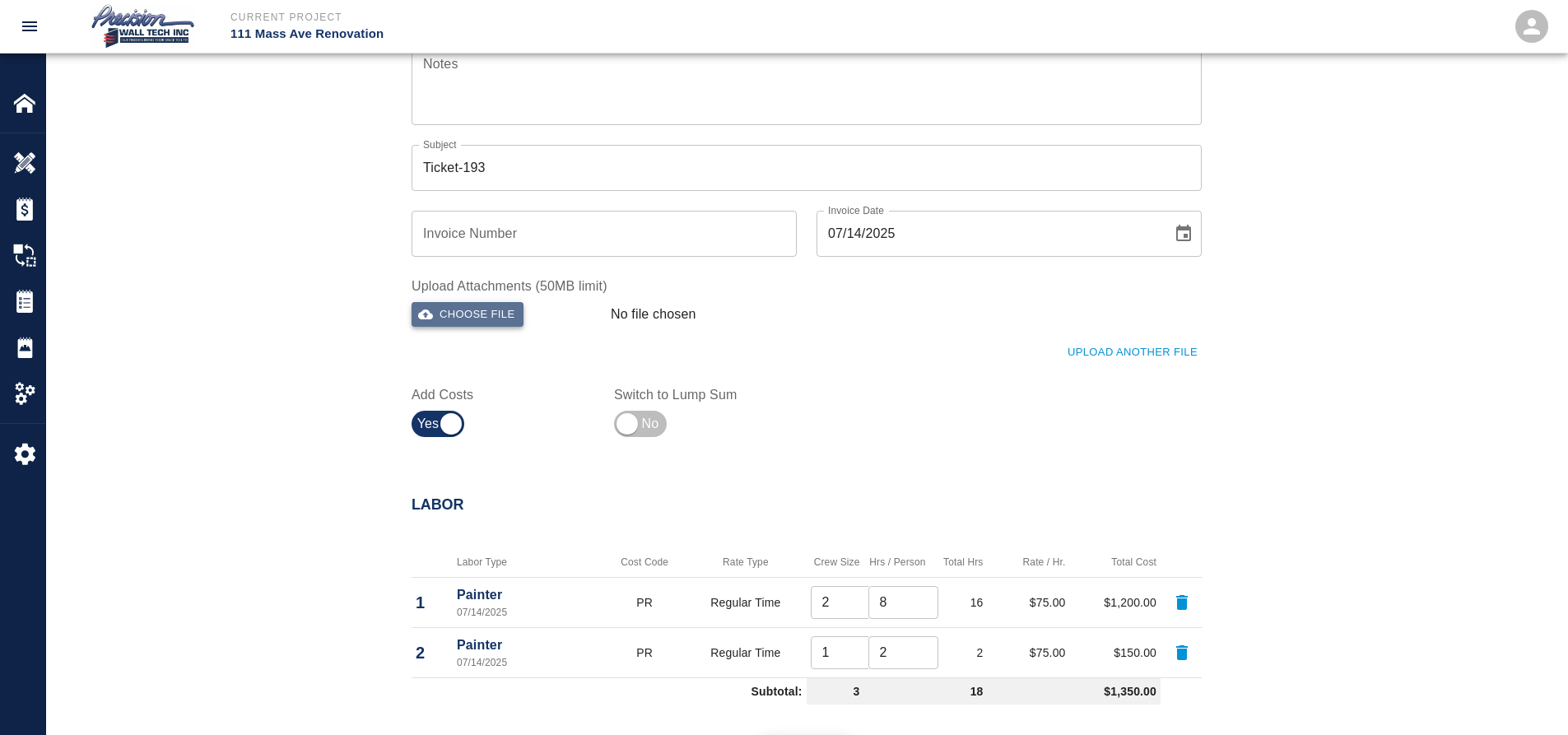 click on "Choose file" at bounding box center (468, 314) 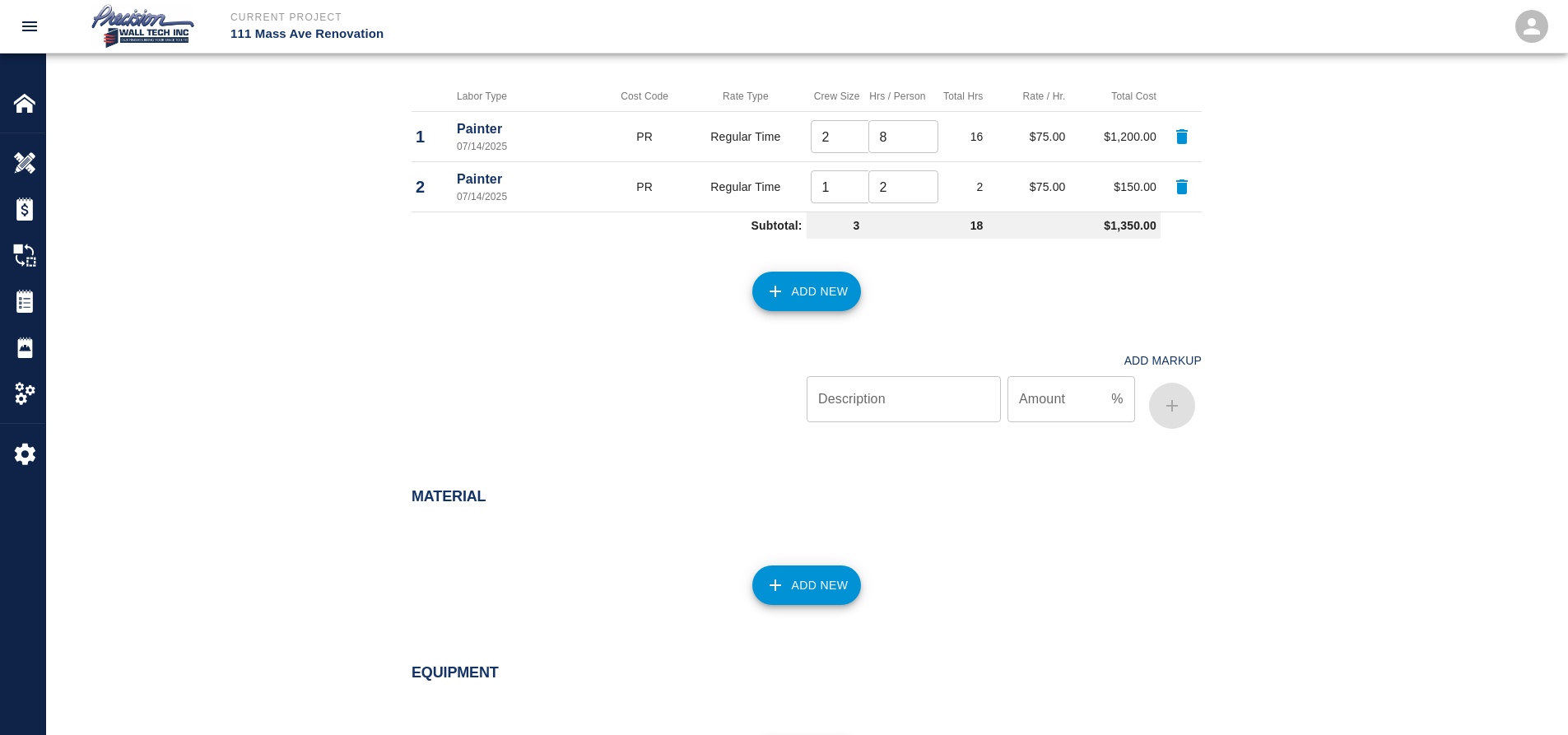 scroll, scrollTop: 988, scrollLeft: 0, axis: vertical 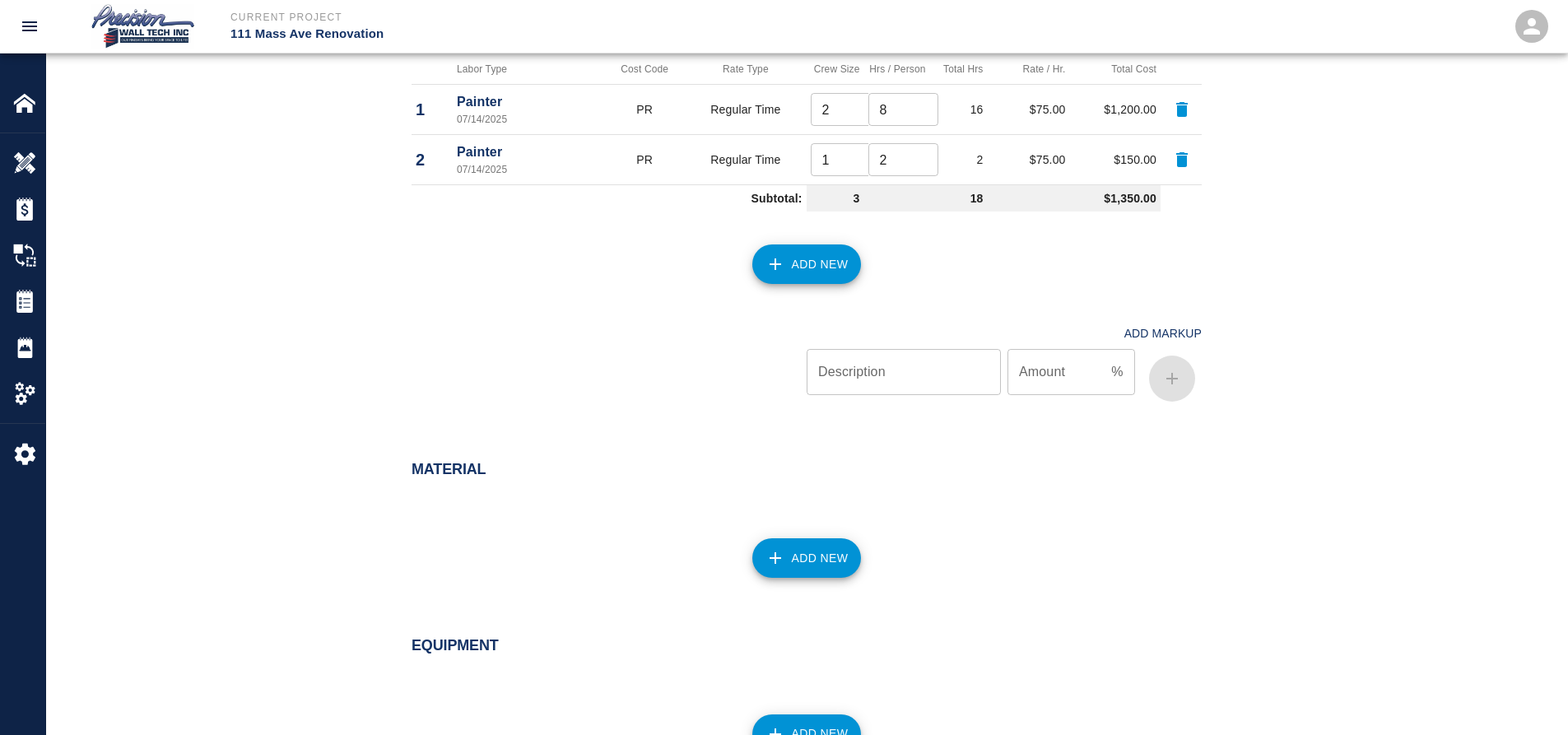 click on "Add New" at bounding box center (807, 558) 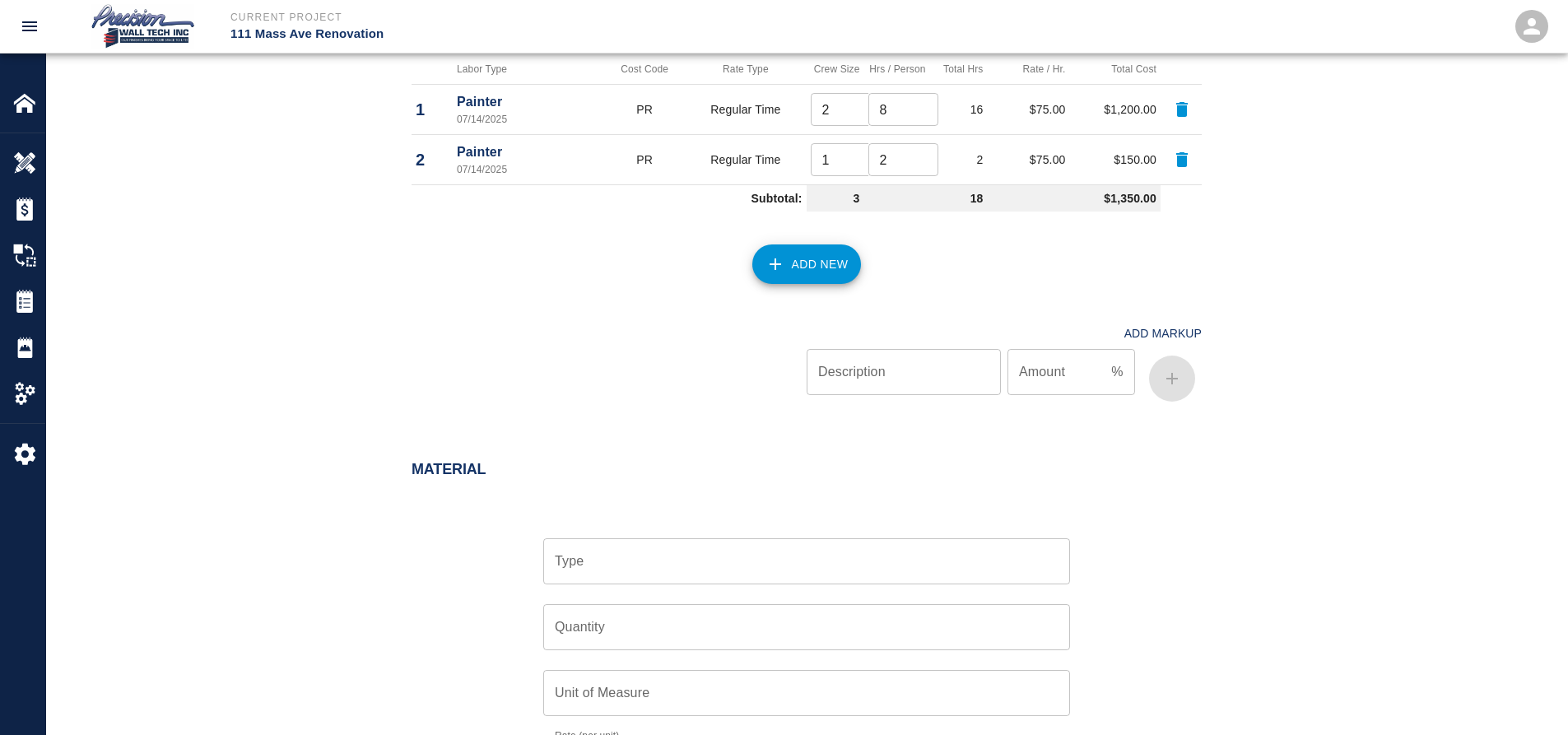 scroll, scrollTop: 1070, scrollLeft: 0, axis: vertical 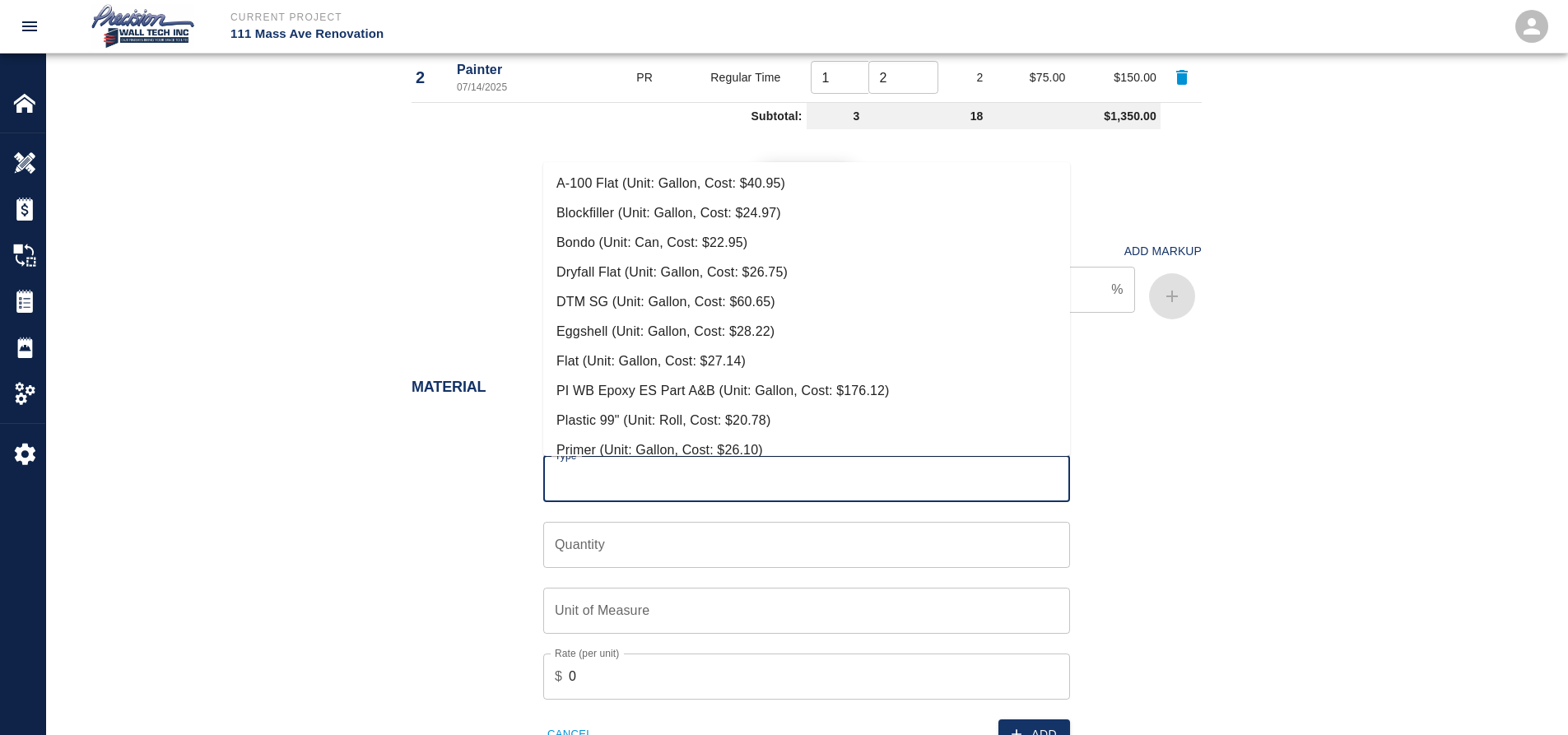 click on "Type" at bounding box center (807, 479) 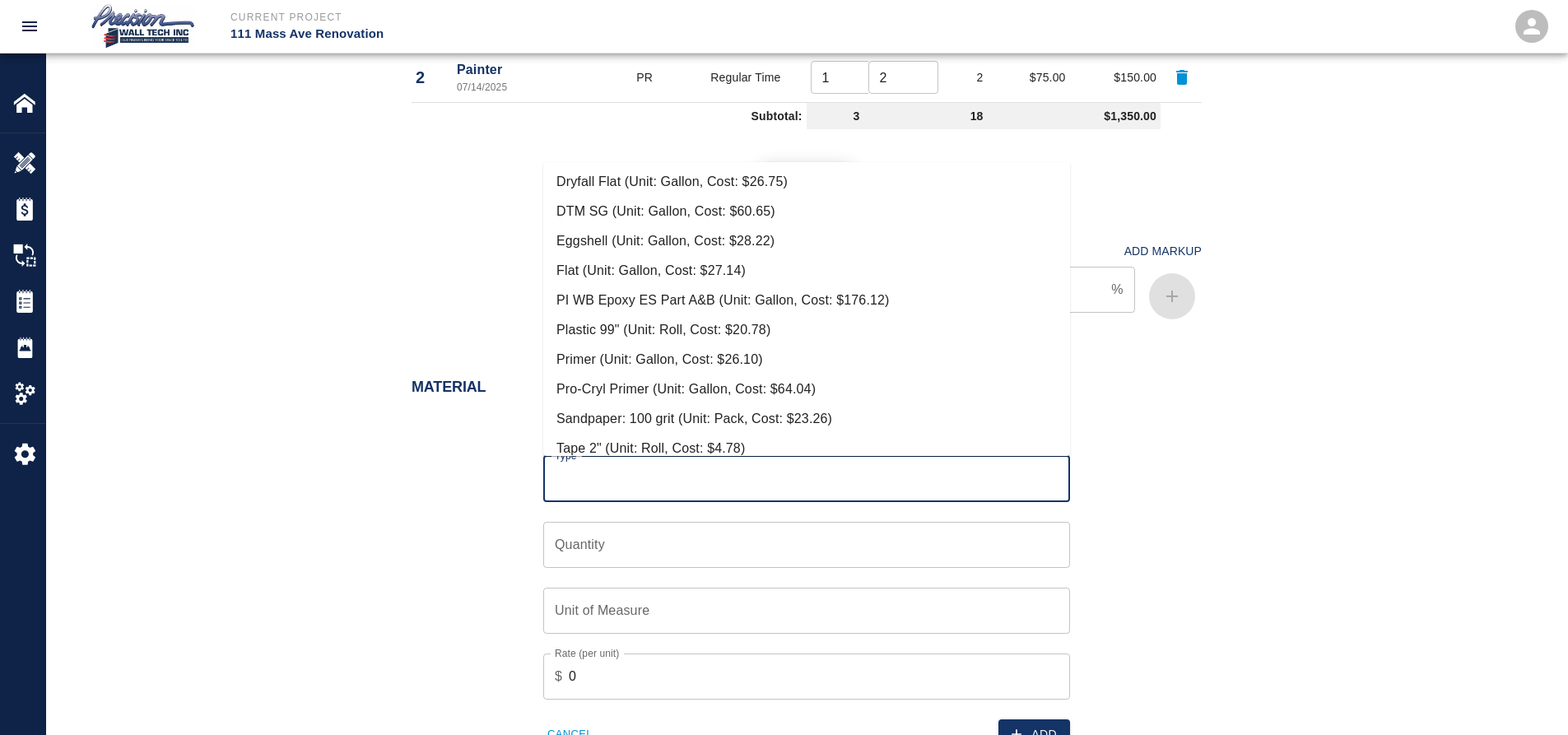 scroll, scrollTop: 52, scrollLeft: 0, axis: vertical 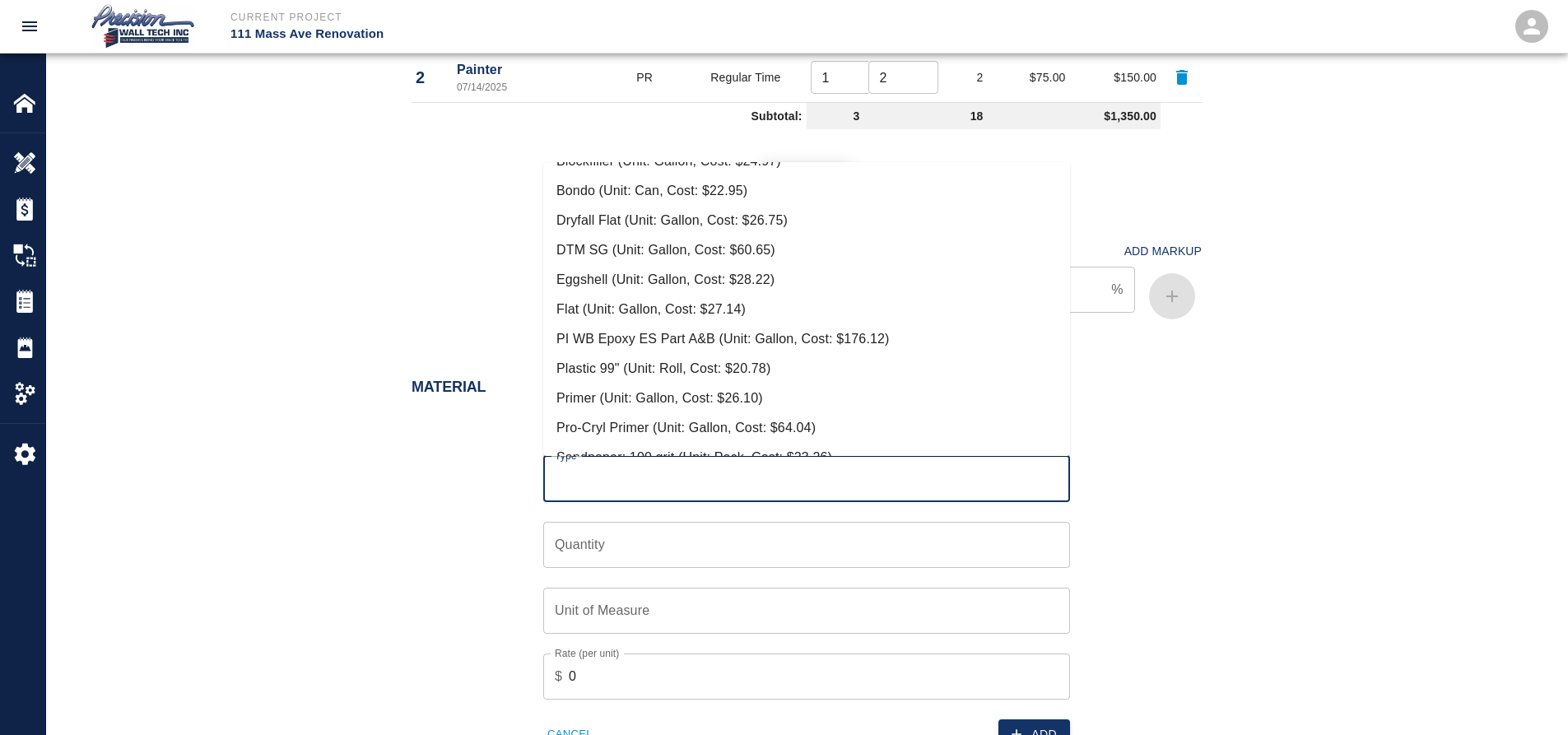 click on "Eggshell (Unit: Gallon, Cost: $28.22)" at bounding box center (807, 280) 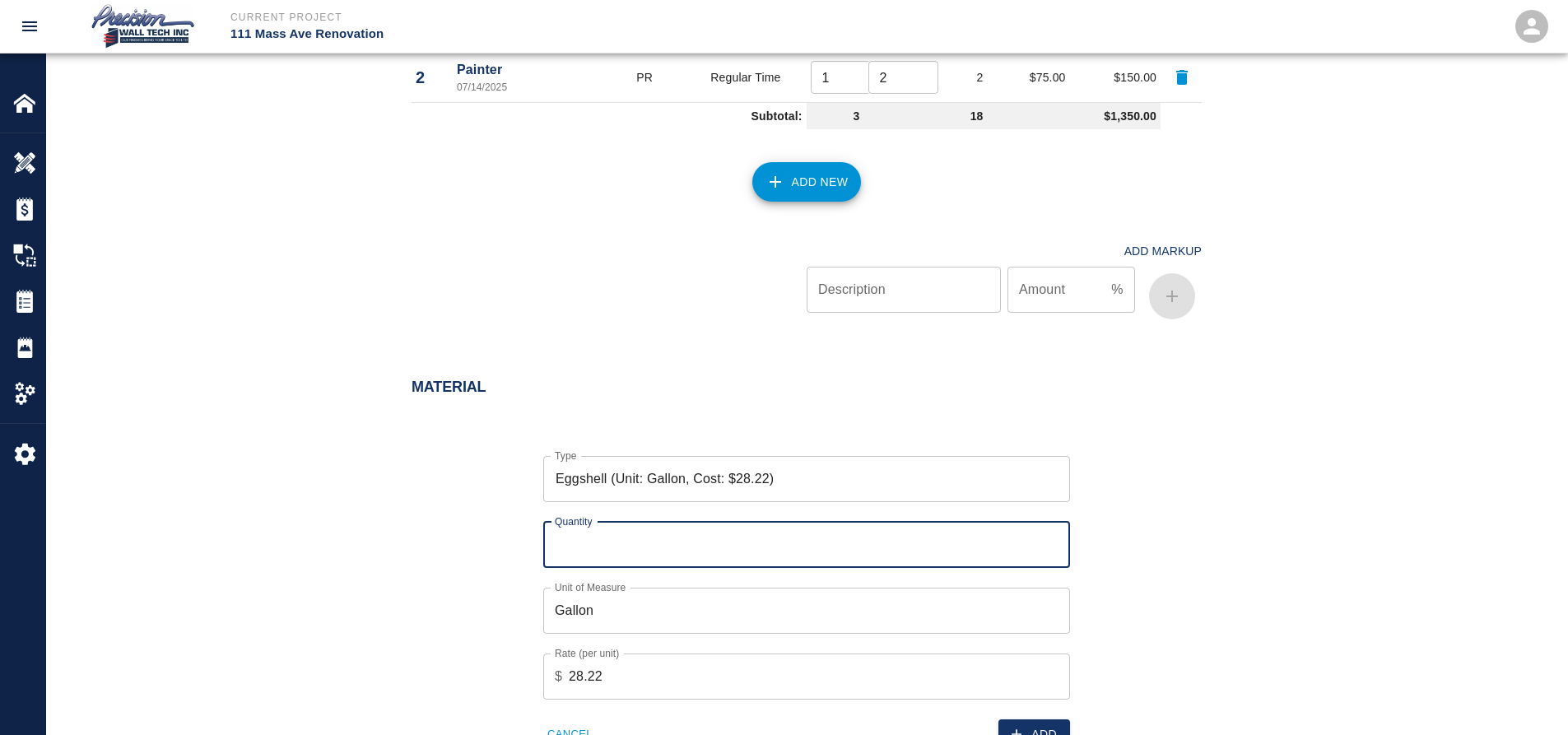click on "Quantity" at bounding box center (807, 545) 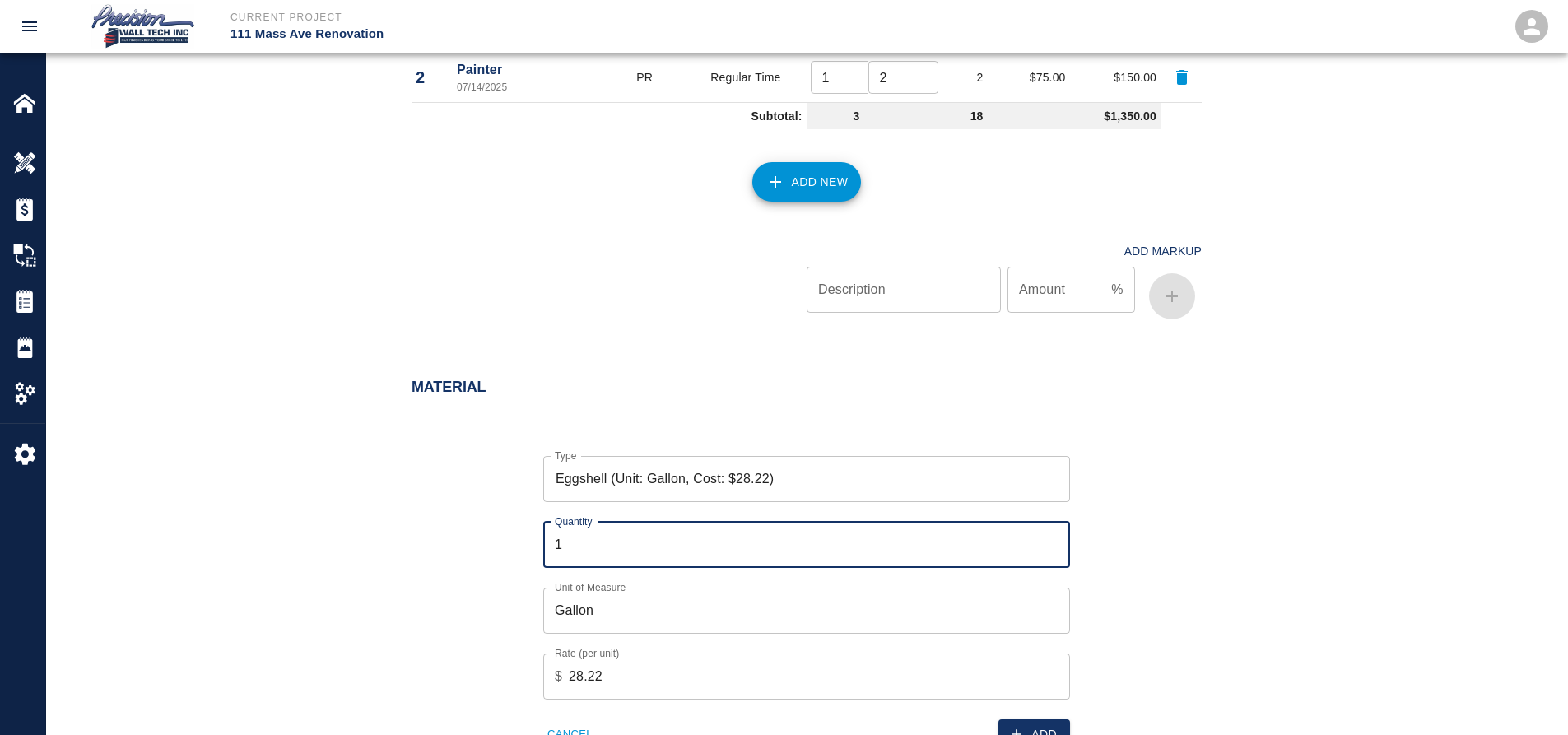 click on "1" at bounding box center [807, 545] 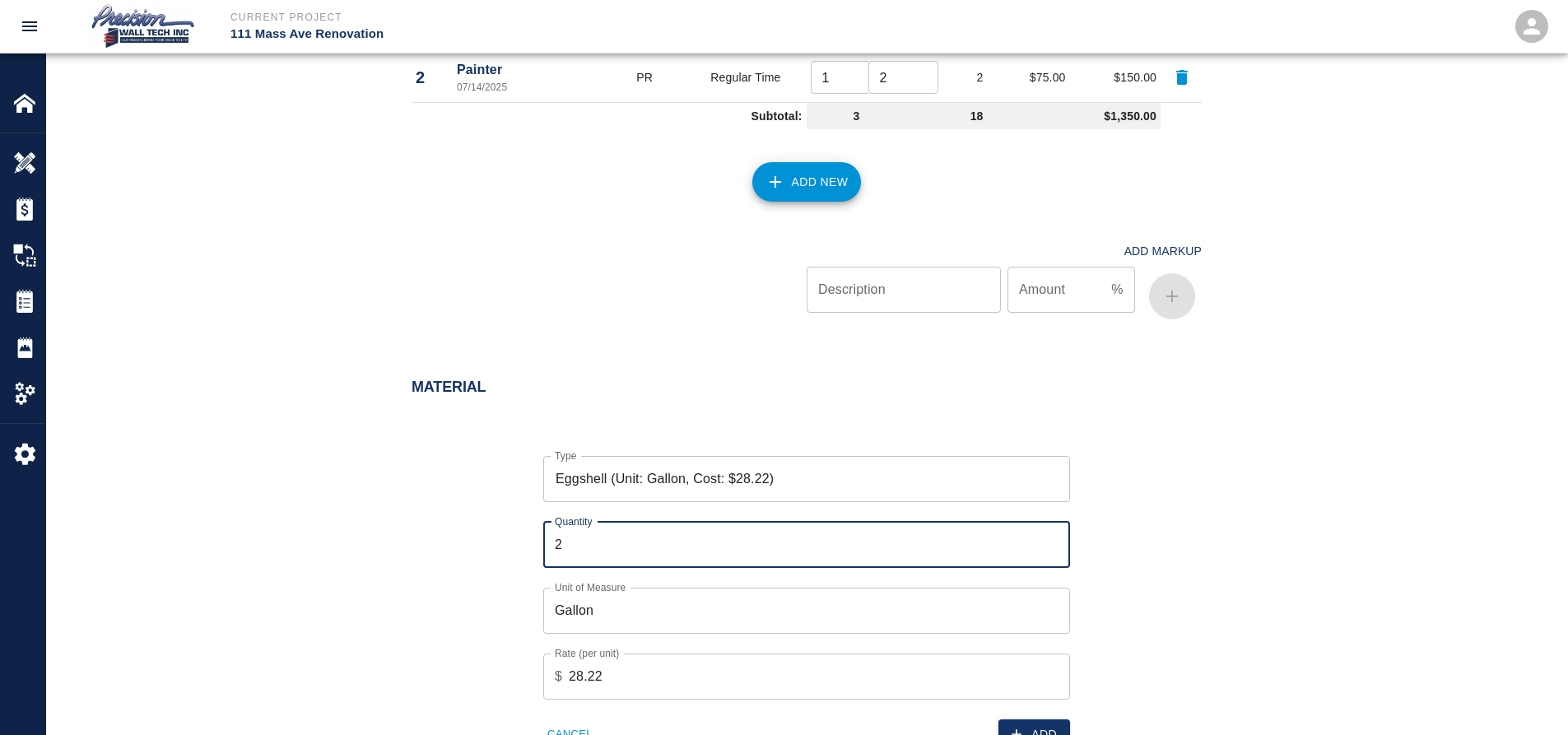 click on "2" at bounding box center (807, 545) 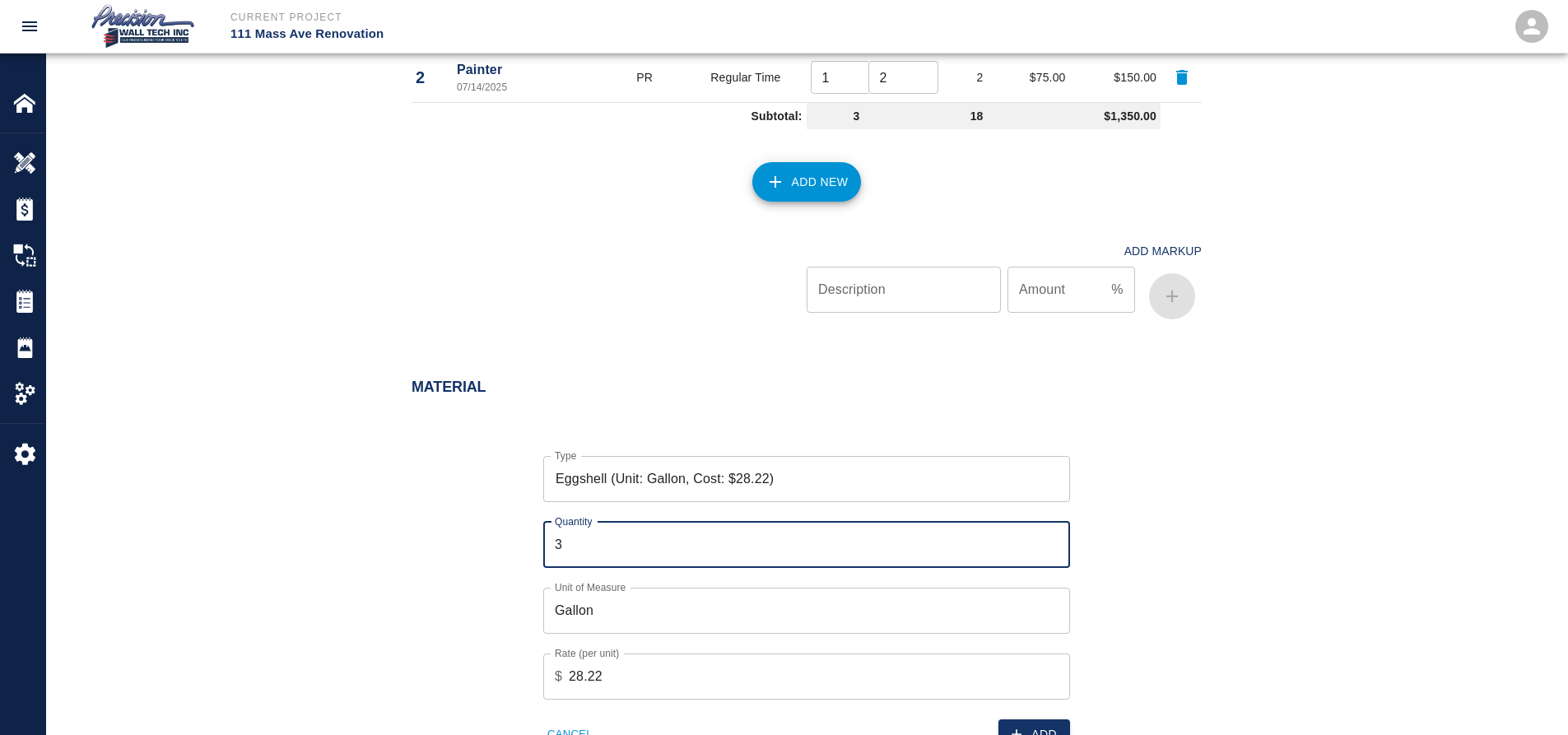 click on "3" at bounding box center (807, 545) 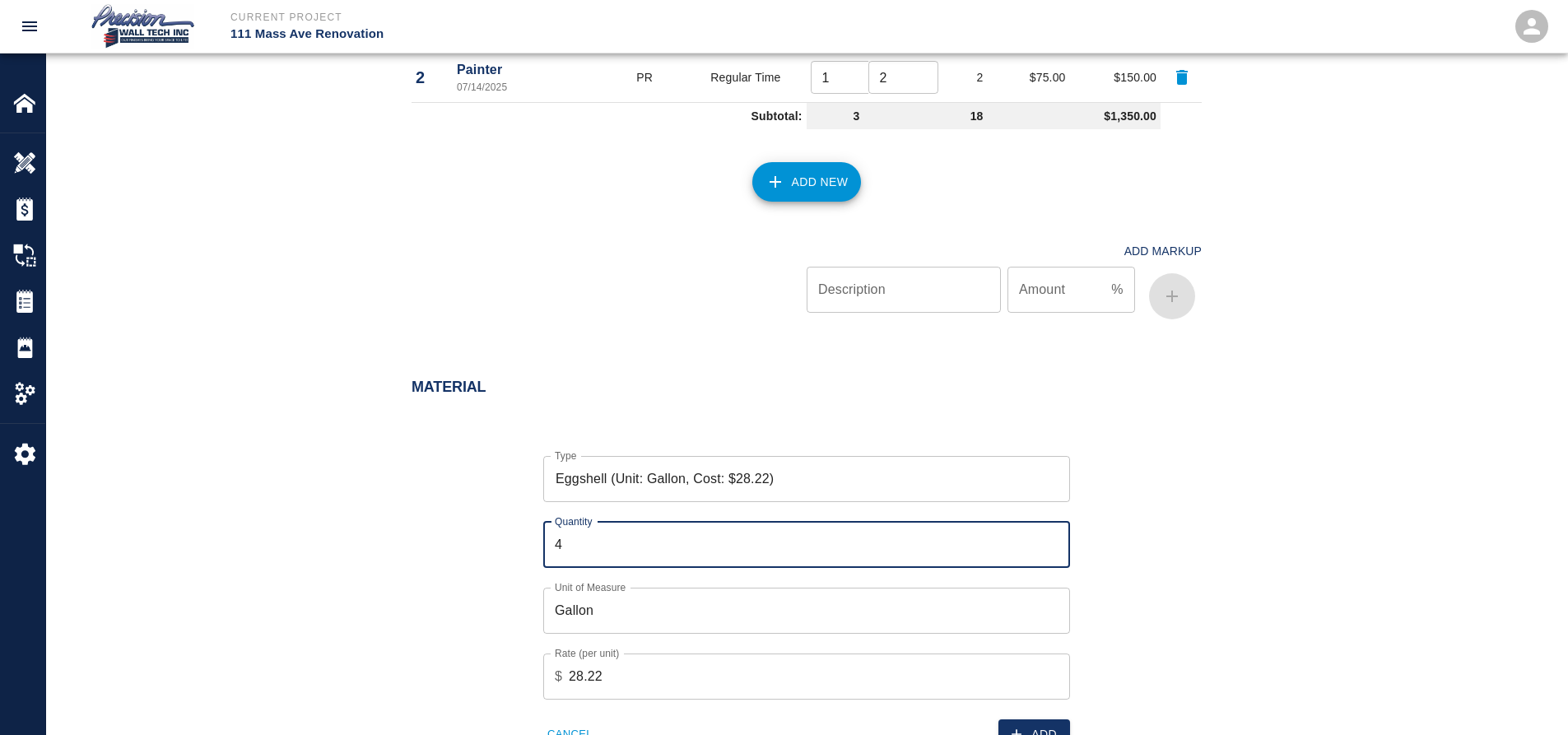 type on "4" 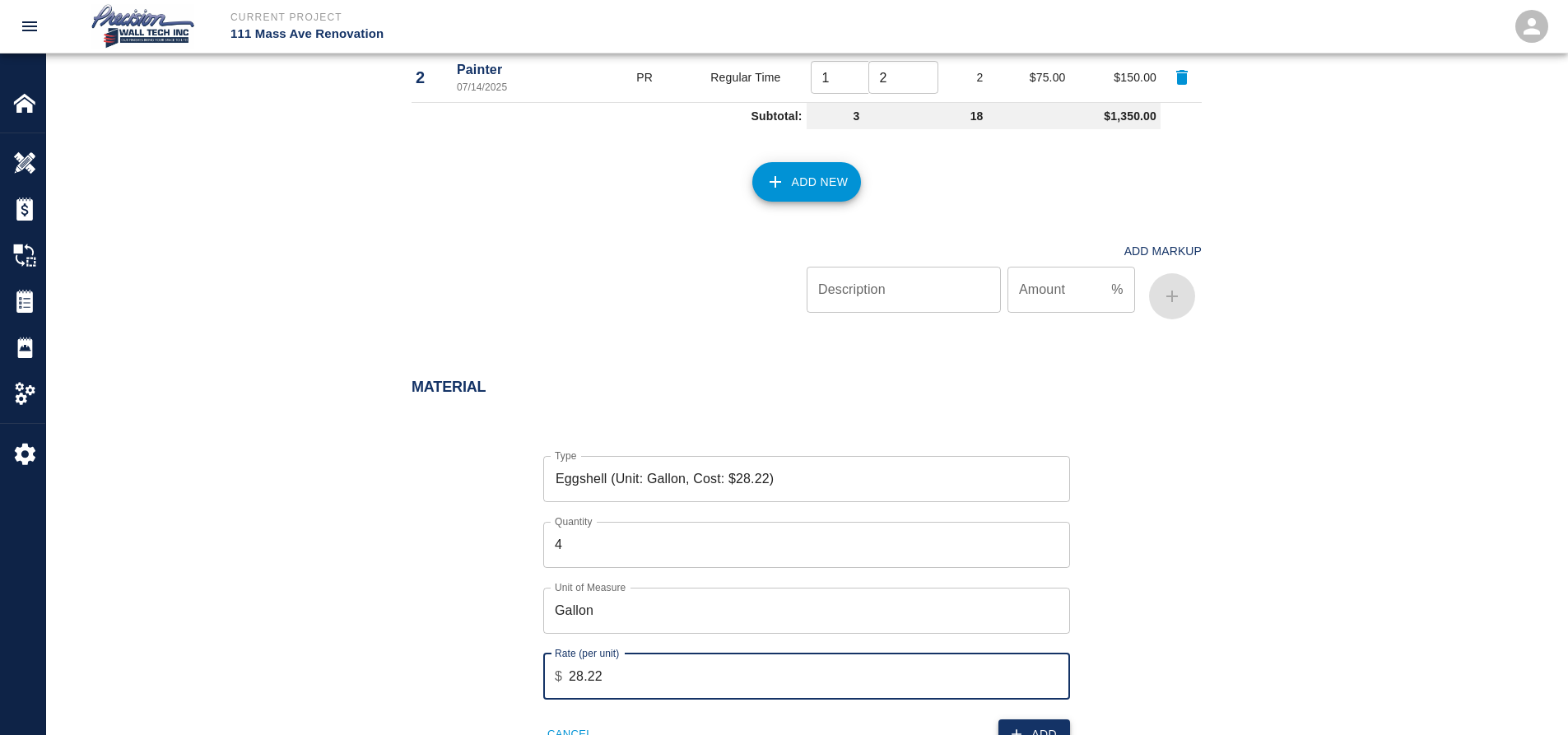 click on "Add" at bounding box center [1034, 734] 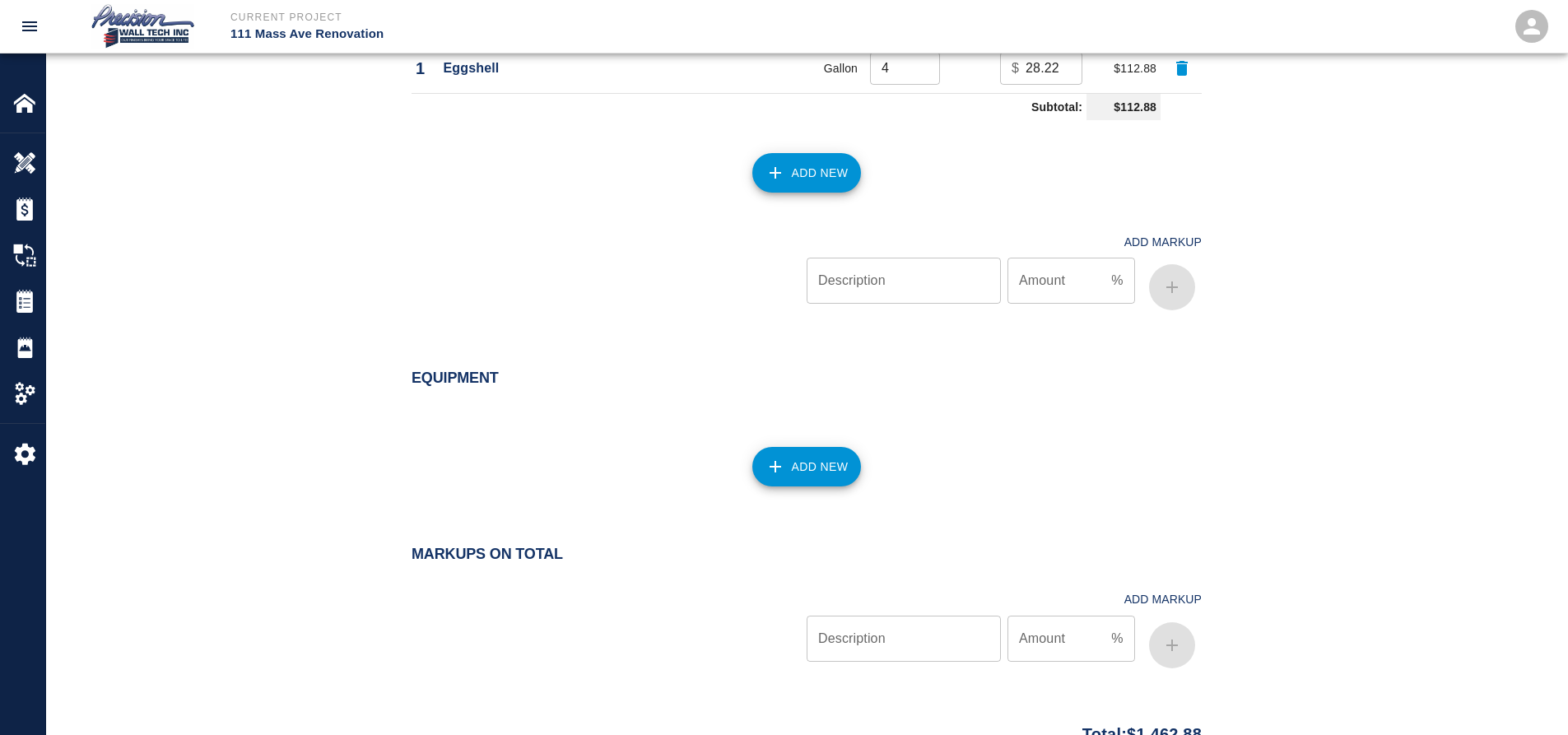 scroll, scrollTop: 1634, scrollLeft: 0, axis: vertical 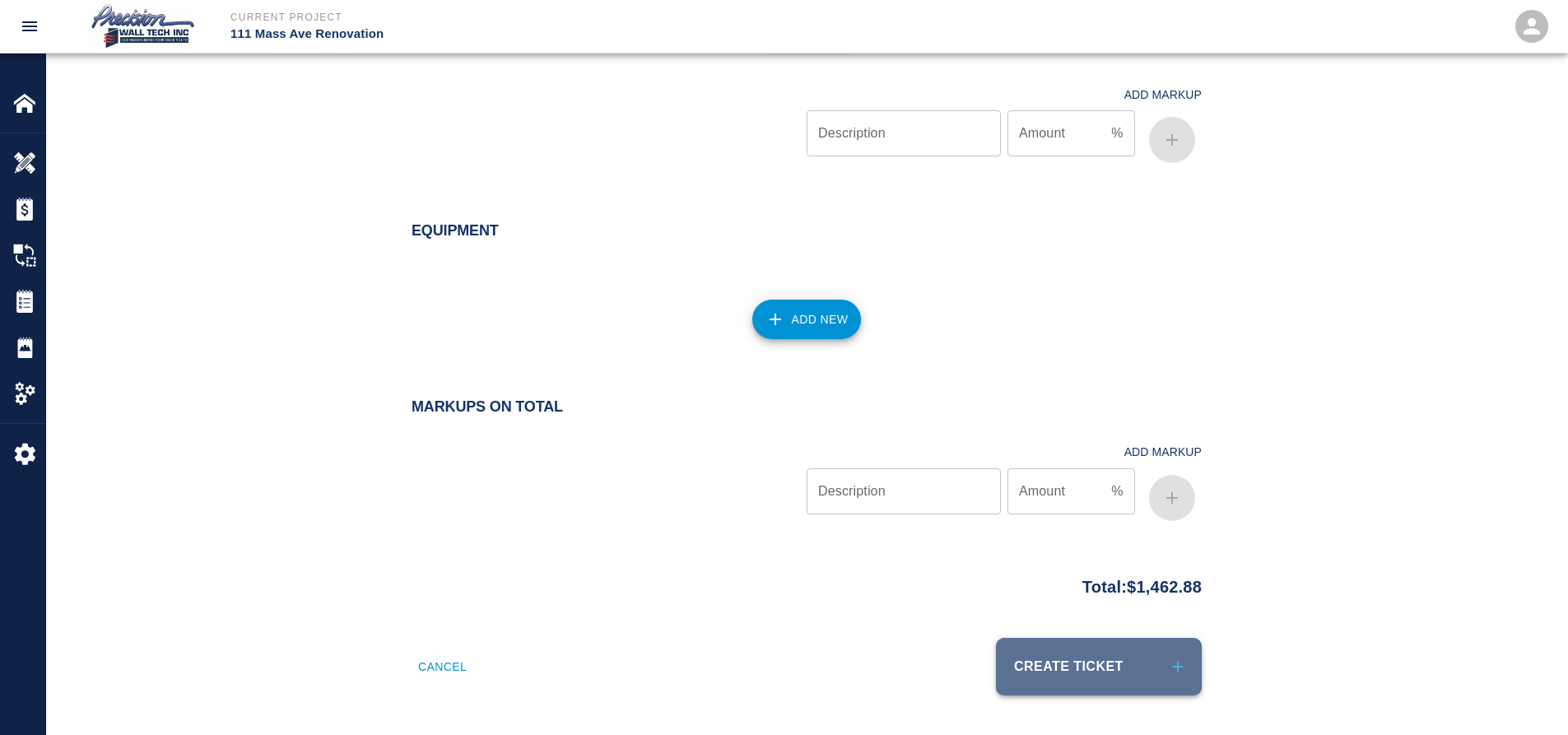 click on "Create Ticket" at bounding box center (1099, 667) 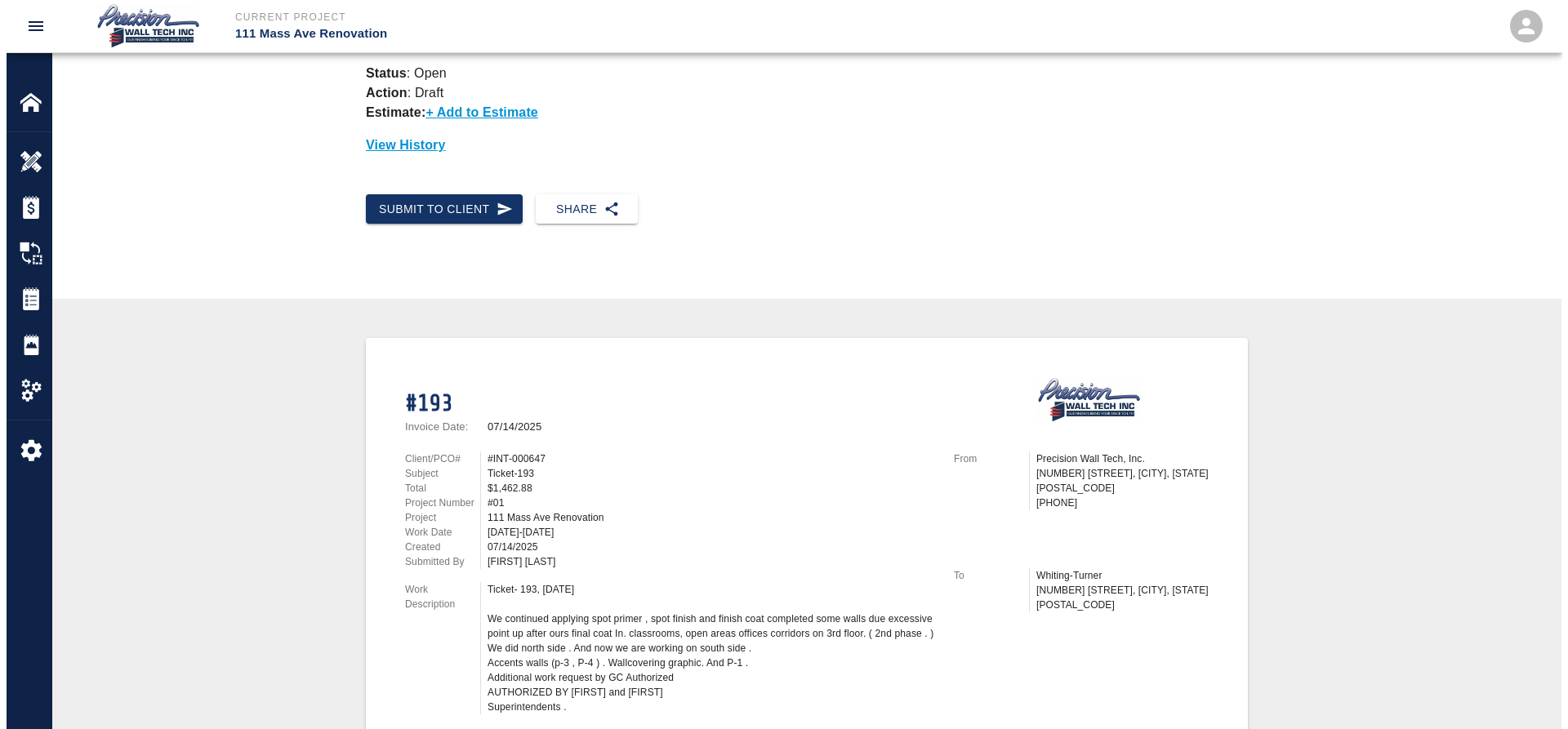 scroll, scrollTop: 0, scrollLeft: 0, axis: both 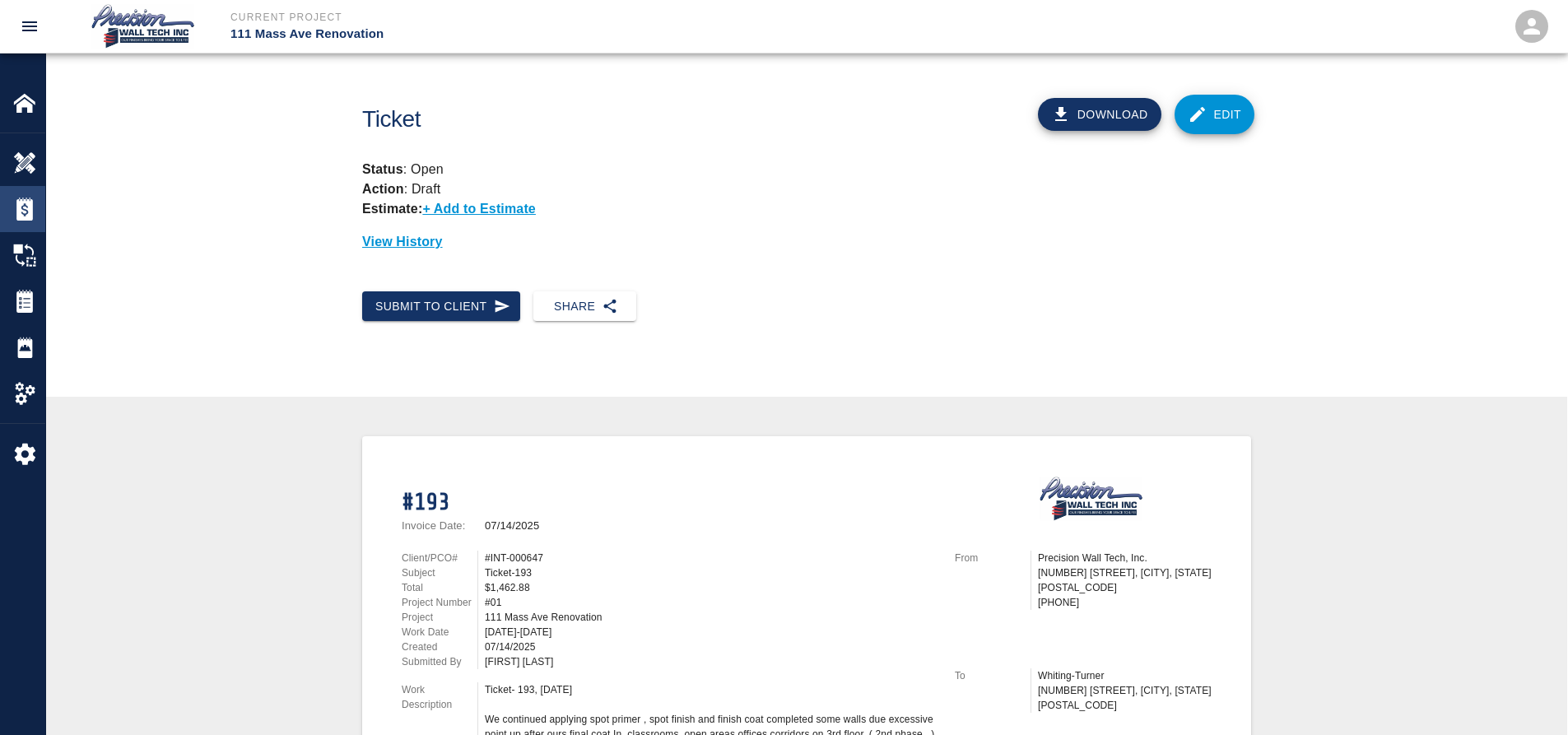 click on "Estimates" at bounding box center [22, 209] 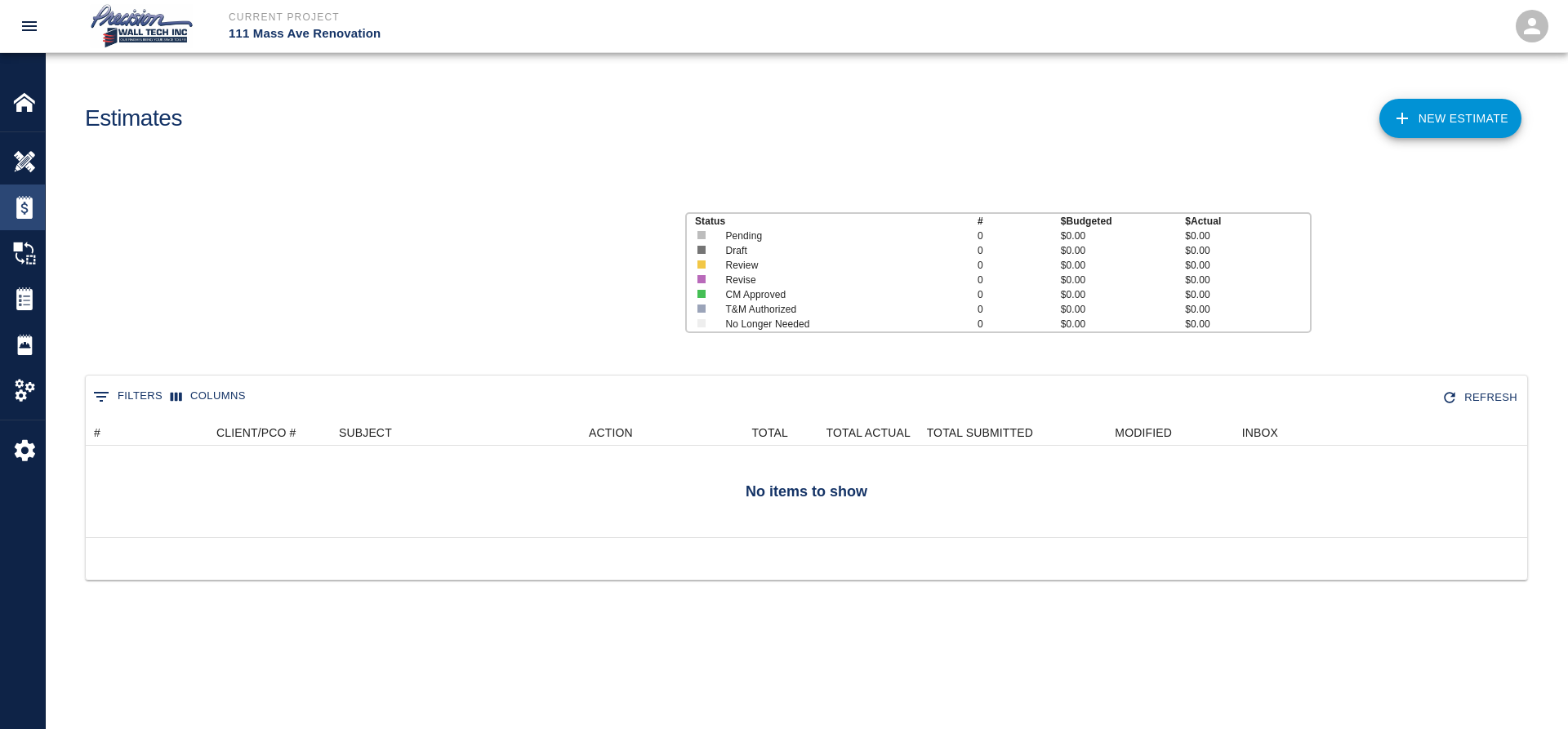 scroll, scrollTop: 13, scrollLeft: 13, axis: both 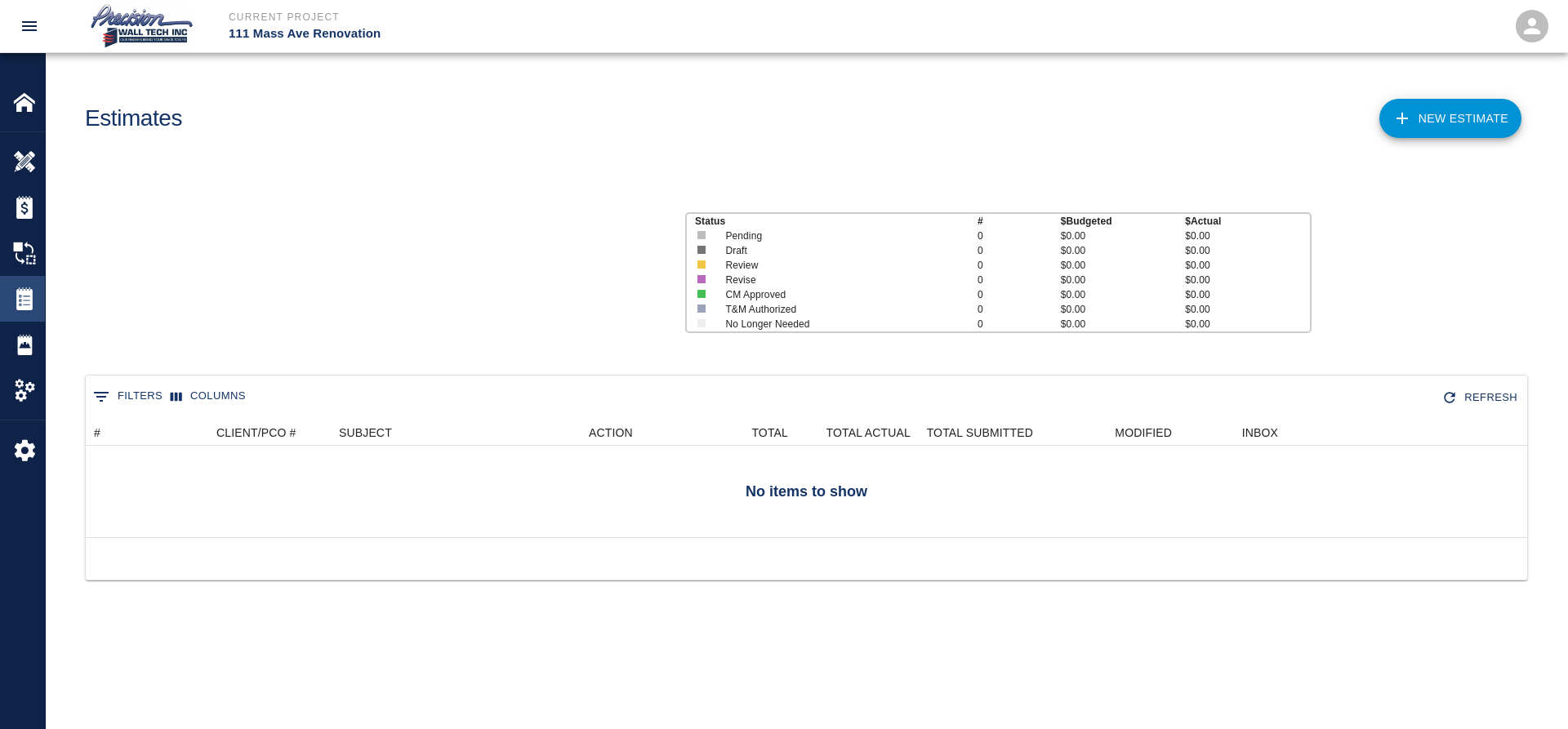 click at bounding box center [24, 299] 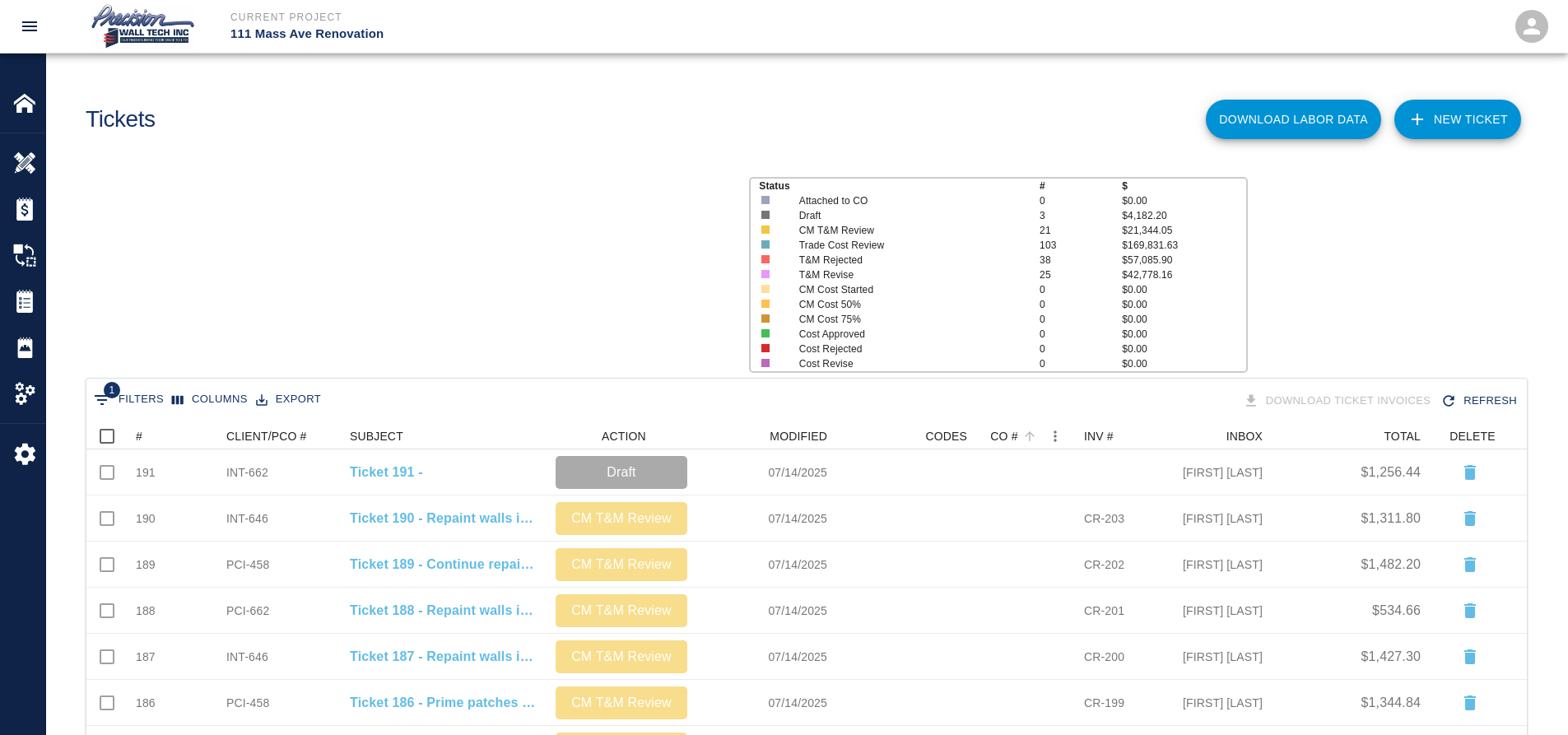 scroll, scrollTop: 13, scrollLeft: 13, axis: both 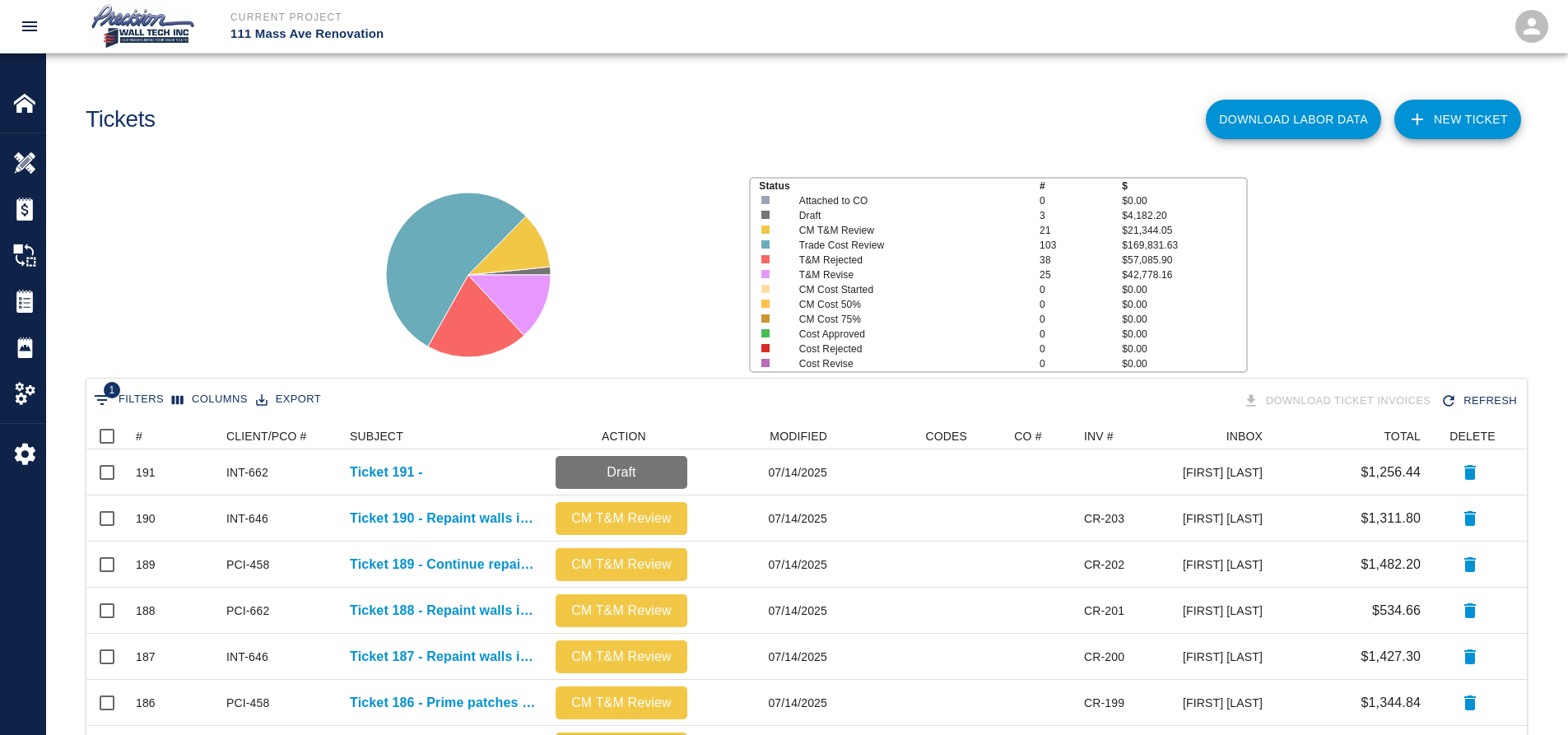 click 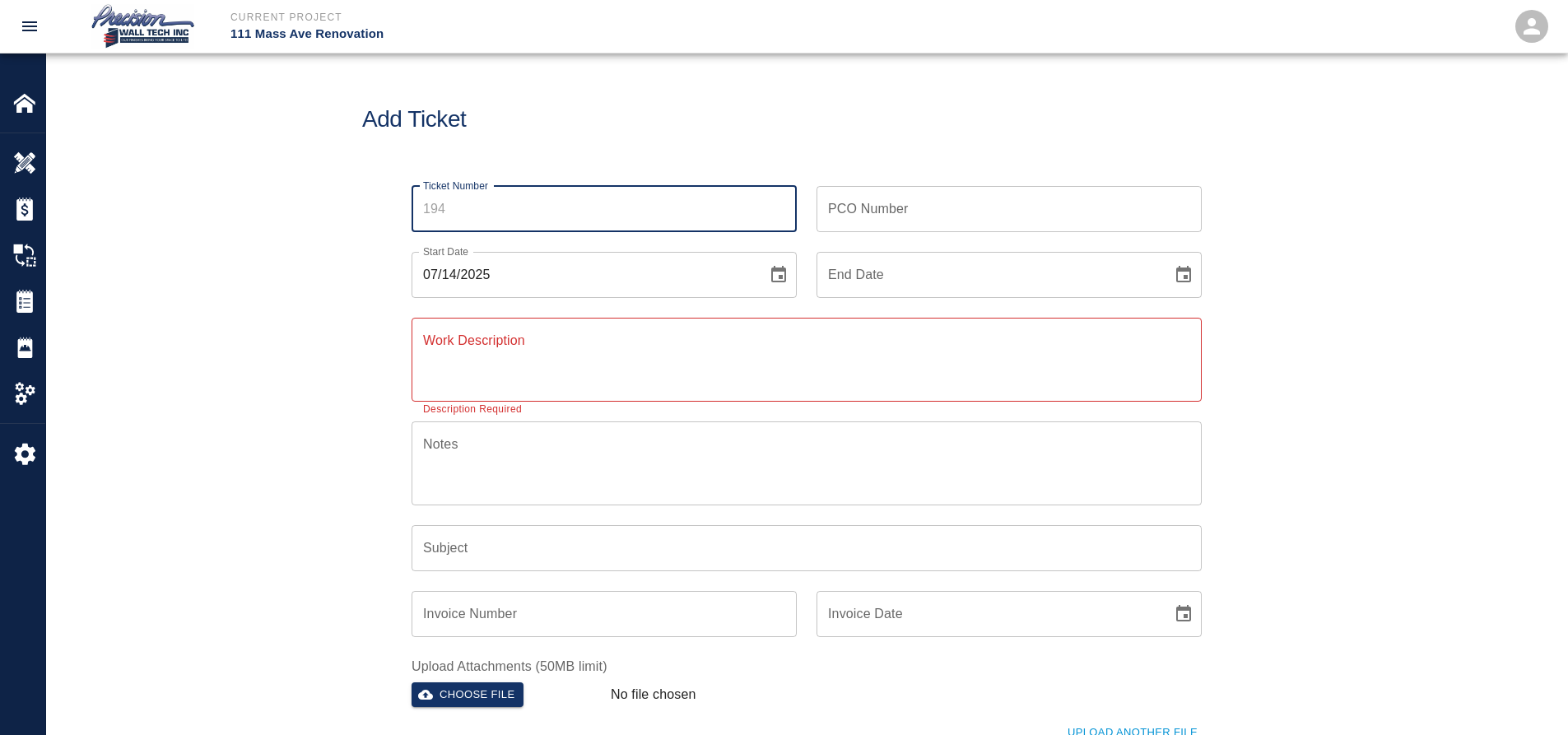 click on "Ticket Number" at bounding box center (604, 209) 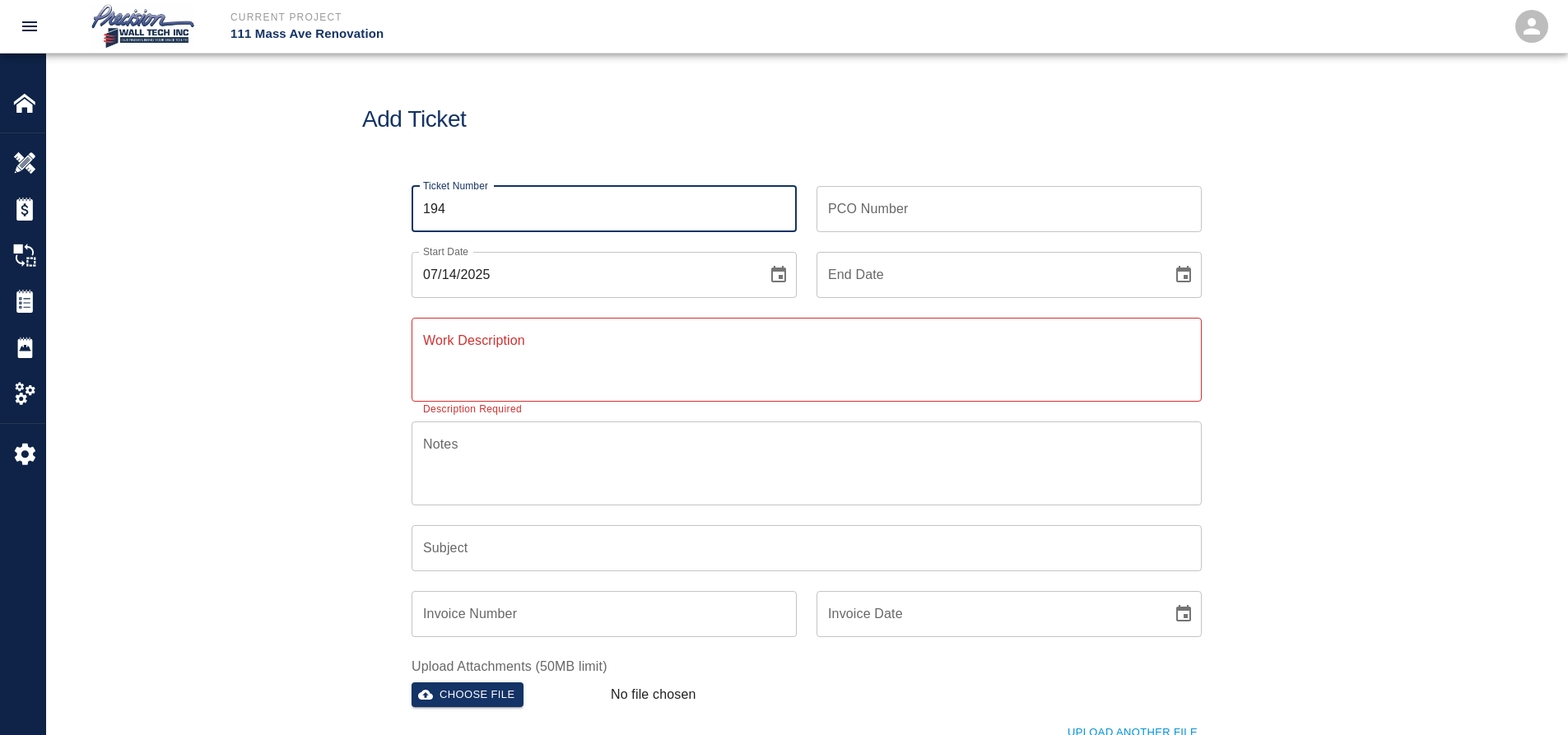 type on "194" 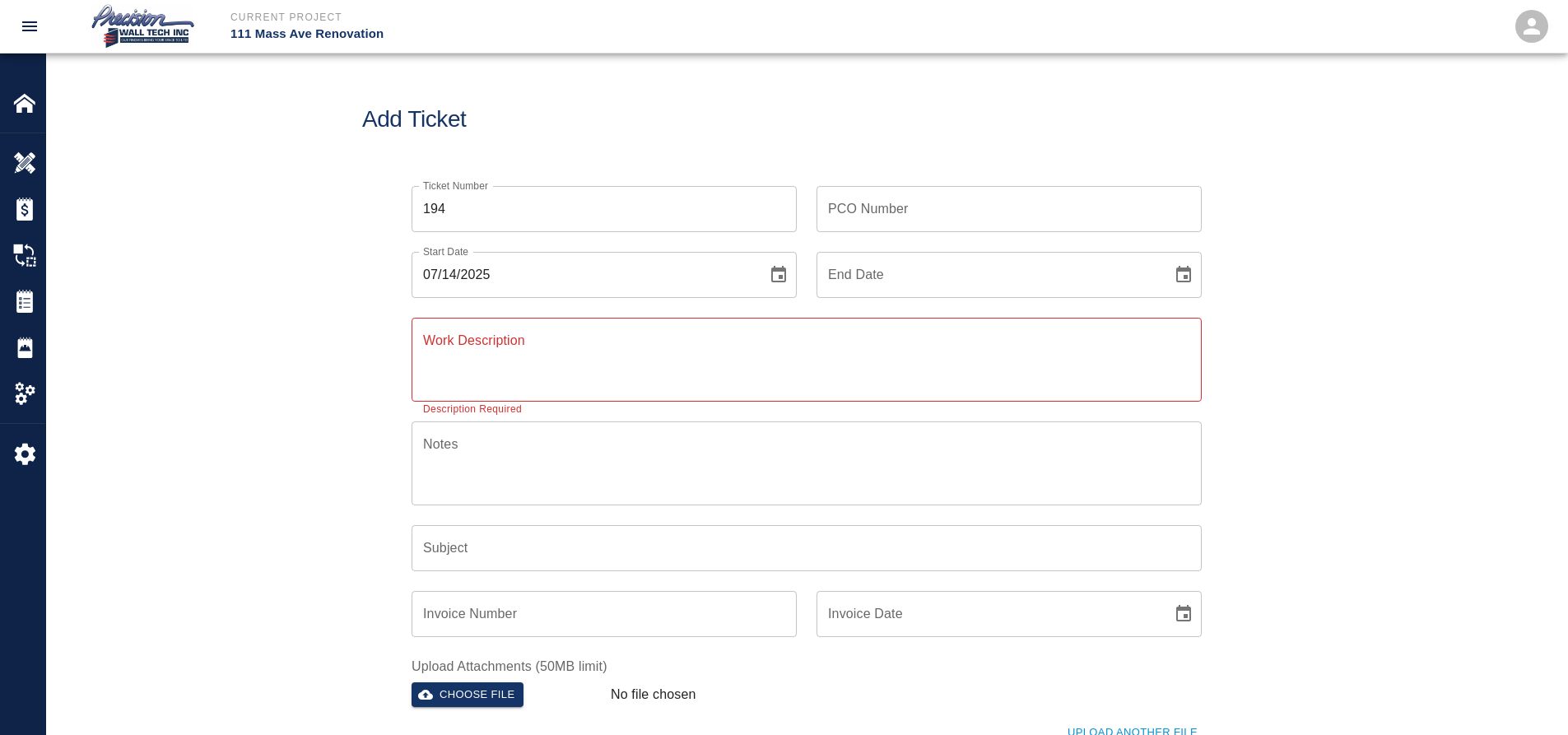 click on "PCO Number PCO Number" at bounding box center (1009, 209) 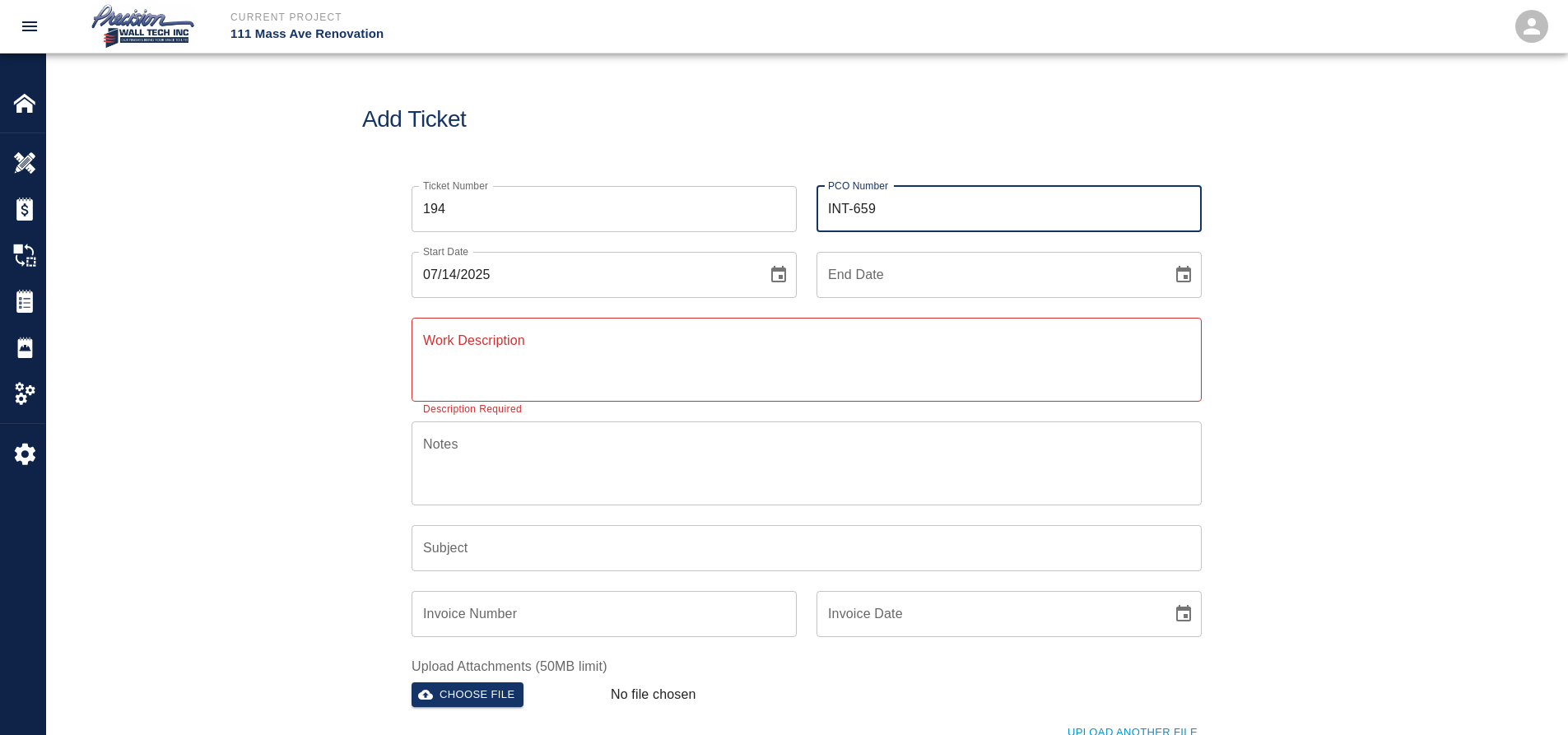 type on "INT-659" 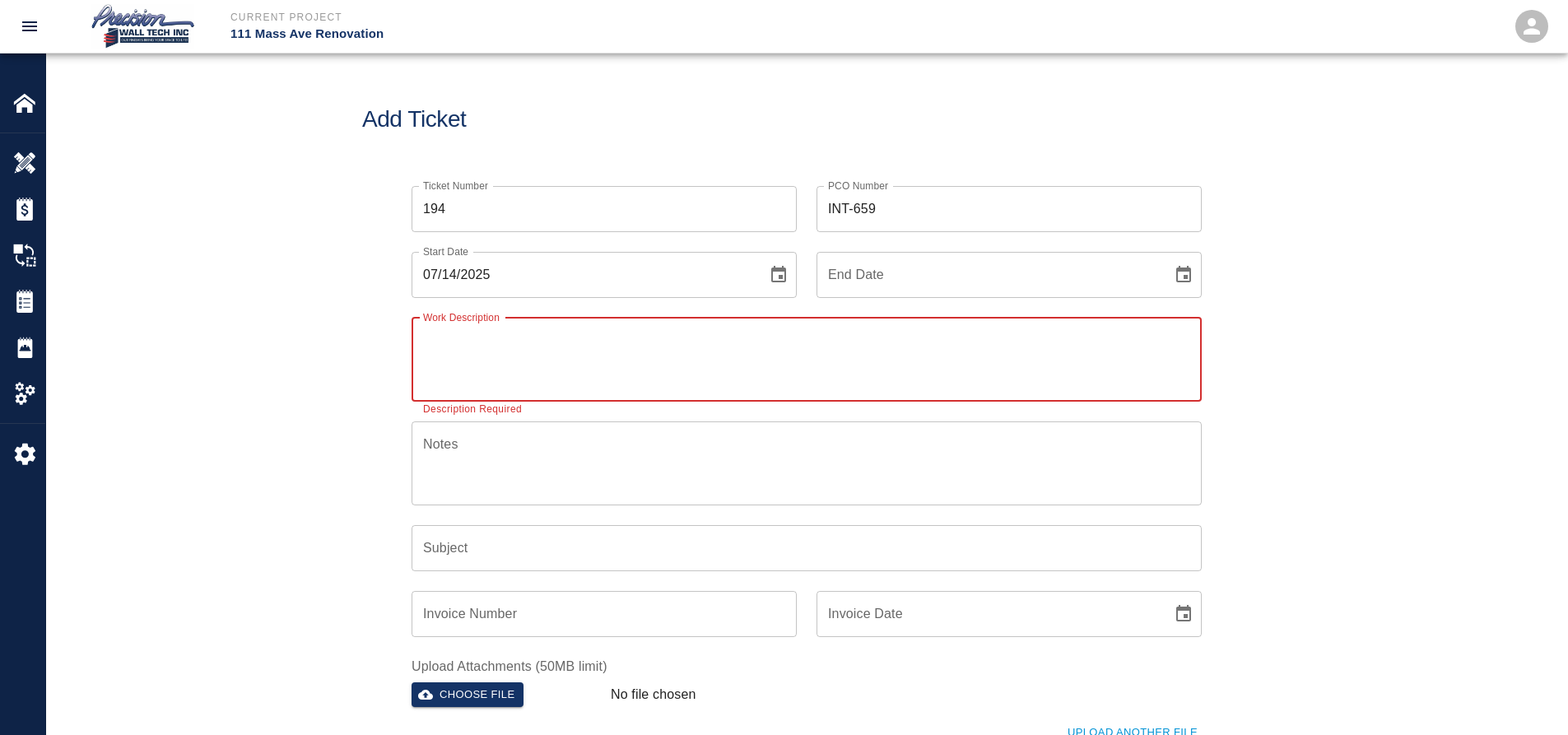 click on "Work Description" at bounding box center (807, 359) 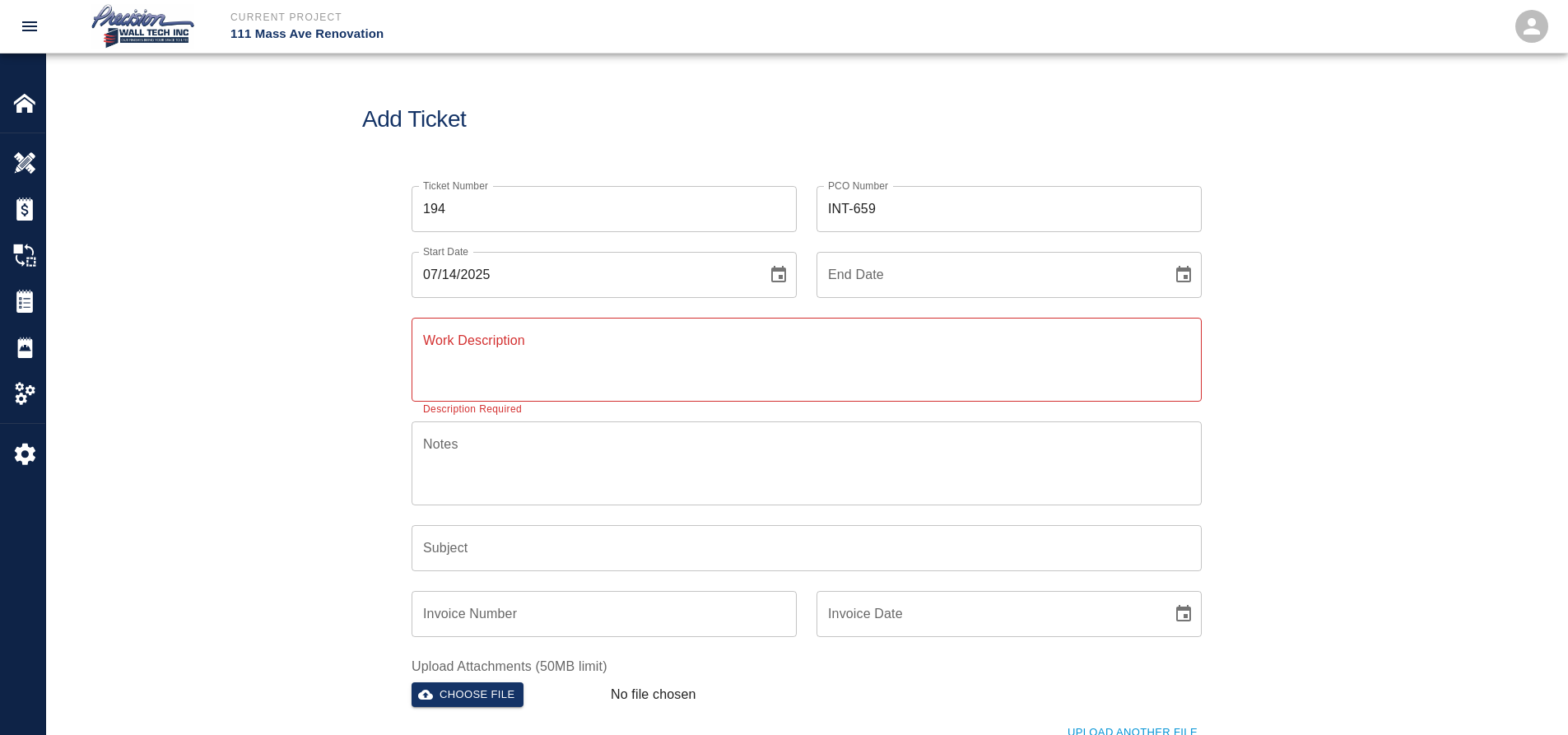 click on "Work Description" at bounding box center [807, 359] 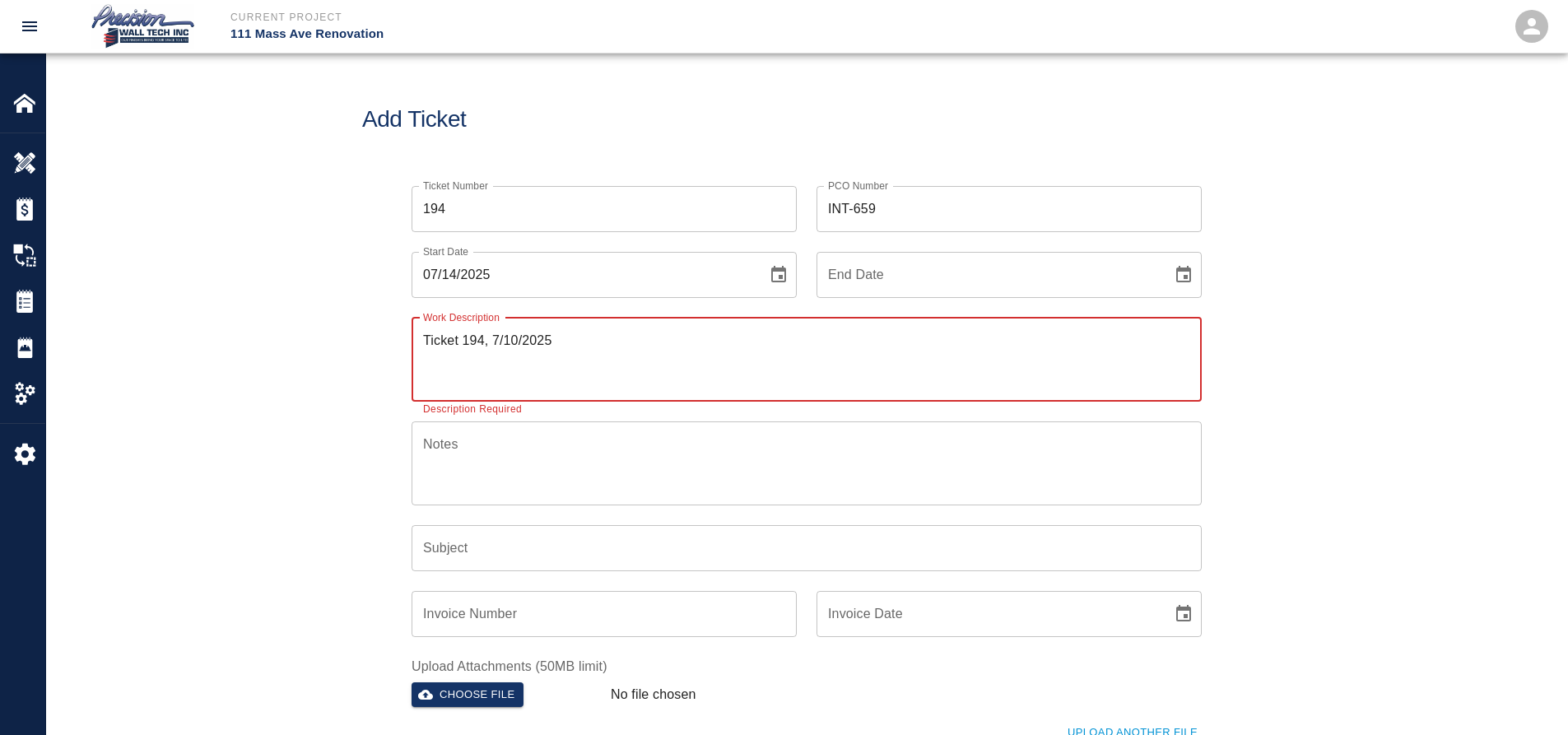 paste on "We started prepping, applying primer and finish coat in diffuser inside the studio B1102 . And paint all the devices. Whit p-11 color .
Additional work
Request by GC
Authorized by pana and Samuel superintendents" 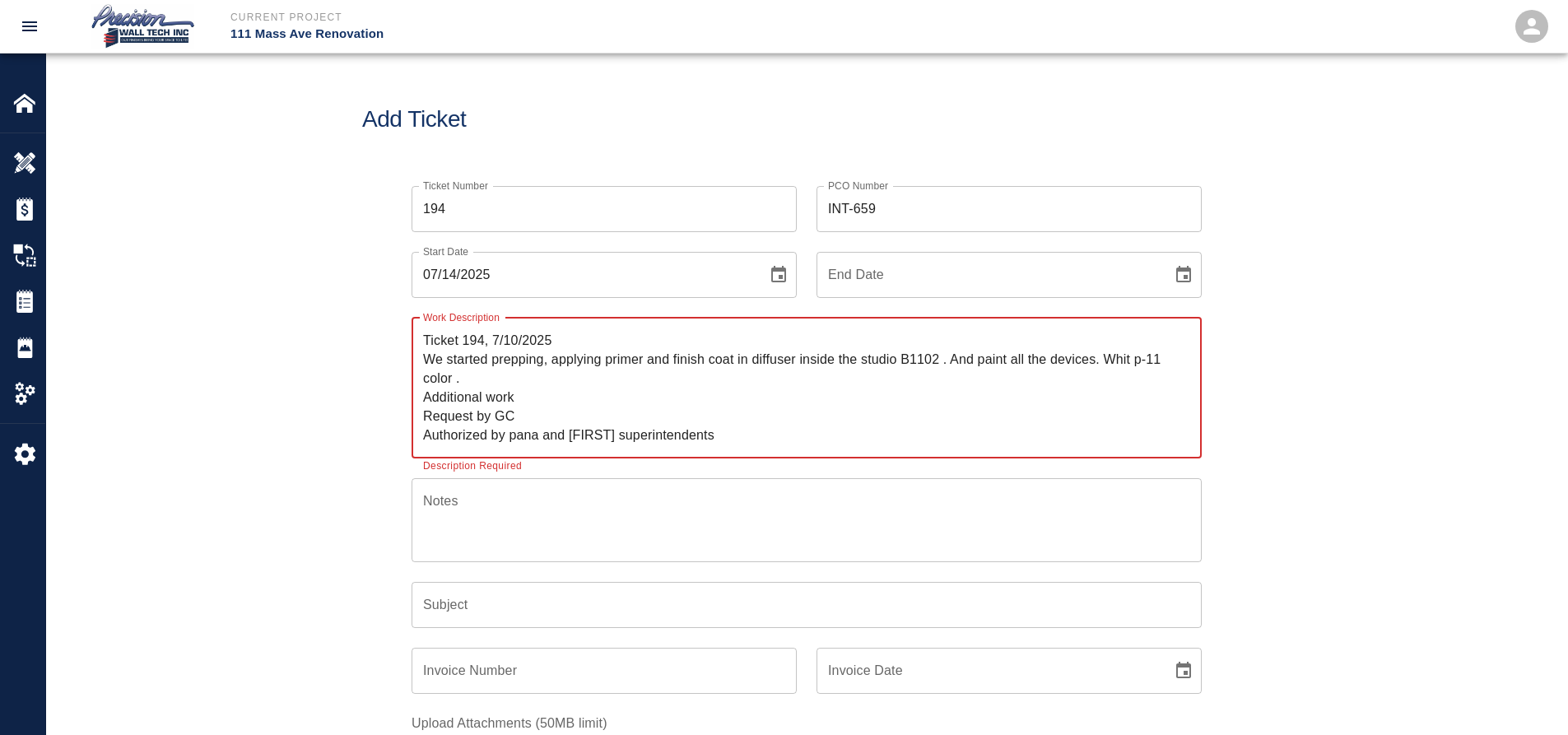 type on "Ticket 194, 7/10/2025
We started prepping, applying primer and finish coat in diffuser inside the studio B1102 . And paint all the devices. Whit p-11 color .
Additional work
Request by GC
Authorized by pana and Samuel superintendents" 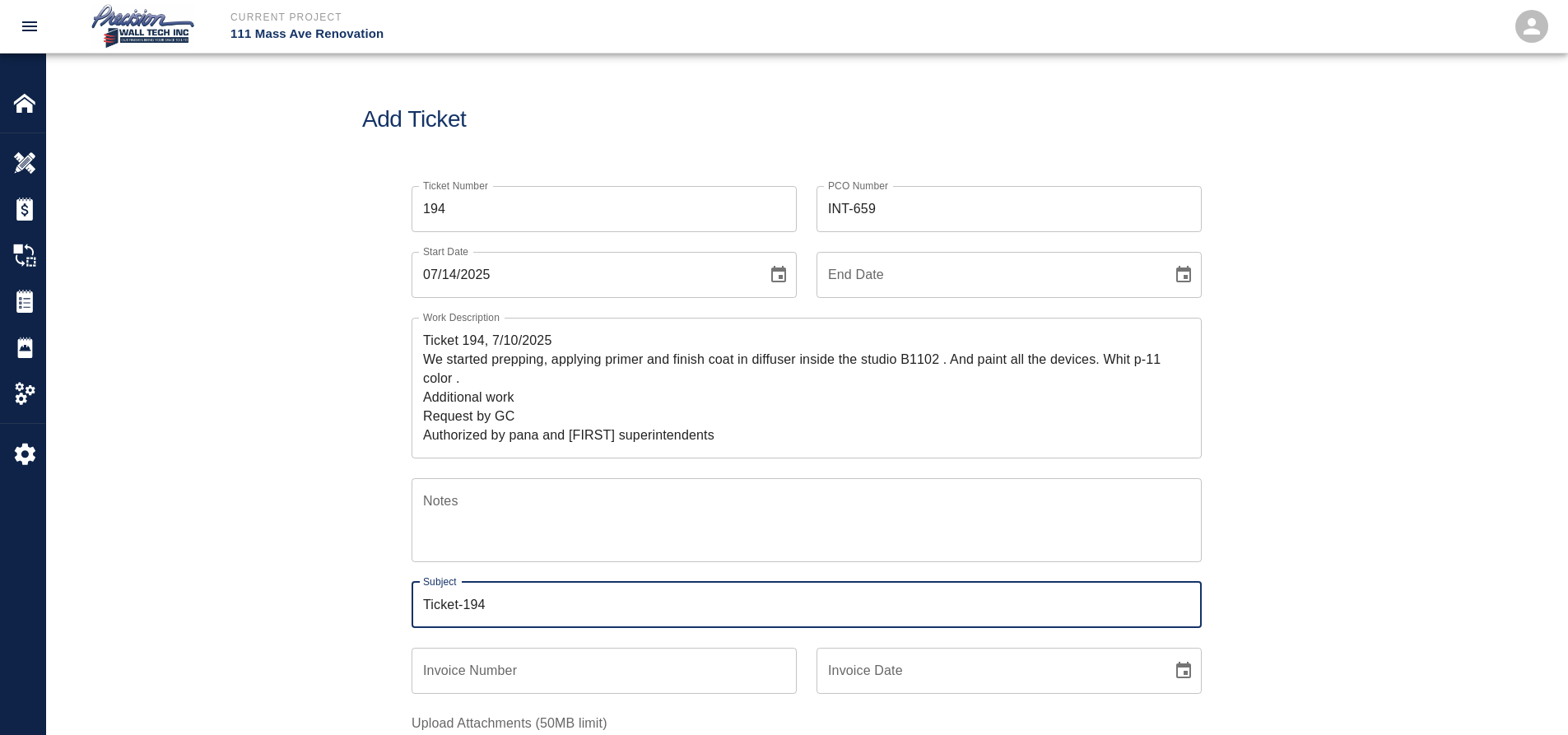 type on "Ticket-194" 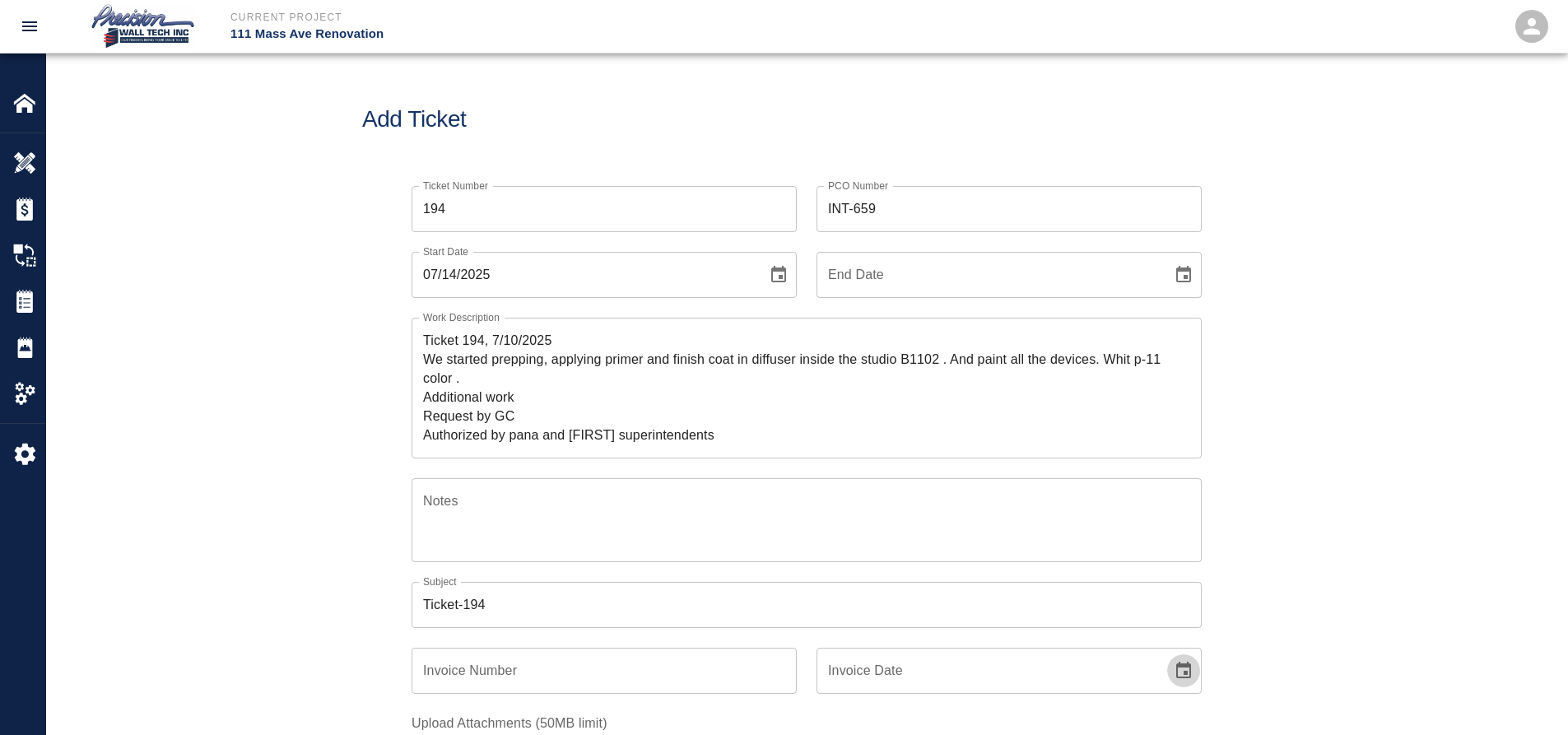 click at bounding box center (1184, 671) 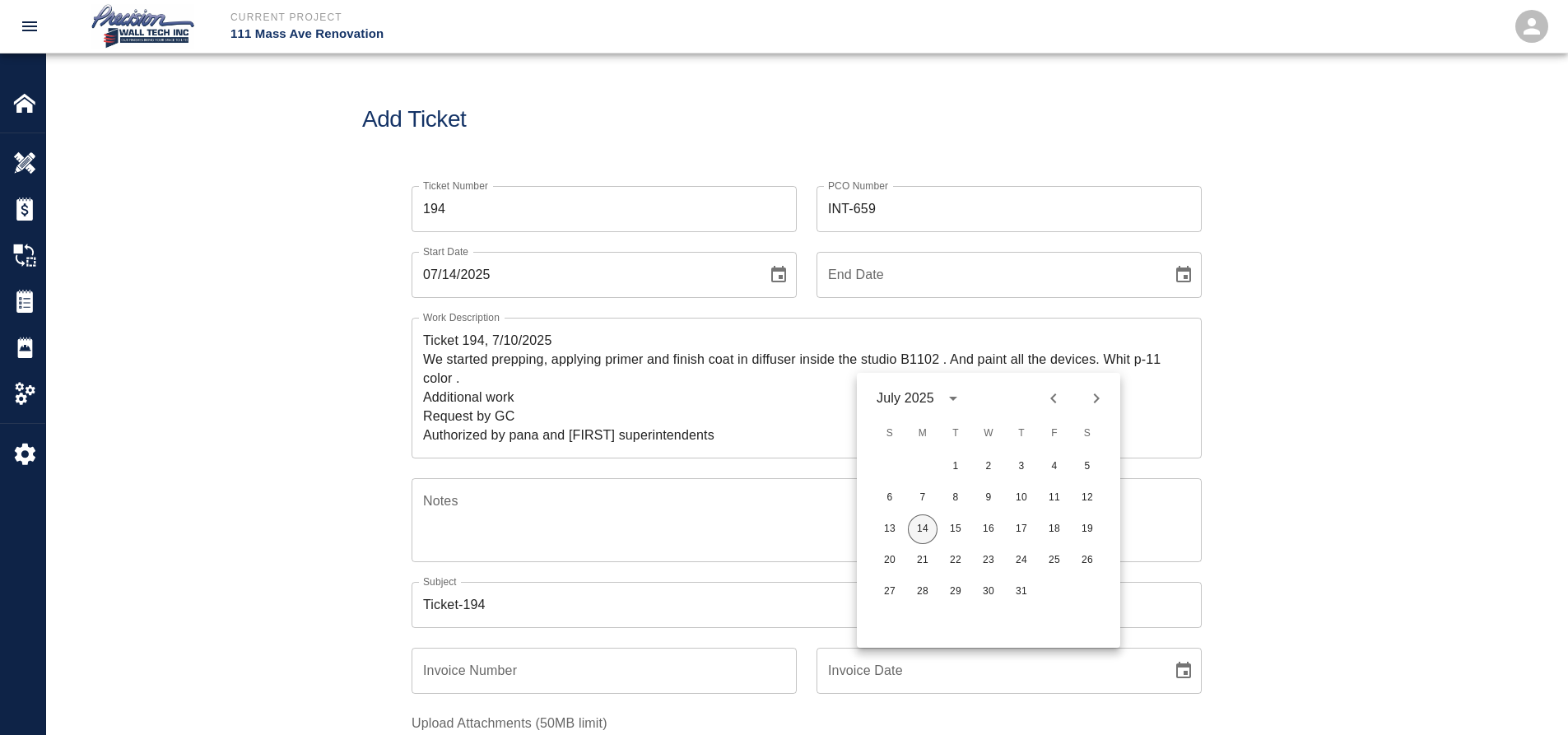 click on "14" at bounding box center [923, 529] 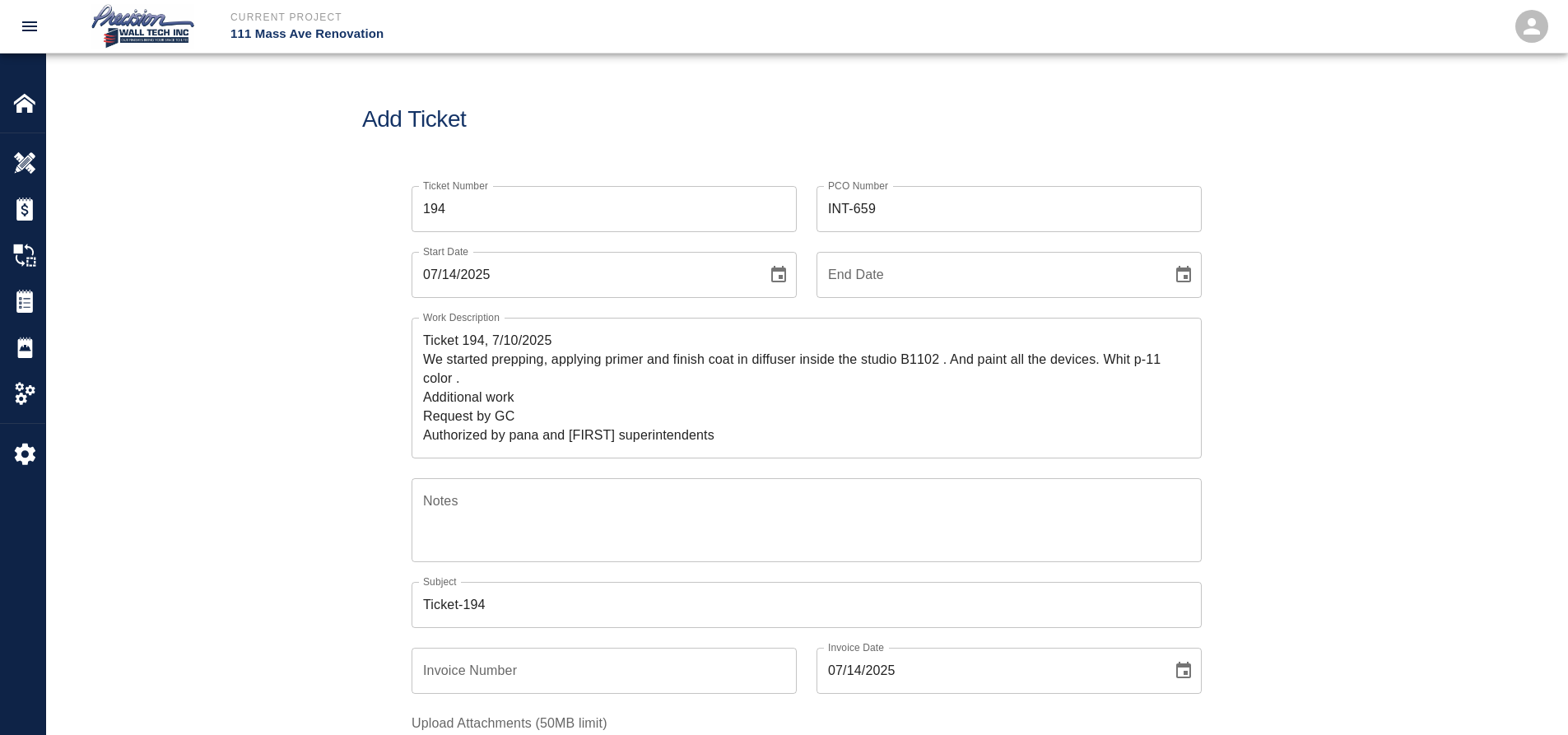 click at bounding box center [1184, 275] 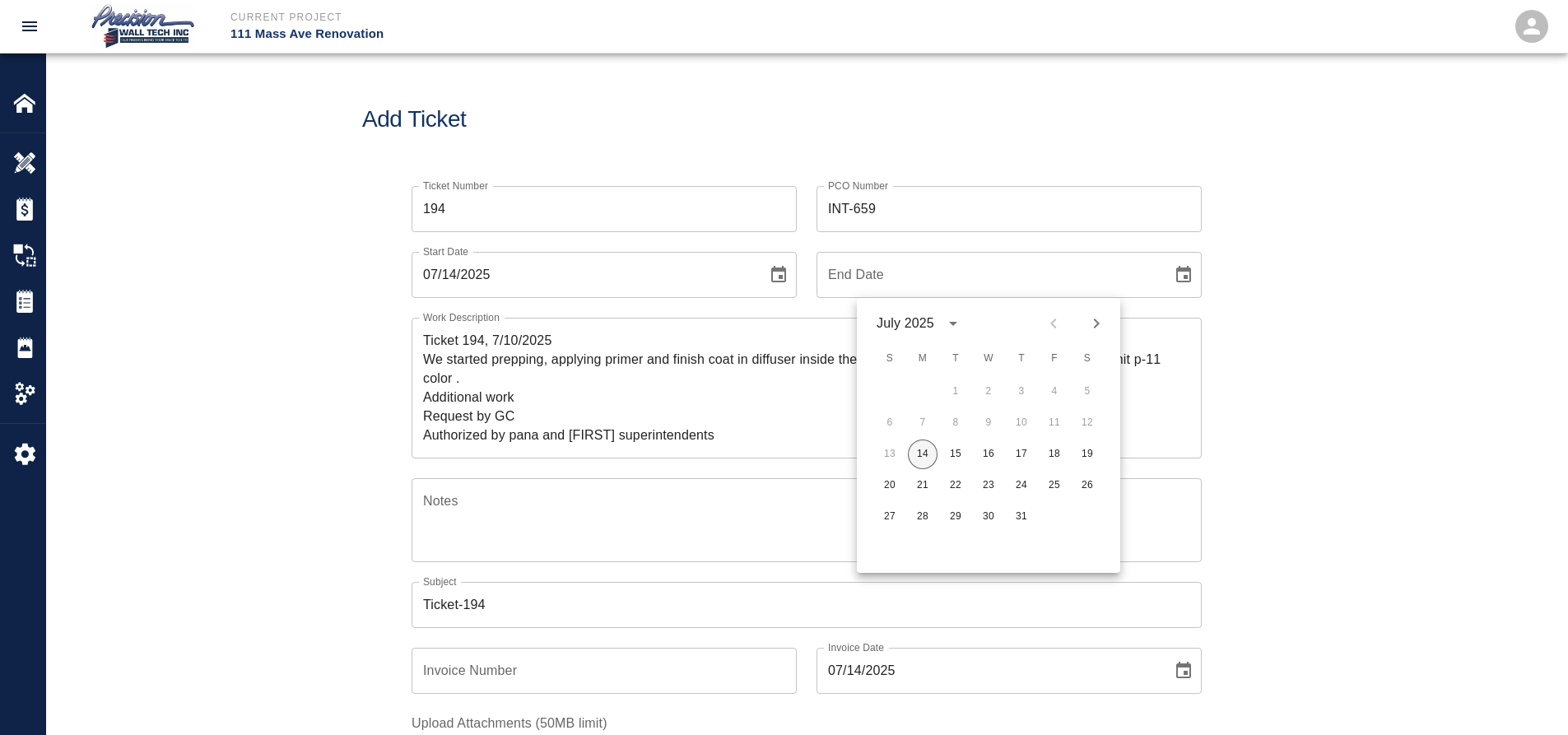 click on "14" at bounding box center (923, 454) 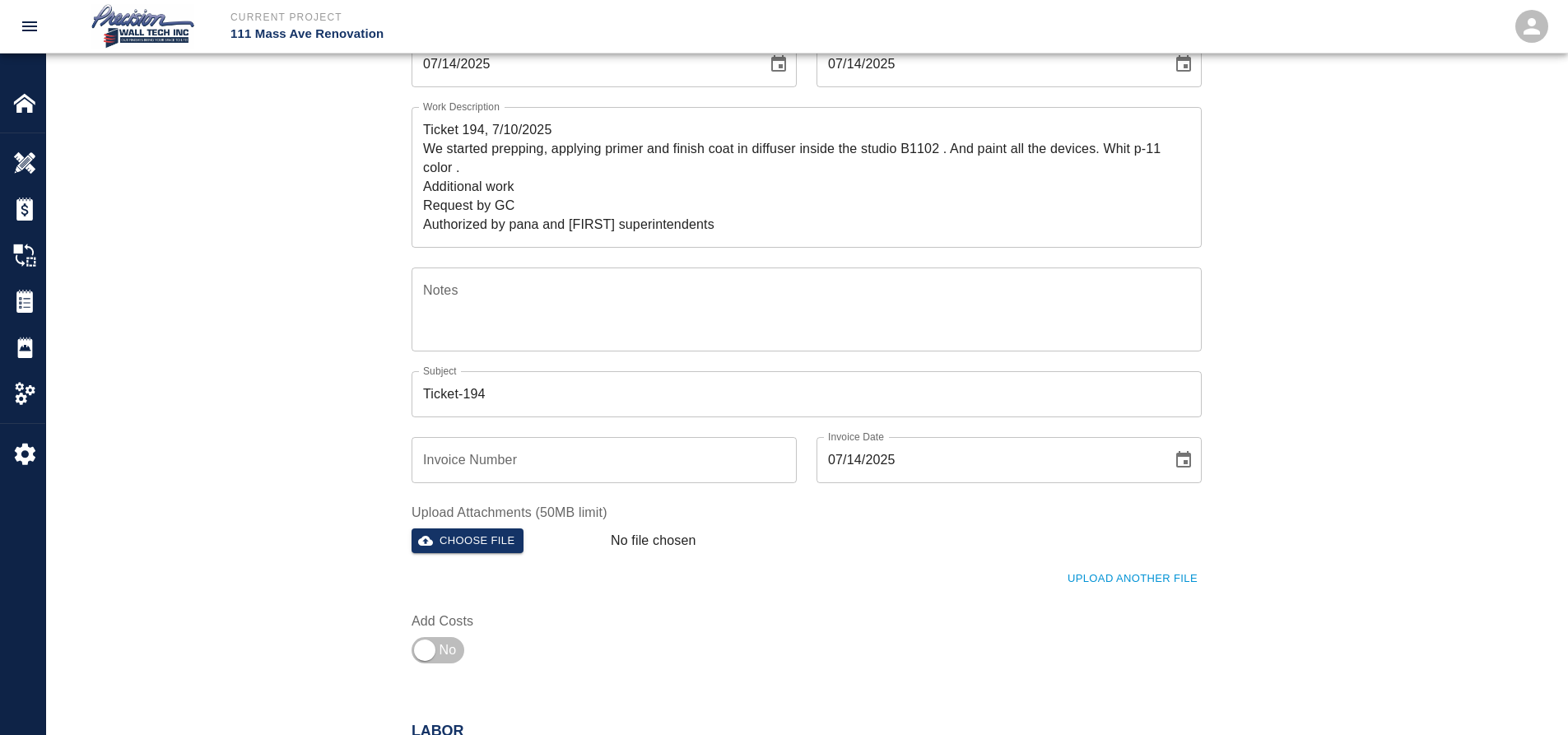 scroll, scrollTop: 247, scrollLeft: 0, axis: vertical 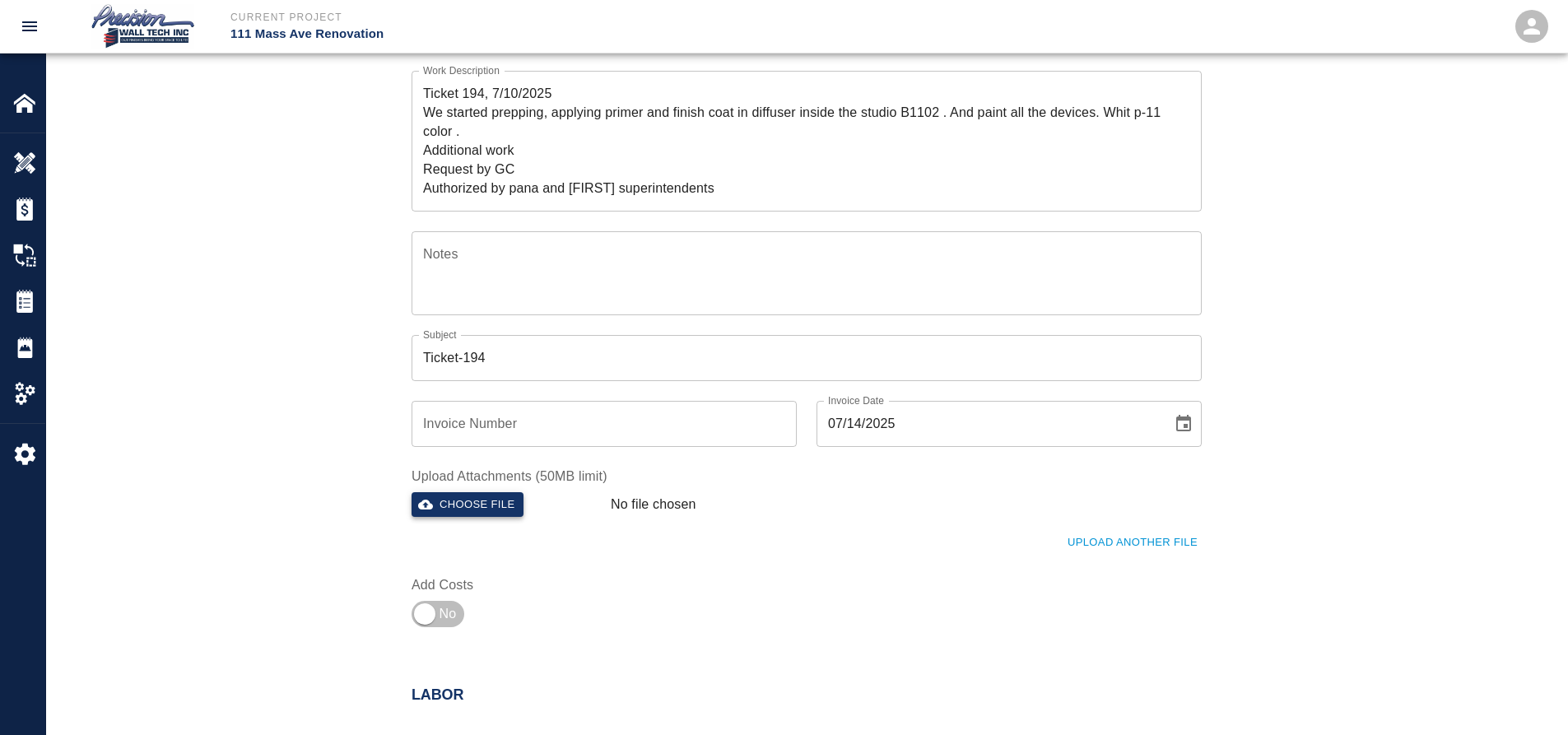 click on "Choose file" at bounding box center (468, 505) 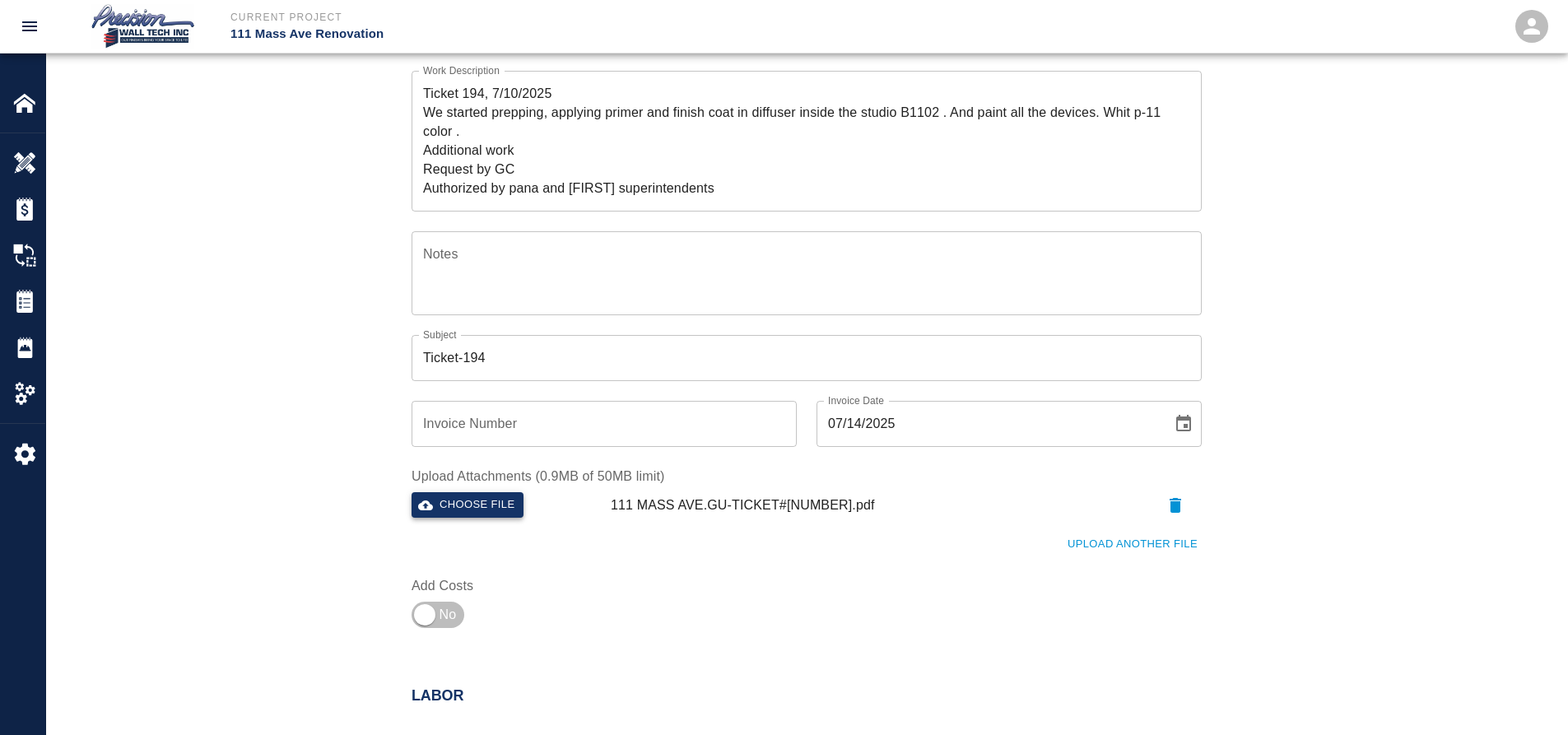 scroll, scrollTop: 494, scrollLeft: 0, axis: vertical 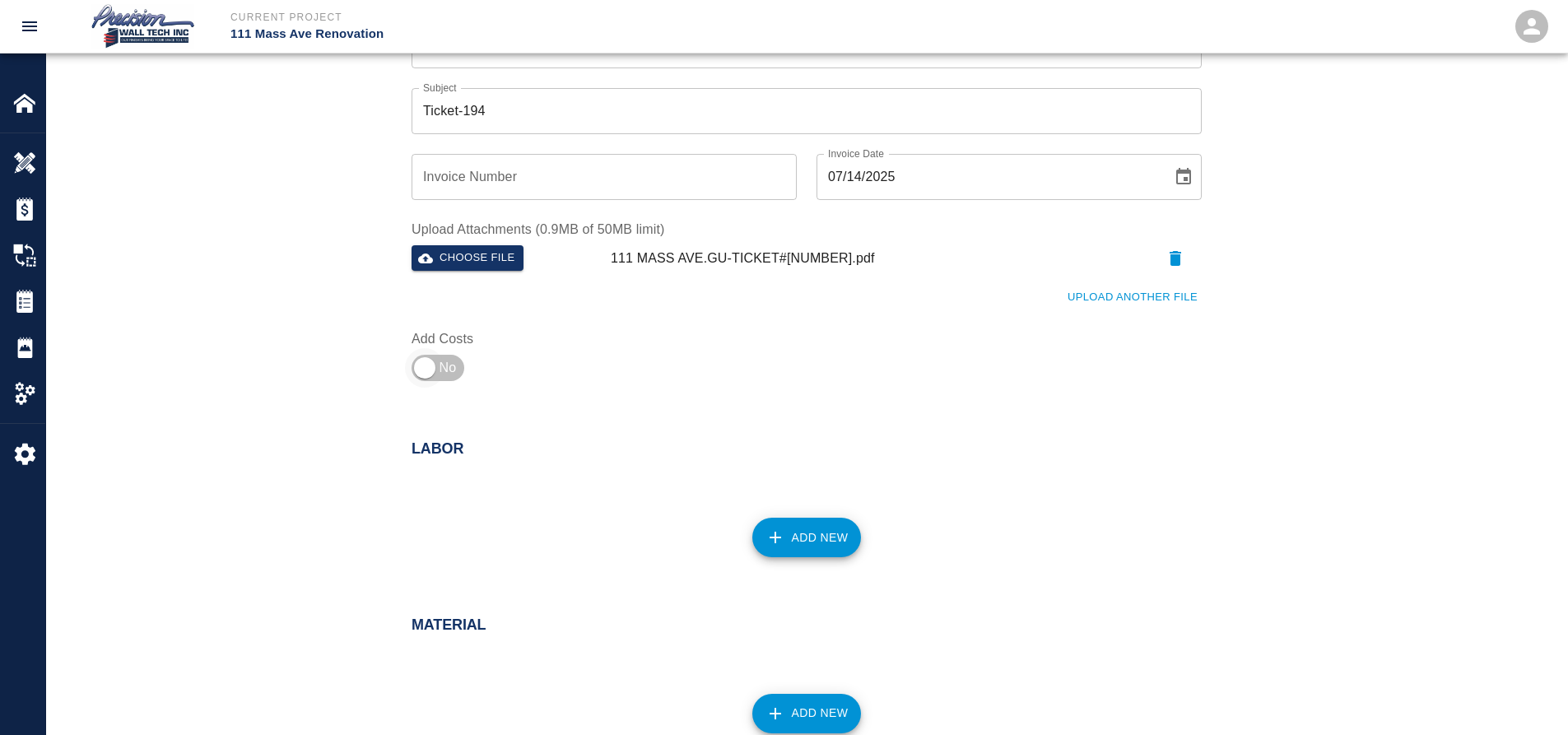 click at bounding box center [425, 368] 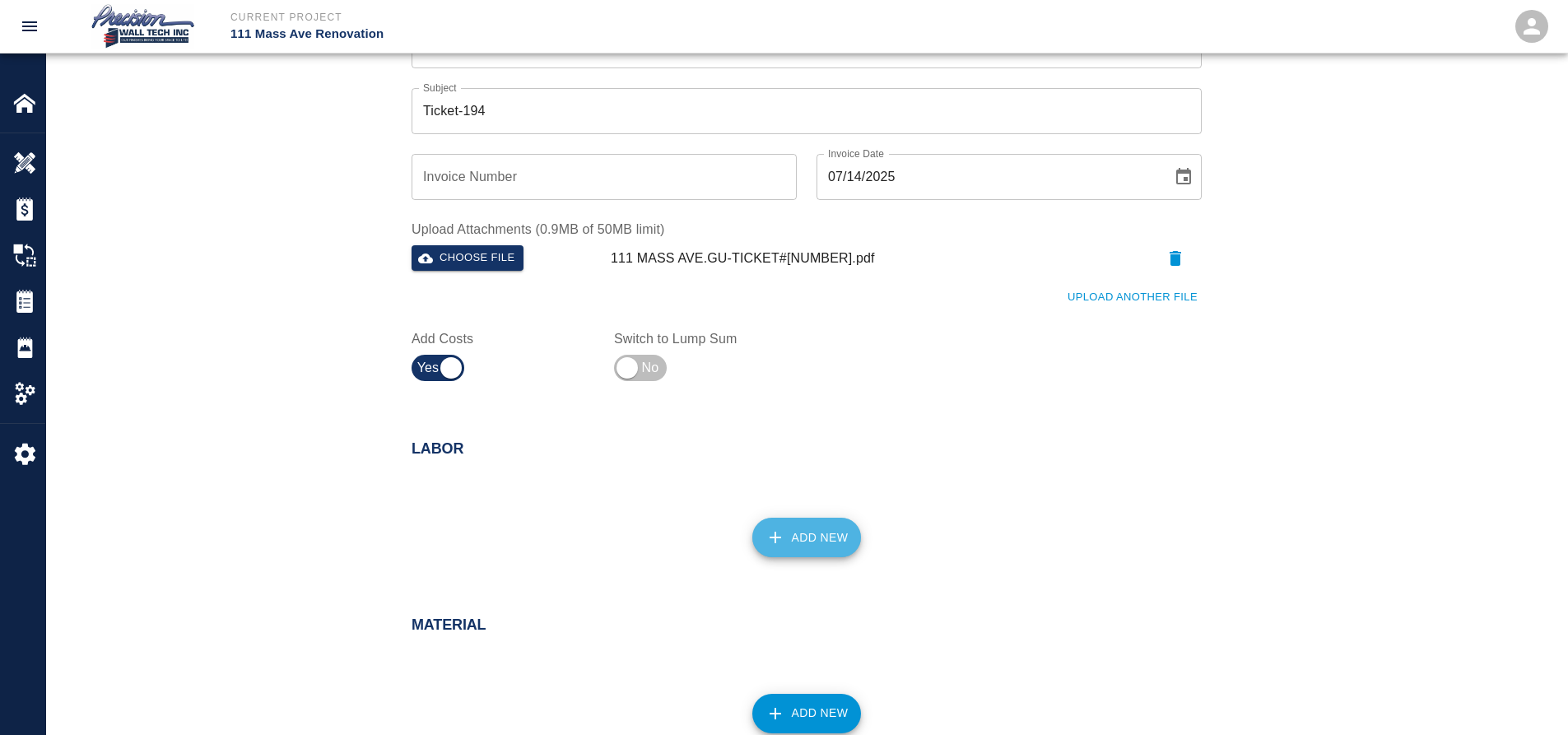 click on "Add New" at bounding box center [807, 537] 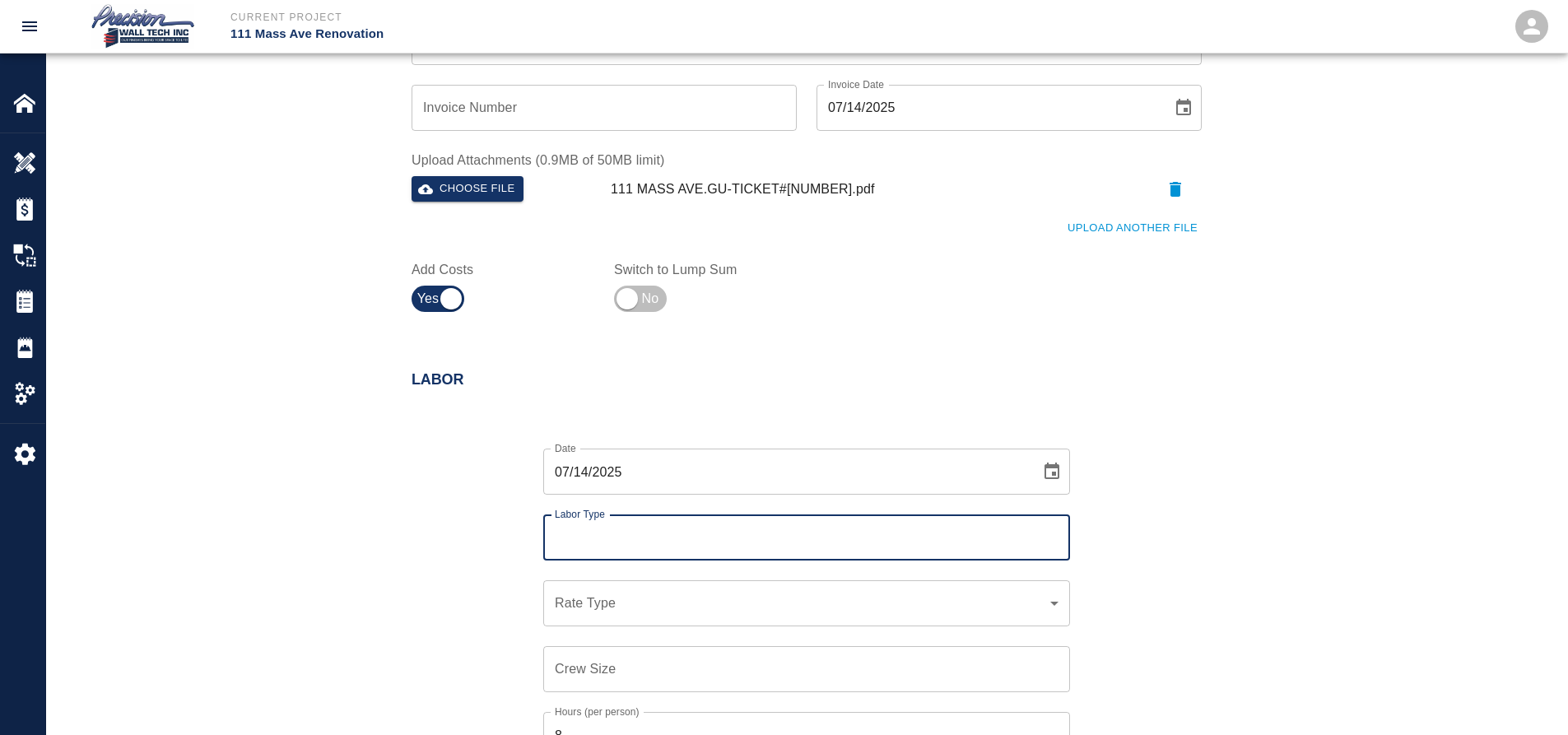 scroll, scrollTop: 658, scrollLeft: 0, axis: vertical 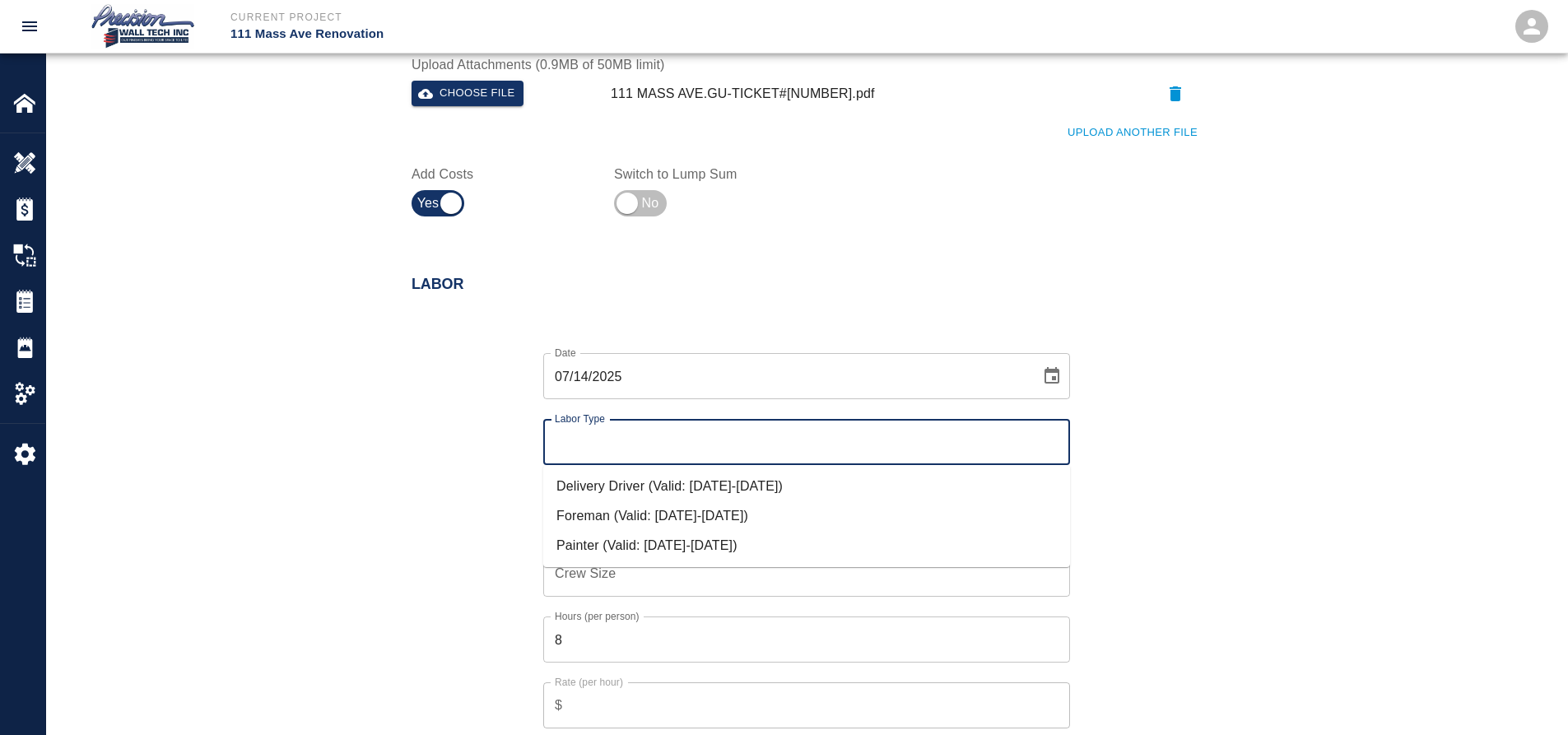 click on "Labor Type" at bounding box center (807, 442) 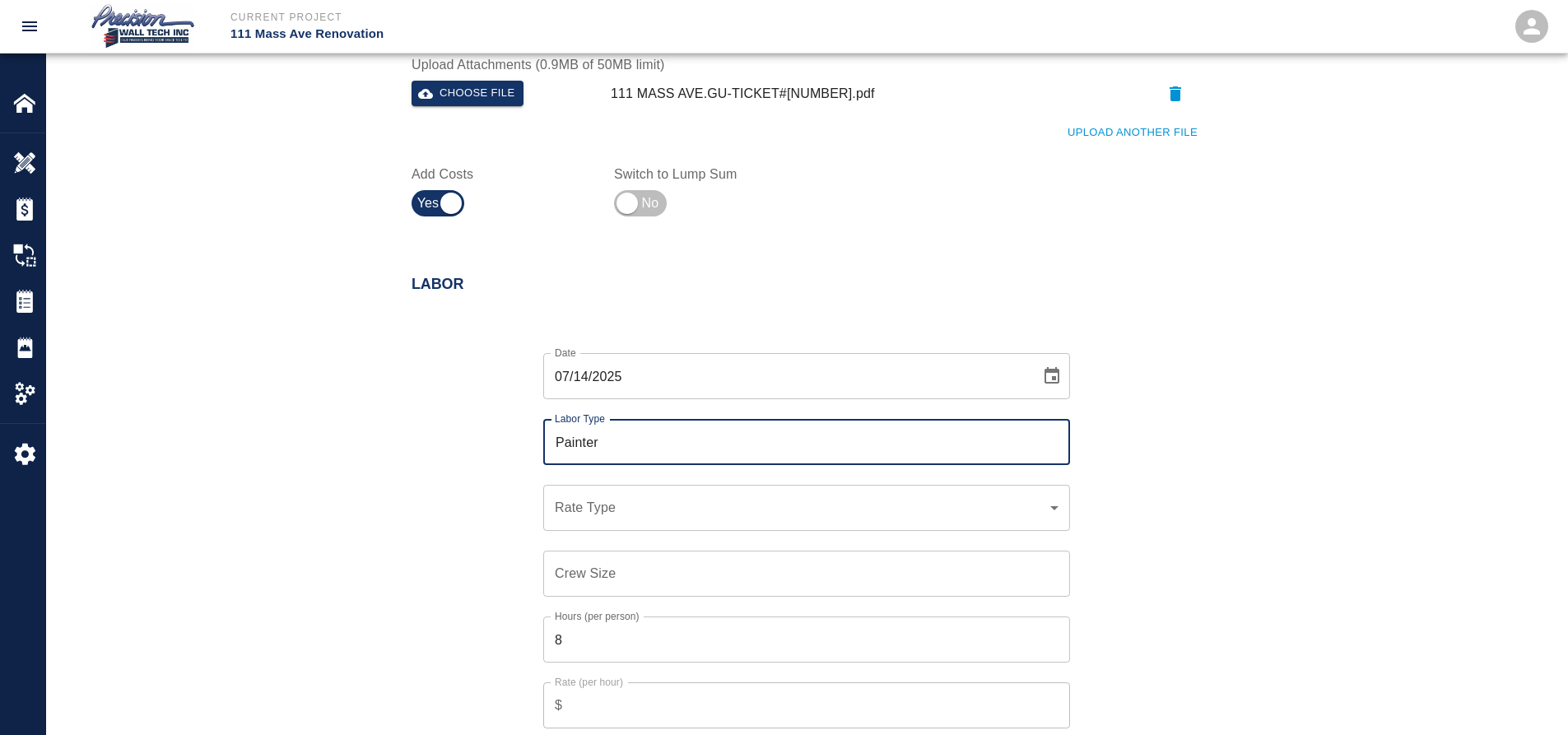 click on "​ Rate Type" at bounding box center [807, 508] 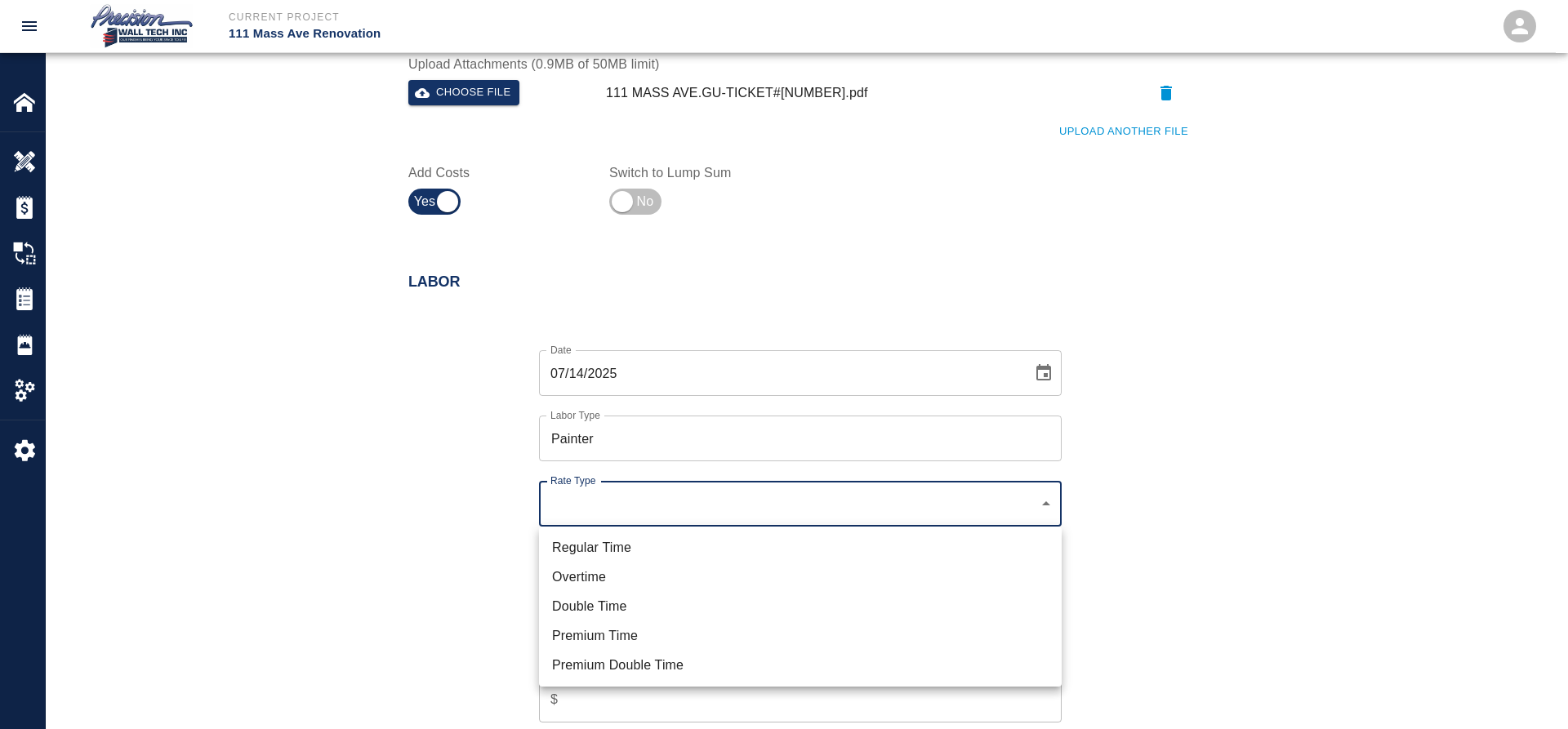 click on "Current Project 111 Mass Ave Renovation Home 111 Mass Ave Renovation Overview Estimates Change Orders Tickets Daily Reports Project Settings Settings Powered By Terms of Service  |  Privacy Policy Add Ticket Ticket Number 194 Ticket Number PCO Number INT-659 PCO Number Start Date  07/14/2025 Start Date  End Date 07/14/2025 End Date Work Description Ticket 194, 7/10/2025
We started prepping, applying primer and finish coat in diffuser inside the studio B1102 . And paint all the devices. Whit p-11 color .
Additional work
Request by GC
Authorized by pana and Samuel superintendents x Work Description Notes x Notes Subject Ticket-194 Subject Invoice Number Invoice Number Invoice Date 07/14/2025 Invoice Date Upload Attachments (0.9MB of 50MB limit) Choose file 111 MASS AVE.GU-TICKET#194.pdf Upload Another File Add Costs Switch to Lump Sum Labor Date 07/14/2025 Date Labor Type Painter Labor Type Rate Type ​ Rate Type Crew Size Crew Size Hours (per person) 8 Hours (per person) Rate (per hour) $ Rate (per hour) %" at bounding box center (784, -289) 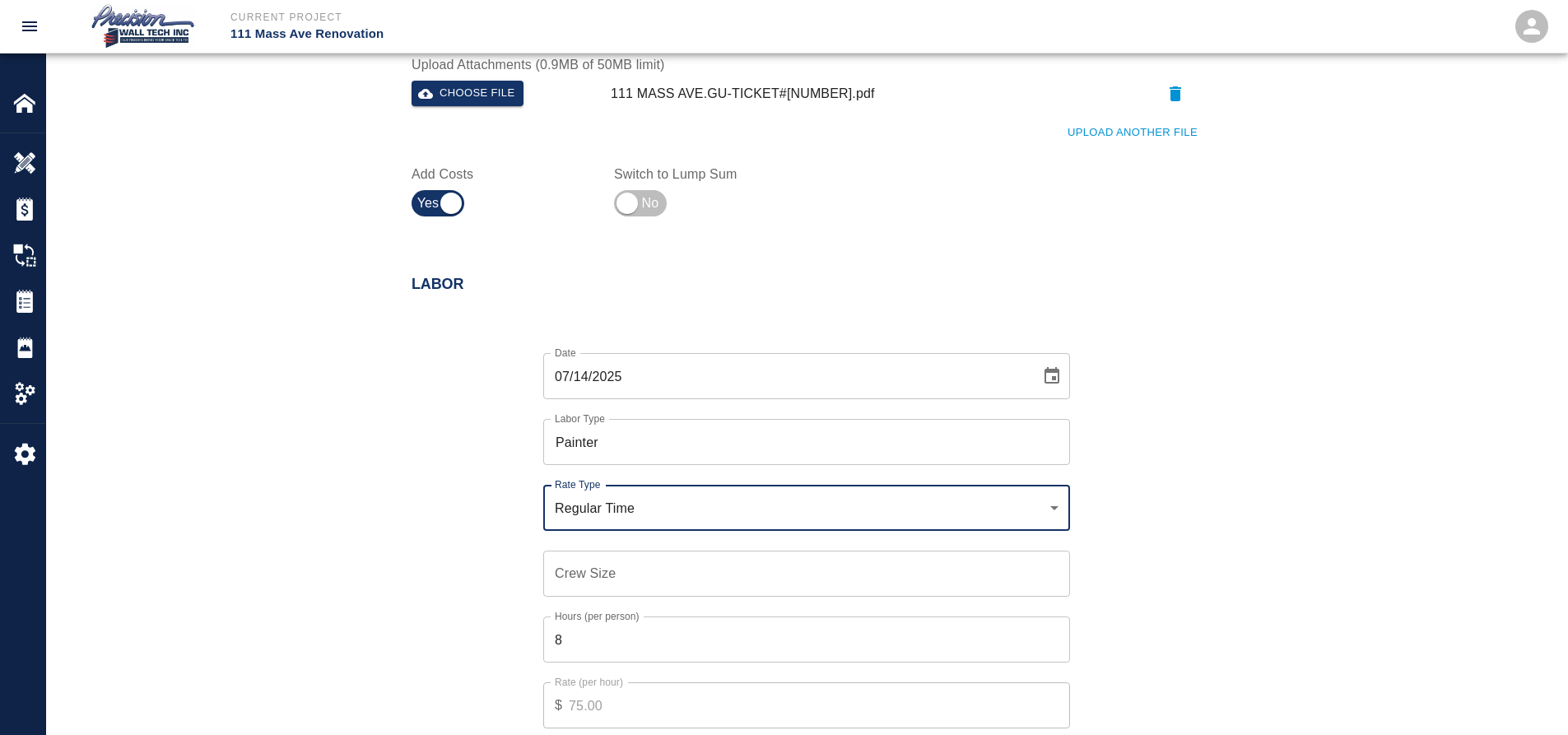 click on "Crew Size" at bounding box center (807, 574) 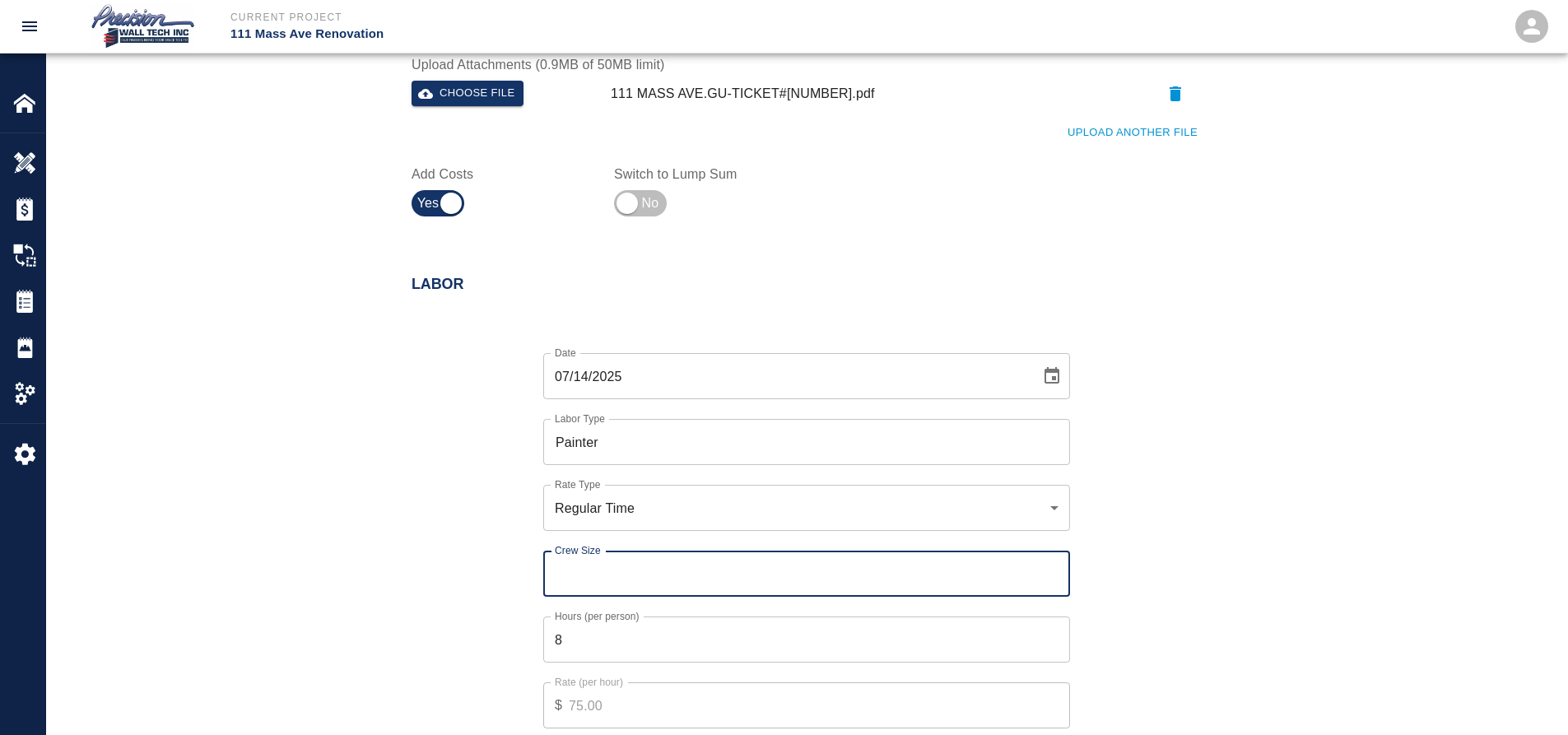 click on "Crew Size" at bounding box center [807, 574] 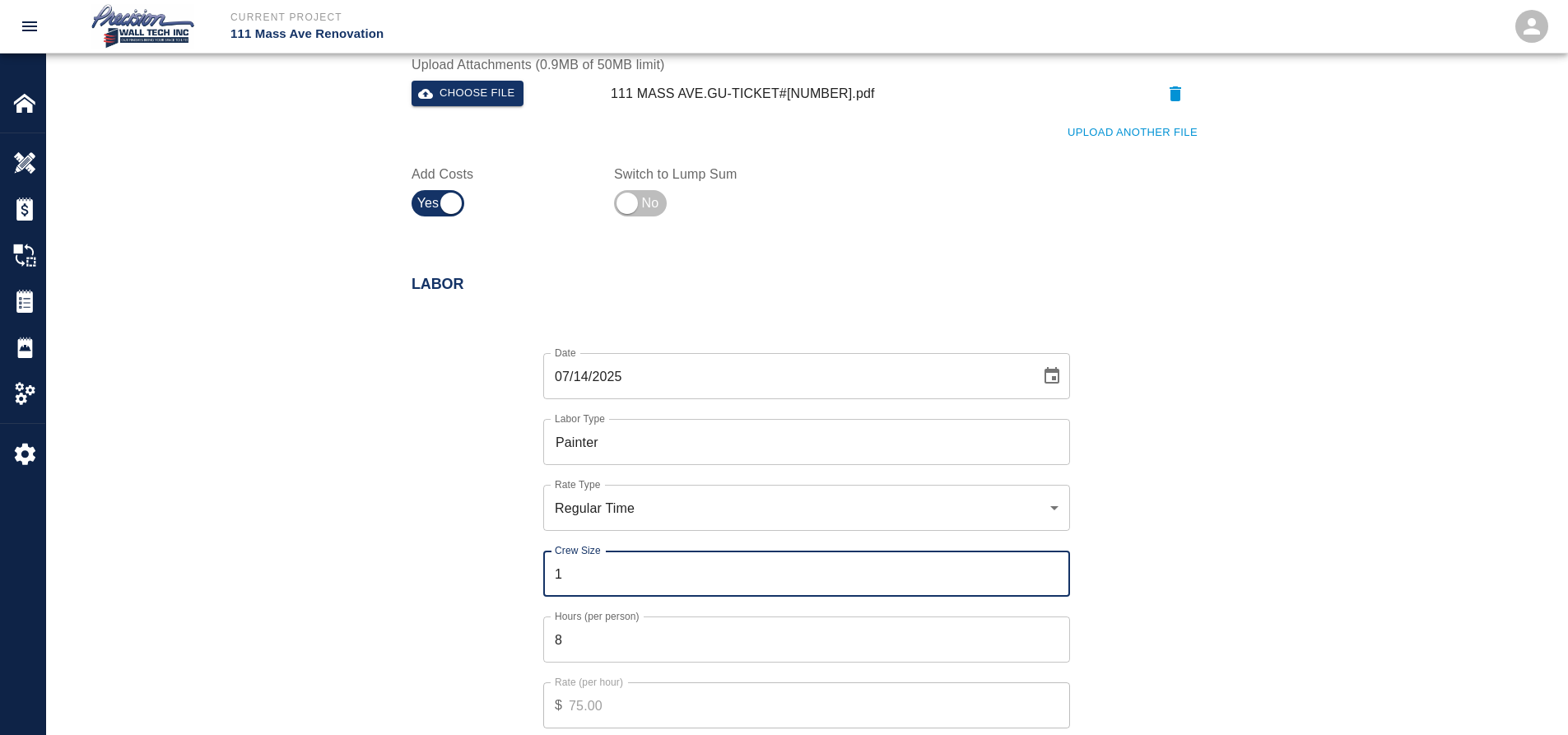 type on "1" 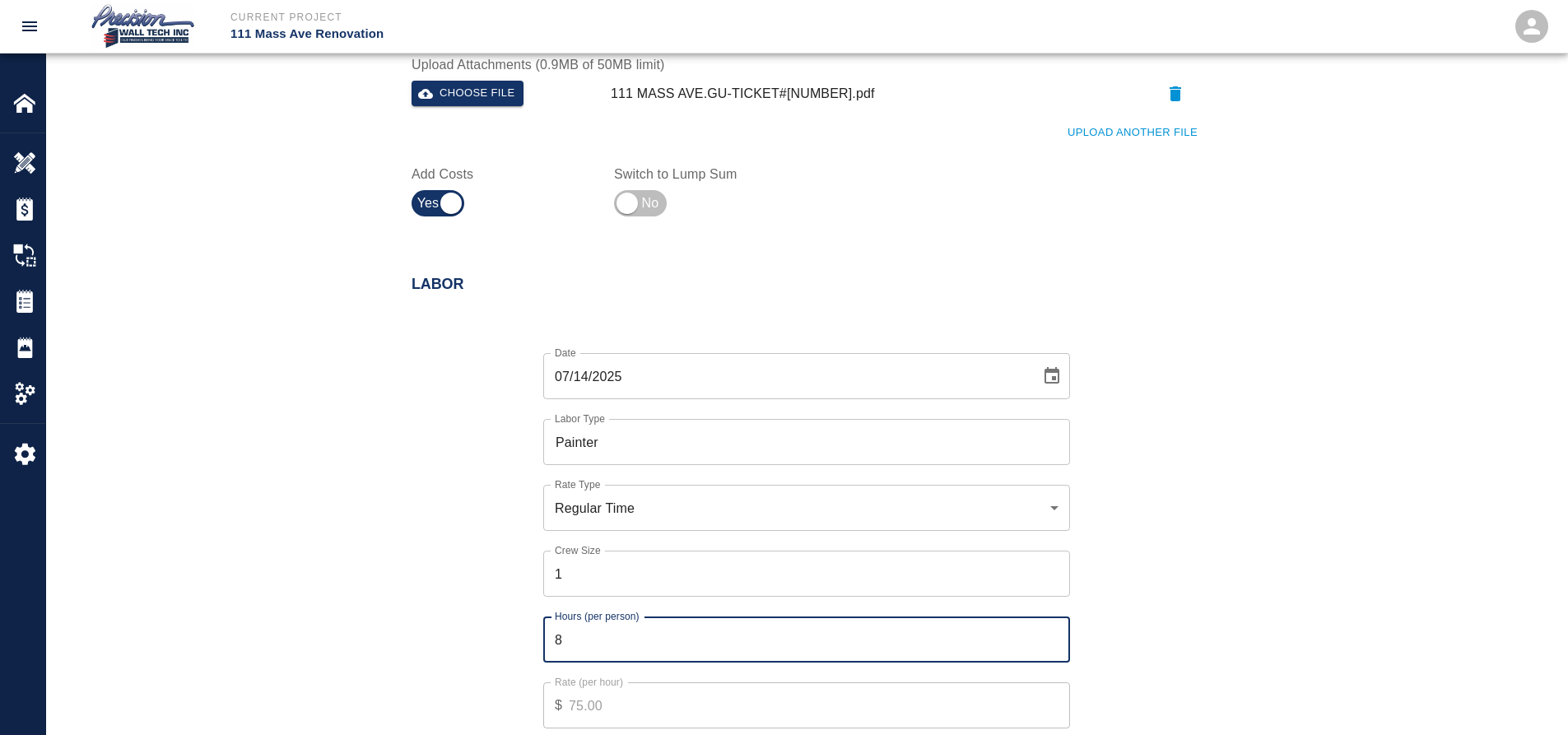 click on "8" at bounding box center (807, 640) 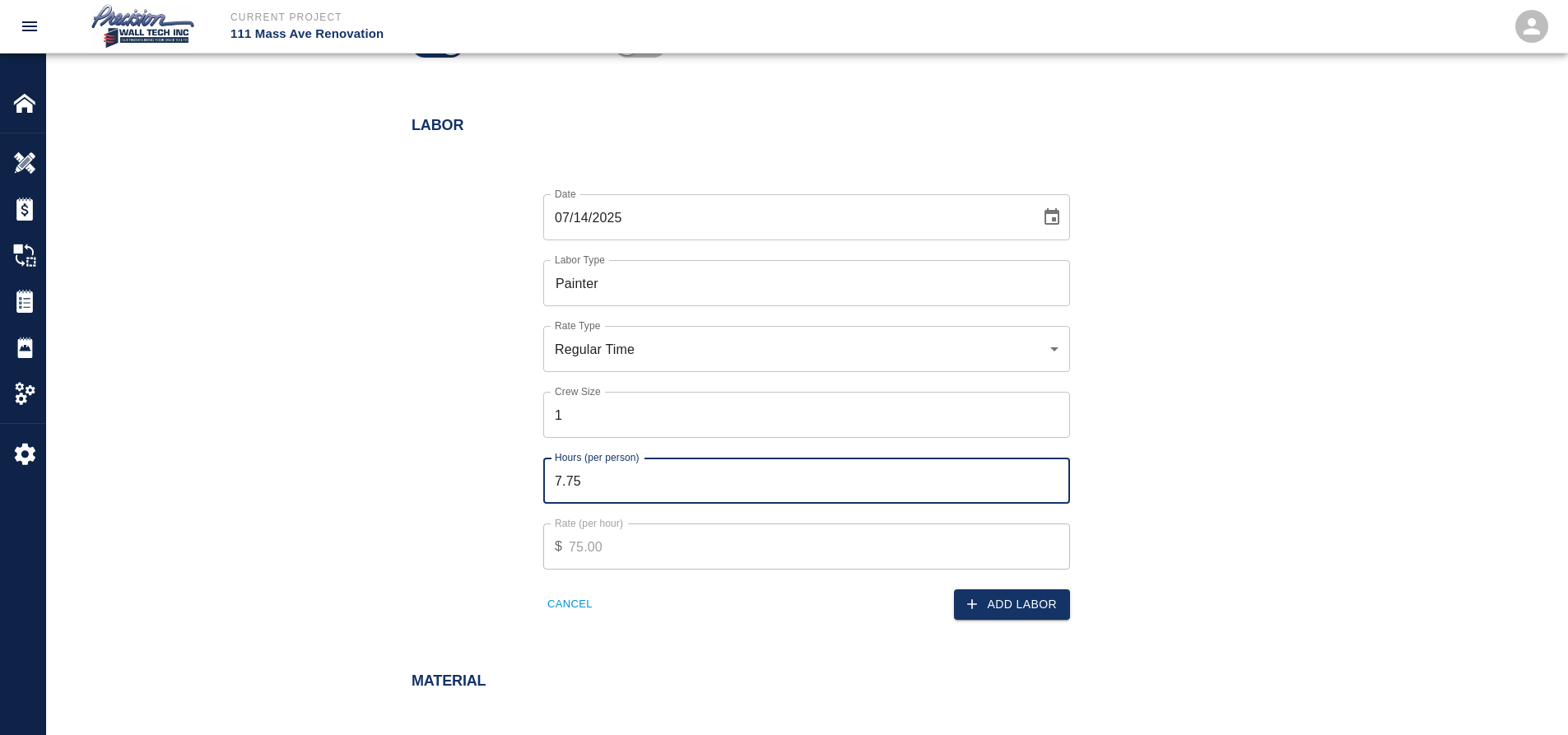 scroll, scrollTop: 823, scrollLeft: 0, axis: vertical 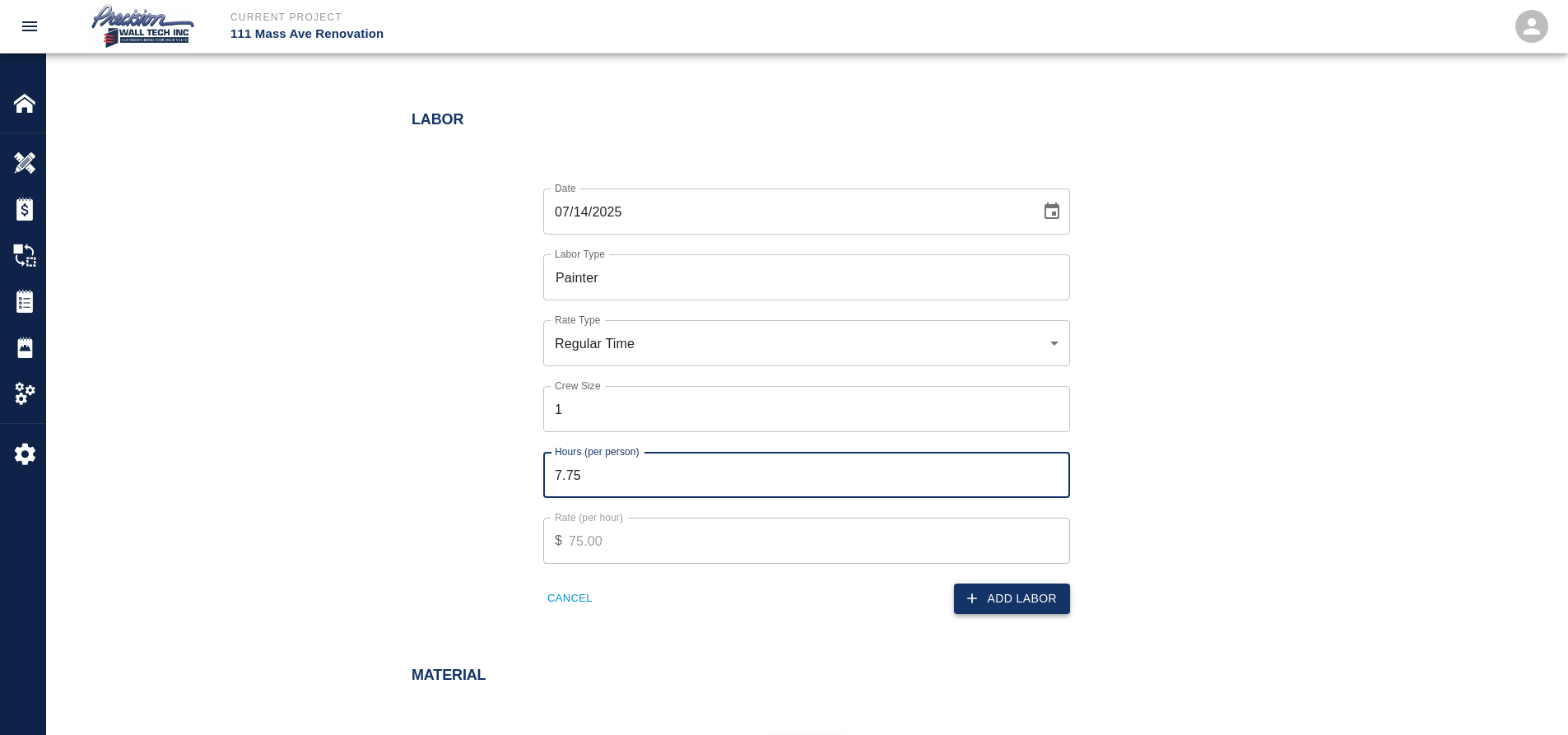 type on "7.75" 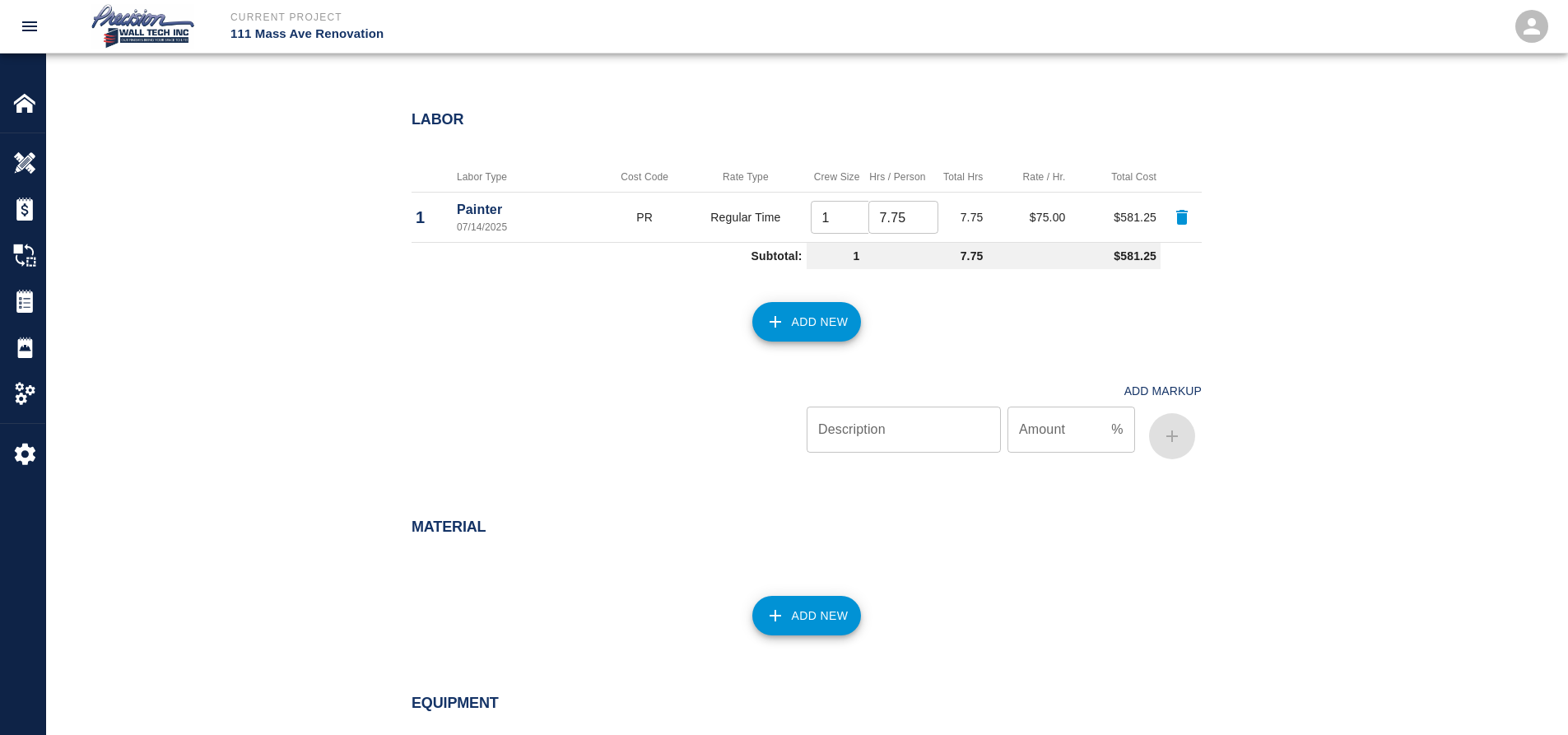 click on "Add New" at bounding box center (807, 616) 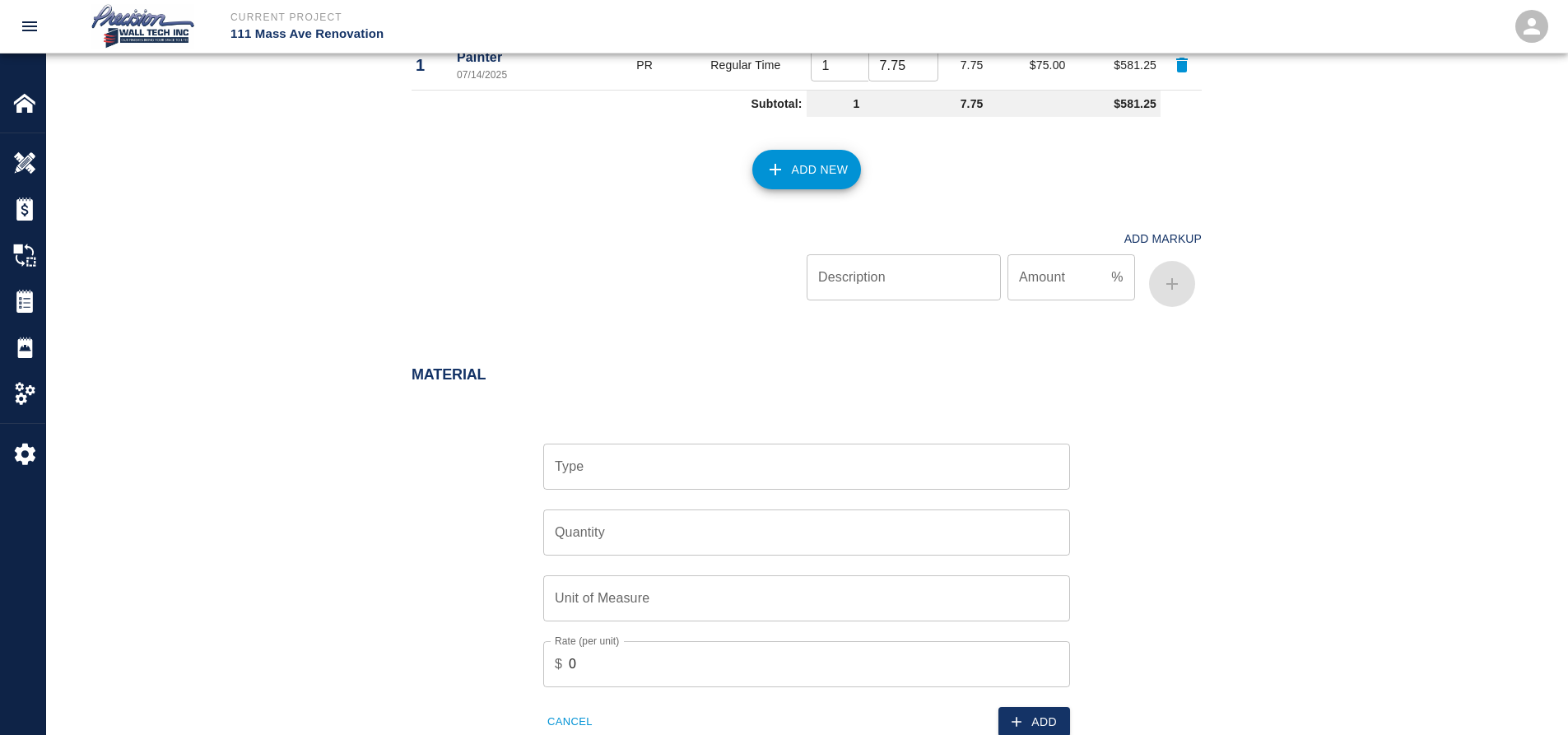 scroll, scrollTop: 988, scrollLeft: 0, axis: vertical 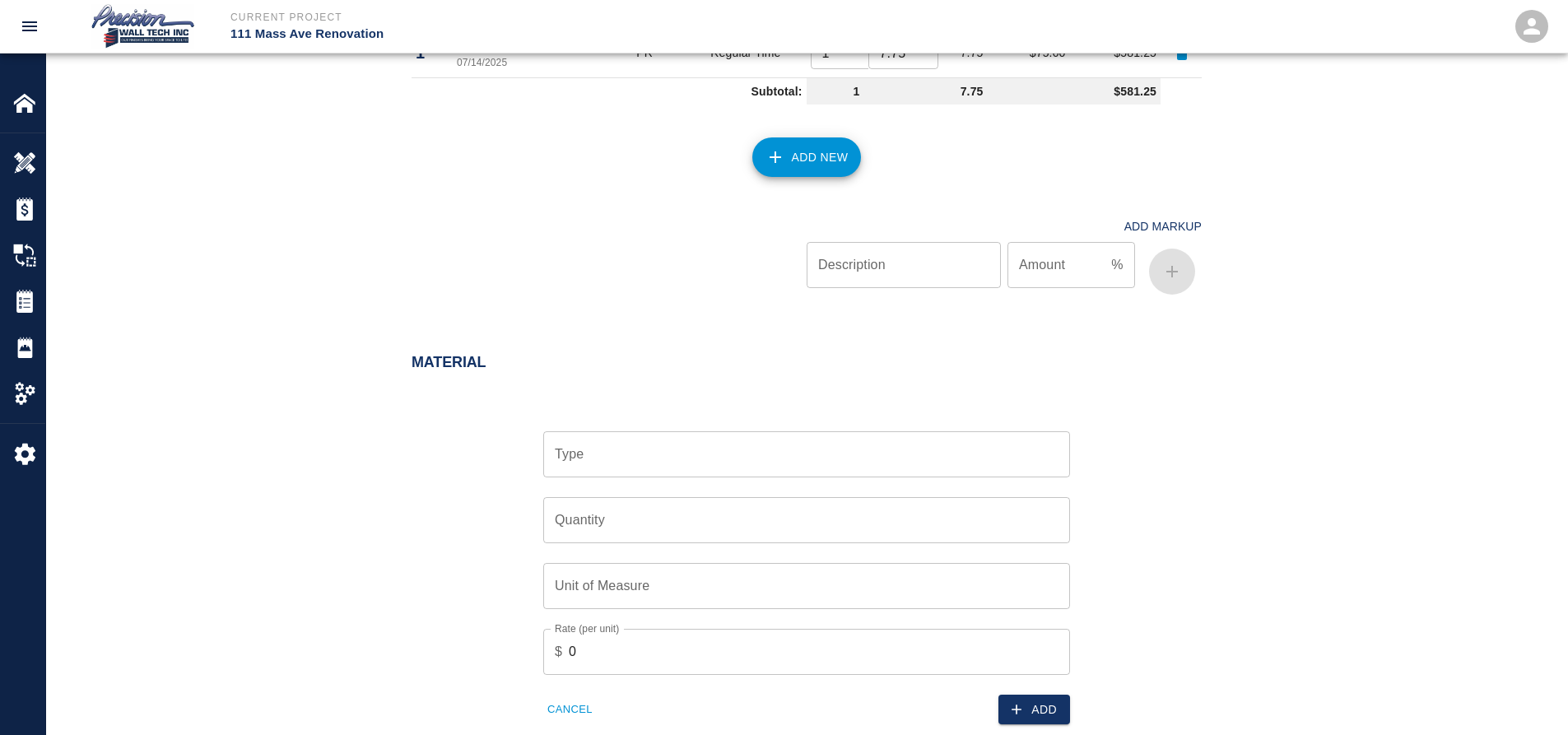 click on "Type" at bounding box center [807, 454] 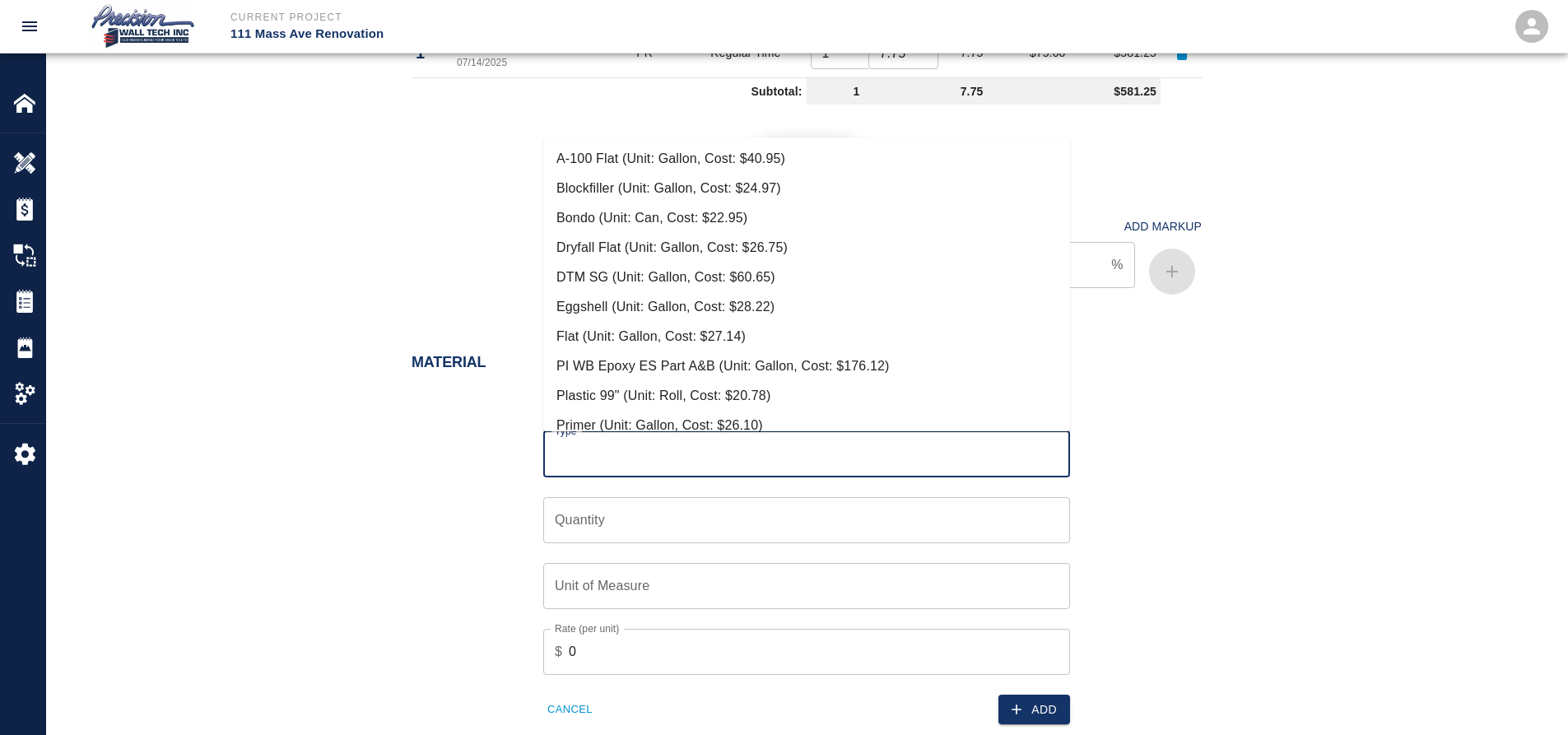 click on "Eggshell (Unit: Gallon, Cost: $28.22)" at bounding box center (807, 307) 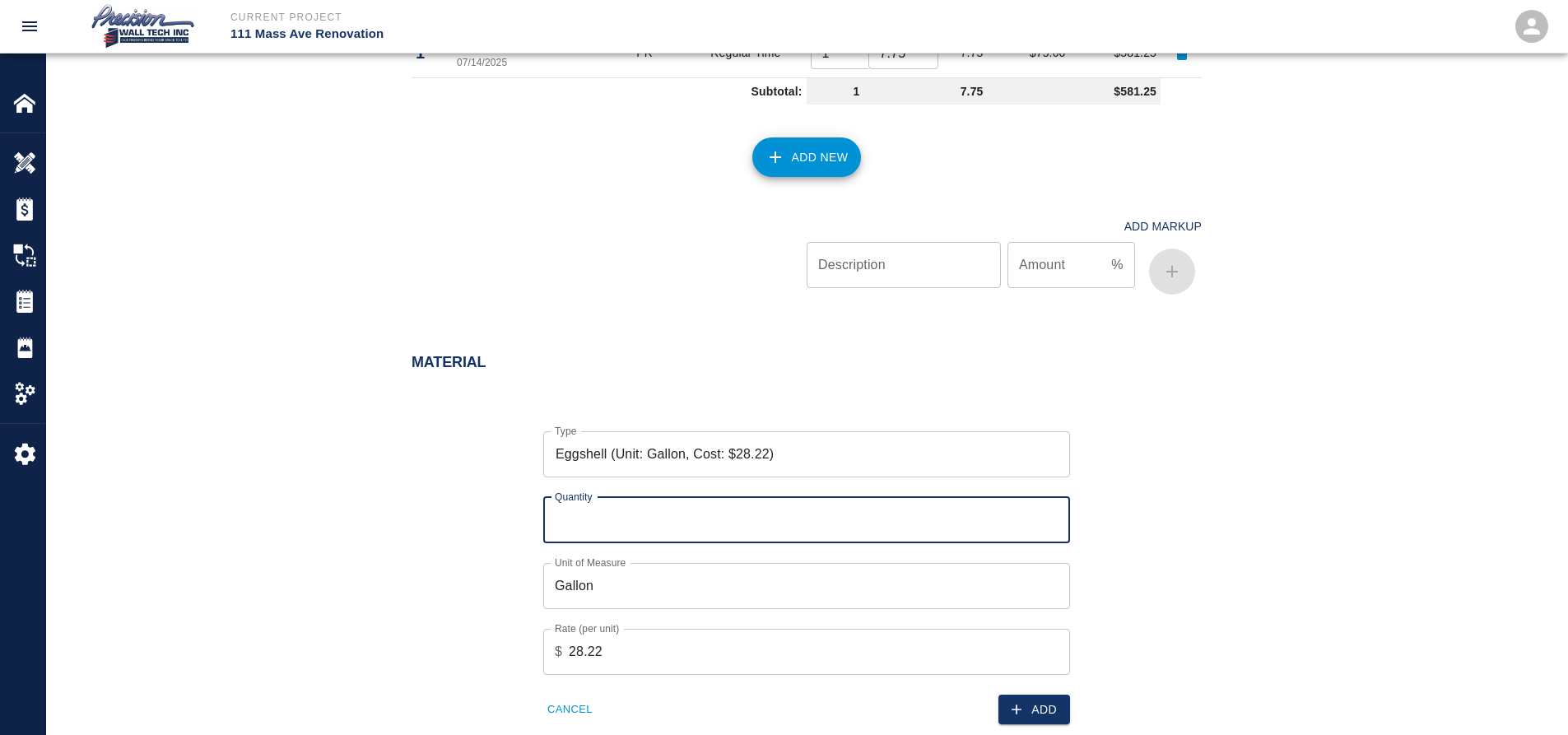 click on "Quantity" at bounding box center (807, 520) 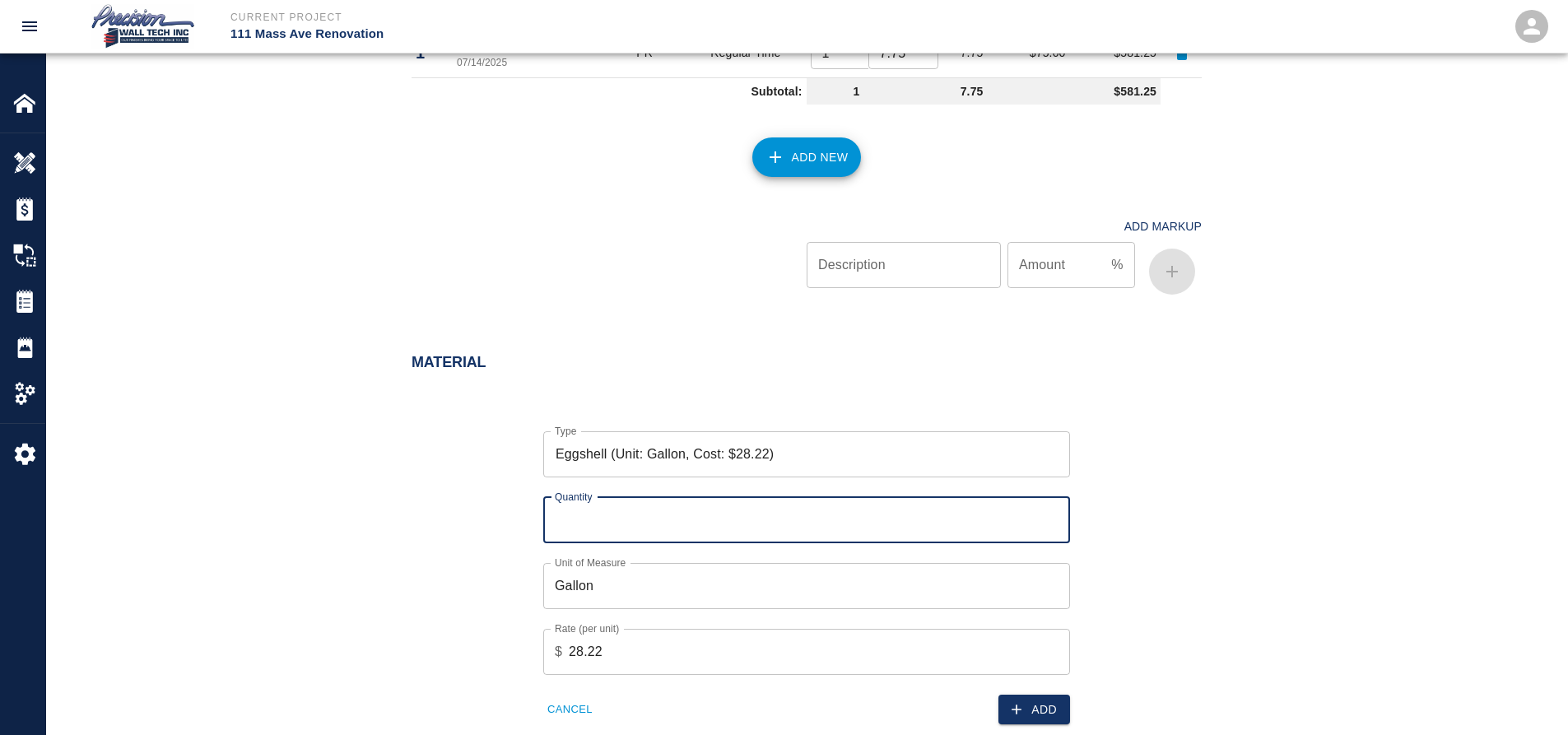 click on "Quantity" at bounding box center [807, 520] 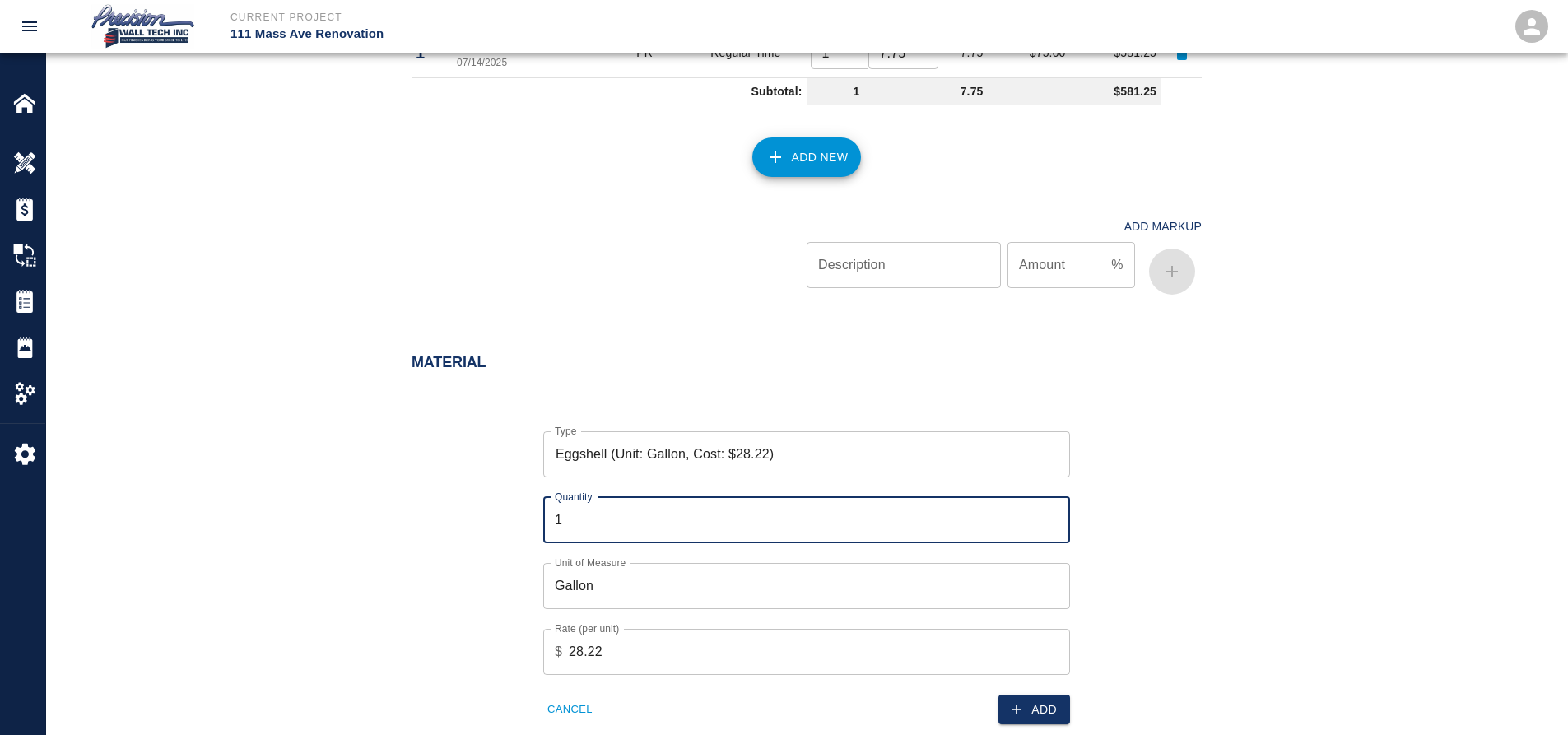 click on "1" at bounding box center [807, 520] 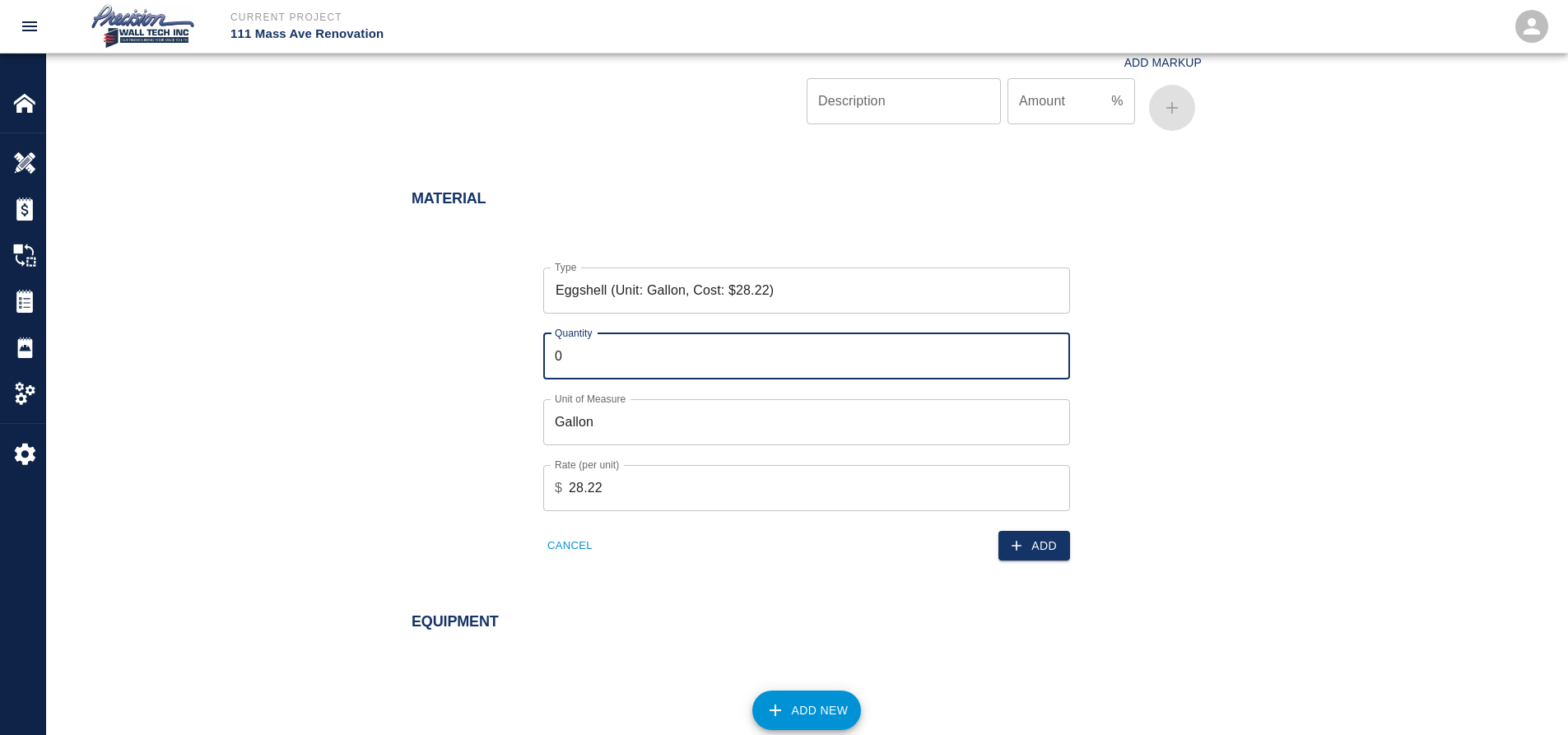 scroll, scrollTop: 1152, scrollLeft: 0, axis: vertical 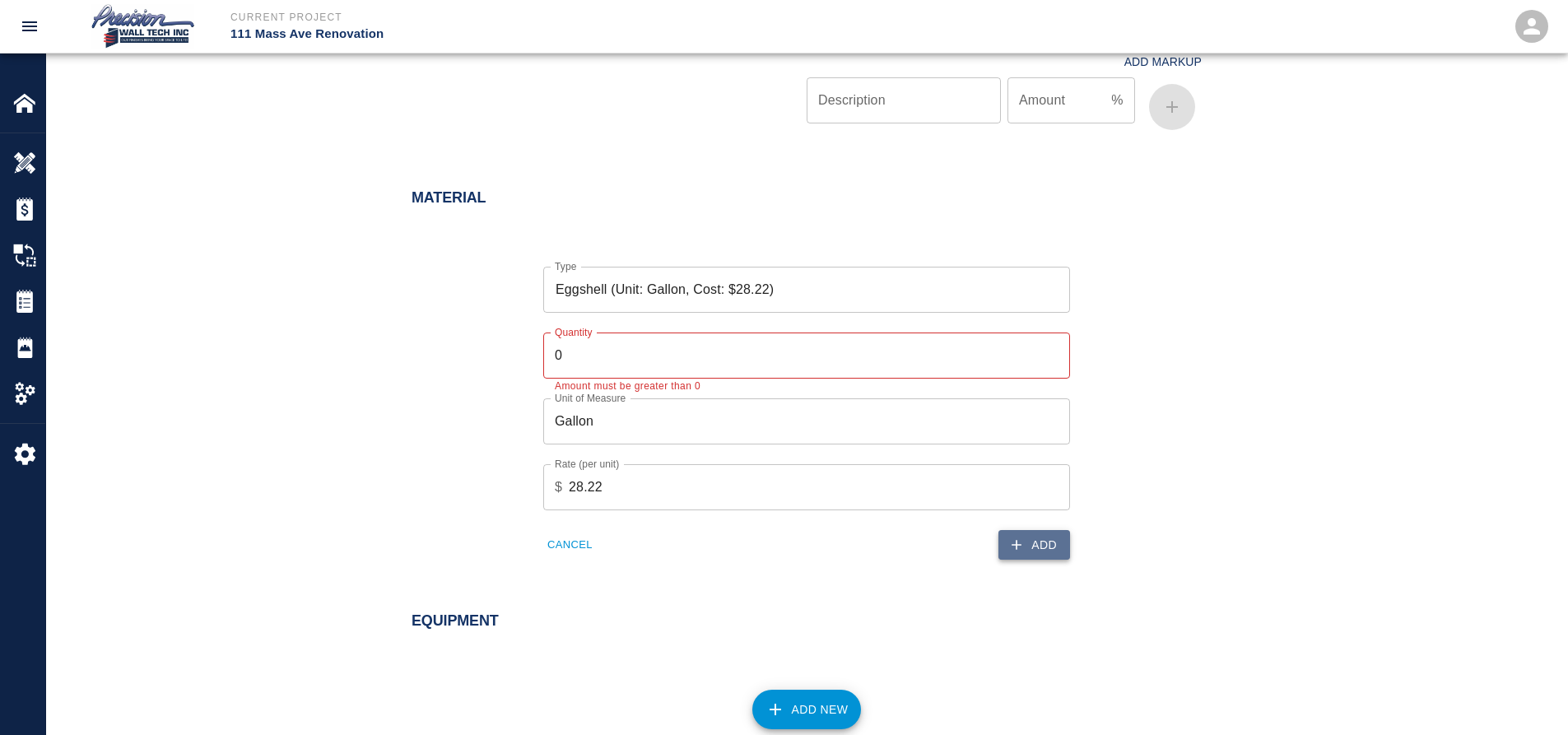 click on "Add" at bounding box center [1034, 545] 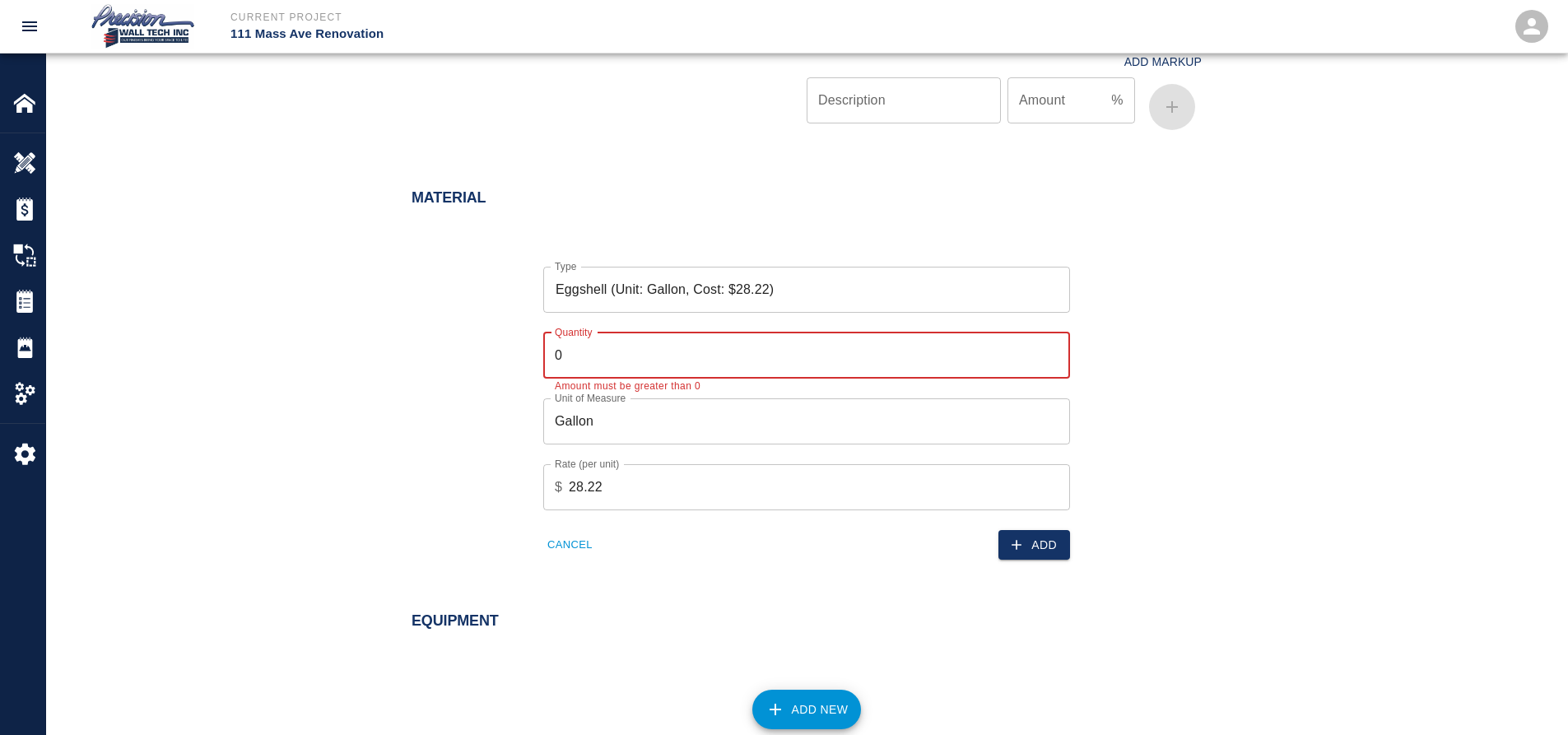 click on "0" at bounding box center [807, 356] 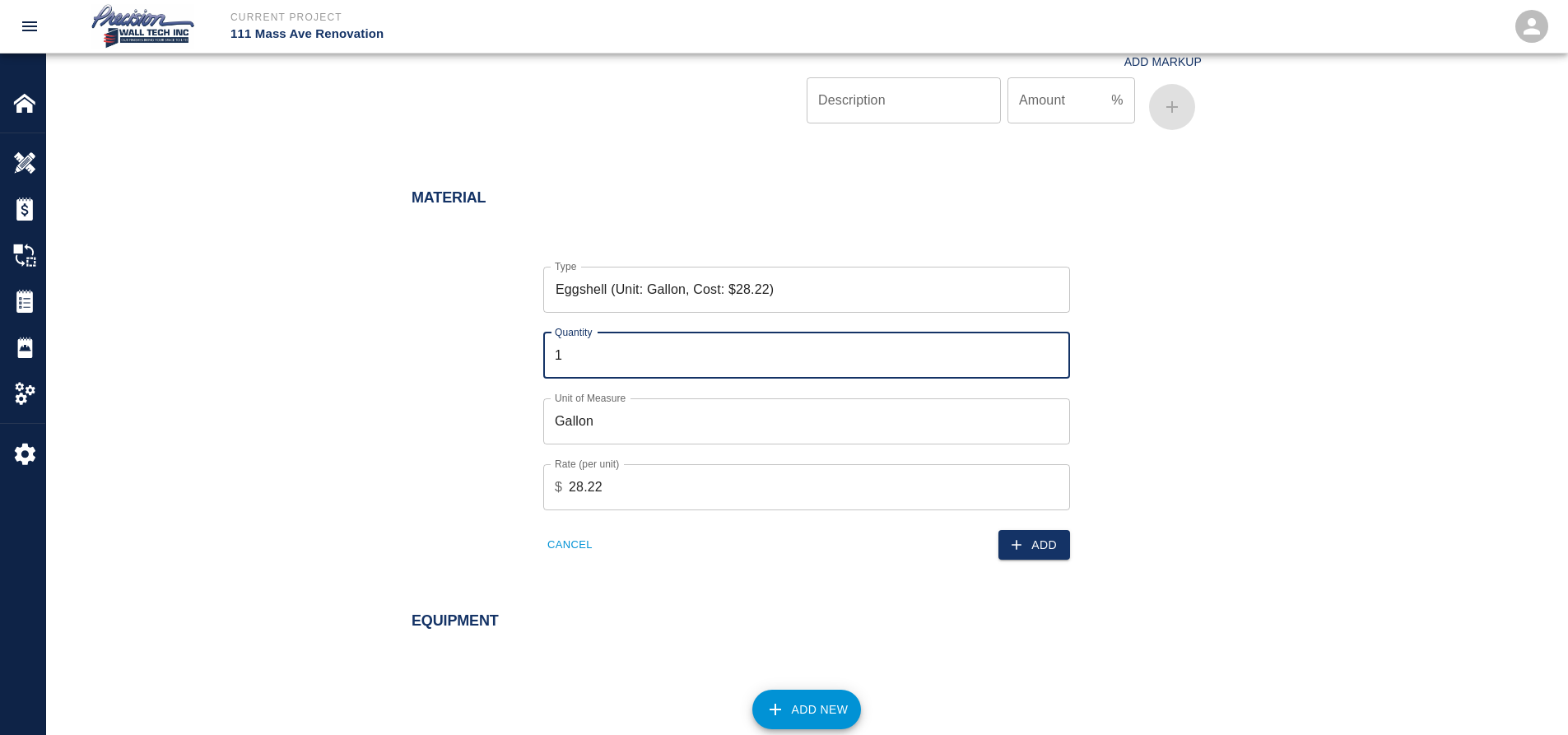 type on "1" 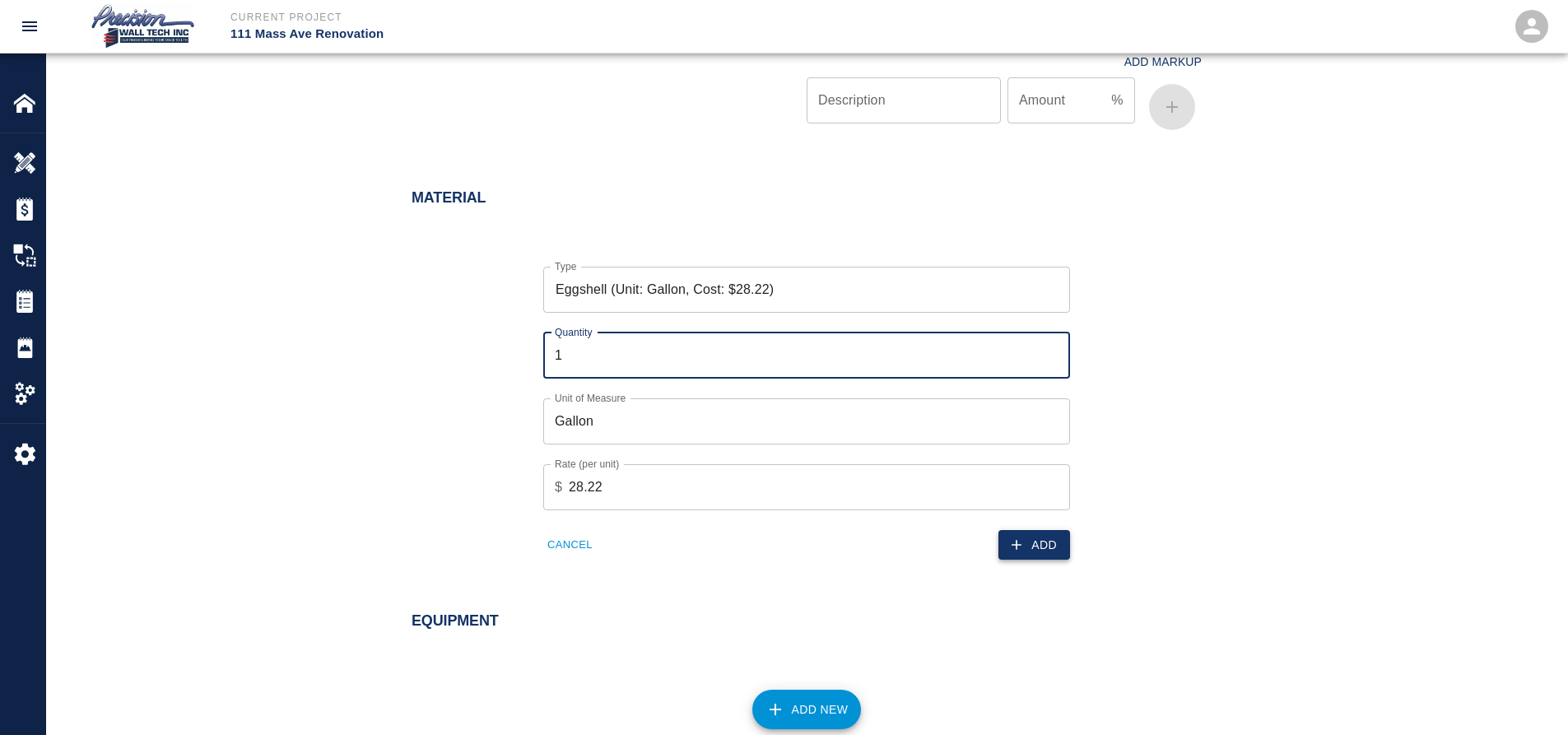 click on "Add" at bounding box center (1034, 545) 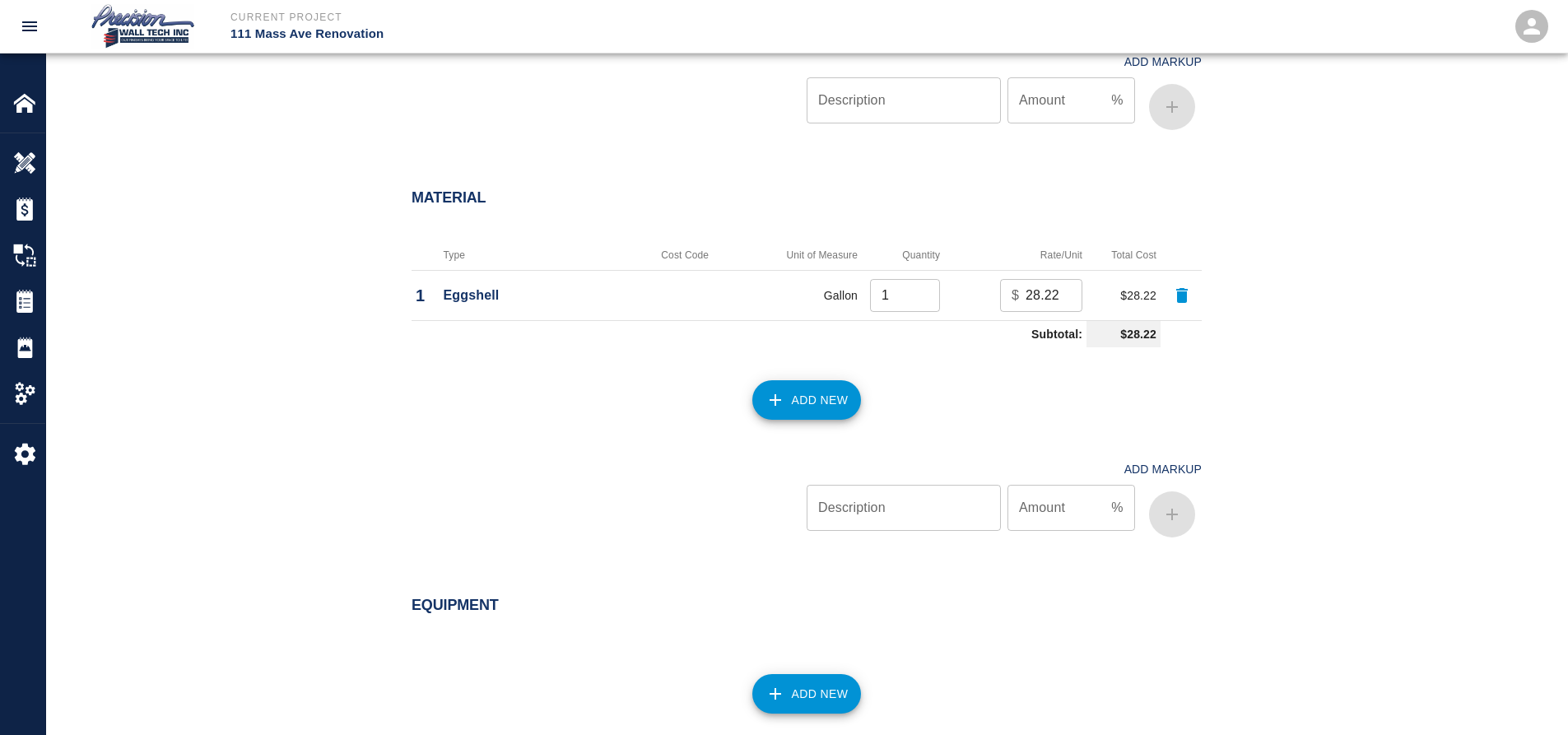 click on "Add New" at bounding box center [807, 400] 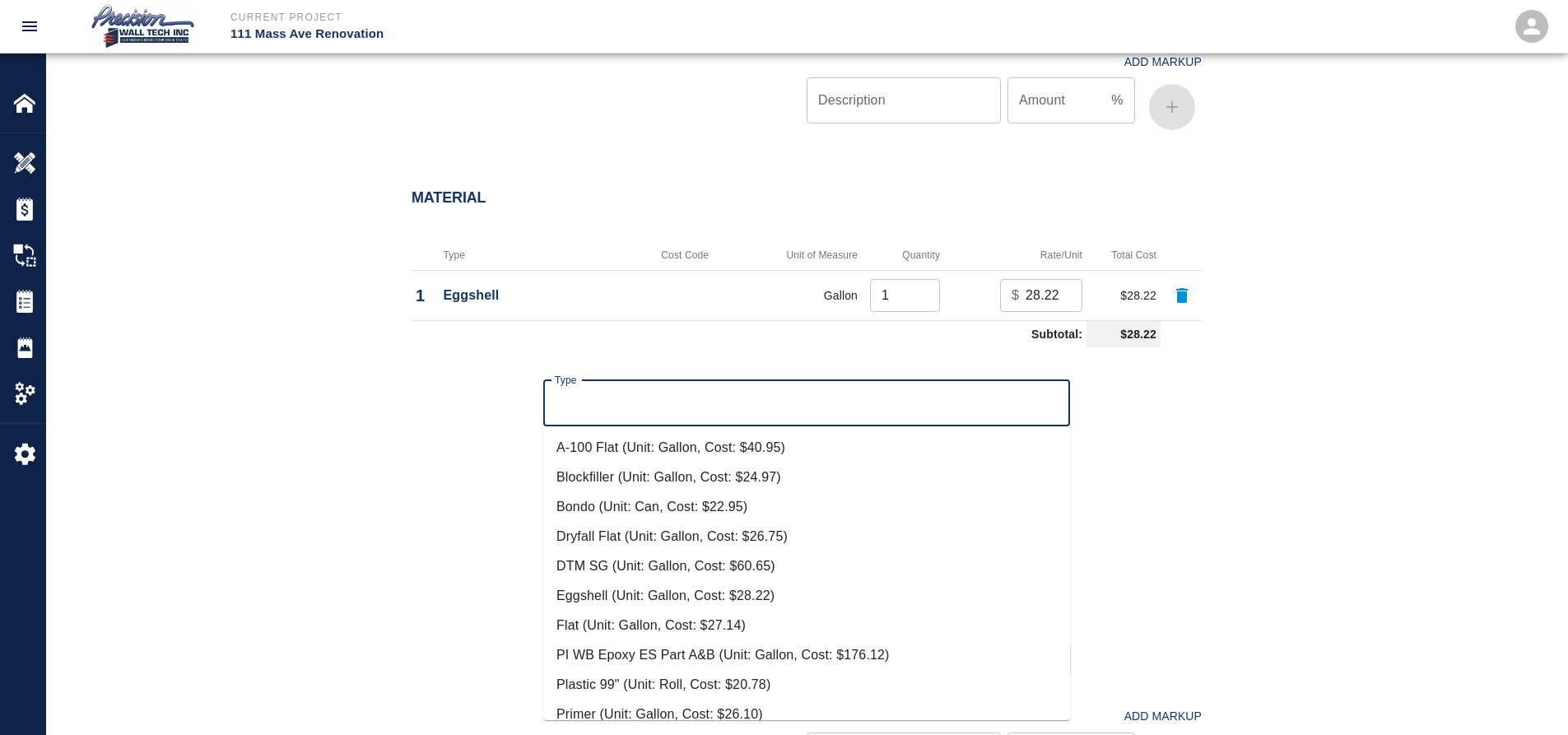 click on "Type" at bounding box center [807, 403] 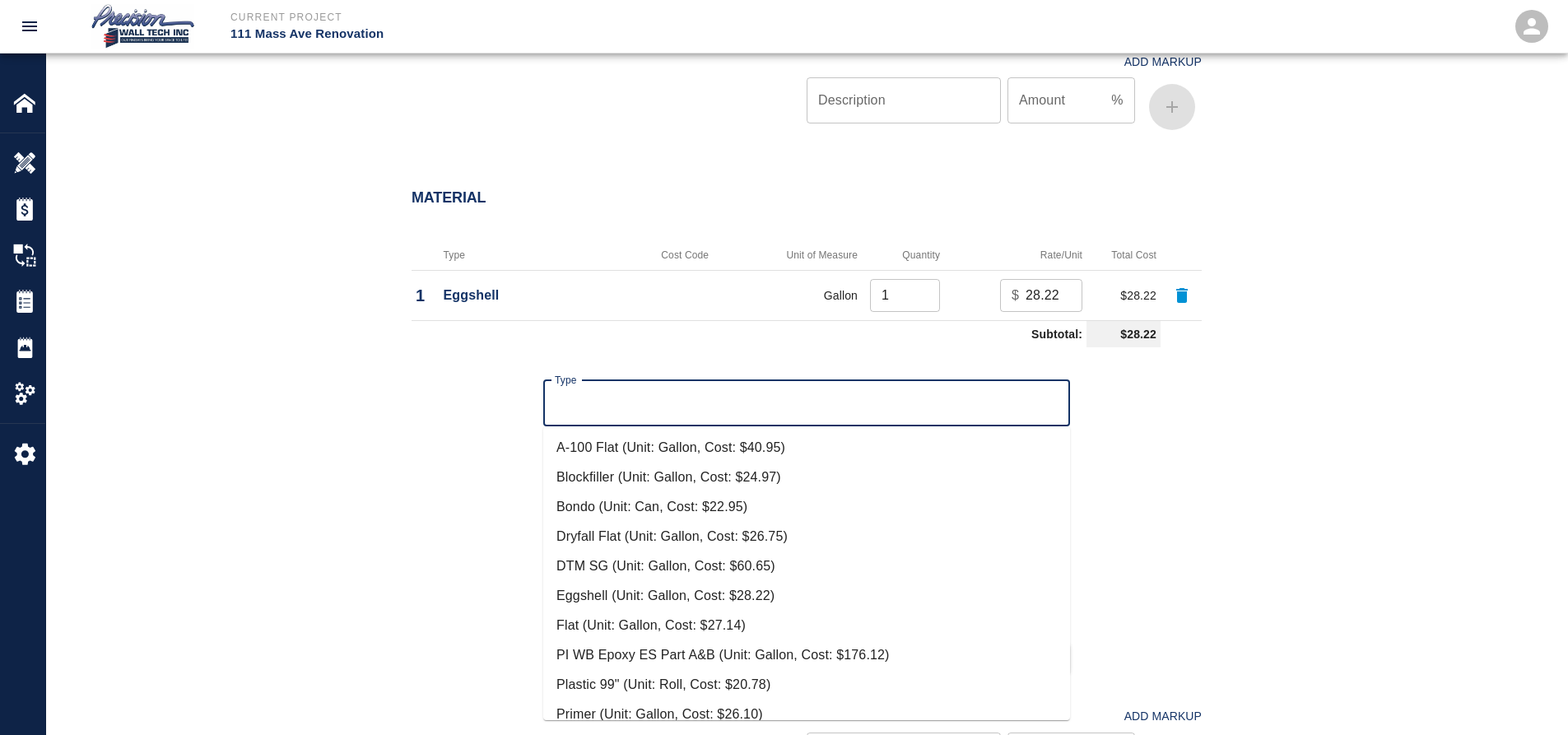scroll, scrollTop: 82, scrollLeft: 0, axis: vertical 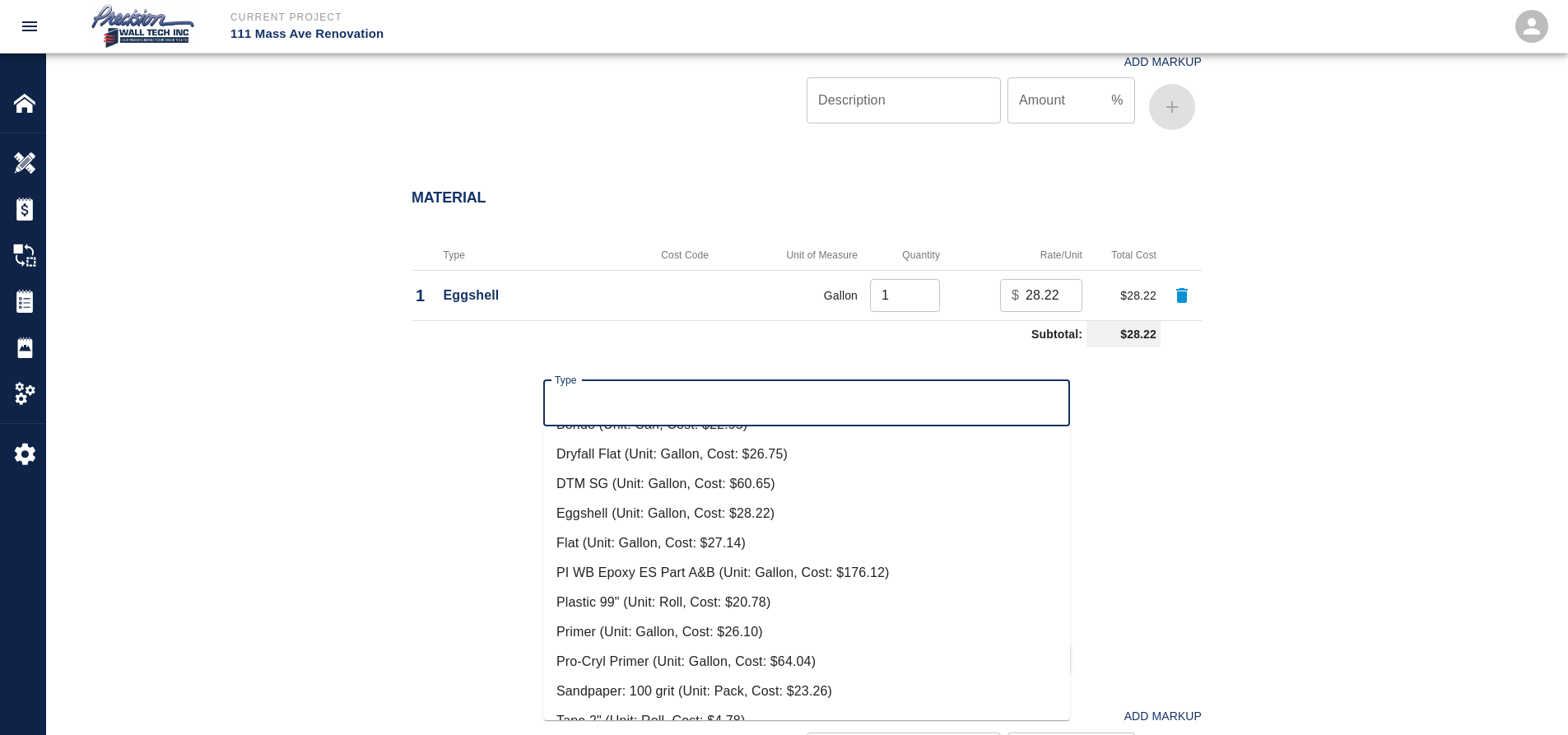 click on "Primer (Unit: Gallon, Cost: $26.10)" at bounding box center [807, 632] 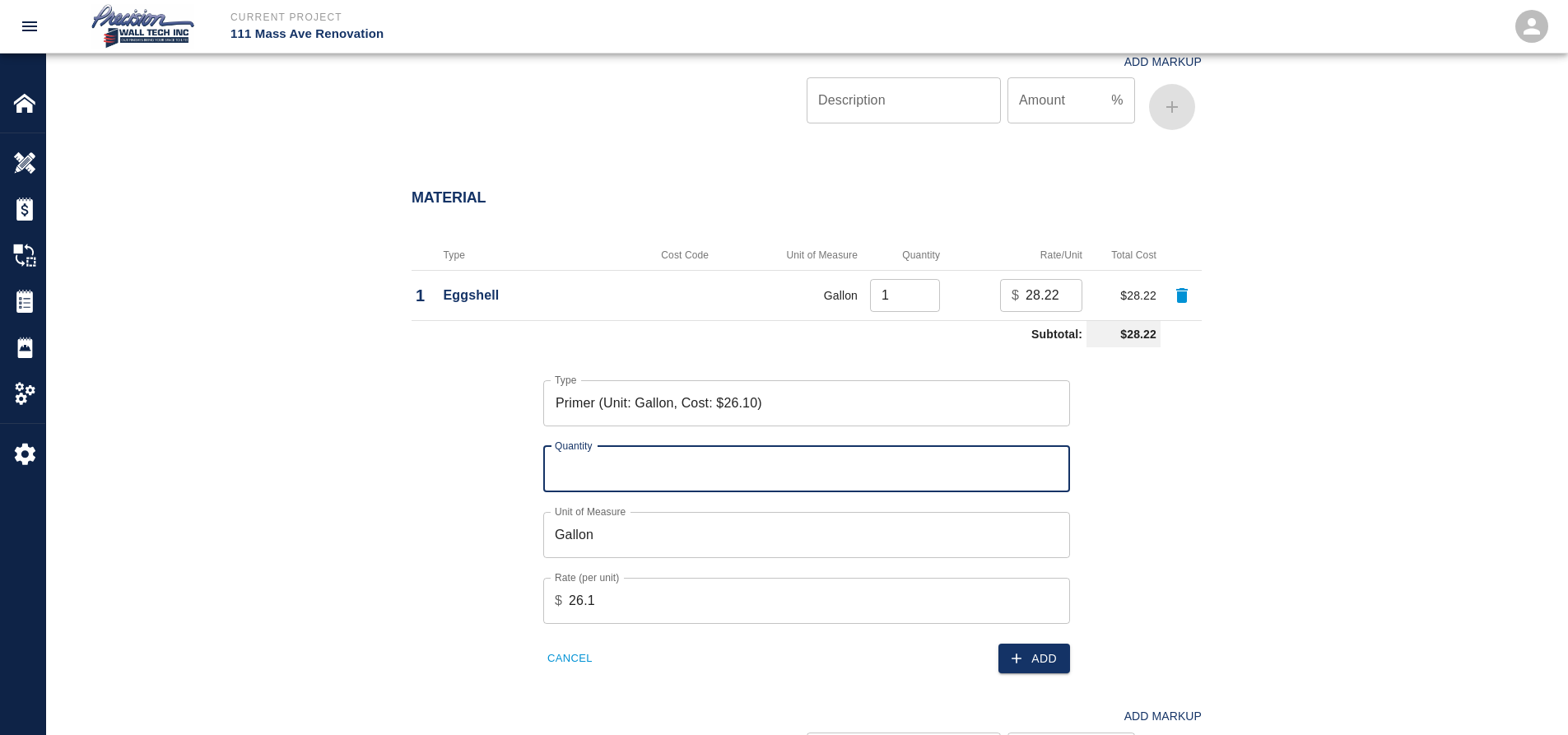 click on "Quantity" at bounding box center [807, 469] 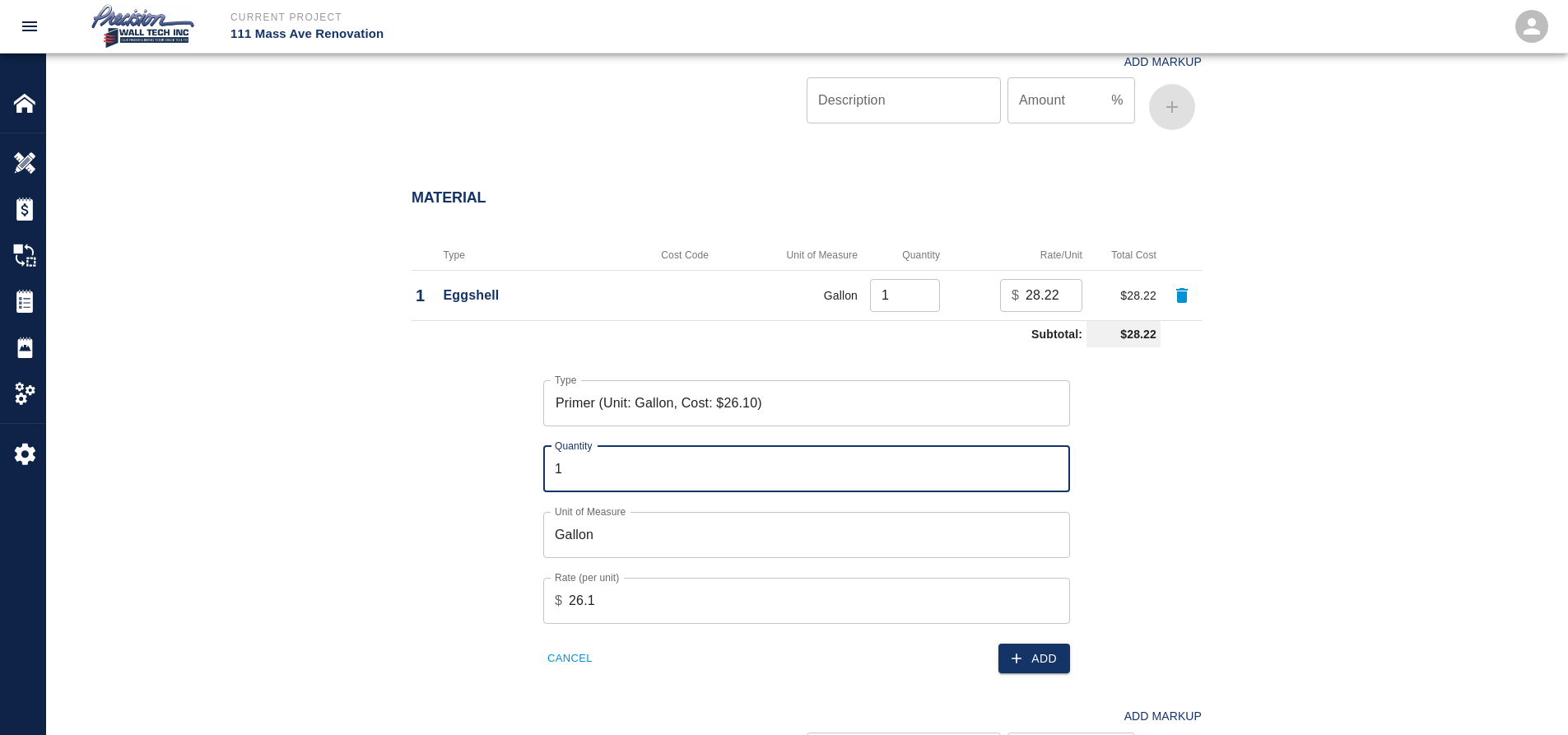 type on "1" 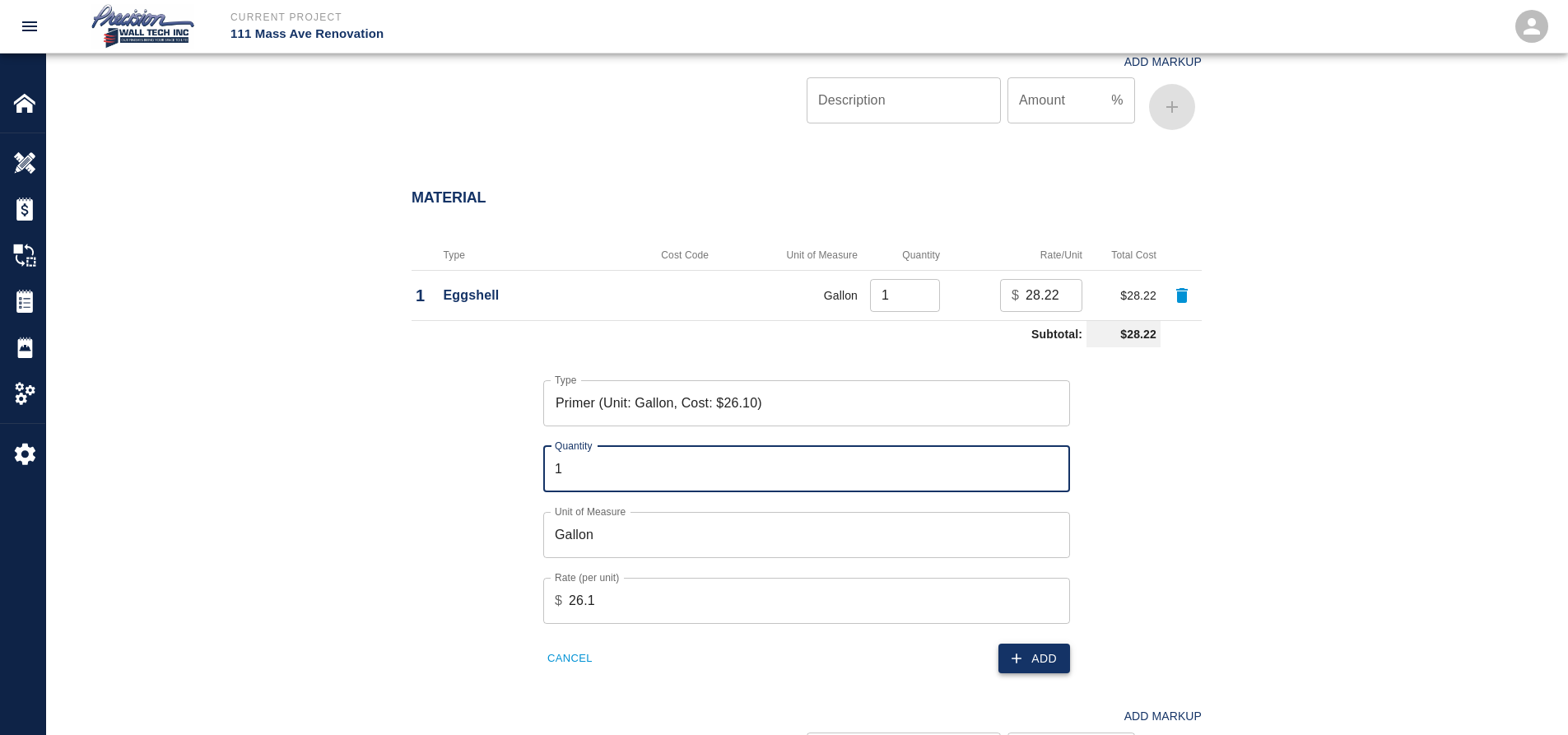 click on "Add" at bounding box center (1034, 658) 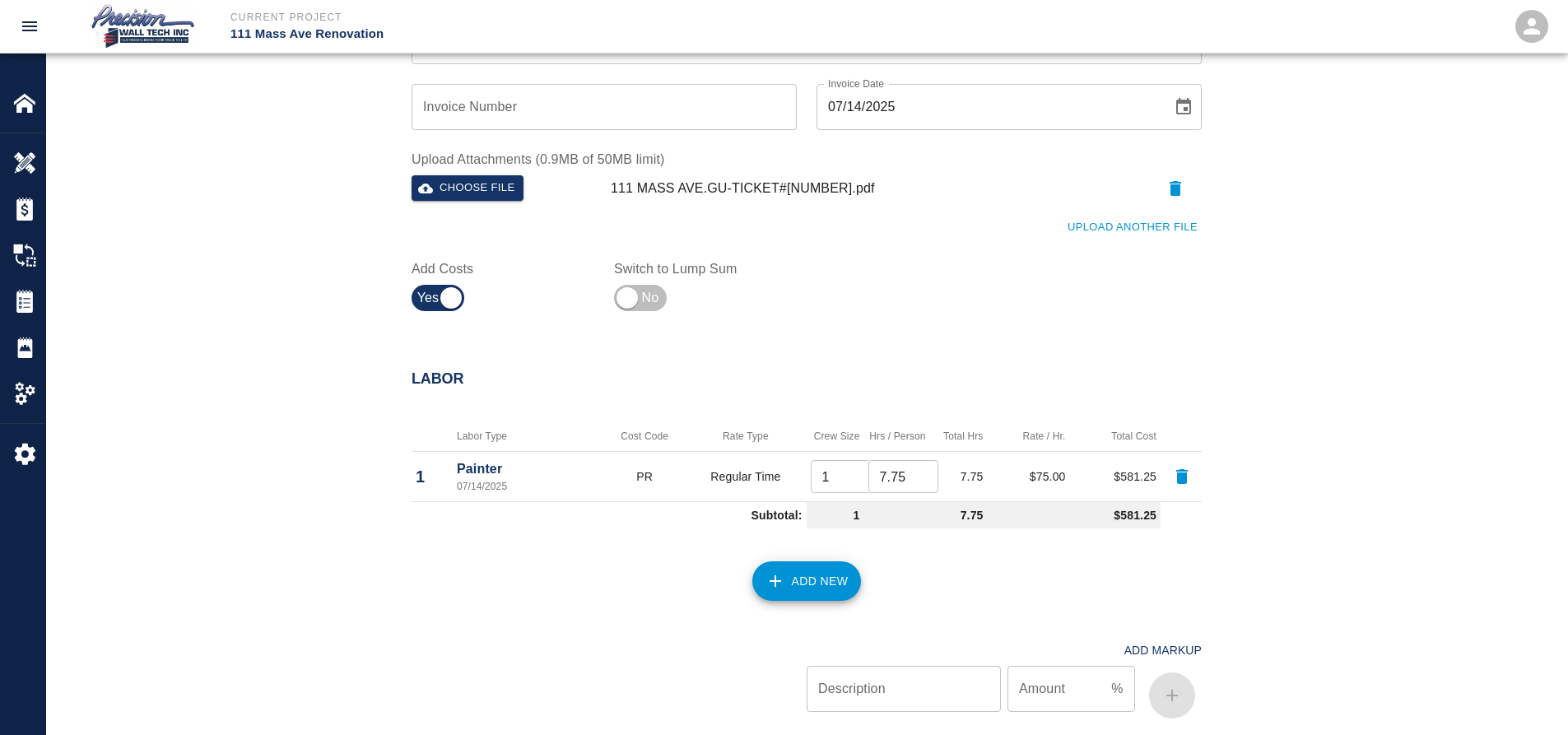 scroll, scrollTop: 589, scrollLeft: 0, axis: vertical 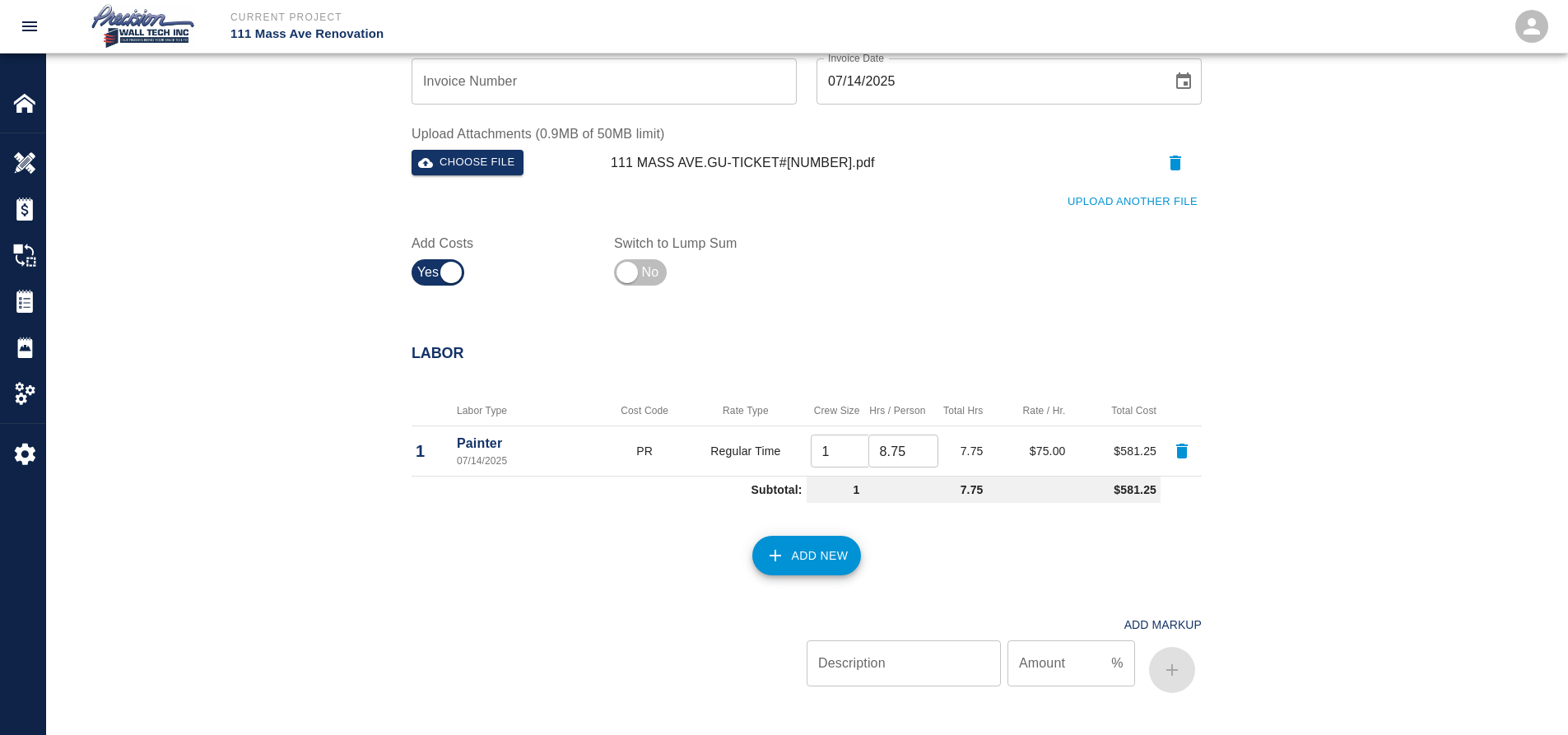 click on "8.75" at bounding box center (903, 451) 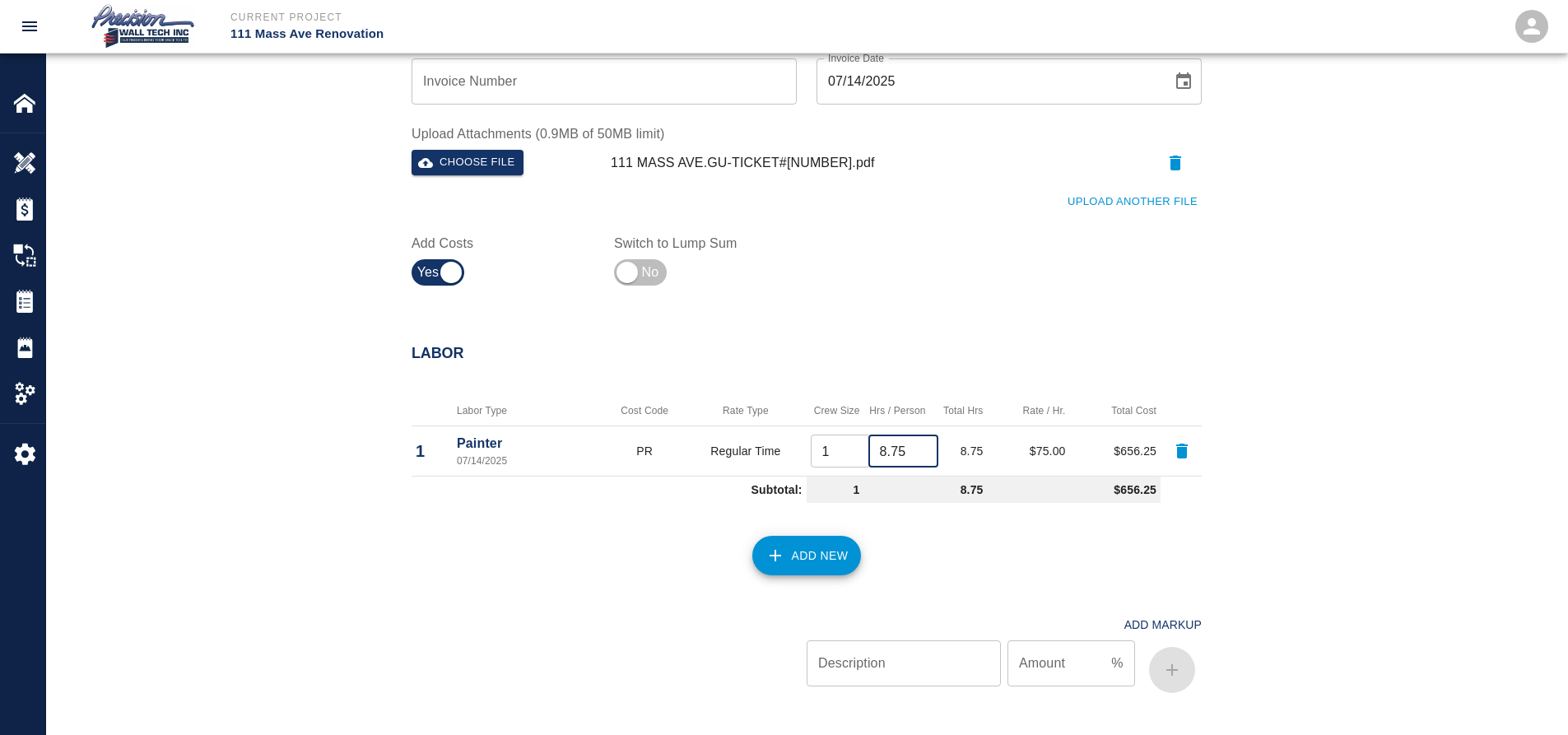 click on "8.75" at bounding box center [903, 451] 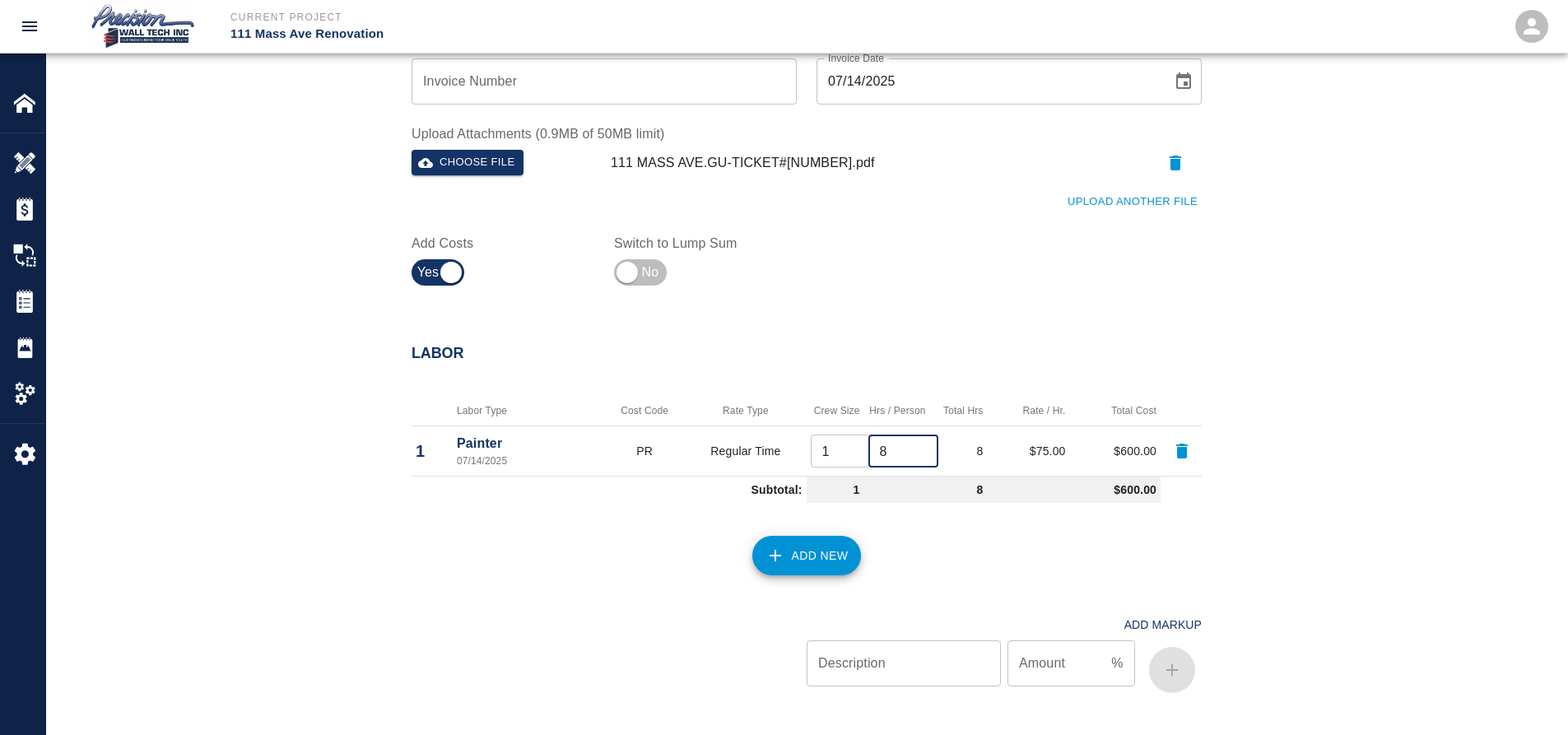 type on "8" 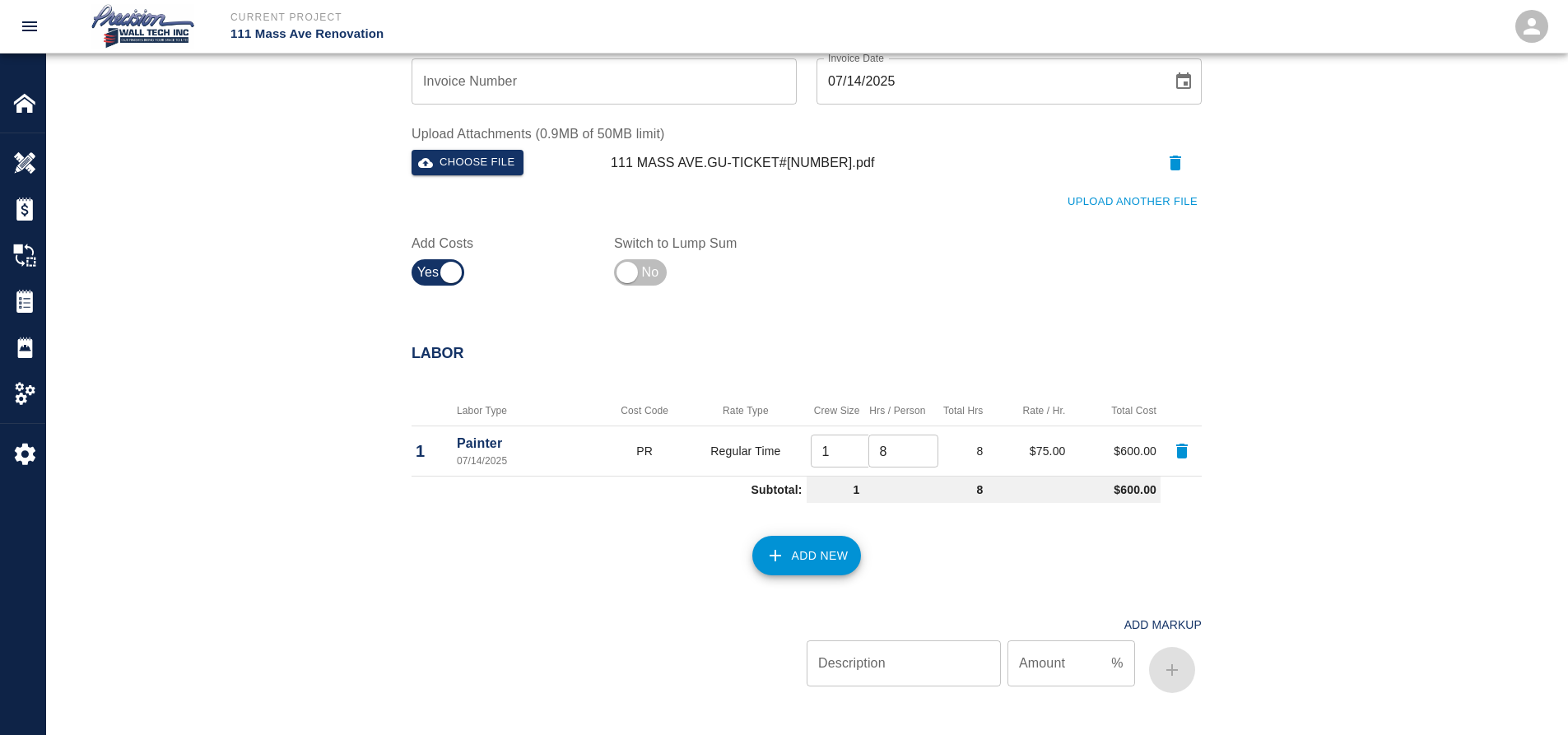 click on "8" at bounding box center (903, 451) 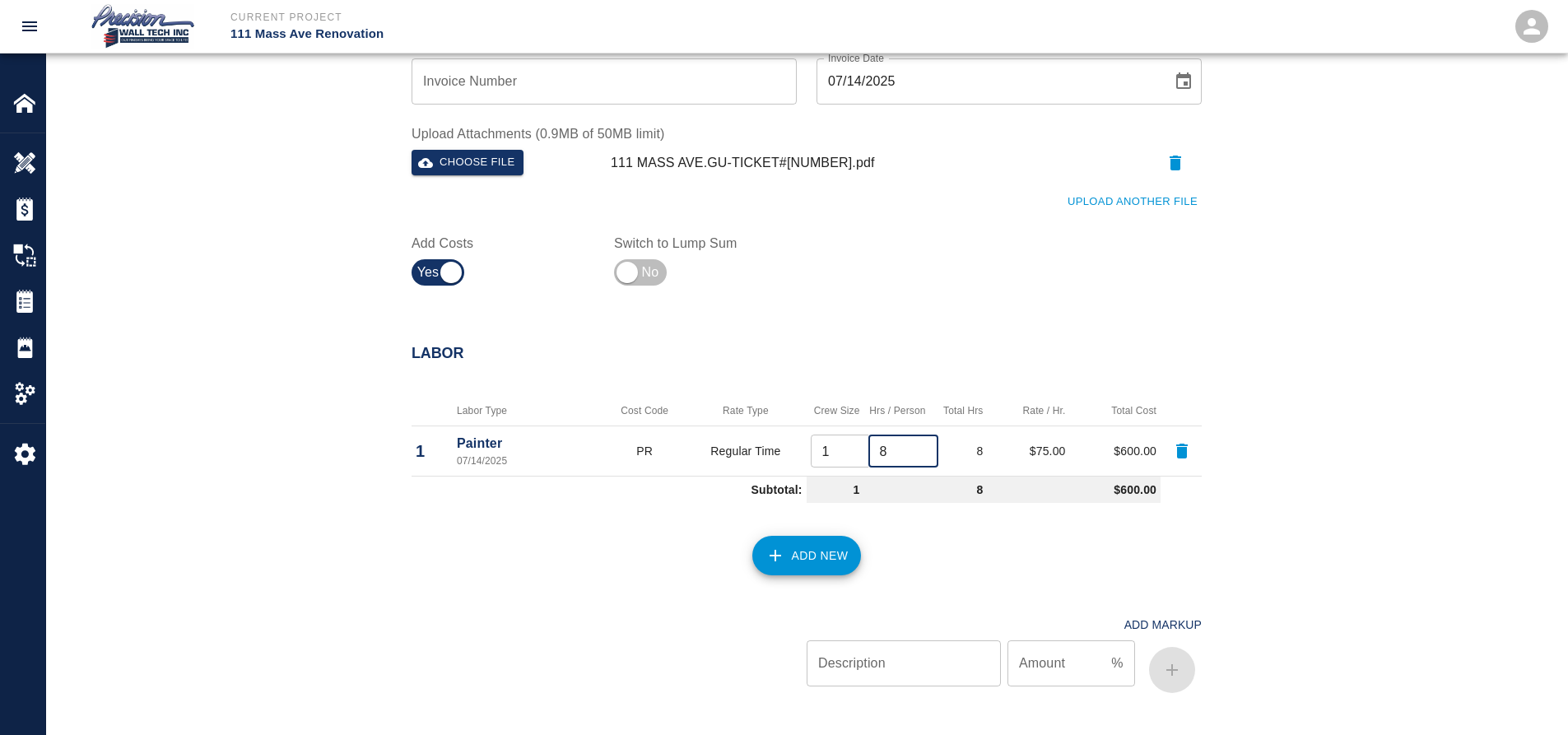 click on "Labor" at bounding box center (797, 344) 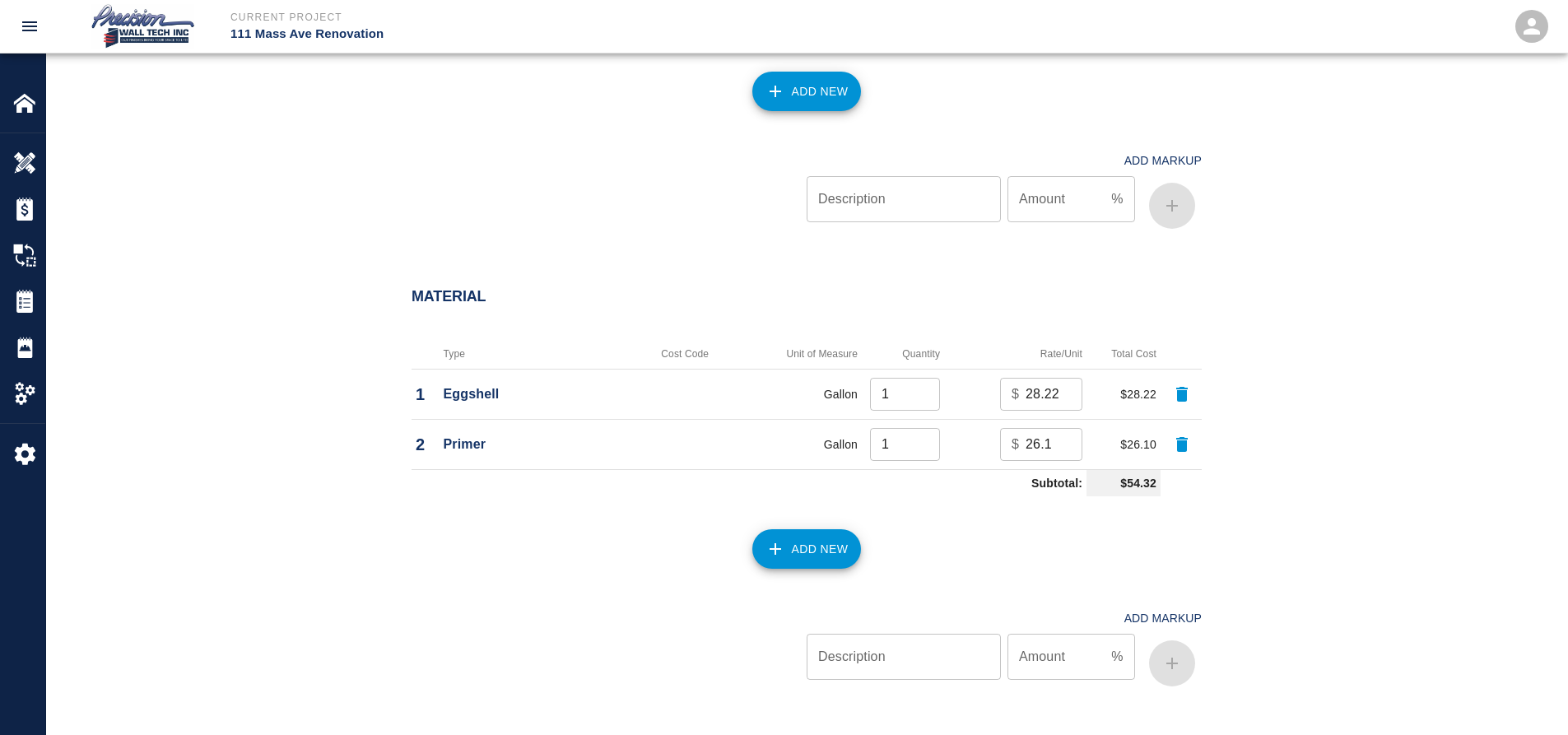 scroll, scrollTop: 1065, scrollLeft: 0, axis: vertical 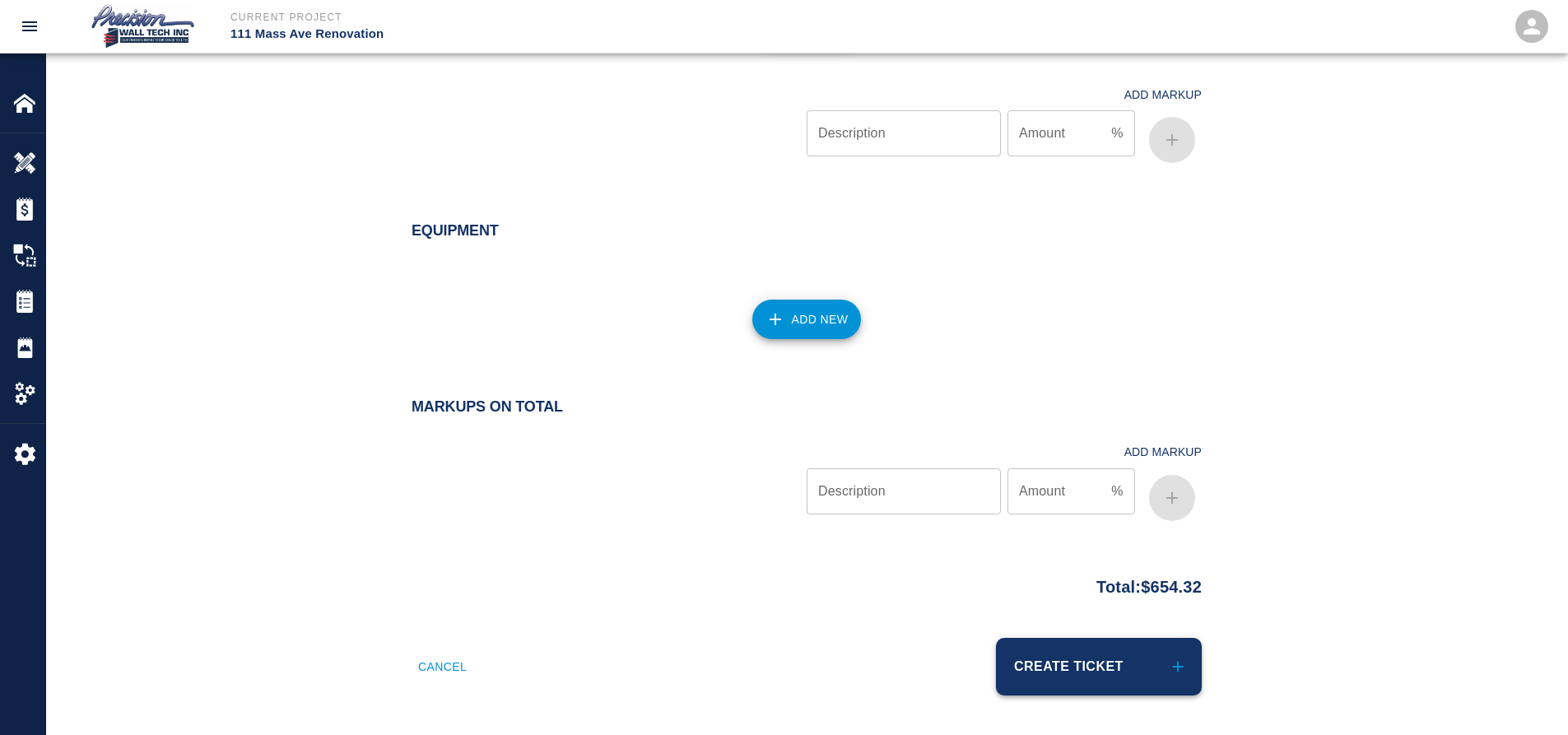 click on "Create Ticket" at bounding box center [1099, 667] 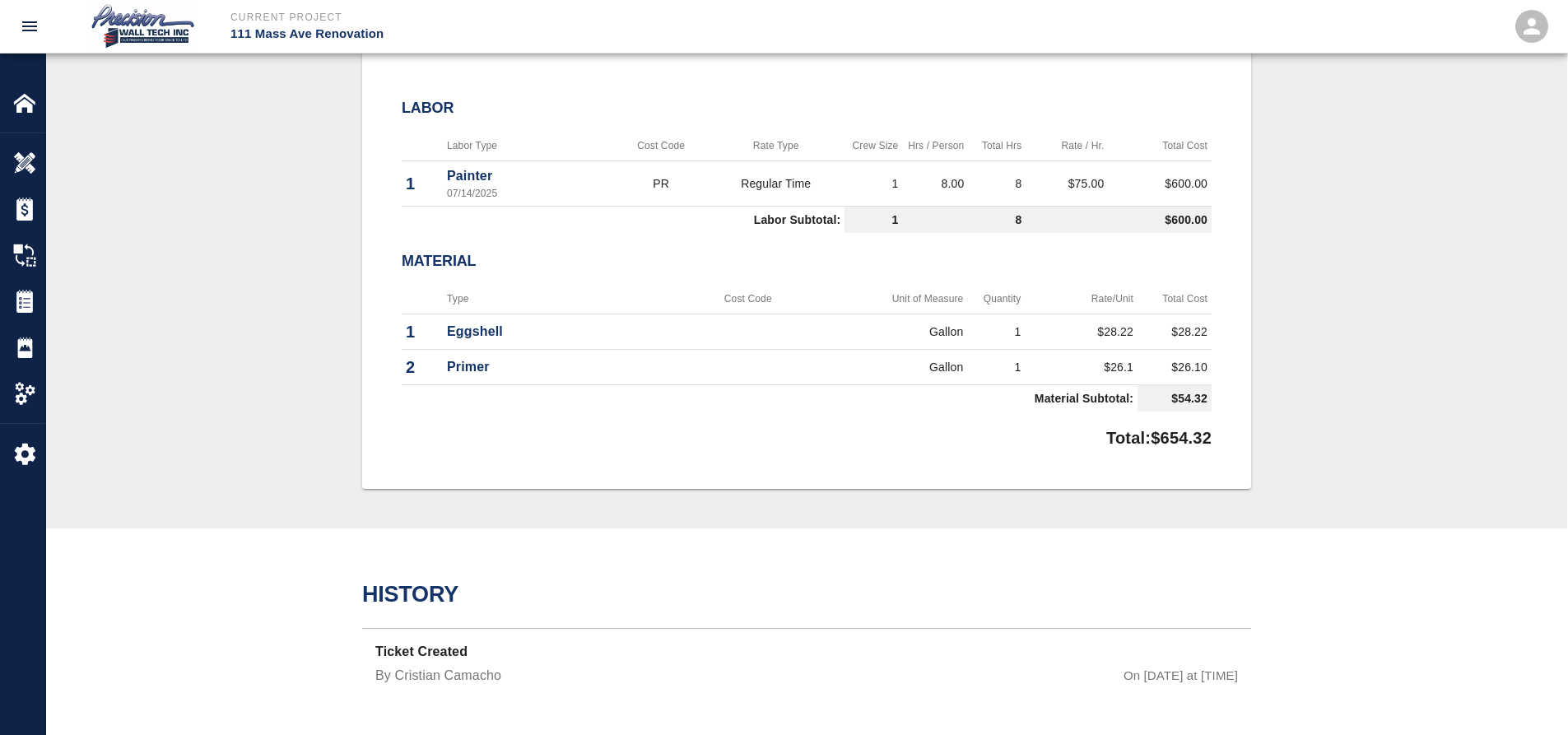 scroll, scrollTop: 919, scrollLeft: 0, axis: vertical 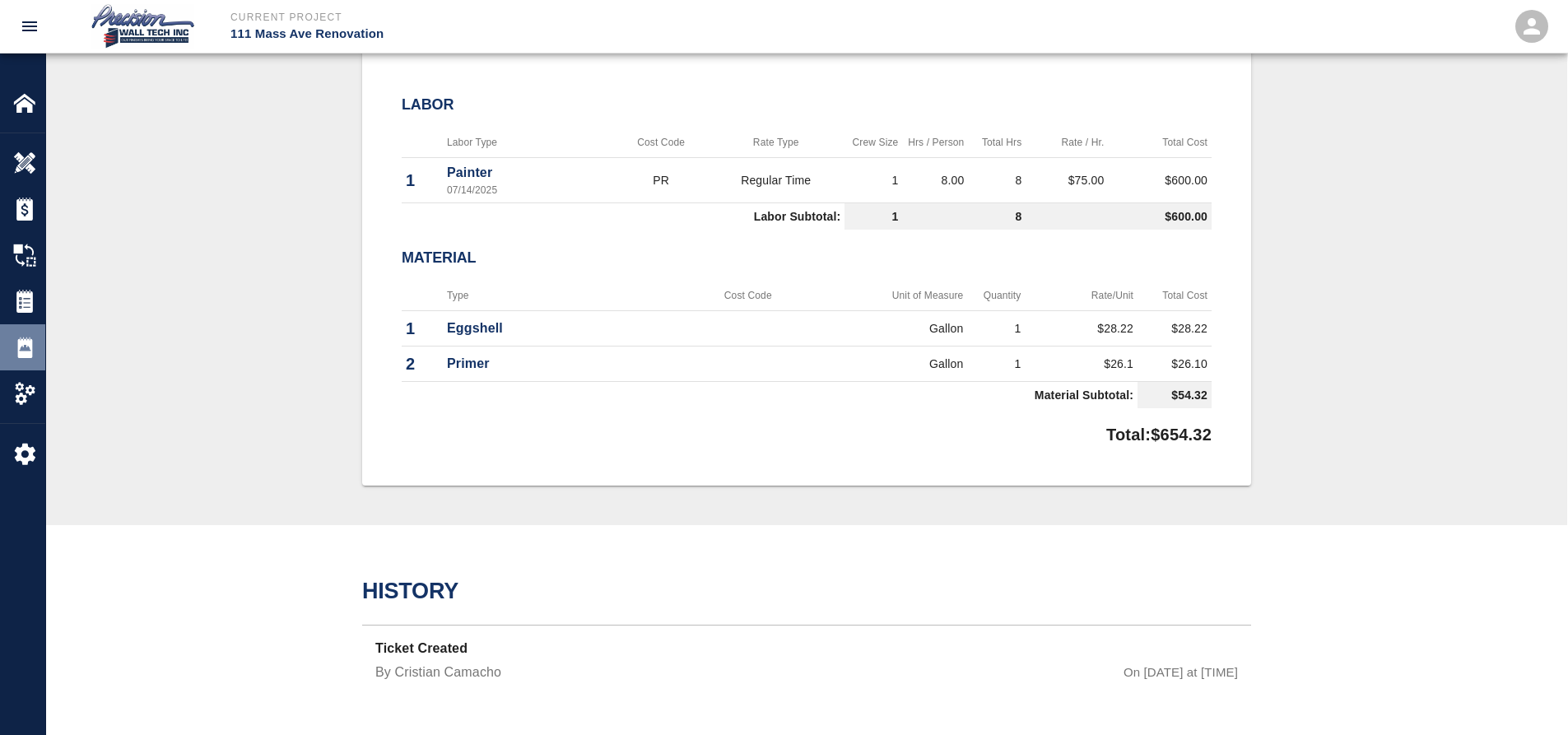 click at bounding box center (25, 347) 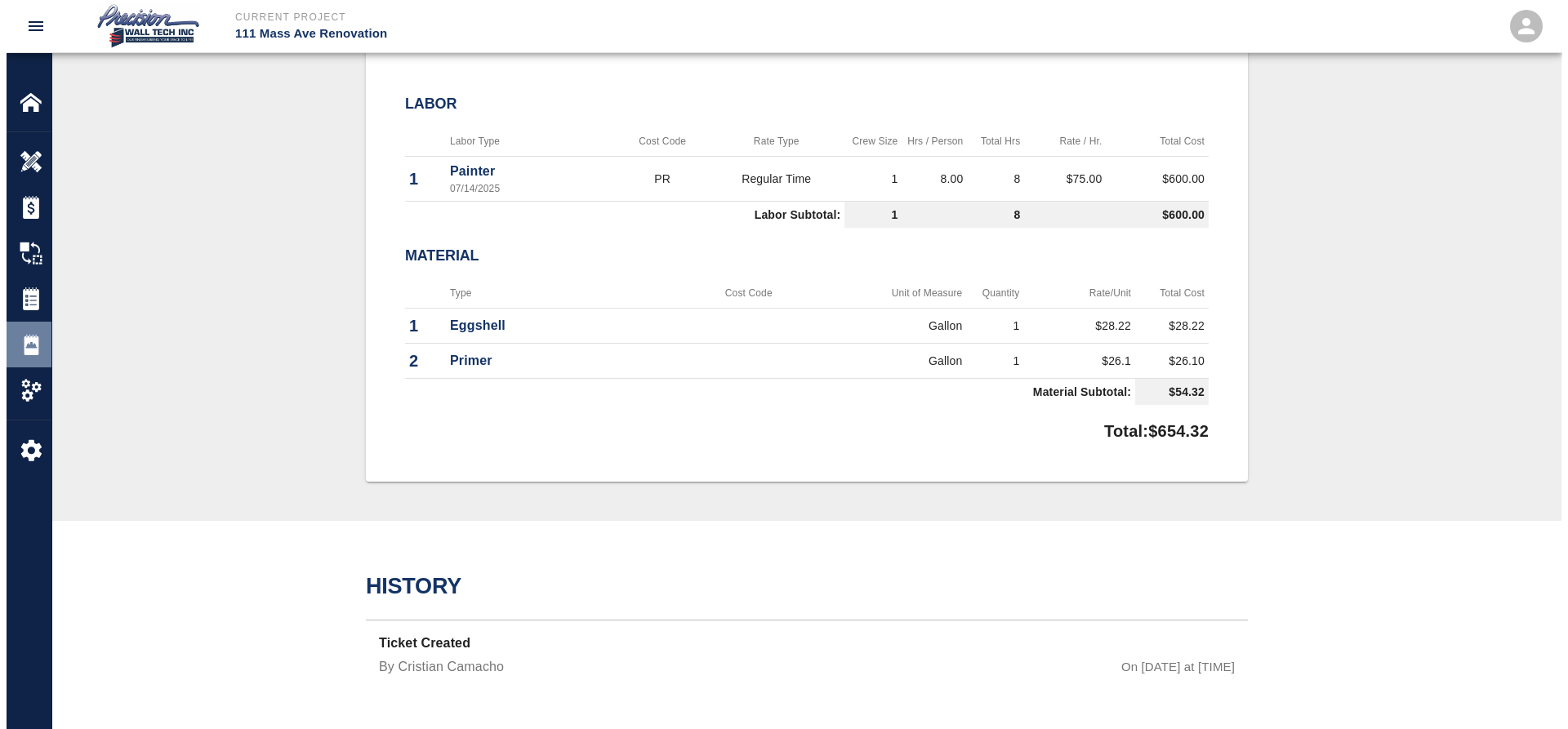 scroll, scrollTop: 0, scrollLeft: 0, axis: both 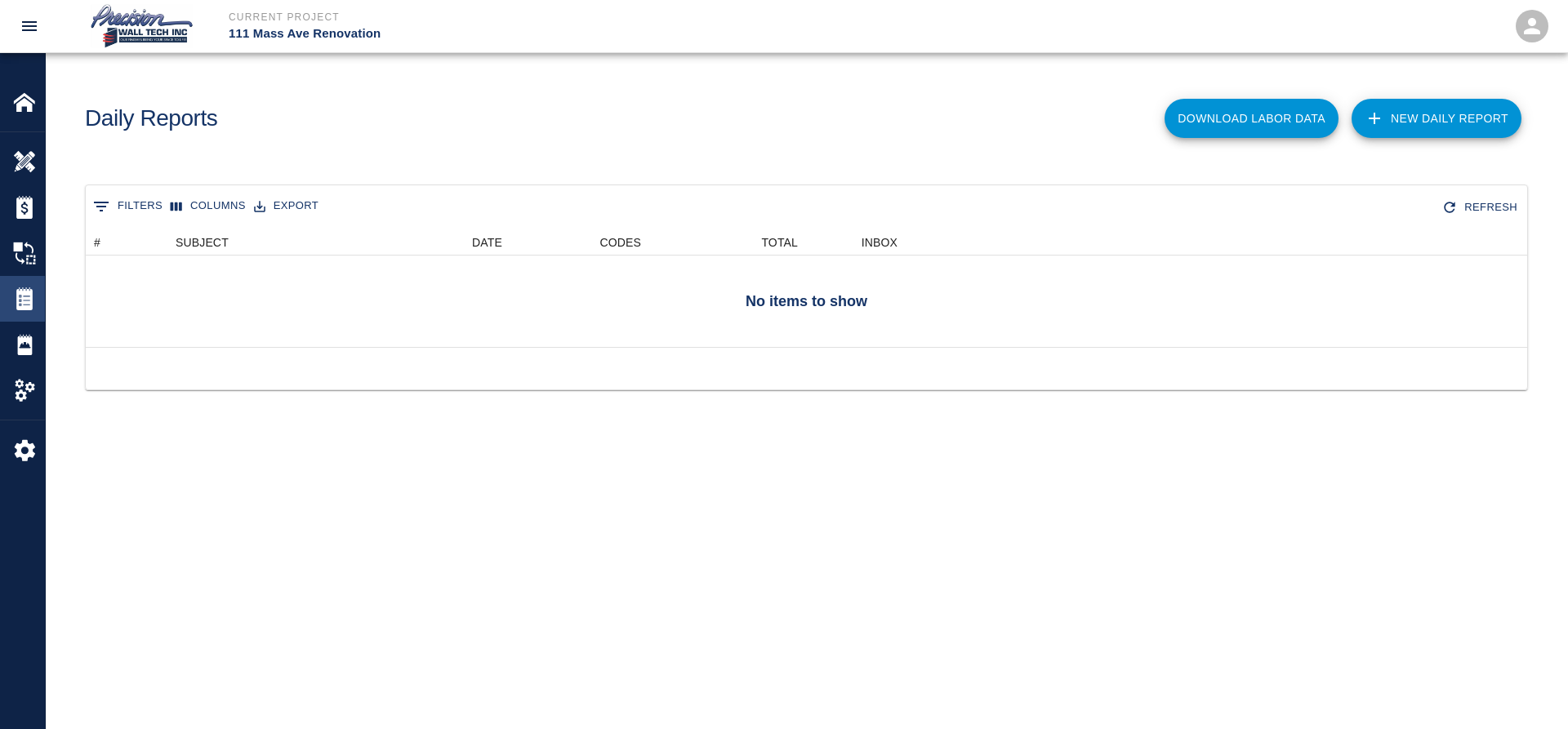 click on "Tickets" at bounding box center [22, 299] 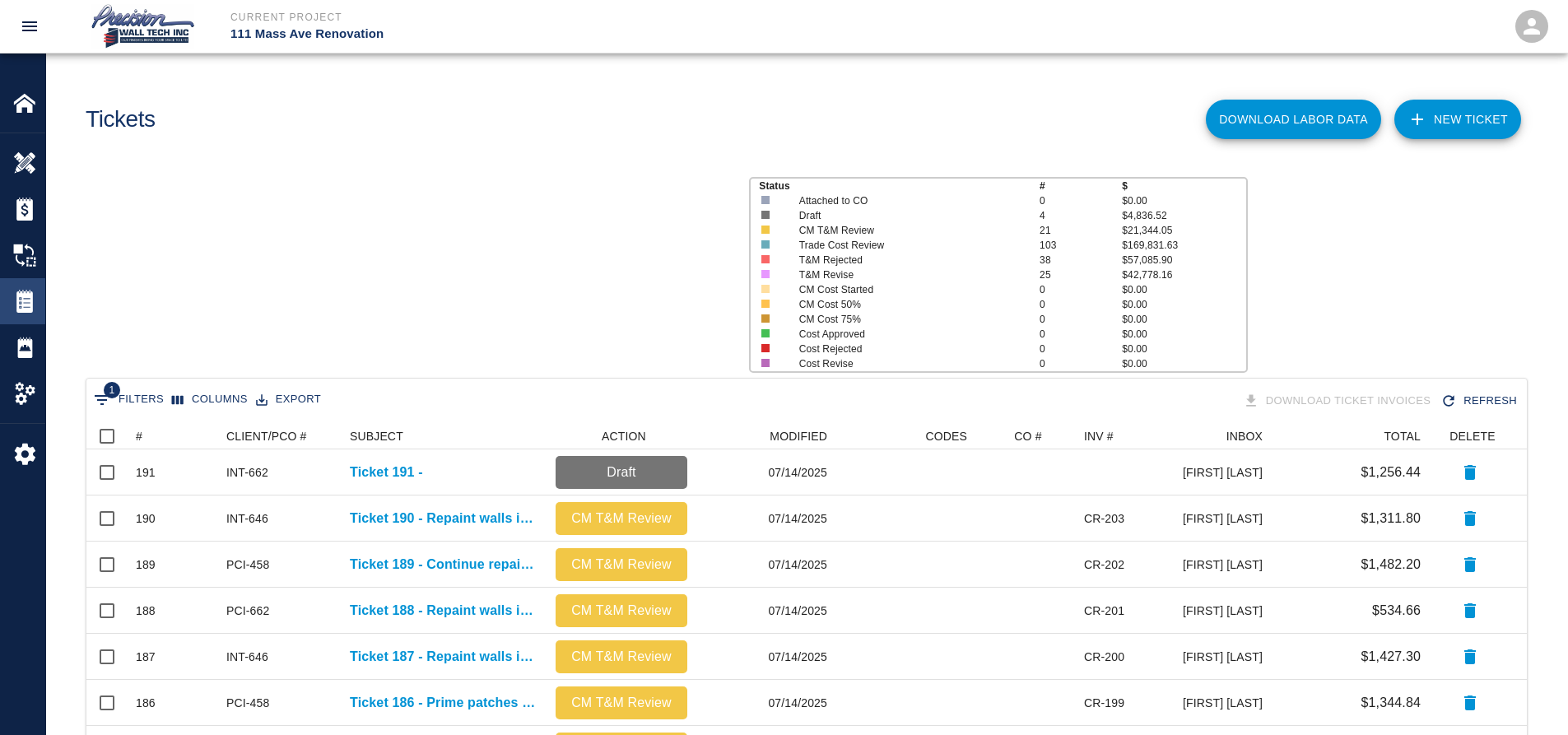 scroll, scrollTop: 13, scrollLeft: 13, axis: both 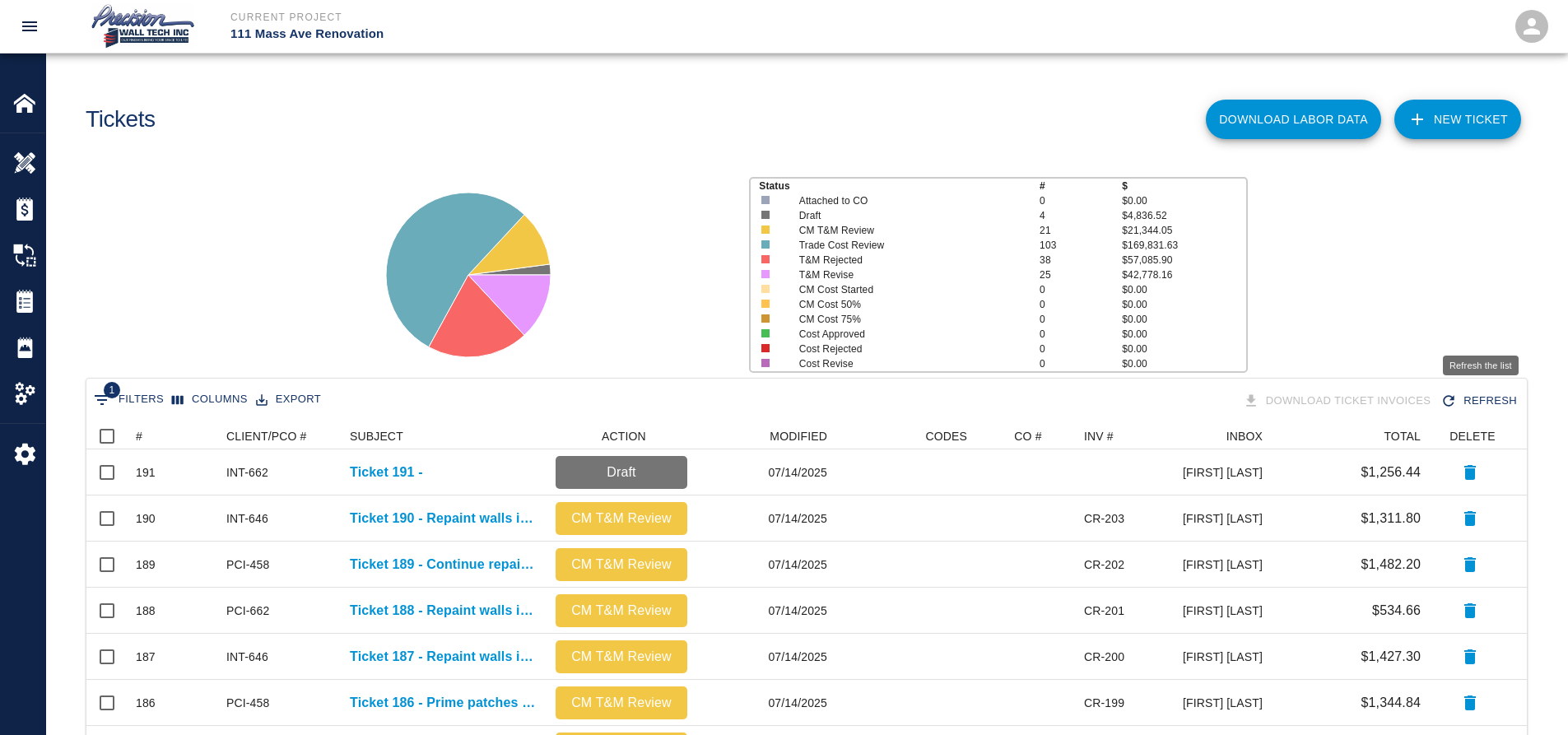 click on "Refresh" at bounding box center (1480, 401) 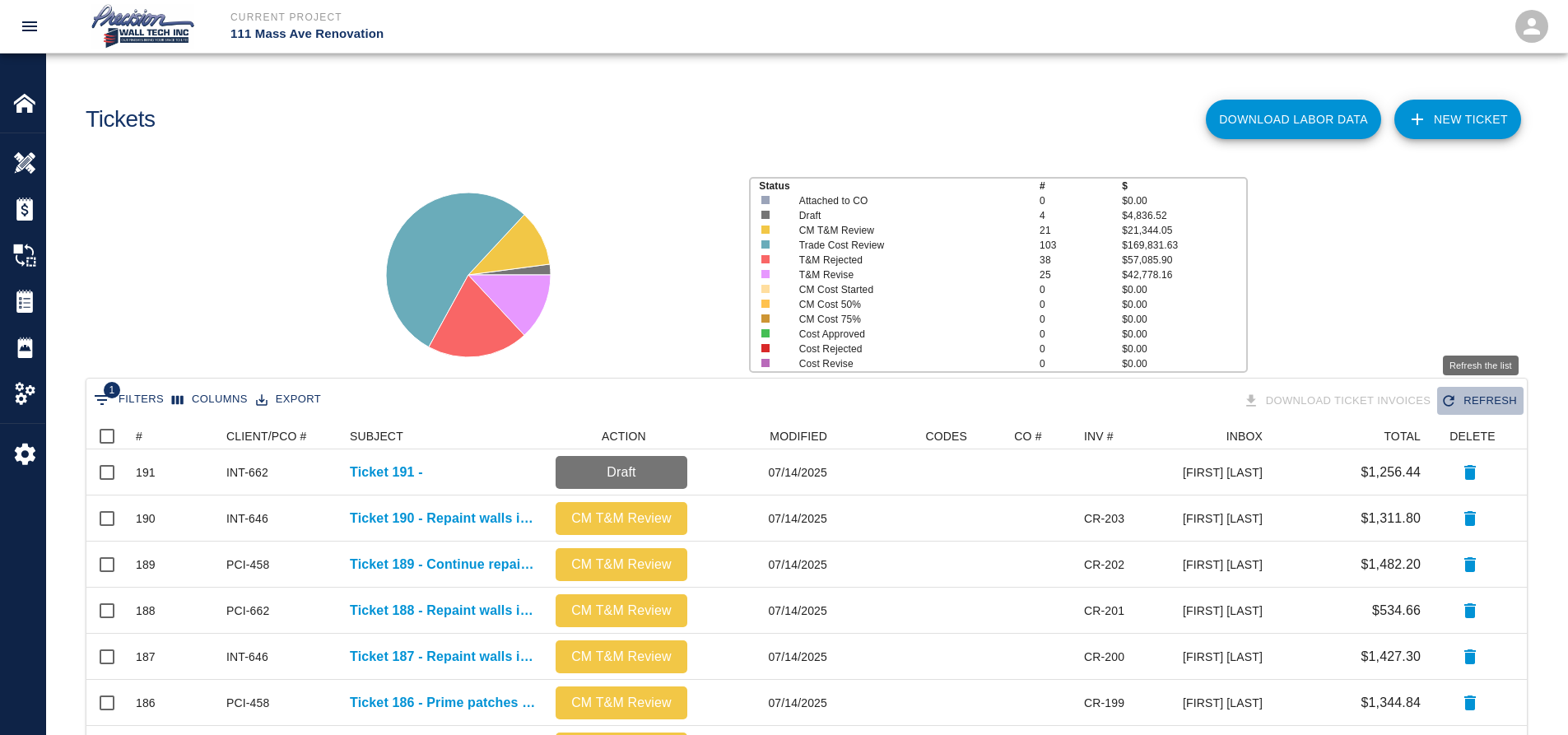 click on "Refresh" at bounding box center (1480, 401) 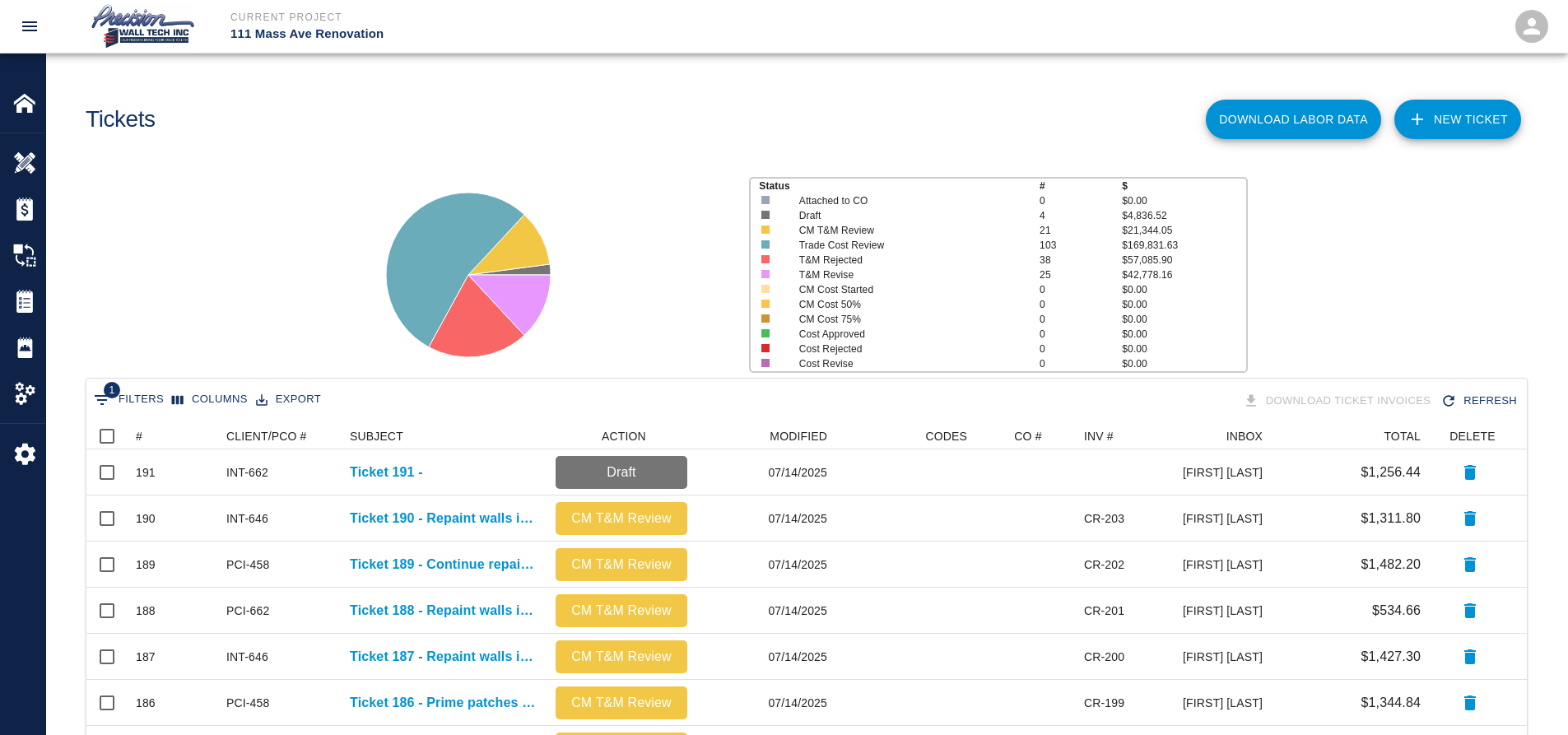 click on "Refresh" at bounding box center (1480, 401) 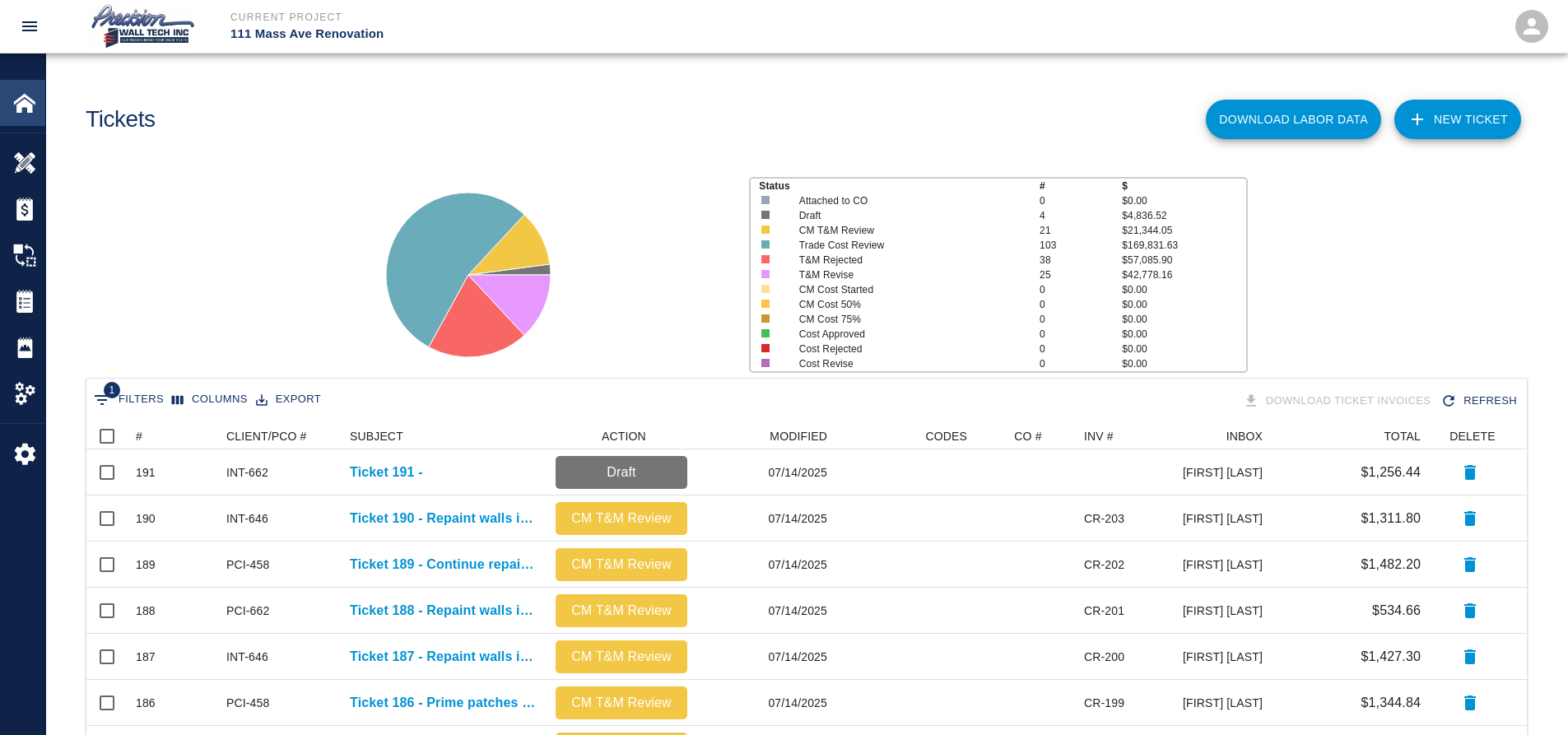 click on "Home" at bounding box center [22, 103] 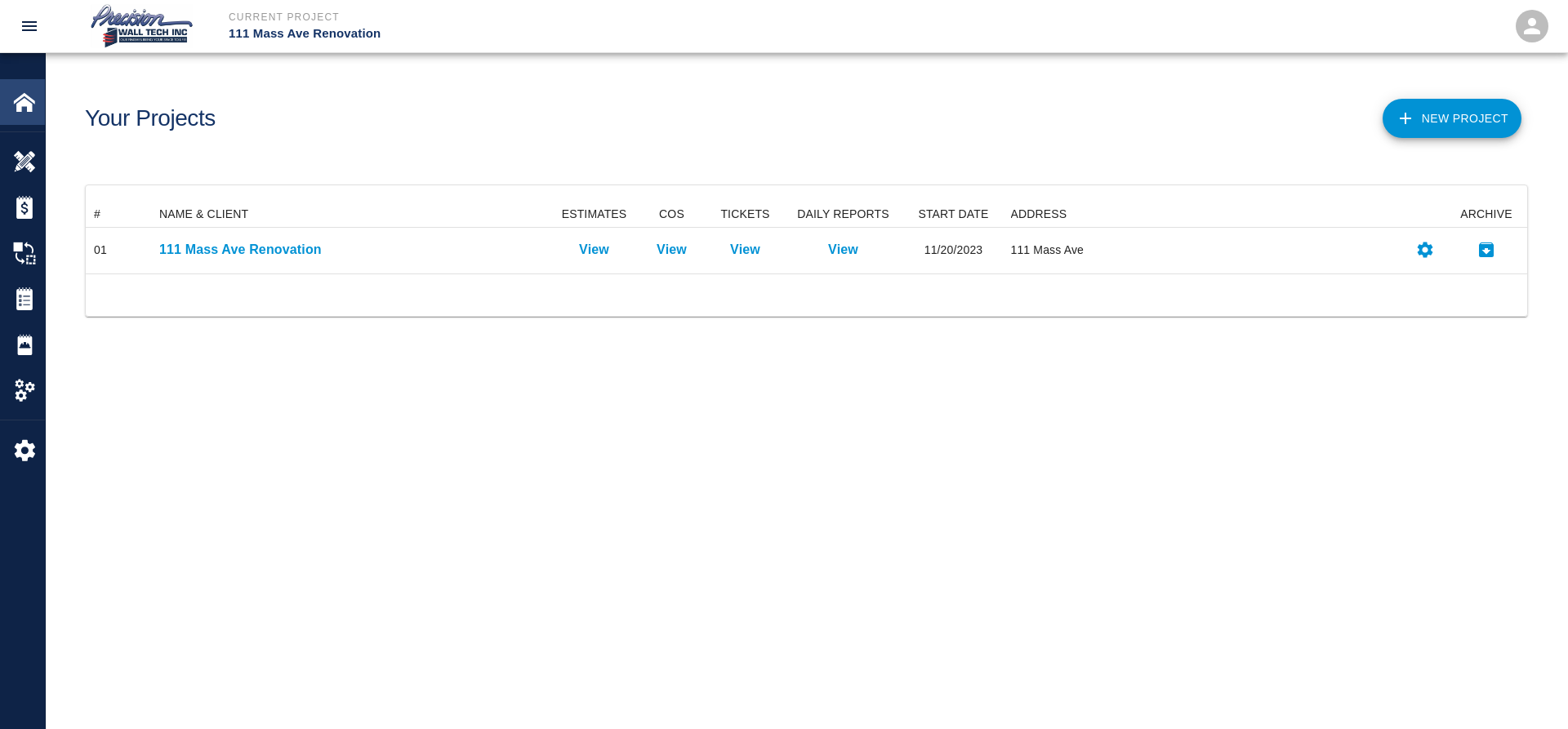 scroll, scrollTop: 13, scrollLeft: 13, axis: both 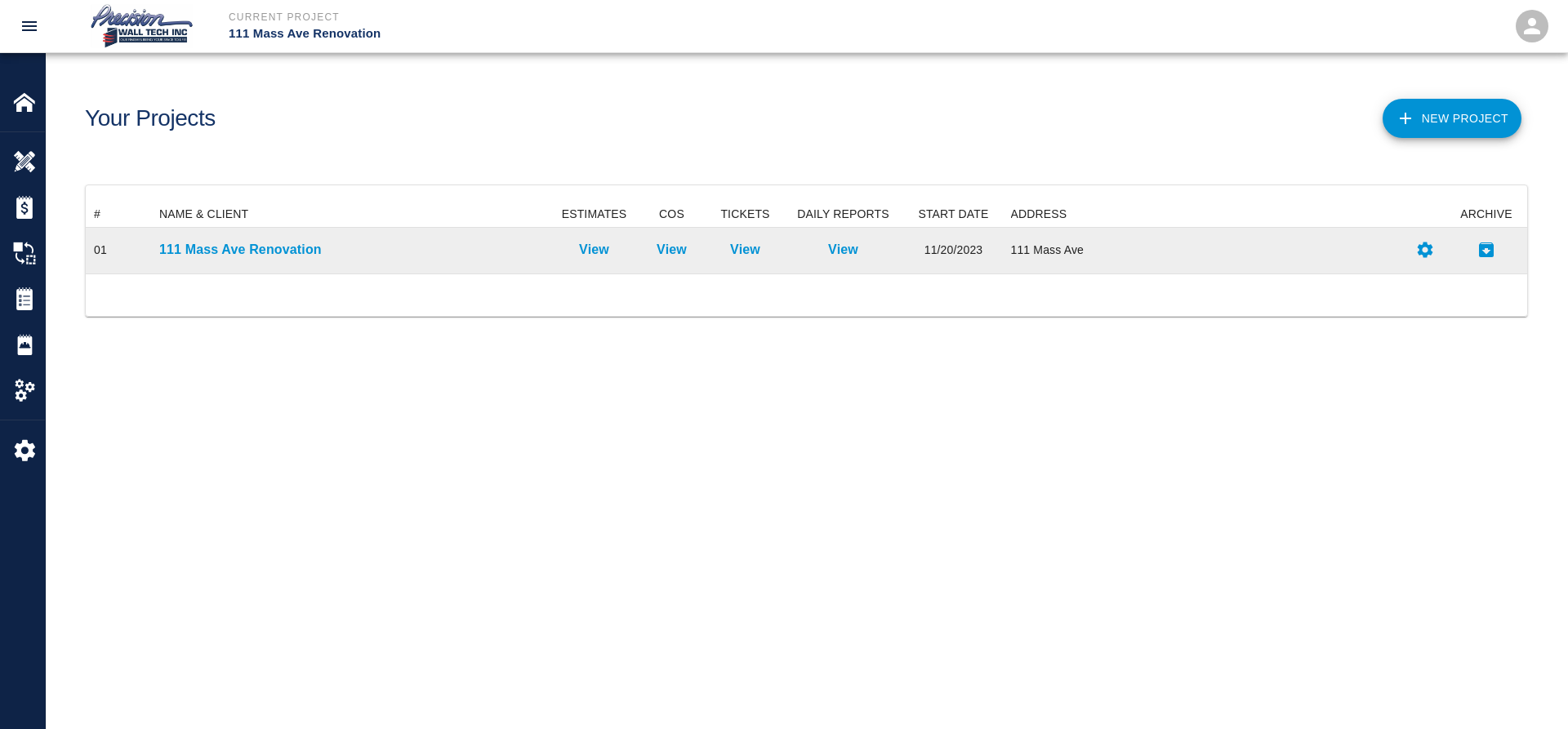 click on "111 Mass Ave Renovation" at bounding box center [352, 251] 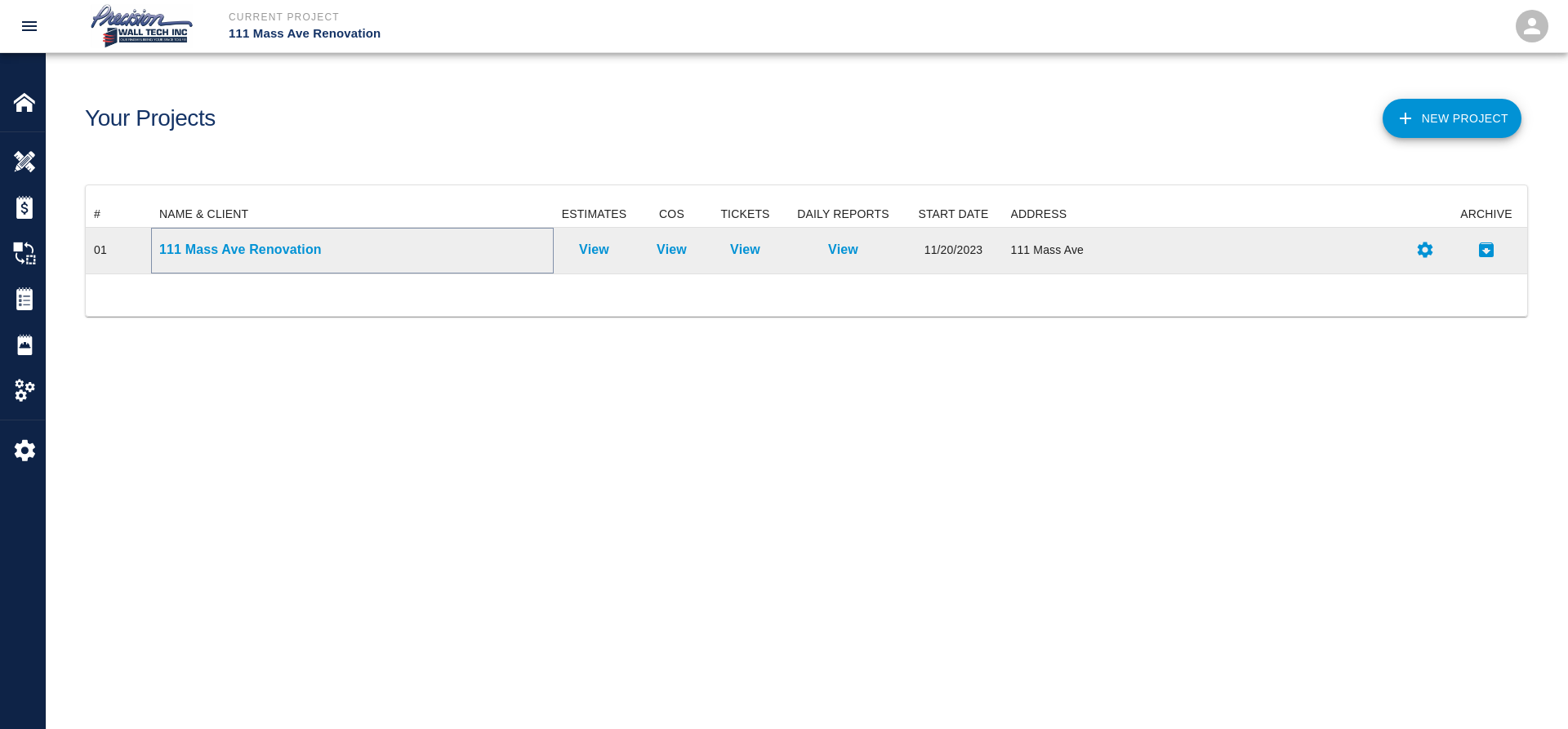 click on "111 Mass Ave Renovation" at bounding box center (352, 250) 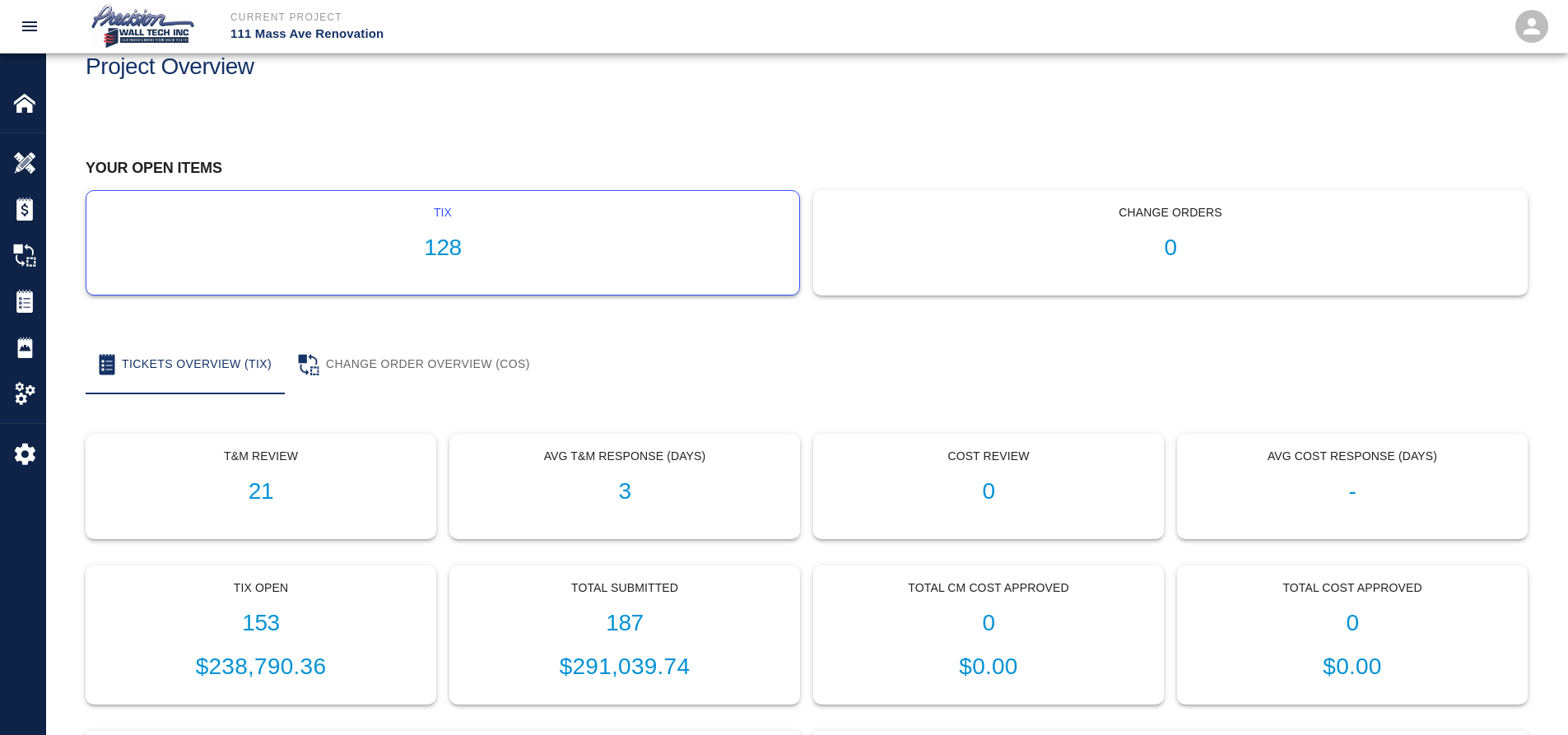 scroll, scrollTop: 82, scrollLeft: 0, axis: vertical 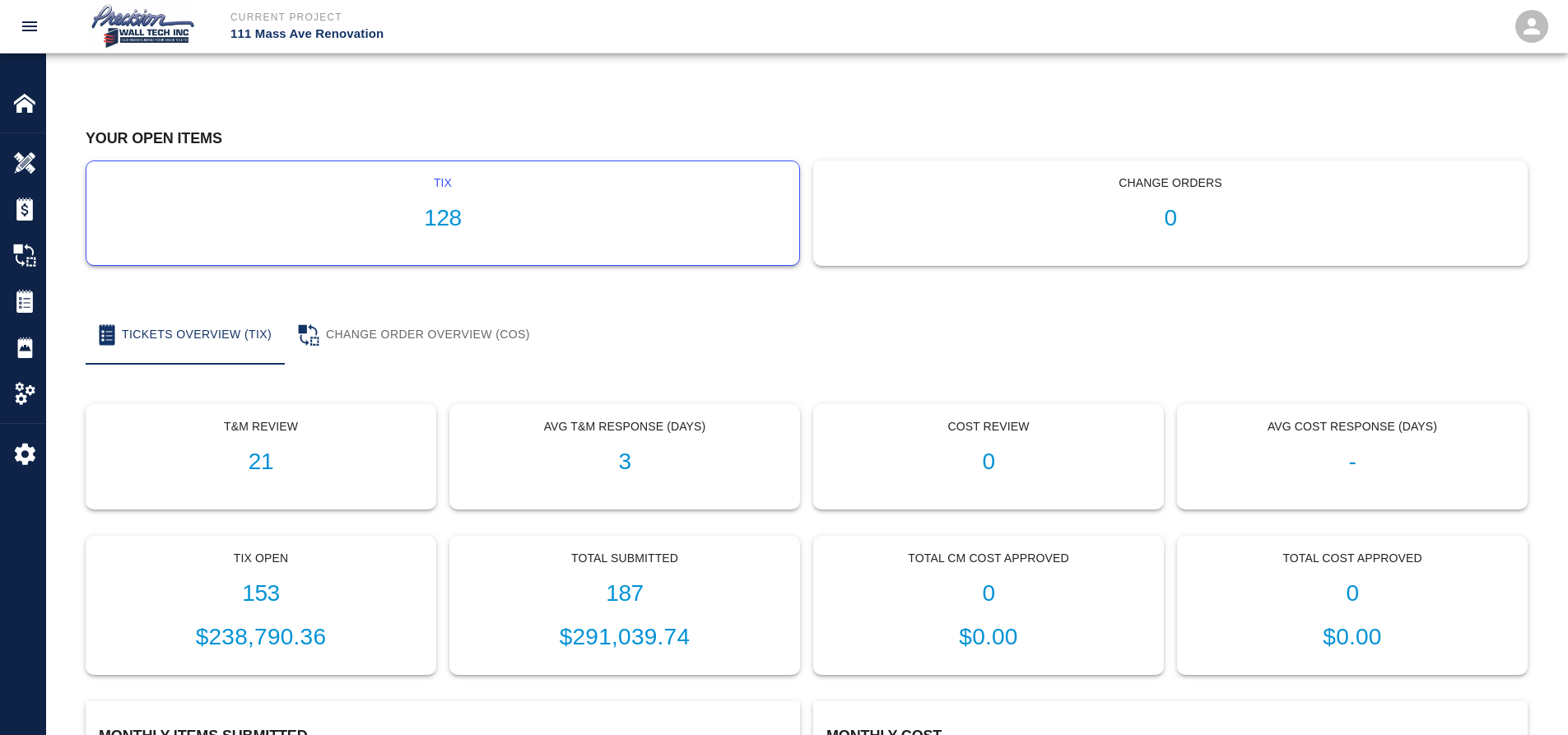 click on "tix 128" at bounding box center (443, 213) 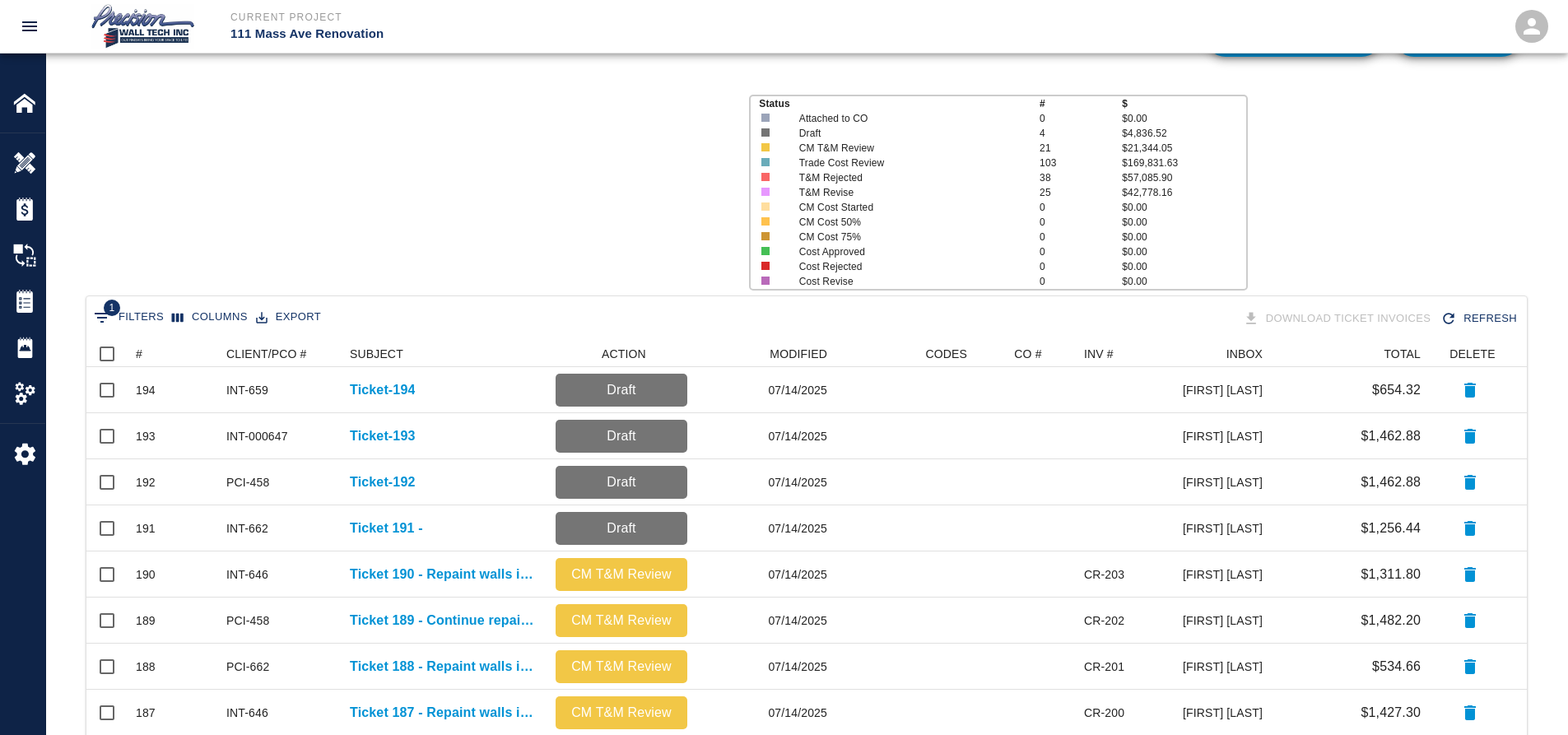 scroll, scrollTop: 0, scrollLeft: 0, axis: both 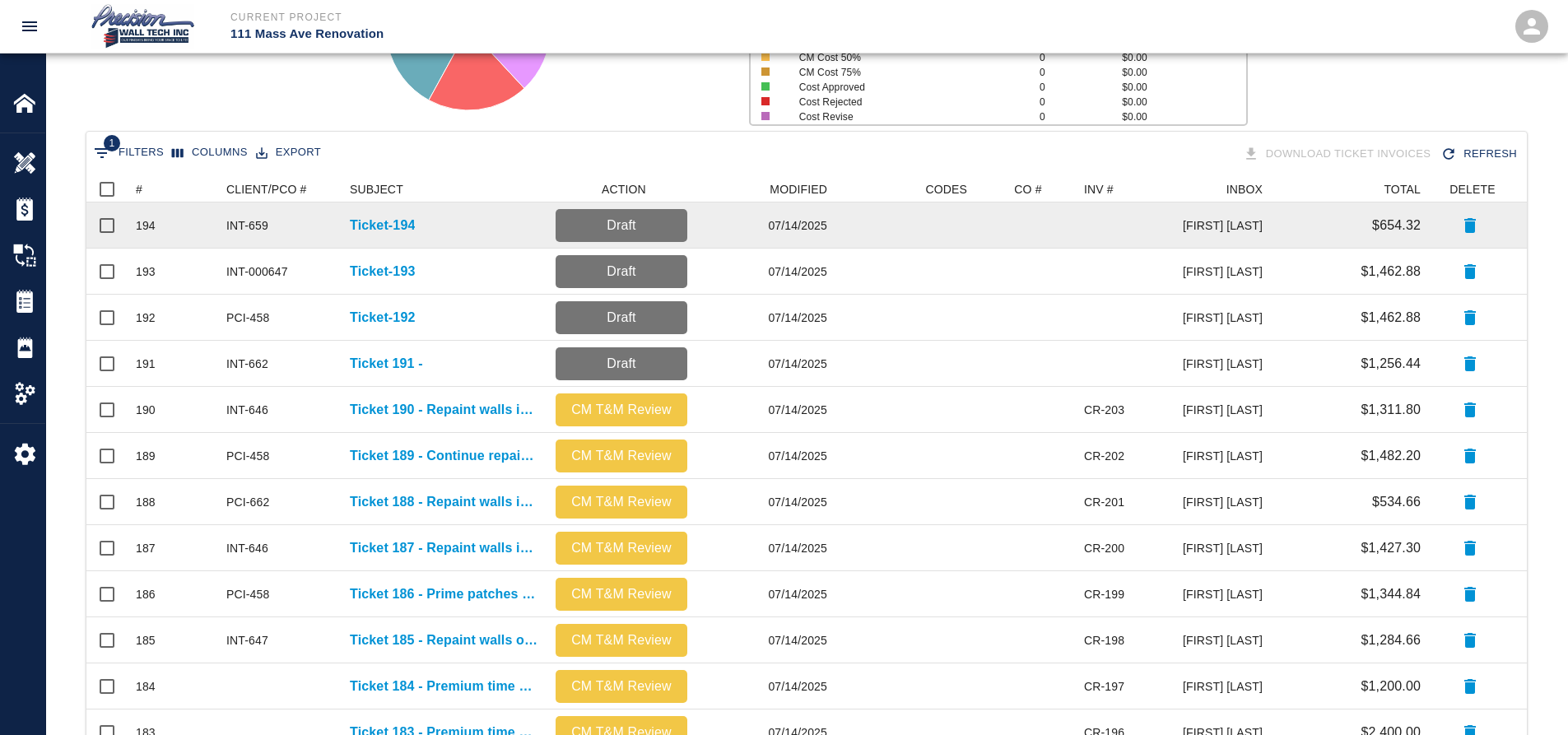 click on "Ticket-194" at bounding box center [444, 226] 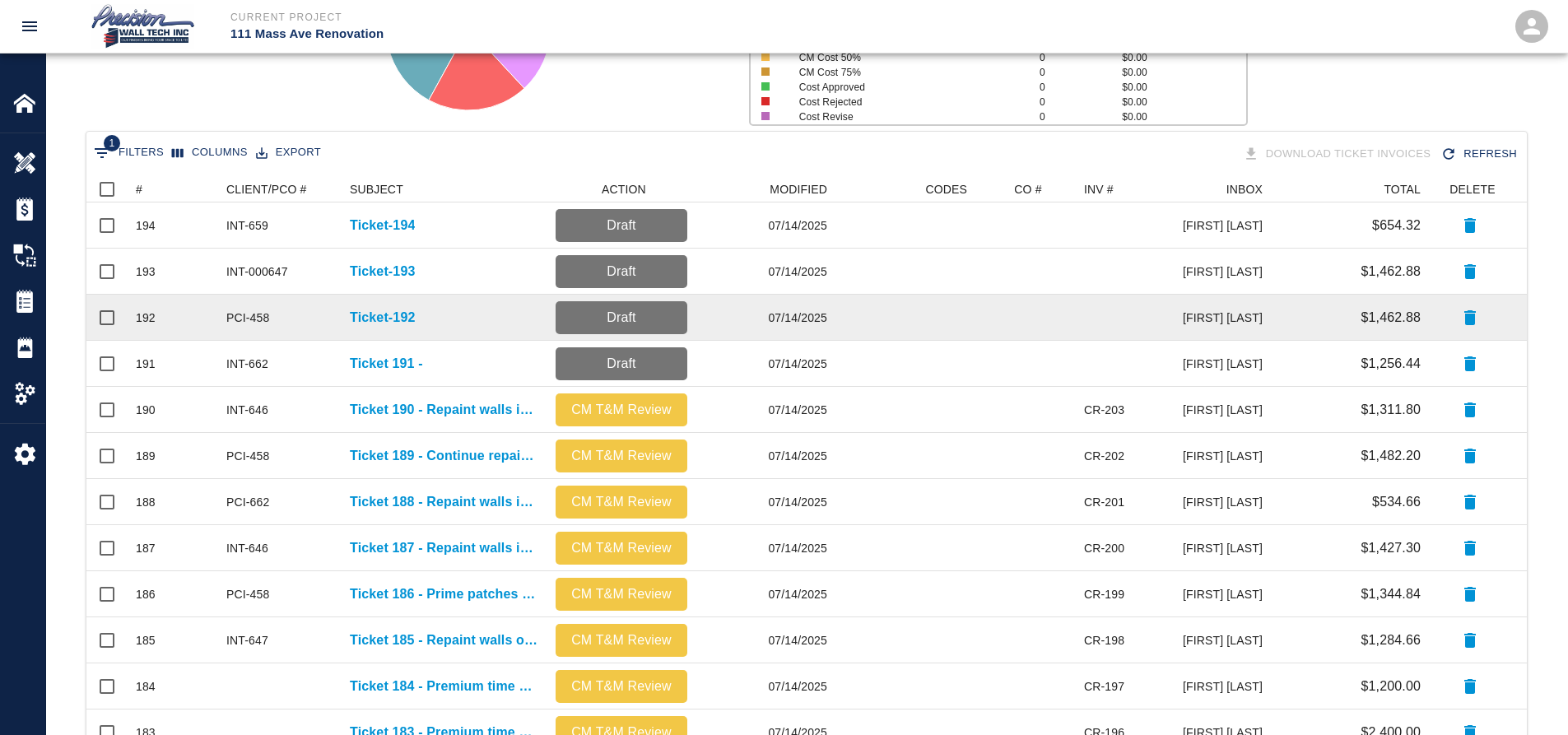 click on "Ticket-192" at bounding box center [444, 318] 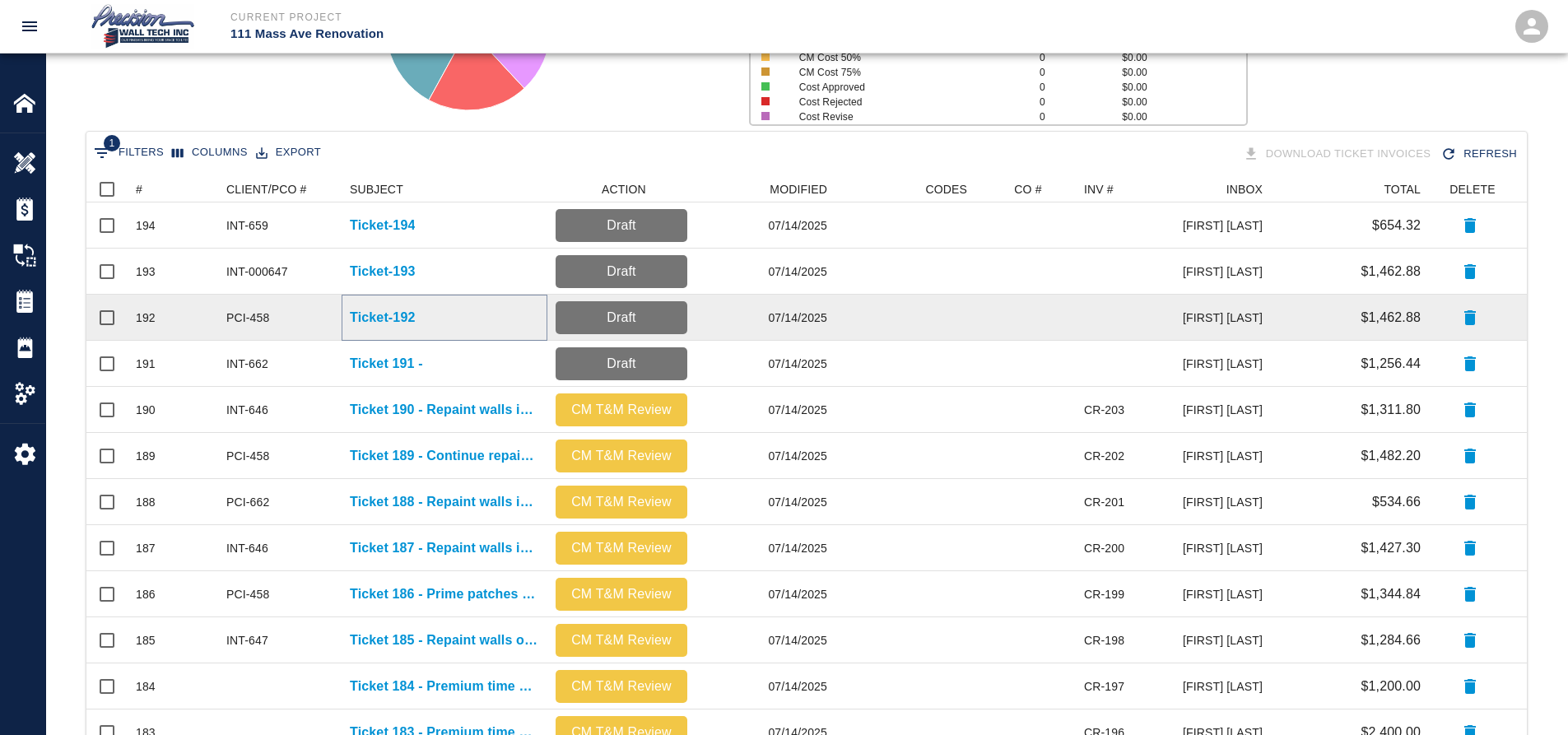 click on "Ticket-192" at bounding box center (444, 318) 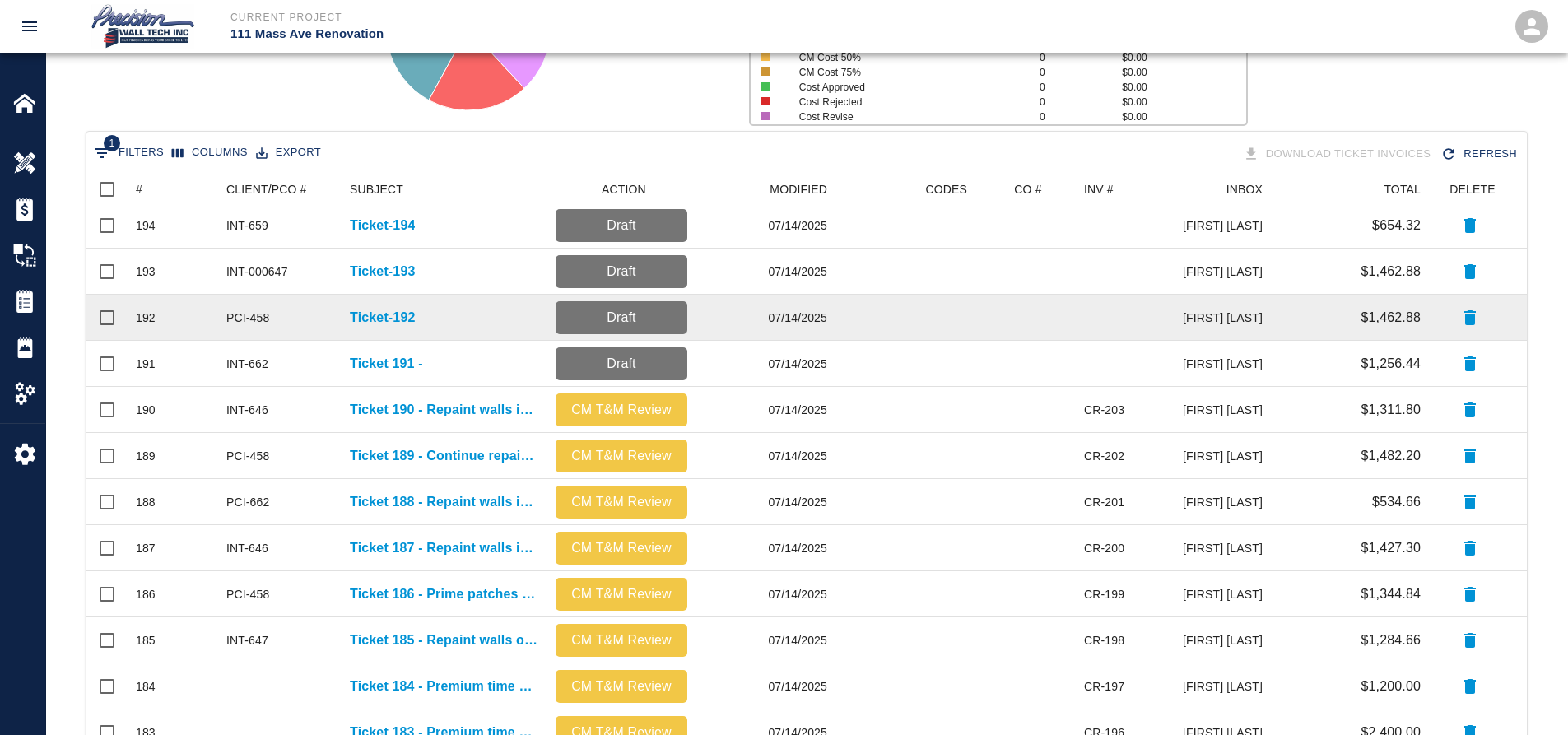 click on "PCI-458" at bounding box center (248, 318) 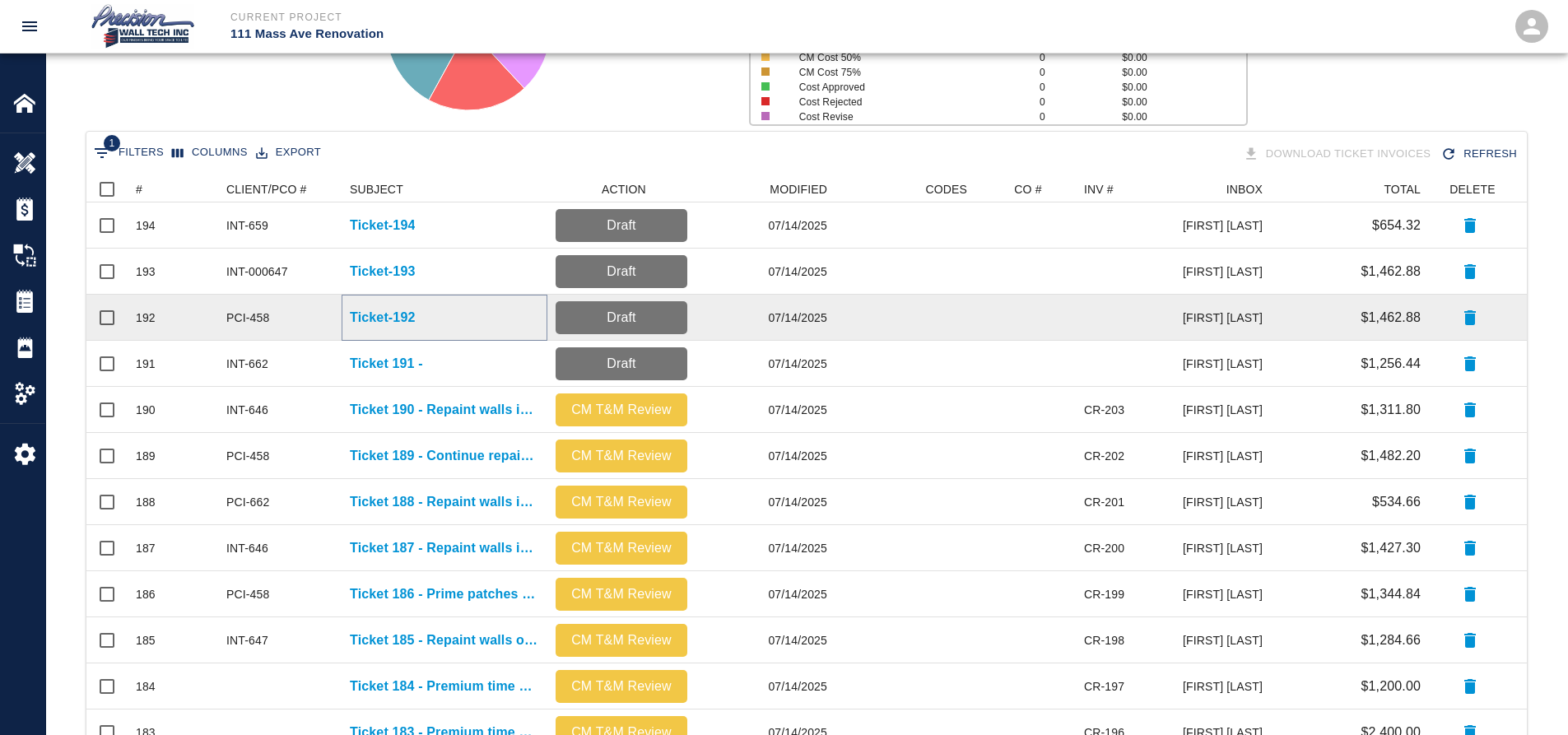 click on "Ticket-192" at bounding box center (382, 318) 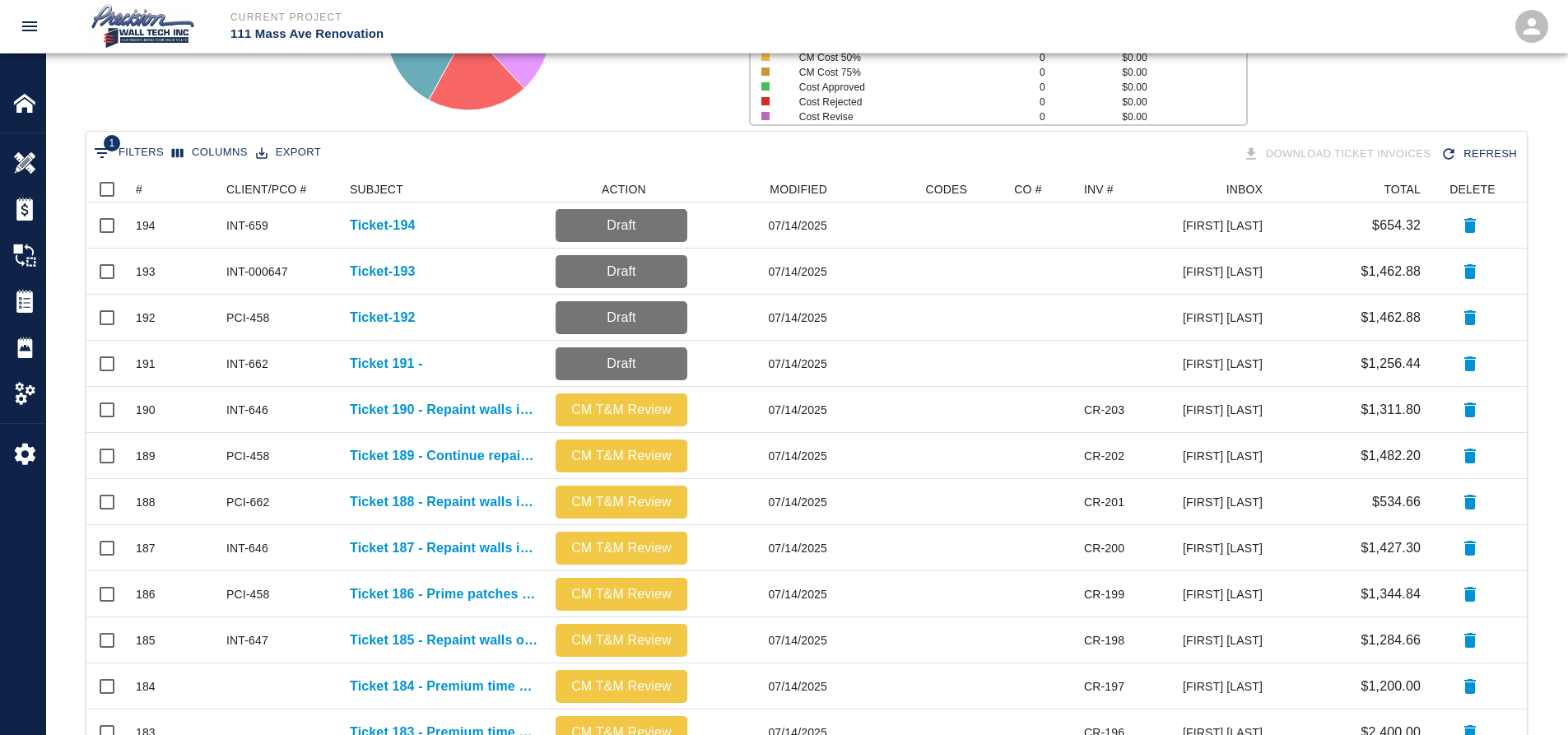 scroll, scrollTop: 0, scrollLeft: 0, axis: both 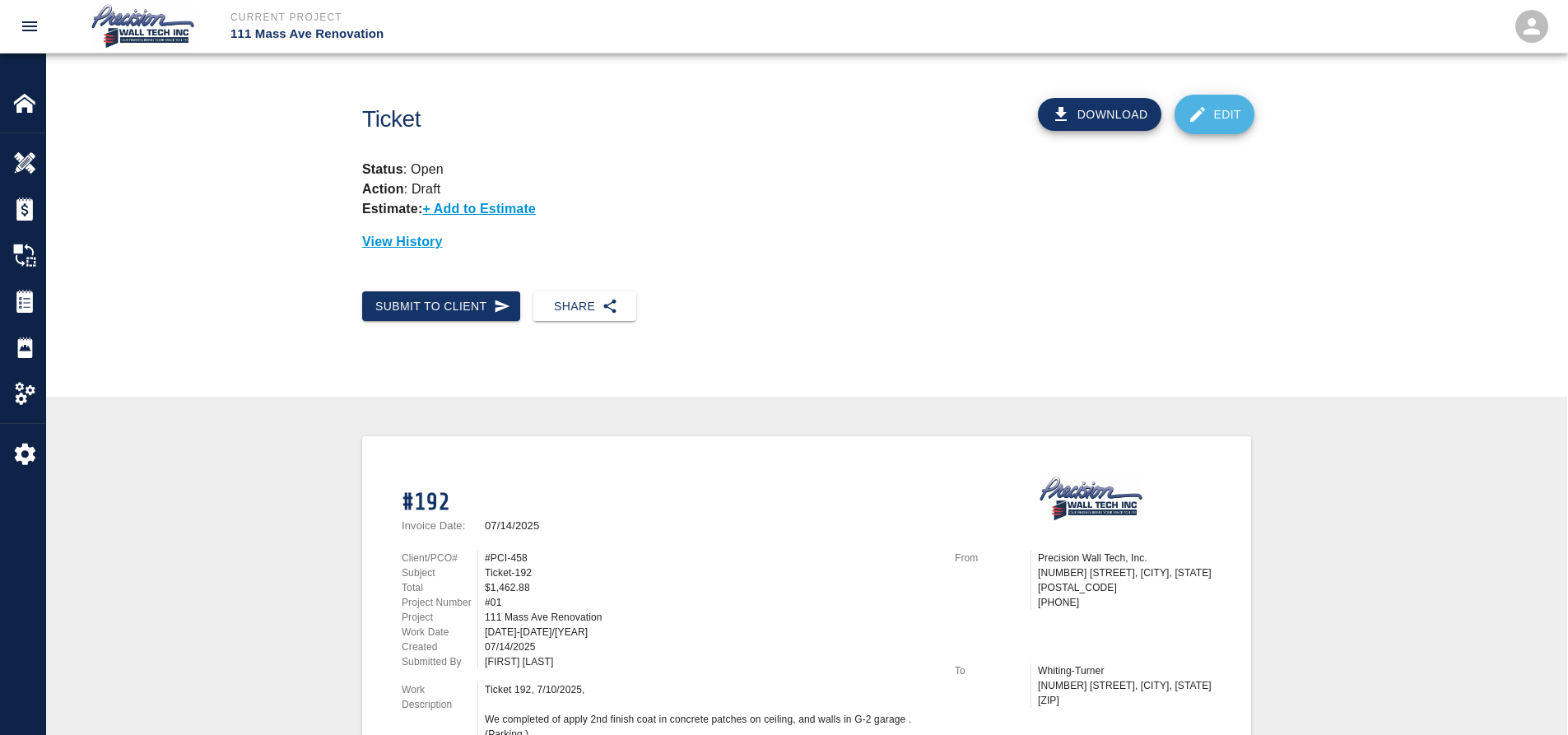 click on "Edit" at bounding box center (1215, 114) 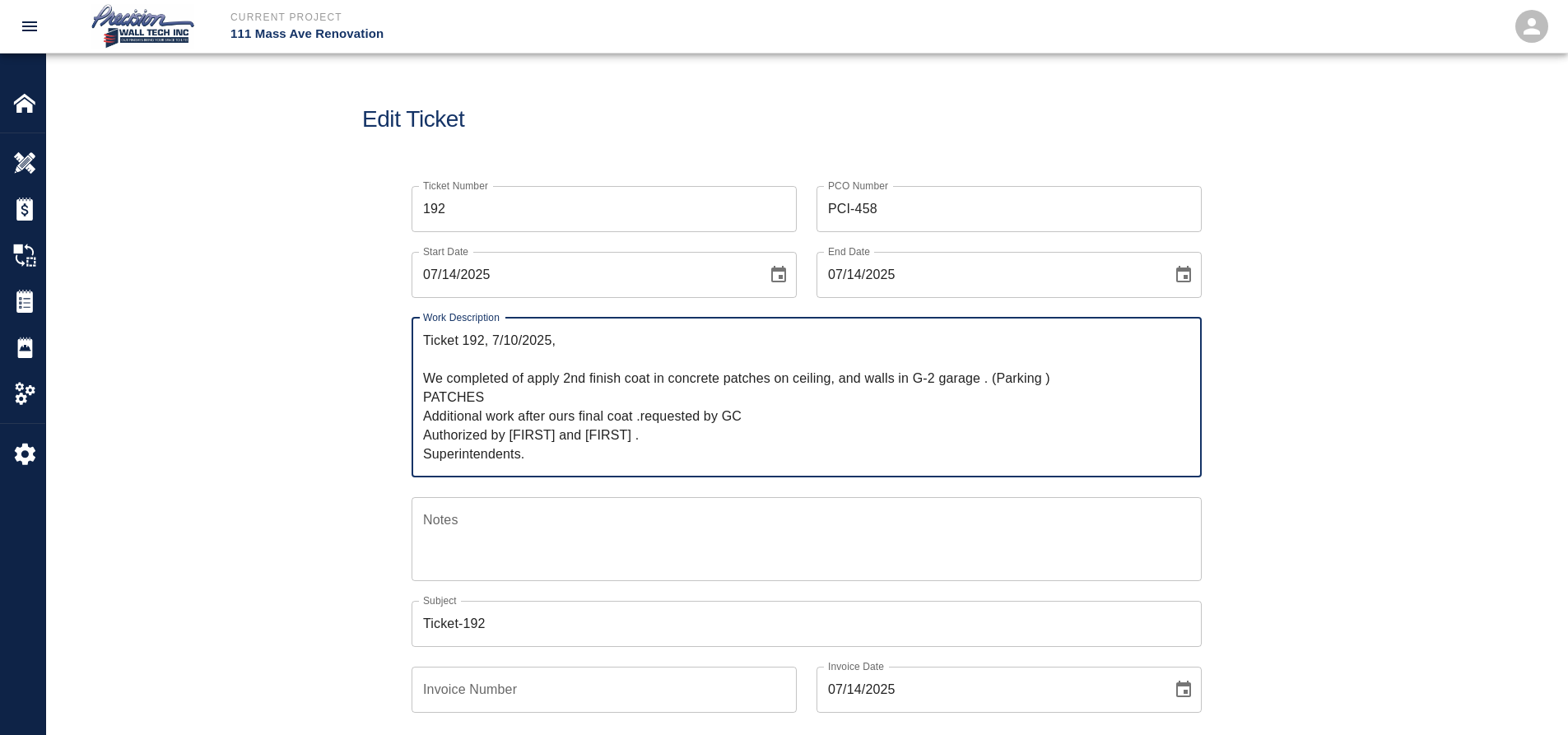 click on "192" at bounding box center (604, 209) 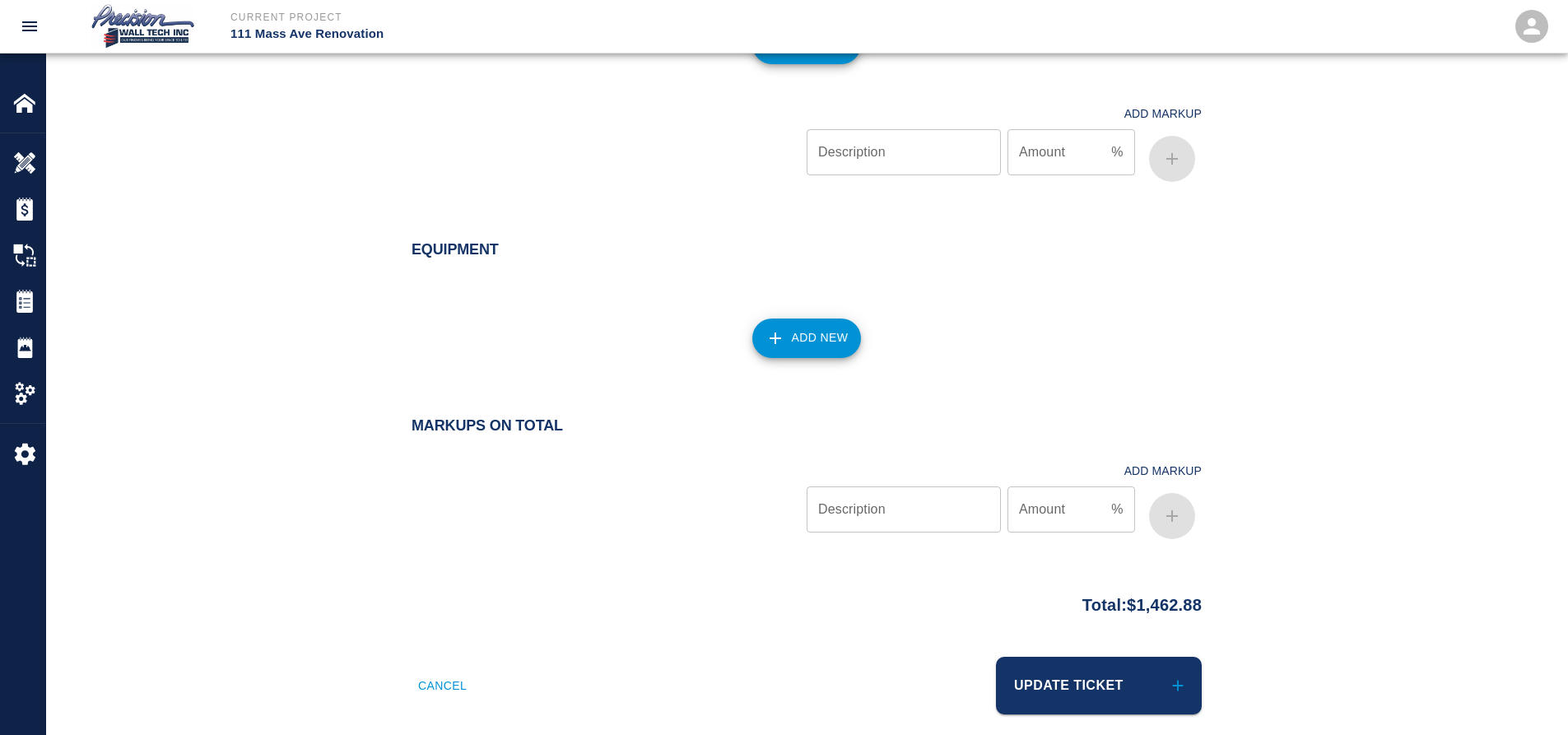 scroll, scrollTop: 1782, scrollLeft: 0, axis: vertical 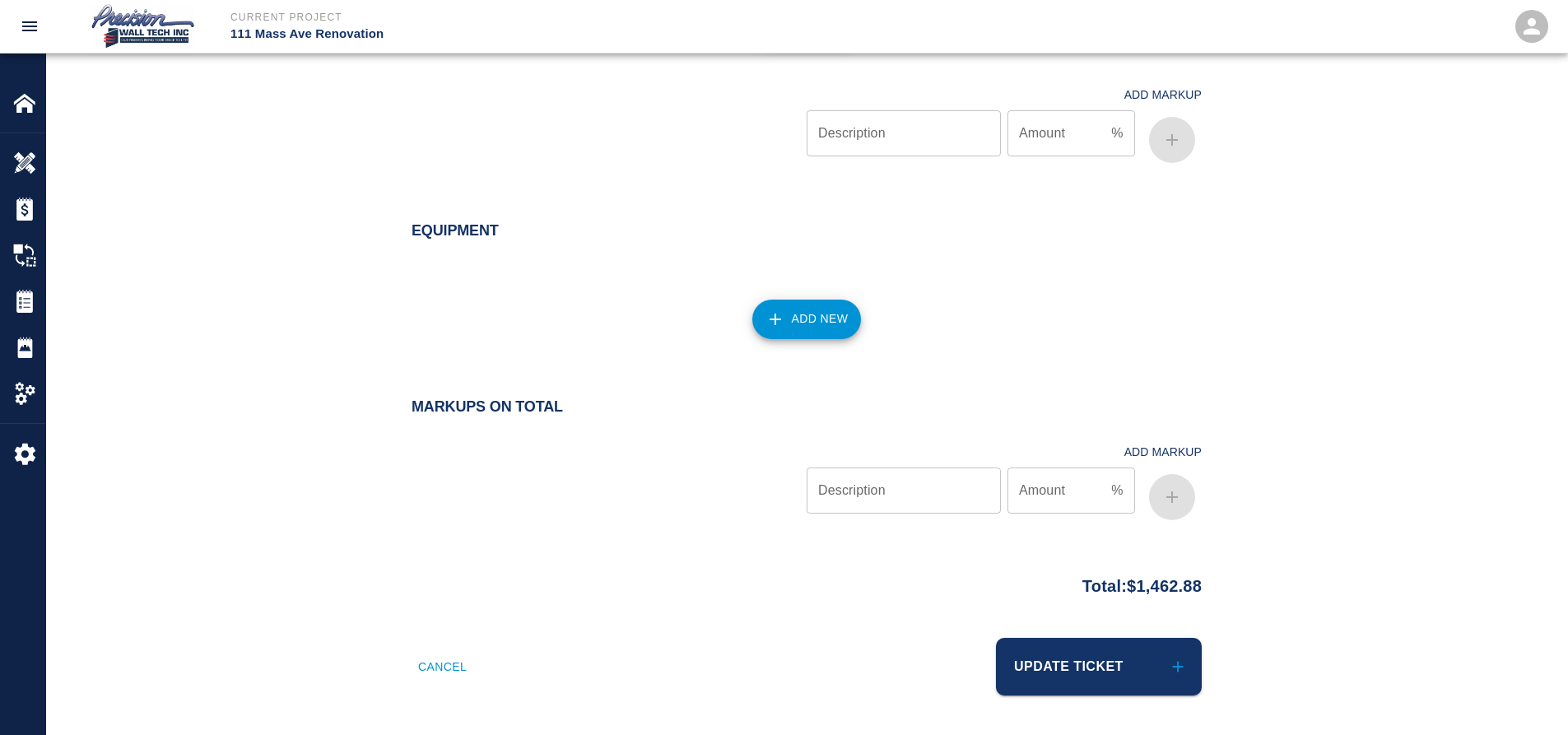 type on "192-" 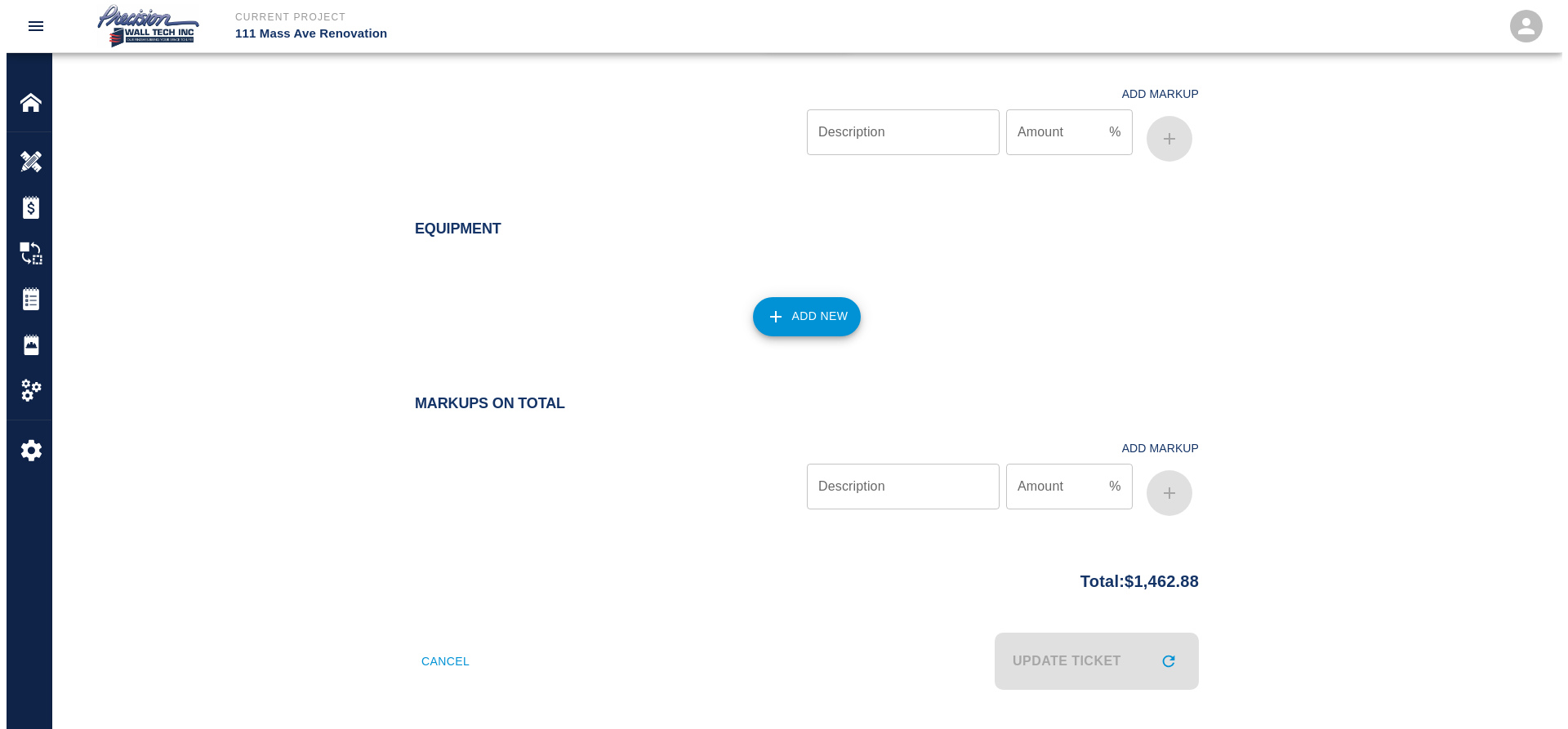 scroll, scrollTop: 0, scrollLeft: 0, axis: both 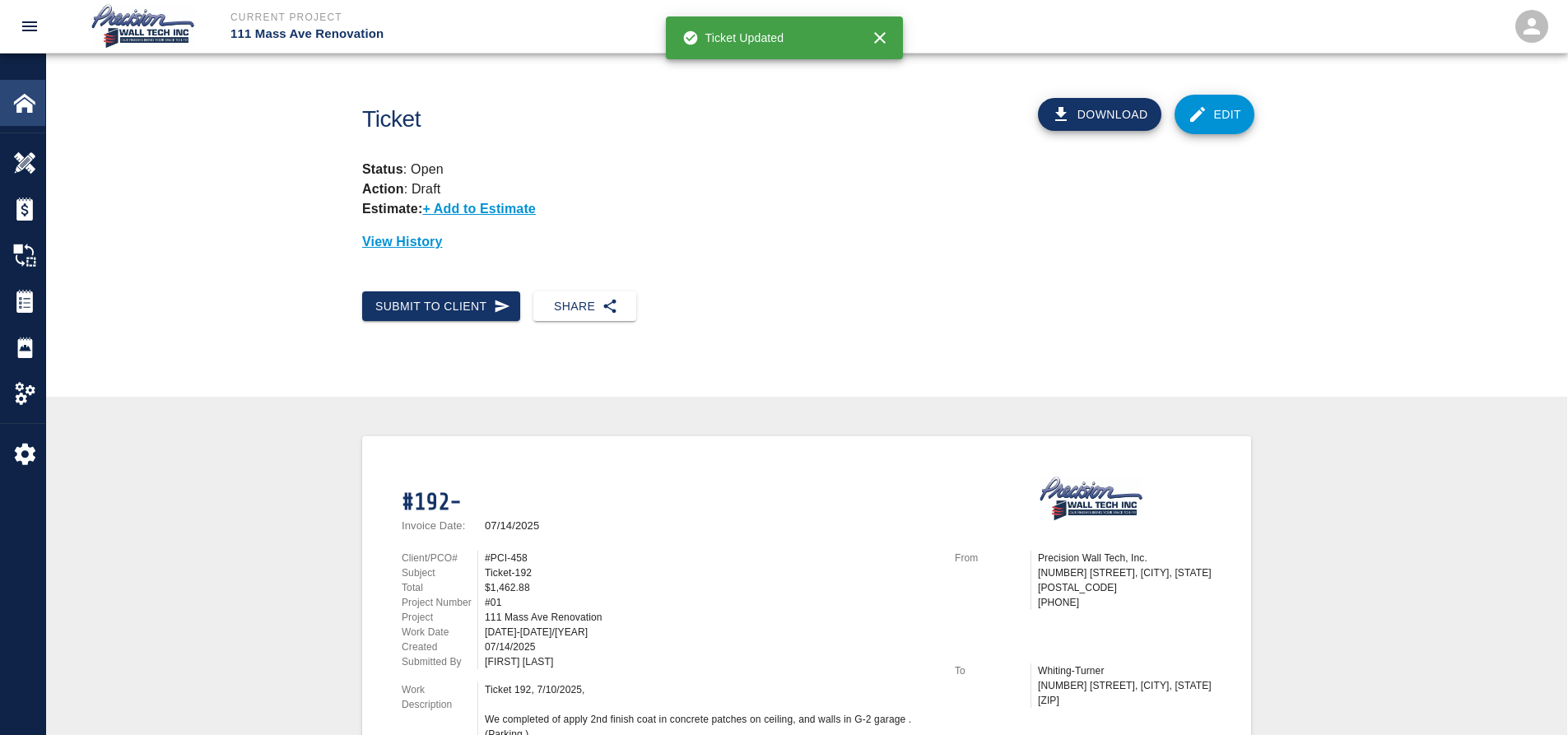 click at bounding box center (36, 103) 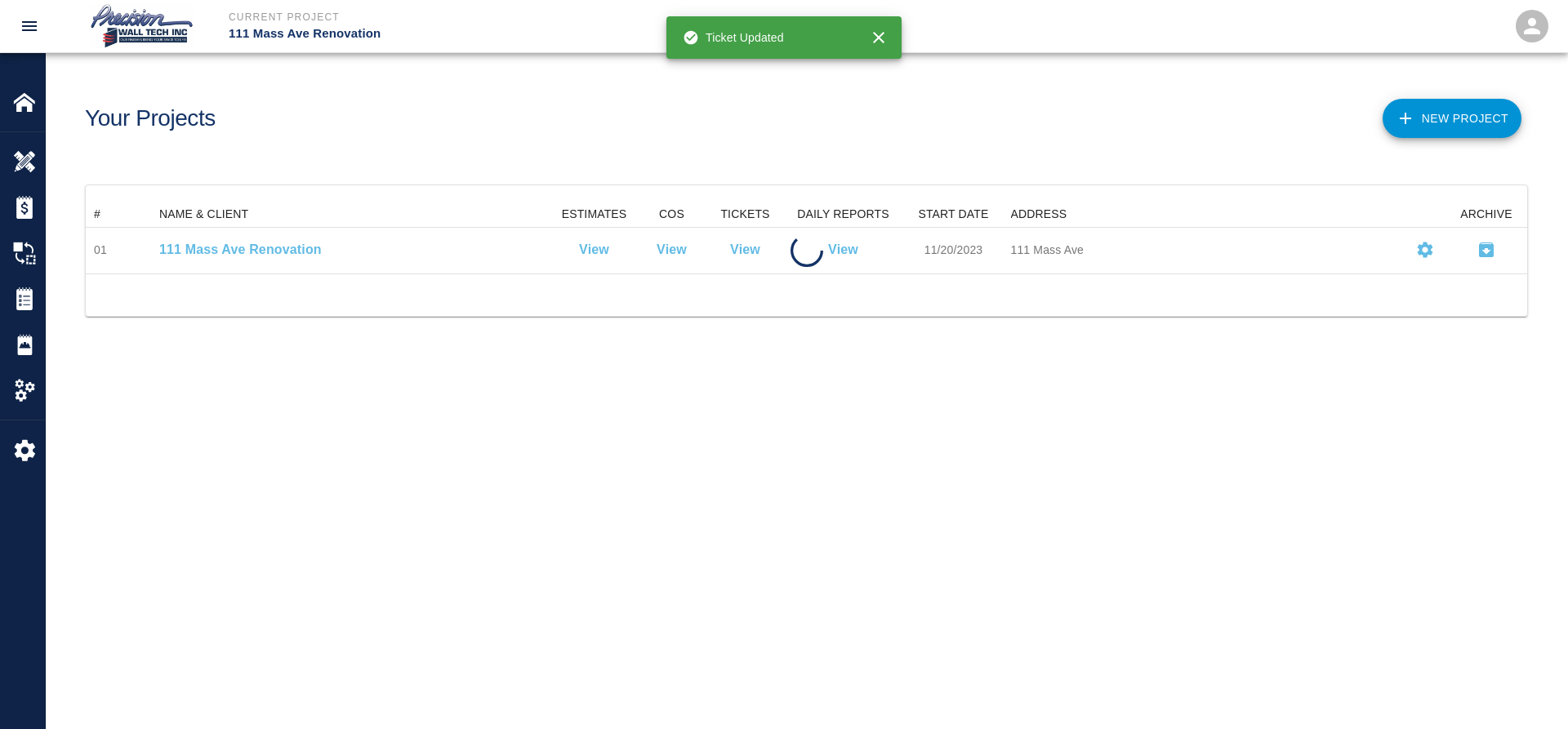scroll, scrollTop: 13, scrollLeft: 13, axis: both 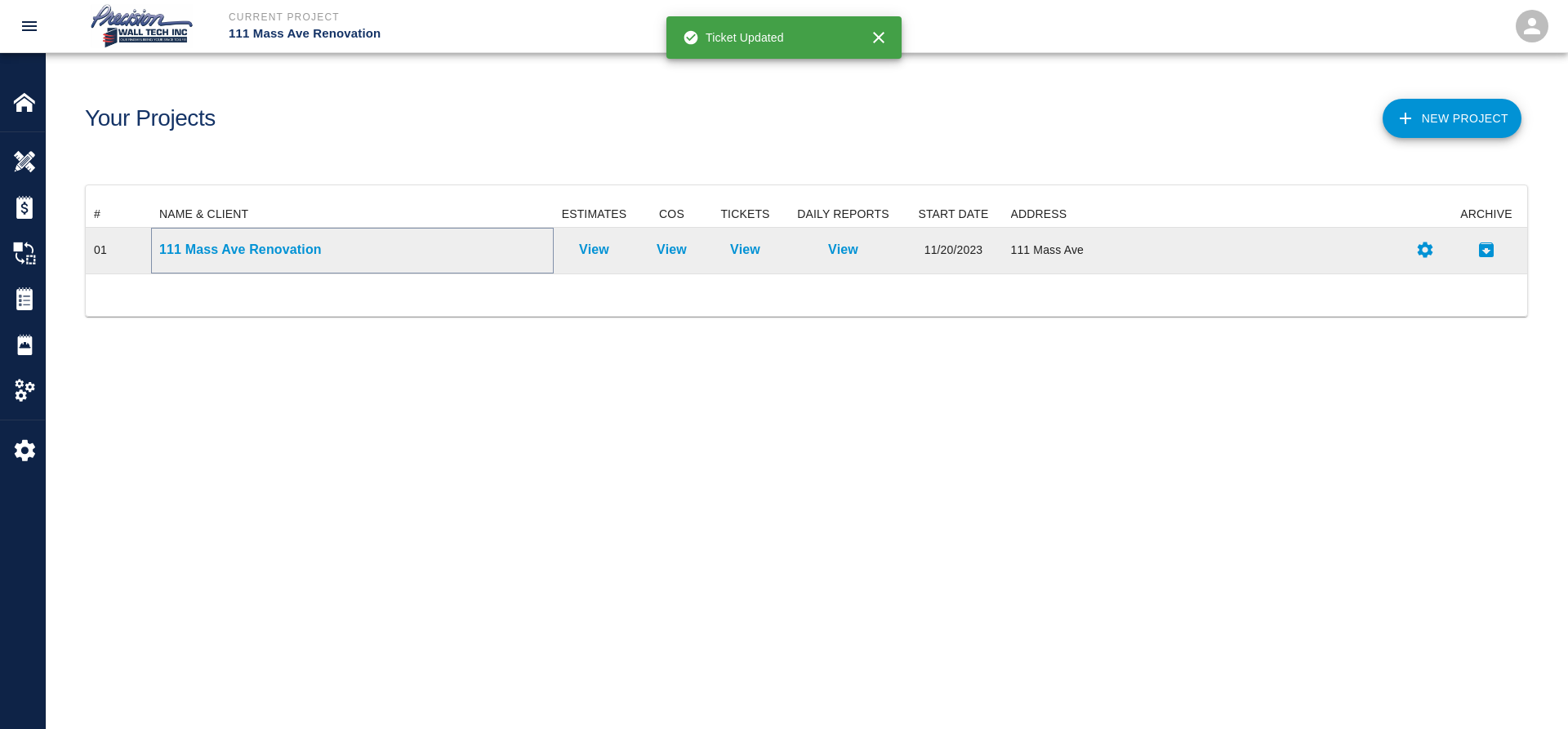 click on "111 Mass Ave Renovation" at bounding box center [352, 250] 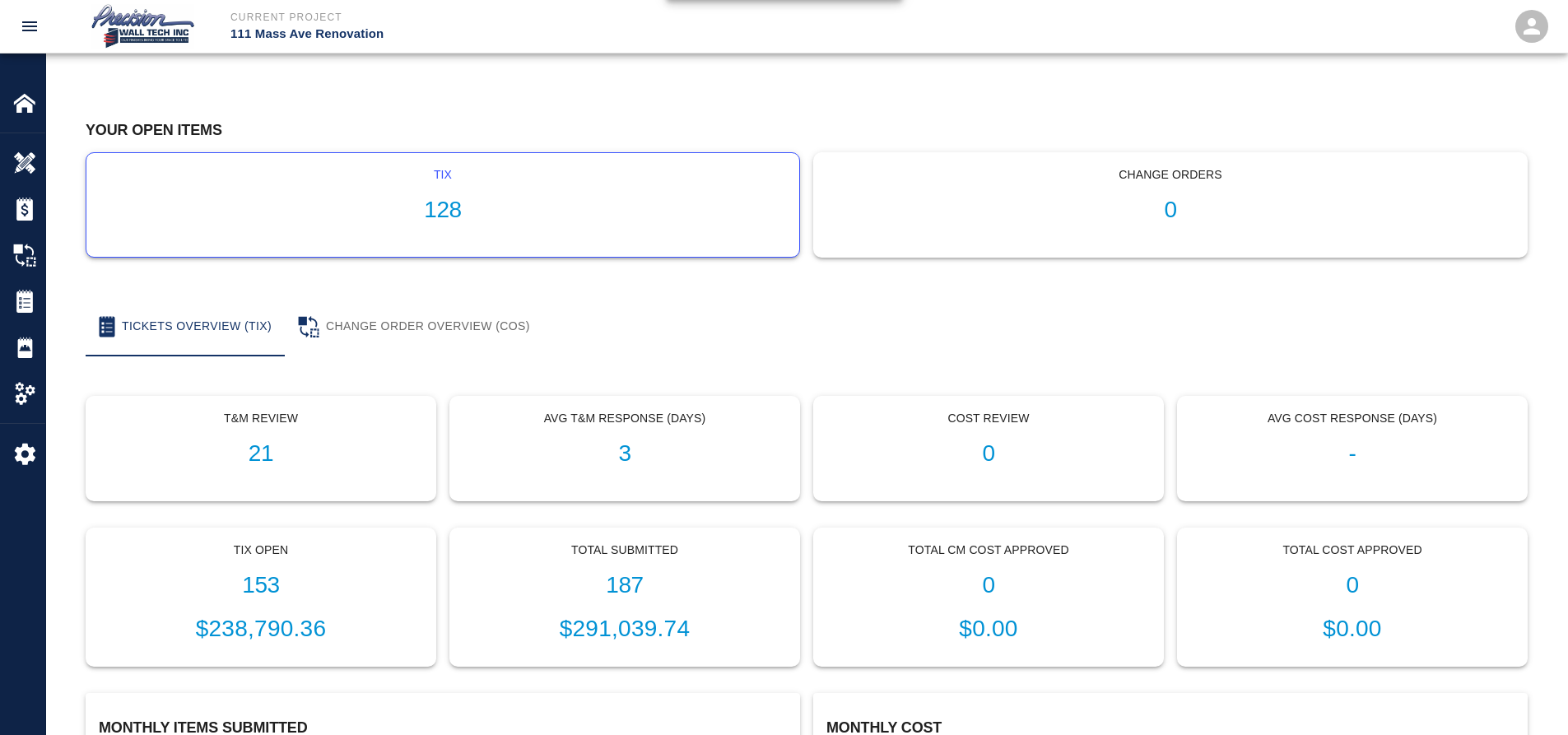 scroll, scrollTop: 82, scrollLeft: 0, axis: vertical 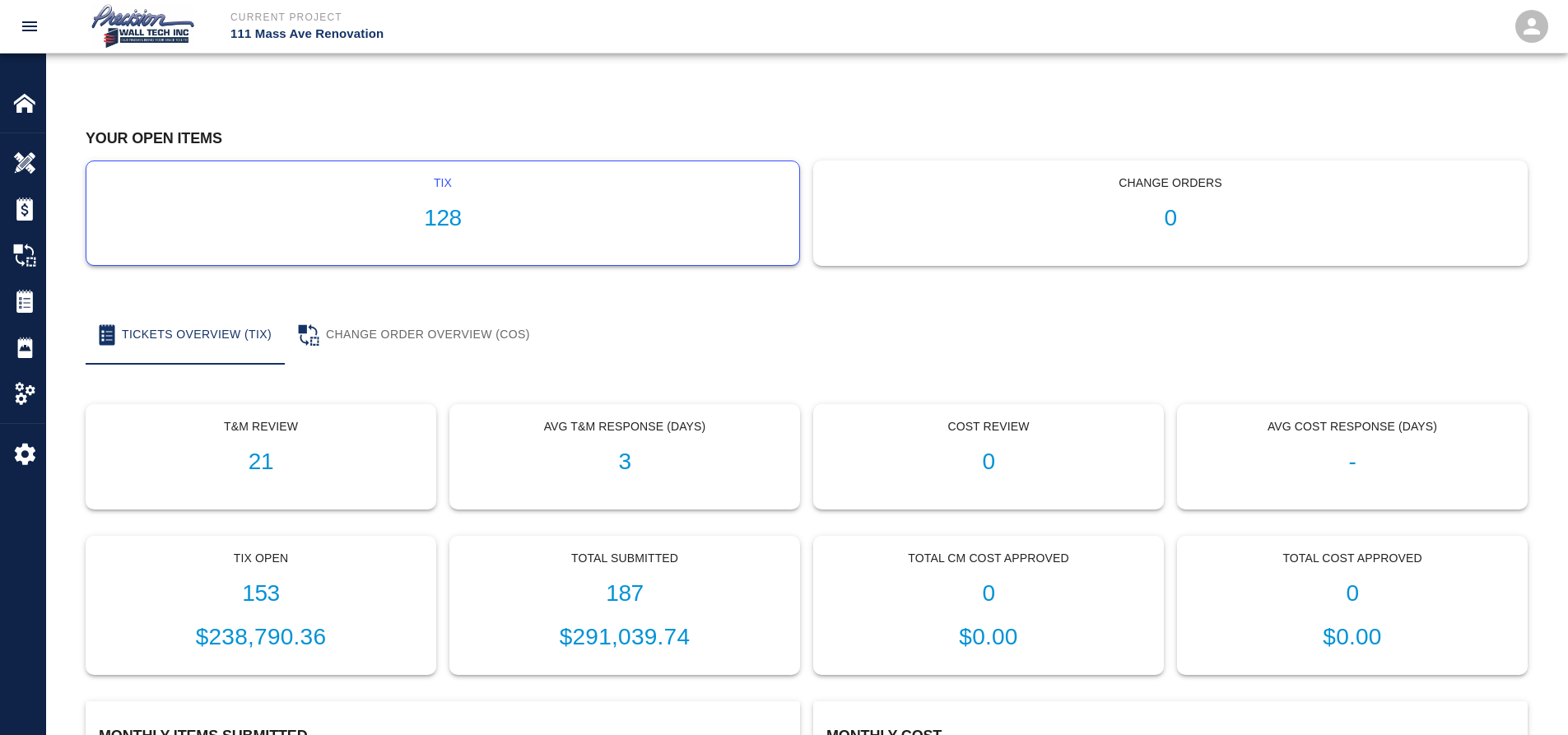 click on "128" at bounding box center [443, 218] 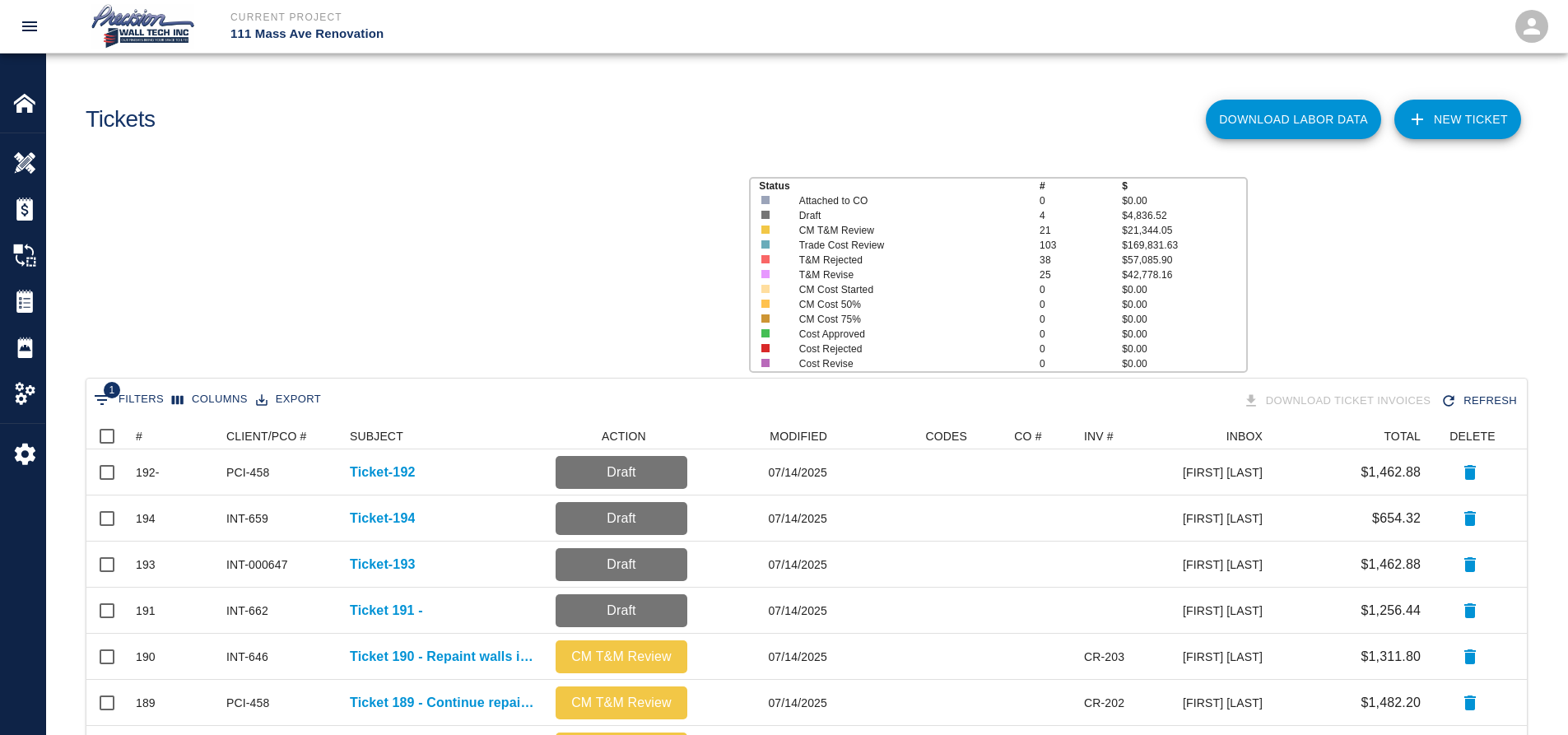 scroll, scrollTop: 13, scrollLeft: 13, axis: both 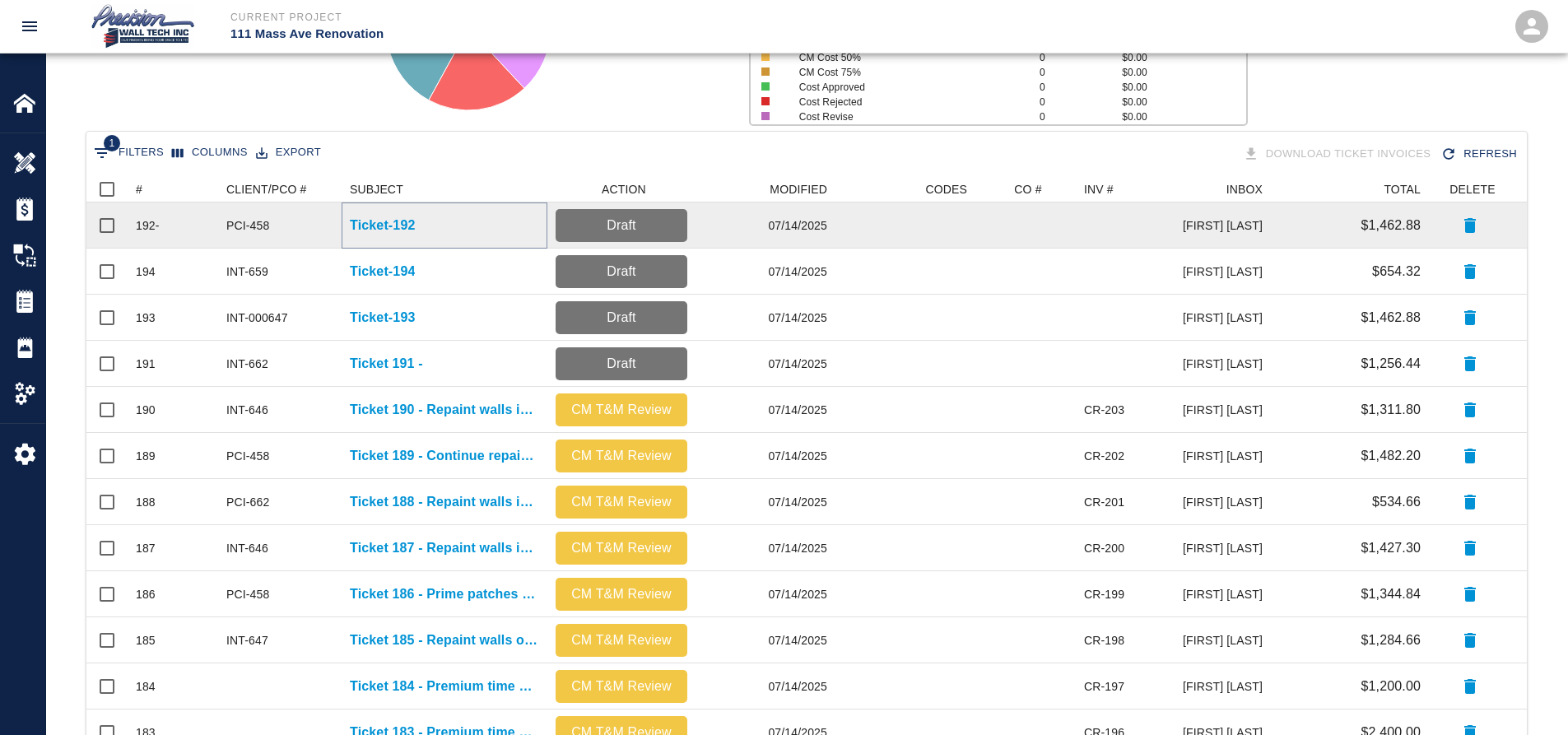 click on "Ticket-192" at bounding box center (382, 226) 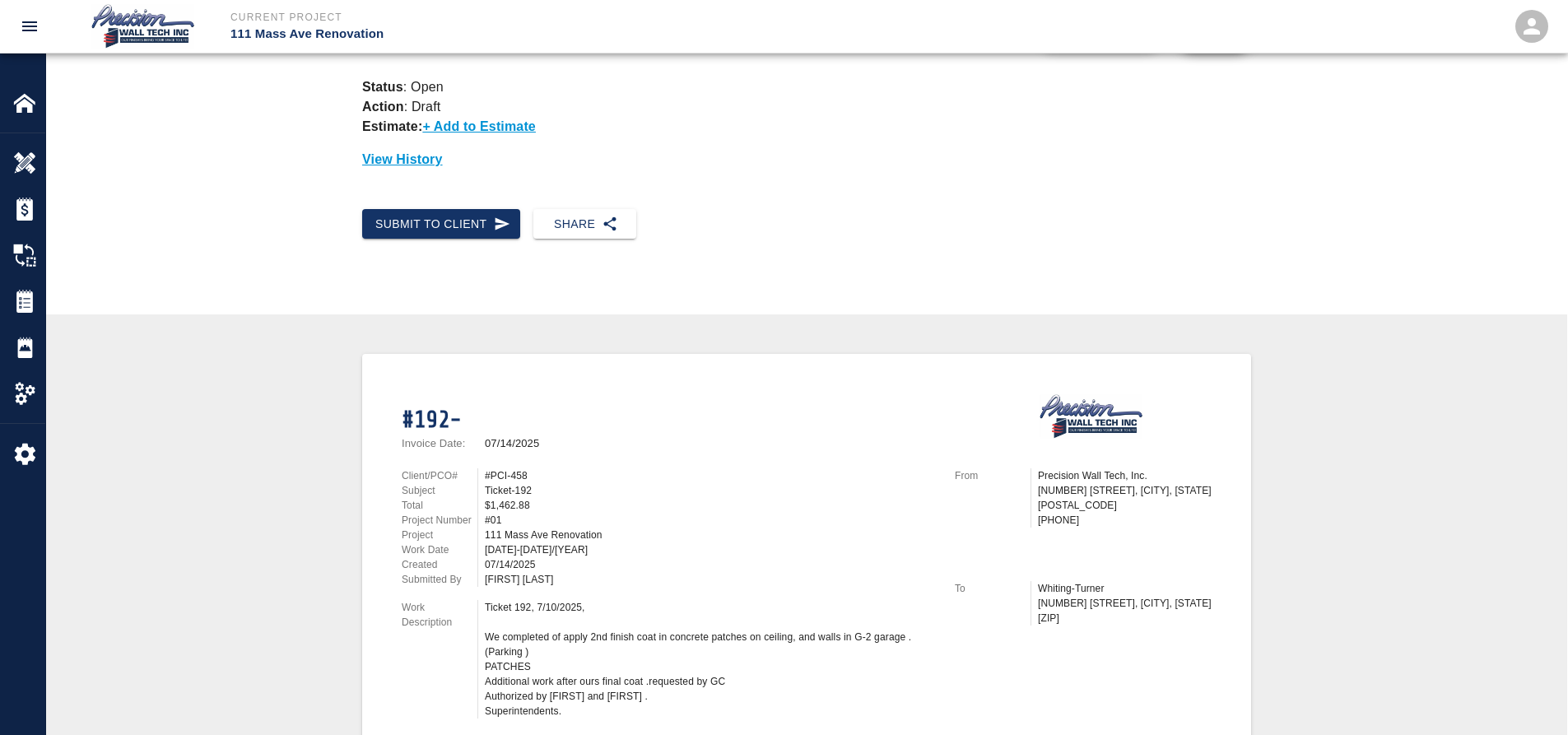 scroll, scrollTop: 0, scrollLeft: 0, axis: both 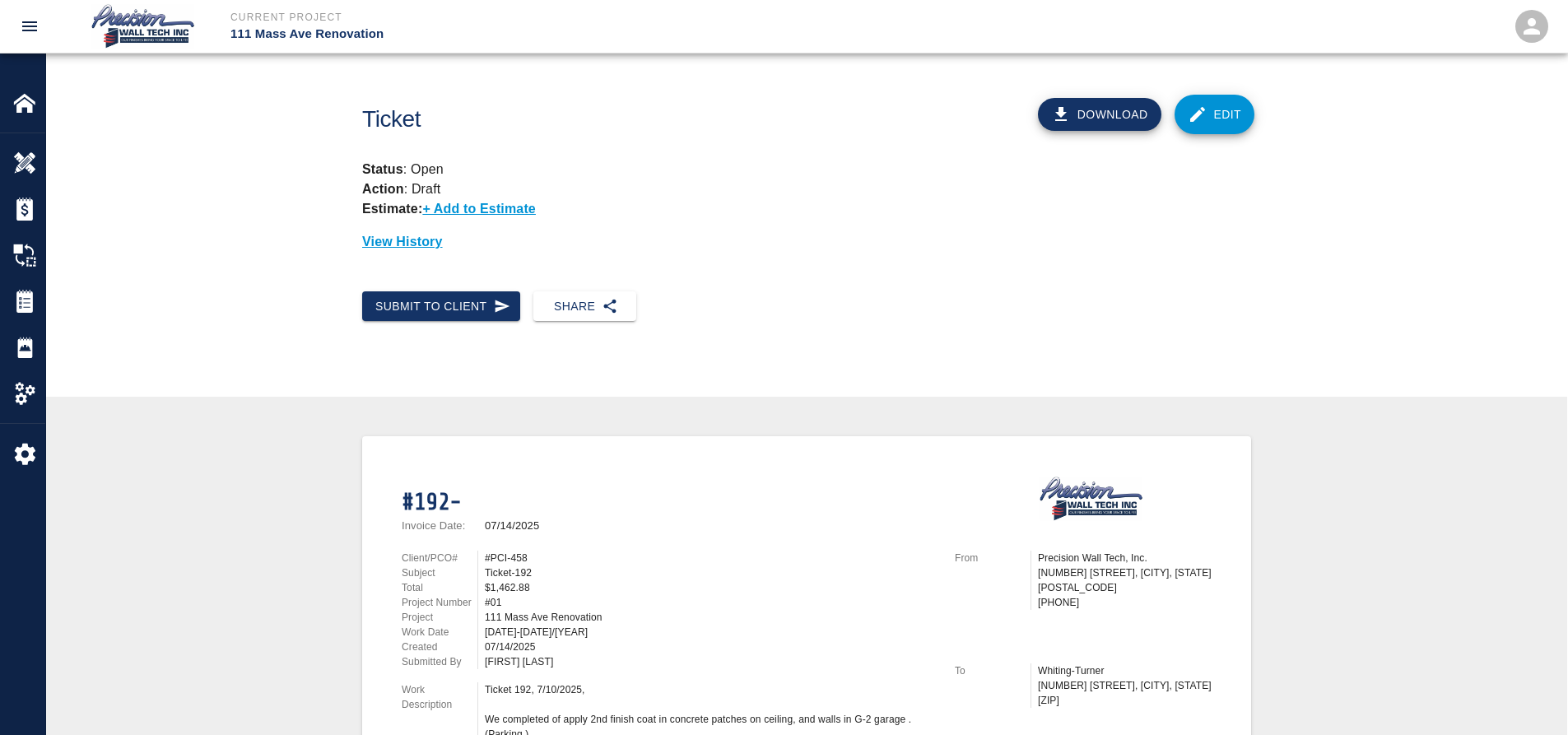 click on "Edit" at bounding box center [1215, 114] 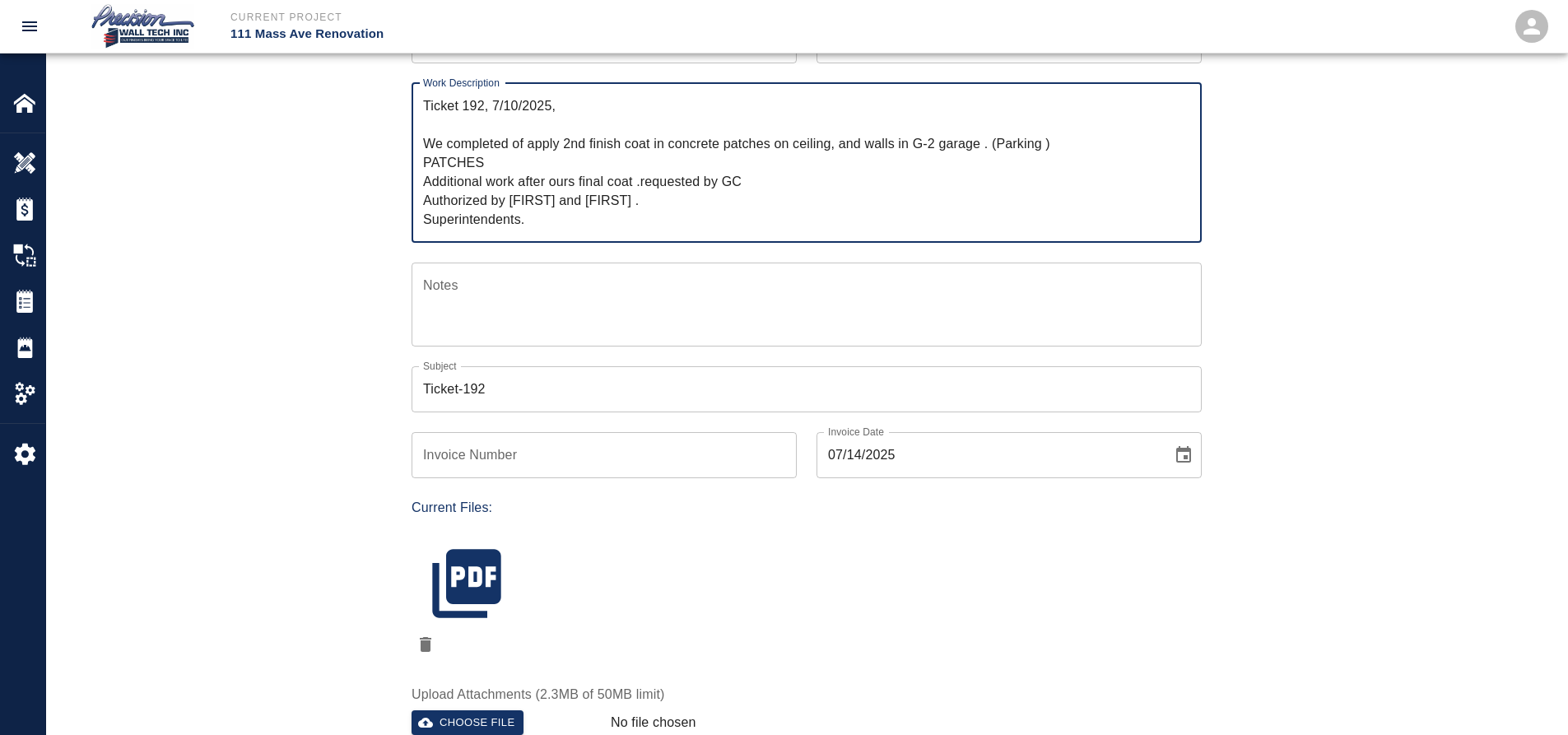 scroll, scrollTop: 329, scrollLeft: 0, axis: vertical 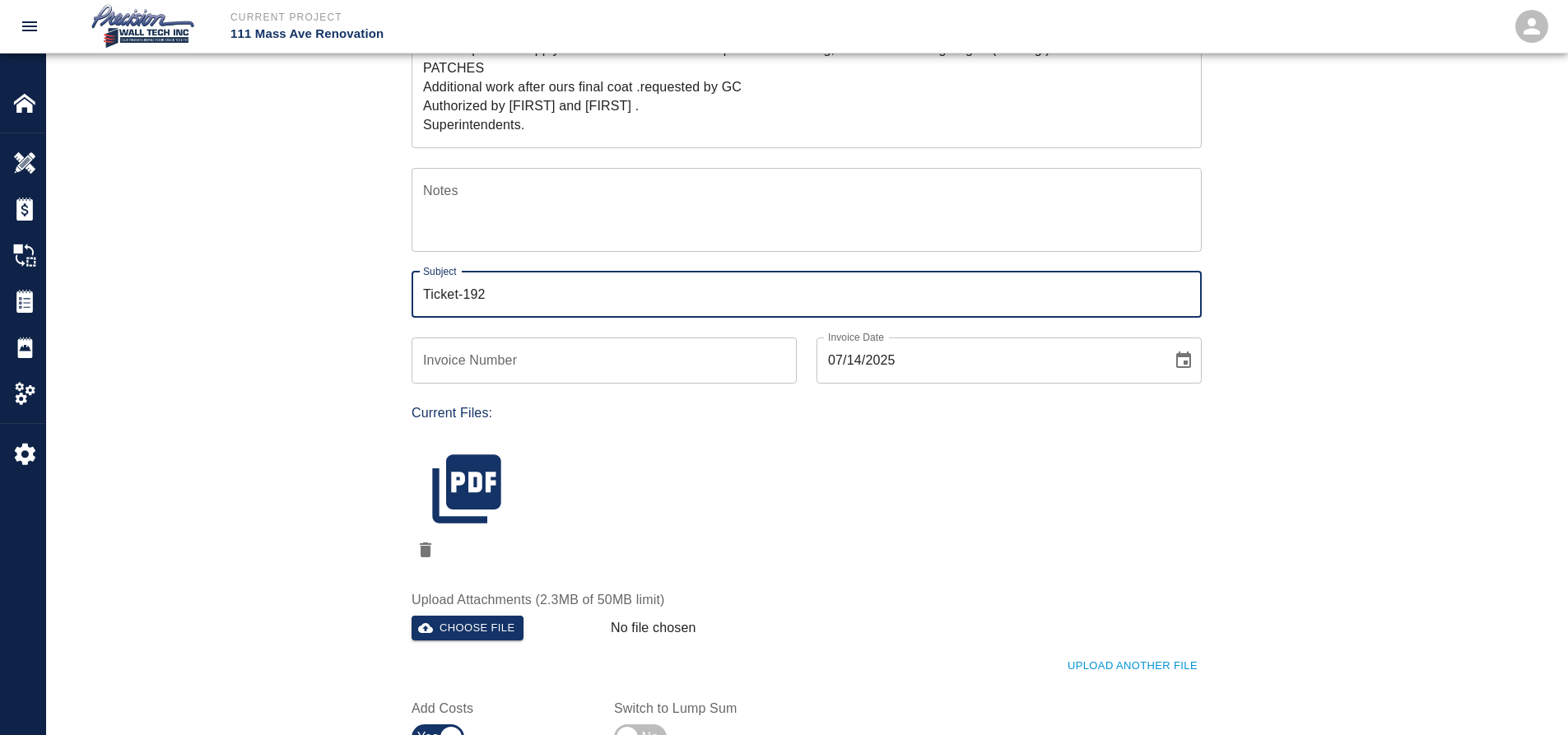 click on "Ticket-192" at bounding box center (807, 295) 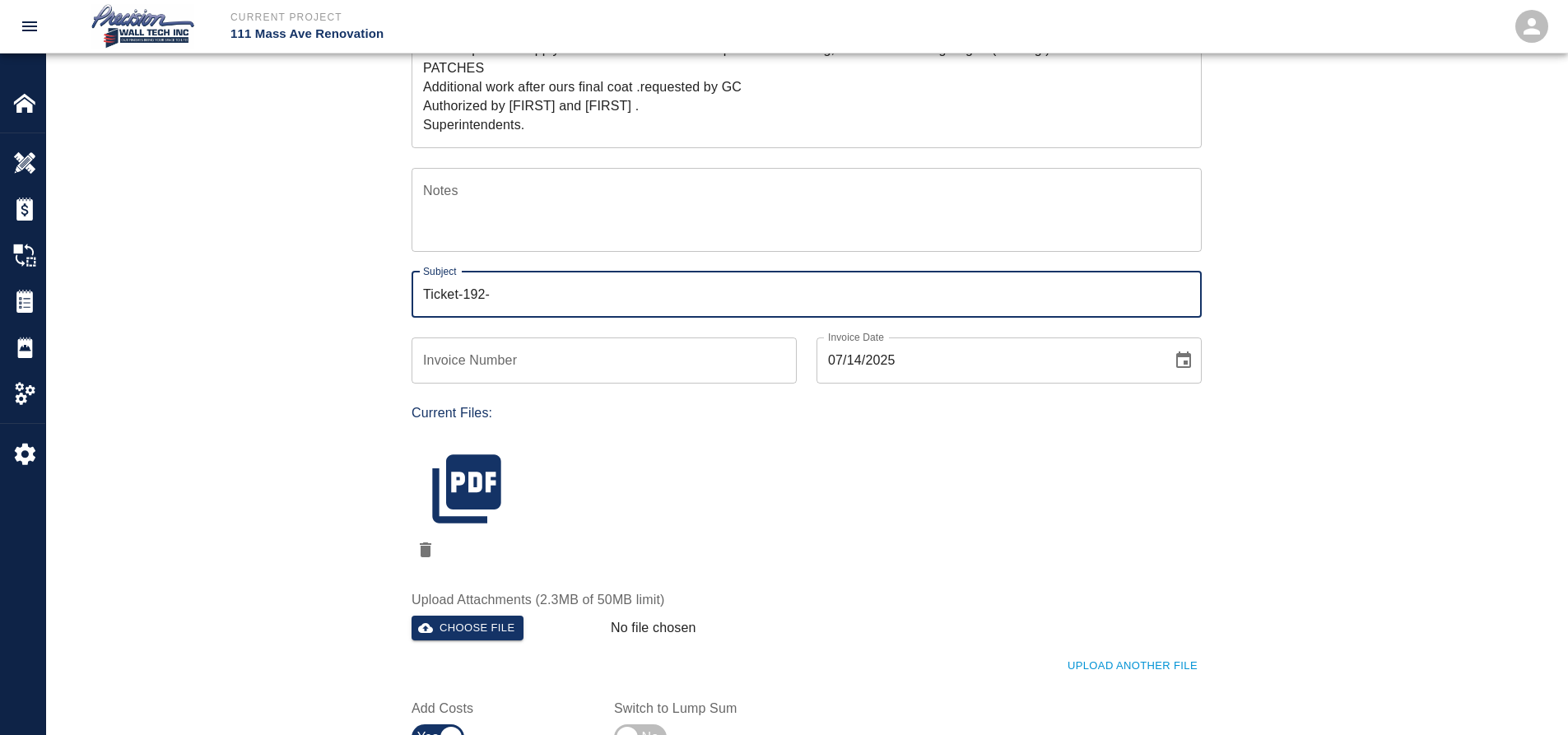 type on "Ticket-192-" 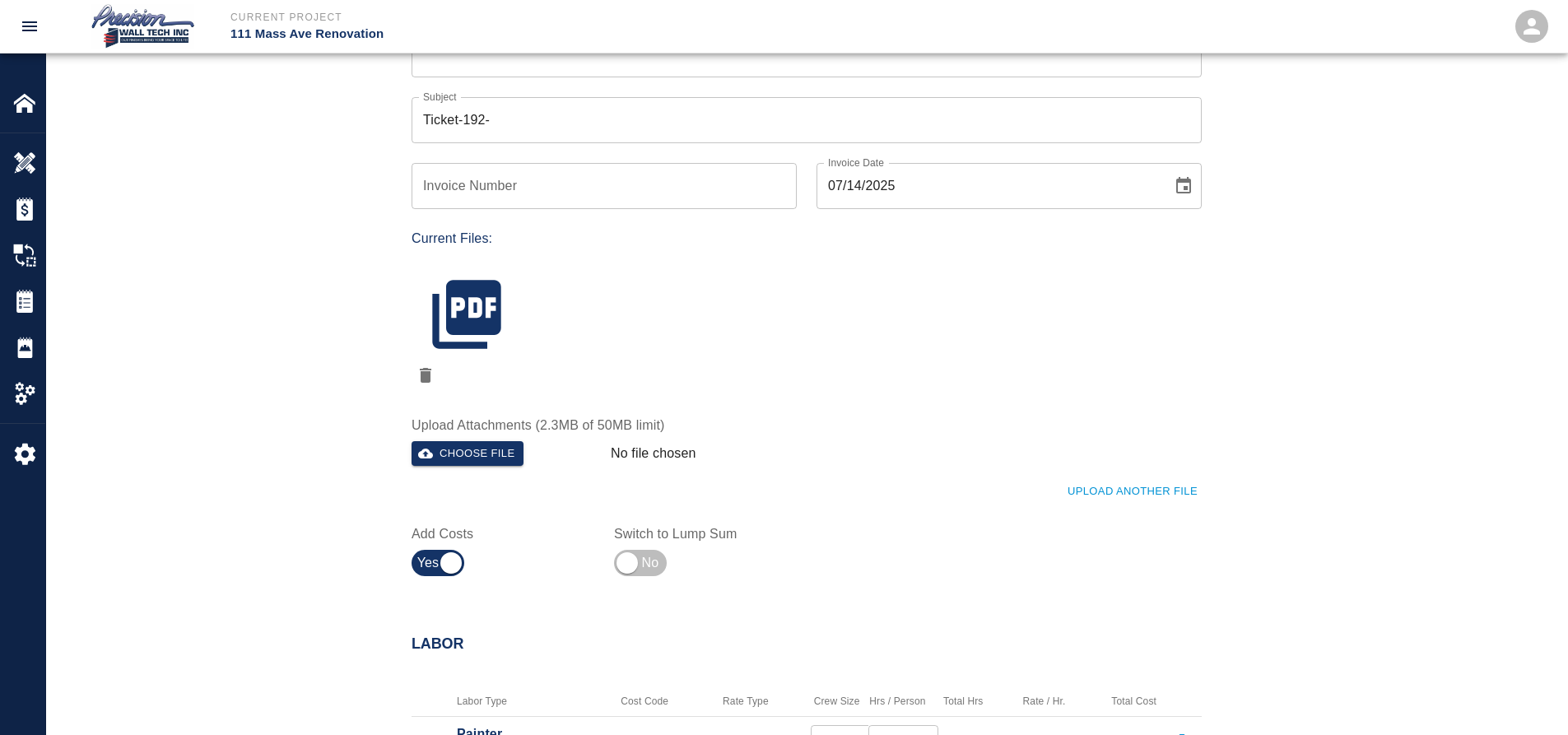 scroll, scrollTop: 1782, scrollLeft: 0, axis: vertical 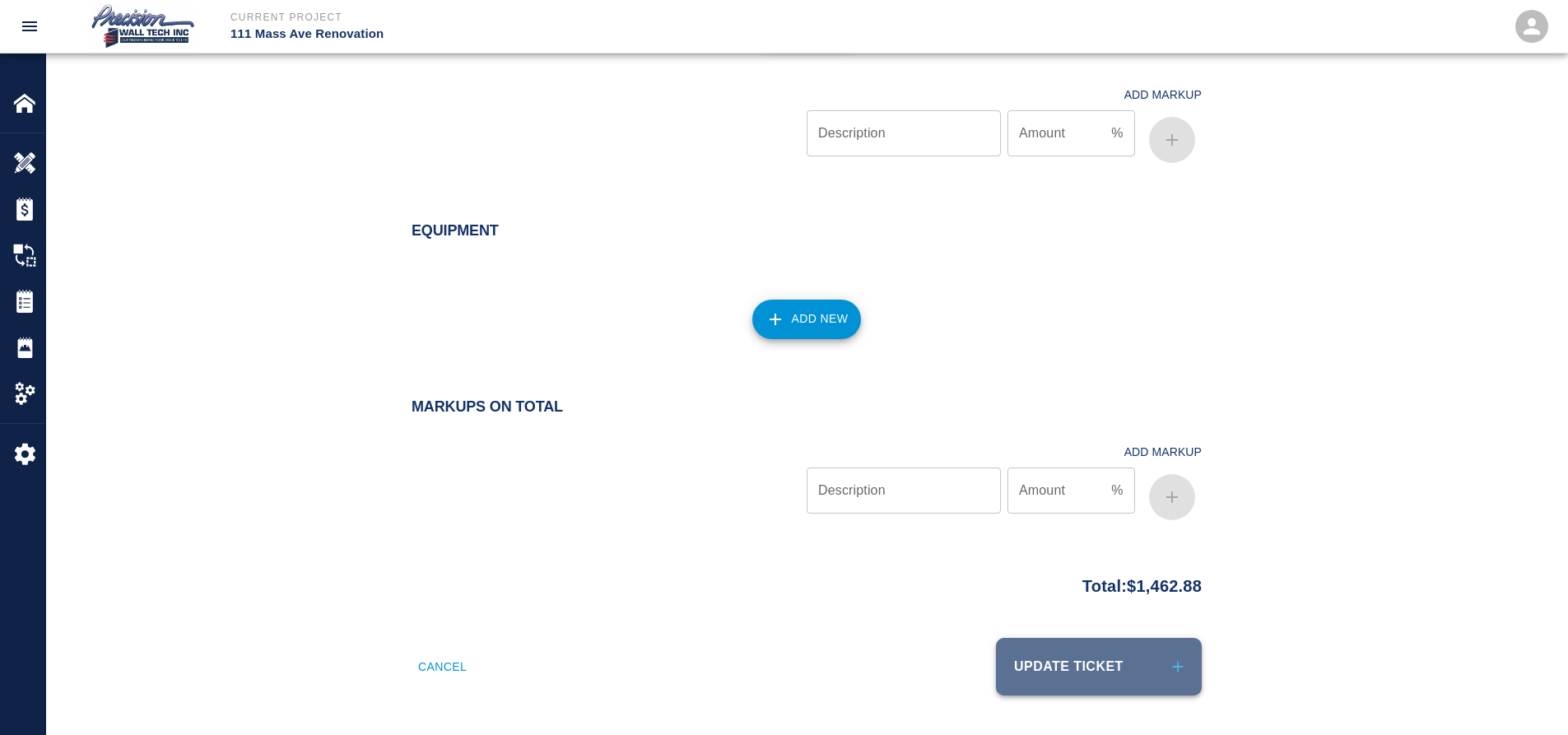 click on "Update Ticket" at bounding box center [1099, 667] 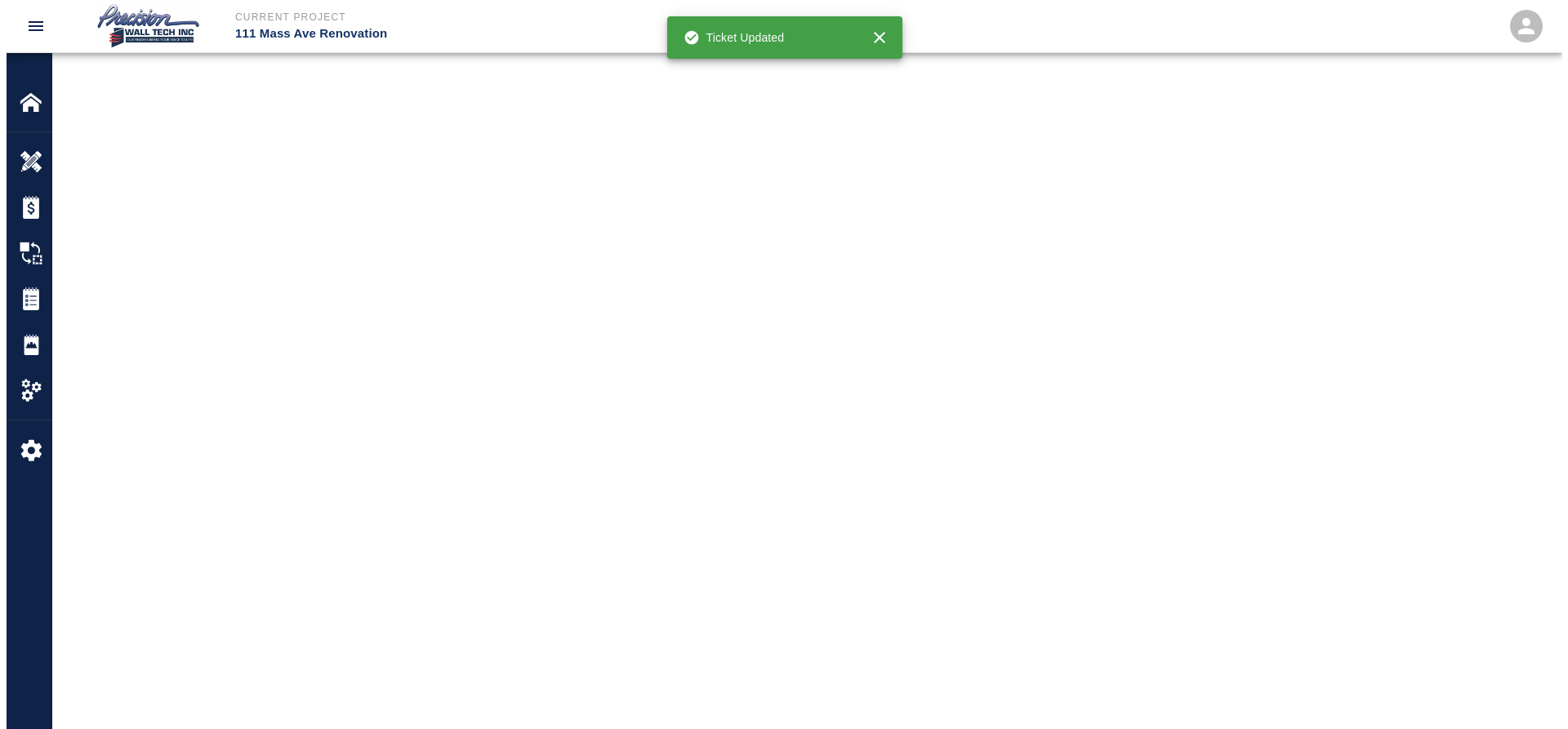 scroll, scrollTop: 0, scrollLeft: 0, axis: both 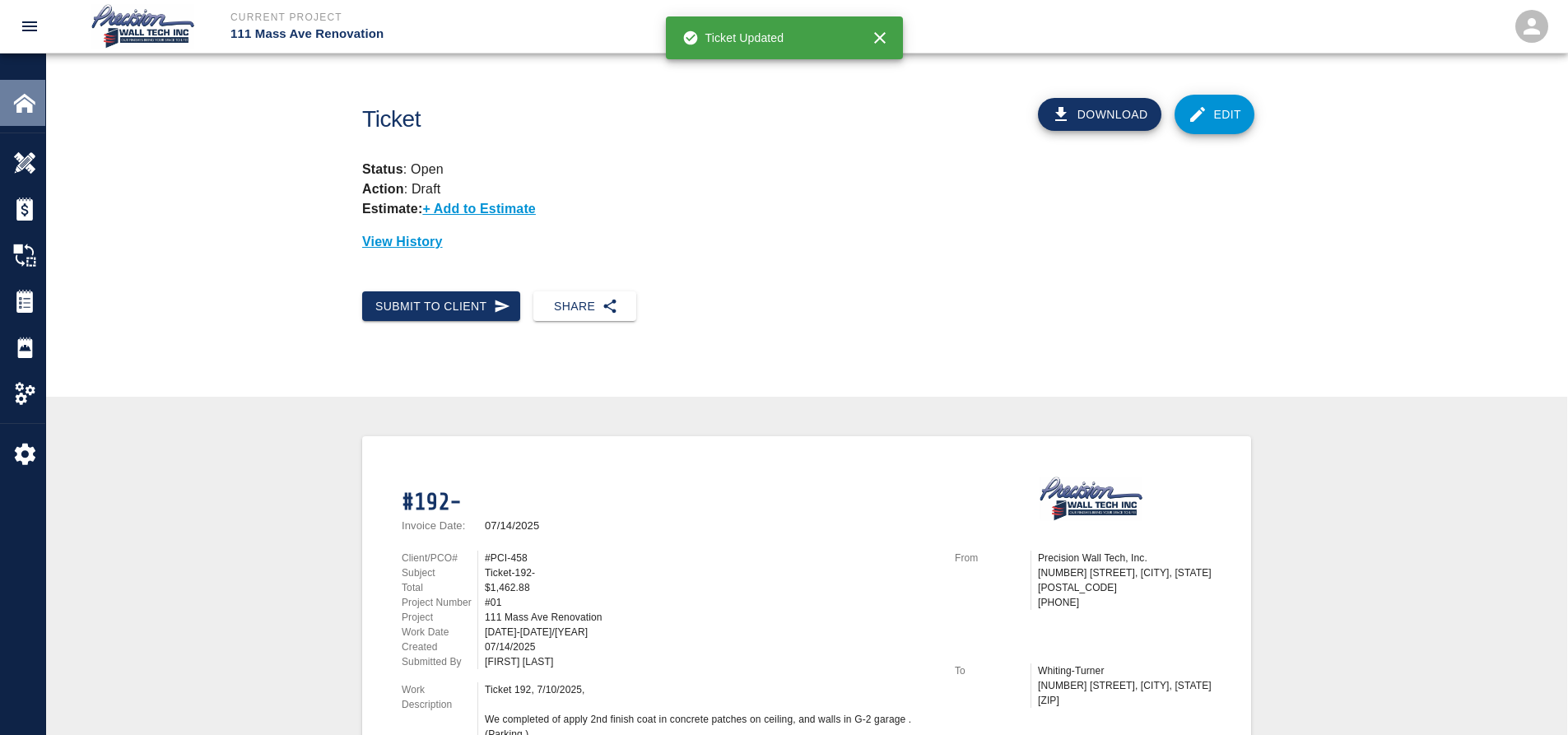 click at bounding box center [25, 103] 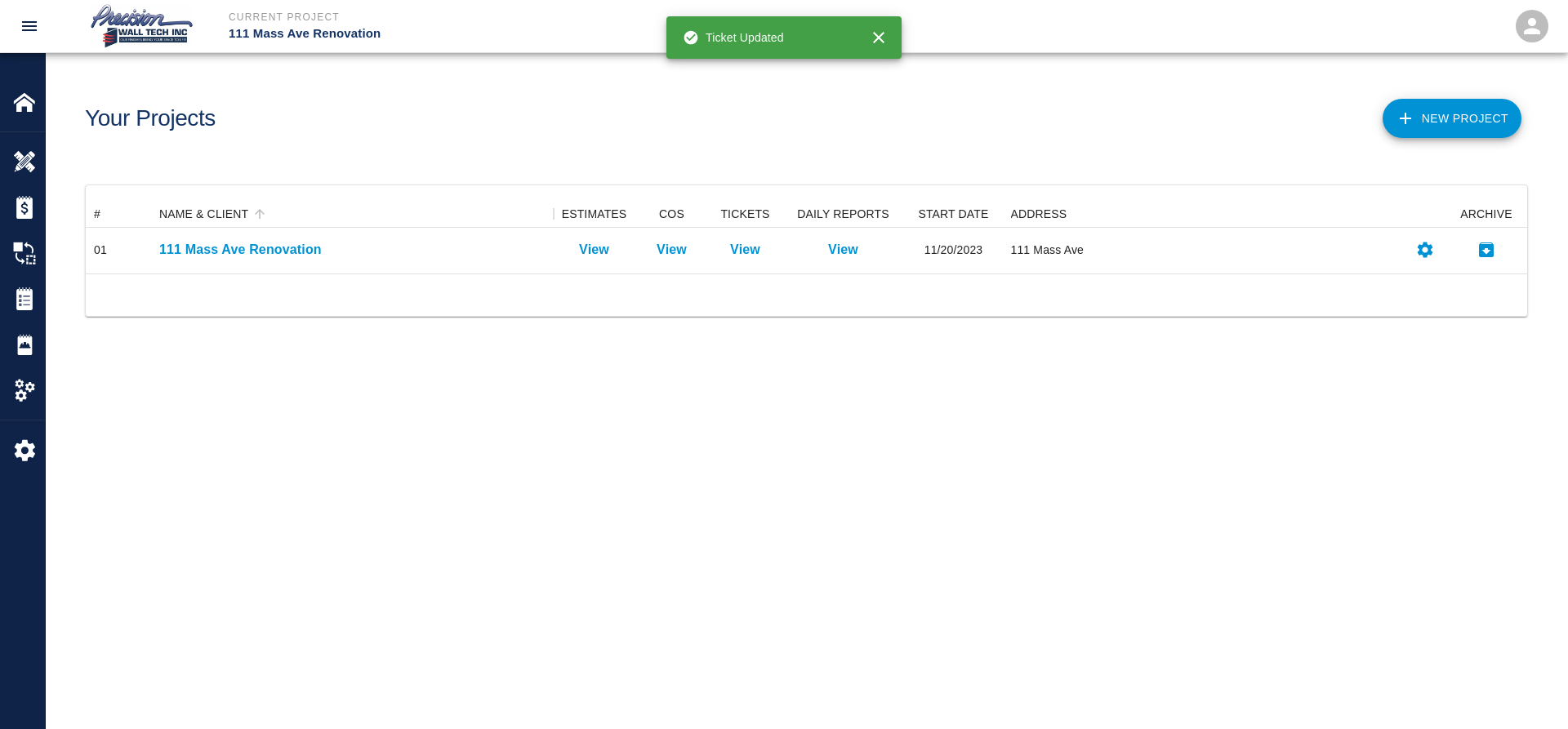 scroll, scrollTop: 13, scrollLeft: 13, axis: both 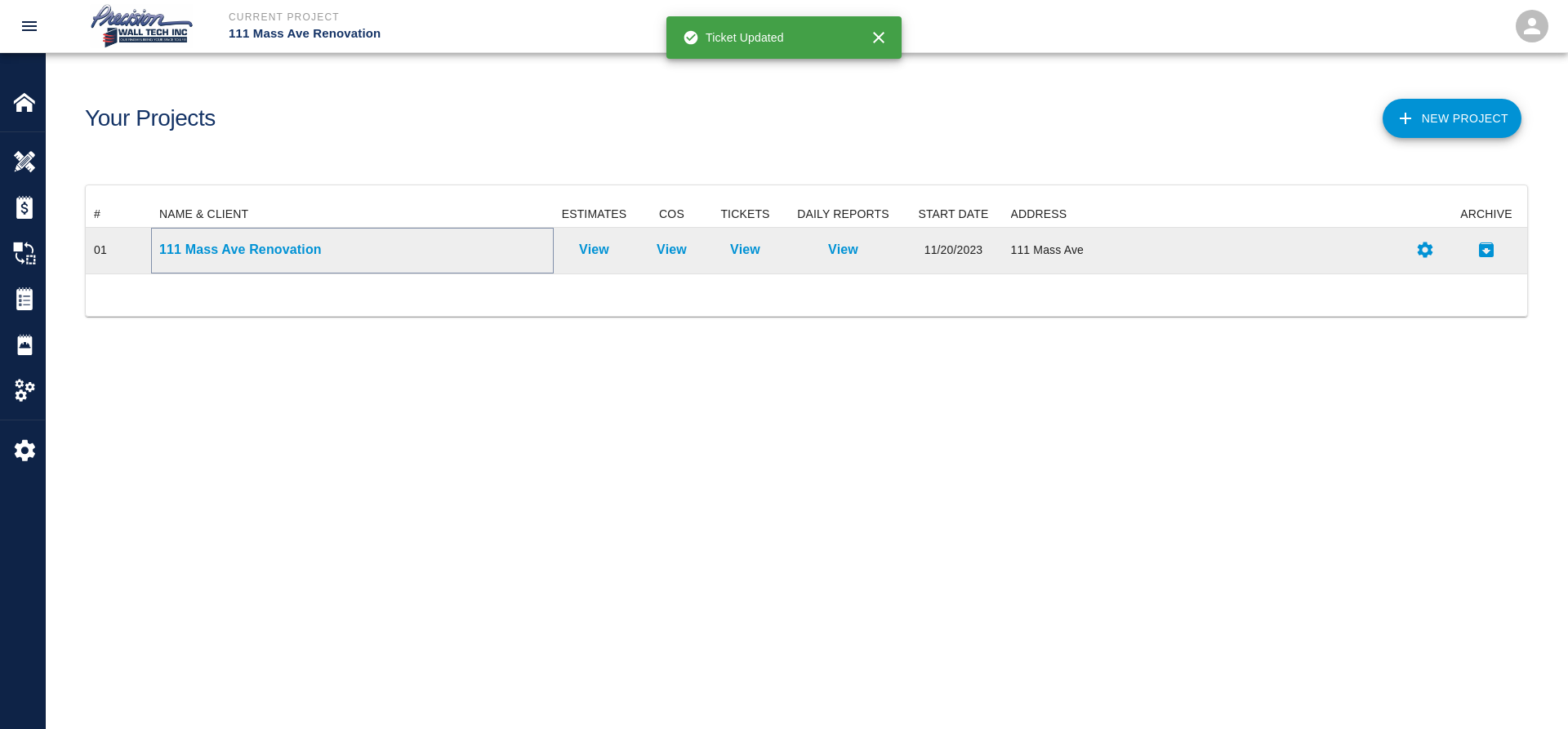 click on "111 Mass Ave Renovation" at bounding box center (352, 250) 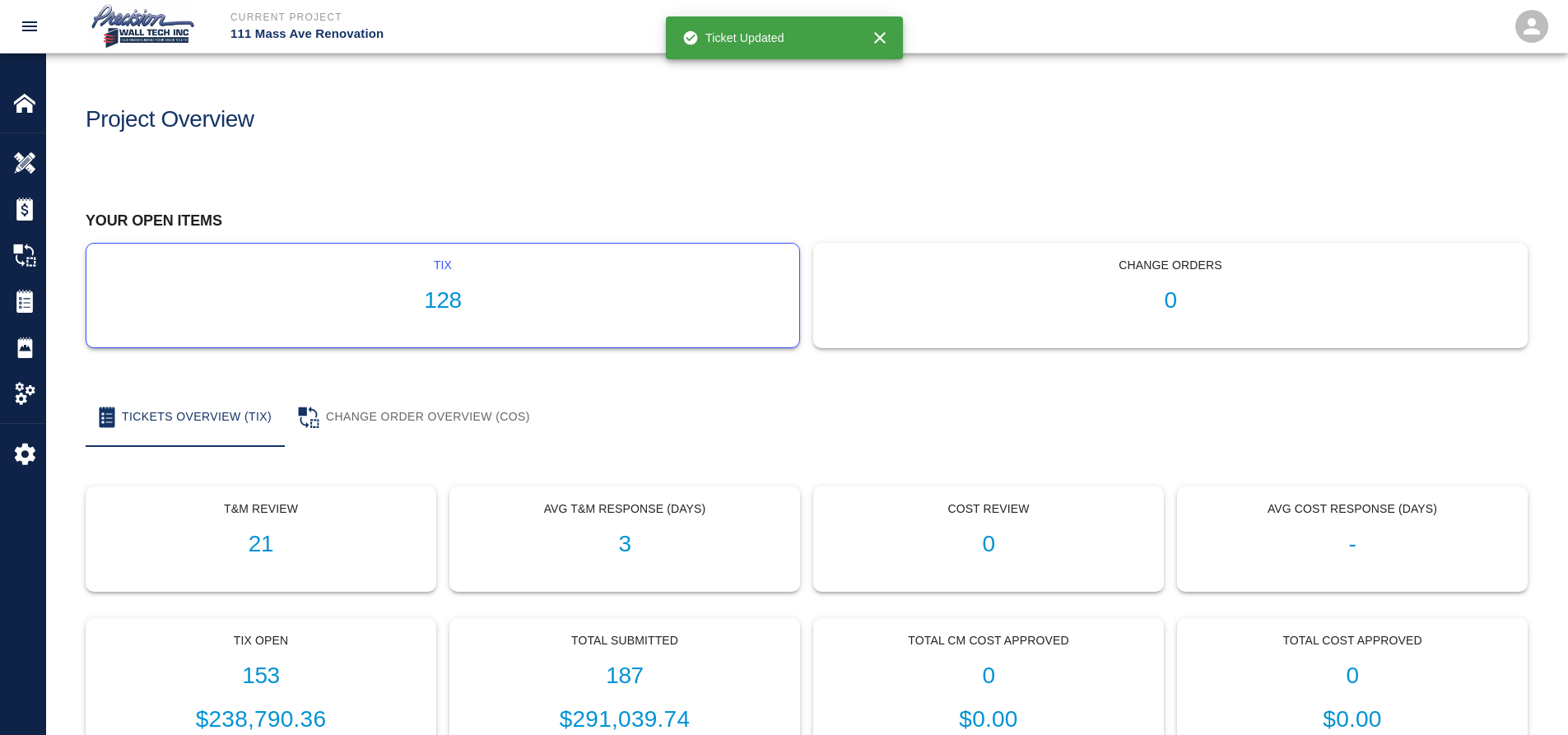 click on "tix 128" at bounding box center [443, 295] 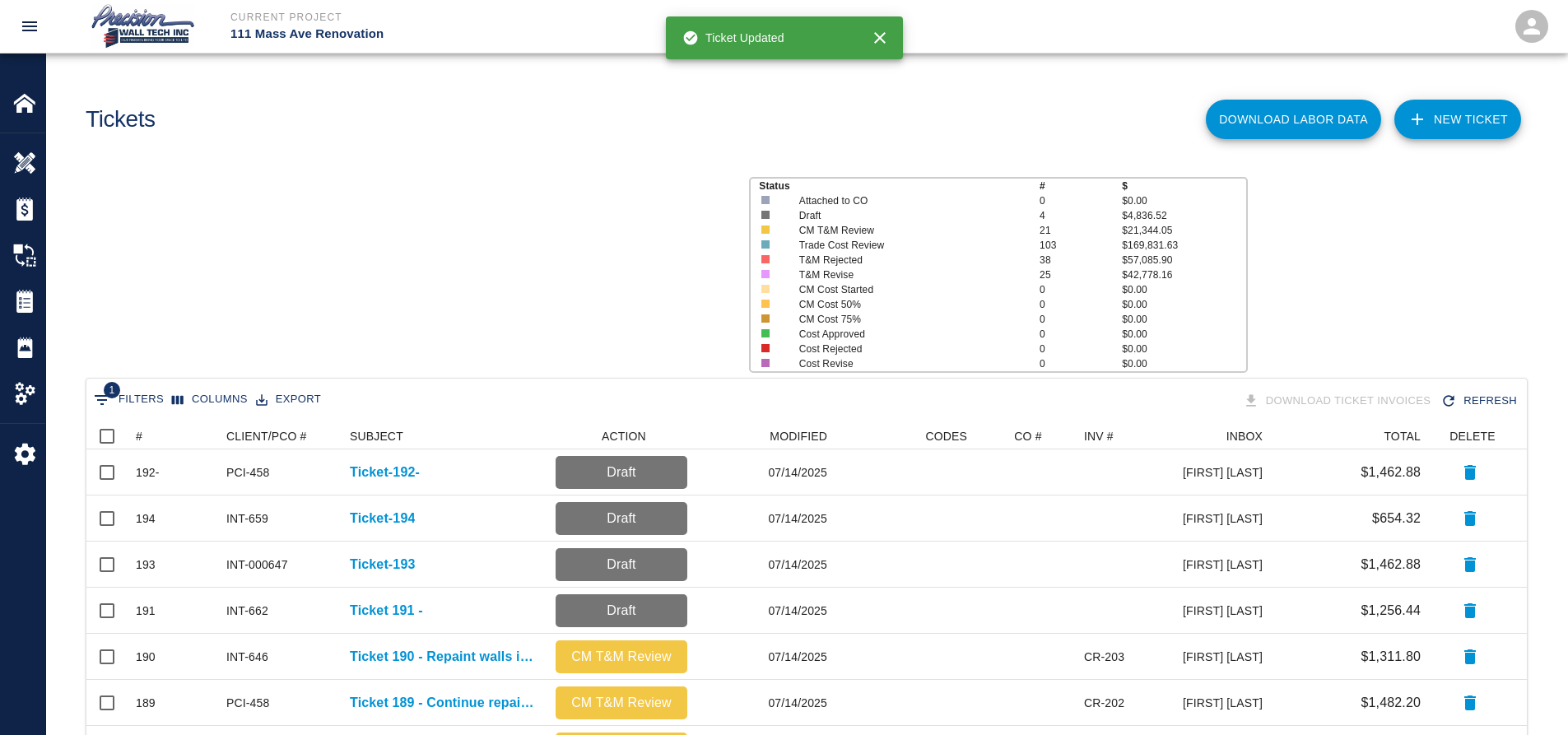 scroll, scrollTop: 13, scrollLeft: 13, axis: both 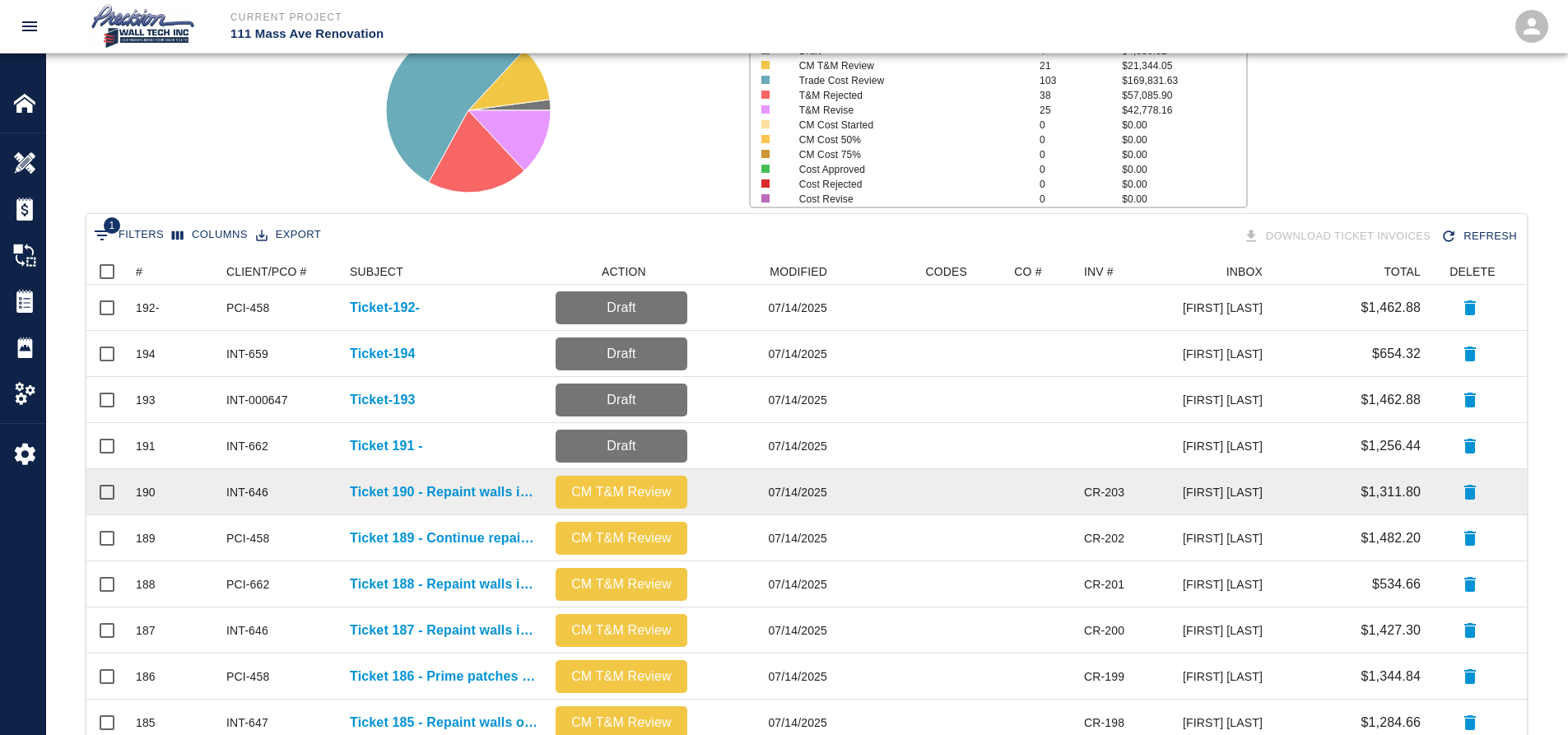 click on "Ticket 190 - Repaint walls in corridors and offices on 4th floor" at bounding box center (444, 492) 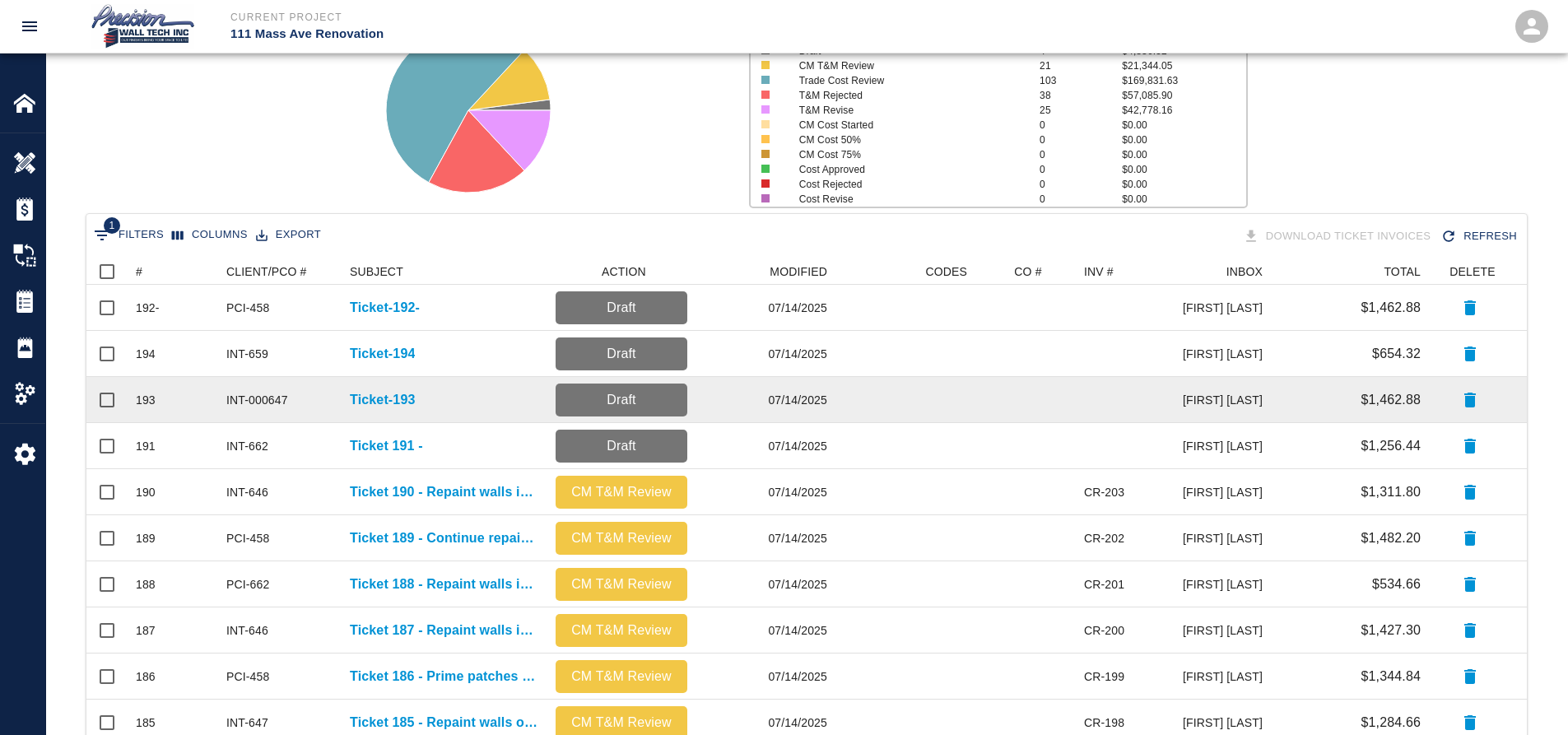 click on "Ticket-193" at bounding box center [444, 400] 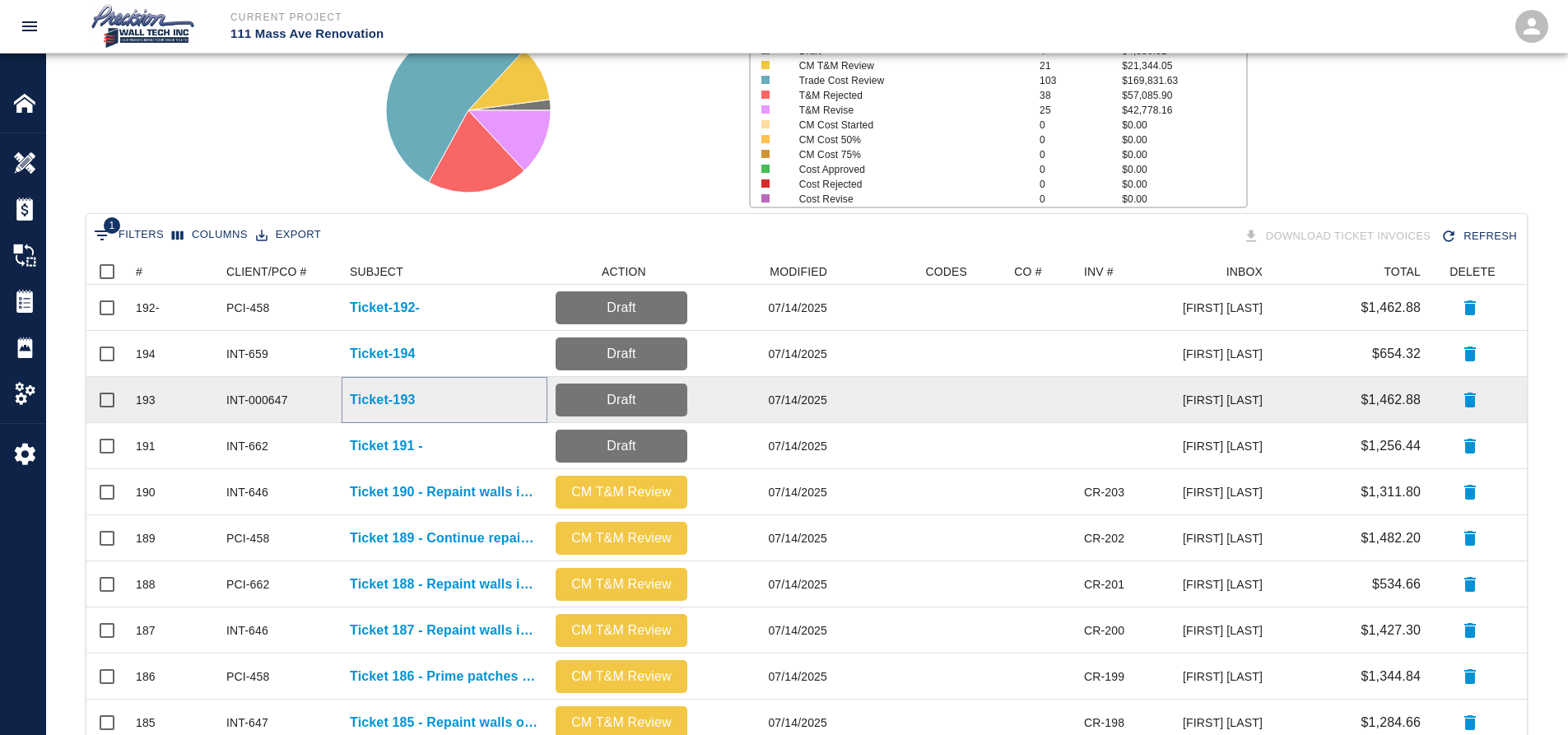 click on "Ticket-193" at bounding box center (382, 400) 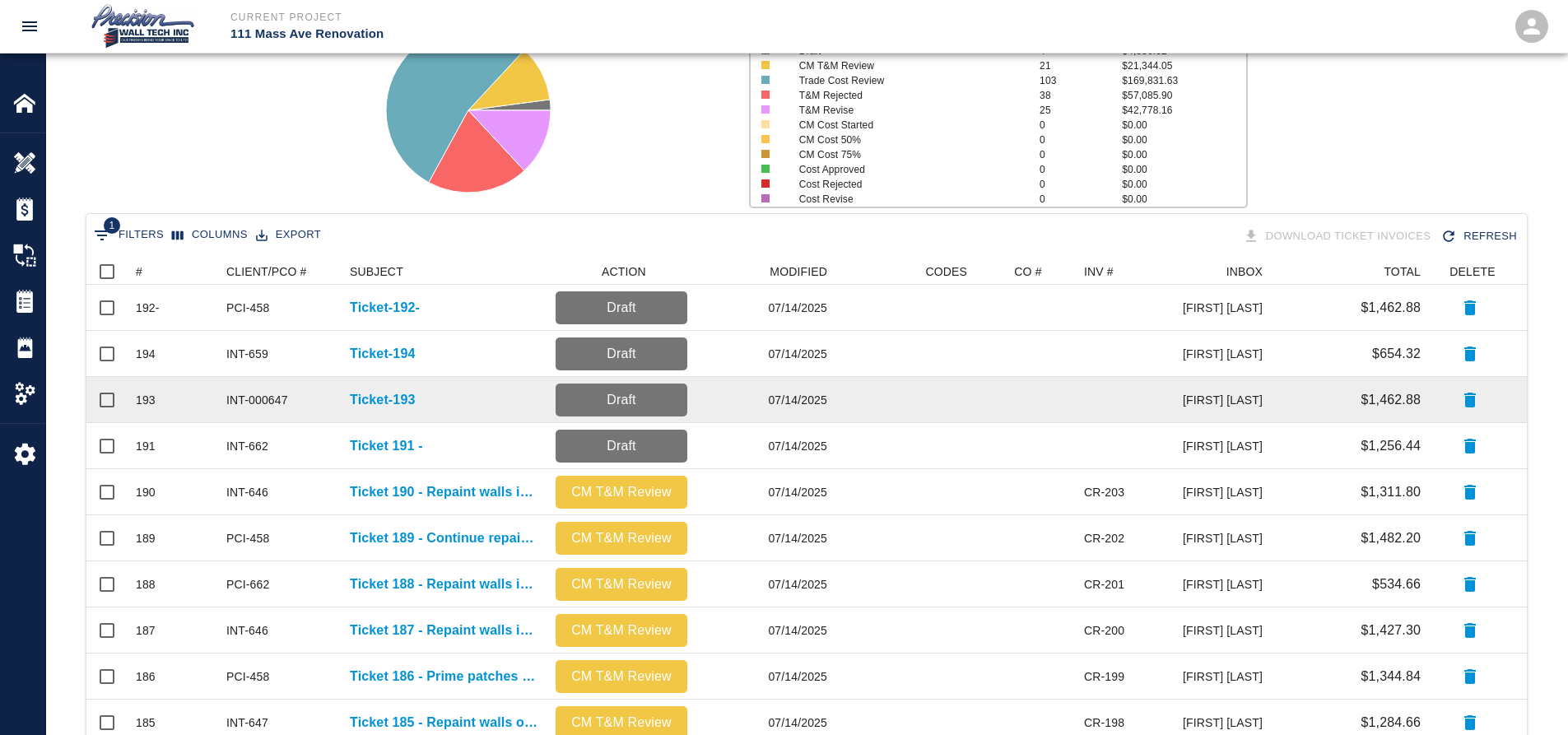 scroll, scrollTop: 0, scrollLeft: 0, axis: both 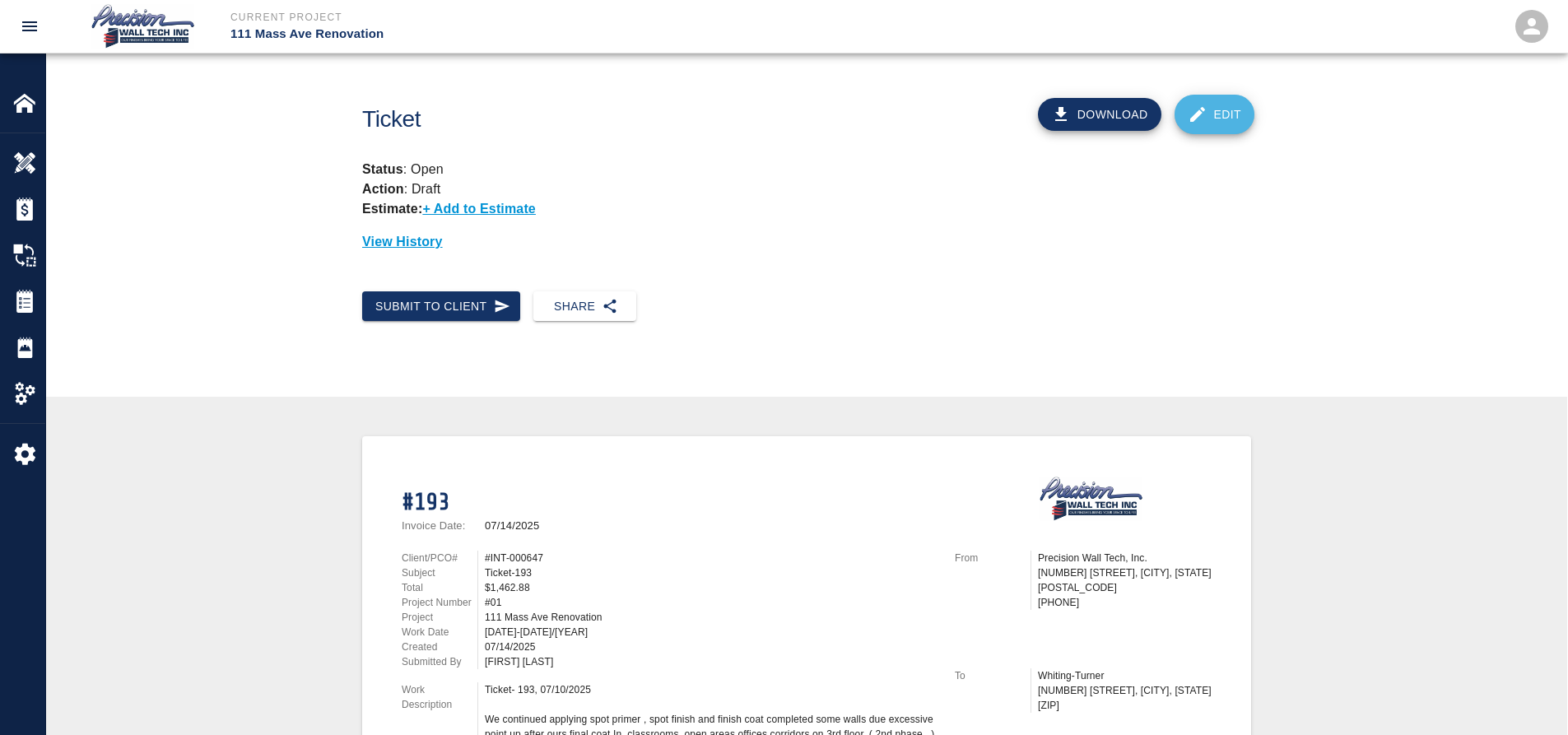 click on "Edit" at bounding box center [1215, 114] 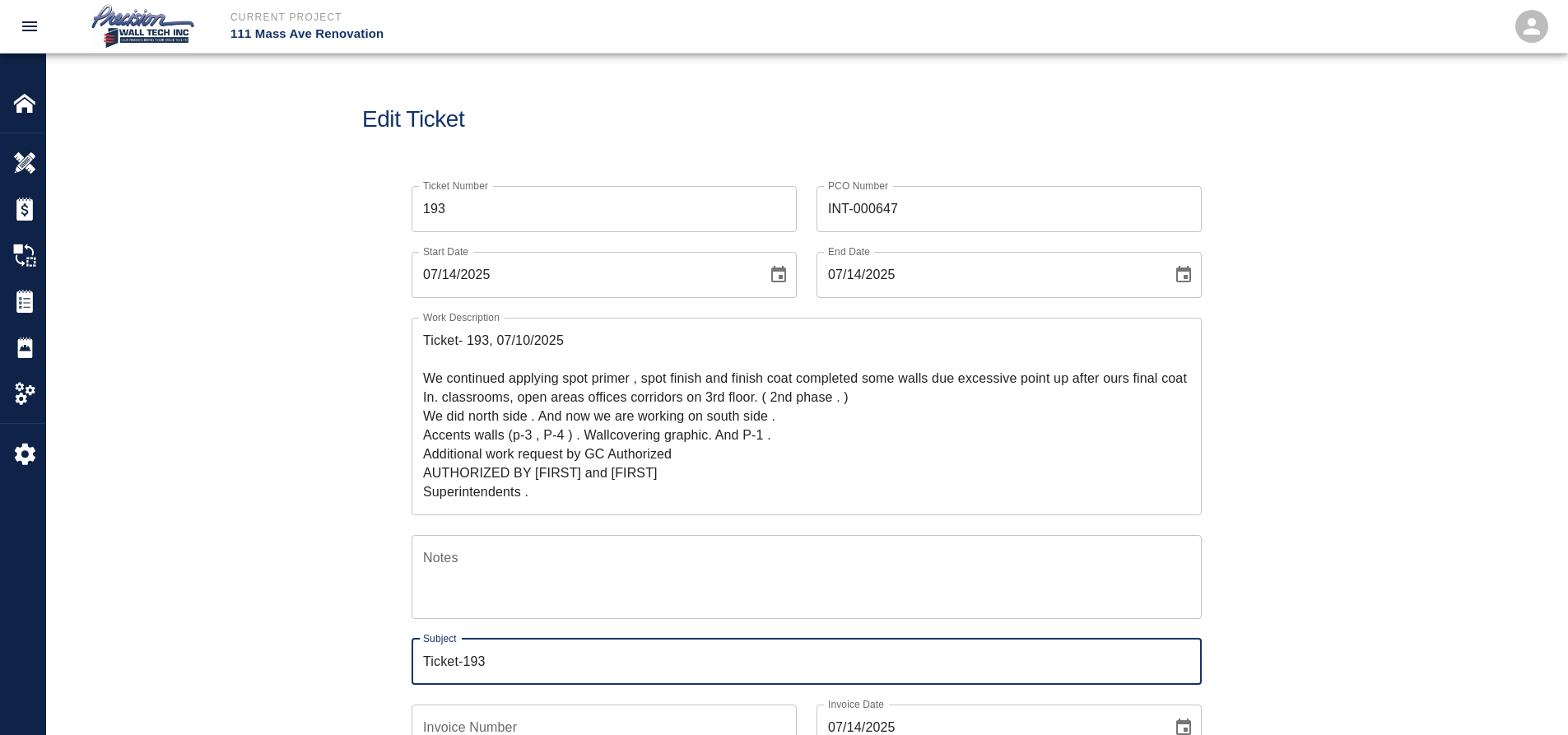 click on "Ticket-193" at bounding box center (807, 662) 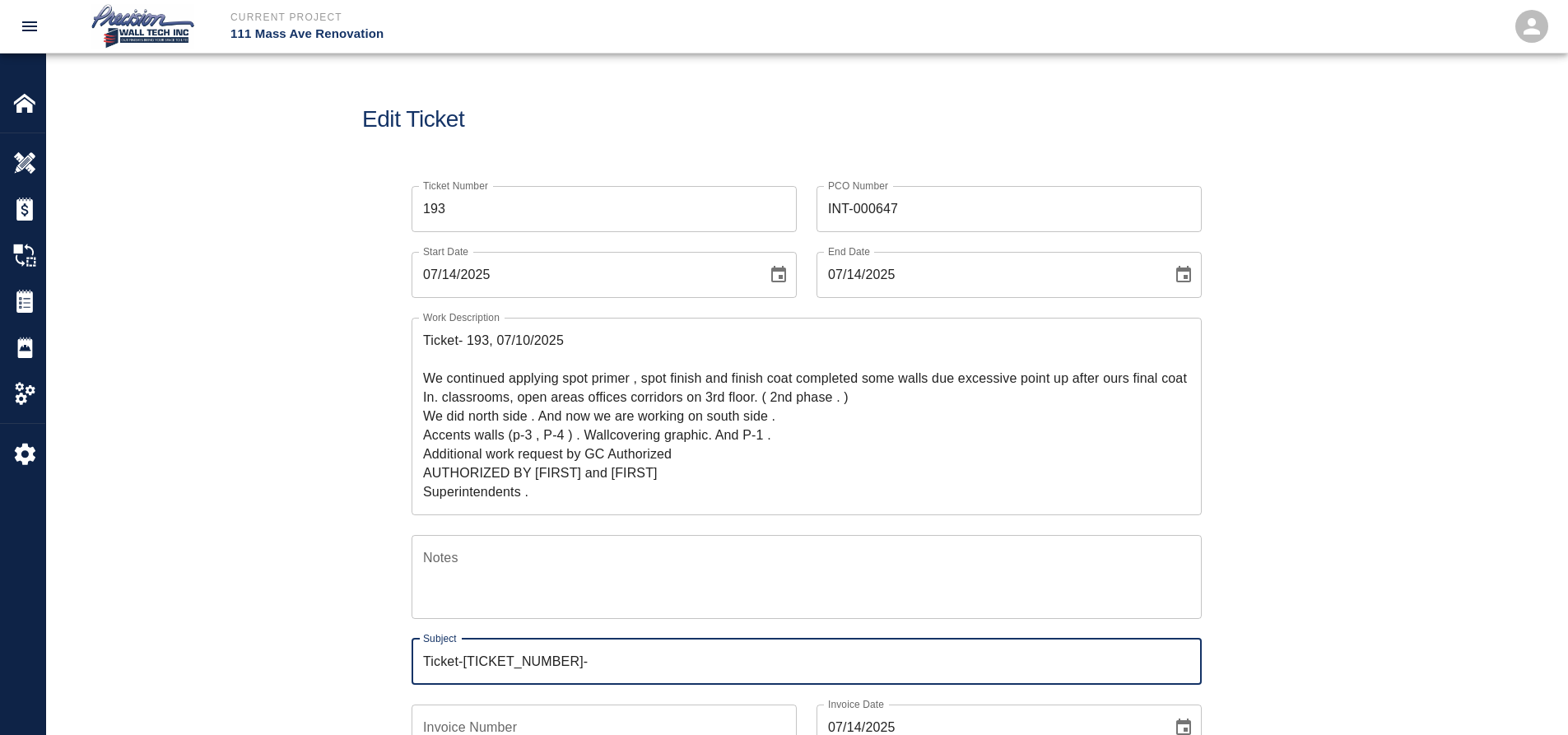 type on "Ticket-193-" 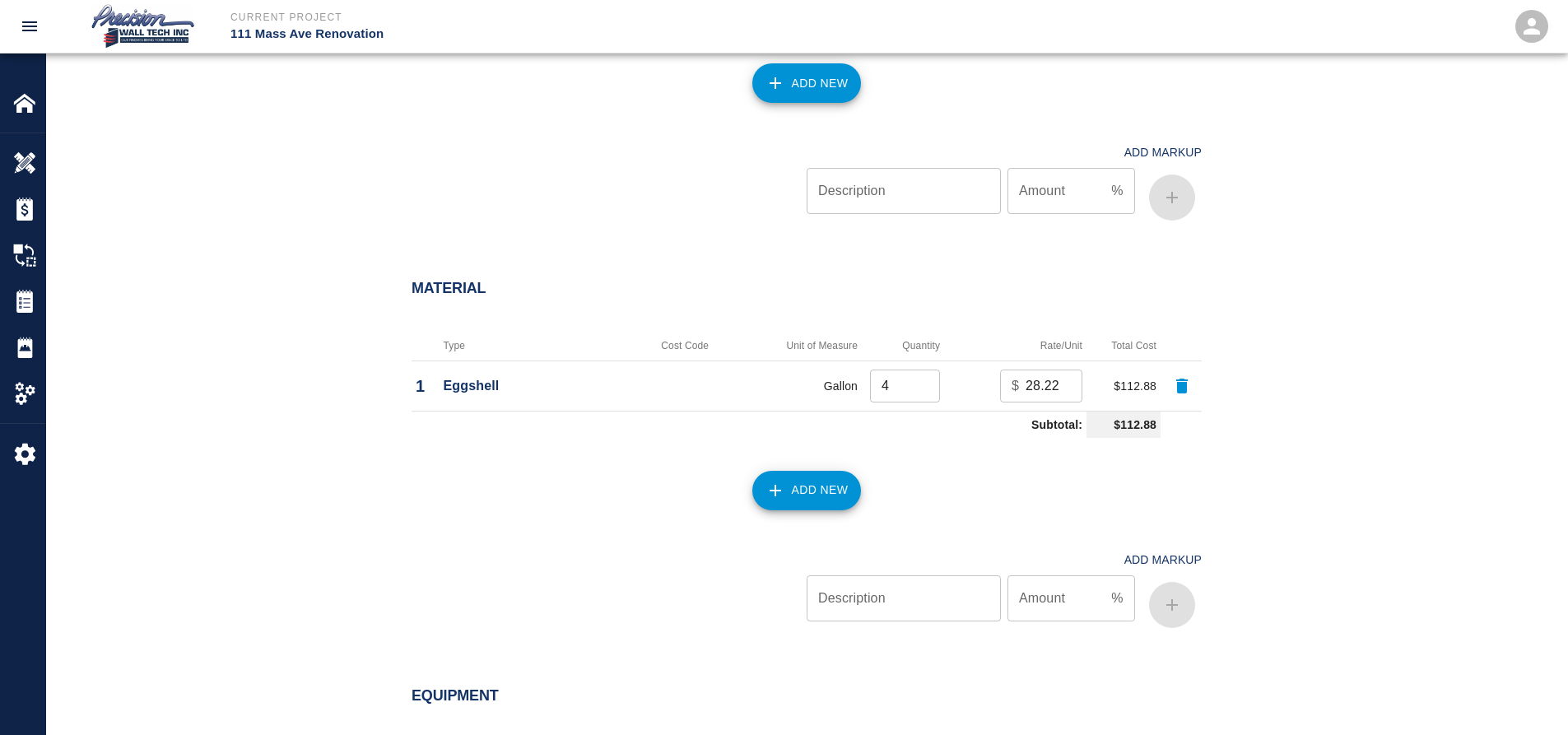 scroll, scrollTop: 1820, scrollLeft: 0, axis: vertical 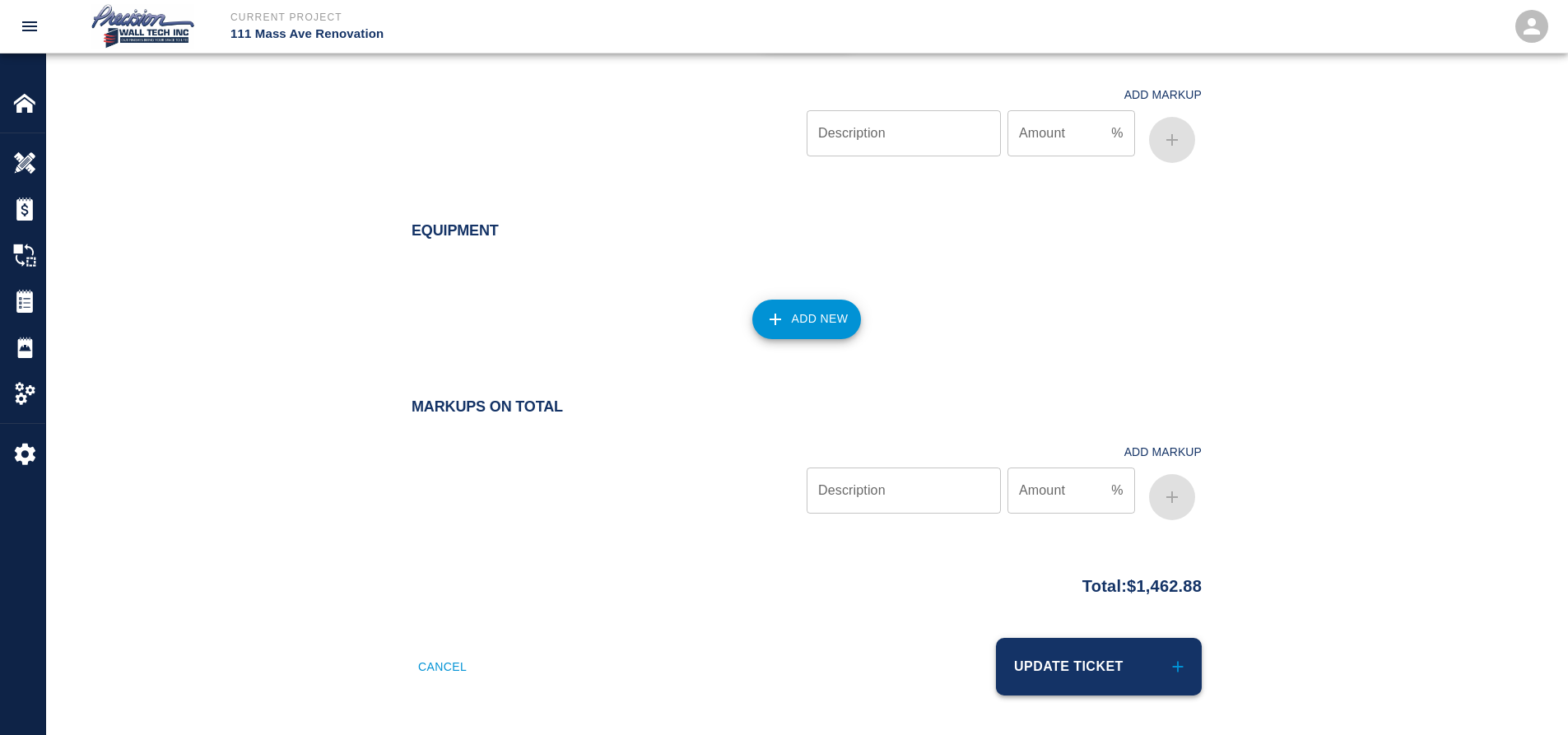 click on "Update Ticket" at bounding box center (1099, 667) 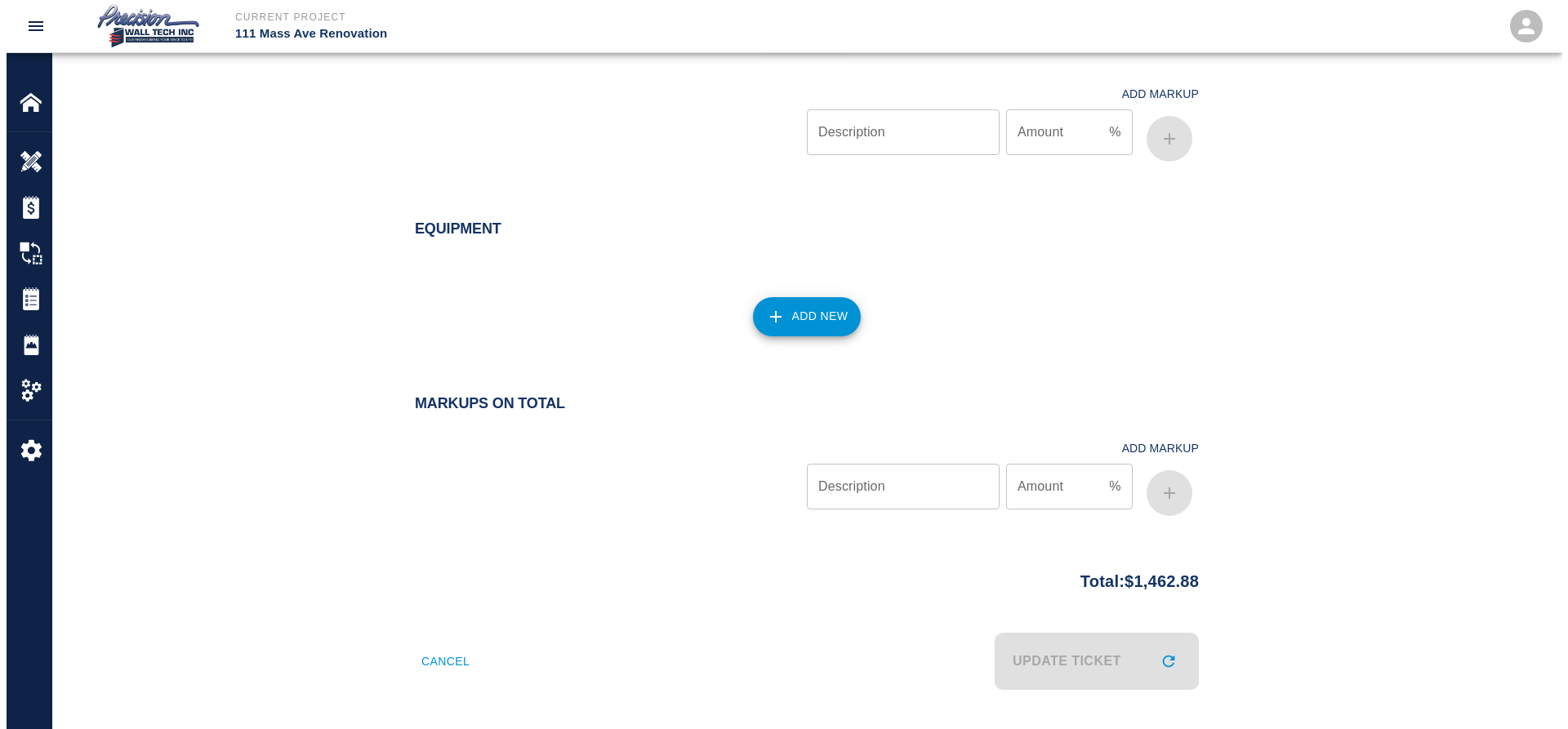 scroll, scrollTop: 0, scrollLeft: 0, axis: both 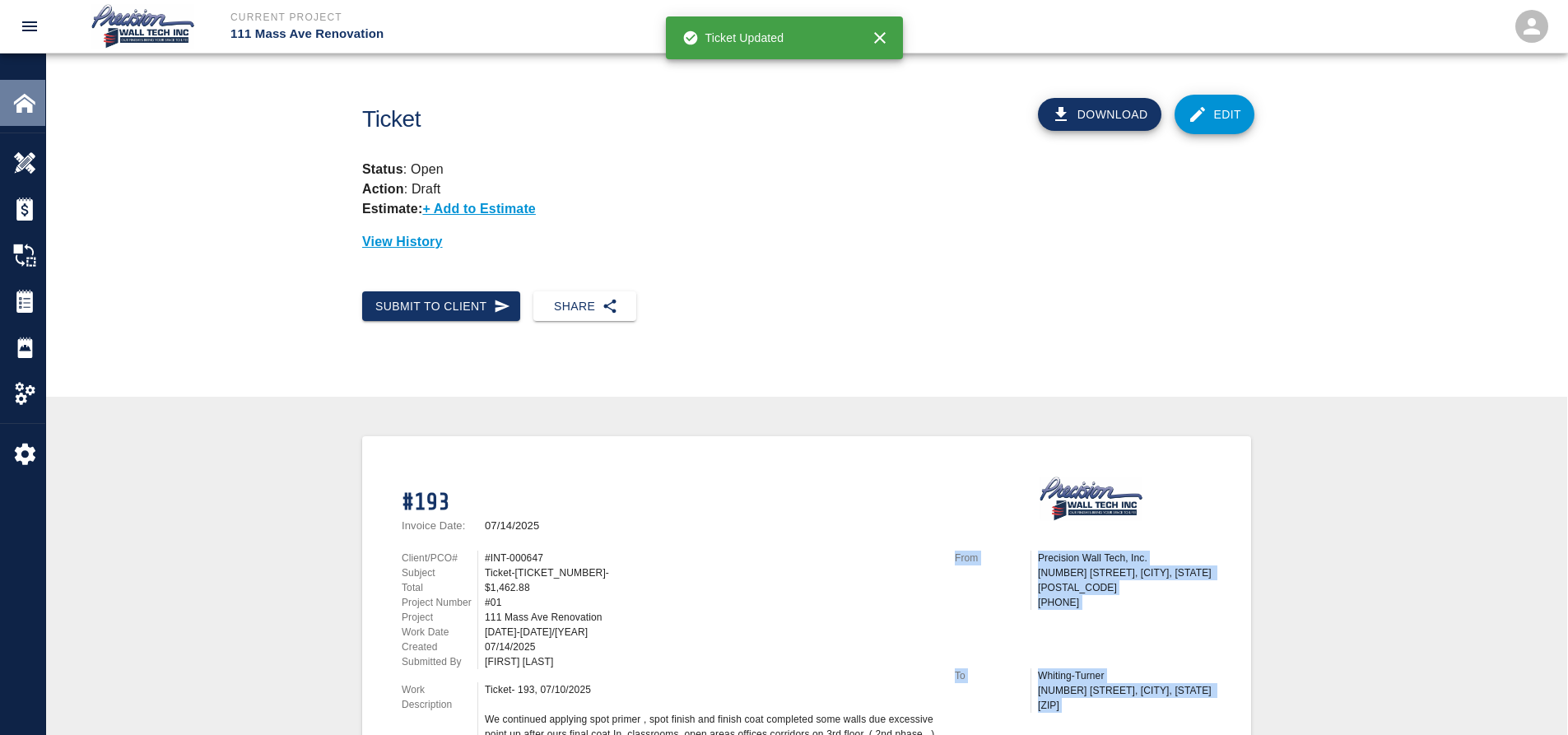 click at bounding box center (36, 103) 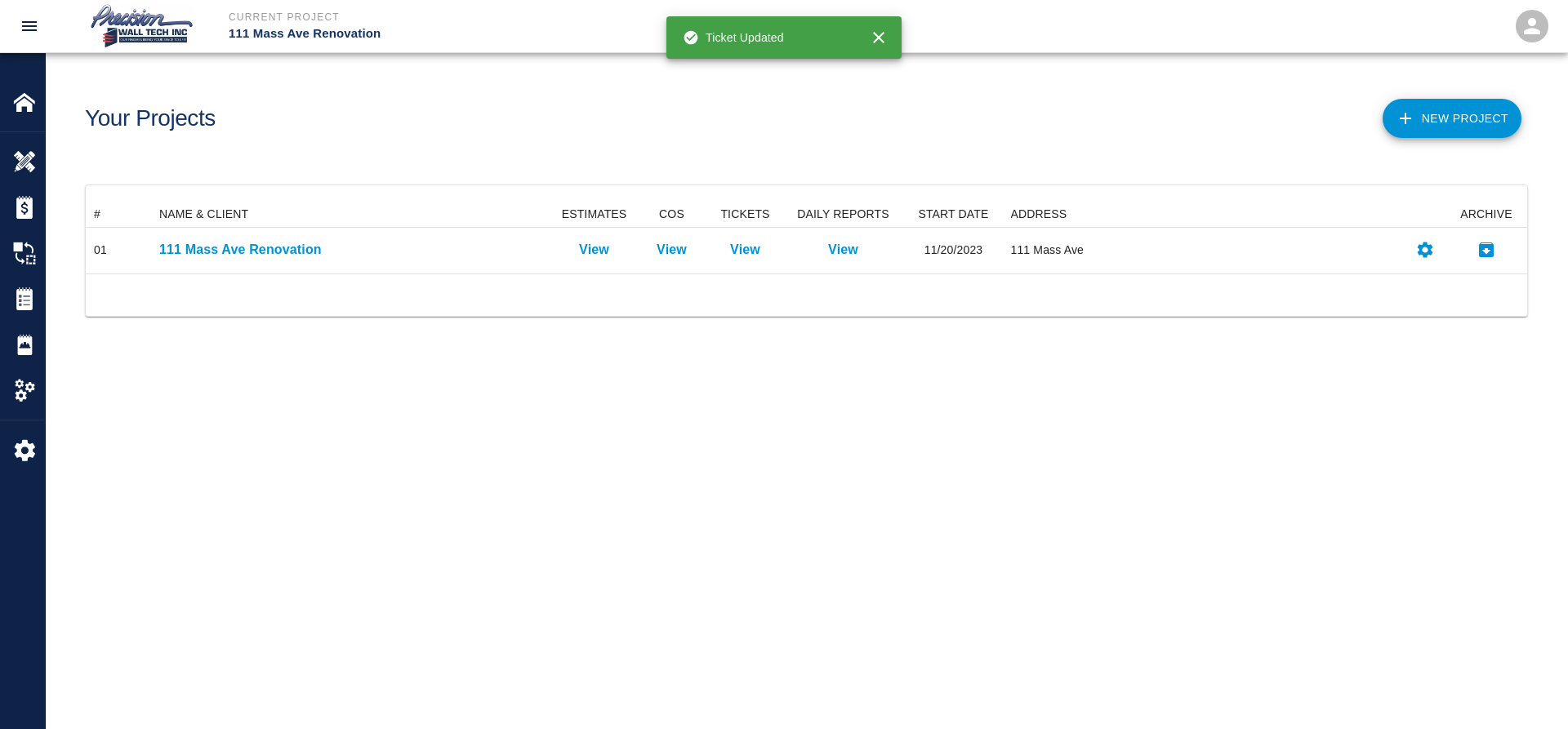 scroll, scrollTop: 13, scrollLeft: 13, axis: both 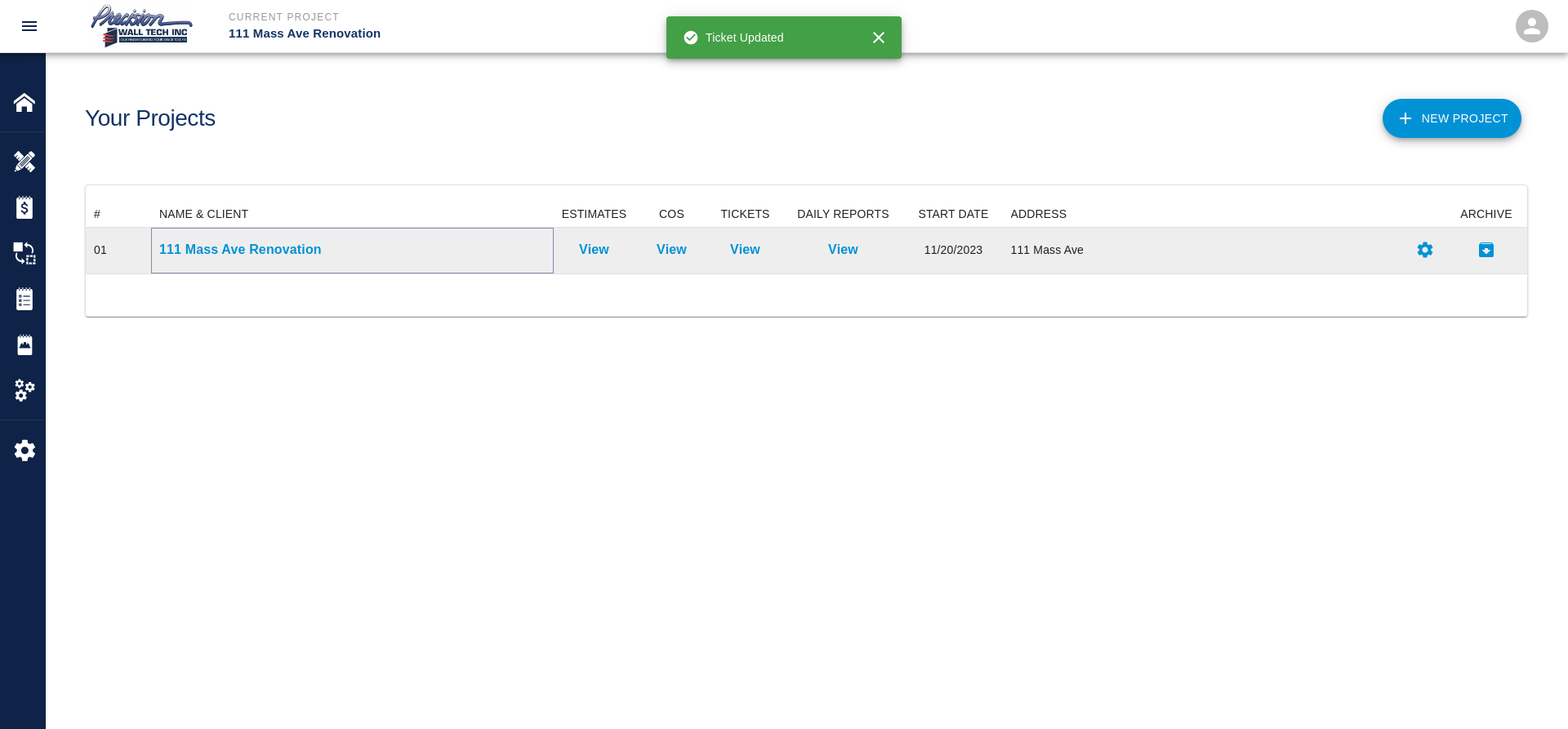 click on "111 Mass Ave Renovation" at bounding box center (352, 250) 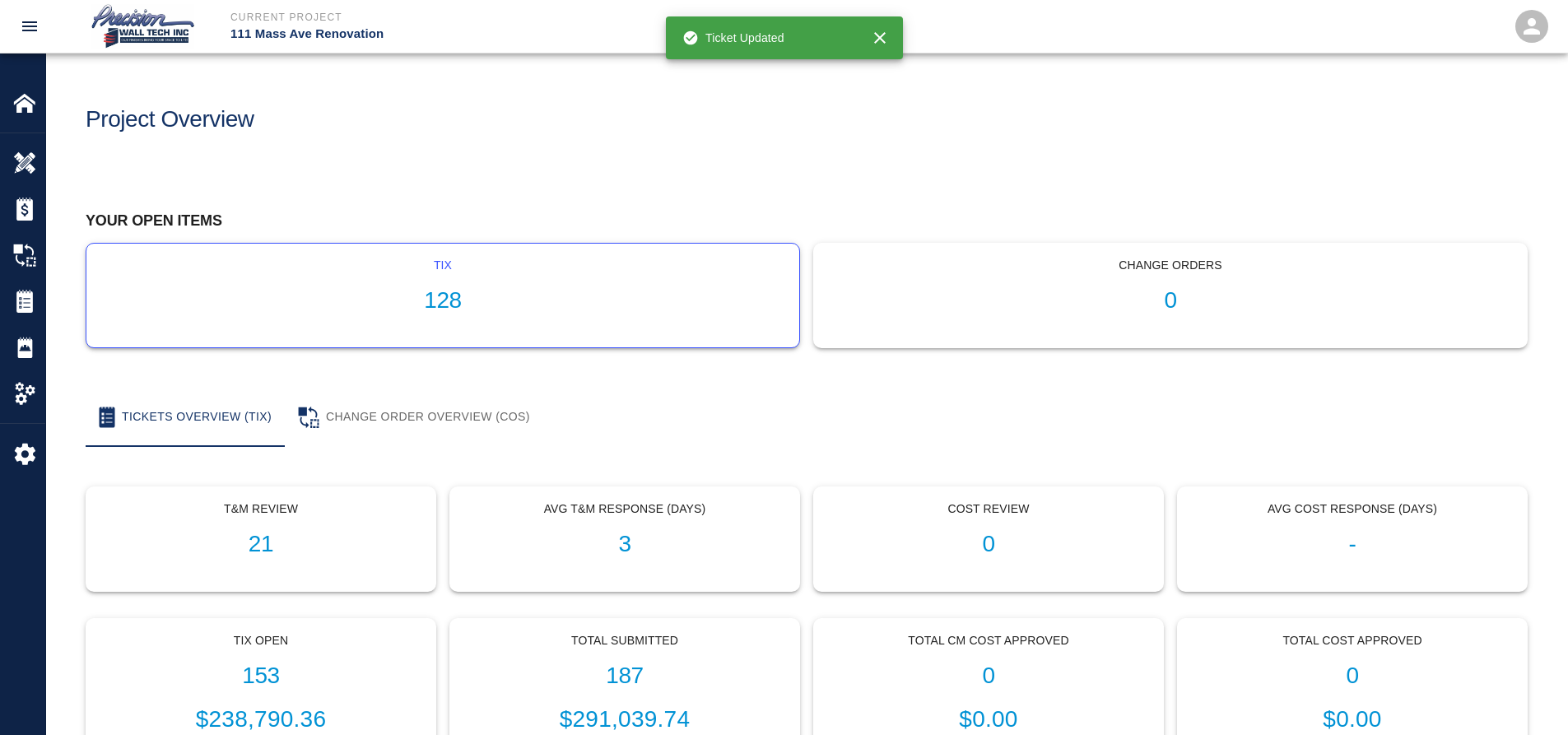 click on "tix" at bounding box center (443, 265) 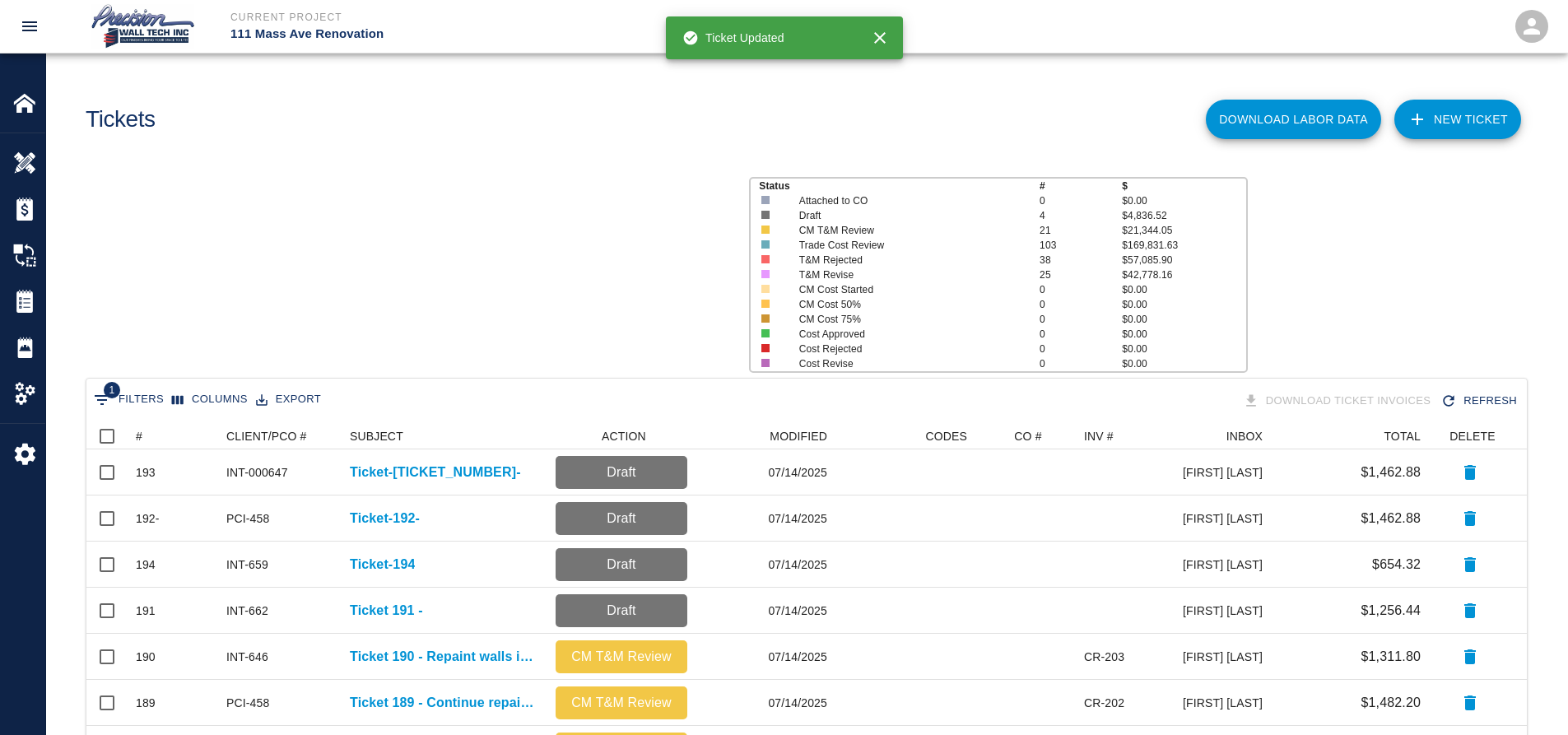 scroll, scrollTop: 13, scrollLeft: 13, axis: both 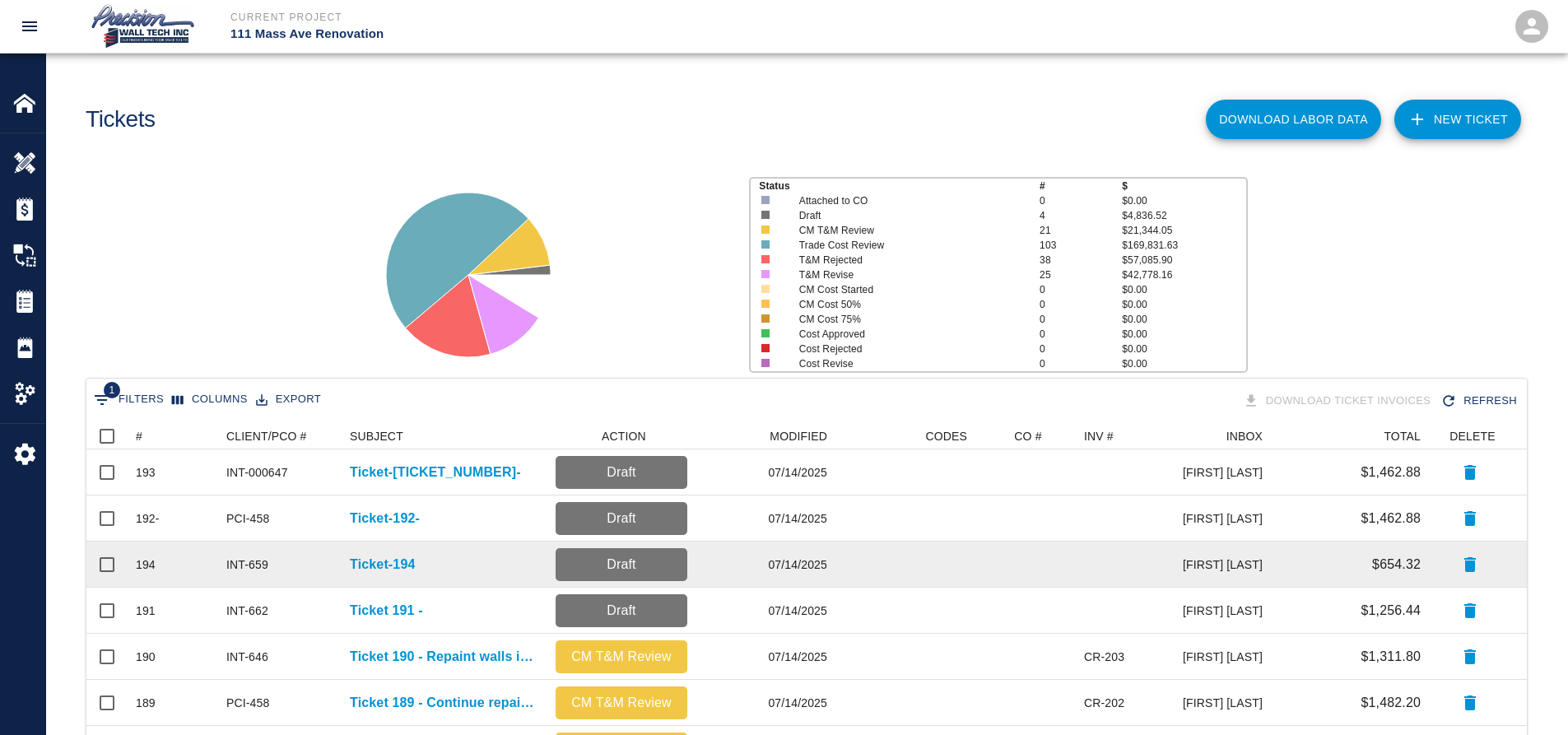 click on "Ticket-194" at bounding box center (444, 565) 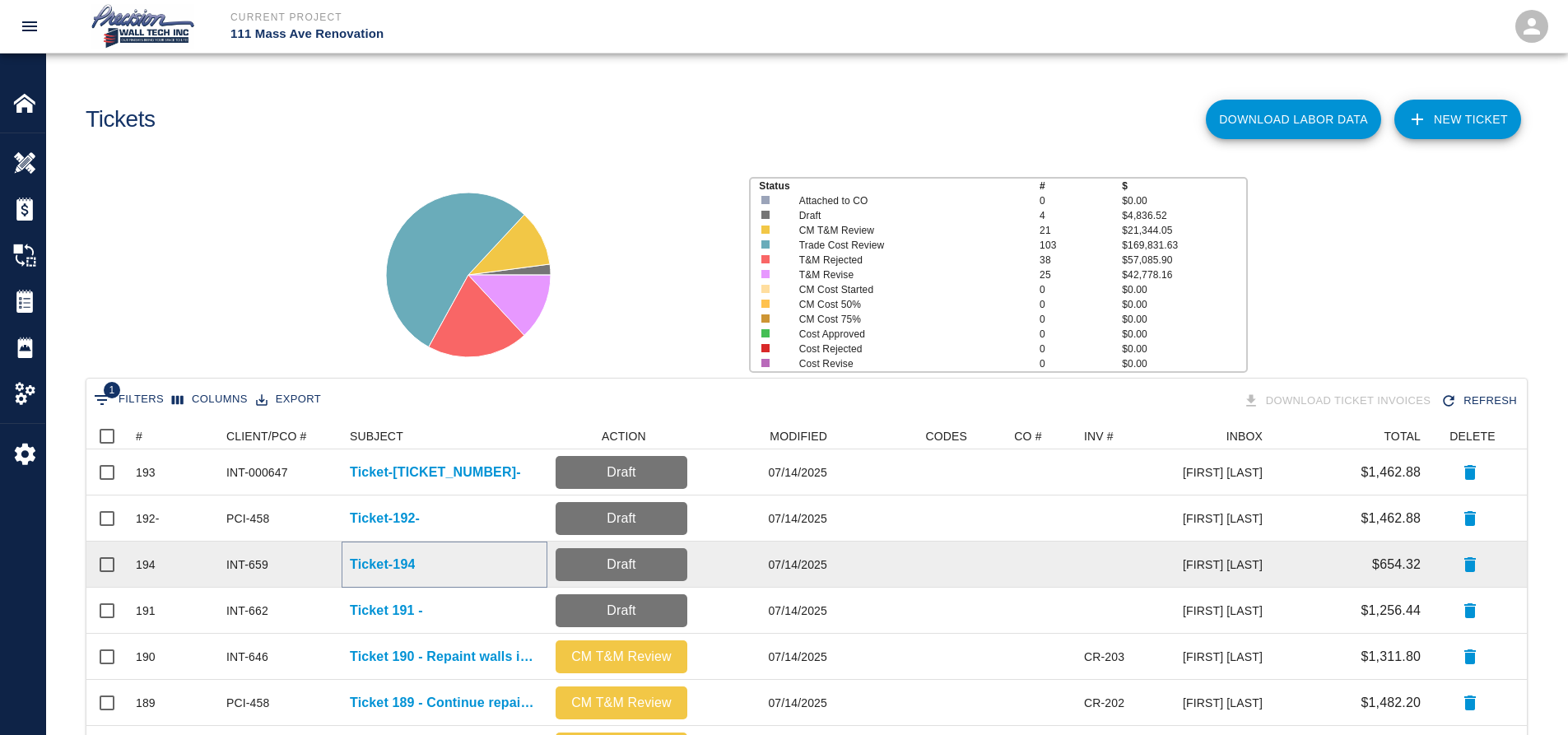 click on "Ticket-194" at bounding box center (382, 565) 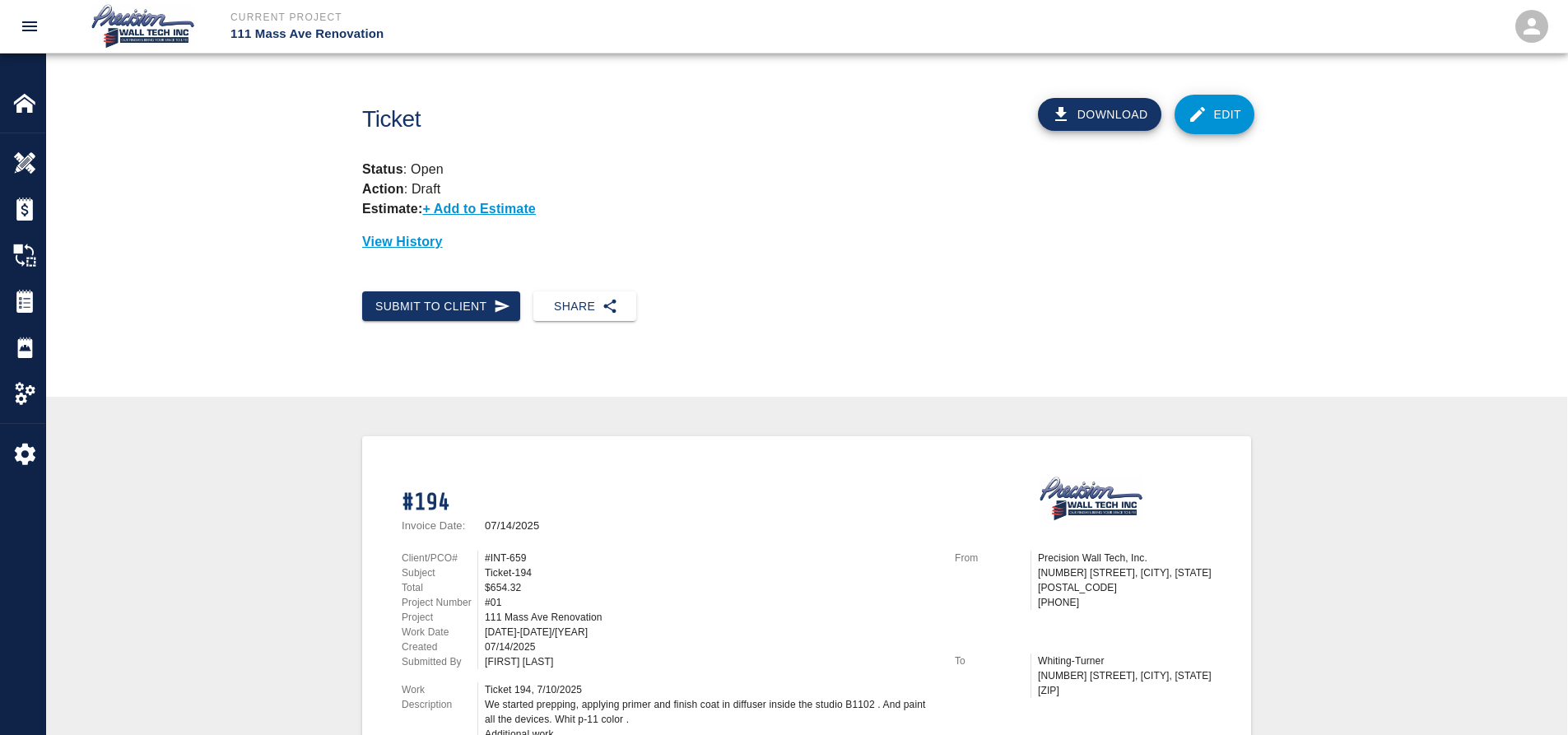 click 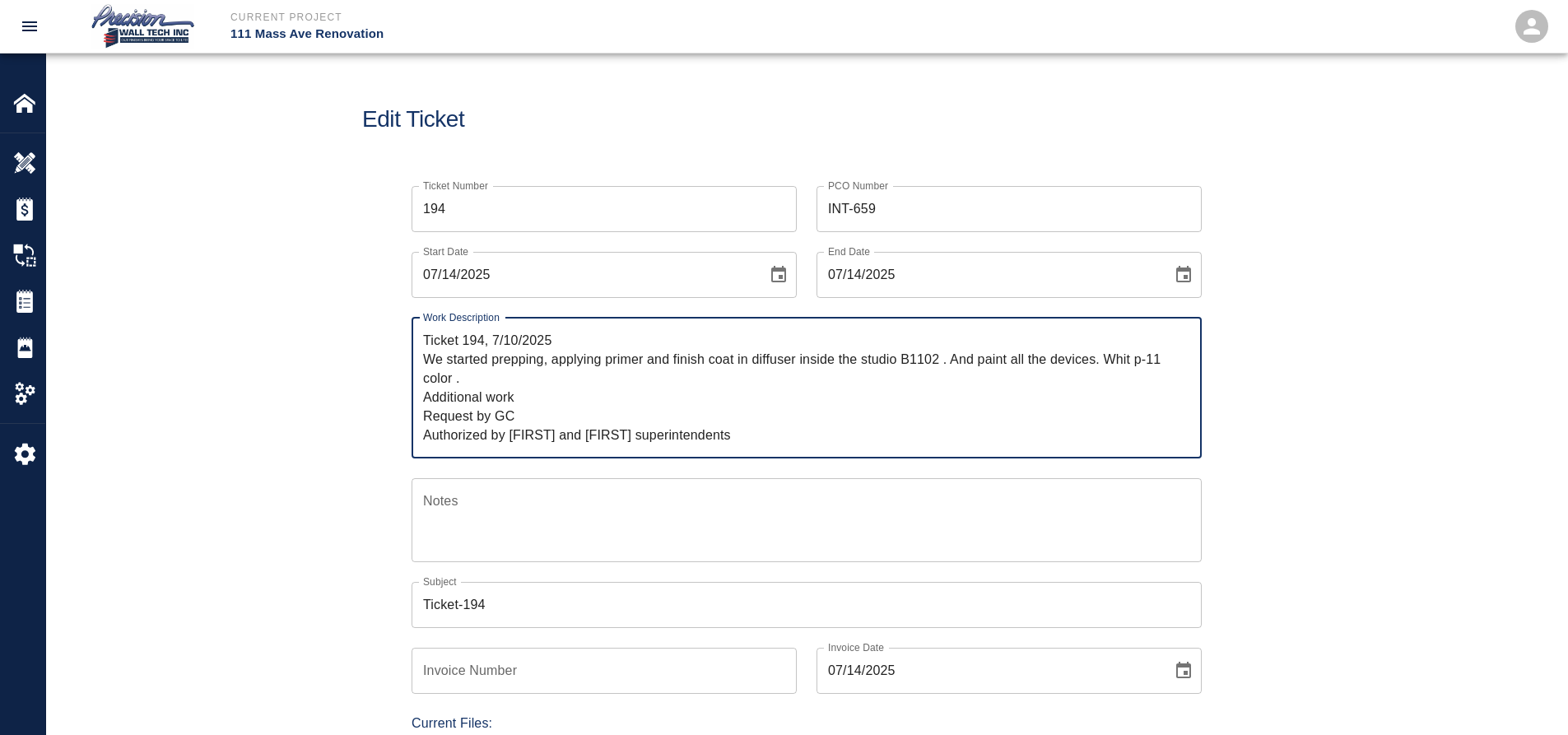 click on "Ticket-194" at bounding box center (807, 605) 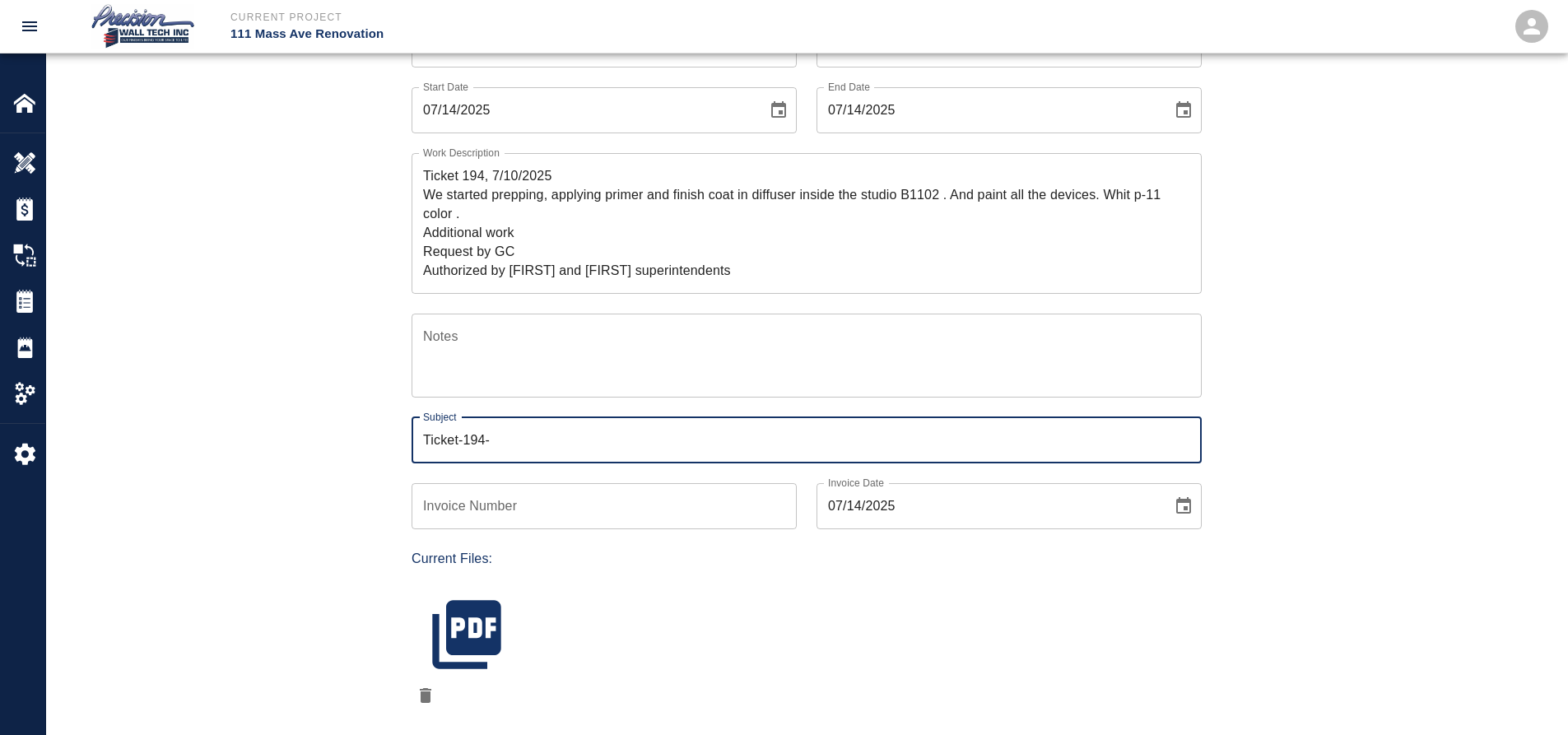 type on "Ticket-194-" 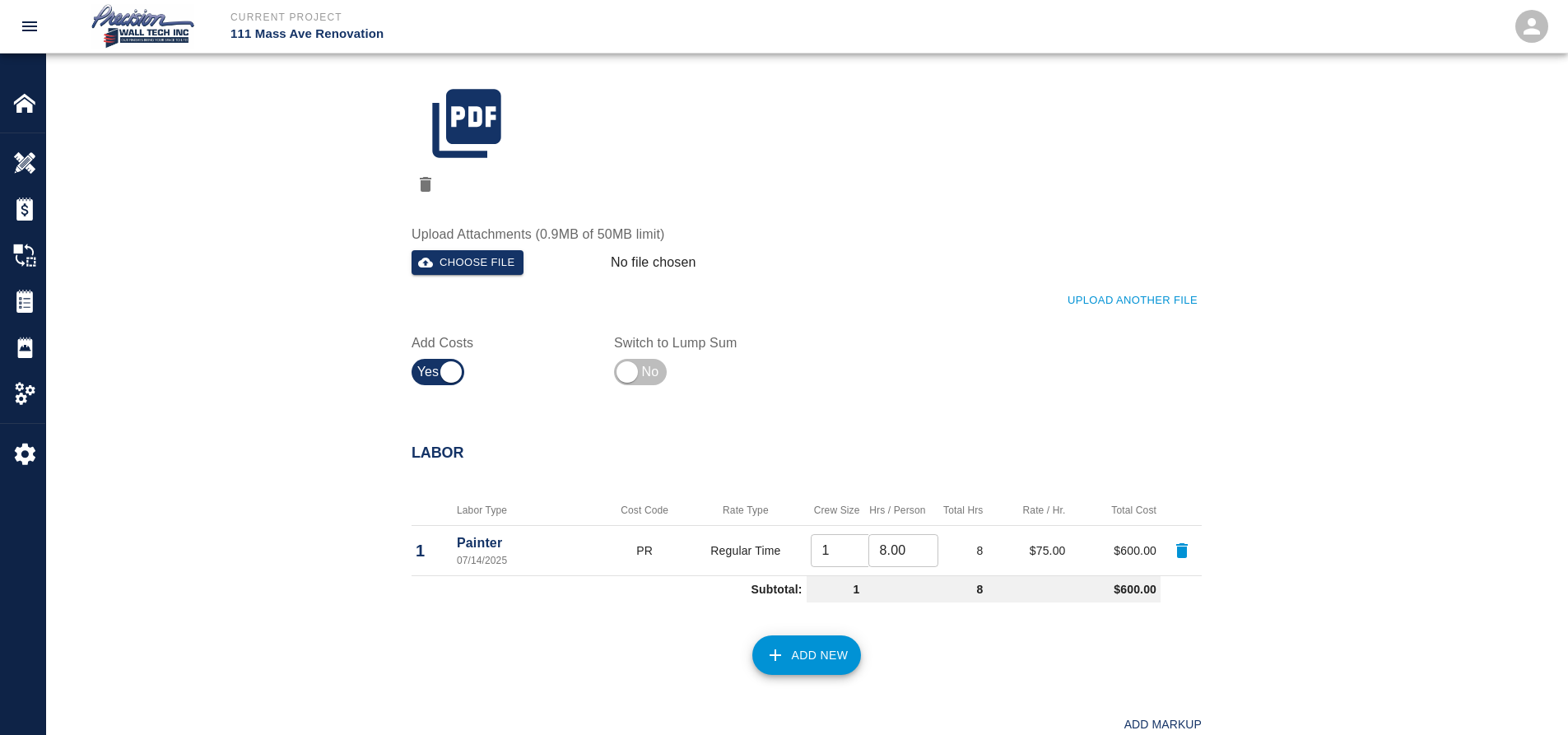 scroll, scrollTop: 1763, scrollLeft: 0, axis: vertical 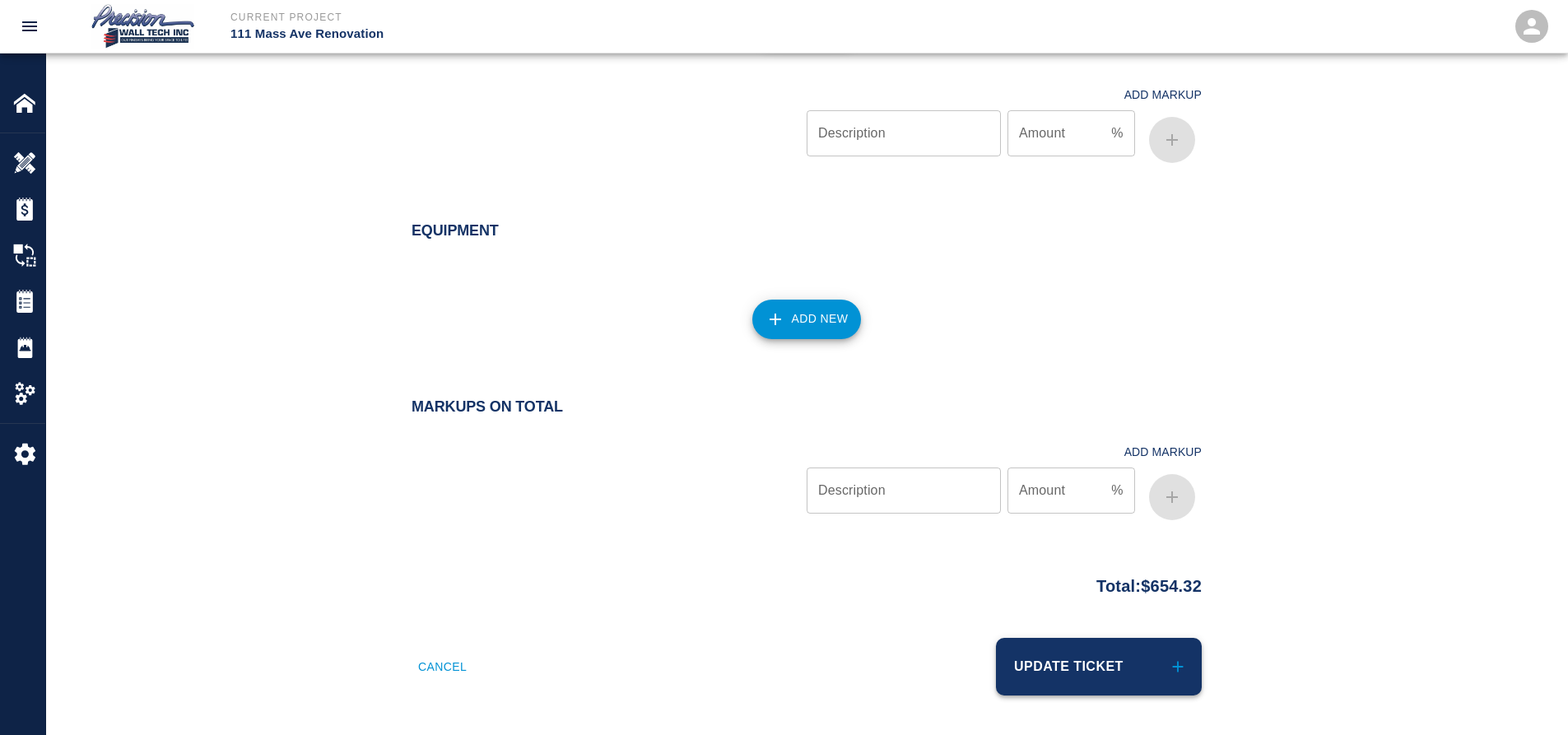 click on "Update Ticket" at bounding box center (1099, 667) 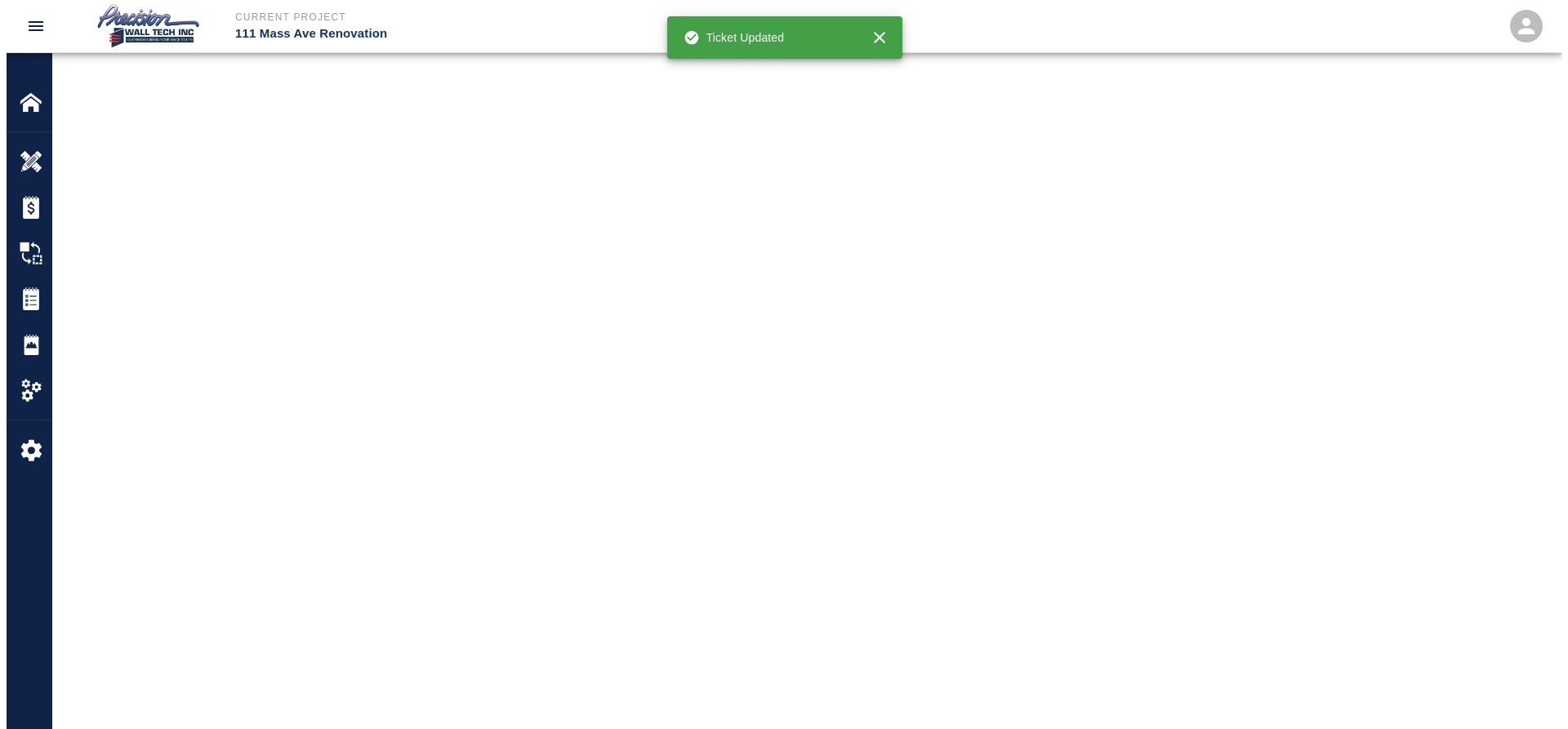 scroll, scrollTop: 0, scrollLeft: 0, axis: both 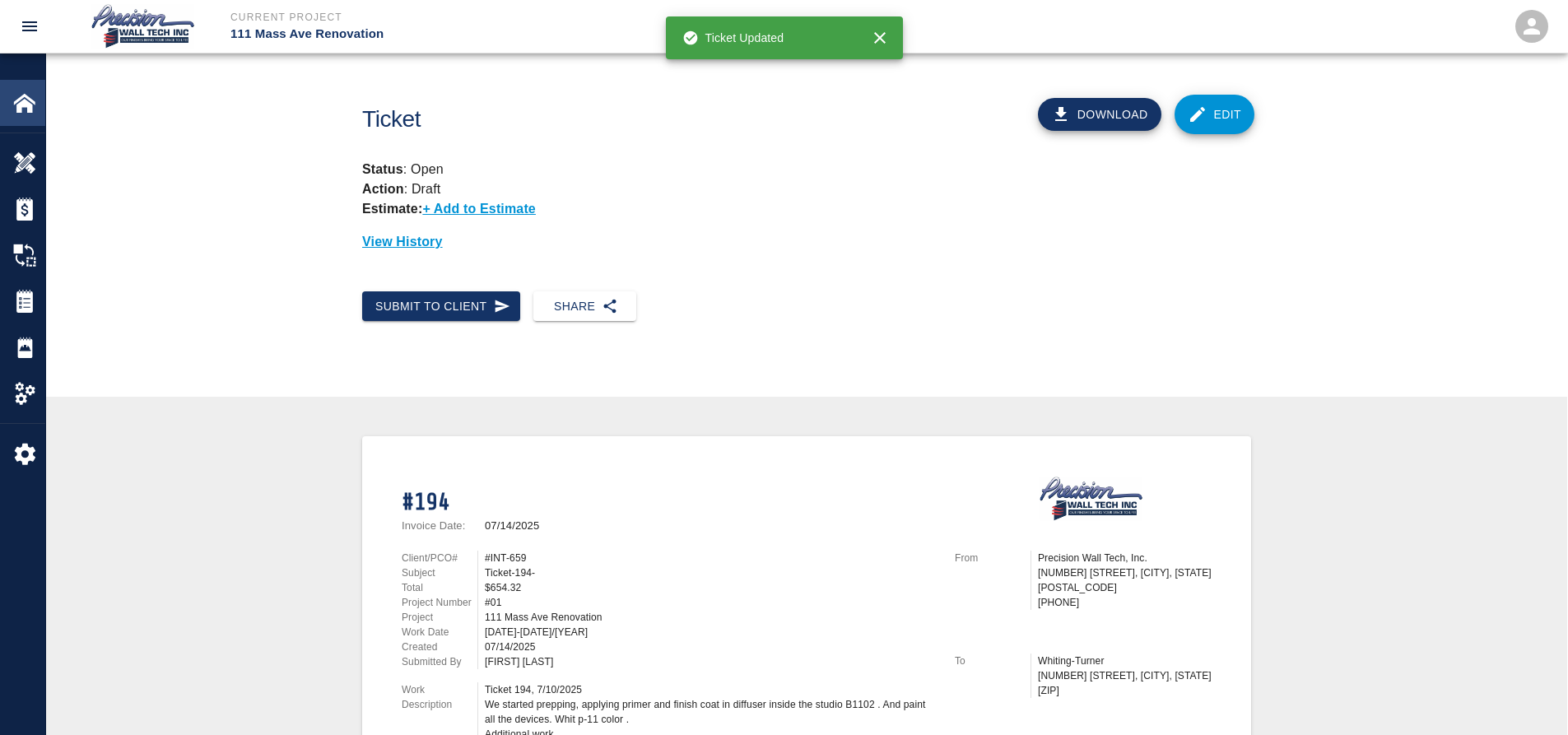 click at bounding box center [25, 103] 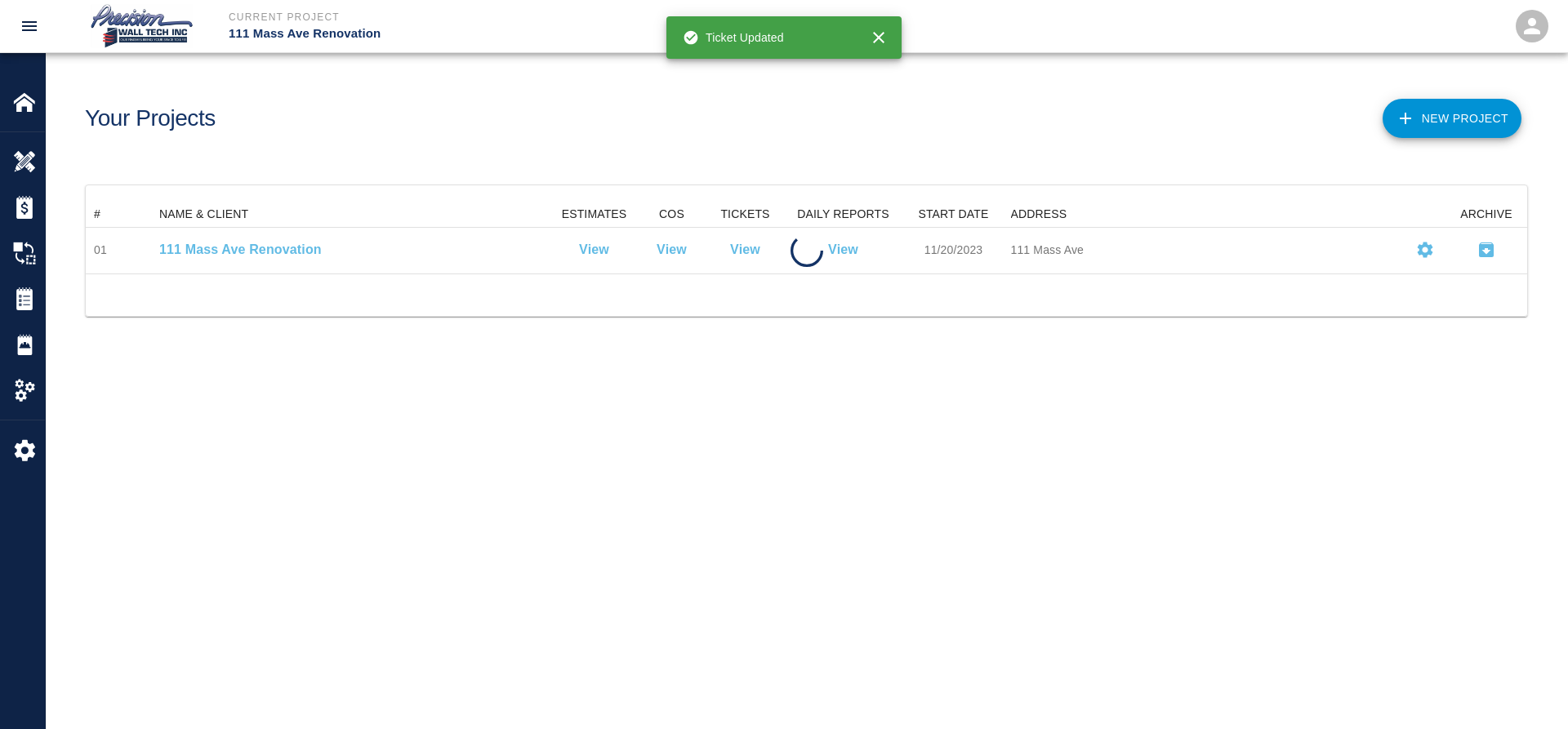 scroll, scrollTop: 13, scrollLeft: 13, axis: both 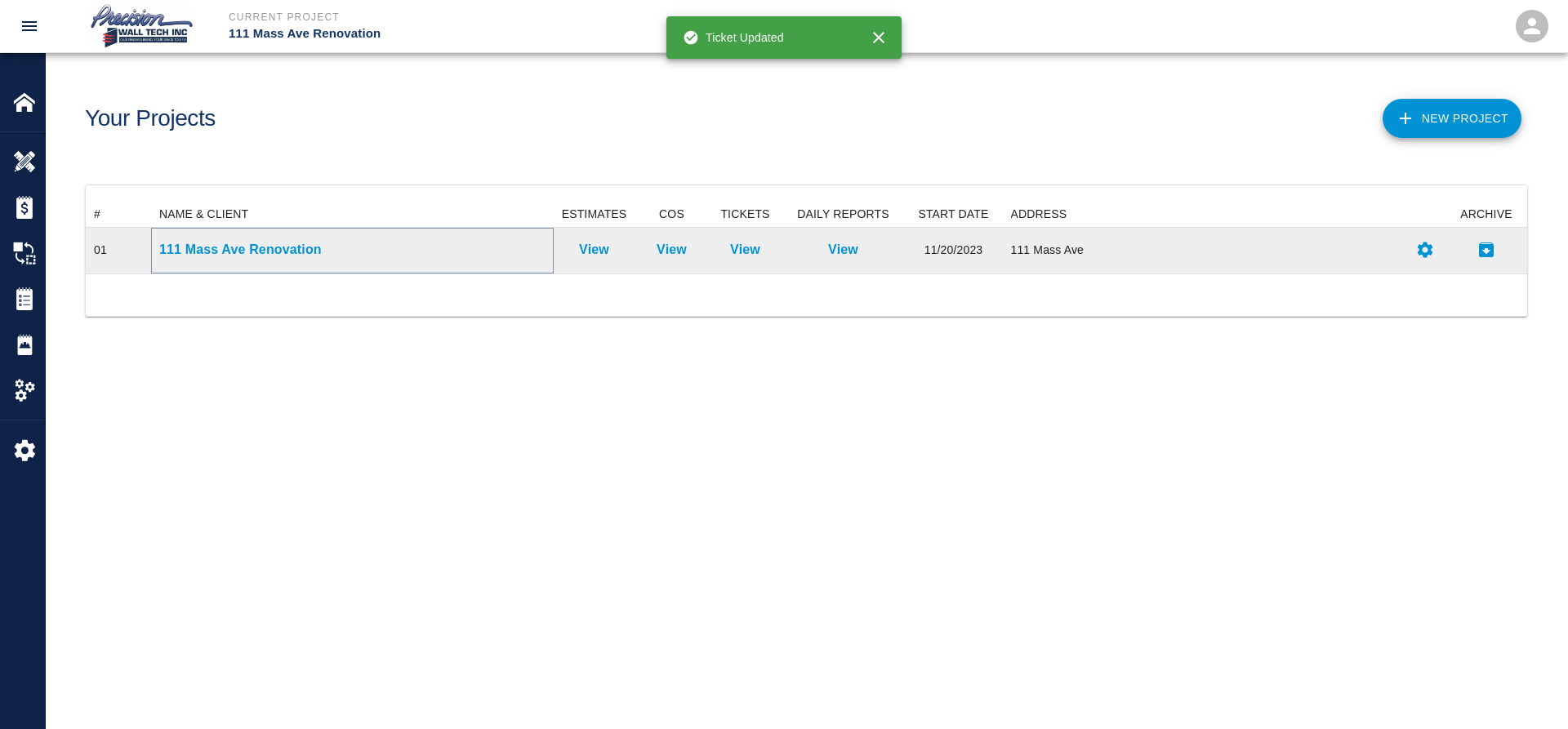 click on "111 Mass Ave Renovation" at bounding box center (352, 250) 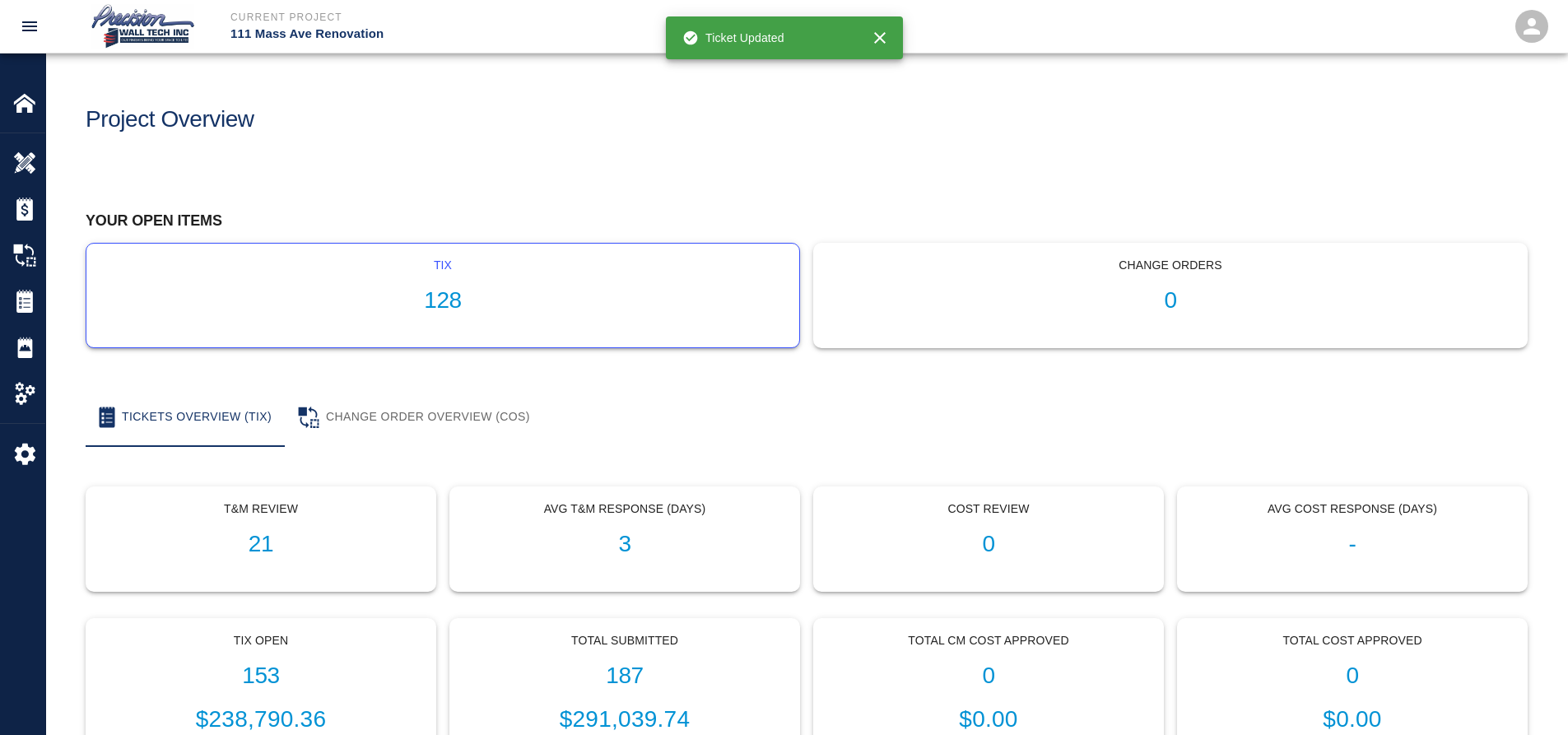click on "tix 128" at bounding box center [443, 295] 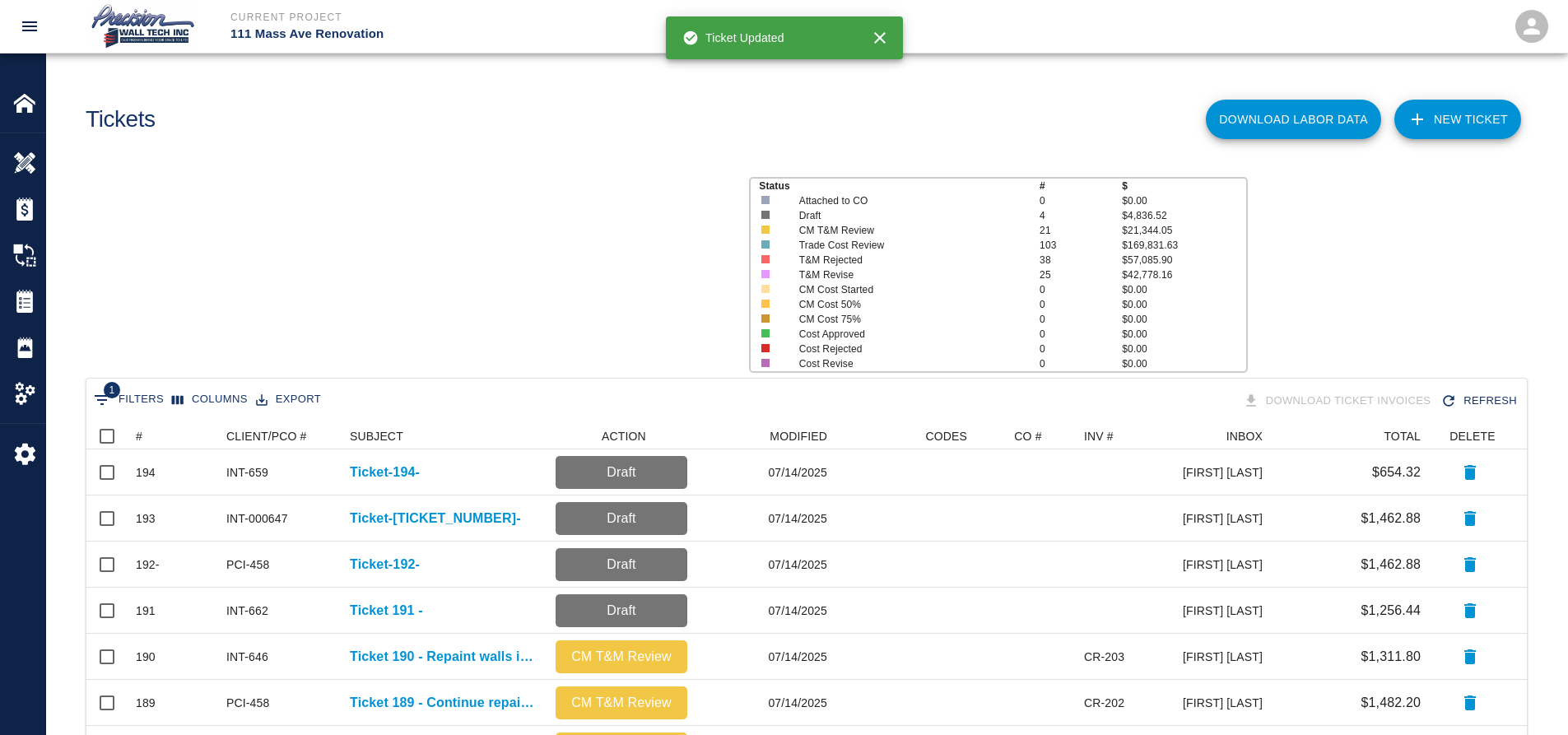scroll, scrollTop: 13, scrollLeft: 13, axis: both 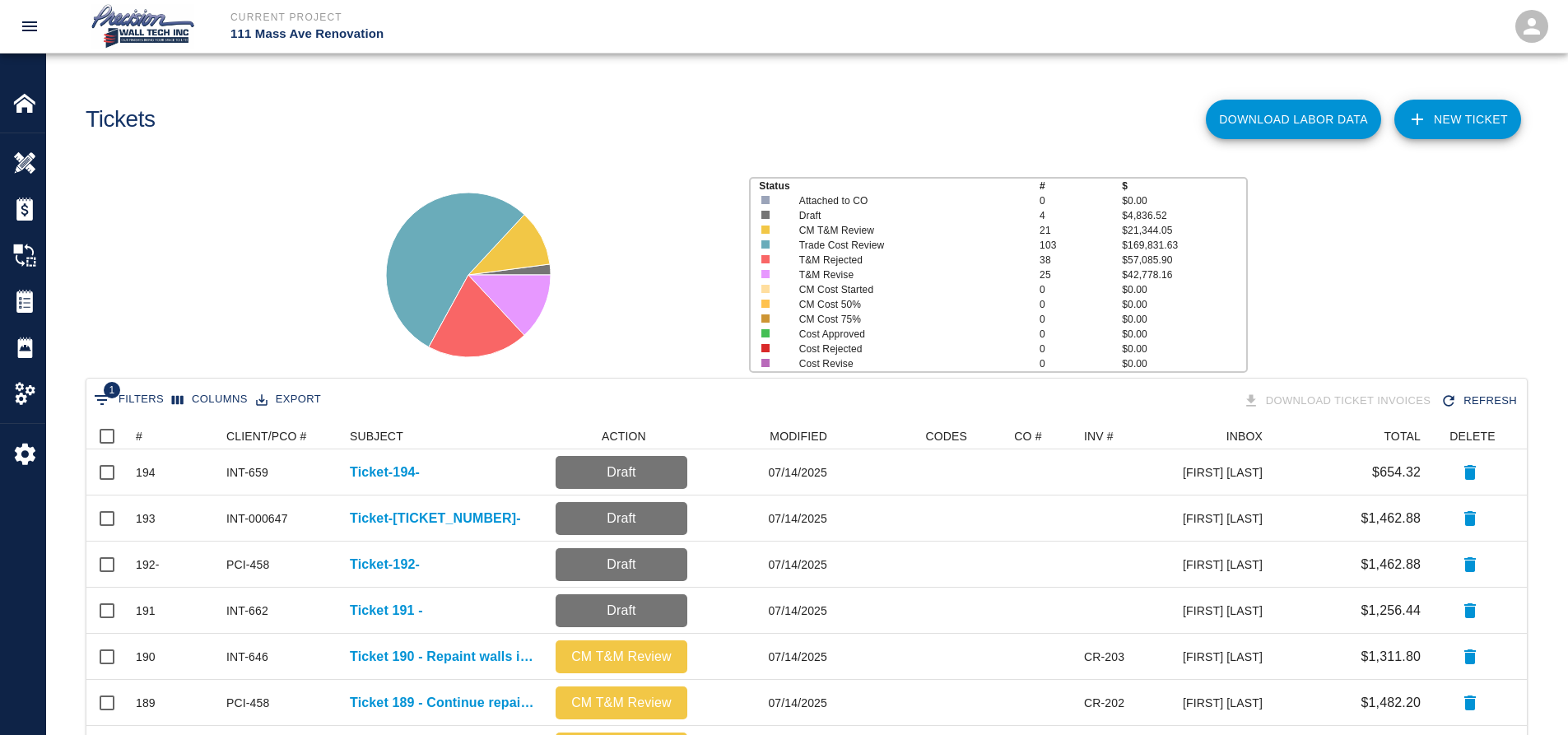 click 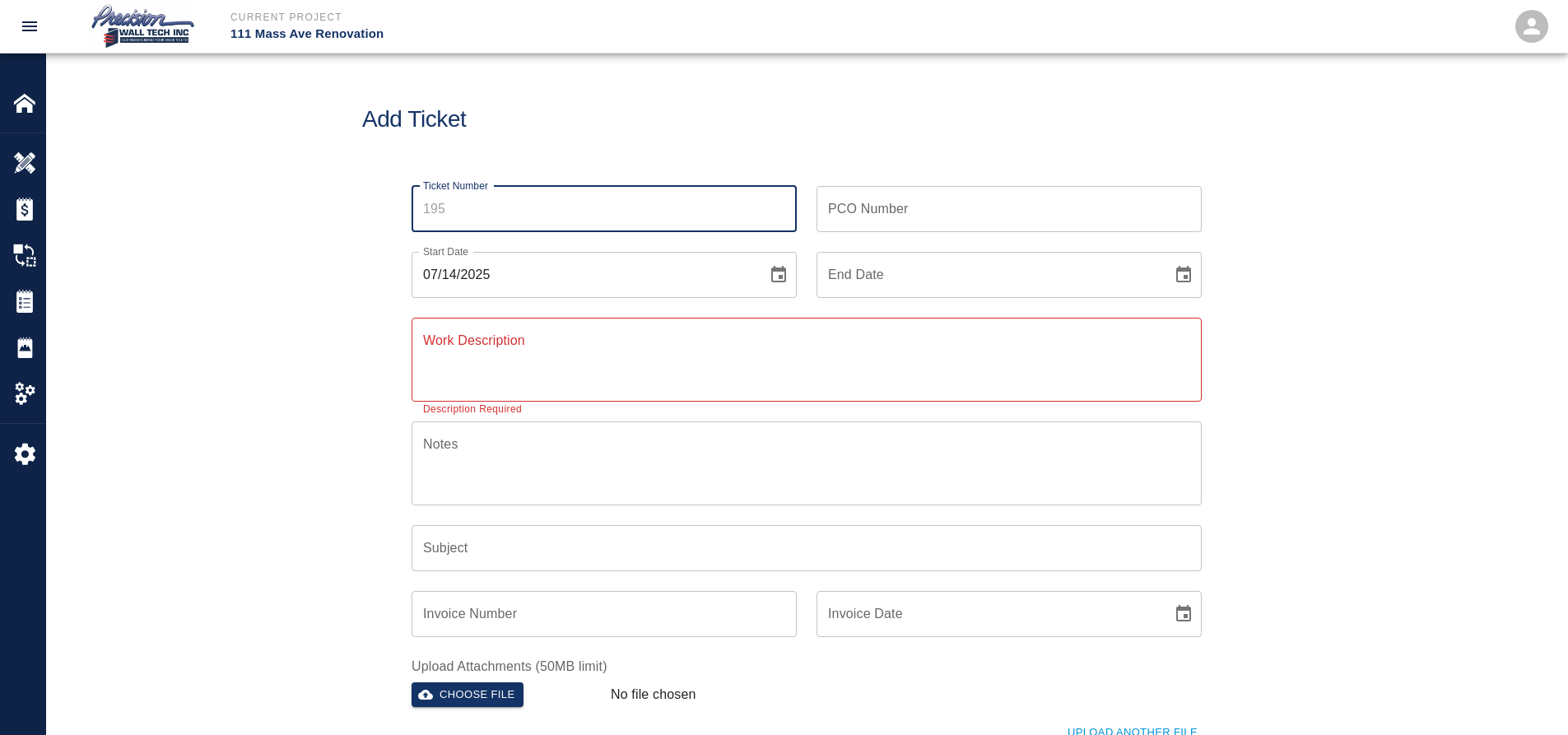 click on "Ticket Number" at bounding box center [604, 209] 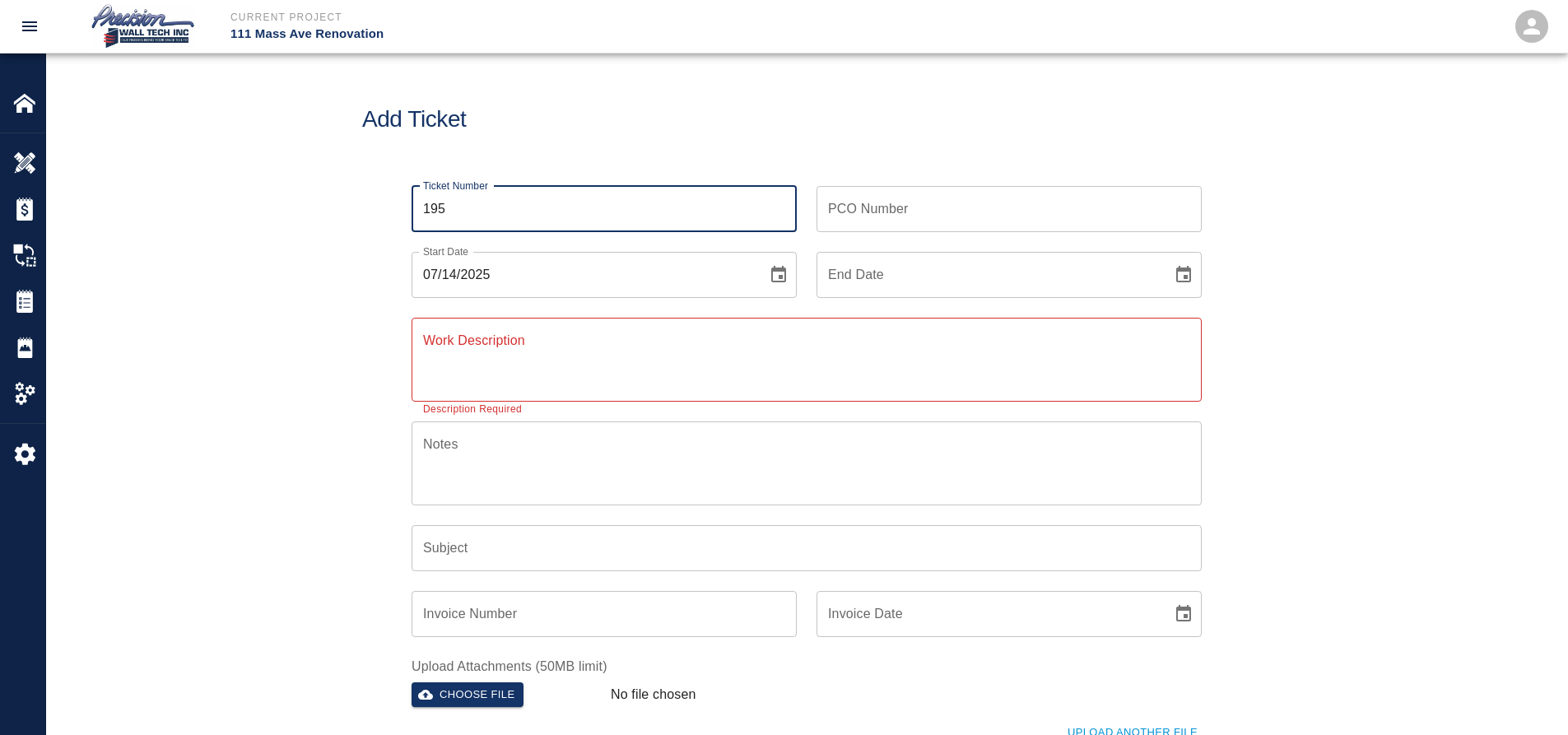 type on "195" 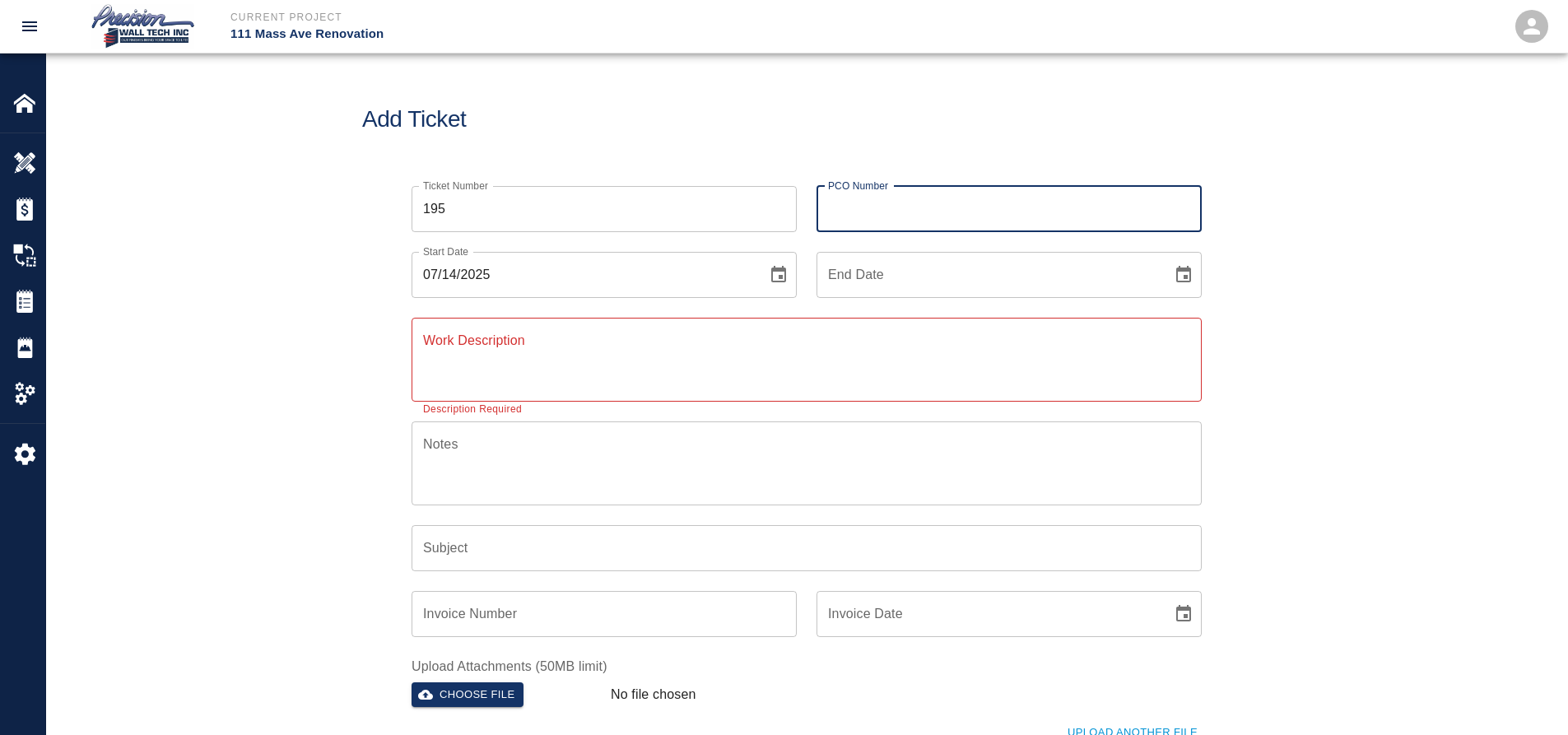 click on "PCO Number" at bounding box center (1009, 209) 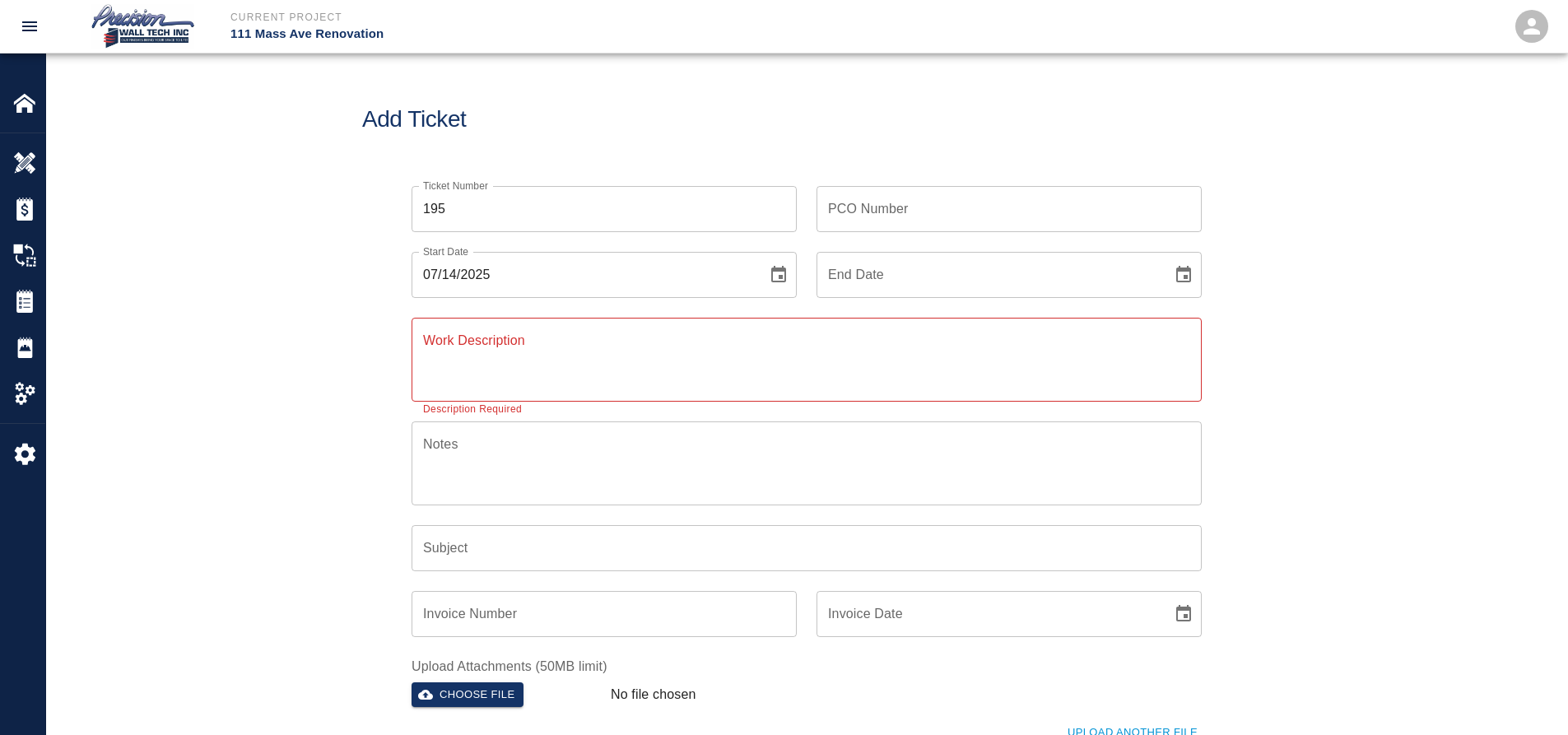 click on "PCO Number" at bounding box center (1009, 209) 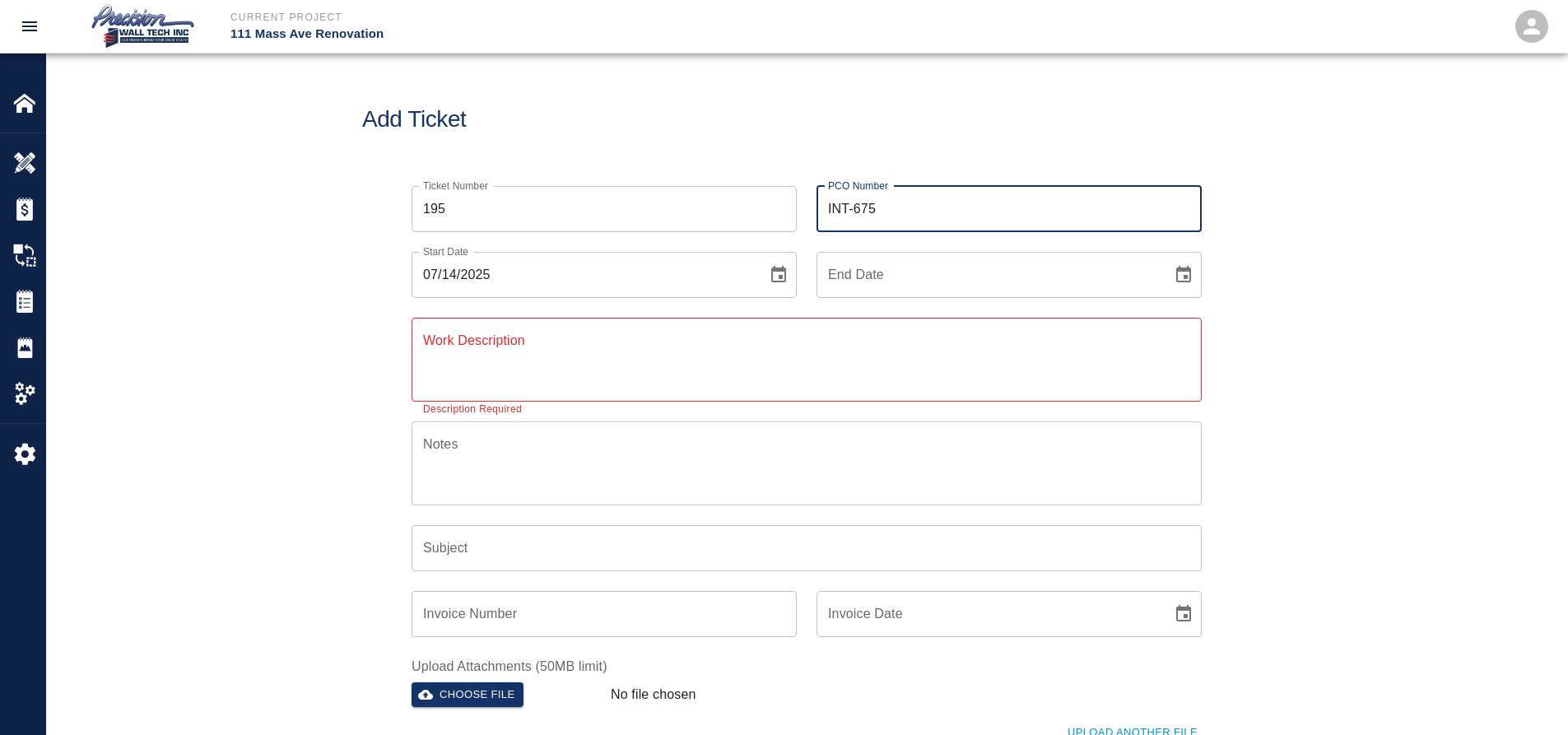 type on "INT-675" 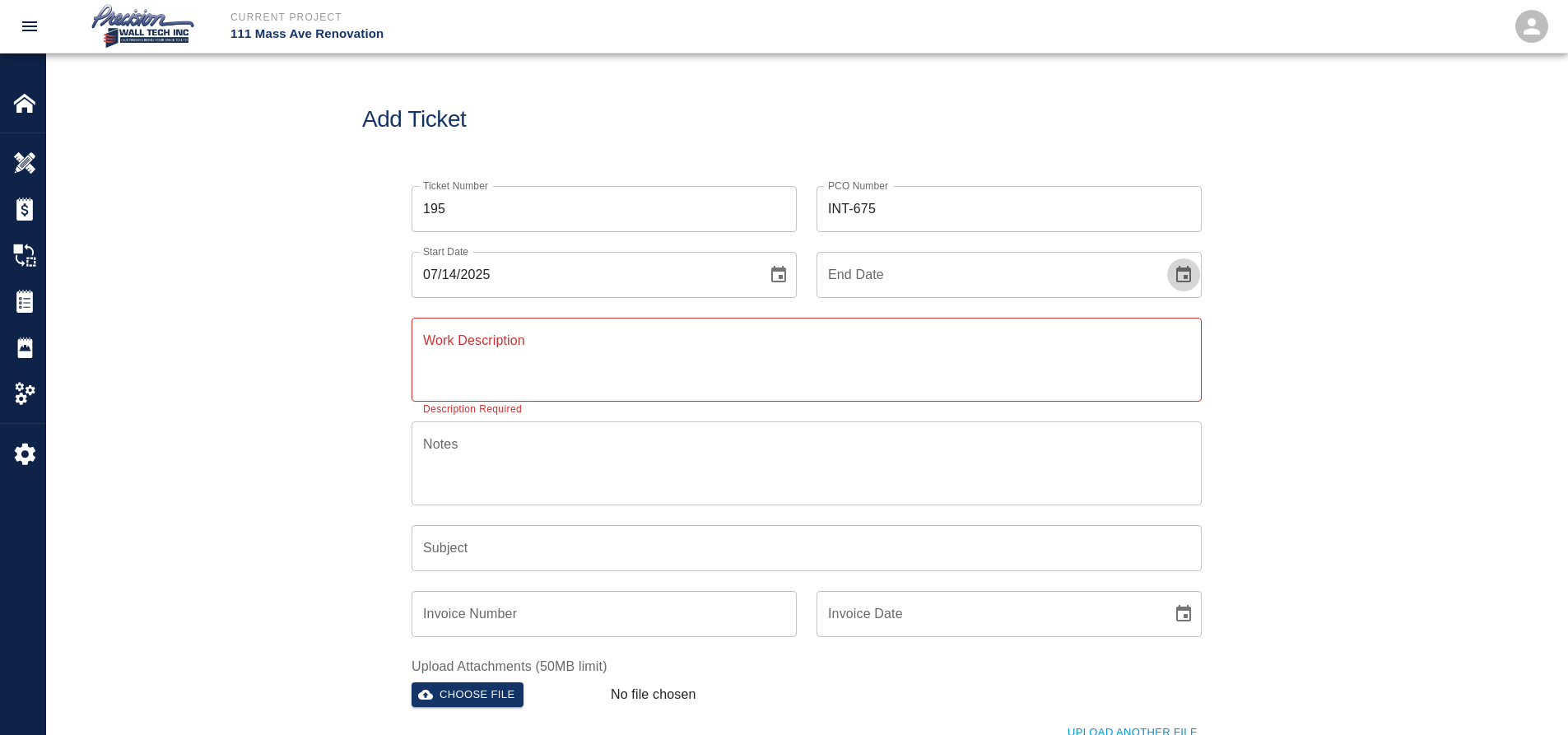 click 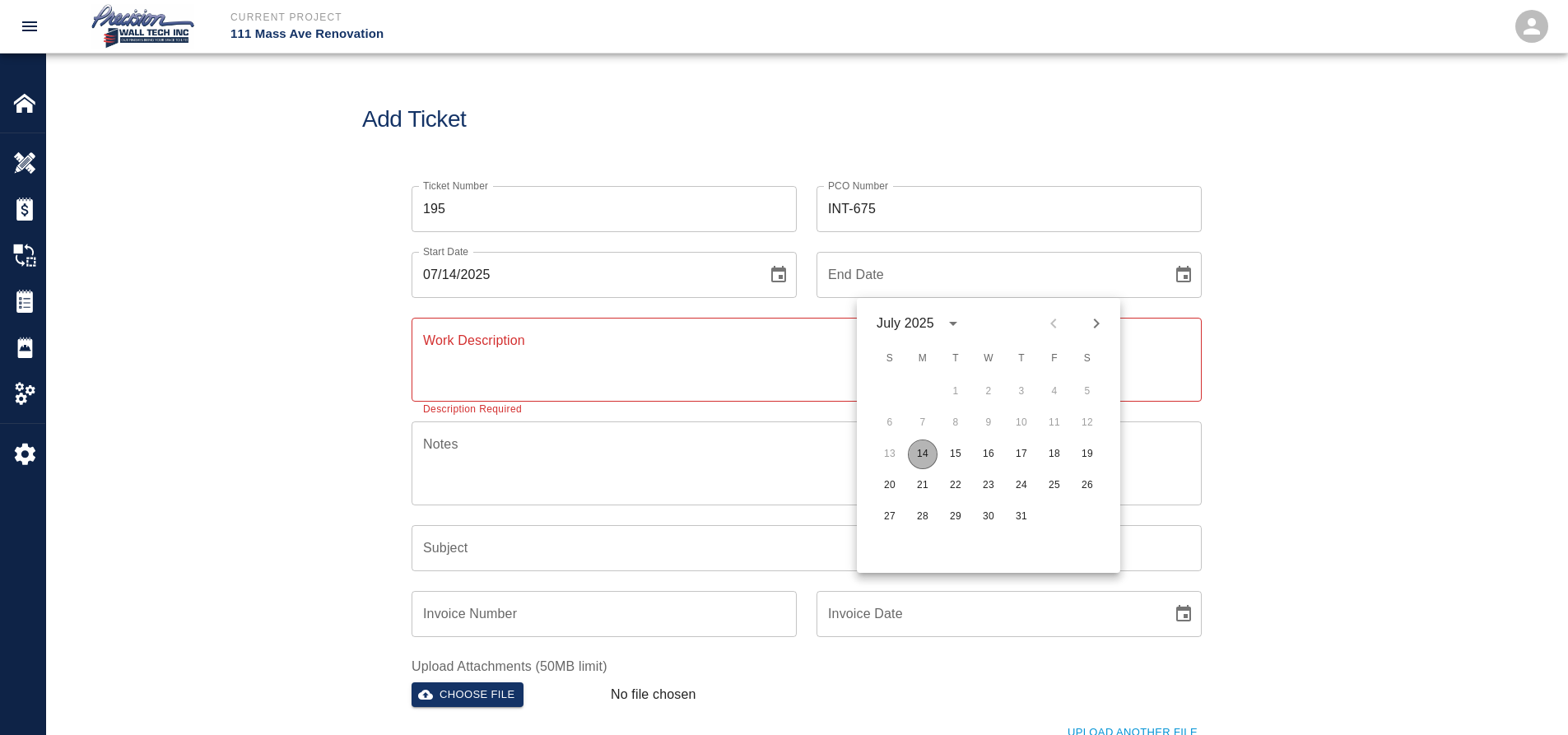 click on "14" at bounding box center [923, 454] 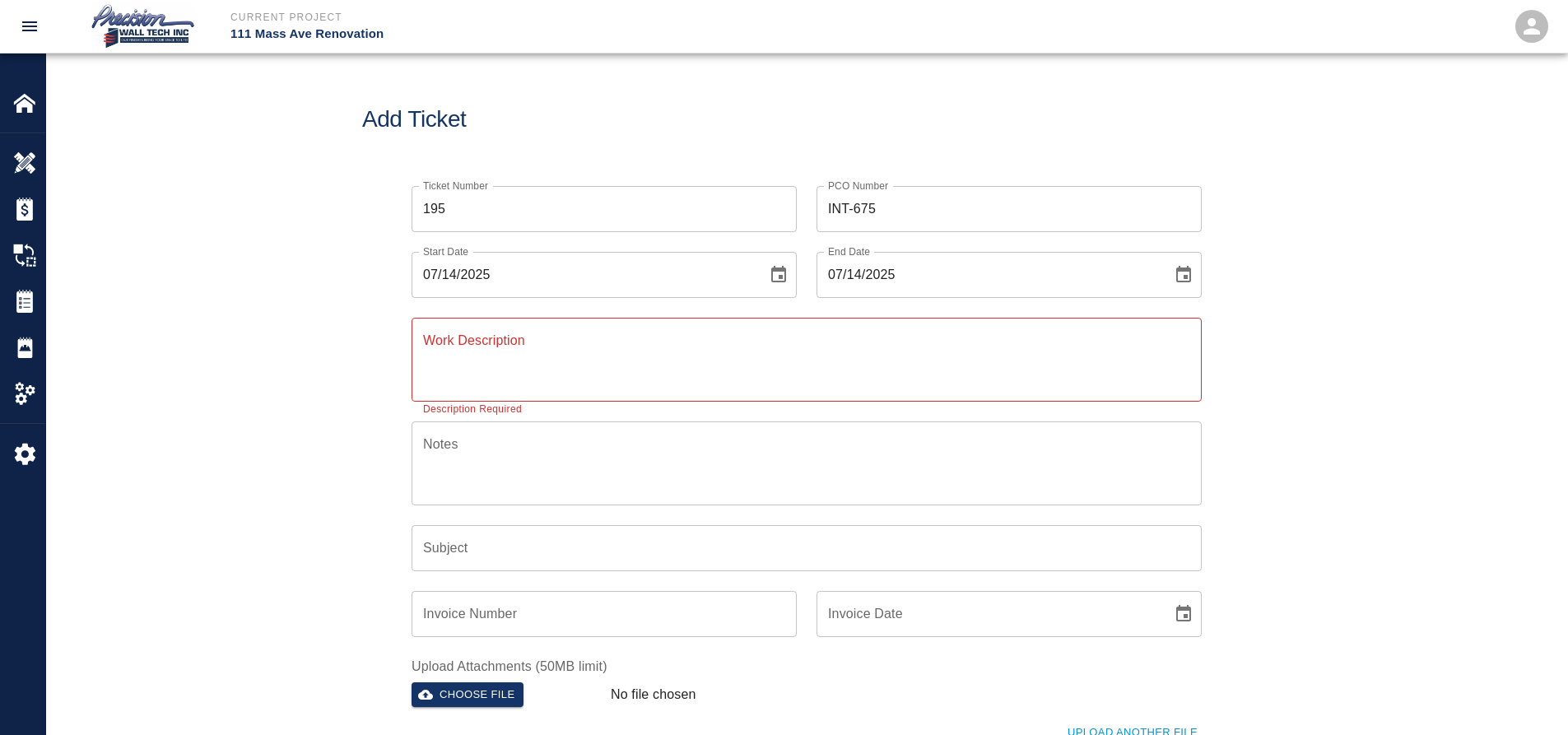 click on "Work Description" at bounding box center (807, 359) 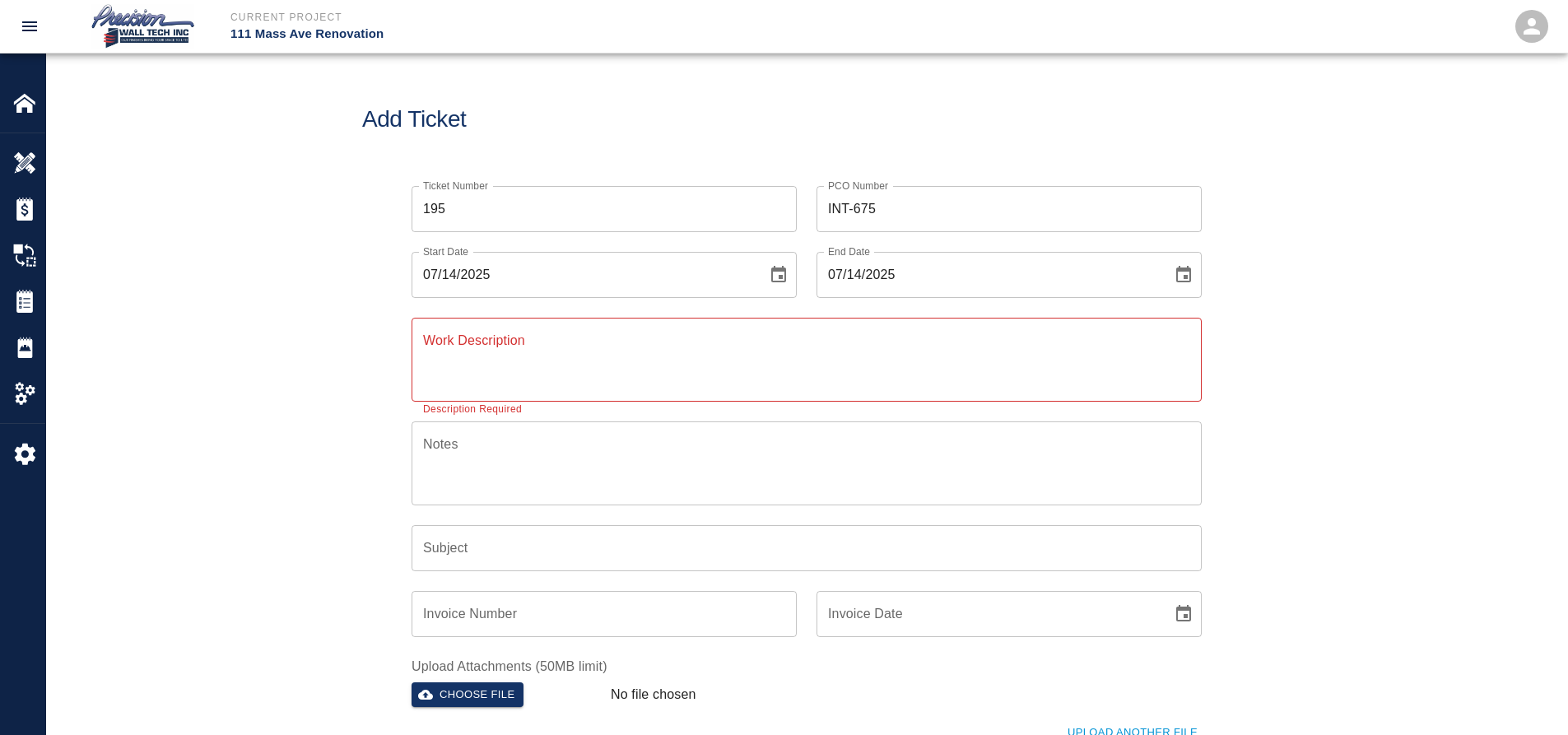 click on "Work Description x Work Description Description Required" at bounding box center (807, 360) 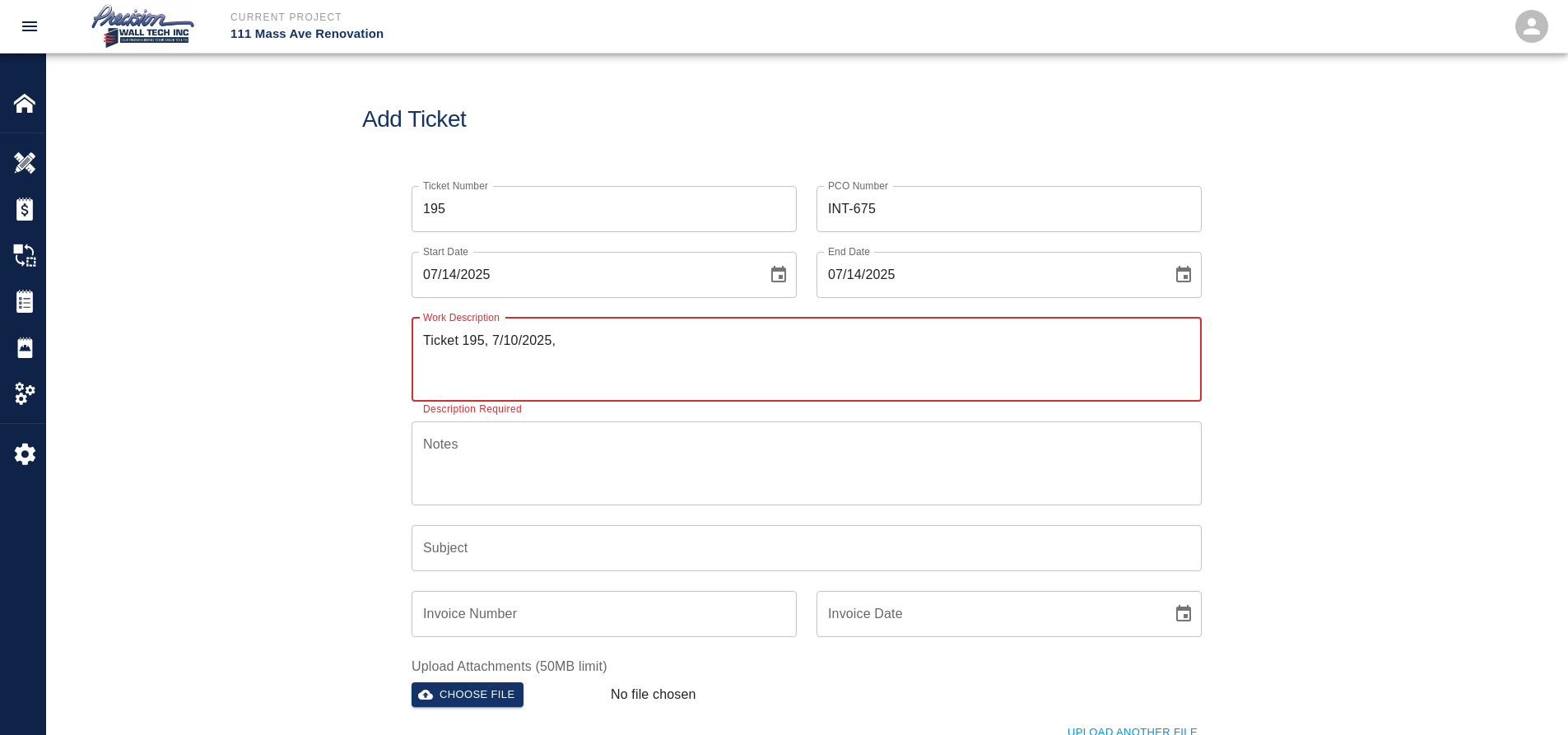 paste on "We started prepping ( taping ) applying primer and two finish coat on diffuser
(we are painting black ) P-11 in east lobby #101B . On 1st floor .
Additional work request by GC
Authorized by Samuel and Davis
Superintendents.
OVERTIME ." 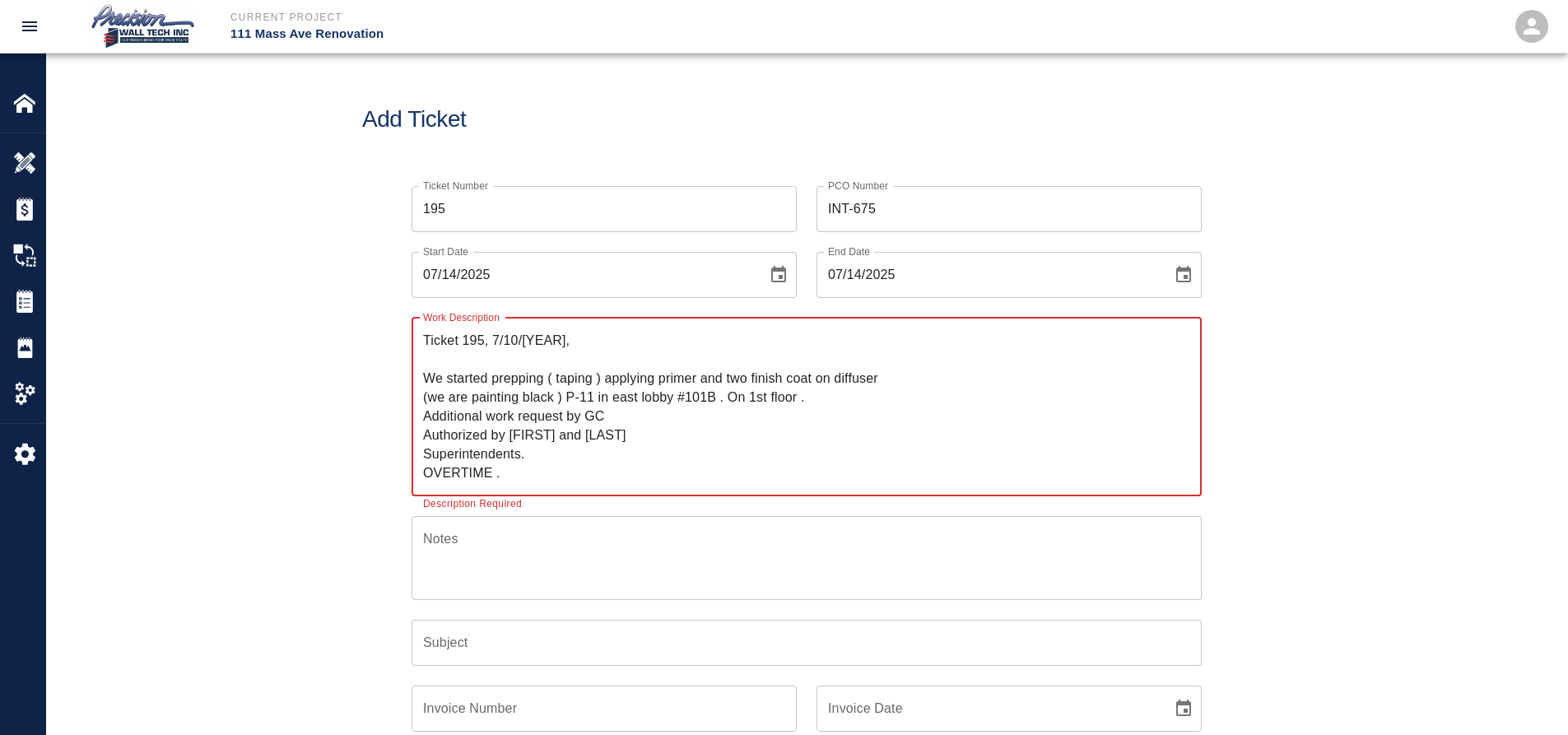 type on "Ticket 195, 7/10/2025,
We started prepping ( taping ) applying primer and two finish coat on diffuser
(we are painting black ) P-11 in east lobby #101B . On 1st floor .
Additional work request by GC
Authorized by Samuel and Davis
Superintendents.
OVERTIME ." 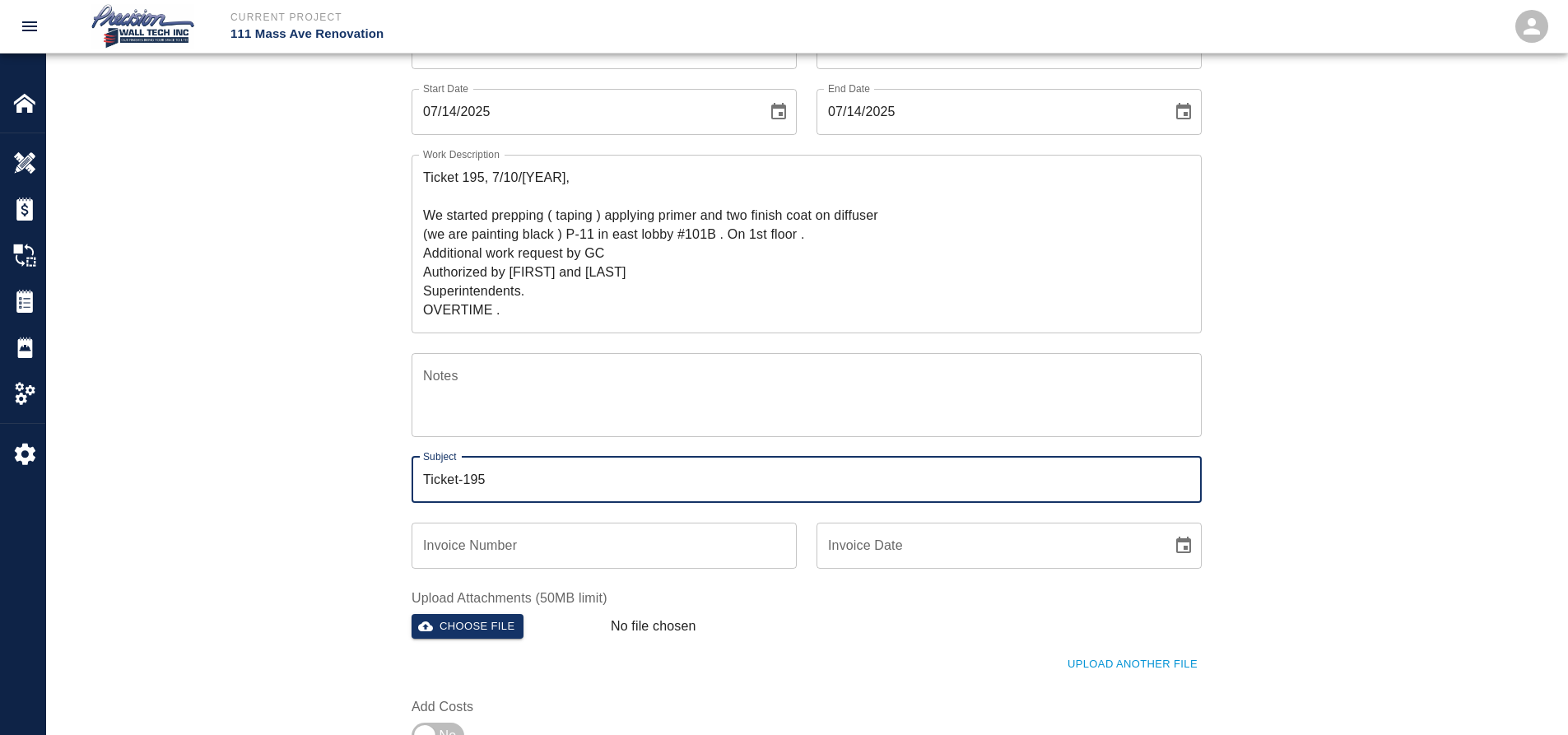 scroll, scrollTop: 165, scrollLeft: 0, axis: vertical 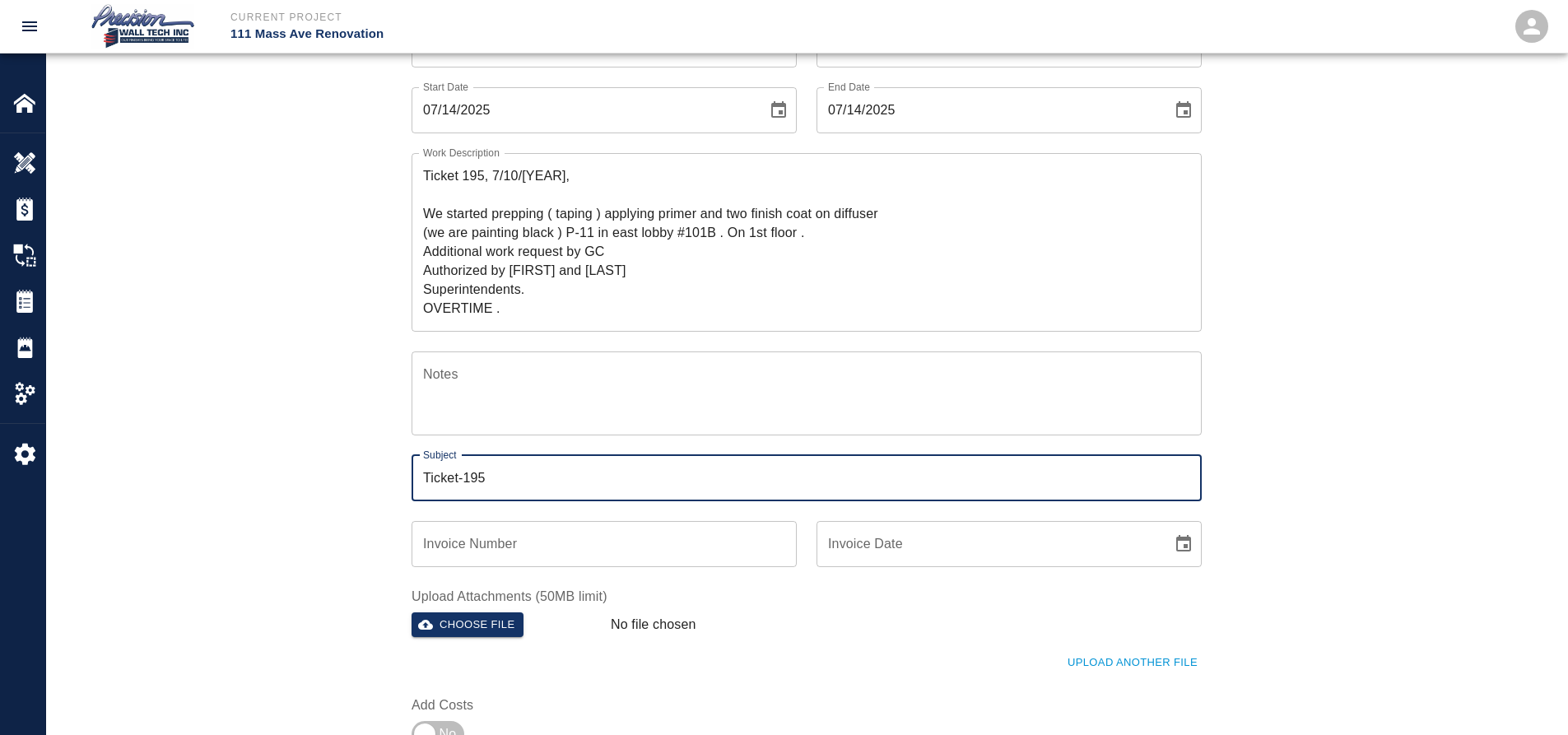 type on "Ticket-195" 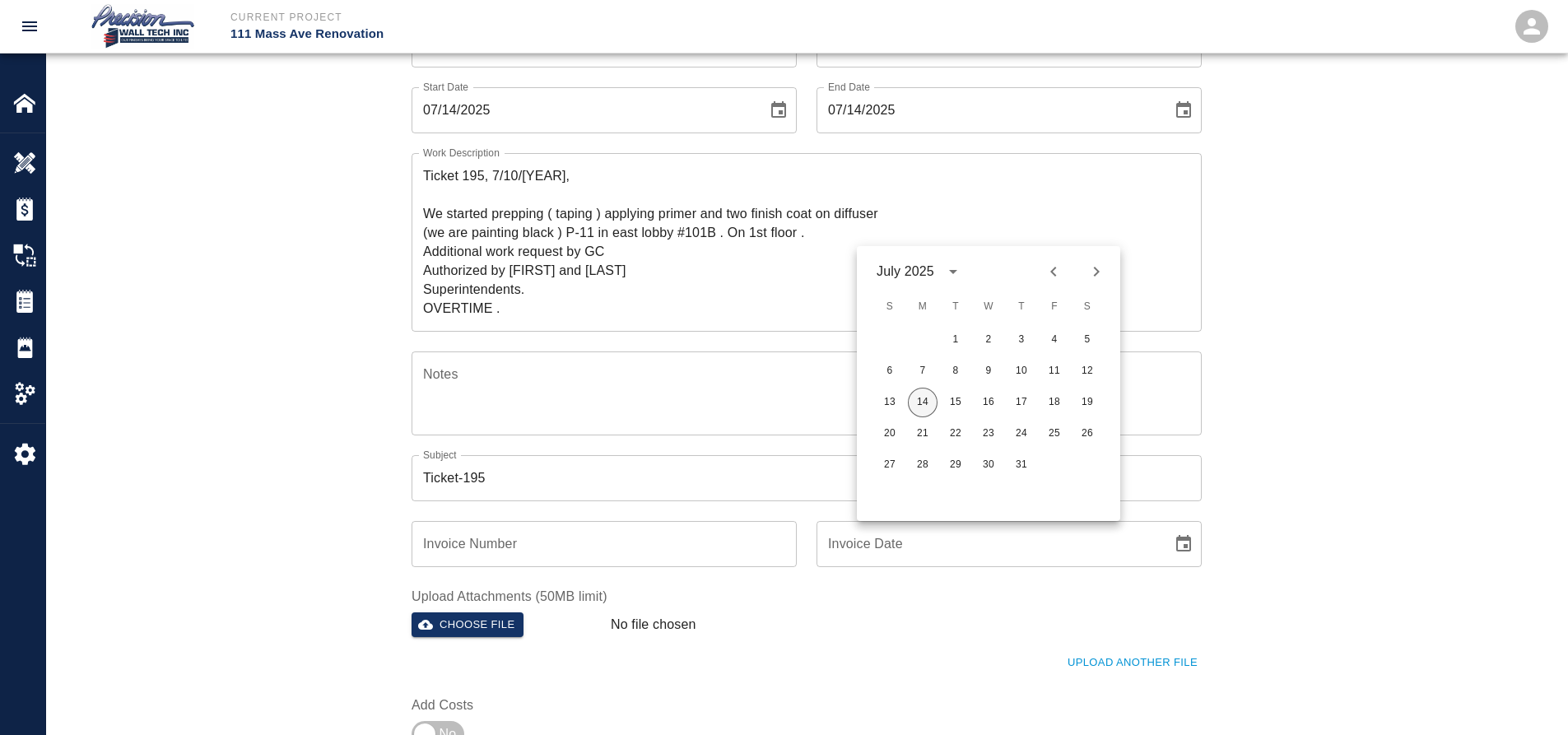 click on "14" at bounding box center (923, 402) 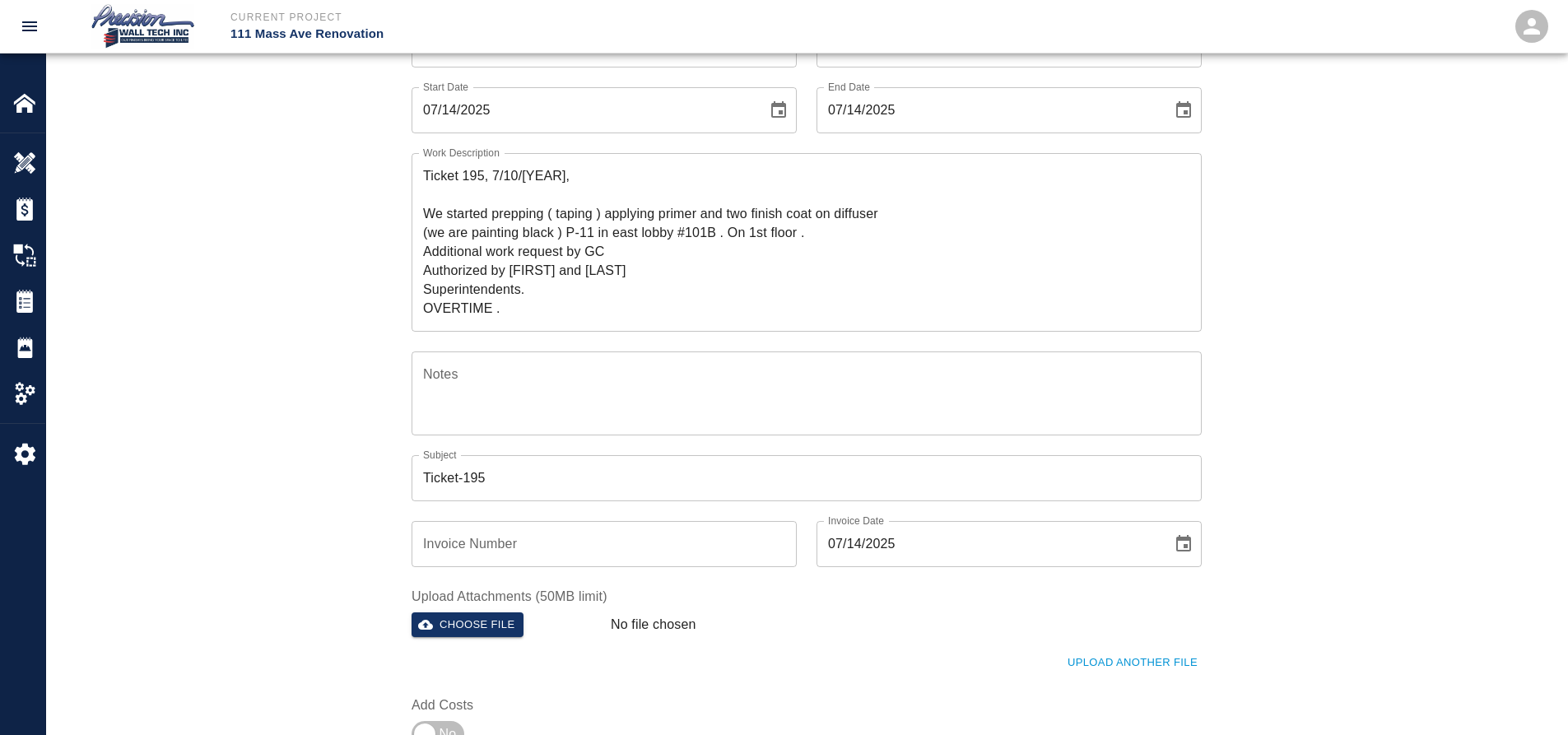 type on "07/14/2025" 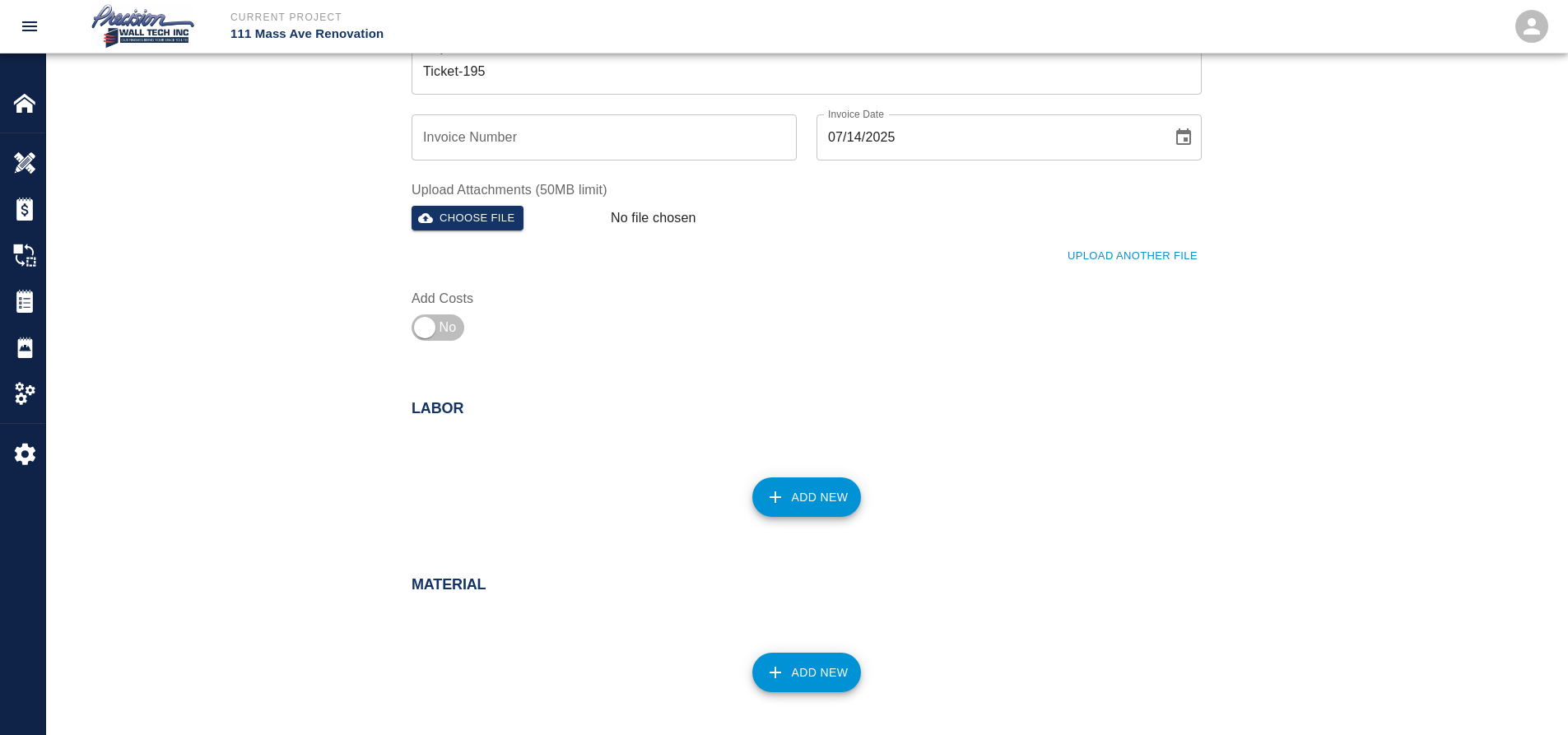 scroll, scrollTop: 576, scrollLeft: 0, axis: vertical 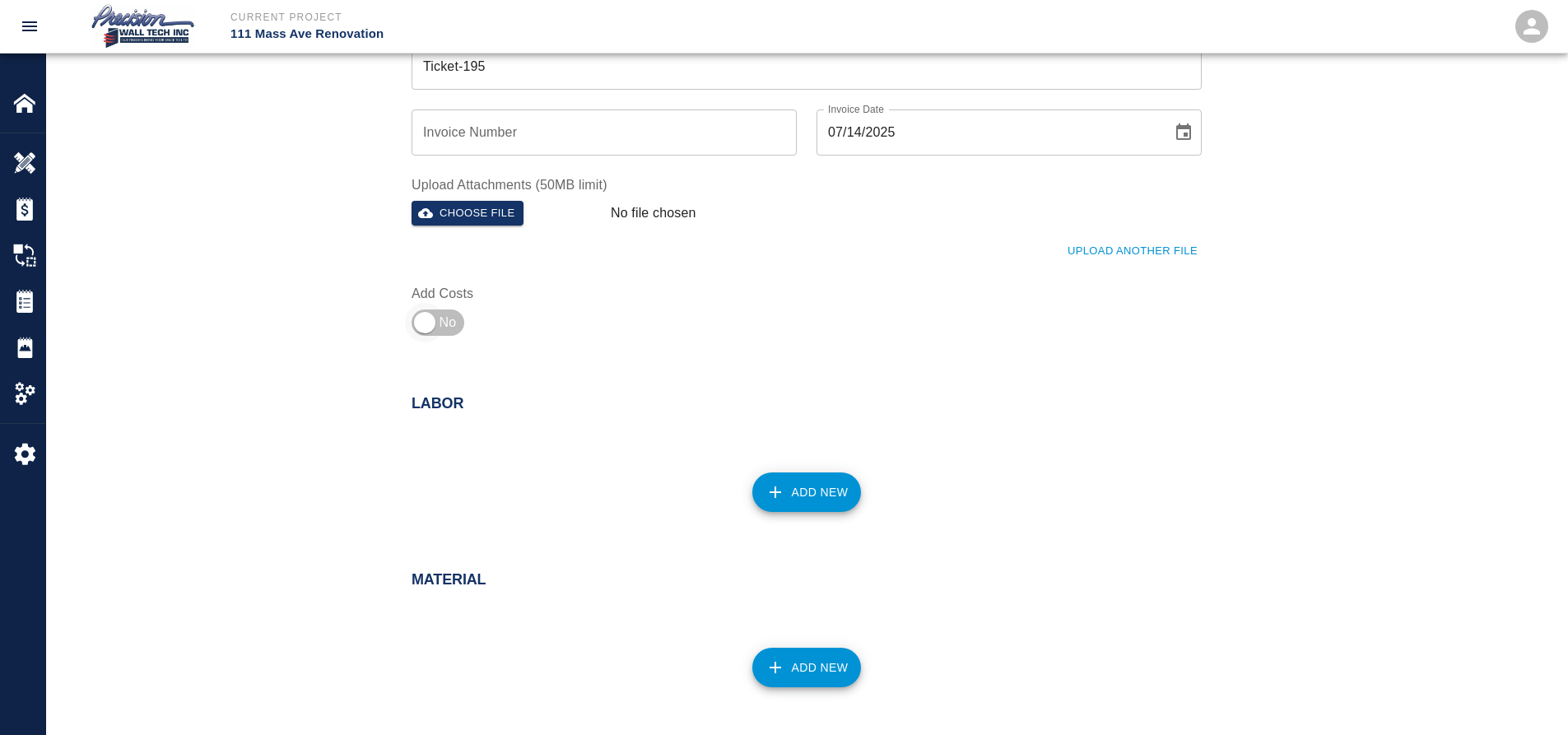 click at bounding box center (425, 323) 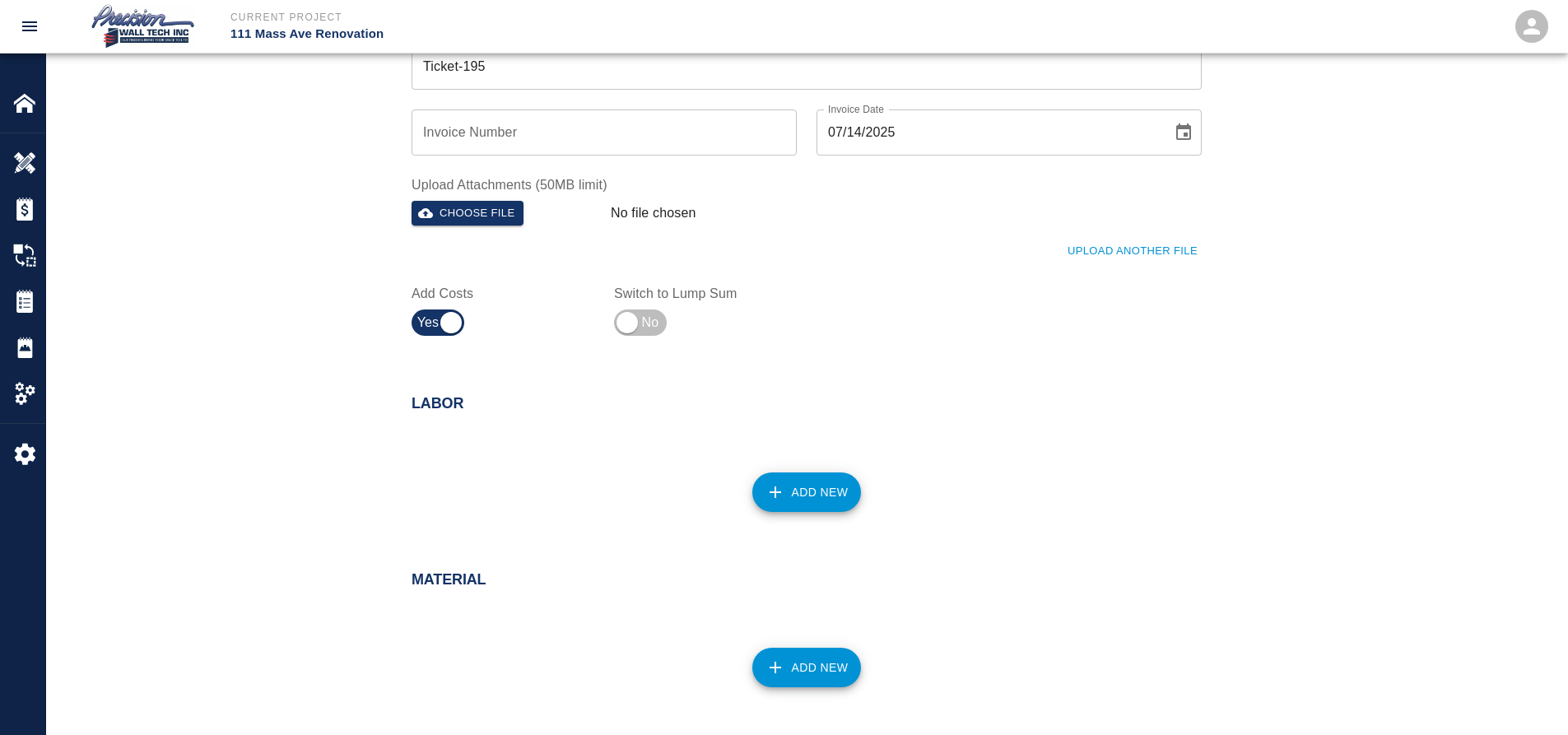 click on "Add New" at bounding box center (797, 482) 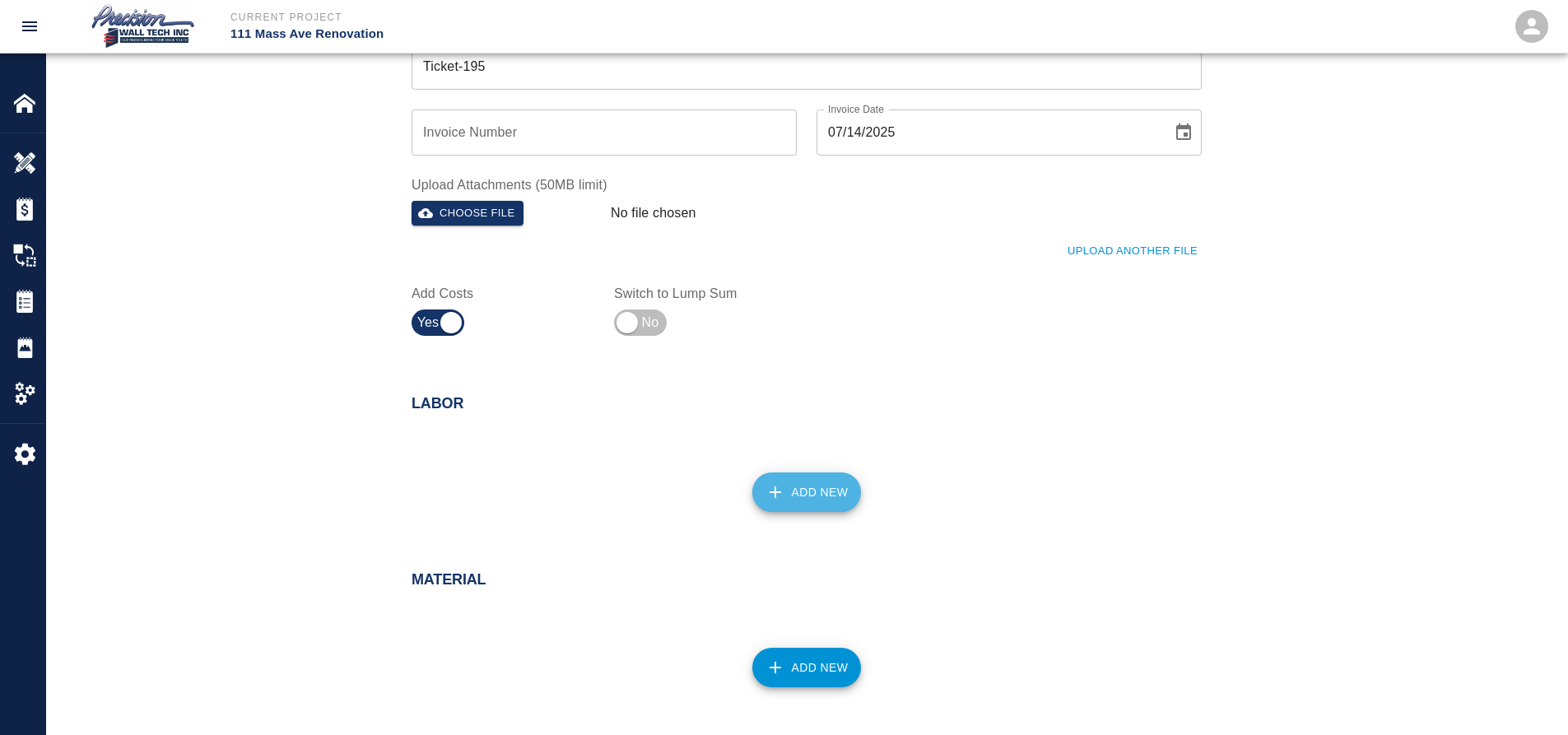 click on "Add New" at bounding box center (807, 492) 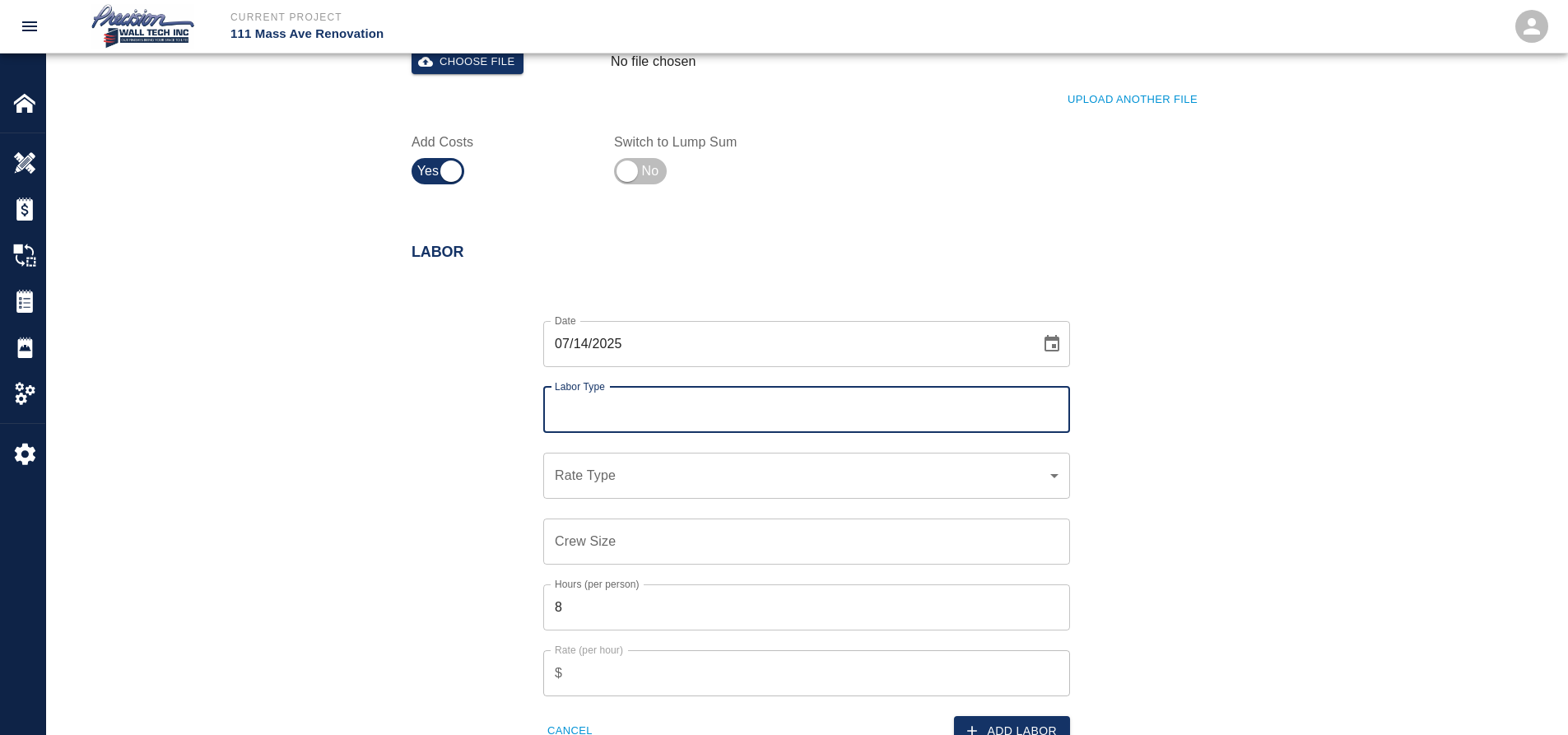 scroll, scrollTop: 741, scrollLeft: 0, axis: vertical 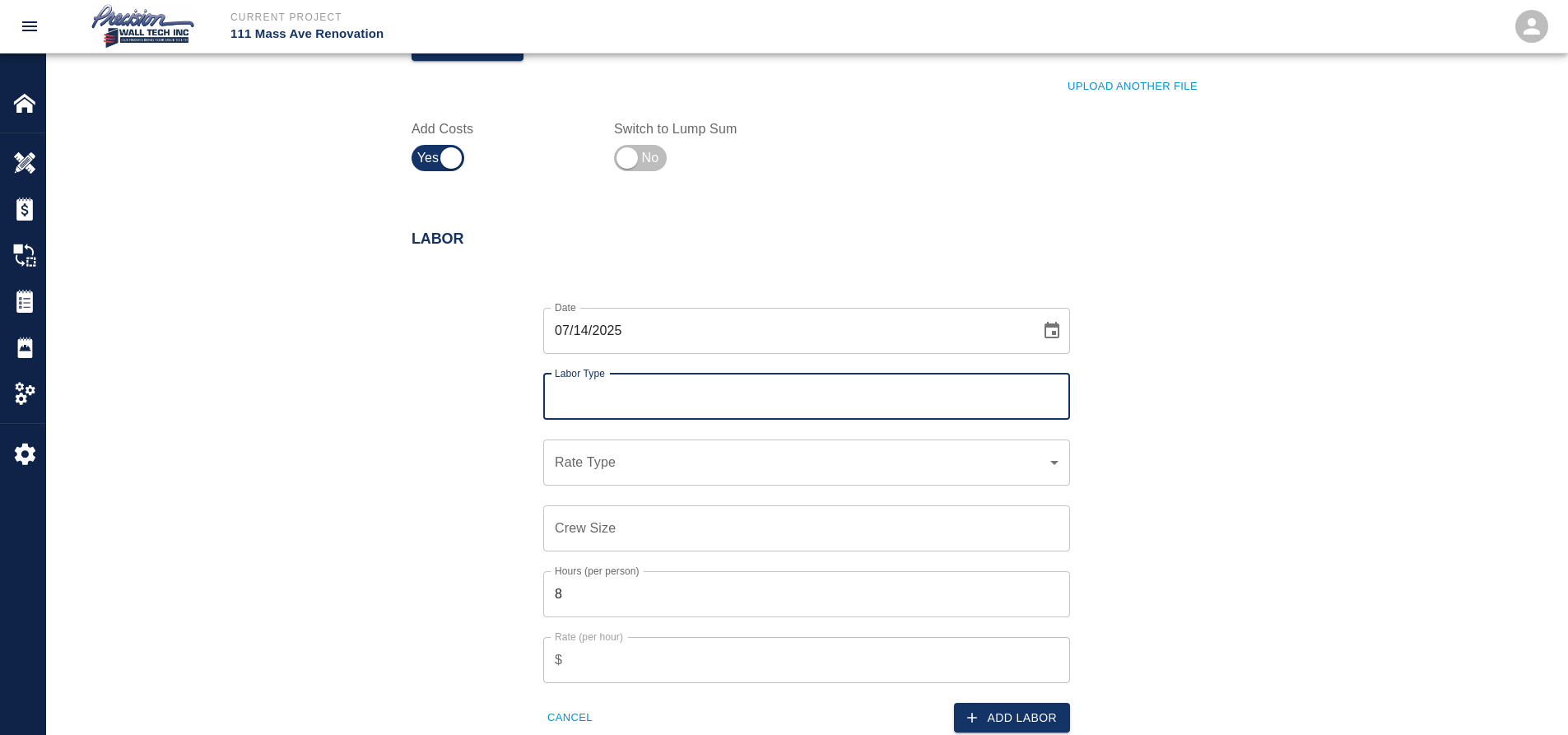 click on "Labor Type" at bounding box center [807, 397] 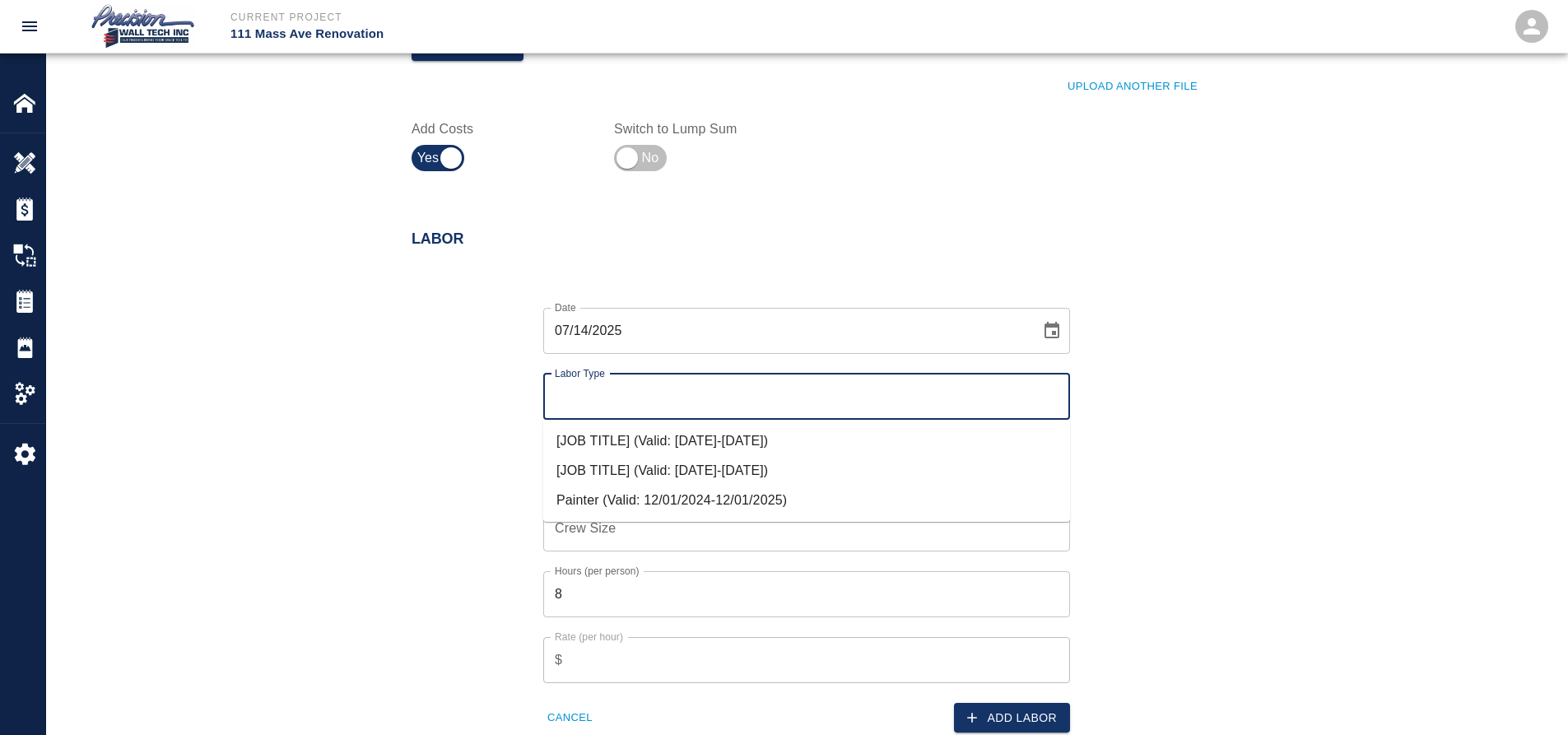 click on "Painter (Valid: 12/01/2024-12/01/2025)" at bounding box center (807, 500) 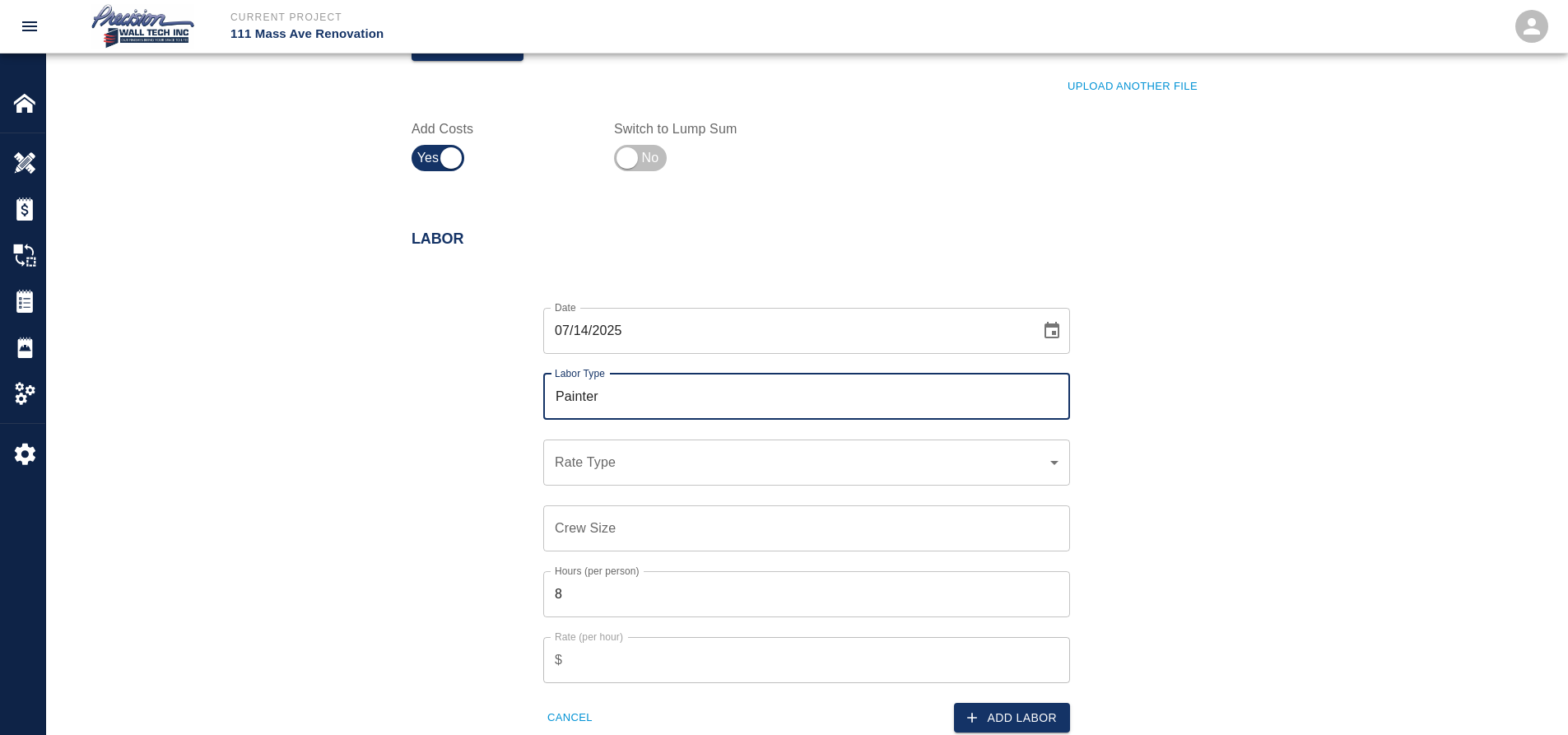 click on "Current Project 111 Mass Ave Renovation Home 111 Mass Ave Renovation Overview Estimates Change Orders Tickets Daily Reports Project Settings Settings Powered By Terms of Service  |  Privacy Policy Add Ticket Ticket Number 195 Ticket Number PCO Number INT-675 PCO Number Start Date  07/14/2025 Start Date  End Date 07/14/2025 End Date Work Description Ticket 195, 7/10/2025,
We started prepping ( taping ) applying primer and two finish coat on diffuser
(we are painting black ) P-11 in east lobby #101B . On 1st floor .
Additional work request by GC
Authorized by Samuel and Davis
Superintendents.
OVERTIME . x Work Description Notes x Notes Subject Ticket-195 Subject Invoice Number Invoice Number Invoice Date 07/14/2025 Invoice Date Upload Attachments (50MB limit) Choose file No file chosen Upload Another File Add Costs Switch to Lump Sum Labor Date 07/14/2025 Date Labor Type Painter Labor Type Rate Type ​ Rate Type Crew Size Crew Size Hours (per person) 8 Hours (per person) Rate (per hour) $ Rate (per hour) % $0" at bounding box center (784, -374) 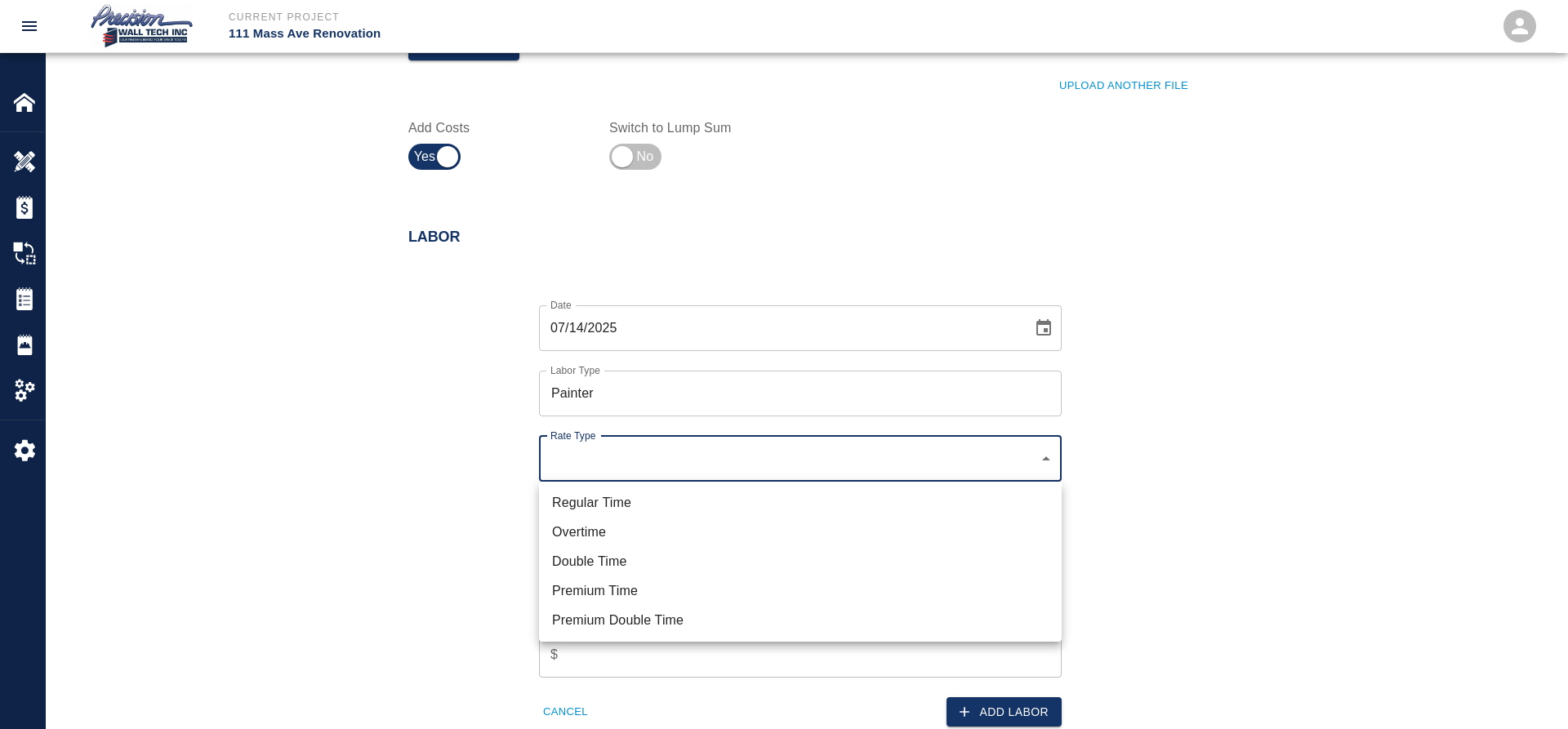click on "Overtime" at bounding box center (800, 532) 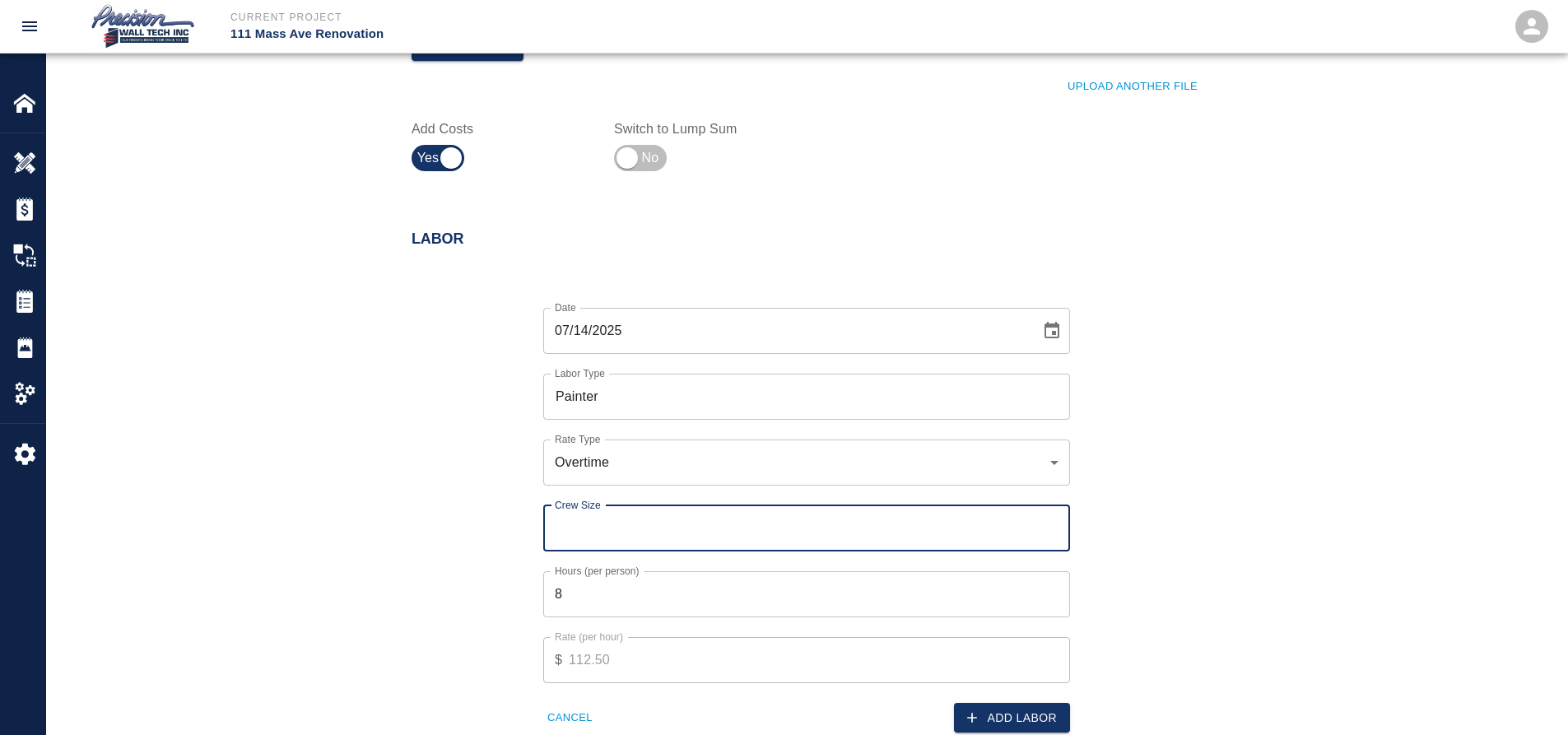 click on "Crew Size" at bounding box center (807, 528) 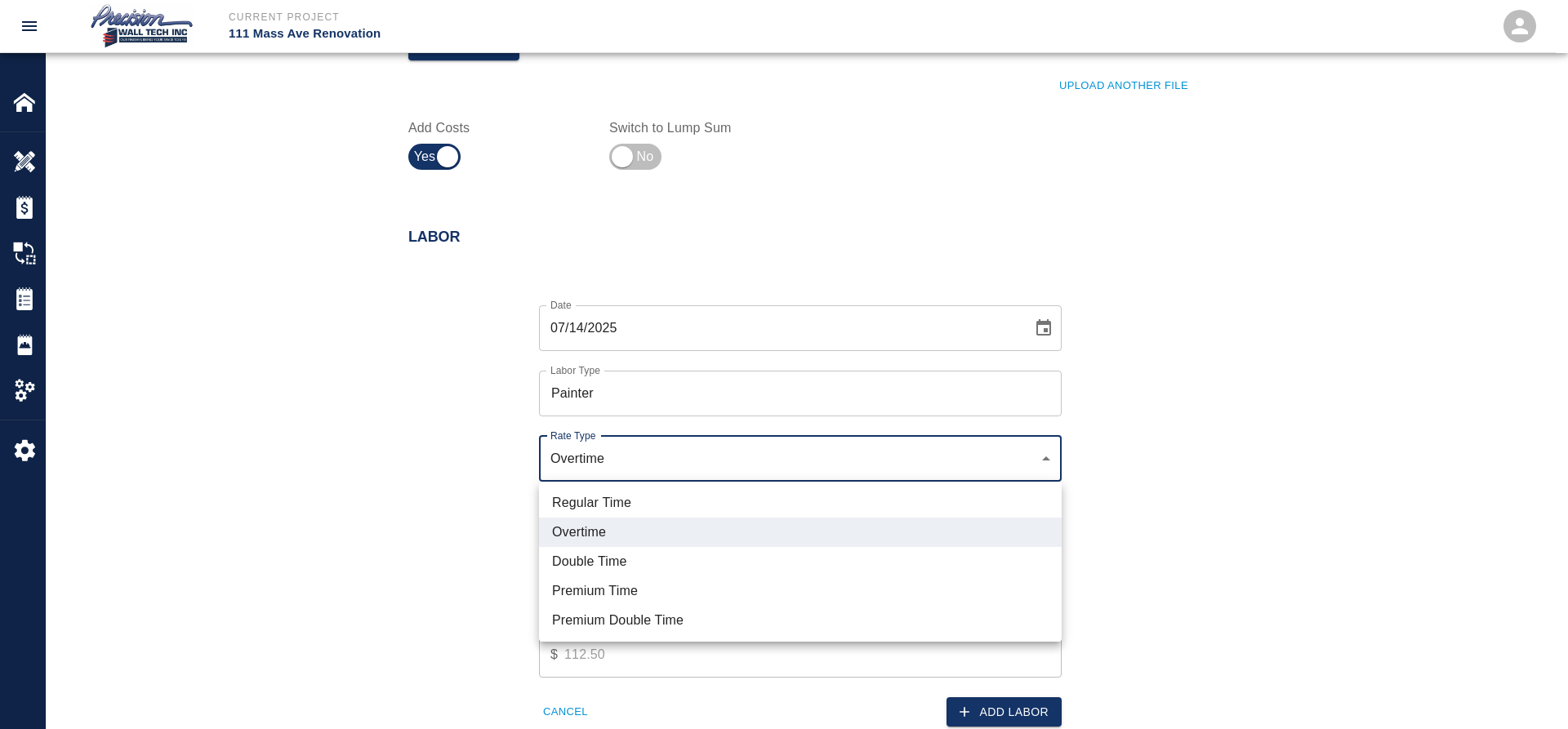 click on "Premium Double Time" at bounding box center [800, 620] 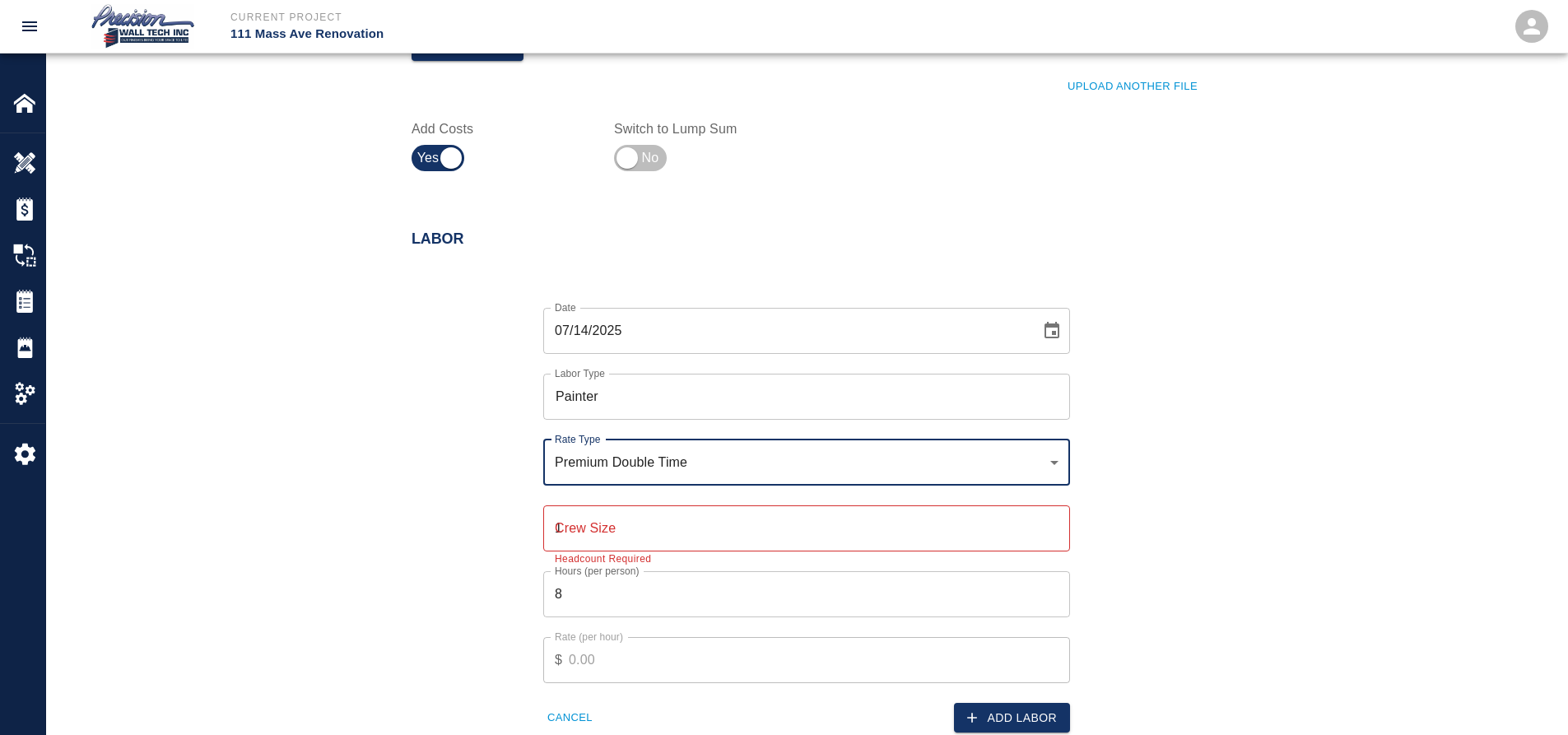 type on "1" 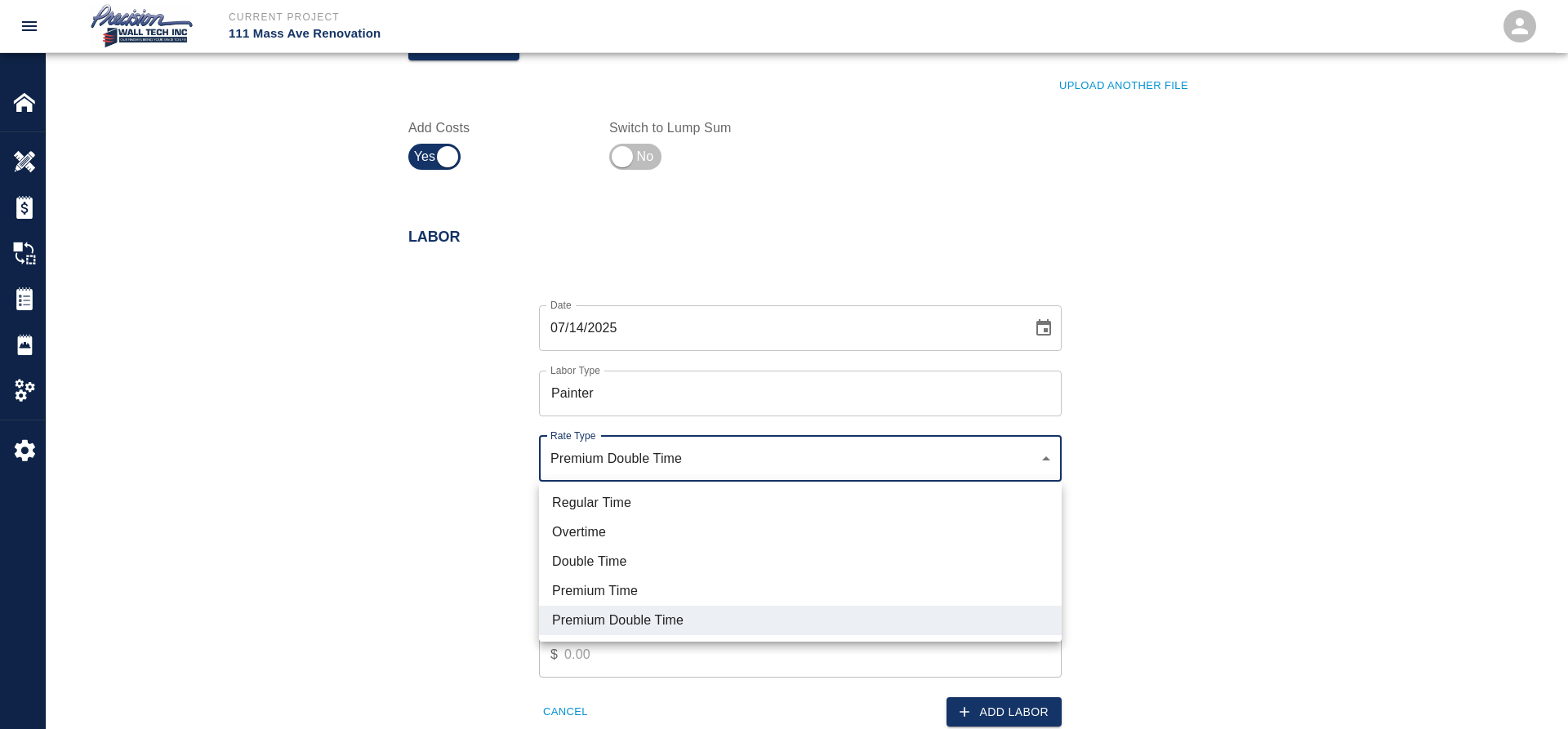 click on "Current Project 111 Mass Ave Renovation Home 111 Mass Ave Renovation Overview Estimates Change Orders Tickets Daily Reports Project Settings Settings Powered By Terms of Service  |  Privacy Policy Add Ticket Ticket Number 195 Ticket Number PCO Number INT-675 PCO Number Start Date  07/14/2025 Start Date  End Date 07/14/2025 End Date Work Description Ticket 195, 7/10/2025,
We started prepping ( taping ) applying primer and two finish coat on diffuser
(we are painting black ) P-11 in east lobby #101B . On 1st floor .
Additional work request by GC
Authorized by Samuel and Davis
Superintendents.
OVERTIME . x Work Description Notes x Notes Subject Ticket-195 Subject Invoice Number Invoice Number Invoice Date 07/14/2025 Invoice Date Upload Attachments (50MB limit) Choose file No file chosen Upload Another File Add Costs Switch to Lump Sum Labor Date 07/14/2025 Date Labor Type Painter Labor Type Rate Type Premium Double Time rate_pdt Rate Type Crew Size 1 Crew Size Hours (per person) 8 Hours (per person) $ 0.00 % $0" at bounding box center [784, -371] 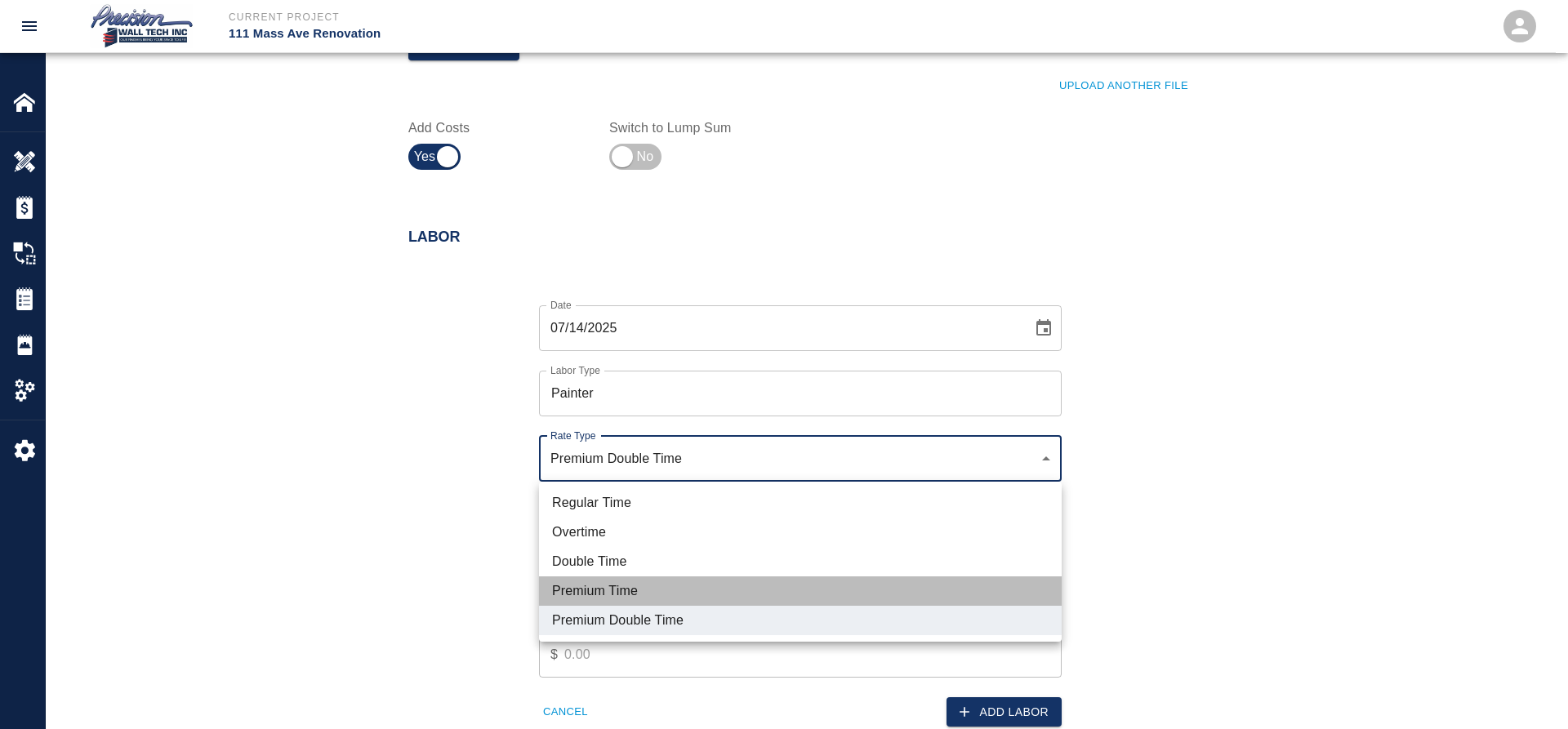 click on "Premium Time" at bounding box center [800, 591] 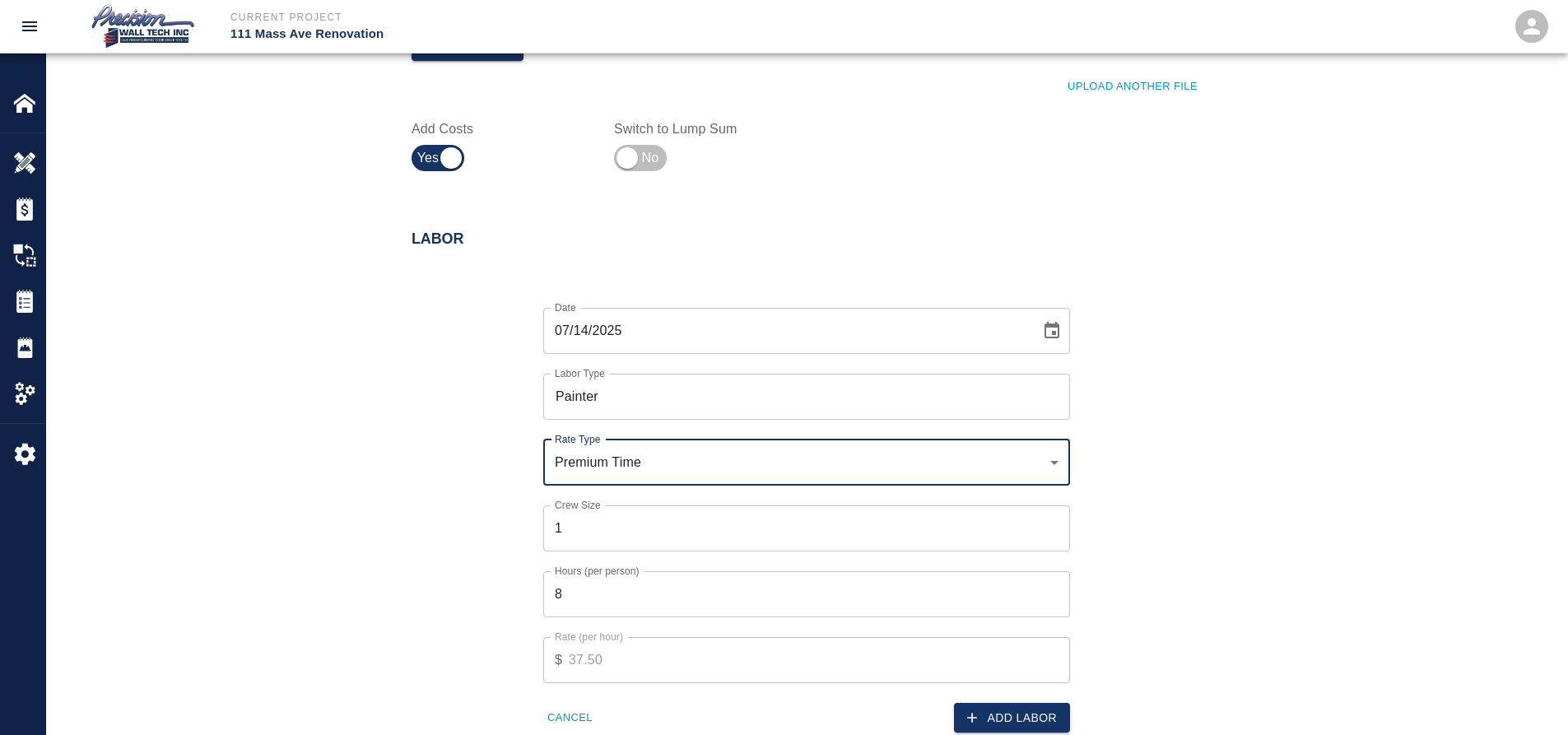 click on "Premium Time rate_pot Rate Type" at bounding box center (807, 463) 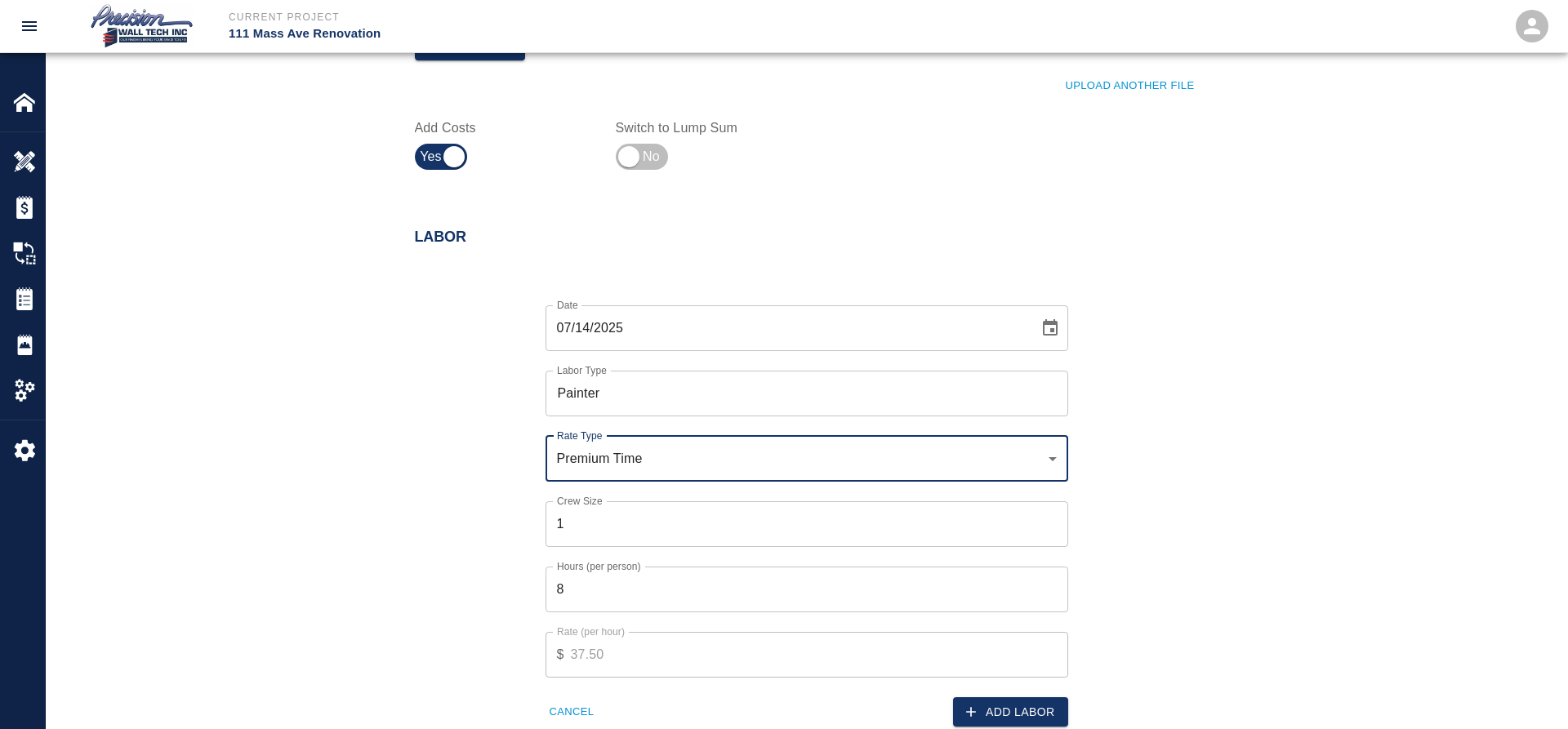 click on "Current Project 111 Mass Ave Renovation Home 111 Mass Ave Renovation Overview Estimates Change Orders Tickets Daily Reports Project Settings Settings Powered By Terms of Service  |  Privacy Policy Add Ticket Ticket Number 195 Ticket Number PCO Number INT-675 PCO Number Start Date  07/14/2025 Start Date  End Date 07/14/2025 End Date Work Description Ticket 195, 7/10/2025,
We started prepping ( taping ) applying primer and two finish coat on diffuser
(we are painting black ) P-11 in east lobby #101B . On 1st floor .
Additional work request by GC
Authorized by Samuel and Davis
Superintendents.
OVERTIME . x Work Description Notes x Notes Subject Ticket-195 Subject Invoice Number Invoice Number Invoice Date 07/14/2025 Invoice Date Upload Attachments (50MB limit) Choose file No file chosen Upload Another File Add Costs Switch to Lump Sum Labor Date 07/14/2025 Date Labor Type Painter Labor Type Rate Type Premium Time rate_pot Rate Type Crew Size 1 Crew Size Hours (per person) 8 Hours (per person) Rate (per hour) $" at bounding box center [784, -371] 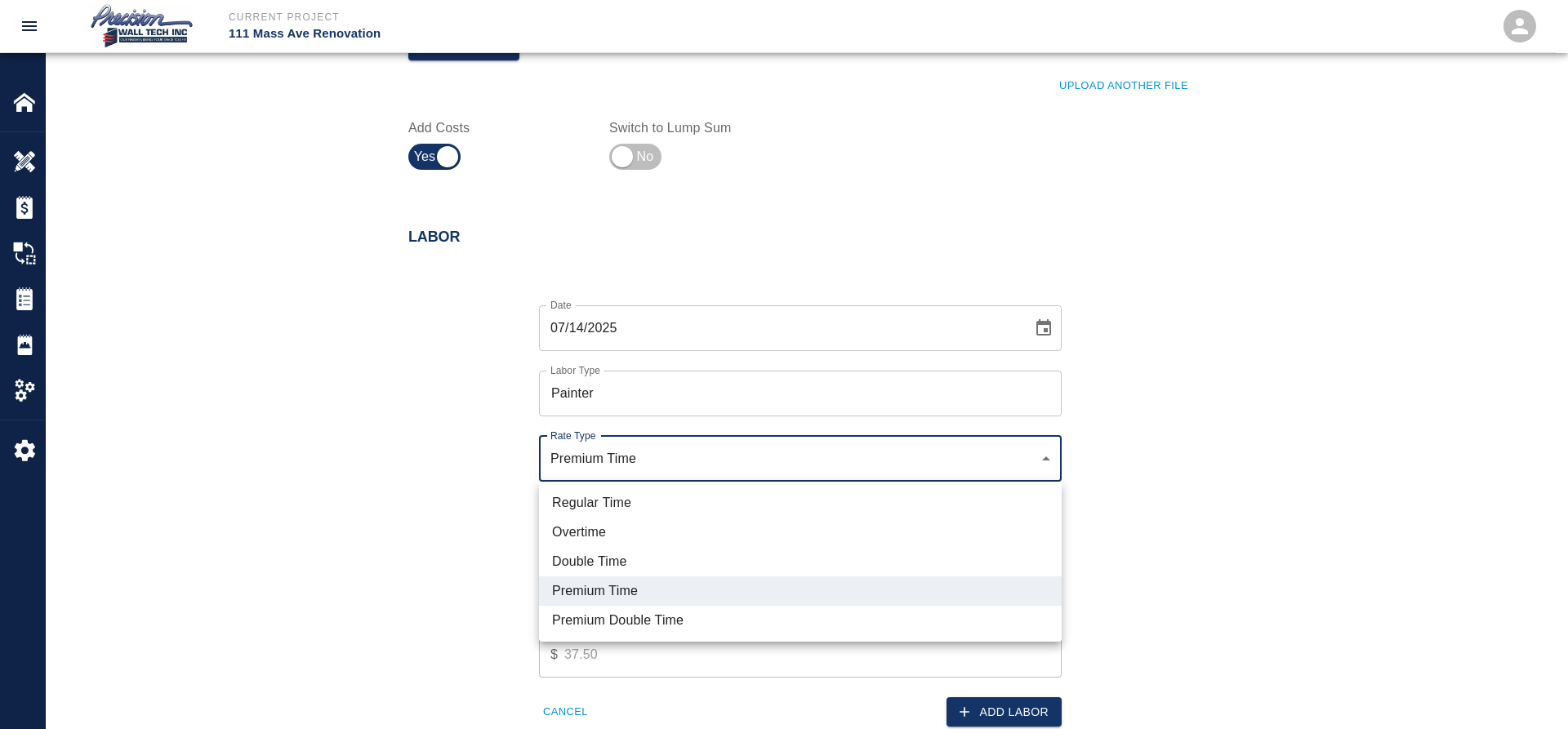click on "Double Time" at bounding box center (800, 562) 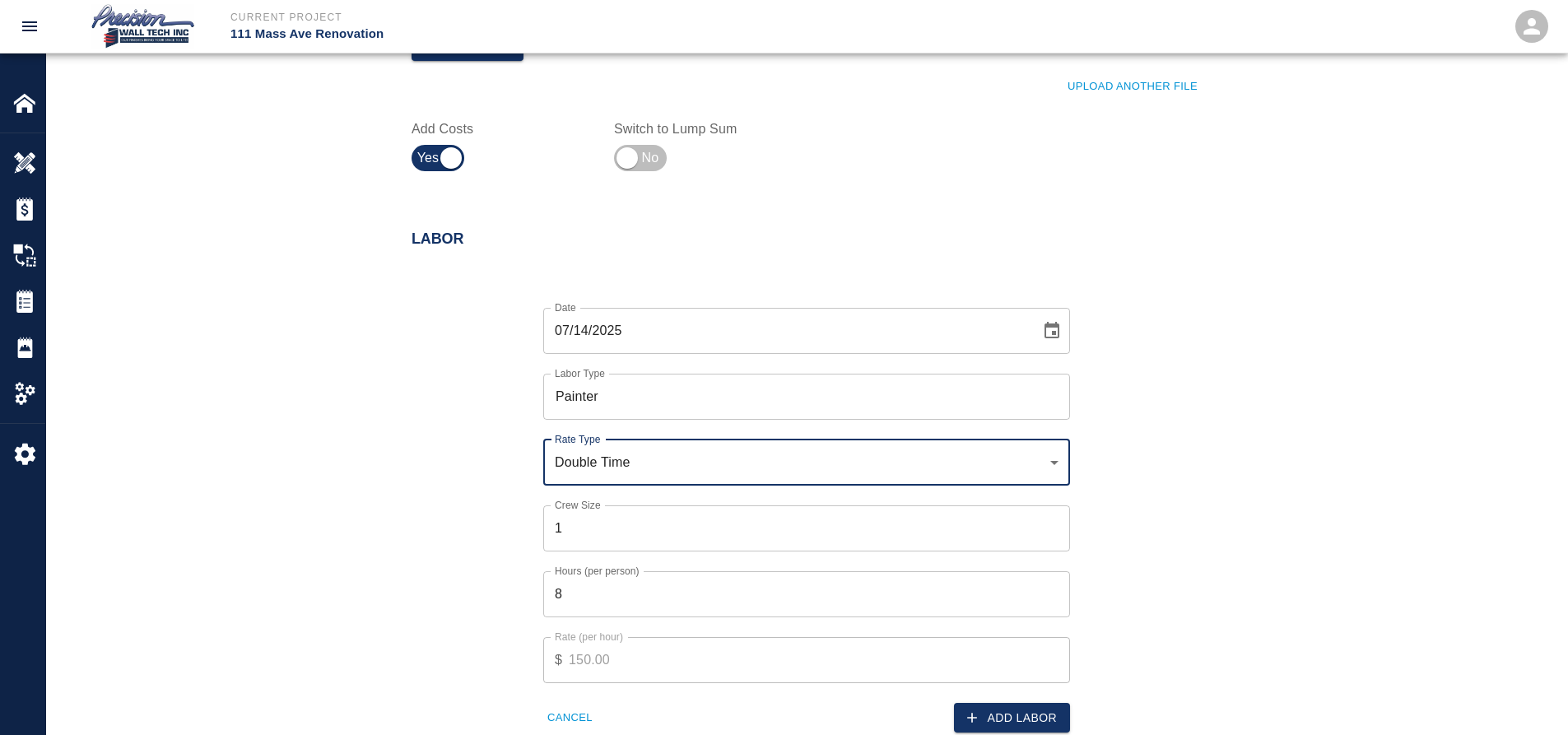 click on "Double Time rate_dt Rate Type" at bounding box center (807, 463) 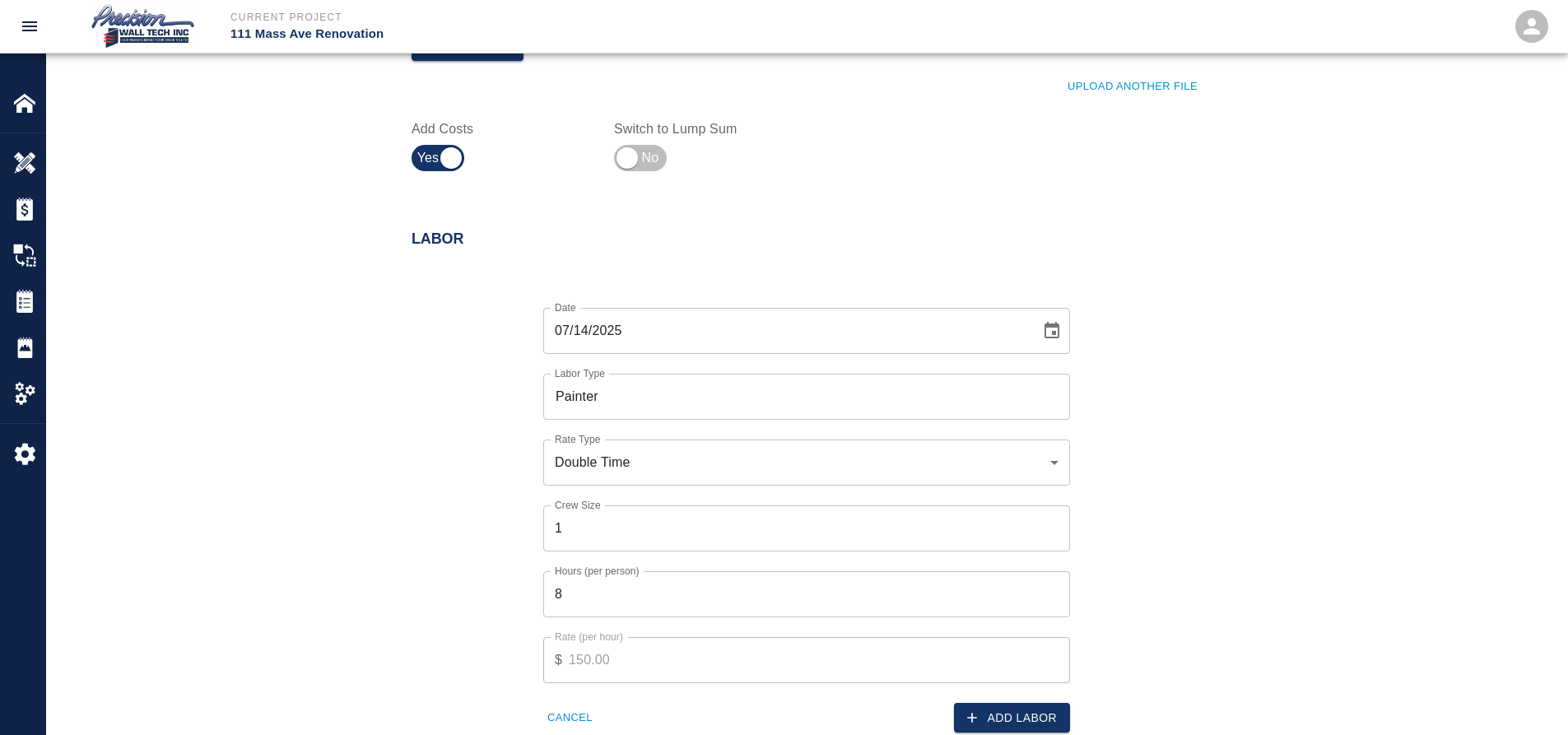 click on "Current Project 111 Mass Ave Renovation Home 111 Mass Ave Renovation Overview Estimates Change Orders Tickets Daily Reports Project Settings Settings Powered By Terms of Service  |  Privacy Policy Add Ticket Ticket Number 195 Ticket Number PCO Number INT-675 PCO Number Start Date  07/14/2025 Start Date  End Date 07/14/2025 End Date Work Description Ticket 195, 7/10/2025,
We started prepping ( taping ) applying primer and two finish coat on diffuser
(we are painting black ) P-11 in east lobby #101B . On 1st floor .
Additional work request by GC
Authorized by Samuel and Davis
Superintendents.
OVERTIME . x Work Description Notes x Notes Subject Ticket-195 Subject Invoice Number Invoice Number Invoice Date 07/14/2025 Invoice Date Upload Attachments (50MB limit) Choose file No file chosen Upload Another File Add Costs Switch to Lump Sum Labor Date 07/14/2025 Date Labor Type Painter Labor Type Rate Type Double Time rate_dt Rate Type Crew Size 1 Crew Size Hours (per person) 8 Hours (per person) Rate (per hour) $ %" at bounding box center (784, -374) 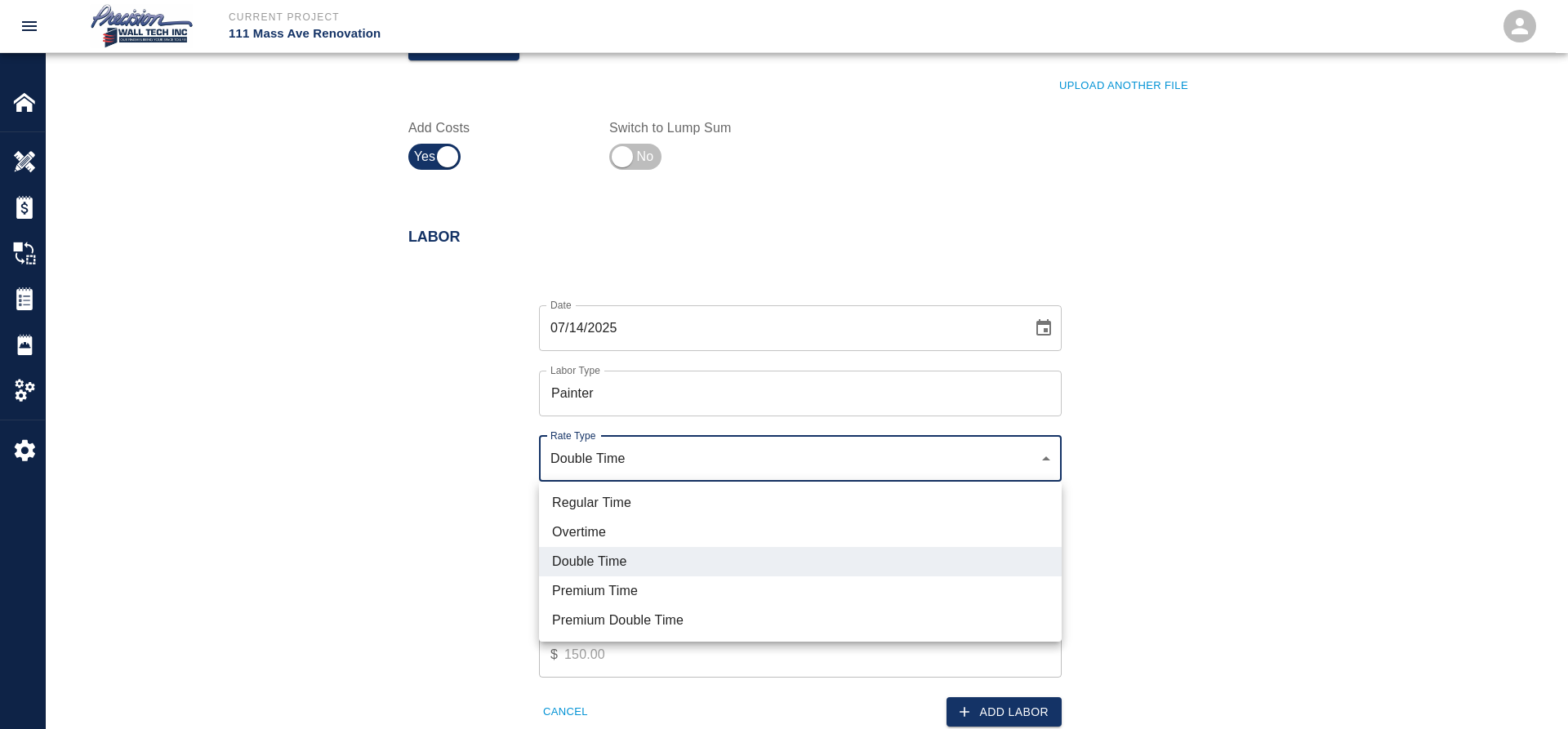 click on "Overtime" at bounding box center (800, 532) 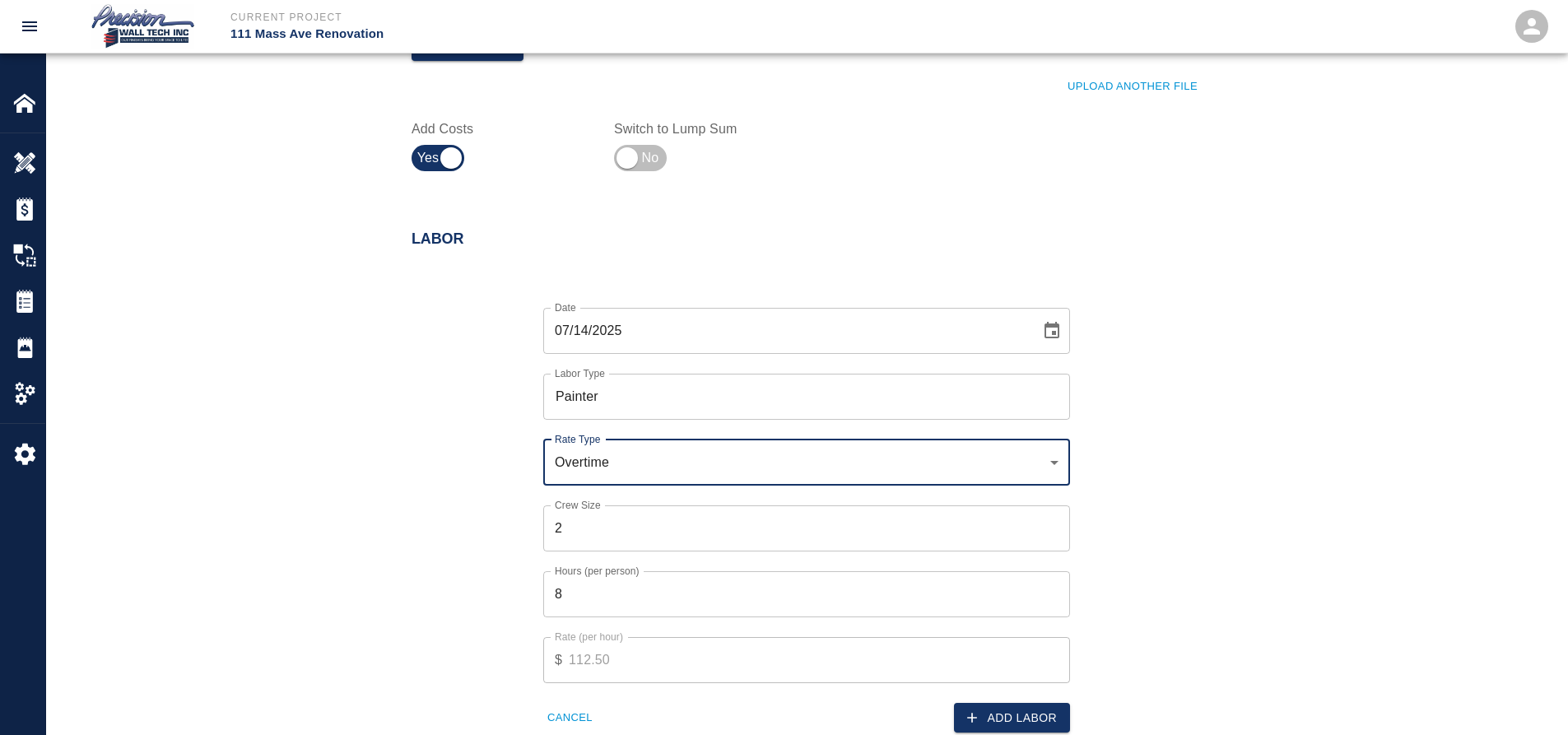 click on "2" at bounding box center (807, 528) 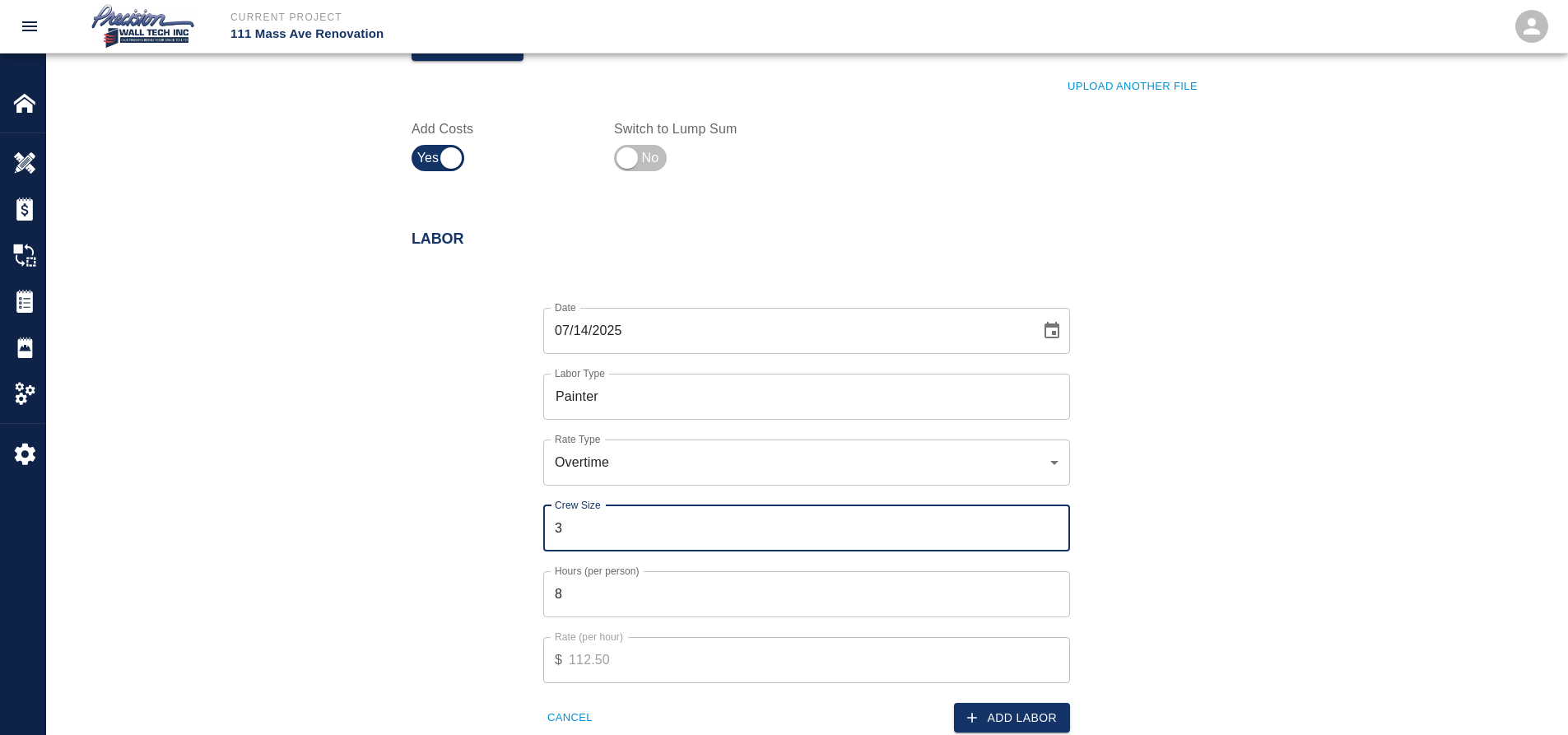 type on "3" 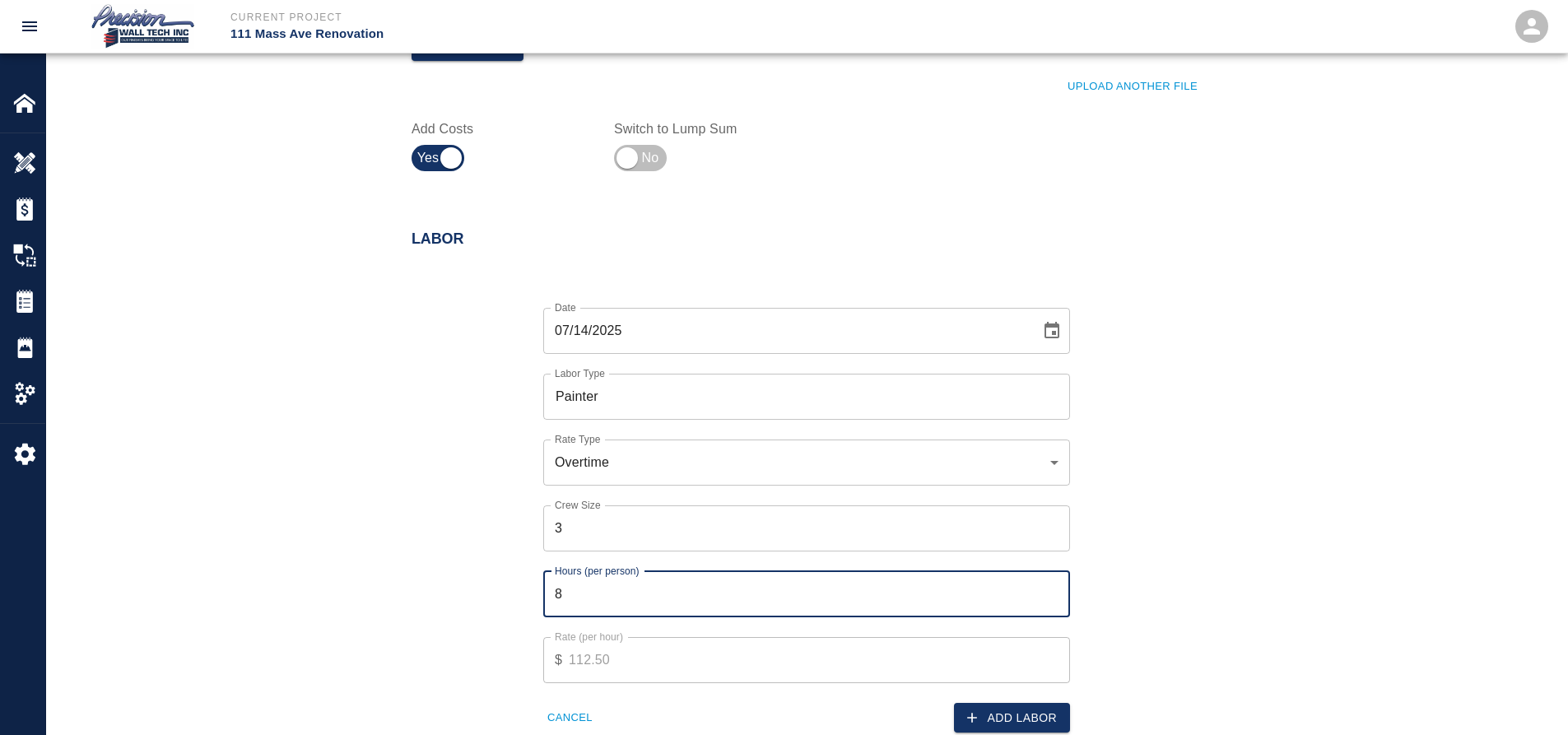 drag, startPoint x: 844, startPoint y: 616, endPoint x: 369, endPoint y: 518, distance: 485.00412 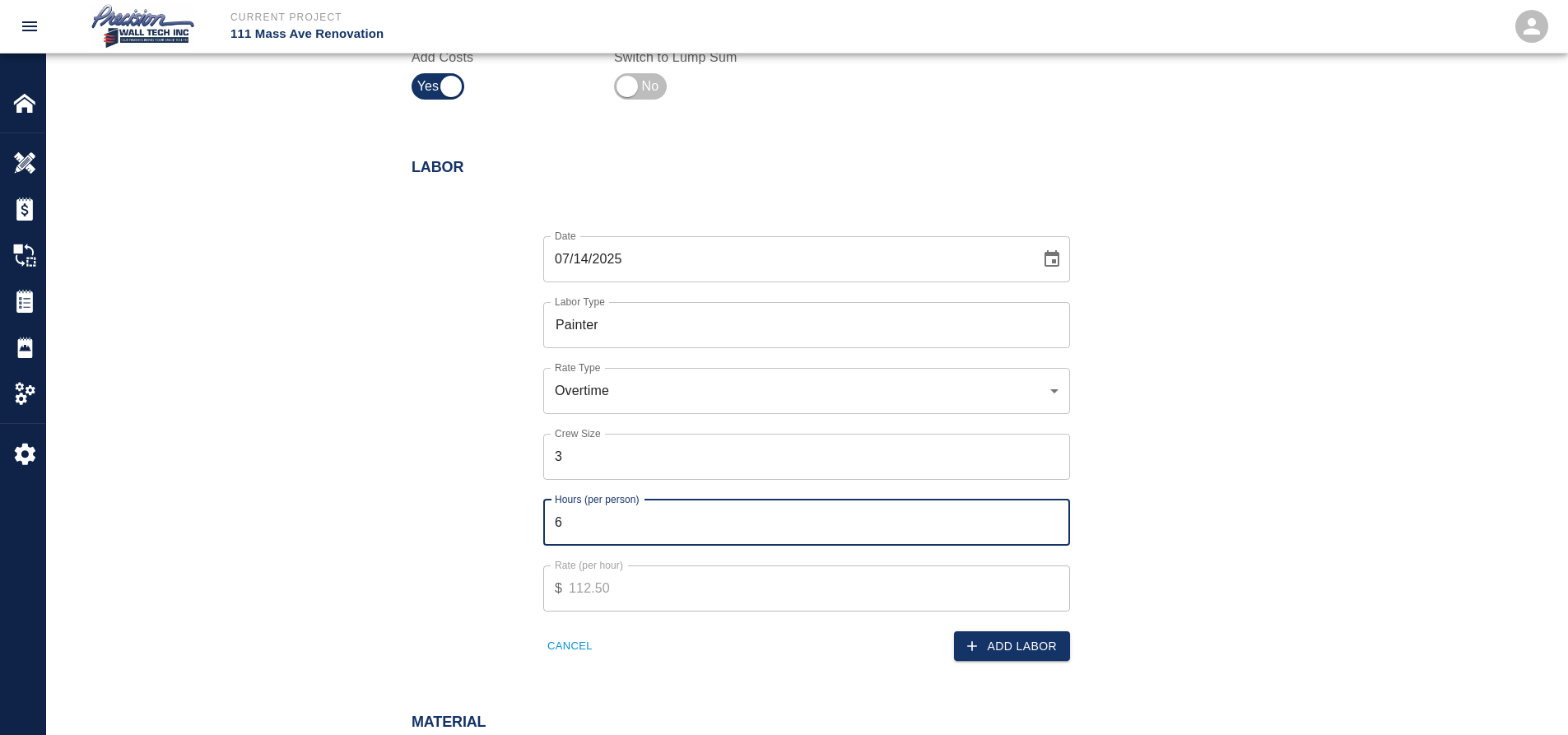 scroll, scrollTop: 905, scrollLeft: 0, axis: vertical 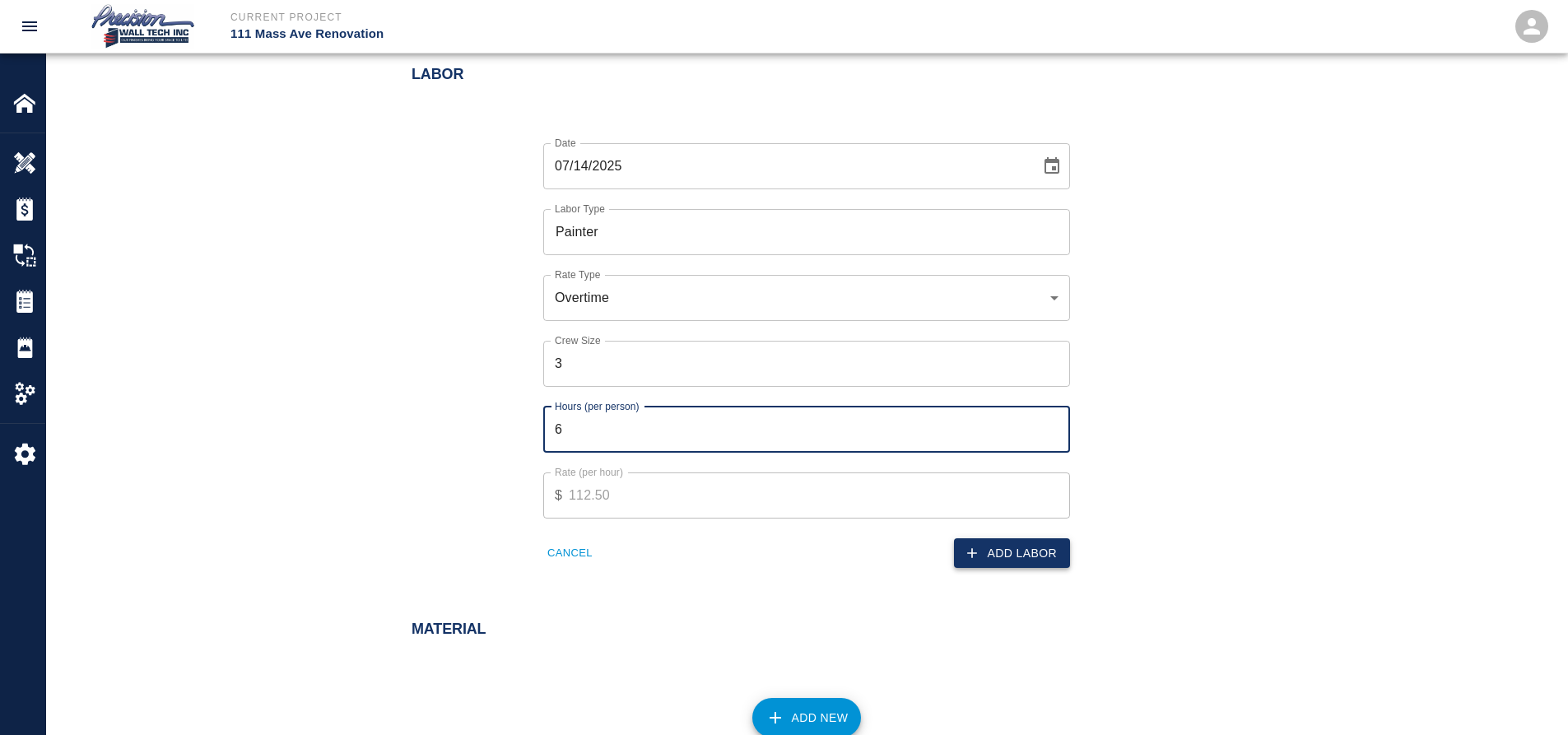 type on "6" 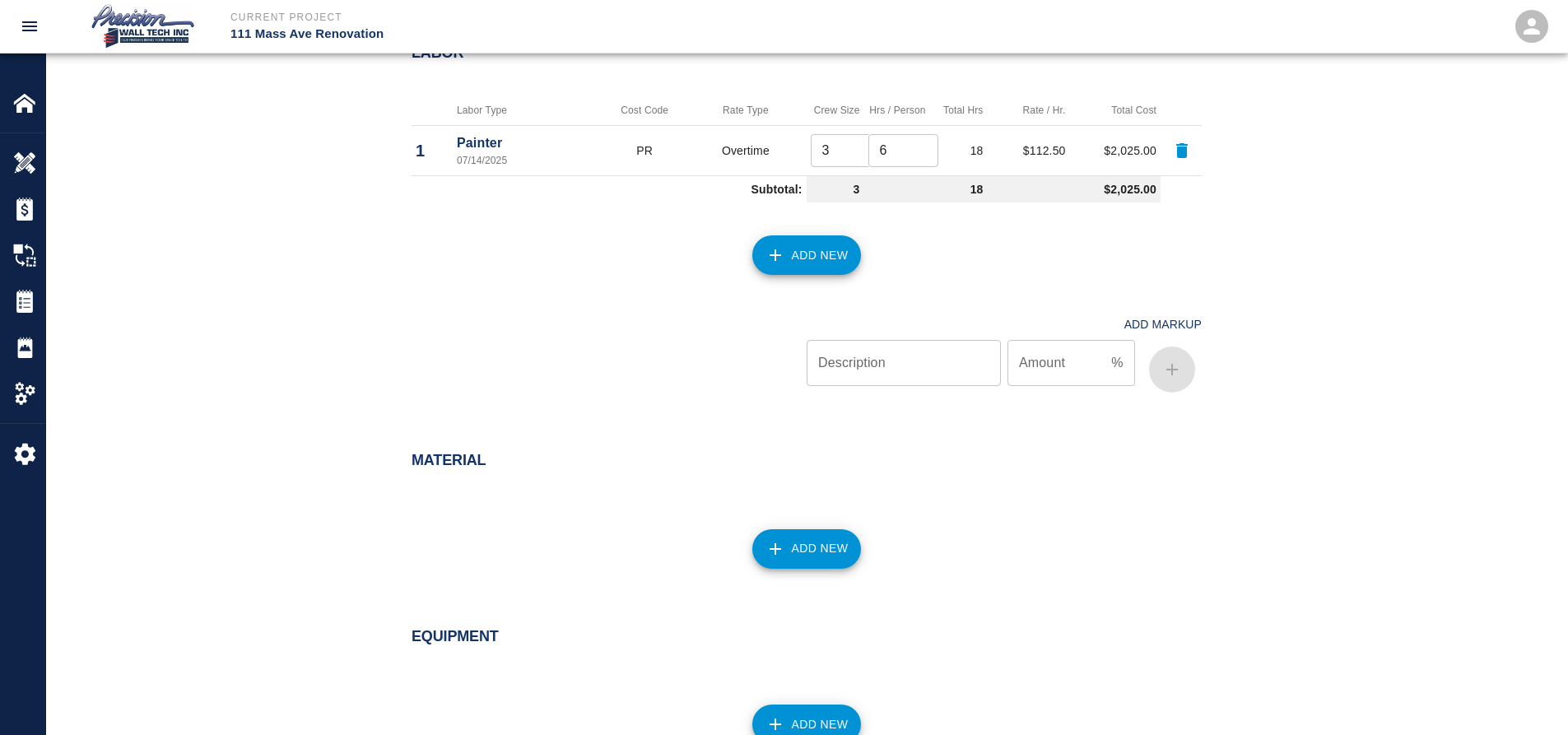 scroll, scrollTop: 988, scrollLeft: 0, axis: vertical 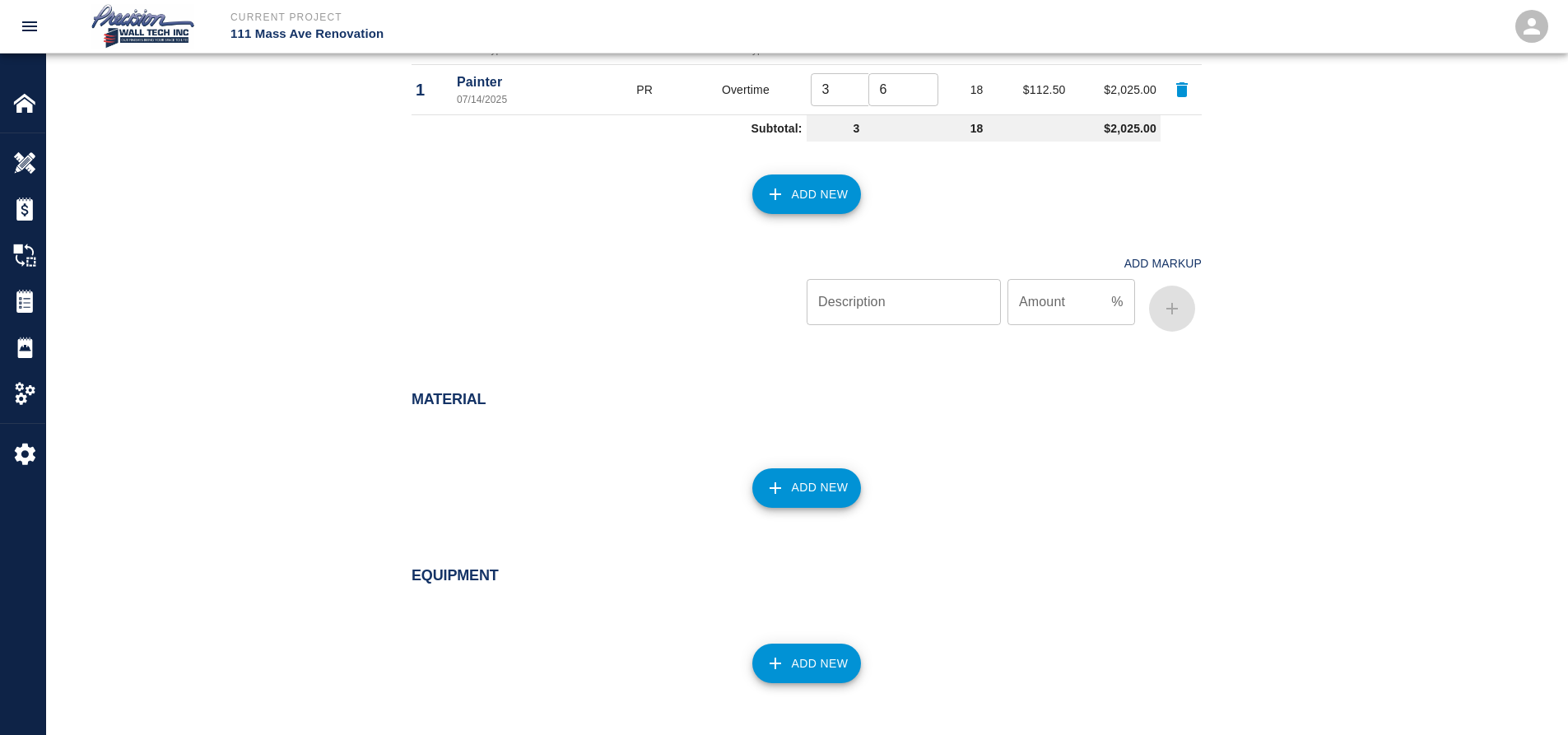 click on "Add New" at bounding box center (807, 488) 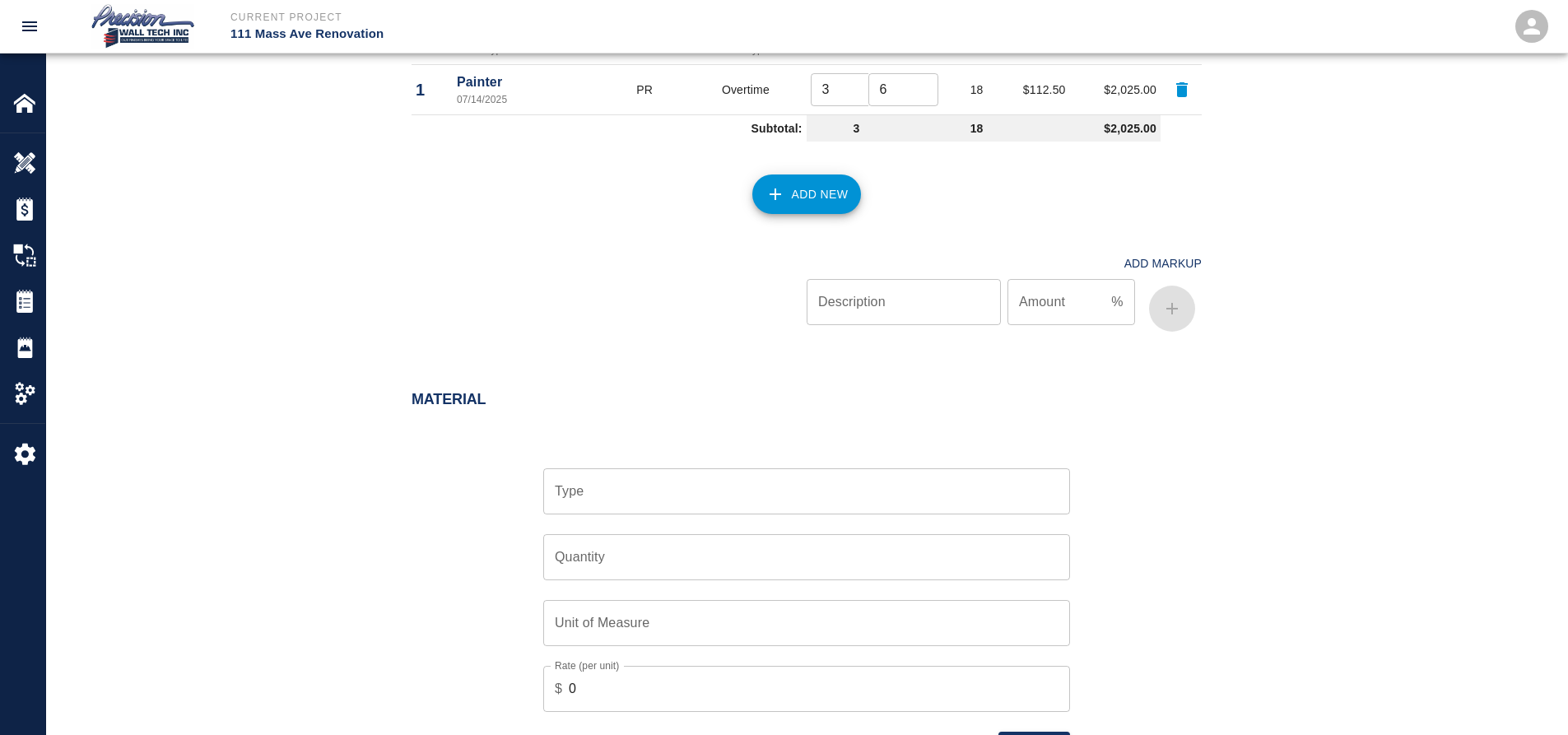 click on "Type" at bounding box center (807, 491) 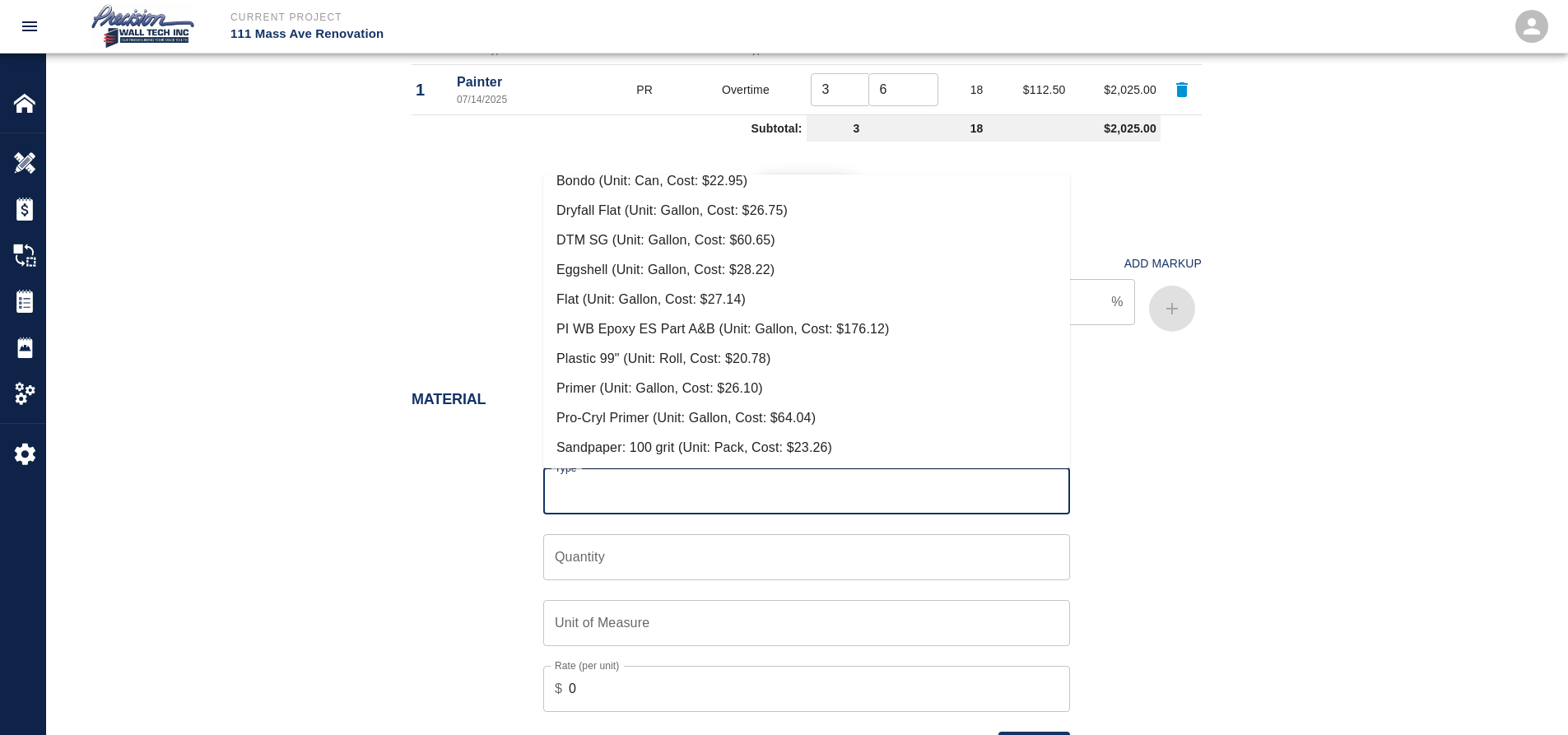 scroll, scrollTop: 0, scrollLeft: 0, axis: both 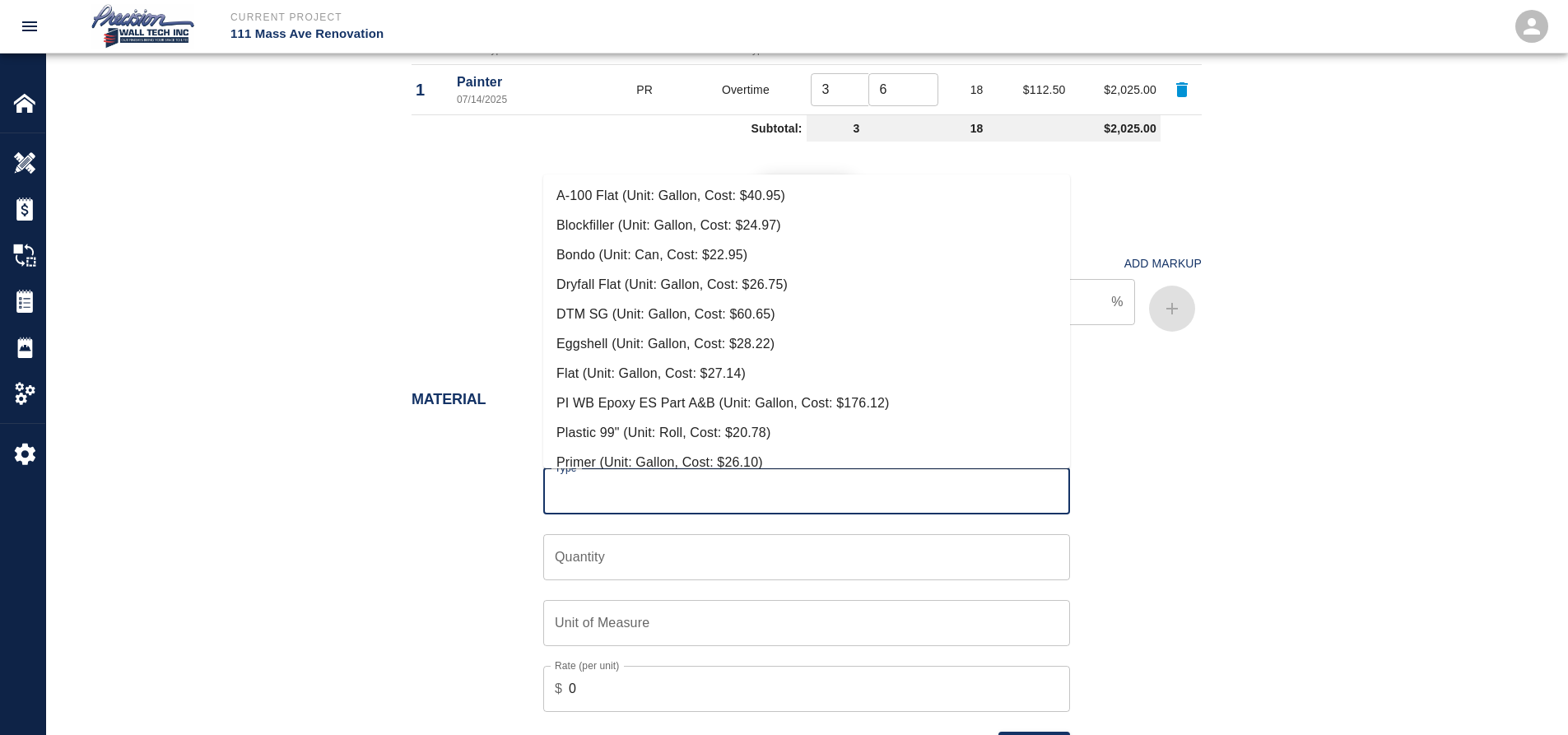 click on "Primer (Unit: Gallon, Cost: $26.10)" at bounding box center [807, 463] 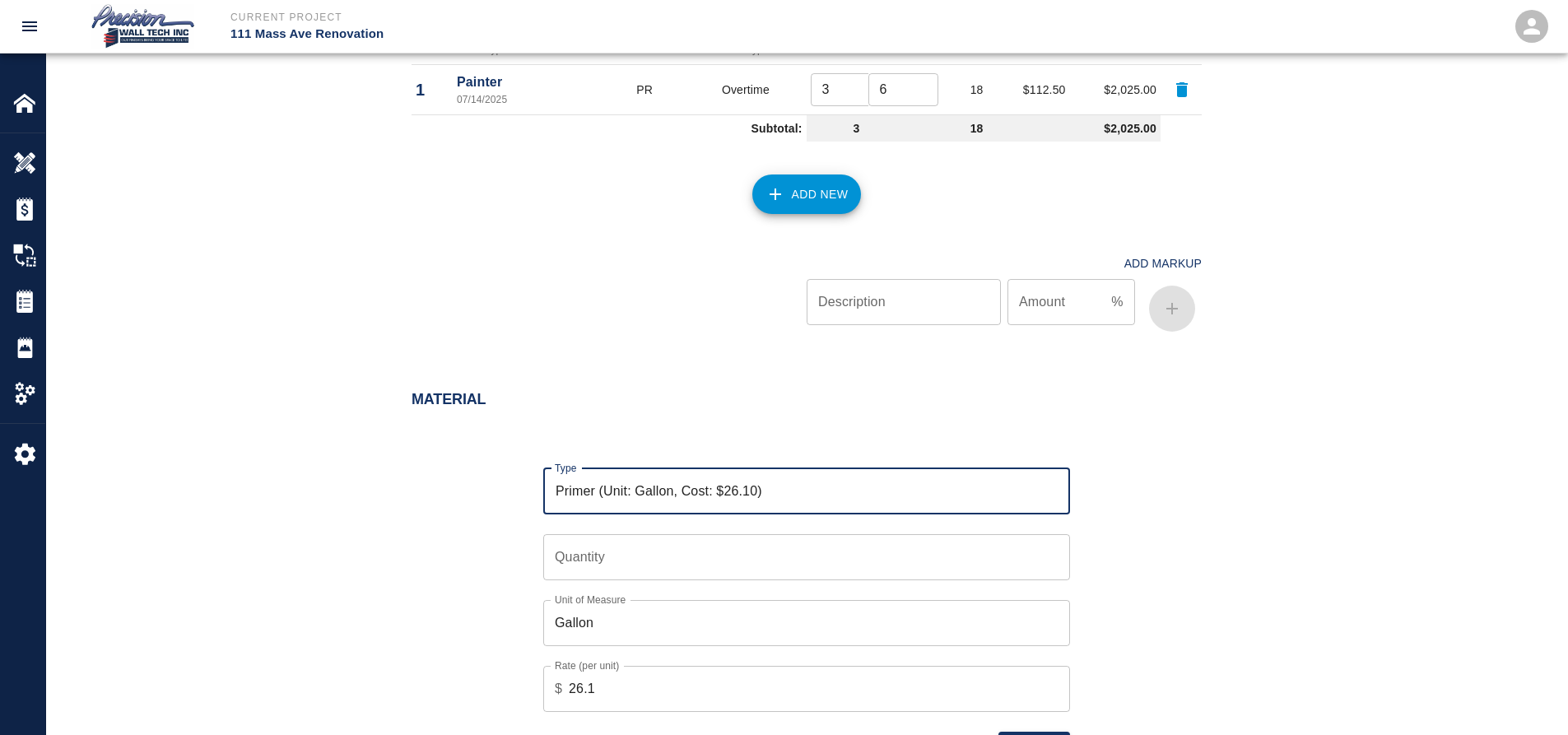 click on "Quantity" at bounding box center (807, 557) 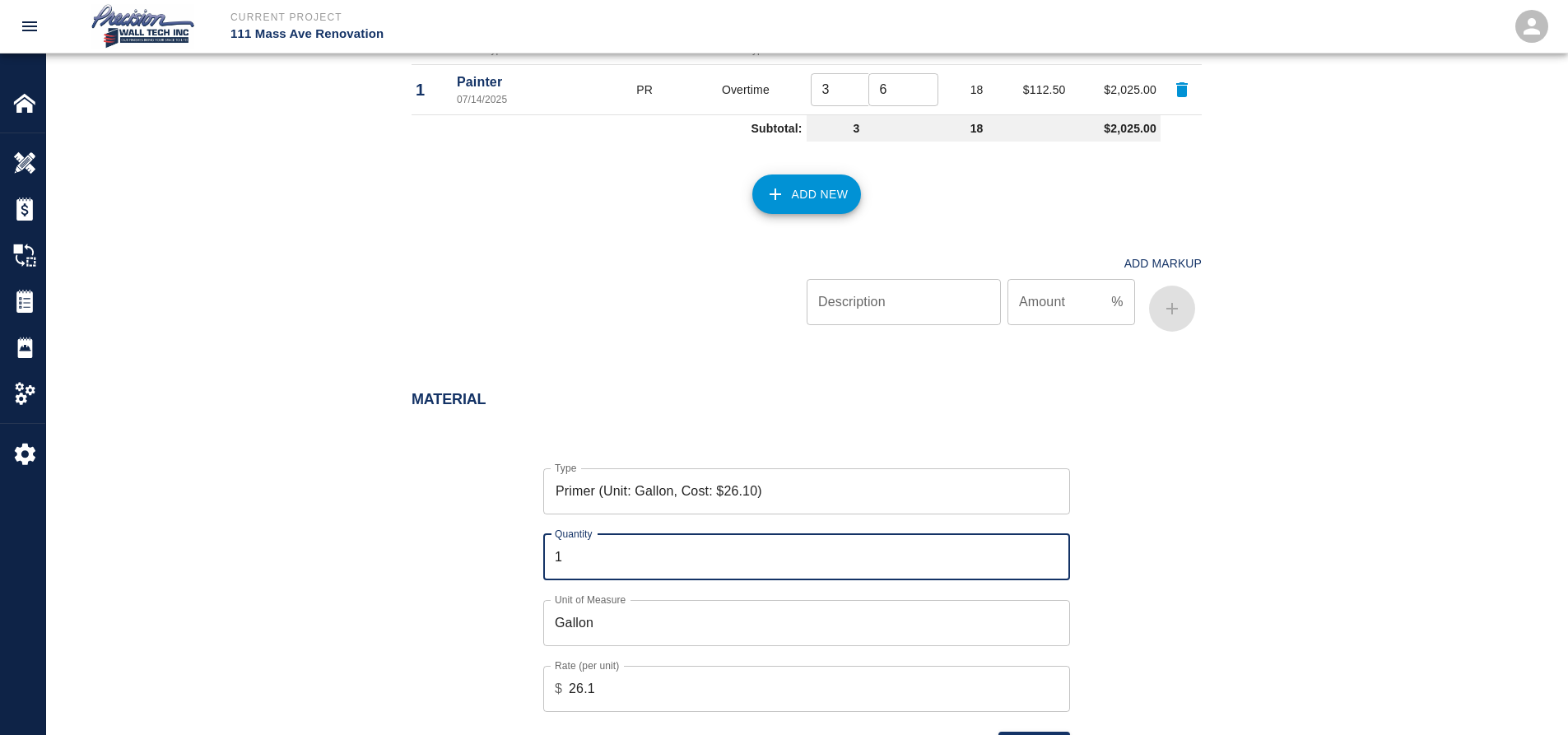 type on "1" 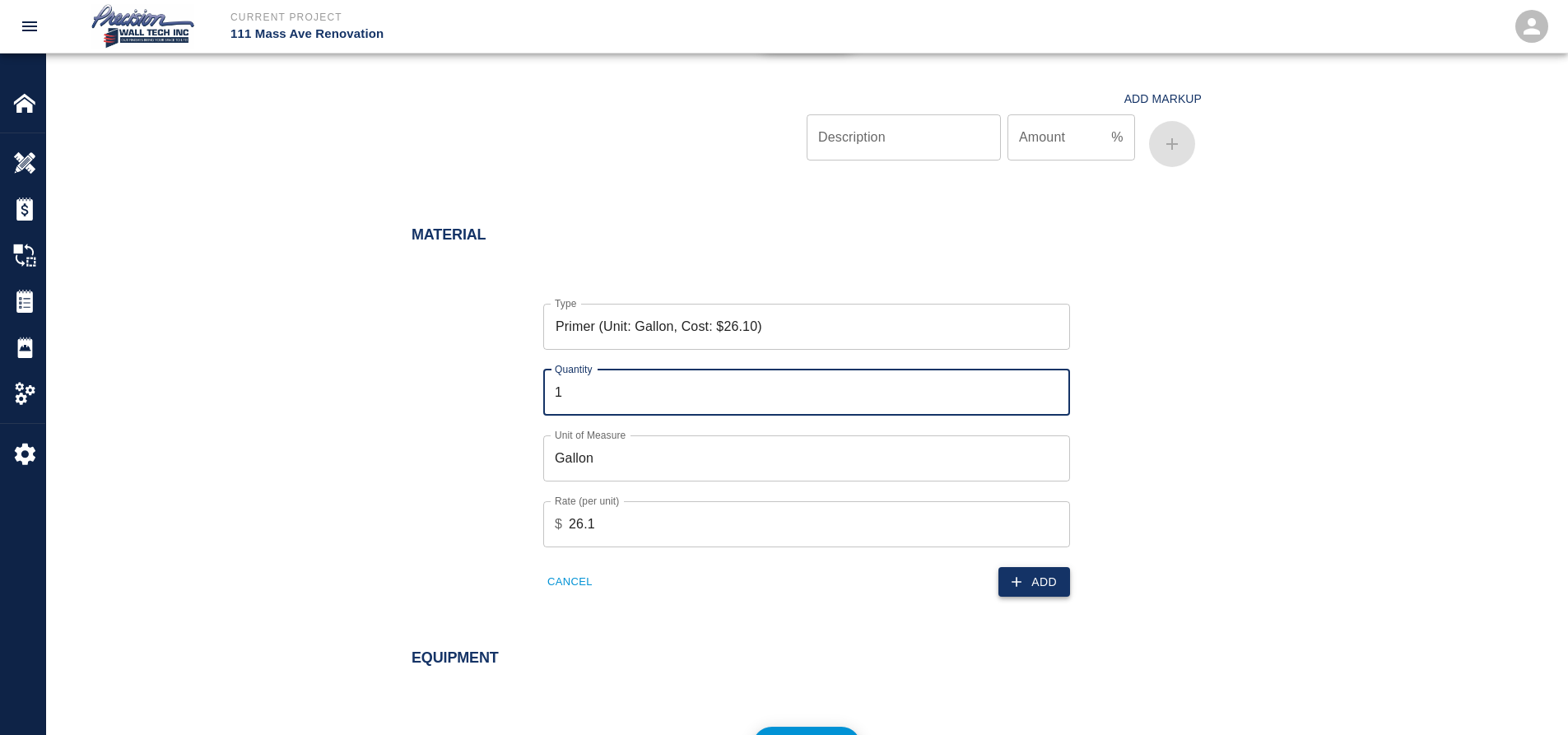 click on "Add" at bounding box center [1034, 582] 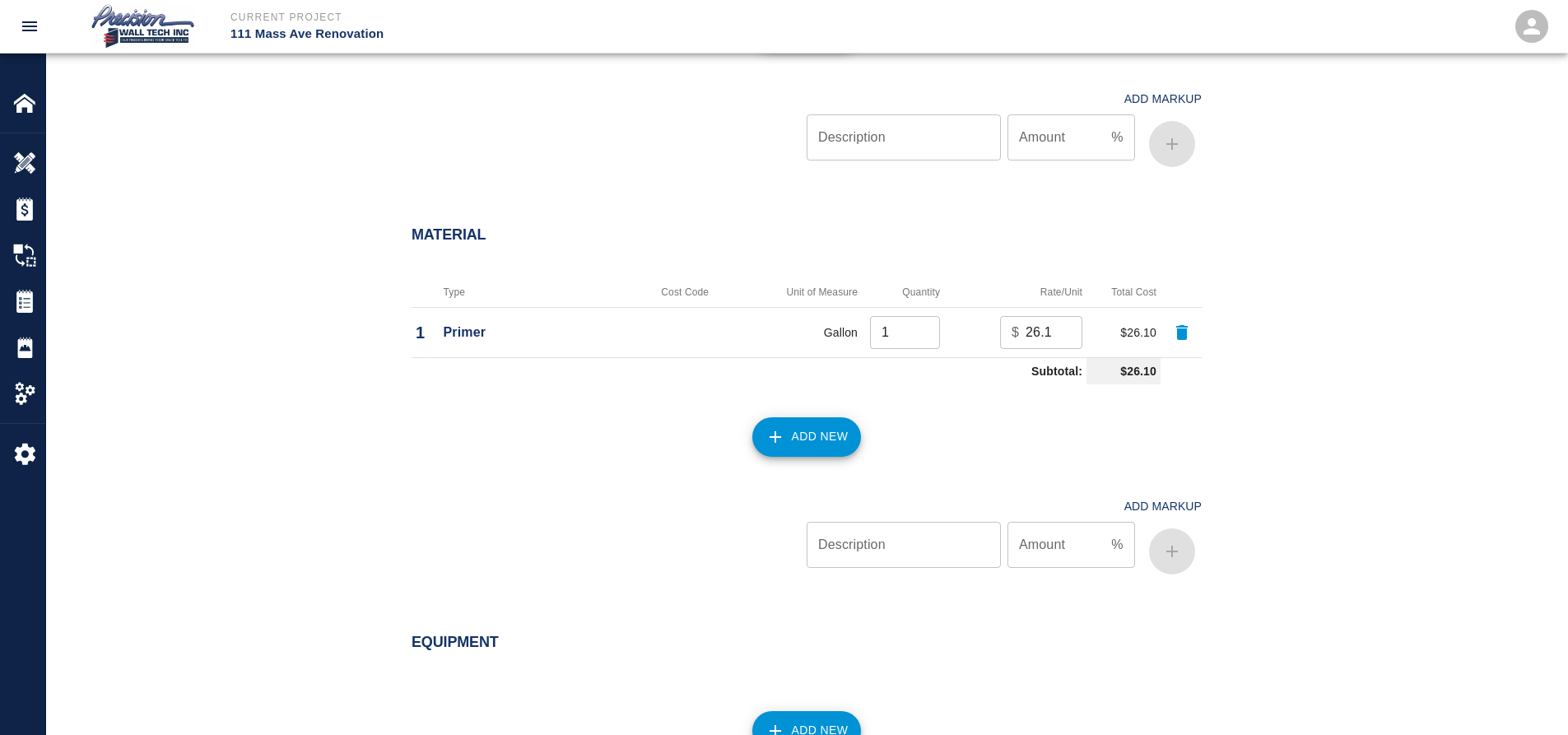 click on "Add New" at bounding box center (807, 437) 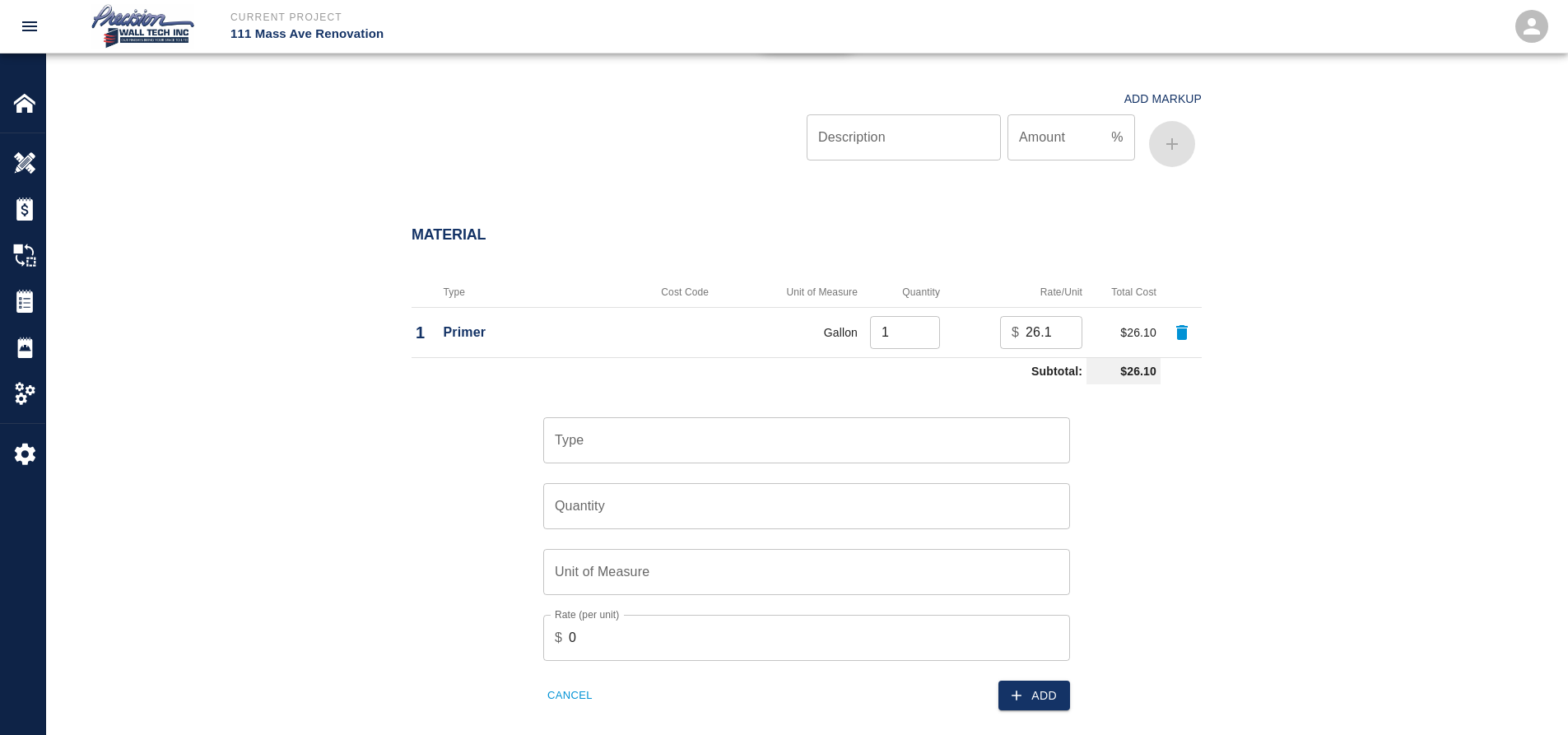 click on "Type" at bounding box center (807, 440) 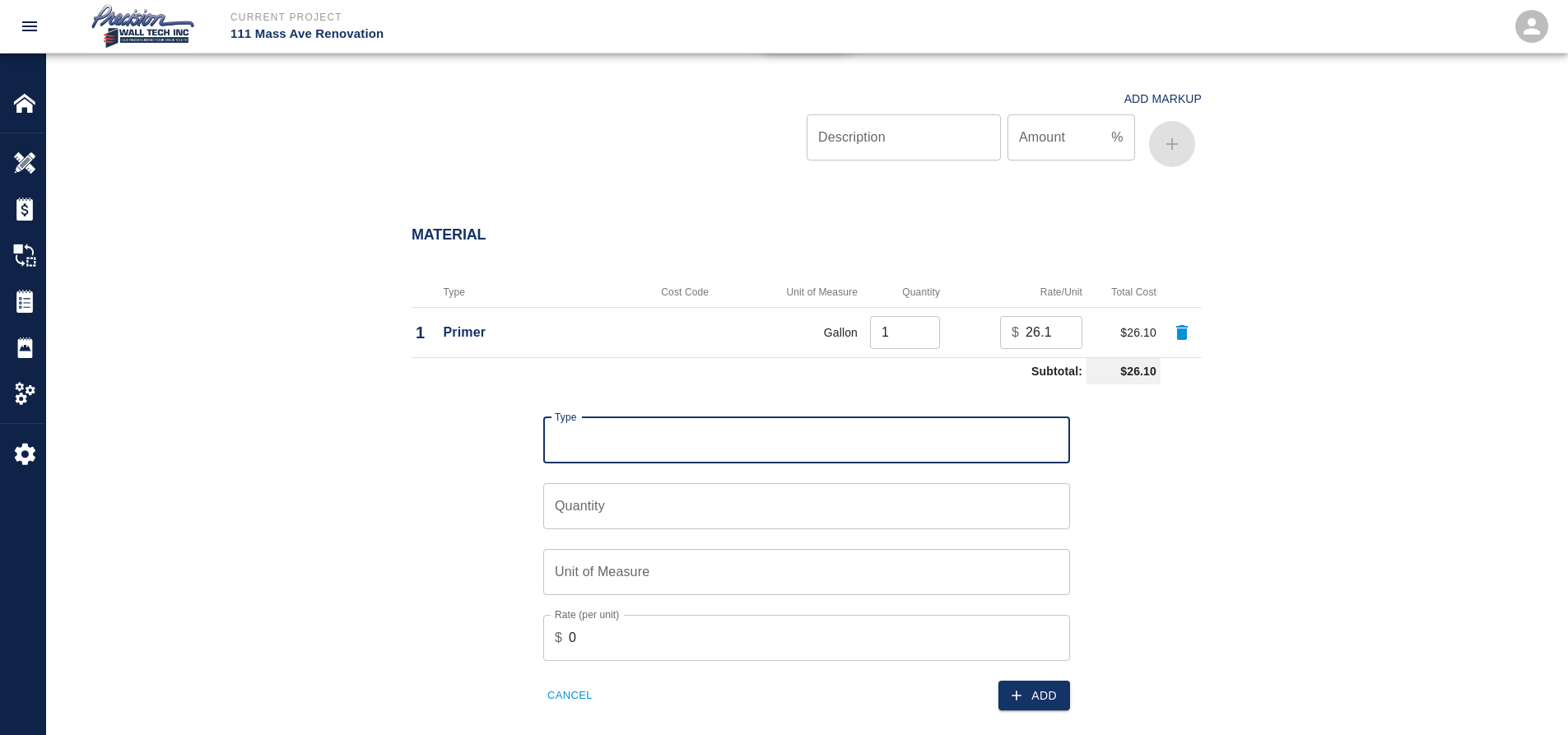 click on "Type" at bounding box center [807, 440] 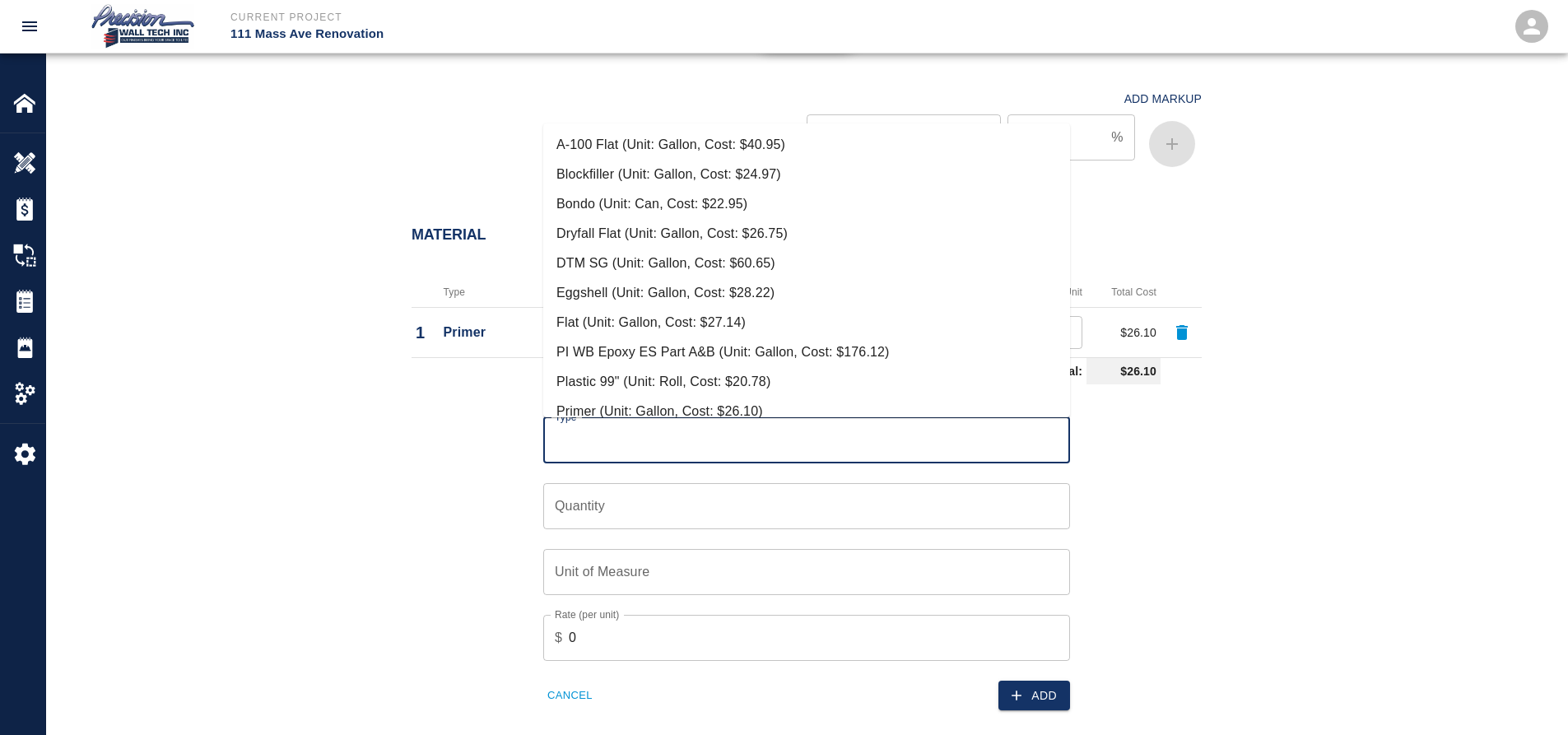click on "Eggshell (Unit: Gallon, Cost: $28.22)" at bounding box center (807, 293) 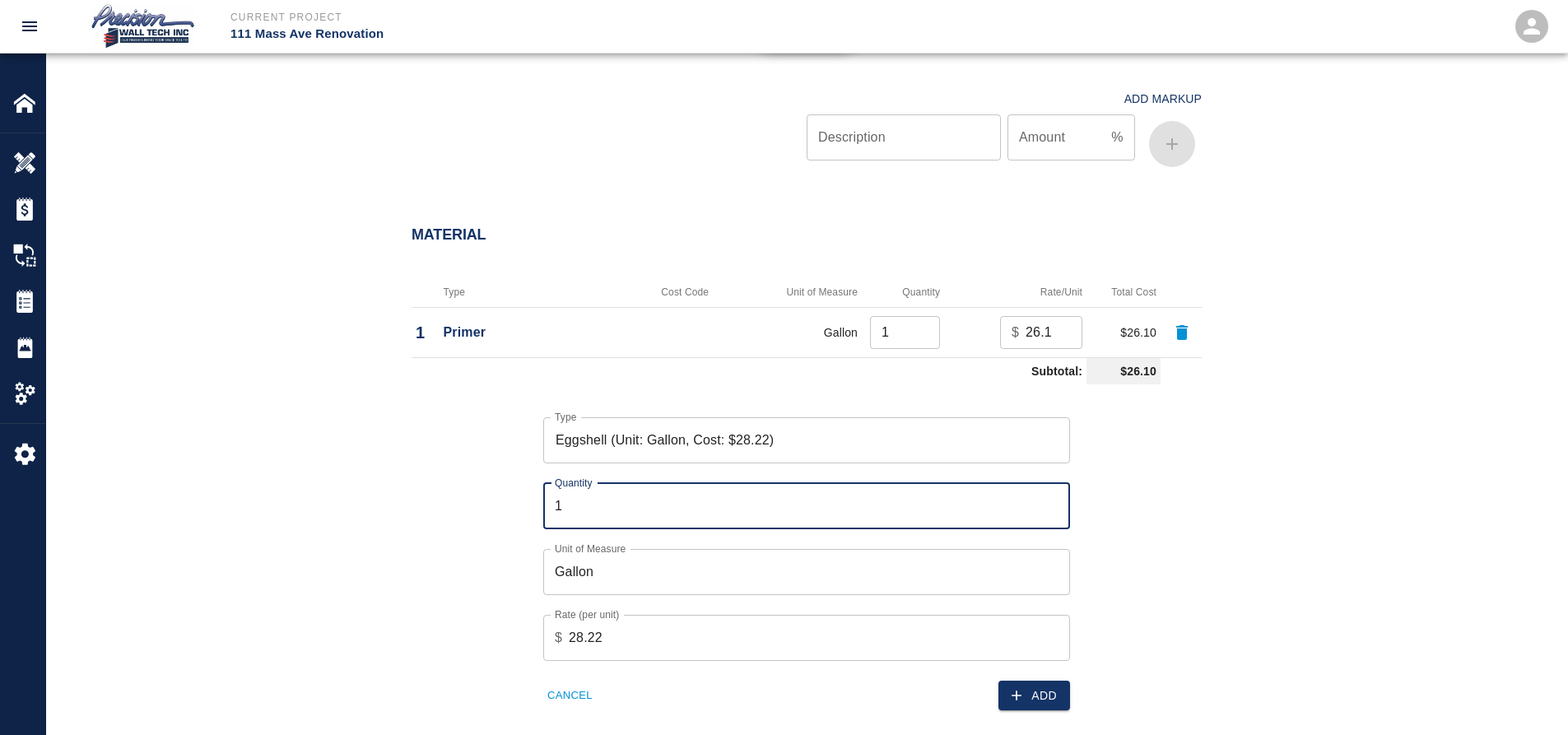 type on "1" 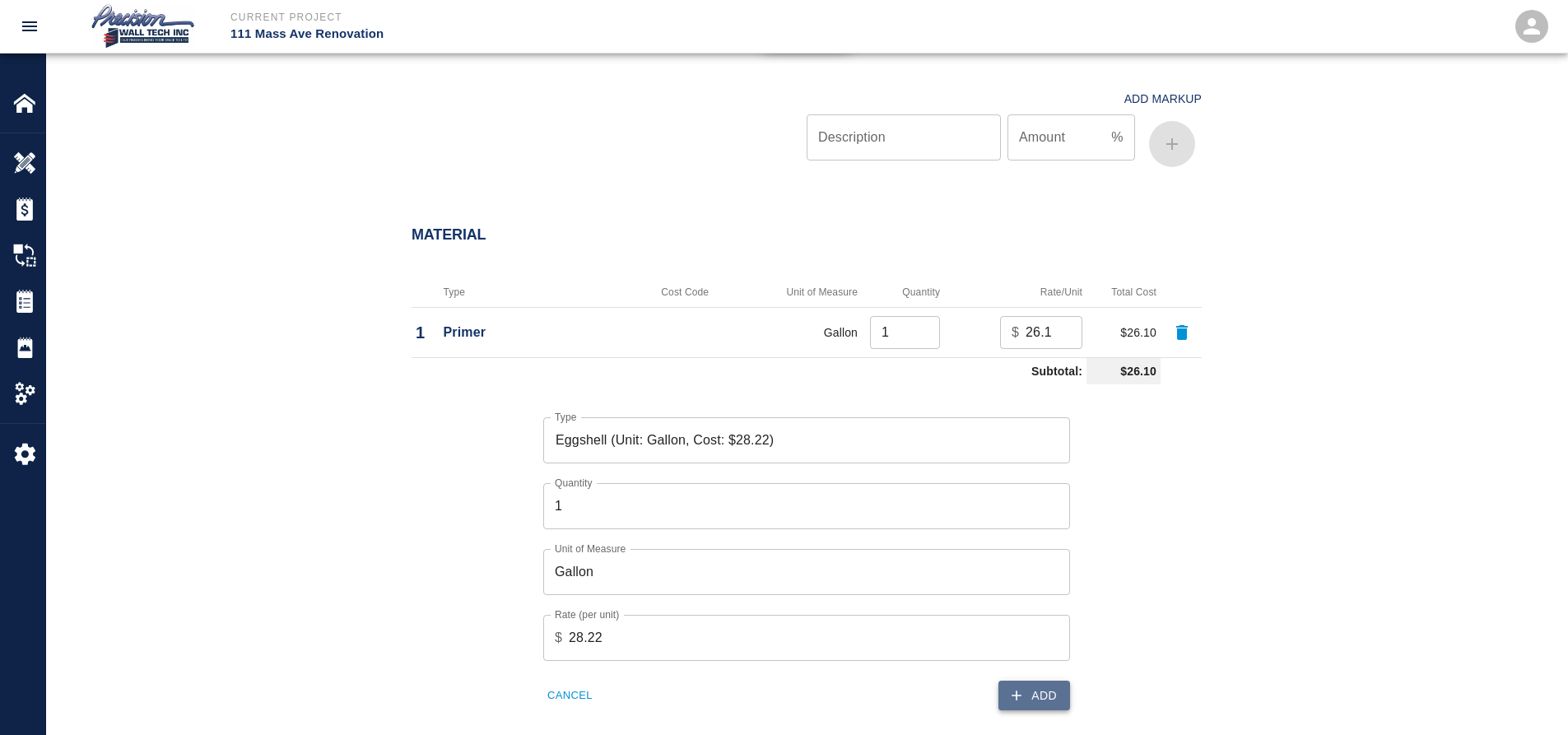 click on "Add" at bounding box center (1034, 695) 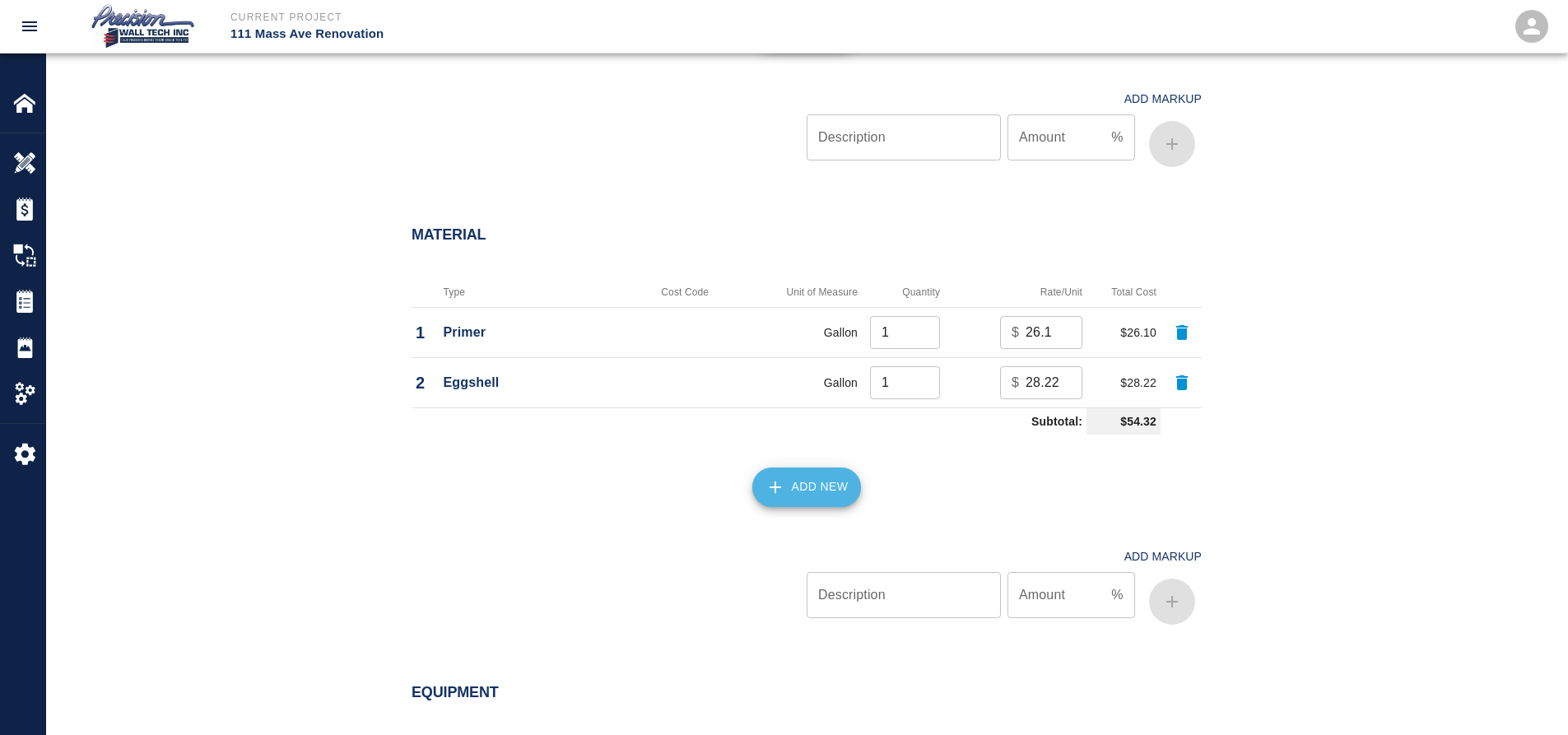 click on "Add New" at bounding box center [807, 487] 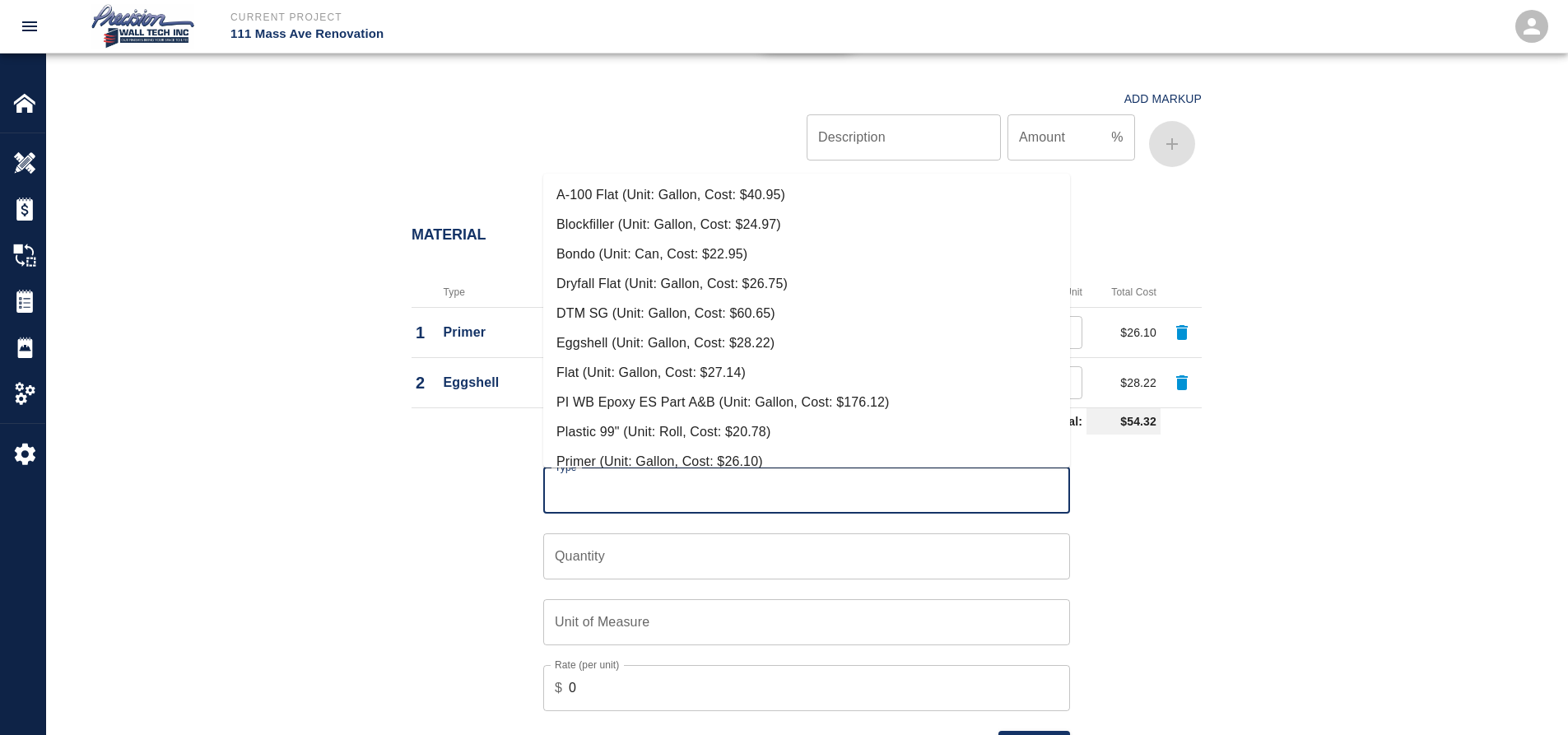 click on "Type" at bounding box center [807, 491] 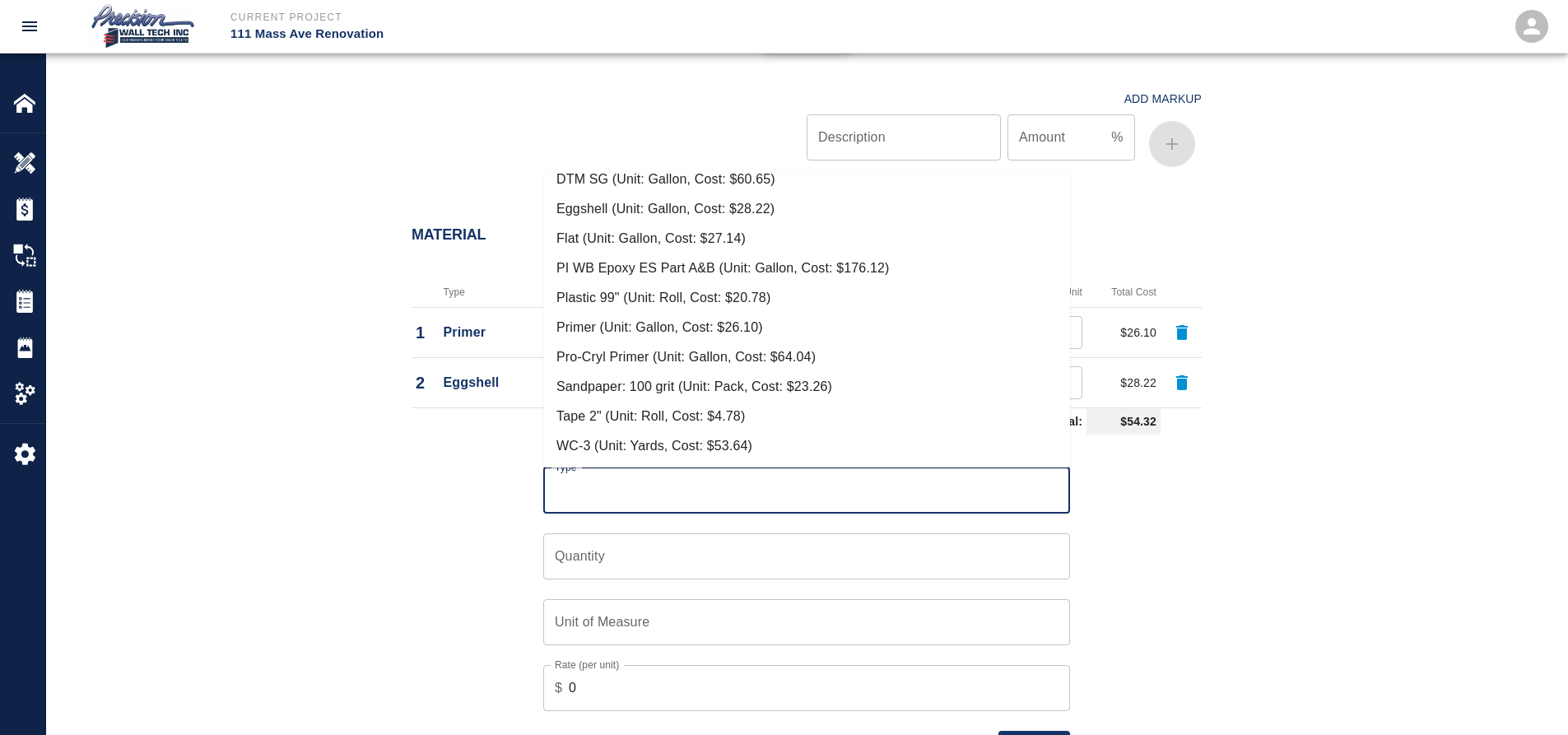 click on "Tape 2" (Unit: Roll, Cost: $4.78)" at bounding box center [807, 416] 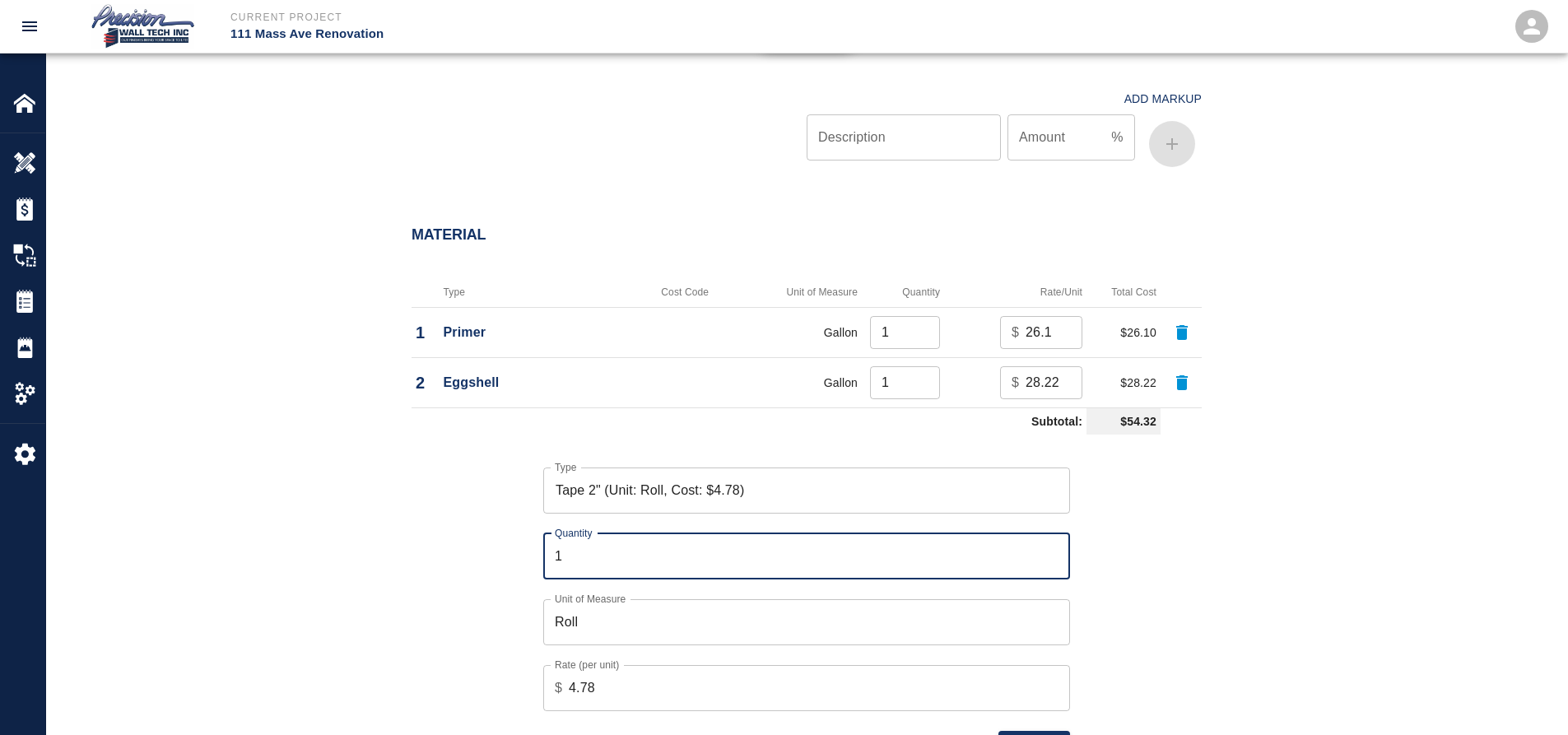 click on "1" at bounding box center (807, 556) 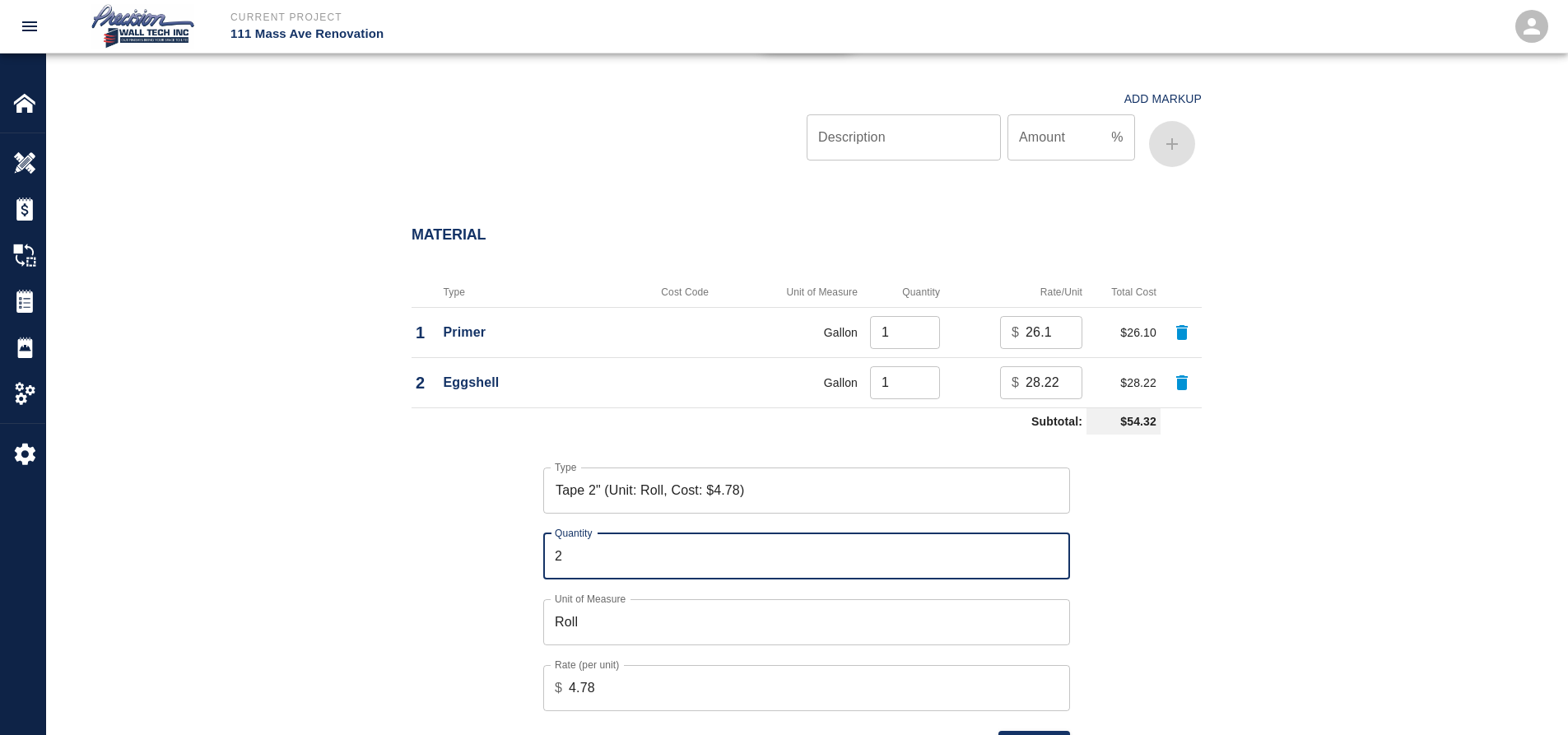 click on "2" at bounding box center (807, 556) 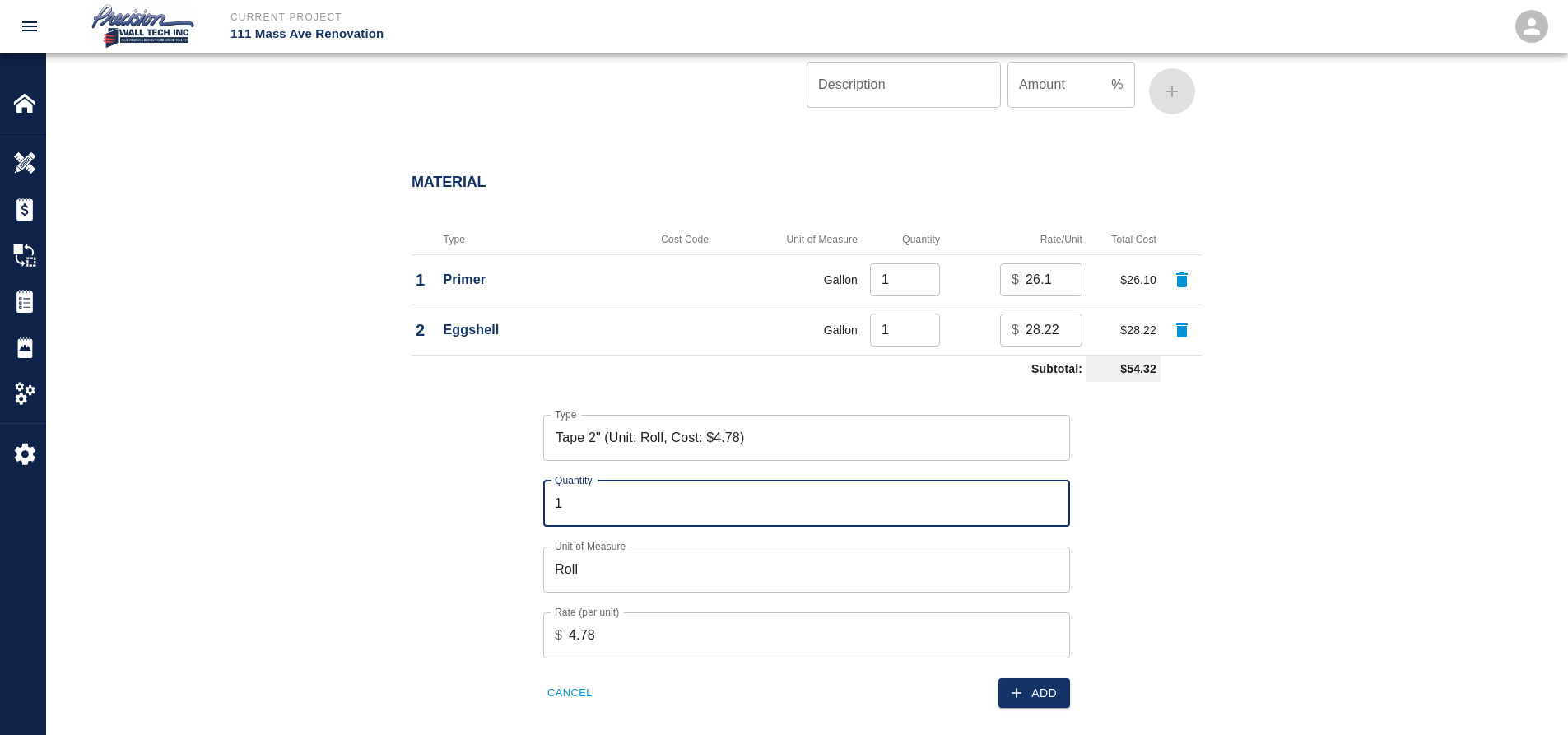 scroll, scrollTop: 1235, scrollLeft: 0, axis: vertical 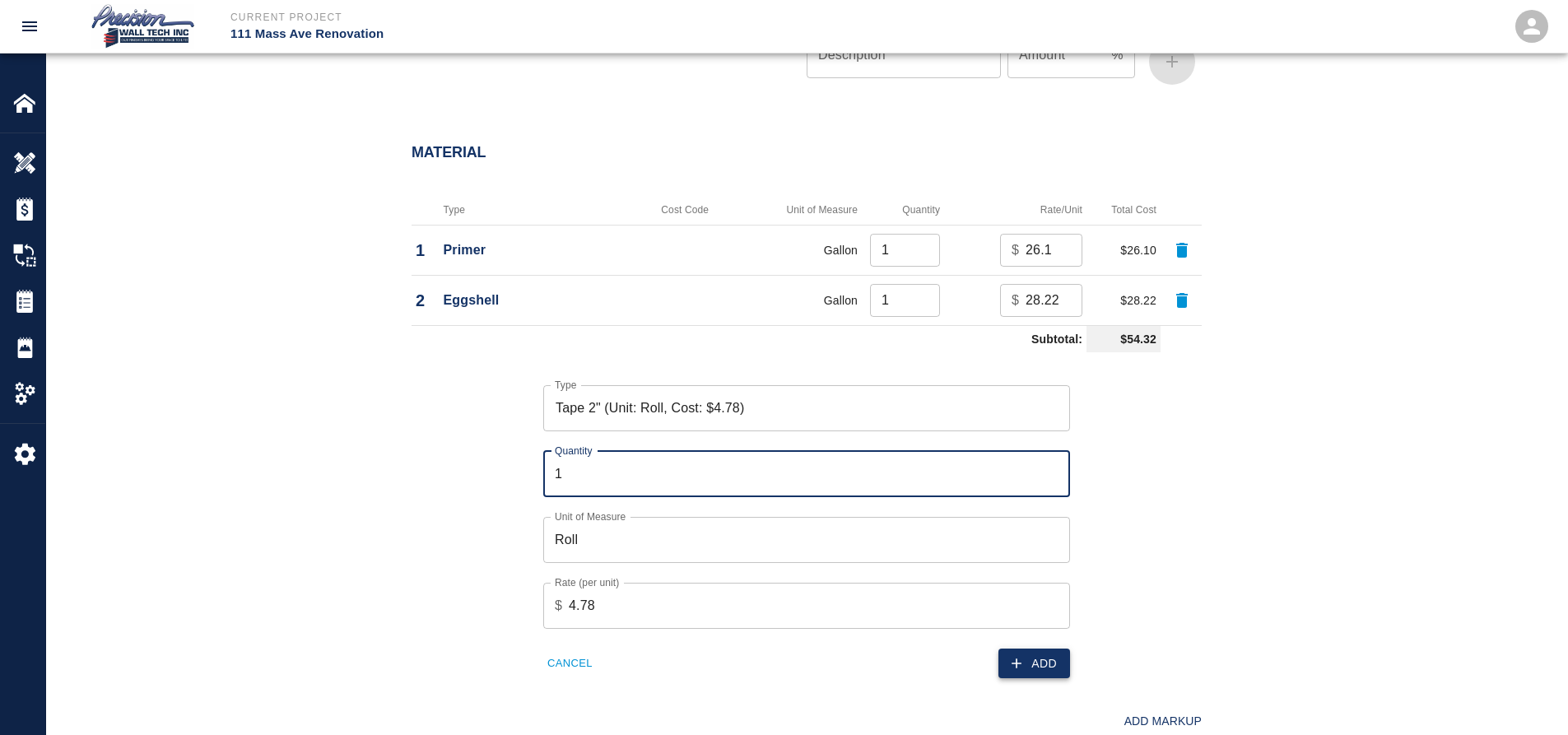 type on "1" 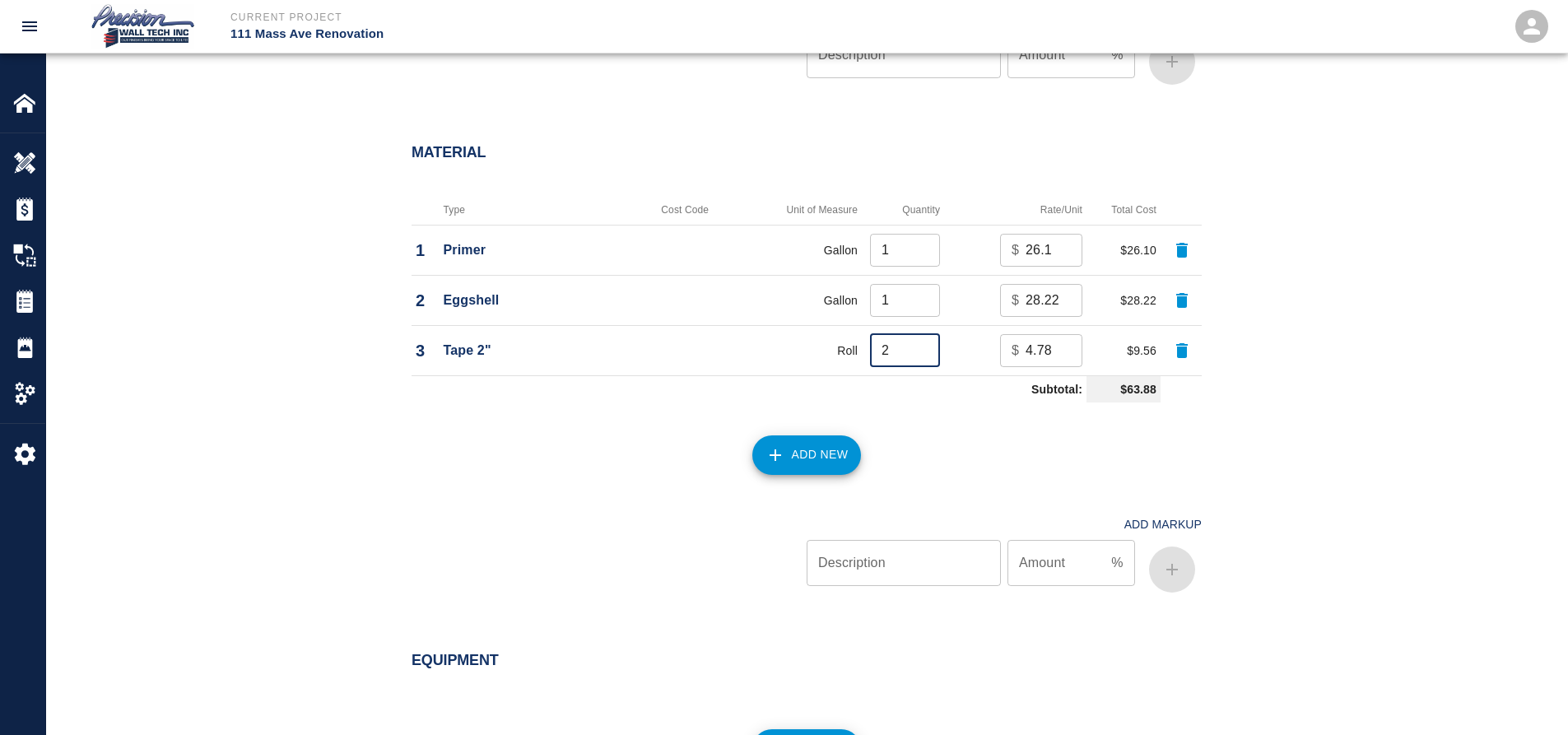 type on "2" 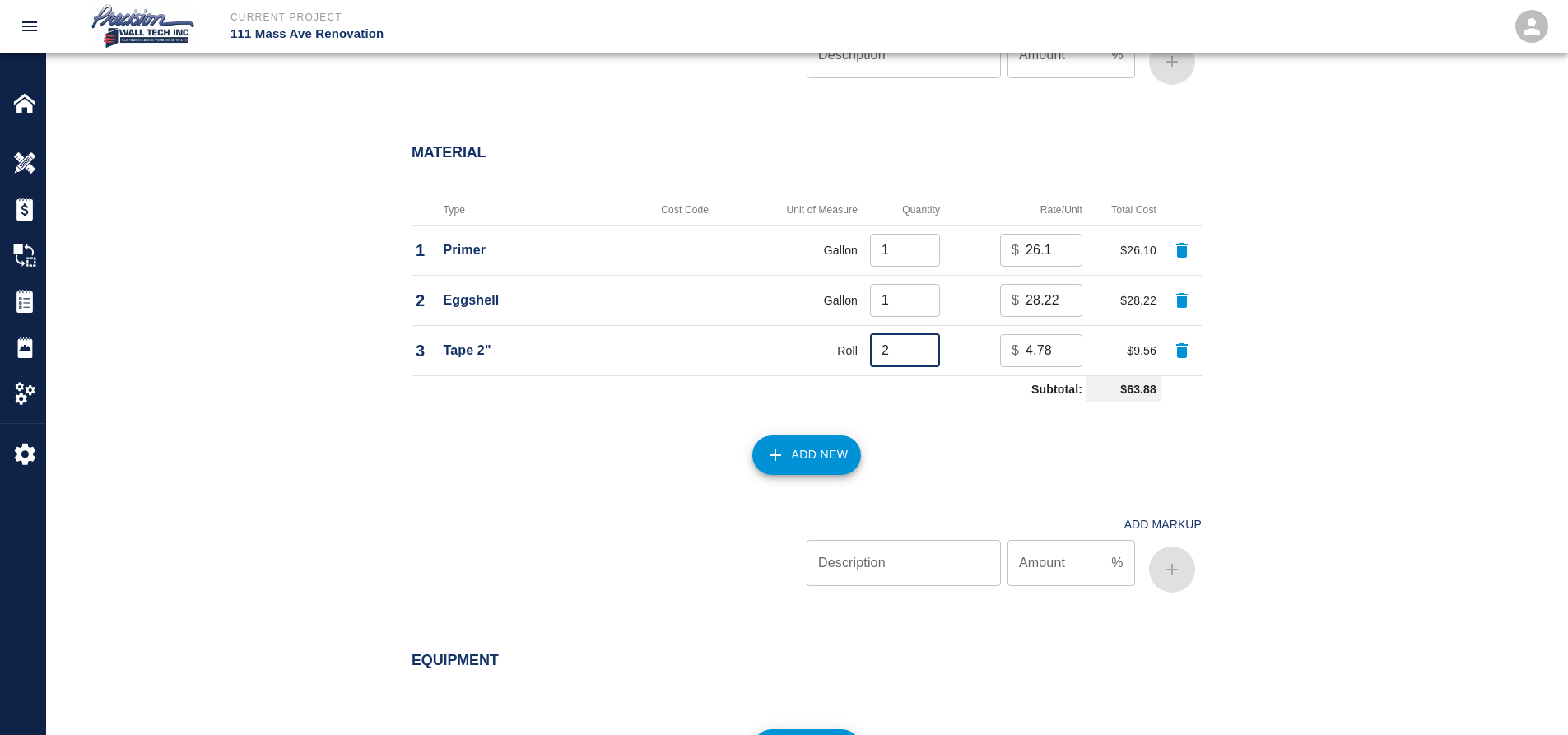 click on "2" at bounding box center (905, 351) 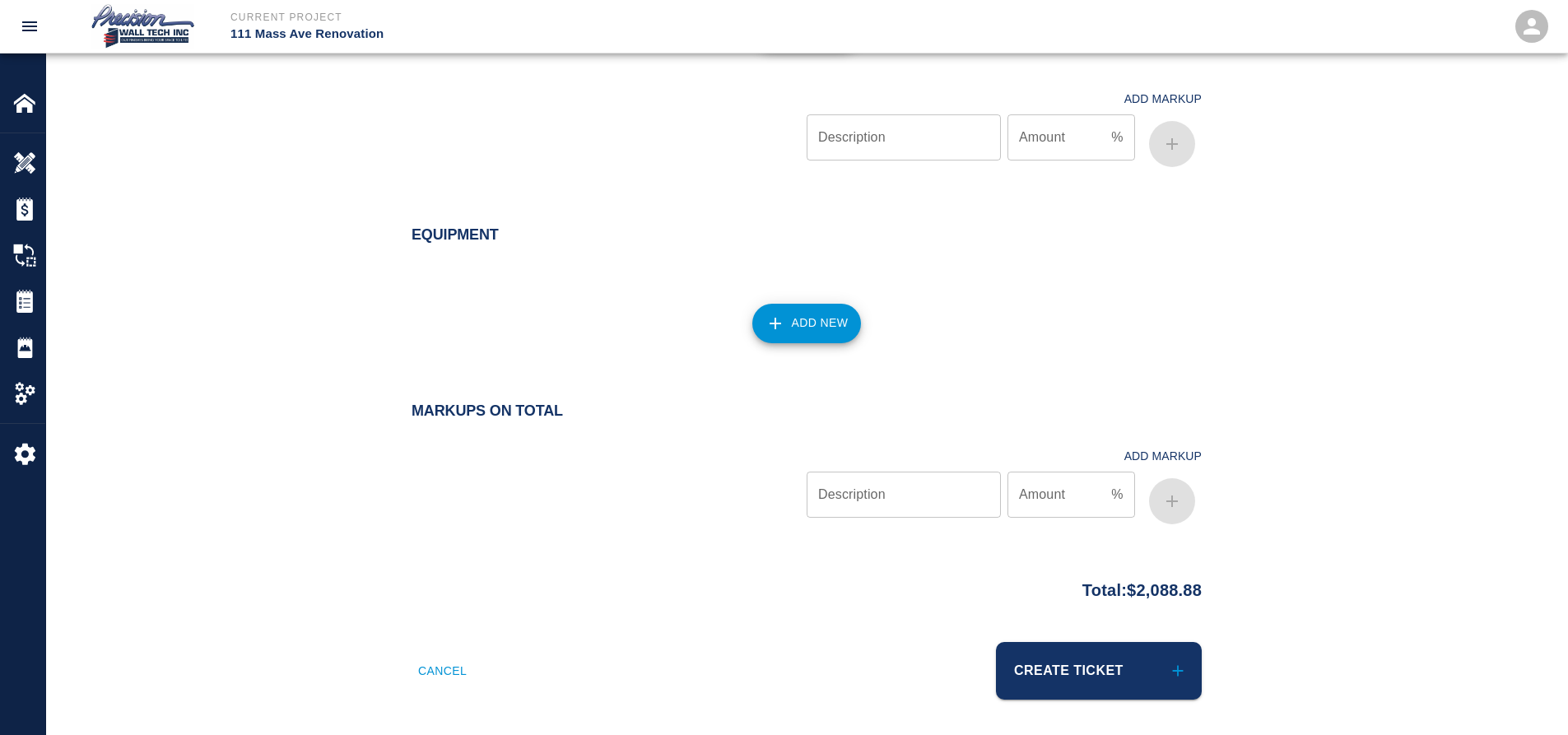 scroll, scrollTop: 1664, scrollLeft: 0, axis: vertical 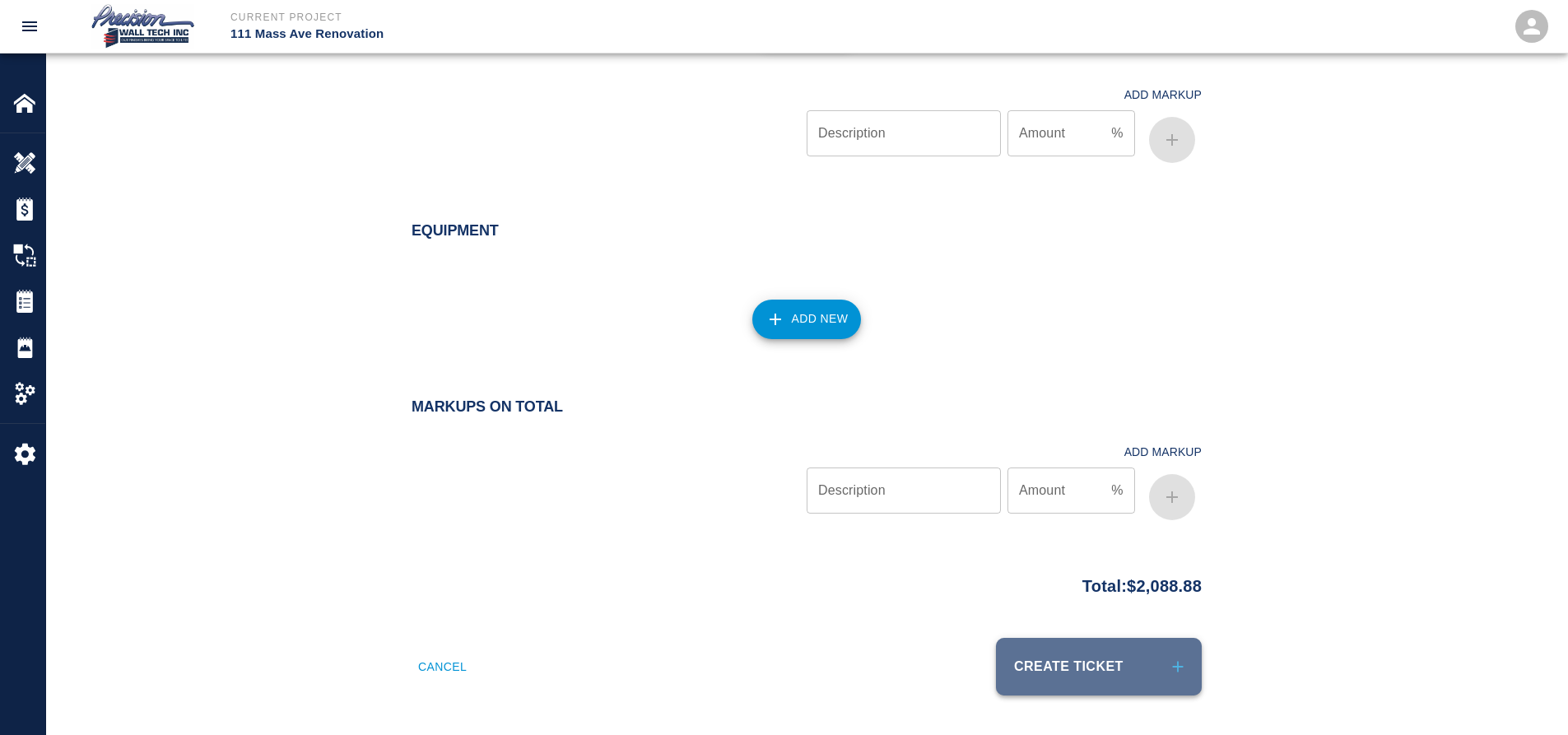 click on "Create Ticket" at bounding box center [1099, 667] 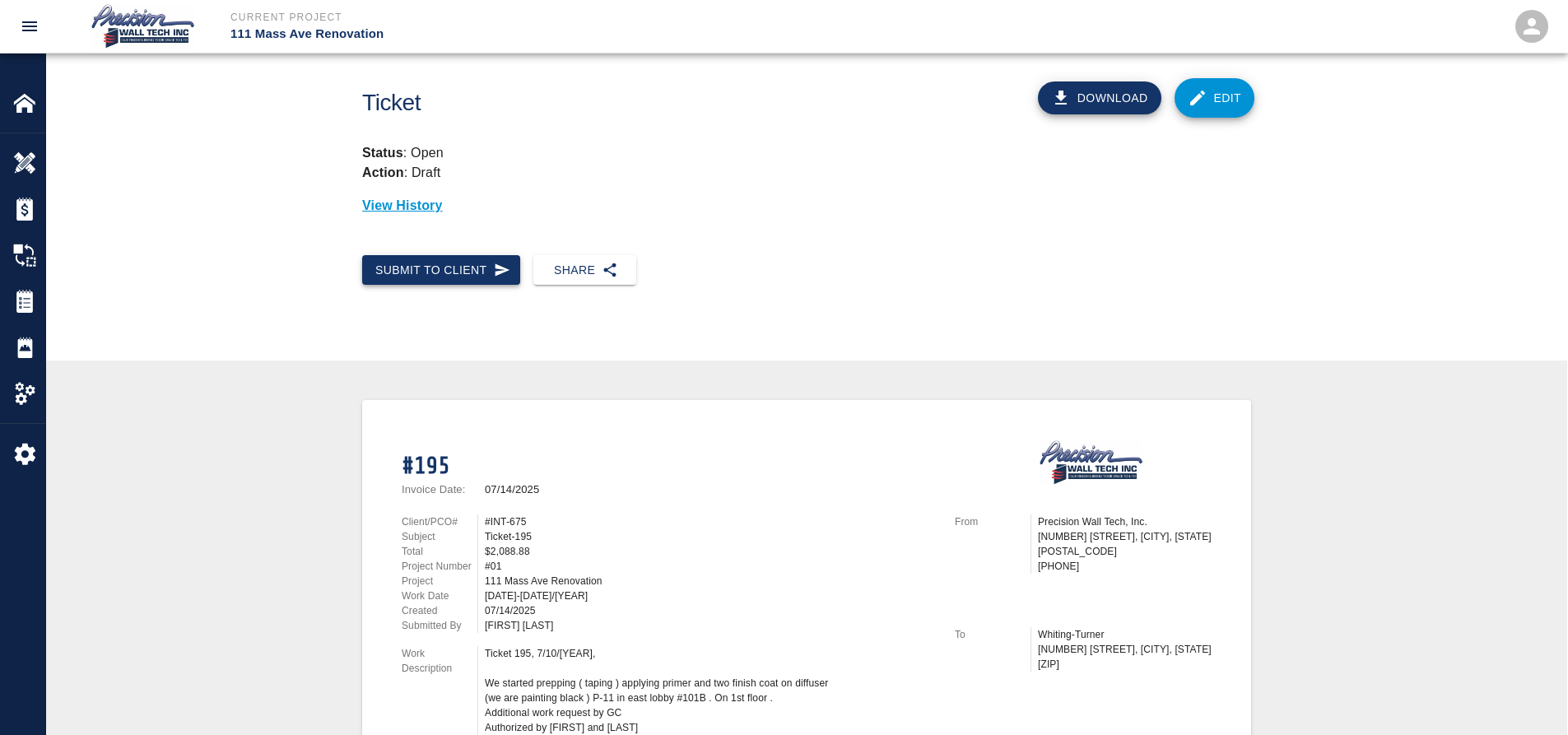 scroll, scrollTop: 0, scrollLeft: 0, axis: both 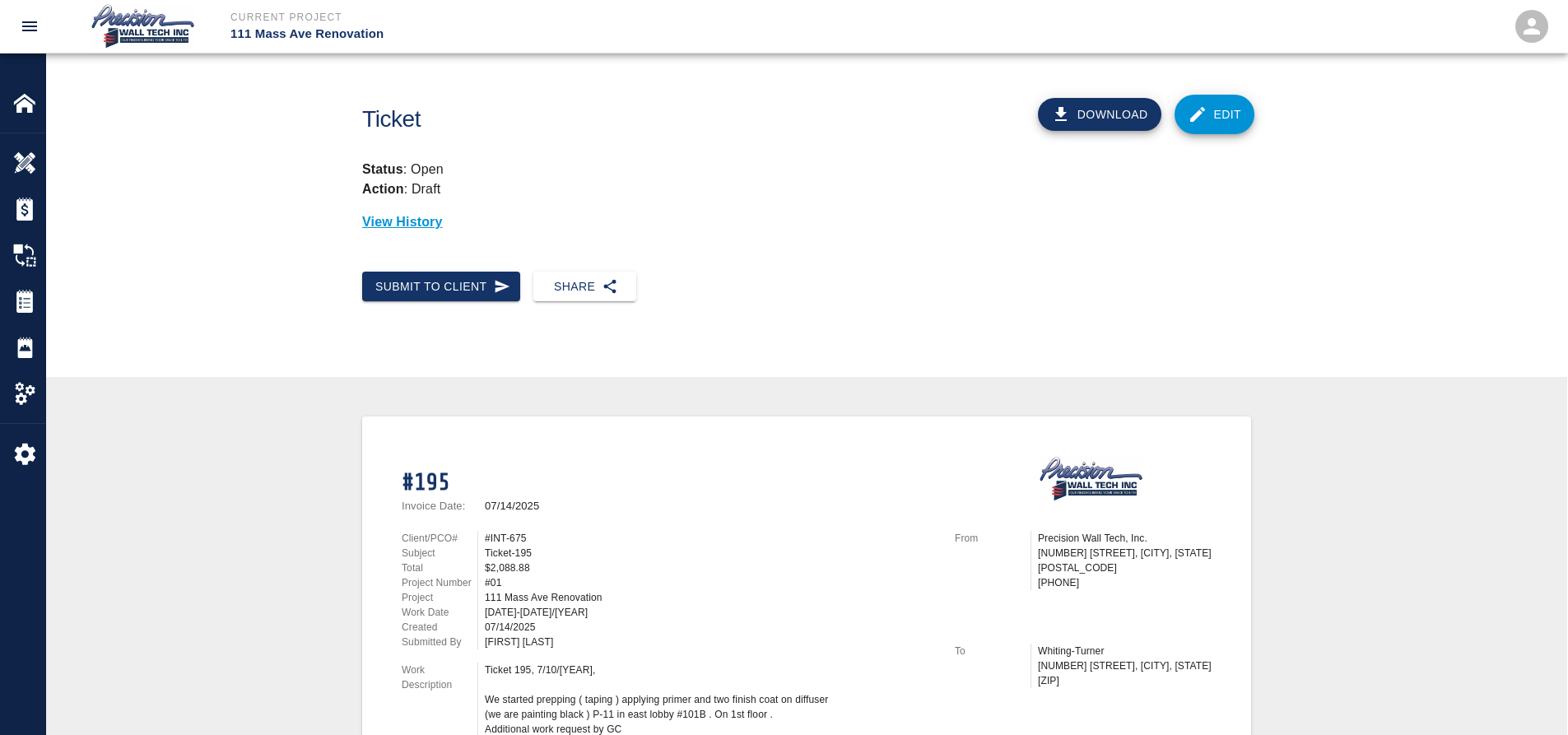 click on "Edit" at bounding box center (1215, 114) 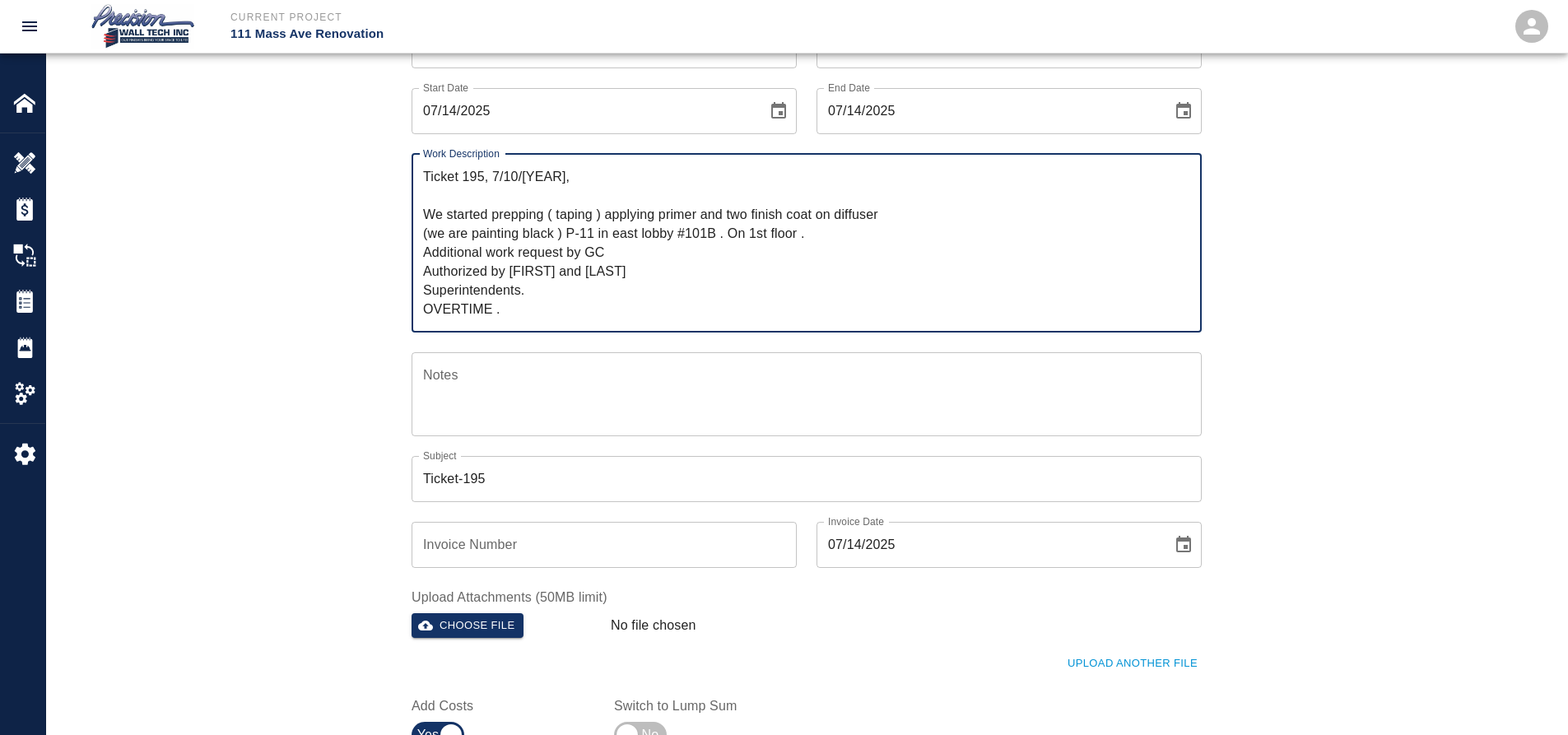 scroll, scrollTop: 494, scrollLeft: 0, axis: vertical 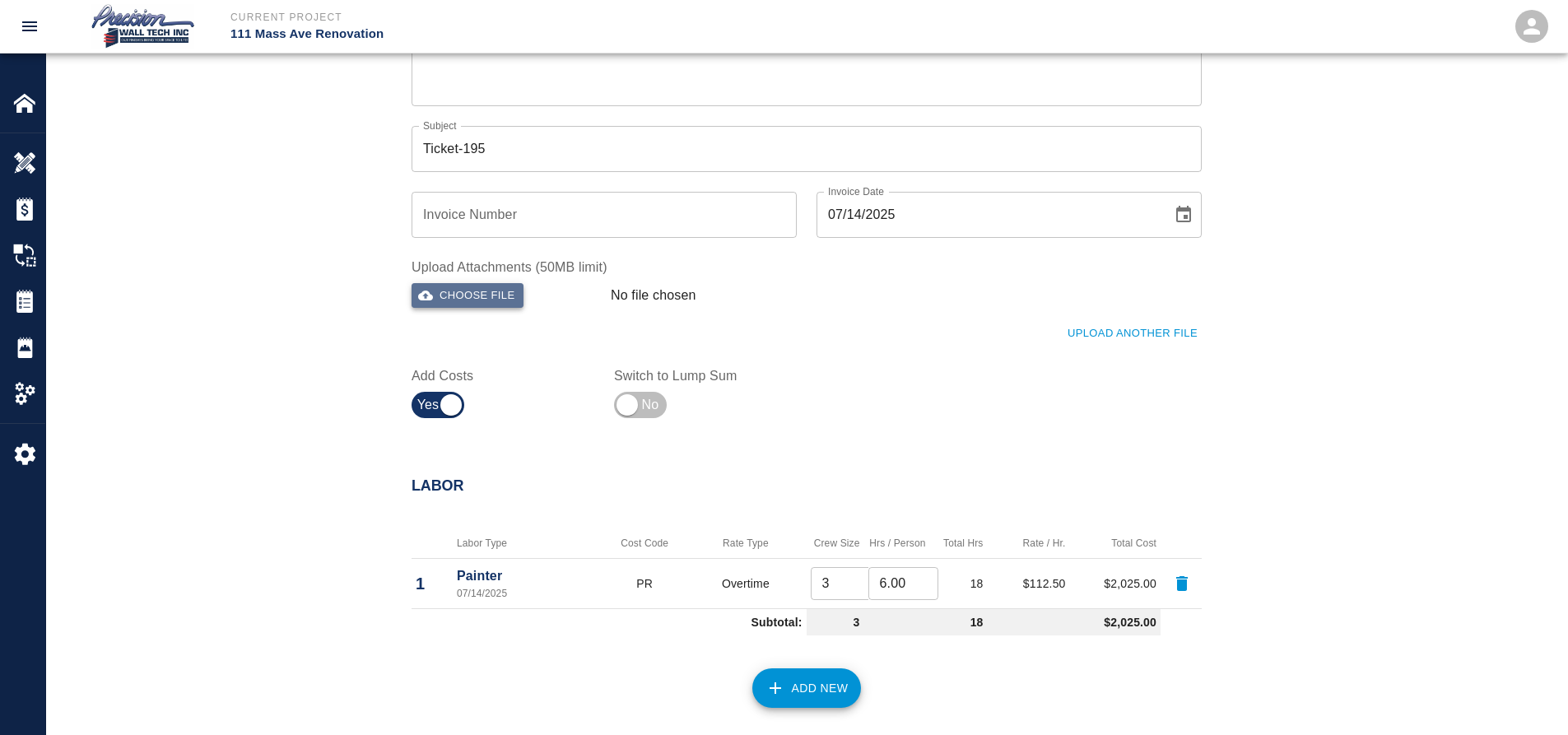 click on "Choose file" at bounding box center (468, 295) 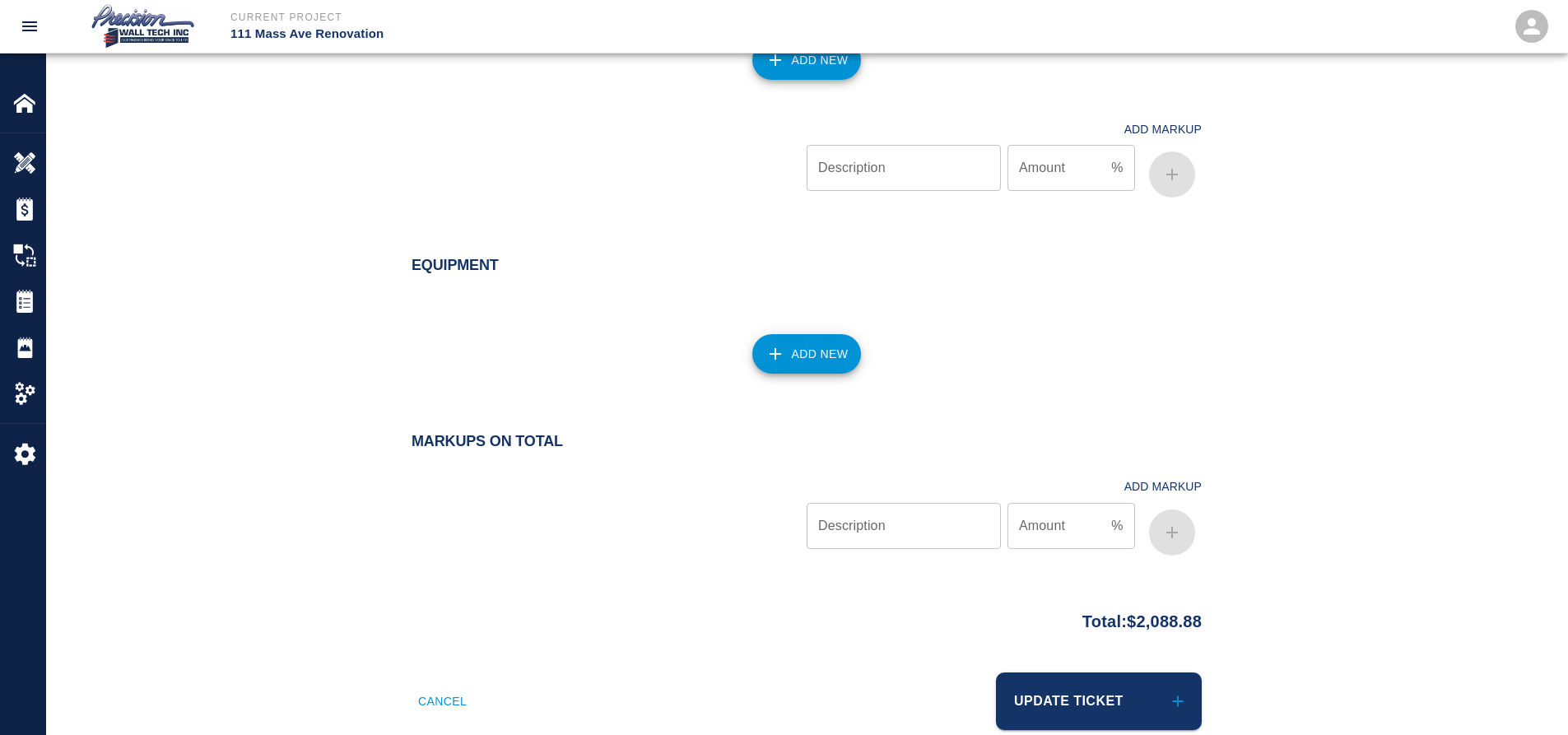 scroll, scrollTop: 1646, scrollLeft: 0, axis: vertical 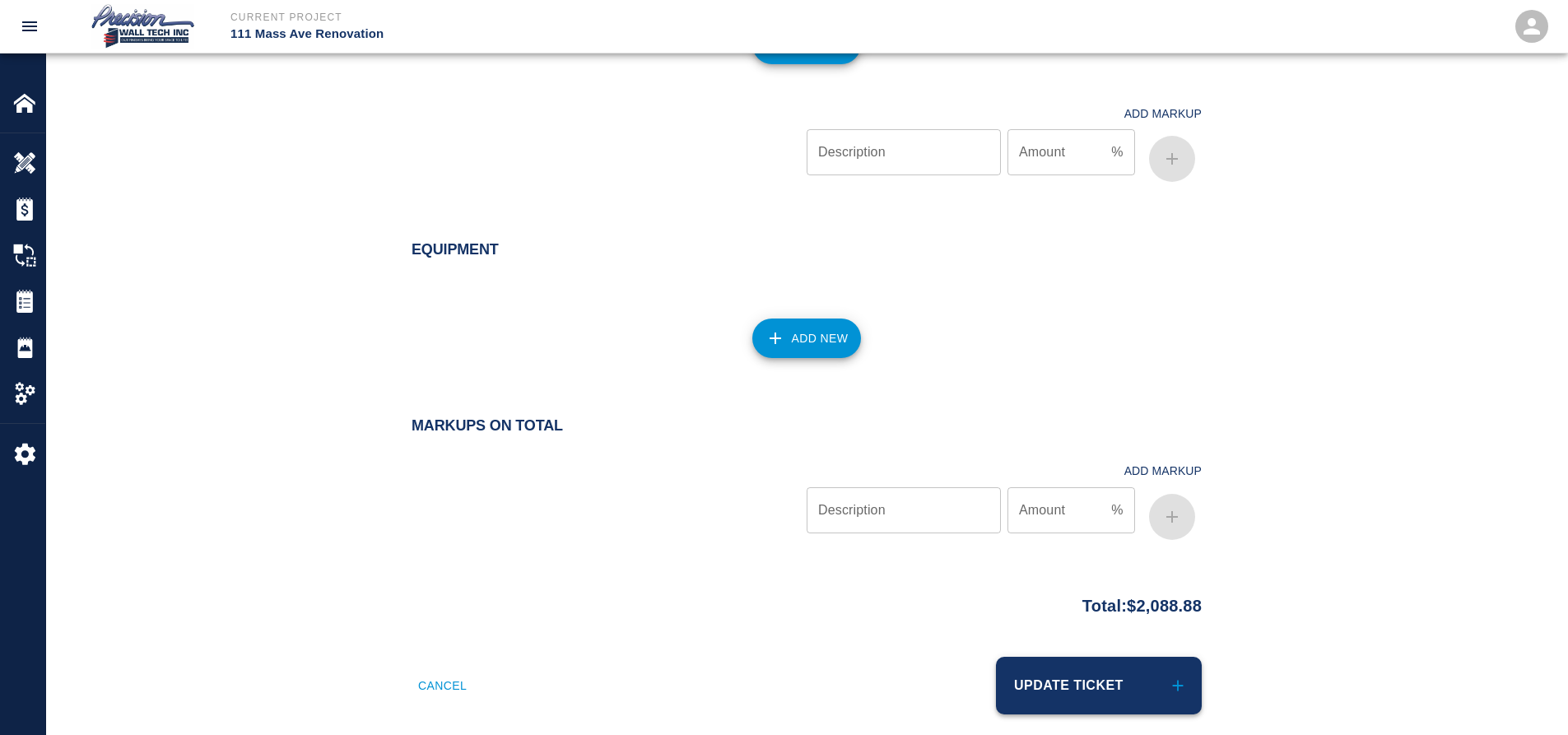 click on "Update Ticket" at bounding box center [1099, 686] 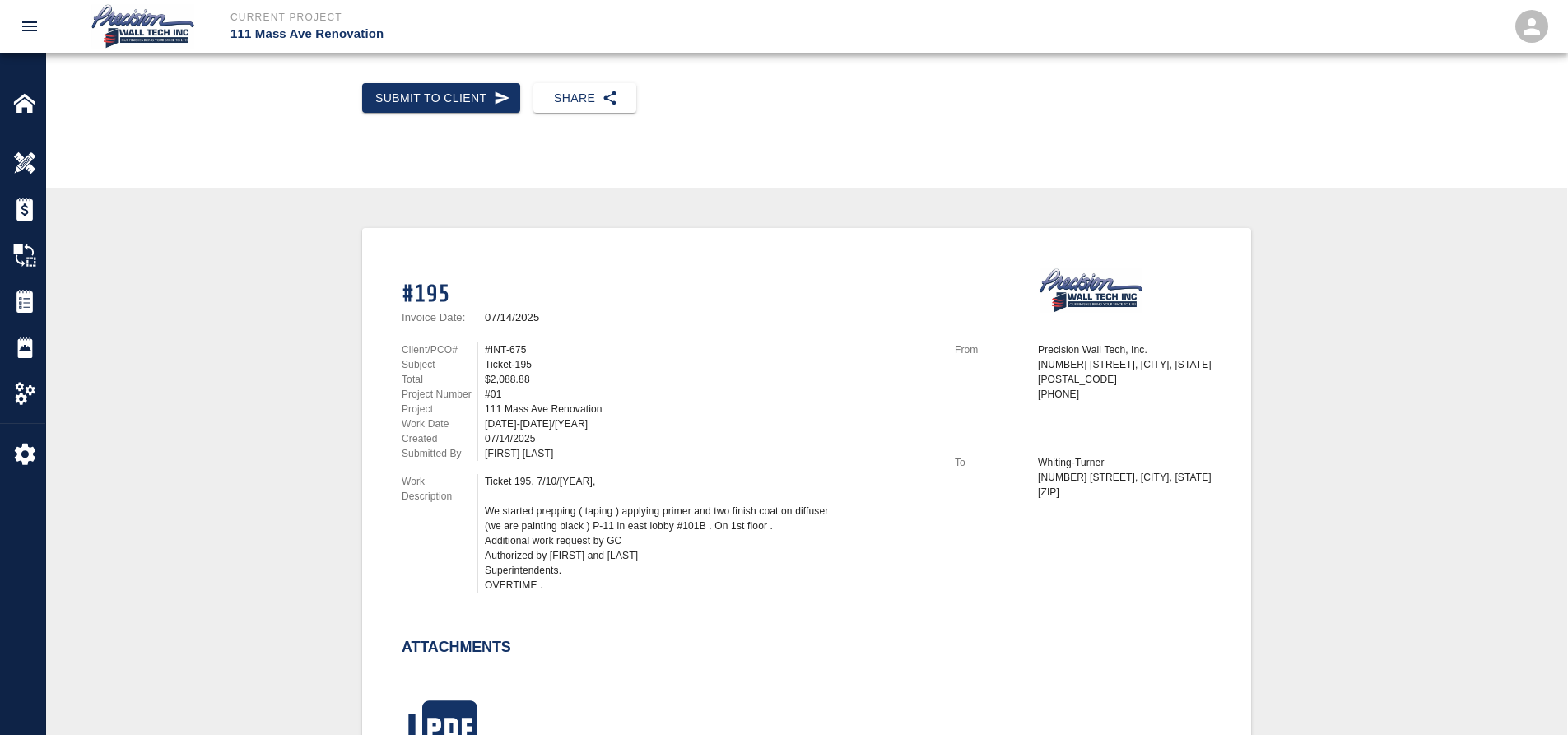scroll, scrollTop: 0, scrollLeft: 0, axis: both 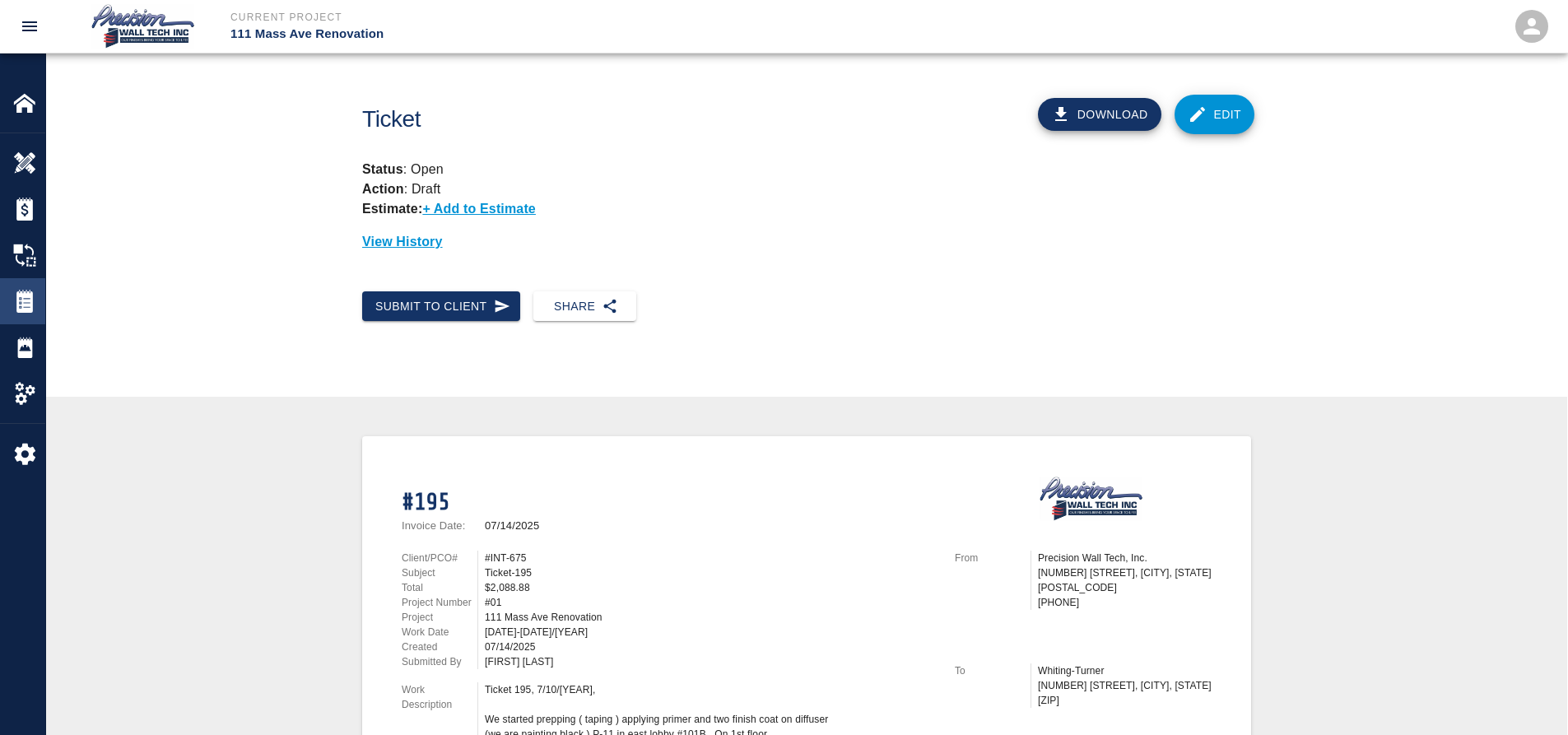 click on "Tickets" at bounding box center (22, 301) 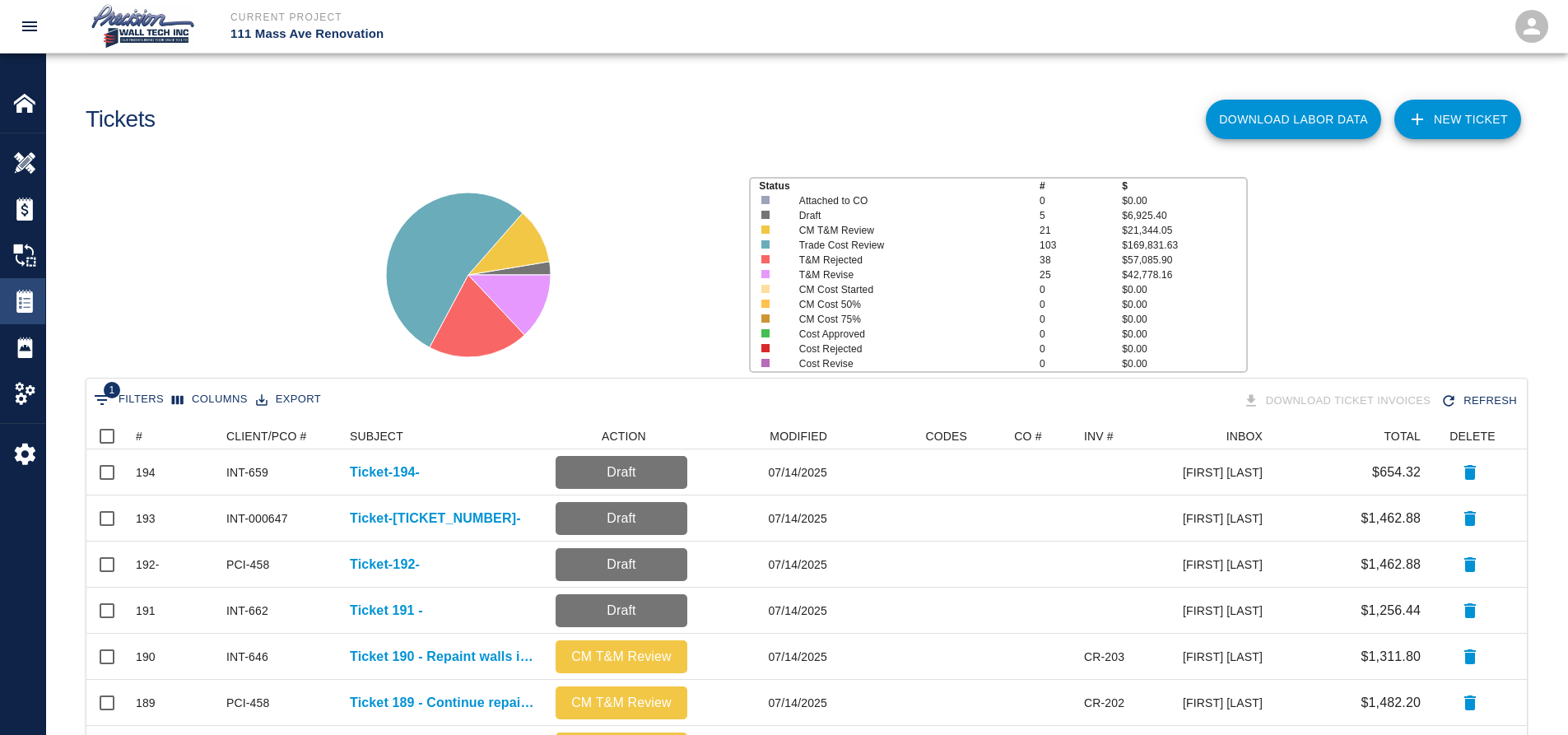scroll, scrollTop: 13, scrollLeft: 13, axis: both 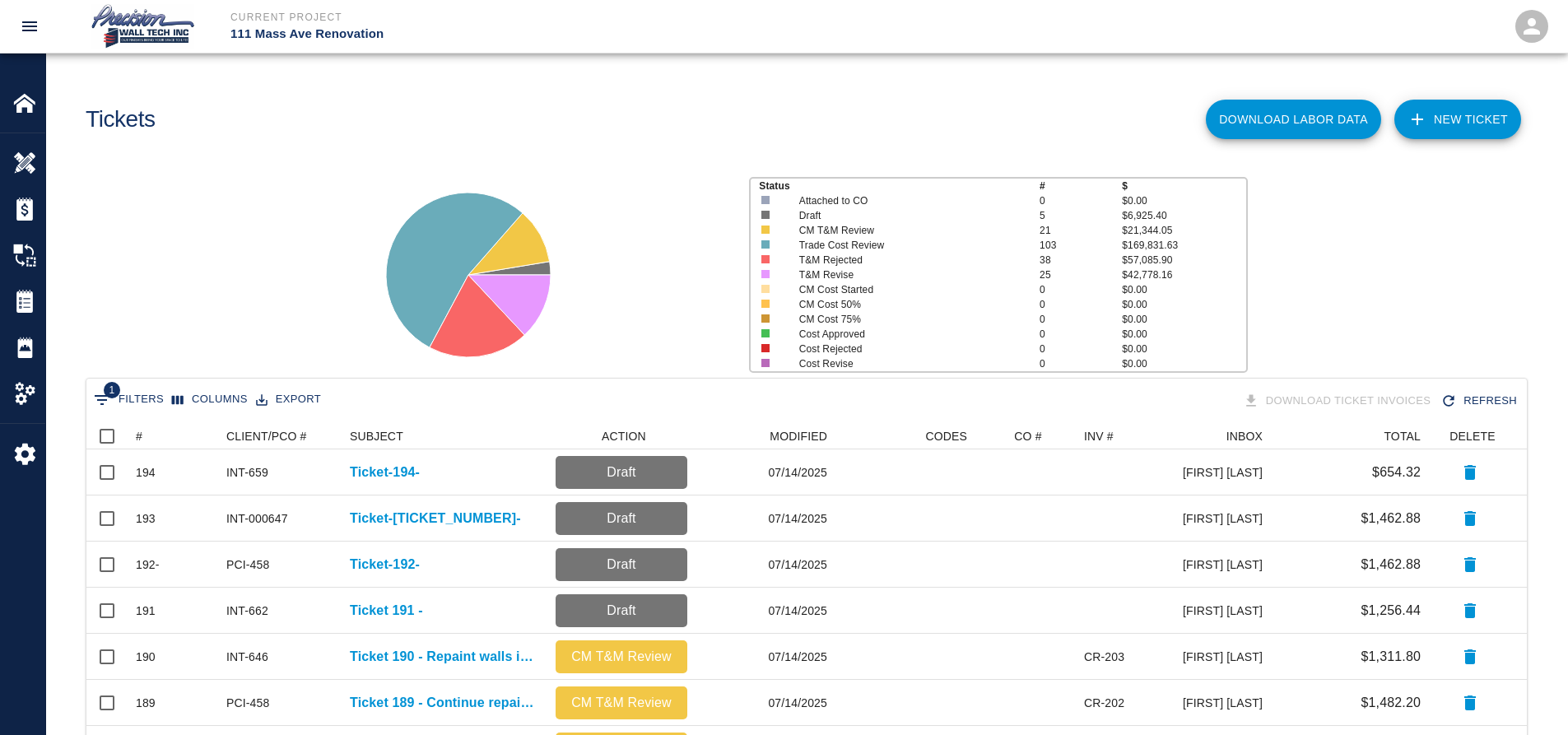 click 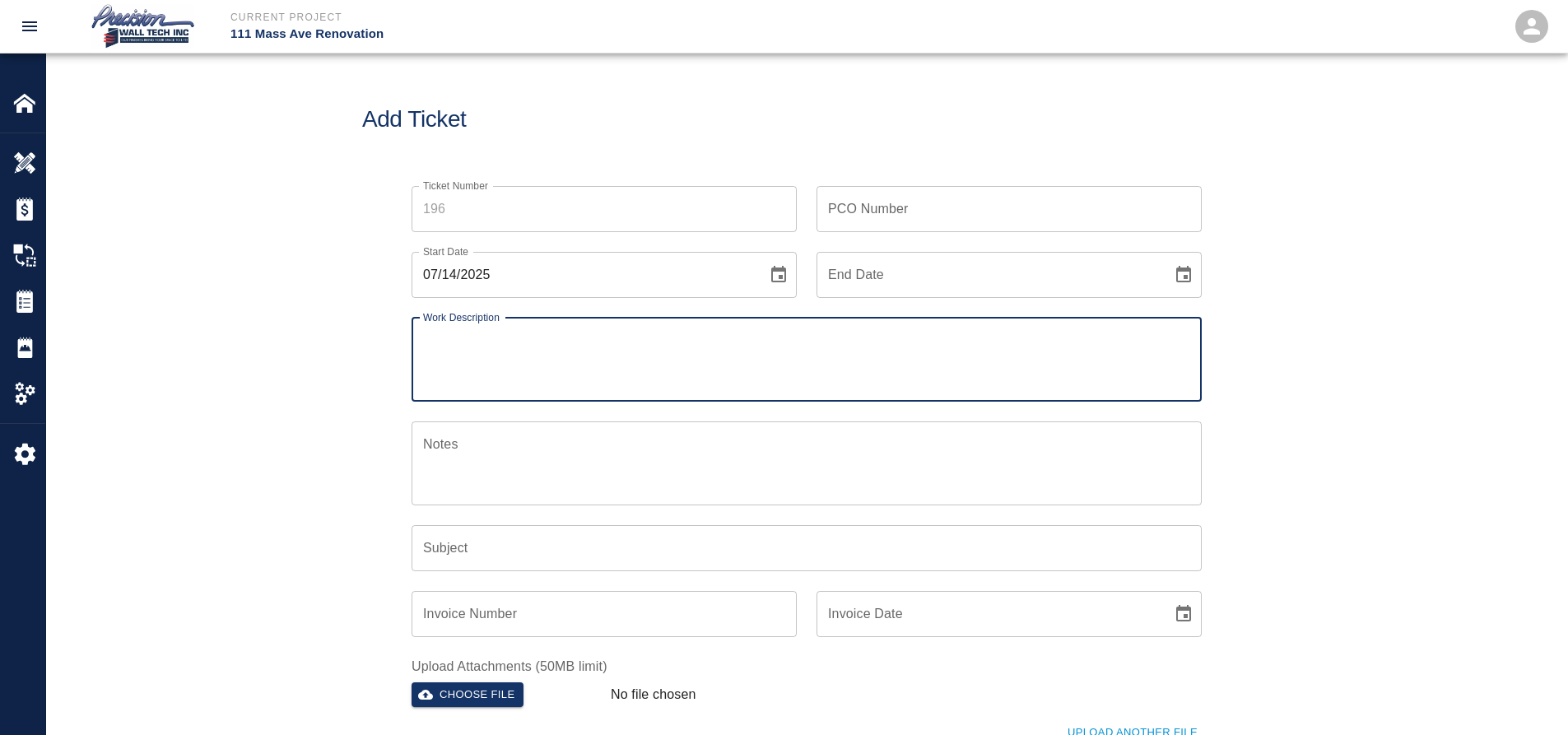 click on "Start Date  07/14/2025 Start Date" at bounding box center (594, 265) 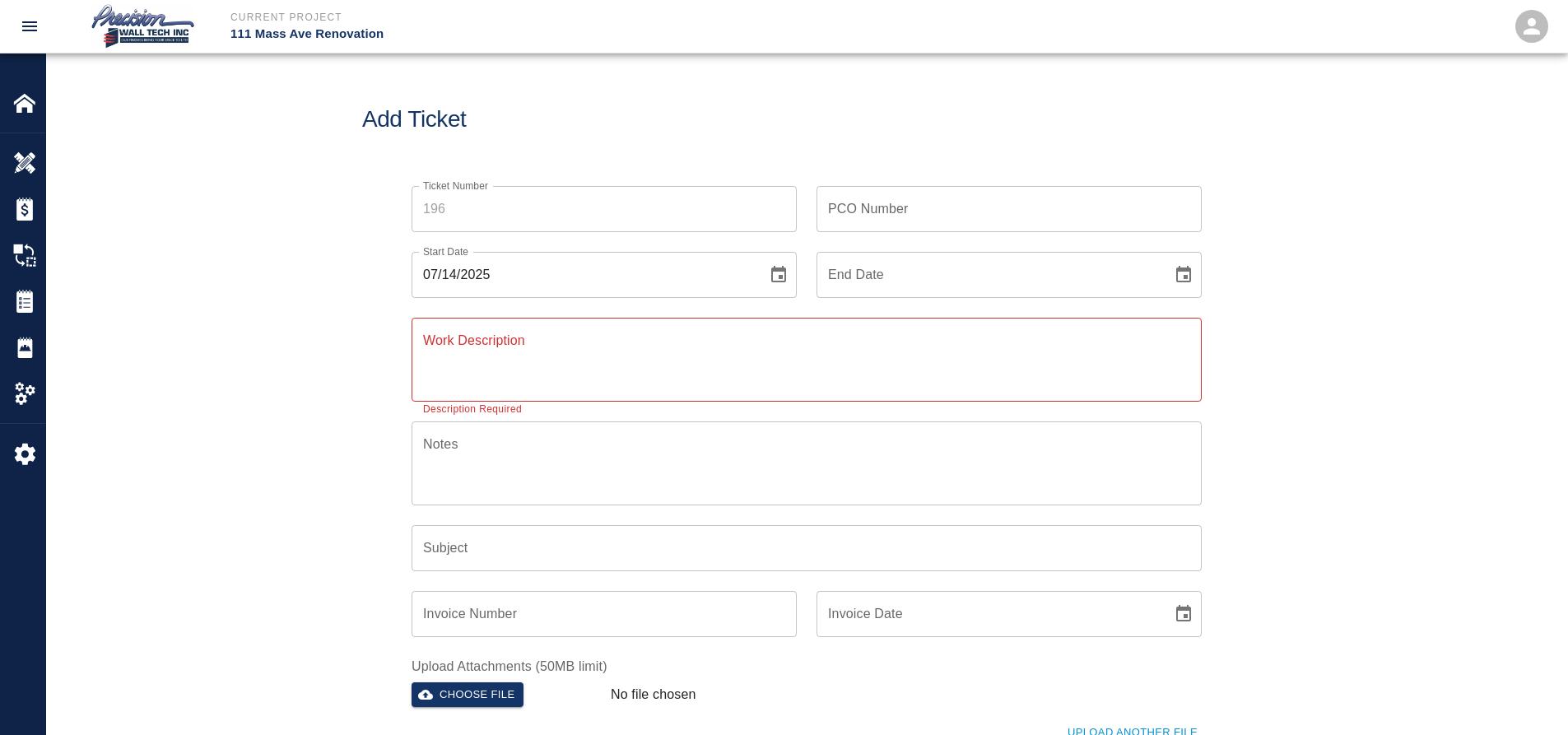 click on "Ticket Number" at bounding box center (604, 209) 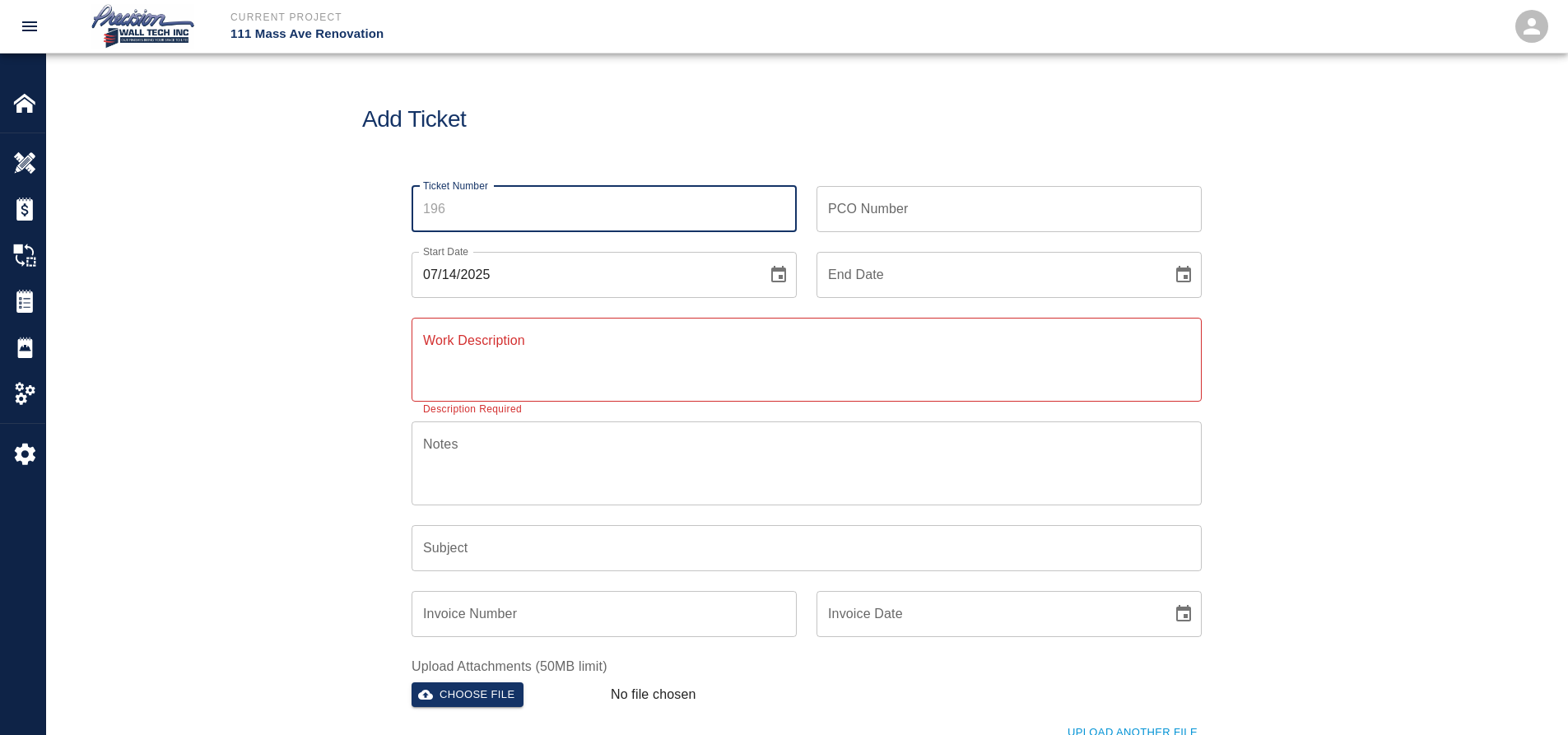 drag, startPoint x: 447, startPoint y: 207, endPoint x: 439, endPoint y: 206, distance: 8.062258 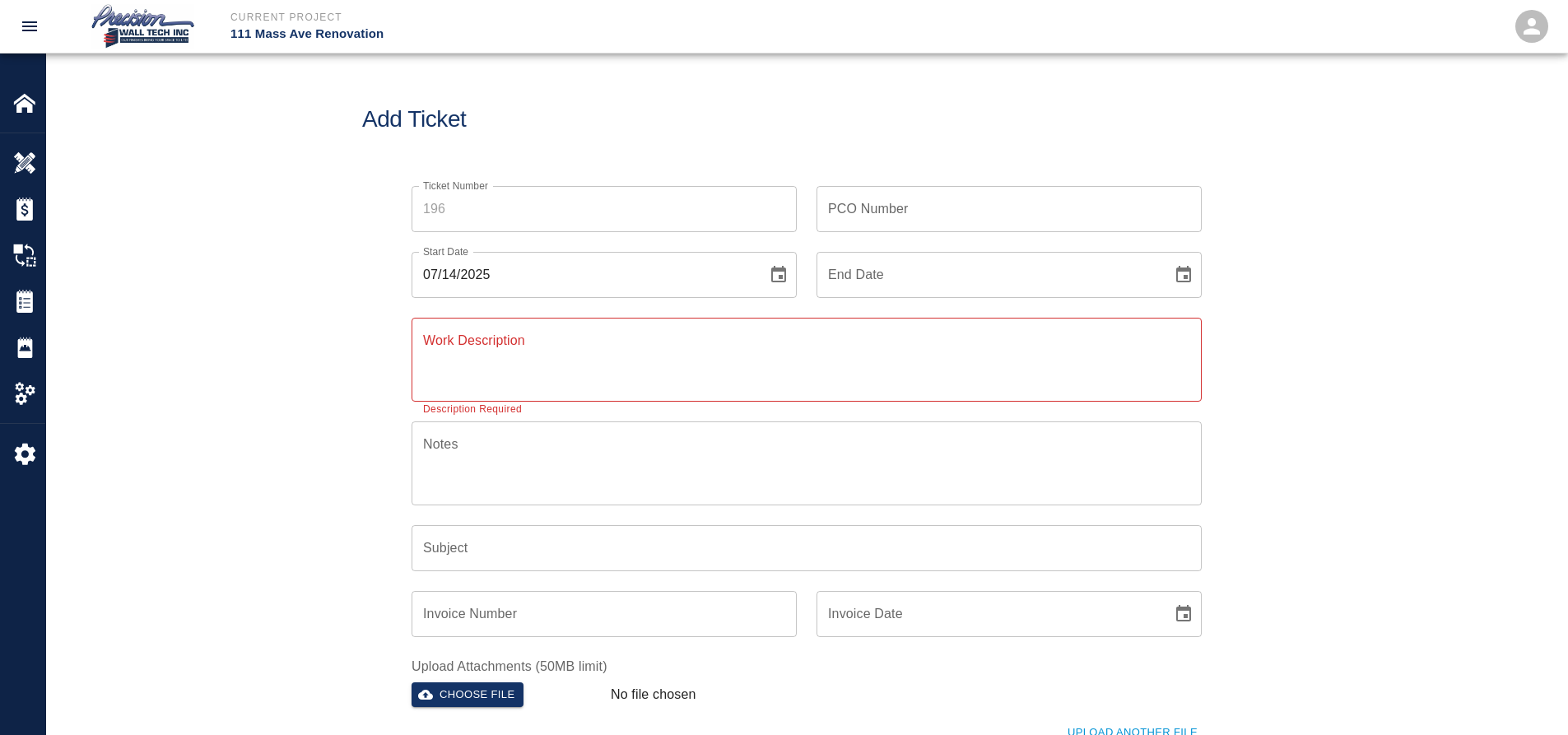drag, startPoint x: 443, startPoint y: 206, endPoint x: 361, endPoint y: 497, distance: 302.3326 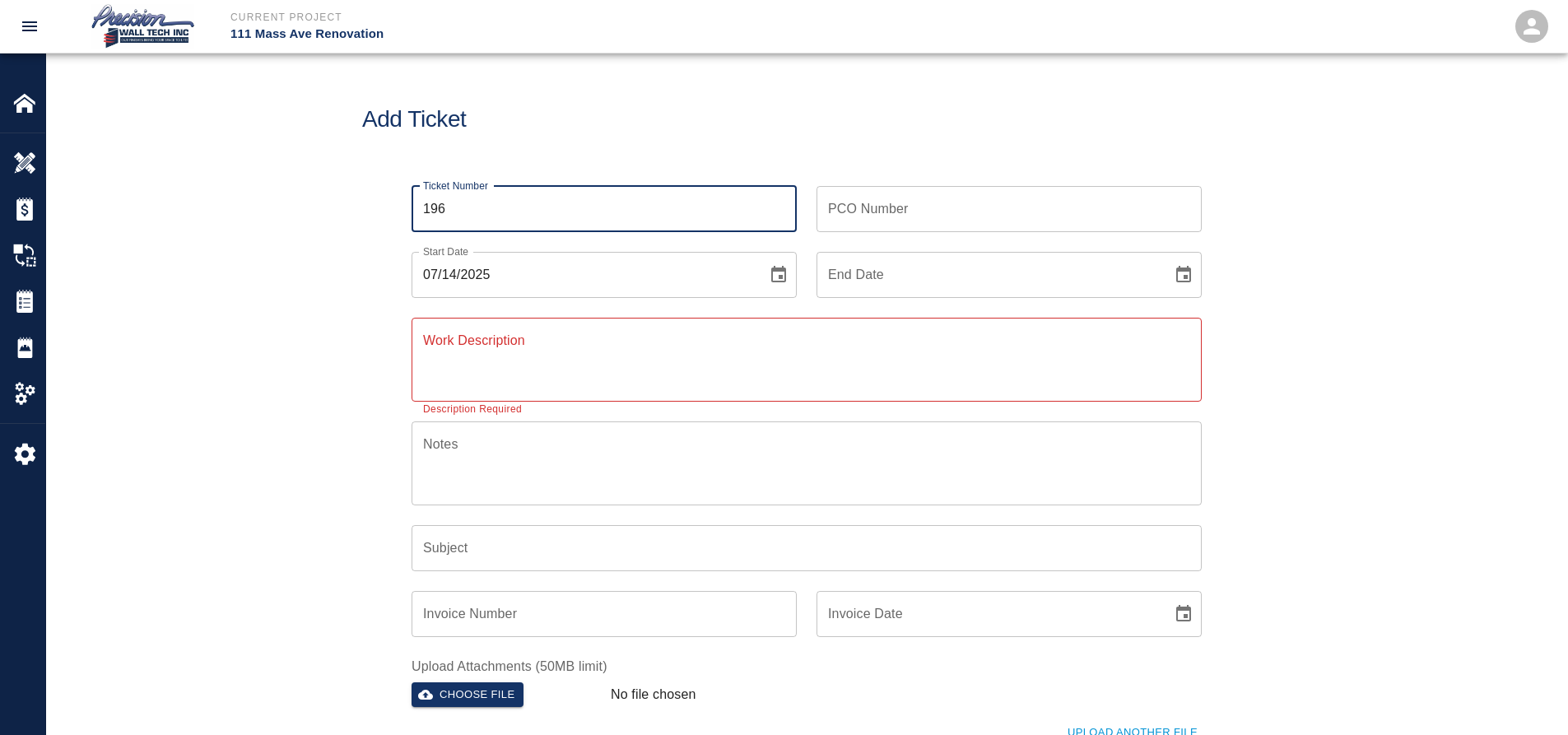 type on "196" 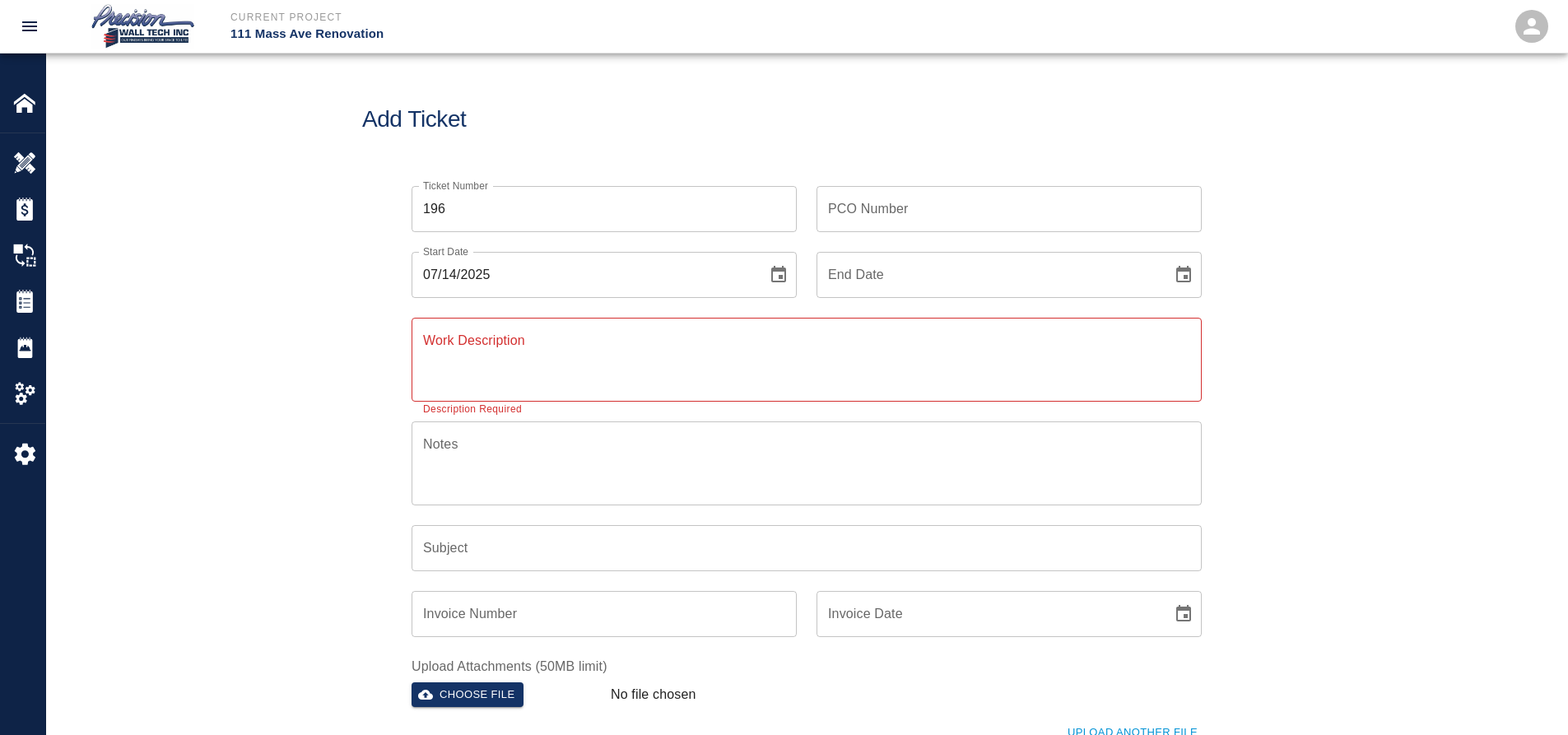 click on "PCO Number PCO Number" at bounding box center (1009, 209) 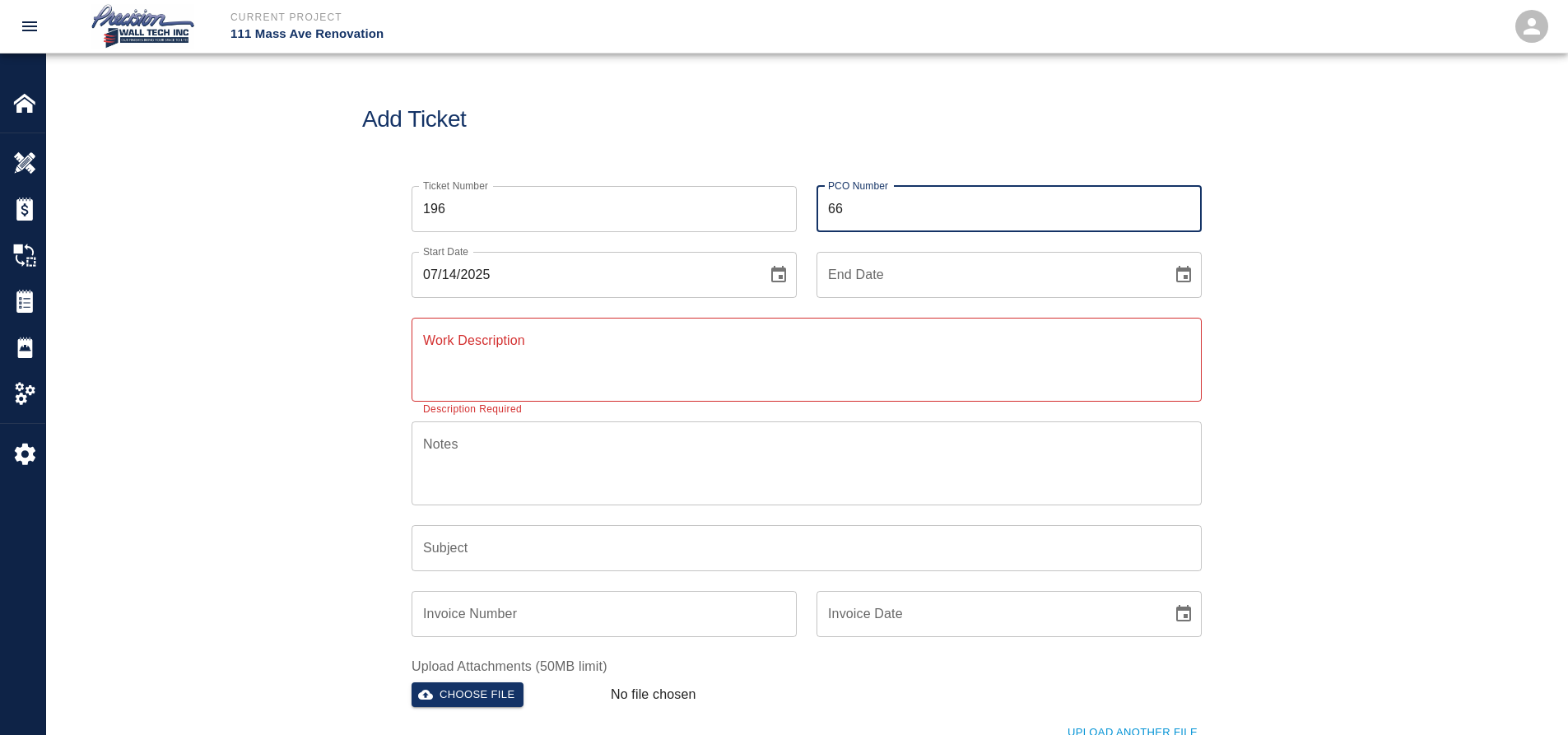 type on "6" 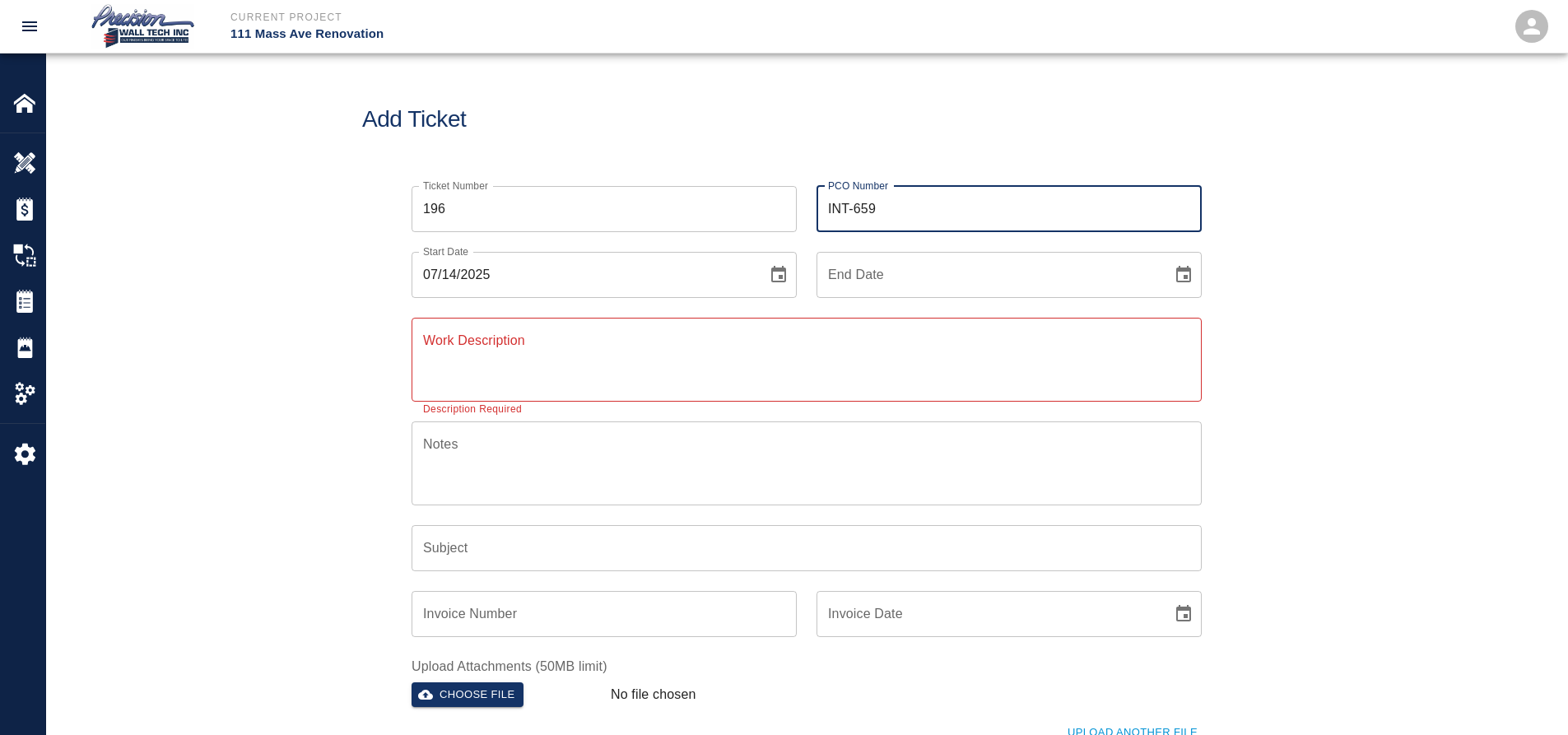 click on "INT-659" at bounding box center [1009, 209] 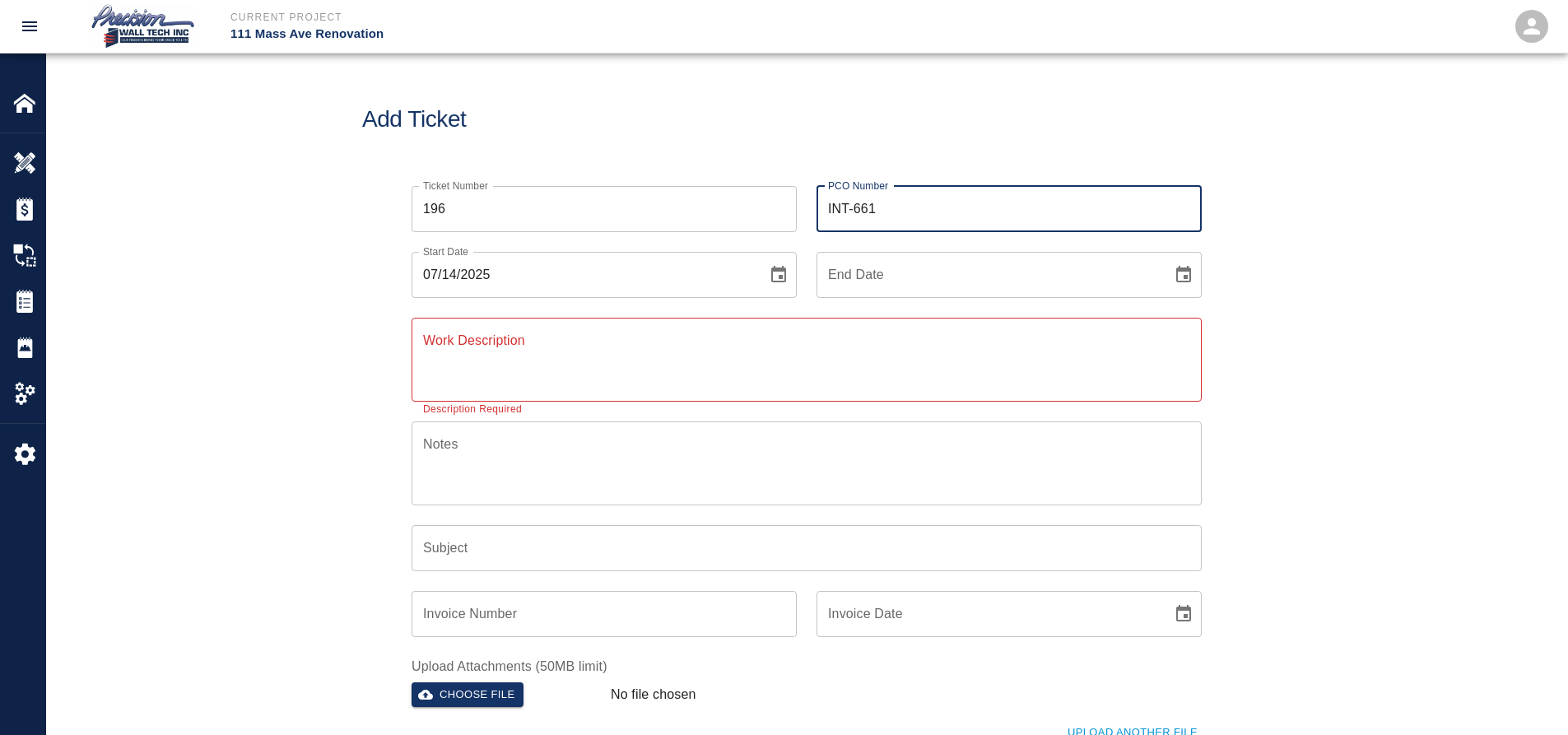 type on "INT-661" 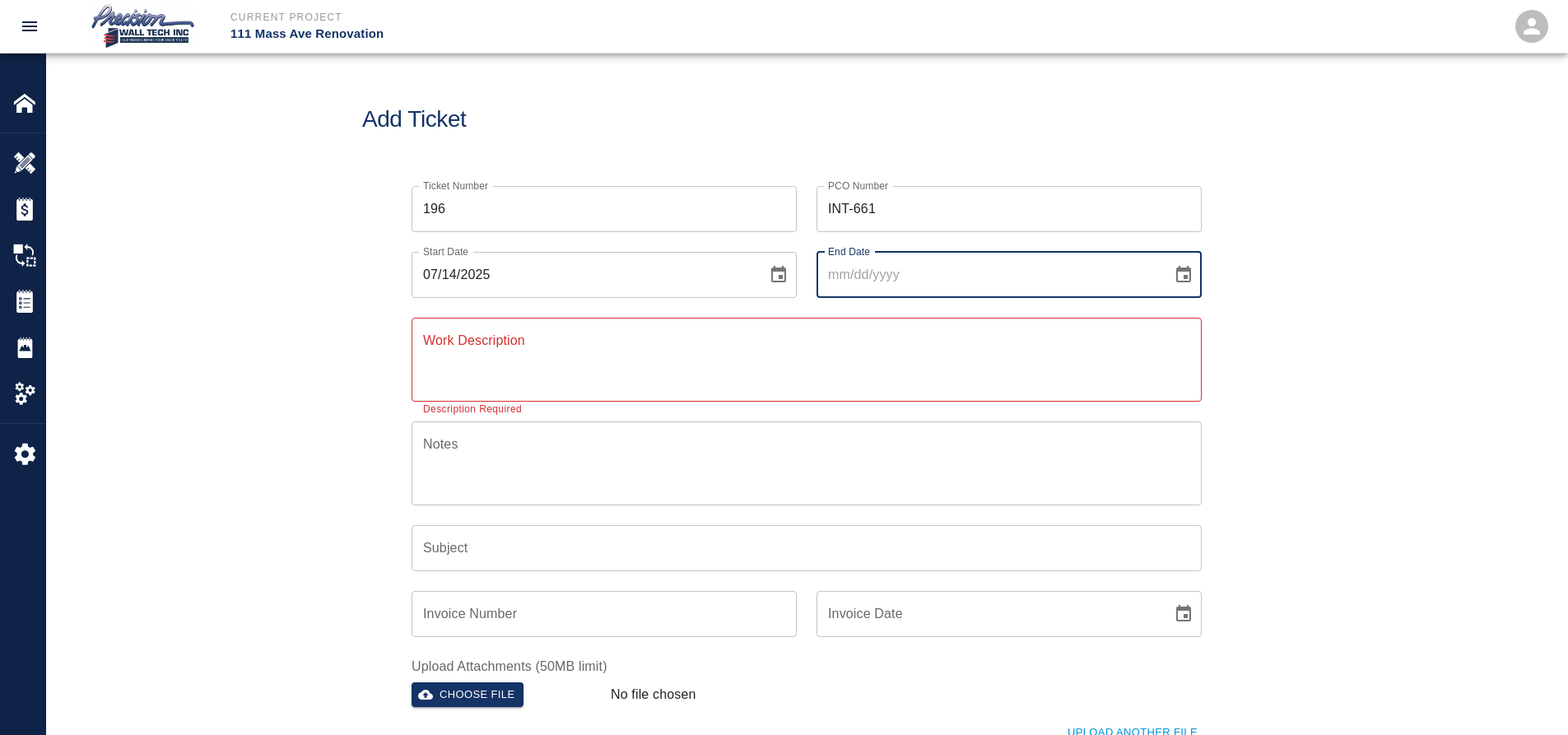 click on "End Date" at bounding box center [989, 275] 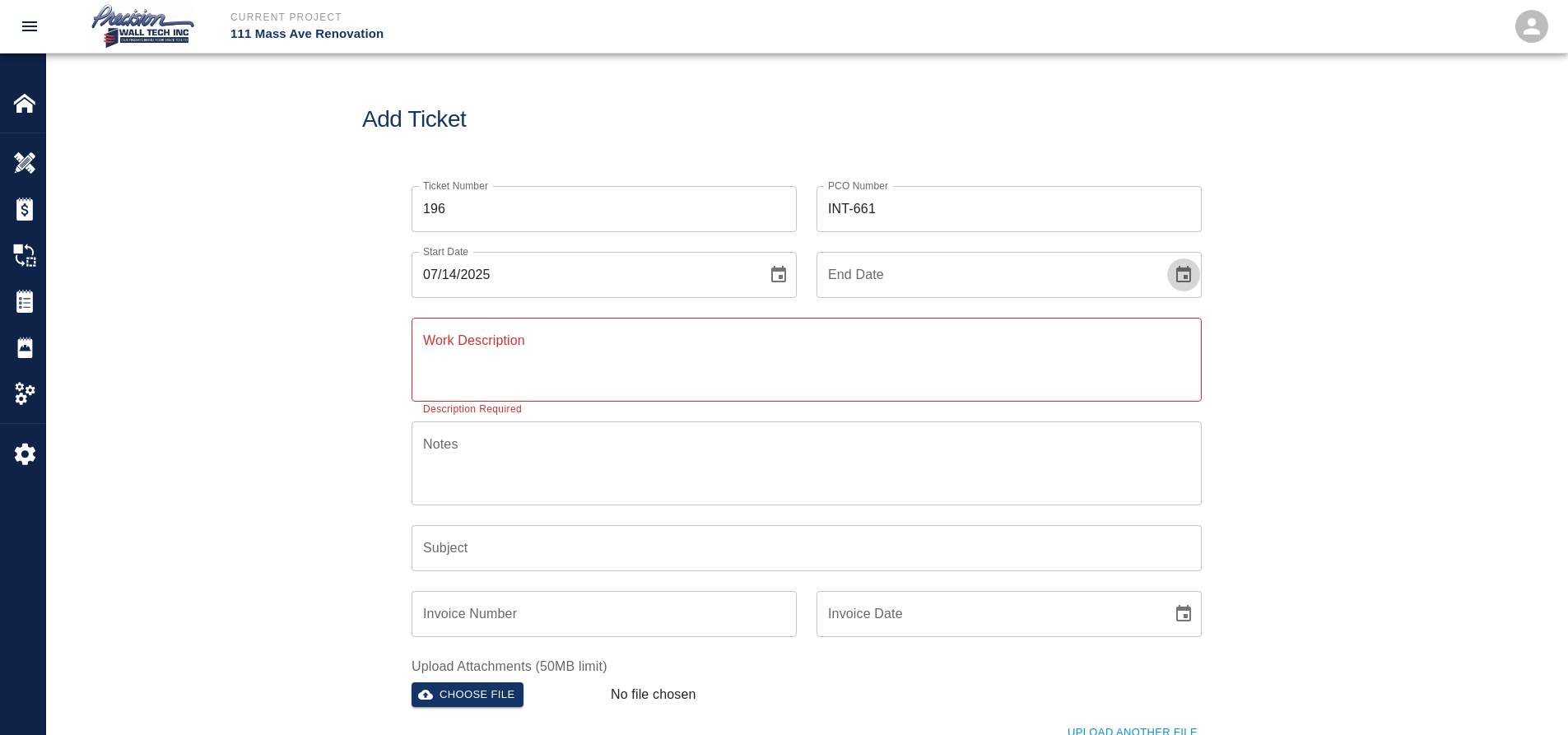 click at bounding box center (1184, 275) 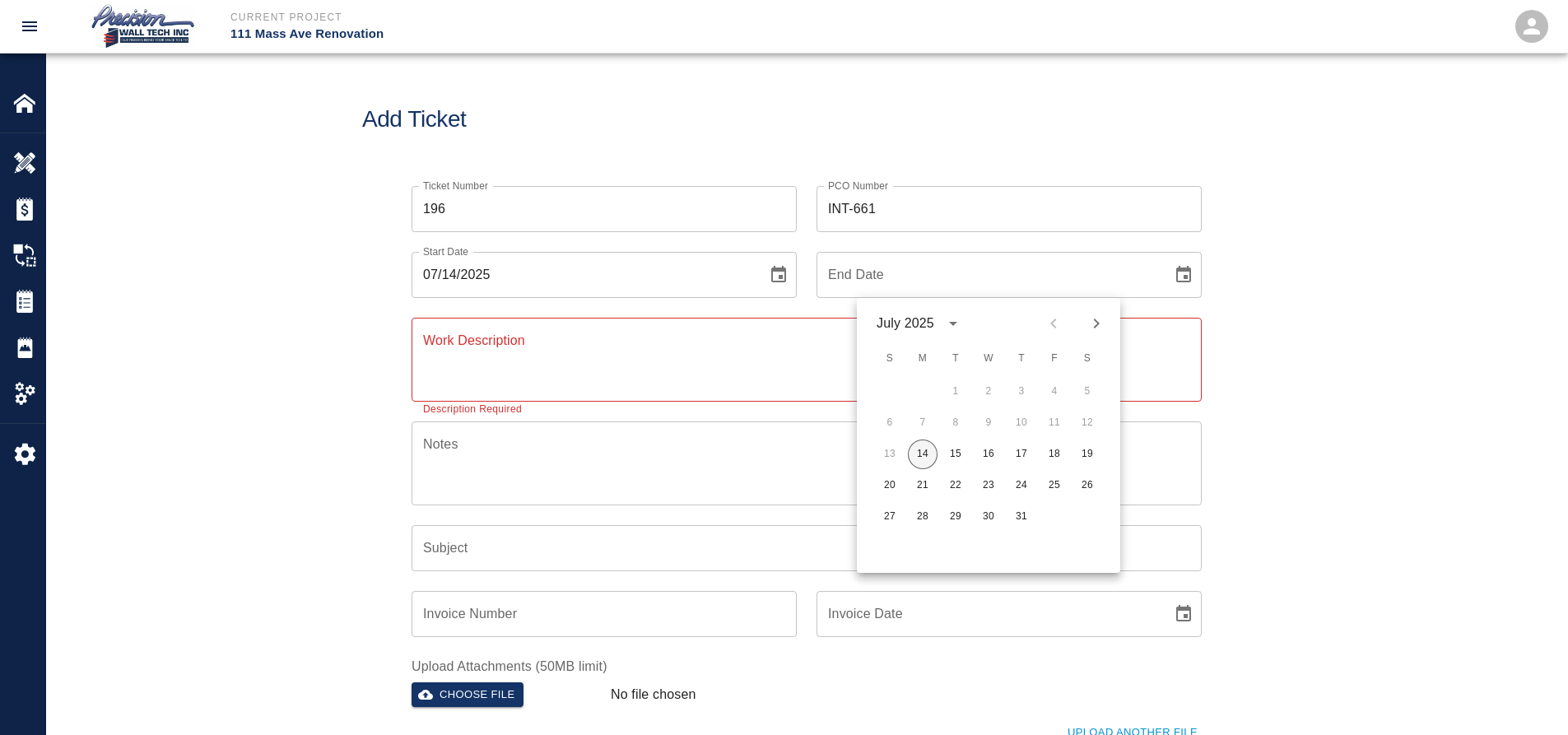 click on "14" at bounding box center [923, 454] 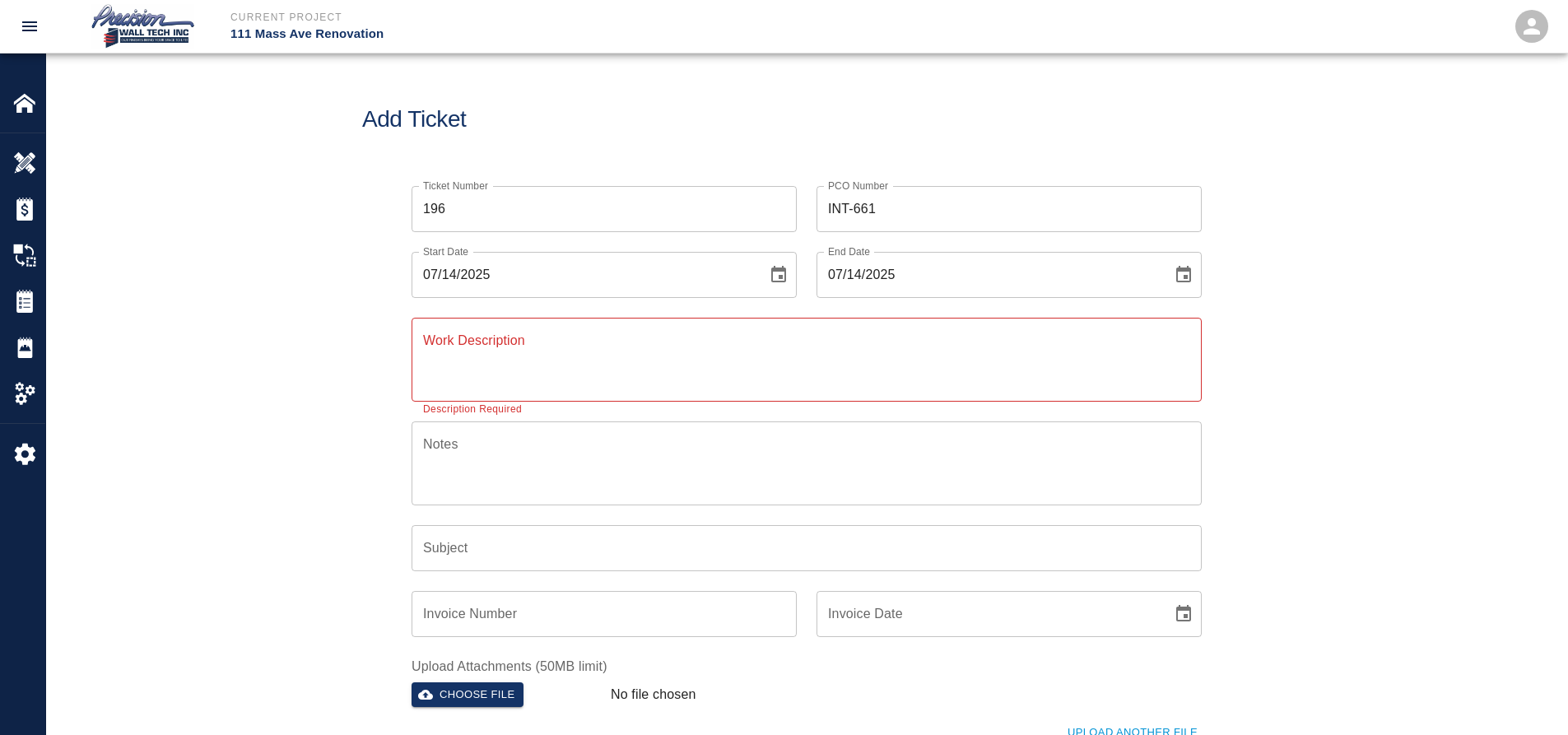 click on "Work Description" at bounding box center [807, 359] 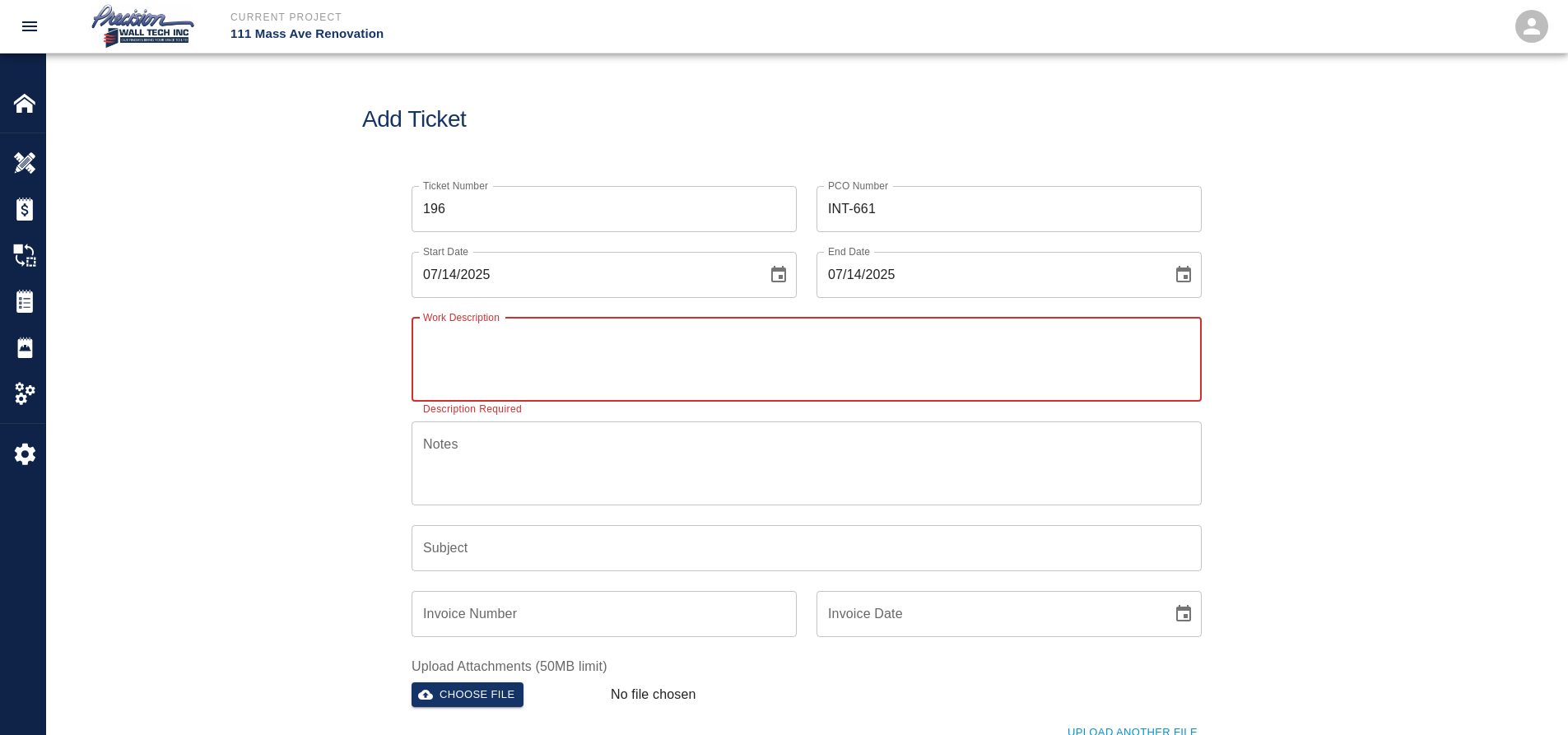 click on "Work Description" at bounding box center (807, 359) 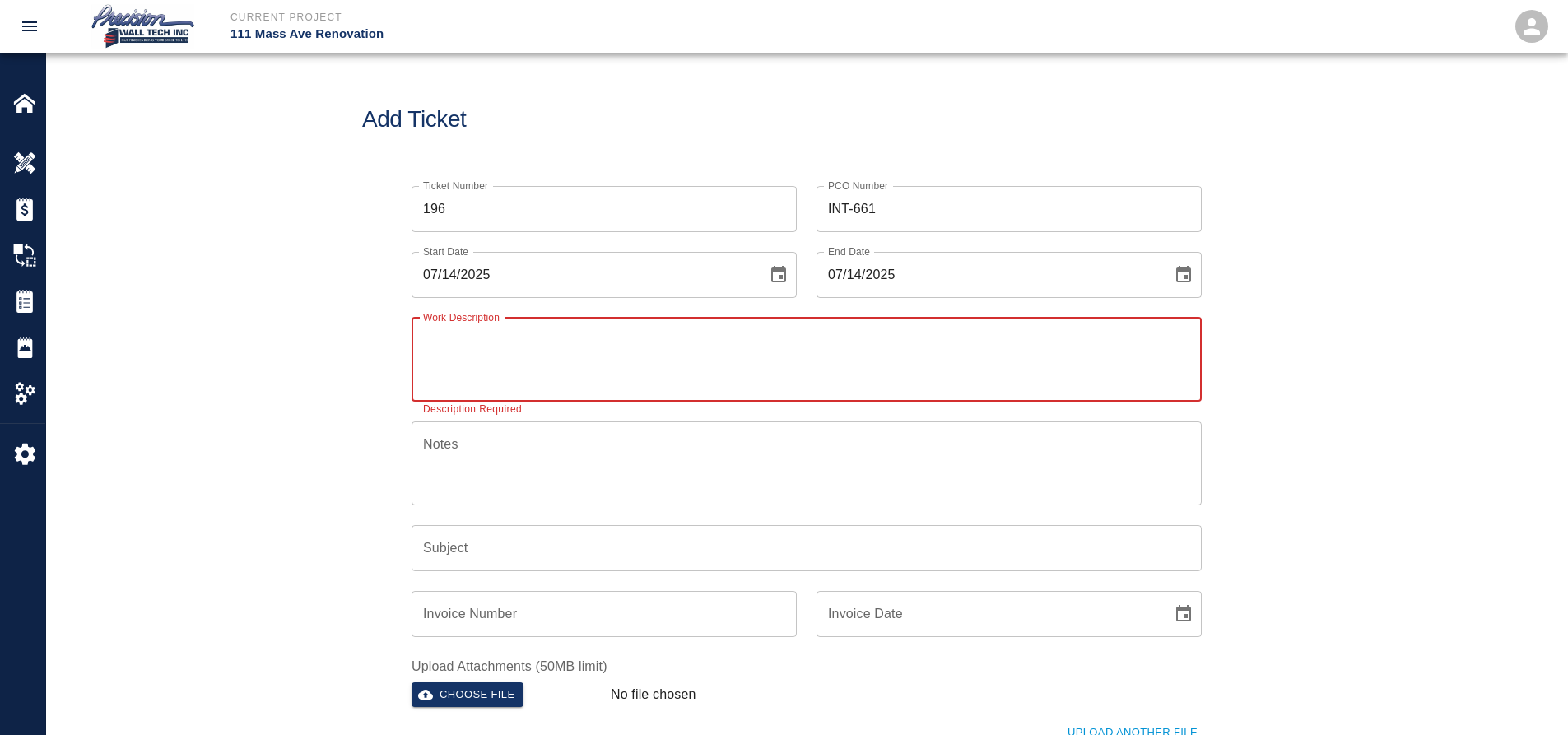 paste on "We prepared And applying spot primer , and finish coat completed corner to corner the walls in lounge #208 south side 2nd floor . Damaged by
others after ours final coat .
Additional work requested by GC
authorized by Jason and Samuel" 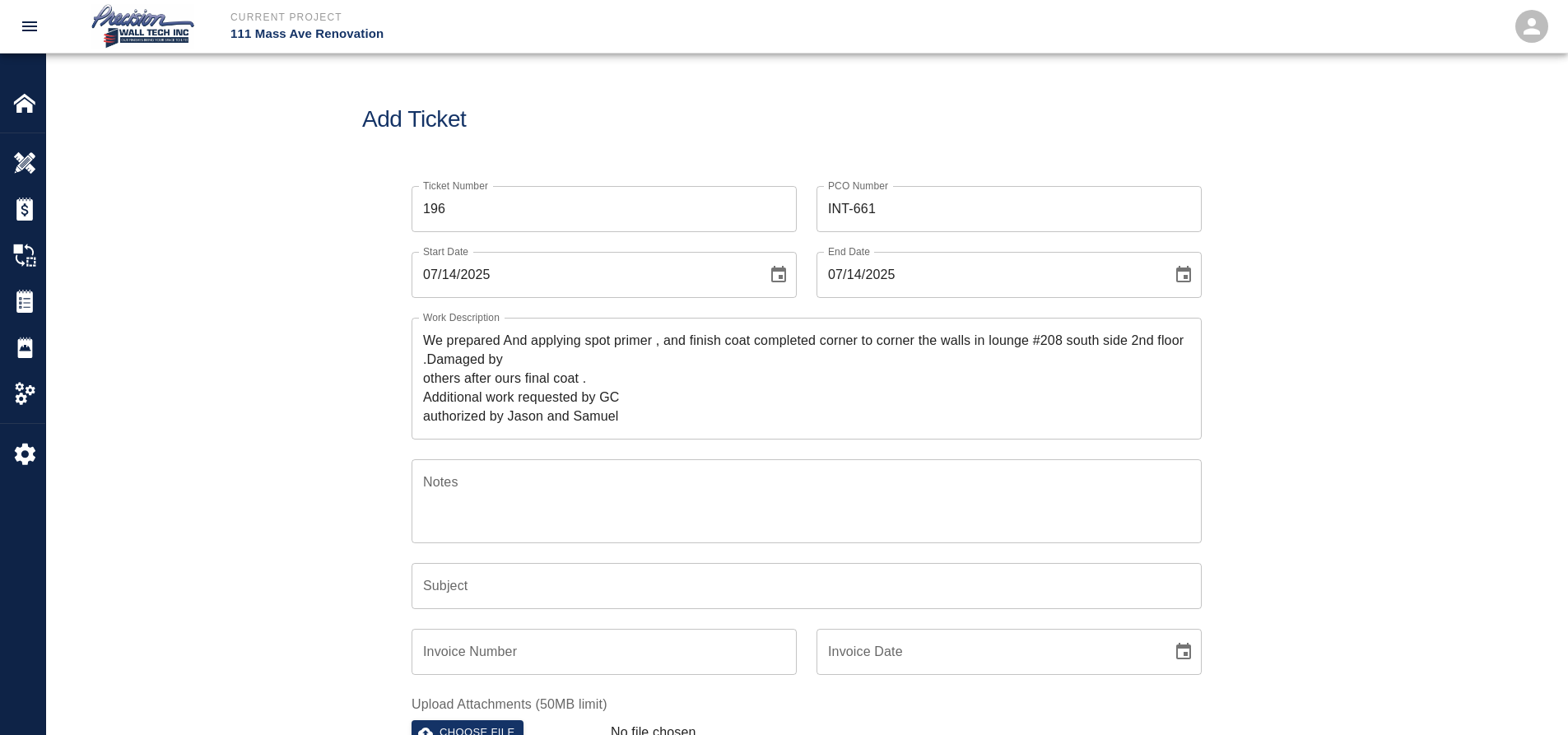 click on "We prepared And applying spot primer , and finish coat completed corner to corner the walls in lounge #208 south side 2nd floor . Damaged by
others after ours final coat .
Additional work requested by GC
authorized by Jason and Samuel x Work Description" at bounding box center (807, 379) 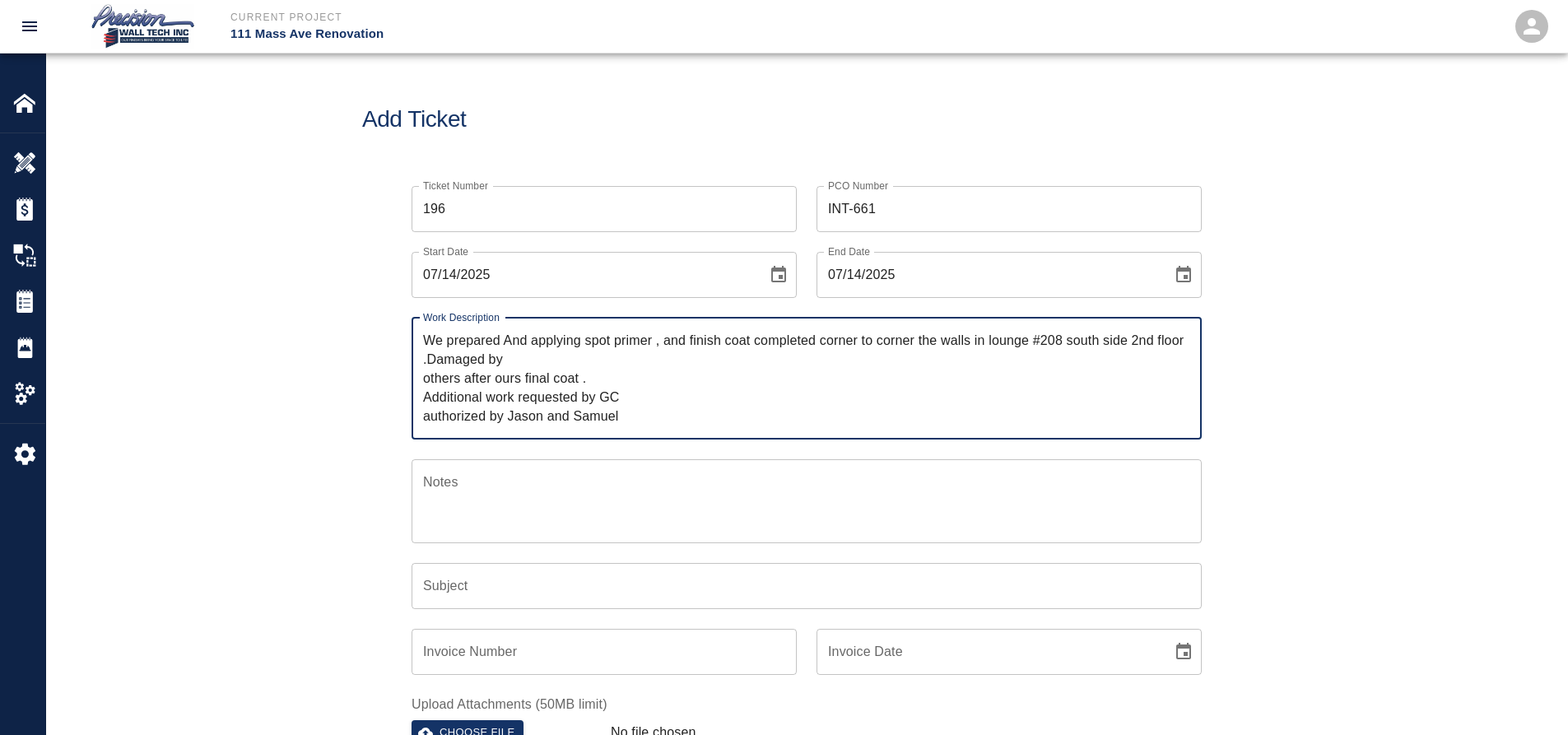 click on "We prepared And applying spot primer , and finish coat completed corner to corner the walls in lounge #208 south side 2nd floor . Damaged by
others after ours final coat .
Additional work requested by GC
authorized by Jason and Samuel" at bounding box center (807, 378) 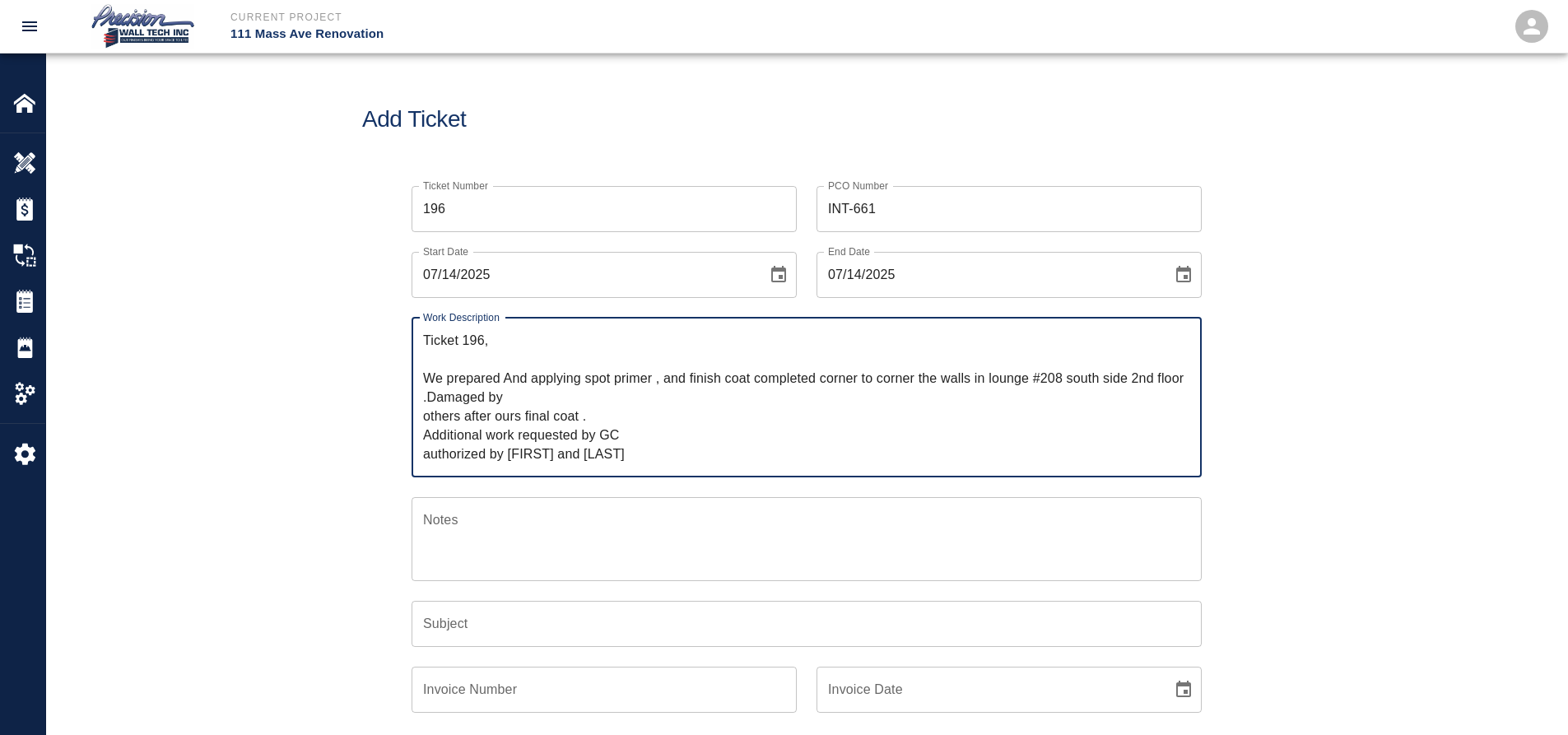 click on "Ticket 196,
We prepared And applying spot primer , and finish coat completed corner to corner the walls in lounge #208 south side 2nd floor .Damaged by
others after ours final coat .
Additional work requested by GC
authorized by Jason and Samuel" at bounding box center [807, 397] 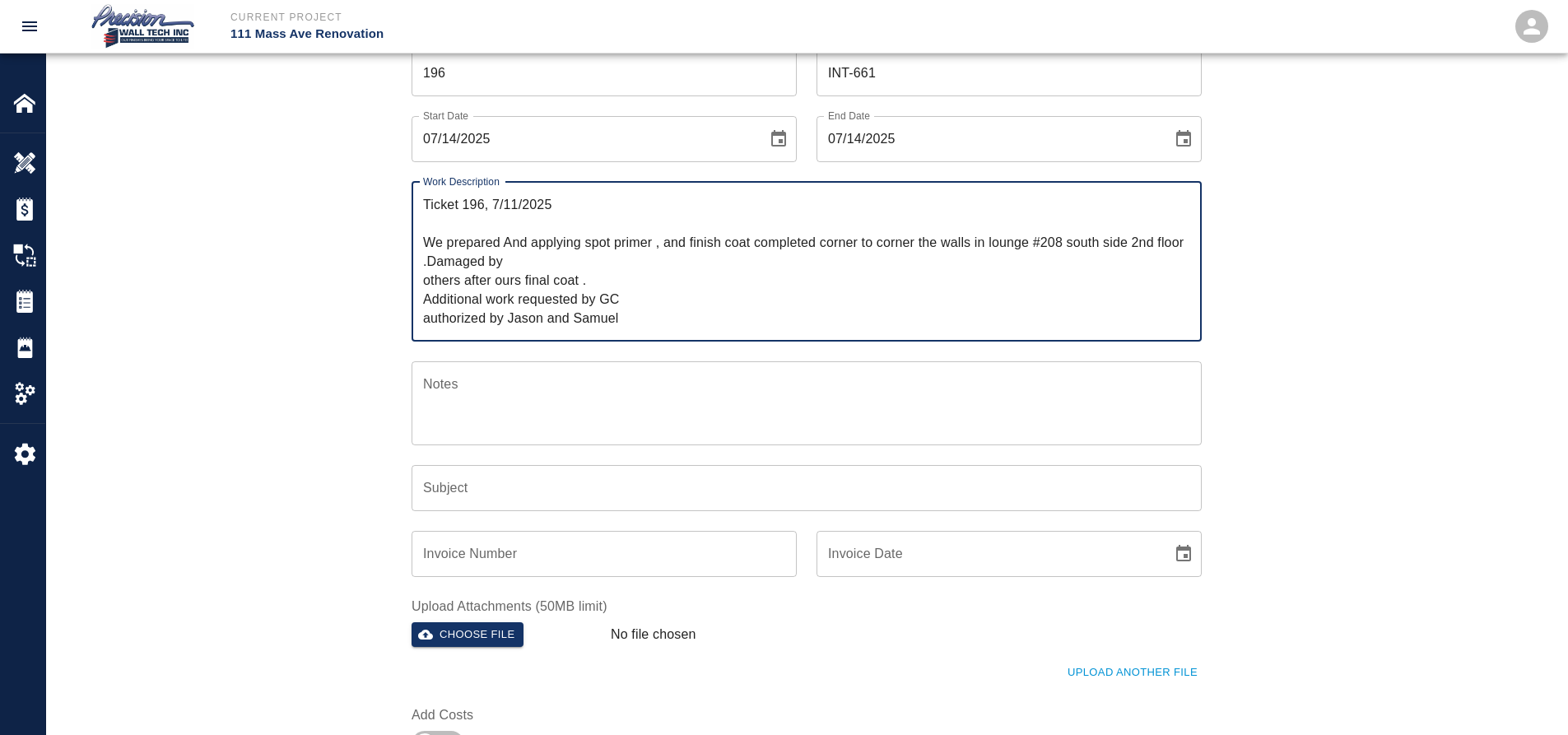 scroll, scrollTop: 165, scrollLeft: 0, axis: vertical 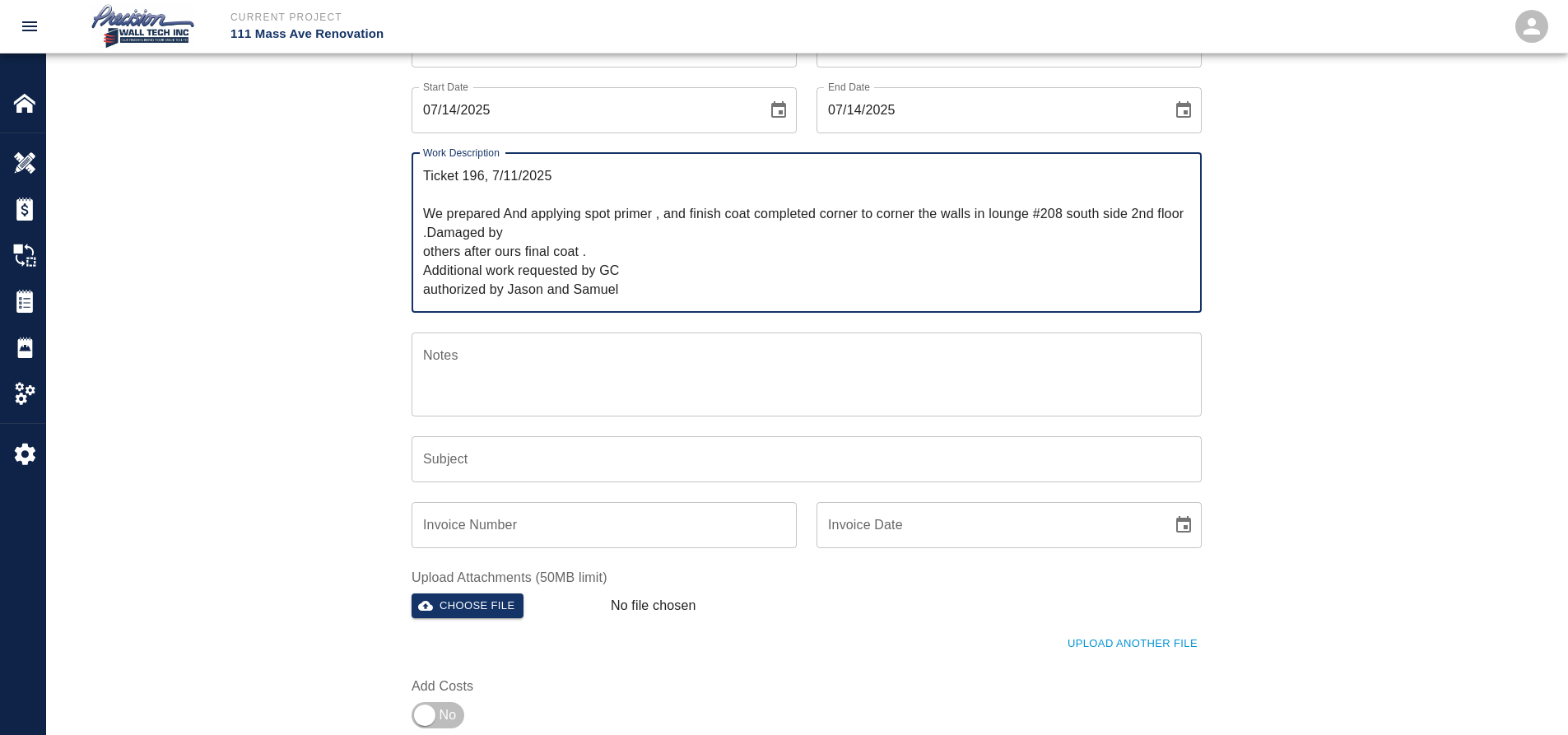 type on "Ticket 196, 7/11/2025
We prepared And applying spot primer , and finish coat completed corner to corner the walls in lounge #208 south side 2nd floor .Damaged by
others after ours final coat .
Additional work requested by GC
authorized by Jason and Samuel" 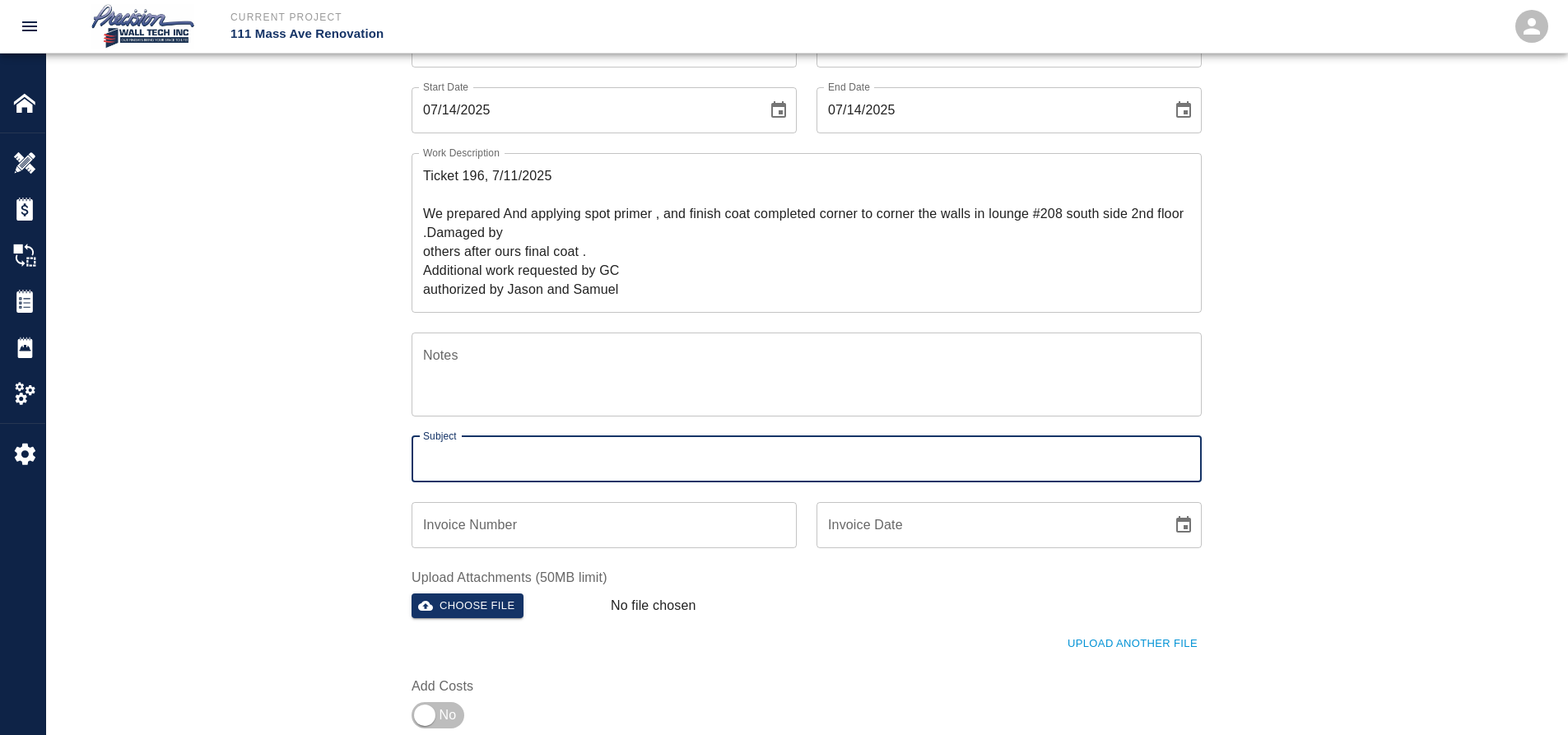 click on "Subject" at bounding box center (807, 459) 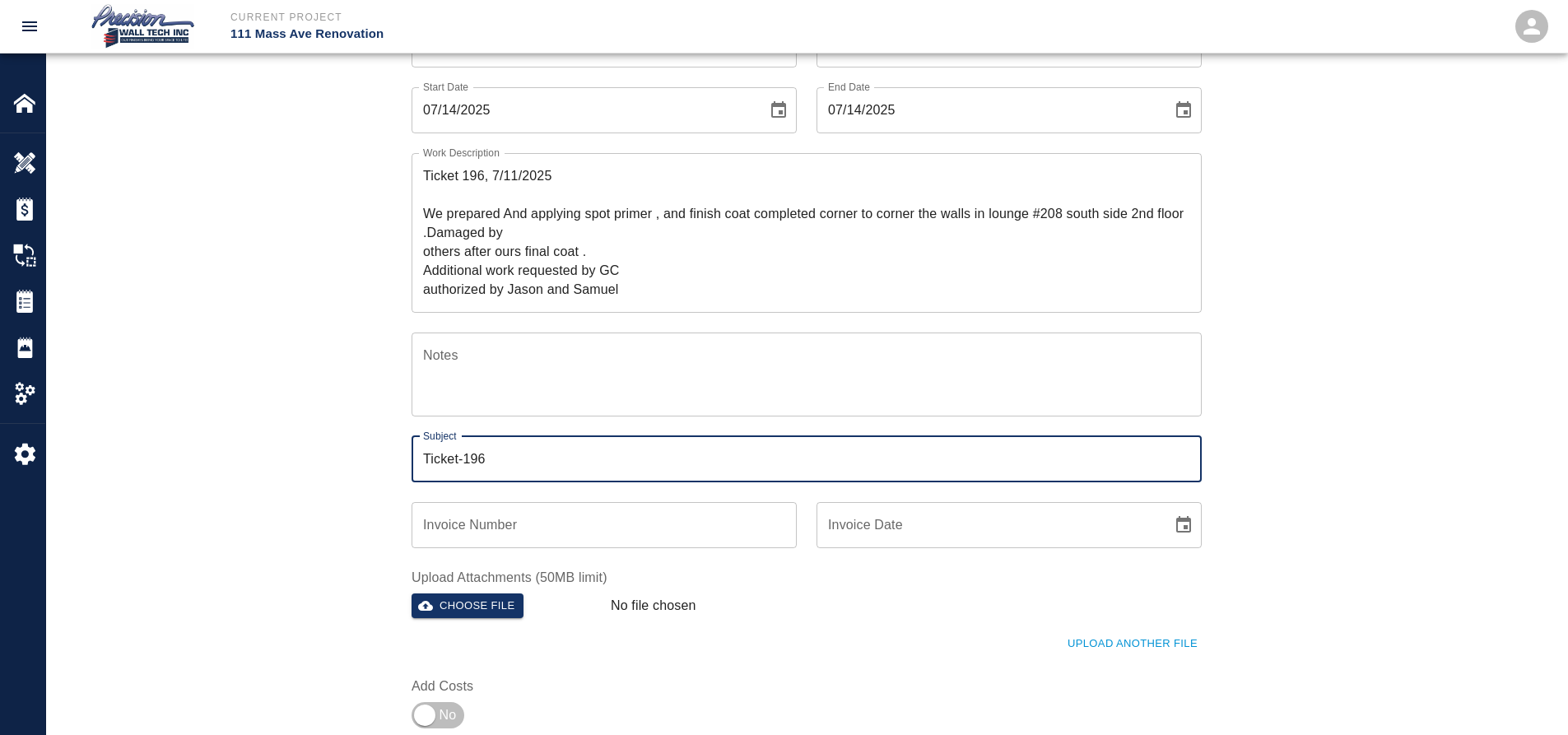 type on "Ticket-196" 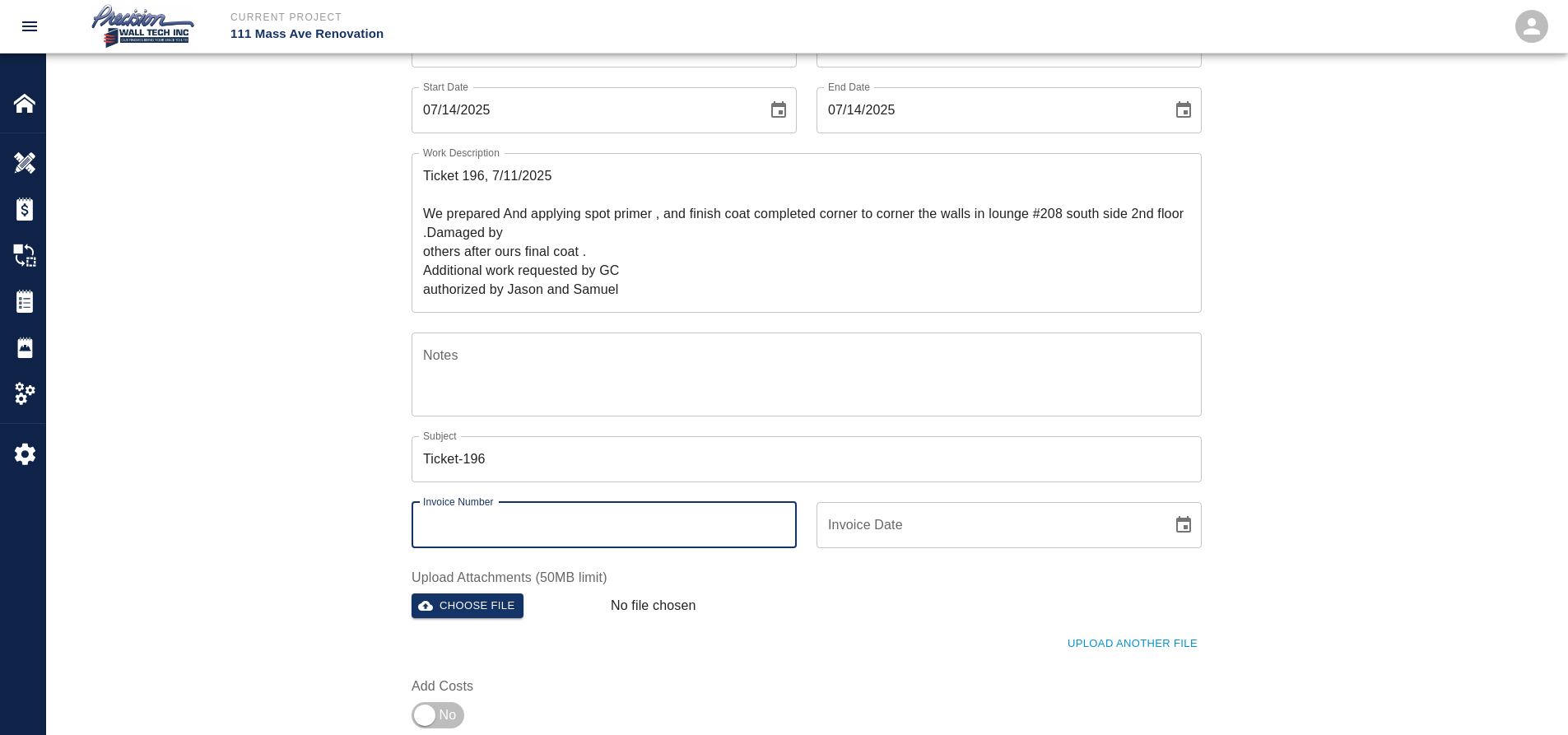 drag, startPoint x: 812, startPoint y: 541, endPoint x: 833, endPoint y: 535, distance: 21.84033 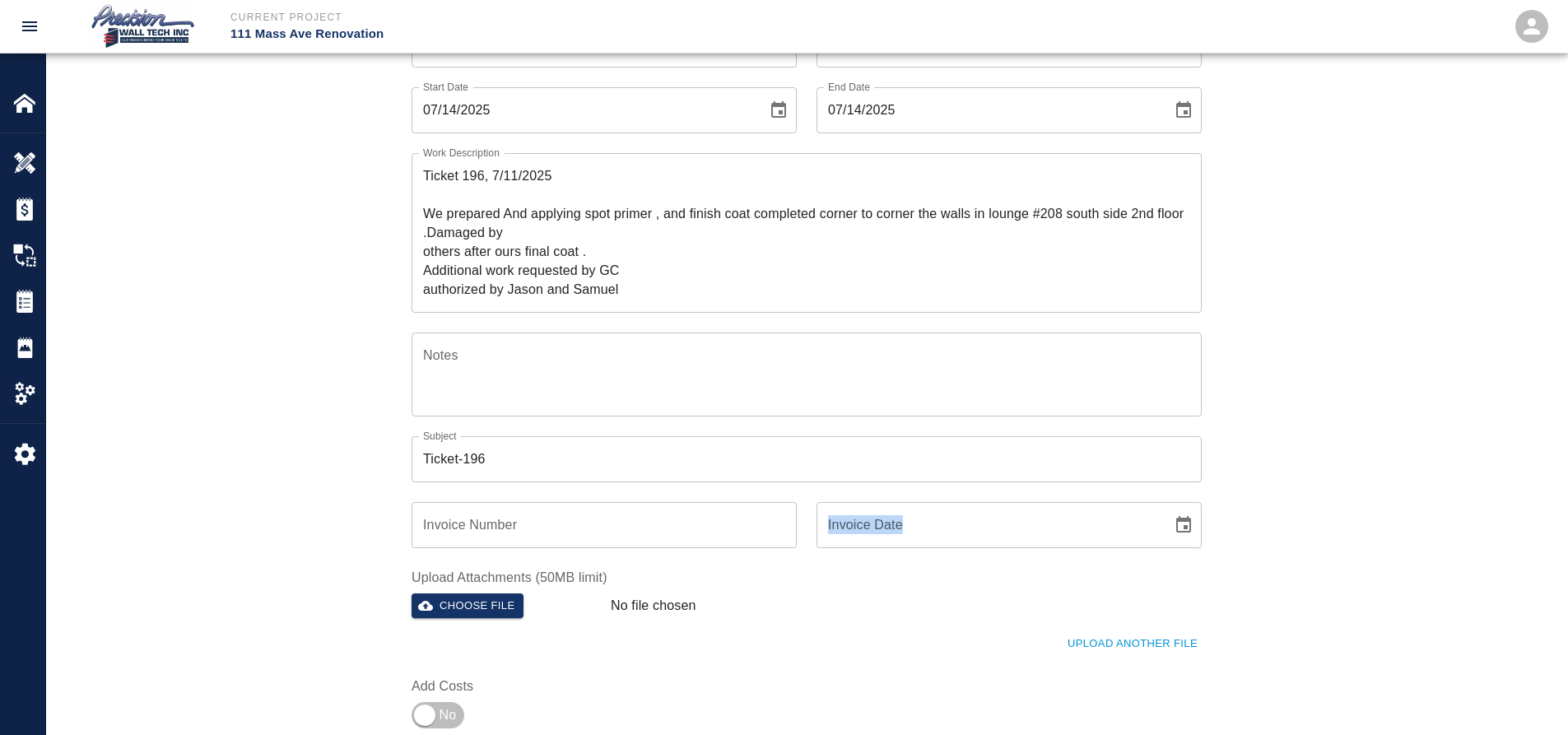 click 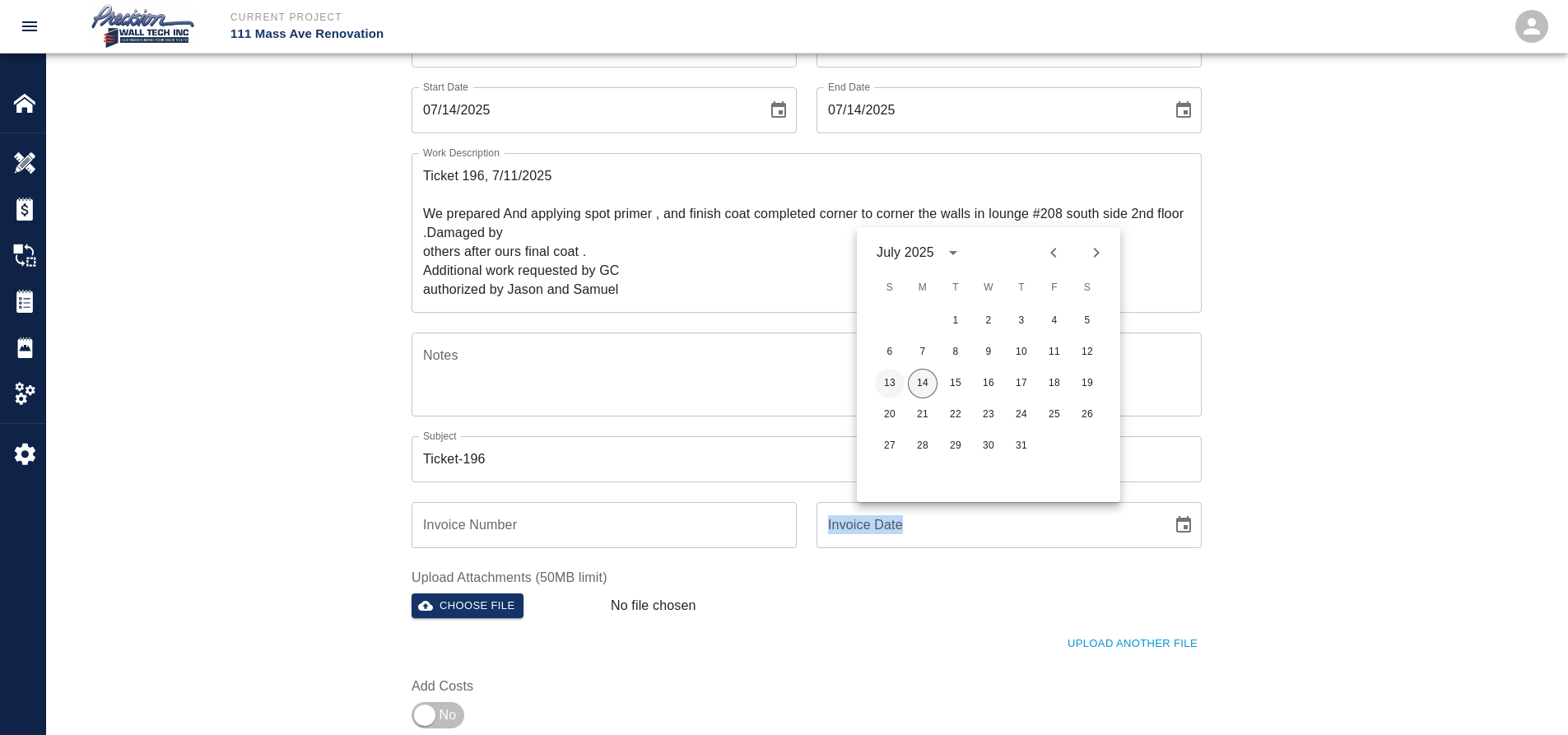 drag, startPoint x: 898, startPoint y: 380, endPoint x: 913, endPoint y: 384, distance: 15.524175 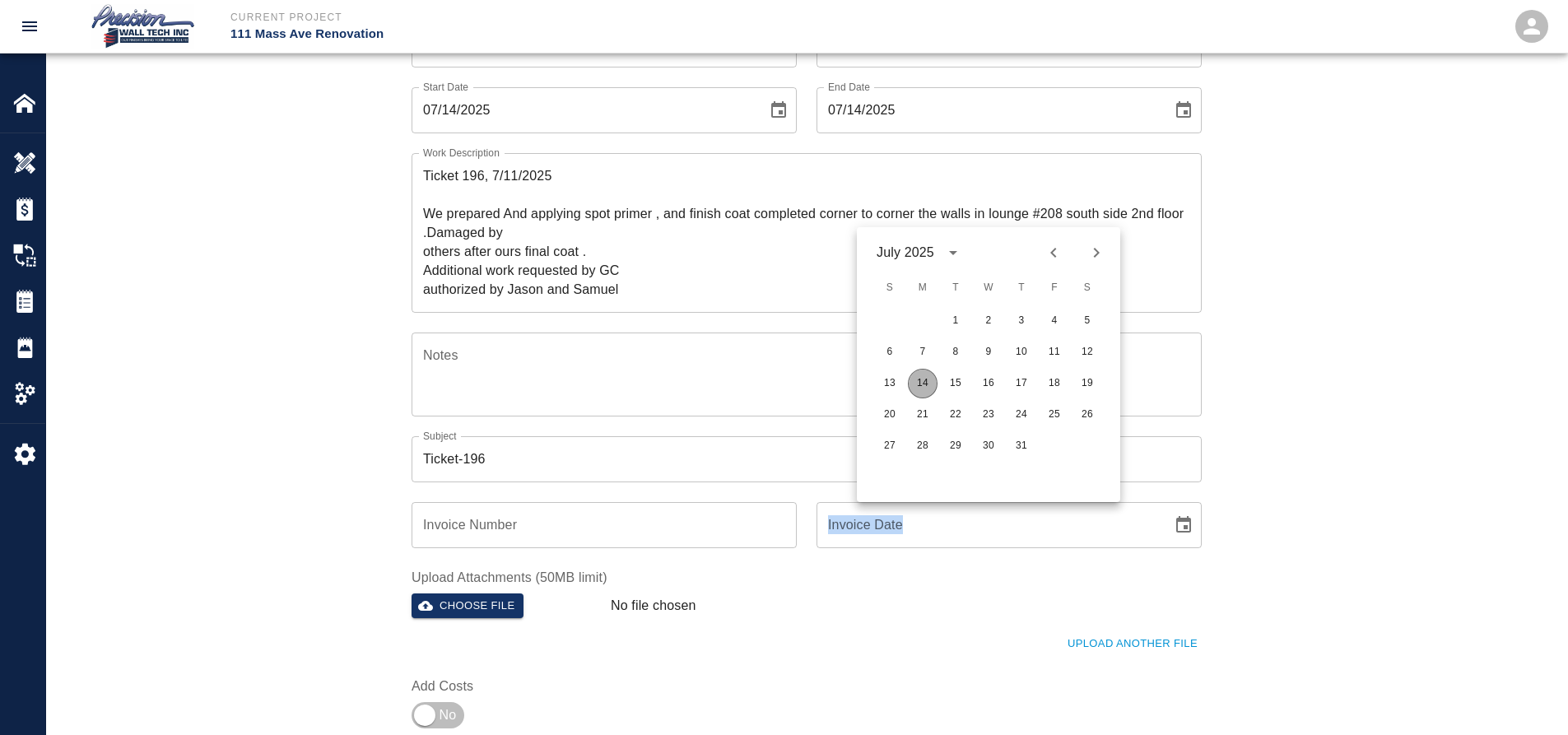 click on "14" at bounding box center (923, 384) 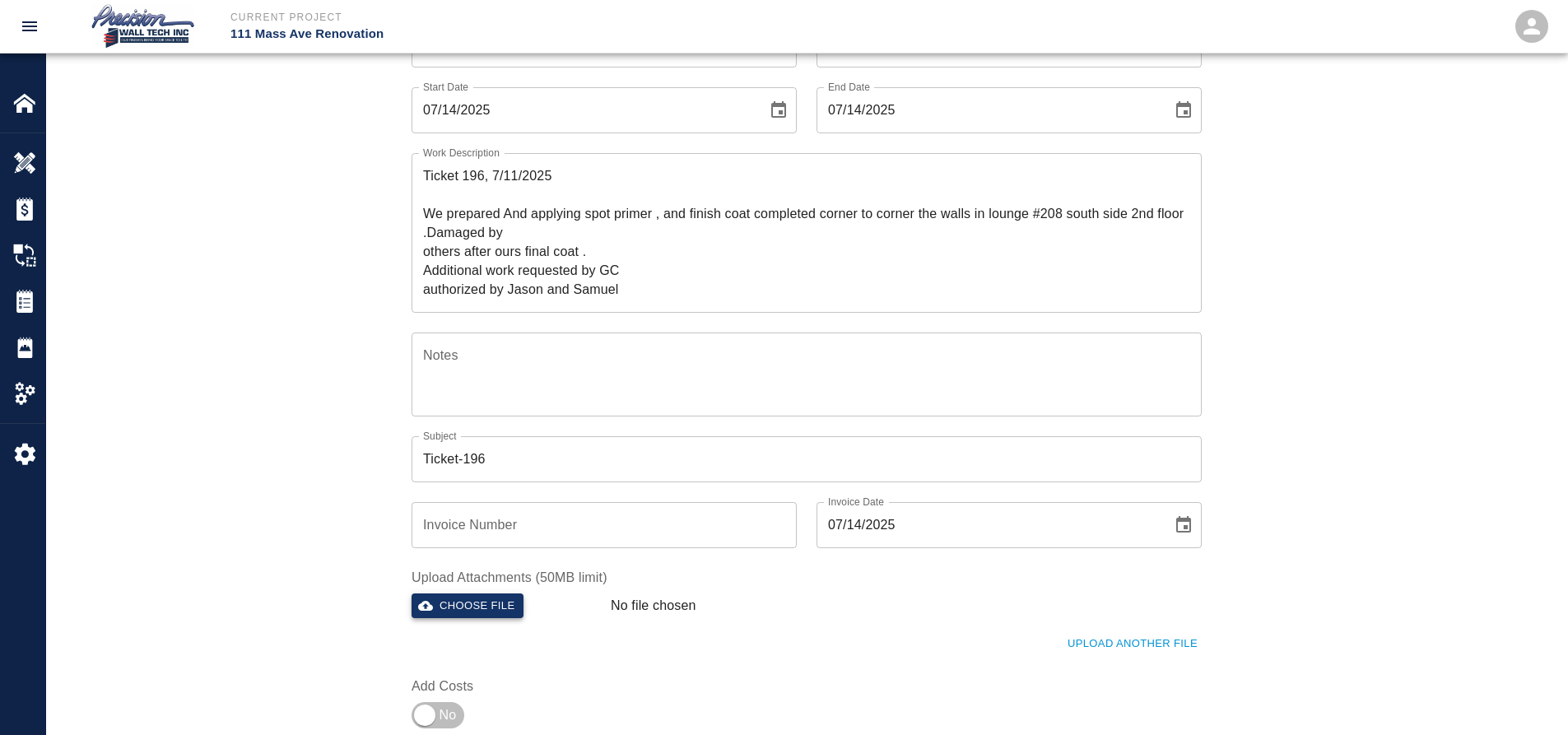 click on "Choose file" at bounding box center [468, 606] 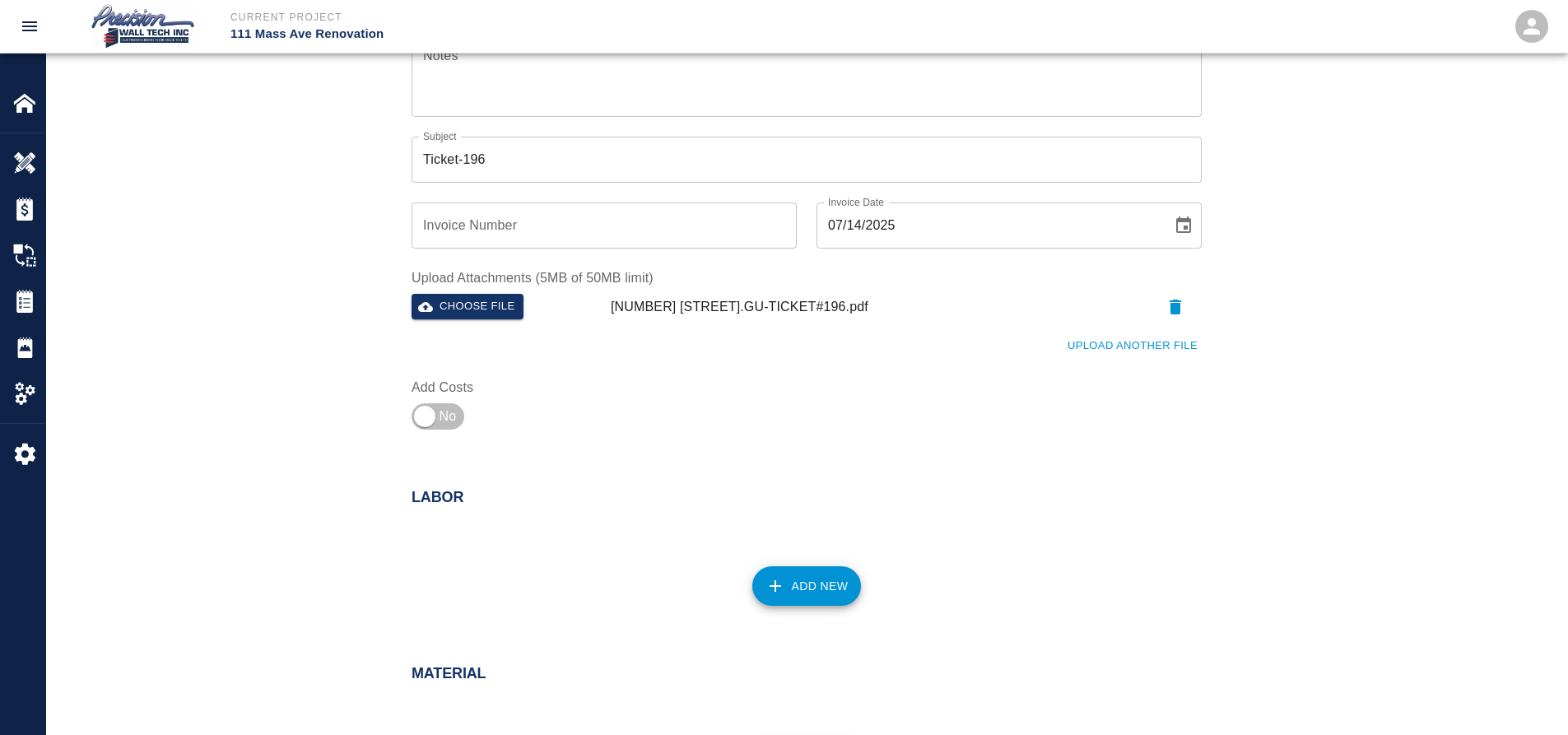 scroll, scrollTop: 494, scrollLeft: 0, axis: vertical 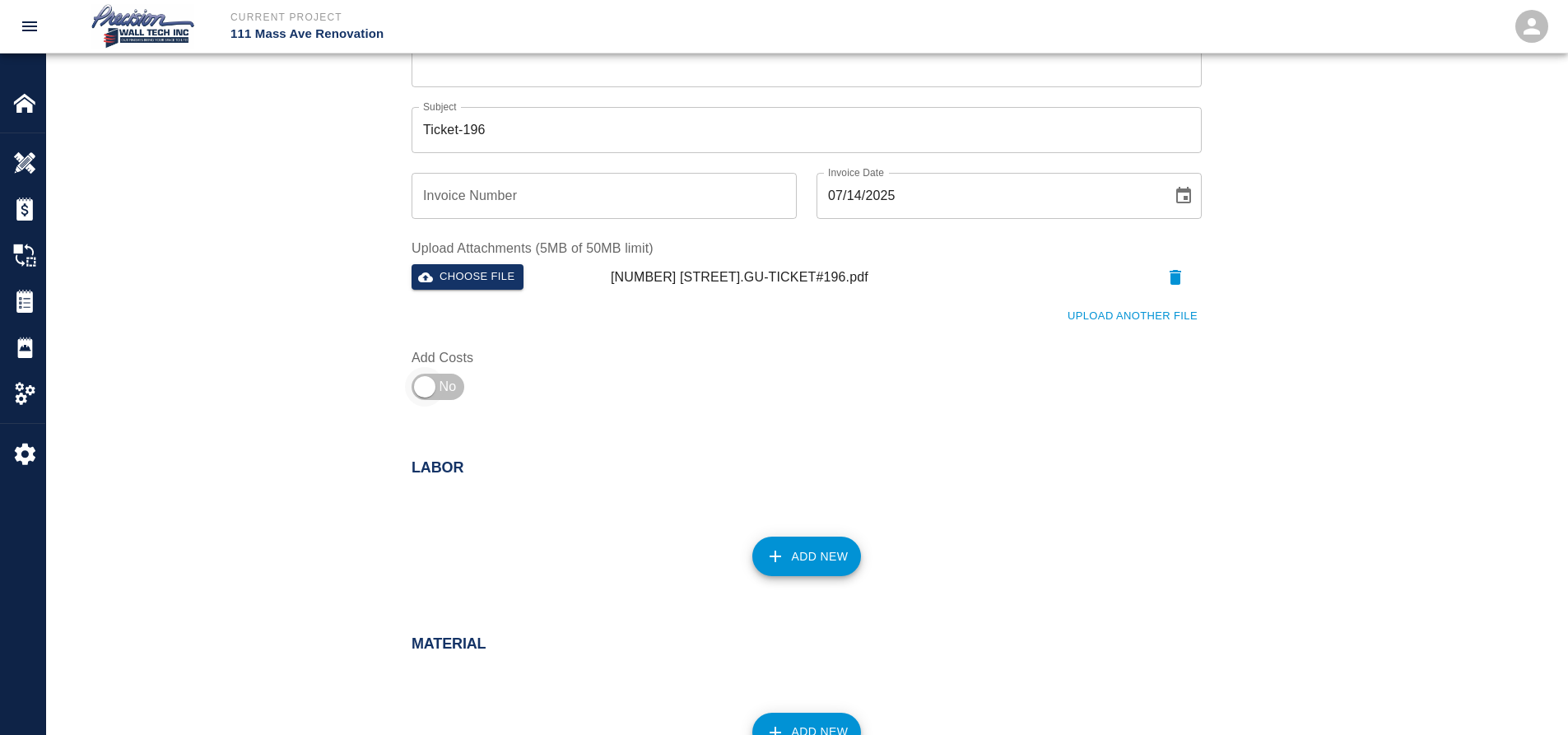 click at bounding box center (425, 387) 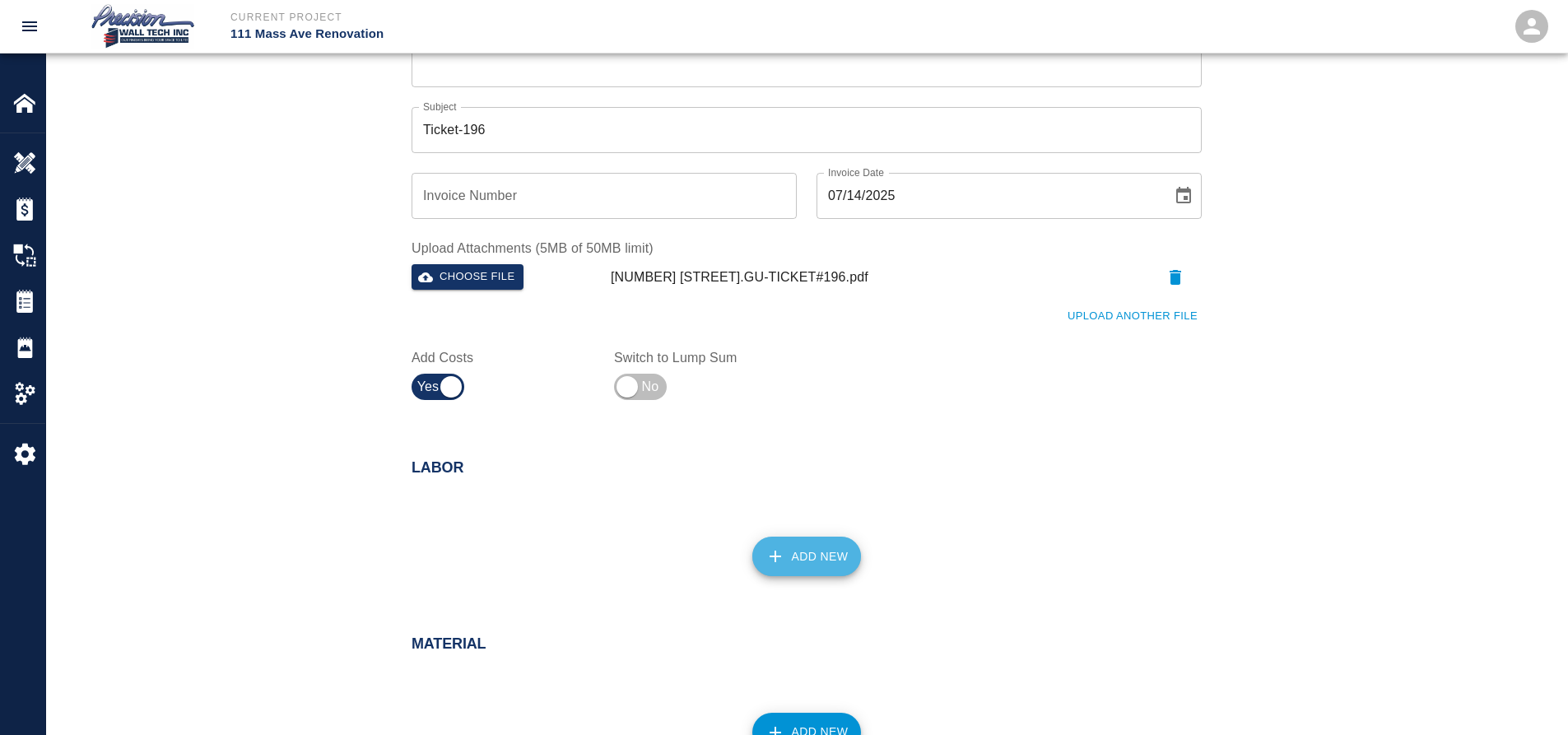 click on "Add New" at bounding box center [807, 556] 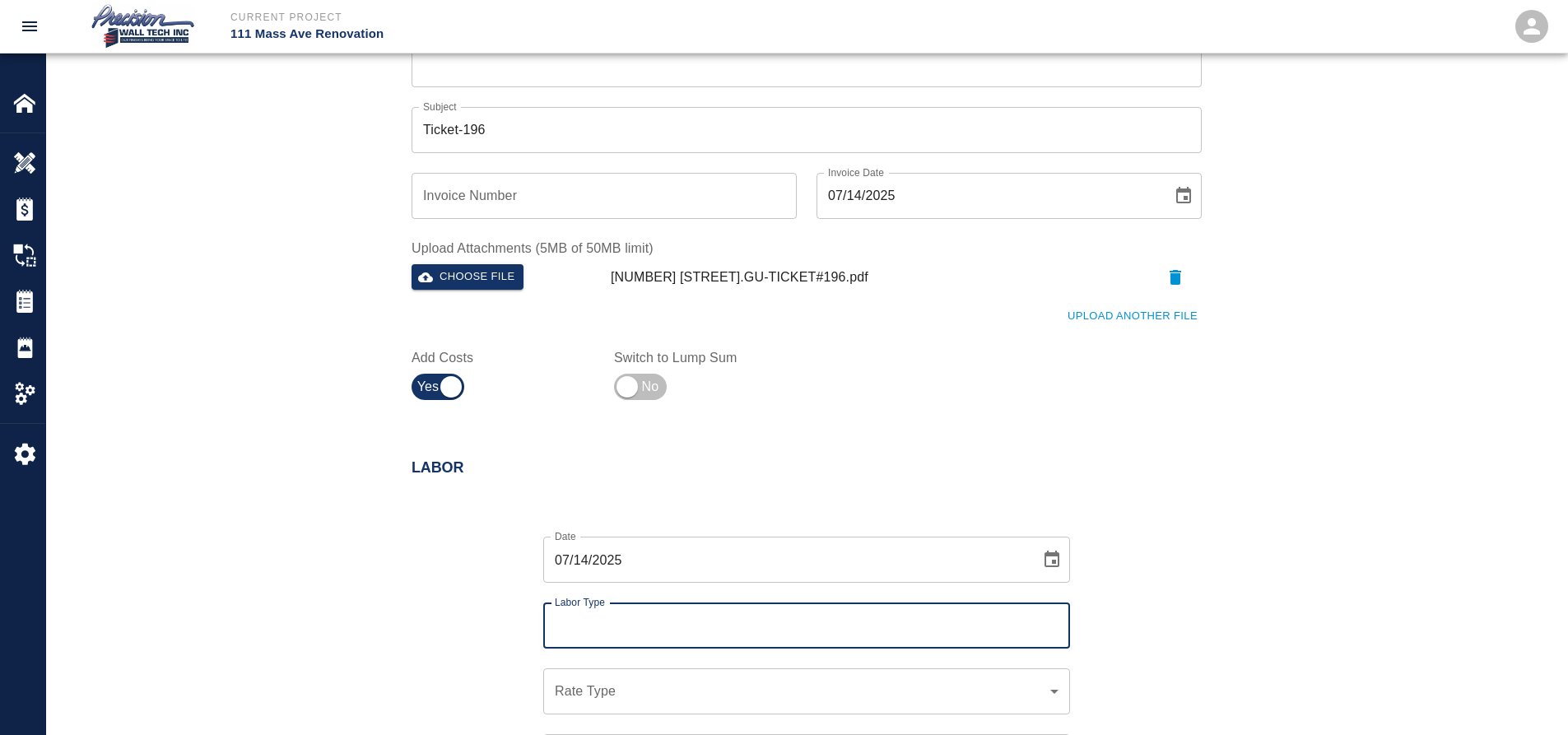 click on "Labor Type" at bounding box center [807, 626] 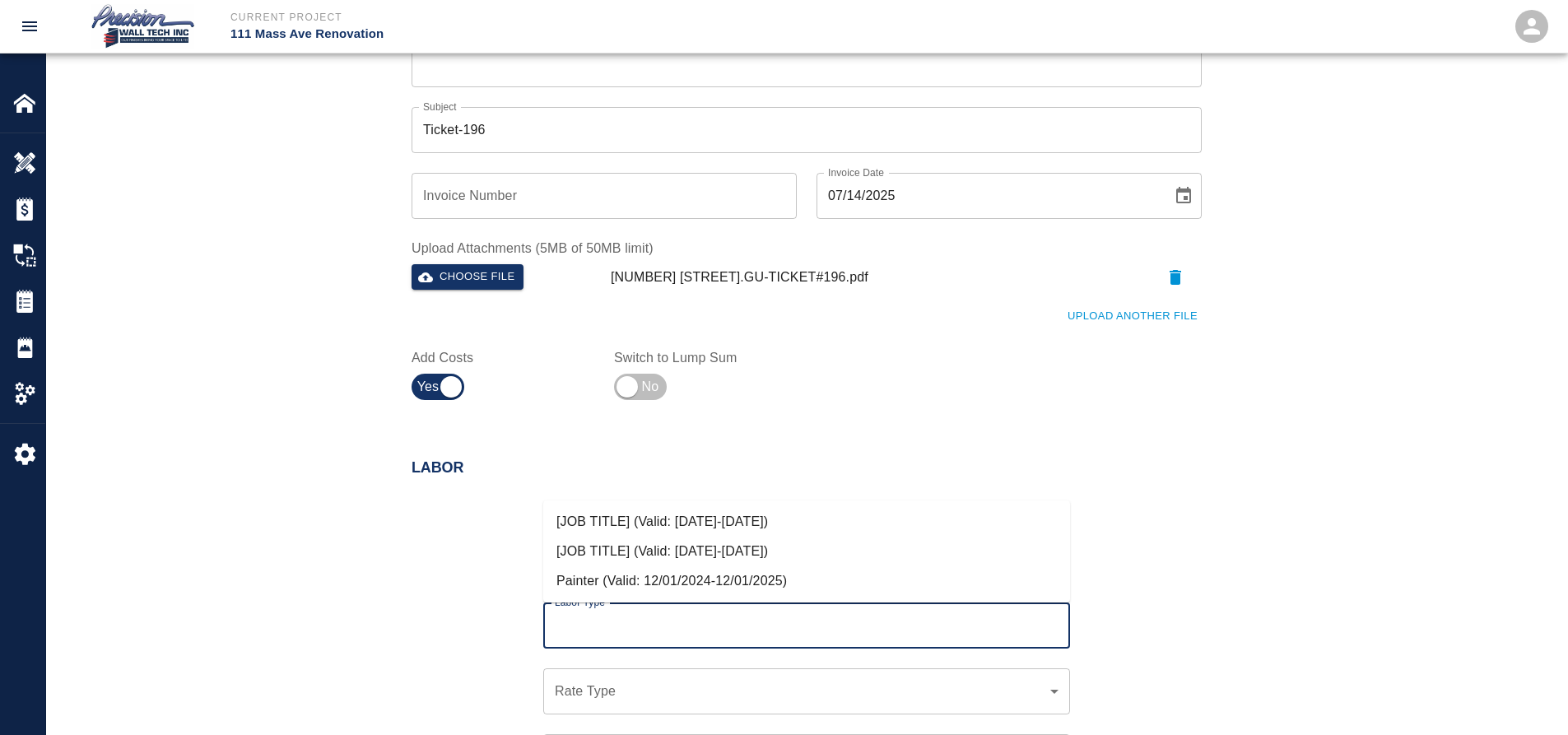 click on "Painter (Valid: 12/01/2024-12/01/2025)" at bounding box center [807, 581] 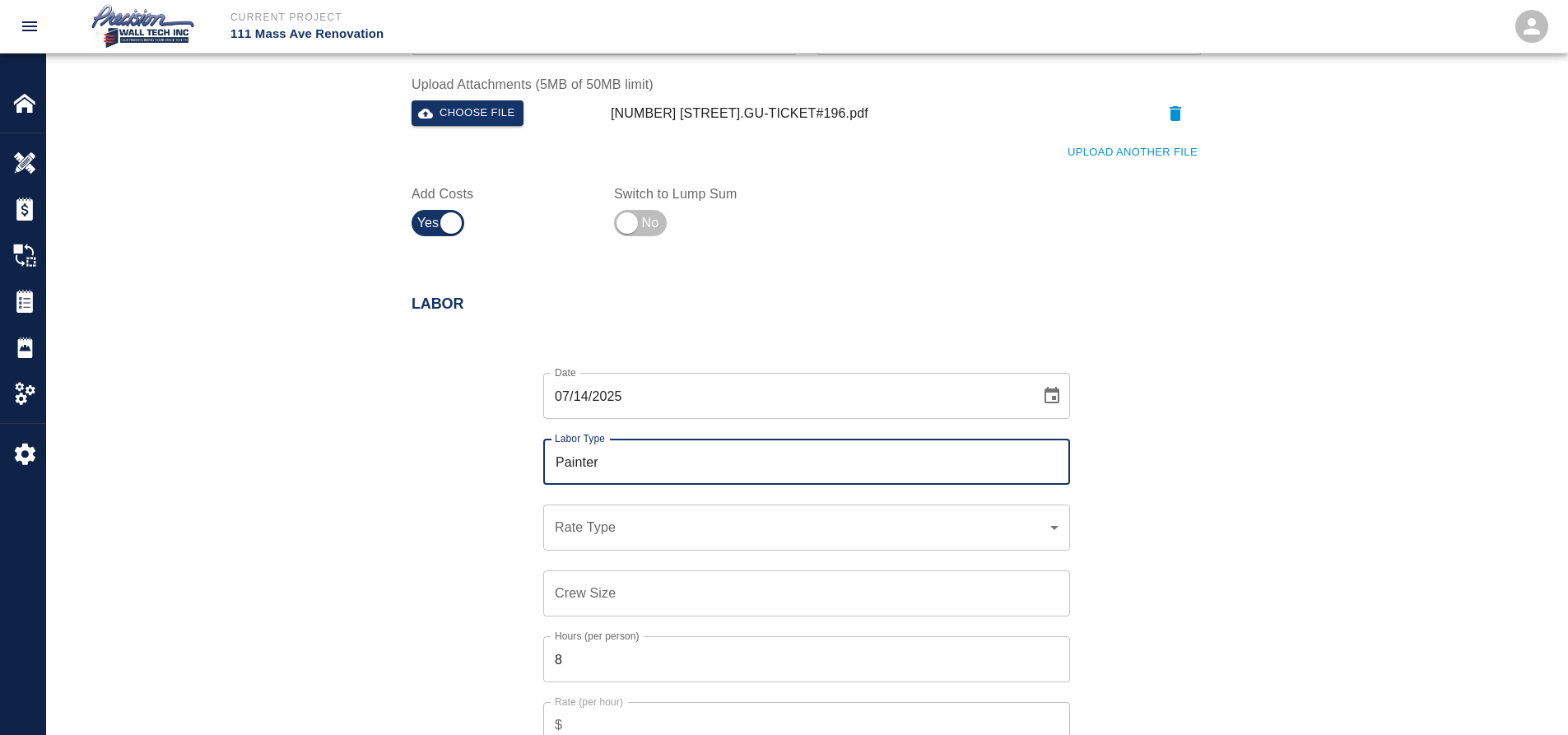 scroll, scrollTop: 658, scrollLeft: 0, axis: vertical 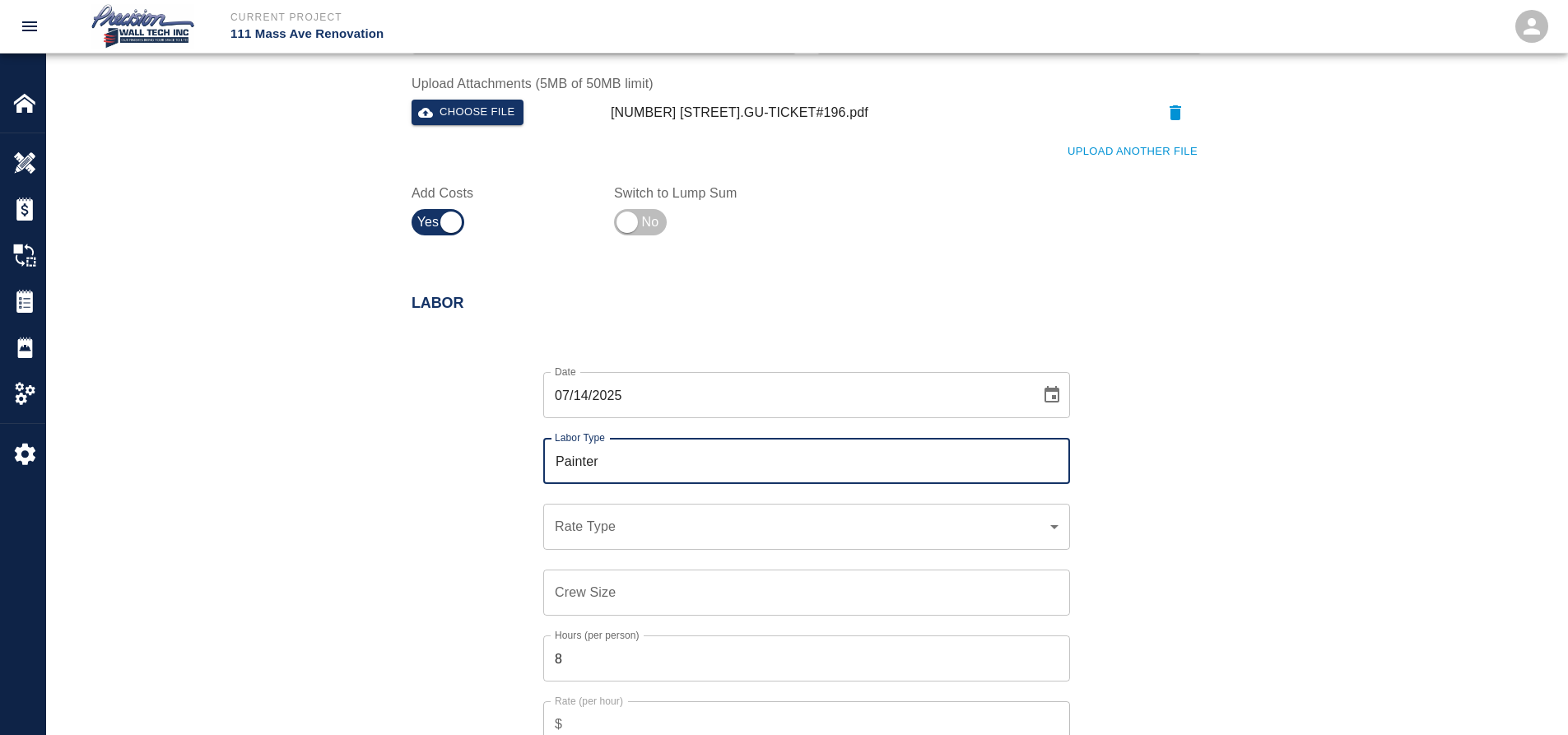 click on "​ Rate Type" at bounding box center (807, 527) 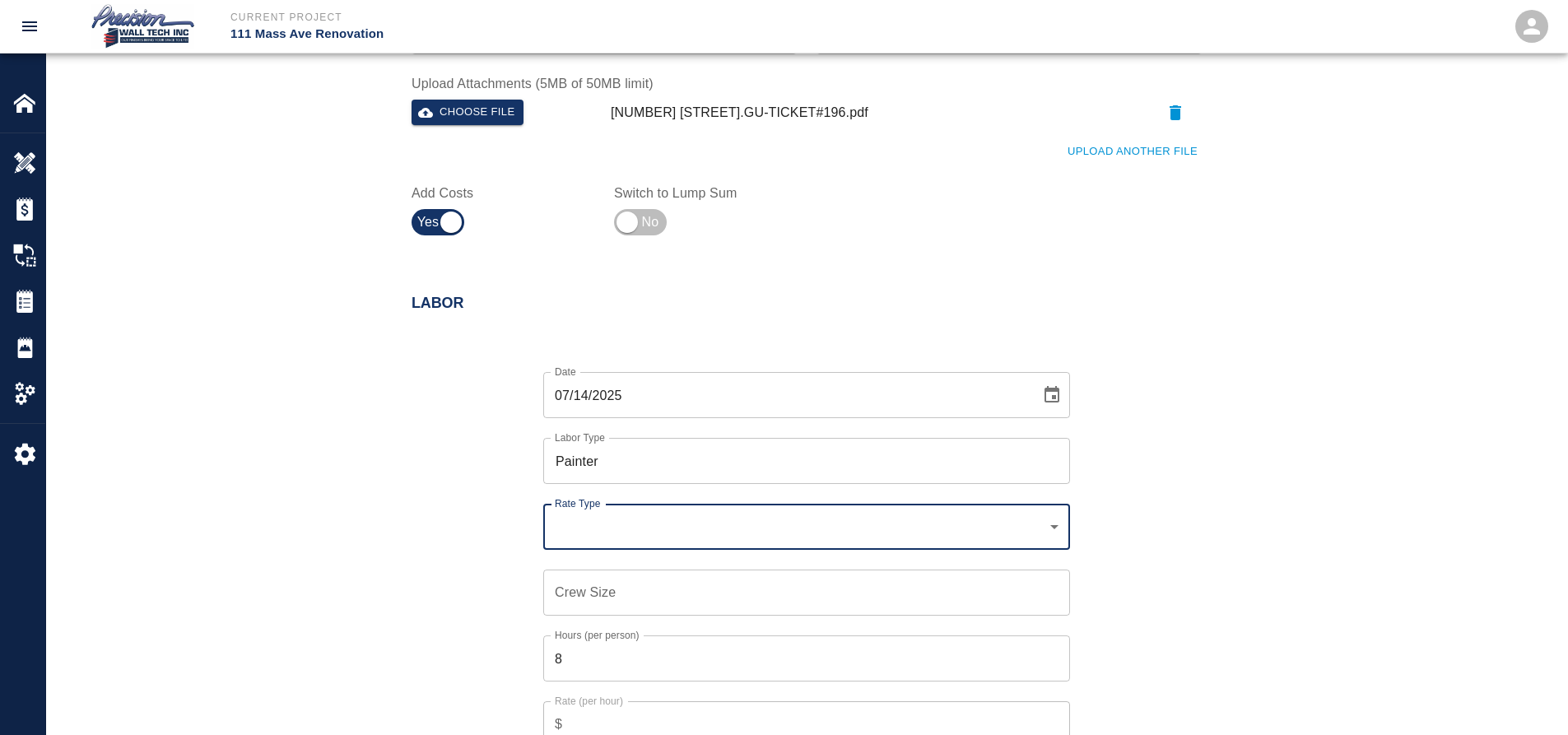 click on "​ Rate Type" at bounding box center [807, 527] 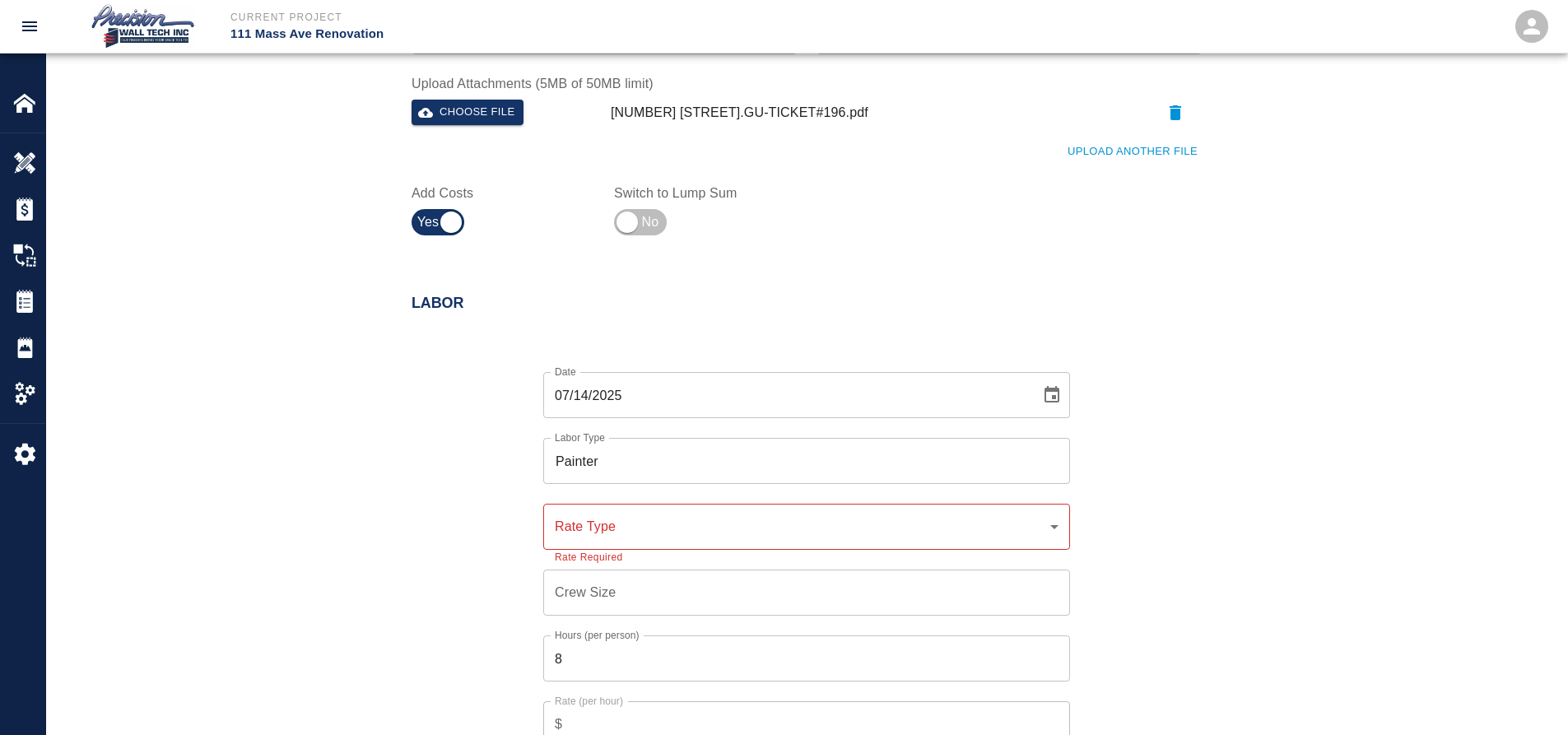 click on "​ Rate Type" at bounding box center (807, 527) 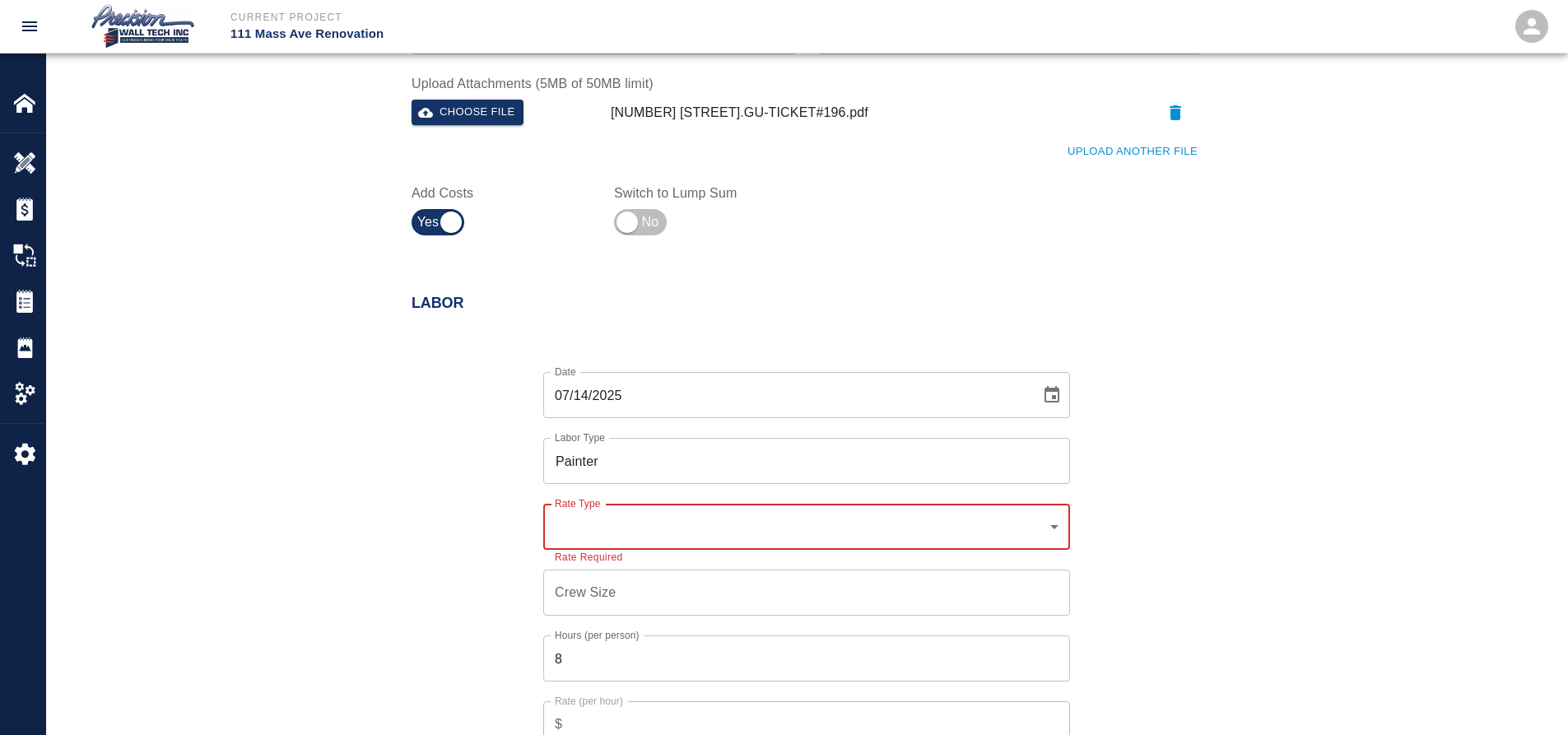 click on "​ Rate Type" at bounding box center (807, 527) 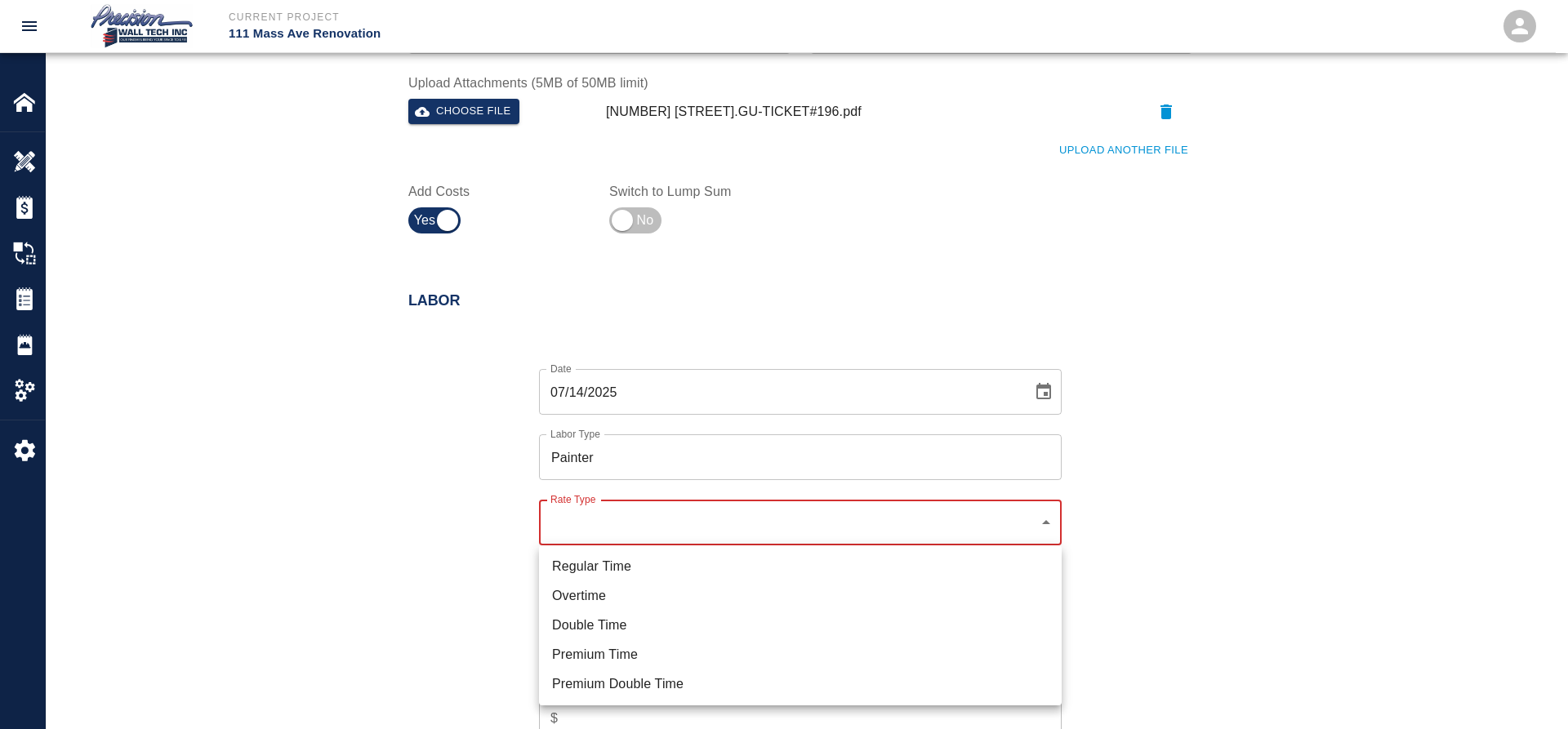click on "Current Project 111 Mass Ave Renovation Home 111 Mass Ave Renovation Overview Estimates Change Orders Tickets Daily Reports Project Settings Settings Powered By Terms of Service  |  Privacy Policy Add Ticket Ticket Number 196 Ticket Number PCO Number INT-661 PCO Number Start Date  07/14/2025 Start Date  End Date 07/14/2025 End Date Work Description Ticket 196, 7/11/2025
We prepared And applying spot primer , and finish coat completed corner to corner the walls in lounge #208 south side 2nd floor .Damaged by
others after ours final coat .
Additional work requested by GC
authorized by Jason and Samuel x Work Description Notes x Notes Subject Ticket-196 Subject Invoice Number Invoice Number Invoice Date 07/14/2025 Invoice Date Upload Attachments (5MB of 50MB limit) Choose file 111 MASS AVE.GU-TICKET#196.pdf Upload Another File Add Costs Switch to Lump Sum Labor Date 07/14/2025 Date Labor Type Painter Labor Type Rate Type ​ Rate Type Rate Required Crew Size Crew Size Hours (per person) 8 Hours (per person) $ %" at bounding box center [784, -289] 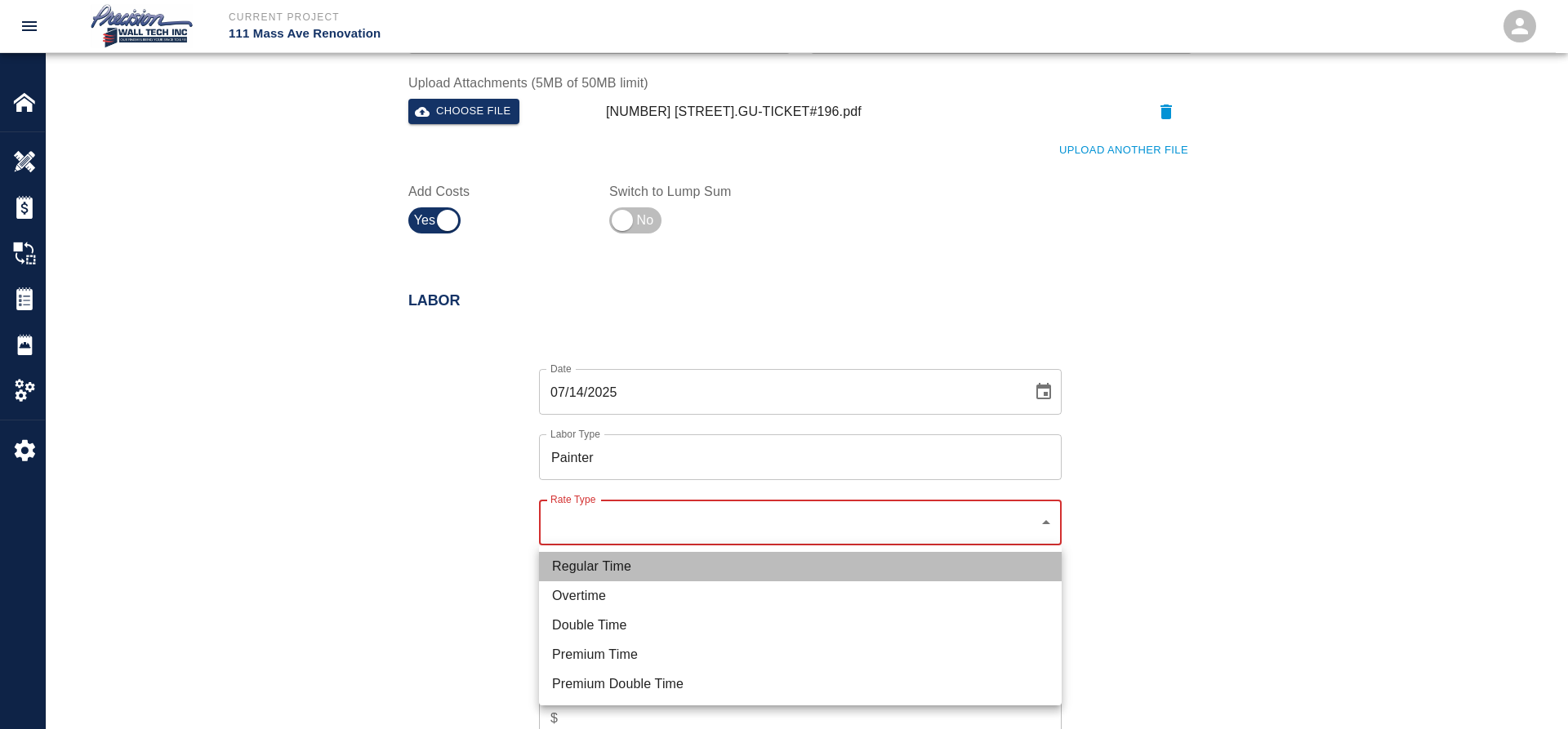 click on "Regular Time" at bounding box center (800, 567) 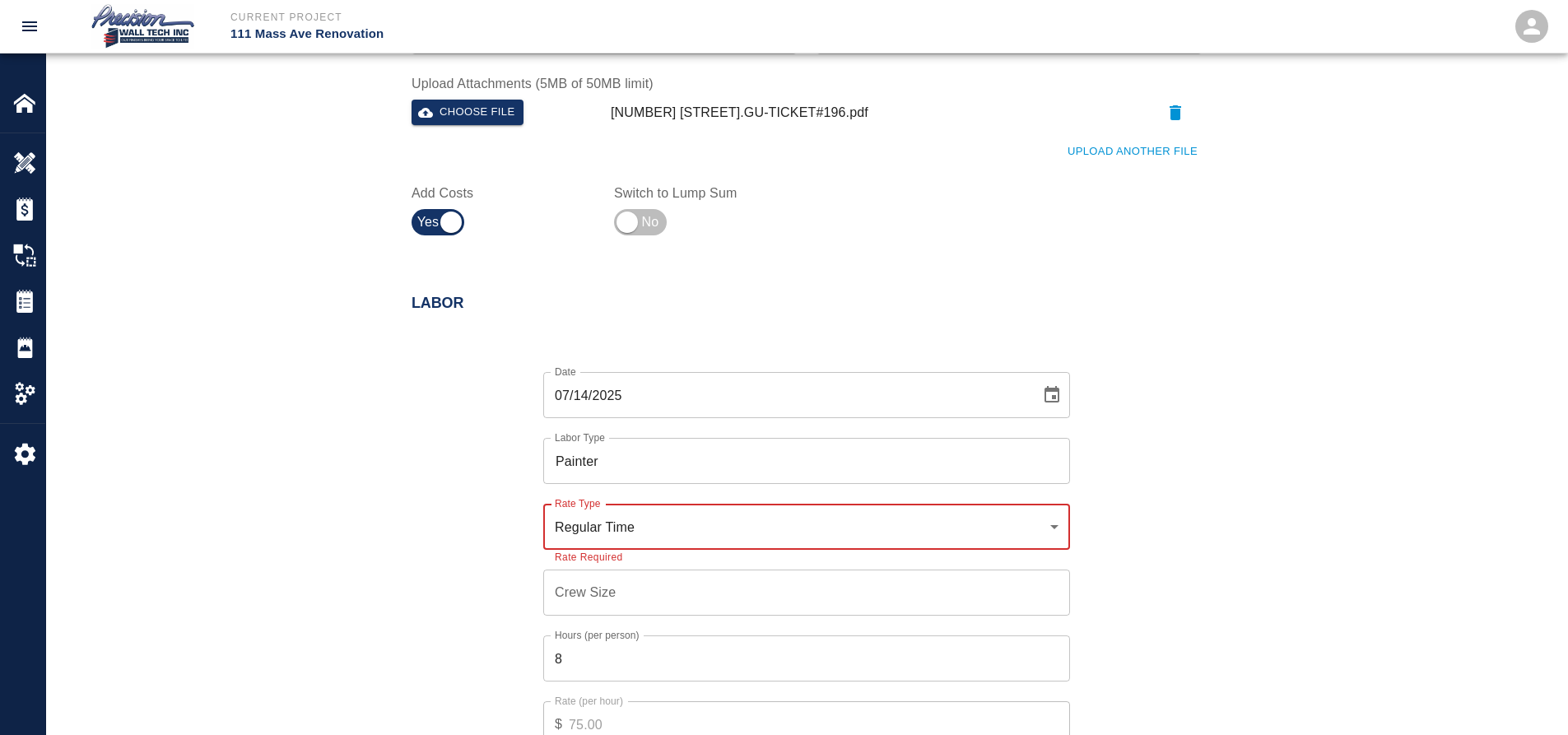 click on "Crew Size" at bounding box center [807, 593] 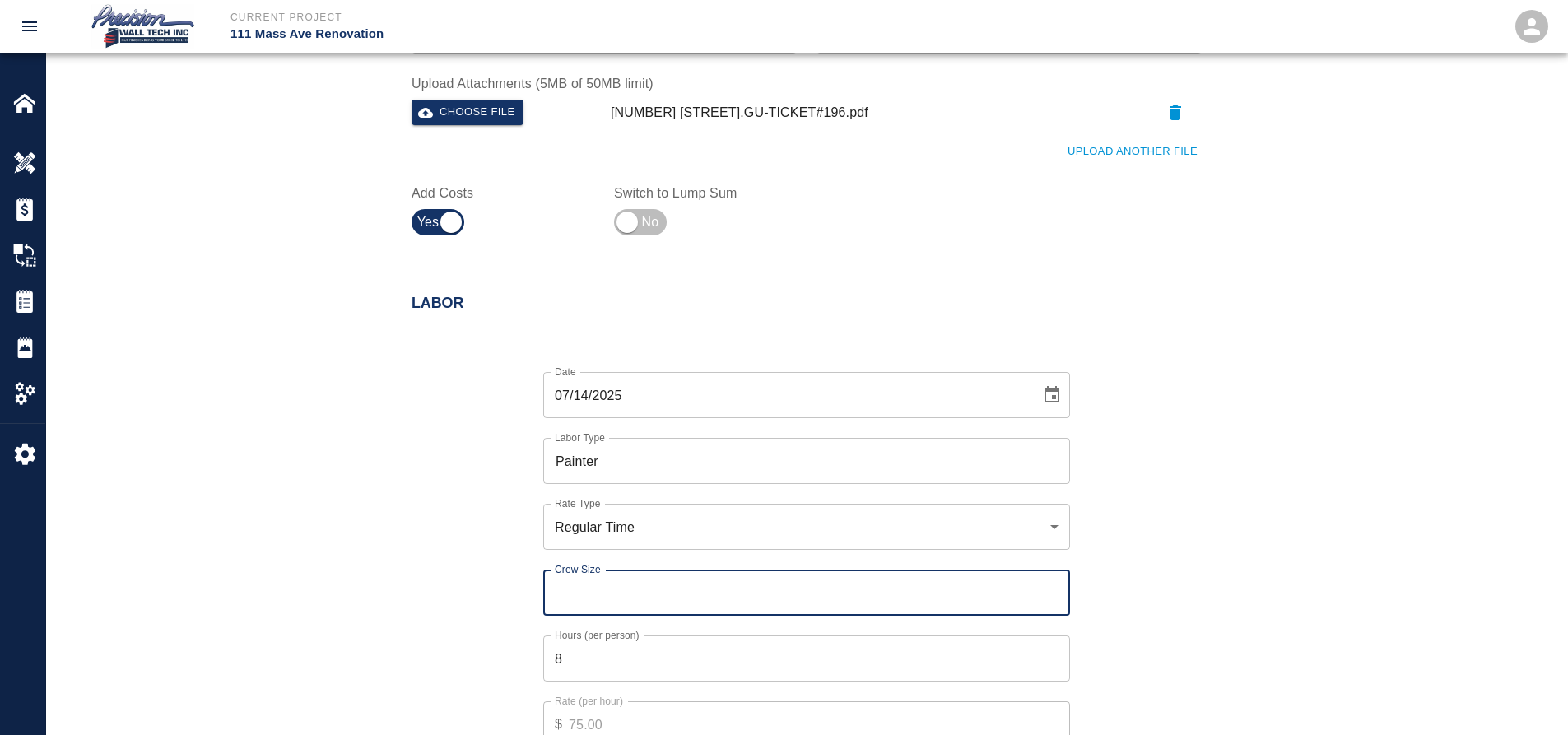 click on "Crew Size" at bounding box center (807, 593) 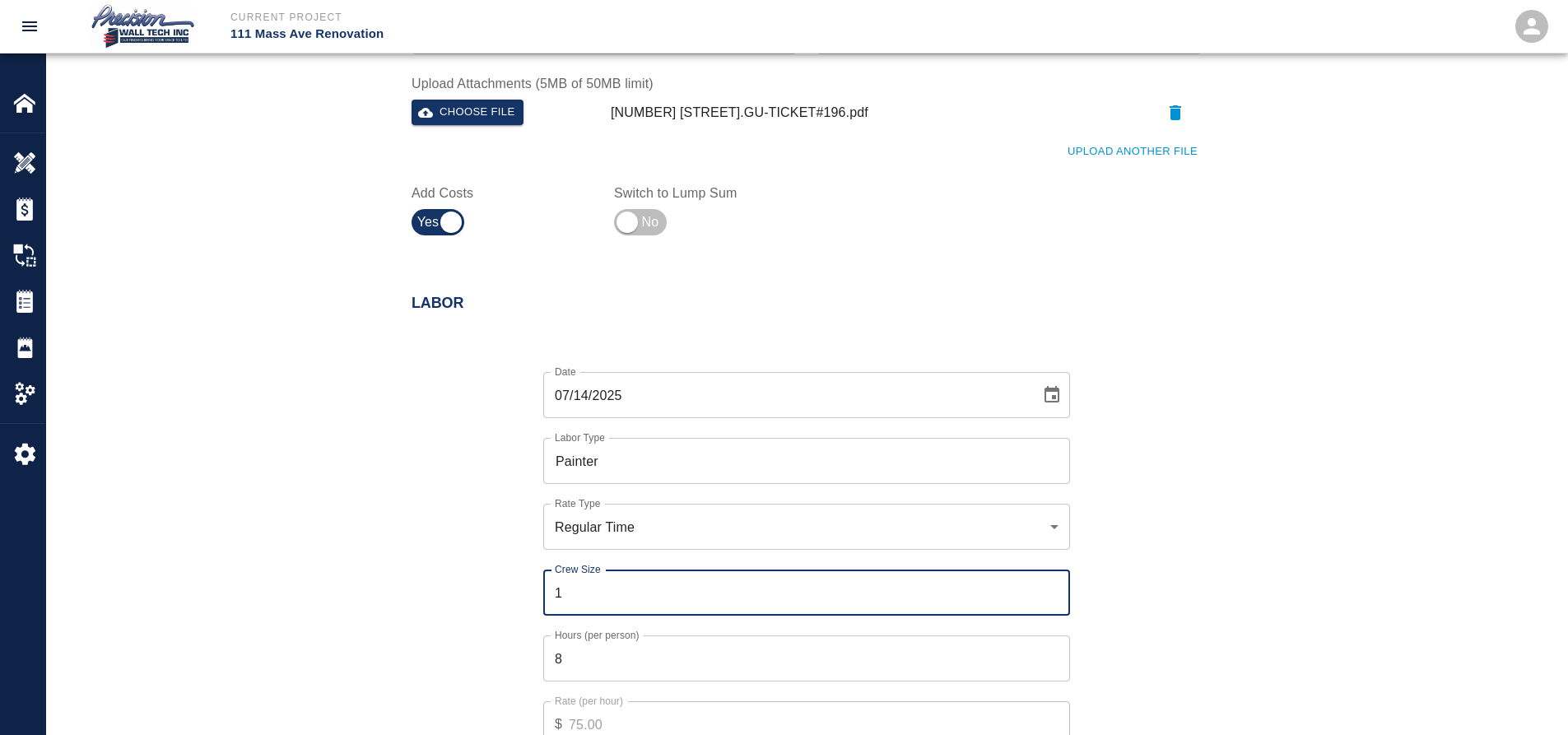 type on "1" 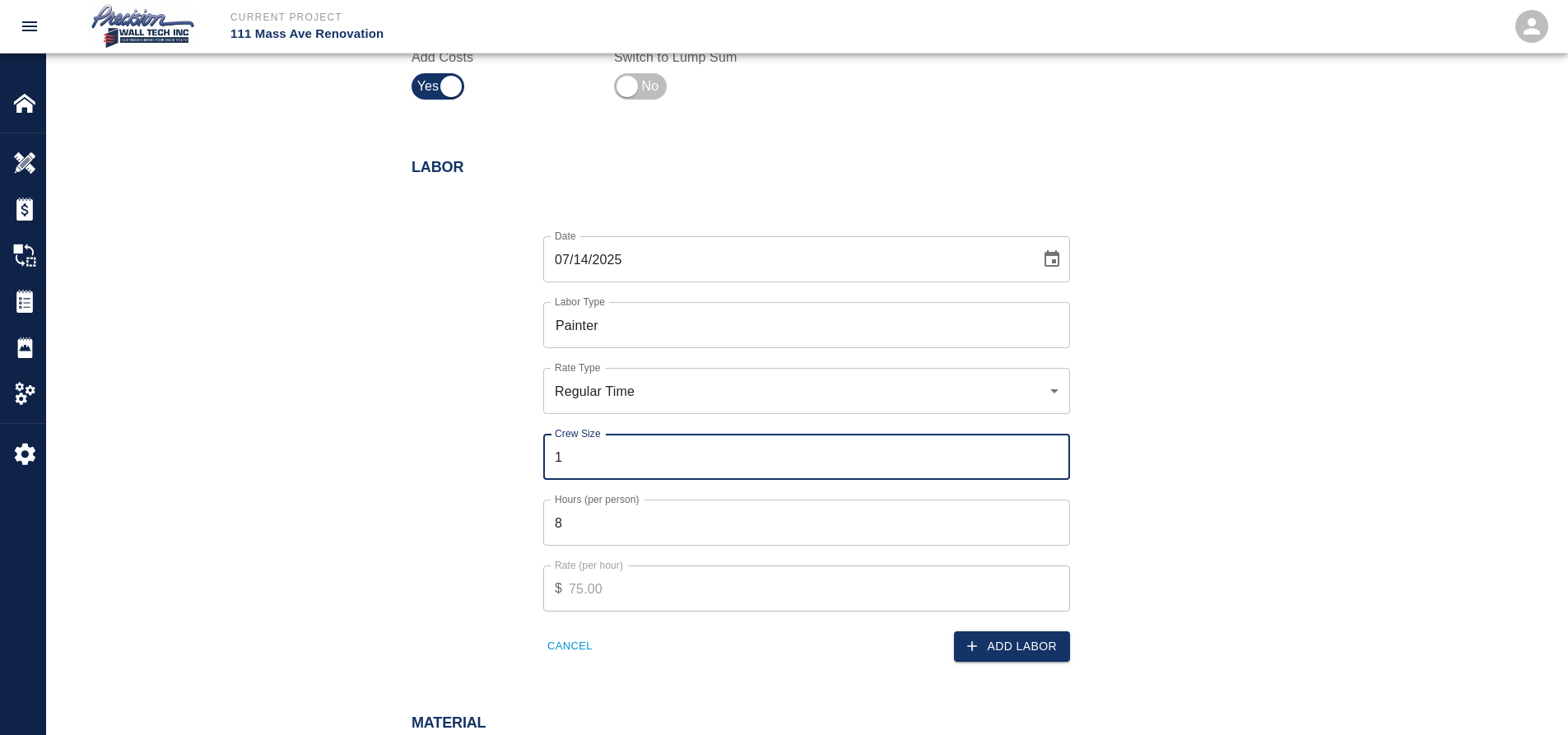 scroll, scrollTop: 823, scrollLeft: 0, axis: vertical 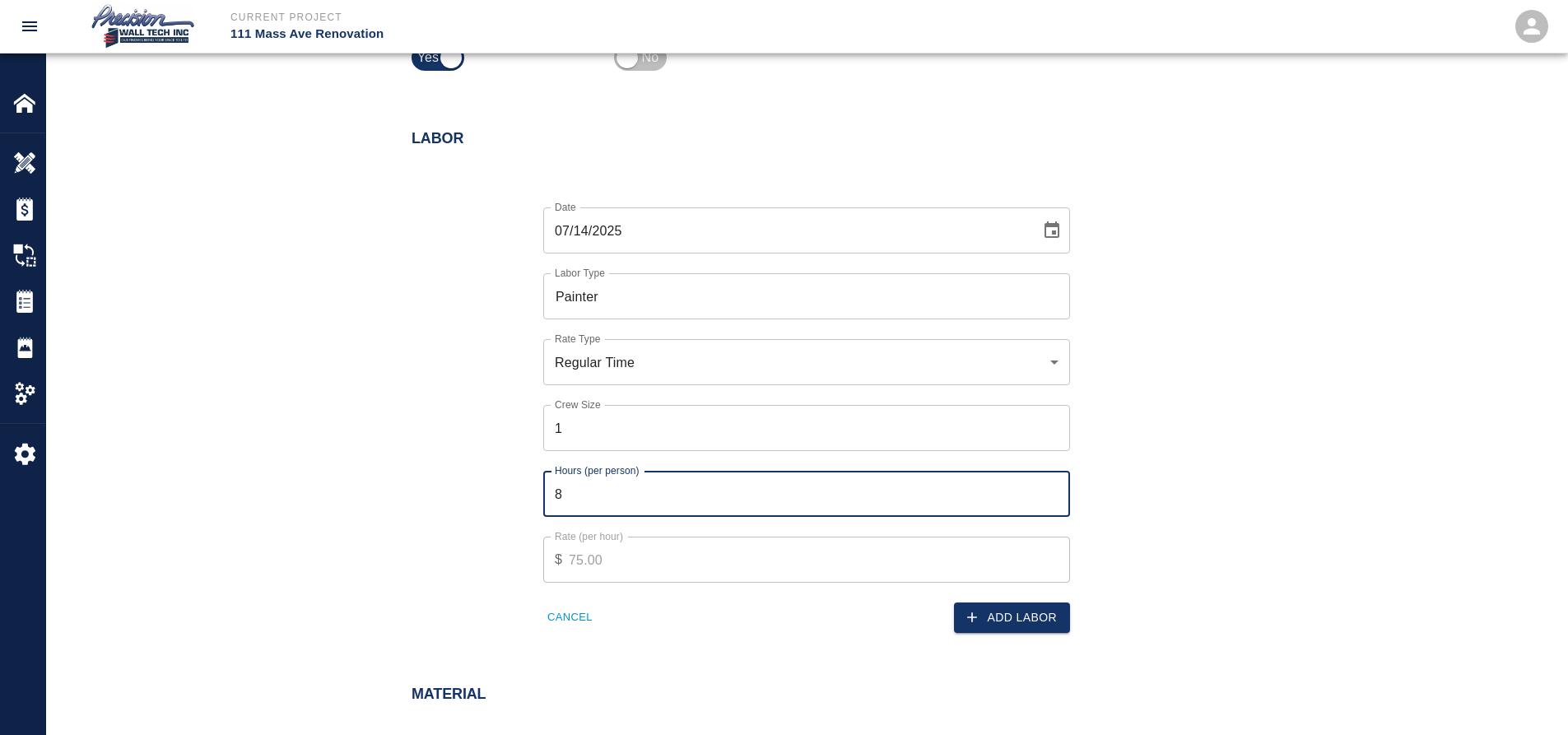 drag, startPoint x: 1024, startPoint y: 495, endPoint x: 936, endPoint y: 479, distance: 89.44272 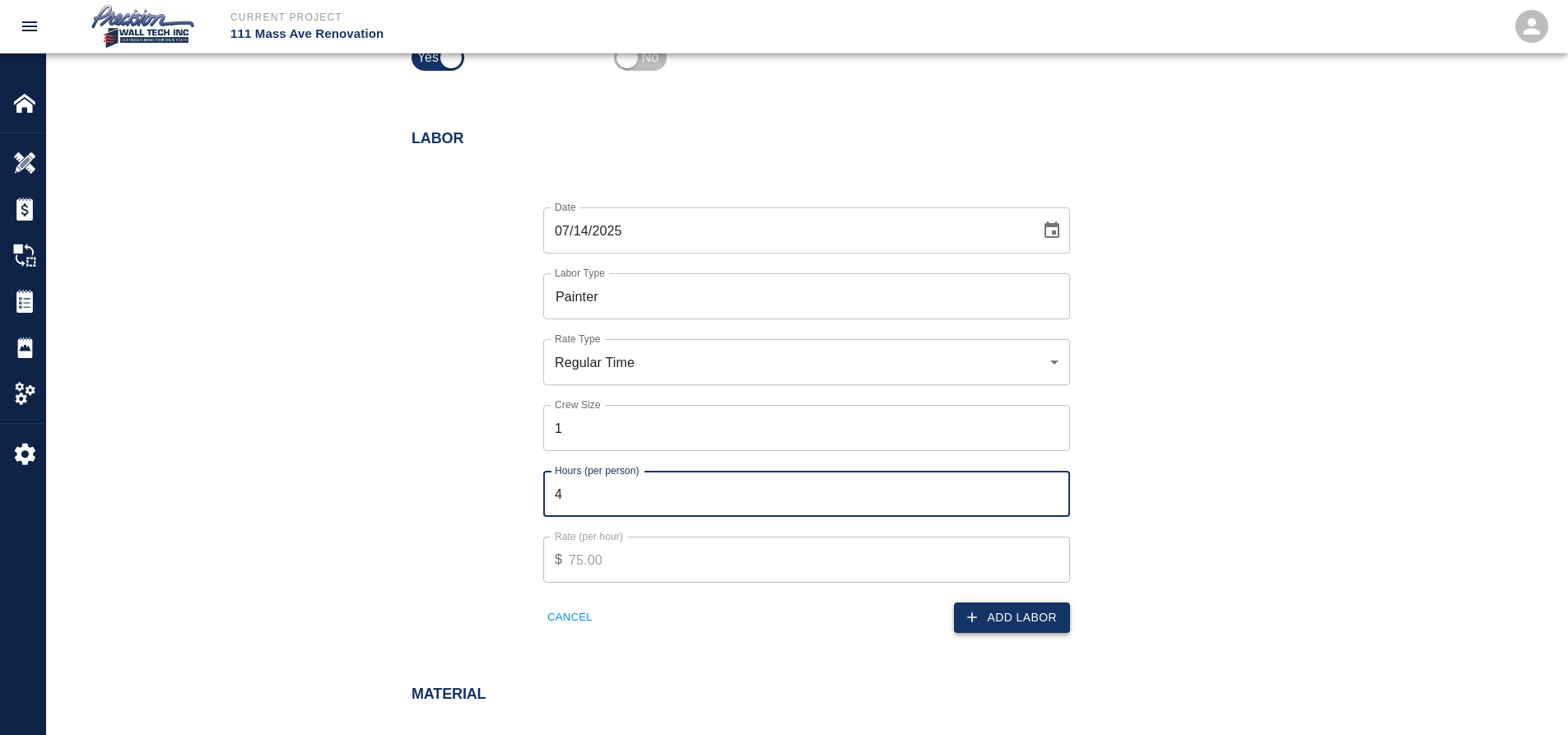 type on "4" 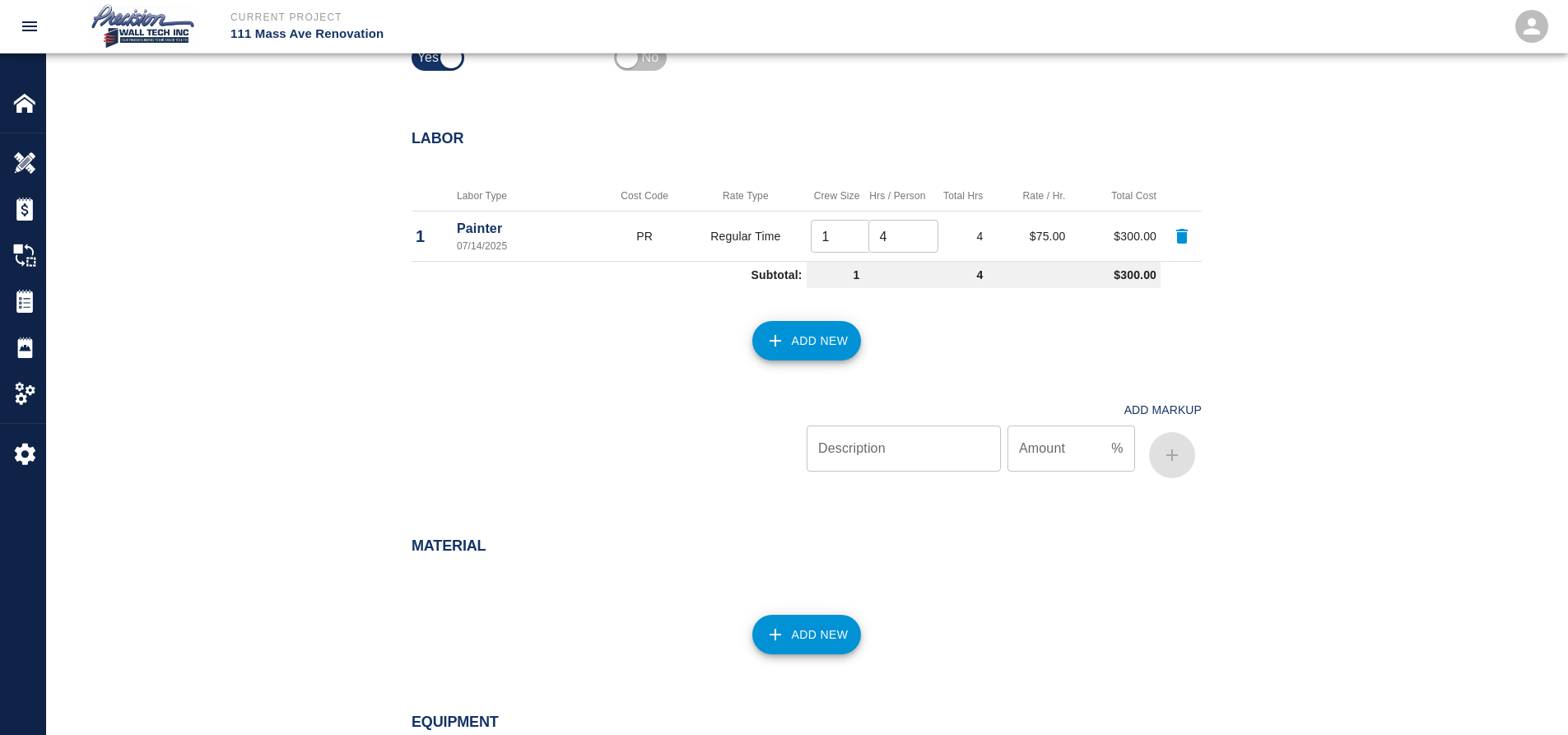 click on "Add New" at bounding box center [807, 635] 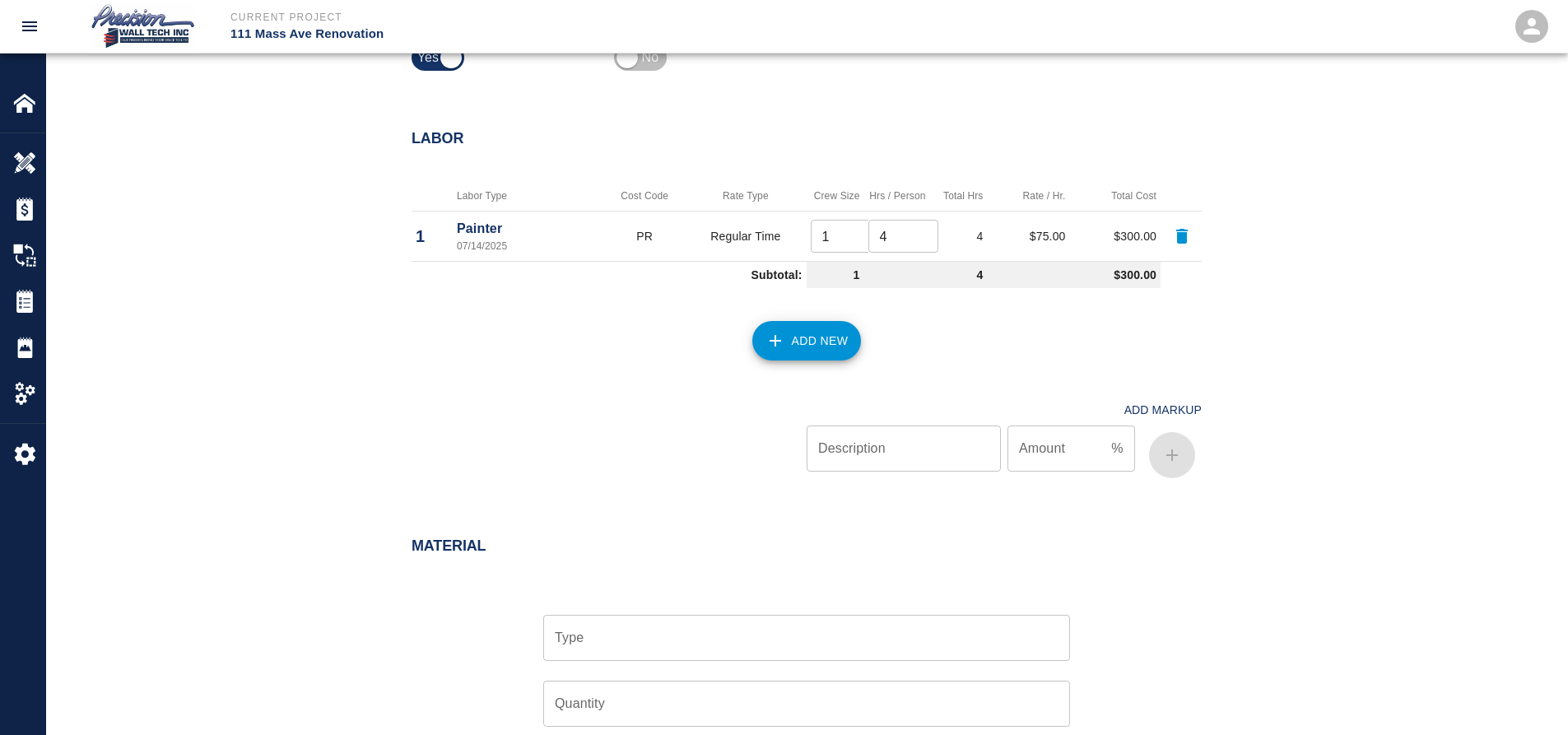 drag, startPoint x: 816, startPoint y: 626, endPoint x: 801, endPoint y: 637, distance: 18.601075 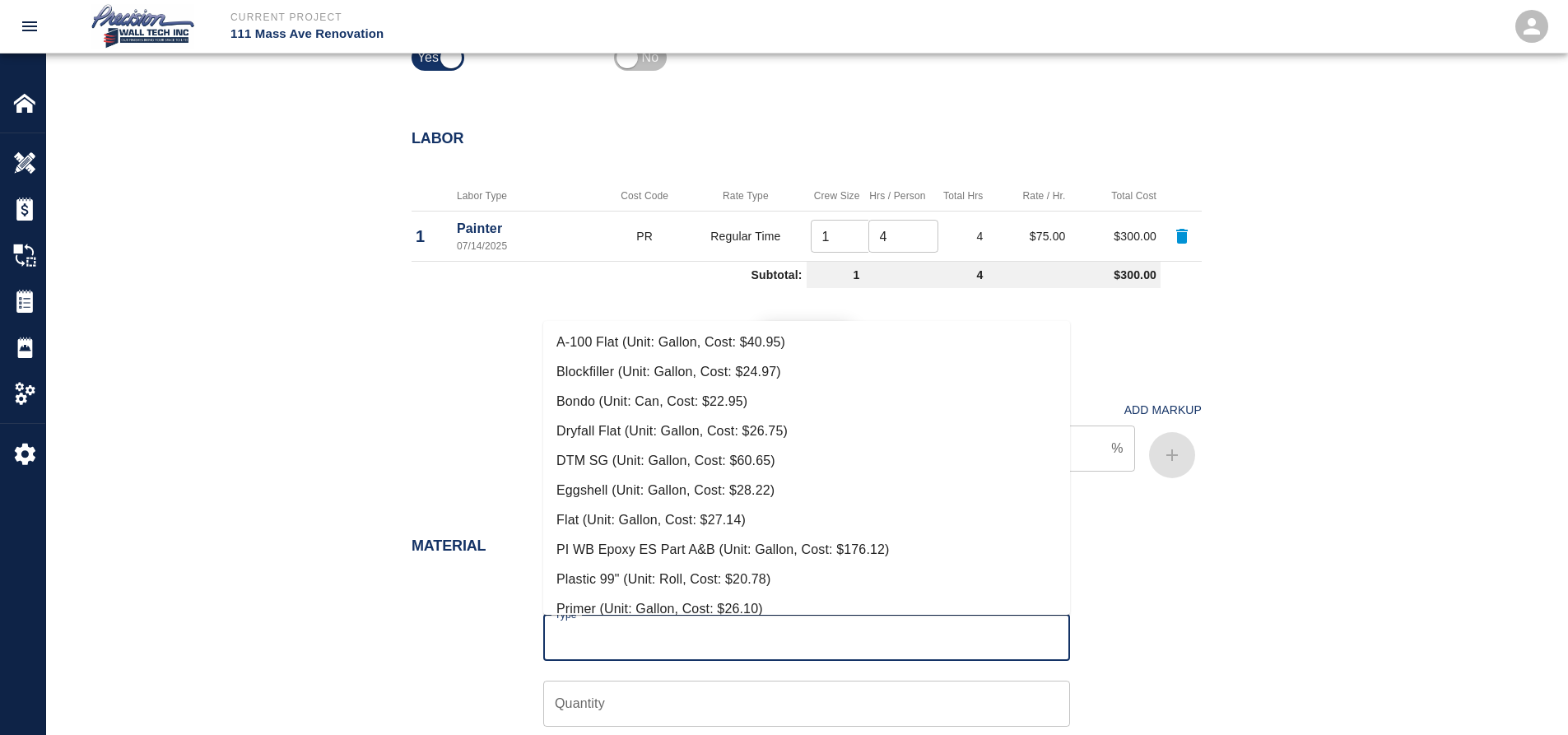 click on "Eggshell (Unit: Gallon, Cost: $28.22)" at bounding box center [807, 491] 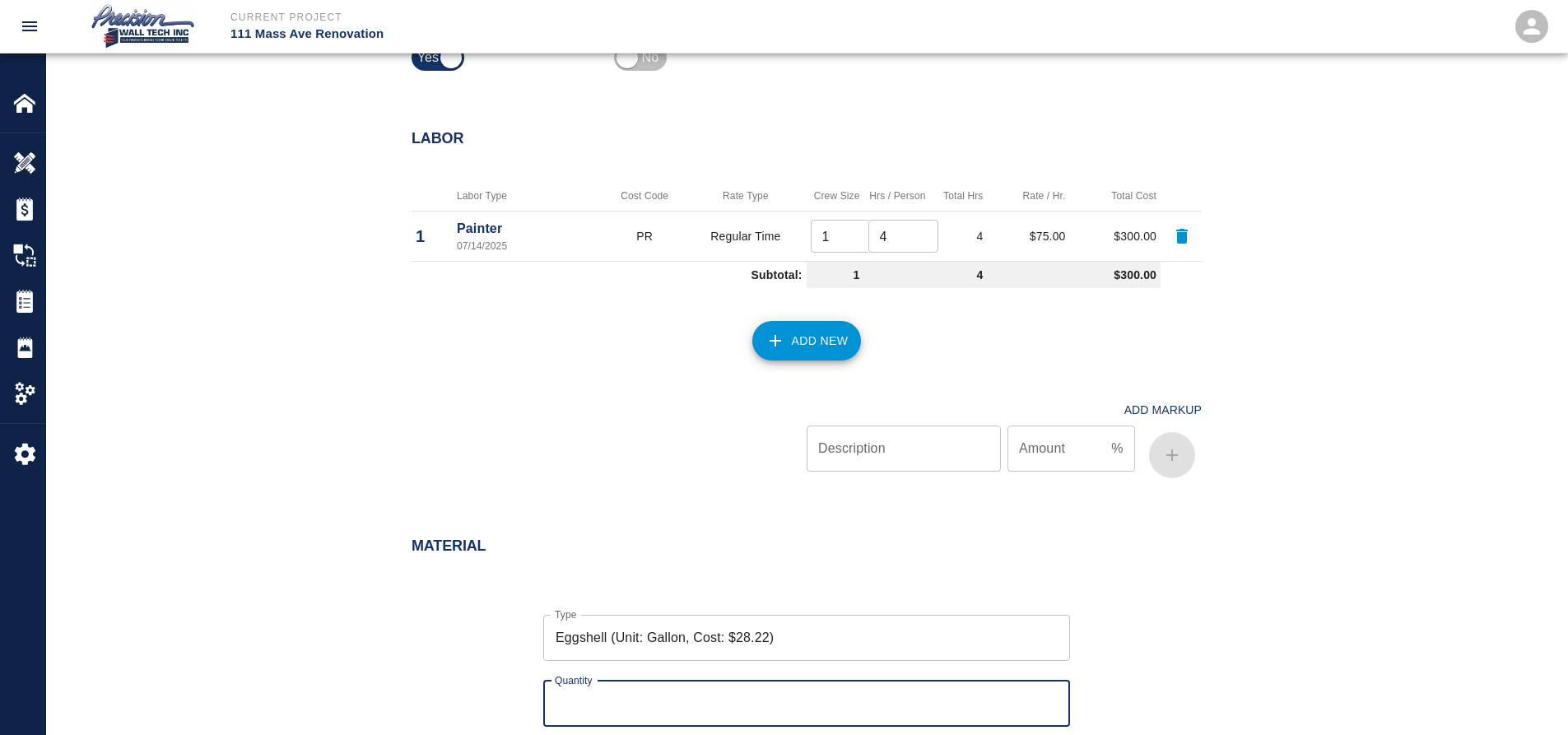 click on "Quantity" at bounding box center [807, 704] 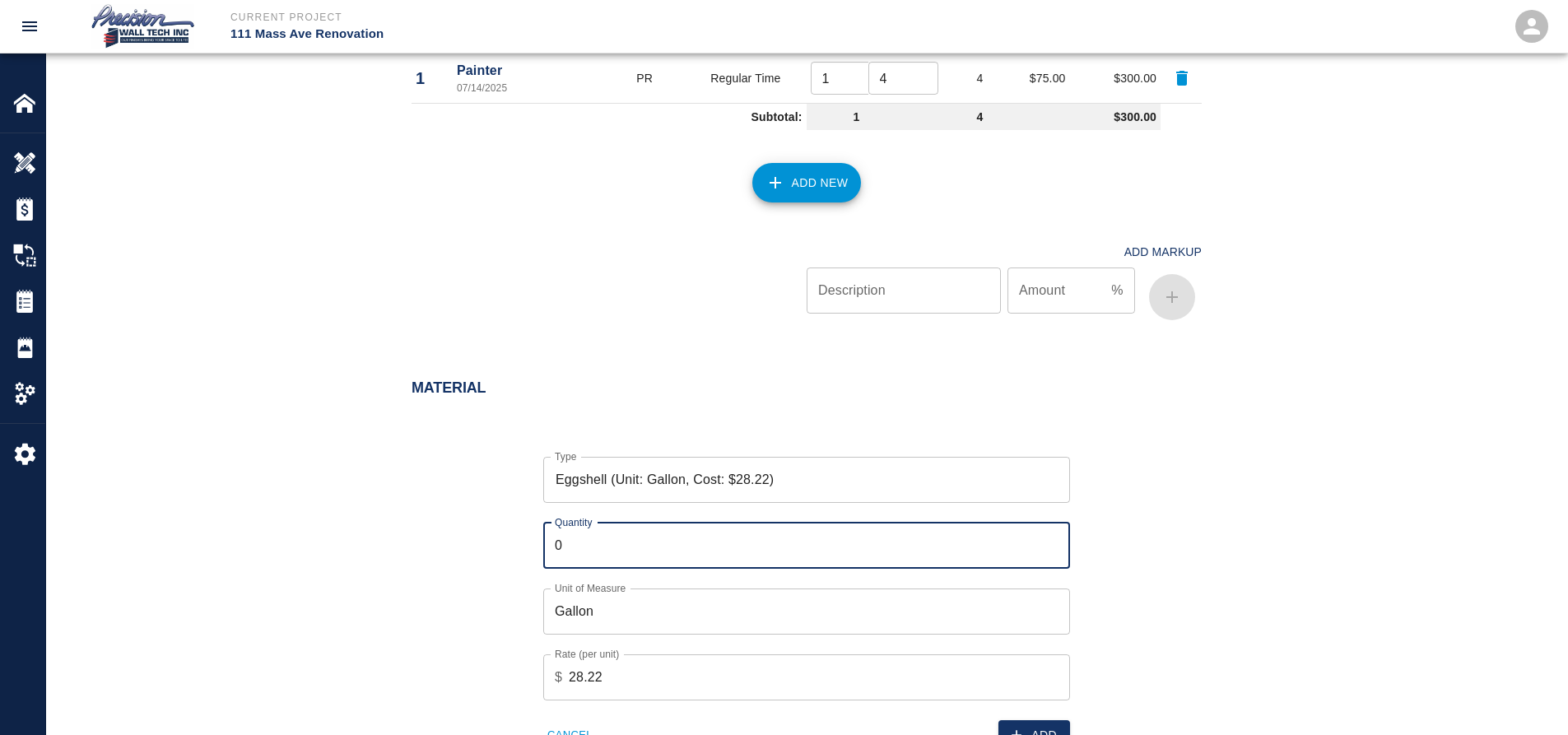 scroll, scrollTop: 988, scrollLeft: 0, axis: vertical 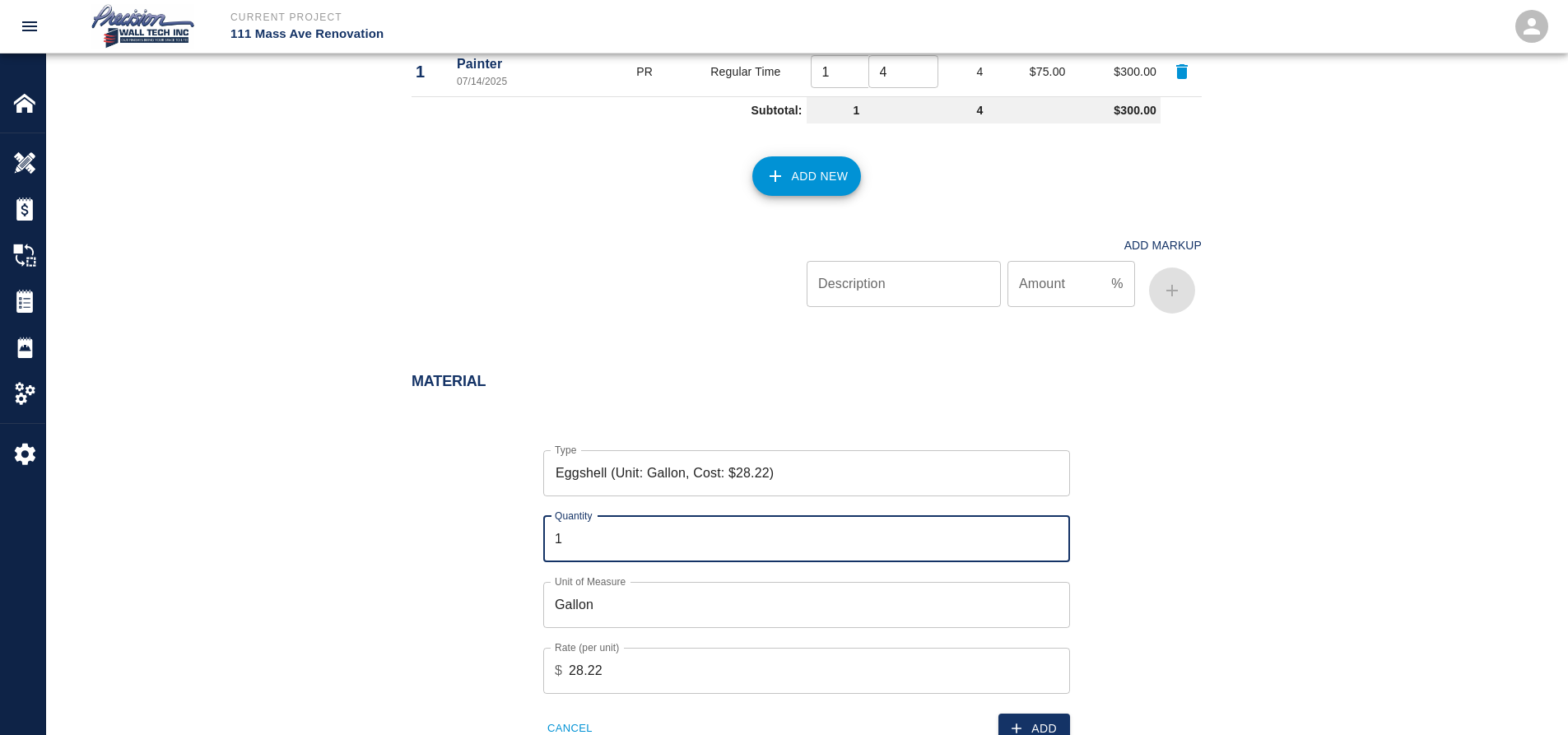 type on "2" 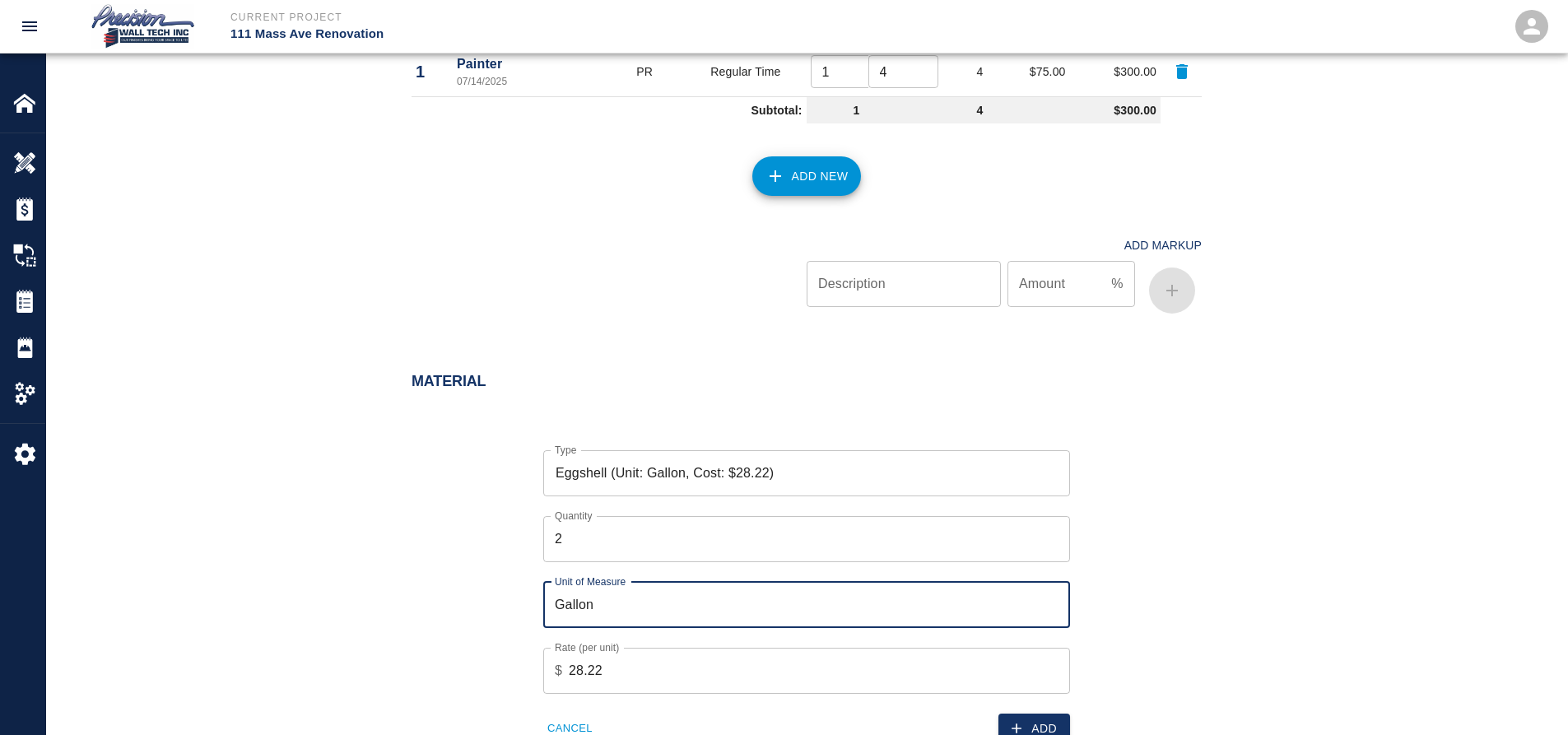 click on "Gallon" at bounding box center [807, 605] 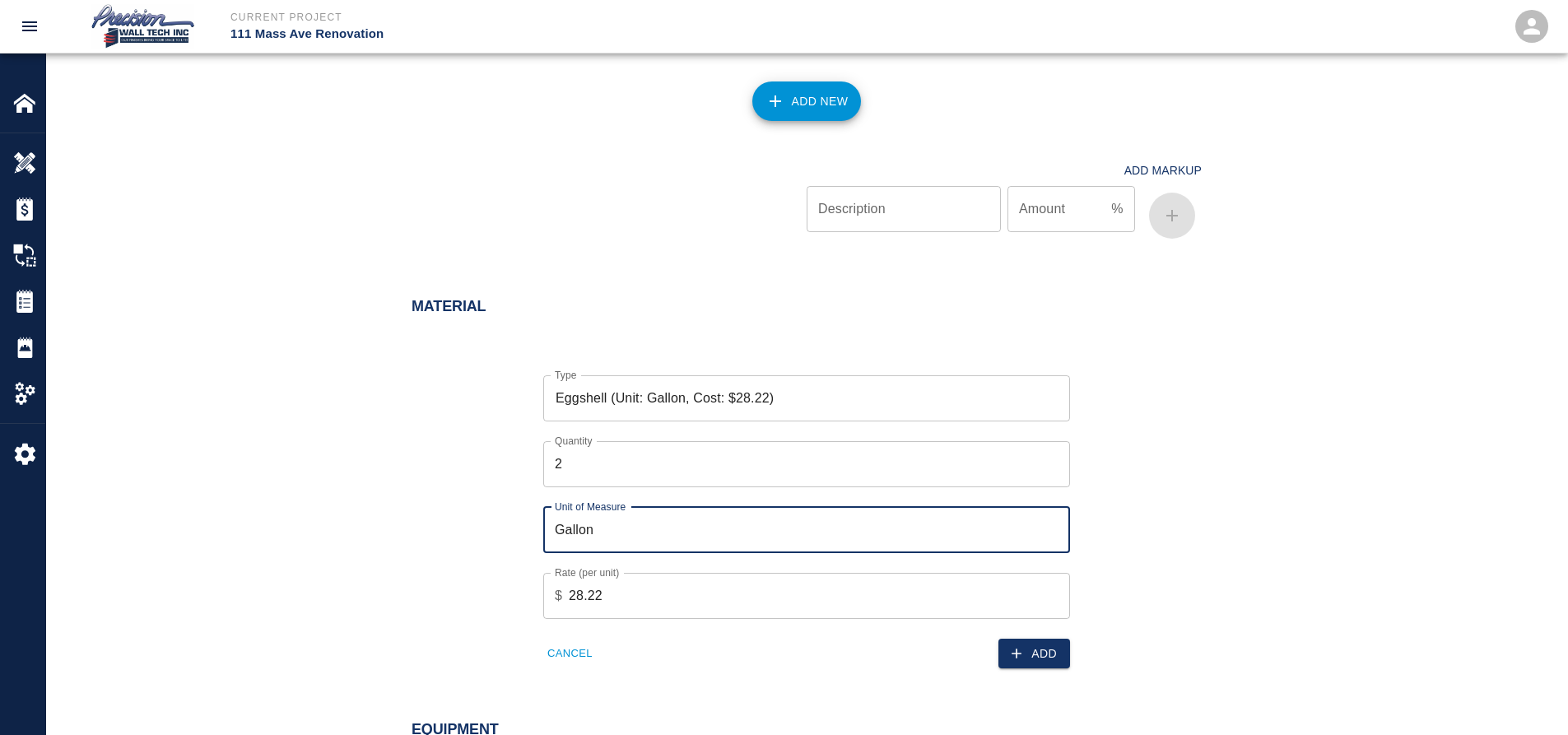 scroll, scrollTop: 1152, scrollLeft: 0, axis: vertical 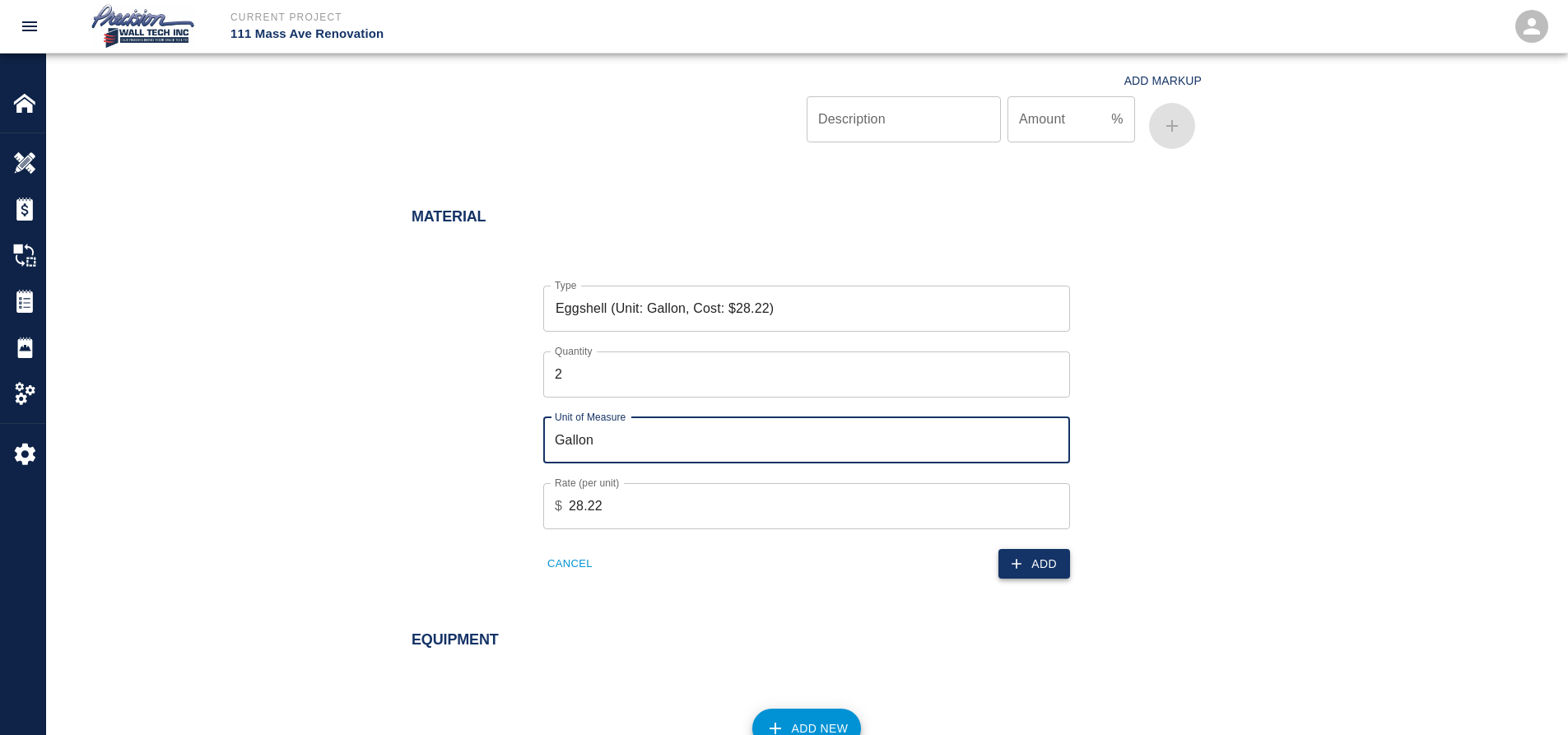 click 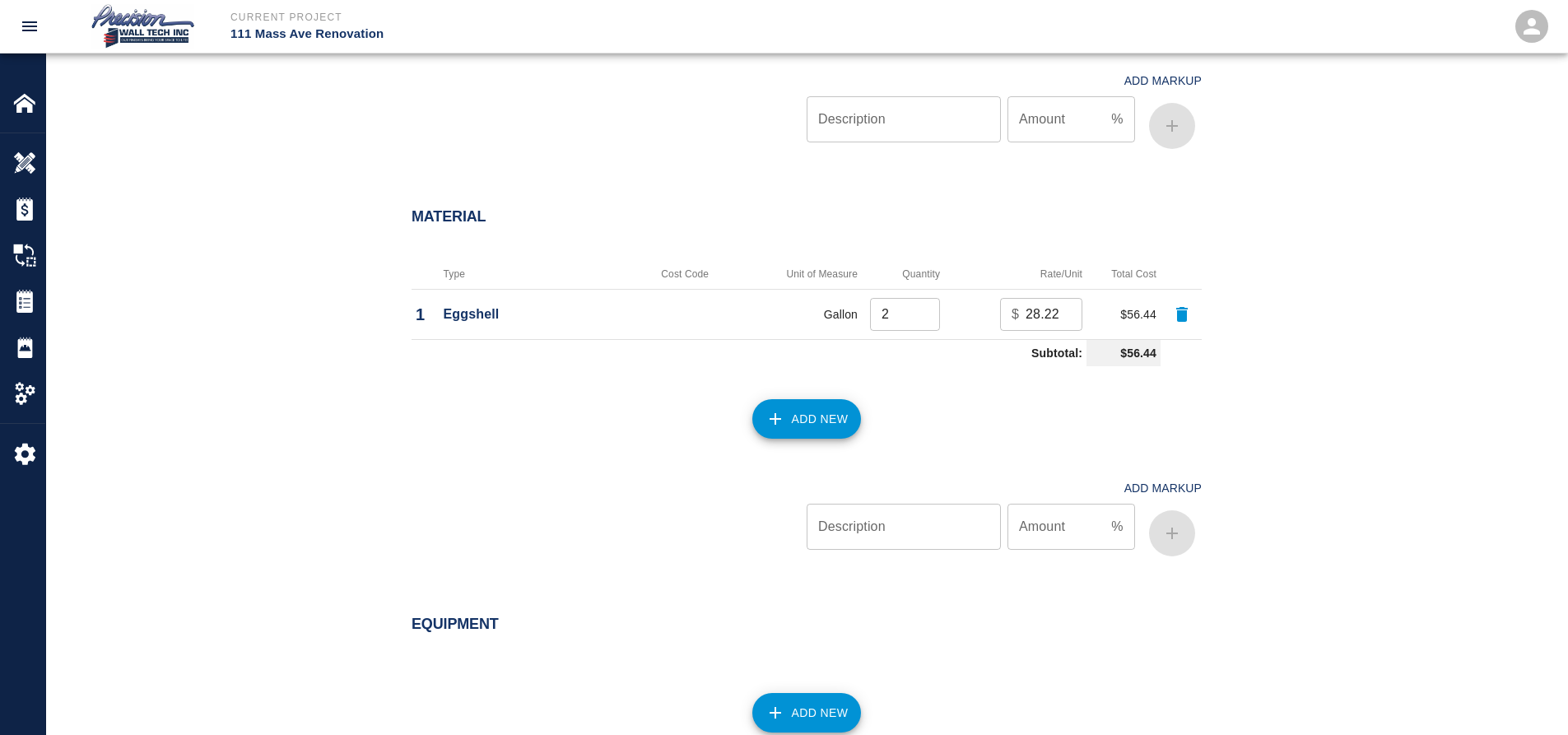click on "Add New" at bounding box center (807, 419) 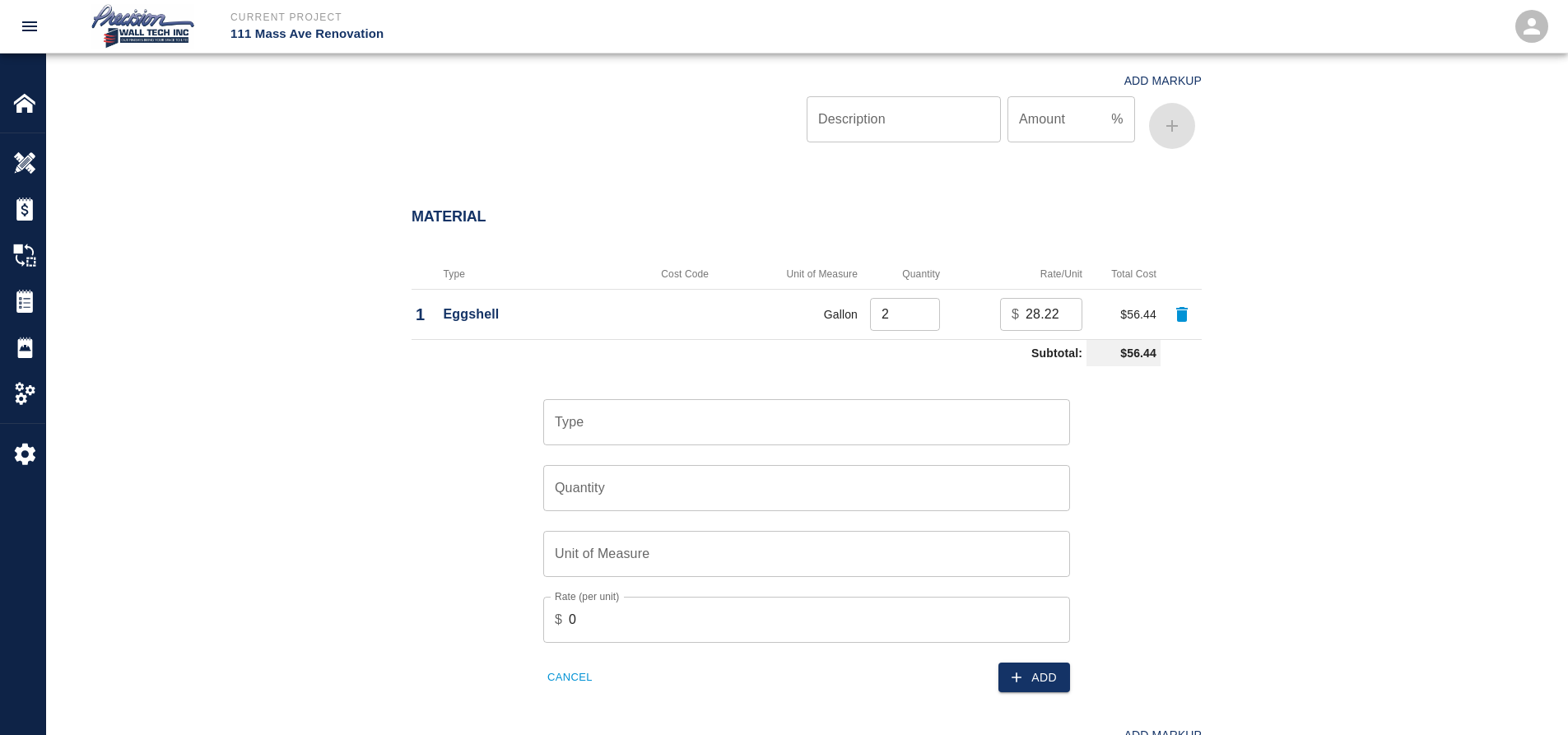 click on "Type" at bounding box center (807, 422) 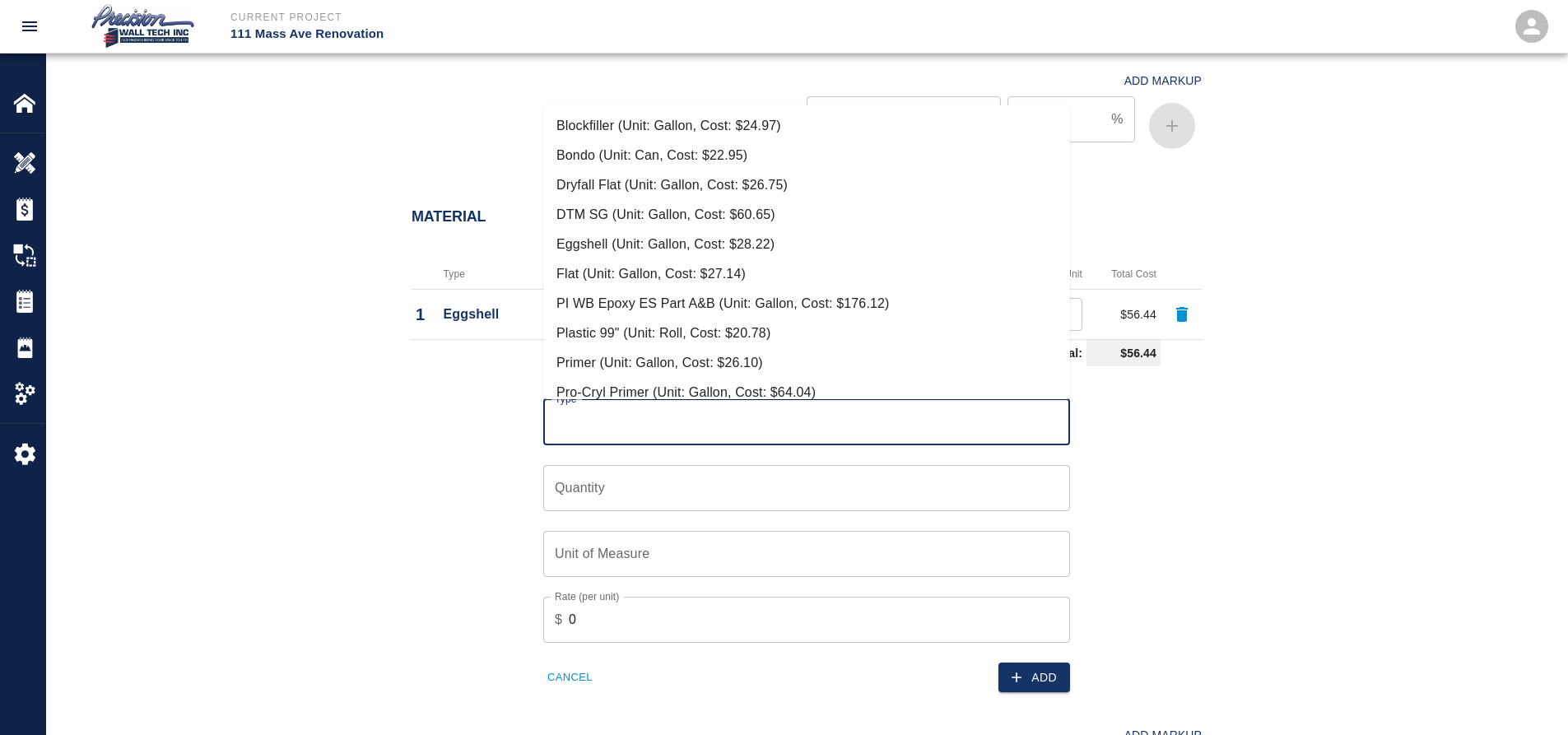 scroll, scrollTop: 82, scrollLeft: 0, axis: vertical 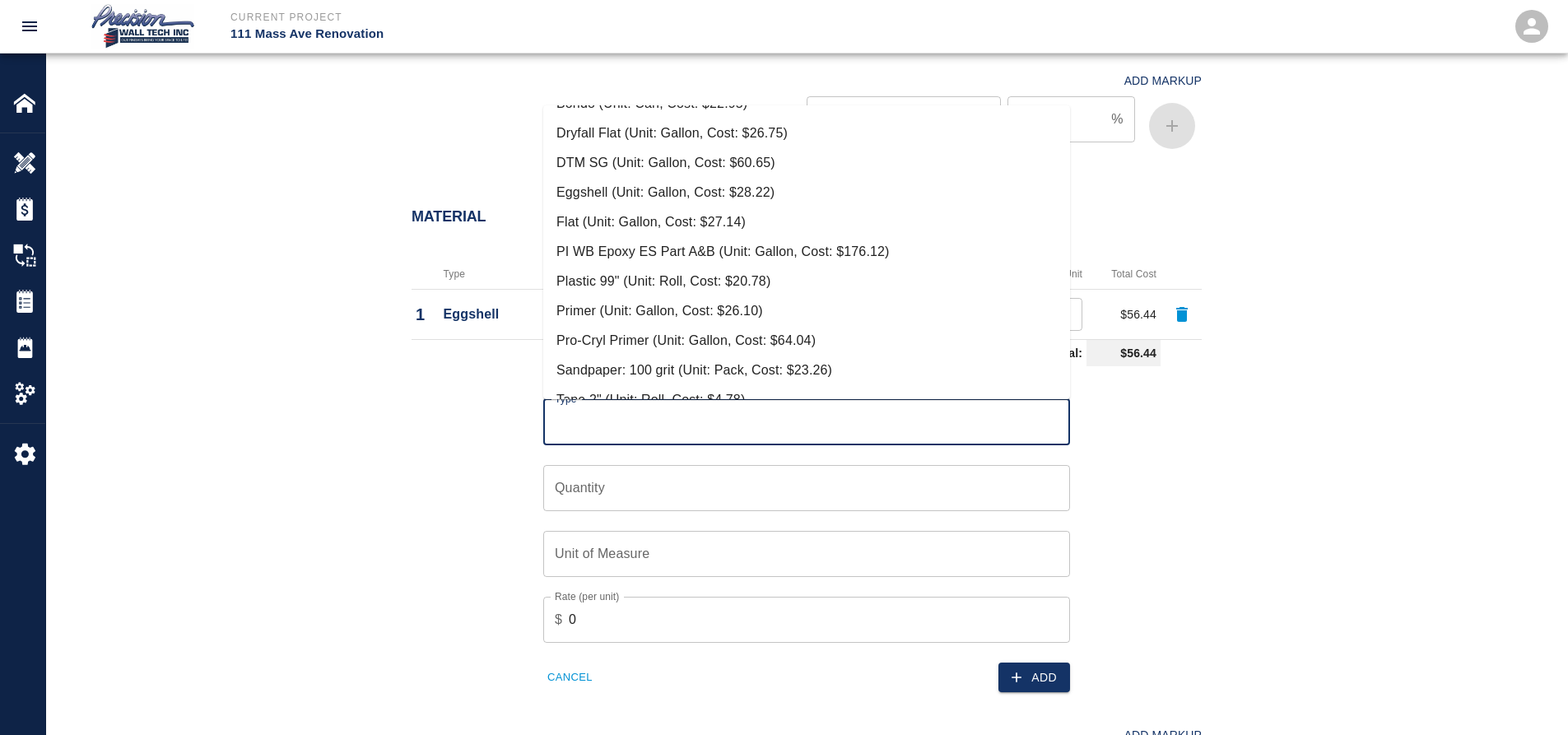 click on "Primer (Unit: Gallon, Cost: $26.10)" at bounding box center [807, 311] 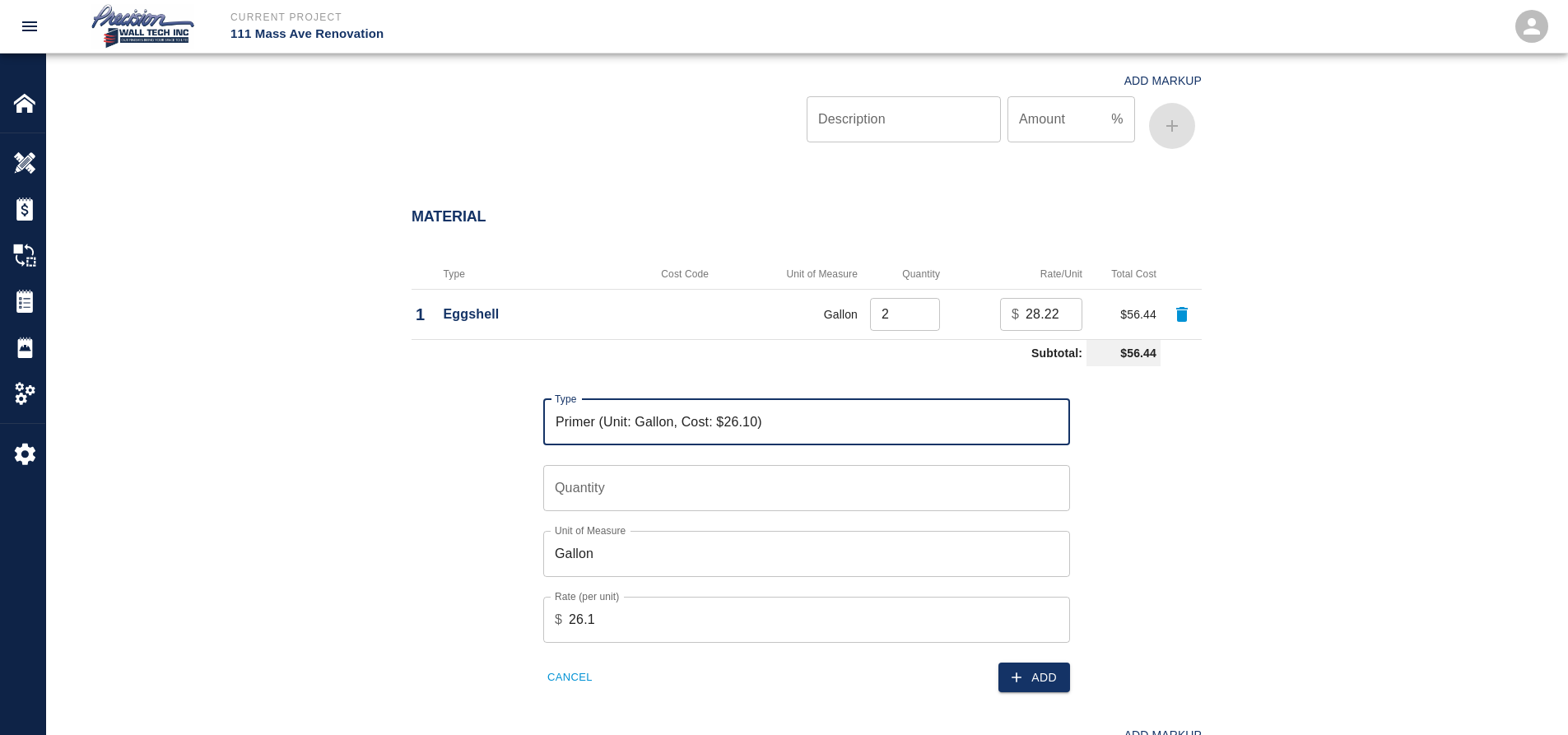 click on "Quantity" at bounding box center (807, 488) 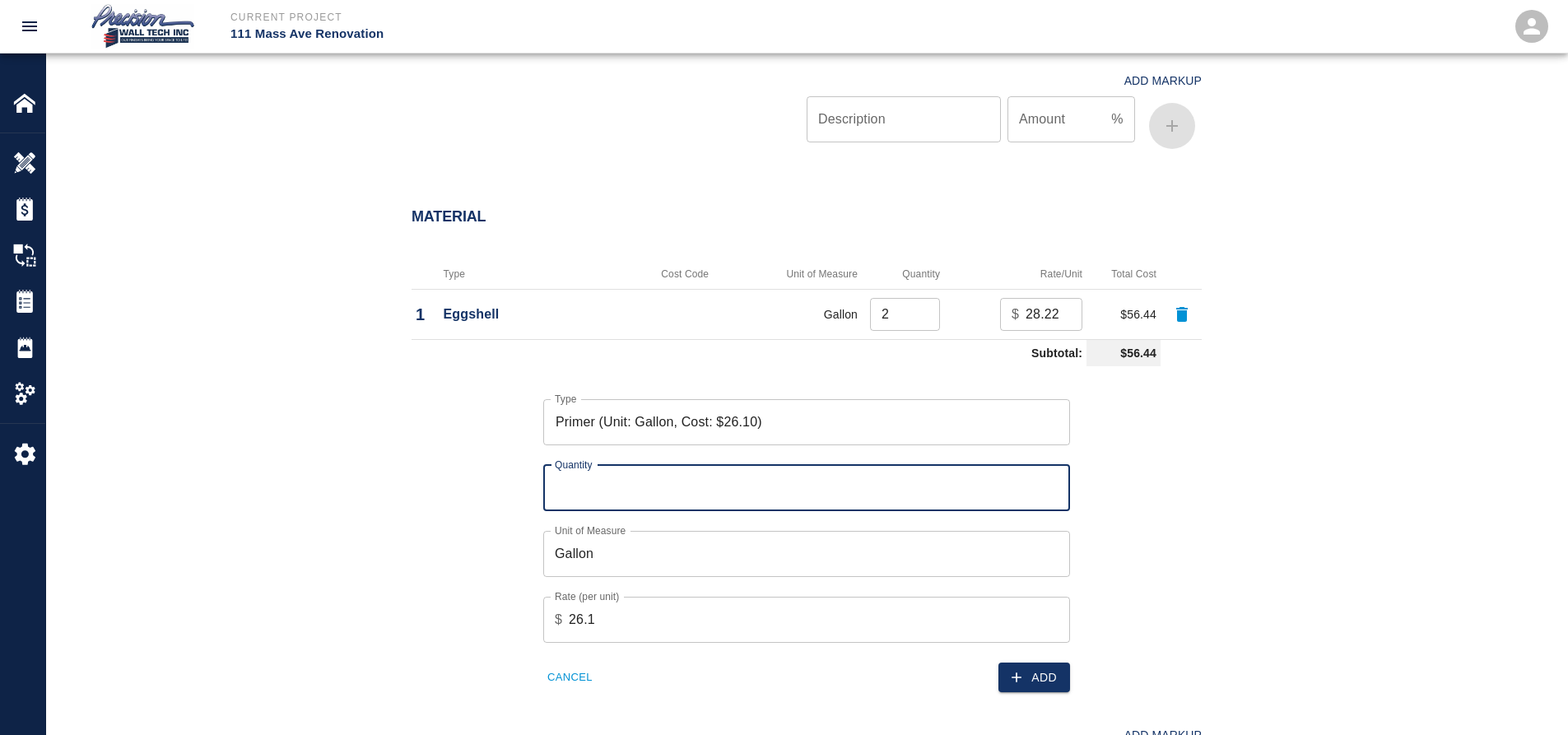 type on "1" 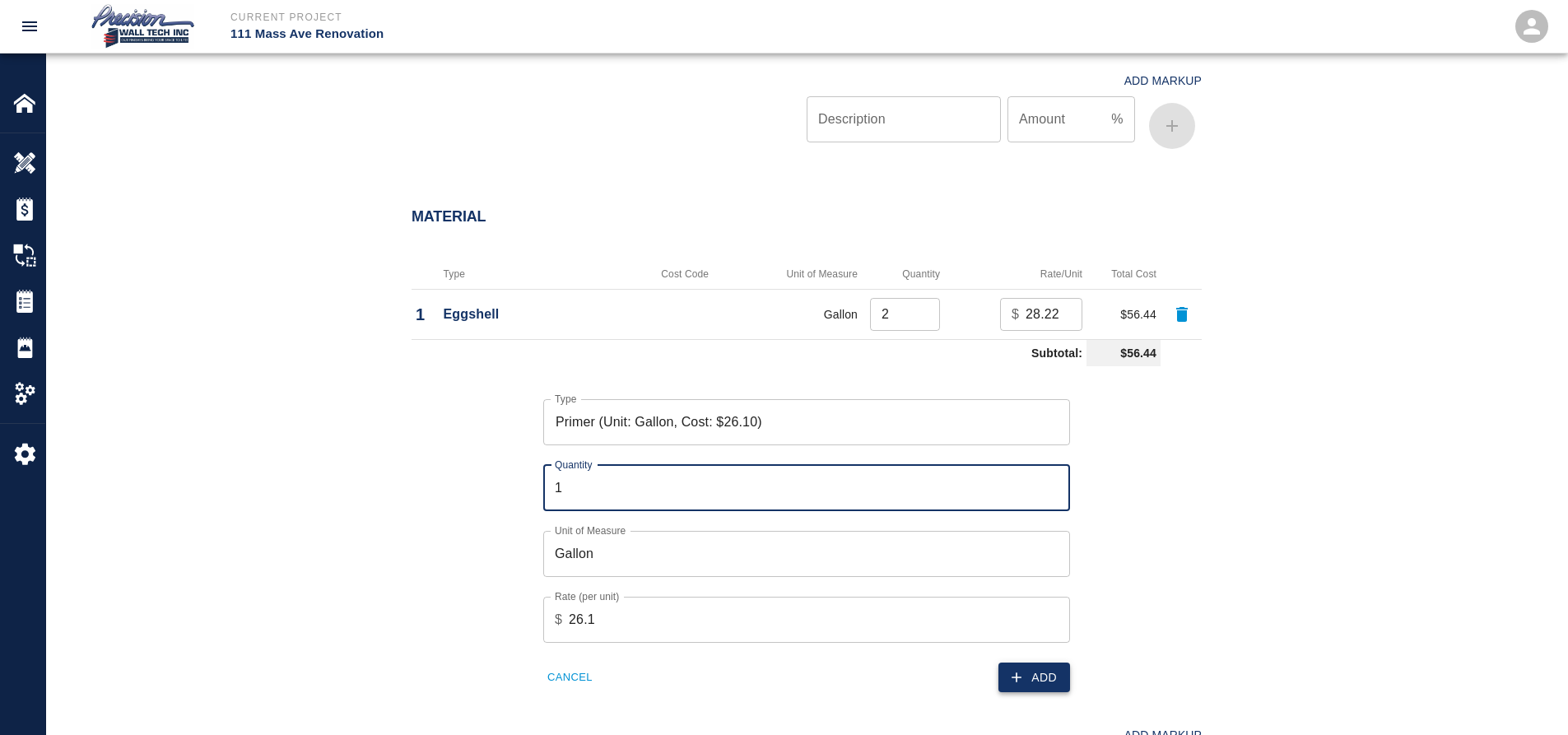 click 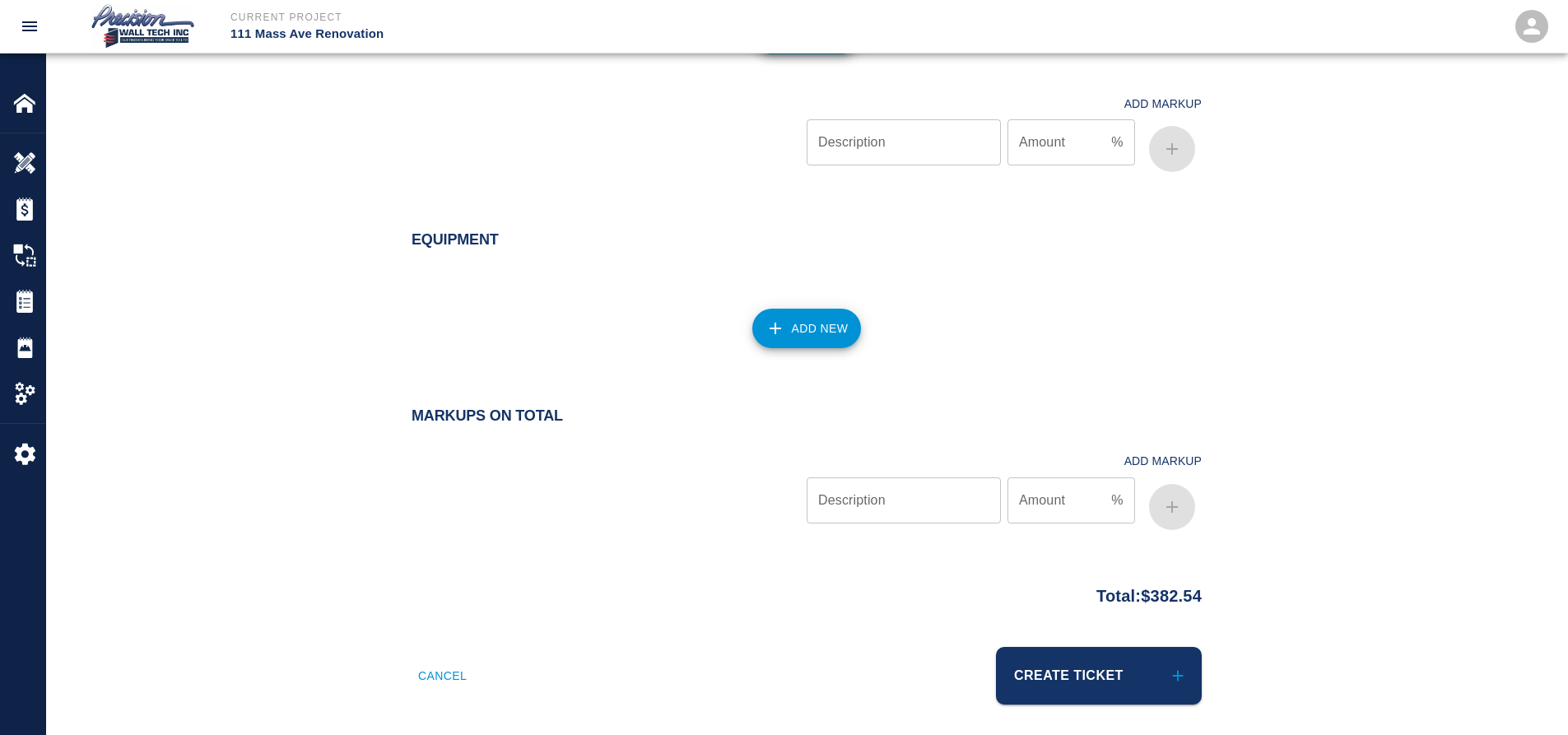 scroll, scrollTop: 1596, scrollLeft: 0, axis: vertical 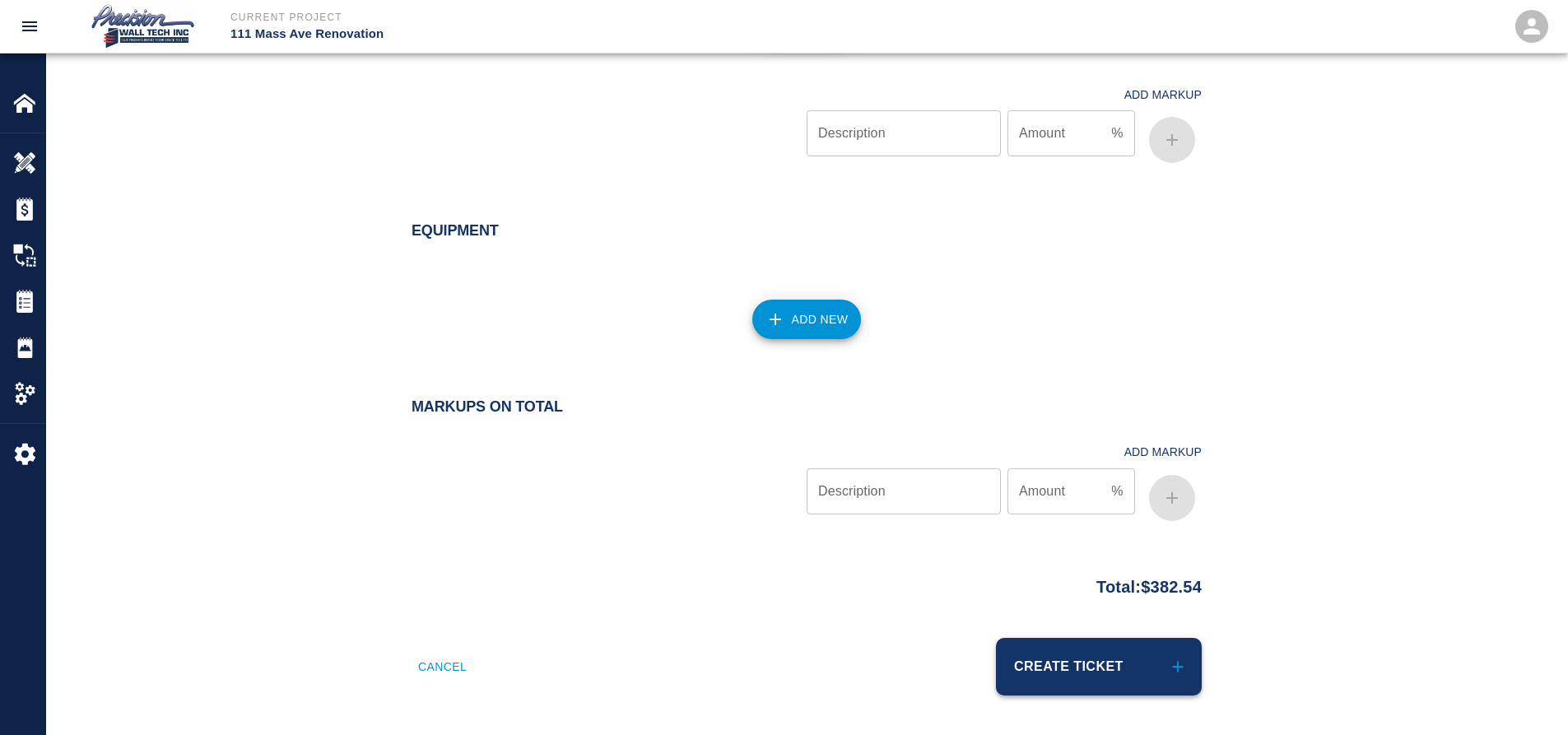 click on "Create Ticket" at bounding box center (1099, 667) 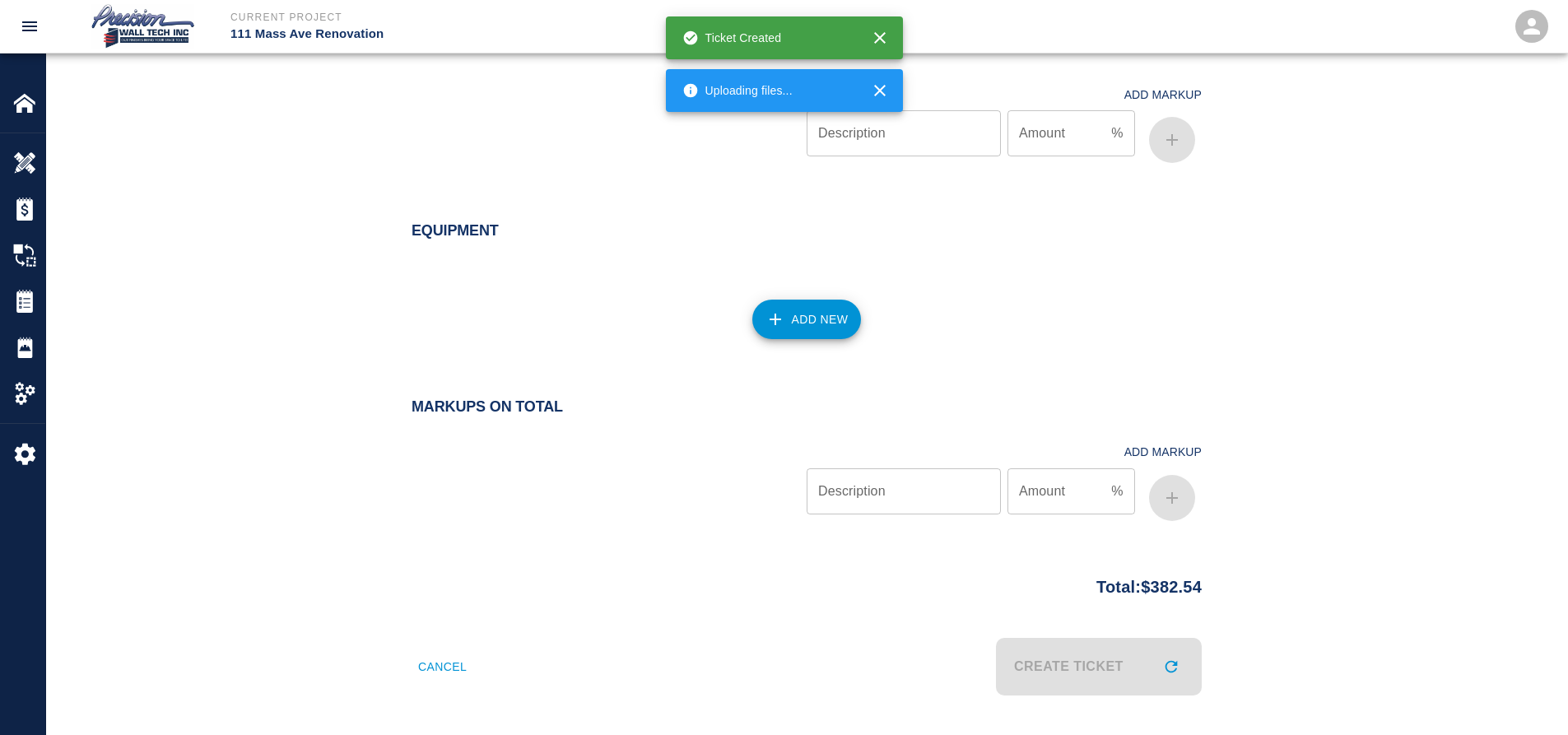 scroll, scrollTop: 0, scrollLeft: 0, axis: both 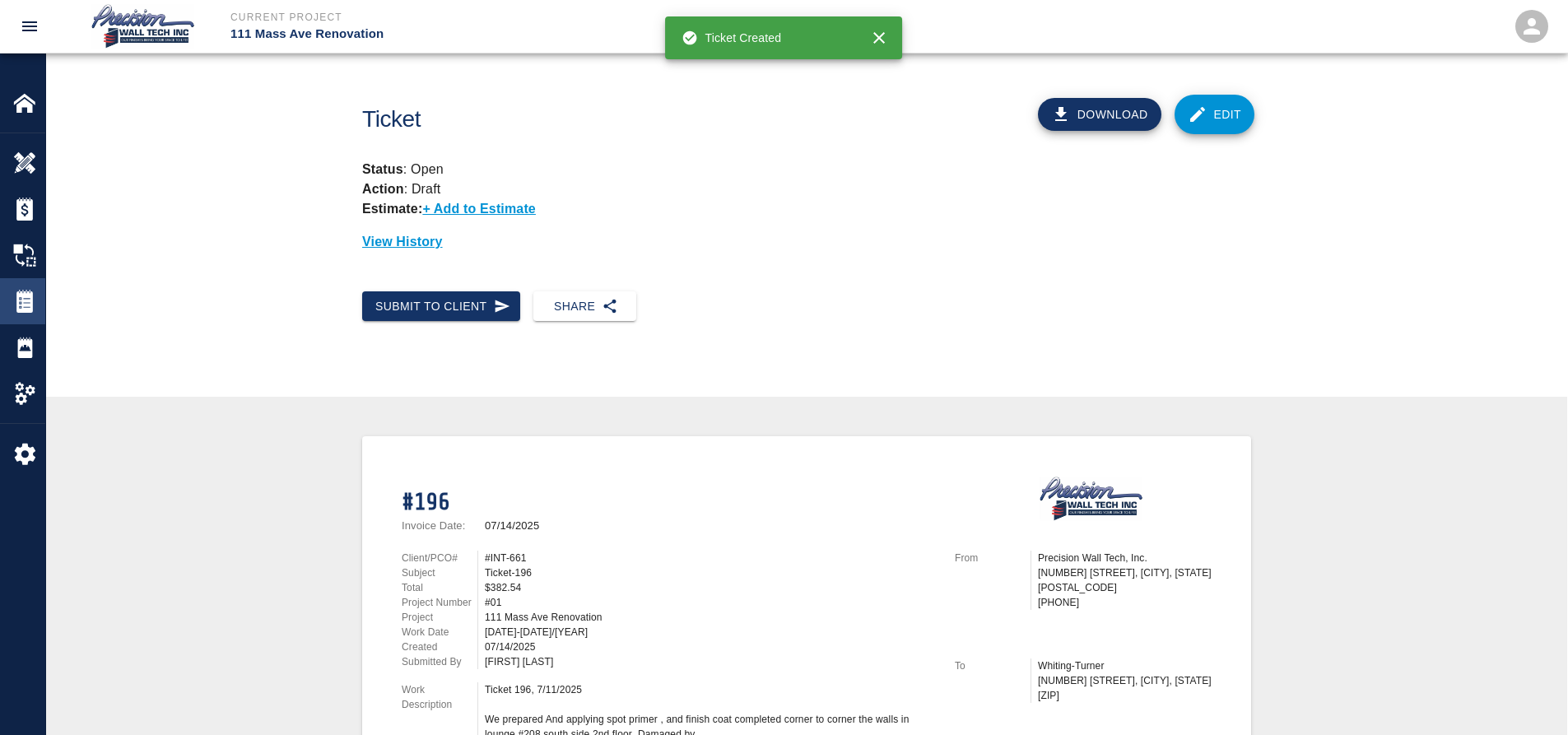 click on "Tickets" at bounding box center (22, 301) 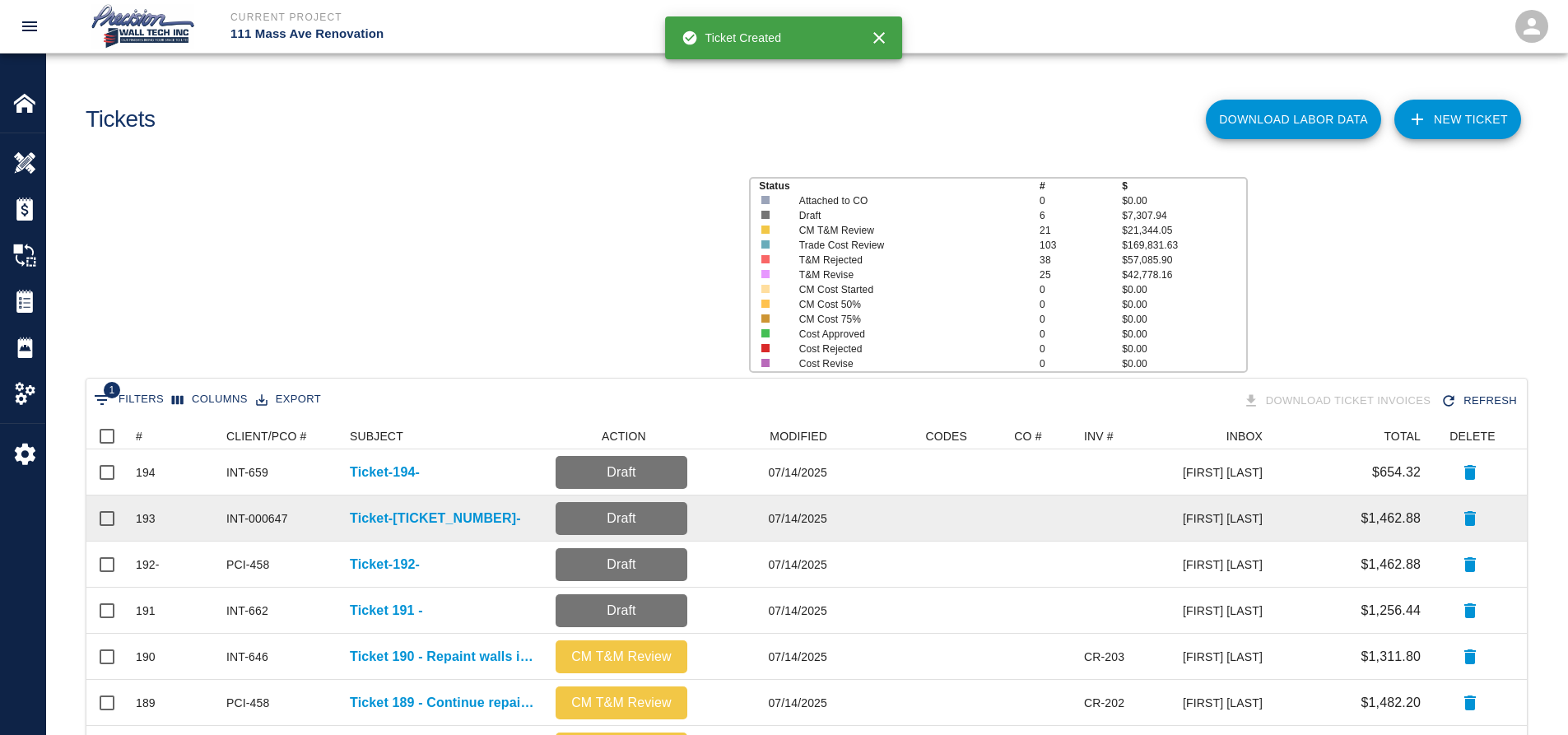 scroll, scrollTop: 13, scrollLeft: 13, axis: both 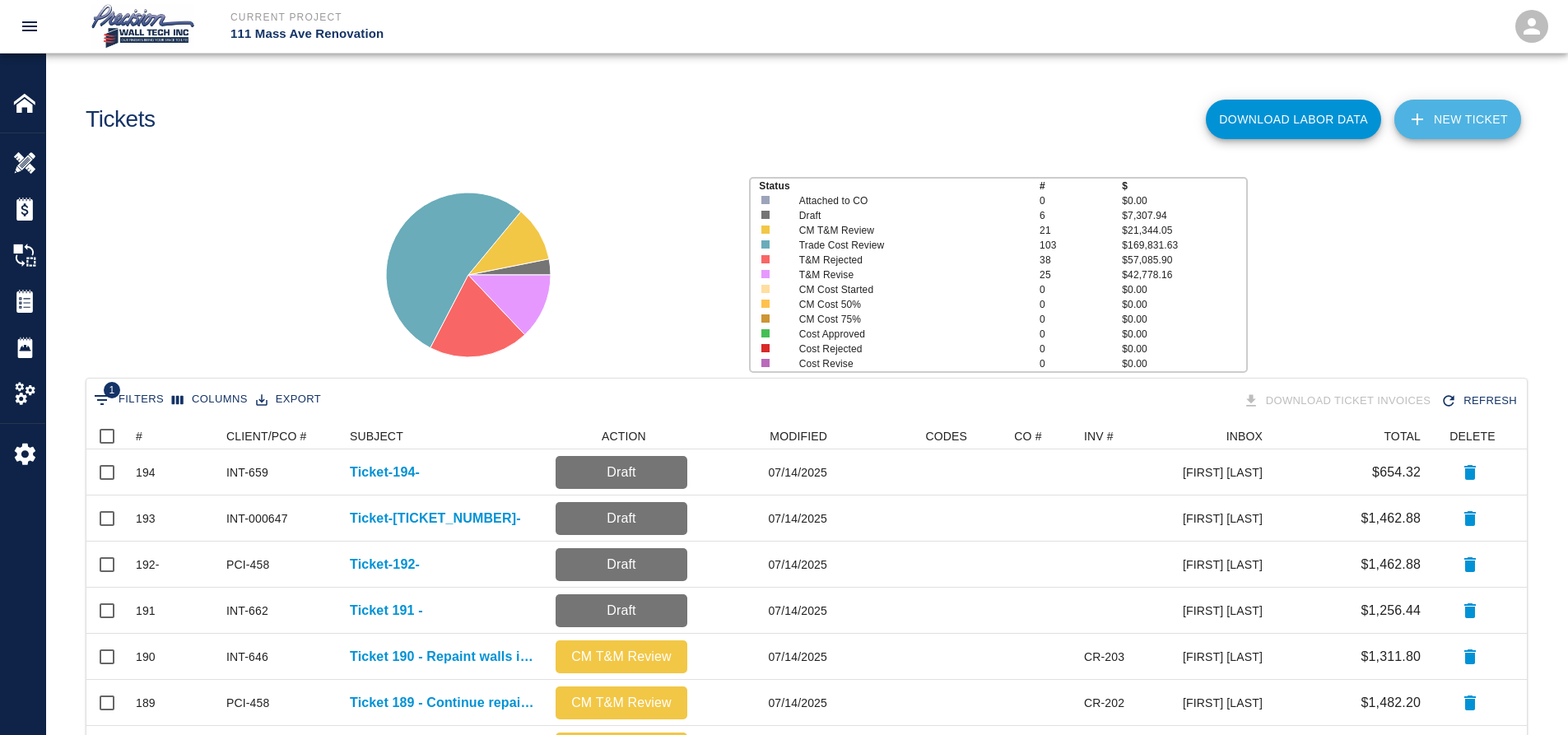 click on "NEW TICKET" at bounding box center [1458, 119] 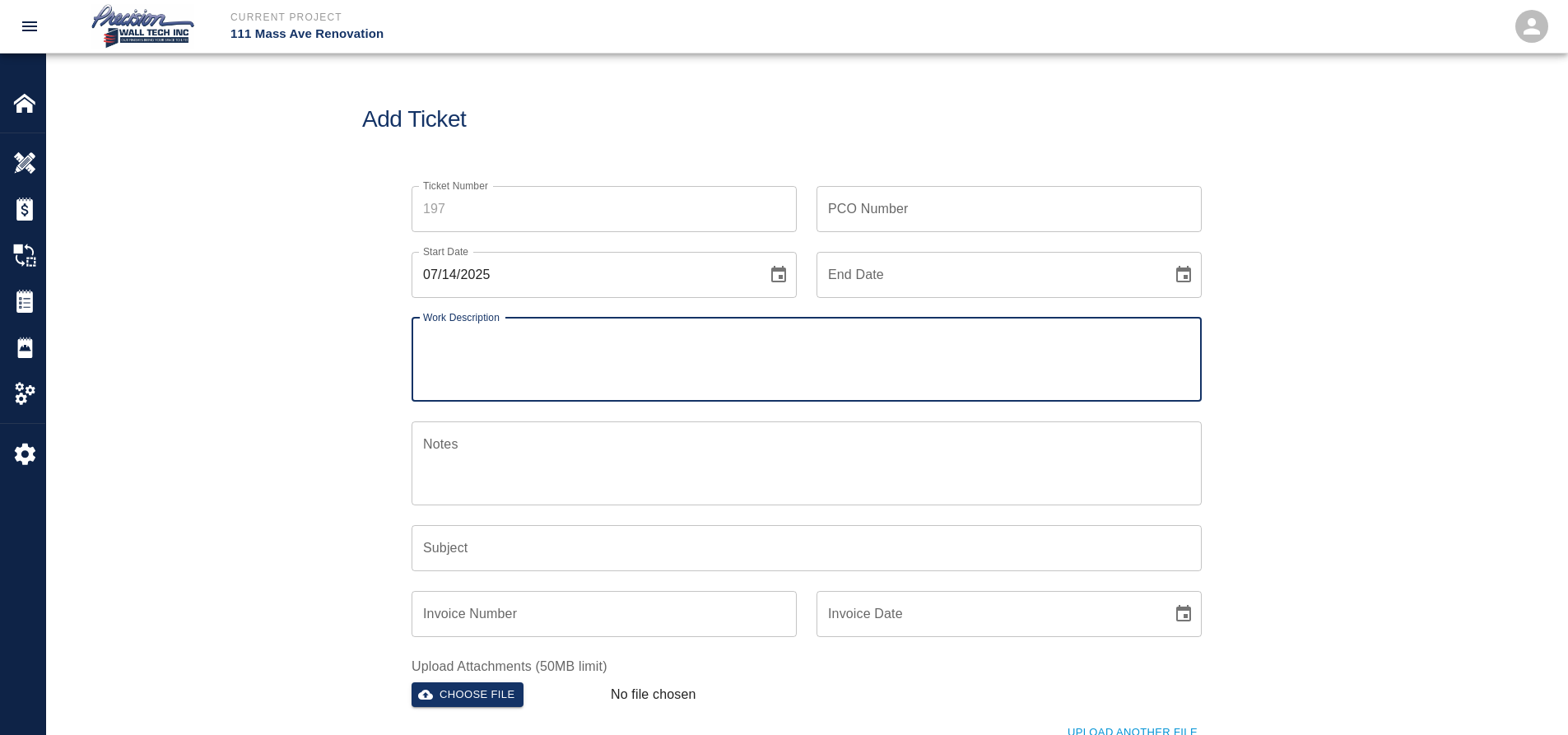 click on "Ticket Number" at bounding box center [604, 209] 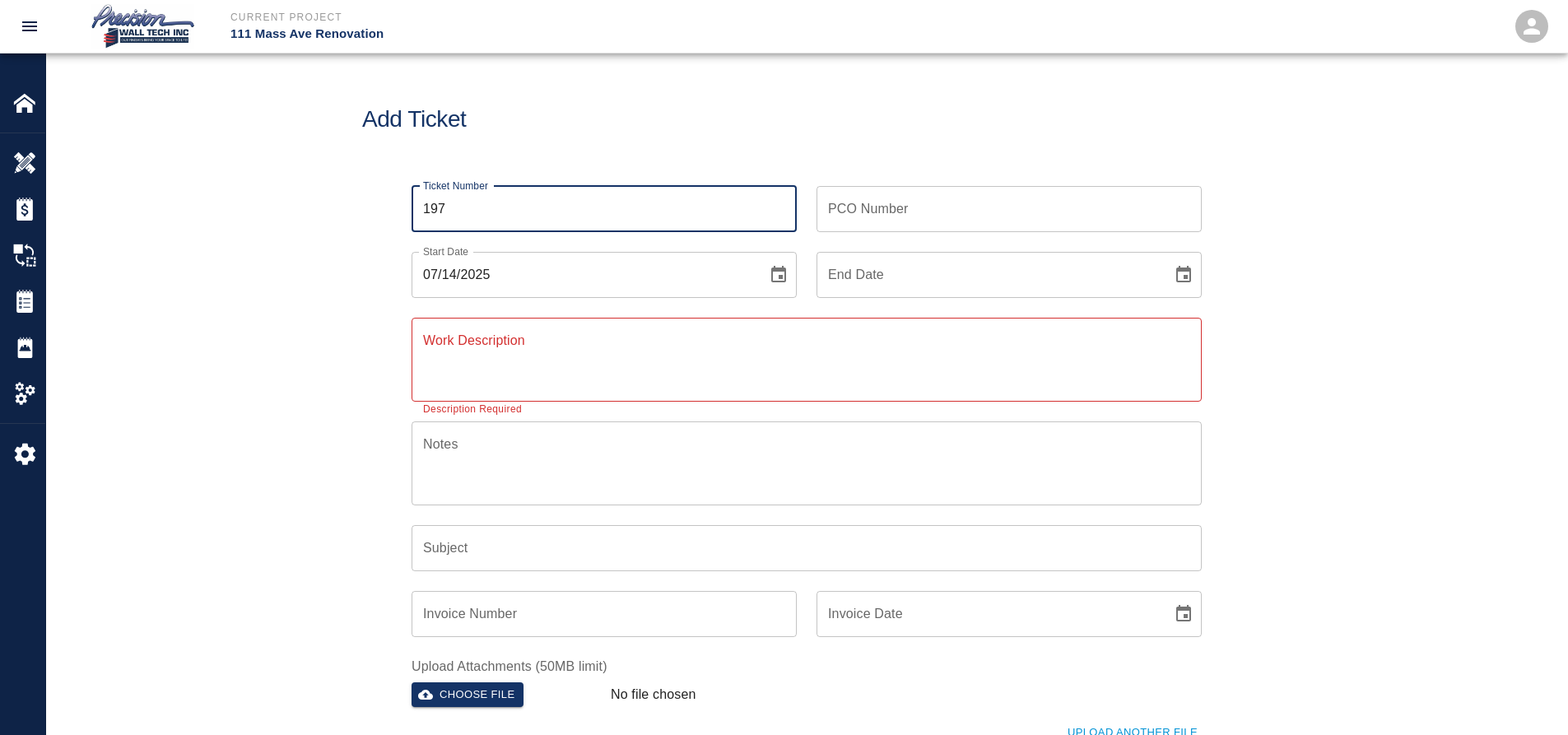 type on "197" 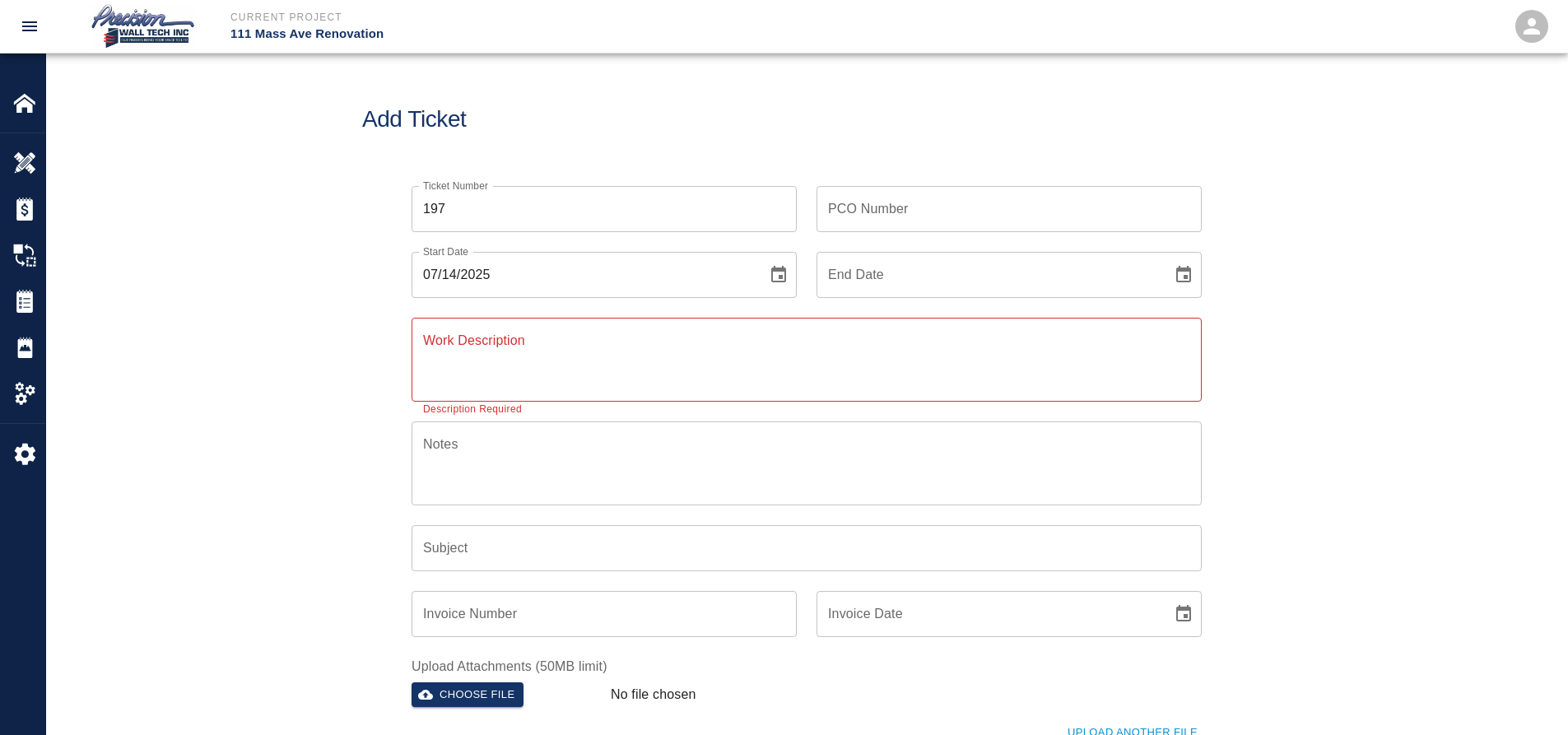 click on "PCO Number" at bounding box center (1009, 209) 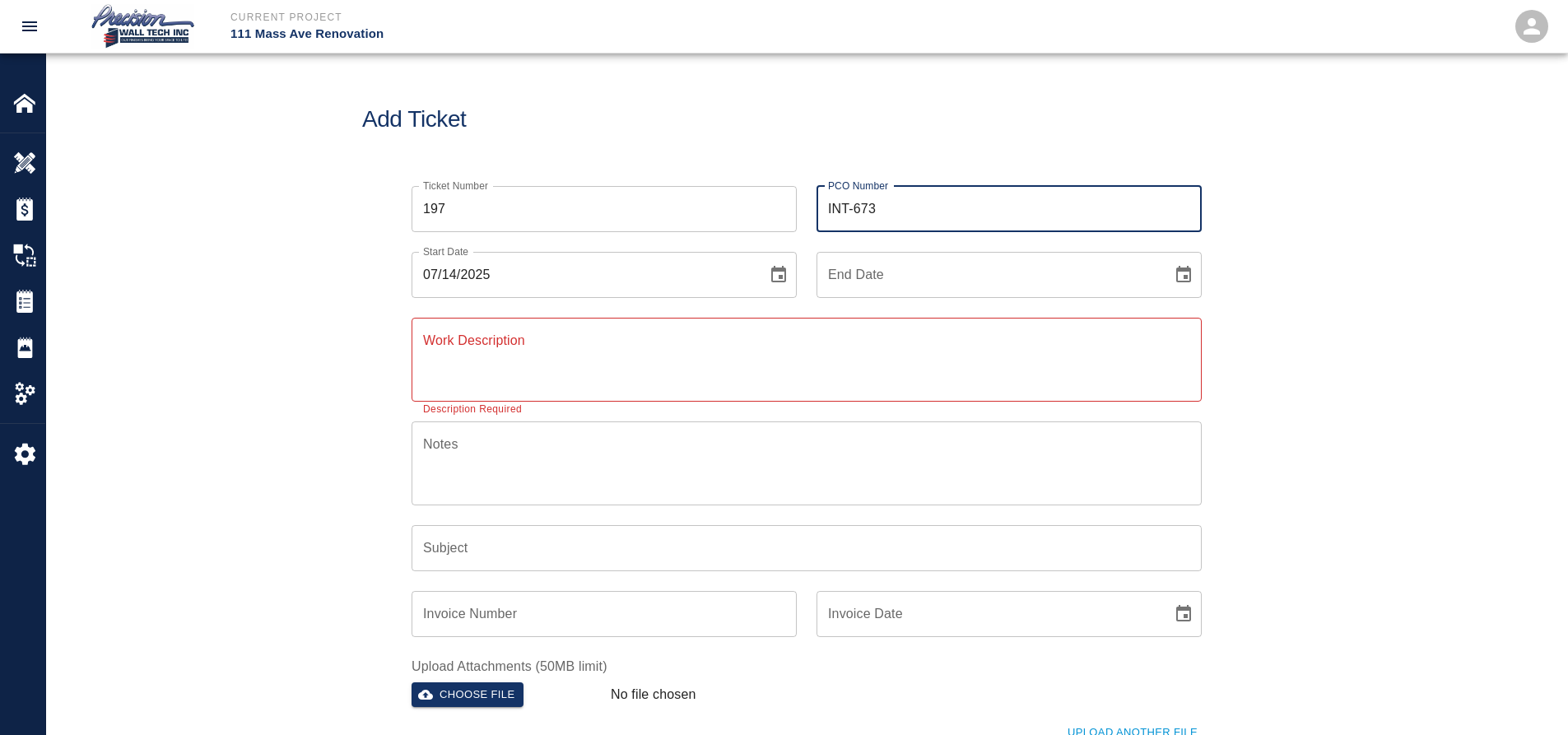 type on "INT-673" 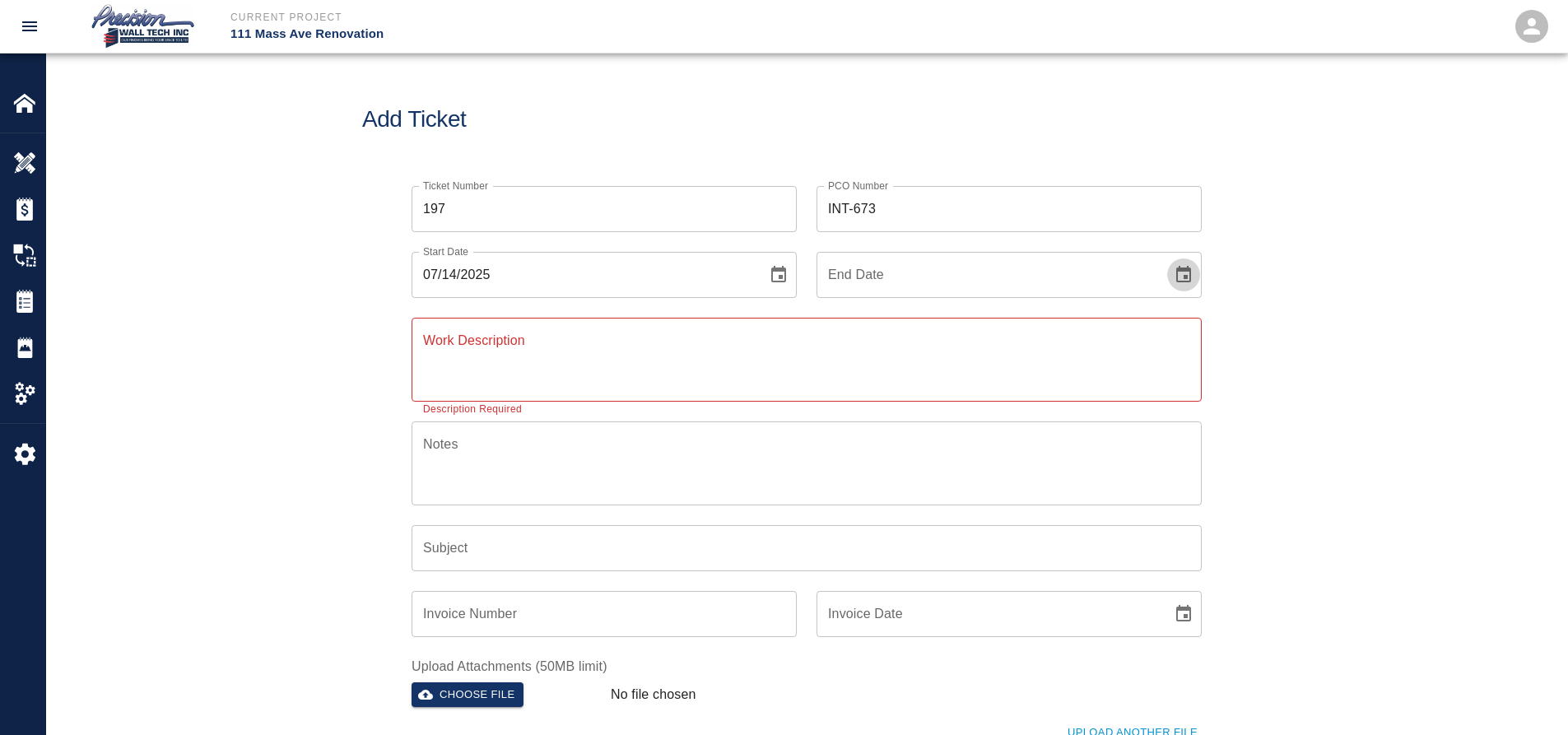 click 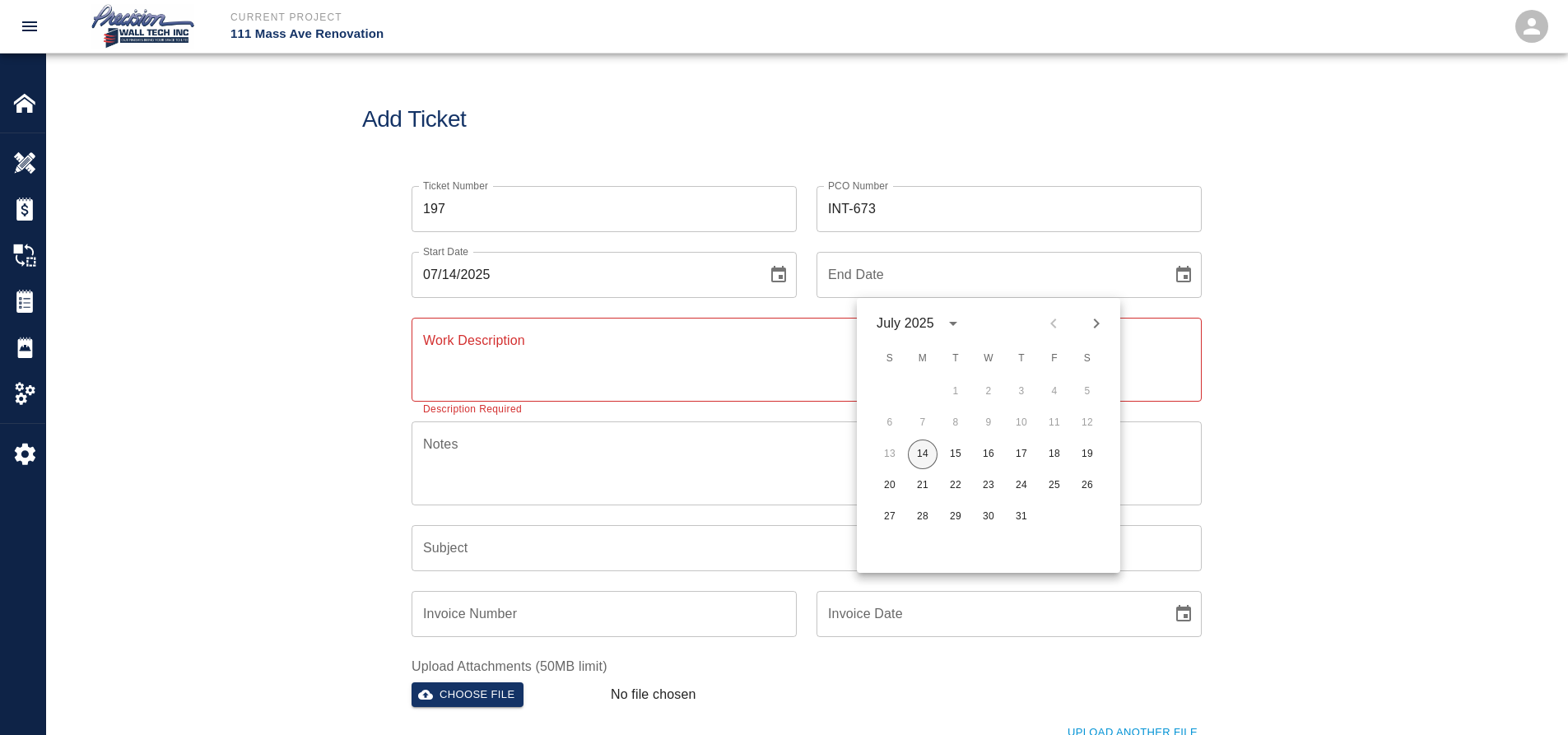 click on "14" at bounding box center (923, 454) 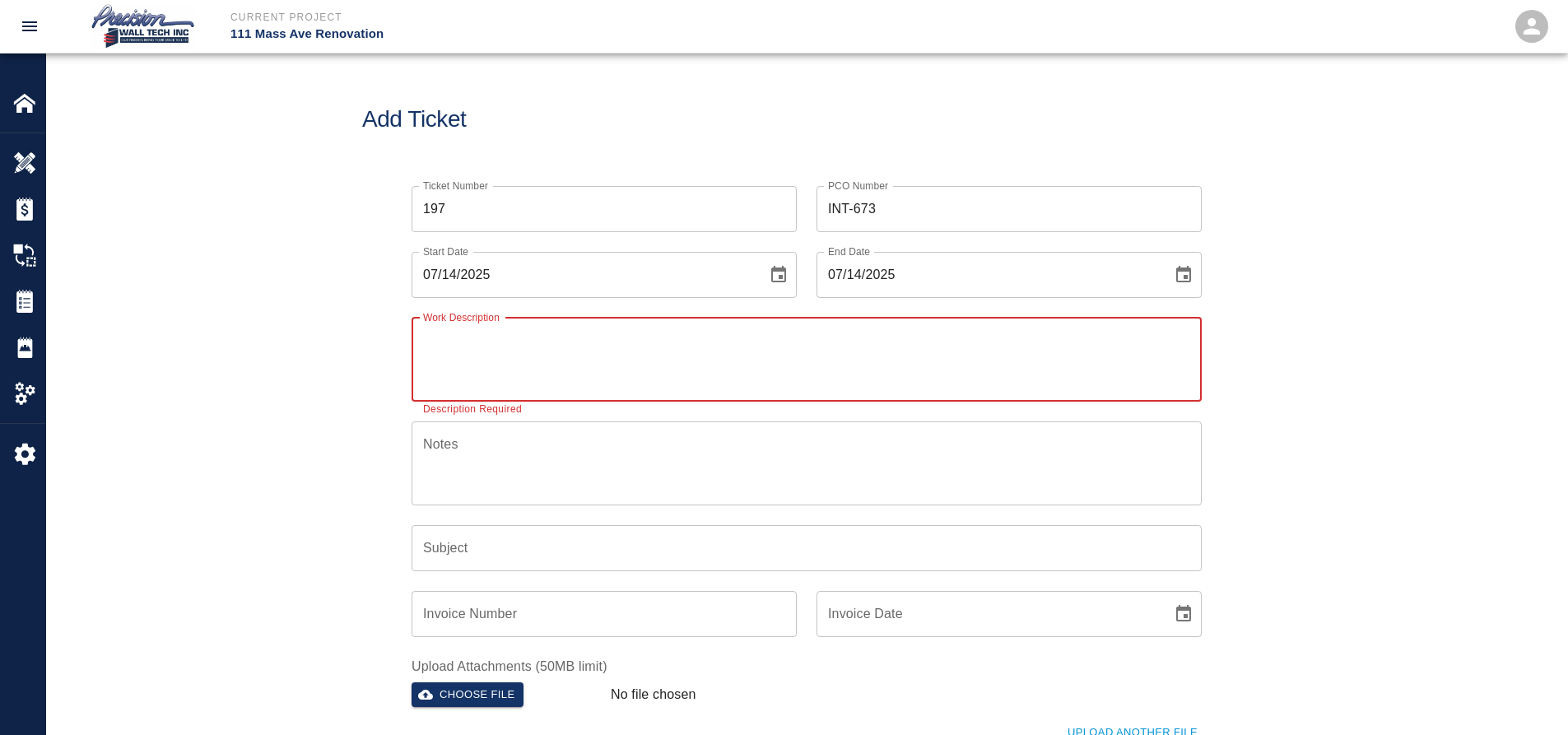 click on "Work Description" at bounding box center (807, 359) 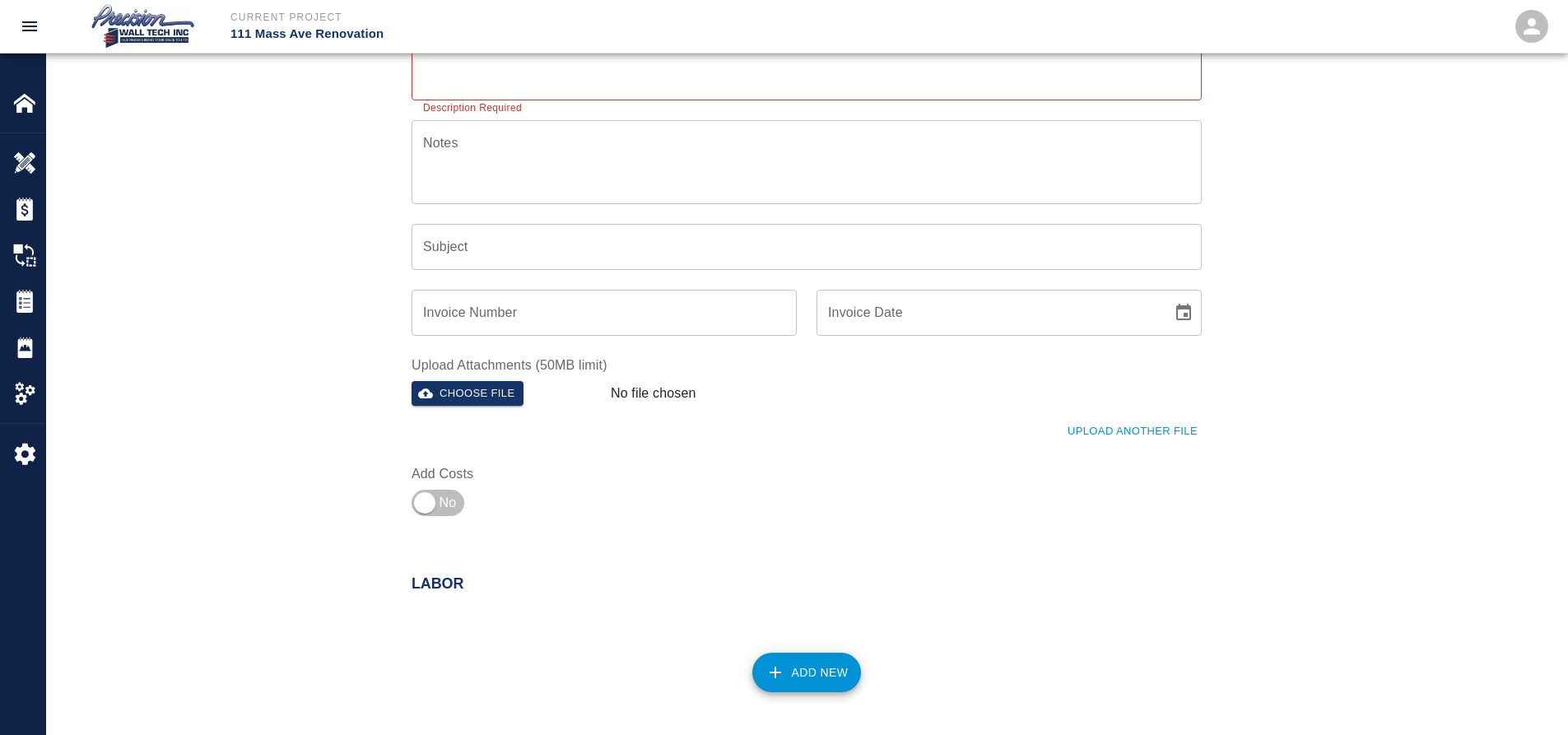 scroll, scrollTop: 329, scrollLeft: 0, axis: vertical 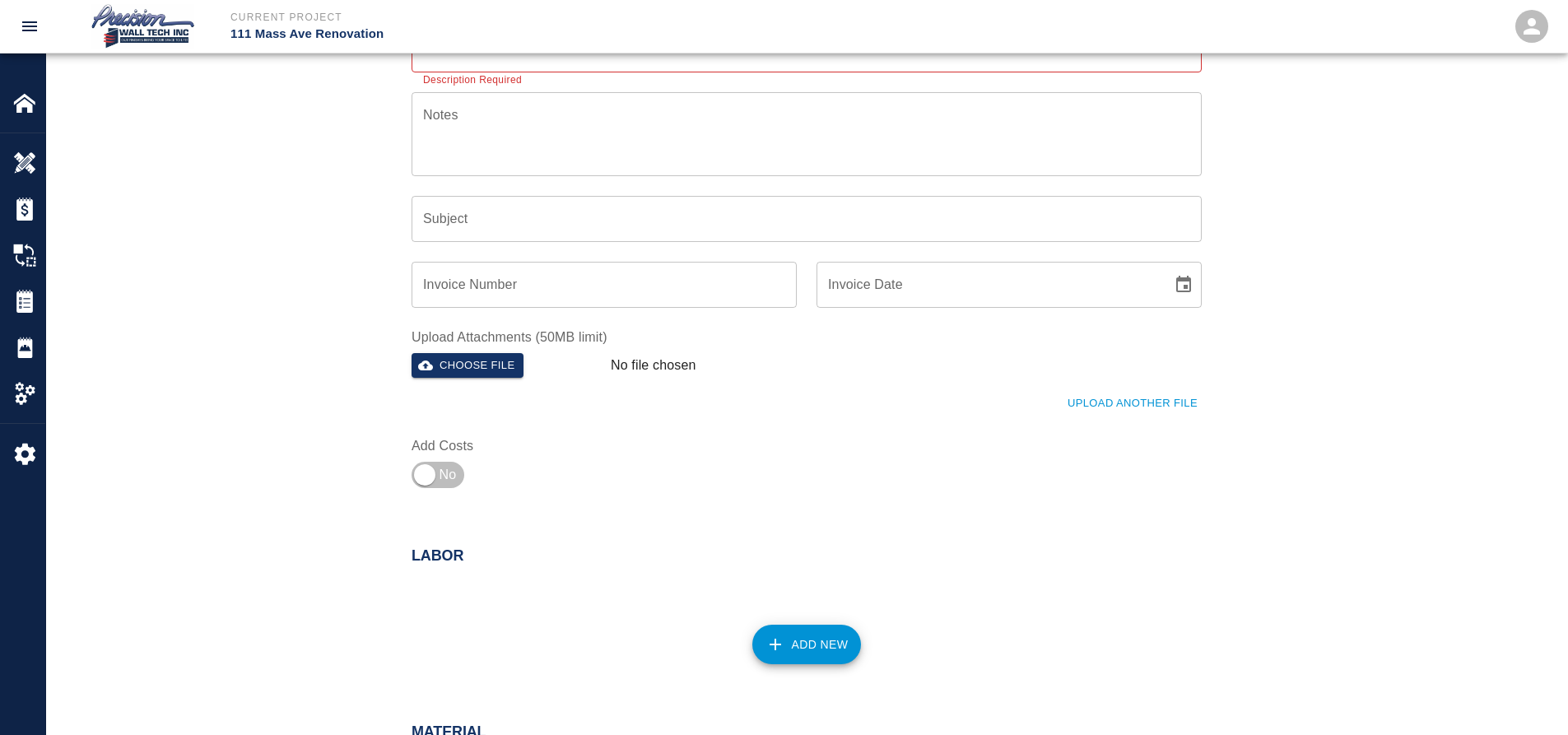 drag, startPoint x: 855, startPoint y: 497, endPoint x: 853, endPoint y: 513, distance: 16.124515 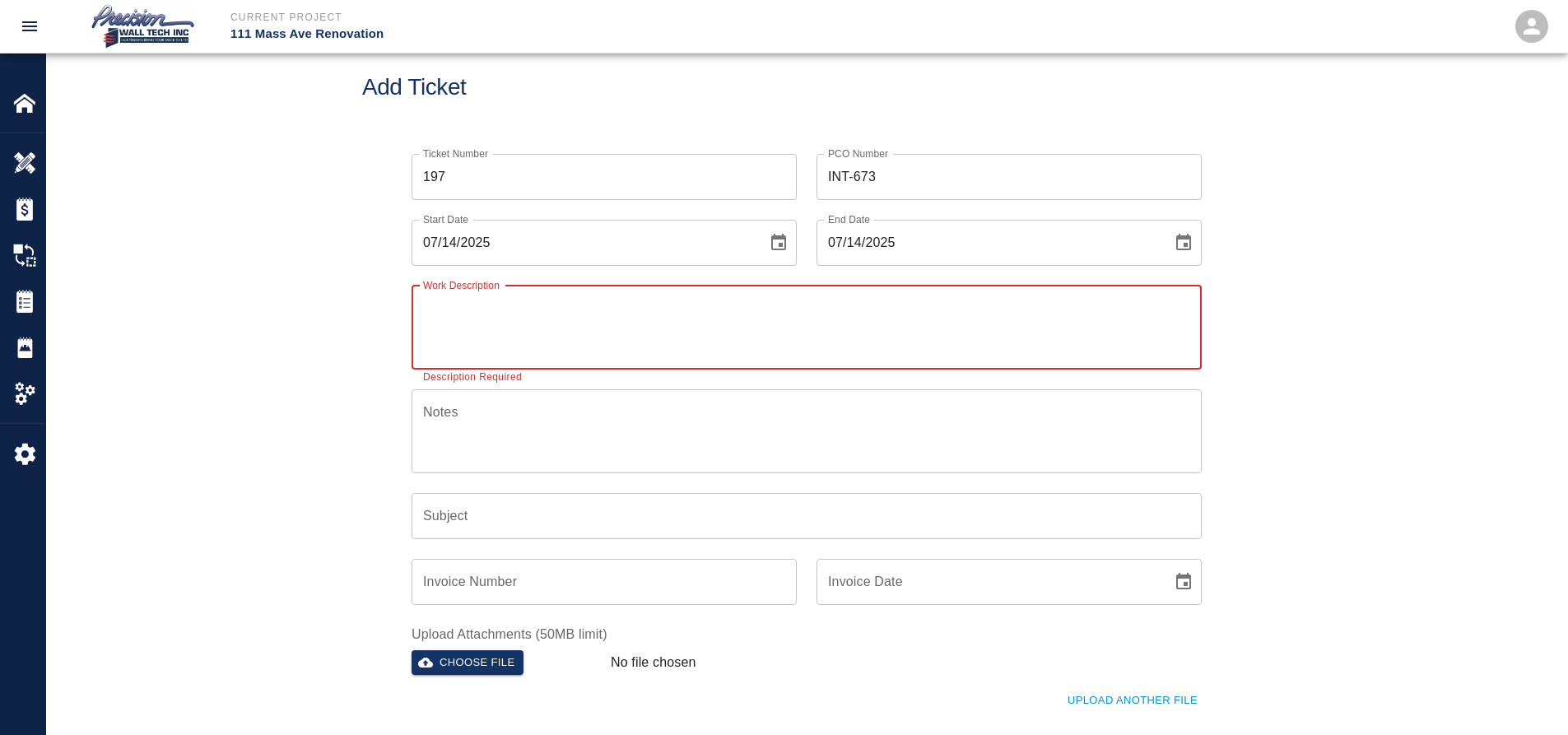 scroll, scrollTop: 44, scrollLeft: 0, axis: vertical 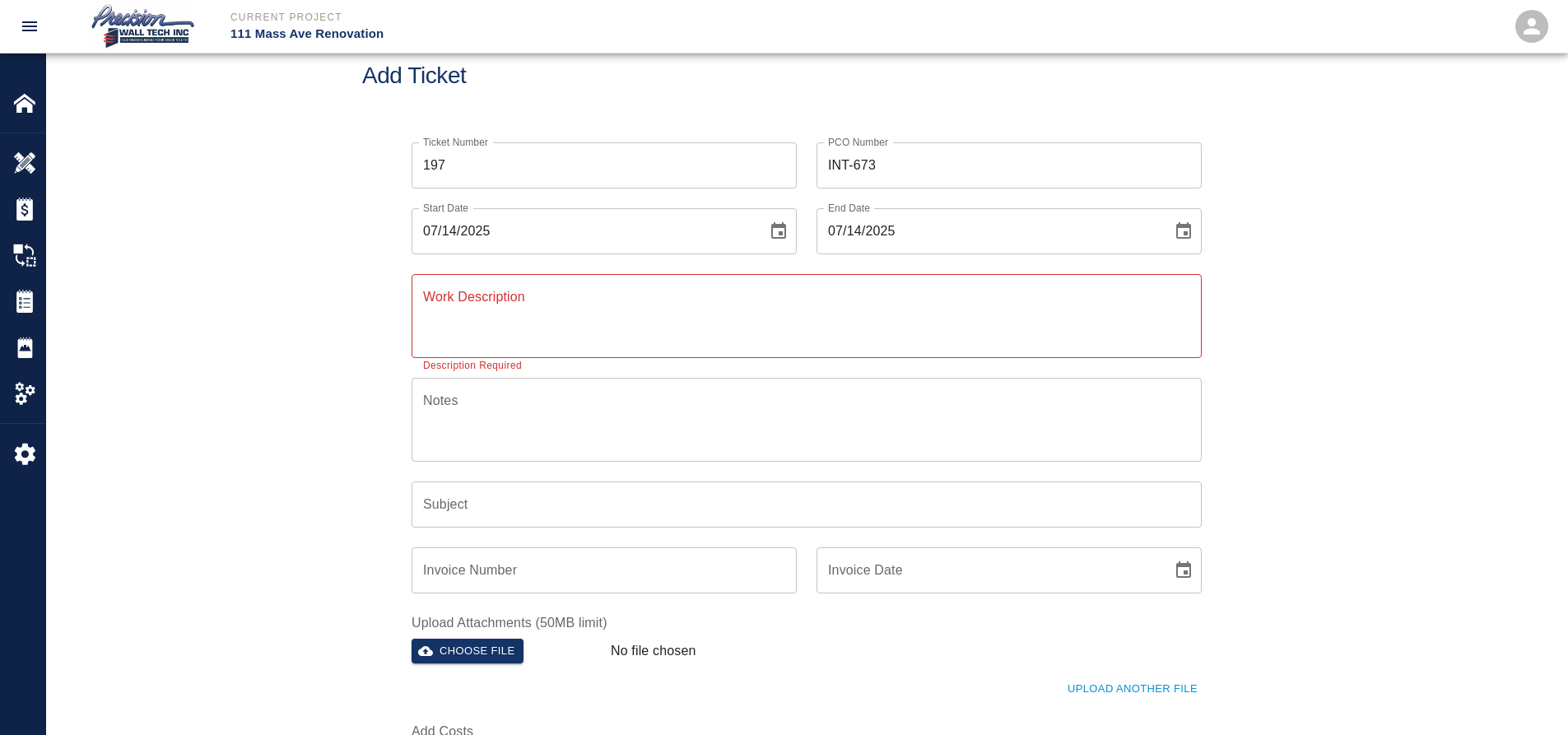 click on "x Work Description" at bounding box center (807, 316) 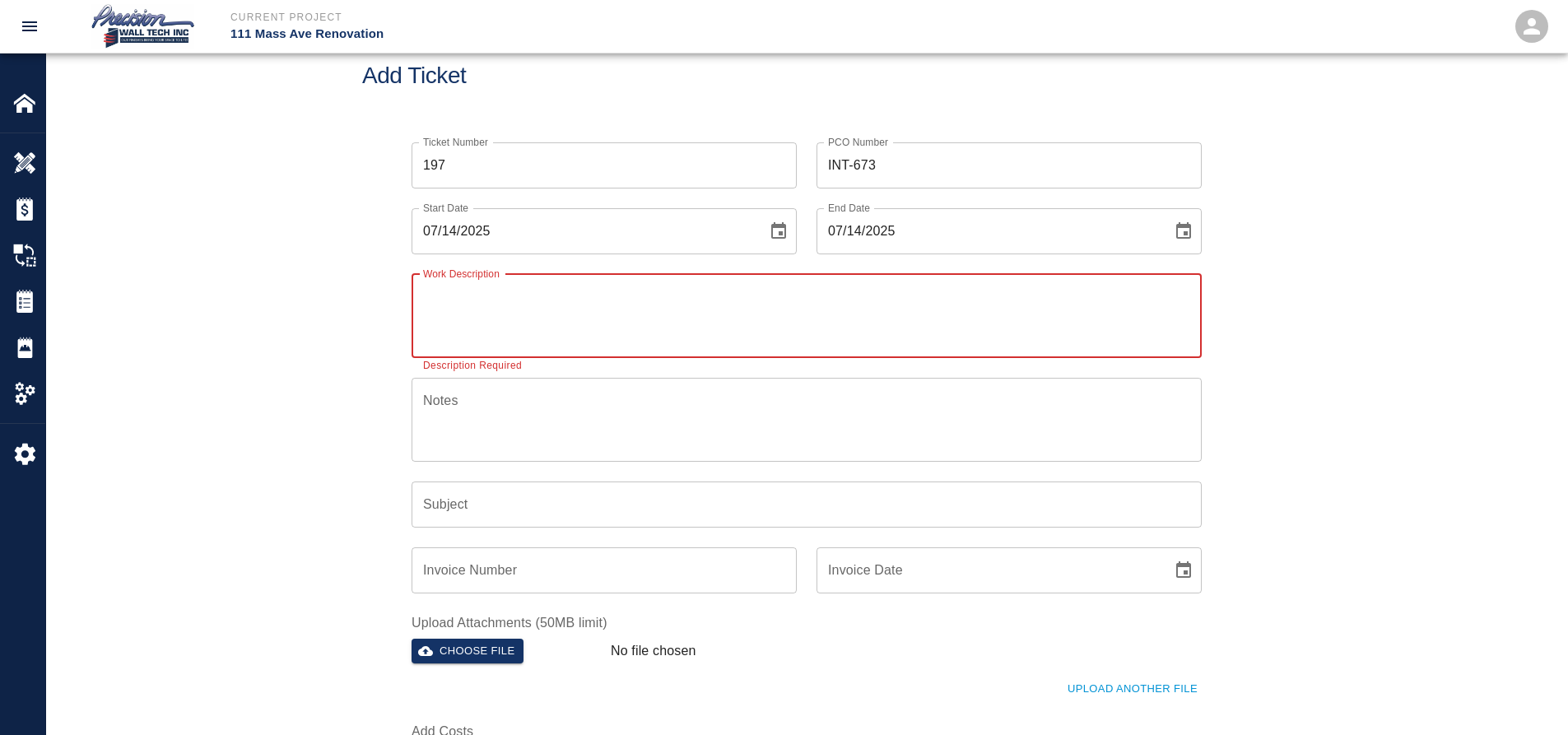 paste on "We started applying primer and finish coat completed on trim pieces
On 2nd floor ." 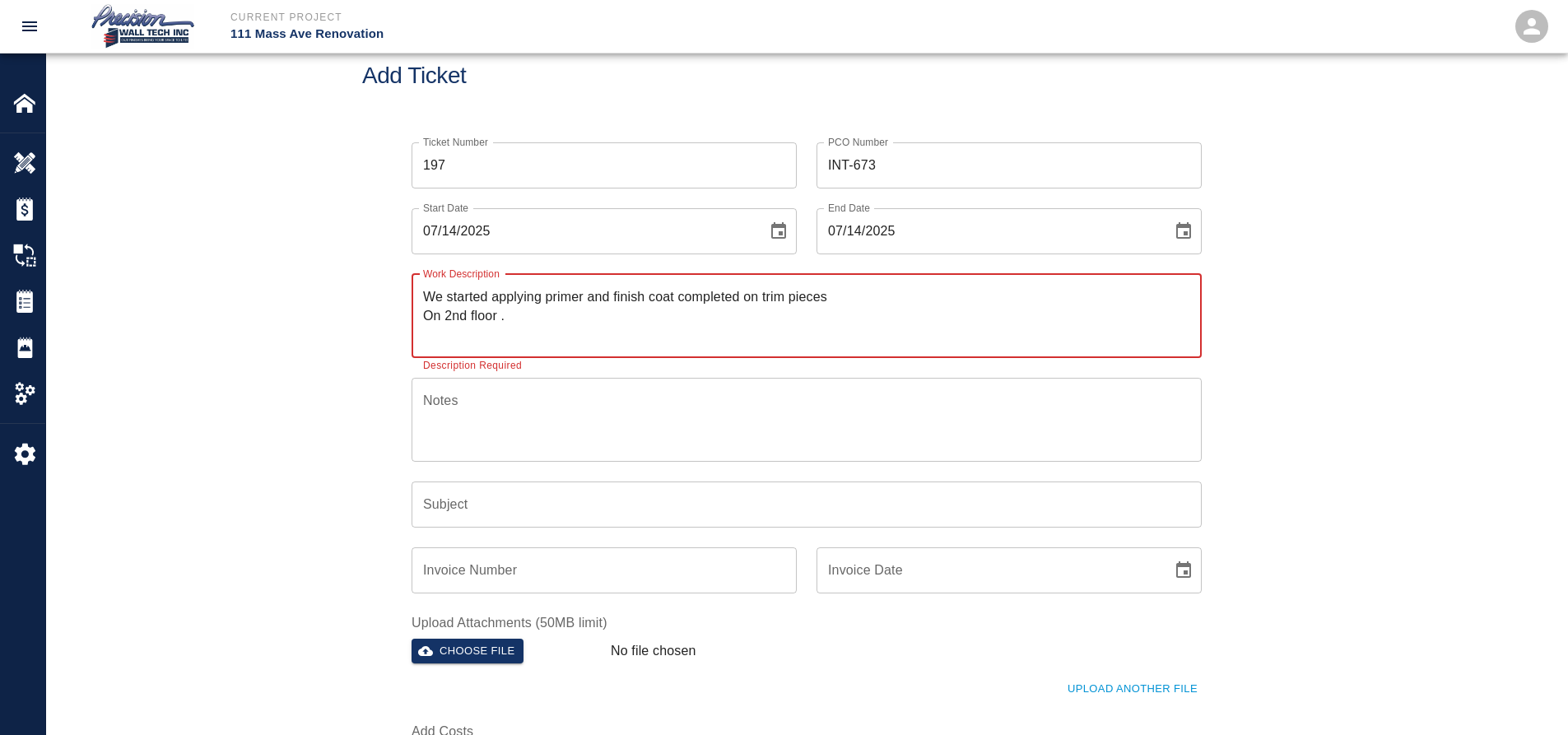 click on "We started applying primer and finish coat completed on trim pieces
On 2nd floor ." at bounding box center (807, 315) 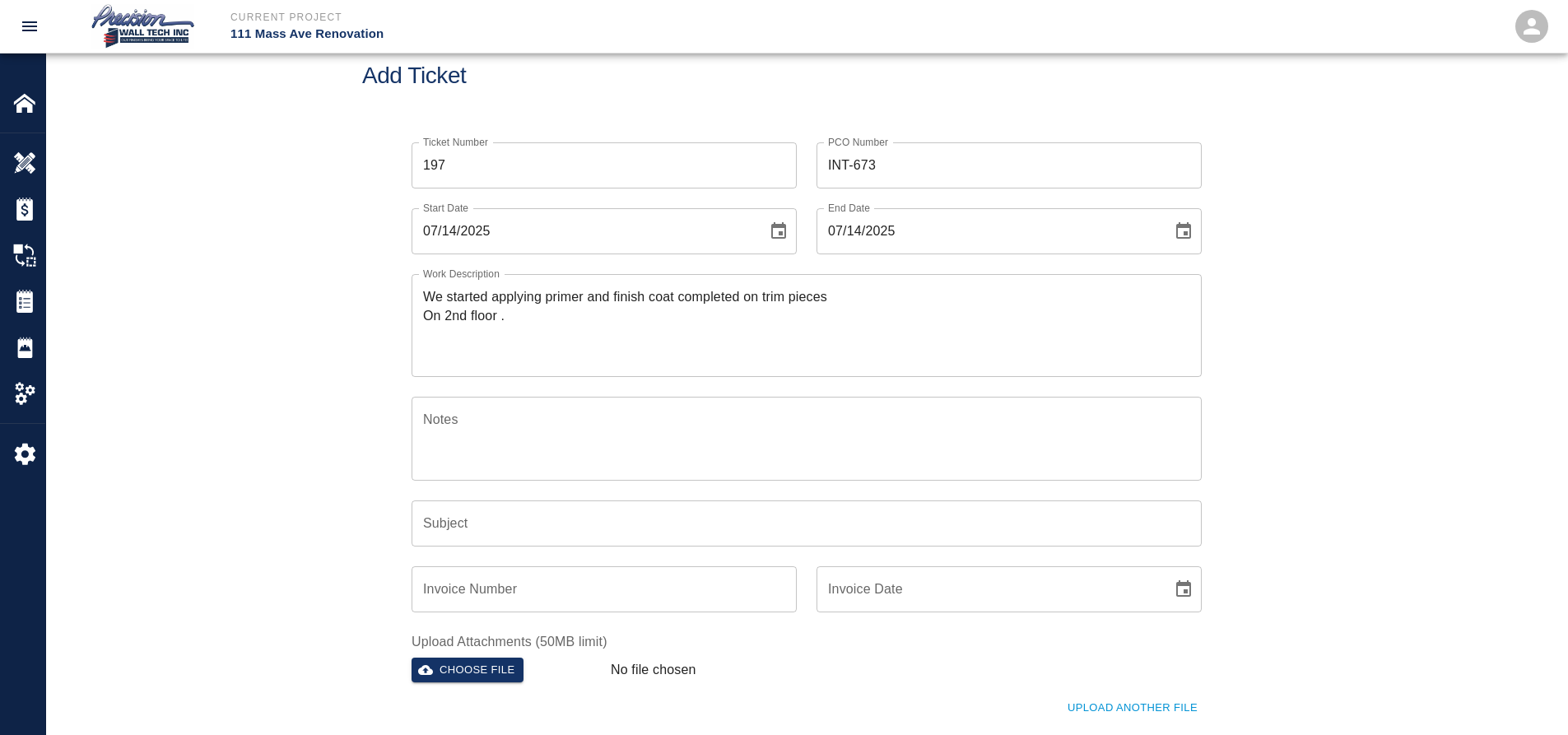 click on "We started applying primer and finish coat completed on trim pieces
On 2nd floor . x Work Description" at bounding box center [807, 325] 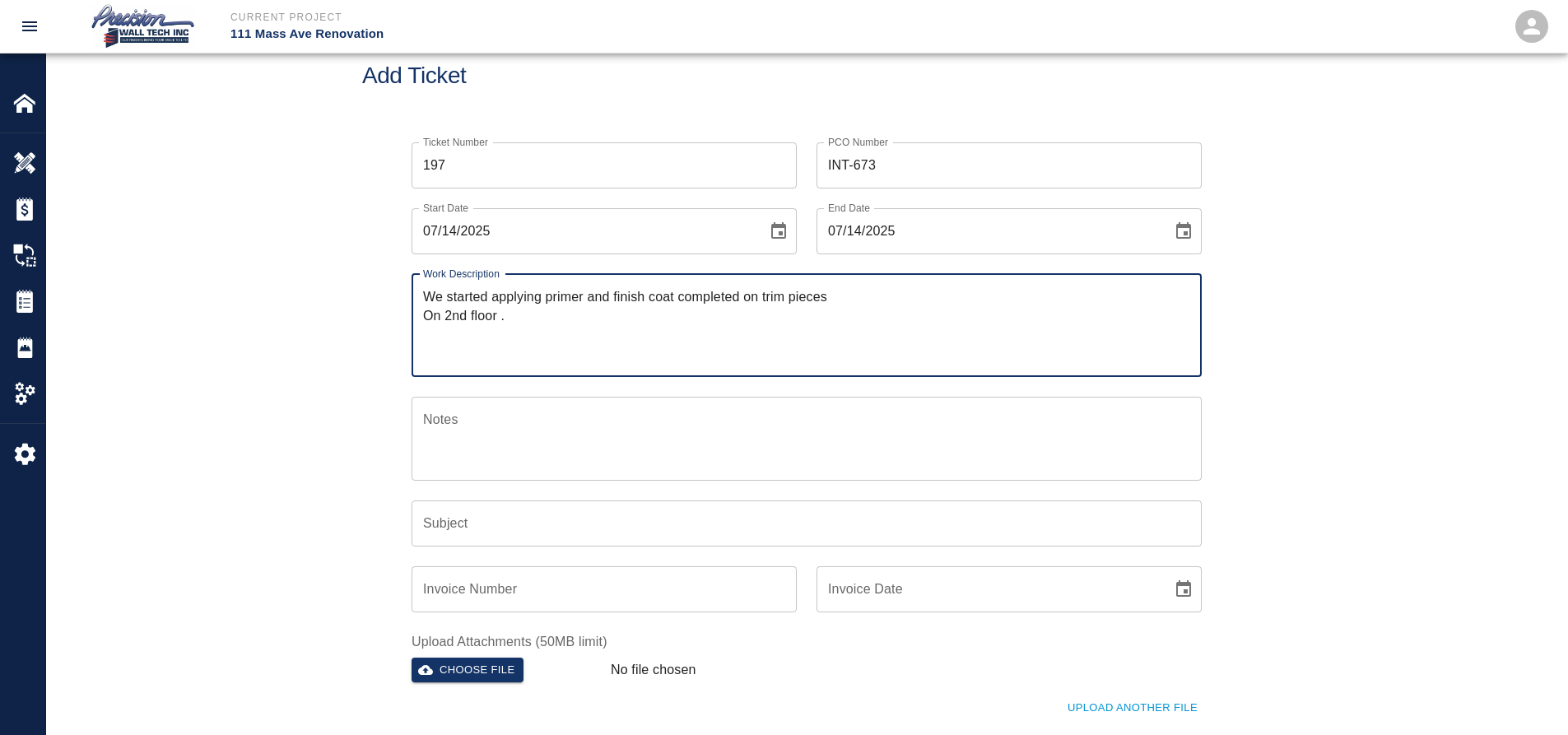 drag, startPoint x: 503, startPoint y: 290, endPoint x: 491, endPoint y: 296, distance: 13.416408 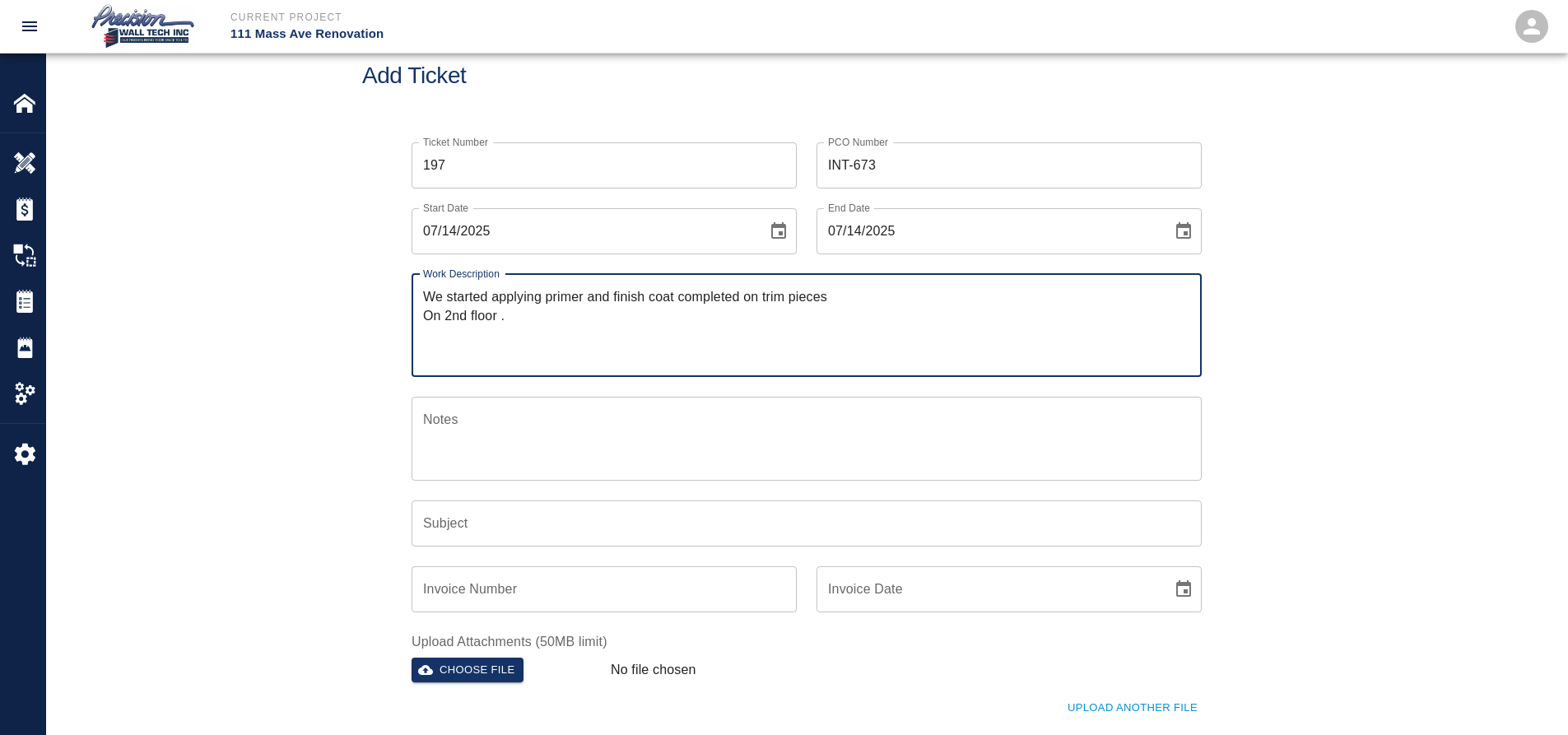 click on "We started applying primer and finish coat completed on trim pieces
On 2nd floor ." at bounding box center [807, 325] 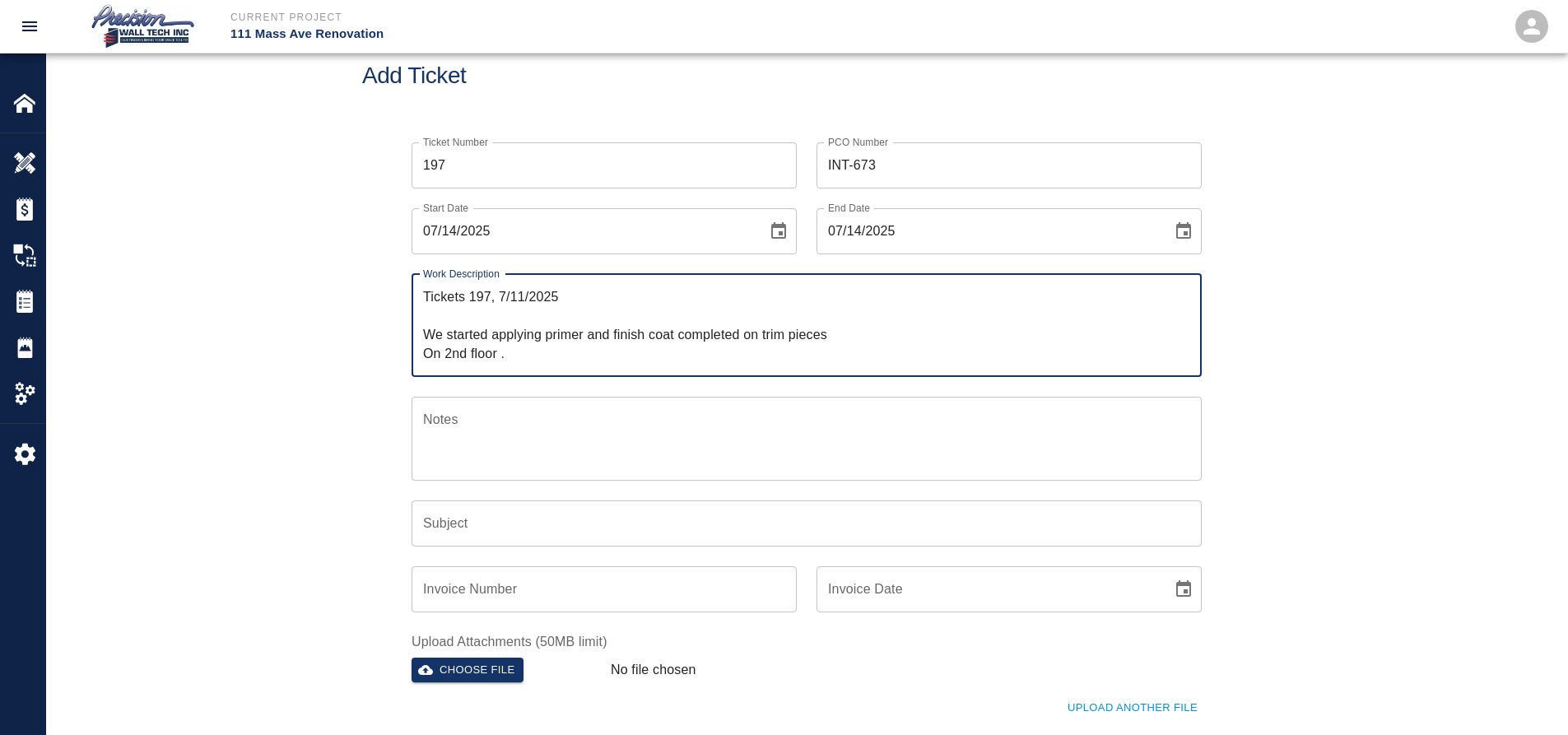 type on "Tickets 197, 7/11/2025
We started applying primer and finish coat completed on trim pieces
On 2nd floor ." 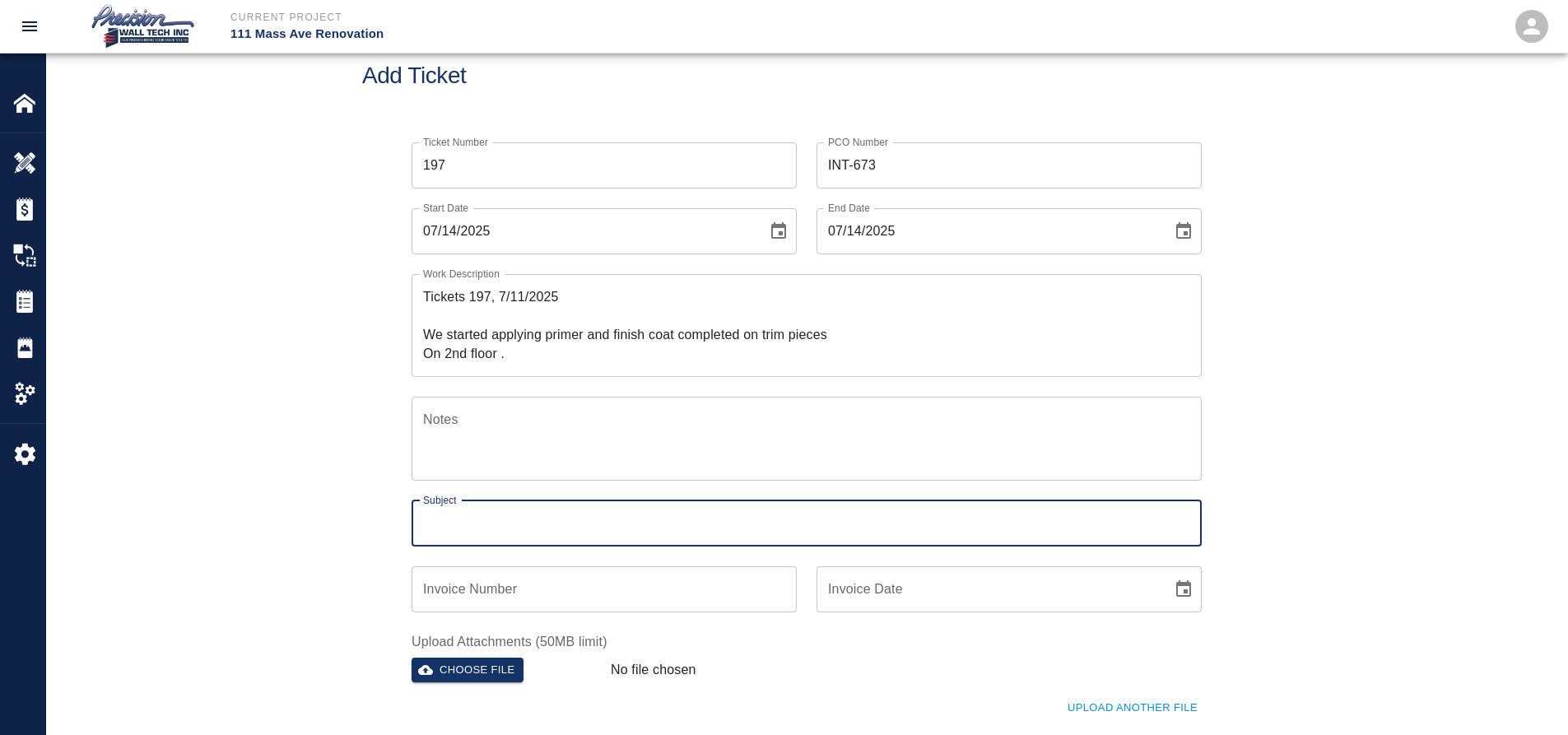 click on "Subject Subject" at bounding box center [807, 523] 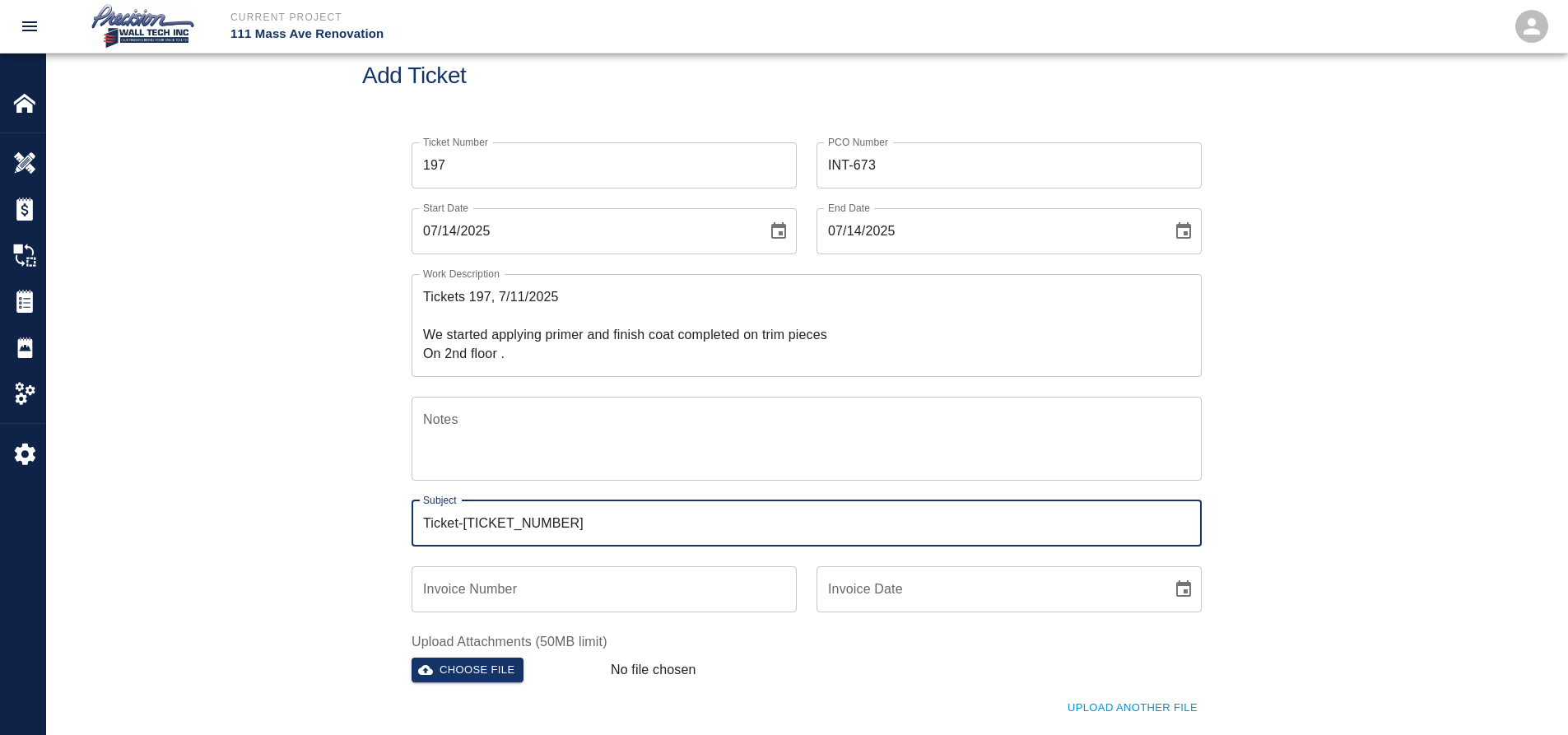 type on "Ticket-197" 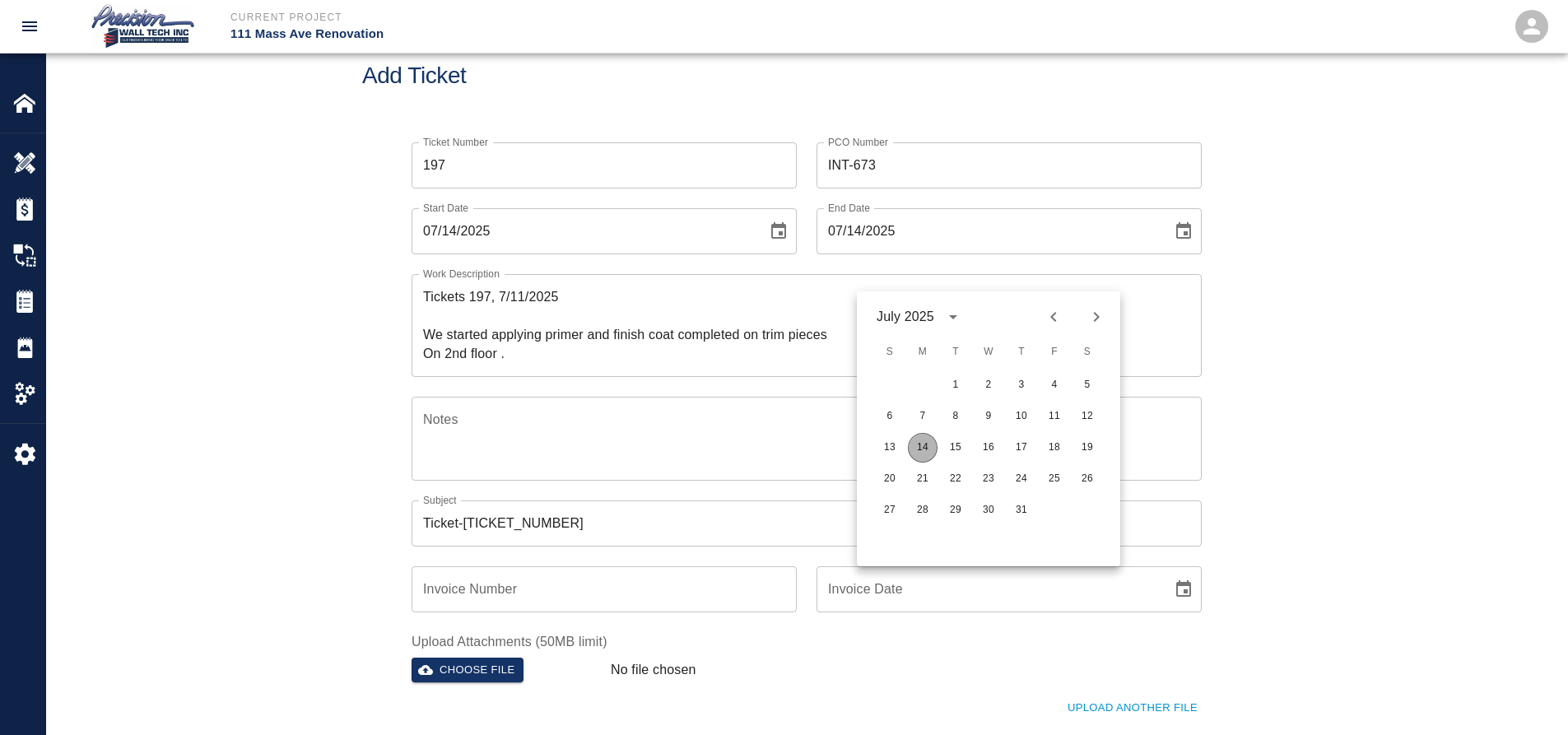 click on "14" at bounding box center [923, 448] 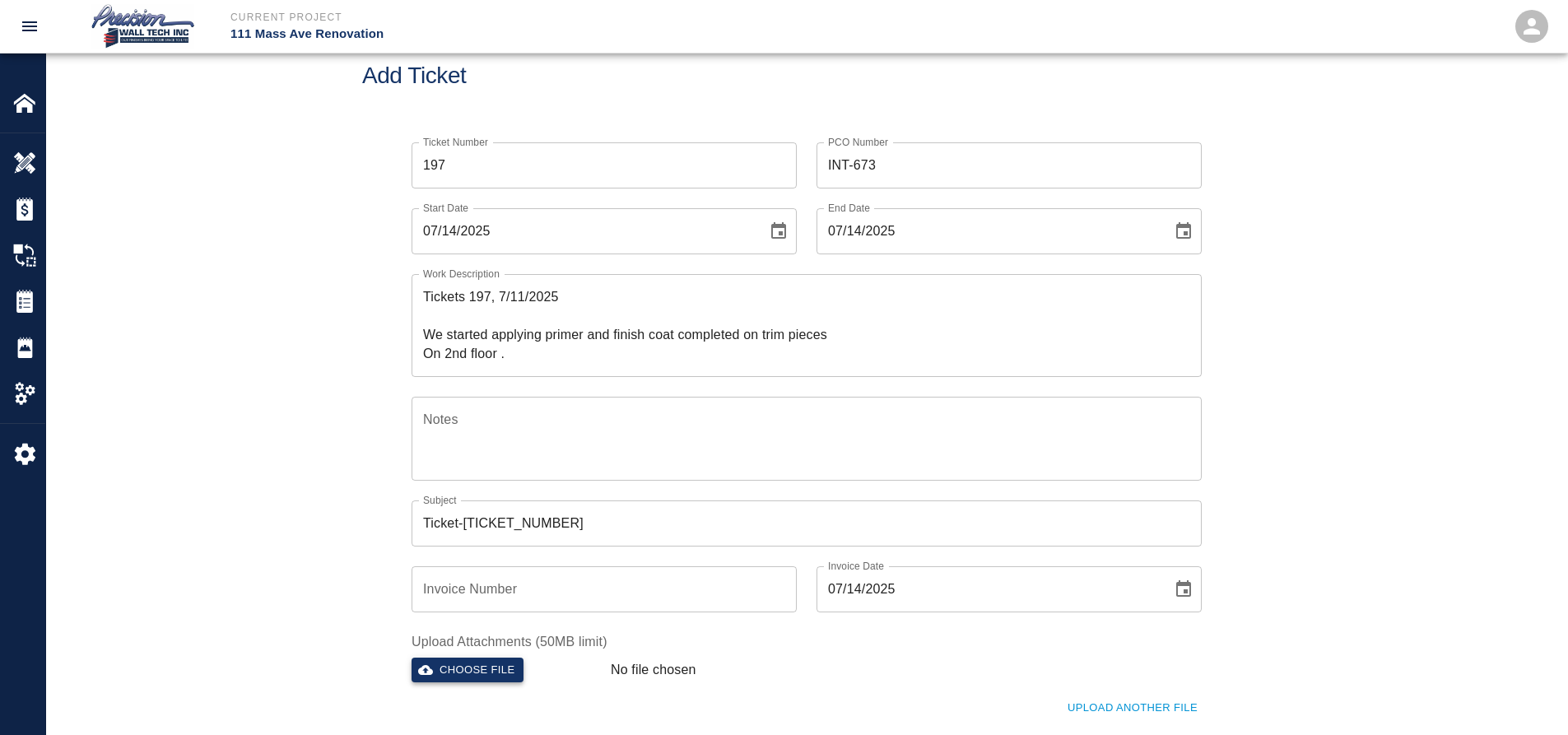 click on "Choose file" at bounding box center [468, 670] 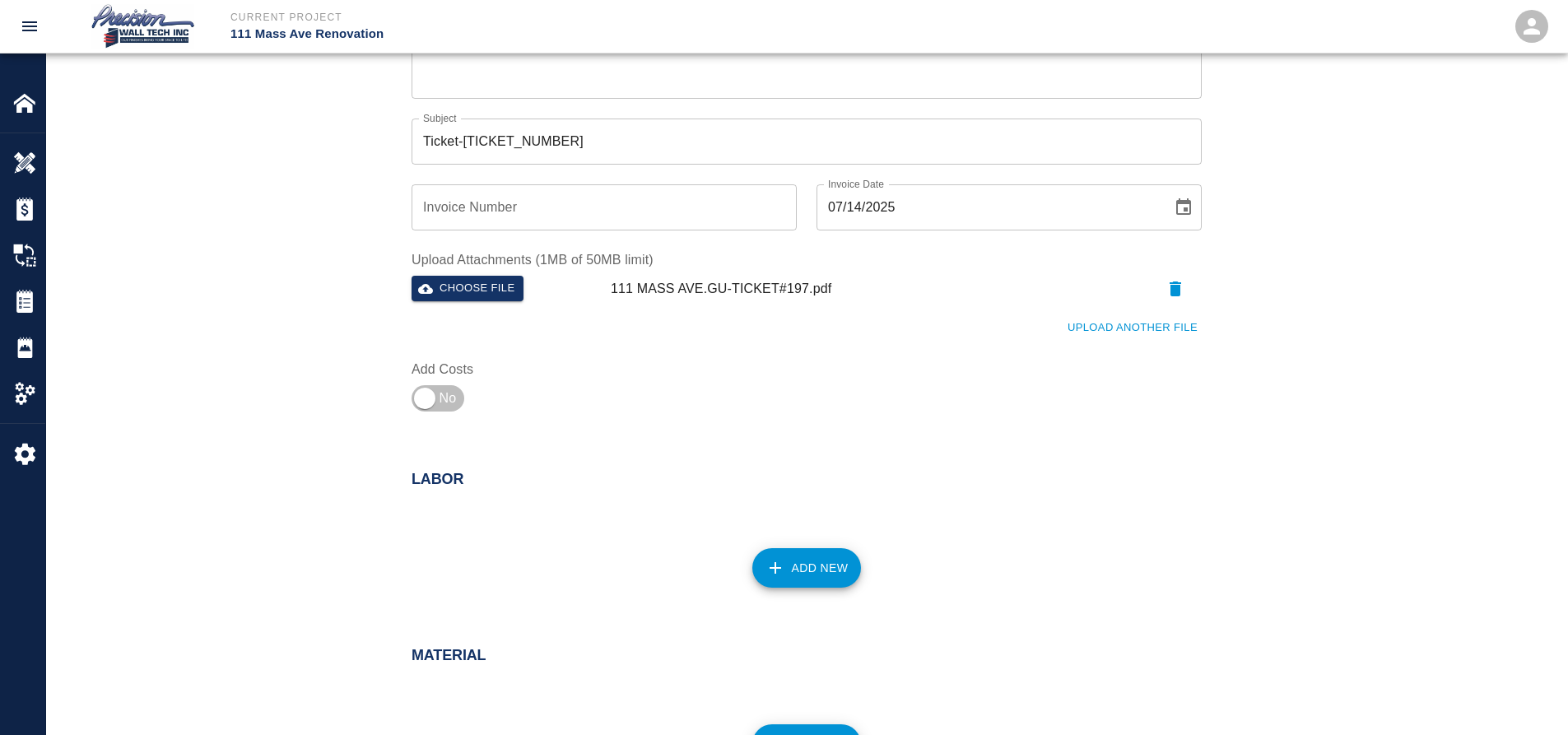 scroll, scrollTop: 537, scrollLeft: 0, axis: vertical 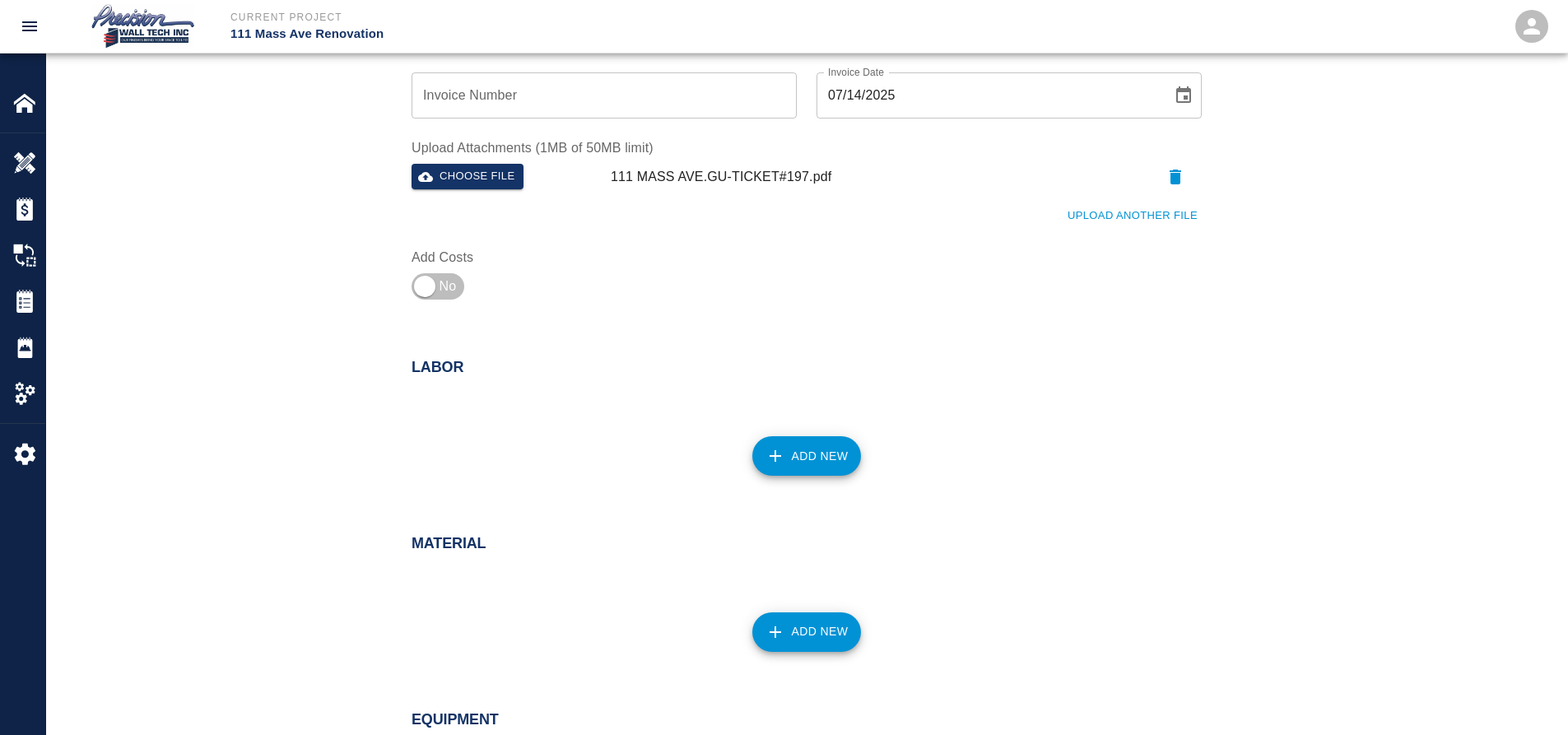 click on "Ticket Number 197 Ticket Number PCO Number INT-673 PCO Number Start Date  07/14/2025 Start Date  End Date 07/14/2025 End Date Work Description Tickets 197, 7/11/2025
We started applying primer and finish coat completed on trim pieces
On 2nd floor . x Work Description Notes x Notes Subject Ticket-197 Subject Invoice Number Invoice Number Invoice Date 07/14/2025 Invoice Date Upload Attachments (1MB of 50MB limit) Choose file 111 MASS AVE.GU-TICKET#197.pdf Upload Another File Add Costs" at bounding box center [807, -12] 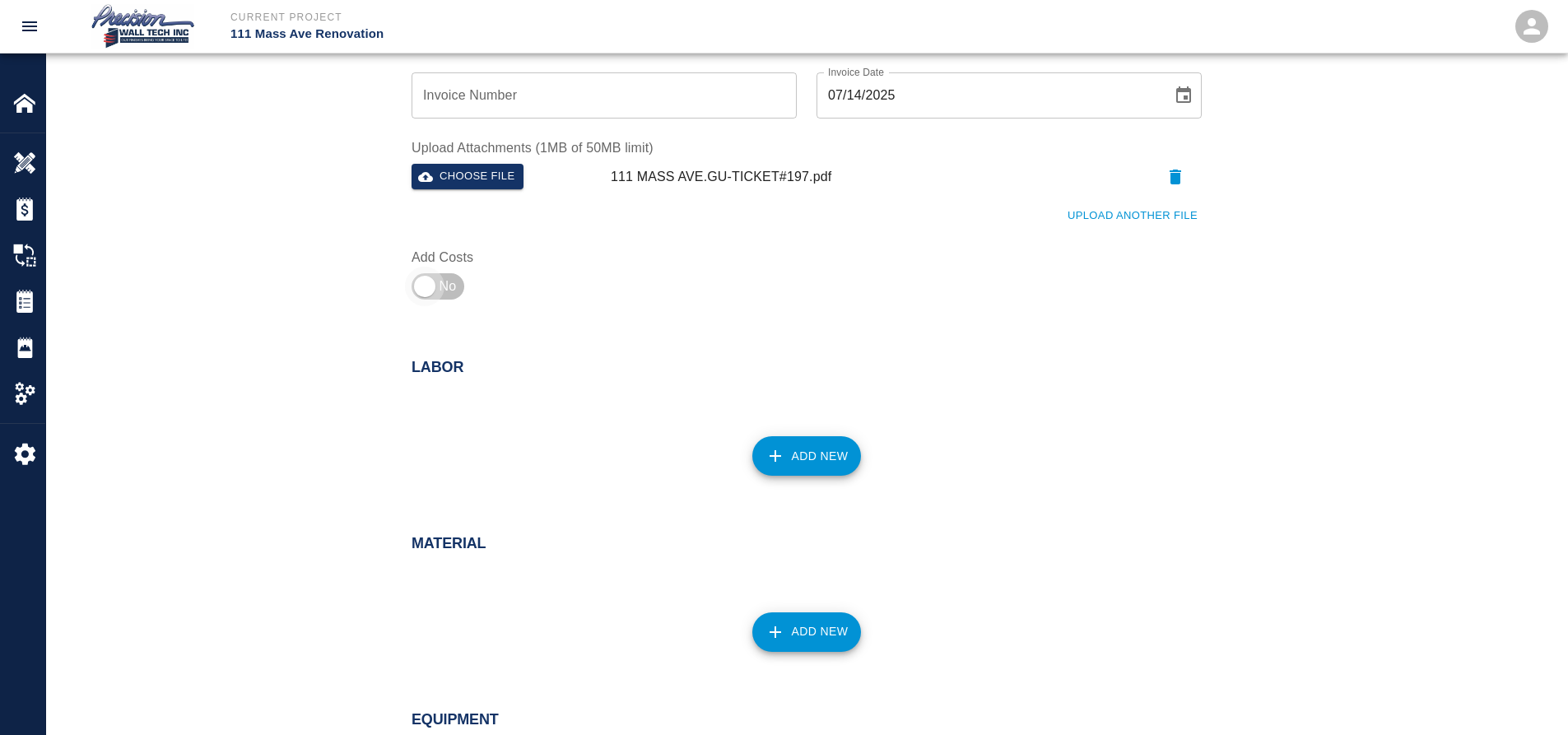 click at bounding box center (425, 286) 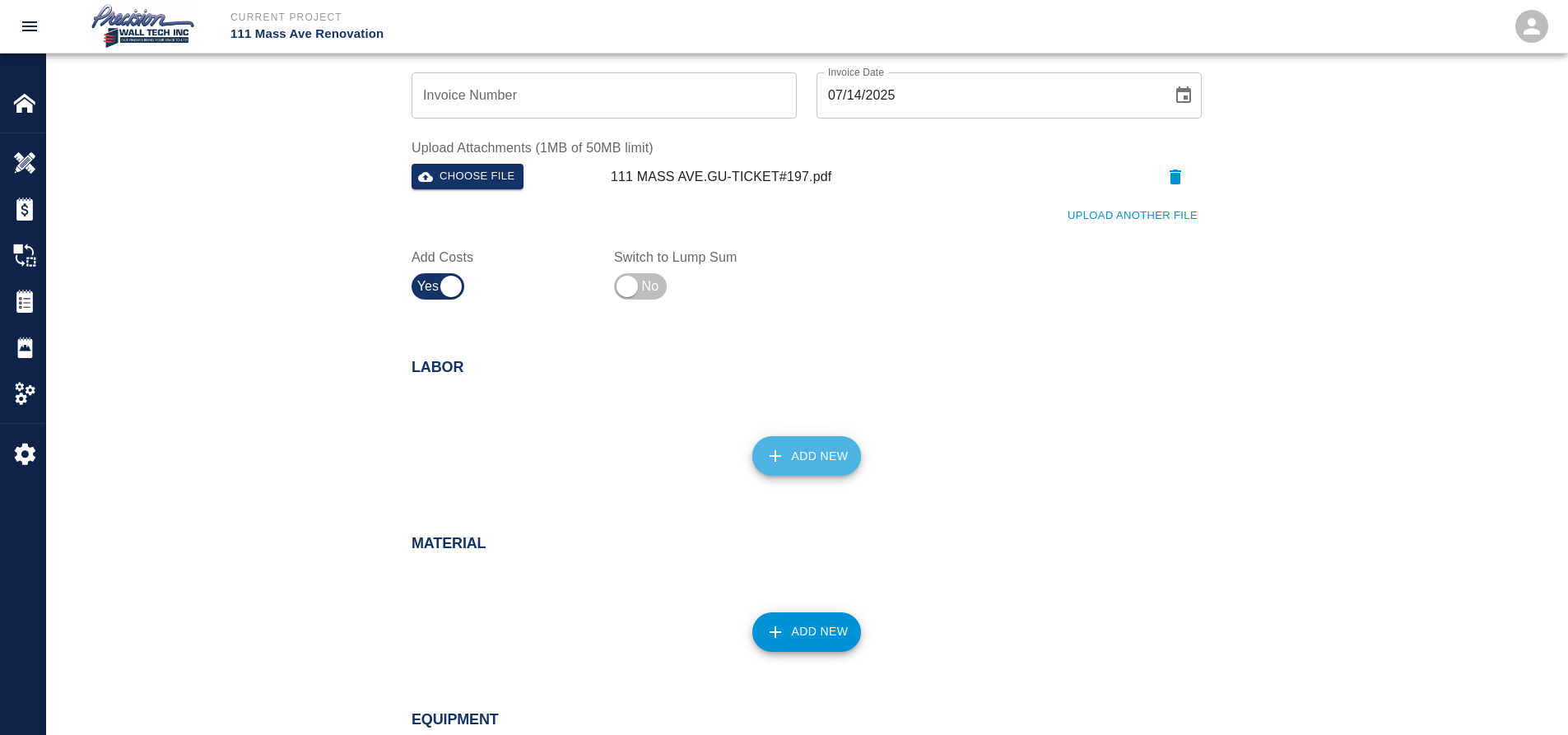 click 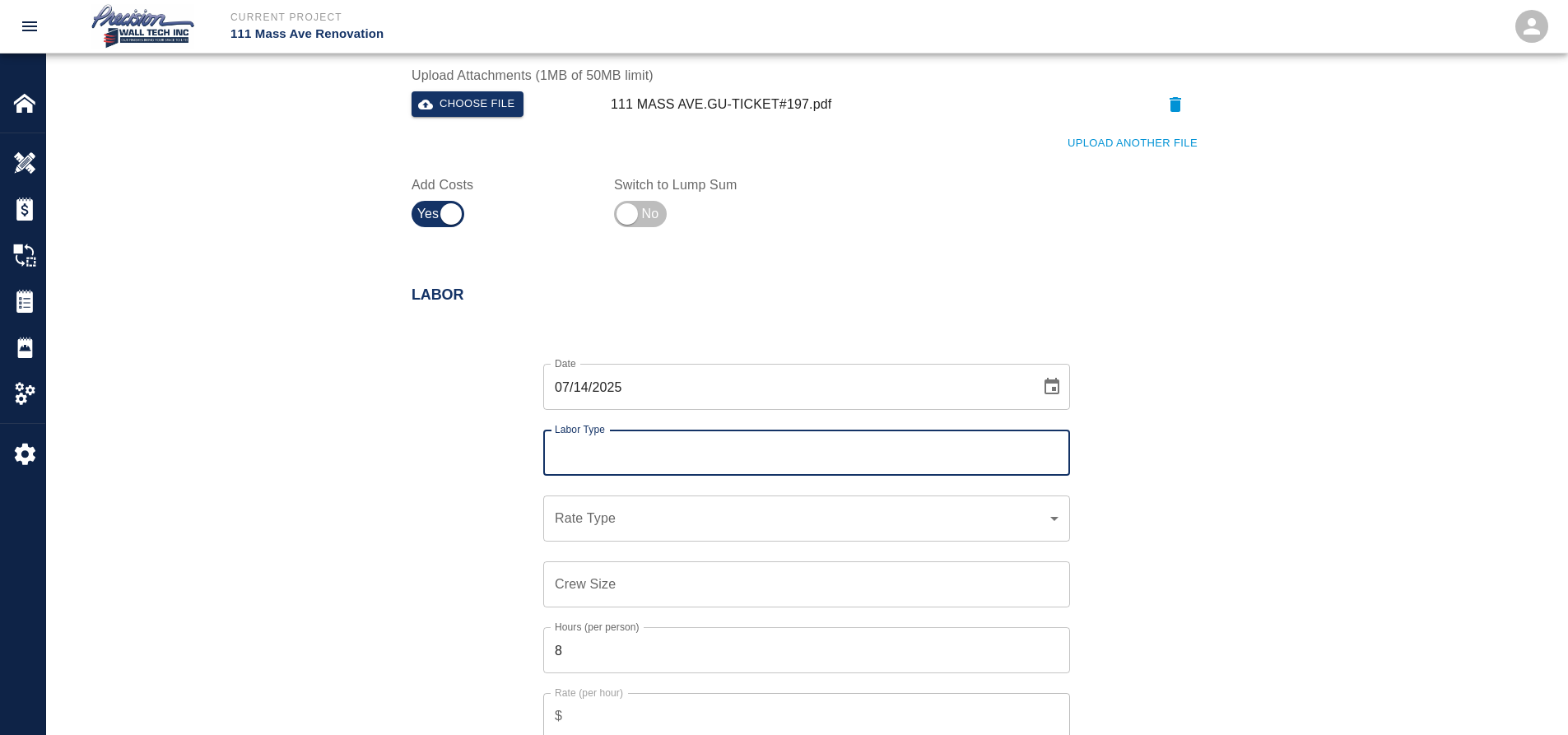 scroll, scrollTop: 702, scrollLeft: 0, axis: vertical 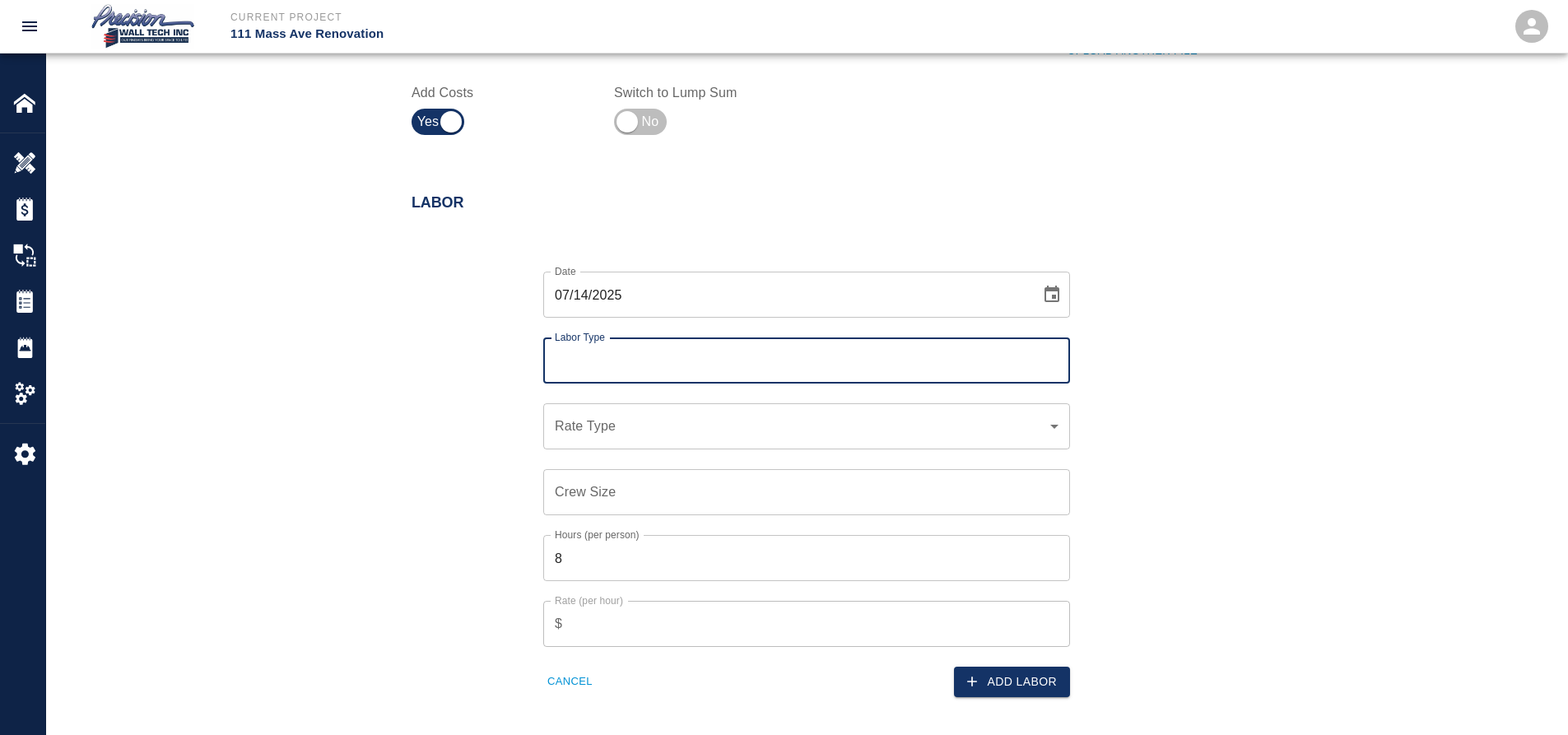 click on "Labor Type" at bounding box center [807, 361] 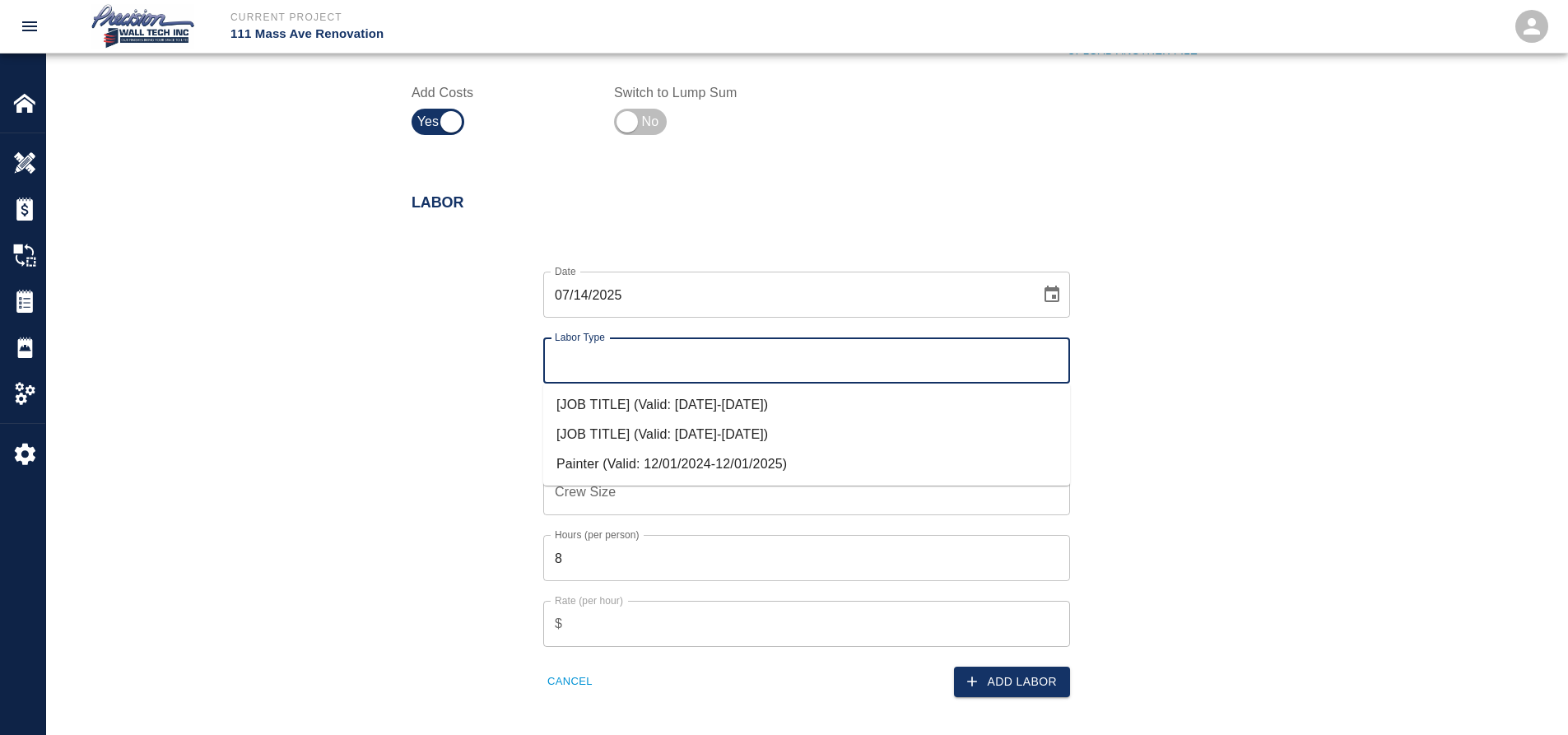click on "Painter (Valid: 12/01/2024-12/01/2025)" at bounding box center [807, 464] 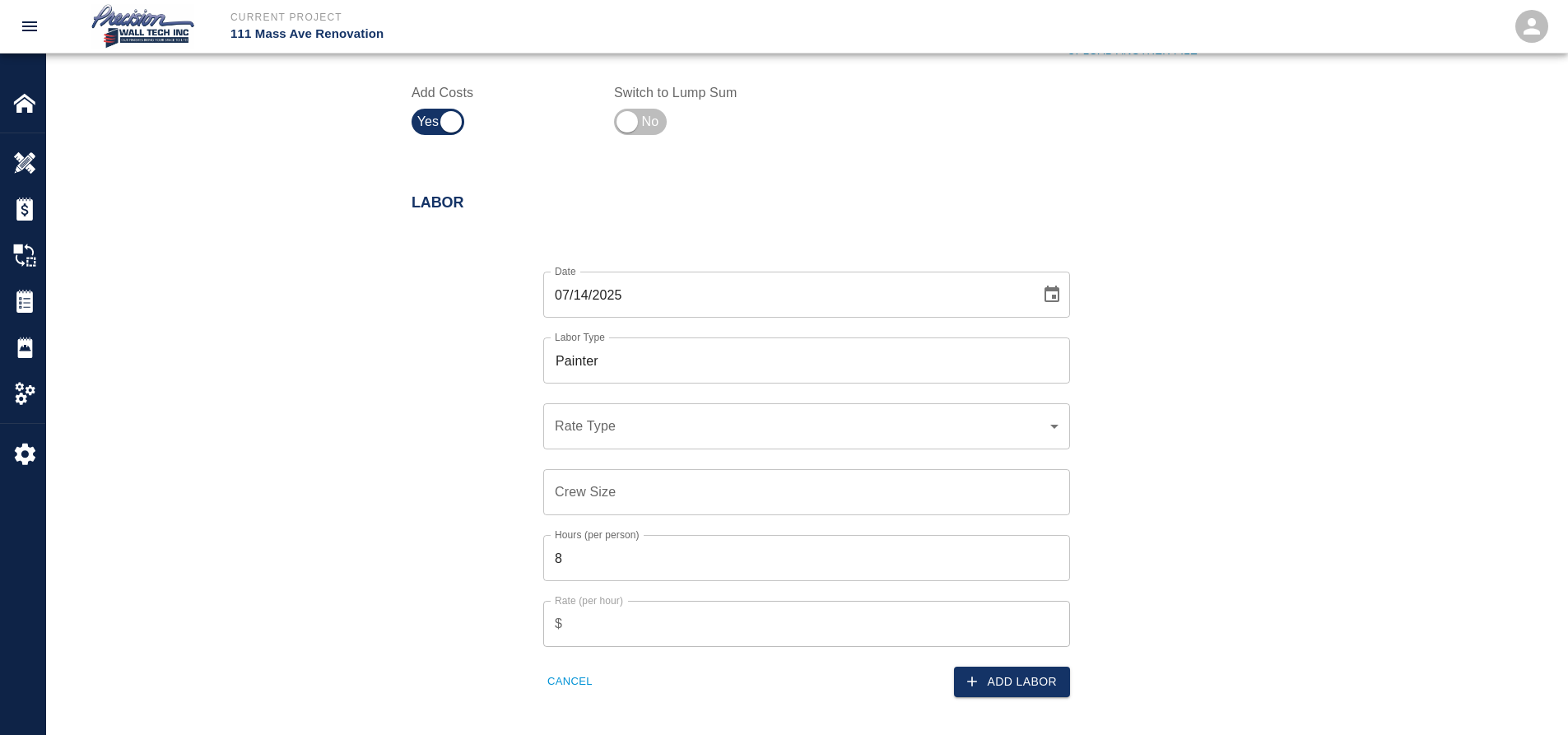 click on "Rate Type ​ Rate Type" at bounding box center (797, 416) 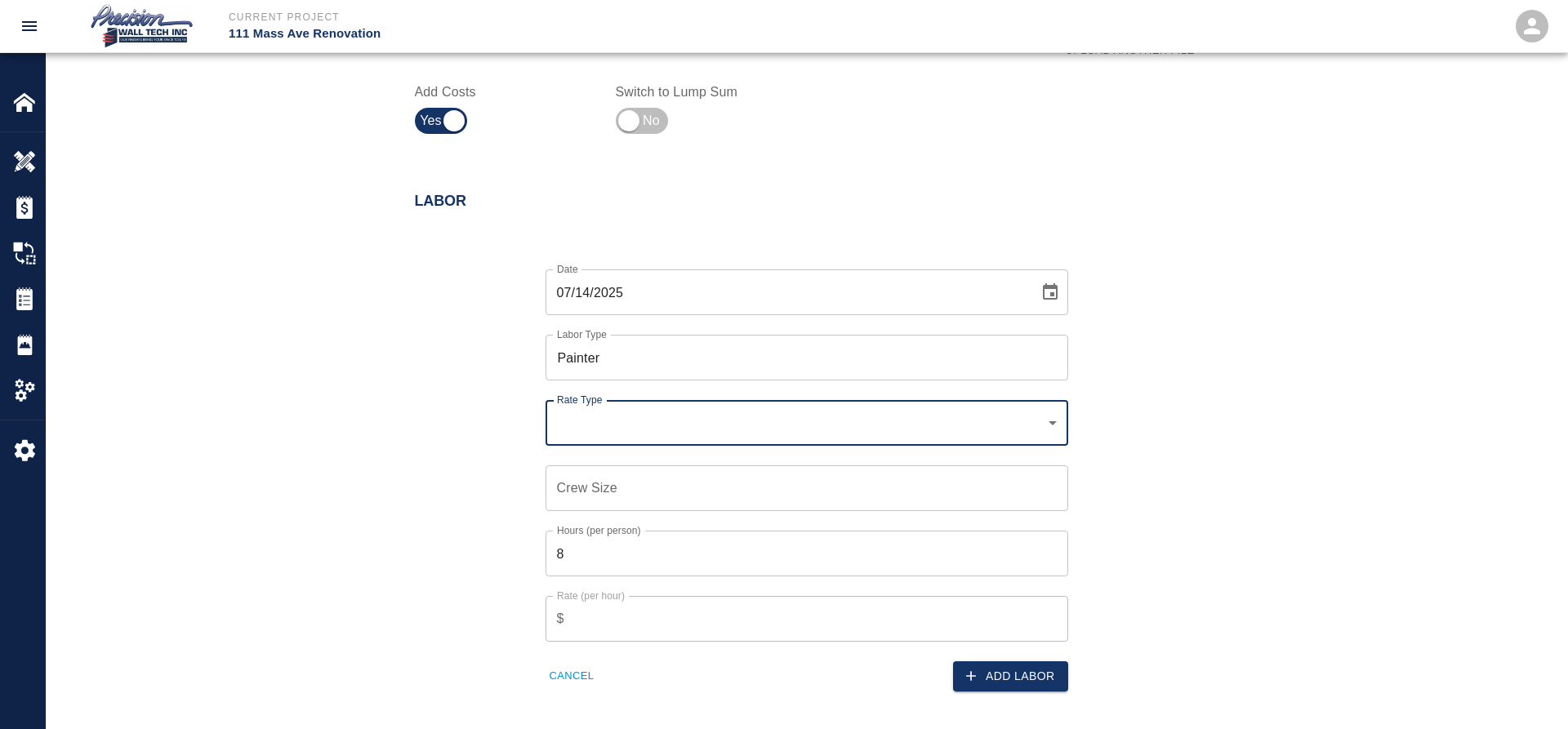 click on "Current Project 111 Mass Ave Renovation Home 111 Mass Ave Renovation Overview Estimates Change Orders Tickets Daily Reports Project Settings Settings Powered By Terms of Service  |  Privacy Policy Add Ticket Ticket Number 197 Ticket Number PCO Number INT-673 PCO Number Start Date  07/14/2025 Start Date  End Date 07/14/2025 End Date Work Description Tickets 197, 7/11/2025
We started applying primer and finish coat completed on trim pieces
On 2nd floor . x Work Description Notes x Notes Subject Ticket-197 Subject Invoice Number Invoice Number Invoice Date 07/14/2025 Invoice Date Upload Attachments (1MB of 50MB limit) Choose file 111 MASS AVE.GU-TICKET#197.pdf Upload Another File Add Costs Switch to Lump Sum Labor Date 07/14/2025 Date Labor Type Painter Labor Type Rate Type ​ Rate Type Crew Size Crew Size Hours (per person) 8 Hours (per person) Rate (per hour) $ Rate (per hour) Cancel Add Labor Material Add New Equipment Add New Markups on Total Add Markup Description Description Amount % Amount Total:  $0.00" at bounding box center (784, -332) 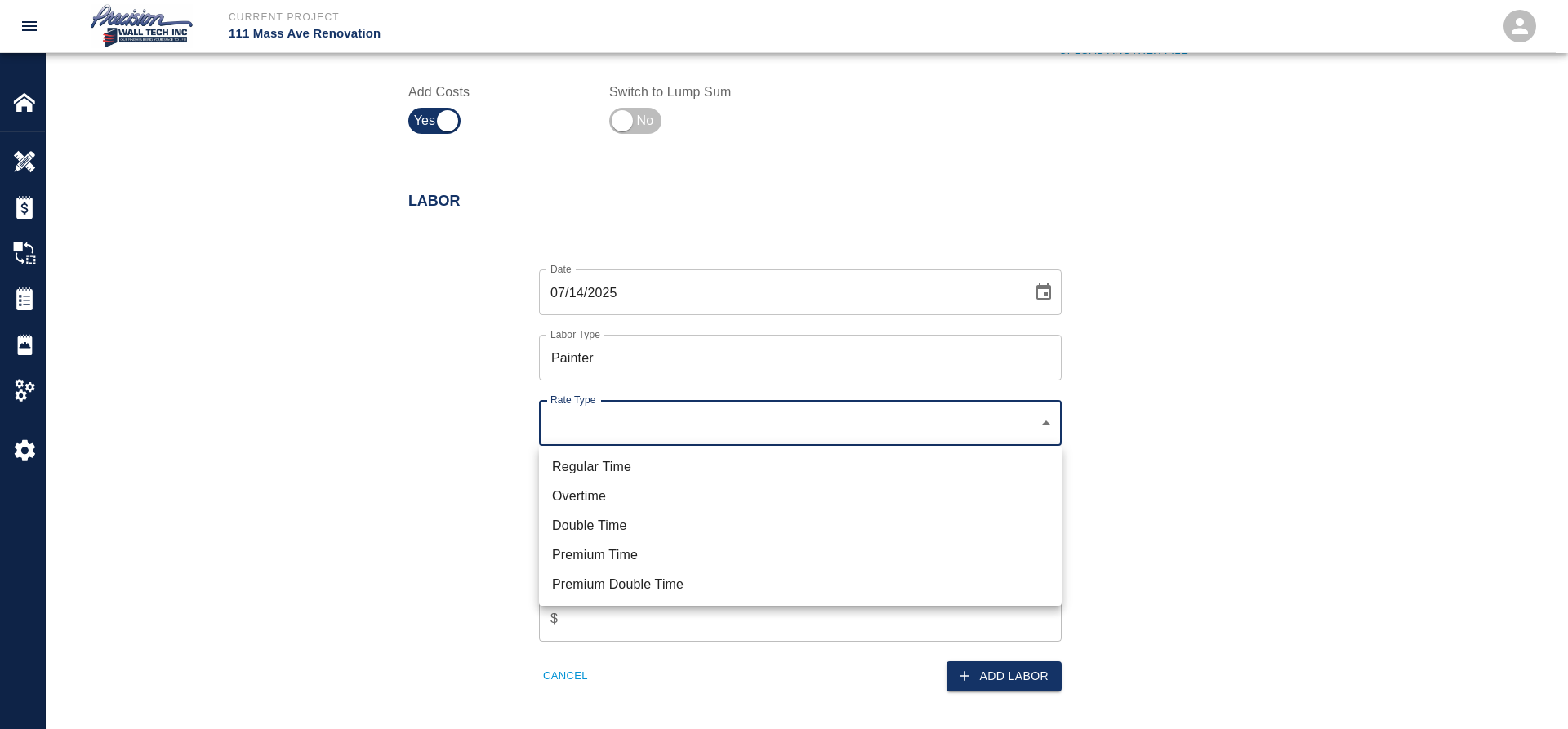 drag, startPoint x: 820, startPoint y: 458, endPoint x: 811, endPoint y: 439, distance: 21.023796 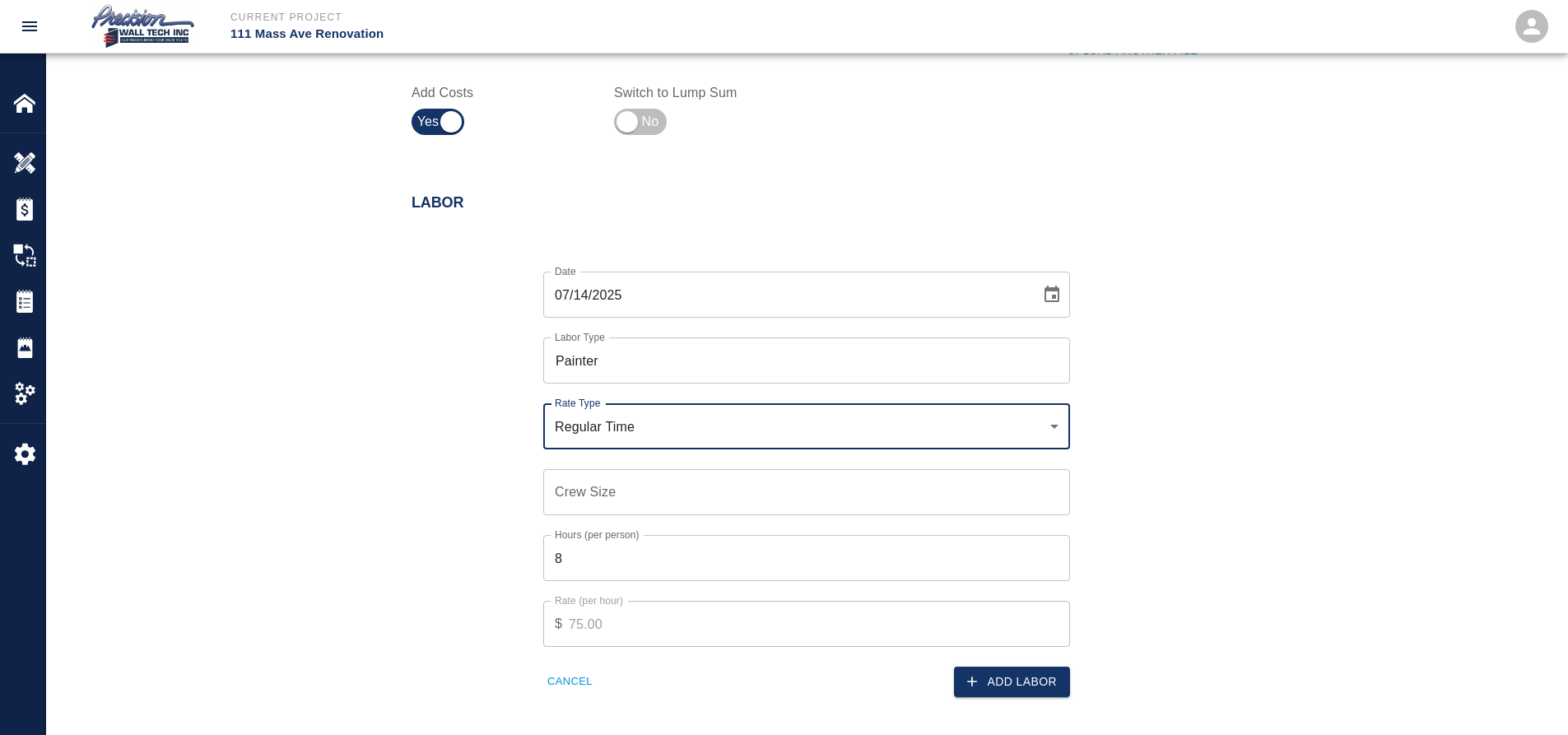 click on "Crew Size" at bounding box center [807, 492] 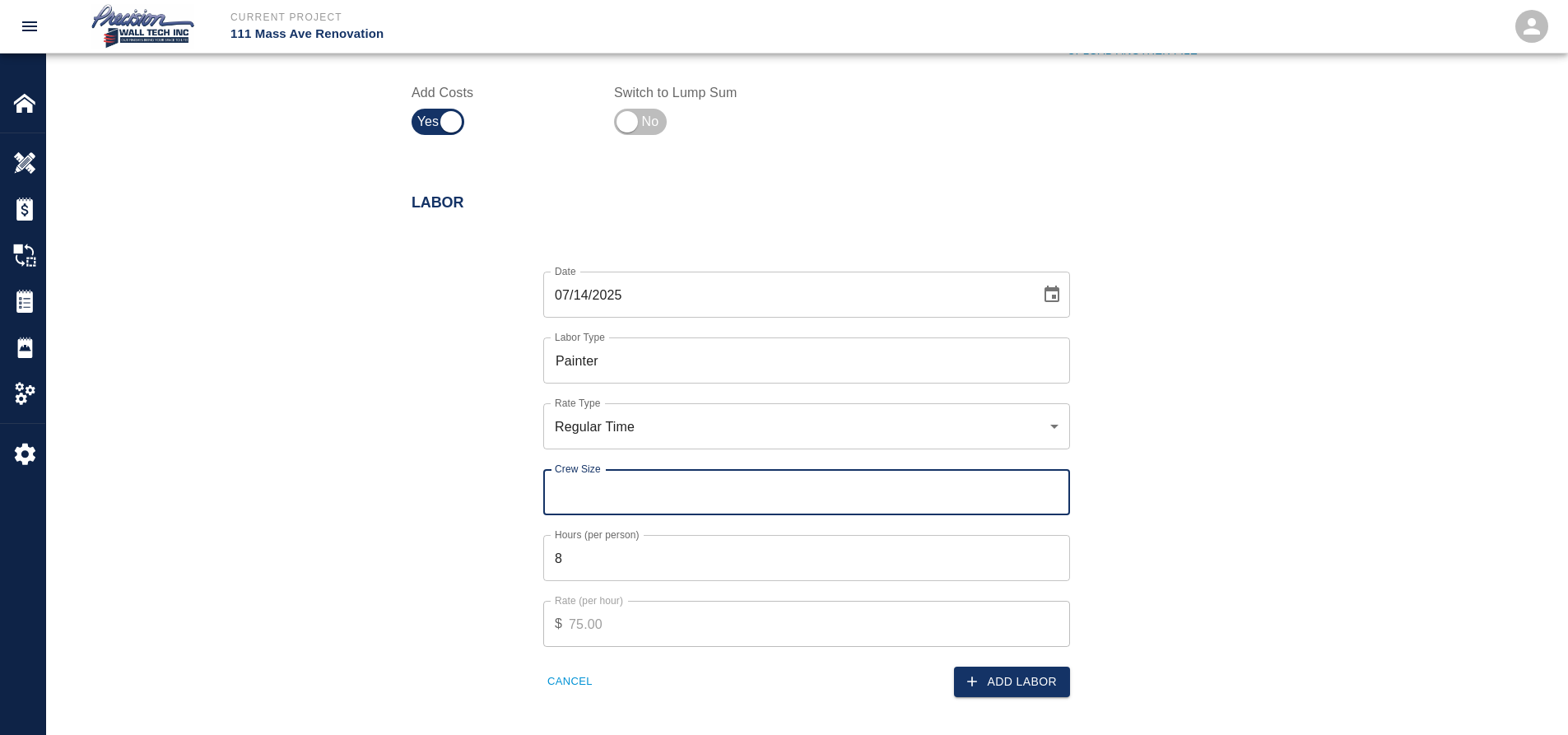 type on "1" 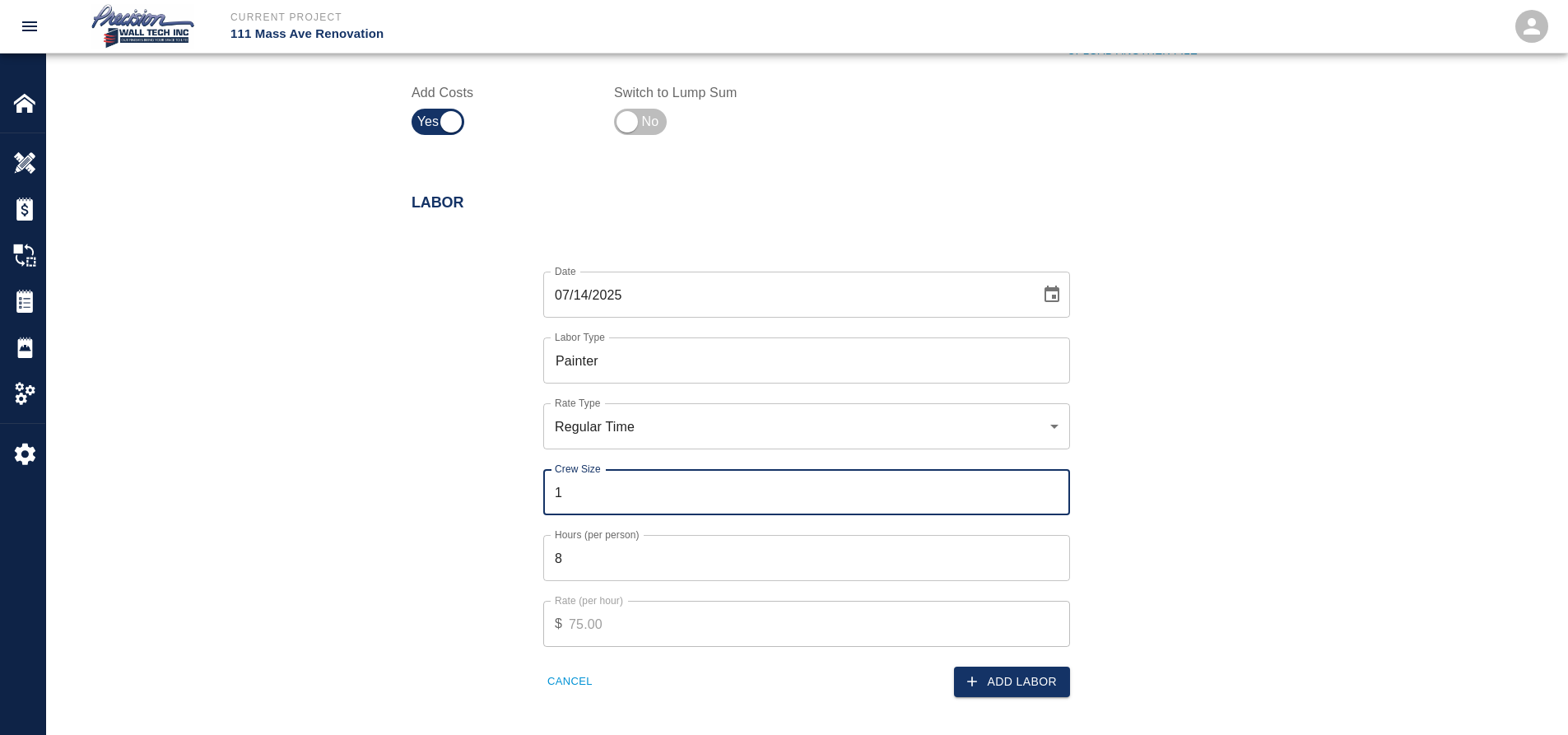 click on "8" at bounding box center (807, 558) 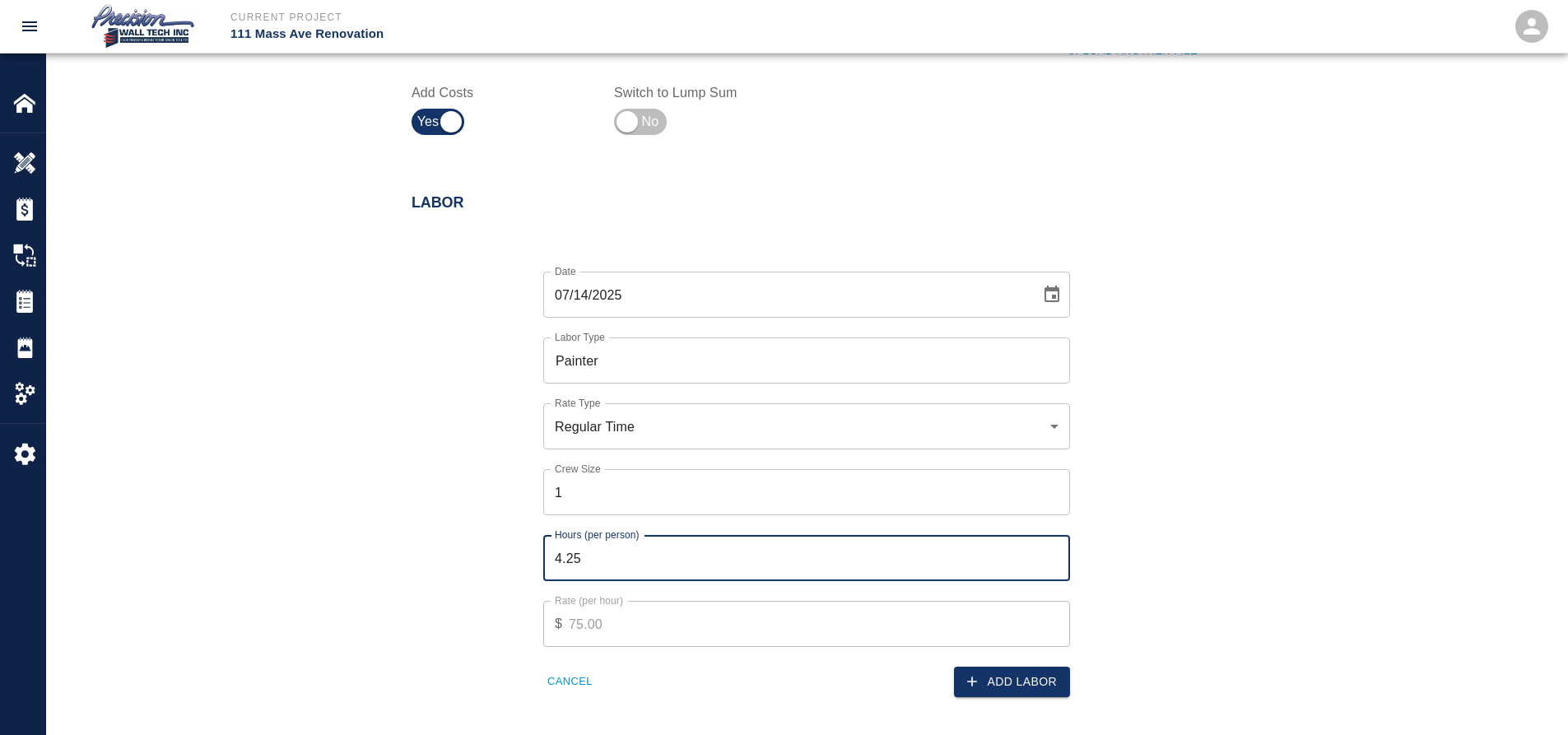 type on "4" 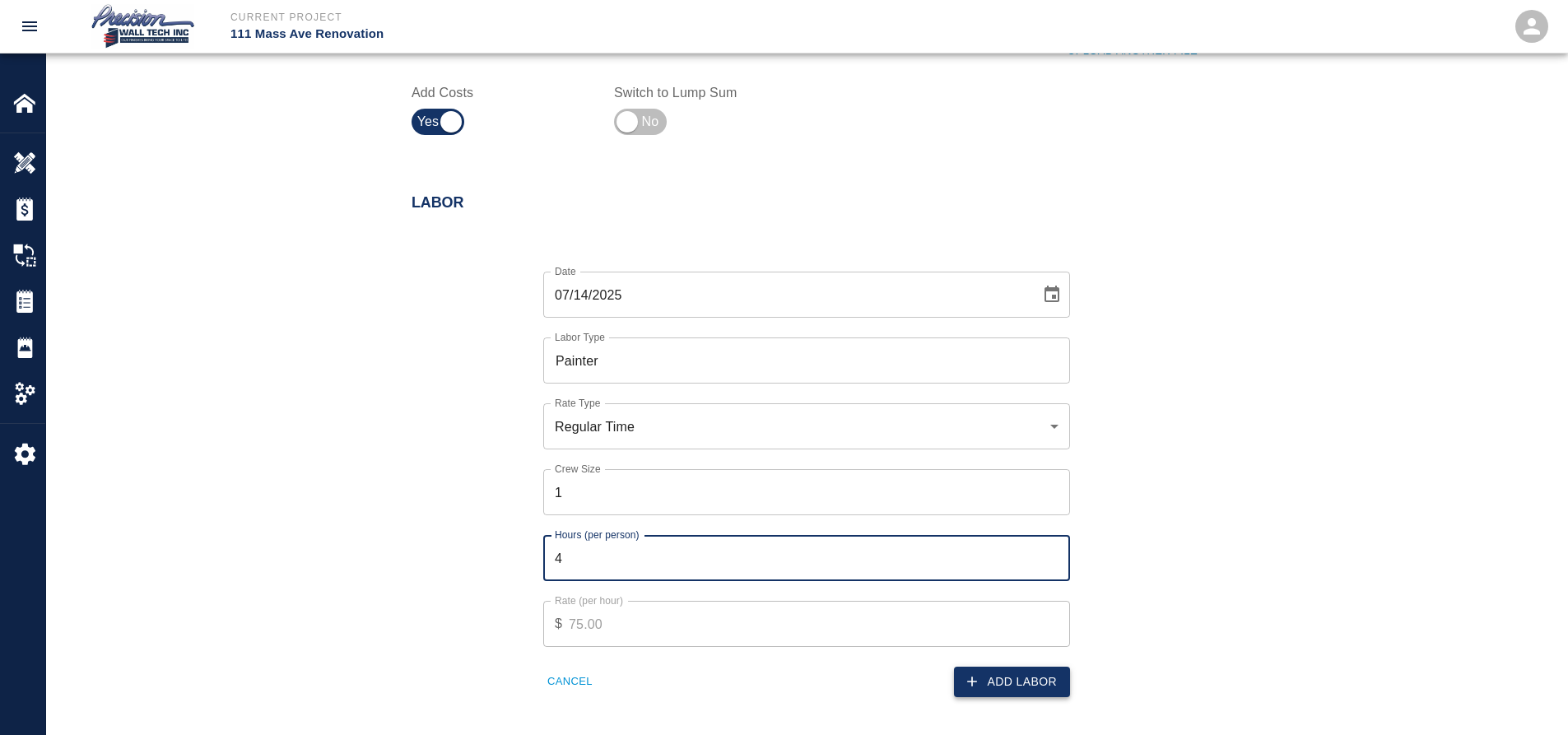 click on "Add Labor" at bounding box center (1012, 682) 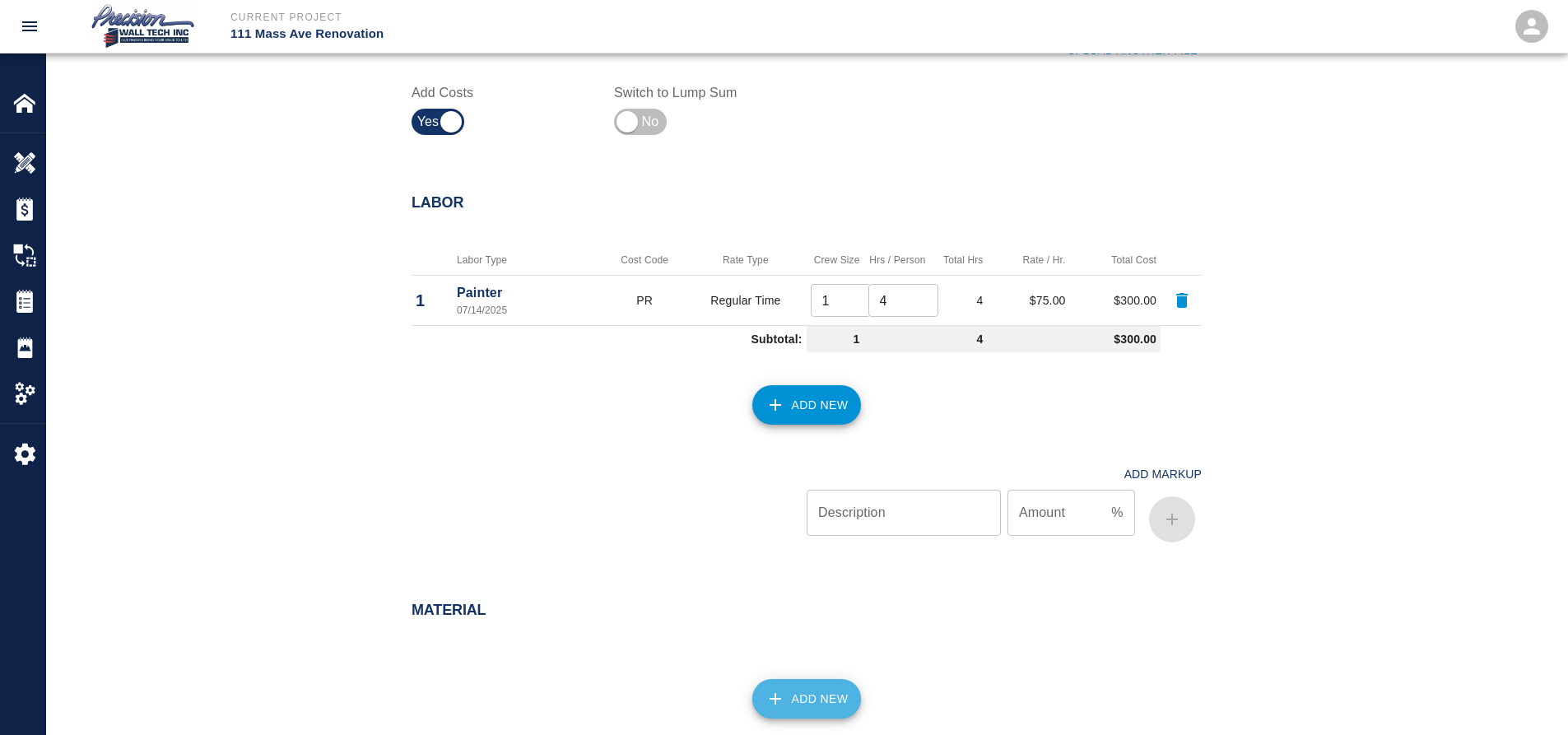 click on "Add New" at bounding box center [807, 699] 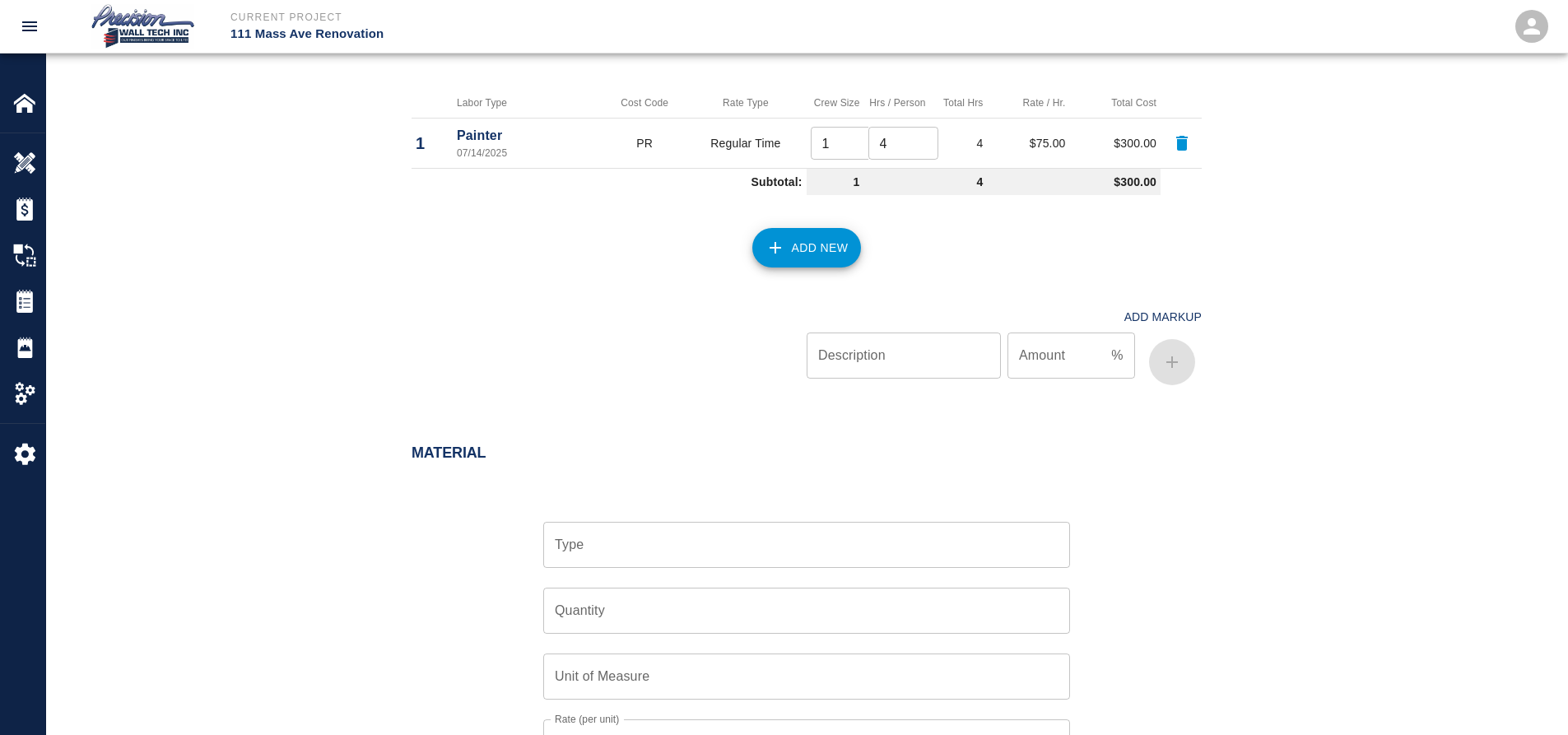 scroll, scrollTop: 867, scrollLeft: 0, axis: vertical 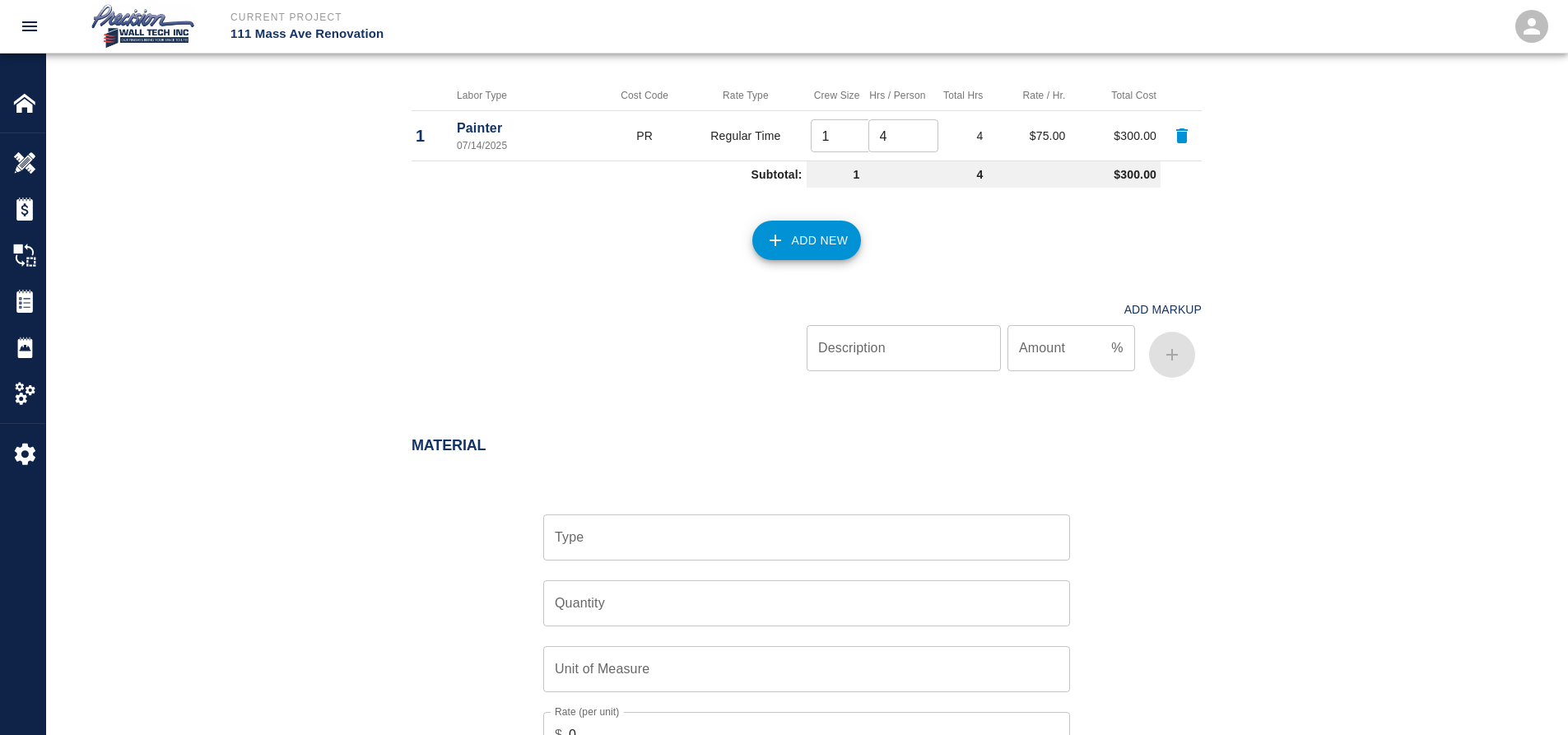 click on "Type" at bounding box center (807, 537) 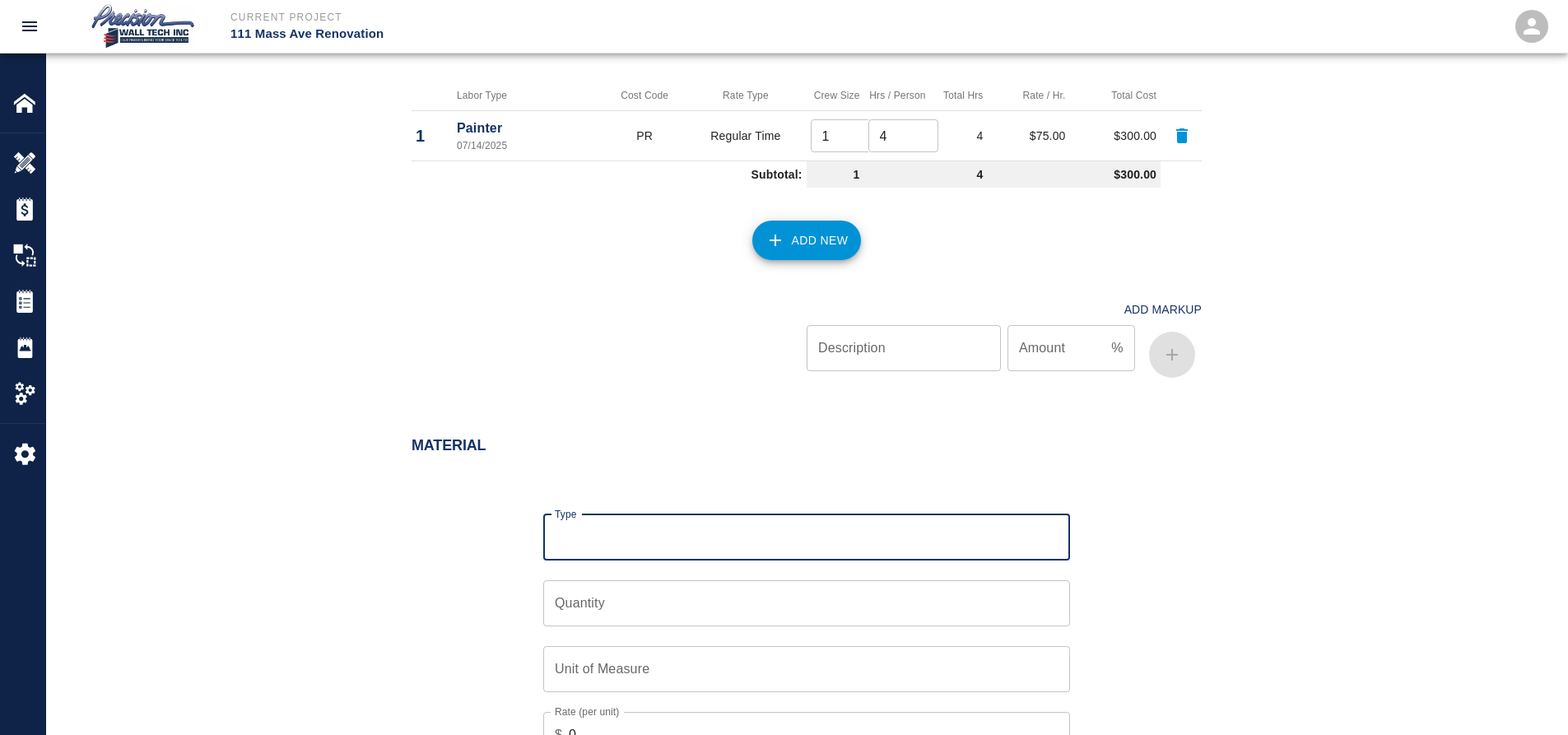 click on "Type" at bounding box center [807, 537] 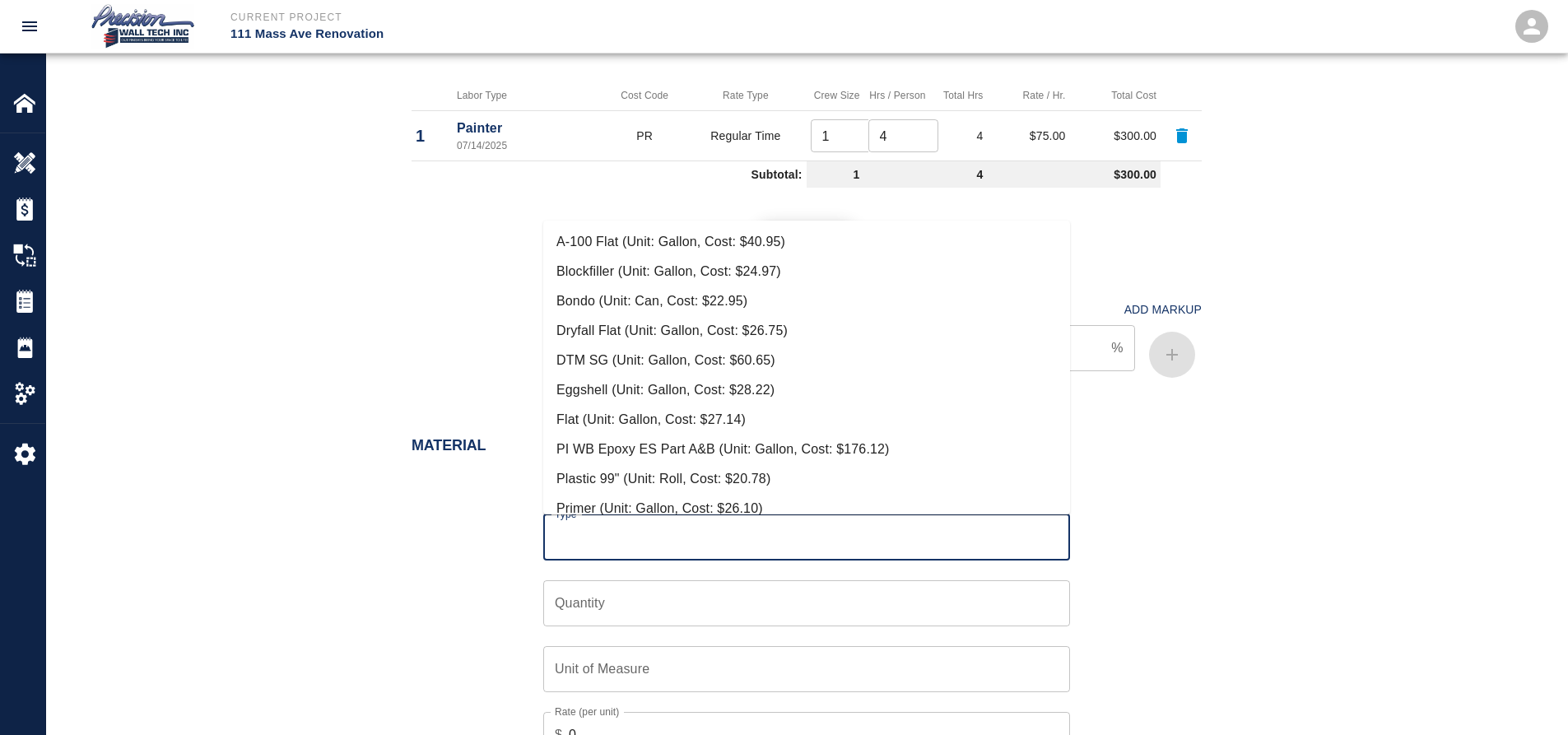 click on "DTM SG (Unit: Gallon, Cost: $60.65)" at bounding box center [807, 361] 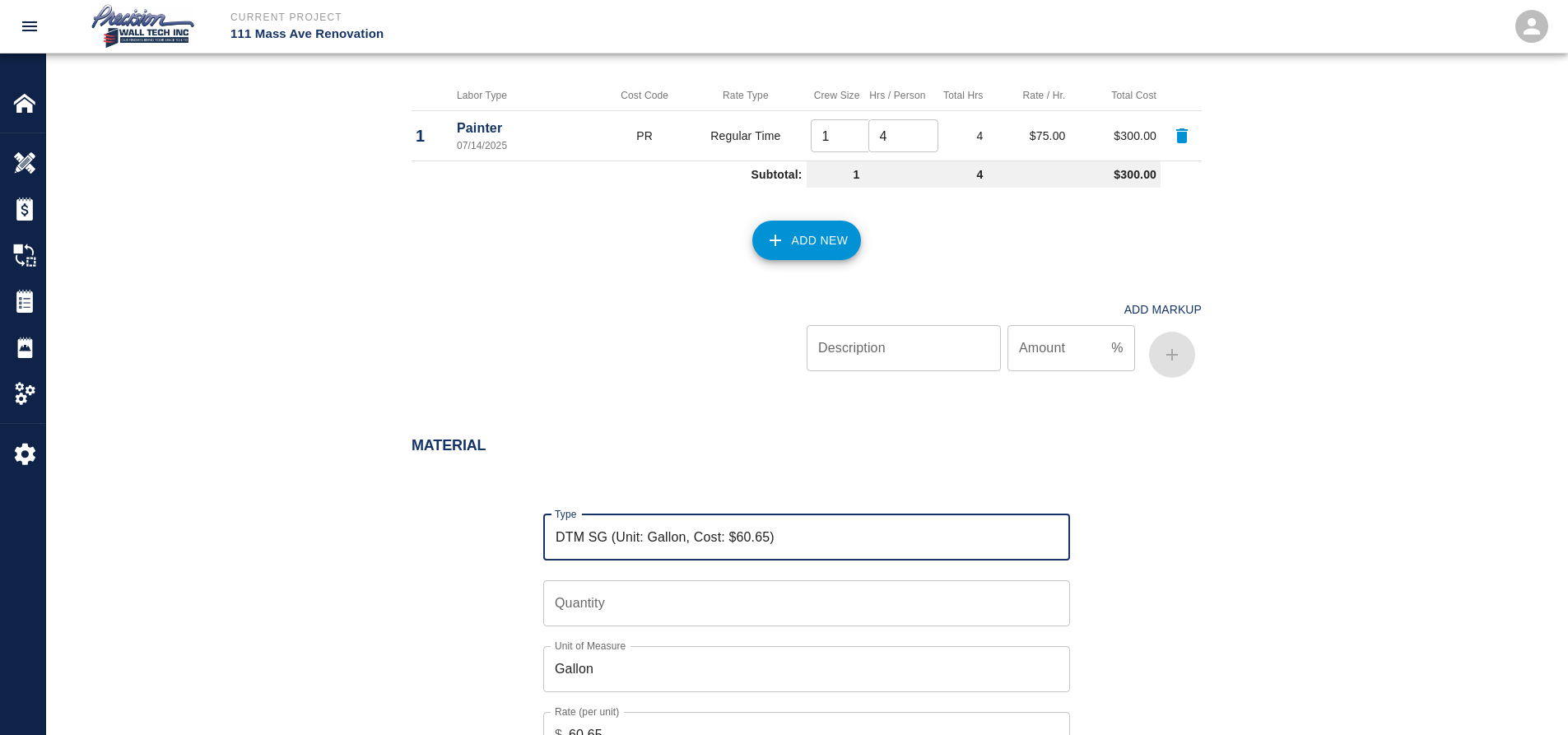 click on "Quantity" at bounding box center [807, 603] 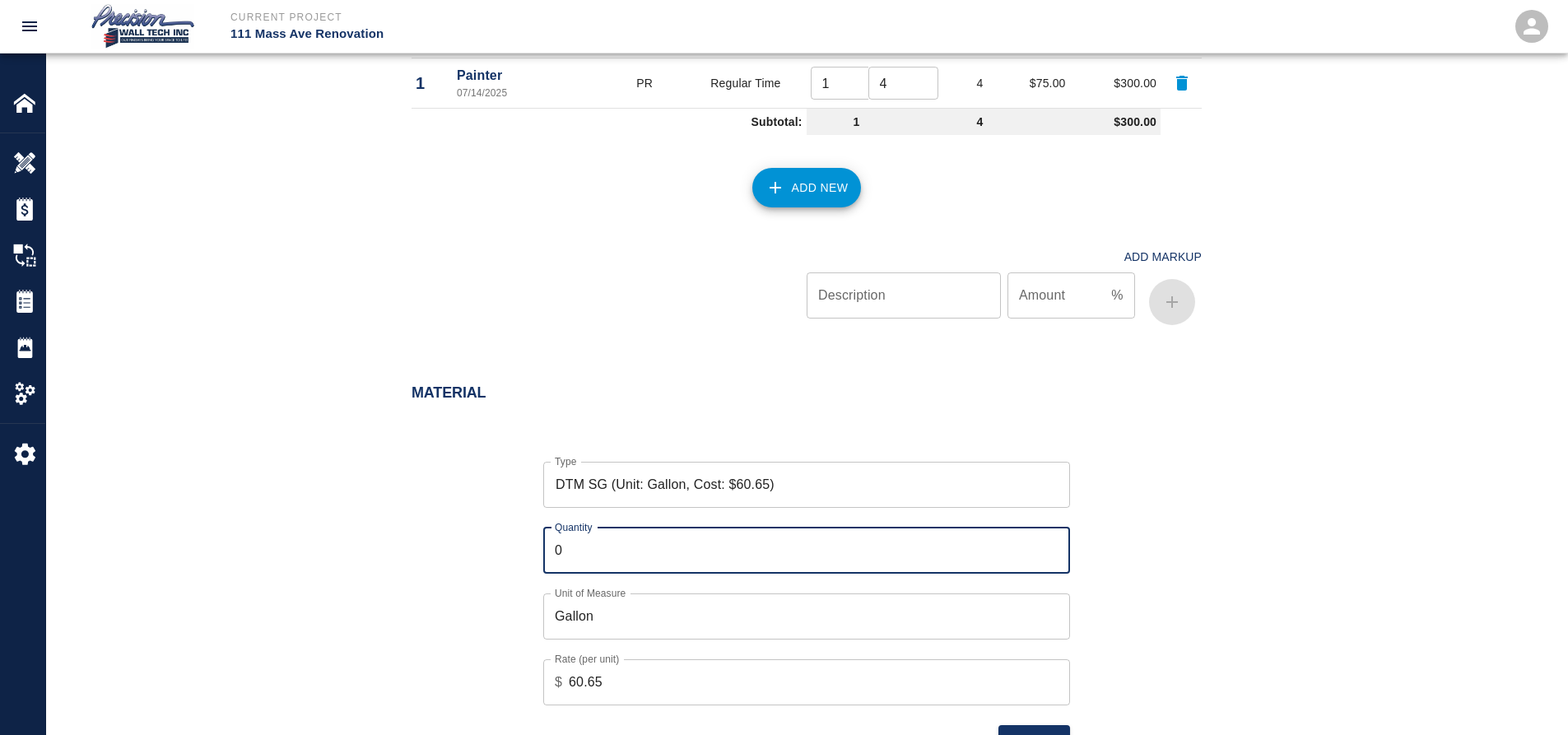 scroll, scrollTop: 949, scrollLeft: 0, axis: vertical 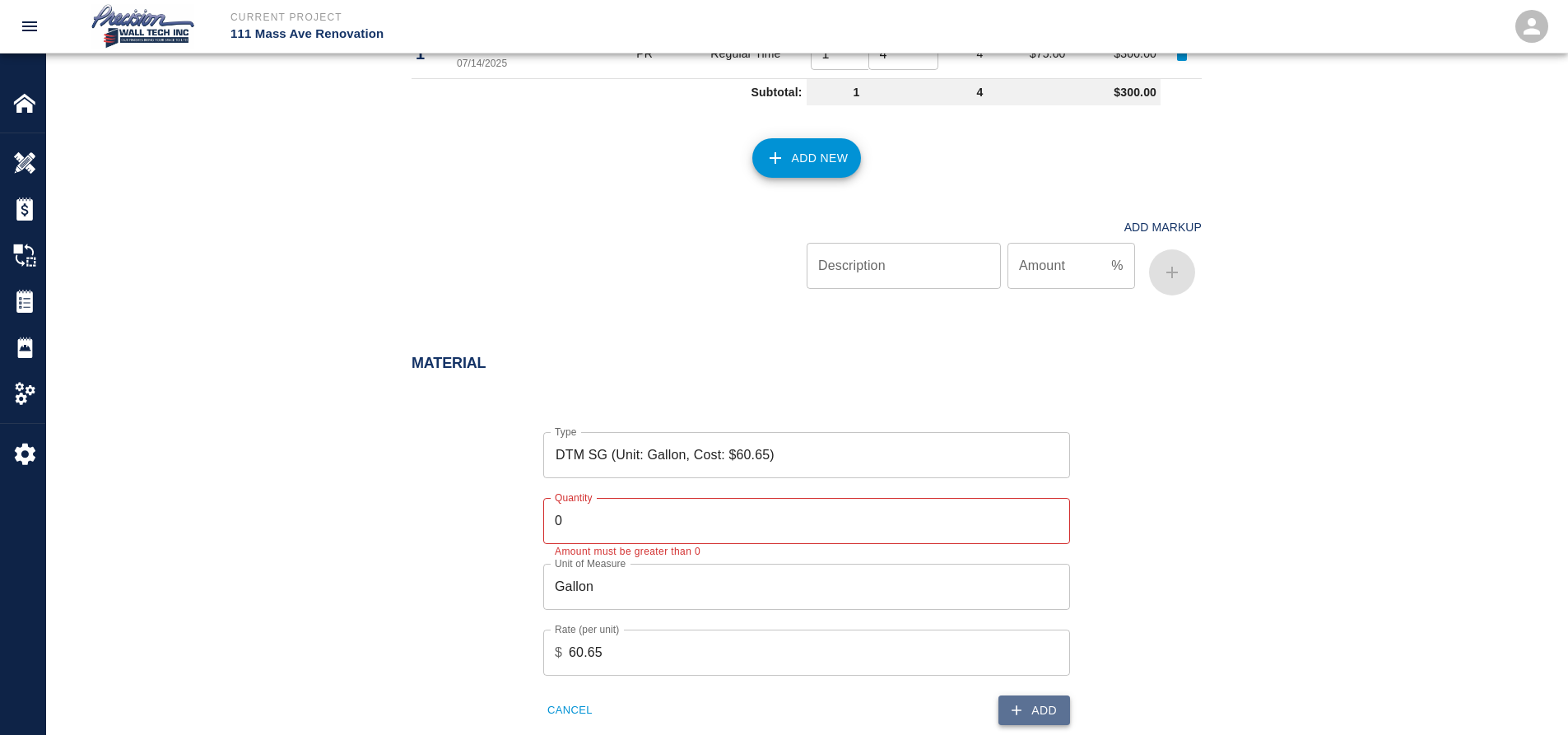 click on "Add" at bounding box center (1034, 710) 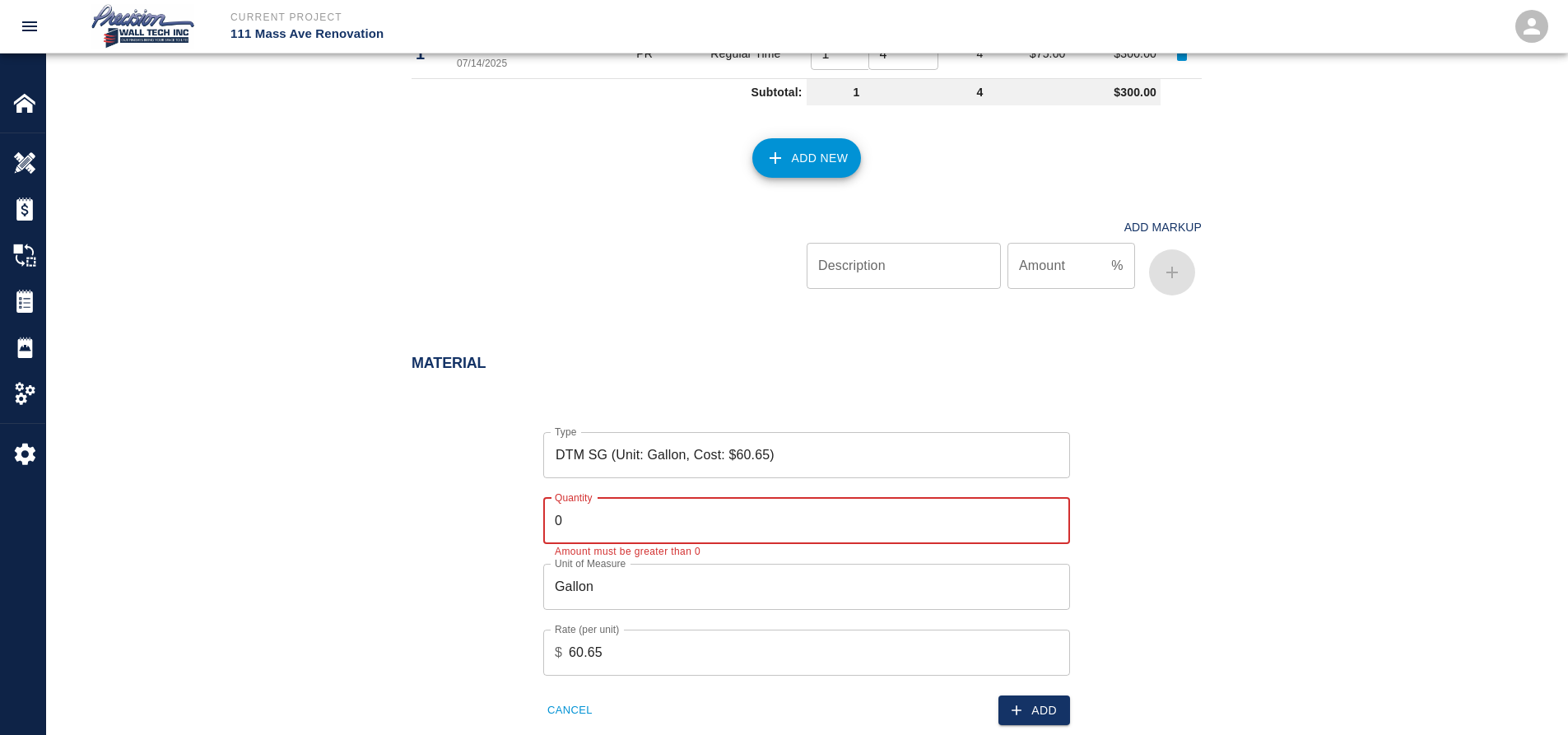 click on "0" at bounding box center [807, 521] 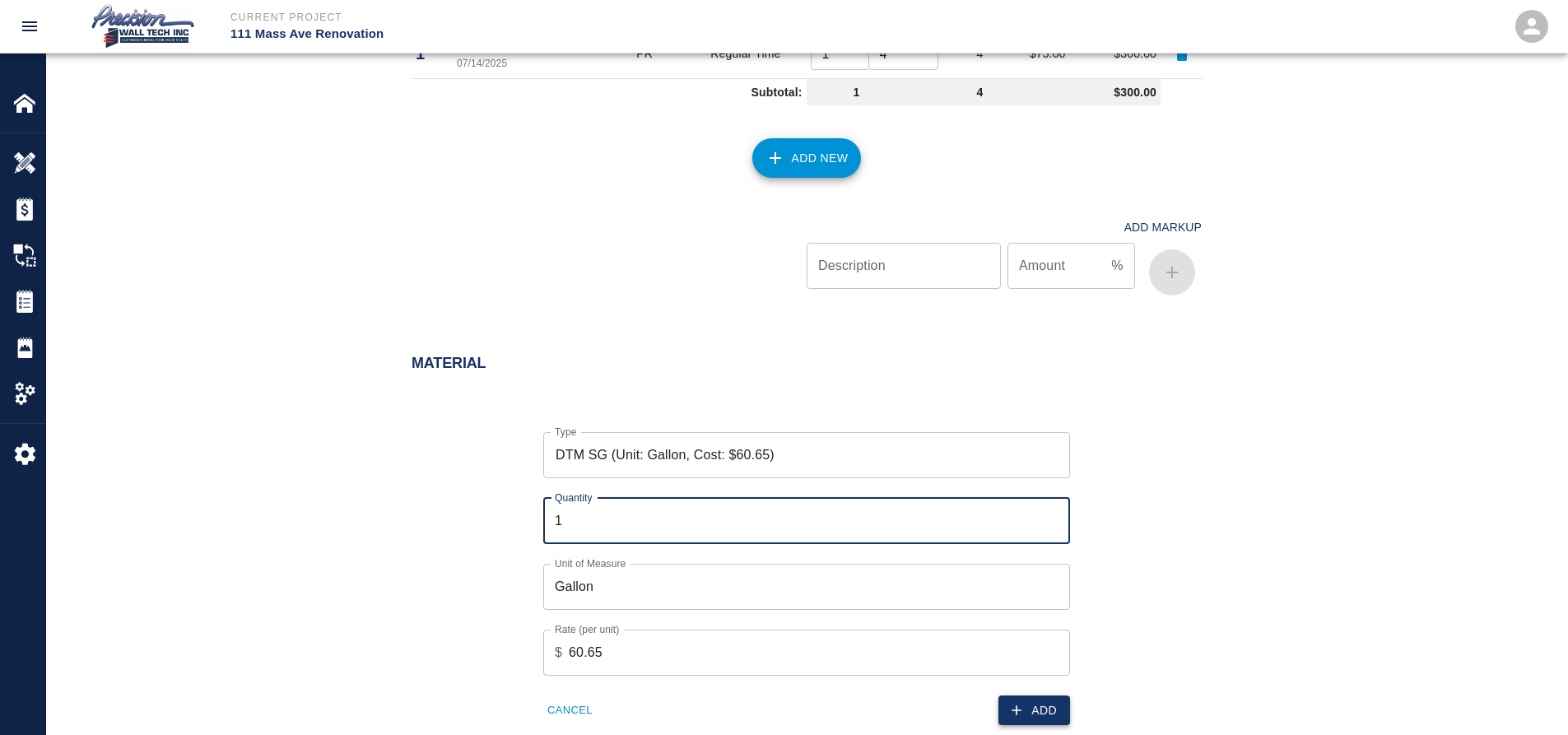 drag, startPoint x: 1041, startPoint y: 721, endPoint x: 1001, endPoint y: 700, distance: 45.177428 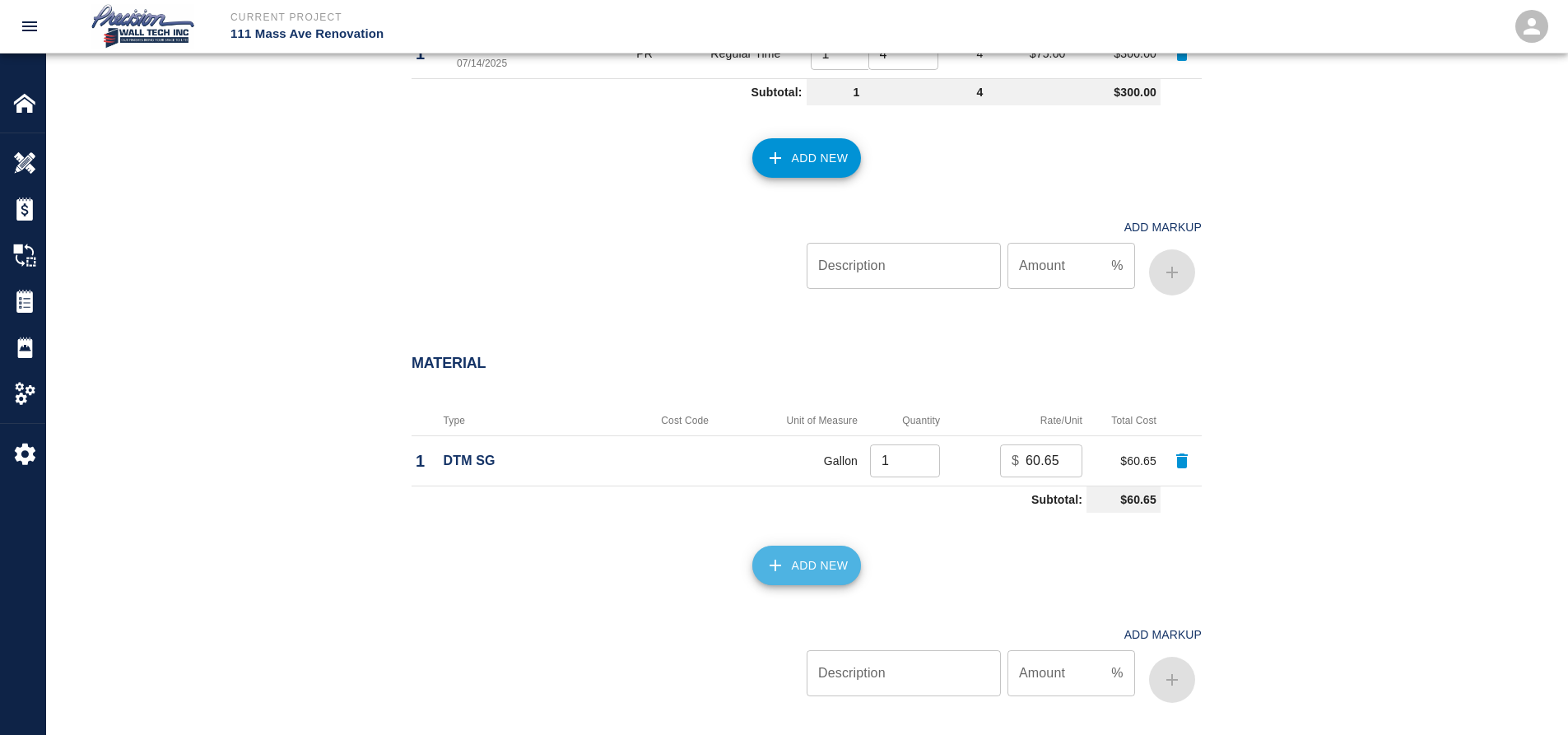 click on "Add New" at bounding box center (807, 565) 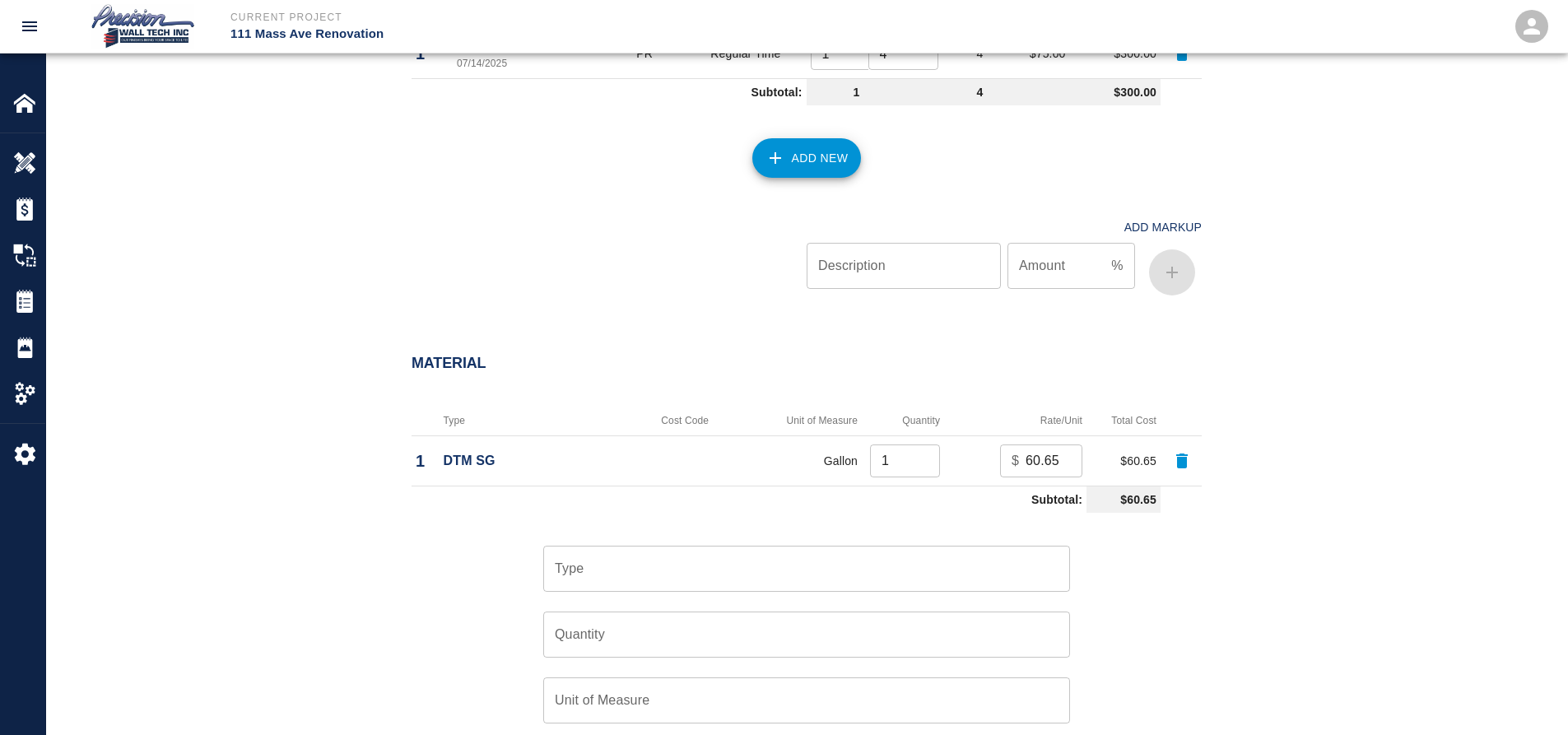 click on "Type" at bounding box center [807, 569] 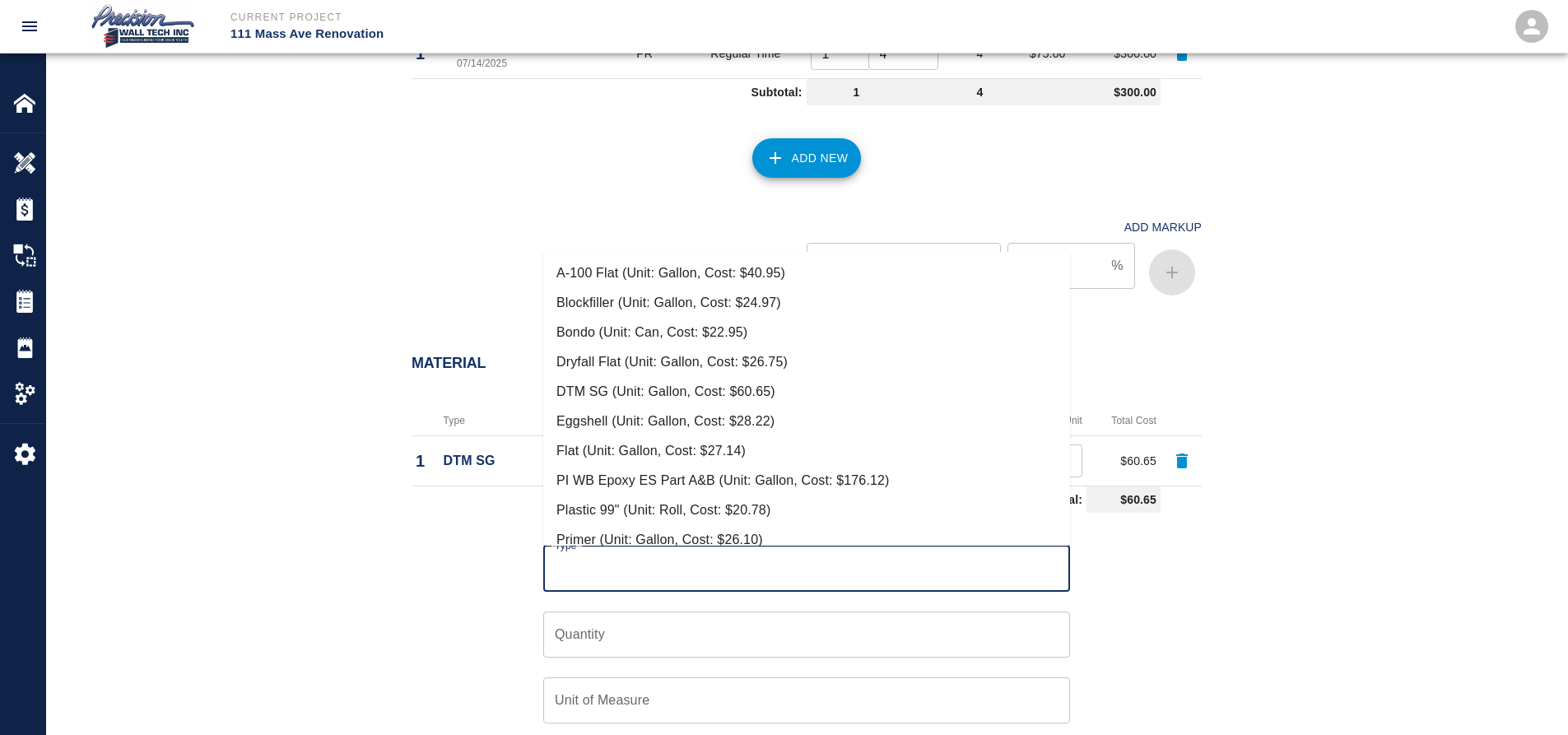 click on "Plastic 99" (Unit: Roll, Cost: $20.78)" at bounding box center [807, 510] 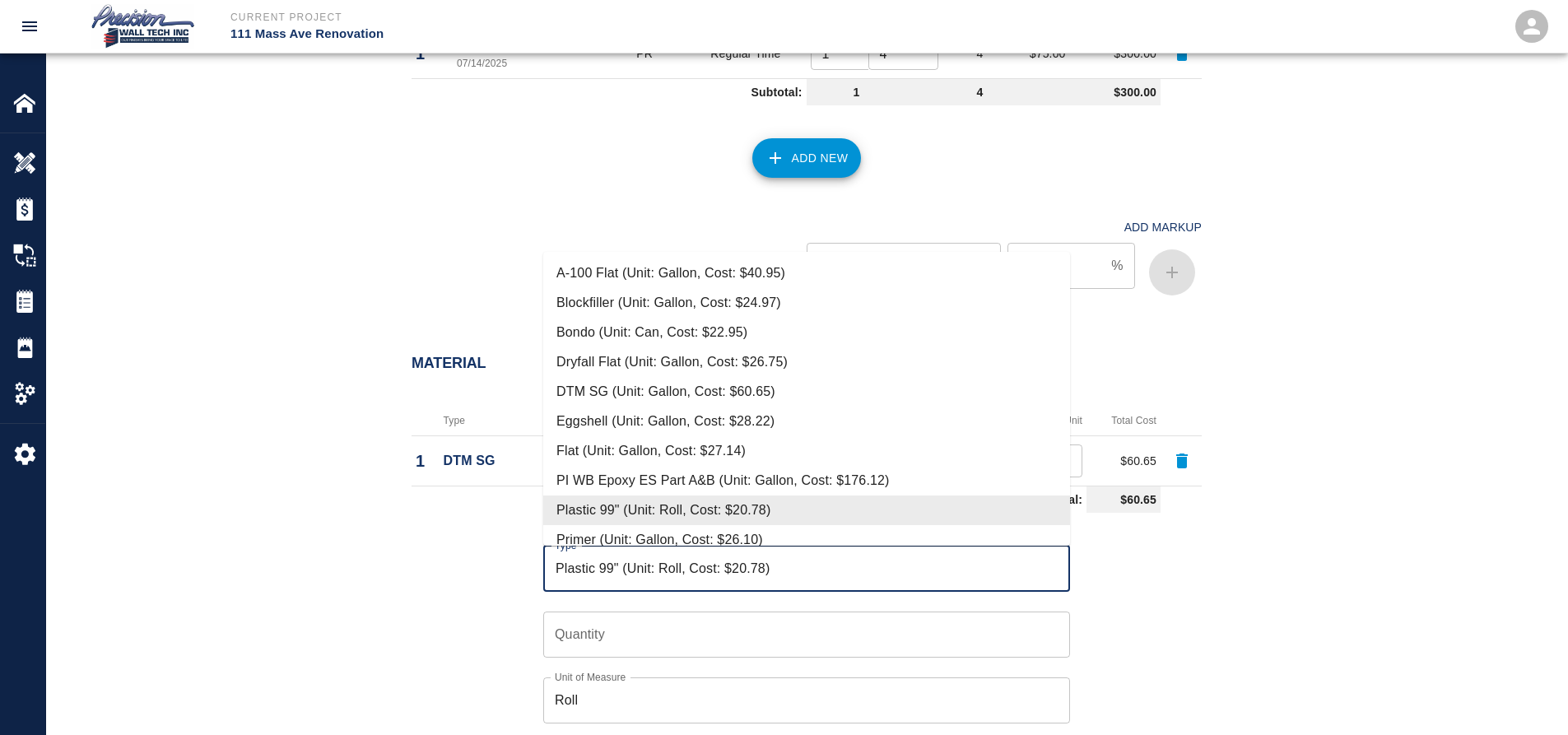 click on "Plastic 99" (Unit: Roll, Cost: $20.78)" at bounding box center [807, 569] 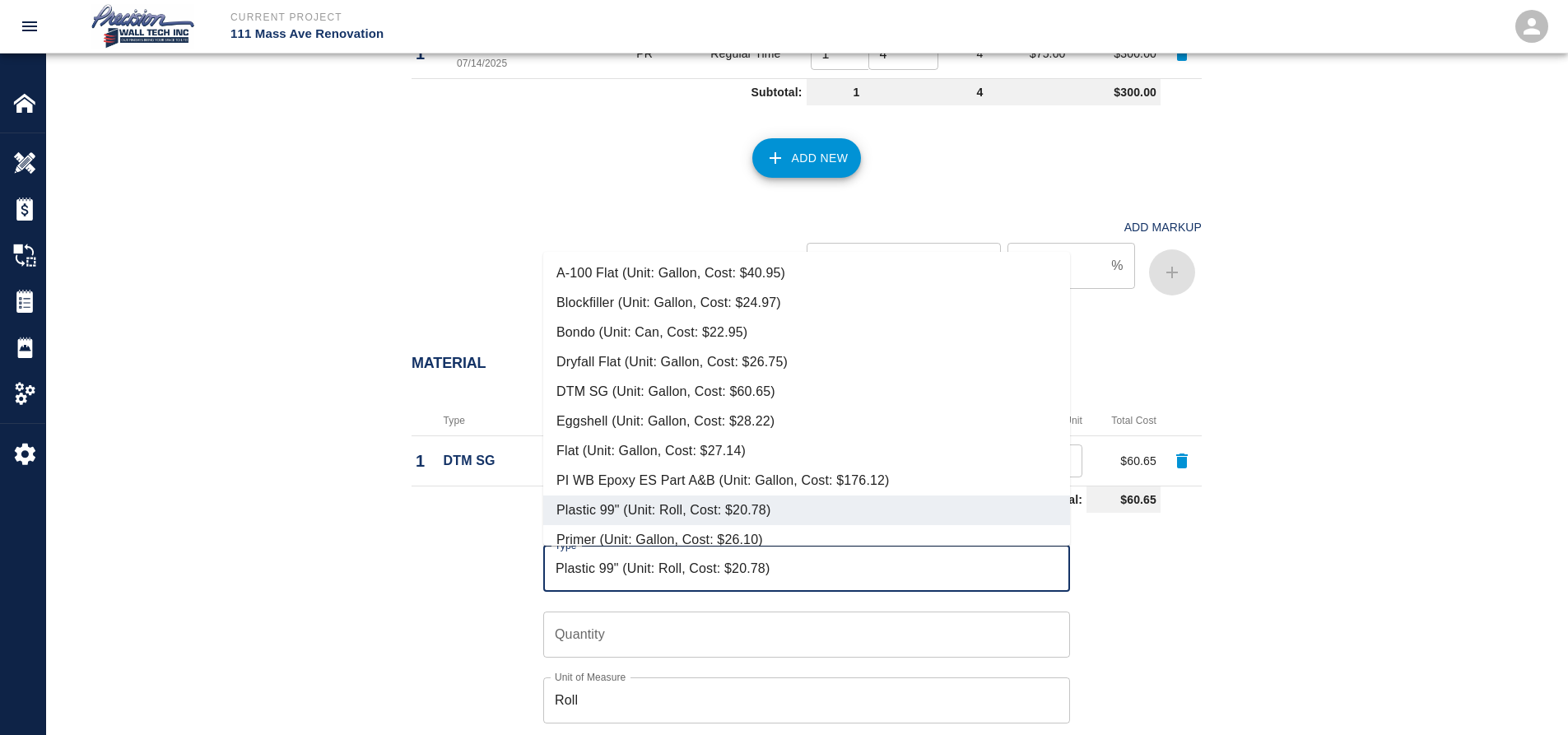 click on "Primer (Unit: Gallon, Cost: $26.10)" at bounding box center [807, 540] 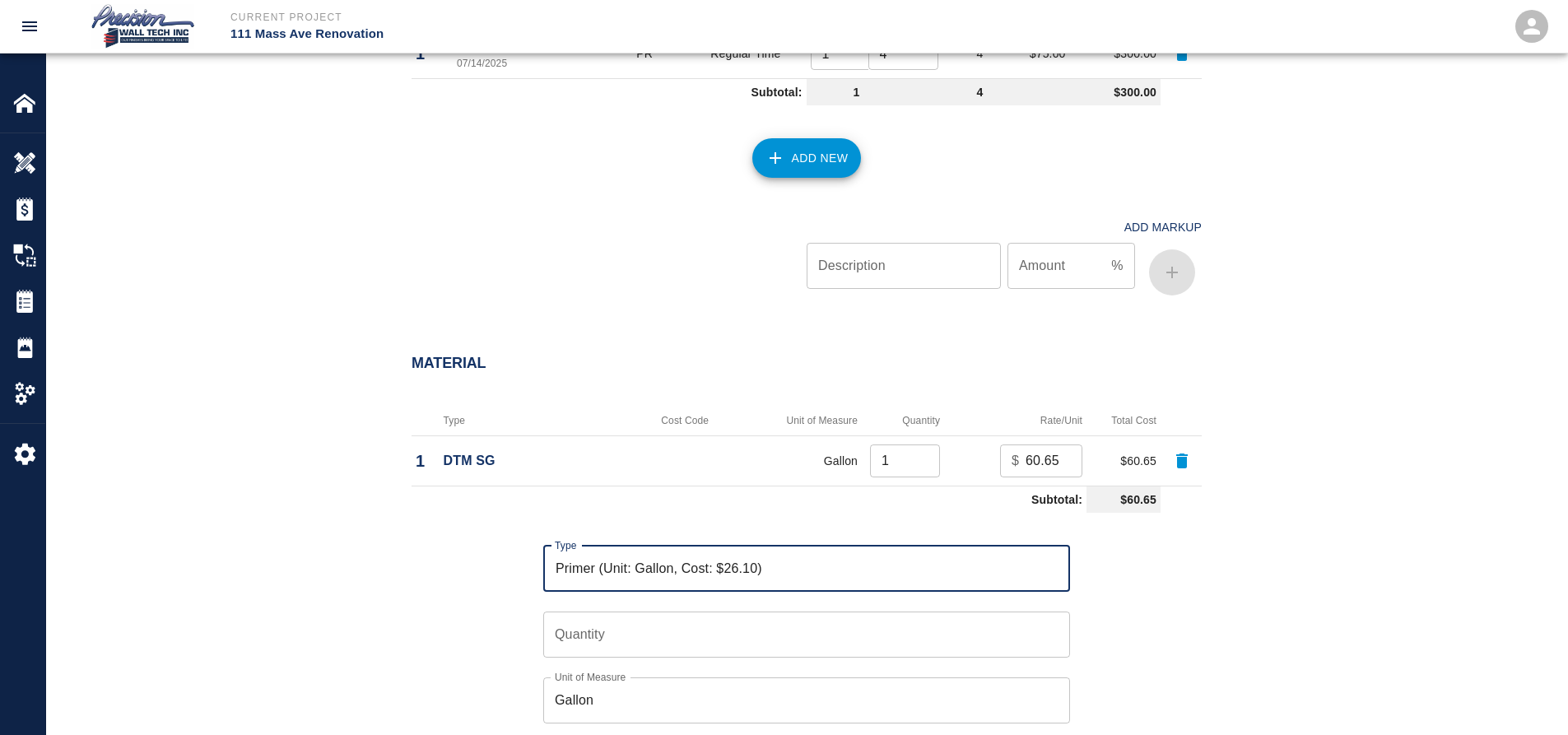 click on "Quantity" at bounding box center [807, 635] 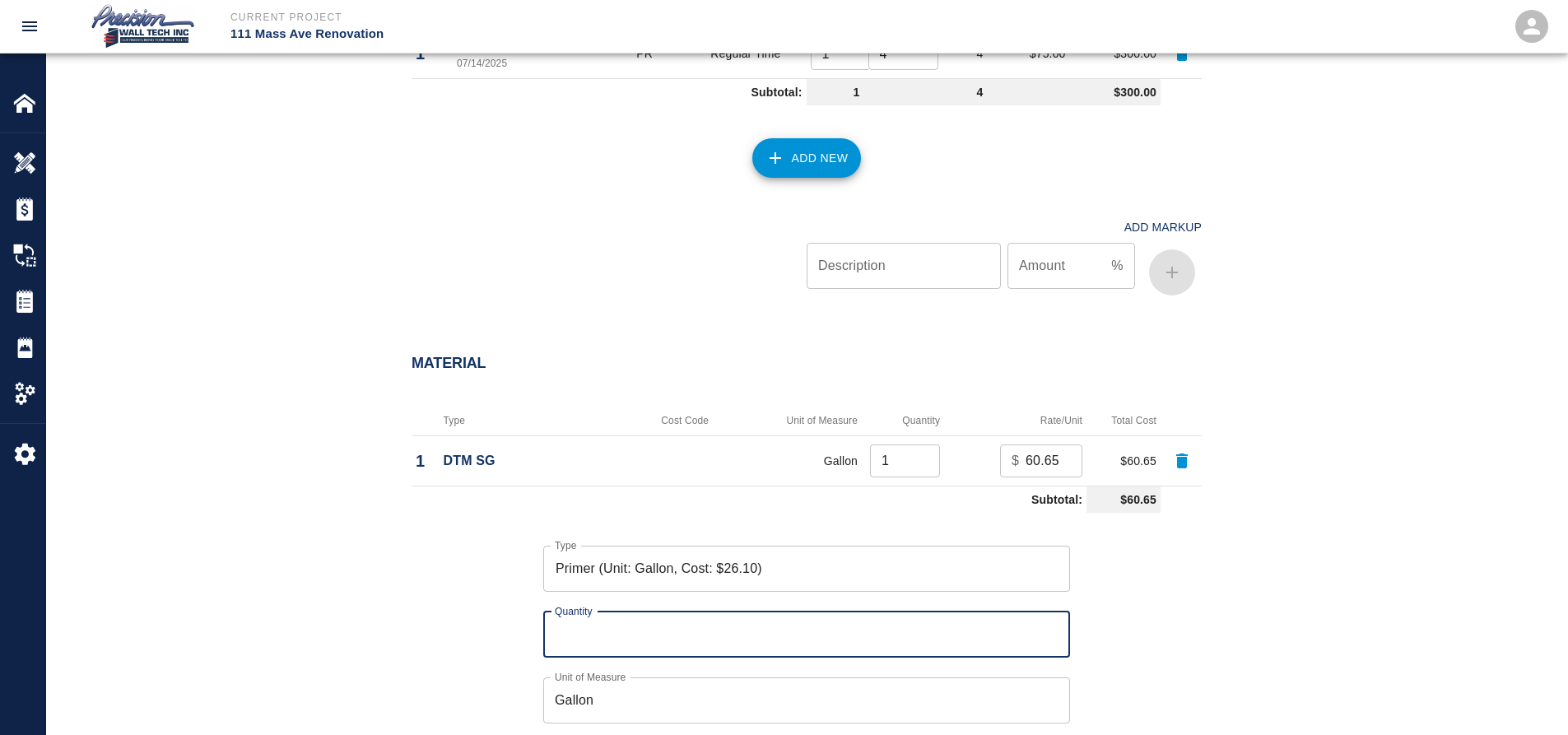 type on "1" 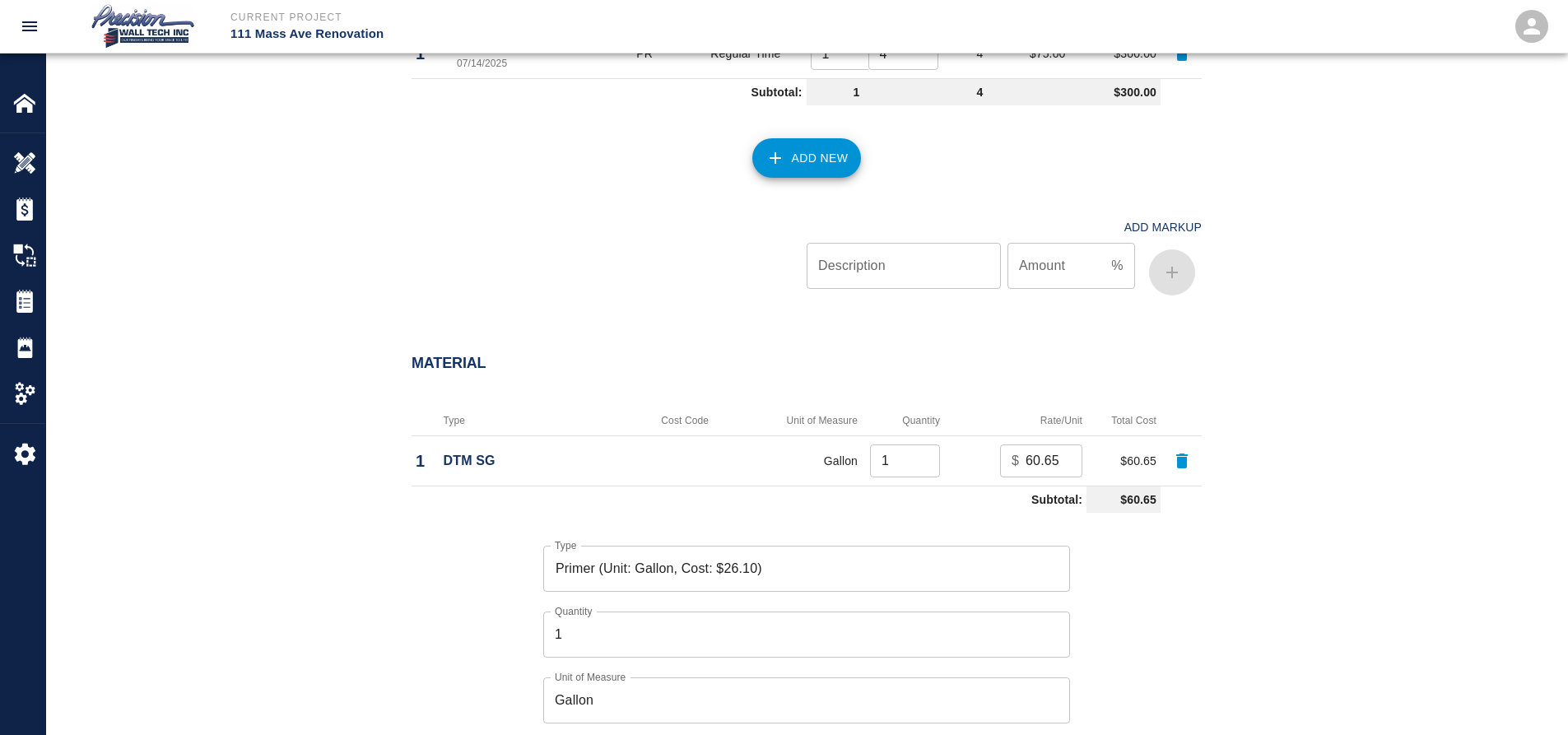 drag, startPoint x: 681, startPoint y: 727, endPoint x: 688, endPoint y: 694, distance: 34 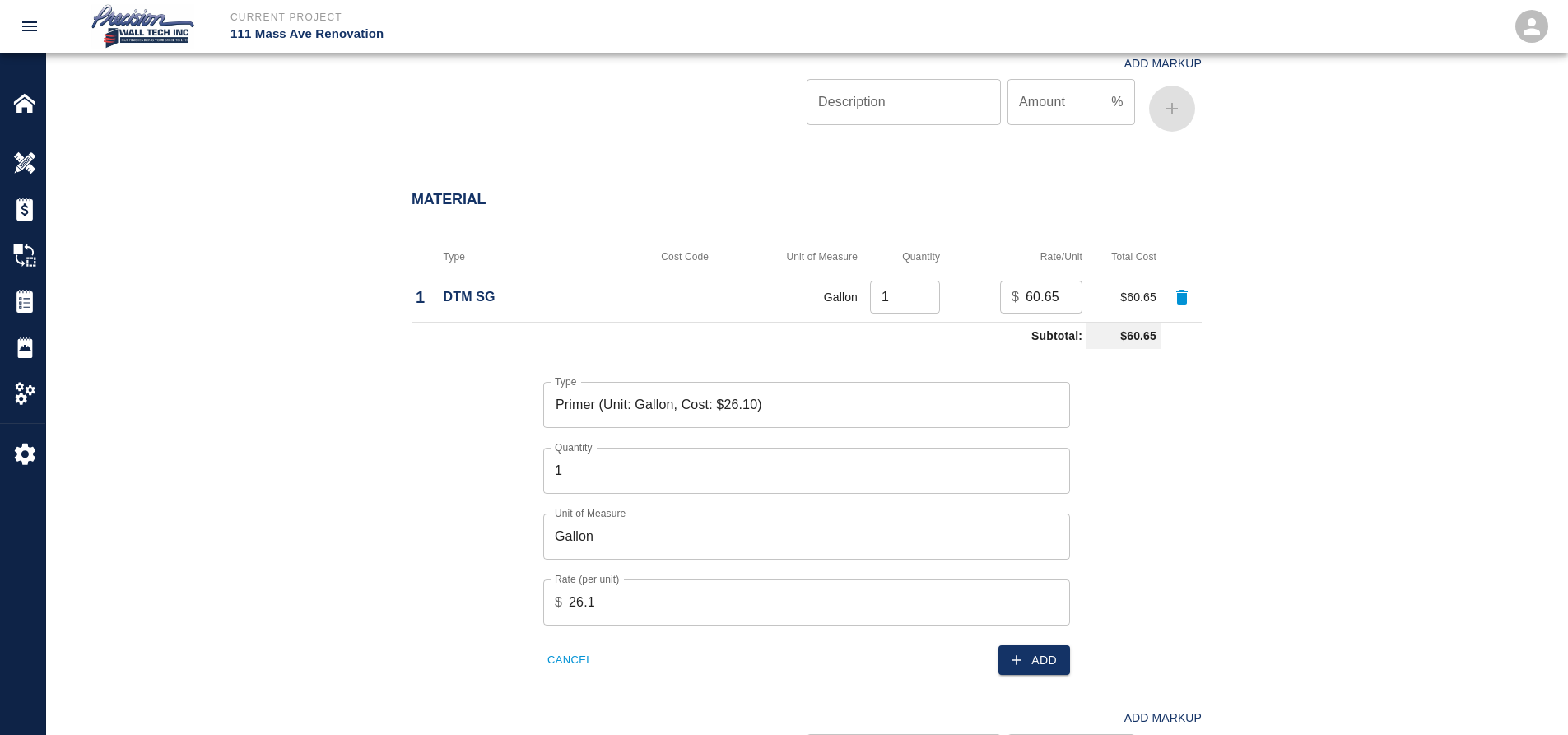 scroll, scrollTop: 1114, scrollLeft: 0, axis: vertical 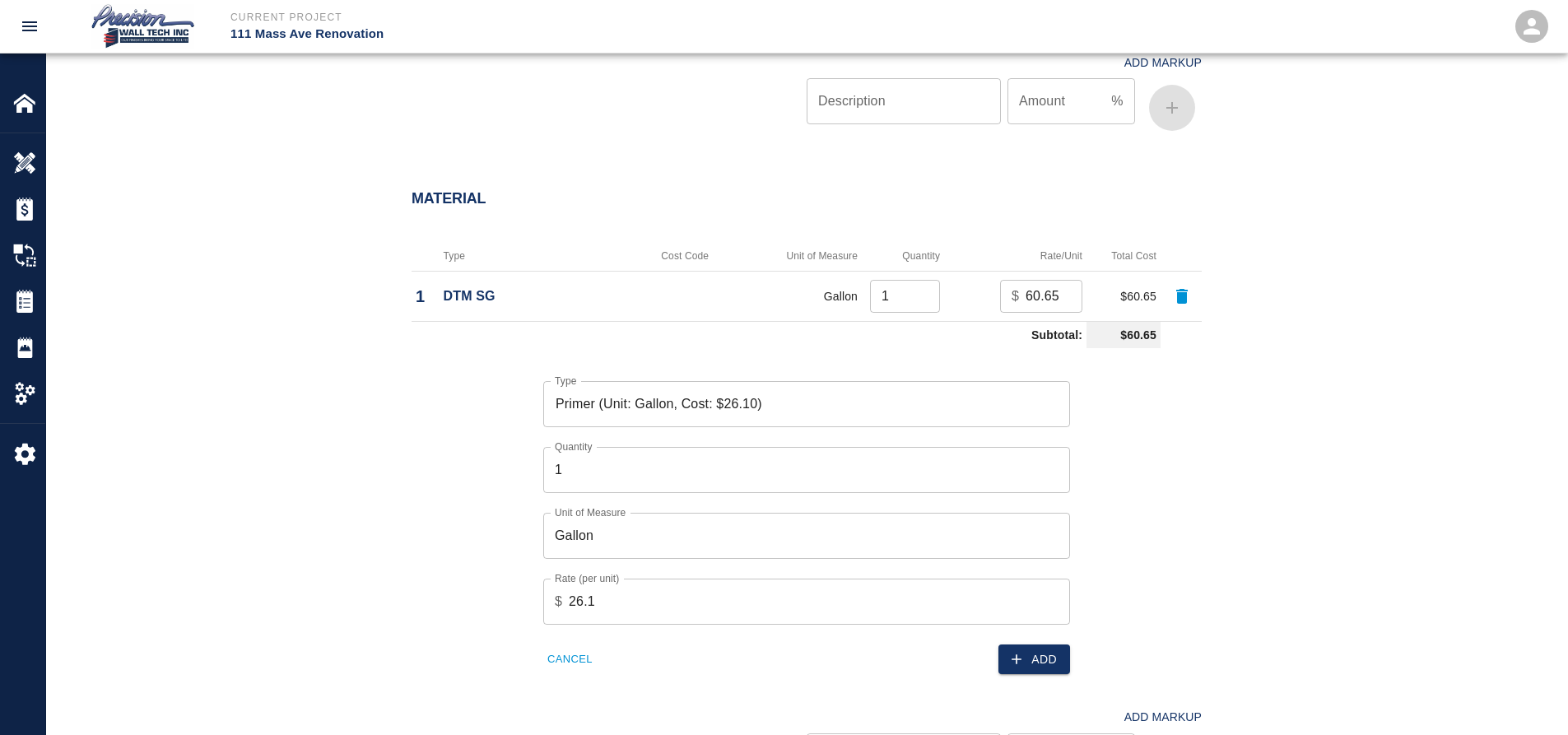 click 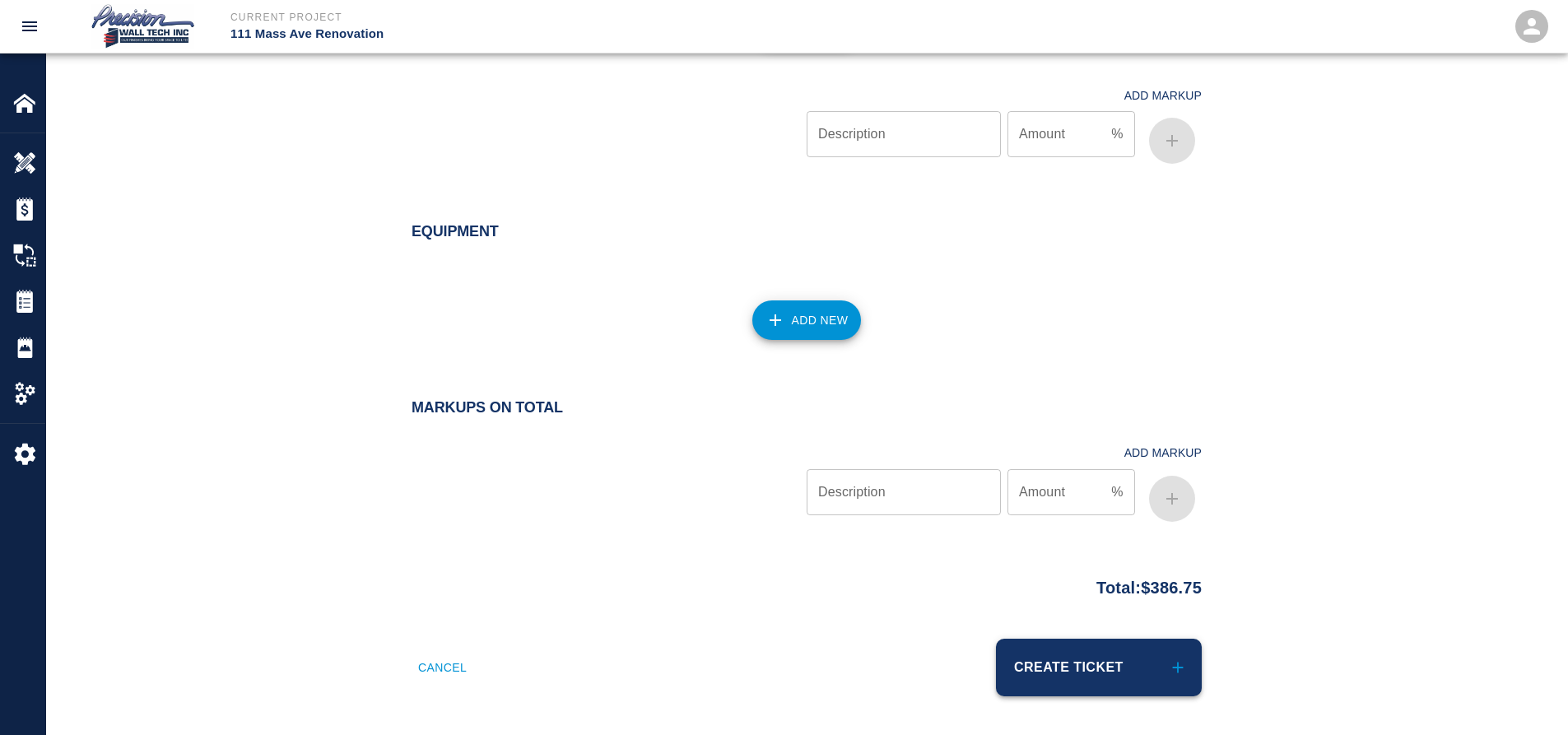 scroll, scrollTop: 1539, scrollLeft: 0, axis: vertical 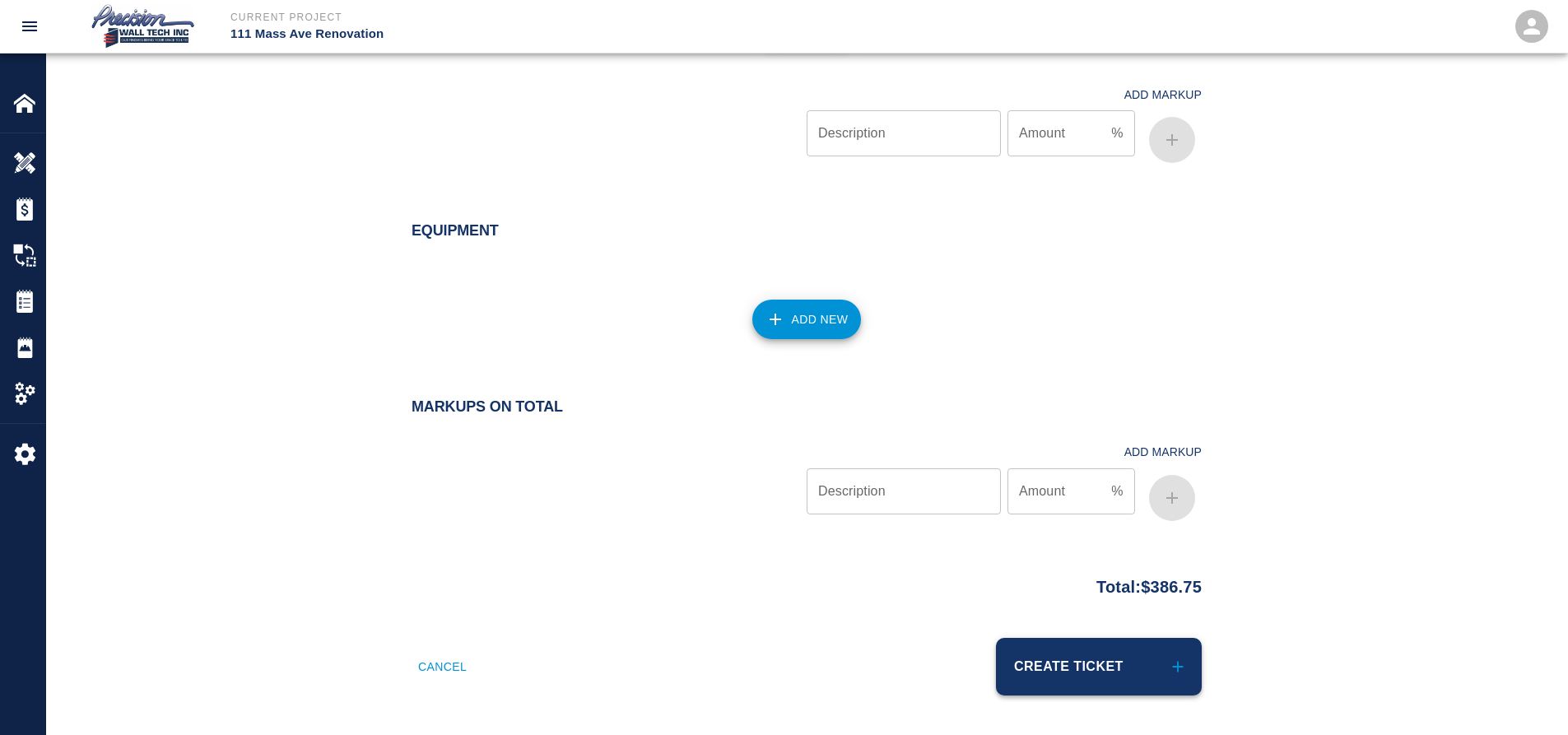 click on "Create Ticket" at bounding box center [1099, 667] 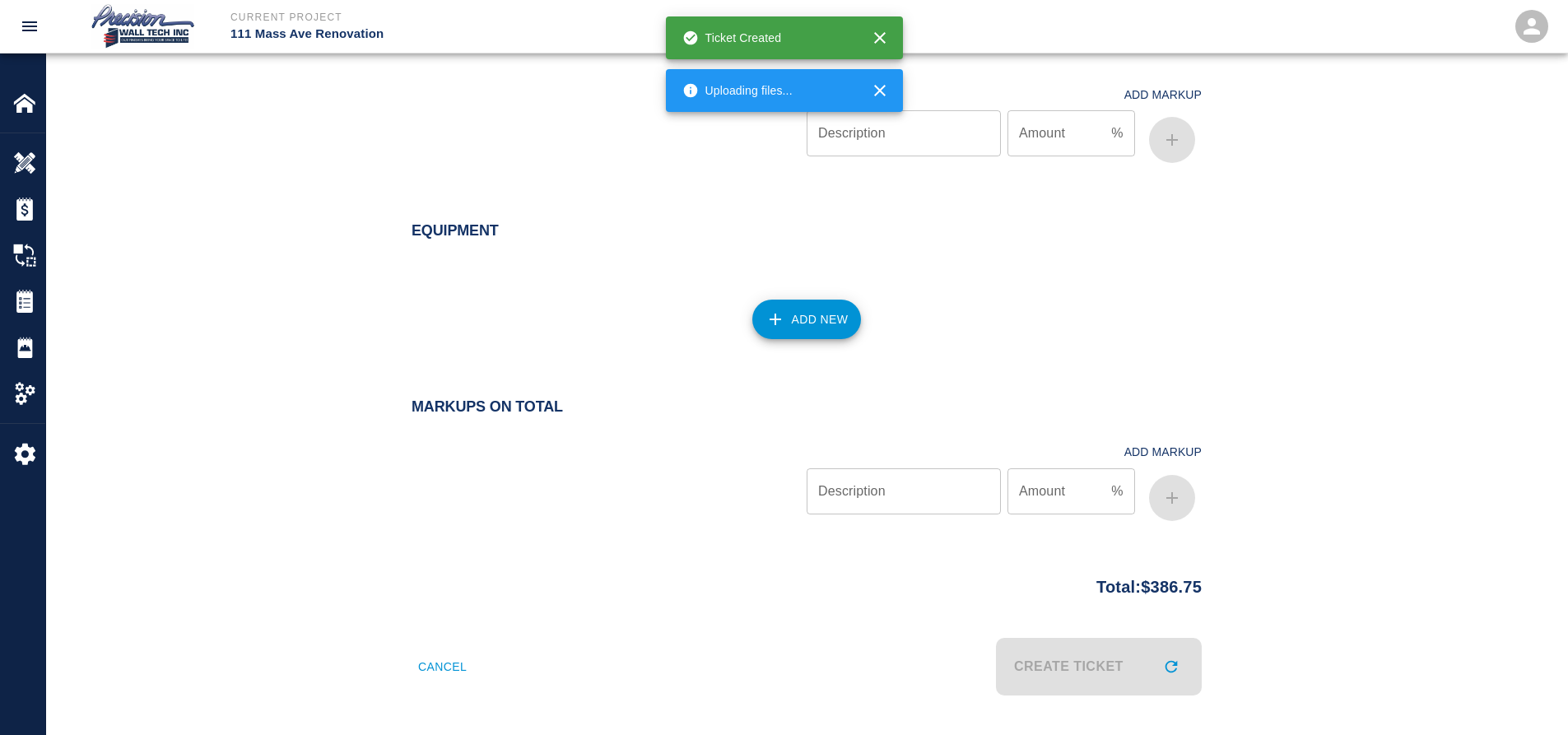 scroll, scrollTop: 0, scrollLeft: 0, axis: both 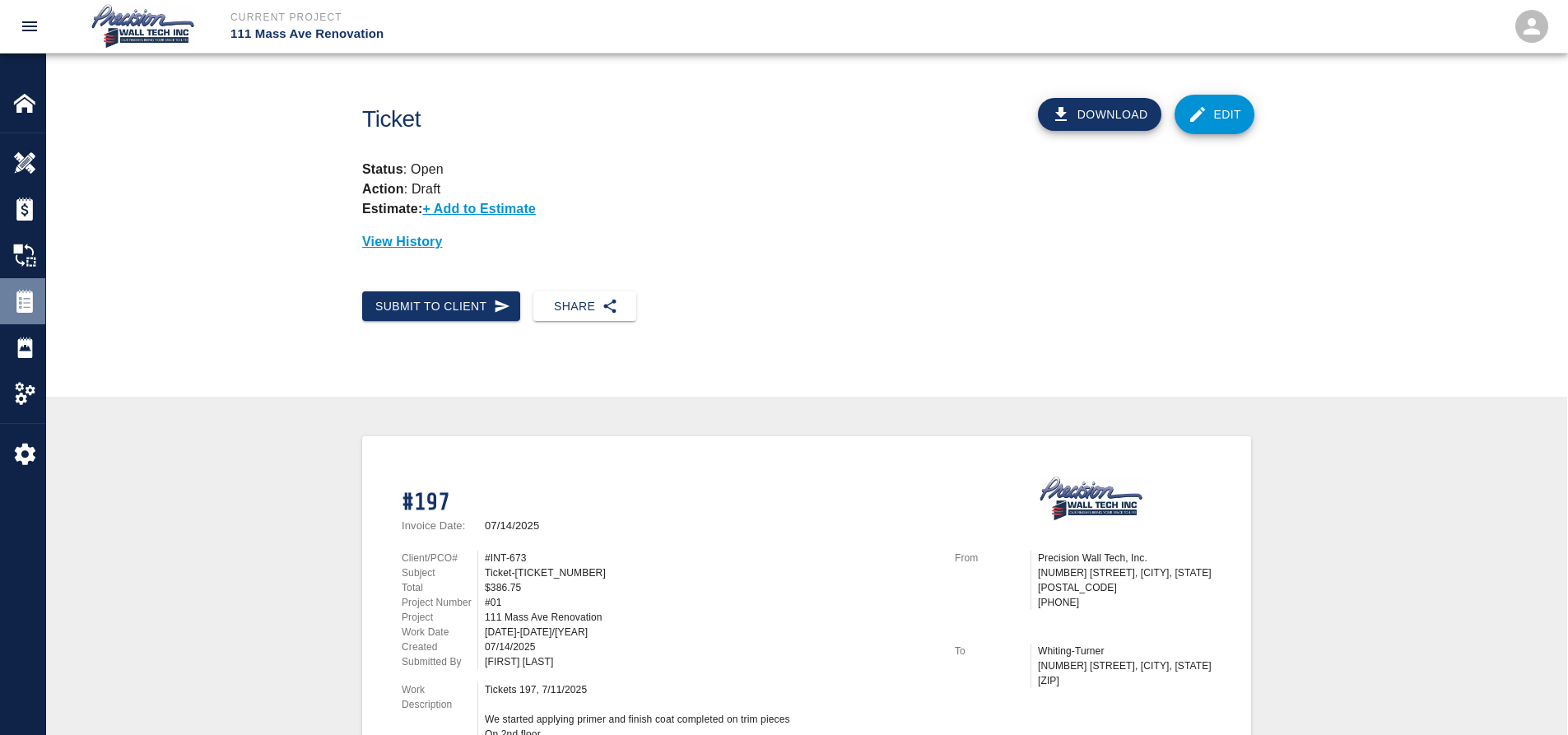 click at bounding box center (25, 301) 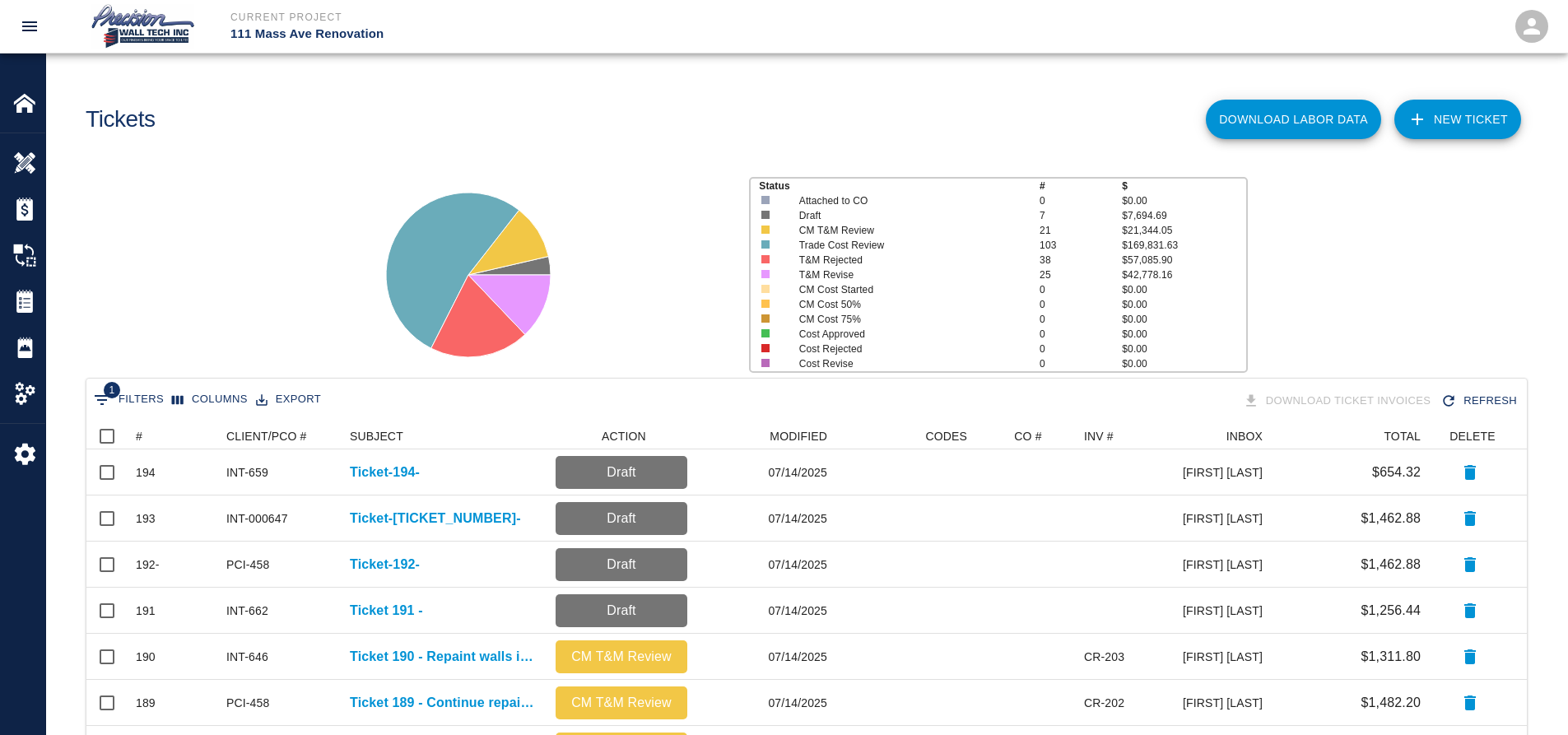 scroll, scrollTop: 13, scrollLeft: 13, axis: both 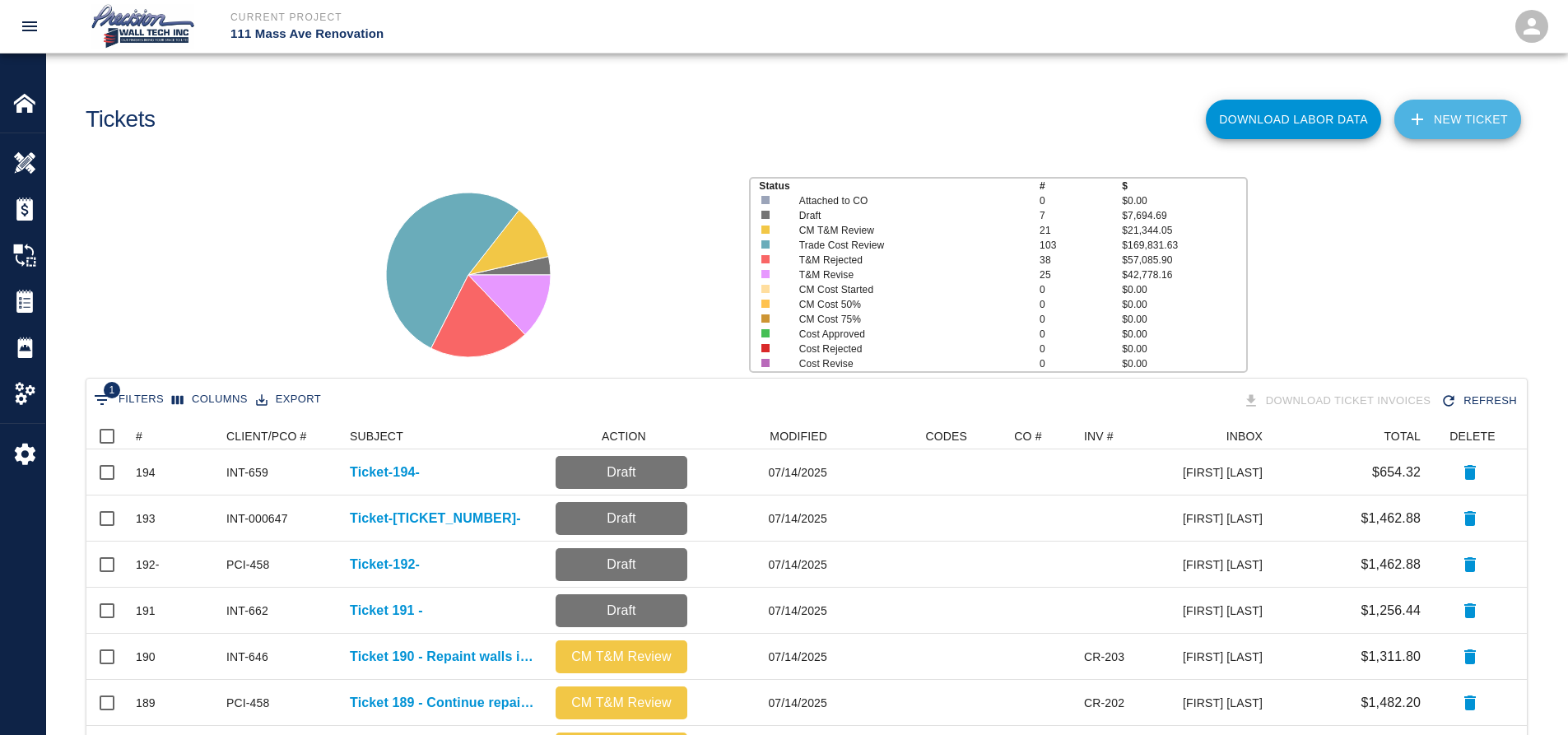 click on "NEW TICKET" at bounding box center [1458, 119] 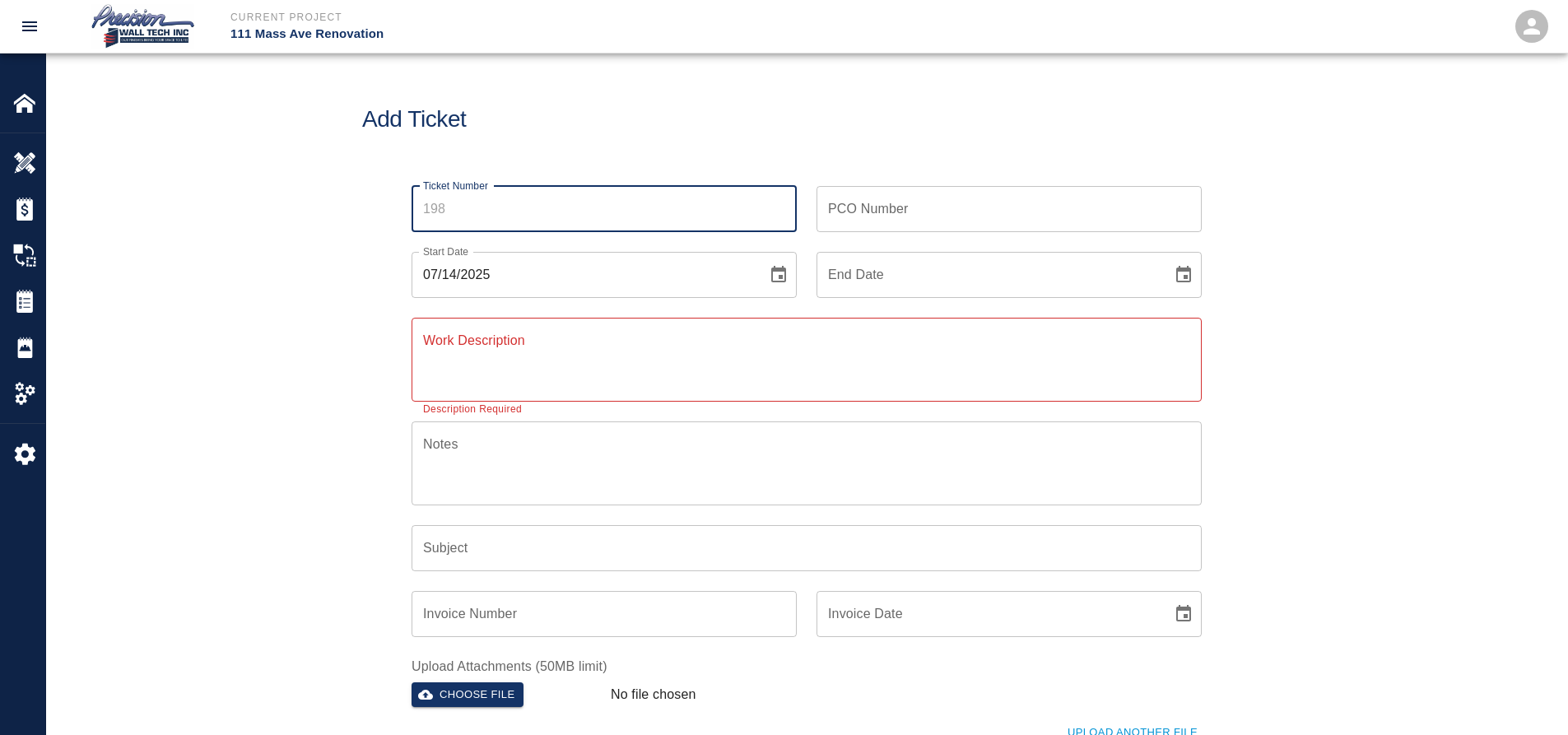 click on "Ticket Number" at bounding box center (604, 209) 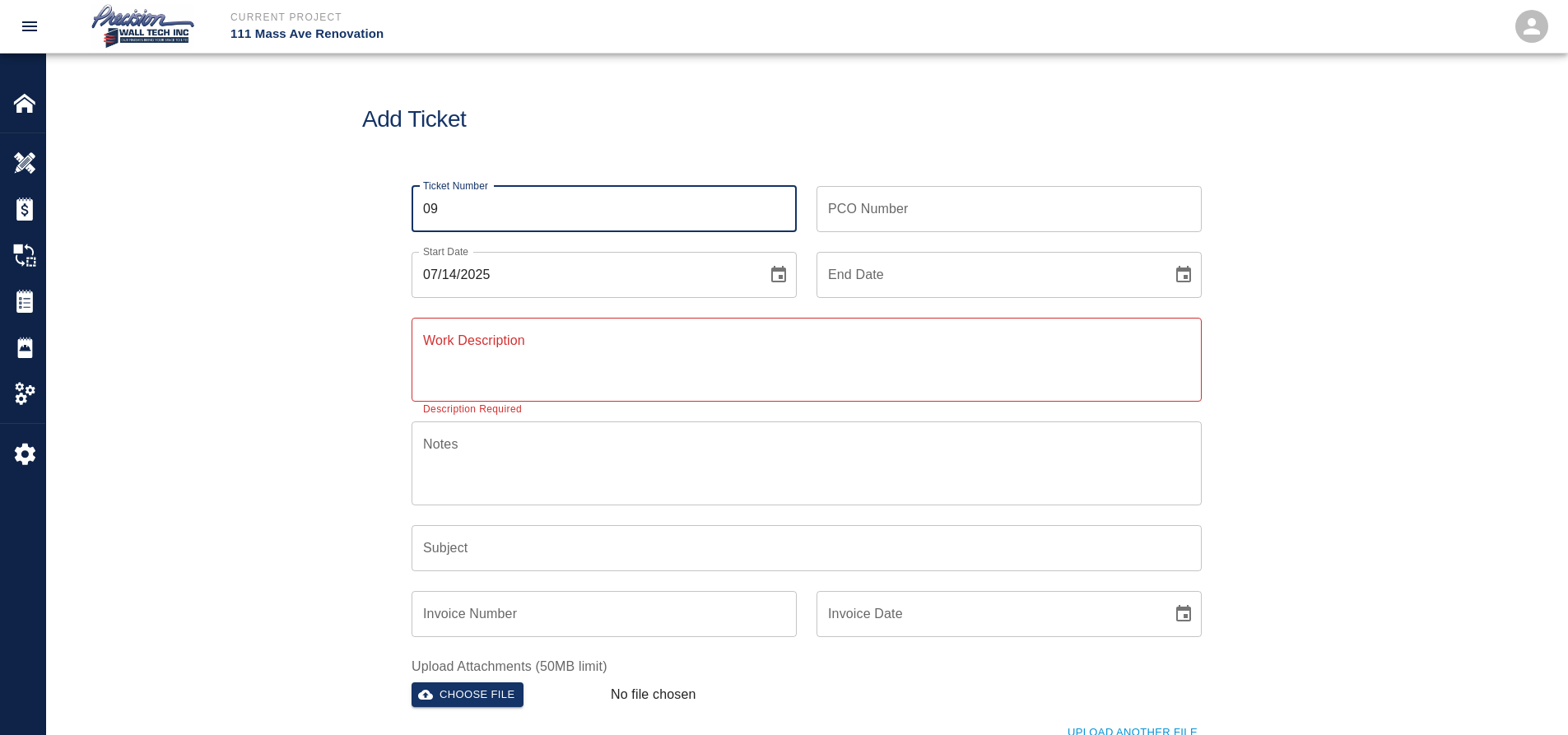 type on "0" 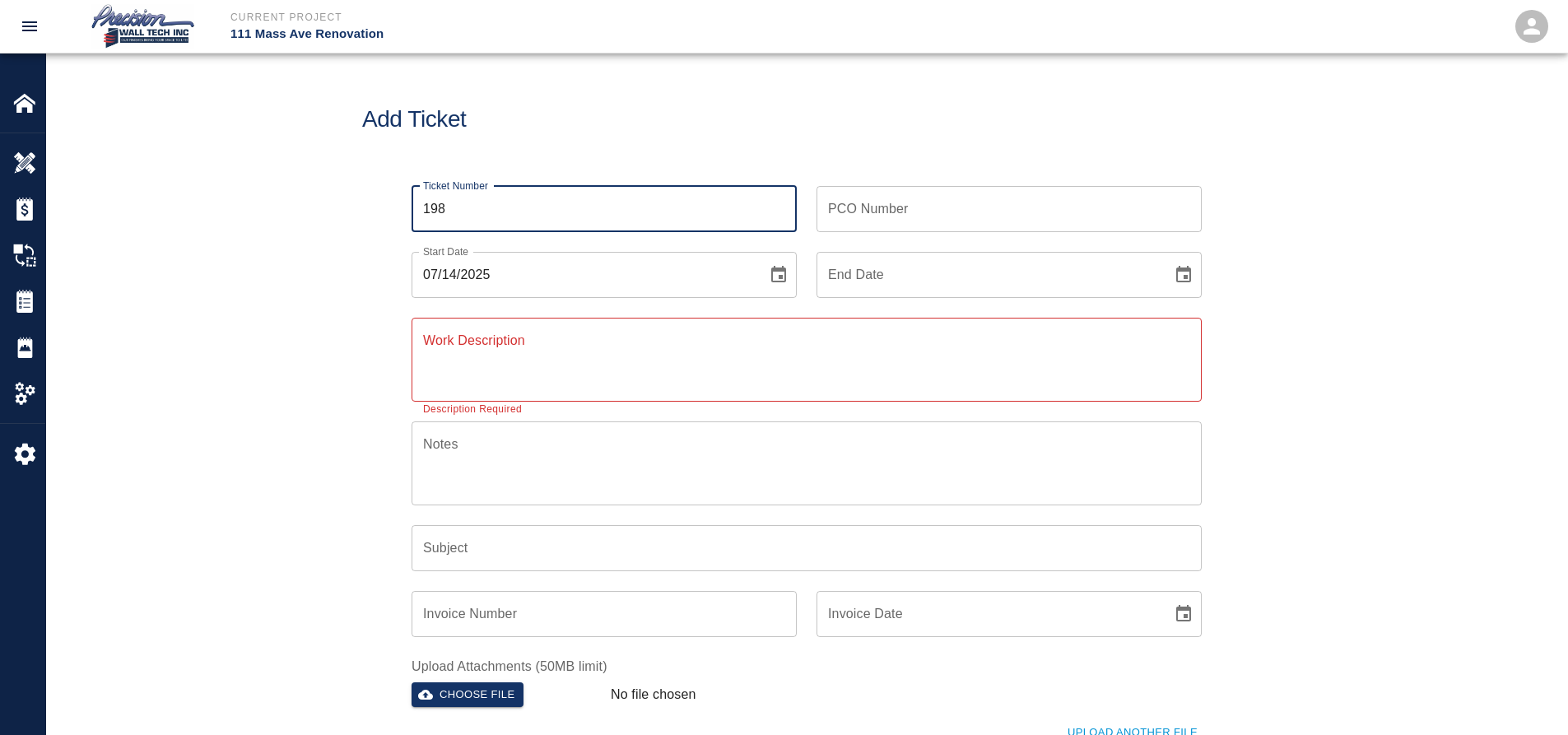 type on "198" 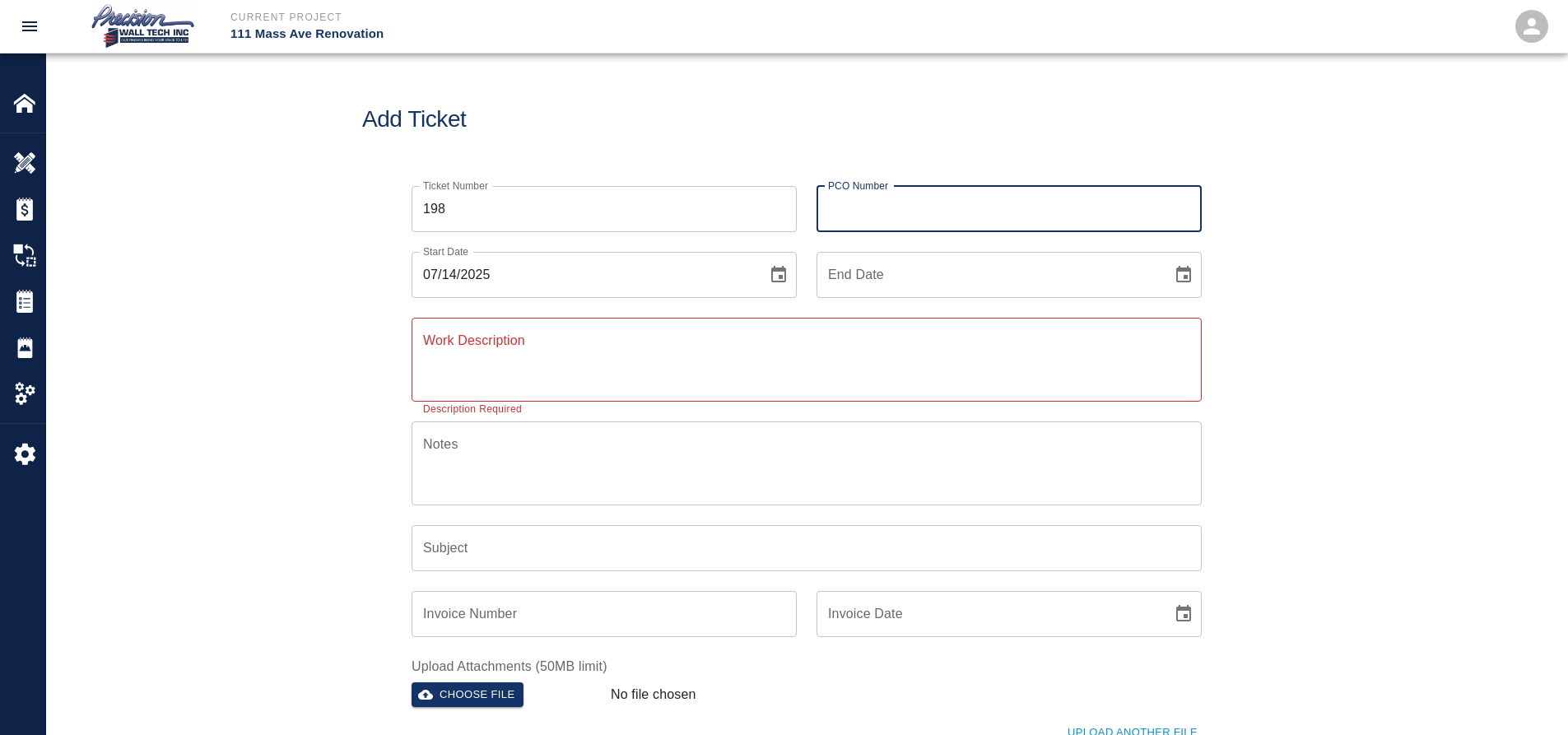 click on "PCO Number" at bounding box center (1009, 209) 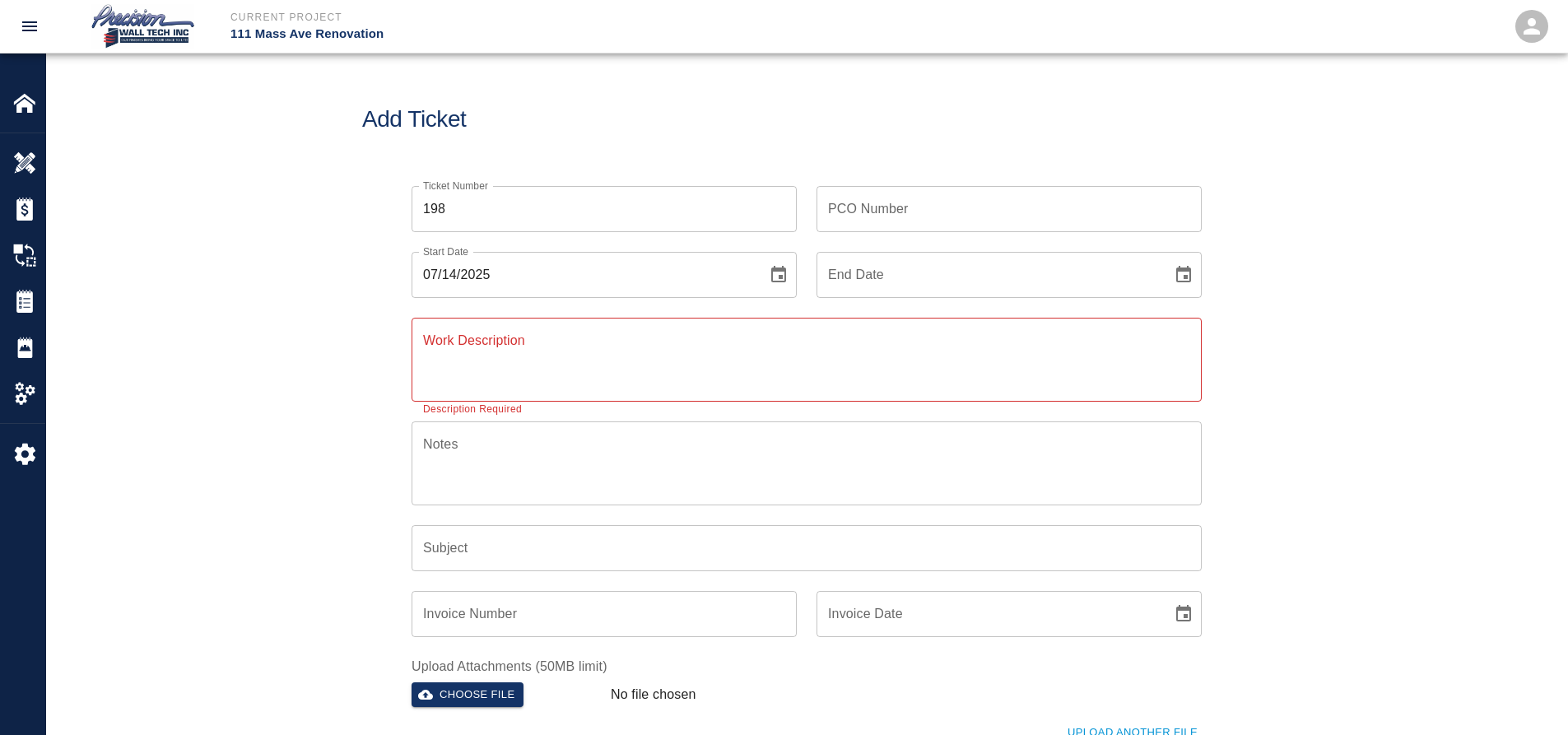 click on "PCO Number PCO Number" at bounding box center (999, 199) 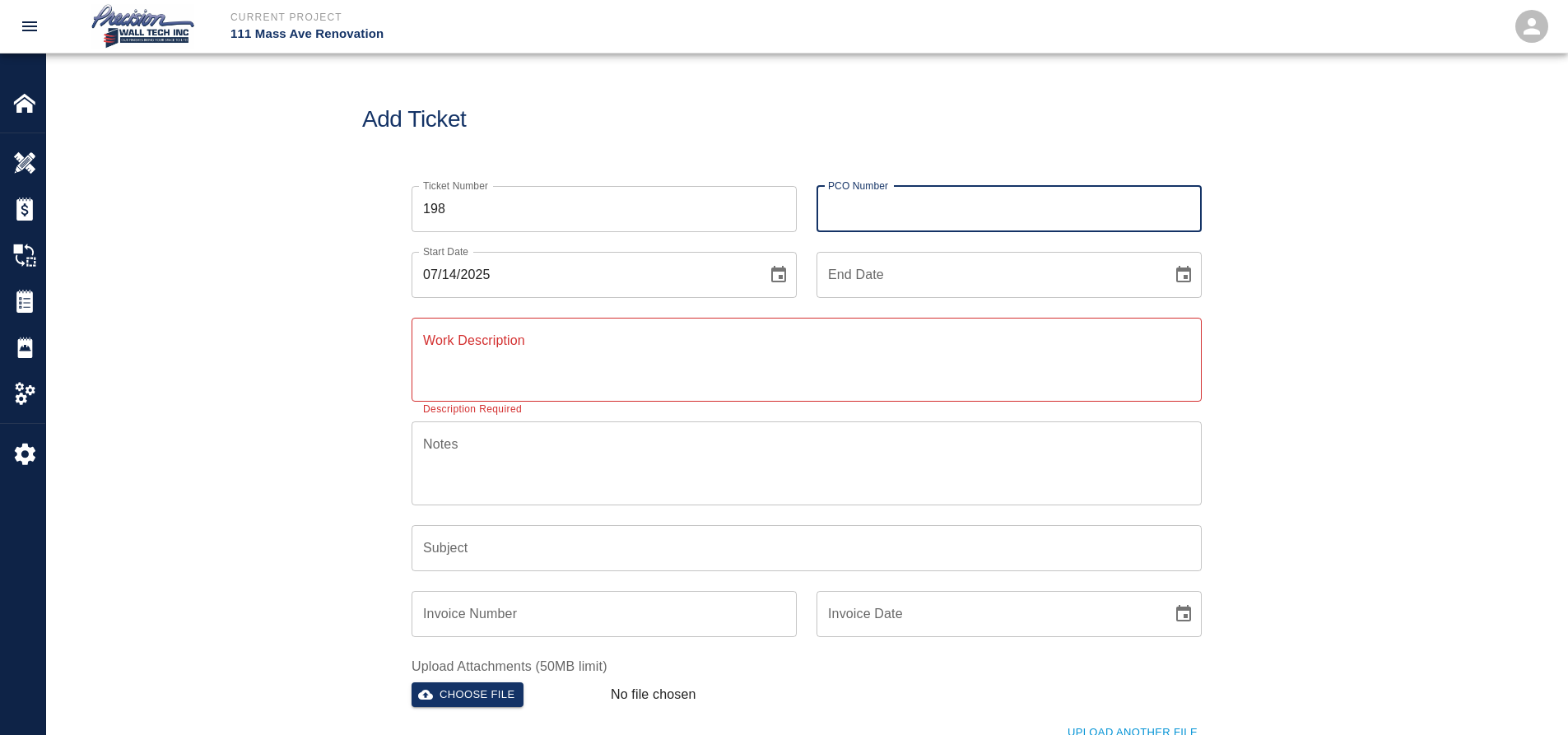 type on "INT-000647" 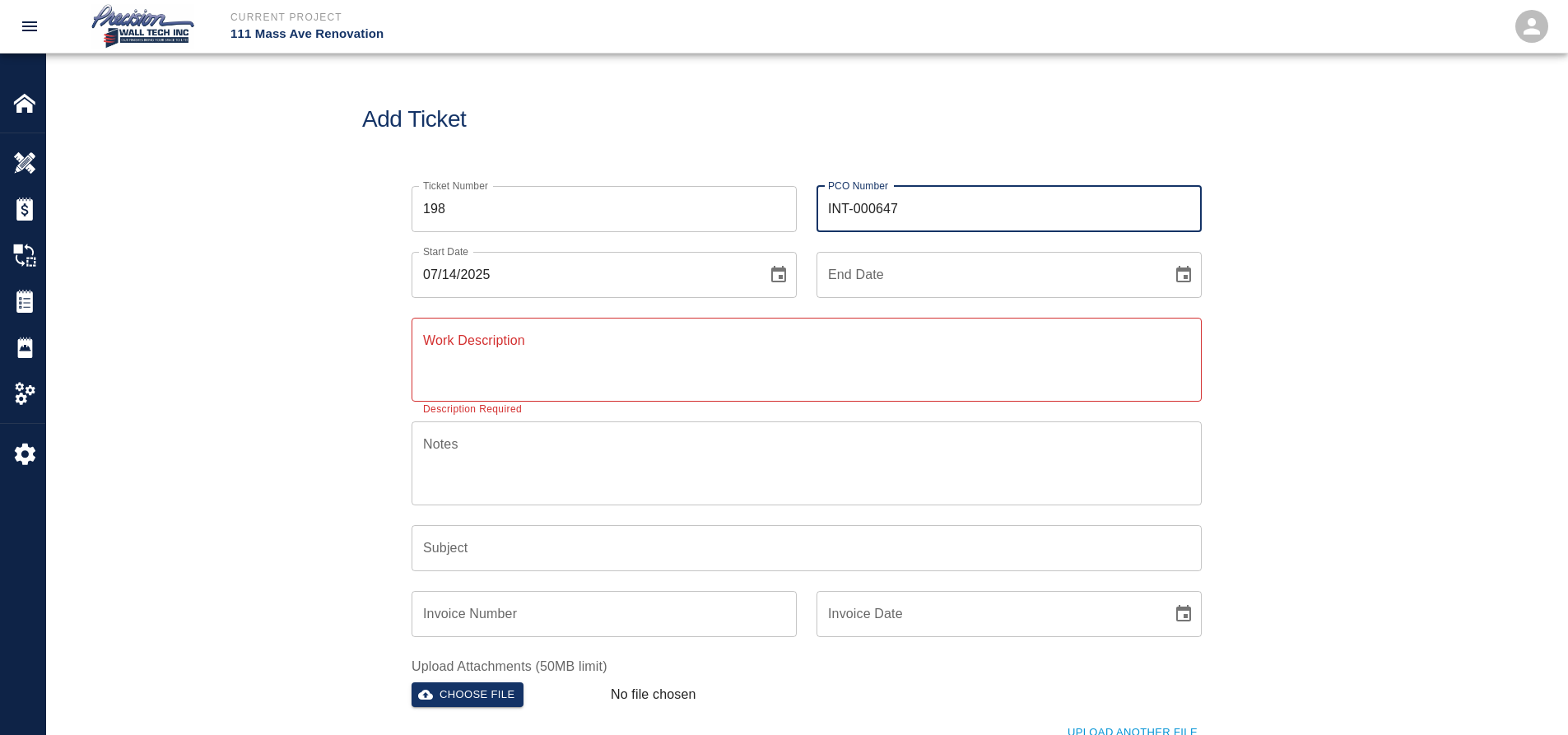 click 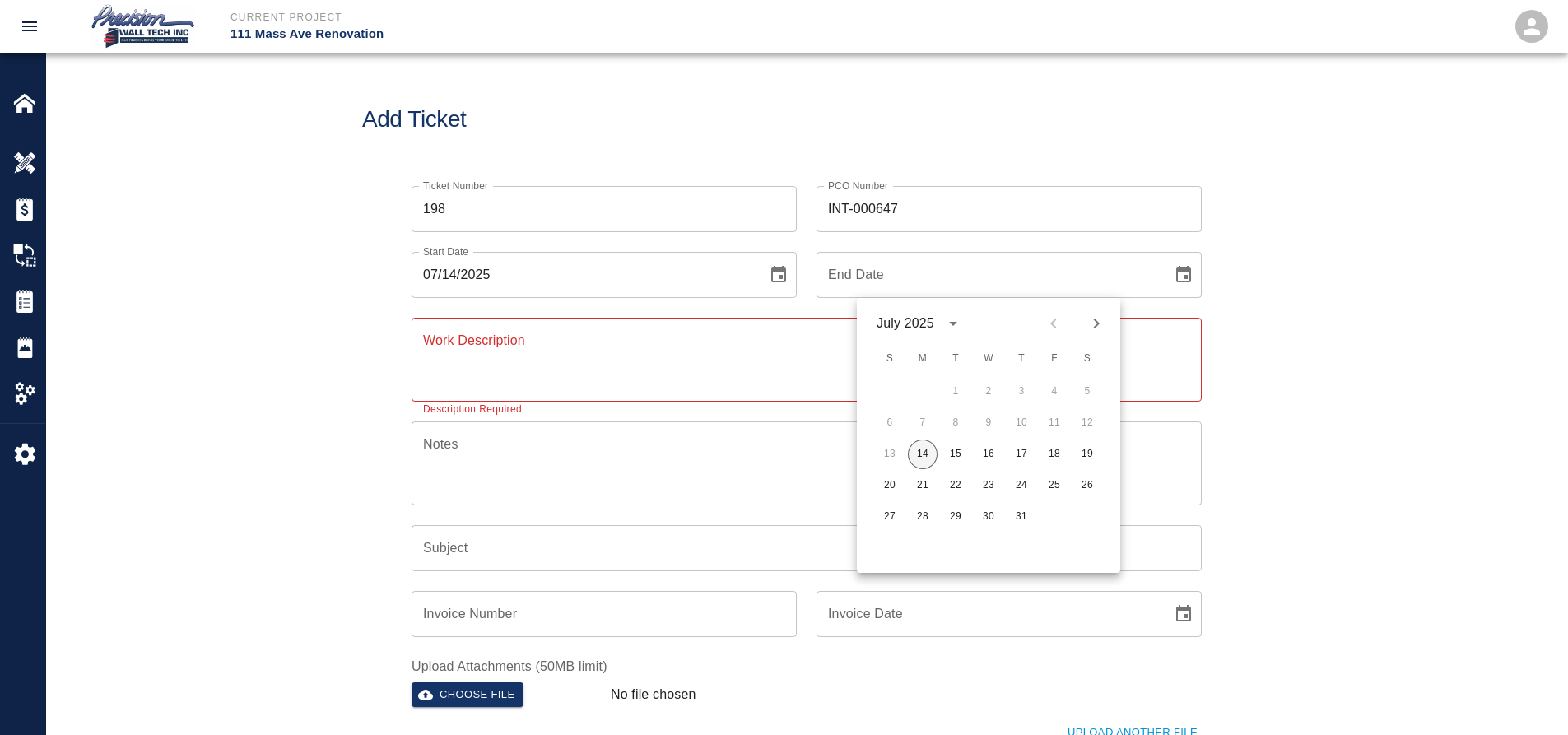click on "14" at bounding box center [923, 454] 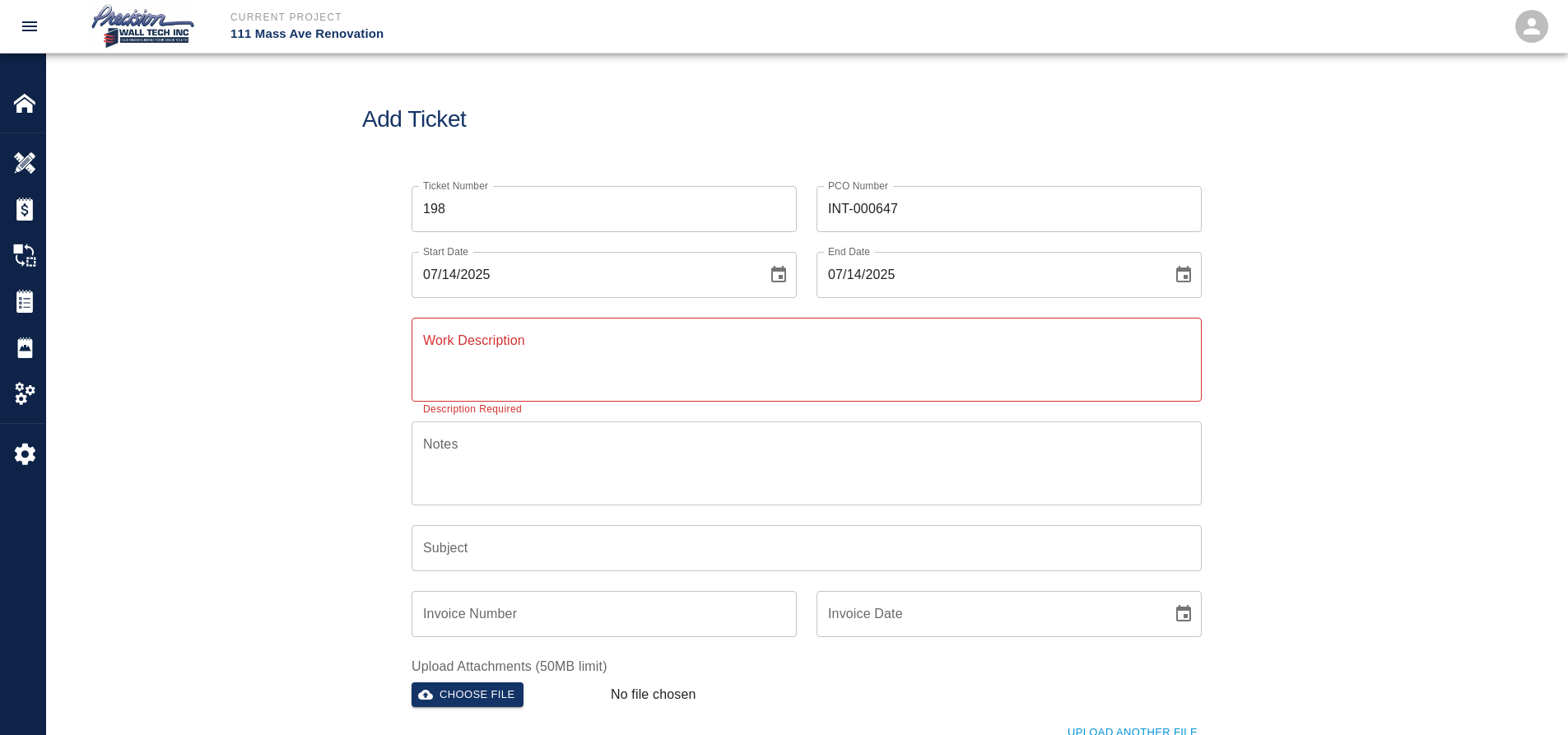 click on "Work Description" at bounding box center [807, 359] 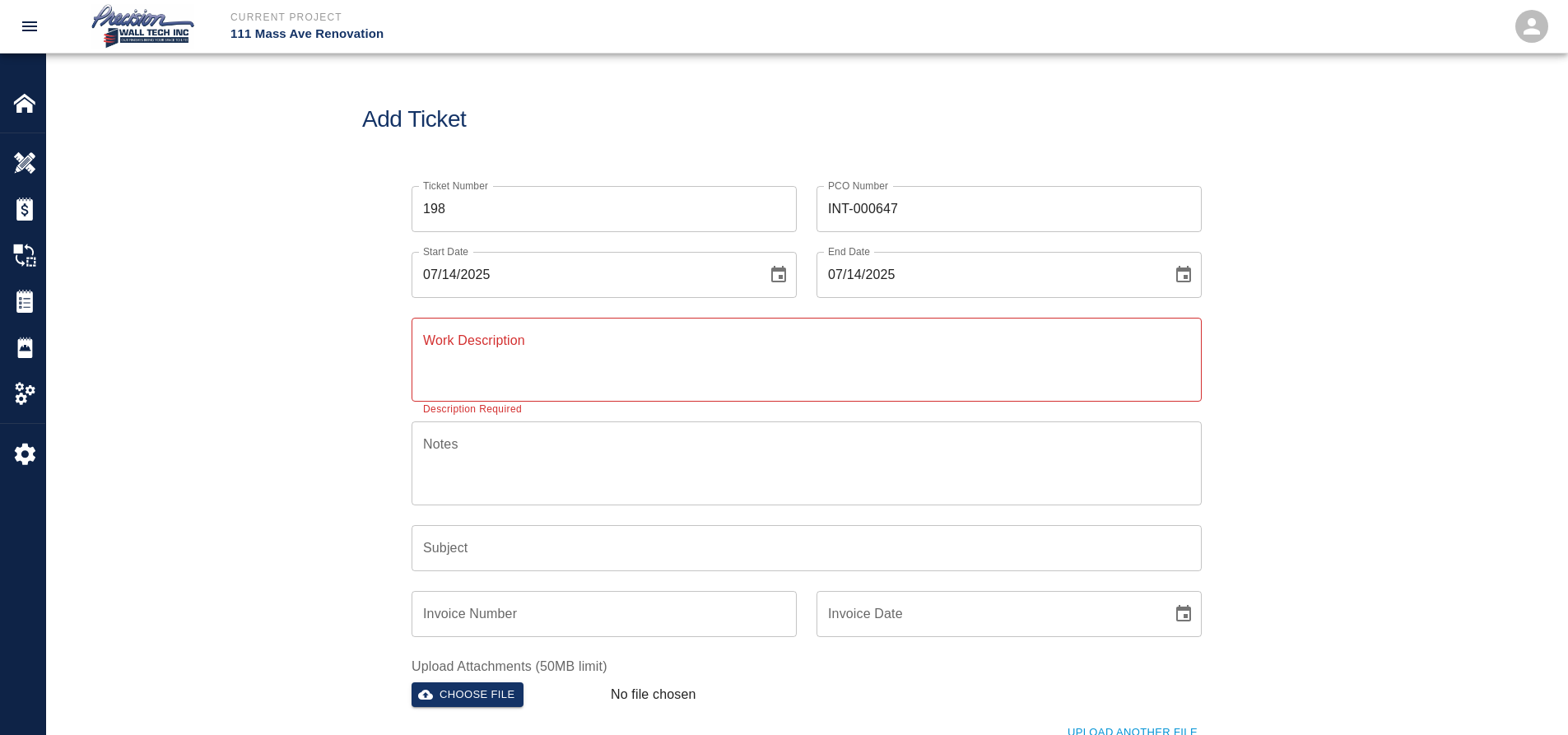 click on "Work Description" at bounding box center [807, 359] 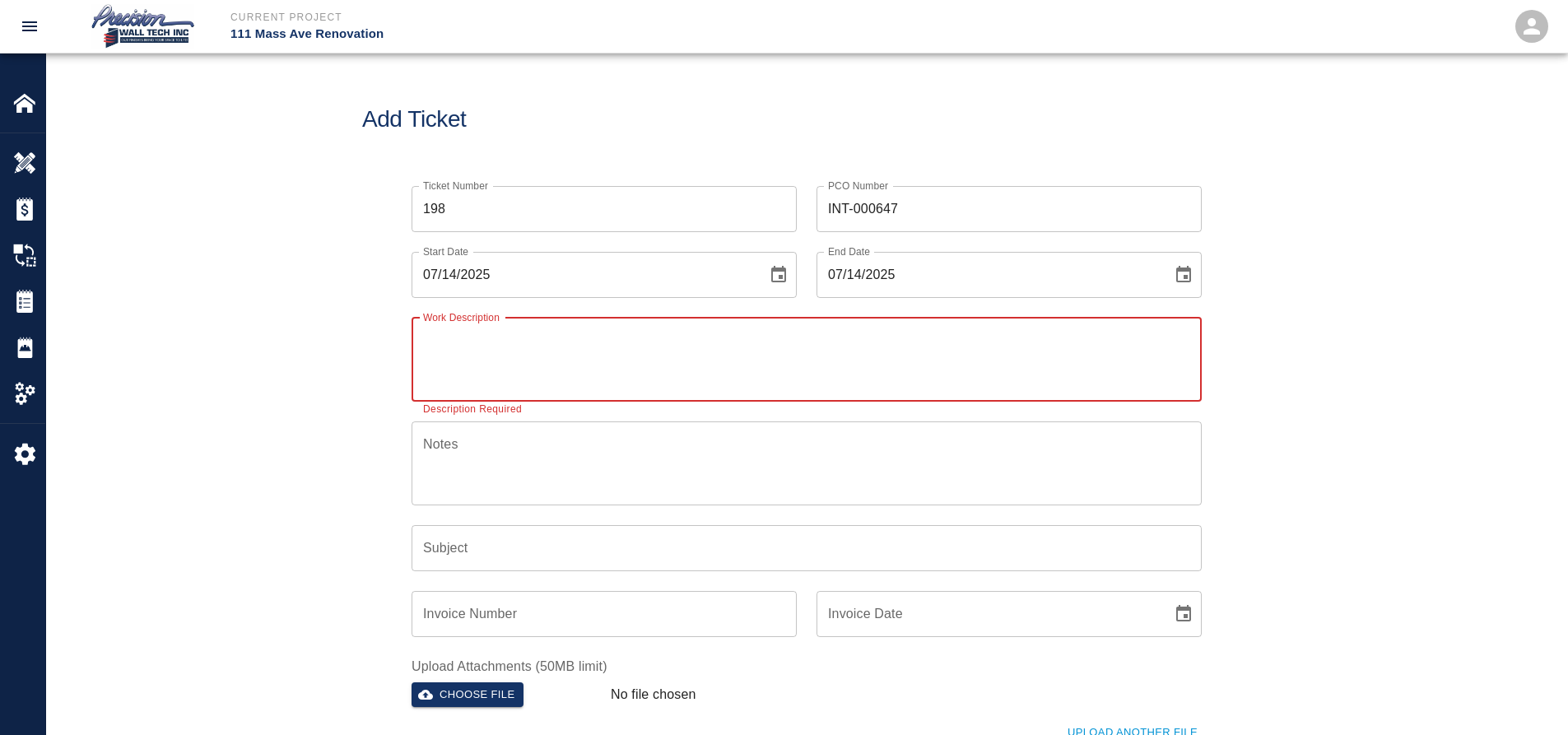 paste on "We continued applying spot primer , spot finish and finish coat completed some walls due excessive point up after ours final coat . In
classrooms, open areas offices corridors on 3rd floor. ( 2nd phase . )
We did north side . And now we are working on south side .
Accents walls (p-3 , P-1 .)" 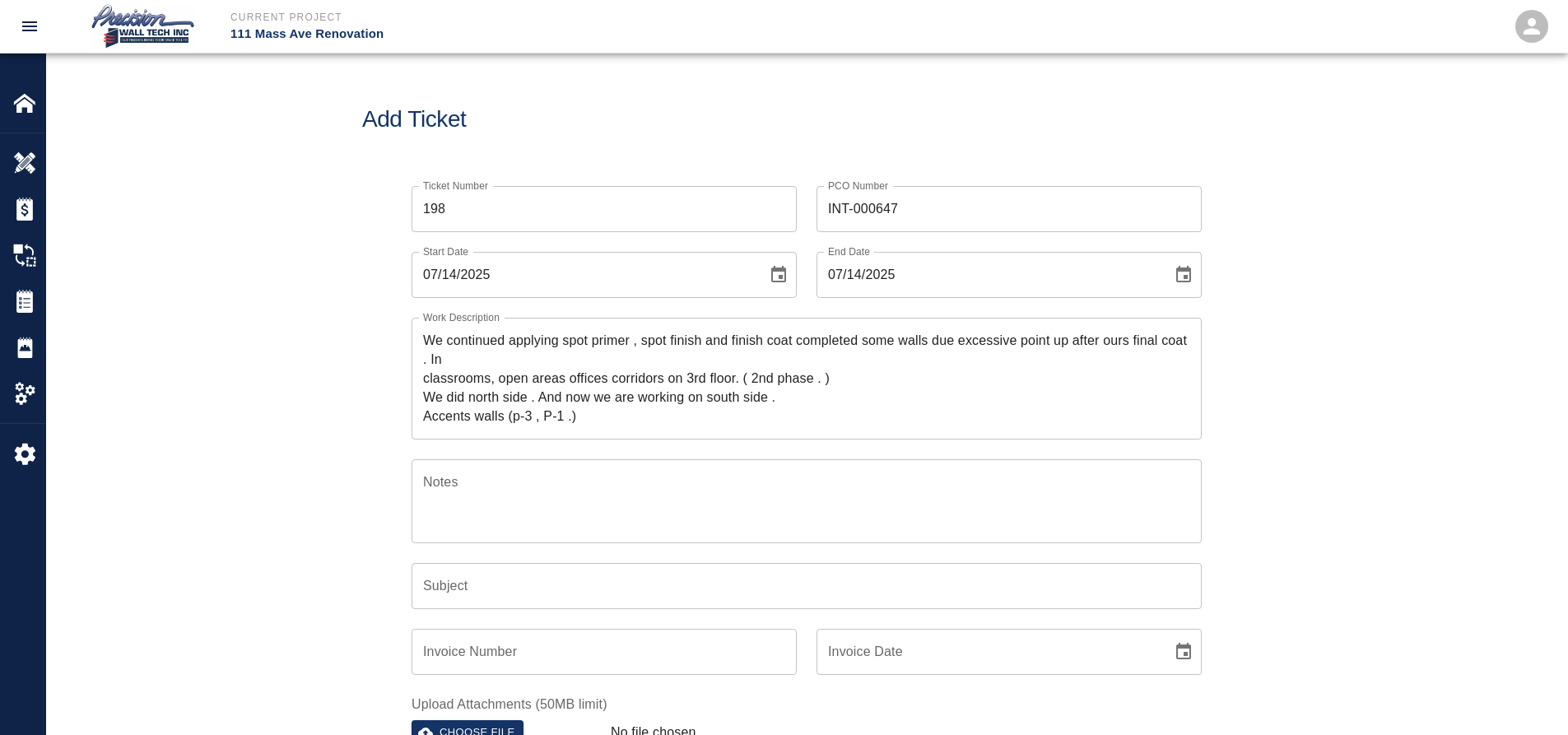 click on "We continued applying spot primer , spot finish and finish coat completed some walls due excessive point up after ours final coat . In
classrooms, open areas offices corridors on 3rd floor. ( 2nd phase . )
We did north side . And now we are working on south side .
Accents walls (p-3 , P-1 .) x Work Description" at bounding box center [807, 379] 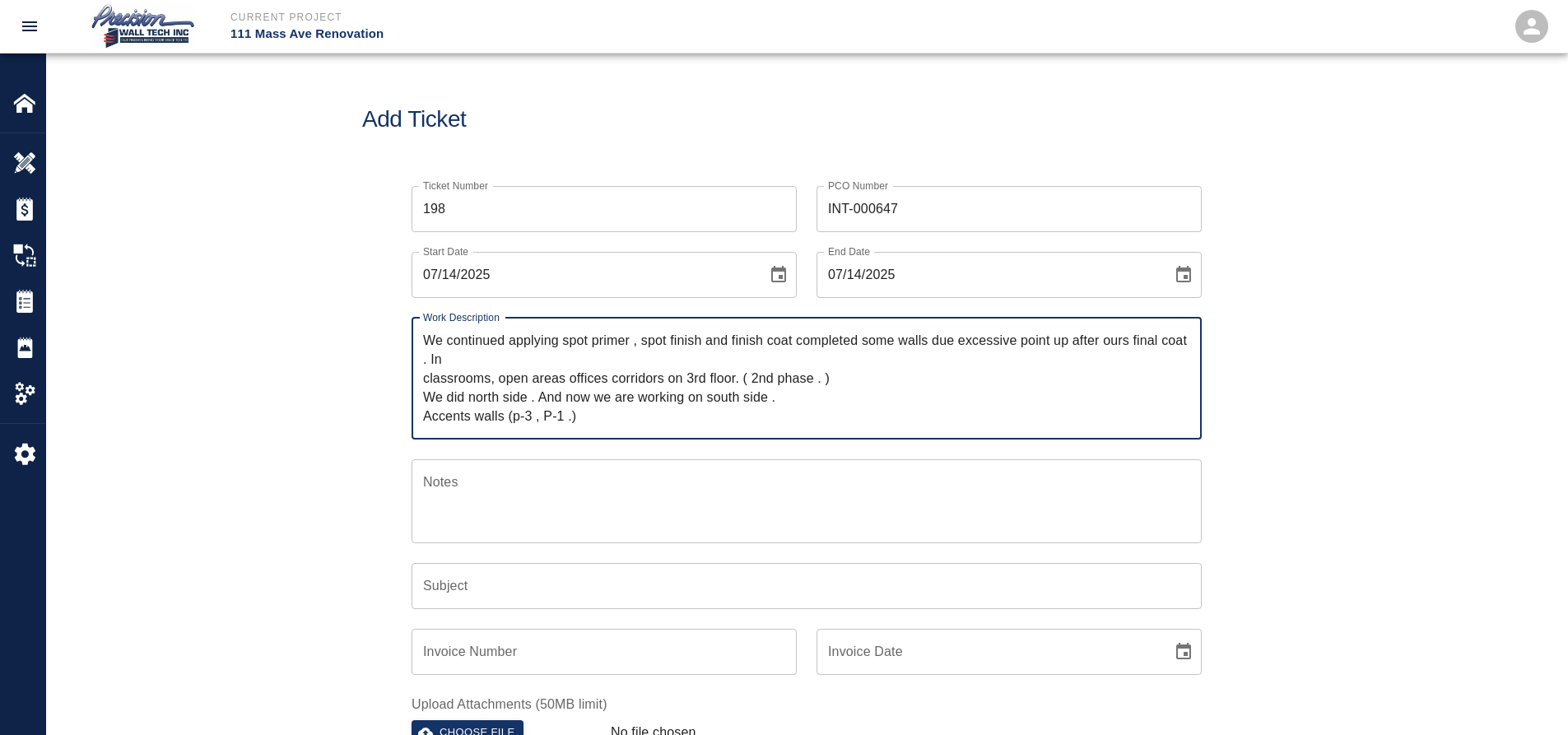 click on "We continued applying spot primer , spot finish and finish coat completed some walls due excessive point up after ours final coat . In
classrooms, open areas offices corridors on 3rd floor. ( 2nd phase . )
We did north side . And now we are working on south side .
Accents walls (p-3 , P-1 .) x Work Description" at bounding box center [807, 379] 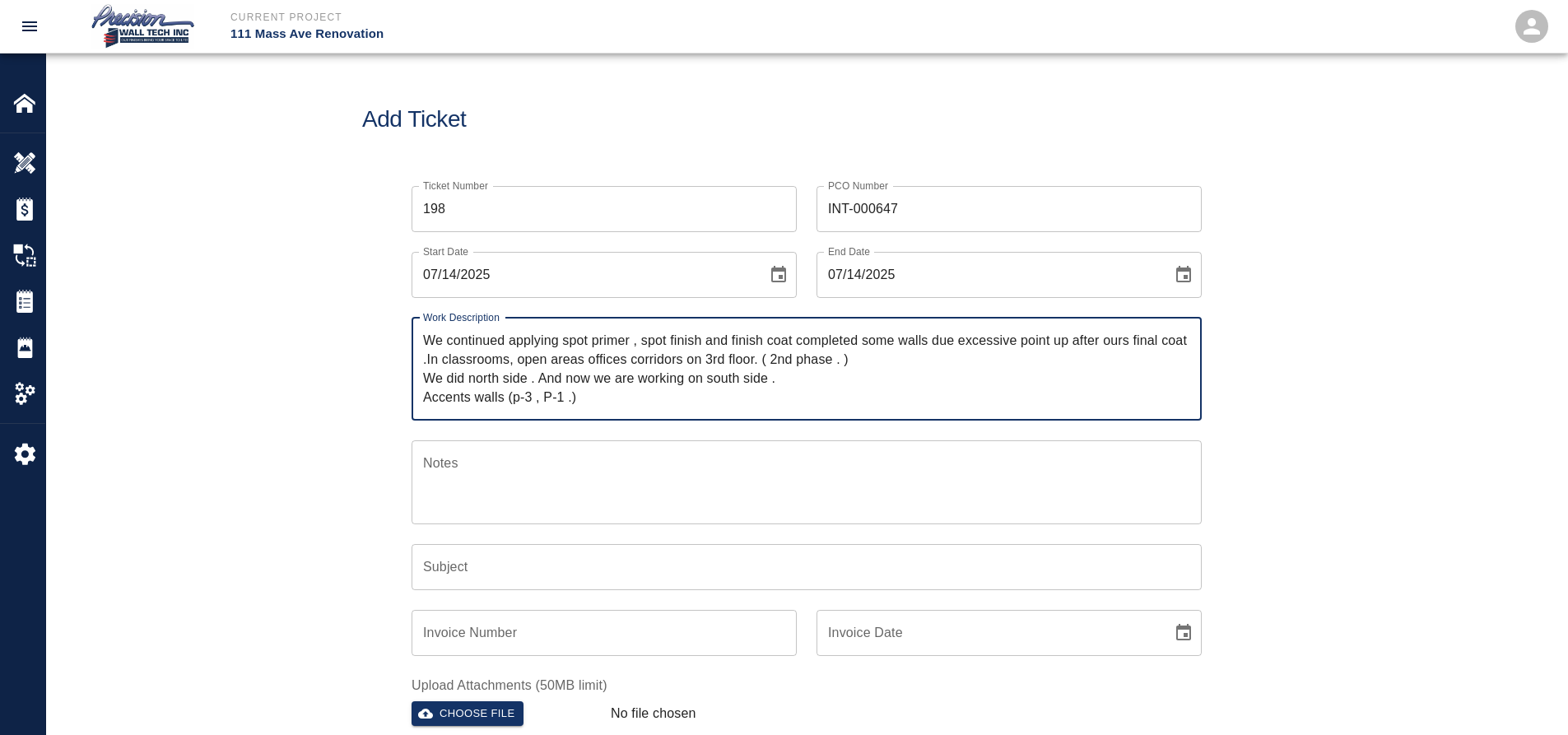 click on "We continued applying spot primer , spot finish and finish coat completed some walls due excessive point up after ours final coat .In classrooms, open areas offices corridors on 3rd floor. ( 2nd phase . )
We did north side . And now we are working on south side .
Accents walls (p-3 , P-1 .)" at bounding box center [807, 369] 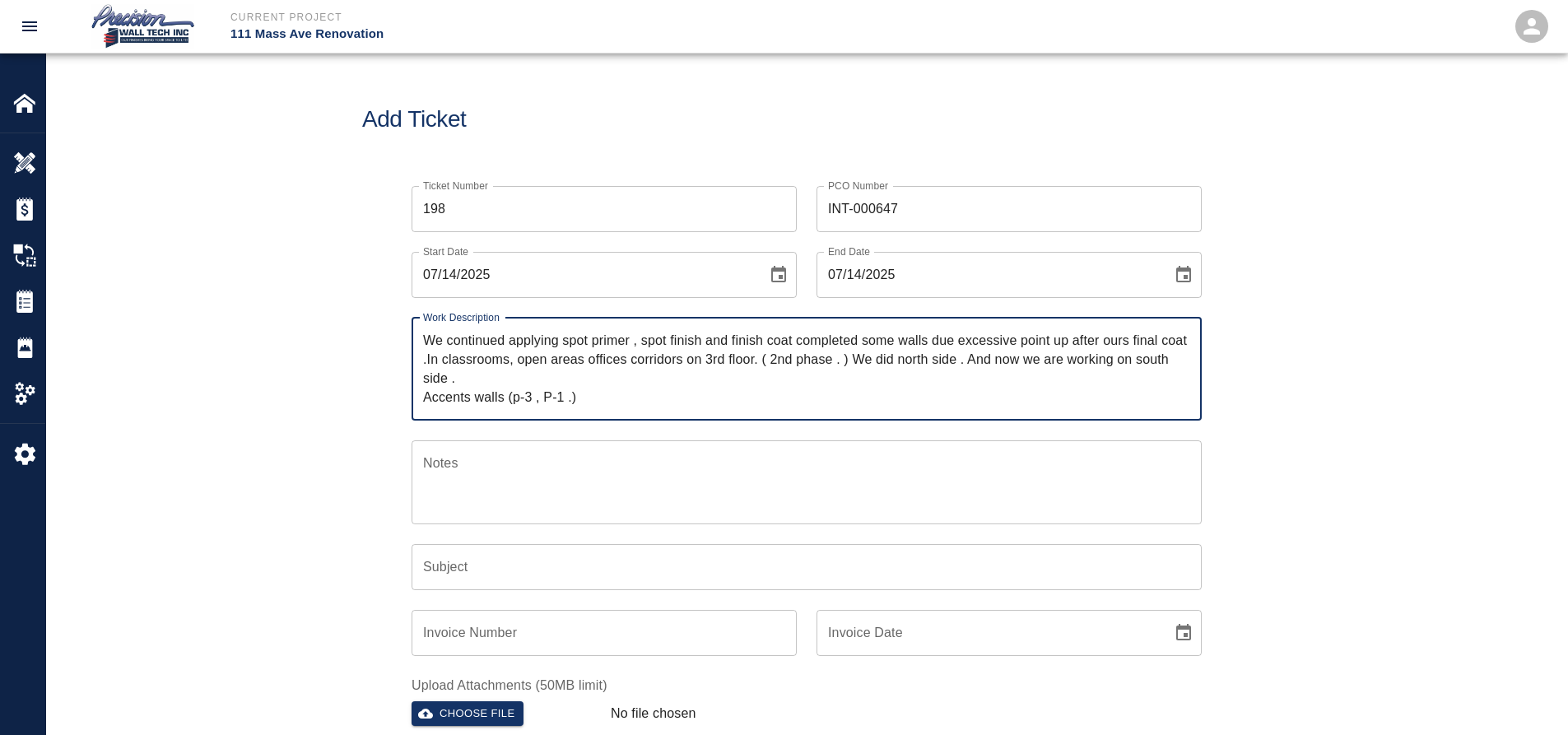 click on "We continued applying spot primer , spot finish and finish coat completed some walls due excessive point up after ours final coat .In classrooms, open areas offices corridors on 3rd floor. ( 2nd phase . ) We did north side . And now we are working on south side .
Accents walls (p-3 , P-1 .)" at bounding box center (807, 369) 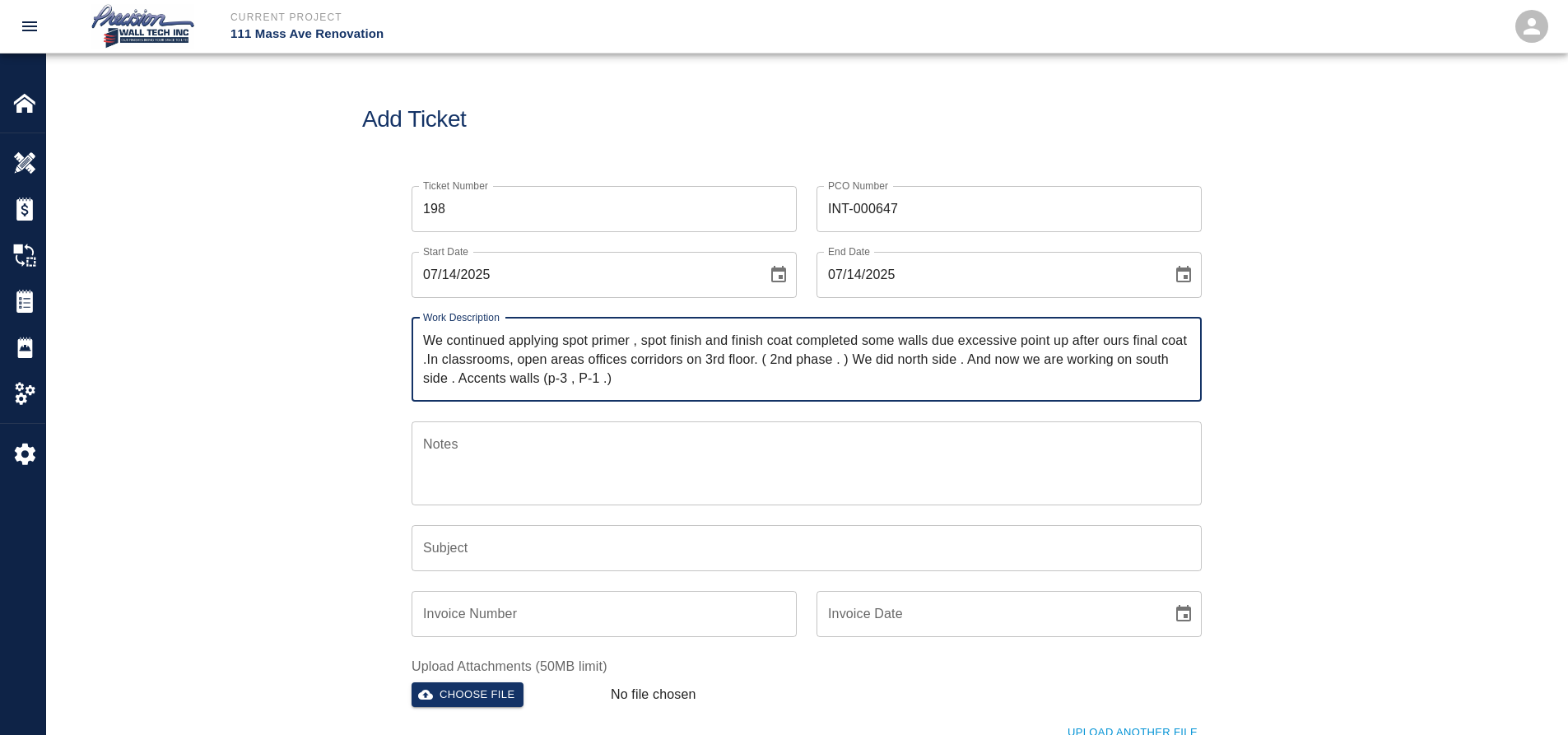click on "We continued applying spot primer , spot finish and finish coat completed some walls due excessive point up after ours final coat .In classrooms, open areas offices corridors on 3rd floor. ( 2nd phase . ) We did north side . And now we are working on south side . Accents walls (p-3 , P-1 .) x Work Description" at bounding box center [807, 360] 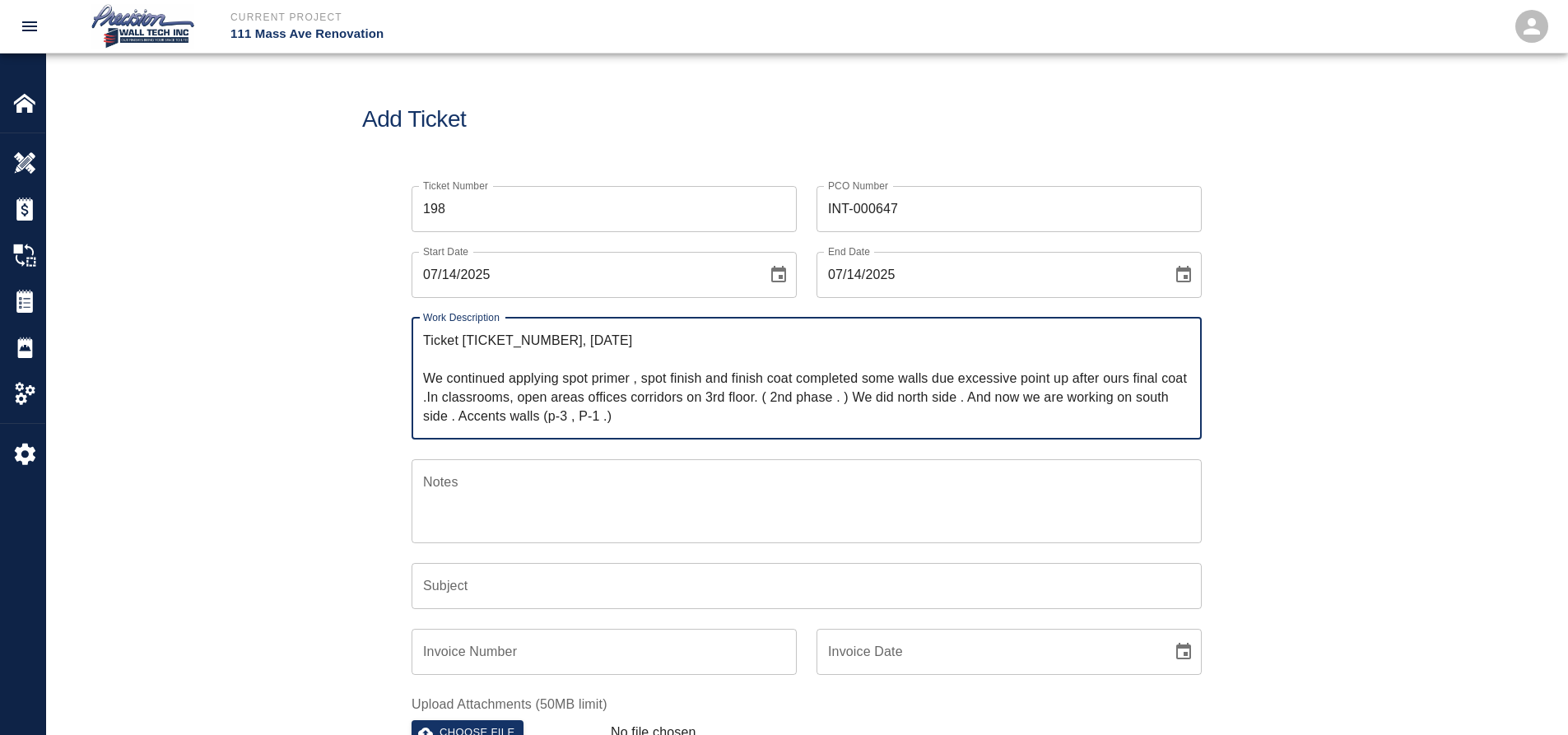 type on "Ticket 198, 07-11-2025
We continued applying spot primer , spot finish and finish coat completed some walls due excessive point up after ours final coat .In classrooms, open areas offices corridors on 3rd floor. ( 2nd phase . ) We did north side . And now we are working on south side . Accents walls (p-3 , P-1 .)" 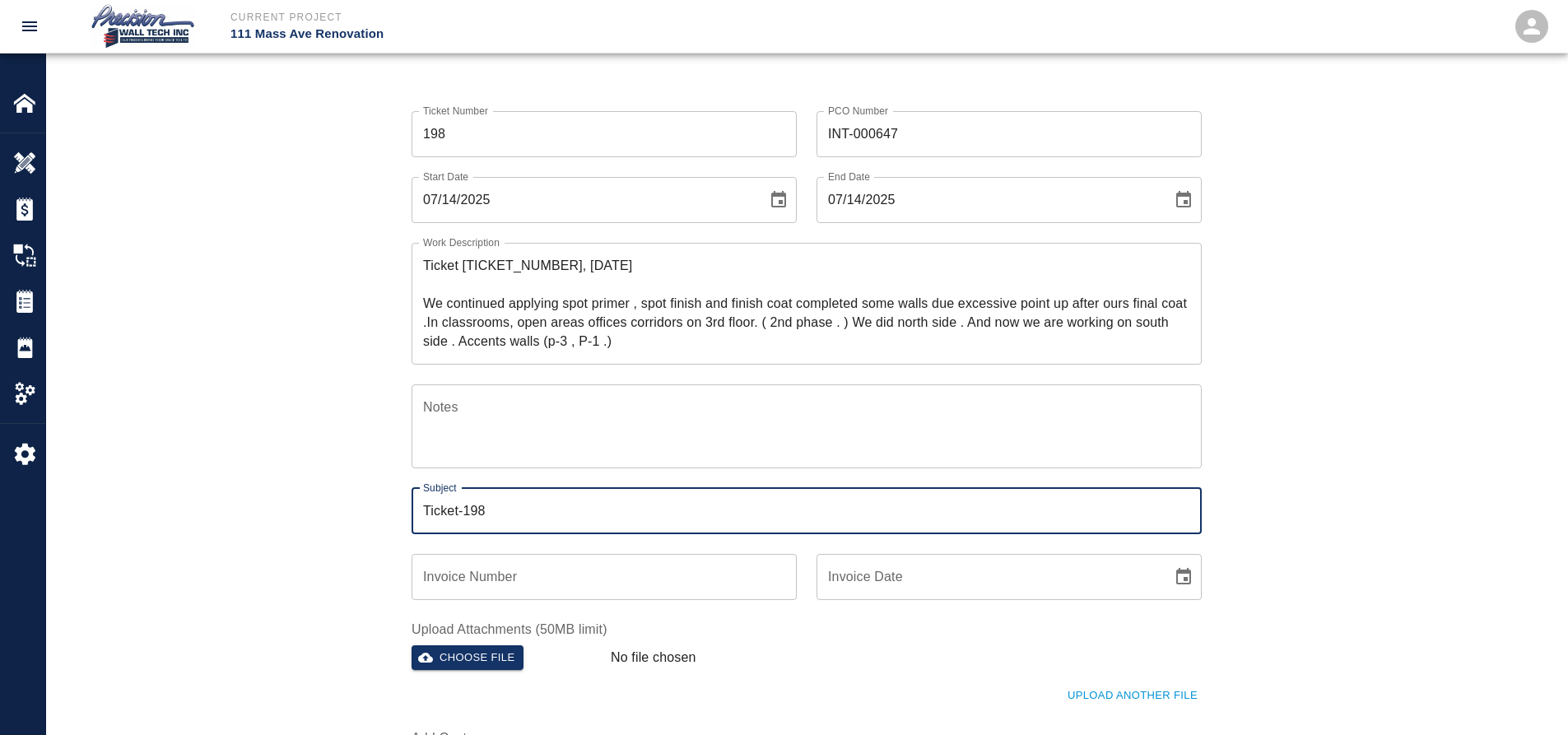 scroll, scrollTop: 165, scrollLeft: 0, axis: vertical 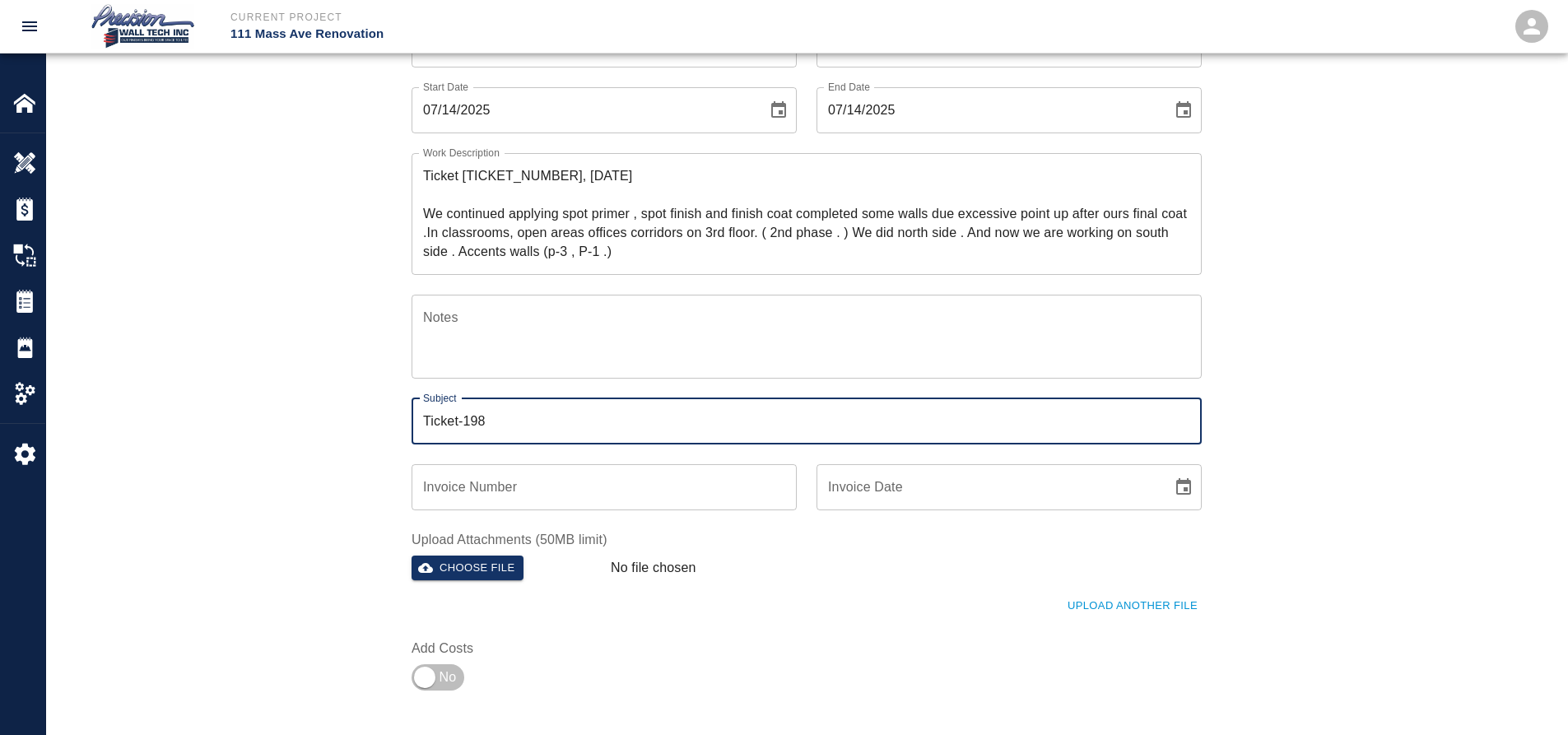 type on "Ticket-198" 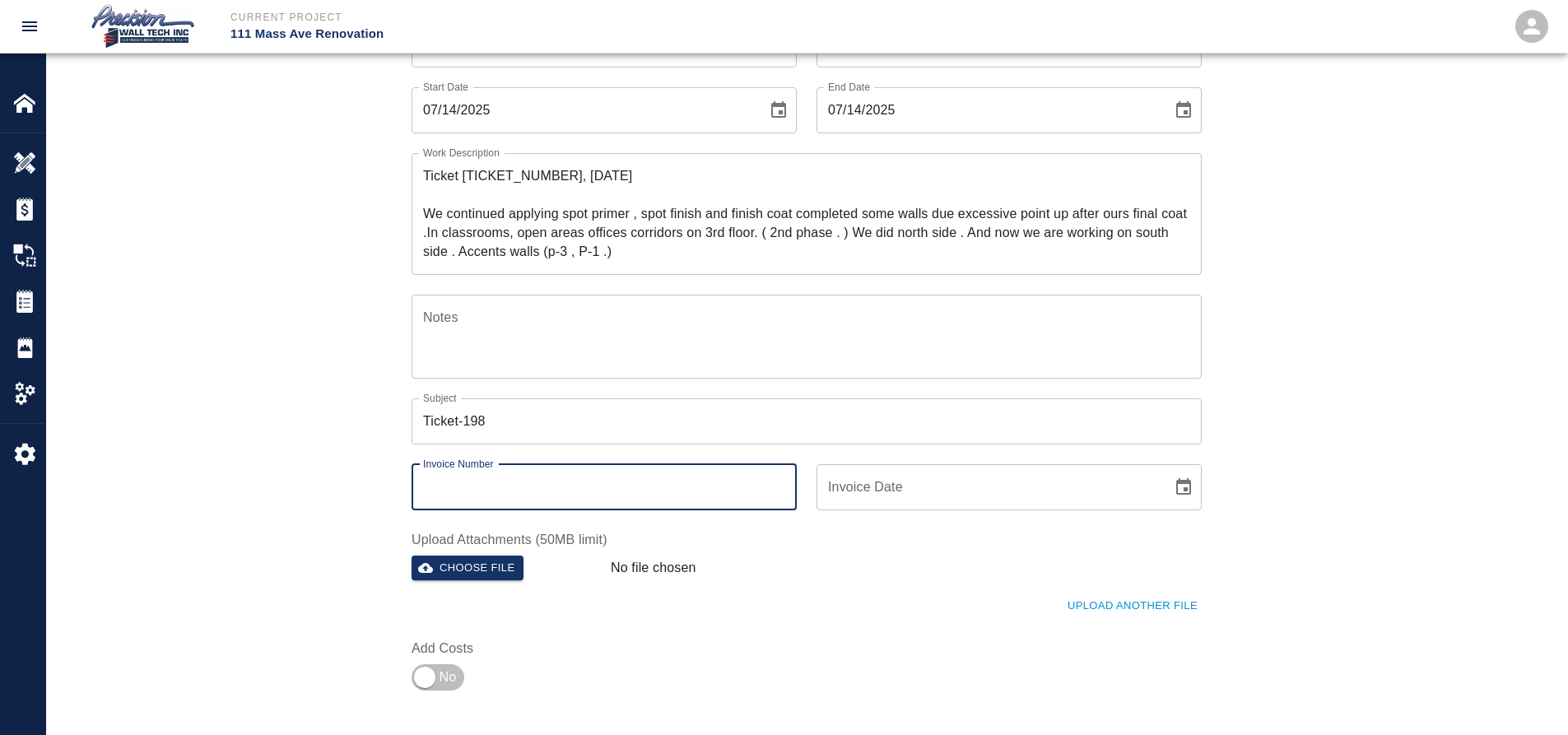 click on "Invoice Date" at bounding box center (989, 487) 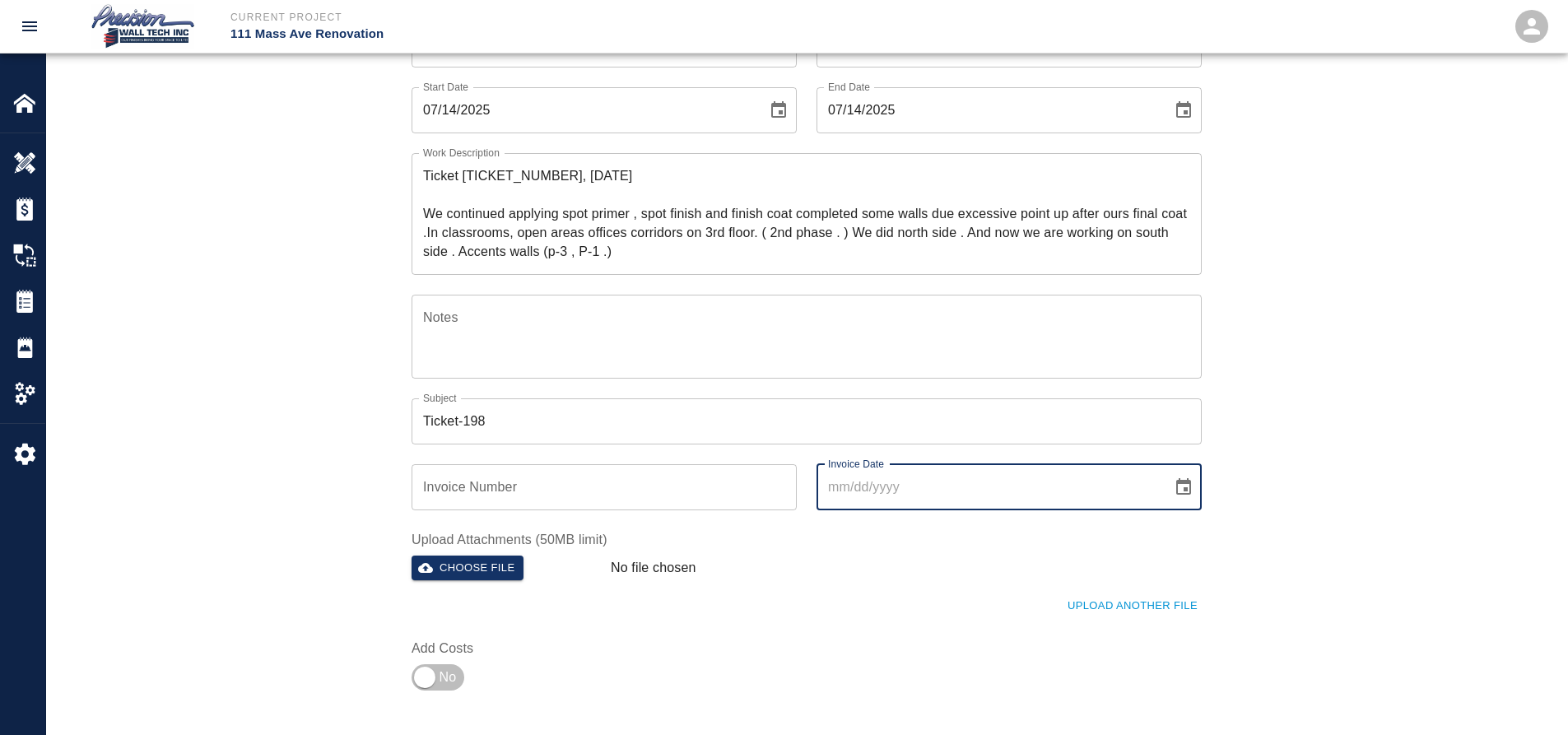 click at bounding box center (1184, 487) 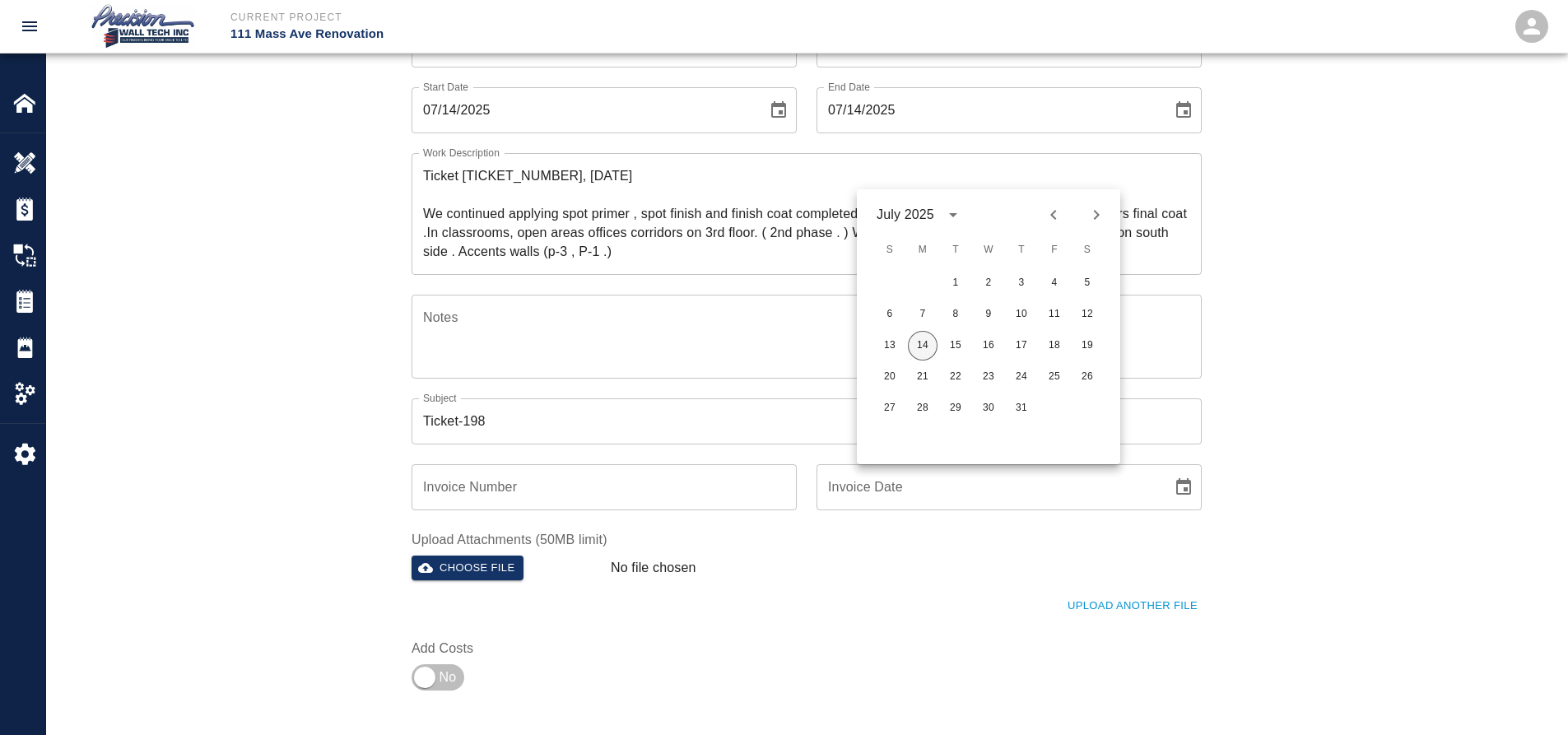click on "14" at bounding box center (923, 346) 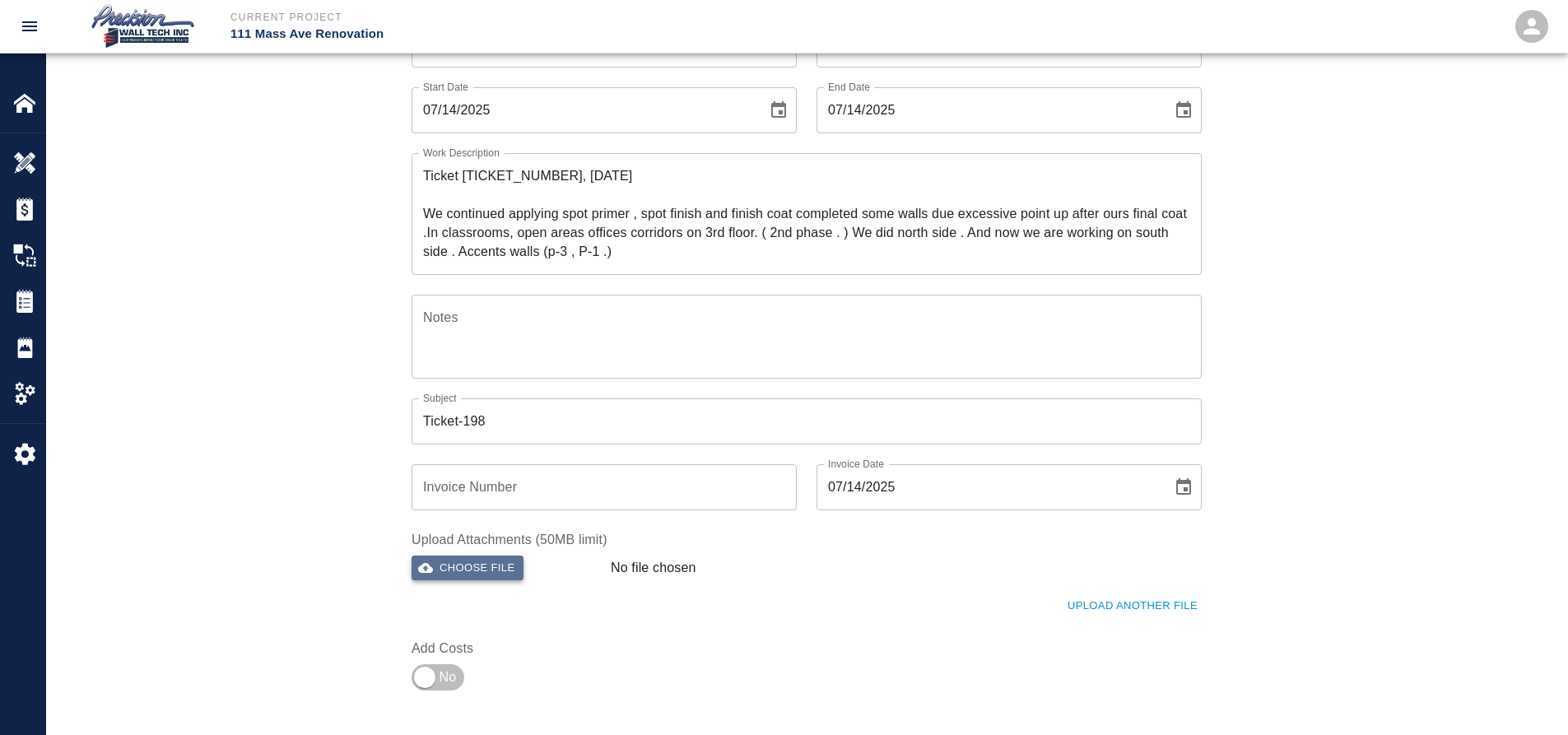click on "Choose file" at bounding box center [468, 568] 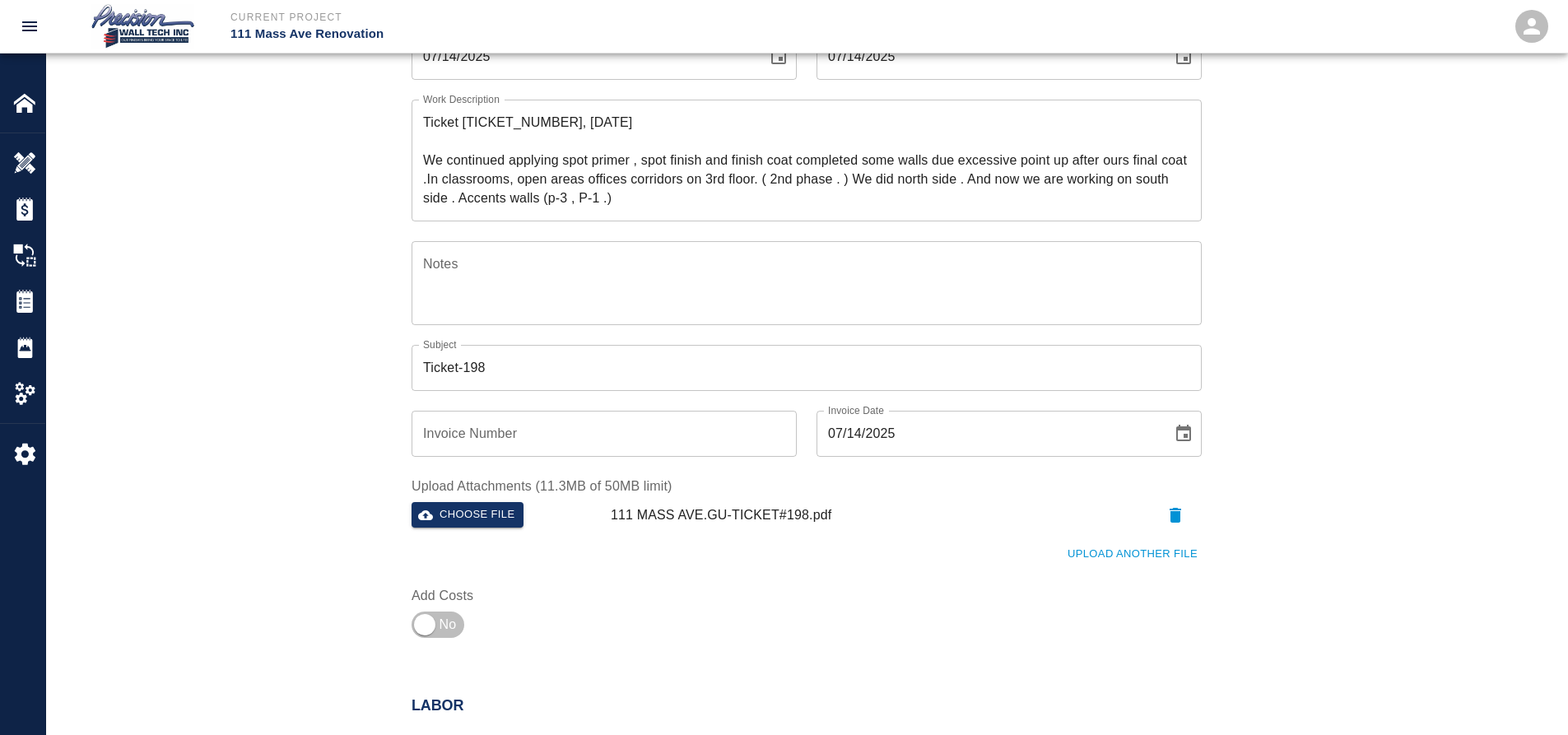 scroll, scrollTop: 247, scrollLeft: 0, axis: vertical 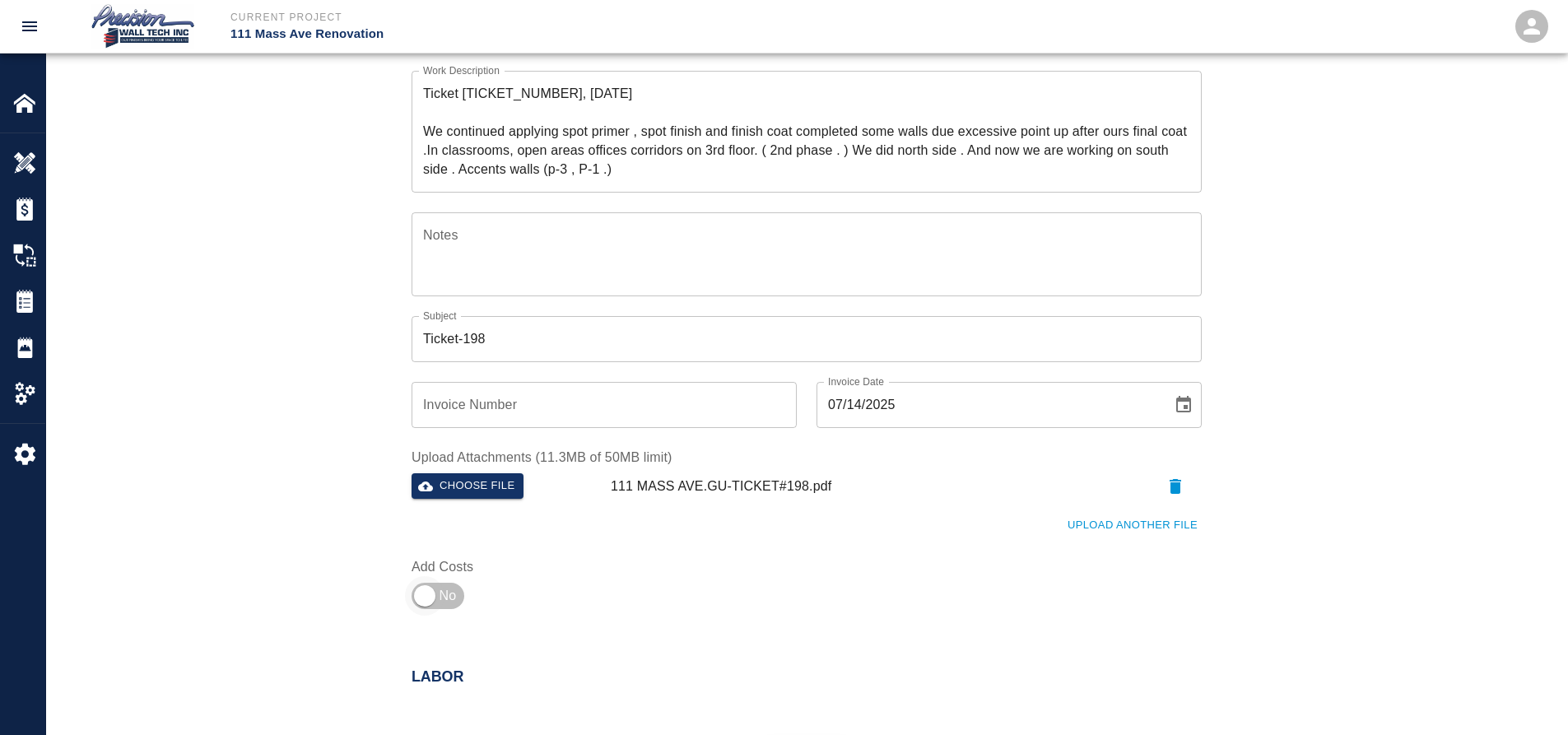 click at bounding box center [425, 596] 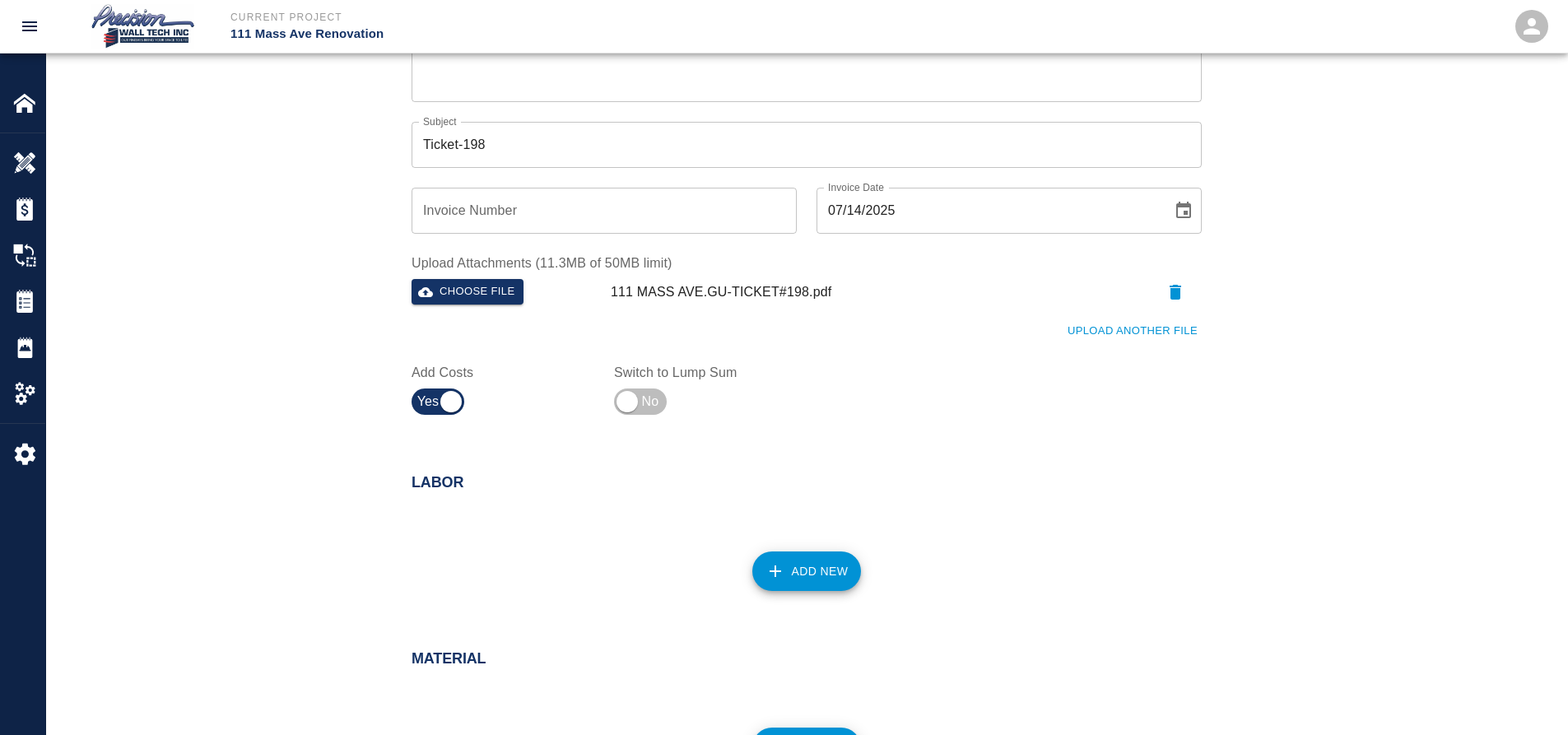scroll, scrollTop: 494, scrollLeft: 0, axis: vertical 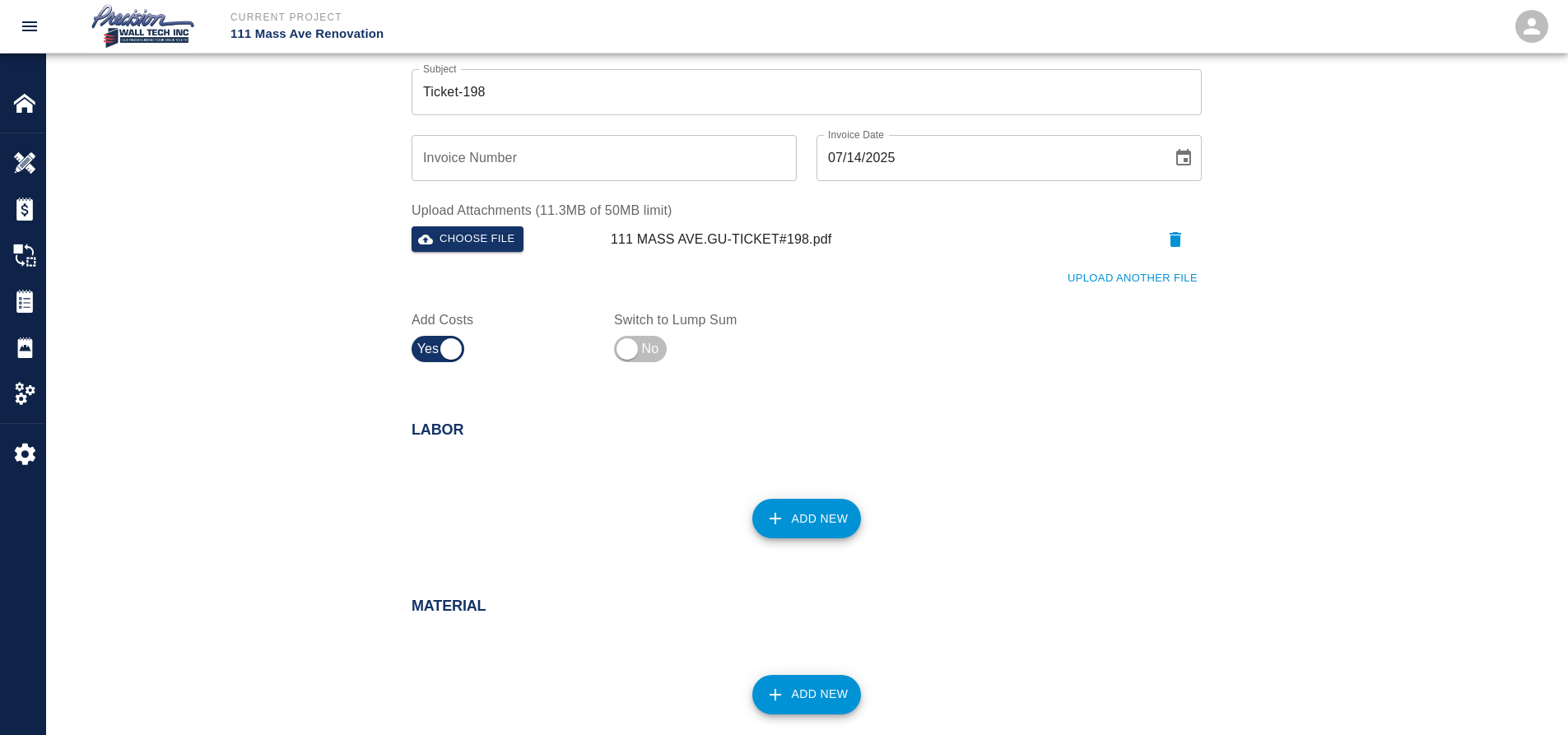 click on "Add New" at bounding box center [807, 519] 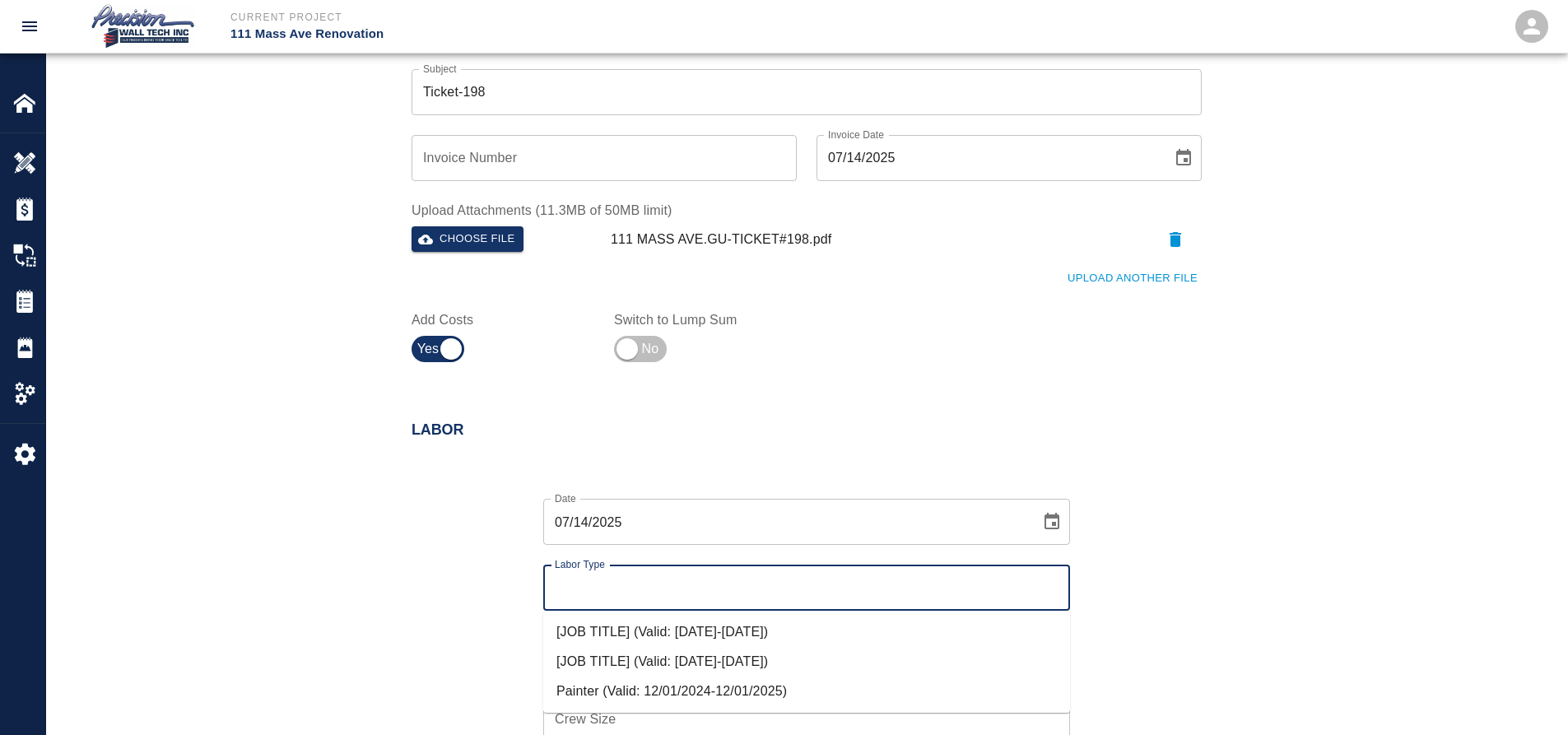 click on "Labor Type" at bounding box center [807, 588] 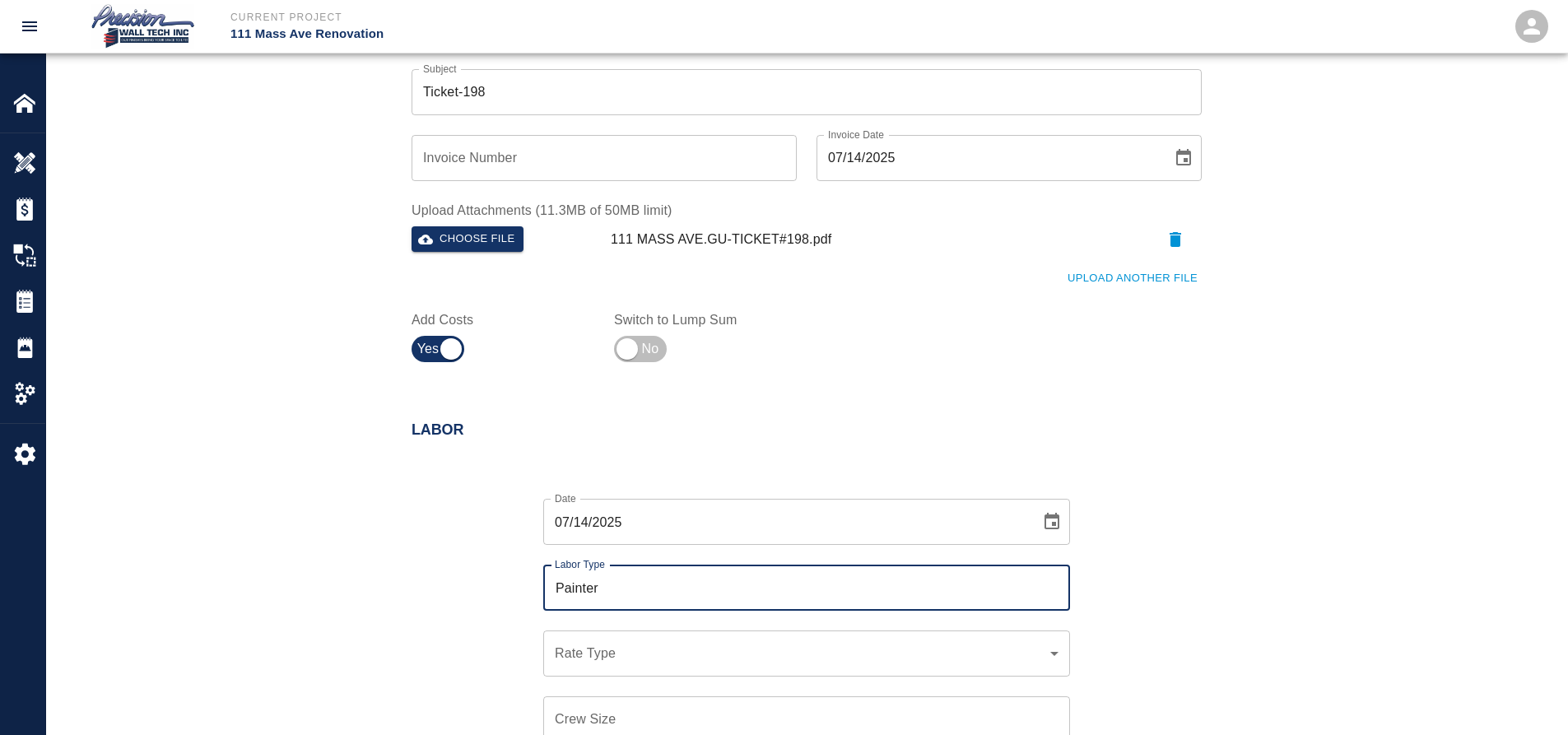 click on "Current Project 111 Mass Ave Renovation Home 111 Mass Ave Renovation Overview Estimates Change Orders Tickets Daily Reports Project Settings Settings Powered By Terms of Service  |  Privacy Policy Add Ticket Ticket Number 198 Ticket Number PCO Number INT-000647 PCO Number Start Date  07/14/2025 Start Date  End Date 07/14/2025 End Date Work Description Ticket 198, 07-11-2025
We continued applying spot primer , spot finish and finish coat completed some walls due excessive point up after ours final coat .In classrooms, open areas offices corridors on 3rd floor. ( 2nd phase . ) We did north side . And now we are working on south side . Accents walls (p-3 , P-1 .) x Work Description Notes x Notes Subject Ticket-198 Subject Invoice Number Invoice Number Invoice Date 07/14/2025 Invoice Date Upload Attachments (11.3MB of 50MB limit) Choose file 111 MASS AVE.GU-TICKET#198.pdf Upload Another File Add Costs Switch to Lump Sum Labor Date 07/14/2025 Date Labor Type Painter Labor Type Rate Type ​ Rate Type Crew Size 8" at bounding box center [784, -127] 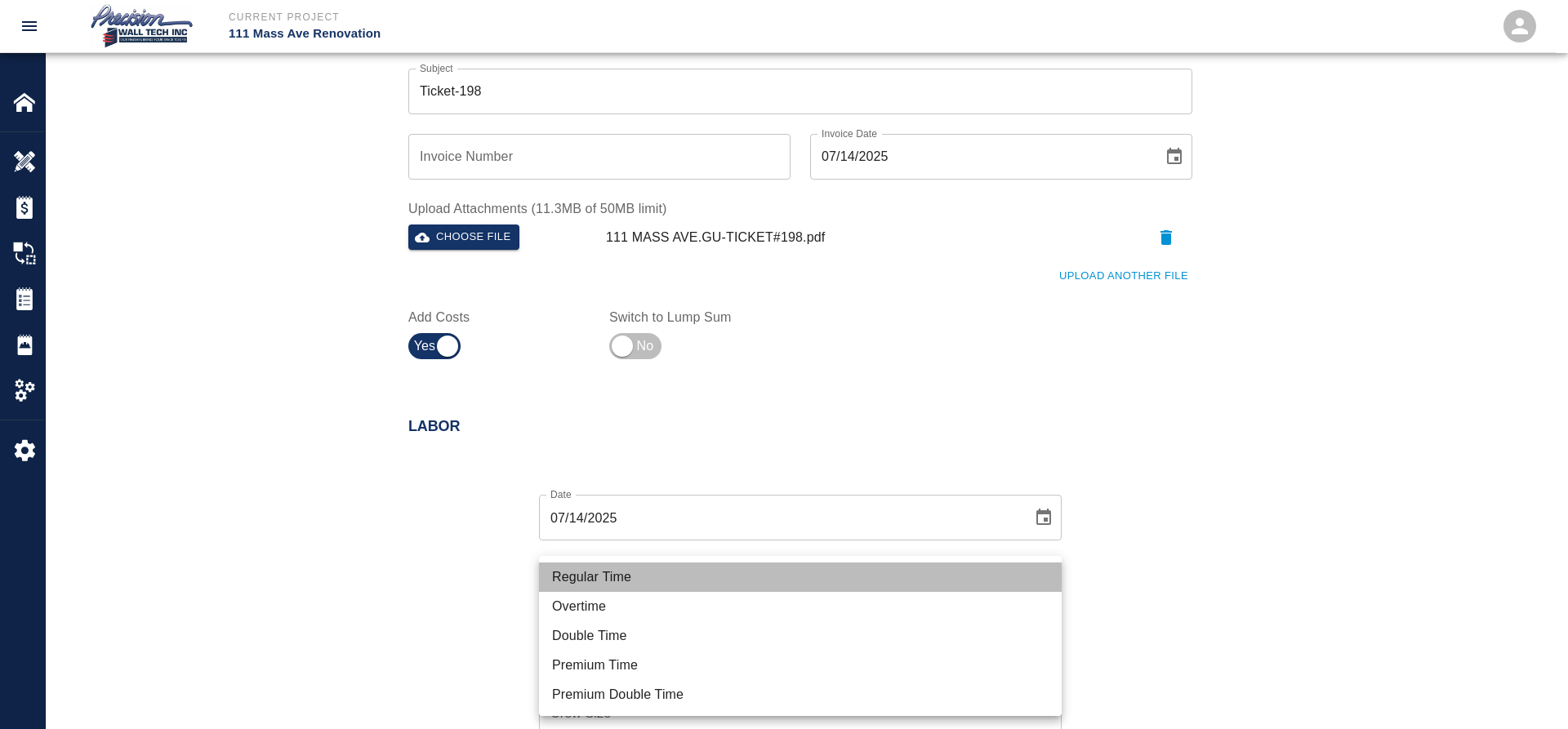 click on "Regular Time" at bounding box center [800, 577] 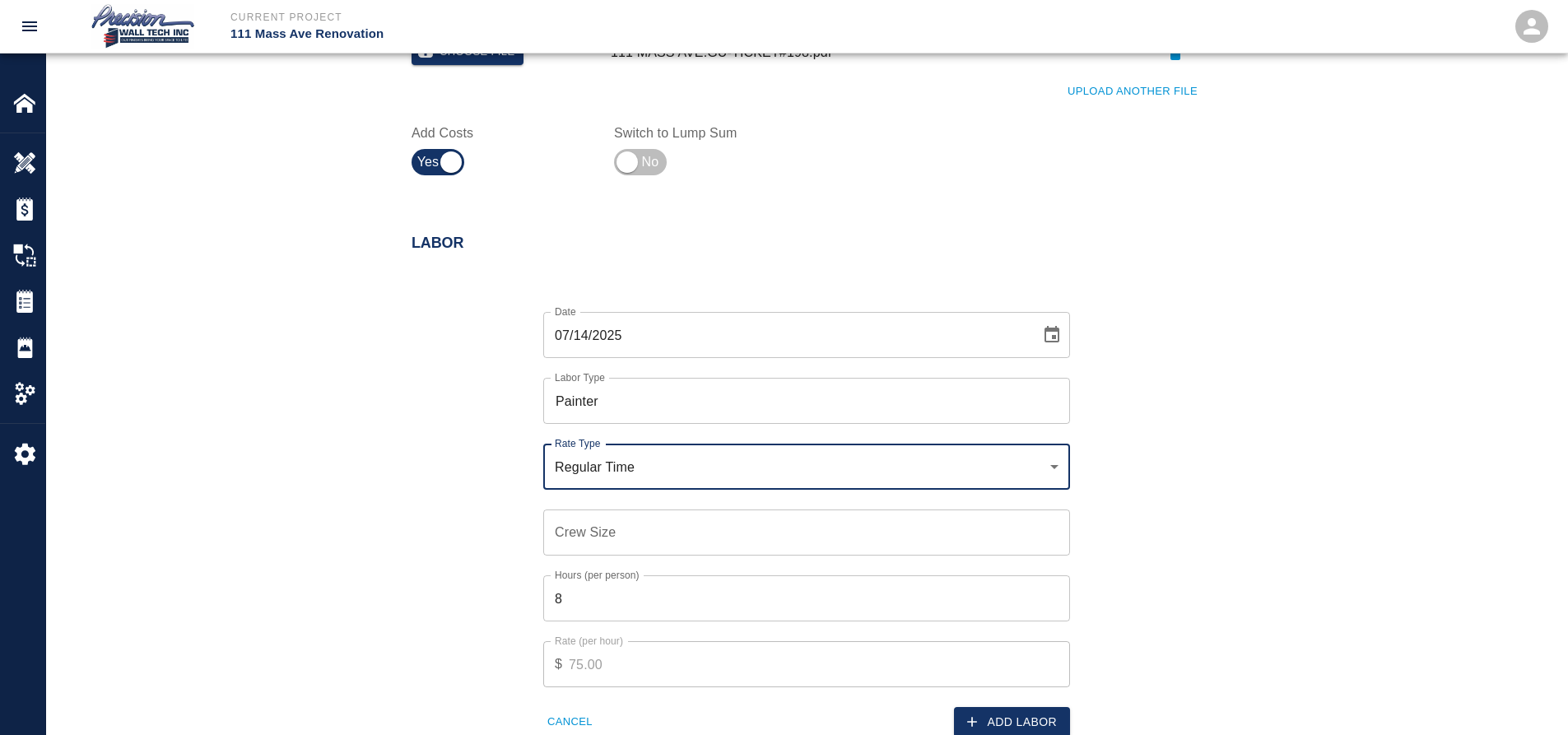 scroll, scrollTop: 741, scrollLeft: 0, axis: vertical 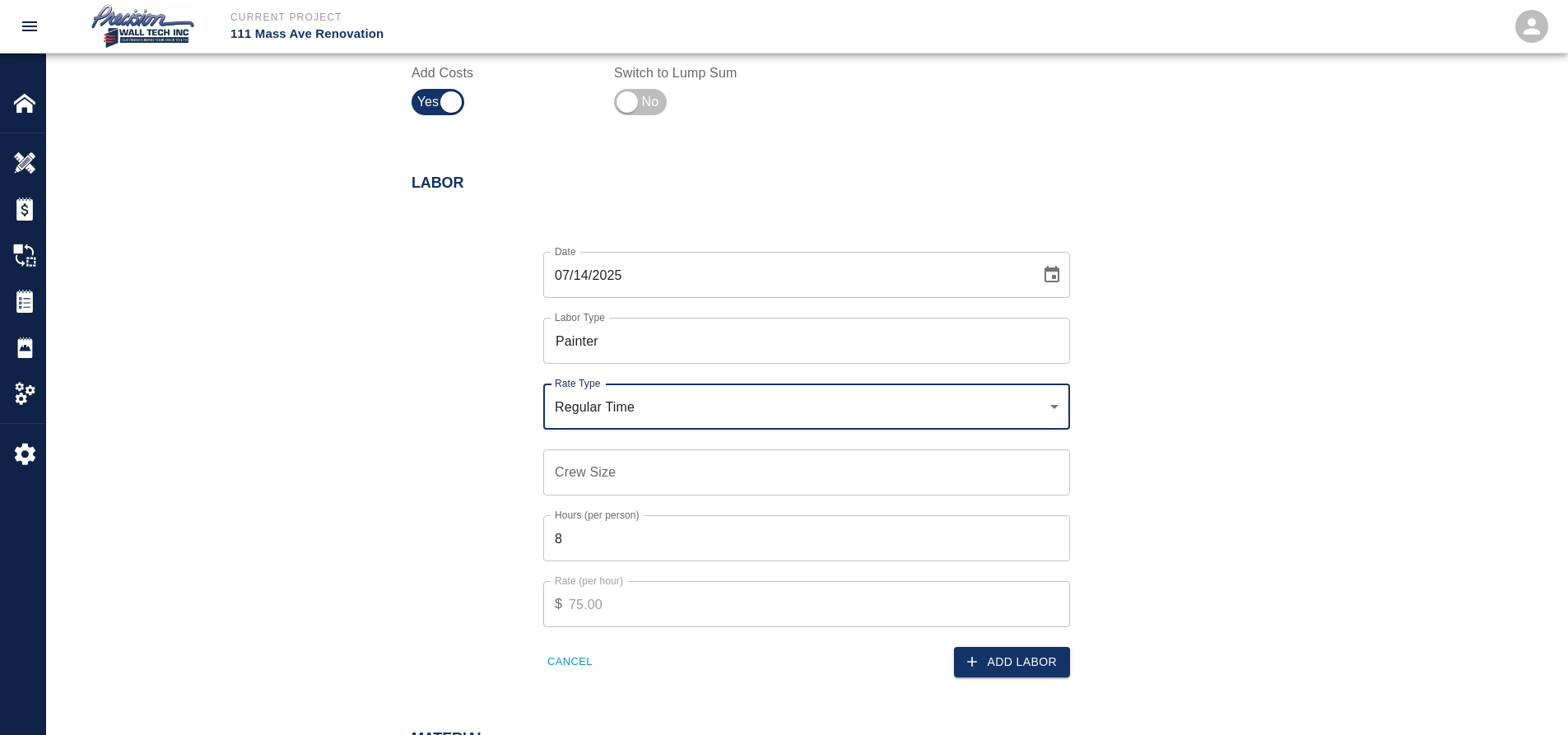 click on "Crew Size" at bounding box center [807, 472] 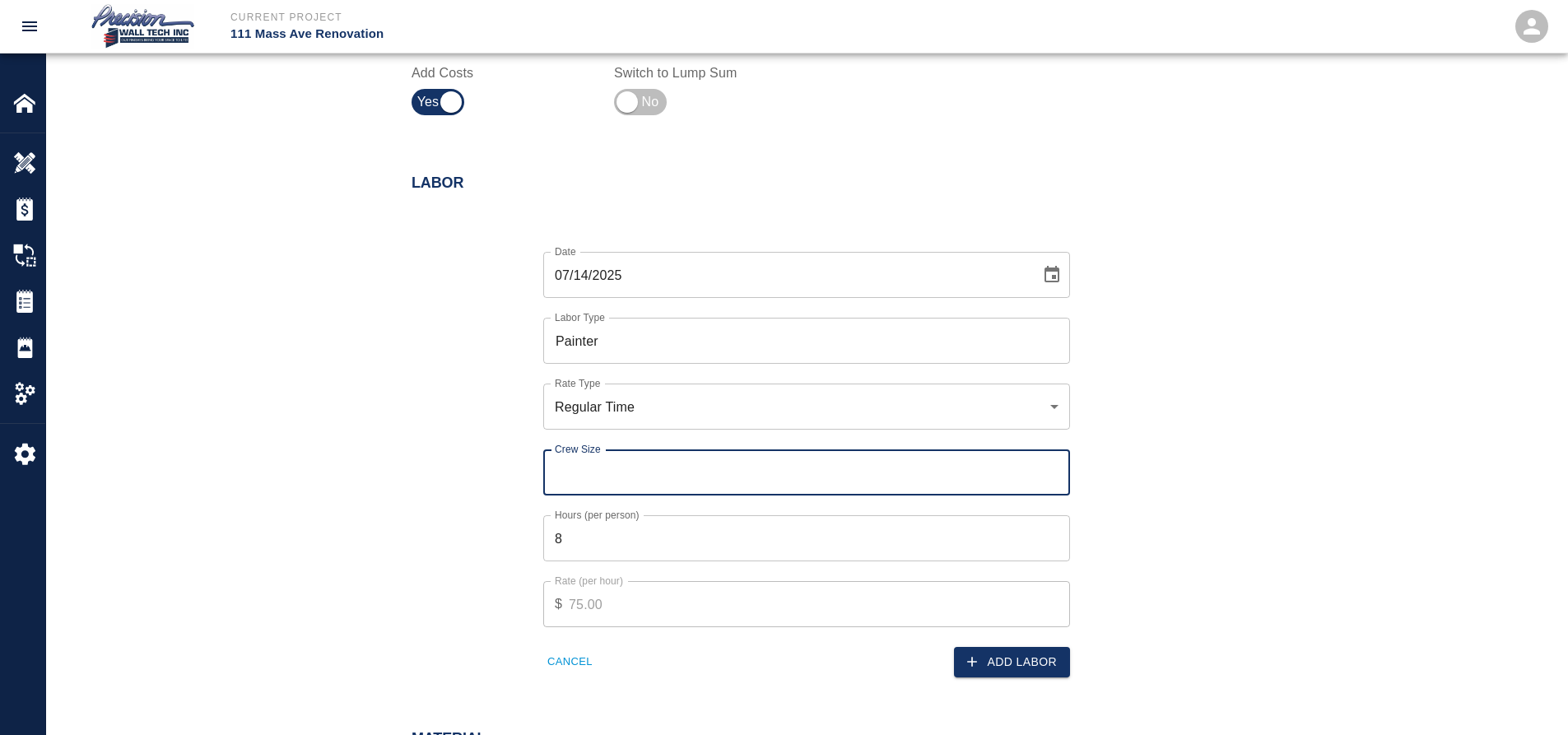 click on "Crew Size" at bounding box center (807, 472) 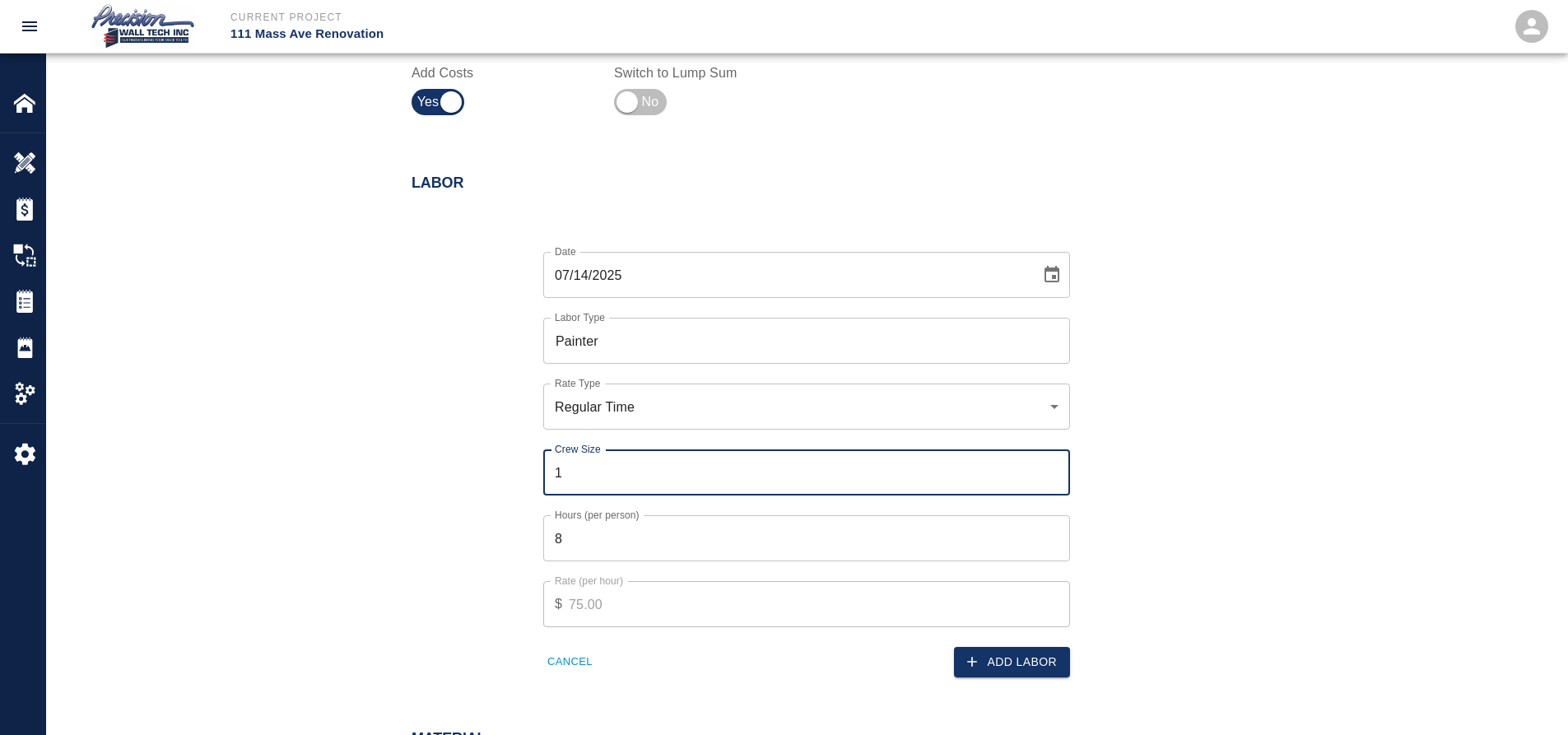 click on "1" at bounding box center (807, 472) 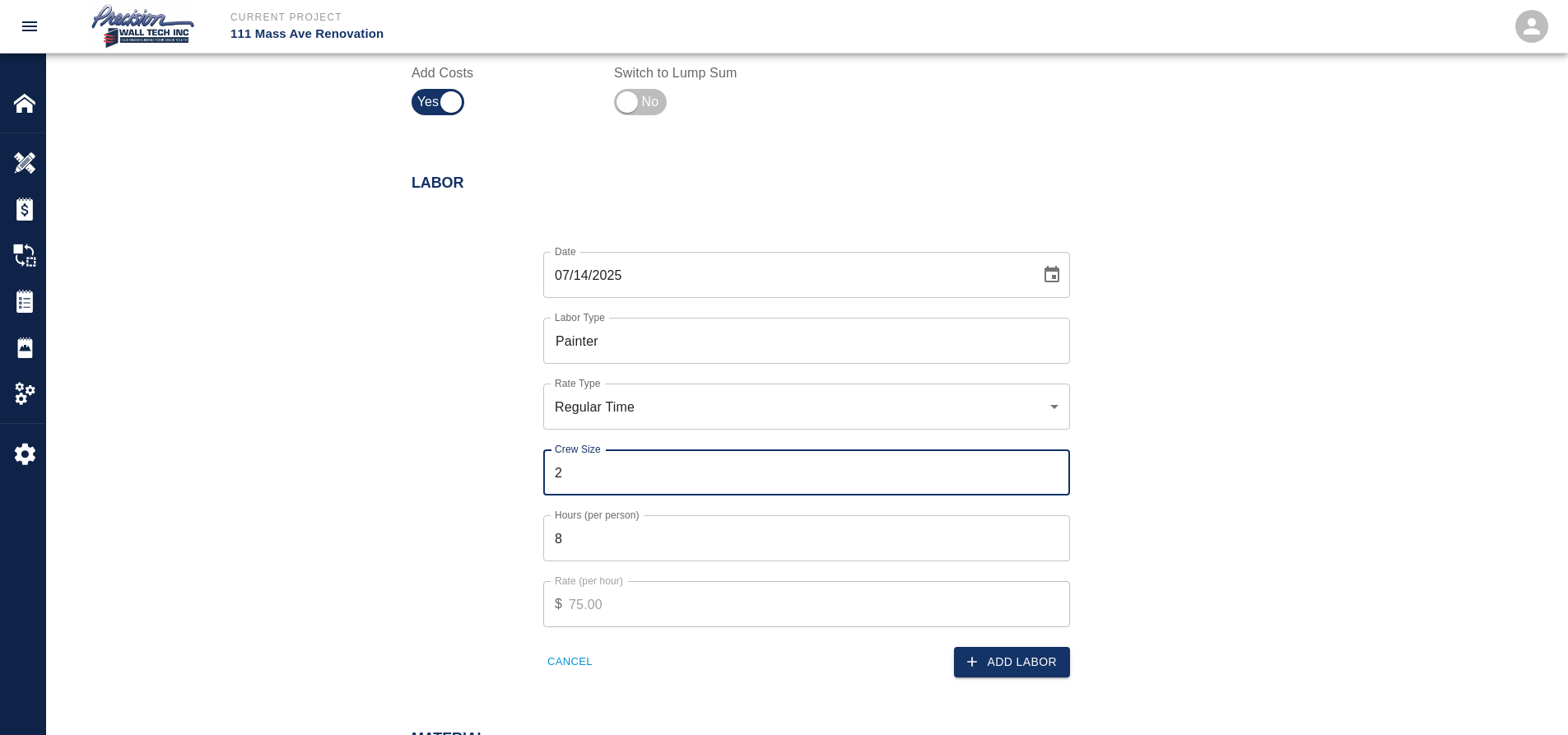 type on "2" 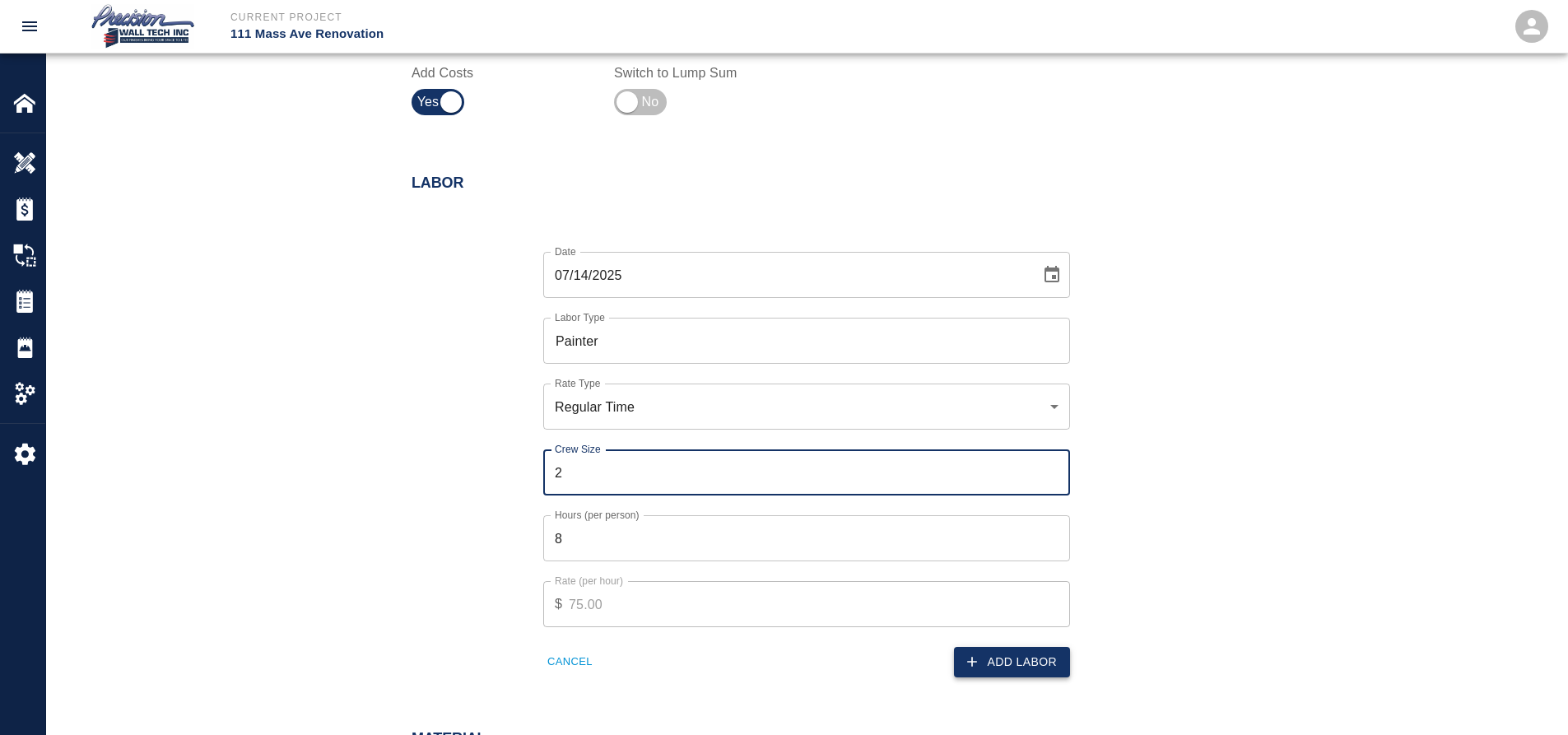 click on "Add Labor" at bounding box center [1012, 662] 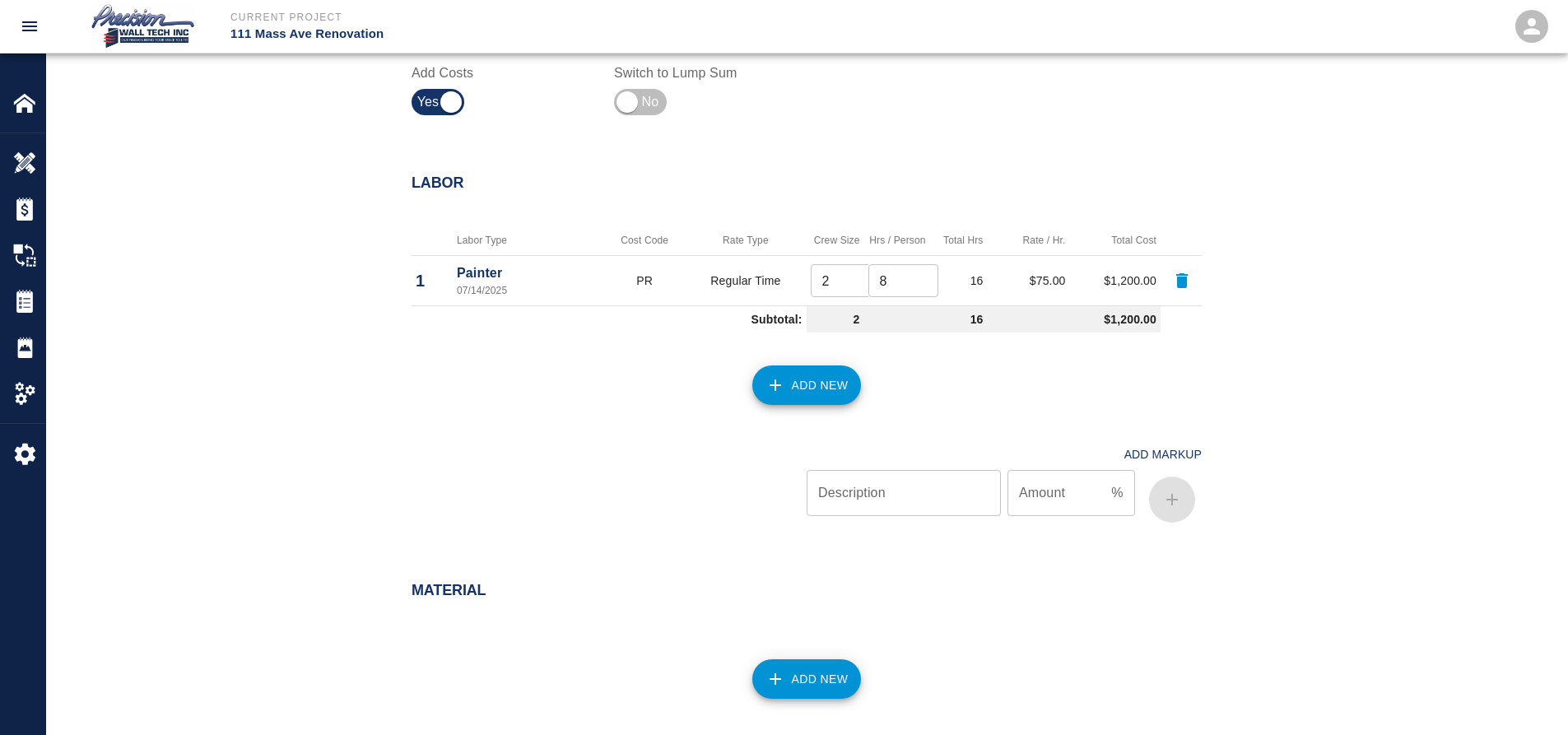 click on "Add New" at bounding box center (797, 375) 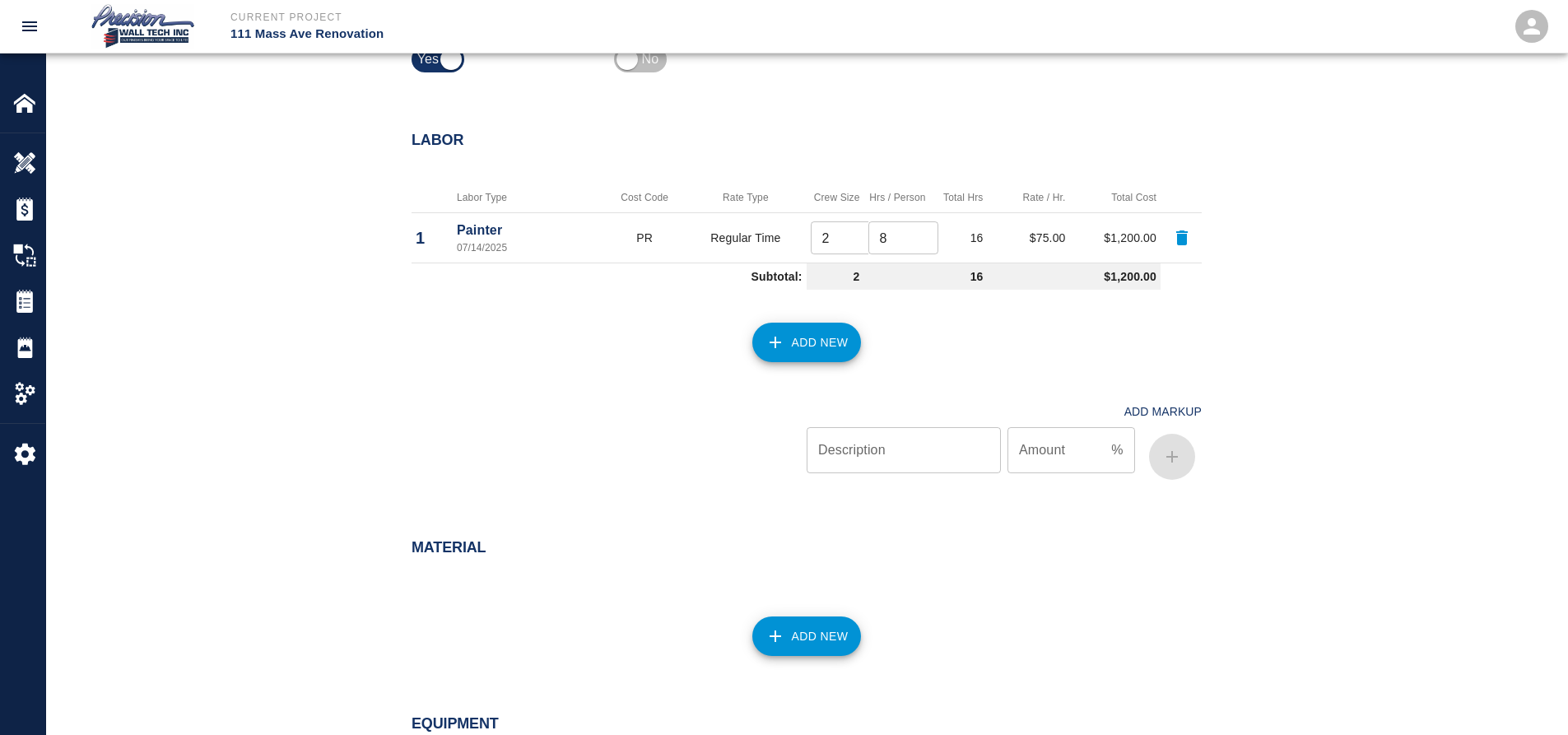 scroll, scrollTop: 905, scrollLeft: 0, axis: vertical 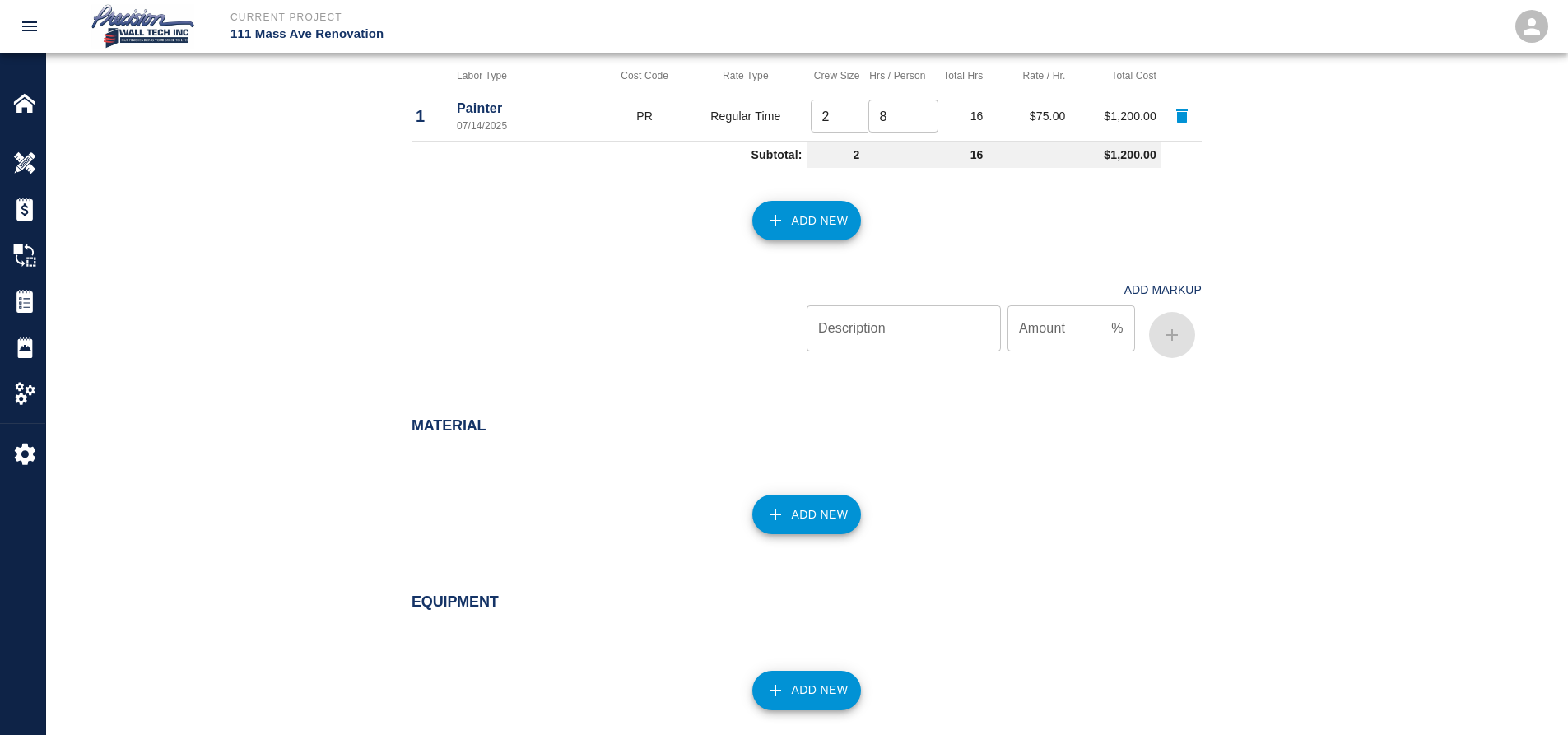 click on "Add New" at bounding box center (807, 514) 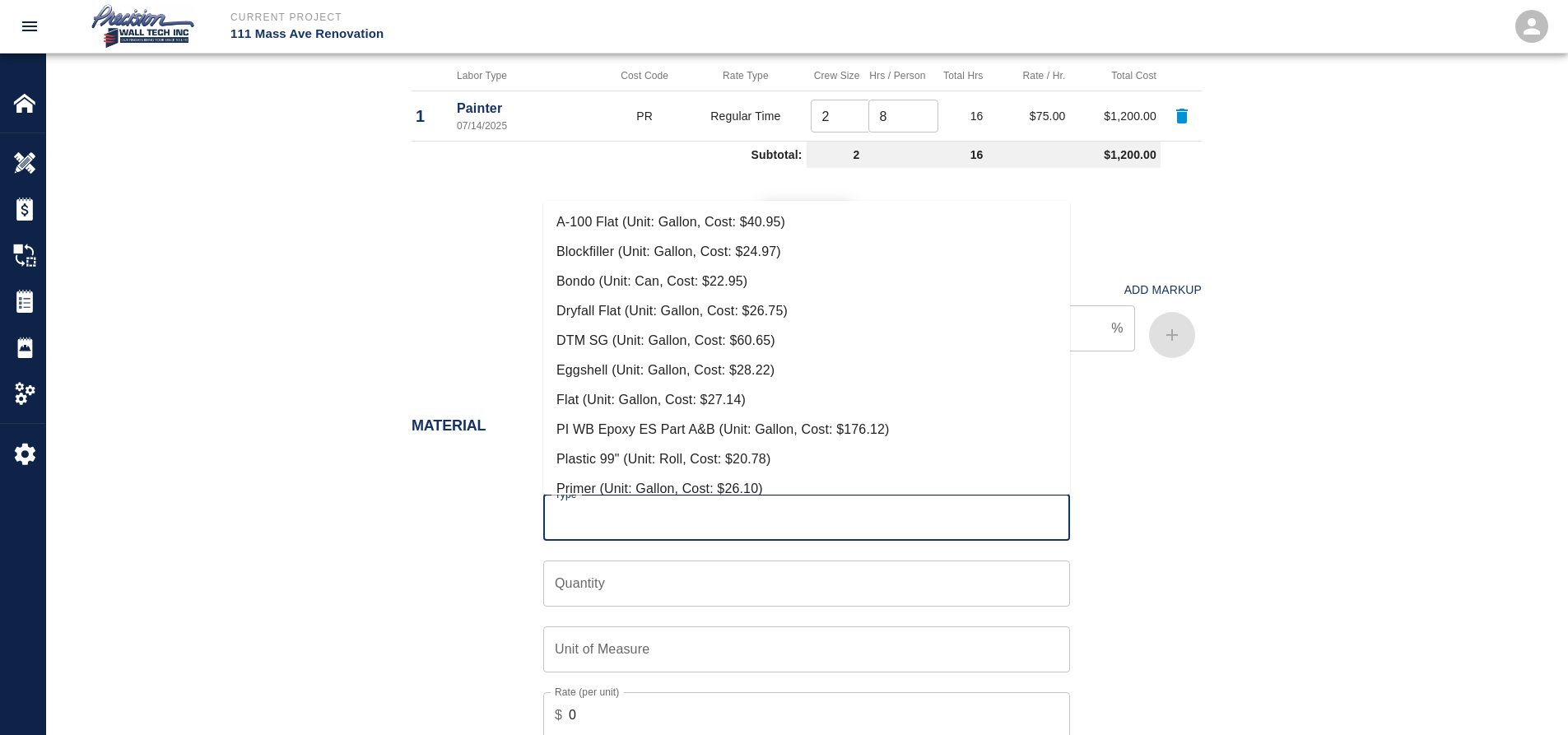 click on "Type" at bounding box center (807, 518) 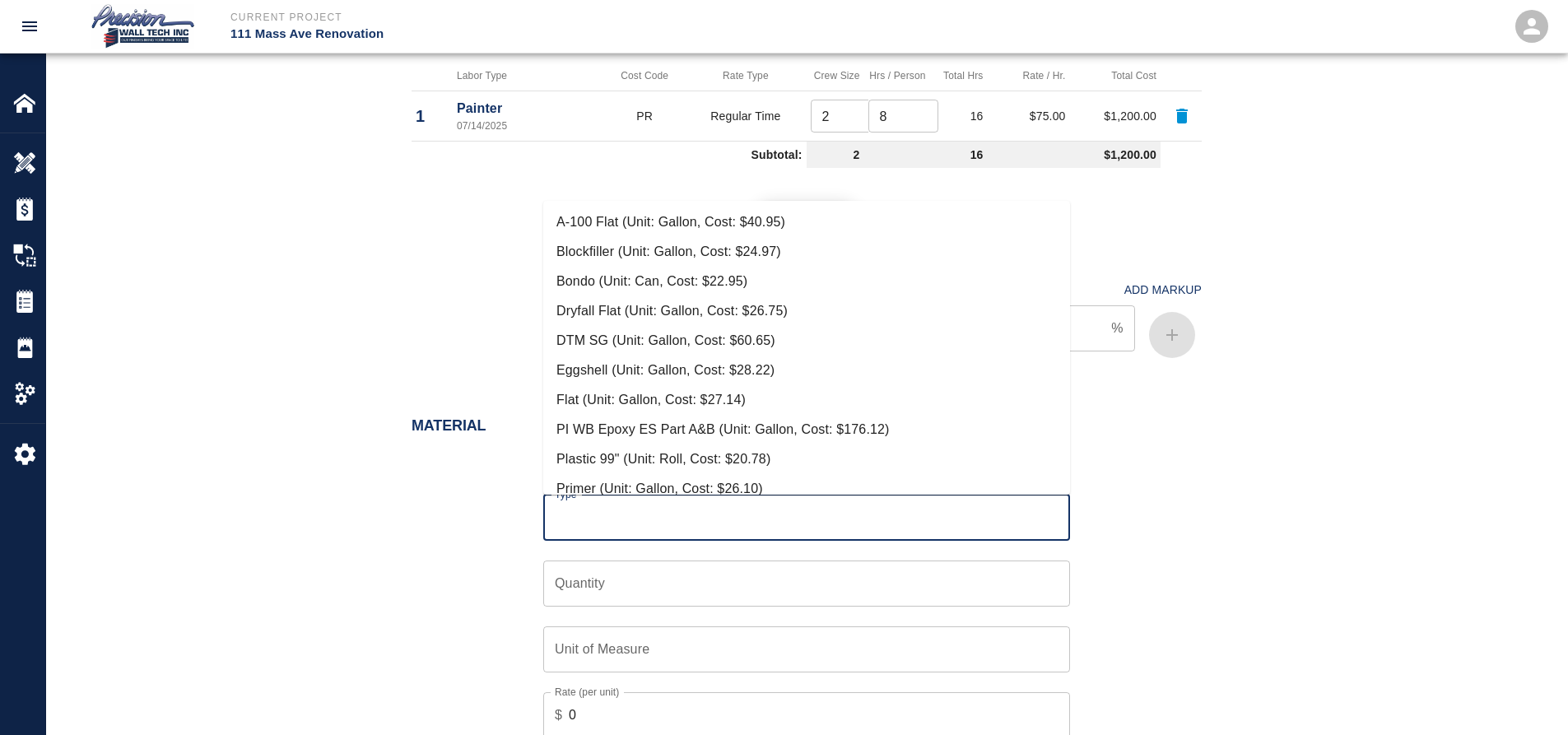 click on "DTM SG (Unit: Gallon, Cost: $60.65)" at bounding box center [807, 341] 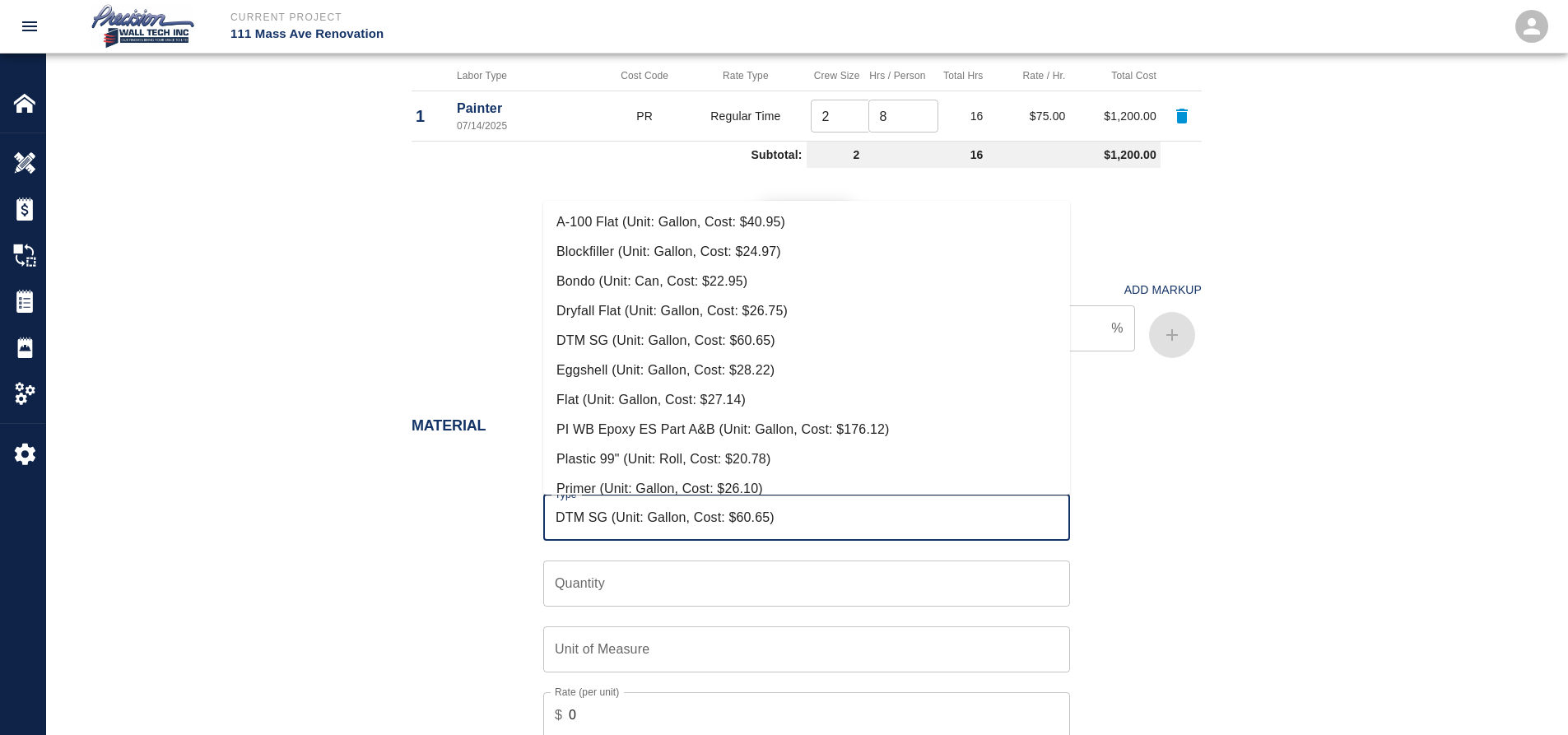 type on "Gallon" 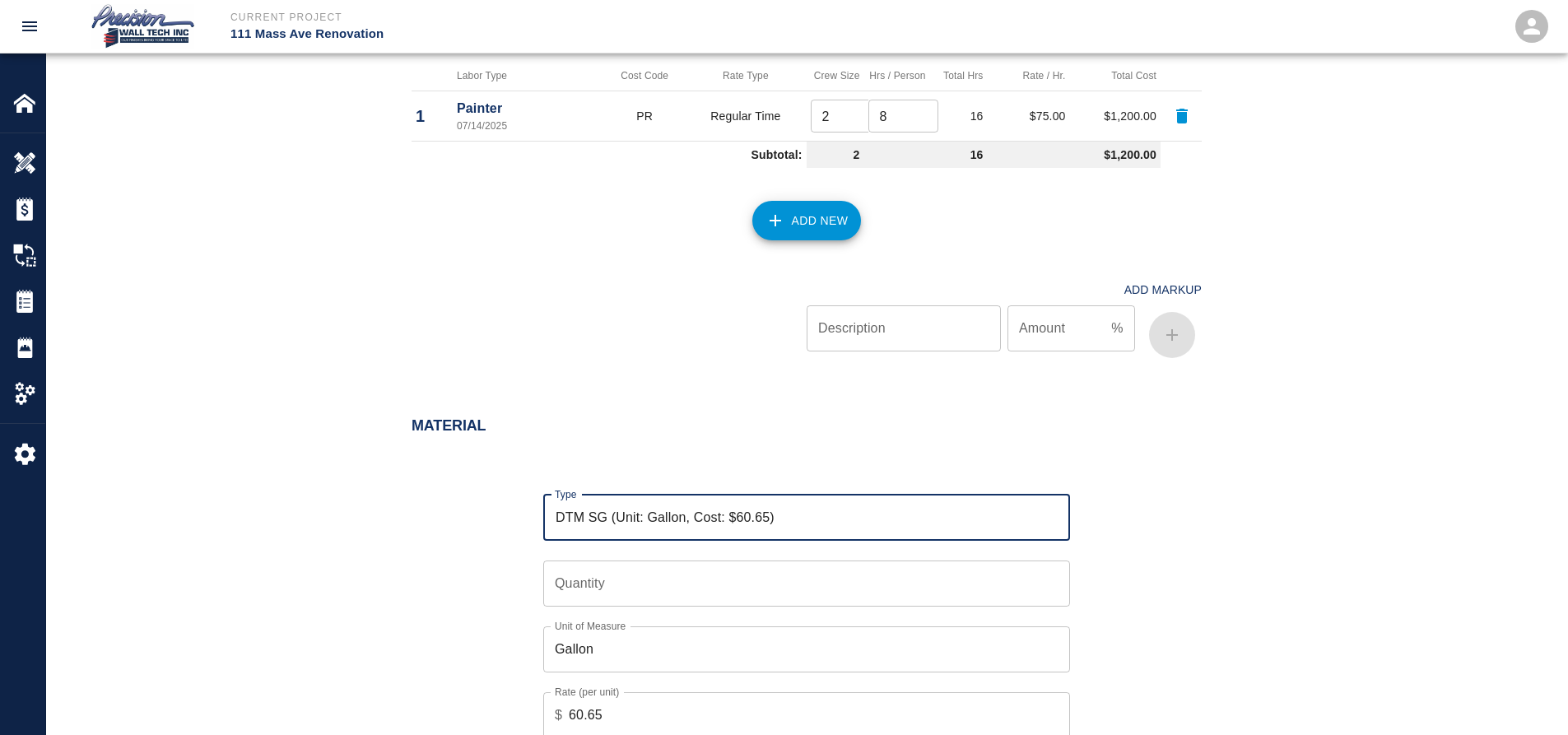 click on "Quantity" at bounding box center (807, 584) 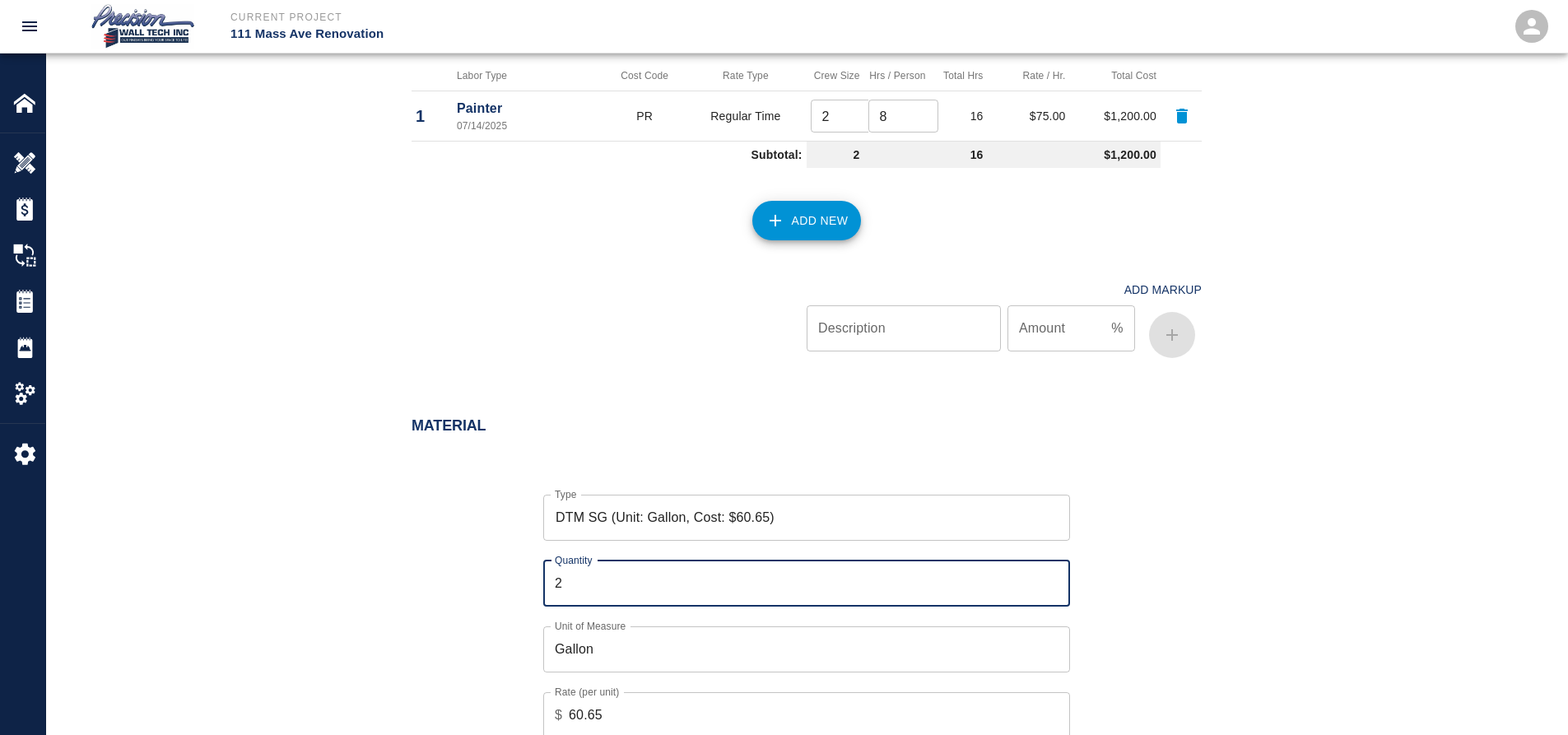 type on "1" 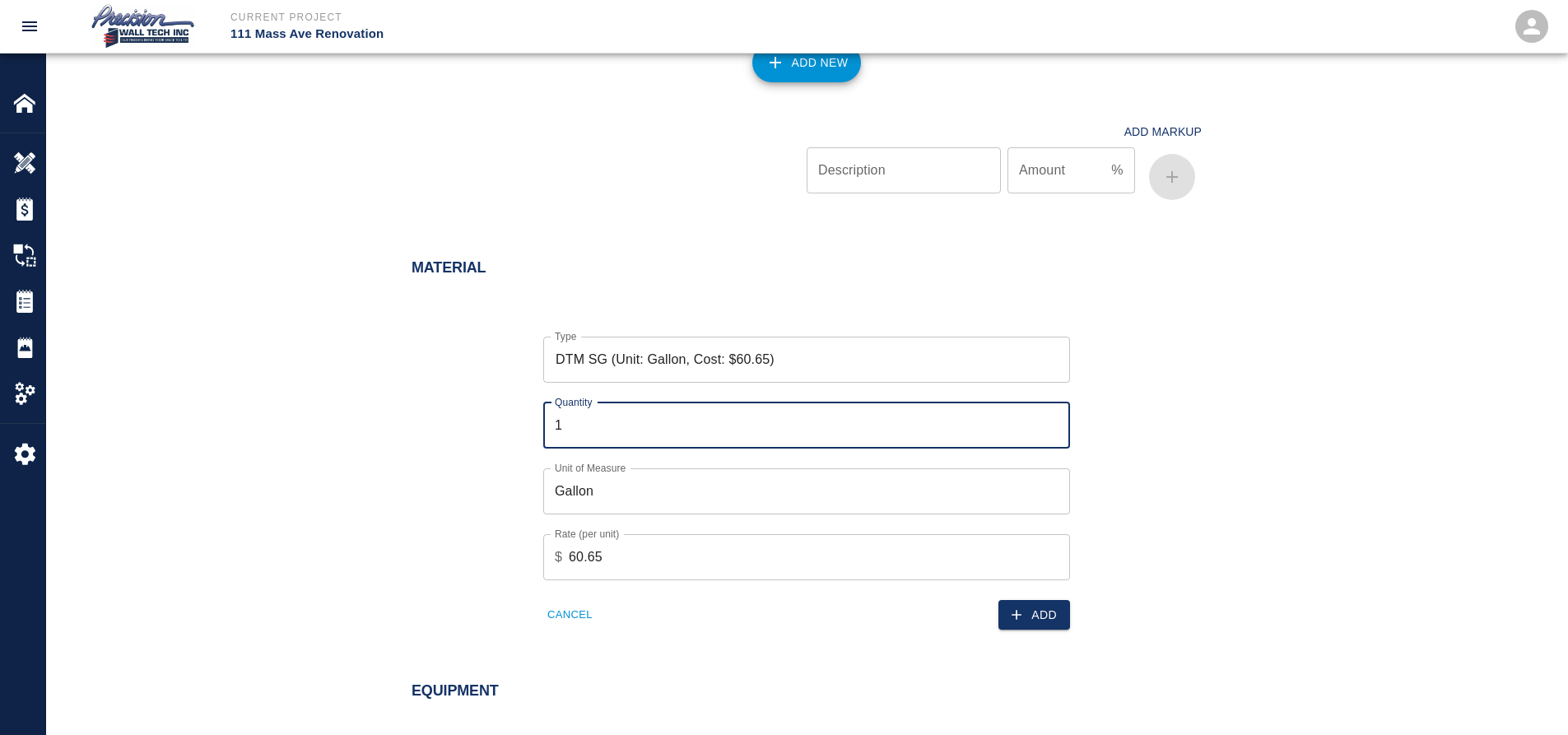 scroll, scrollTop: 1070, scrollLeft: 0, axis: vertical 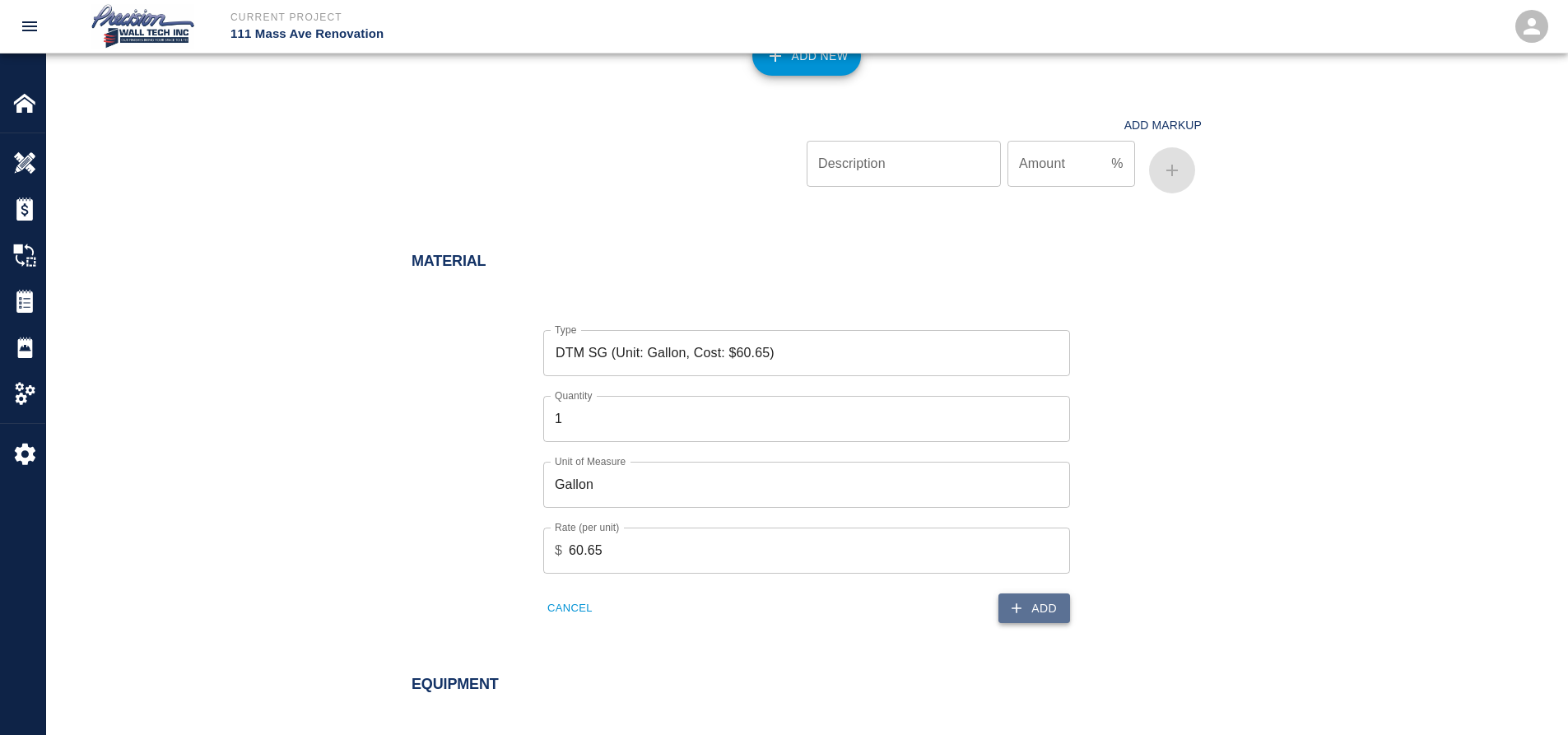 click on "Add" at bounding box center [1034, 608] 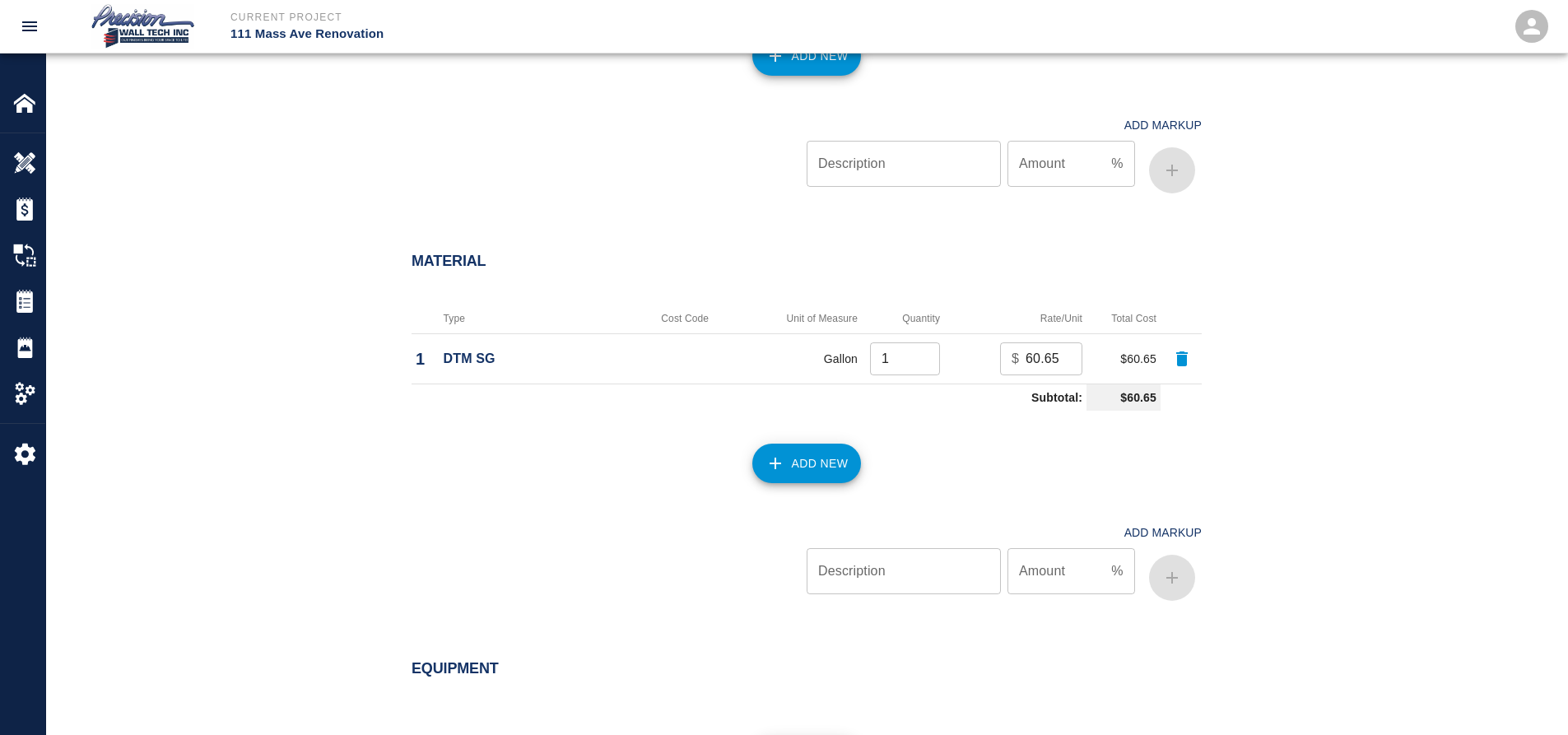 click on "Add New" at bounding box center (807, 463) 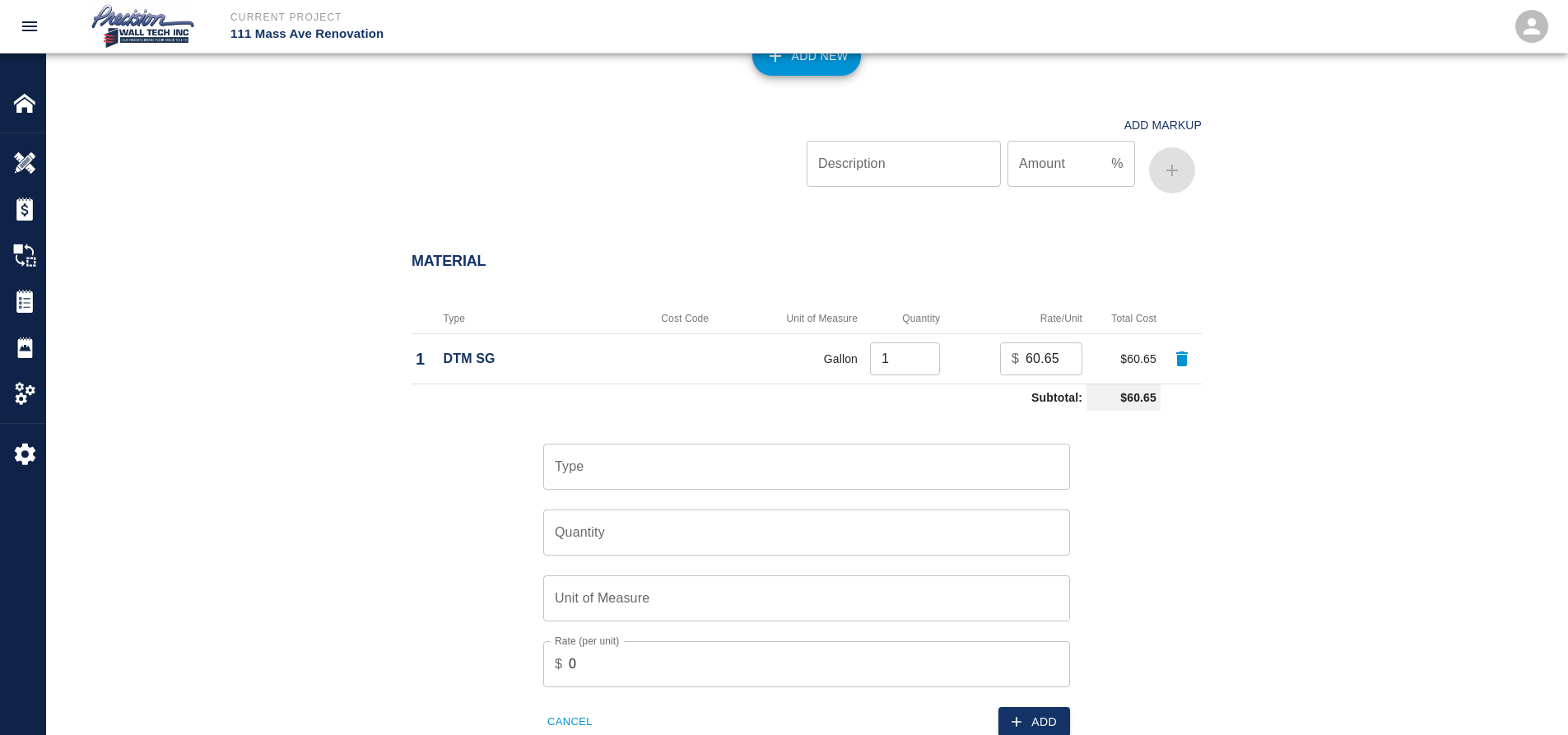 click on "Quantity Quantity" at bounding box center (797, 523) 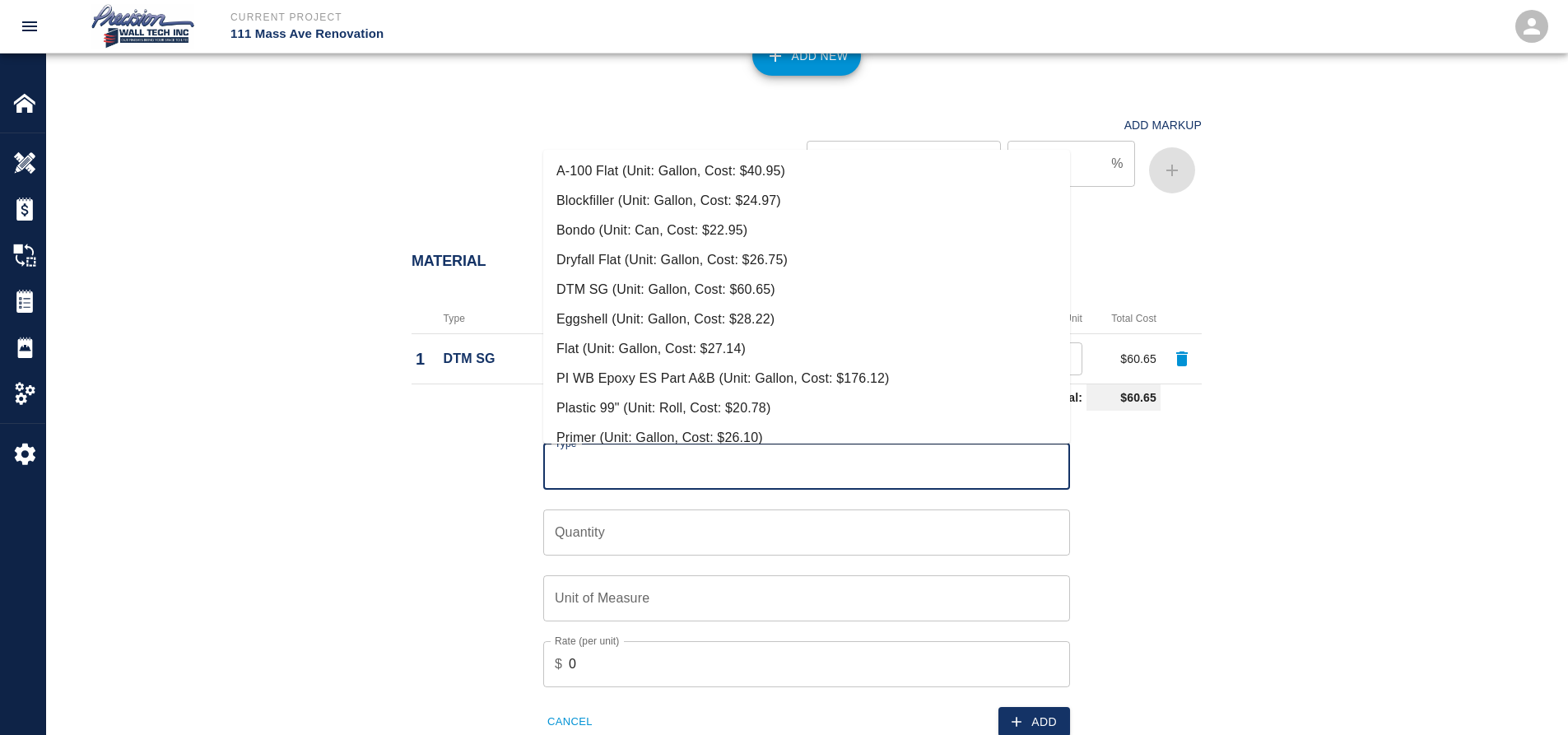 click on "Eggshell (Unit: Gallon, Cost: $28.22)" at bounding box center [807, 319] 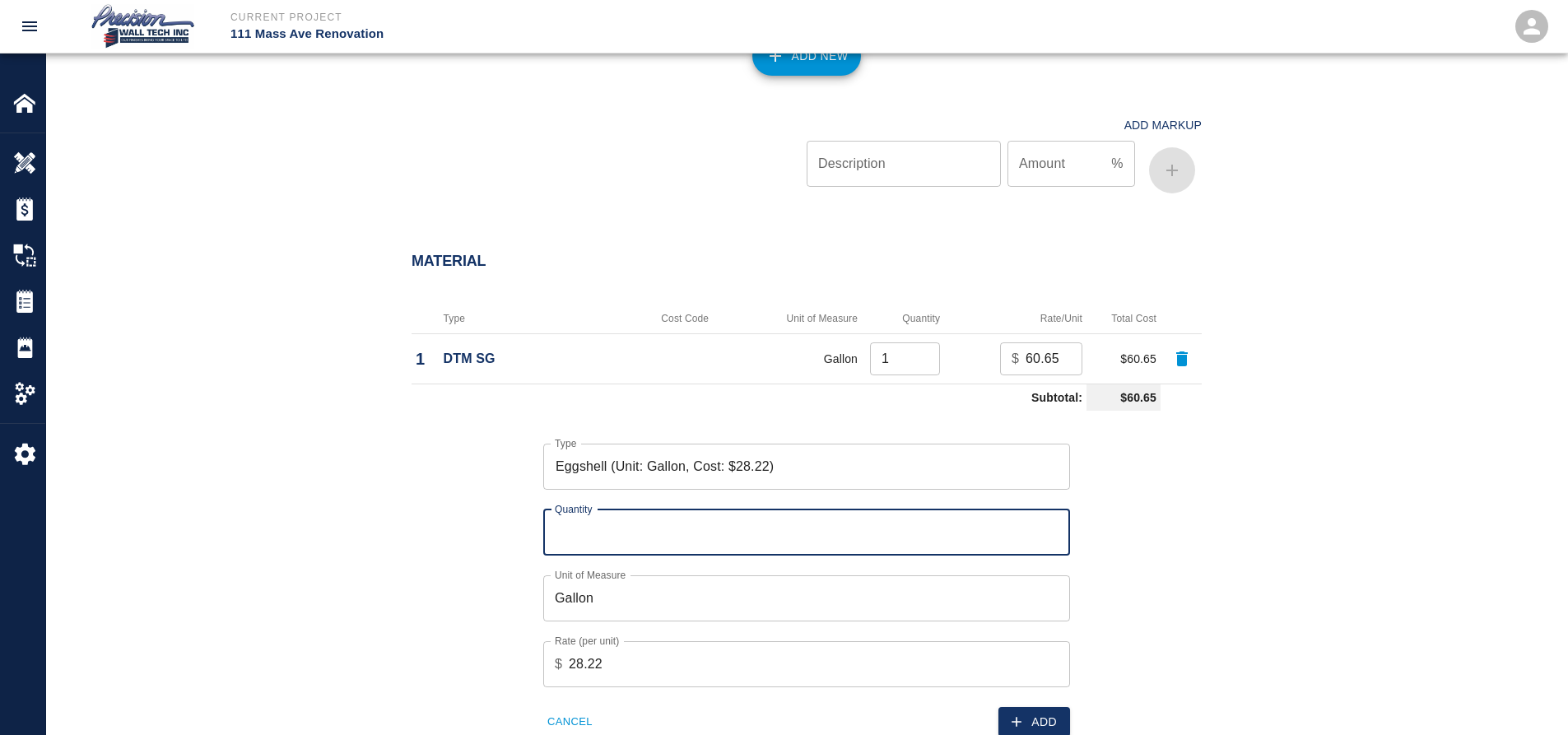 click on "Quantity" at bounding box center [807, 533] 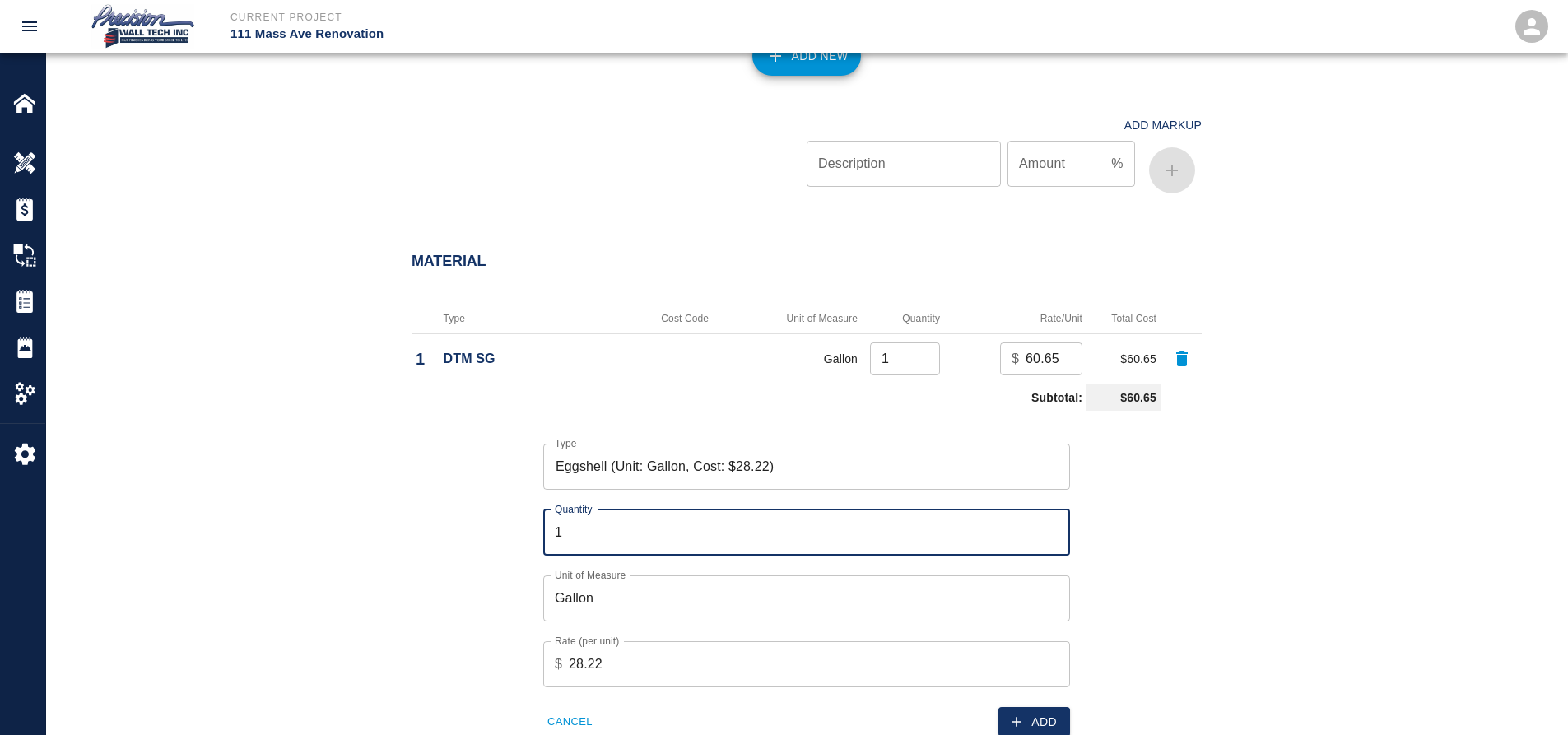 type on "2" 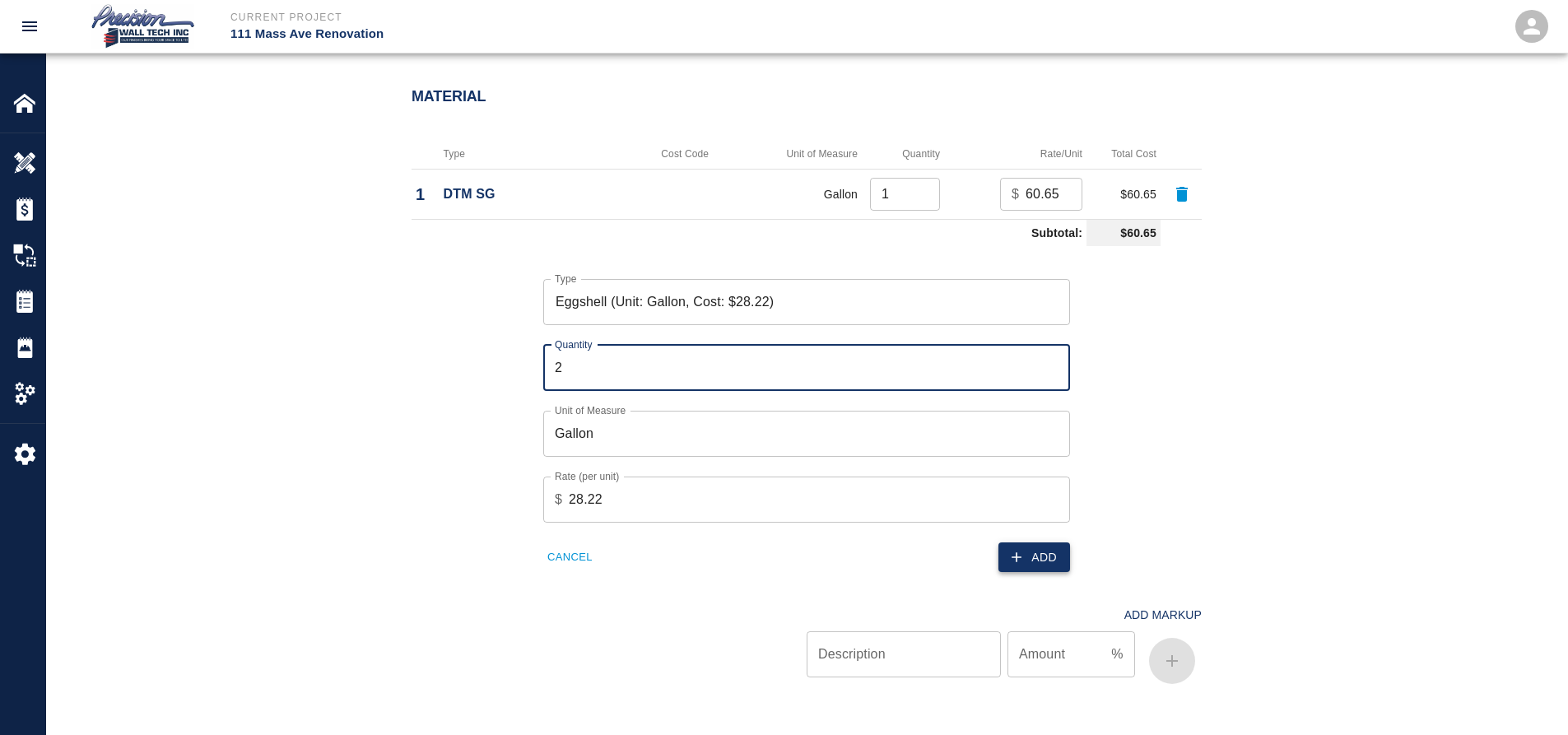 click on "Add" at bounding box center (1034, 557) 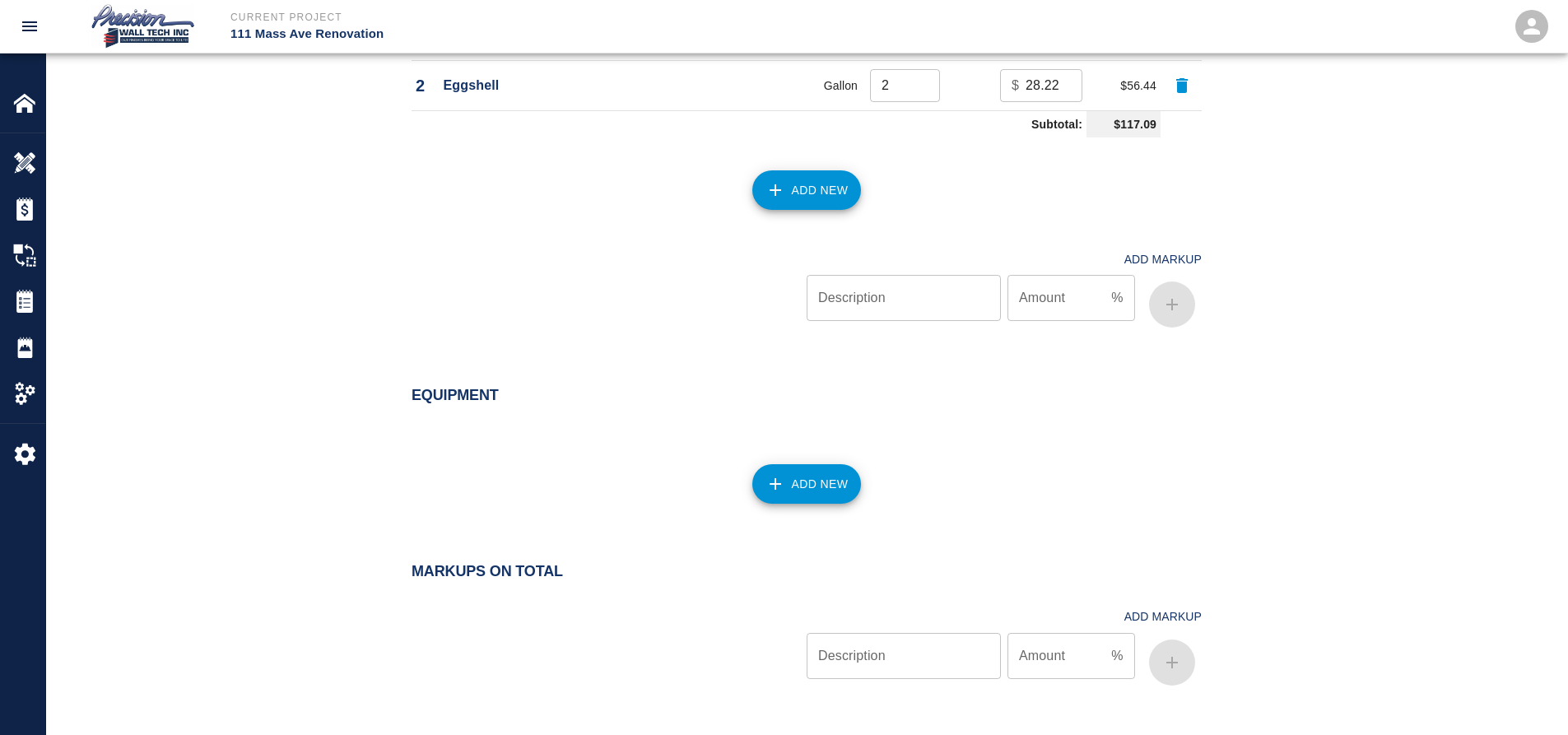 scroll, scrollTop: 1558, scrollLeft: 0, axis: vertical 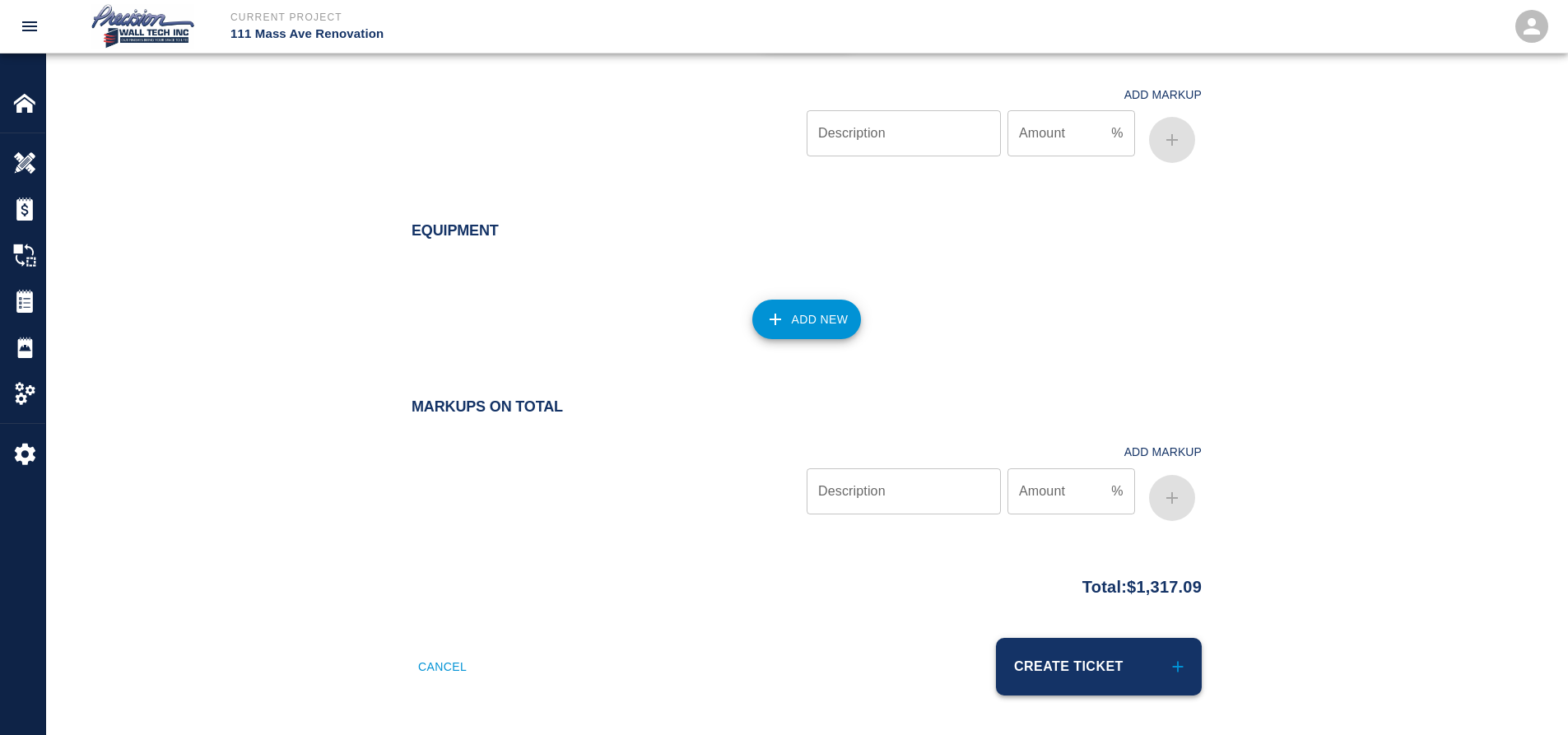 click on "Create Ticket" at bounding box center (1099, 667) 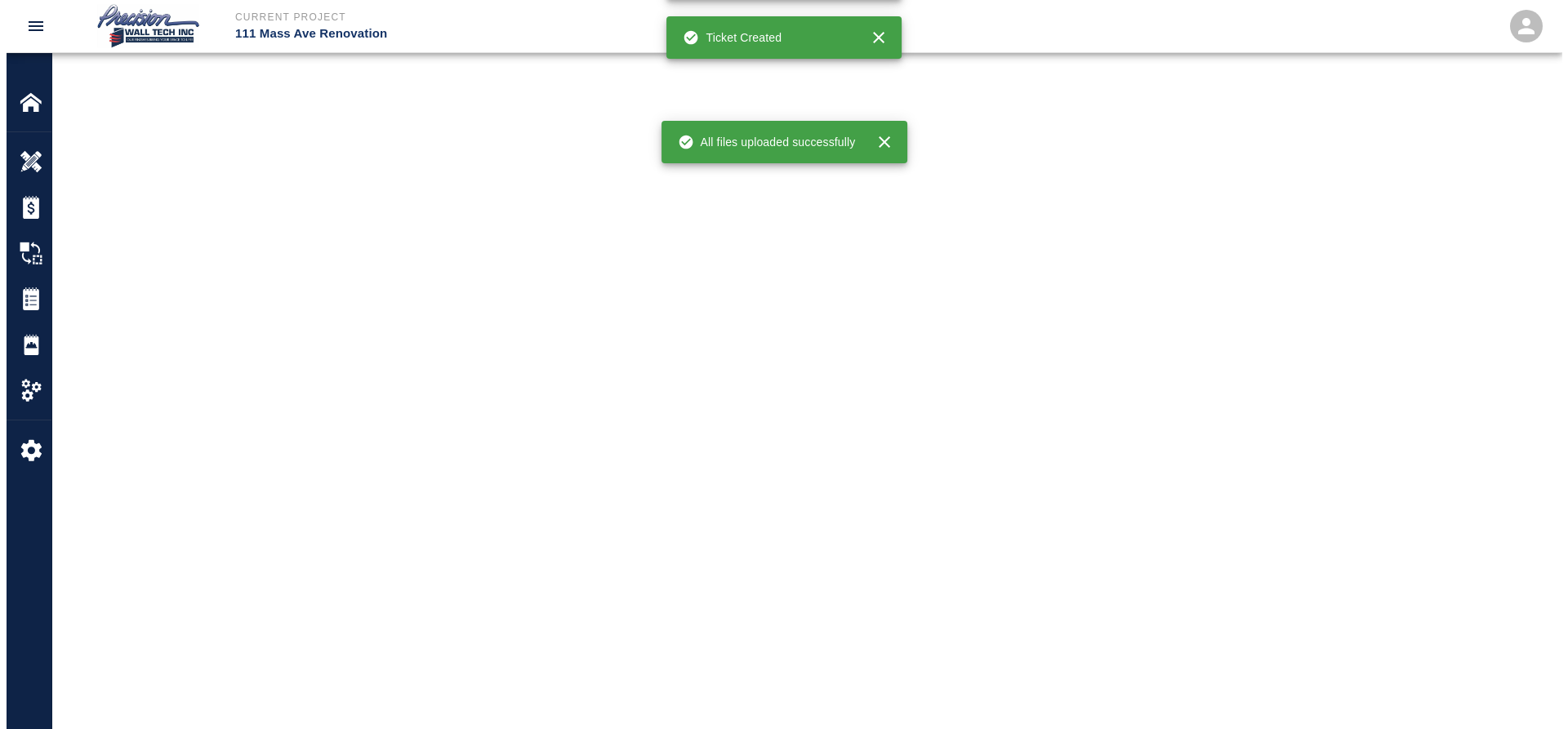 scroll, scrollTop: 0, scrollLeft: 0, axis: both 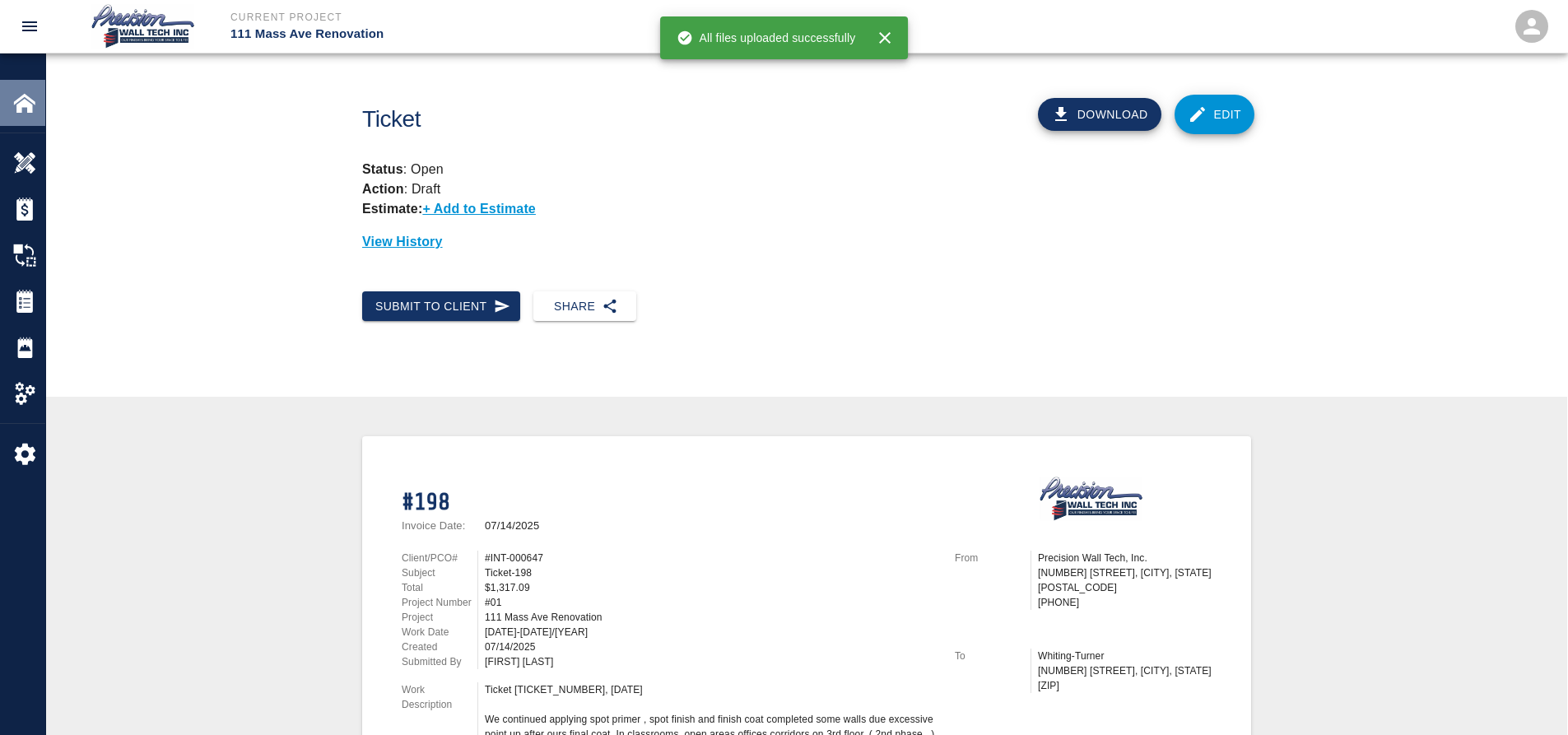 click at bounding box center (25, 103) 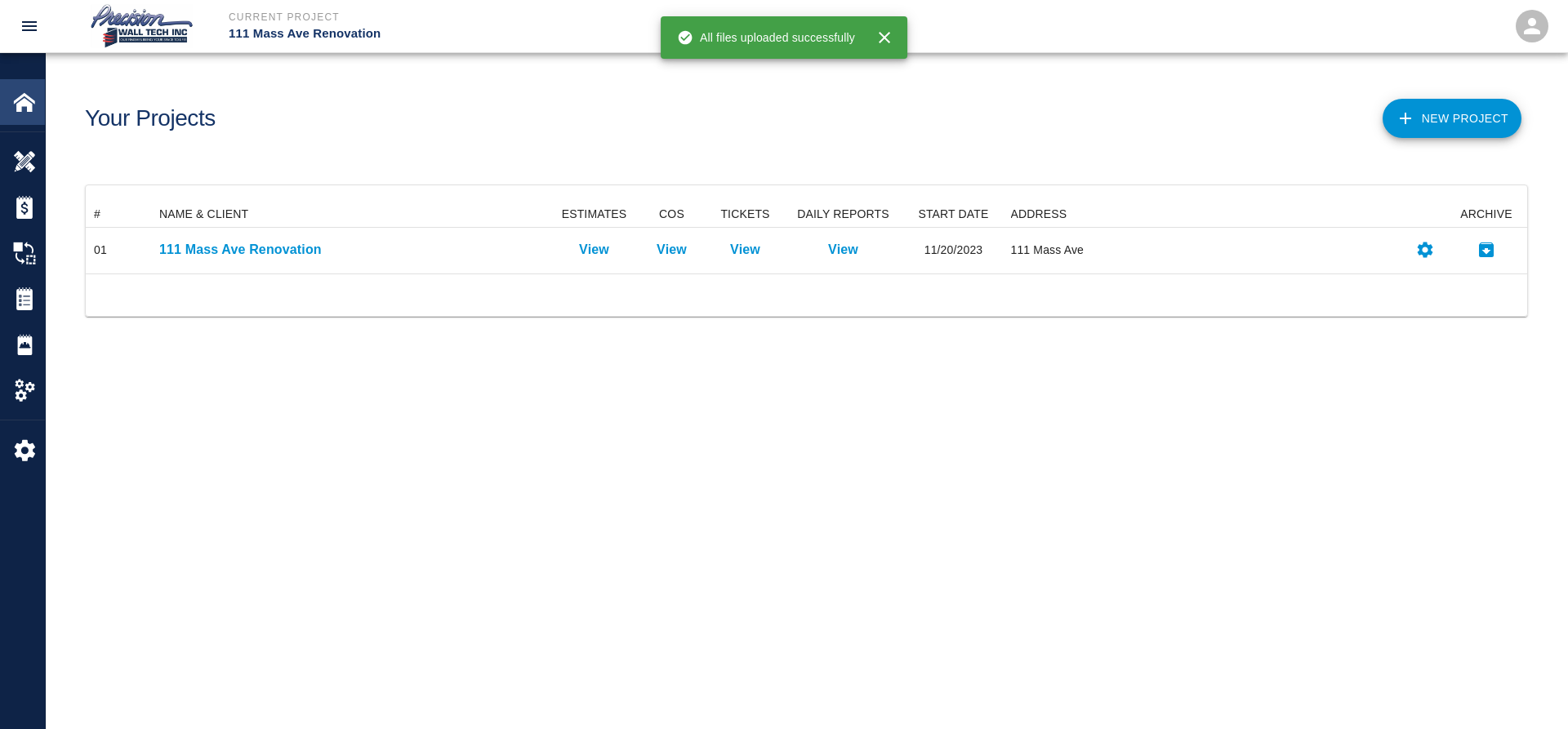 scroll, scrollTop: 13, scrollLeft: 13, axis: both 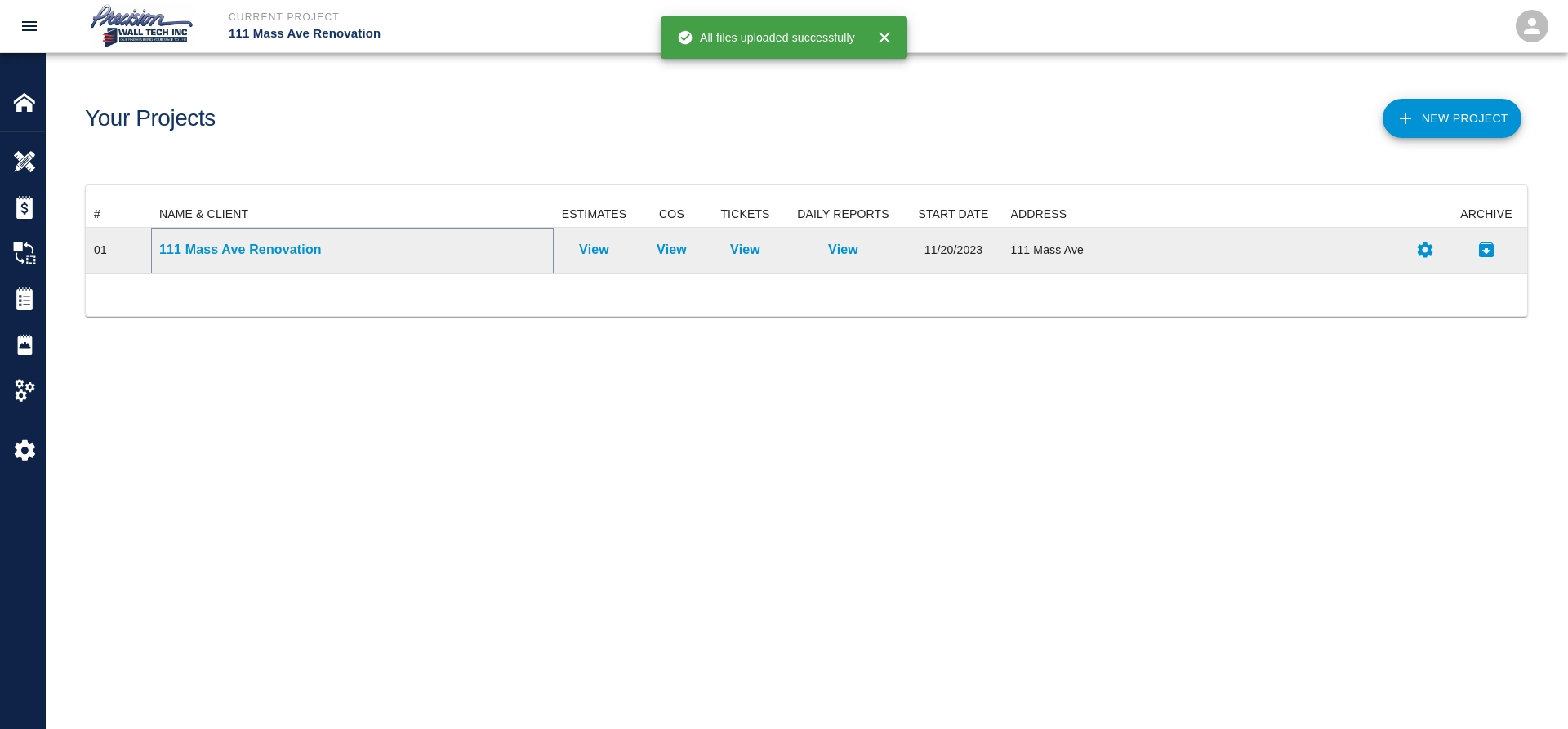 click on "111 Mass Ave Renovation" at bounding box center (352, 250) 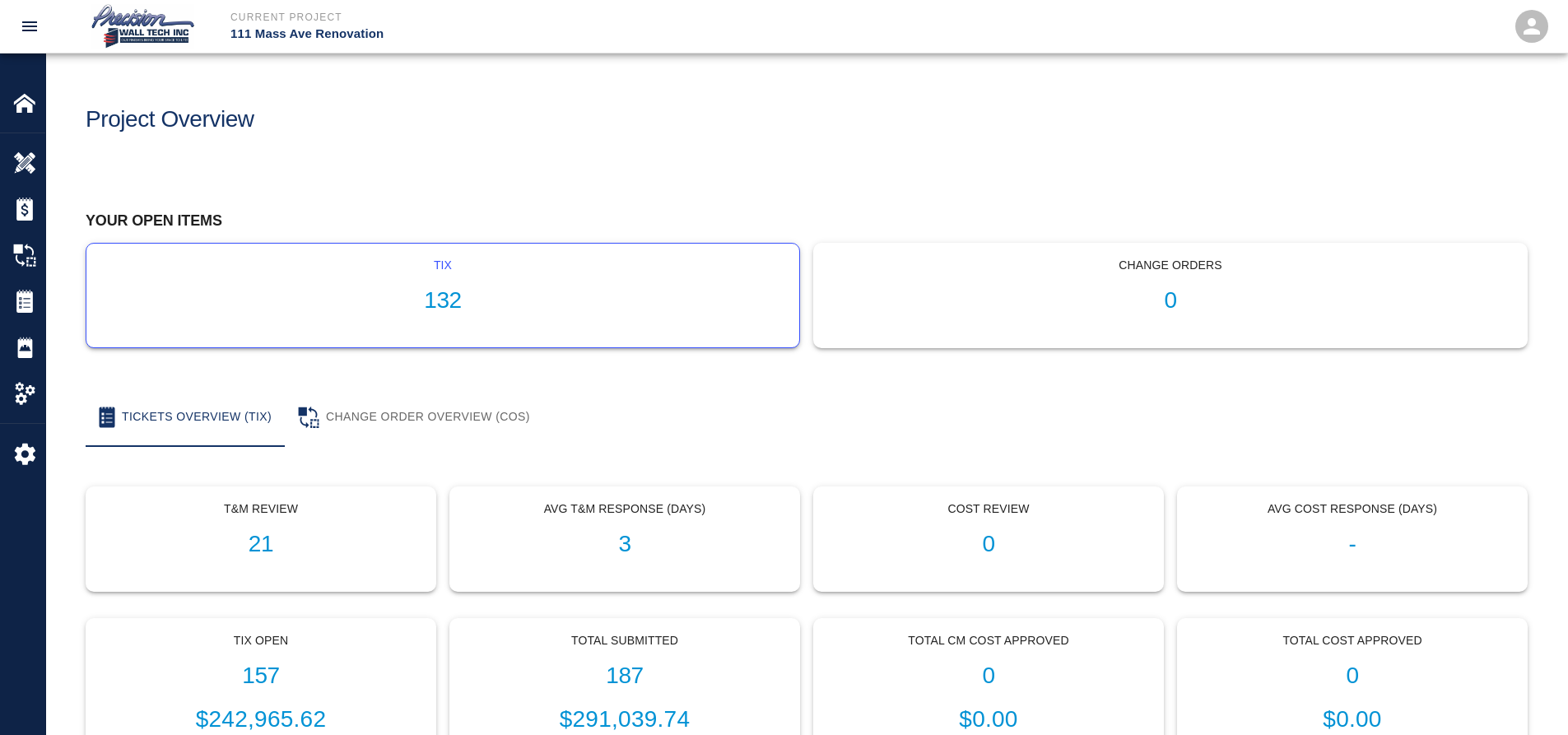 click on "132" at bounding box center [443, 300] 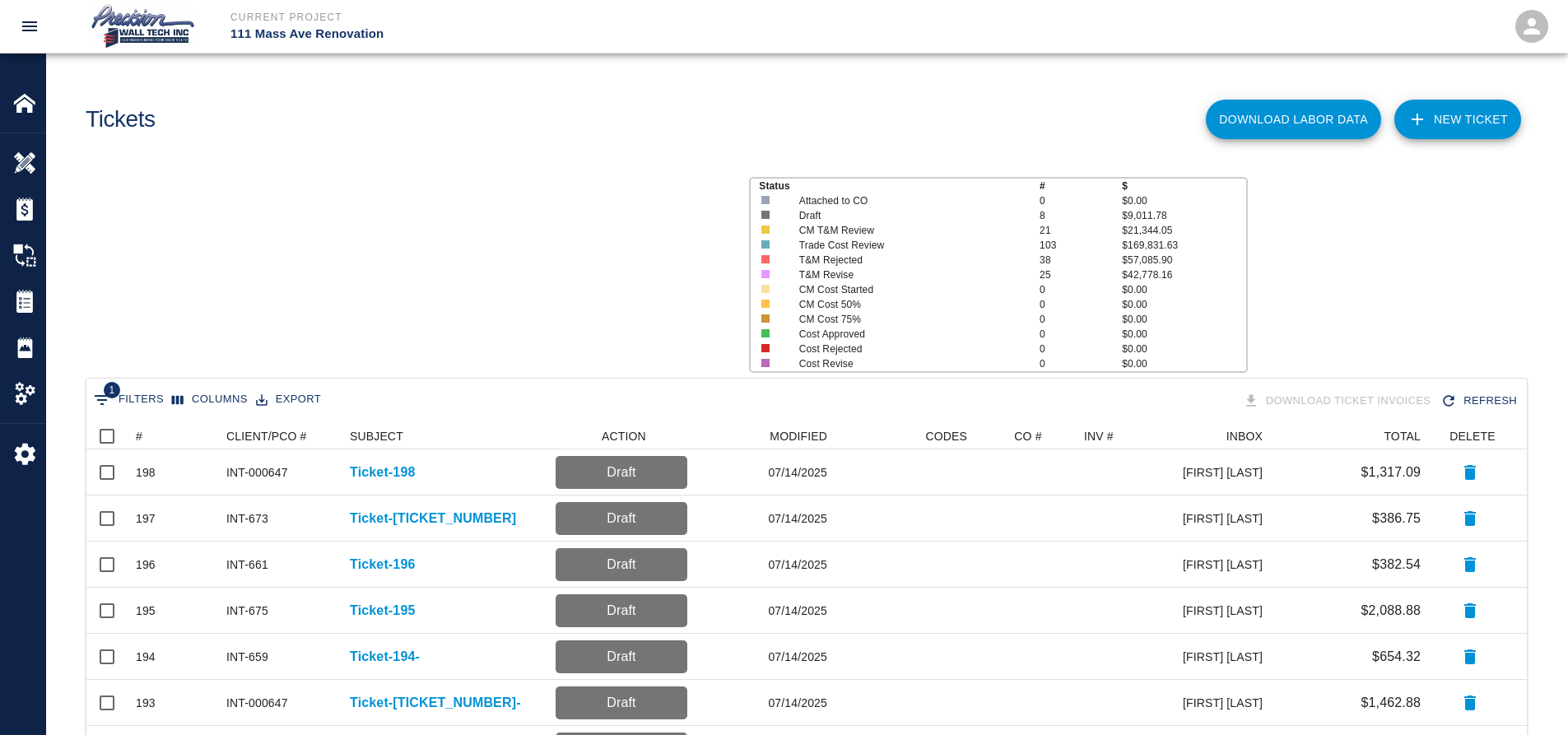 scroll, scrollTop: 13, scrollLeft: 13, axis: both 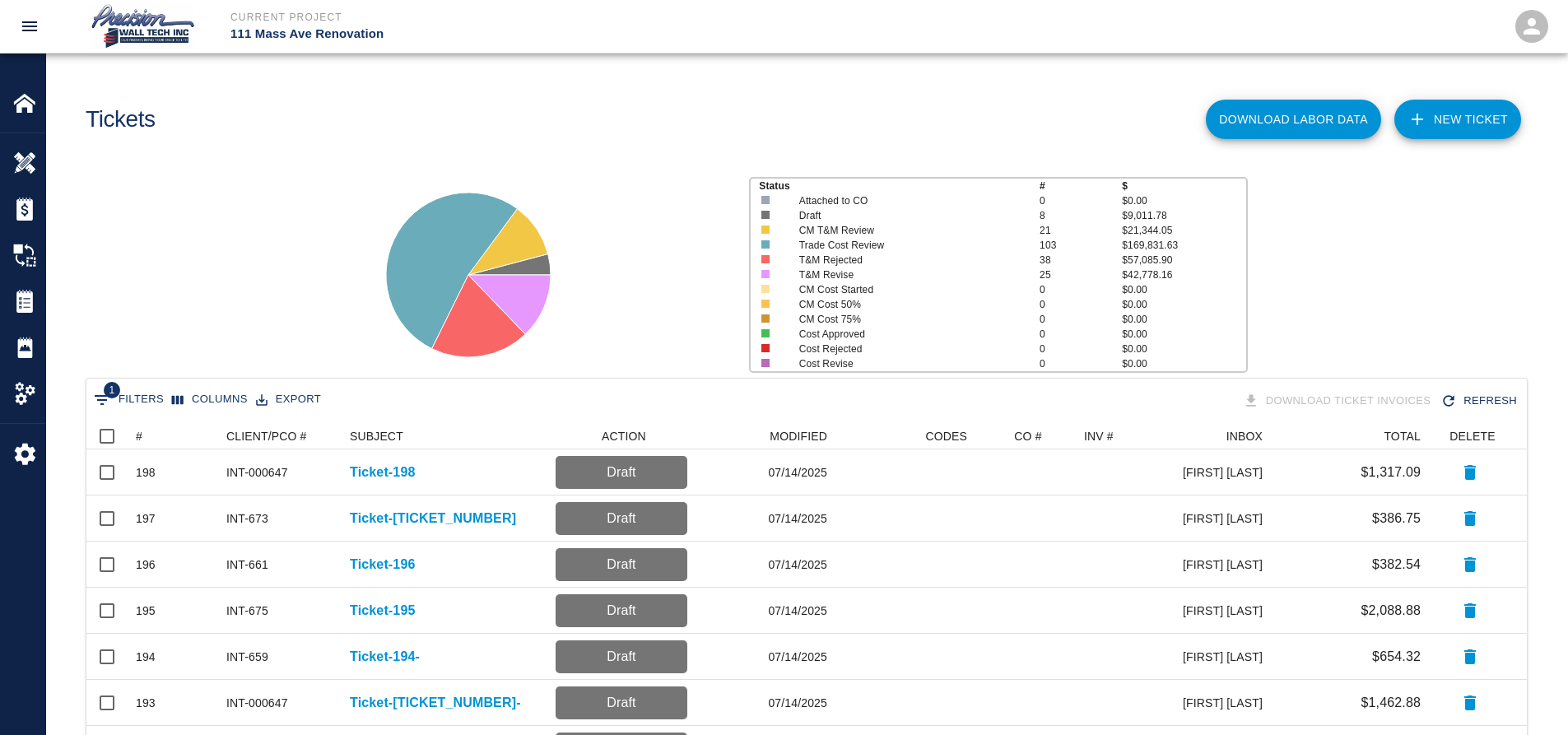 click on "NEW TICKET" at bounding box center [1458, 119] 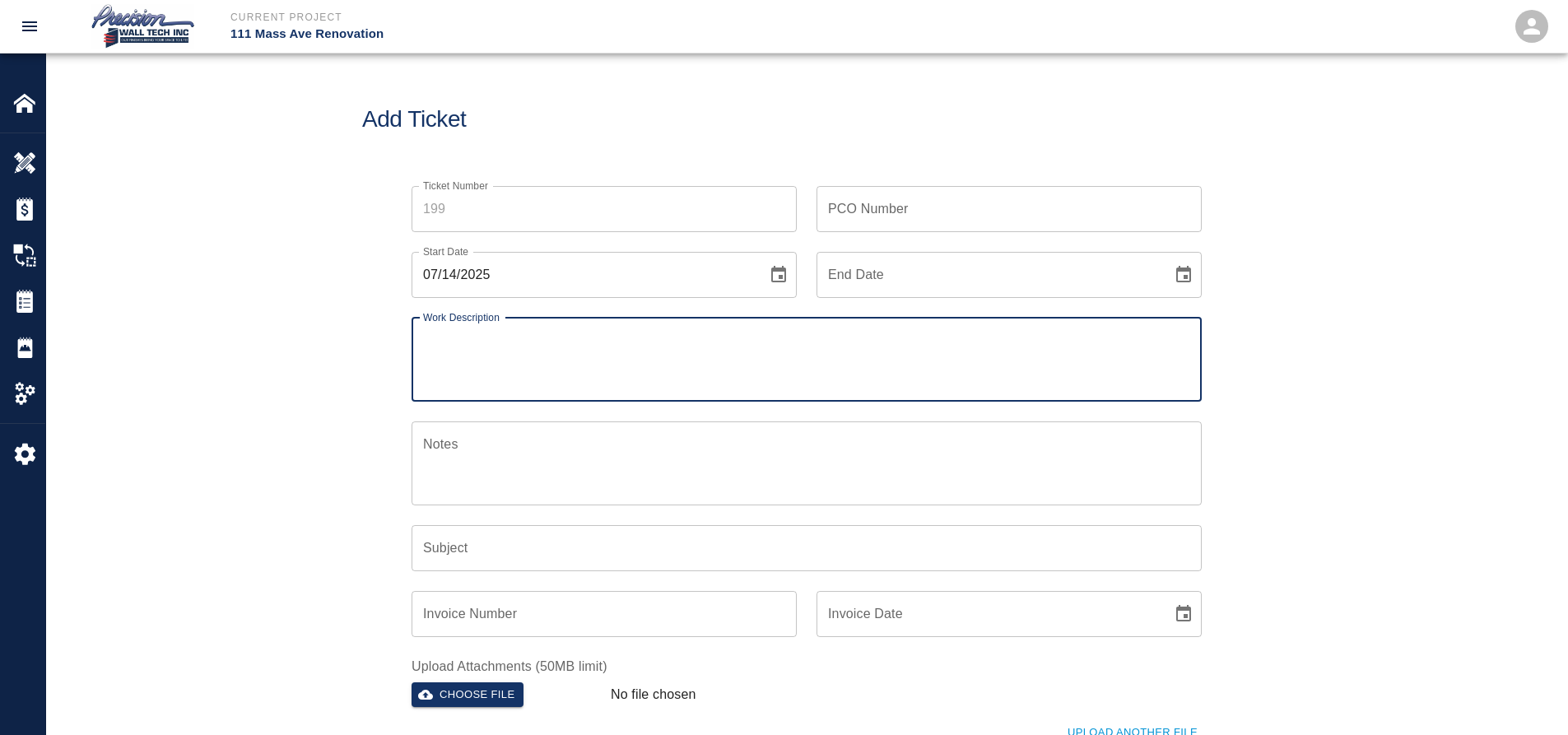 click on "Ticket Number" at bounding box center [604, 209] 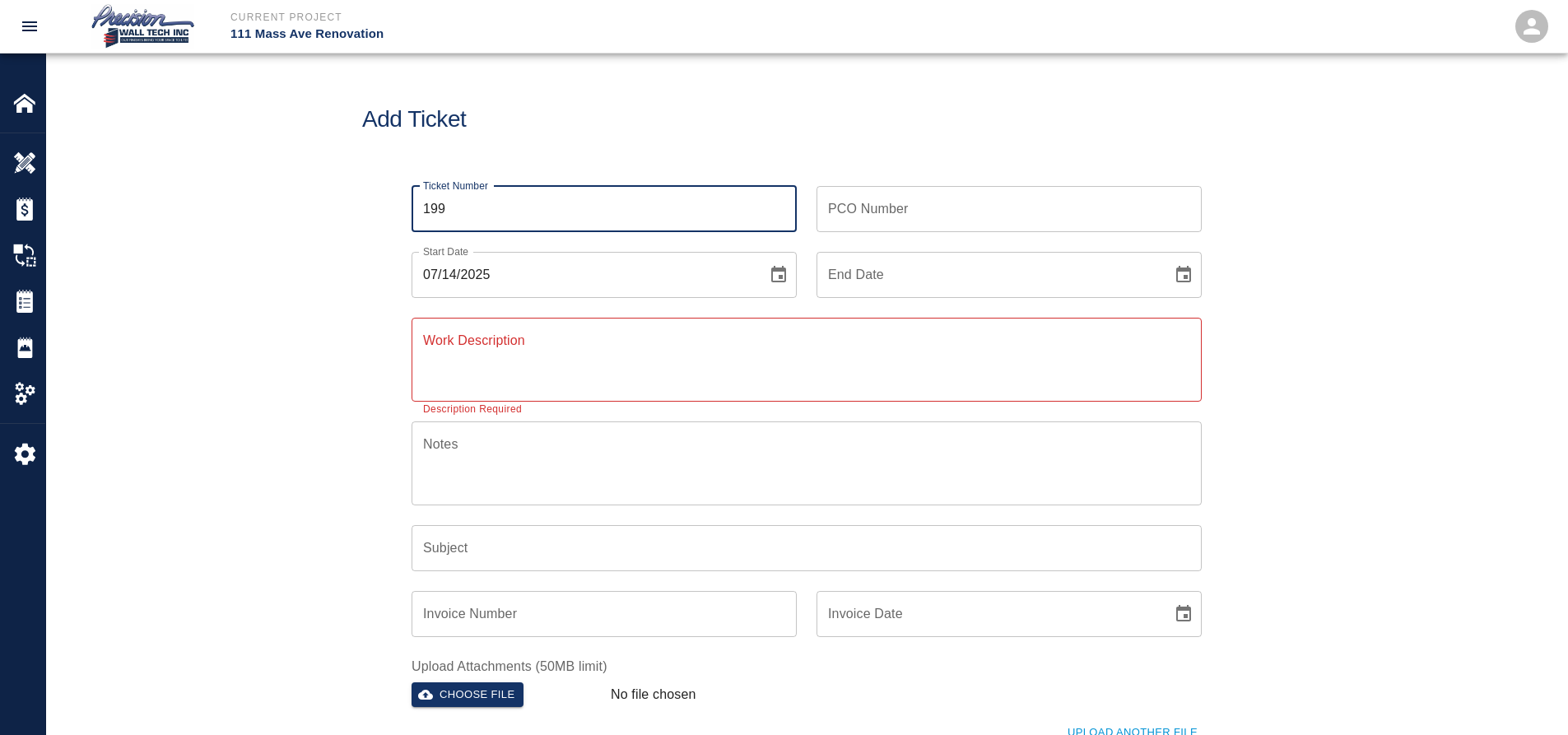 type on "199" 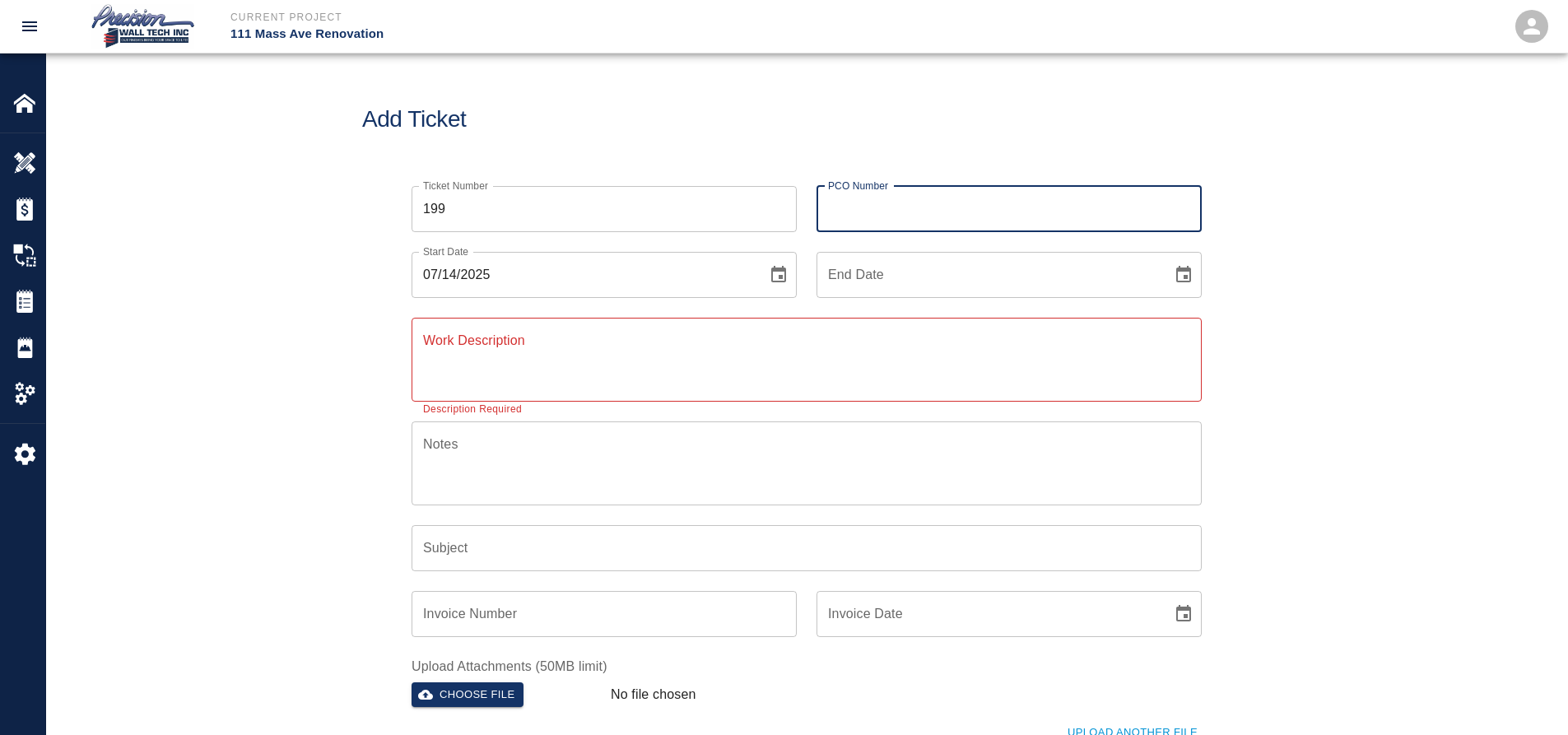 click on "PCO Number" at bounding box center [1009, 209] 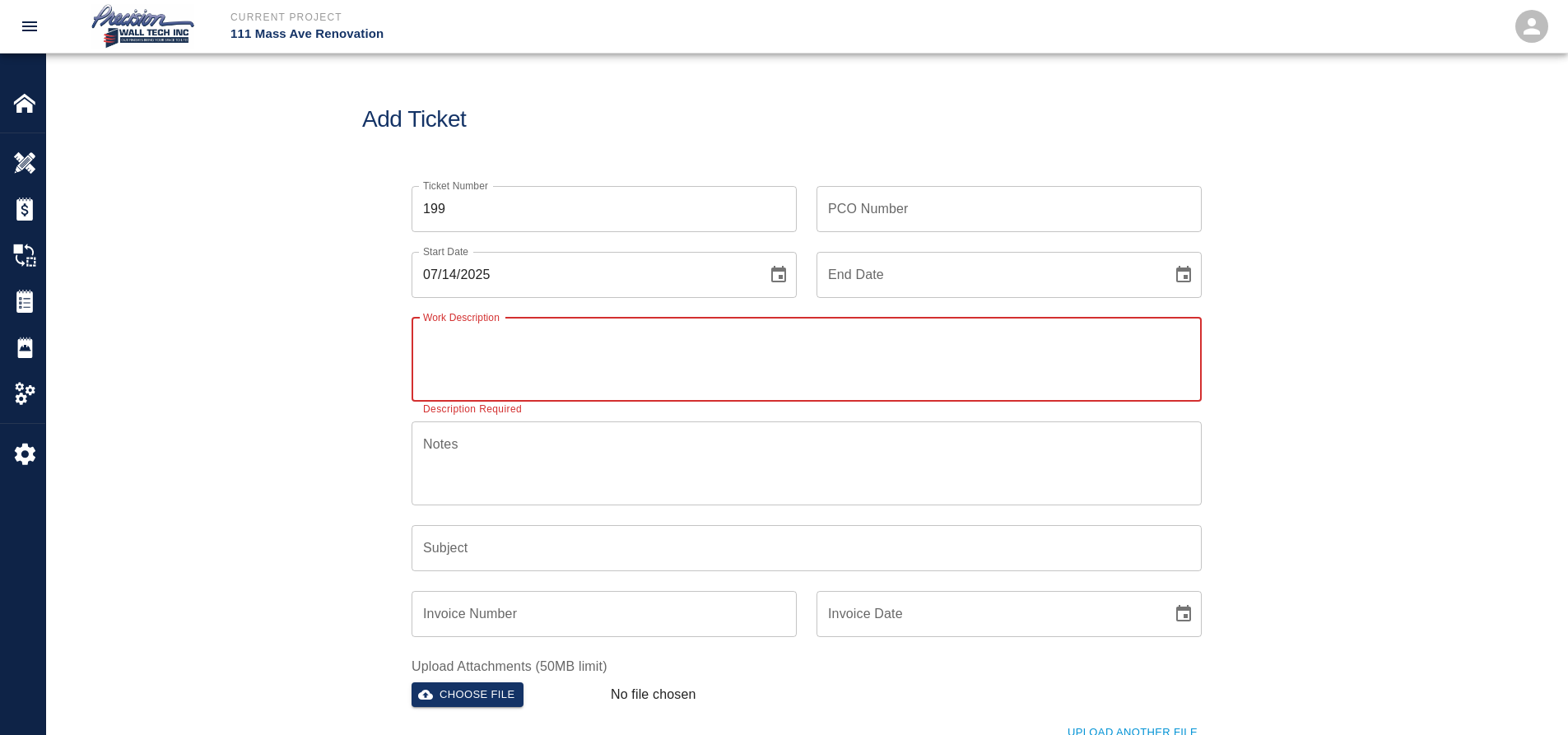 click on "Work Description" at bounding box center [807, 359] 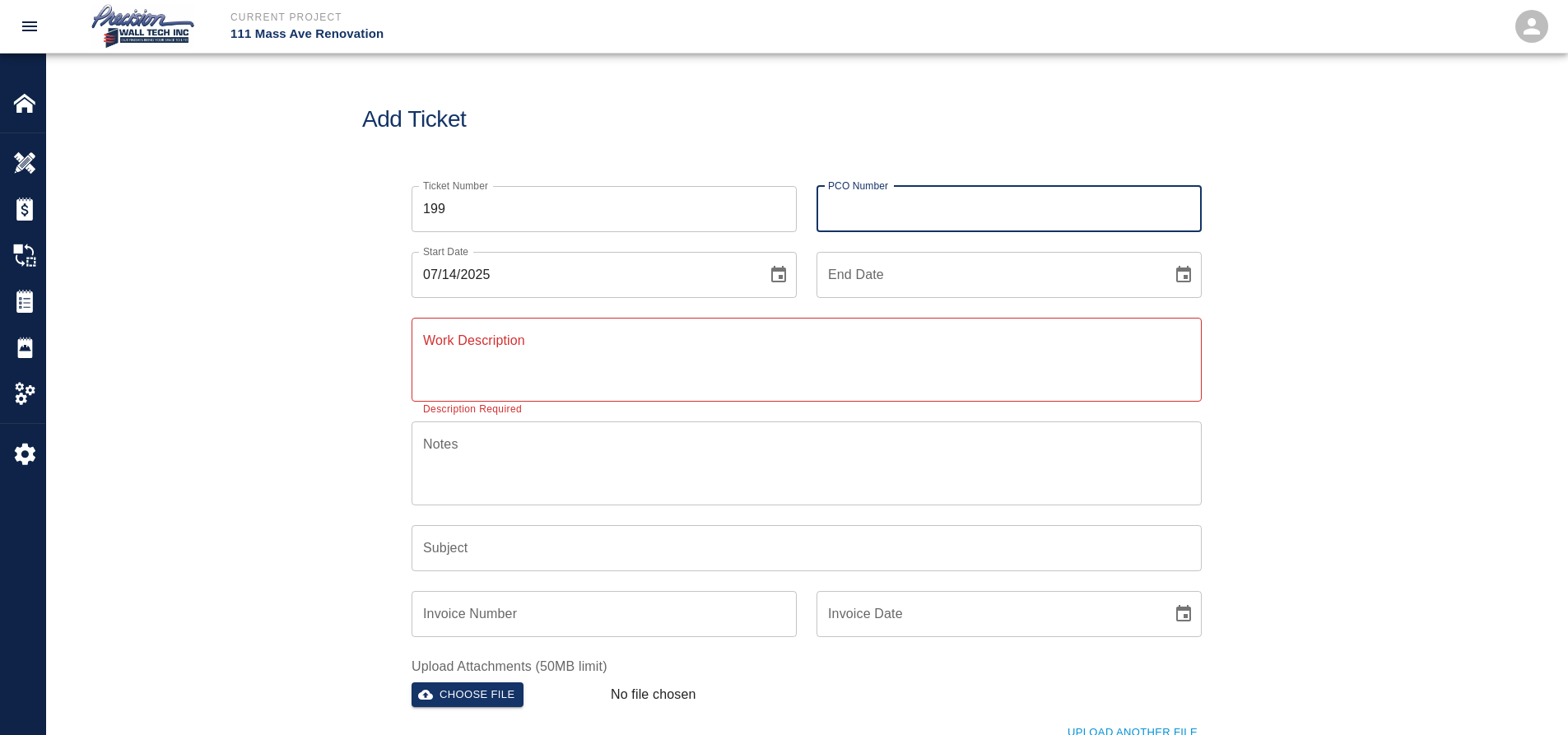 drag, startPoint x: 985, startPoint y: 234, endPoint x: 994, endPoint y: 231, distance: 9.486833 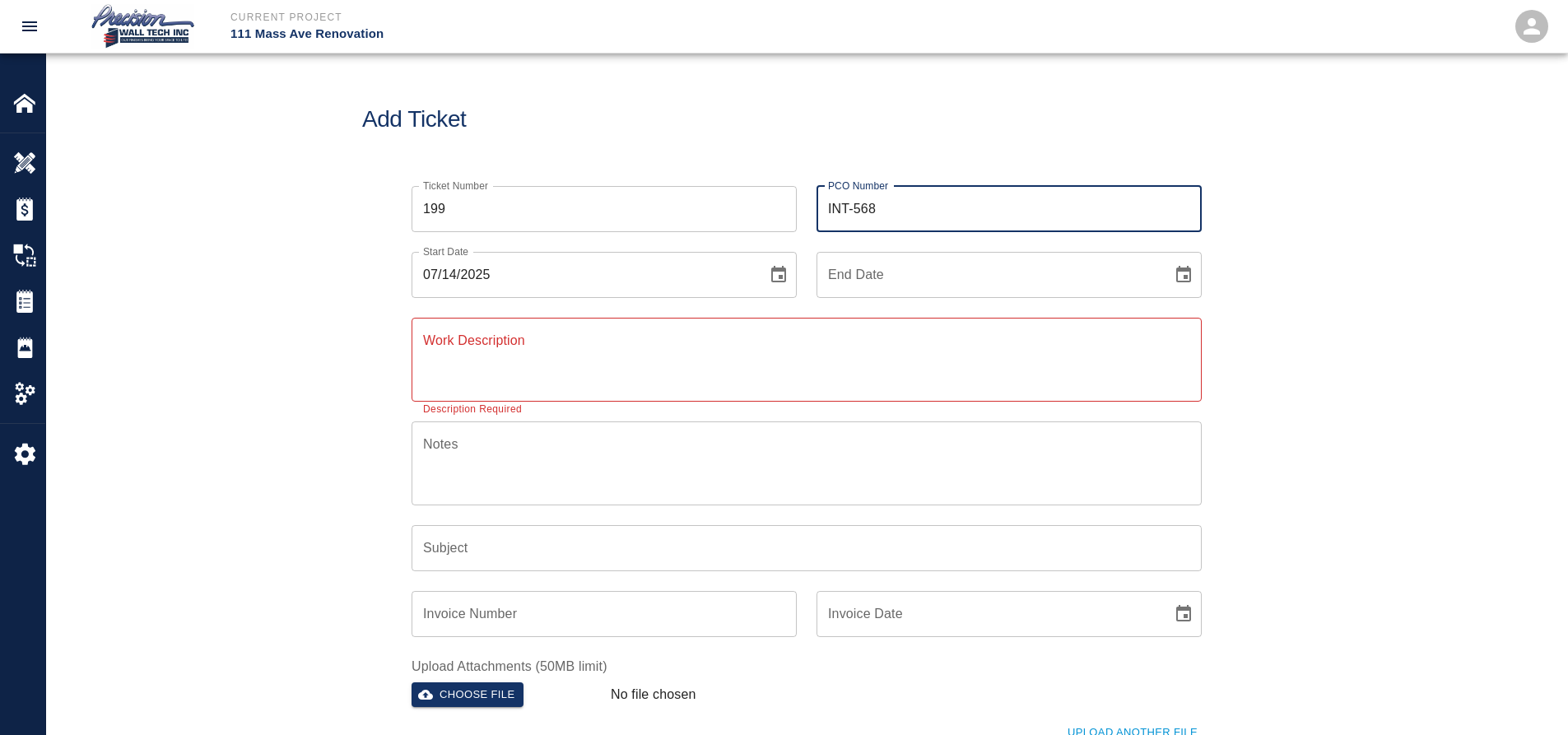 type on "INT-568" 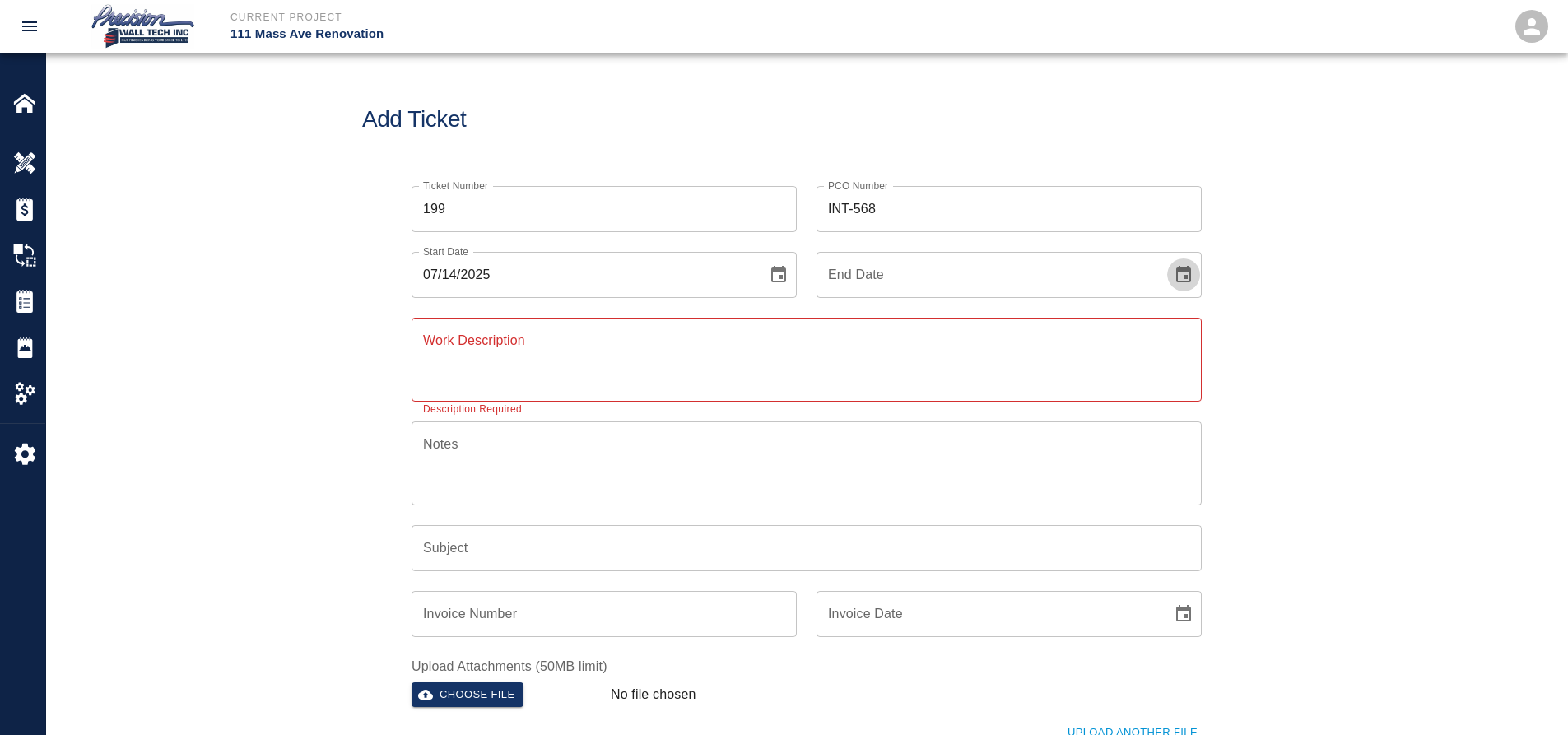click at bounding box center [1184, 275] 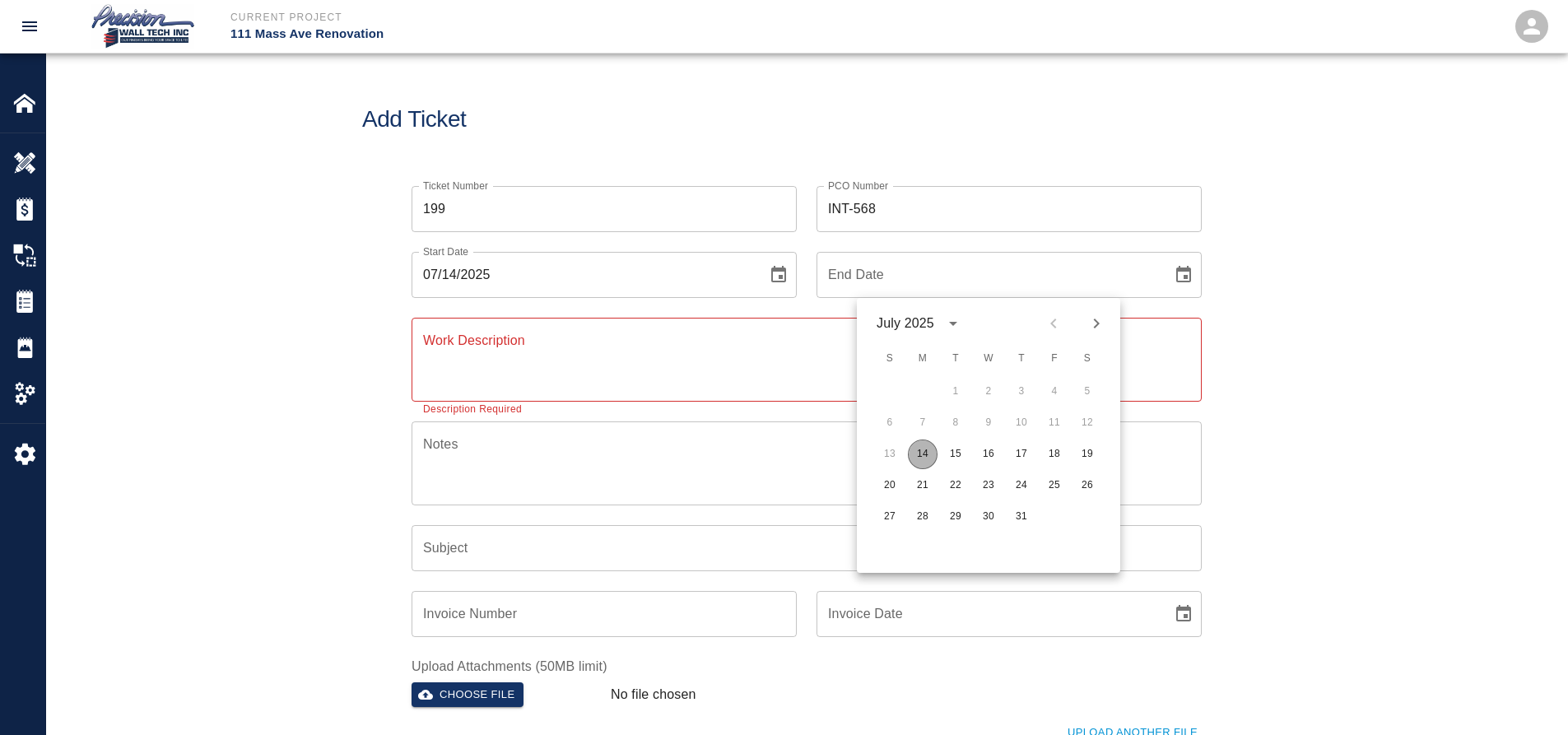 click on "14" at bounding box center (923, 454) 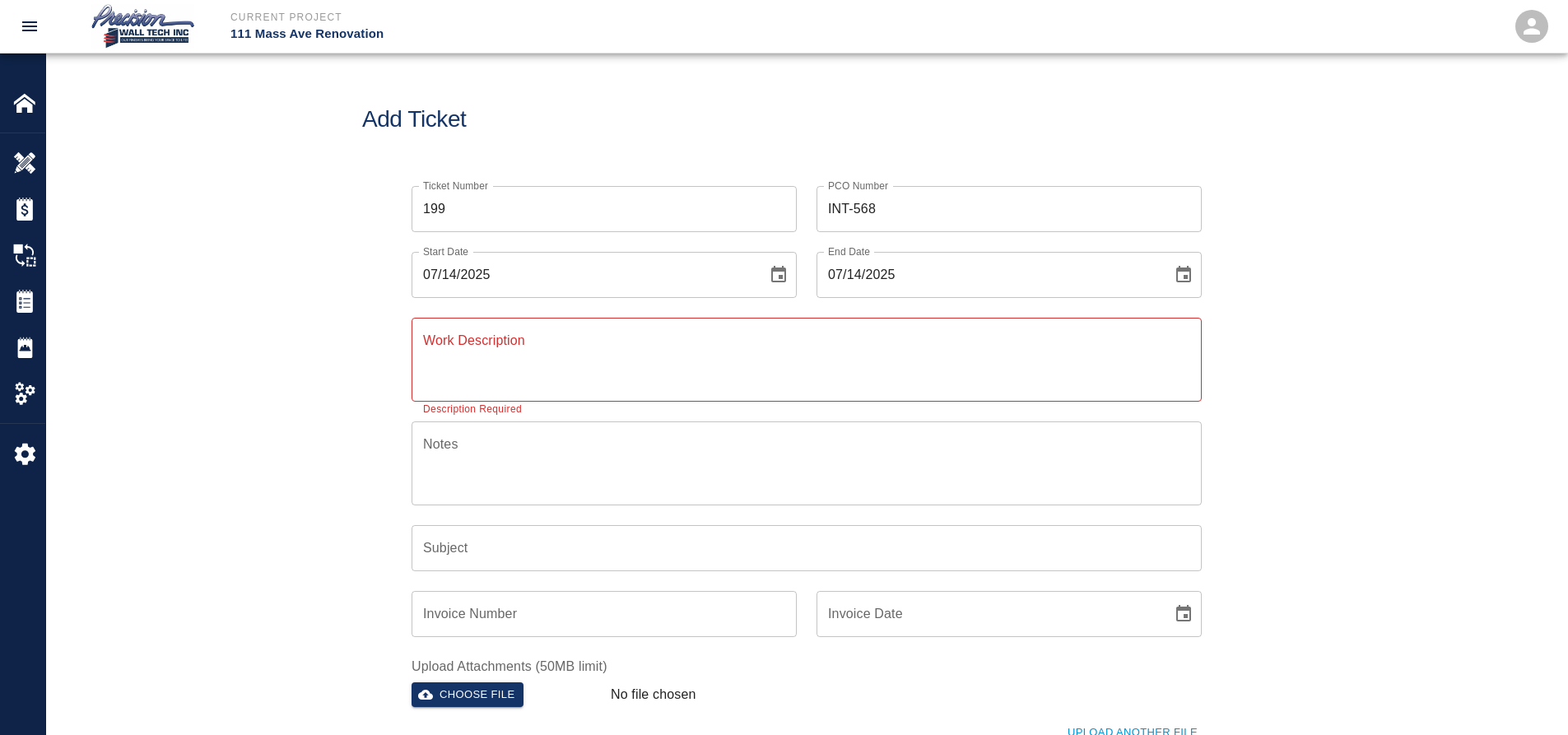 click on "x Work Description" at bounding box center (807, 360) 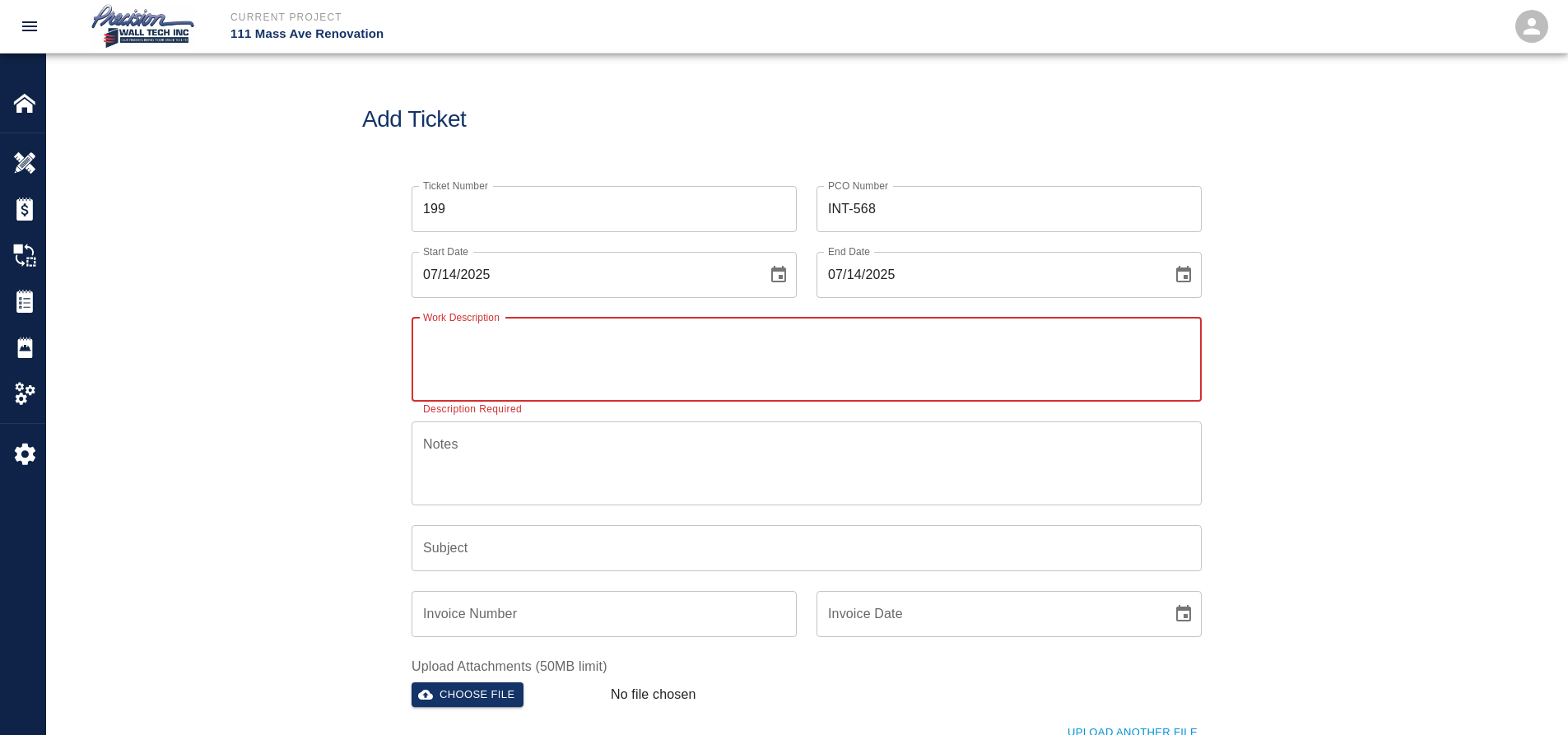 click on "Work Description" at bounding box center (807, 359) 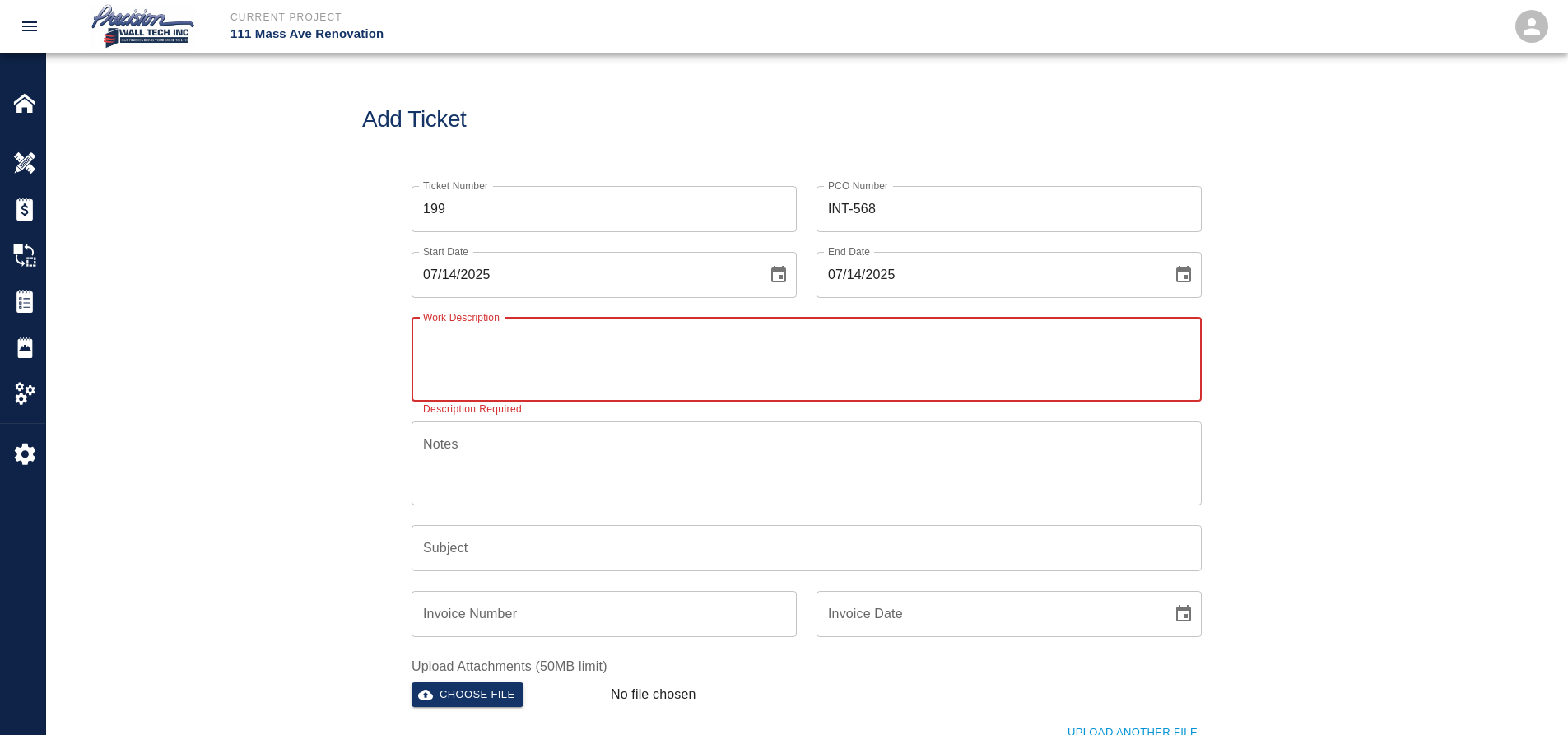 paste on "We started removing, wallpaper , apply primer and re-installed wc -11
In women’s restroom # 707 on 7th floor .
WC #11 ( 3 yards . )" 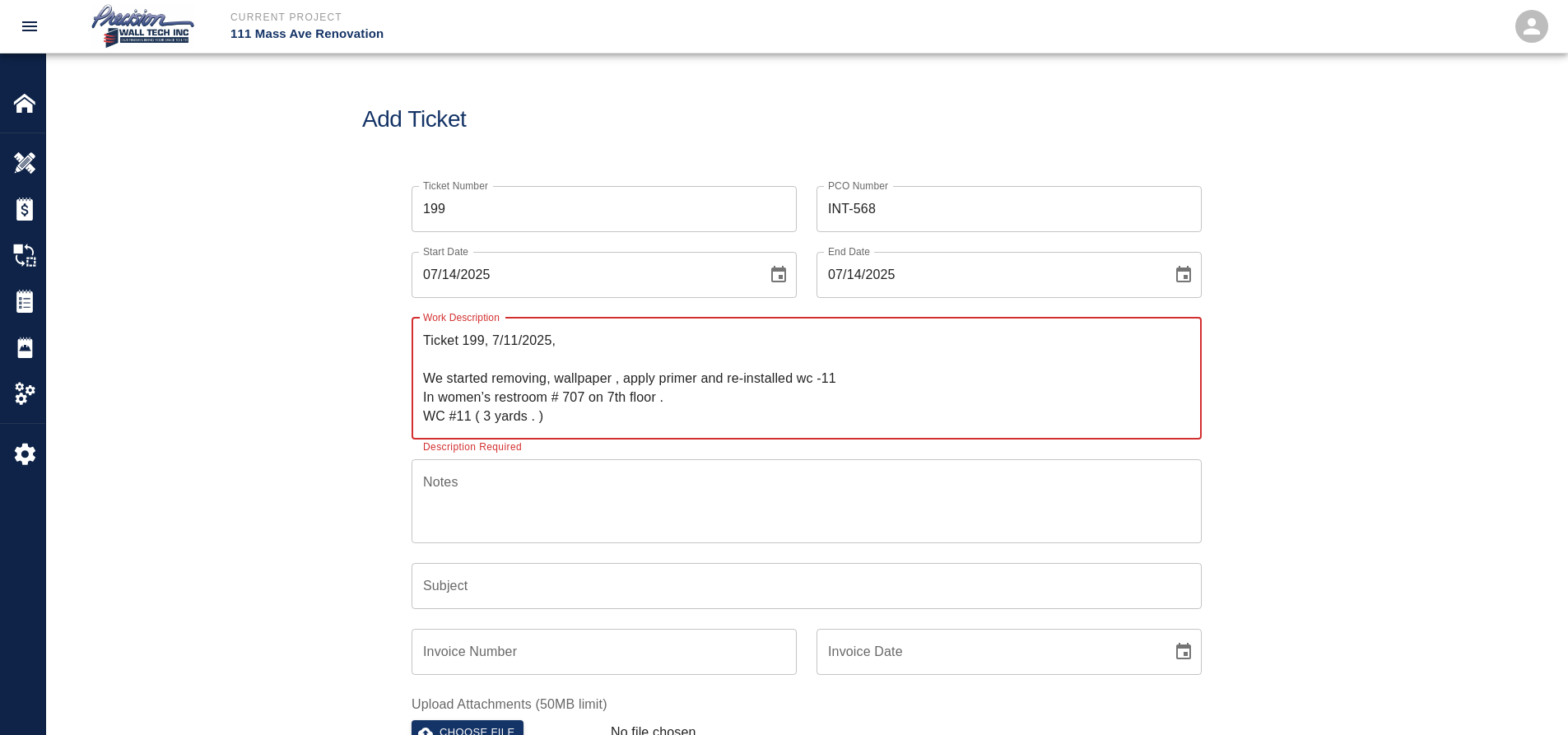 type on "Ticket 199, 7/11/2025,
We started removing, wallpaper , apply primer and re-installed wc -11
In women’s restroom # 707 on 7th floor .
WC #11 ( 3 yards . )" 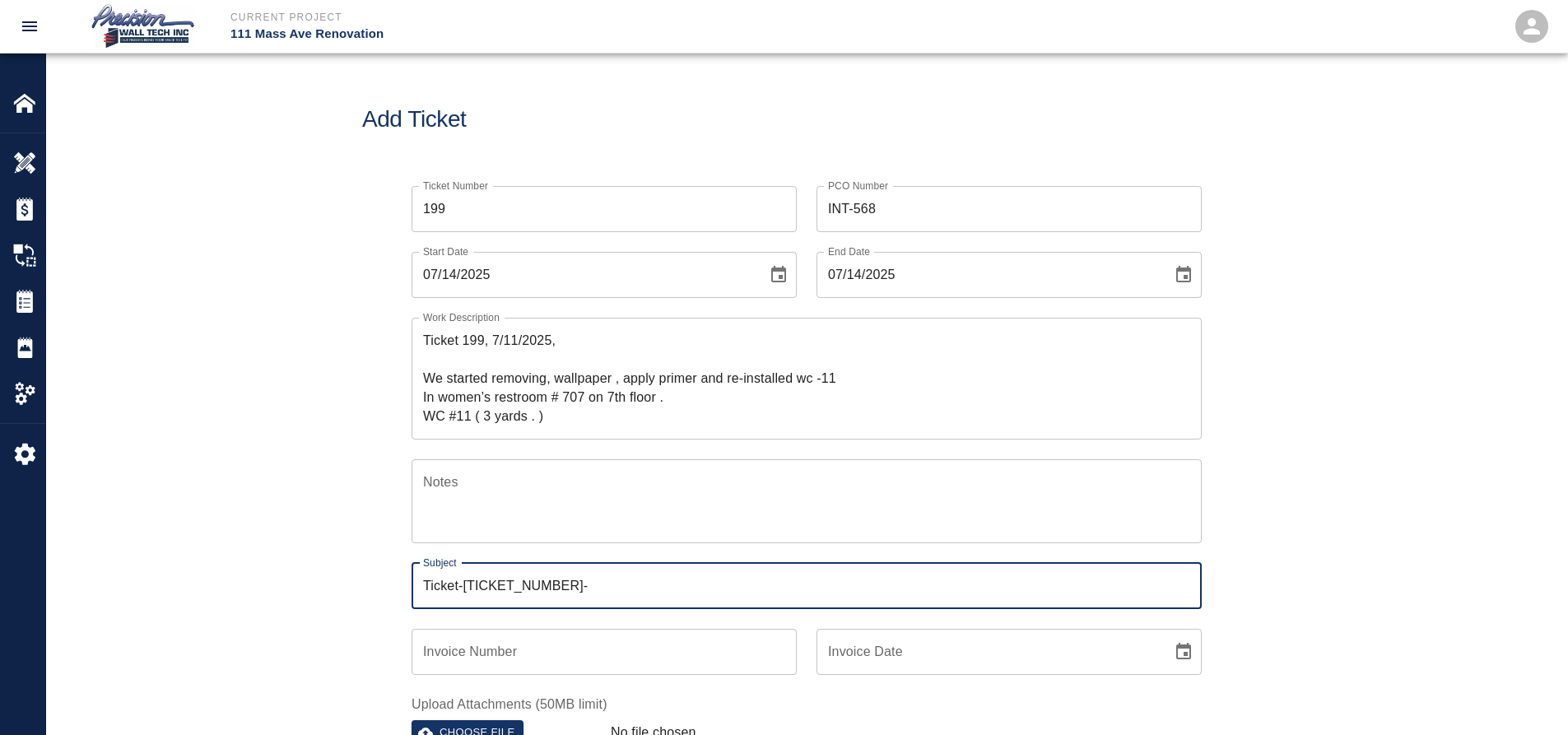 type on "Ticket-199-" 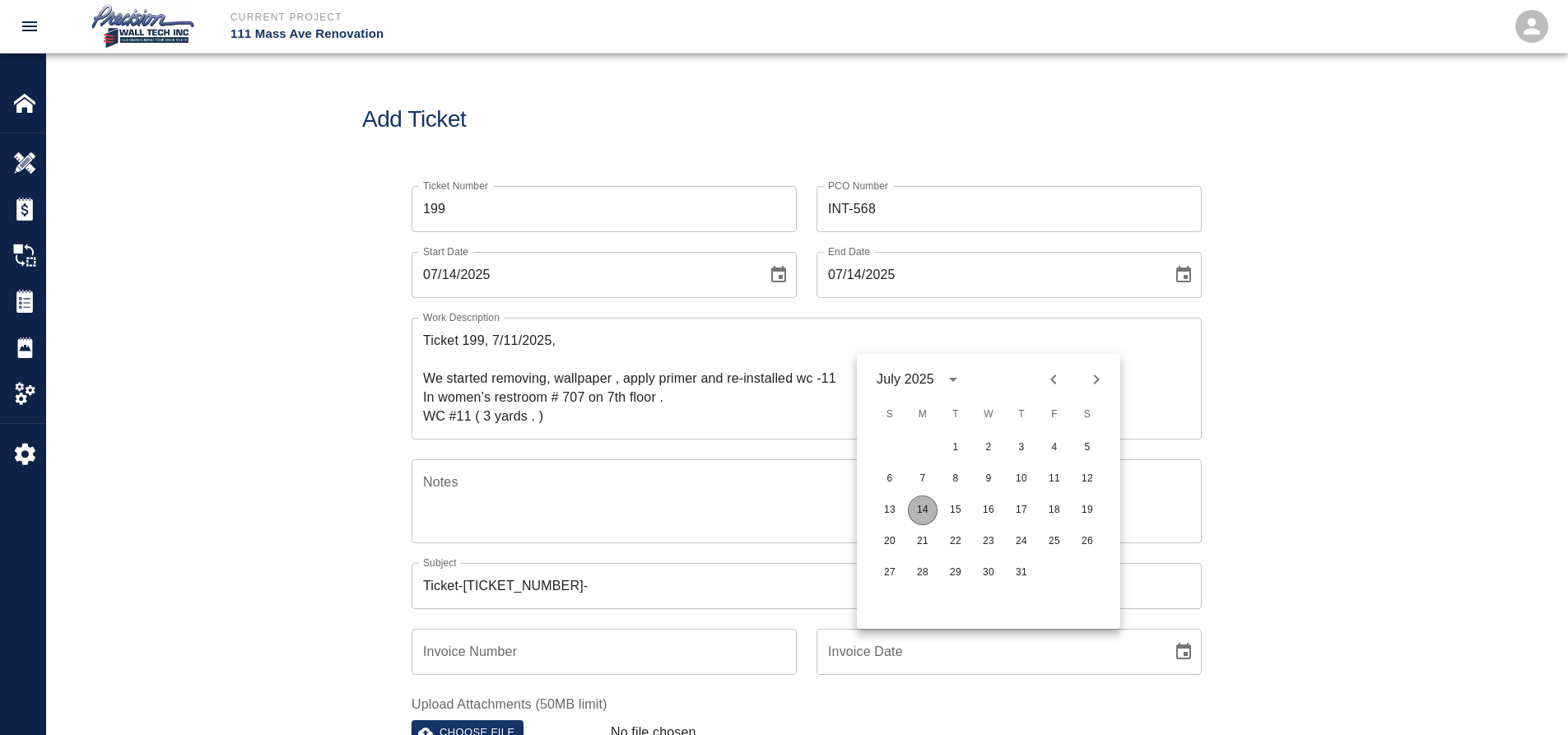 click on "14" at bounding box center (923, 510) 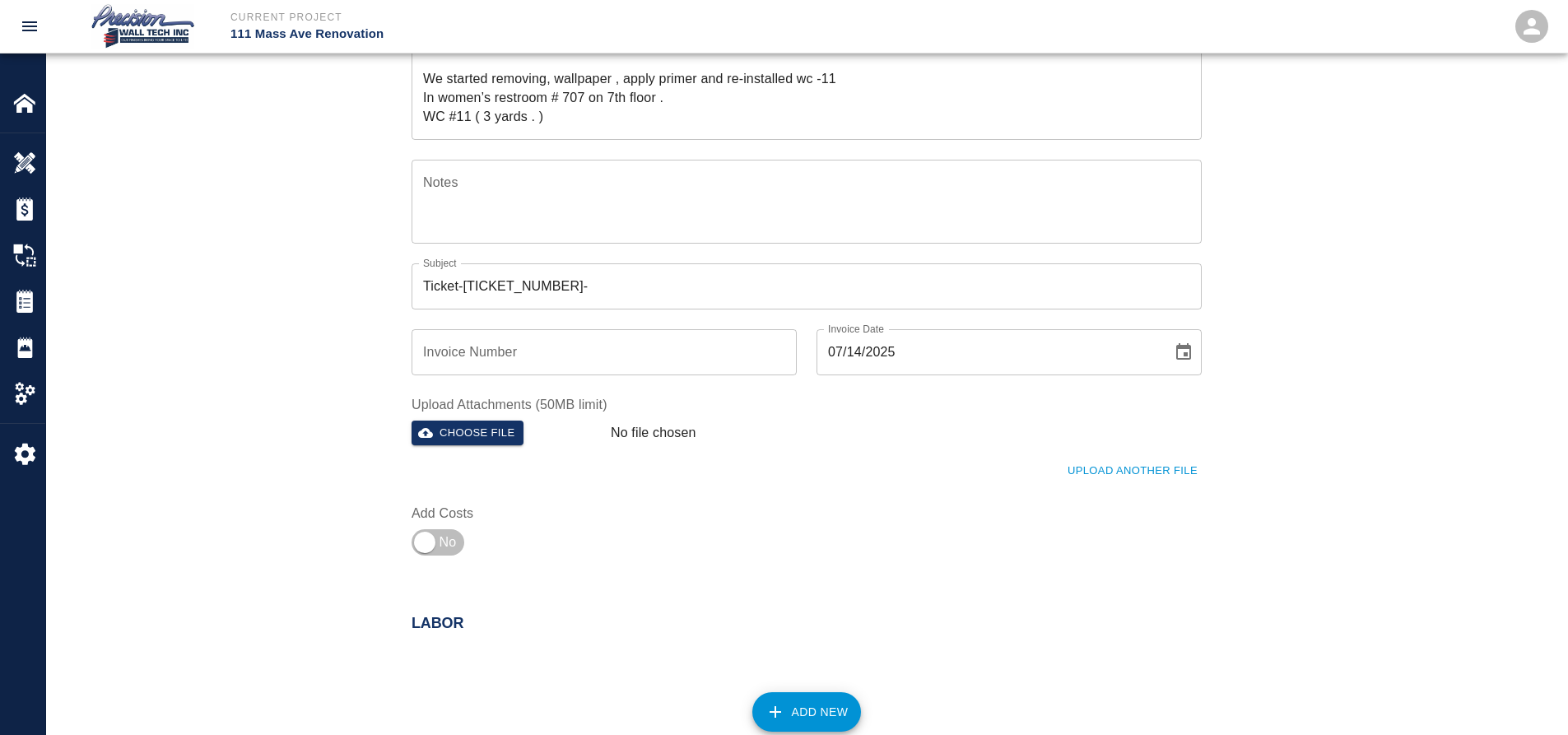 scroll, scrollTop: 329, scrollLeft: 0, axis: vertical 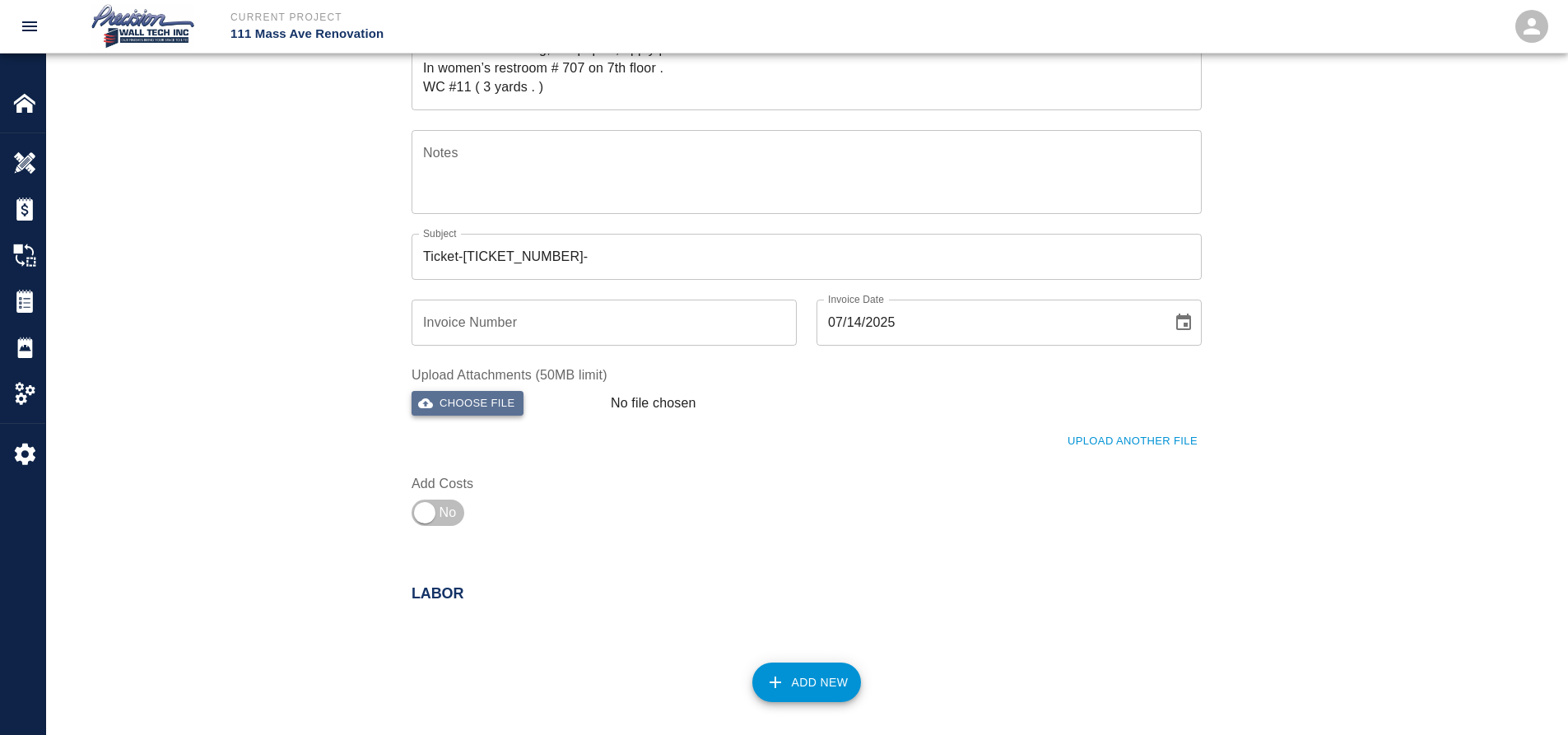 click on "Choose file" at bounding box center (468, 403) 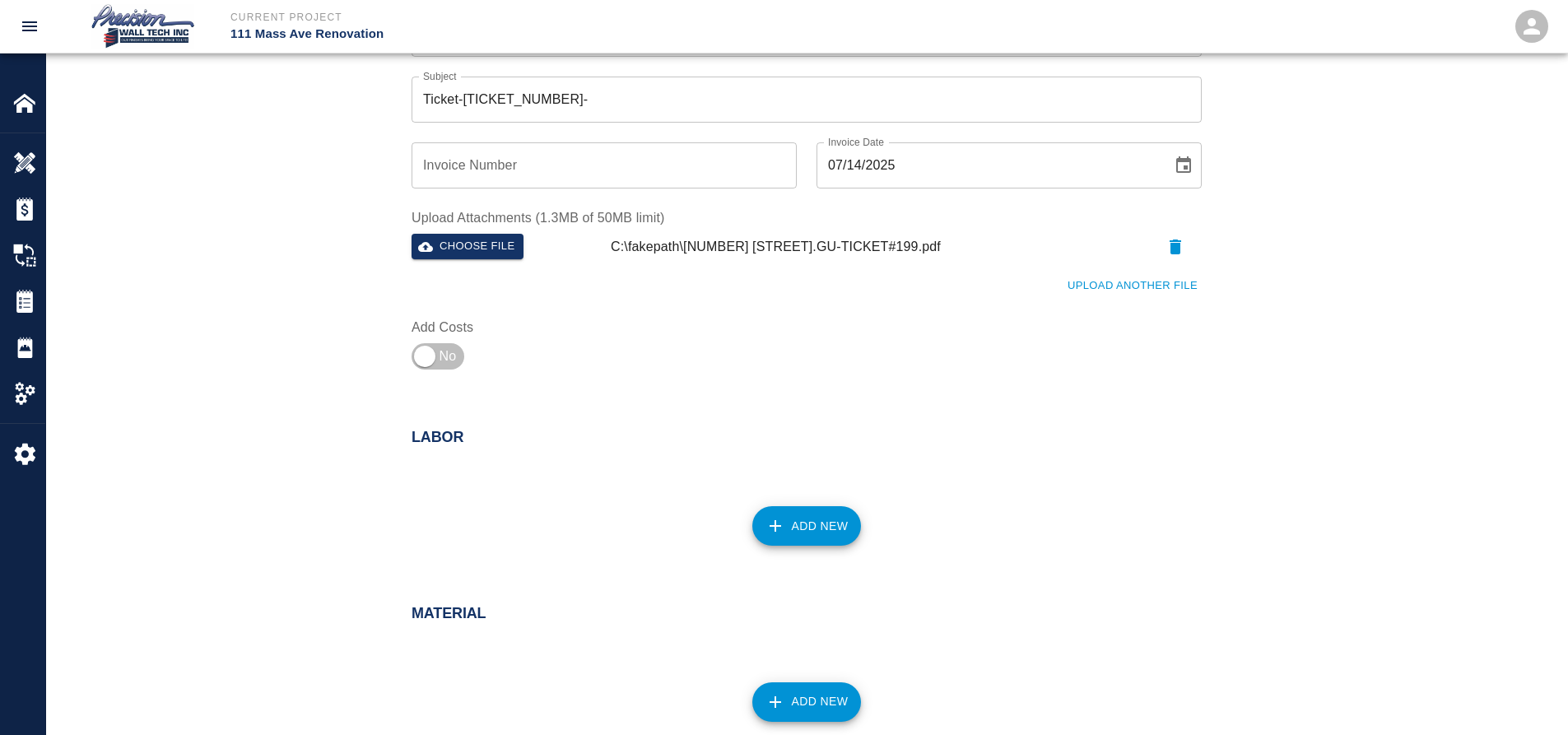 scroll, scrollTop: 494, scrollLeft: 0, axis: vertical 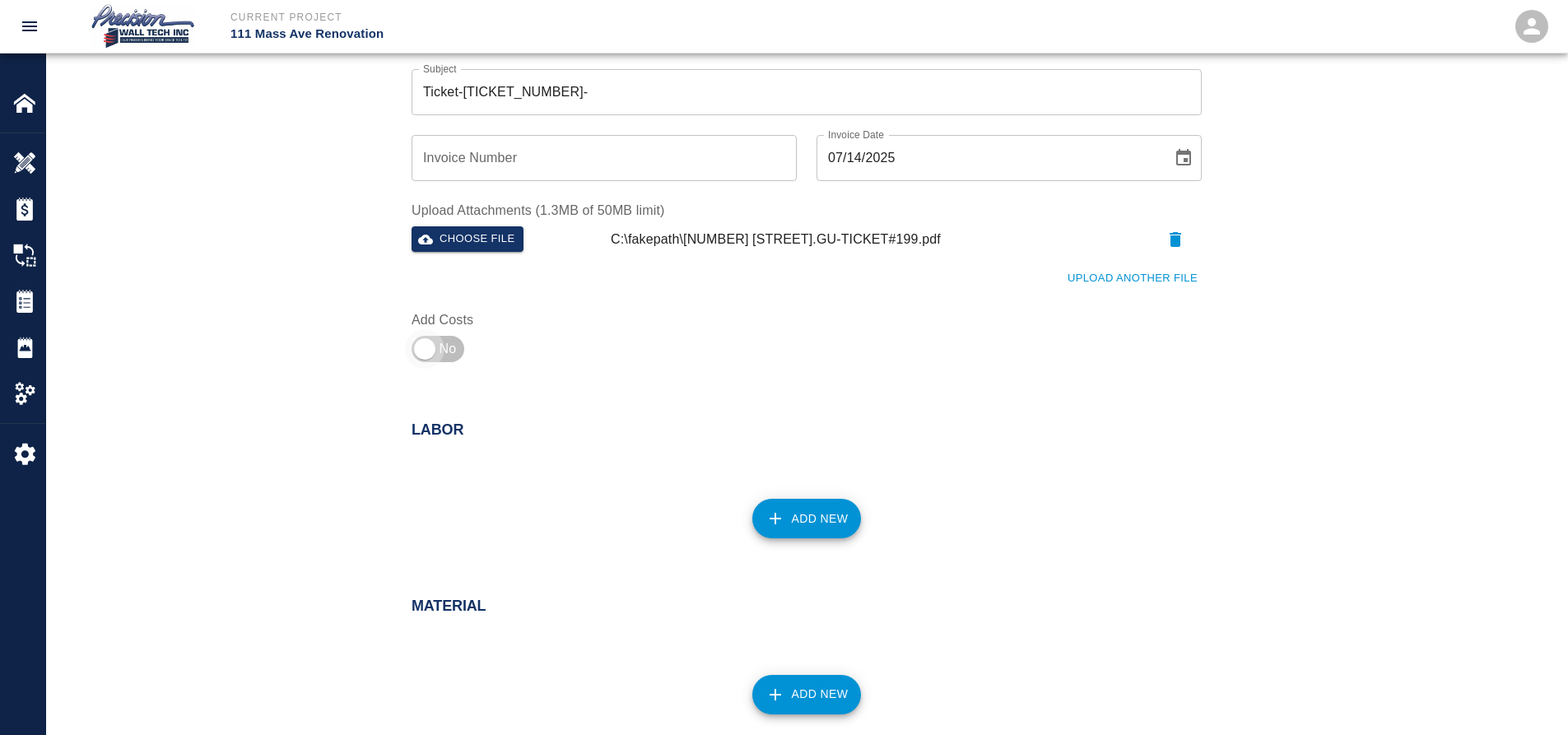 drag, startPoint x: 424, startPoint y: 348, endPoint x: 496, endPoint y: 389, distance: 82.855296 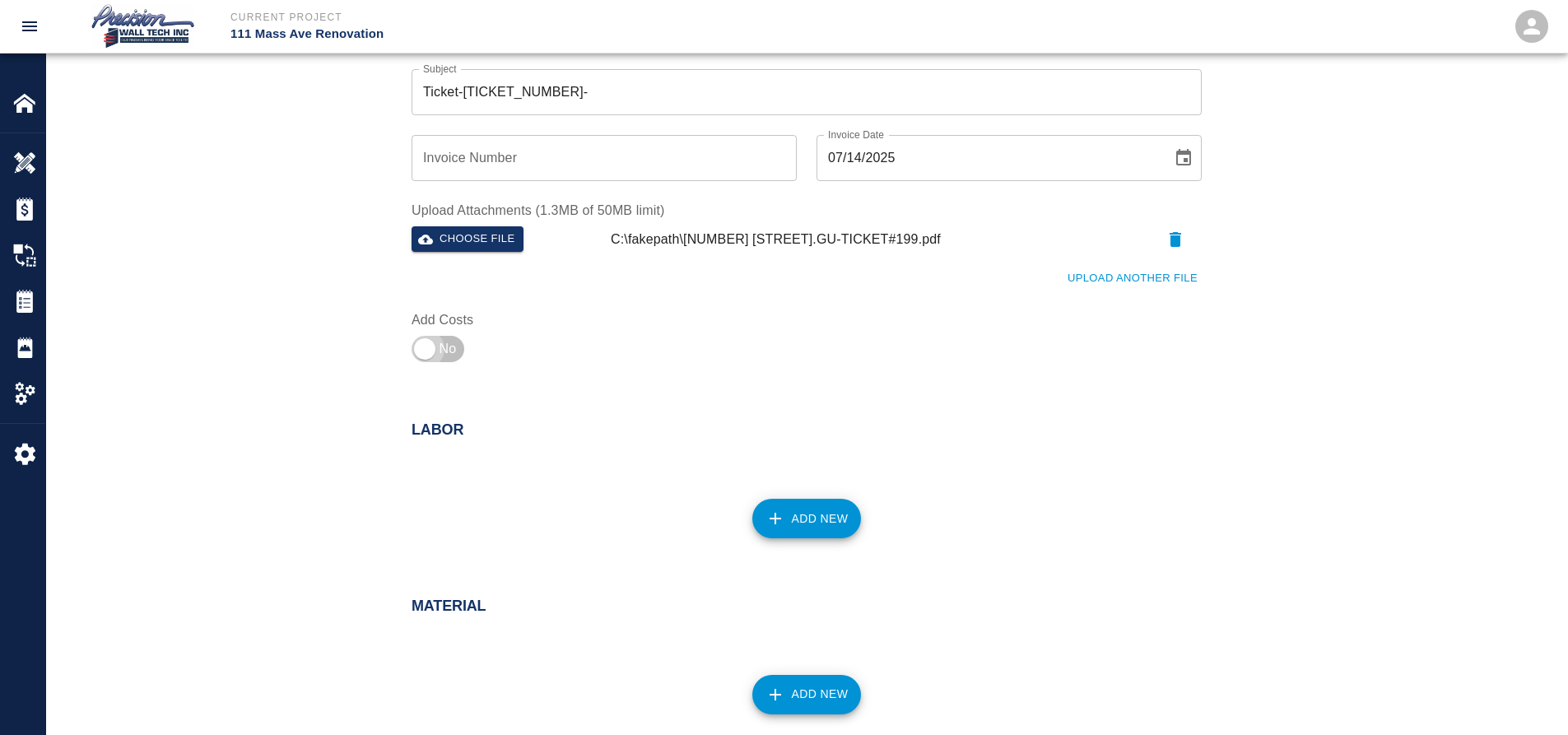 click at bounding box center (425, 349) 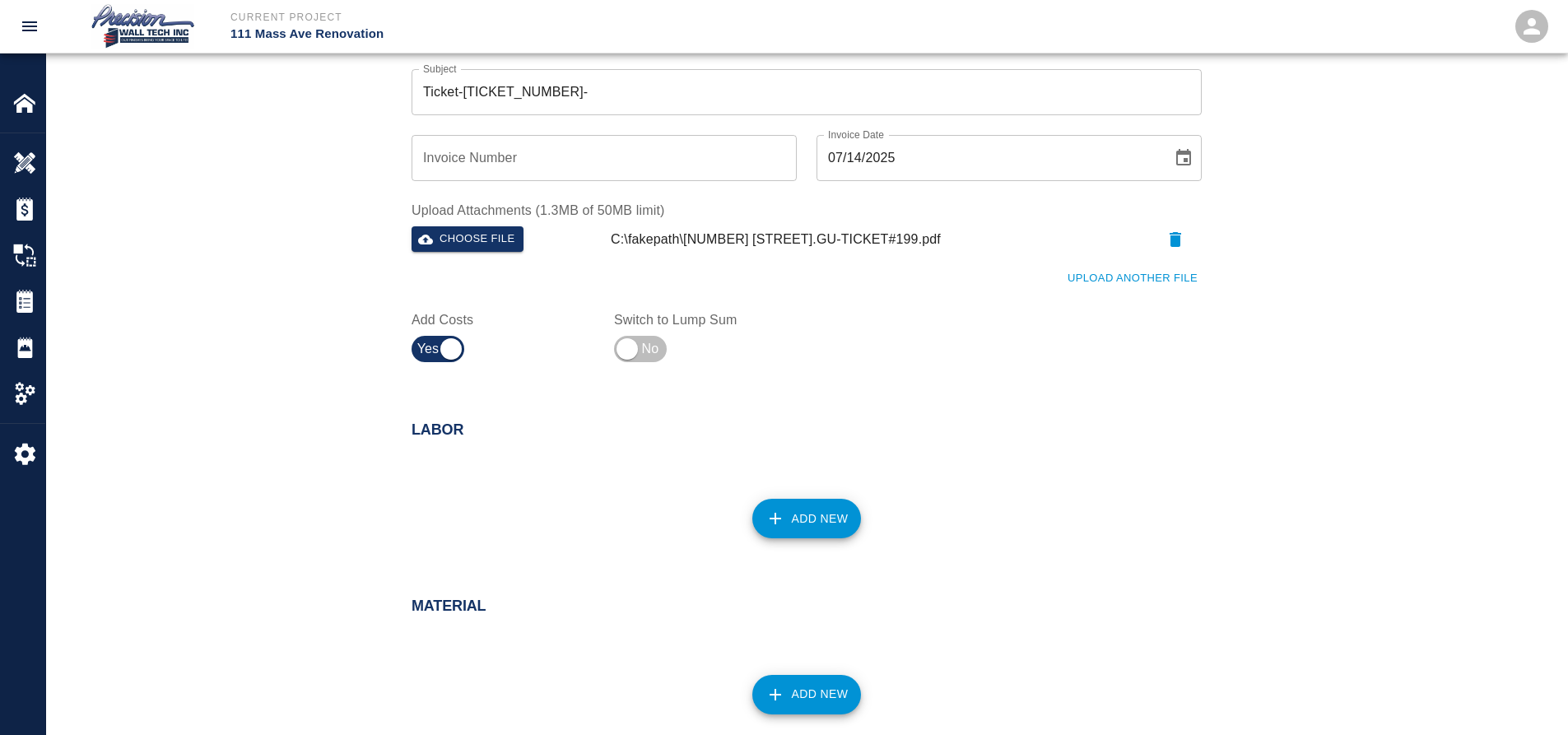 drag, startPoint x: 849, startPoint y: 533, endPoint x: 829, endPoint y: 524, distance: 21.931712 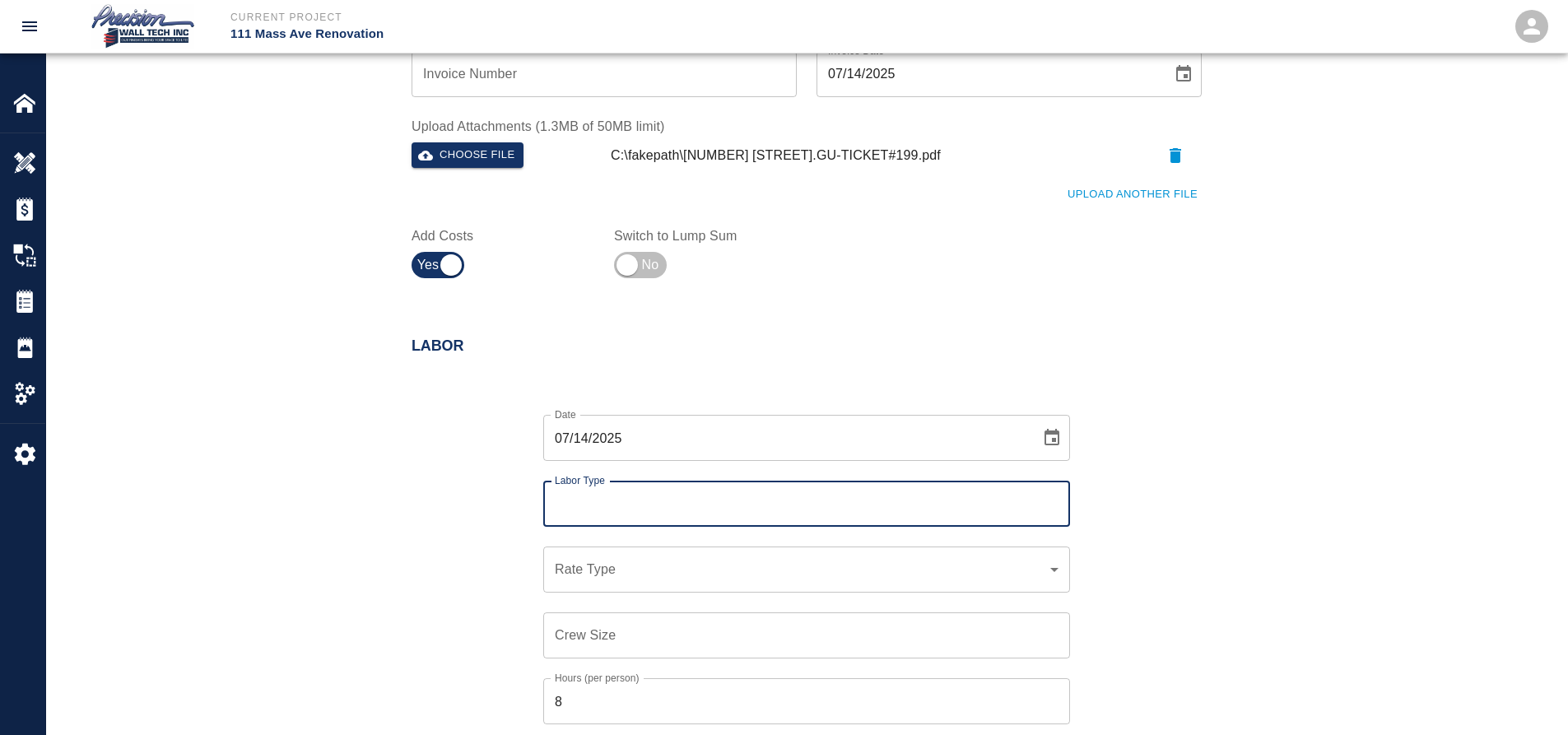 scroll, scrollTop: 658, scrollLeft: 0, axis: vertical 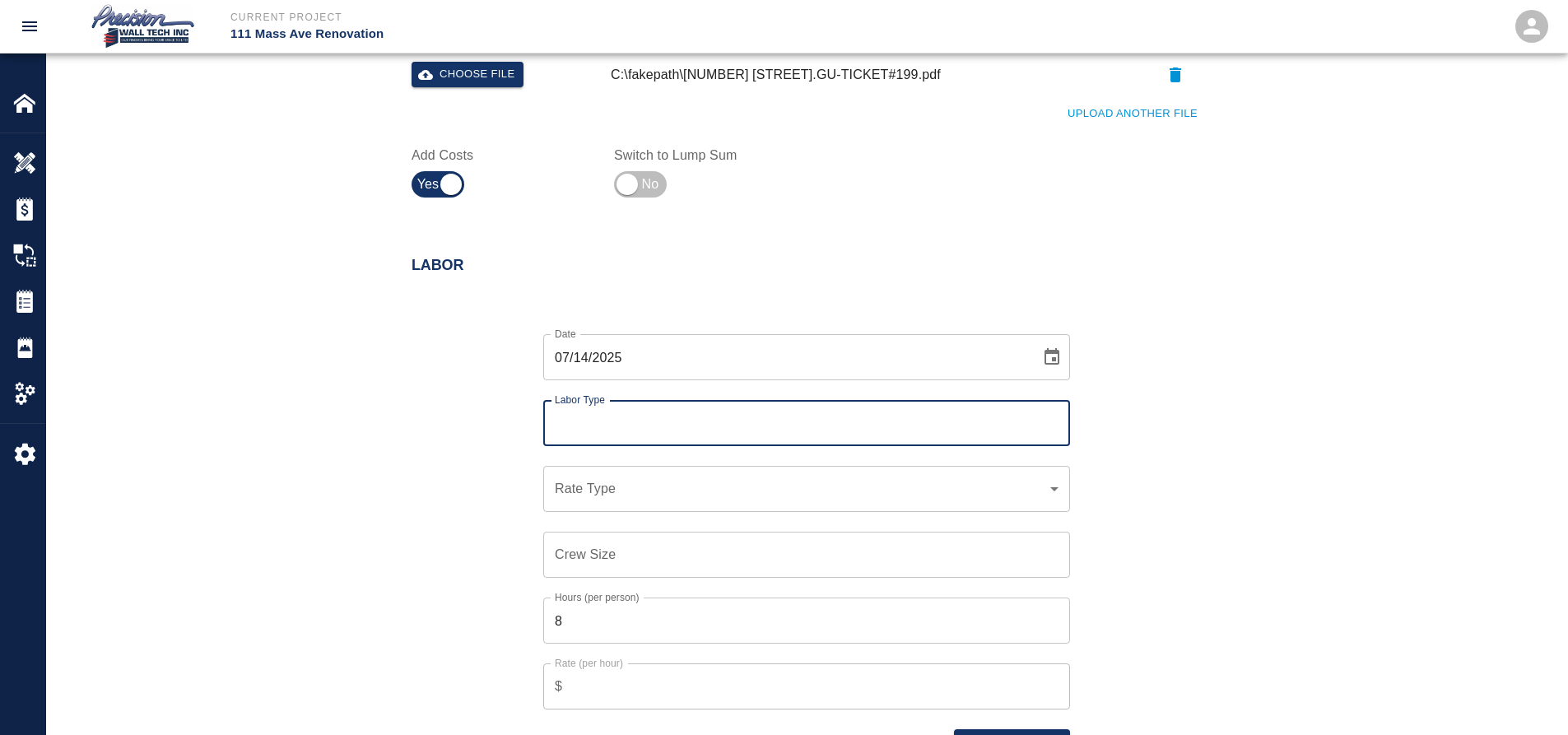 click on "Labor Type" at bounding box center (807, 423) 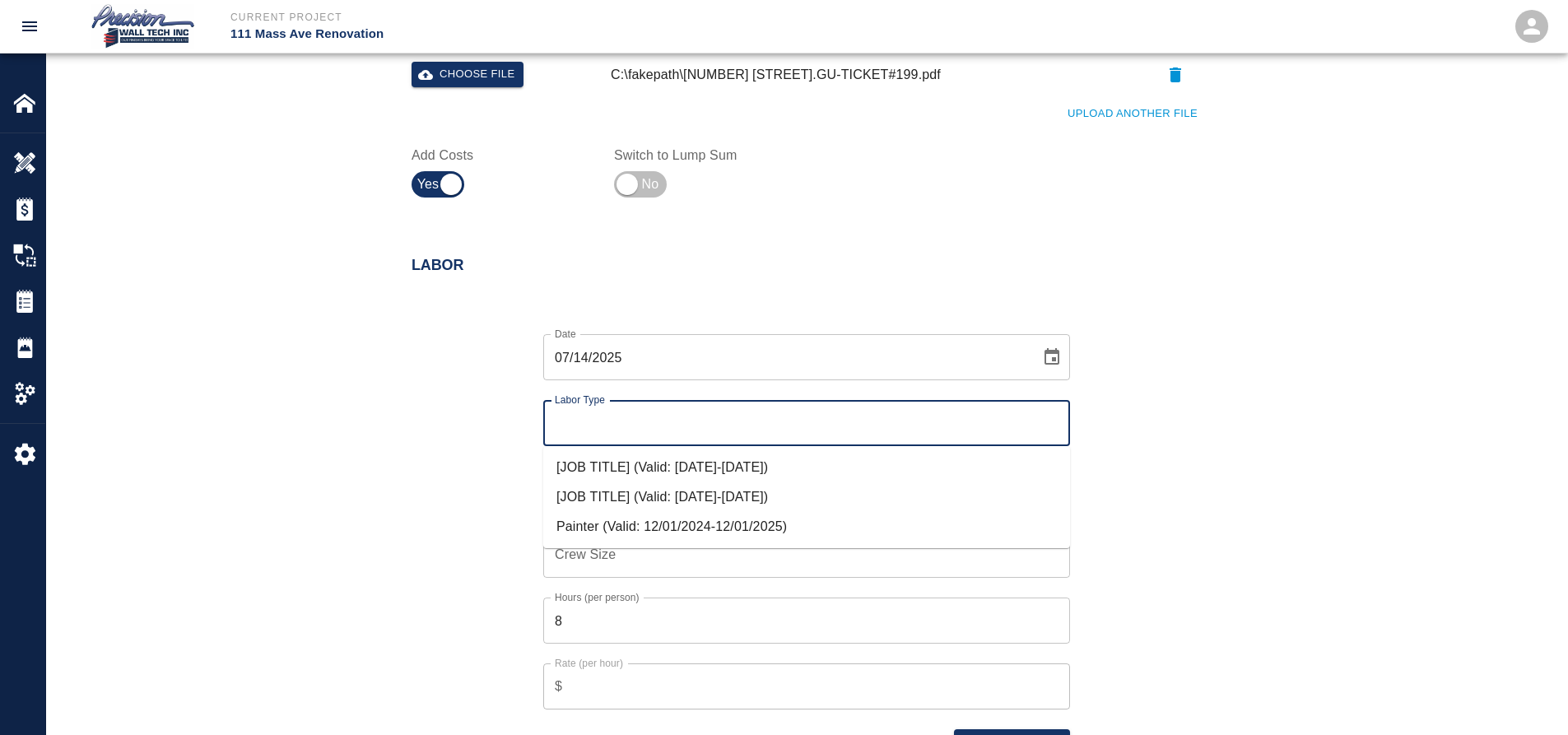 click on "Painter (Valid: 12/01/2024-12/01/2025)" at bounding box center (807, 527) 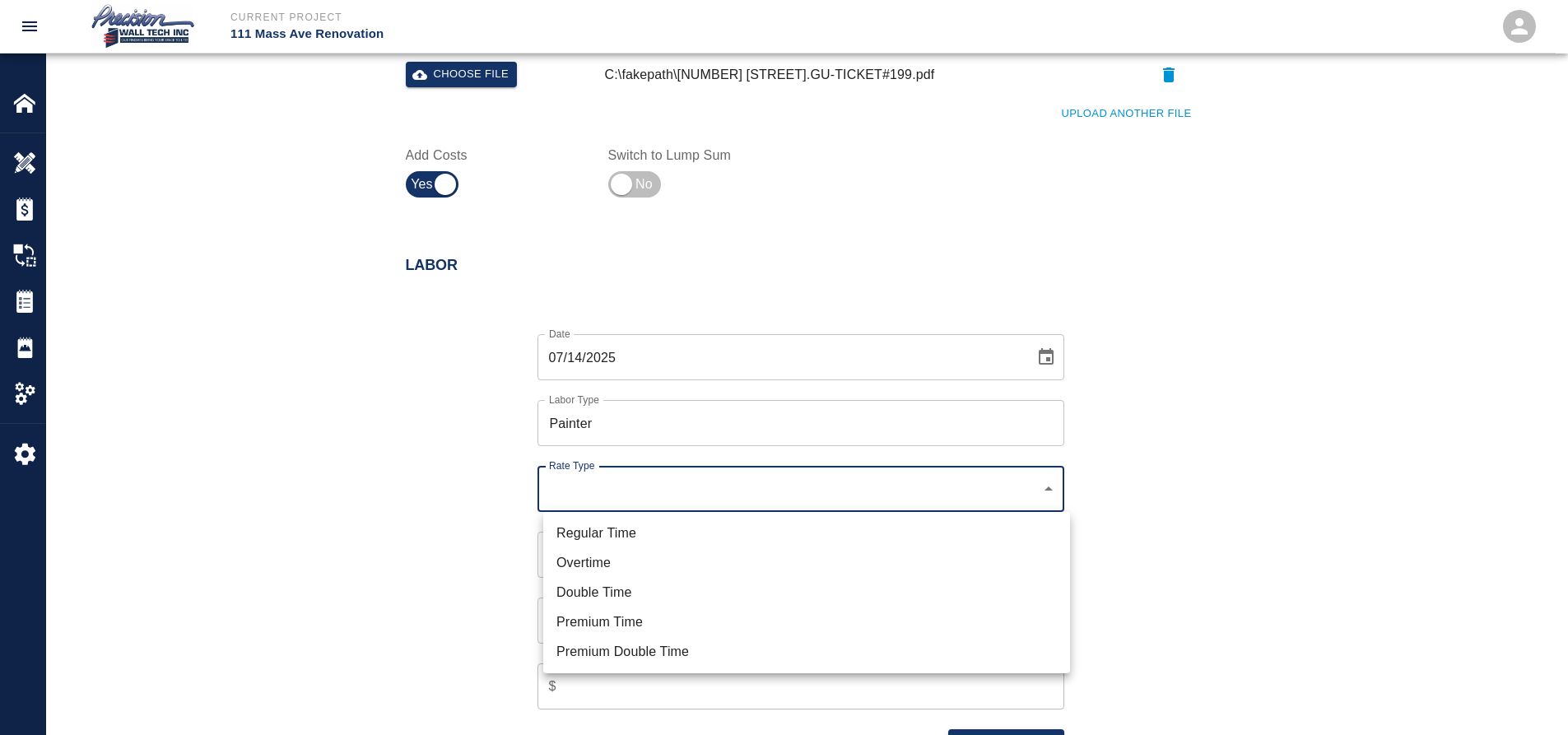 click on "Current Project 111 Mass Ave Renovation Home 111 Mass Ave Renovation Overview Estimates Change Orders Tickets Daily Reports Project Settings Settings Powered By Terms of Service  |  Privacy Policy Add Ticket Ticket Number 199 Ticket Number PCO Number INT-568 PCO Number Start Date  07/14/2025 Start Date  End Date 07/14/2025 End Date Work Description Ticket 199, 7/11/2025,
We started removing, wallpaper , apply primer and re-installed wc -11
In women’s restroom # 707 on 7th floor .
WC #11 ( 3 yards . ) x Work Description Notes x Notes Subject Ticket-199- Subject Invoice Number Invoice Number Invoice Date 07/14/2025 Invoice Date Upload Attachments (1.3MB of 50MB limit) Choose file 111 MASS AVE.GU-TICKET#199.pdf Upload Another File Add Costs Switch to Lump Sum Labor Date 07/14/2025 Date Labor Type Painter Labor Type Rate Type ​ Rate Type Crew Size Crew Size Hours (per person) 8 Hours (per person) Rate (per hour) $ Rate (per hour) Cancel Add Labor Material Add New Equipment Add New Markups on Total Add Markup" at bounding box center [784, -291] 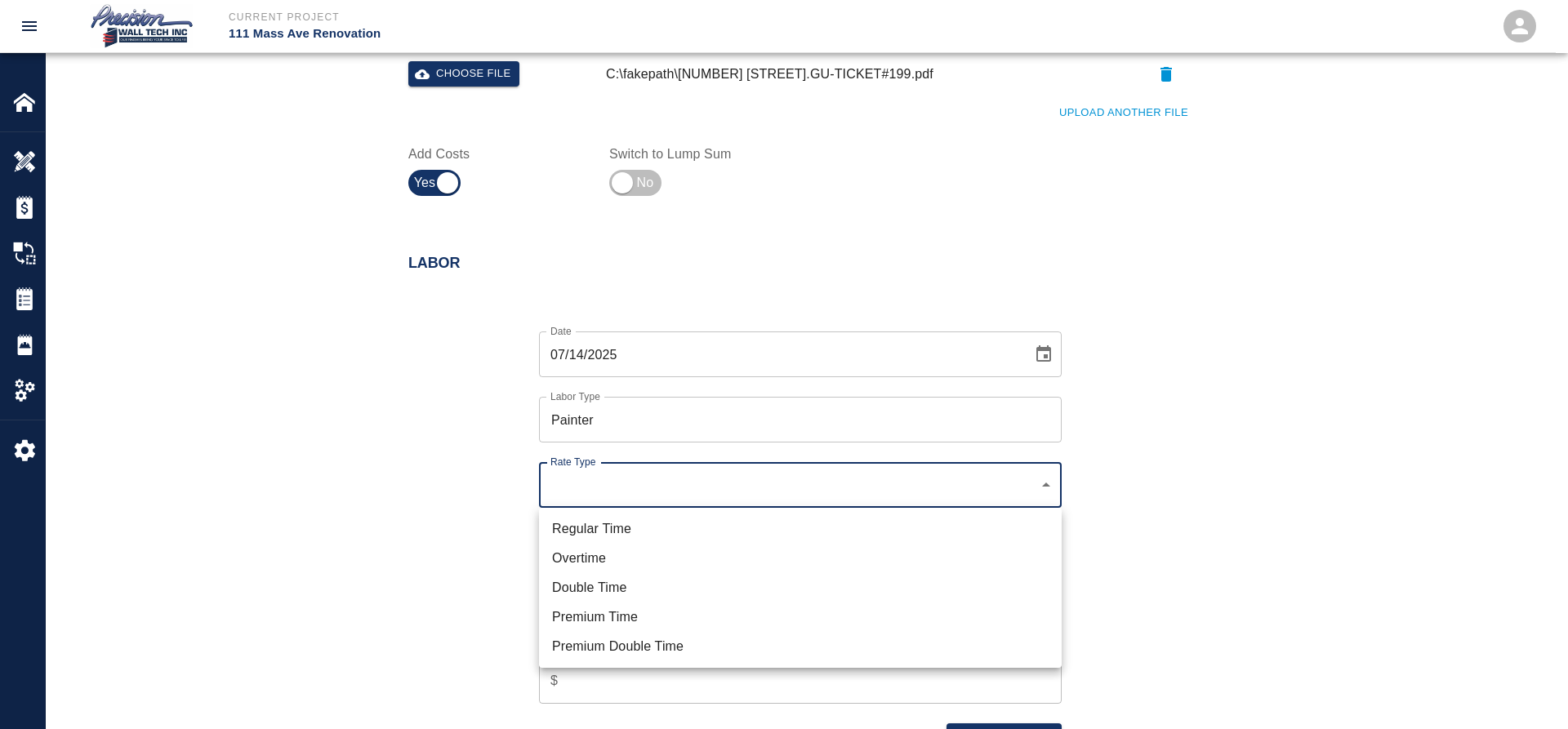 click on "Regular Time" at bounding box center [800, 529] 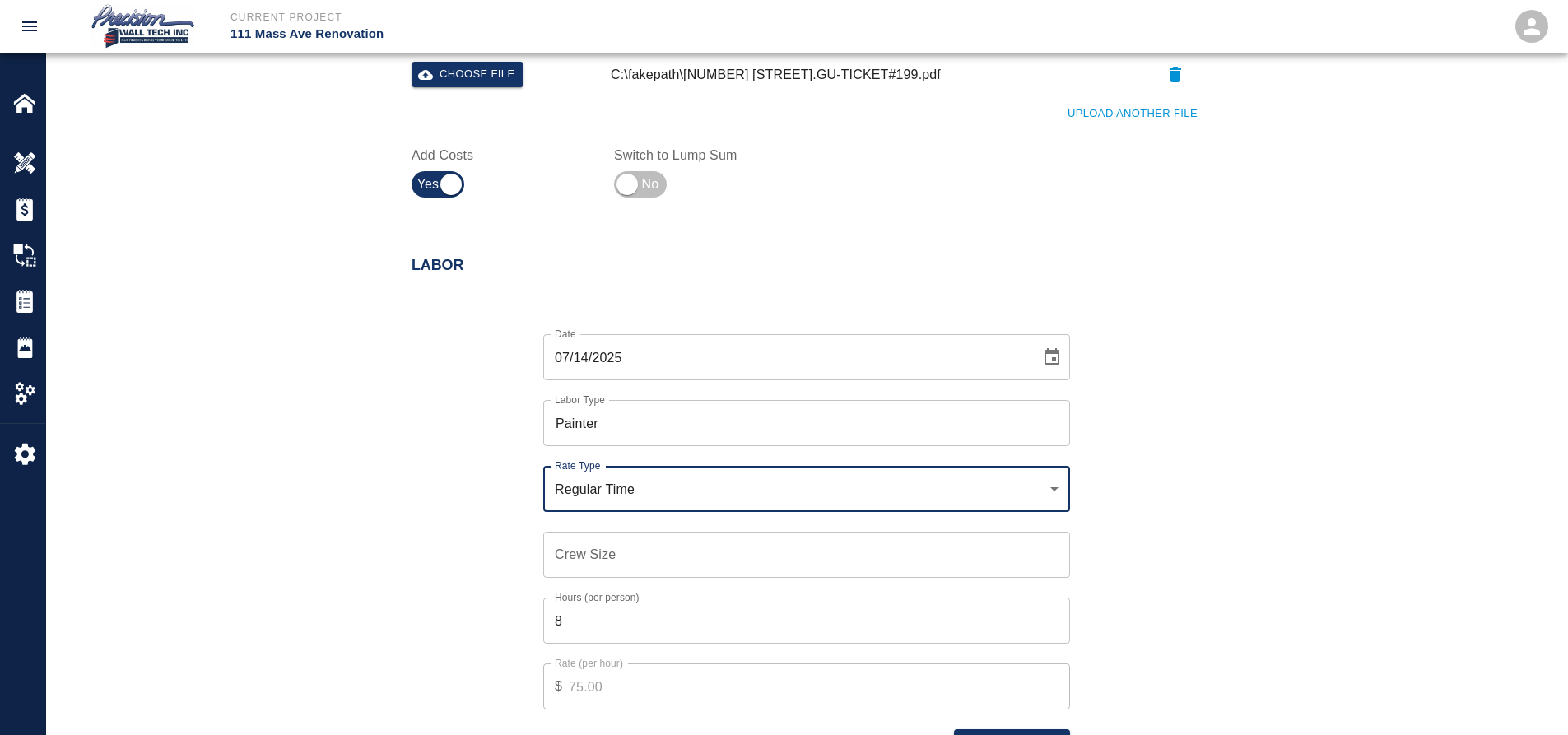 click on "Crew Size" at bounding box center [807, 555] 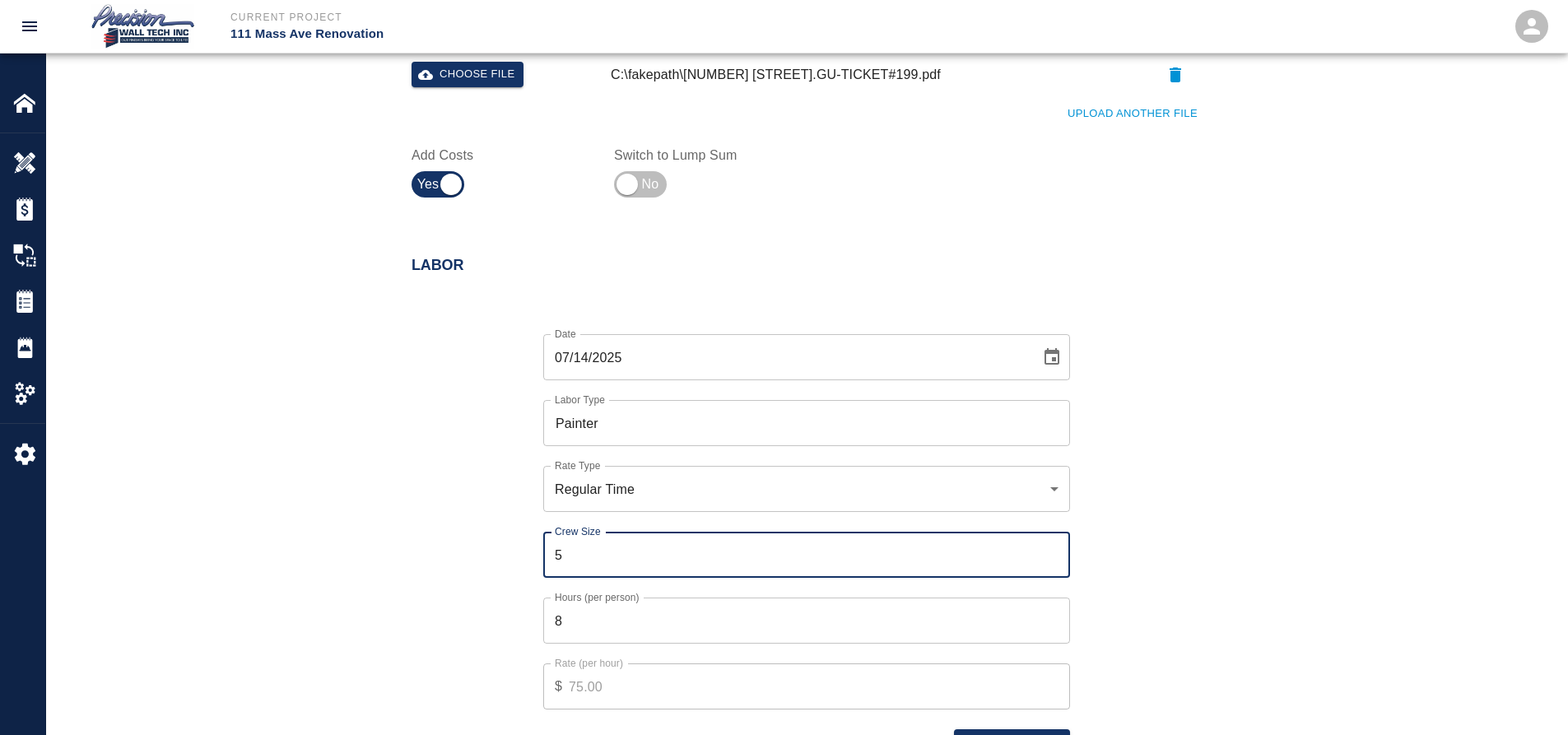 click on "5" at bounding box center (807, 555) 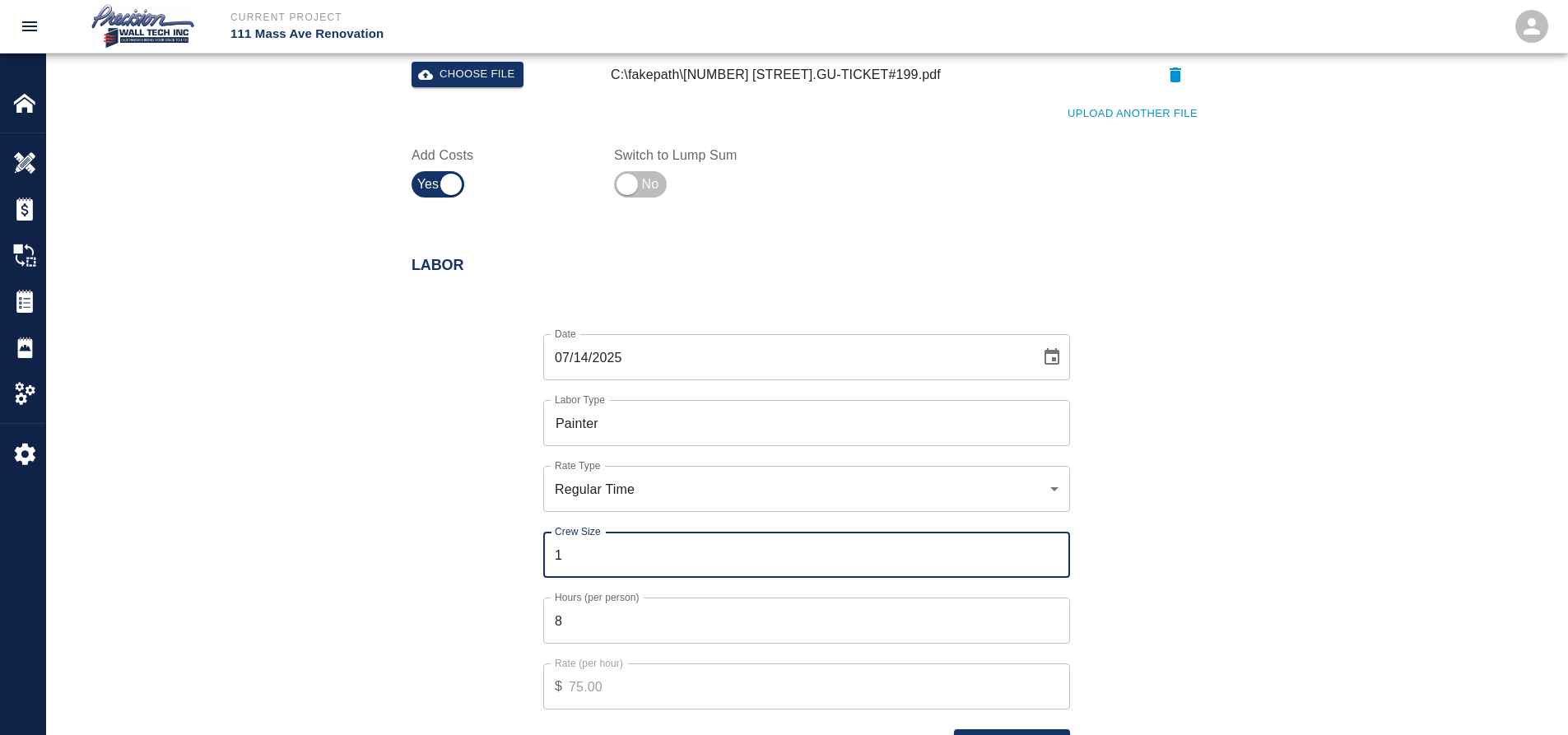 type on "1" 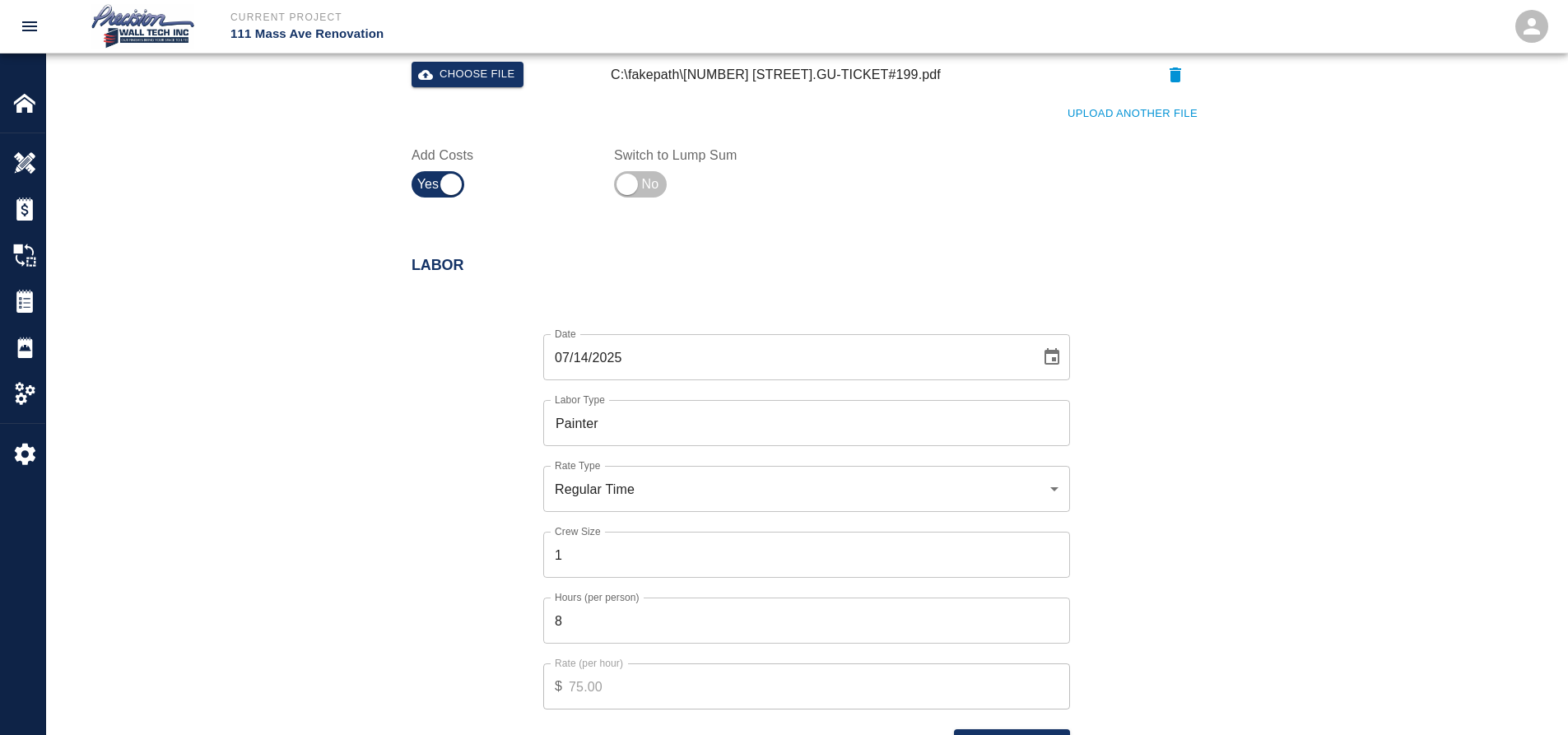 click on "8" at bounding box center (807, 621) 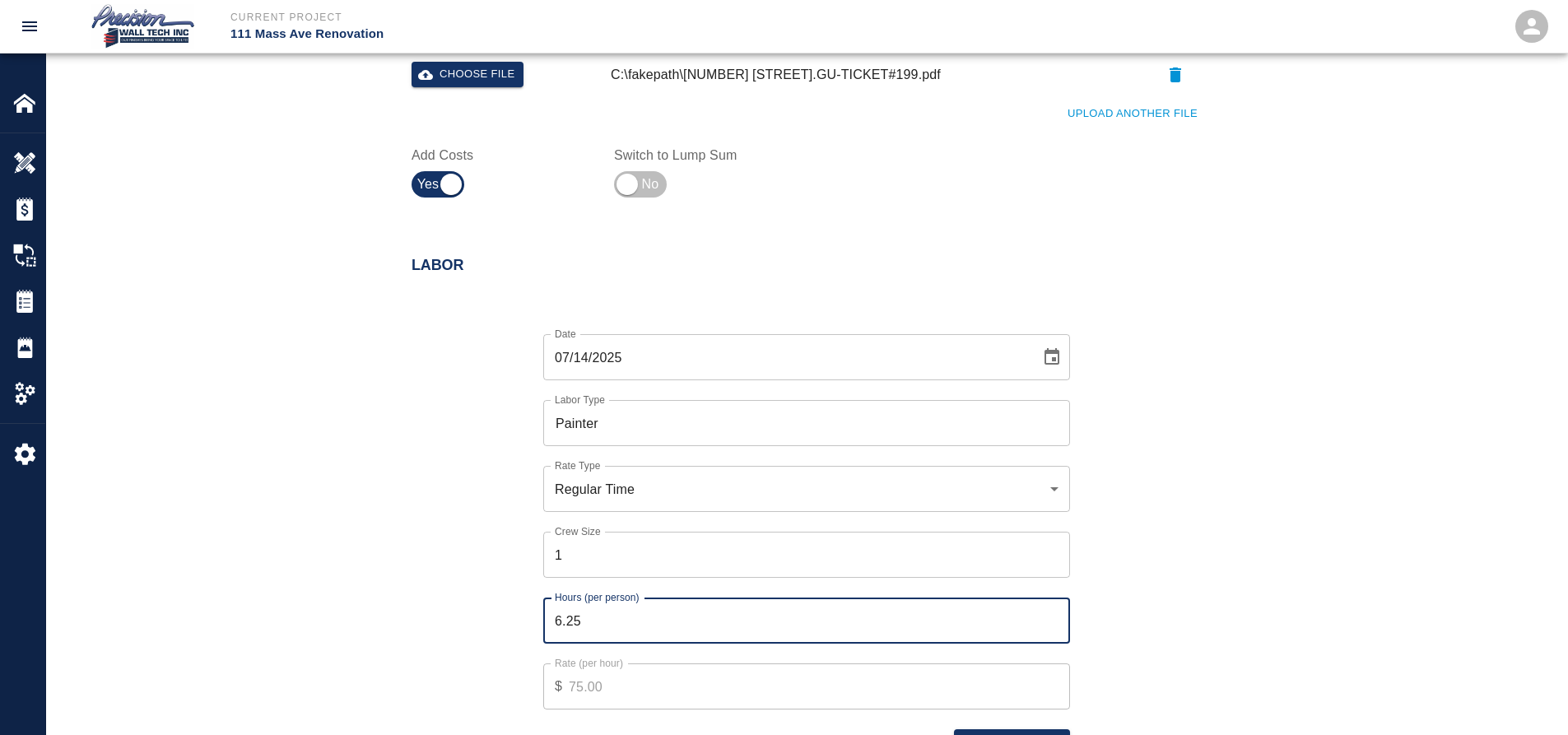 click on "6" at bounding box center [807, 621] 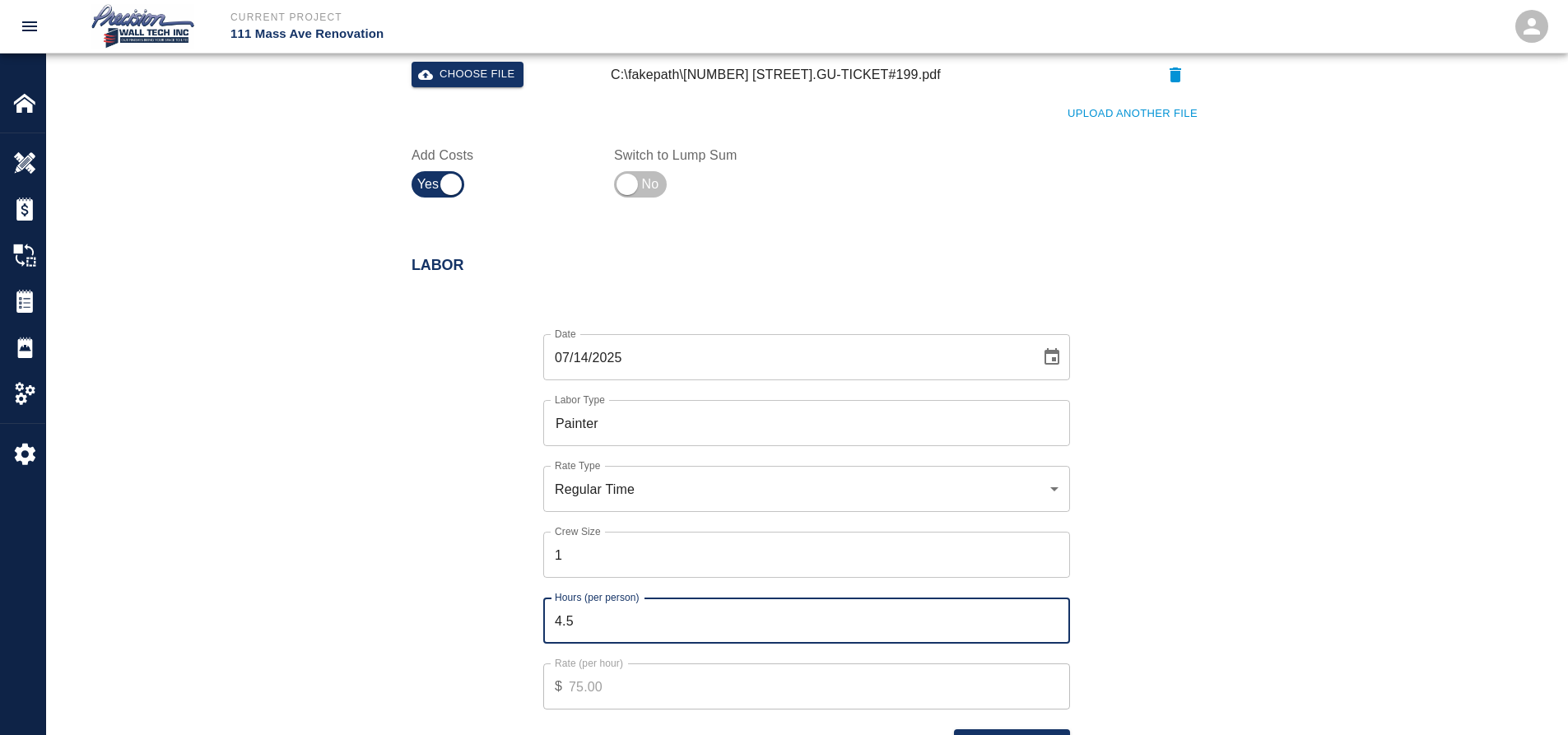 click on "4.5" at bounding box center (807, 621) 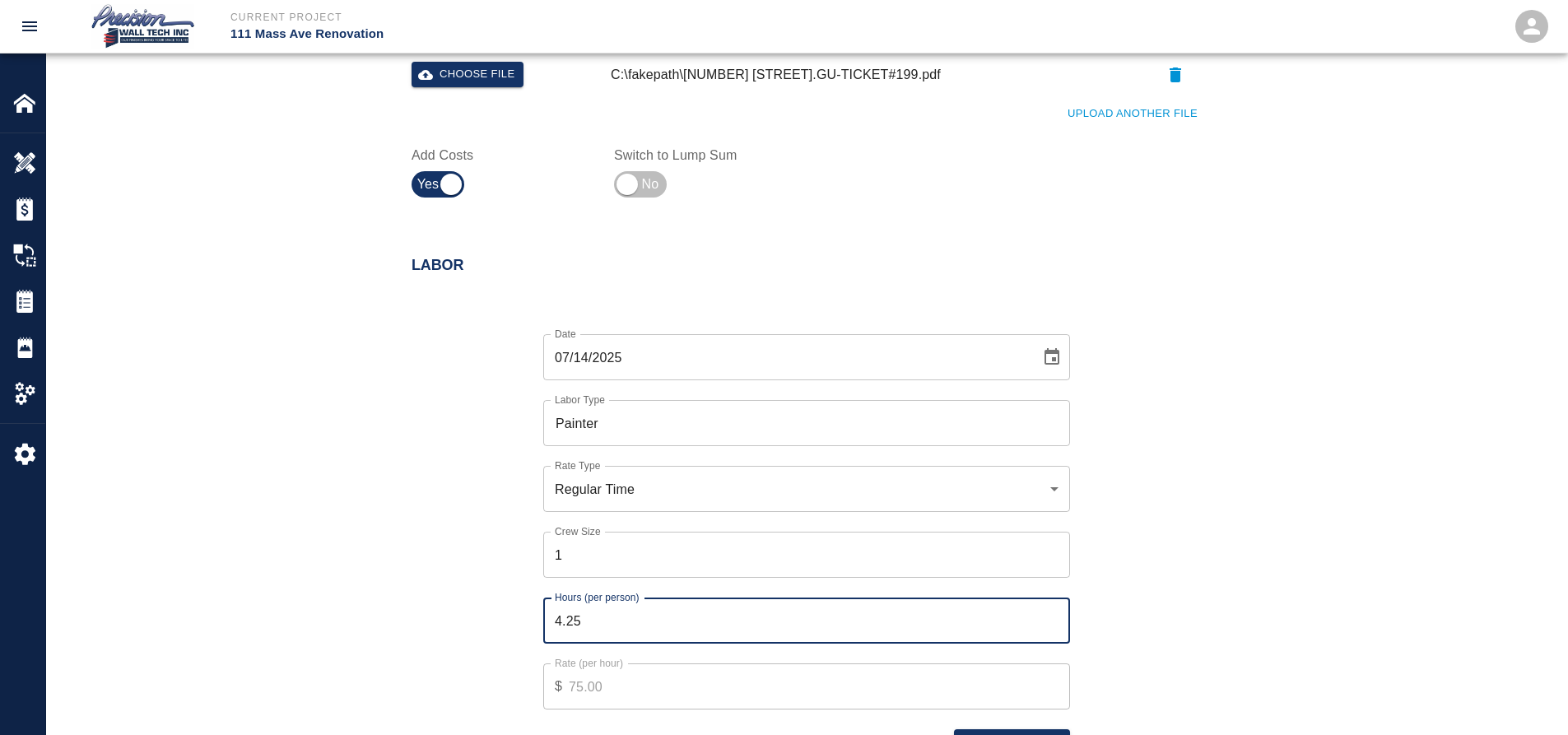 click on "4.25" at bounding box center (807, 621) 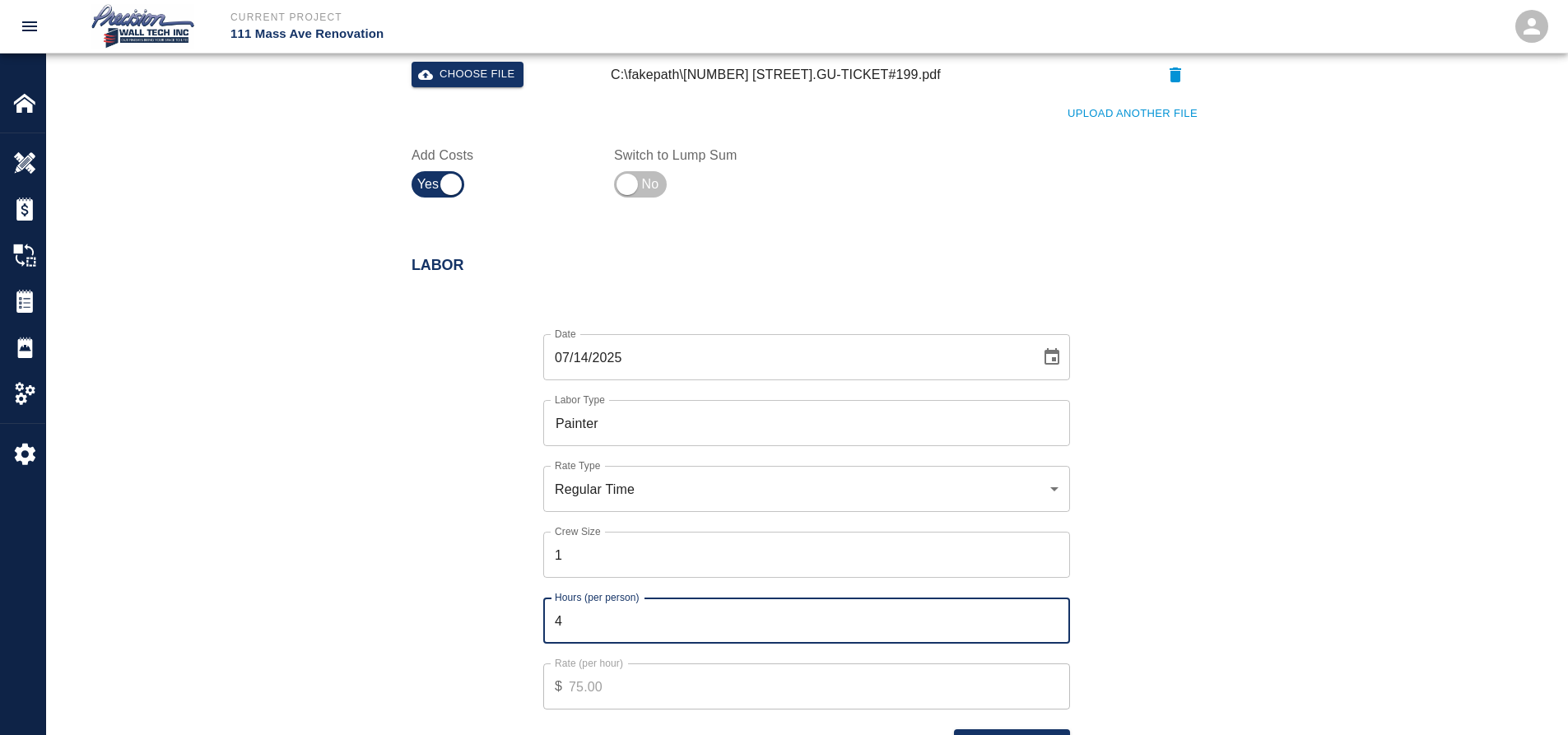 click on "4" at bounding box center [807, 621] 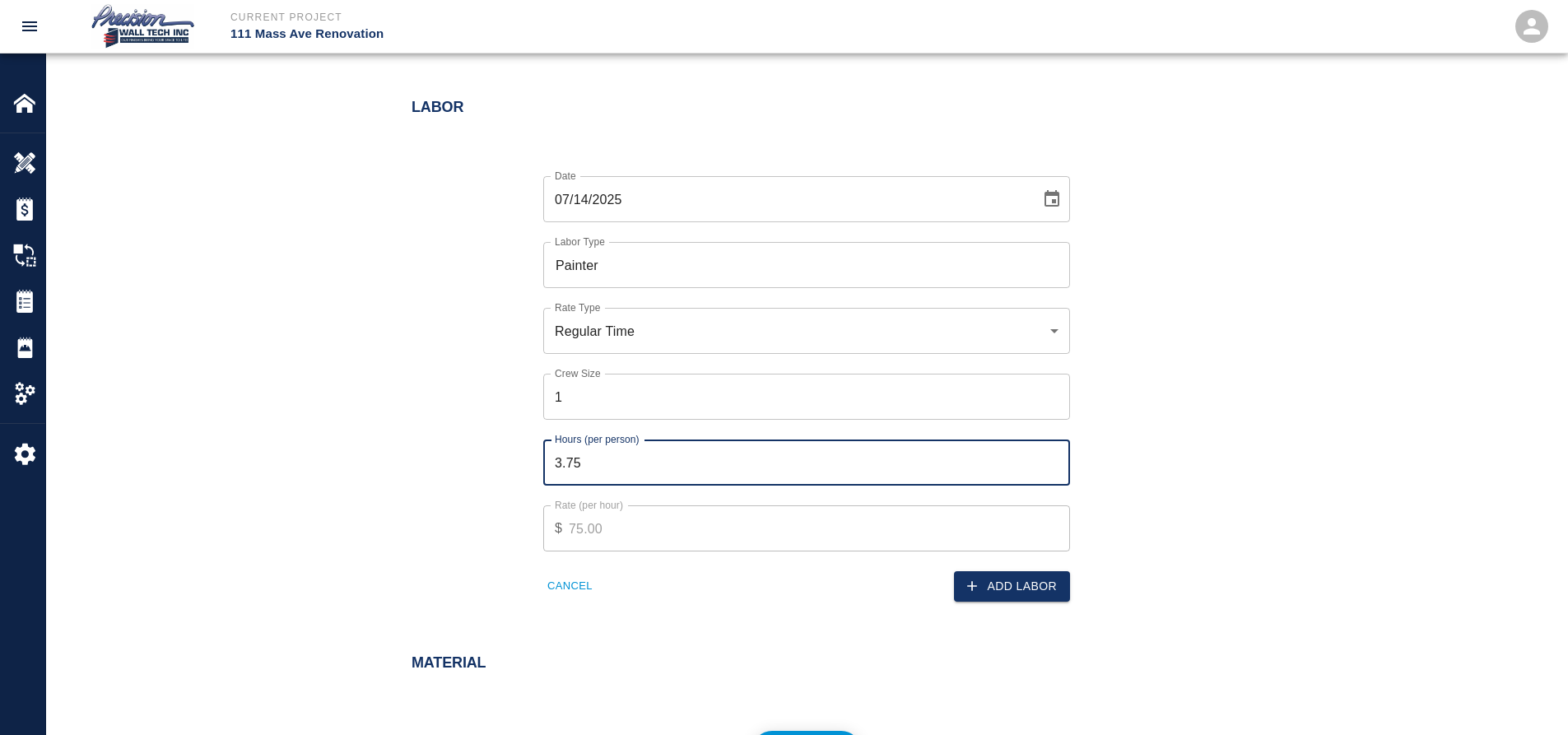 scroll, scrollTop: 823, scrollLeft: 0, axis: vertical 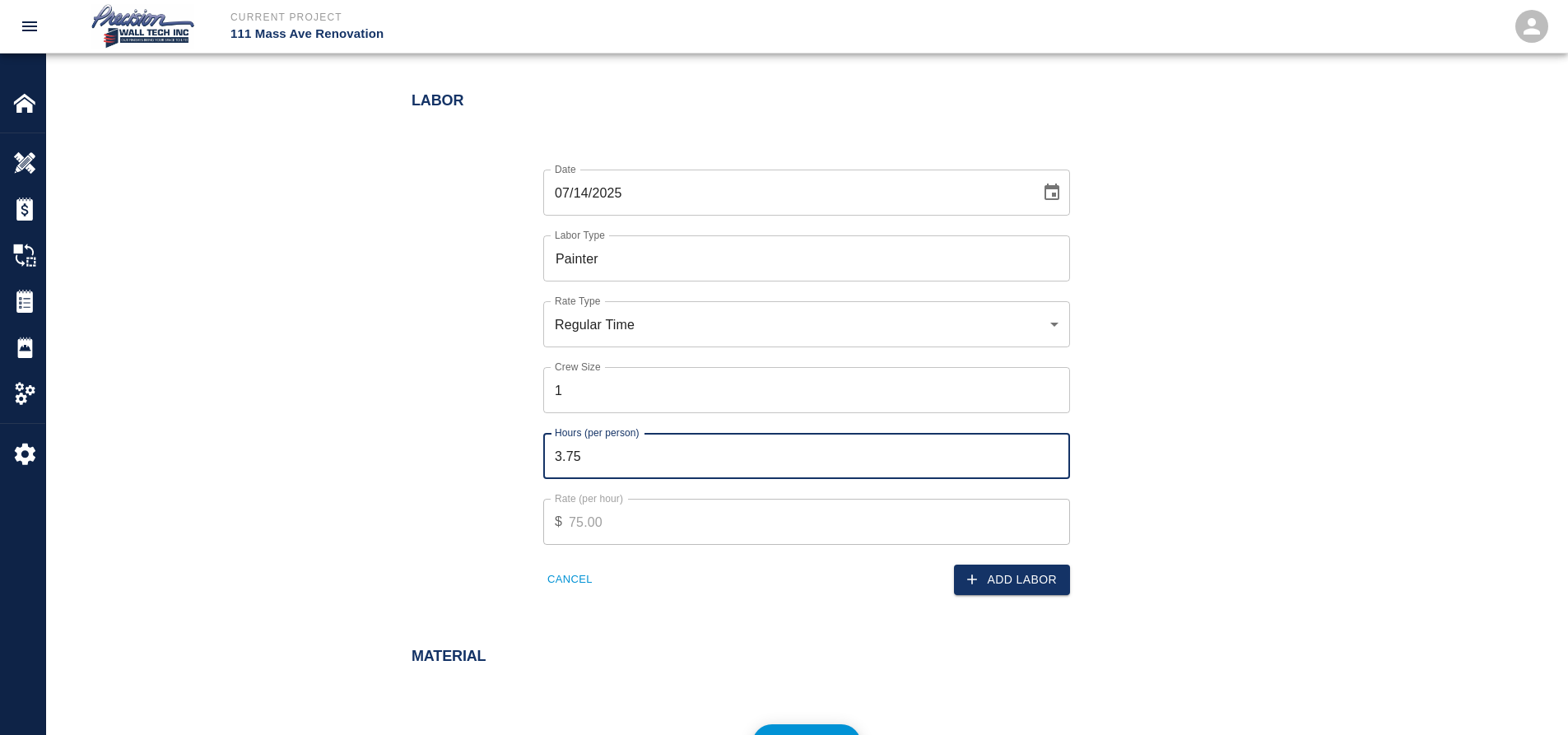 type on "4" 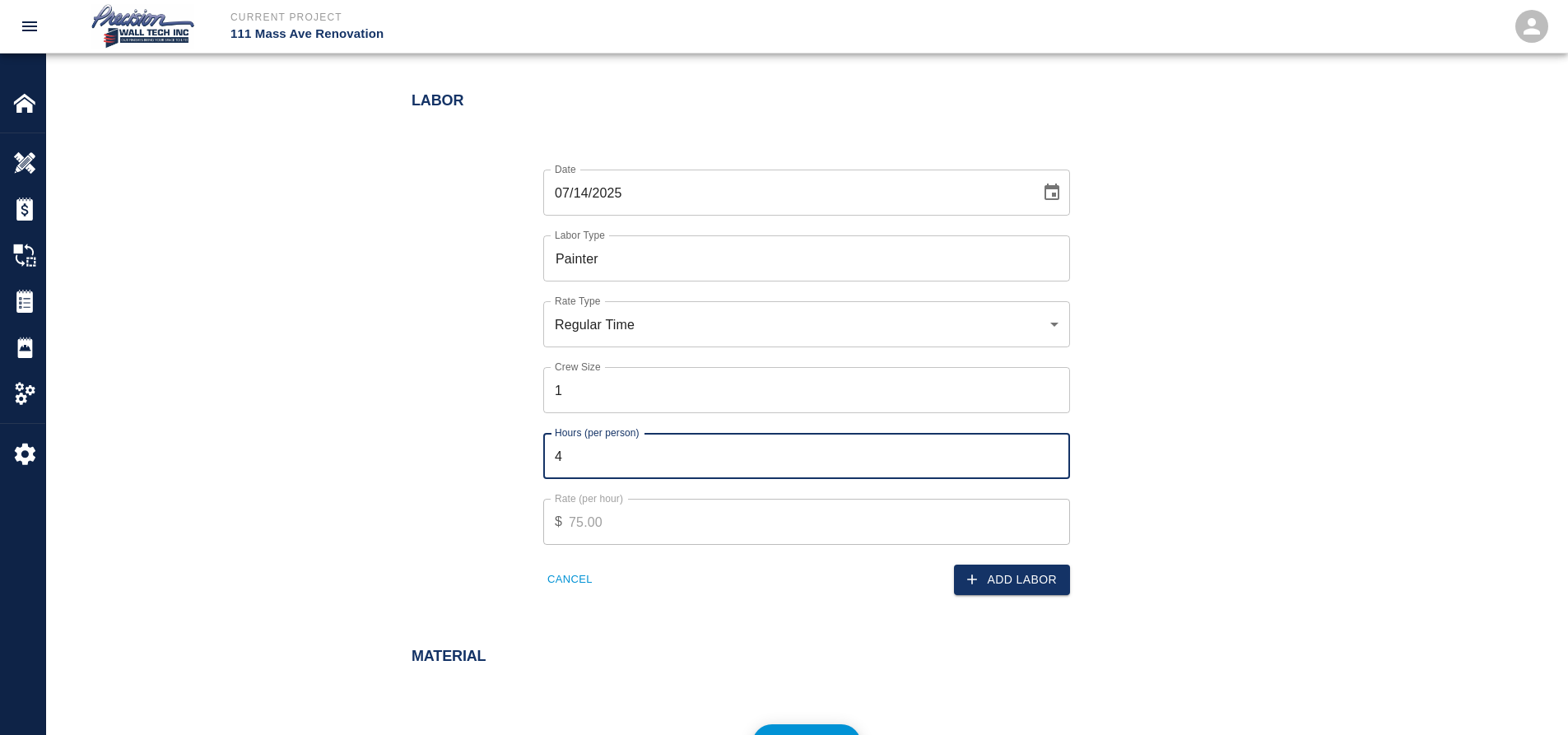 click on "4" at bounding box center (807, 456) 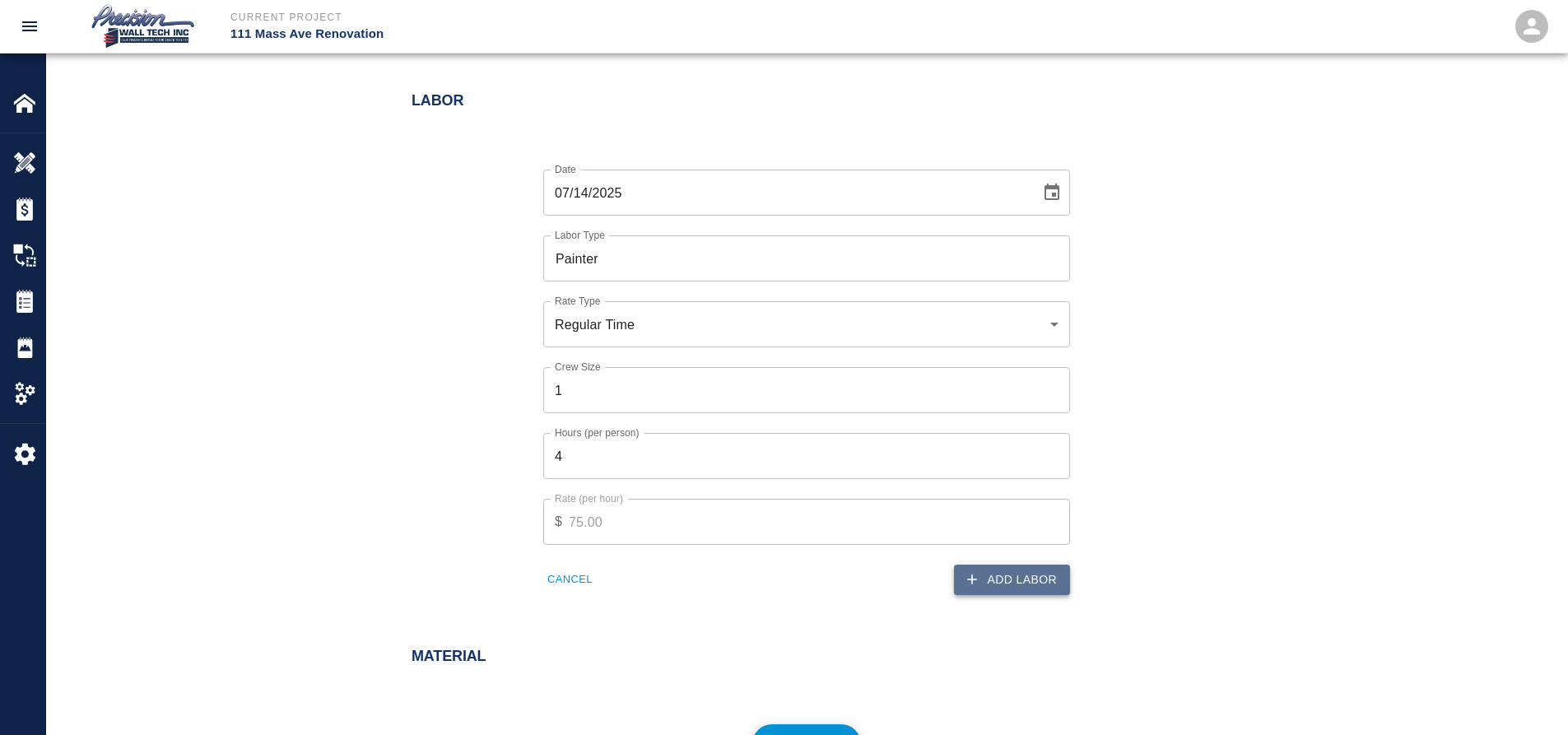 click on "Add Labor" at bounding box center (1012, 579) 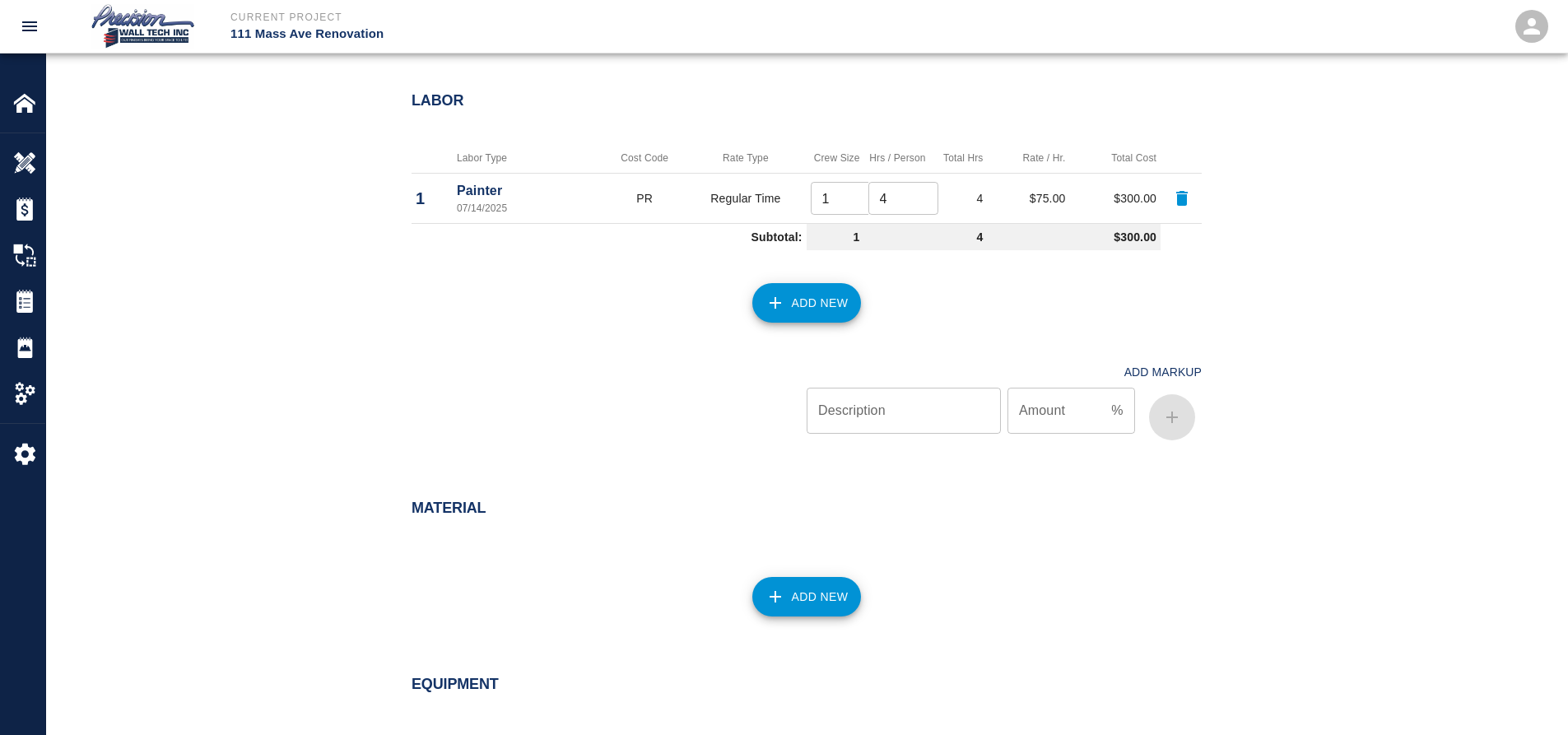 click on "Add New" at bounding box center [807, 597] 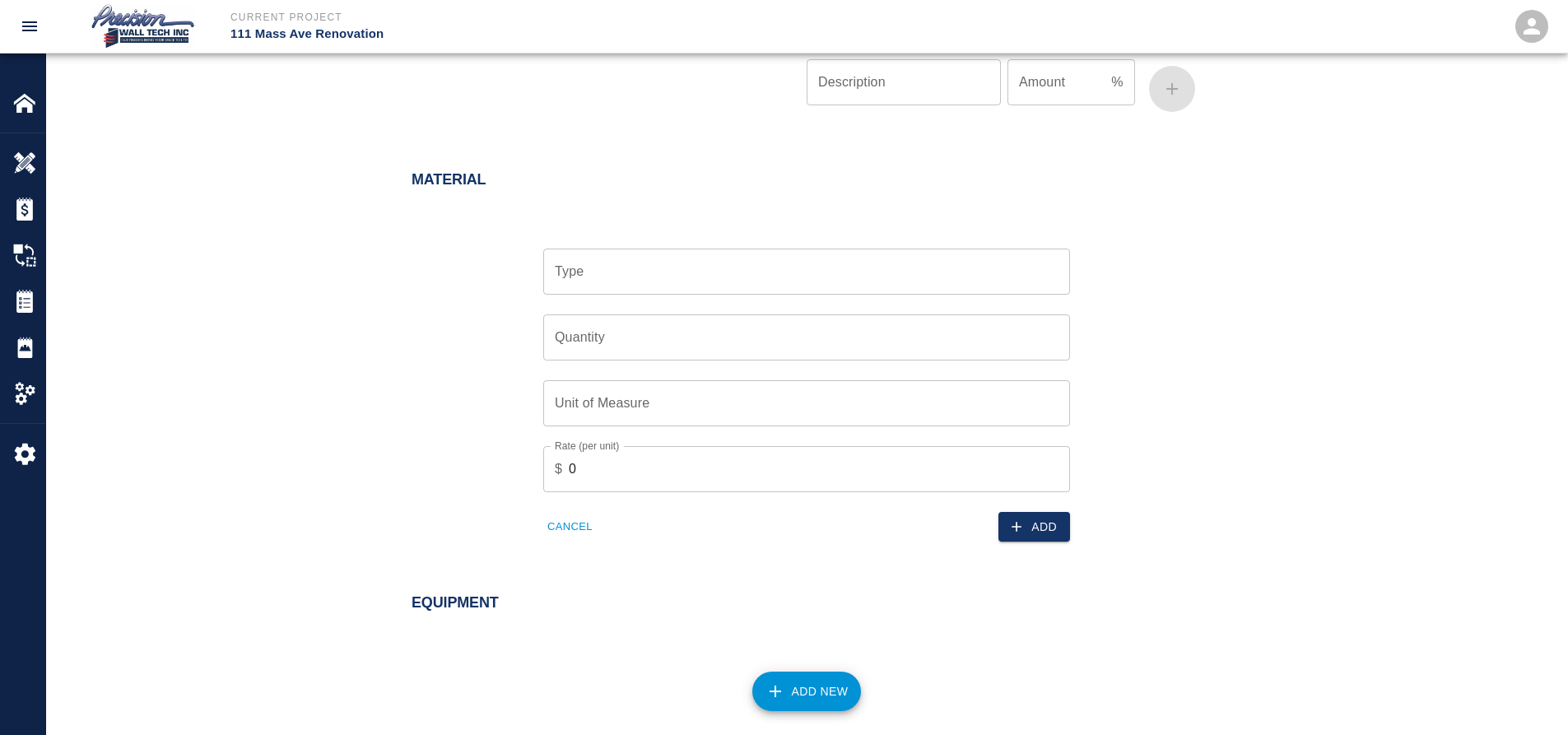scroll, scrollTop: 1152, scrollLeft: 0, axis: vertical 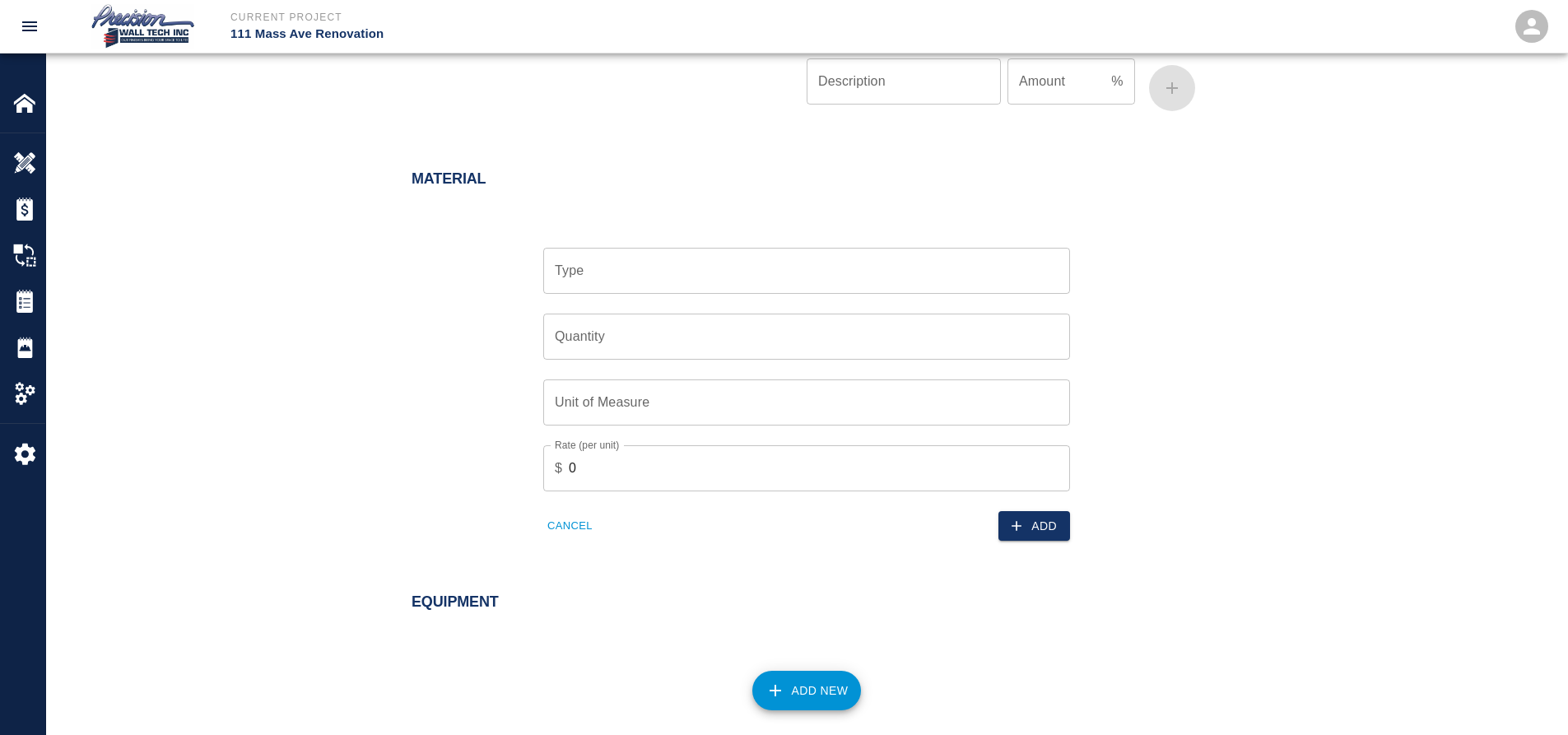 click on "Type" at bounding box center [807, 271] 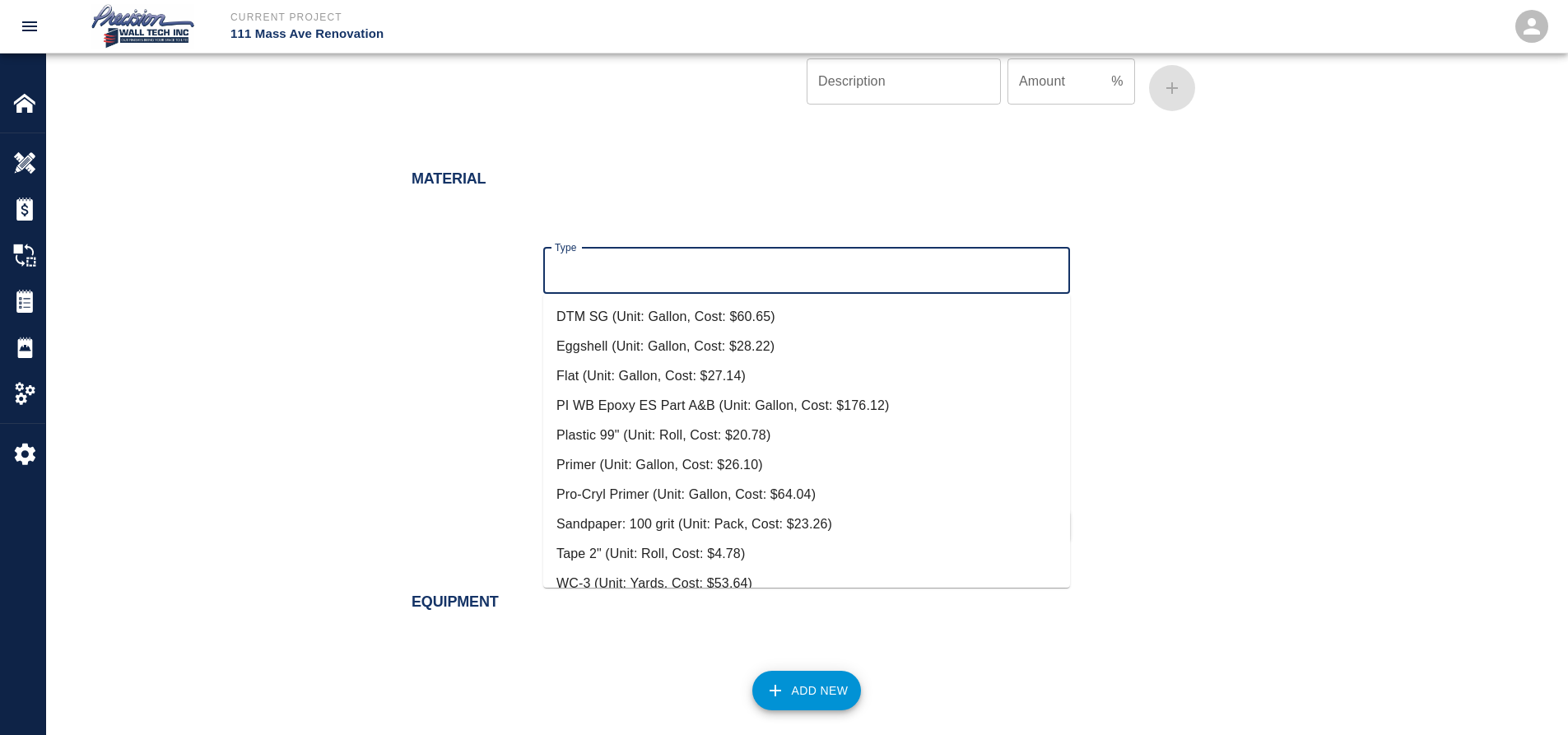 scroll, scrollTop: 134, scrollLeft: 0, axis: vertical 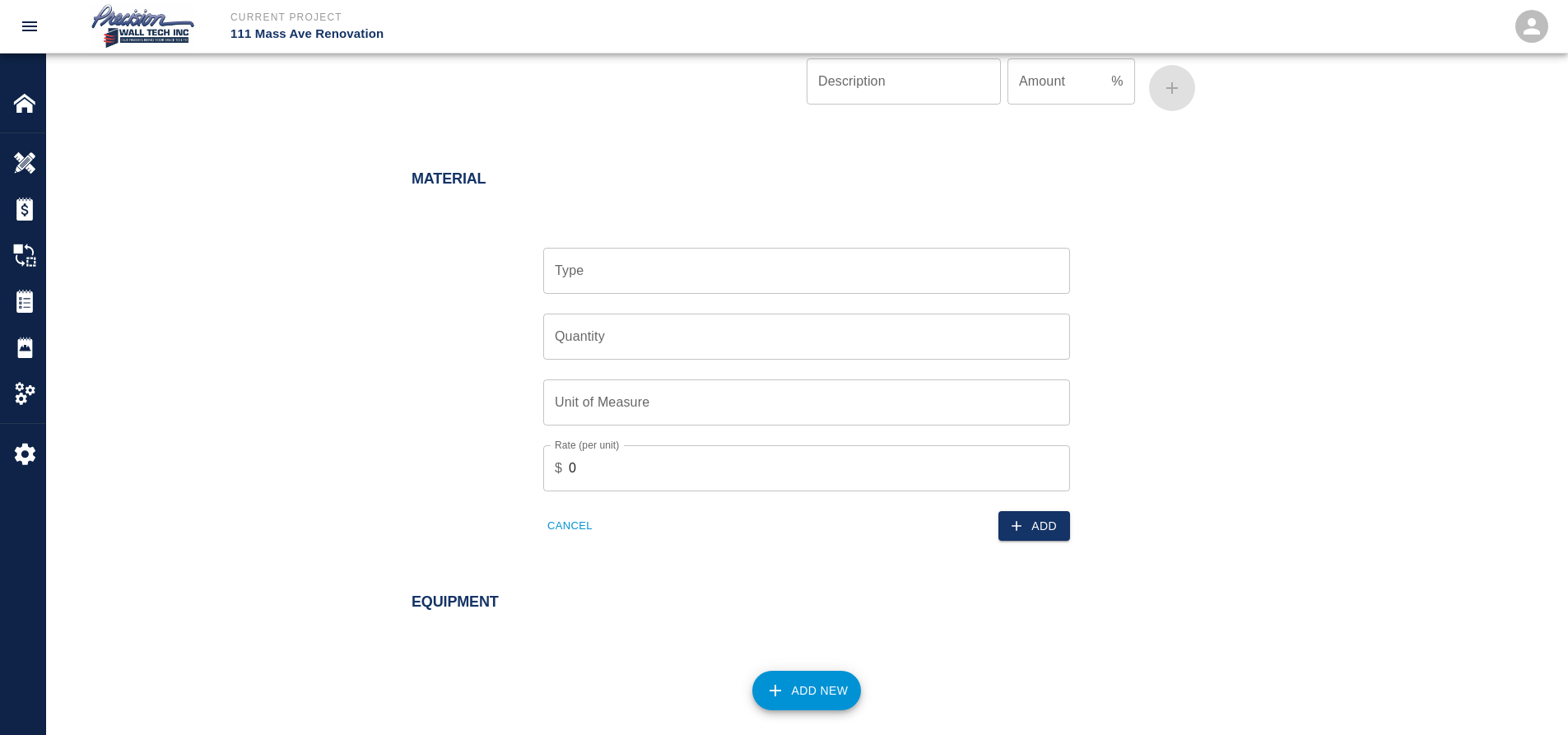click on "Type Type Quantity Quantity Unit of Measure Unit of Measure Rate (per unit) $ 0 Rate (per unit) Cancel Add" at bounding box center [797, 381] 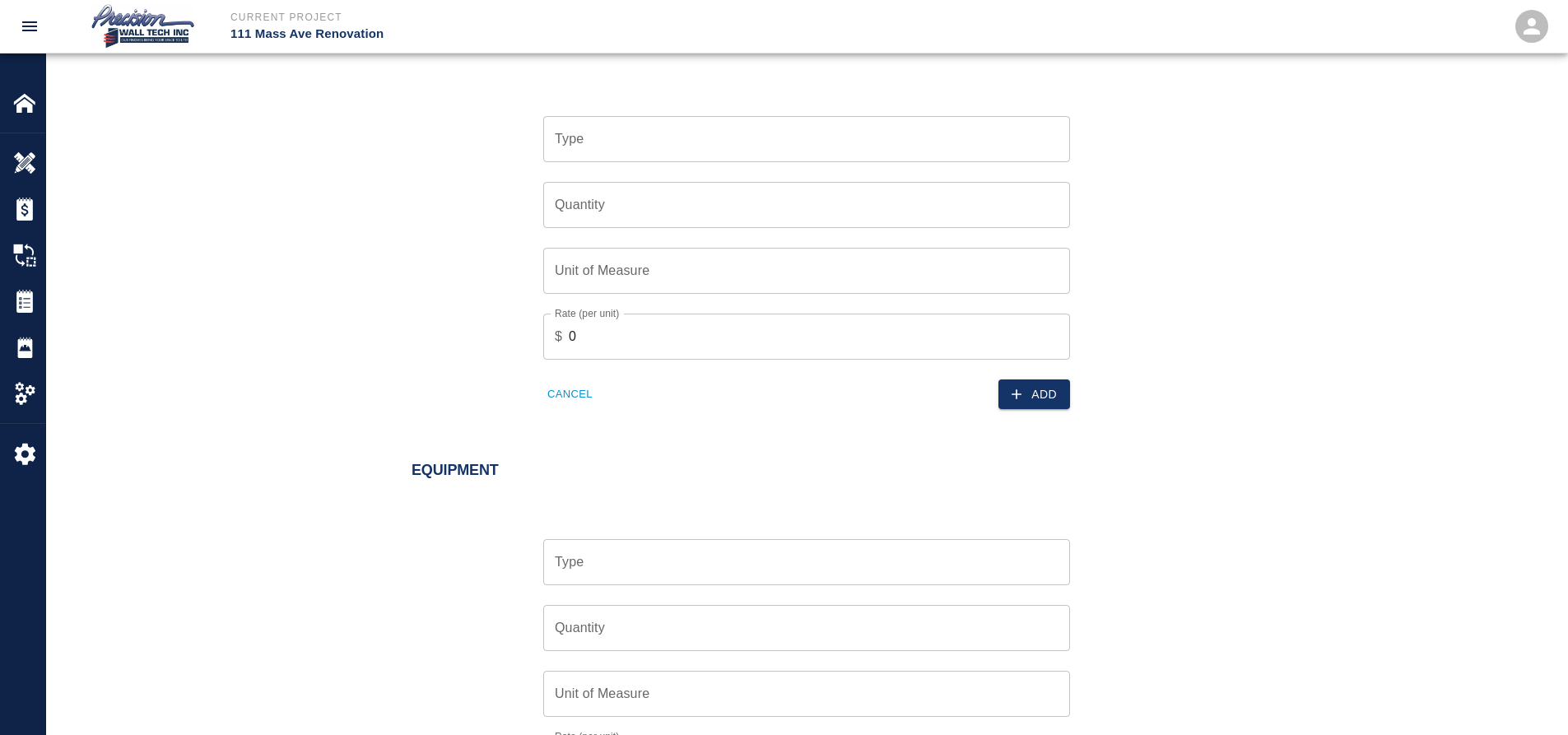 scroll, scrollTop: 1564, scrollLeft: 0, axis: vertical 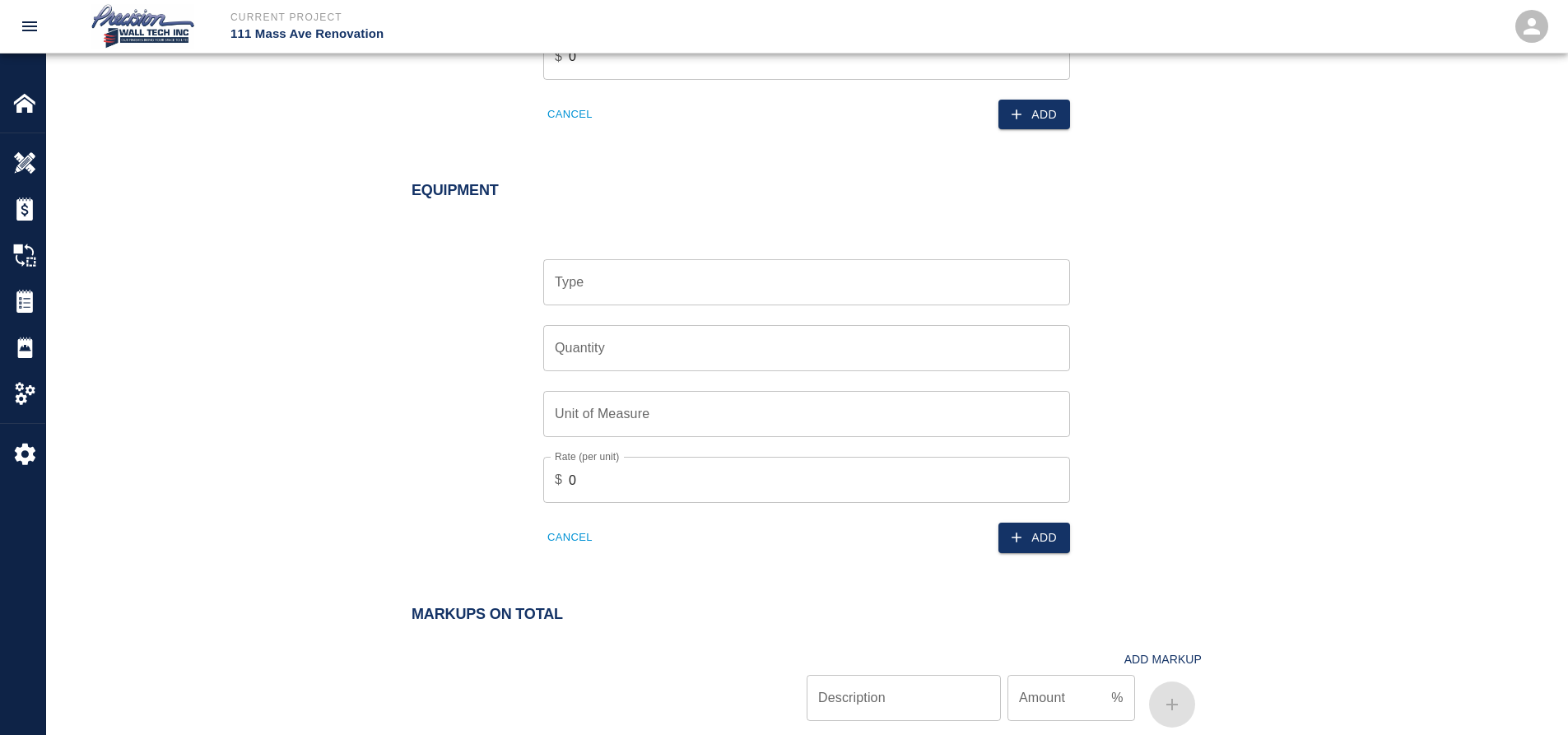 click on "Type" at bounding box center (807, 282) 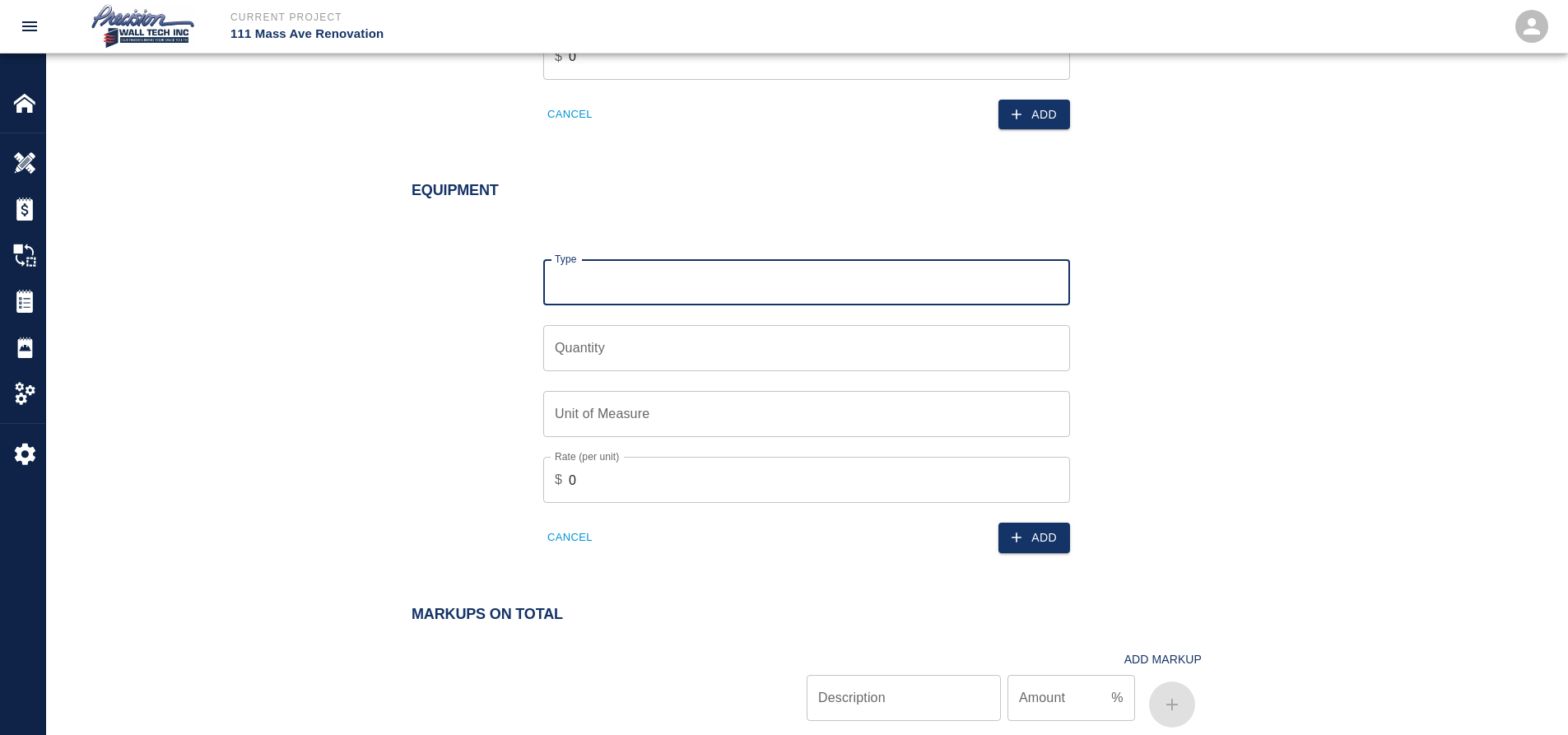 click on "Type" at bounding box center (807, 282) 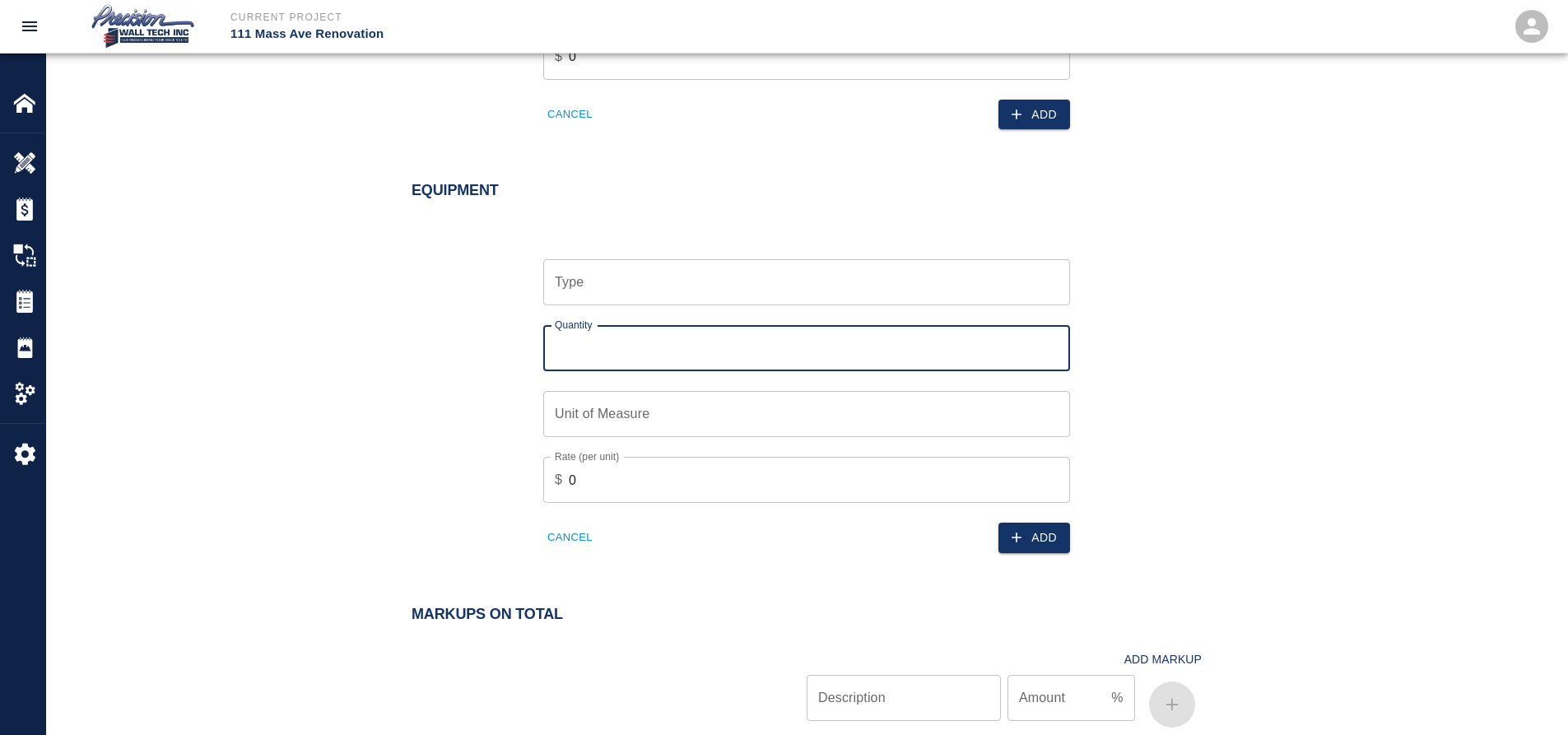 click on "Quantity" at bounding box center (807, 348) 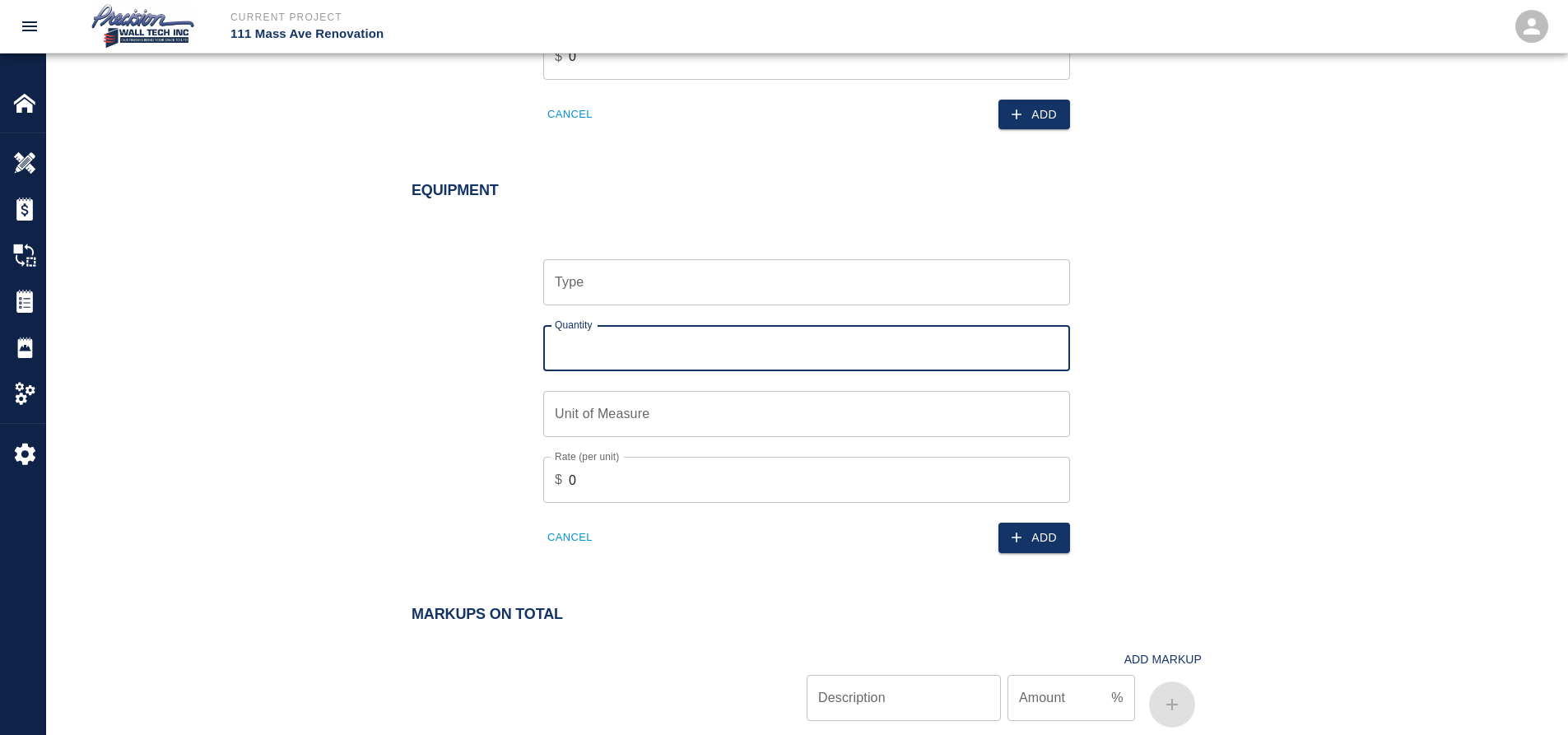 drag, startPoint x: 894, startPoint y: 407, endPoint x: 898, endPoint y: 309, distance: 98.081599 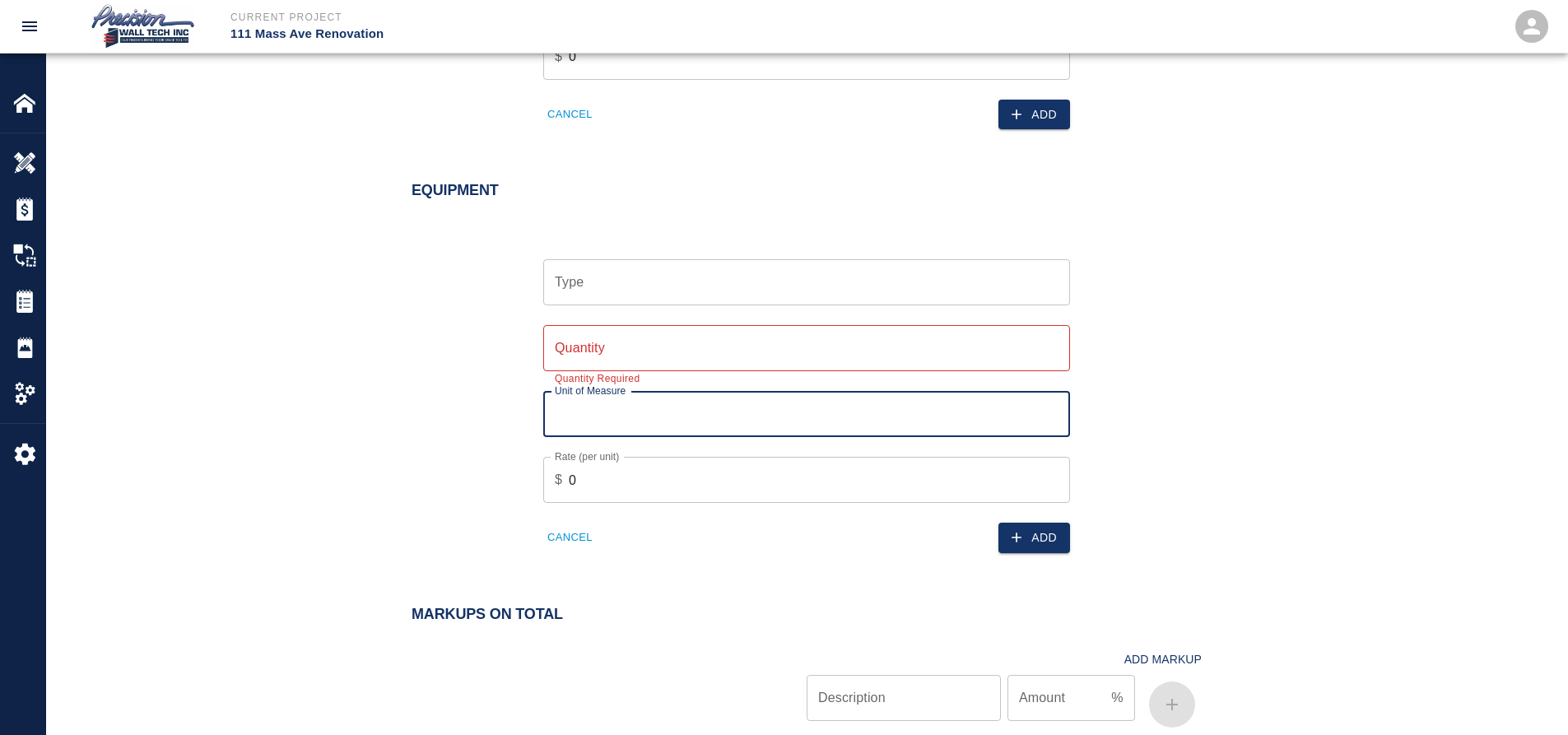 click on "Type" at bounding box center [807, 282] 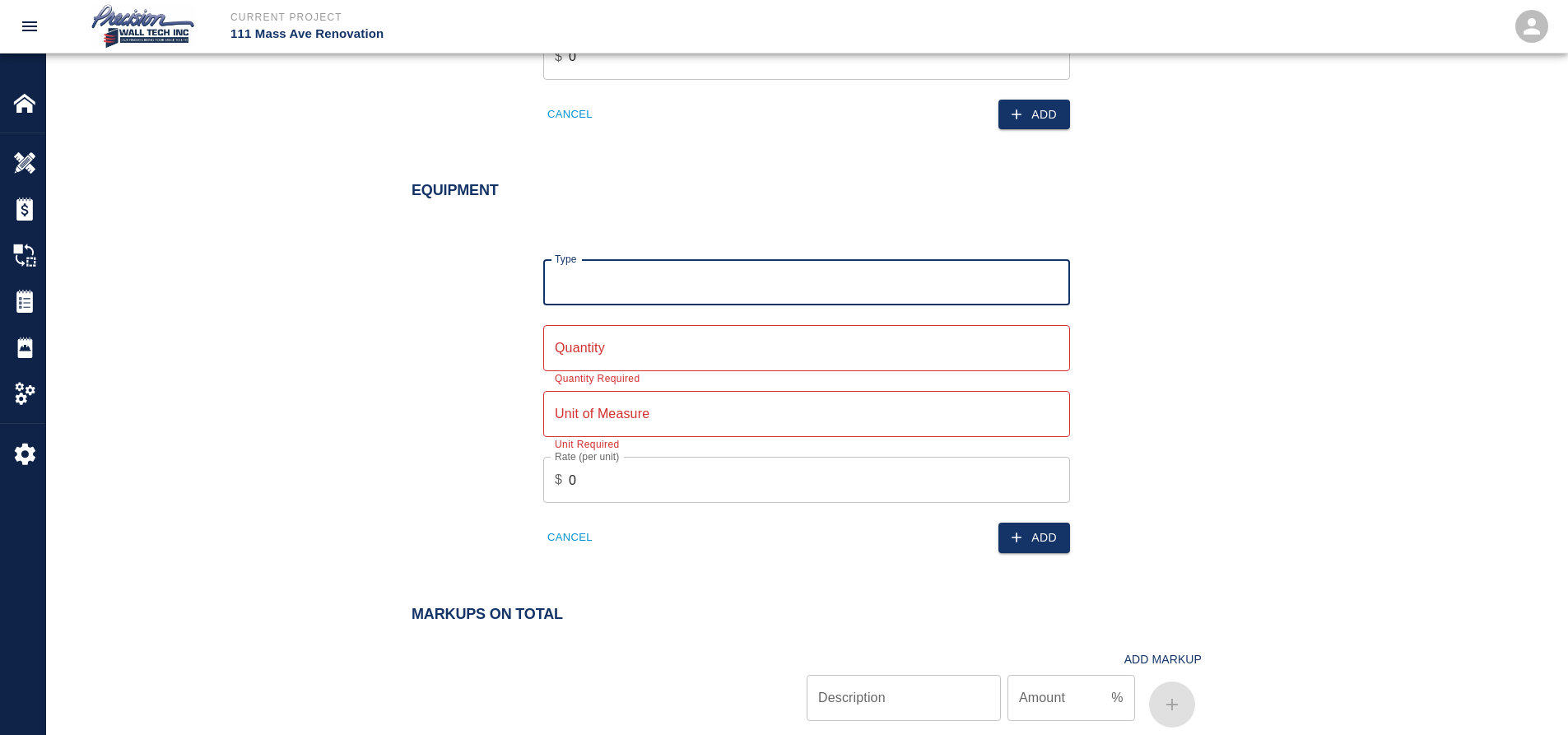 click on "Type" at bounding box center (807, 282) 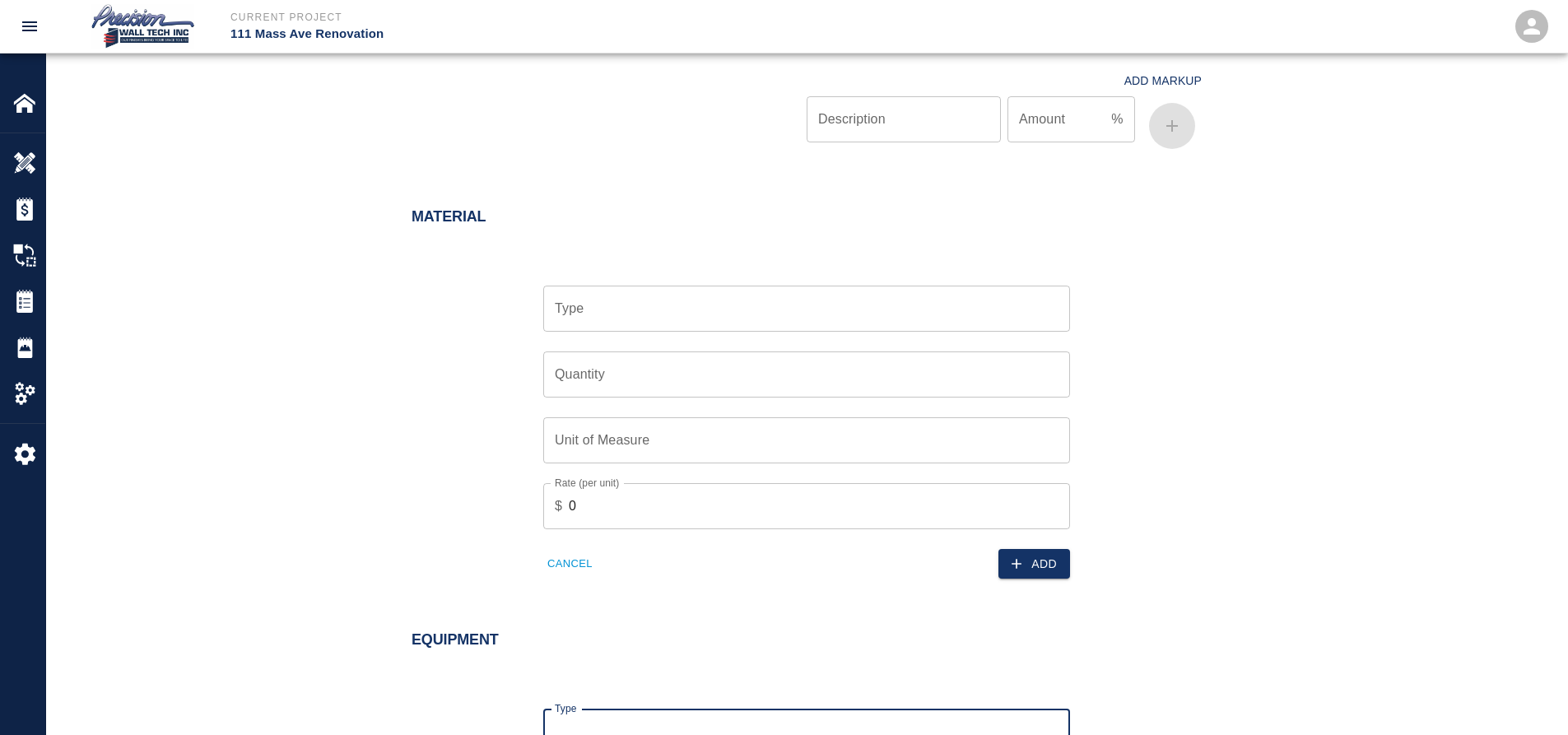 scroll, scrollTop: 1113, scrollLeft: 0, axis: vertical 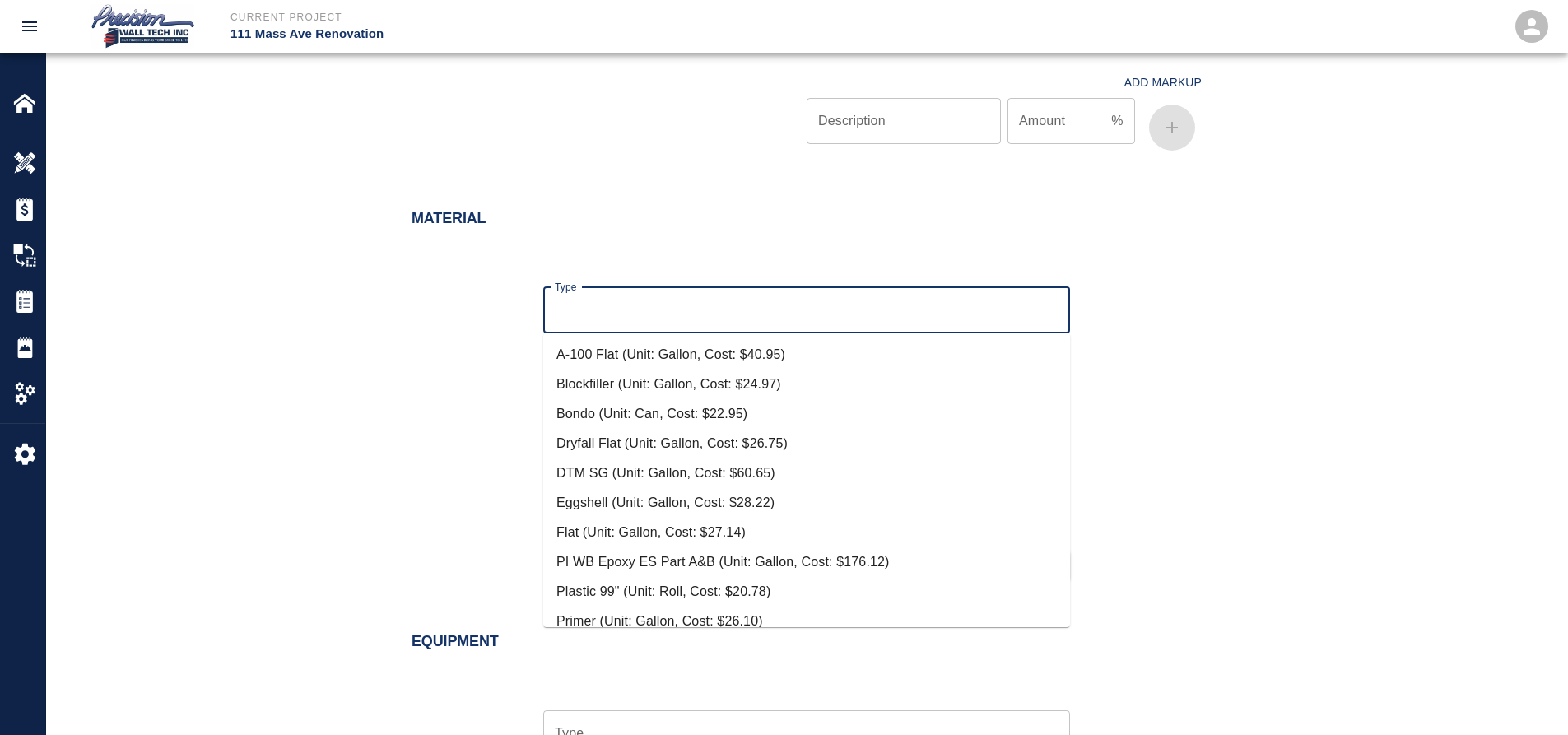 click on "Type" at bounding box center (807, 310) 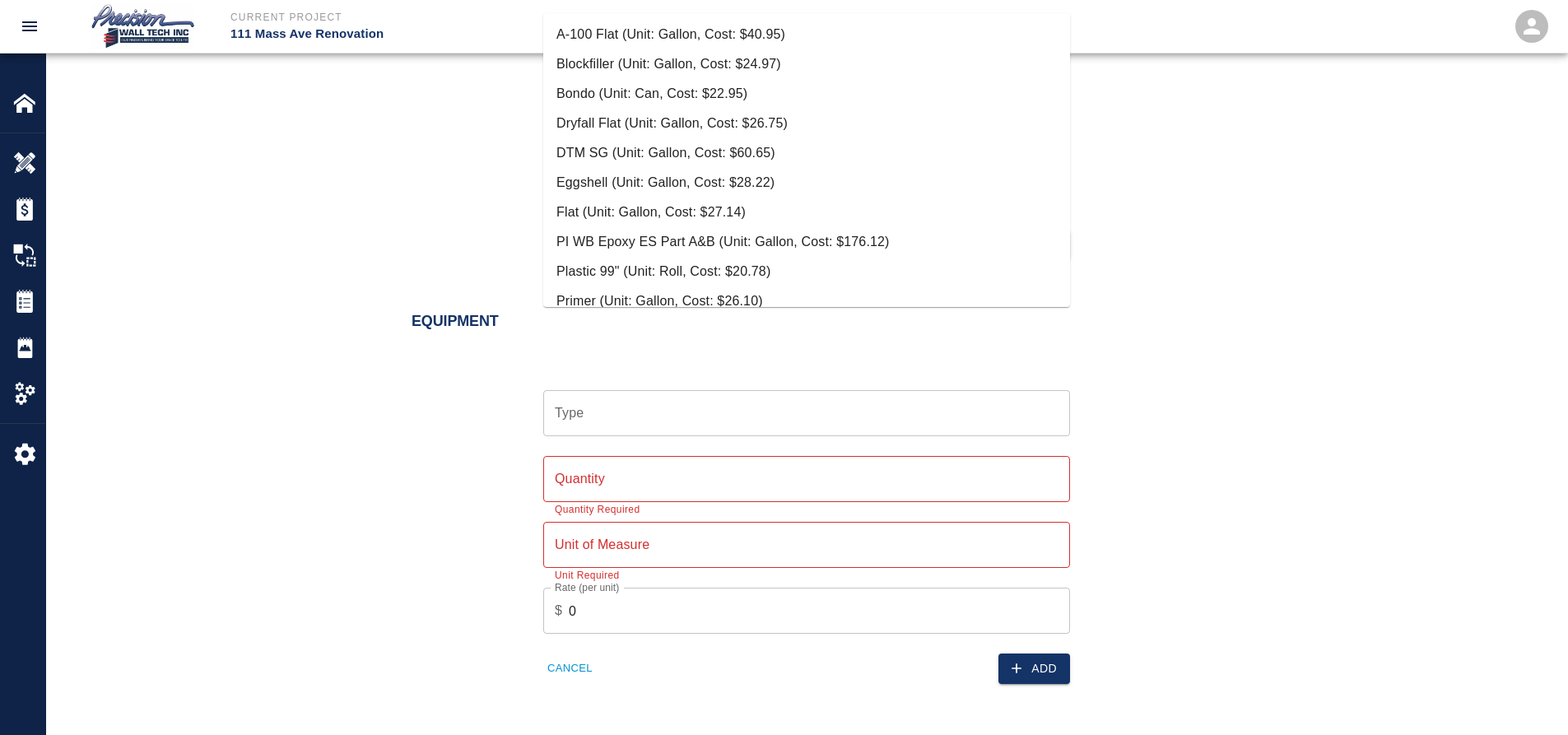 scroll, scrollTop: 1689, scrollLeft: 0, axis: vertical 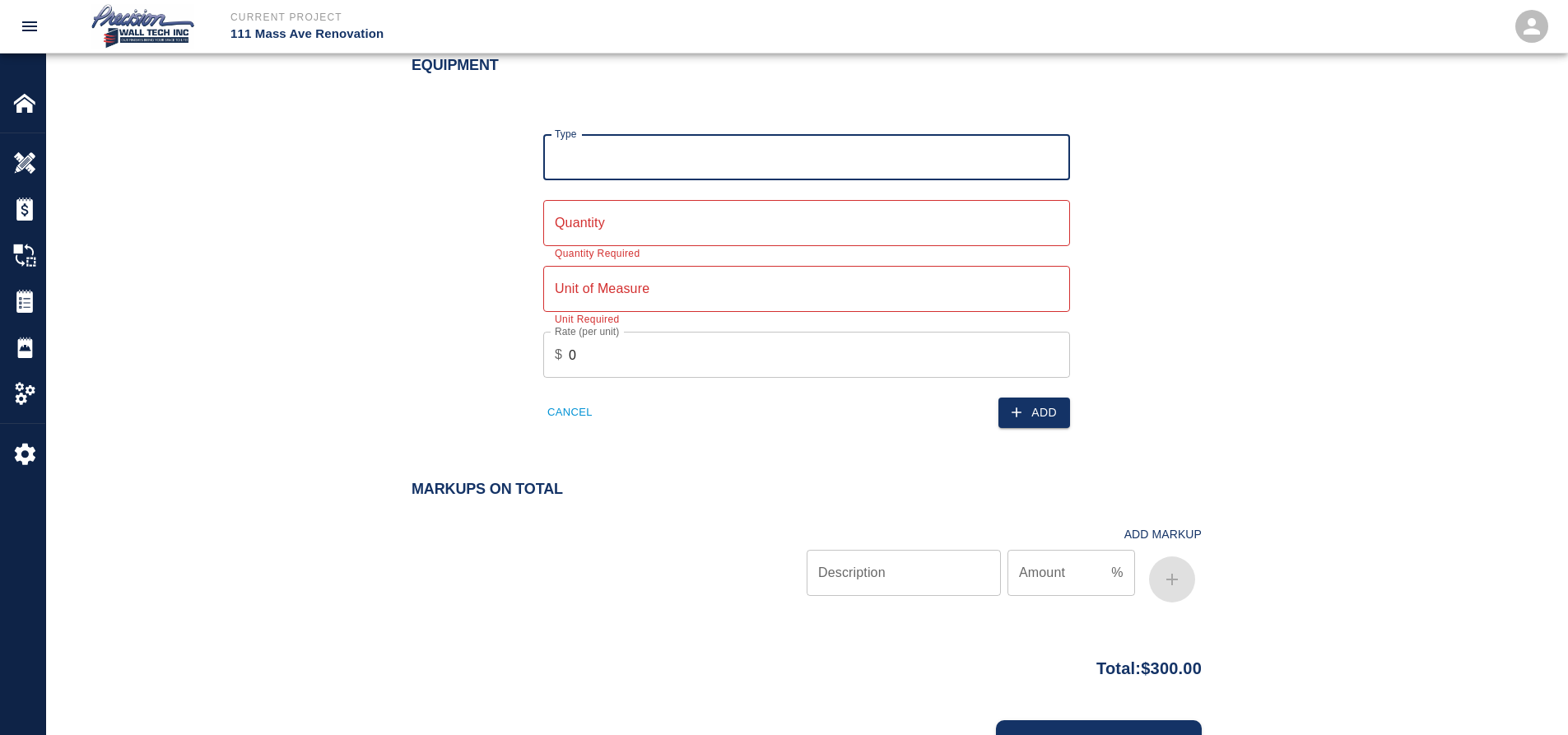 click on "Type" at bounding box center (807, 157) 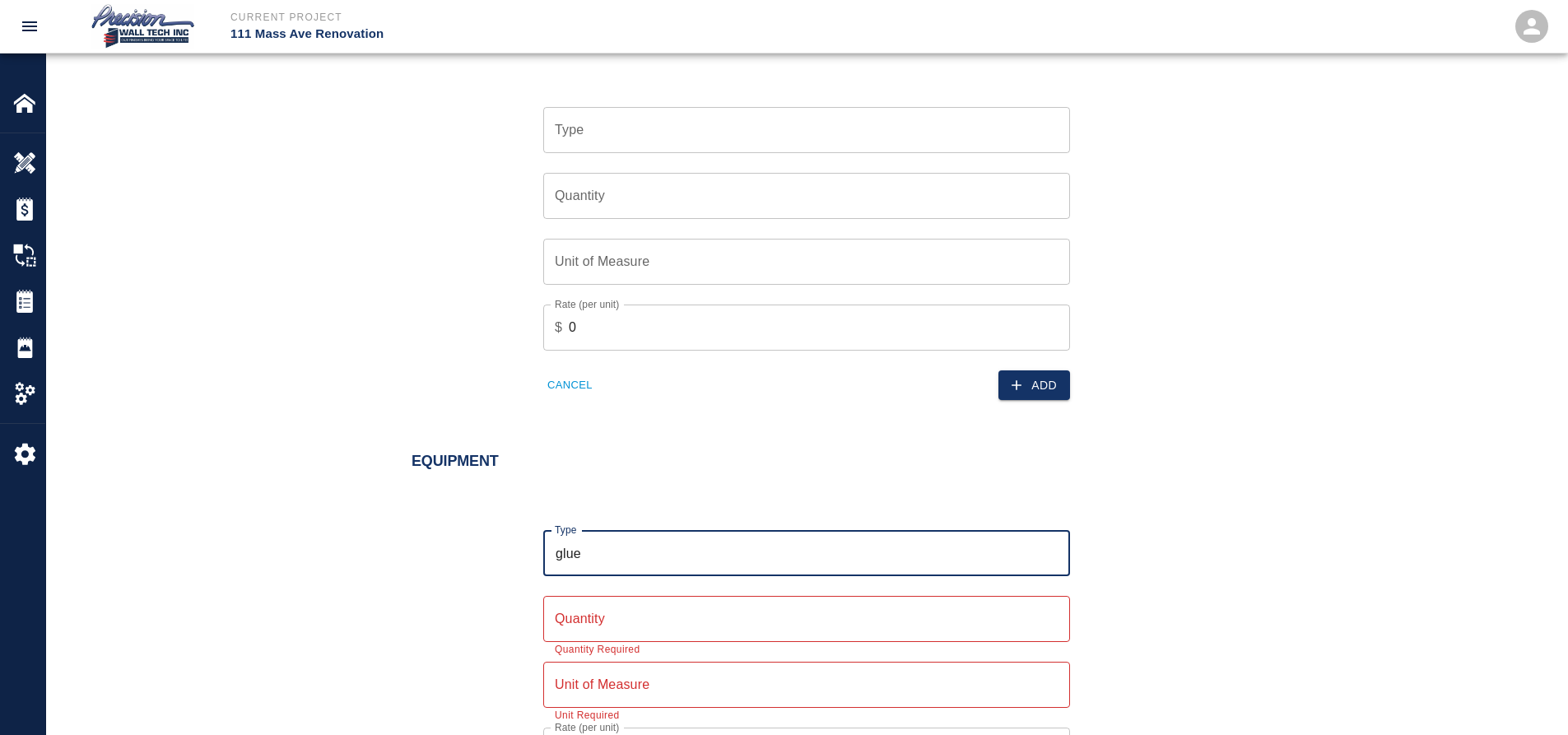 scroll, scrollTop: 1277, scrollLeft: 0, axis: vertical 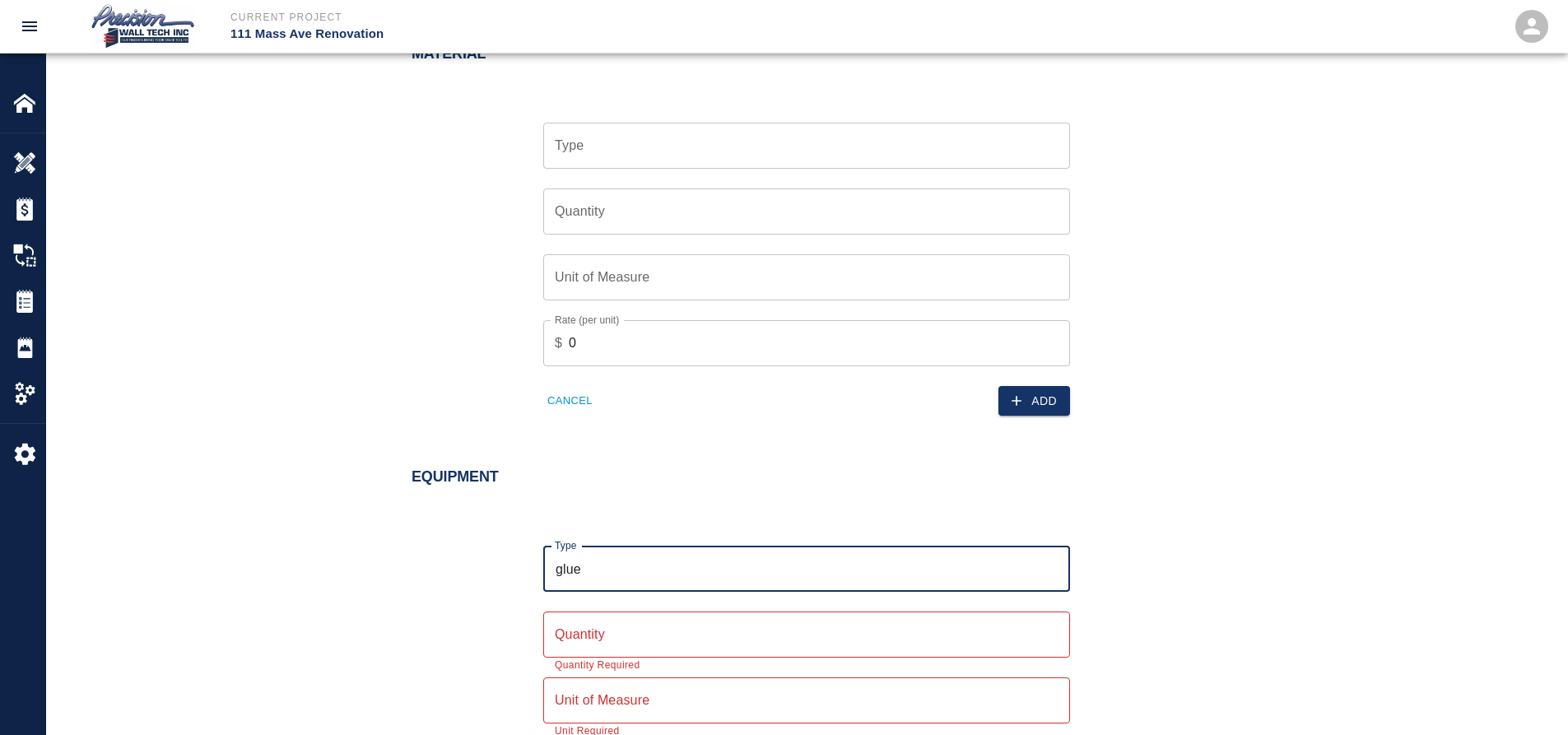 click on "Type" at bounding box center [807, 146] 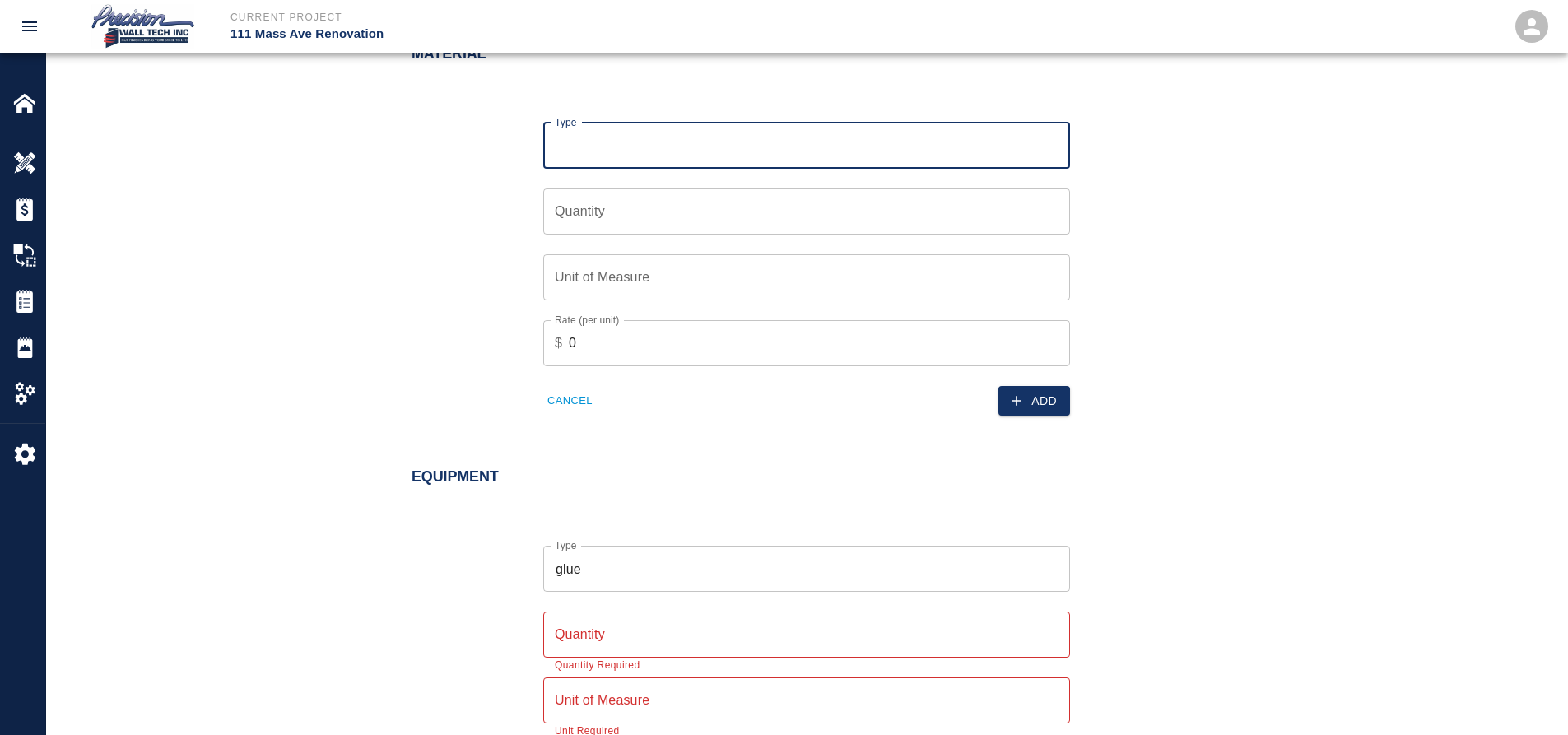 click on "Type" at bounding box center [807, 146] 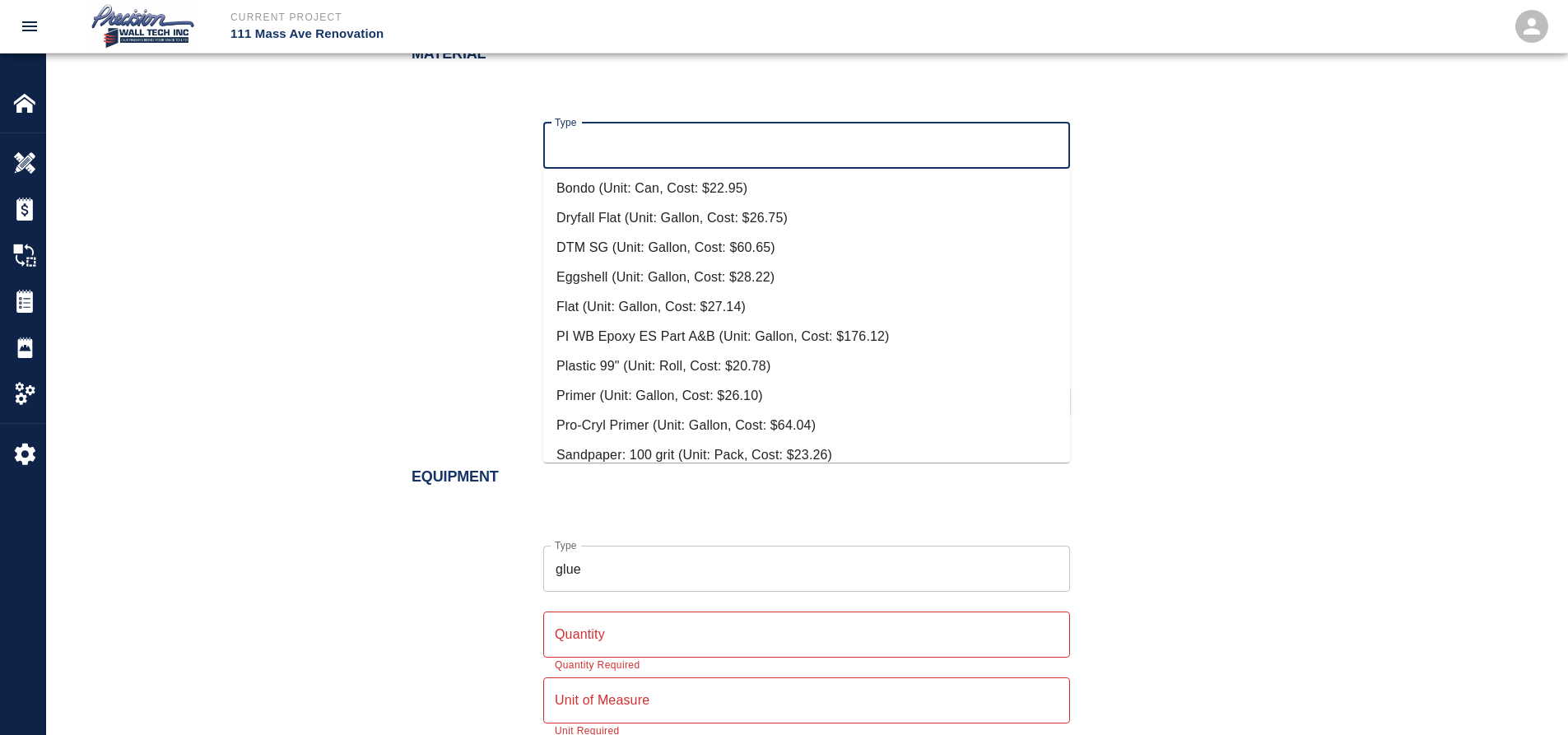scroll, scrollTop: 134, scrollLeft: 0, axis: vertical 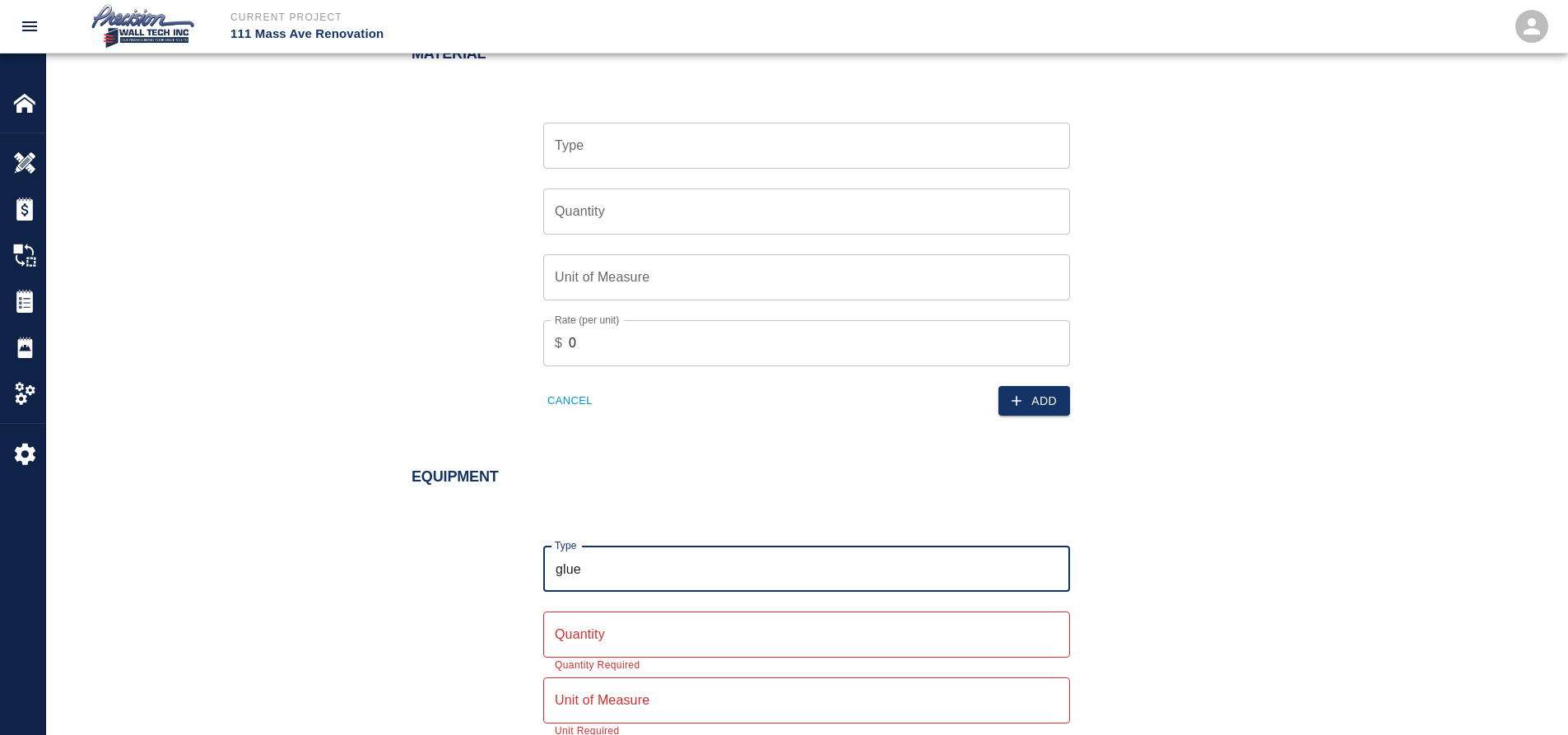 drag, startPoint x: 657, startPoint y: 564, endPoint x: 438, endPoint y: 561, distance: 219.02055 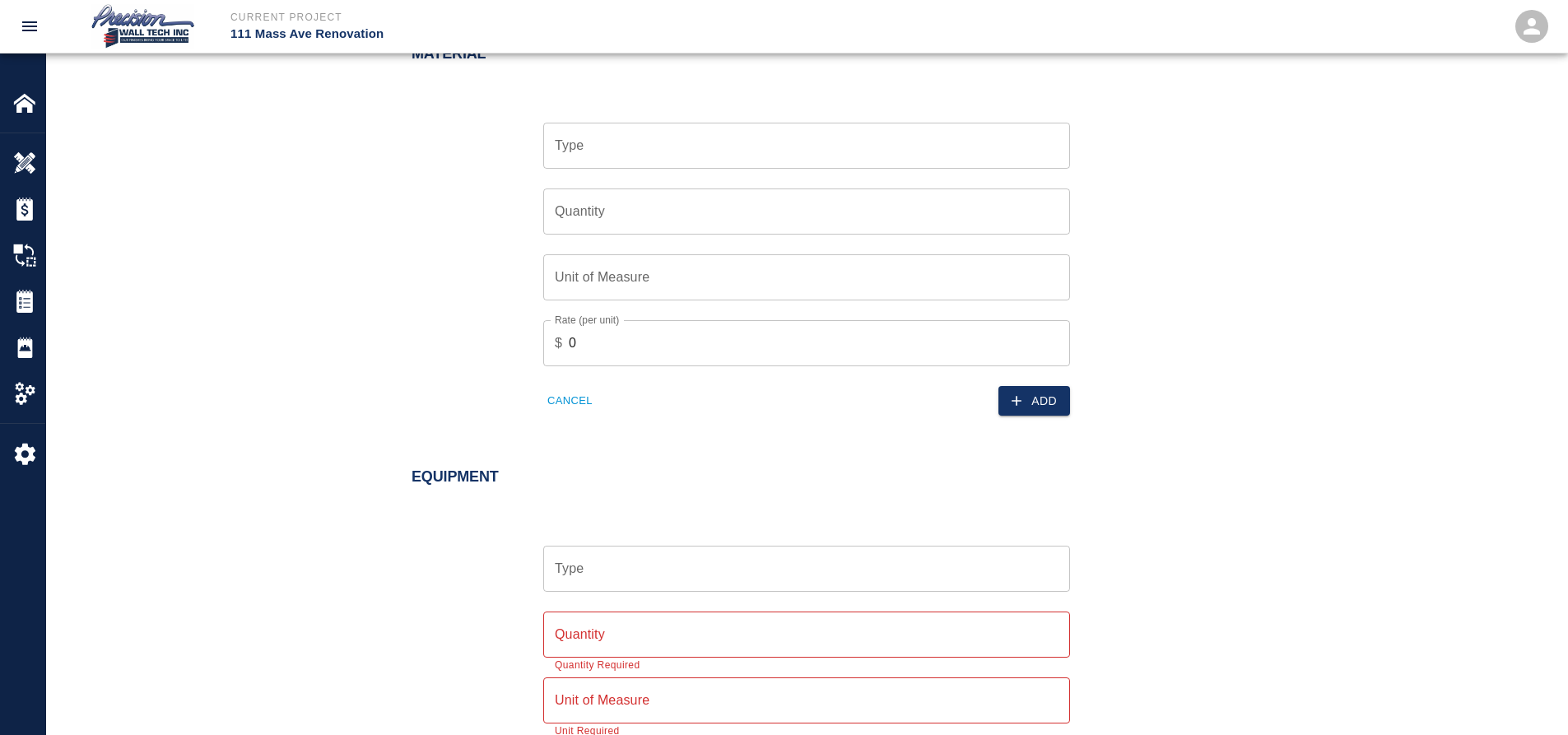 drag, startPoint x: 739, startPoint y: 112, endPoint x: 735, endPoint y: 128, distance: 16.492423 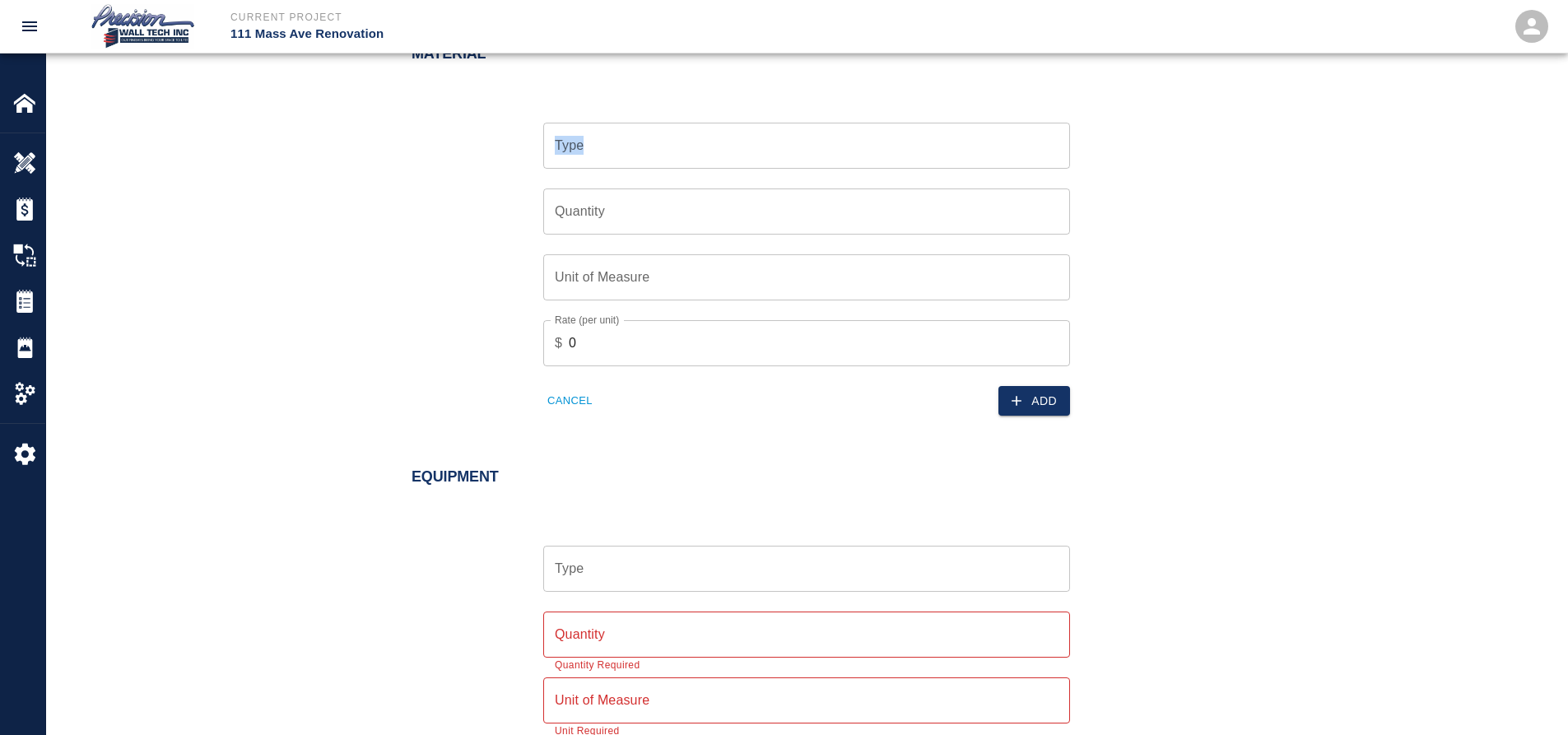 click on "Type" at bounding box center [807, 146] 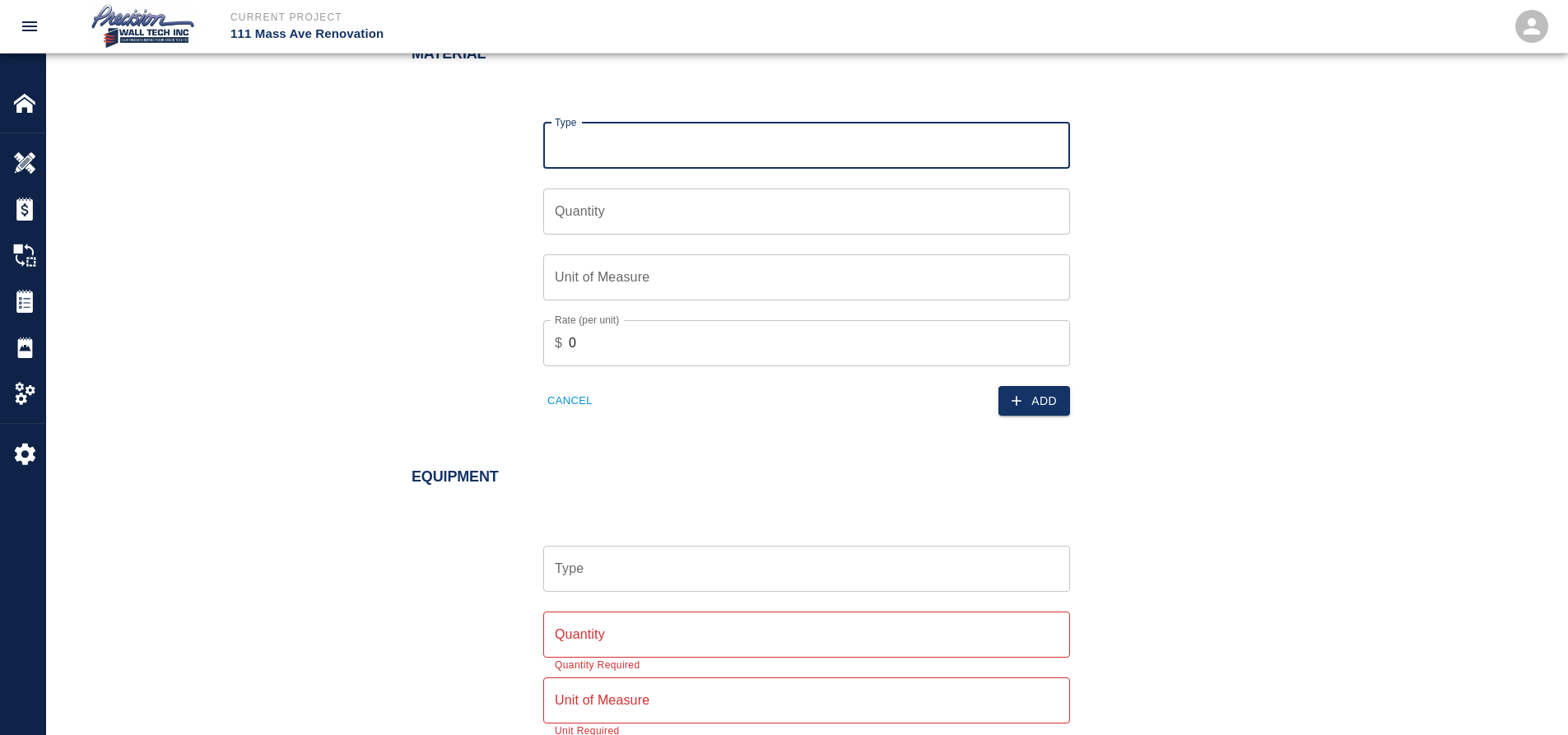 click on "Type" at bounding box center (807, 146) 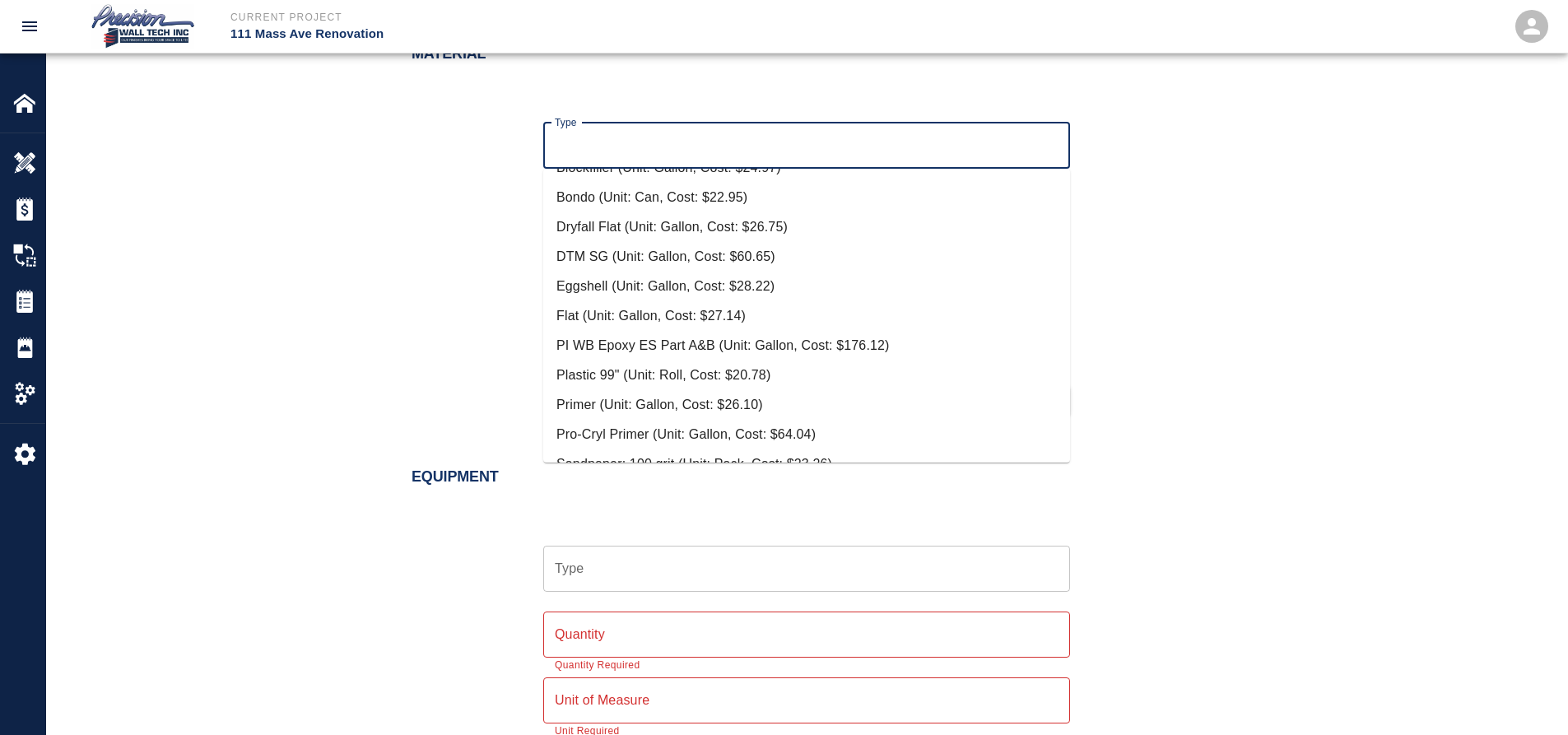scroll, scrollTop: 0, scrollLeft: 0, axis: both 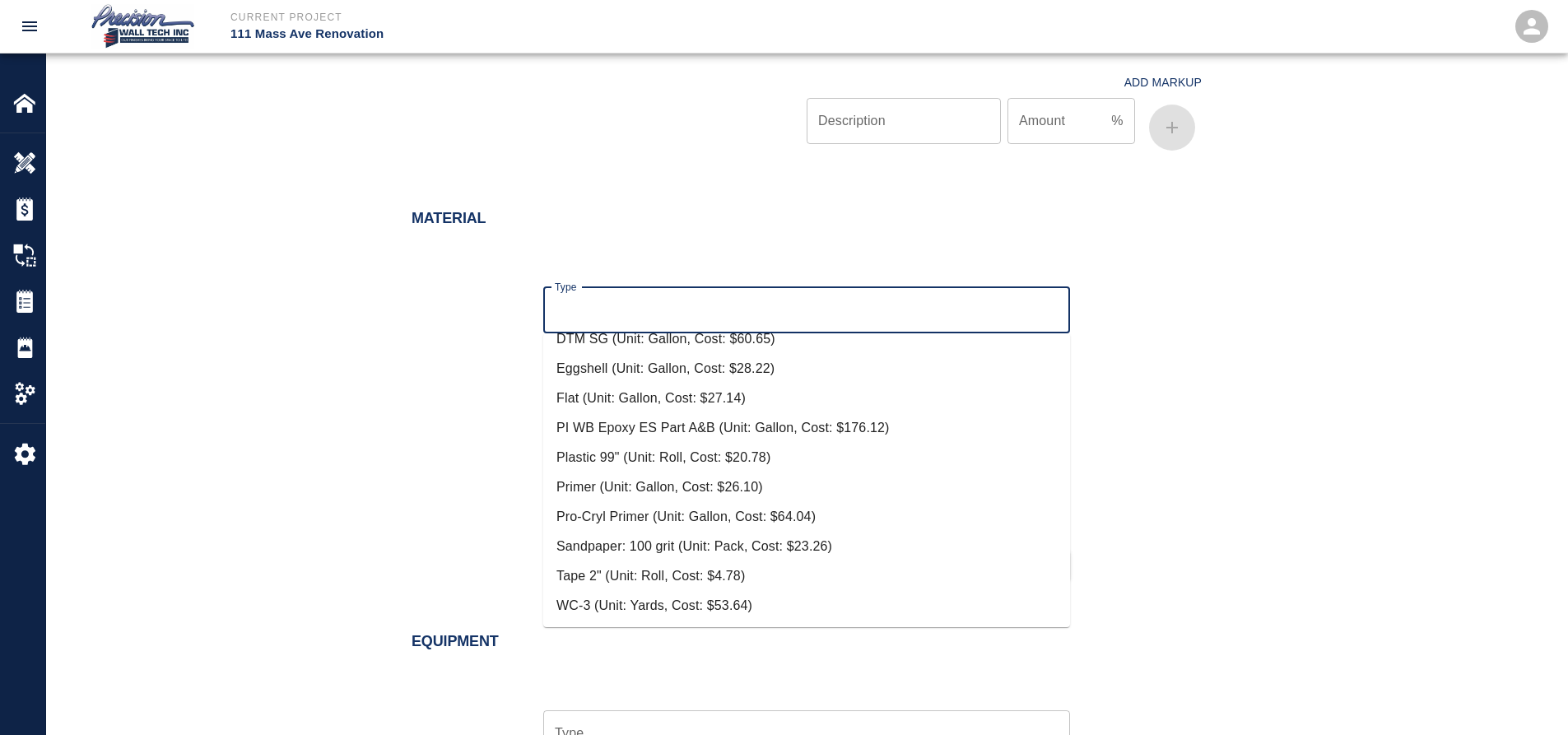 click on "Quantity Quantity" at bounding box center (797, 366) 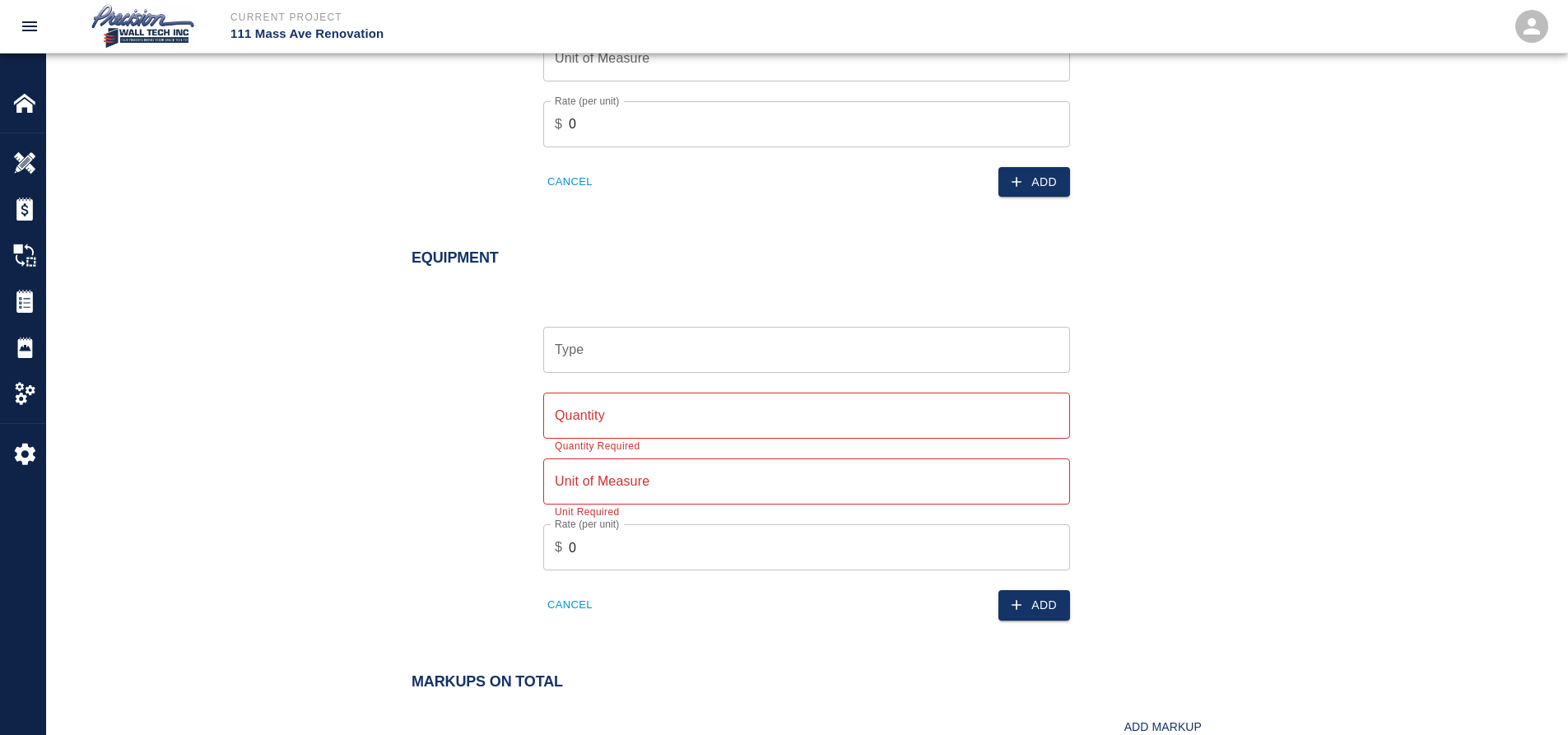 scroll, scrollTop: 1524, scrollLeft: 0, axis: vertical 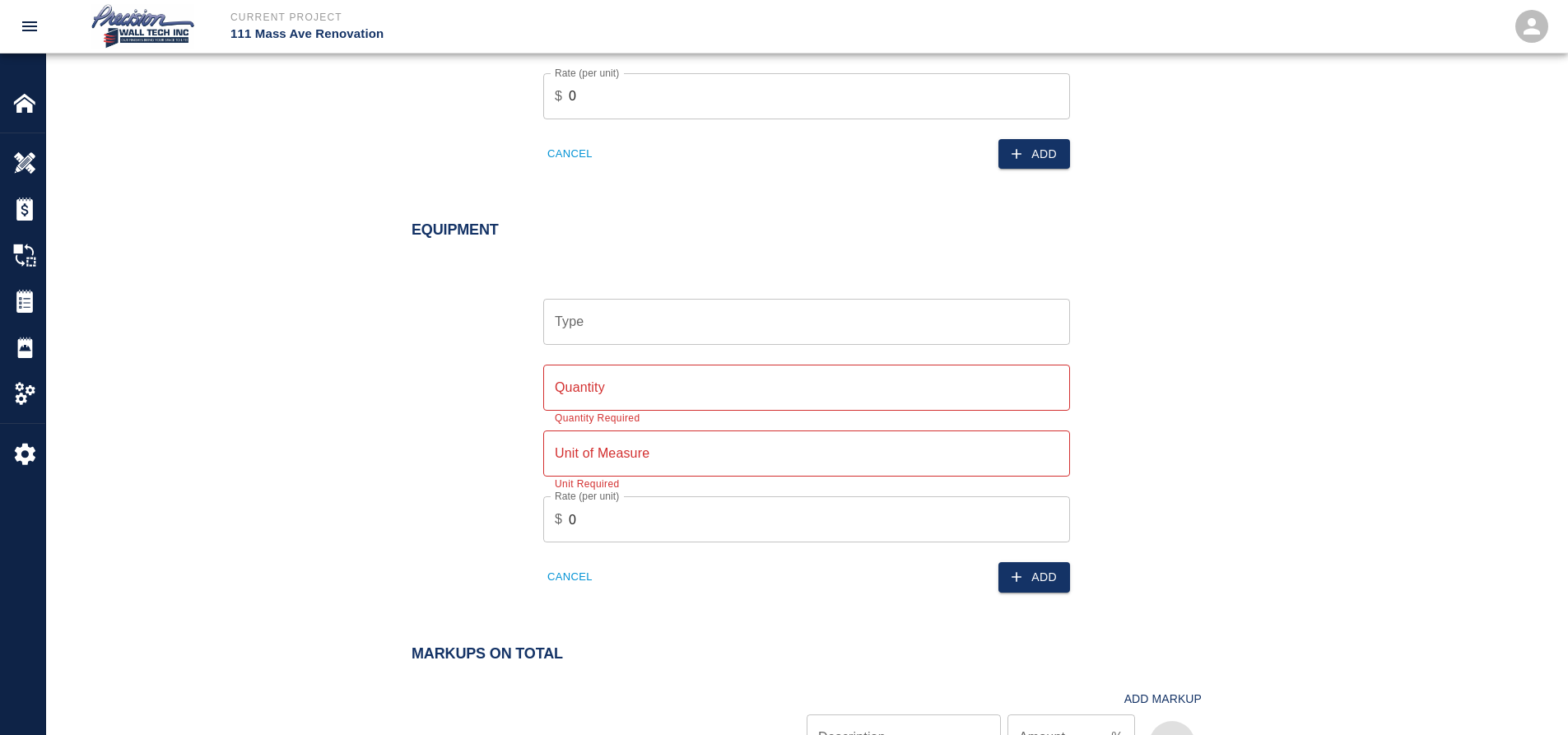 click on "Type" at bounding box center [807, 322] 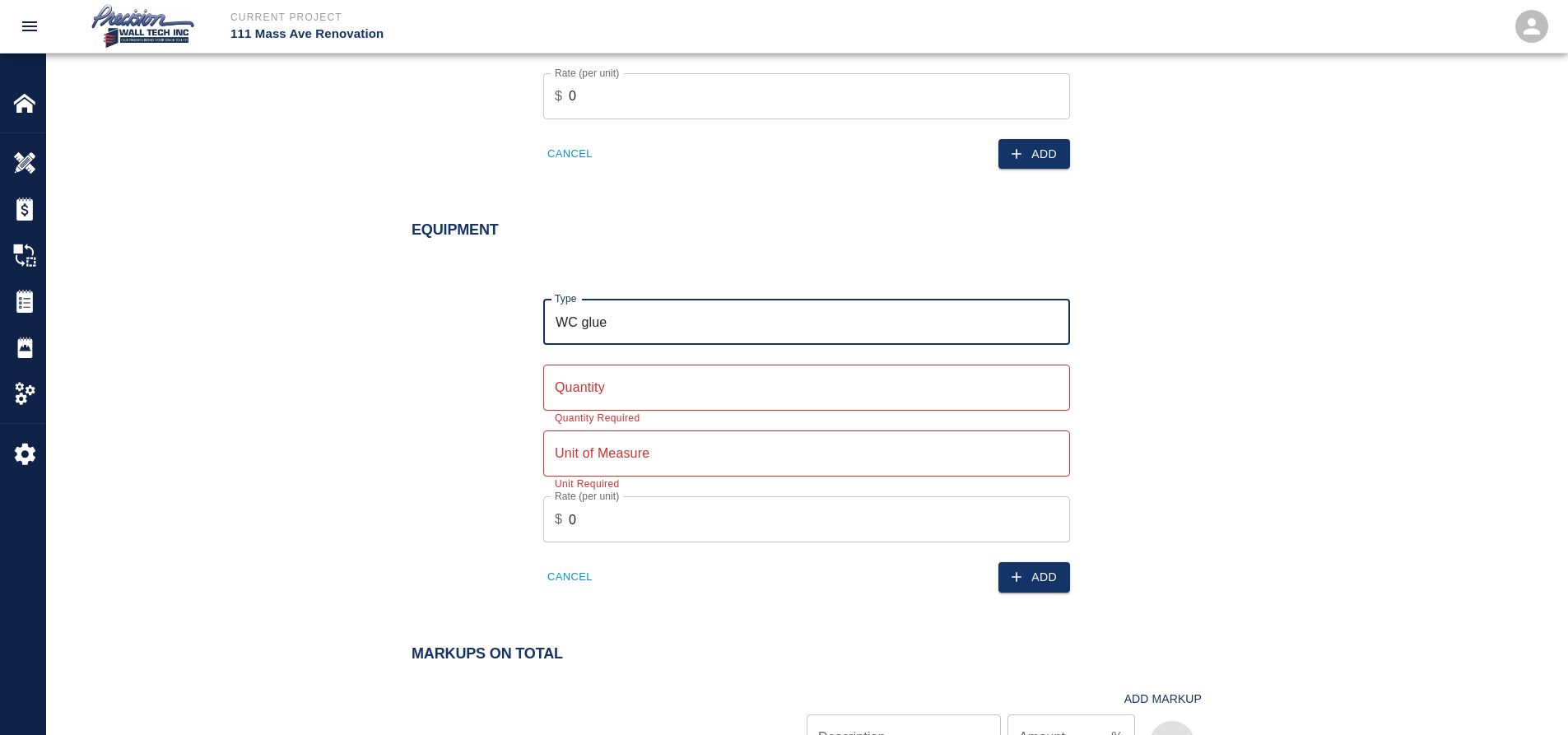 type on "WC glue" 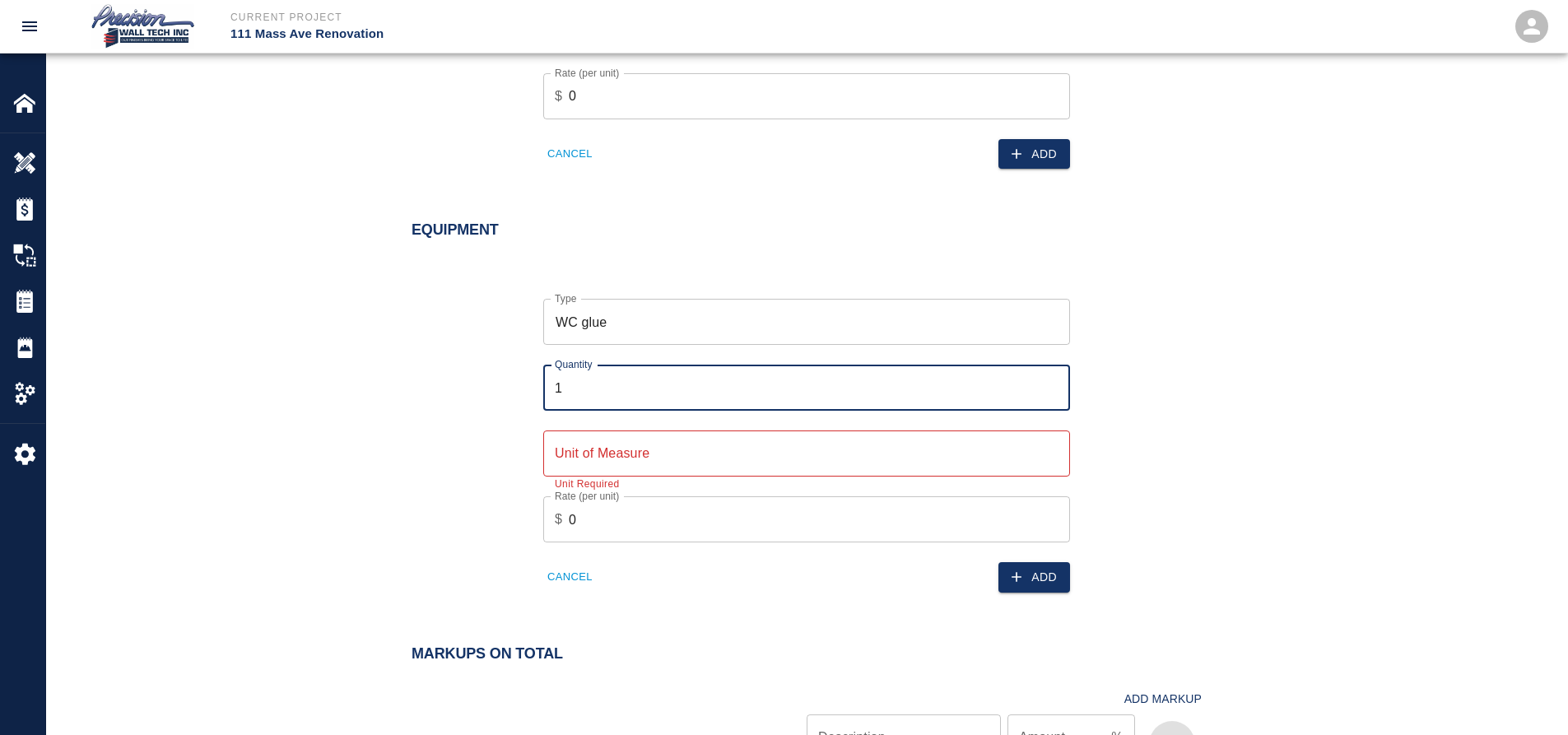 type on "1" 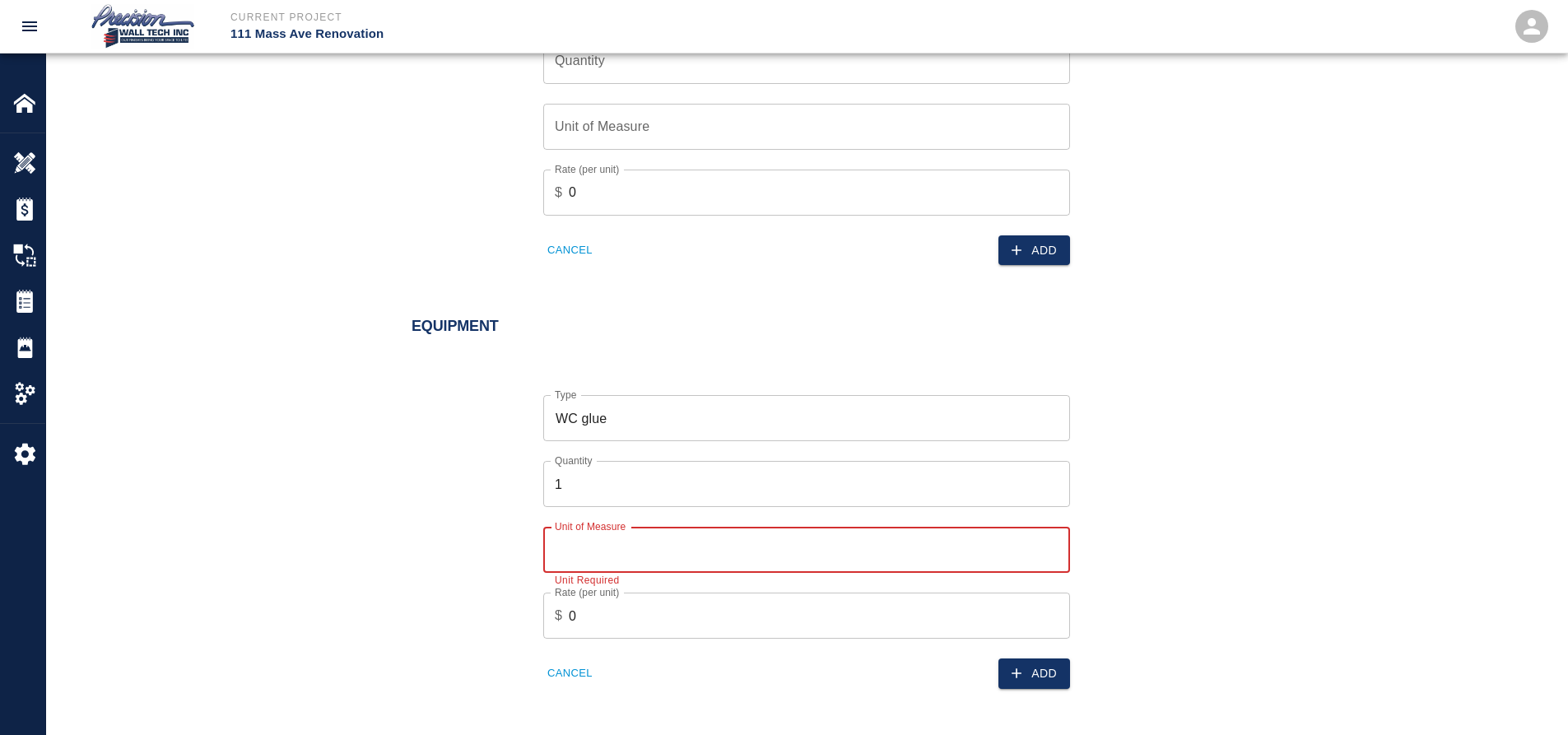 scroll, scrollTop: 1195, scrollLeft: 0, axis: vertical 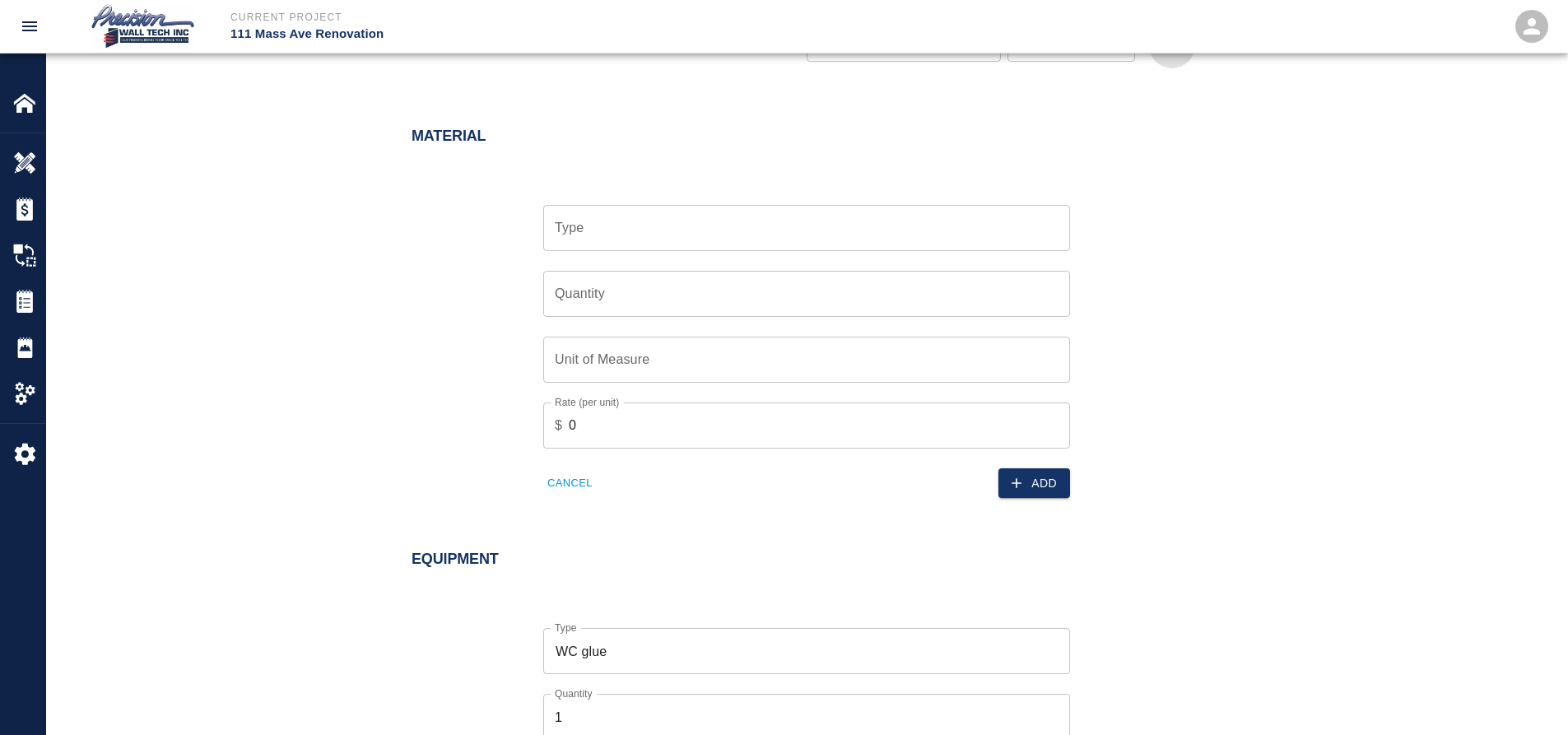 click on "Type" at bounding box center (807, 228) 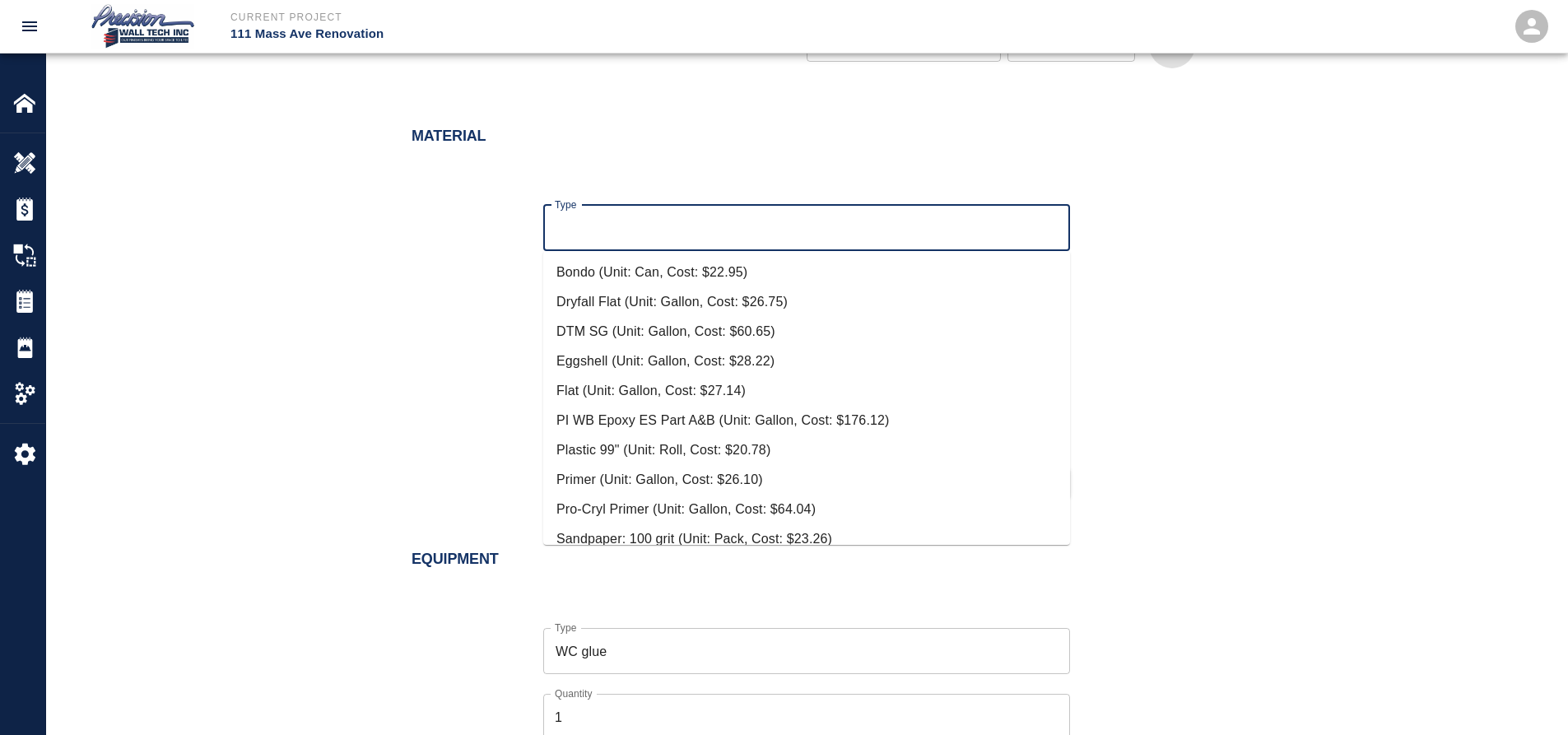 scroll, scrollTop: 134, scrollLeft: 0, axis: vertical 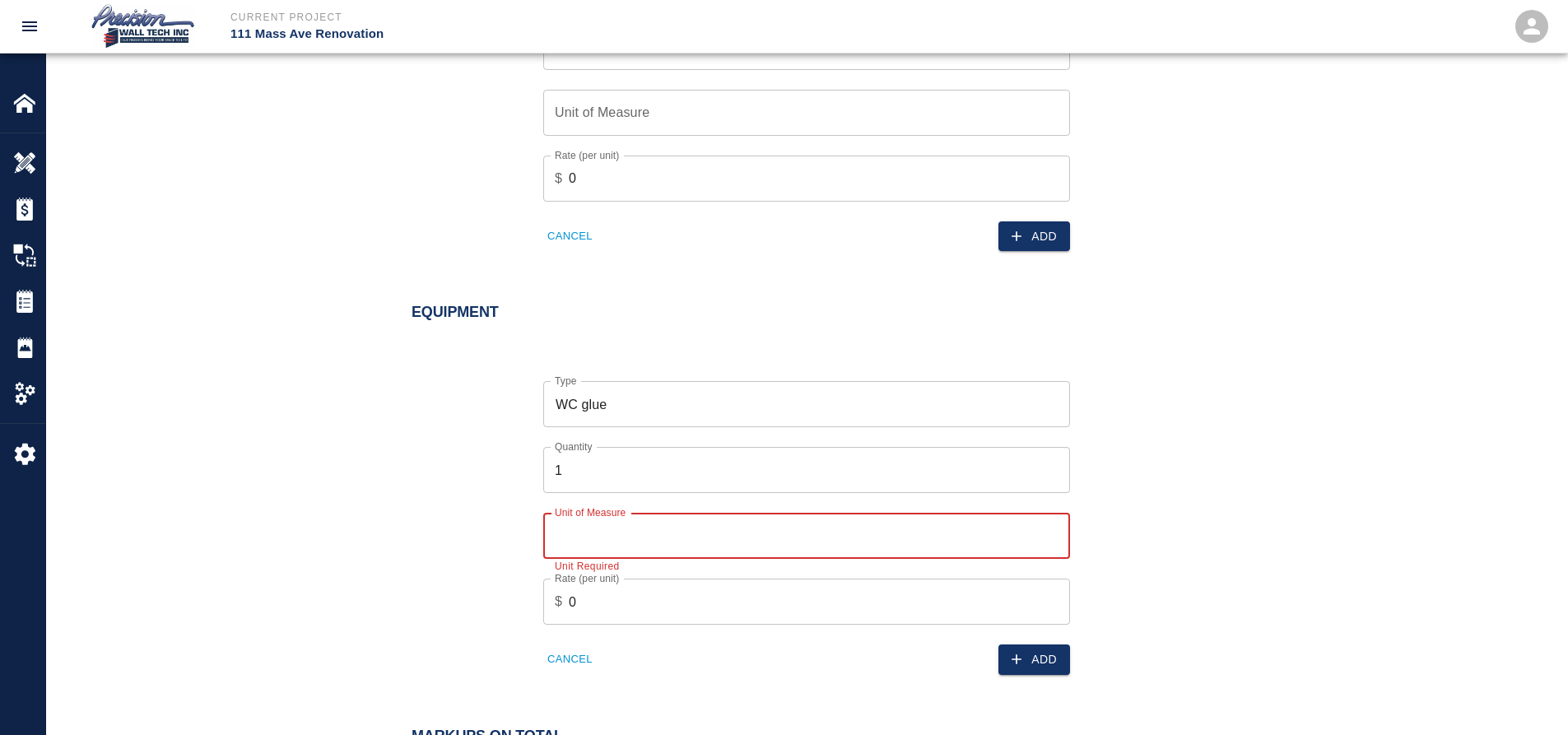 click on "Unit of Measure" at bounding box center [807, 536] 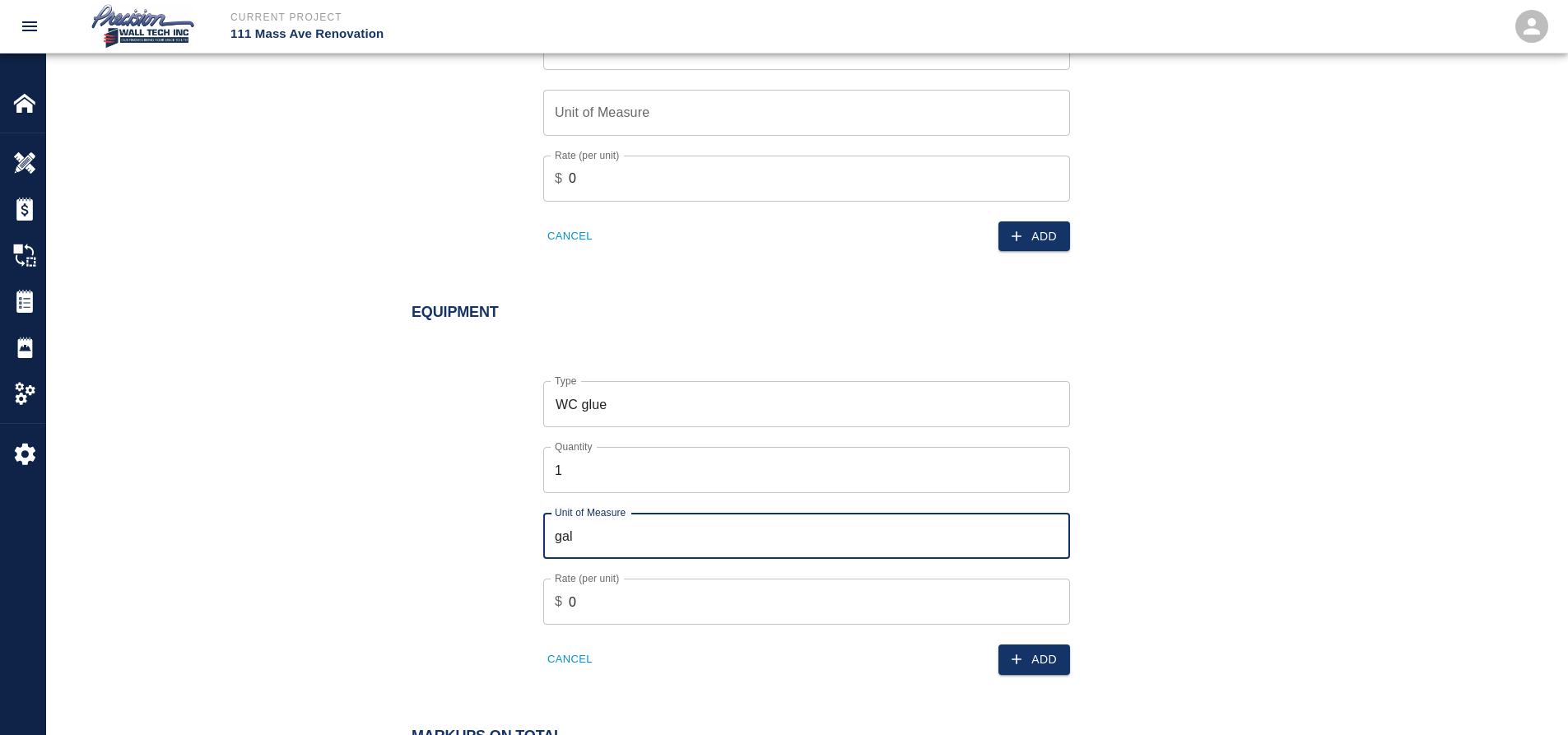 type on "gal" 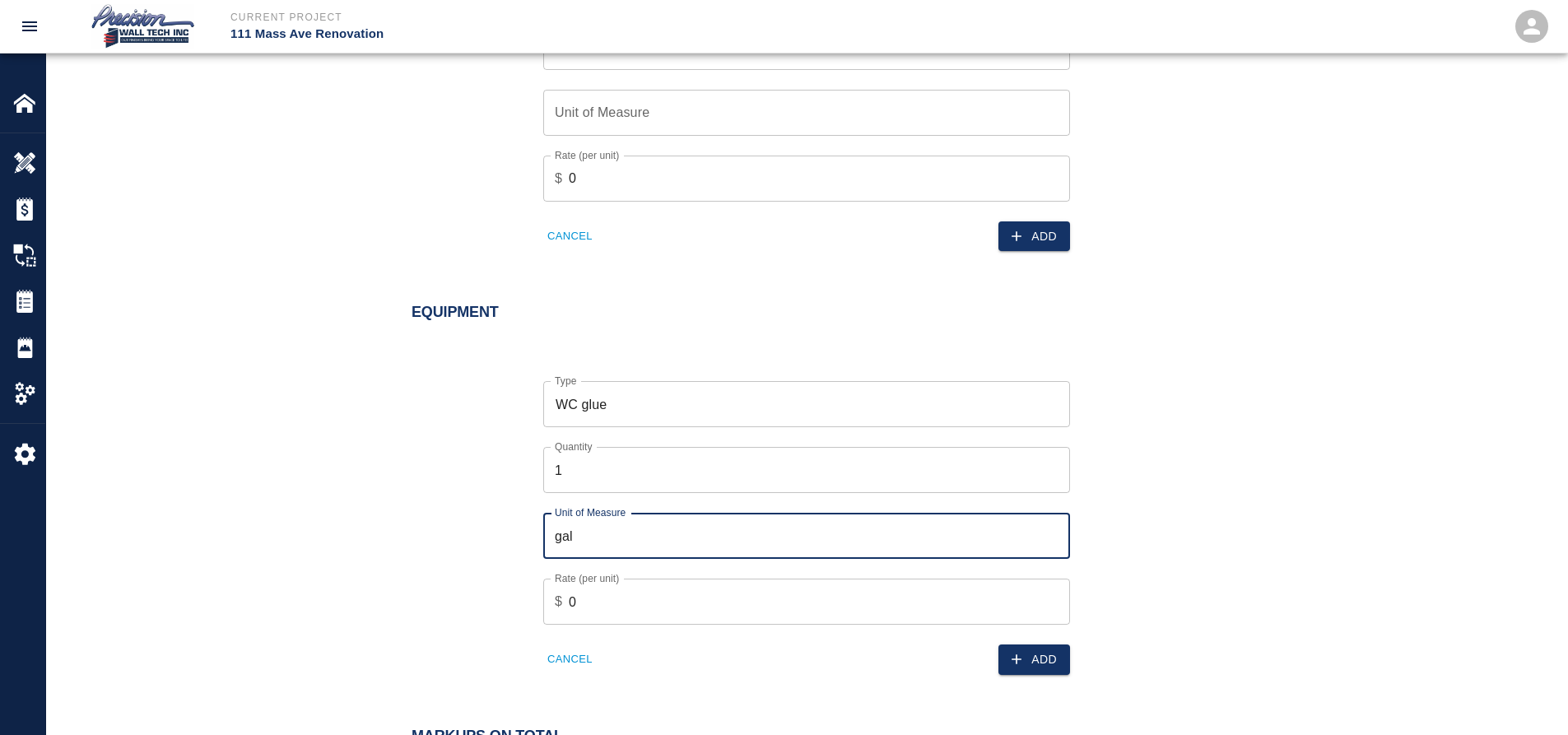 click on "gal" at bounding box center (807, 536) 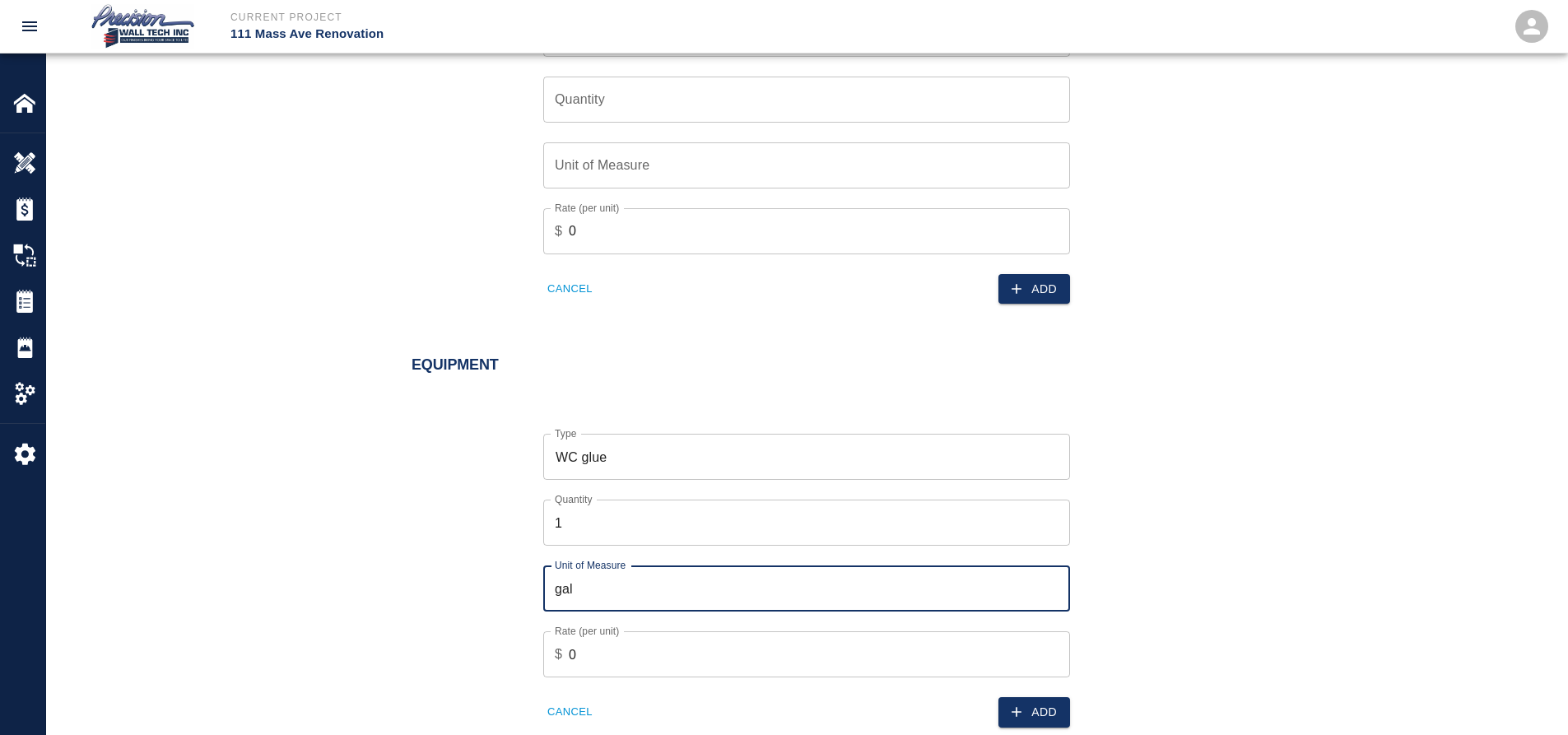 scroll, scrollTop: 1360, scrollLeft: 0, axis: vertical 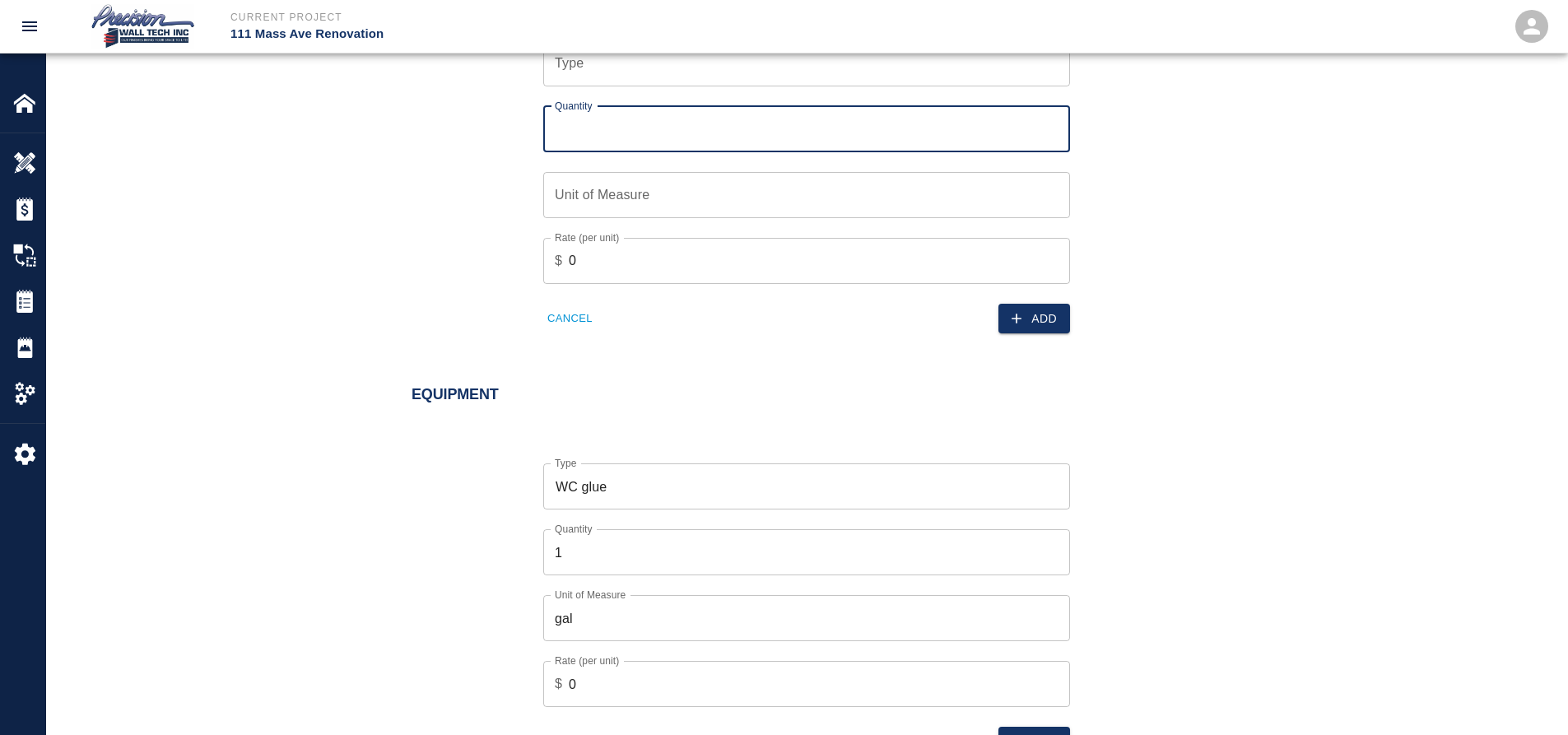 click on "Quantity" at bounding box center [807, 129] 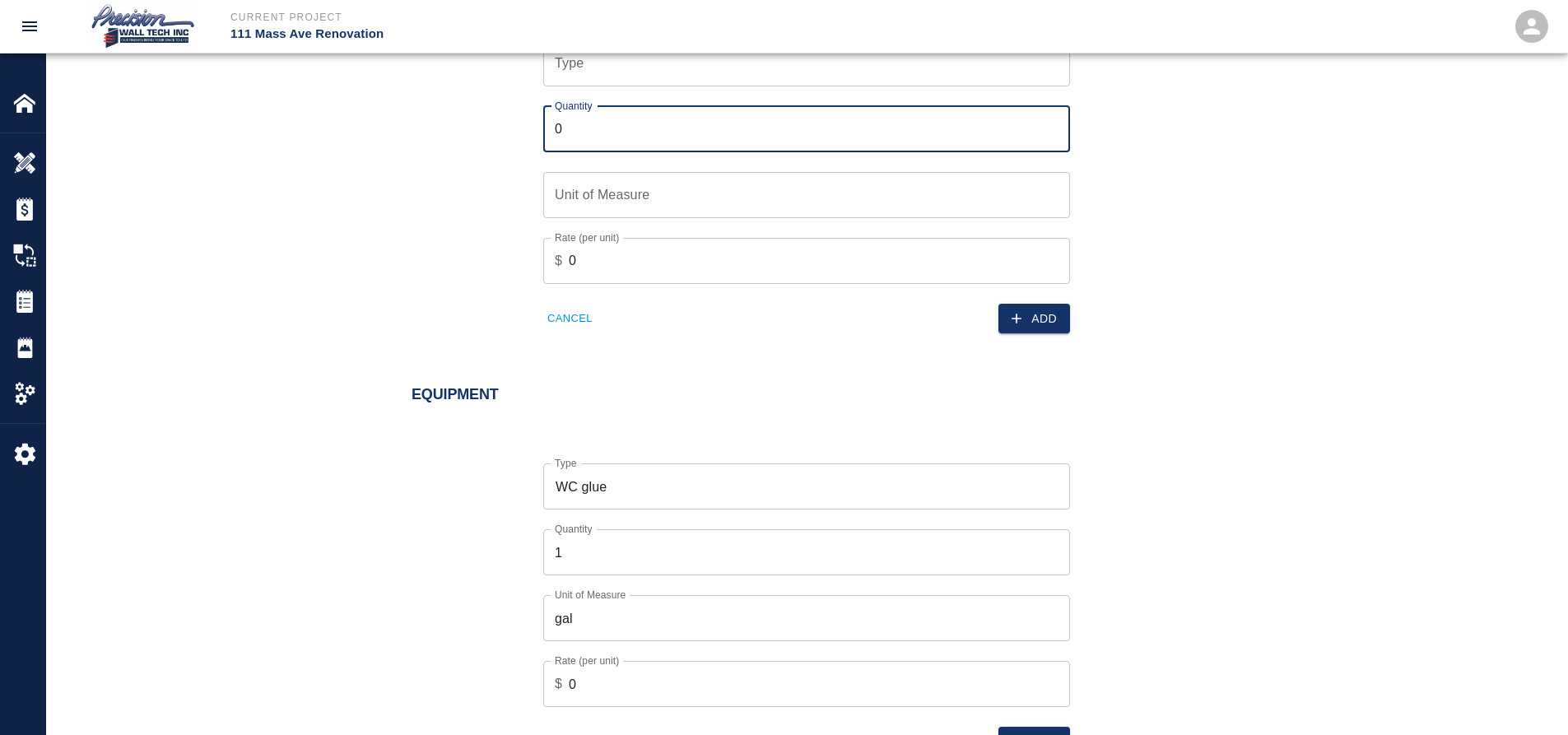 click on "0" at bounding box center (807, 129) 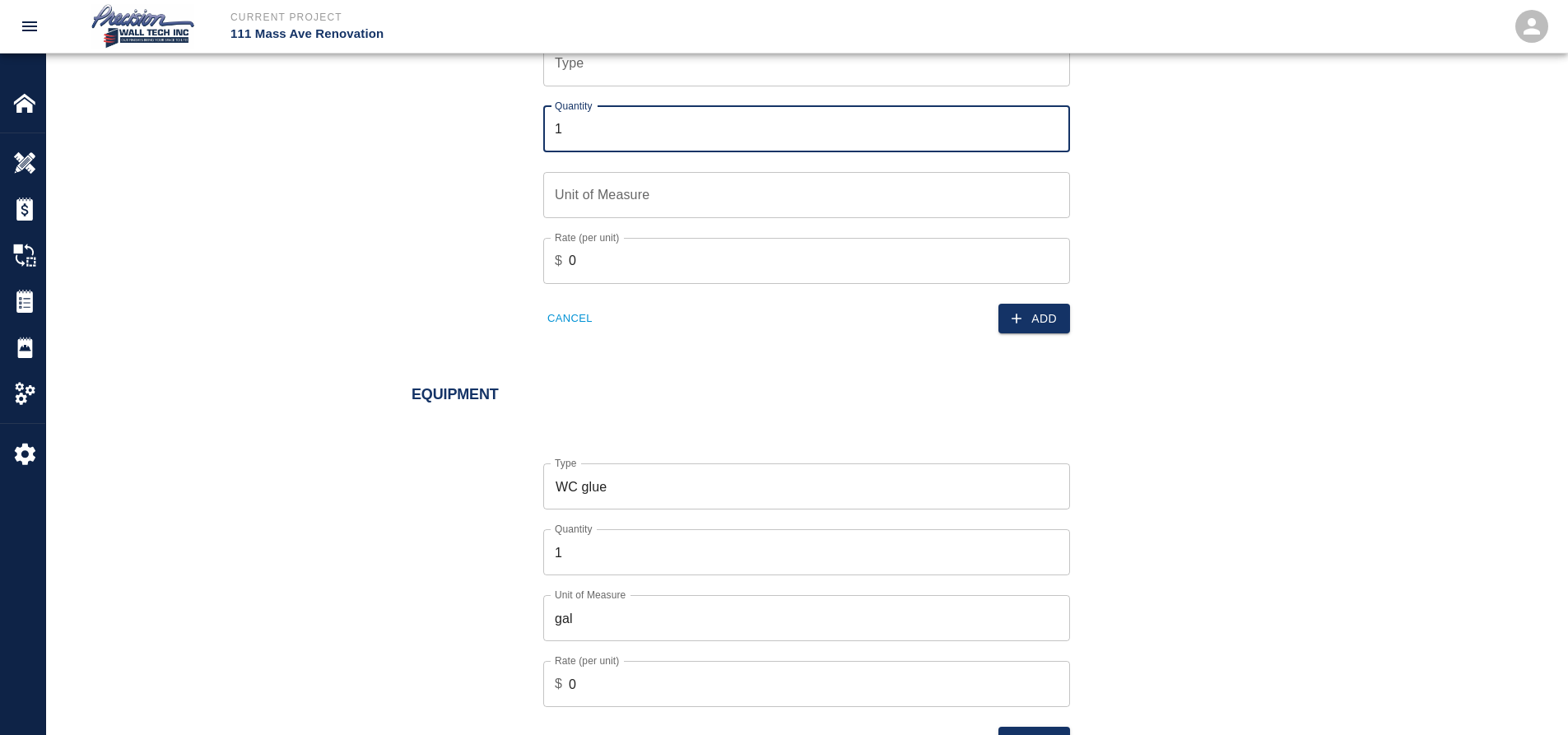 click on "1" at bounding box center [807, 129] 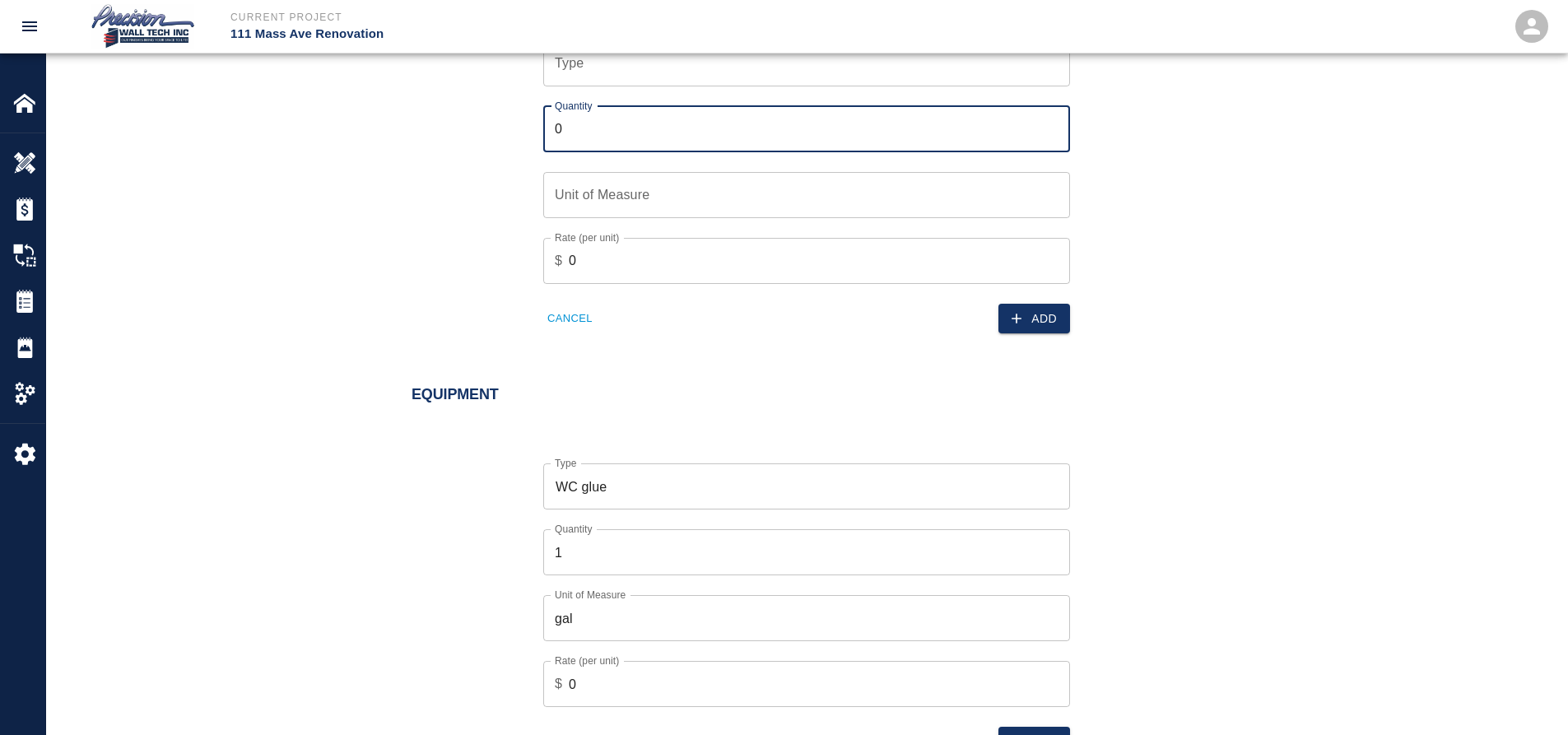 type on "0" 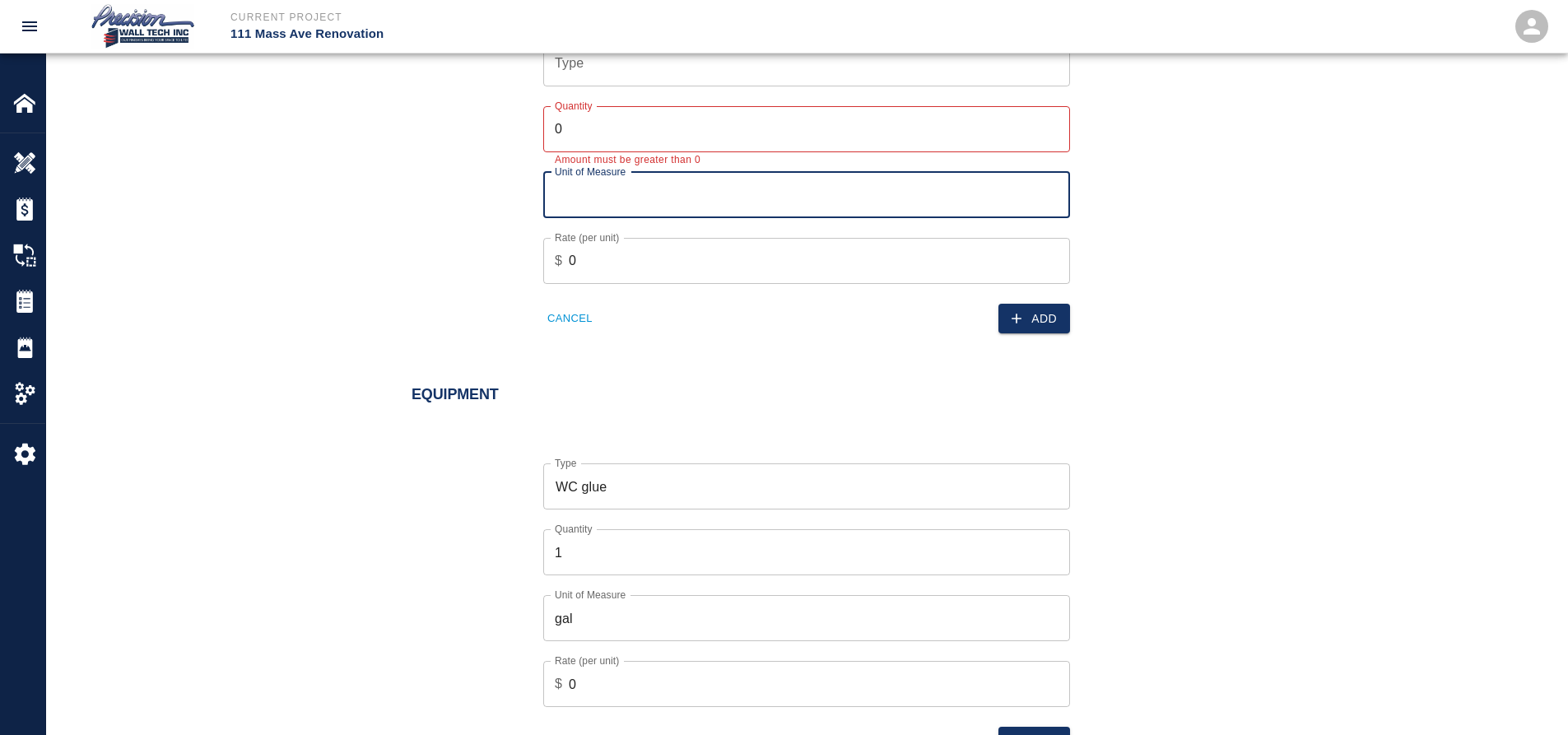 click on "Unit of Measure" at bounding box center (807, 195) 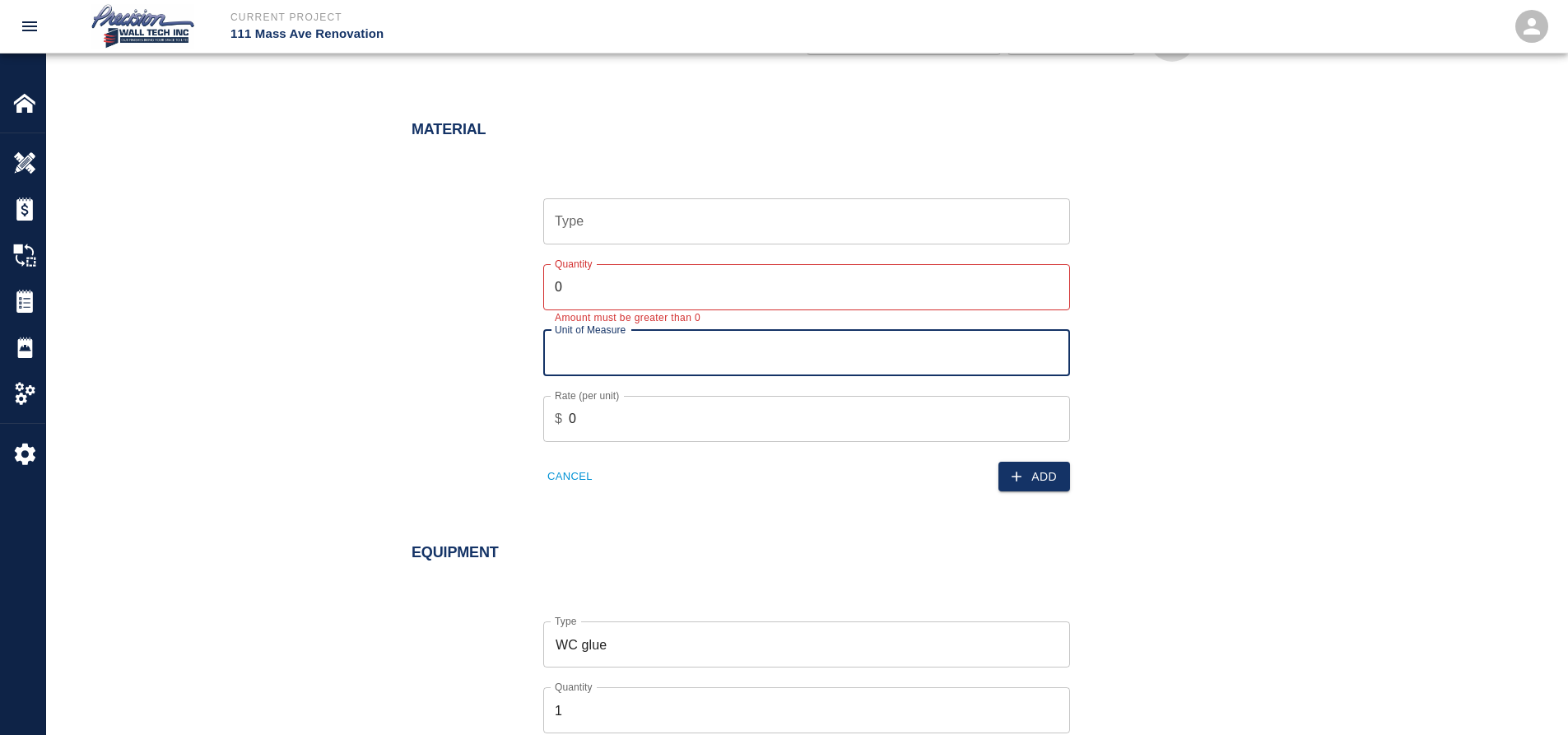 scroll, scrollTop: 1195, scrollLeft: 0, axis: vertical 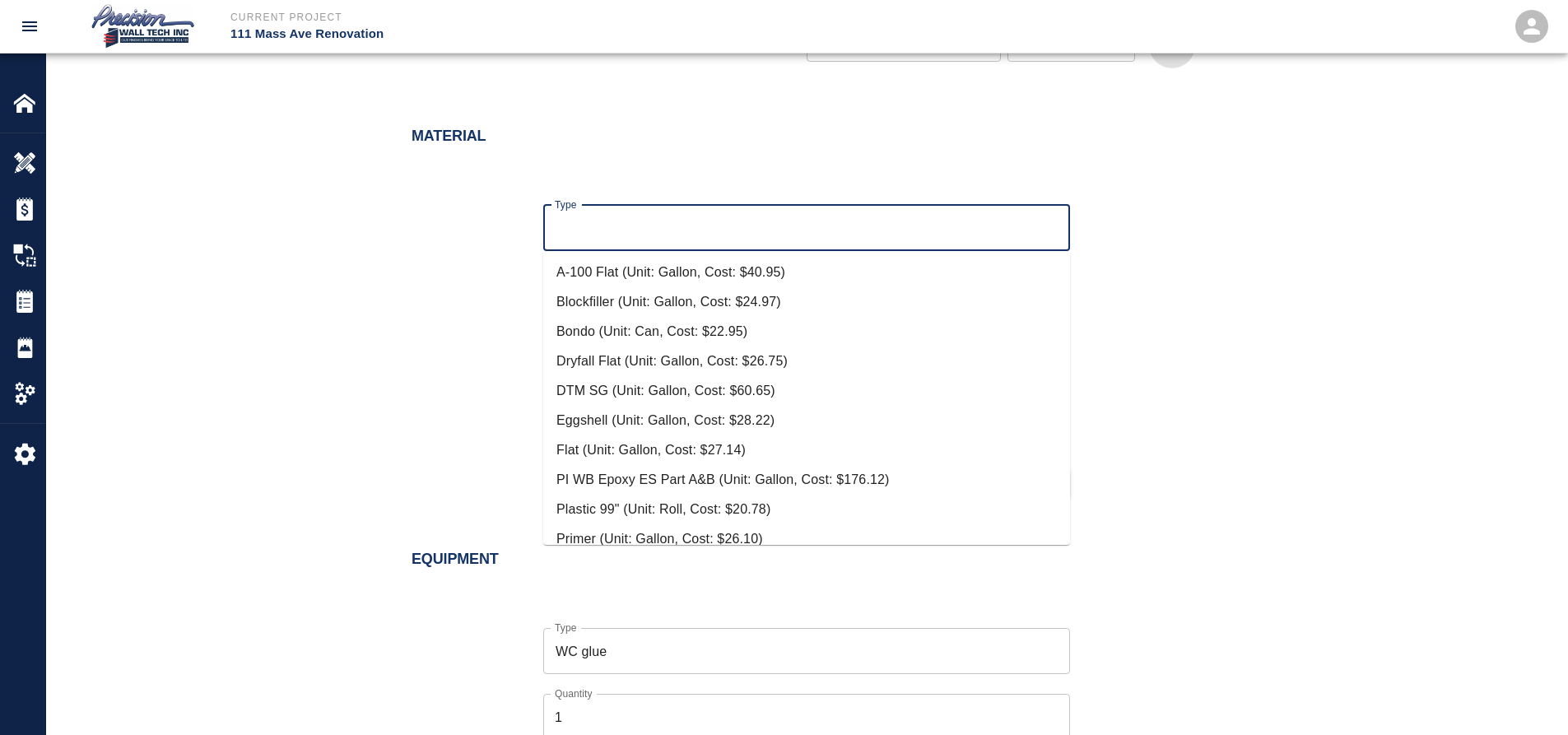 click on "Type" at bounding box center [807, 228] 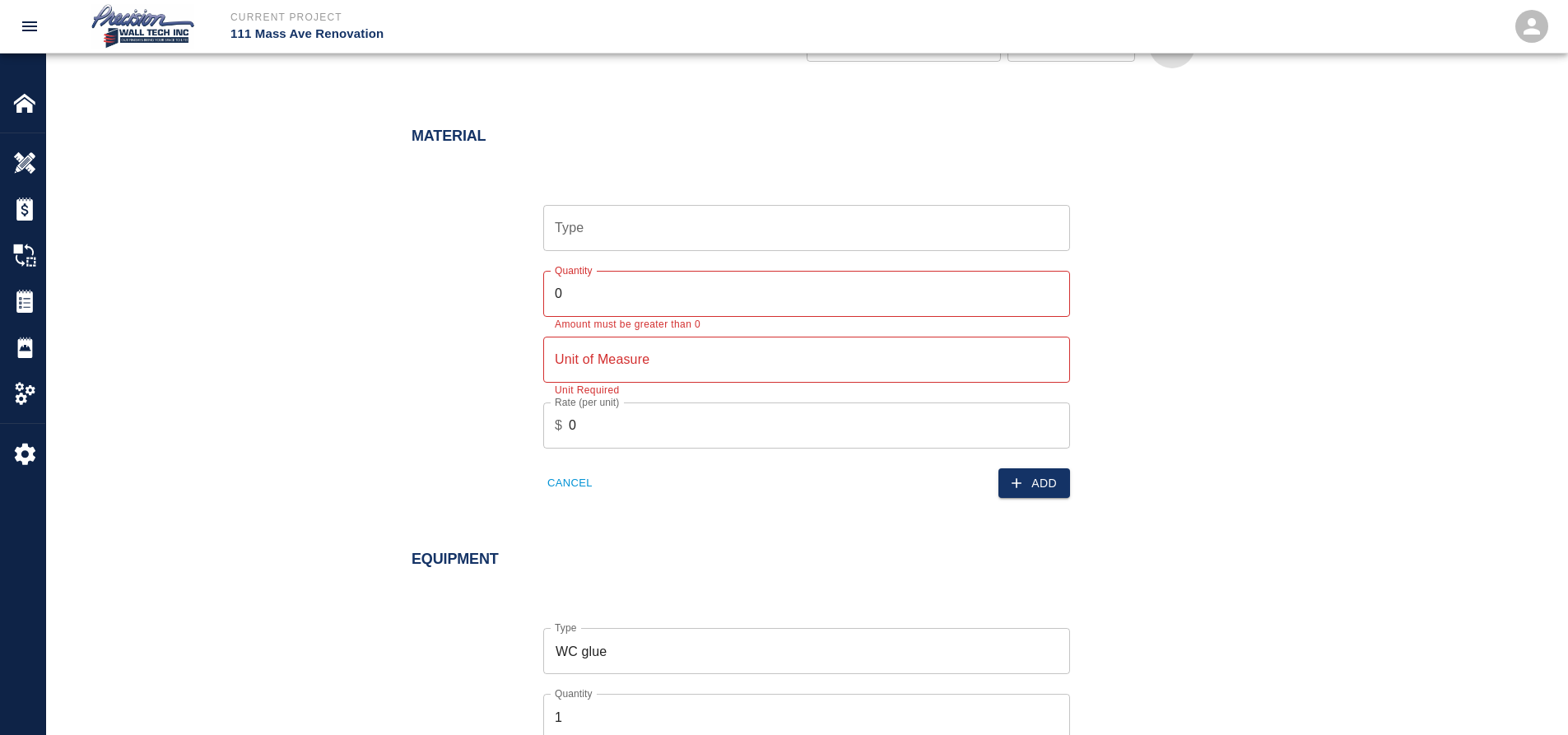 click on "Material Type Type Quantity 0 Quantity Amount must be greater than 0 Unit of Measure Unit of Measure Unit Required Rate (per unit) $ 0 Rate (per unit) Cancel Add" at bounding box center (807, 316) 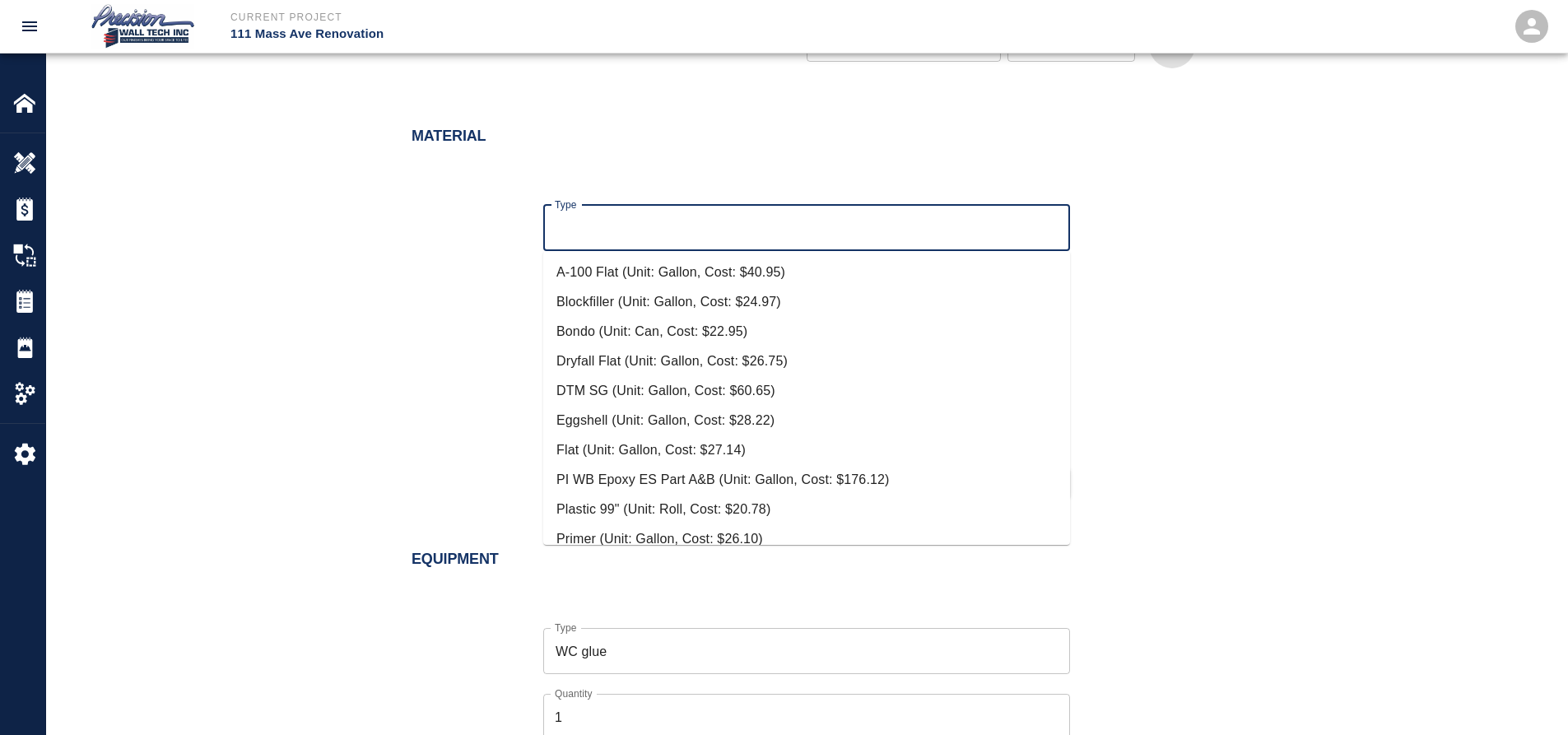 click on "Type" at bounding box center [807, 228] 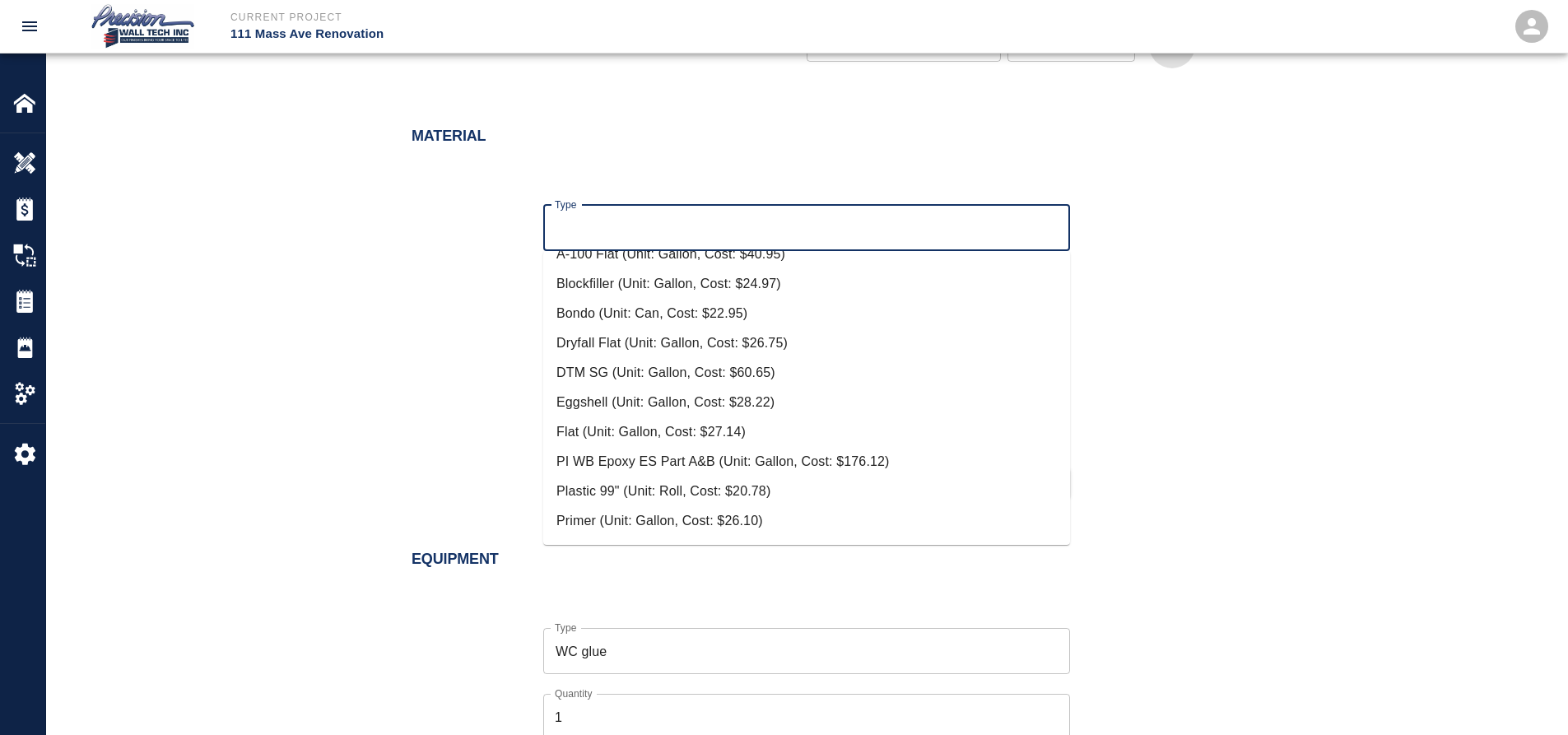 scroll, scrollTop: 0, scrollLeft: 0, axis: both 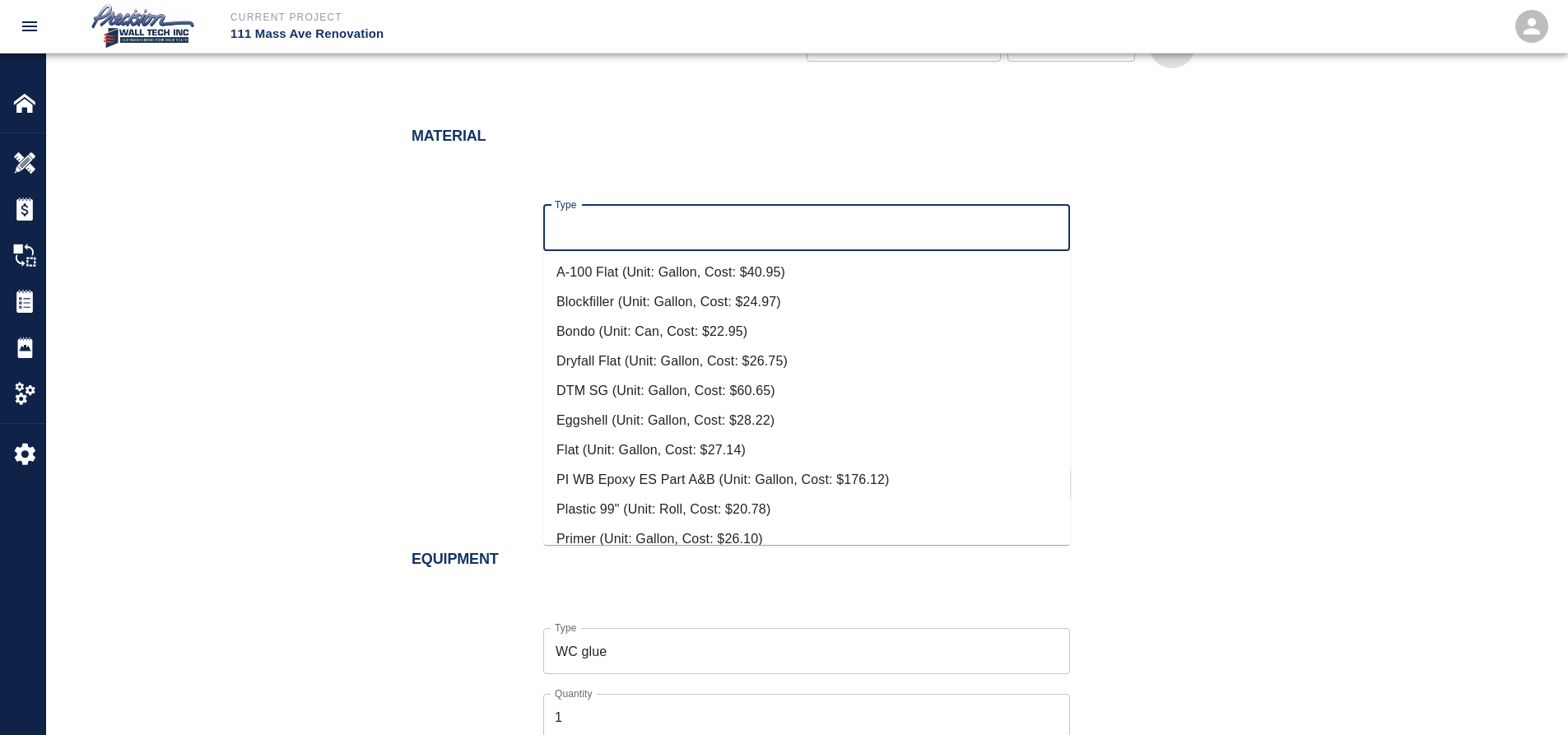 click on "Type Type Quantity 0 Quantity Amount must be greater than 0 Unit of Measure Unit of Measure Unit Required Rate (per unit) $ 0 Rate (per unit) Cancel Add" at bounding box center (797, 338) 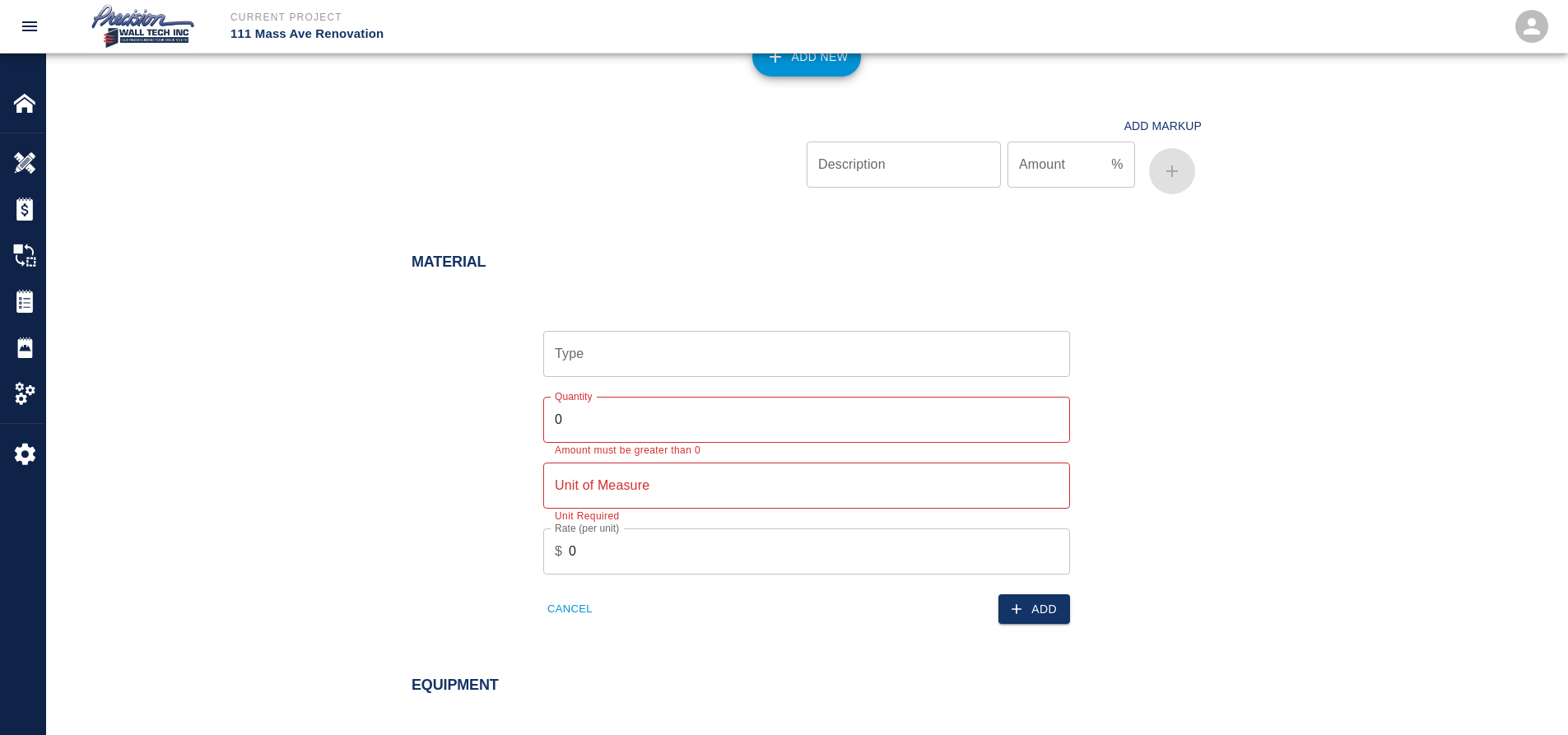 scroll, scrollTop: 784, scrollLeft: 0, axis: vertical 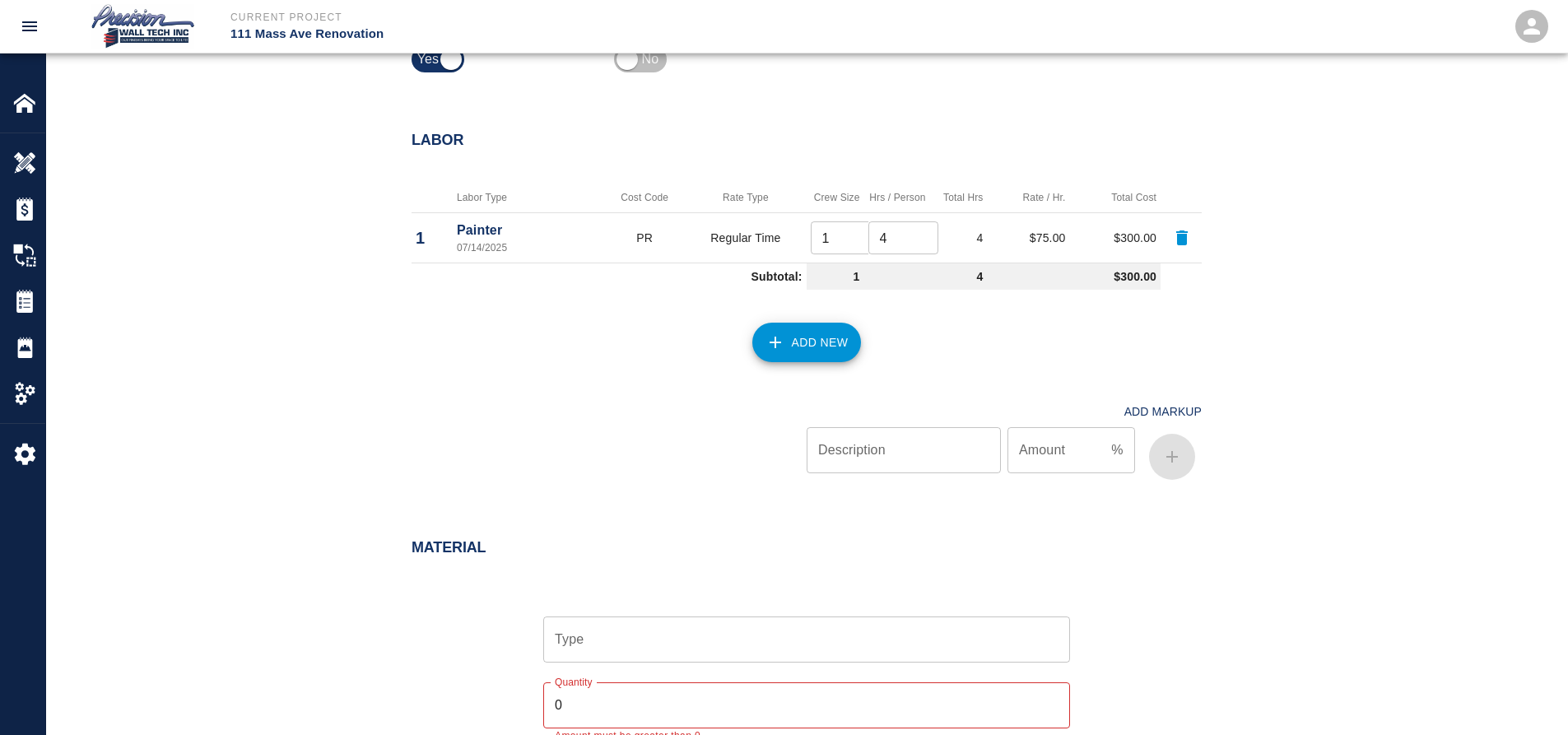 click at bounding box center (25, 301) 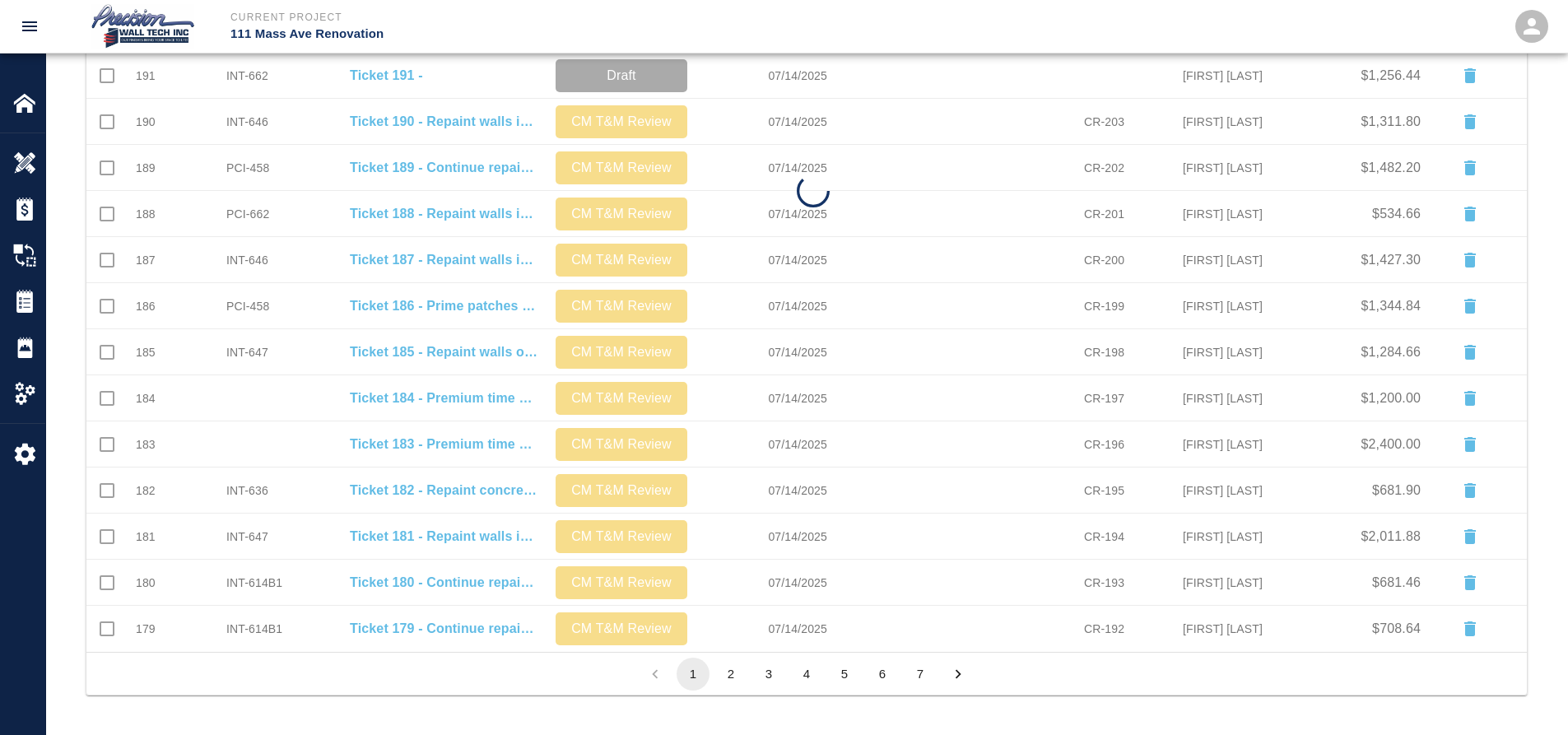 scroll, scrollTop: 0, scrollLeft: 0, axis: both 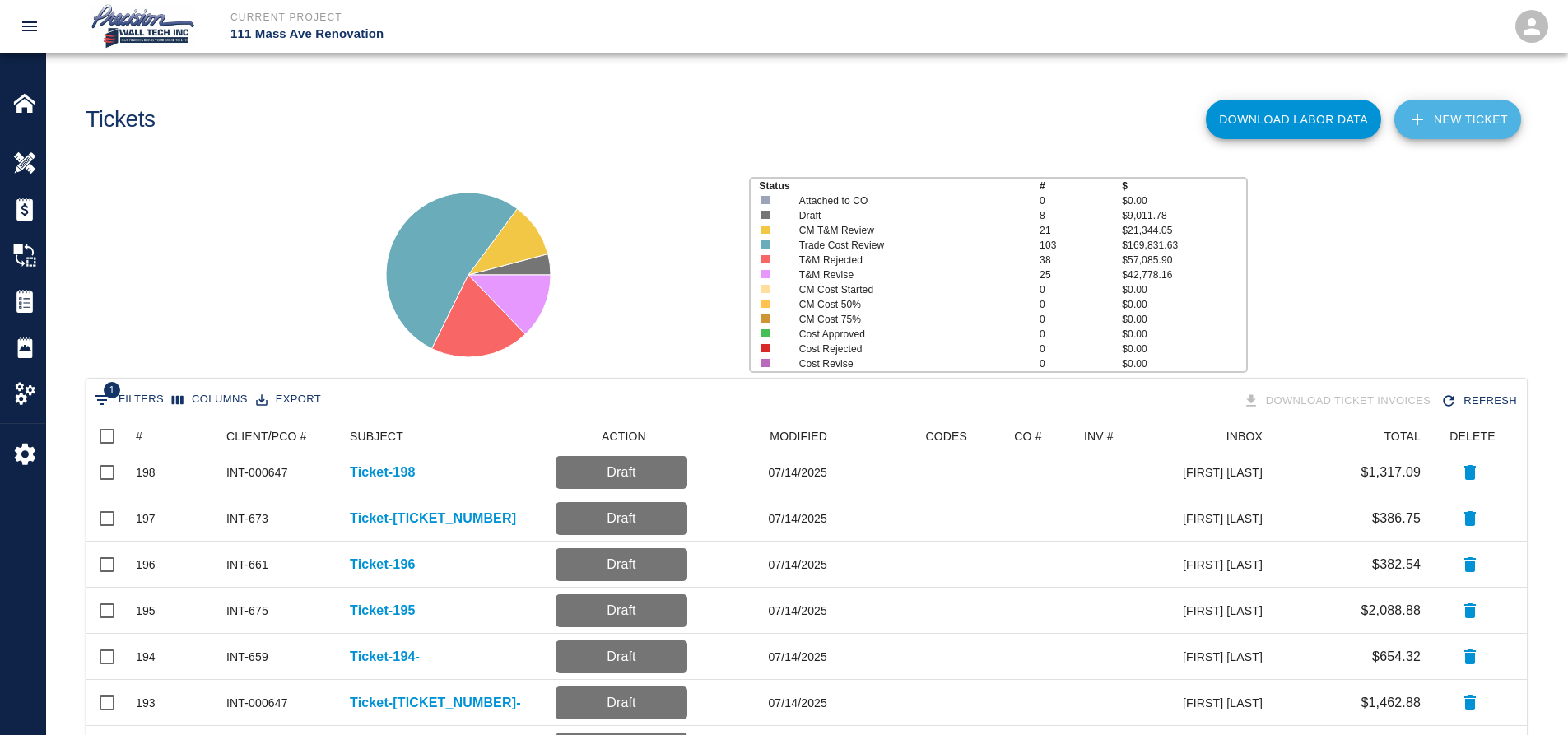 click 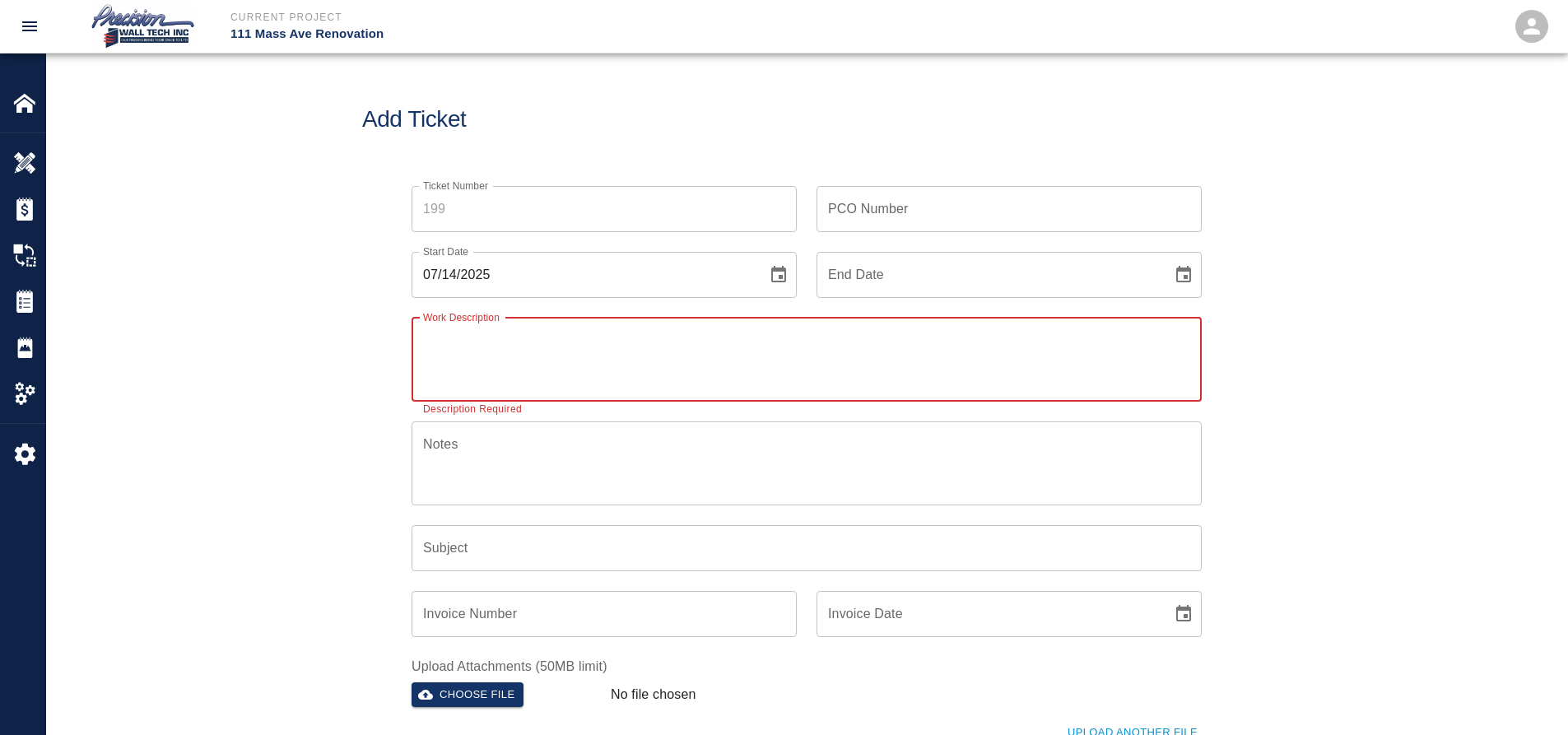 click on "Ticket Number" at bounding box center [604, 209] 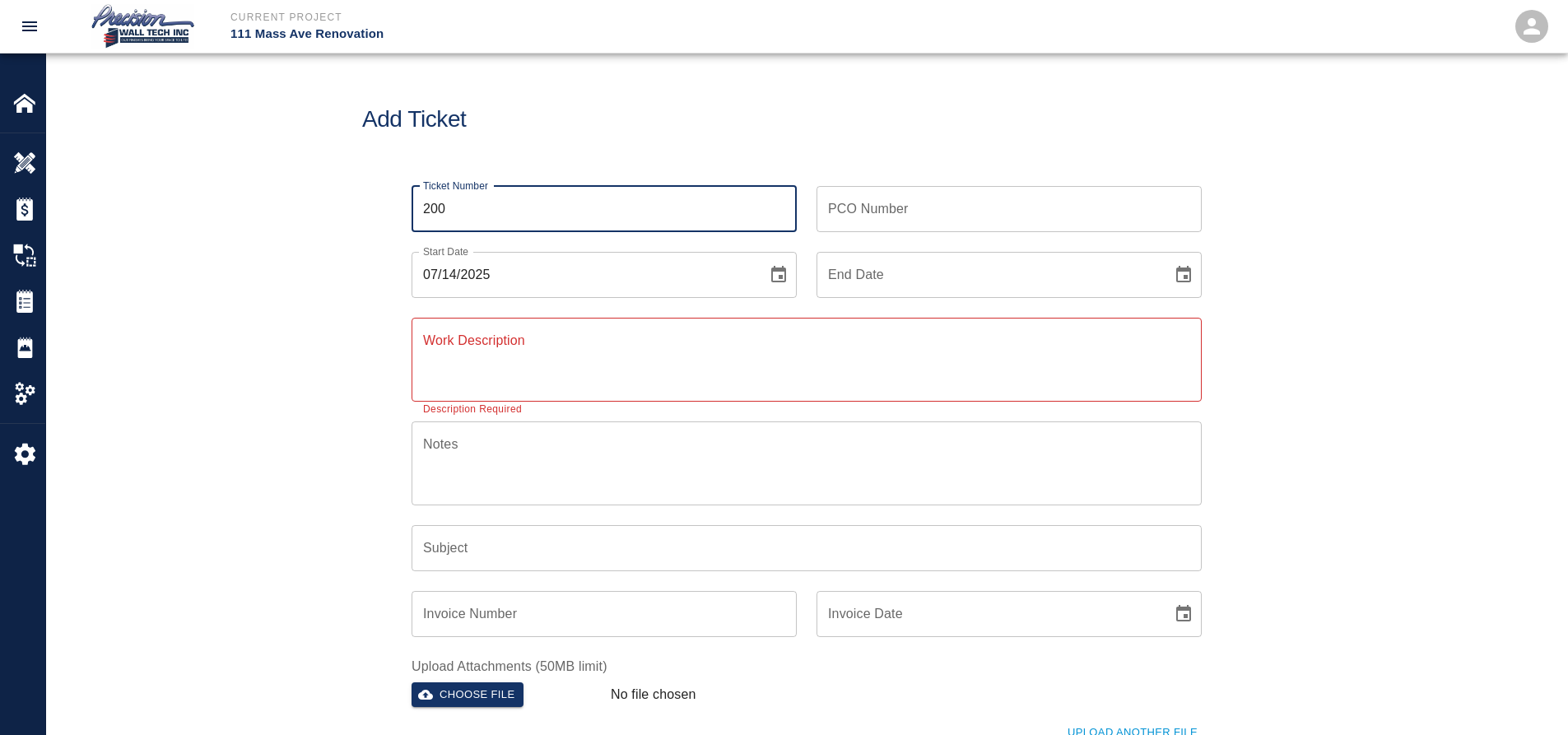 type on "200" 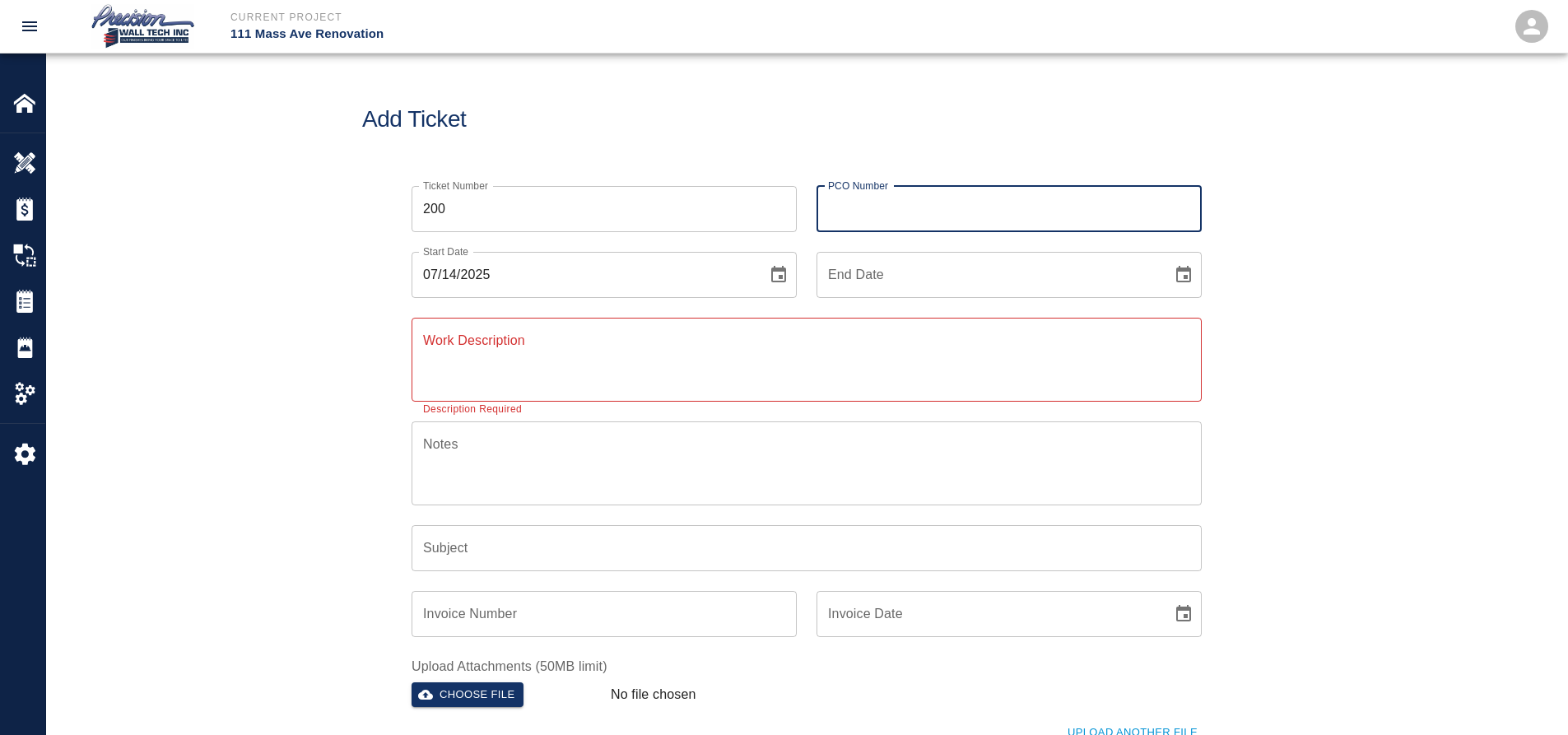 click on "PCO Number" at bounding box center [1009, 209] 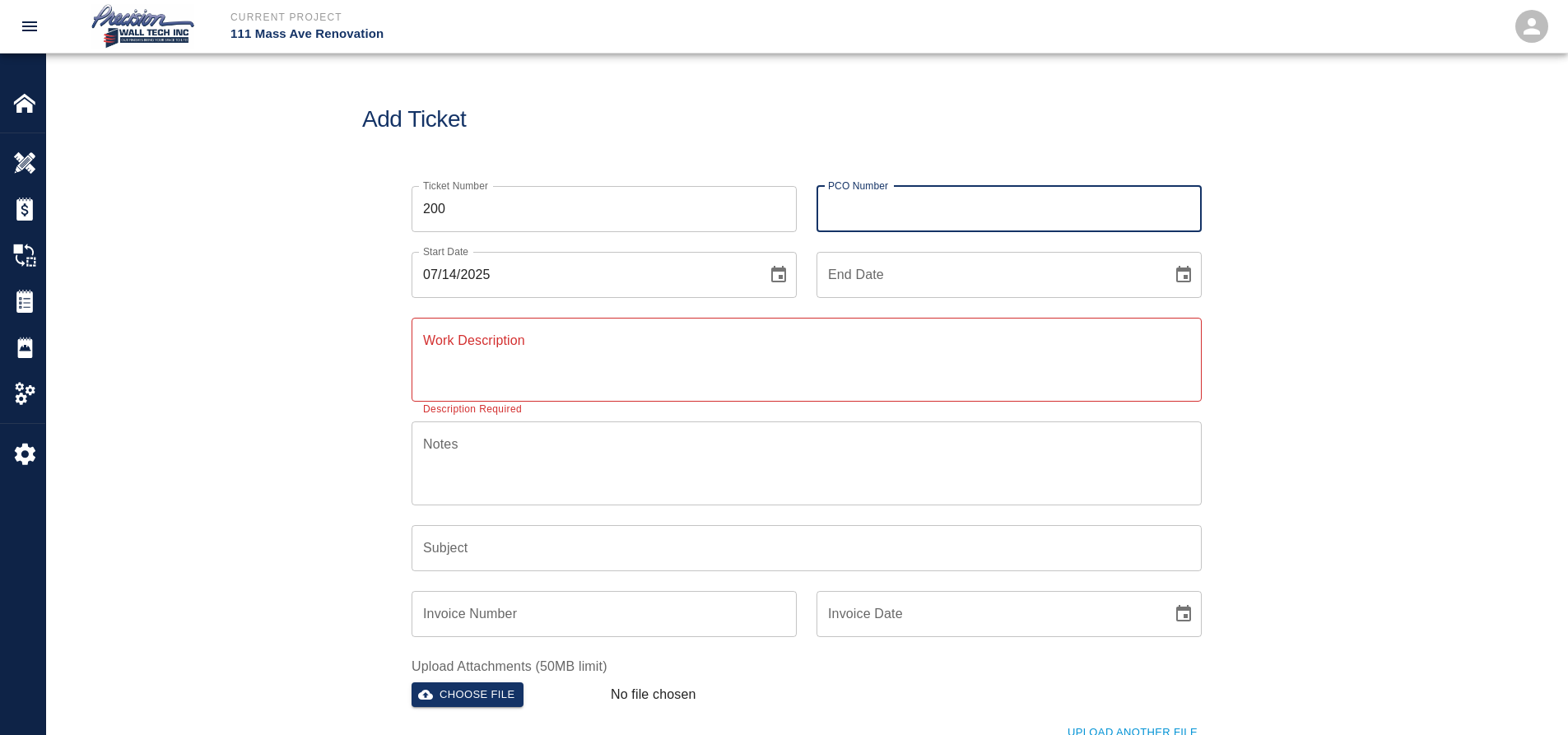 type on "INT-675" 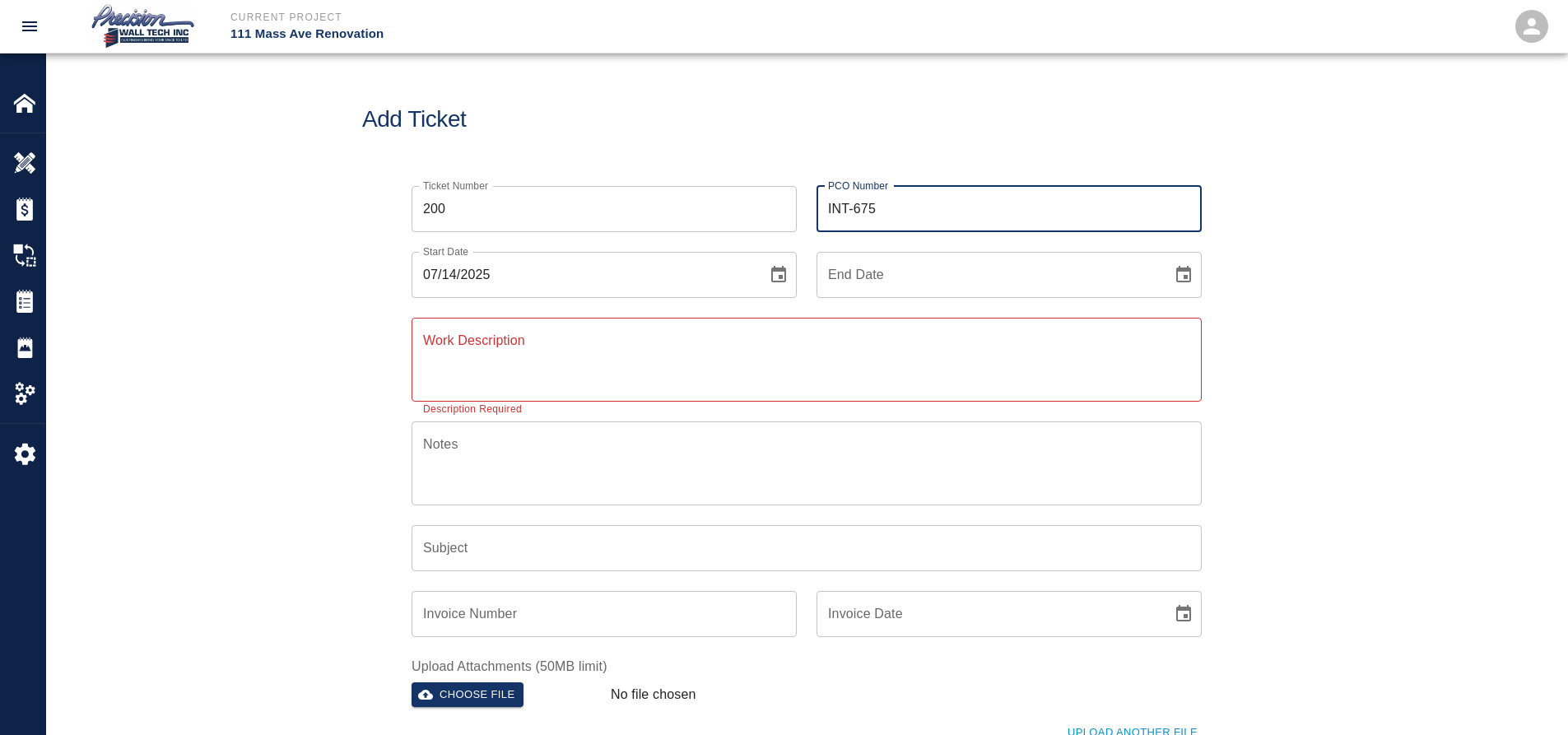 click 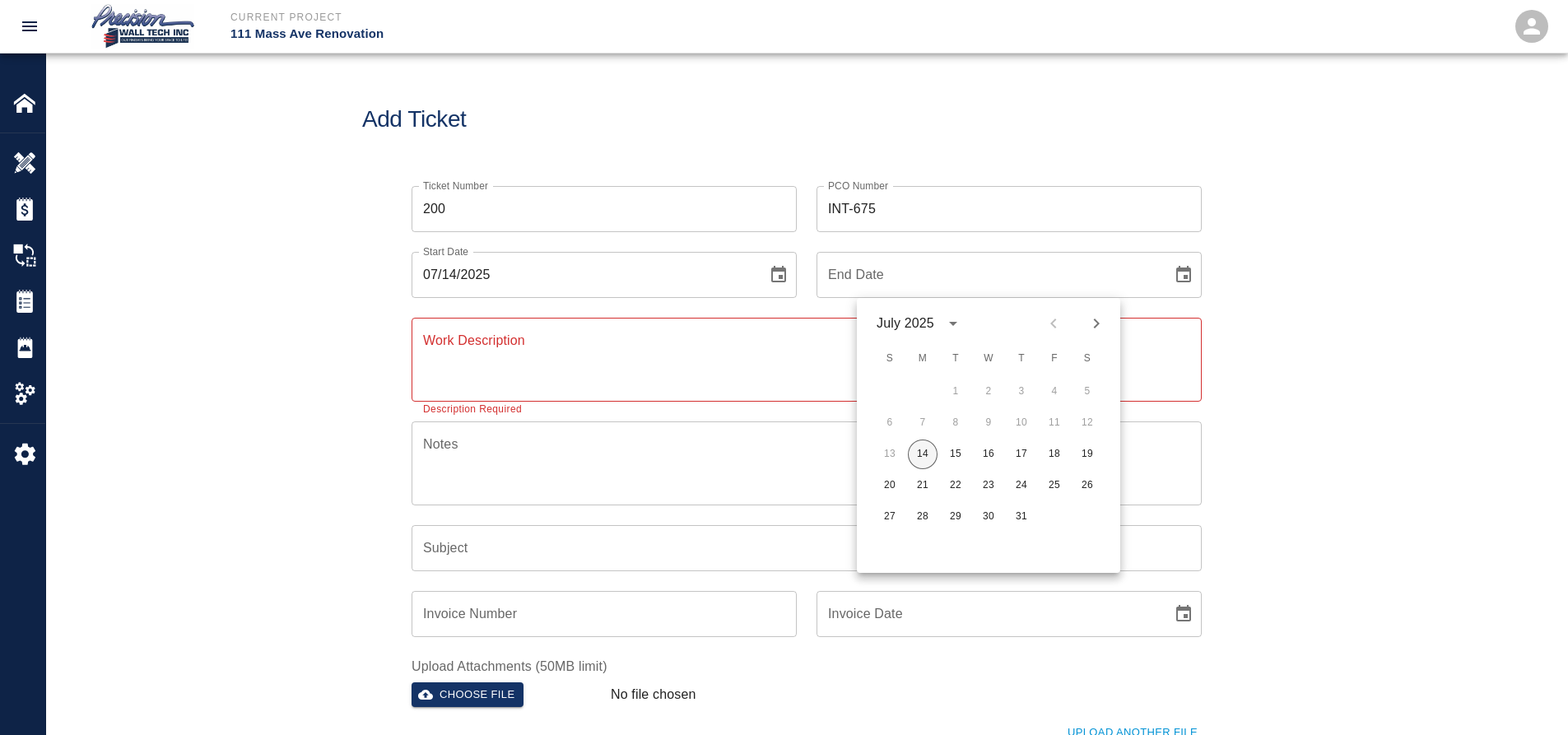 click on "14" at bounding box center (923, 454) 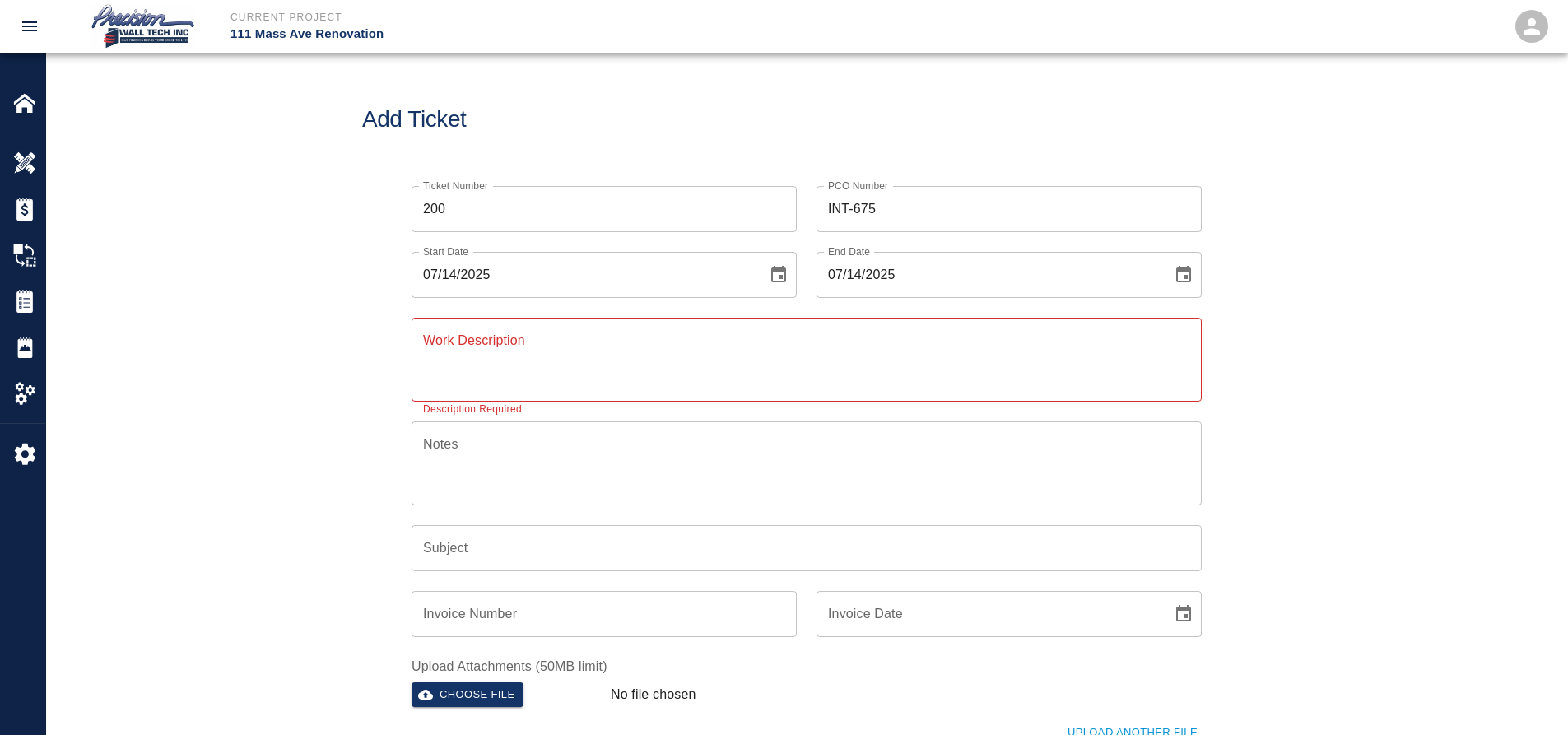 click on "x Work Description" at bounding box center [807, 360] 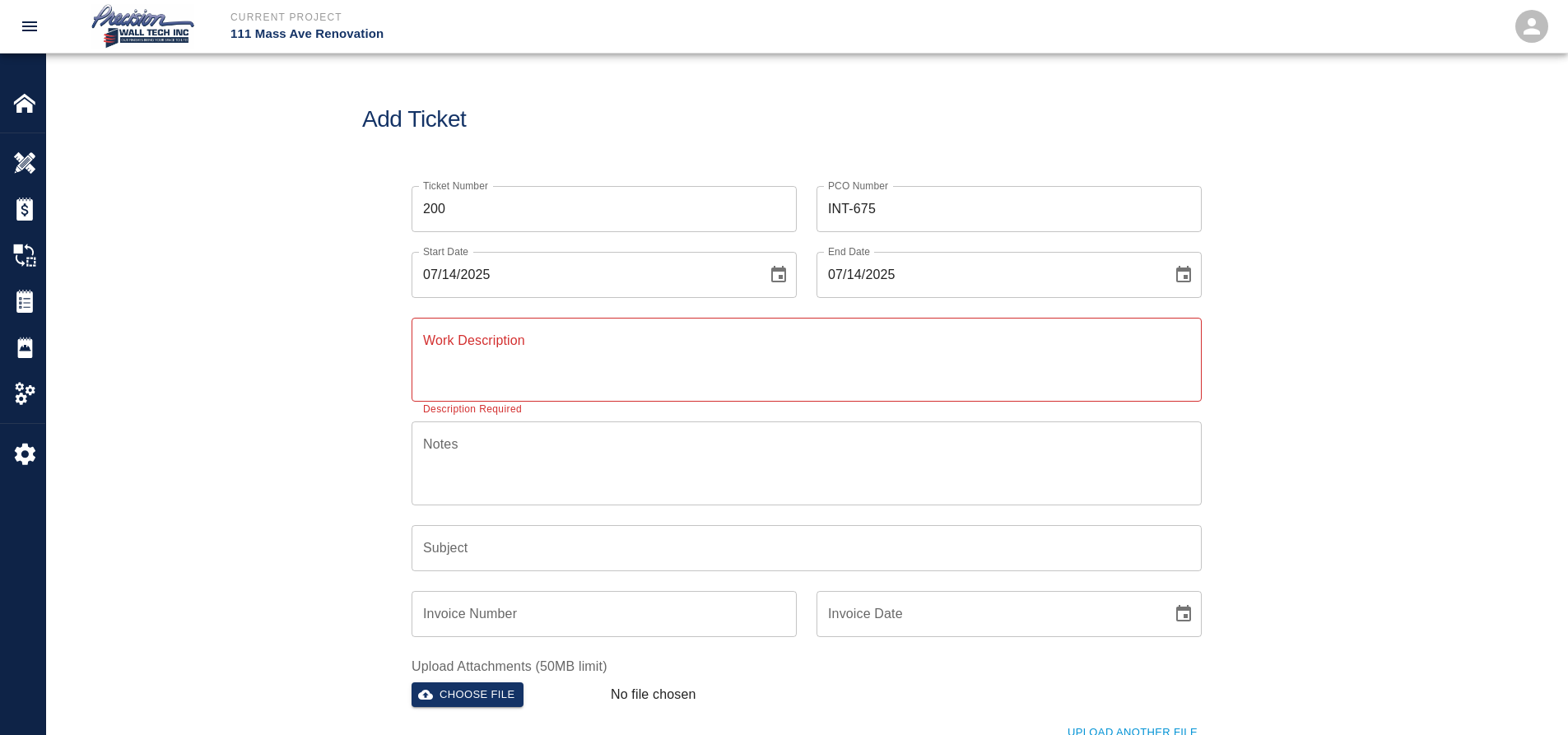 click on "Work Description" at bounding box center [807, 359] 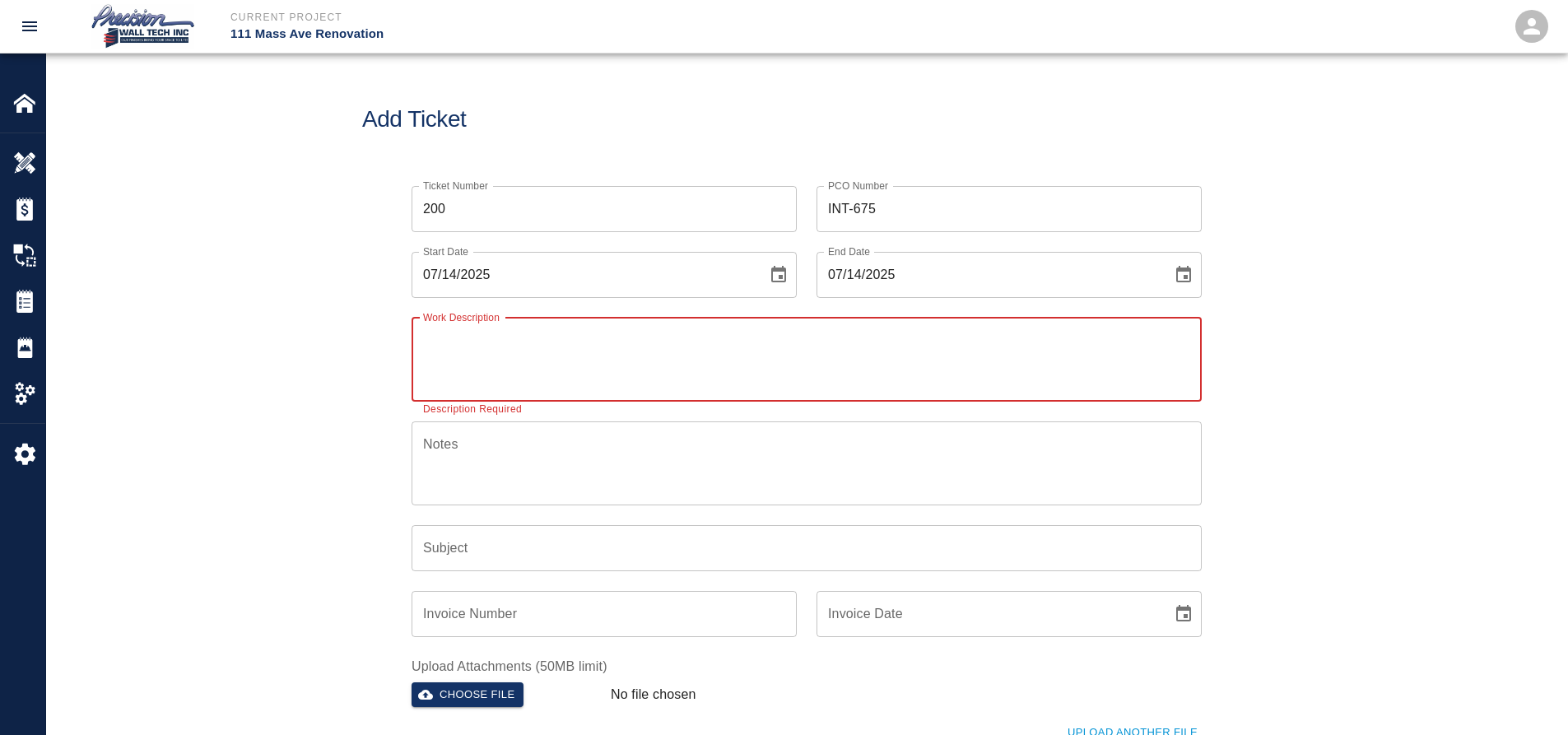 paste on "We started applying primer and two finish coat in patches and control joints. Damaged made after ours final in lobby #100, Lobby lounge
#101B. On 1st floor" 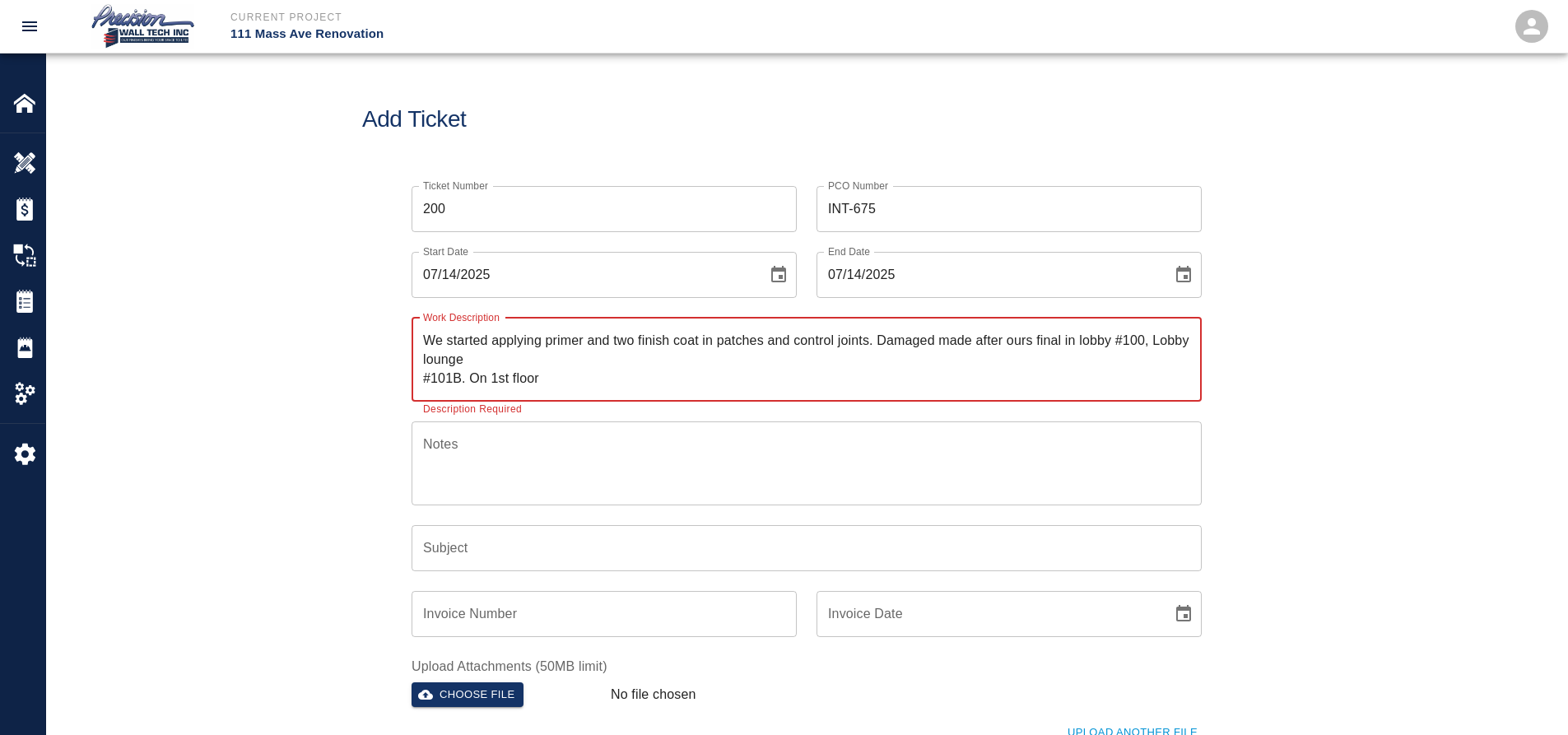 type on "We started applying primer and two finish coat in patches and control joints. Damaged made after ours final in lobby #100, Lobby lounge
#101B. On 1st floor" 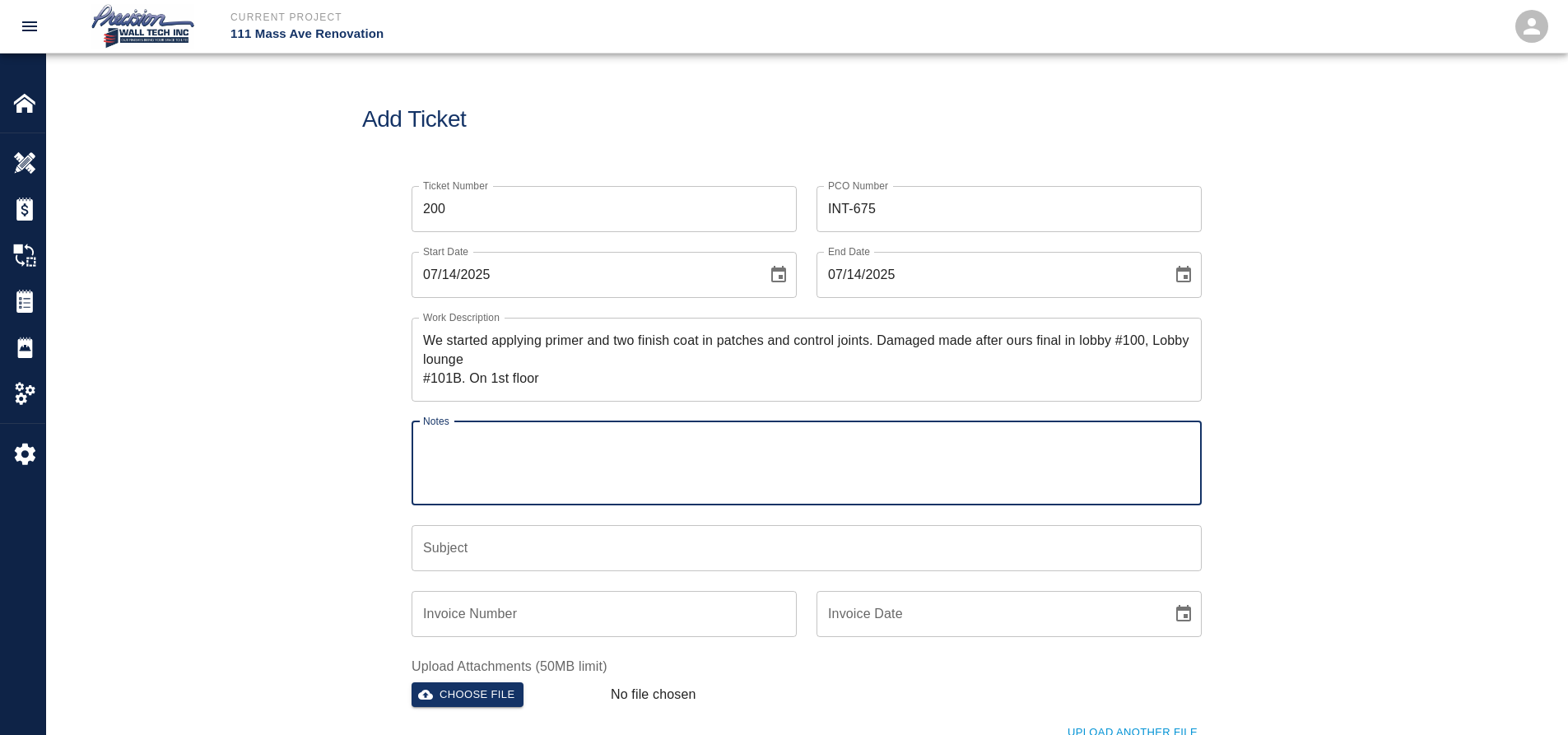 click on "Subject" at bounding box center [807, 548] 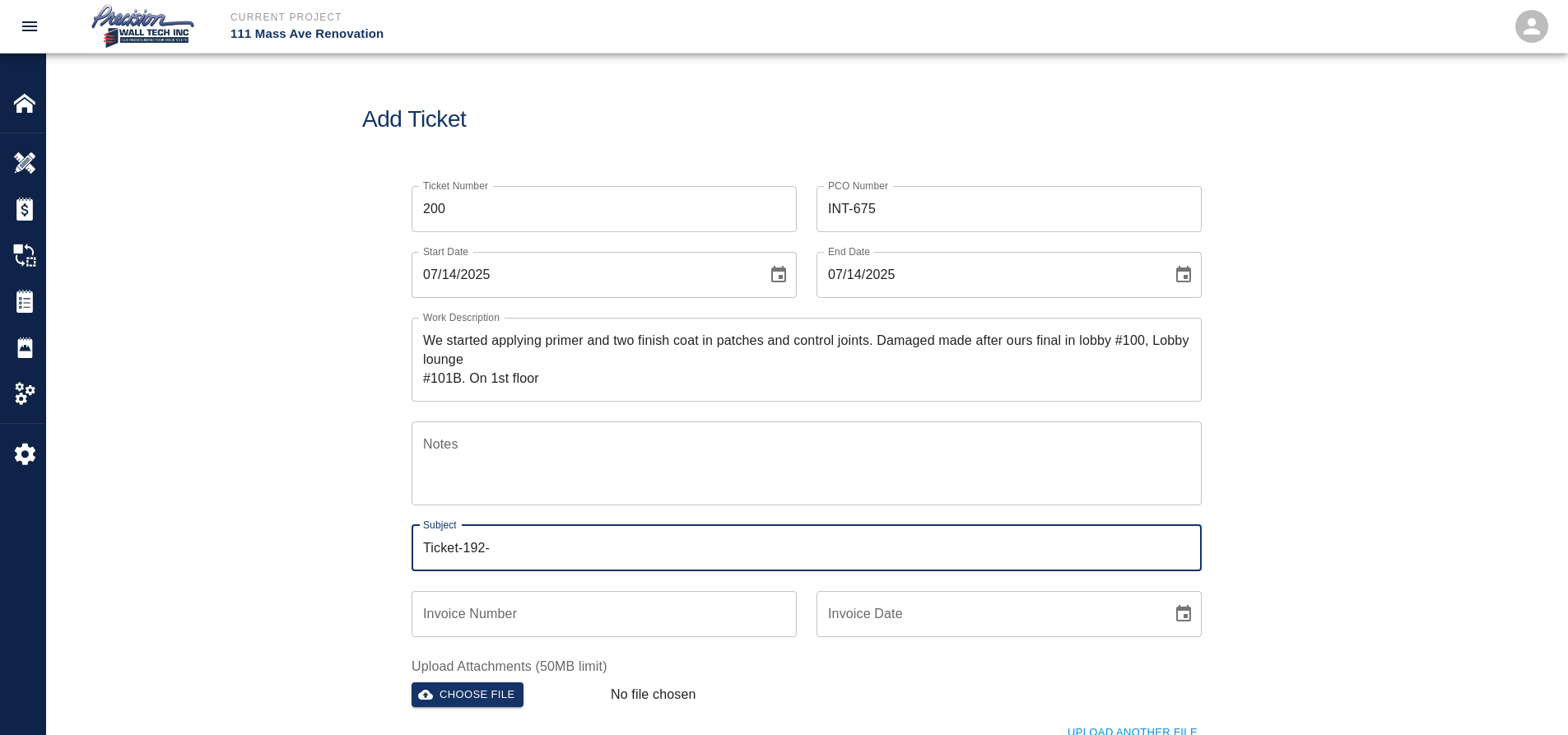drag, startPoint x: 498, startPoint y: 539, endPoint x: 463, endPoint y: 545, distance: 35.510562 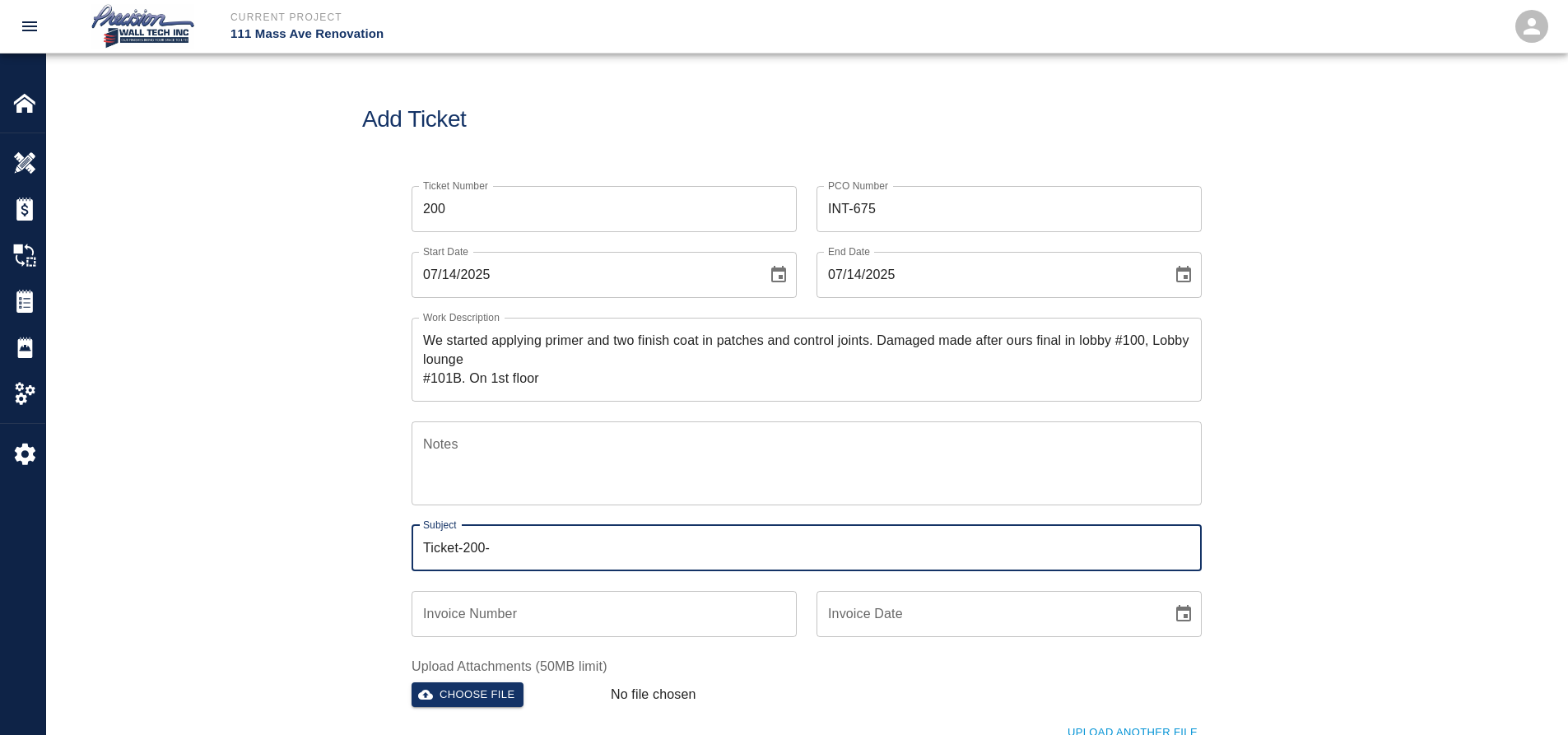 click on "Ticket-200-" at bounding box center [807, 548] 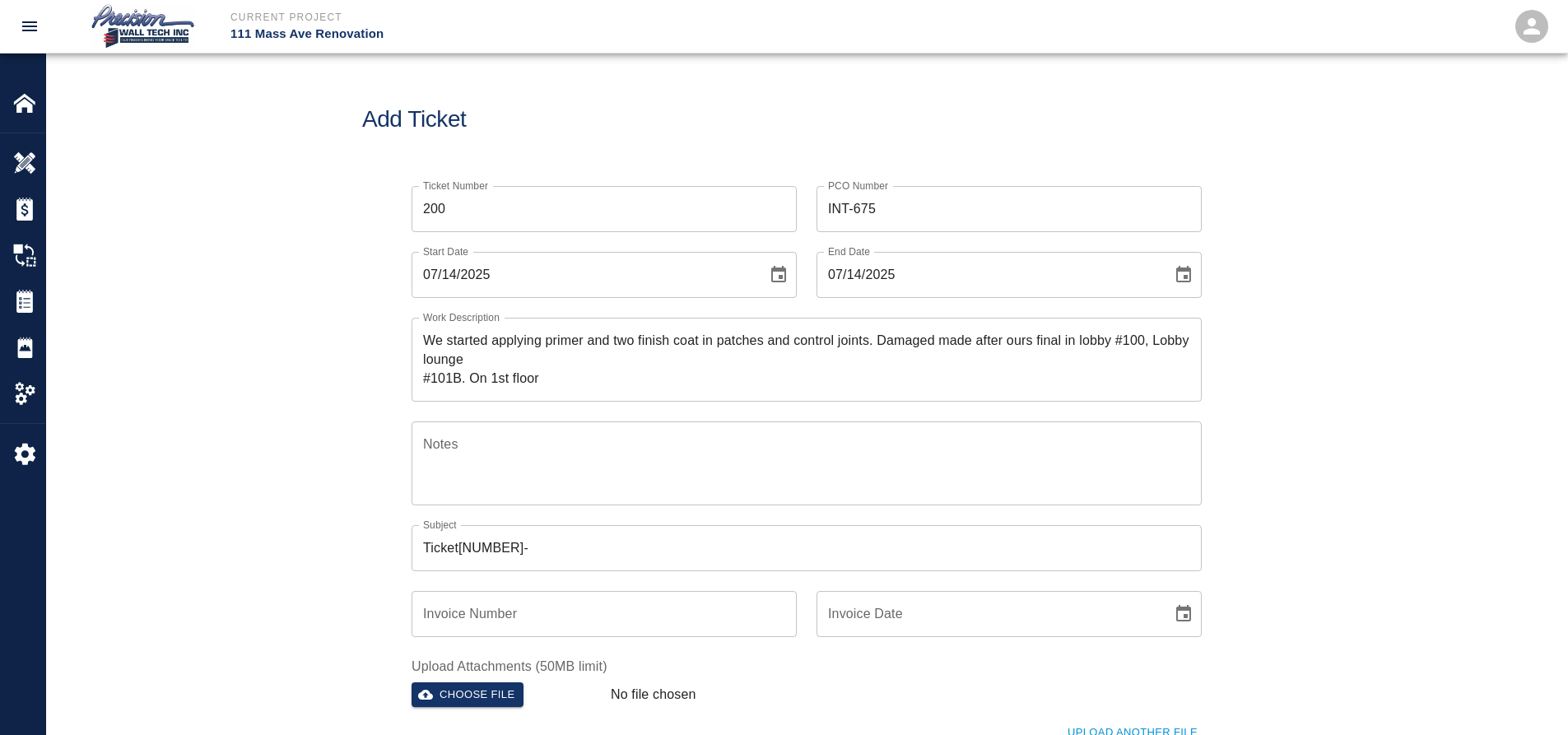 click on "Ticket200-" at bounding box center [807, 548] 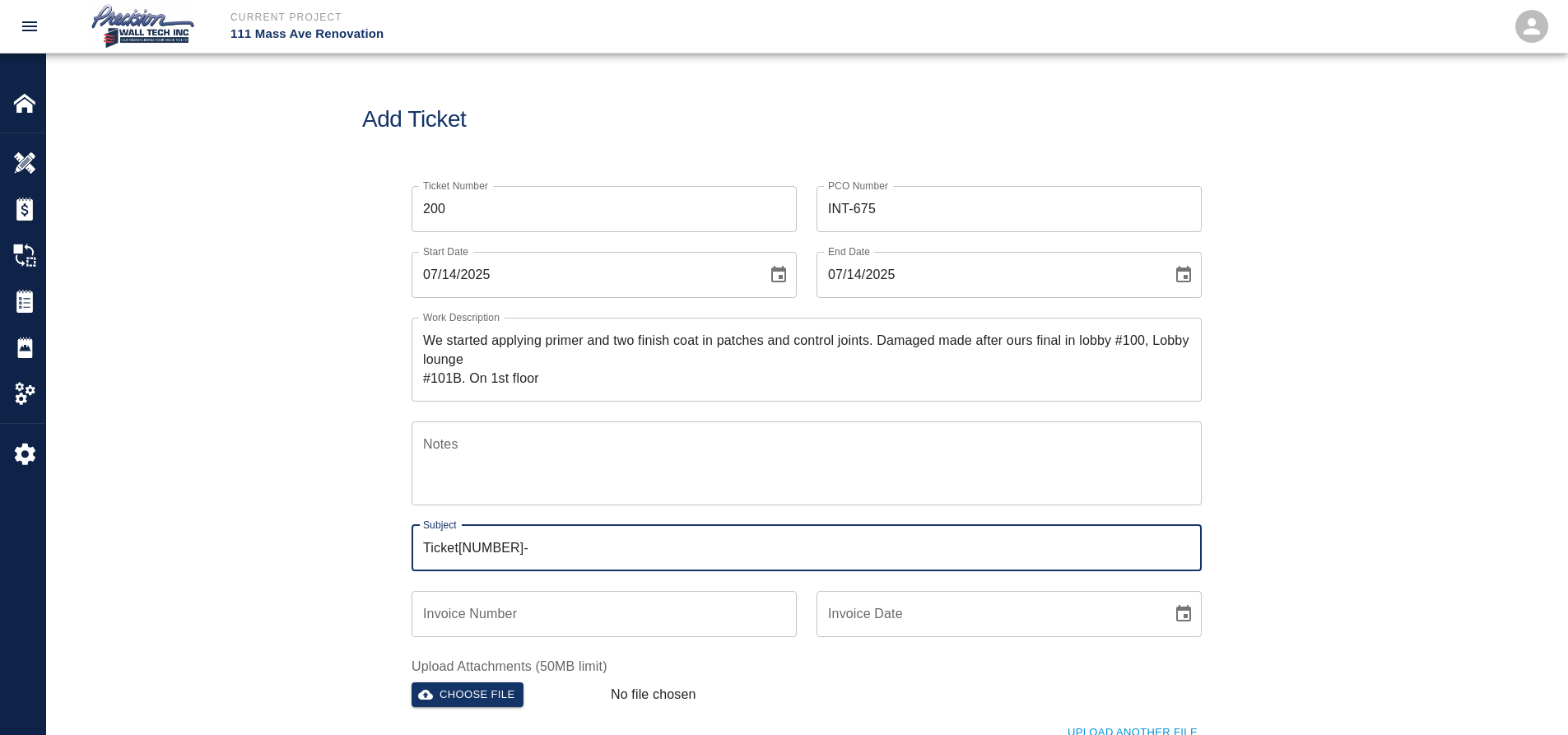 click on "Ticket200-" at bounding box center [807, 548] 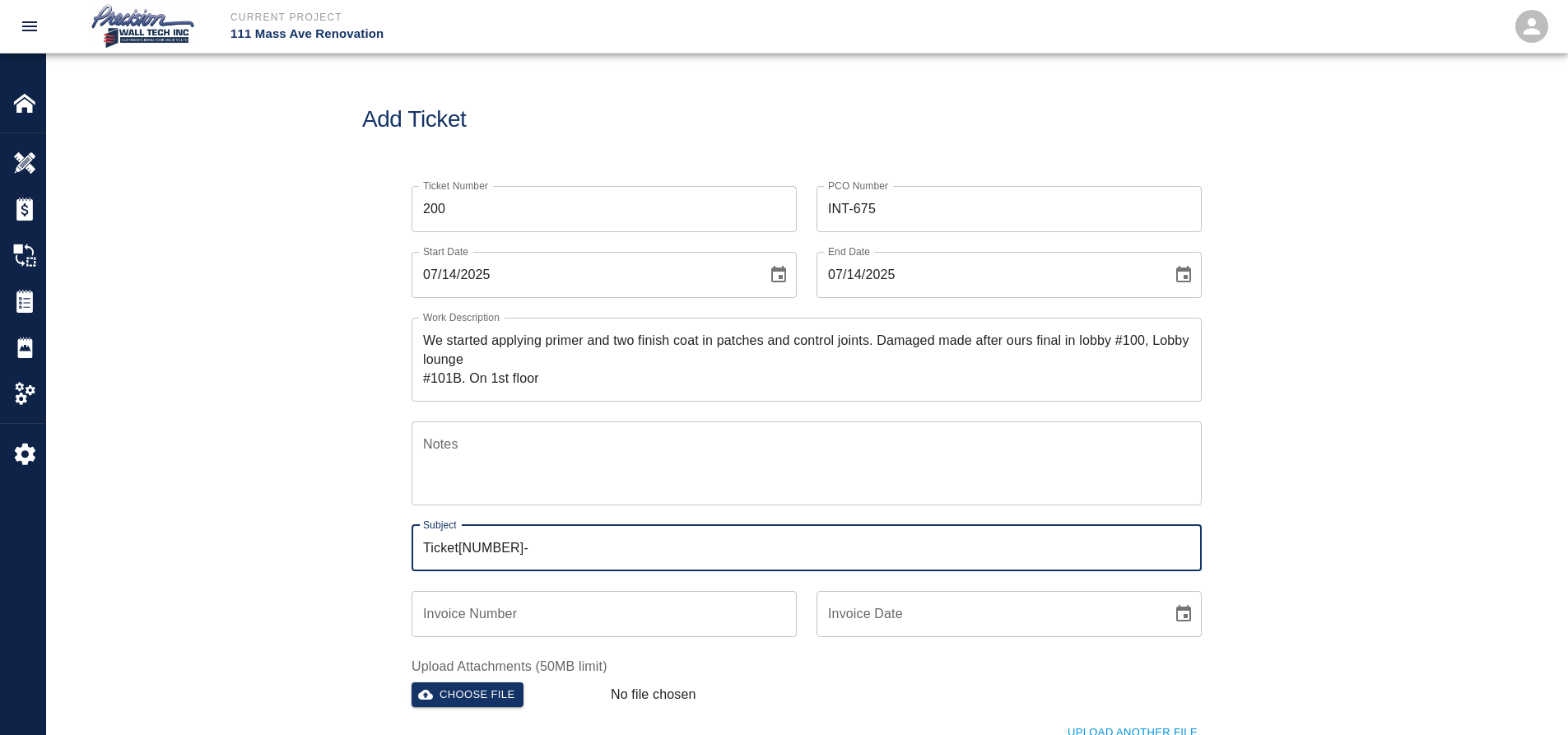 click on "Ticket200-" at bounding box center (807, 548) 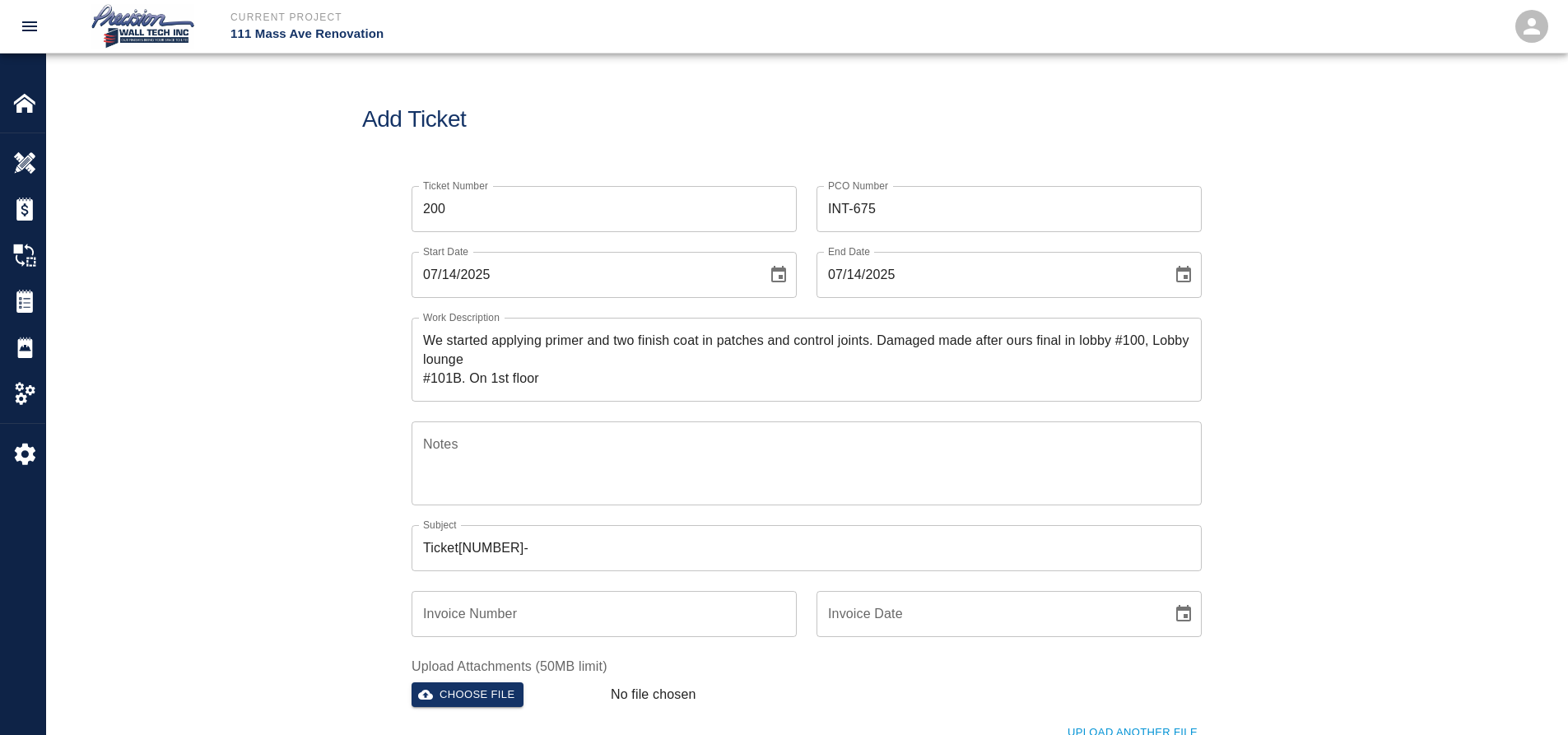 click on "Ticket200-" at bounding box center (807, 548) 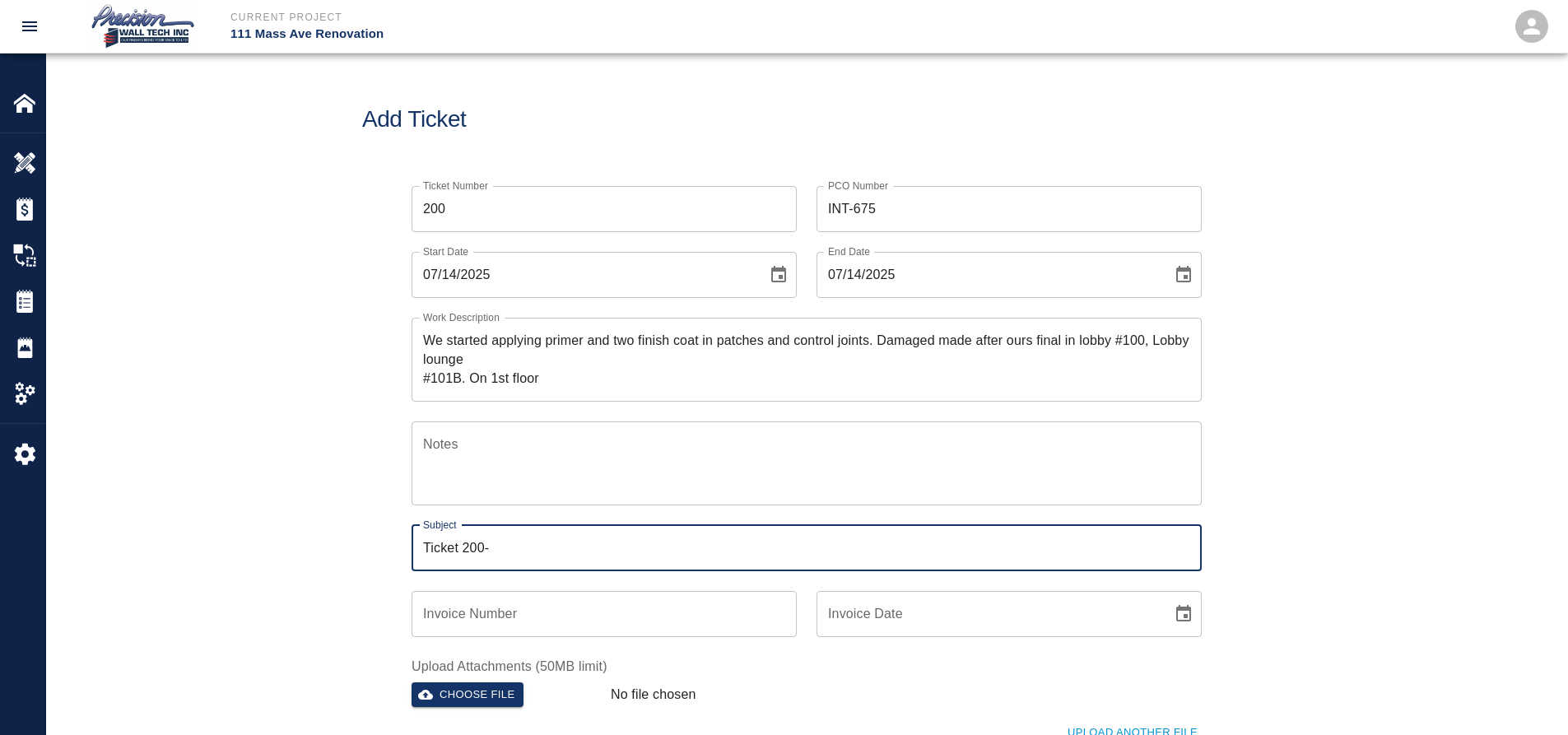 type on "Ticket 200-" 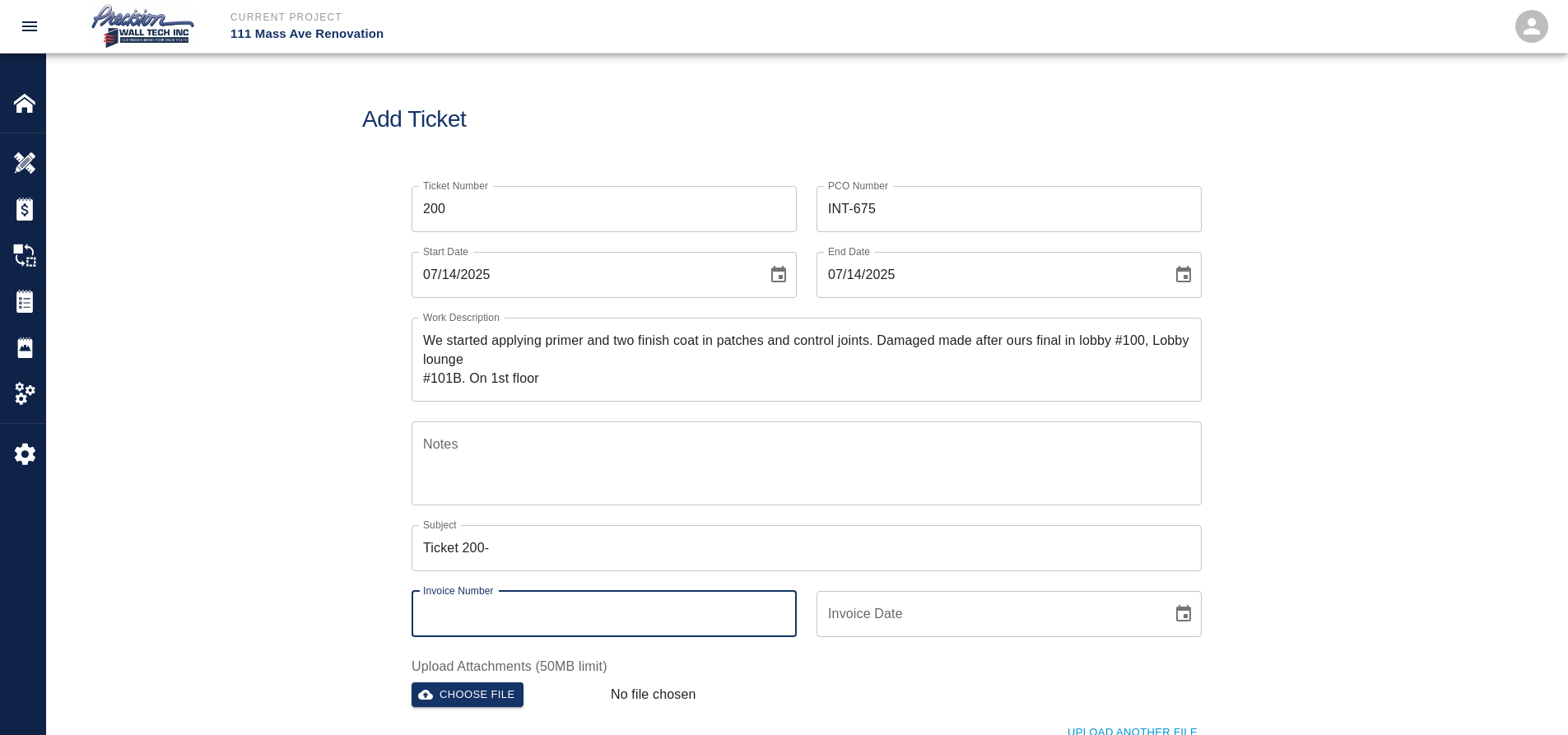 click on "Invoice Number Invoice Number" at bounding box center [604, 614] 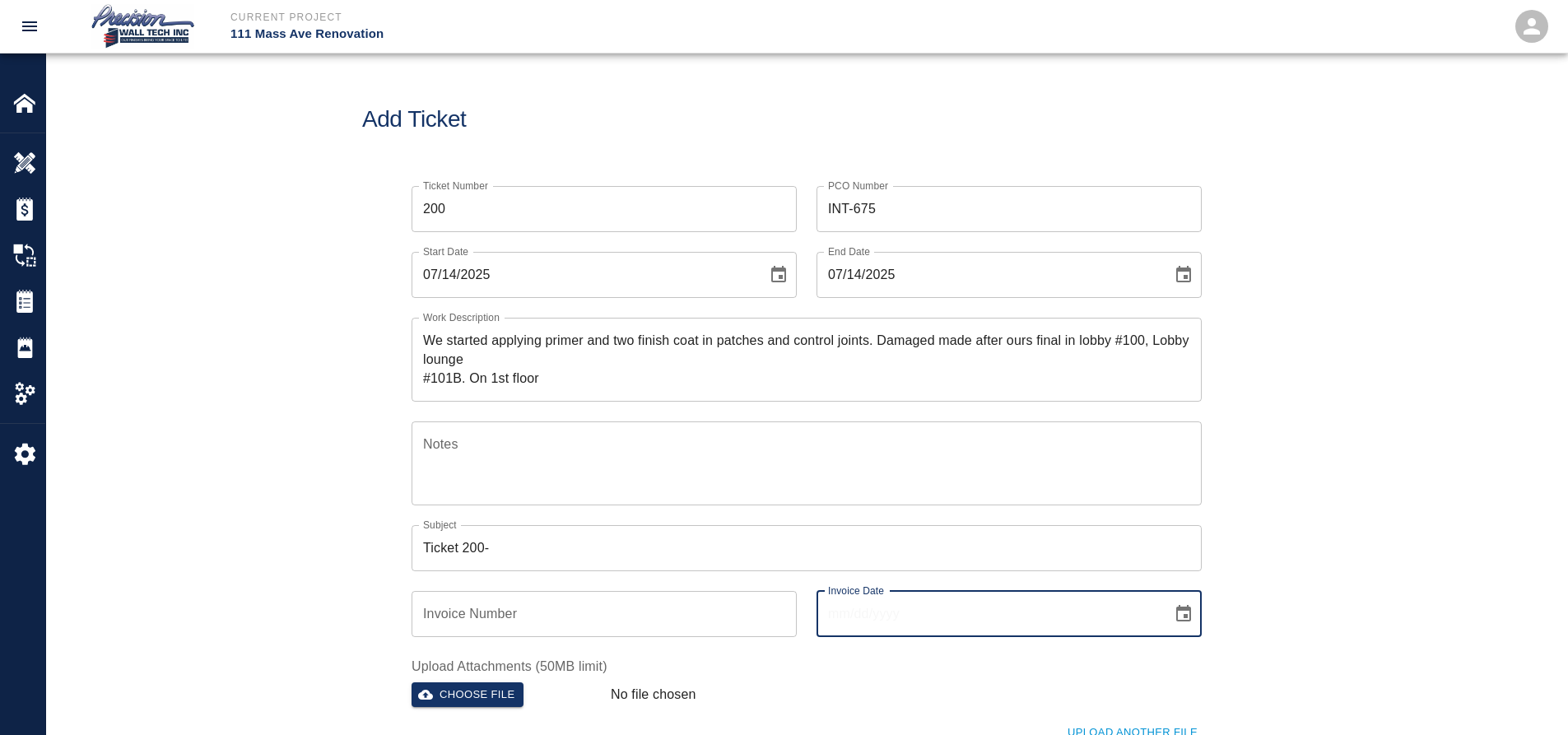 click on "Invoice Date" at bounding box center (989, 614) 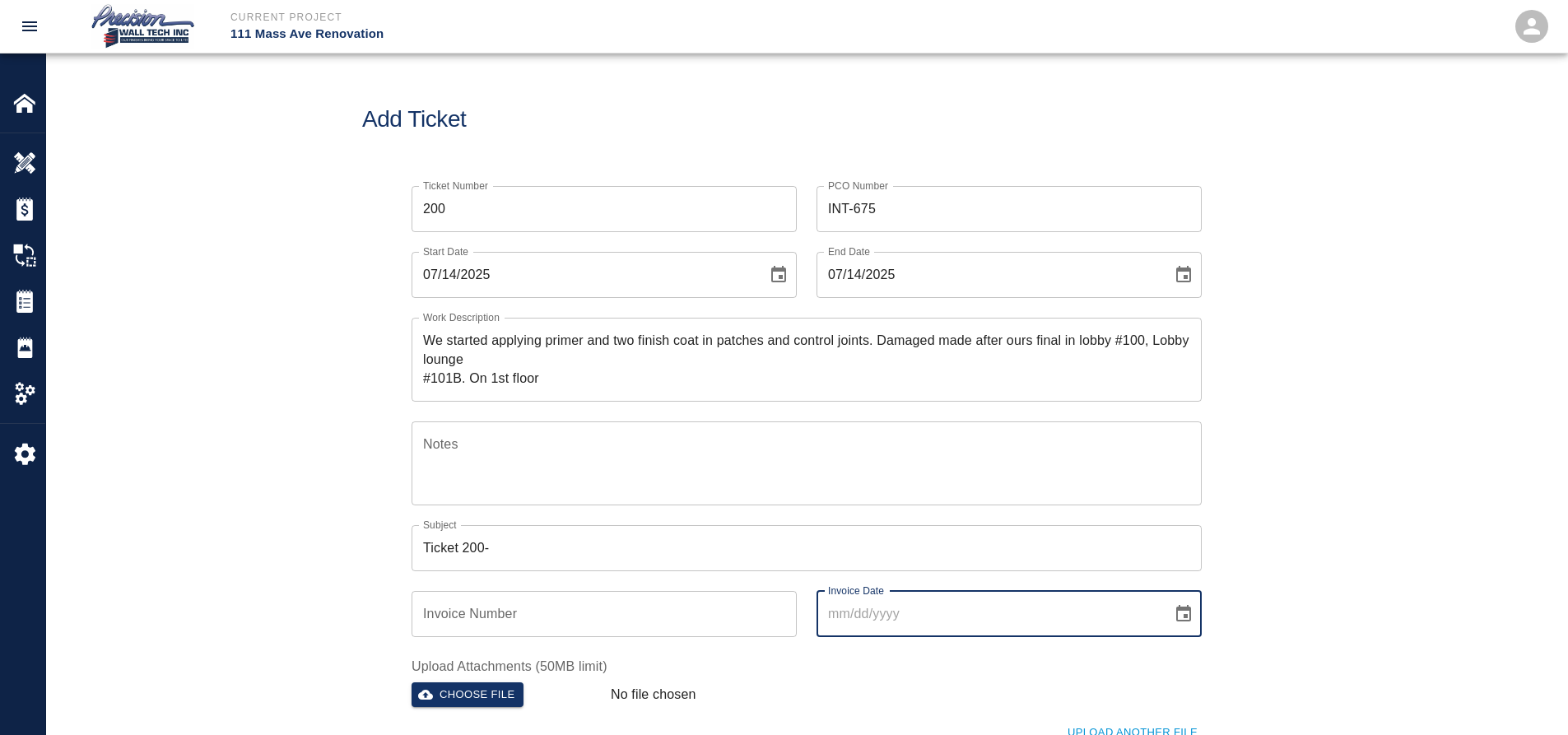 click on "Ticket Number 200 Ticket Number PCO Number INT-675 PCO Number Start Date  07/14/2025 Start Date  End Date 07/14/2025 End Date Work Description We started applying primer and two finish coat in patches and control joints. Damaged made after ours final in lobby #100, Lobby lounge
#101B. On 1st floor x Work Description Notes x Notes Subject Ticket 200- Subject Invoice Number Invoice Number Invoice Date Invoice Date Upload Attachments (50MB limit) Choose file No file chosen Upload Another File Add Costs" at bounding box center (807, 495) 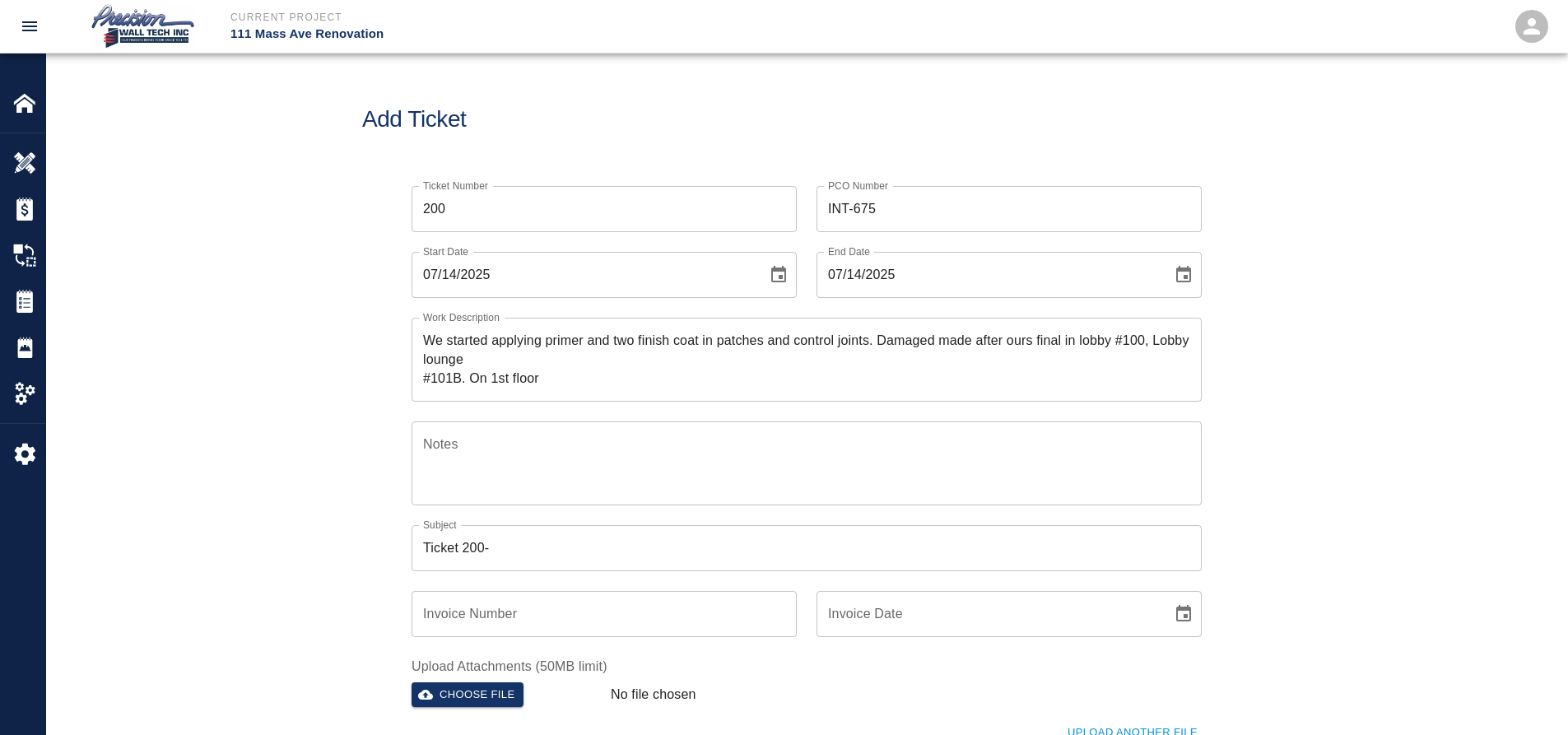 click 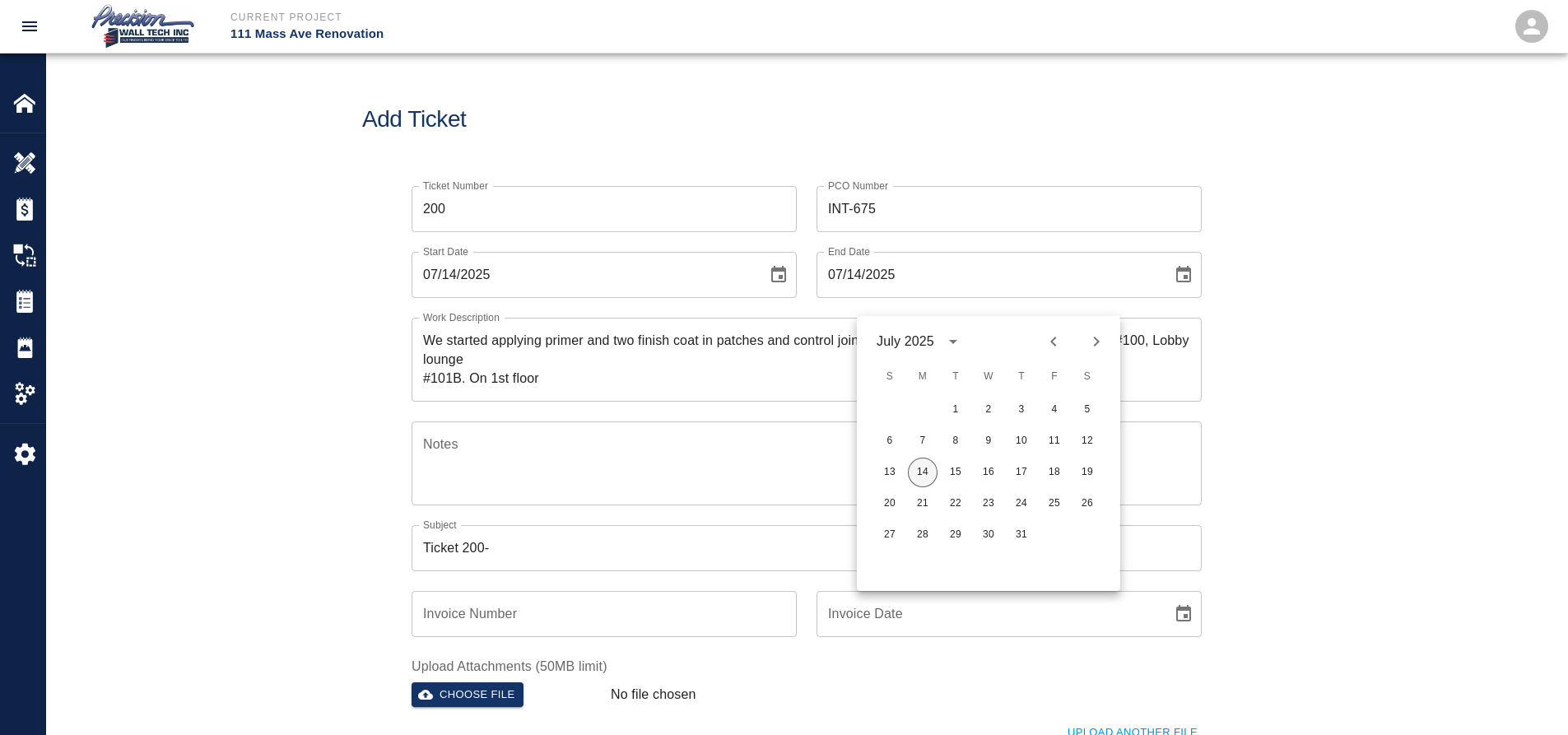 click on "14" at bounding box center [923, 472] 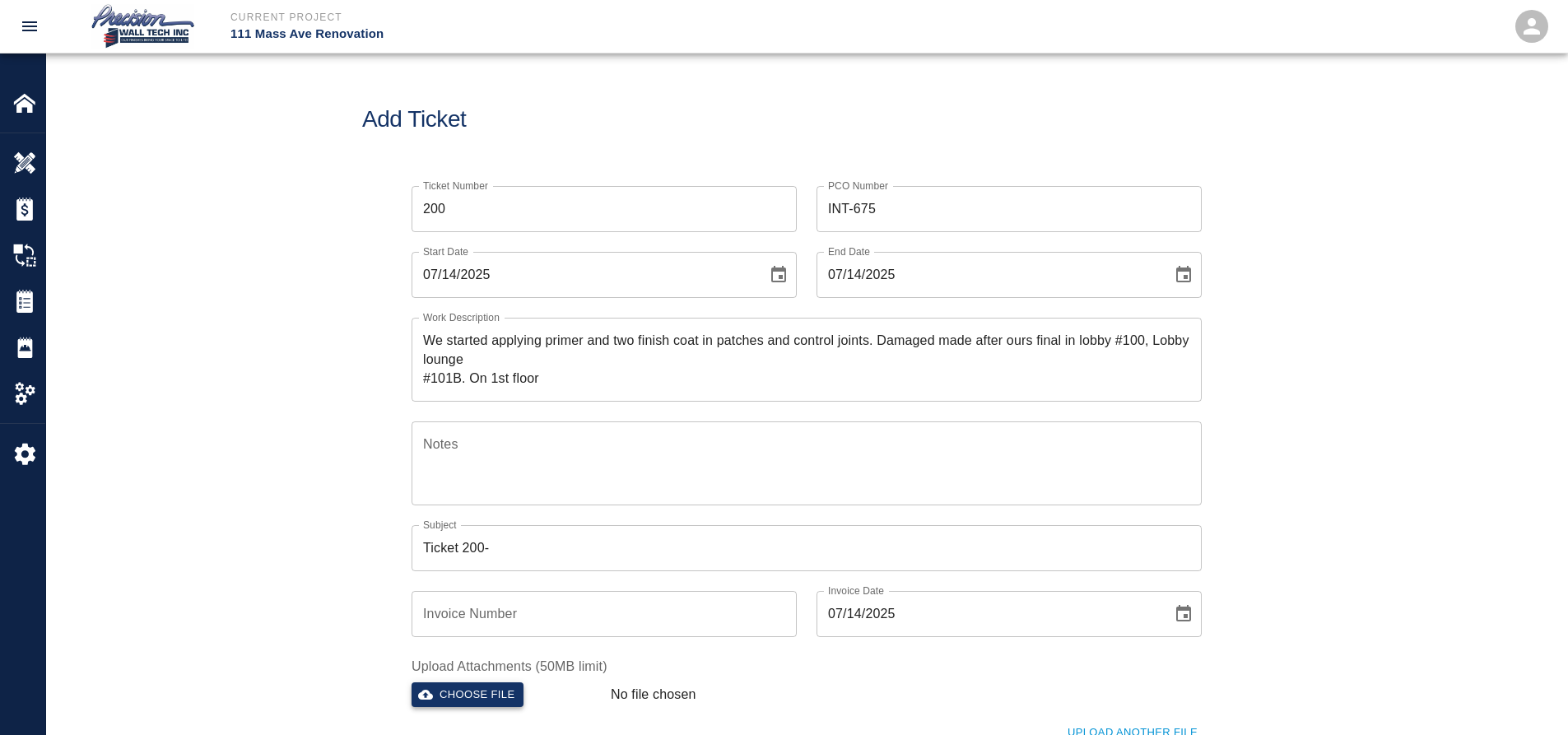 click on "Choose file" at bounding box center [468, 695] 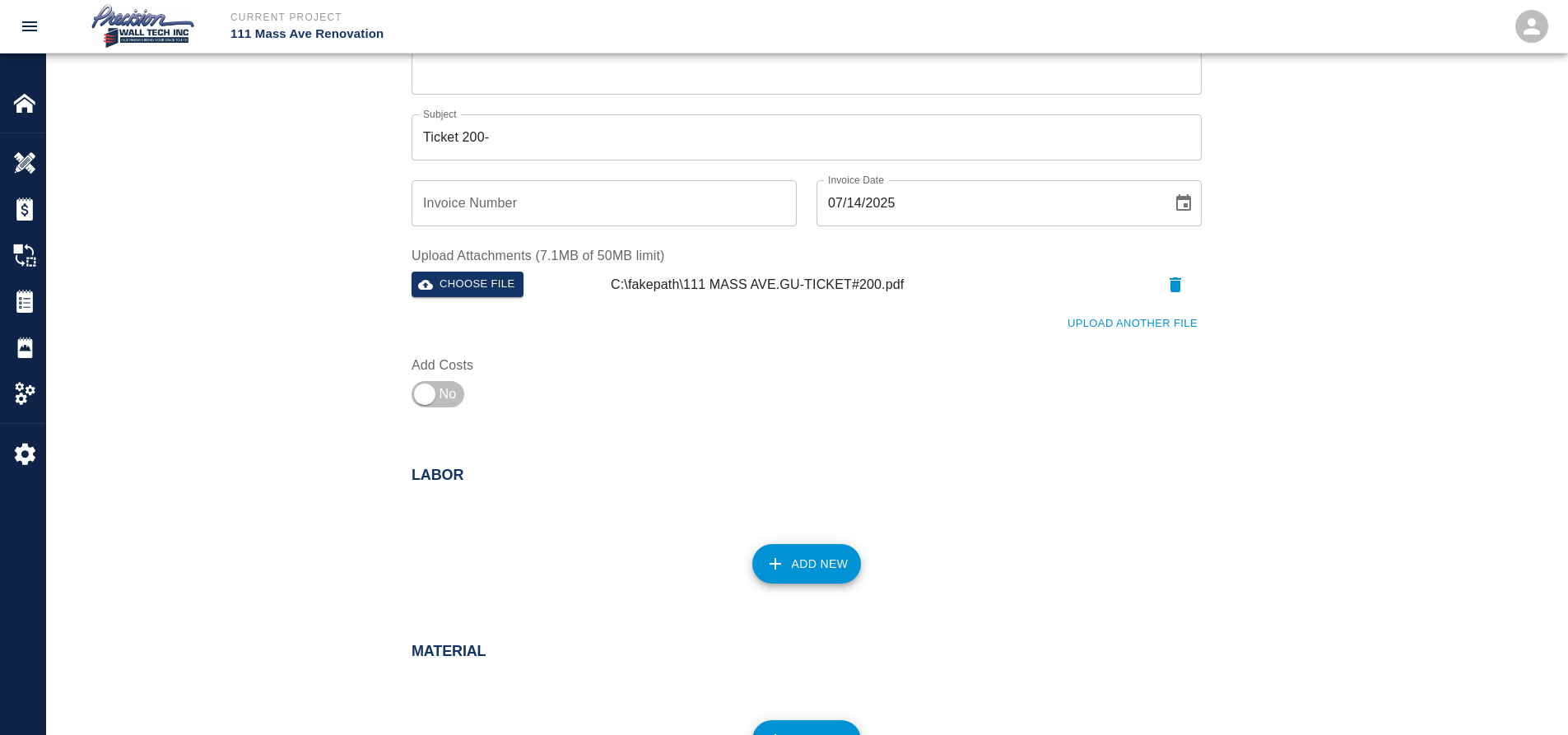 scroll, scrollTop: 412, scrollLeft: 0, axis: vertical 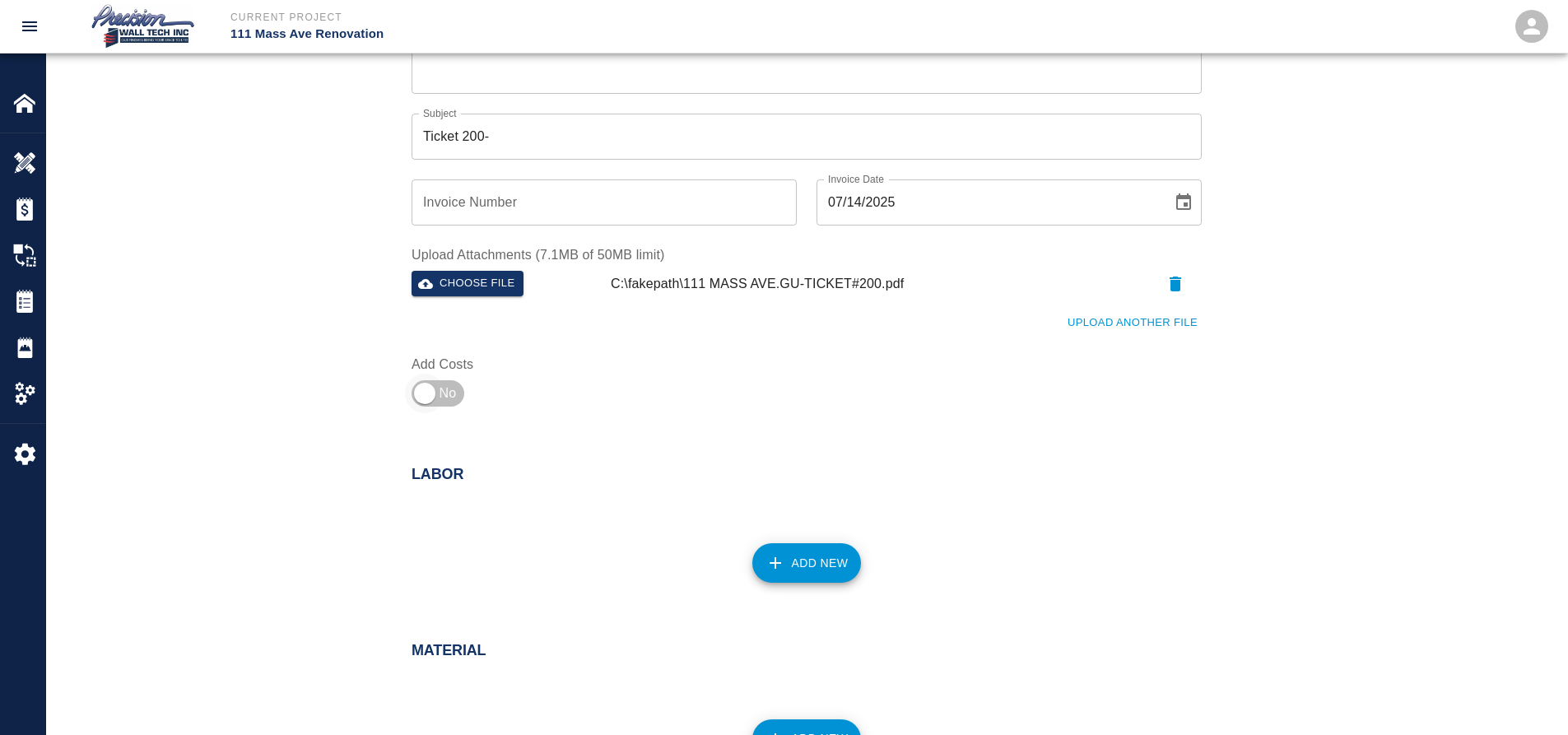 drag, startPoint x: 440, startPoint y: 378, endPoint x: 454, endPoint y: 382, distance: 14.56022 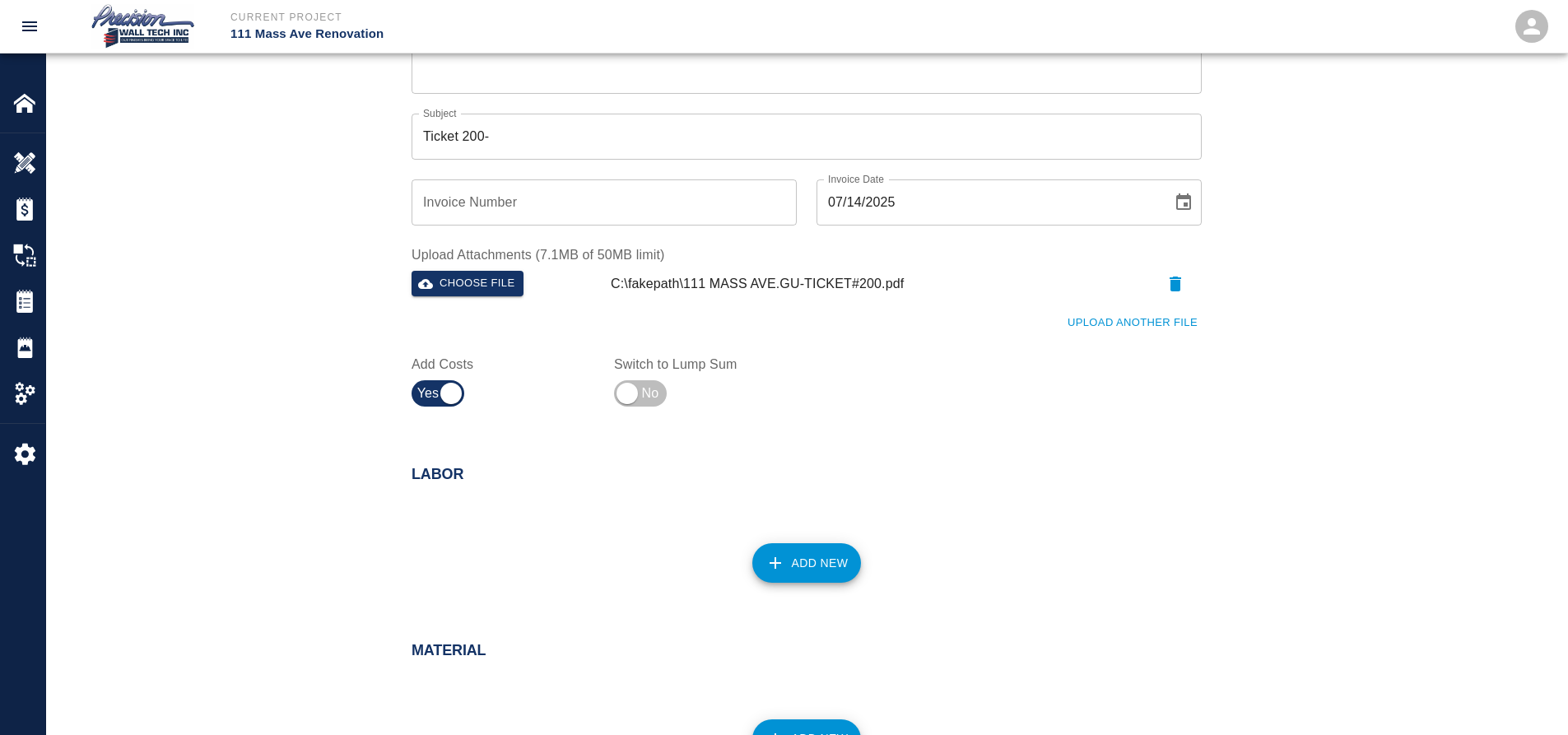 click on "Add New" at bounding box center (807, 563) 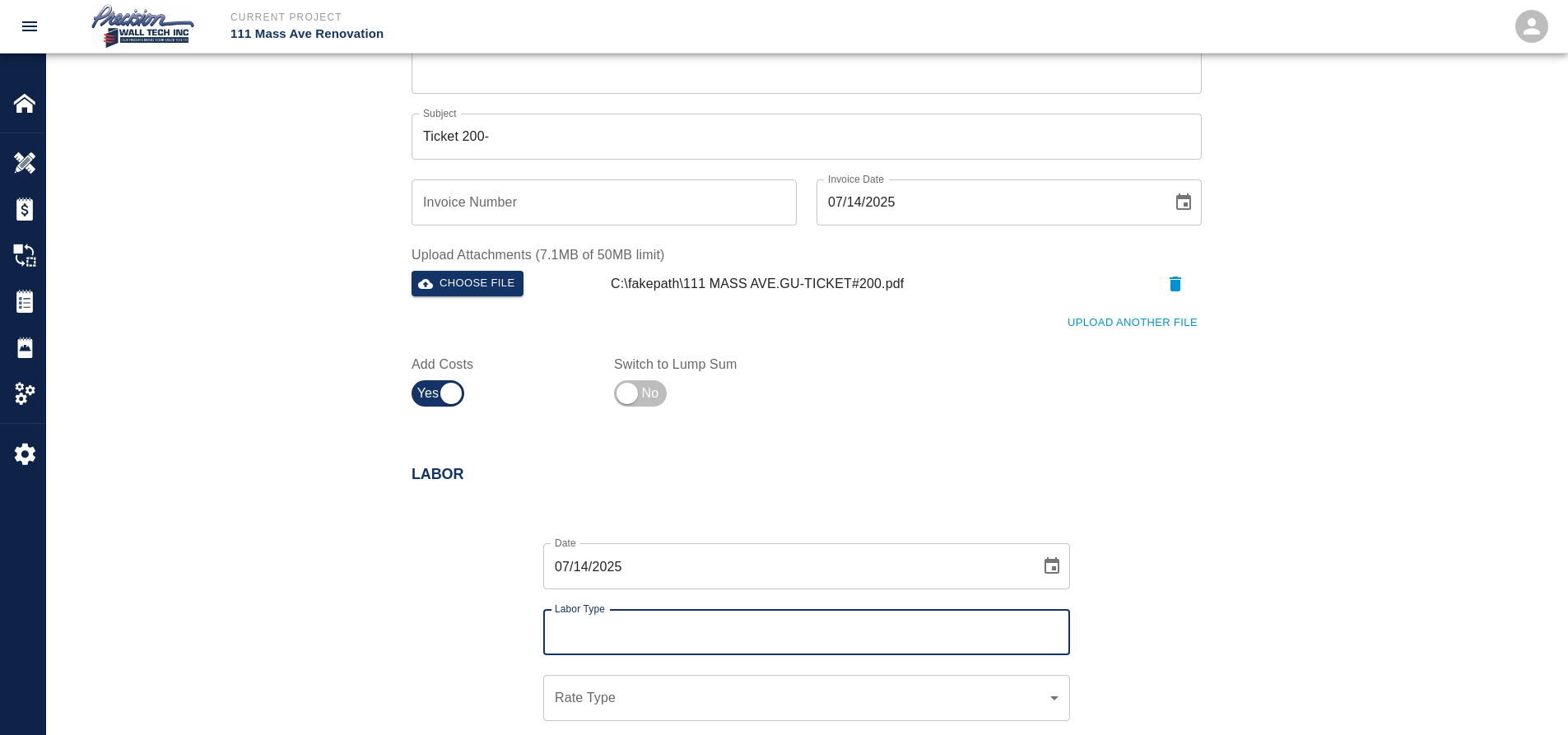 click on "Labor Type" at bounding box center [807, 632] 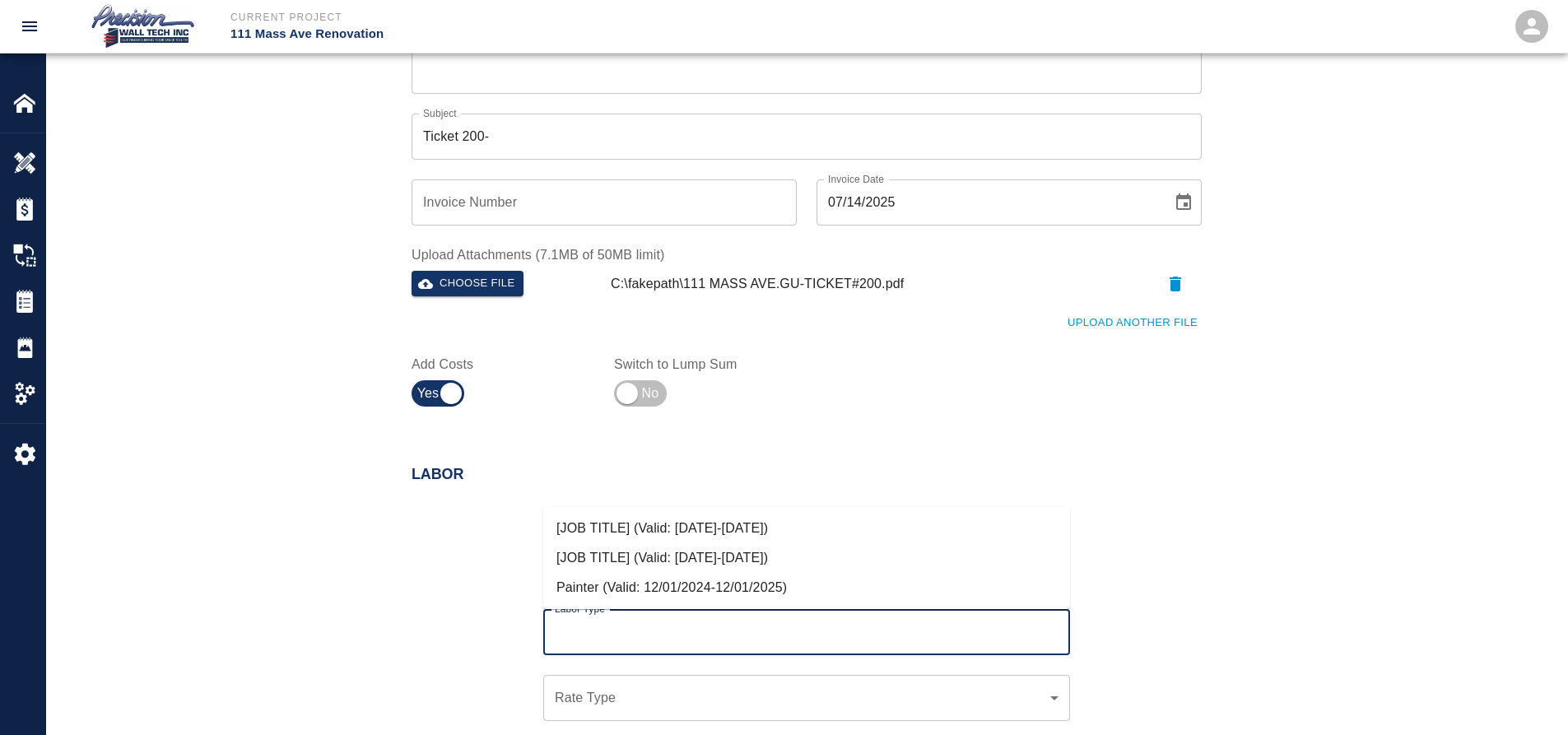 click on "Painter (Valid: 12/01/2024-12/01/2025)" at bounding box center (807, 588) 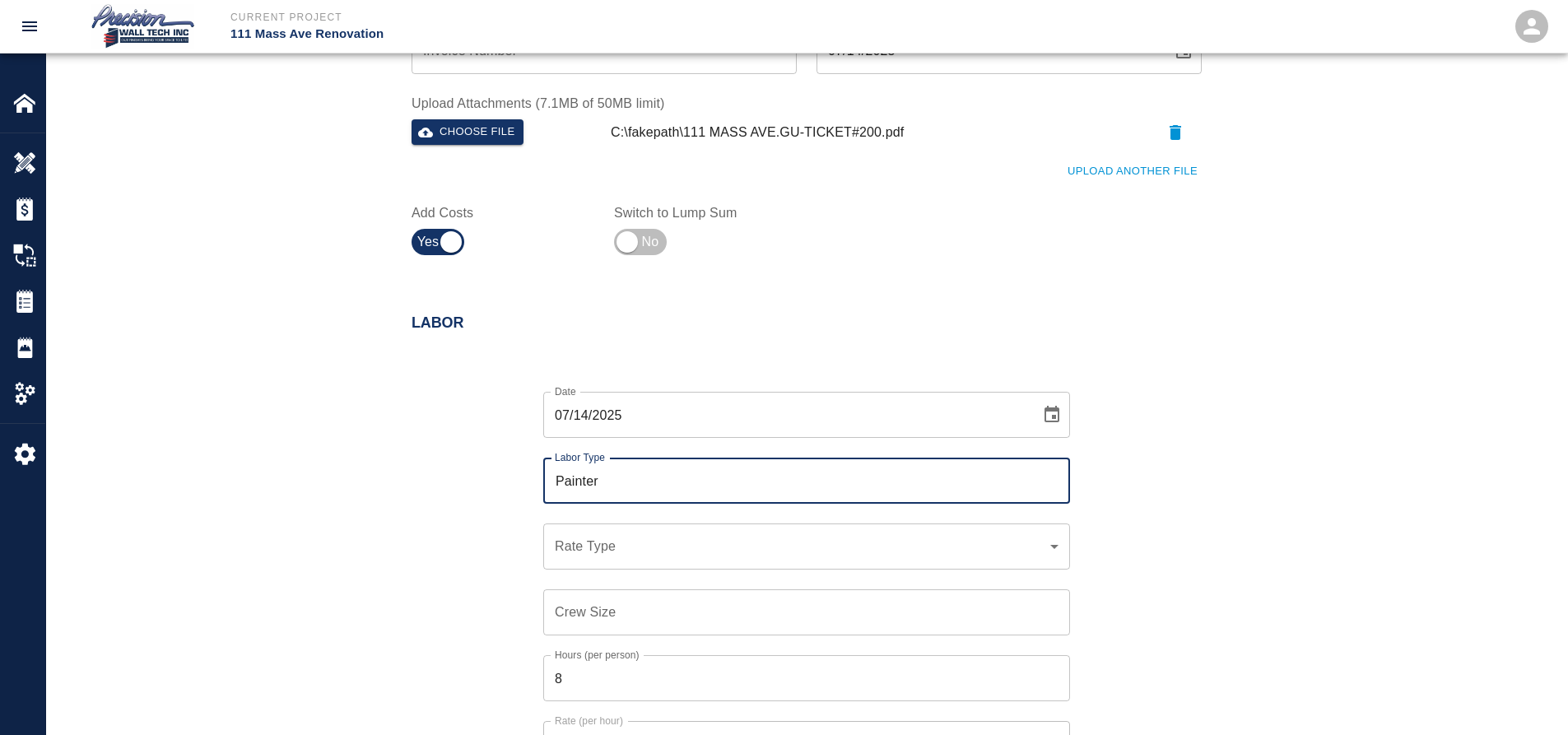 scroll, scrollTop: 576, scrollLeft: 0, axis: vertical 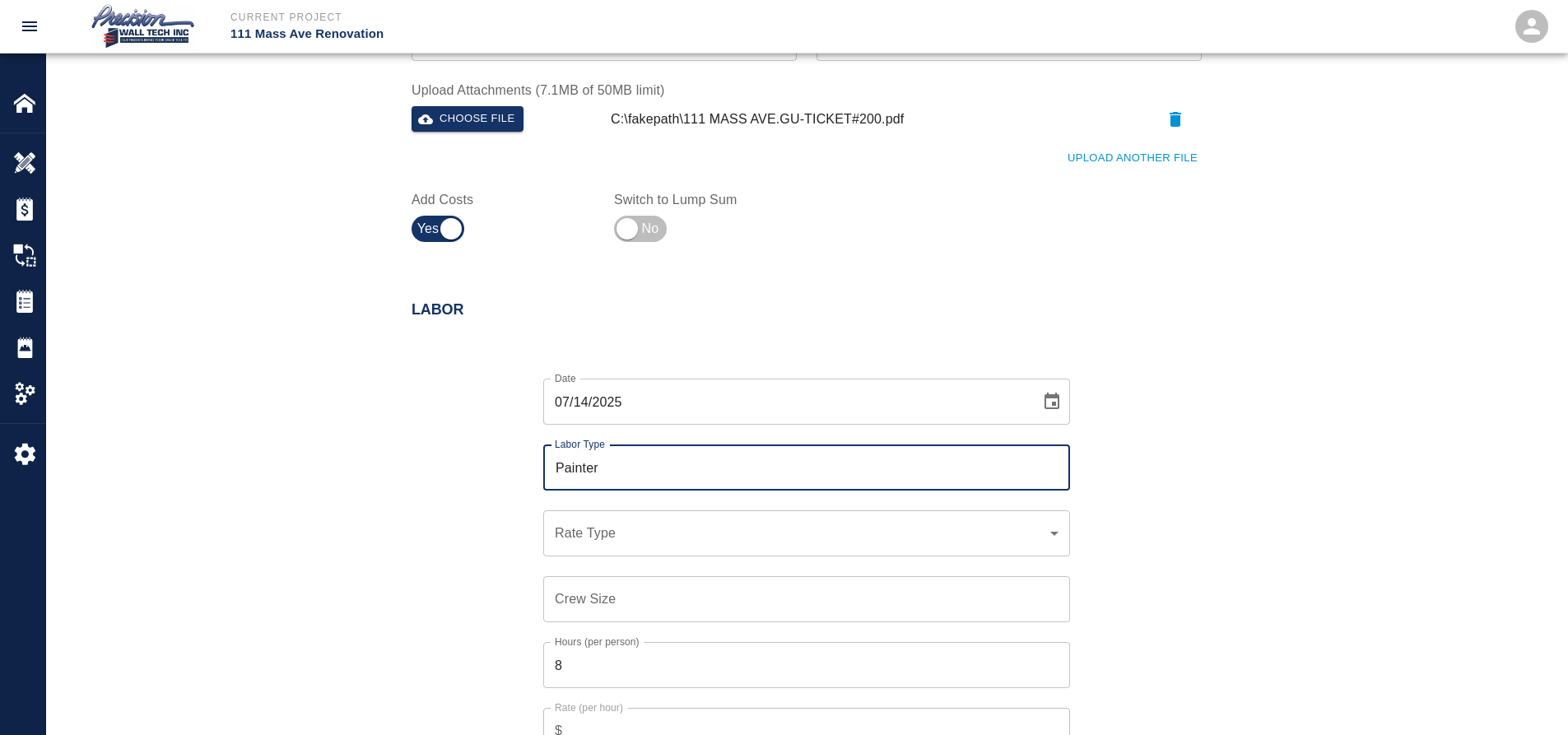 click on "​ Rate Type" at bounding box center (807, 533) 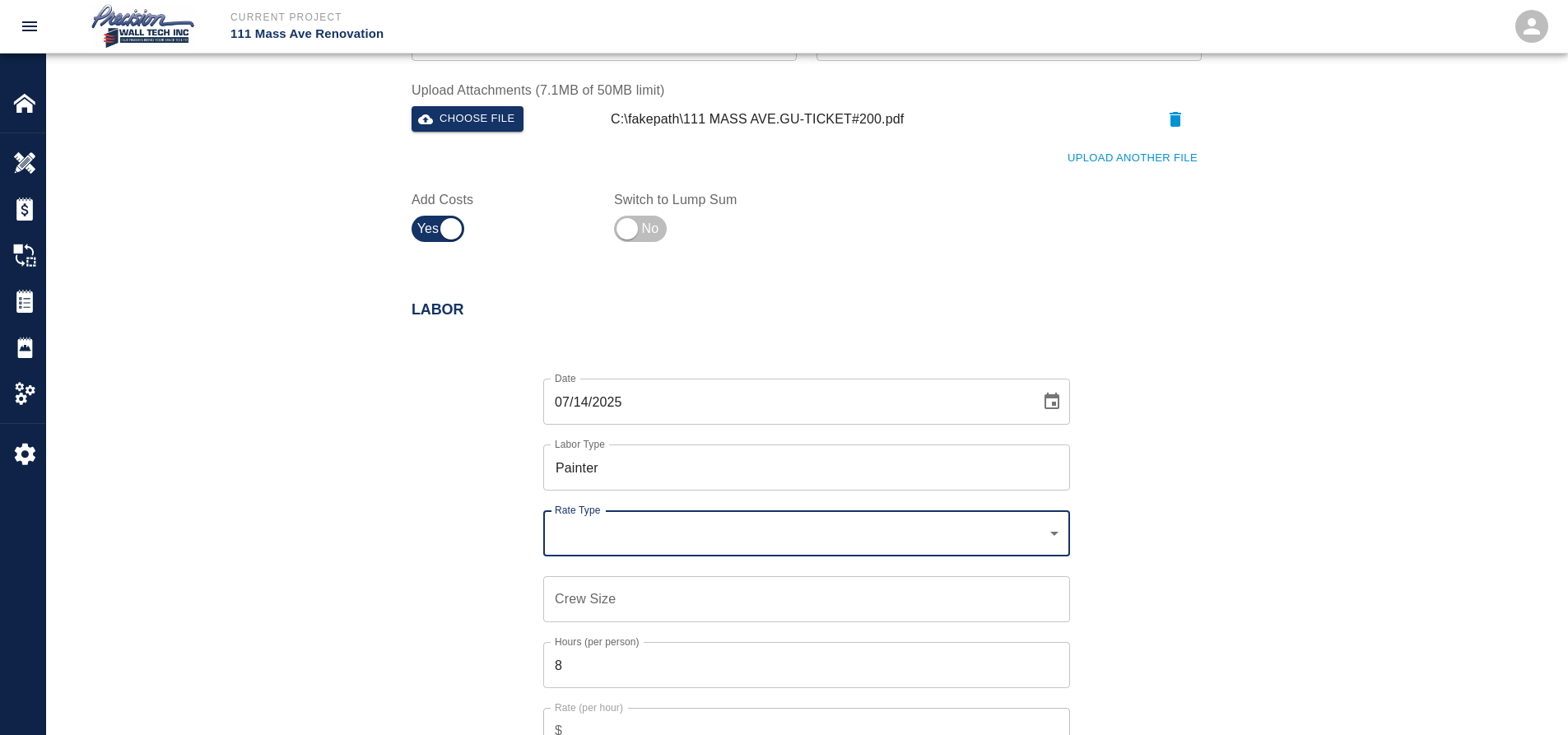 click on "Current Project 111 Mass Ave Renovation Home 111 Mass Ave Renovation Overview Estimates Change Orders Tickets Daily Reports Project Settings Settings Powered By Terms of Service  |  Privacy Policy Add Ticket Ticket Number 200 Ticket Number PCO Number INT-675 PCO Number Start Date  07/14/2025 Start Date  End Date 07/14/2025 End Date Work Description We started applying primer and two finish coat in patches and control joints. Damaged made after ours final in lobby #100, Lobby lounge
#101B. On 1st floor x Work Description Notes x Notes Subject Ticket 200- Subject Invoice Number Invoice Number Invoice Date 07/14/2025 Invoice Date Upload Attachments (7.1MB of 50MB limit) Choose file 111 MASS AVE.GU-TICKET#200.pdf Upload Another File Add Costs Switch to Lump Sum Labor Date 07/14/2025 Date Labor Type Painter Labor Type Rate Type ​ Rate Type Crew Size Crew Size Hours (per person) 8 Hours (per person) Rate (per hour) $ Rate (per hour) Cancel Add Labor Material Add New Equipment Add New Markups on Total Add Markup %" at bounding box center [784, -209] 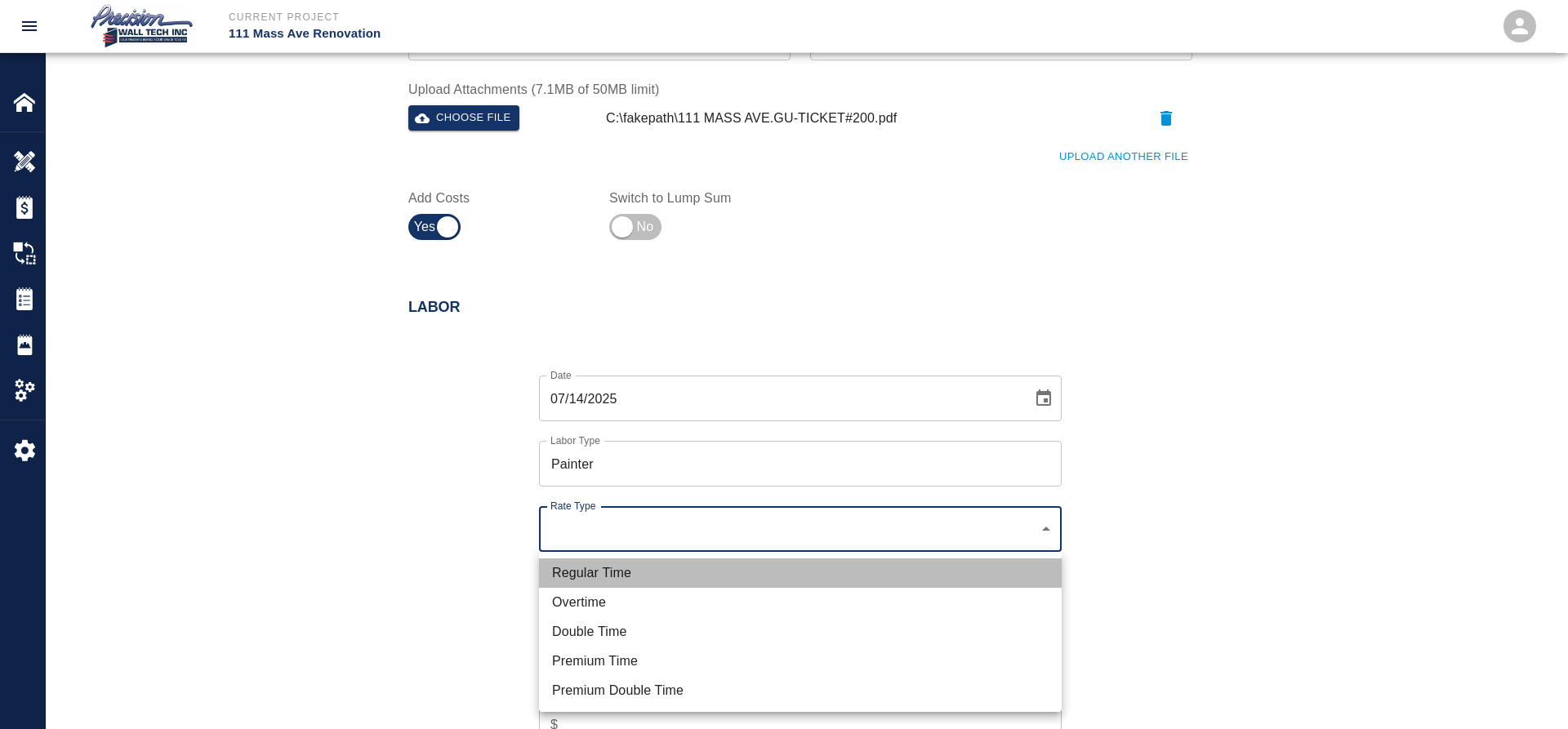 click on "Regular Time" at bounding box center [800, 573] 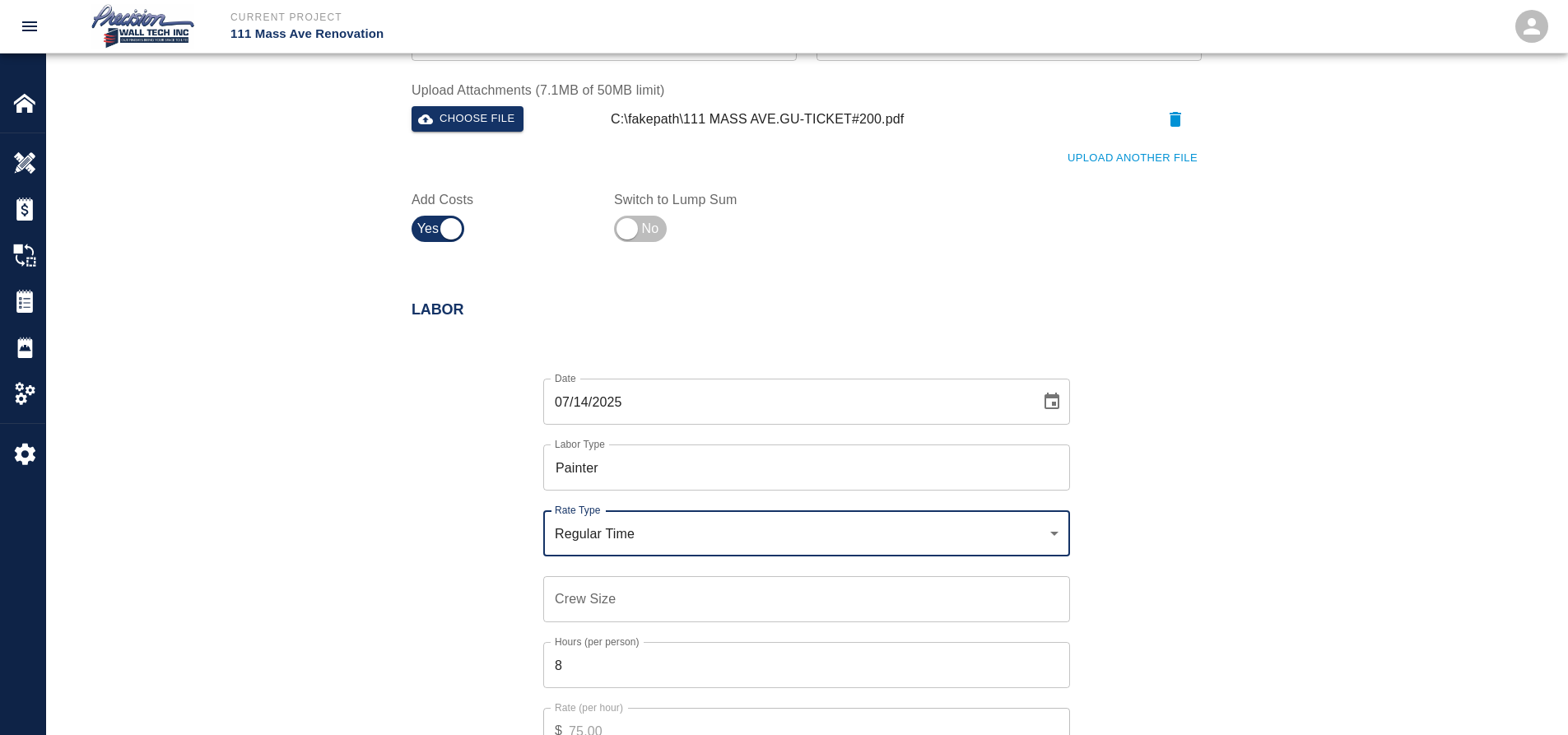 click on "Crew Size" at bounding box center (807, 599) 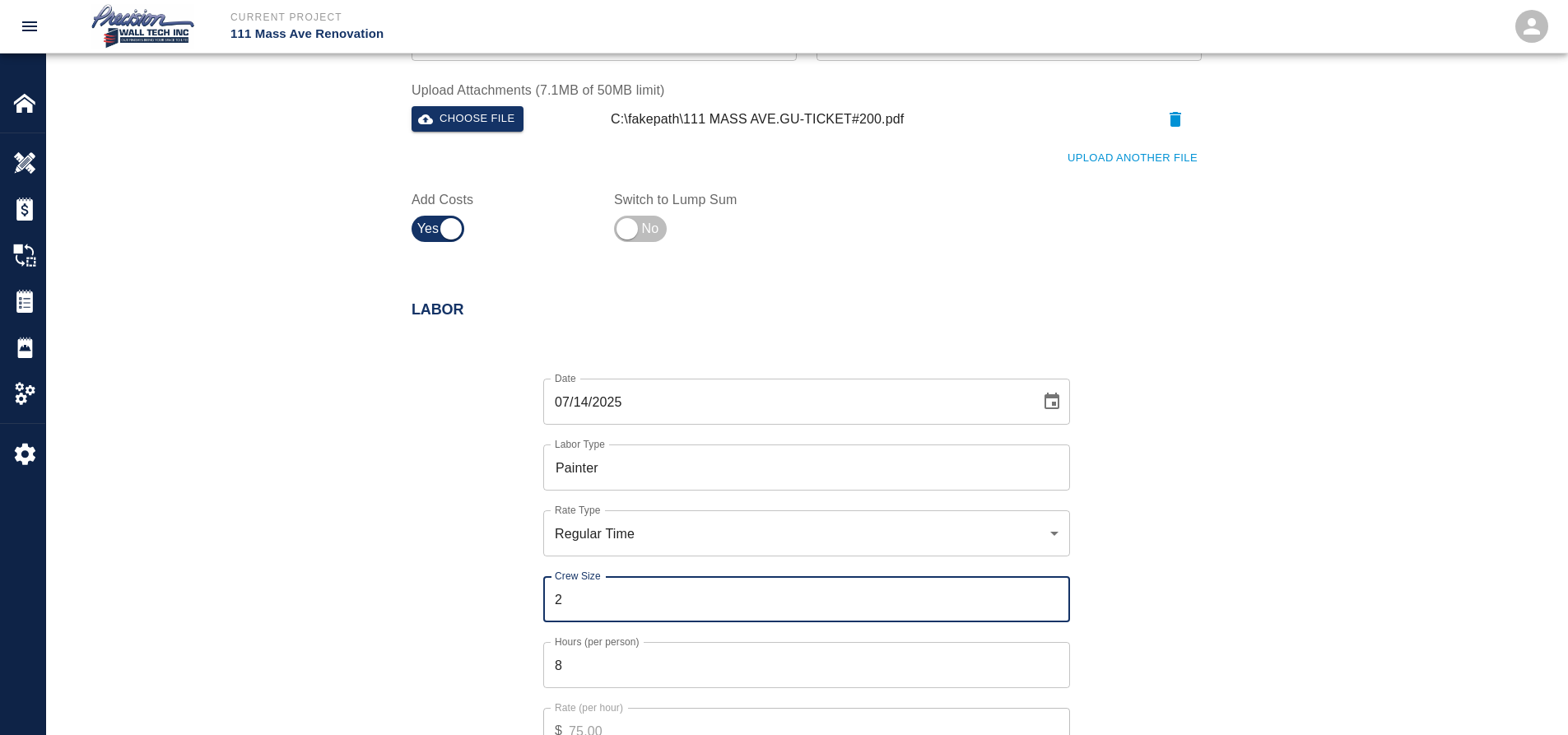type on "3" 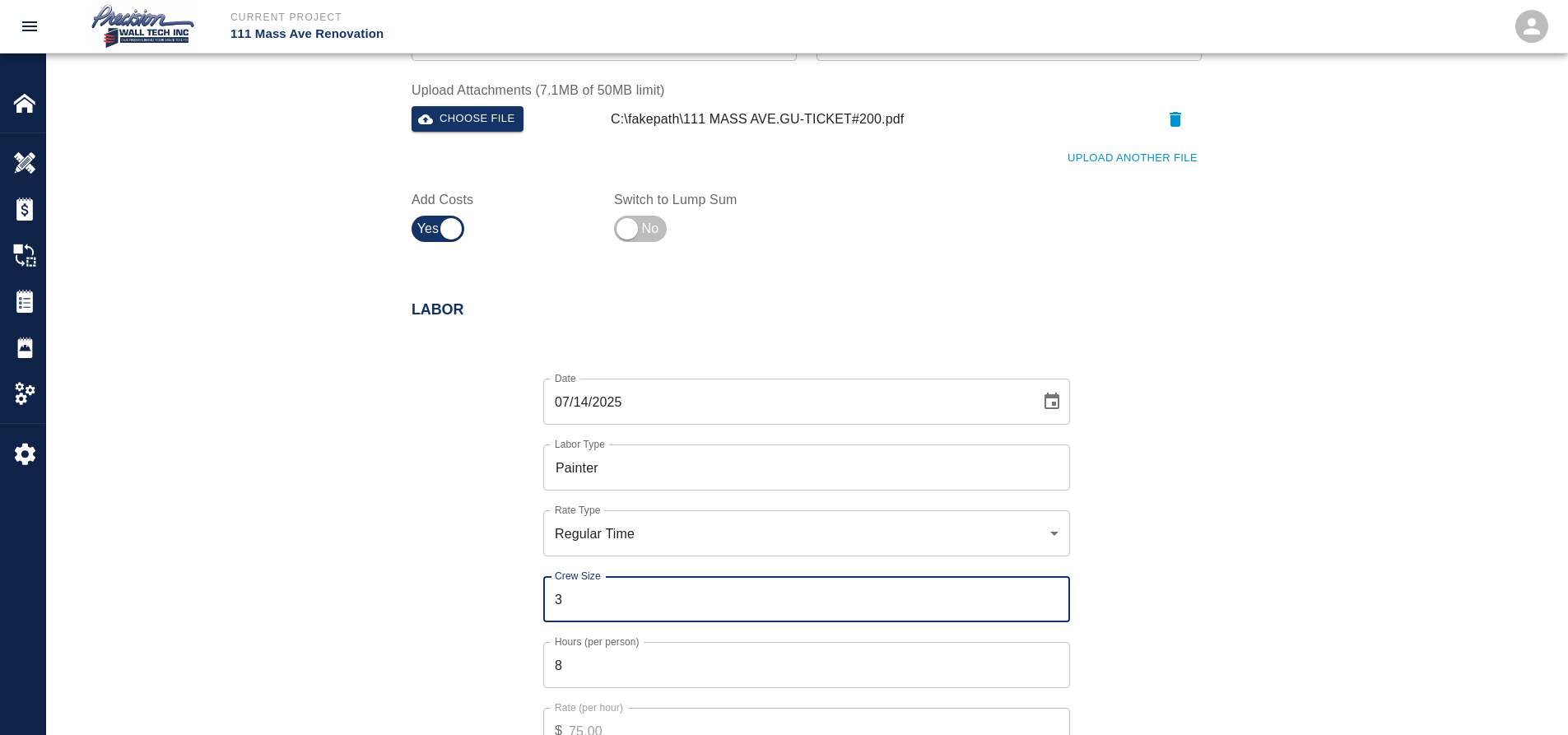 click on "8" at bounding box center [807, 665] 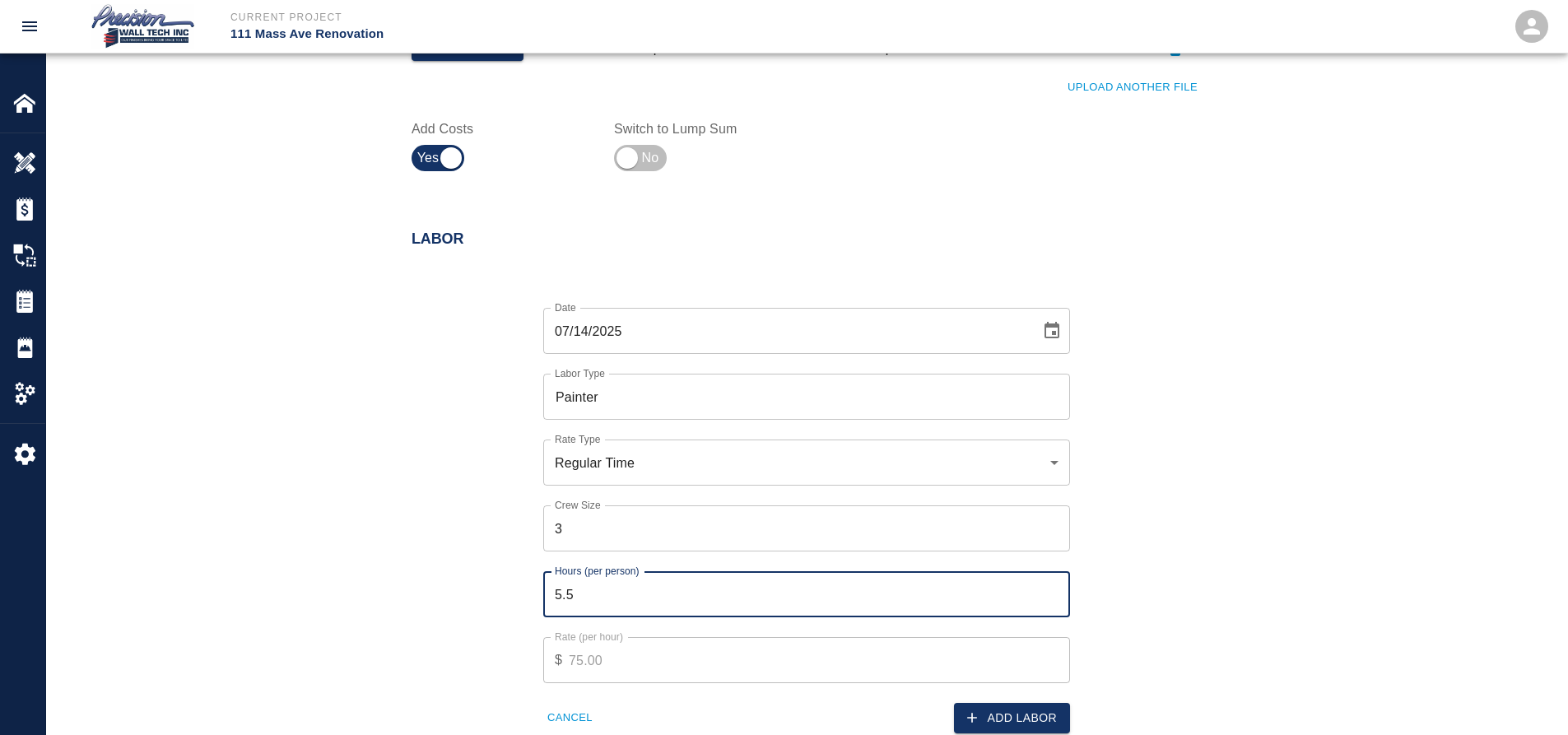 scroll, scrollTop: 823, scrollLeft: 0, axis: vertical 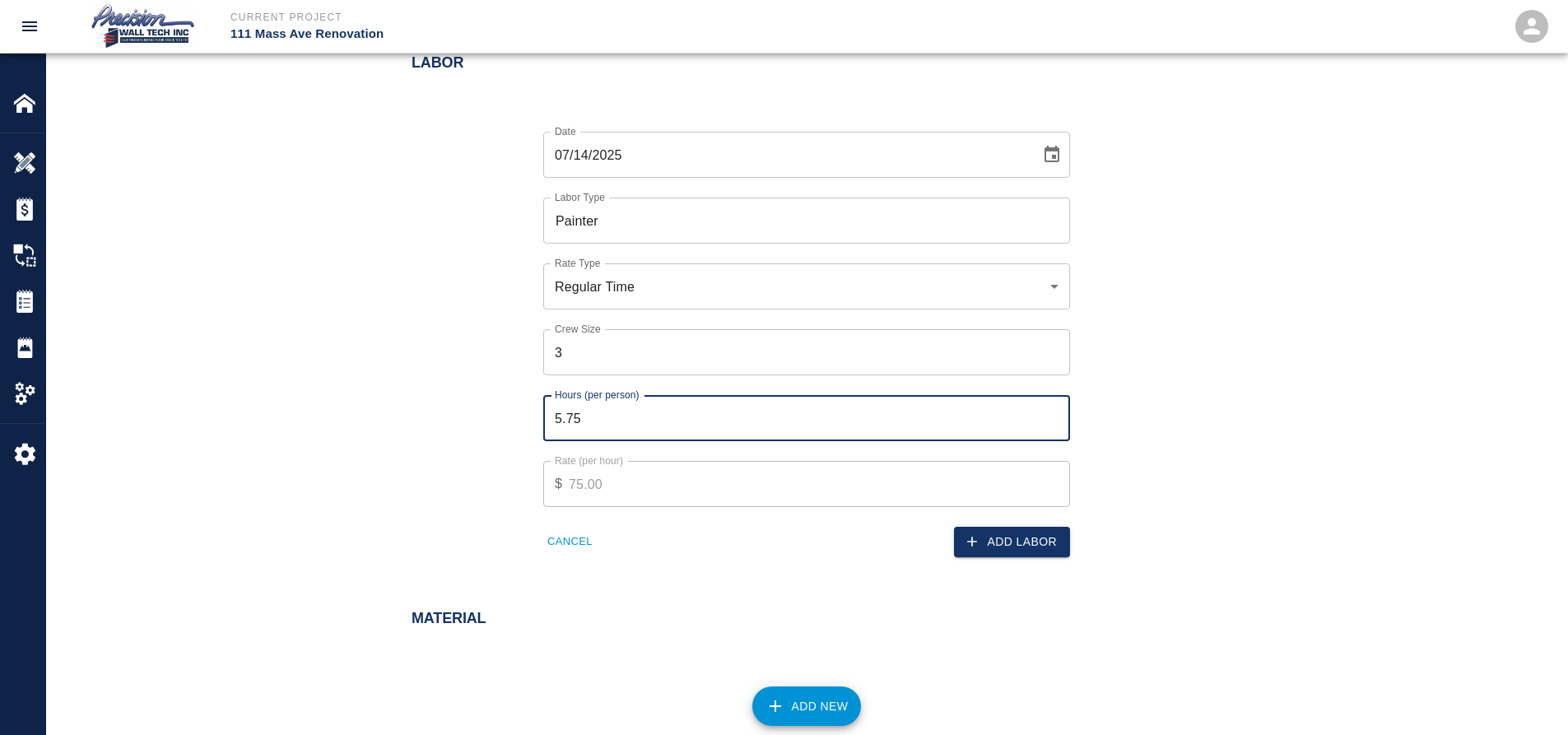 type on "6" 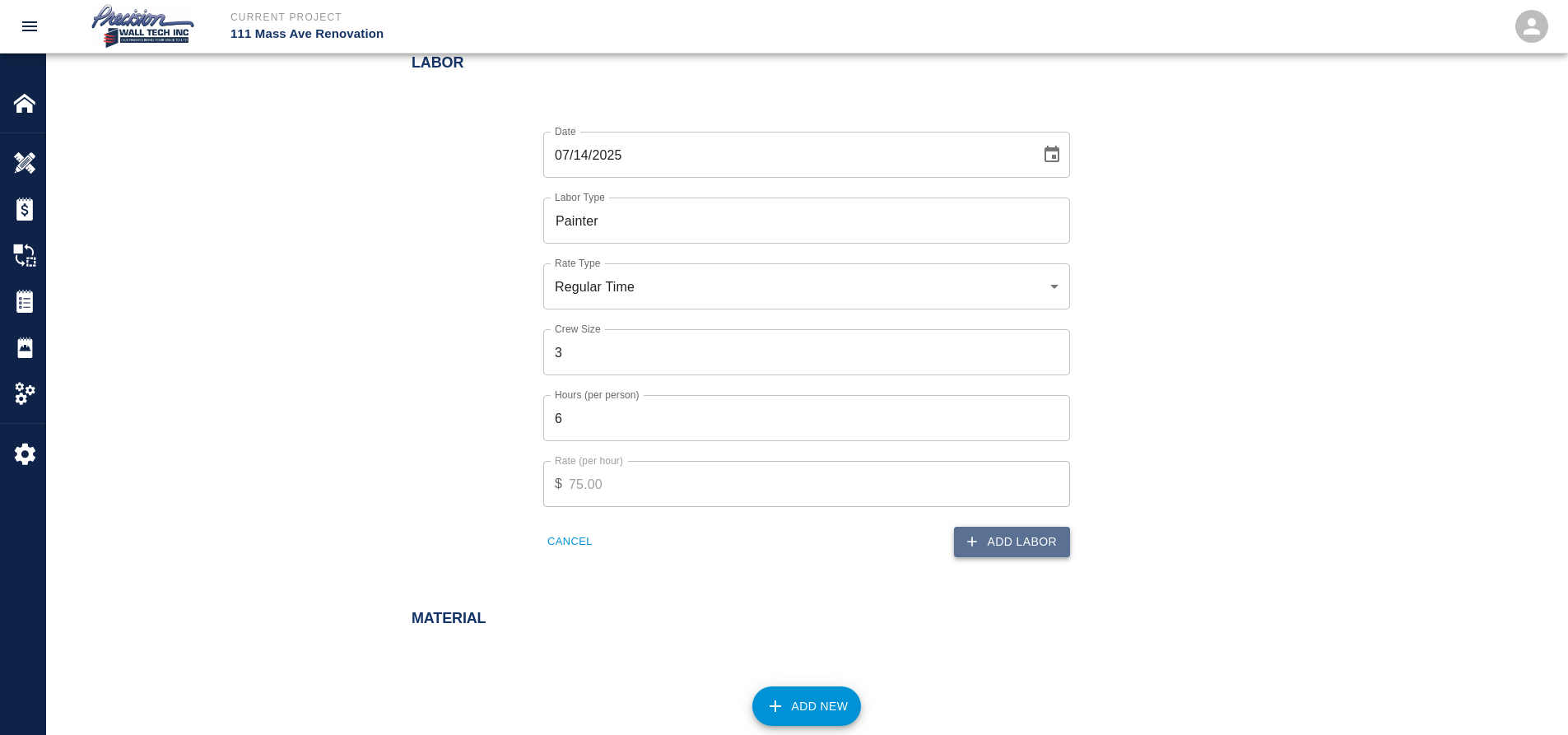 click on "Add Labor" at bounding box center [1012, 542] 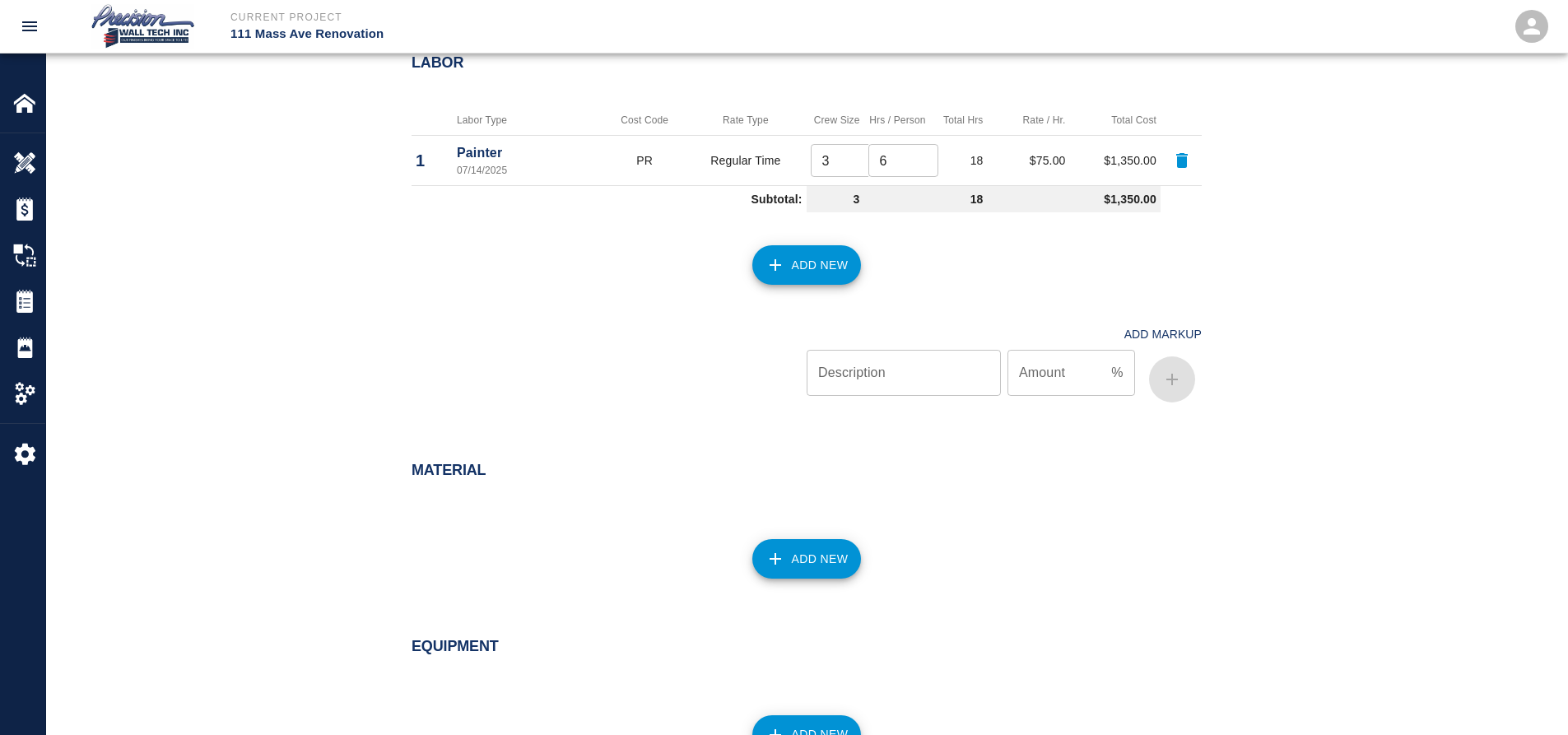 click on "Add New" at bounding box center [807, 559] 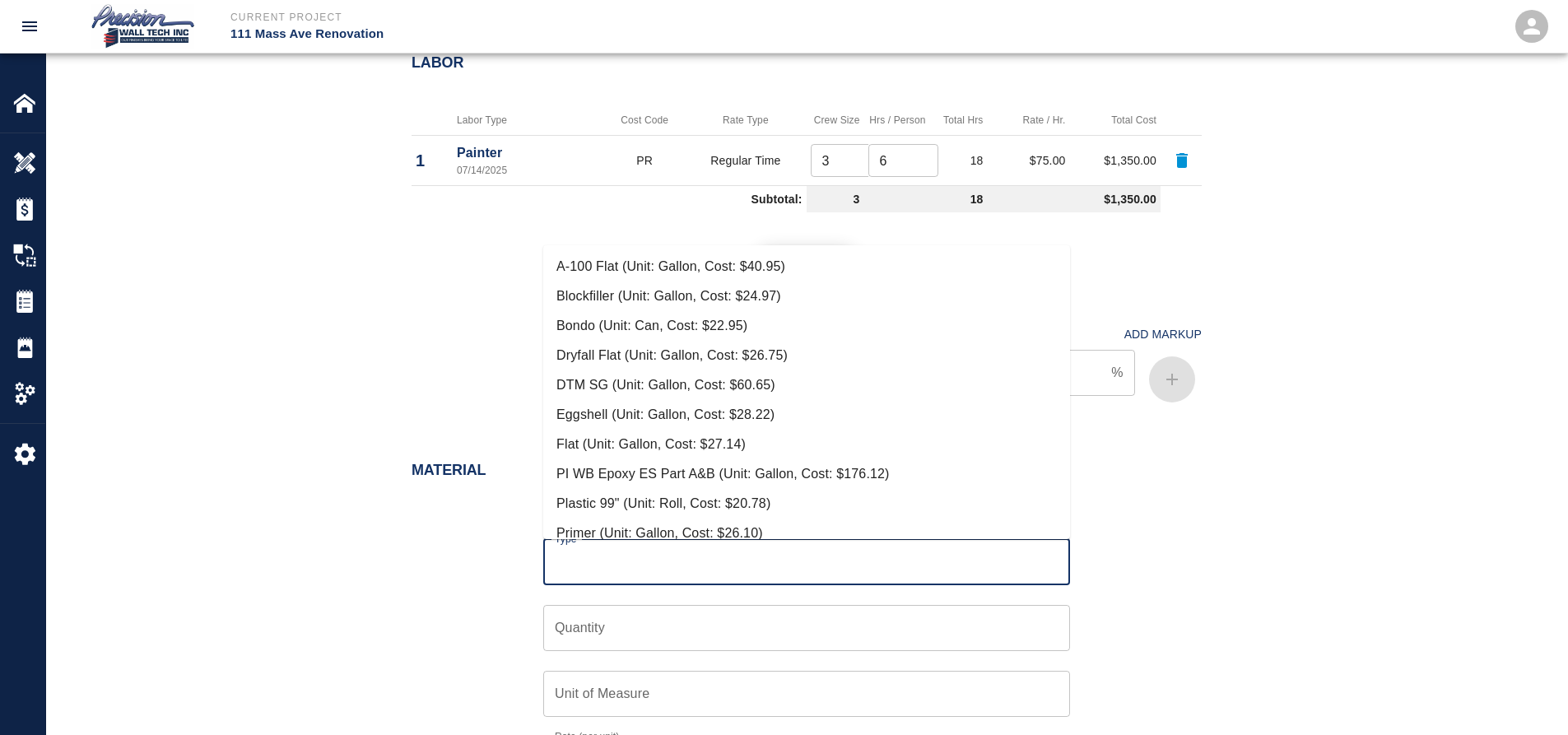 click on "Type" at bounding box center (807, 562) 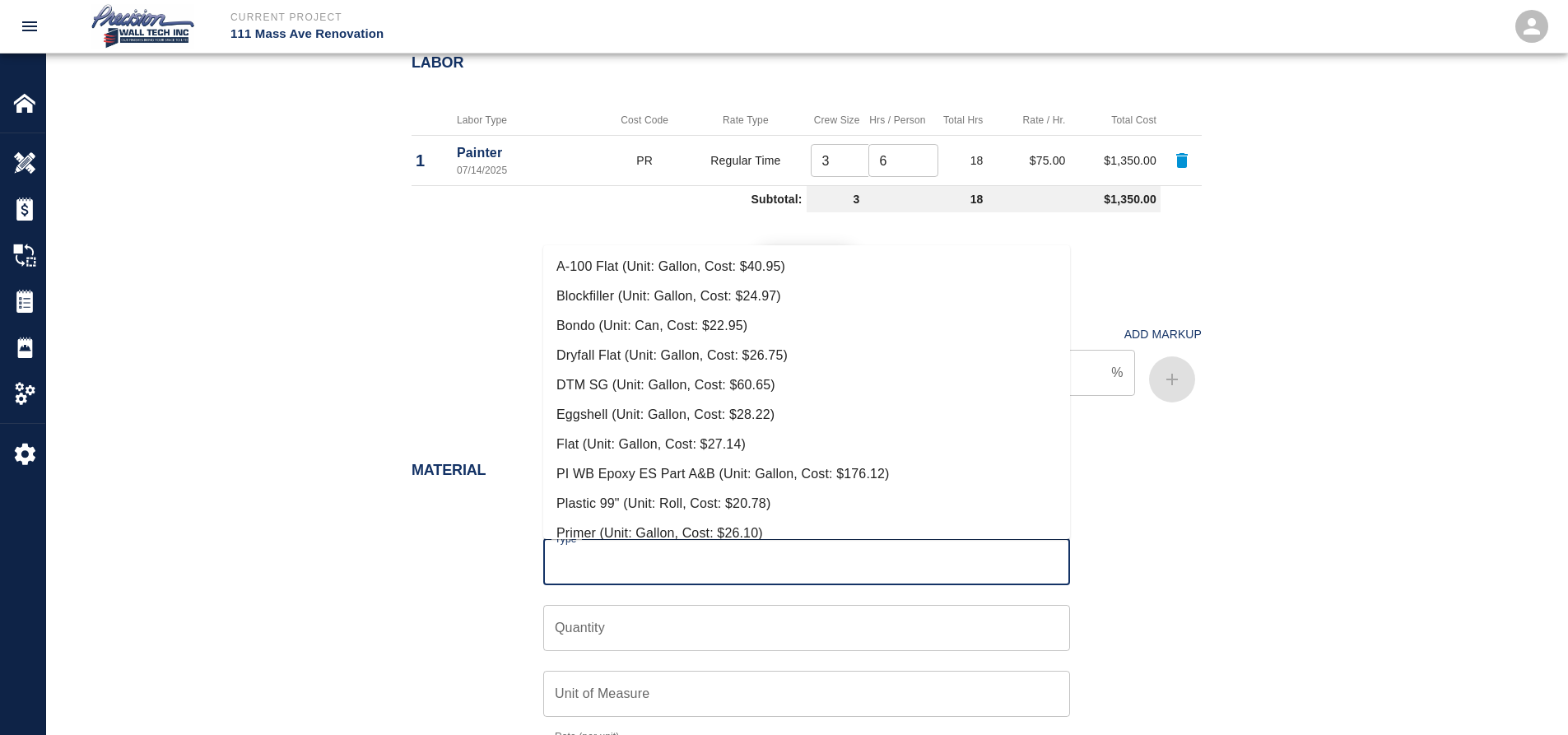 click on "Primer (Unit: Gallon, Cost: $26.10)" at bounding box center [807, 533] 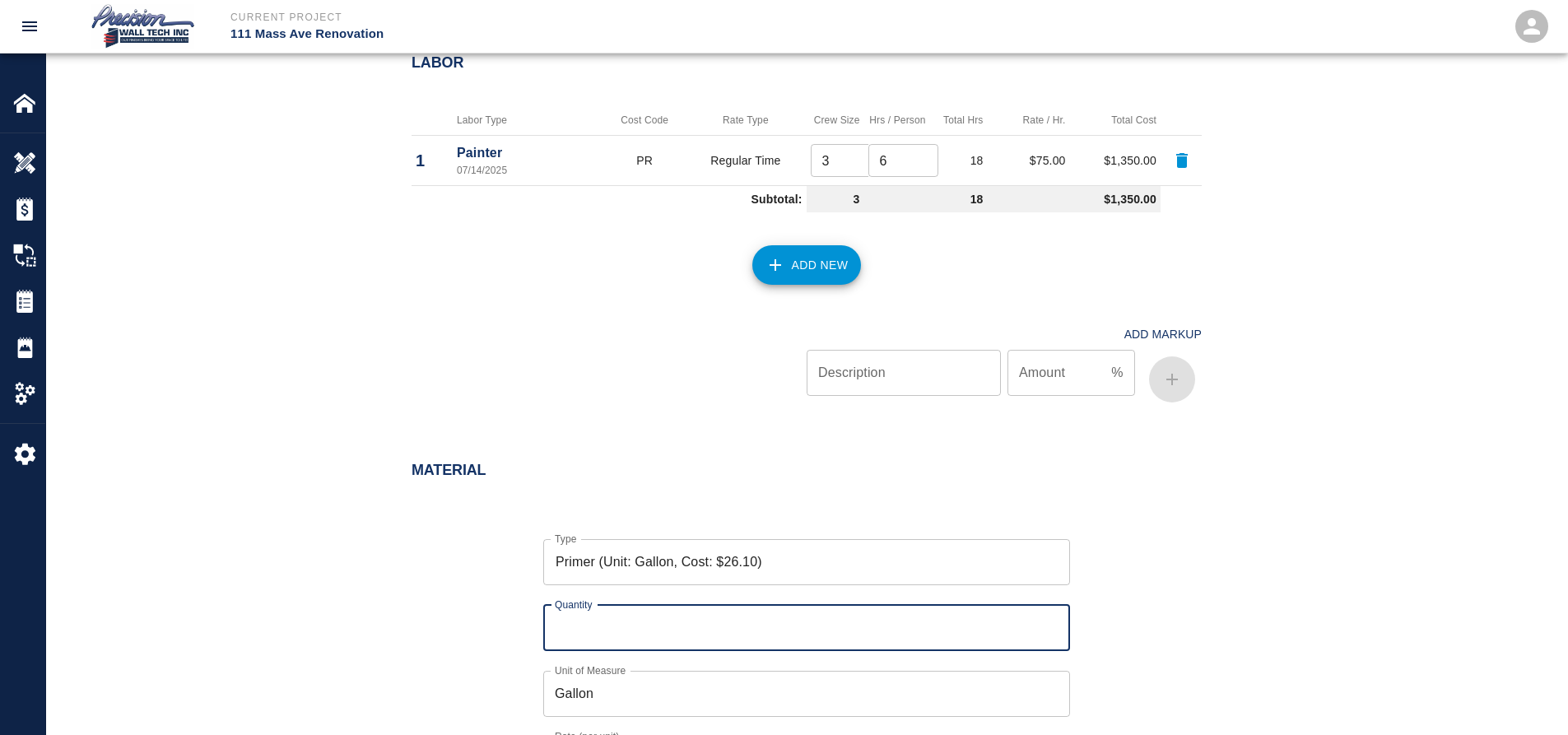 click on "Quantity" at bounding box center [807, 628] 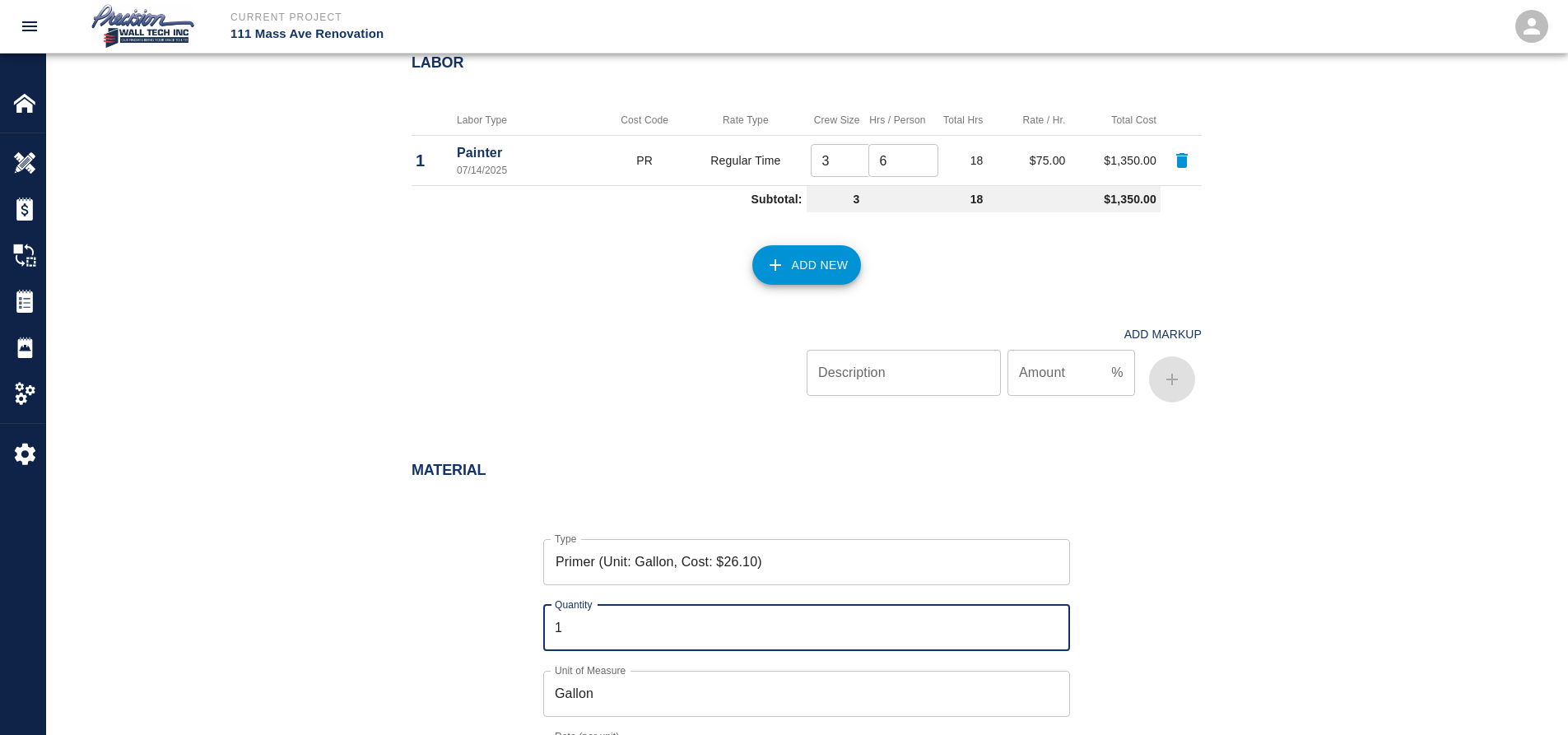type on "2" 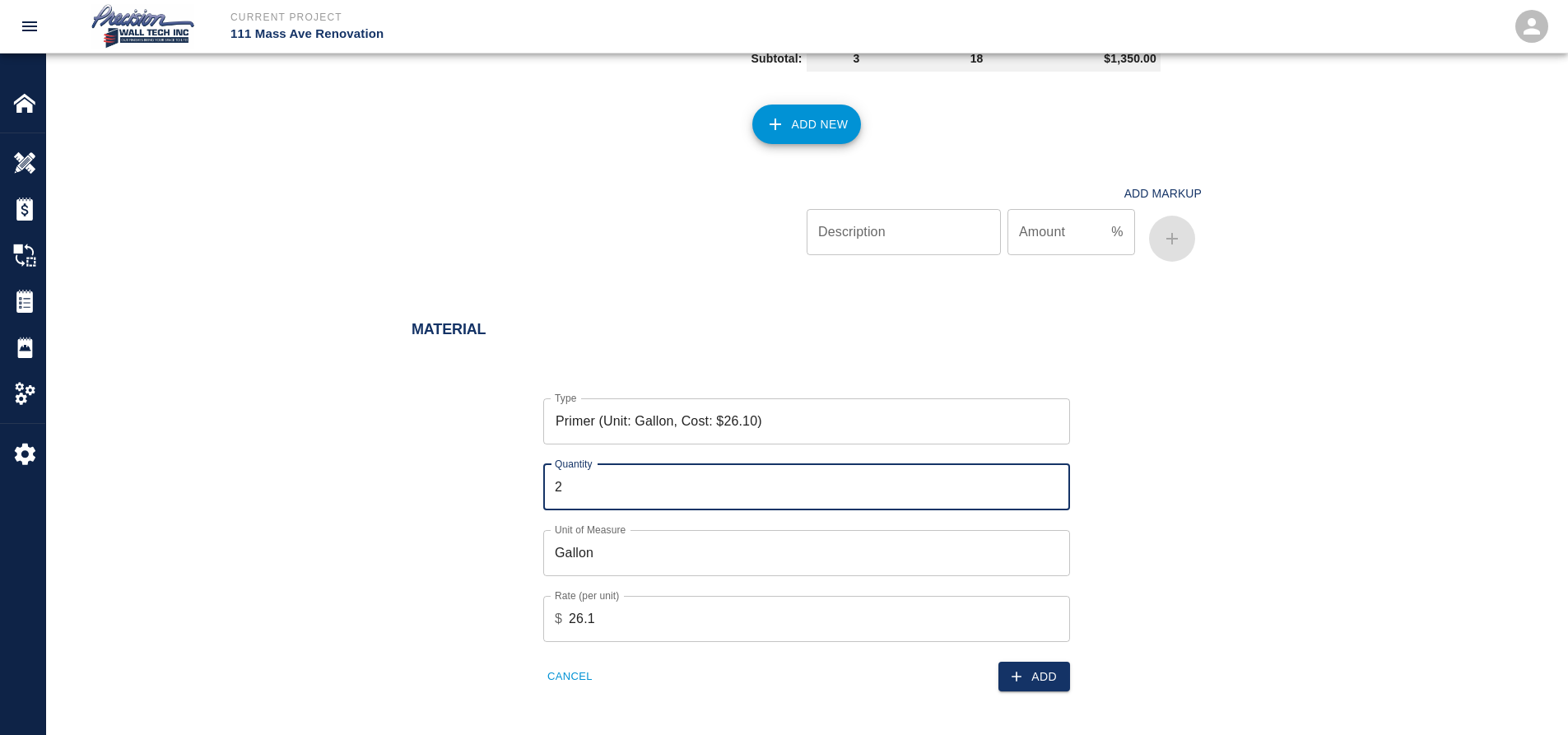 scroll, scrollTop: 1070, scrollLeft: 0, axis: vertical 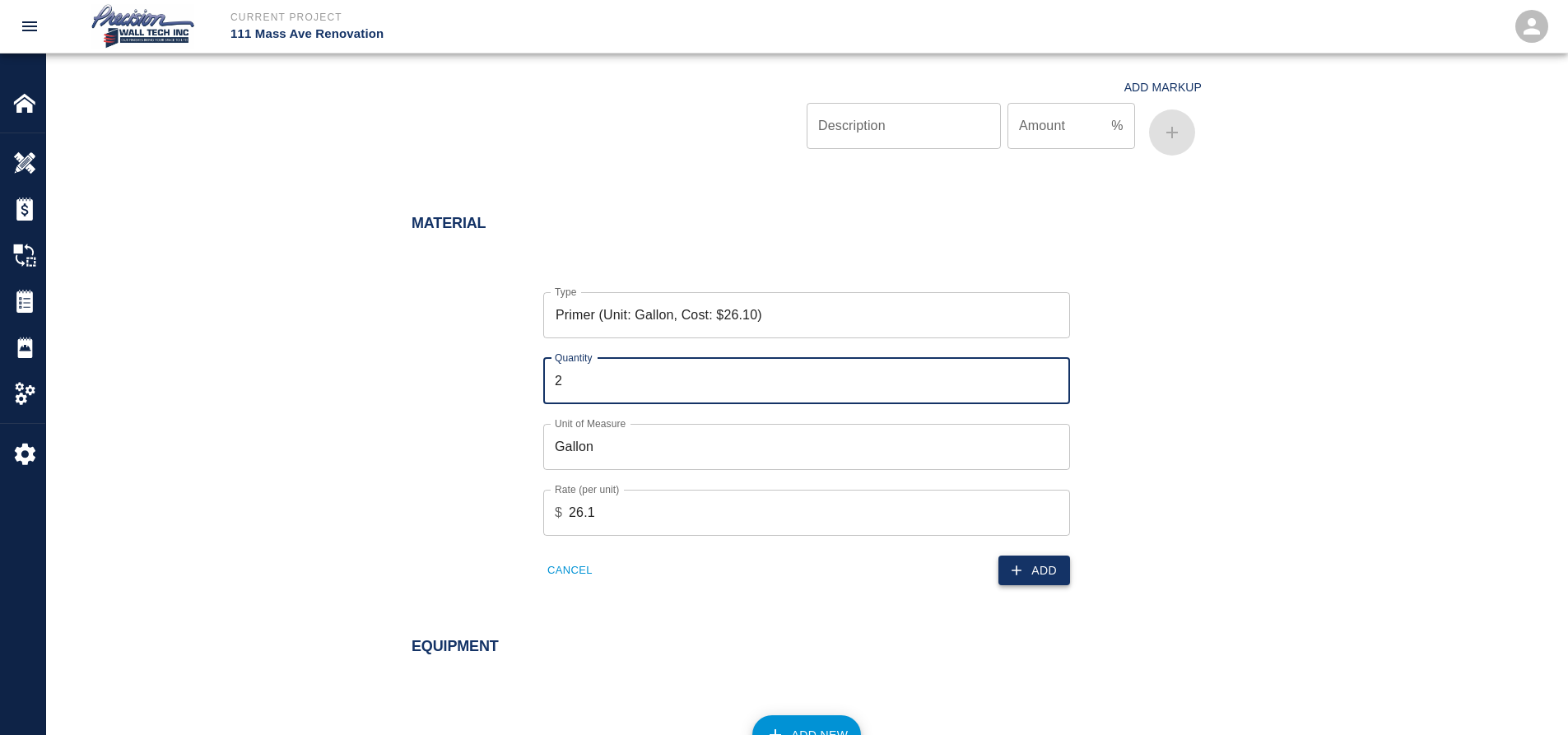 click on "Add" at bounding box center (1034, 570) 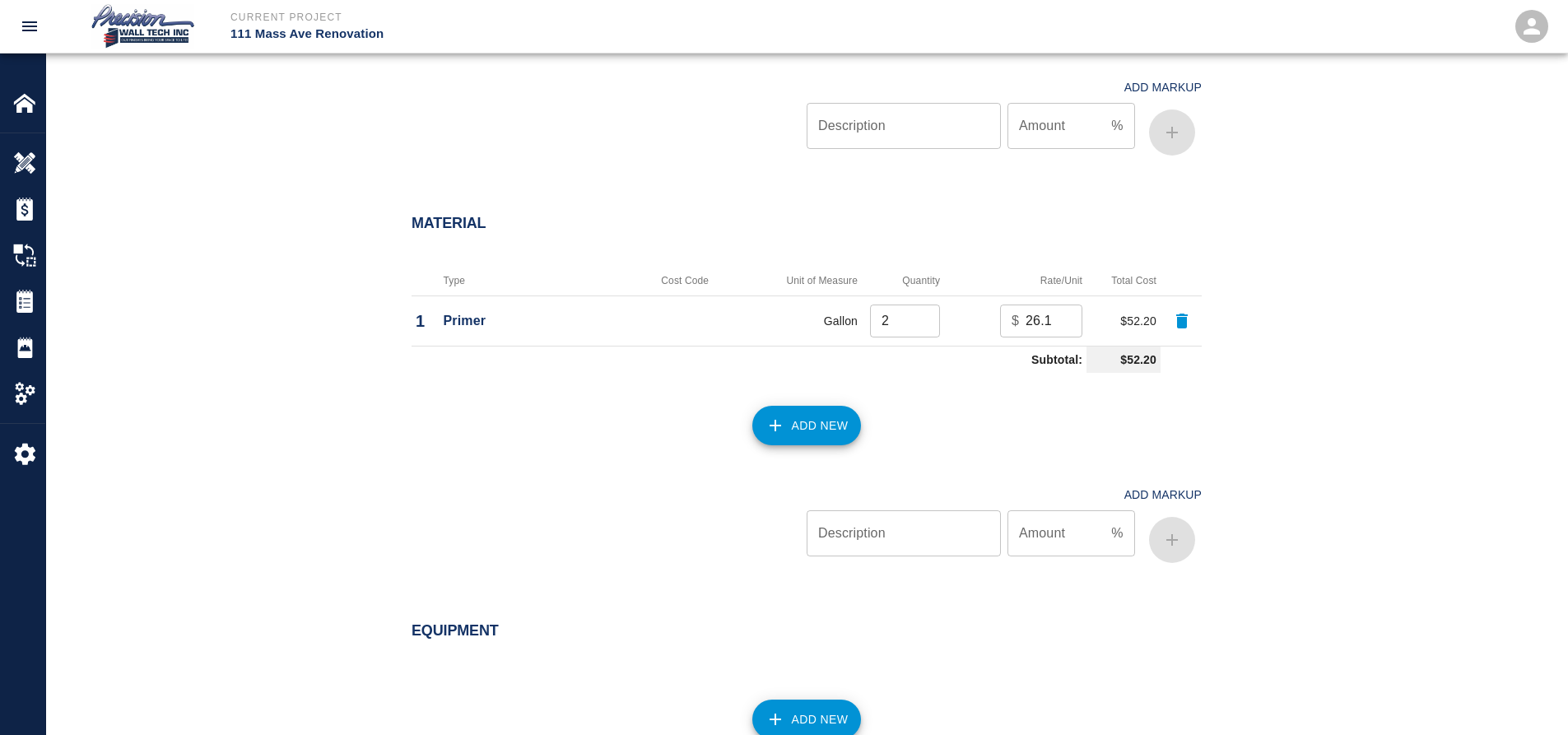 click on "Add New" at bounding box center [807, 426] 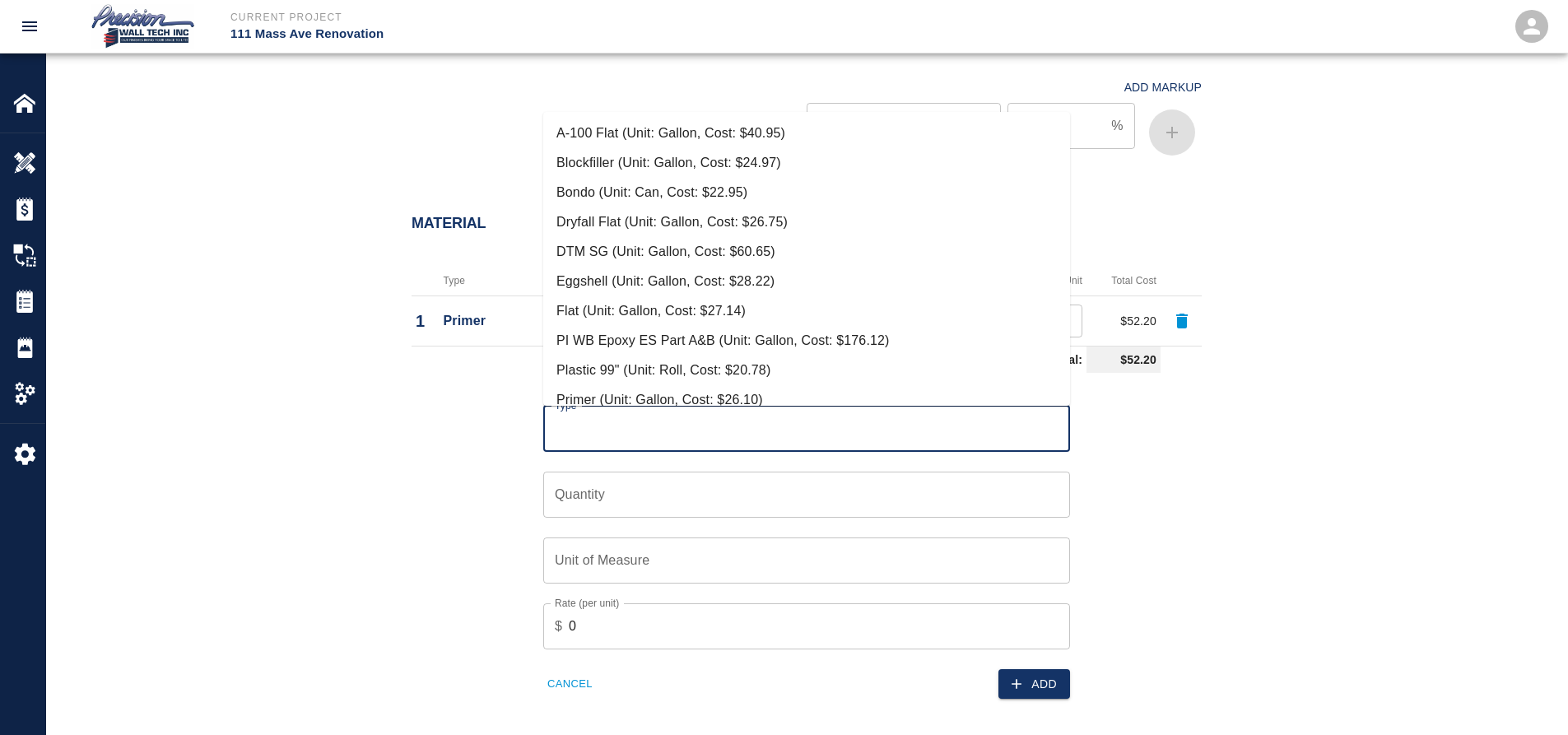 click on "Type" at bounding box center [807, 429] 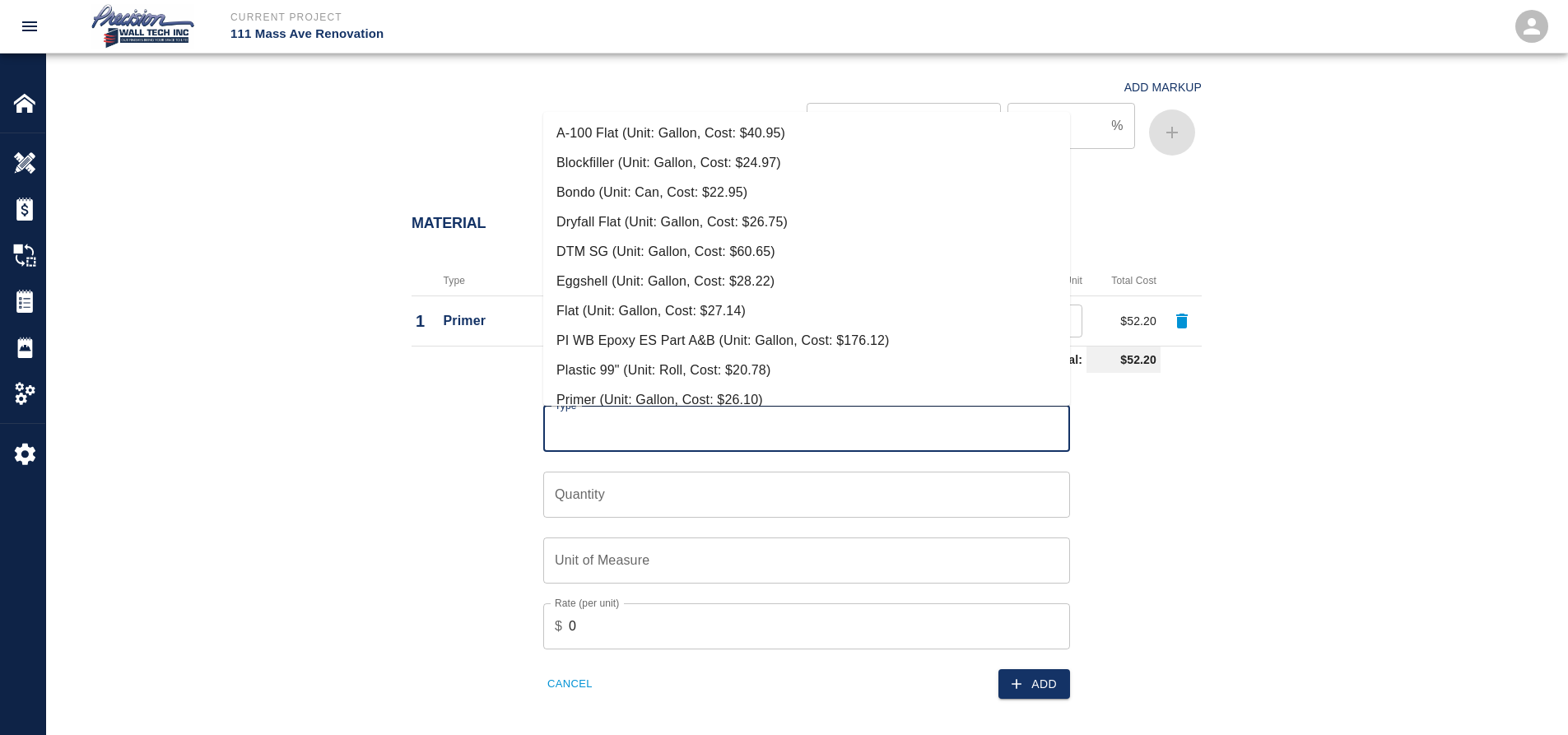 scroll, scrollTop: 988, scrollLeft: 0, axis: vertical 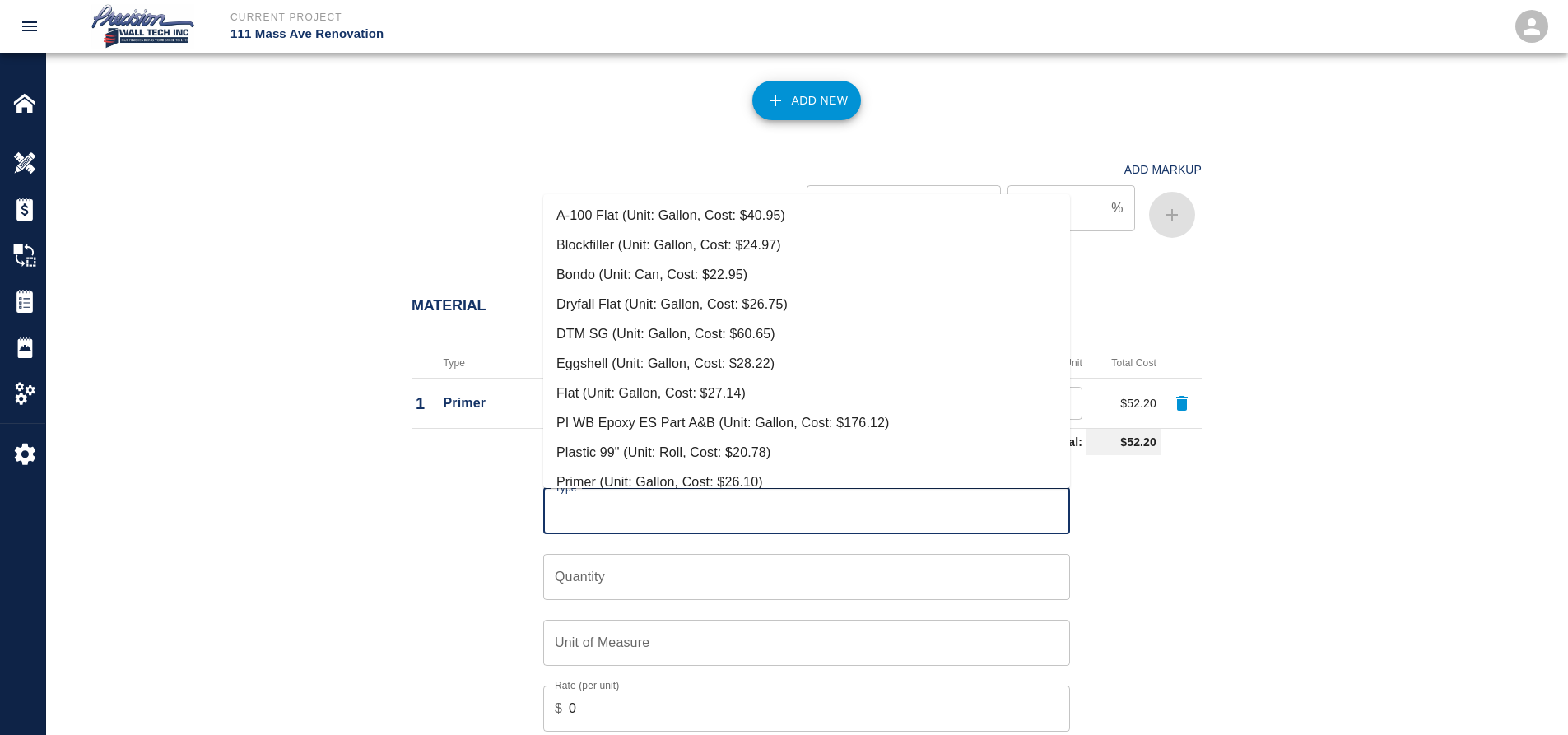 click on "Dryfall Flat (Unit: Gallon, Cost: $26.75)" at bounding box center (807, 305) 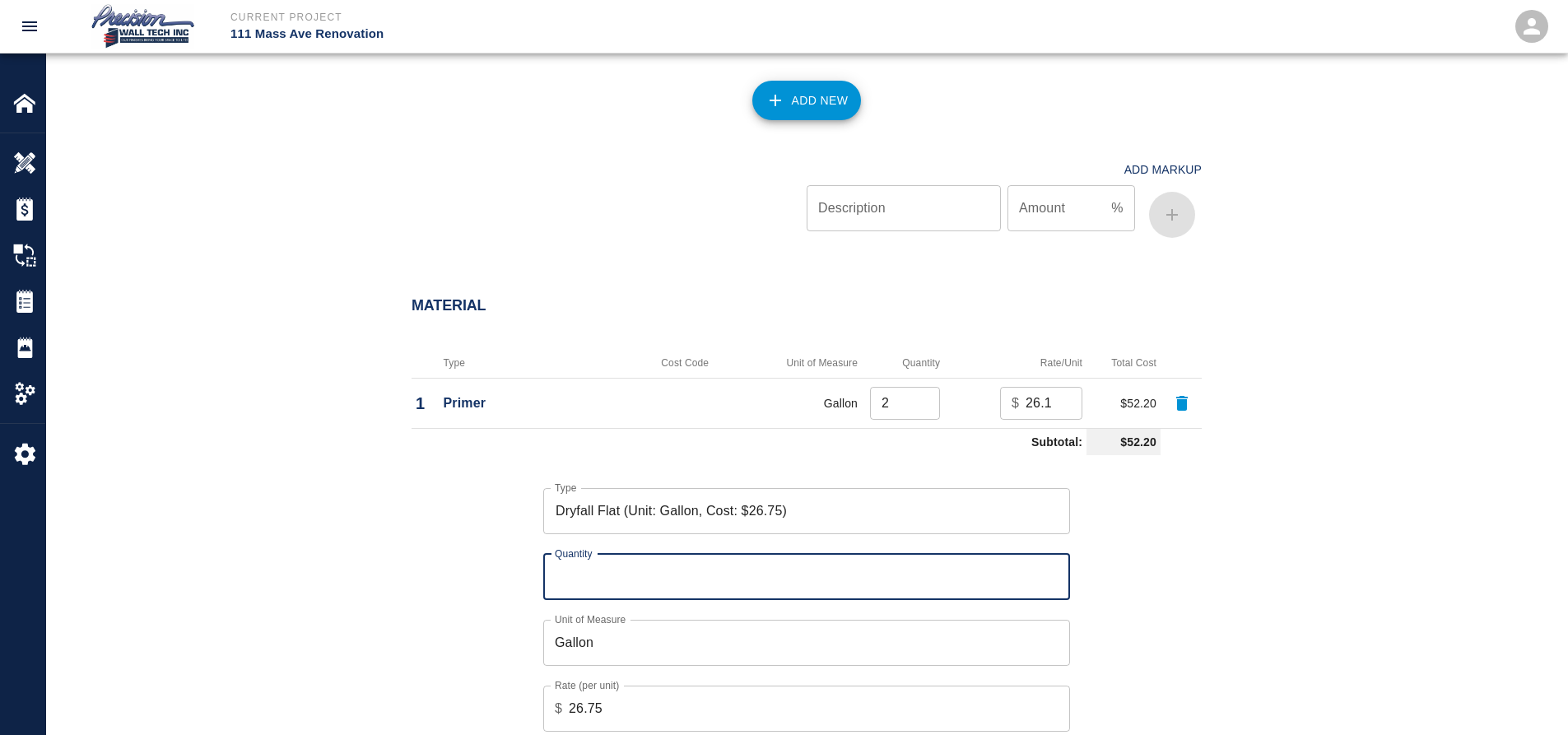 click on "Quantity" at bounding box center (807, 577) 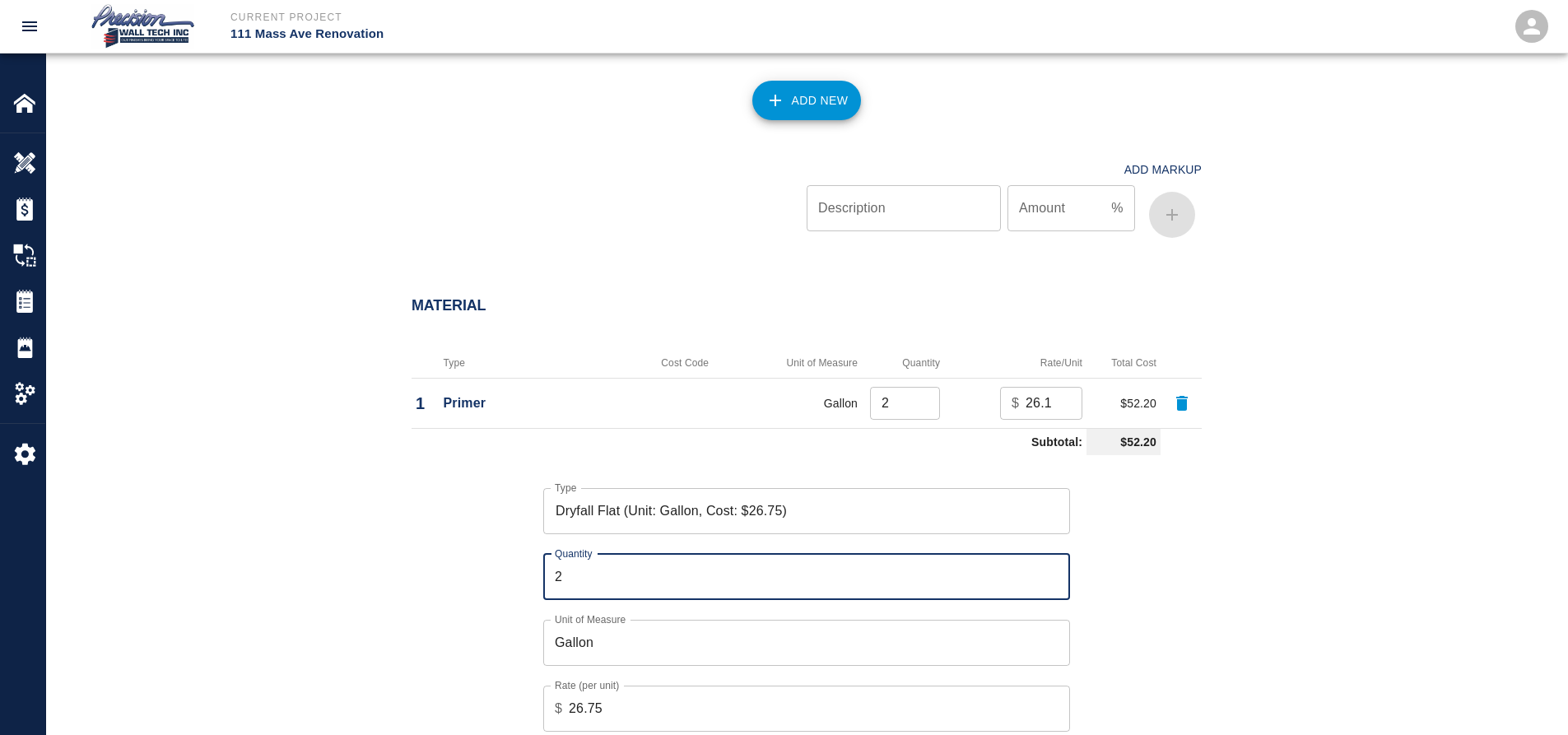 type on "3" 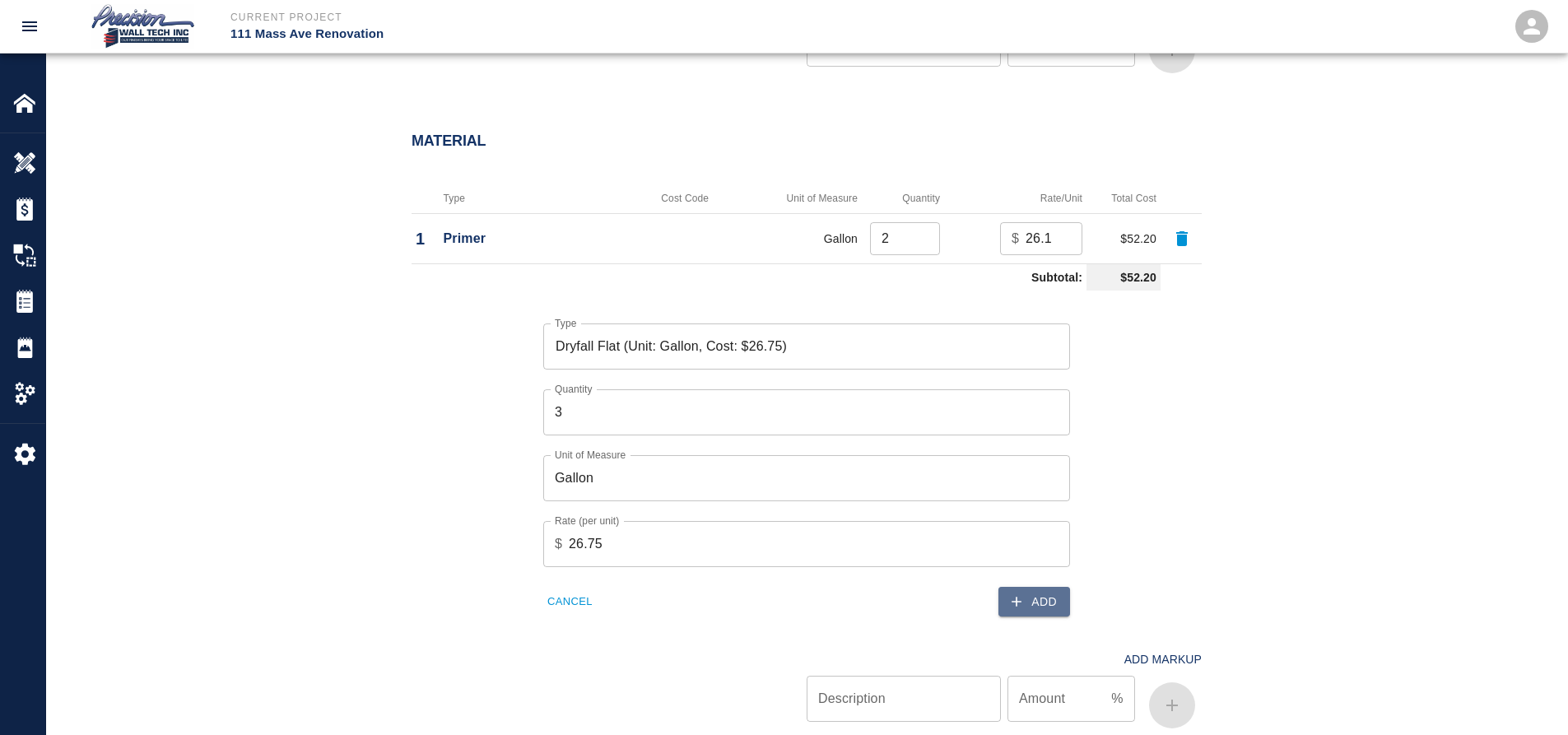 click on "Add" at bounding box center (1034, 602) 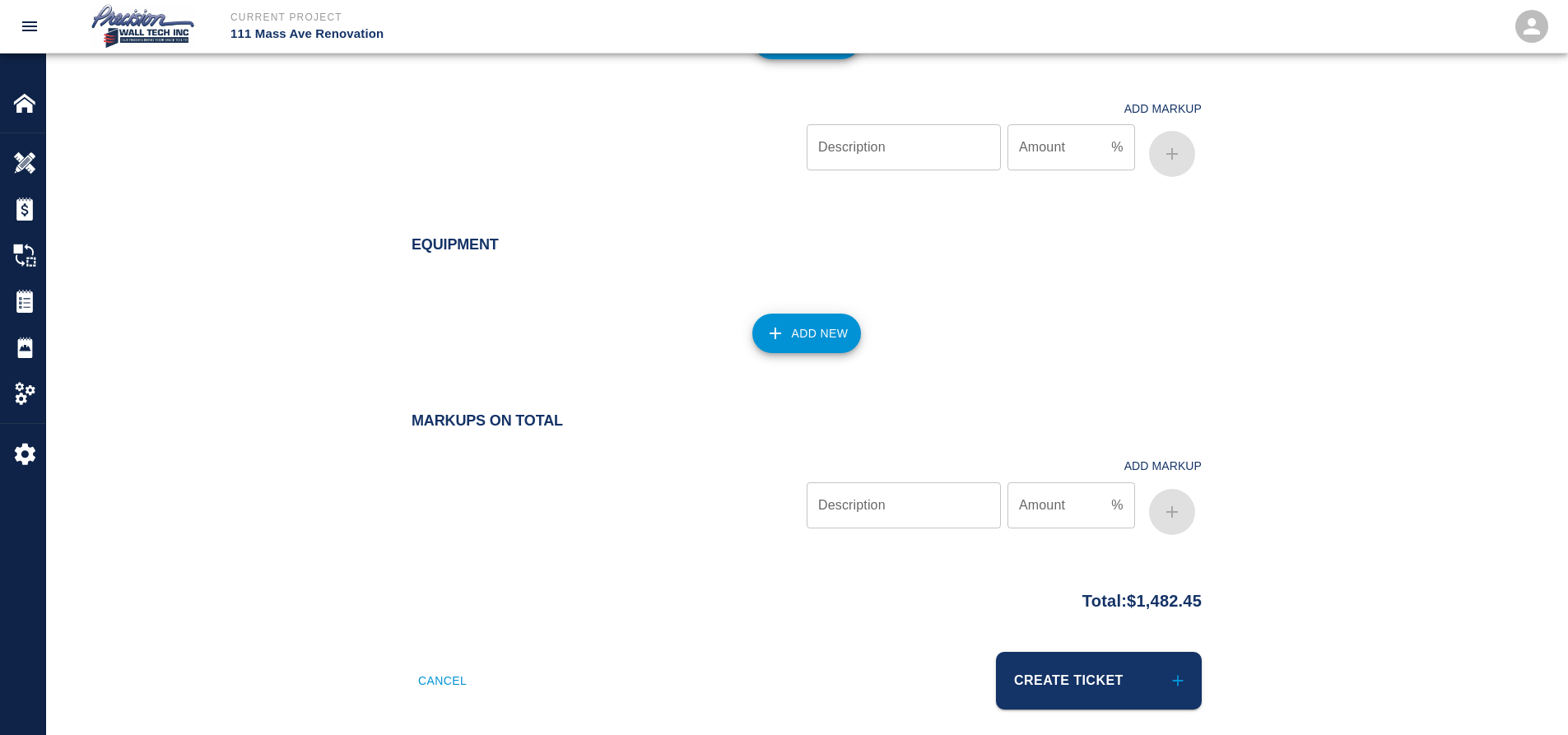 scroll, scrollTop: 1520, scrollLeft: 0, axis: vertical 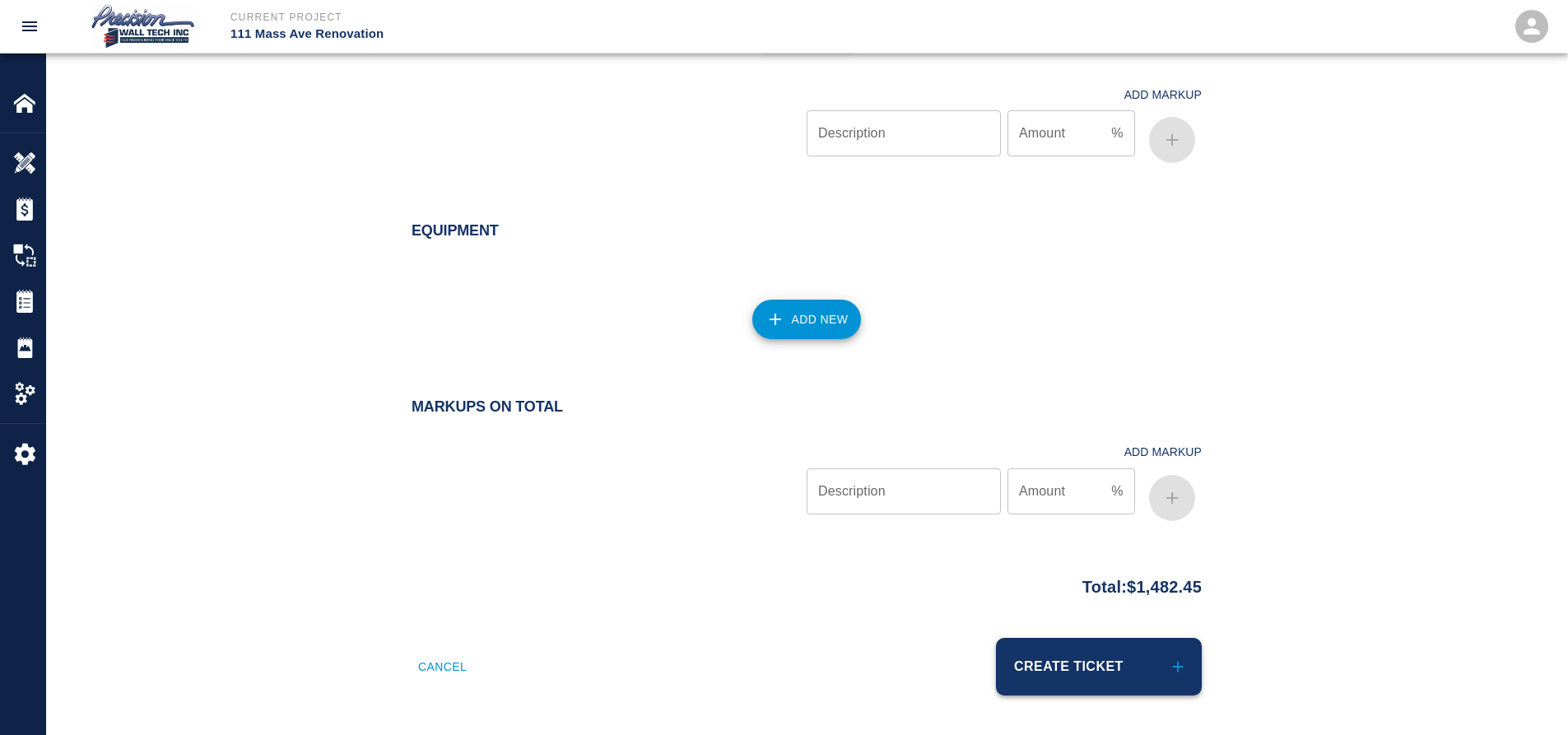 click on "Create Ticket" at bounding box center (1099, 667) 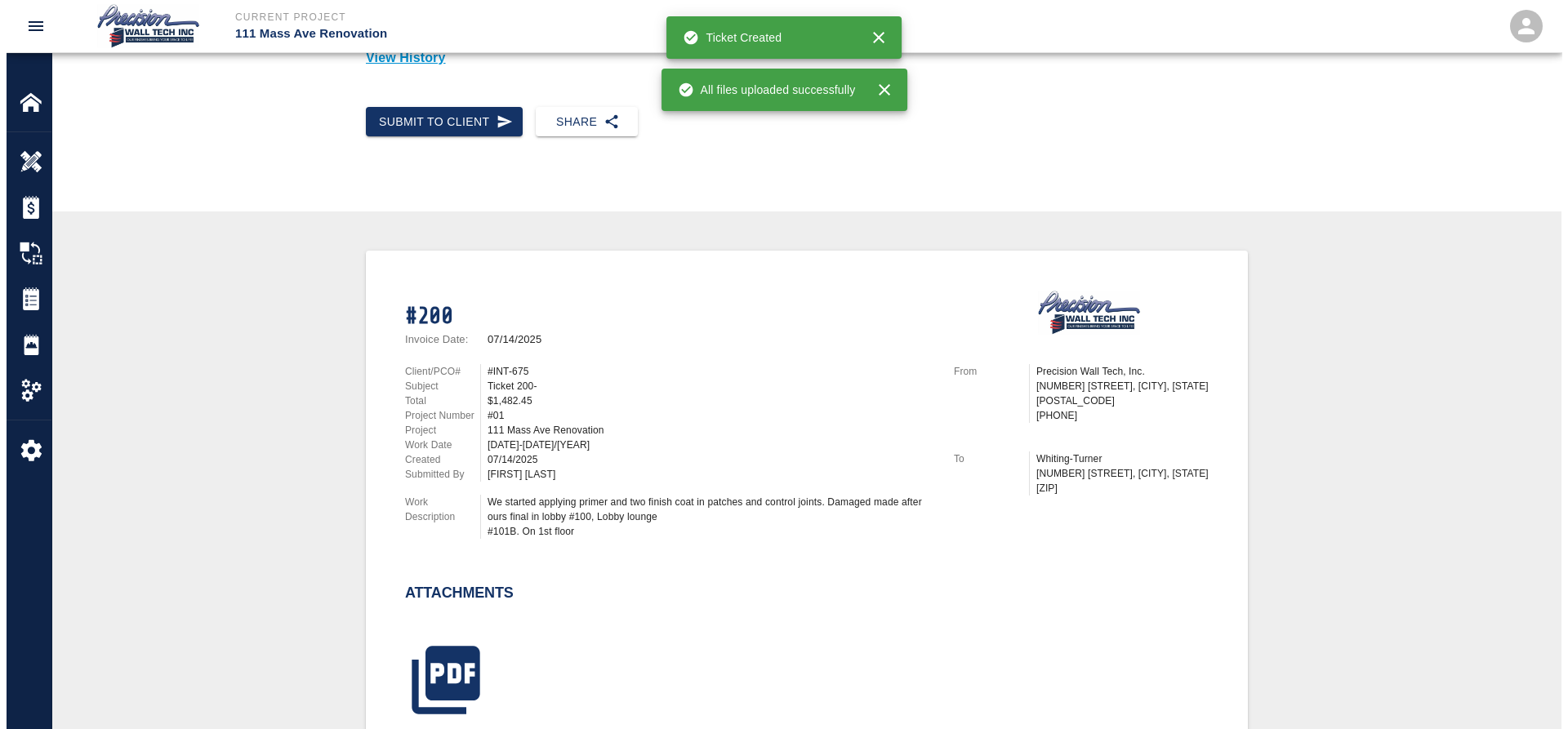 scroll, scrollTop: 0, scrollLeft: 0, axis: both 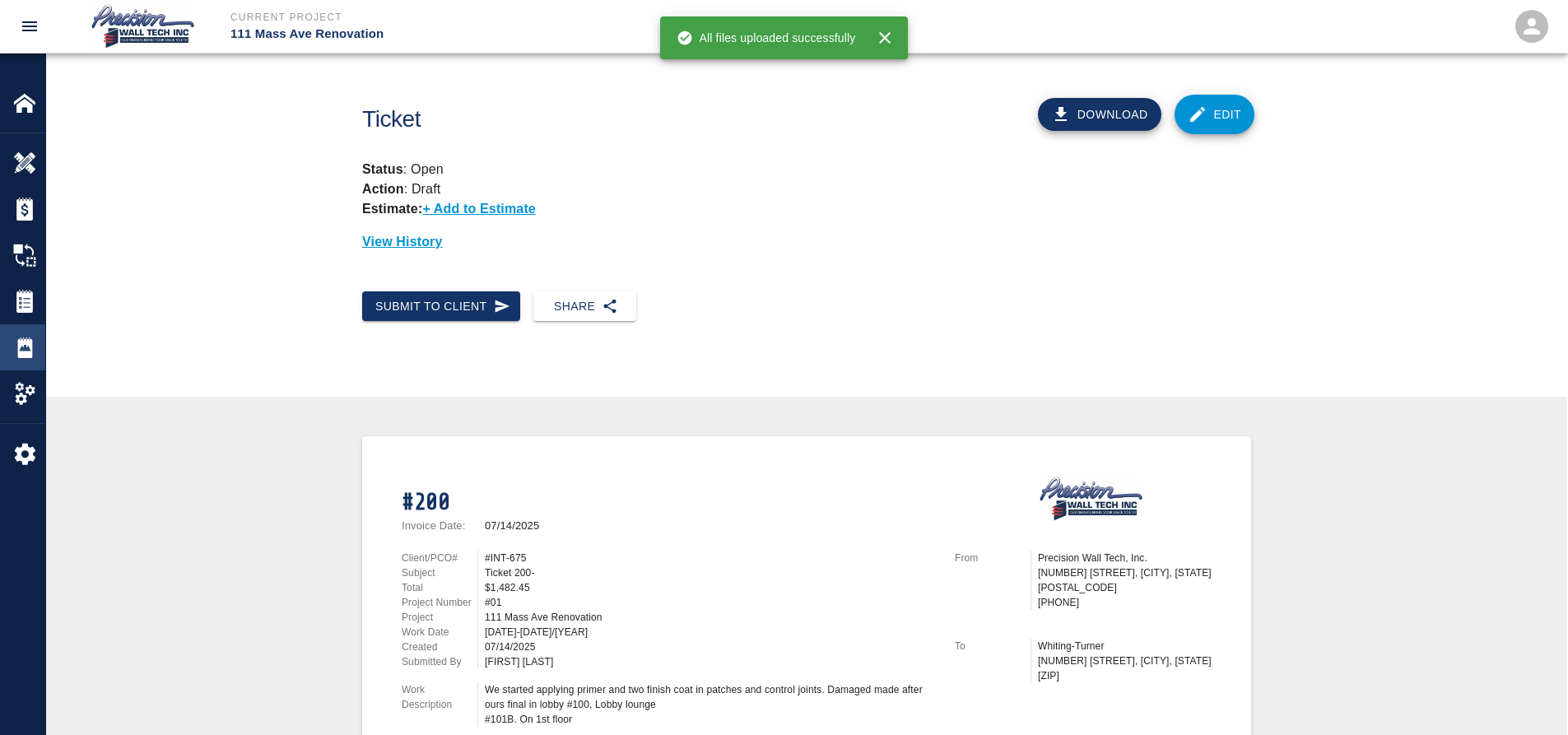 click at bounding box center [25, 347] 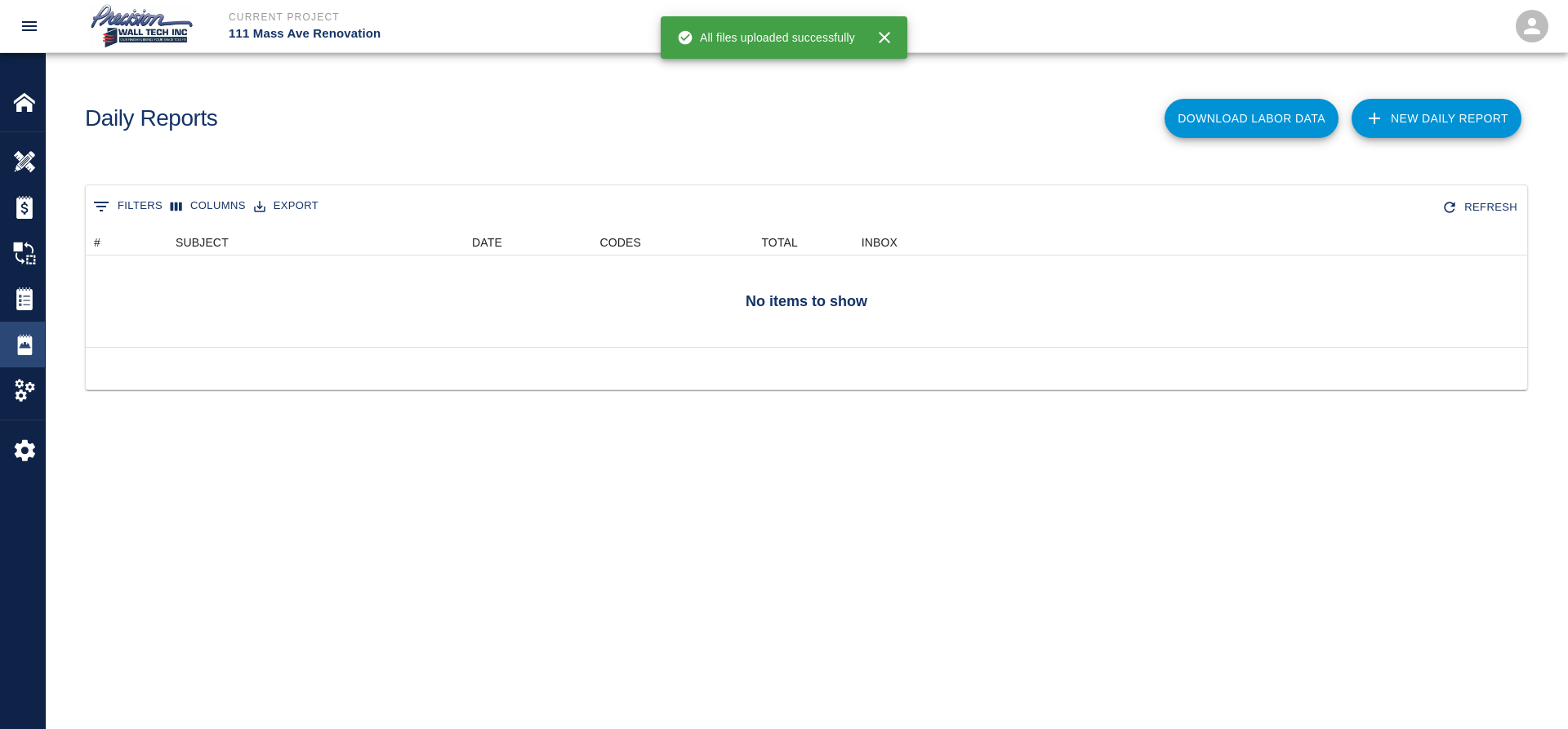 scroll, scrollTop: 13, scrollLeft: 13, axis: both 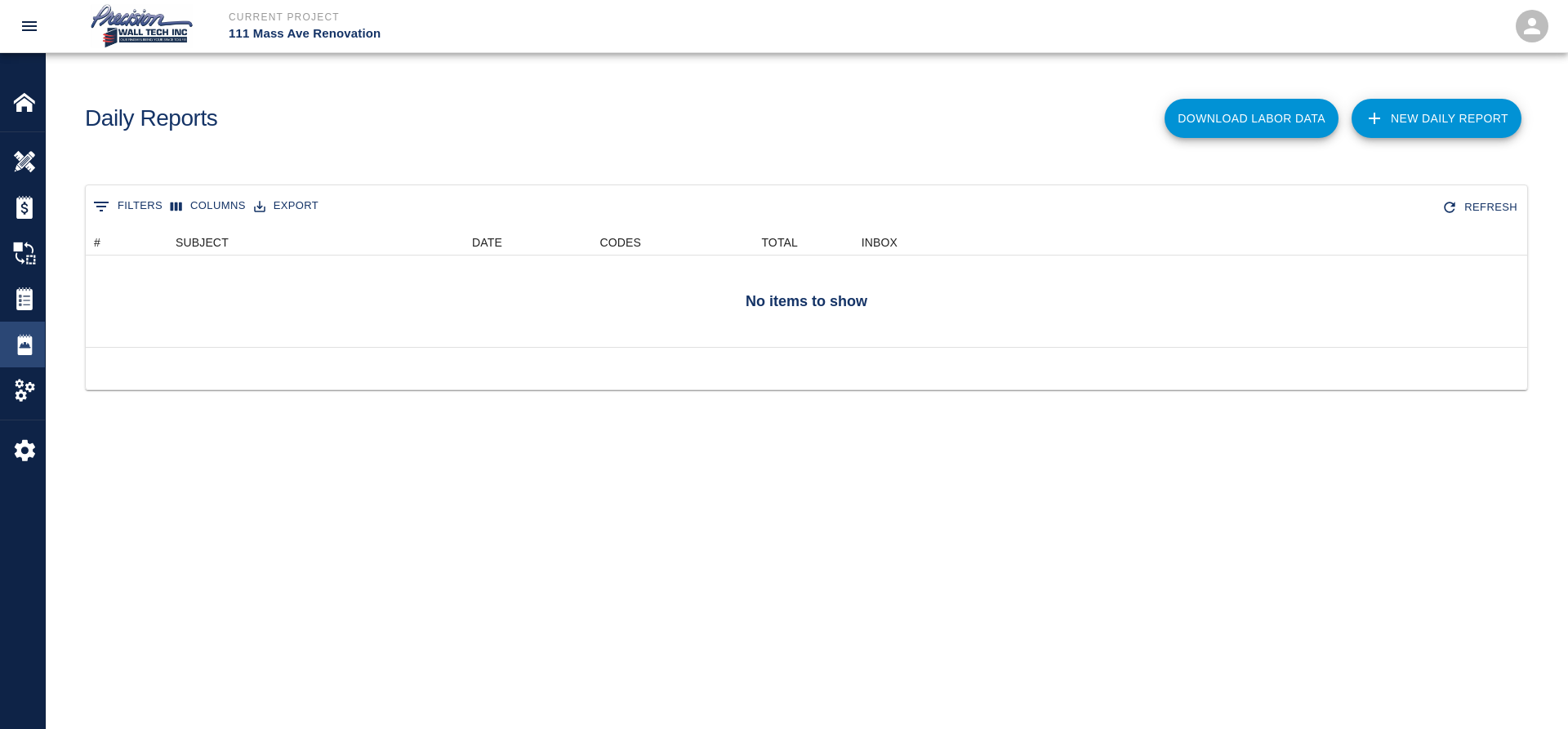 click at bounding box center [24, 344] 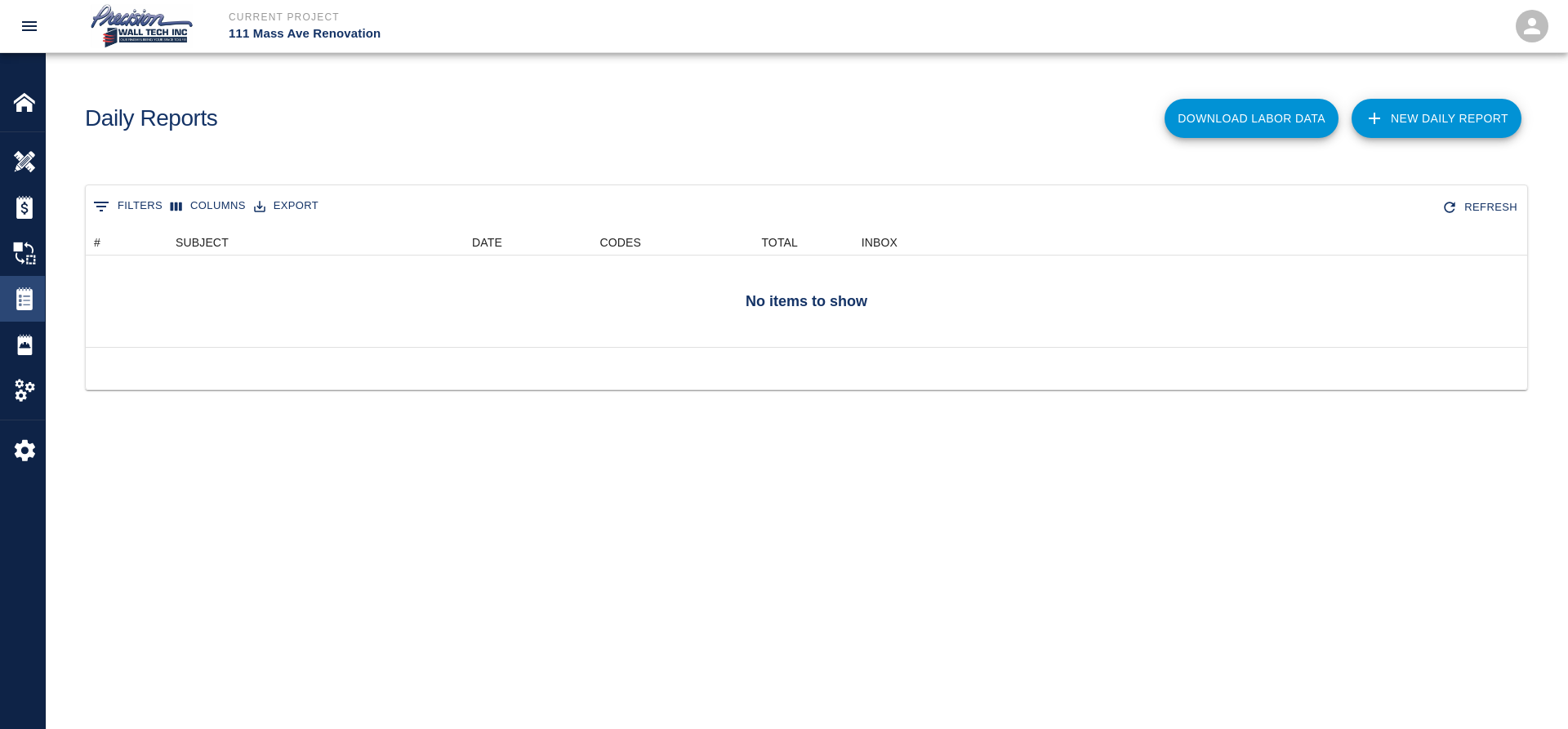 click at bounding box center [24, 299] 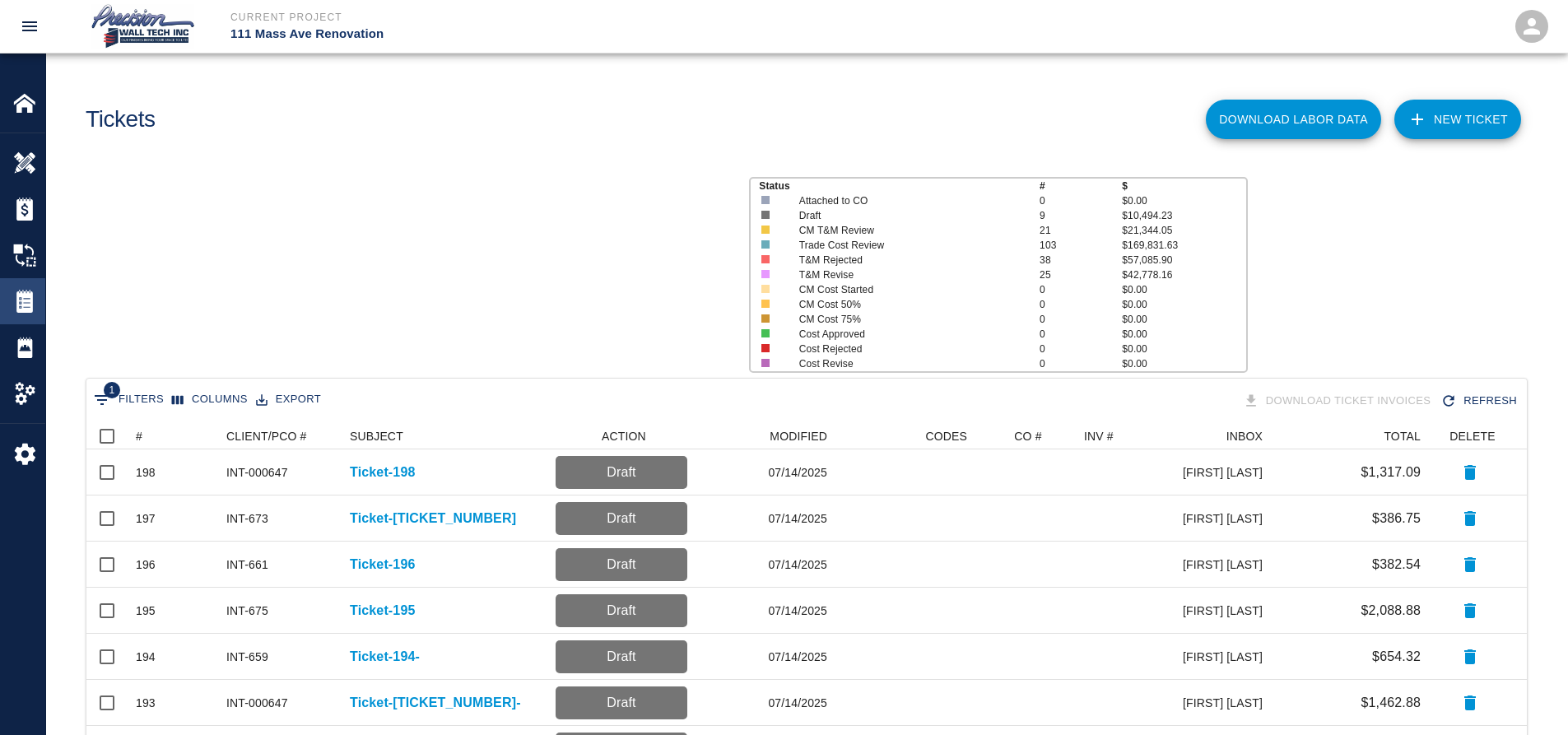 scroll, scrollTop: 13, scrollLeft: 13, axis: both 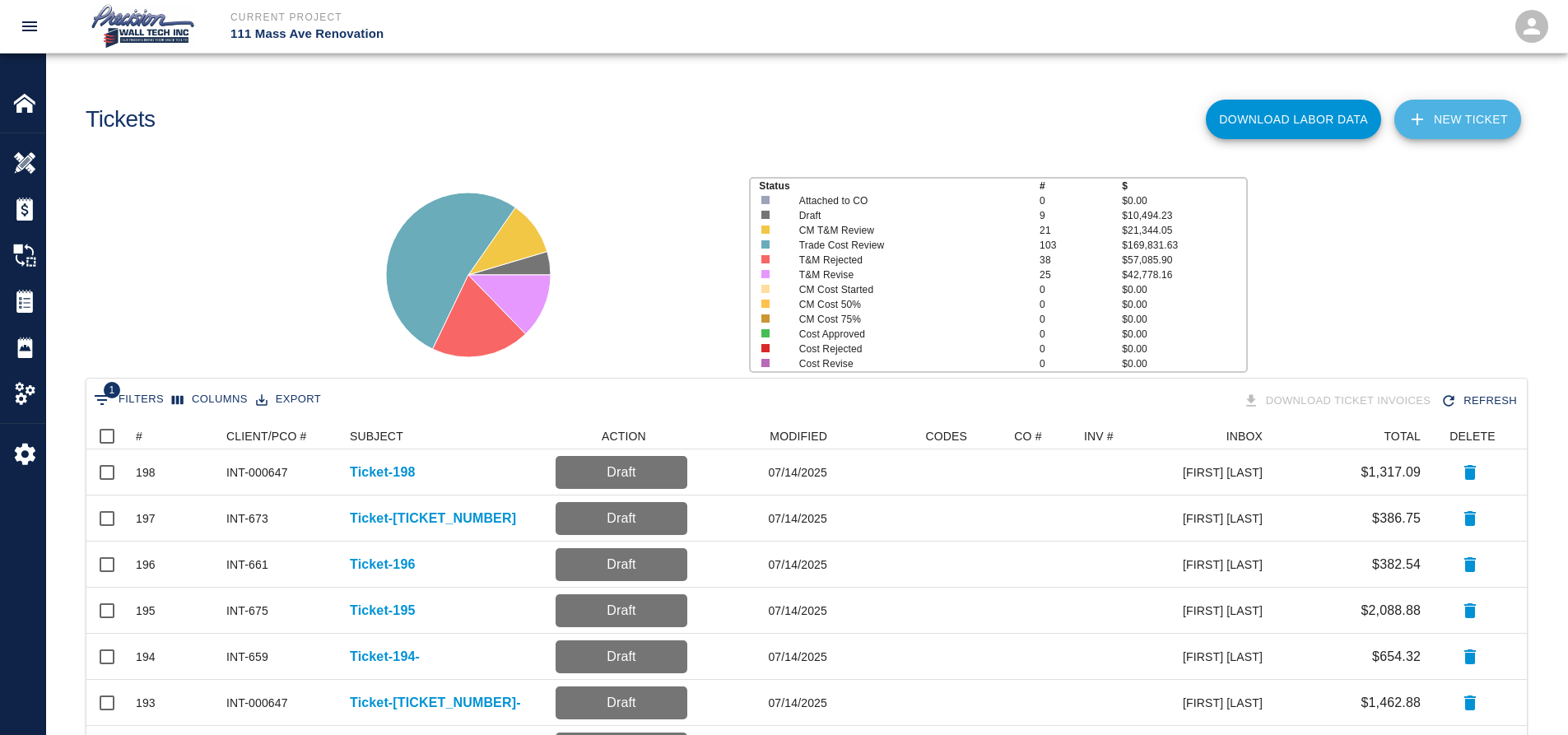 click on "NEW TICKET" at bounding box center [1458, 119] 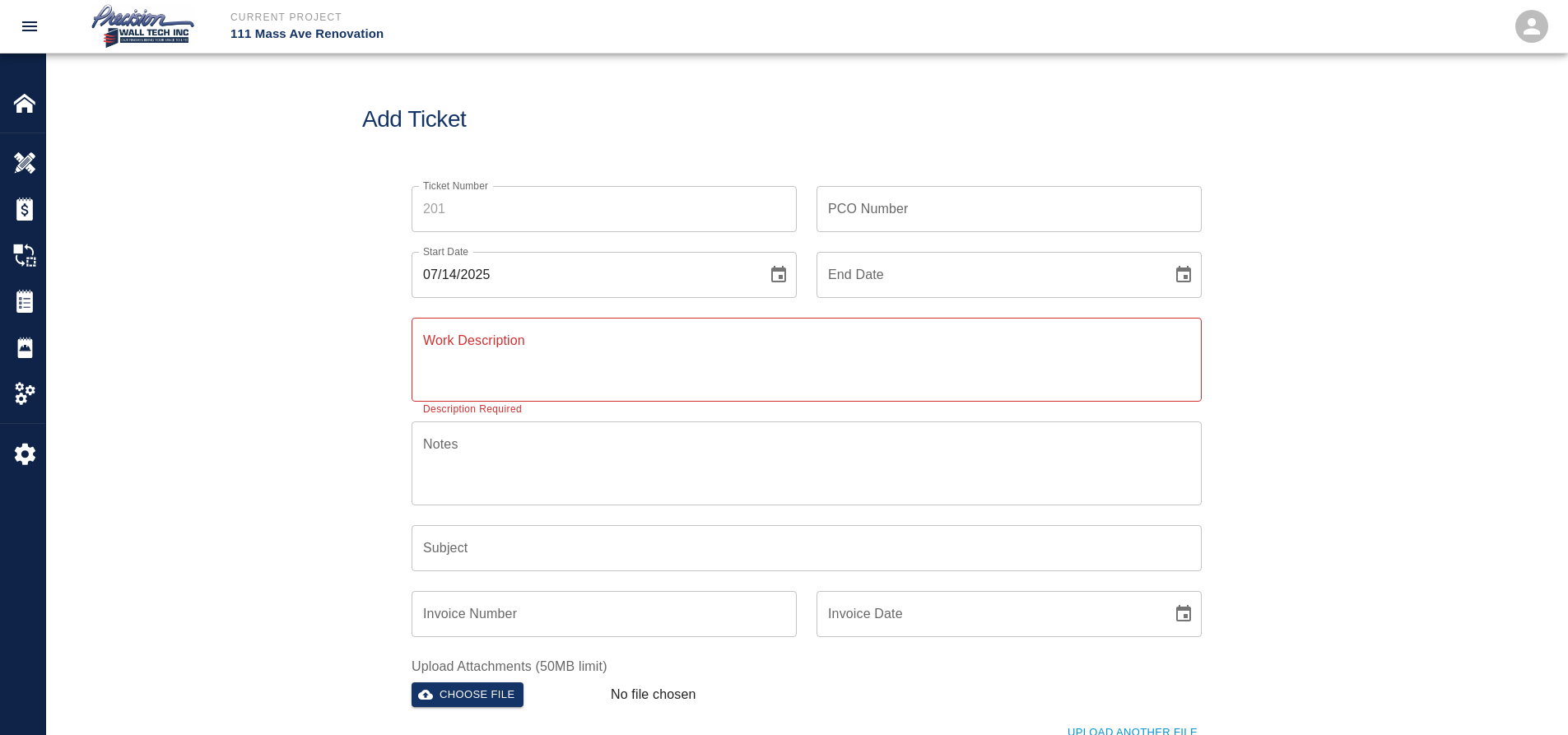 click on "Ticket Number" at bounding box center [604, 209] 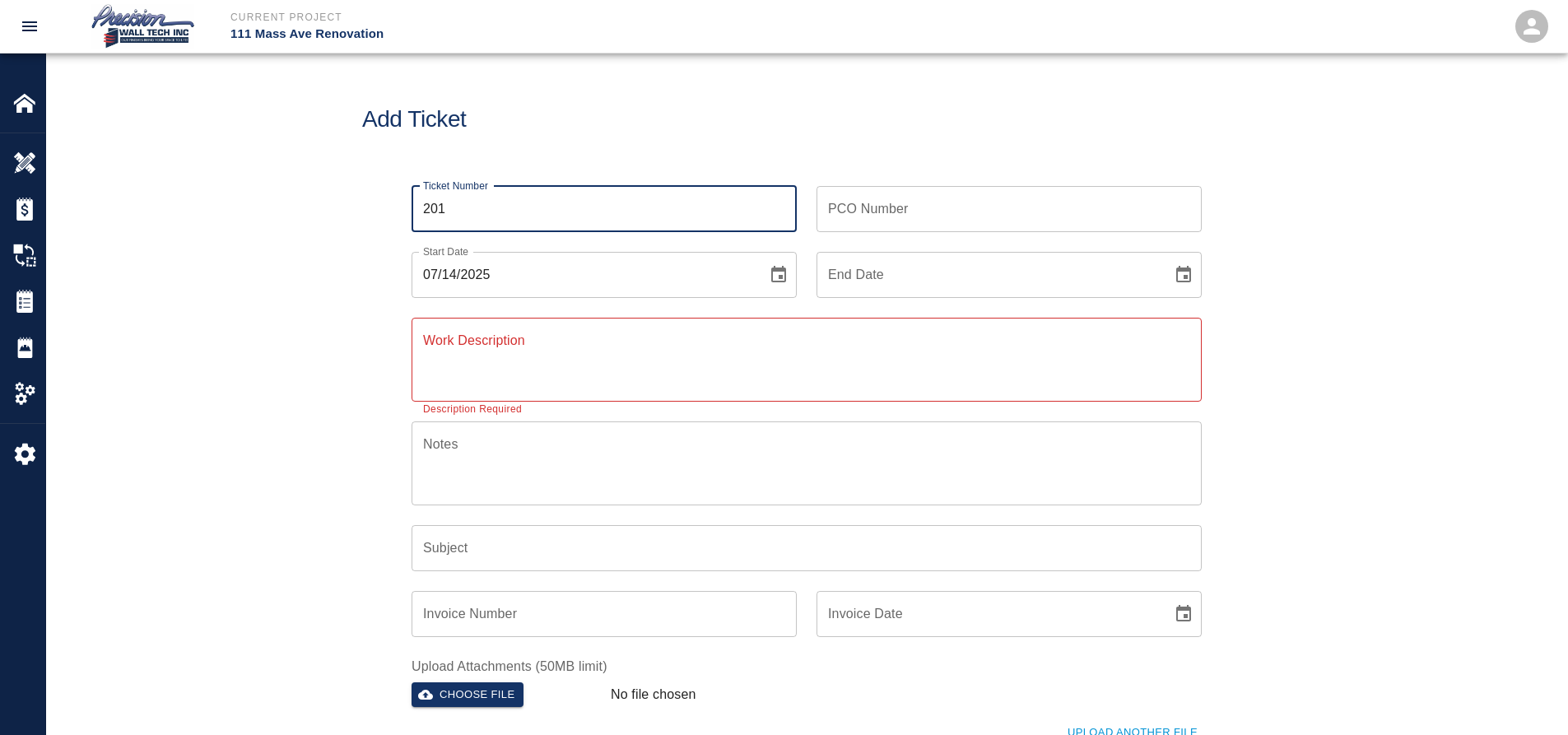 type on "201" 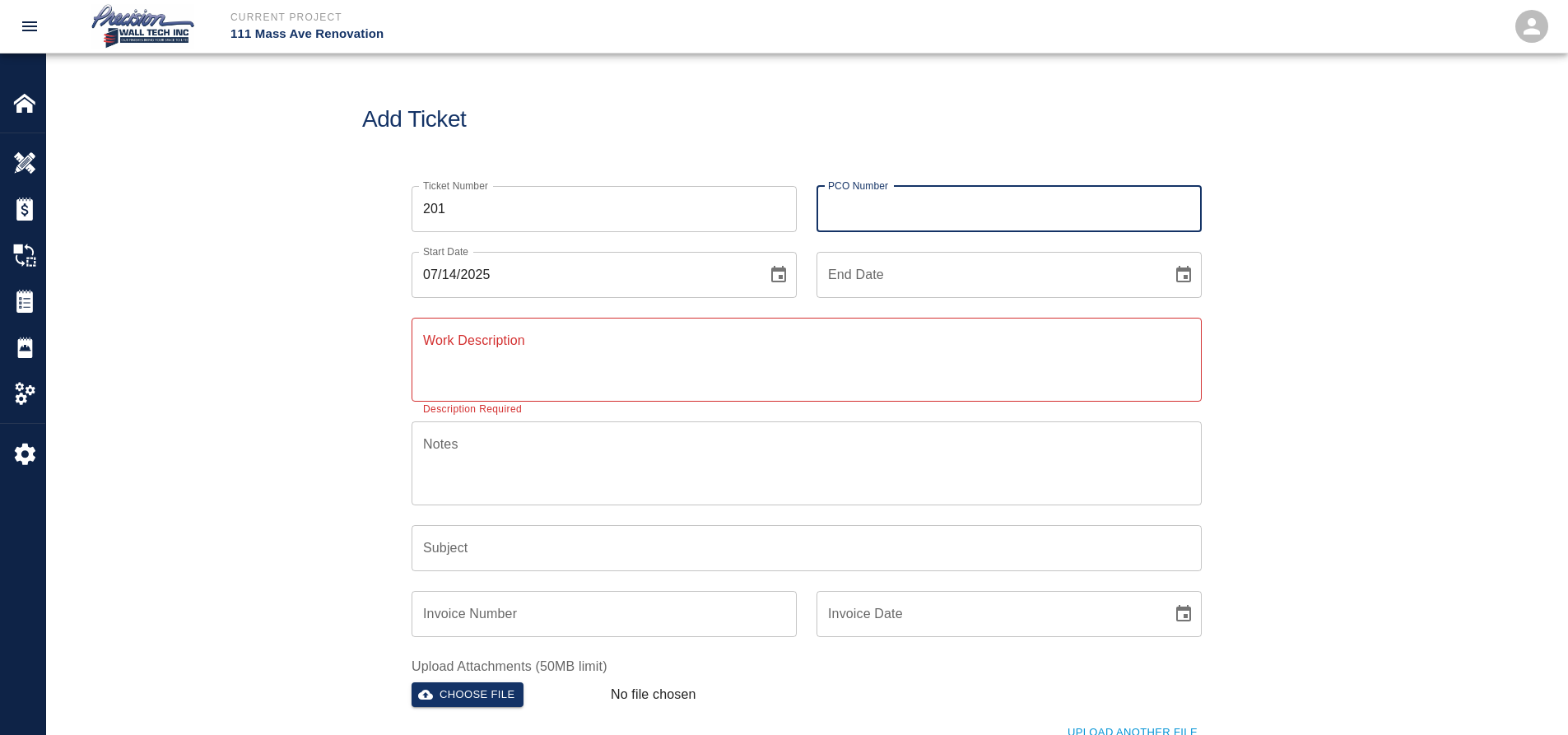 click on "PCO Number" at bounding box center (1009, 209) 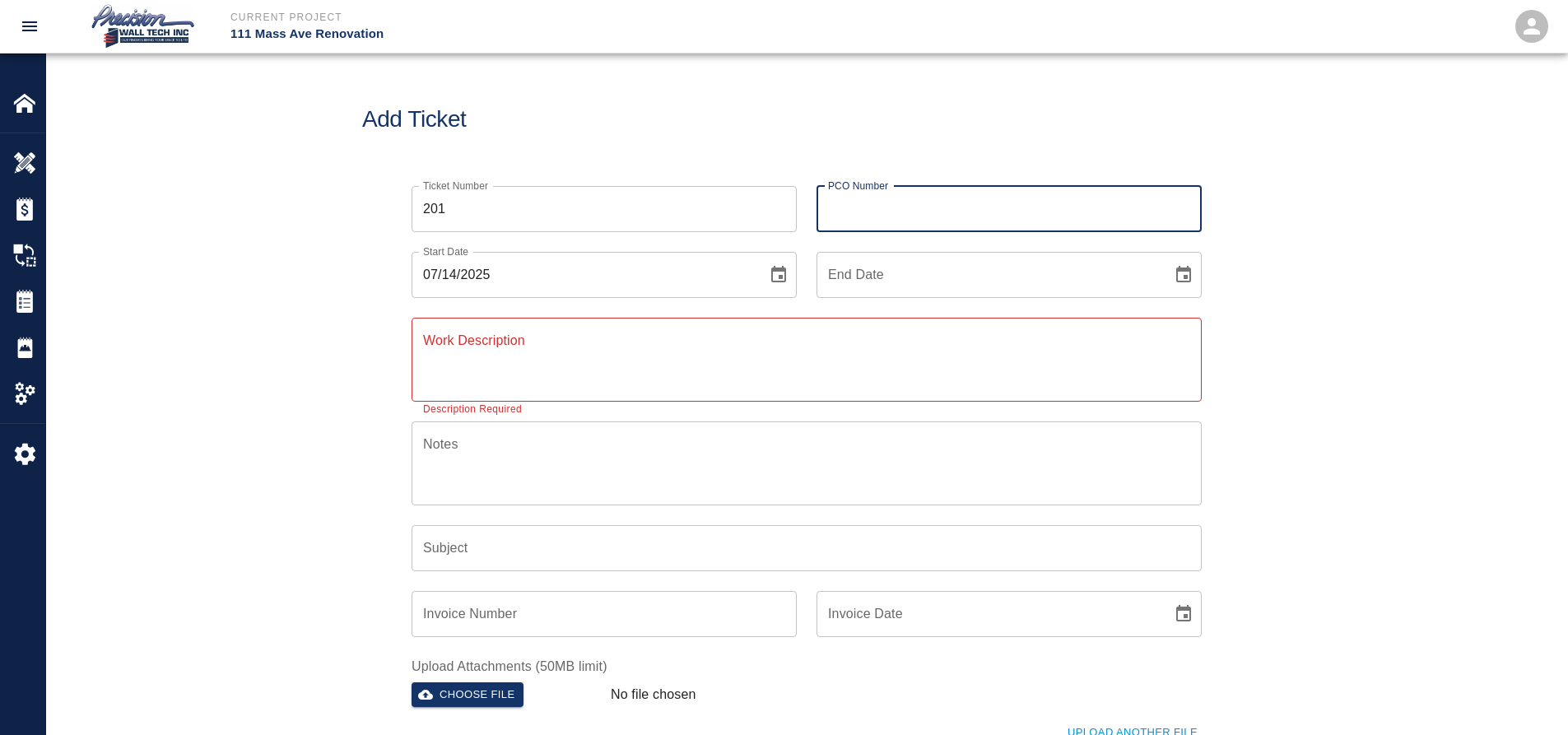 type on "INT-000647" 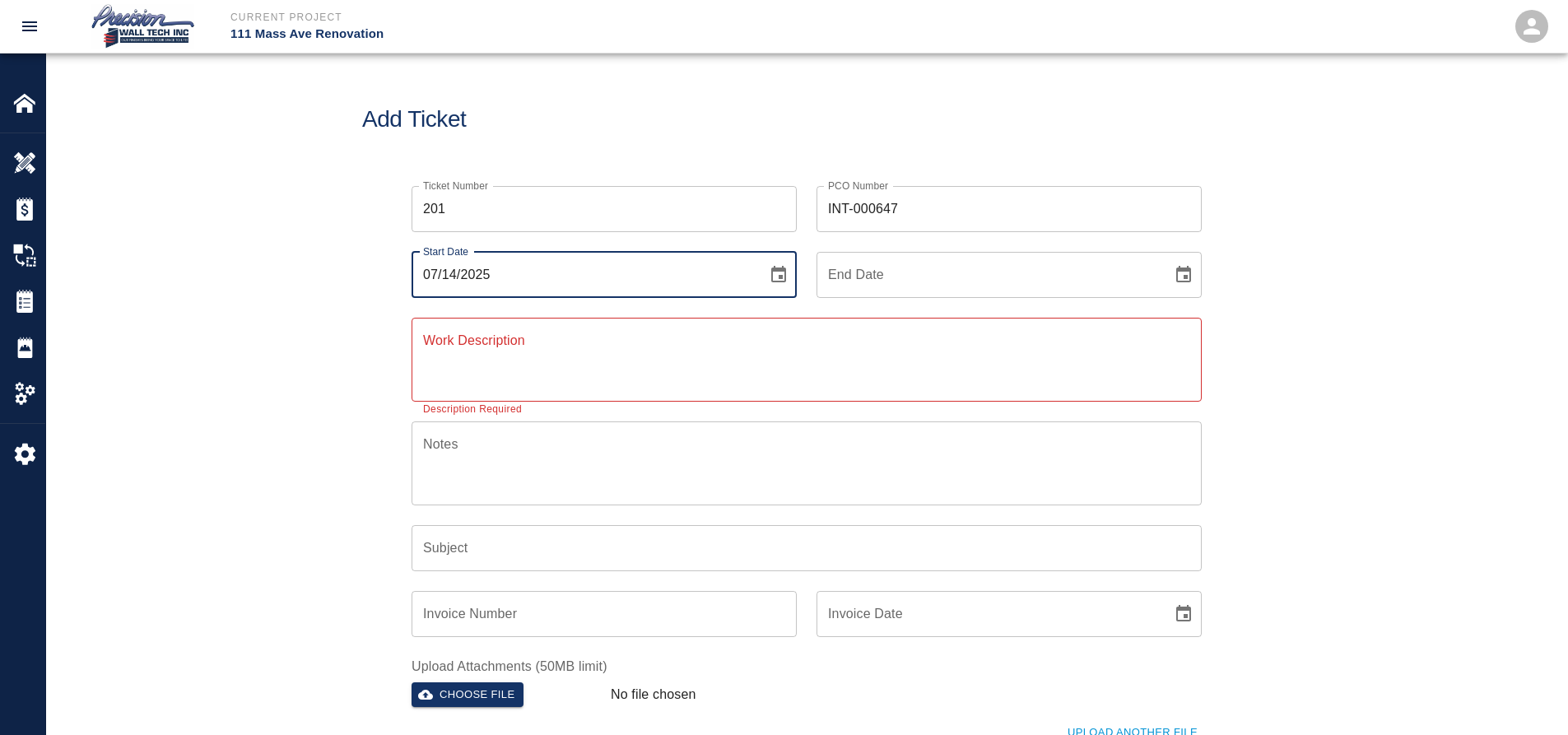 click on "07/14/2025" at bounding box center (584, 275) 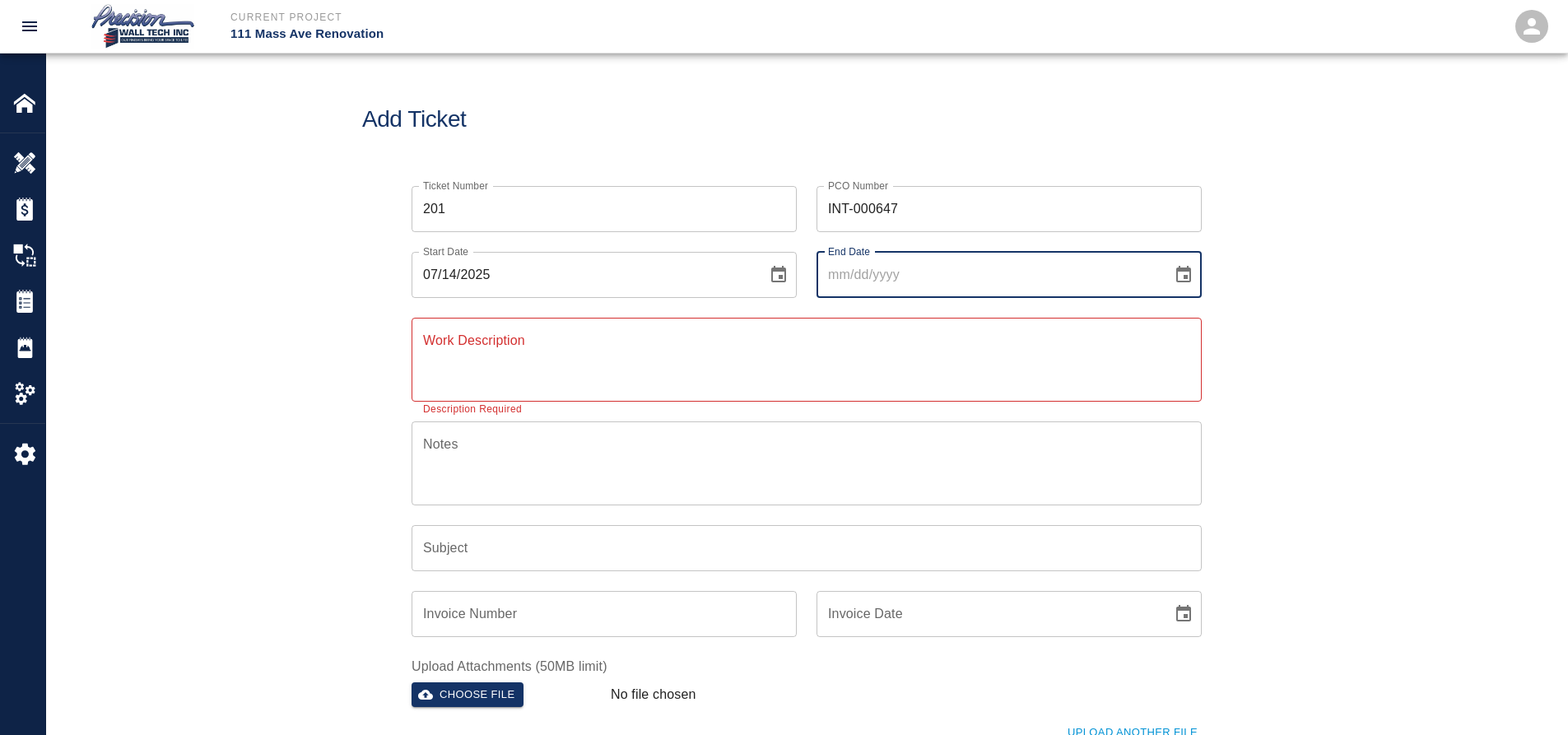 click 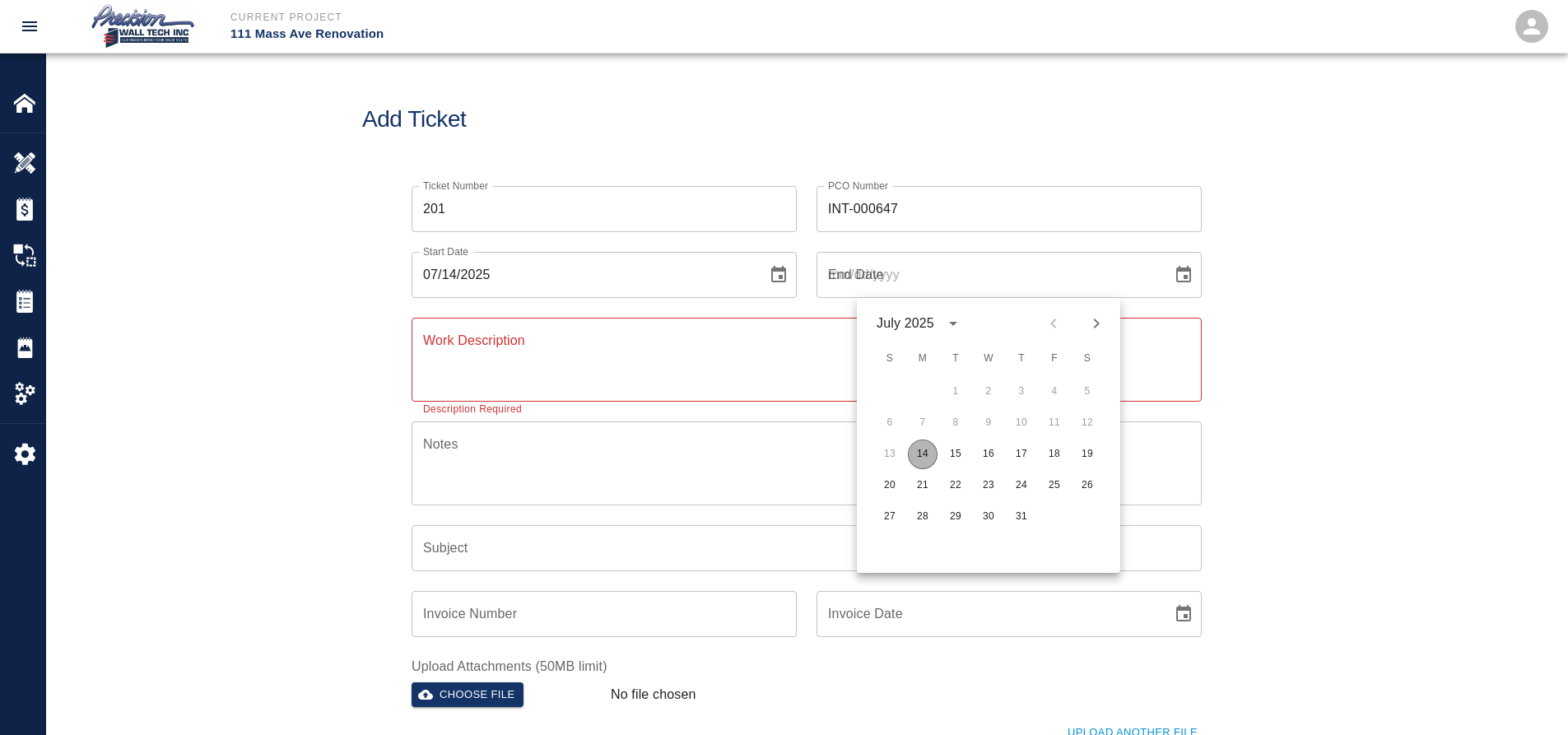 click on "14" at bounding box center (923, 454) 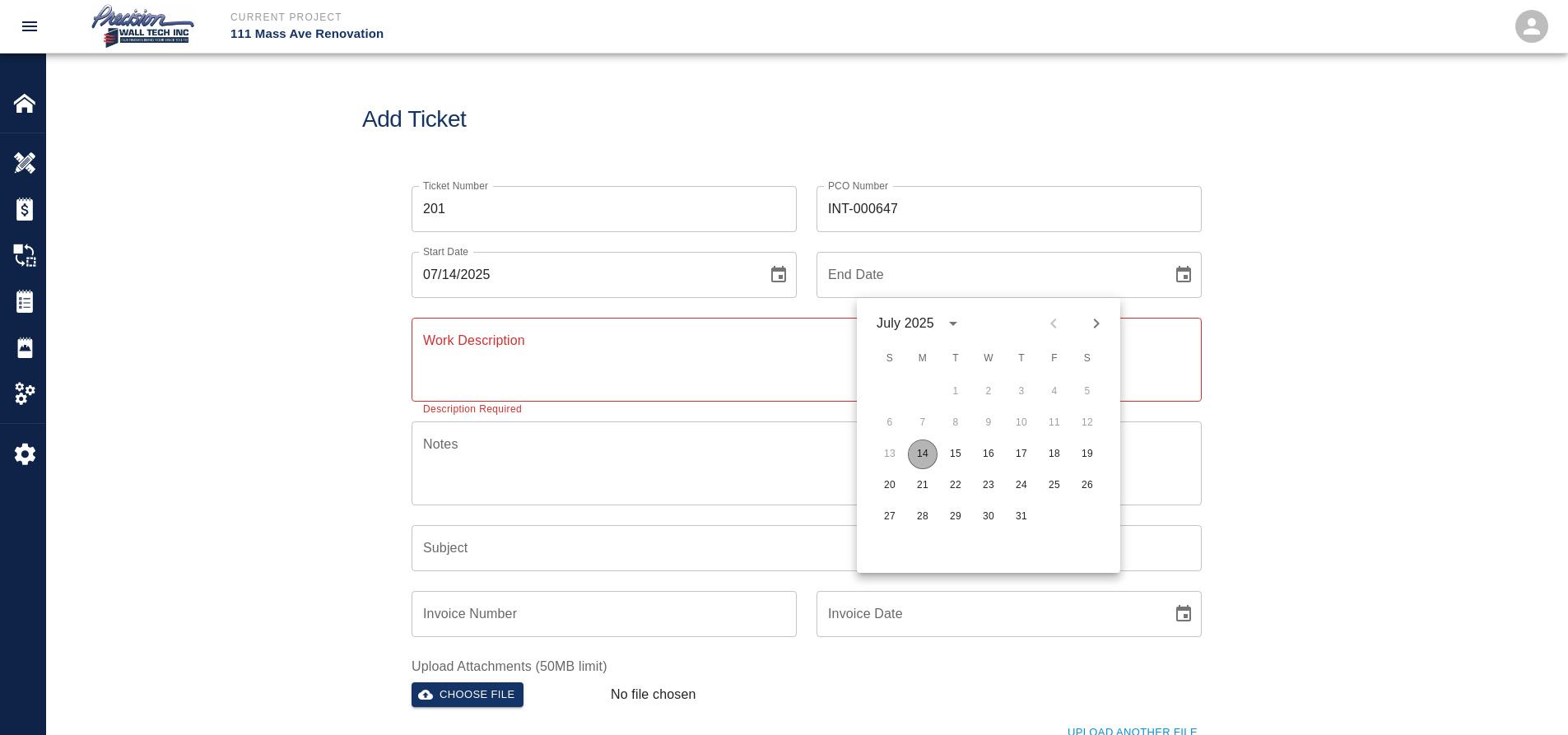 type on "07/14/2025" 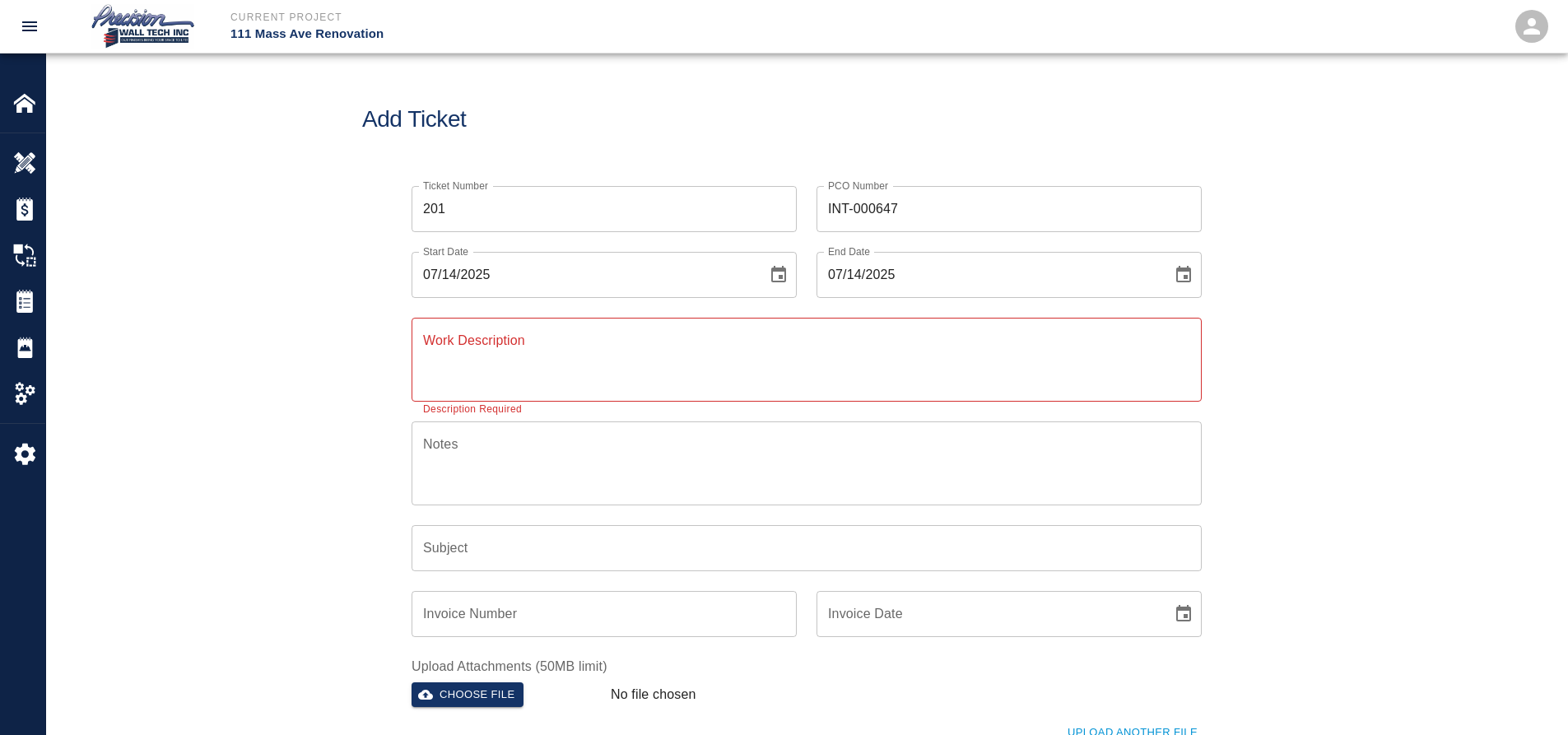 click on "Work Description" at bounding box center (807, 359) 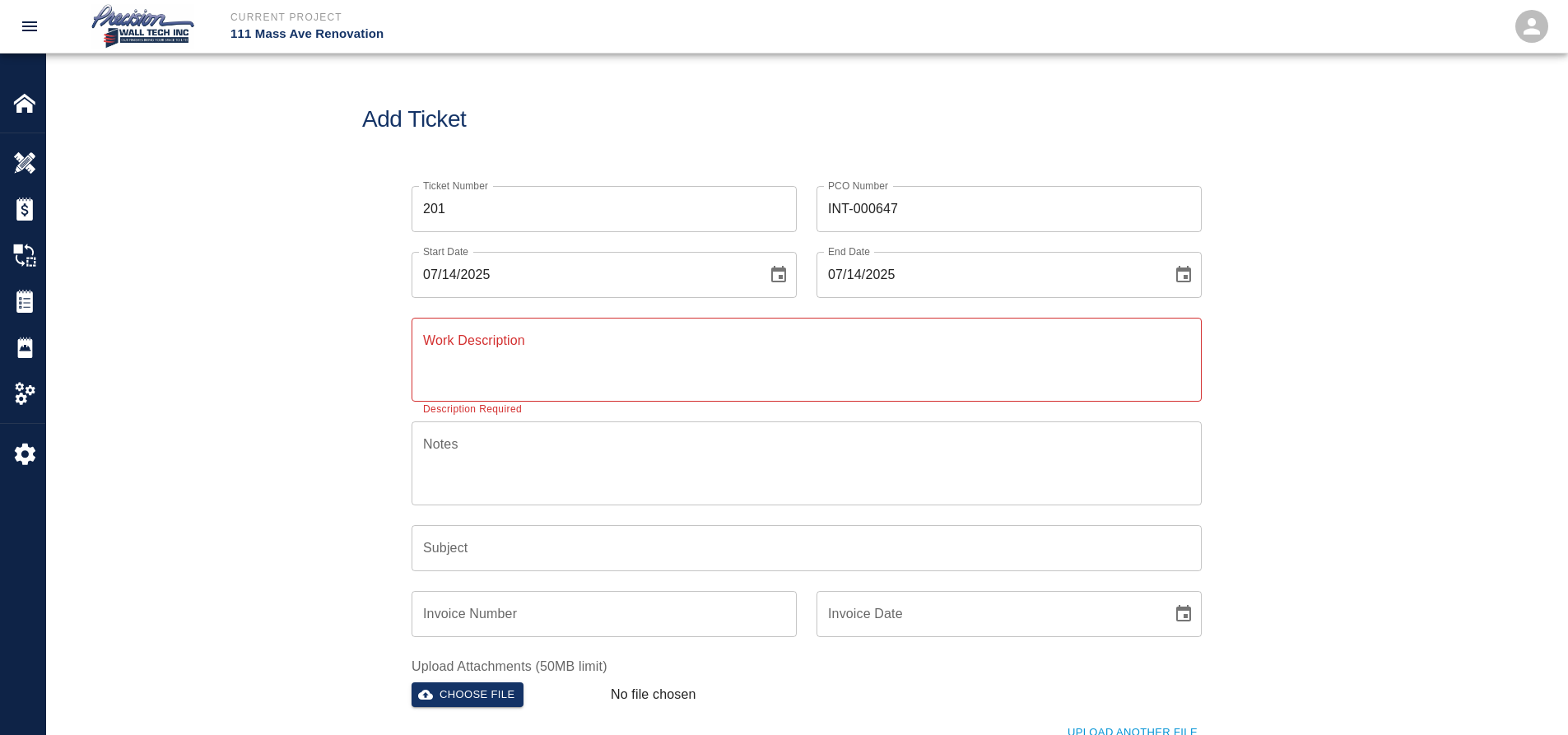 click on "Work Description" at bounding box center [807, 359] 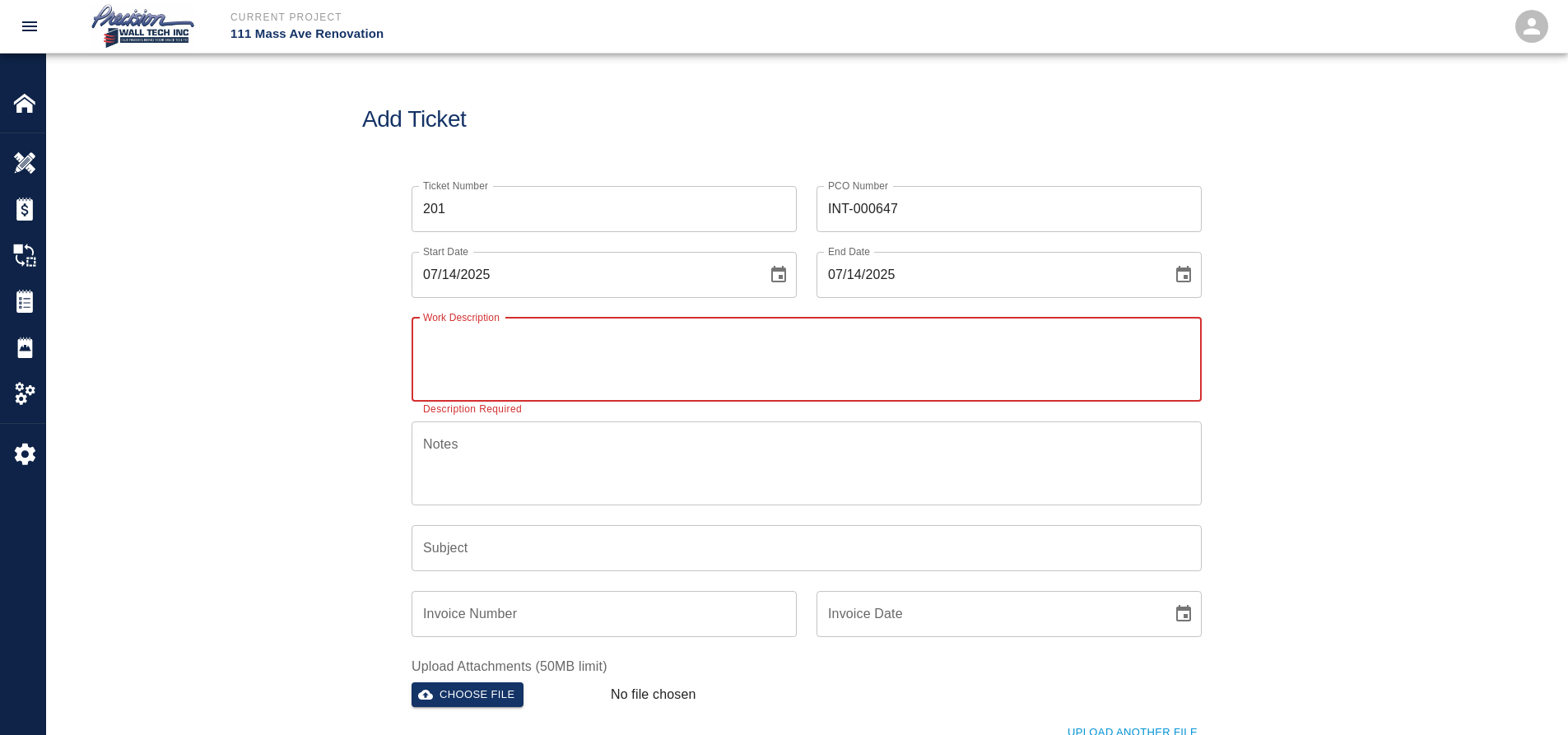 paste on "We continued applying spot primer , spot finish and finish coat completed some walls due excessive point up after ours final coat . In
classrooms, open areas offices corridors on 3rd floor. ( 2nd phase . )
We did north side . And now we are working on south, east and west .
Accents walls (p-3 , P-1 .)" 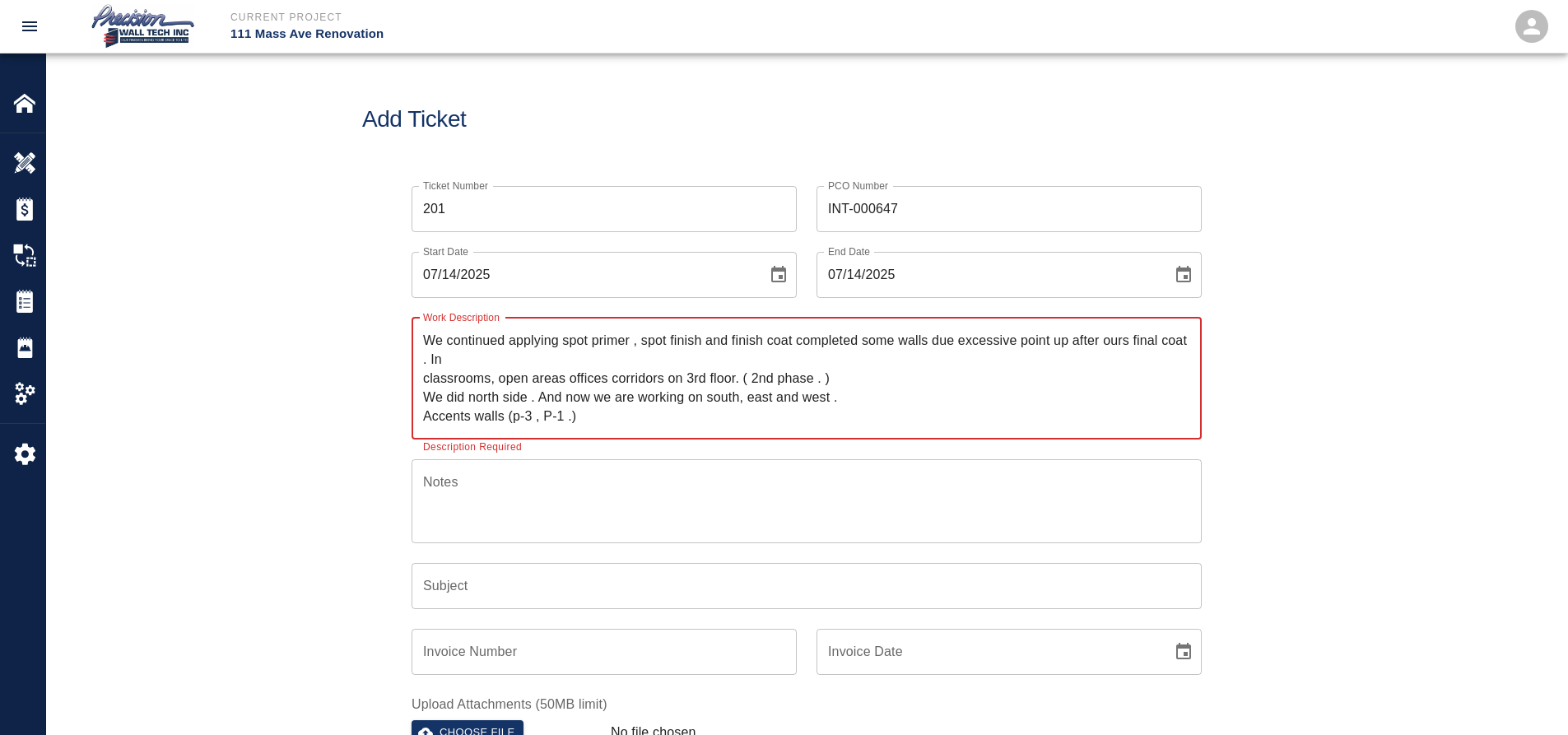 click on "We continued applying spot primer , spot finish and finish coat completed some walls due excessive point up after ours final coat . In
classrooms, open areas offices corridors on 3rd floor. ( 2nd phase . )
We did north side . And now we are working on south, east and west .
Accents walls (p-3 , P-1 .)" at bounding box center (807, 378) 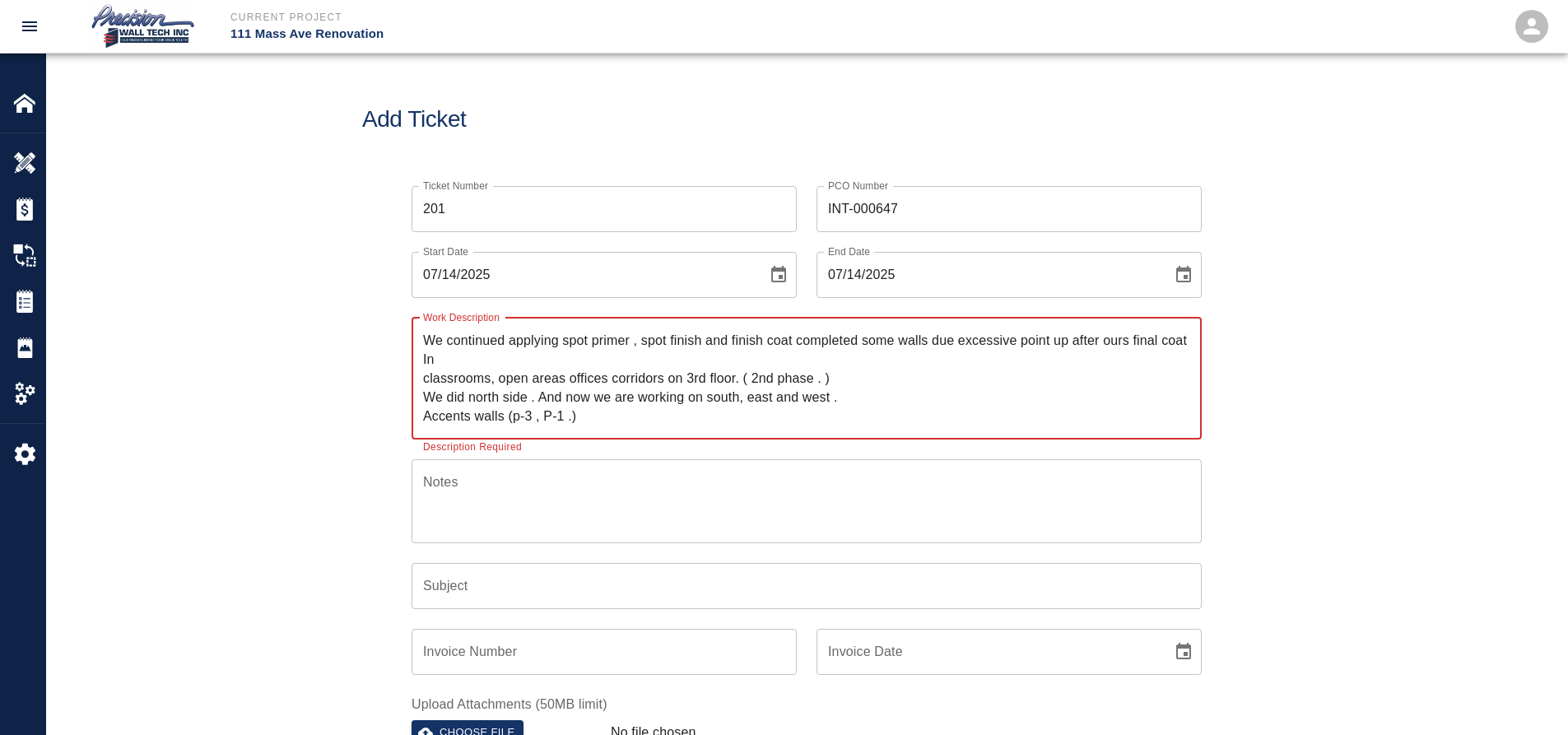 click on "We continued applying spot primer , spot finish and finish coat completed some walls due excessive point up after ours final coat In
classrooms, open areas offices corridors on 3rd floor. ( 2nd phase . )
We did north side . And now we are working on south, east and west .
Accents walls (p-3 , P-1 .) x Work Description" at bounding box center [807, 379] 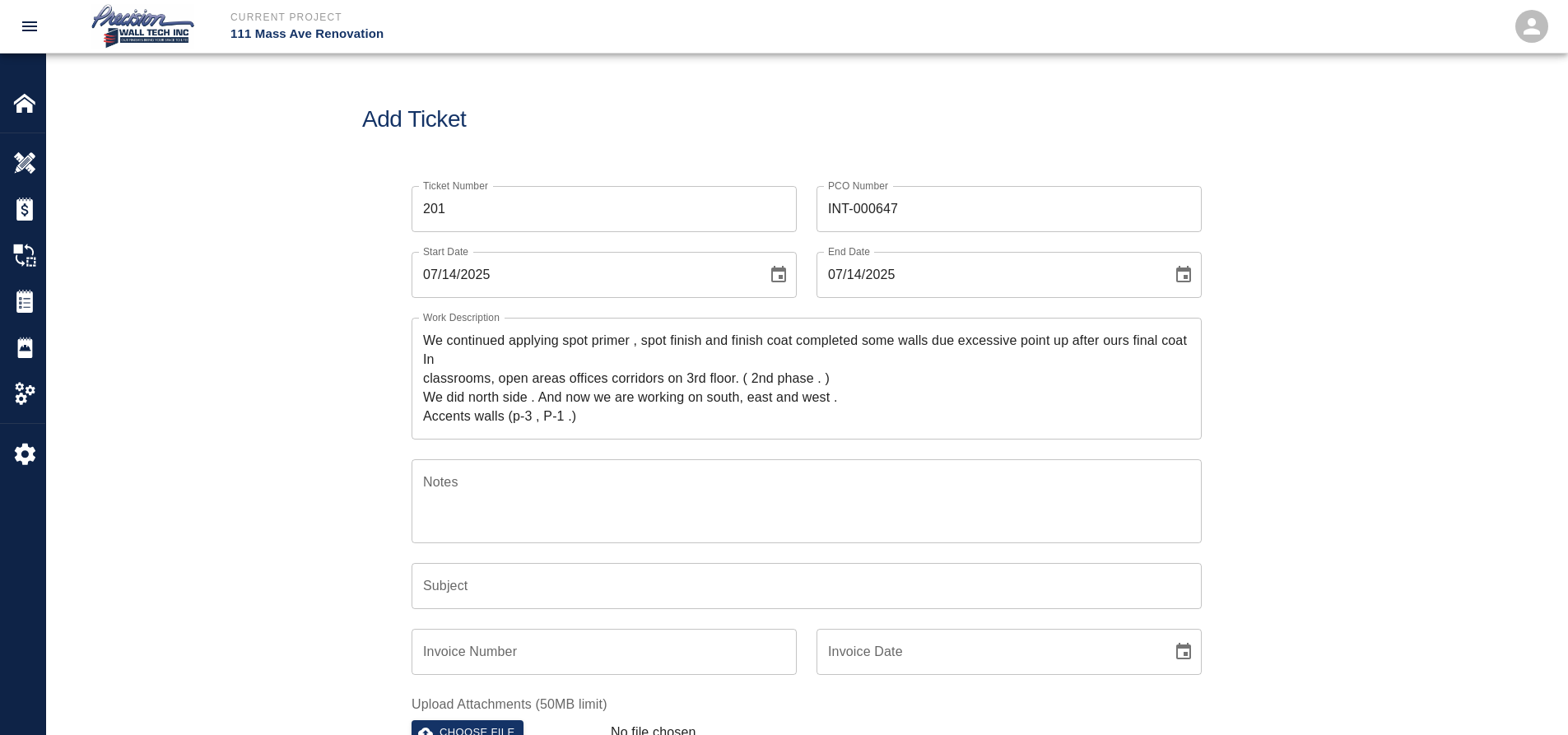 click on "We continued applying spot primer , spot finish and finish coat completed some walls due excessive point up after ours final coat In
classrooms, open areas offices corridors on 3rd floor. ( 2nd phase . )
We did north side . And now we are working on south, east and west .
Accents walls (p-3 , P-1 .) x Work Description" at bounding box center (807, 379) 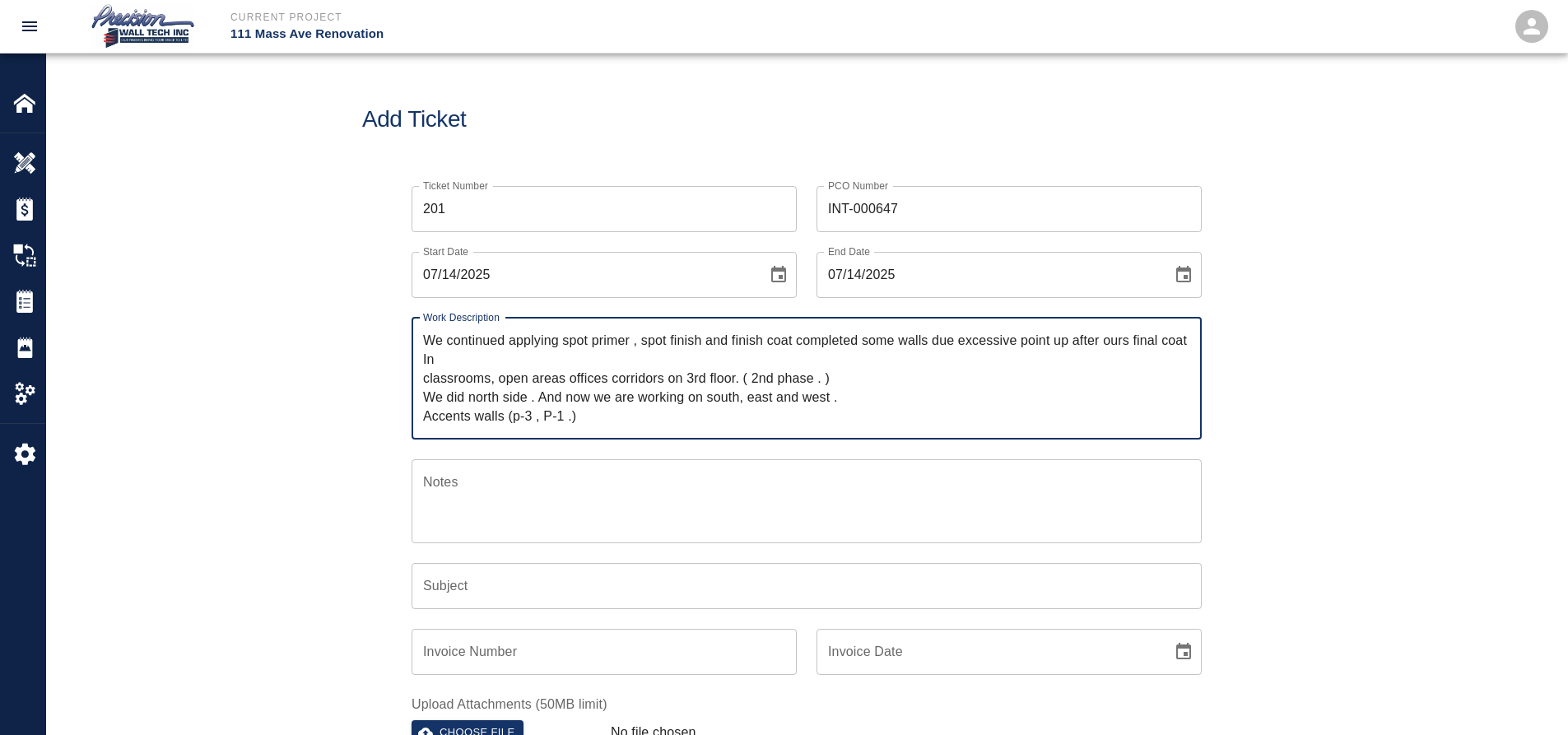 click on "We continued applying spot primer , spot finish and finish coat completed some walls due excessive point up after ours final coat In
classrooms, open areas offices corridors on 3rd floor. ( 2nd phase . )
We did north side . And now we are working on south, east and west .
Accents walls (p-3 , P-1 .) x Work Description" at bounding box center (807, 379) 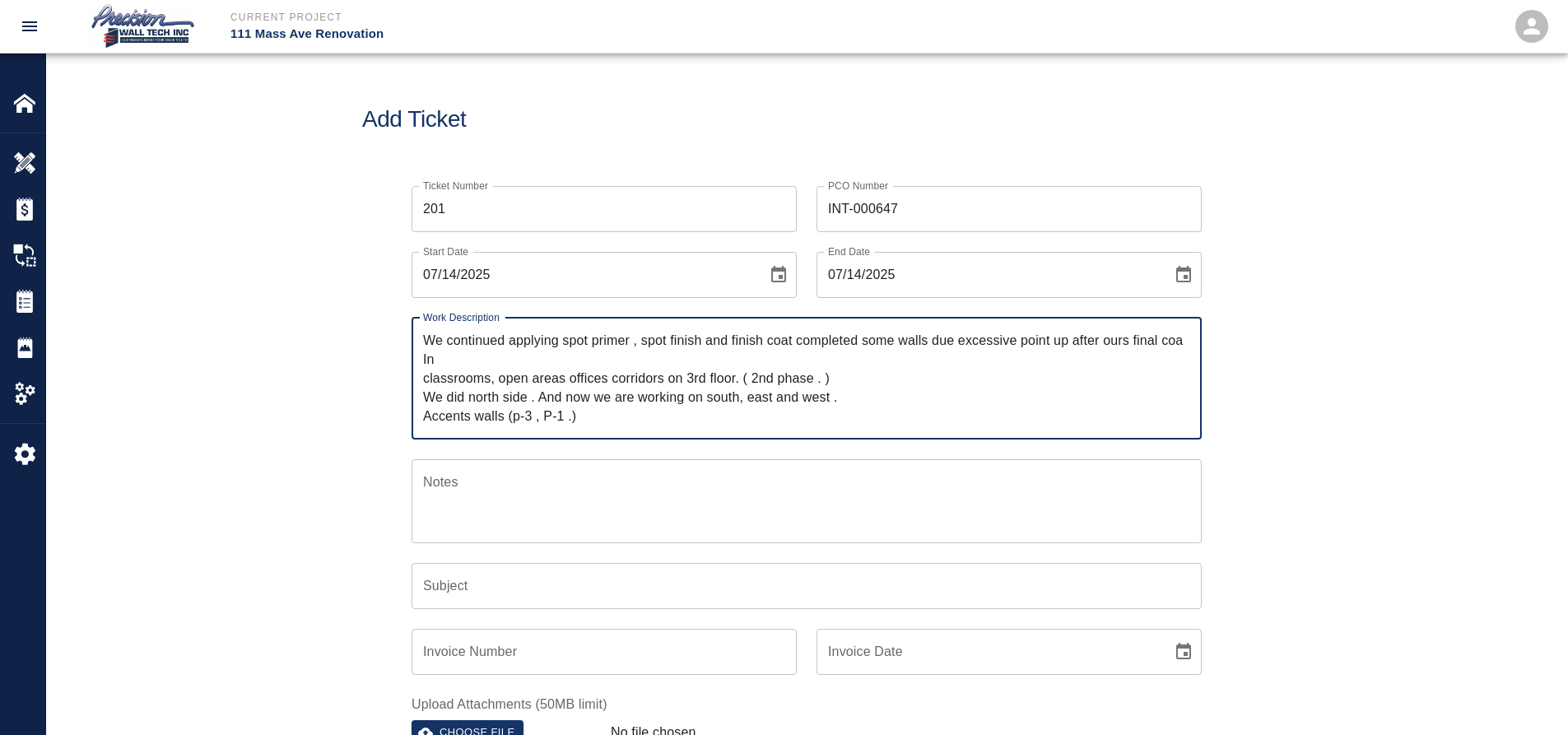 click on "We continued applying spot primer , spot finish and finish coat completed some walls due excessive point up after ours final coa In
classrooms, open areas offices corridors on 3rd floor. ( 2nd phase . )
We did north side . And now we are working on south, east and west .
Accents walls (p-3 , P-1 .)" at bounding box center (807, 378) 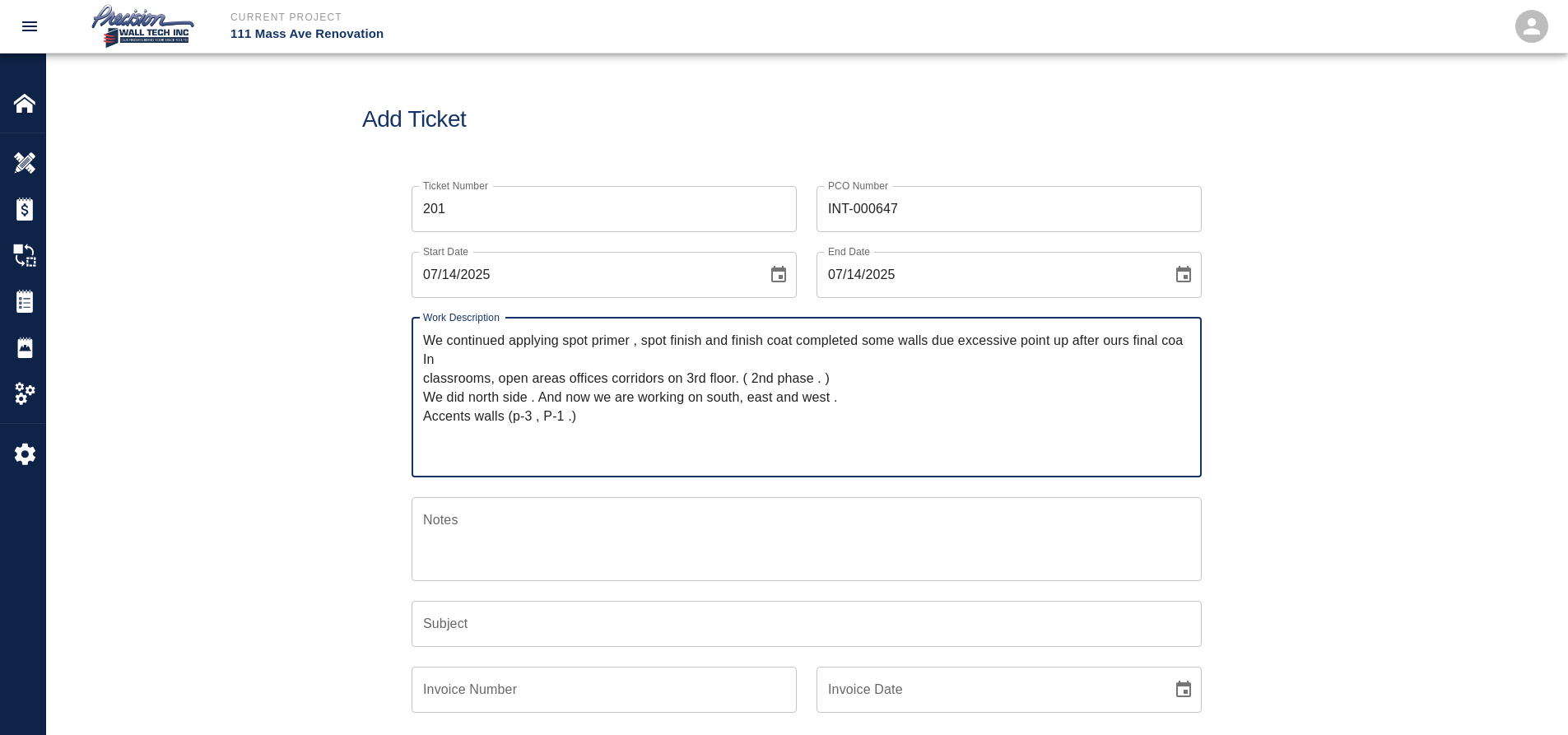 click on "We continued applying spot primer , spot finish and finish coat completed some walls due excessive point up after ours final coa In
classrooms, open areas offices corridors on 3rd floor. ( 2nd phase . )
We did north side . And now we are working on south, east and west .
Accents walls (p-3 , P-1 .)" at bounding box center (807, 397) 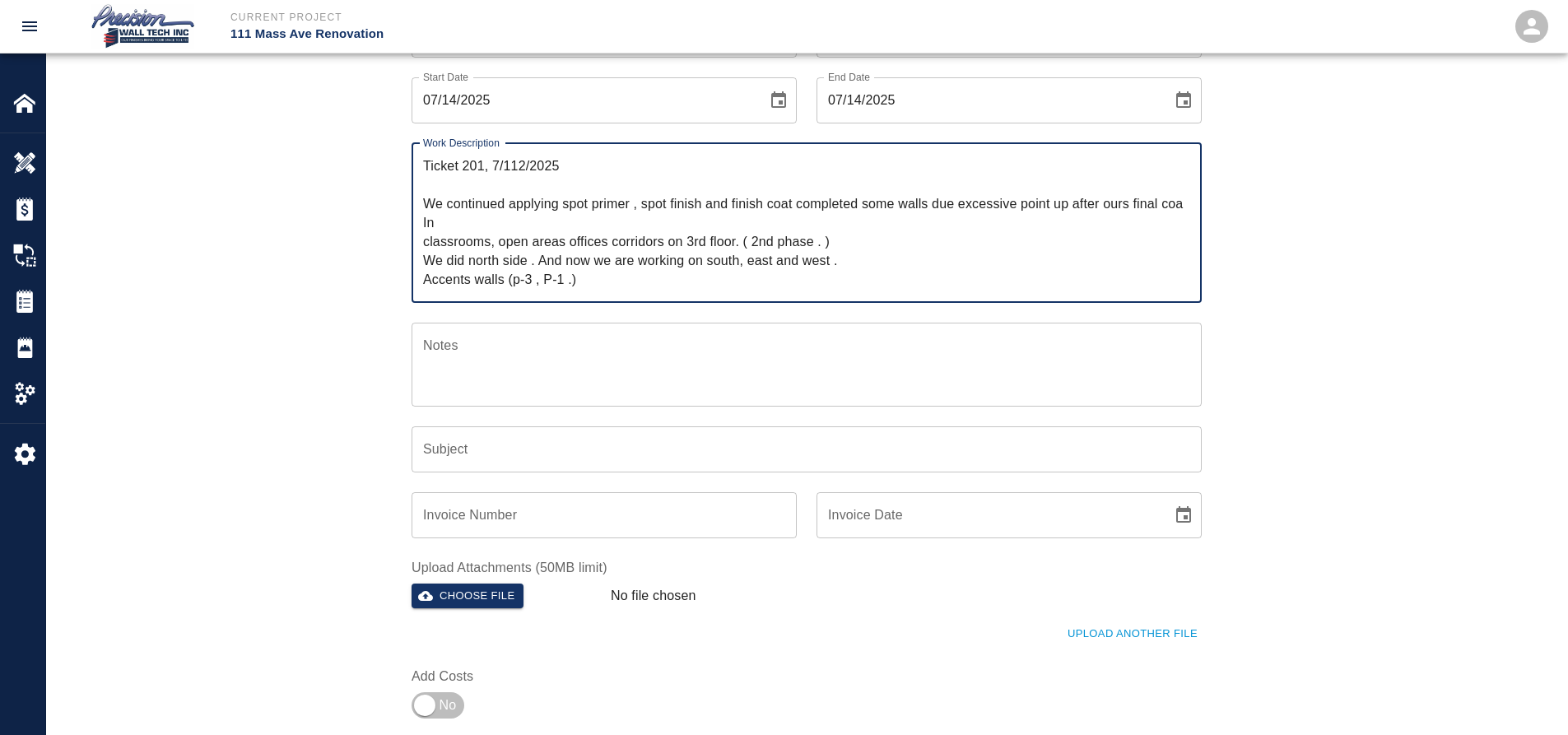 scroll, scrollTop: 329, scrollLeft: 0, axis: vertical 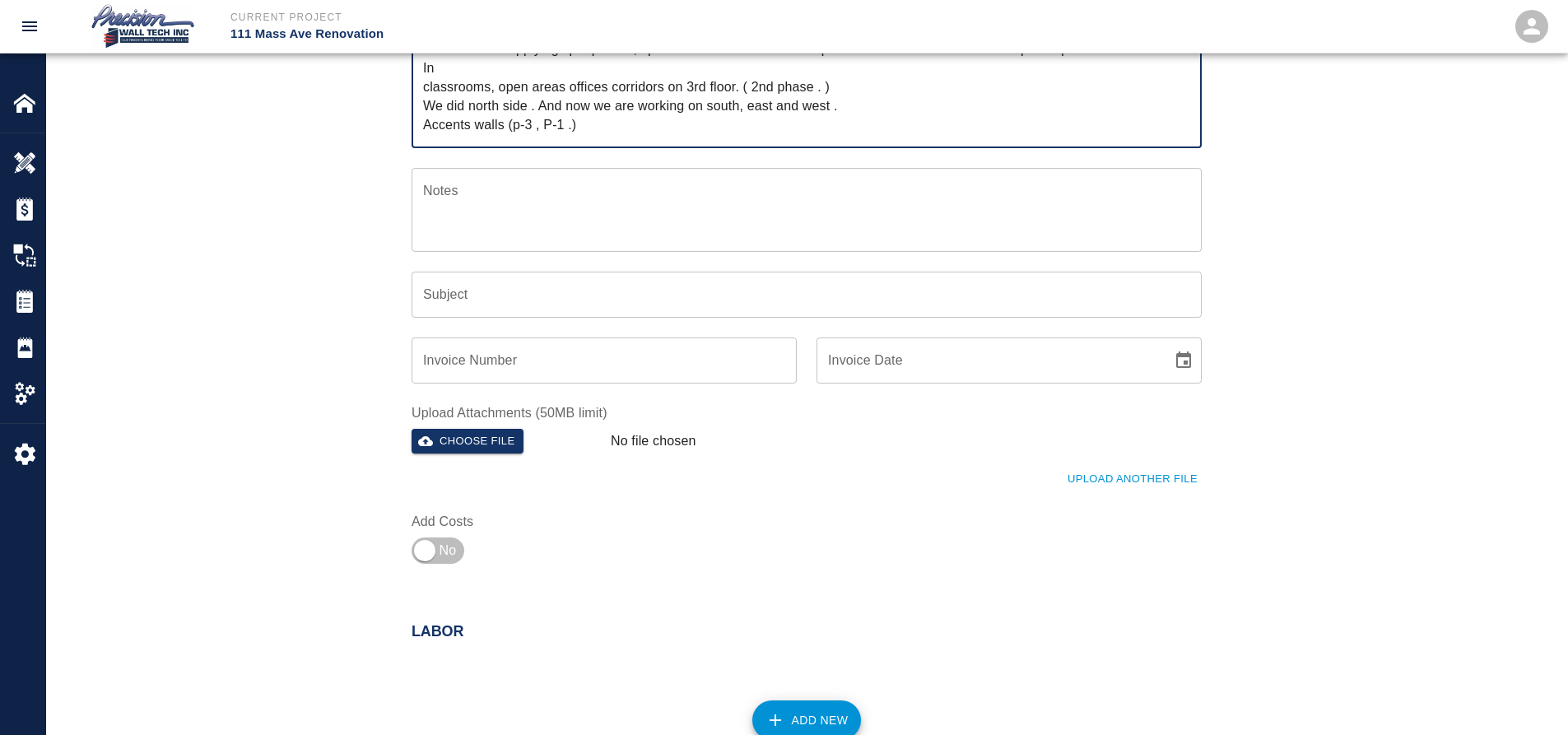type on "Ticket 201, 7/112/2025
We continued applying spot primer , spot finish and finish coat completed some walls due excessive point up after ours final coa In
classrooms, open areas offices corridors on 3rd floor. ( 2nd phase . )
We did north side . And now we are working on south, east and west .
Accents walls (p-3 , P-1 .)" 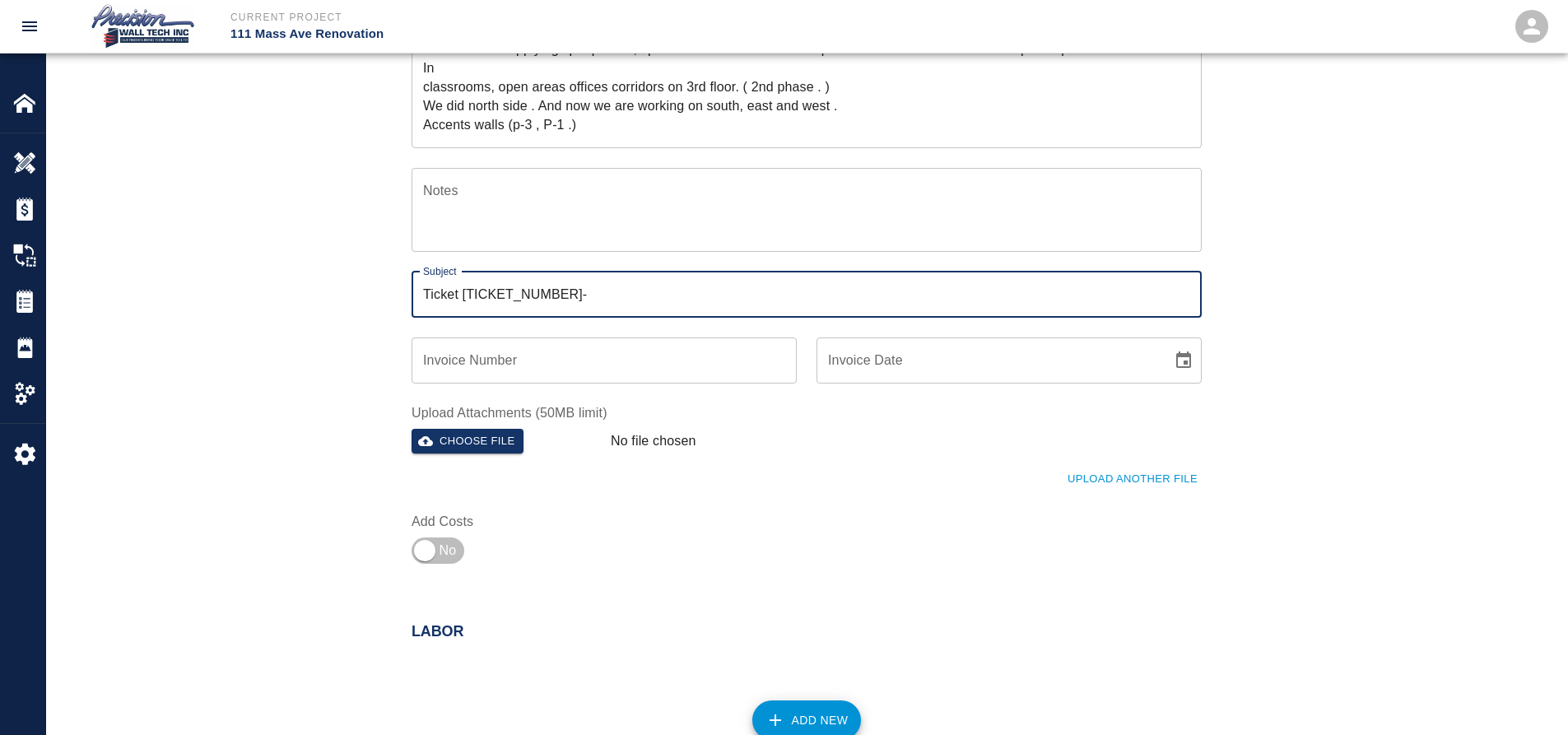 type on "Ticket [NUMBER]-" 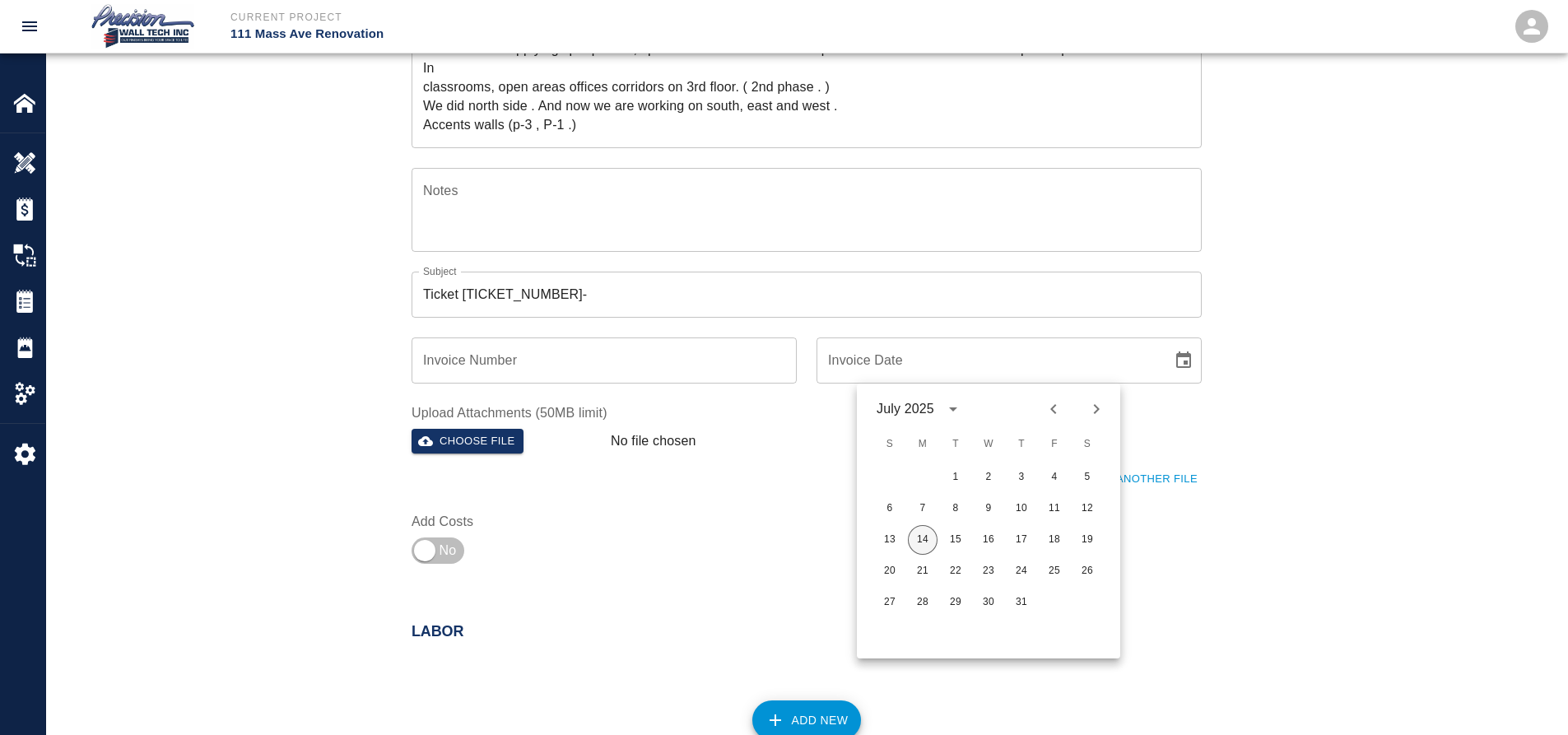 click on "14" at bounding box center (923, 540) 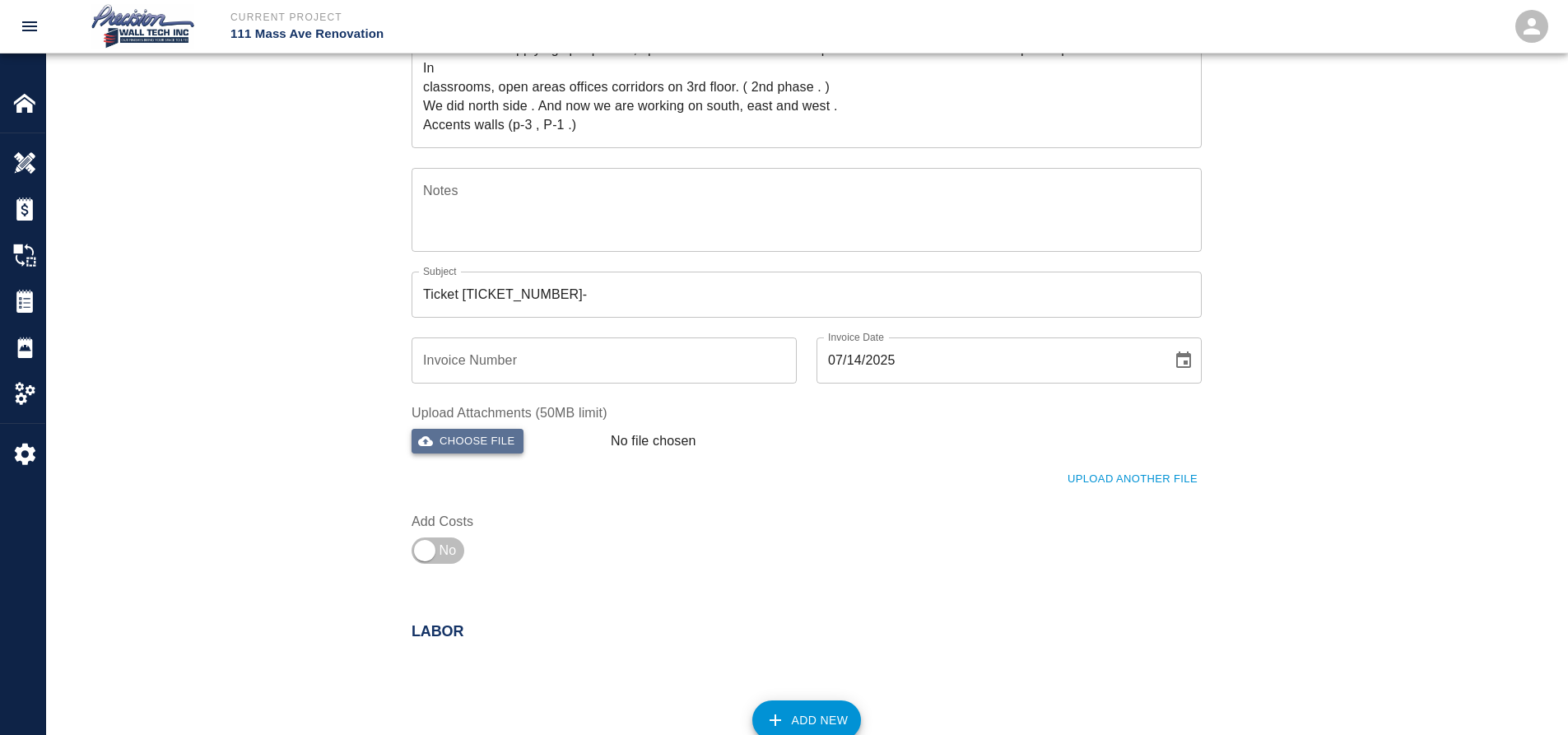 click on "Choose file" at bounding box center [468, 441] 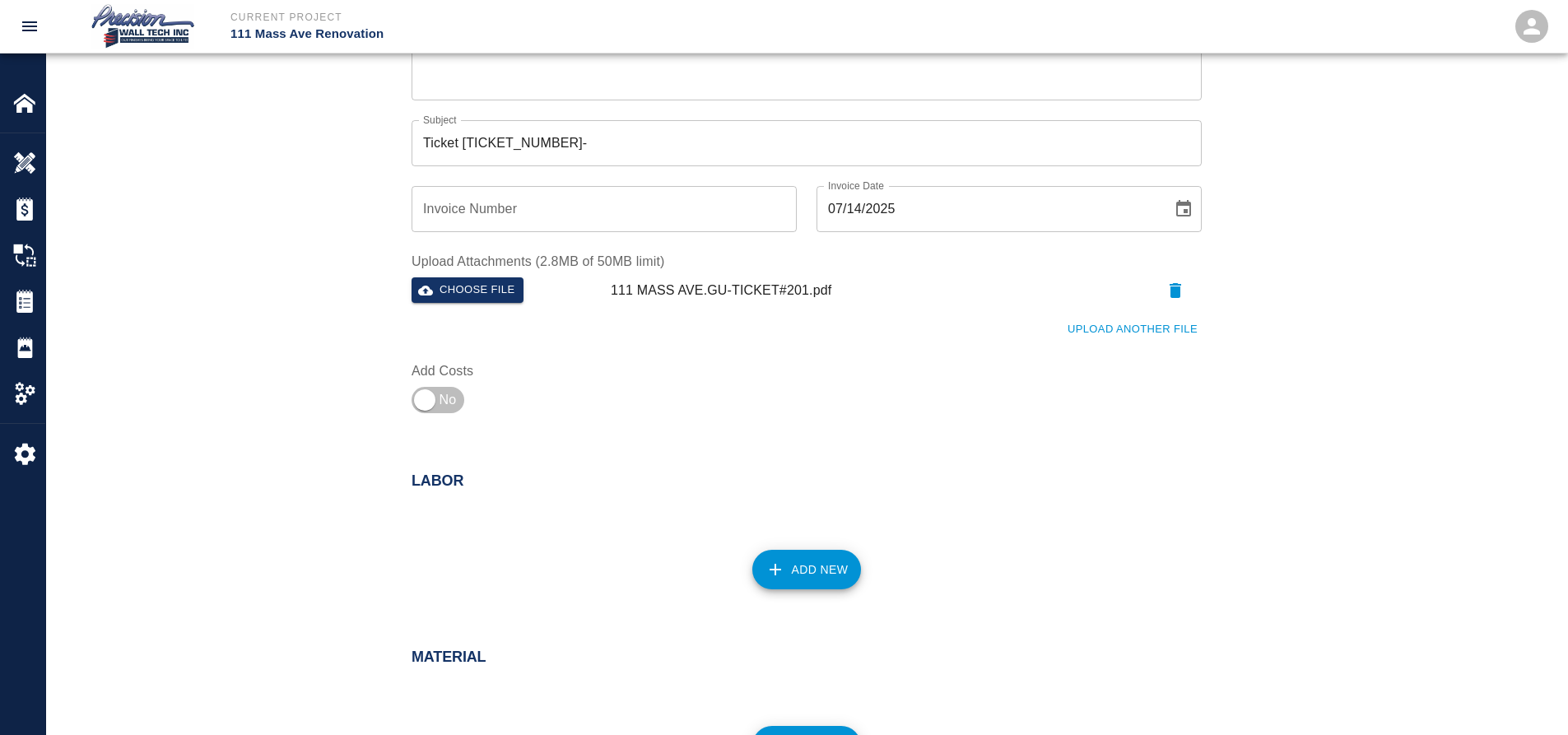 scroll, scrollTop: 494, scrollLeft: 0, axis: vertical 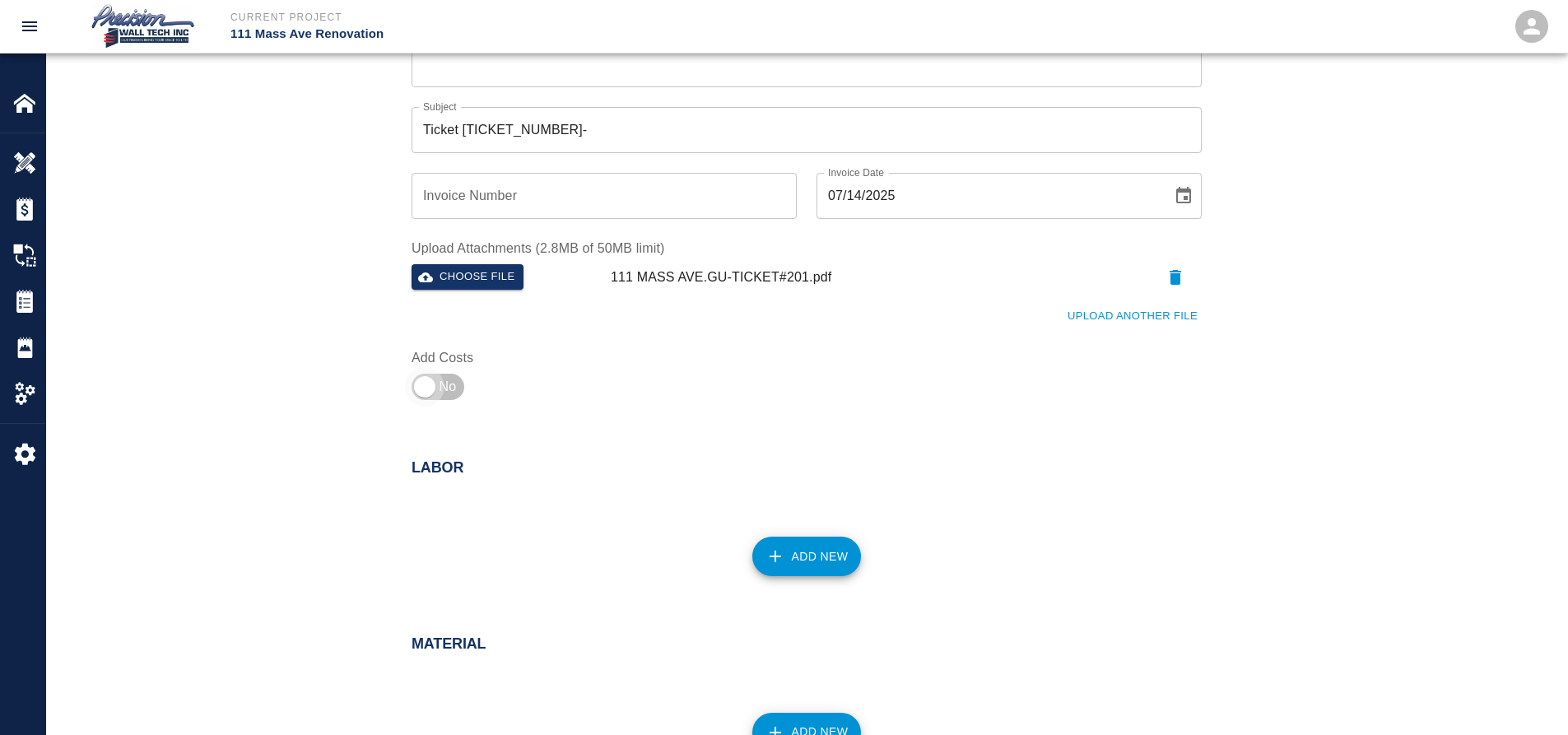 drag, startPoint x: 409, startPoint y: 370, endPoint x: 423, endPoint y: 392, distance: 26.07681 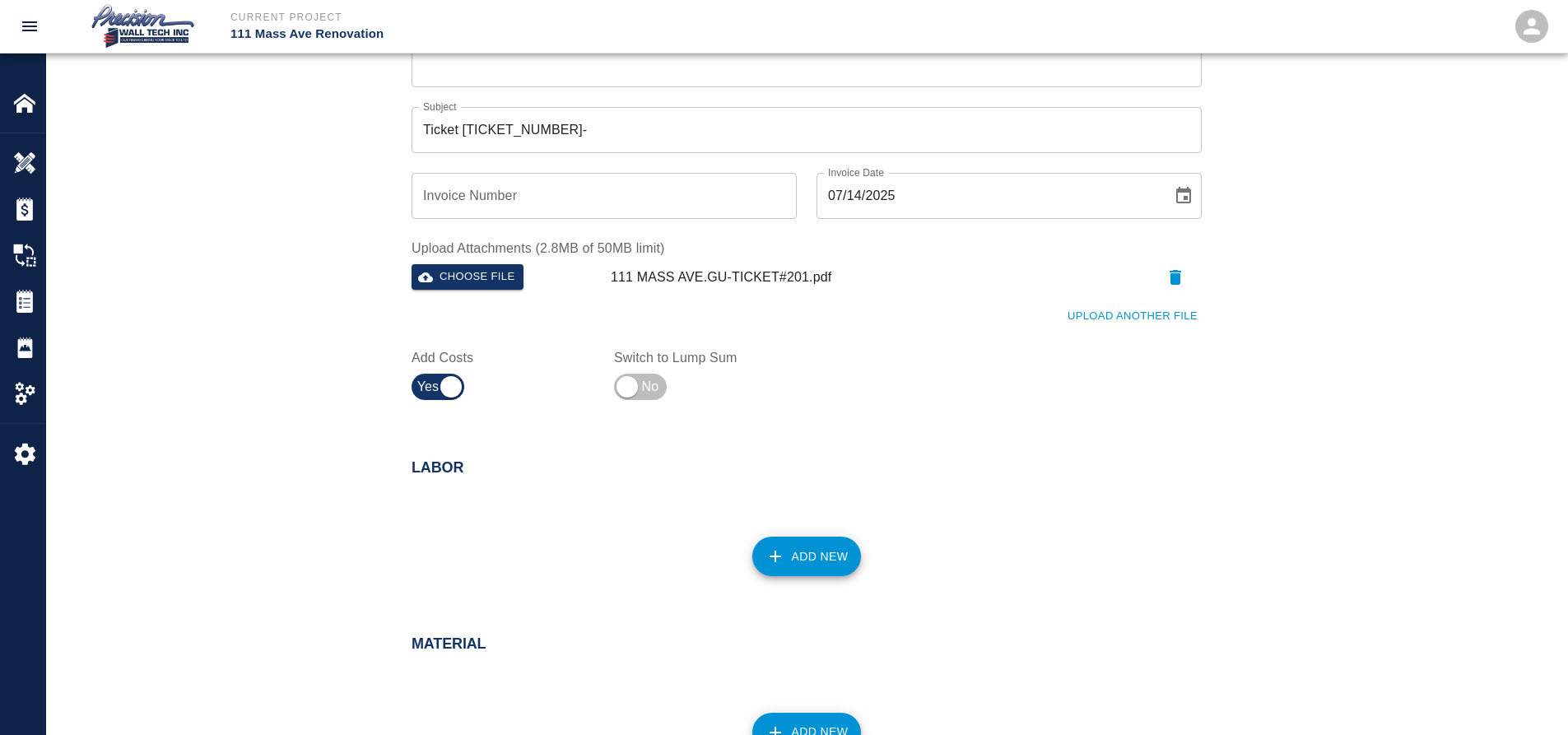 click on "Add New" at bounding box center [807, 556] 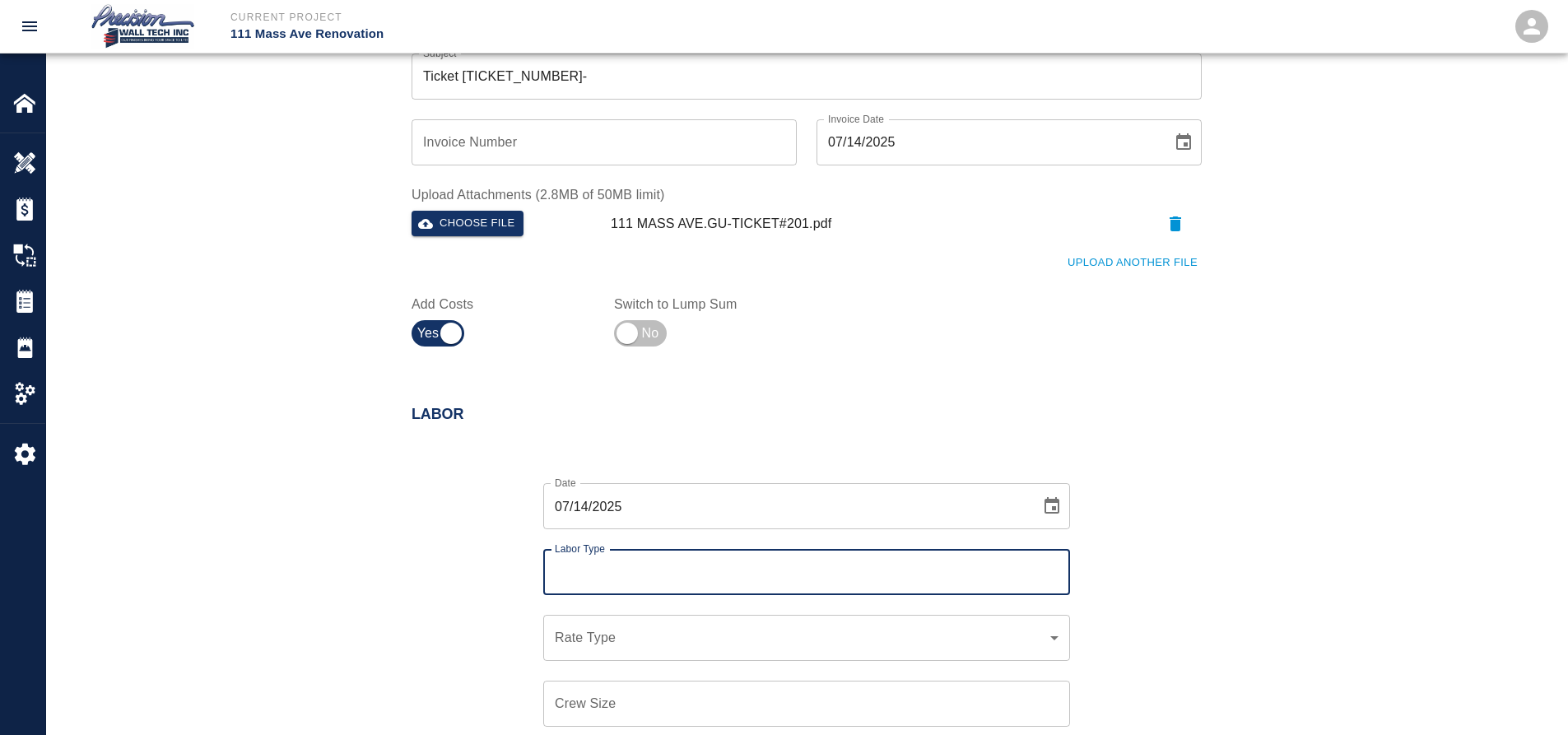 scroll, scrollTop: 576, scrollLeft: 0, axis: vertical 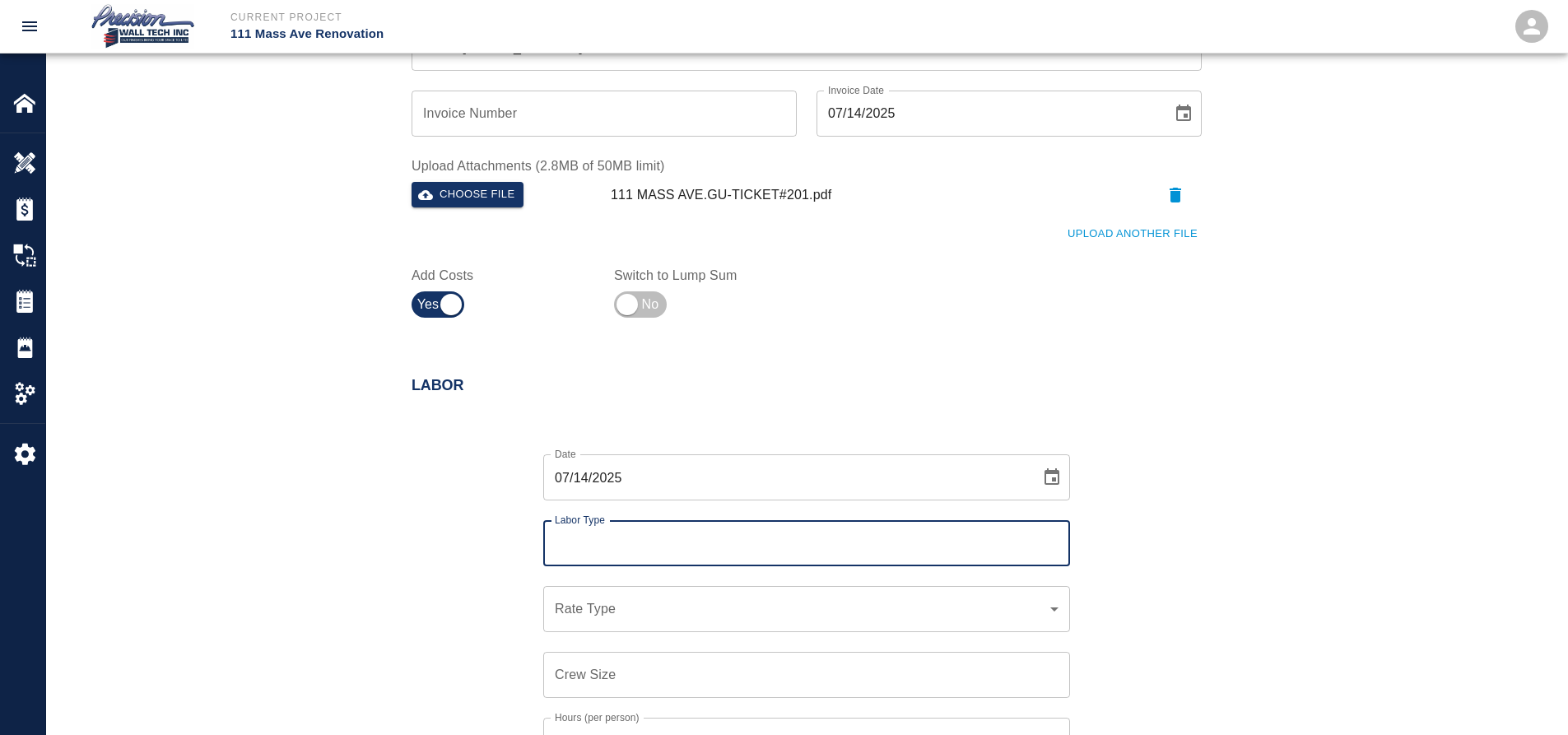 click on "Labor Type" at bounding box center (807, 543) 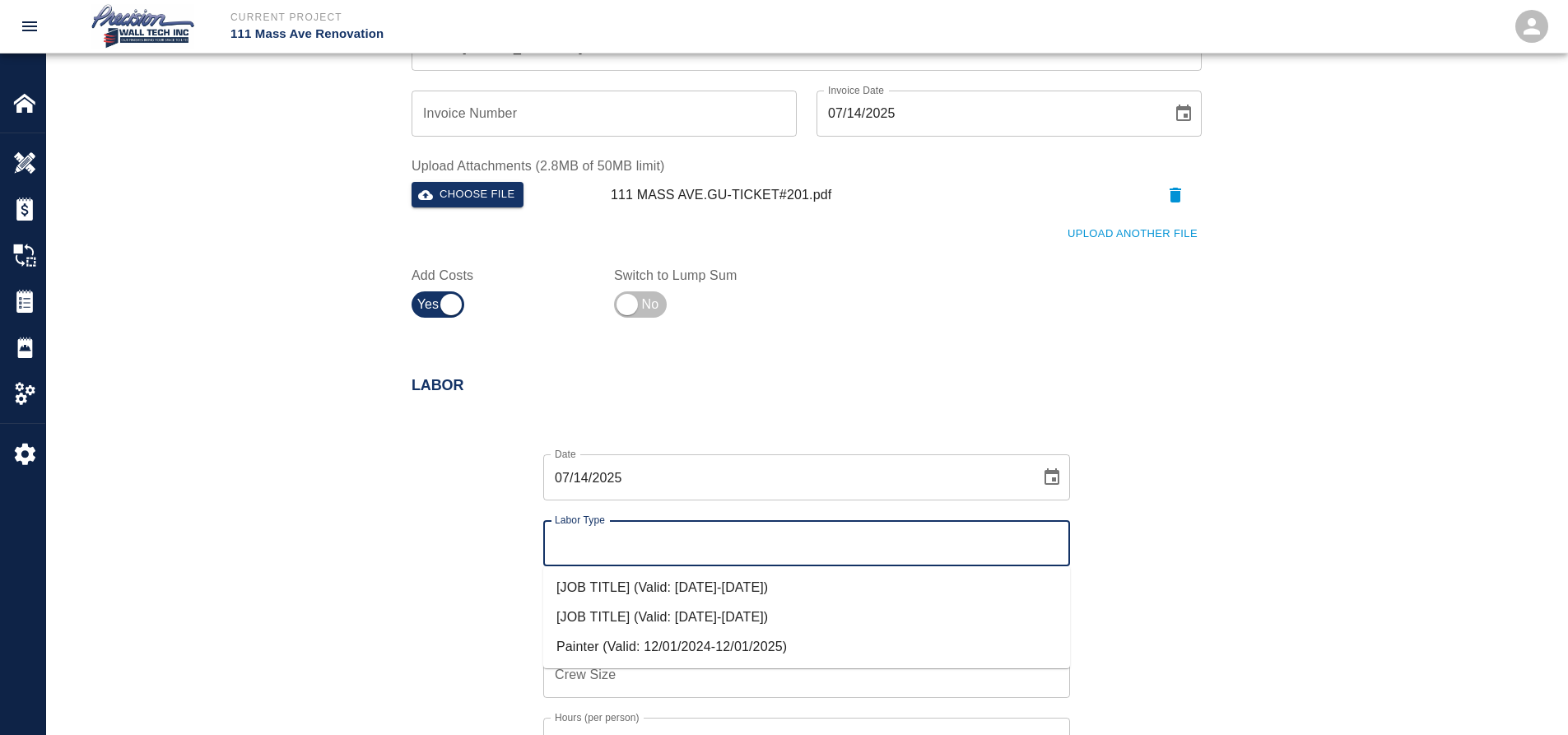 click on "Painter (Valid: 12/01/2024-12/01/2025)" at bounding box center (807, 647) 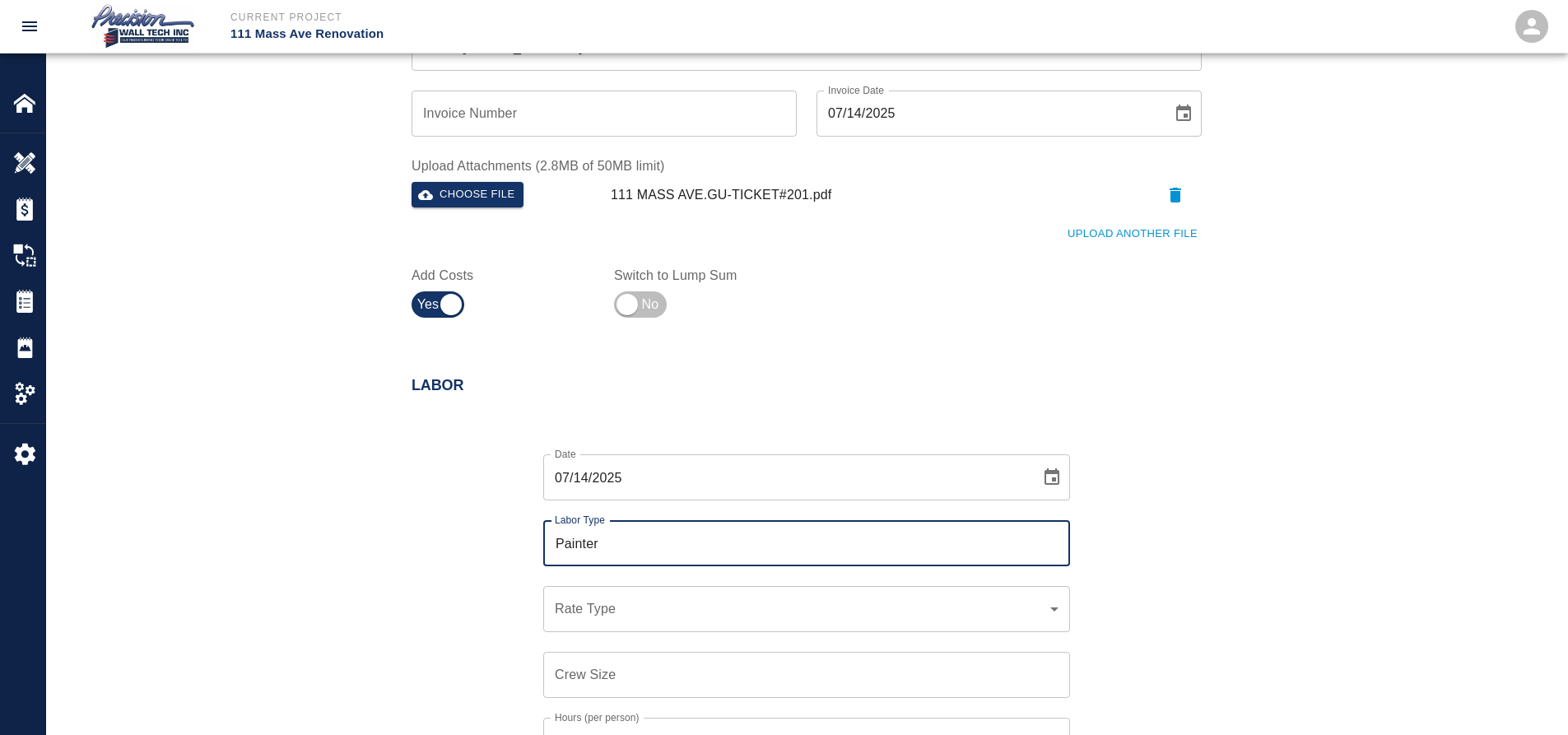 click on "Current Project 111 Mass Ave Renovation Home 111 Mass Ave Renovation Overview Estimates Change Orders Tickets Daily Reports Project Settings Settings Powered By Terms of Service  |  Privacy Policy Add Ticket Ticket Number 201 Ticket Number PCO Number INT-000647 PCO Number Start Date  07/14/2025 Start Date  End Date 07/14/2025 End Date Work Description Ticket 201, 7/112/2025
We continued applying spot primer , spot finish and finish coat completed some walls due excessive point up after ours final coa In
classrooms, open areas offices corridors on 3rd floor. ( 2nd phase . )
We did north side . And now we are working on south, east and west .
Accents walls (p-3 , P-1 .) x Work Description Notes x Notes Subject Ticket 201- Subject Invoice Number Invoice Number Invoice Date 07/14/2025 Invoice Date Upload Attachments (2.8MB of 50MB limit) Choose file 111 MASS AVE.GU-TICKET#201.pdf Upload Another File Add Costs Switch to Lump Sum Labor Date 07/14/2025 Date Labor Type Painter Labor Type Rate Type ​ Rate Type 8 $" at bounding box center [784, -209] 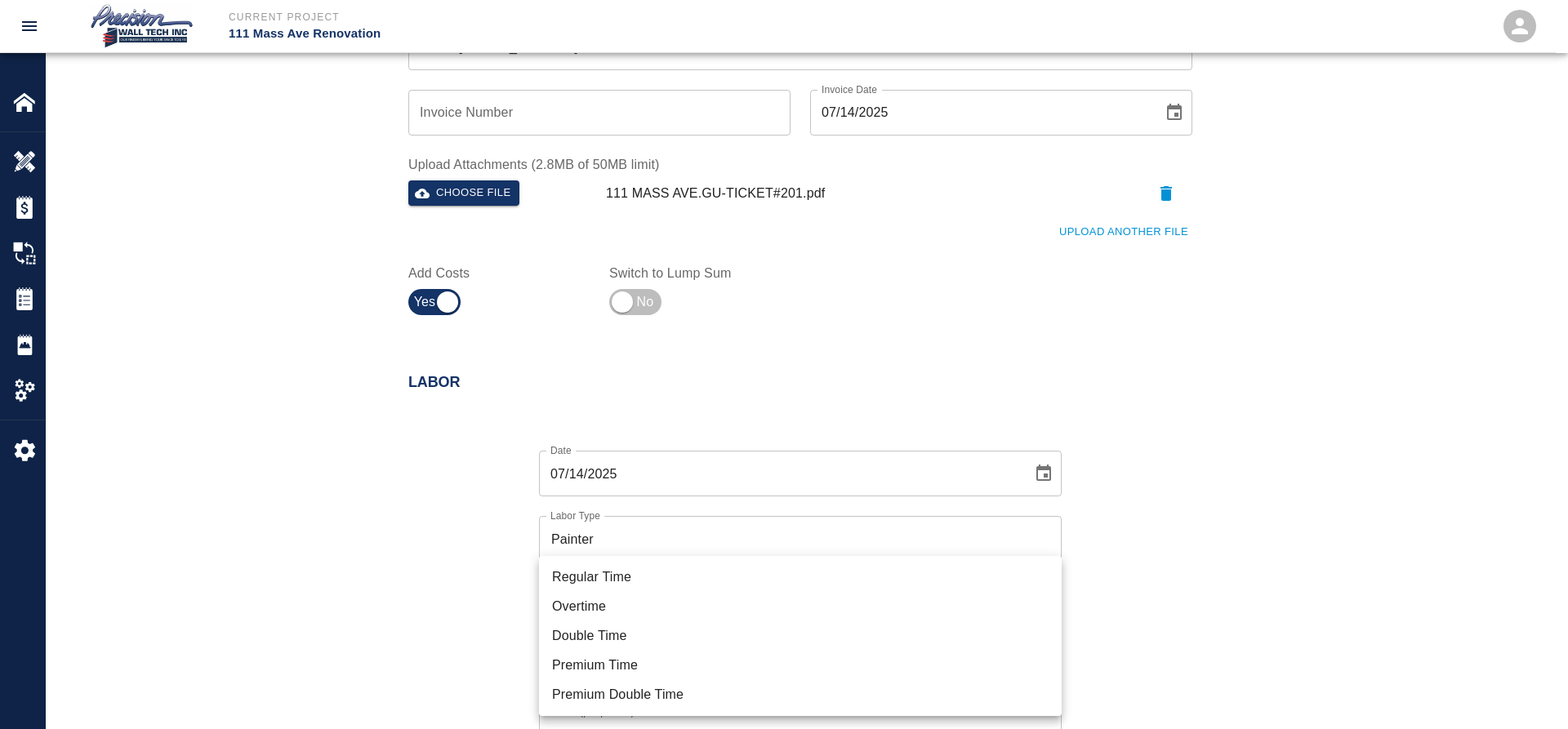 click on "Overtime" at bounding box center [800, 607] 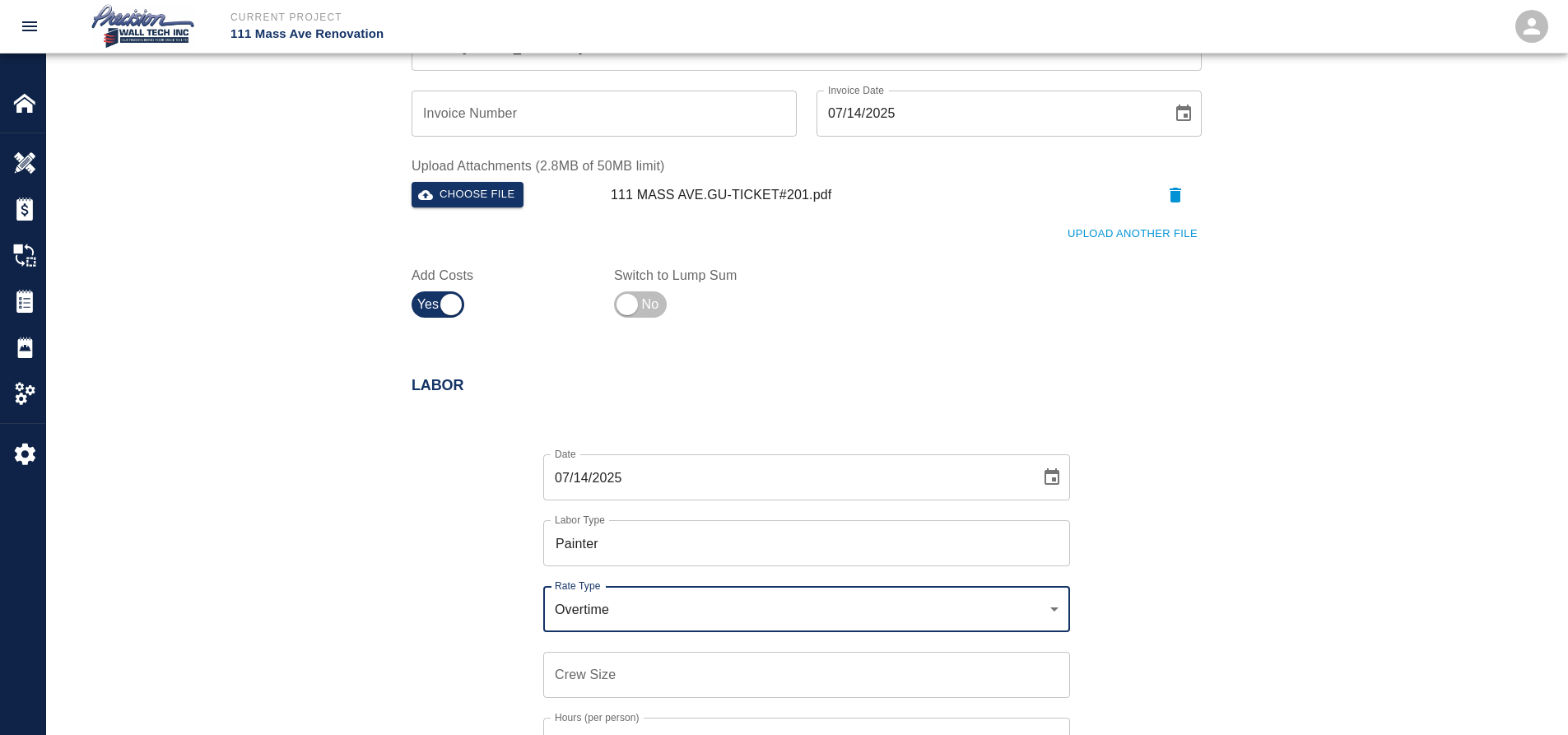 click on "Crew Size" at bounding box center (807, 675) 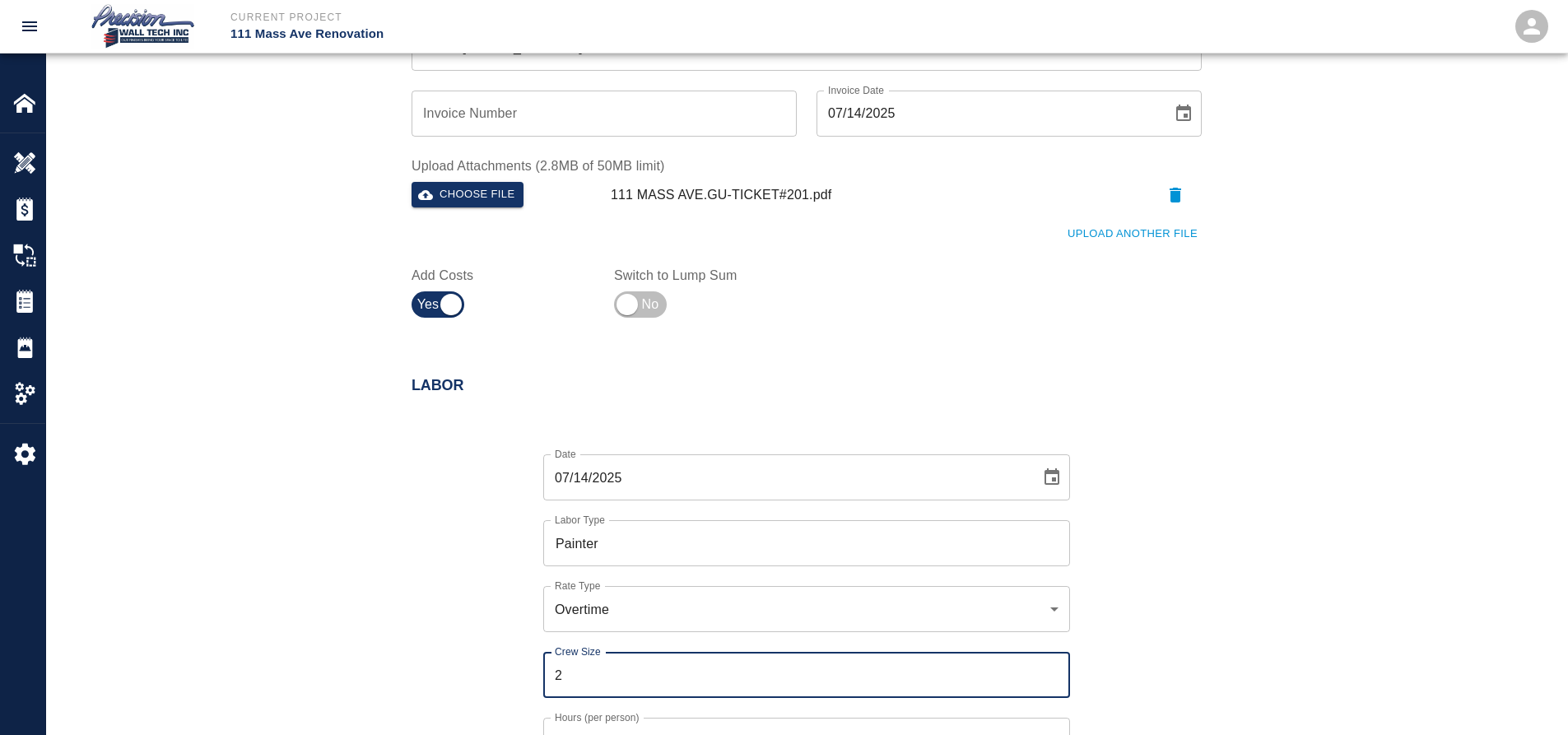 type on "3" 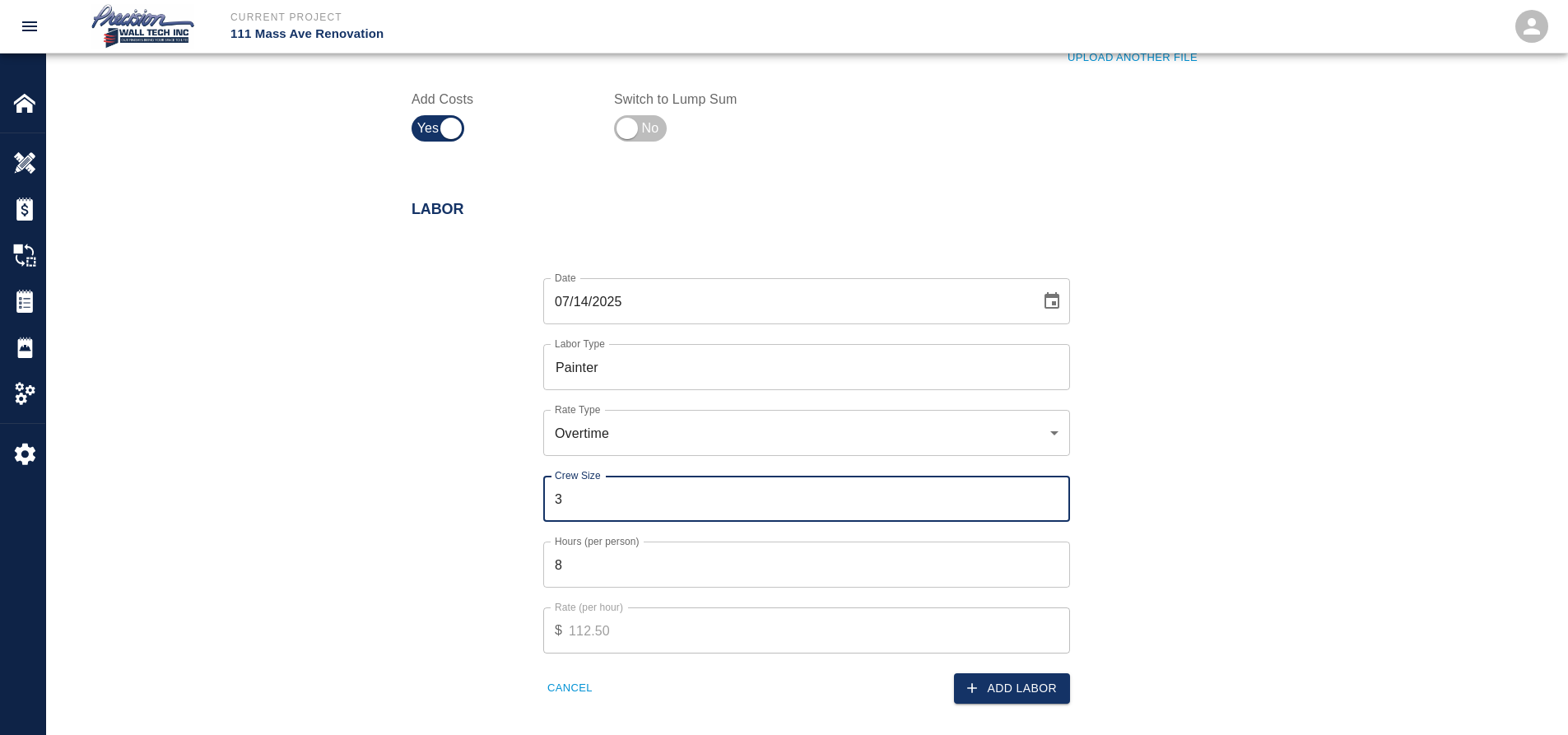 scroll, scrollTop: 823, scrollLeft: 0, axis: vertical 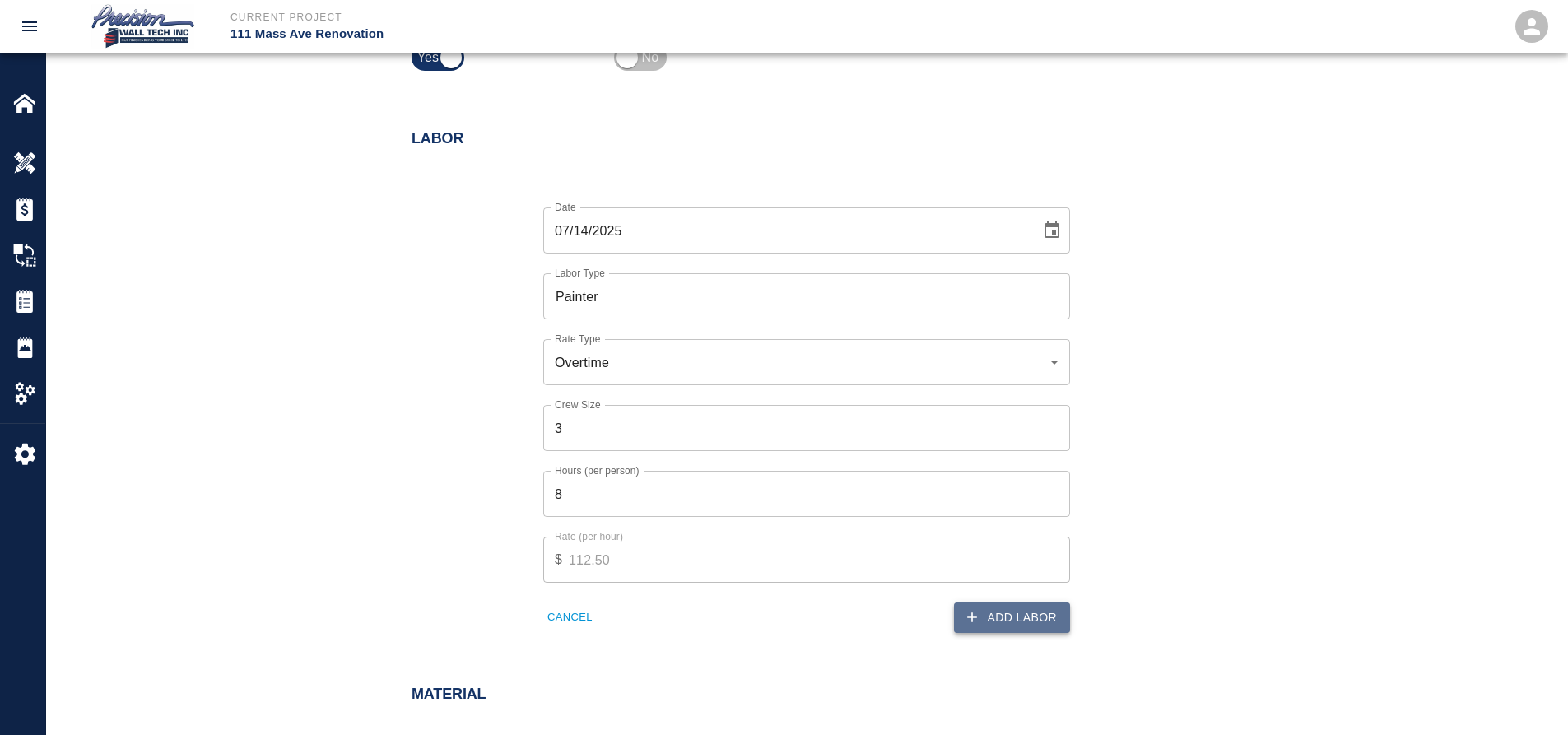 click on "Add Labor" at bounding box center [1012, 617] 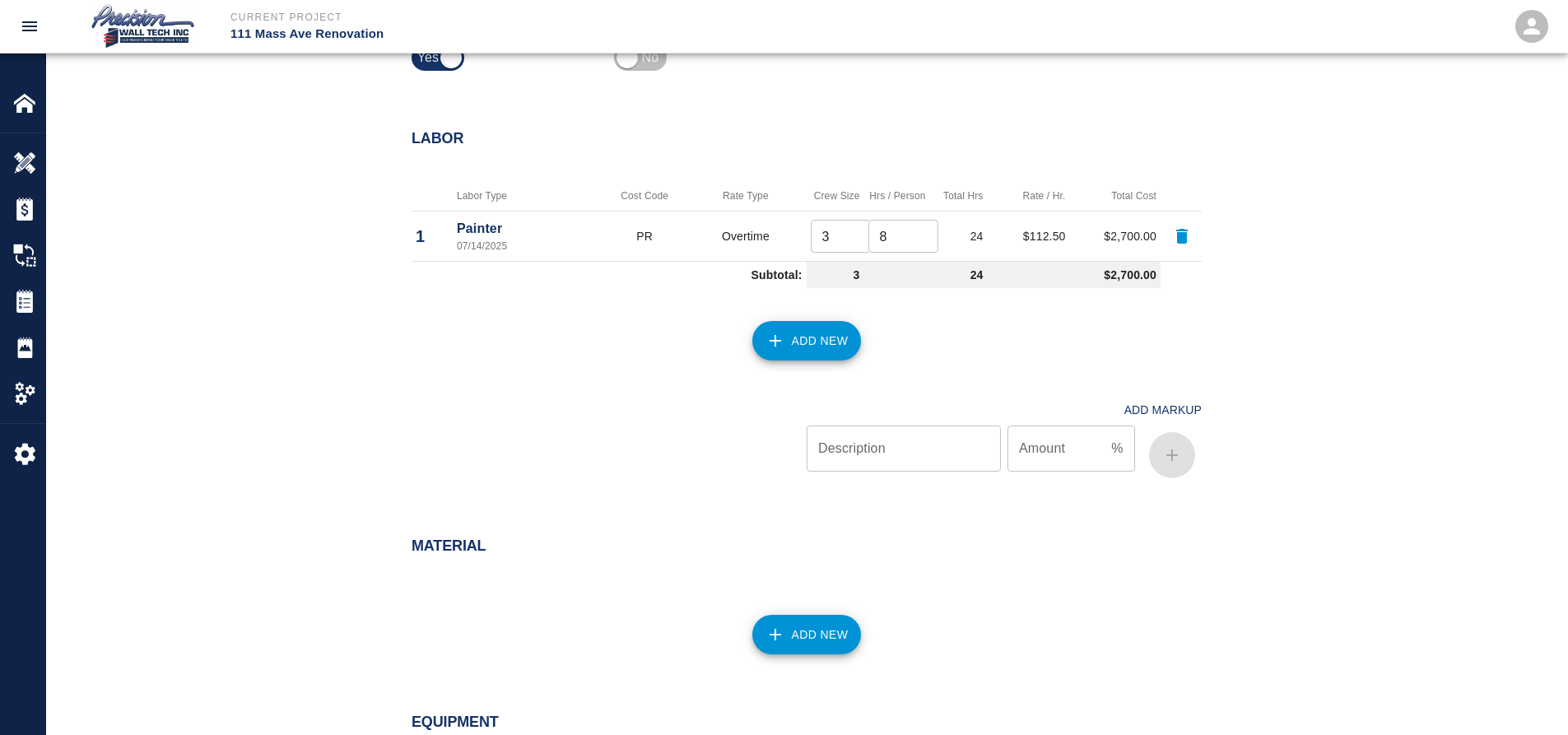 click on "Add New" at bounding box center [807, 341] 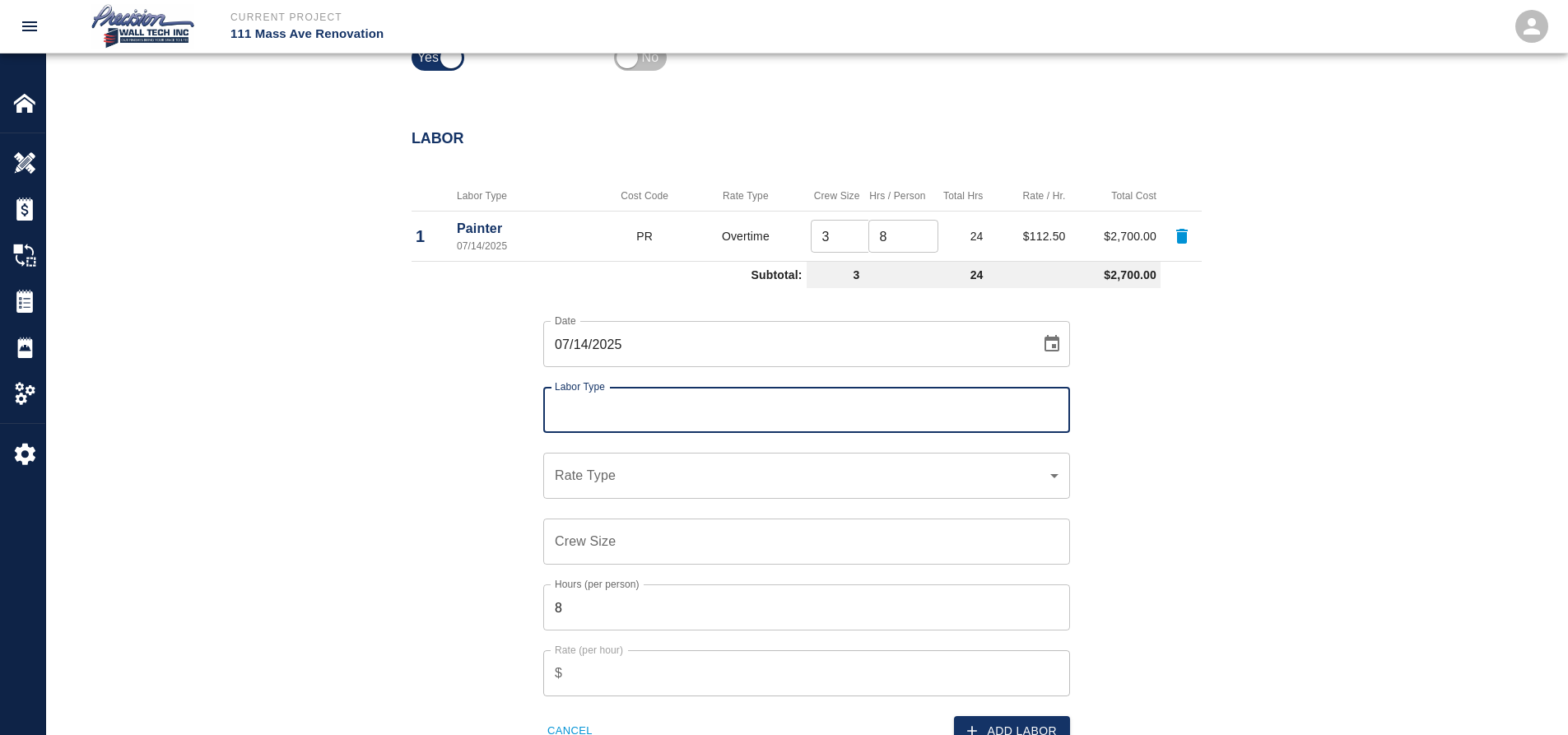 click on "Labor Type" at bounding box center (807, 410) 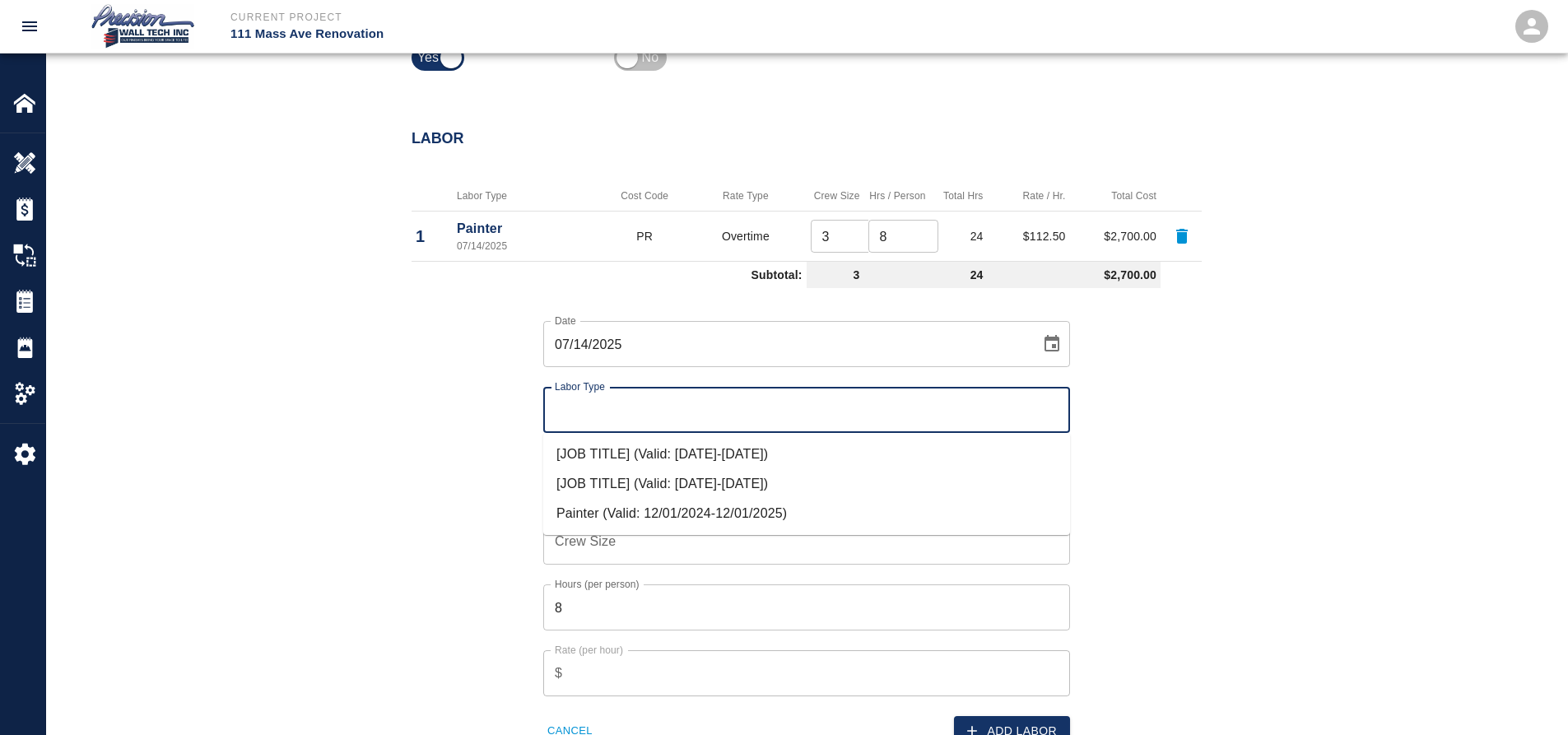 click on "Painter (Valid: 12/01/2024-12/01/2025)" at bounding box center [807, 514] 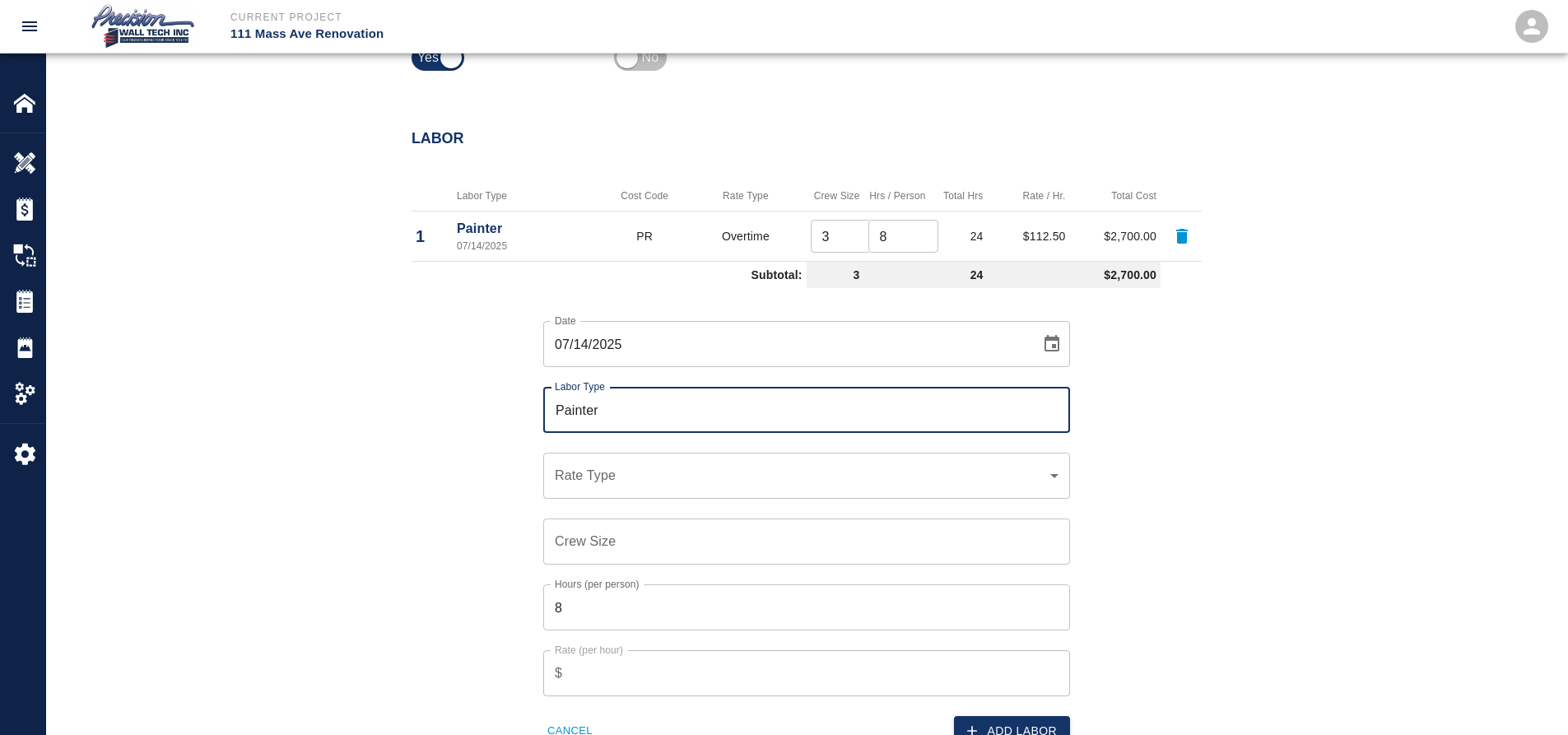 click on "​ Rate Type" at bounding box center [807, 476] 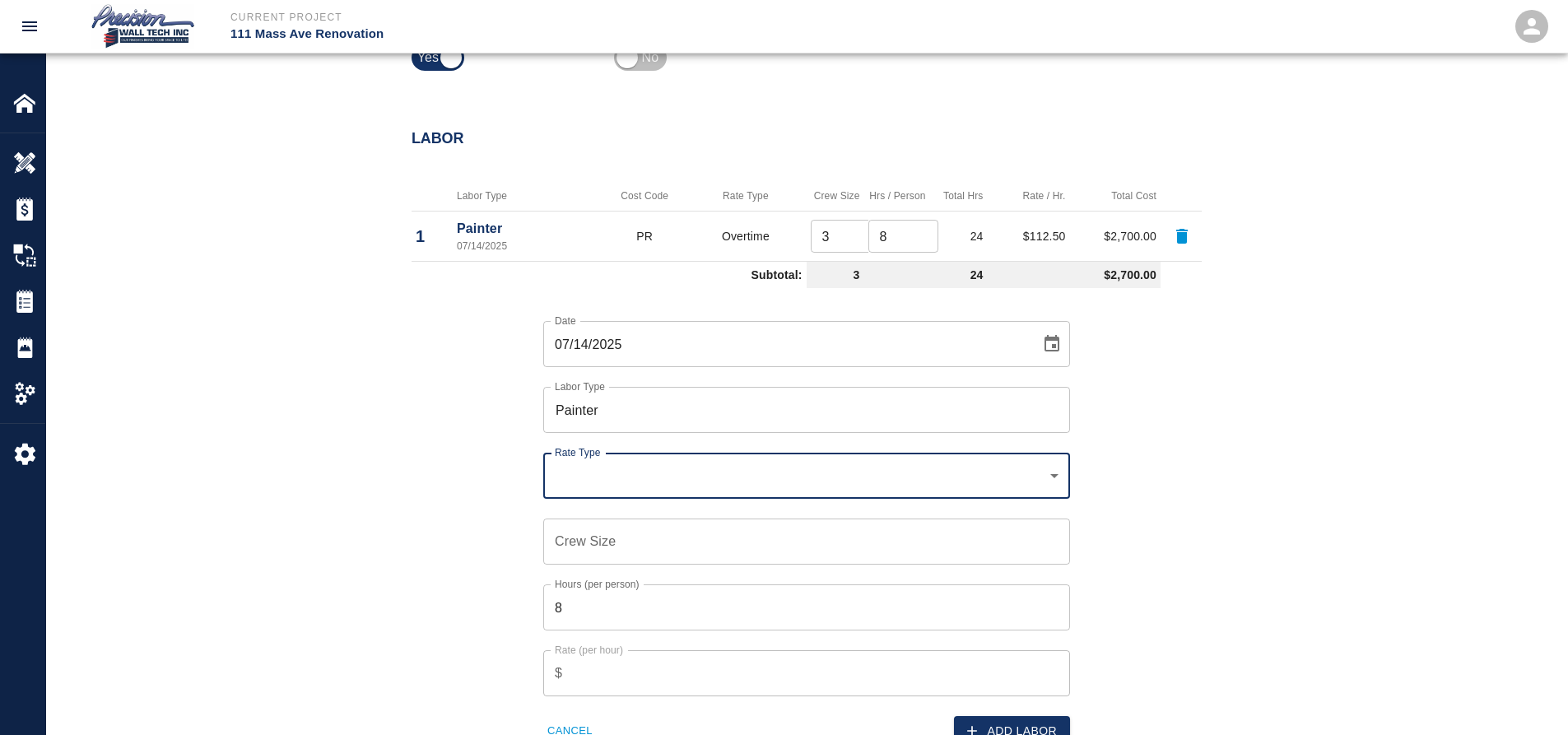 click on "​ Rate Type" at bounding box center (807, 476) 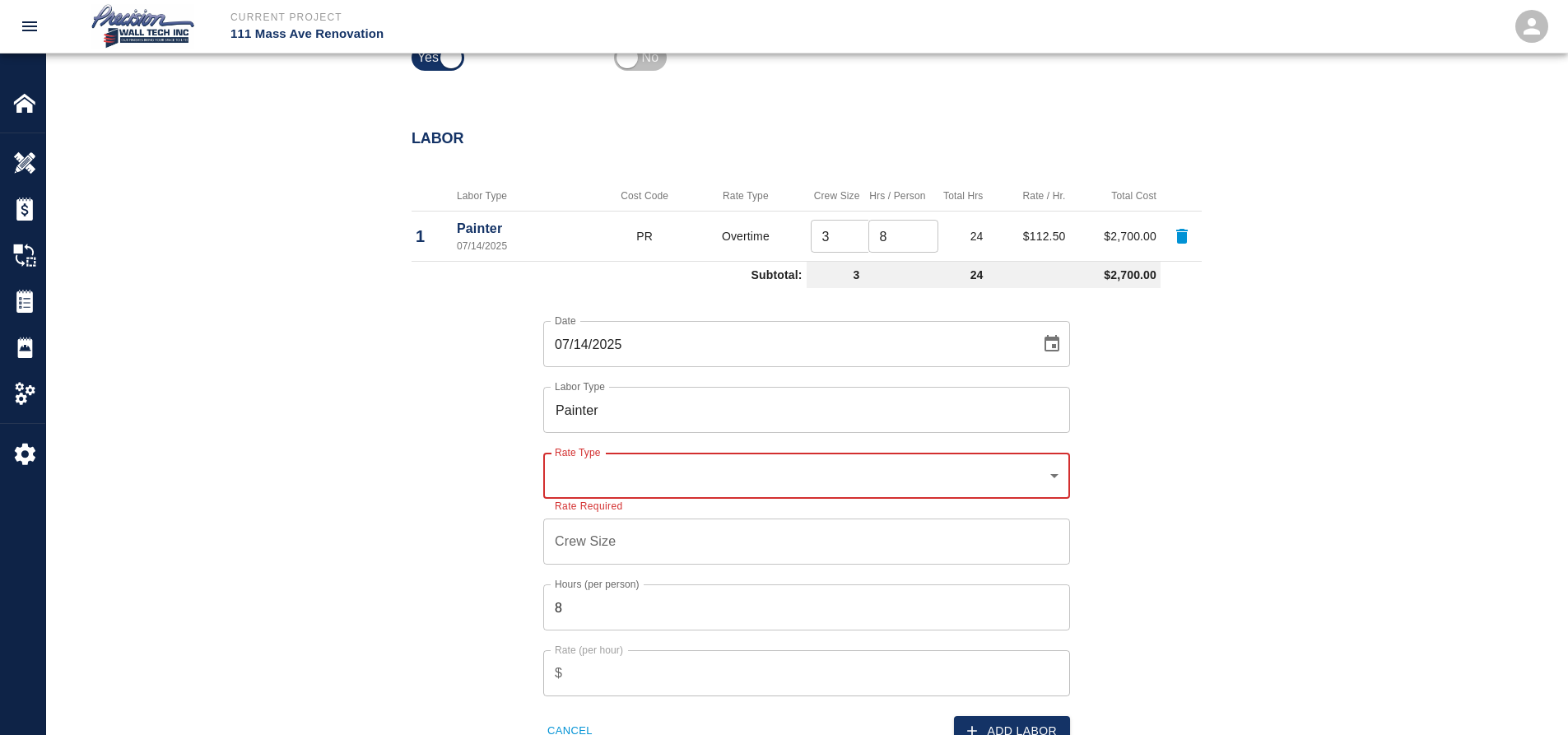 click on "Current Project 111 Mass Ave Renovation Home 111 Mass Ave Renovation Overview Estimates Change Orders Tickets Daily Reports Project Settings Settings Powered By Terms of Service  |  Privacy Policy Add Ticket Ticket Number 201 Ticket Number PCO Number INT-000647 PCO Number Start Date  07/14/2025 Start Date  End Date 07/14/2025 End Date Work Description Ticket 201, 7/112/2025
We continued applying spot primer , spot finish and finish coat completed some walls due excessive point up after ours final coa In
classrooms, open areas offices corridors on 3rd floor. ( 2nd phase . )
We did north side . And now we are working on south, east and west .
Accents walls (p-3 , P-1 .) x Work Description Notes x Notes Subject Ticket 201- Subject Invoice Number Invoice Number Invoice Date 07/14/2025 Invoice Date Upload Attachments (2.8MB of 50MB limit) Choose file 111 MASS AVE.GU-TICKET#201.pdf Upload Another File Add Costs Switch to Lump Sum Labor Labor Type Cost Code Rate Type Crew Size Hrs / Person Total Hrs Rate / Hr. 1 PR" at bounding box center (784, -456) 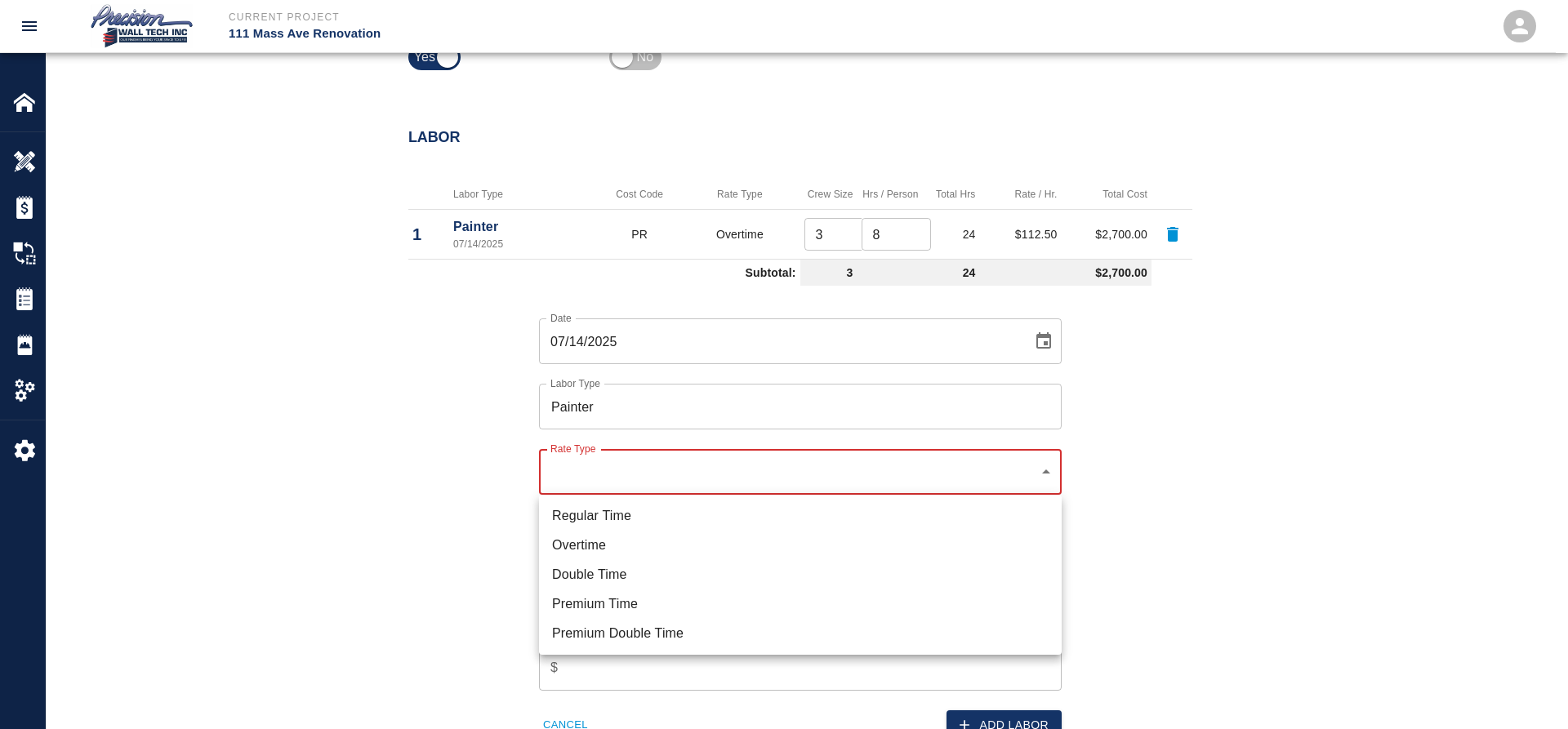 click on "Overtime" at bounding box center (800, 545) 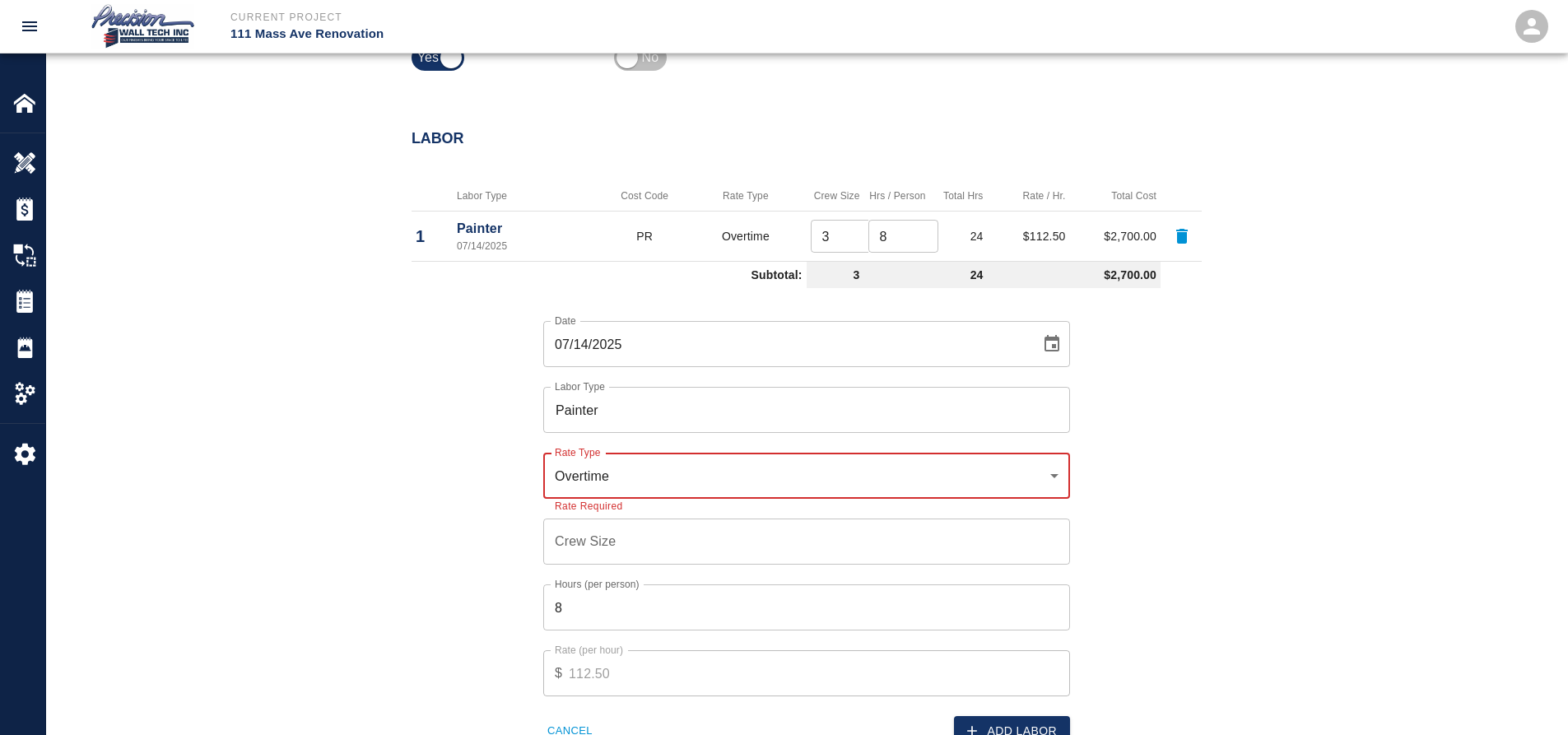 click on "Crew Size" at bounding box center (807, 542) 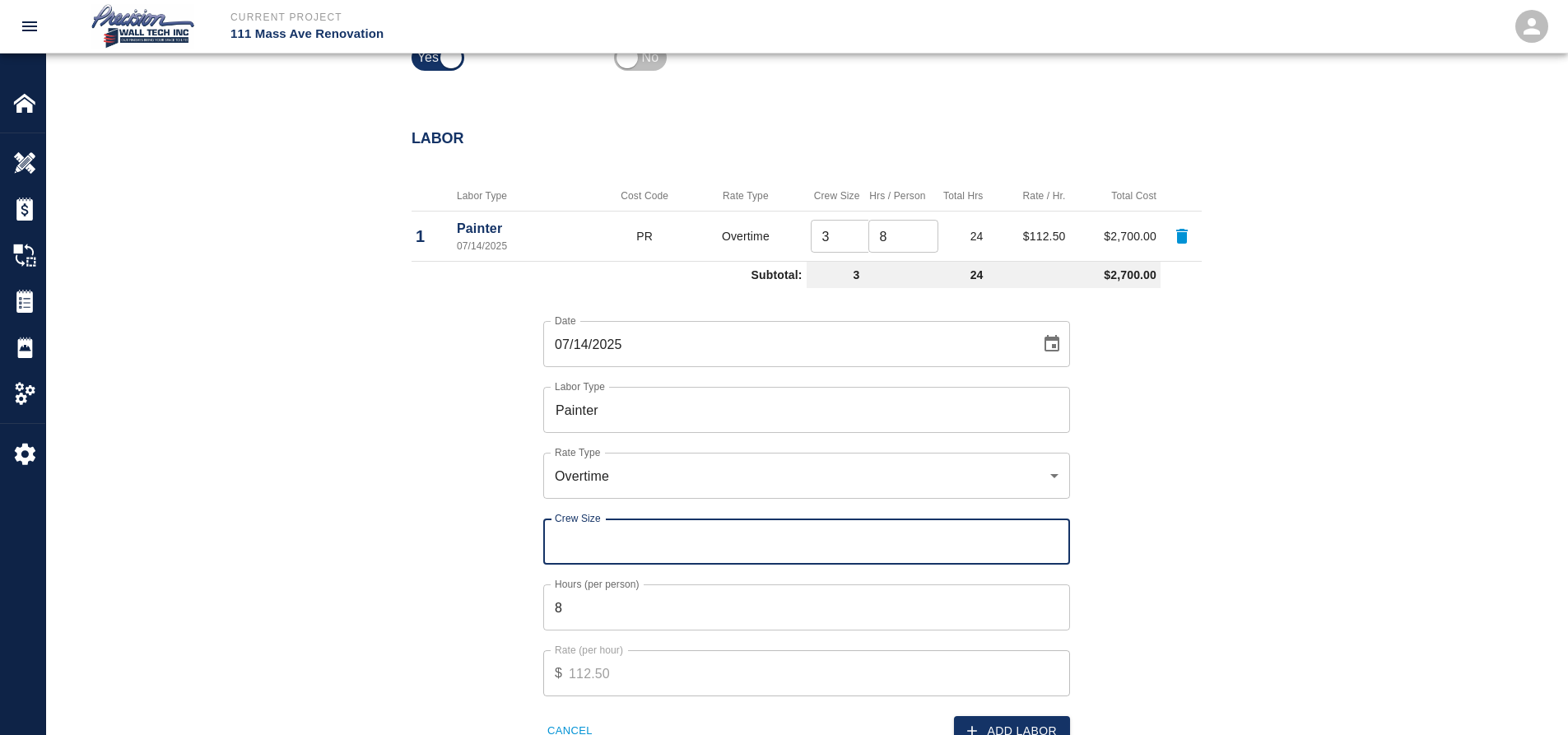 type on "1" 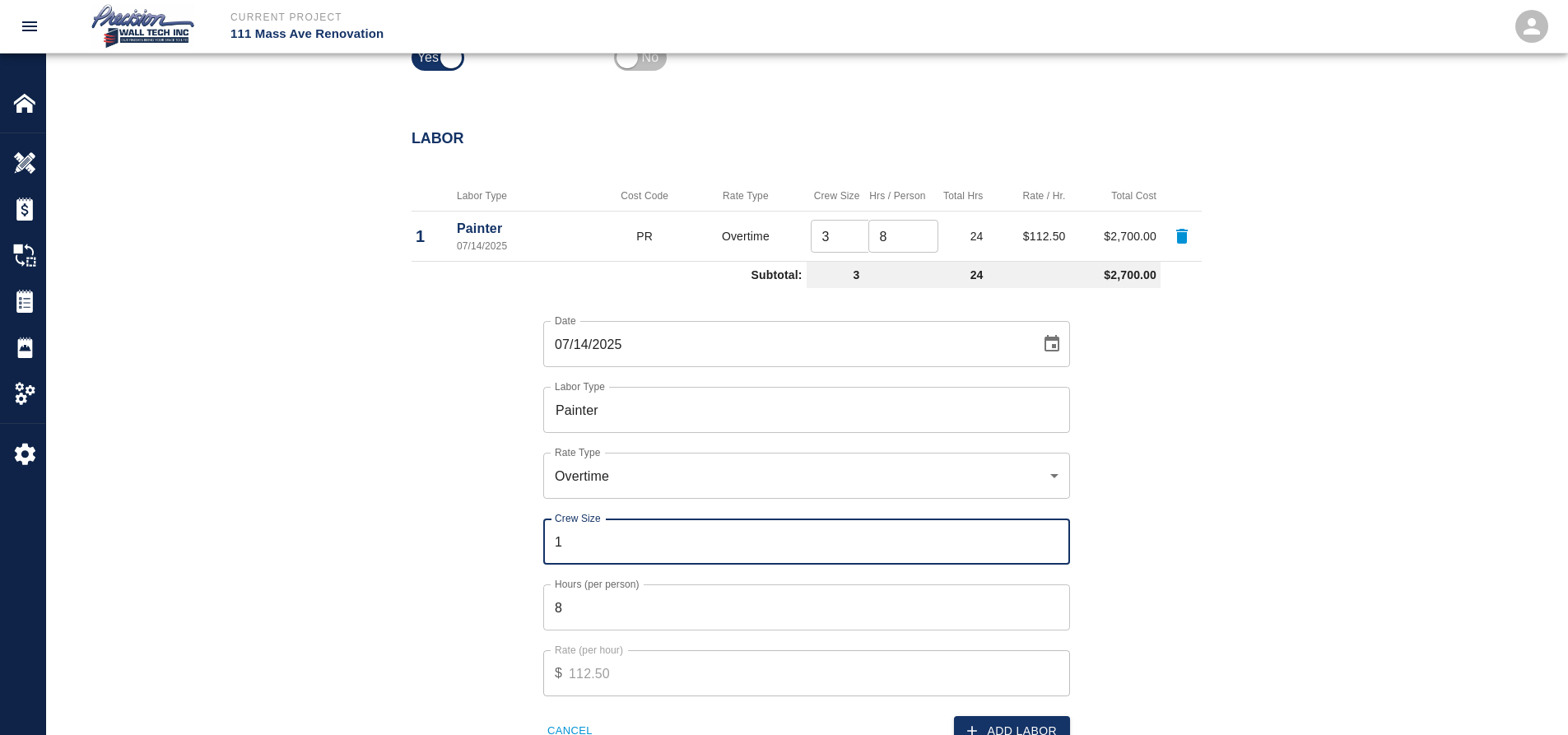 click on "8" at bounding box center [807, 607] 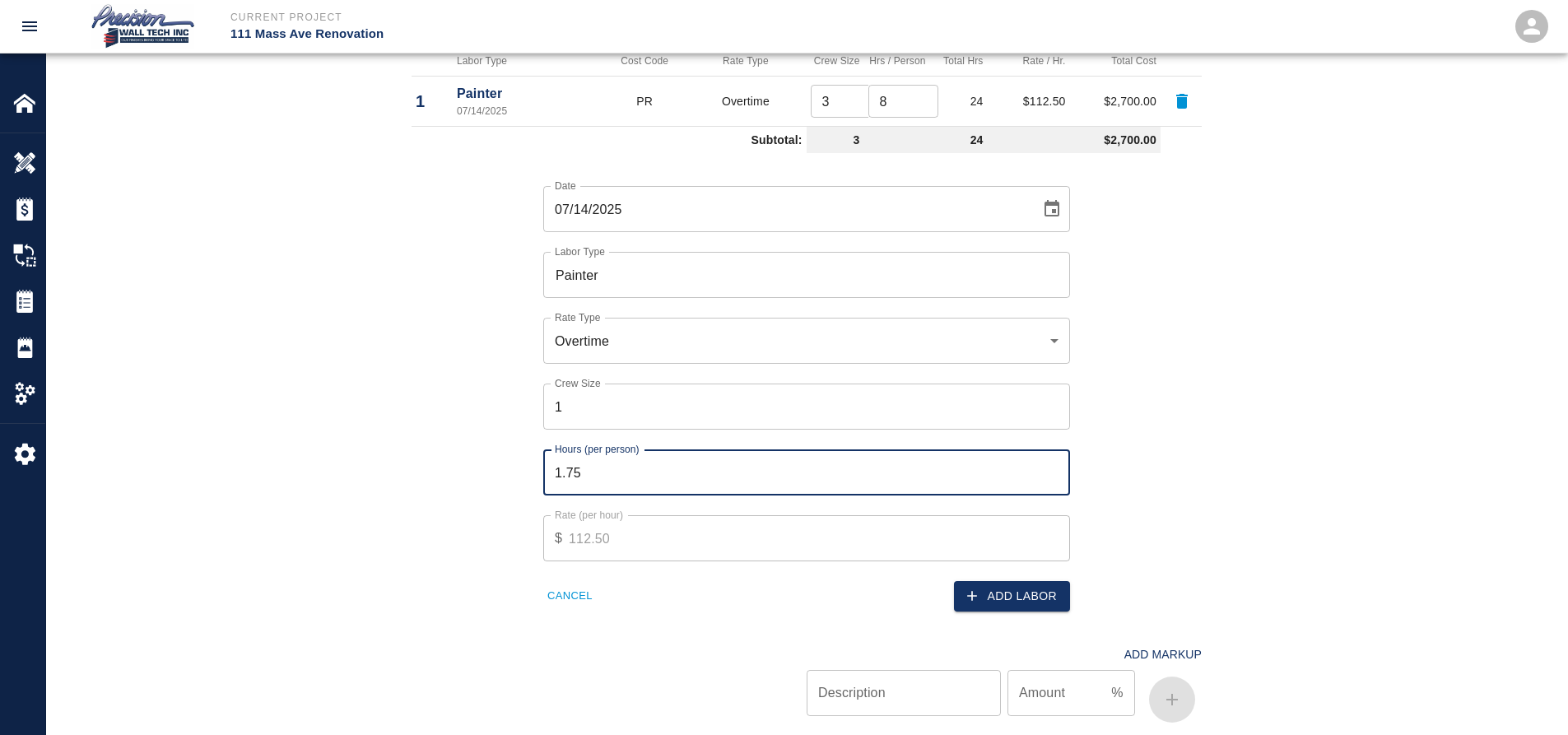 scroll, scrollTop: 988, scrollLeft: 0, axis: vertical 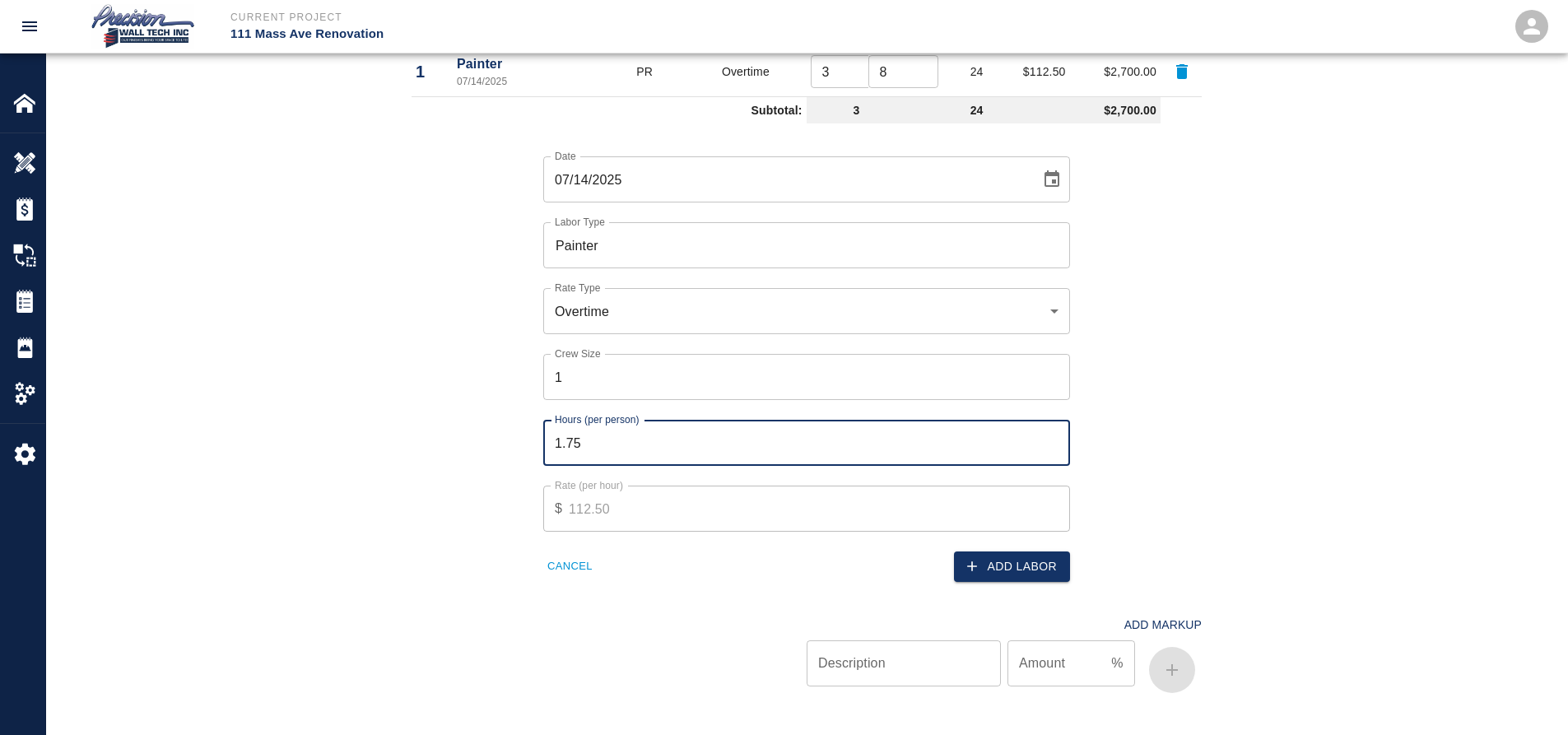 type on "2" 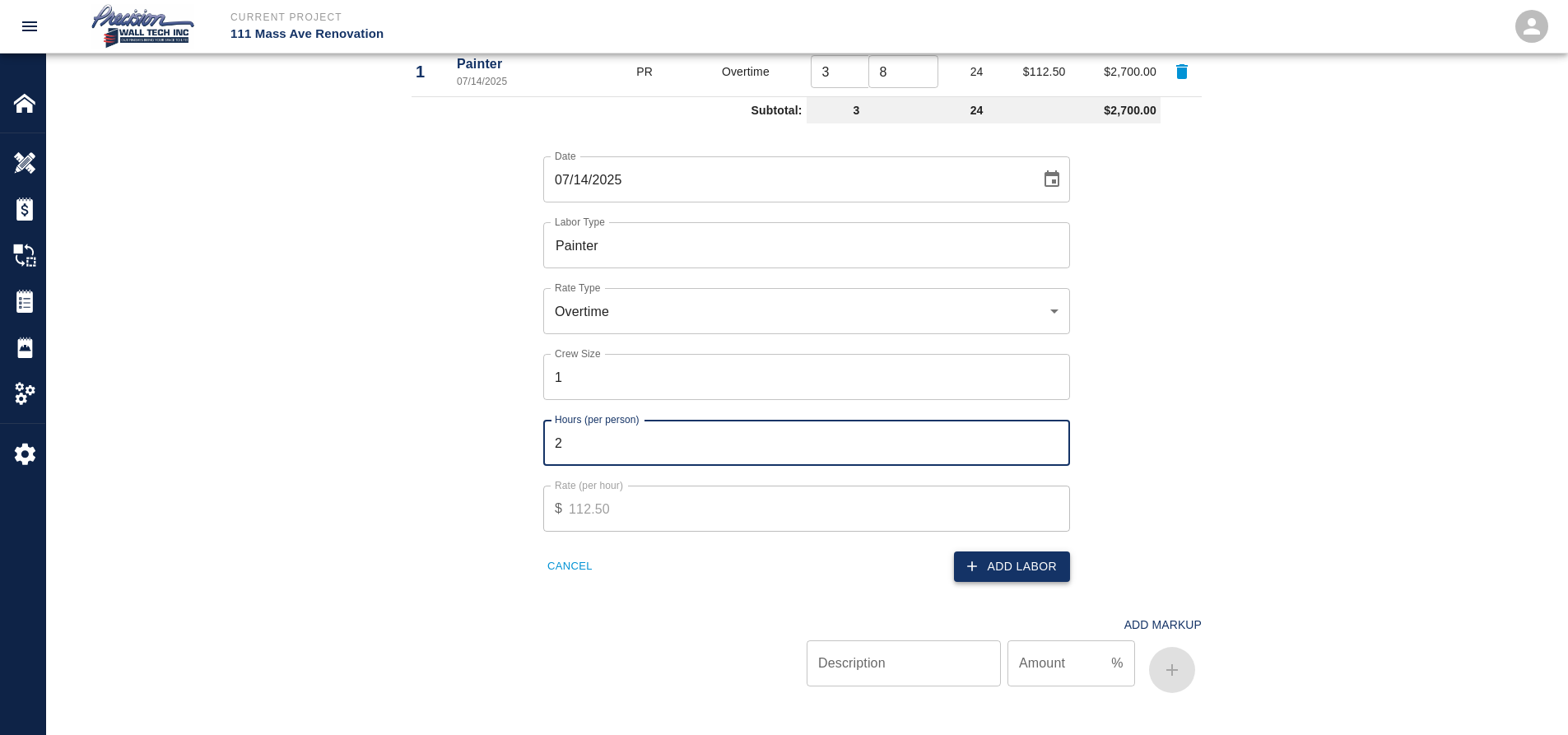 click 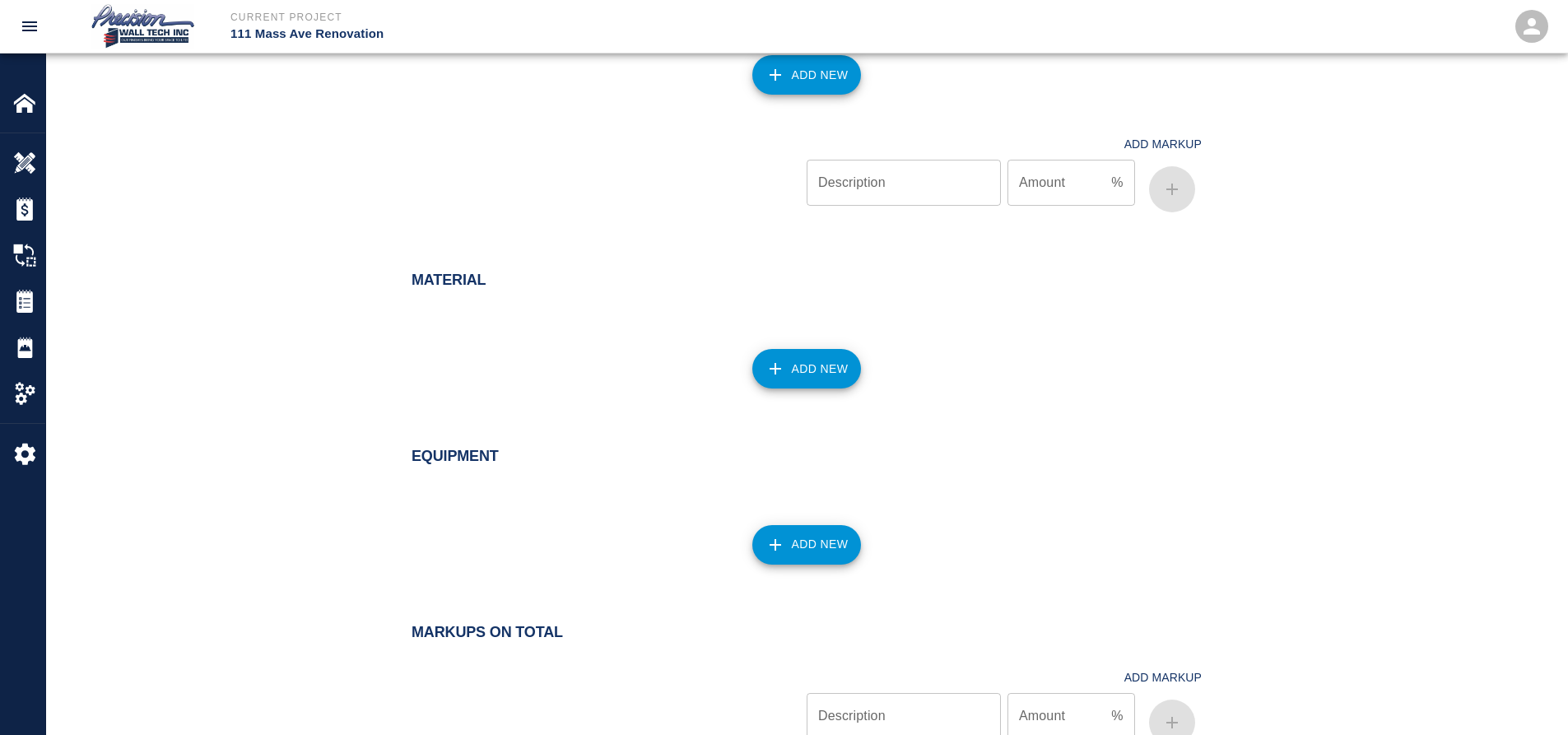 scroll, scrollTop: 1152, scrollLeft: 0, axis: vertical 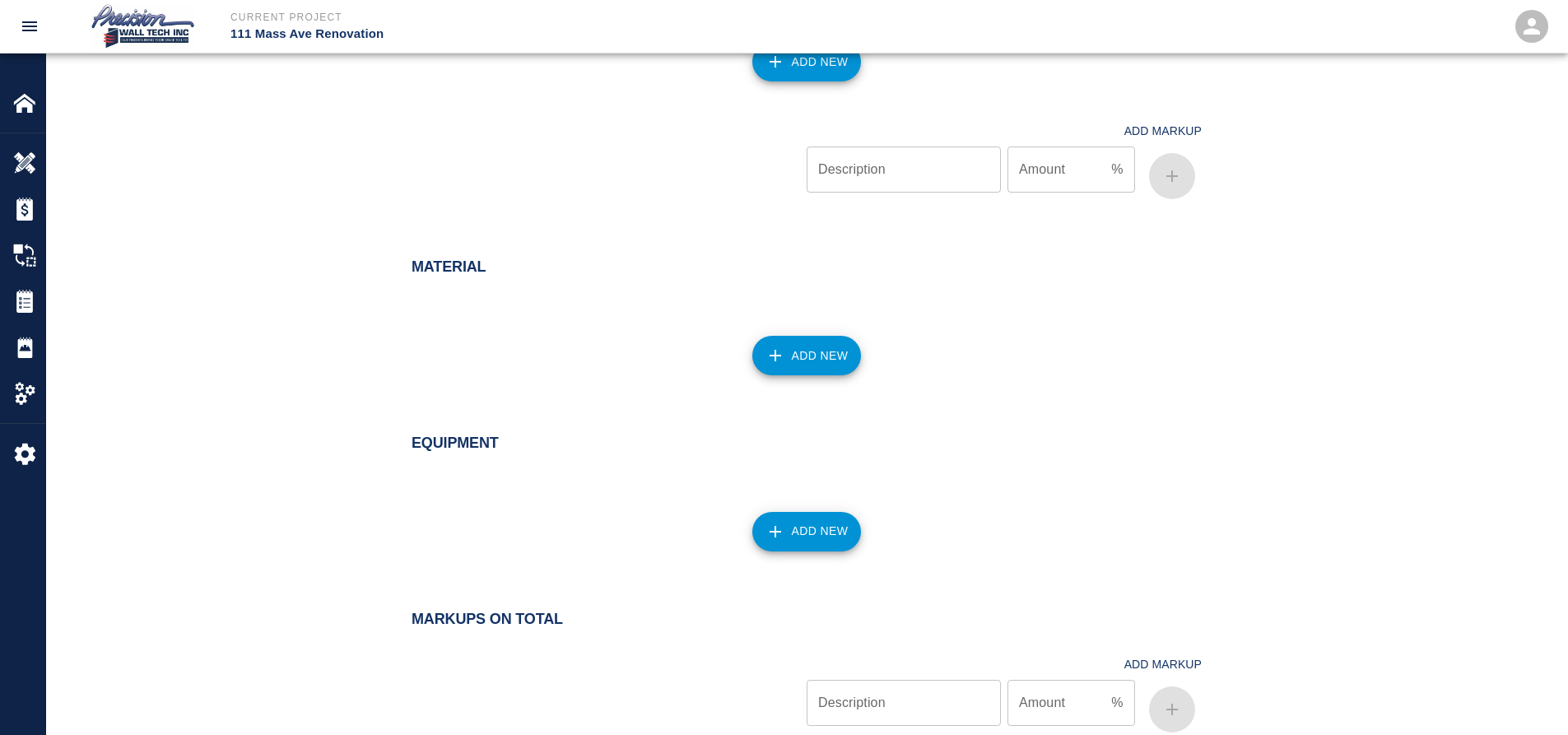 click on "Add New" at bounding box center [807, 356] 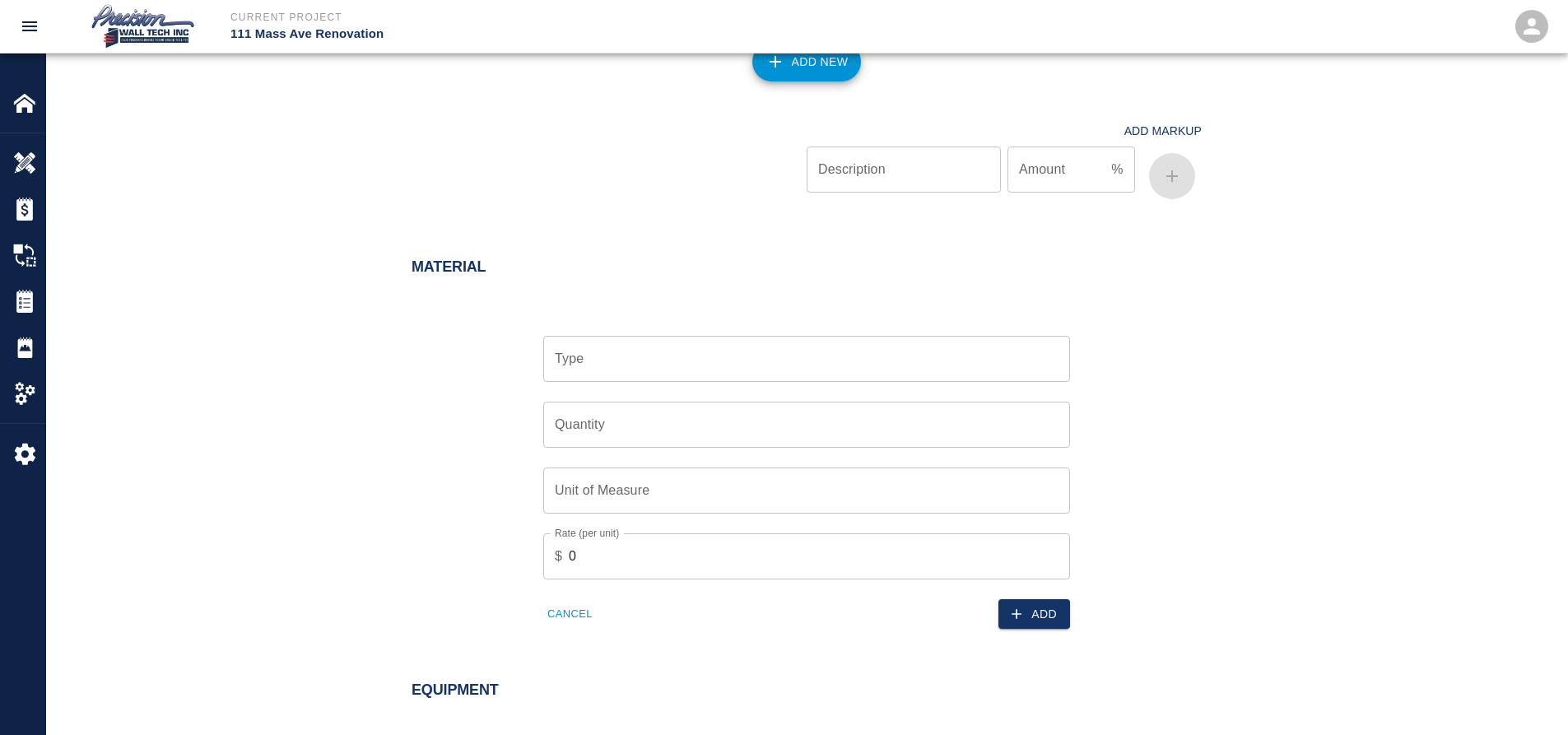 click on "Type" at bounding box center (807, 359) 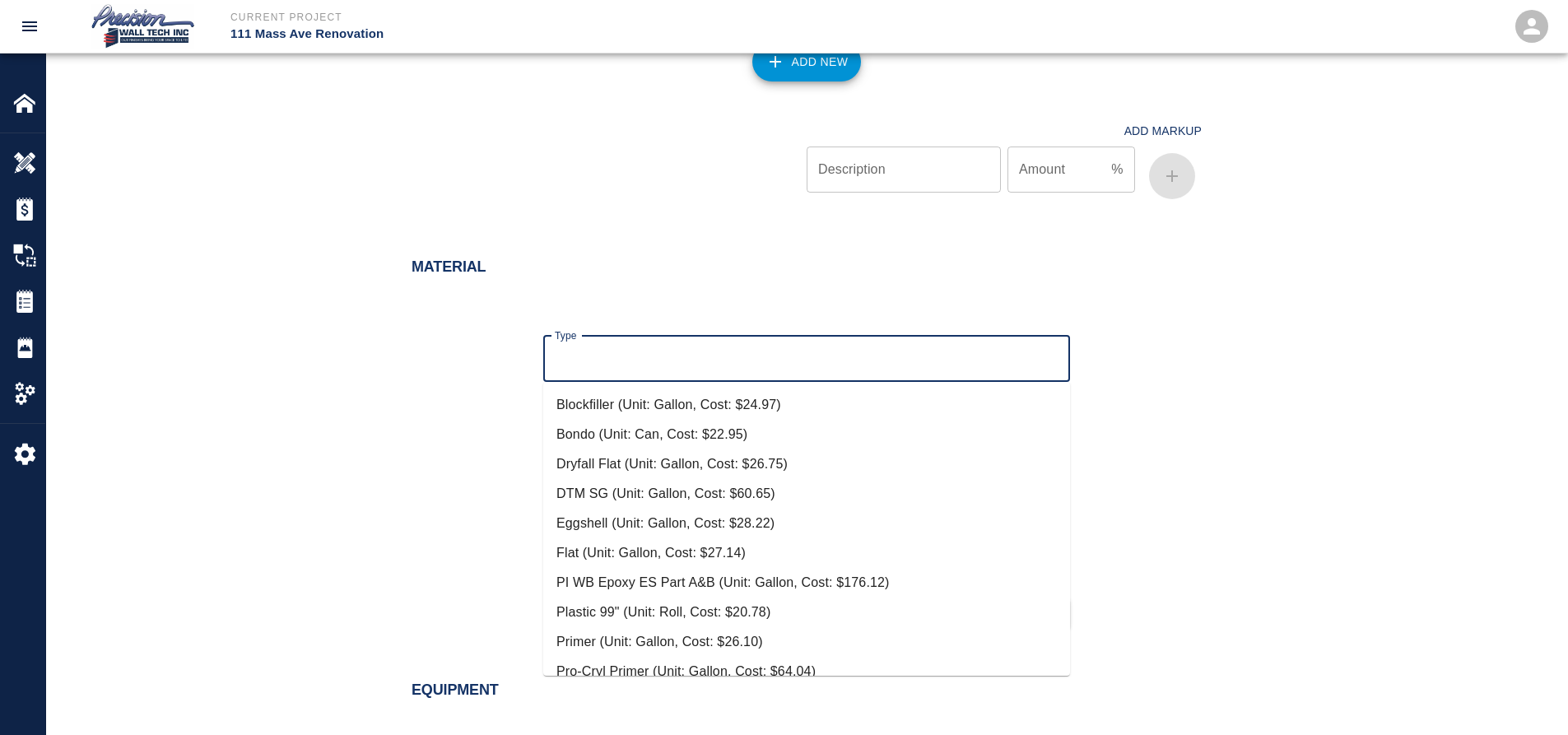 scroll, scrollTop: 0, scrollLeft: 0, axis: both 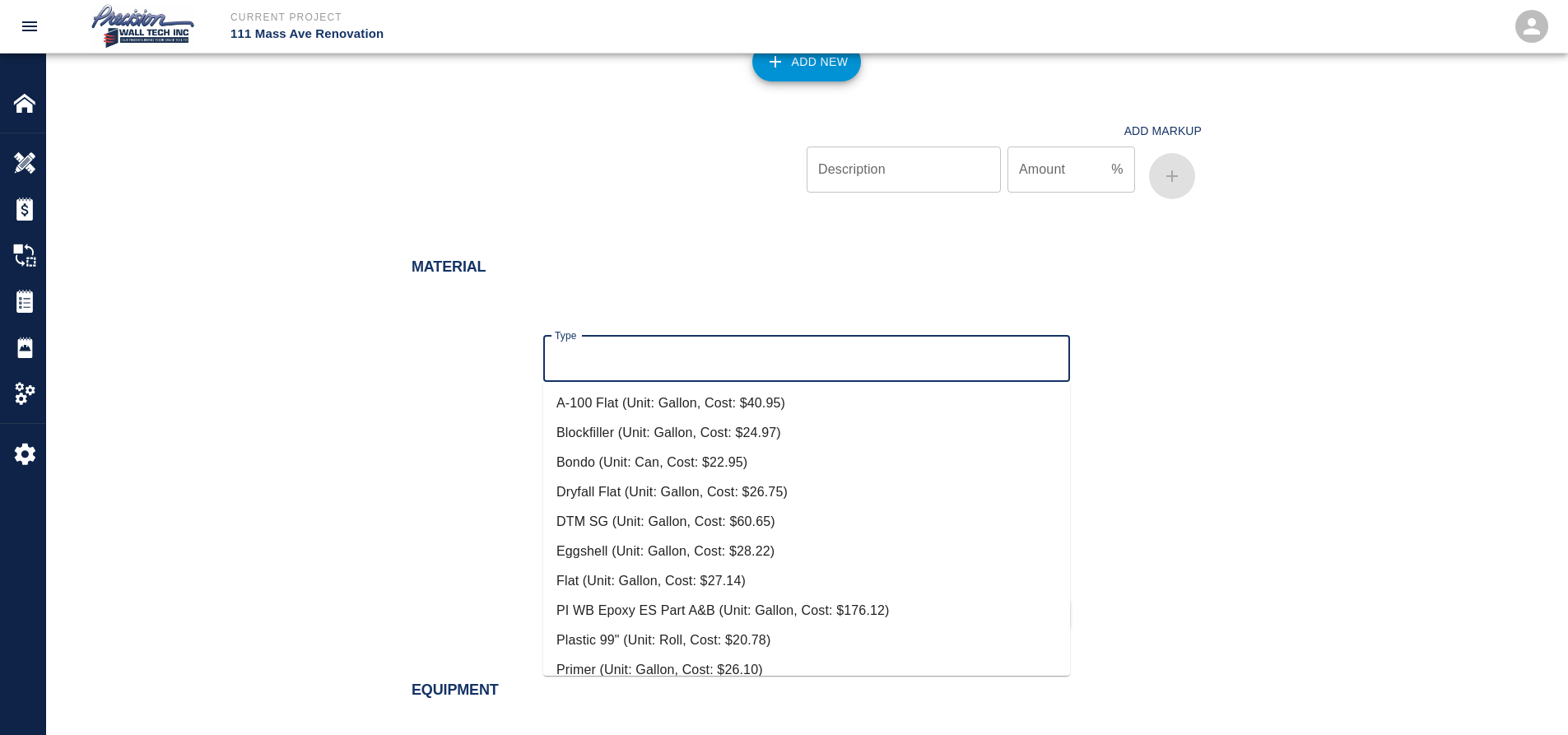 click on "Eggshell (Unit: Gallon, Cost: $28.22)" at bounding box center (807, 551) 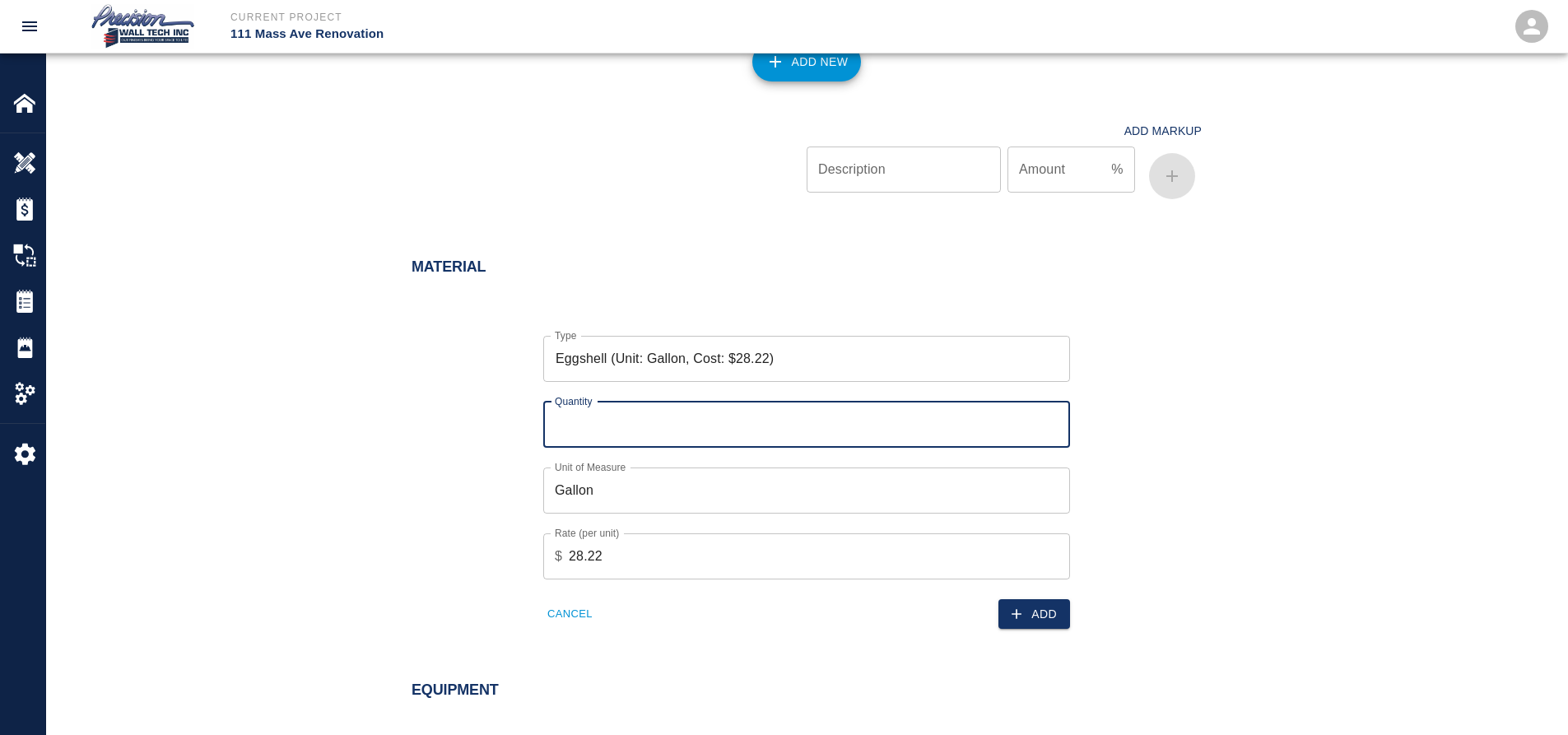 click on "Quantity" at bounding box center (807, 425) 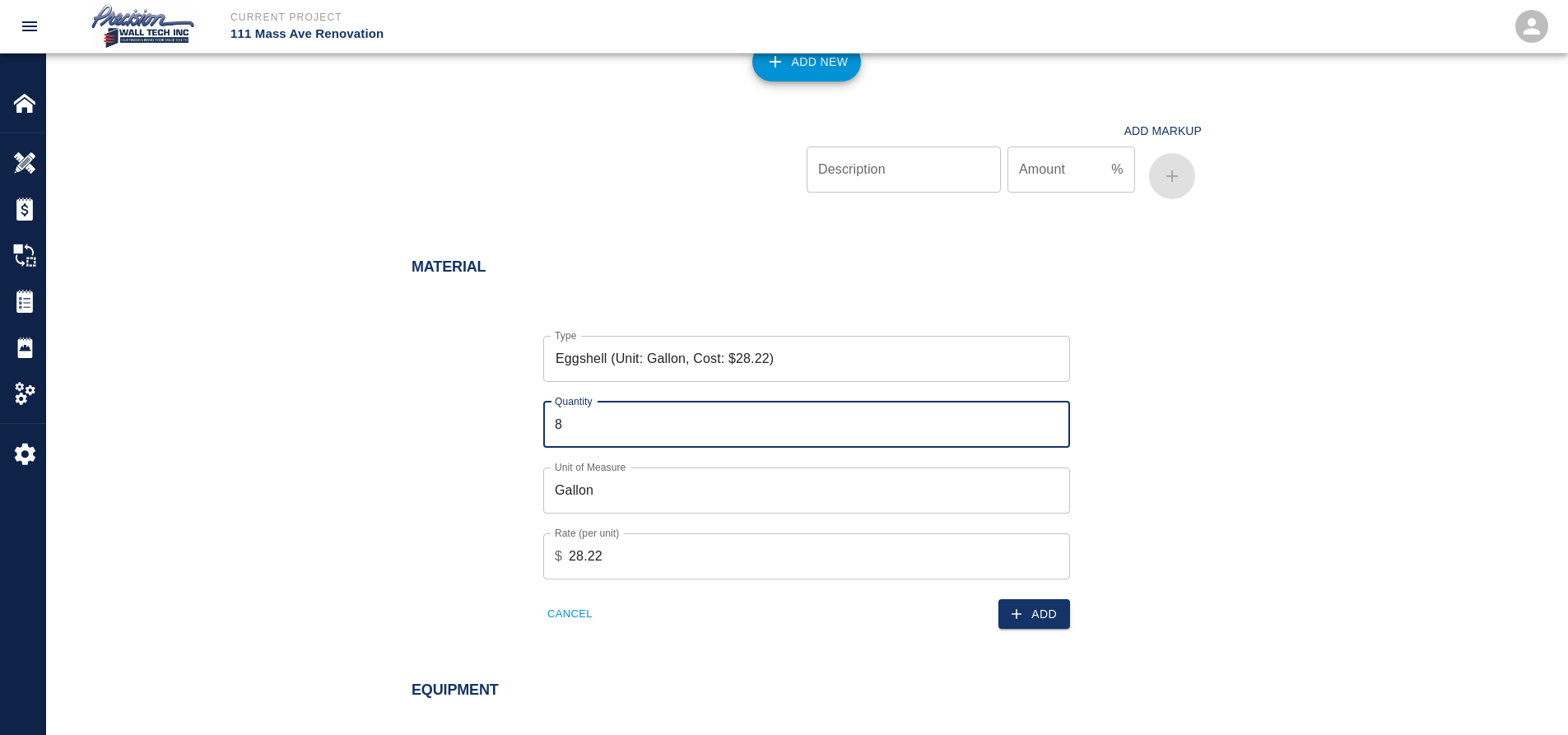 type on "9" 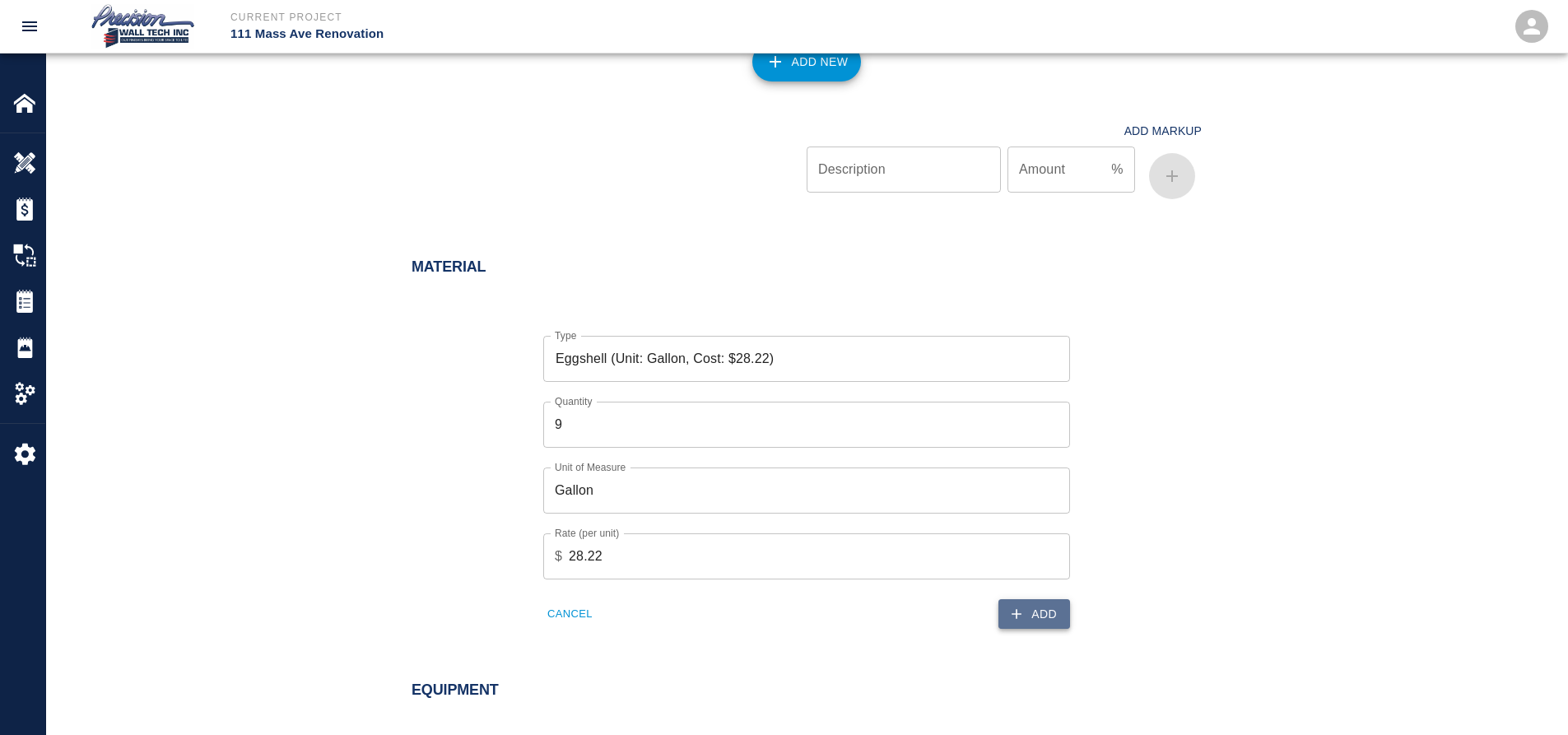 click on "Add" at bounding box center [1034, 614] 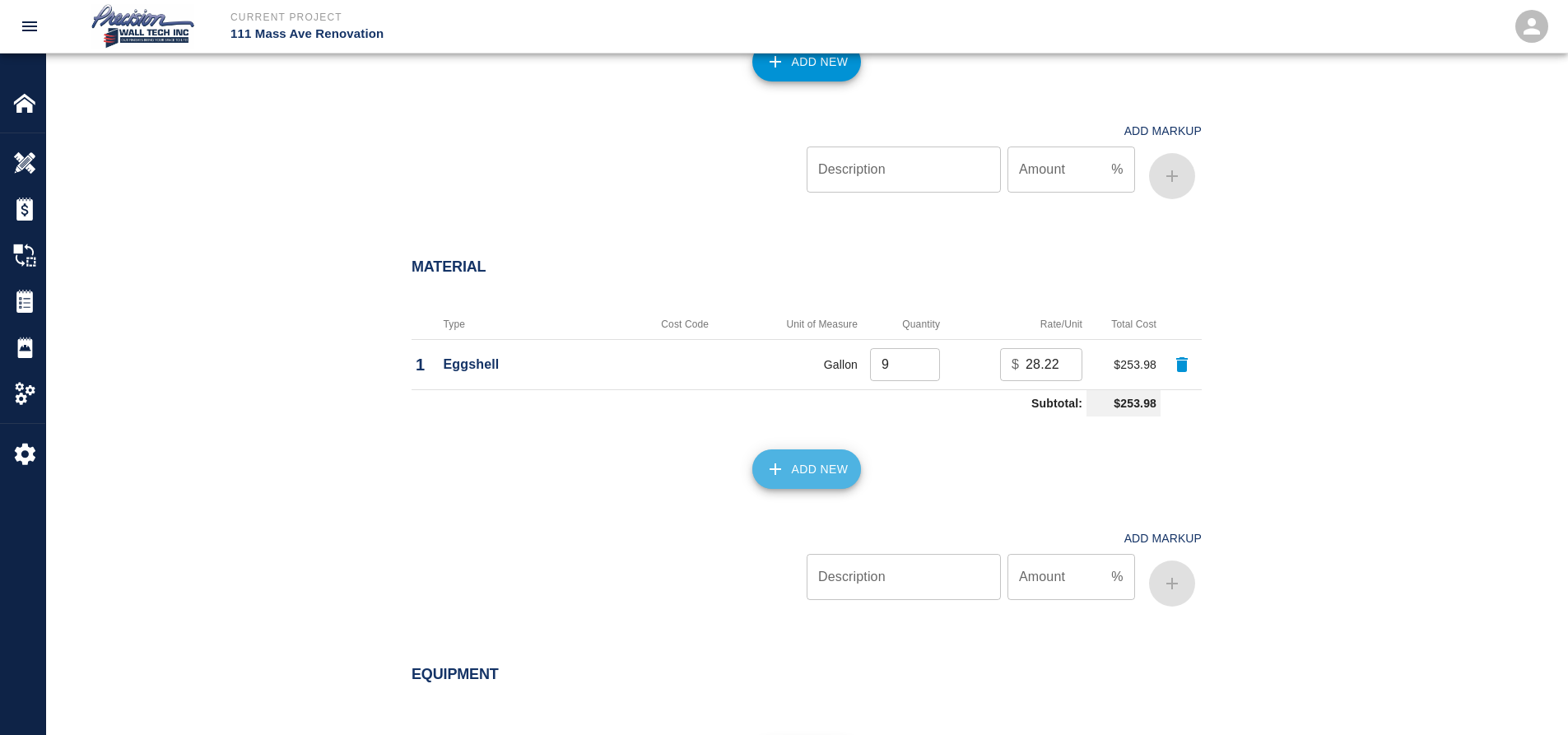 click on "Add New" at bounding box center (807, 469) 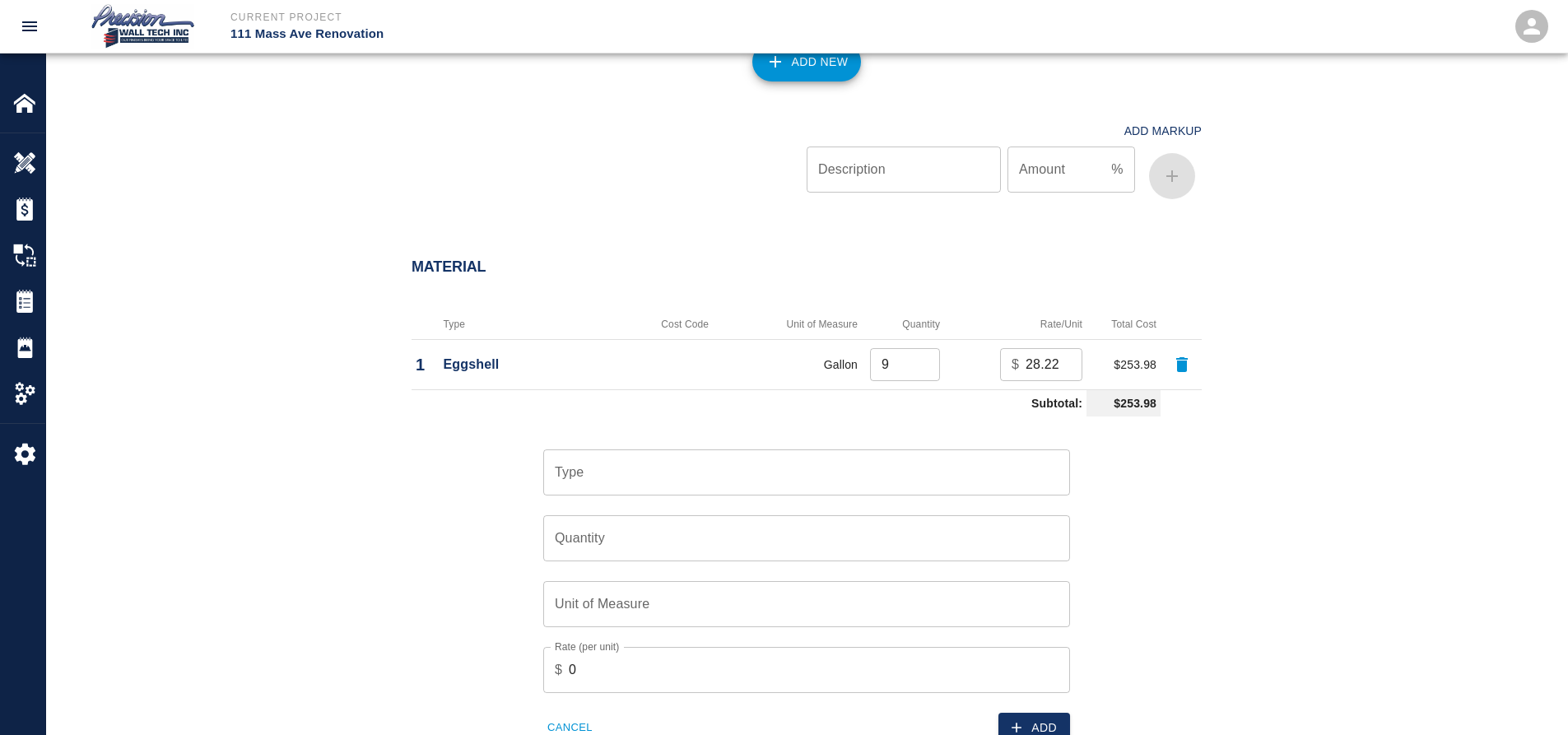 click on "Type" at bounding box center [807, 472] 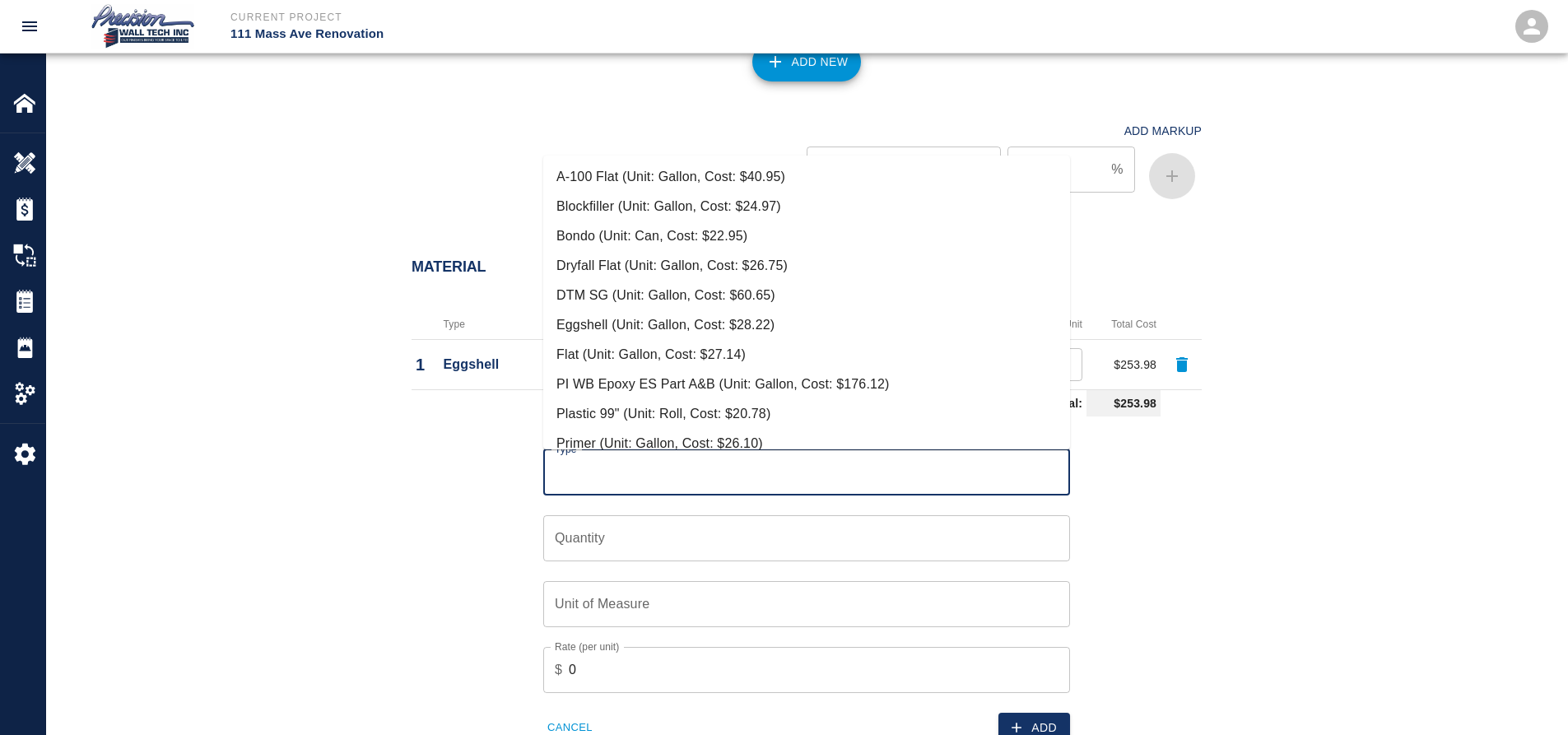 scroll, scrollTop: 134, scrollLeft: 0, axis: vertical 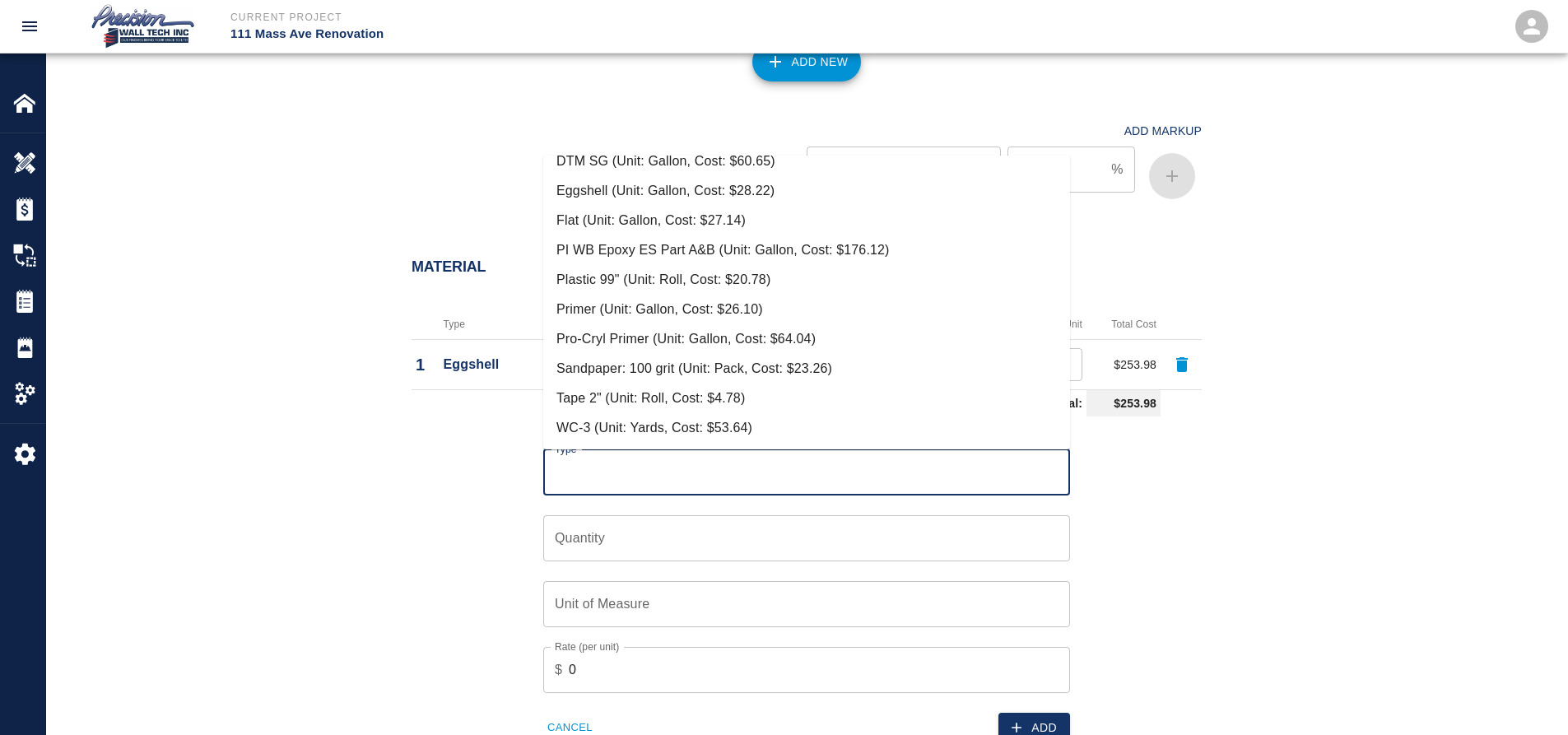 click on "Tape 2" (Unit: Roll, Cost: $4.78)" at bounding box center [807, 398] 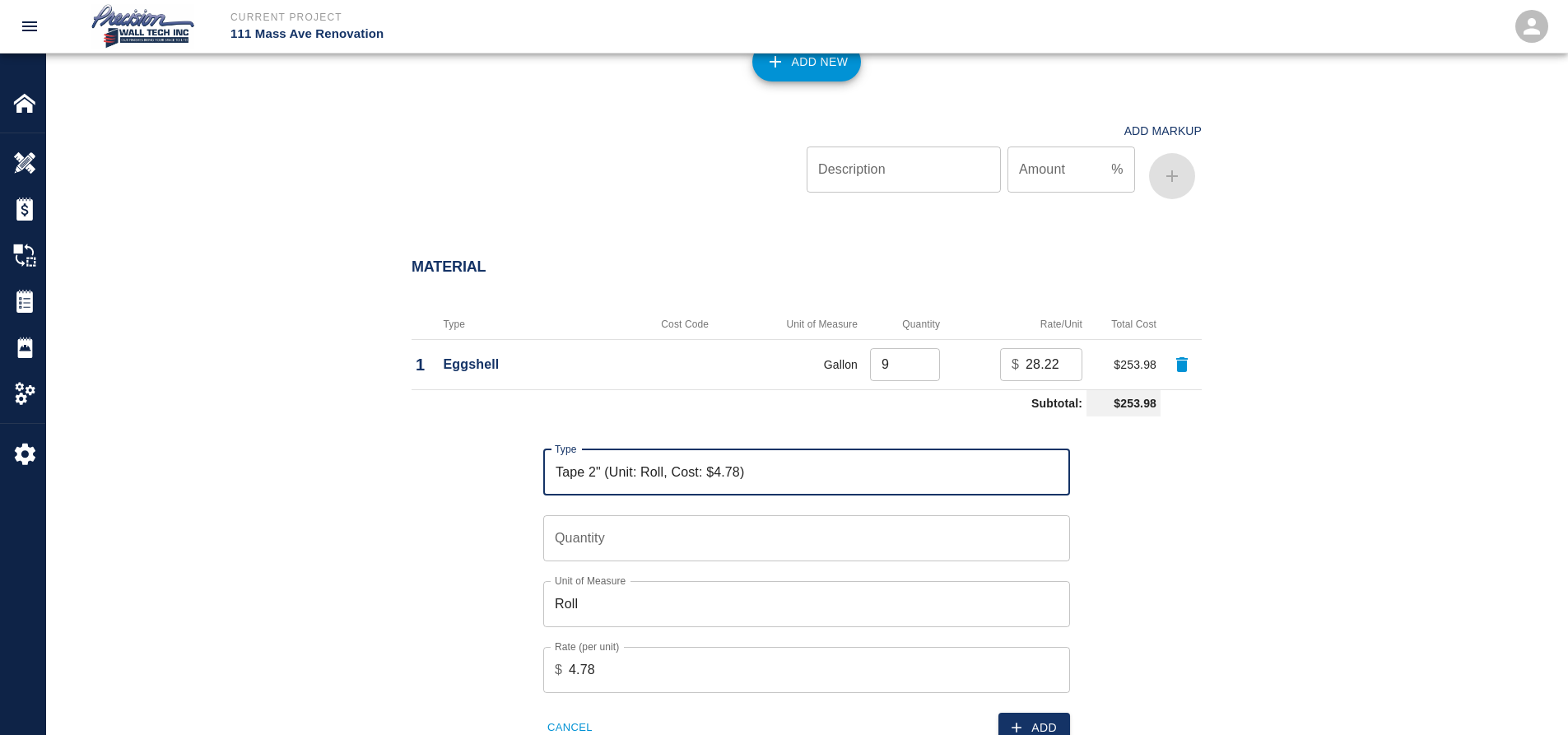 click on "Quantity" at bounding box center (807, 538) 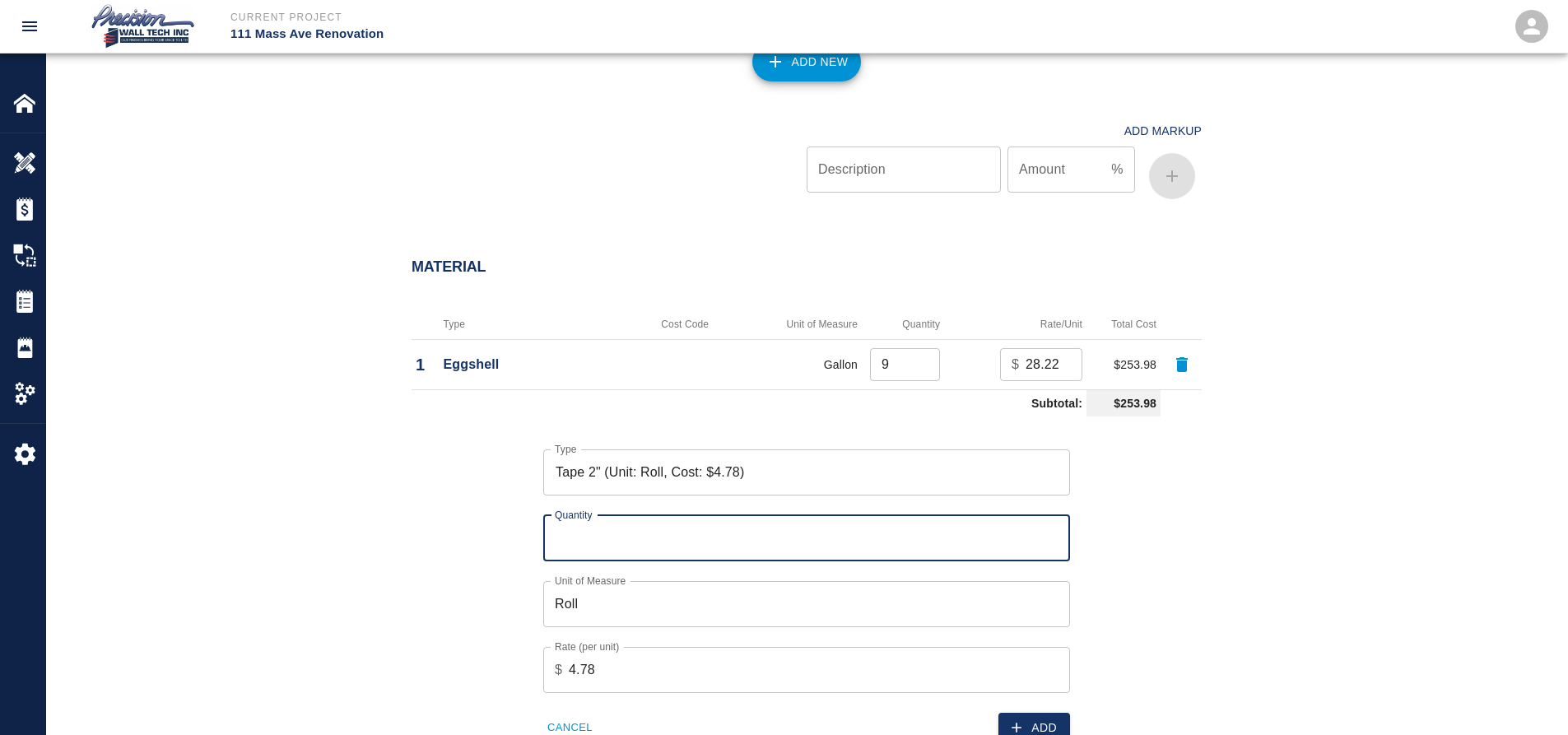 type on "1" 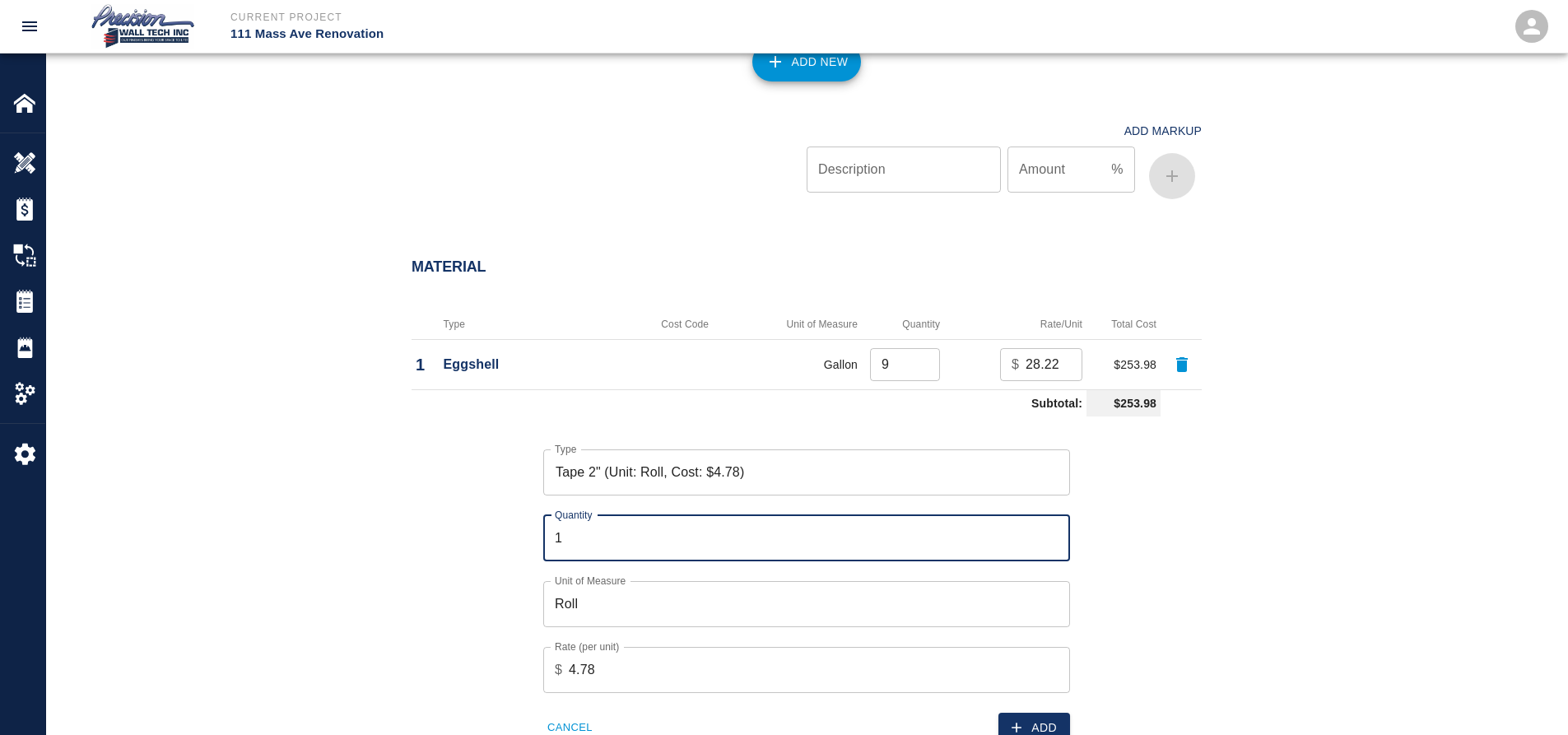 scroll, scrollTop: 1317, scrollLeft: 0, axis: vertical 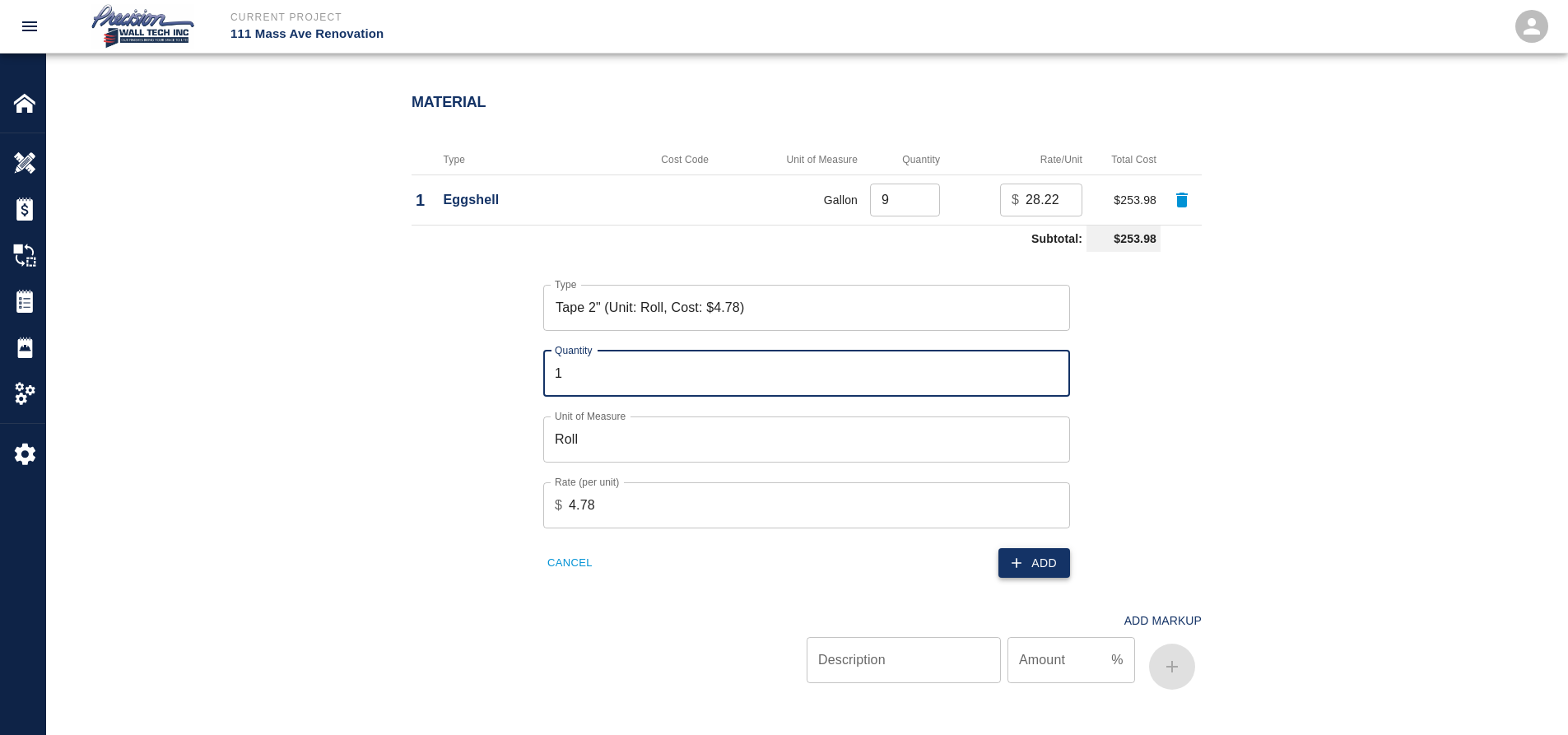 click 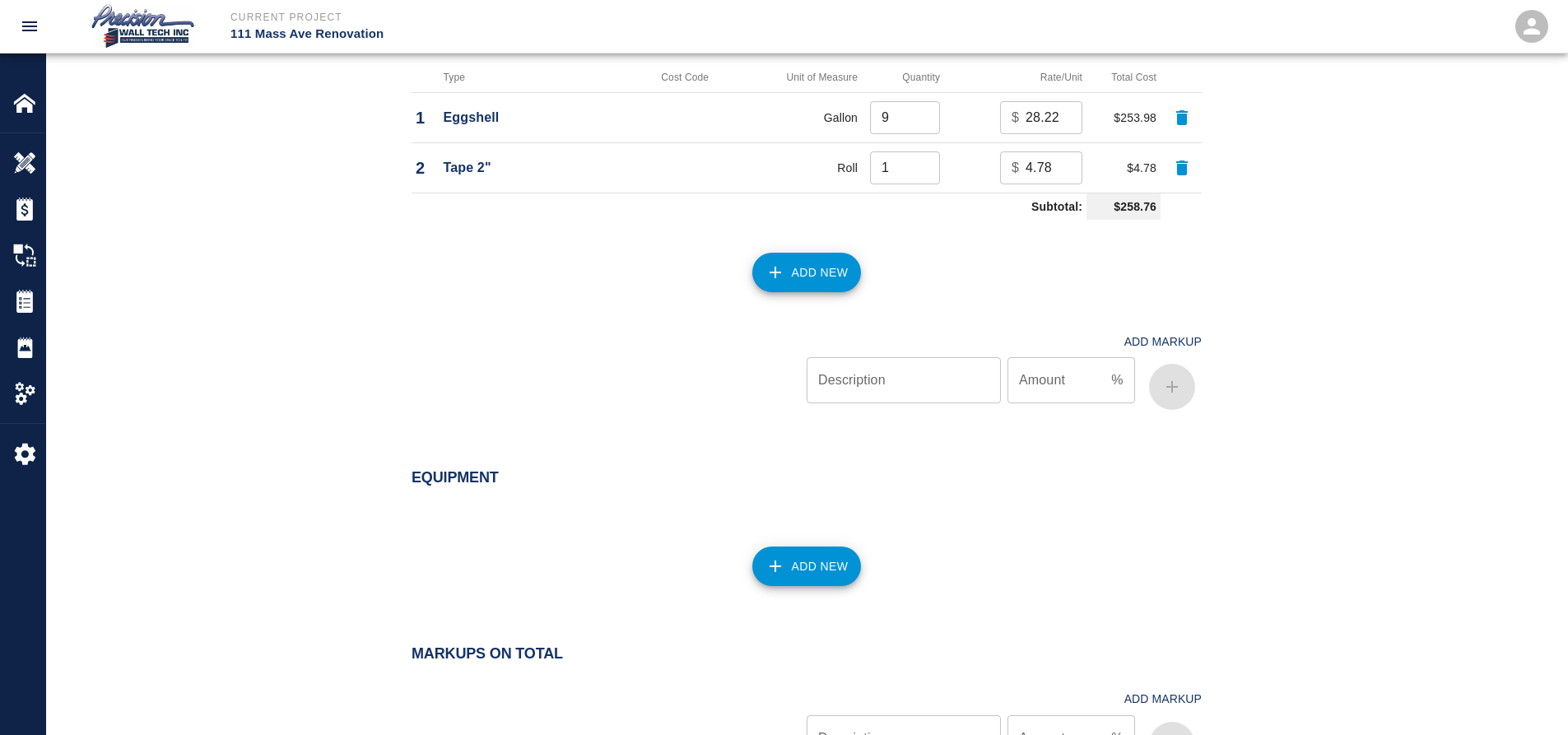 scroll, scrollTop: 1366, scrollLeft: 0, axis: vertical 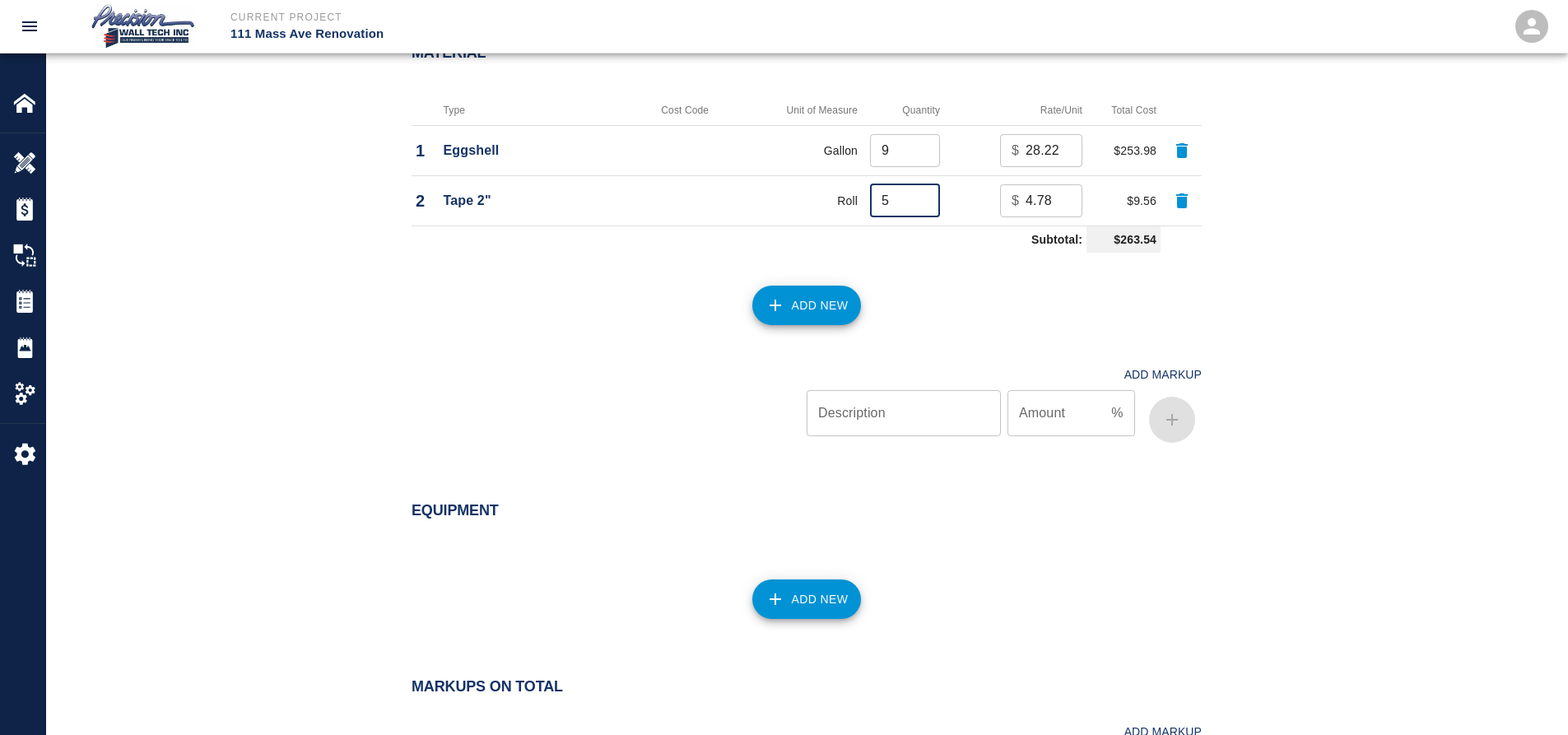 click on "5" at bounding box center (905, 201) 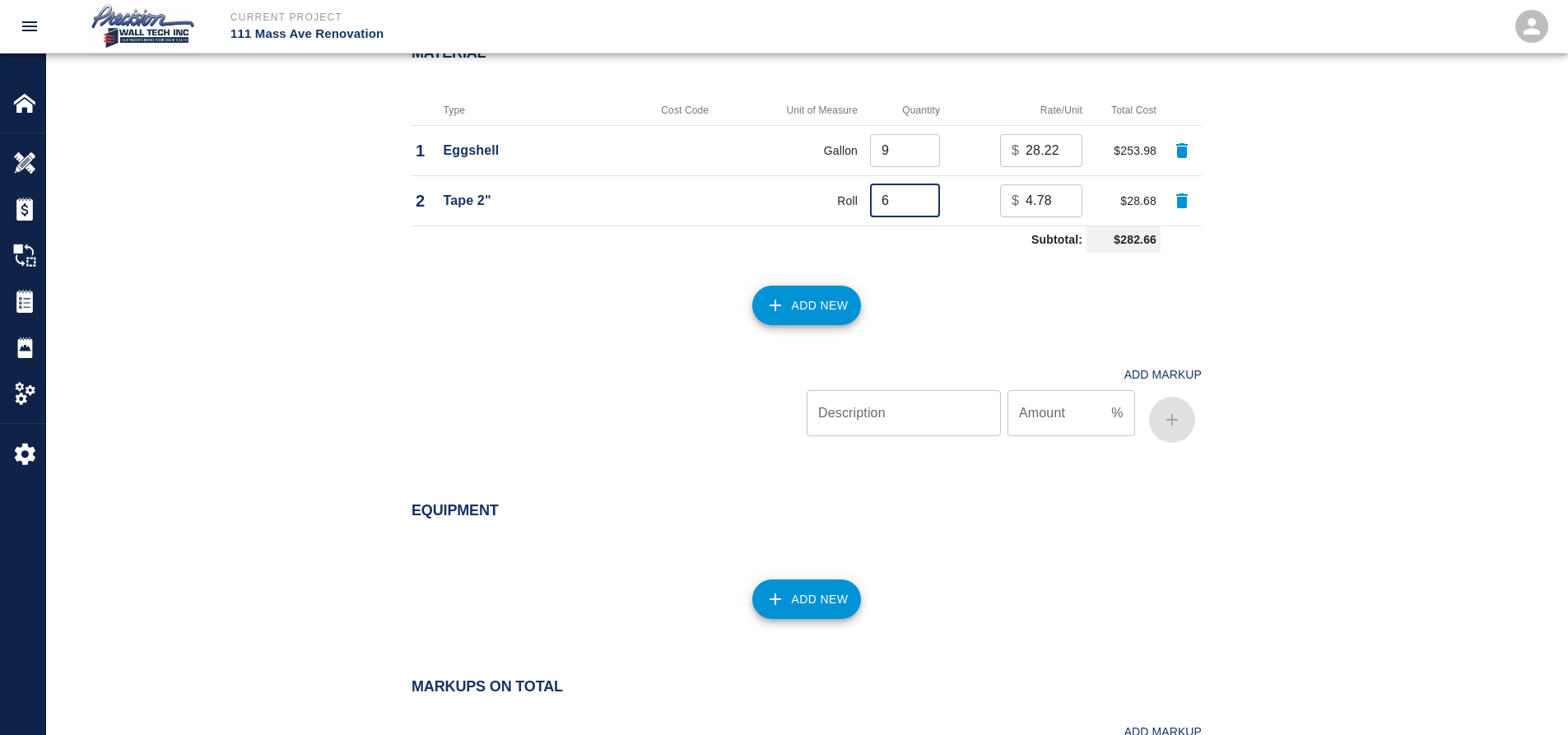 click on "6" at bounding box center (905, 201) 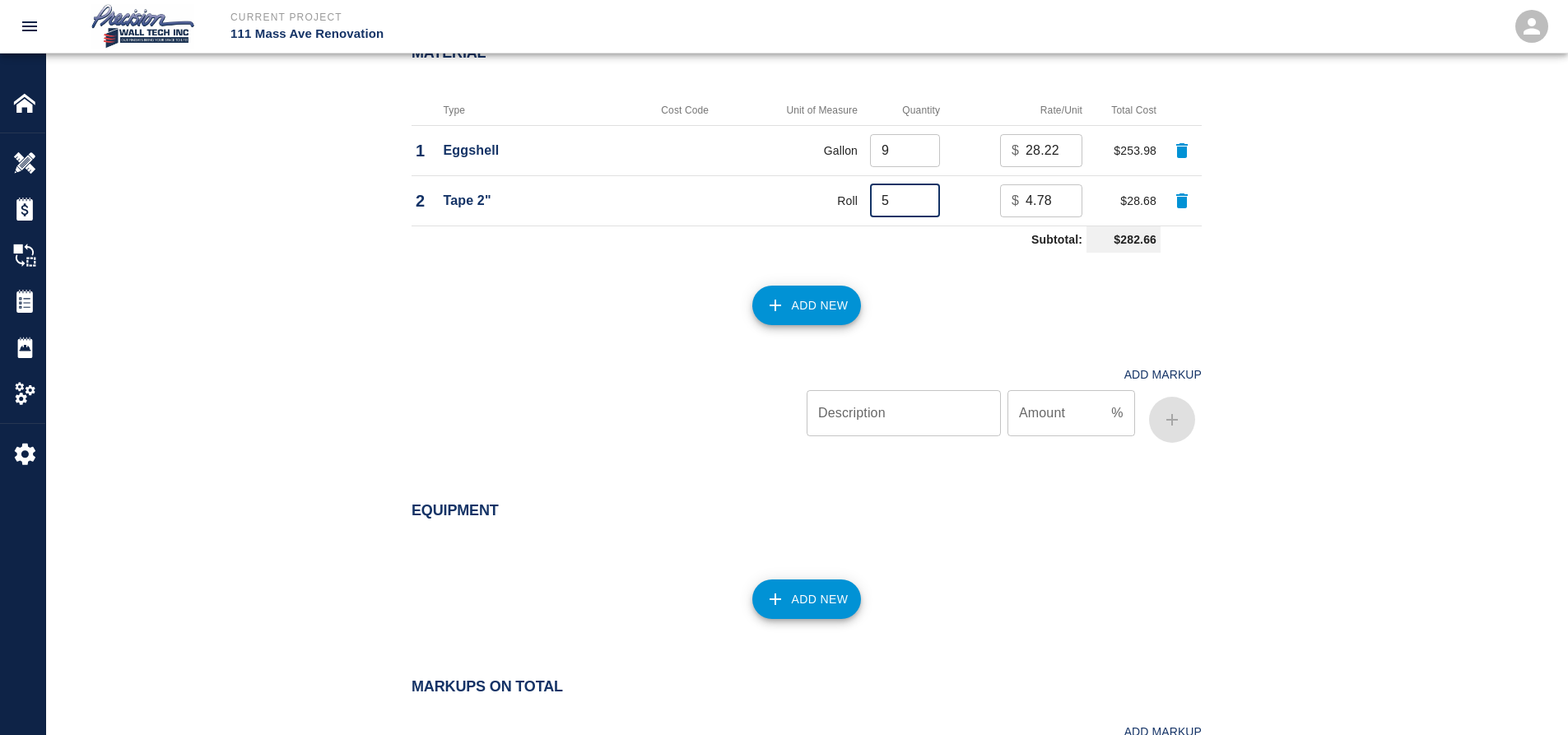 click on "5" at bounding box center [905, 201] 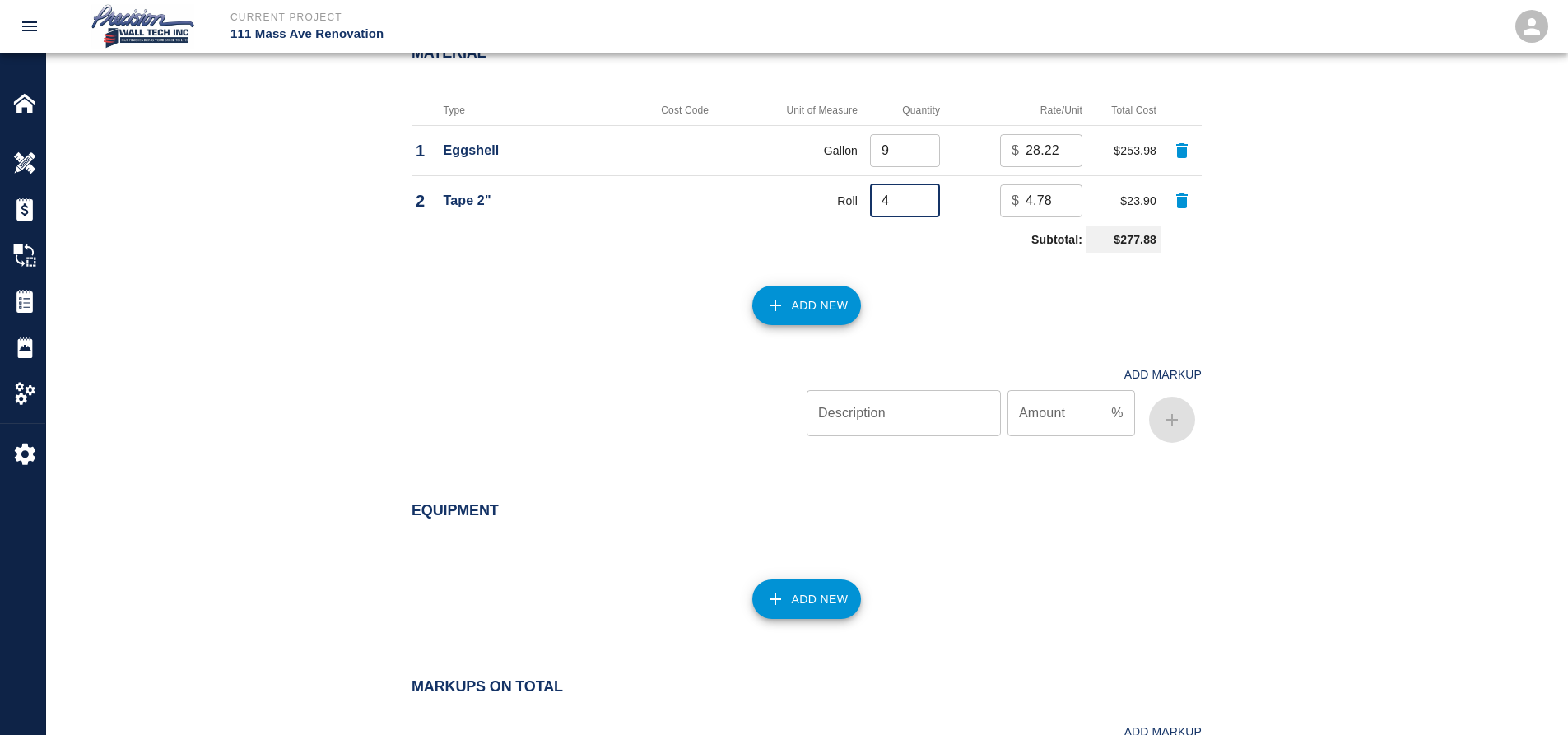 type on "4" 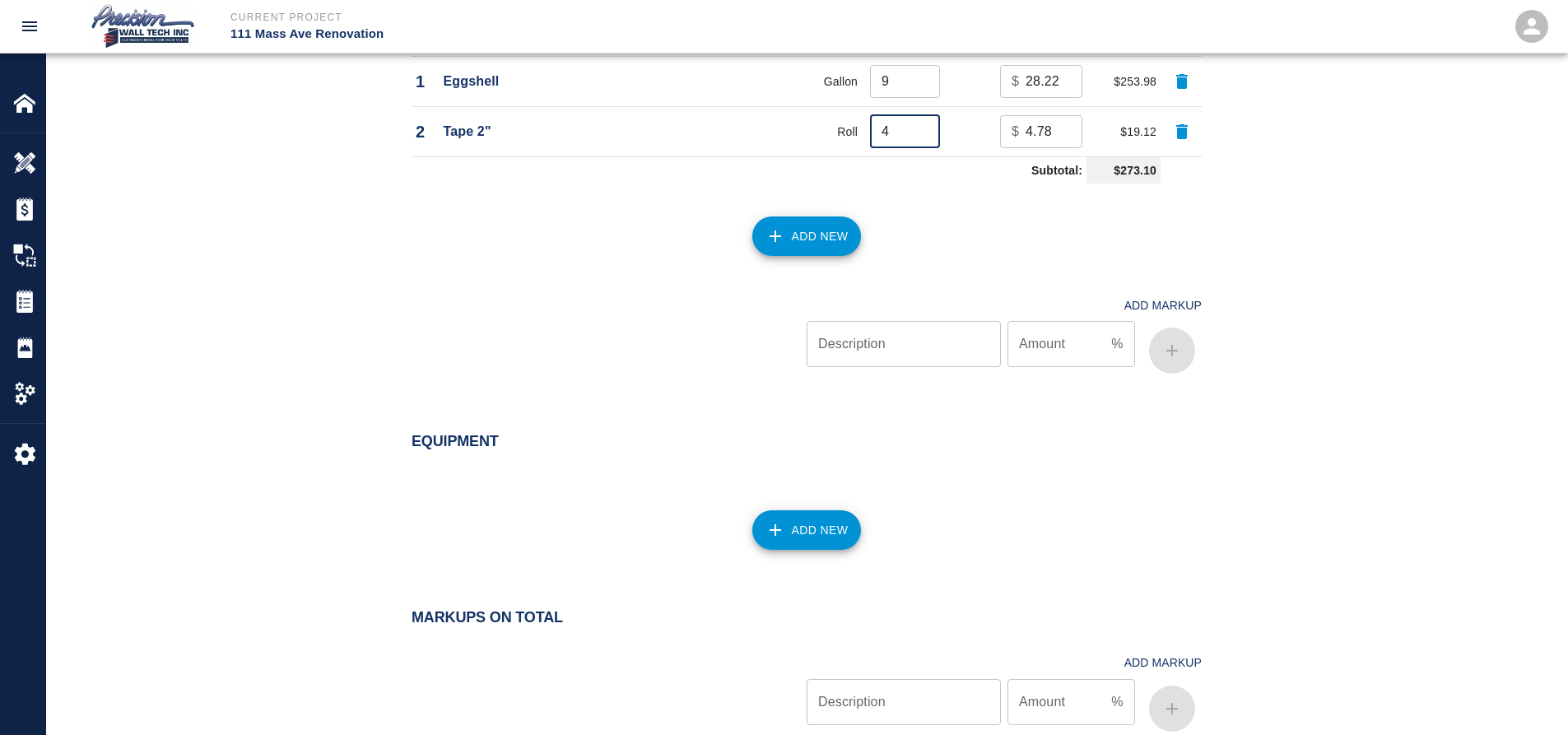 scroll, scrollTop: 1646, scrollLeft: 0, axis: vertical 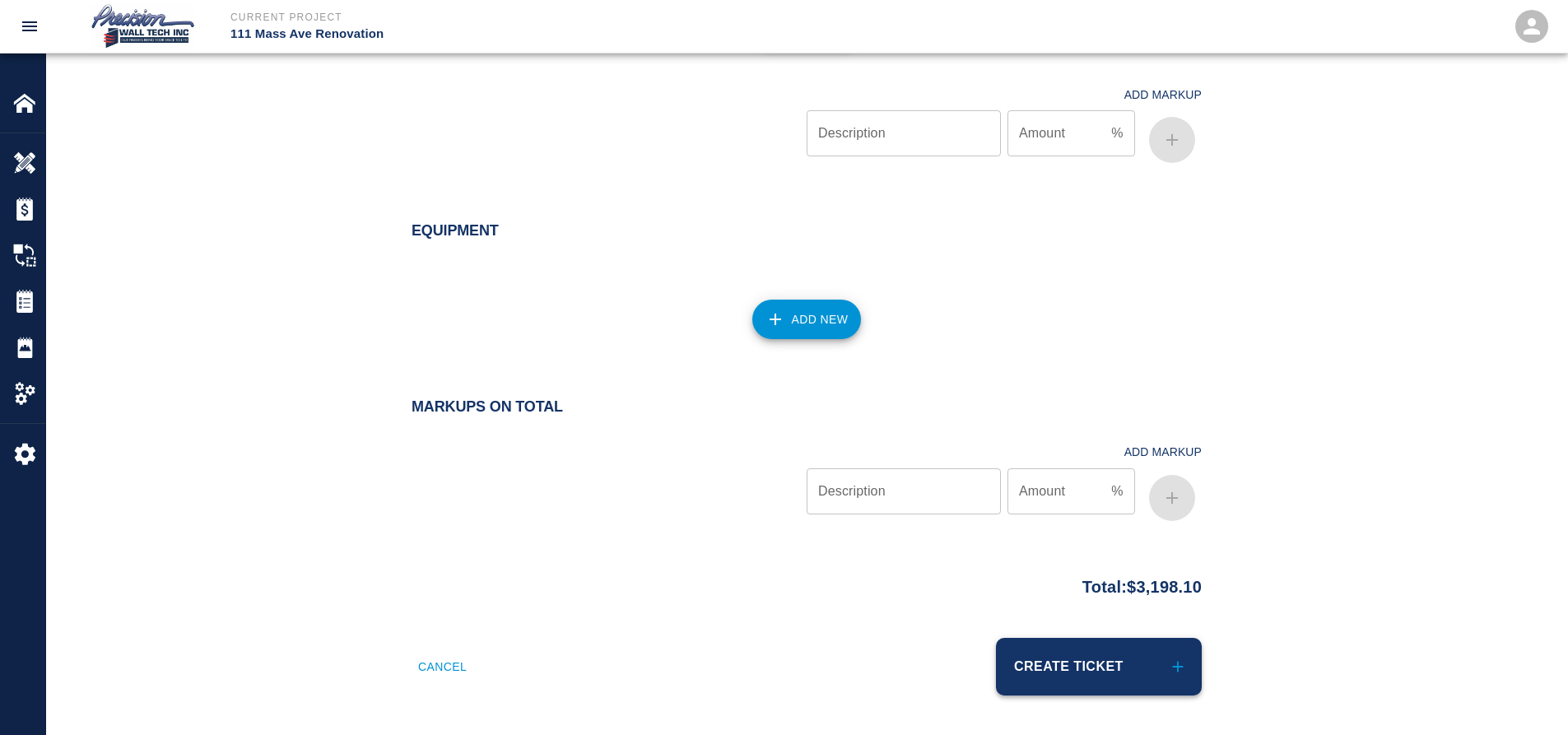 click on "Create Ticket" at bounding box center (1099, 667) 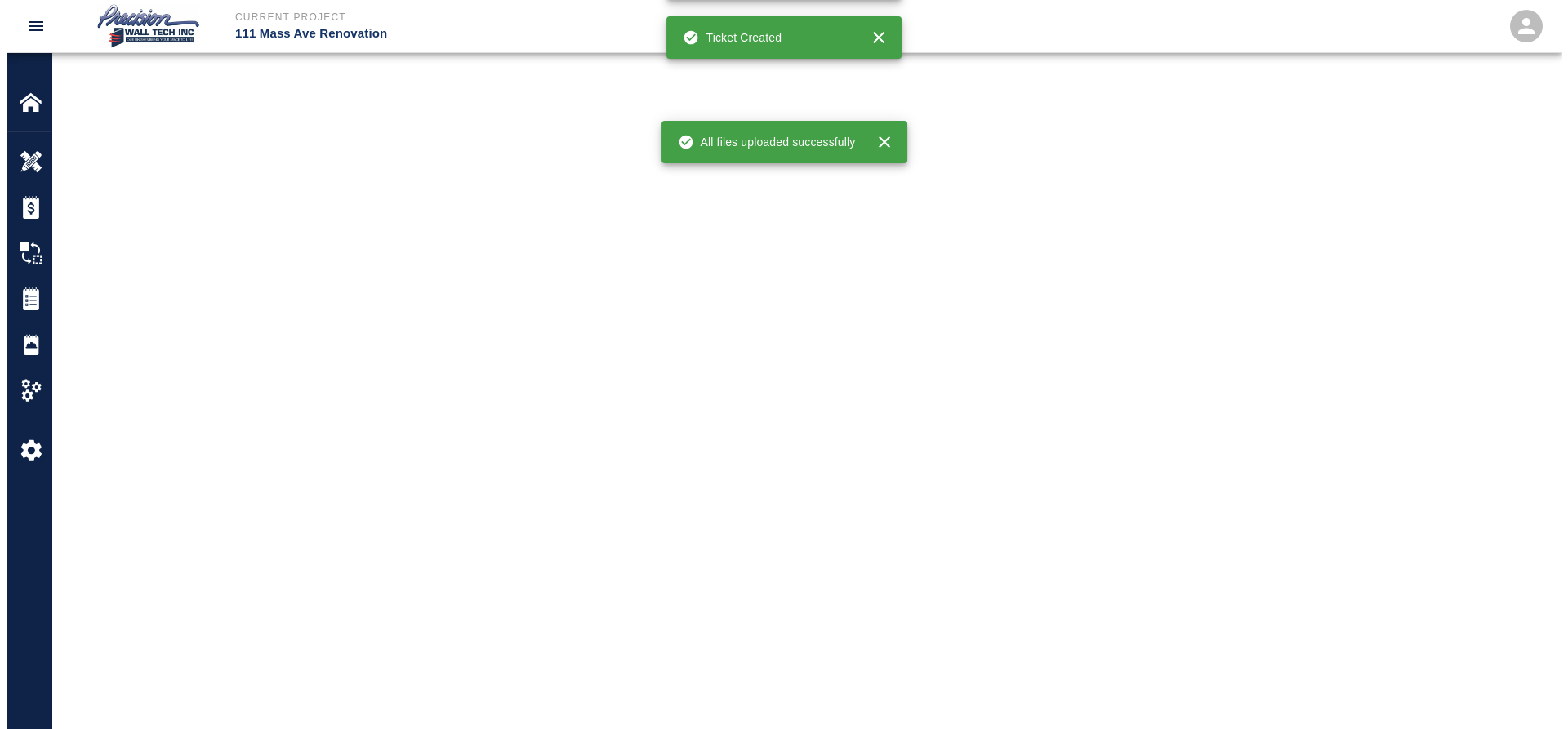 scroll, scrollTop: 0, scrollLeft: 0, axis: both 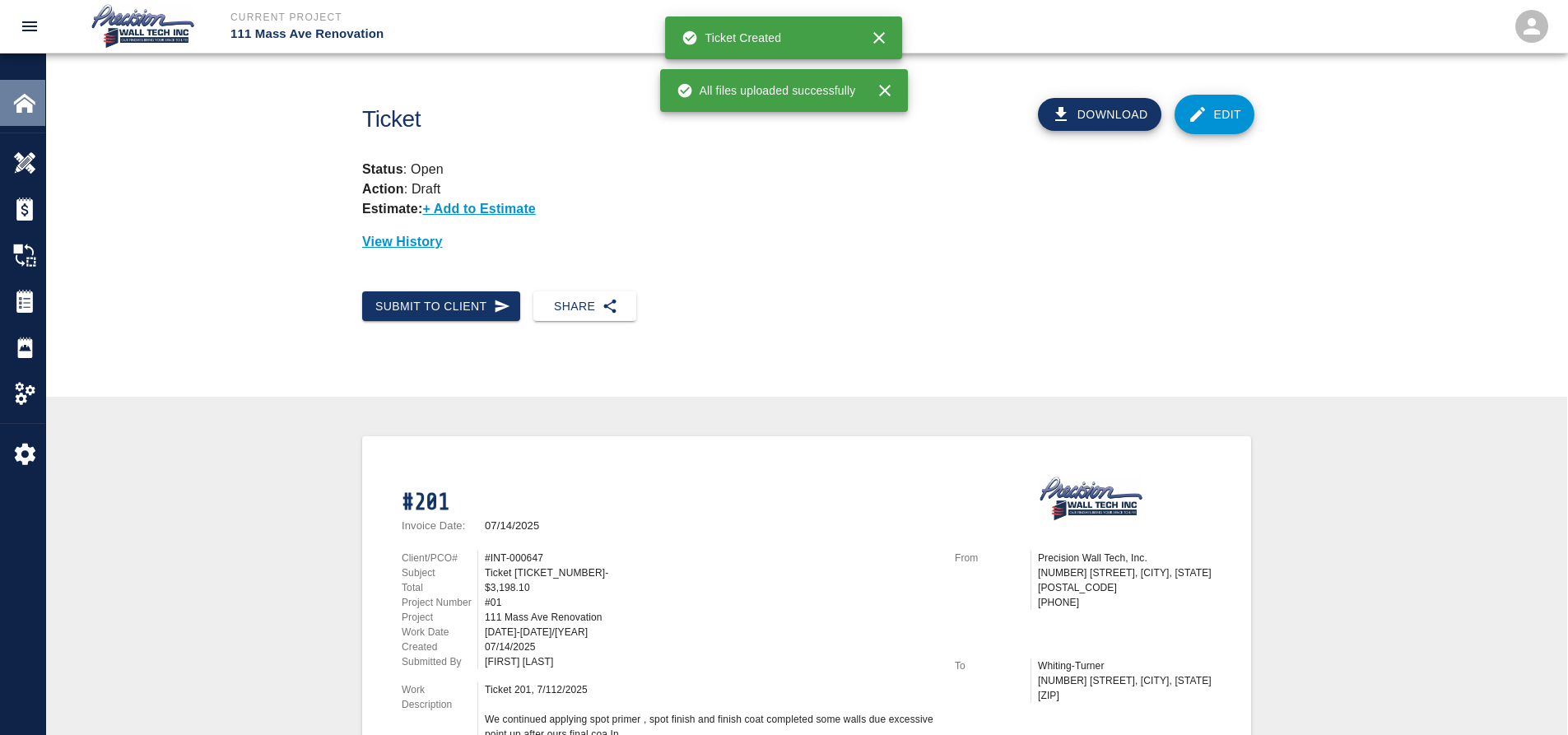 click on "Home" at bounding box center [22, 103] 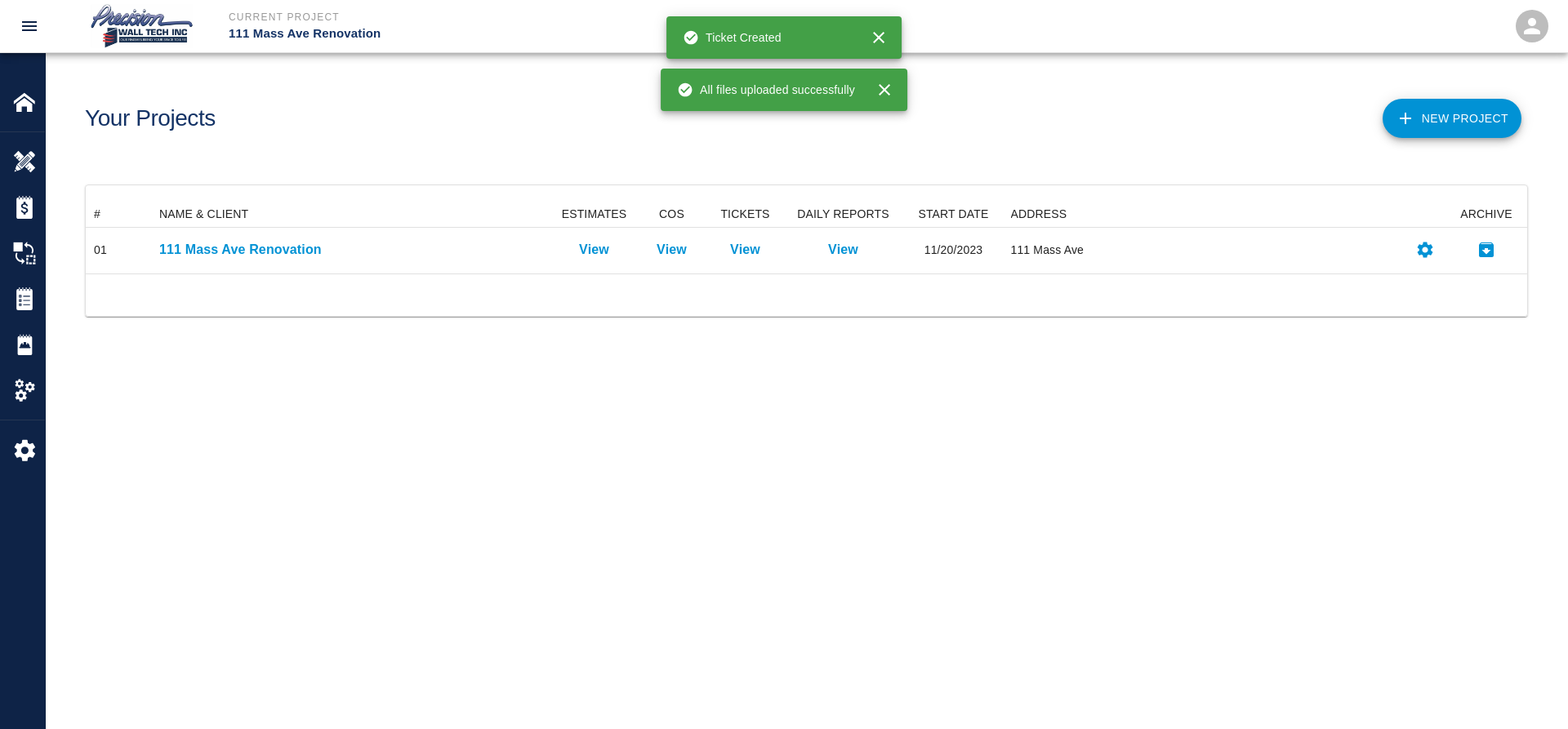 scroll, scrollTop: 13, scrollLeft: 13, axis: both 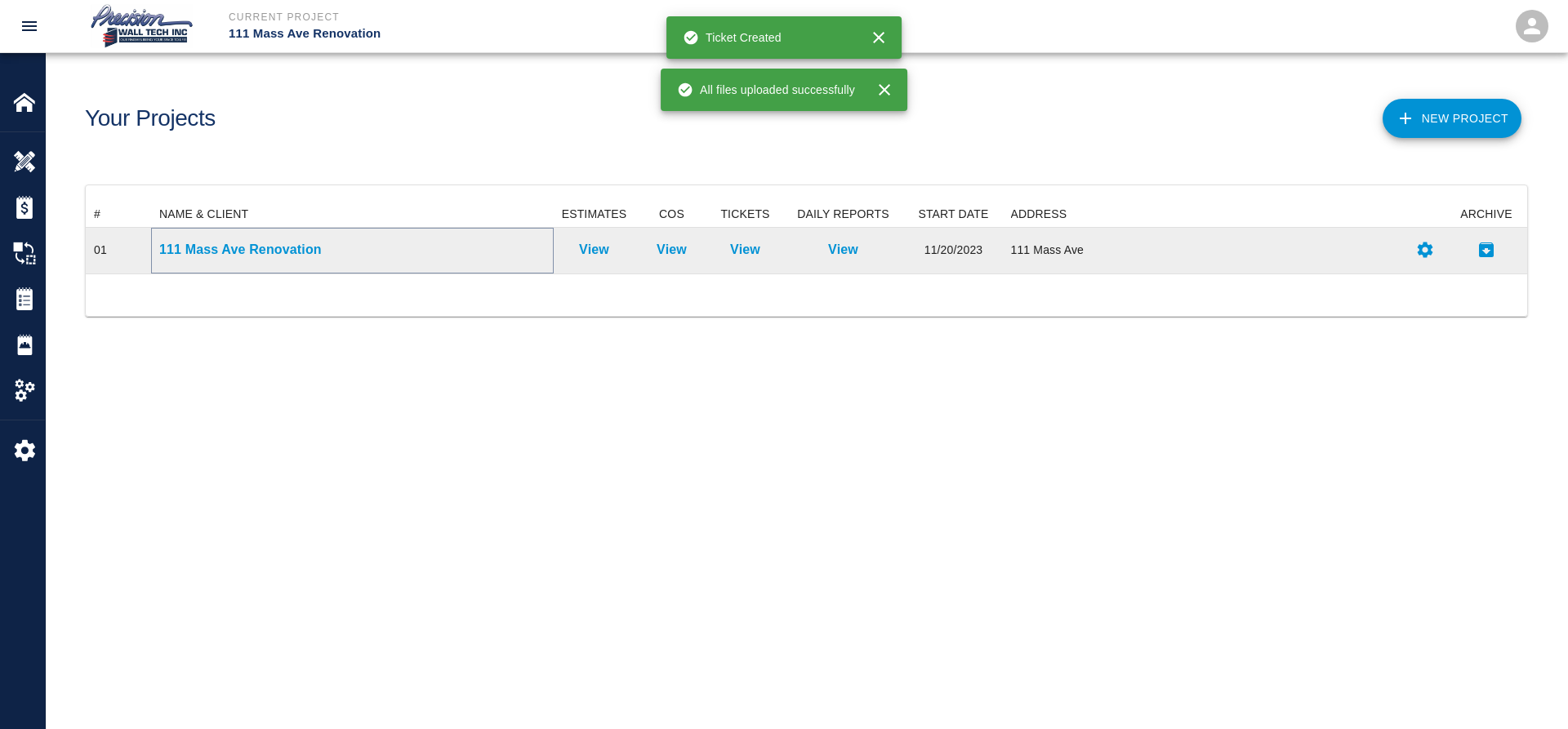 click on "111 Mass Ave Renovation" at bounding box center [352, 250] 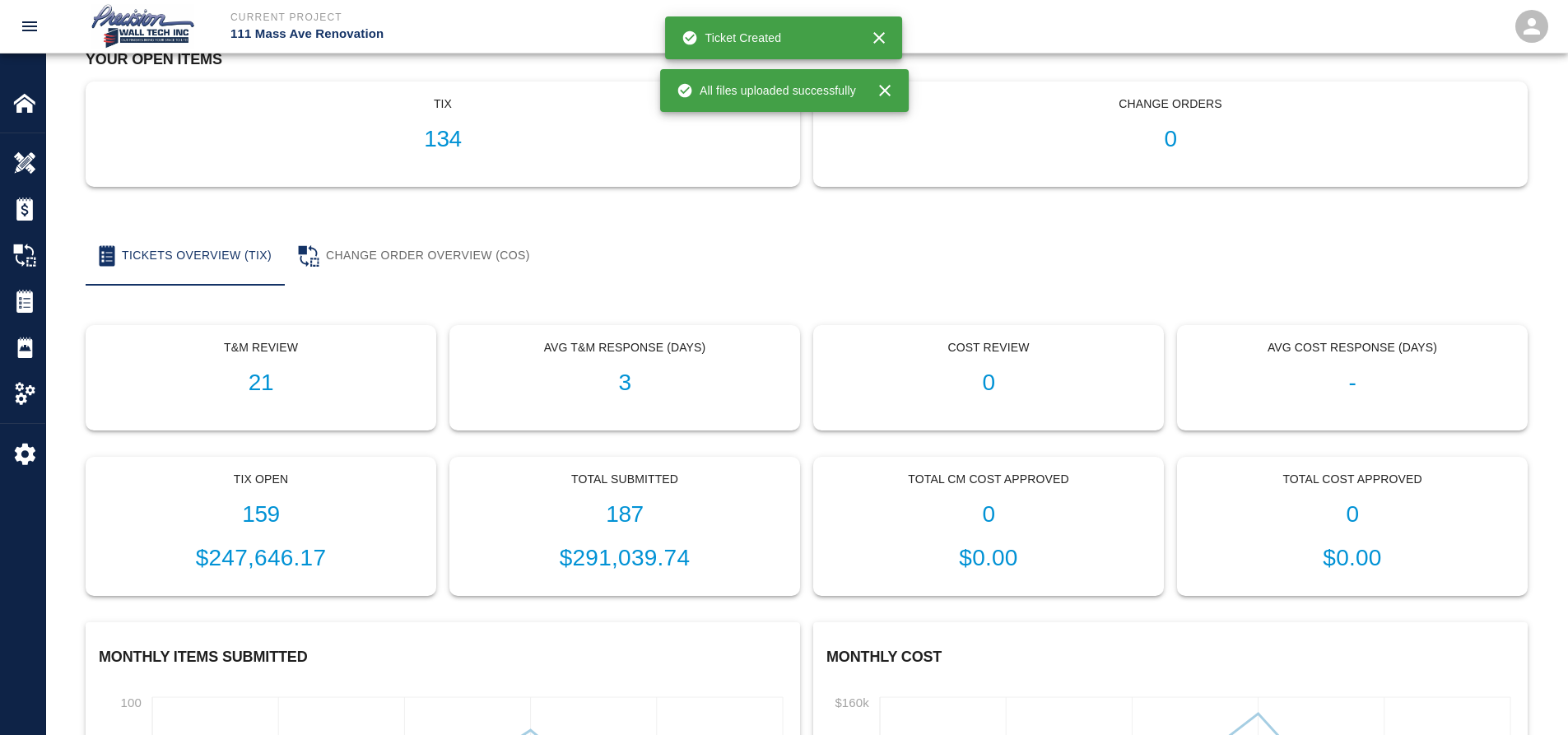 scroll, scrollTop: 165, scrollLeft: 0, axis: vertical 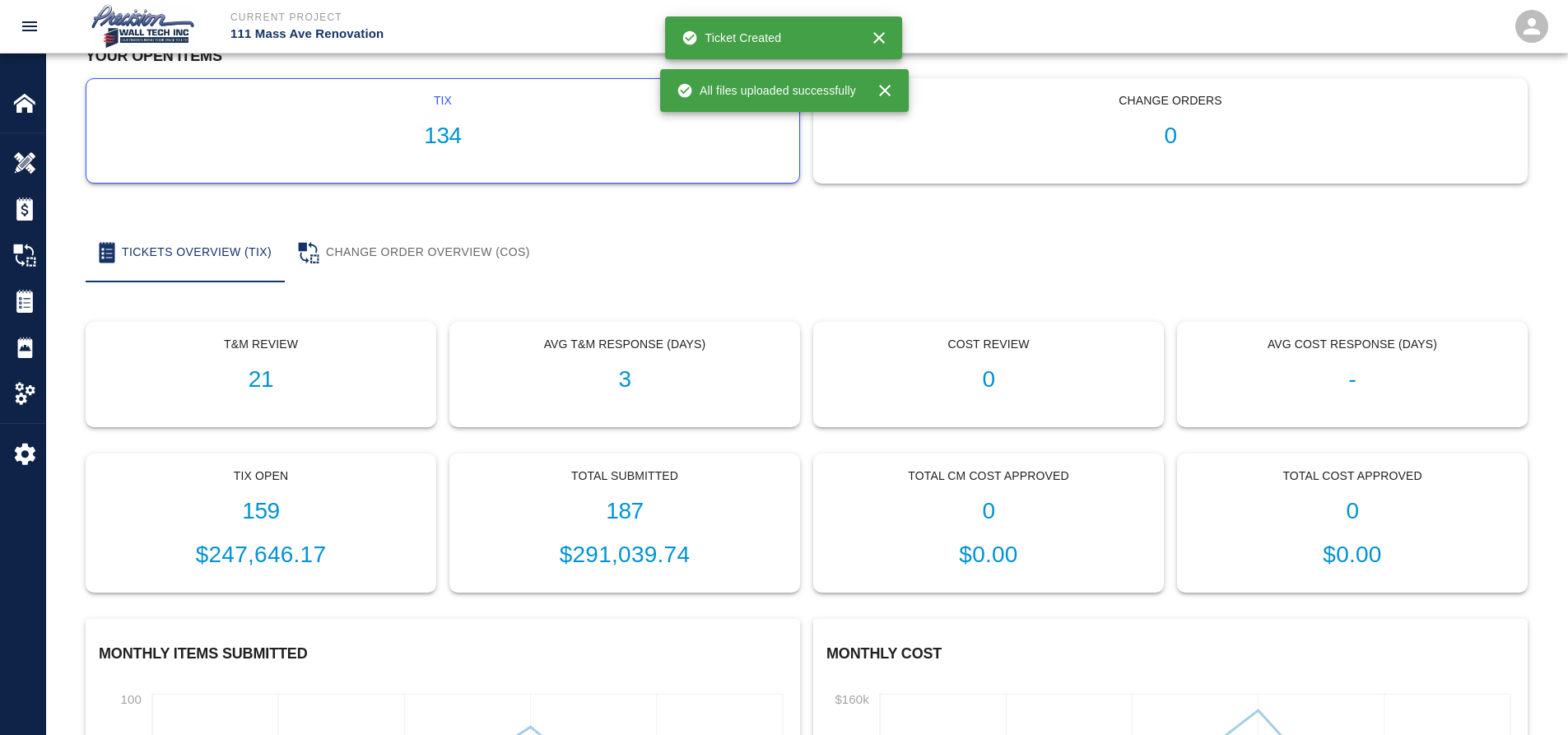 click on "tix 134" at bounding box center [443, 131] 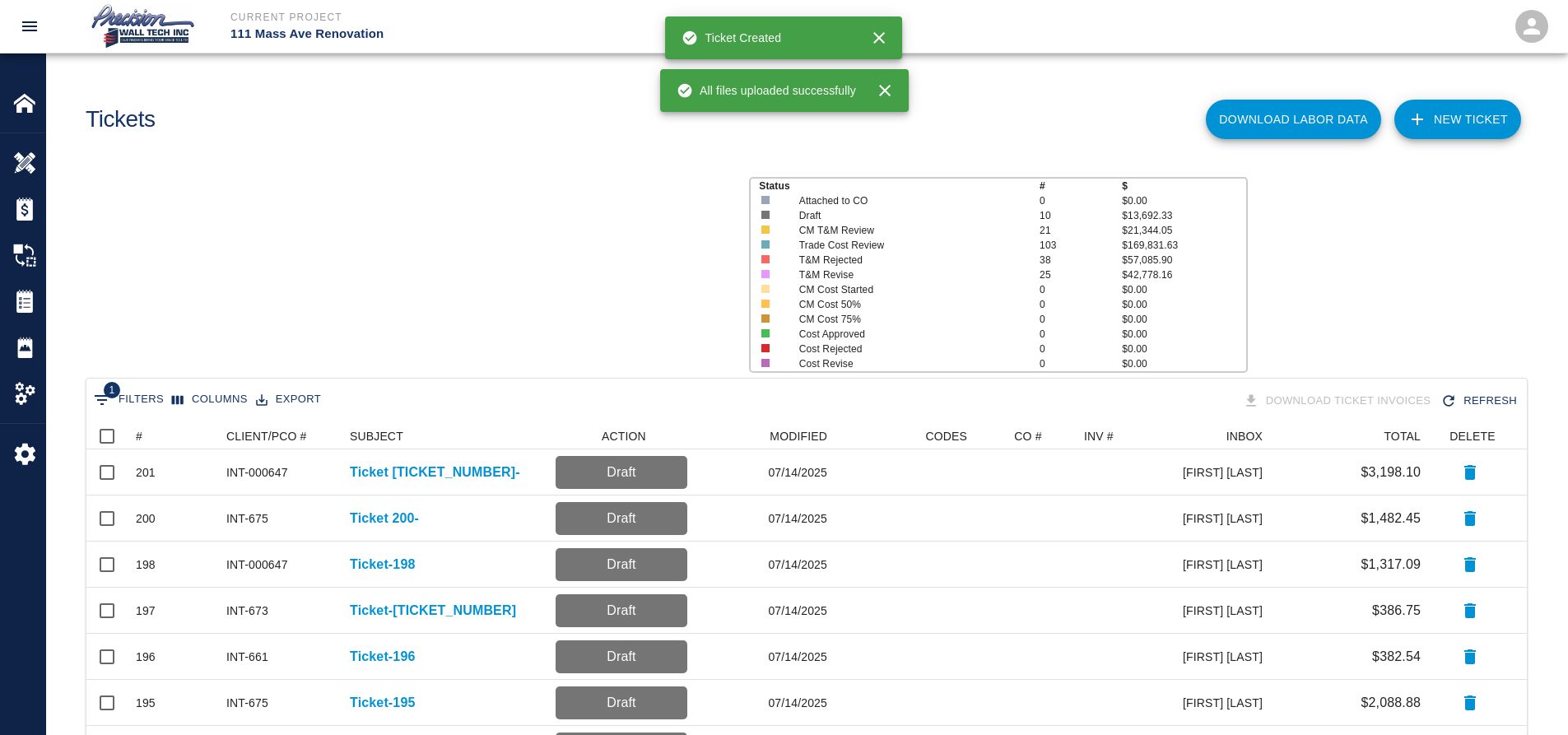 scroll, scrollTop: 13, scrollLeft: 13, axis: both 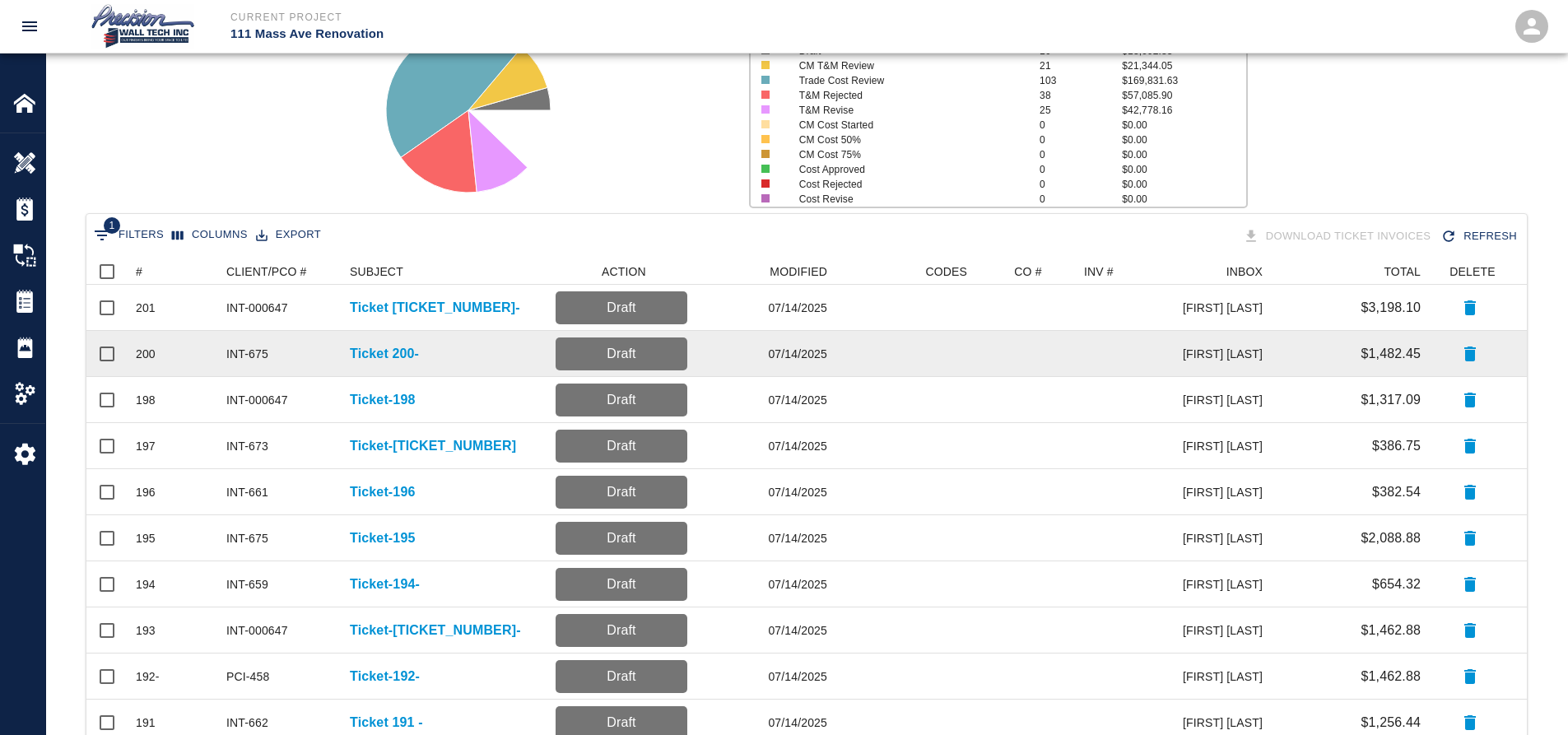 click on "Ticket 200-" at bounding box center [444, 354] 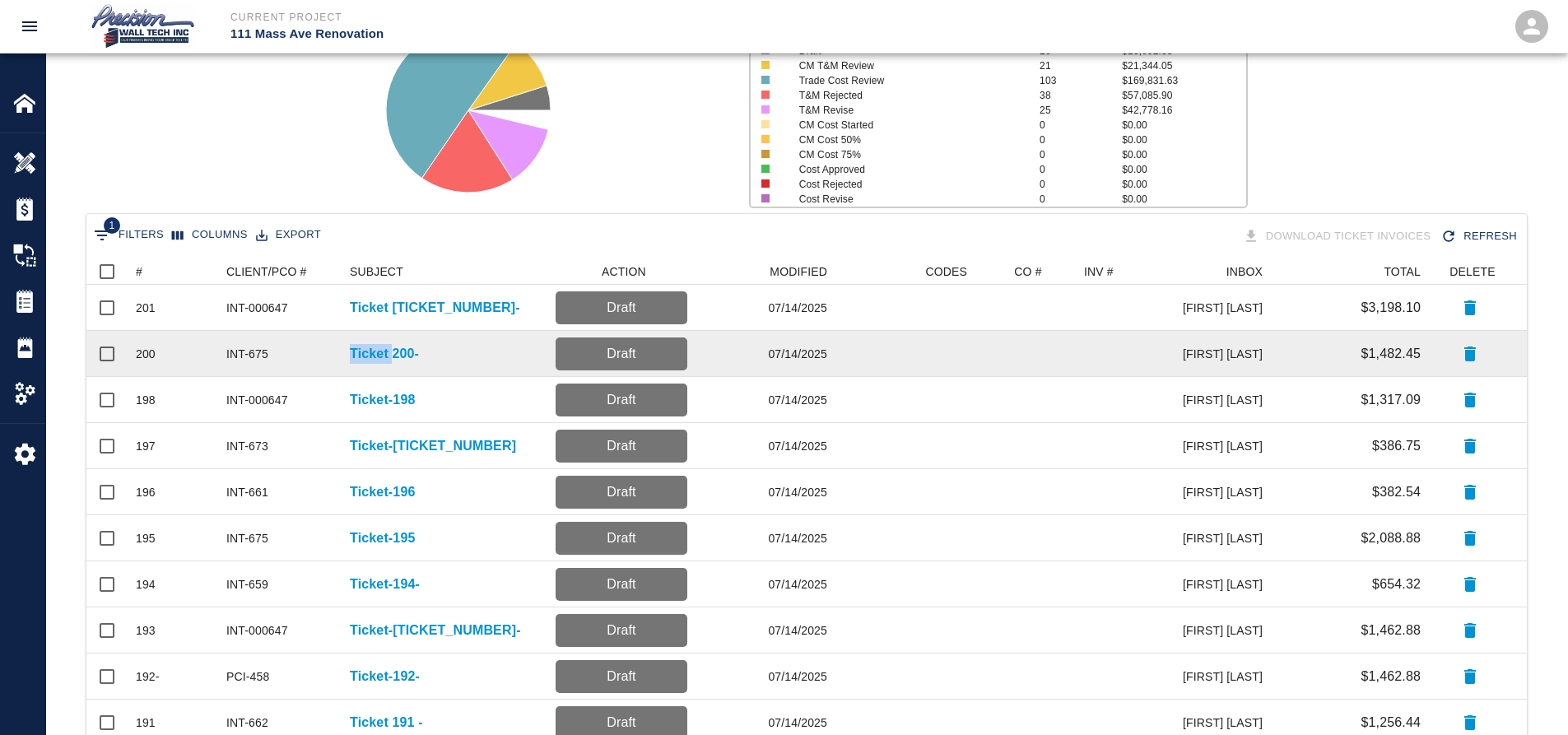 click on "Ticket 200-" at bounding box center (444, 354) 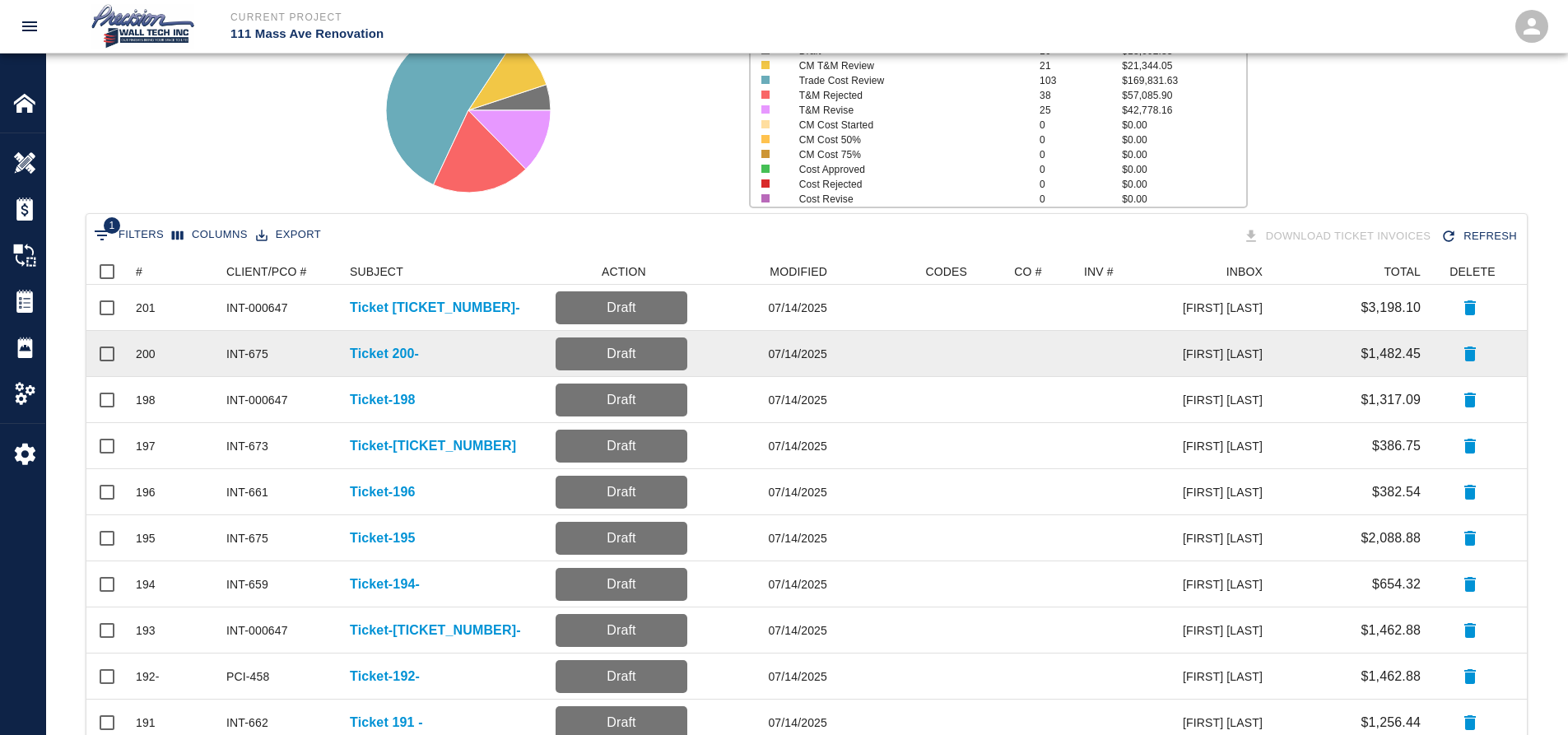 click on "Ticket 200-" at bounding box center [444, 354] 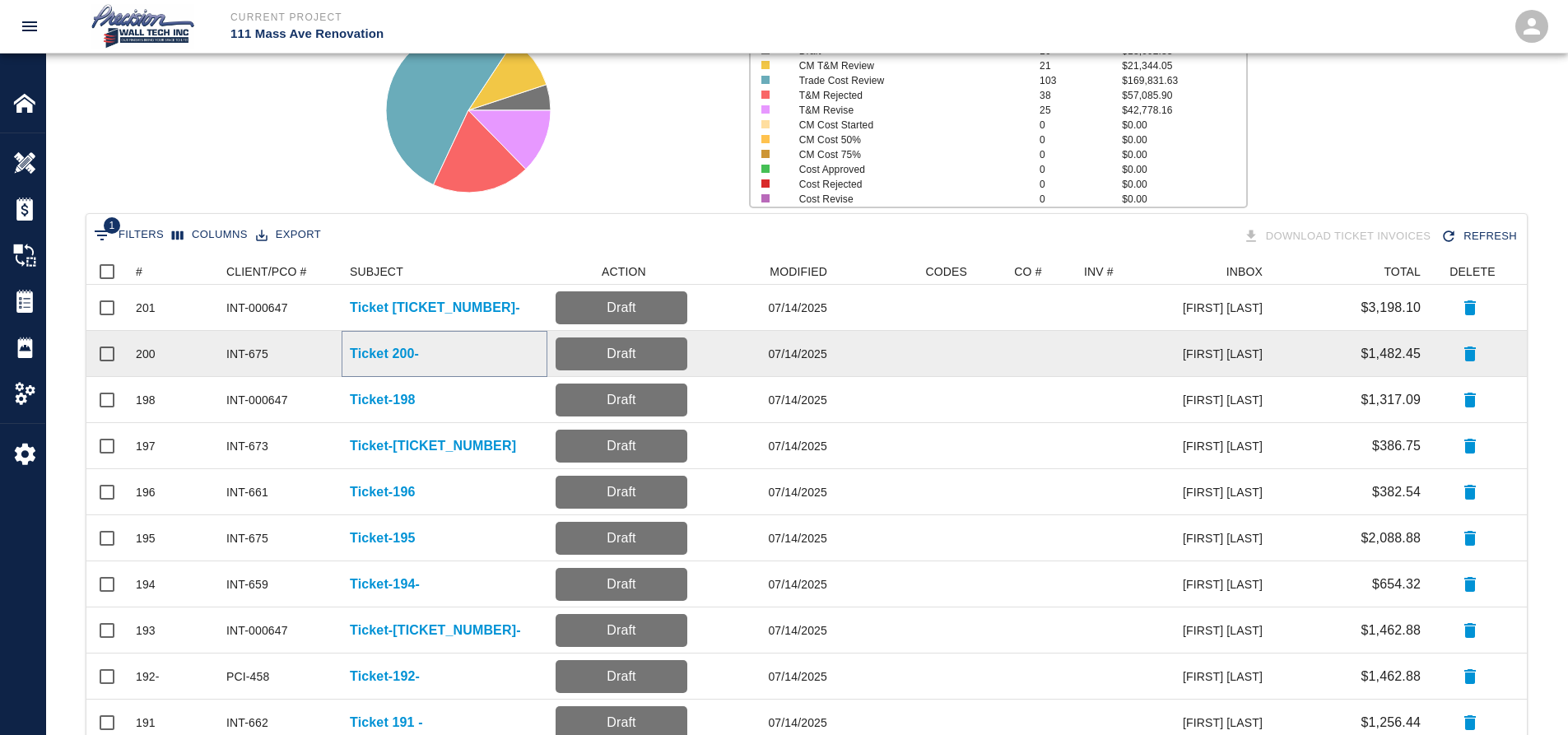 click on "Ticket 200-" at bounding box center (384, 354) 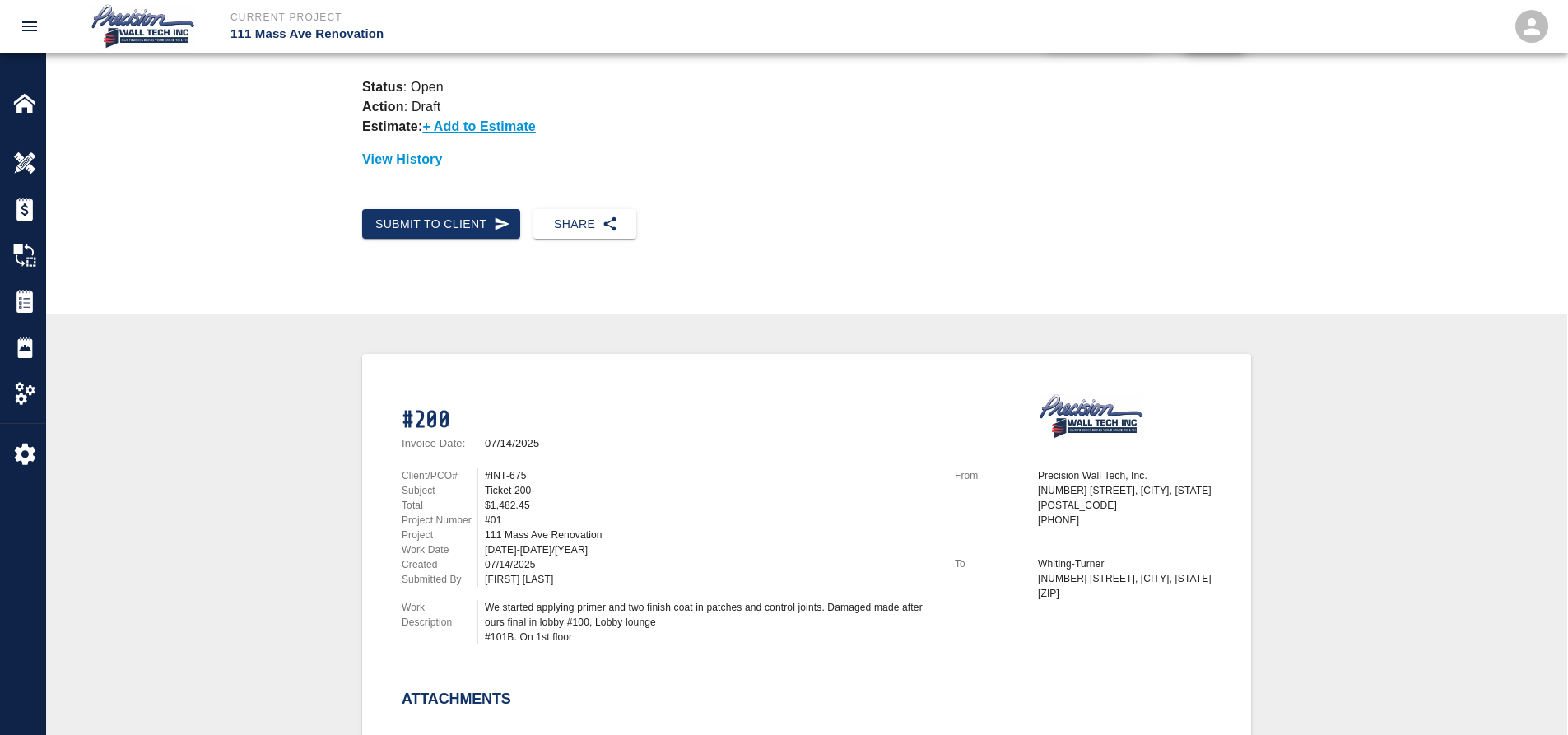 scroll, scrollTop: 0, scrollLeft: 0, axis: both 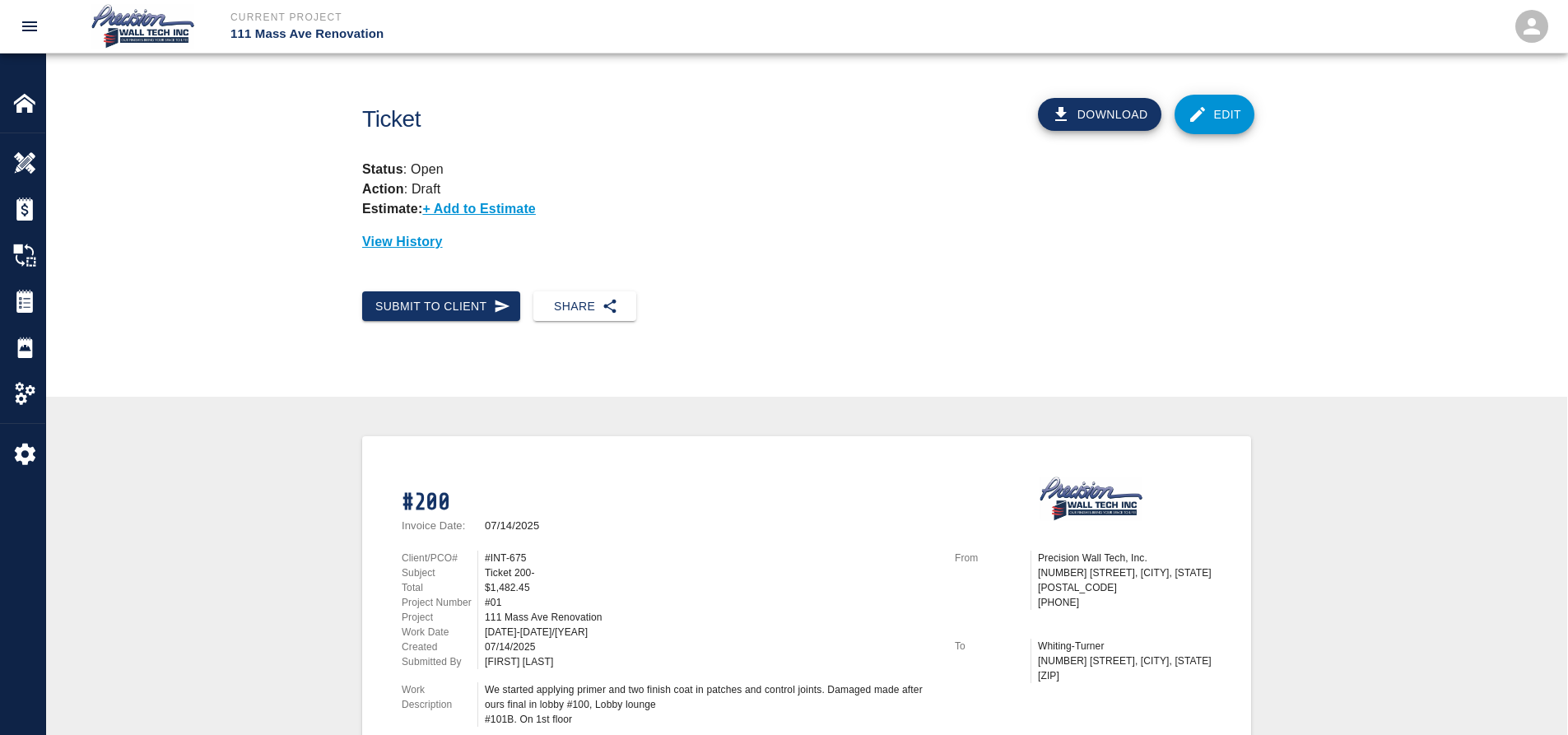 click on "Edit" at bounding box center (1215, 114) 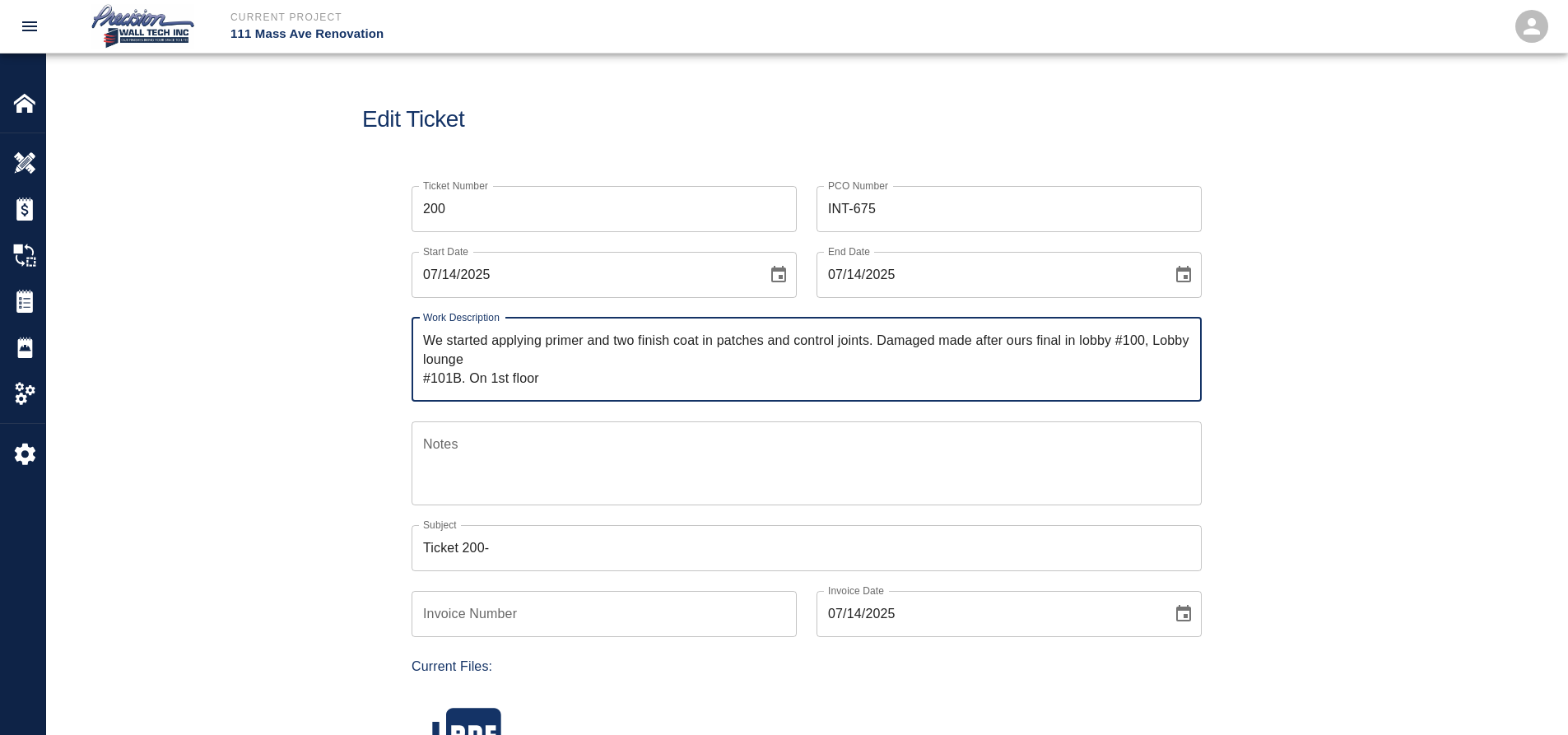 click on "We started applying primer and two finish coat in patches and control joints. Damaged made after ours final in lobby #100, Lobby lounge
#101B. On 1st floor" at bounding box center [807, 359] 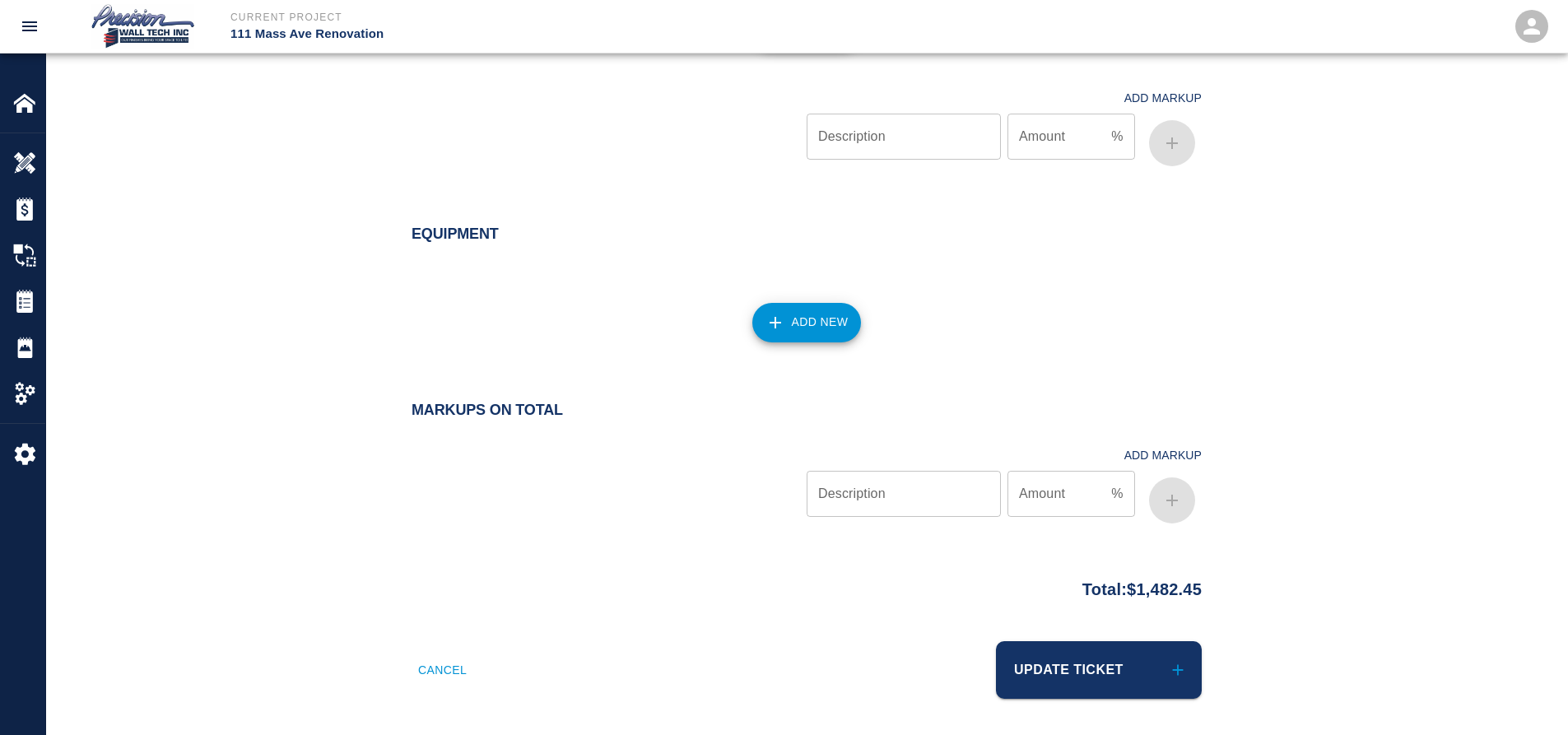 scroll, scrollTop: 1744, scrollLeft: 0, axis: vertical 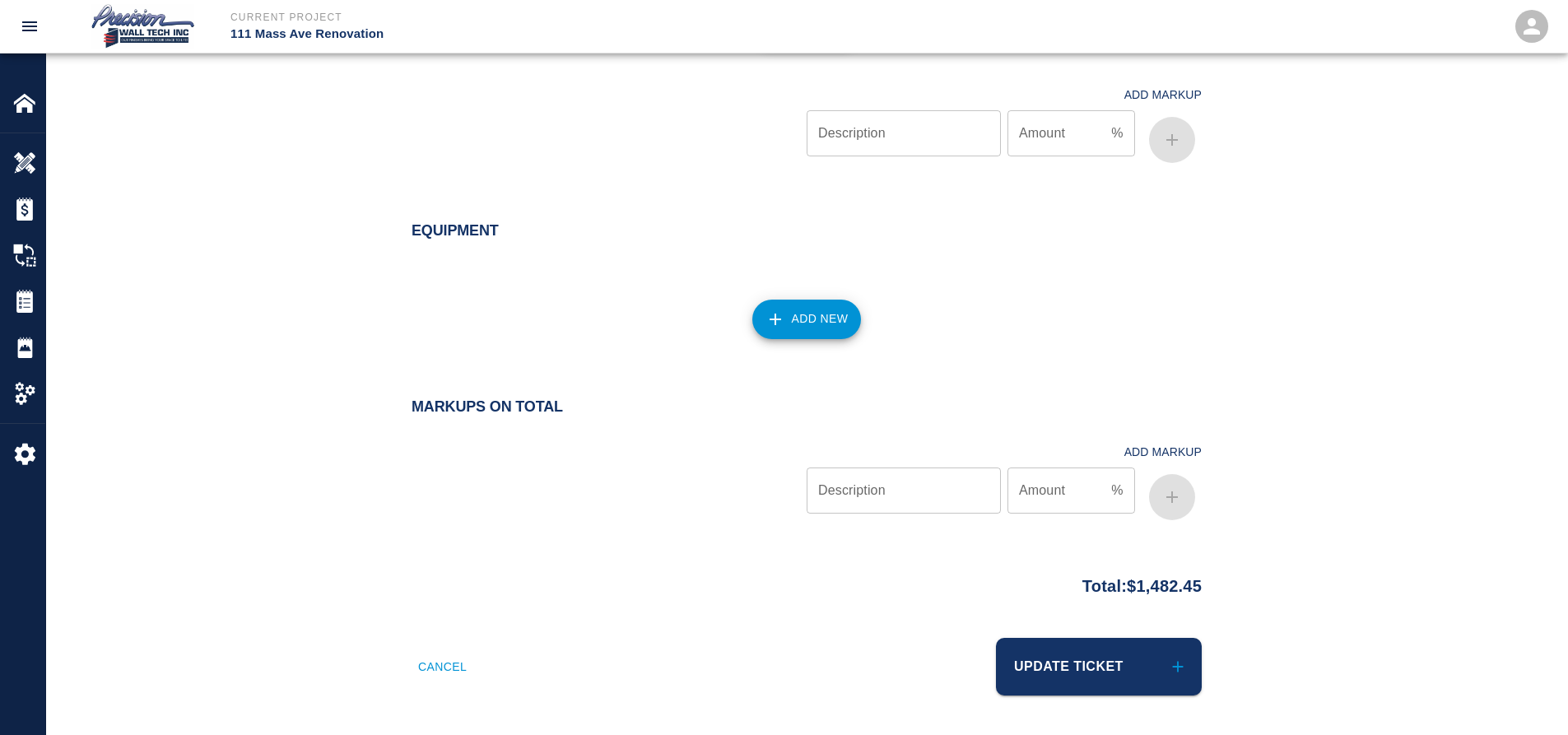 type on "Ticket 200, 7/11/2025
We started applying primer and two finish coat in patches and control joints. Damaged made after ours final in lobby #100, Lobby lounge
#101B. On 1st floor" 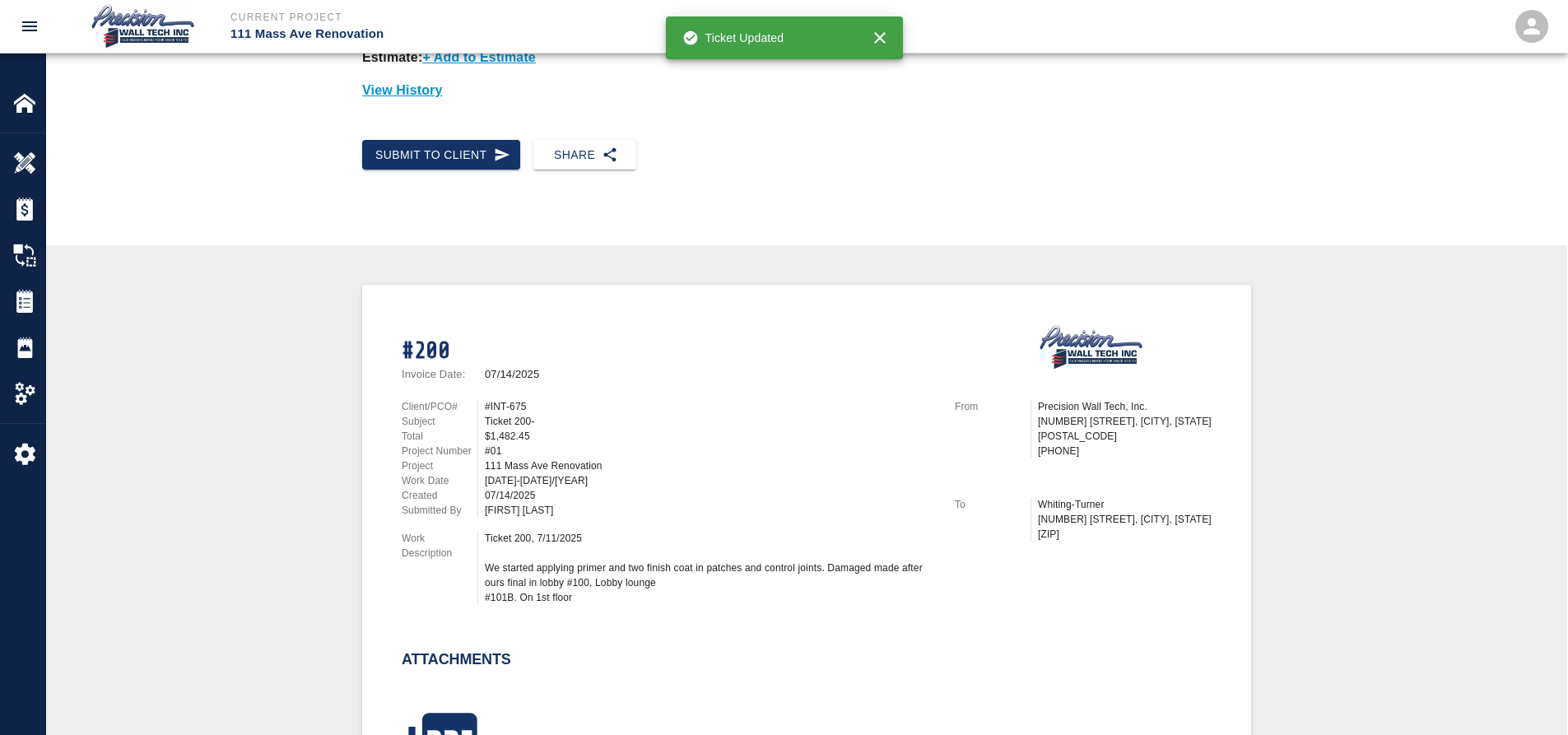 scroll, scrollTop: 0, scrollLeft: 0, axis: both 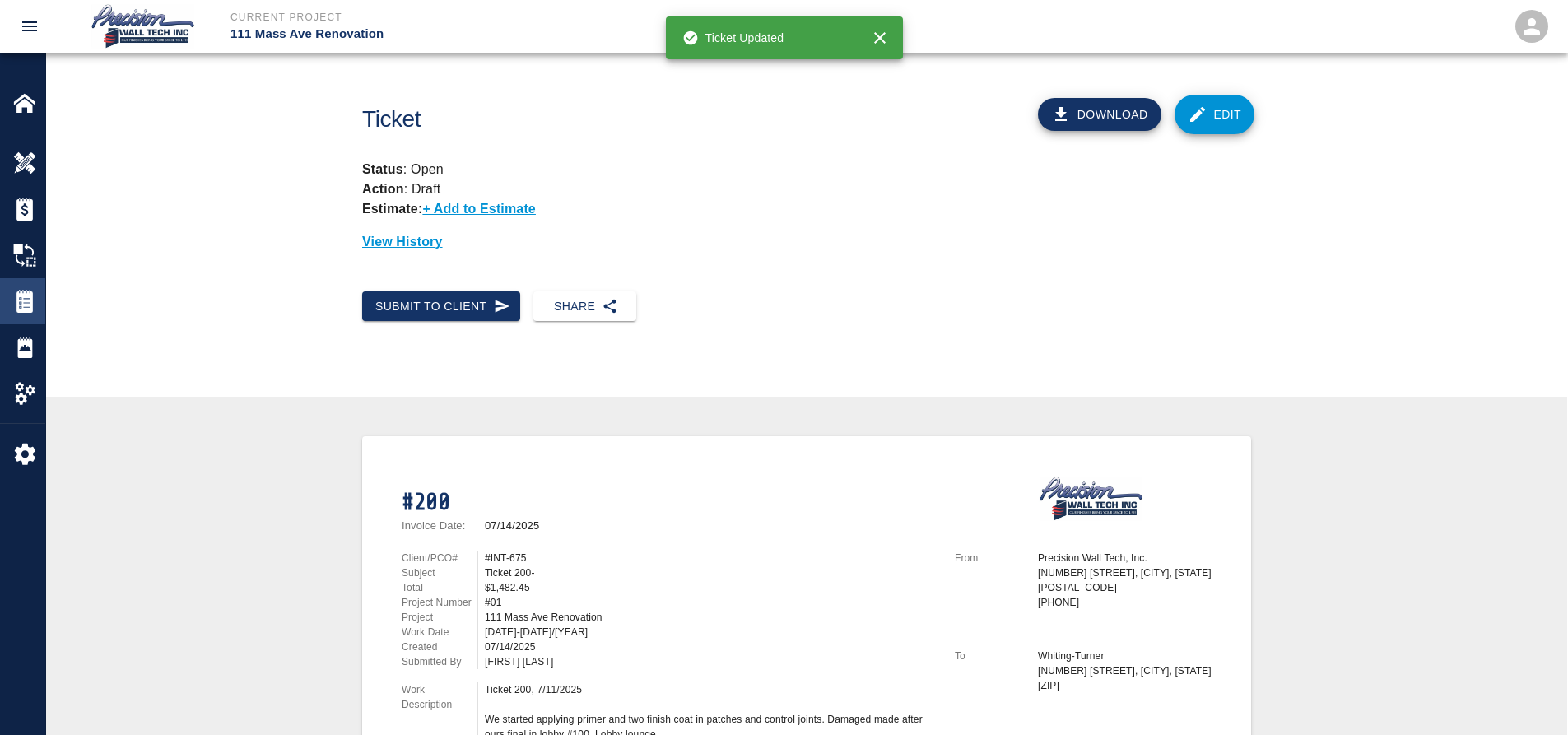 click at bounding box center [25, 301] 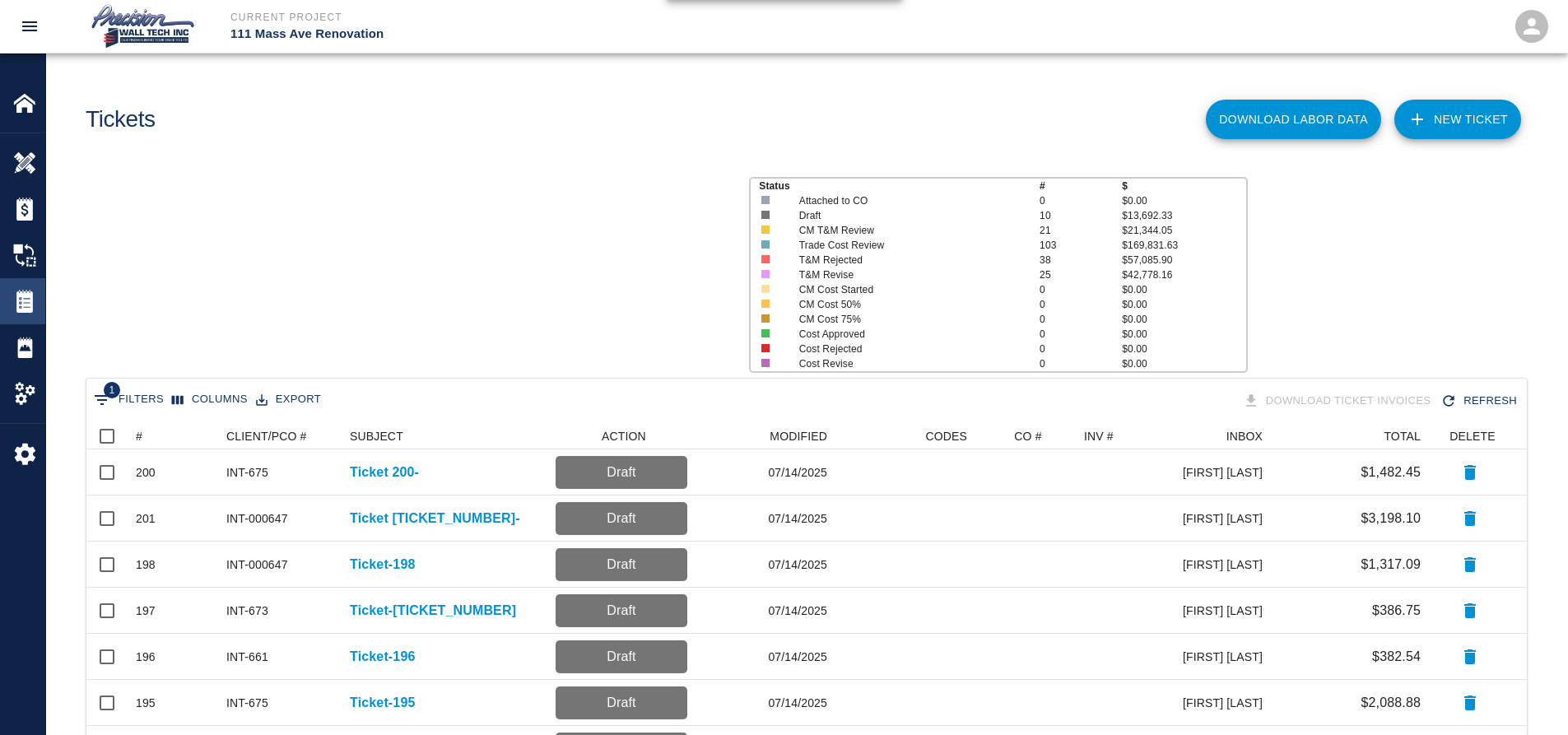 scroll, scrollTop: 13, scrollLeft: 13, axis: both 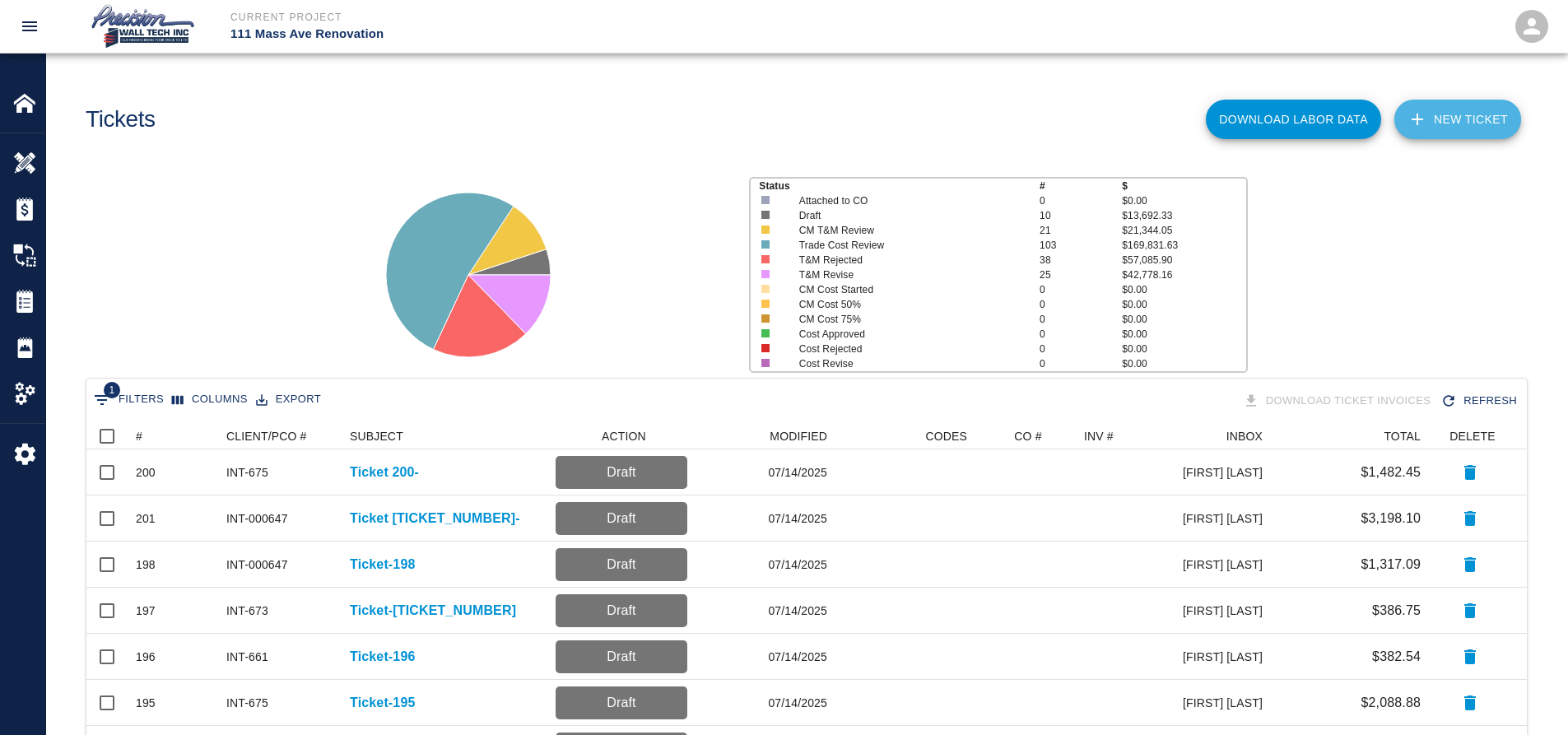 click on "NEW TICKET" at bounding box center [1458, 119] 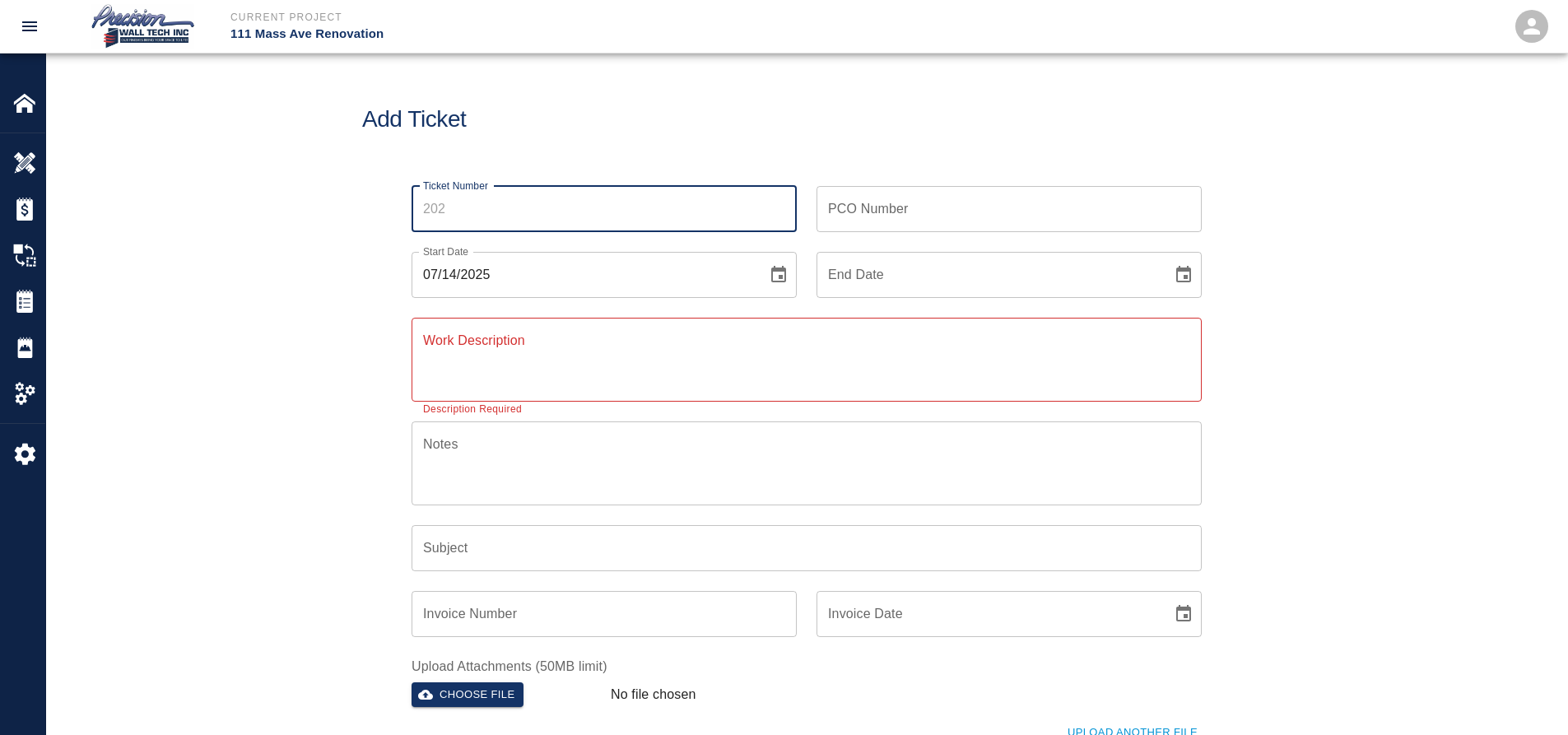 click on "Ticket Number" at bounding box center [604, 209] 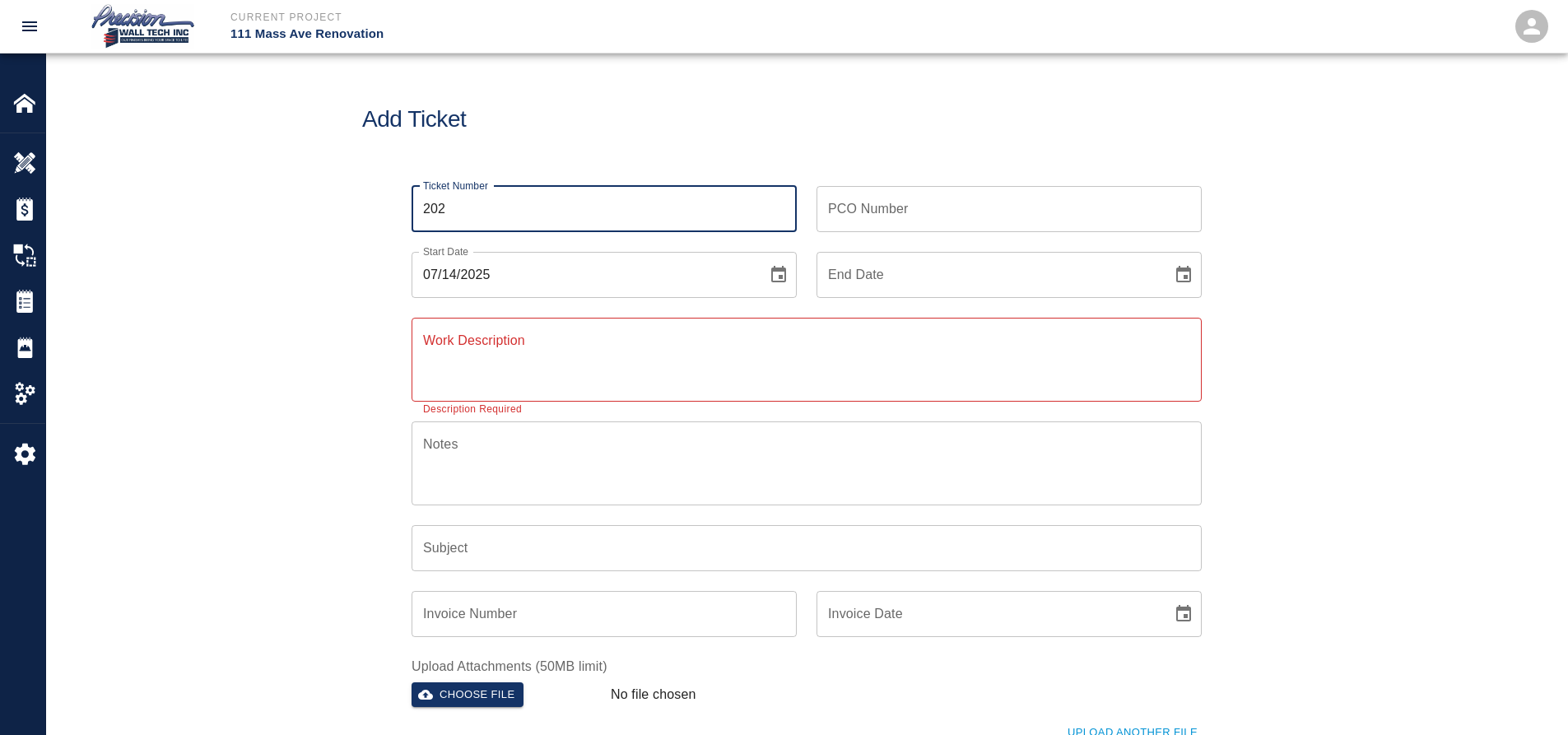 type on "202" 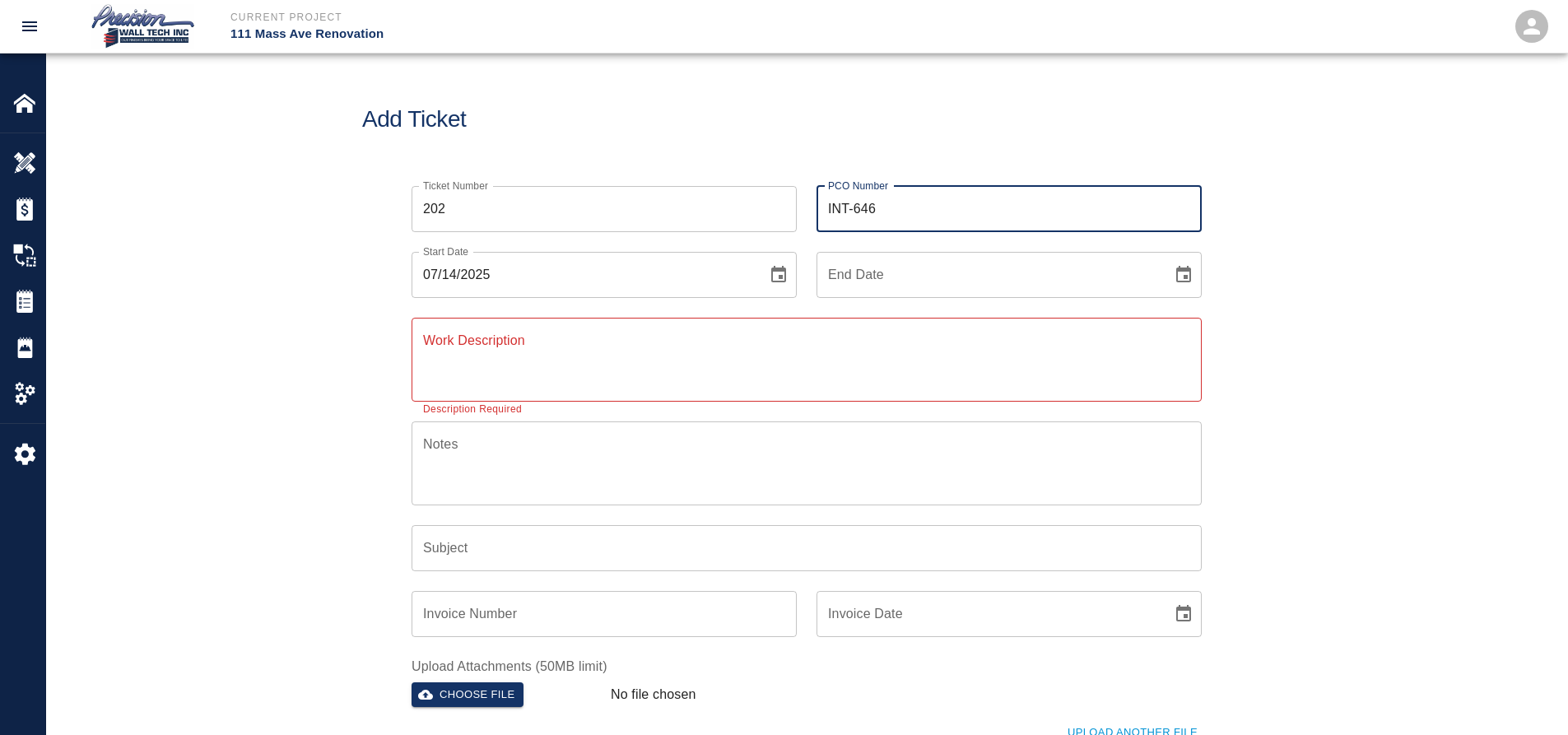 type on "INT-646" 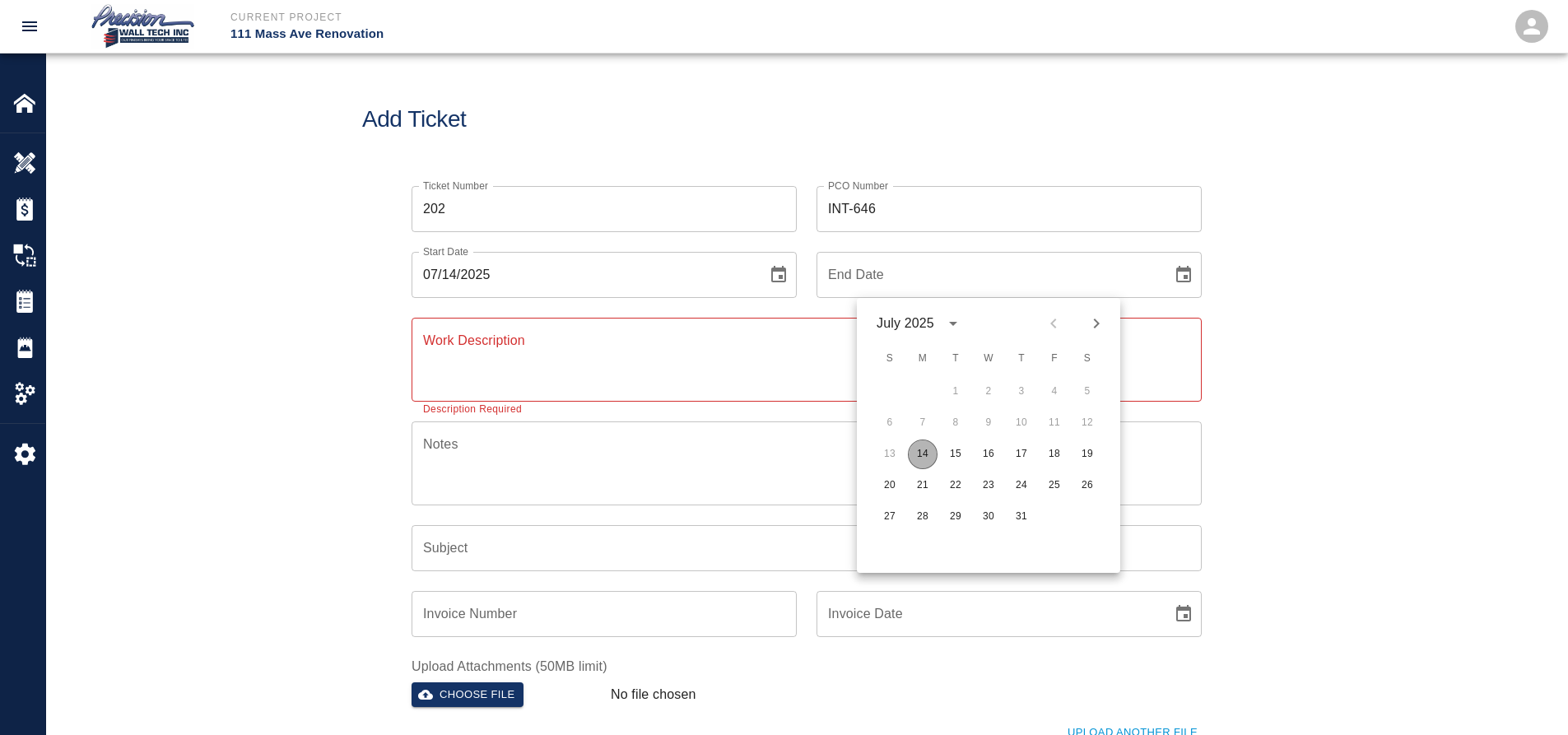 click on "14" at bounding box center (923, 454) 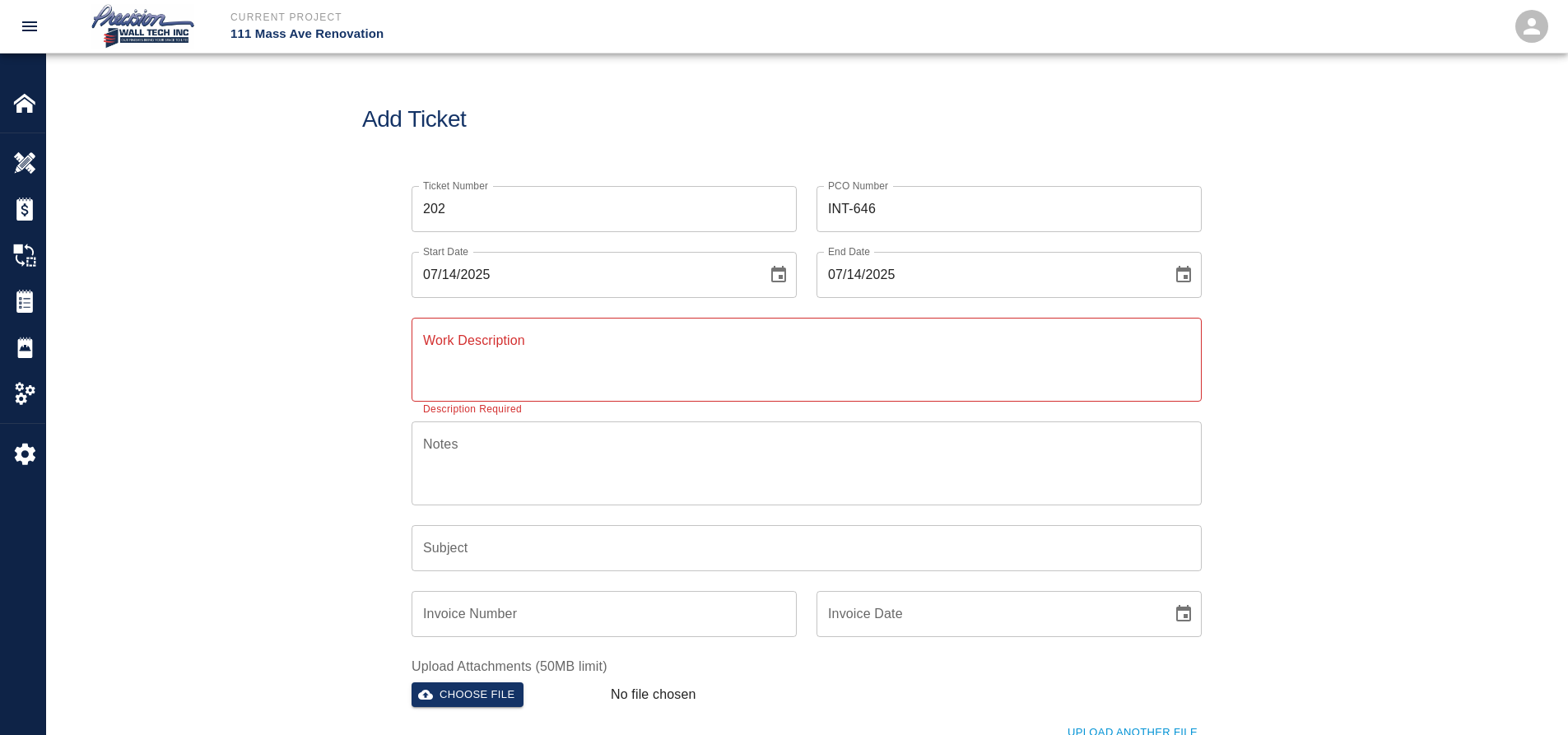 click on "x Work Description" at bounding box center (807, 360) 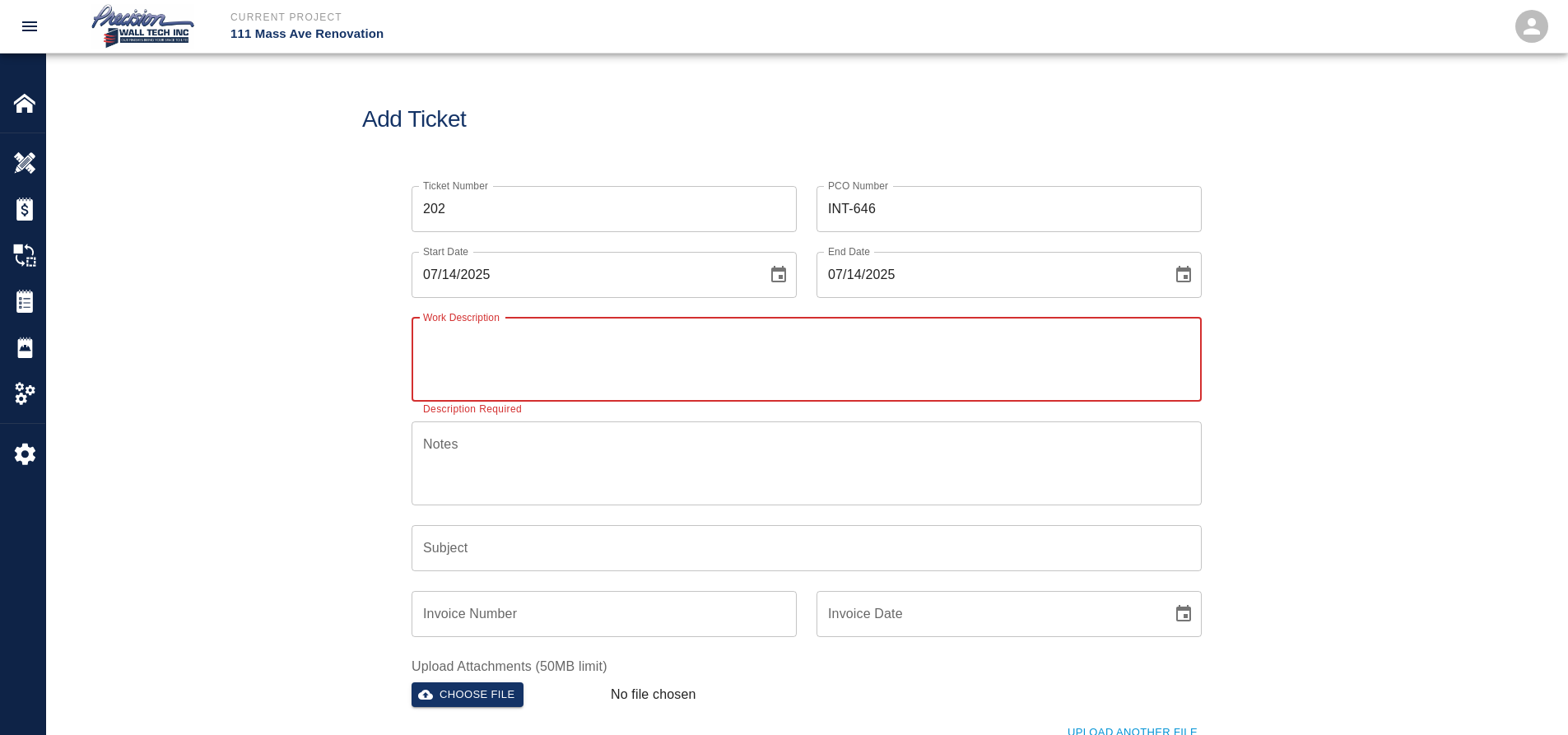 click on "Work Description" at bounding box center [807, 359] 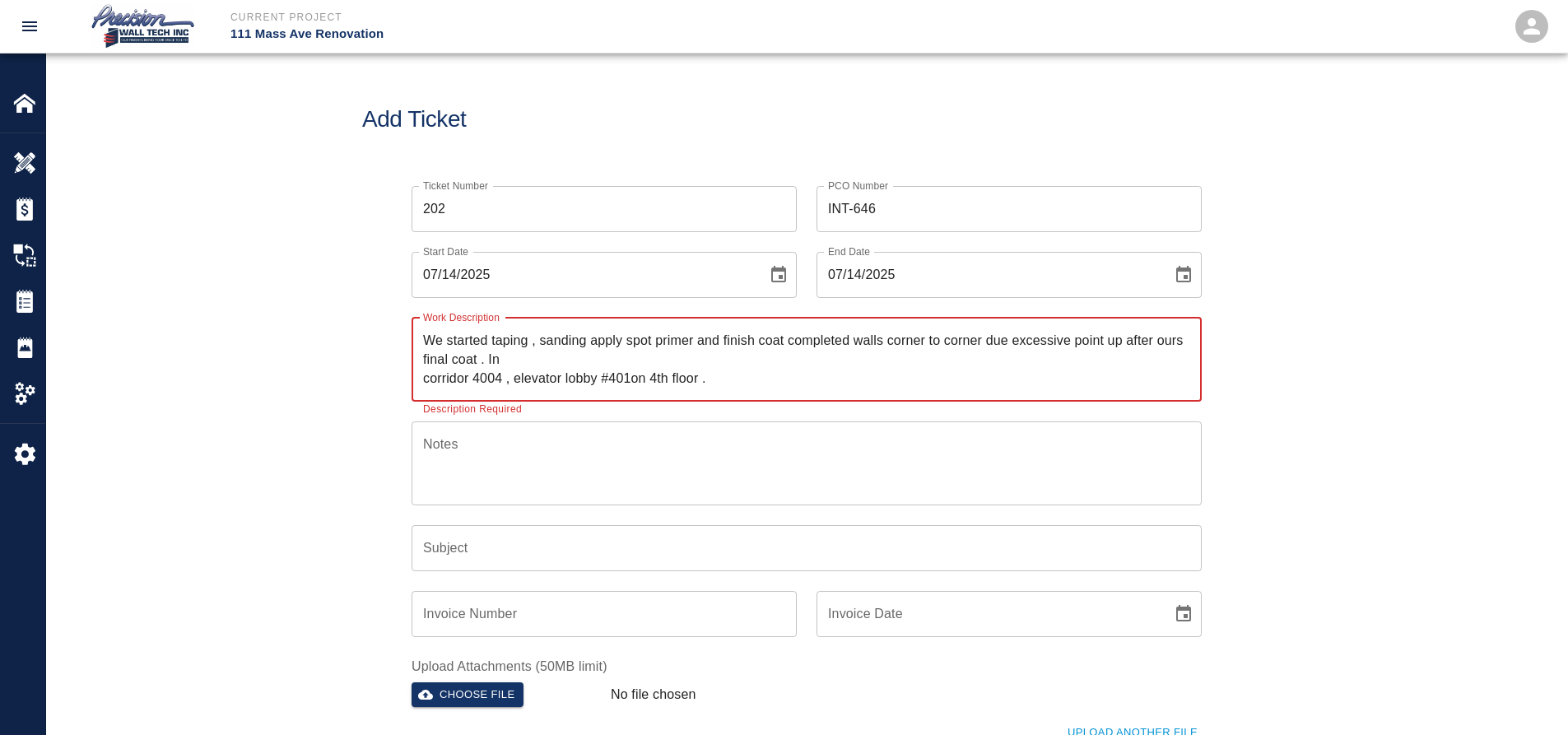 click on "Notes" at bounding box center [807, 463] 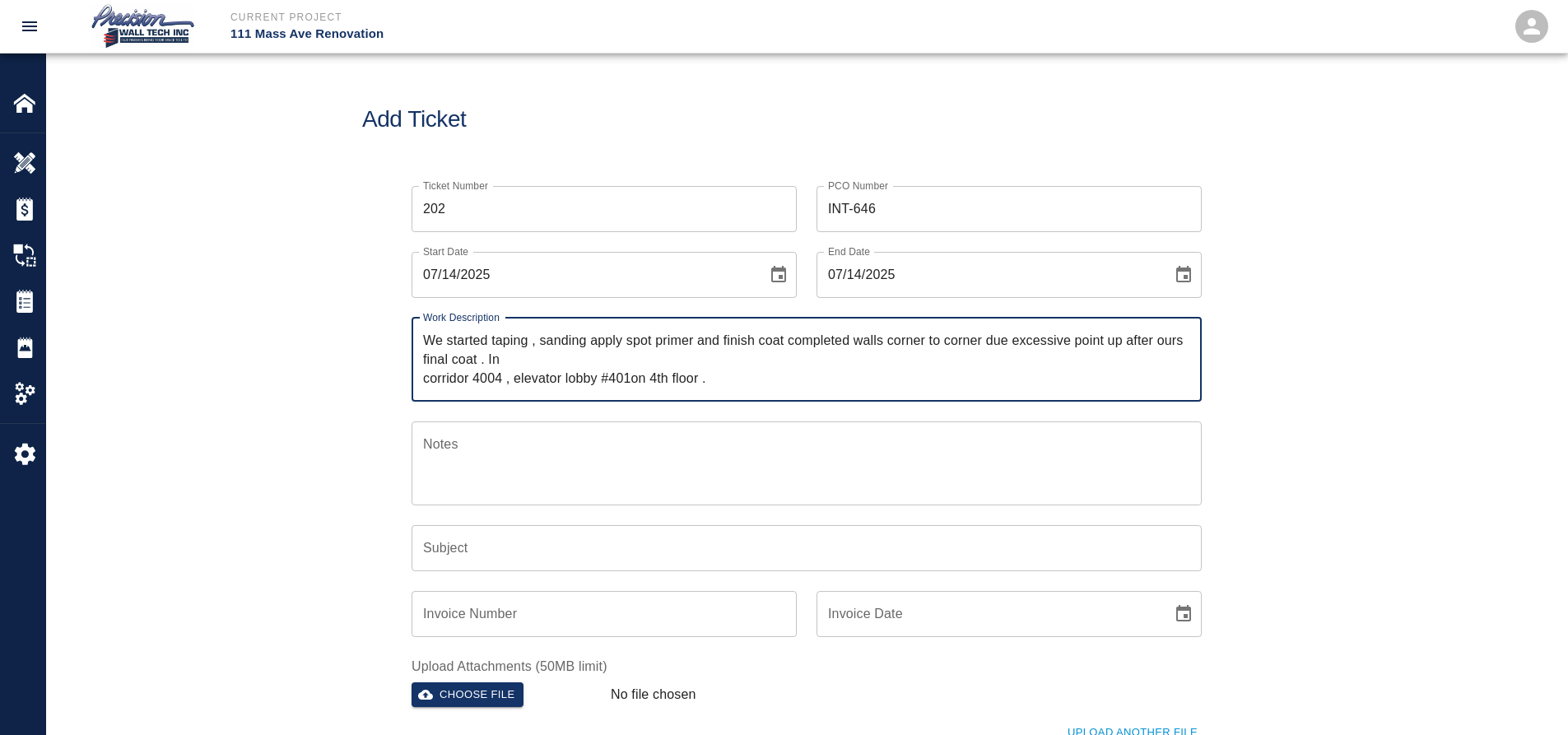 click on "We started taping , sanding apply spot primer and finish coat completed walls corner to corner due excessive point up after ours final coat . In
corridor 4004 , elevator lobby #401on 4th floor ." at bounding box center (807, 359) 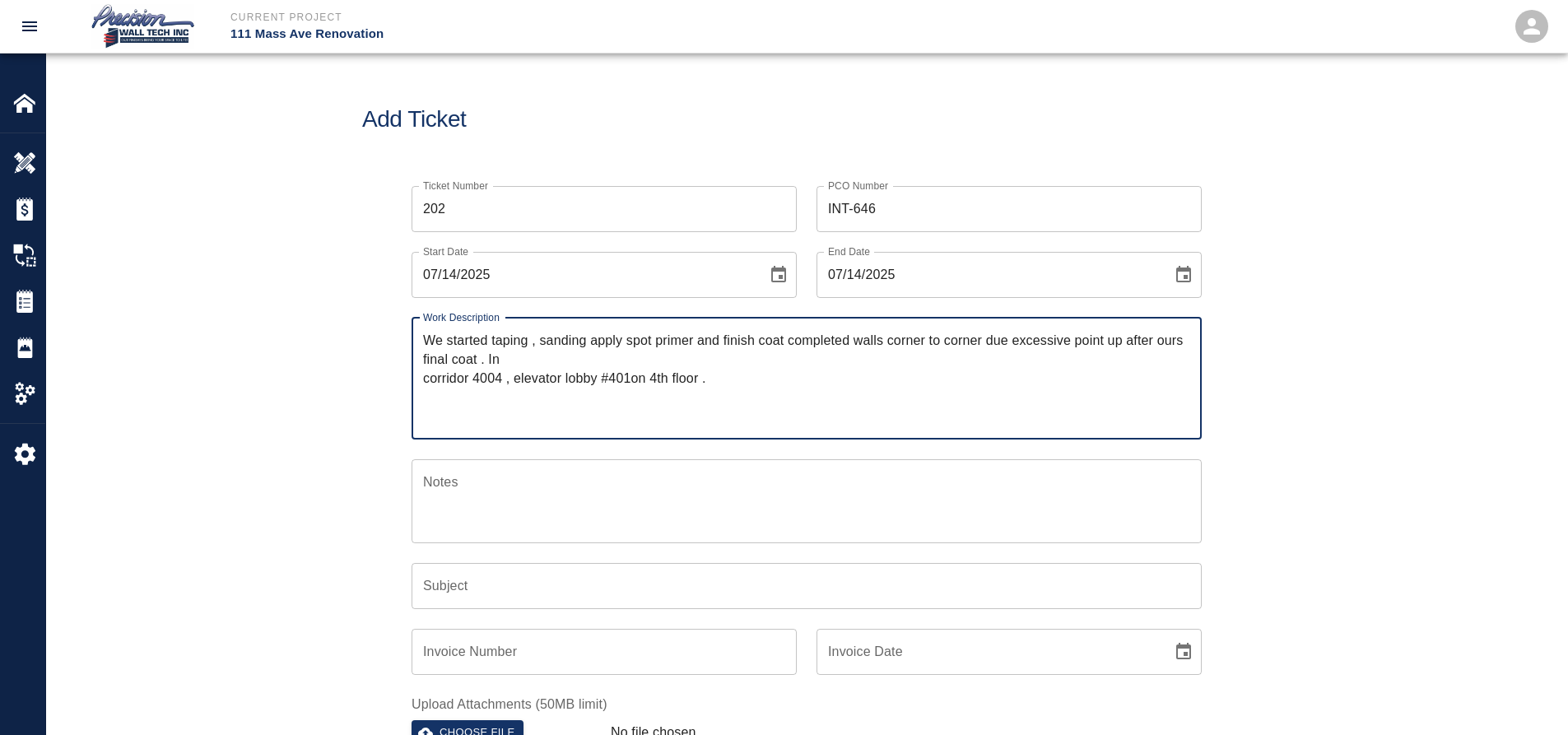 click on "We started taping , sanding apply spot primer and finish coat completed walls corner to corner due excessive point up after ours final coat . In
corridor 4004 , elevator lobby #401on 4th floor ." at bounding box center [807, 378] 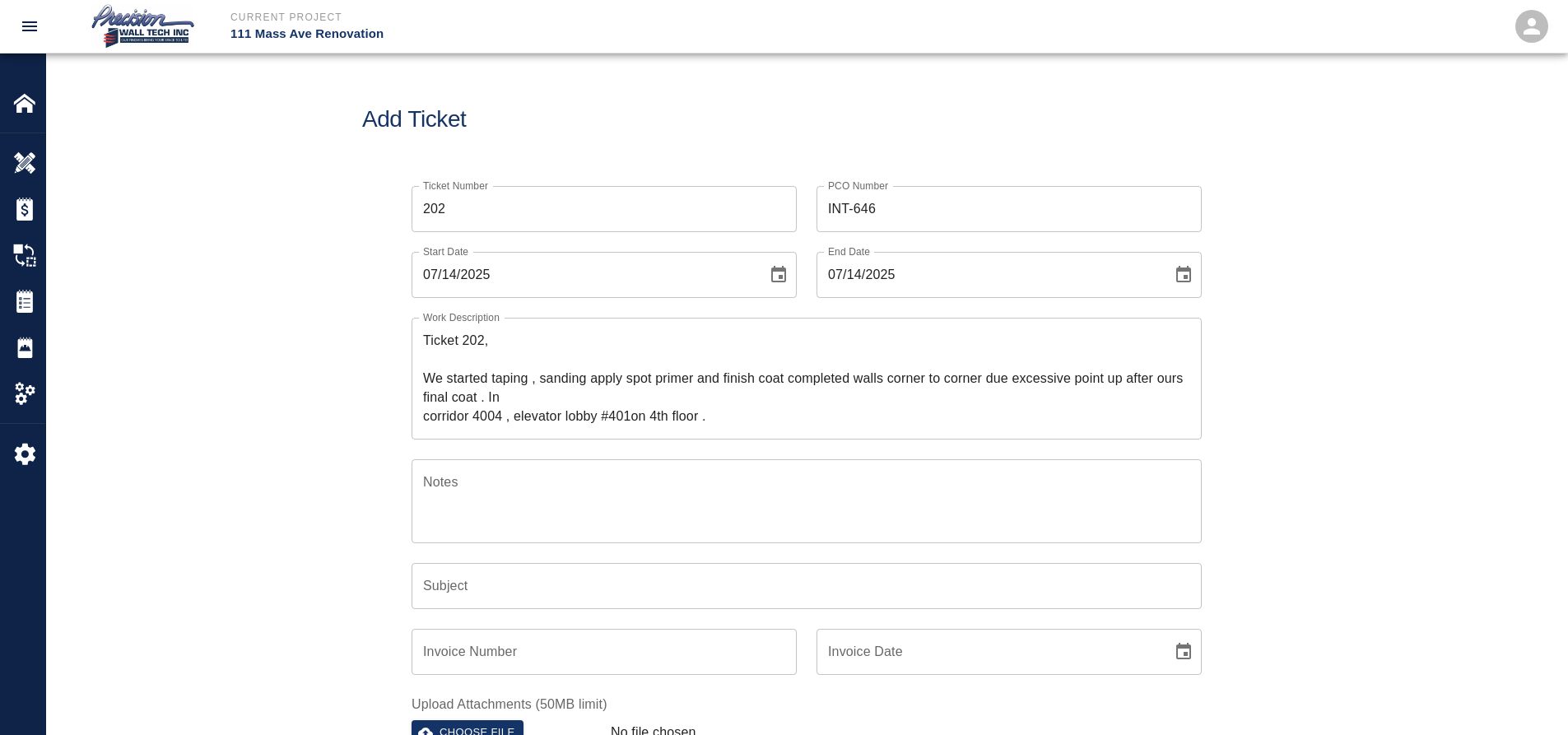 click on "Ticket 202,
We started taping , sanding apply spot primer and finish coat completed walls corner to corner due excessive point up after ours final coat . In
corridor 4004 , elevator lobby #401on 4th floor ." at bounding box center (807, 378) 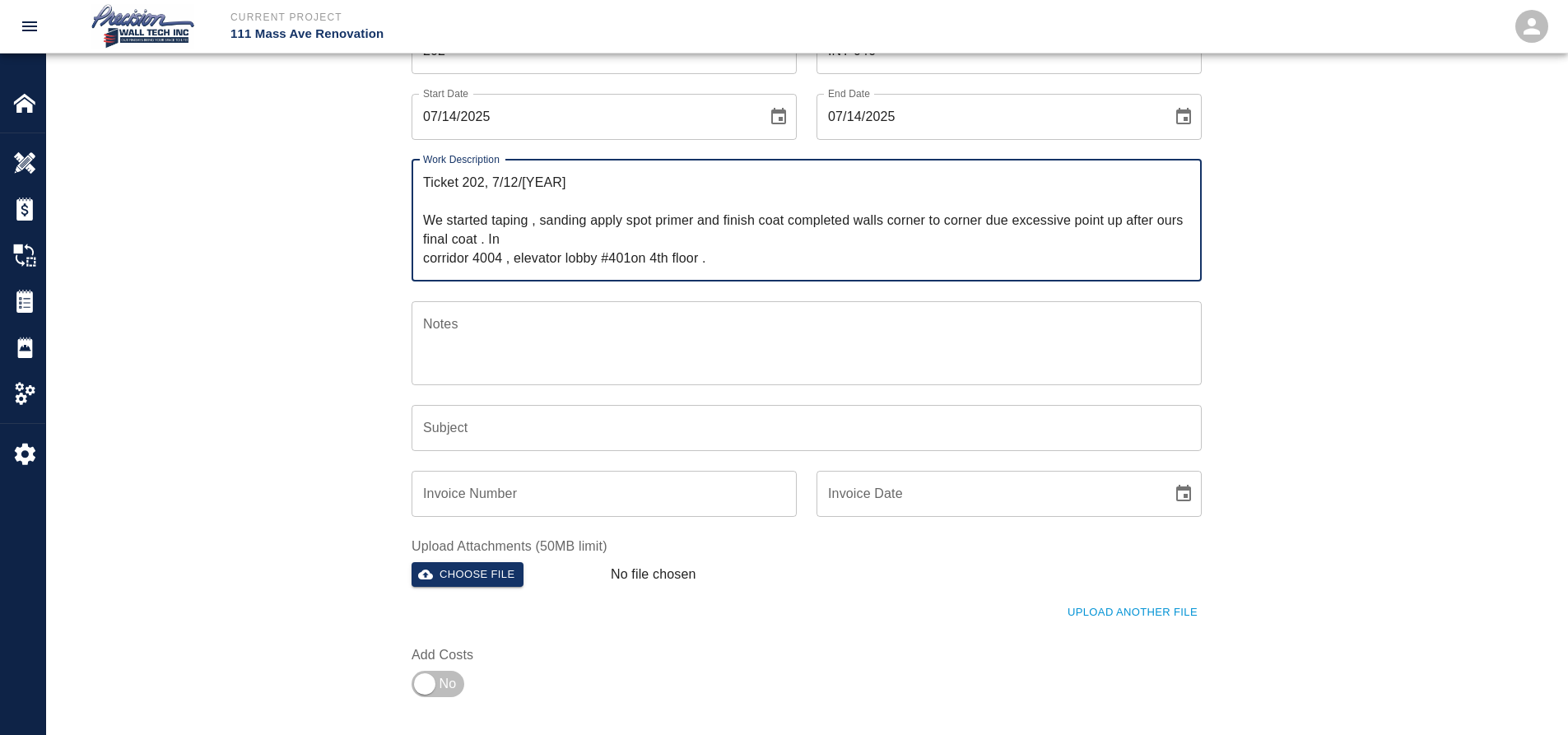 scroll, scrollTop: 165, scrollLeft: 0, axis: vertical 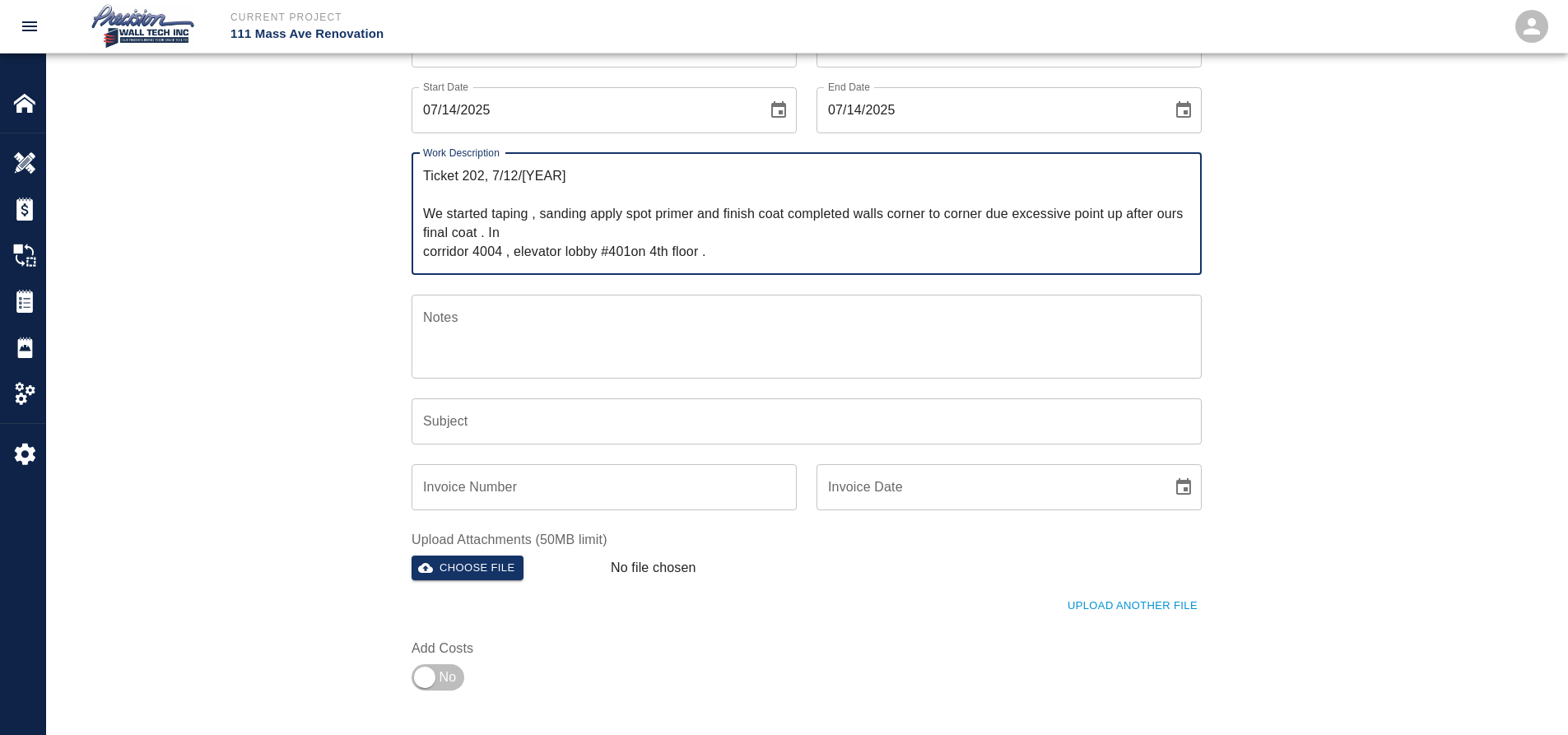 type on "Ticket 202, 7/12/2025
We started taping , sanding apply spot primer and finish coat completed walls corner to corner due excessive point up after ours final coat . In
corridor 4004 , elevator lobby #401on 4th floor ." 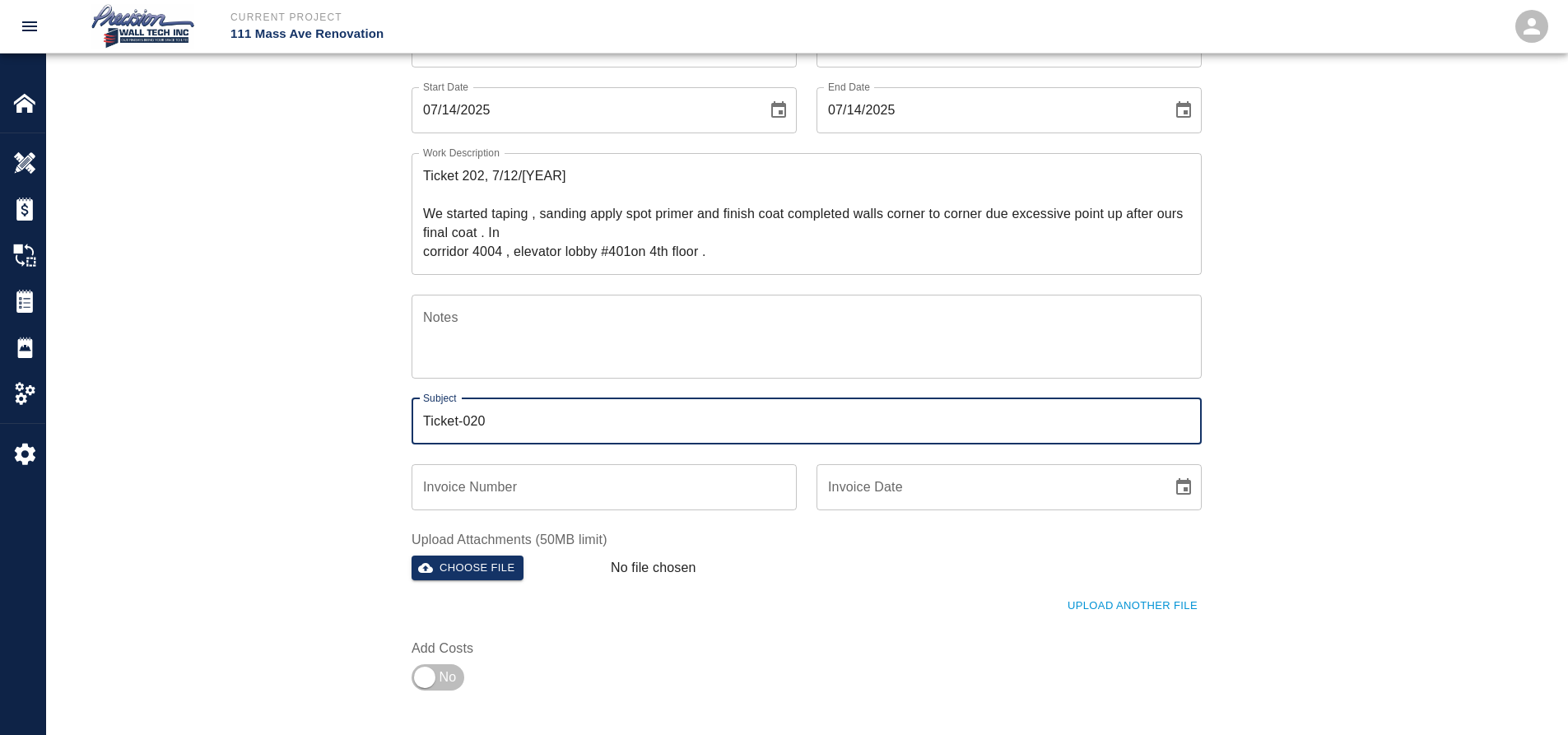 type on "Ticket-020" 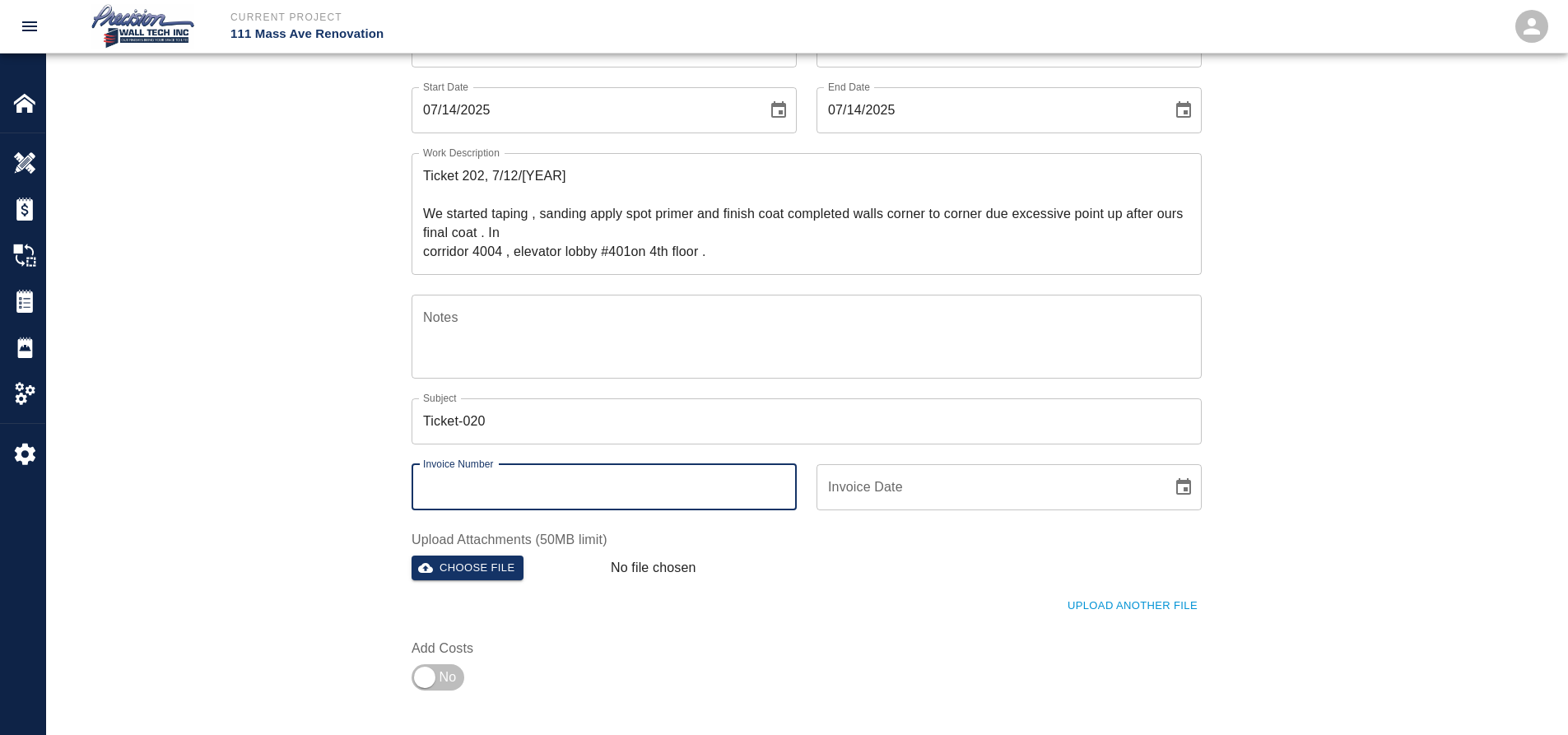 drag, startPoint x: 509, startPoint y: 500, endPoint x: 523, endPoint y: 496, distance: 14.56022 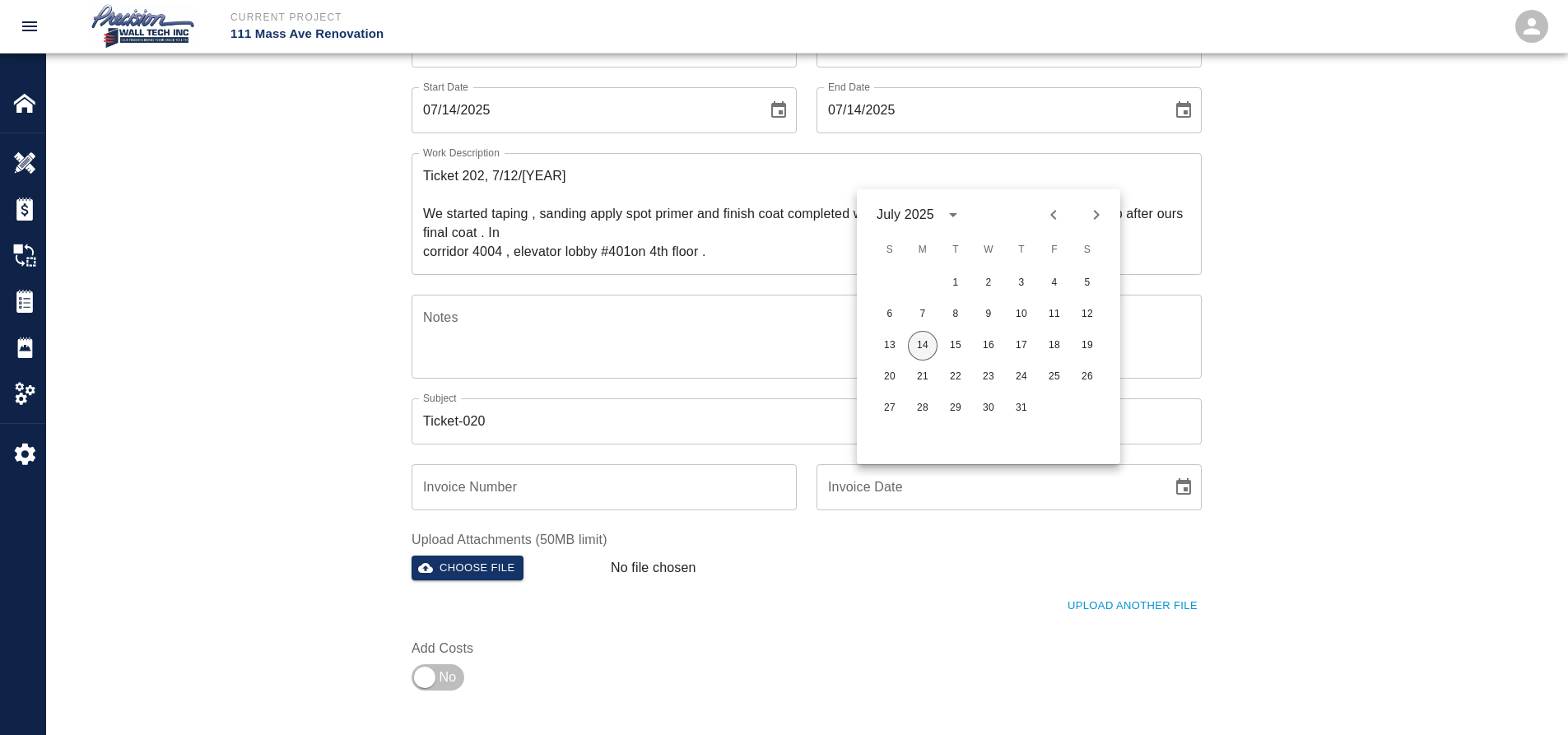 click on "14" at bounding box center [923, 346] 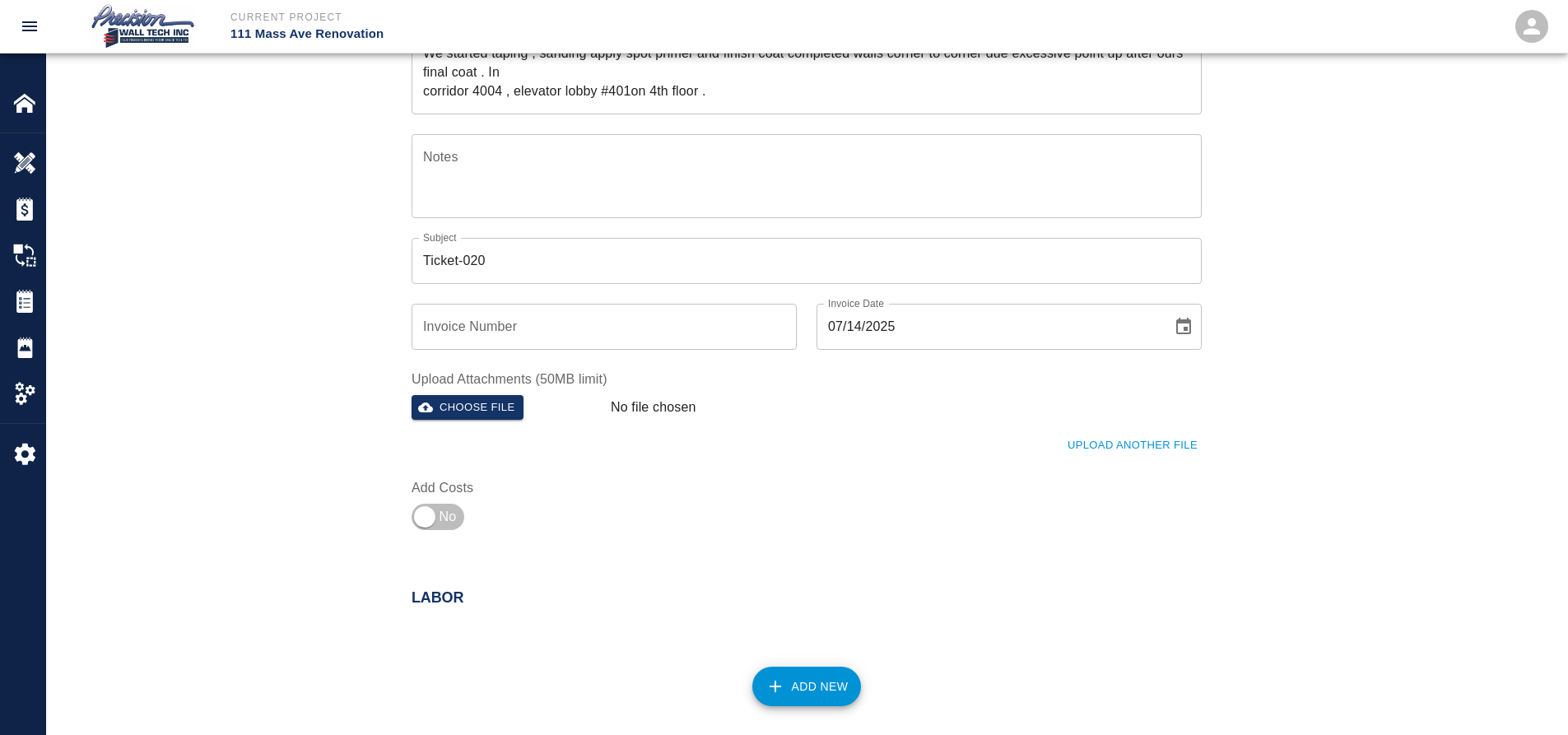 scroll, scrollTop: 329, scrollLeft: 0, axis: vertical 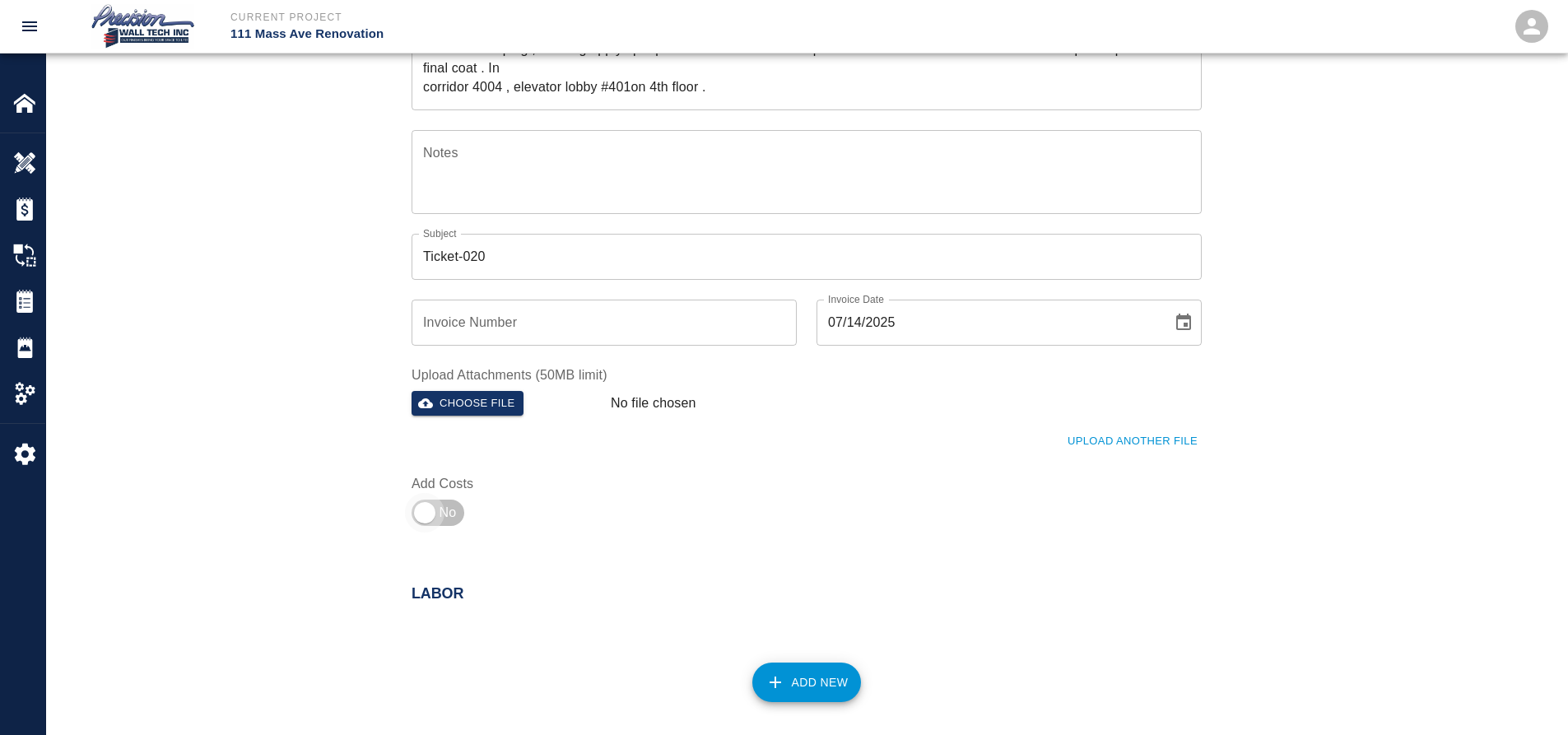 drag, startPoint x: 421, startPoint y: 528, endPoint x: 445, endPoint y: 508, distance: 31.241 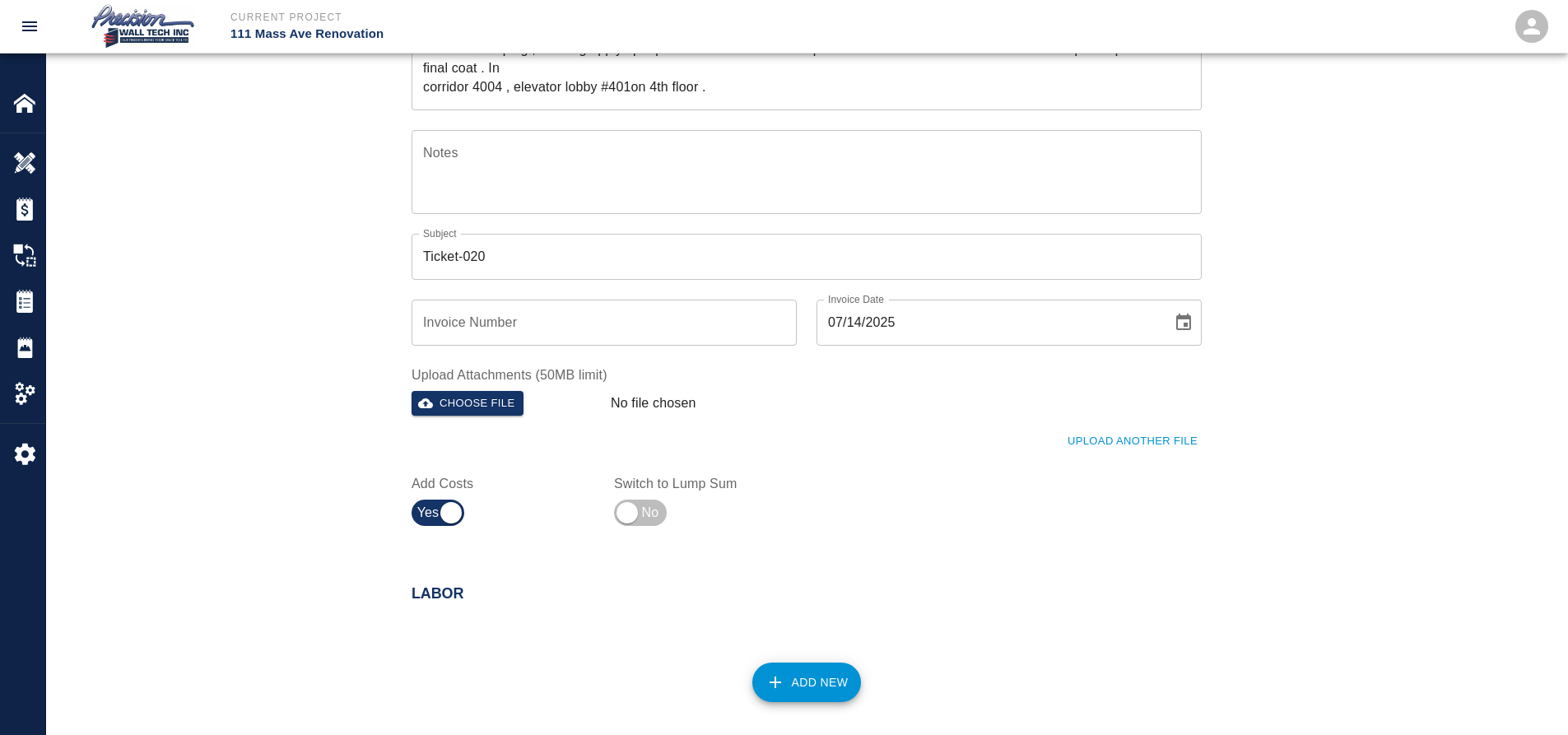 click on "Upload Attachments (50MB limit) Choose file No file chosen Upload Another File" at bounding box center (797, 400) 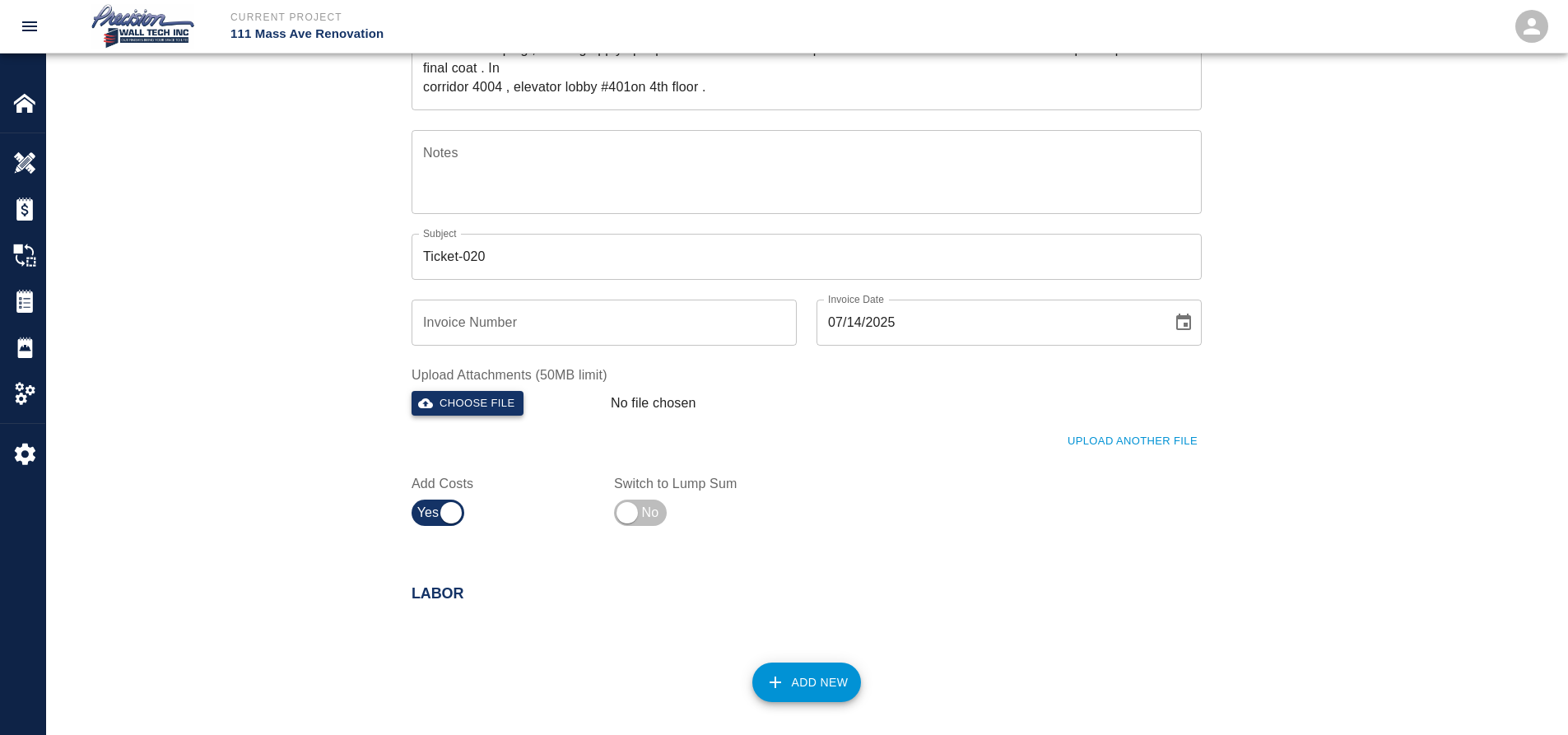click on "Choose file" at bounding box center [468, 403] 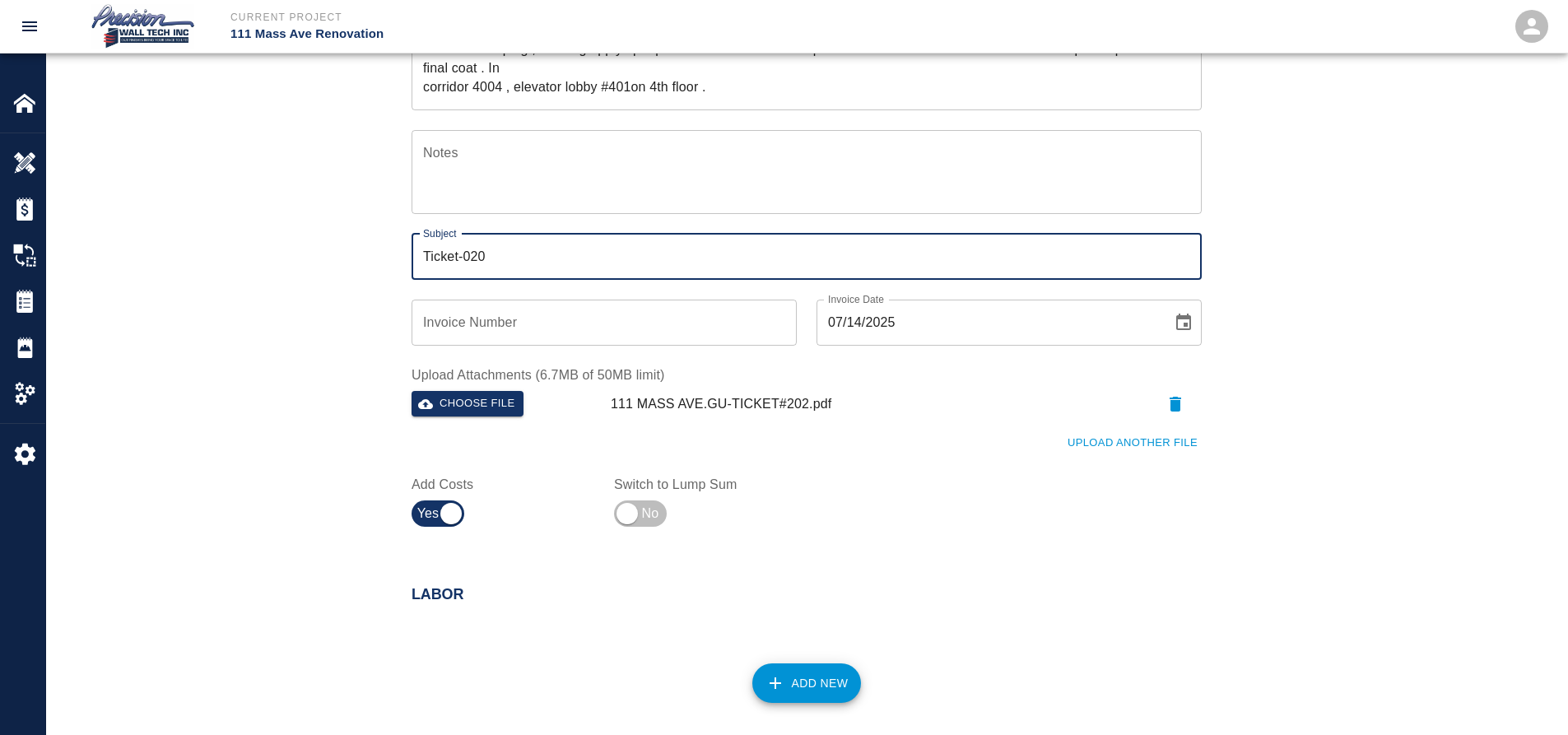click on "Ticket-020" at bounding box center (807, 257) 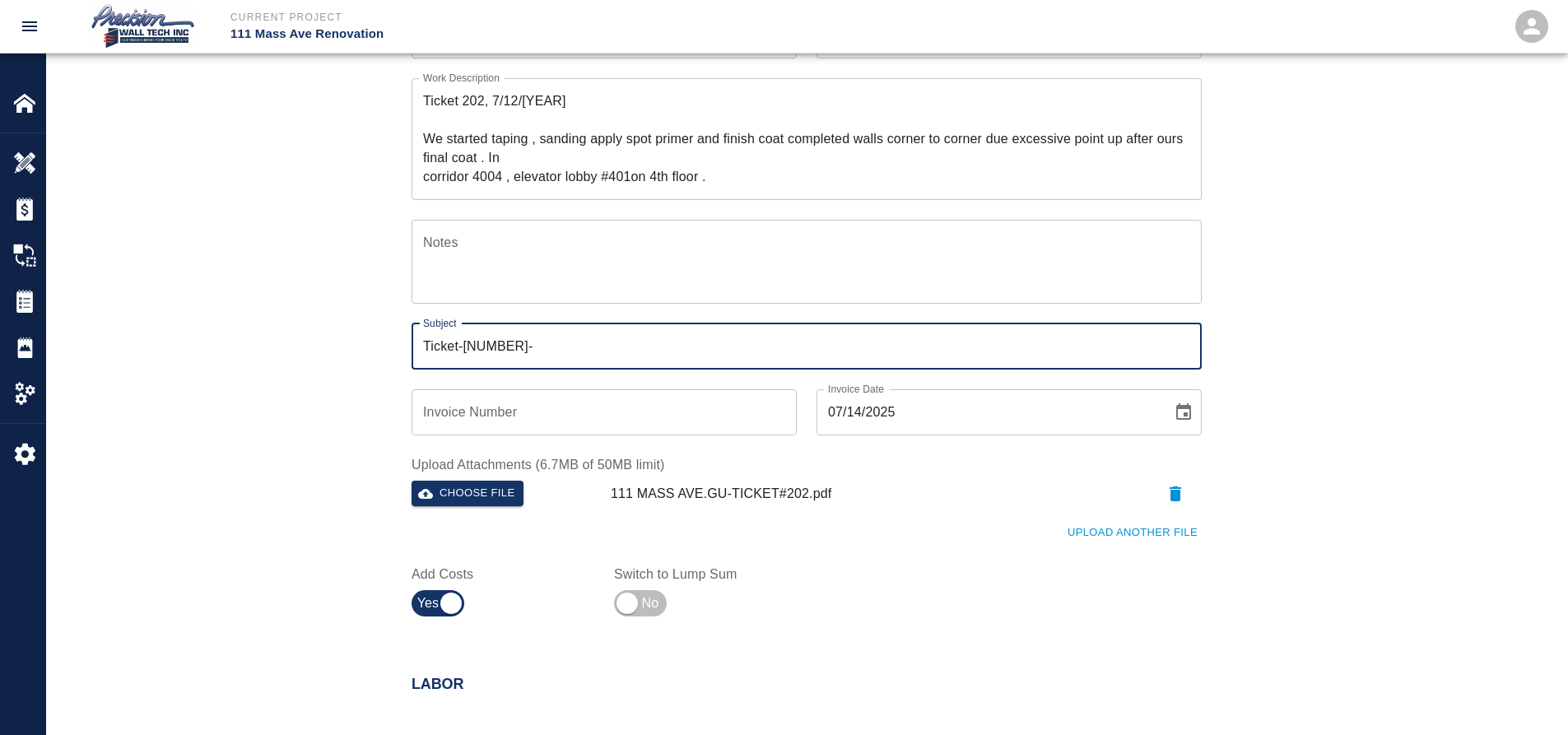 scroll, scrollTop: 82, scrollLeft: 0, axis: vertical 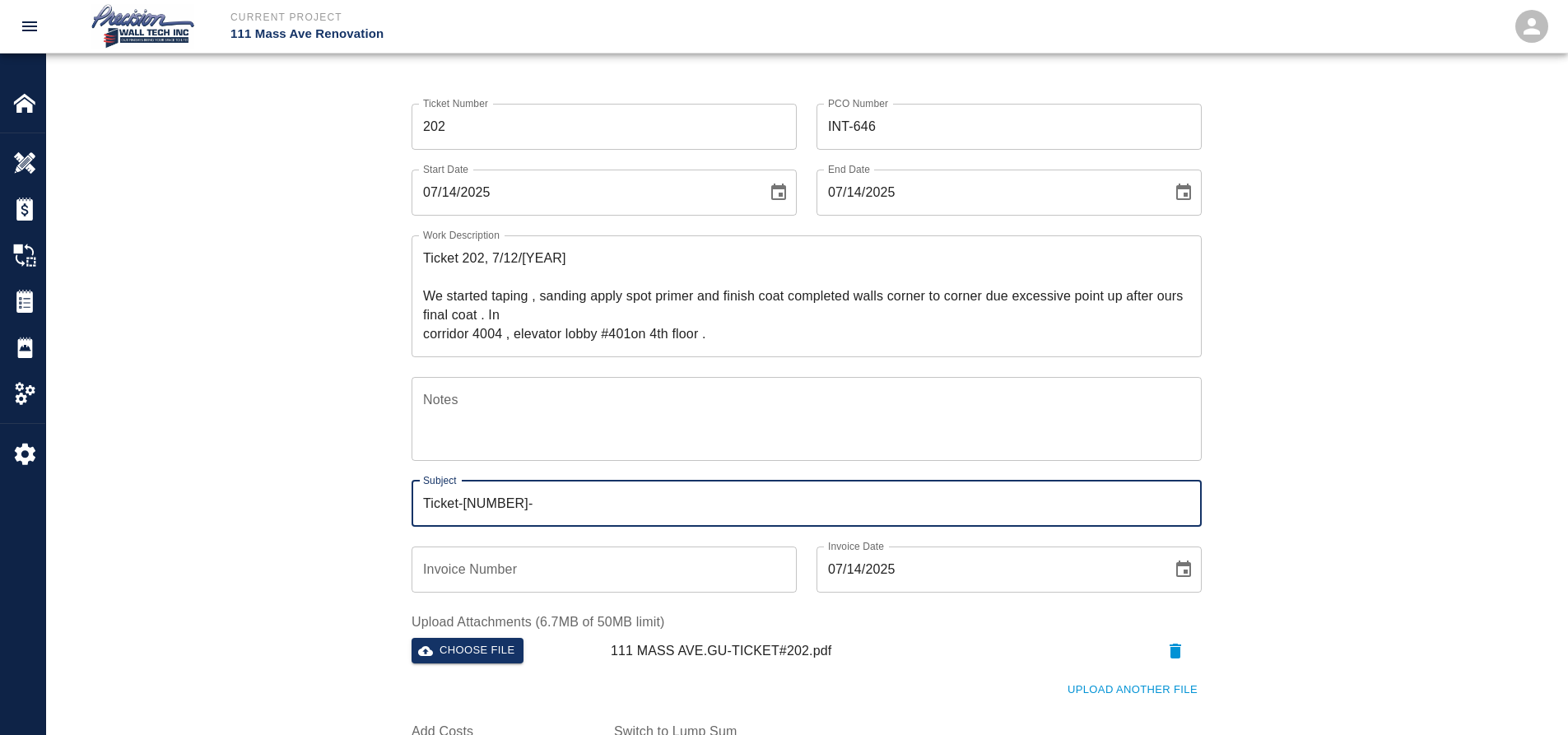 click on "Ticket-202-" at bounding box center [807, 504] 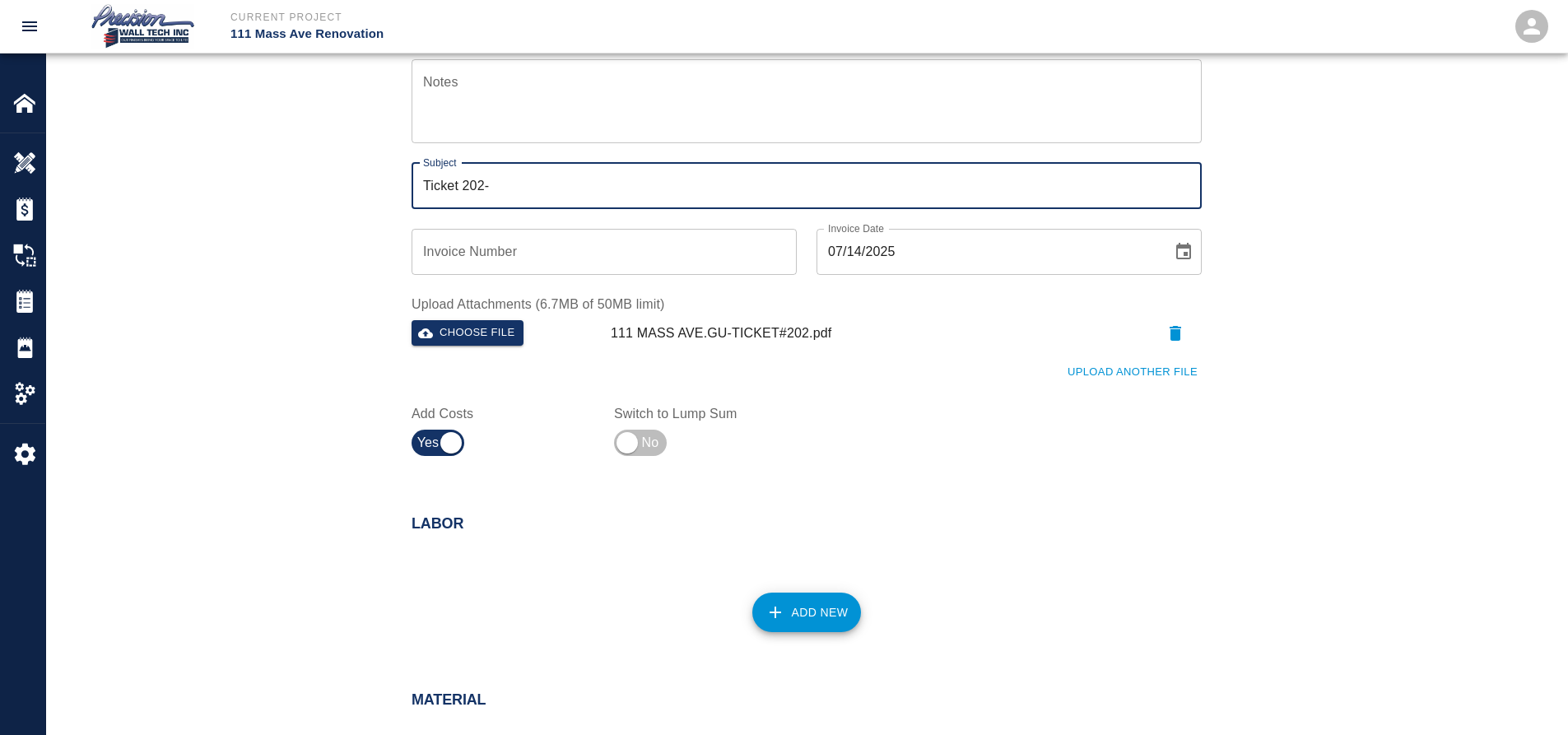 scroll, scrollTop: 494, scrollLeft: 0, axis: vertical 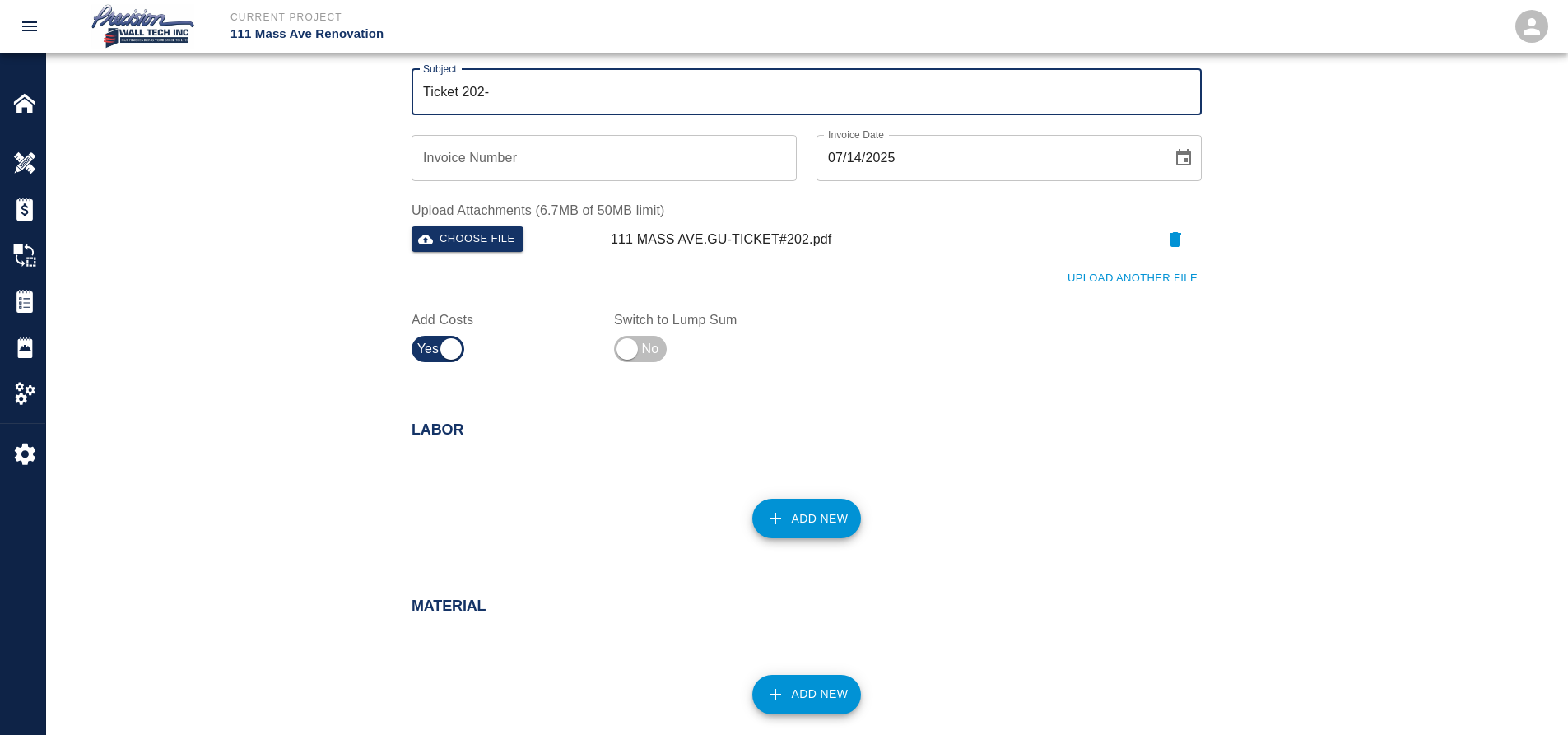 type on "Ticket 202-" 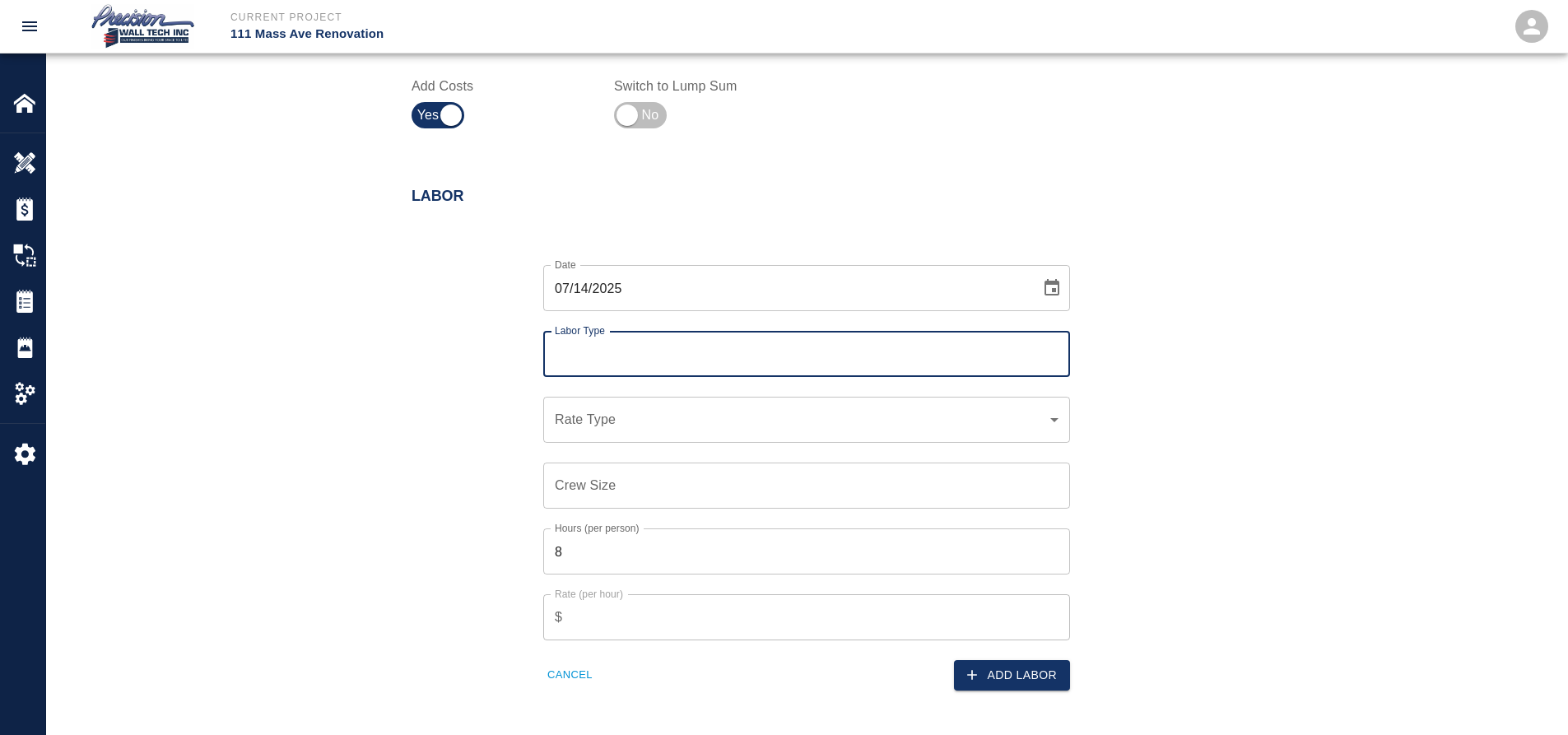 scroll, scrollTop: 823, scrollLeft: 0, axis: vertical 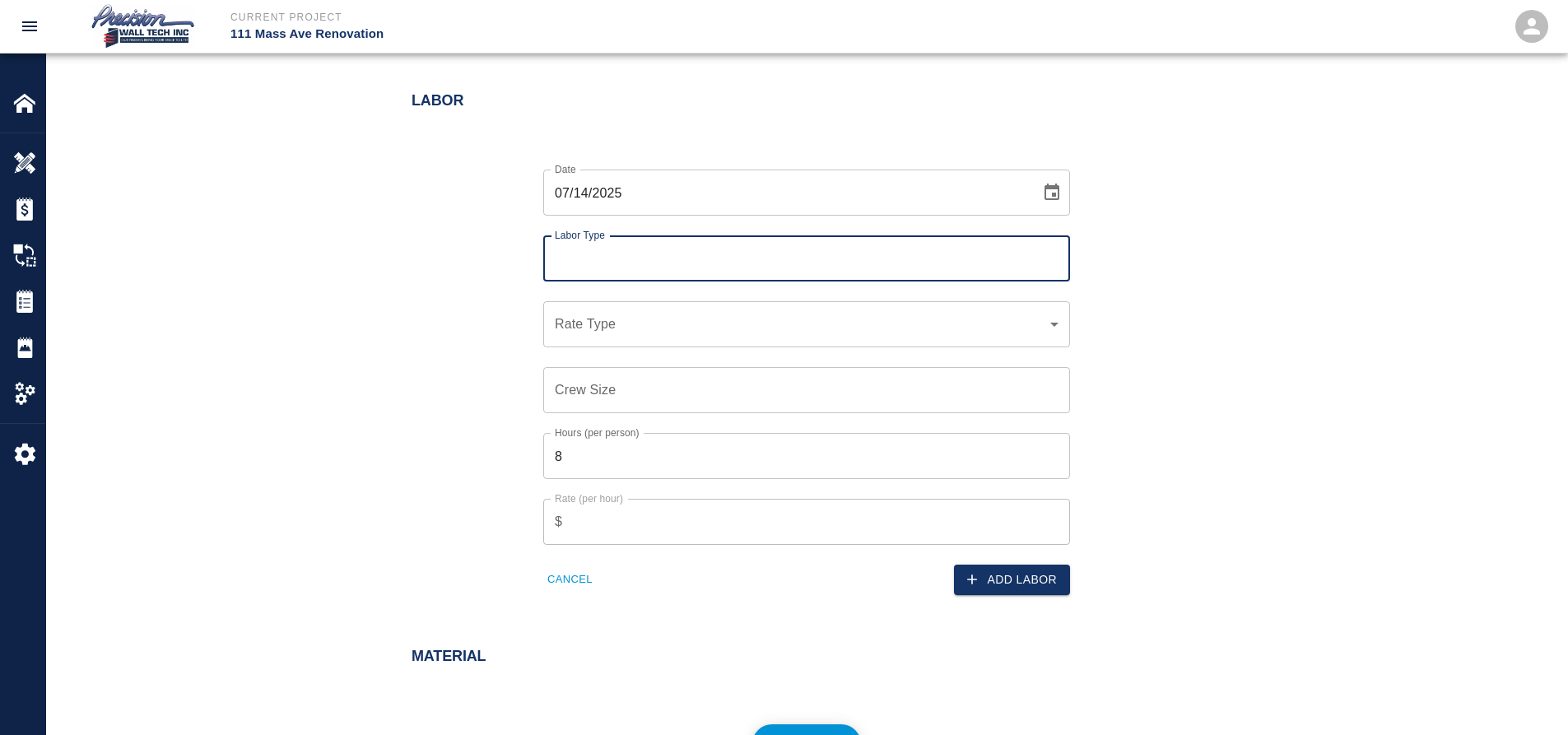 click on "Labor Type" at bounding box center [807, 258] 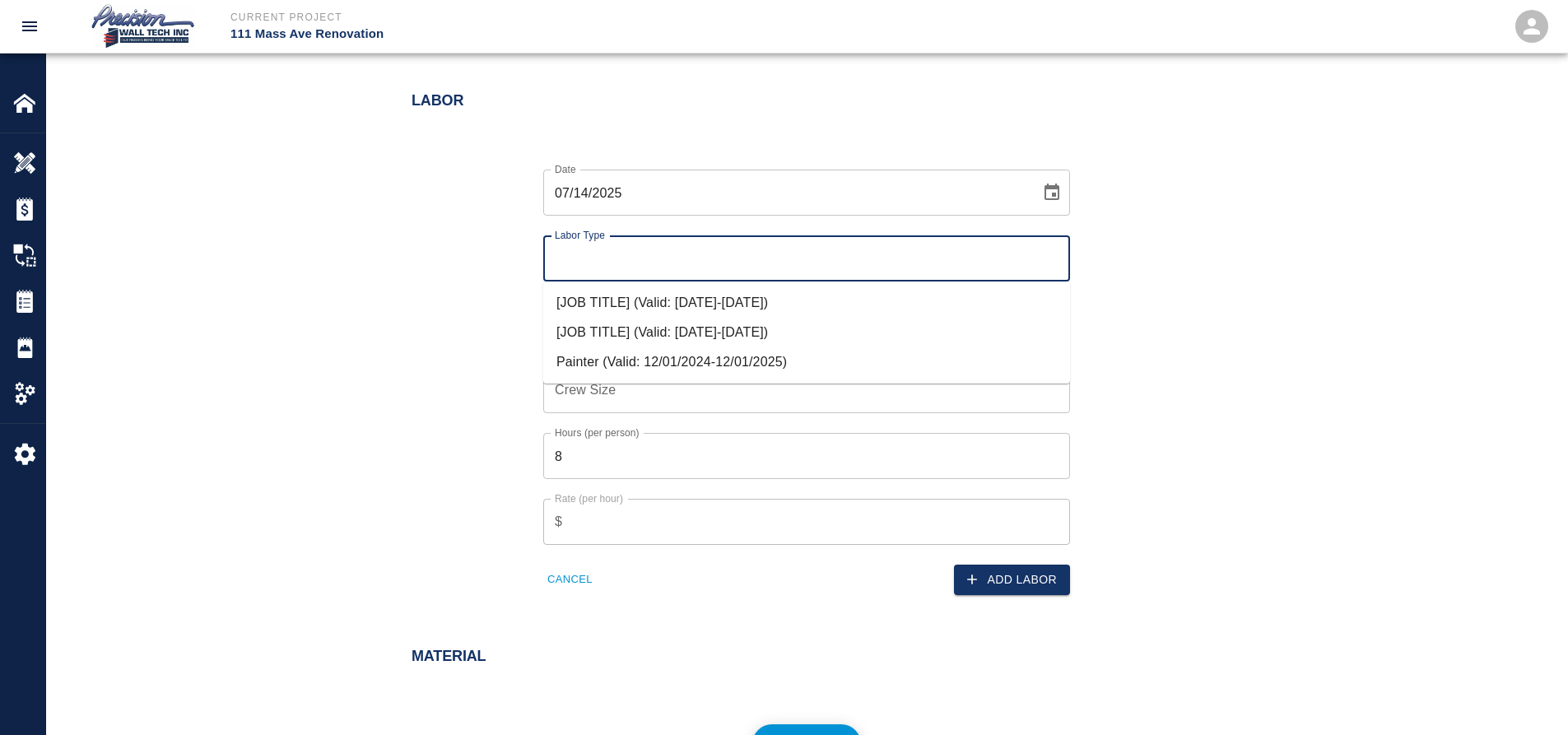 click on "Painter (Valid: 12/01/2024-12/01/2025)" at bounding box center (807, 362) 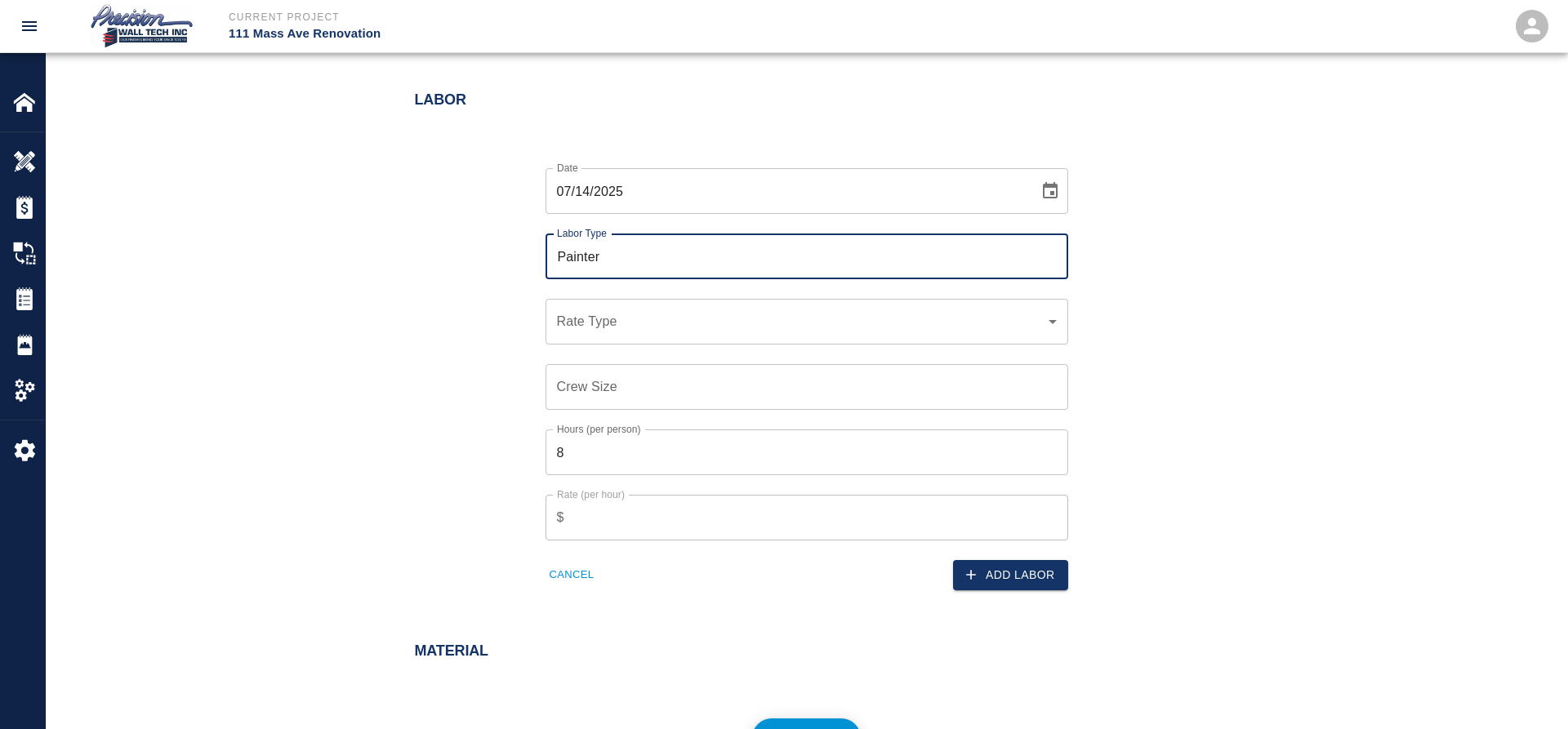 click on "Current Project 111 Mass Ave Renovation Home 111 Mass Ave Renovation Overview Estimates Change Orders Tickets Daily Reports Project Settings Settings Powered By Terms of Service  |  Privacy Policy Add Ticket Ticket Number 202 Ticket Number PCO Number INT-646 PCO Number Start Date  07/14/2025 Start Date  End Date 07/14/2025 End Date Work Description Ticket 202, 7/12/2025
We started taping , sanding apply spot primer and finish coat completed walls corner to corner due excessive point up after ours final coat . In
corridor 4004 , elevator lobby #401on 4th floor . x Work Description Notes x Notes Subject Ticket 202- Subject Invoice Number Invoice Number Invoice Date 07/14/2025 Invoice Date Upload Attachments (6.7MB of 50MB limit) Choose file 111 MASS AVE.GU-TICKET#202.pdf Upload Another File Add Costs Switch to Lump Sum Labor Date 07/14/2025 Date Labor Type Painter Labor Type Rate Type ​ Rate Type Crew Size Crew Size Hours (per person) 8 Hours (per person) Rate (per hour) $ Rate (per hour) Cancel Add Labor %" at bounding box center [784, -452] 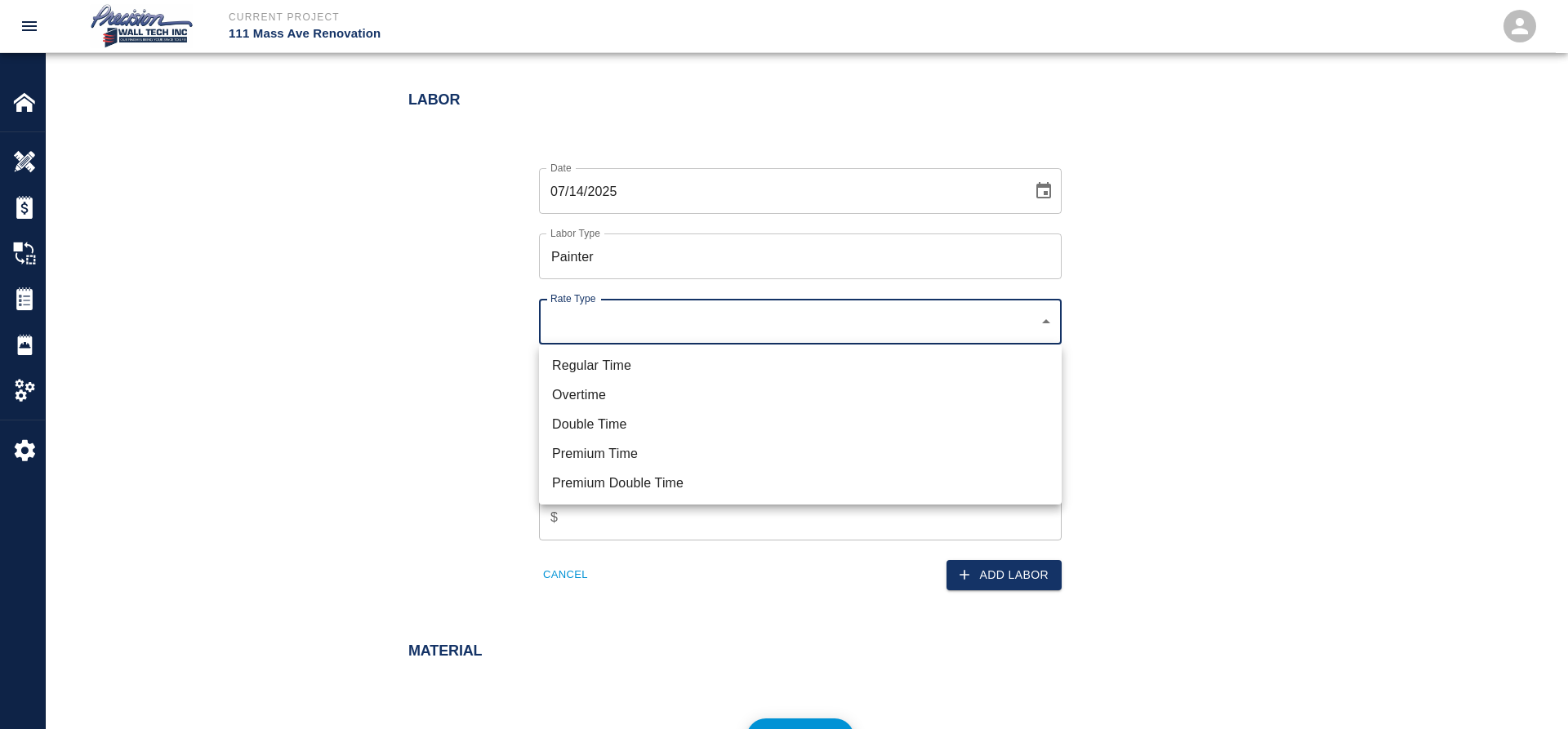 click on "Regular Time" at bounding box center (800, 366) 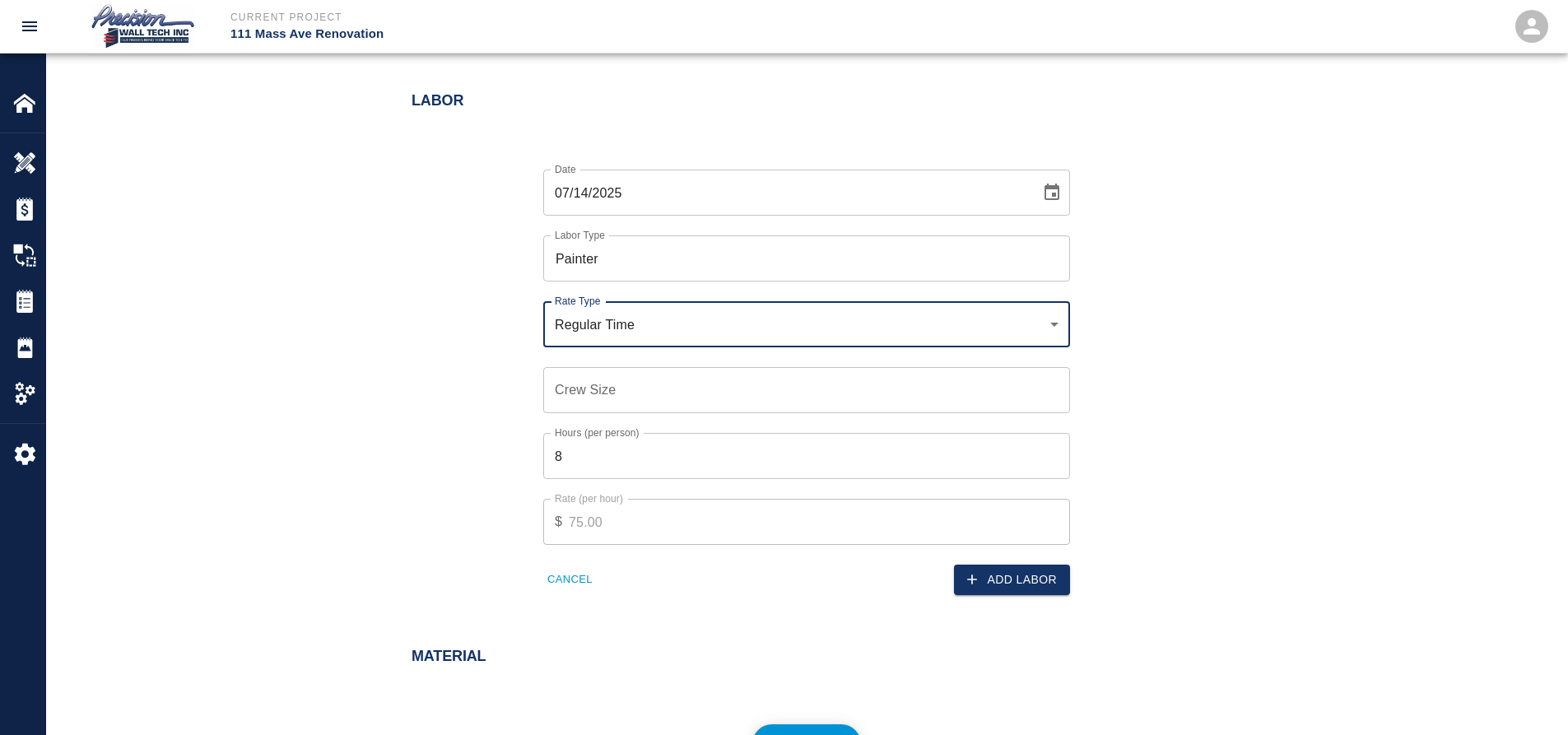 click on "Crew Size Crew Size" at bounding box center (797, 380) 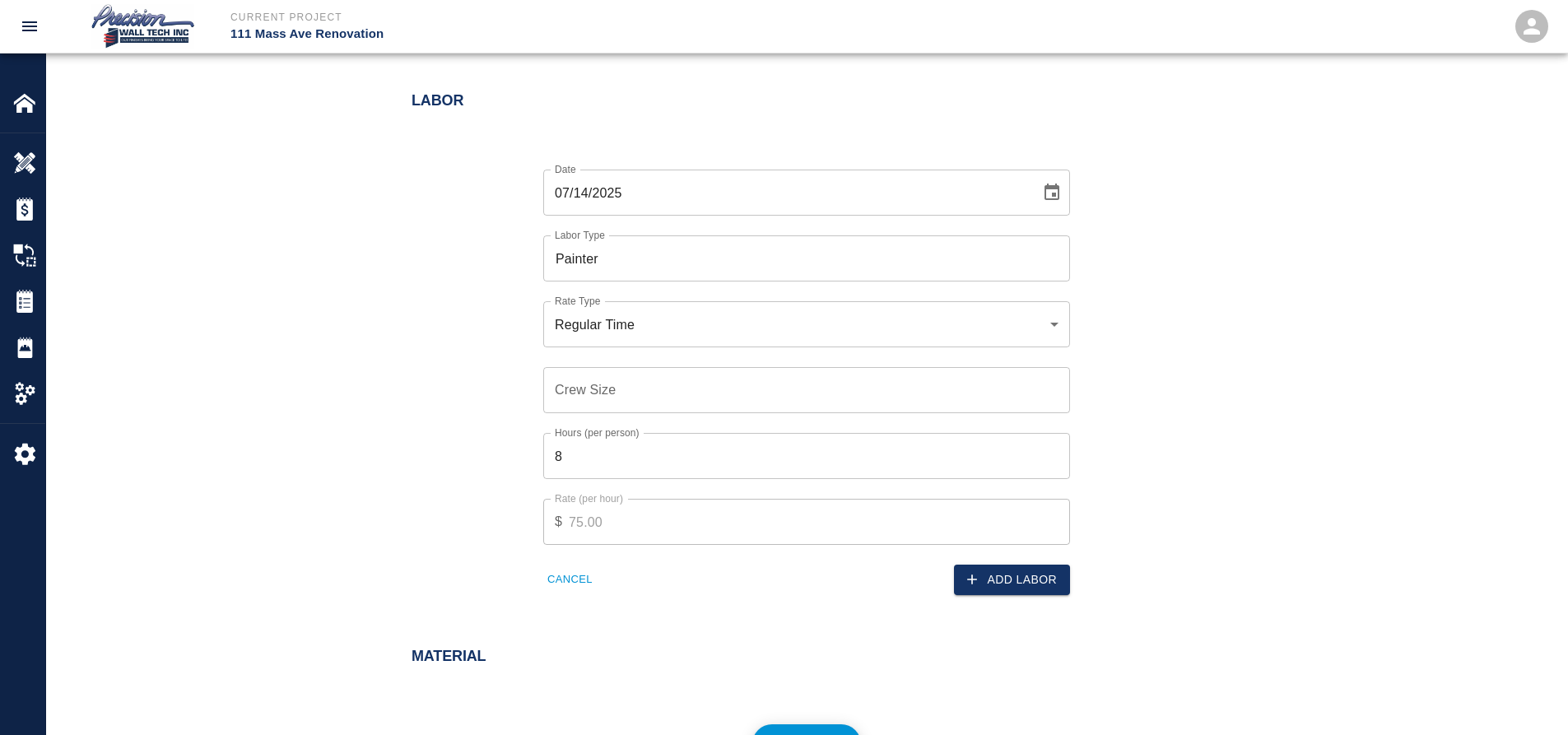 click on "Crew Size Crew Size" at bounding box center (797, 380) 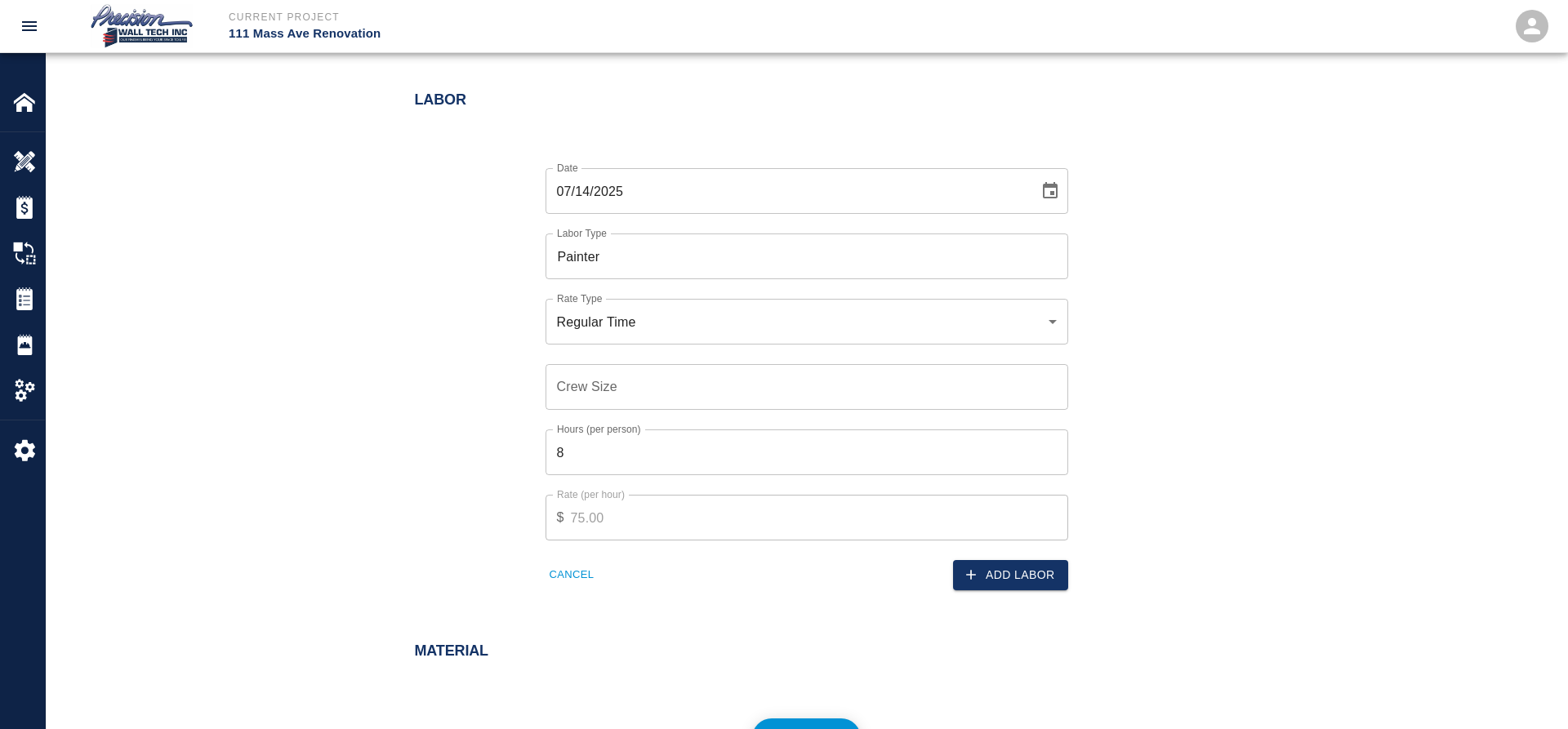 click on "Current Project 111 Mass Ave Renovation Home 111 Mass Ave Renovation Overview Estimates Change Orders Tickets Daily Reports Project Settings Settings Powered By Terms of Service  |  Privacy Policy Add Ticket Ticket Number 202 Ticket Number PCO Number INT-646 PCO Number Start Date  07/14/2025 Start Date  End Date 07/14/2025 End Date Work Description Ticket 202, 7/12/2025
We started taping , sanding apply spot primer and finish coat completed walls corner to corner due excessive point up after ours final coat . In
corridor 4004 , elevator lobby #401on 4th floor . x Work Description Notes x Notes Subject Ticket 202- Subject Invoice Number Invoice Number Invoice Date 07/14/2025 Invoice Date Upload Attachments (6.7MB of 50MB limit) Choose file 111 MASS AVE.GU-TICKET#202.pdf Upload Another File Add Costs Switch to Lump Sum Labor Date 07/14/2025 Date Labor Type Painter Labor Type Rate Type Regular Time rate_rt Rate Type Crew Size Crew Size Hours (per person) 8 Hours (per person) Rate (per hour) $ 75.00 Cancel % $0" at bounding box center [784, -452] 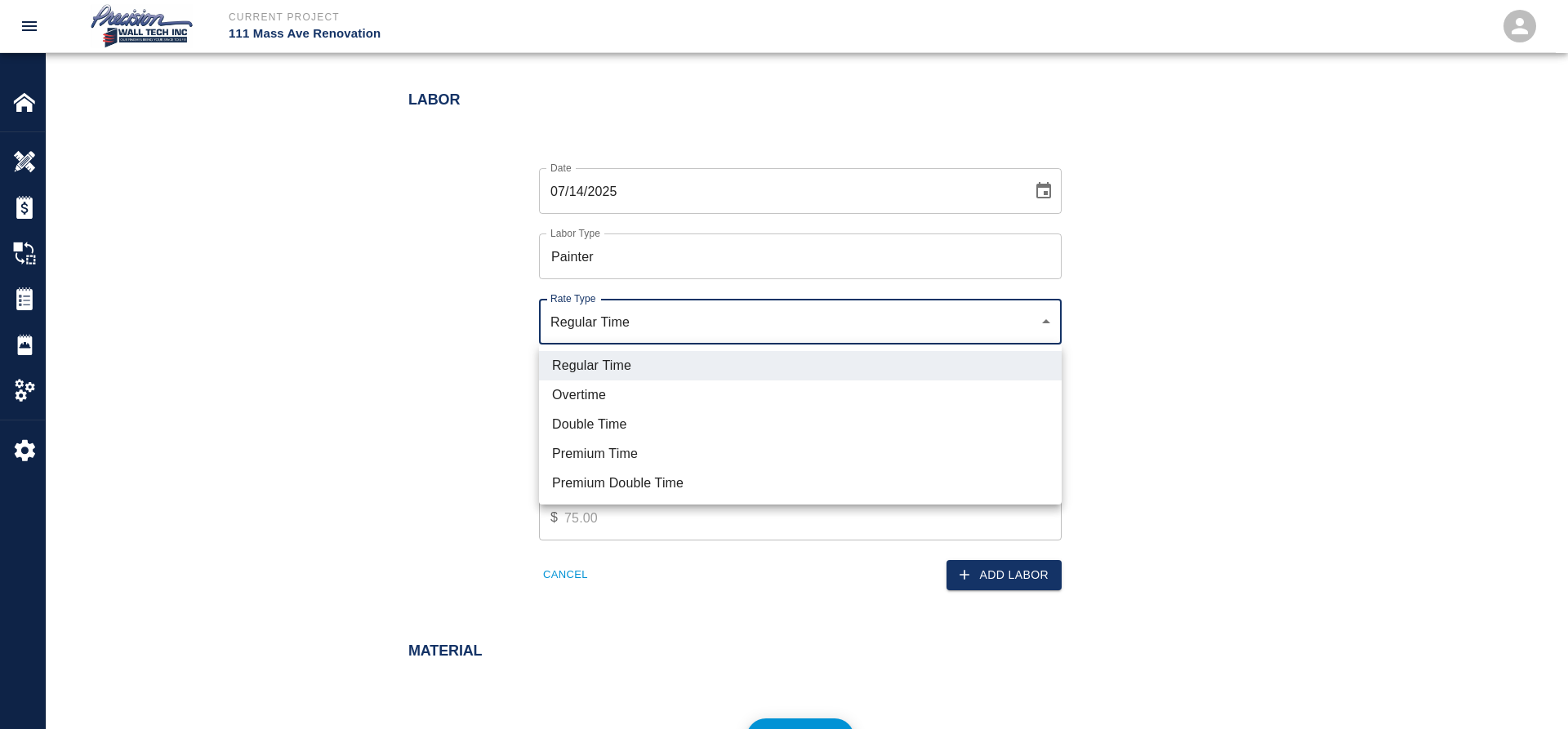 click on "Overtime" at bounding box center [800, 395] 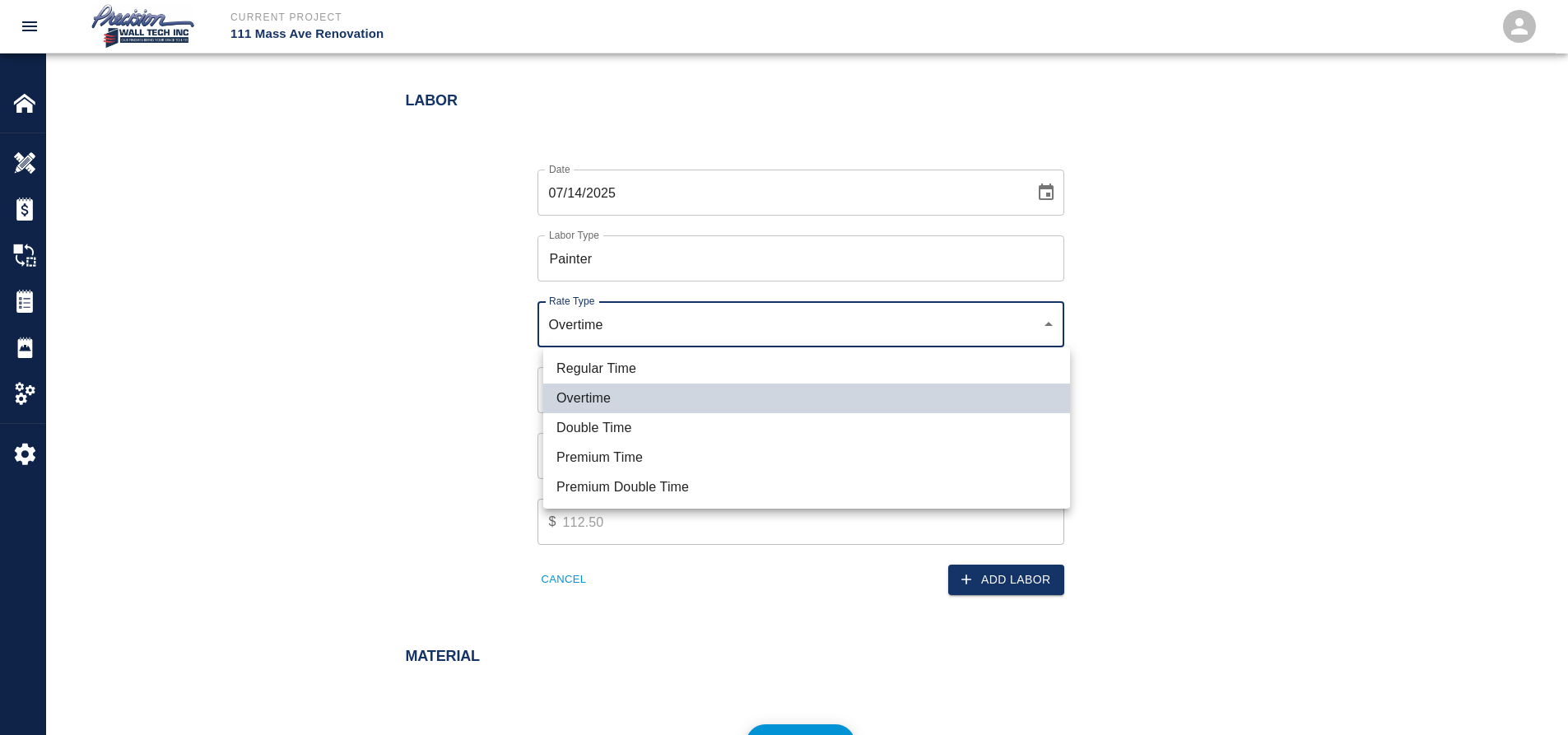 type 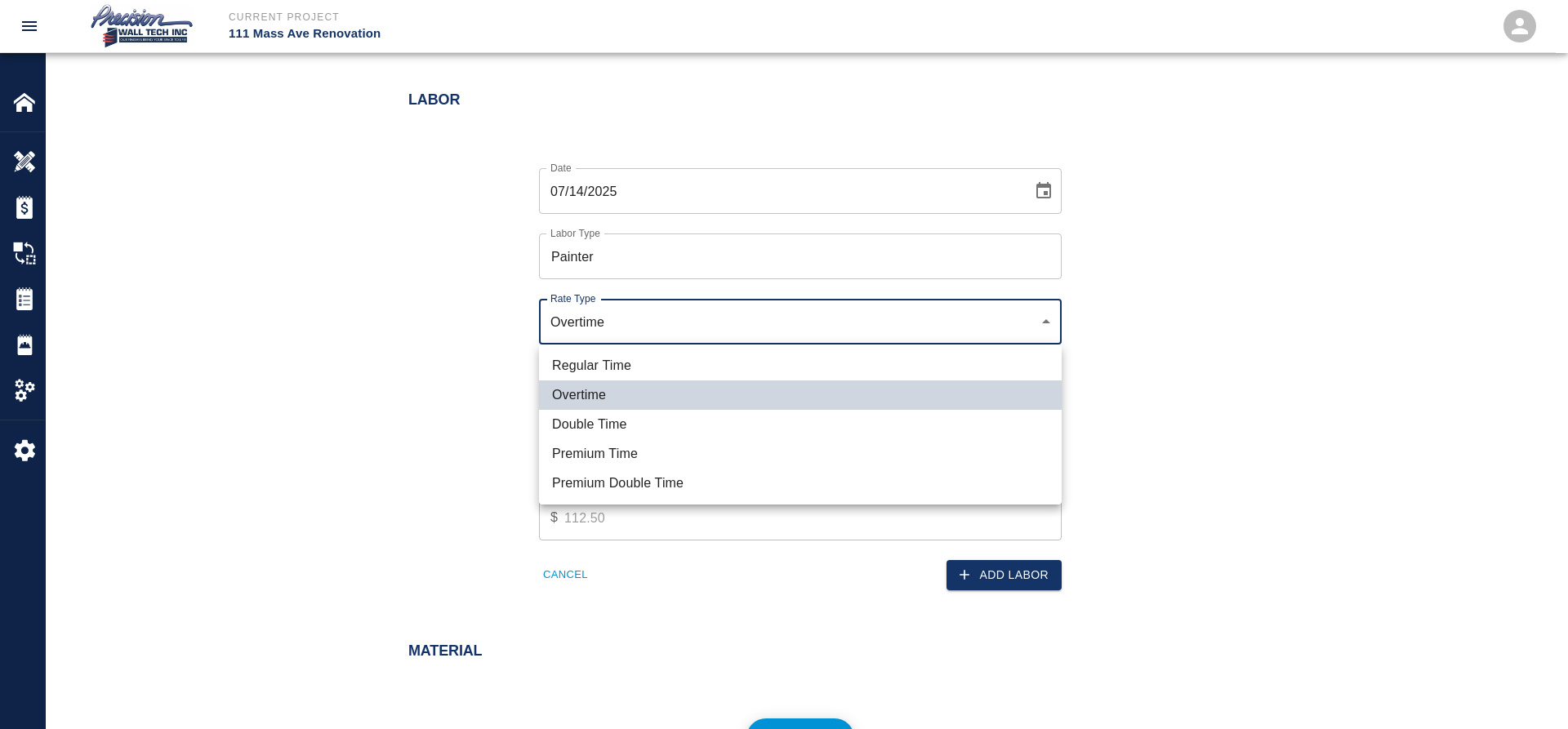 click at bounding box center [784, 364] 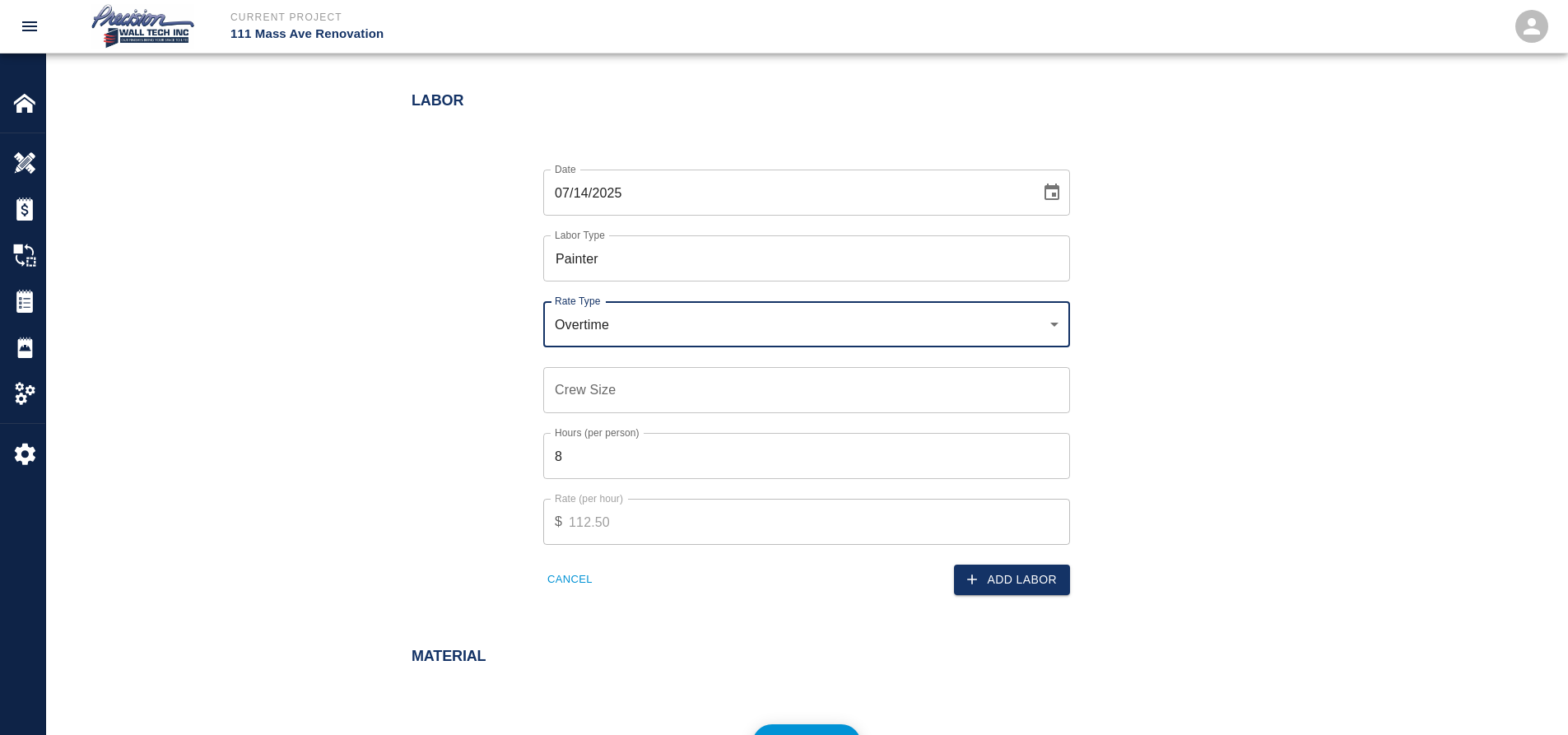 click on "Crew Size" at bounding box center [807, 390] 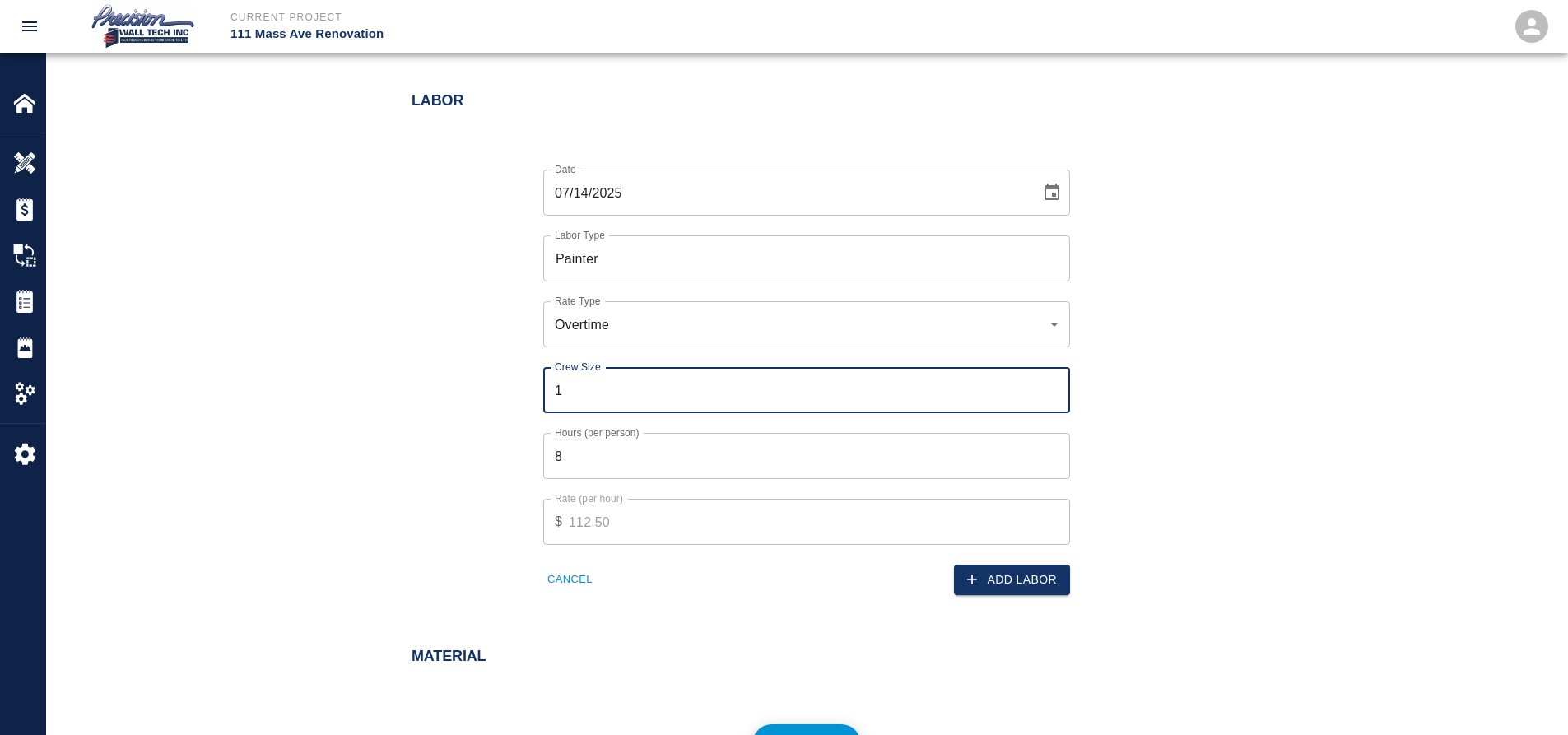 type on "2" 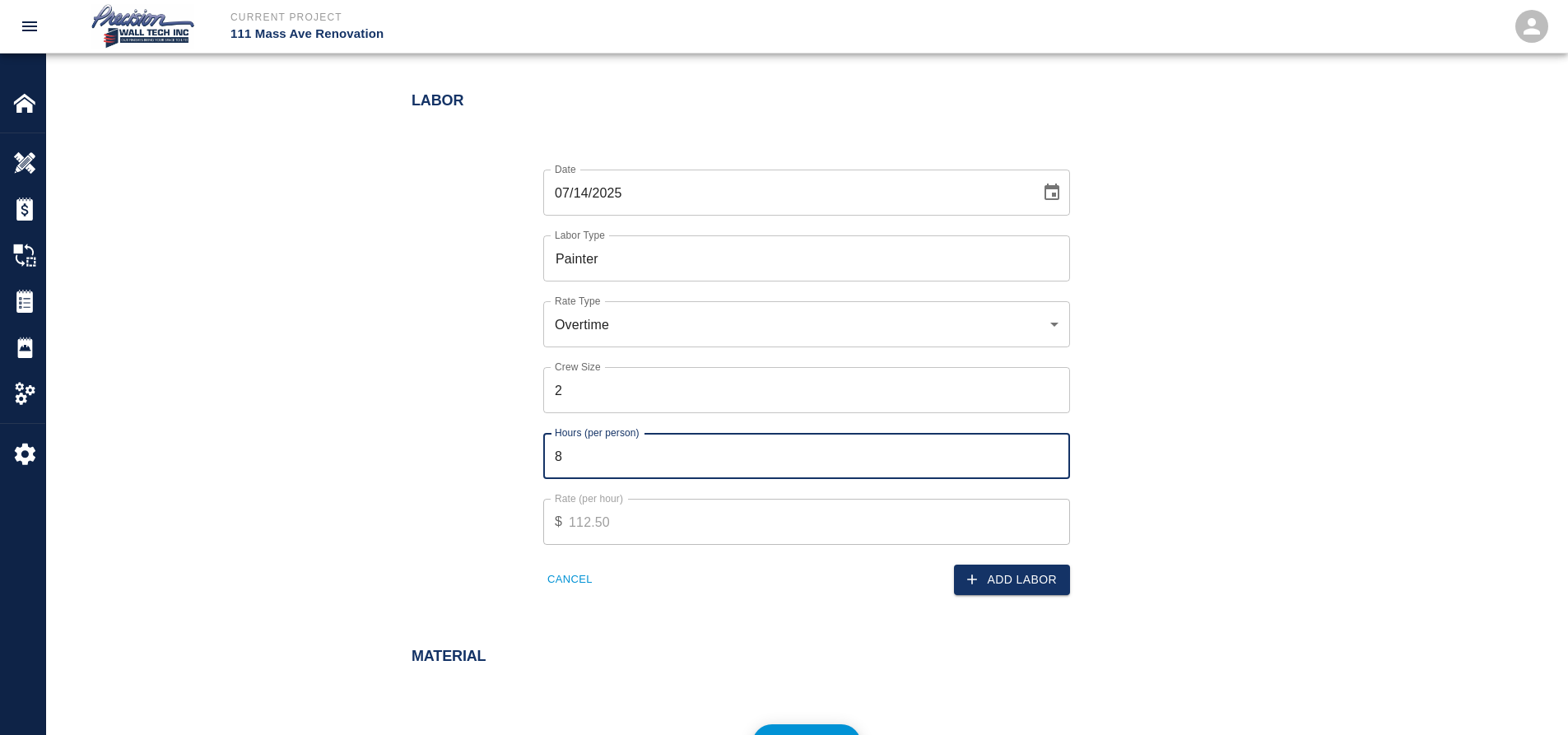 click on "8" at bounding box center (807, 456) 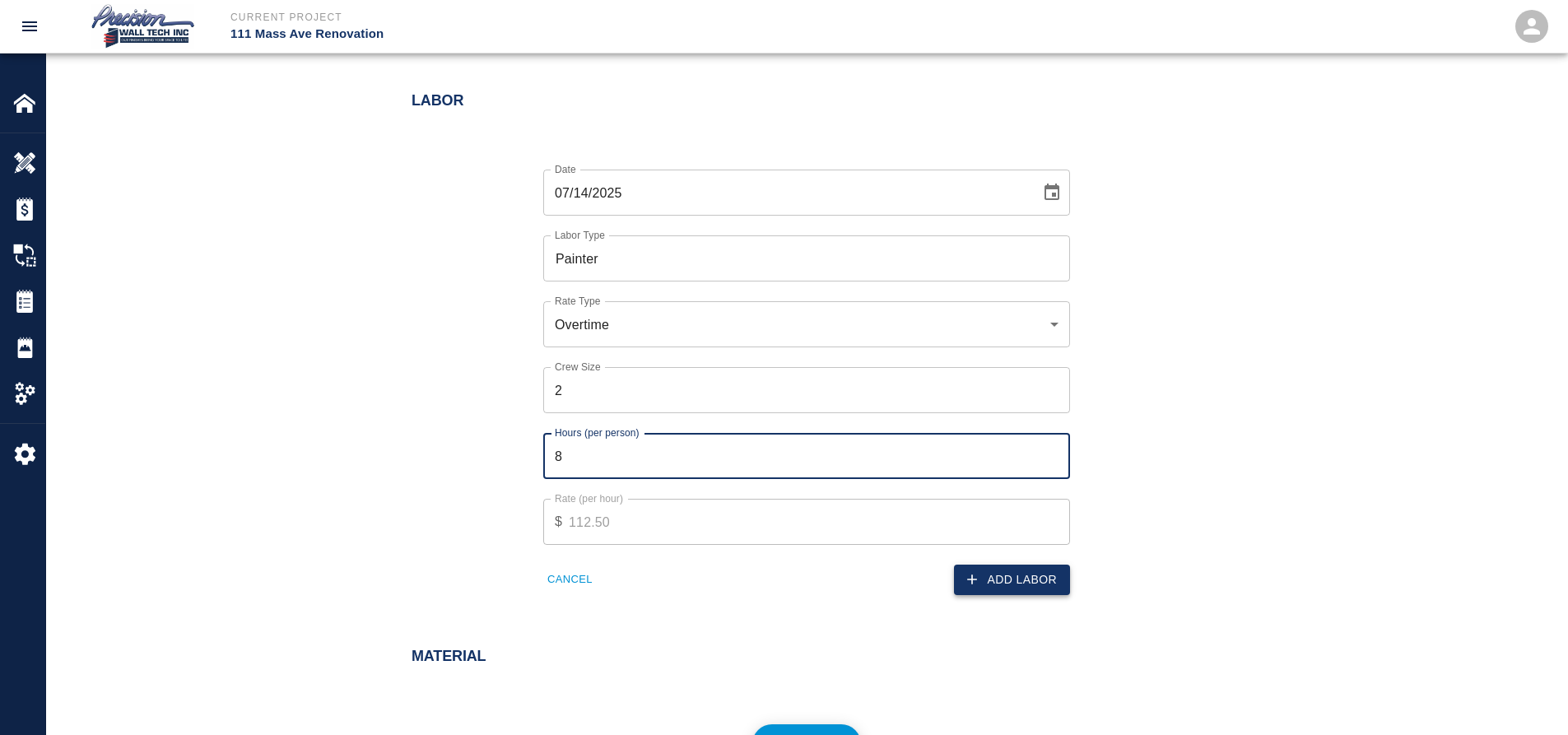 click on "Add Labor" at bounding box center (1012, 579) 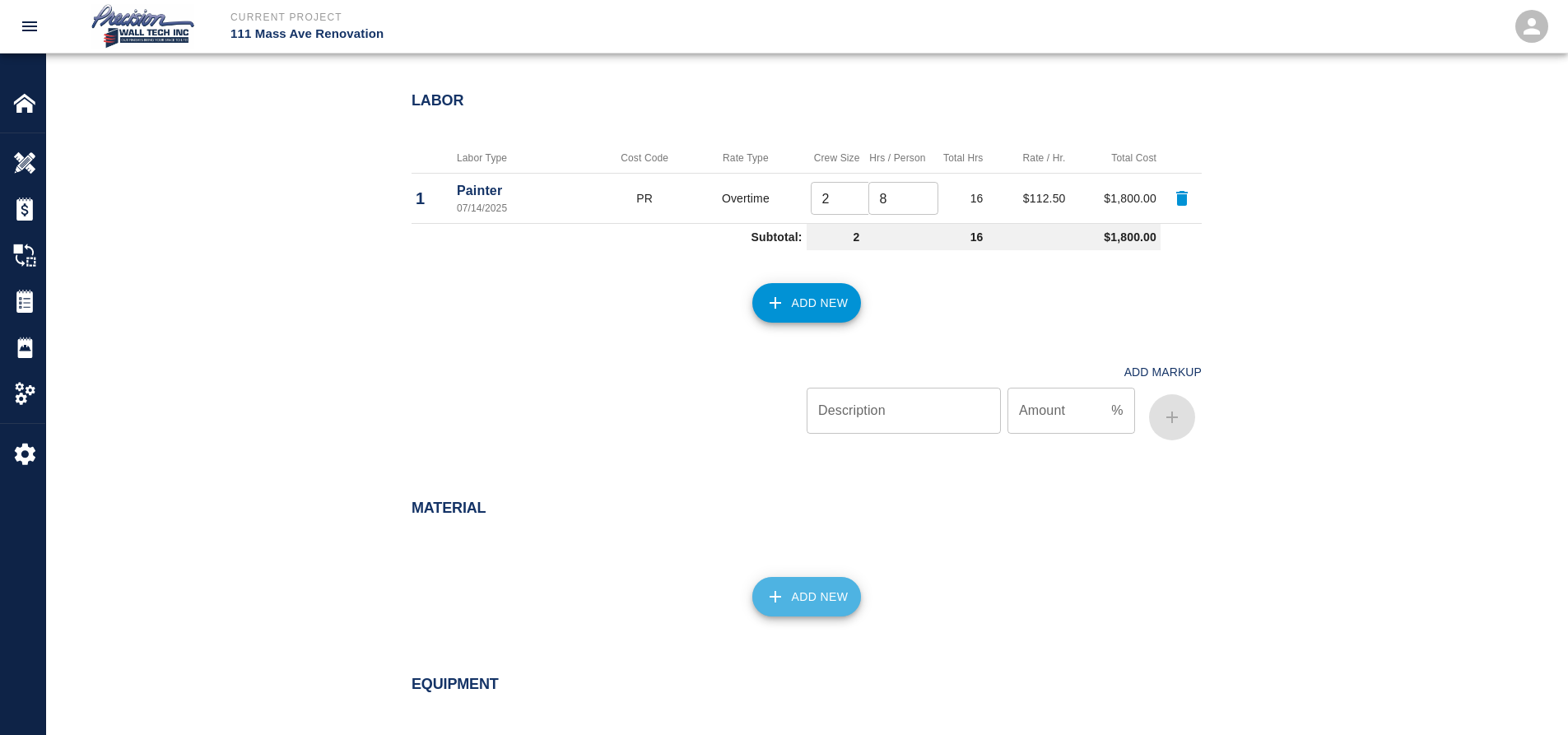 click on "Add New" at bounding box center [807, 597] 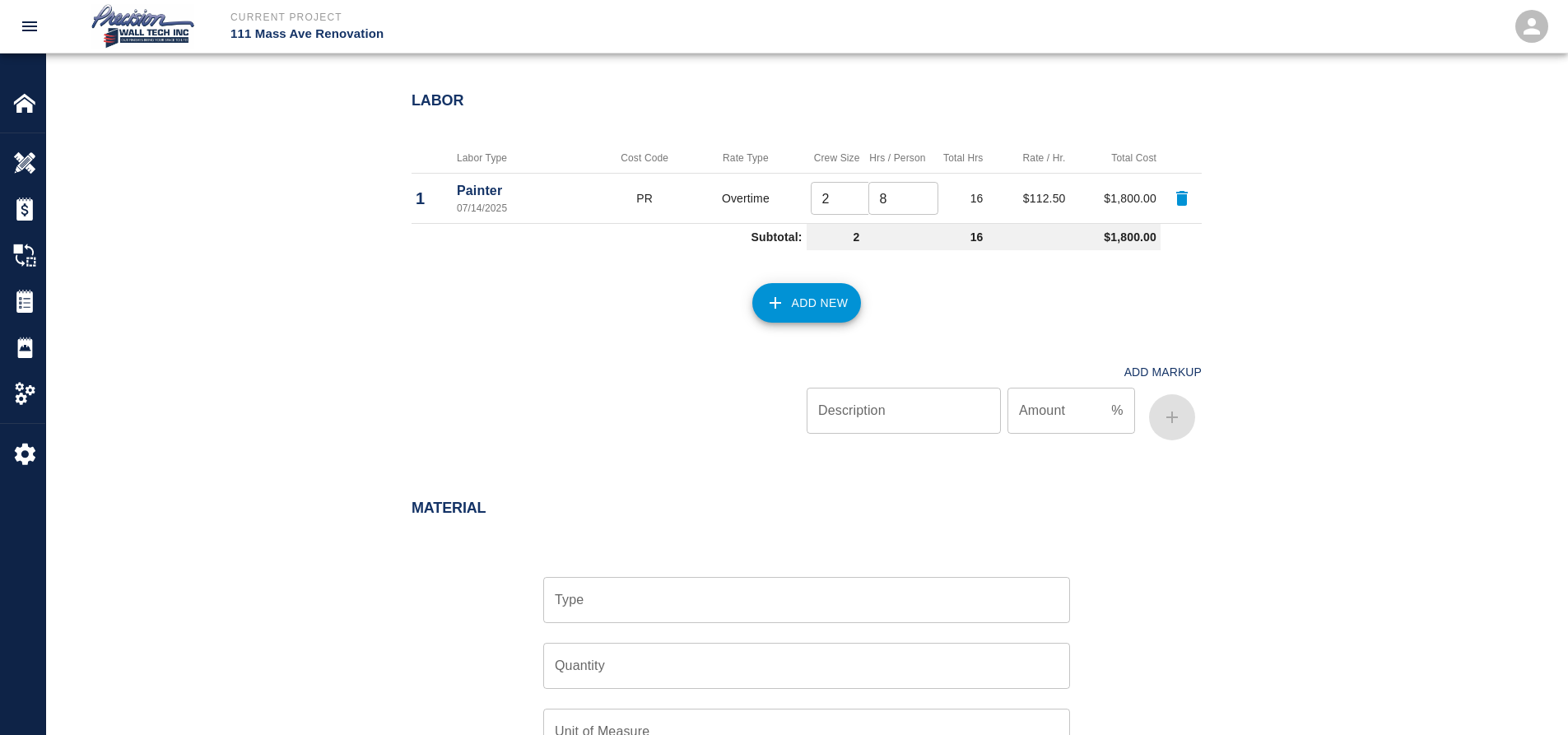 click on "Type" at bounding box center [807, 600] 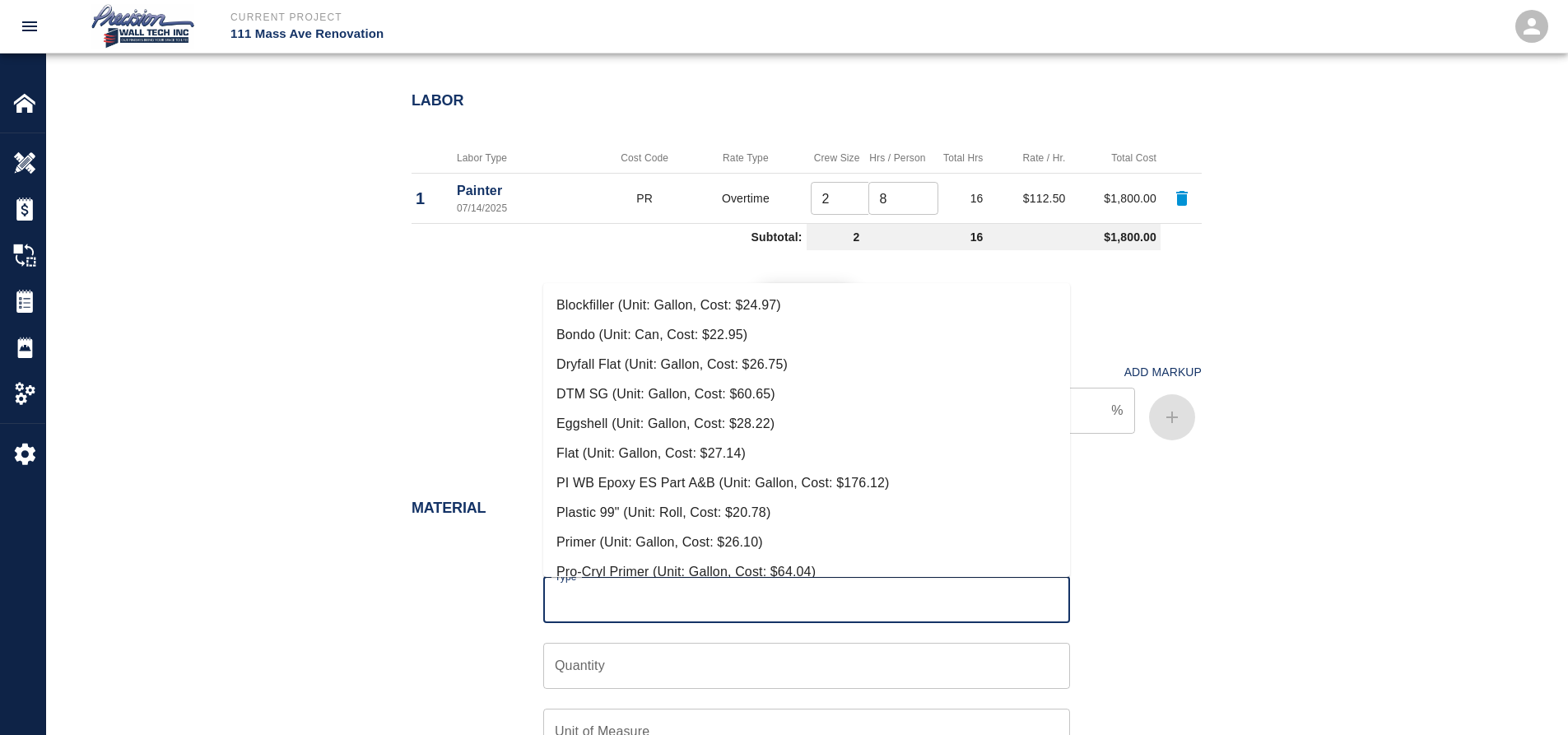 scroll, scrollTop: 0, scrollLeft: 0, axis: both 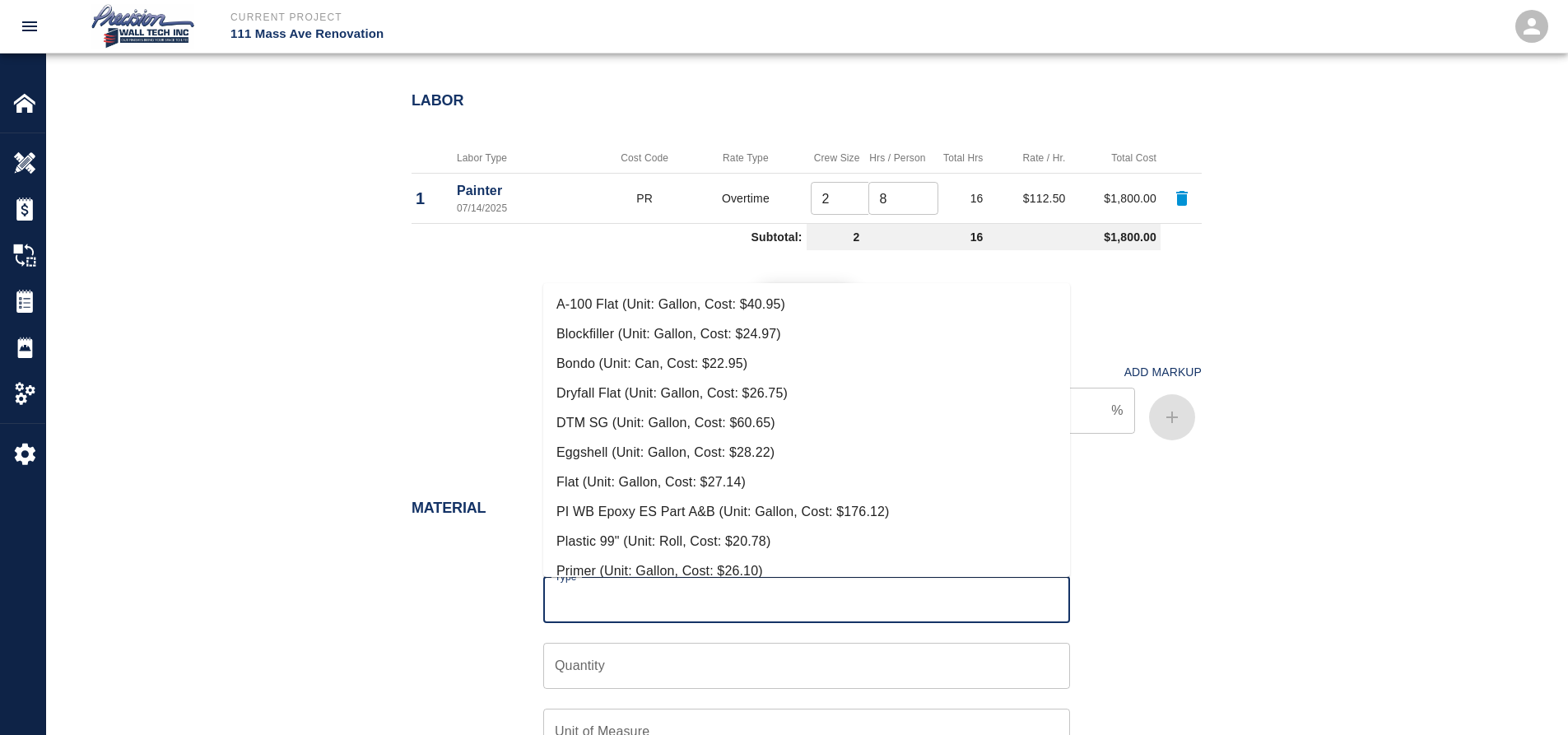 click on "Eggshell (Unit: Gallon, Cost: $28.22)" at bounding box center (807, 453) 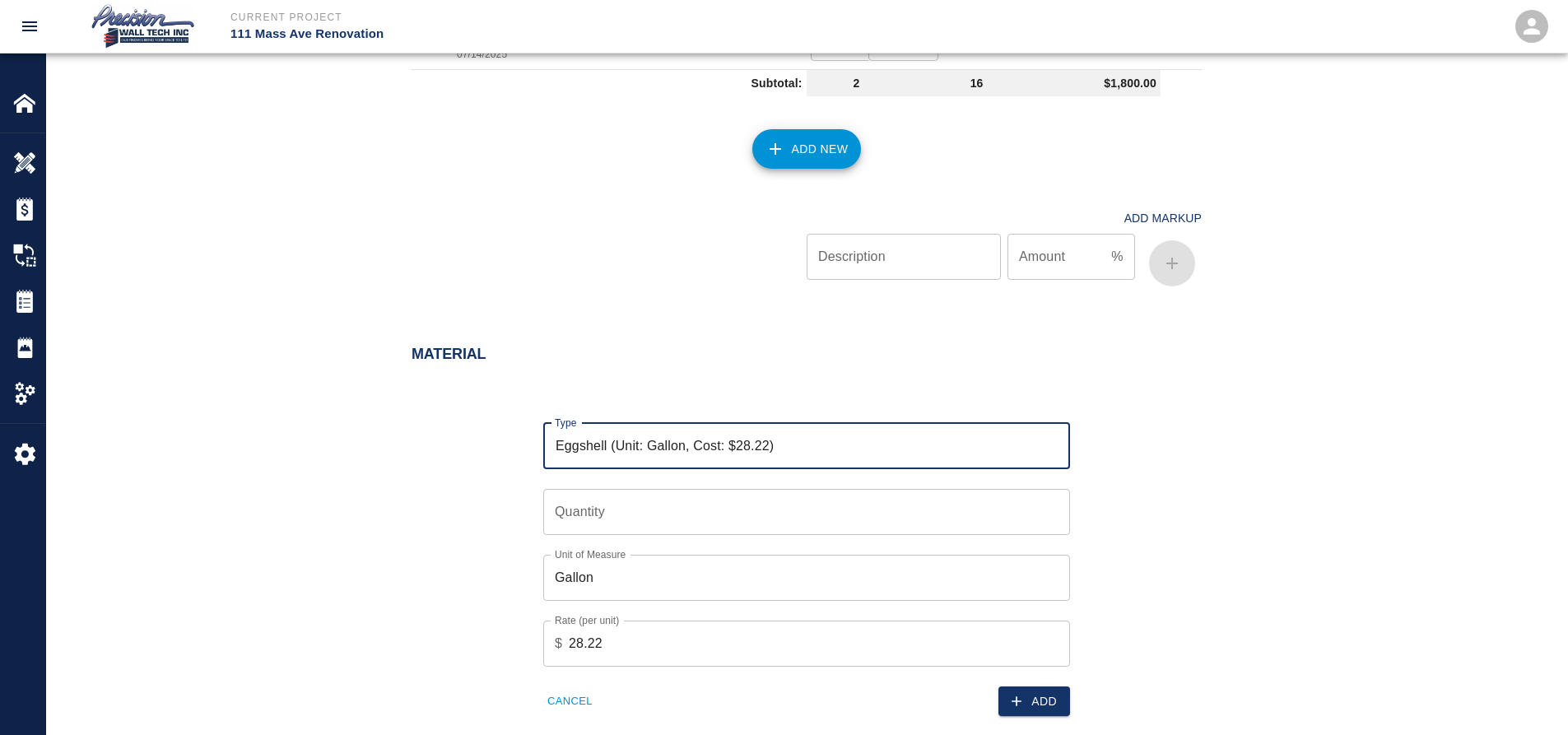 scroll, scrollTop: 988, scrollLeft: 0, axis: vertical 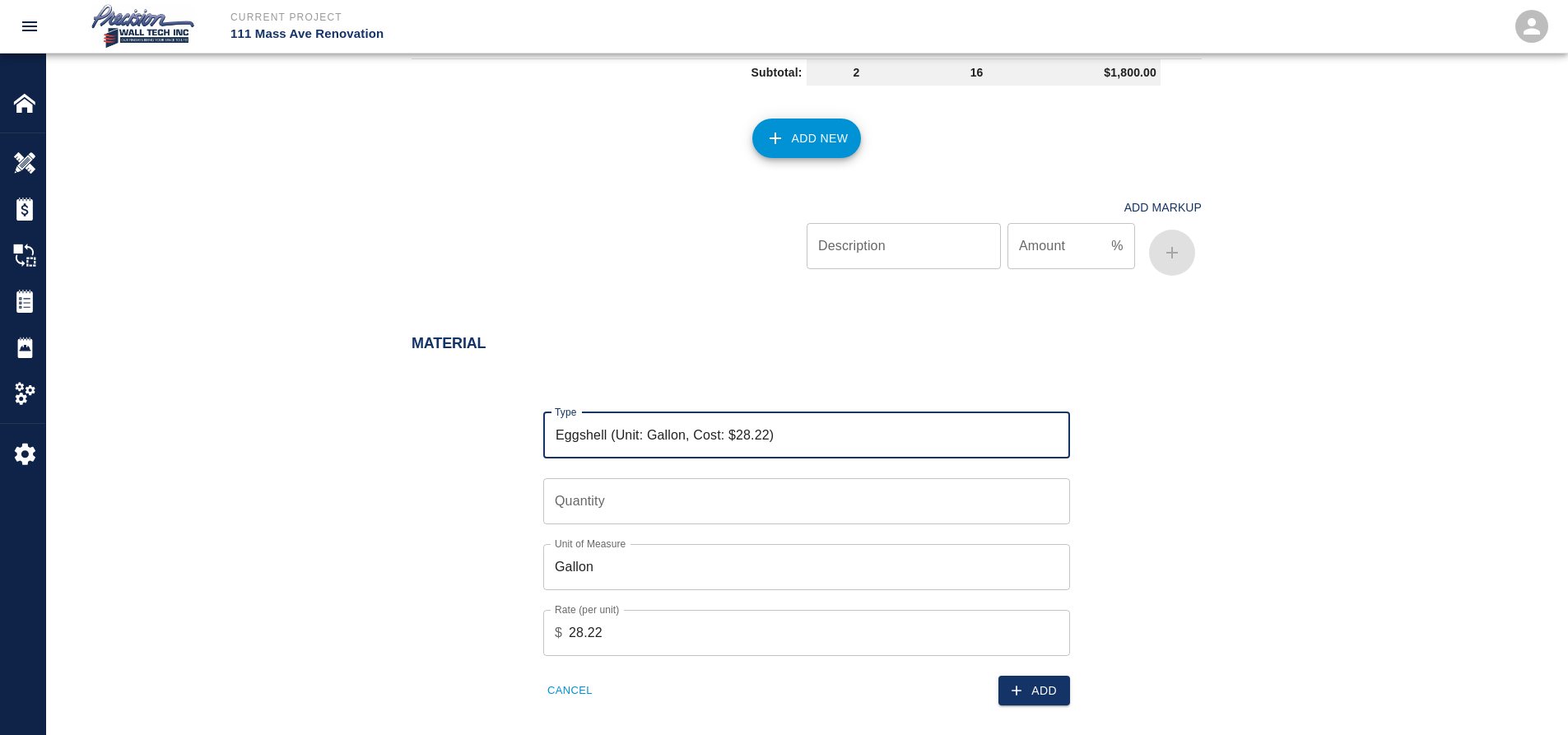 click on "Quantity" at bounding box center [807, 501] 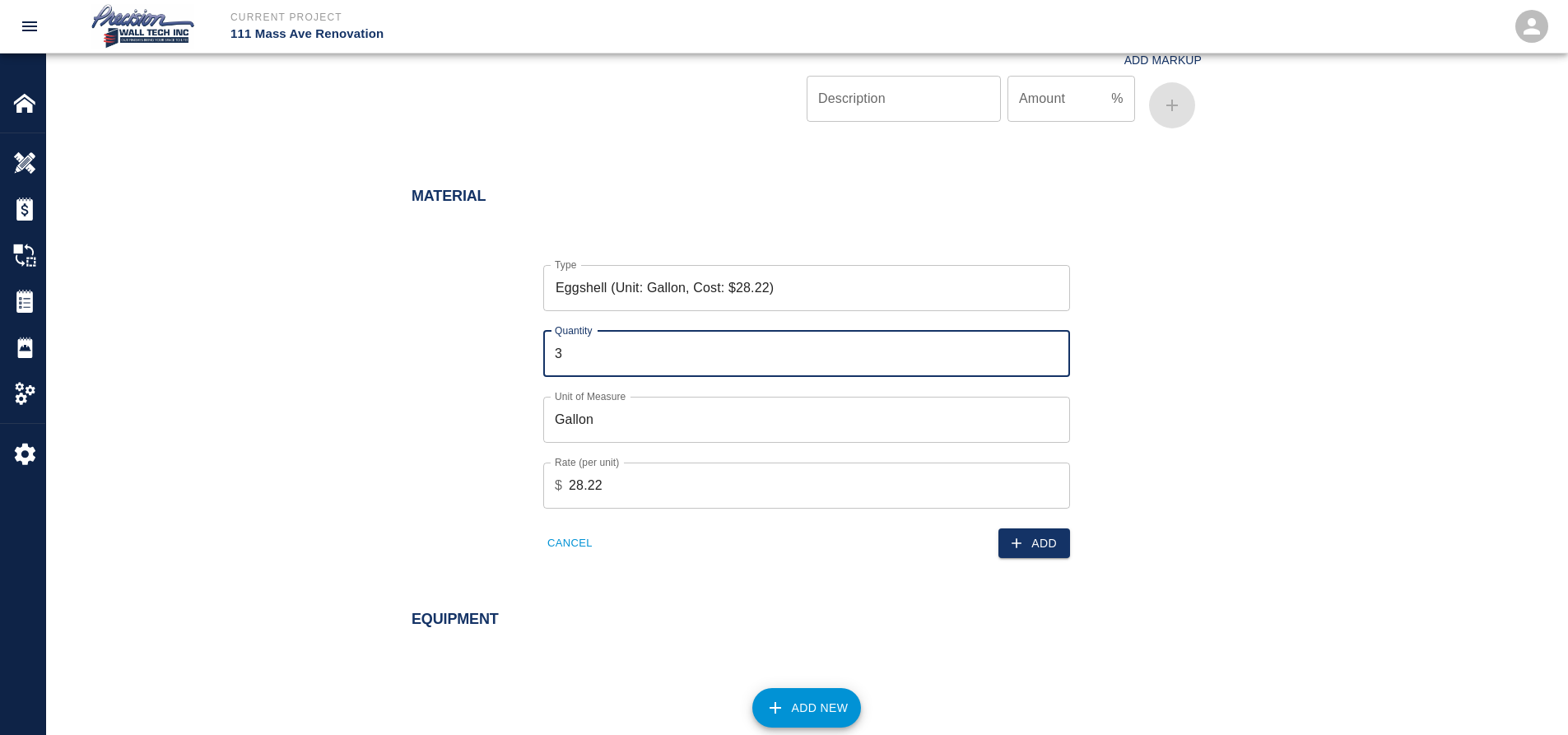 scroll, scrollTop: 1152, scrollLeft: 0, axis: vertical 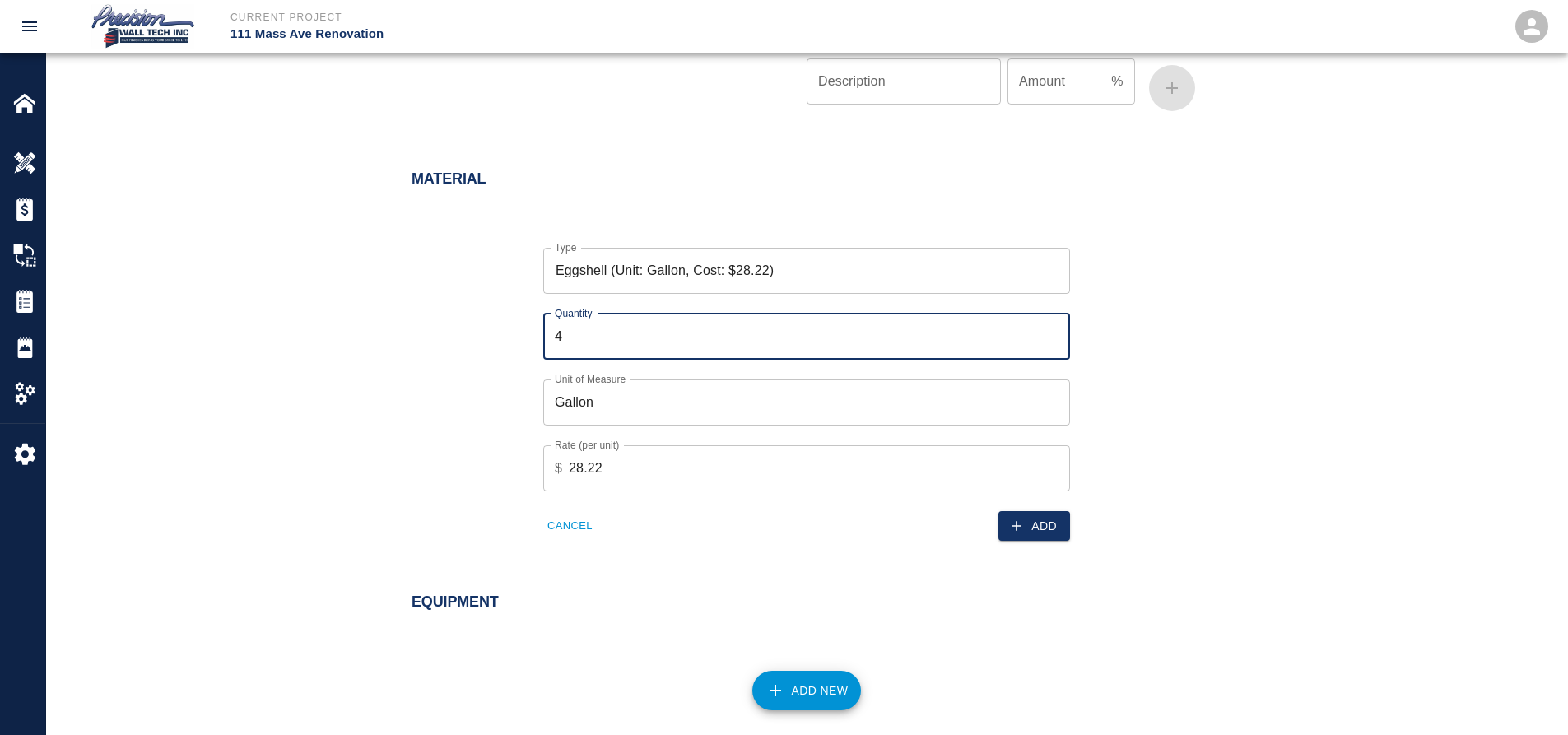 type on "5" 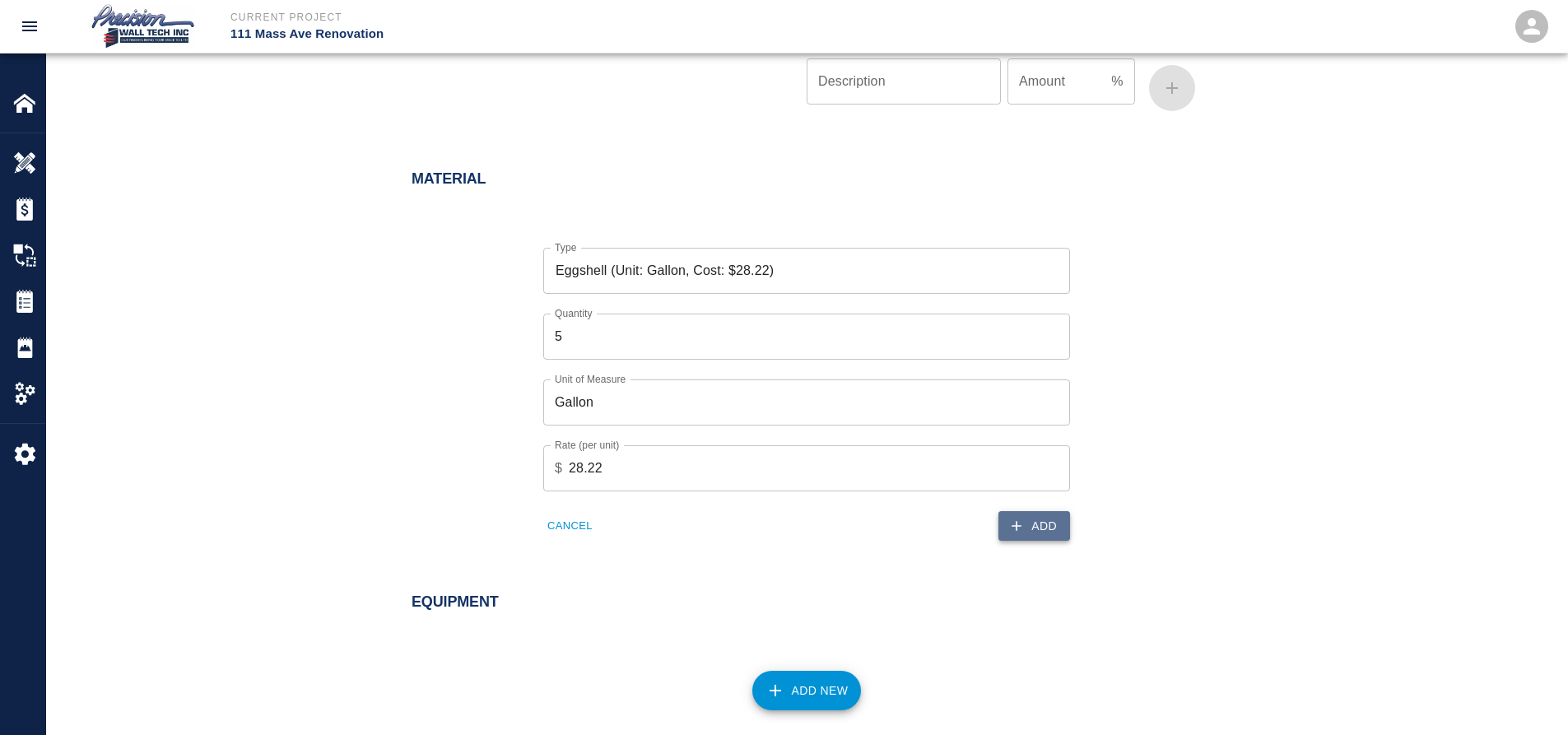 click on "Add" at bounding box center [1034, 526] 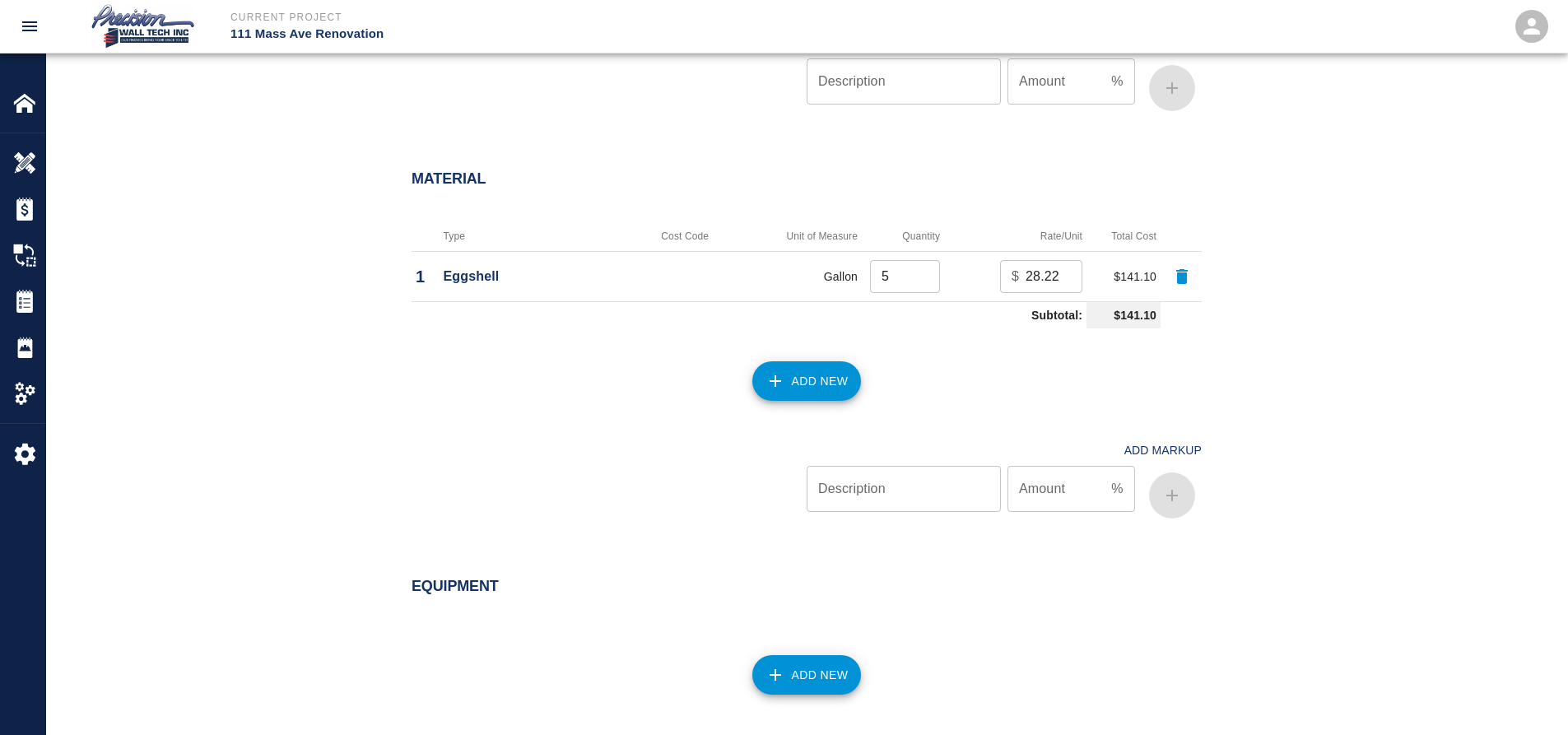 click on "Add New" at bounding box center (807, 381) 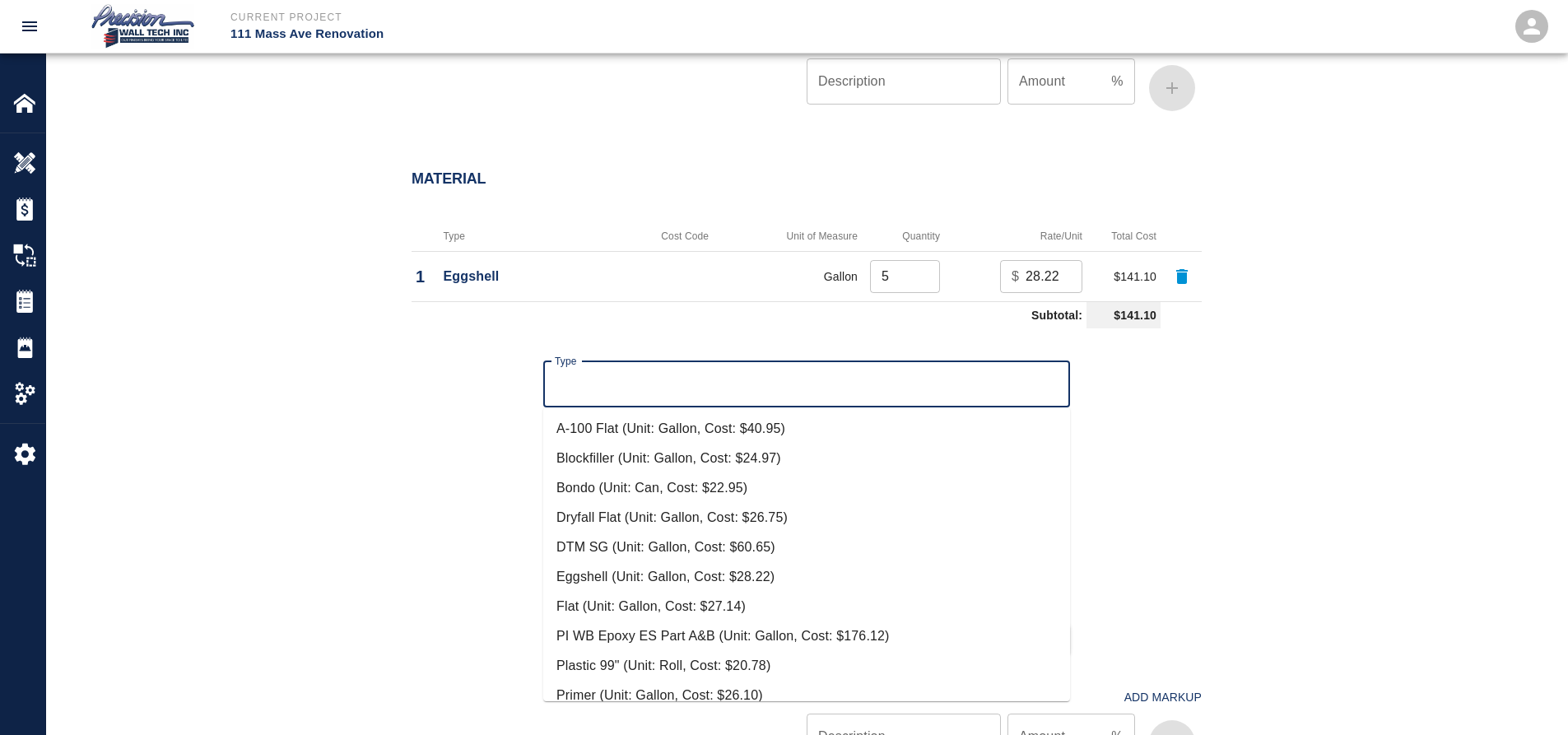 click on "Type" at bounding box center (807, 384) 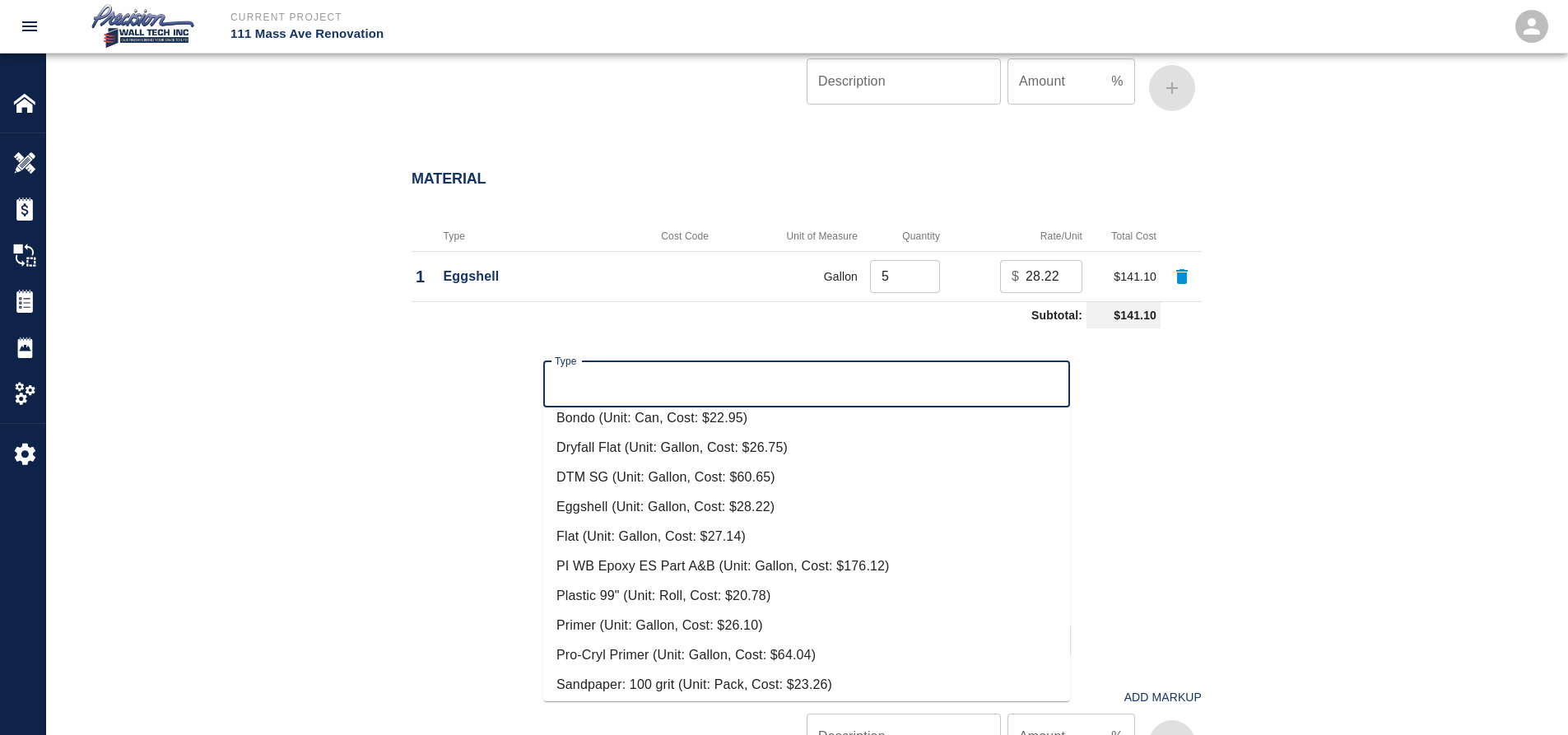 scroll, scrollTop: 134, scrollLeft: 0, axis: vertical 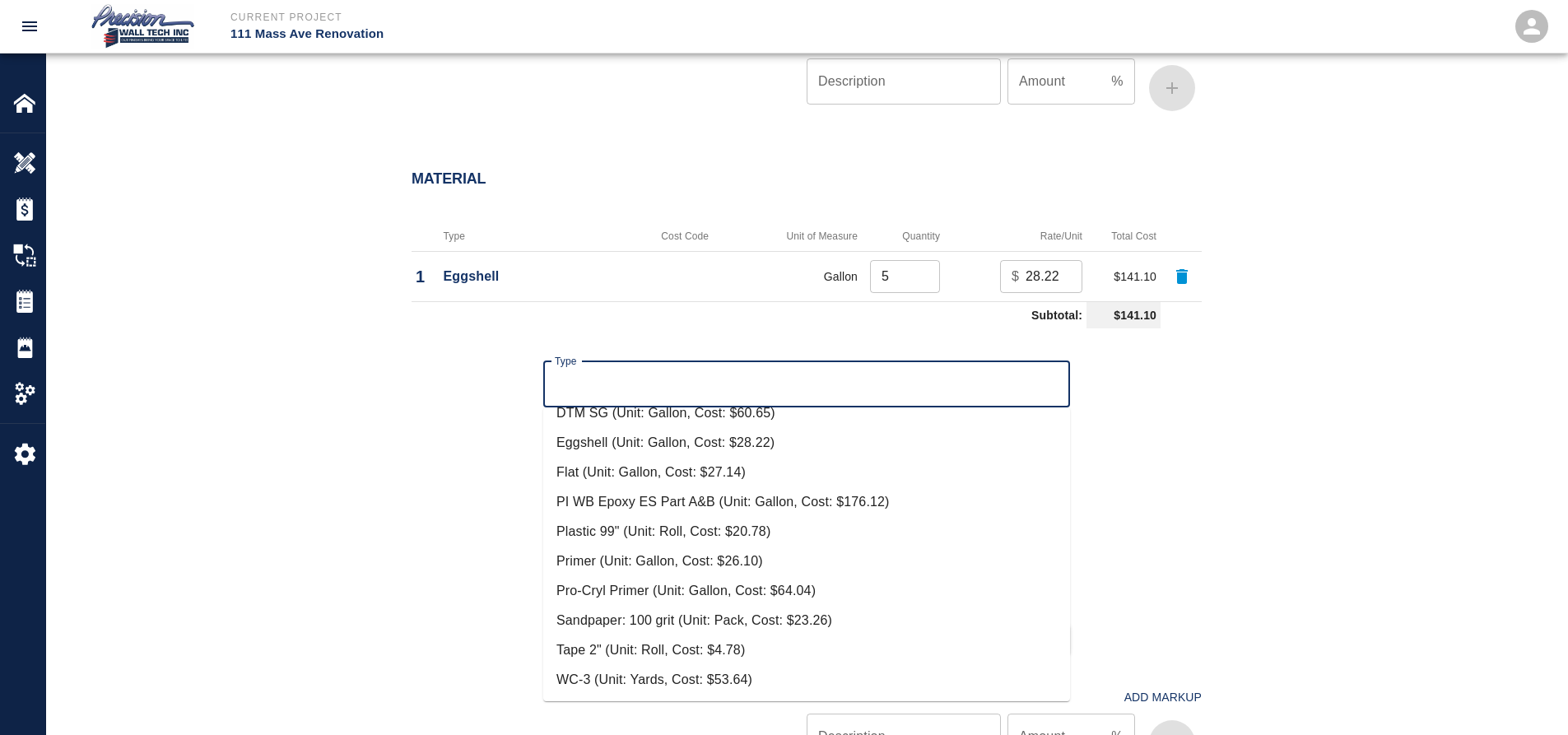 click on "Tape 2" (Unit: Roll, Cost: $4.78)" at bounding box center [807, 650] 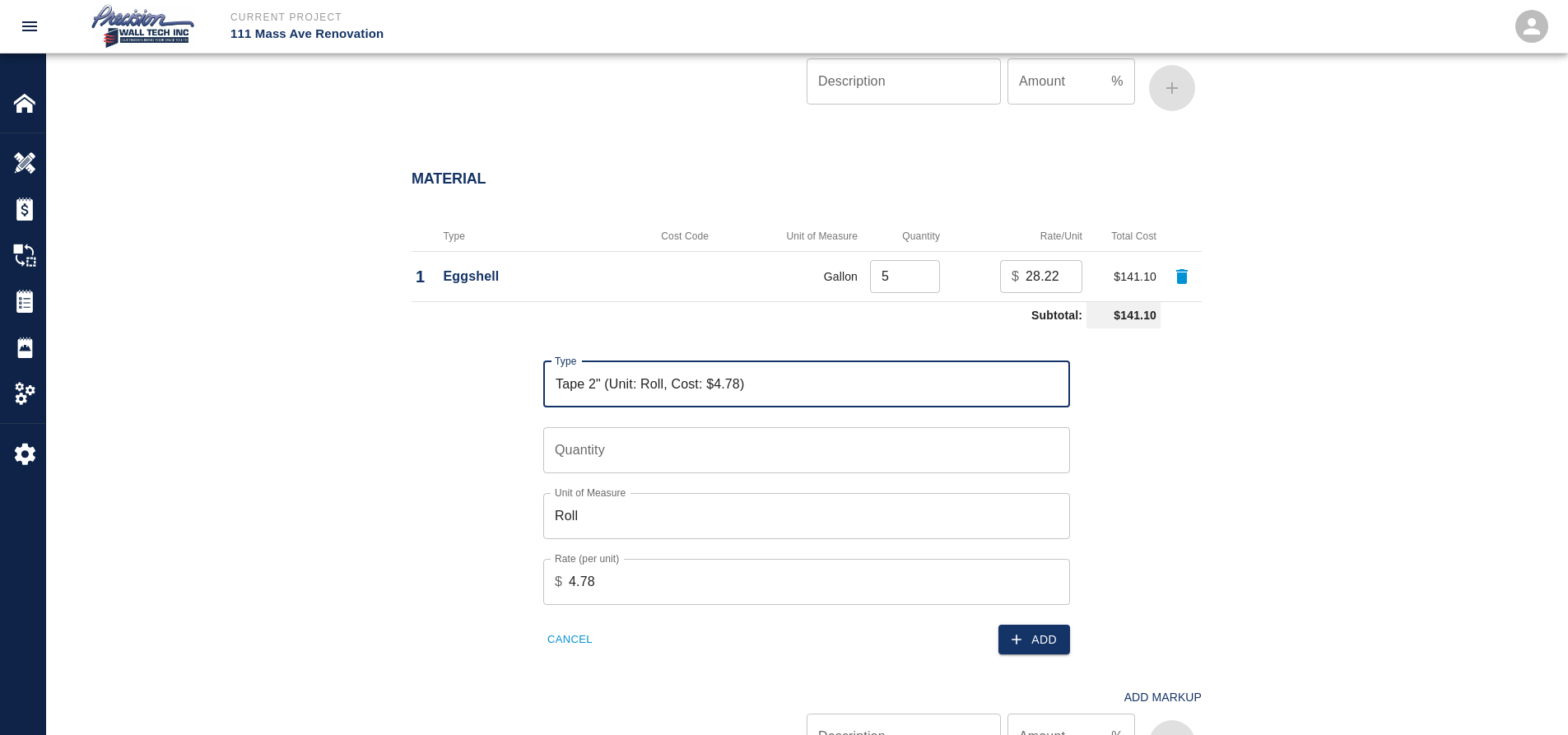 click on "Quantity" at bounding box center (807, 450) 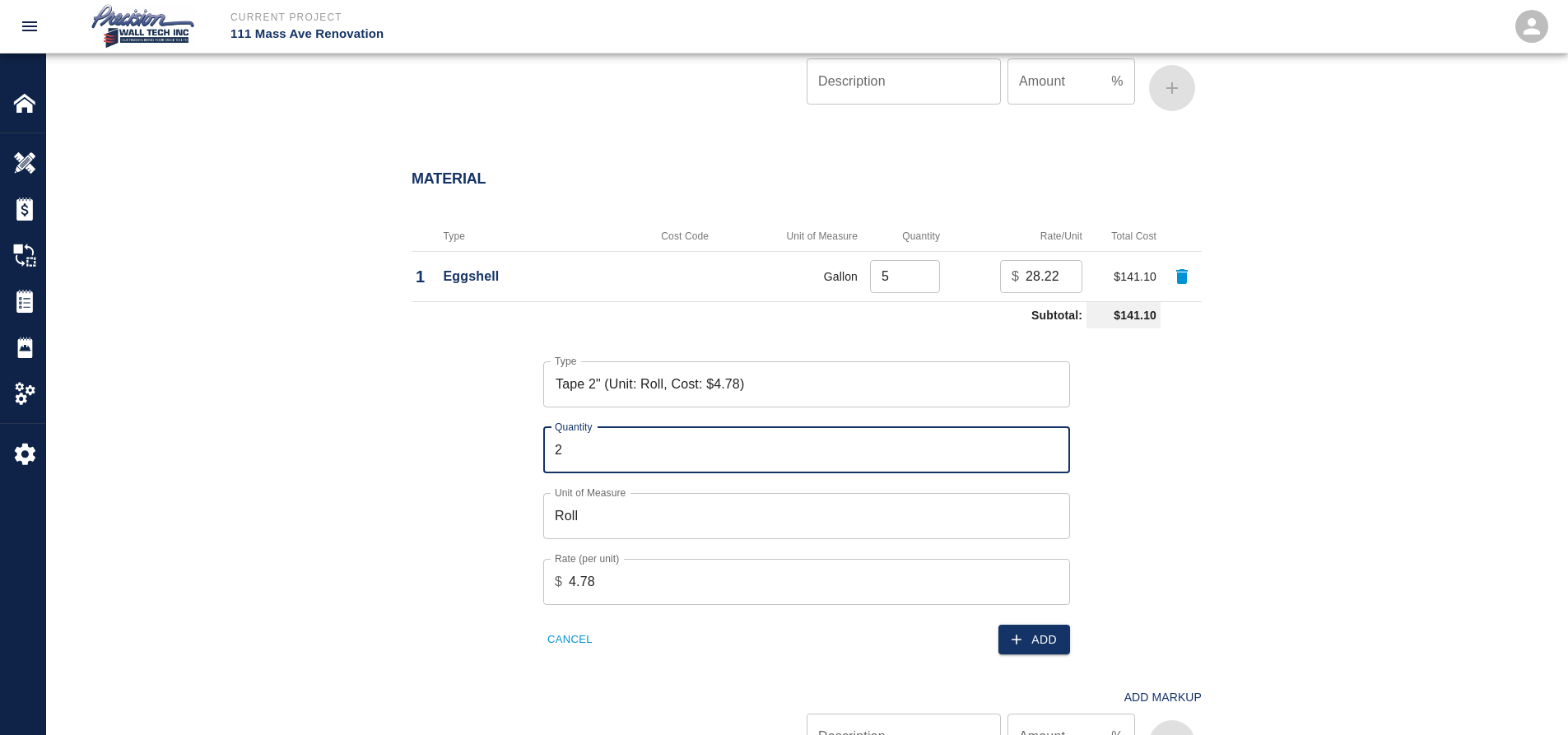 type on "3" 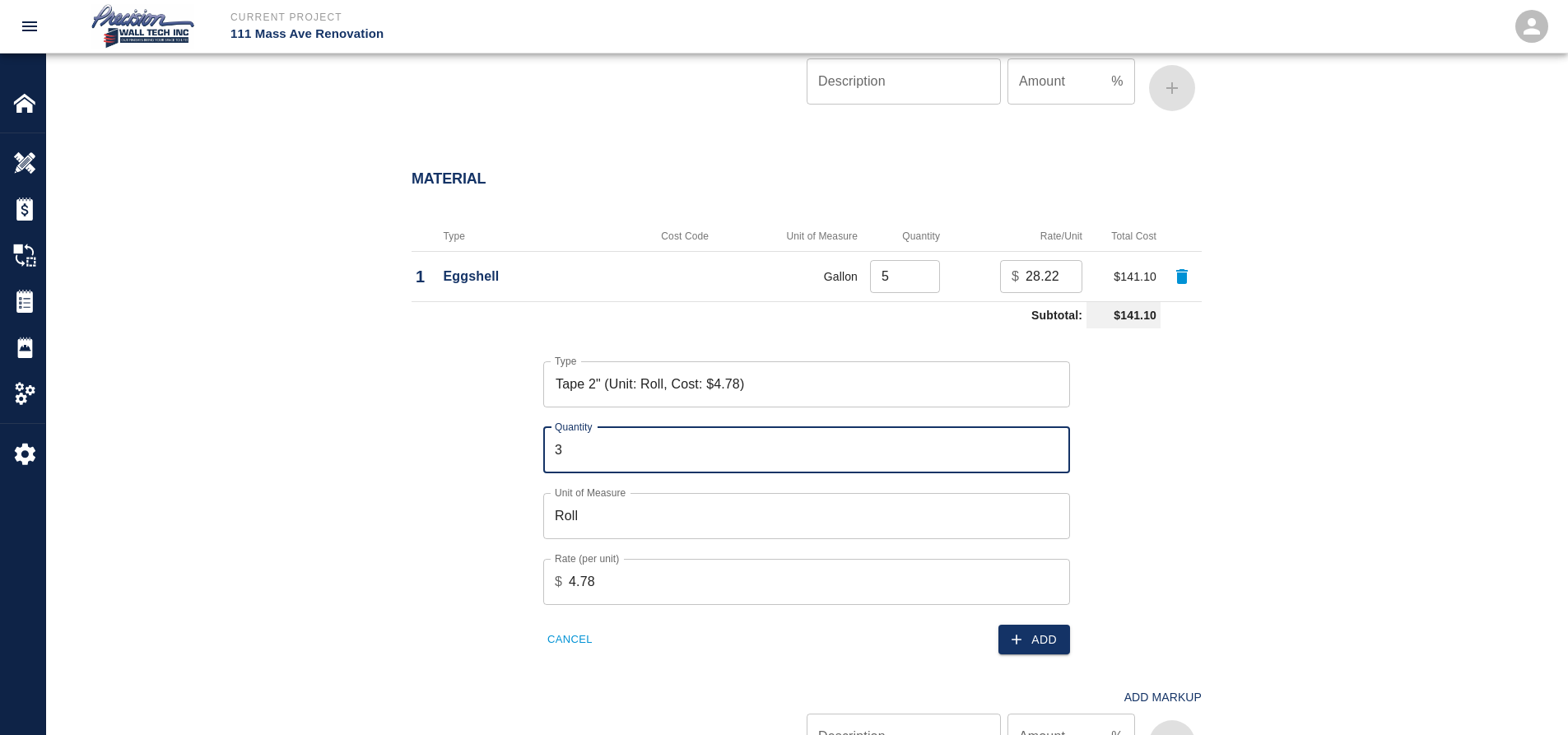 click 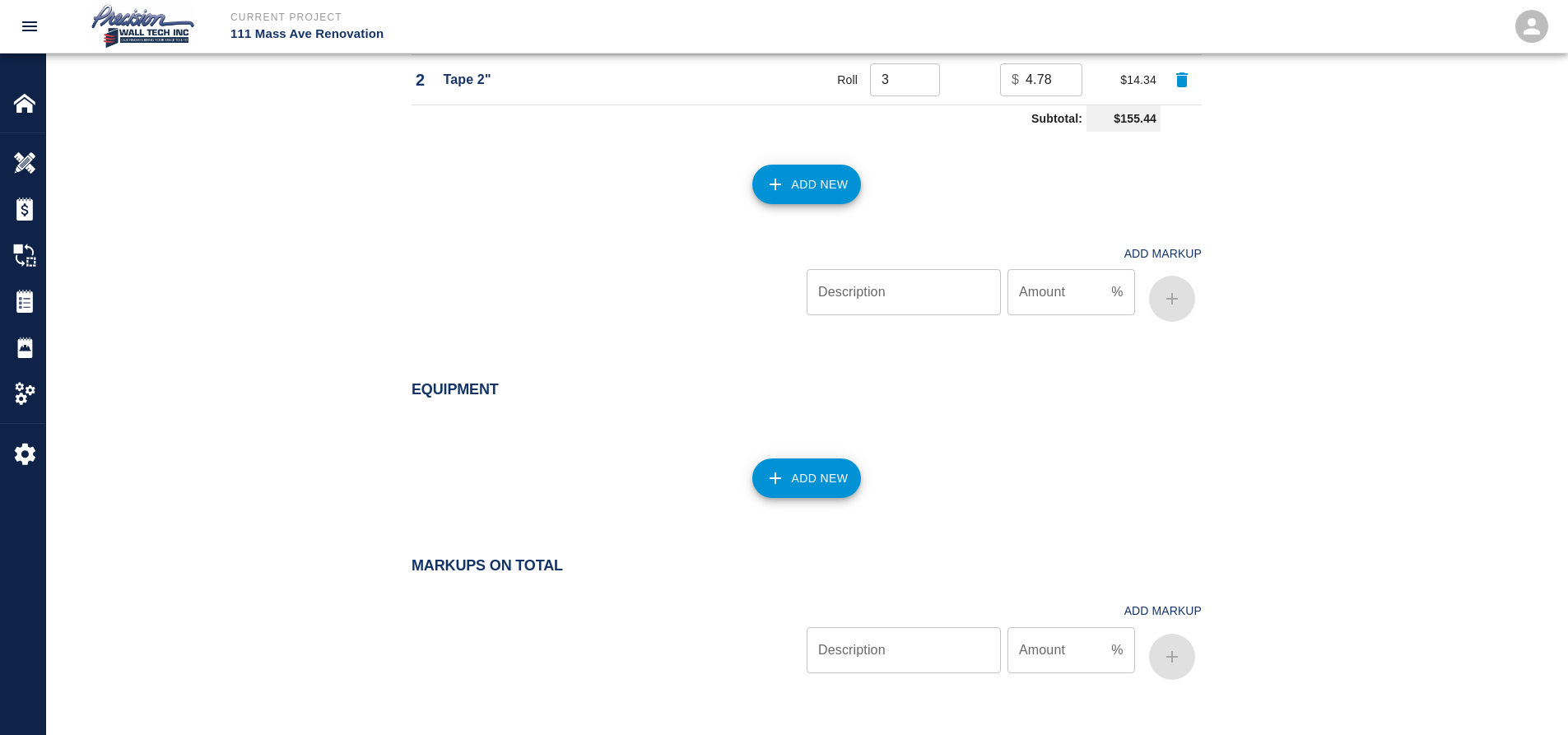 scroll, scrollTop: 1558, scrollLeft: 0, axis: vertical 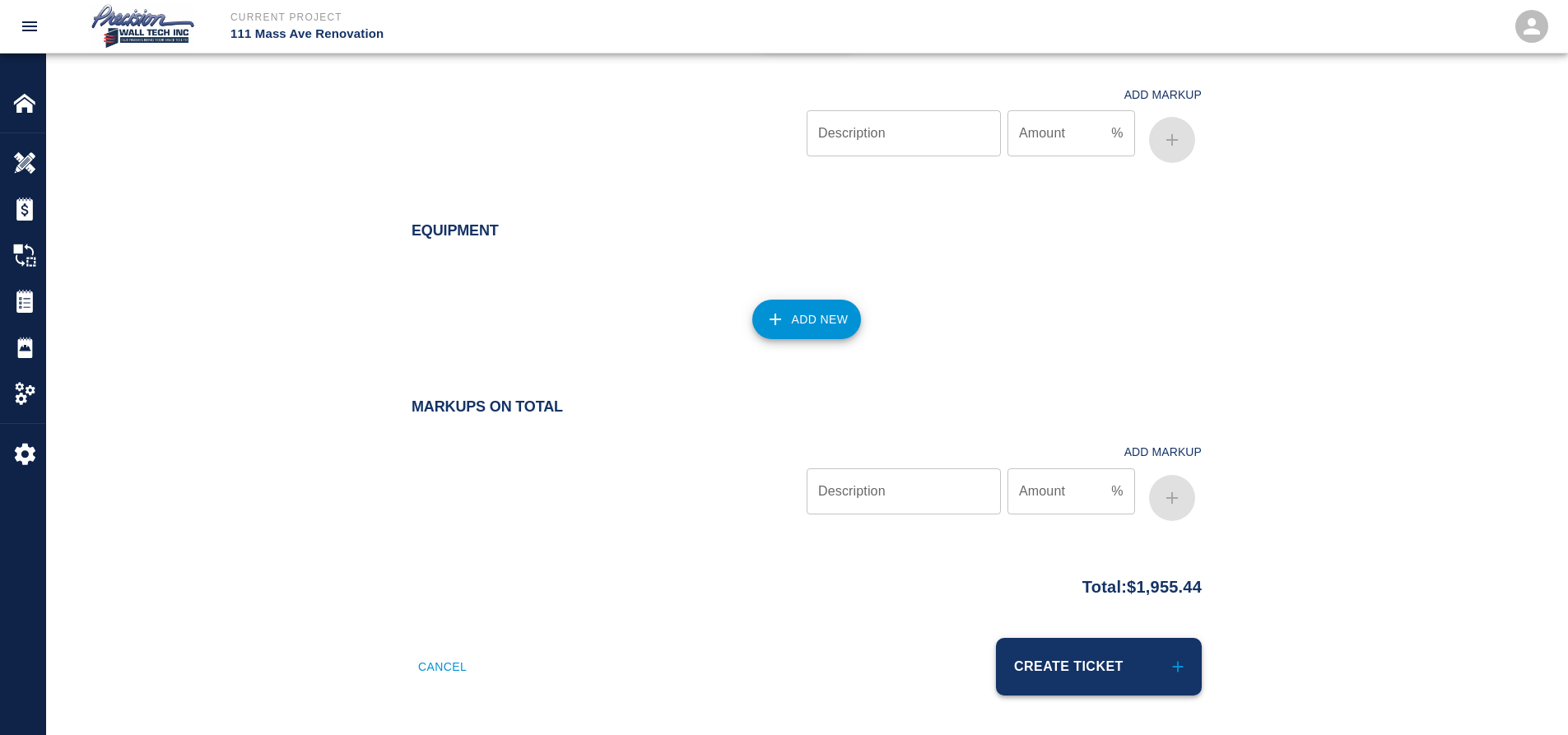 click on "Create Ticket" at bounding box center (1099, 667) 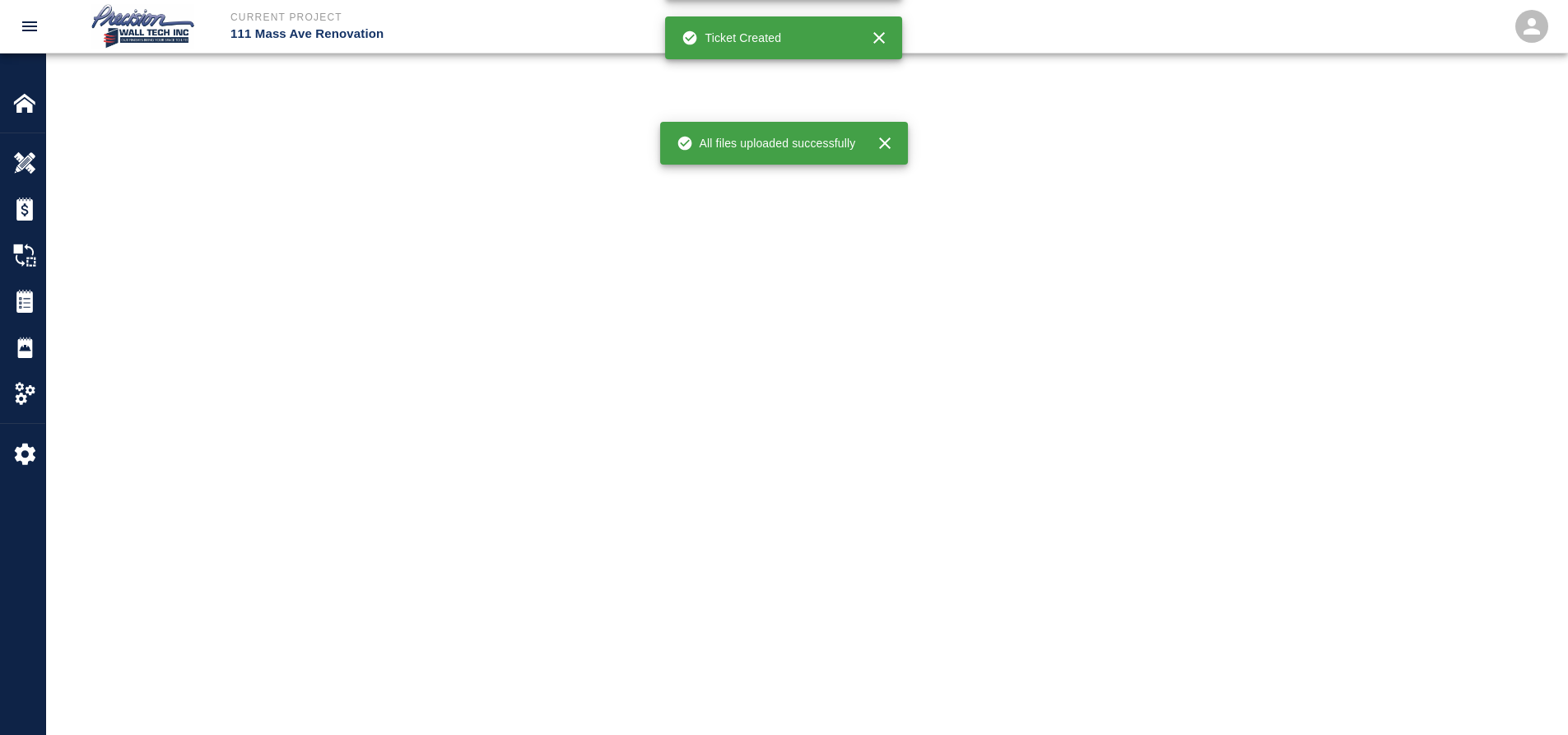 scroll, scrollTop: 0, scrollLeft: 0, axis: both 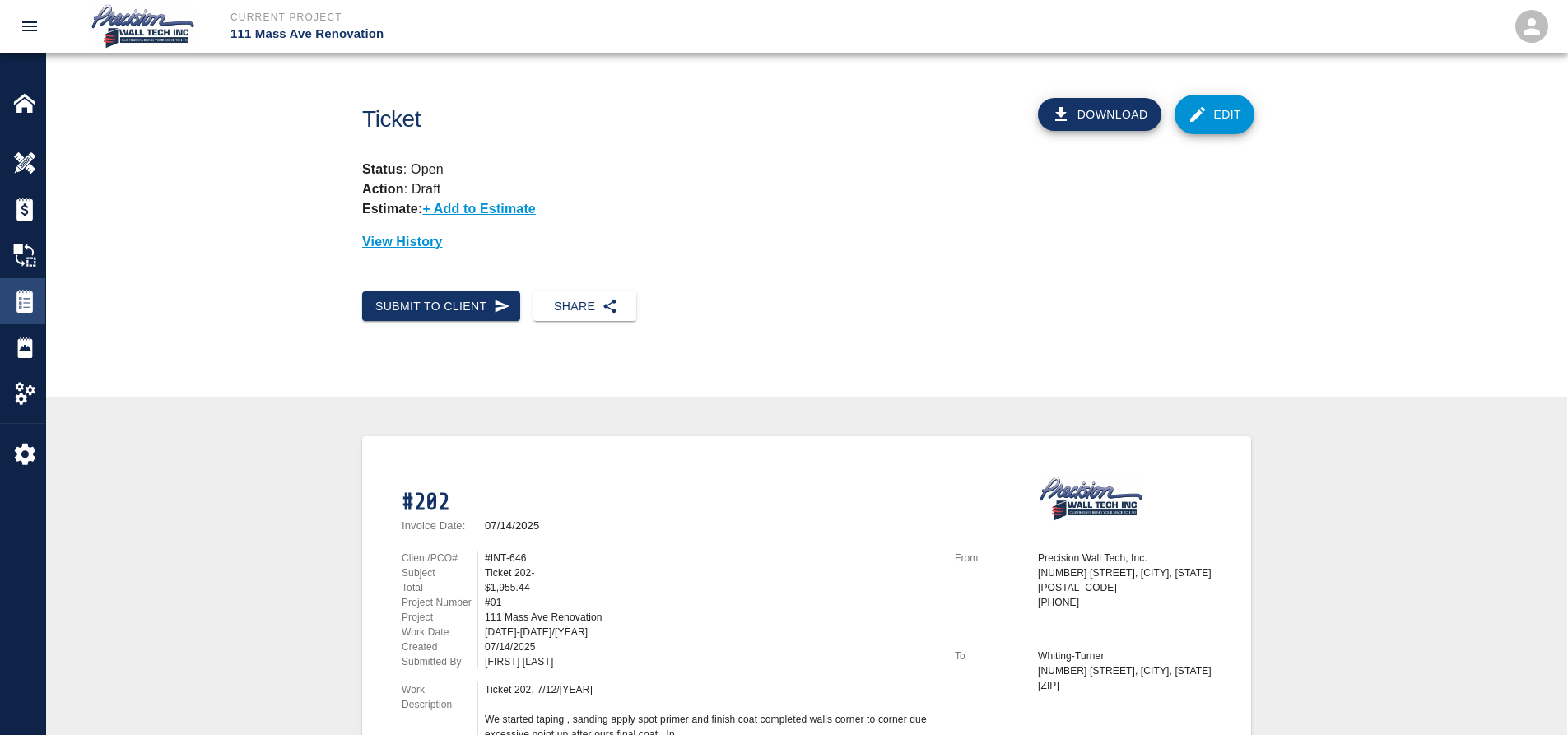 click at bounding box center (25, 301) 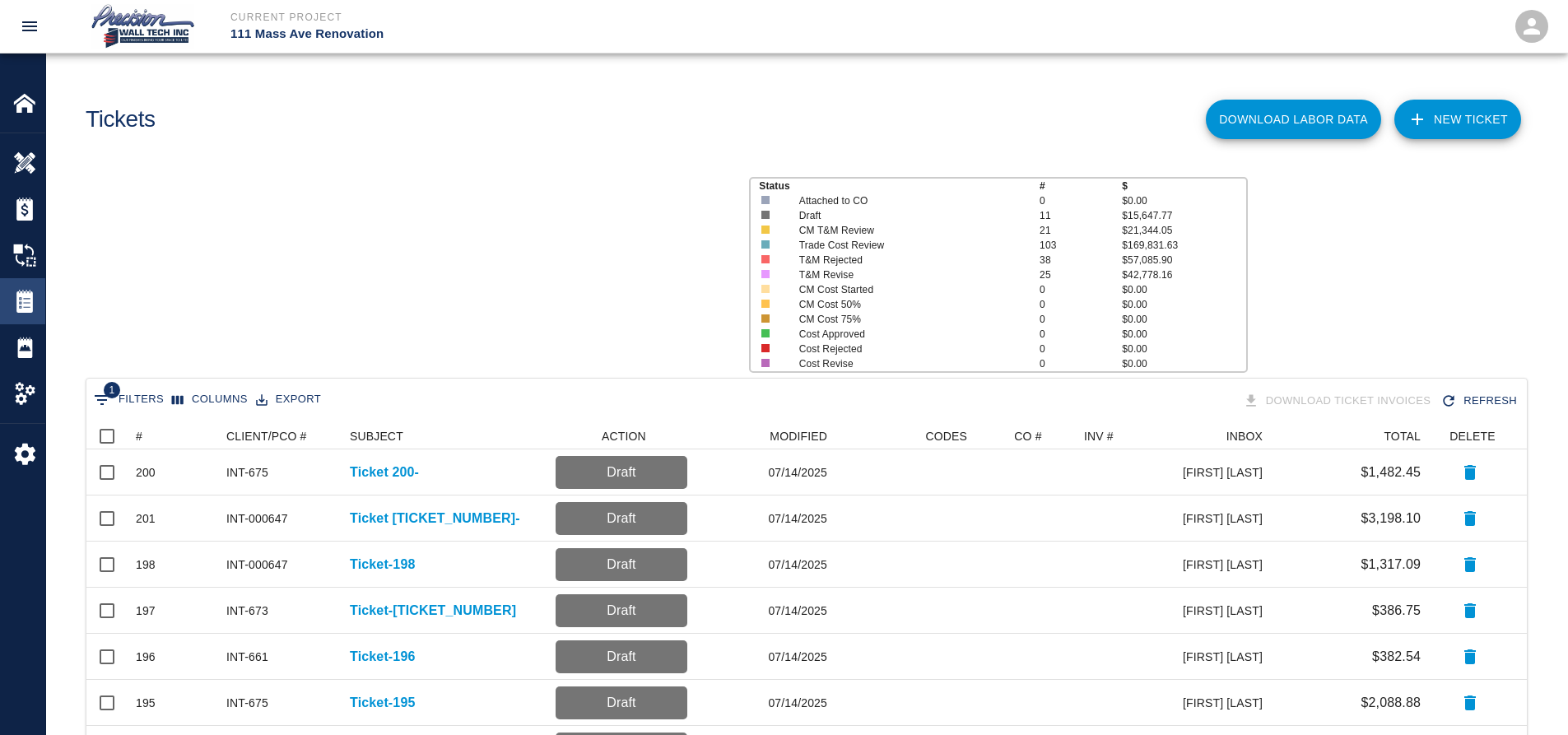scroll, scrollTop: 13, scrollLeft: 13, axis: both 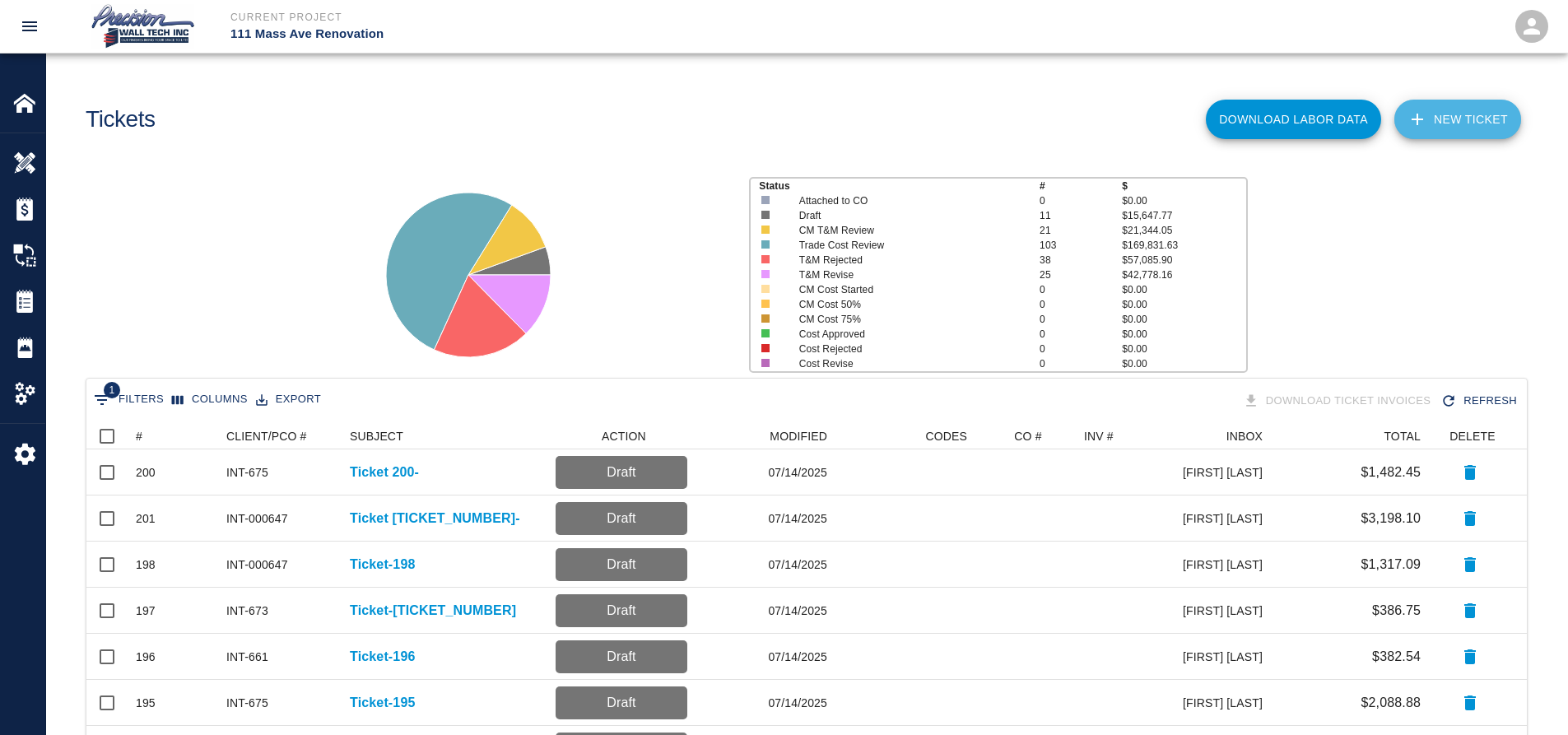 click 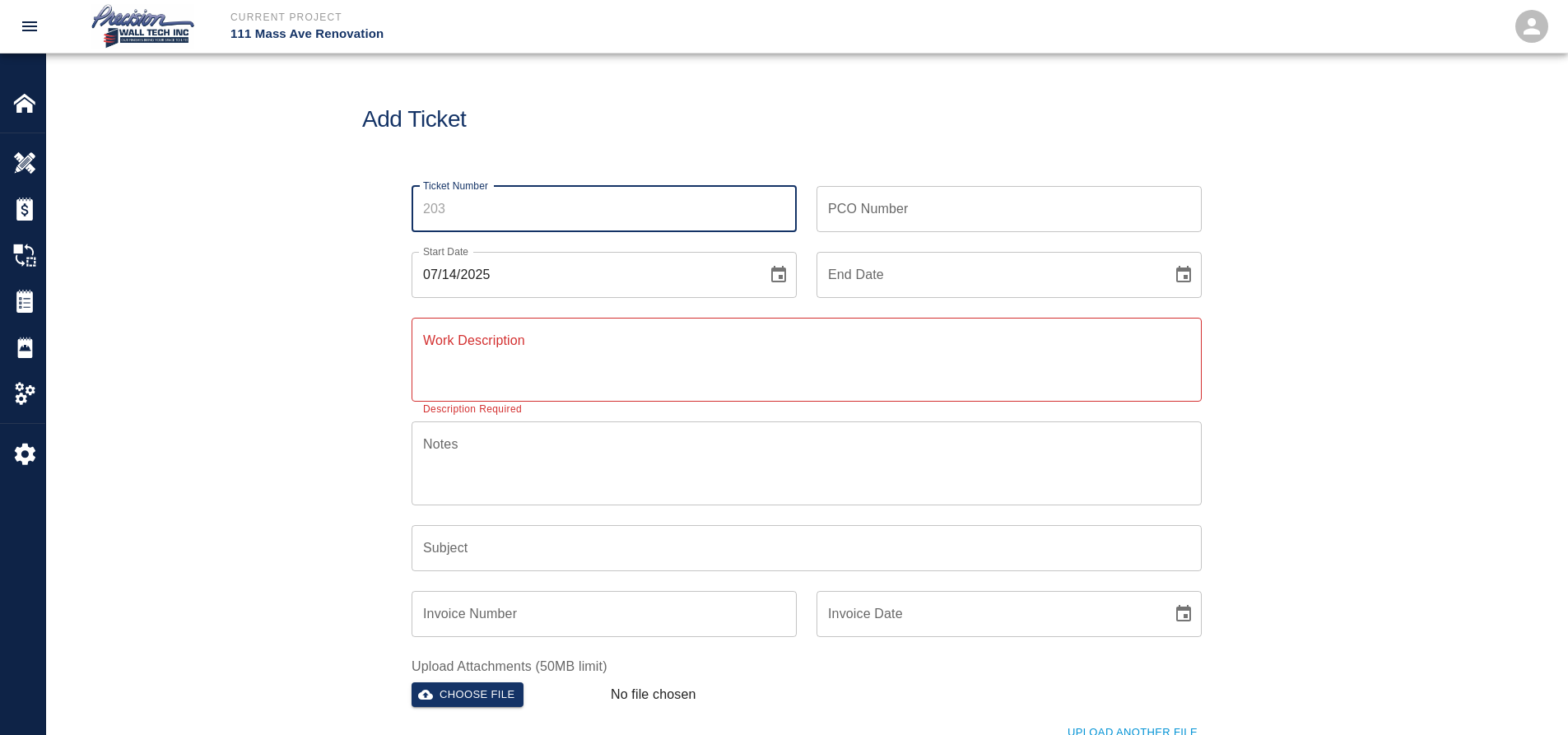 click on "Ticket Number" at bounding box center (604, 209) 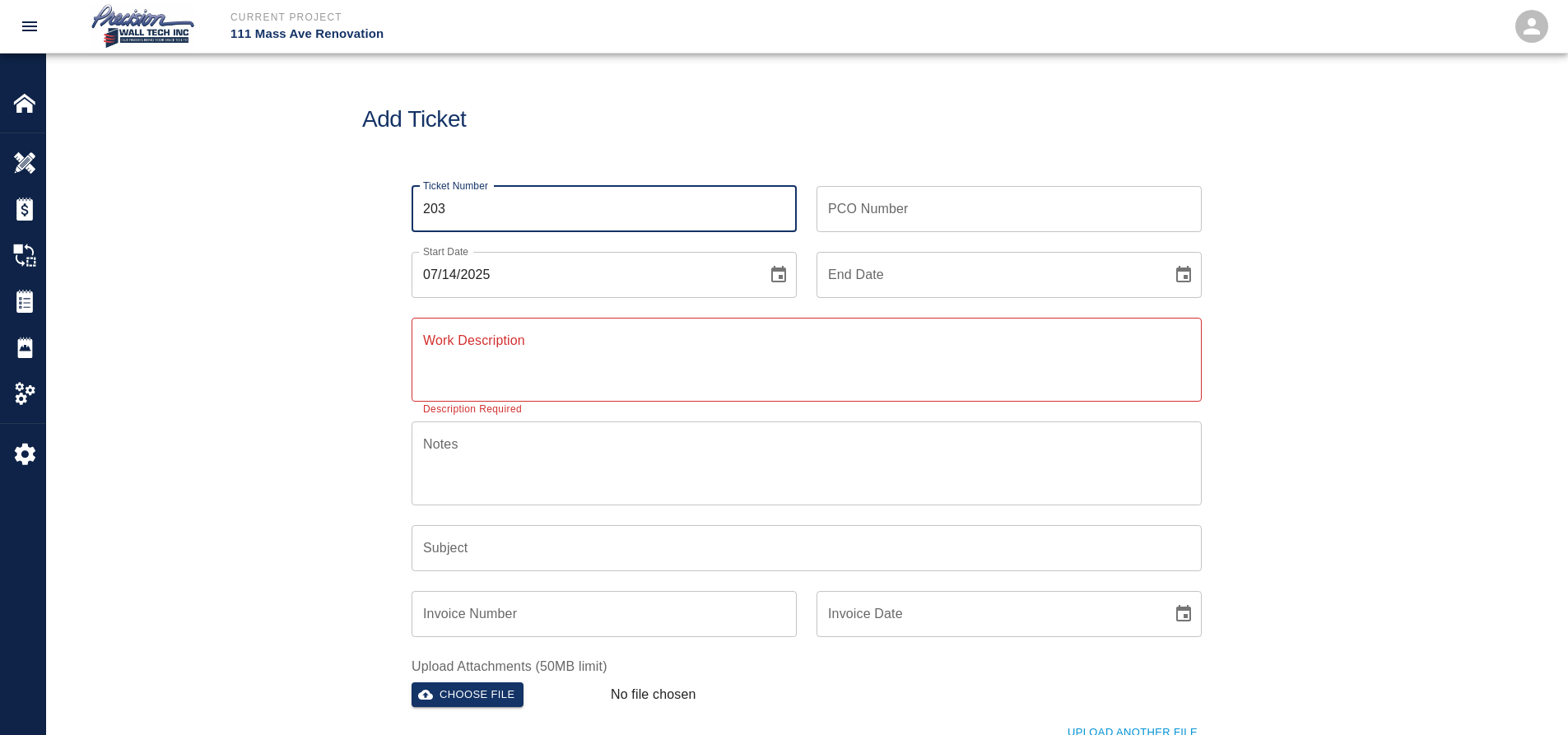 type on "203" 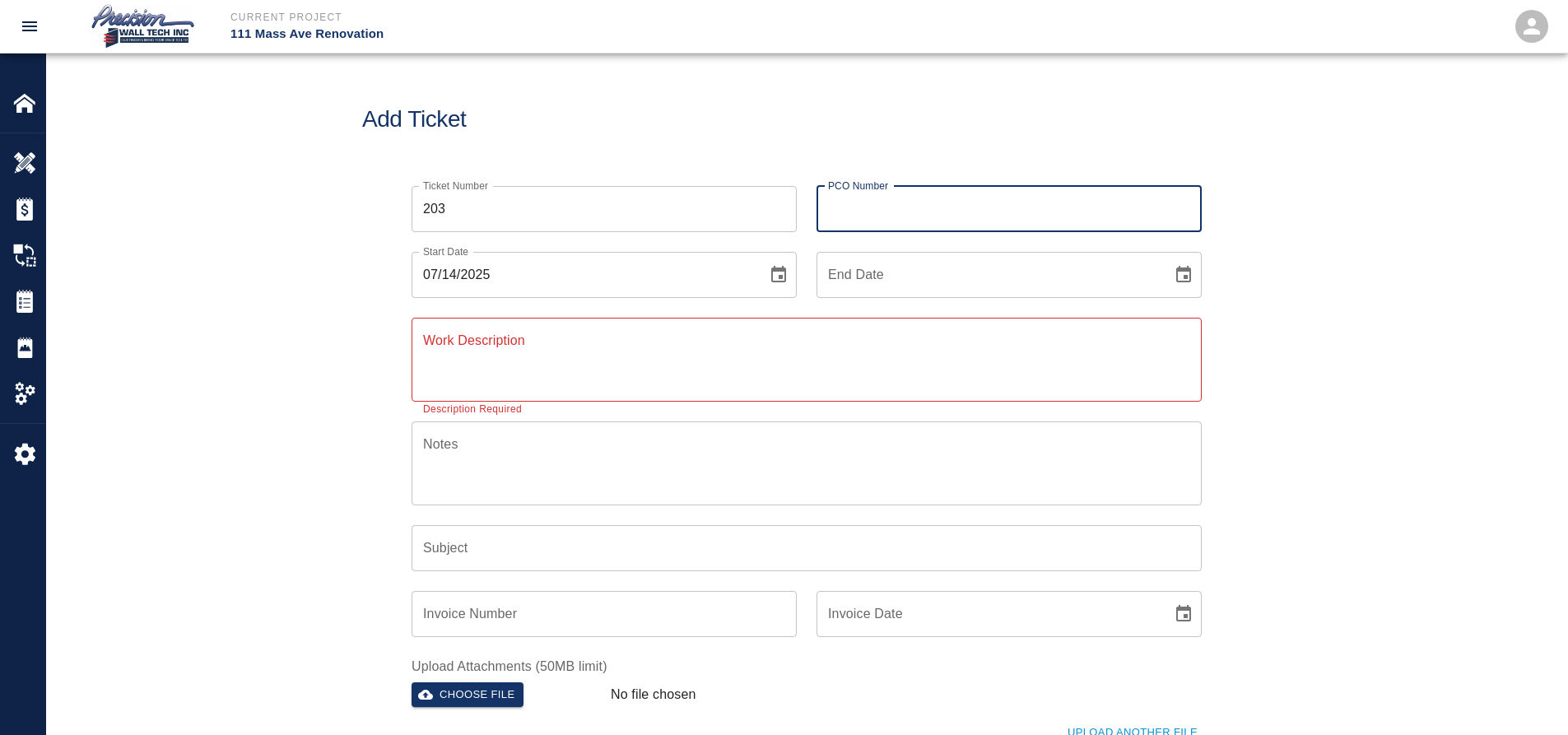 click on "PCO Number" at bounding box center [1009, 209] 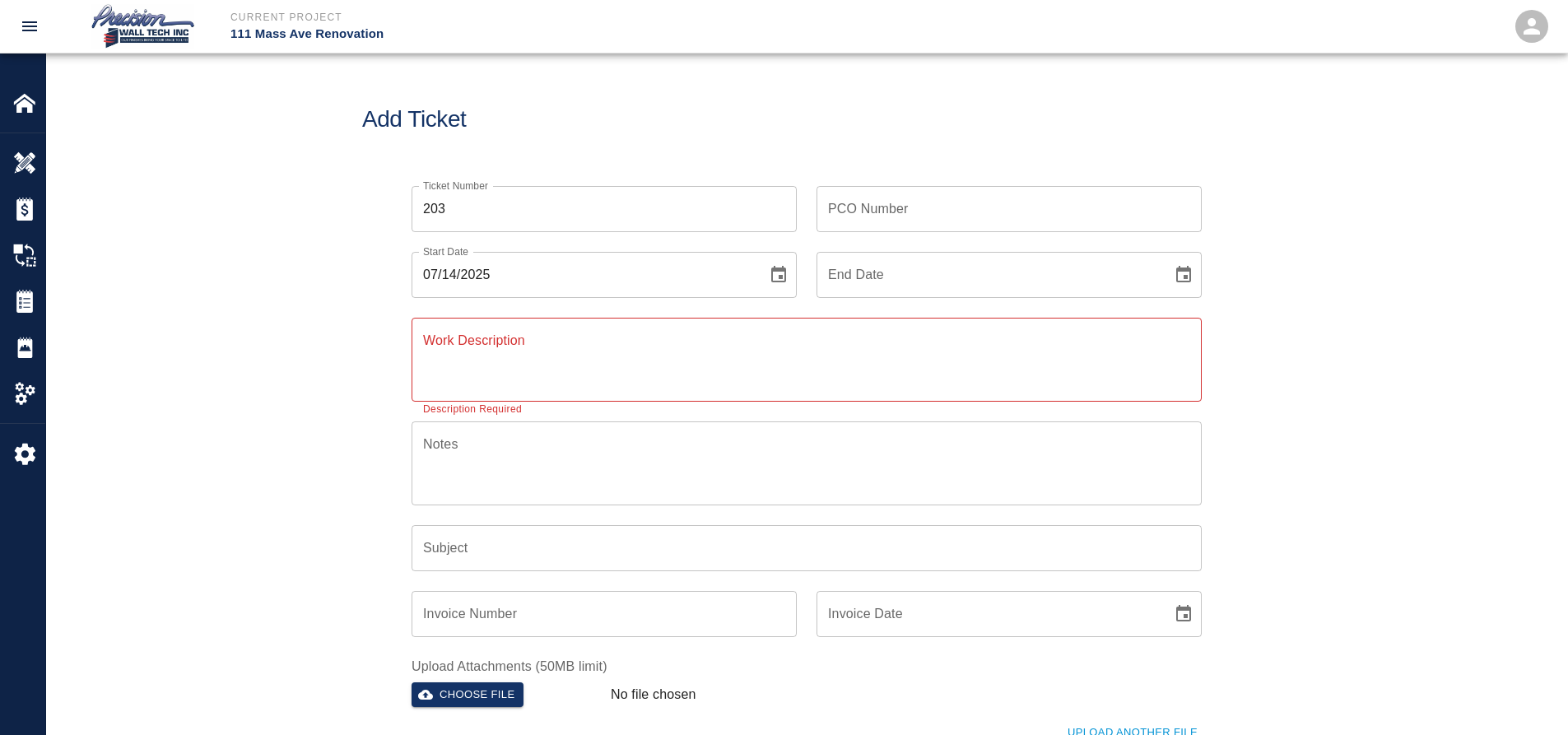 click on "PCO Number" at bounding box center (1009, 209) 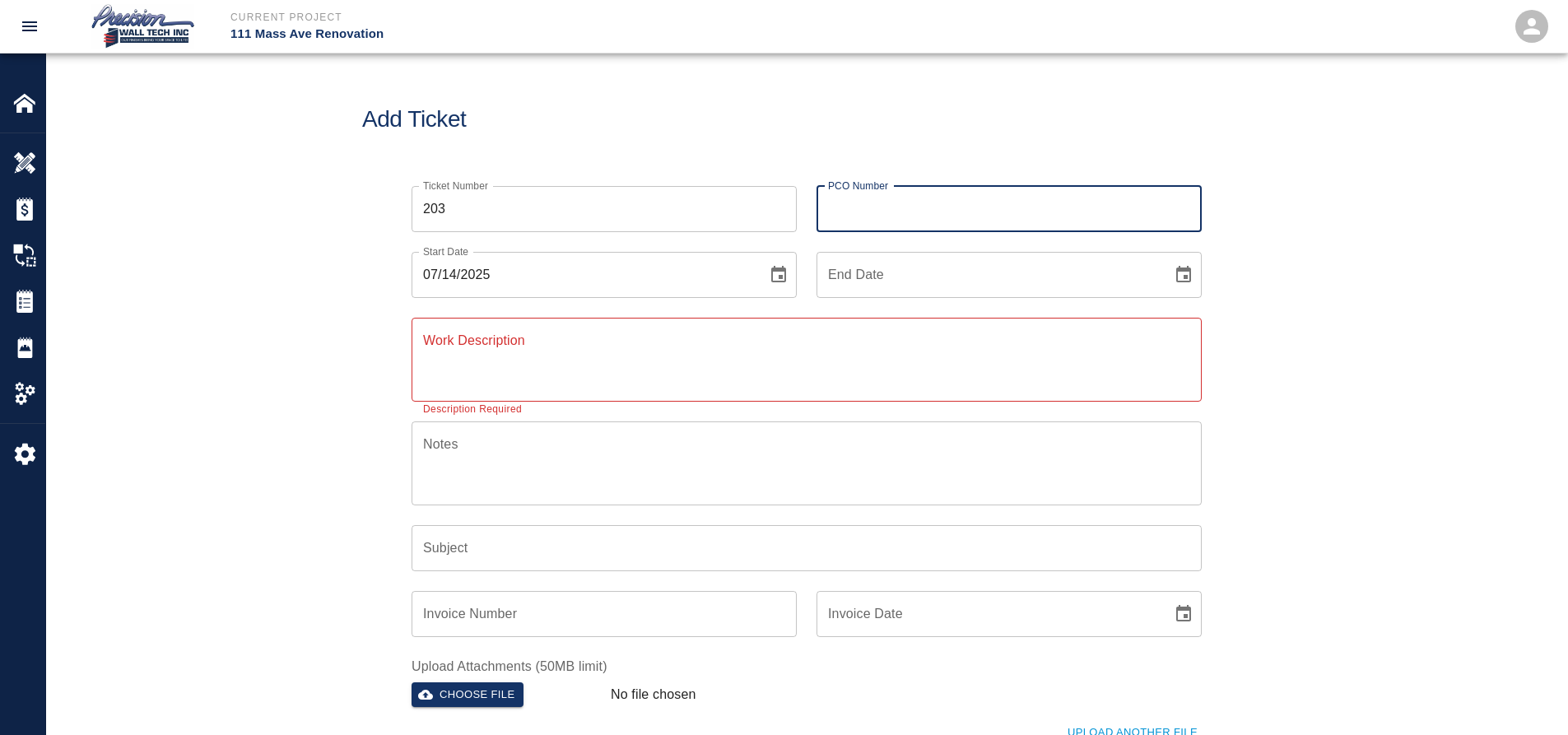 click on "Work Description" at bounding box center (807, 359) 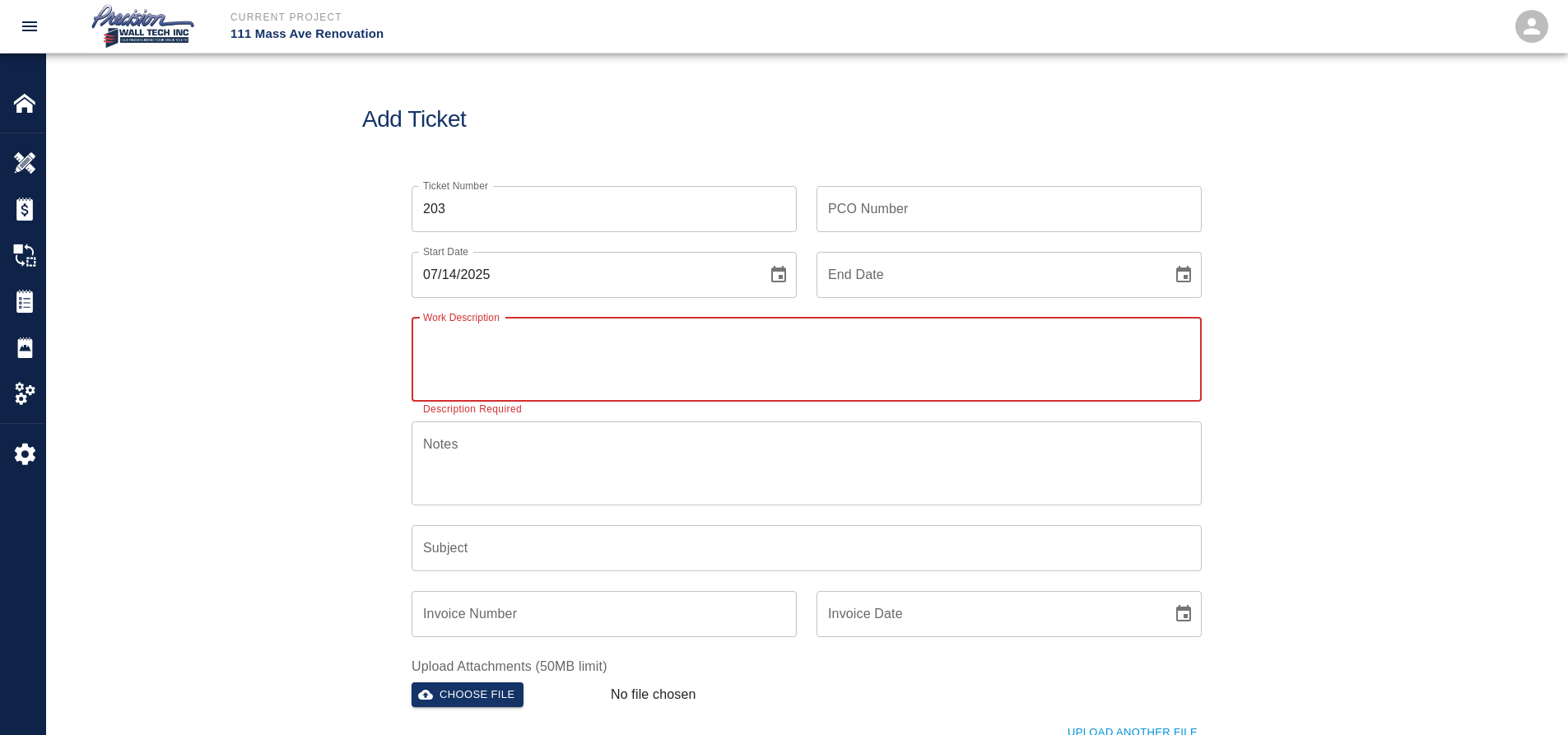 paste on "we started prepping, sanding and applying primer and finish coat completed coat on existent louver on east side . Exterior.
We started prepping , sanding , protecting and applying primer and finish coat in elevator doors and frames on PH ." 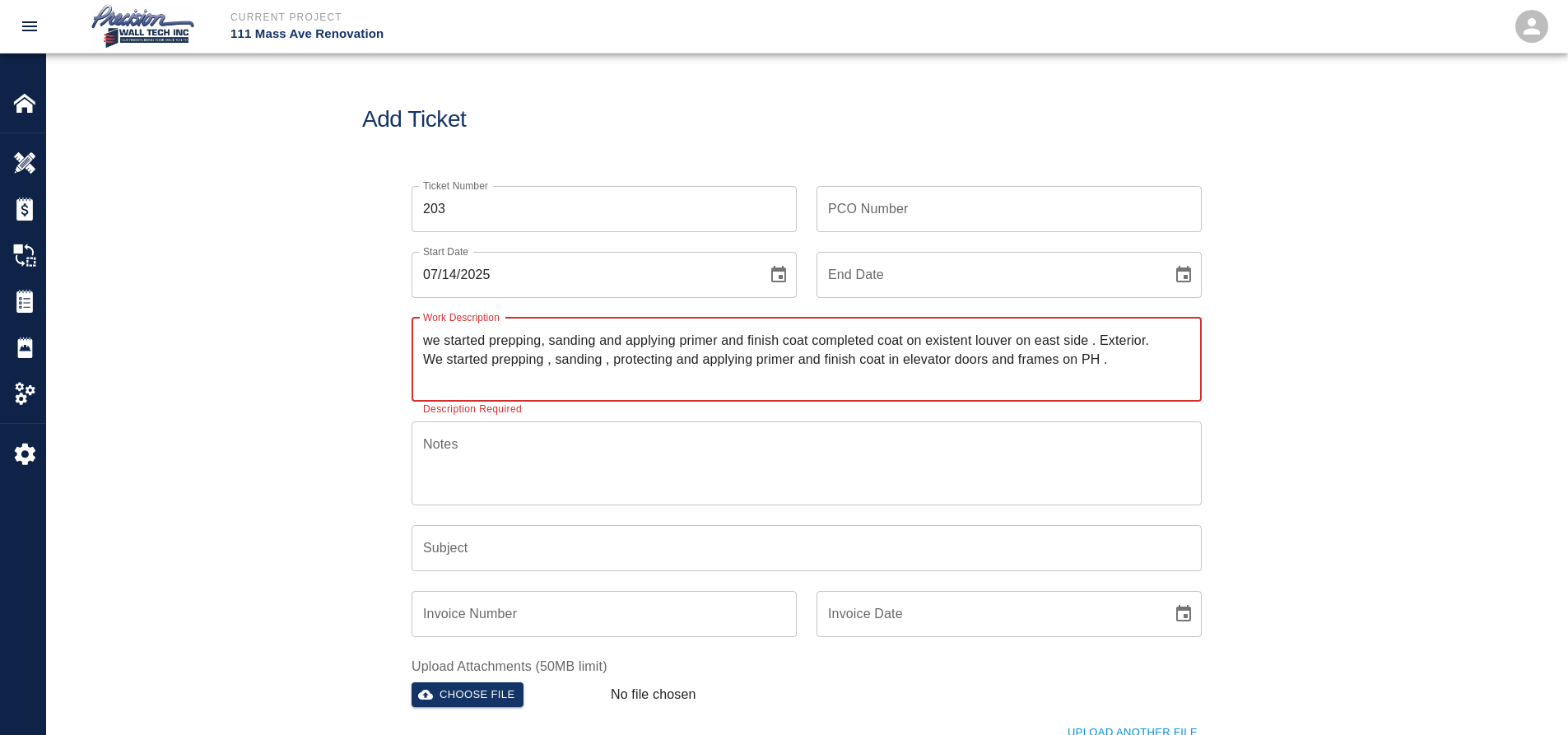 click on "we started prepping, sanding and applying primer and finish coat completed coat on existent louver on east side . Exterior.
We started prepping , sanding , protecting and applying primer and finish coat in elevator doors and frames on PH . x Work Description" at bounding box center (807, 360) 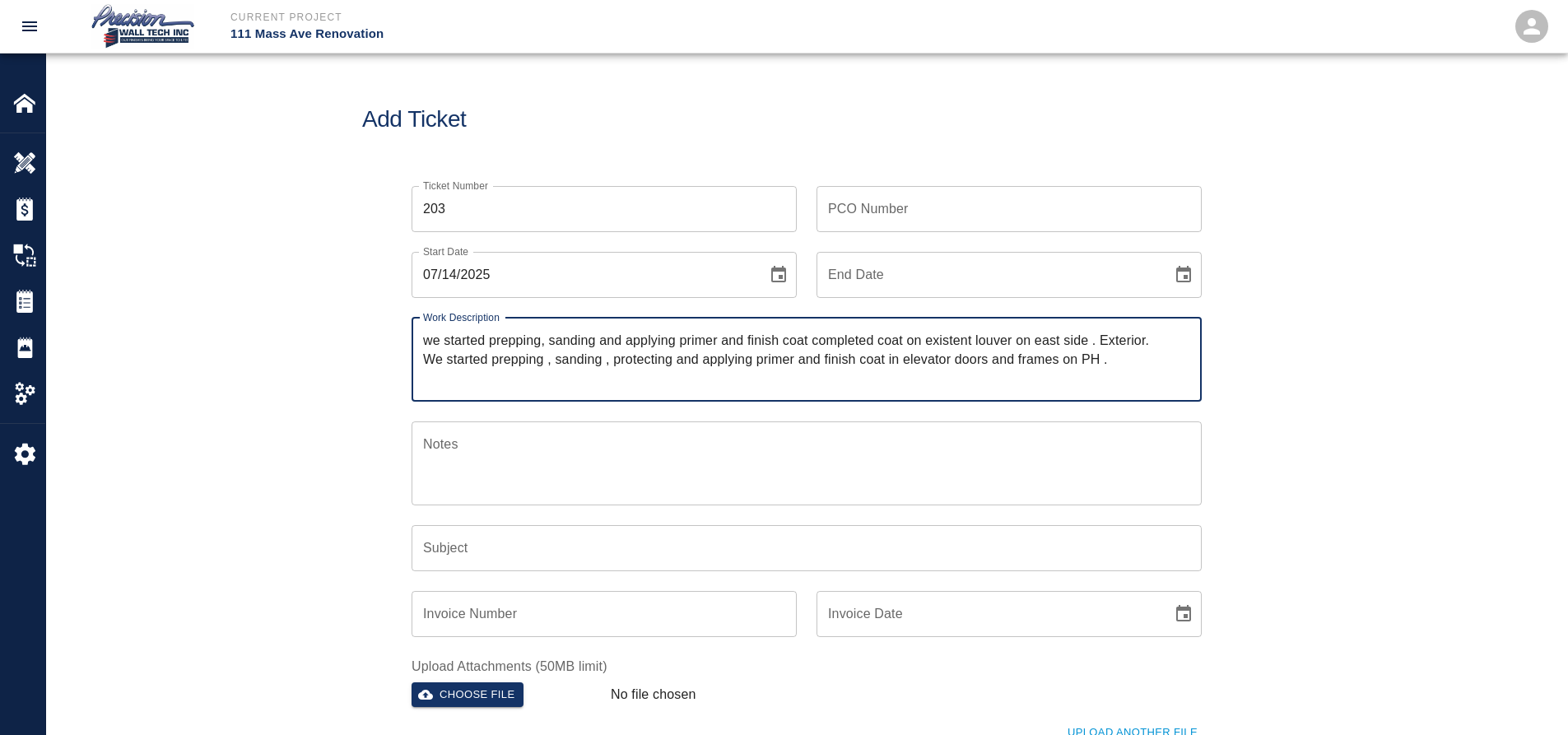 click on "we started prepping, sanding and applying primer and finish coat completed coat on existent louver on east side . Exterior.
We started prepping , sanding , protecting and applying primer and finish coat in elevator doors and frames on PH . x Work Description" at bounding box center [807, 360] 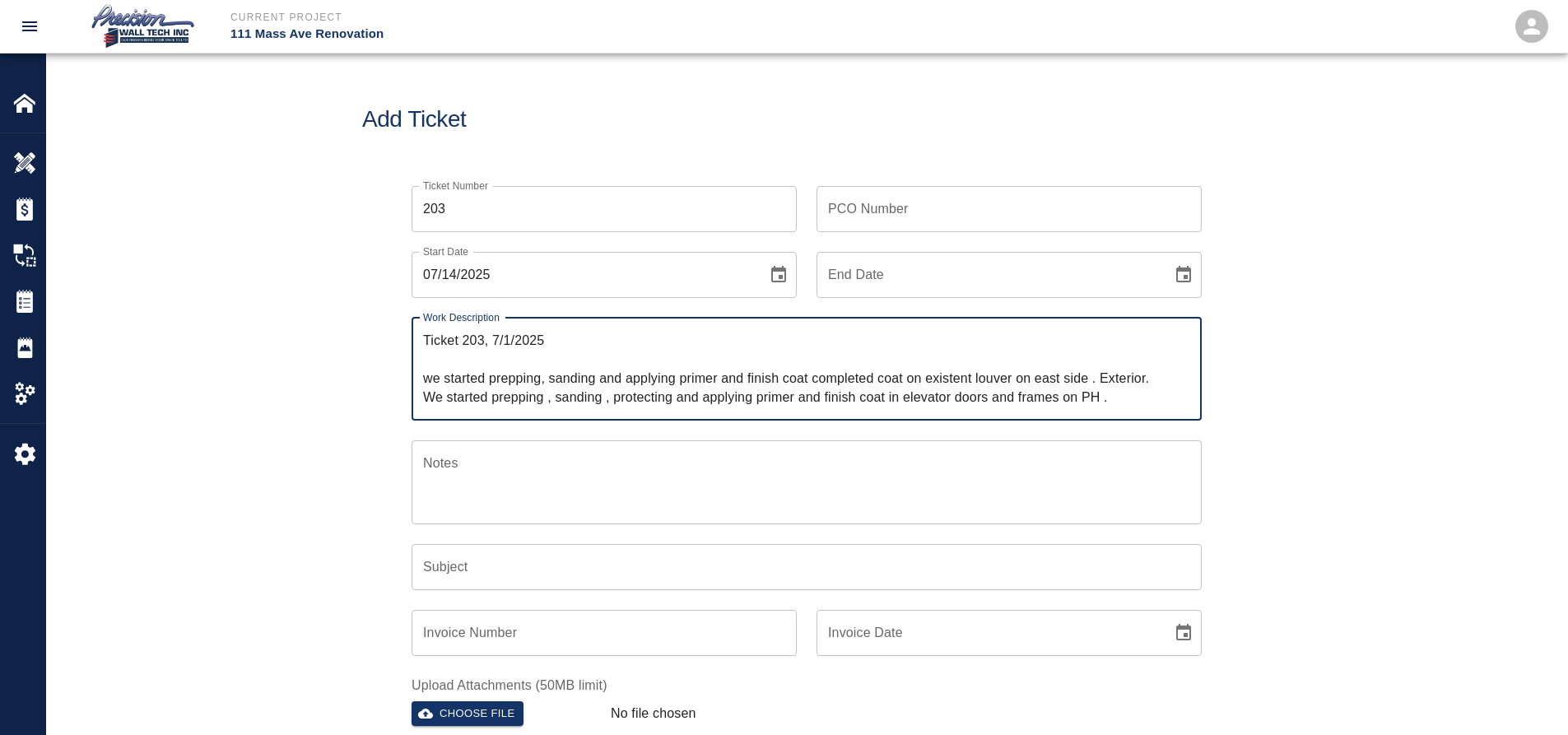 type on "Ticket 203, 7/1/2025
we started prepping, sanding and applying primer and finish coat completed coat on existent louver on east side . Exterior.
We started prepping , sanding , protecting and applying primer and finish coat in elevator doors and frames on PH ." 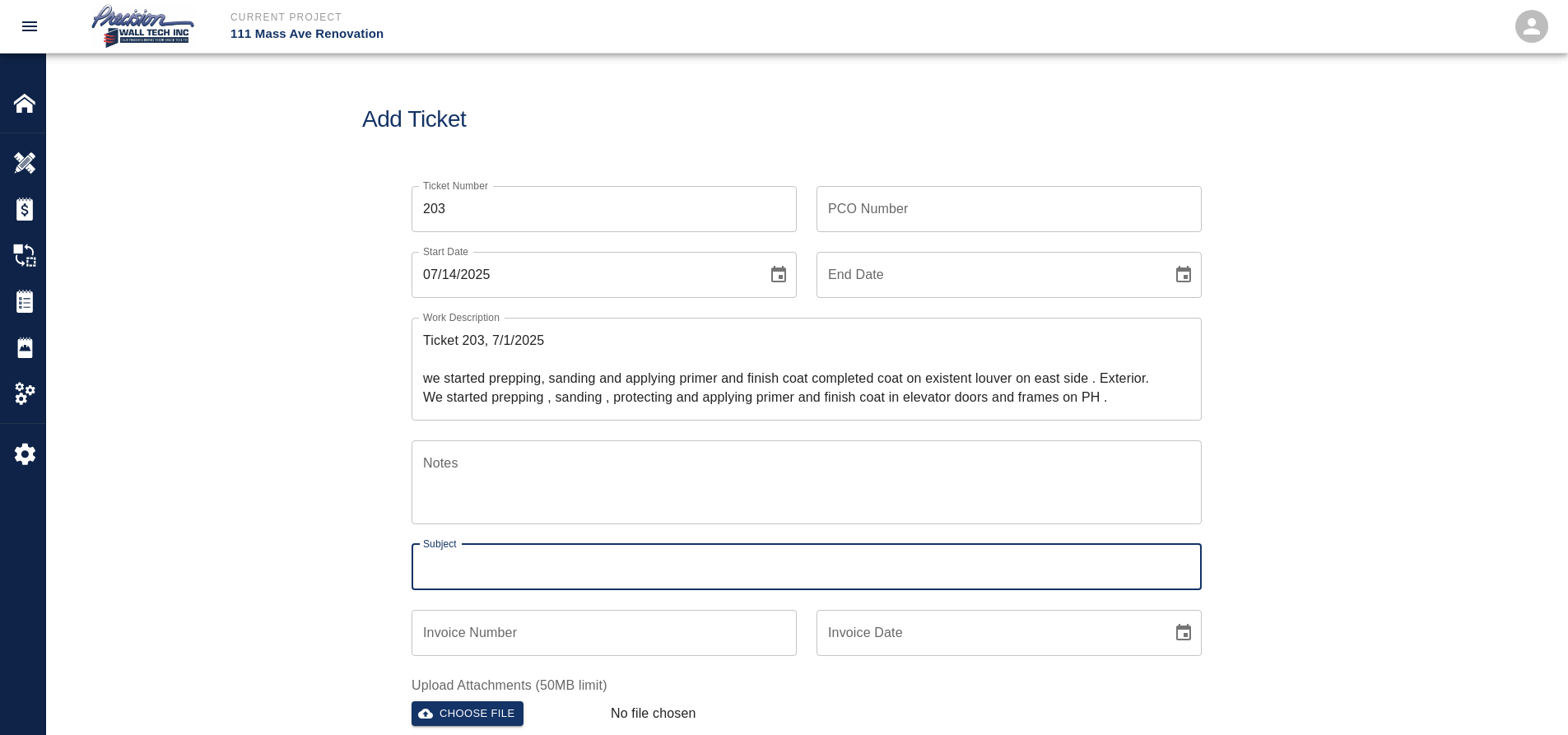 click on "Subject" at bounding box center (807, 567) 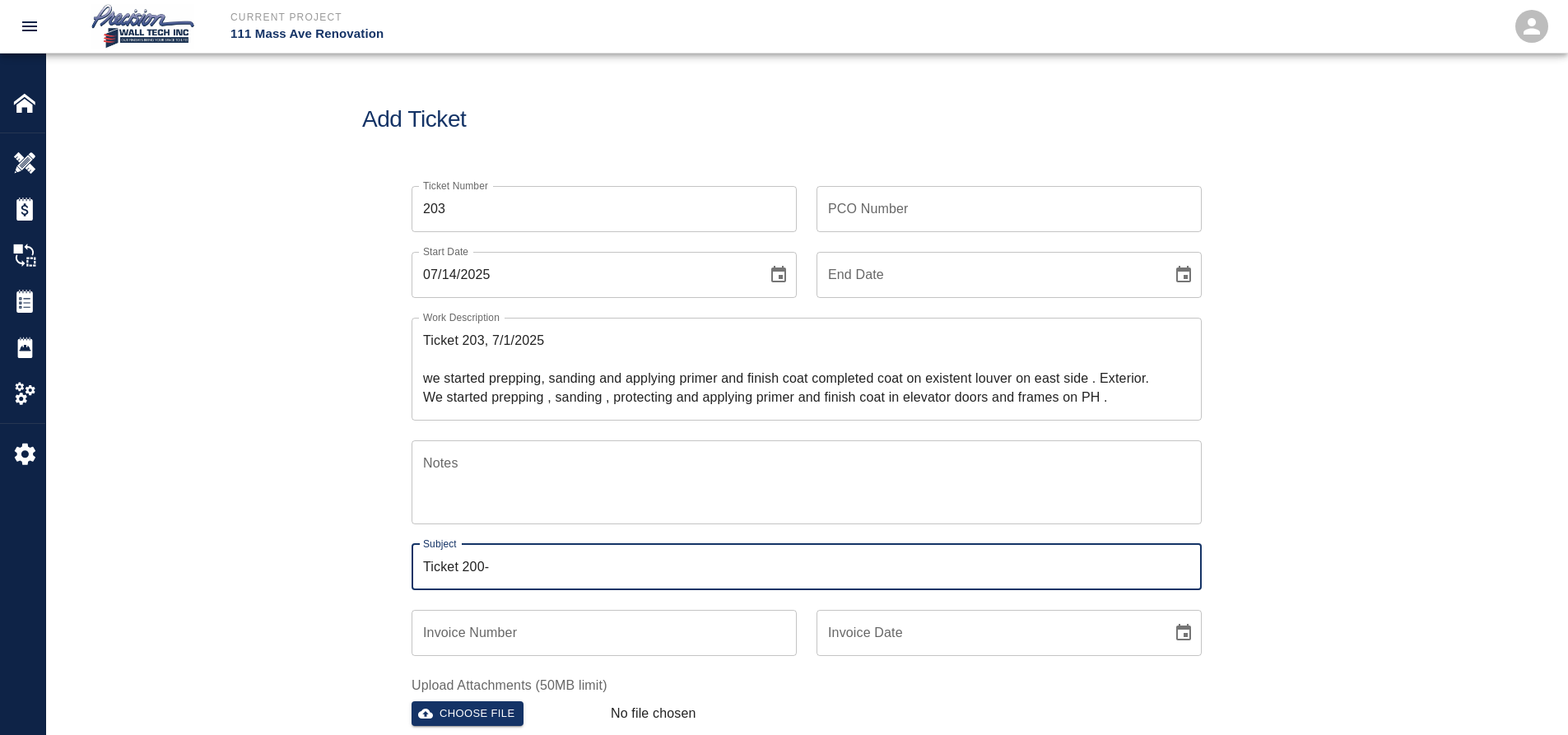 click on "Ticket 200-" at bounding box center [807, 567] 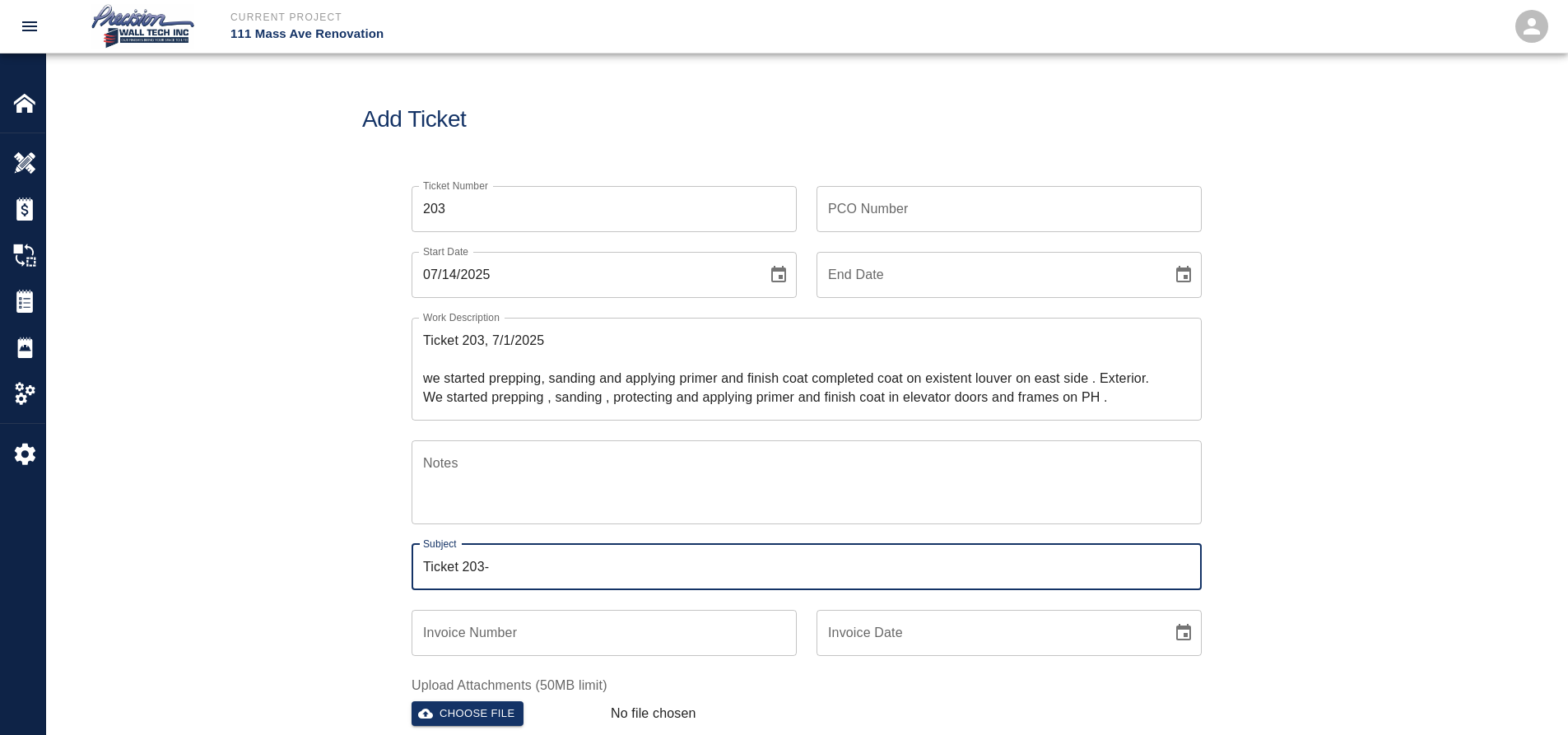 type on "Ticket 203-" 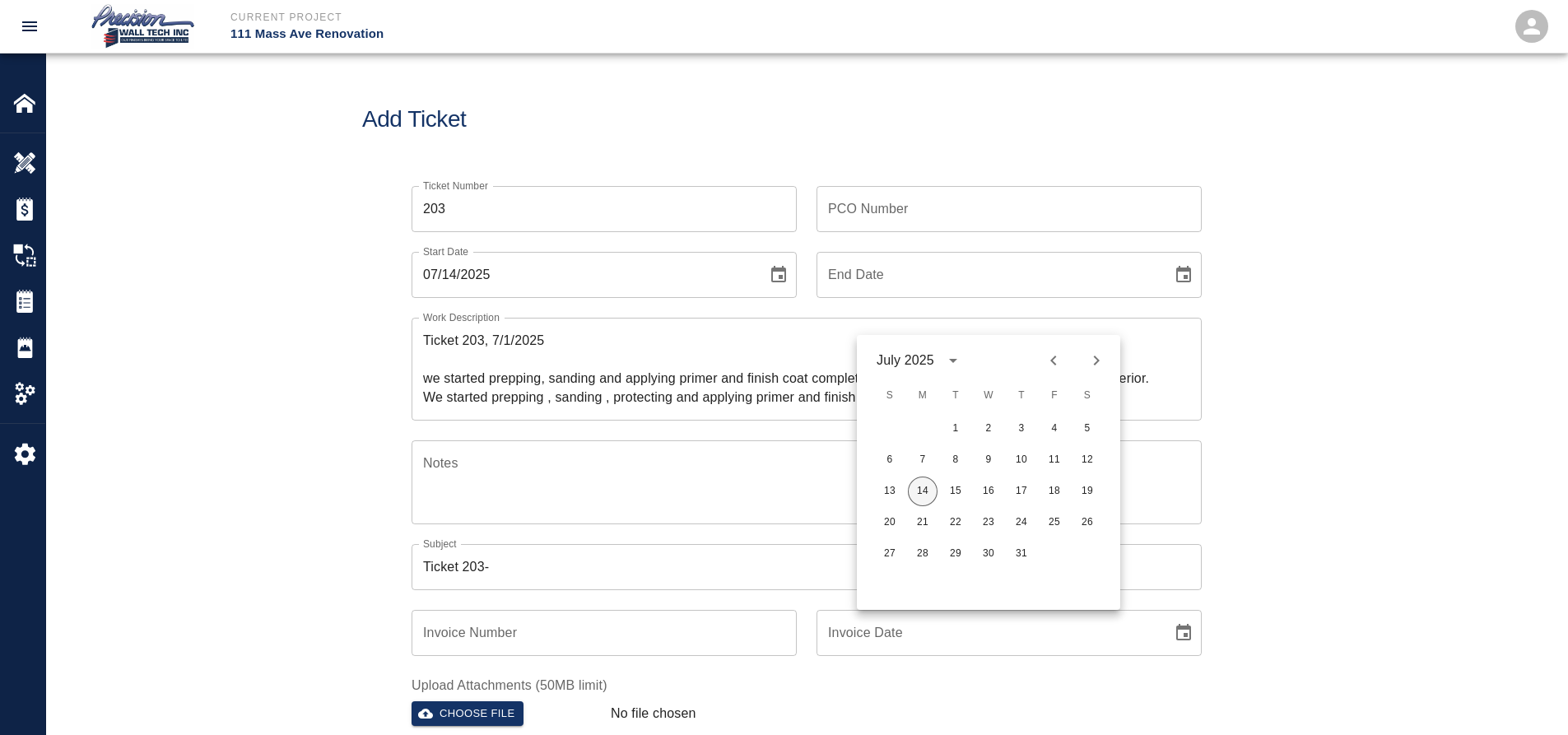 click on "14" at bounding box center (923, 491) 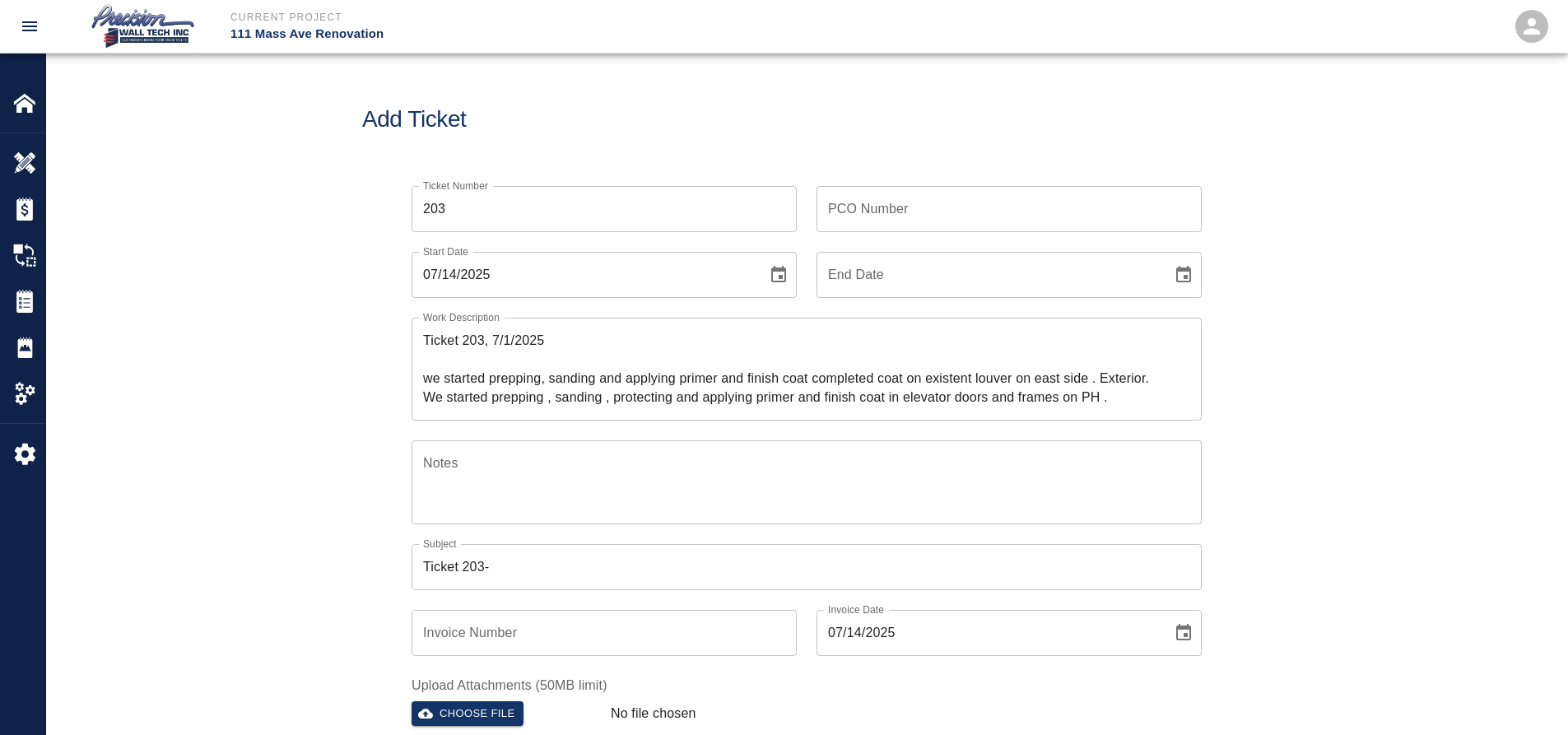 click on "End Date" at bounding box center (989, 275) 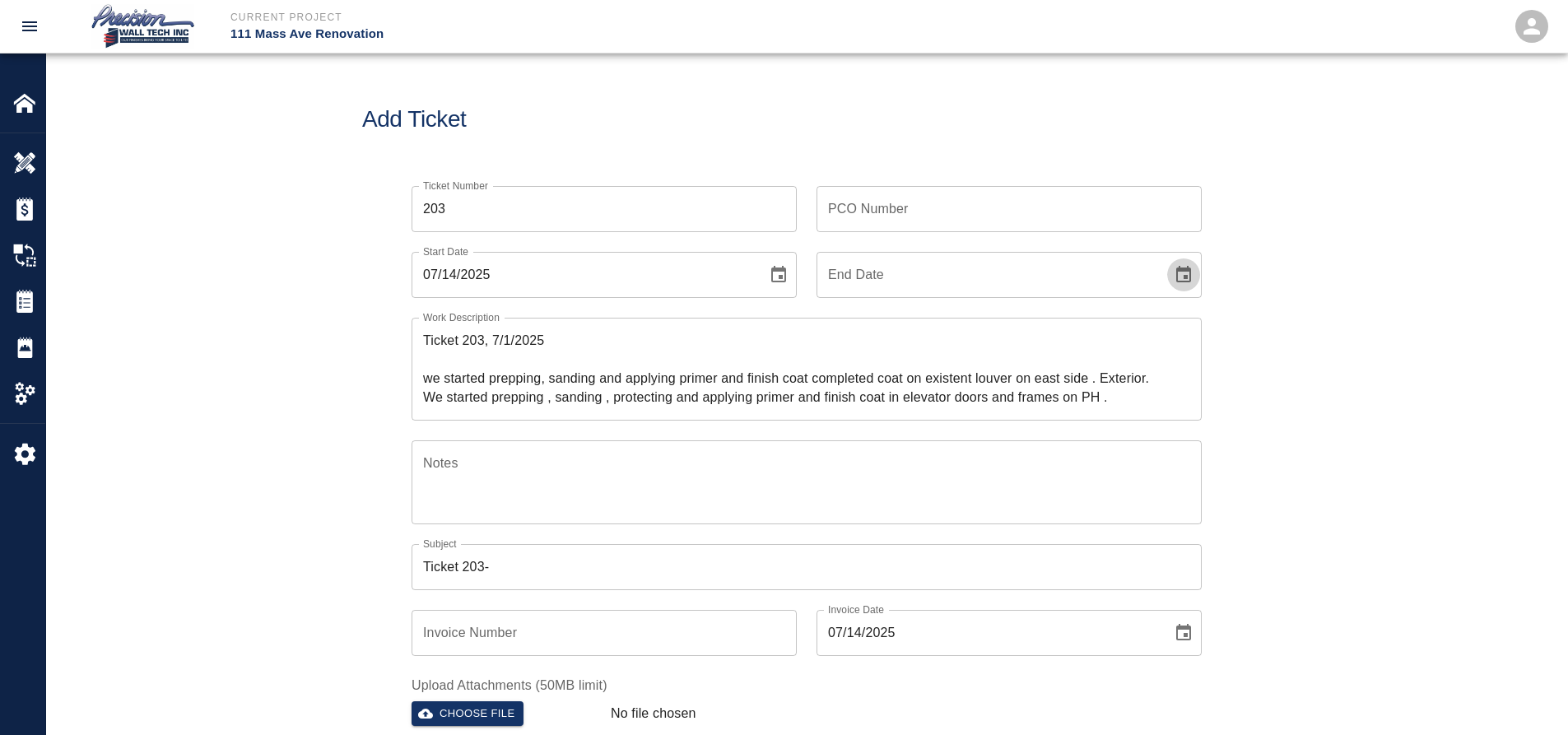 click 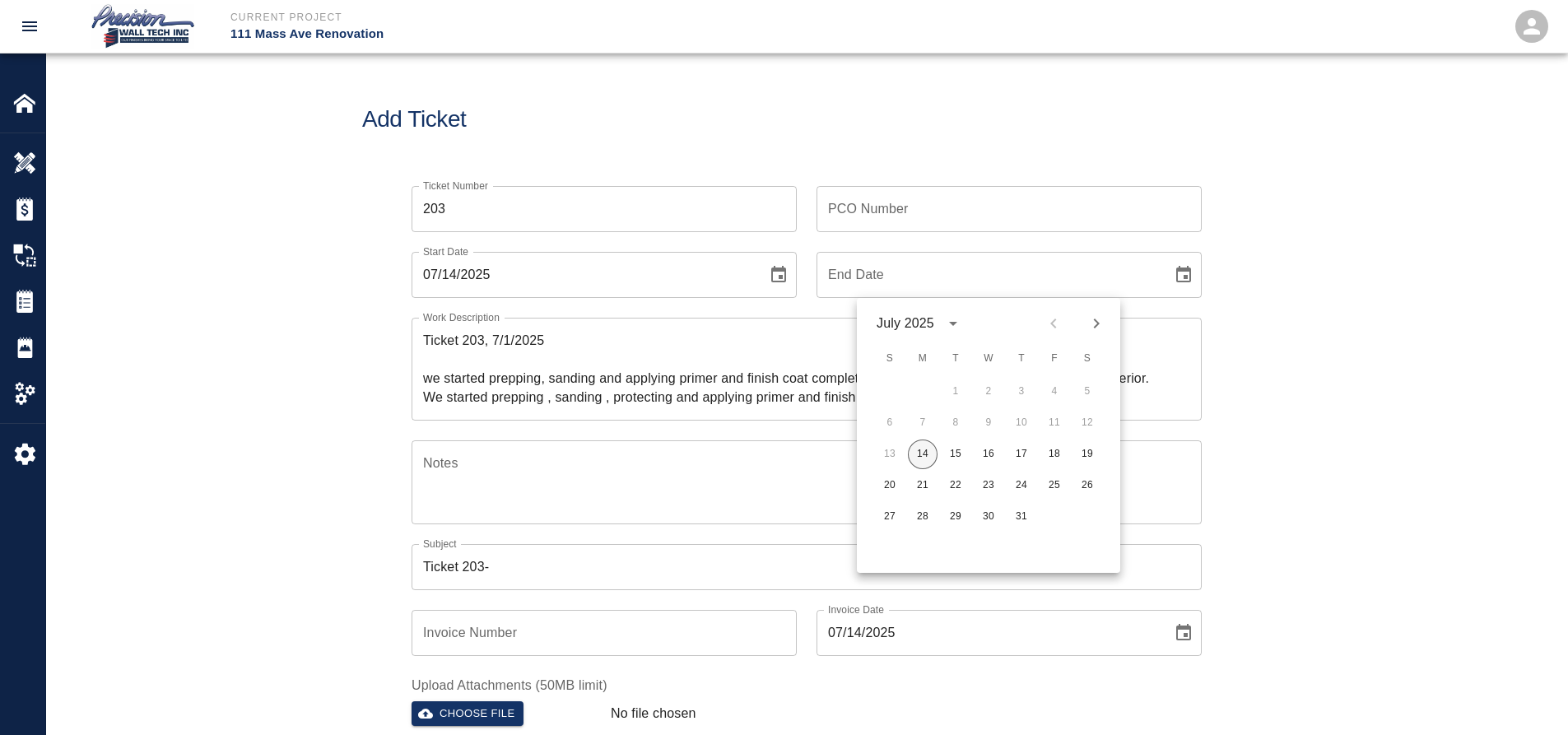 click on "14" at bounding box center [923, 454] 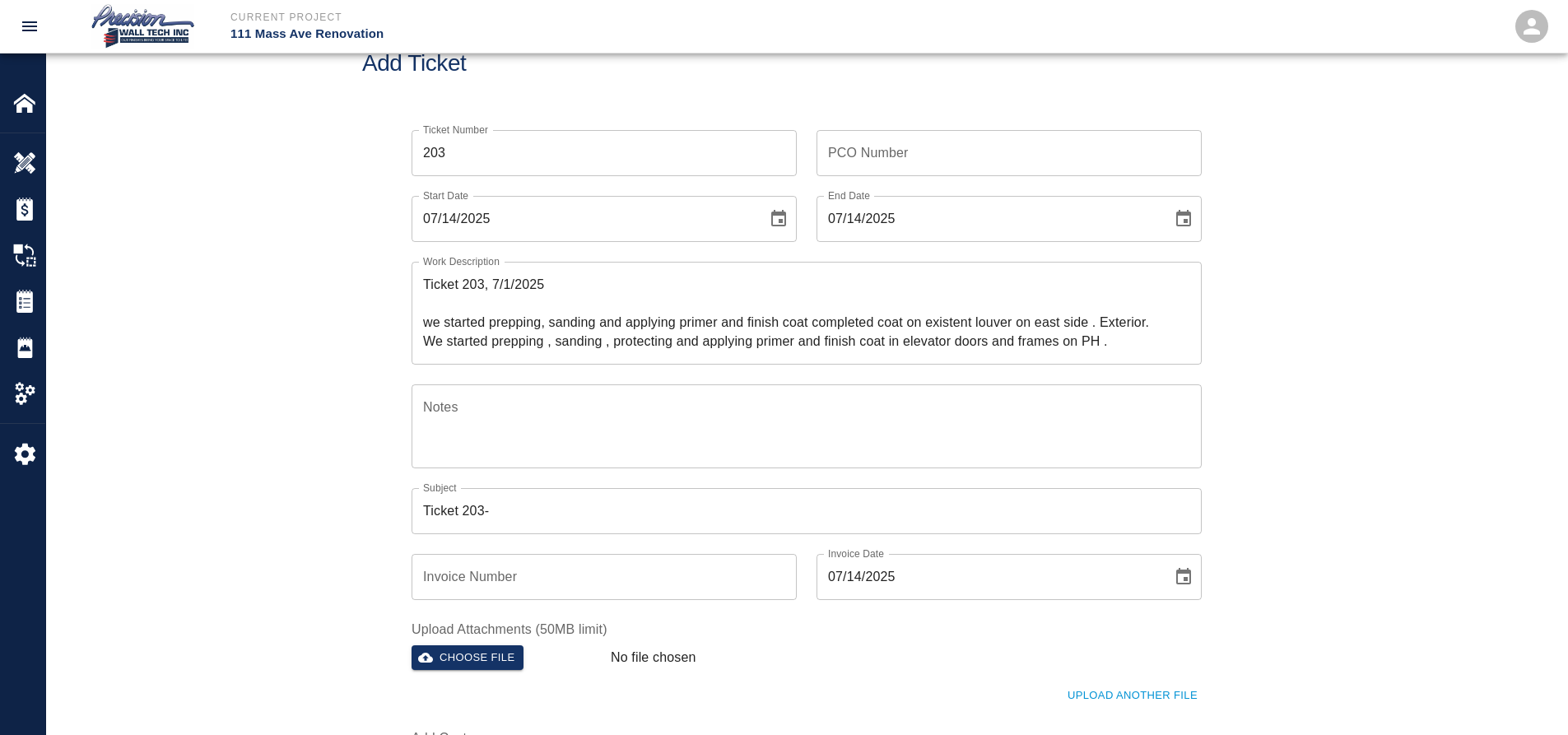 scroll, scrollTop: 412, scrollLeft: 0, axis: vertical 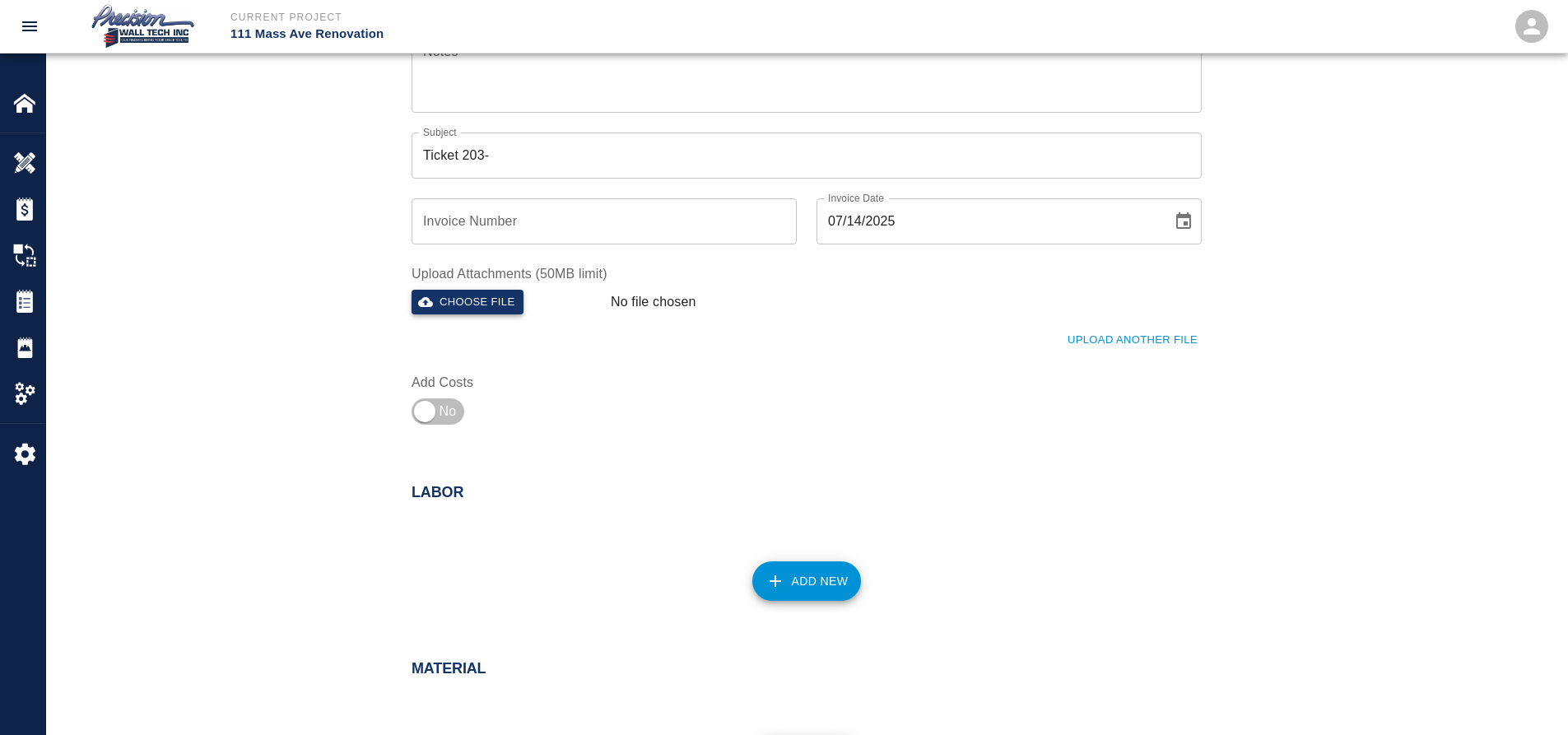 click on "Choose file" at bounding box center (468, 302) 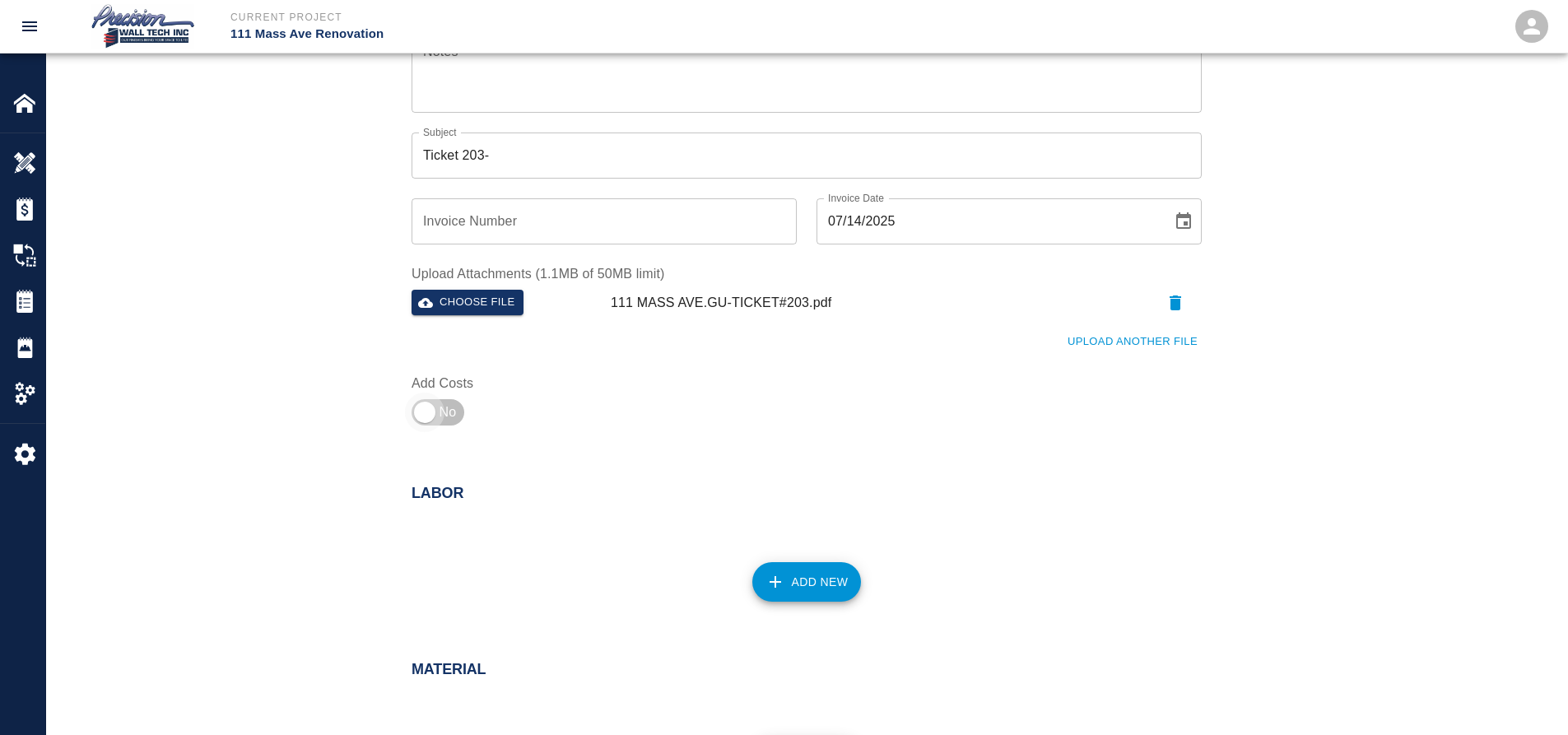 click at bounding box center [425, 412] 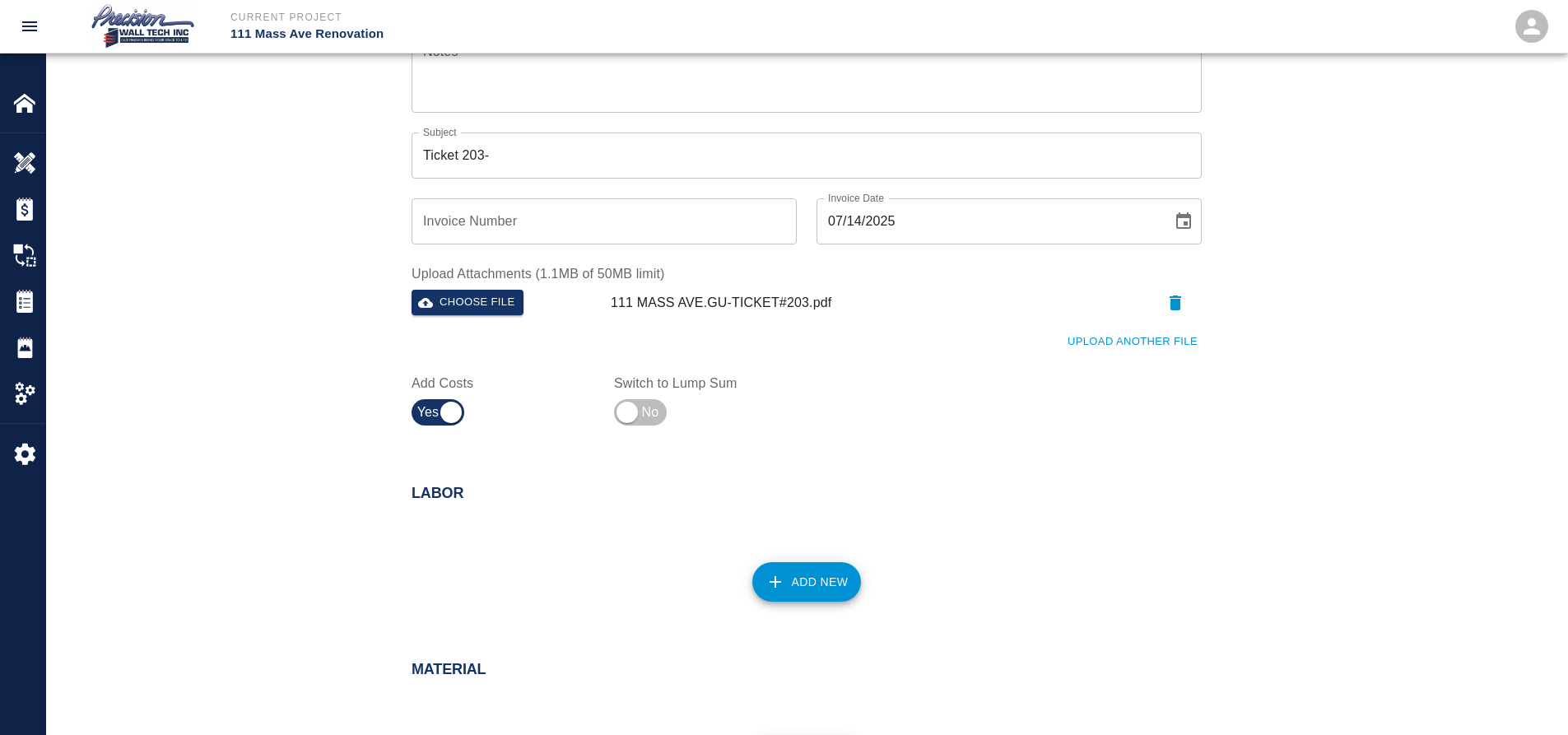 click on "Add New" at bounding box center (807, 582) 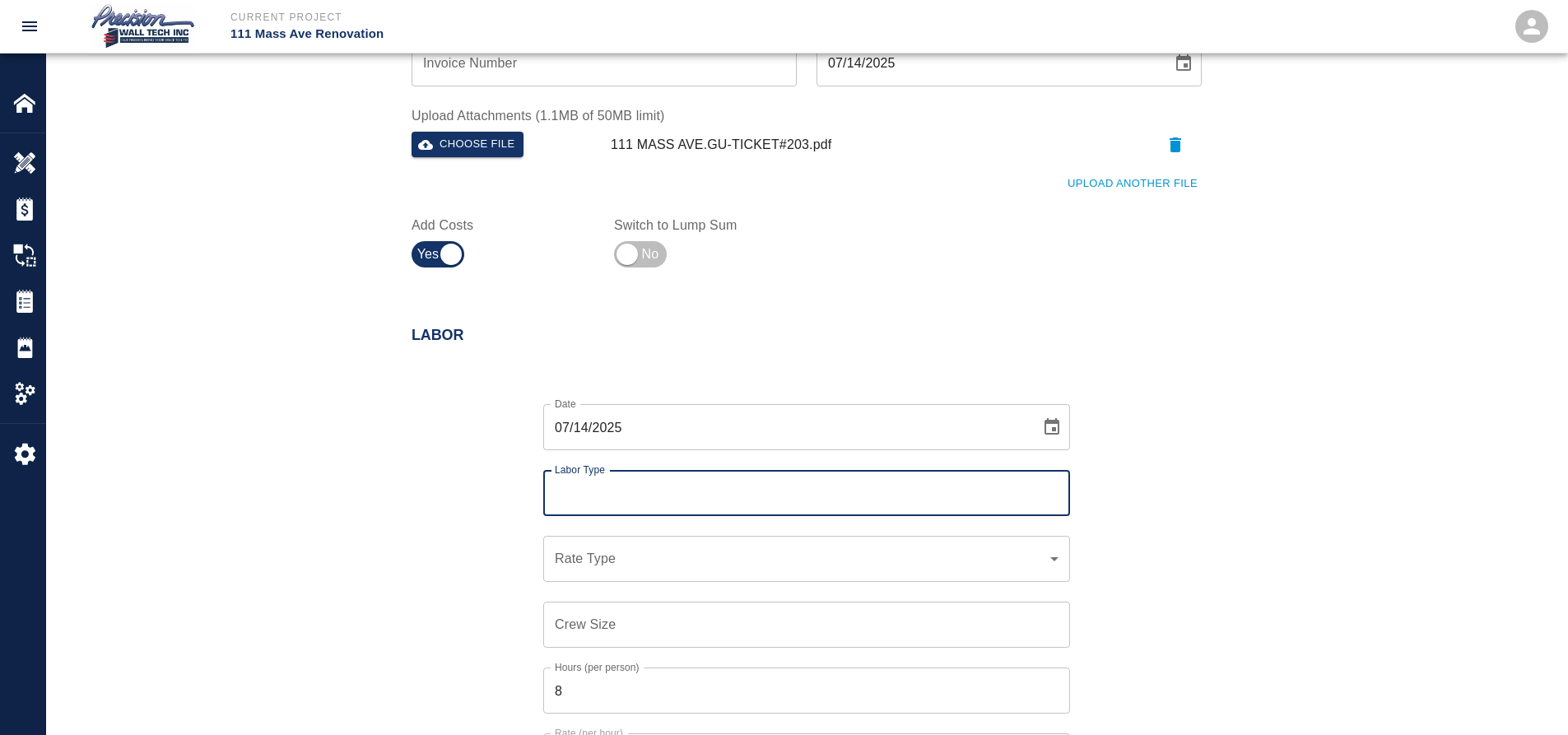 scroll, scrollTop: 576, scrollLeft: 0, axis: vertical 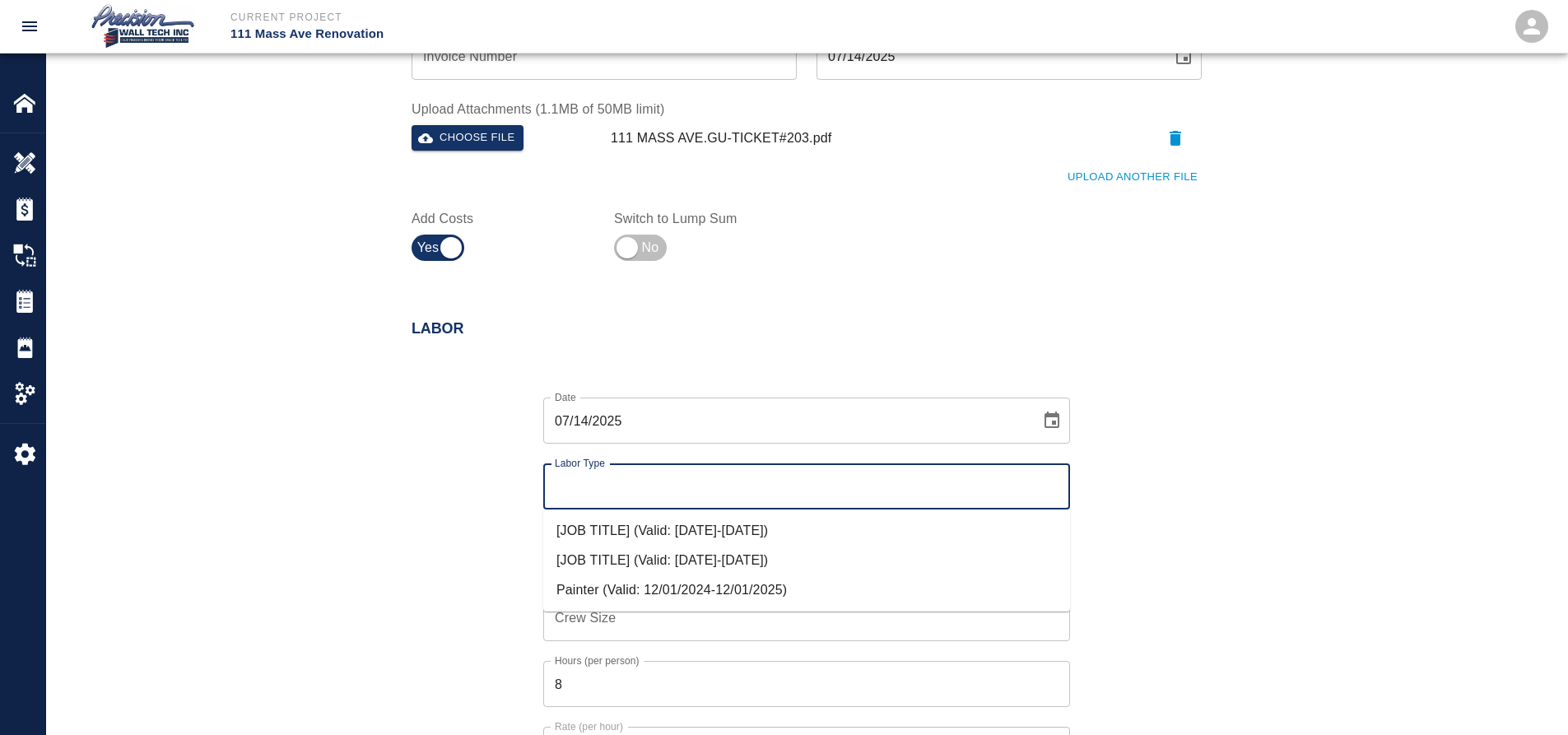 click on "Labor Type" at bounding box center [807, 486] 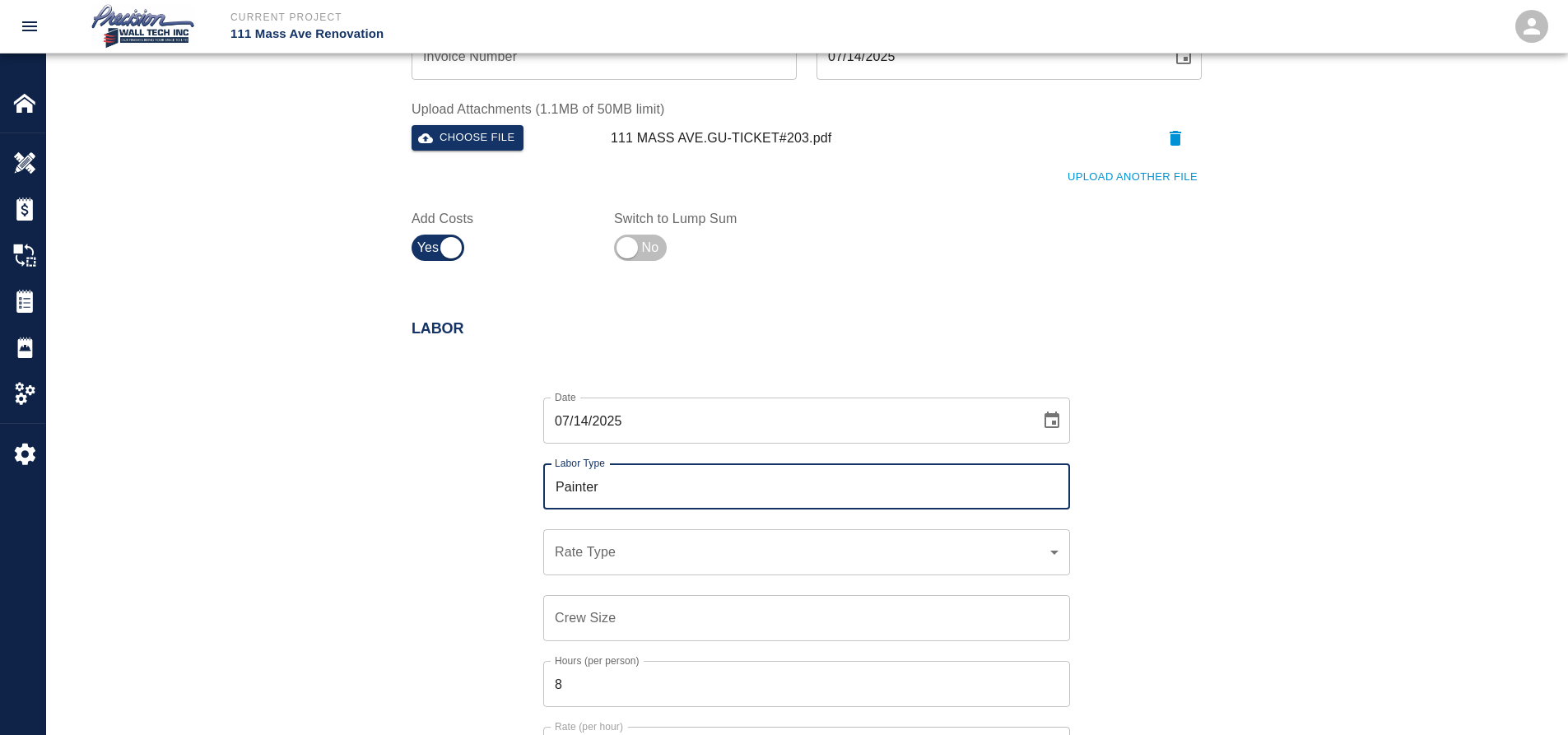 click on "​ Rate Type" at bounding box center (807, 552) 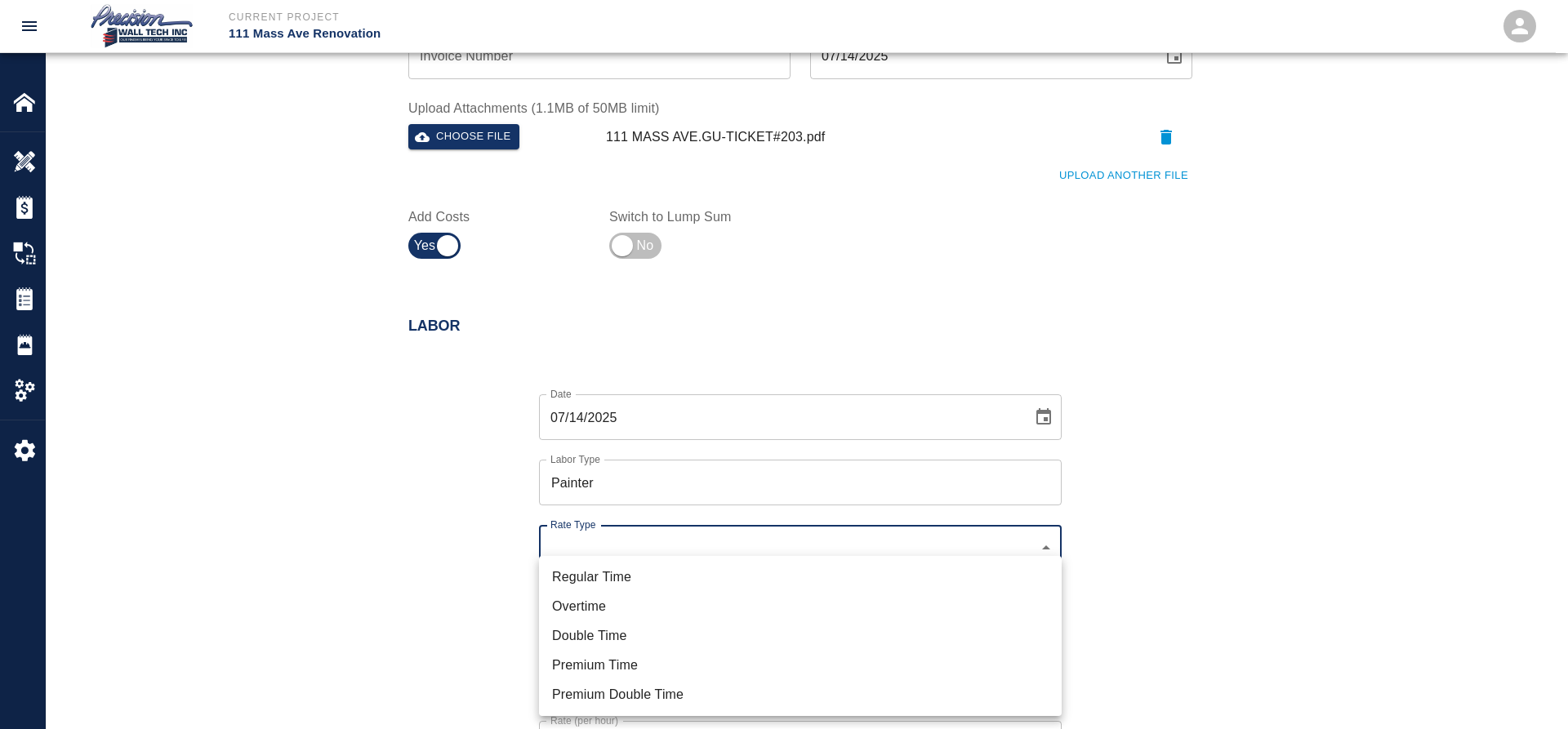 click on "Current Project 111 Mass Ave Renovation Home 111 Mass Ave Renovation Overview Estimates Change Orders Tickets Daily Reports Project Settings Settings Powered By Terms of Service  |  Privacy Policy Add Ticket Ticket Number 203 Ticket Number PCO Number PCO Number Start Date  07/14/2025 Start Date  End Date 07/14/2025 End Date Work Description Ticket 203, 7/1/2025
we started prepping, sanding and applying primer and finish coat completed coat on existent louver on east side . Exterior.
We started prepping , sanding , protecting and applying primer and finish coat in elevator doors and frames on PH . x Work Description Notes x Notes Subject Ticket 203- Subject Invoice Number Invoice Number Invoice Date 07/14/2025 Invoice Date Upload Attachments (1.1MB of 50MB limit) Choose file 111 MASS AVE.GU-TICKET#203.pdf Upload Another File Add Costs Switch to Lump Sum Labor Date 07/14/2025 Date Labor Type Painter Labor Type Rate Type ​ Rate Type Crew Size Crew Size Hours (per person) 8 Hours (per person) Rate (per hour) $" at bounding box center [784, -207] 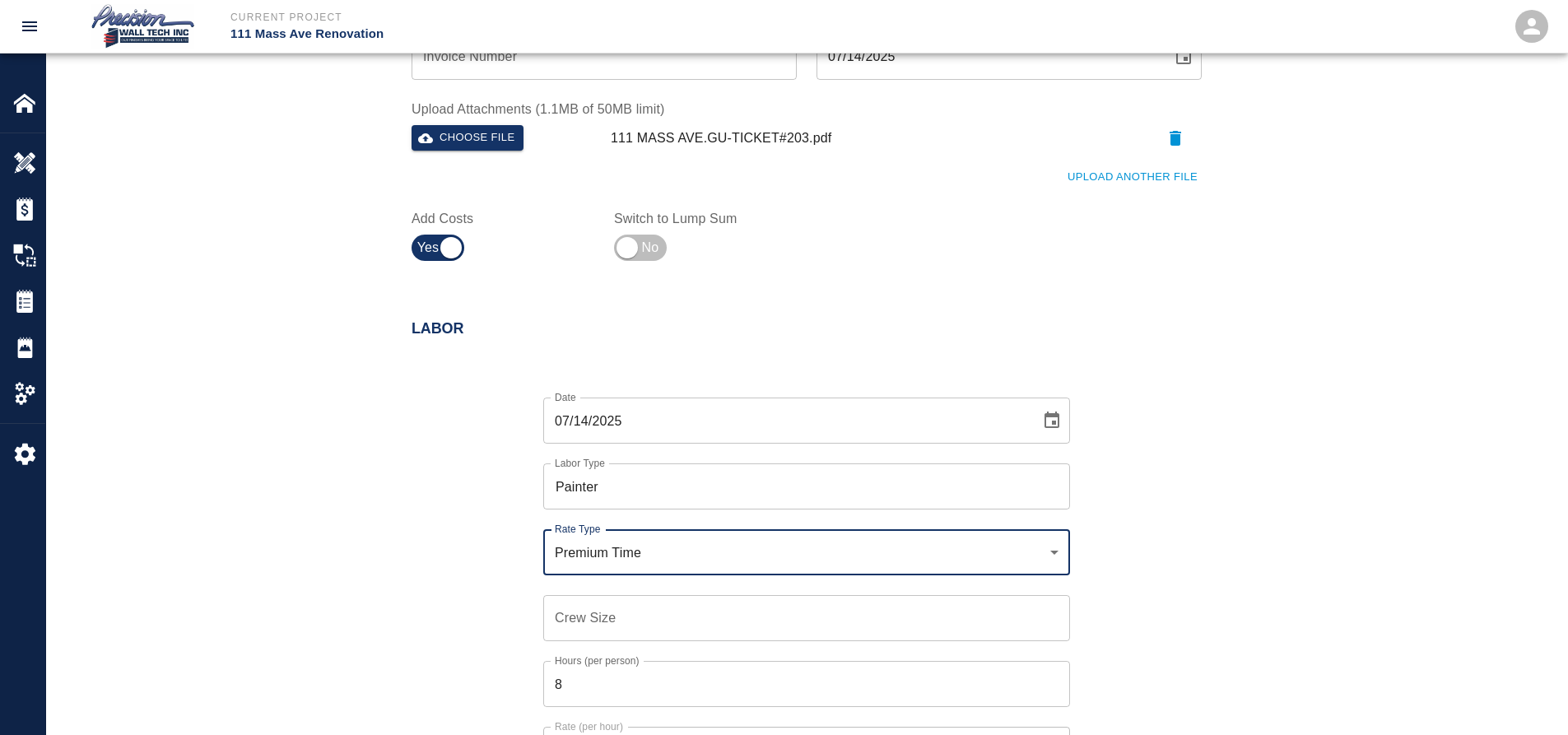 click on "Crew Size" at bounding box center [807, 618] 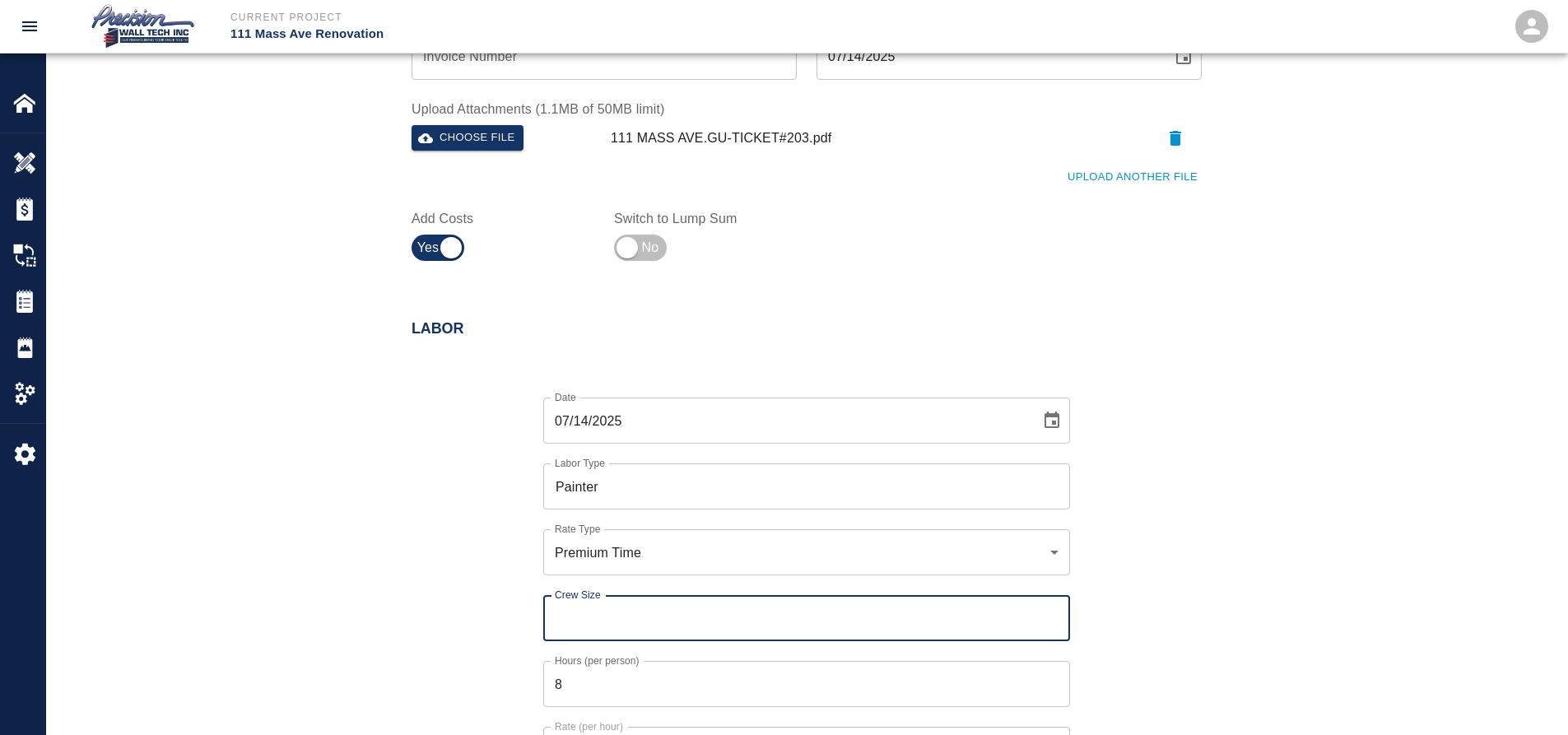 click on "Crew Size" at bounding box center [807, 618] 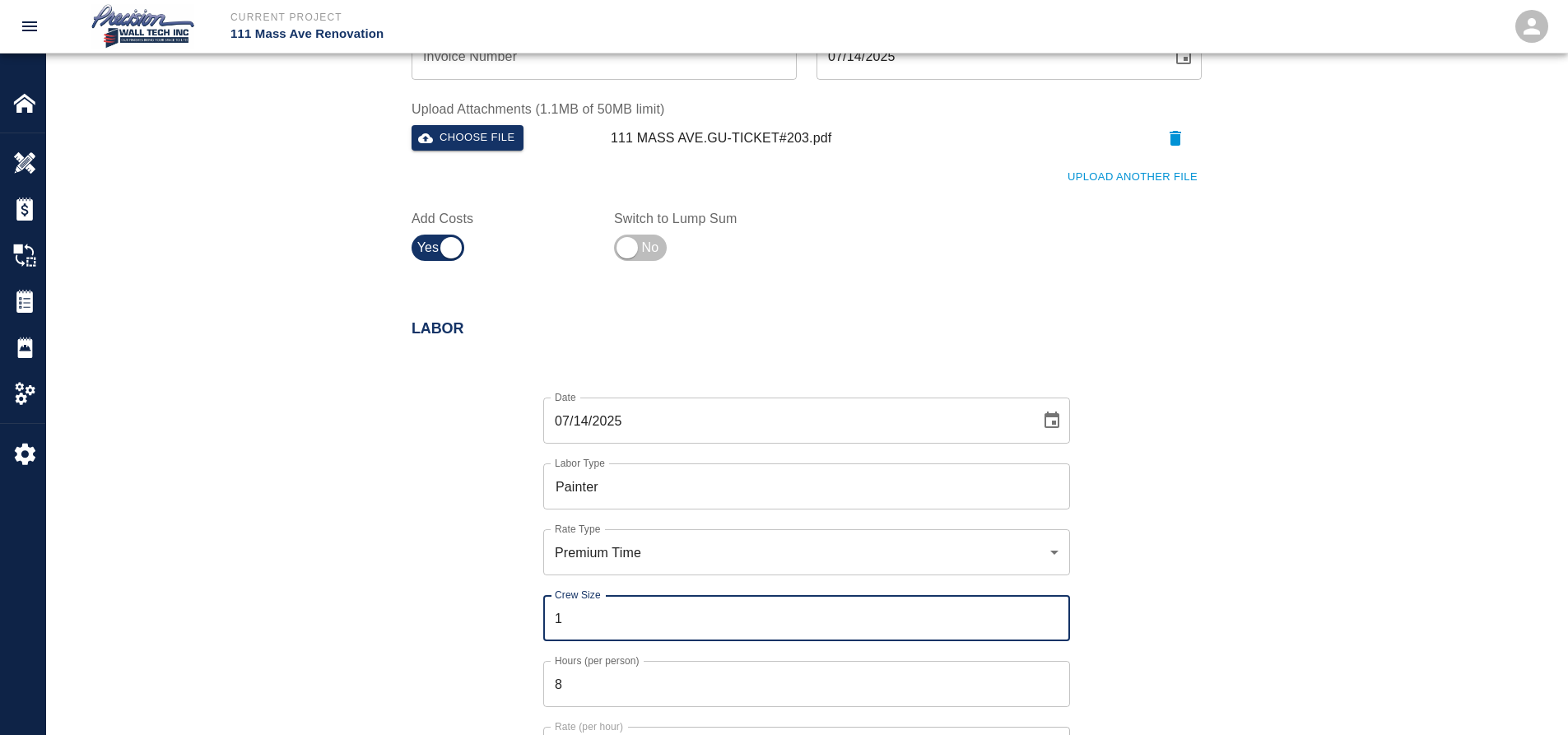 click on "1" at bounding box center [807, 618] 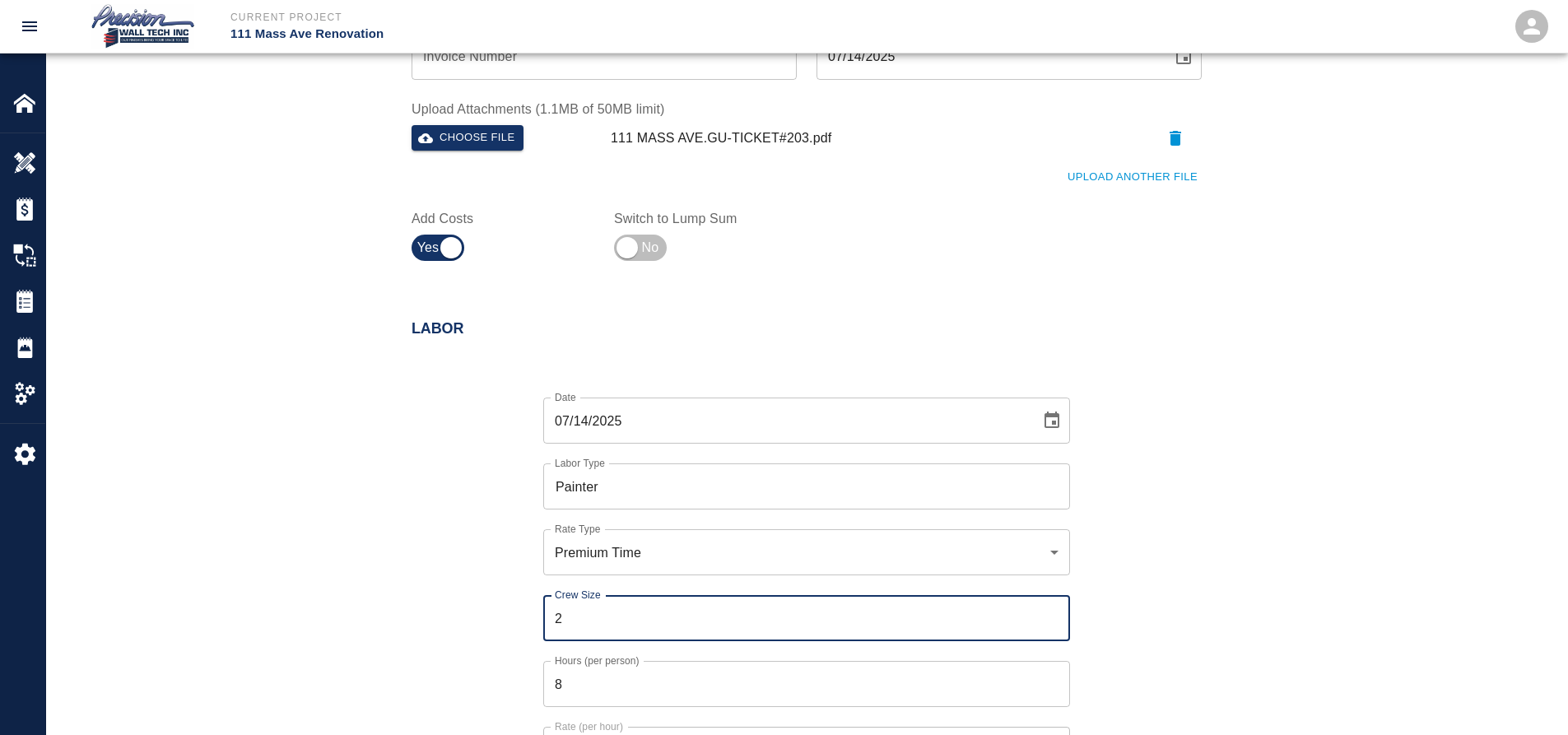 click on "2" at bounding box center [807, 618] 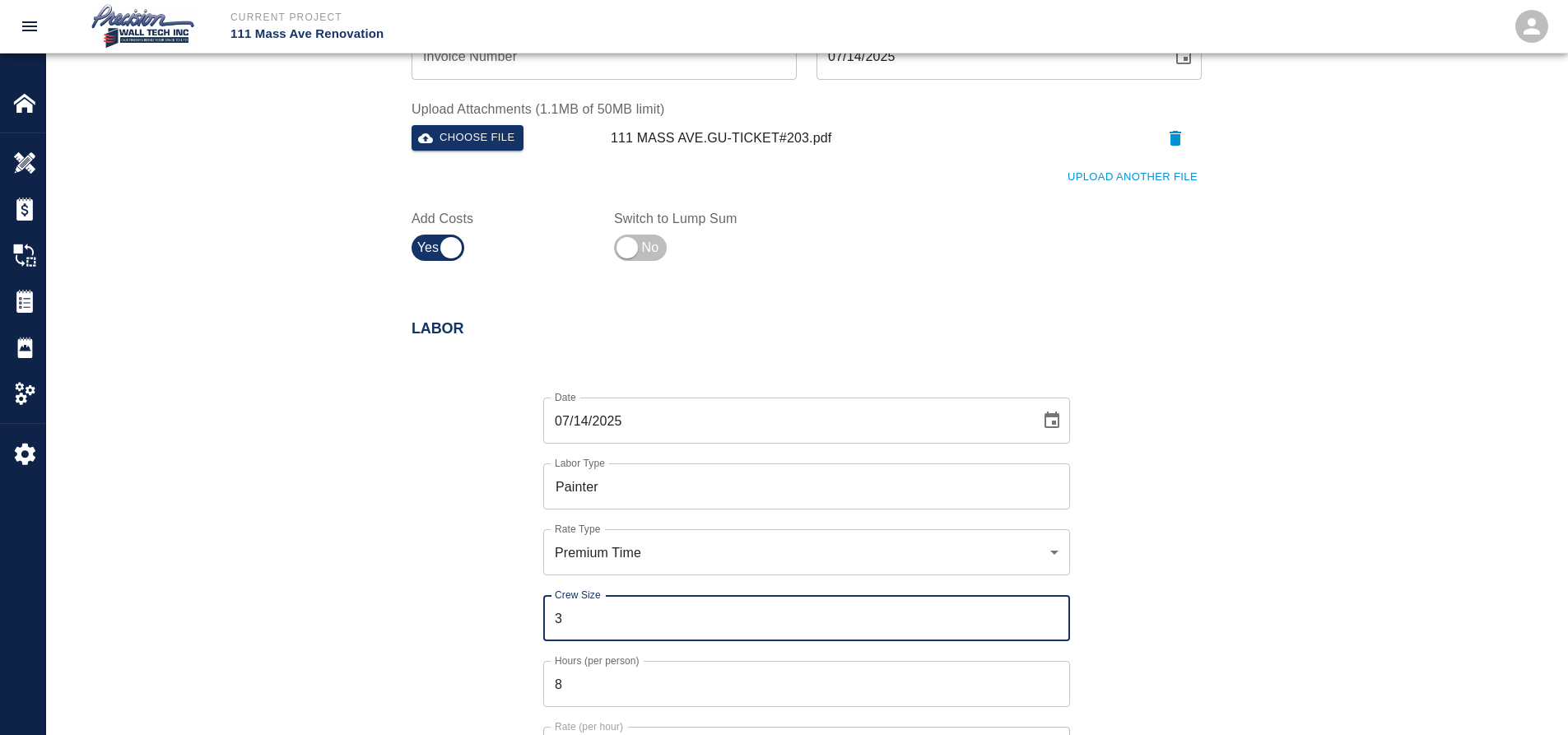 click on "3" at bounding box center [807, 618] 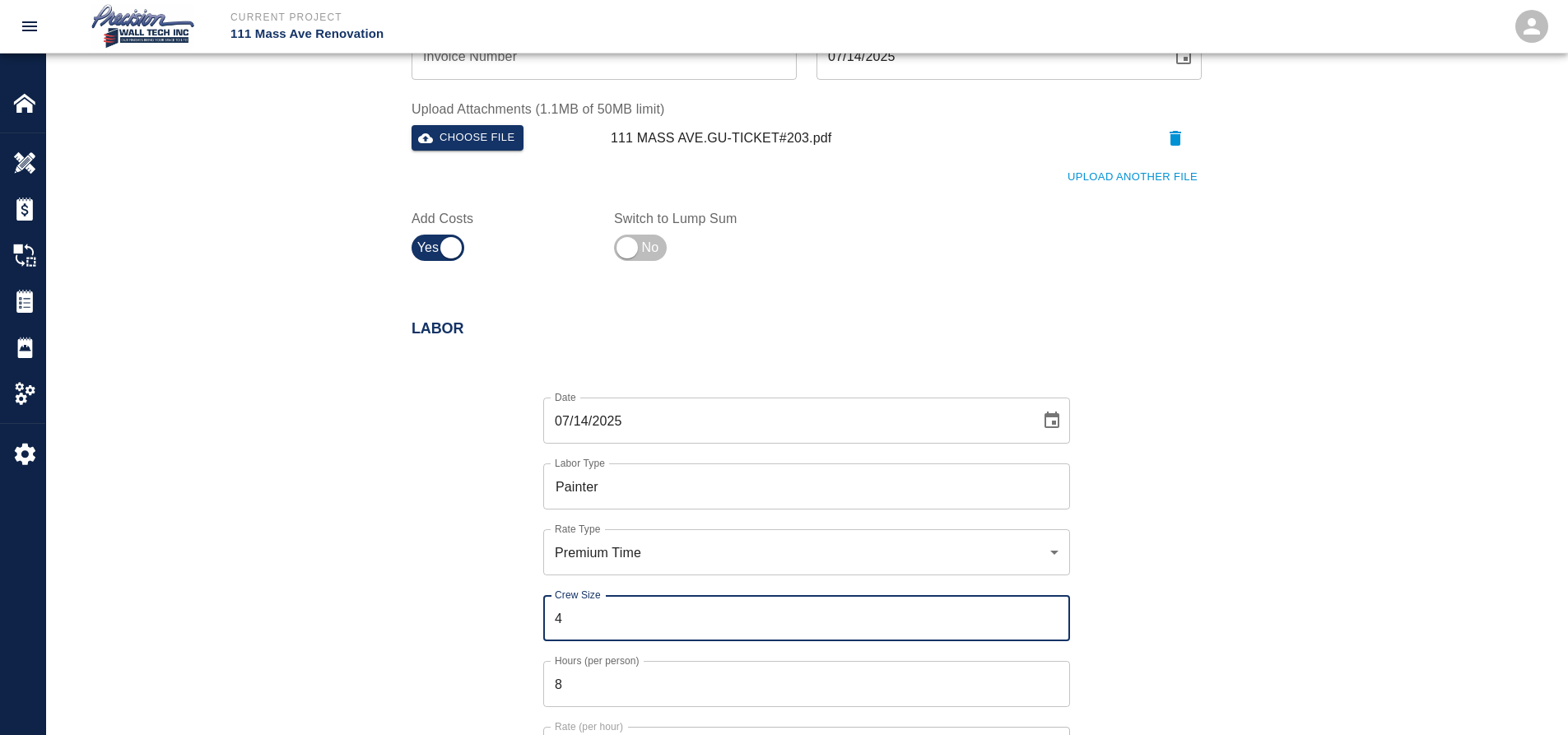 click on "4" at bounding box center (807, 618) 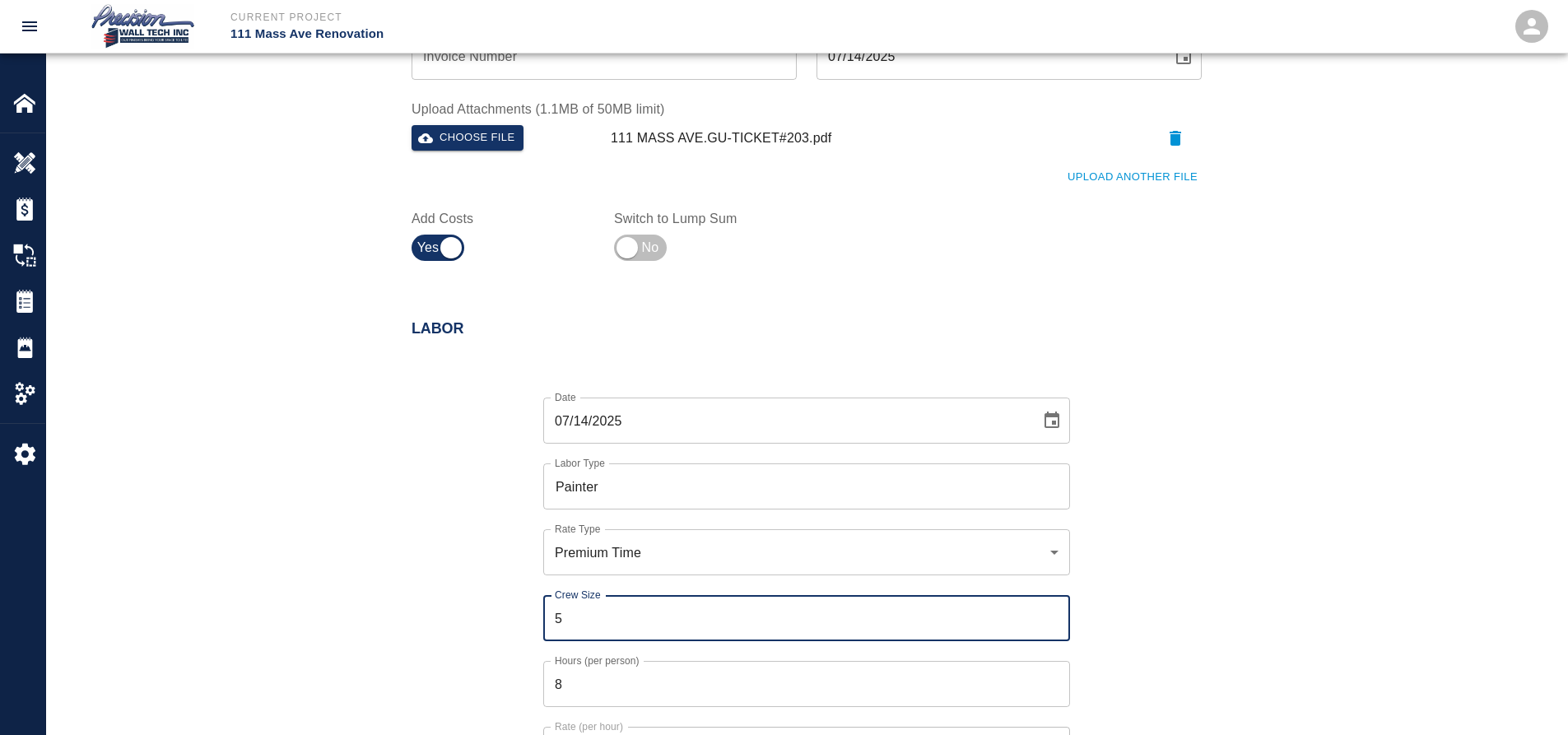 type on "5" 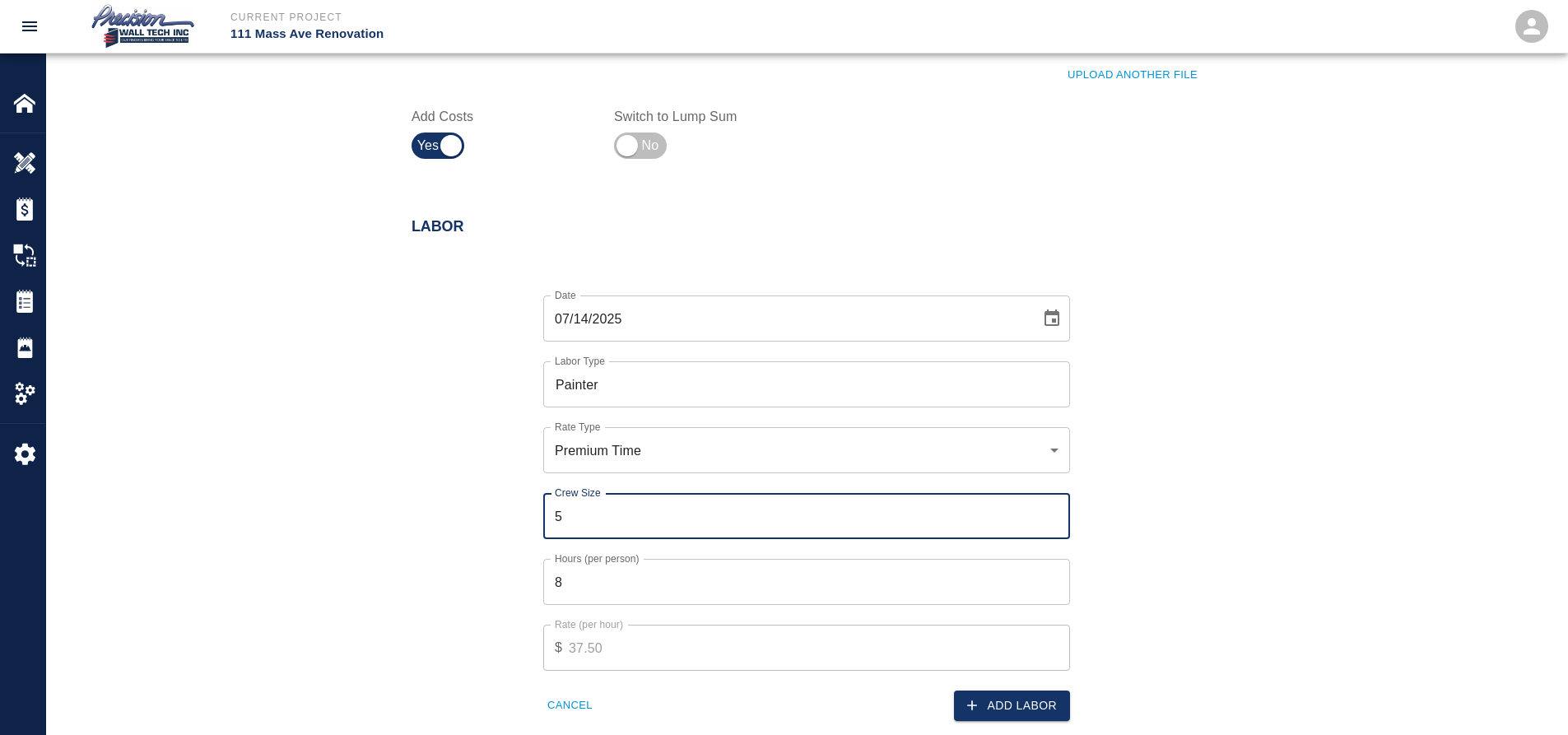 scroll, scrollTop: 823, scrollLeft: 0, axis: vertical 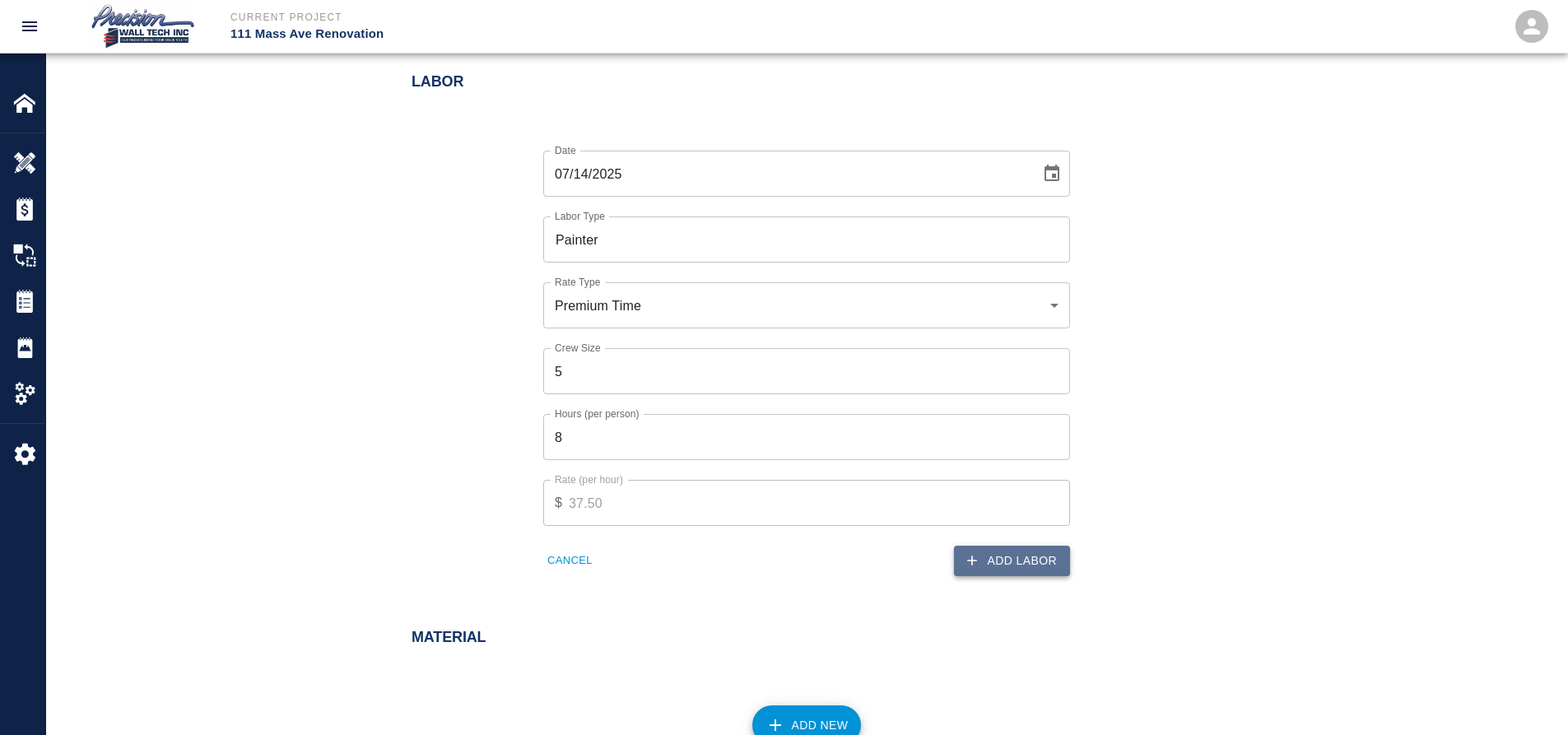 click on "Add Labor" at bounding box center (1012, 561) 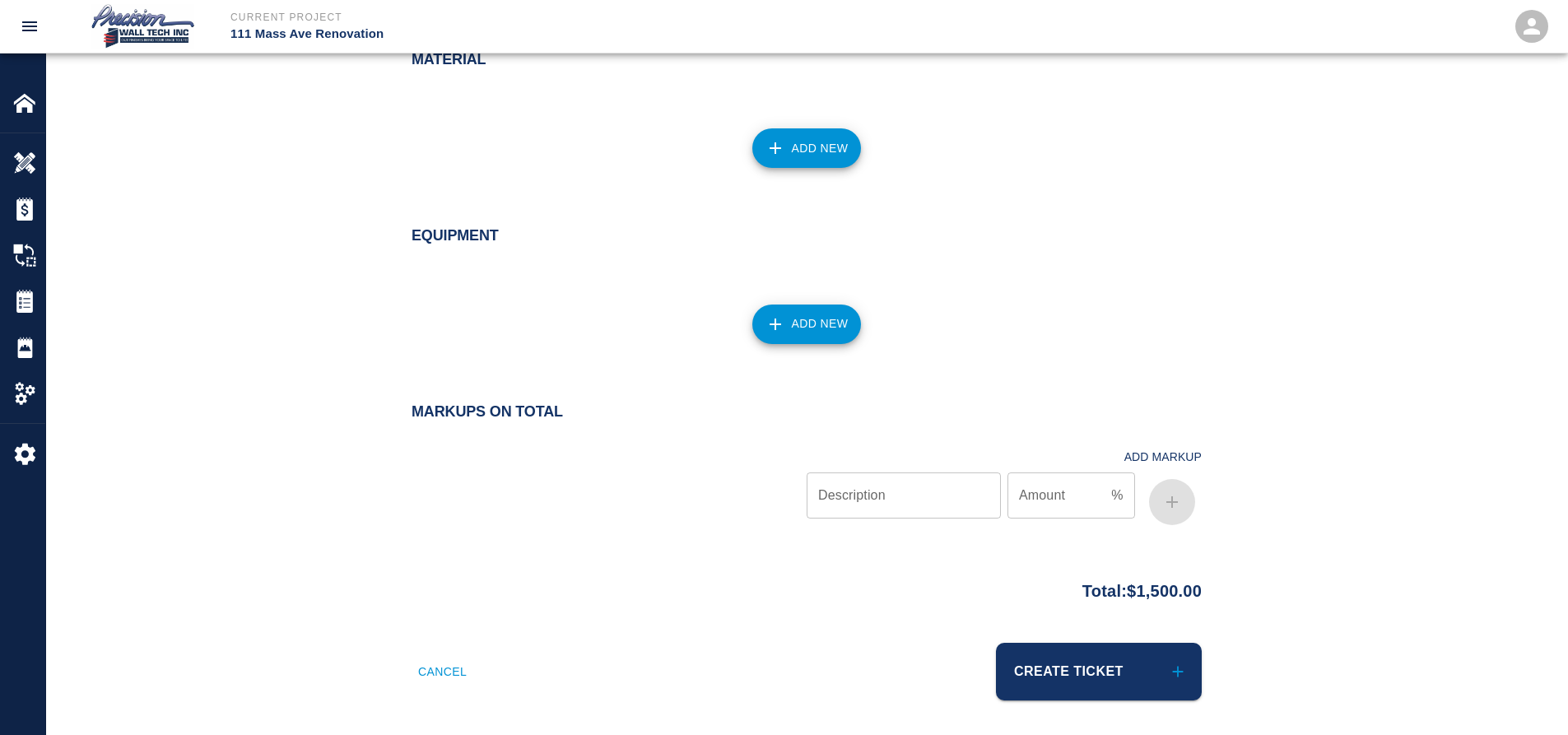 scroll, scrollTop: 1258, scrollLeft: 0, axis: vertical 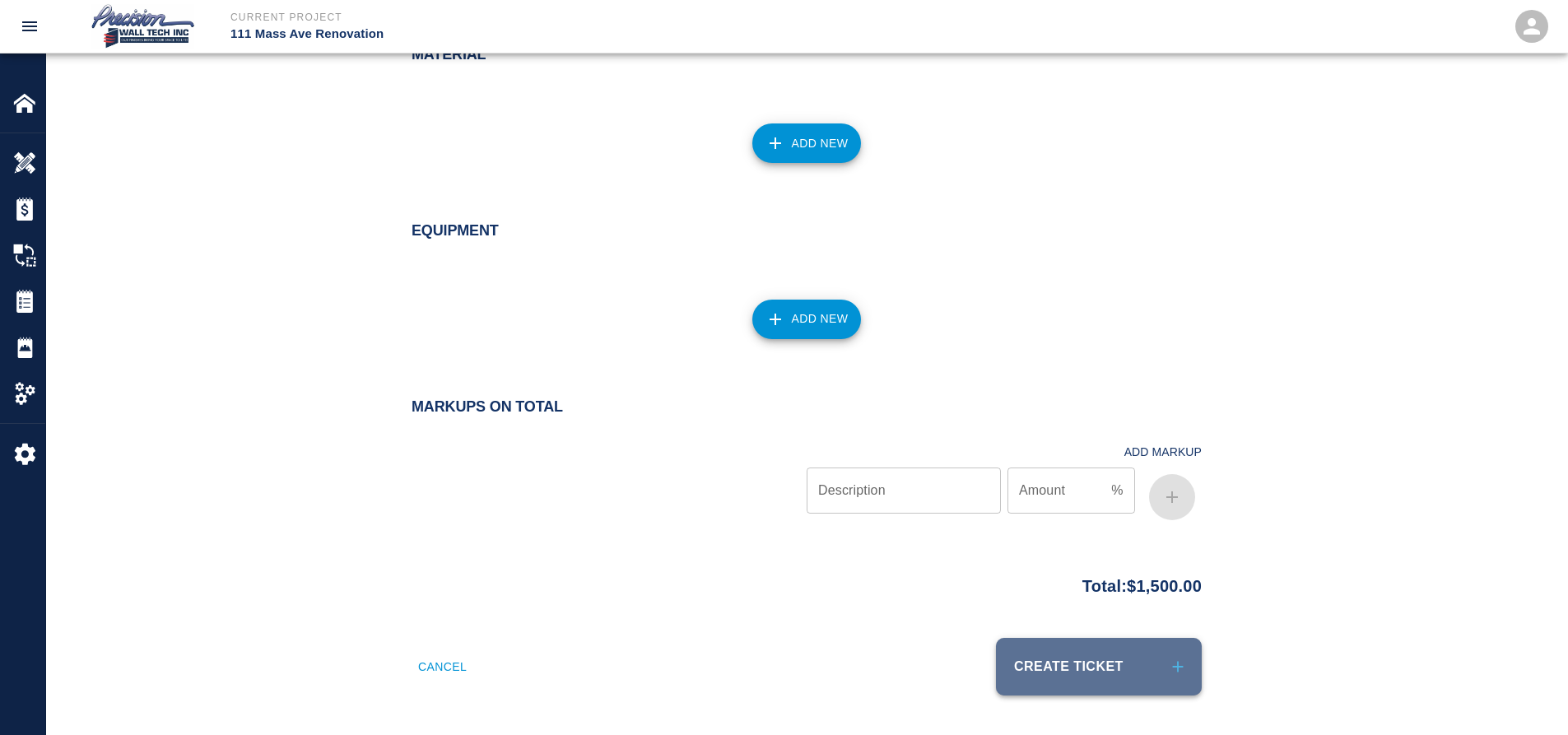click on "Create Ticket" at bounding box center [1099, 667] 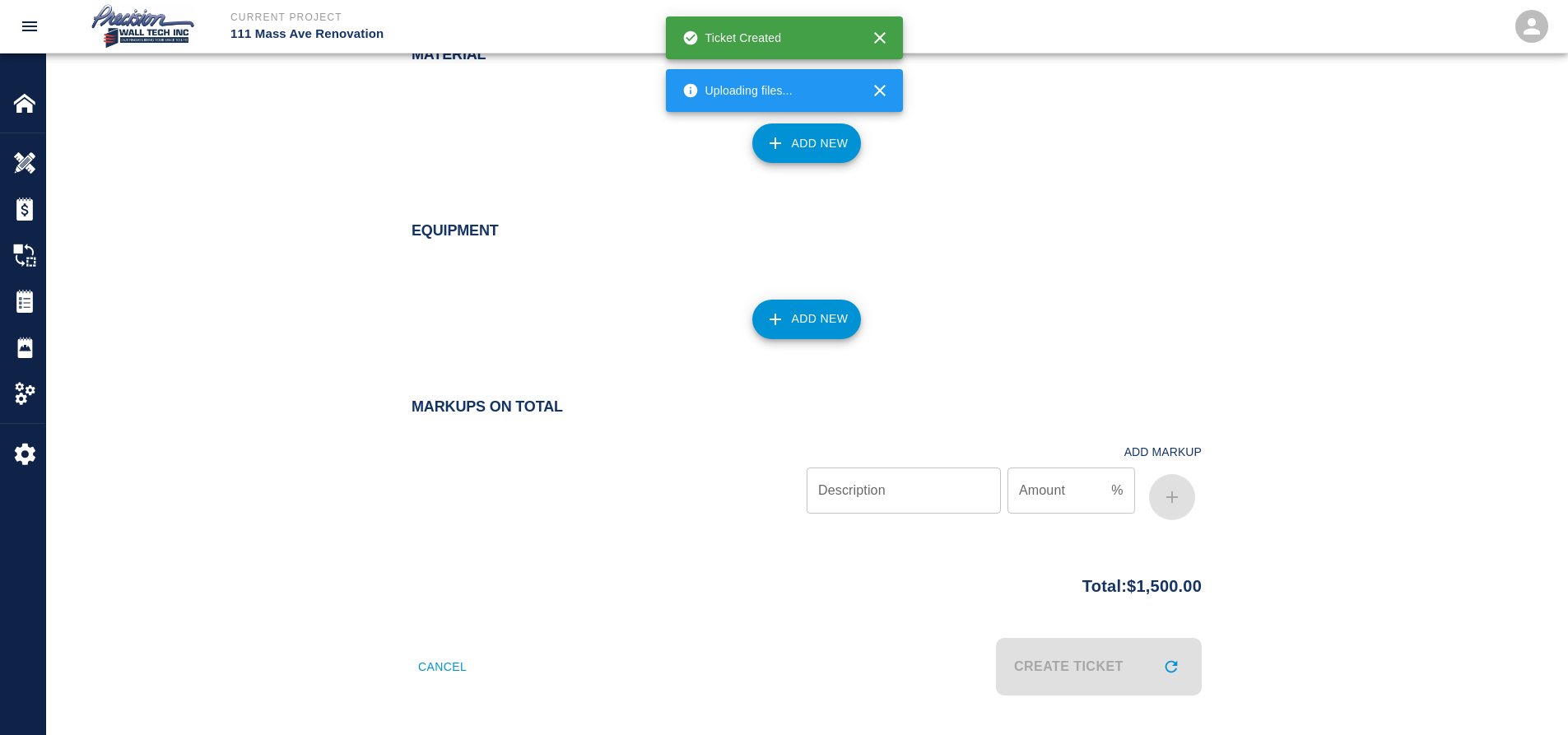 scroll, scrollTop: 0, scrollLeft: 0, axis: both 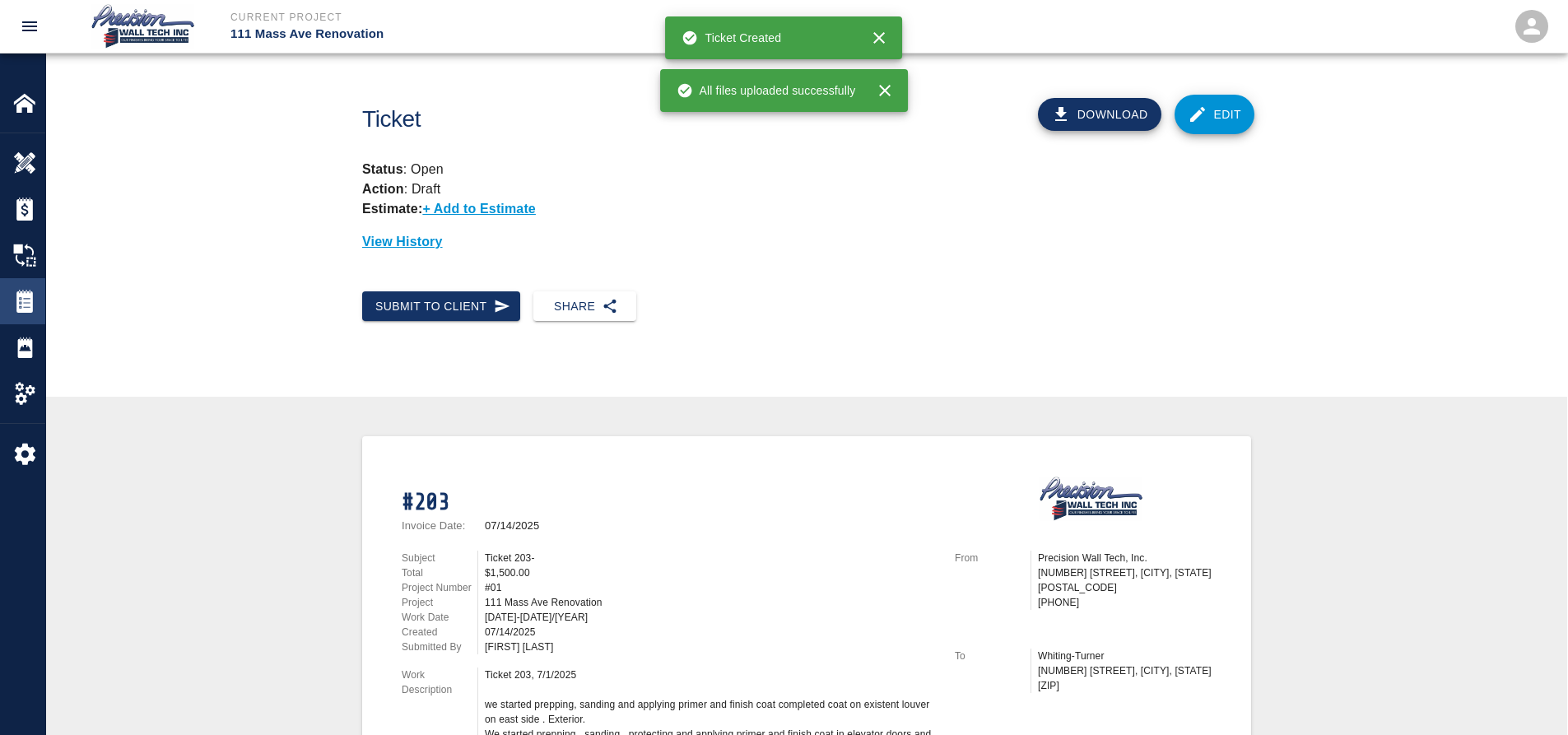 click at bounding box center (25, 301) 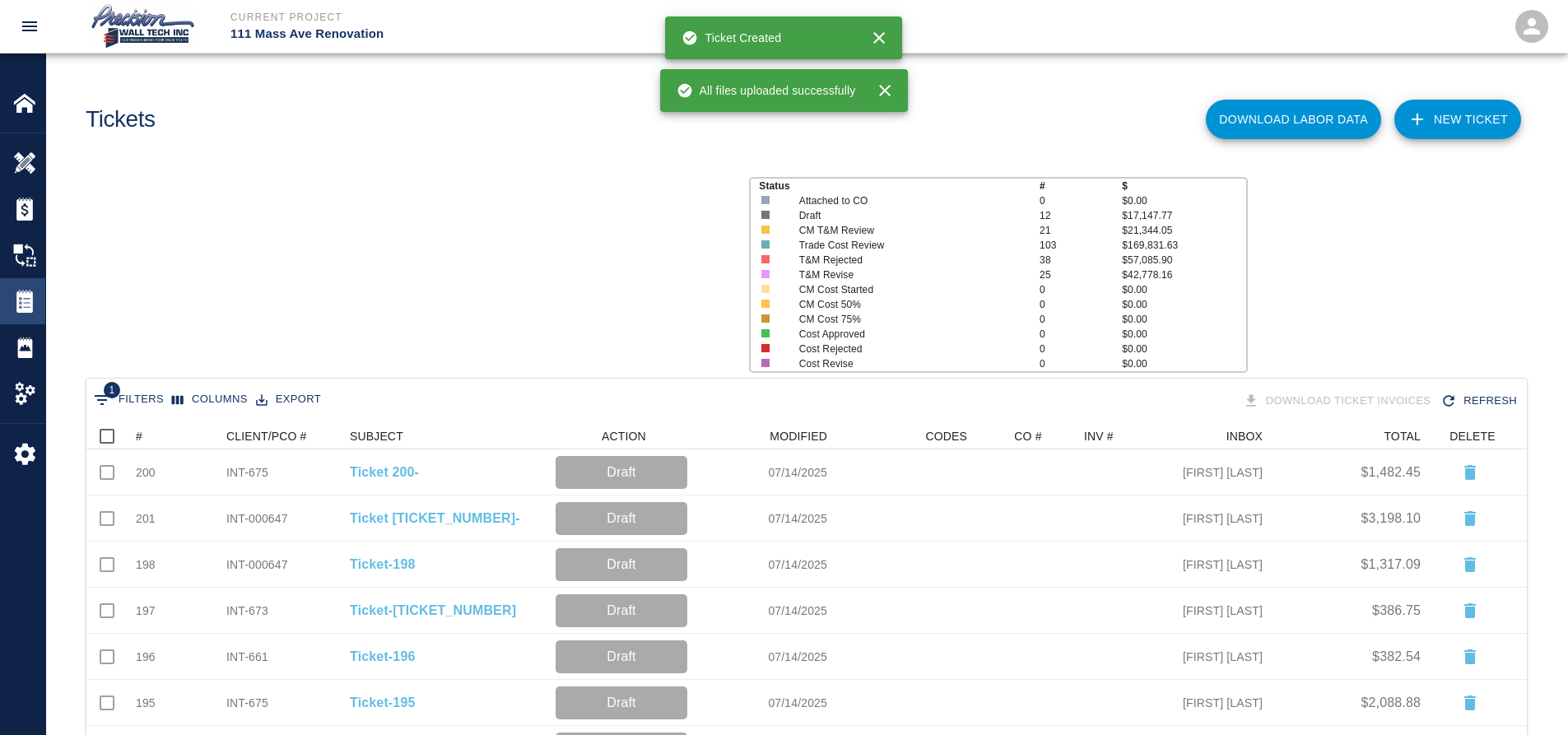 scroll, scrollTop: 13, scrollLeft: 13, axis: both 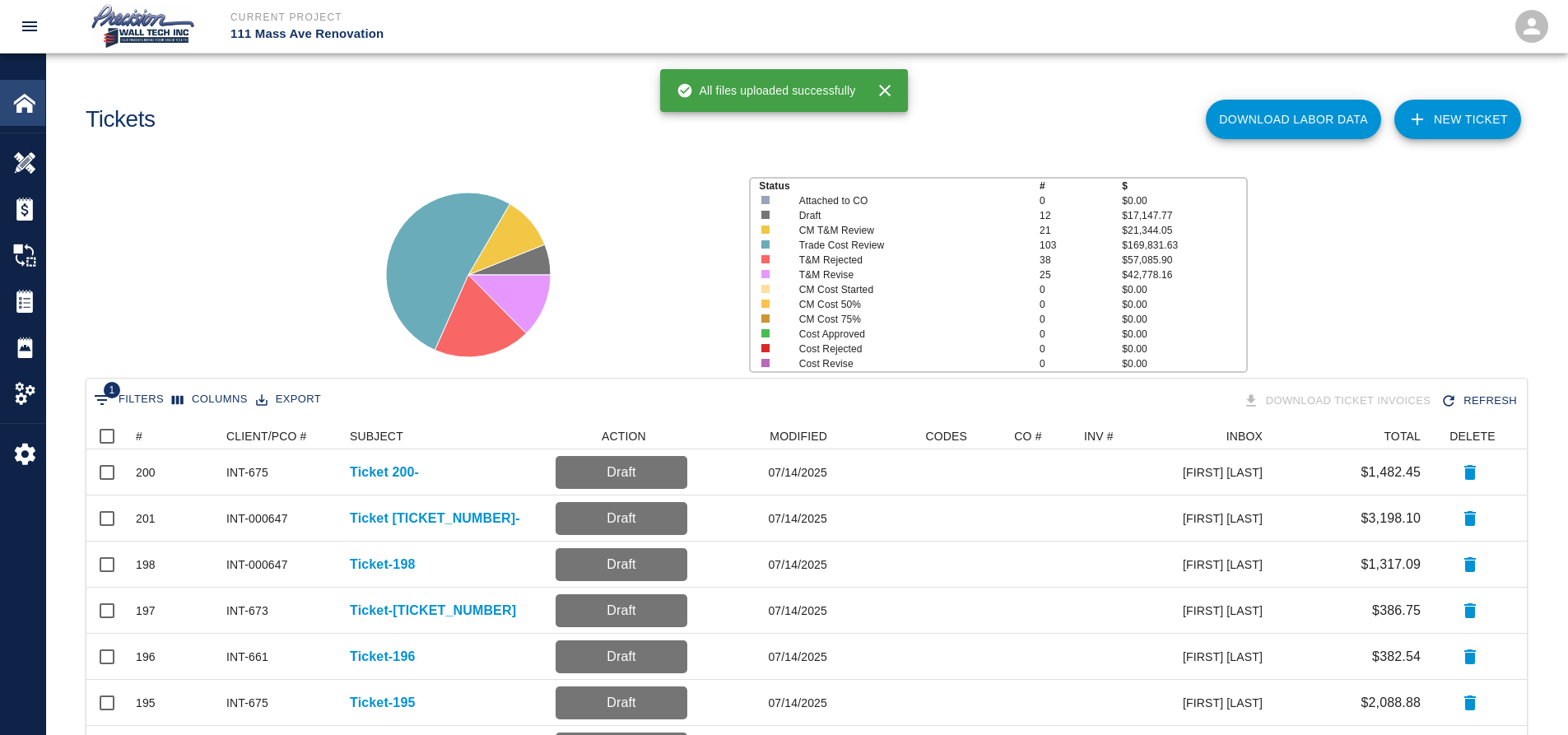 click at bounding box center (25, 103) 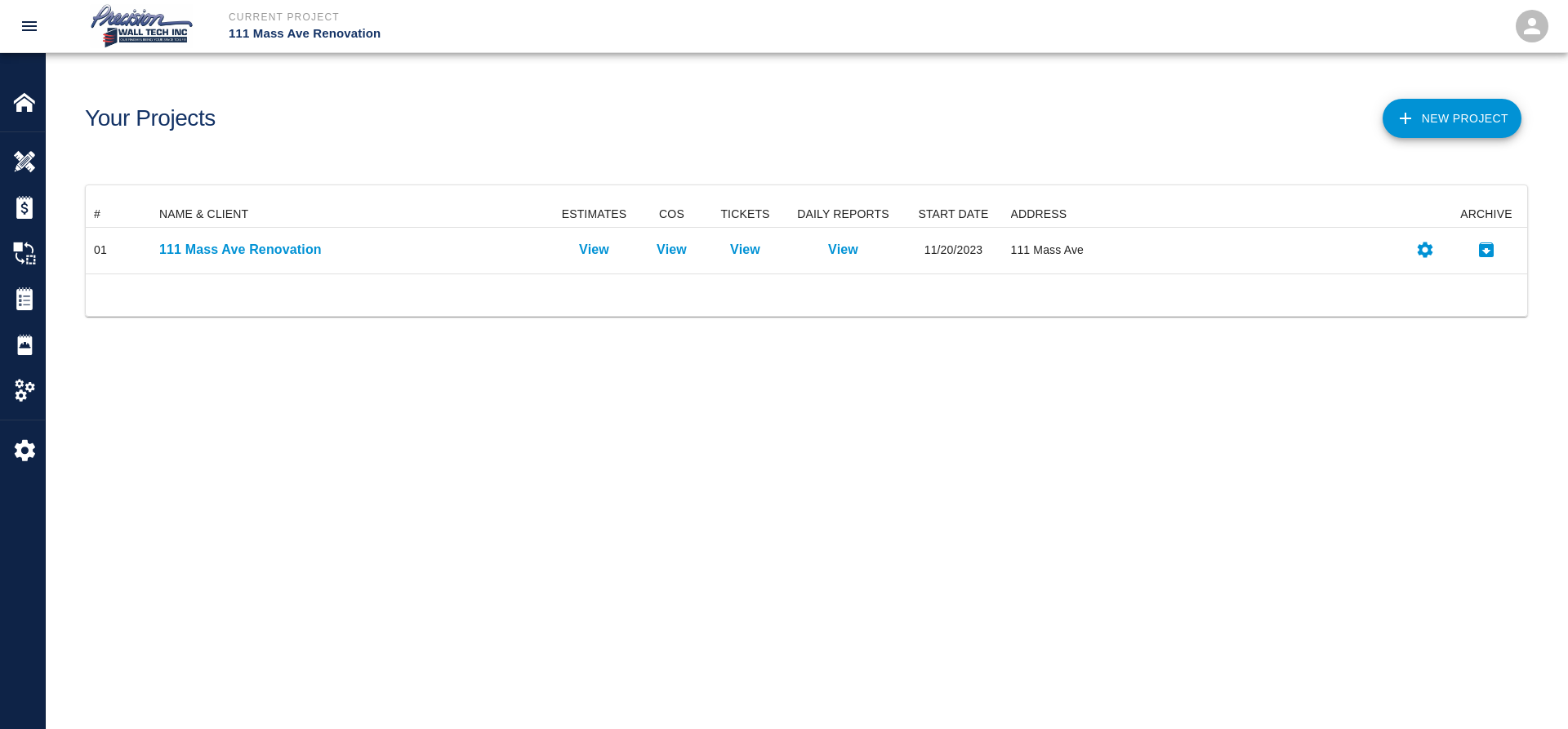 scroll, scrollTop: 13, scrollLeft: 13, axis: both 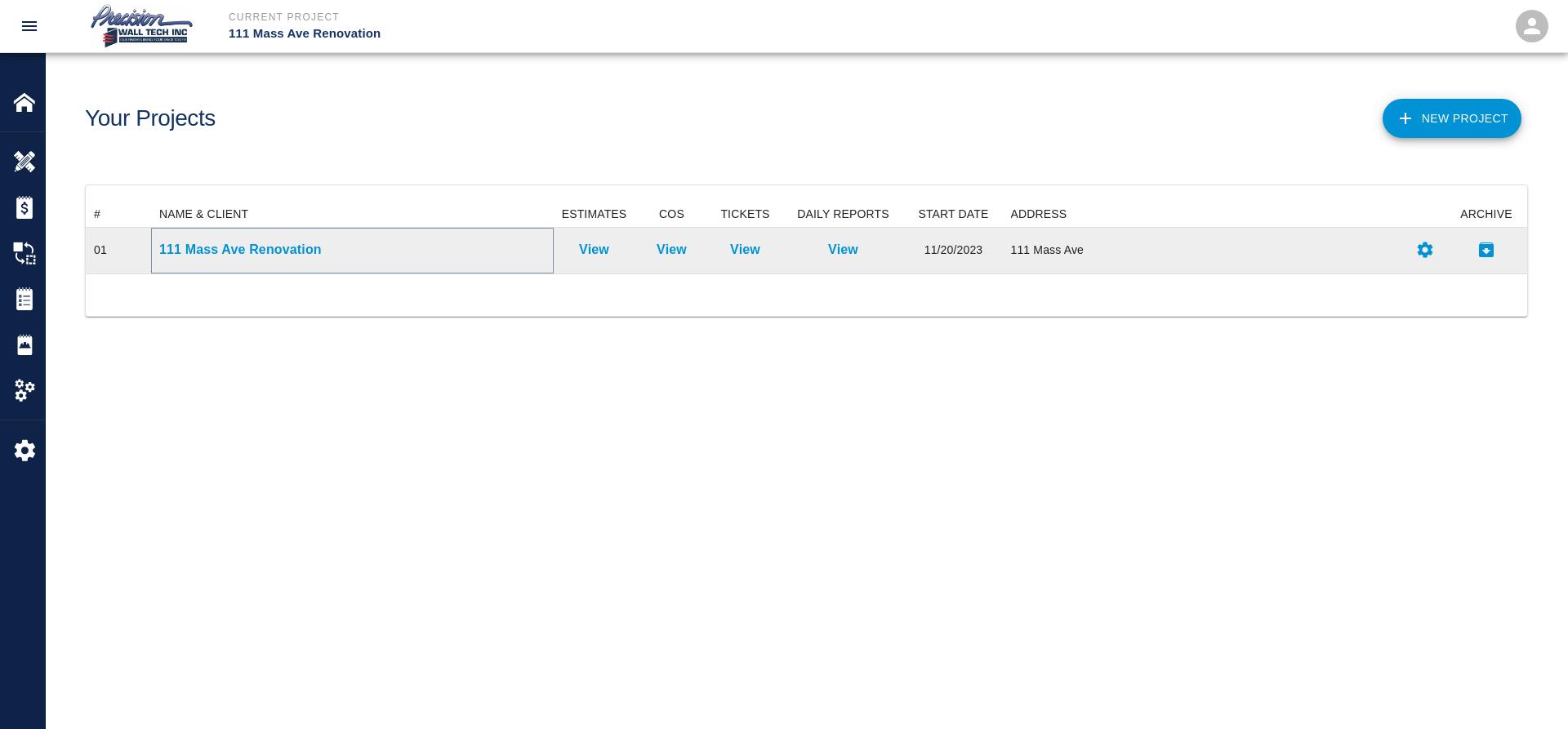 click on "111 Mass Ave Renovation" at bounding box center (352, 250) 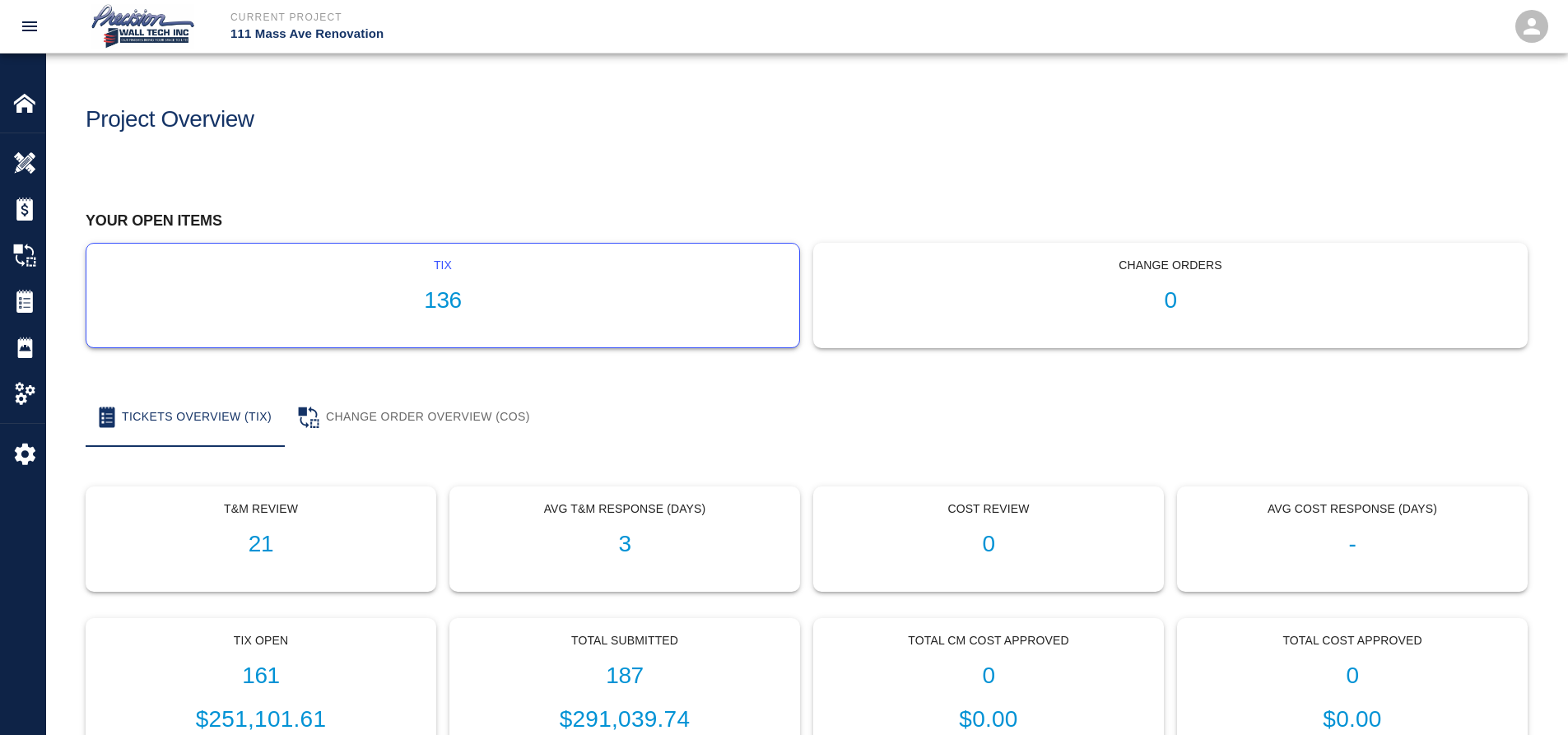 click on "tix 136" at bounding box center (443, 295) 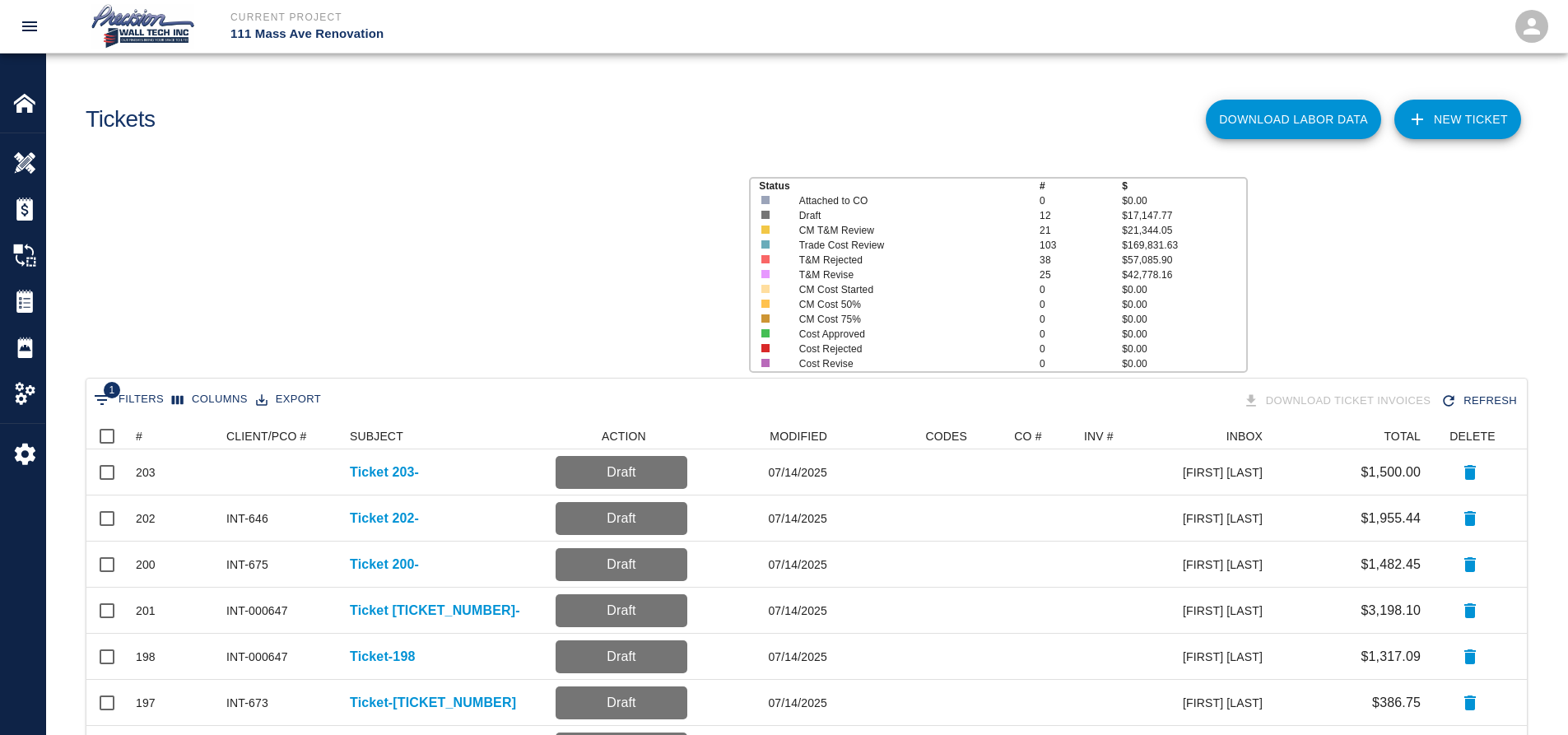 scroll, scrollTop: 13, scrollLeft: 13, axis: both 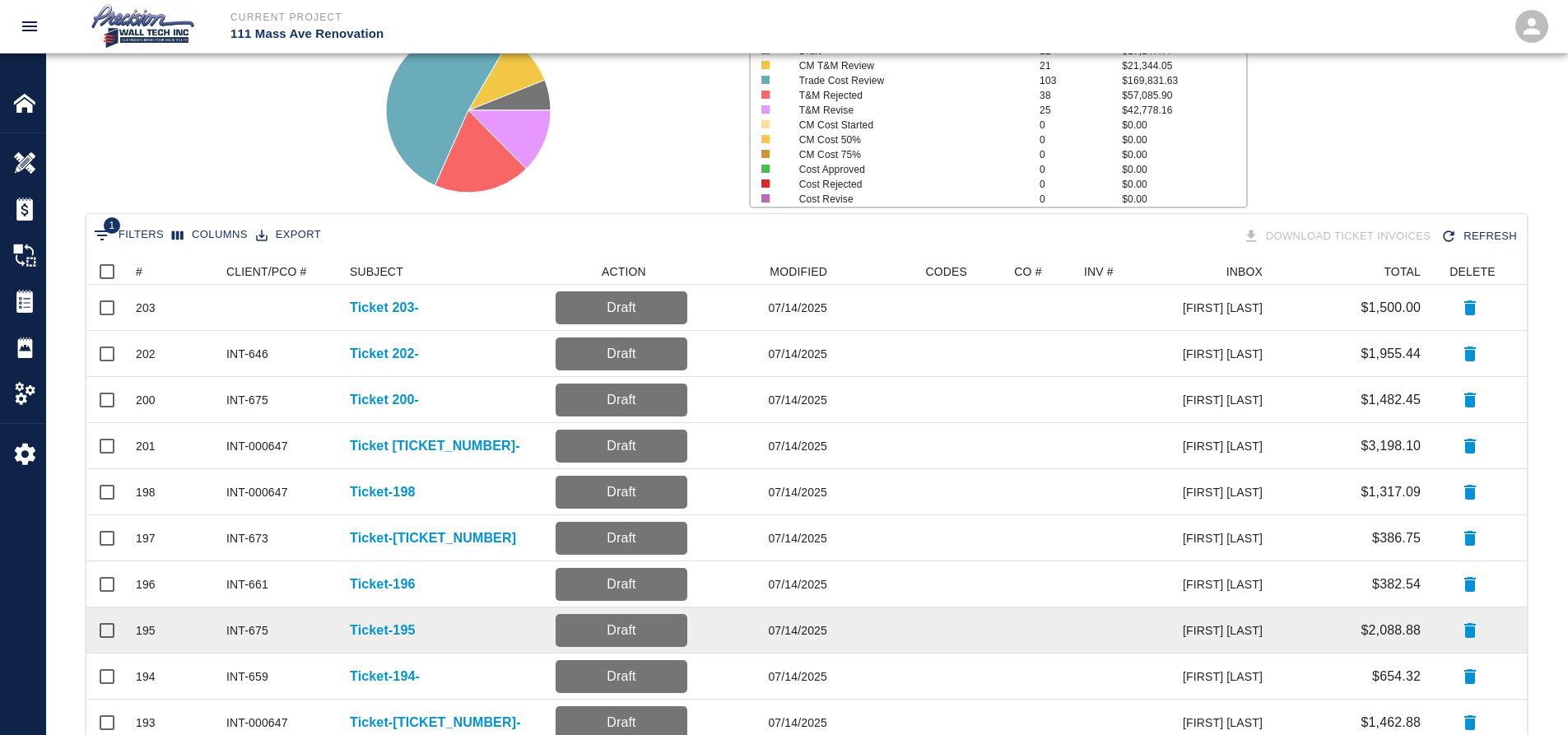 click on "Ticket-195" at bounding box center [444, 630] 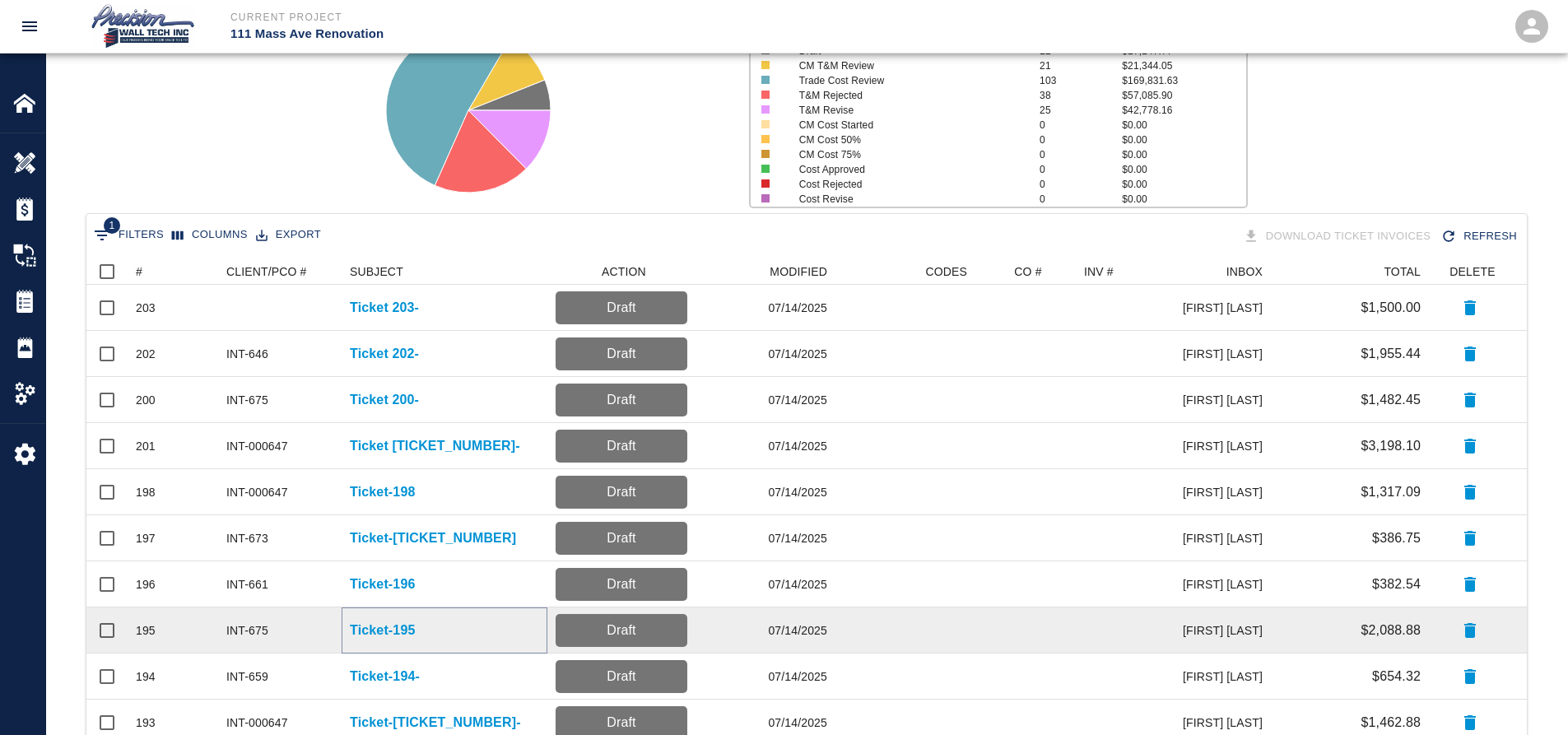 click on "Ticket-195" at bounding box center [382, 630] 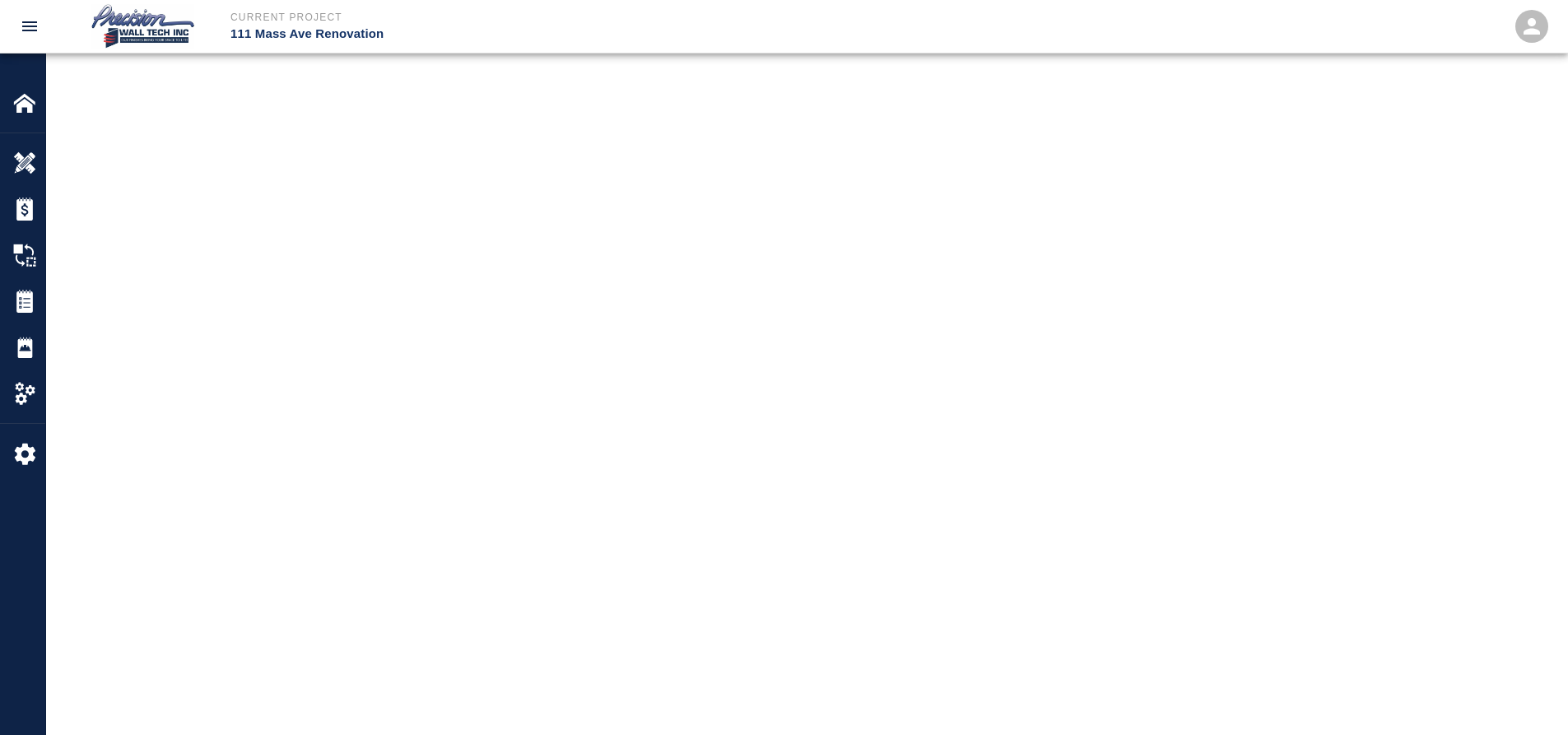 scroll, scrollTop: 0, scrollLeft: 0, axis: both 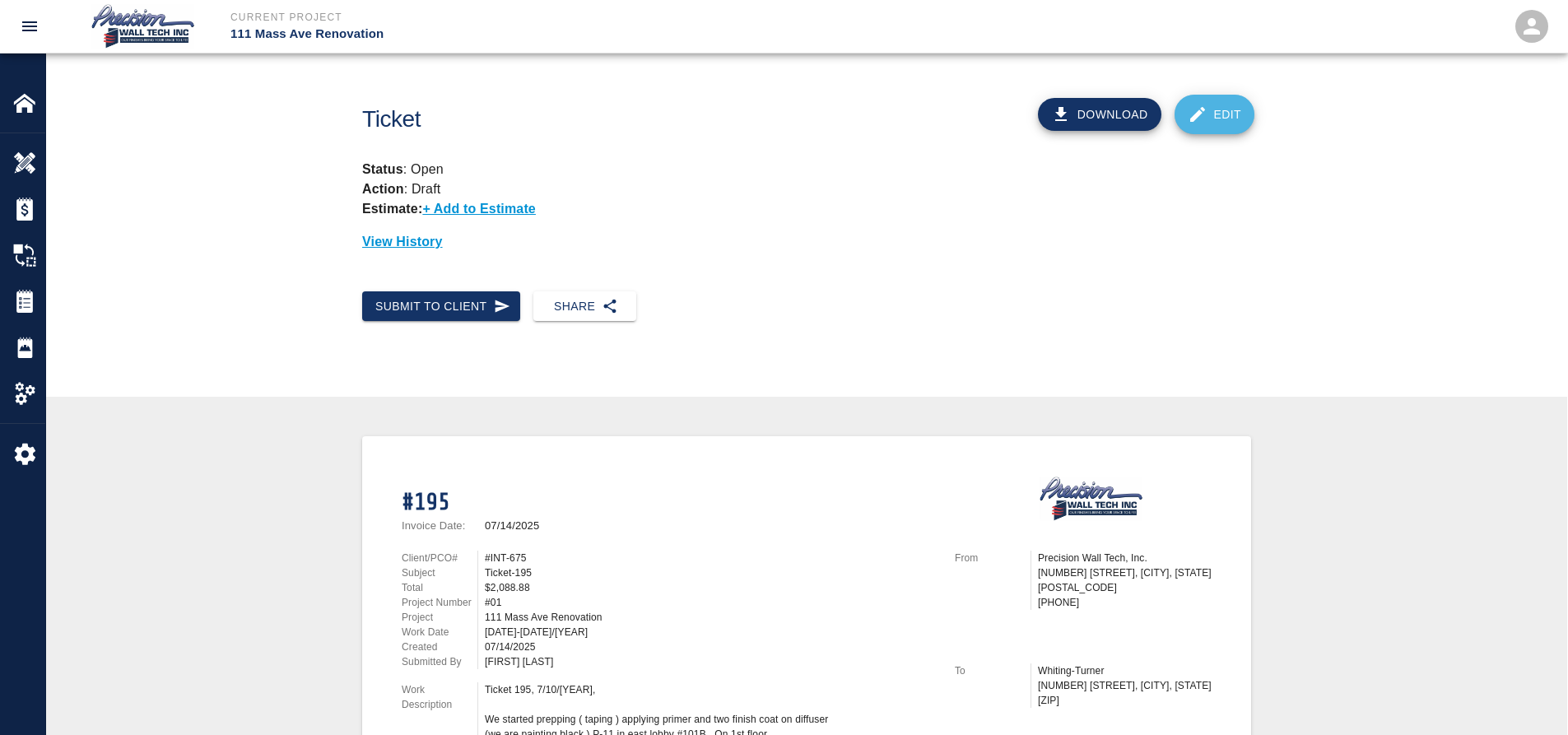 click on "Edit" at bounding box center (1215, 114) 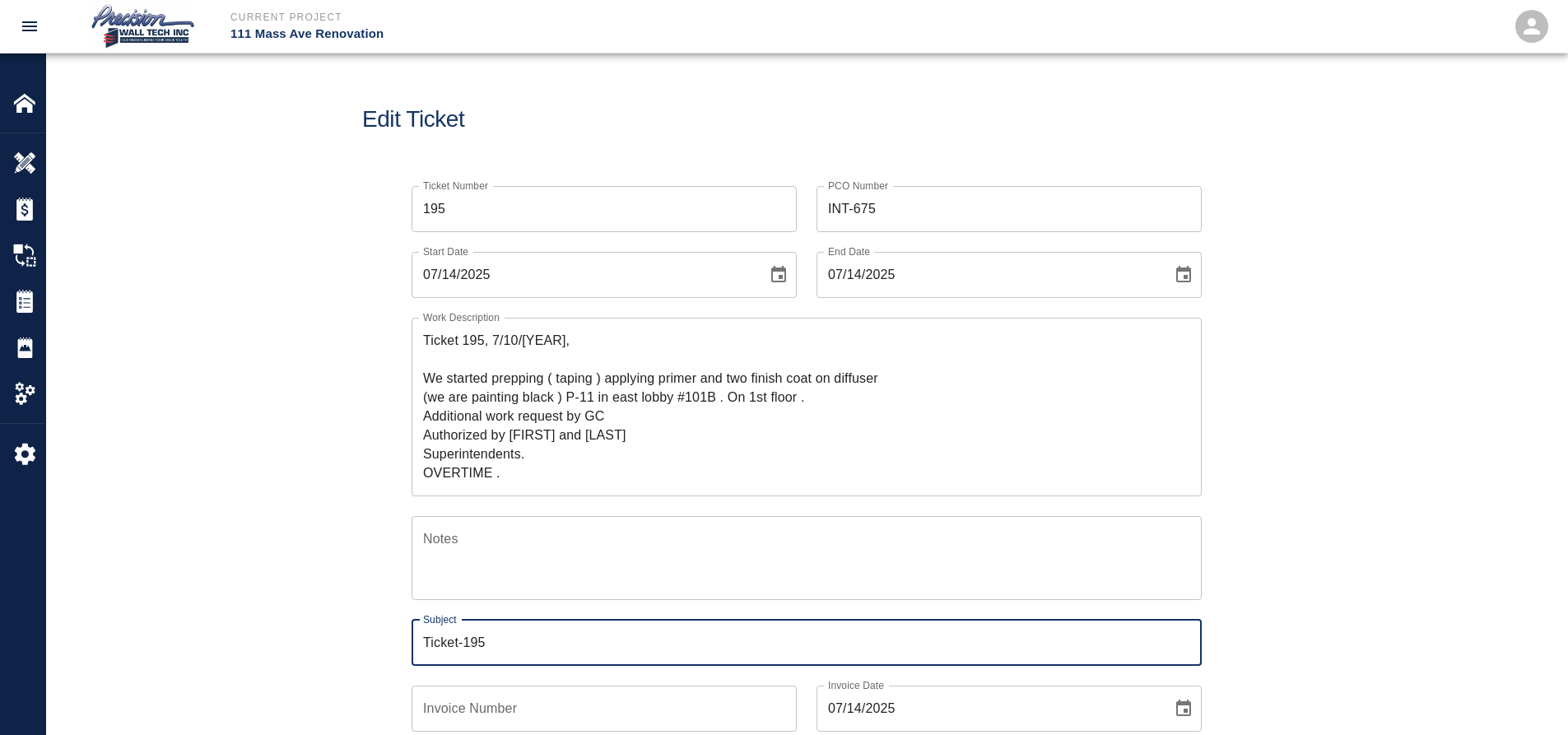 click on "Ticket-195" at bounding box center [807, 643] 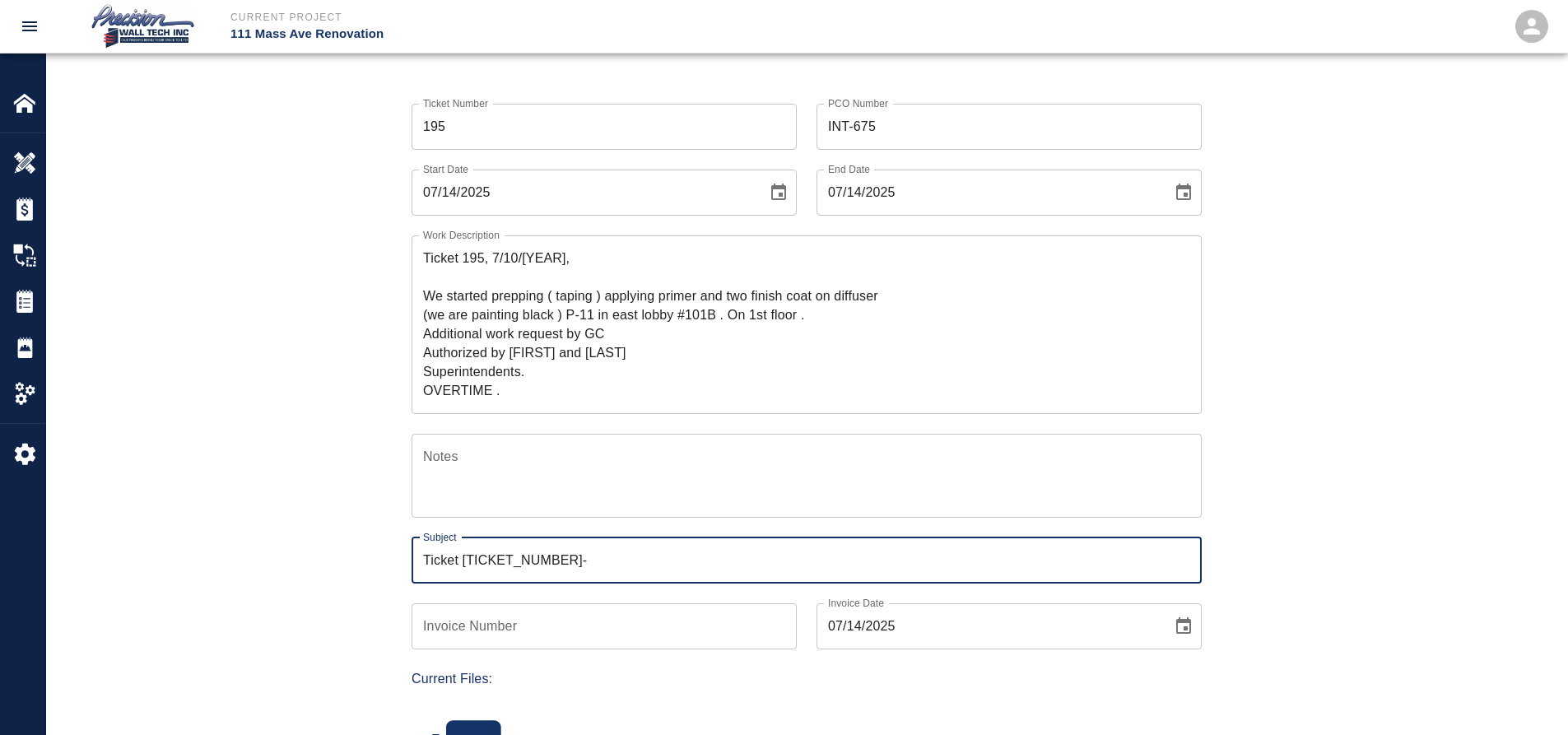 type on "Ticket 195-" 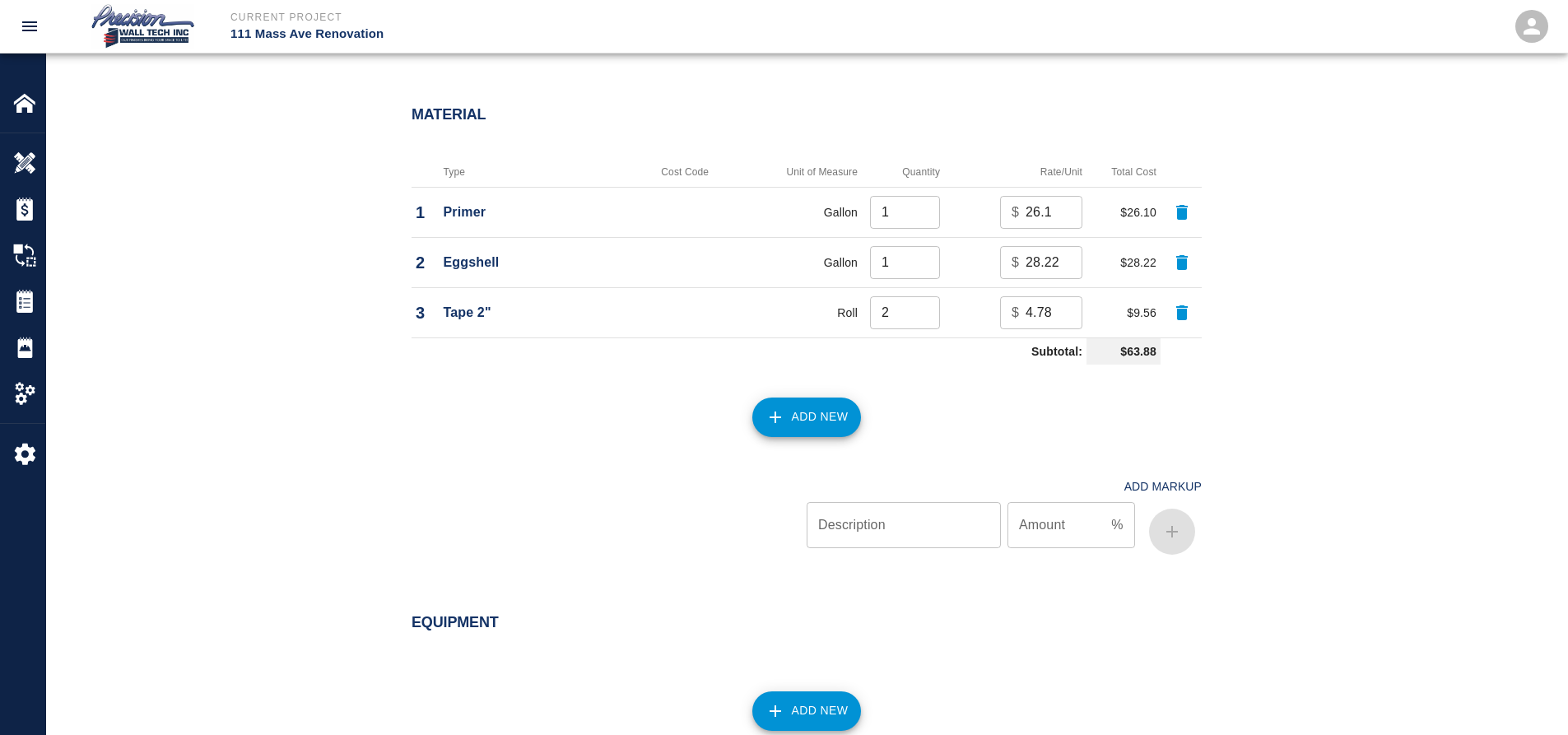 scroll, scrollTop: 1851, scrollLeft: 0, axis: vertical 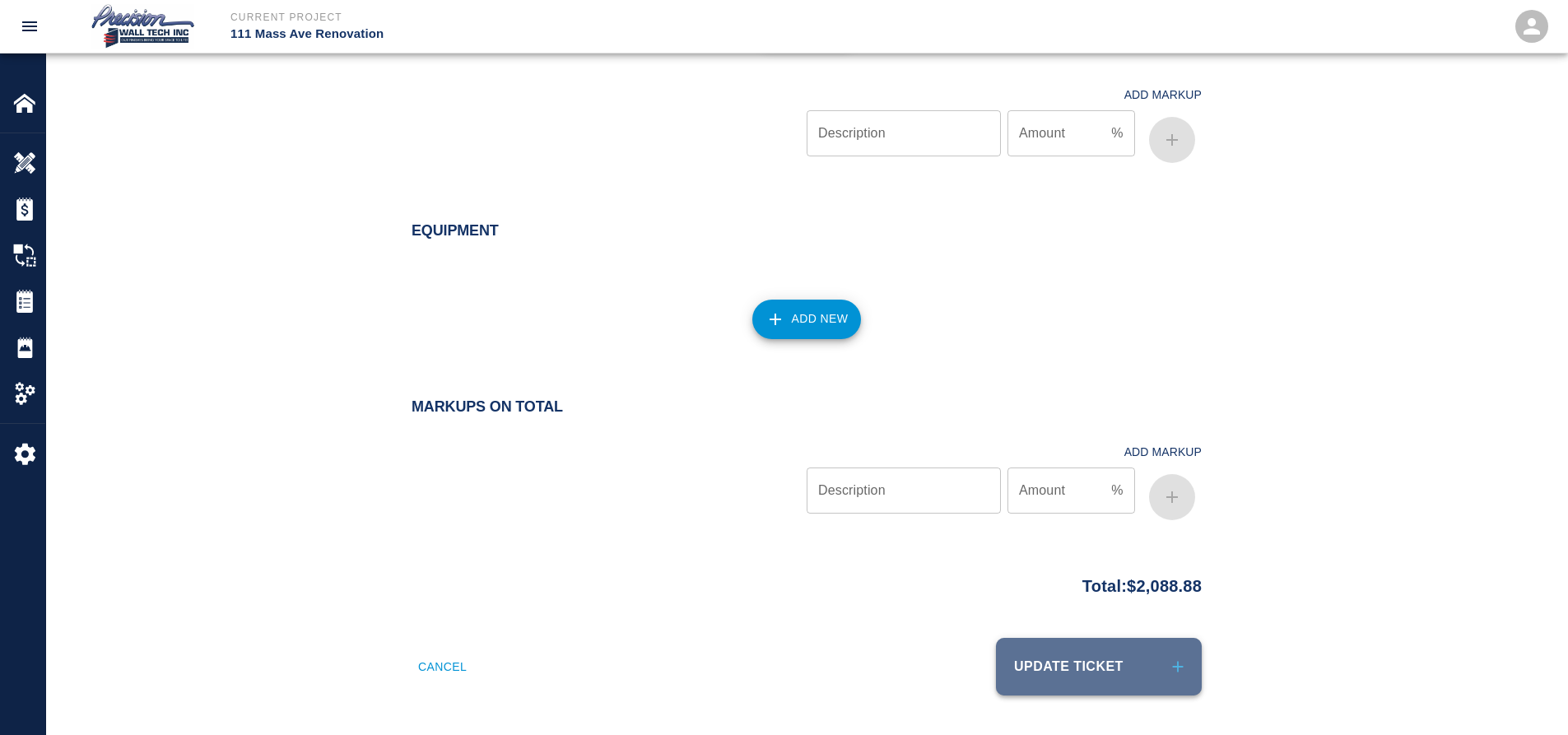 click on "Update Ticket" at bounding box center (1099, 667) 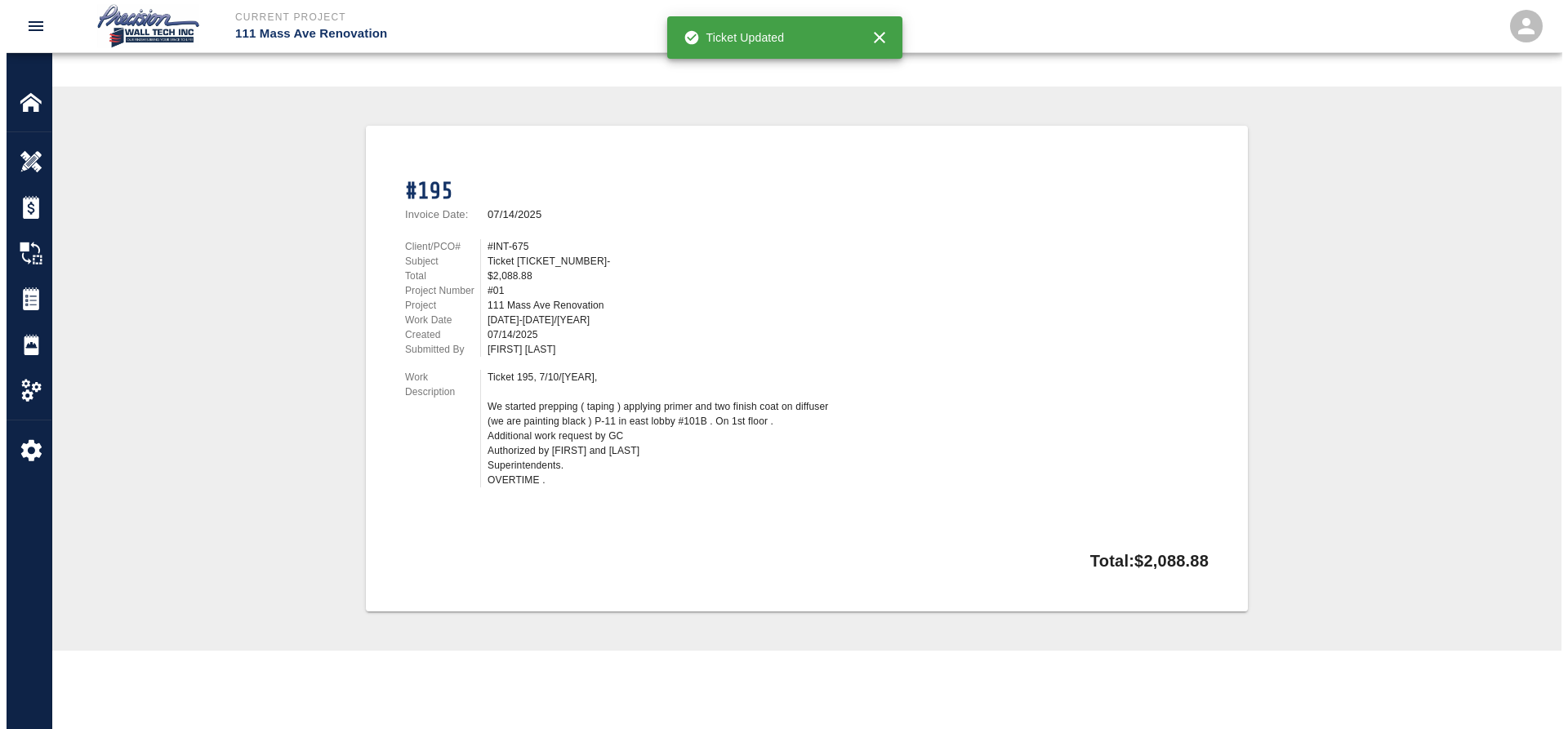 scroll, scrollTop: 0, scrollLeft: 0, axis: both 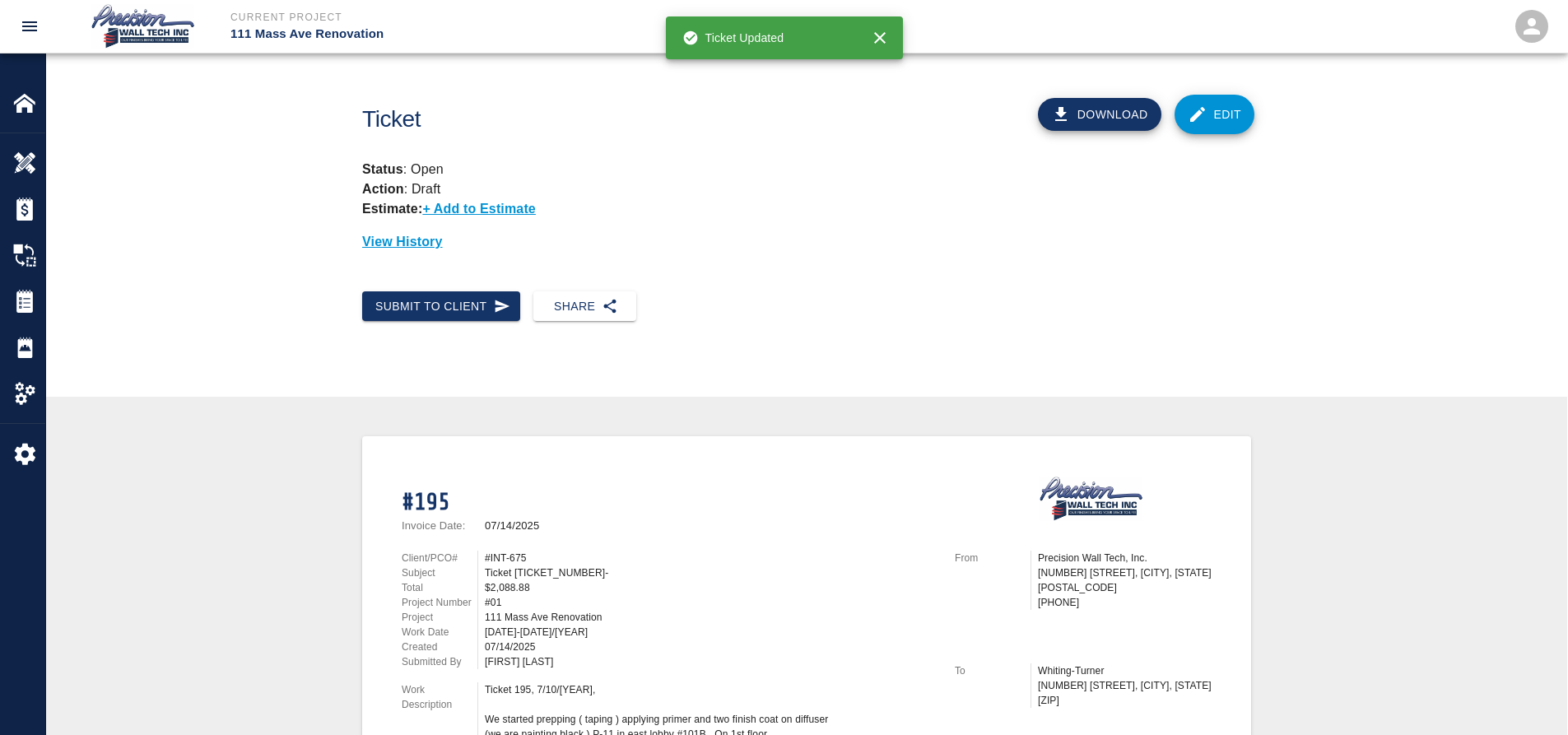 click on "Current Project 111 Mass Ave Renovation Home 111 Mass Ave Renovation Overview Estimates Change Orders Tickets Daily Reports Project Settings Settings Powered By Terms of Service  |  Privacy Policy Ticket Download Edit Status :   Open Action :   Draft Estimate:  + Add to Estimate View History Submit to Client Share Recipients Internal Team ​ Internal Team Notes x Notes Cancel Send Recipients Send to TracFlo User Manager ​ Manager Superintendent ​ Superintendent Review Type Time and Materials tm Review Type Send me a copy Notes x Notes Upload Attachments (10MB limit) Choose file No file chosen Upload Another File Cancel Send Request Time and Material Revision Notes   * x Notes   * Upload Attachments (10MB limit) Choose file No file chosen Upload Another File Cancel Send Time and Materials Reject Notes   * x Notes   * Upload Attachments (10MB limit) Choose file No file chosen Upload Another File Cancel Send Approve Ticket Time and Materials Signature Clear Notes x Notes Choose file No file chosen" at bounding box center [784, 367] 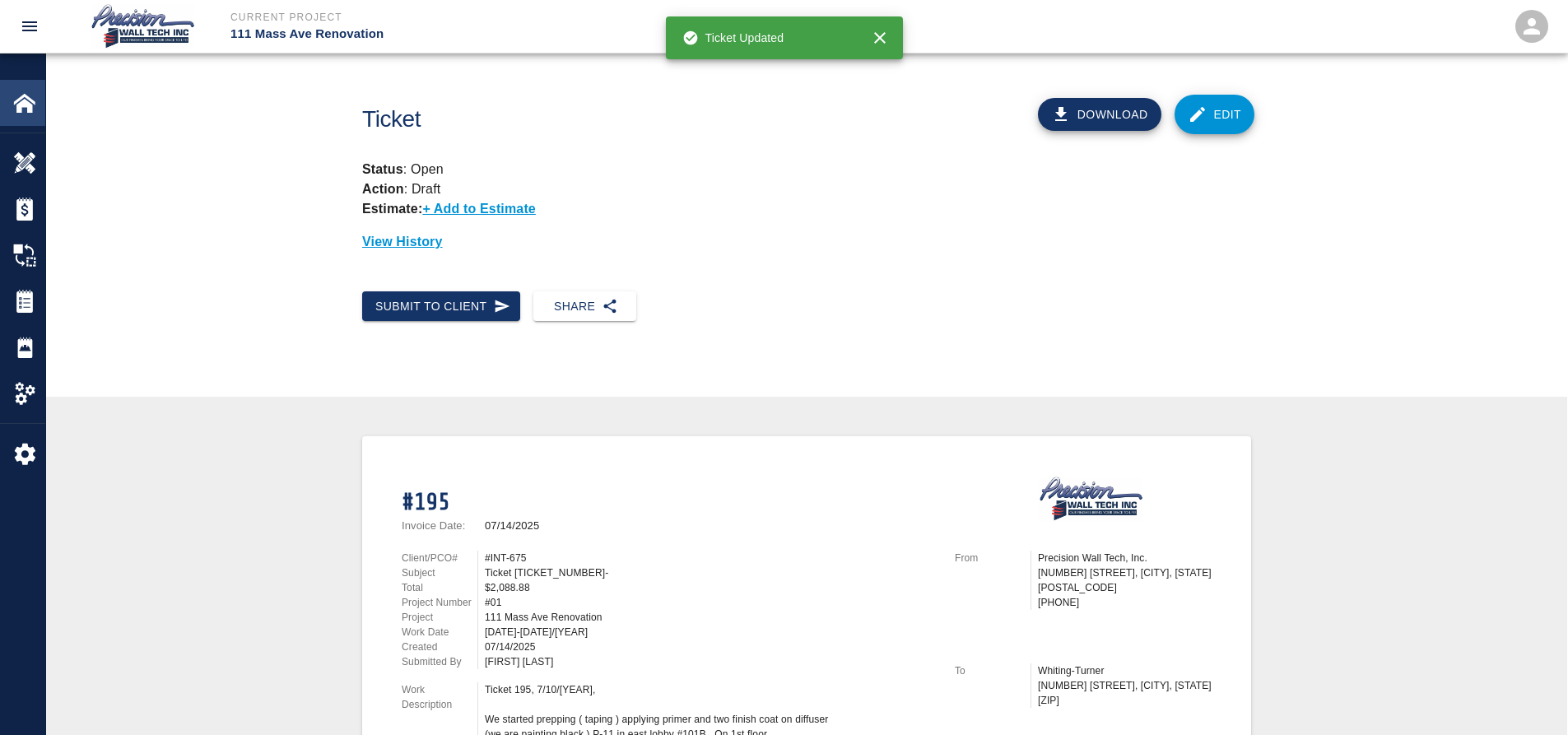 click at bounding box center (36, 103) 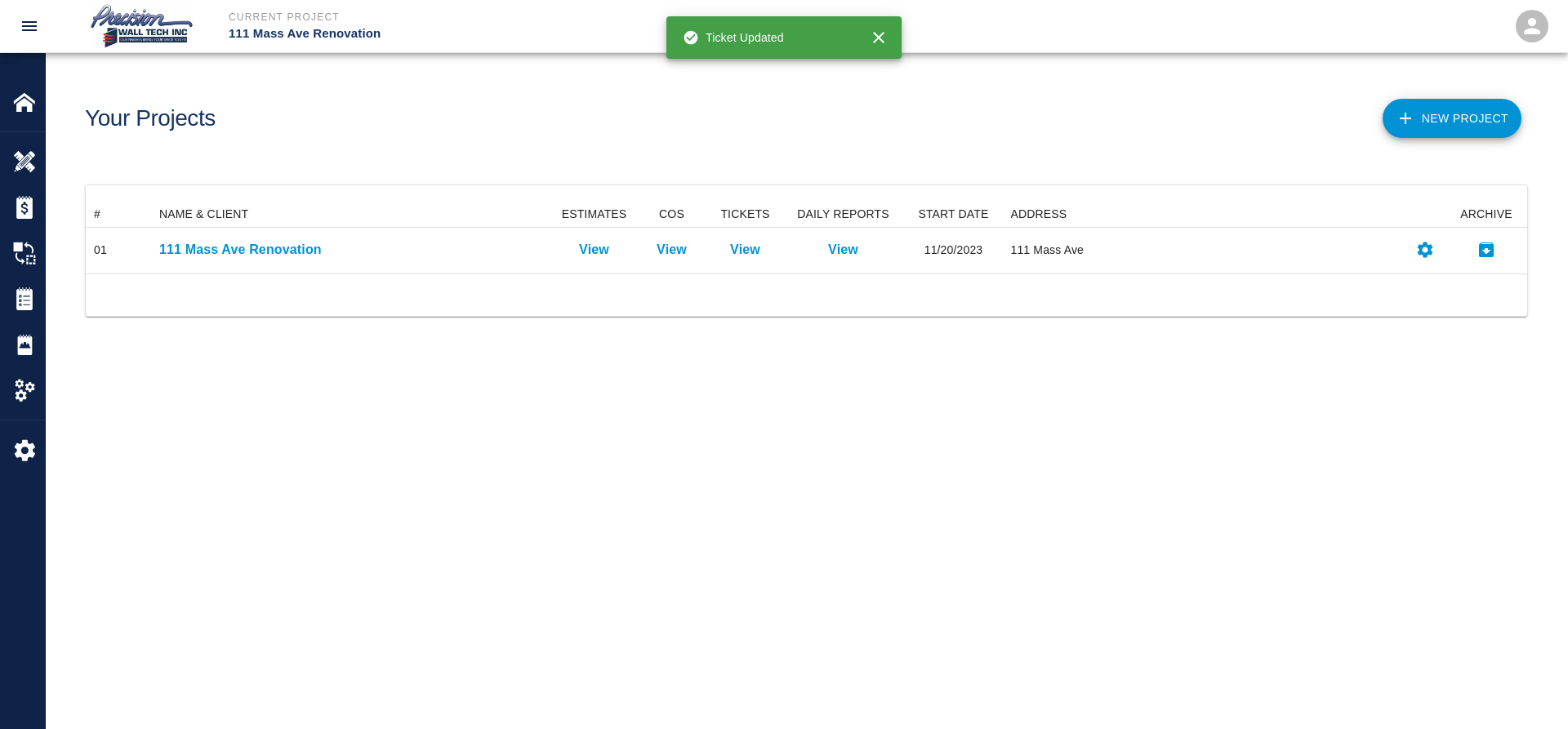 scroll, scrollTop: 13, scrollLeft: 13, axis: both 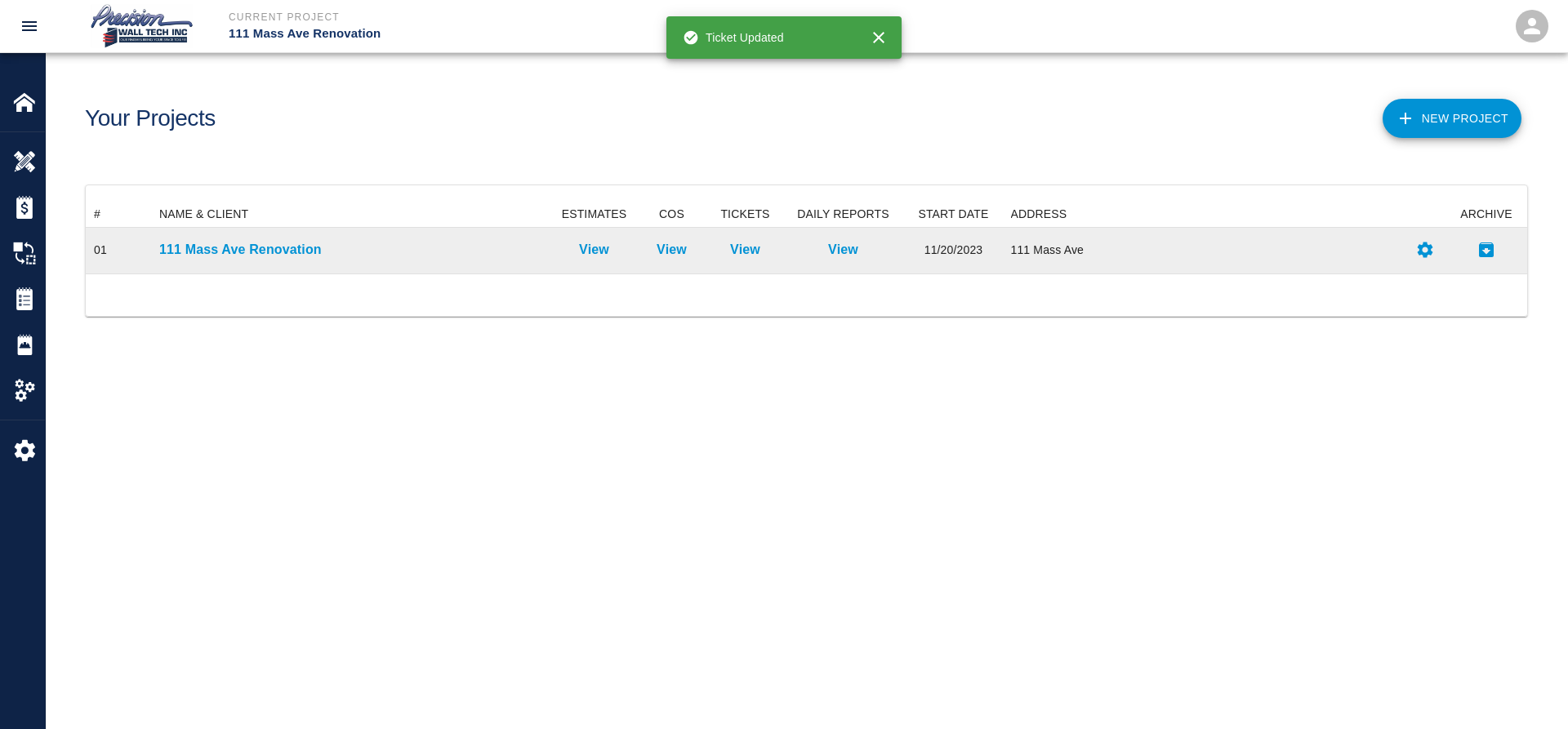 click on "111 Mass Ave Renovation" at bounding box center [352, 251] 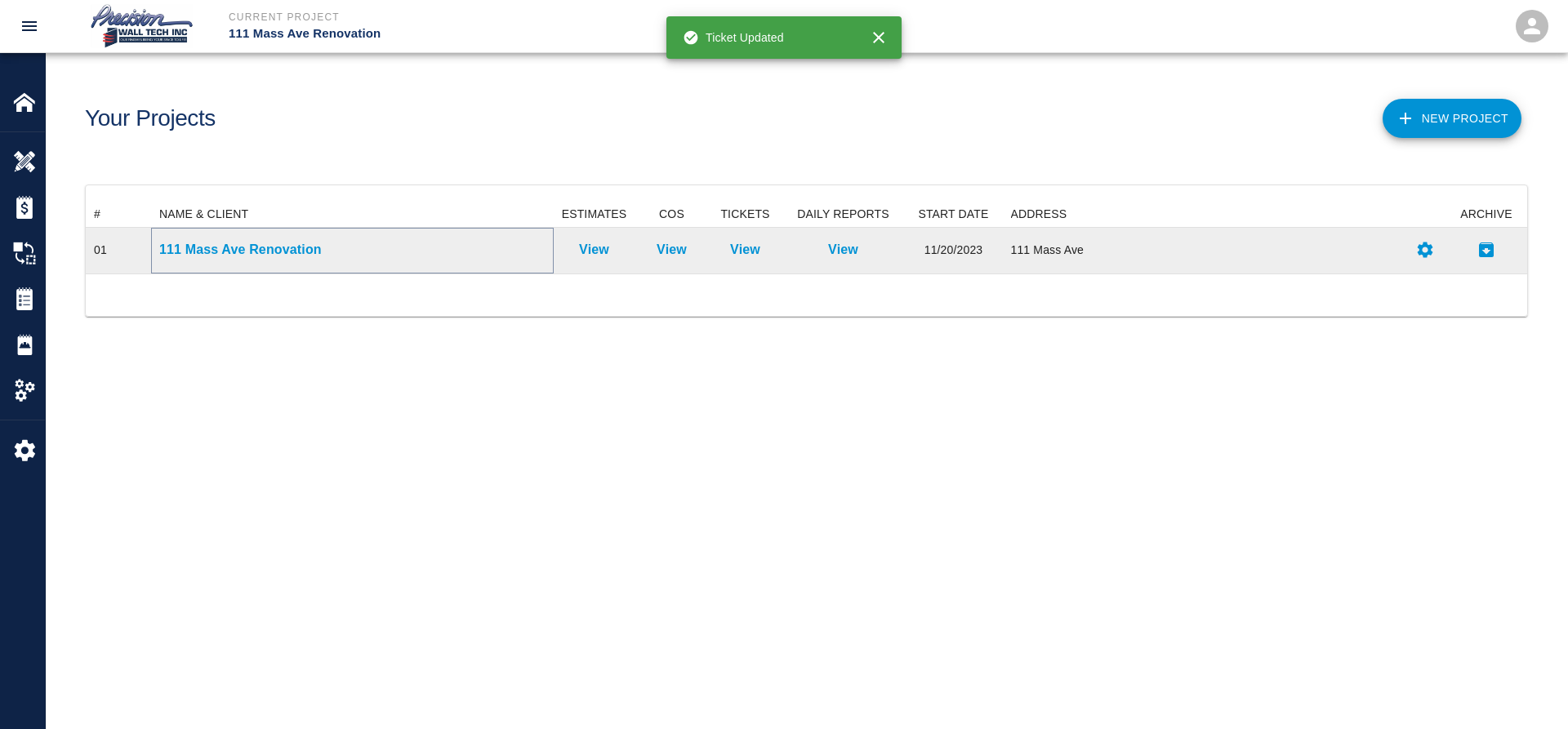 click on "111 Mass Ave Renovation" at bounding box center [352, 250] 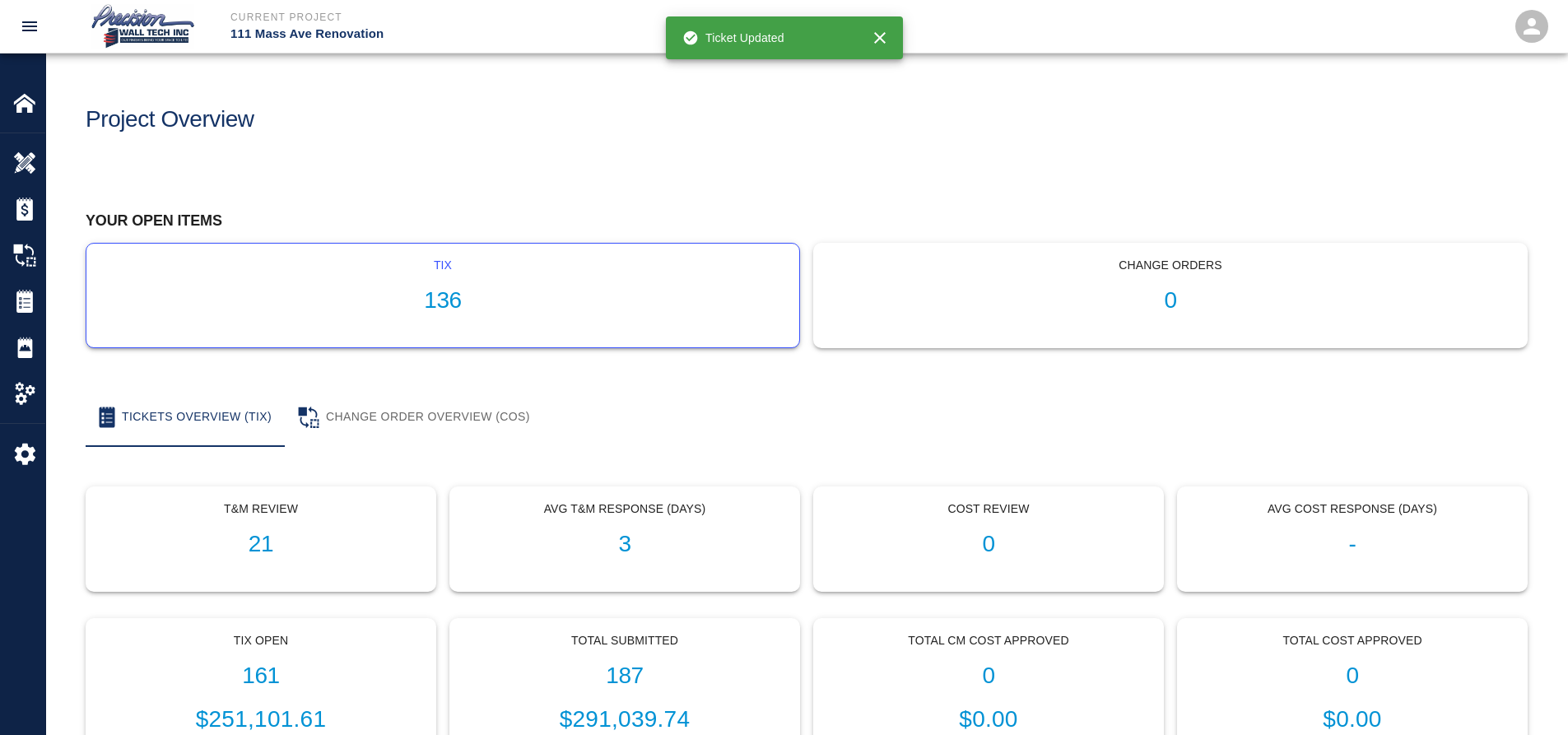 click on "136" at bounding box center (443, 300) 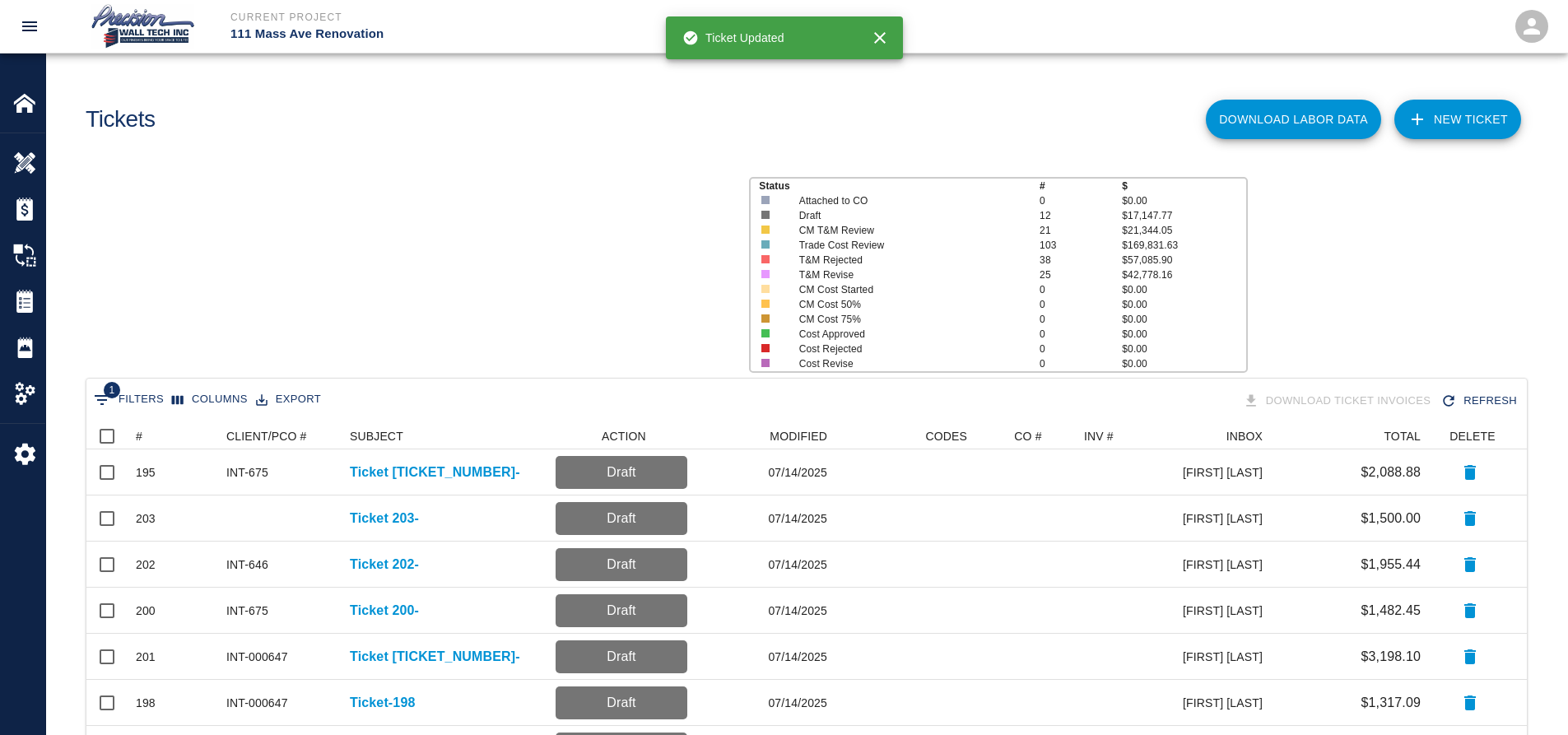 scroll, scrollTop: 13, scrollLeft: 13, axis: both 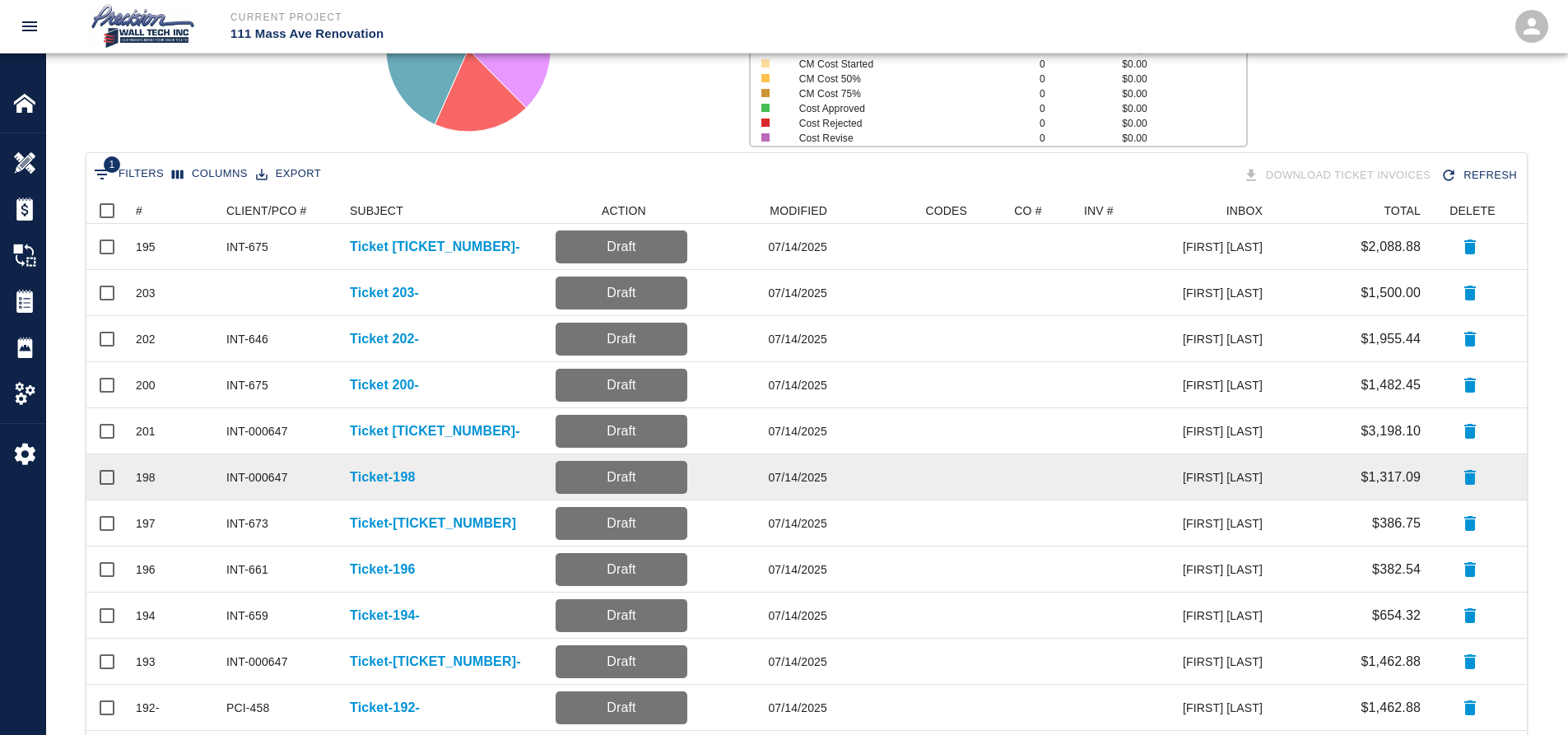 click on "Ticket-198" at bounding box center [444, 477] 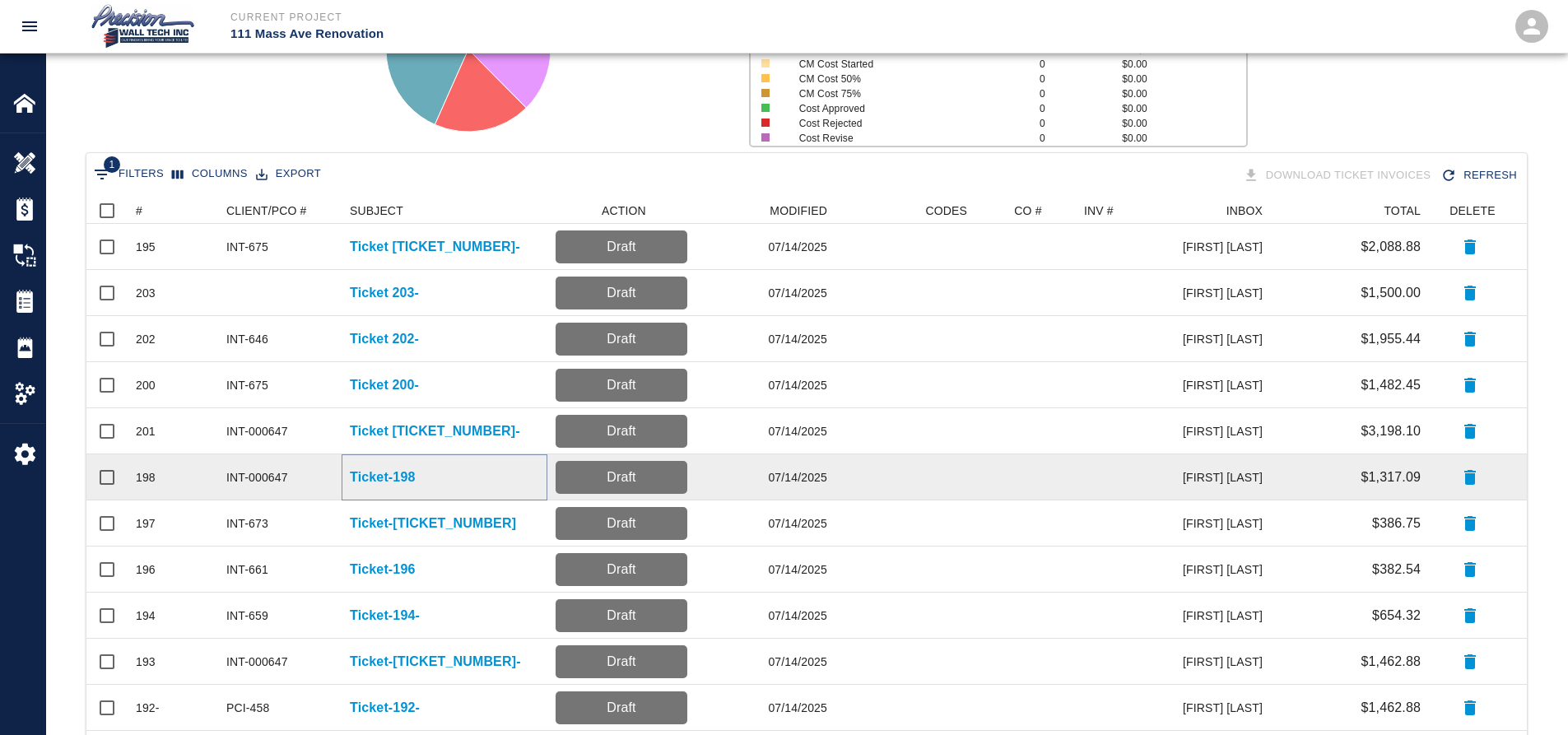 click on "Ticket-198" at bounding box center (382, 477) 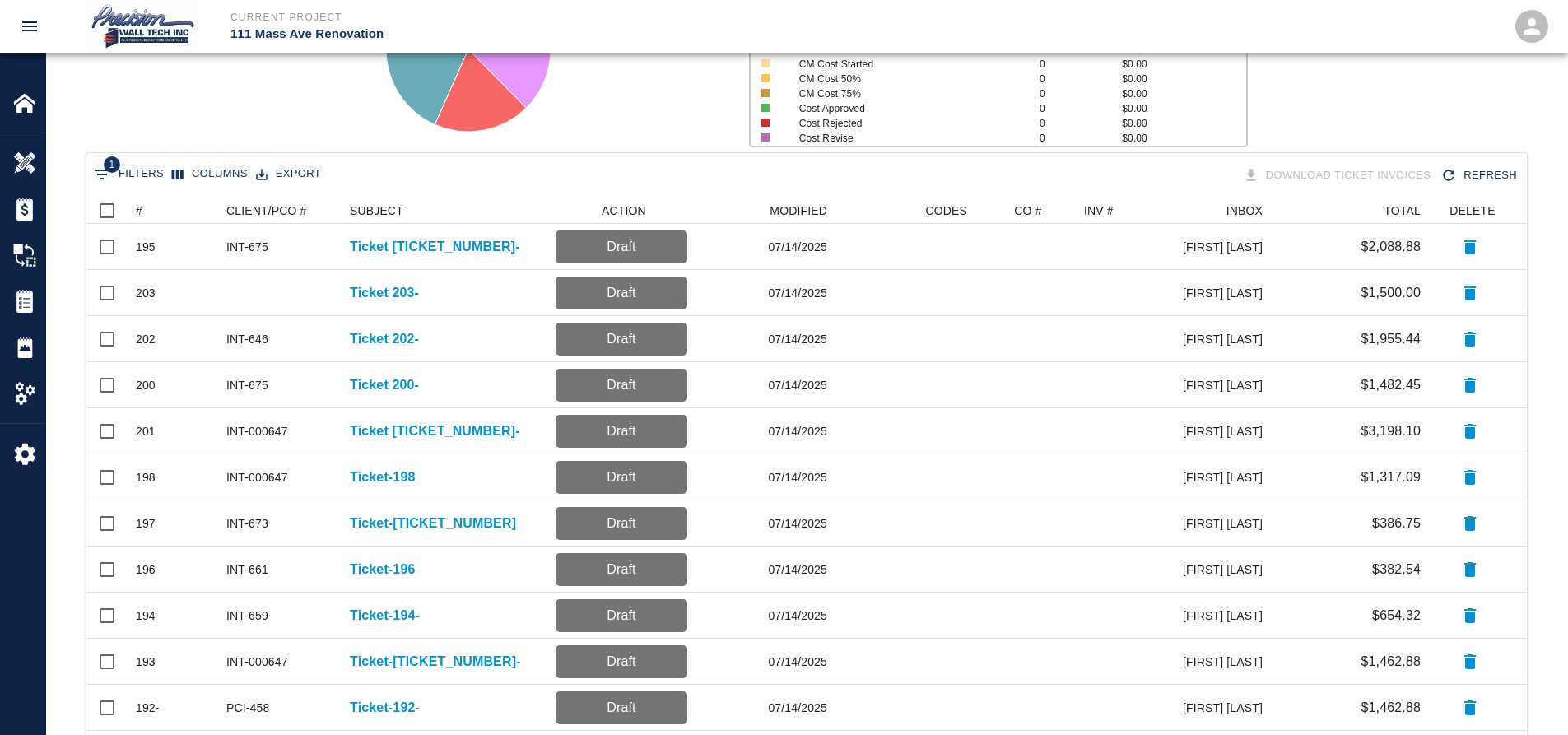 scroll, scrollTop: 0, scrollLeft: 0, axis: both 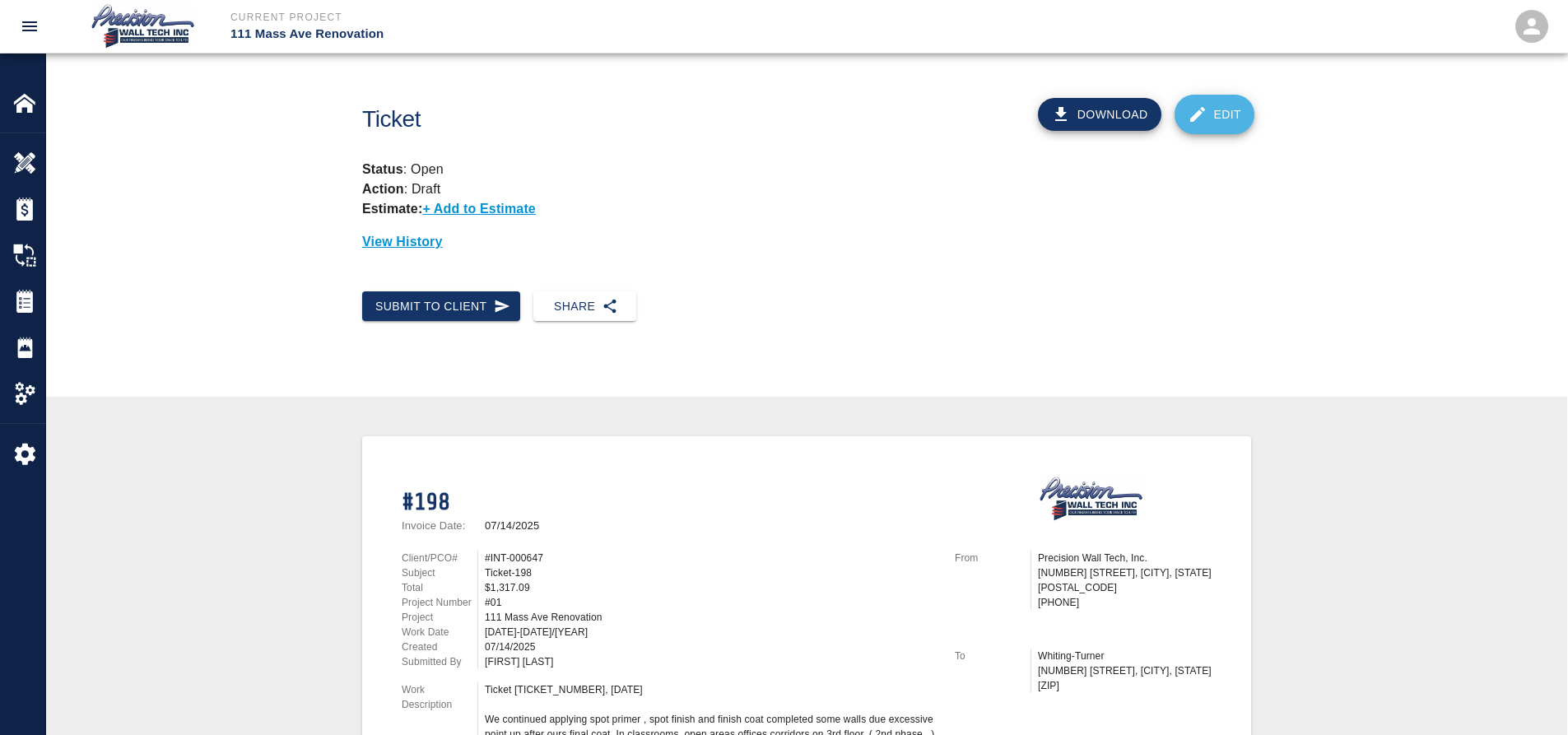 click 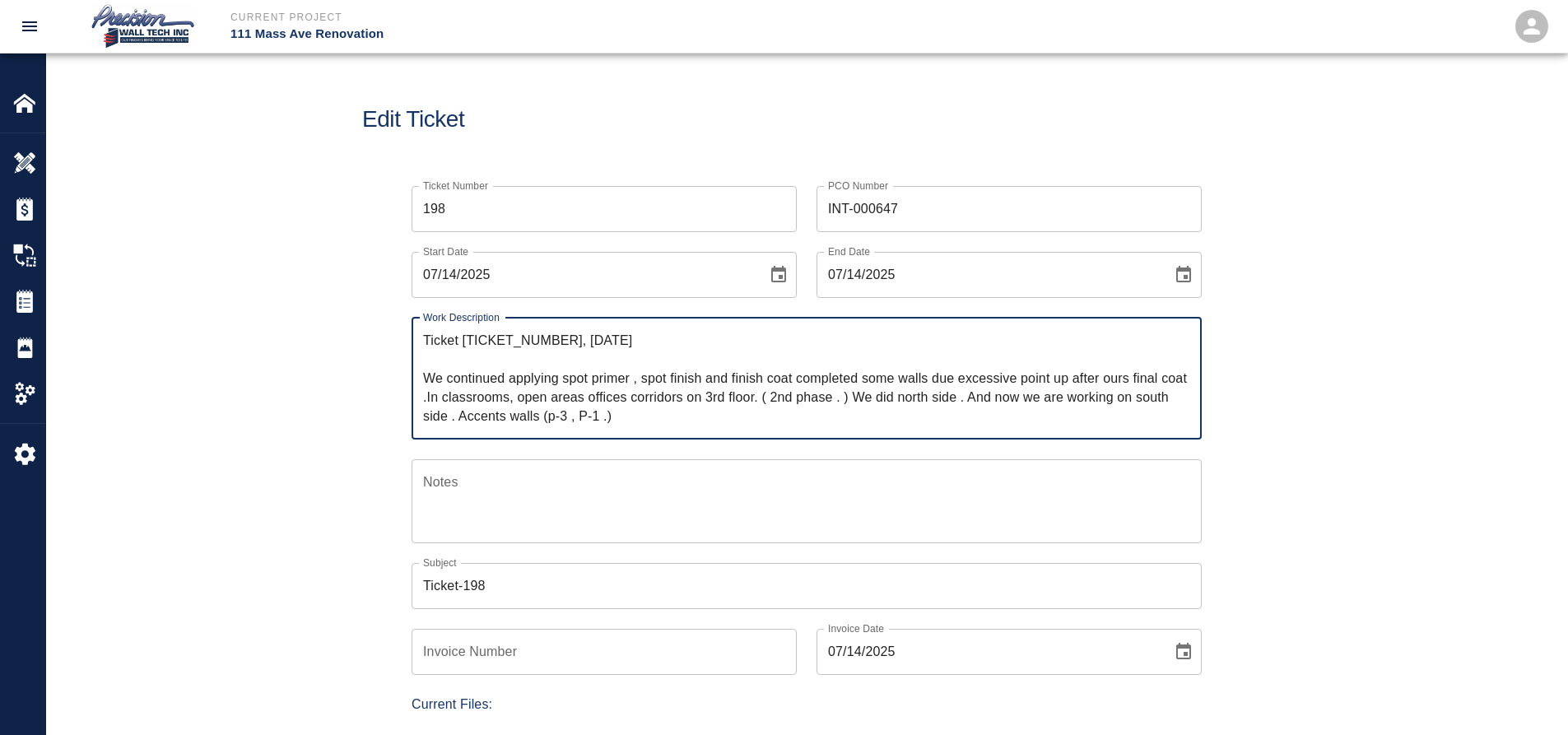 click on "Ticket-198" at bounding box center [807, 586] 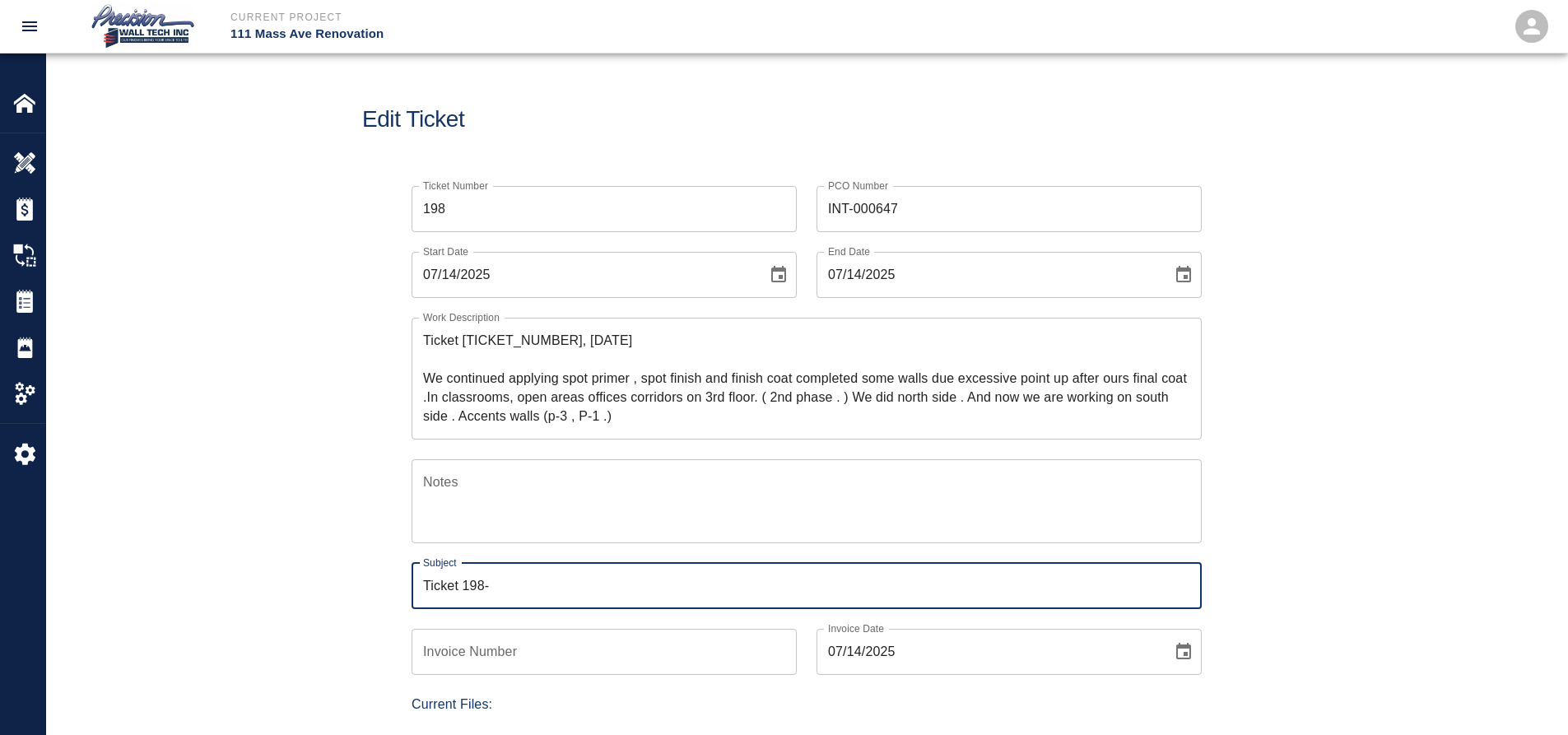 type on "Ticket 198-" 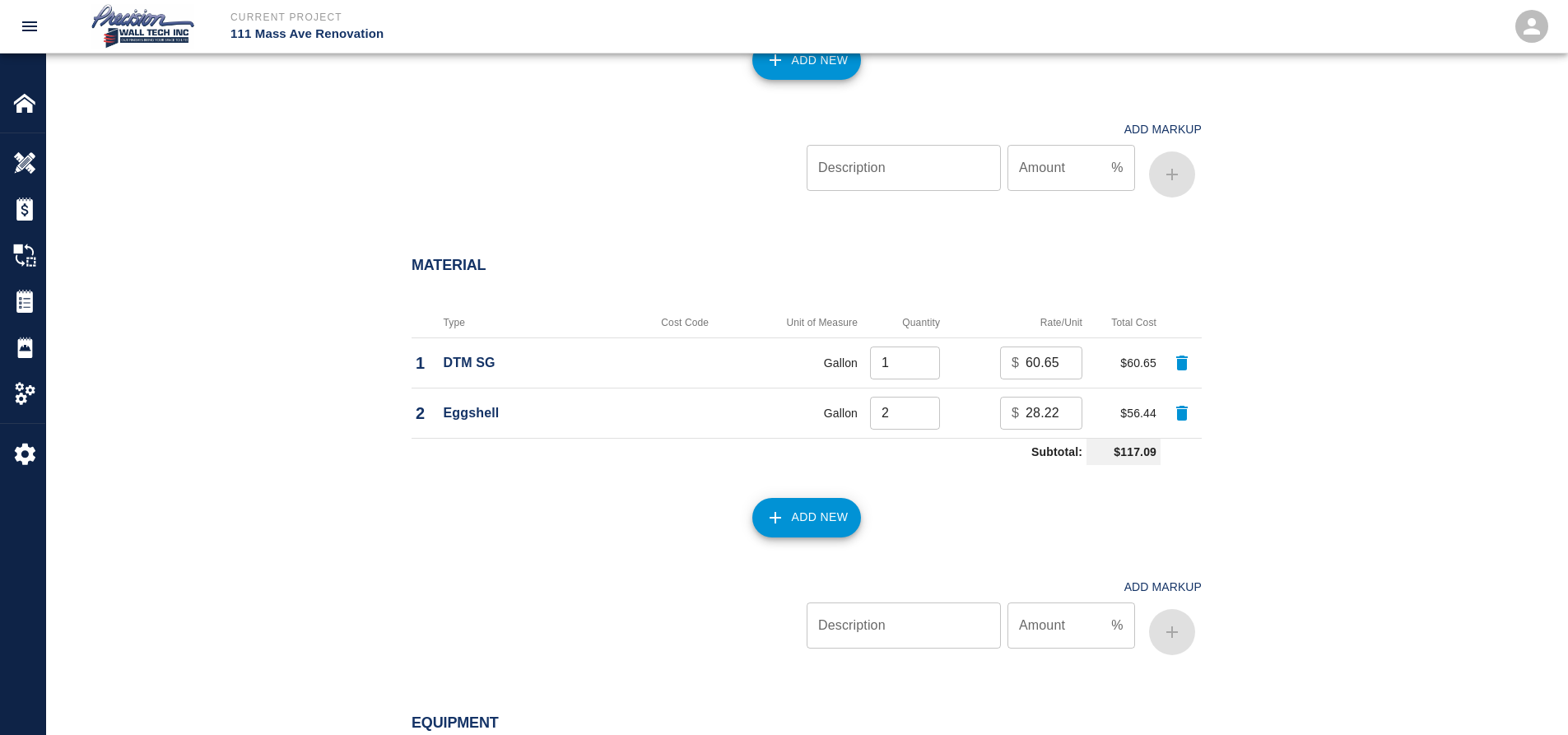scroll, scrollTop: 1744, scrollLeft: 0, axis: vertical 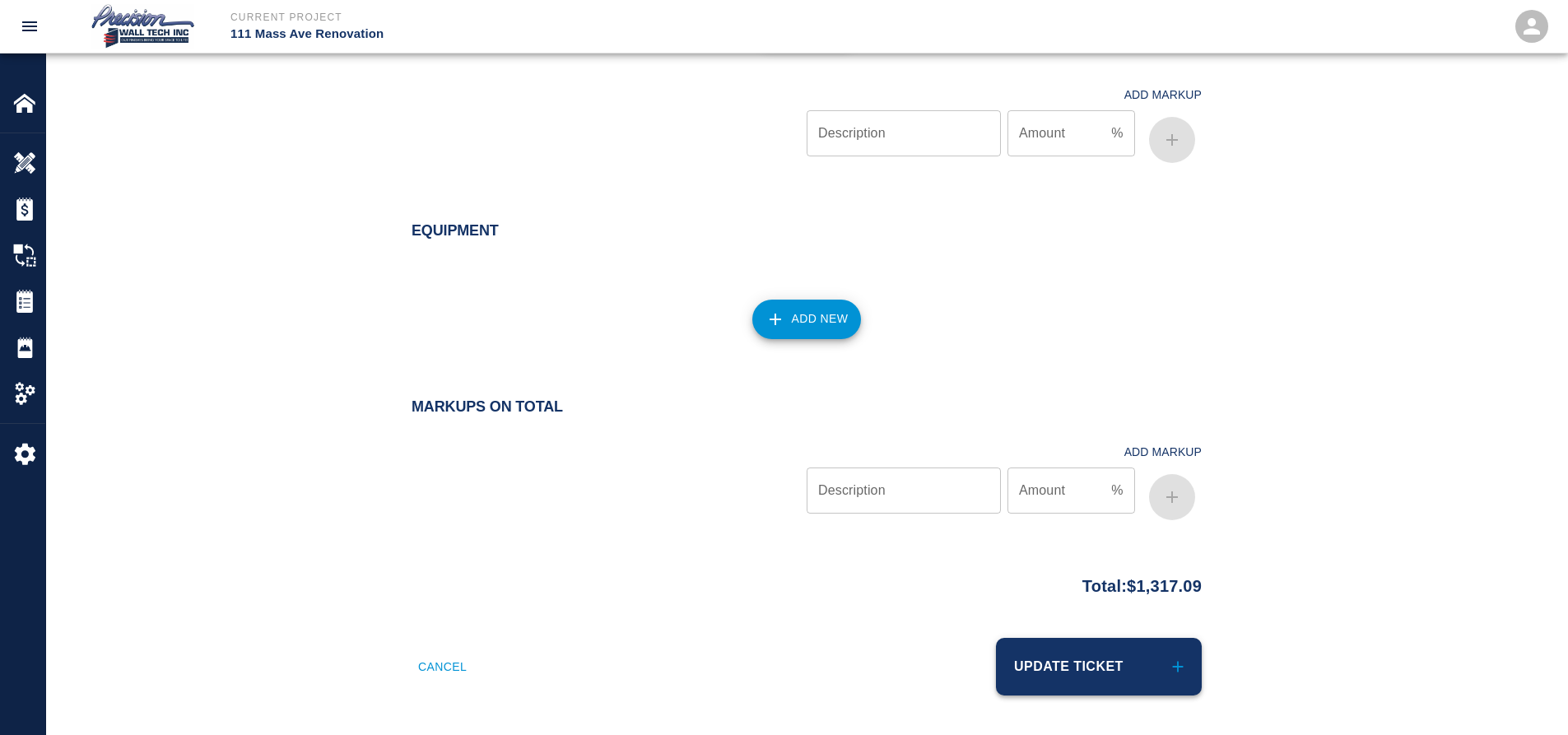 click on "Update Ticket" at bounding box center [1099, 667] 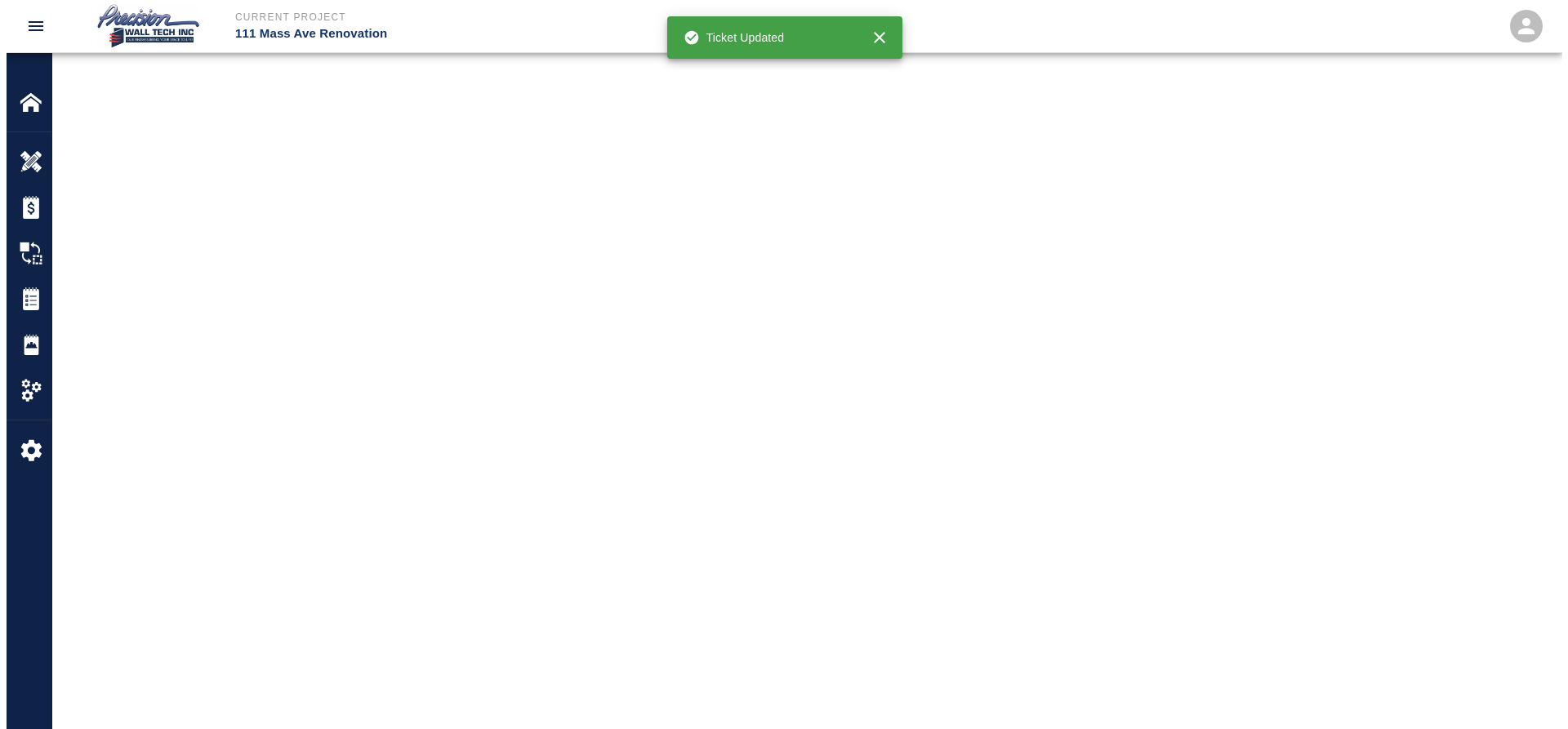 scroll, scrollTop: 0, scrollLeft: 0, axis: both 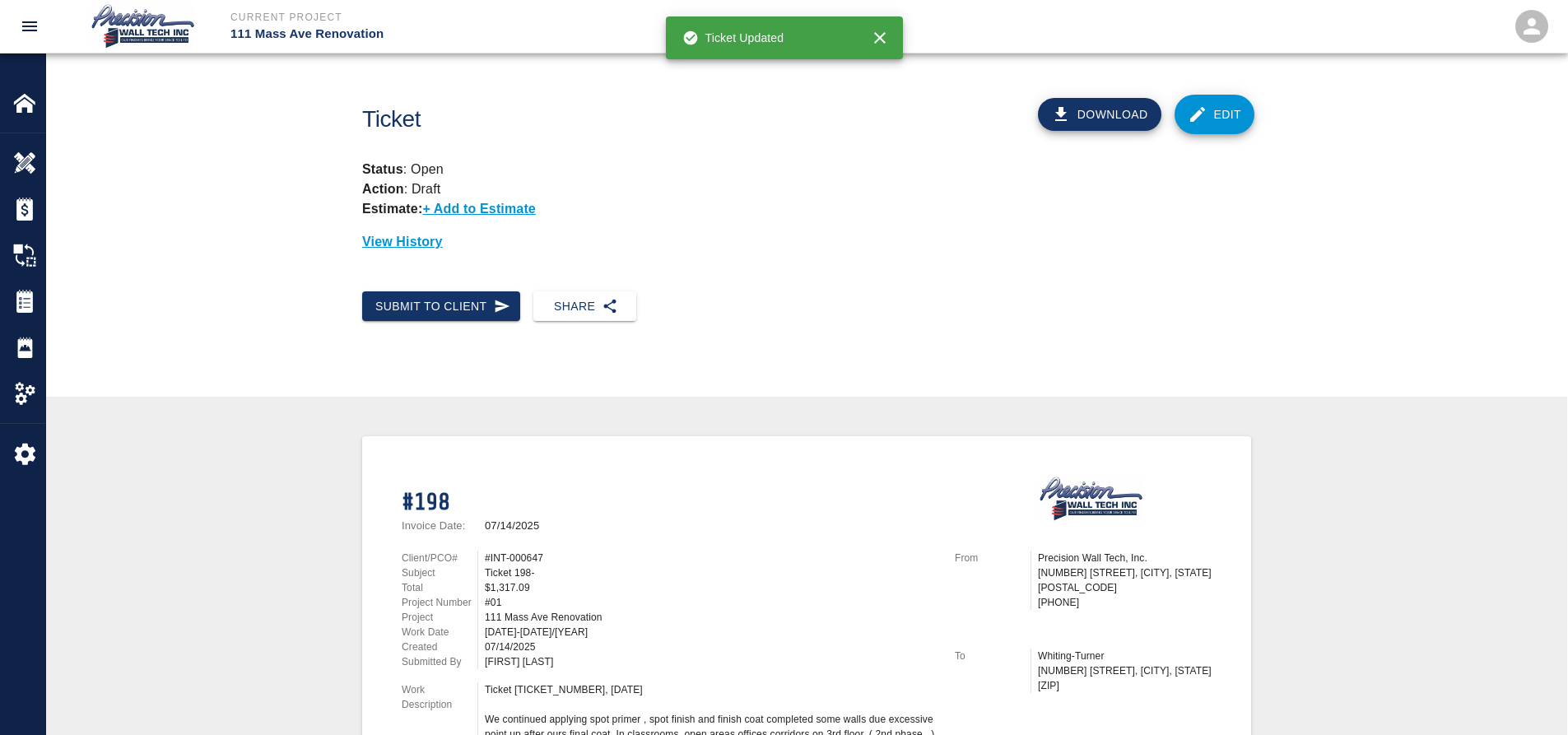click on "Current Project 111 Mass Ave Renovation Home 111 Mass Ave Renovation Overview Estimates Change Orders Tickets Daily Reports Project Settings Settings Powered By Terms of Service  |  Privacy Policy Ticket Download Edit Status :   Open Action :   Draft Estimate:  + Add to Estimate View History Submit to Client Share Recipients Internal Team ​ Internal Team Notes x Notes Cancel Send Recipients Send to TracFlo User Manager ​ Manager Superintendent ​ Superintendent Review Type Time and Materials tm Review Type Send me a copy Notes x Notes Upload Attachments (10MB limit) Choose file No file chosen Upload Another File Cancel Send Request Time and Material Revision Notes   * x Notes   * Upload Attachments (10MB limit) Choose file No file chosen Upload Another File Cancel Send Time and Materials Reject Notes   * x Notes   * Upload Attachments (10MB limit) Choose file No file chosen Upload Another File Cancel Send Approve Ticket Time and Materials Signature Clear Notes x Notes Choose file No file chosen" at bounding box center [784, 367] 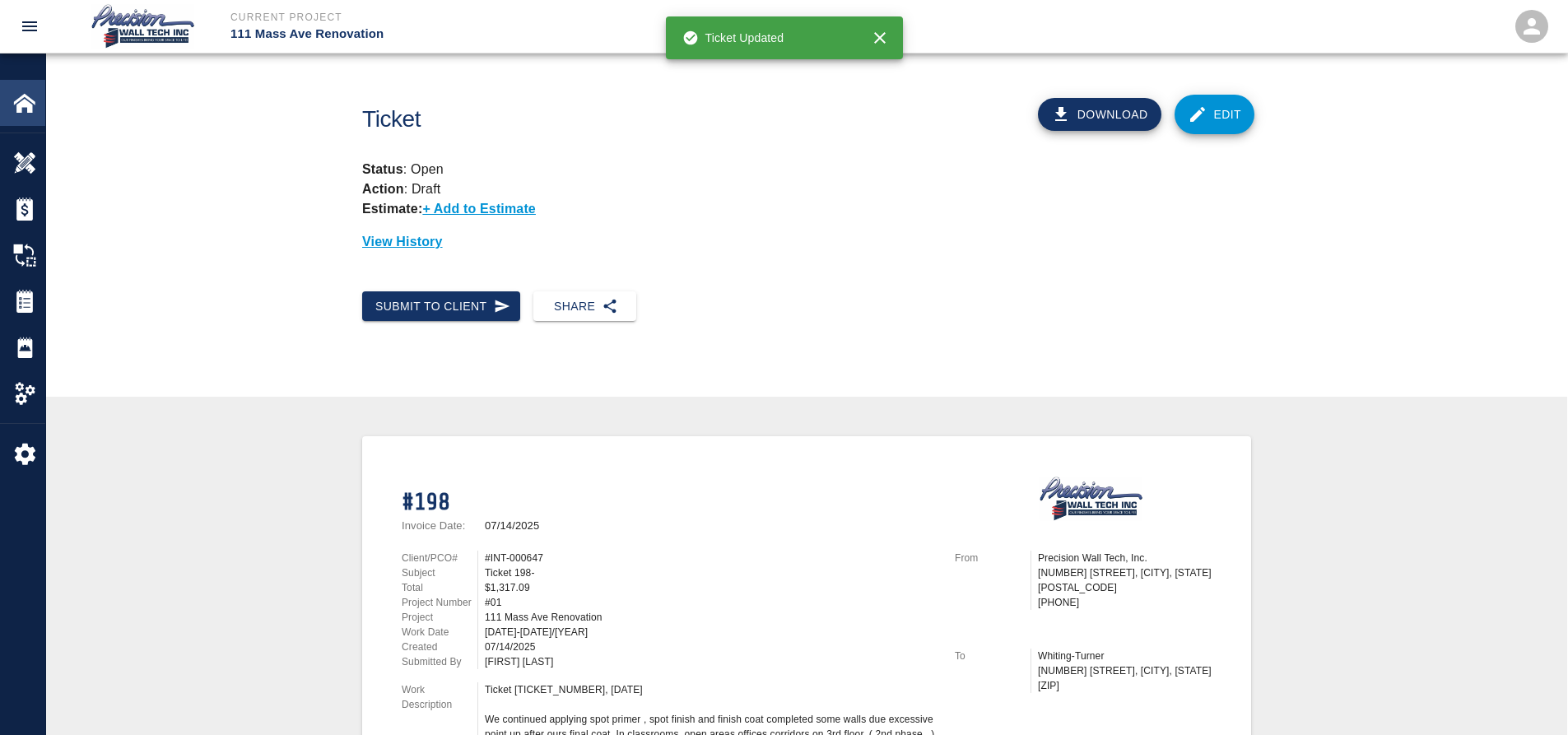 click at bounding box center (25, 103) 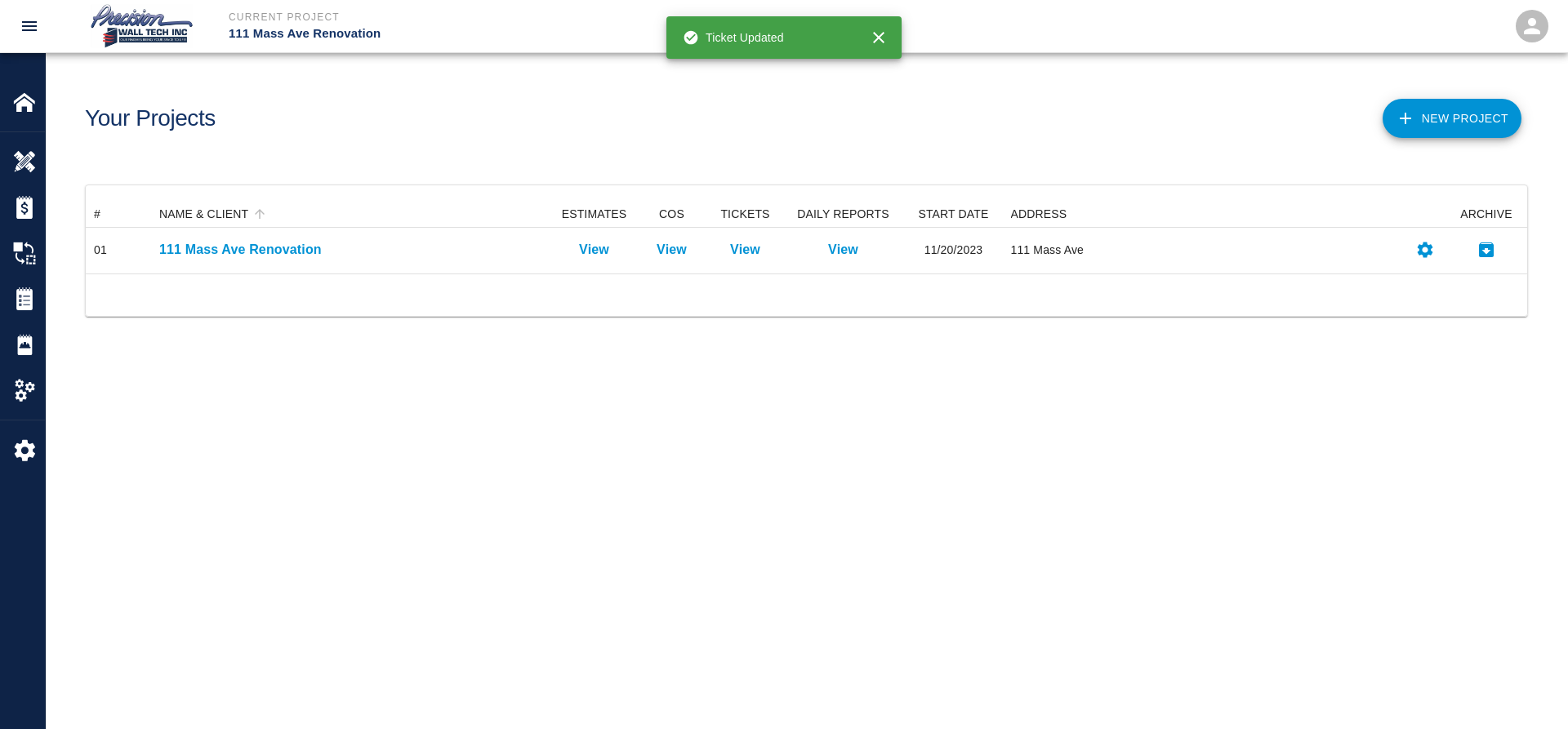 scroll, scrollTop: 13, scrollLeft: 13, axis: both 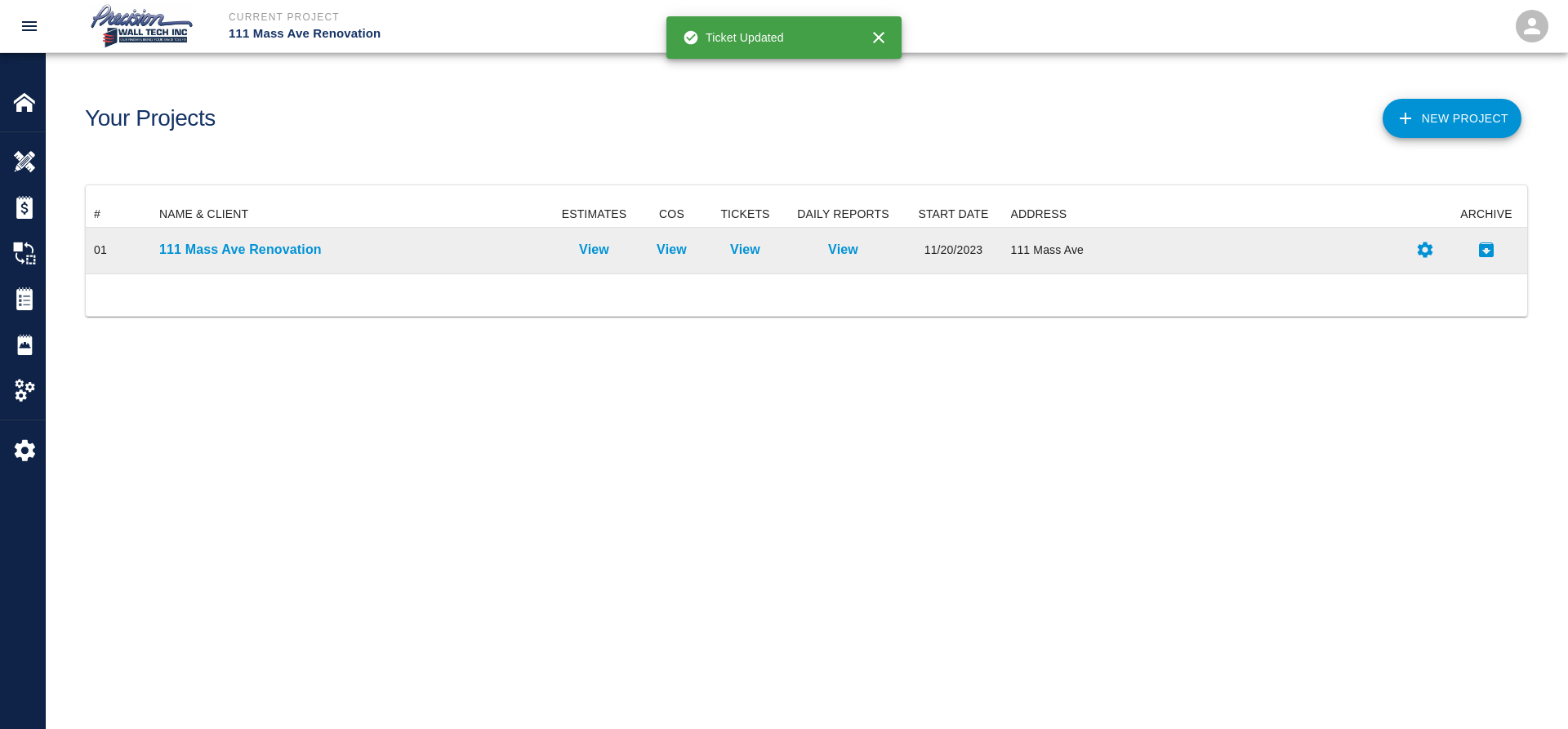click on "111 Mass Ave Renovation" at bounding box center [352, 251] 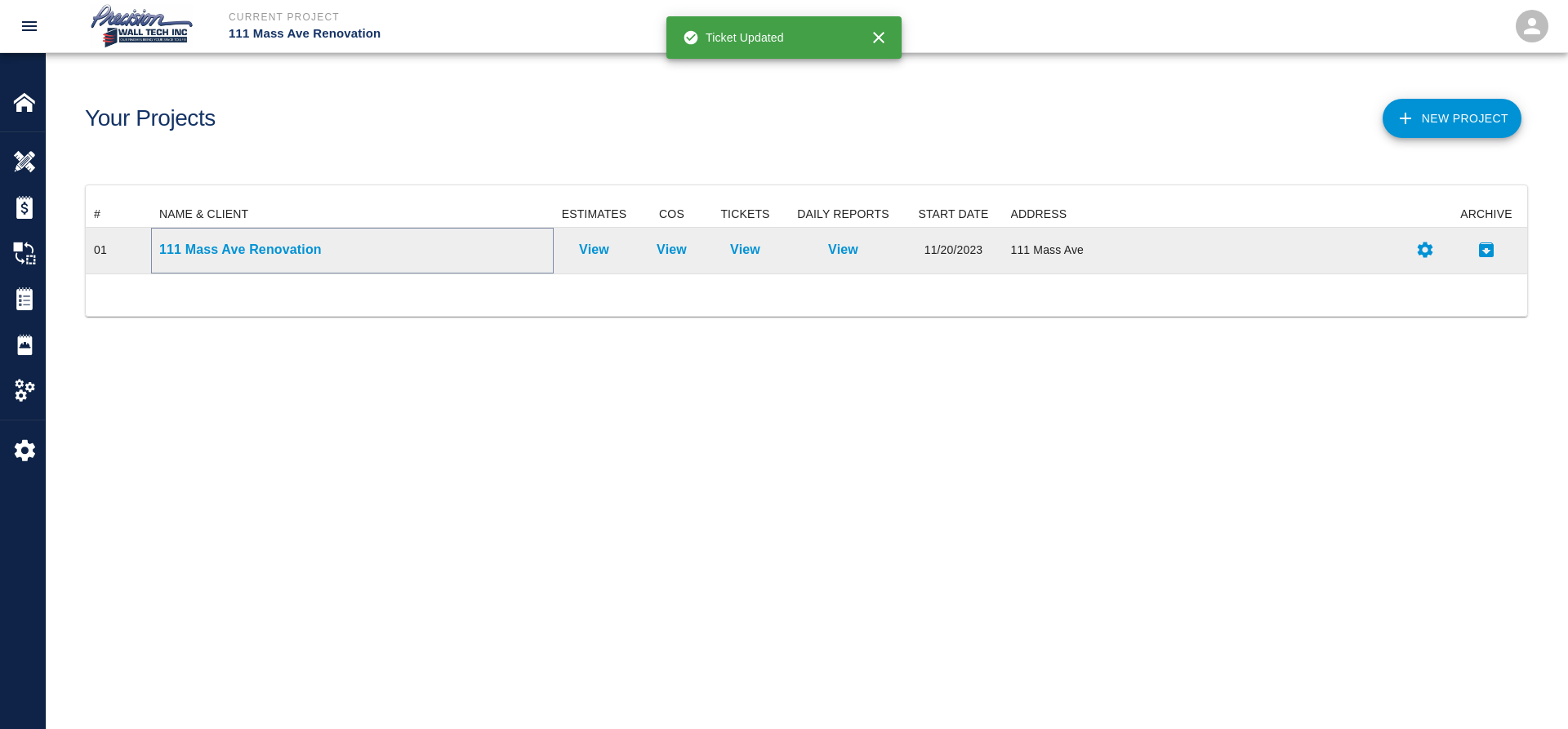 click on "111 Mass Ave Renovation" at bounding box center [352, 250] 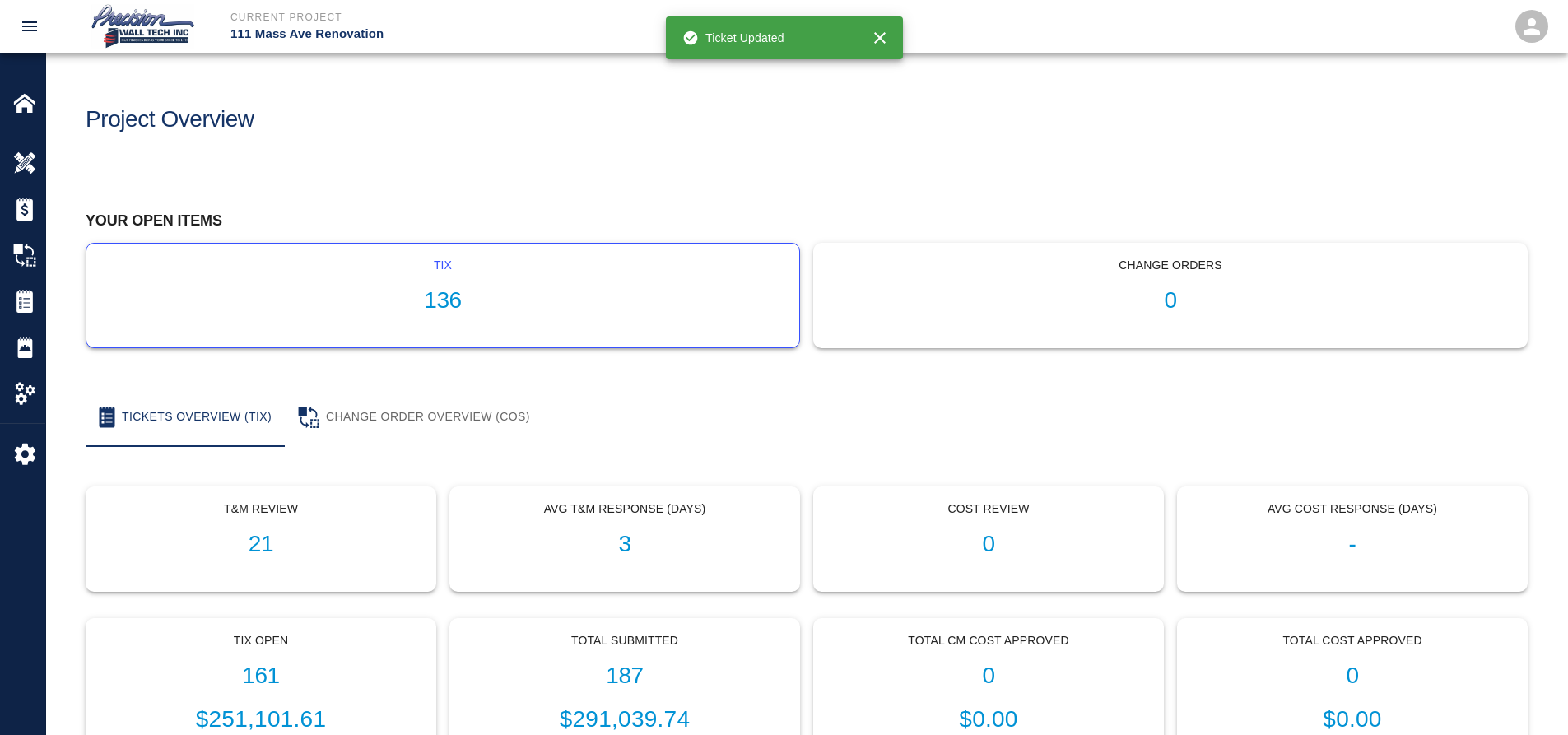 click on "tix 136" at bounding box center [443, 295] 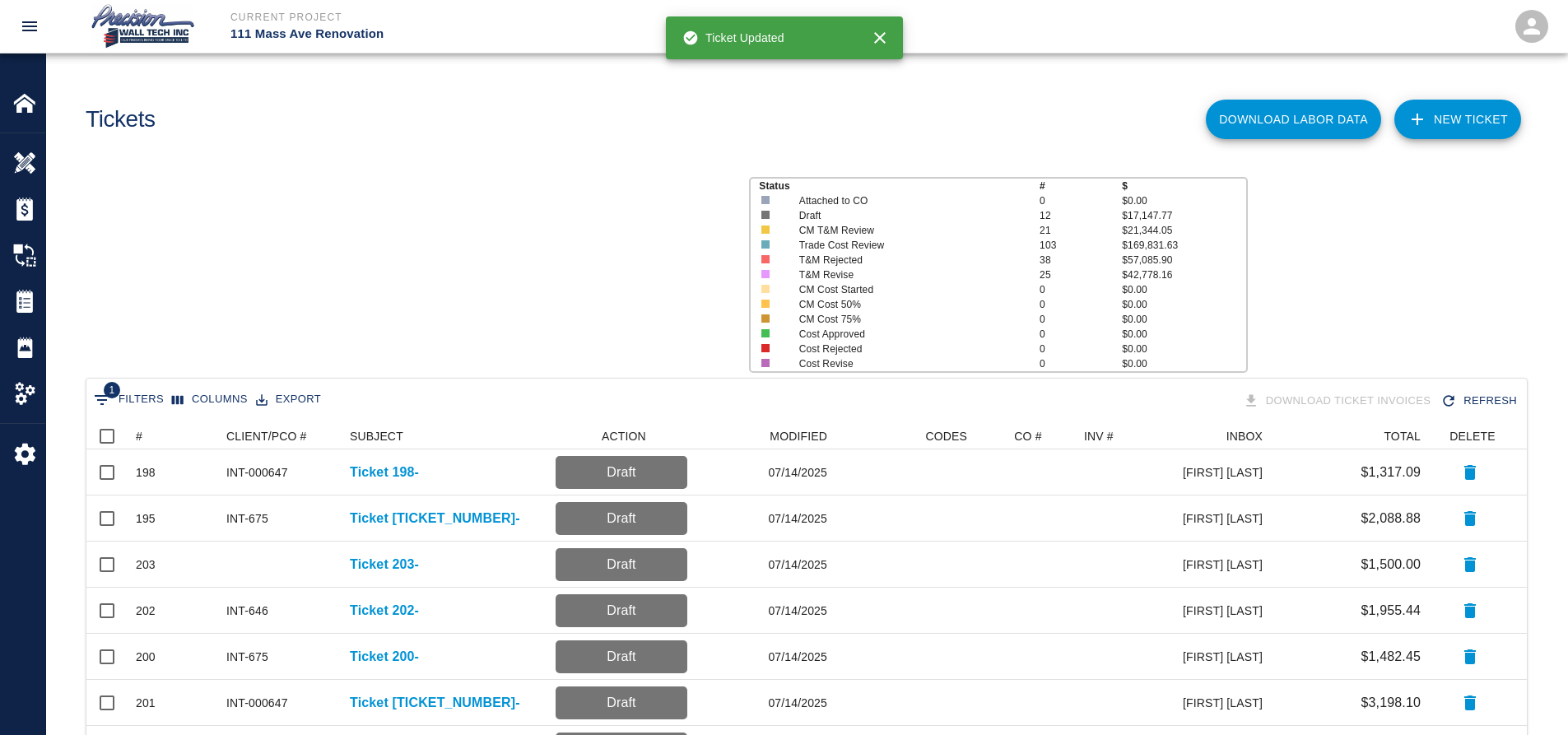 scroll, scrollTop: 13, scrollLeft: 13, axis: both 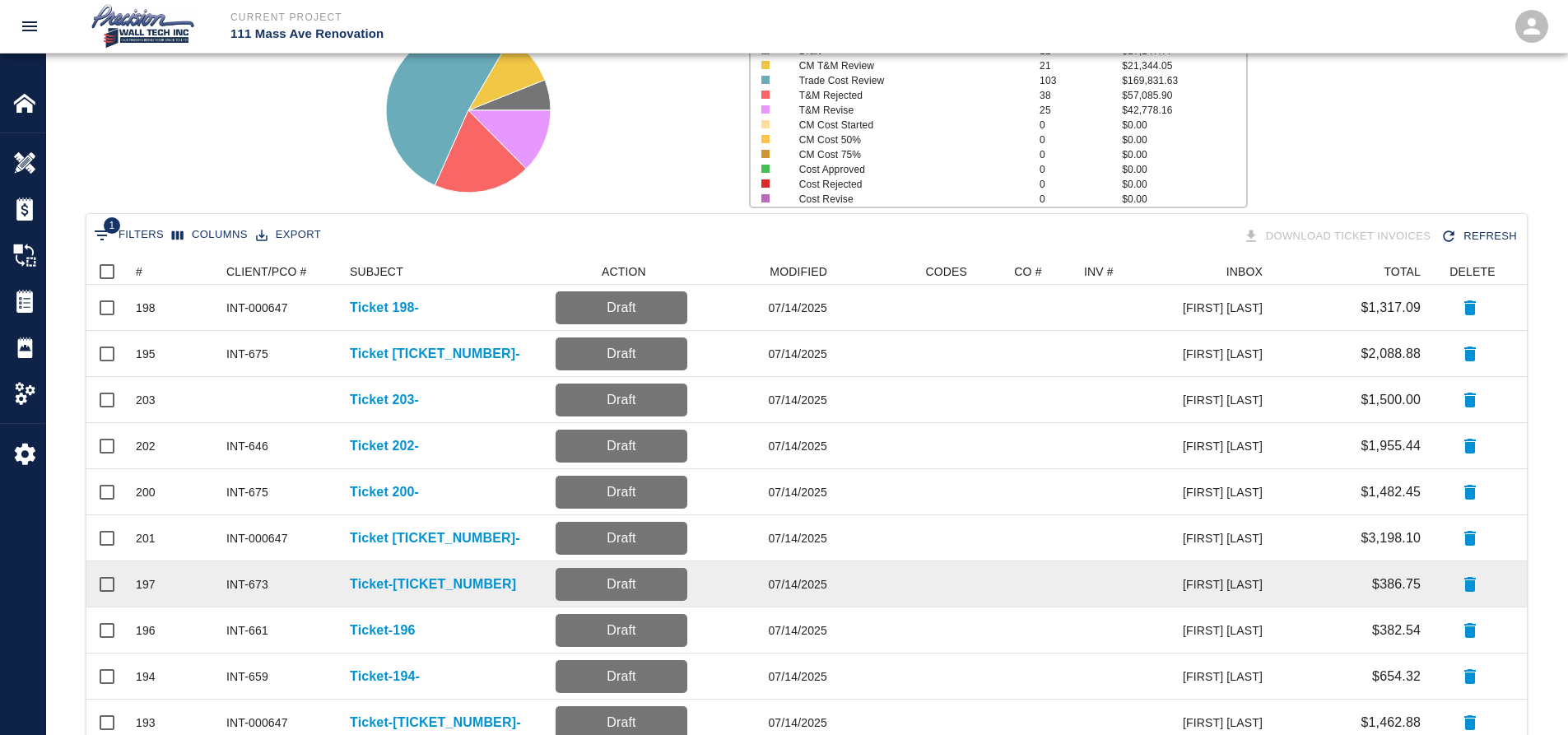 click on "Ticket-197" at bounding box center [444, 584] 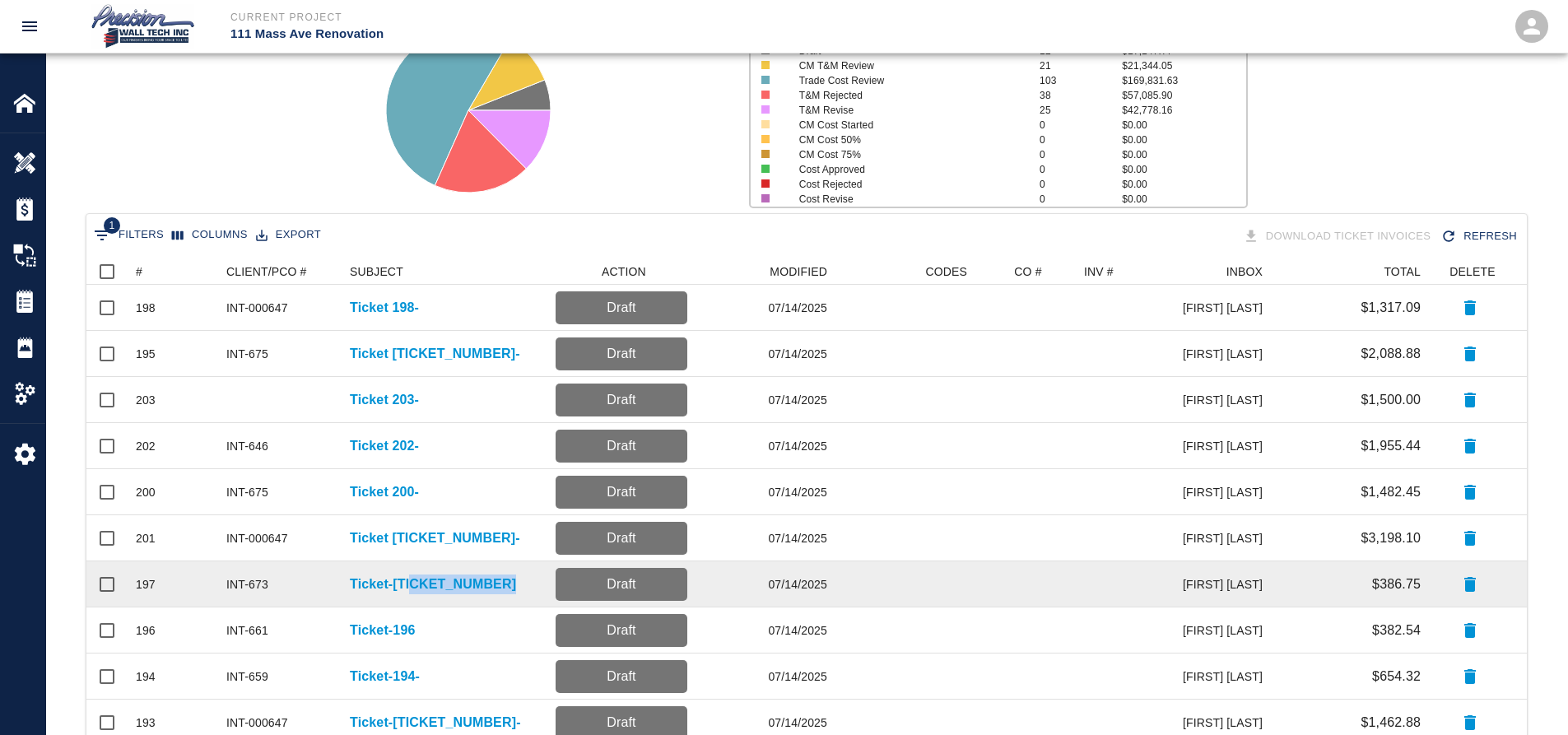 click on "Ticket-197" at bounding box center [444, 584] 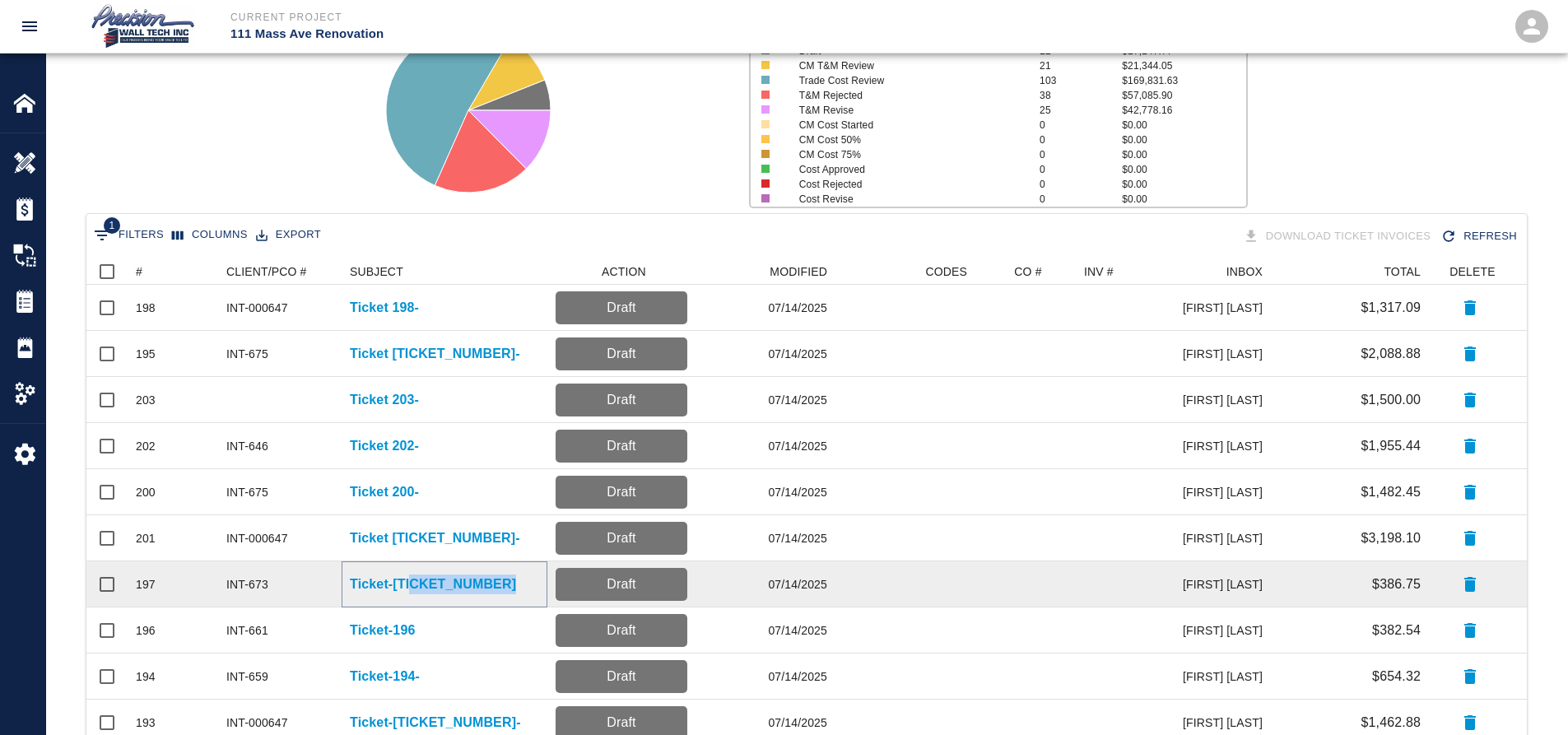 click on "Ticket-197" at bounding box center [433, 584] 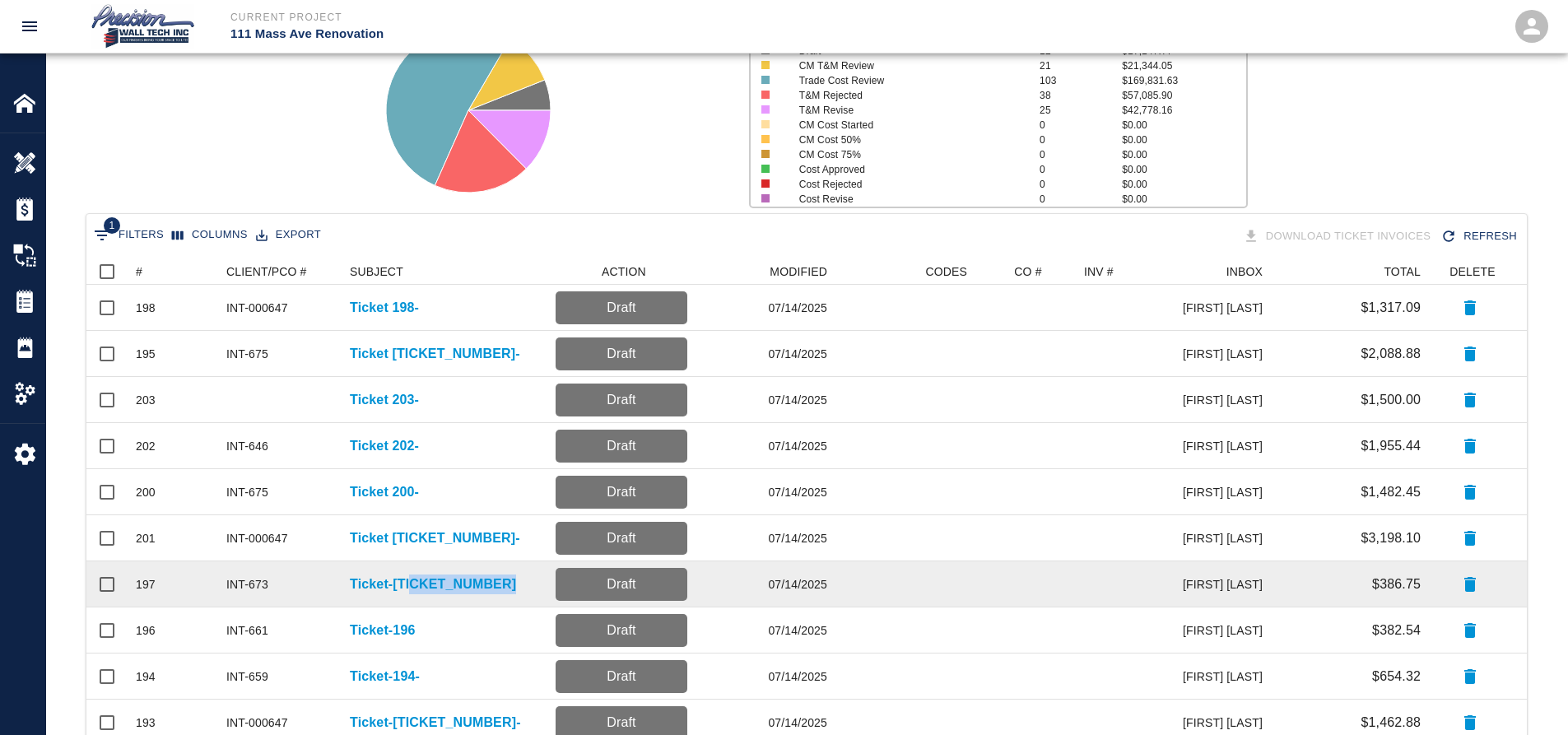 scroll, scrollTop: 0, scrollLeft: 0, axis: both 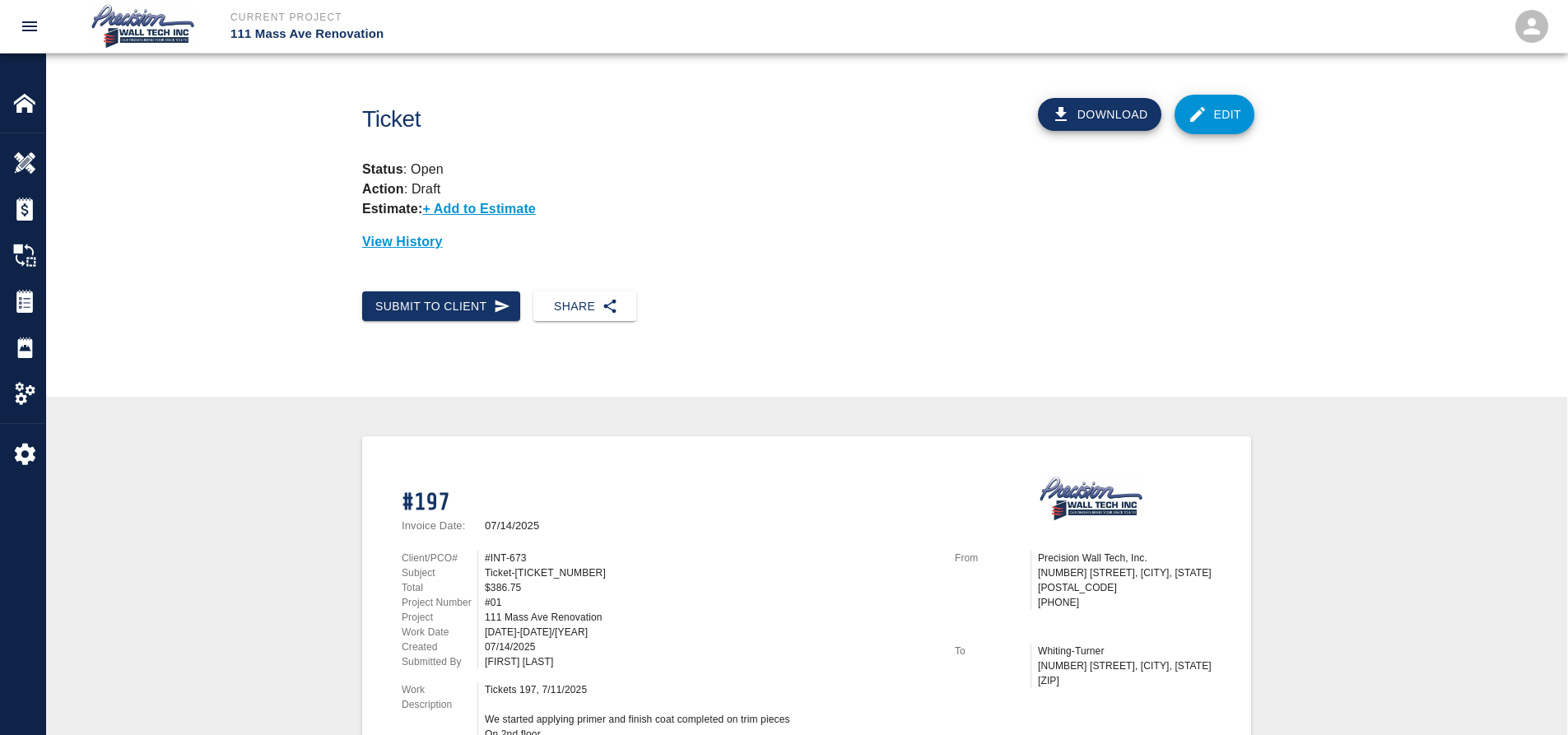 click 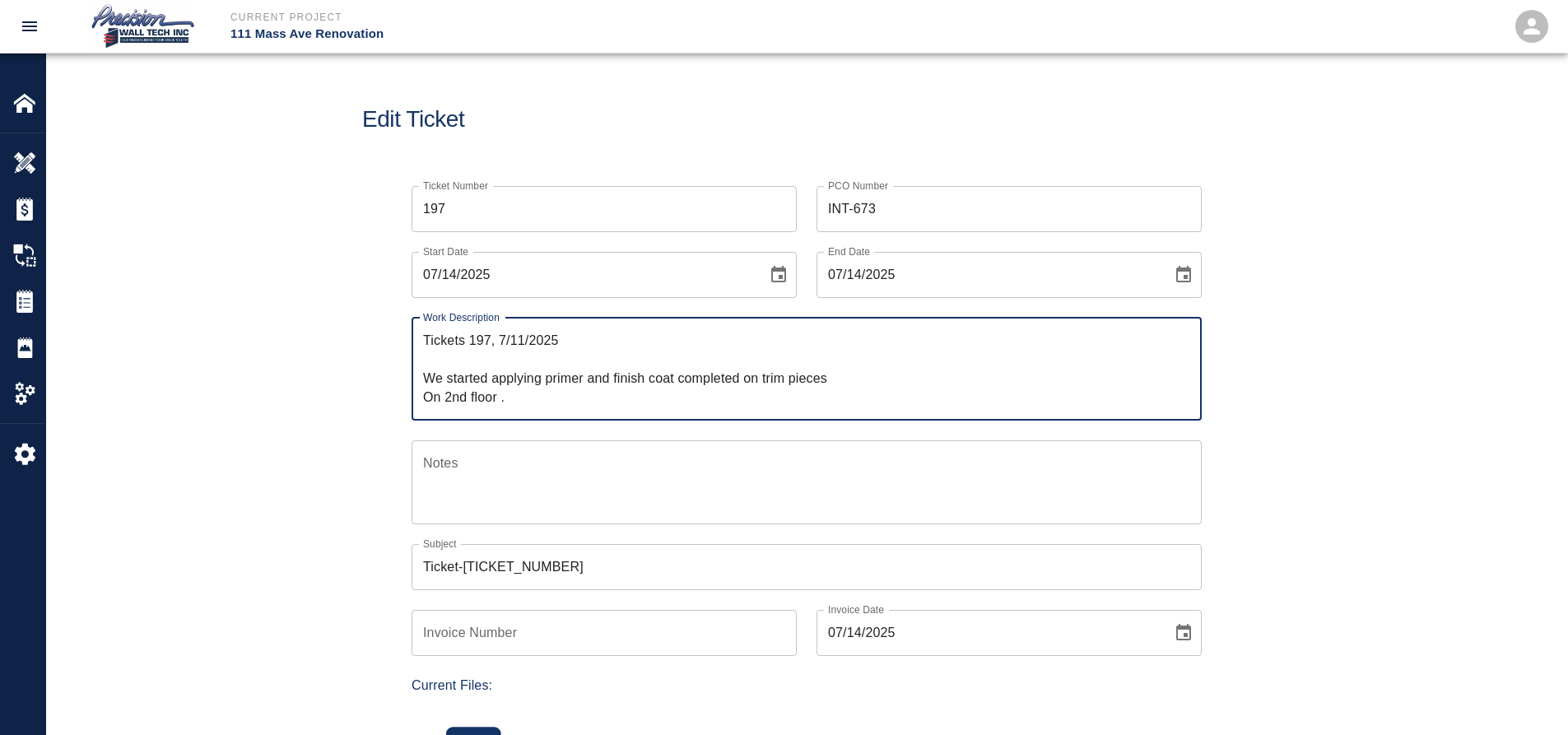 drag, startPoint x: 879, startPoint y: 313, endPoint x: 866, endPoint y: 316, distance: 13.341664 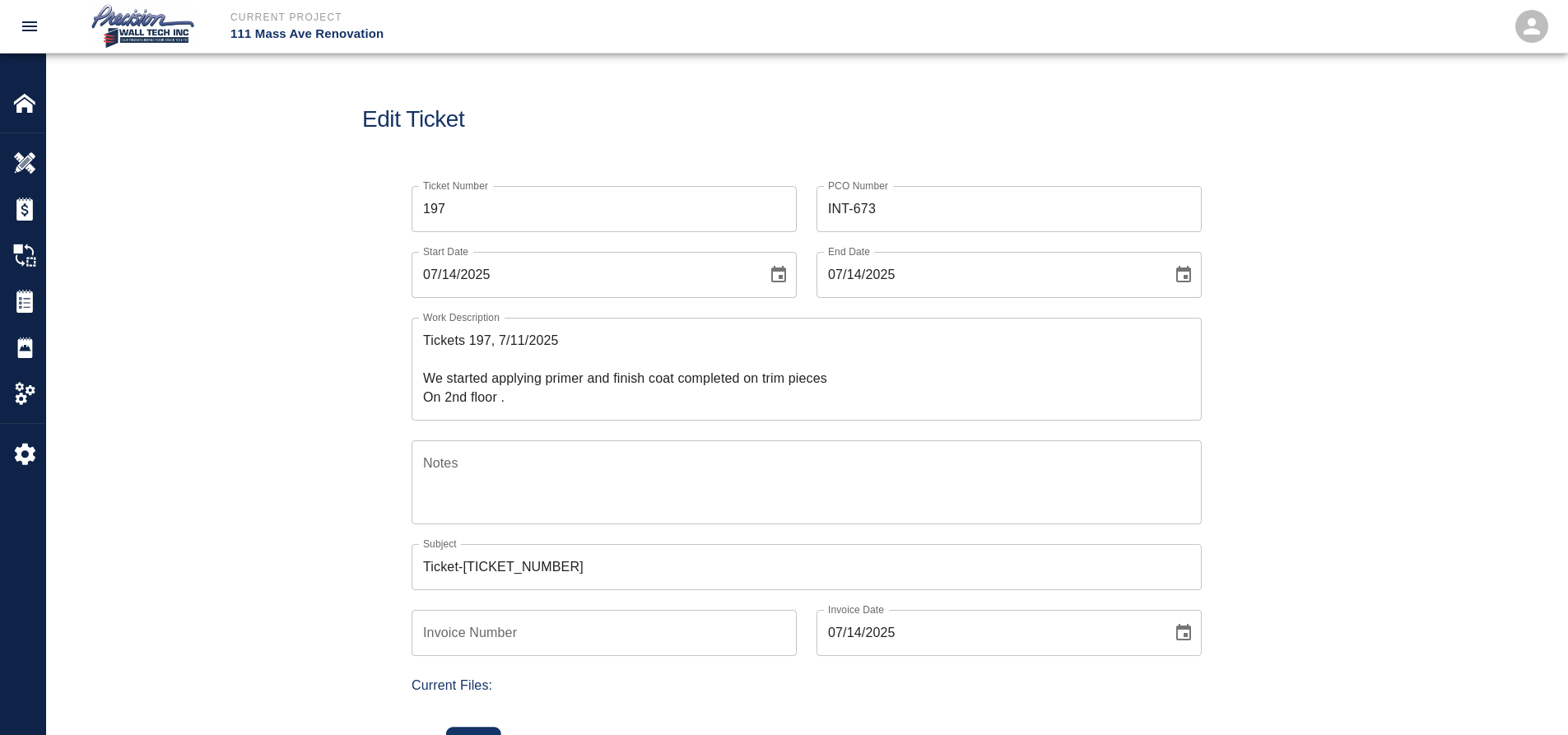 click on "Ticket-197" at bounding box center [807, 567] 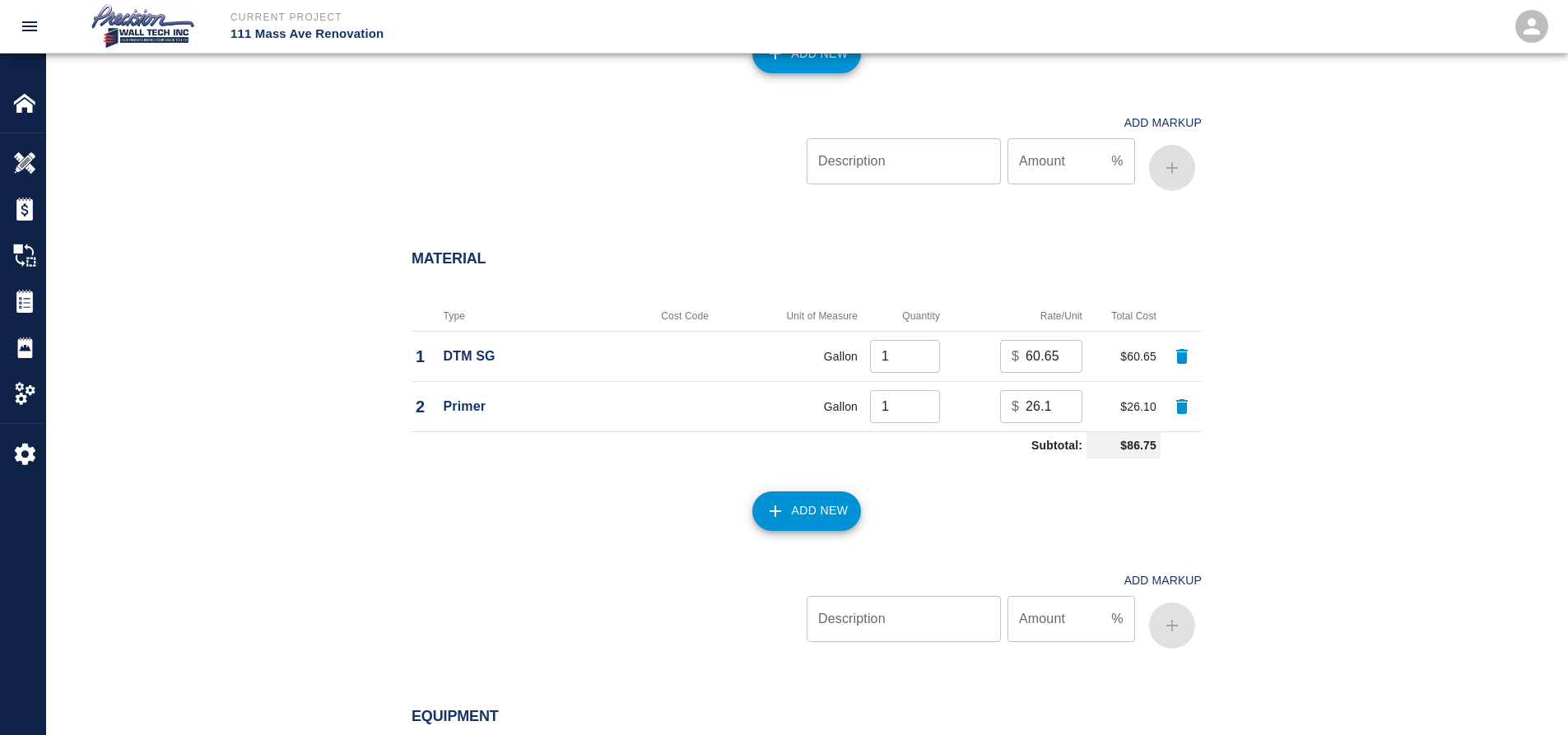 scroll, scrollTop: 1725, scrollLeft: 0, axis: vertical 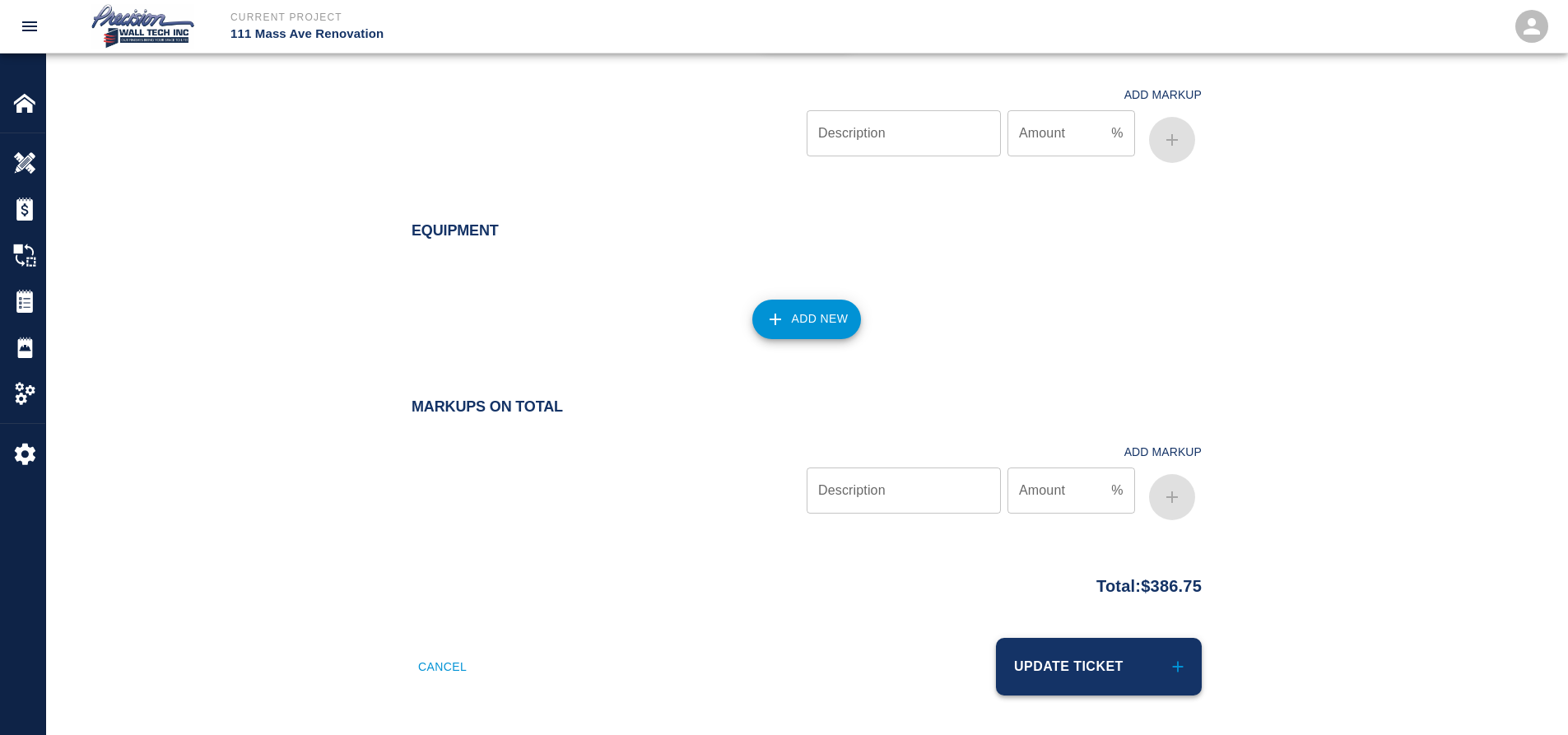 type 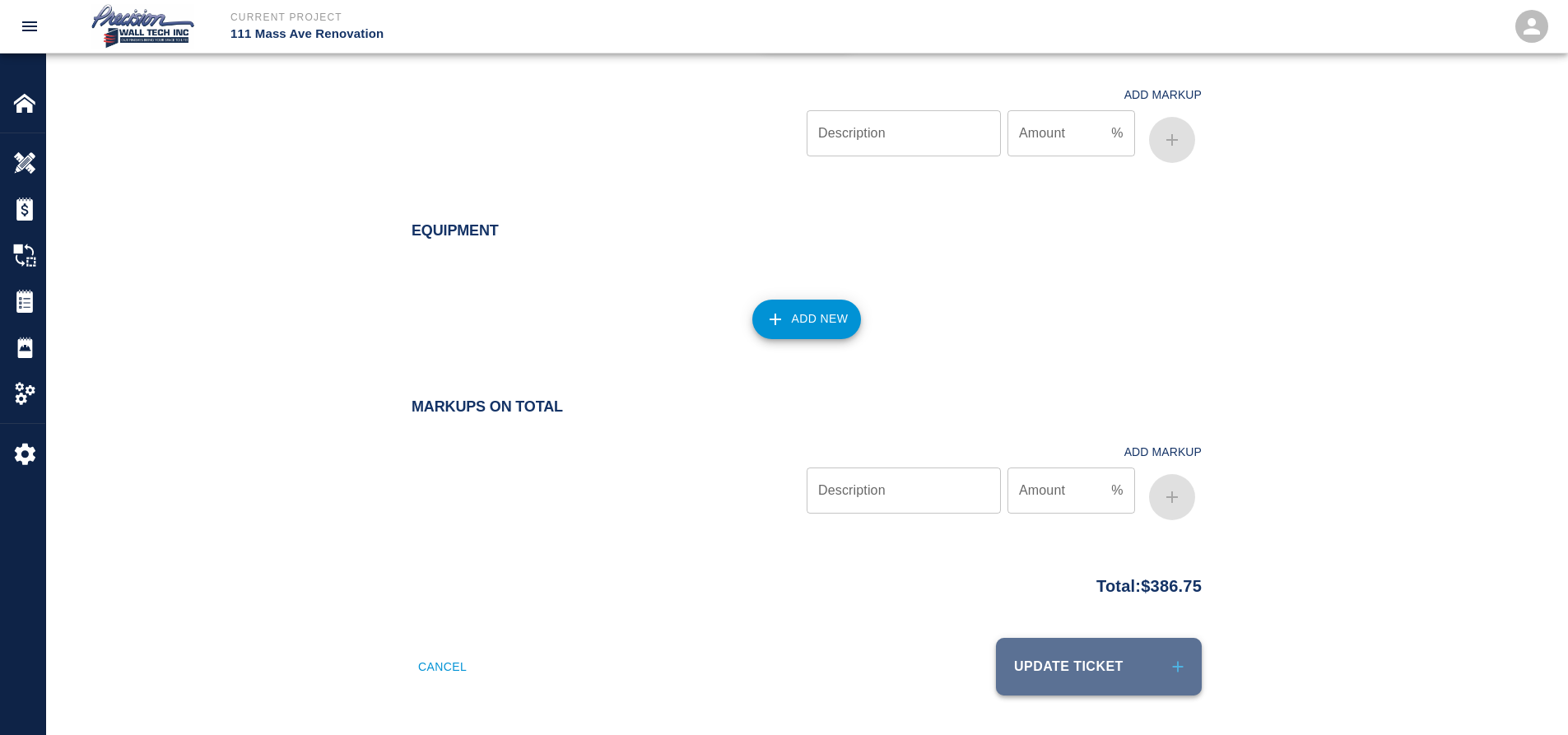 click on "Update Ticket" at bounding box center [1099, 667] 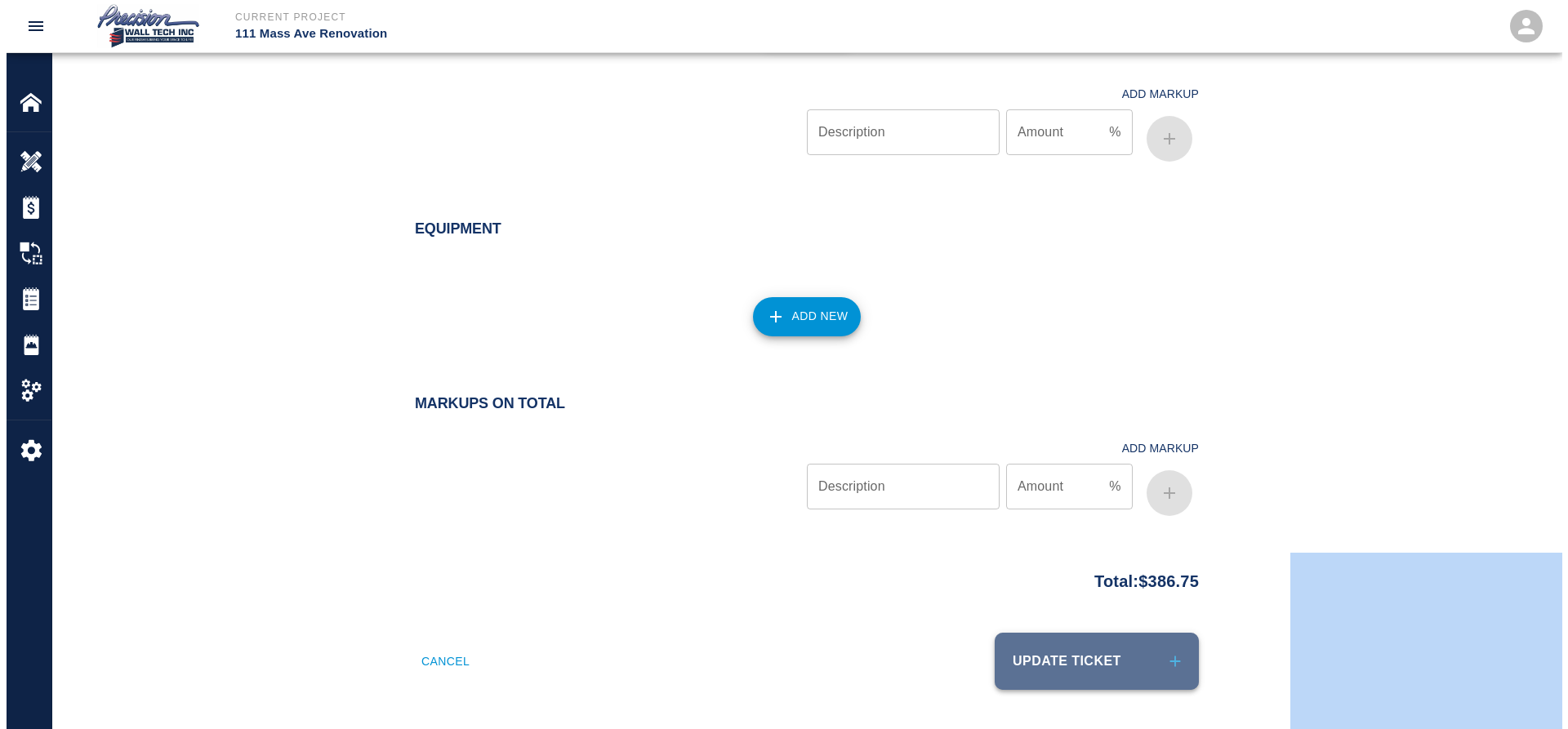 scroll, scrollTop: 0, scrollLeft: 0, axis: both 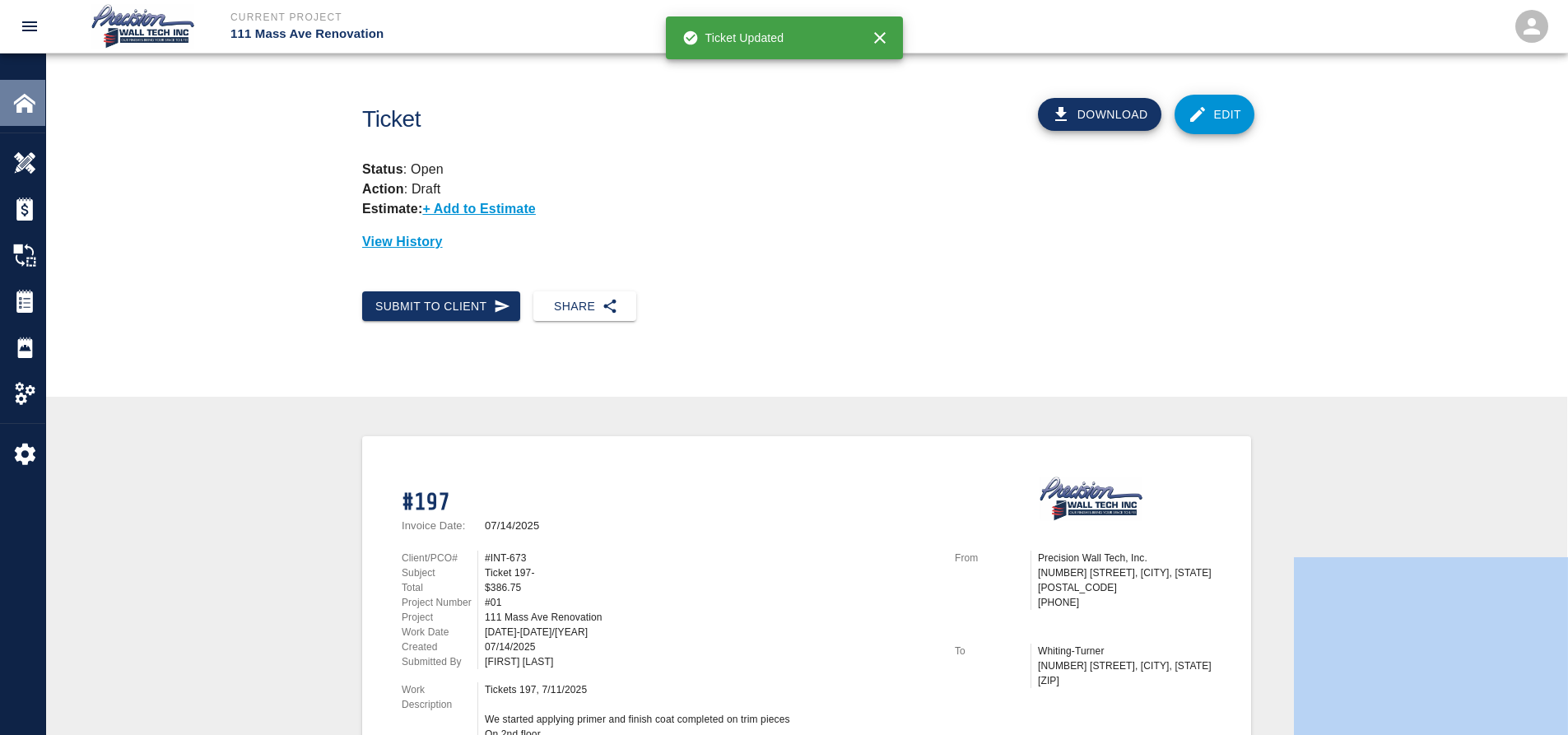 click on "Home" at bounding box center (22, 103) 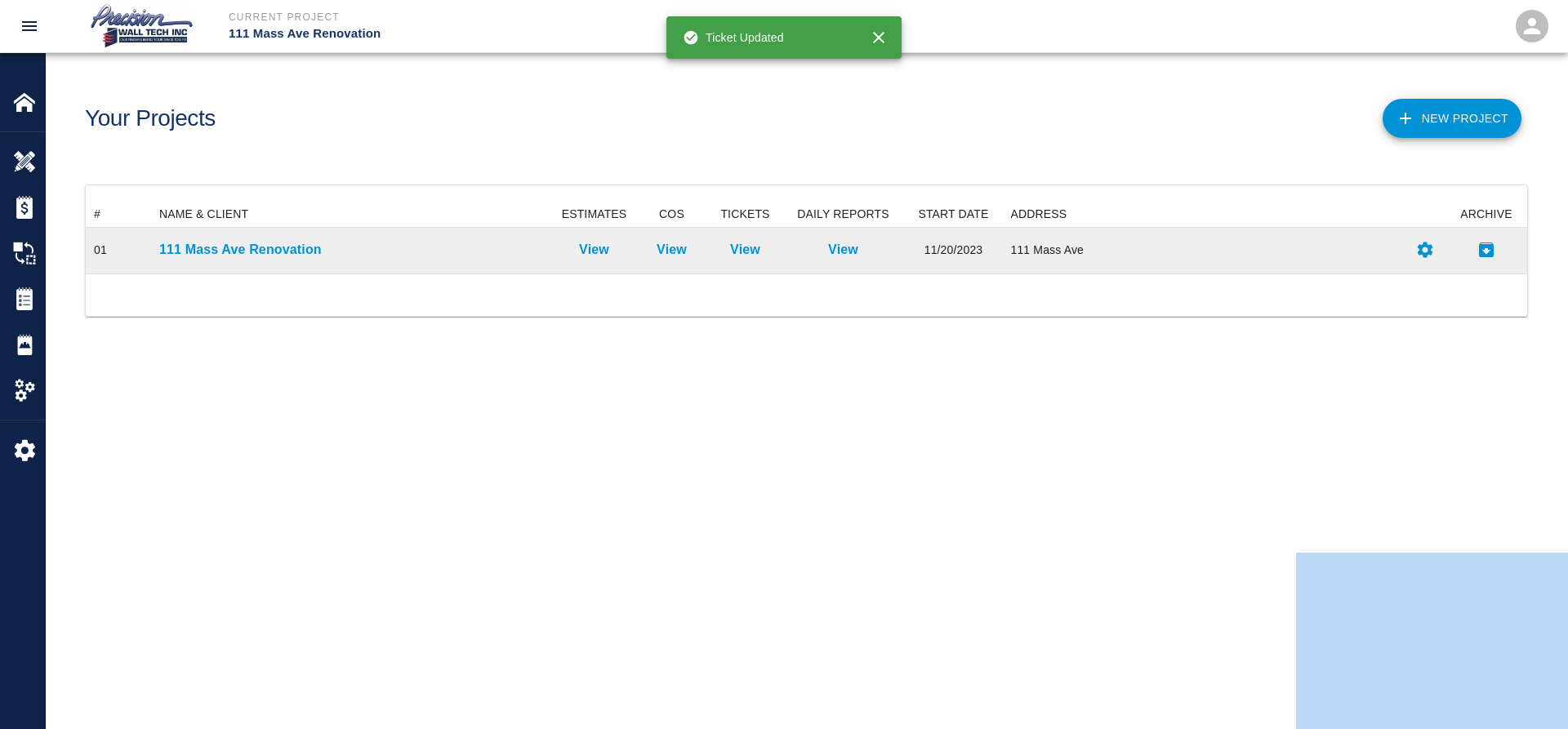 scroll, scrollTop: 13, scrollLeft: 13, axis: both 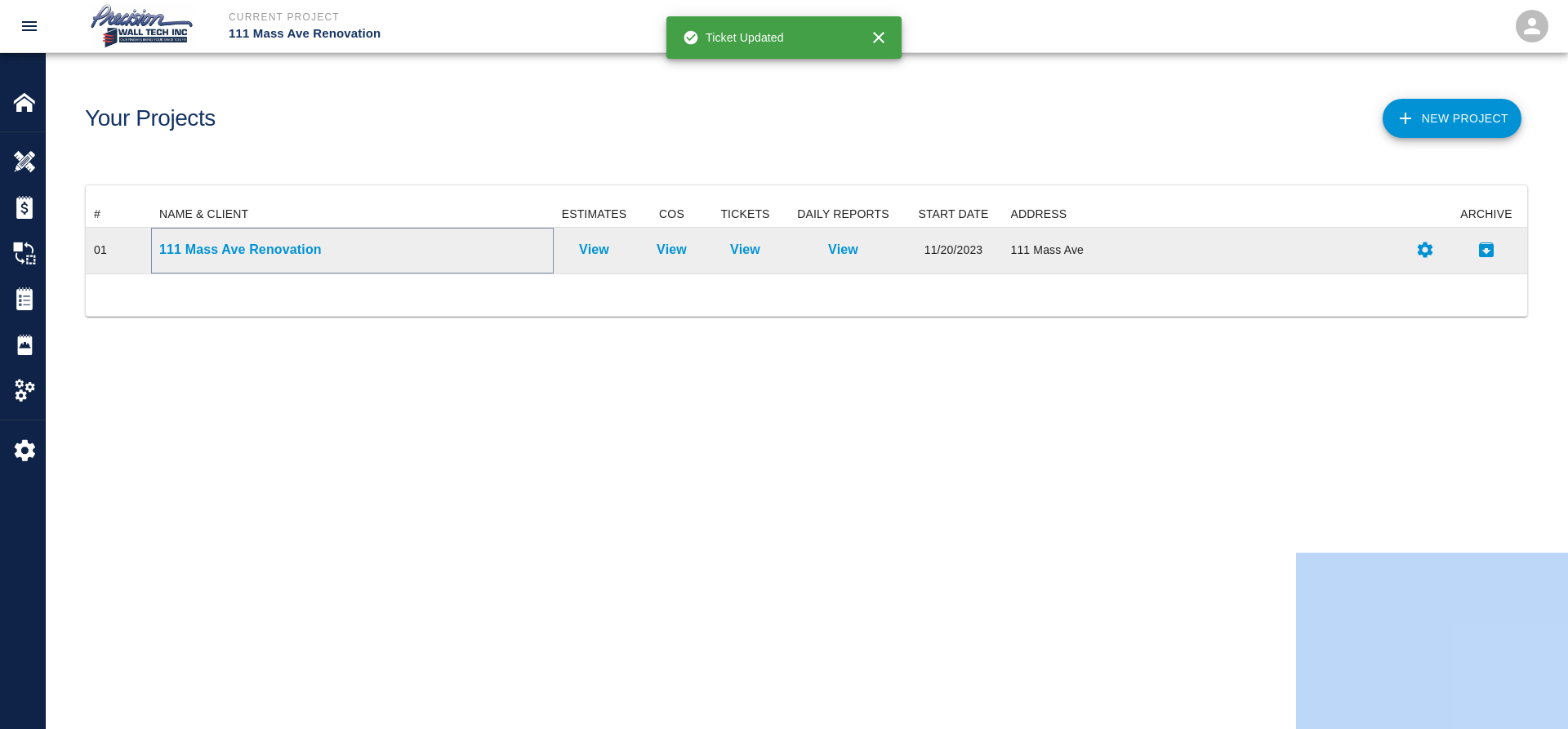 click on "111 Mass Ave Renovation" at bounding box center (352, 250) 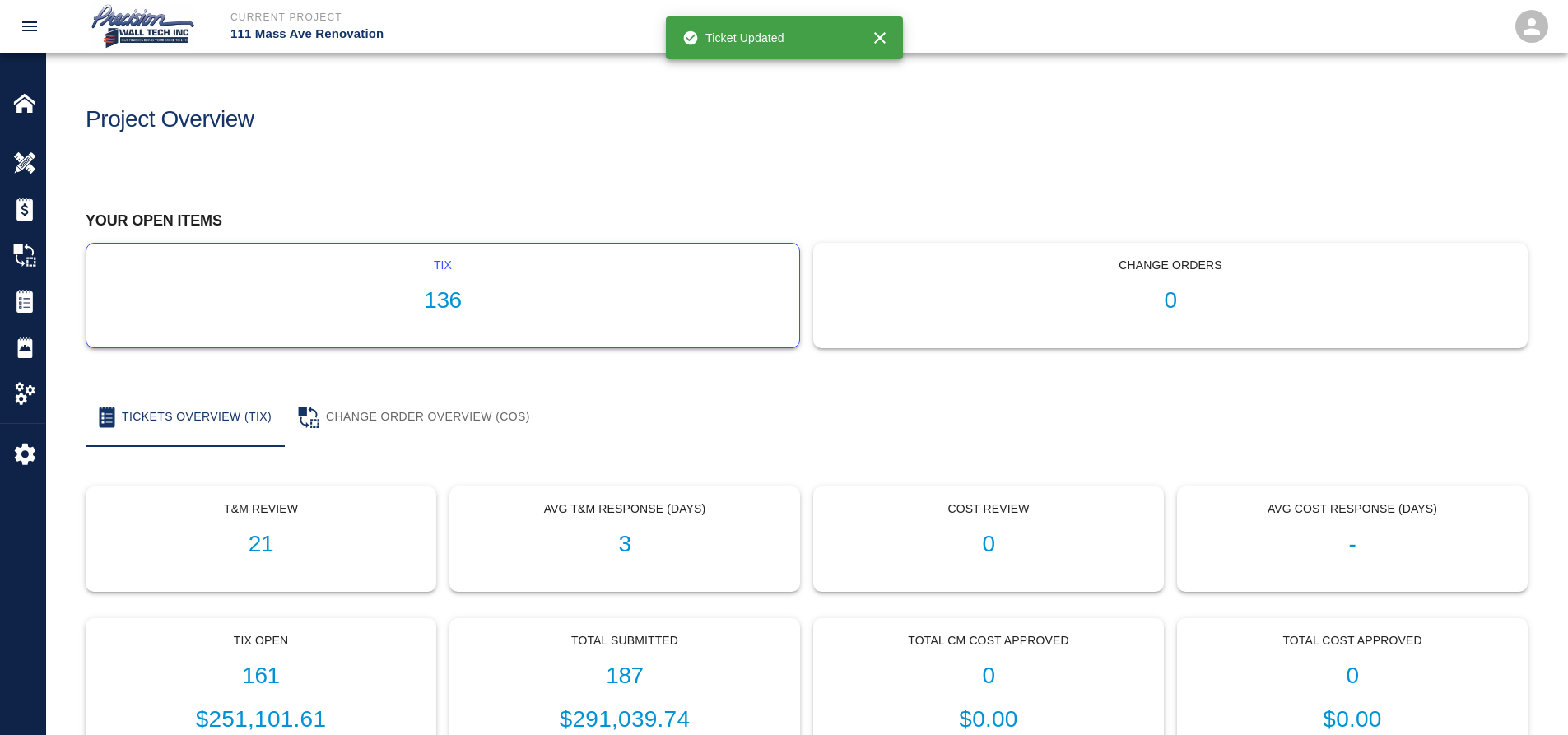 click on "tix 136" at bounding box center (443, 295) 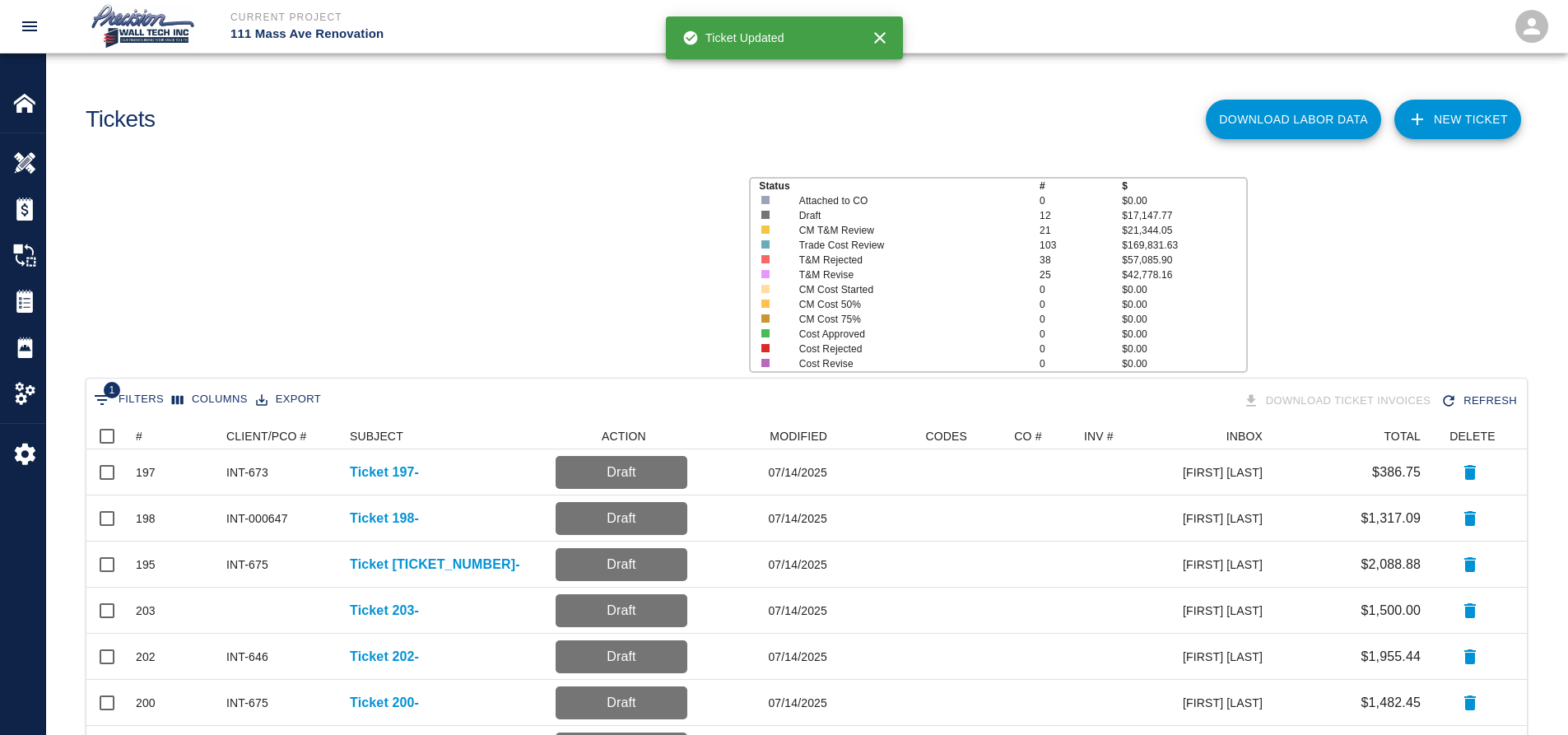 scroll, scrollTop: 13, scrollLeft: 13, axis: both 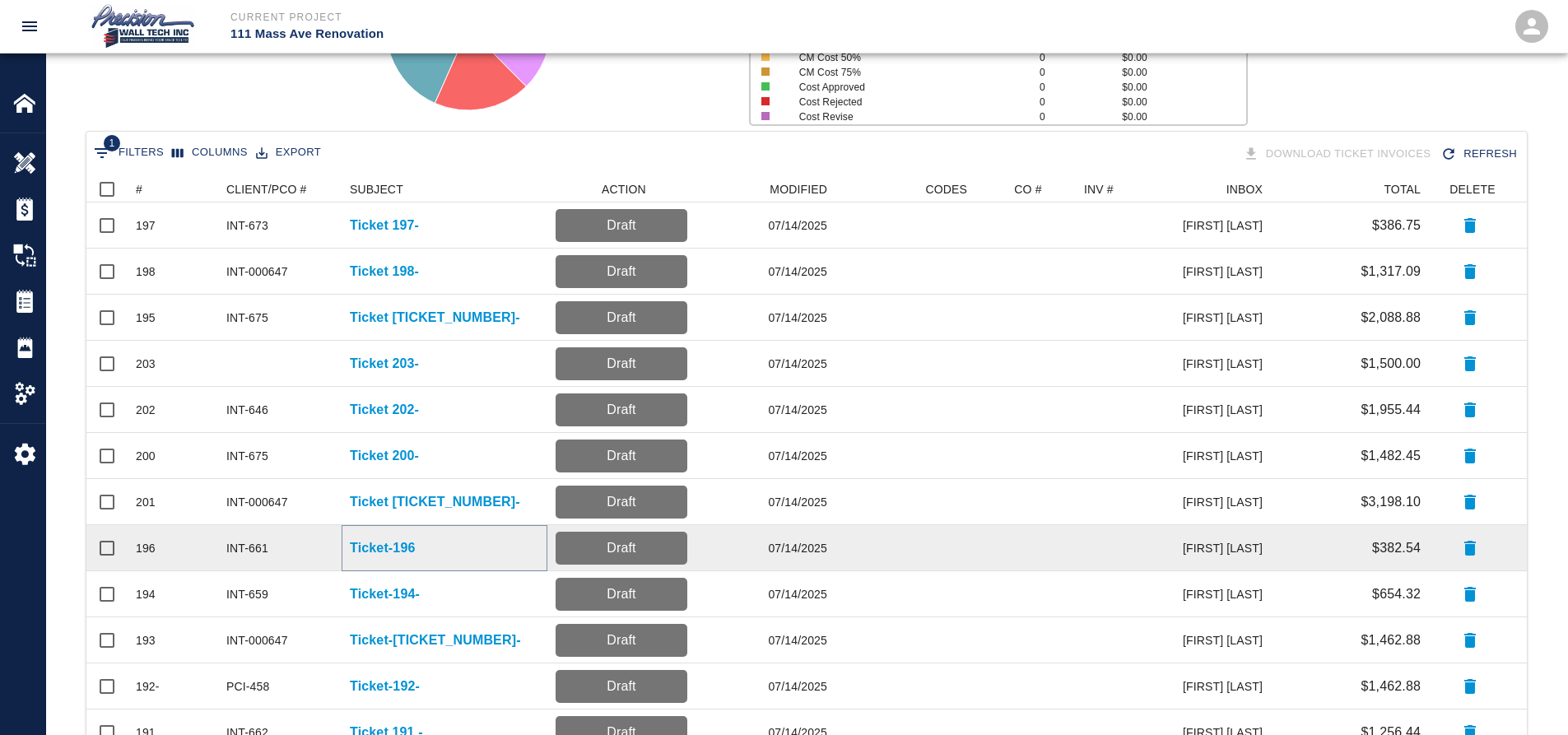 click on "Ticket-196" at bounding box center [382, 548] 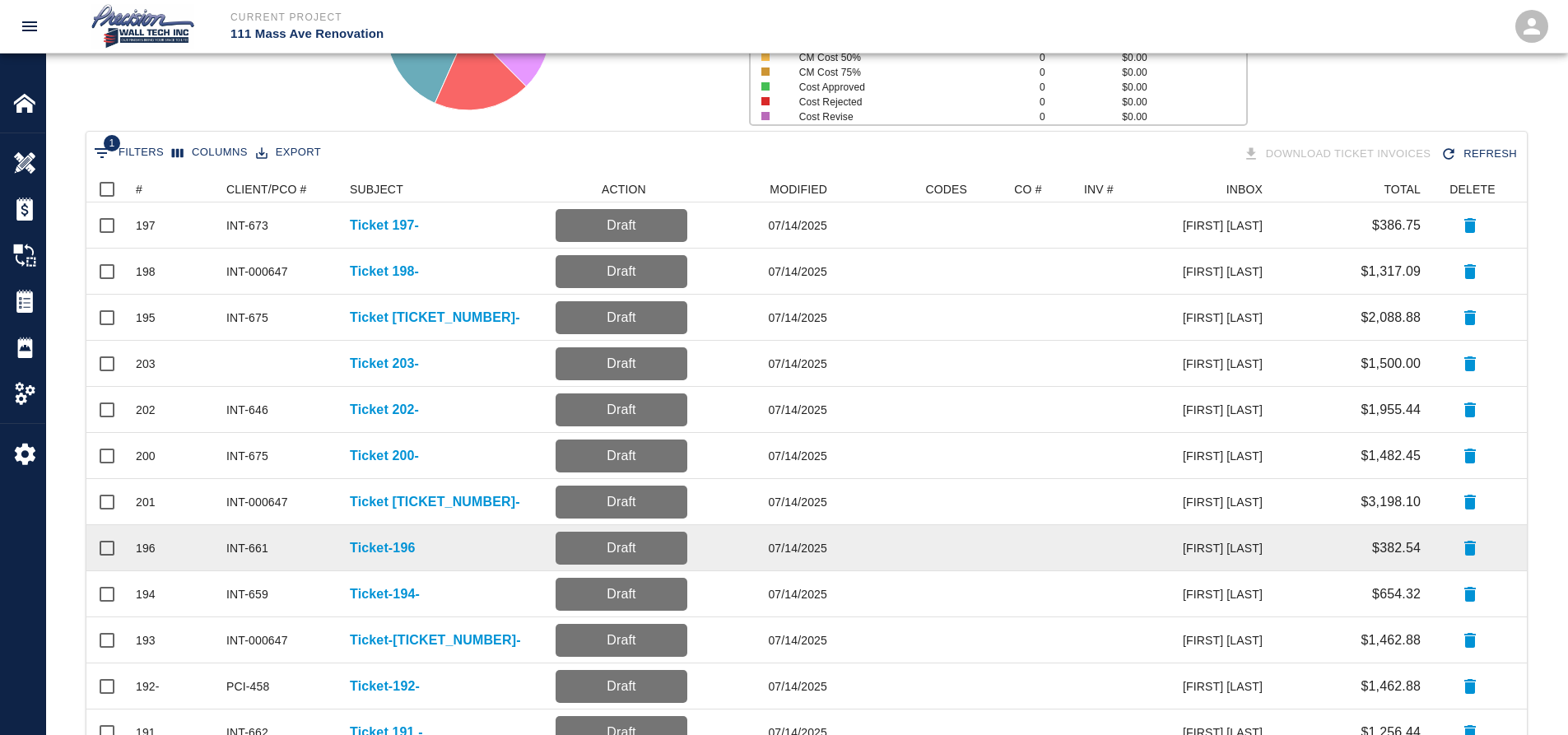 scroll, scrollTop: 0, scrollLeft: 0, axis: both 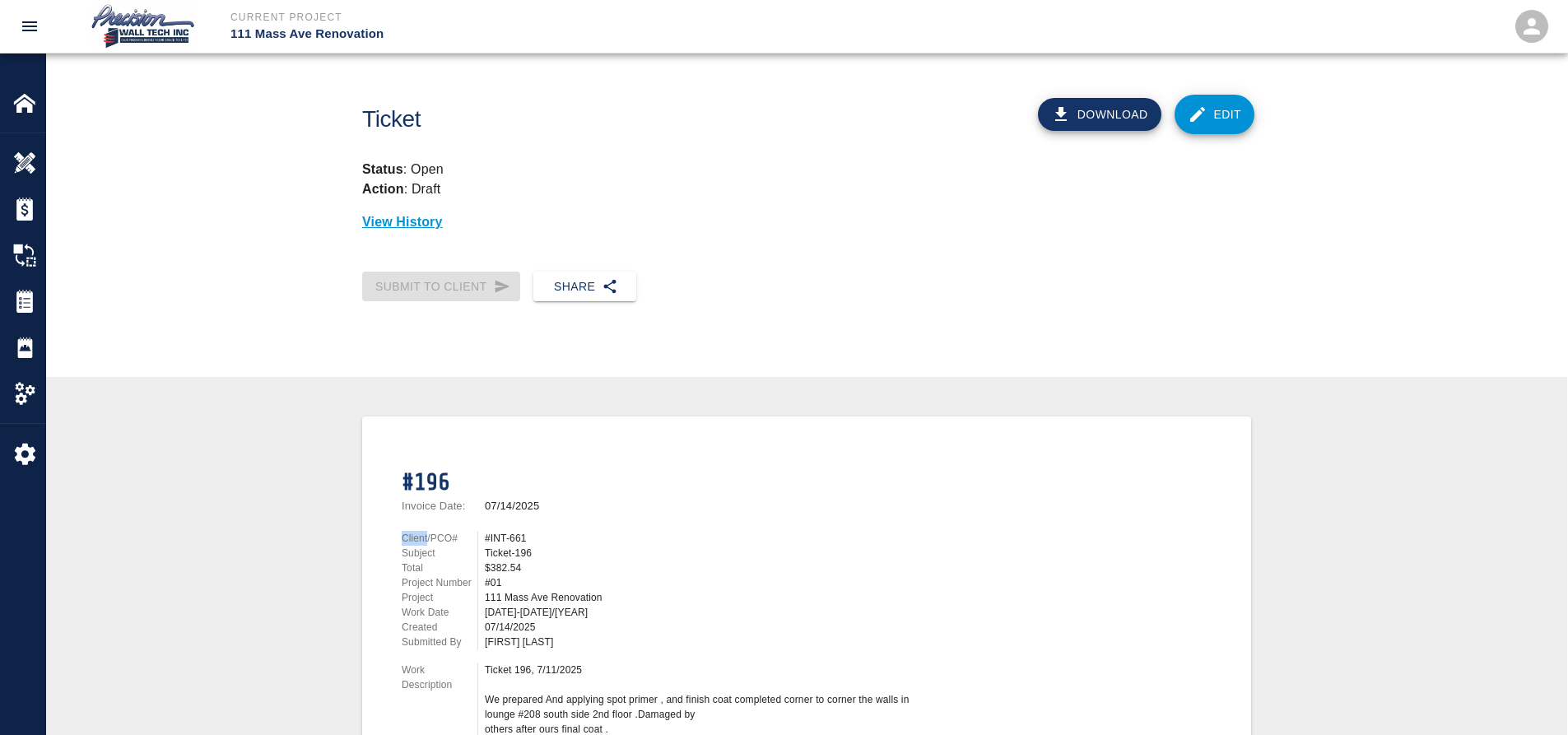 click on "Client/PCO# #INT-661 Subject Ticket-196 Total $382.54 Project Number #01 Project 111 Mass Ave Renovation Work Date 07/14-07/14/2025 Created 07/14/2025 Submitted By Cristian Camacho Work Description Ticket 196, 7/11/2025
We prepared And applying spot primer , and finish coat completed corner to corner the walls in lounge #208 south side 2nd floor .Damaged by
others after ours final coat .
Additional work requested by GC
authorized by Jason and Samuel" at bounding box center (658, 645) 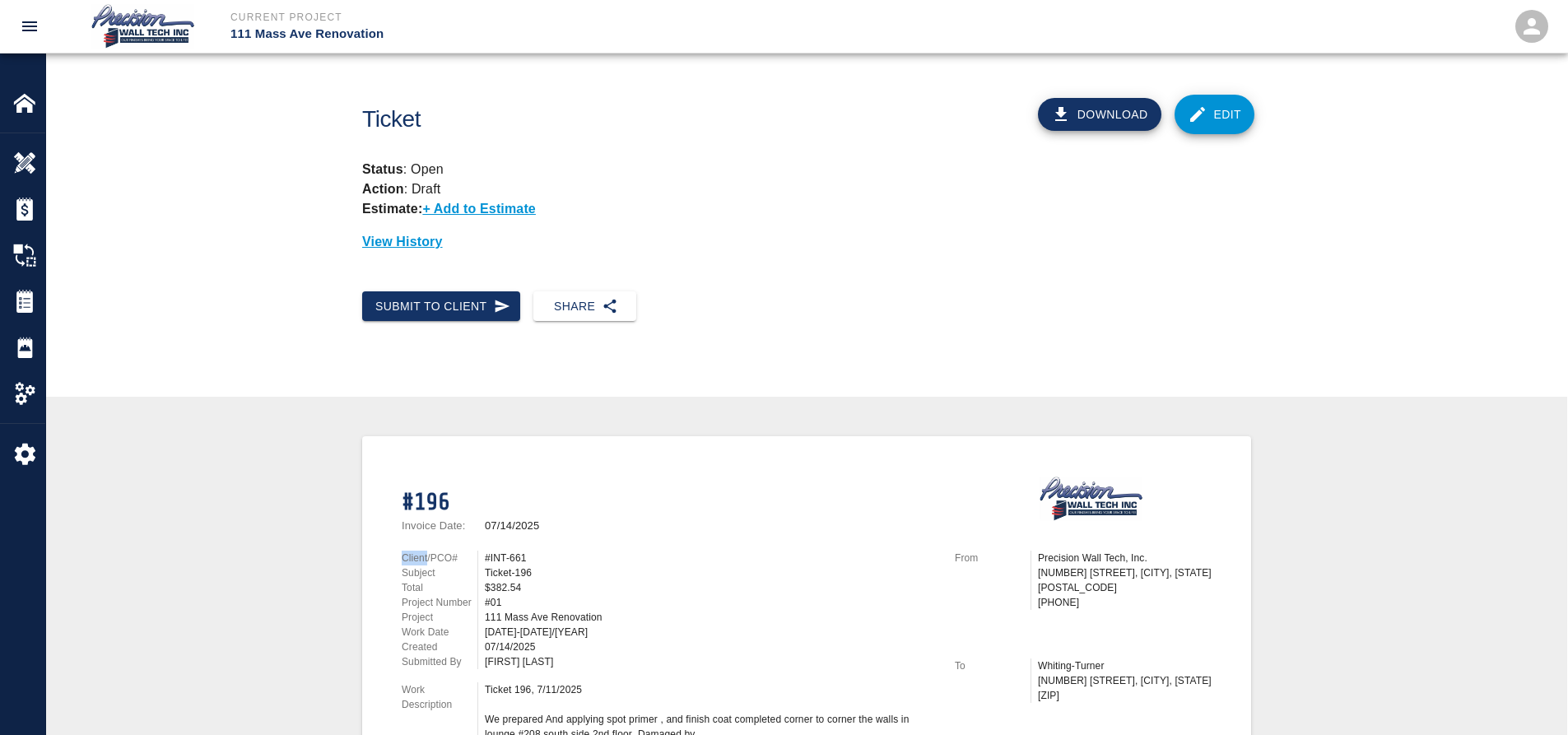 click on "Edit" at bounding box center (1215, 114) 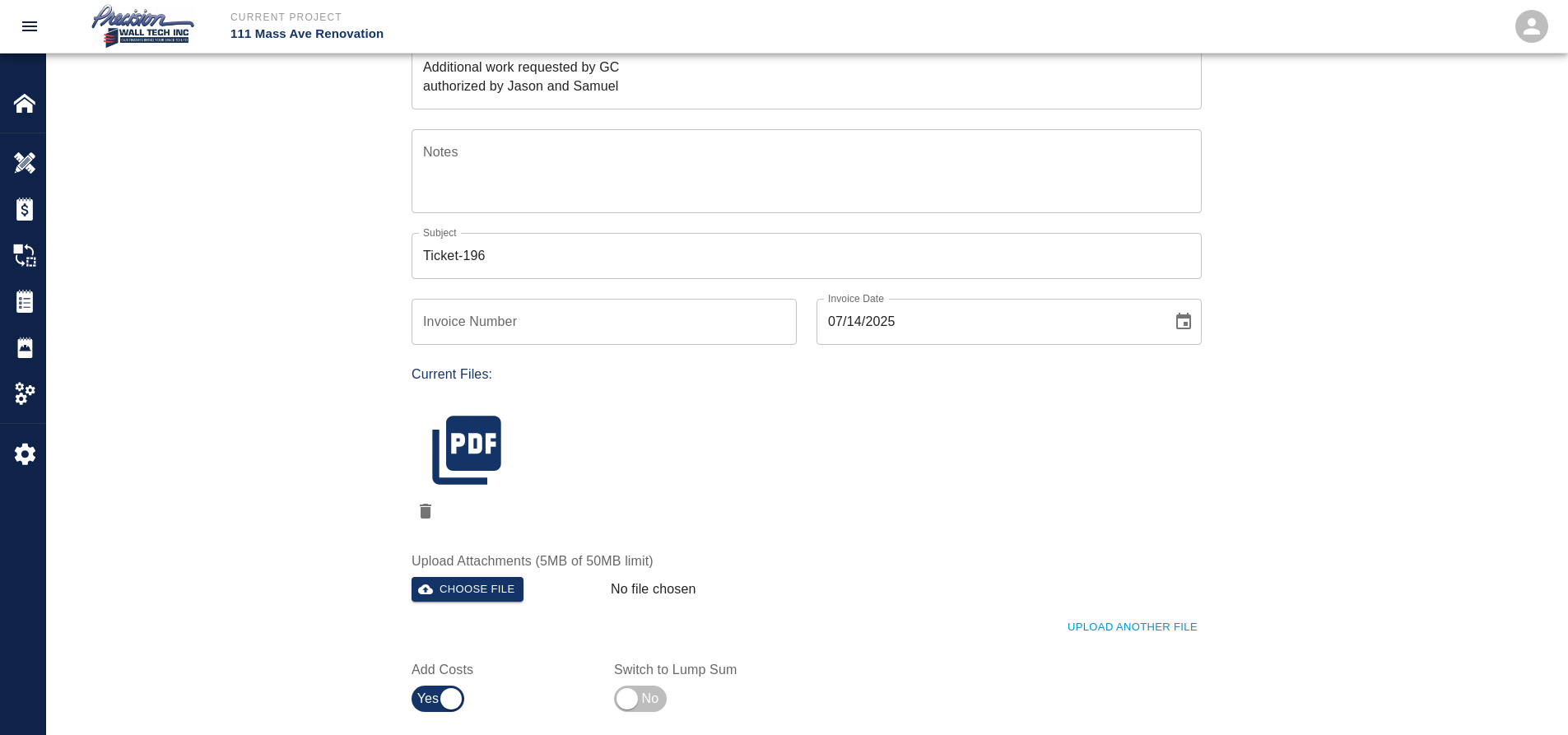 scroll, scrollTop: 272, scrollLeft: 0, axis: vertical 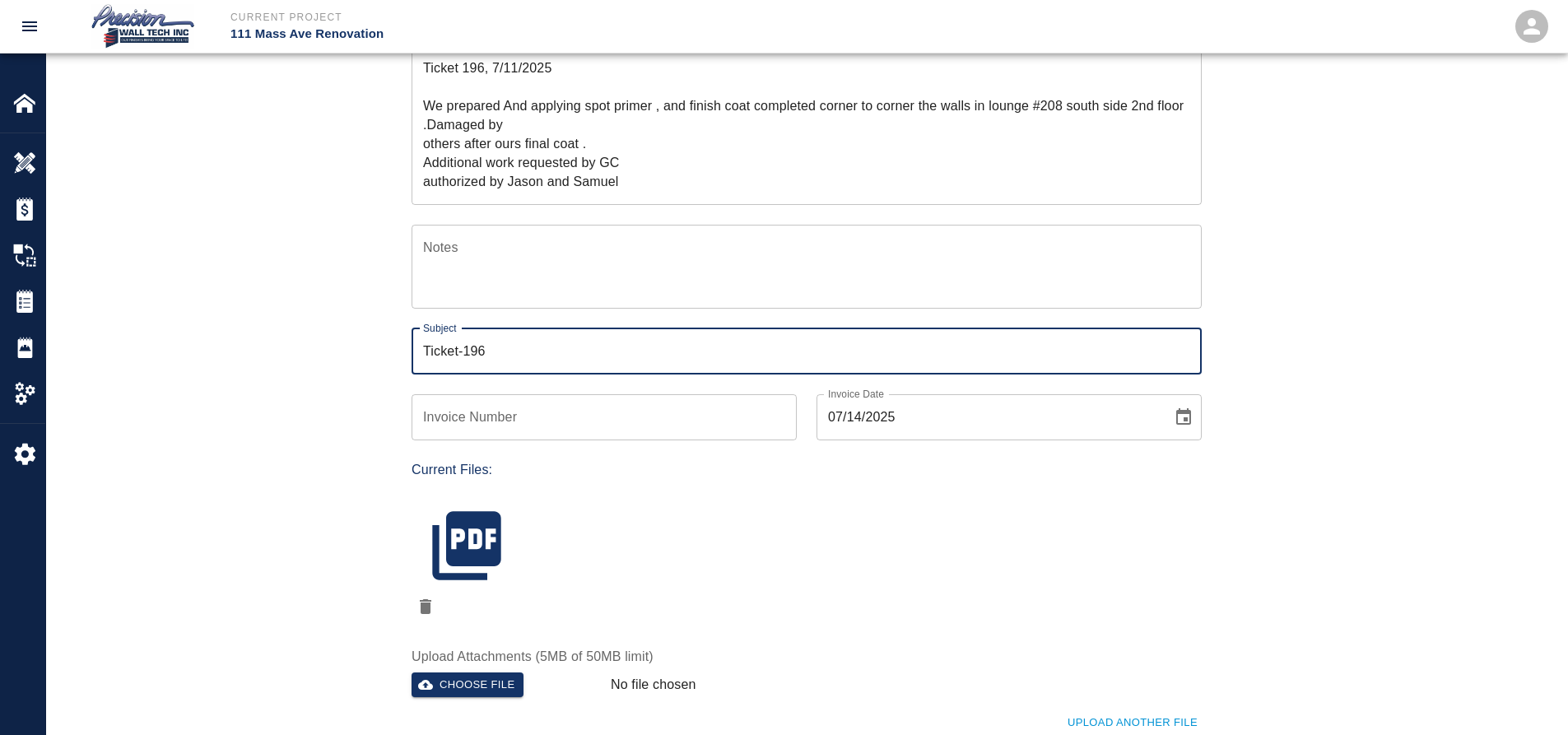click on "Ticket-196" at bounding box center (807, 351) 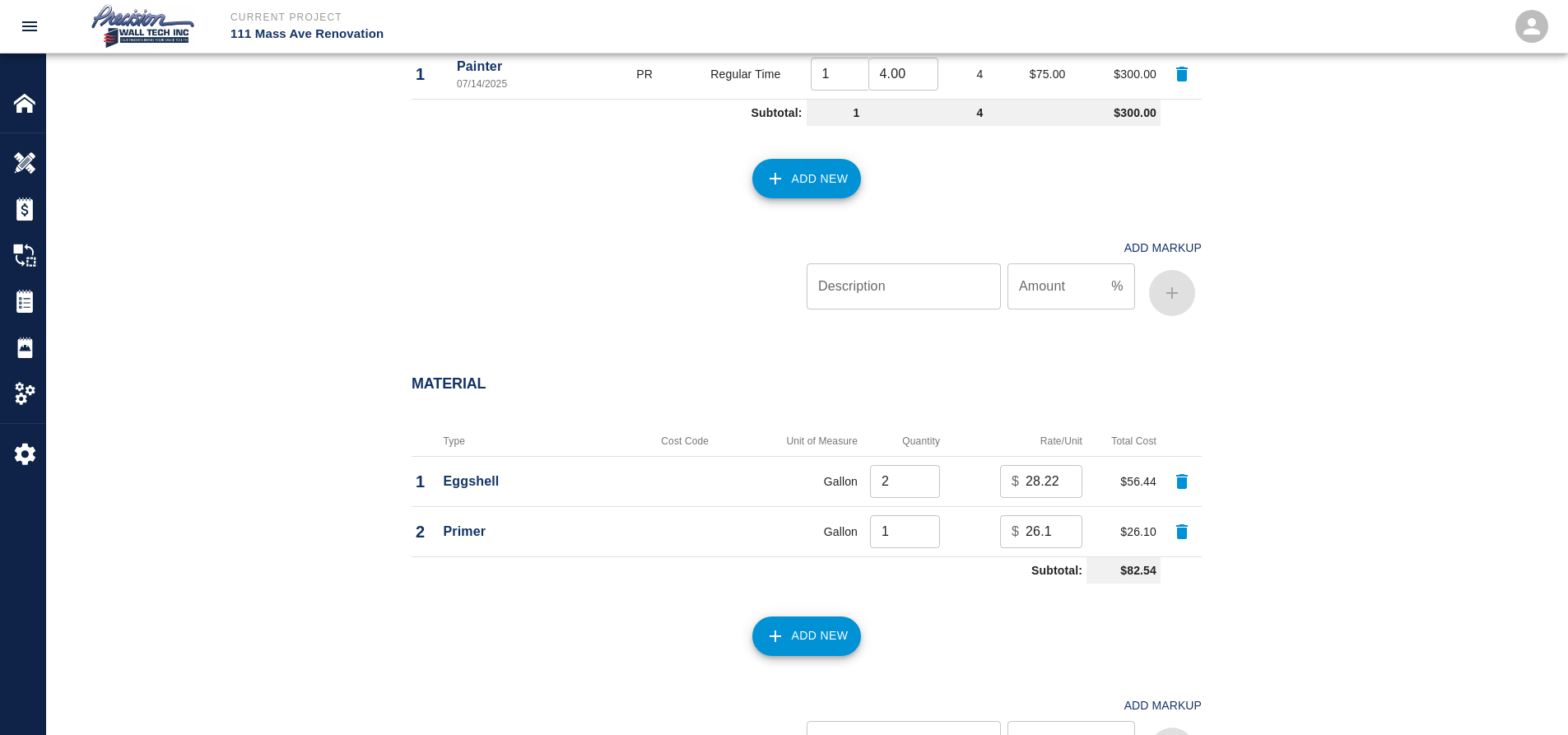 scroll, scrollTop: 1782, scrollLeft: 0, axis: vertical 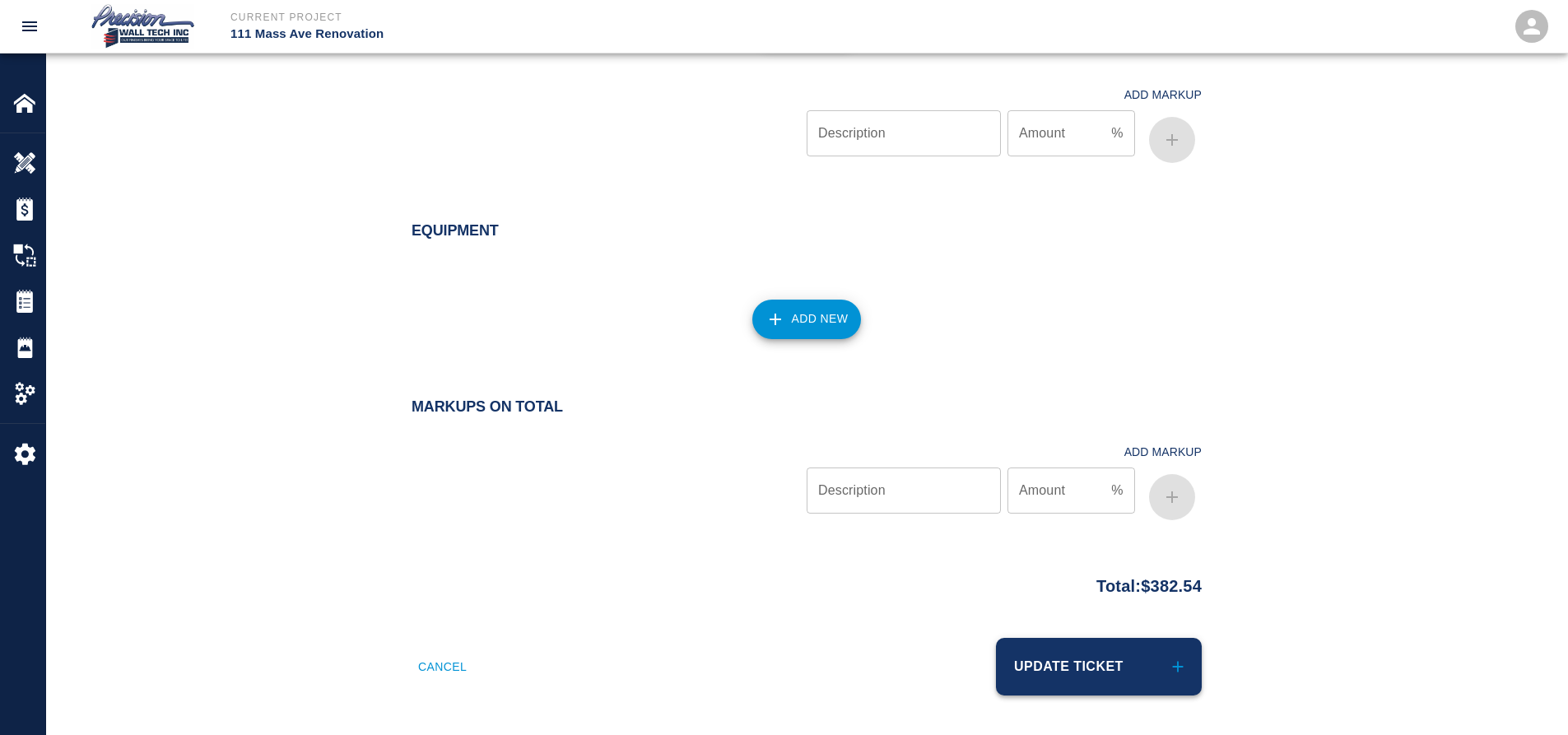 click on "Update Ticket" at bounding box center (1099, 667) 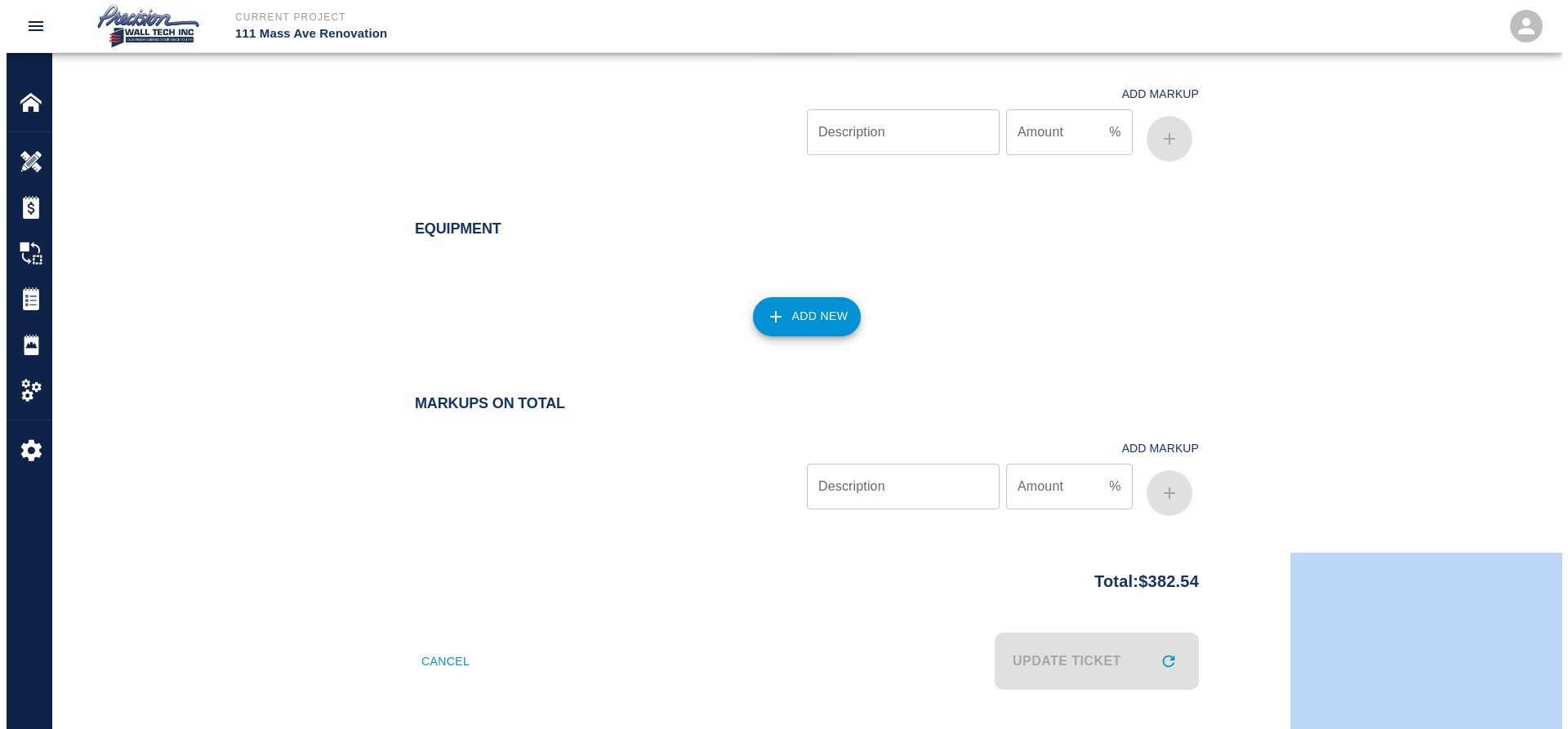 scroll, scrollTop: 0, scrollLeft: 0, axis: both 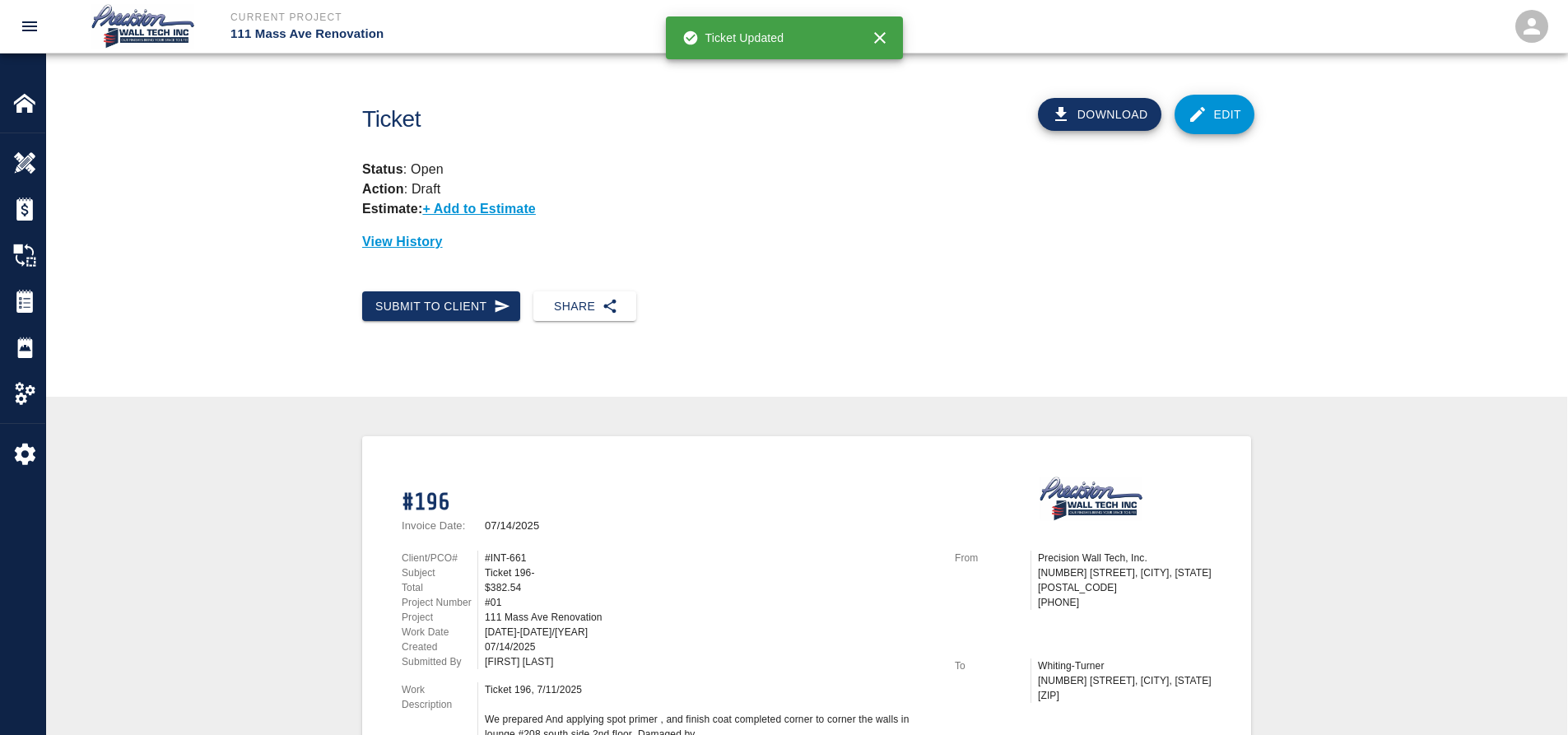 click on "Home" at bounding box center (22, 93) 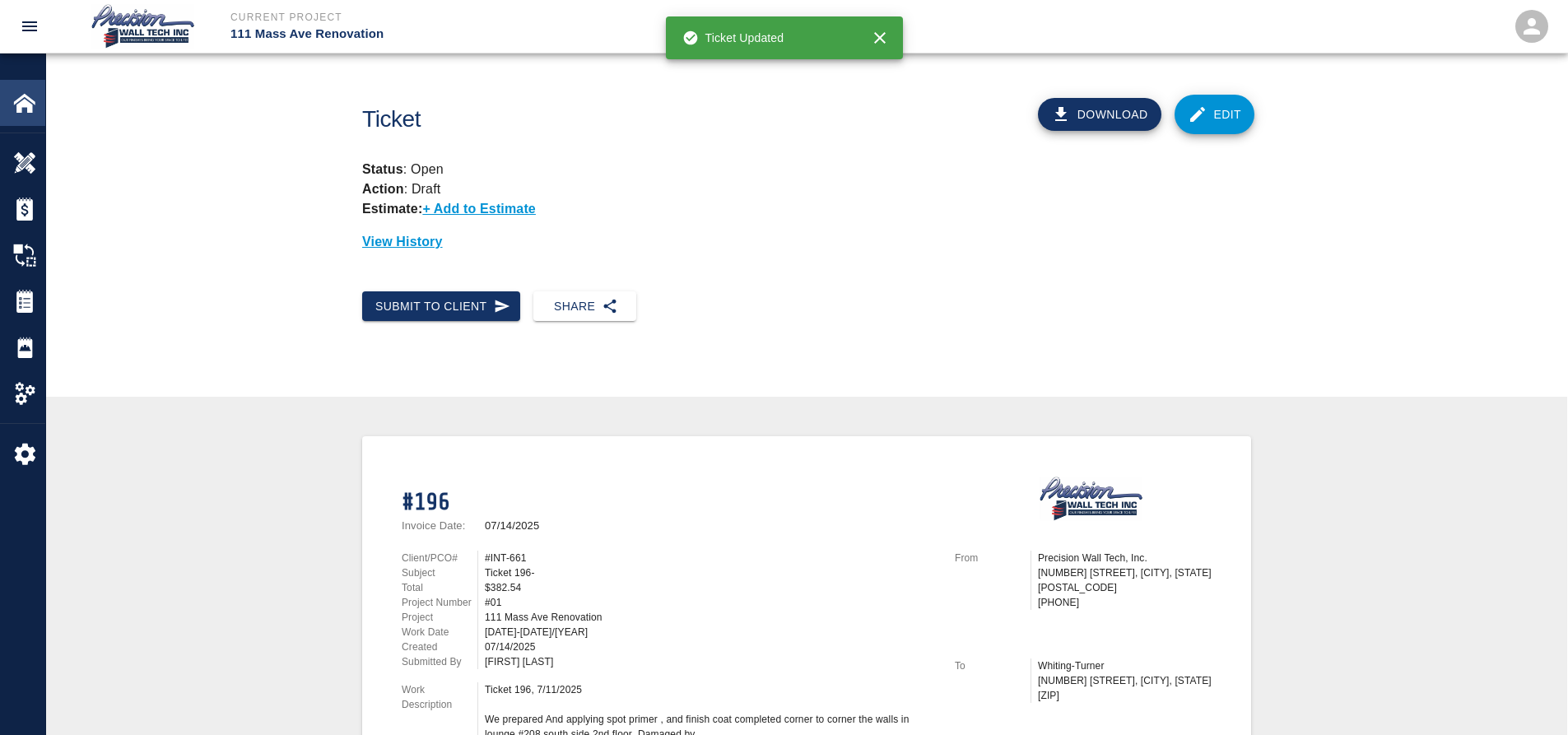 click on "Home" at bounding box center [22, 103] 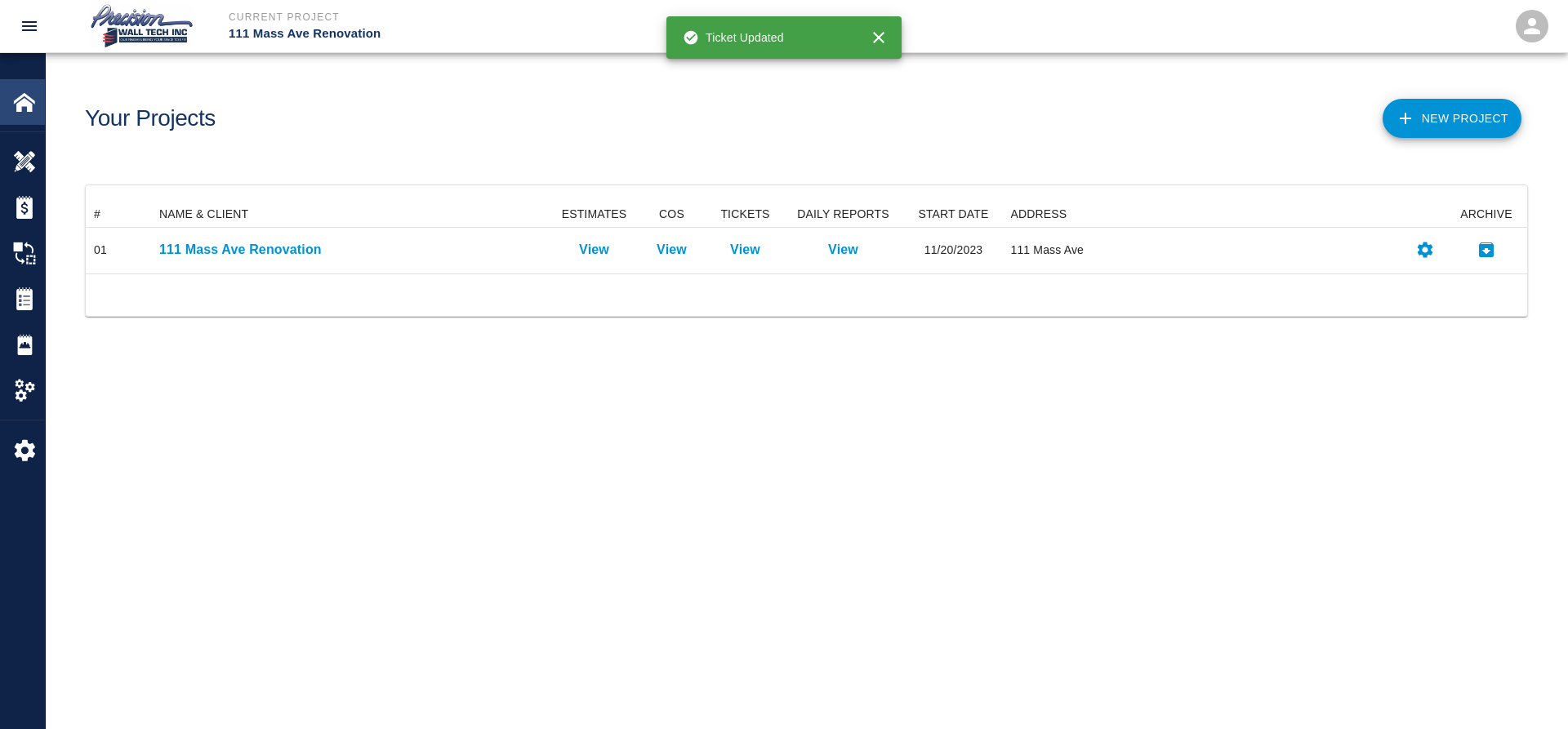 scroll, scrollTop: 13, scrollLeft: 13, axis: both 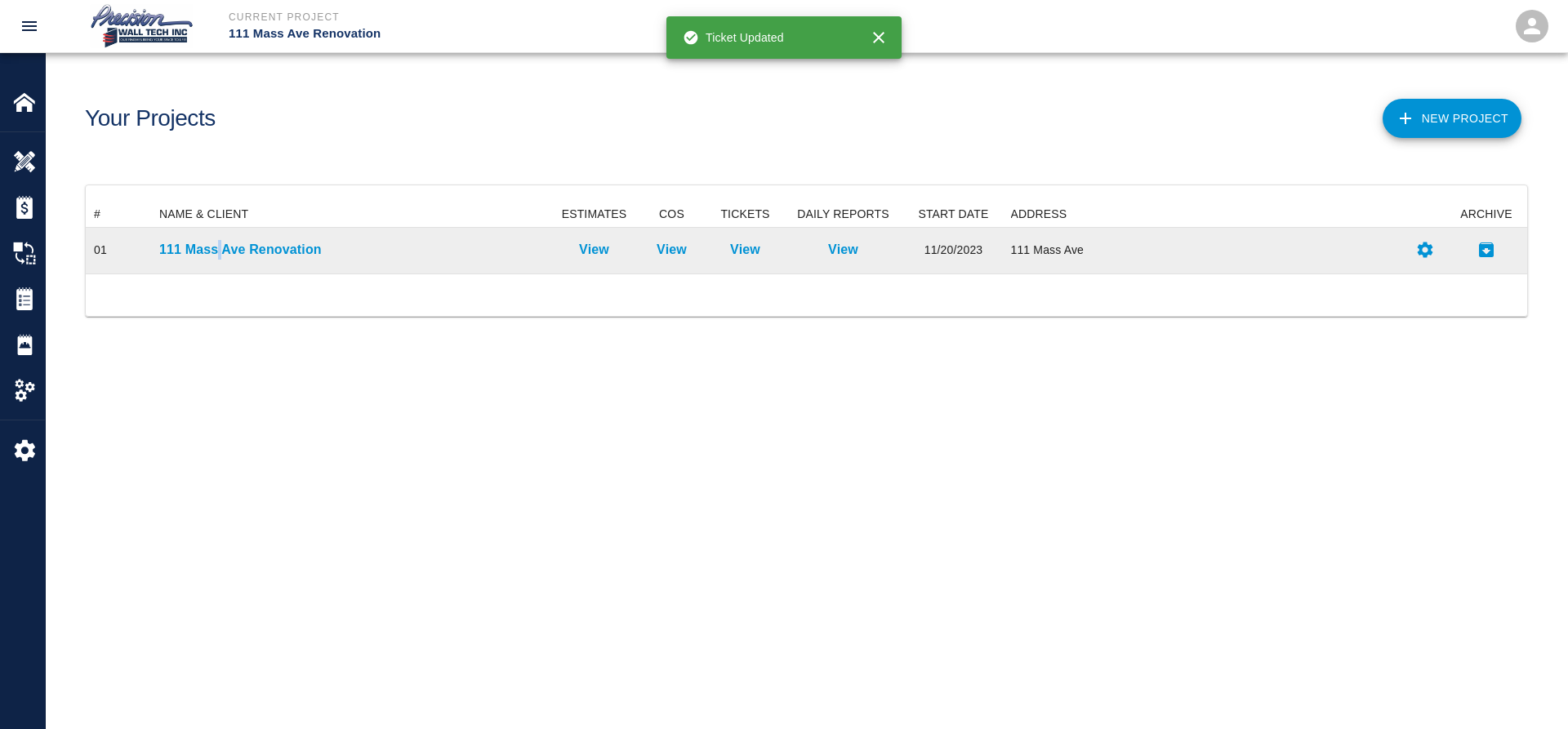 click on "111 Mass Ave Renovation" at bounding box center [352, 251] 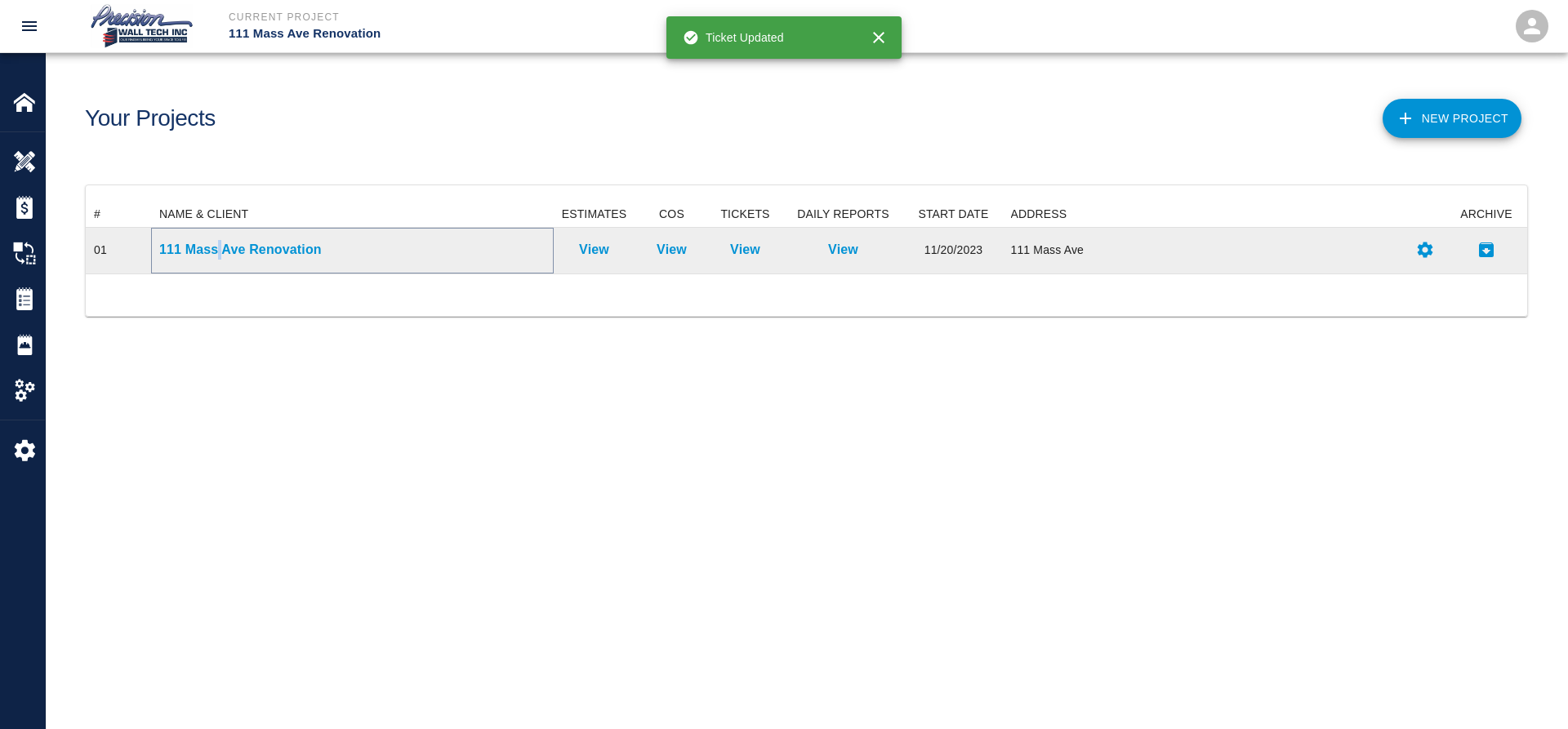 click on "111 Mass Ave Renovation" at bounding box center [352, 250] 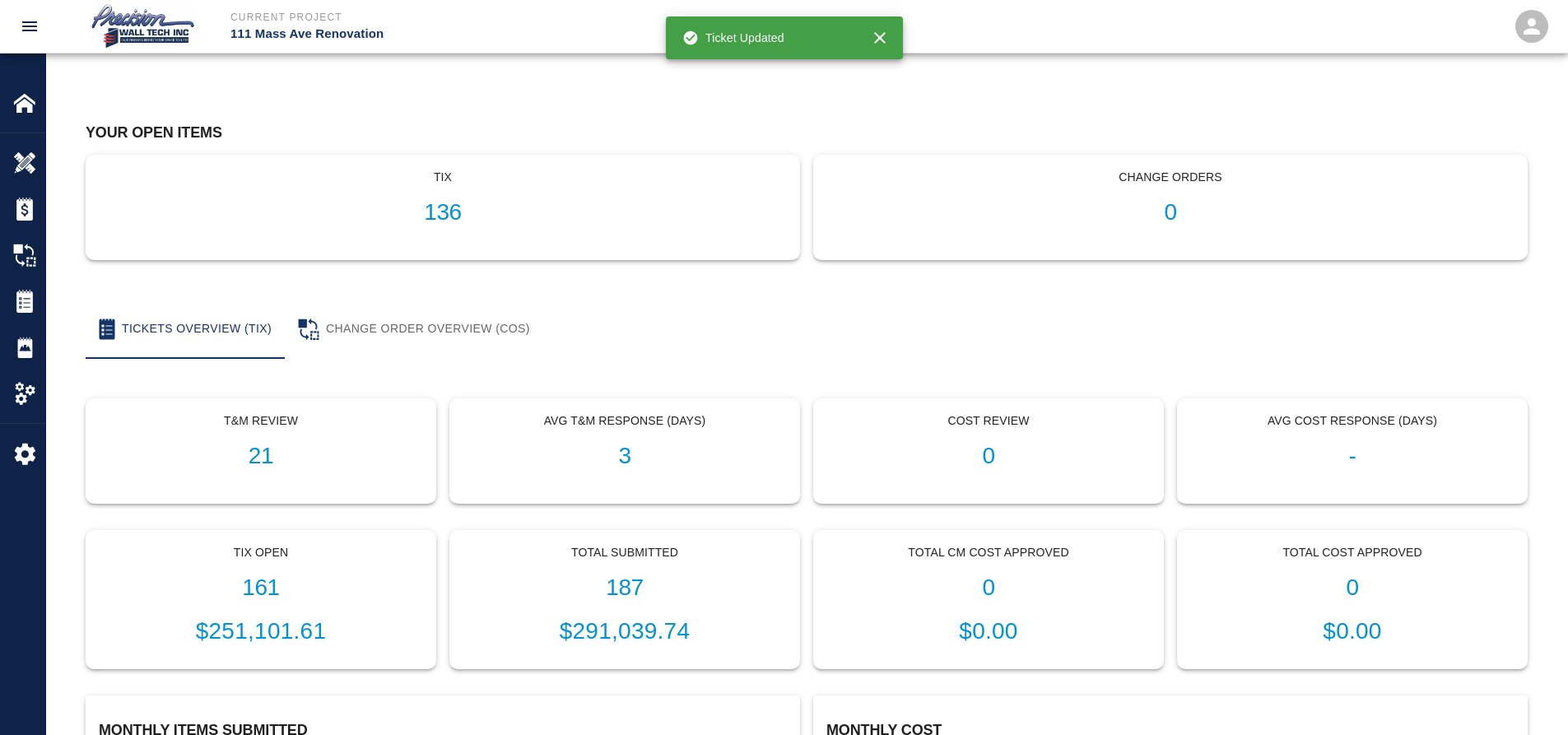 scroll, scrollTop: 165, scrollLeft: 0, axis: vertical 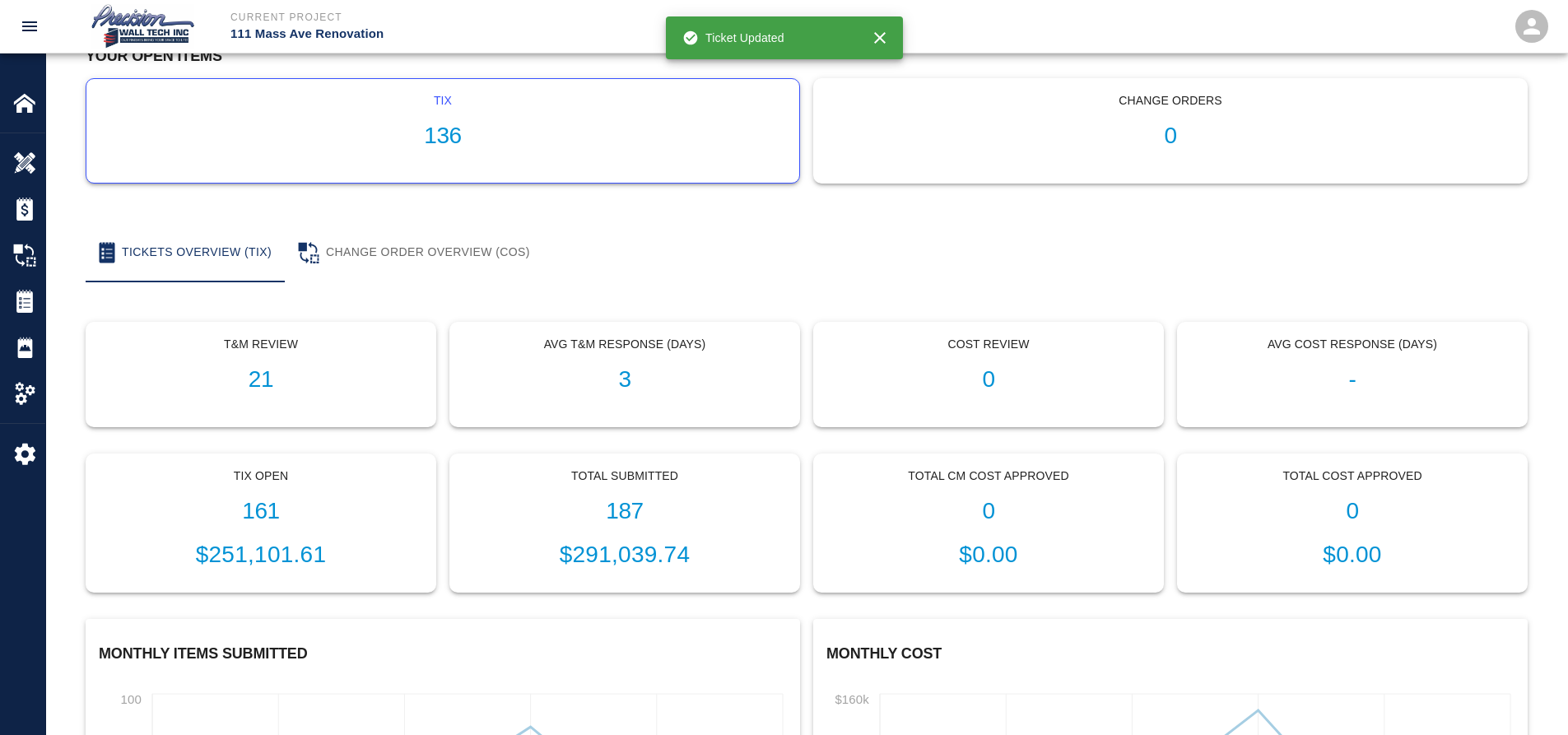 click on "tix 136" at bounding box center (443, 131) 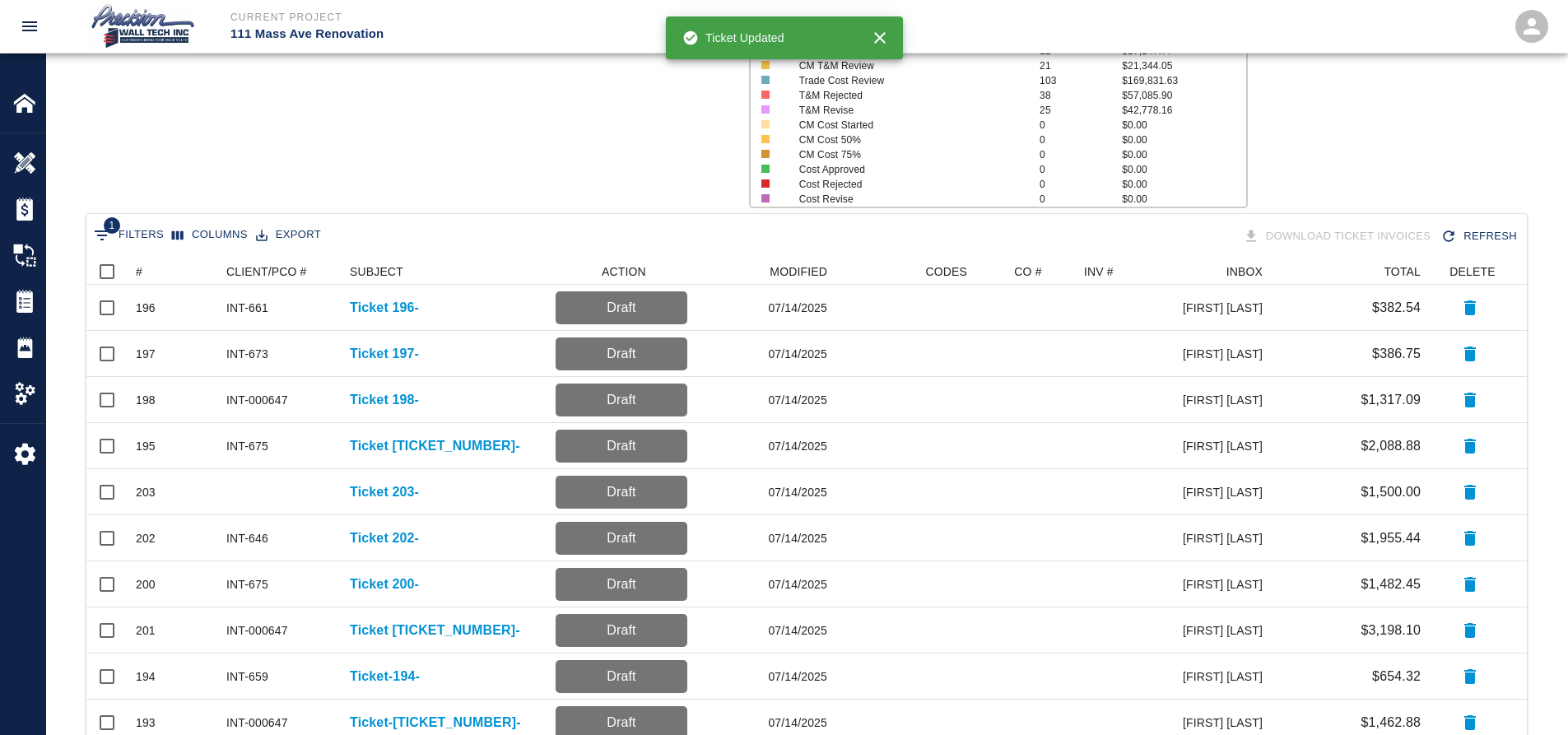 scroll, scrollTop: 0, scrollLeft: 0, axis: both 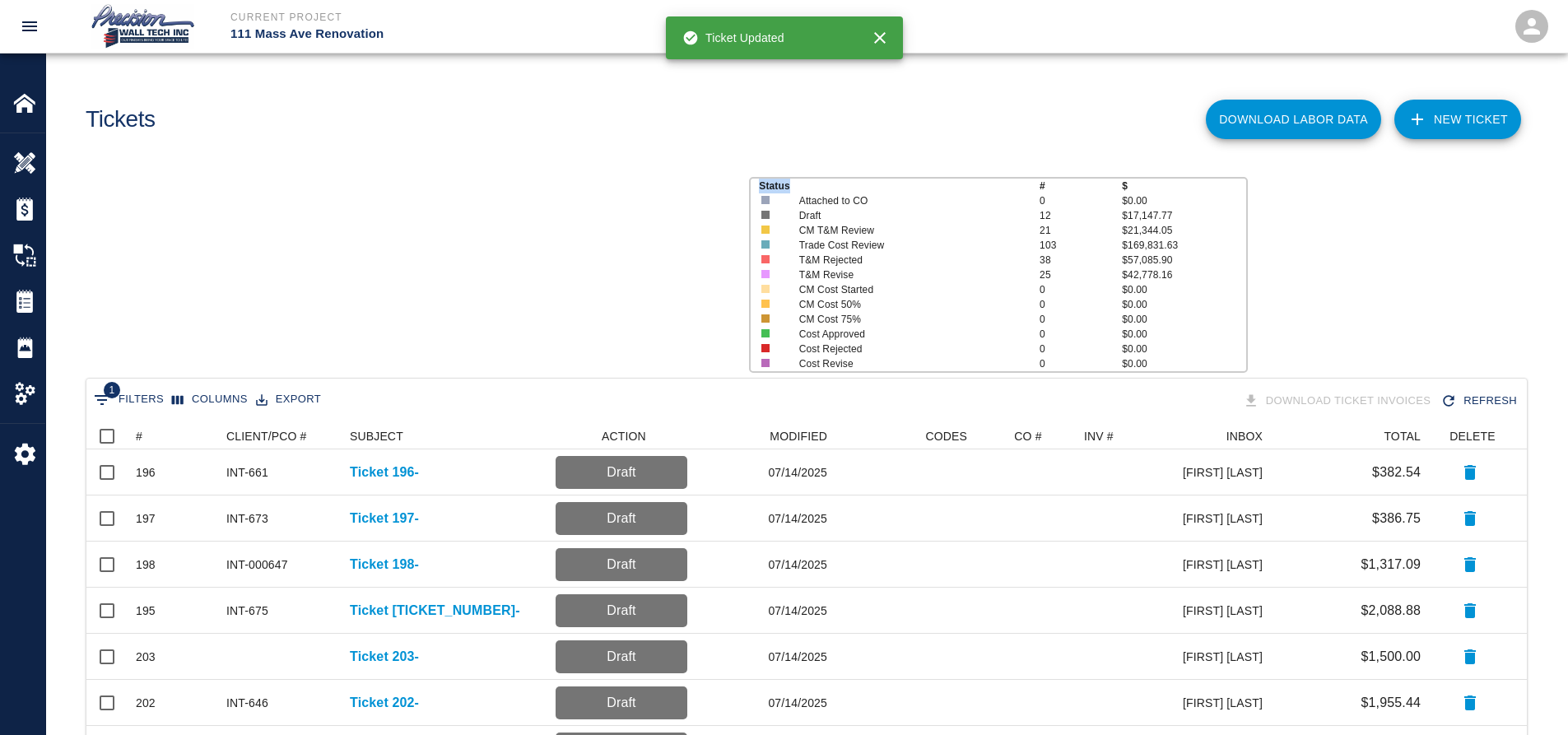 click at bounding box center [544, 268] 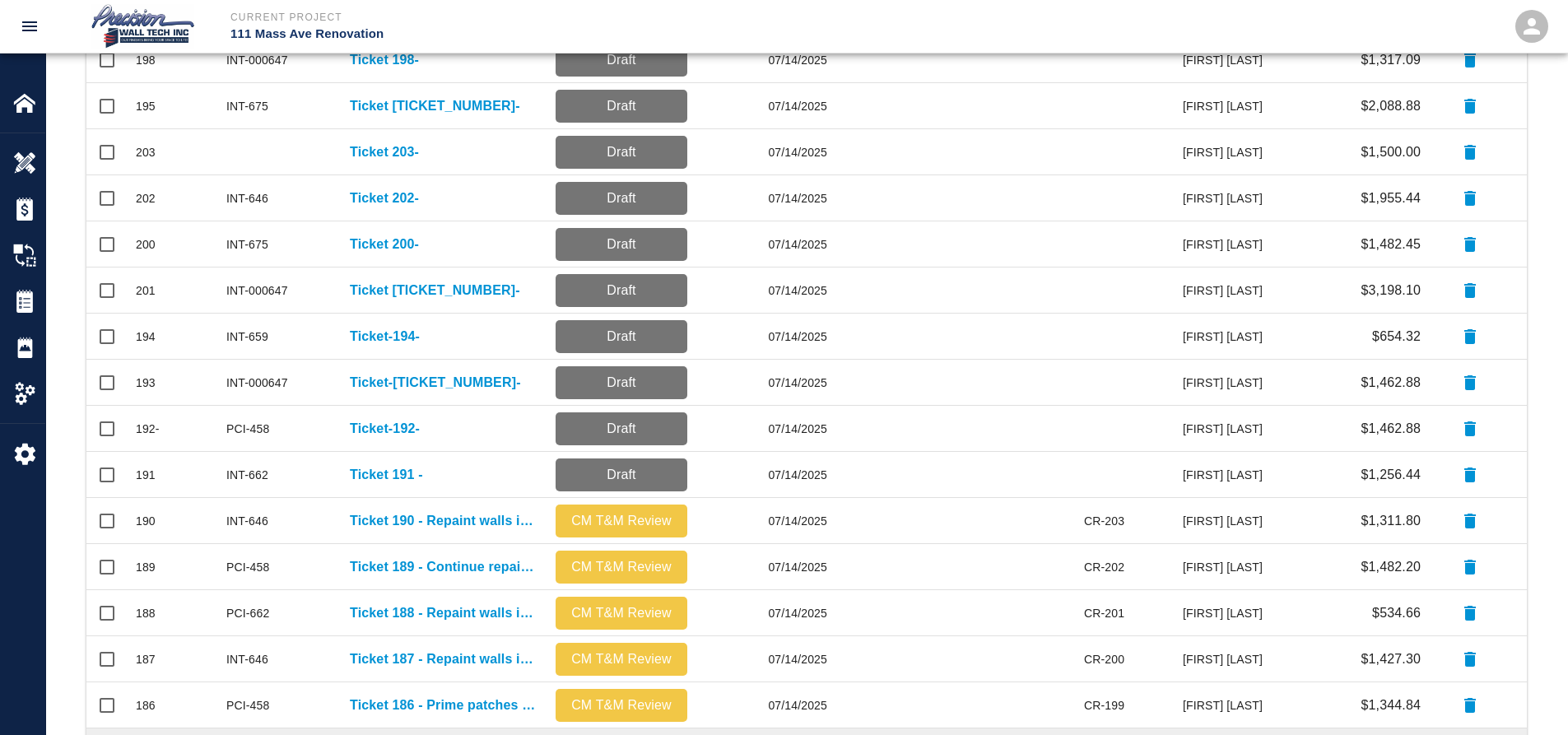 scroll, scrollTop: 390, scrollLeft: 0, axis: vertical 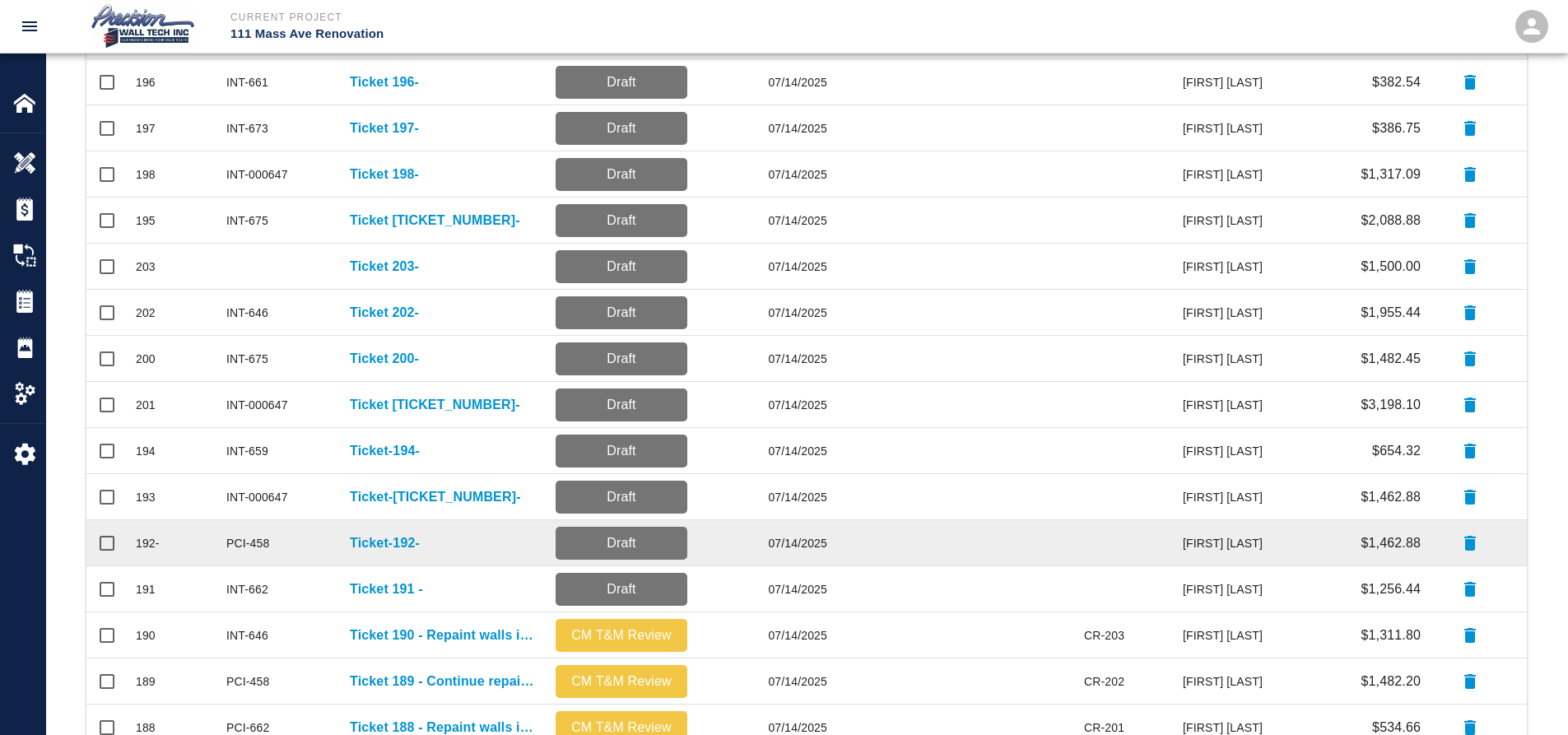click on "Ticket-192-" at bounding box center [444, 543] 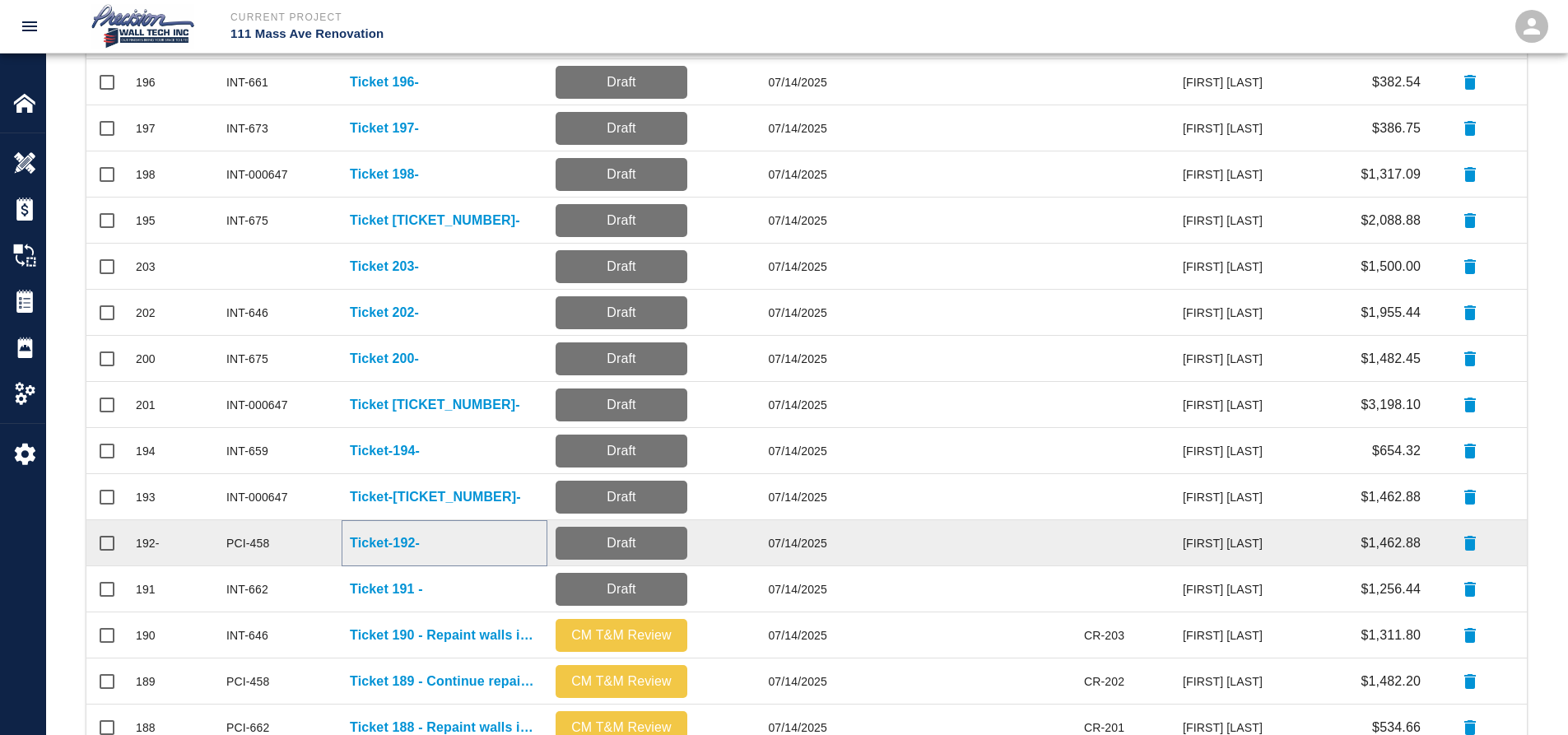 click on "Ticket-192-" at bounding box center [384, 543] 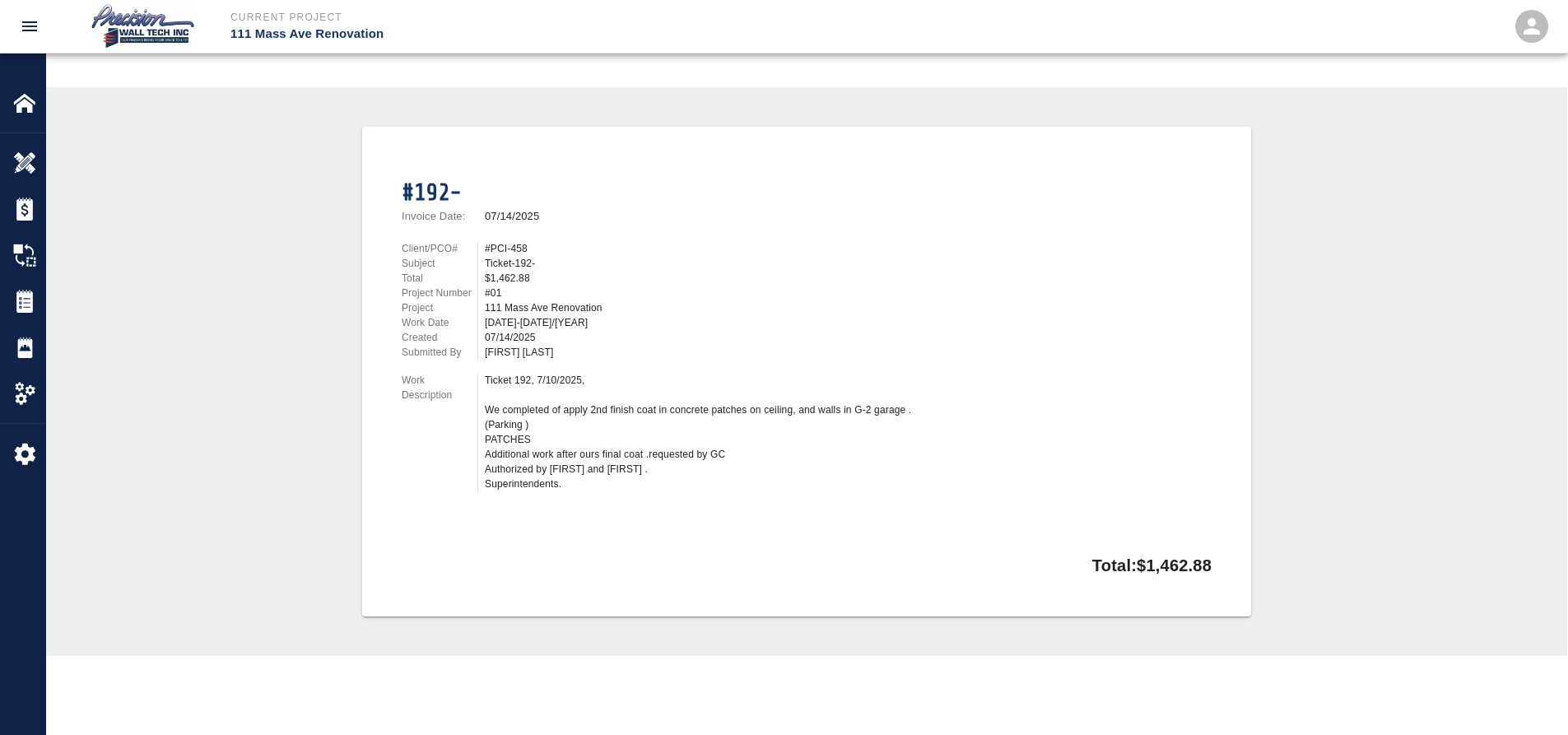 scroll, scrollTop: 0, scrollLeft: 0, axis: both 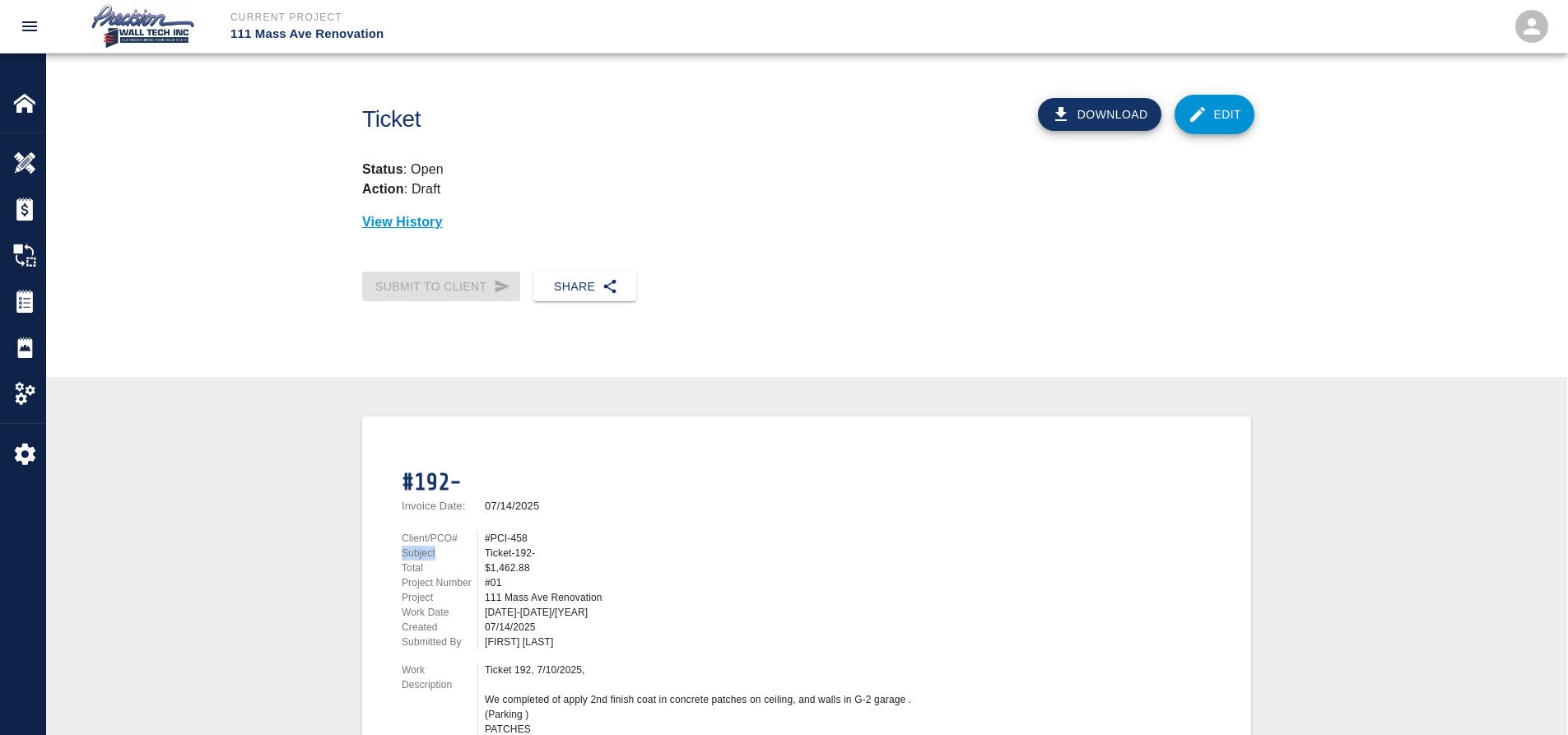 click on "Client/PCO# #PCI-458 Subject Ticket-192- Total $1,462.88 Project Number #01 Project 111 Mass Ave Renovation Work Date 07/14-07/14/2025 Created 07/14/2025 Submitted By Cristian Camacho Work Description Ticket 192, 7/10/2025,
We completed of apply 2nd finish coat in concrete patches on ceiling, and walls in G-2 garage . (Parking )
PATCHES
Additional work after ours final coat .requested by GC
Authorized by Ernesto and Alante .
Superintendents." at bounding box center (658, 653) 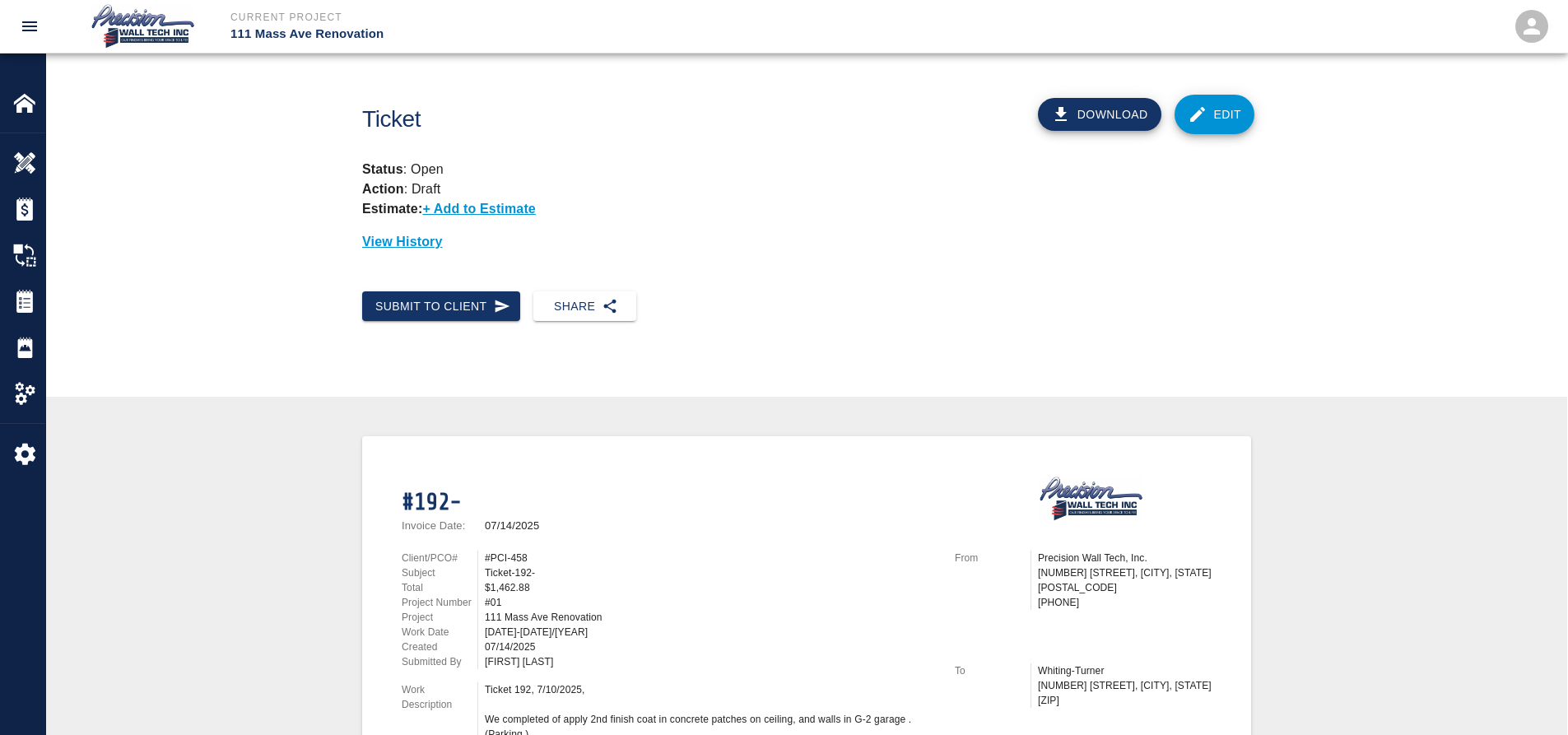 click on "Download Edit" at bounding box center [1072, 108] 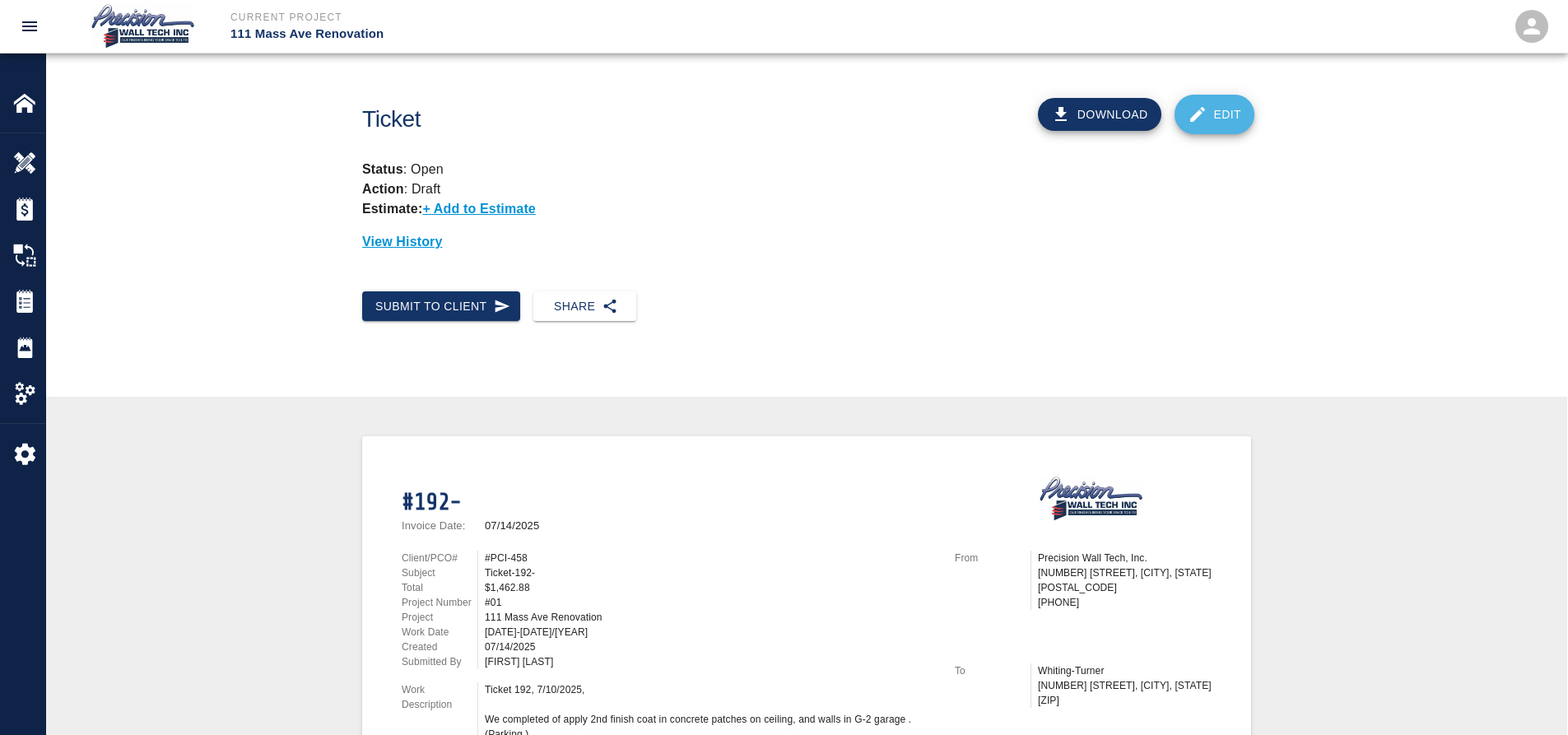 click on "Edit" at bounding box center (1215, 114) 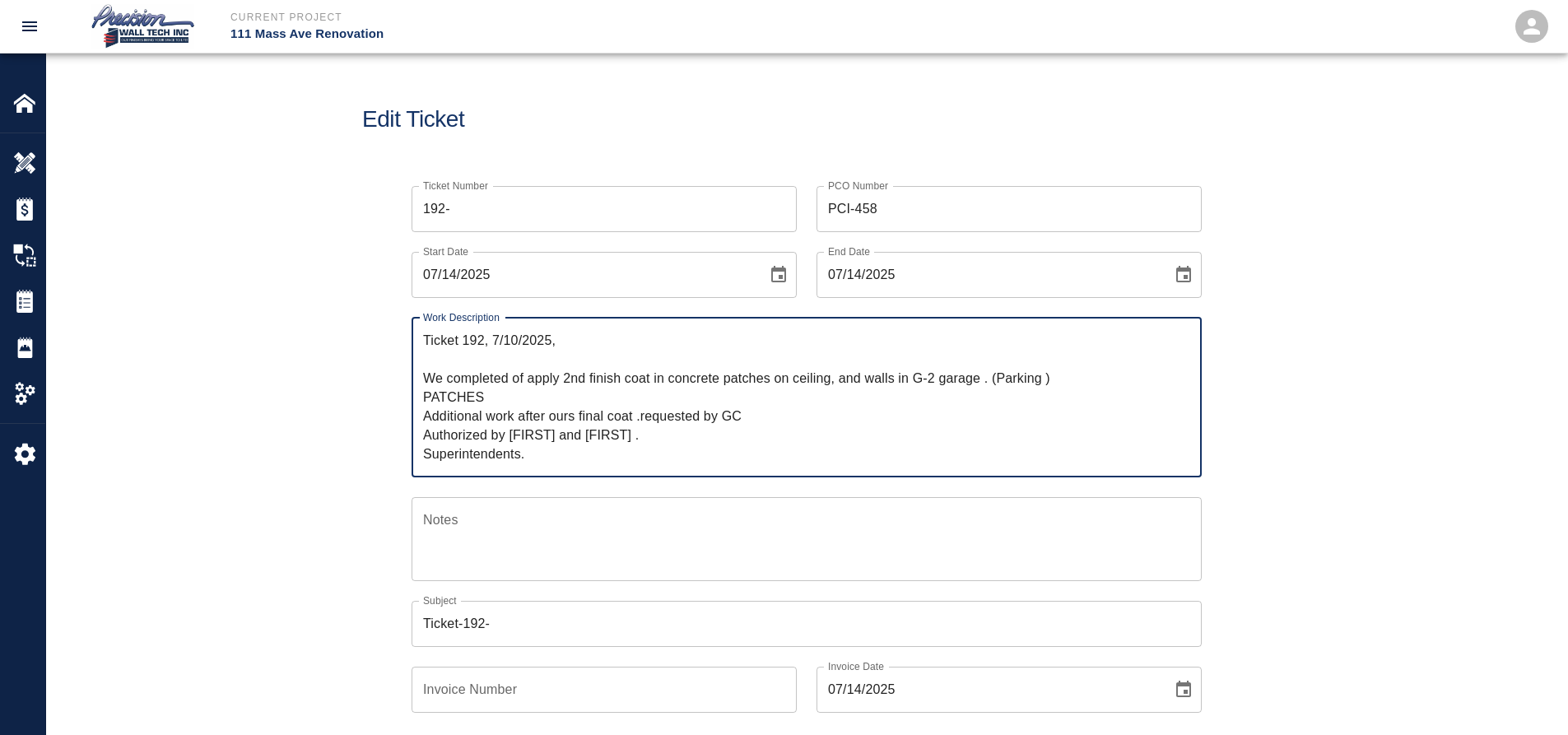 click on "Ticket-192-" at bounding box center (807, 624) 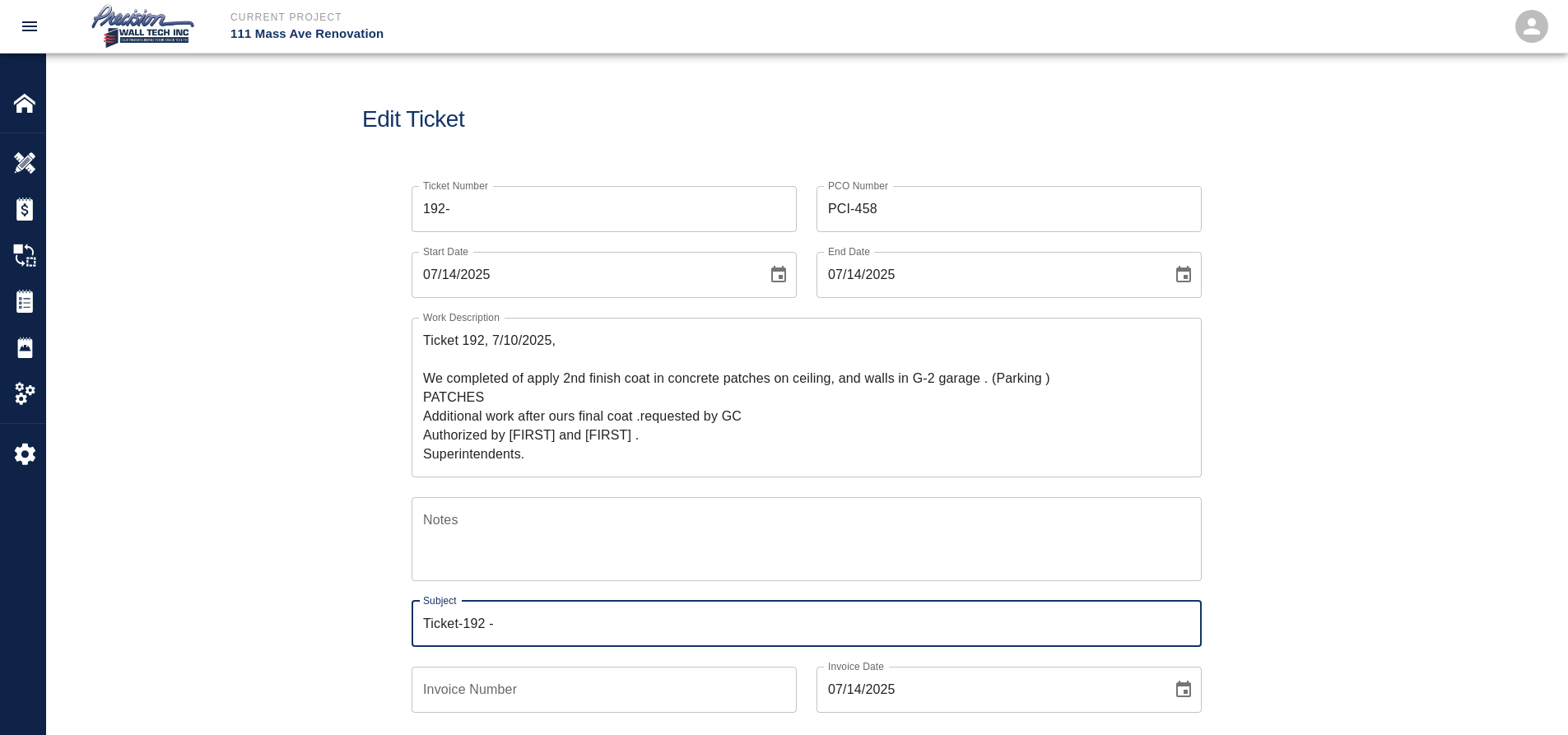 click on "Ticket-192 -" at bounding box center [807, 624] 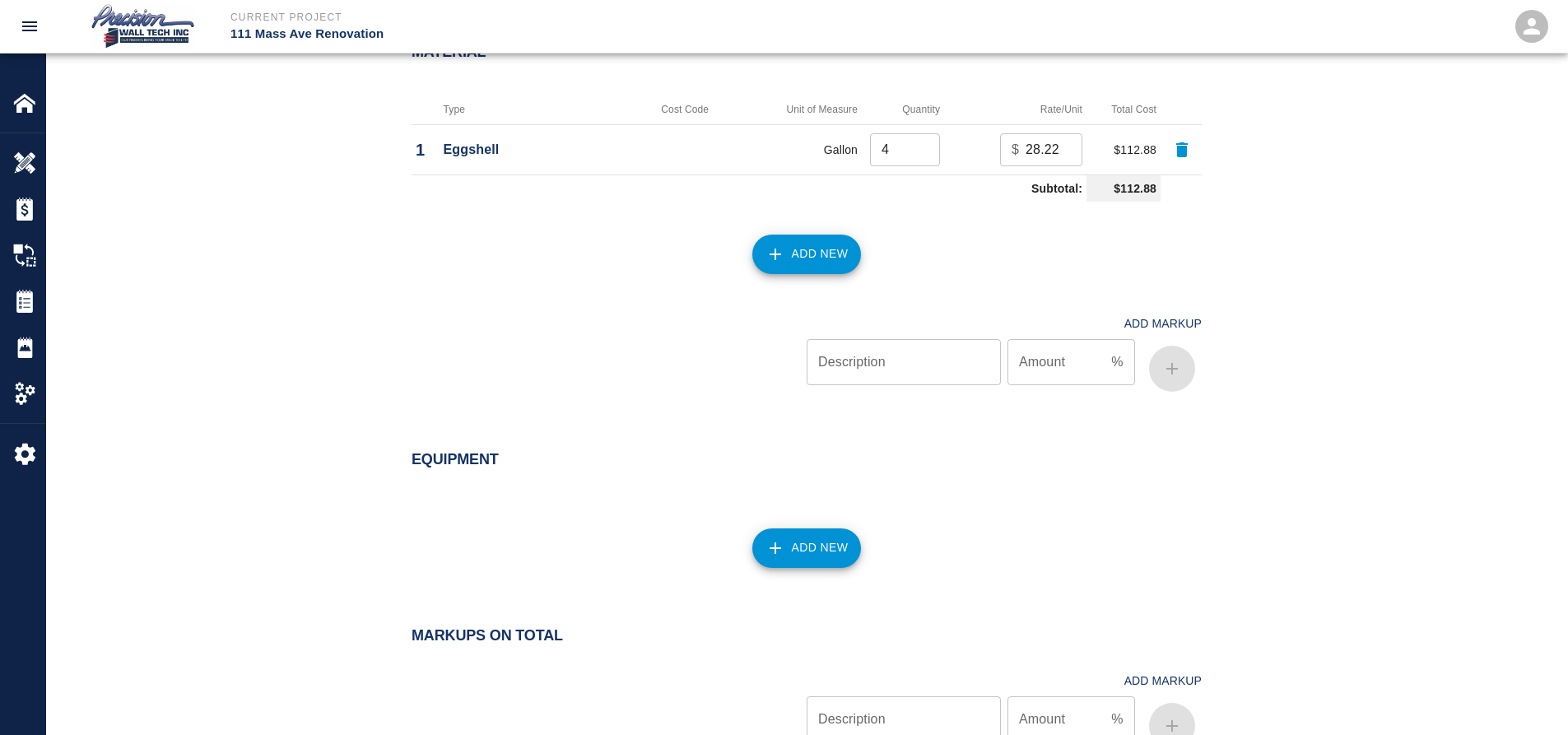 scroll, scrollTop: 1782, scrollLeft: 0, axis: vertical 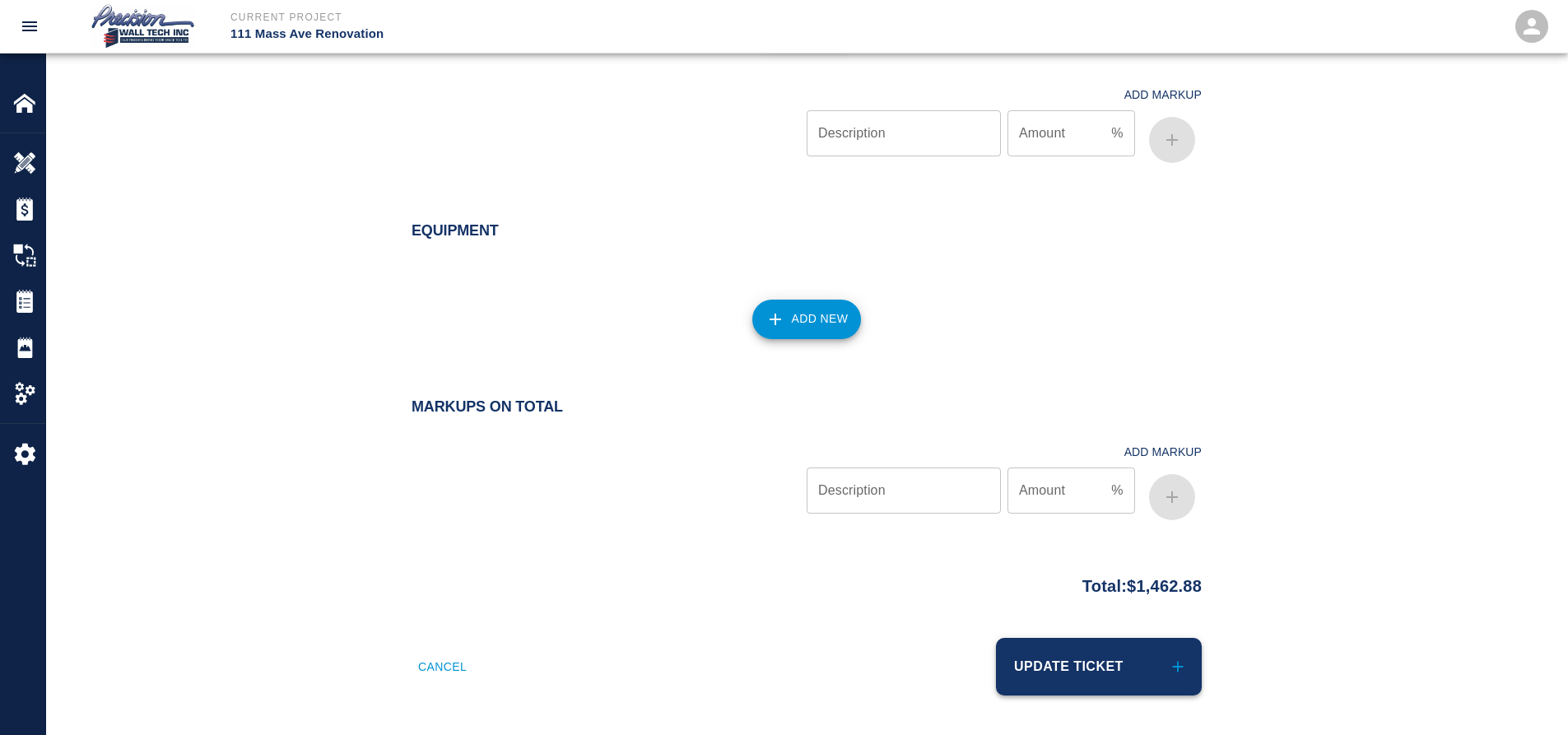 click on "Update Ticket" at bounding box center (1099, 667) 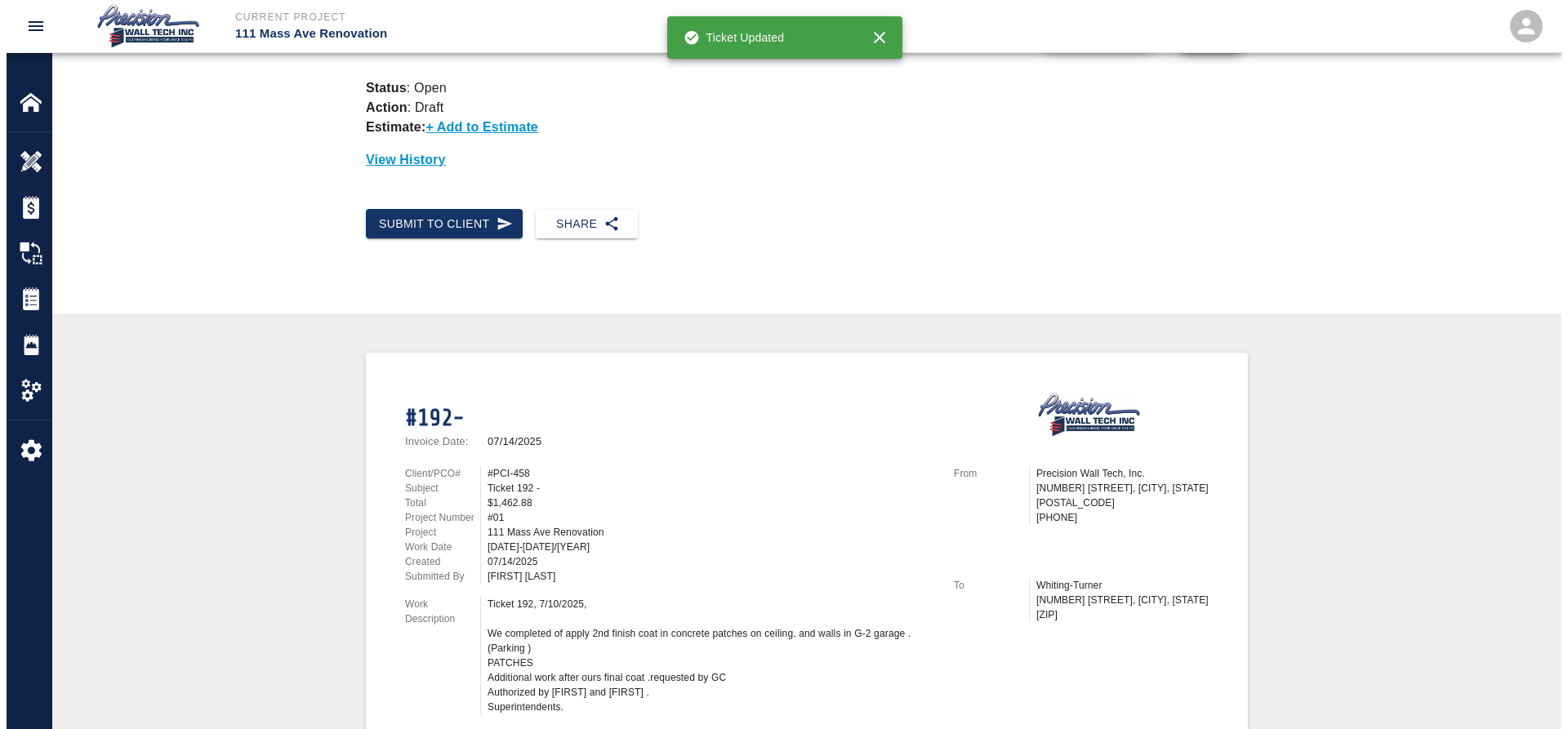 scroll, scrollTop: 0, scrollLeft: 0, axis: both 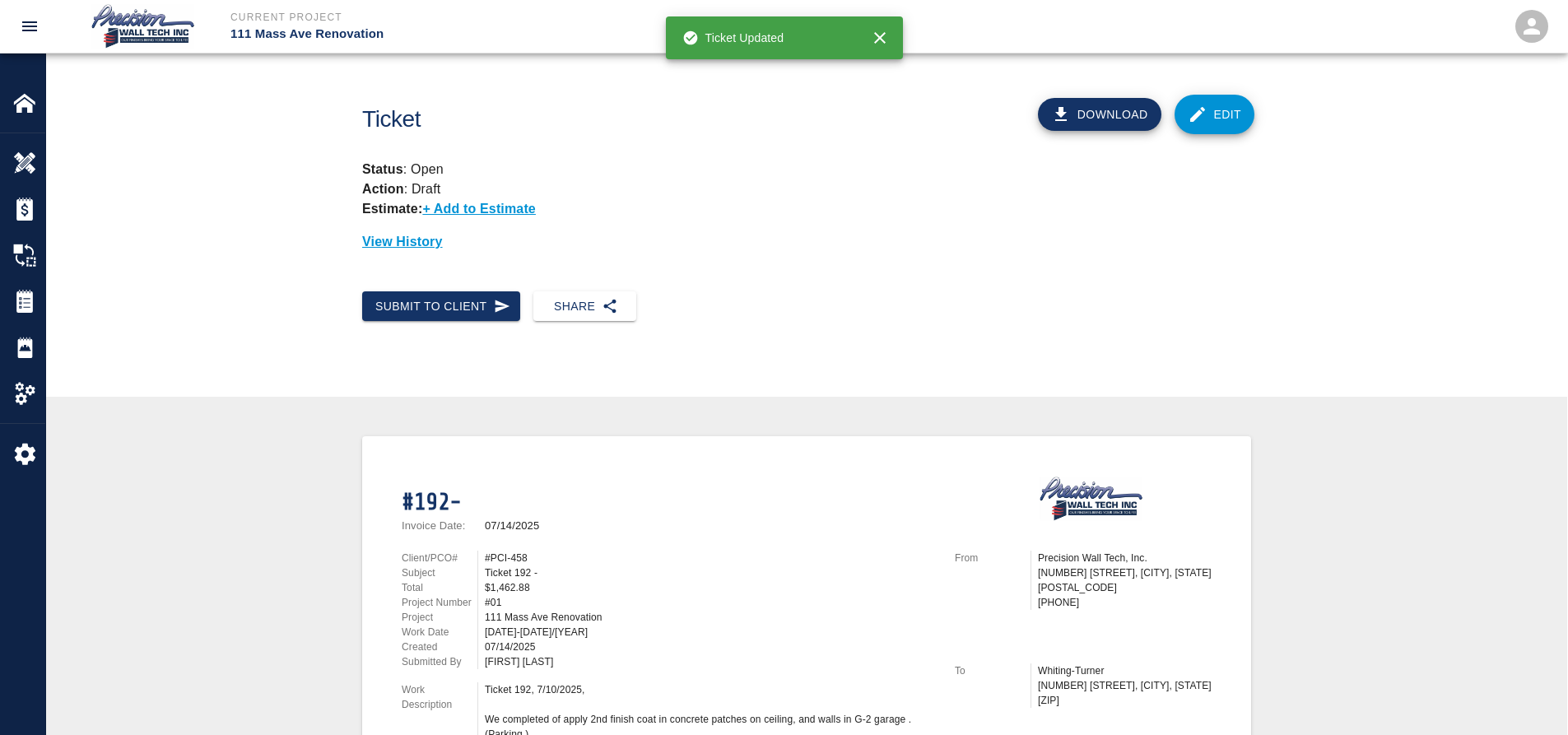 click on "Ticket Download Edit Status :   Open Action :   Draft Estimate:  + Add to Estimate View History" at bounding box center [807, 172] 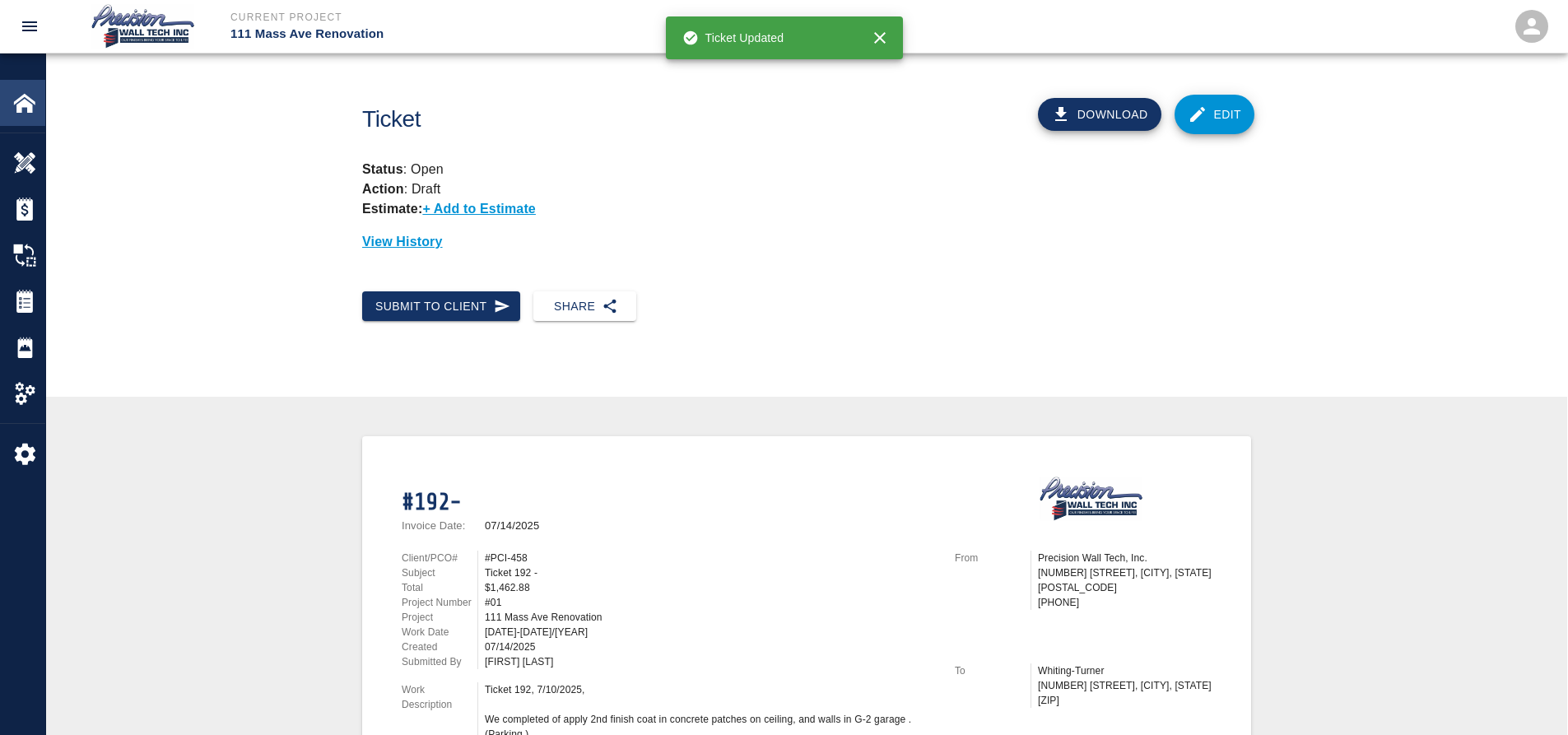 click at bounding box center [25, 103] 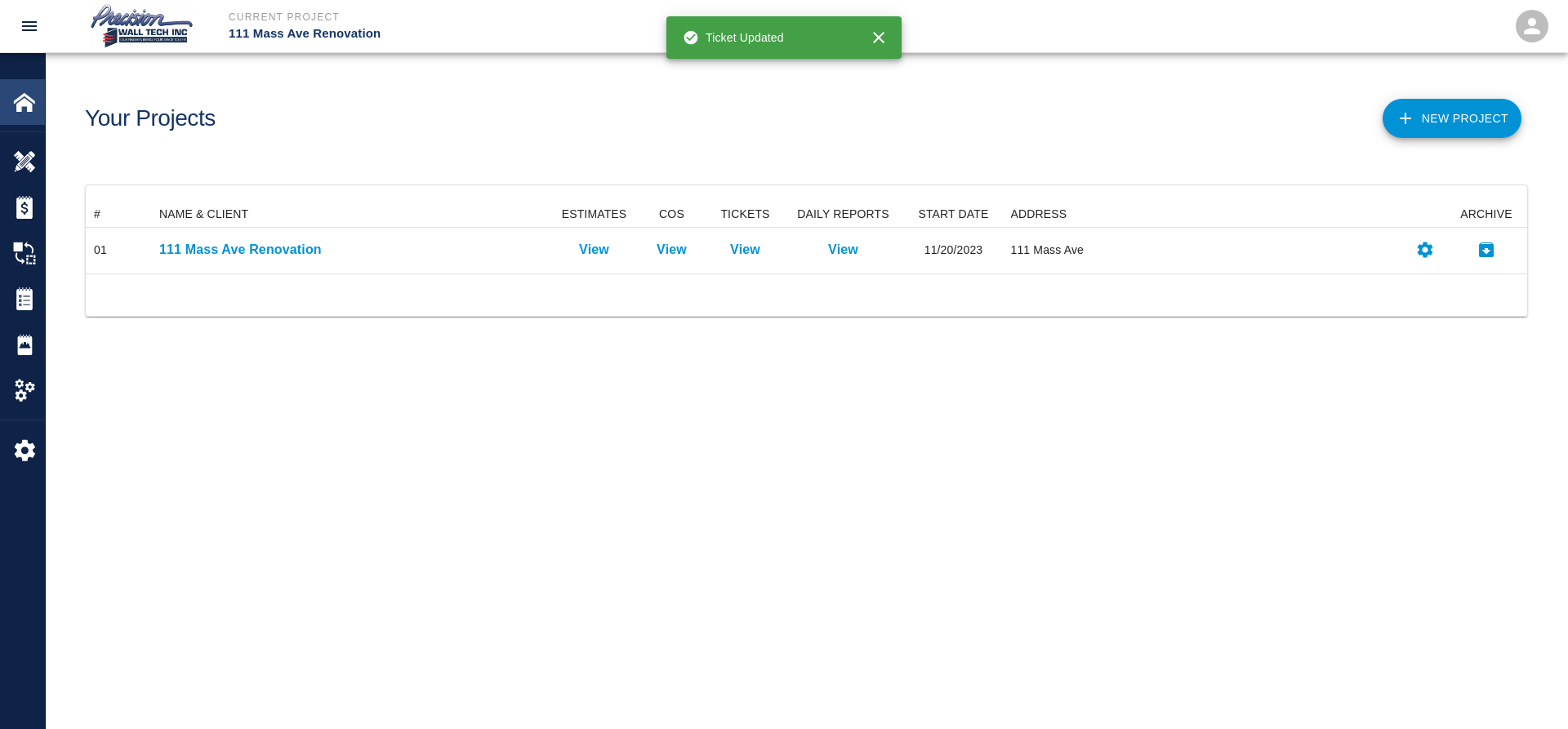 scroll, scrollTop: 13, scrollLeft: 13, axis: both 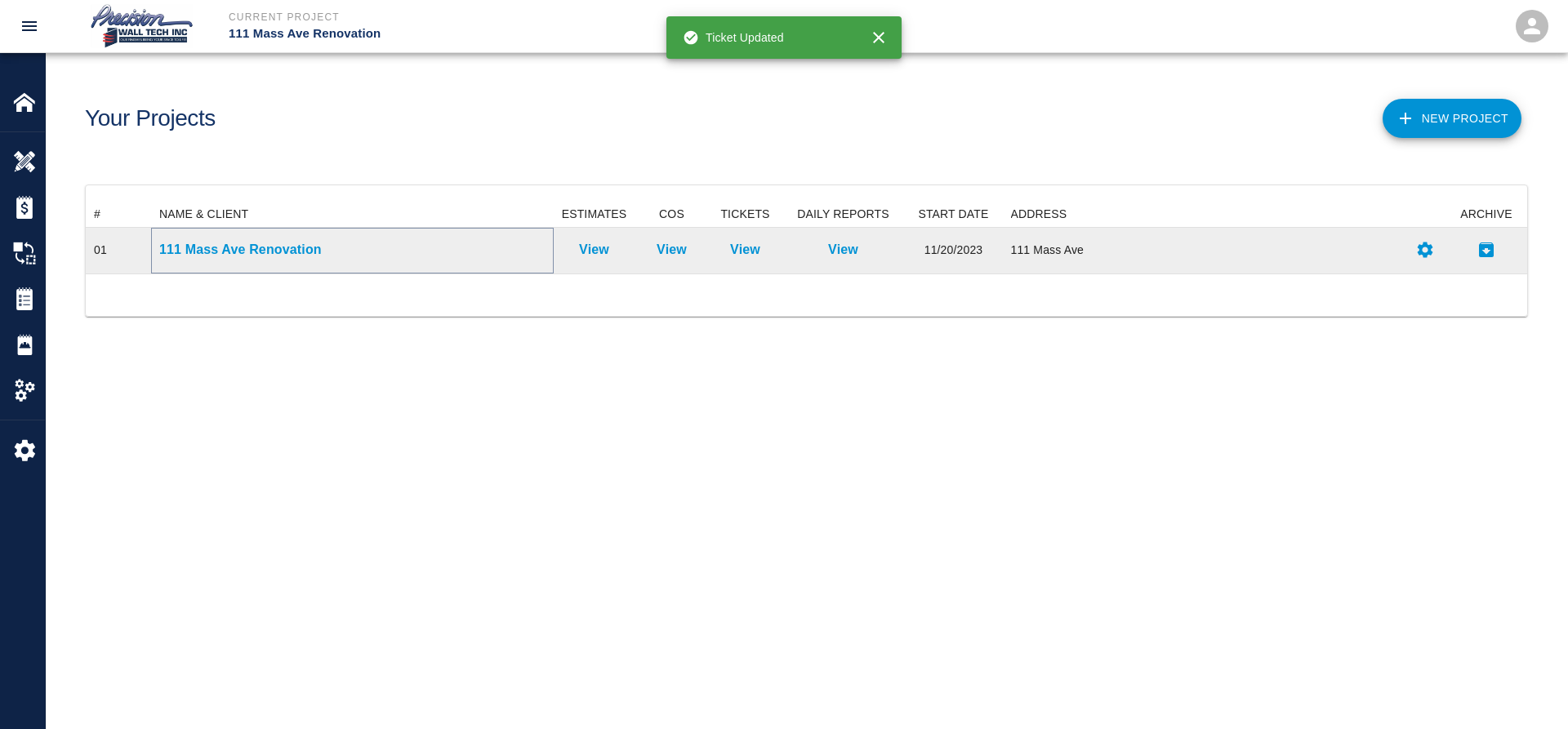 click on "111 Mass Ave Renovation" at bounding box center (352, 250) 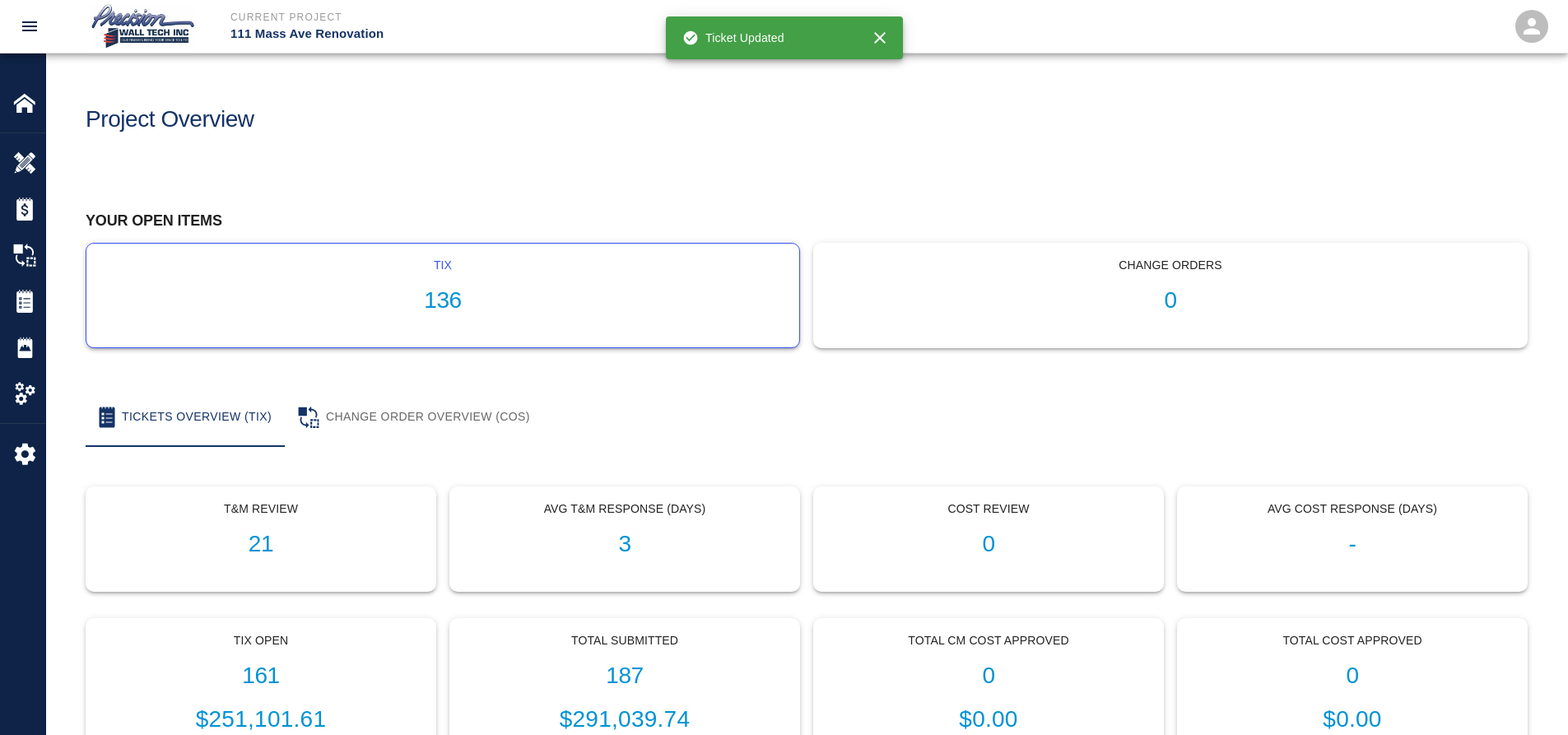 click on "tix" at bounding box center (443, 265) 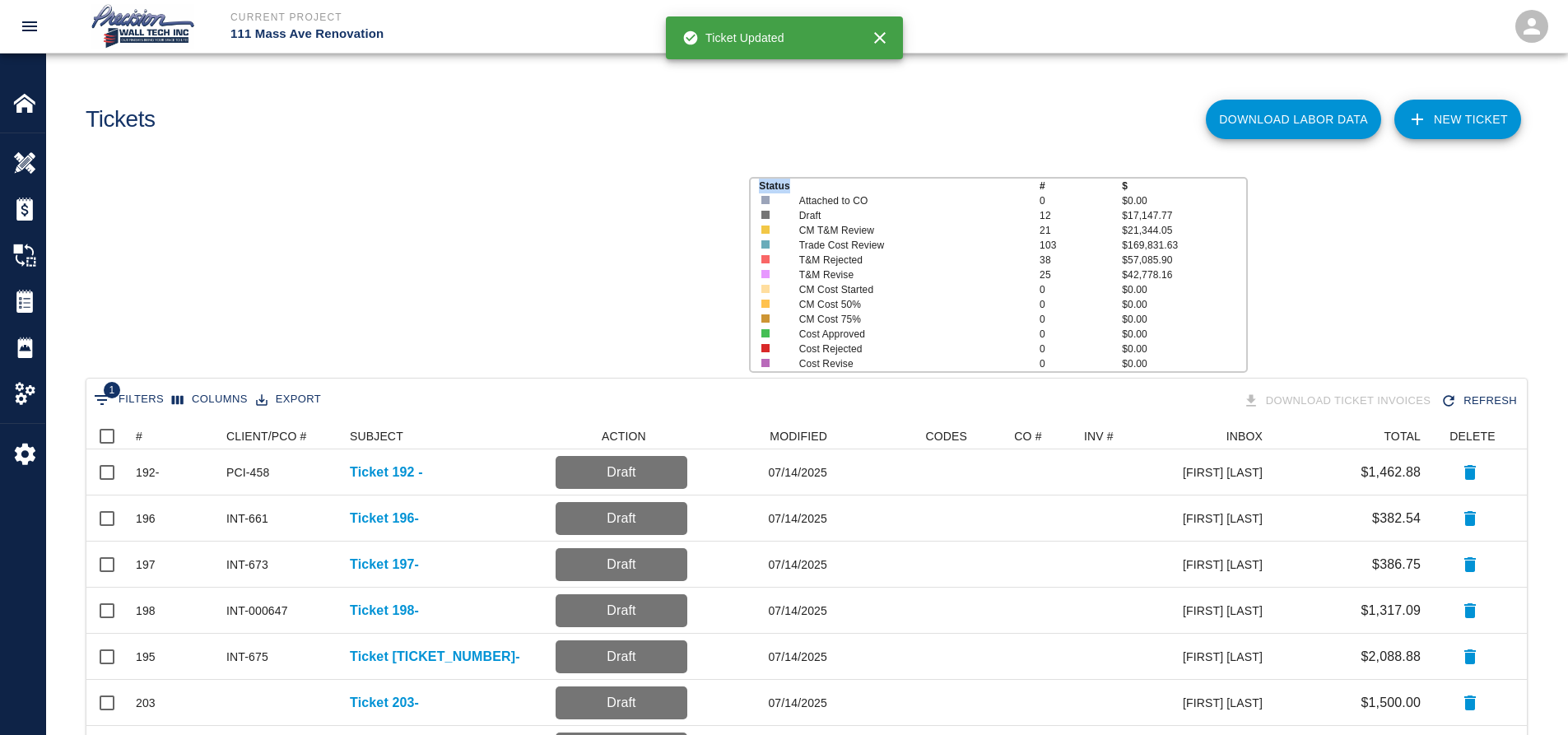 scroll, scrollTop: 13, scrollLeft: 13, axis: both 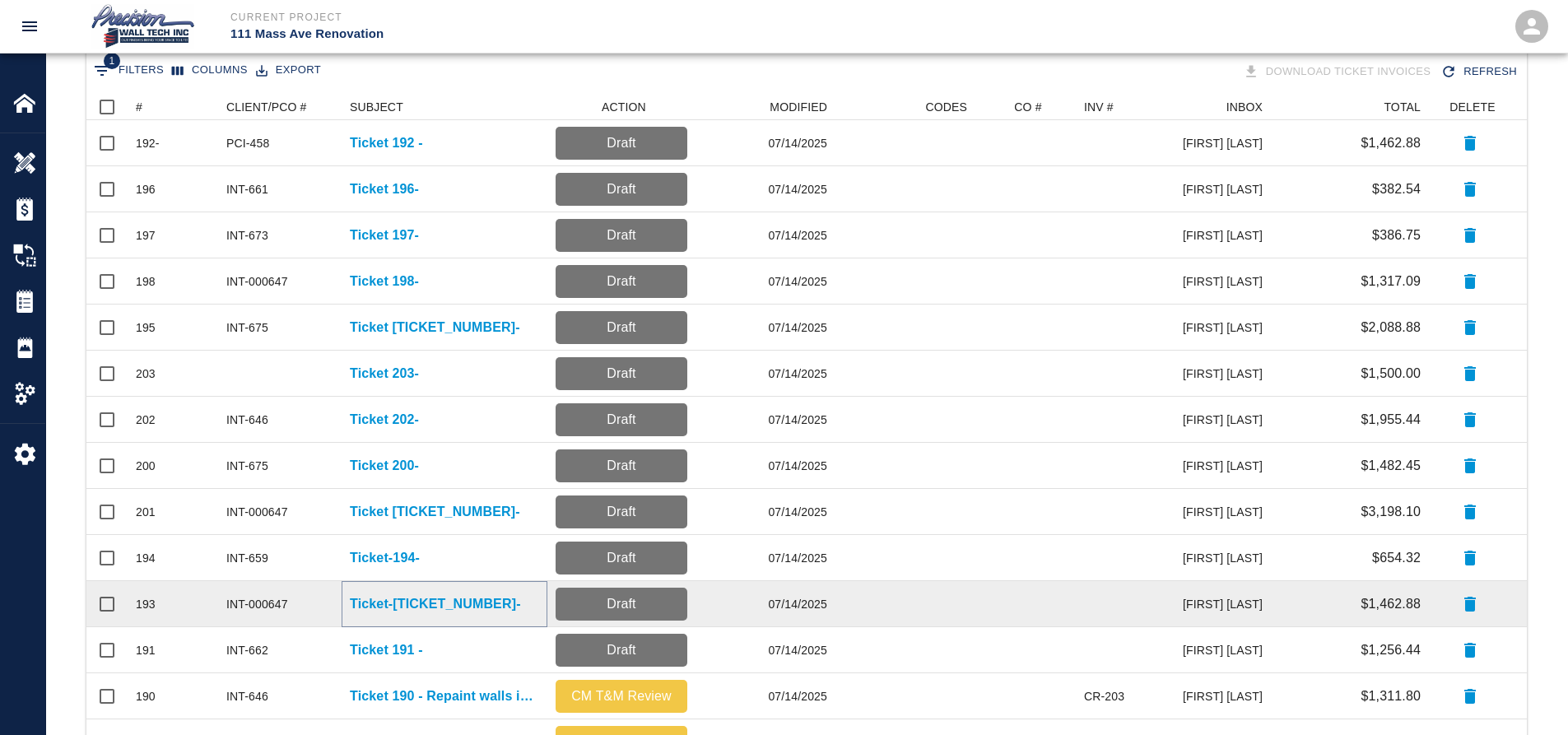 click on "Ticket-193-" at bounding box center [435, 604] 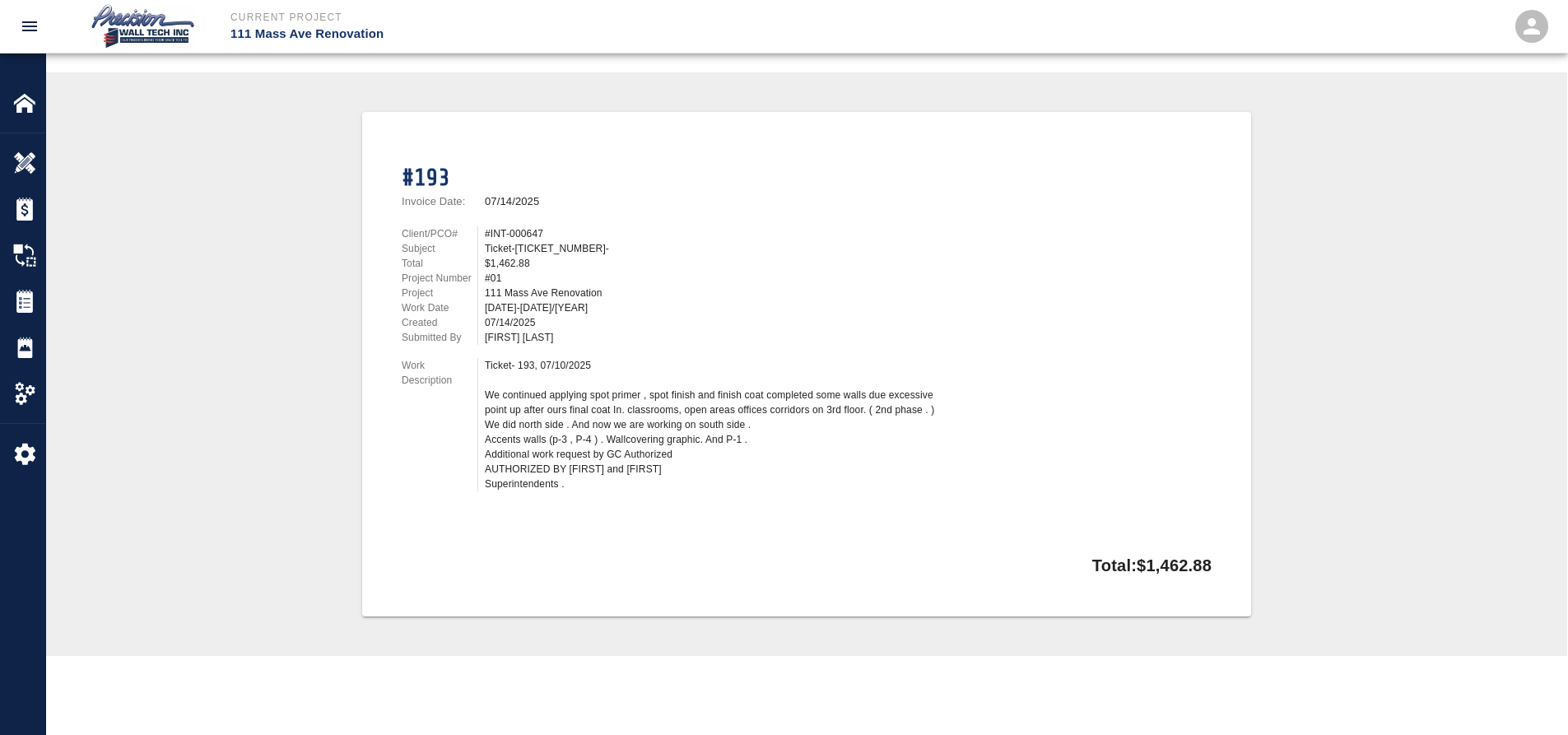 scroll, scrollTop: 0, scrollLeft: 0, axis: both 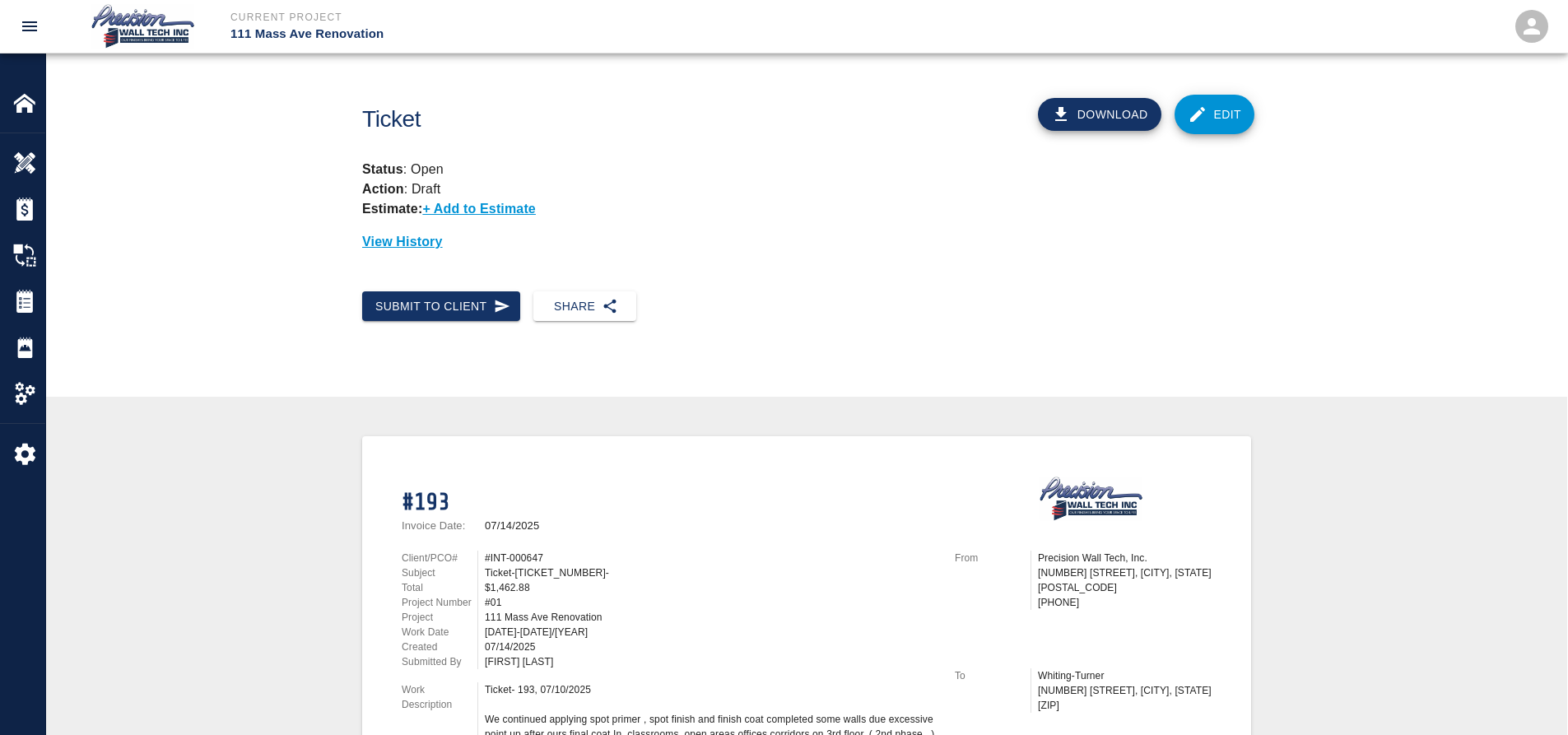click on "Edit" at bounding box center [1215, 114] 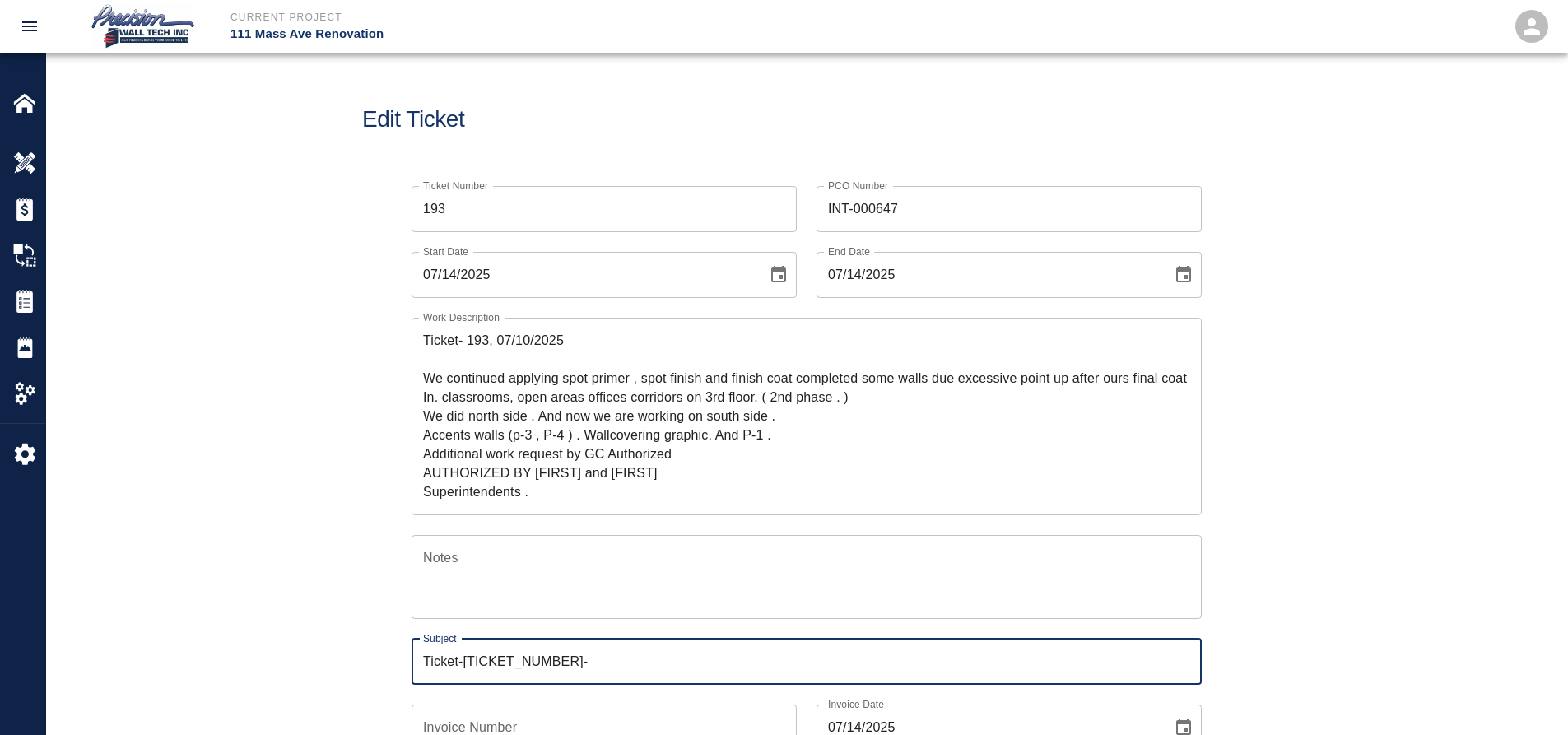 click on "Ticket-193-" at bounding box center [807, 662] 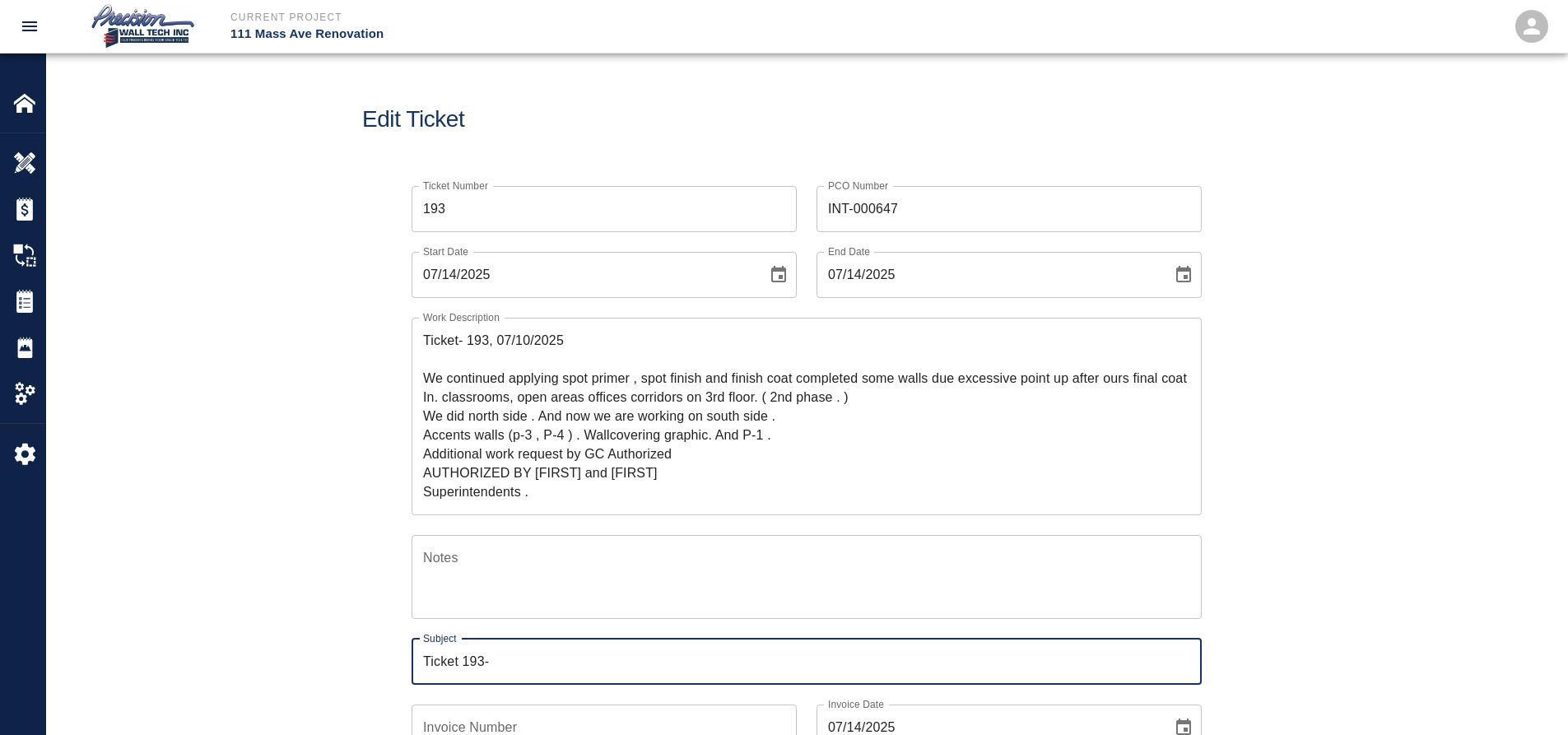 click on "Ticket 193-" at bounding box center [807, 662] 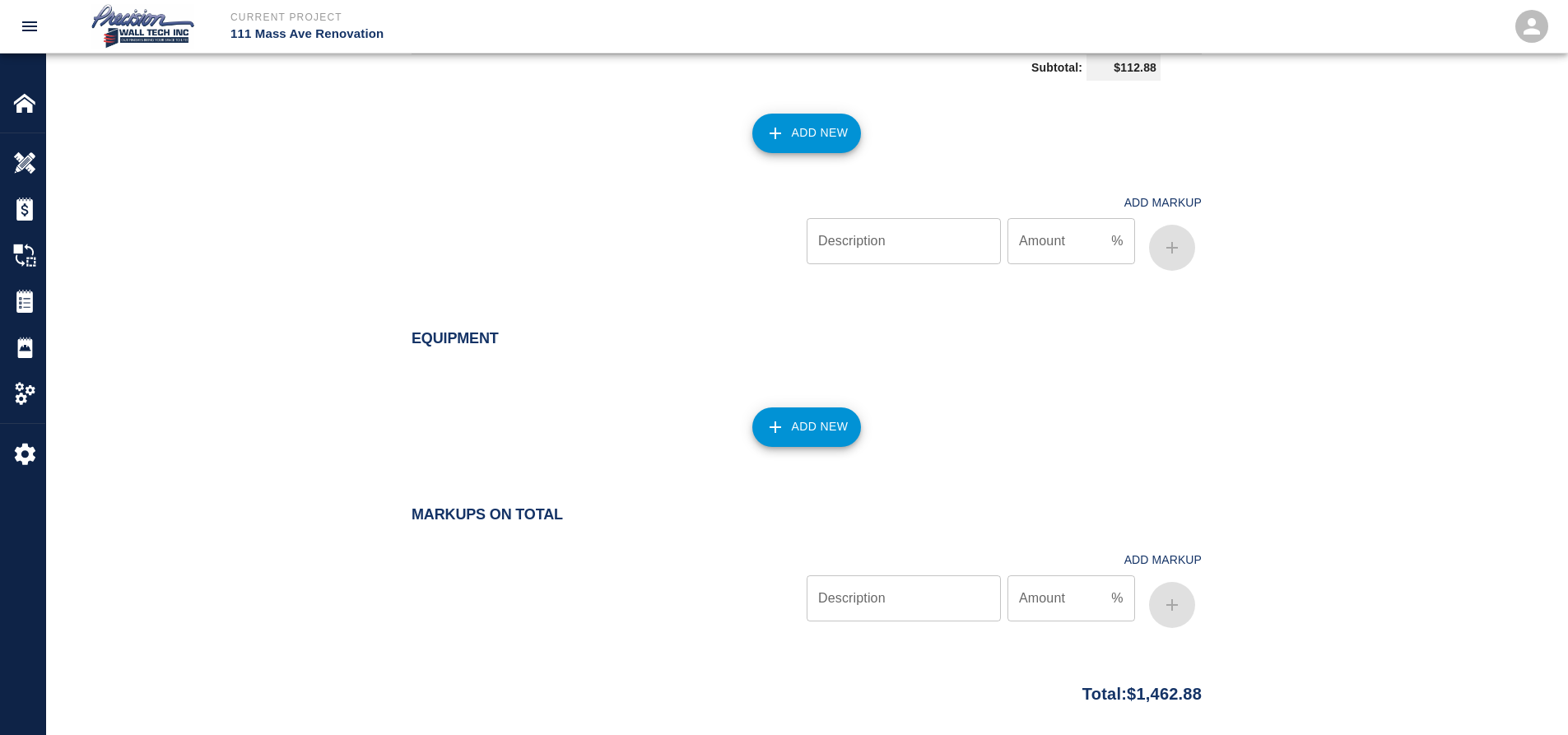 scroll, scrollTop: 1820, scrollLeft: 0, axis: vertical 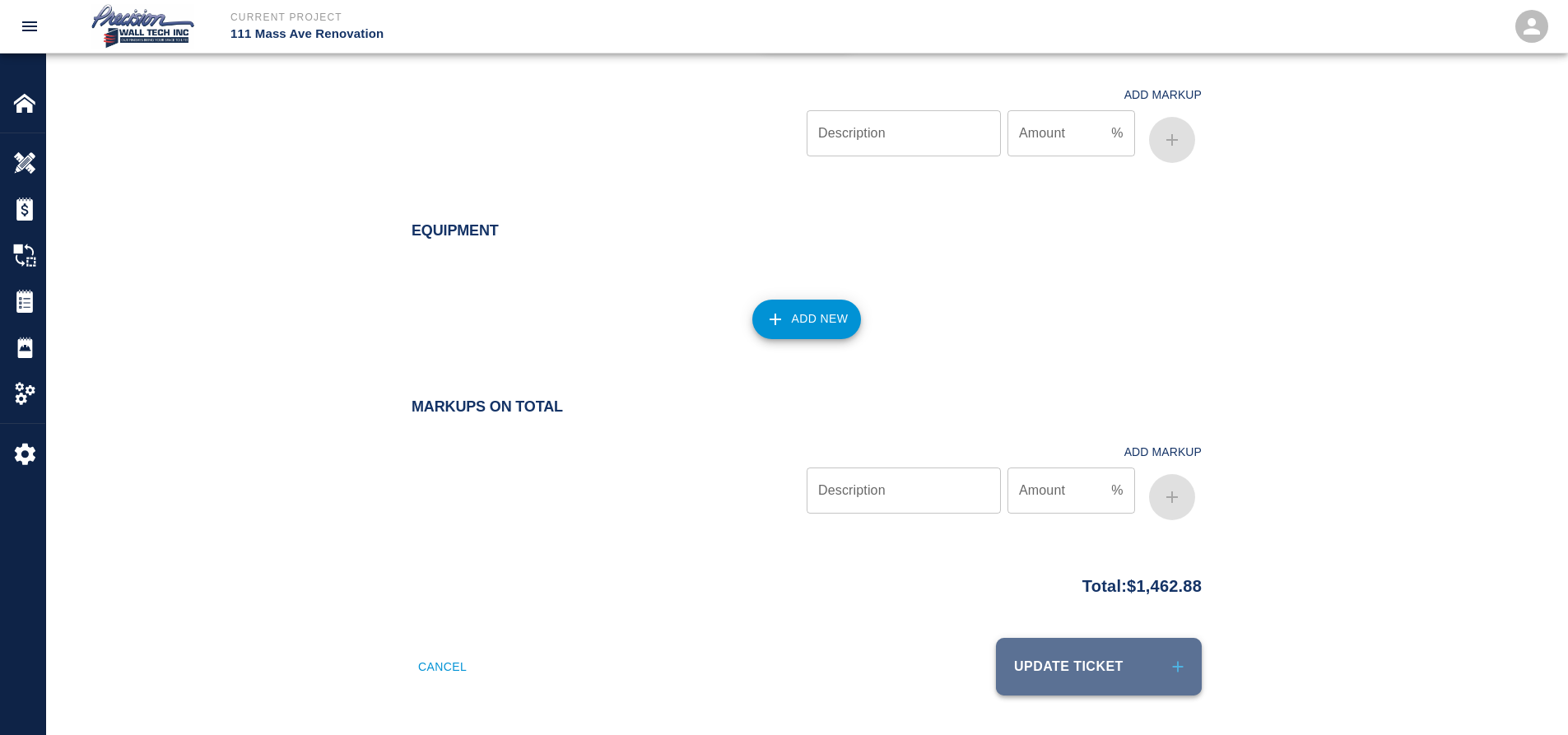 click on "Update Ticket" at bounding box center [1099, 667] 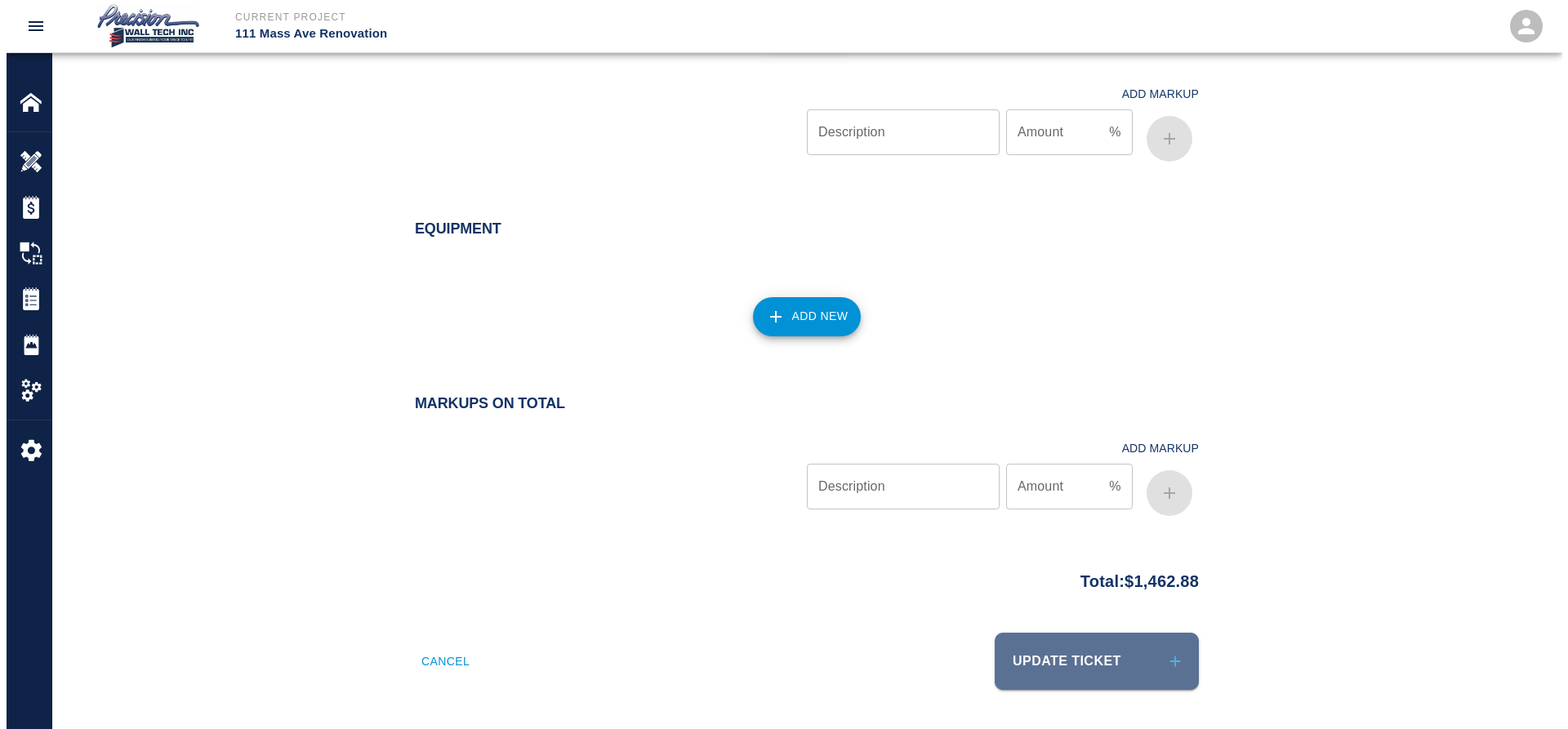 scroll, scrollTop: 0, scrollLeft: 0, axis: both 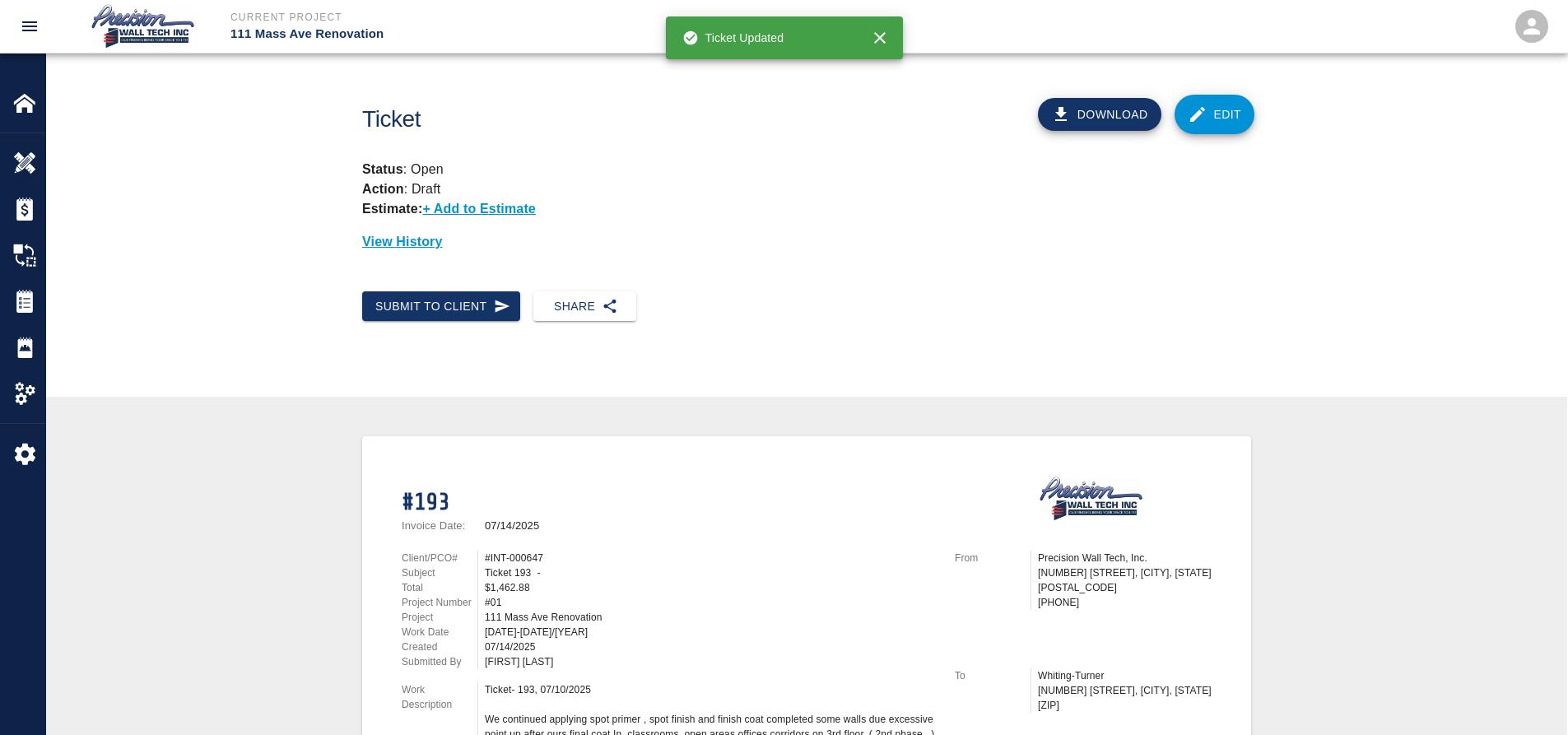 drag, startPoint x: 79, startPoint y: 100, endPoint x: 62, endPoint y: 100, distance: 17 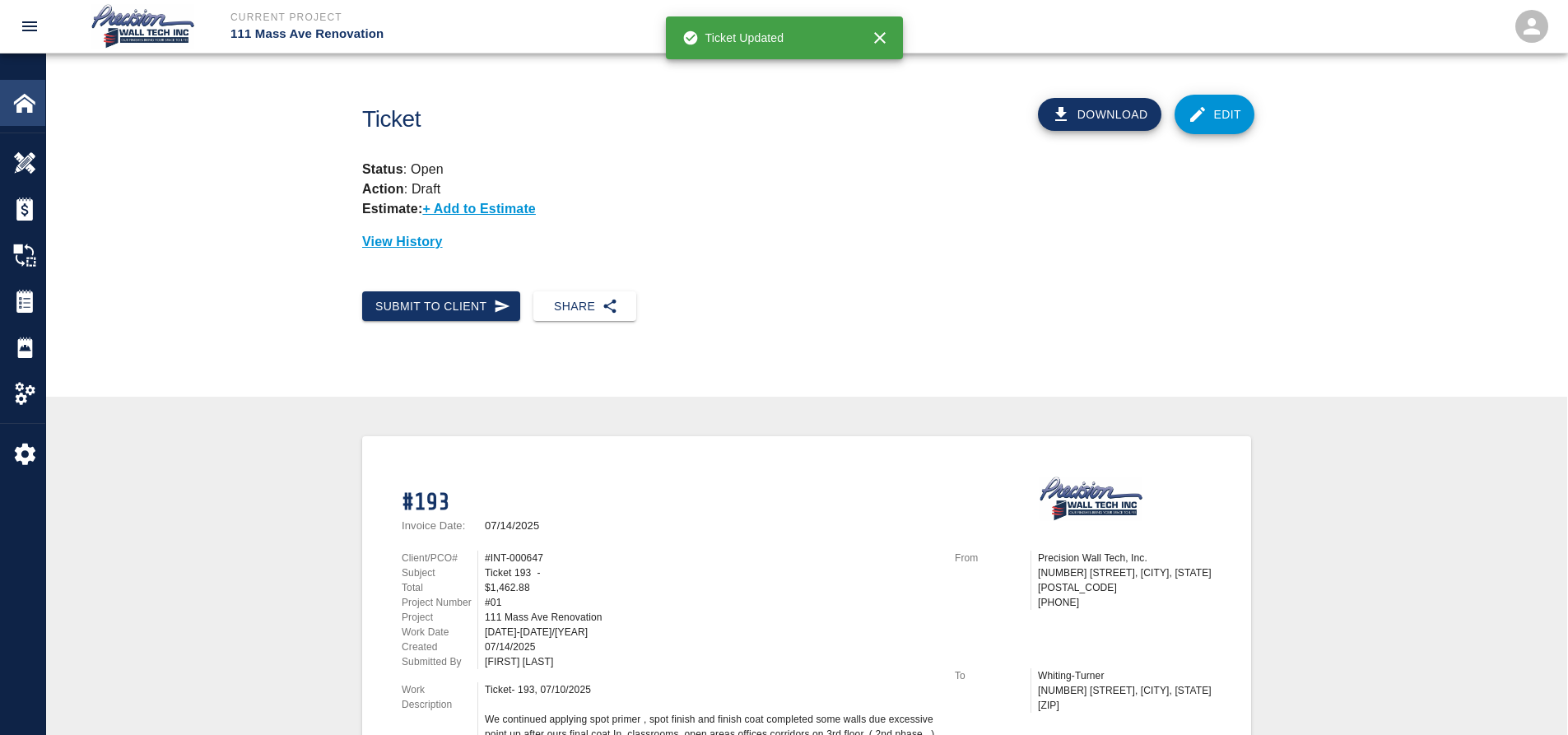 click on "Home" at bounding box center (22, 103) 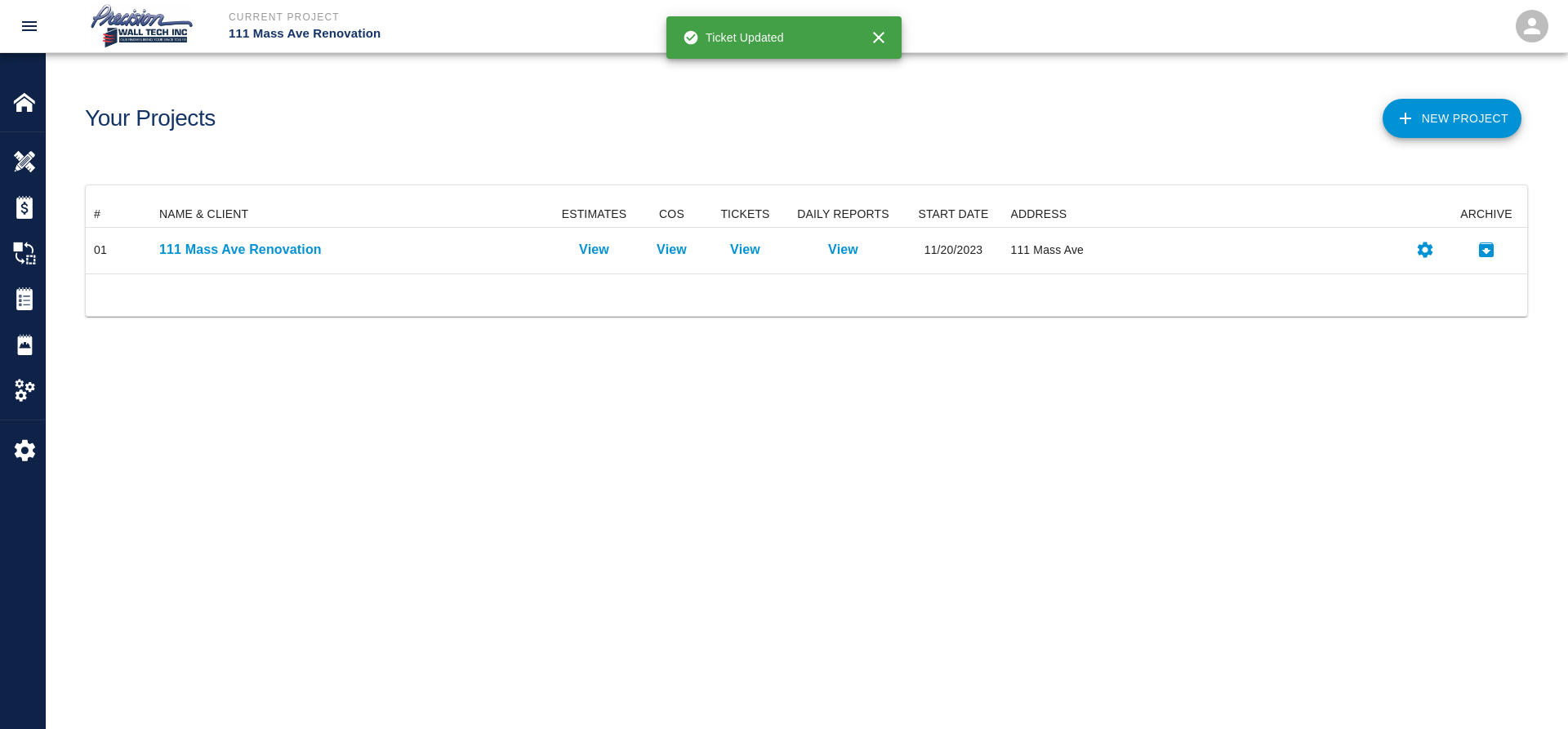 scroll, scrollTop: 13, scrollLeft: 13, axis: both 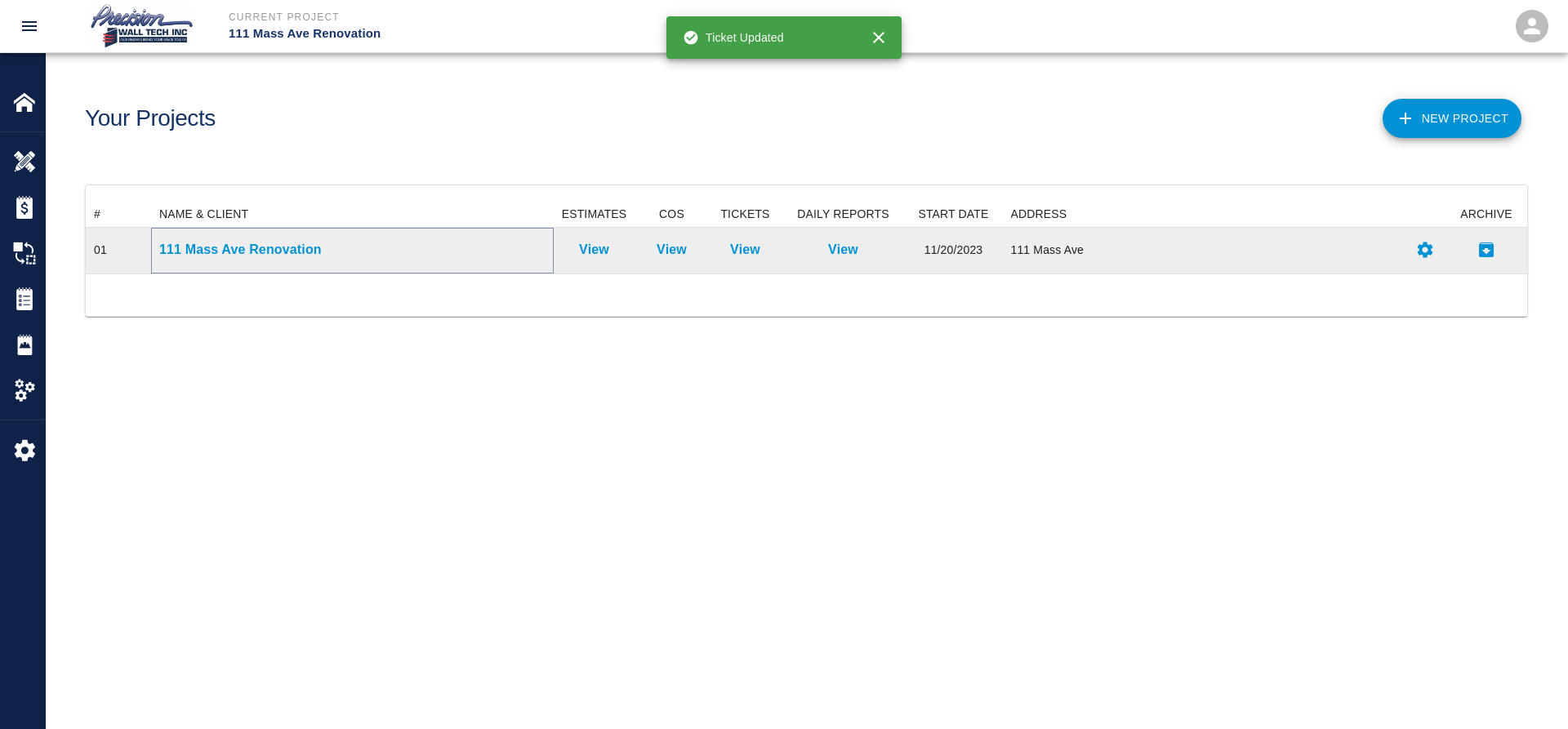 click on "111 Mass Ave Renovation" at bounding box center [352, 250] 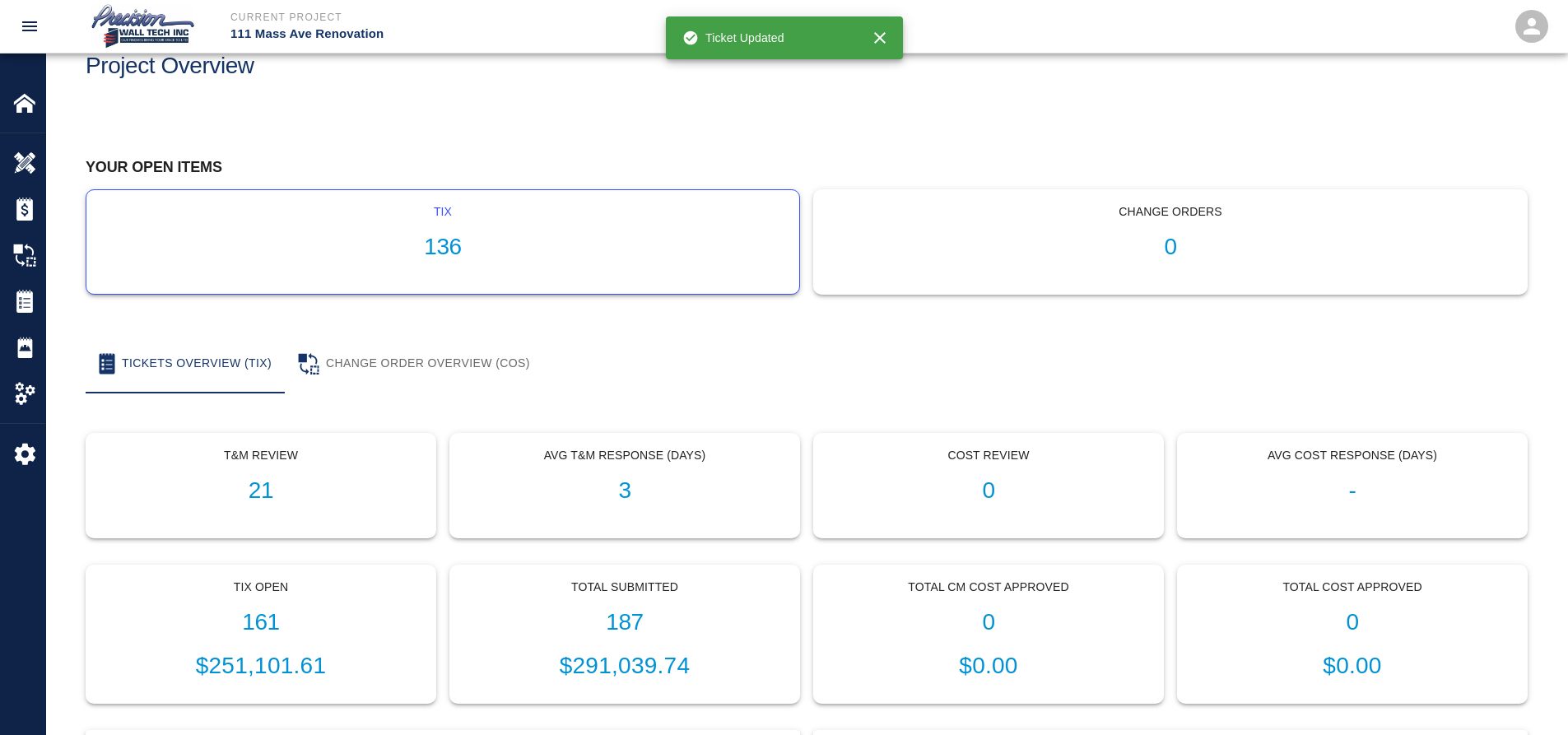 scroll, scrollTop: 82, scrollLeft: 0, axis: vertical 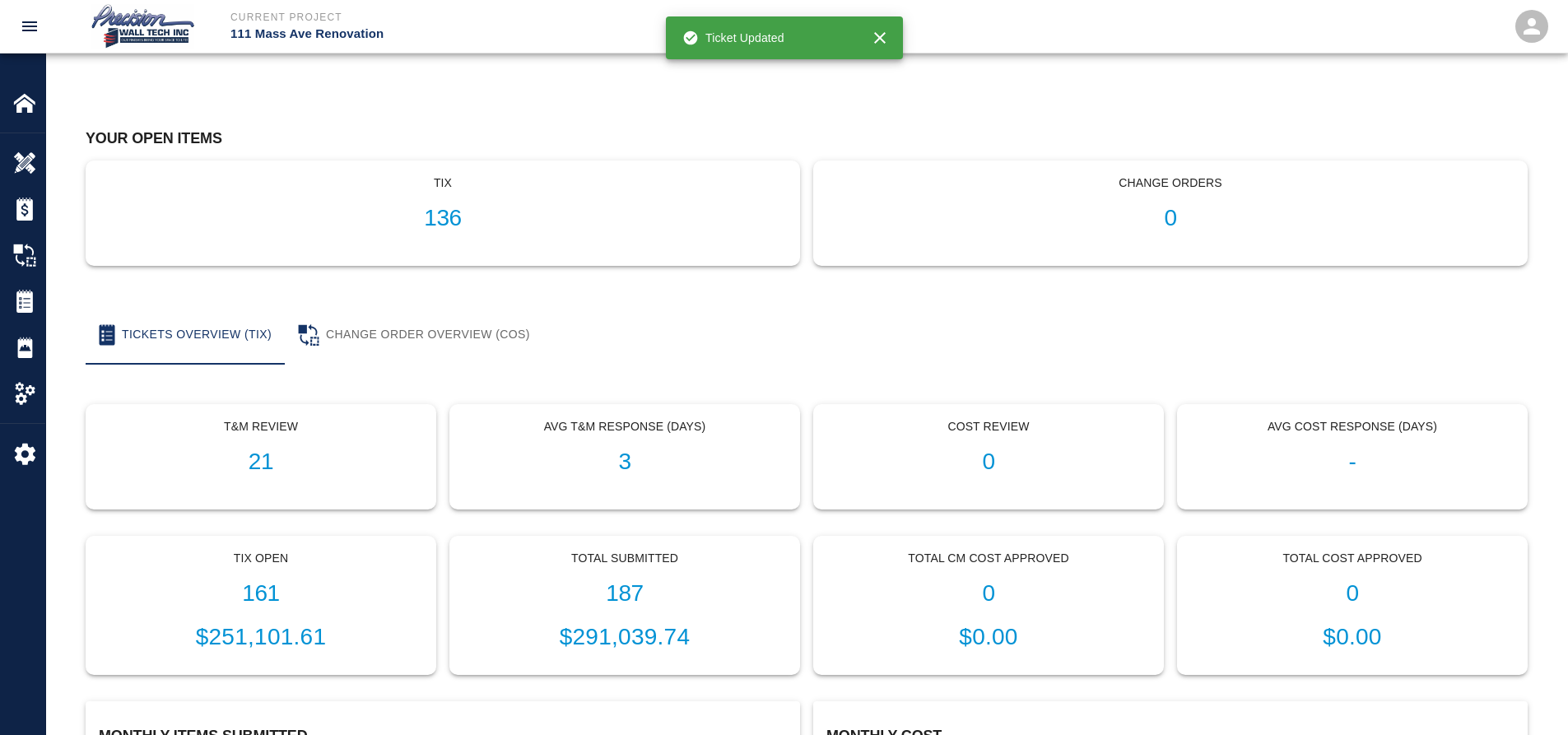 click on "tix 136" at bounding box center (436, 207) 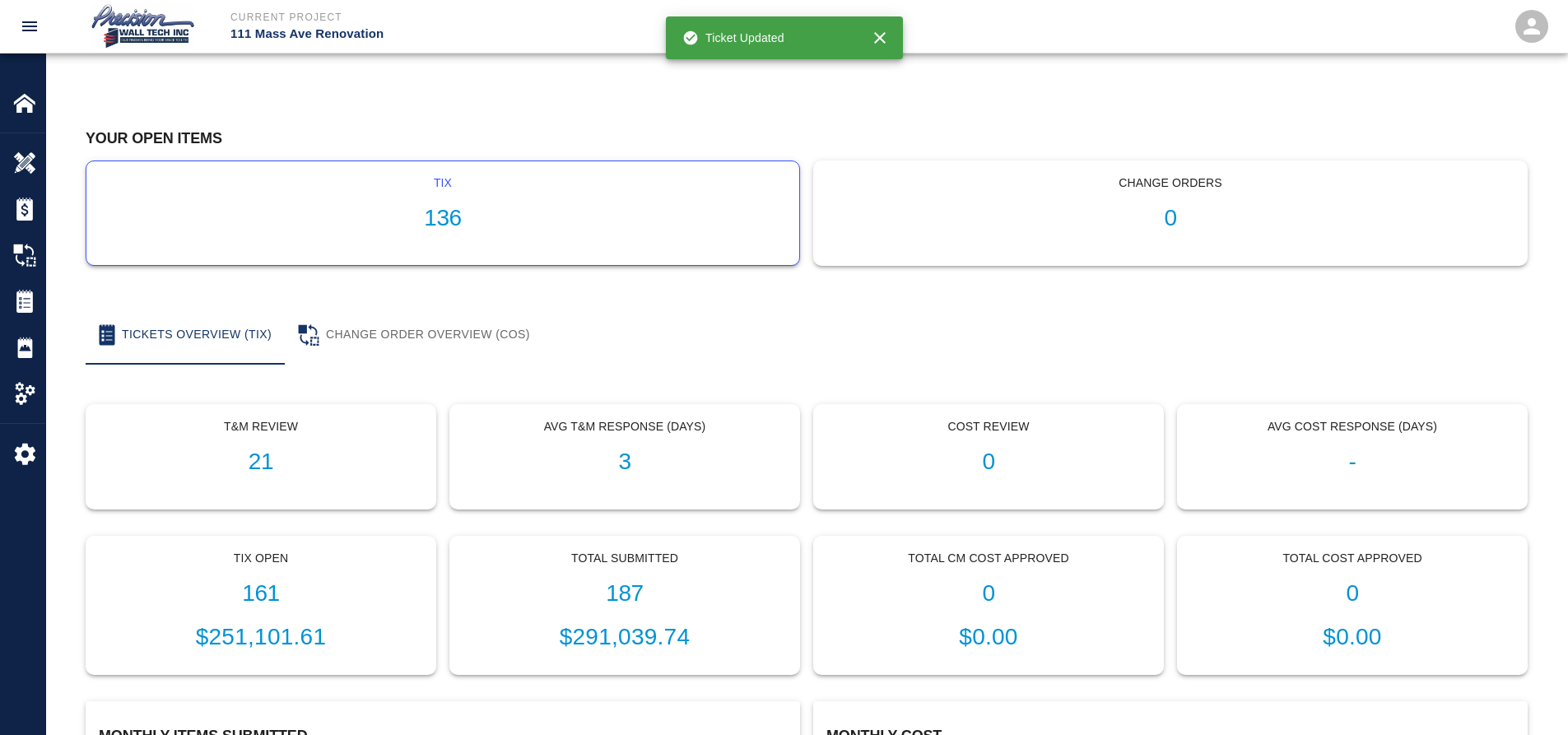 click on "tix 136" at bounding box center [443, 213] 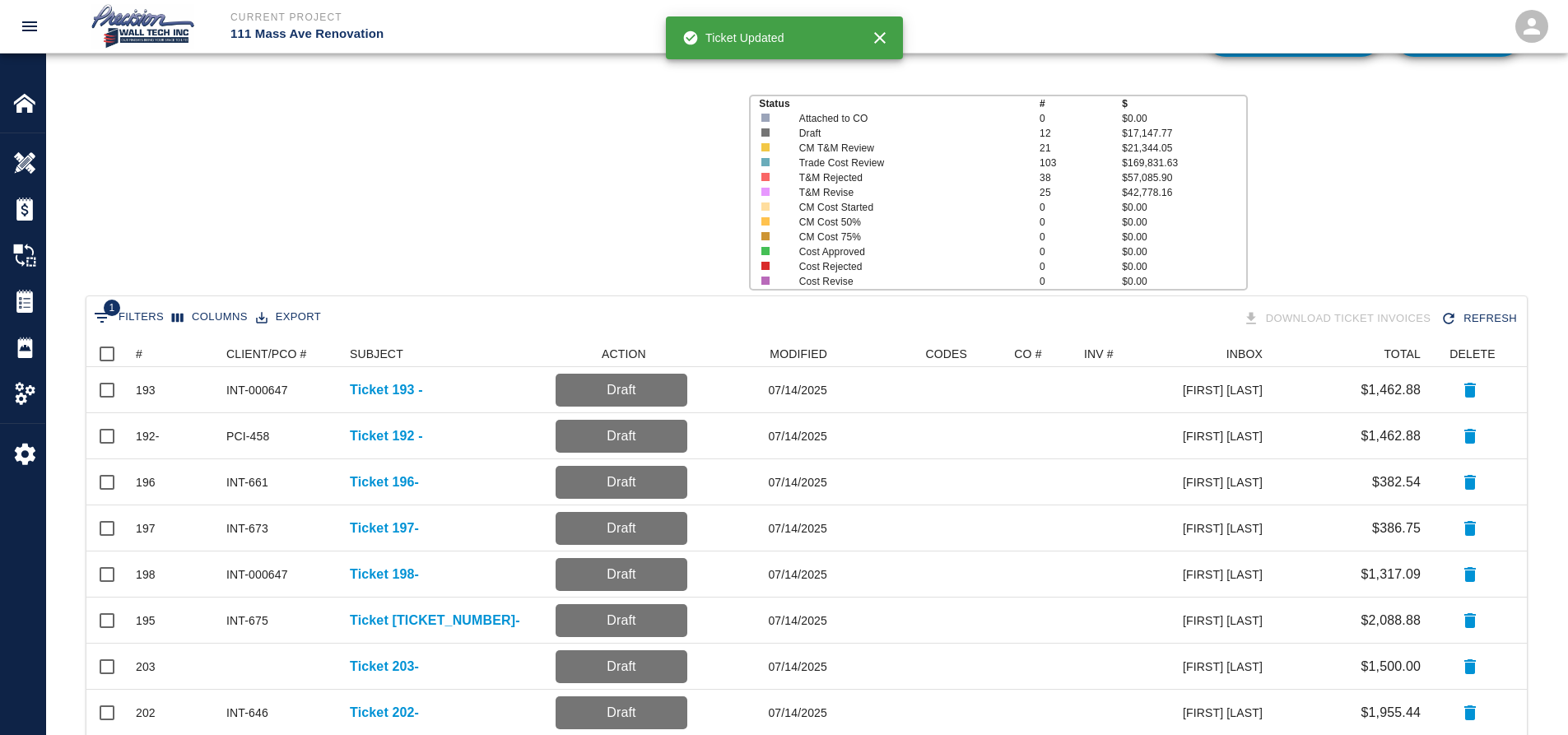 scroll, scrollTop: 0, scrollLeft: 0, axis: both 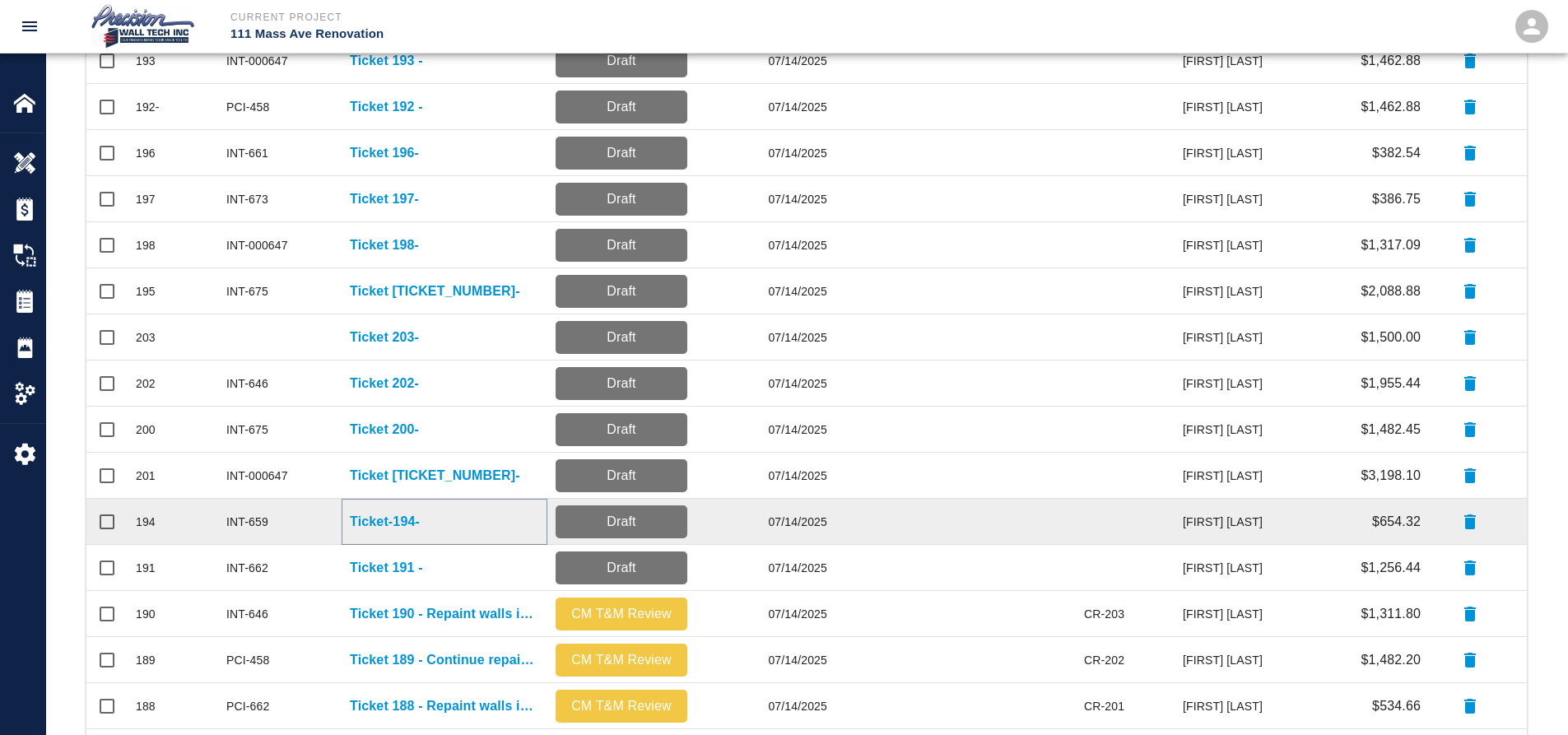 click on "Ticket-194-" at bounding box center [384, 522] 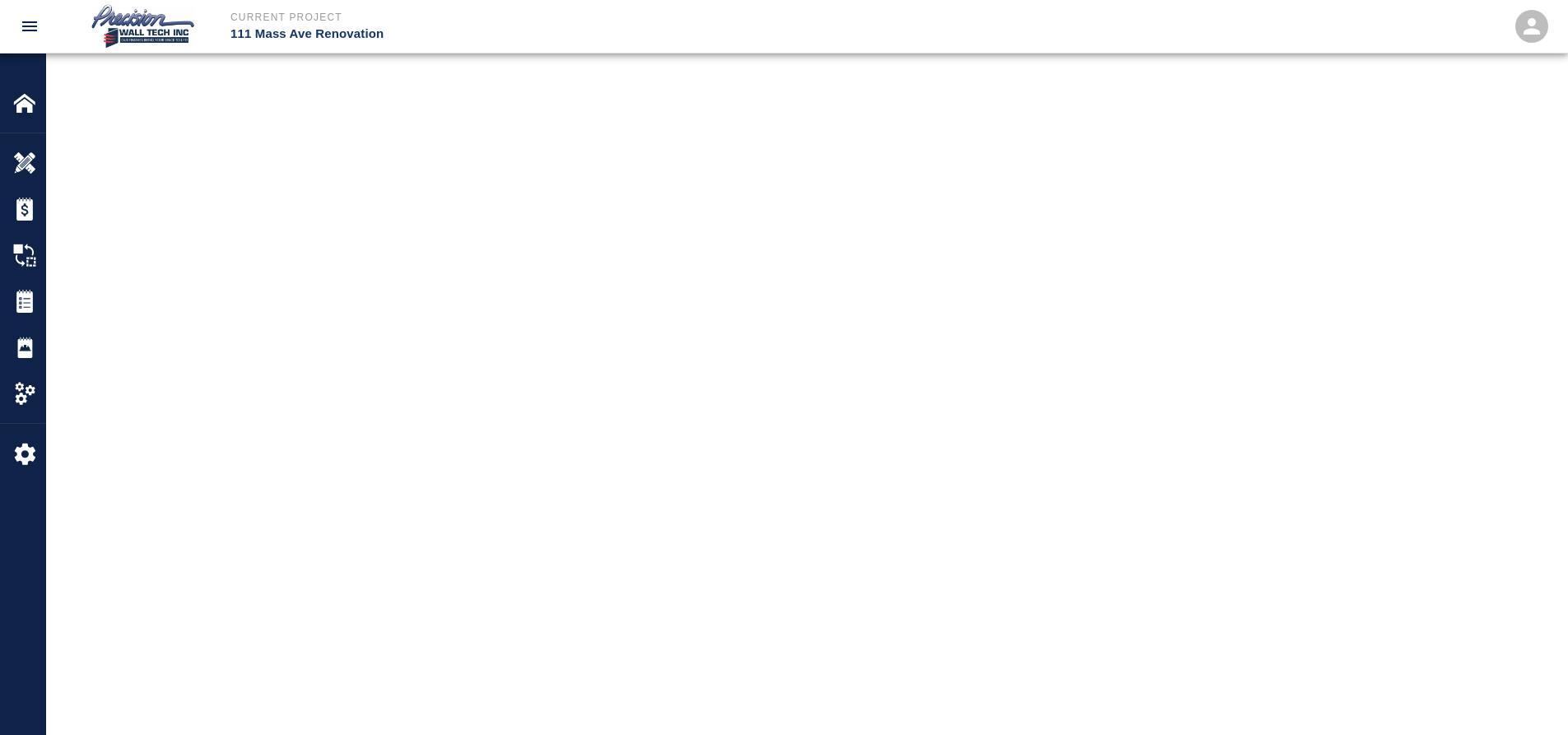 scroll, scrollTop: 0, scrollLeft: 0, axis: both 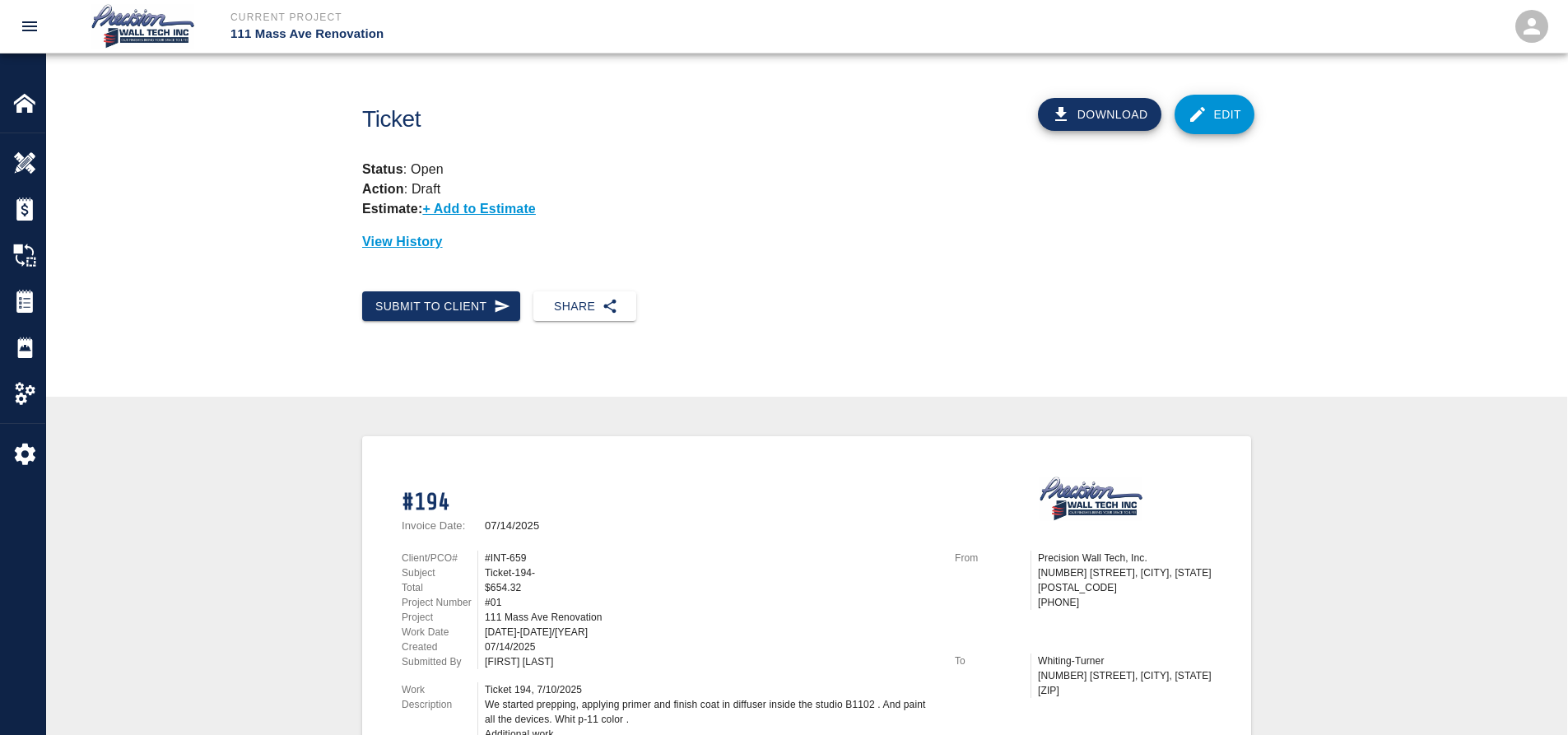 click on "Edit" at bounding box center (1215, 114) 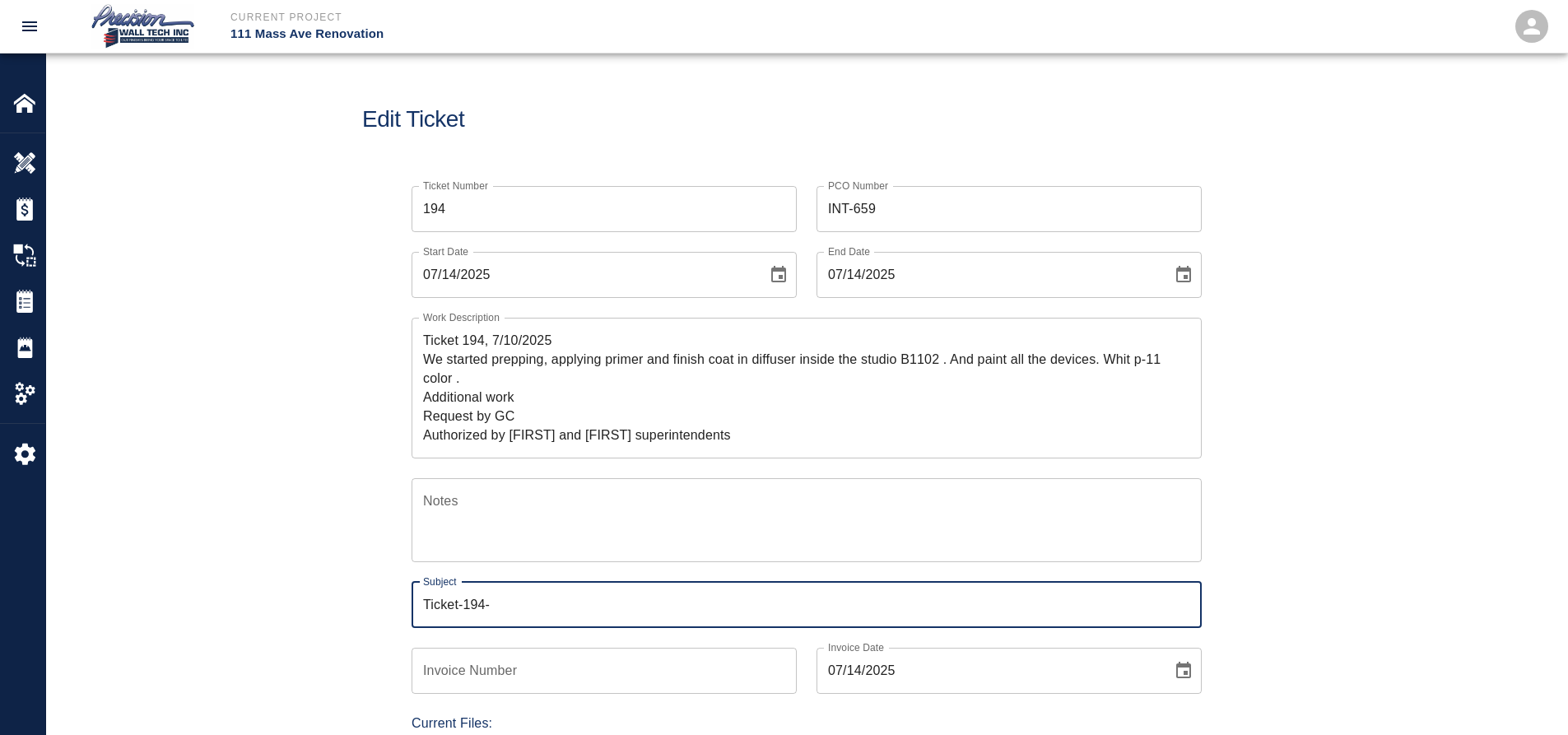 click on "Ticket-194-" at bounding box center (807, 605) 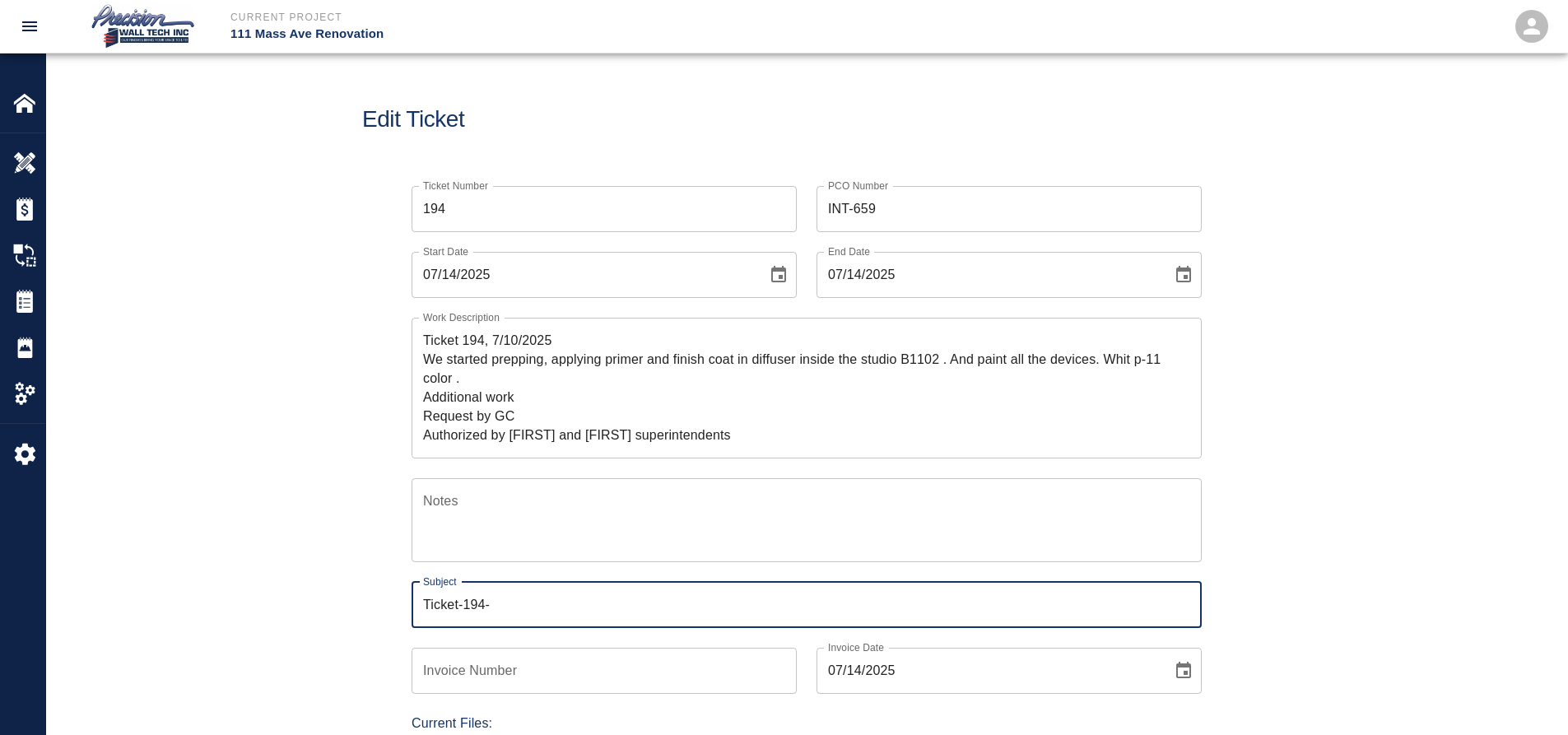 click on "Ticket-194-" at bounding box center [807, 605] 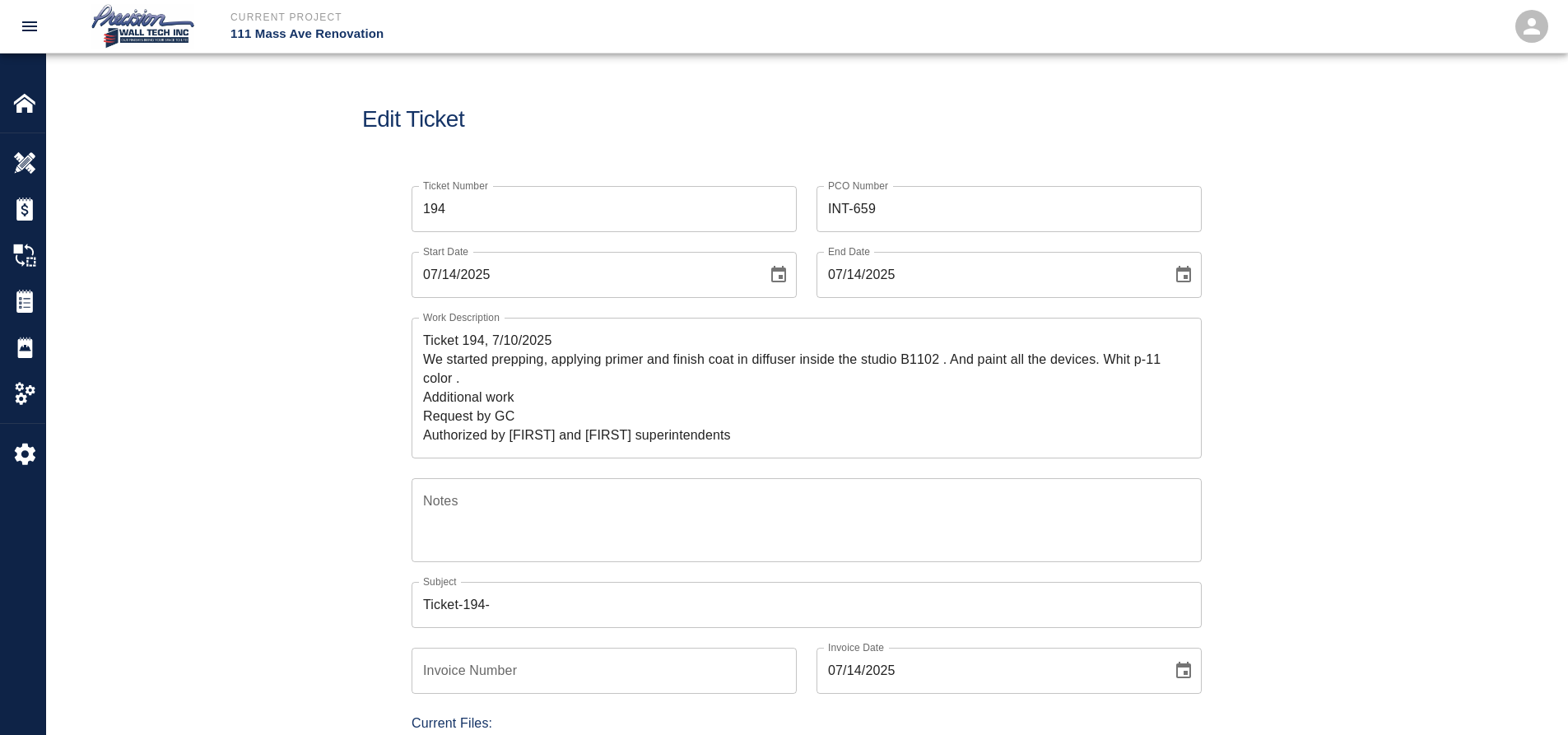 click on "Ticket-194-" at bounding box center [807, 605] 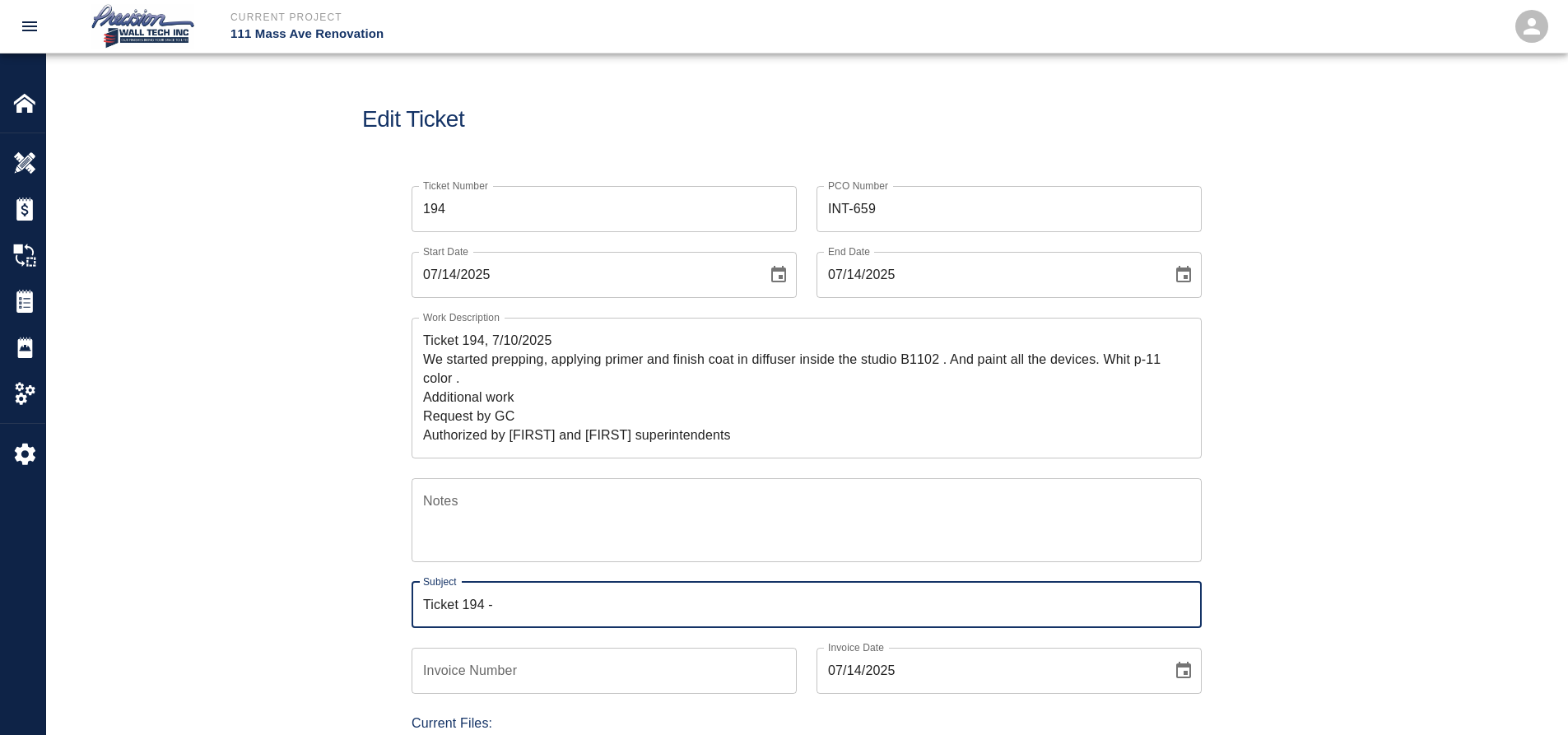 click on "Ticket 194 -" at bounding box center (807, 605) 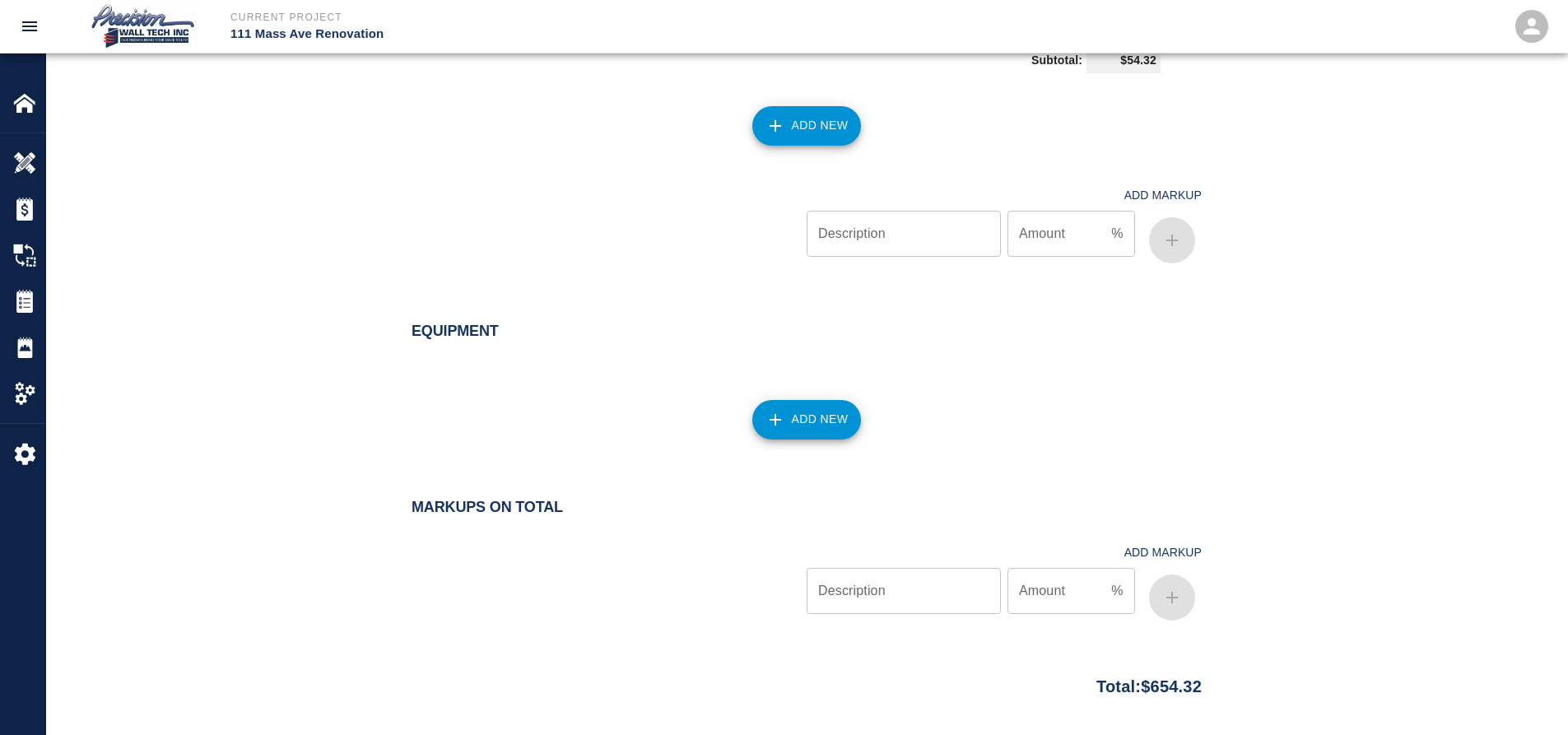 scroll, scrollTop: 1763, scrollLeft: 0, axis: vertical 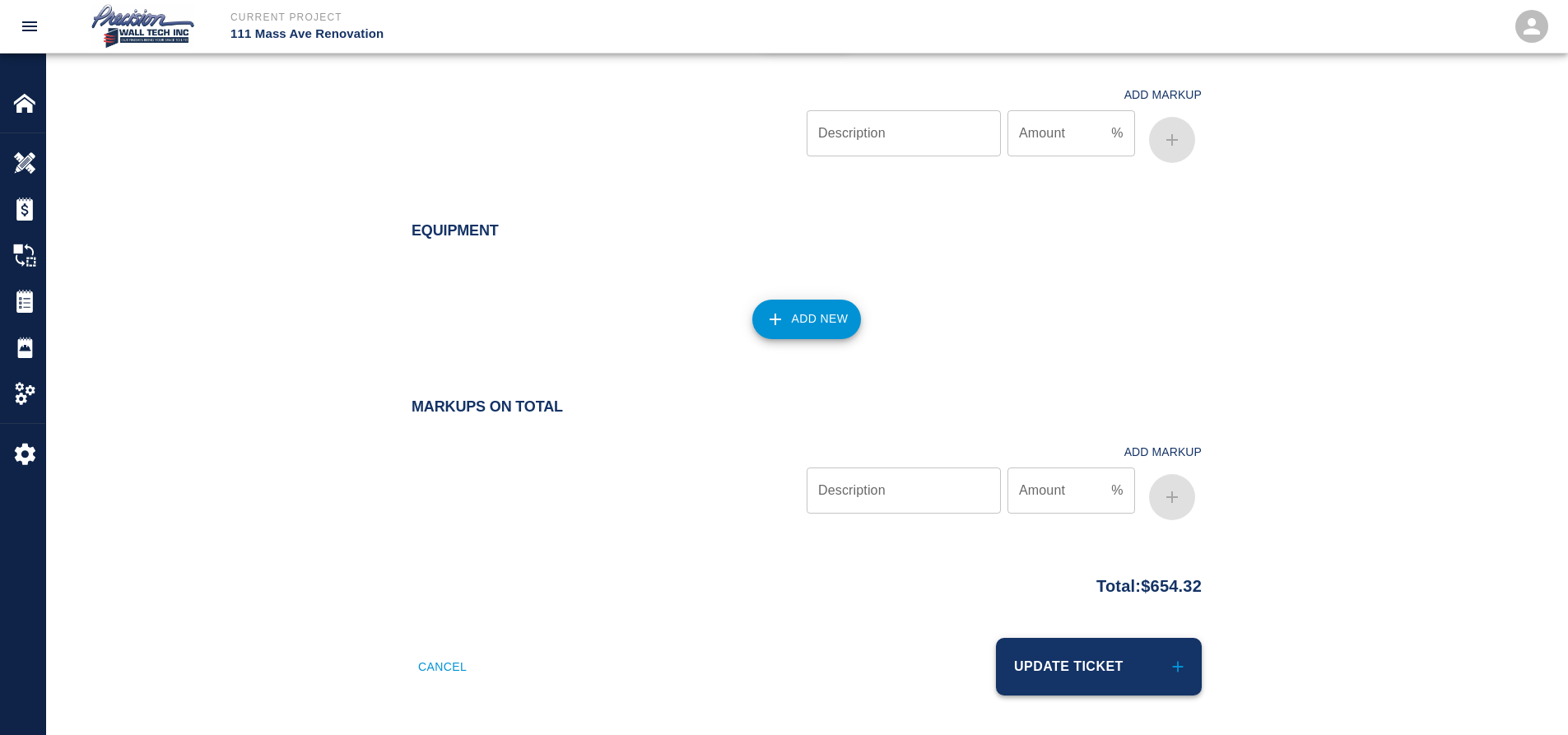 click on "Update Ticket" at bounding box center [1099, 667] 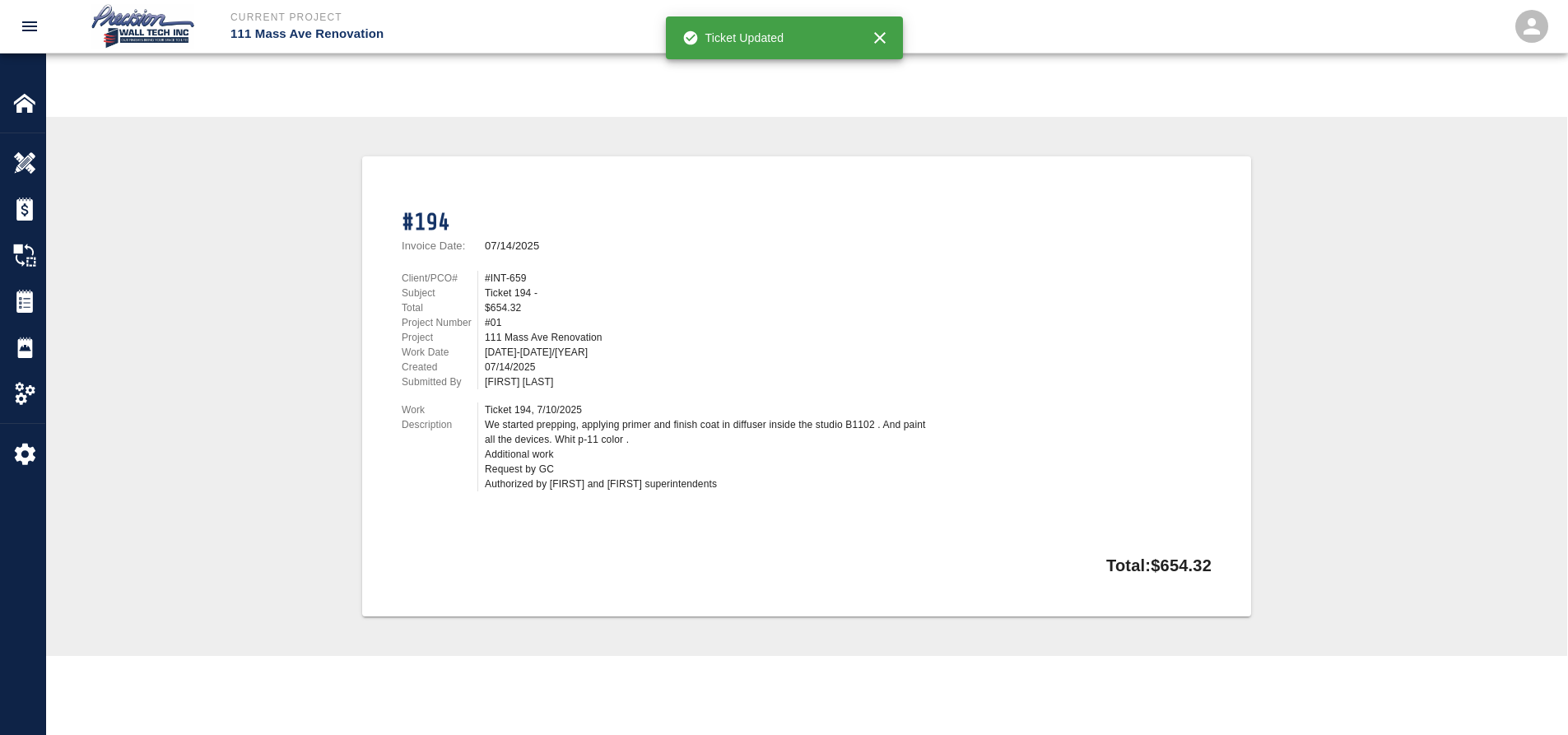 scroll, scrollTop: 0, scrollLeft: 0, axis: both 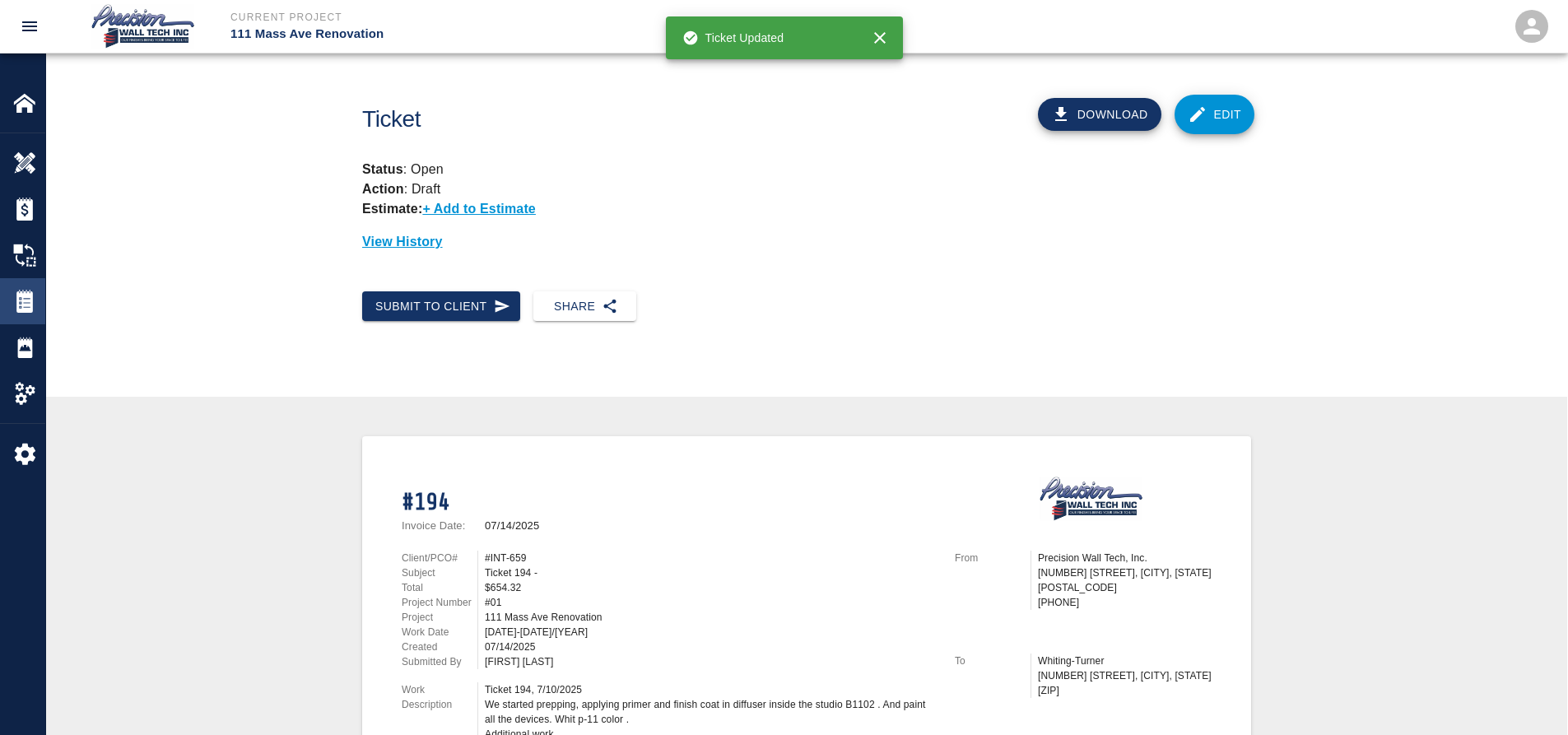 click on "Tickets" at bounding box center [22, 301] 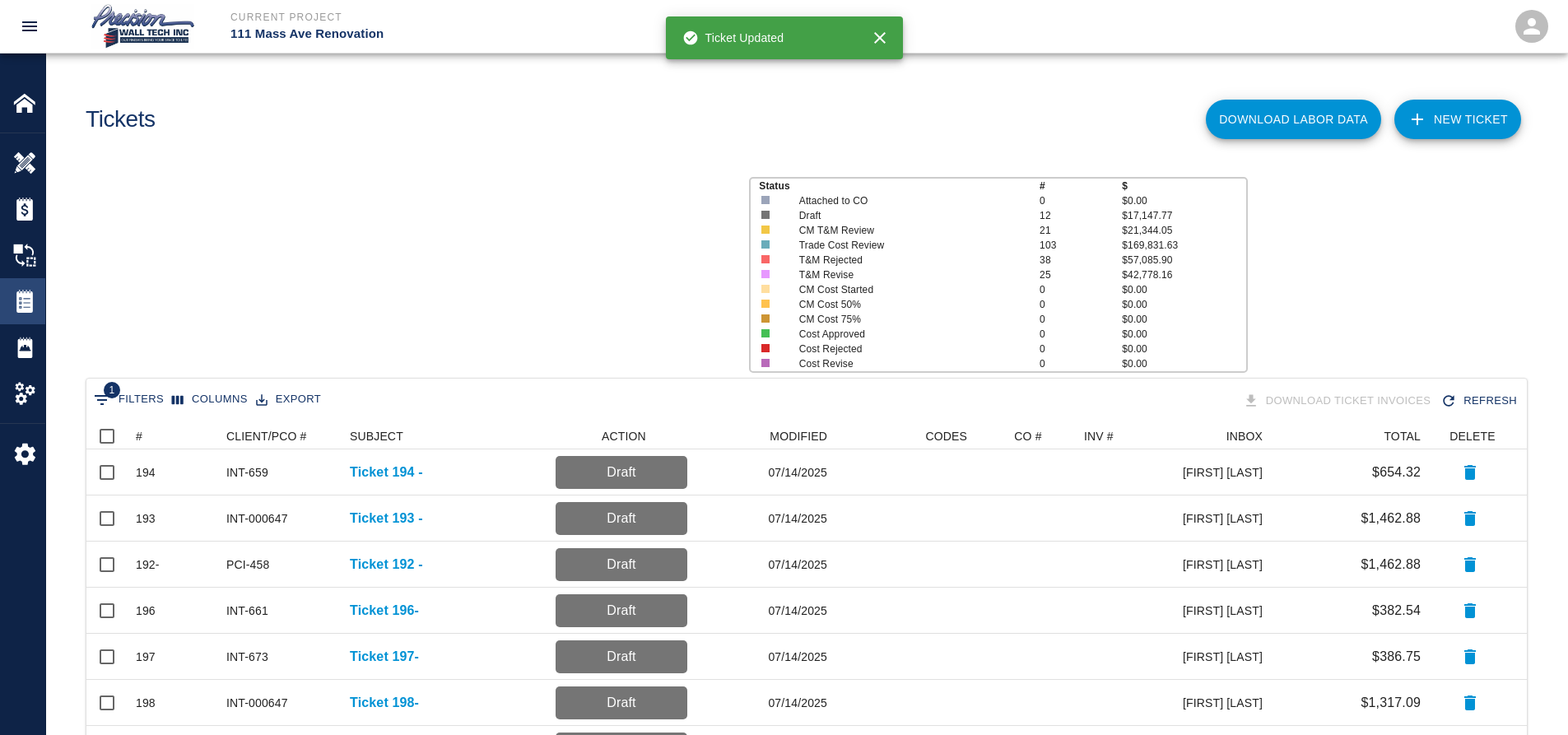 scroll, scrollTop: 13, scrollLeft: 13, axis: both 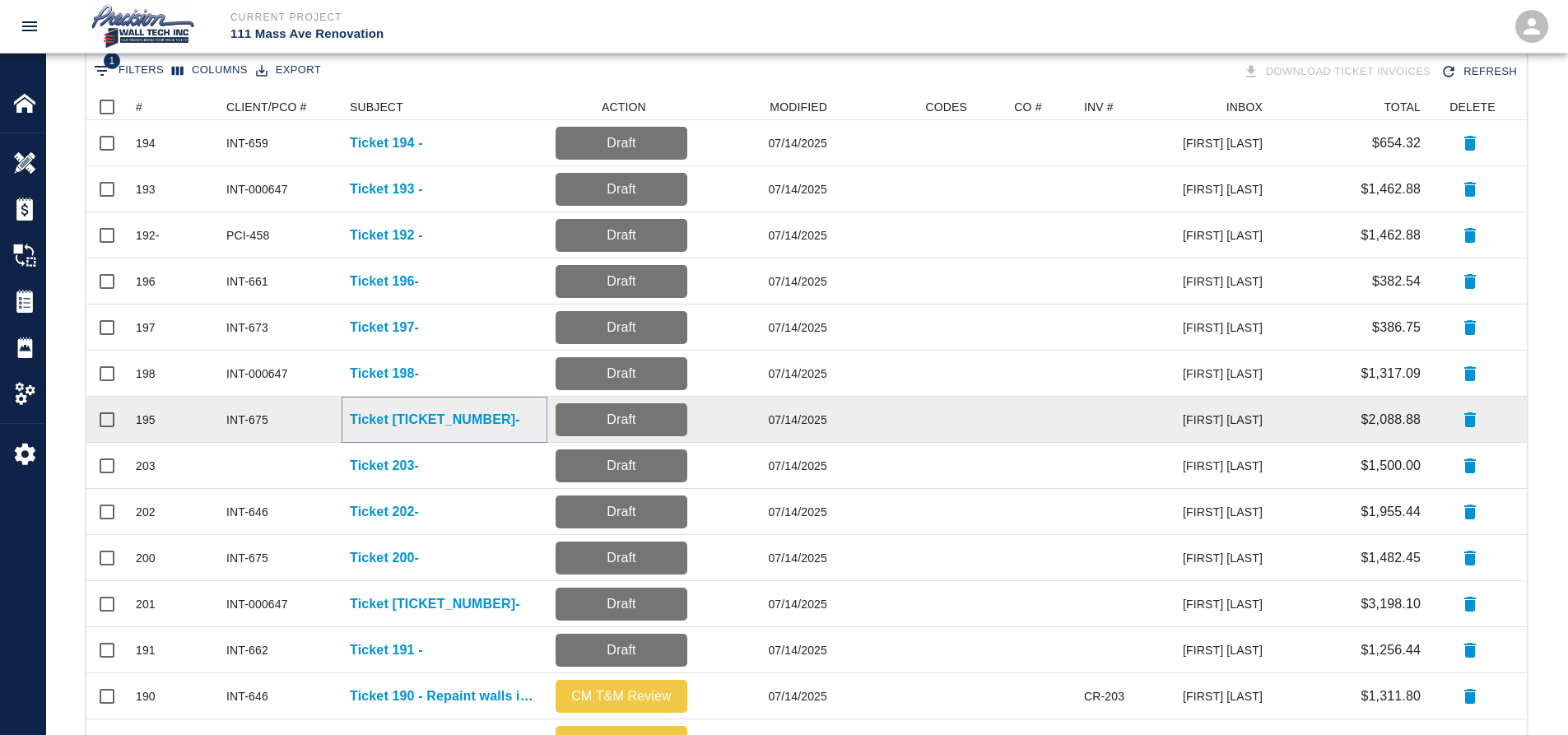 click on "Ticket 195-" at bounding box center [435, 420] 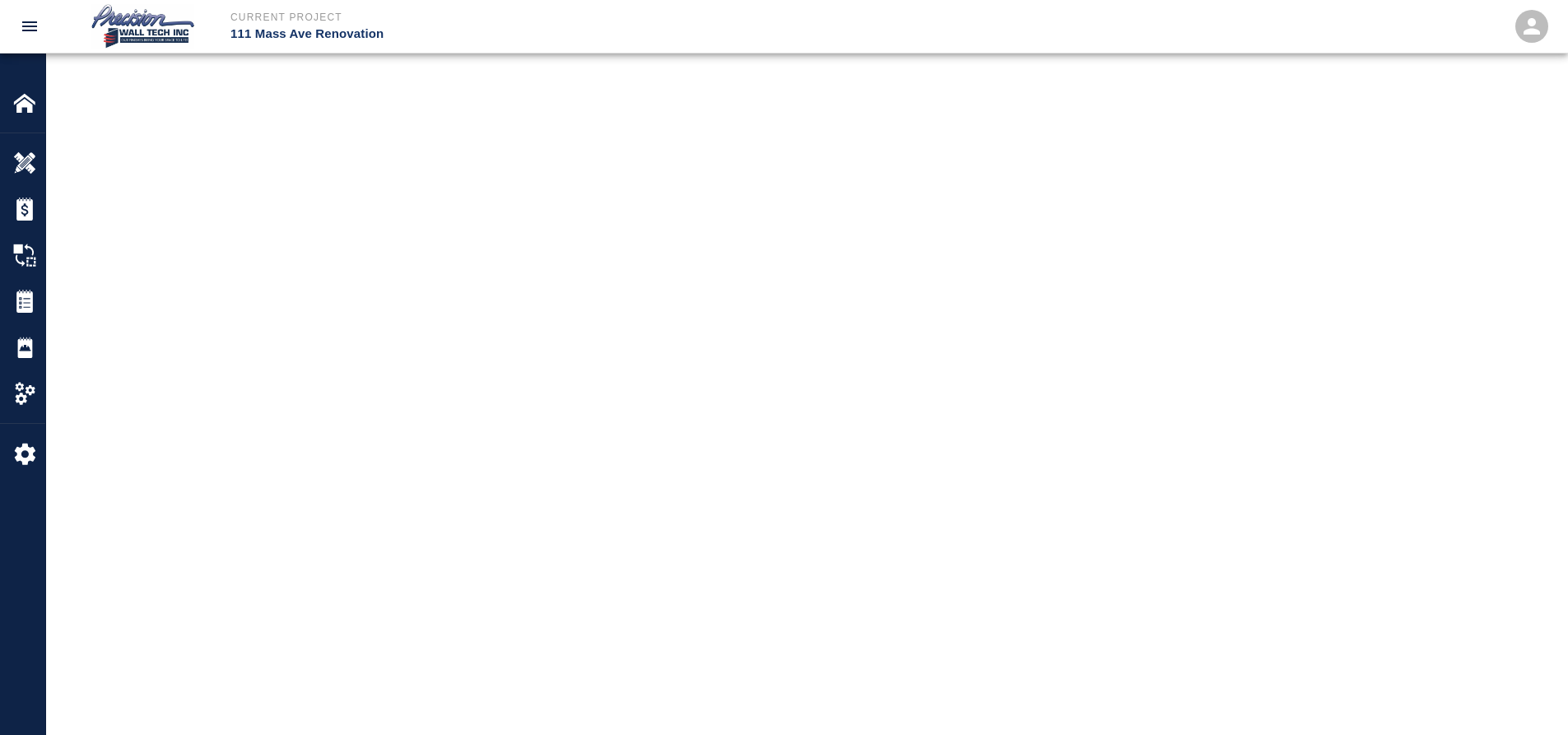 scroll, scrollTop: 0, scrollLeft: 0, axis: both 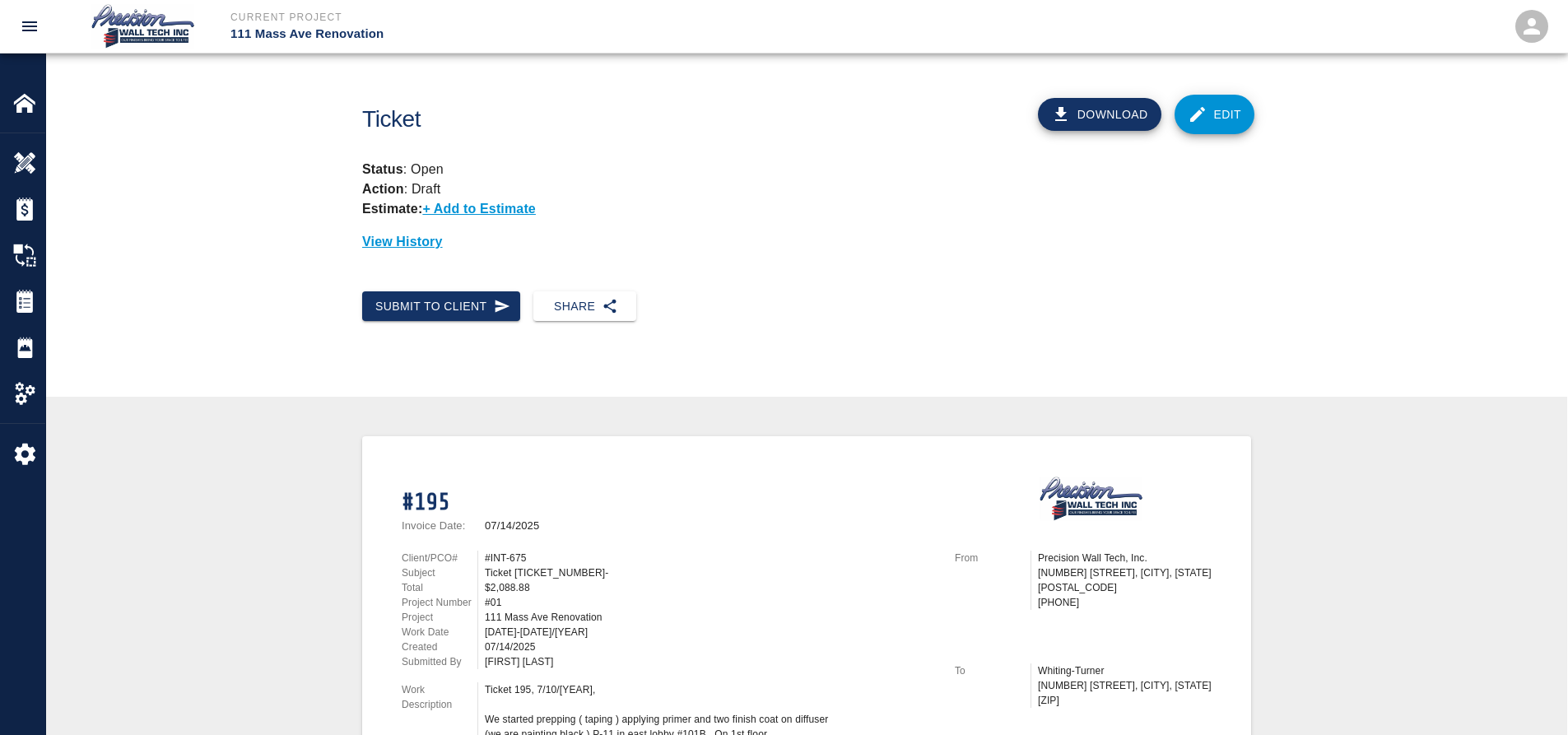 click on "Edit" at bounding box center [1215, 114] 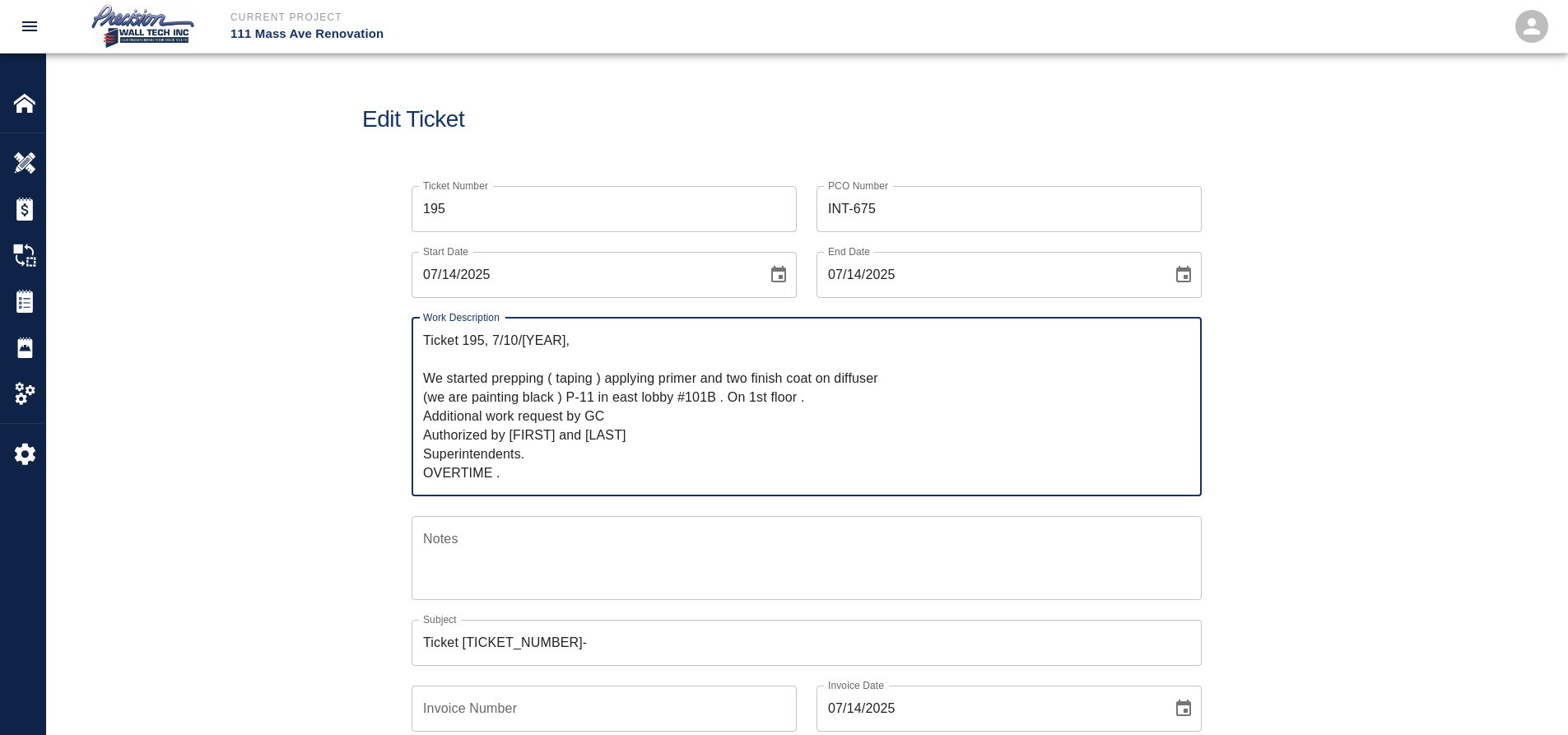 click on "Ticket 195-" at bounding box center [807, 643] 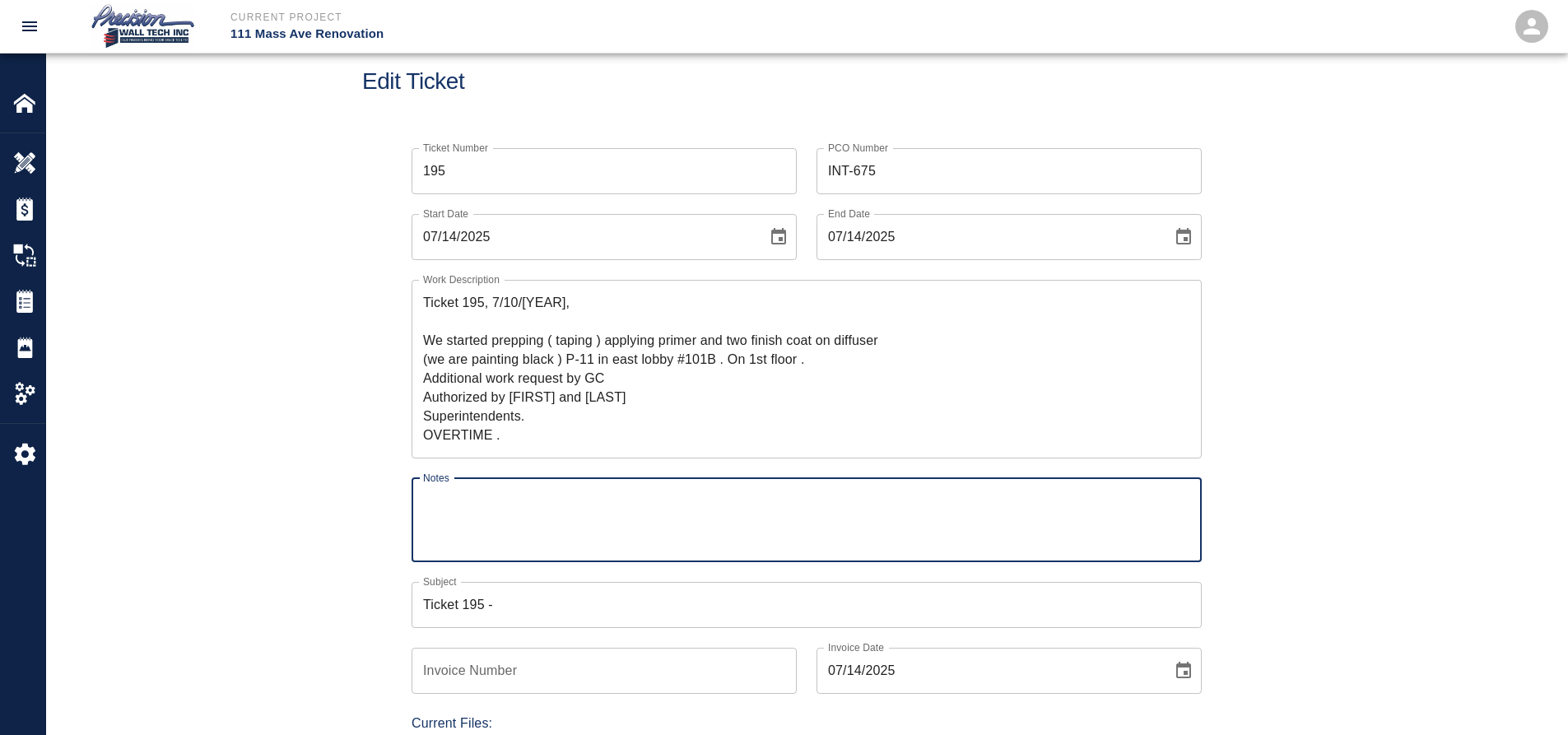 drag, startPoint x: 723, startPoint y: 537, endPoint x: 862, endPoint y: 598, distance: 151.79592 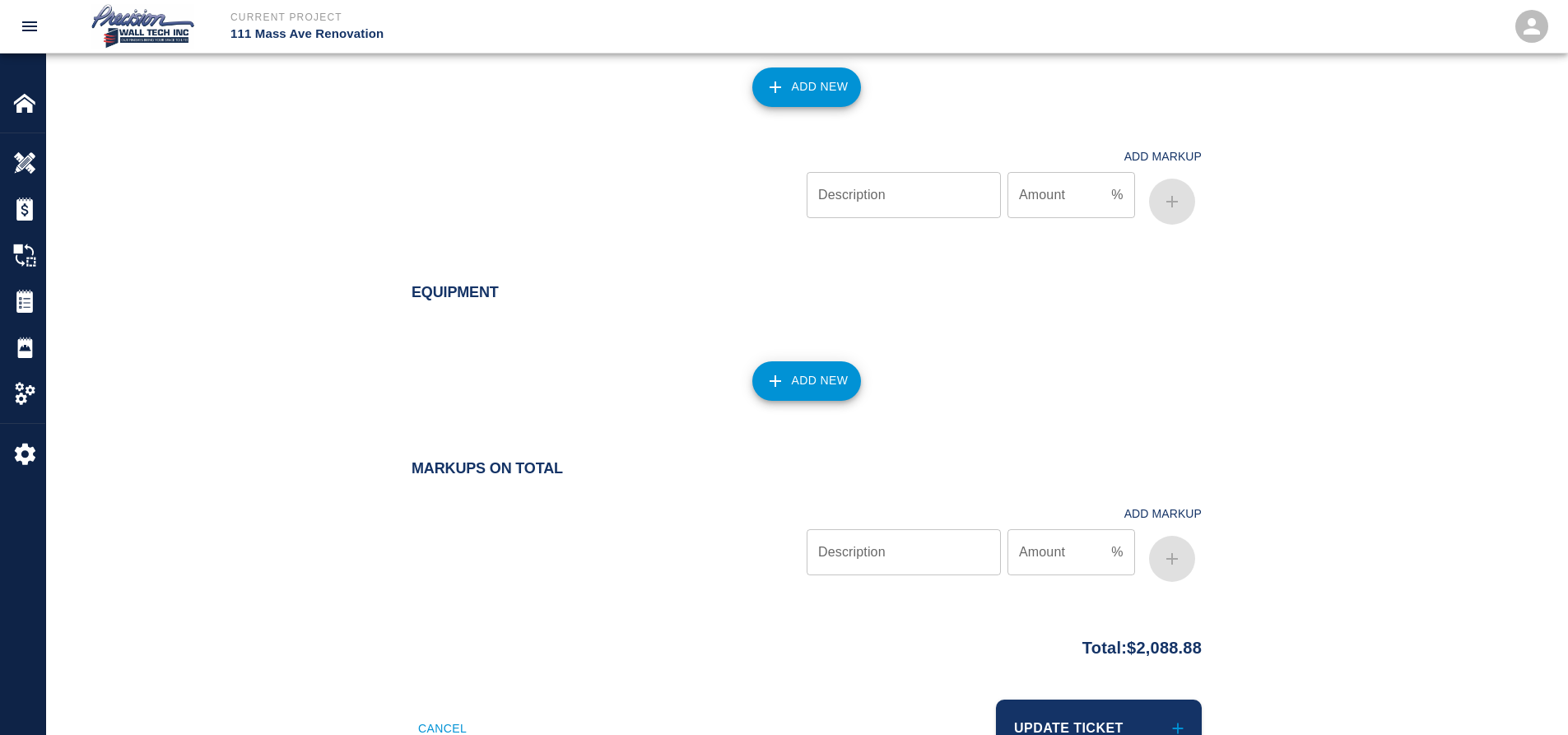 scroll, scrollTop: 1851, scrollLeft: 0, axis: vertical 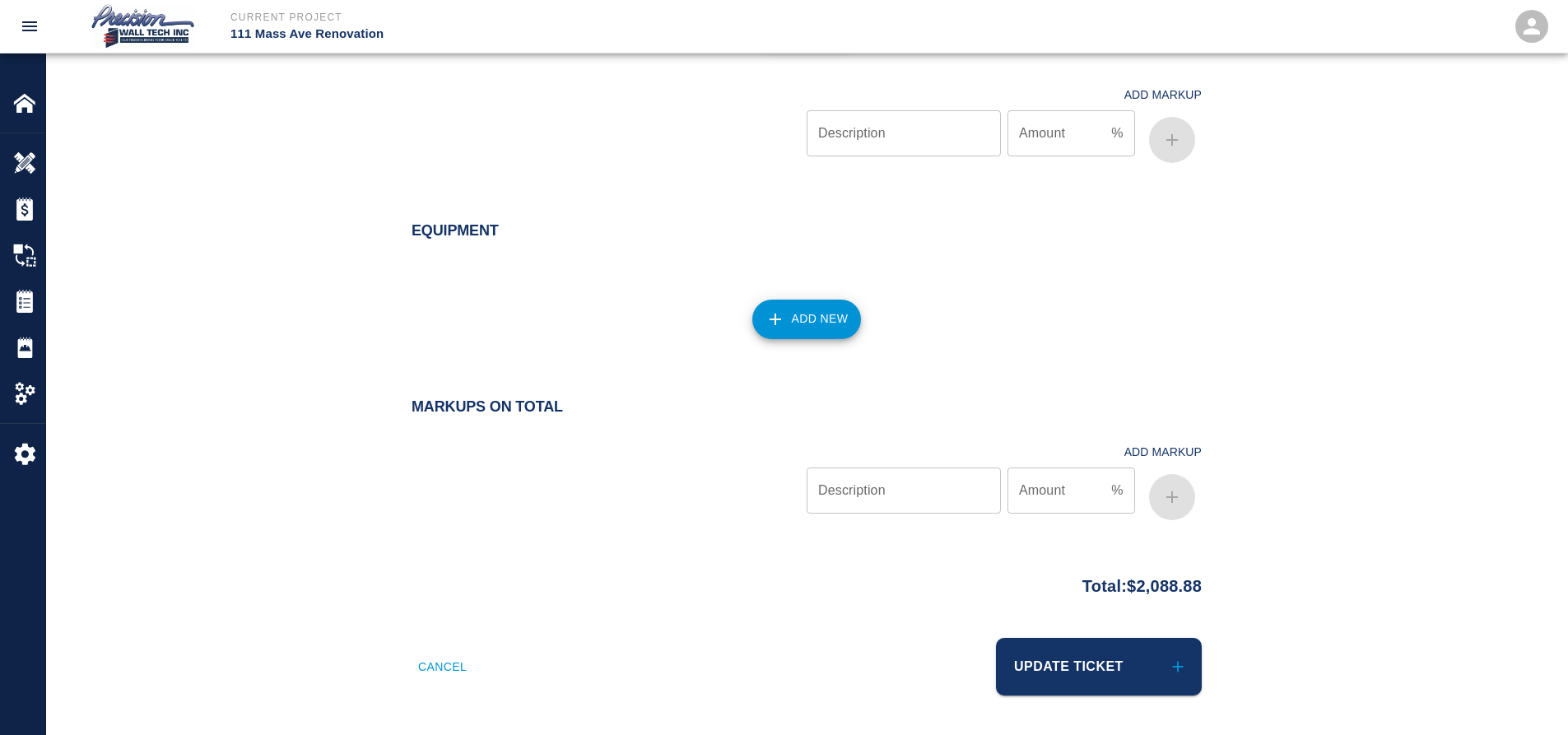 click on "Update Ticket" at bounding box center [1099, 667] 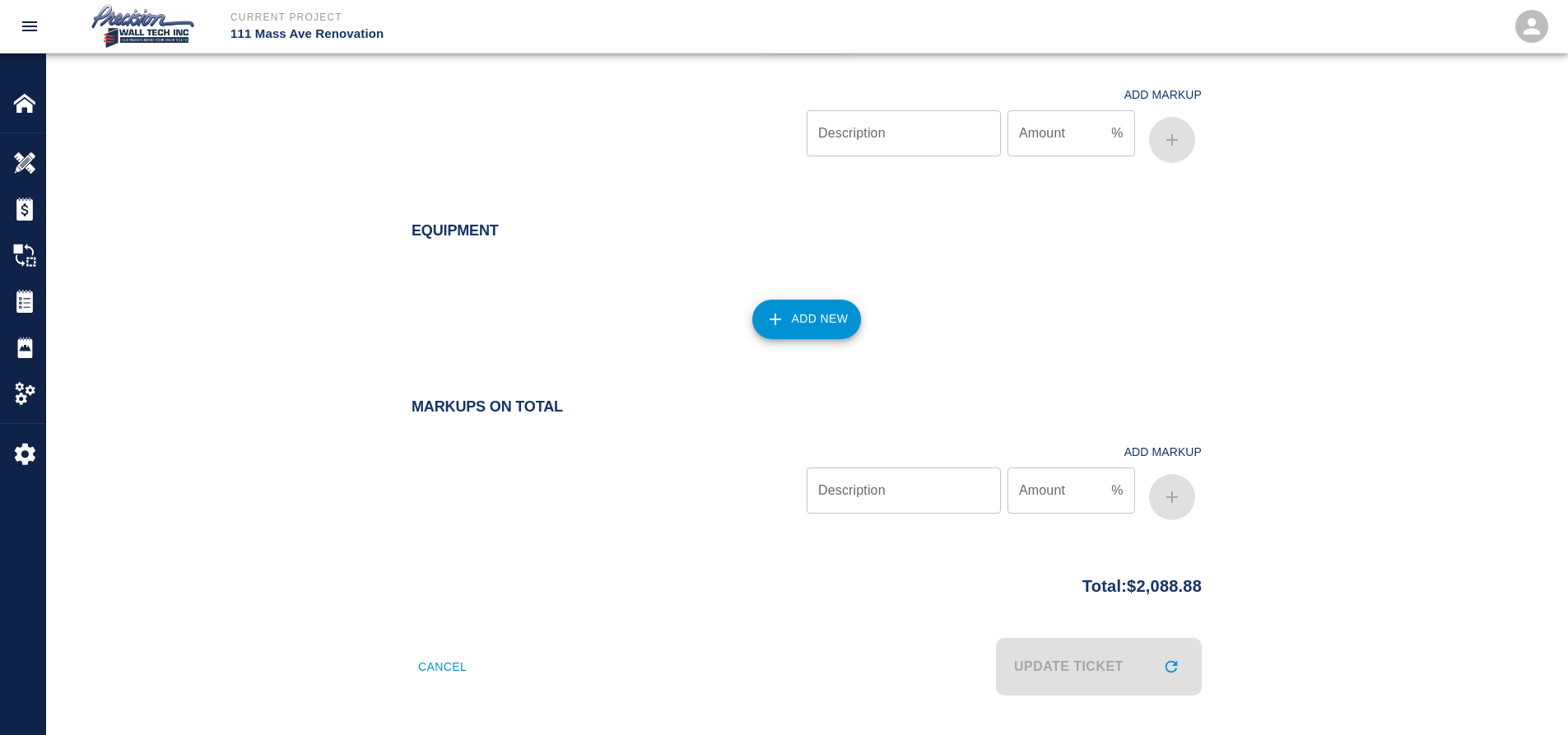 scroll, scrollTop: 0, scrollLeft: 0, axis: both 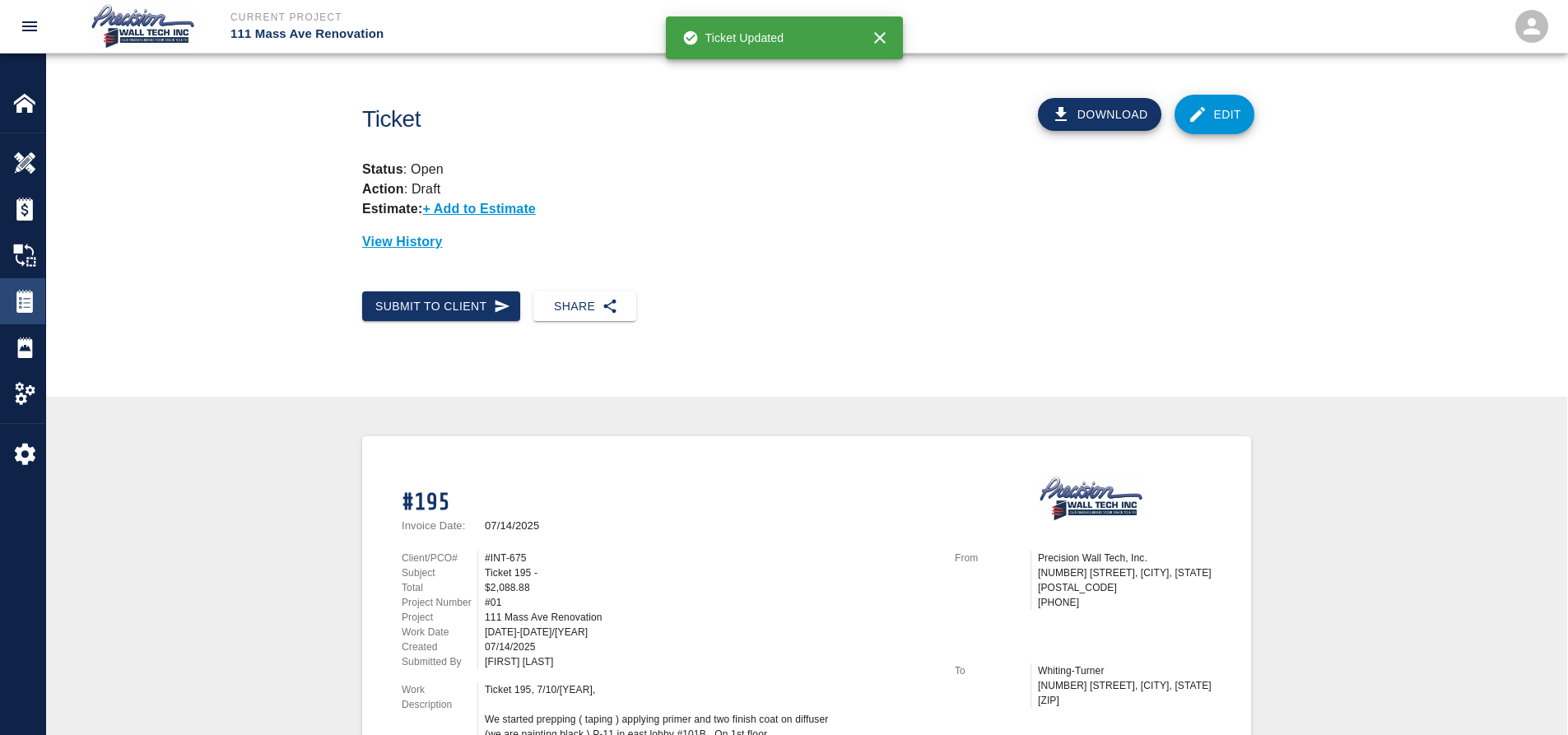 click at bounding box center [25, 301] 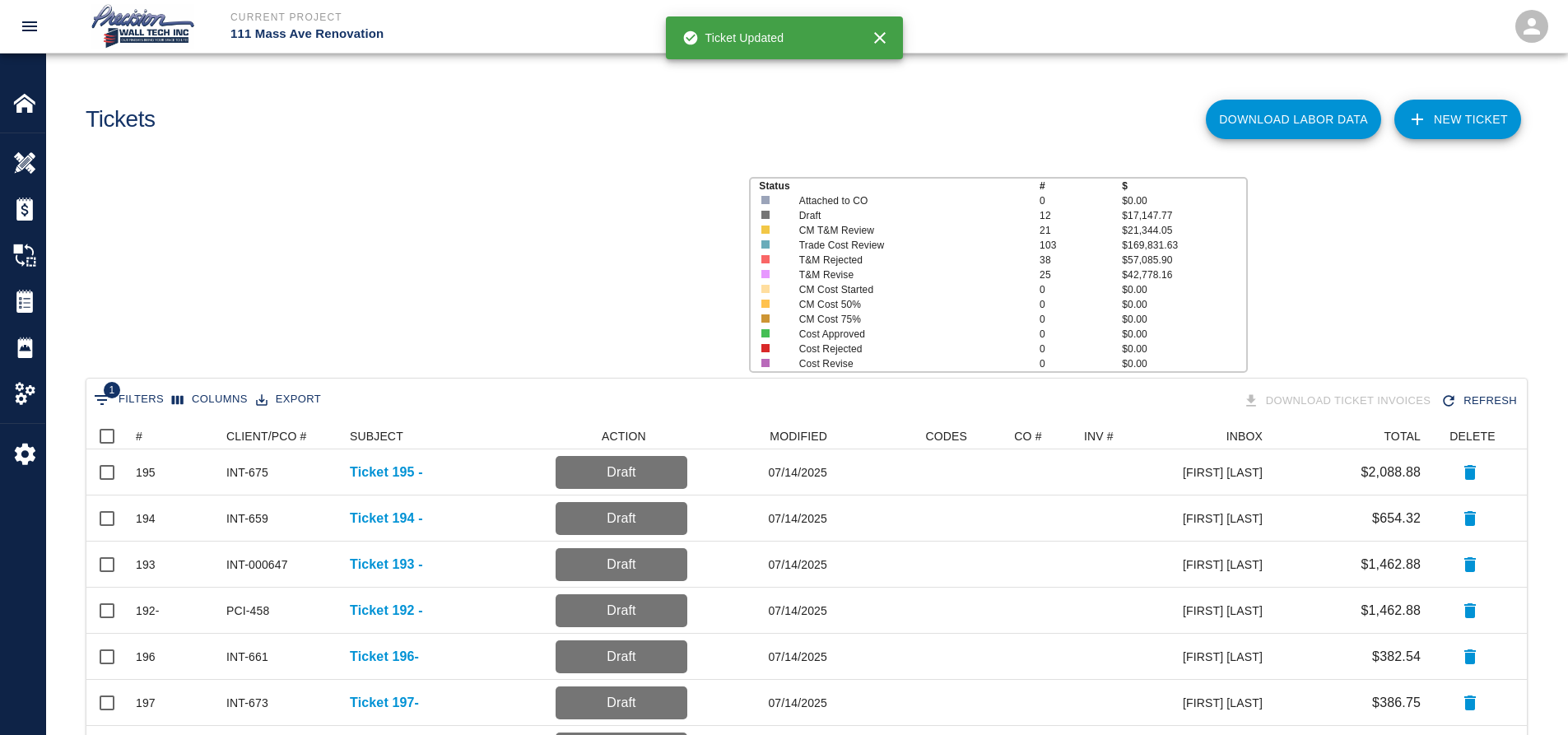 scroll, scrollTop: 13, scrollLeft: 13, axis: both 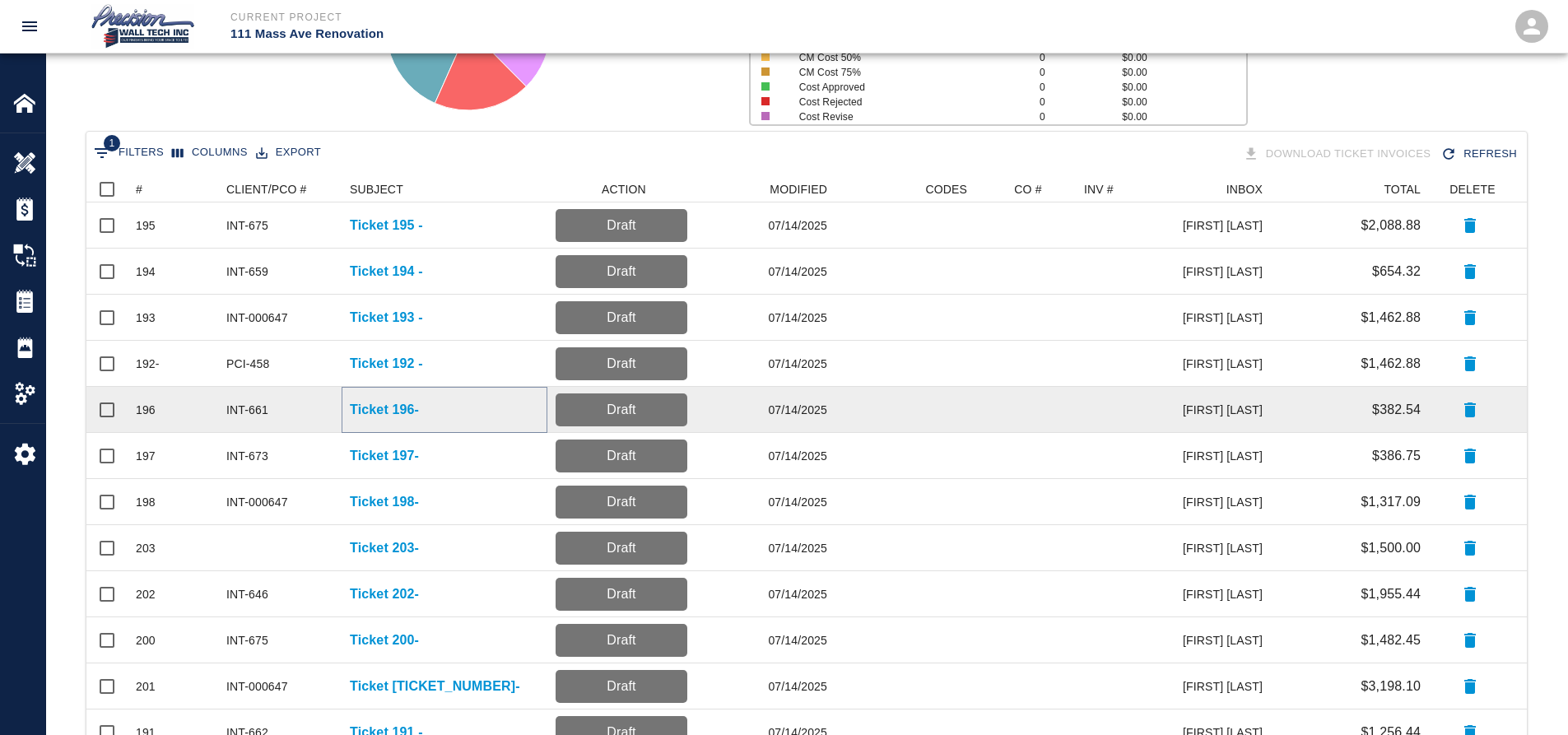 click on "Ticket 196-" at bounding box center [384, 410] 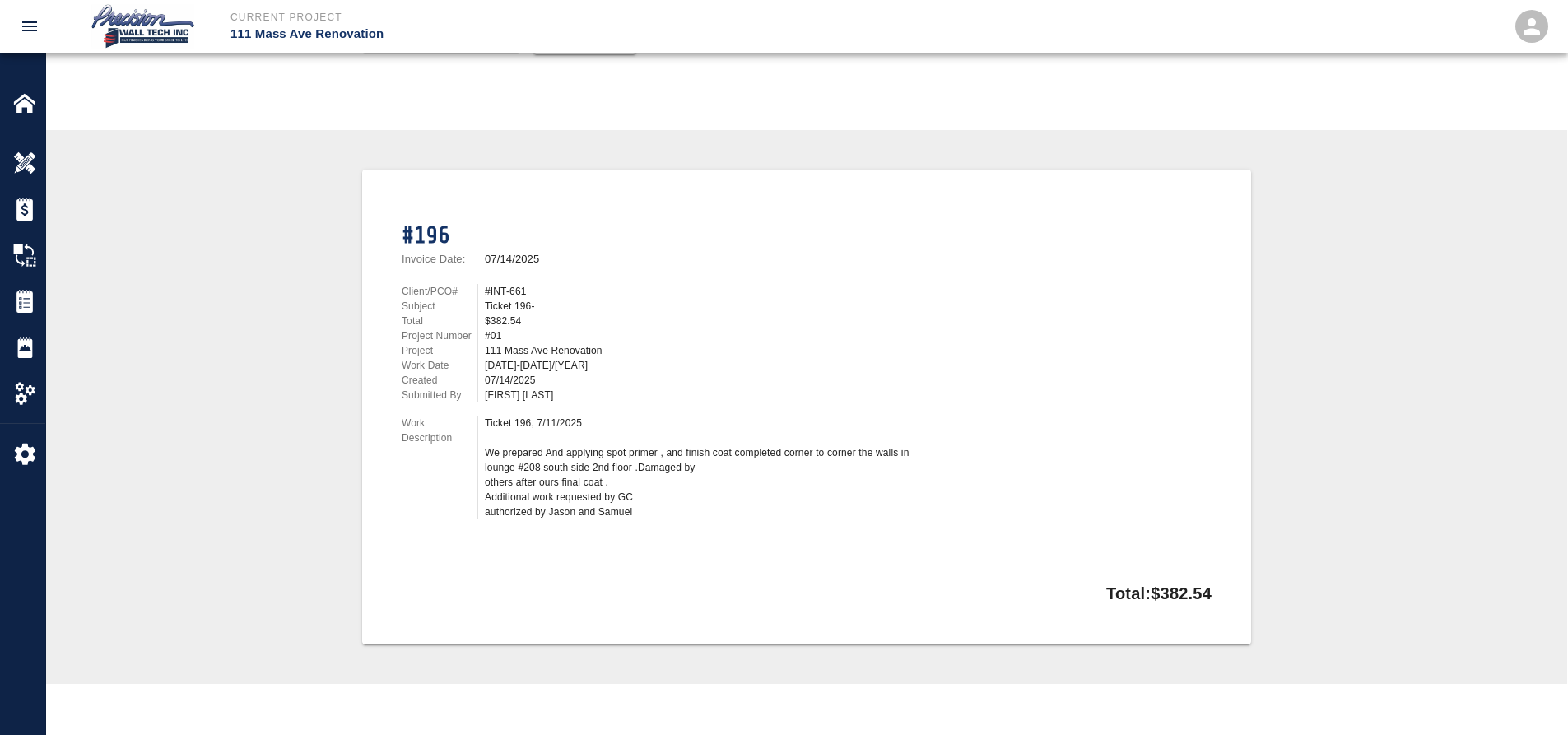 scroll, scrollTop: 0, scrollLeft: 0, axis: both 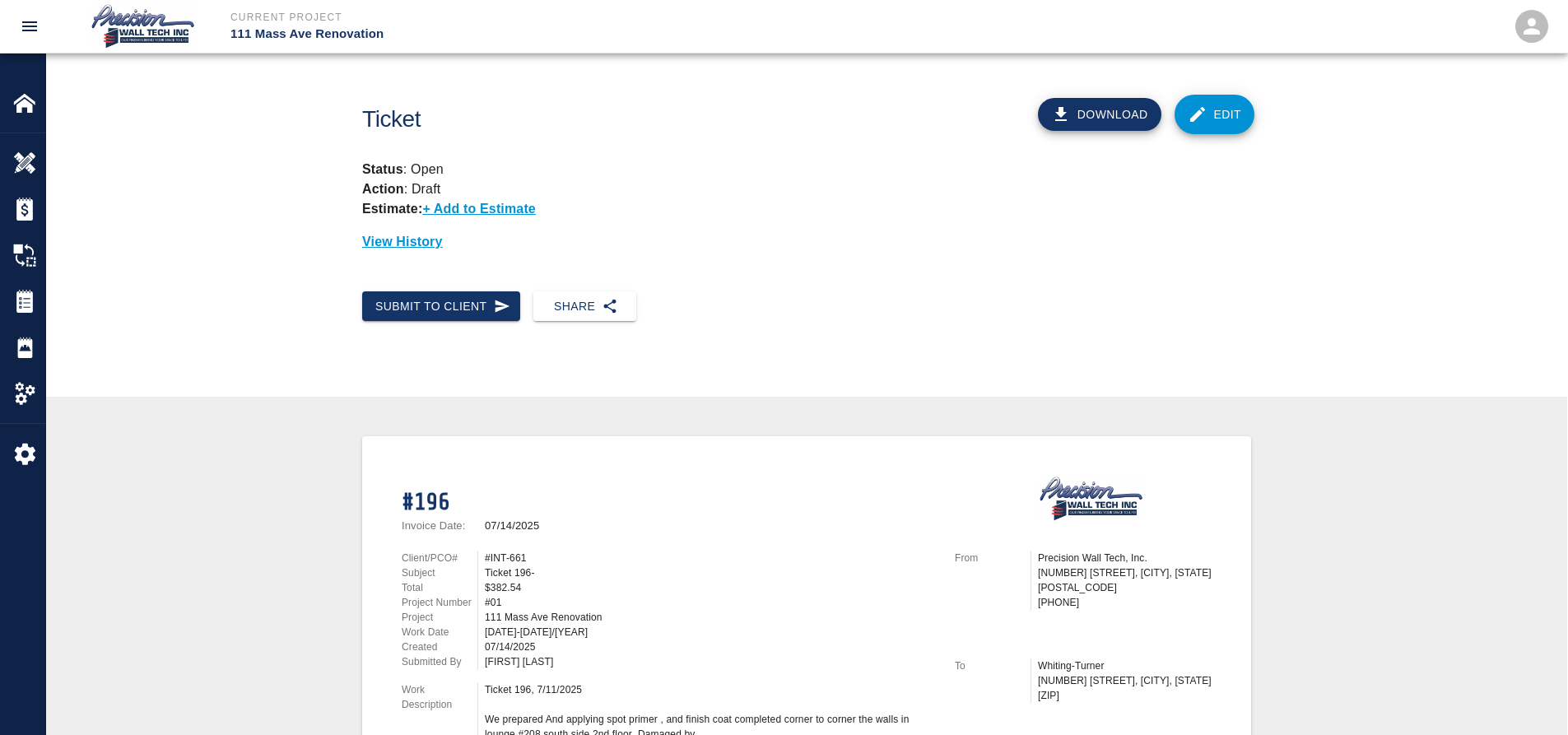 click on "Edit" at bounding box center (1215, 114) 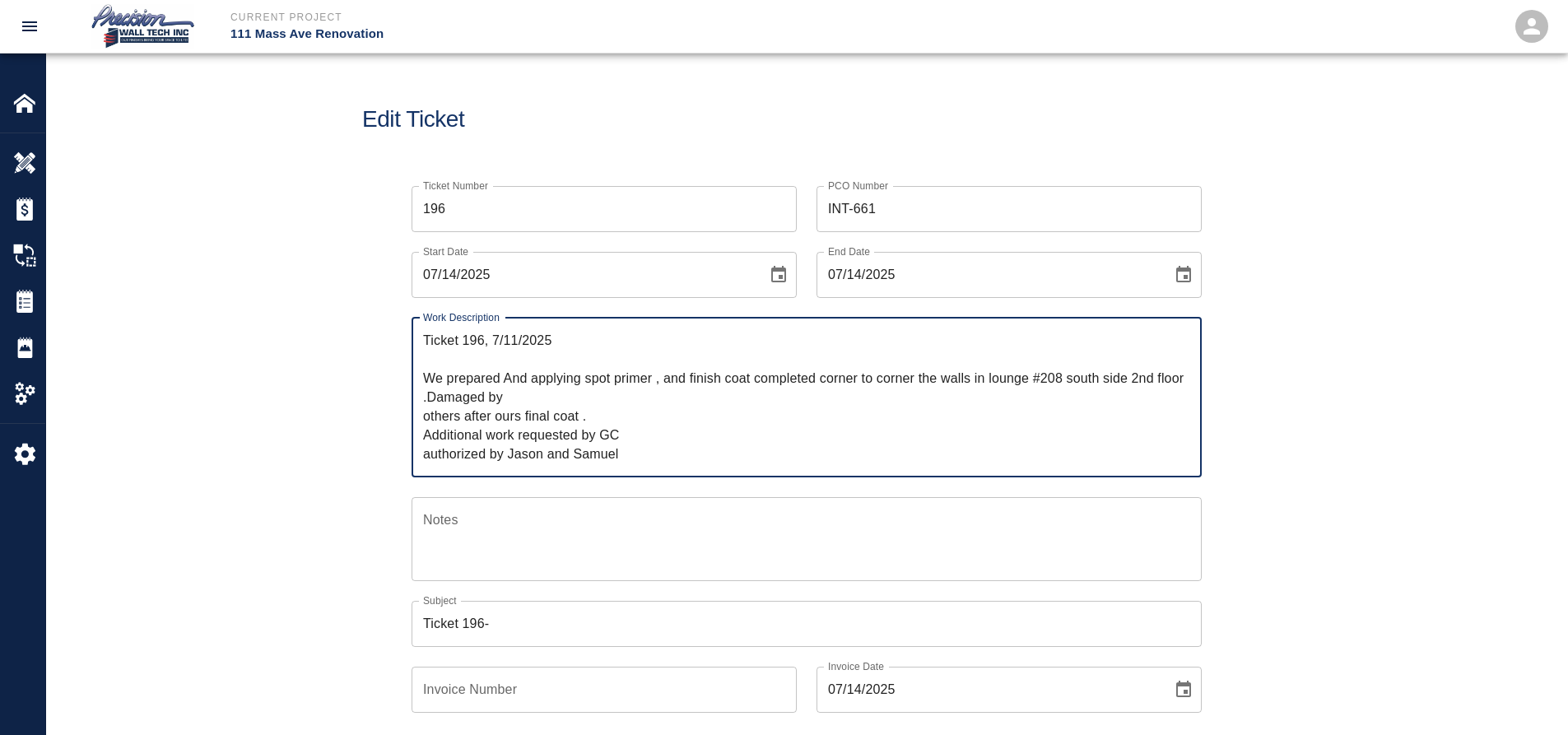 click on "Ticket 196-" at bounding box center [807, 624] 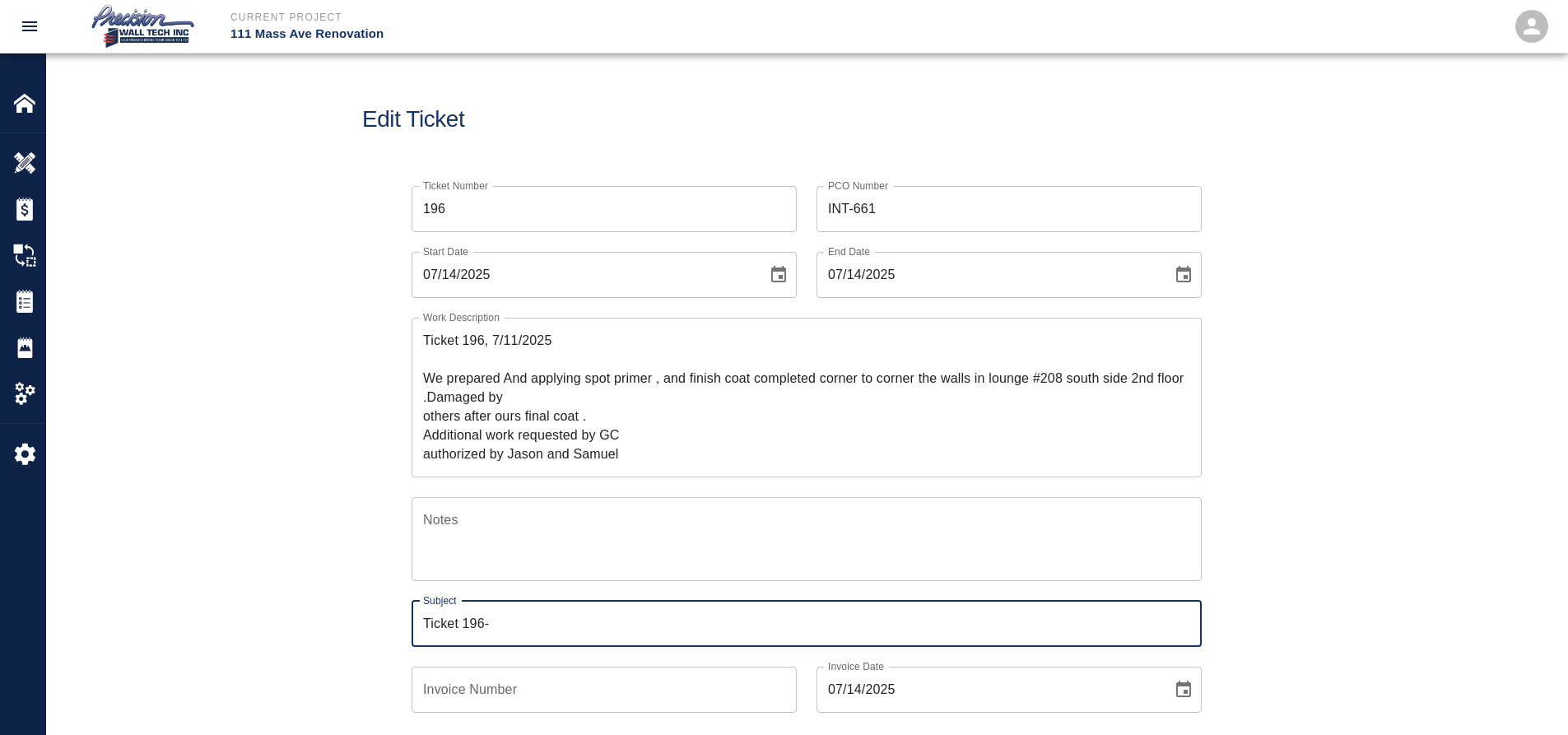click on "Ticket 196-" at bounding box center (807, 624) 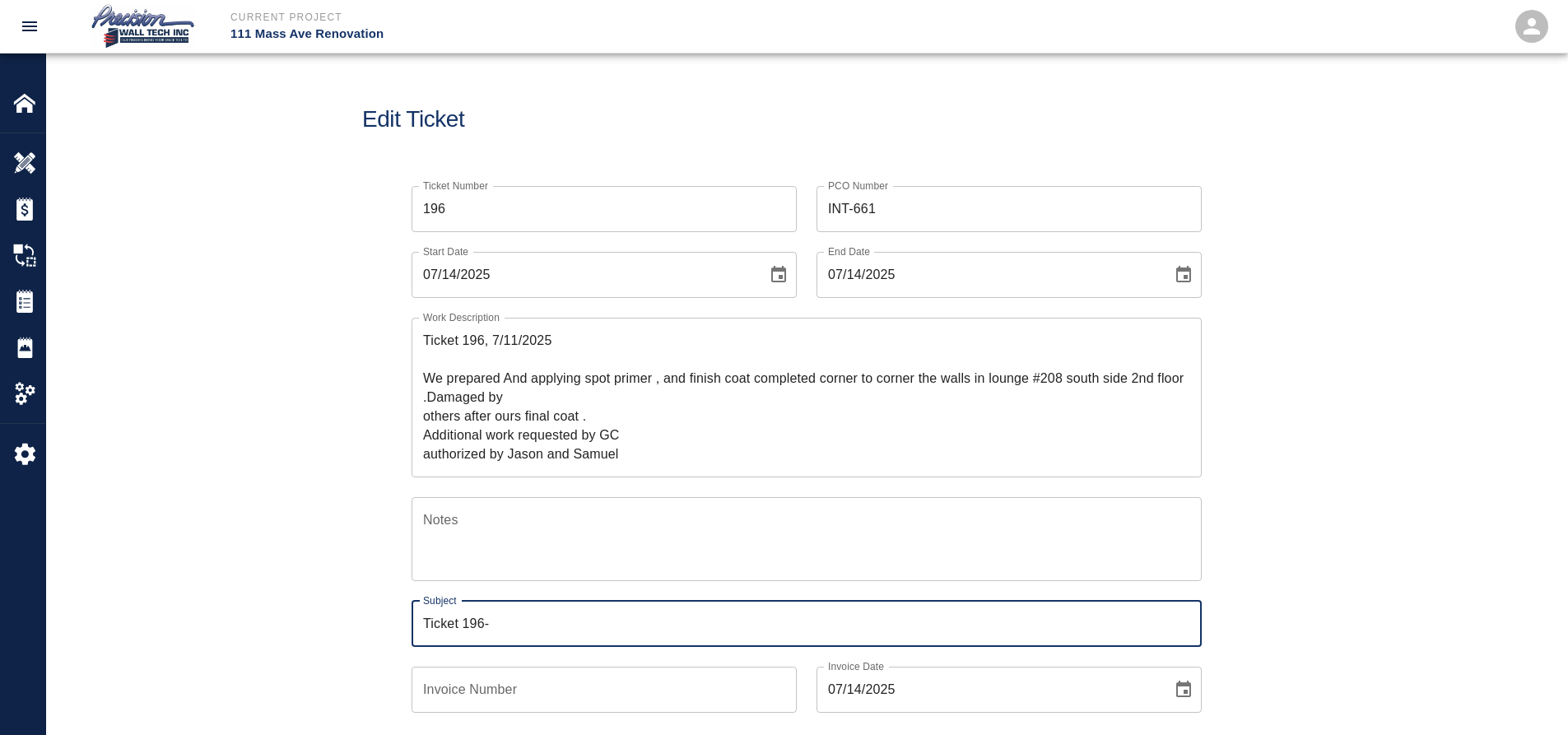 click on "Ticket 196-" at bounding box center [807, 624] 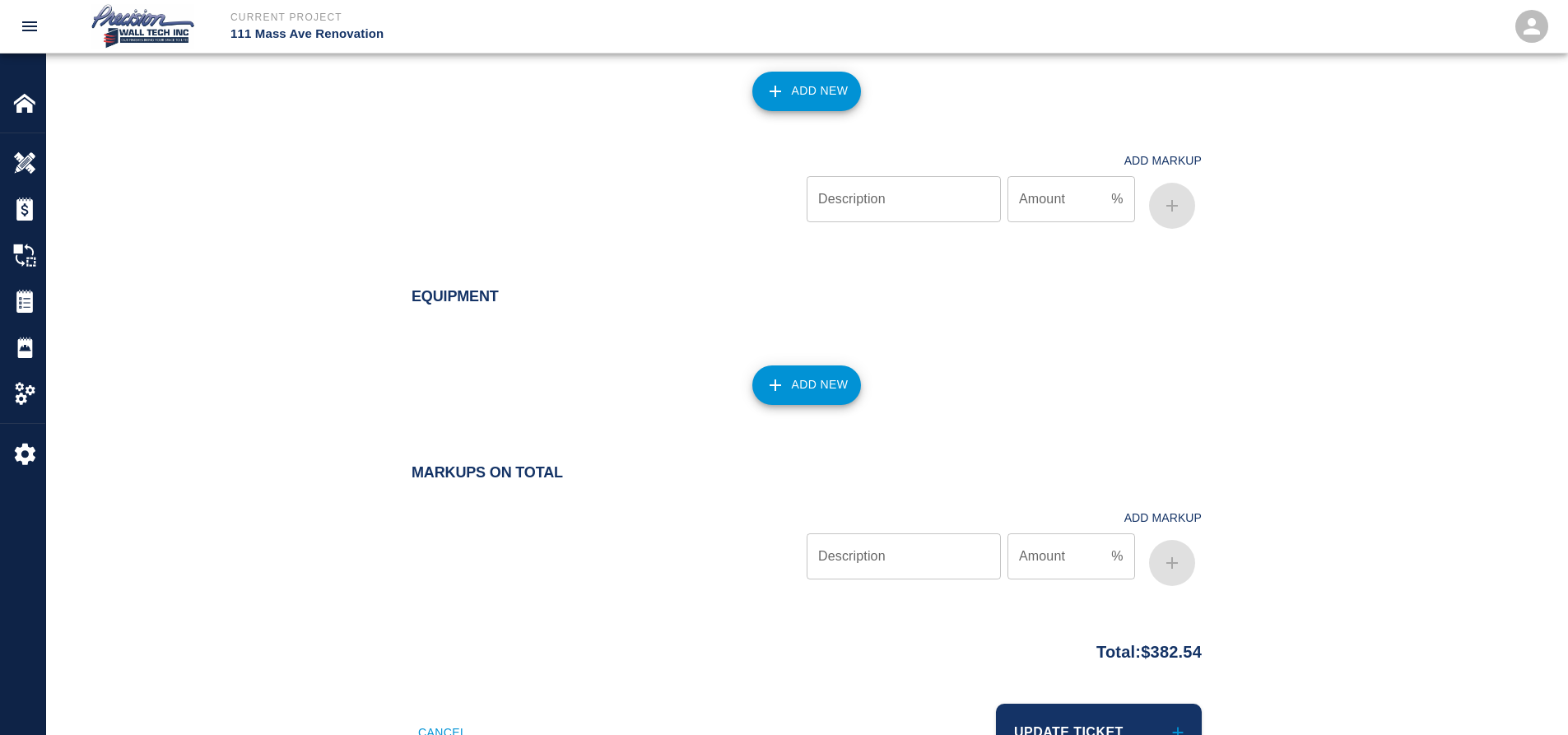 scroll, scrollTop: 1782, scrollLeft: 0, axis: vertical 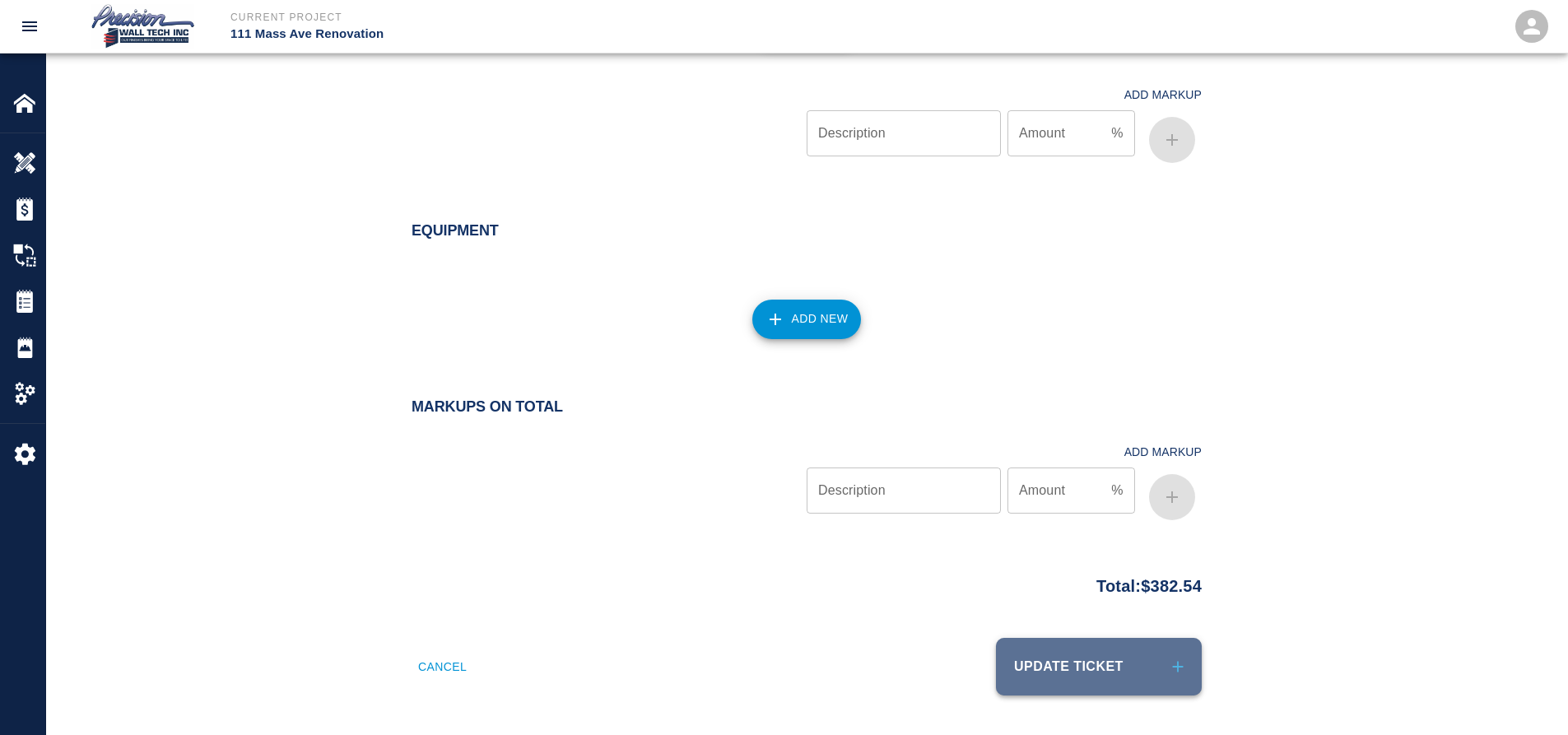 click on "Update Ticket" at bounding box center [1099, 667] 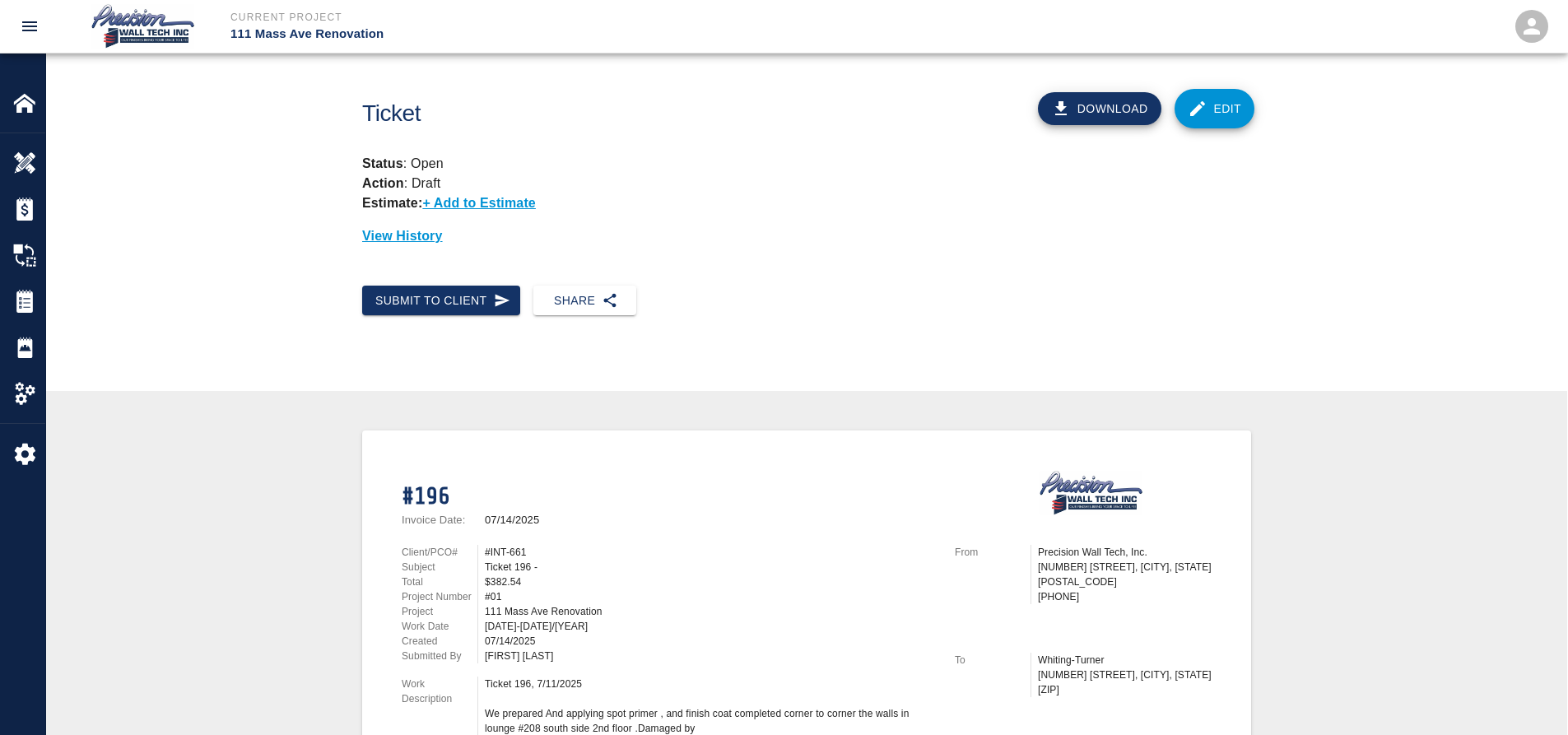scroll, scrollTop: 0, scrollLeft: 0, axis: both 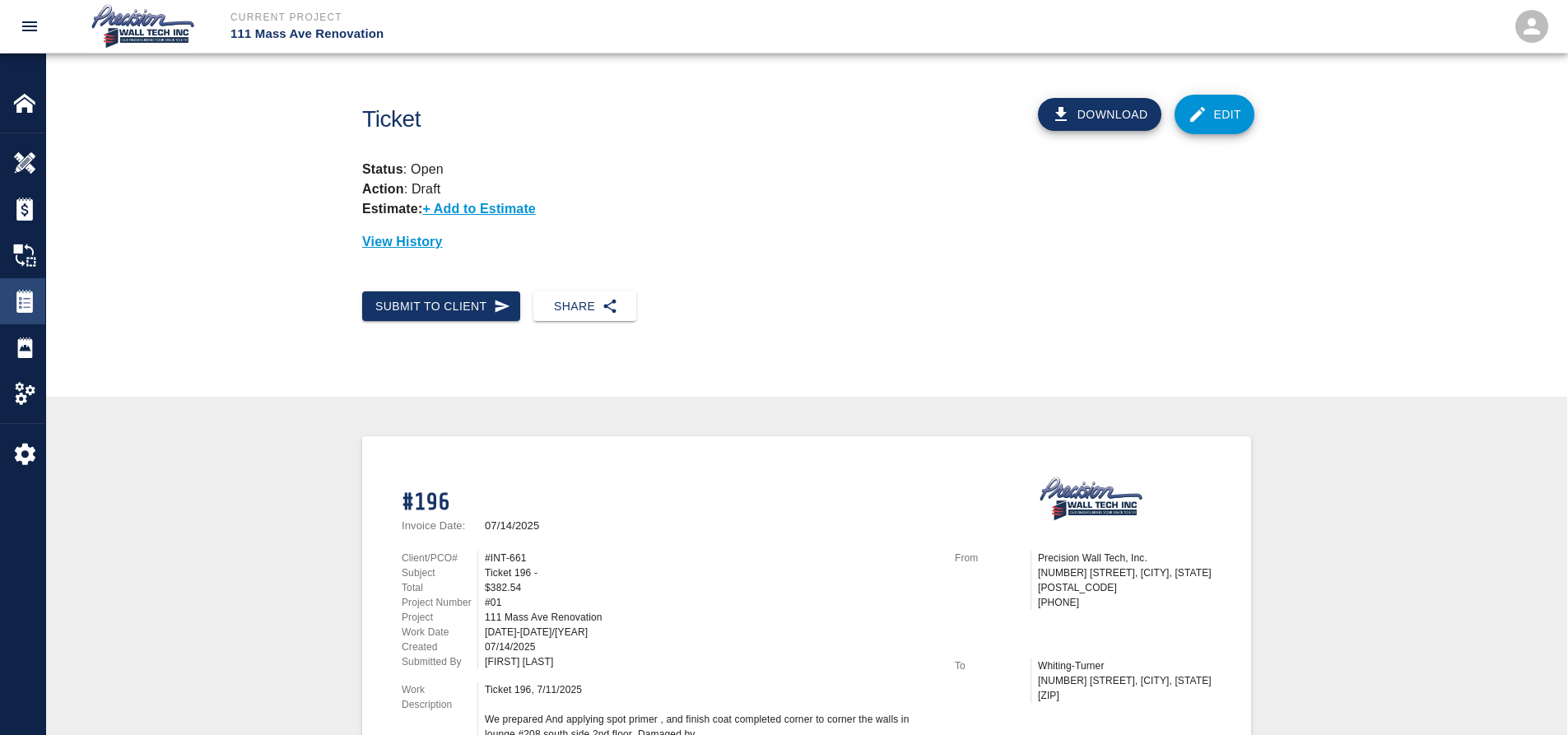 click at bounding box center [25, 301] 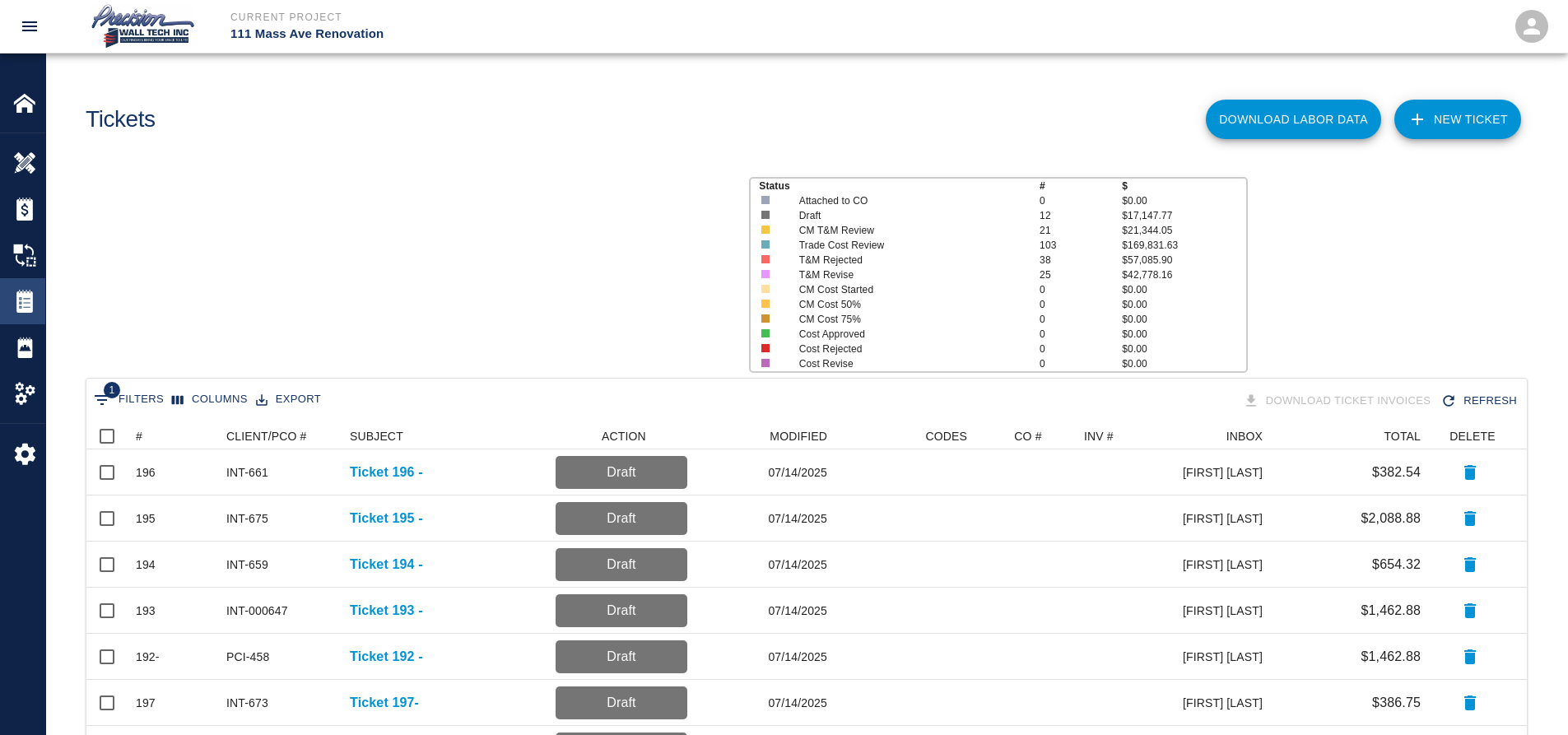 scroll, scrollTop: 13, scrollLeft: 13, axis: both 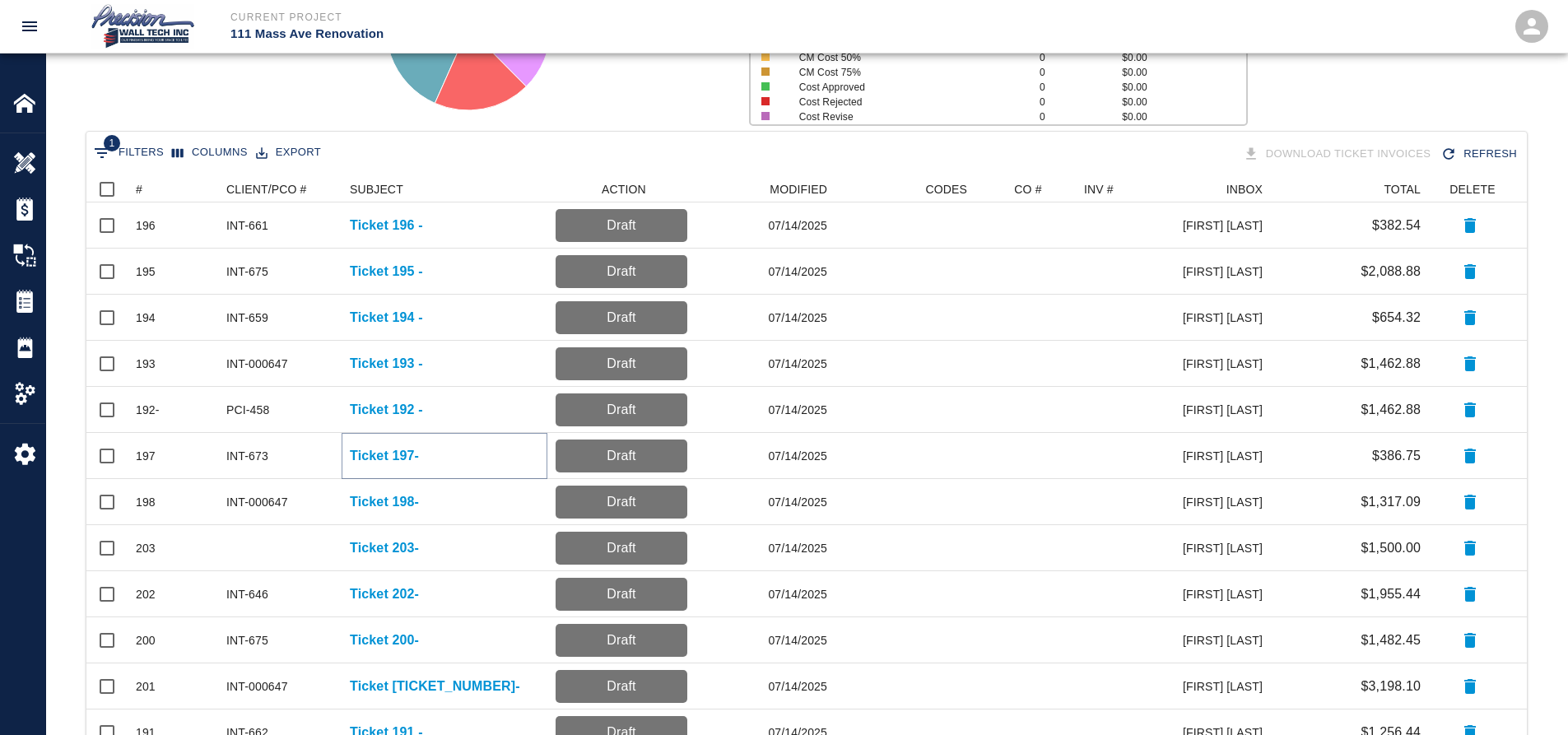 click on "Ticket 197-" at bounding box center (384, 456) 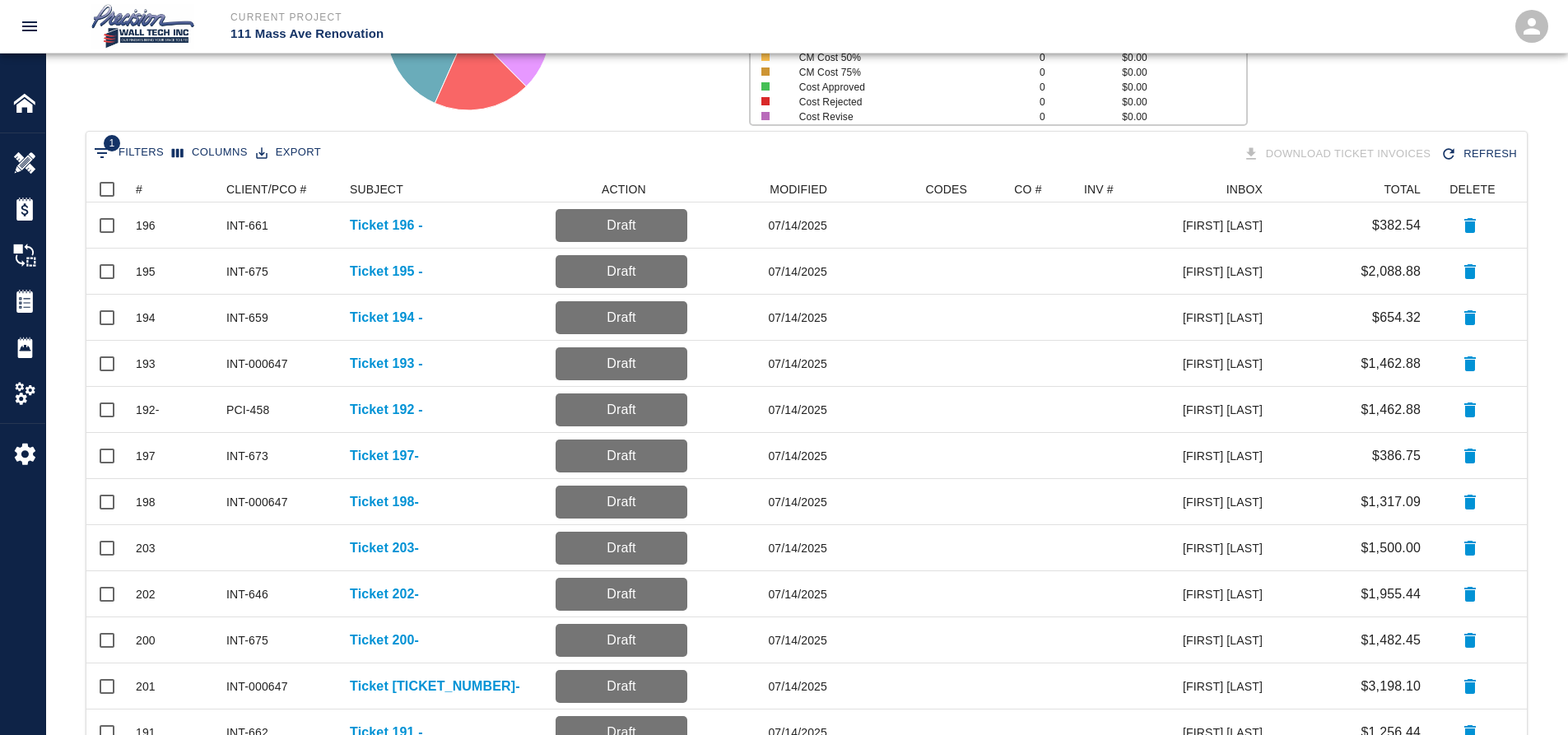 scroll, scrollTop: 0, scrollLeft: 0, axis: both 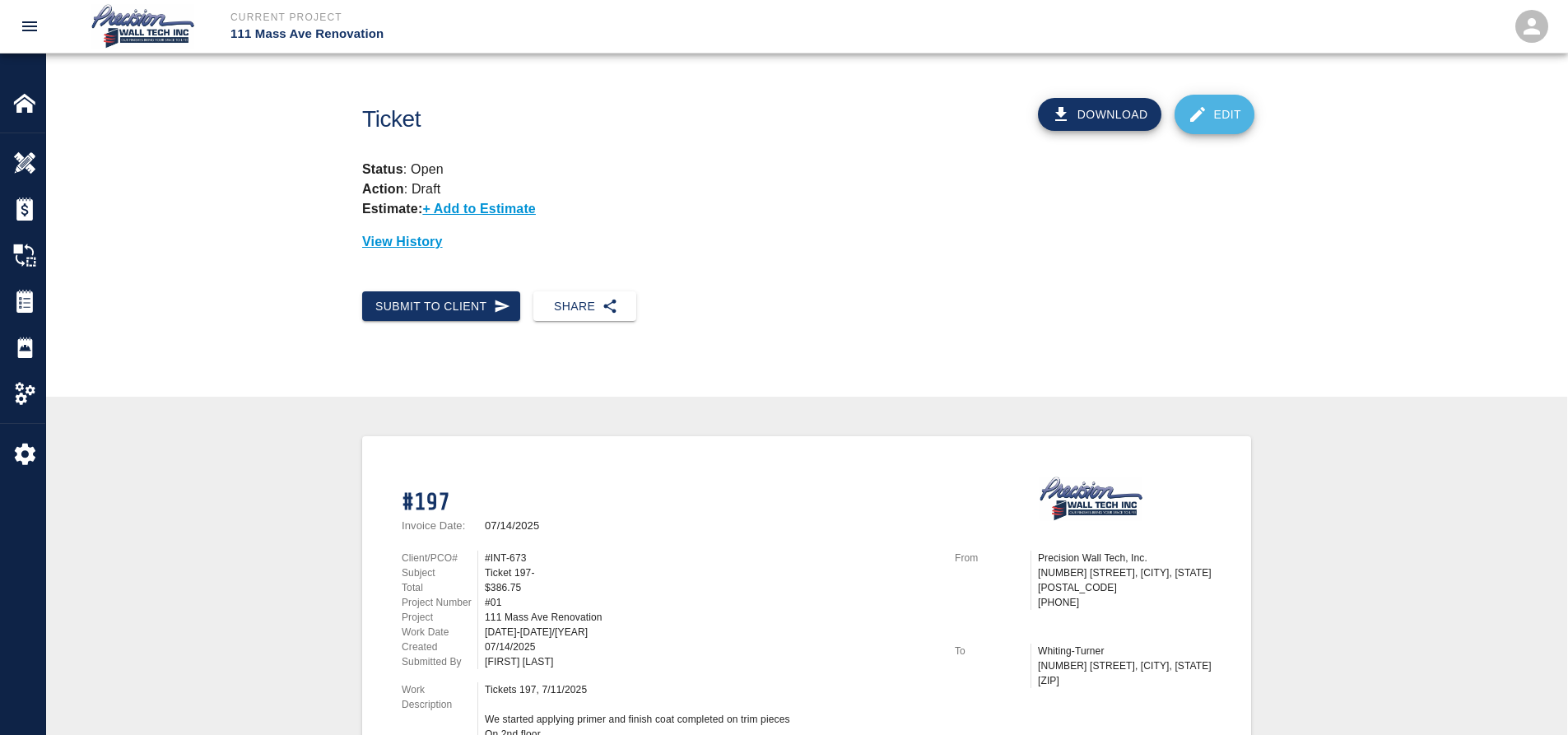click 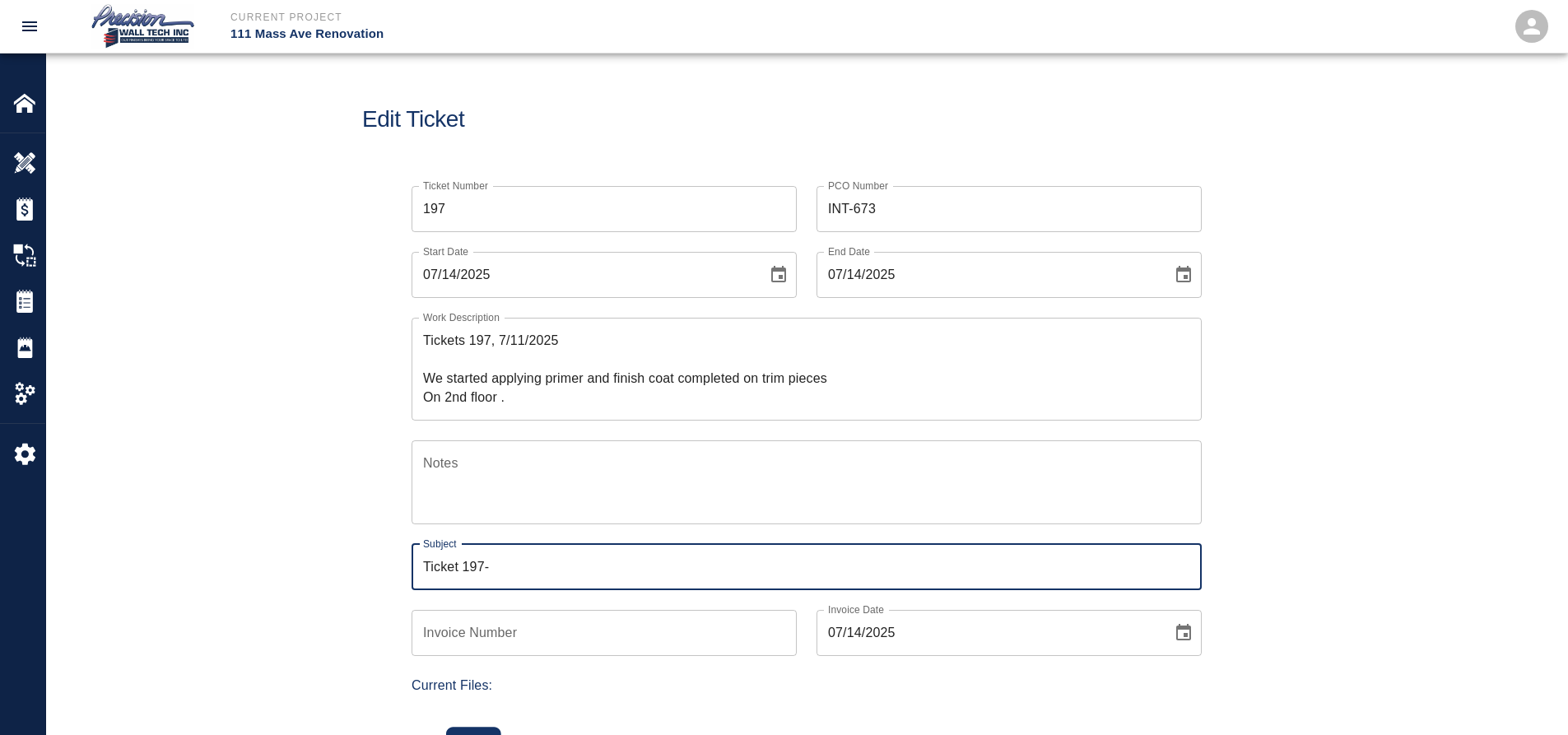 click on "Ticket 197-" at bounding box center (807, 567) 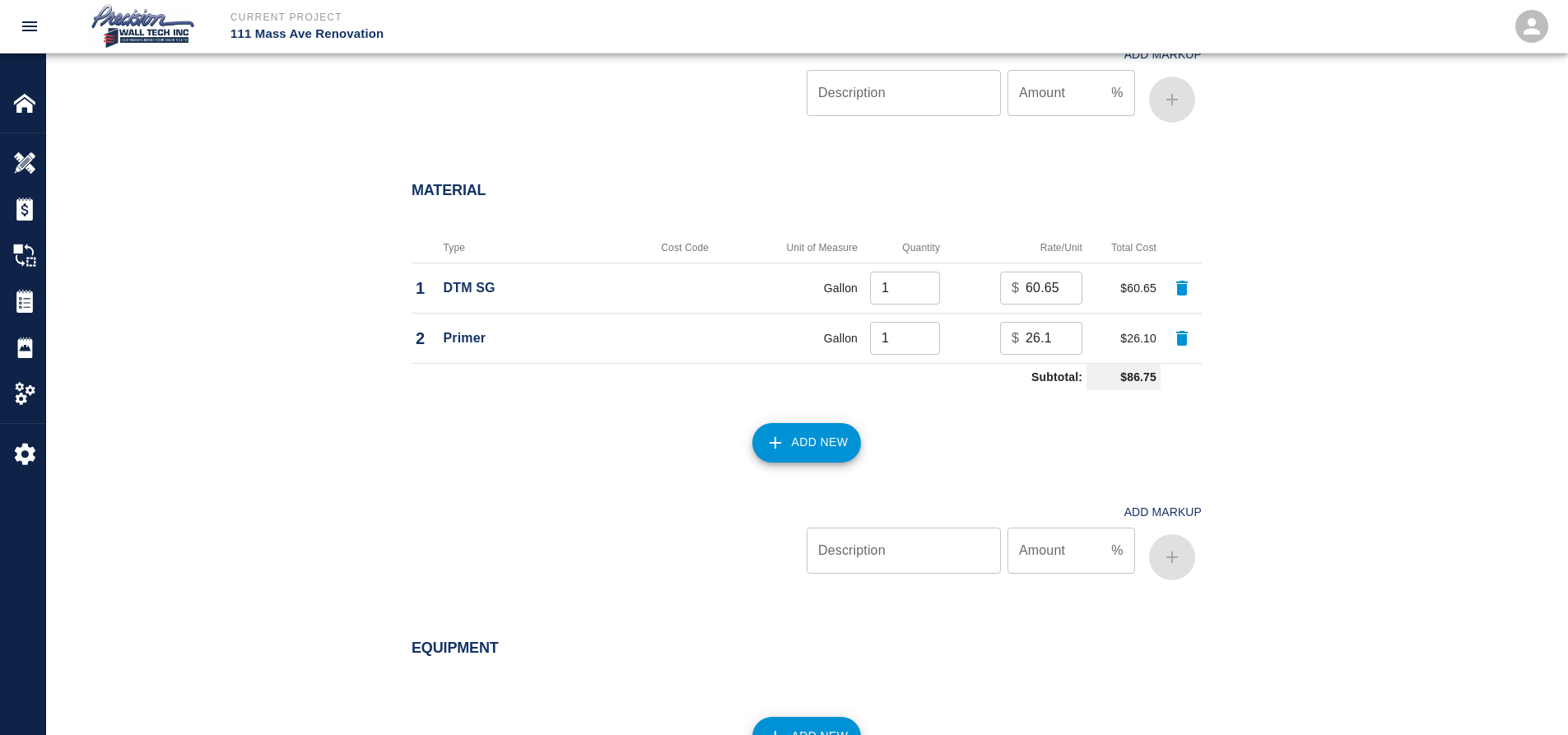 scroll, scrollTop: 1725, scrollLeft: 0, axis: vertical 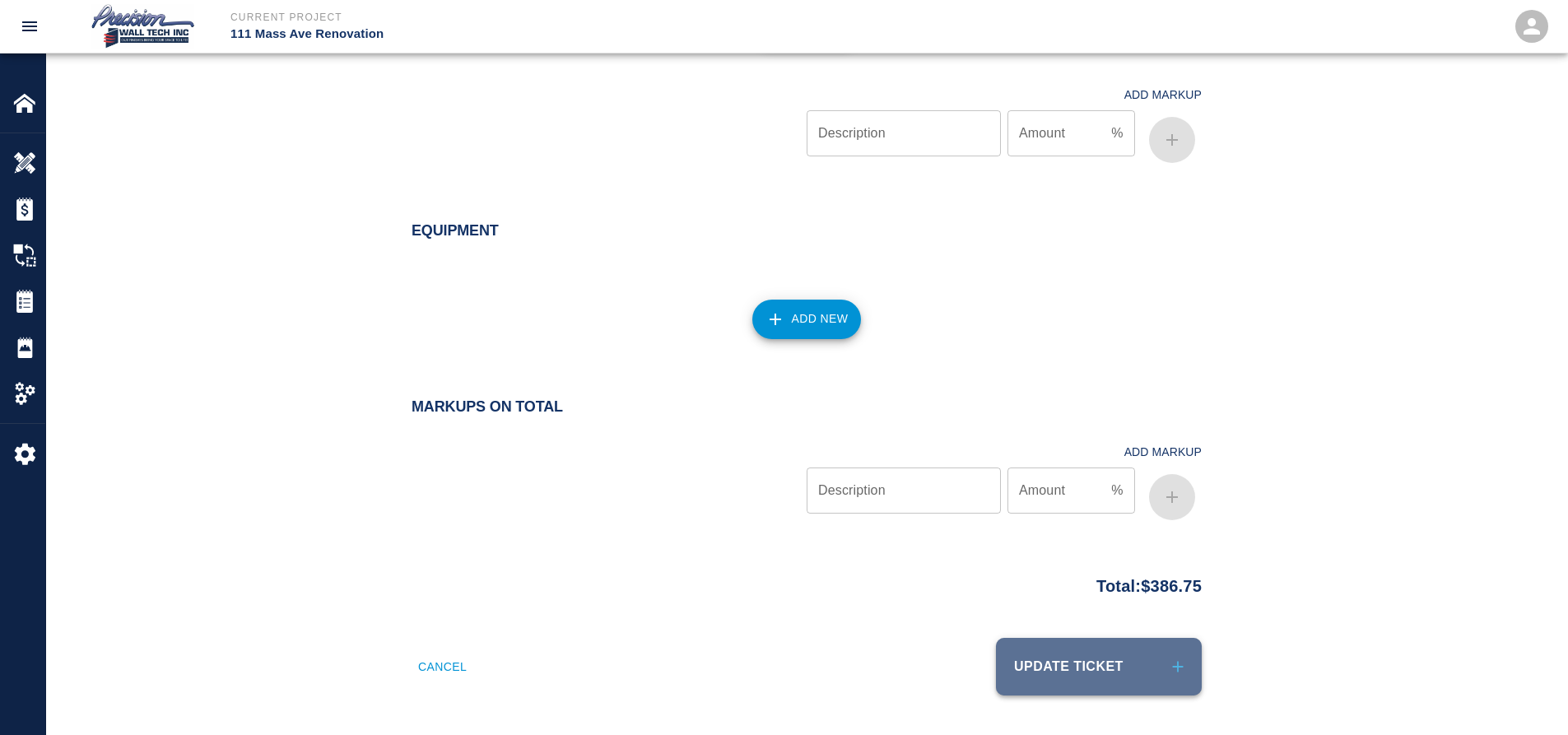 click on "Update Ticket" at bounding box center (1099, 667) 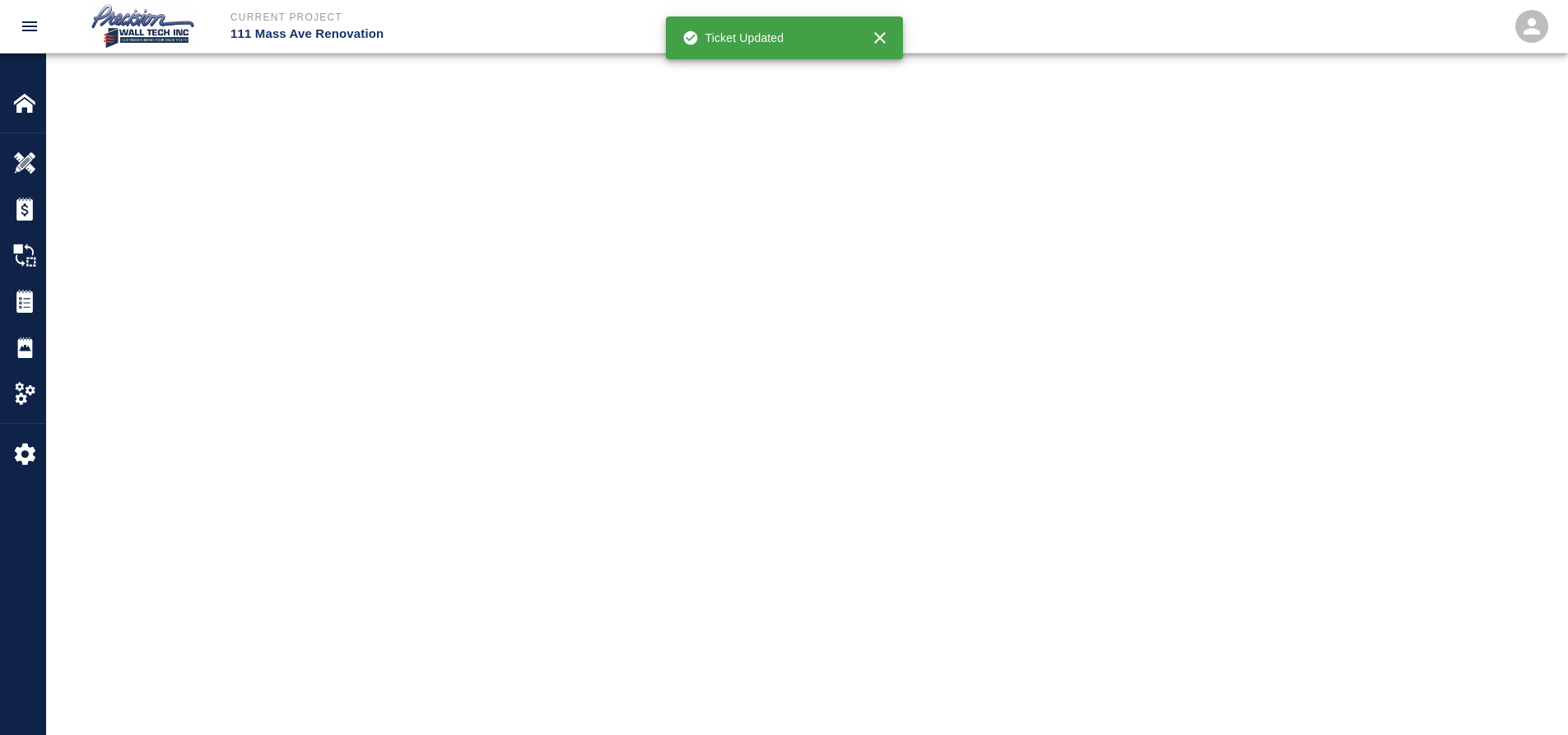 scroll, scrollTop: 0, scrollLeft: 0, axis: both 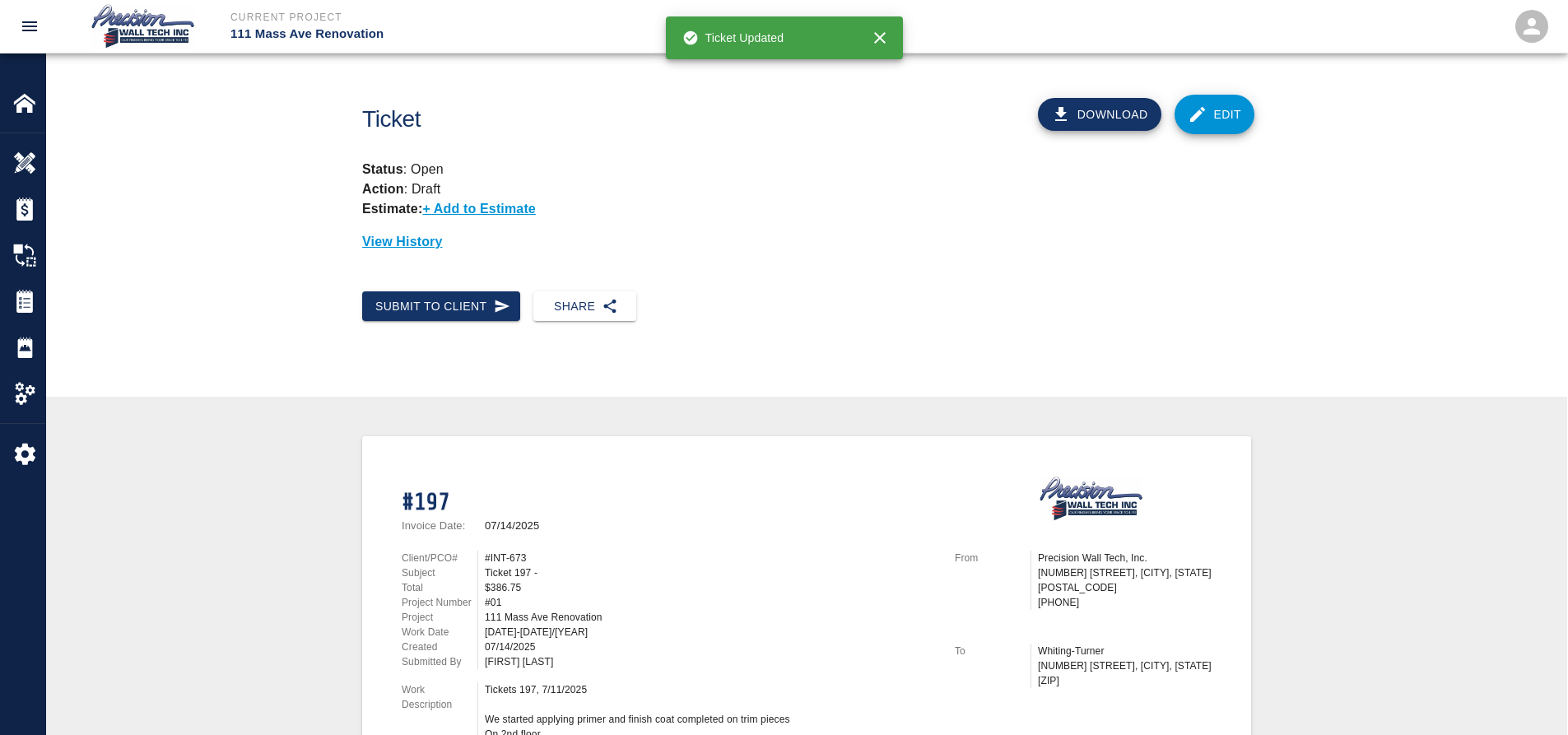 click on "Submit to Client Share" at bounding box center [800, 300] 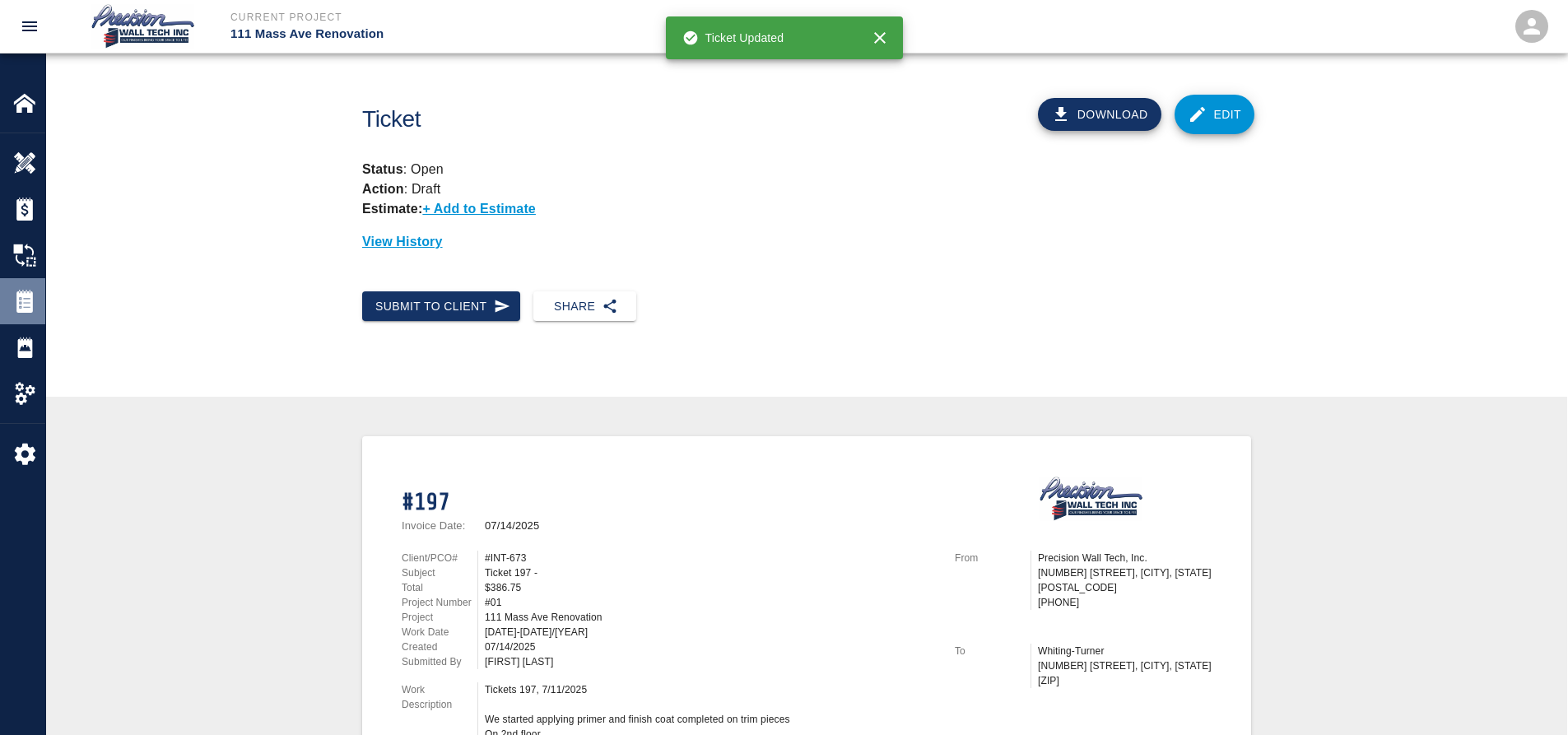 click at bounding box center (25, 301) 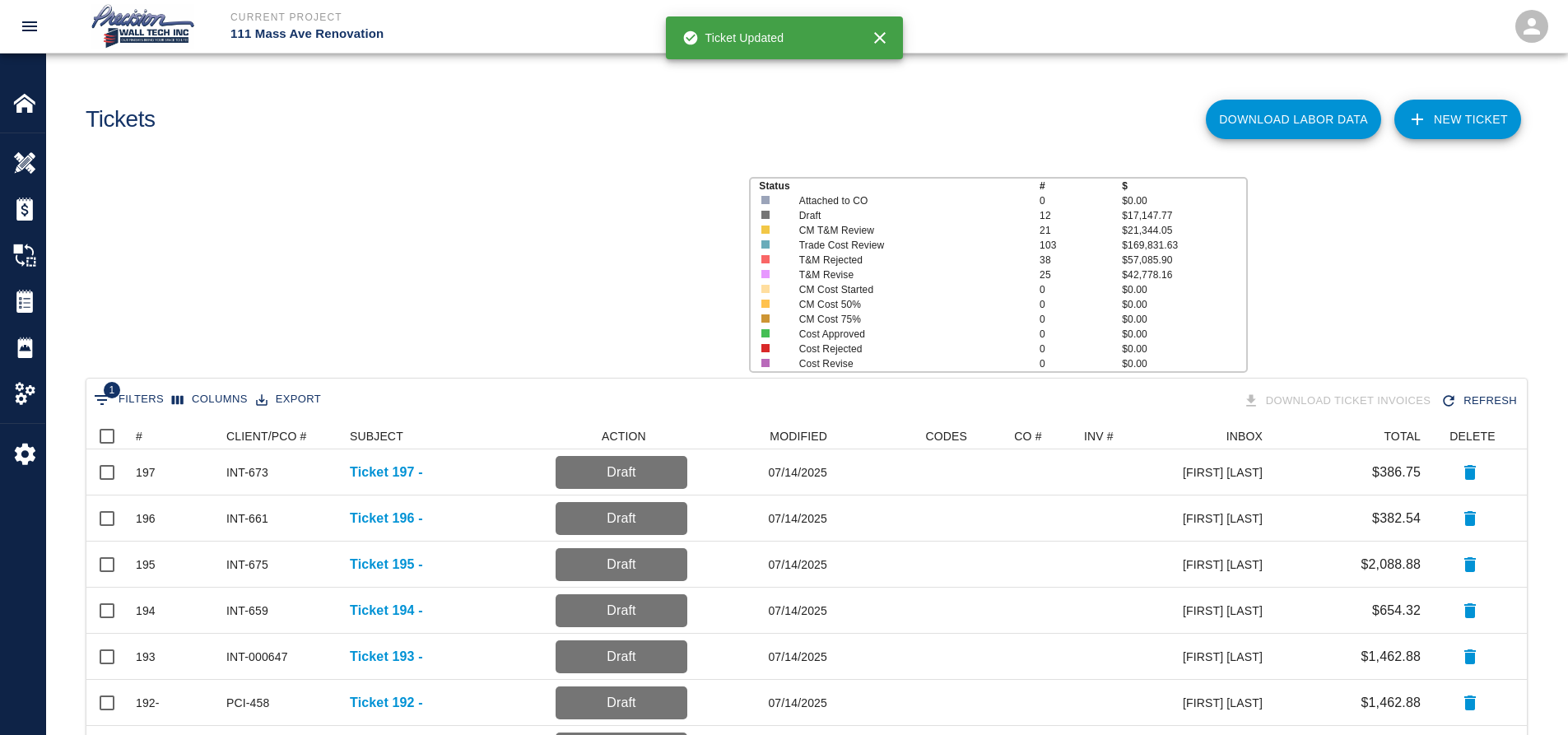 scroll, scrollTop: 13, scrollLeft: 13, axis: both 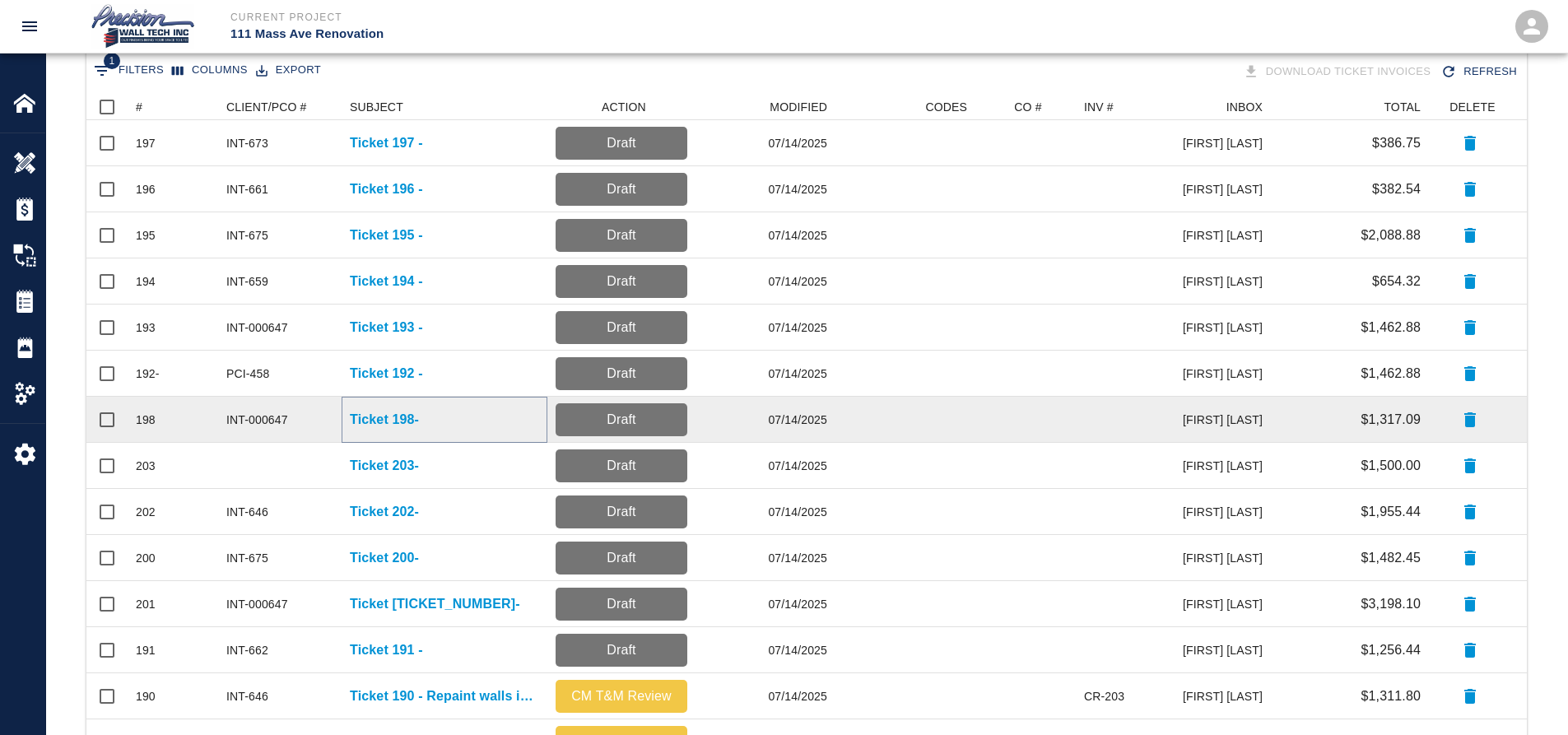 click on "Ticket 198-" at bounding box center (384, 420) 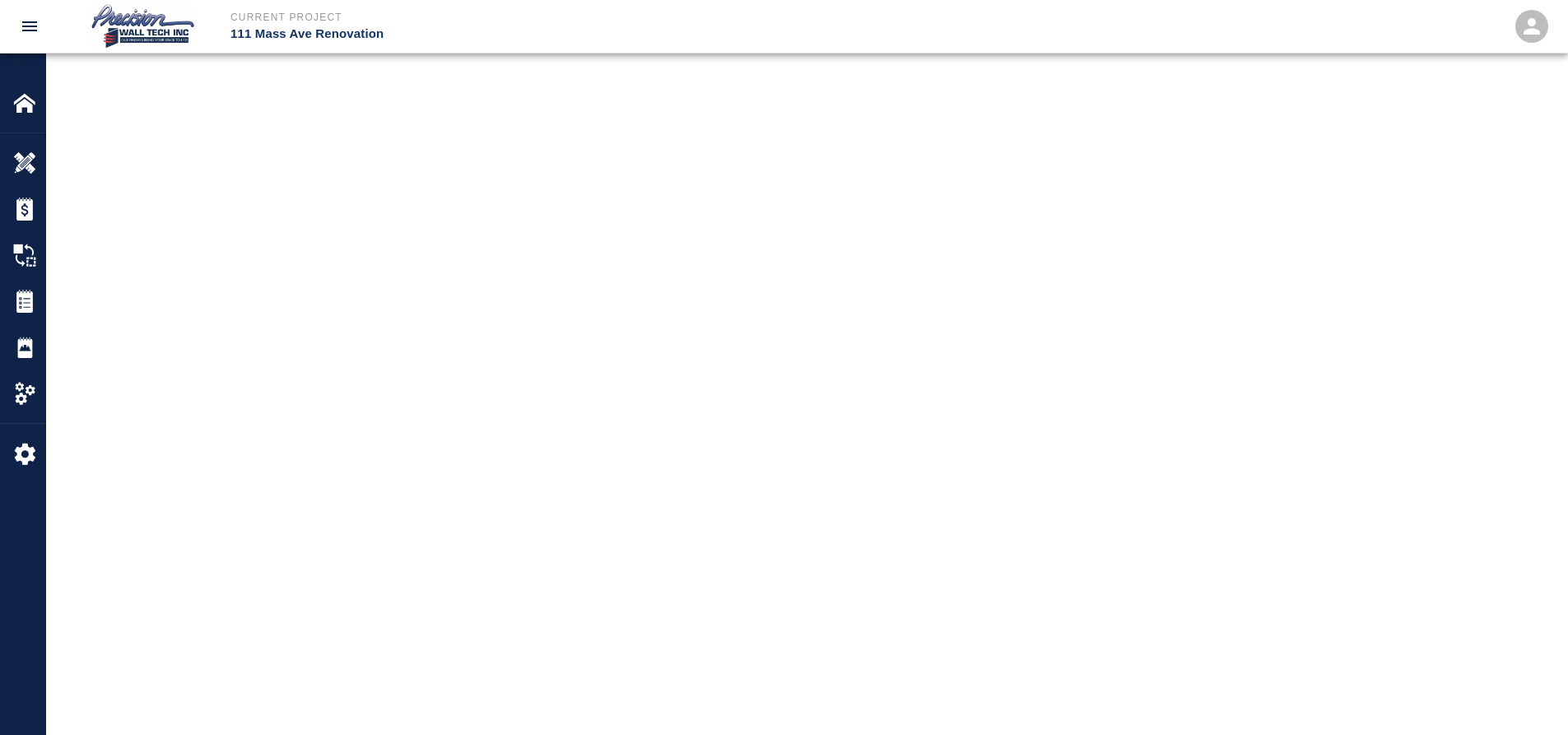 scroll, scrollTop: 0, scrollLeft: 0, axis: both 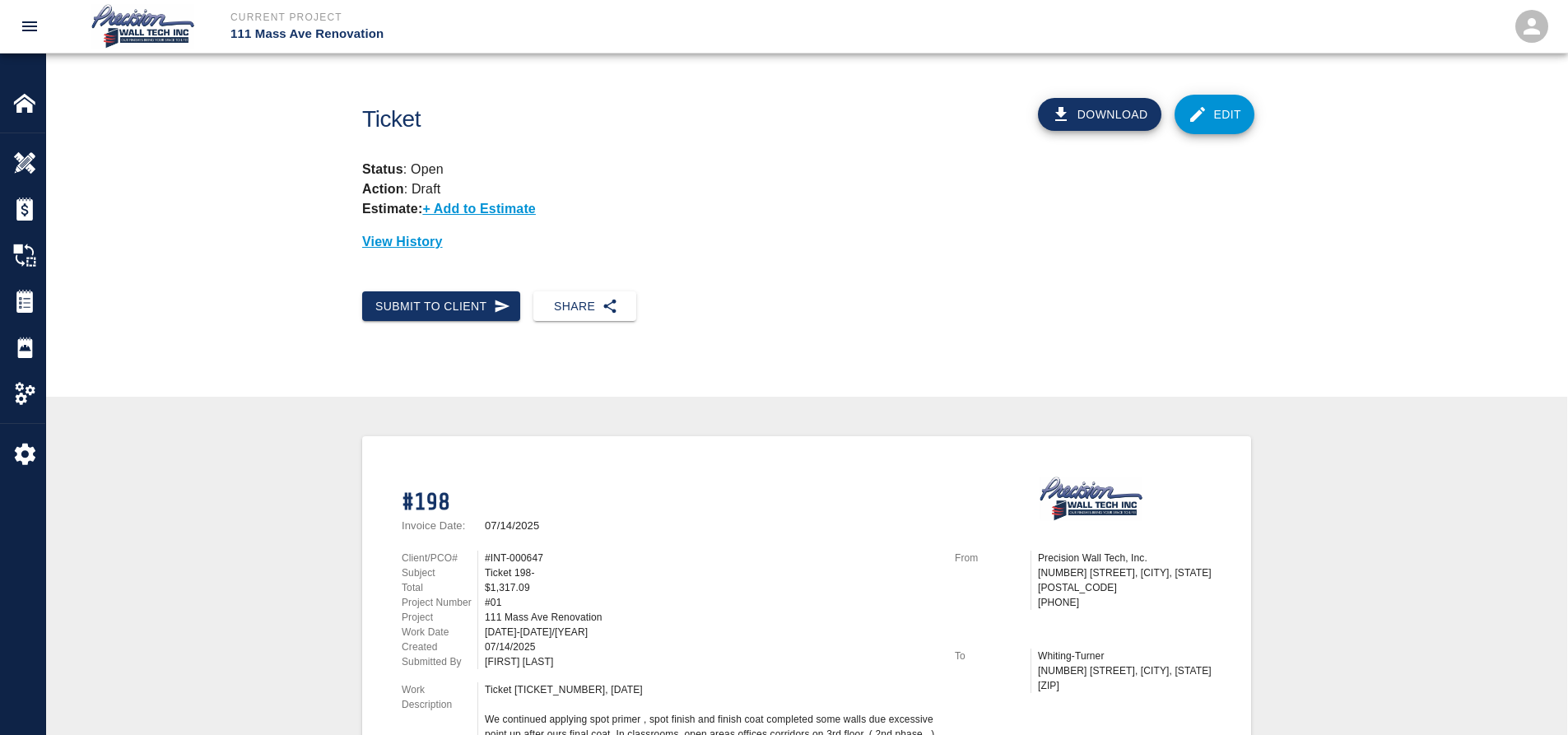 click on "Edit" at bounding box center (1215, 114) 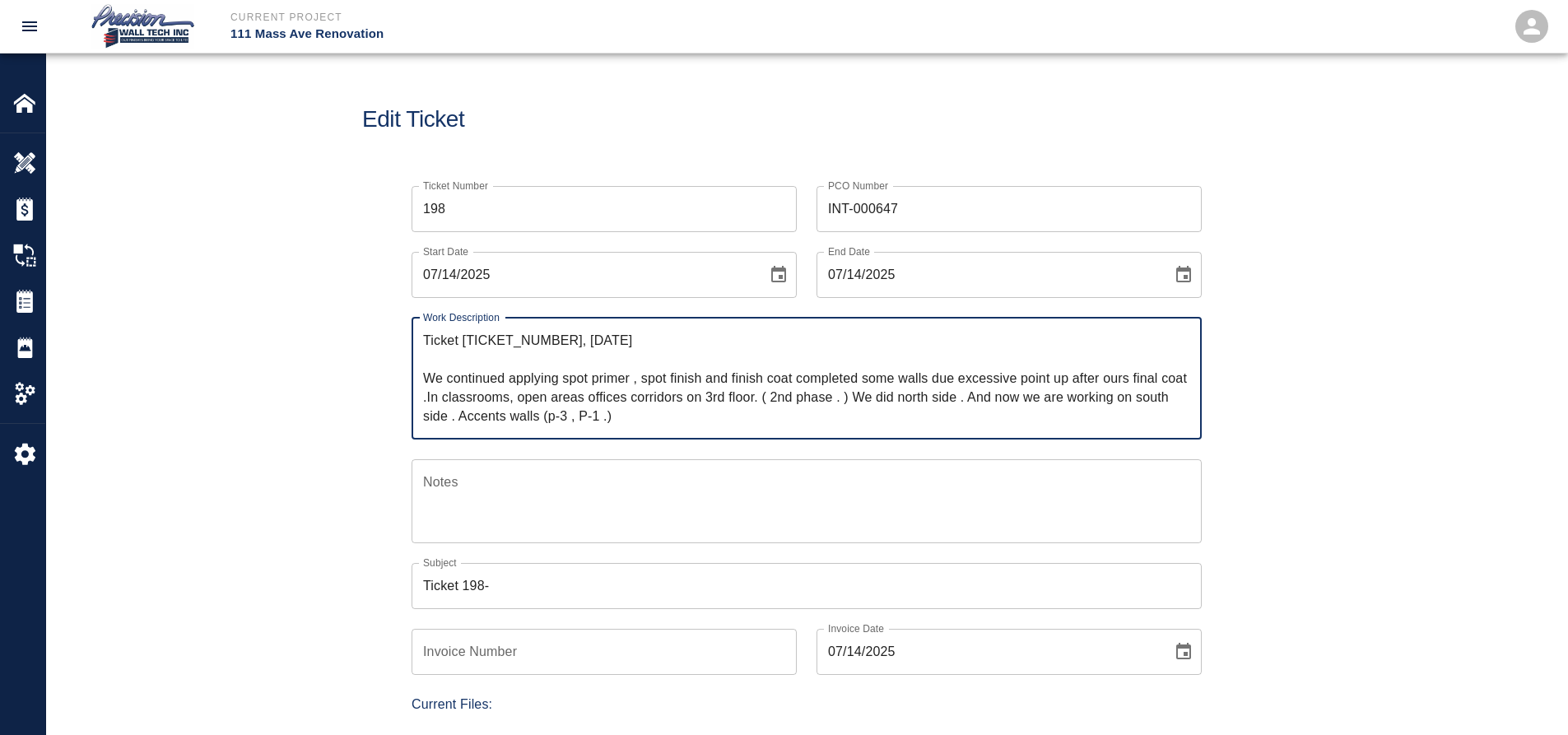 click on "Ticket 198-" at bounding box center [807, 586] 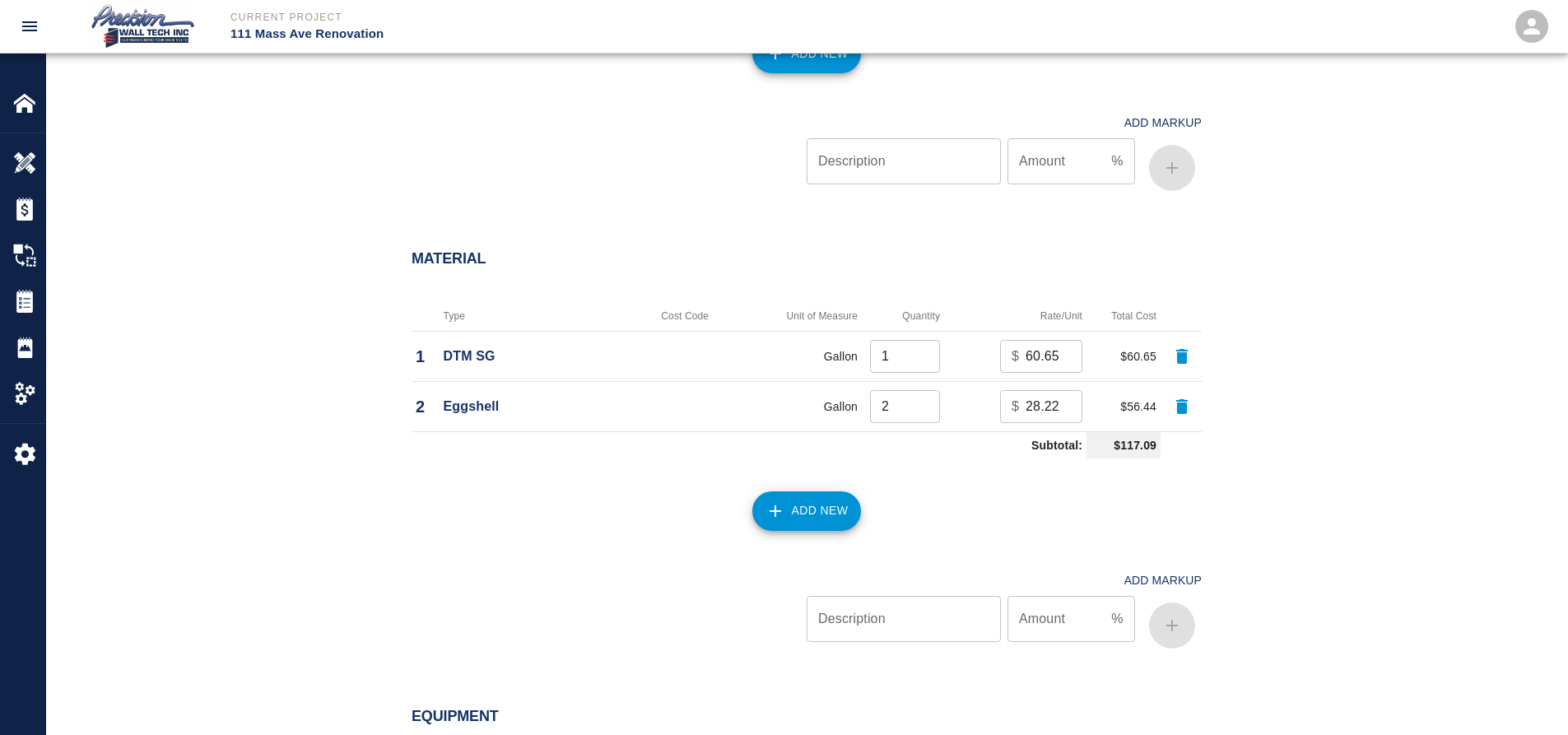 scroll, scrollTop: 1744, scrollLeft: 0, axis: vertical 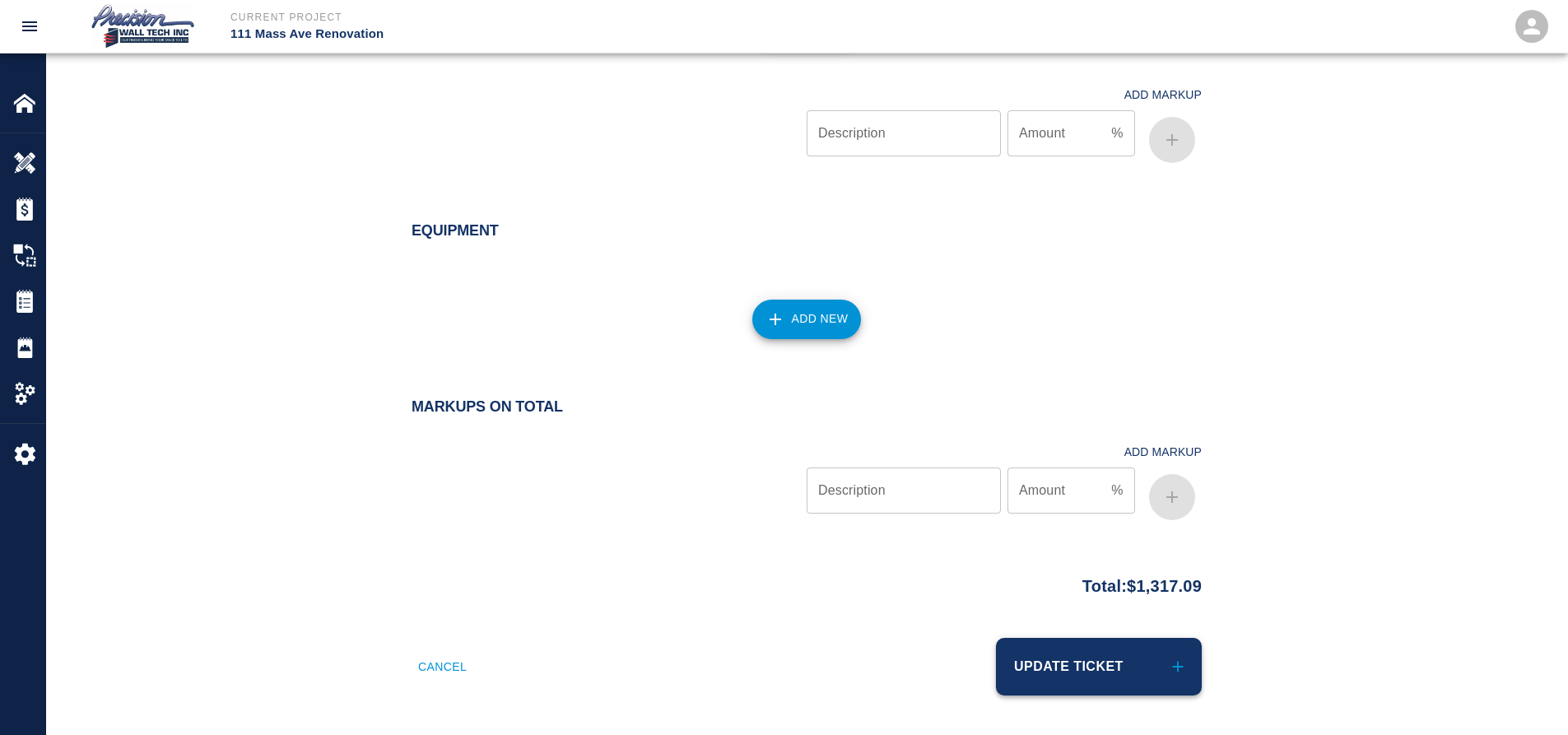 click on "Update Ticket" at bounding box center (1099, 667) 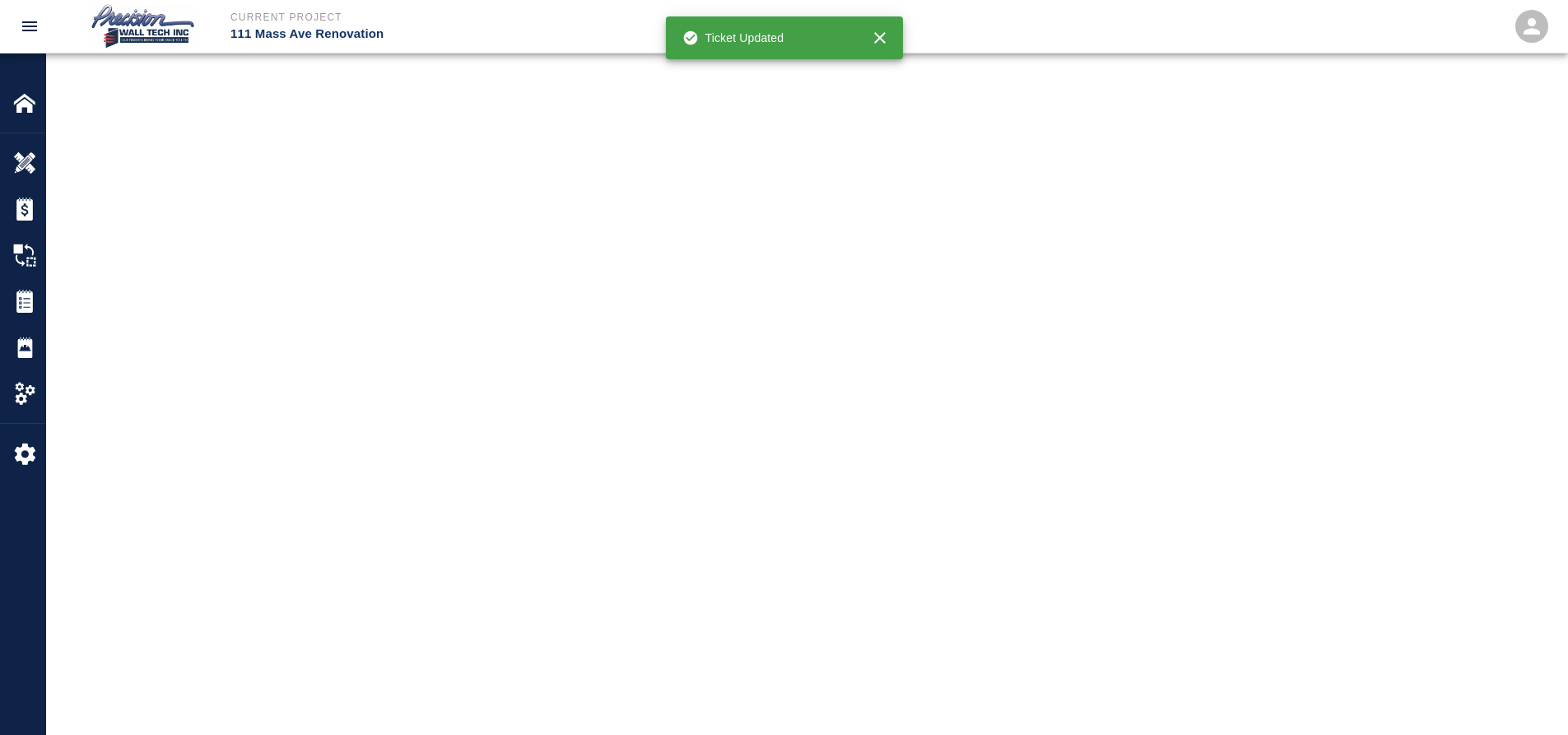scroll, scrollTop: 0, scrollLeft: 0, axis: both 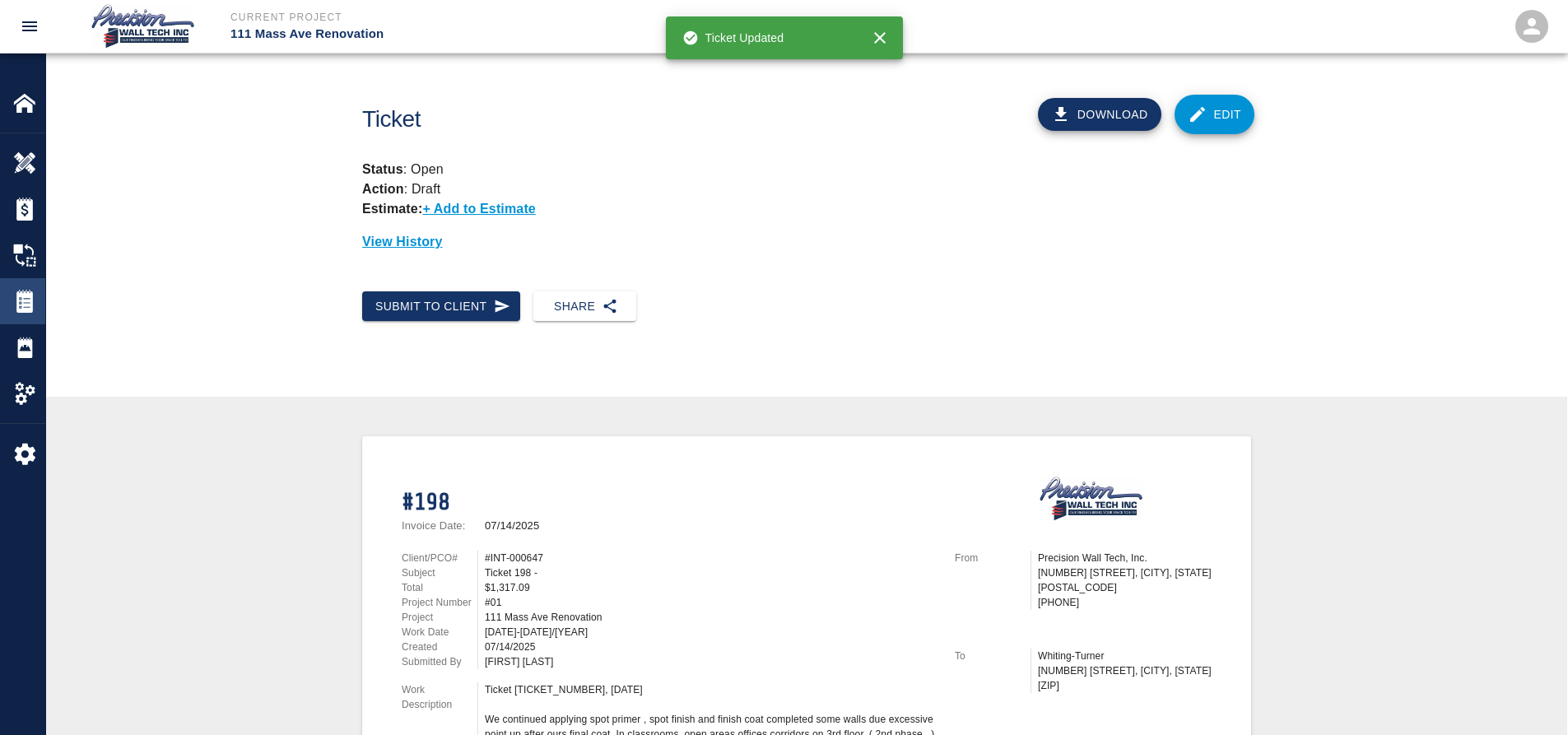 click on "Tickets" at bounding box center [22, 301] 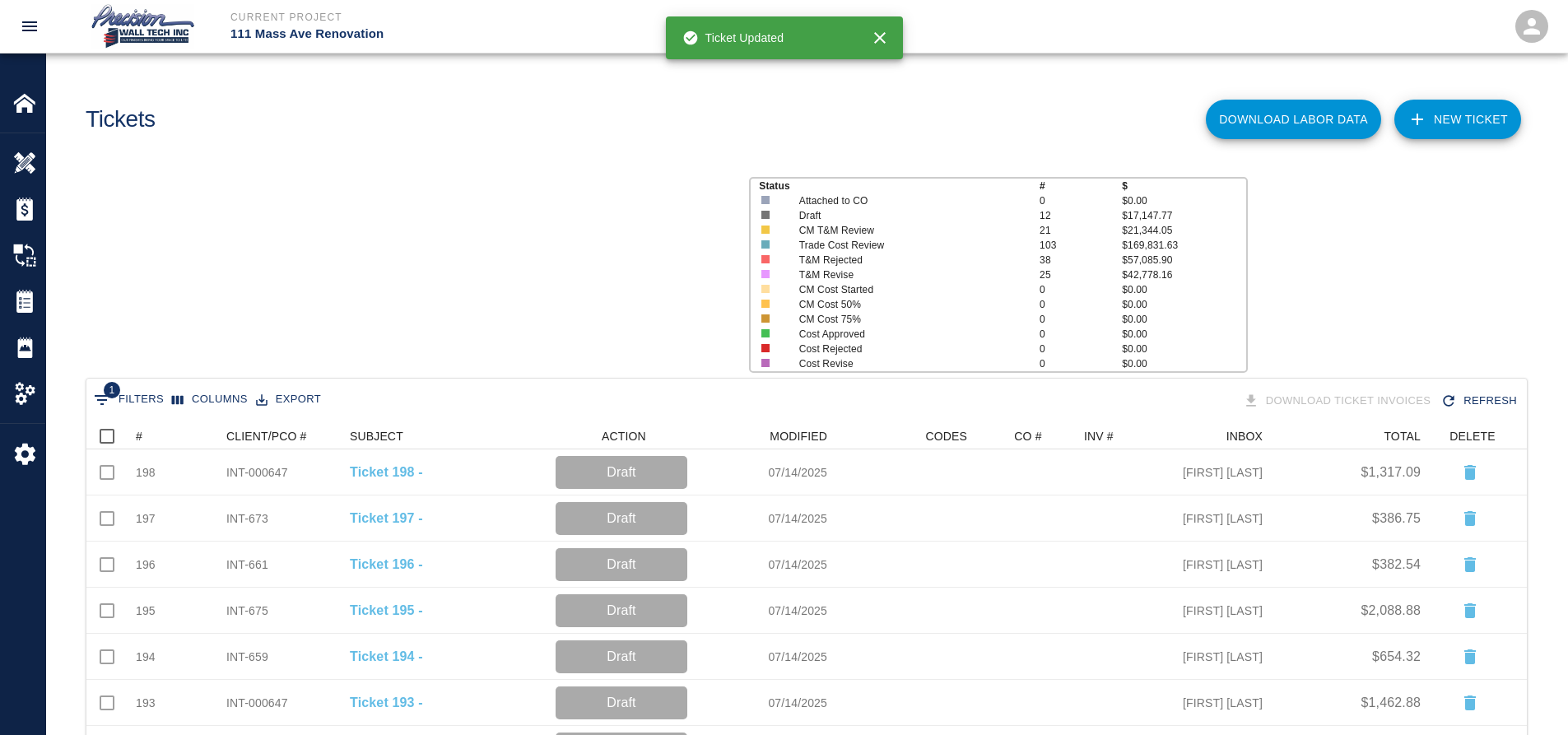 scroll, scrollTop: 13, scrollLeft: 13, axis: both 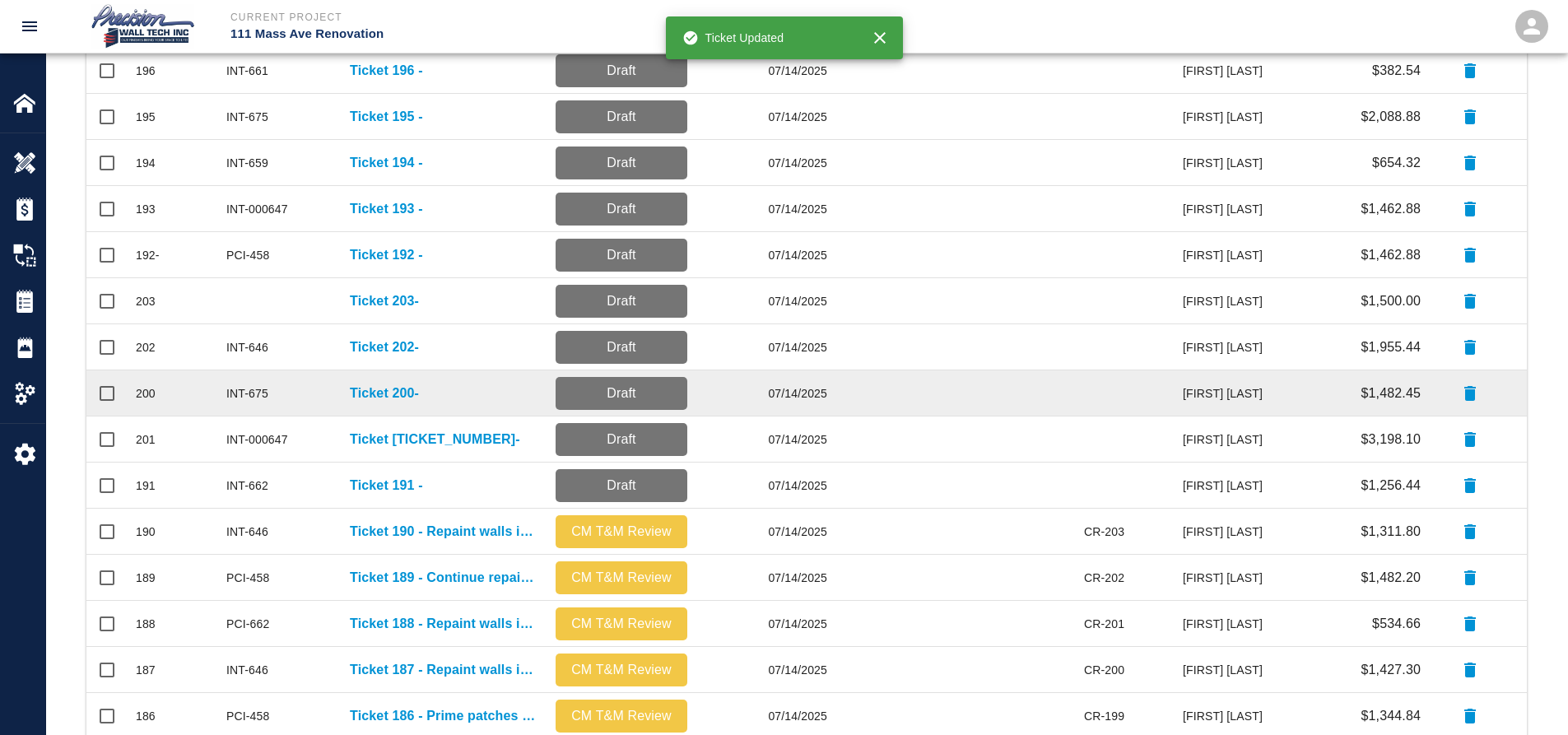 click on "Ticket 200-" at bounding box center (444, 393) 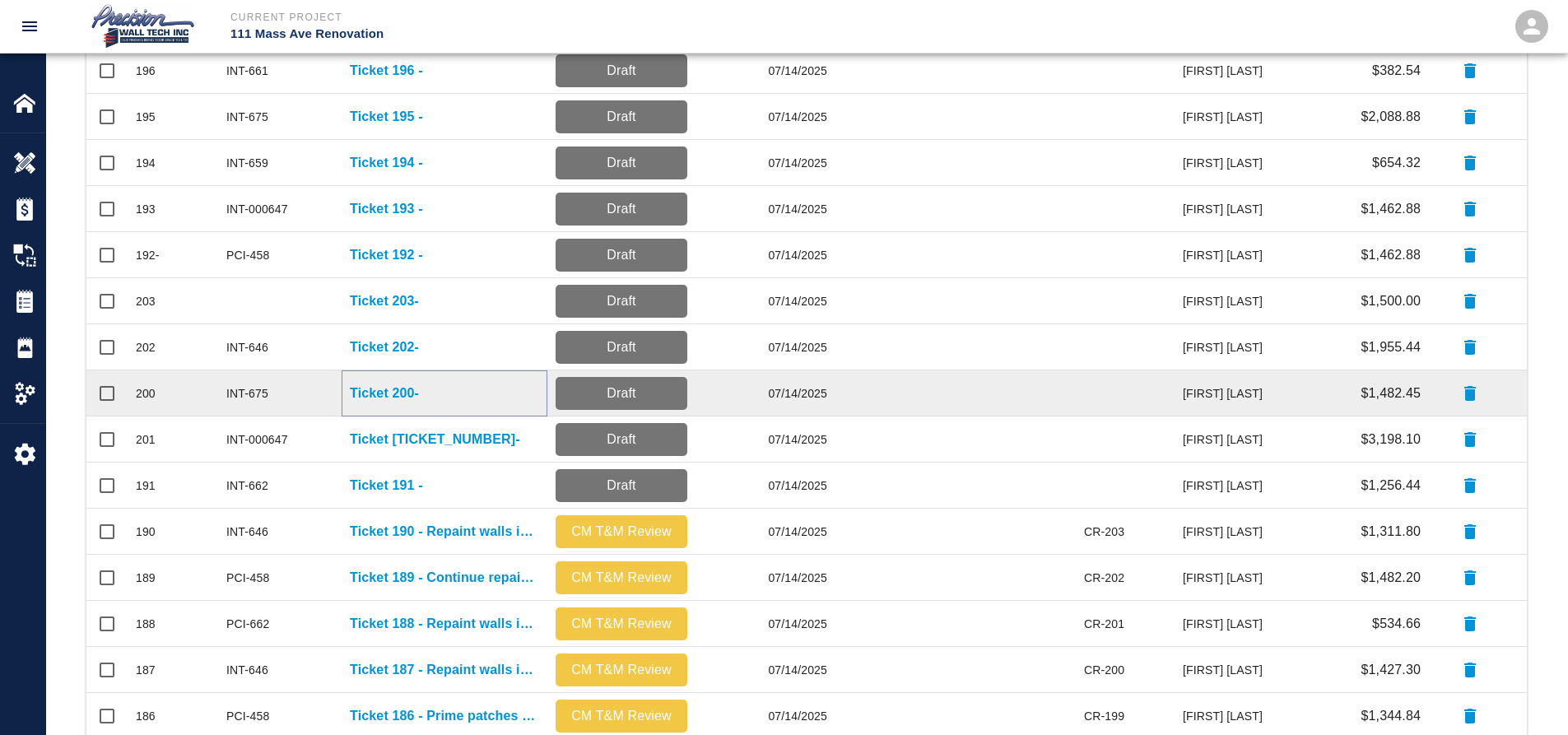 click on "Ticket 200-" at bounding box center [384, 393] 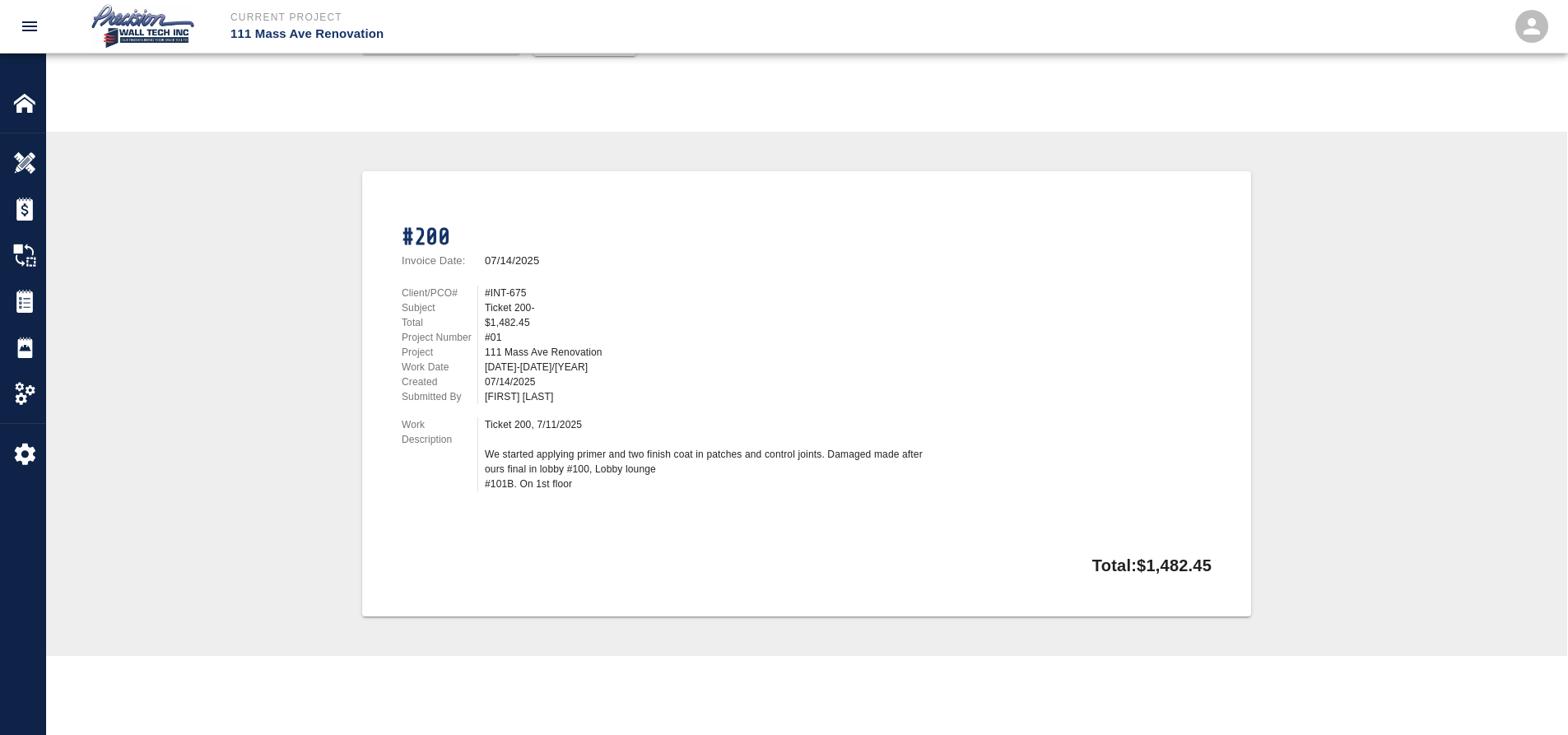 scroll, scrollTop: 0, scrollLeft: 0, axis: both 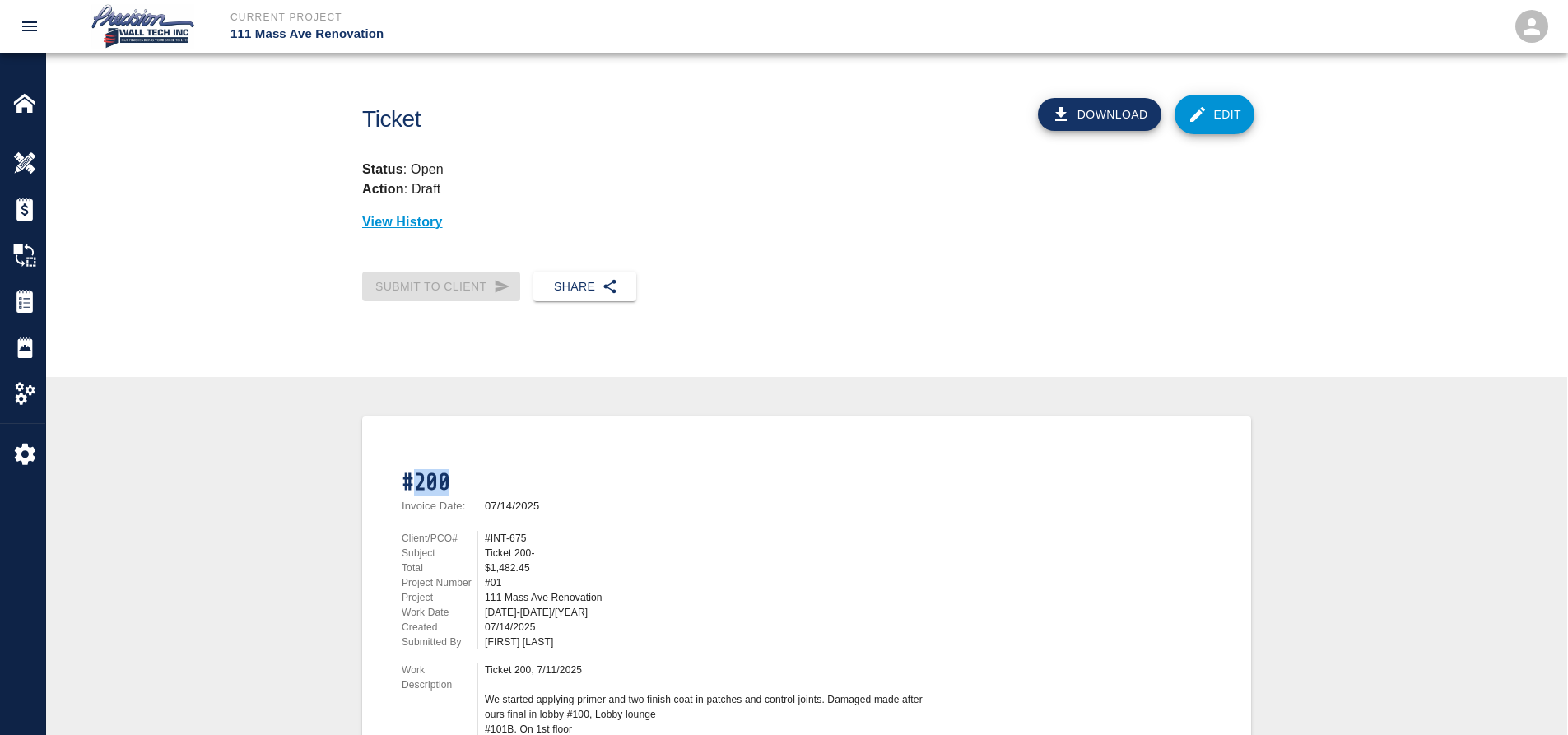 click on "#200 Invoice Date: 07/14/2025 Client/PCO# #INT-675 Subject Ticket 200- Total $1,482.45 Project Number #01 Project 111 Mass Ave Renovation Work Date 07/14-07/14/2025 Created 07/14/2025 Submitted By Cristian Camacho Work Description Ticket 200, 7/11/2025
We started applying primer and two finish coat in patches and control joints. Damaged made after ours final in lobby #100, Lobby lounge
#101B. On 1st floor Total:  $1,482.45" at bounding box center (807, 639) 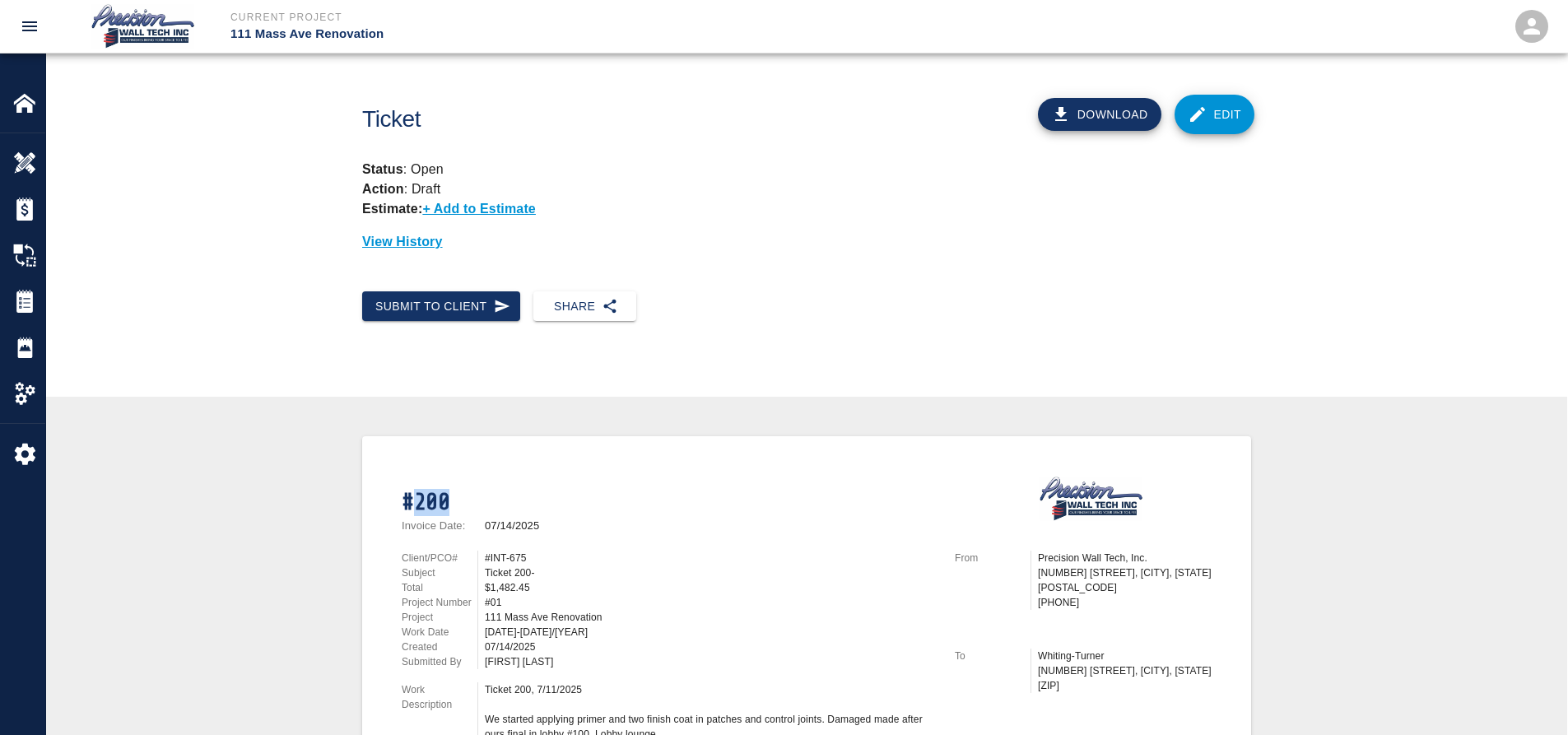 click on "Edit" at bounding box center (1215, 114) 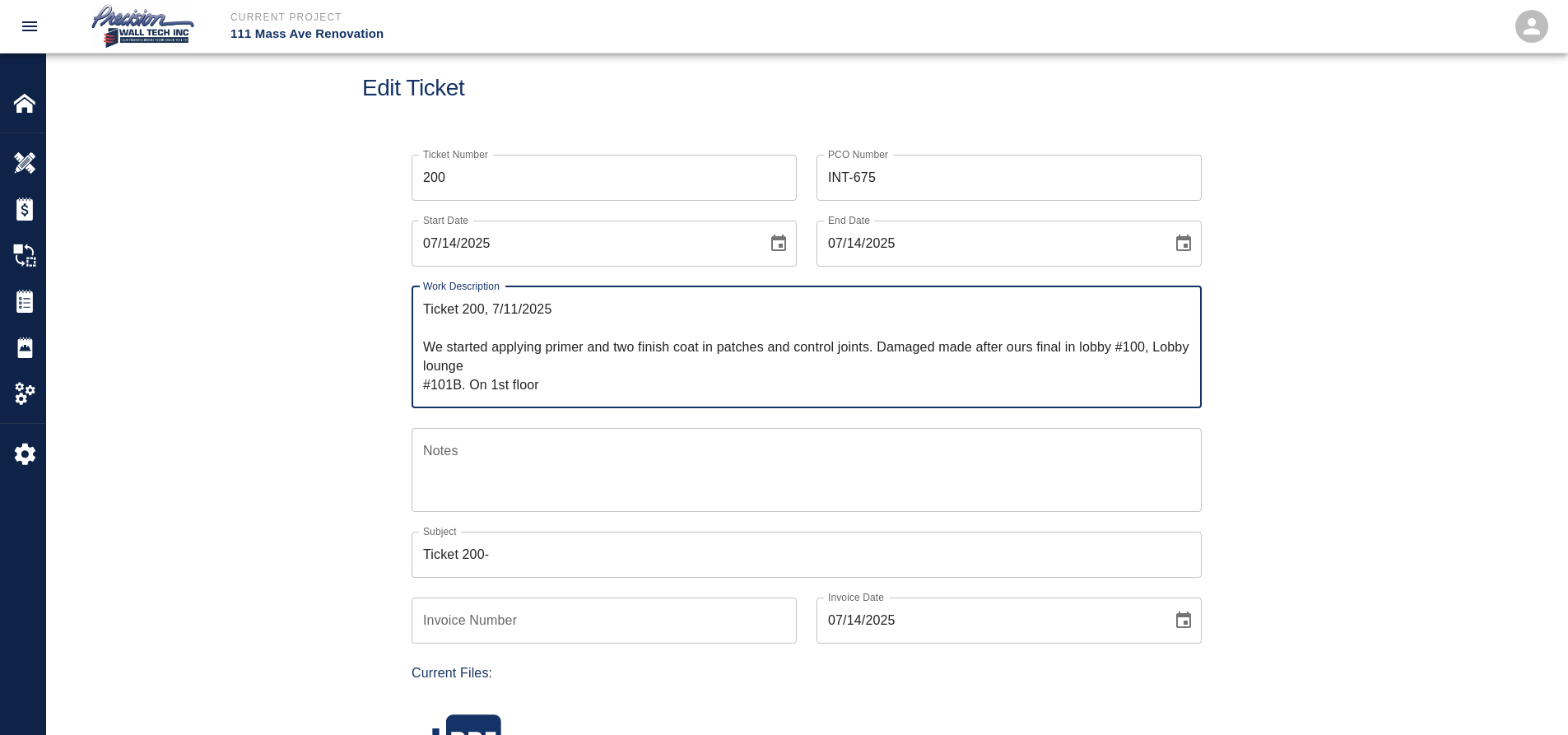 scroll, scrollTop: 82, scrollLeft: 0, axis: vertical 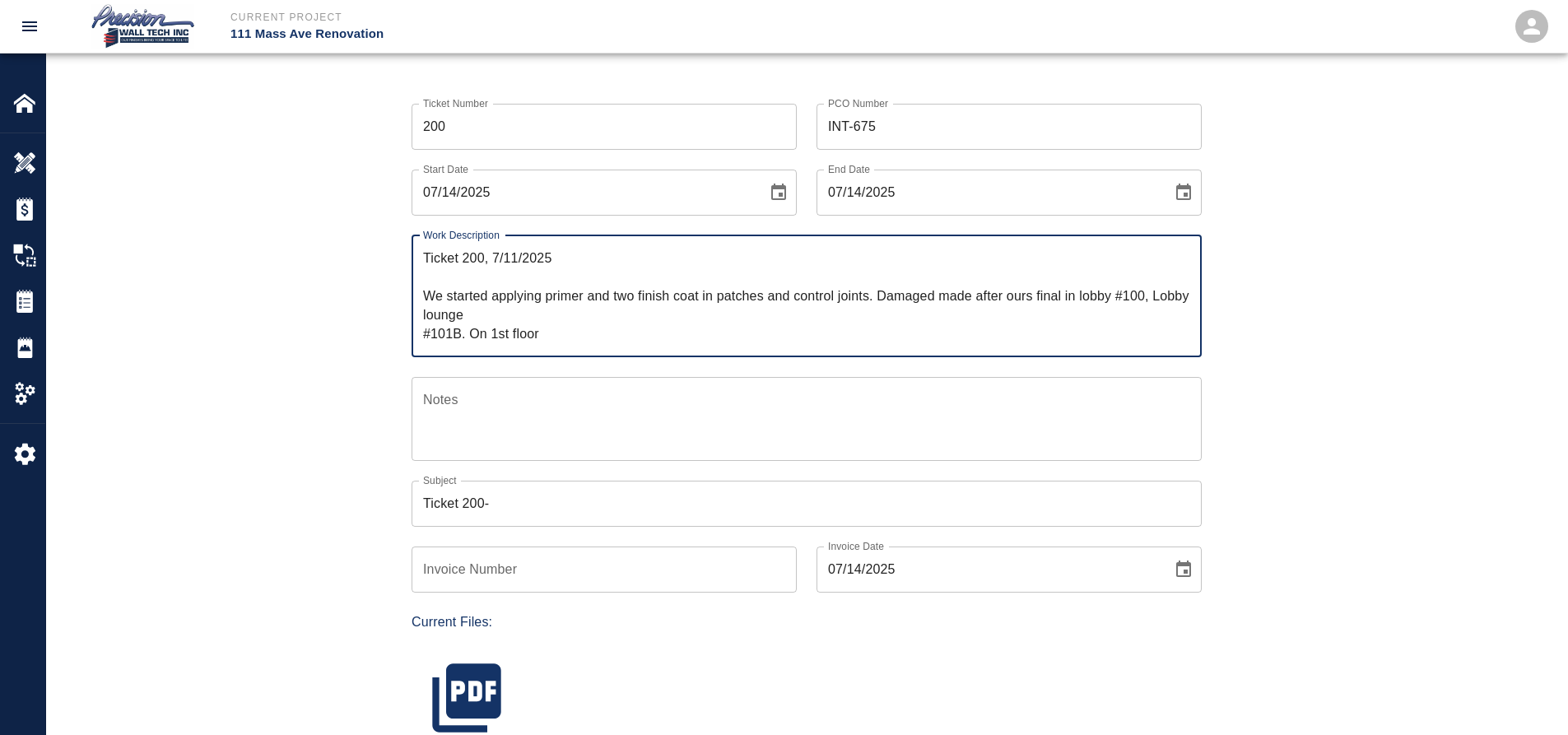 click on "Ticket 200-" at bounding box center (807, 504) 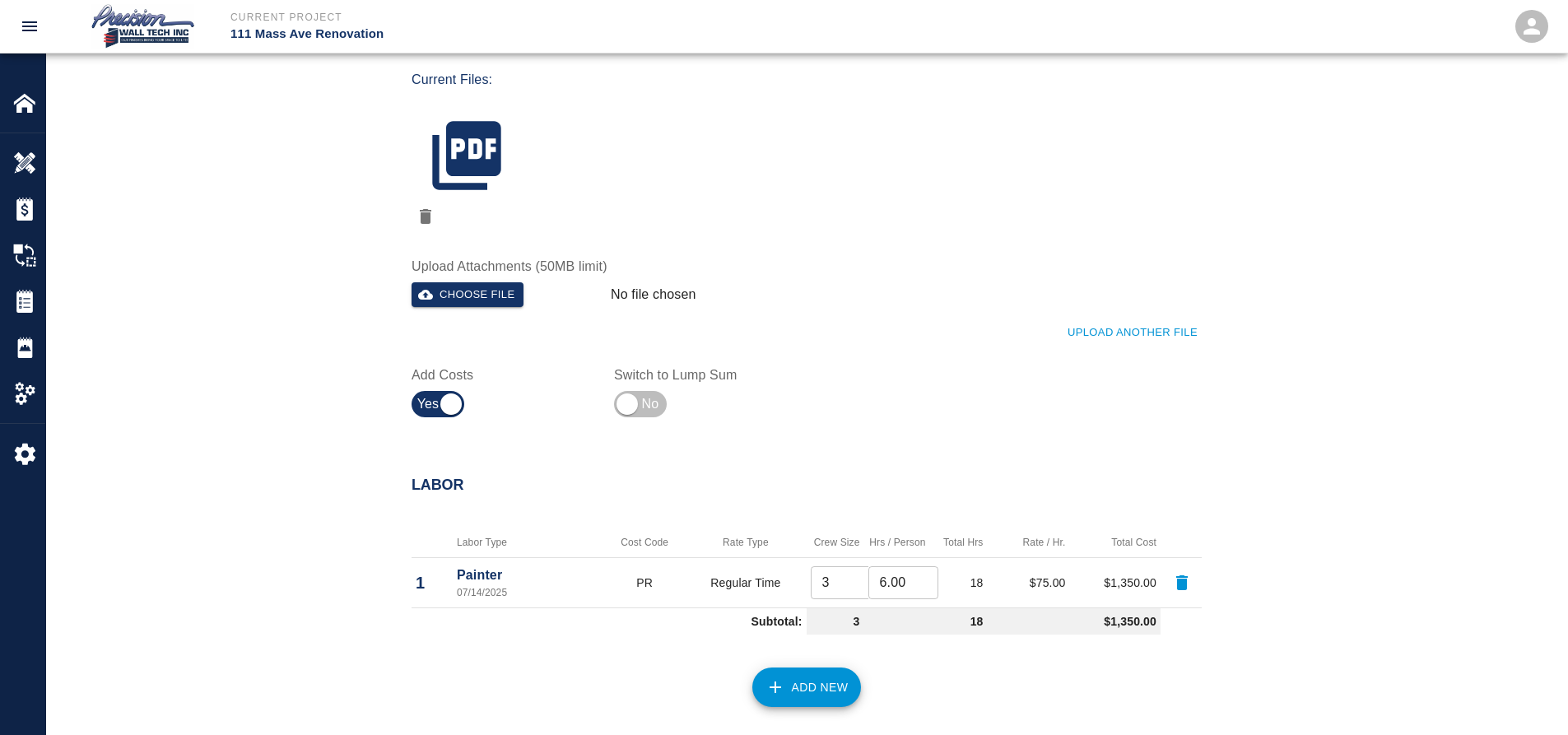scroll, scrollTop: 1744, scrollLeft: 0, axis: vertical 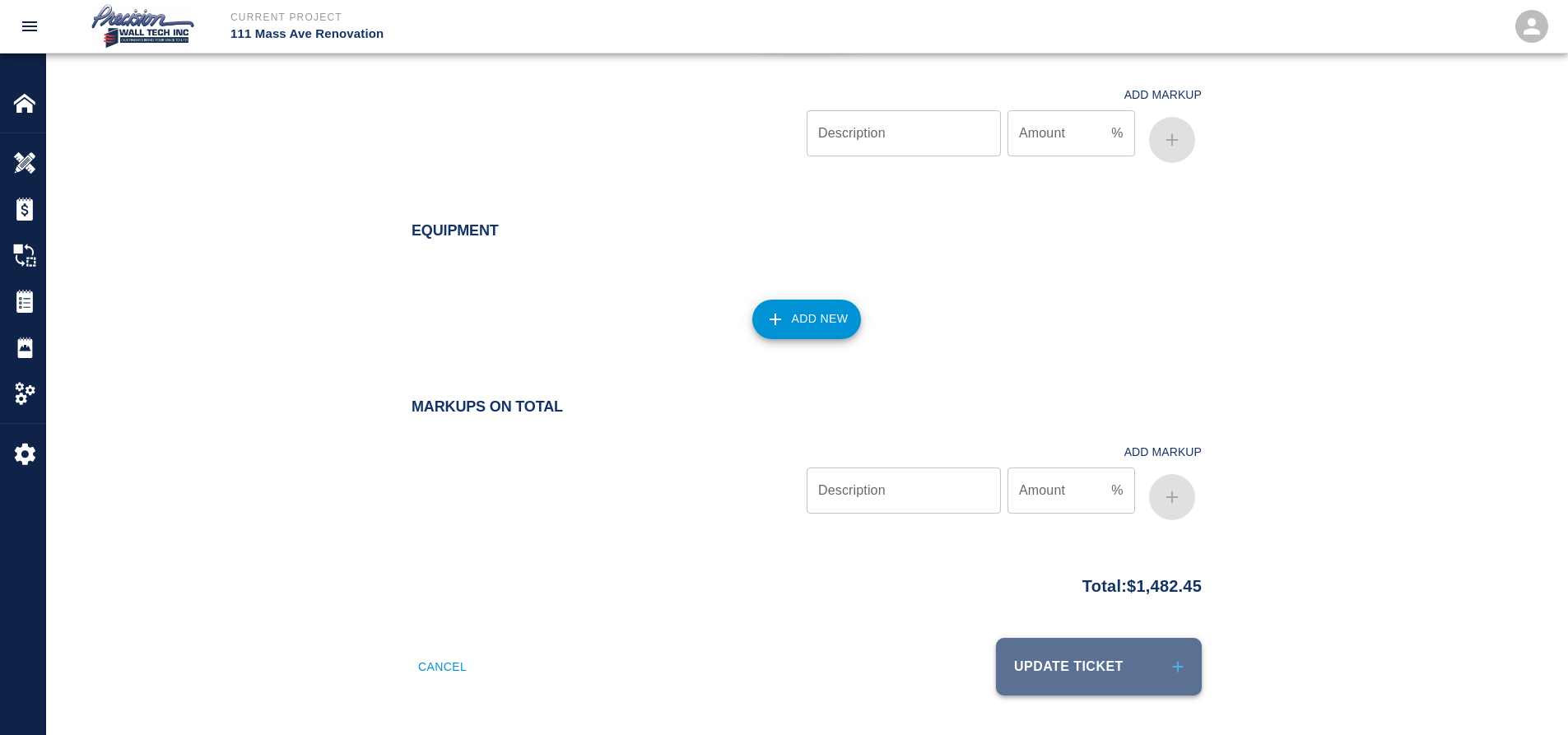 click on "Update Ticket" at bounding box center [1099, 667] 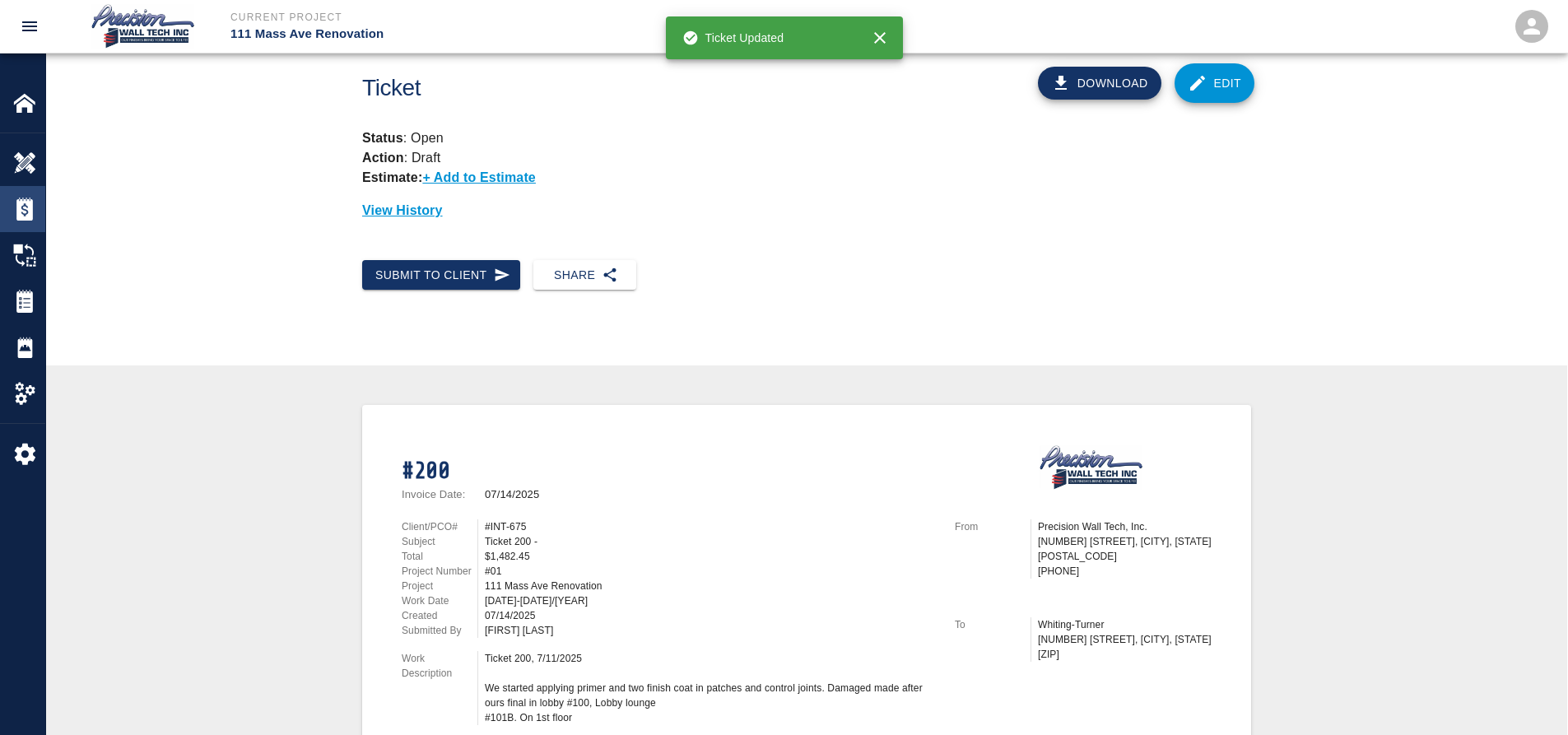scroll, scrollTop: 0, scrollLeft: 0, axis: both 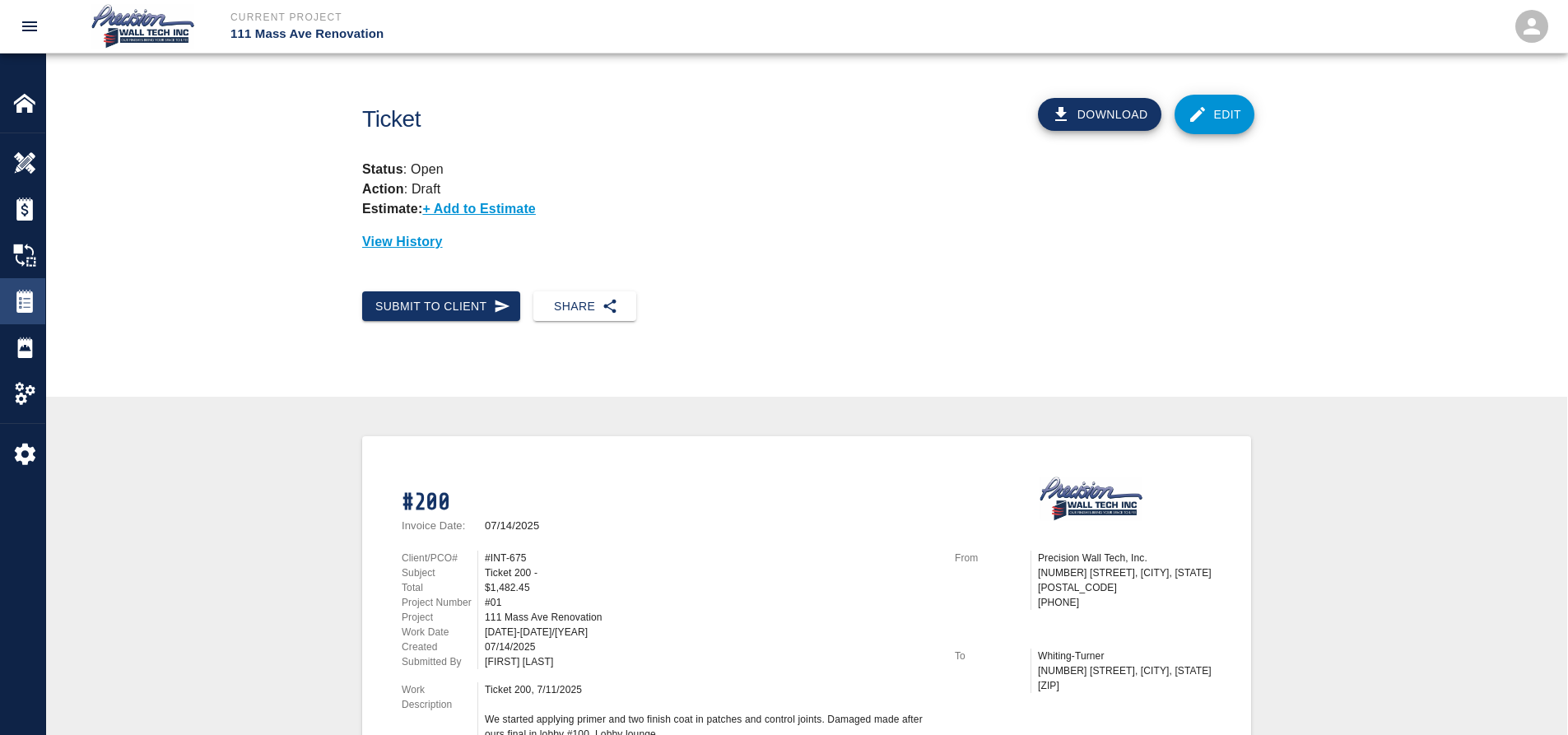 click on "Tickets" at bounding box center (22, 301) 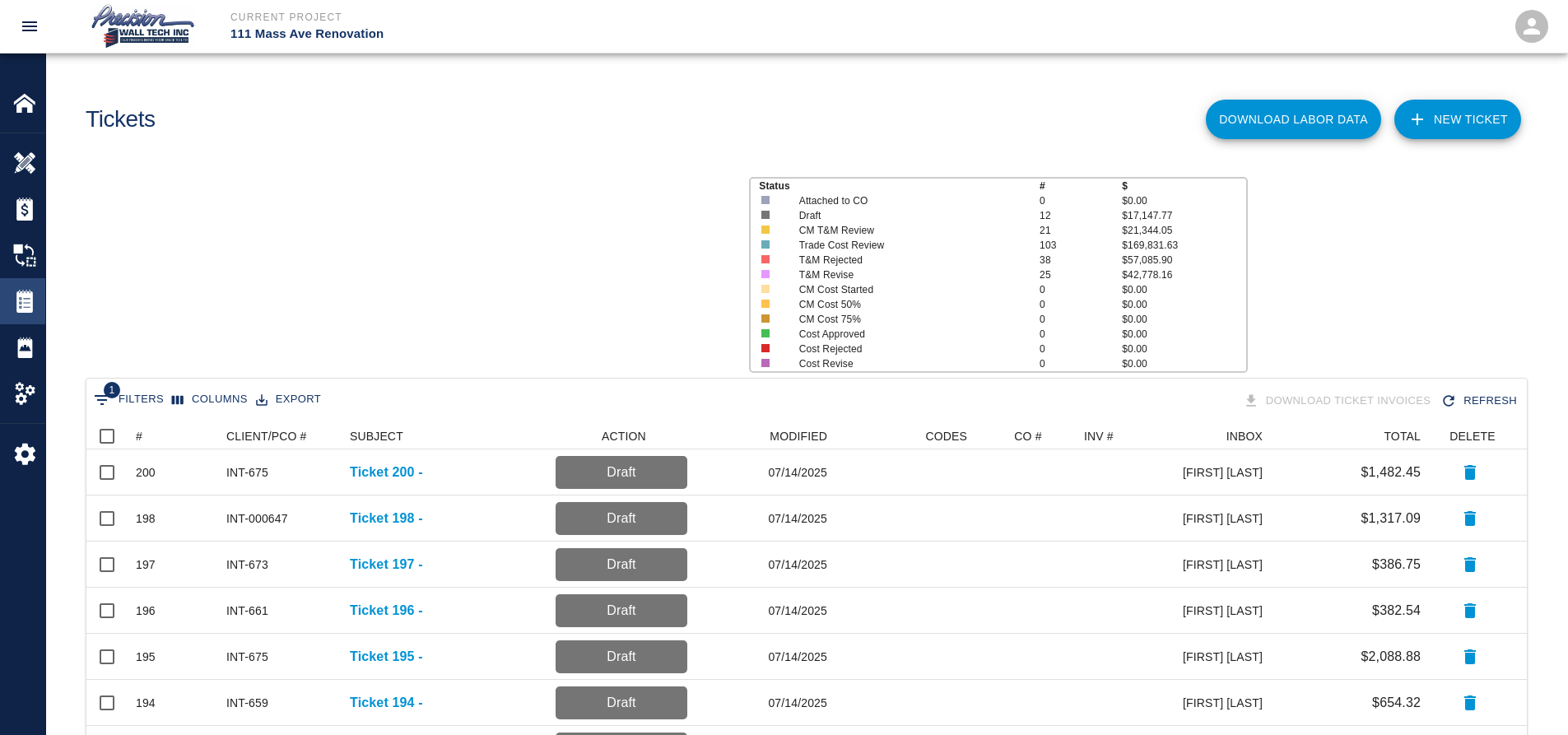 scroll, scrollTop: 13, scrollLeft: 13, axis: both 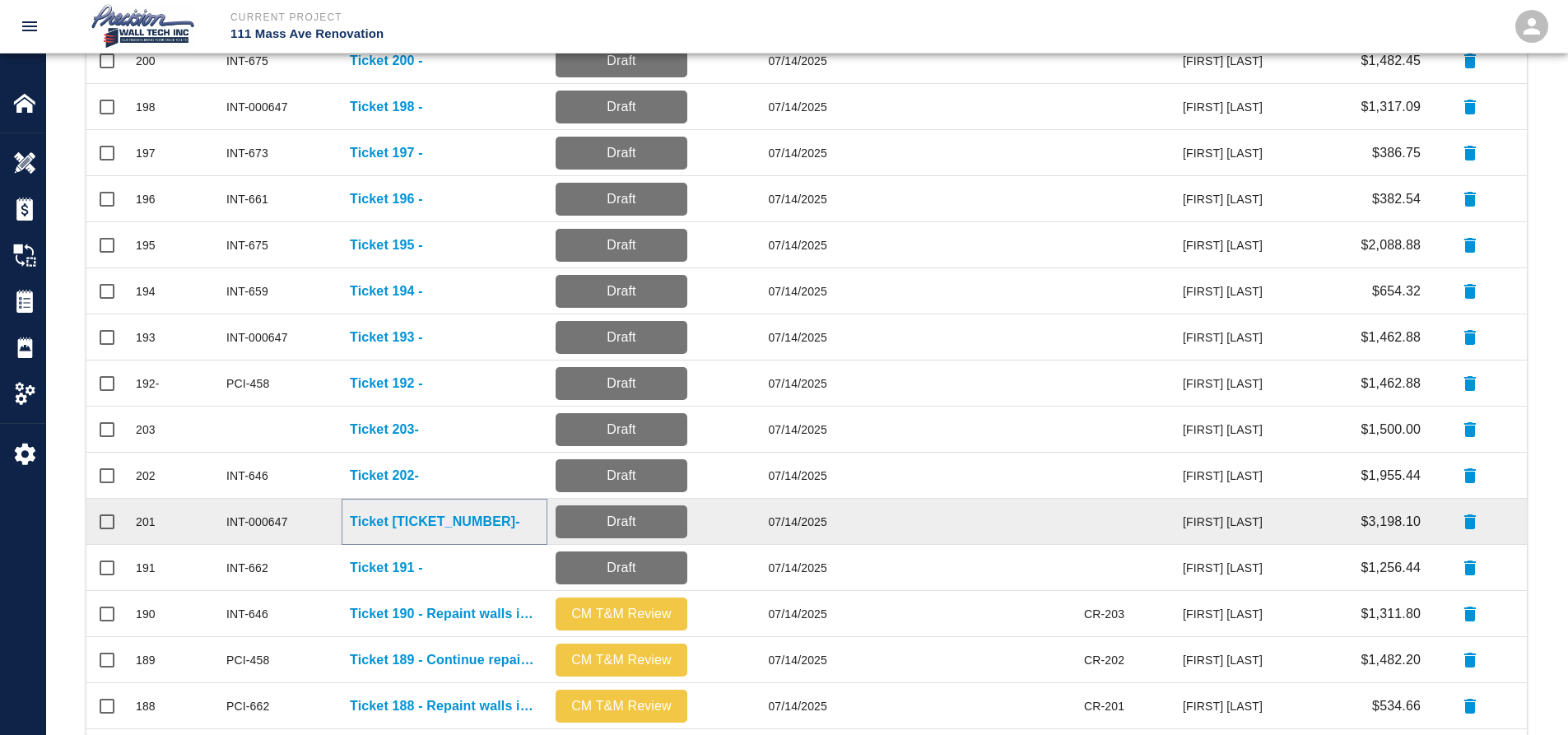 click on "Ticket [NUMBER]-" at bounding box center (435, 522) 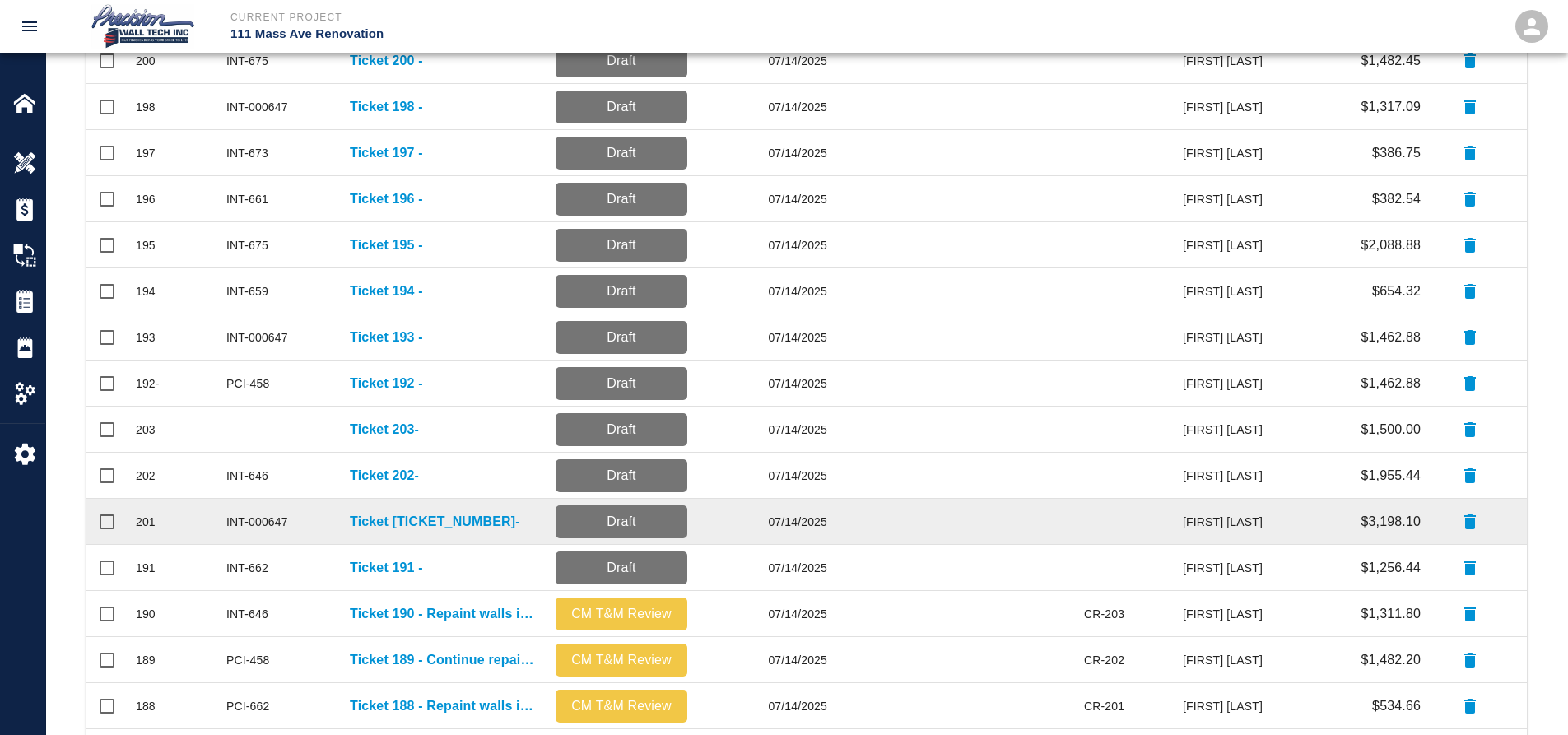 scroll, scrollTop: 0, scrollLeft: 0, axis: both 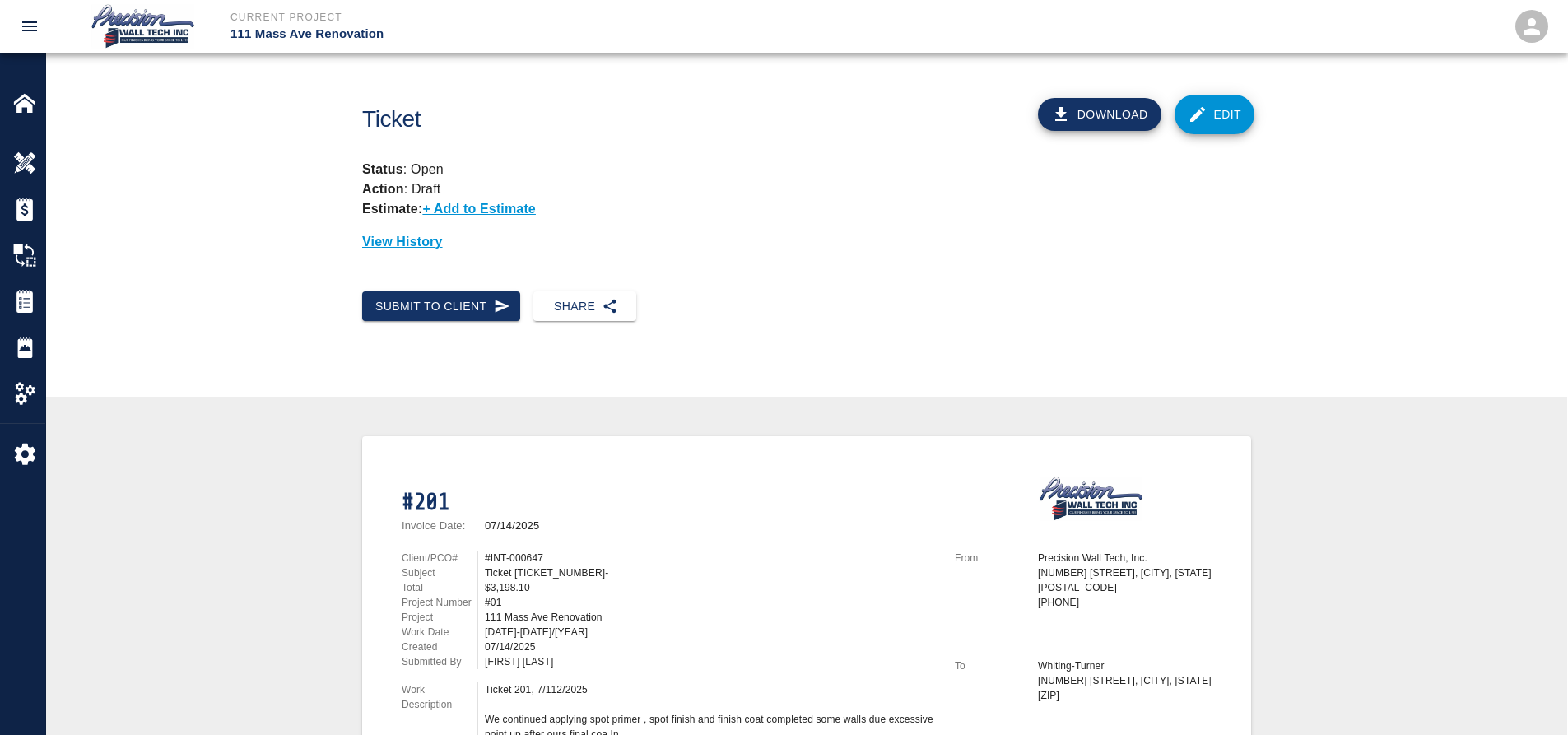 click on "Edit" at bounding box center (1215, 114) 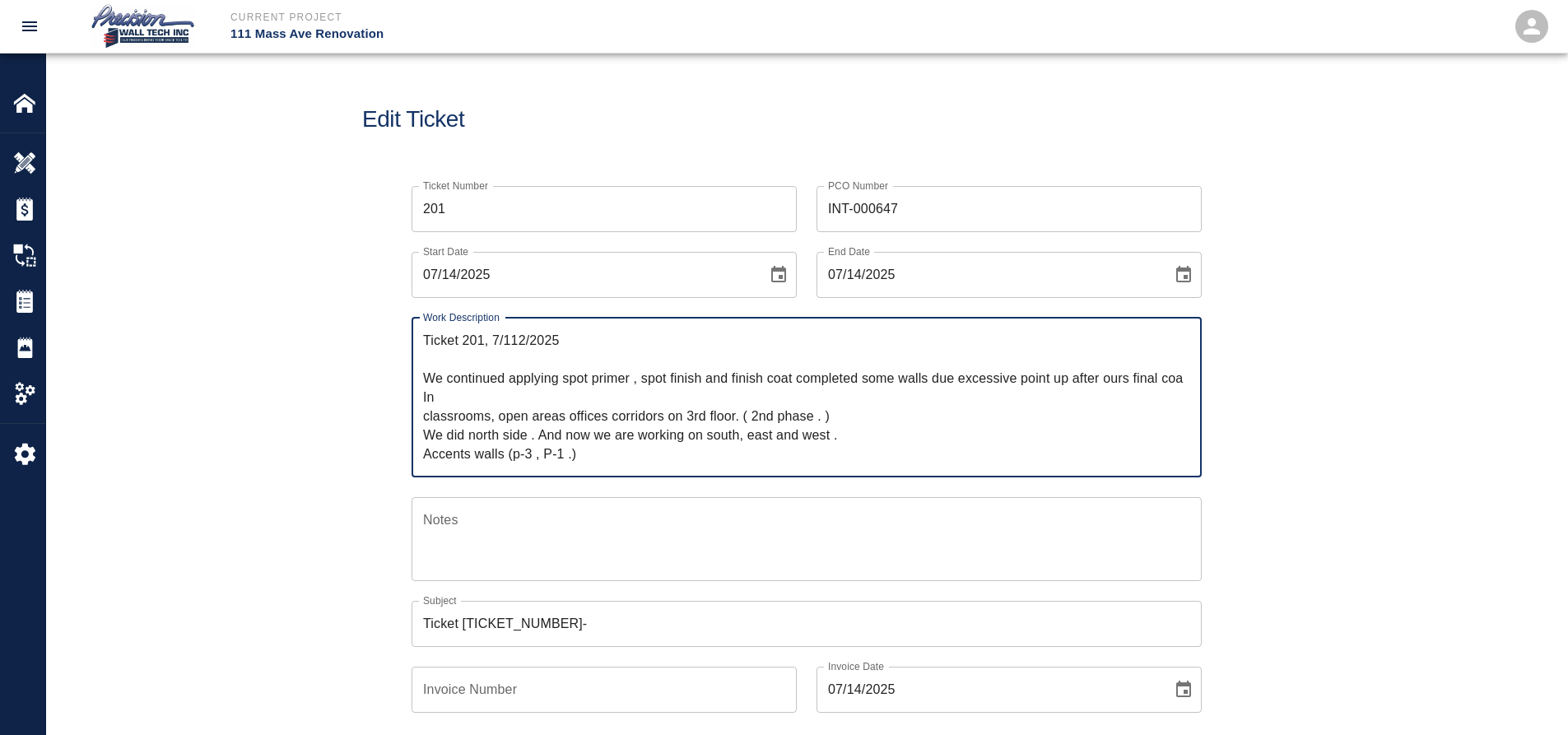 click on "Ticket [NUMBER]-" at bounding box center (807, 624) 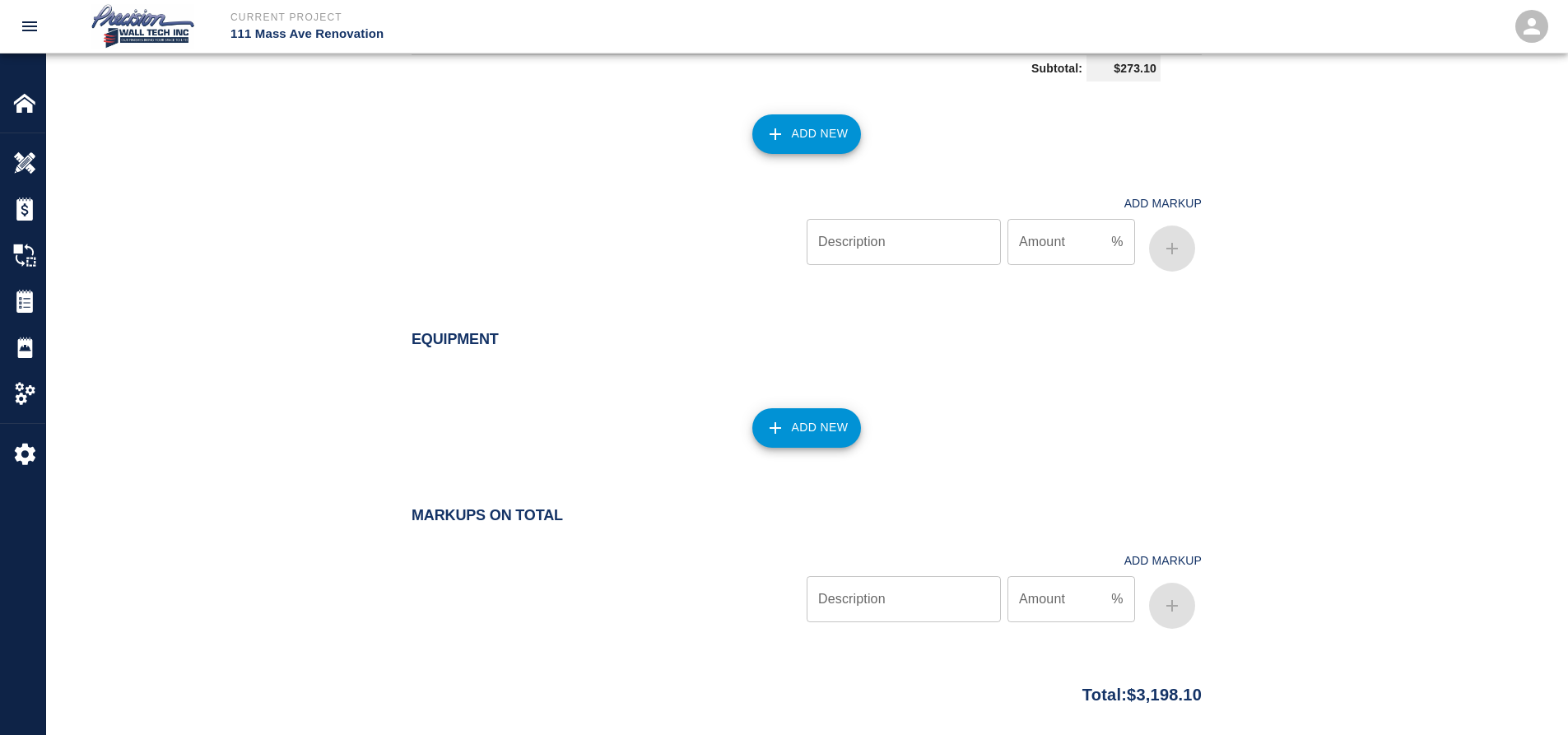 scroll, scrollTop: 1832, scrollLeft: 0, axis: vertical 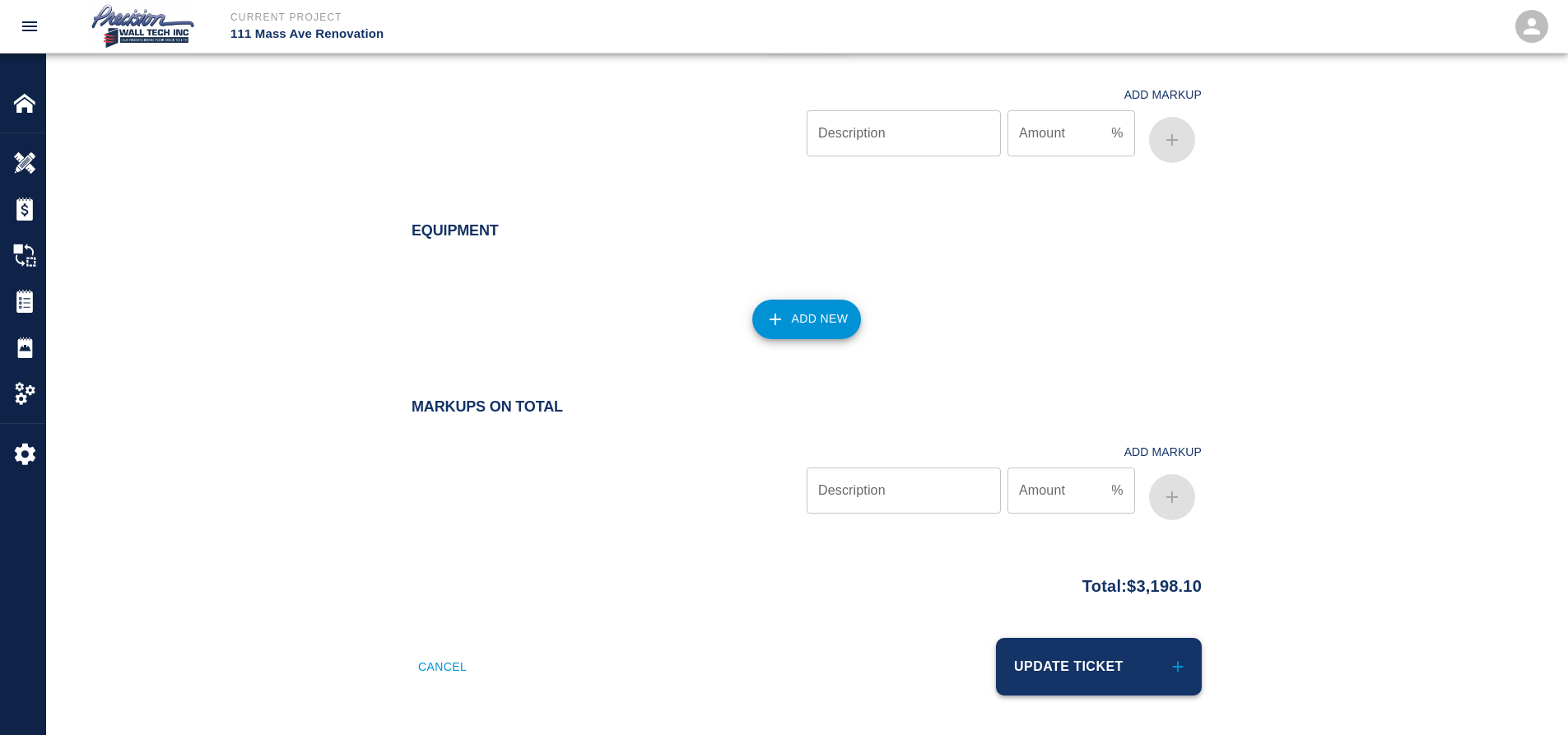 click on "Update Ticket" at bounding box center (1099, 667) 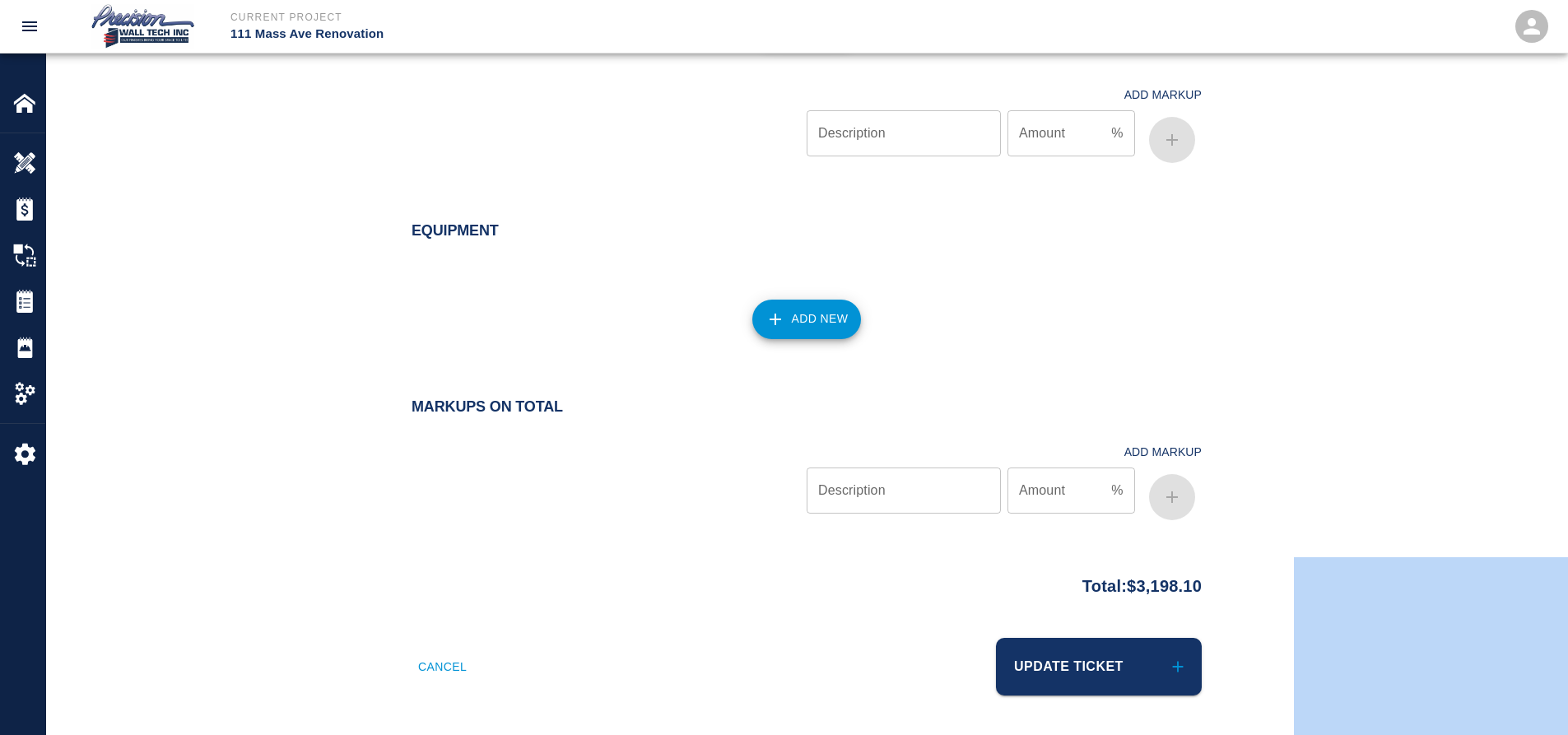 click on "Update Ticket" at bounding box center (999, 657) 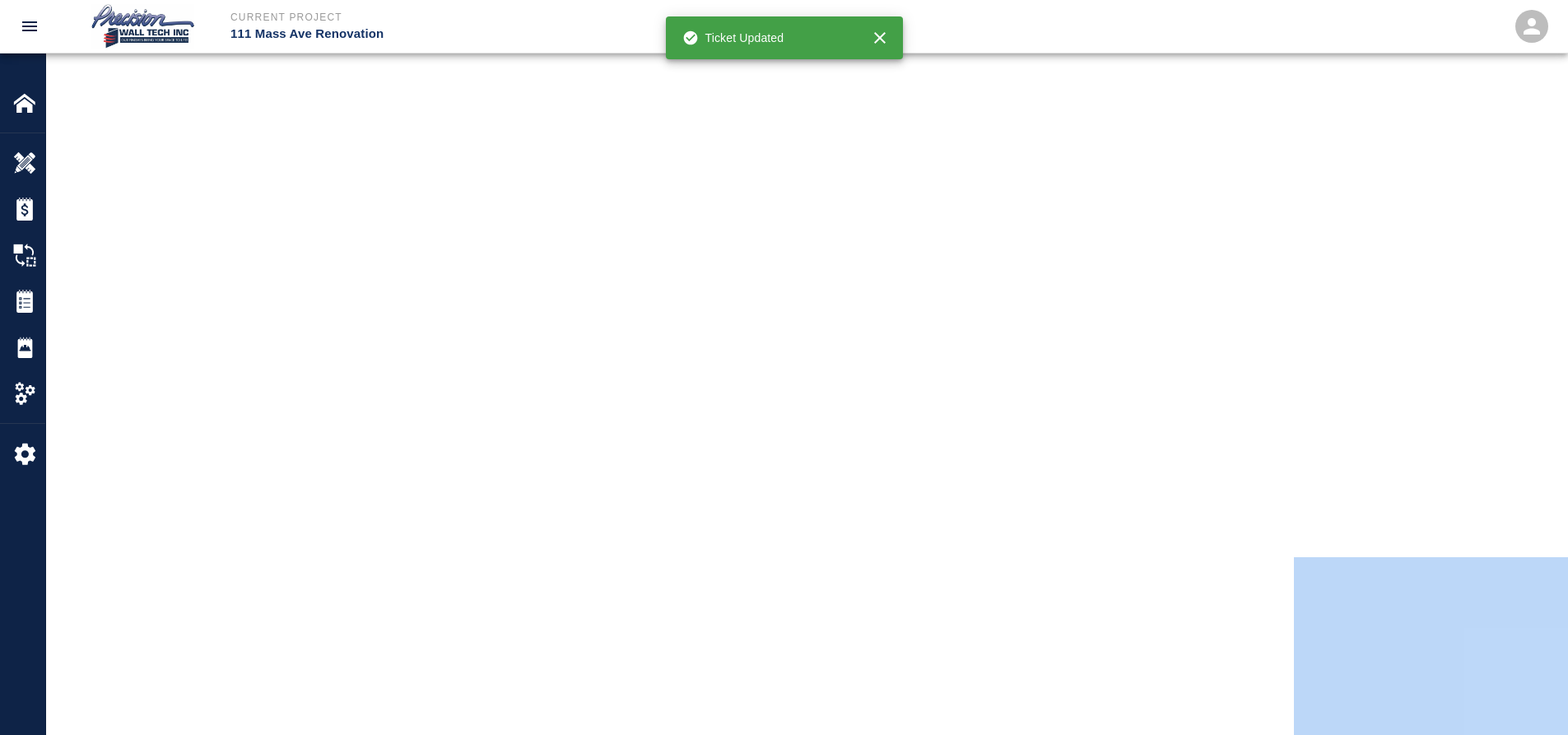 scroll, scrollTop: 0, scrollLeft: 0, axis: both 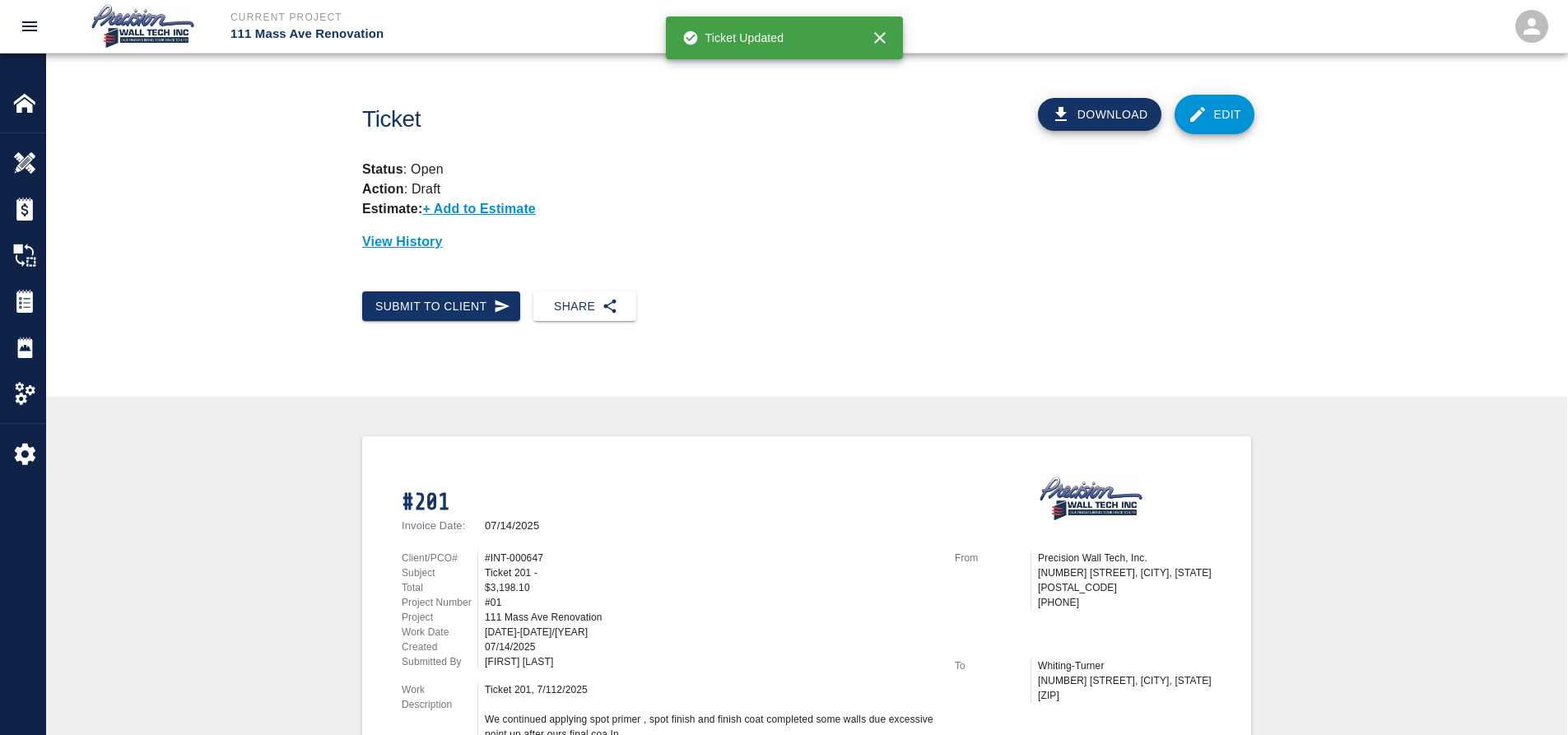 click on "Ticket Download Edit Status :   Open Action :   Draft Estimate:  + Add to Estimate View History Submit to Client Share Recipients Internal Team ​ Internal Team Notes x Notes Cancel Send Recipients Send to TracFlo User Manager ​ Manager Superintendent ​ Superintendent Review Type Time and Materials tm Review Type Send me a copy Notes x Notes Upload Attachments (10MB limit) Choose file No file chosen Upload Another File Cancel Send Request Time and Material Revision Notes   * x Notes   * Upload Attachments (10MB limit) Choose file No file chosen Upload Another File Cancel Send Time and Materials Reject Notes   * x Notes   * Upload Attachments (10MB limit) Choose file No file chosen Upload Another File Cancel Send Signature acknowledges time and material used, but does not change contractual obligations of either party Approve Ticket Time and Materials Signature Clear Notes x Notes Upload Attachments (10MB limit) Choose file No file chosen Upload Another File Cancel Send Cost Reject Notes   * x" at bounding box center [807, 958] 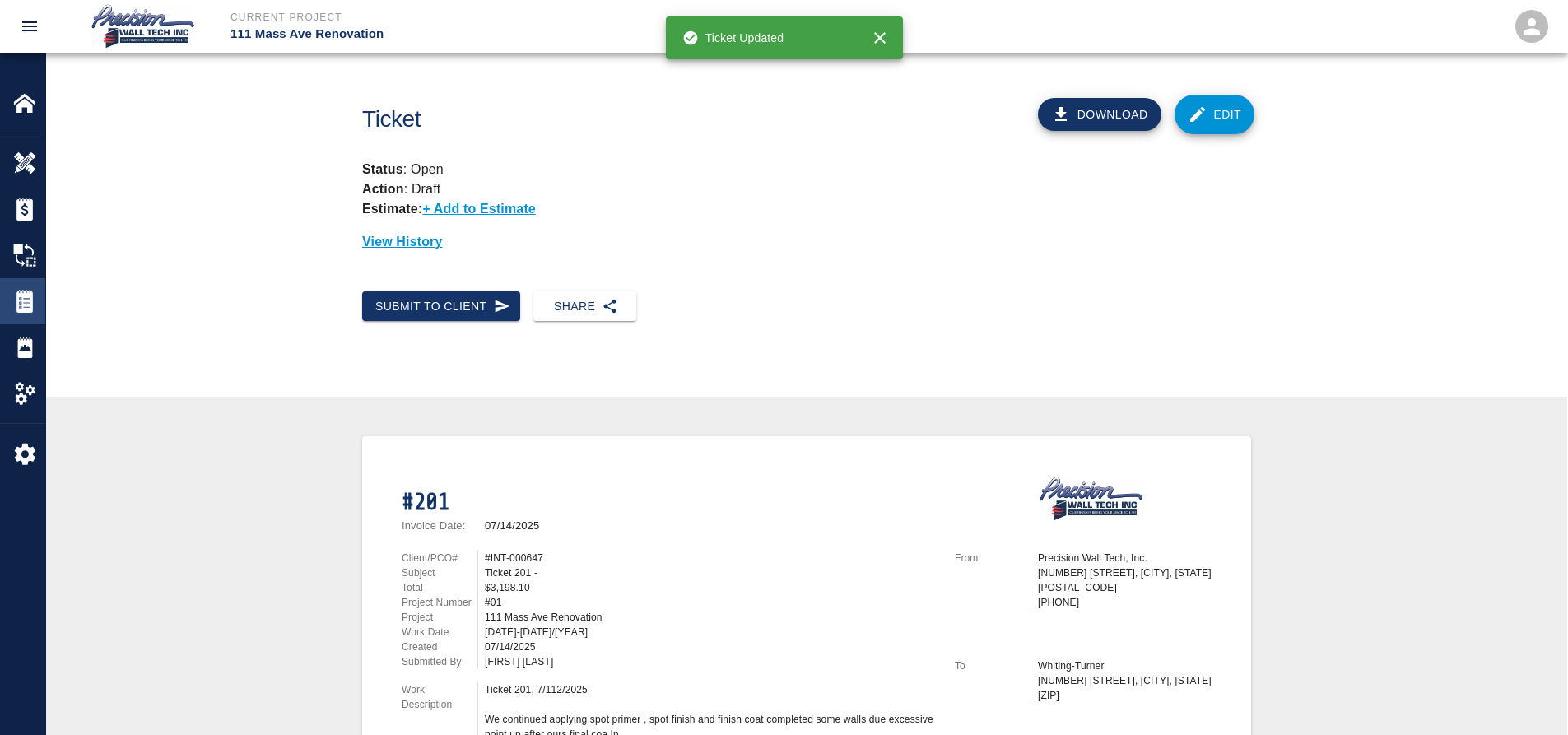 click at bounding box center [25, 301] 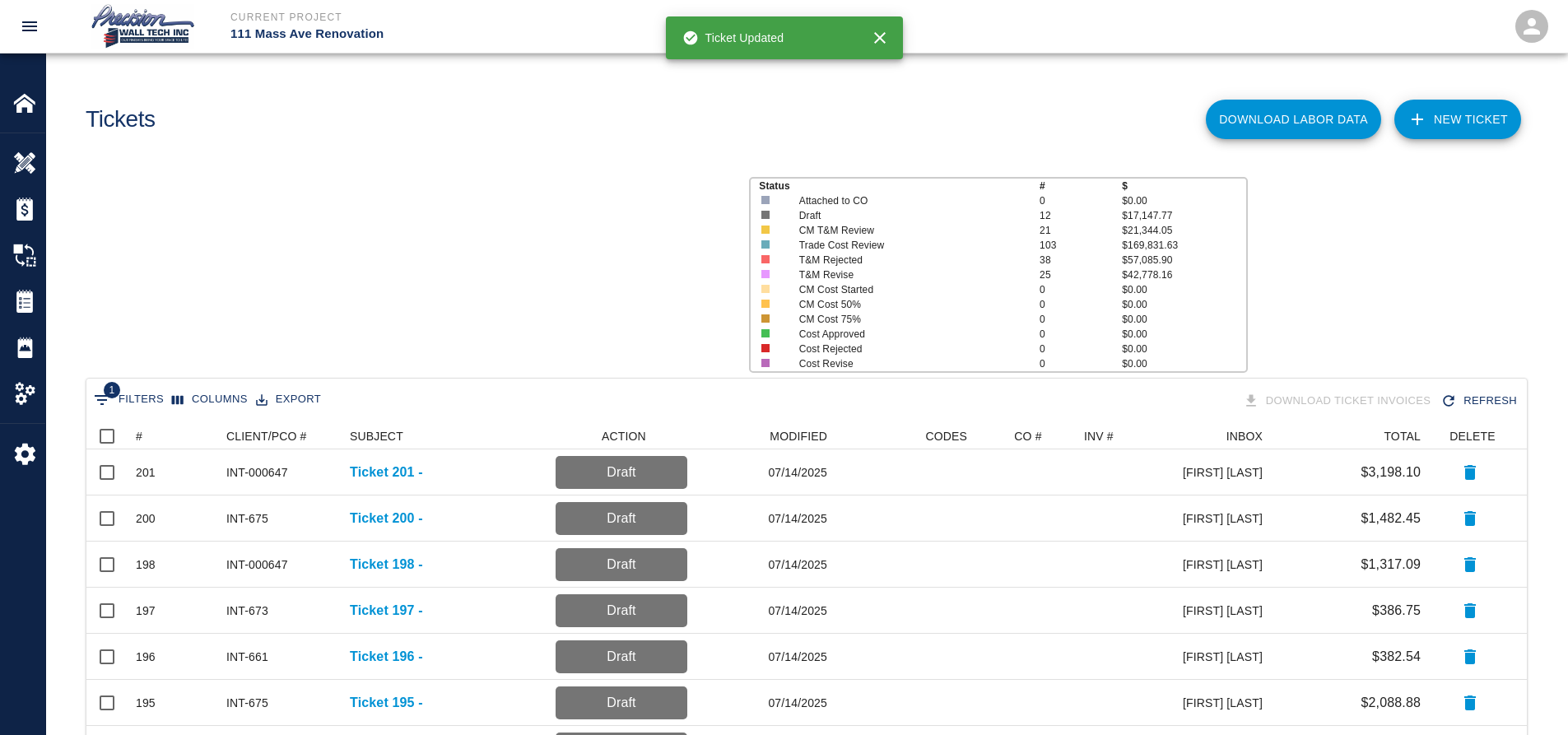 scroll, scrollTop: 13, scrollLeft: 13, axis: both 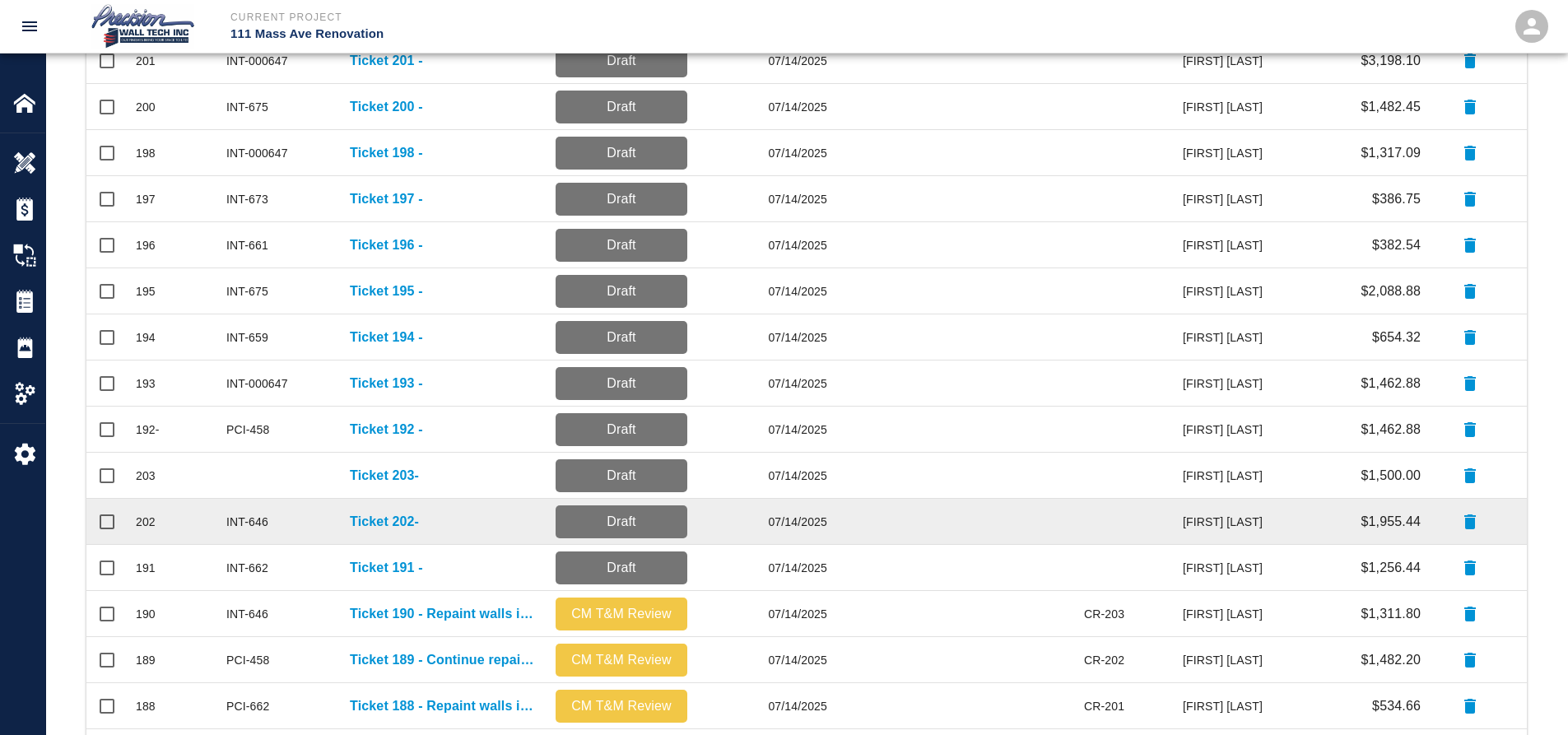 click on "Ticket 202-" at bounding box center [444, 522] 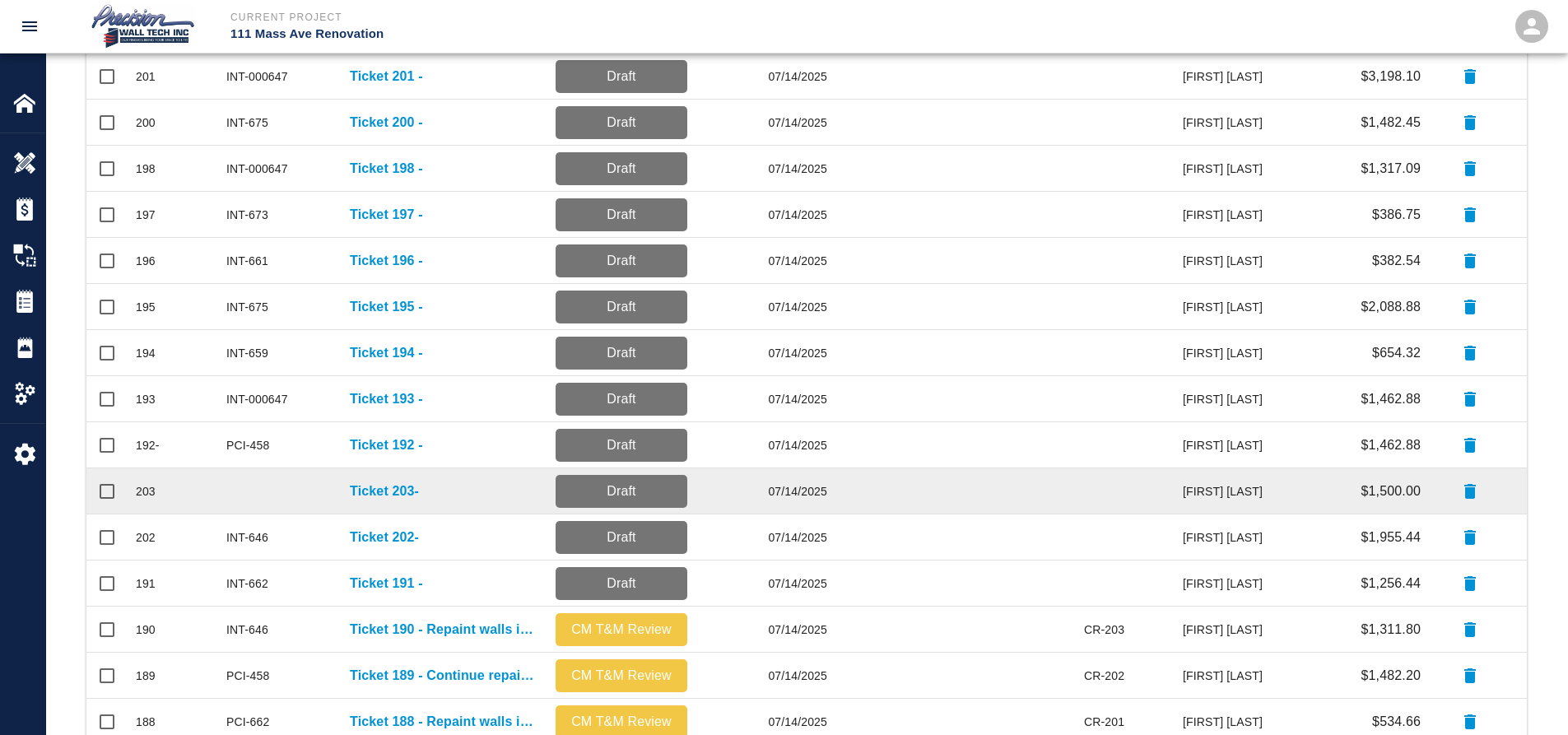 scroll, scrollTop: 412, scrollLeft: 0, axis: vertical 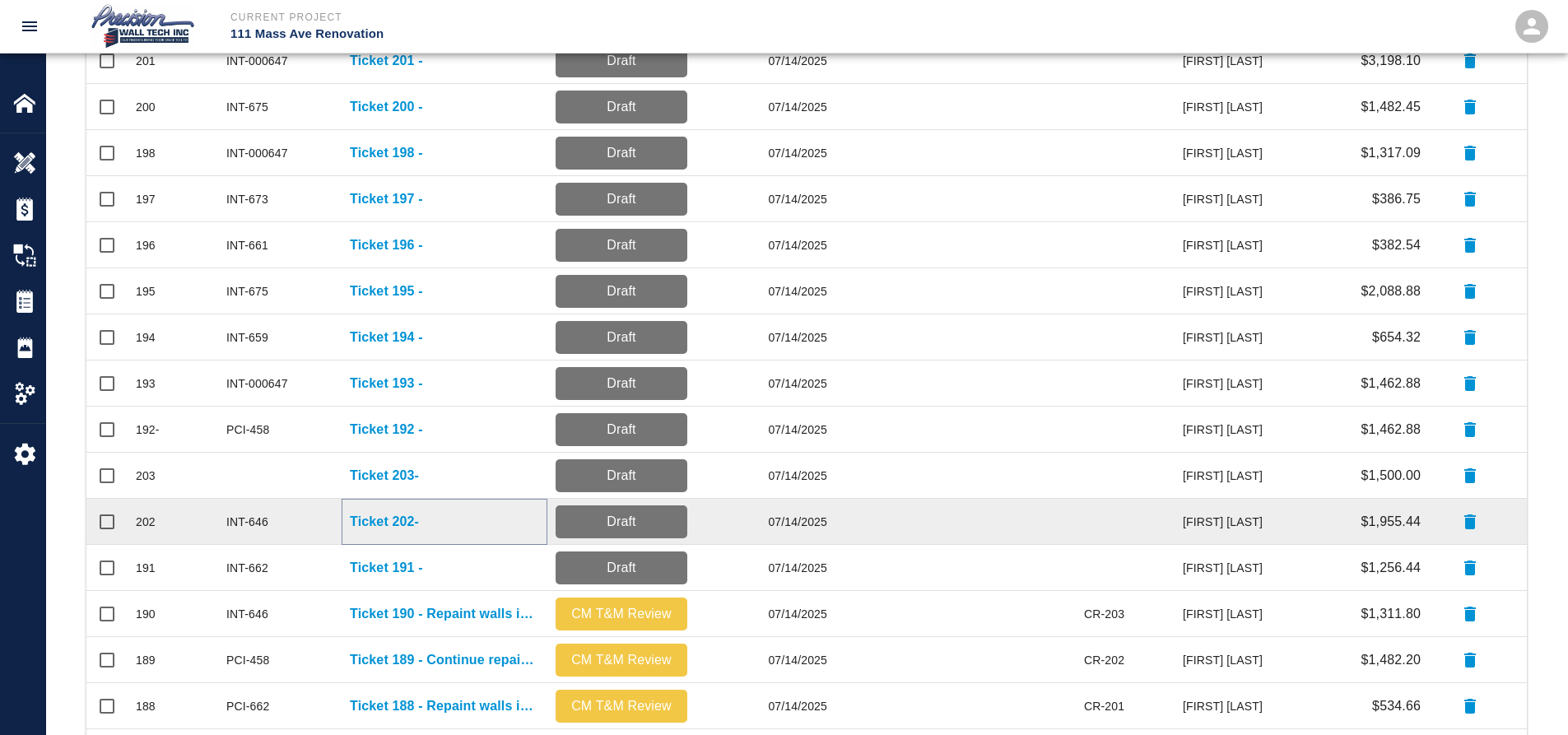 click on "Ticket 202-" at bounding box center [384, 522] 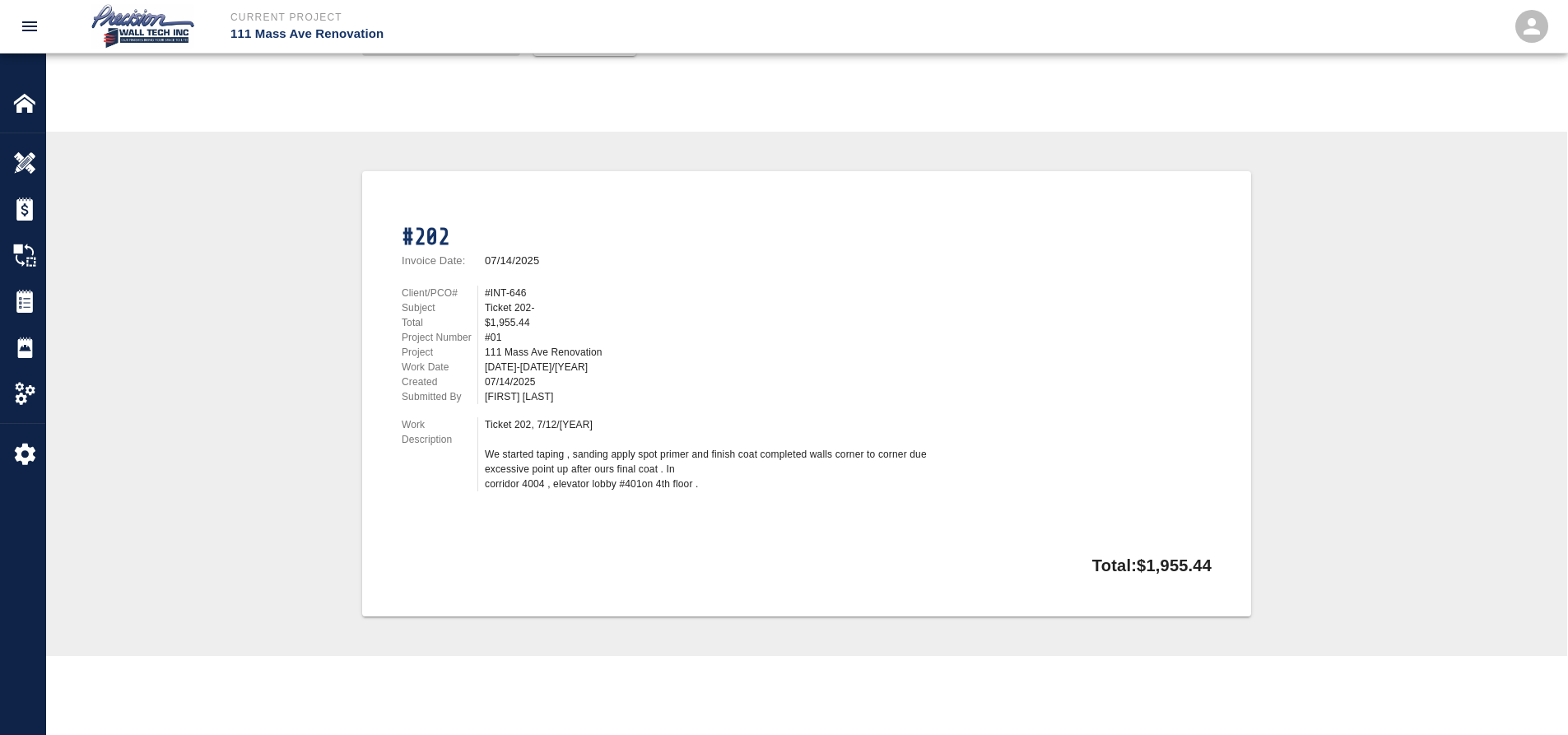 scroll, scrollTop: 0, scrollLeft: 0, axis: both 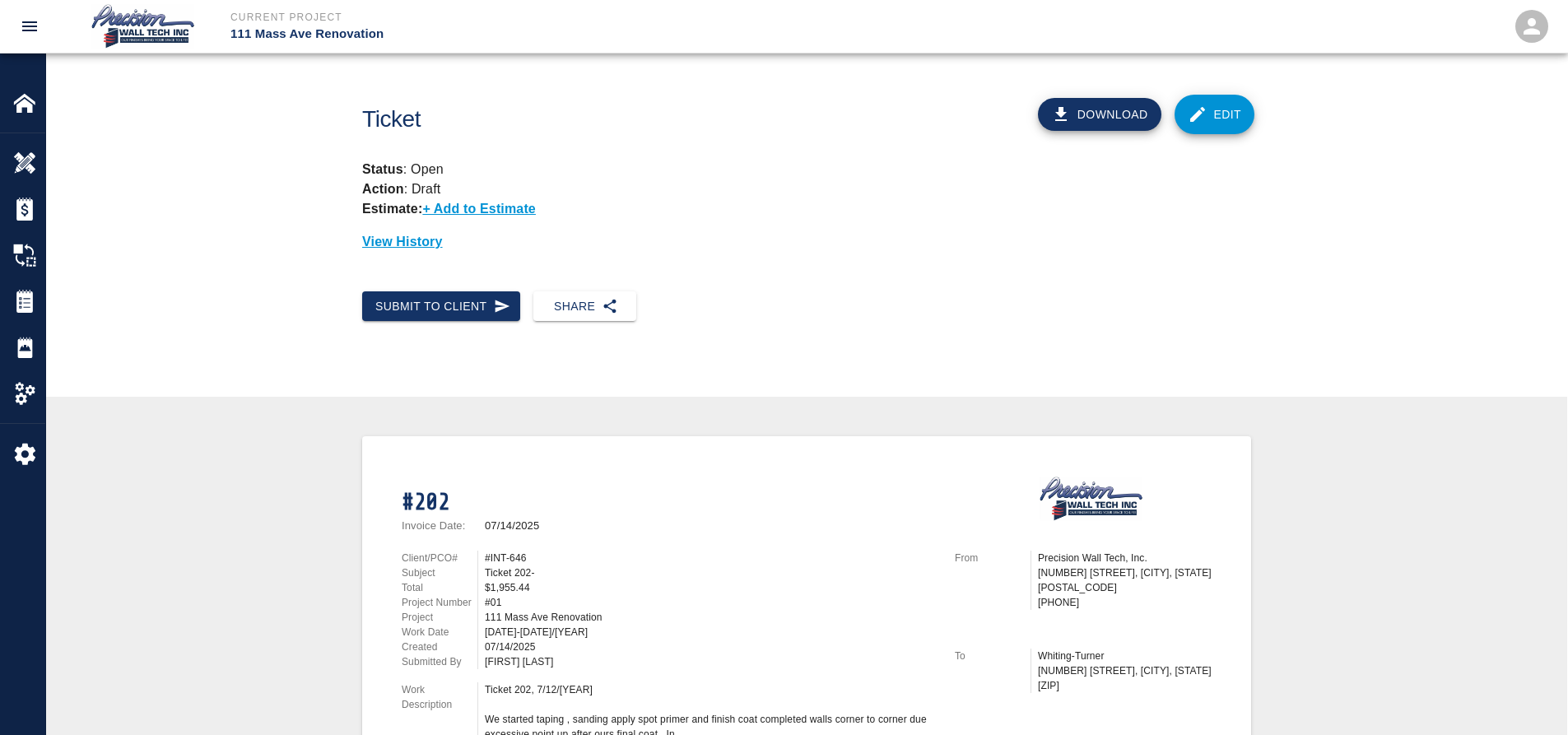 click on "Edit" at bounding box center (1215, 114) 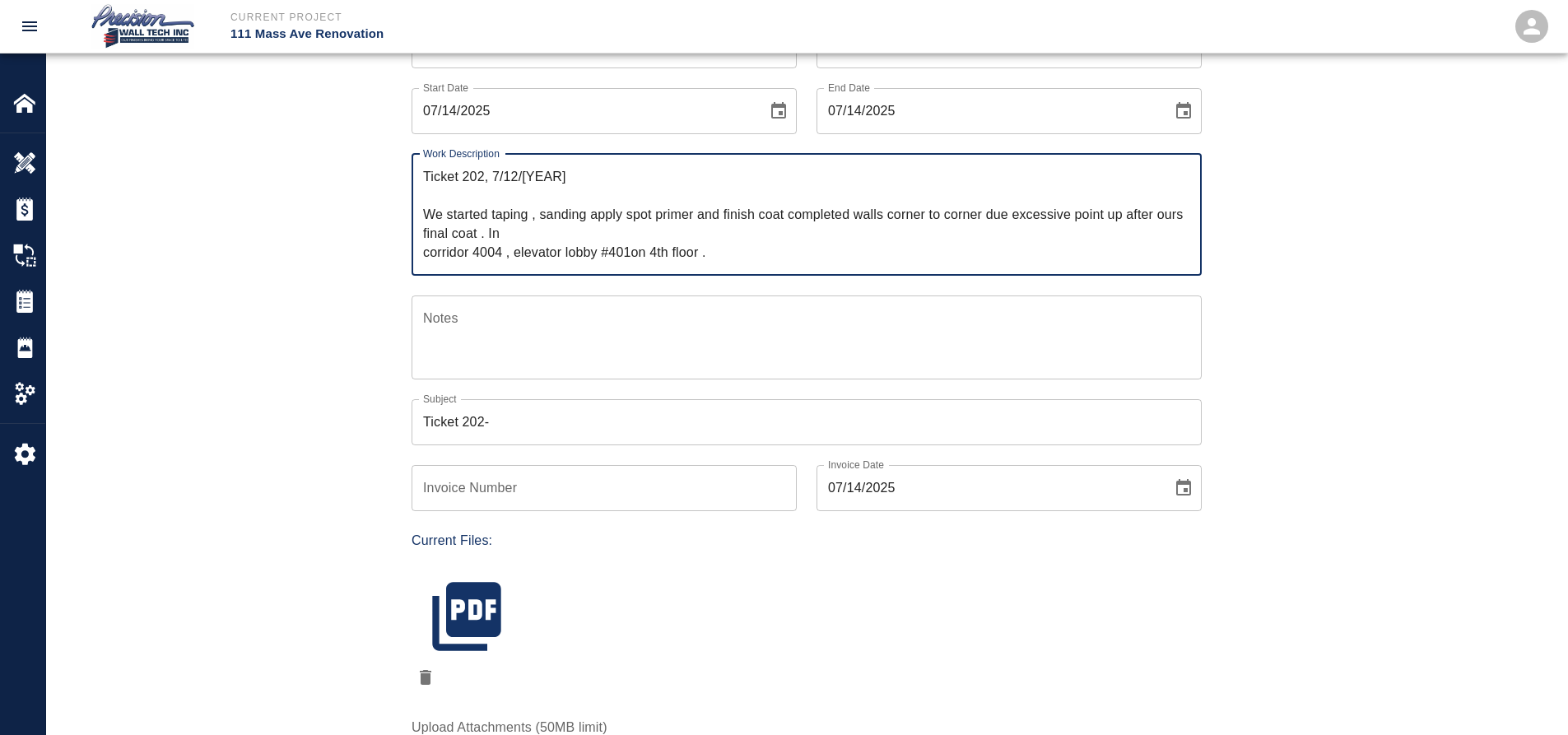 scroll, scrollTop: 165, scrollLeft: 0, axis: vertical 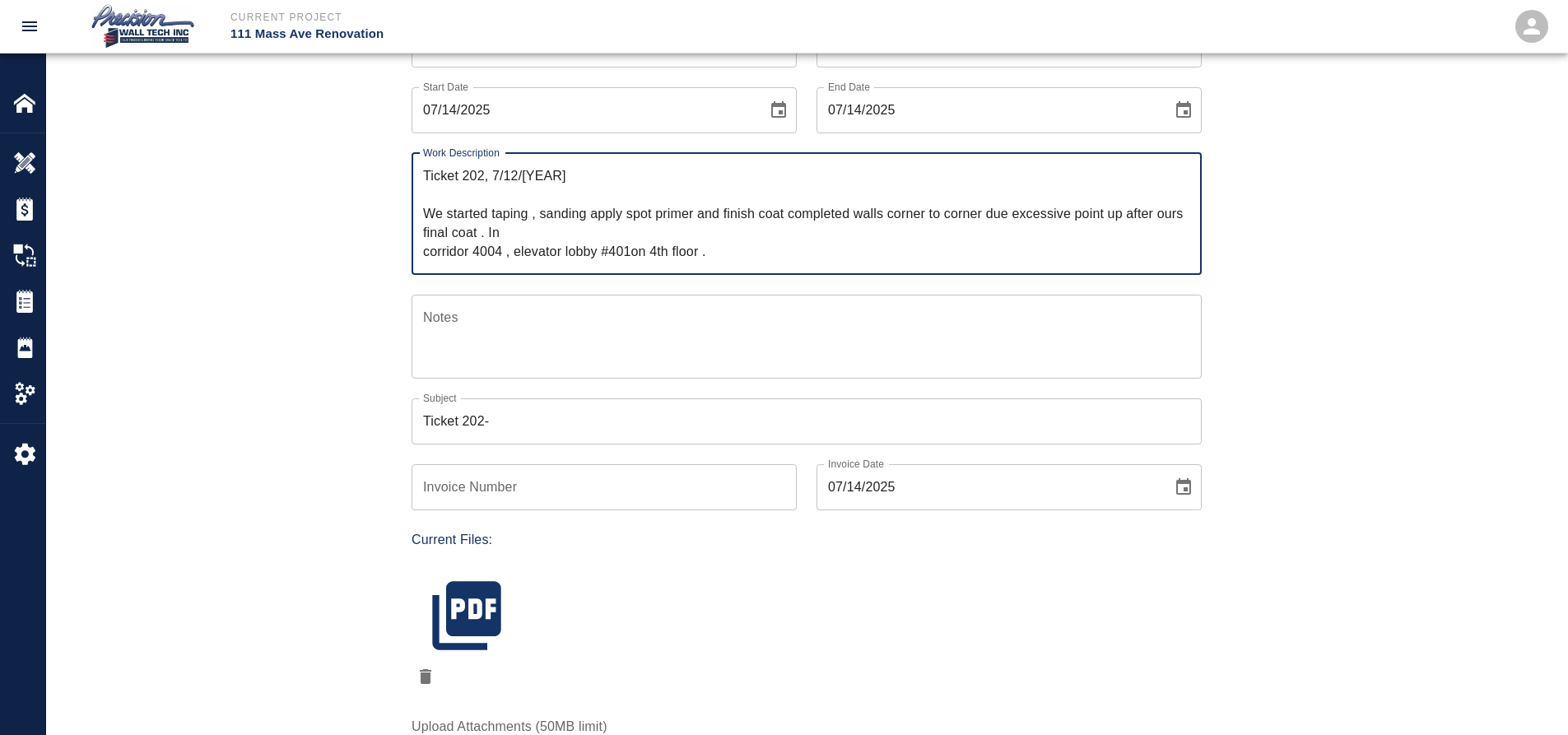 click on "Ticket 202-" at bounding box center (807, 421) 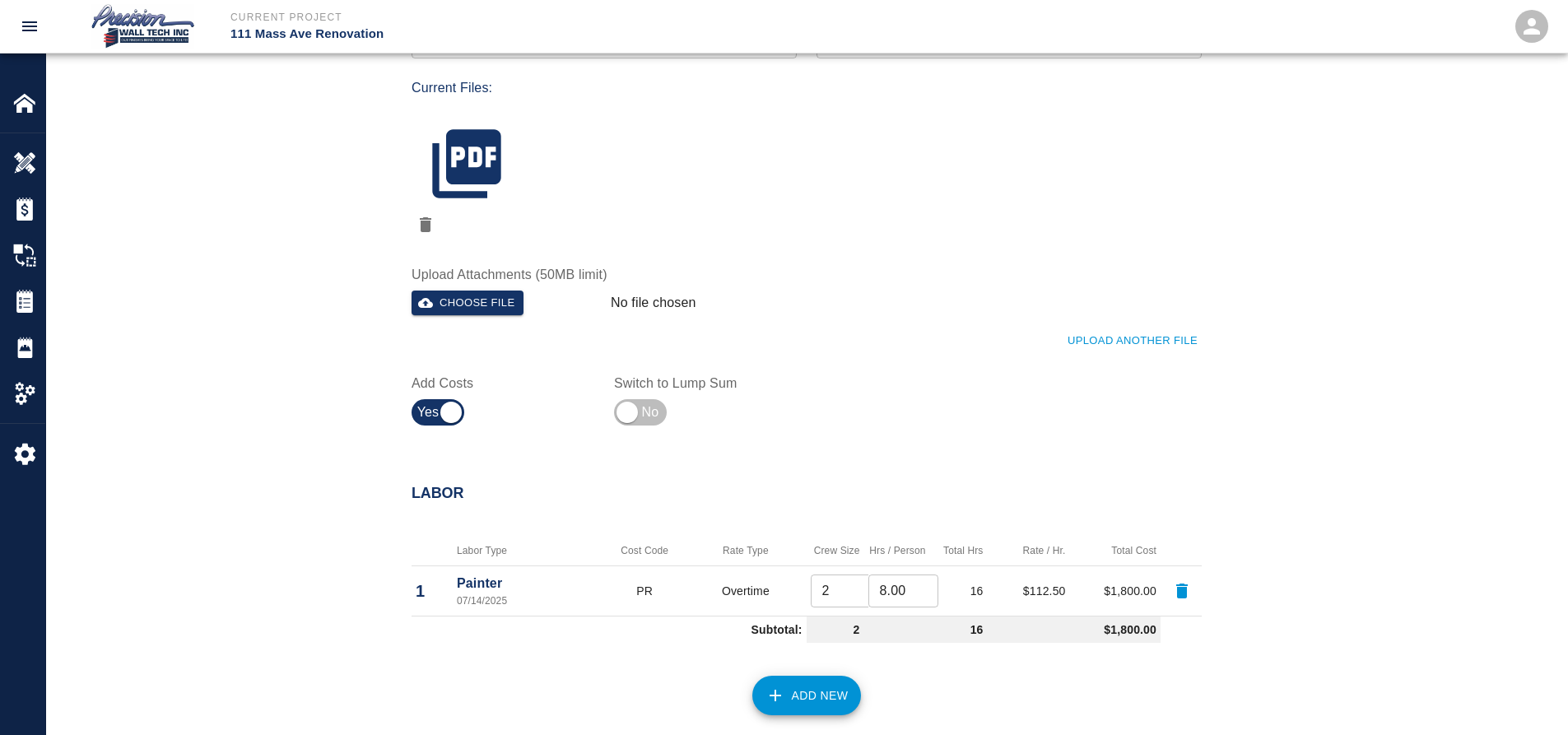 scroll, scrollTop: 988, scrollLeft: 0, axis: vertical 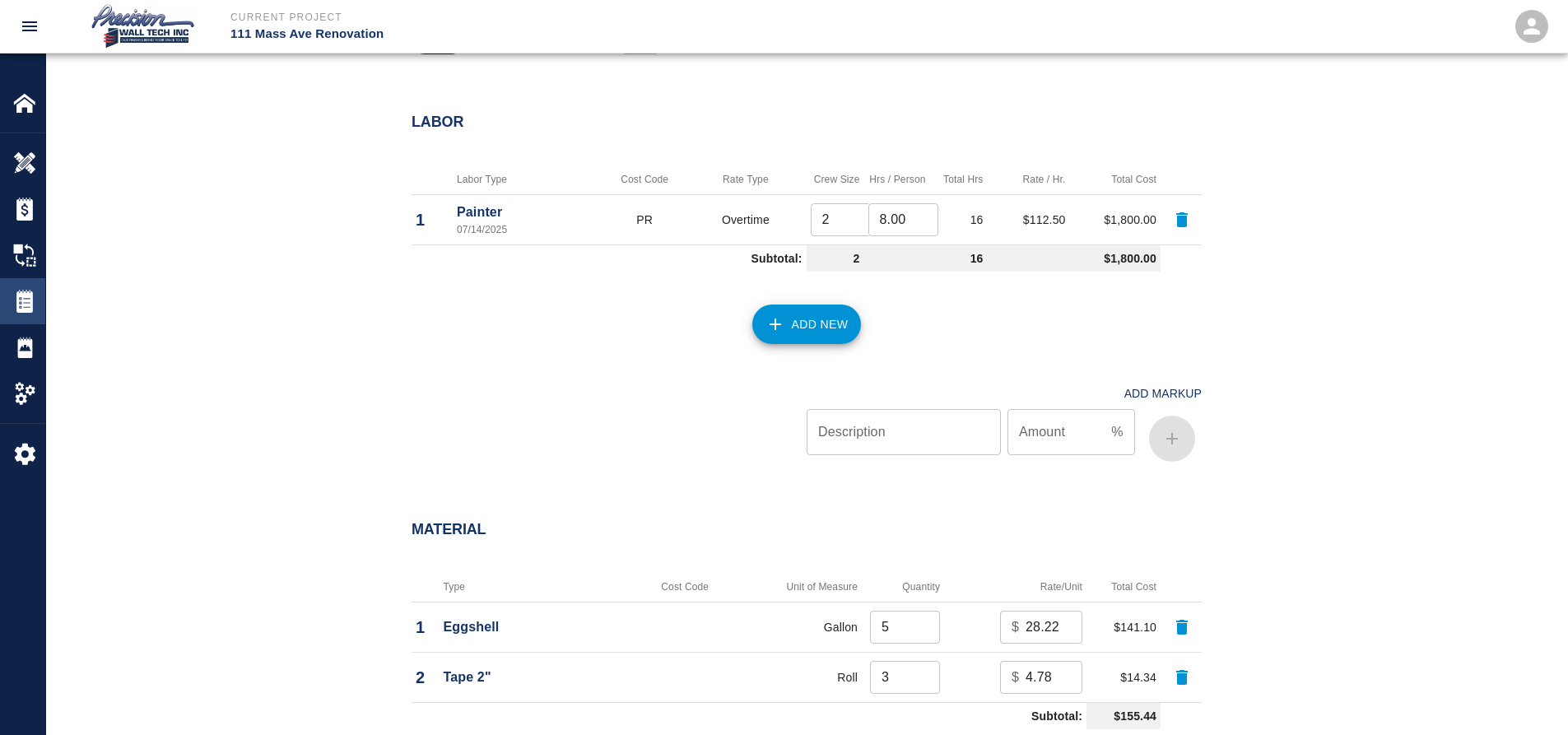 click at bounding box center [25, 301] 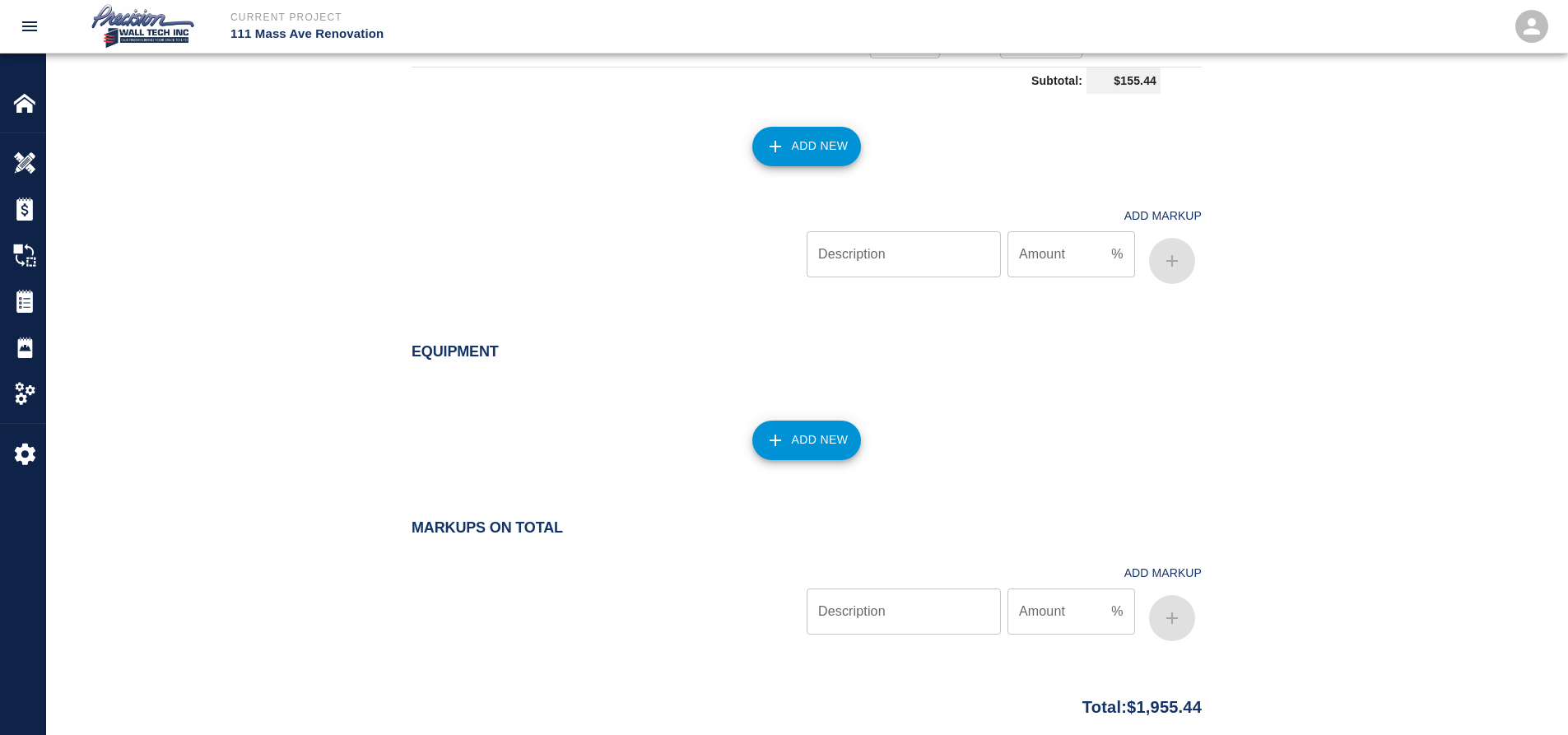 scroll, scrollTop: 1744, scrollLeft: 0, axis: vertical 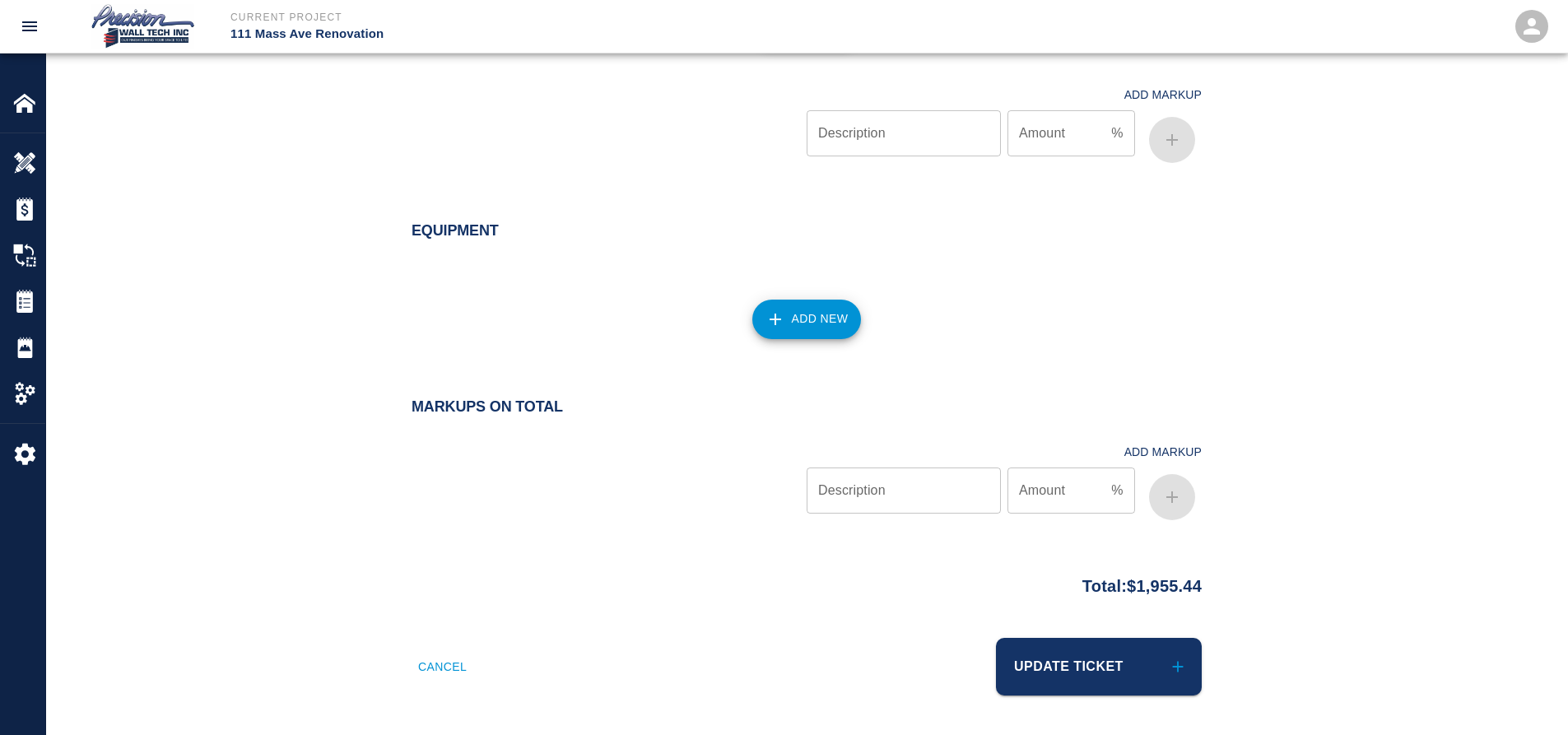 click on "Cancel Update Ticket" at bounding box center [807, 677] 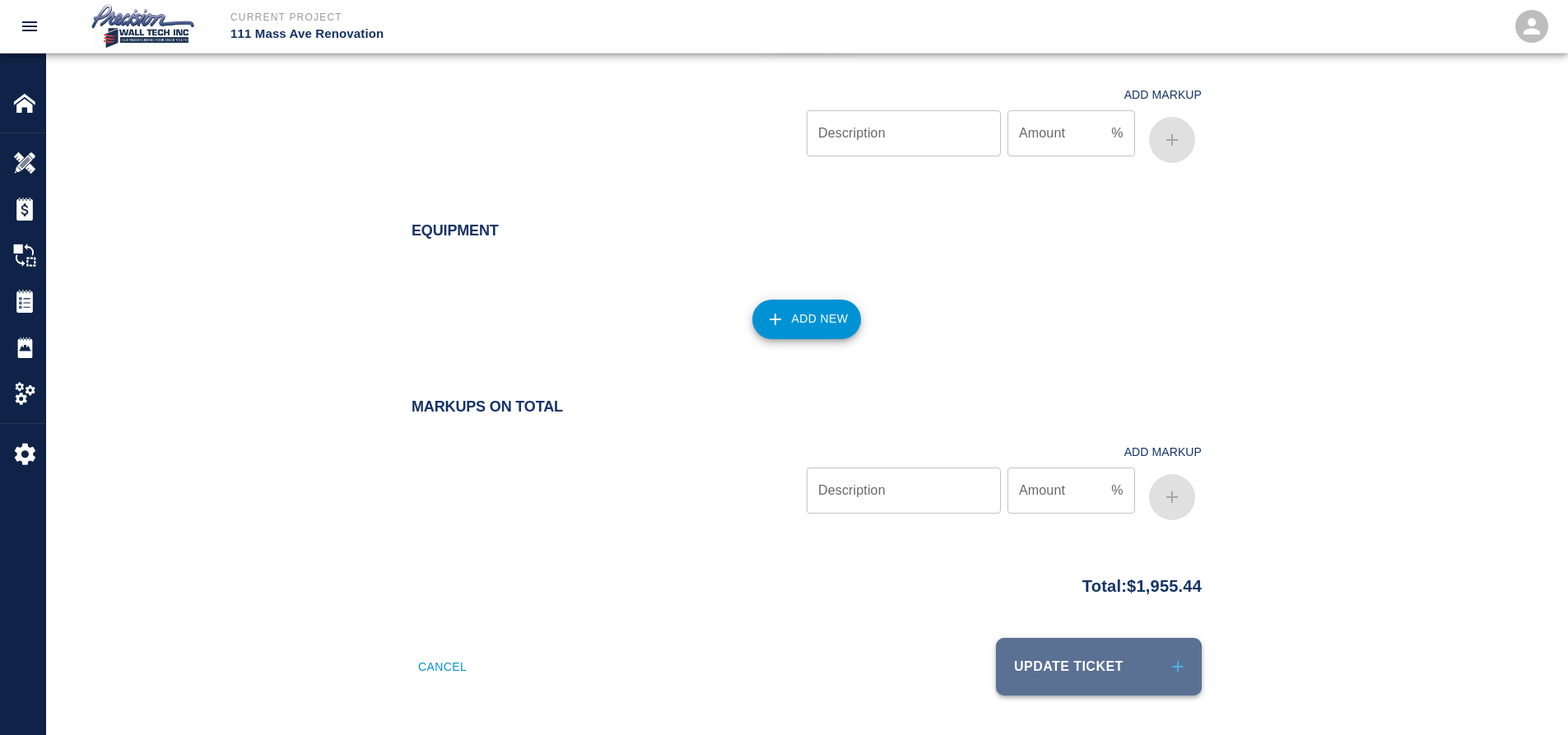 click on "Update Ticket" at bounding box center [1099, 667] 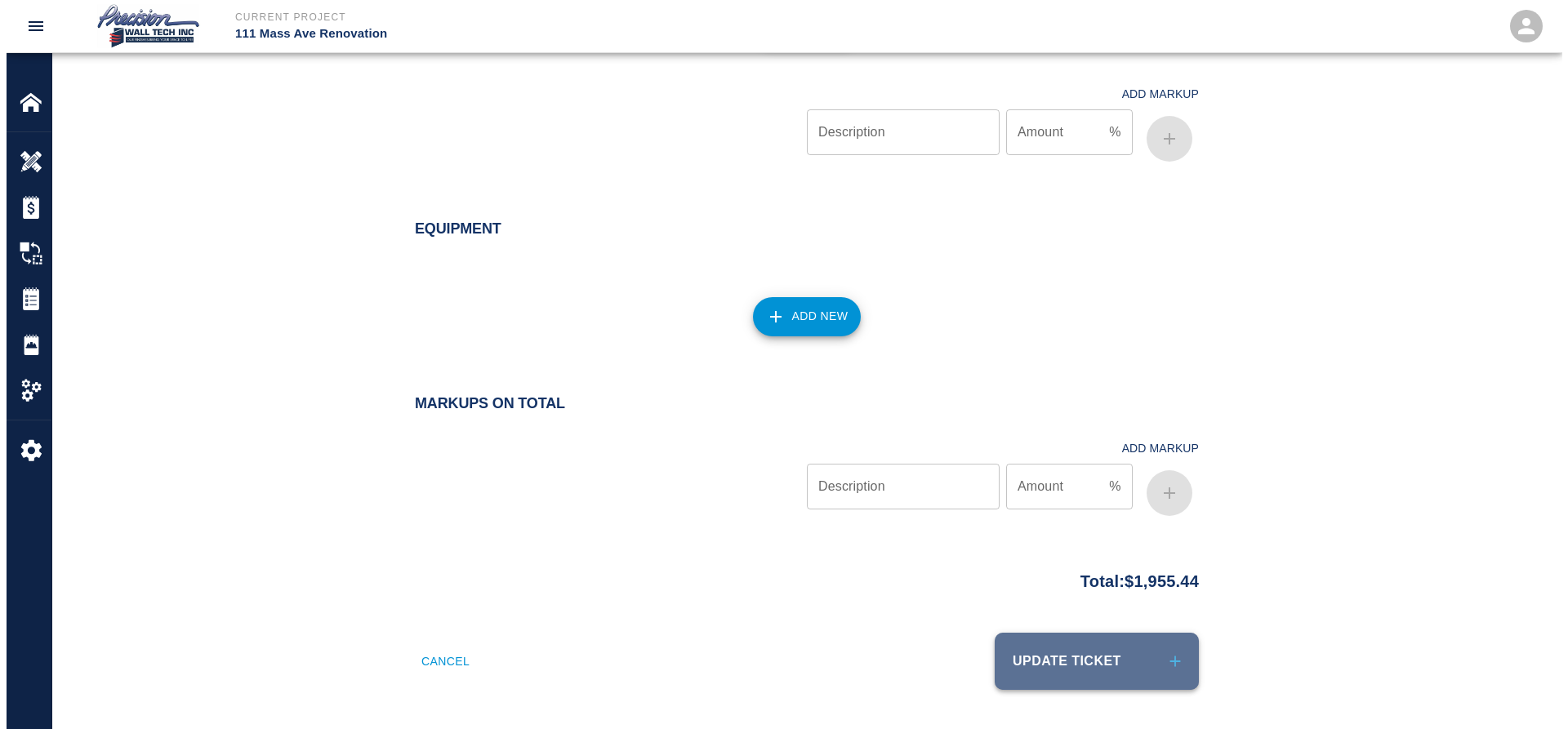 scroll, scrollTop: 0, scrollLeft: 0, axis: both 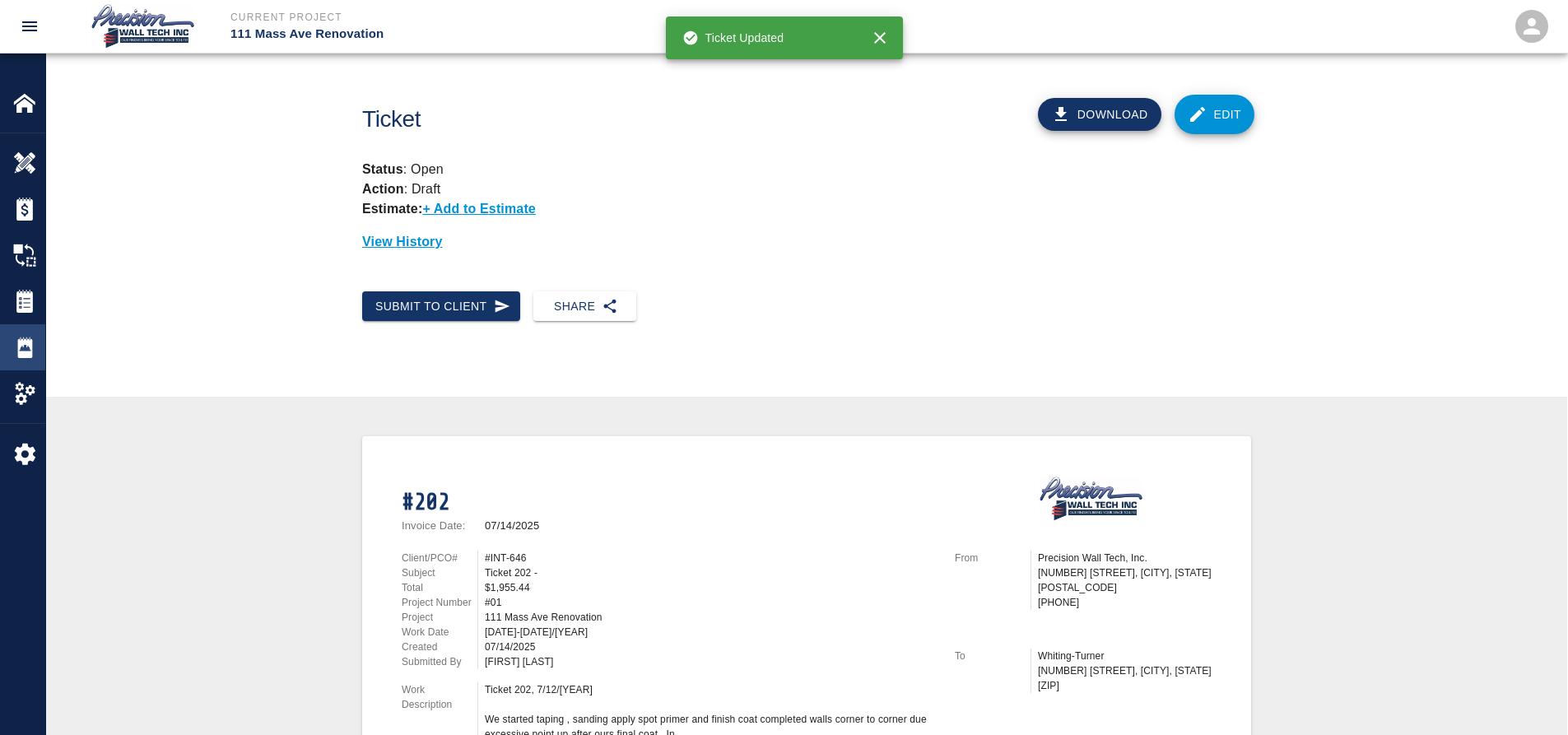 click at bounding box center (36, 347) 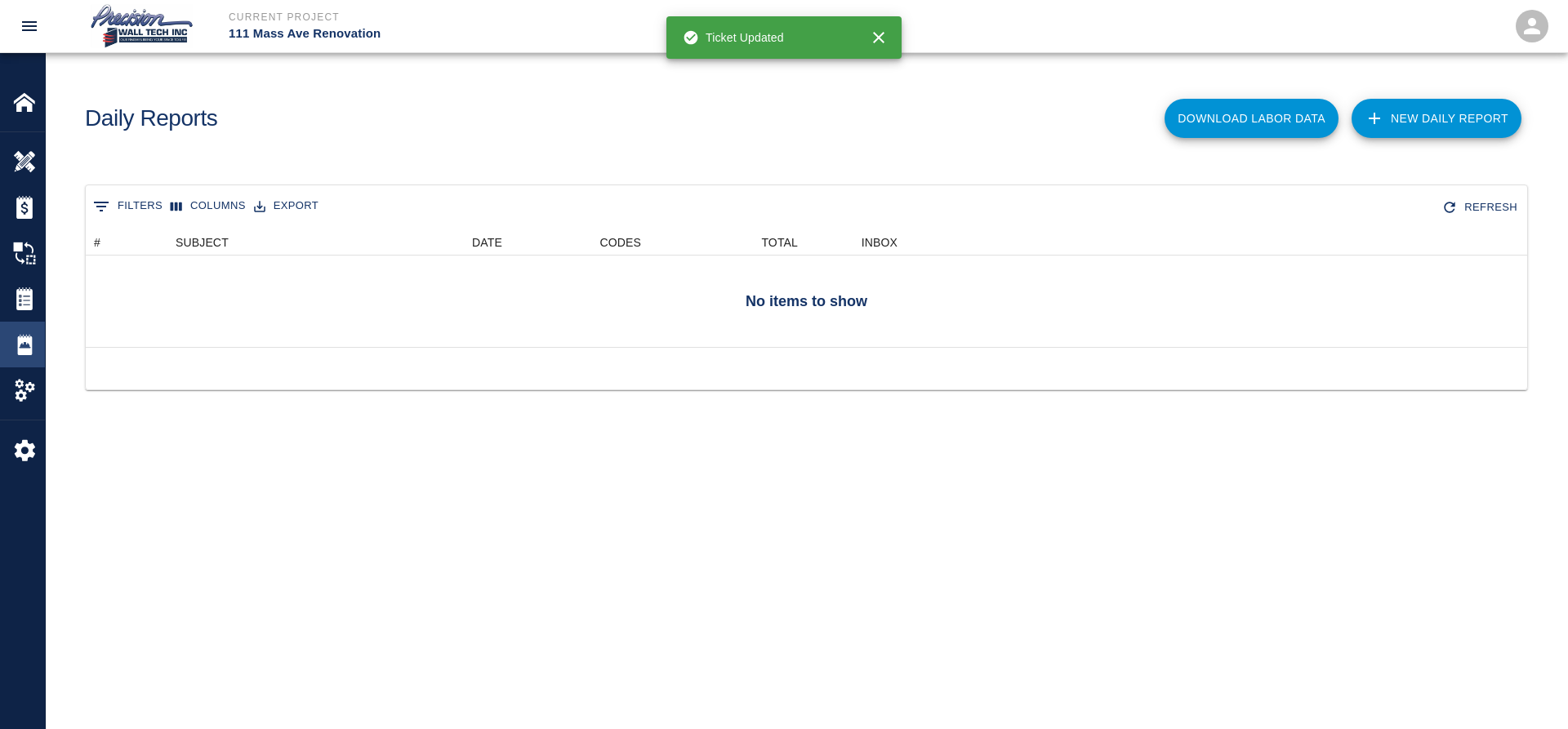 scroll, scrollTop: 13, scrollLeft: 13, axis: both 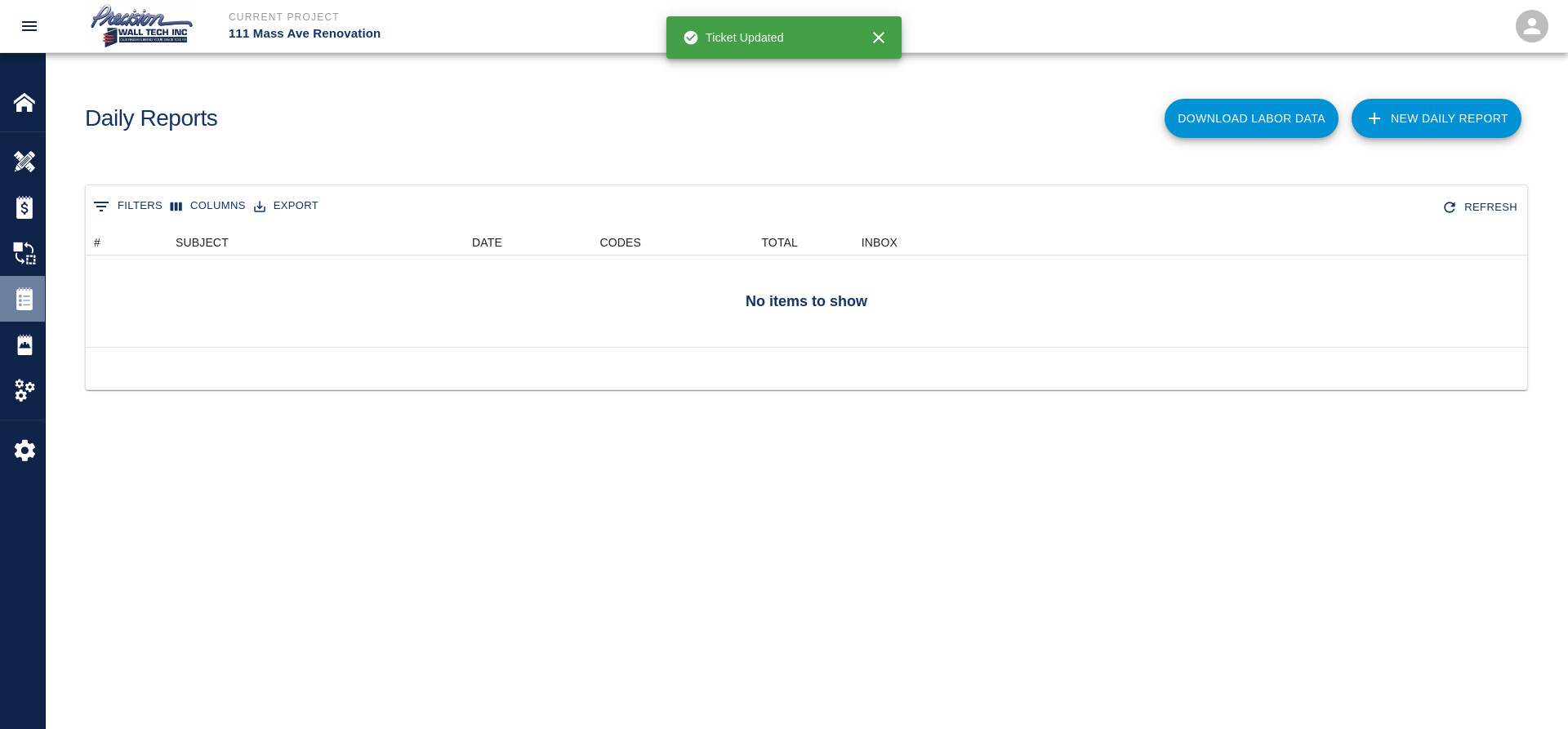 click on "Tickets" at bounding box center (22, 299) 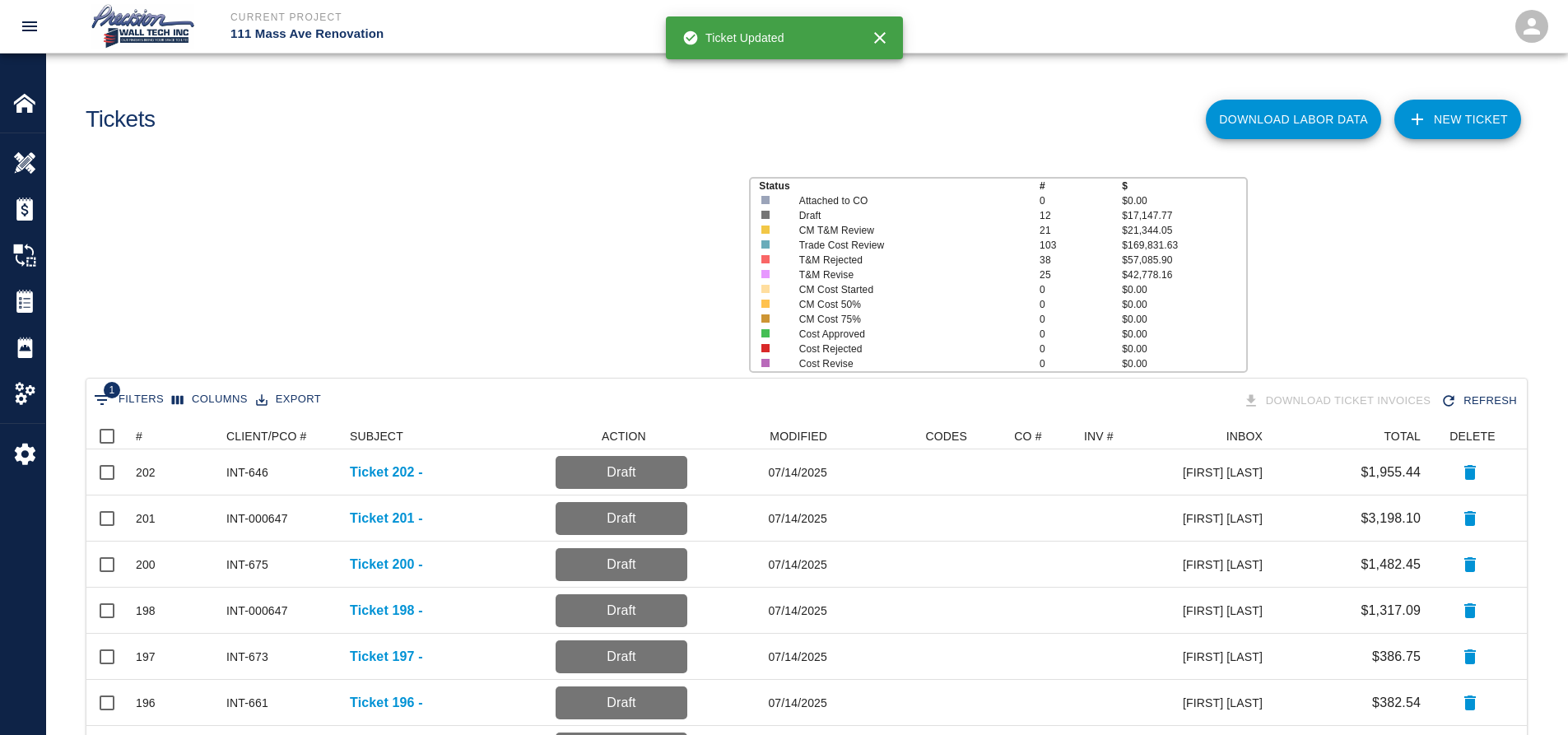 scroll, scrollTop: 13, scrollLeft: 13, axis: both 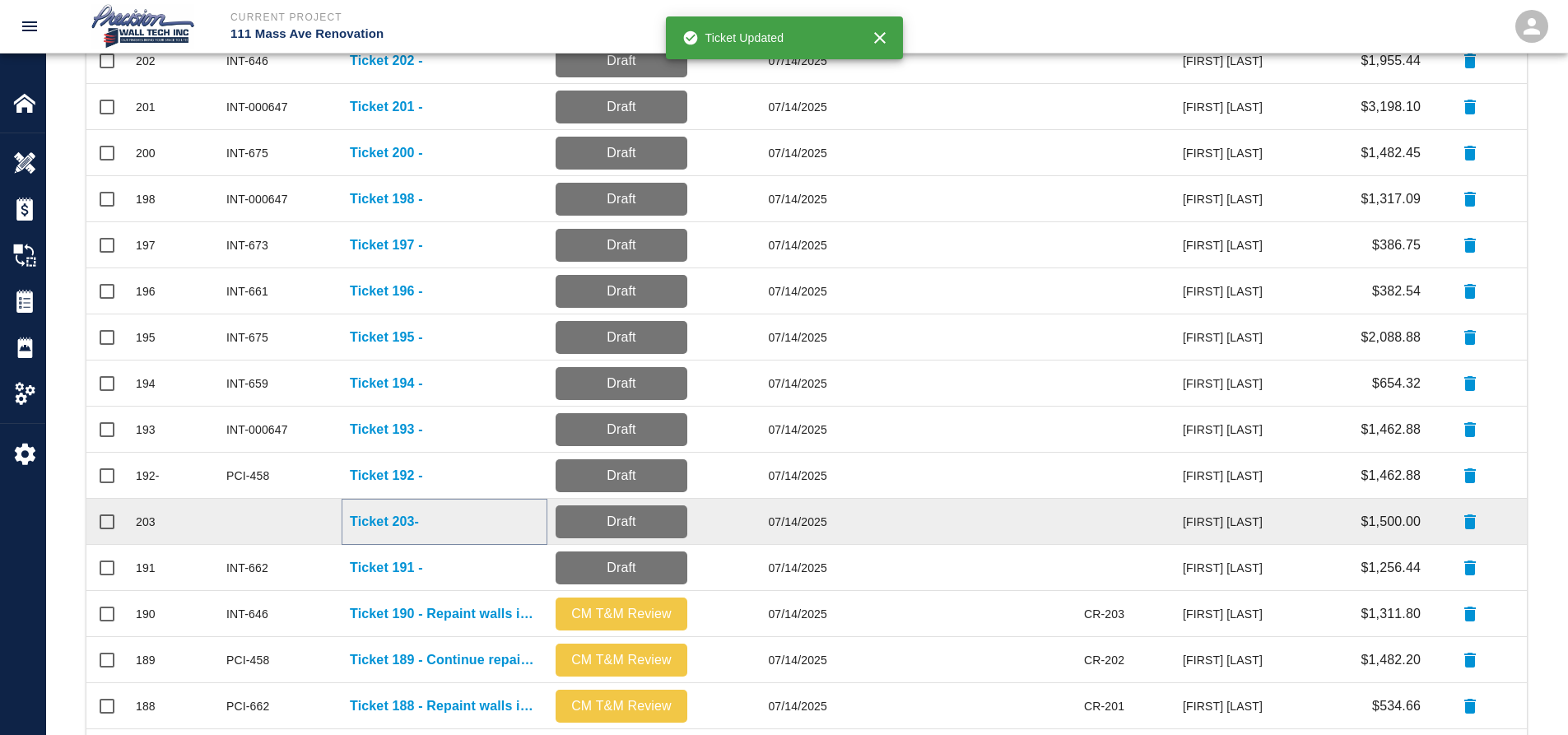 click on "Ticket 203-" at bounding box center [384, 522] 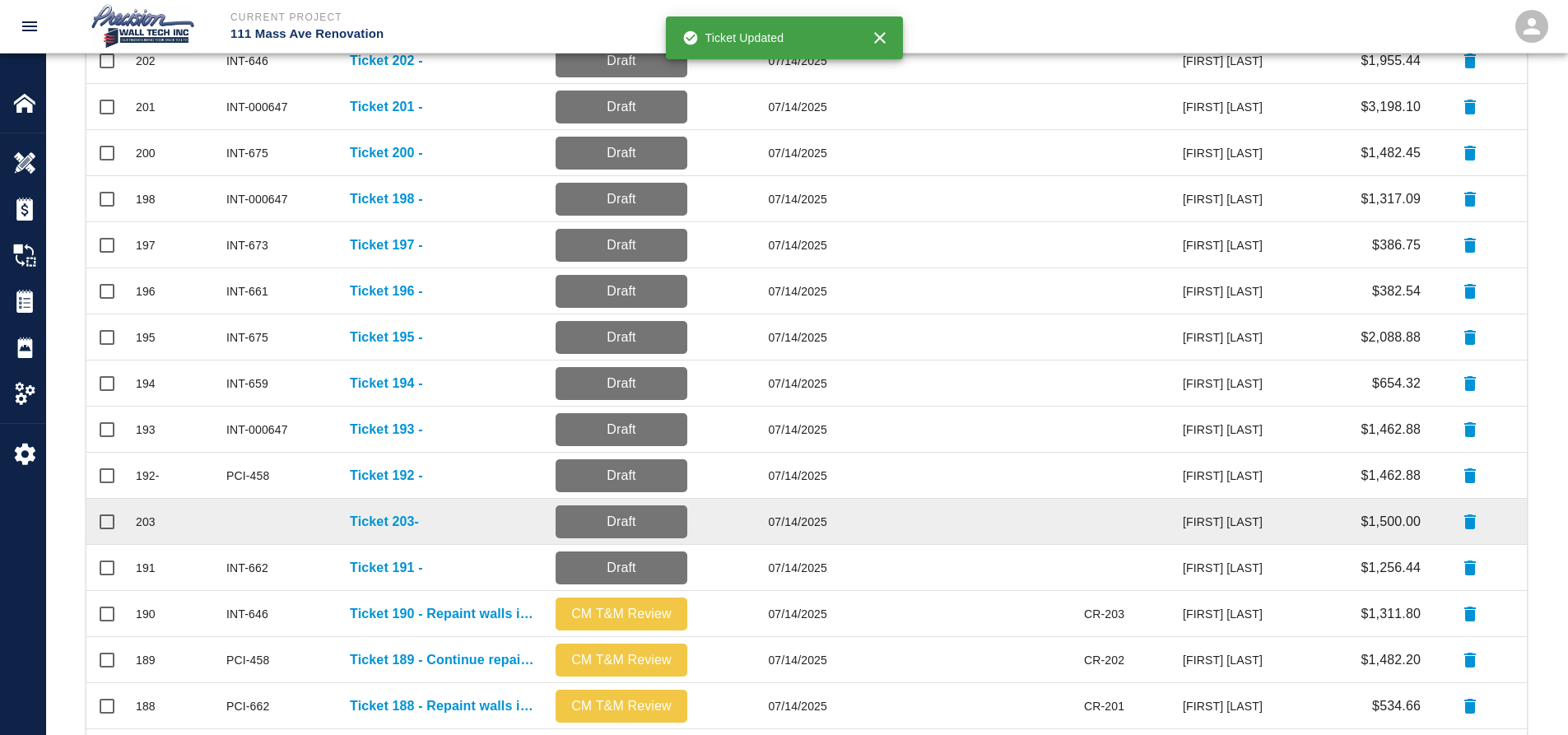 scroll, scrollTop: 0, scrollLeft: 0, axis: both 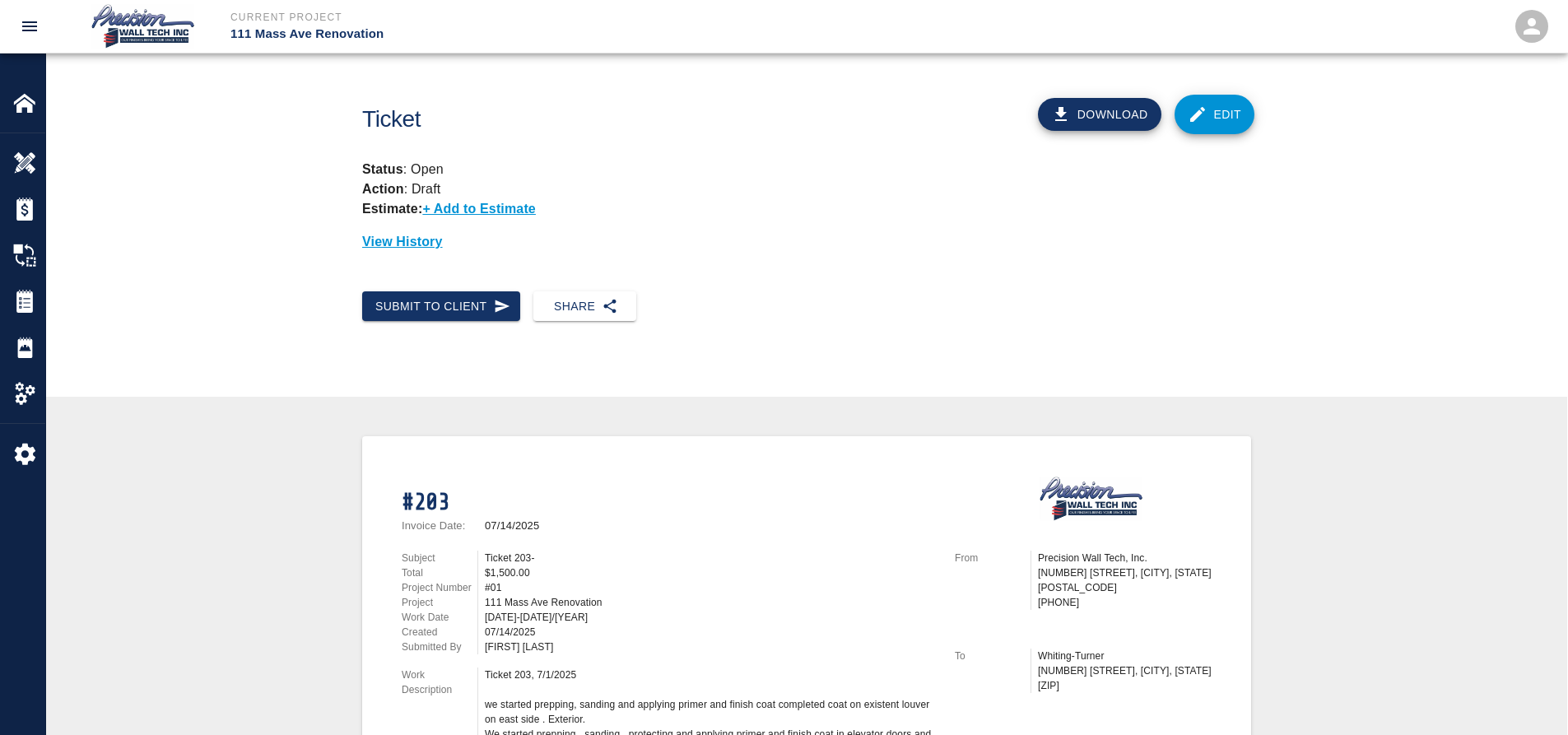 click on "Edit" at bounding box center (1215, 114) 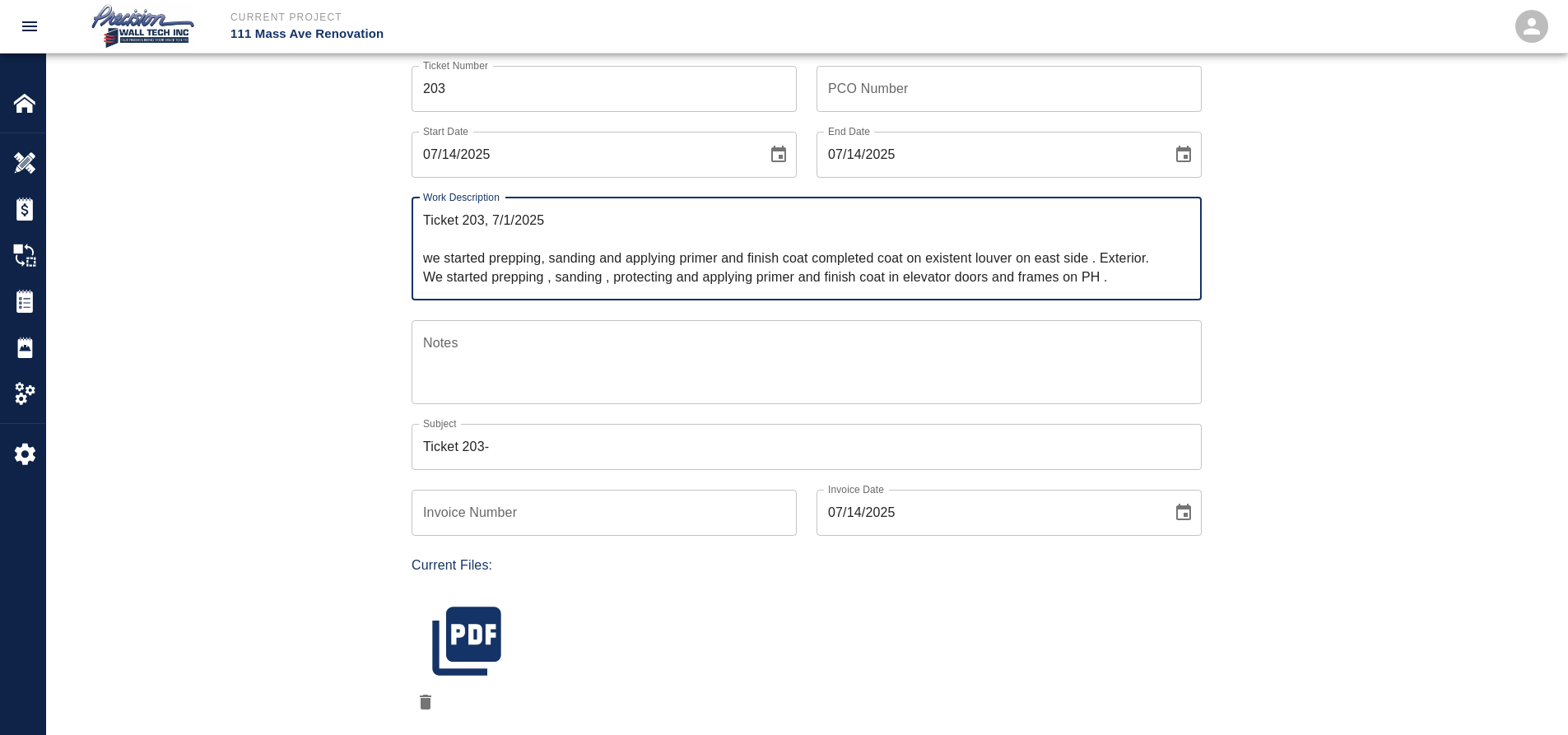 scroll, scrollTop: 247, scrollLeft: 0, axis: vertical 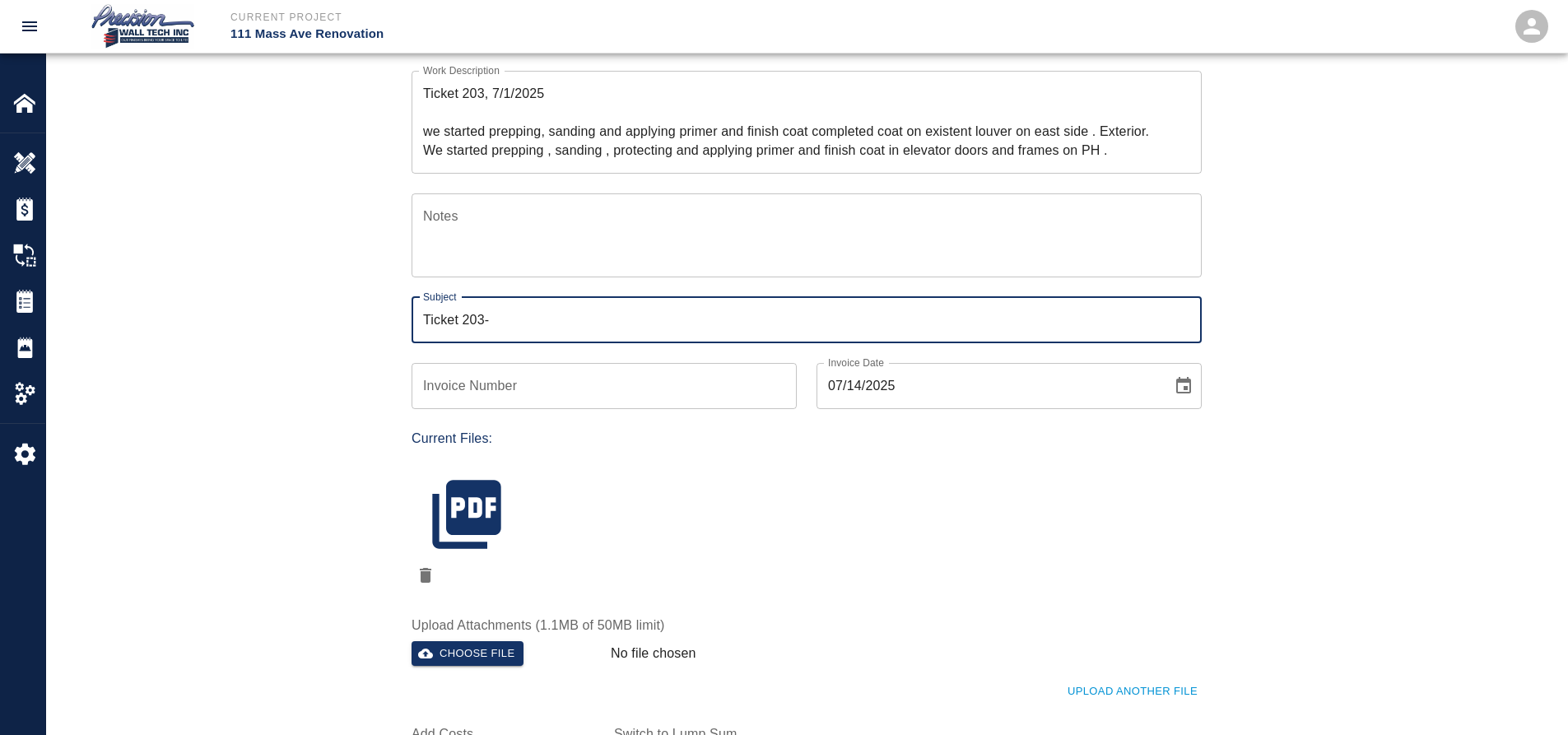 click on "Ticket 203-" at bounding box center [807, 320] 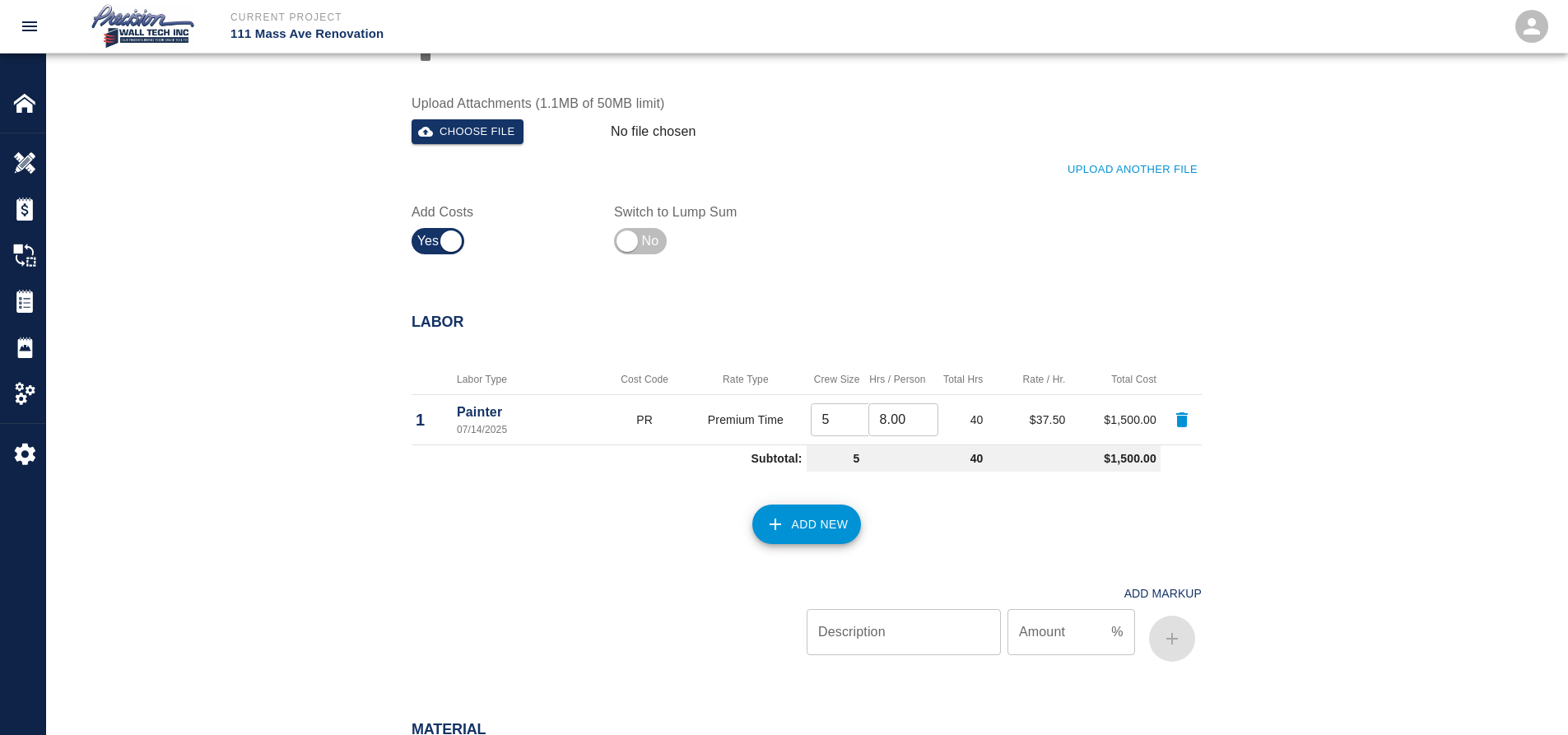 scroll, scrollTop: 1444, scrollLeft: 0, axis: vertical 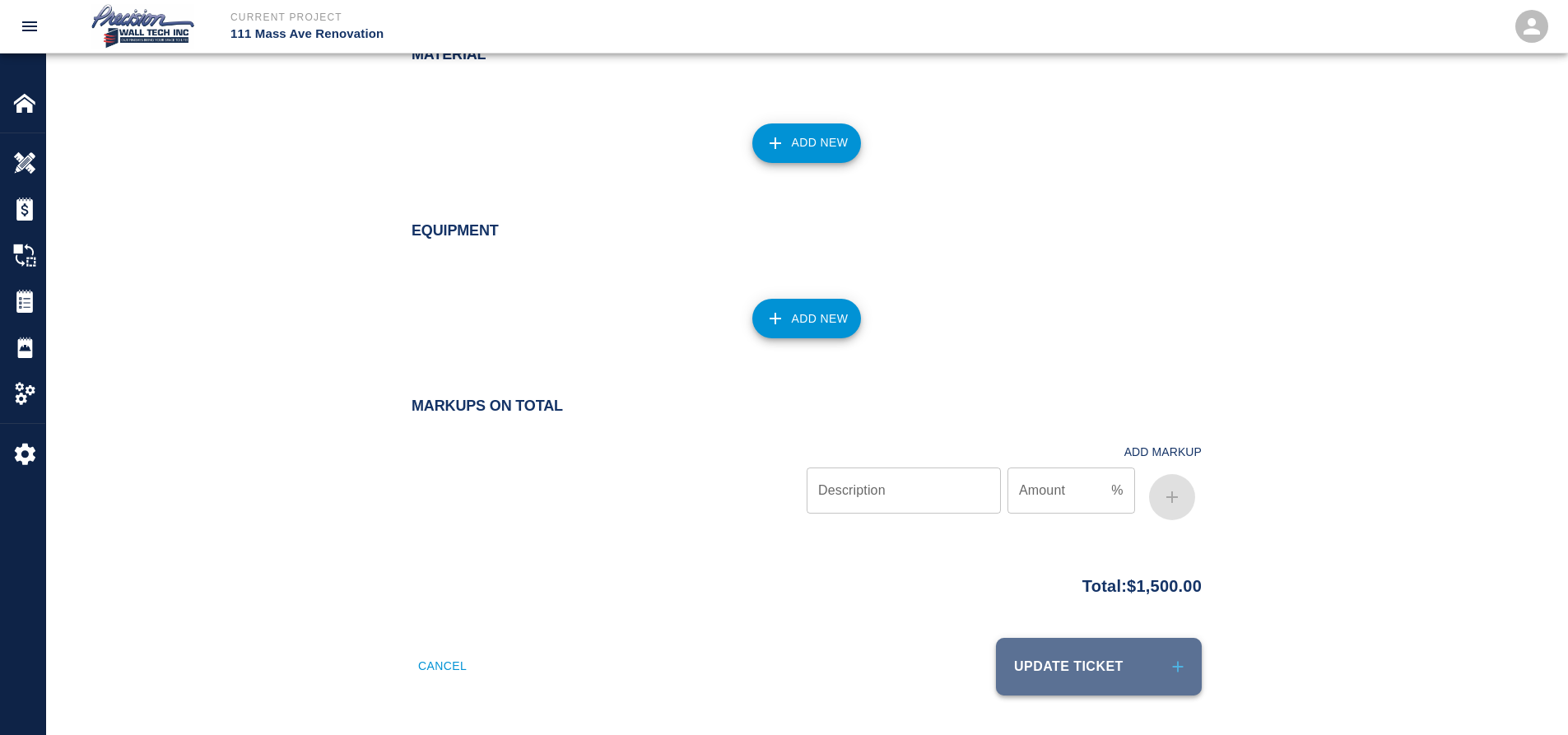 click on "Update Ticket" at bounding box center (1099, 667) 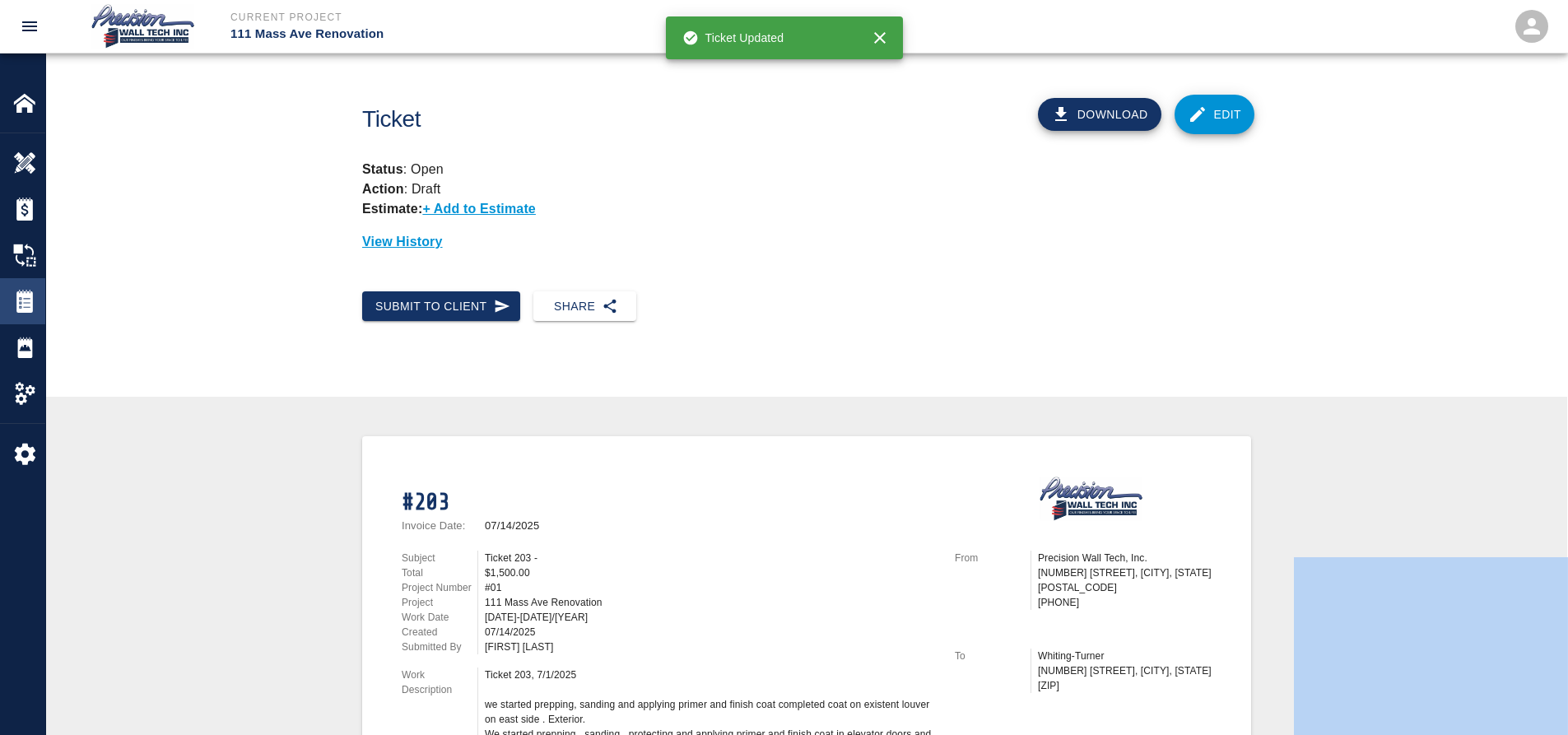 click on "Tickets" at bounding box center [22, 301] 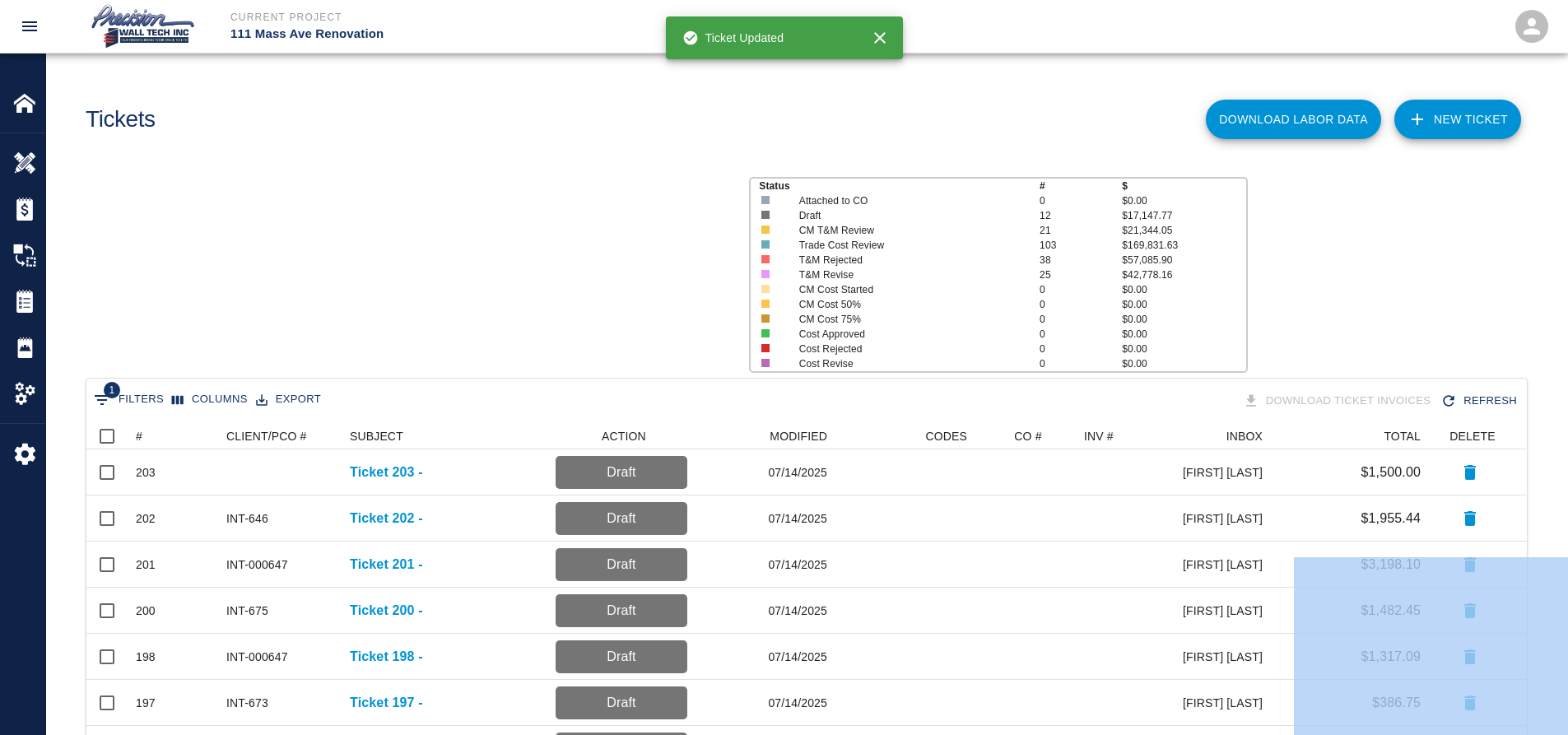 scroll, scrollTop: 13, scrollLeft: 13, axis: both 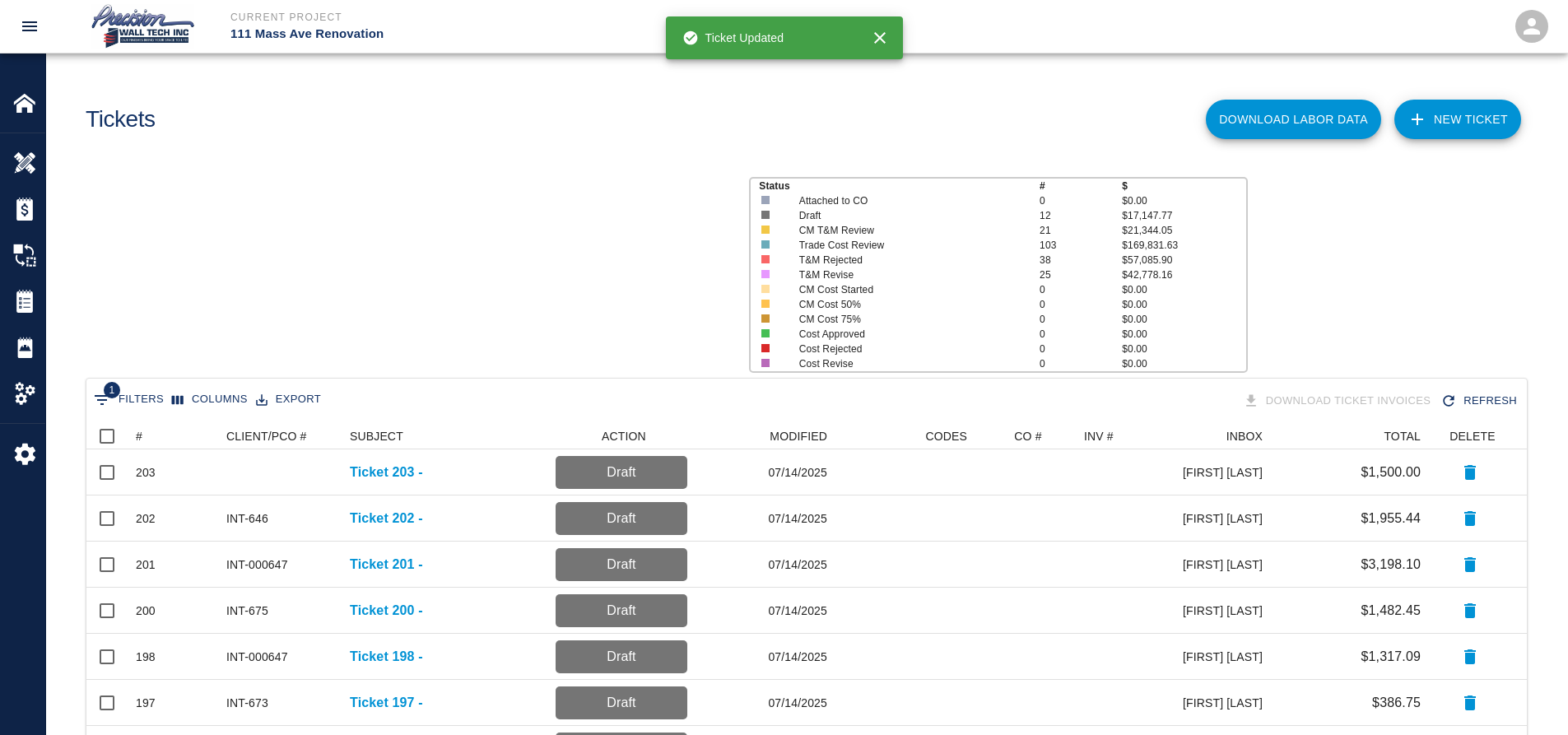 click on "Status # $ Attached to CO 0 $0.00 Draft 12 $17,147.77 CM T&M Review 21 $21,344.05 Trade Cost Review 103 $169,831.63 T&M Rejected 38 $57,085.90 T&M Revise 25 $42,778.16 CM Cost Started 0 $0.00 CM Cost 50% 0 $0.00 CM Cost 75% 0 $0.00 Cost Approved 0 $0.00 Cost Rejected 0 $0.00 Cost Revise 0 $0.00" at bounding box center (800, 268) 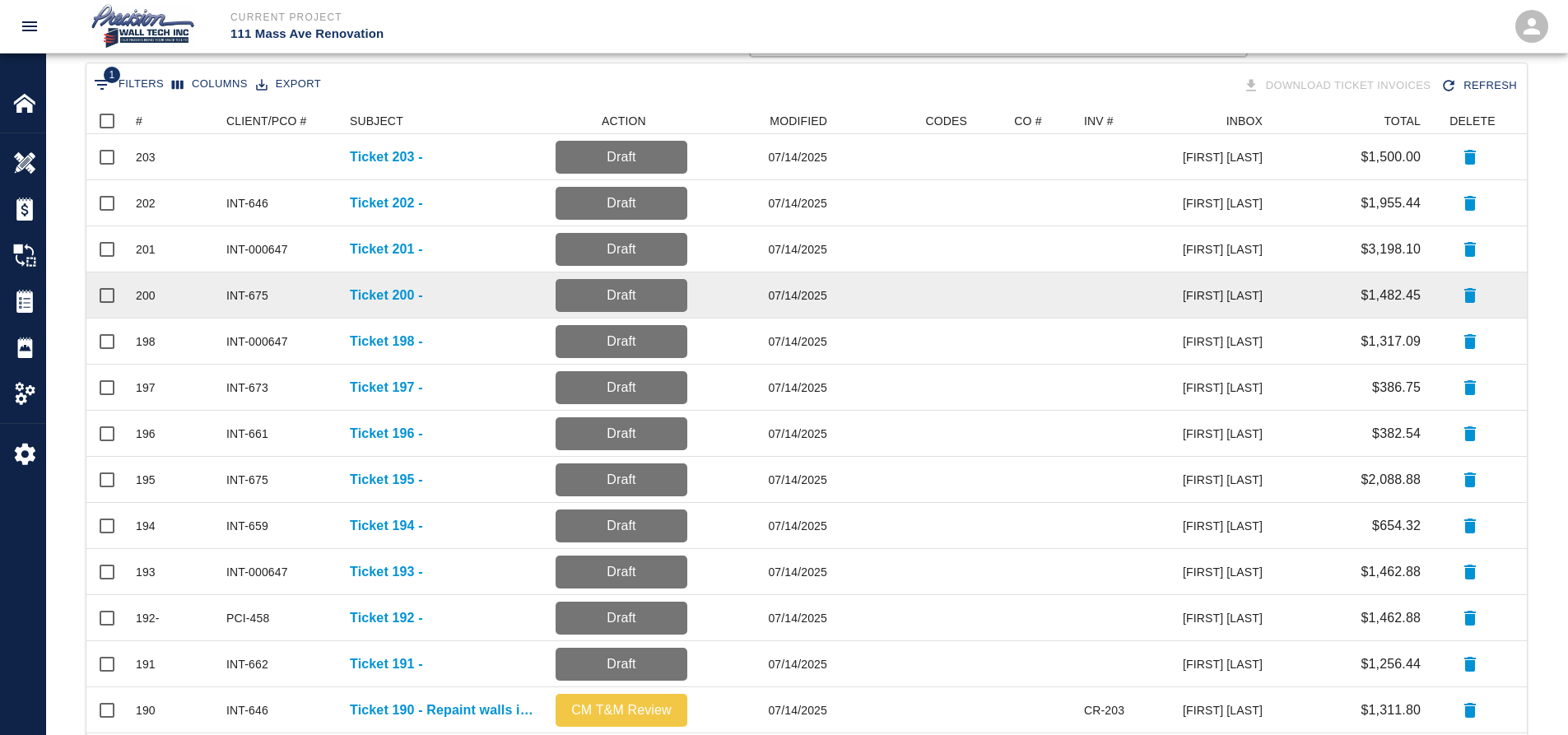 scroll, scrollTop: 165, scrollLeft: 0, axis: vertical 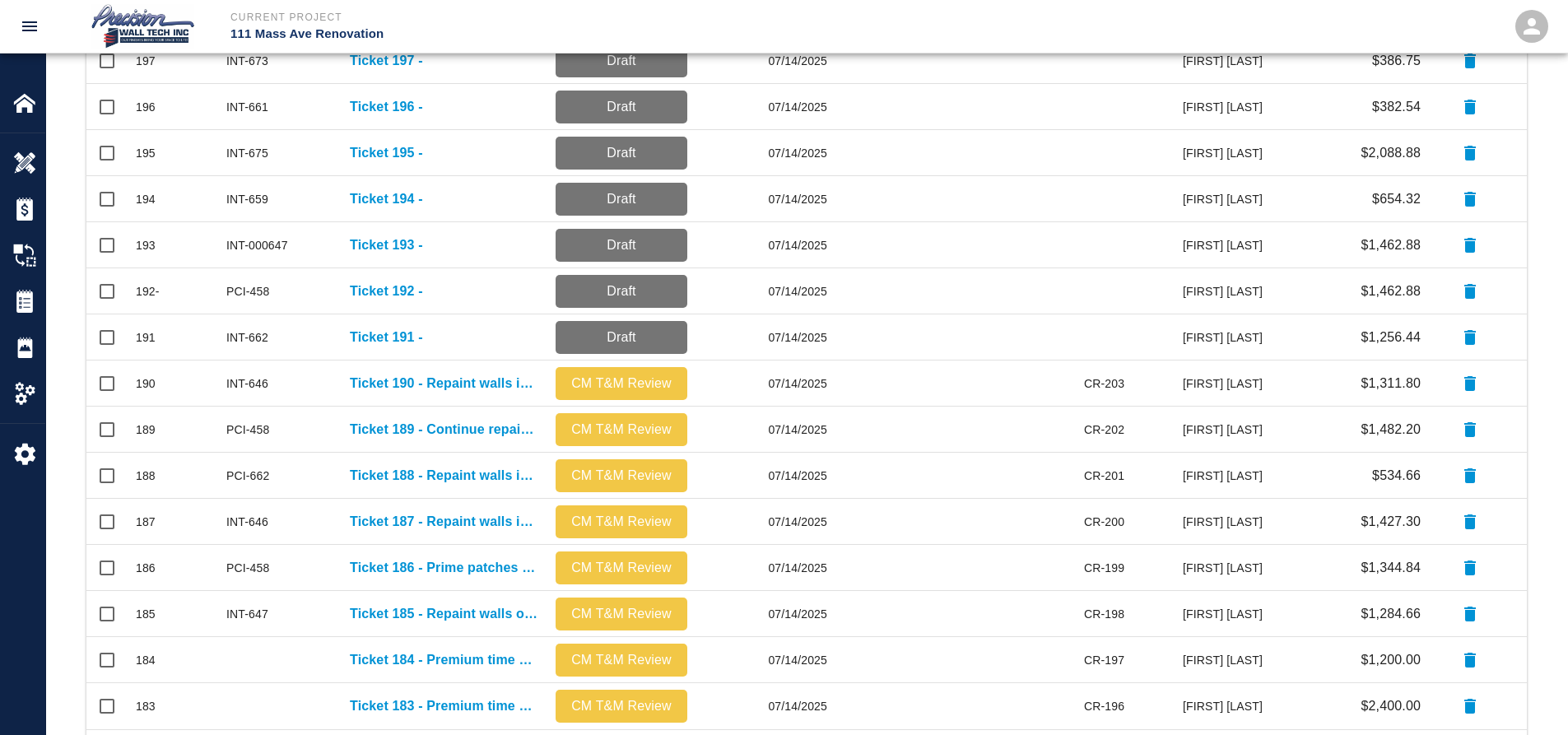 drag, startPoint x: 351, startPoint y: 226, endPoint x: 567, endPoint y: 761, distance: 576.9584 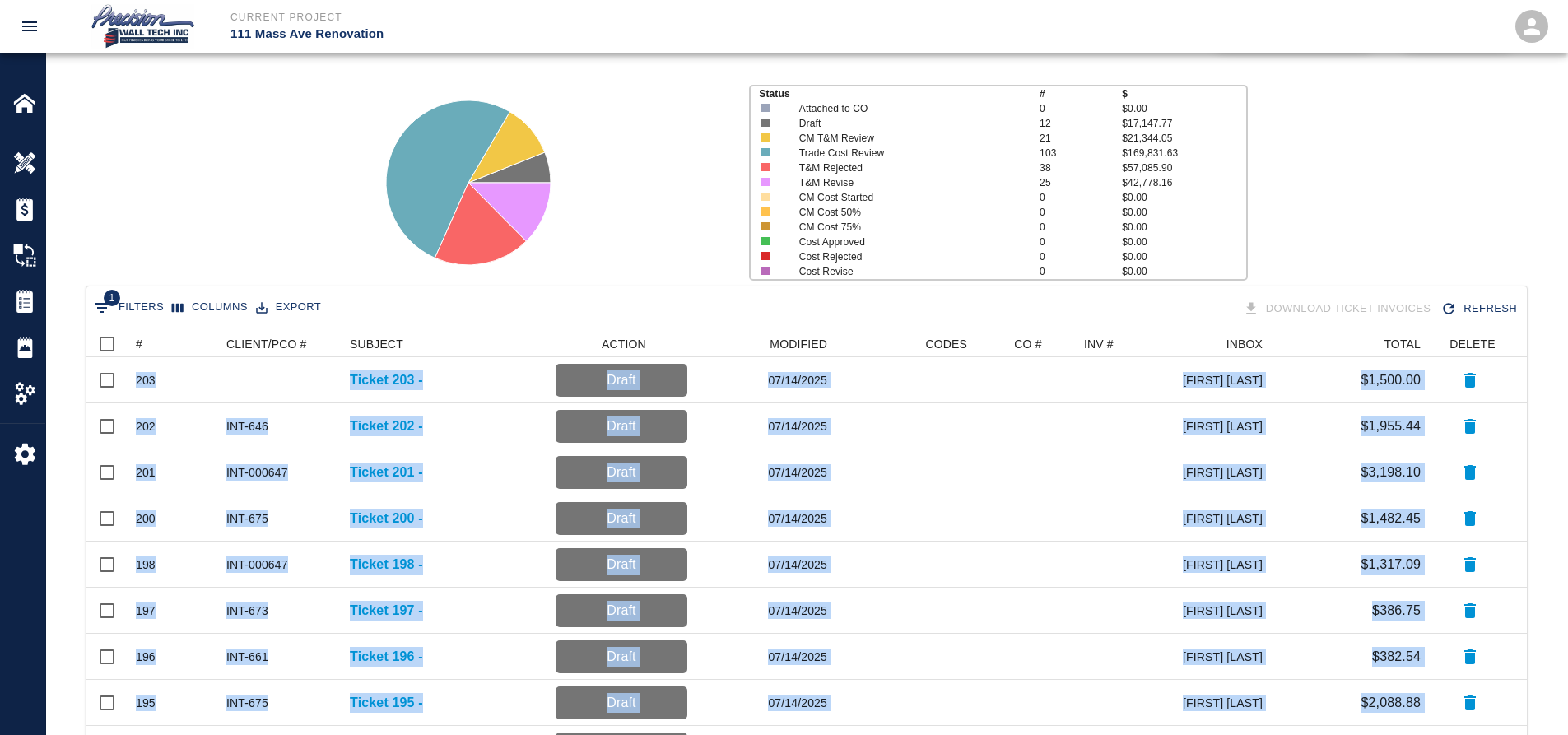 scroll, scrollTop: 91, scrollLeft: 0, axis: vertical 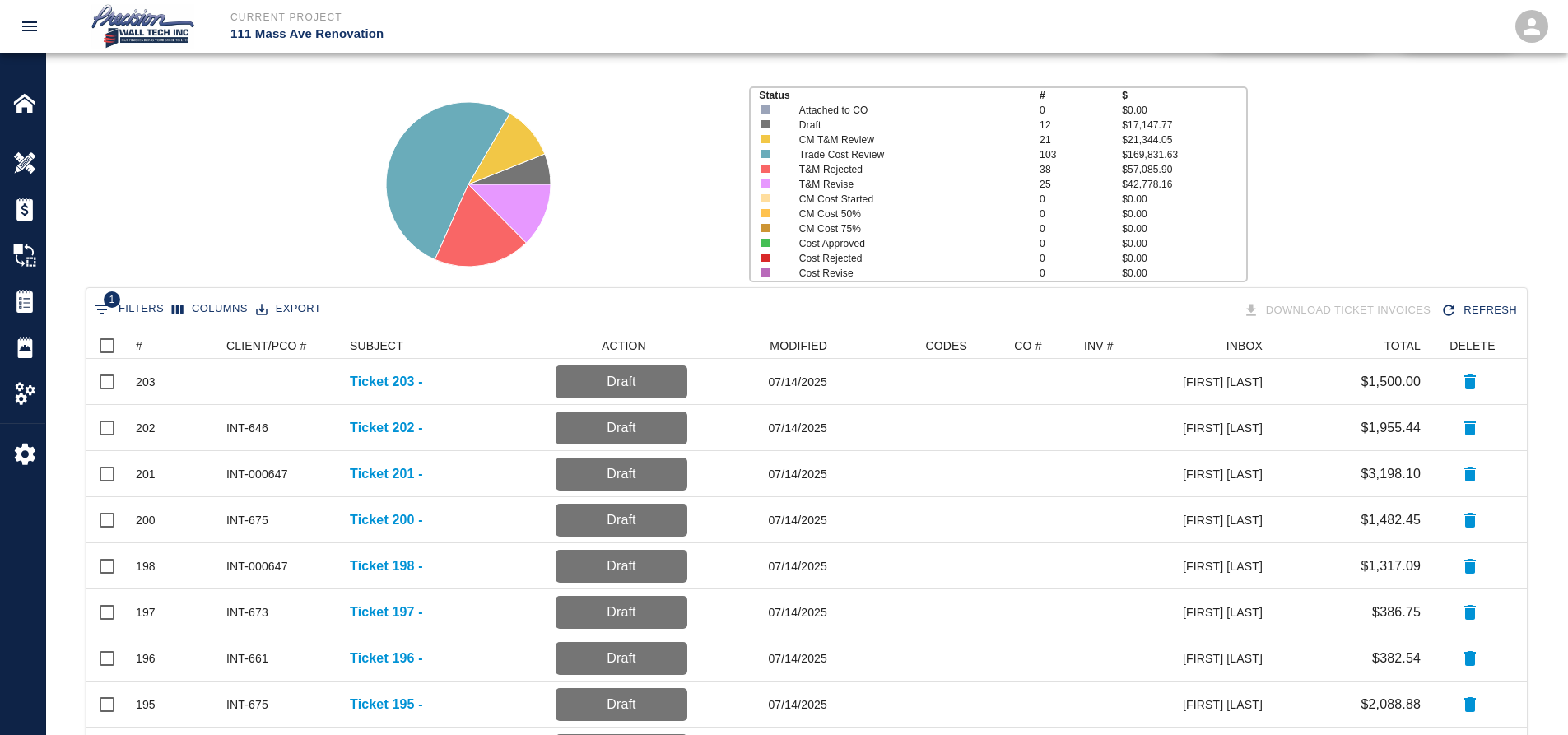 click at bounding box center [544, 178] 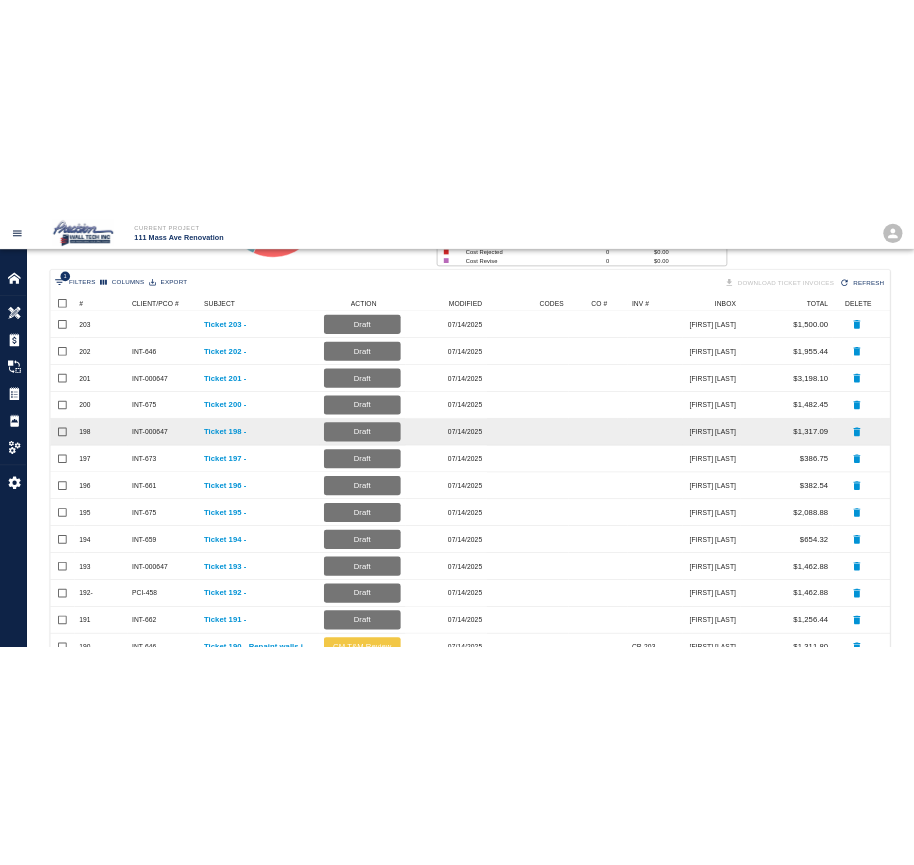 scroll, scrollTop: 310, scrollLeft: 0, axis: vertical 